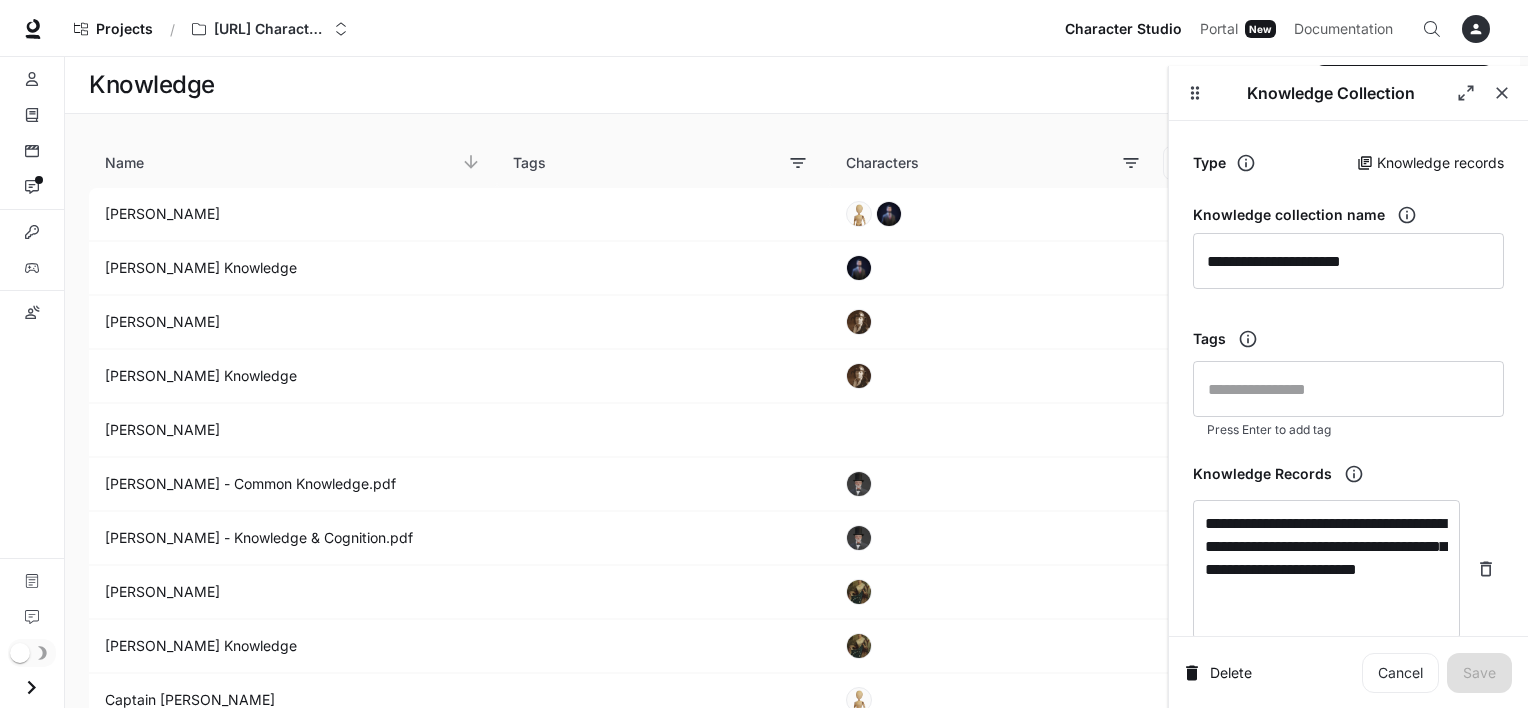 scroll, scrollTop: 0, scrollLeft: 0, axis: both 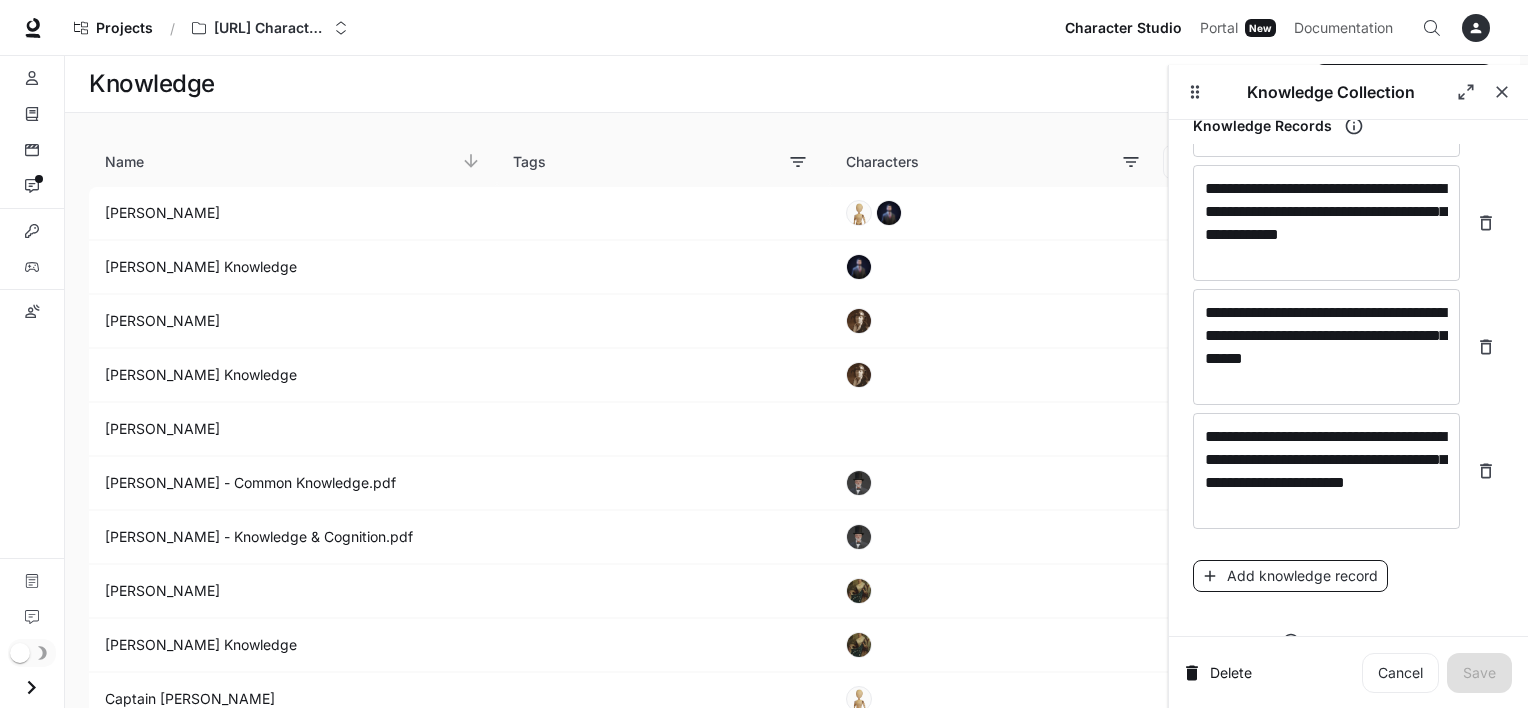 click on "Add knowledge record" at bounding box center (1290, 576) 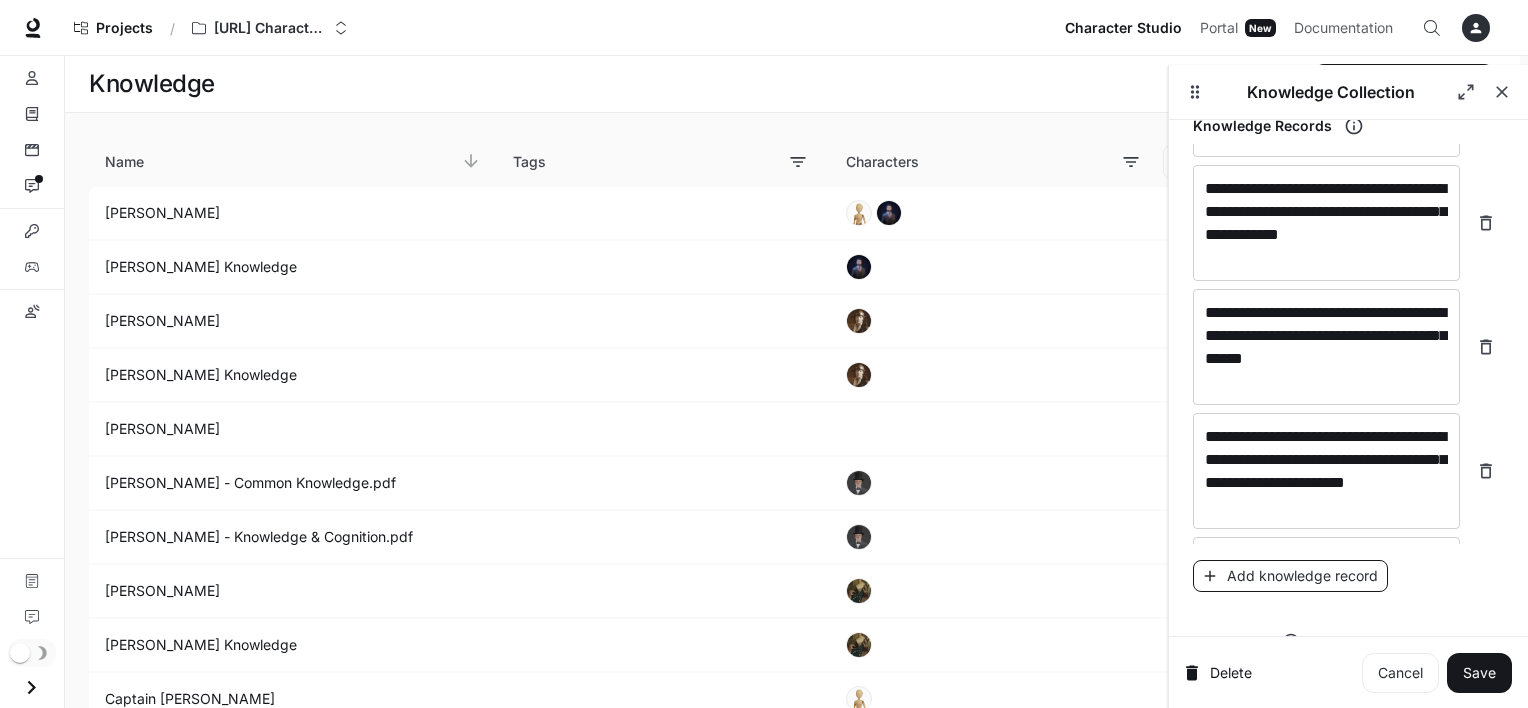 scroll, scrollTop: 22700, scrollLeft: 0, axis: vertical 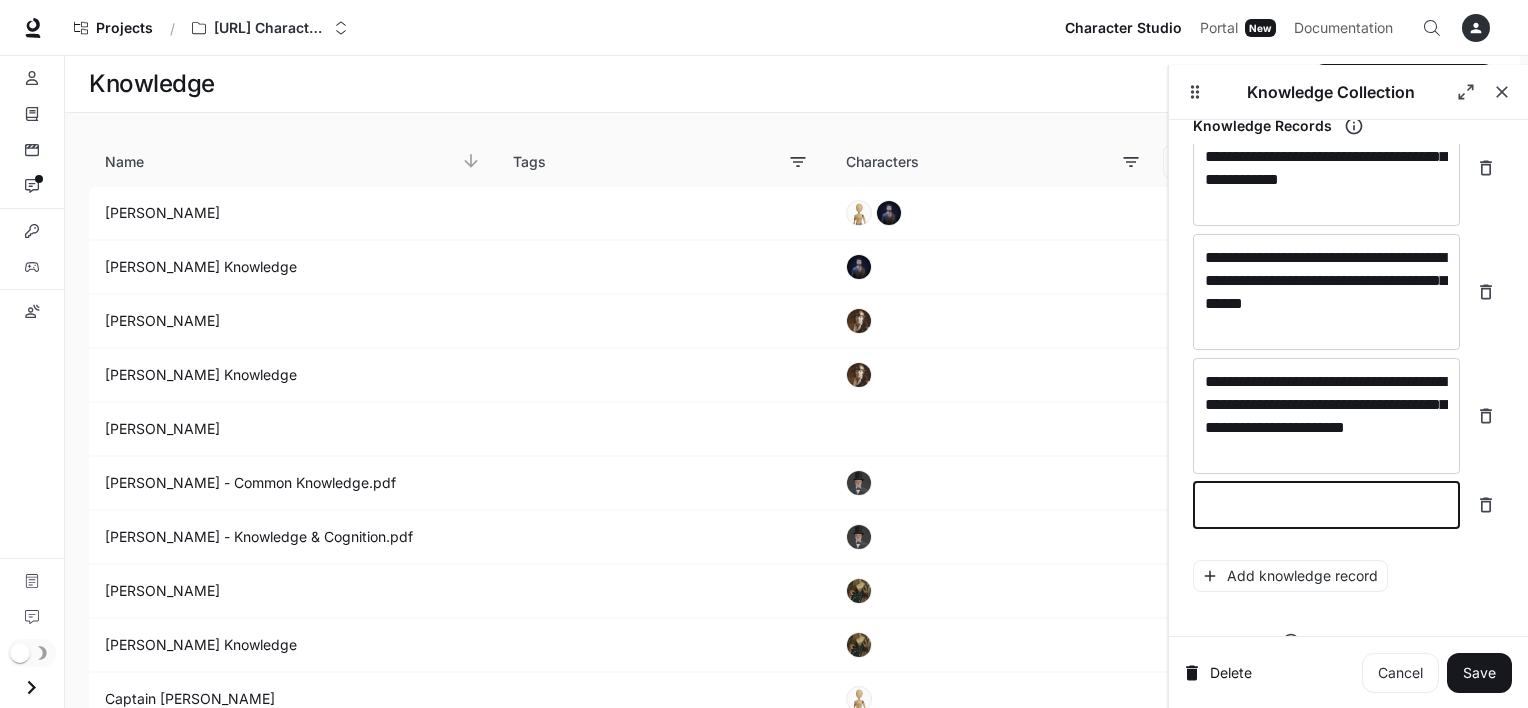 click at bounding box center (1326, 505) 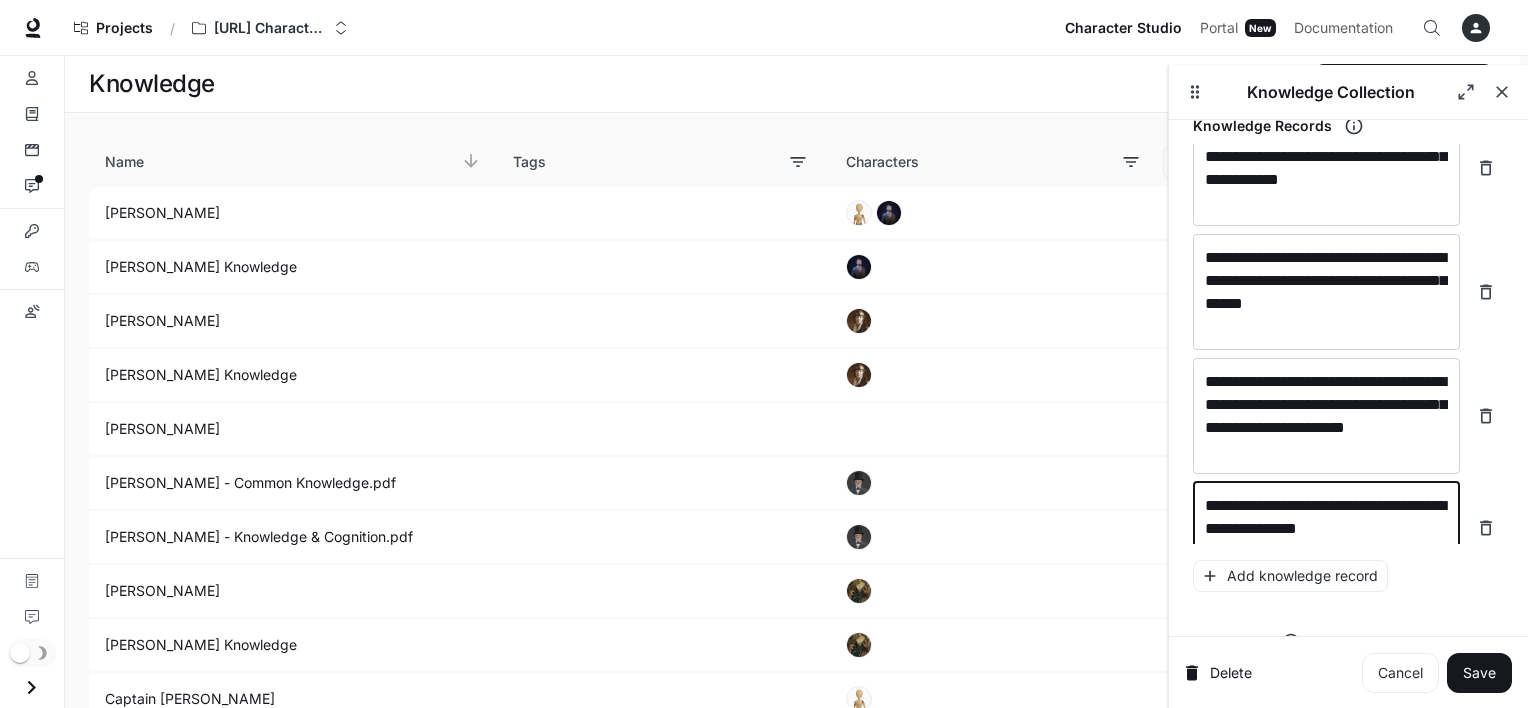 scroll, scrollTop: 22716, scrollLeft: 0, axis: vertical 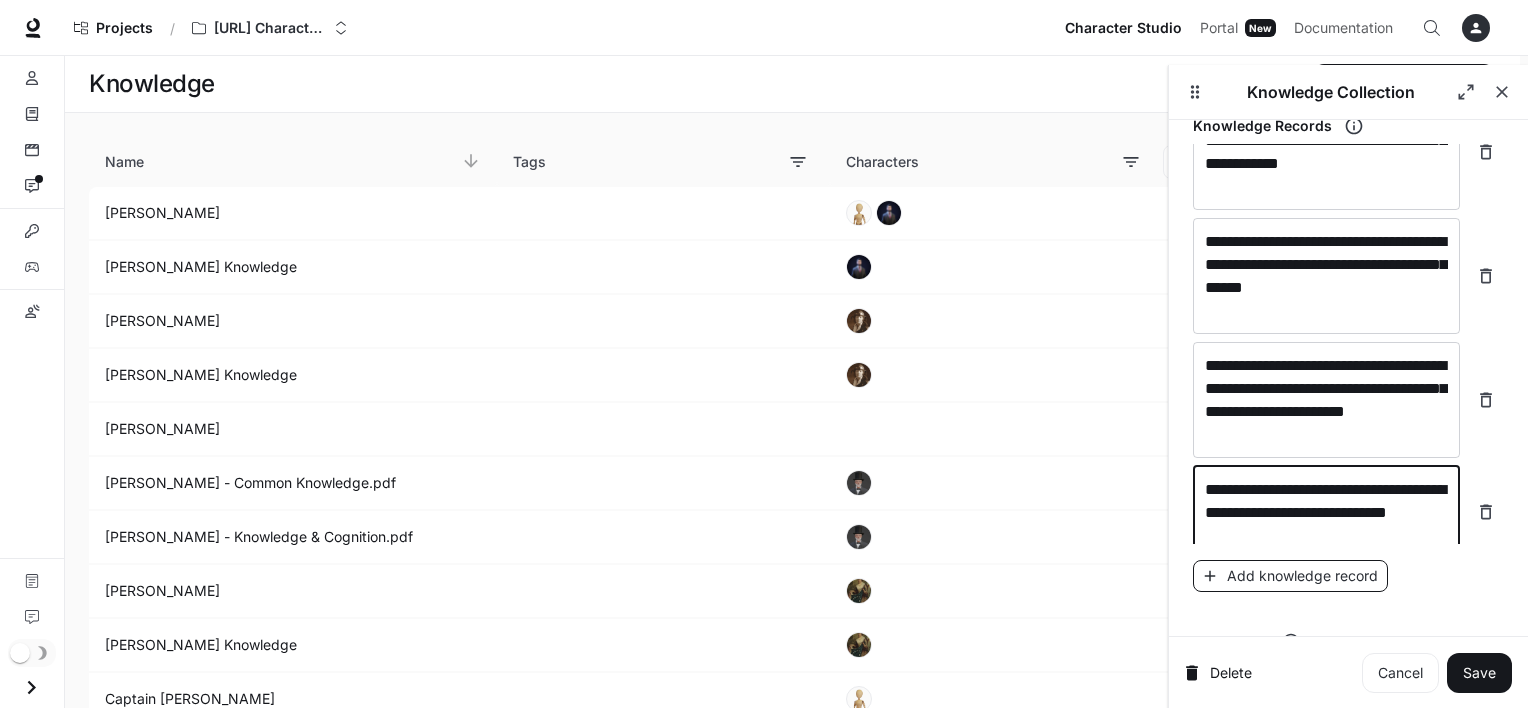 type on "**********" 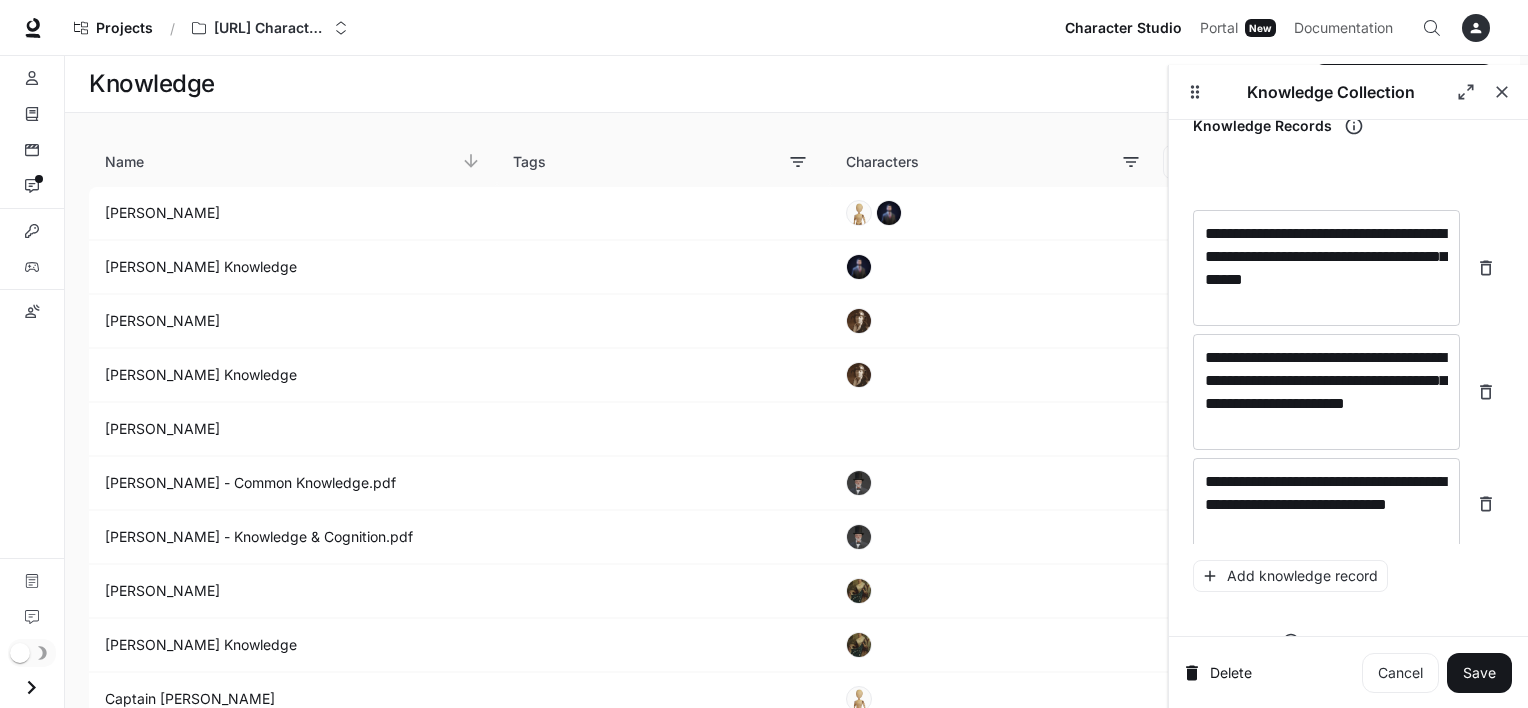 scroll, scrollTop: 22794, scrollLeft: 0, axis: vertical 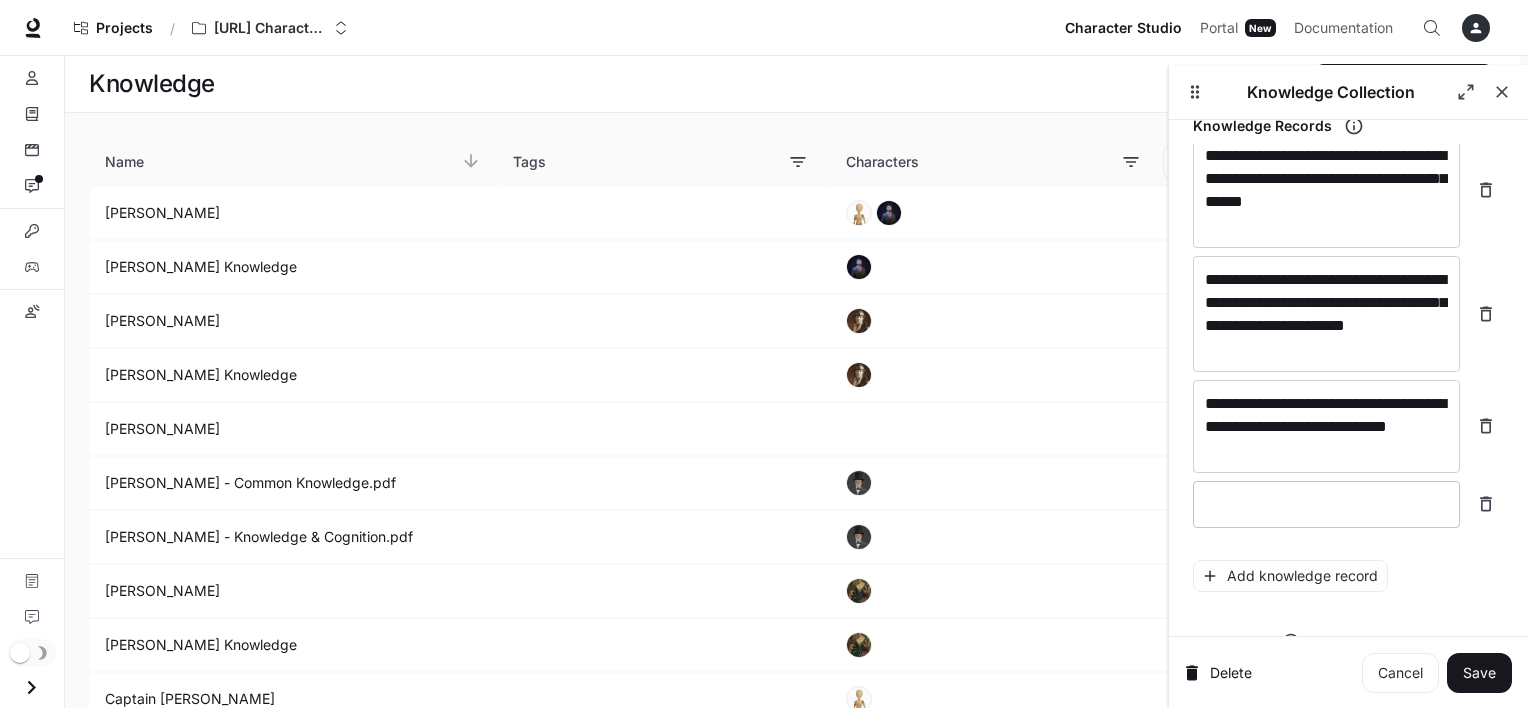 click at bounding box center [1326, 504] 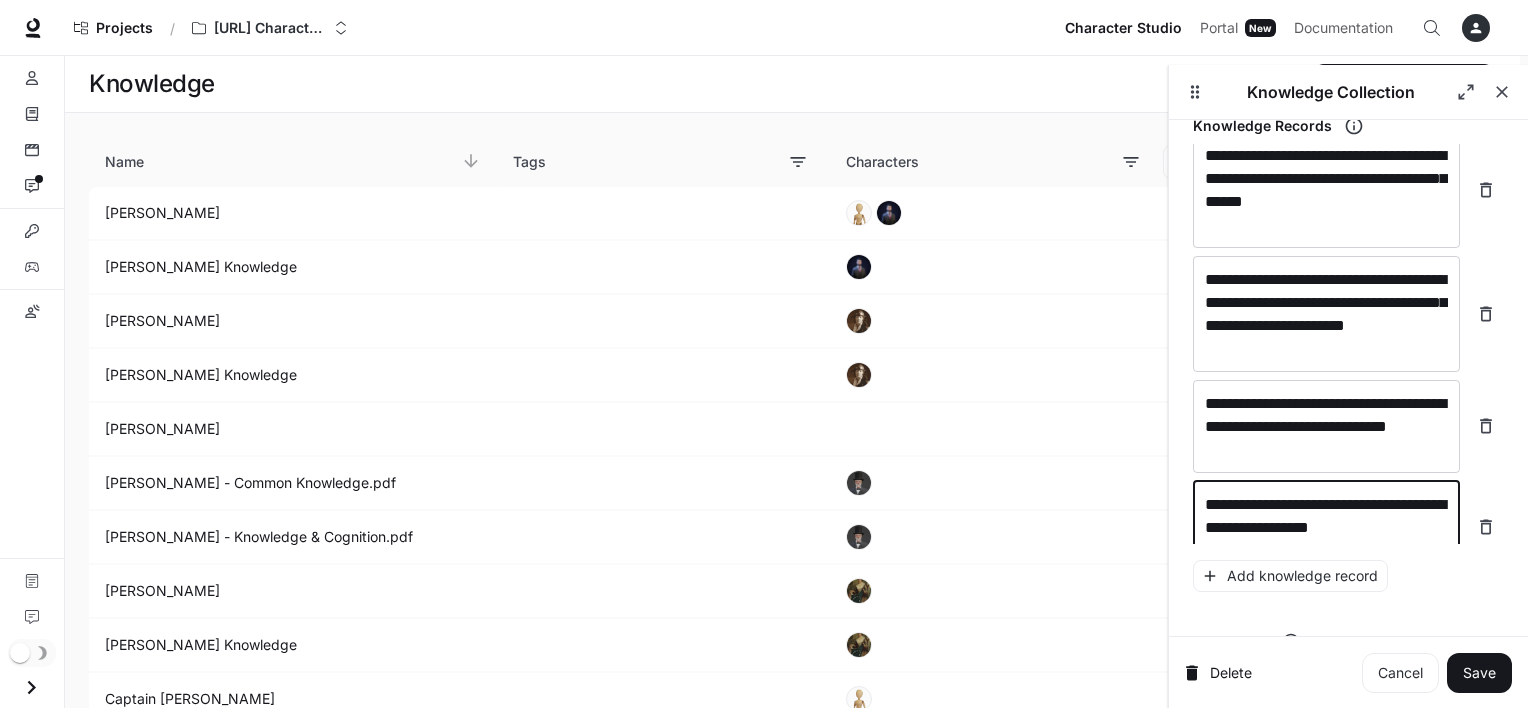 scroll, scrollTop: 22809, scrollLeft: 0, axis: vertical 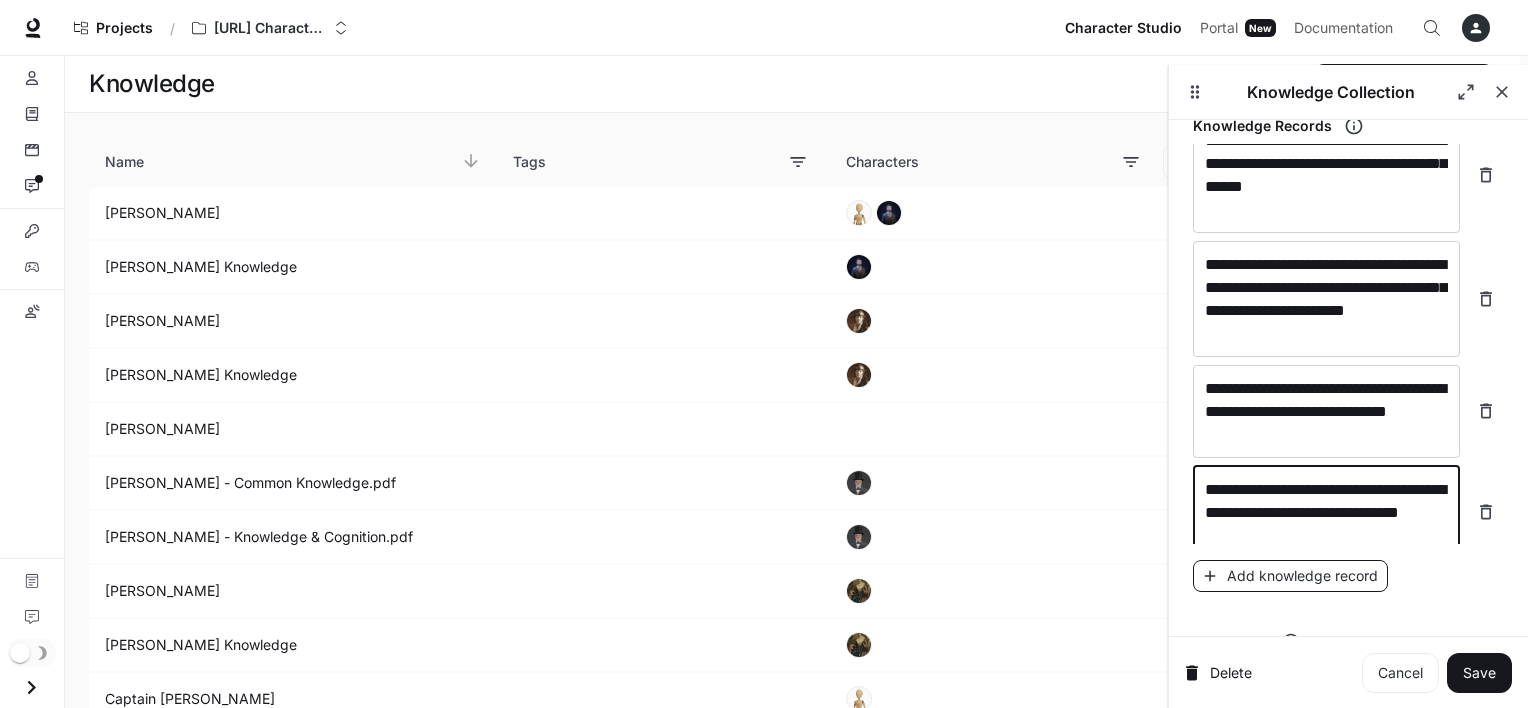 type on "**********" 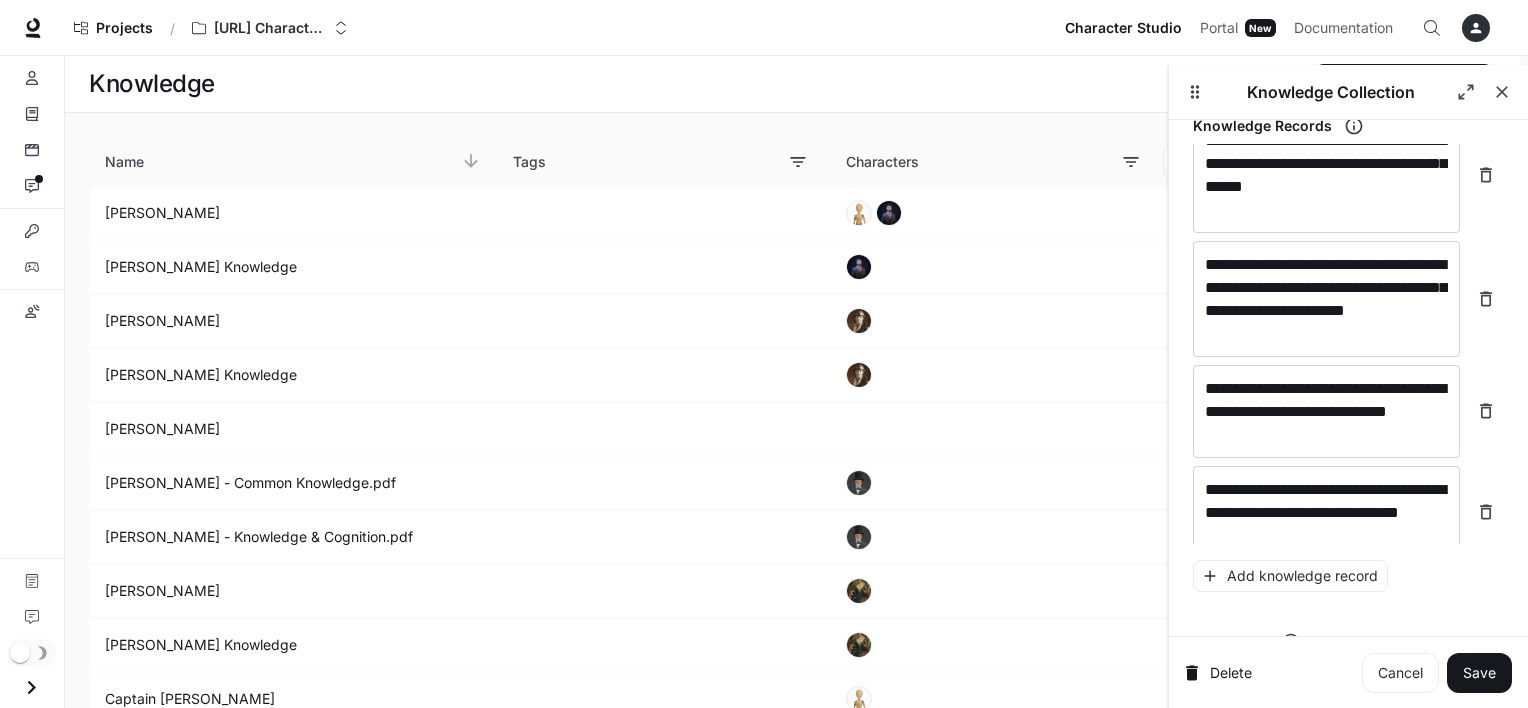 scroll, scrollTop: 22848, scrollLeft: 0, axis: vertical 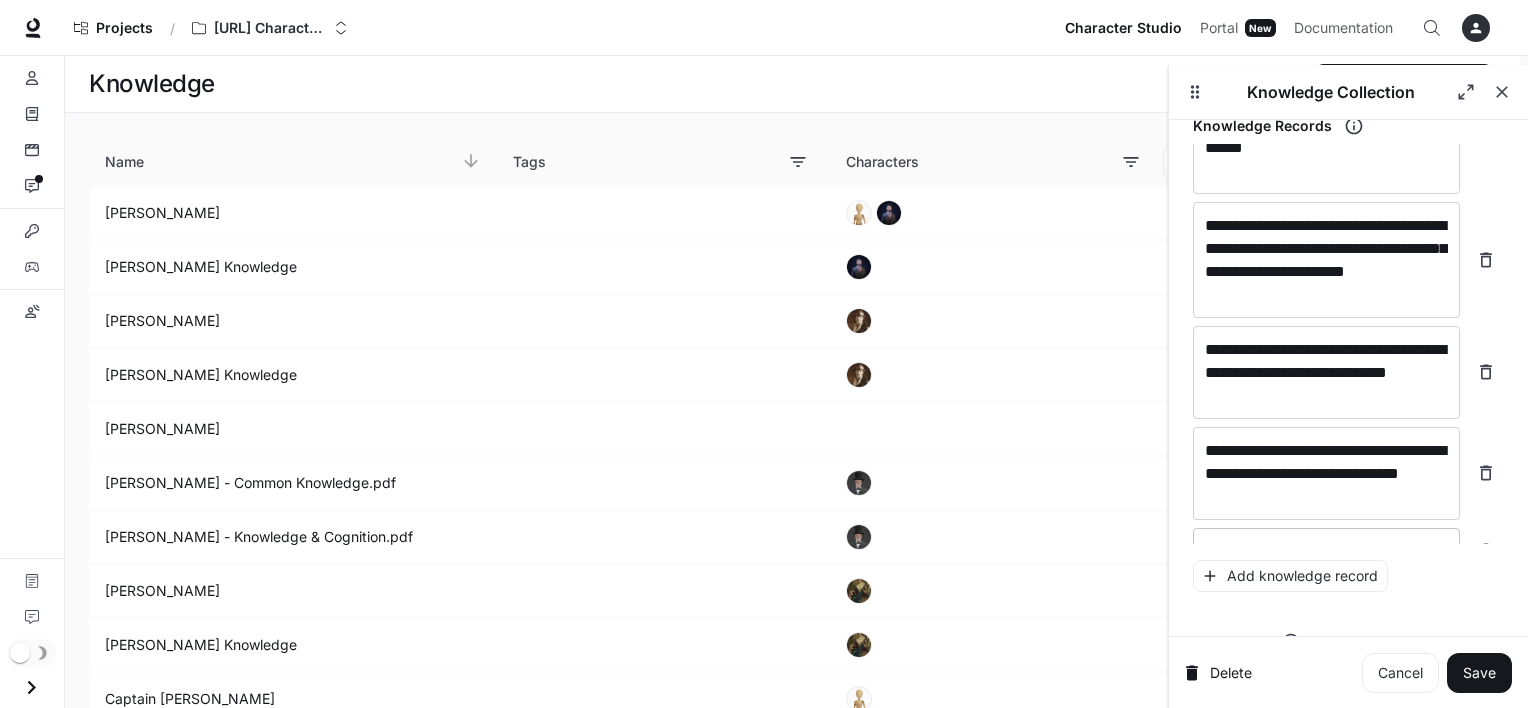 click at bounding box center (1326, 551) 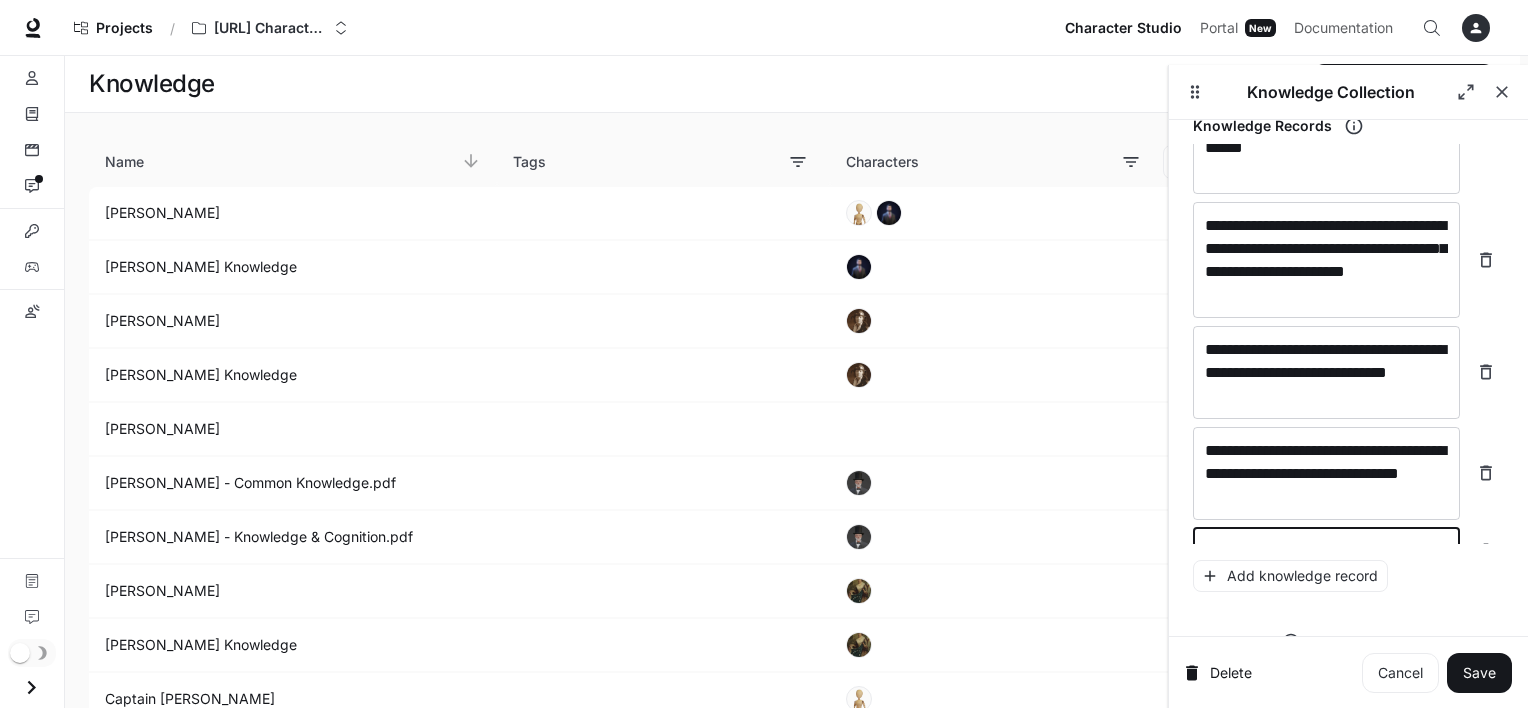 scroll, scrollTop: 22864, scrollLeft: 0, axis: vertical 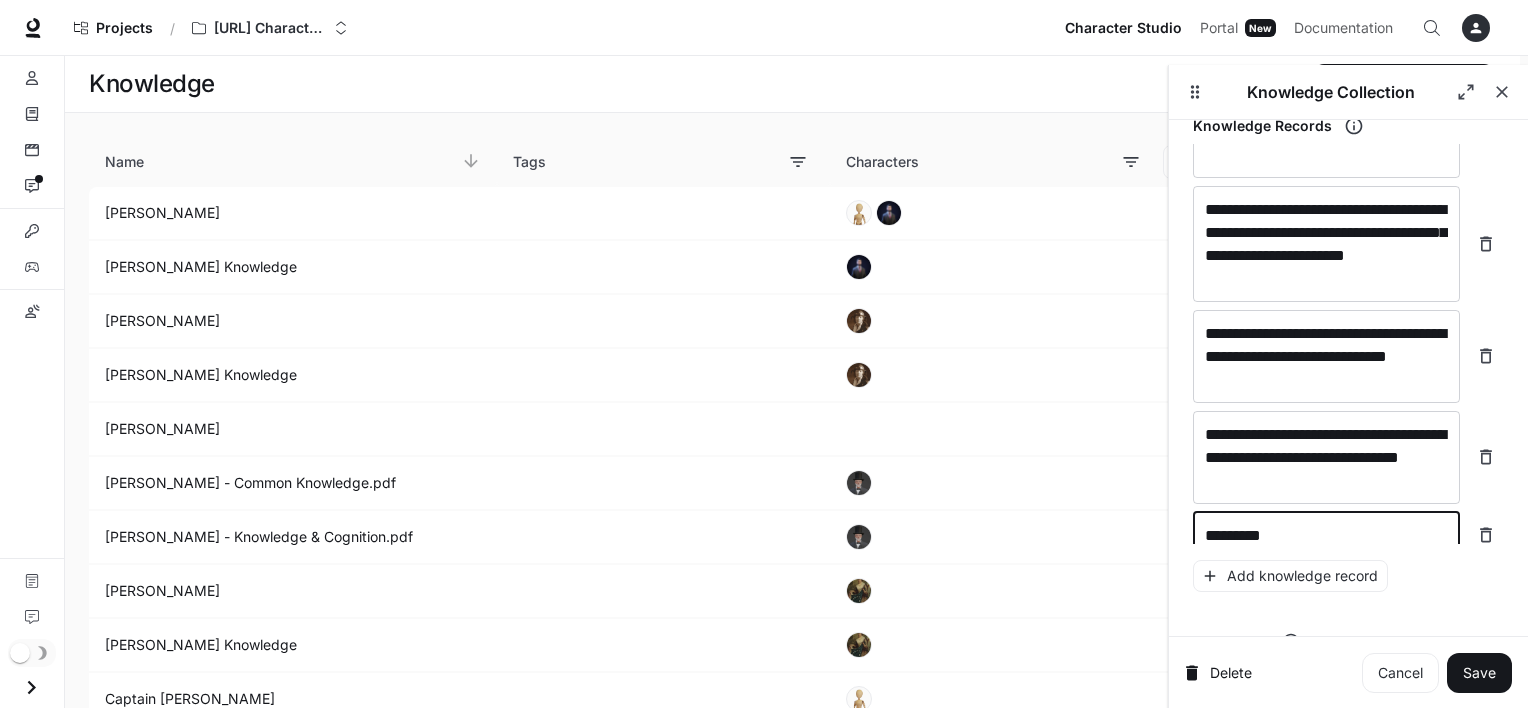 type on "*********" 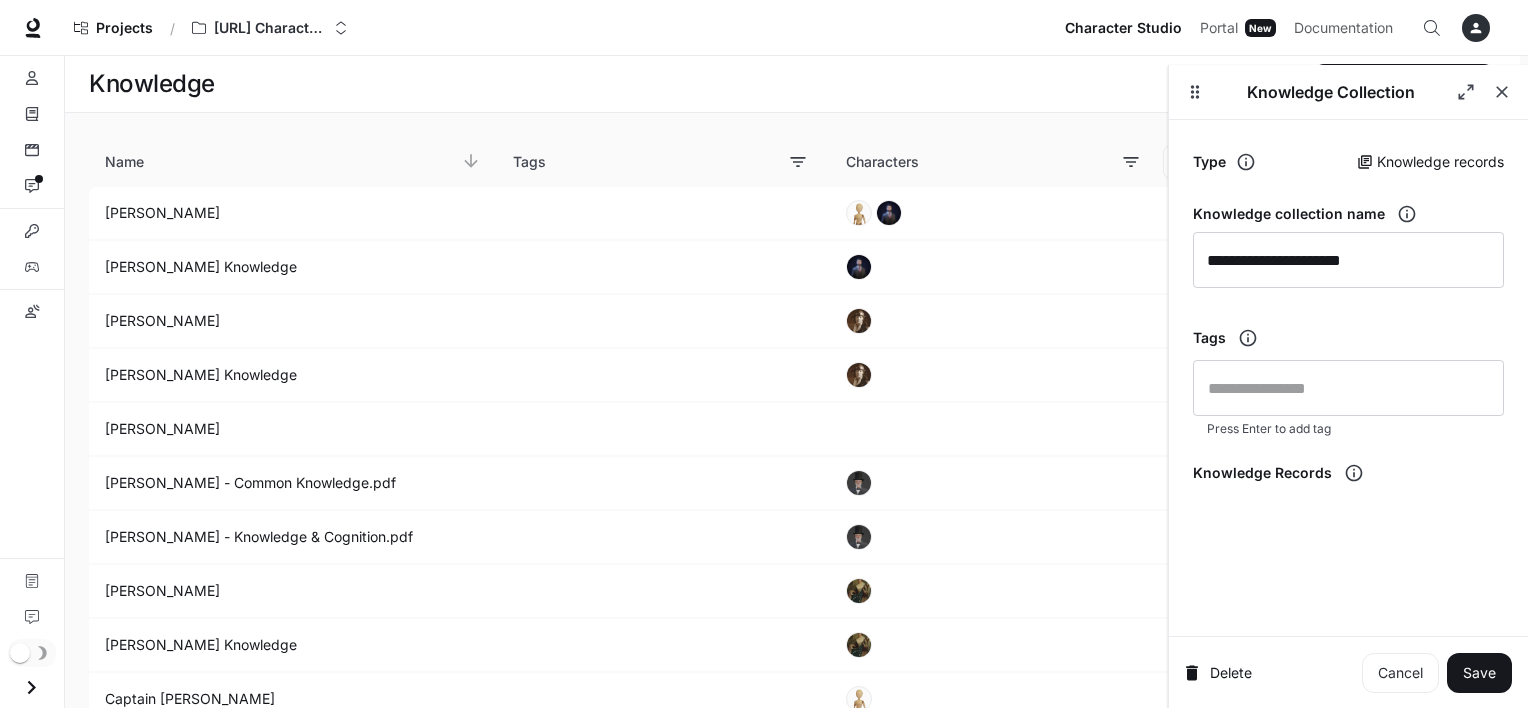 scroll, scrollTop: 0, scrollLeft: 0, axis: both 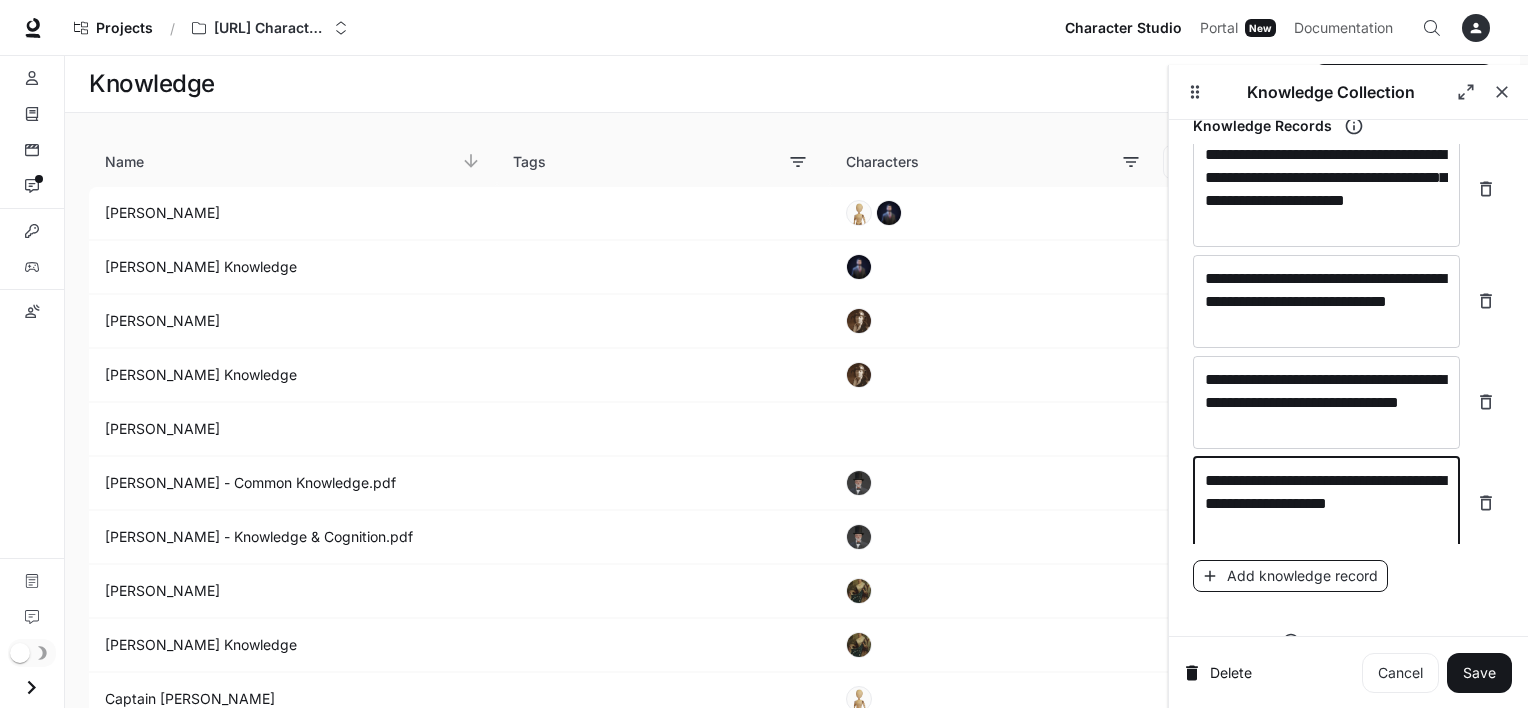type on "**********" 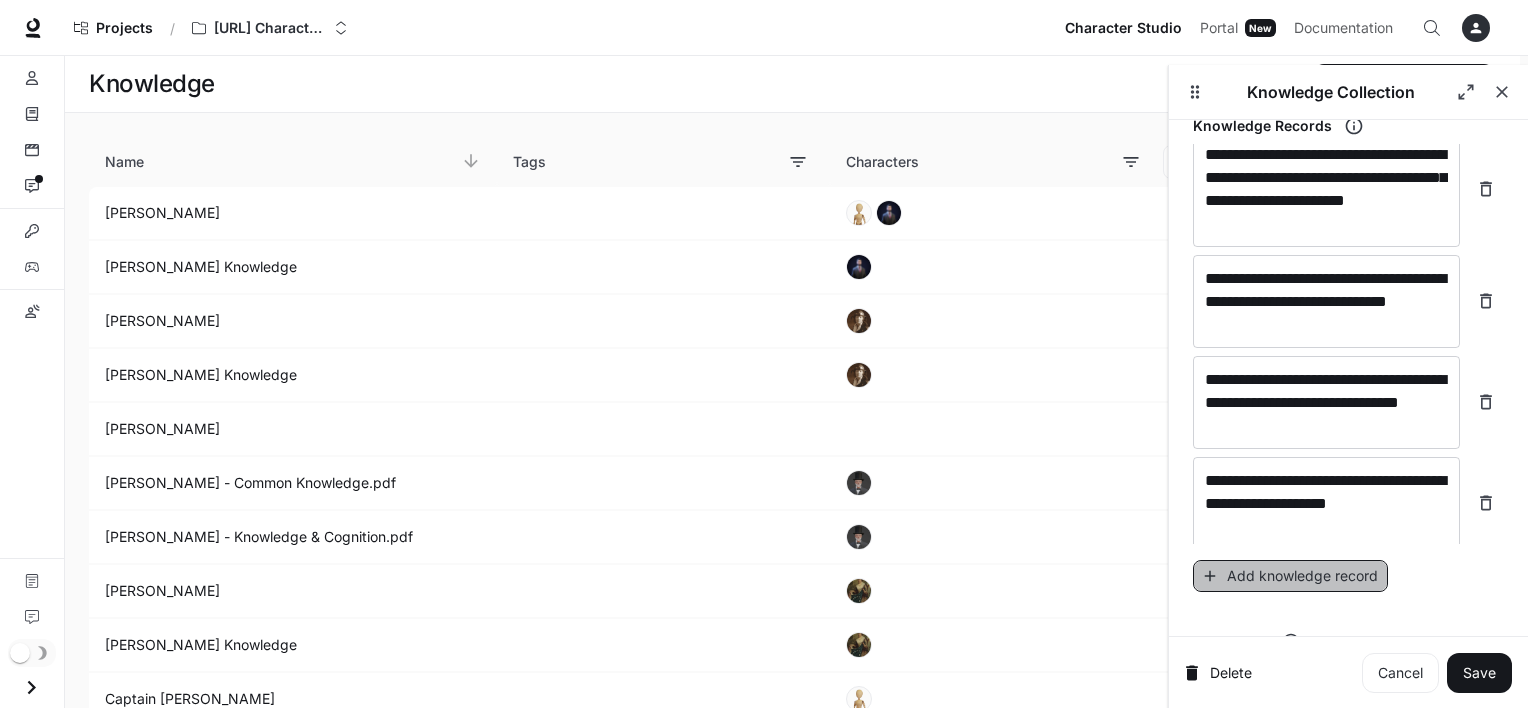 click on "Add knowledge record" at bounding box center (1290, 576) 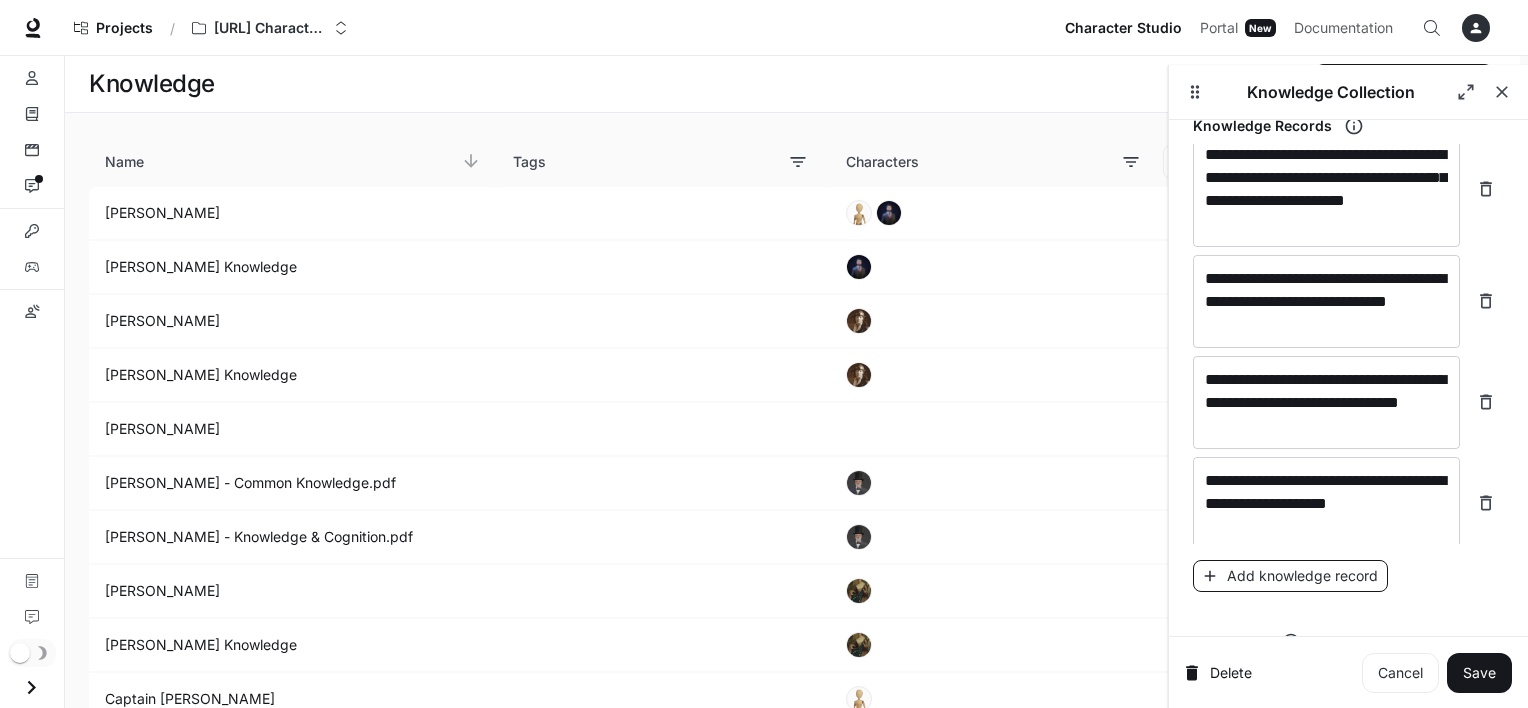 scroll, scrollTop: 22988, scrollLeft: 0, axis: vertical 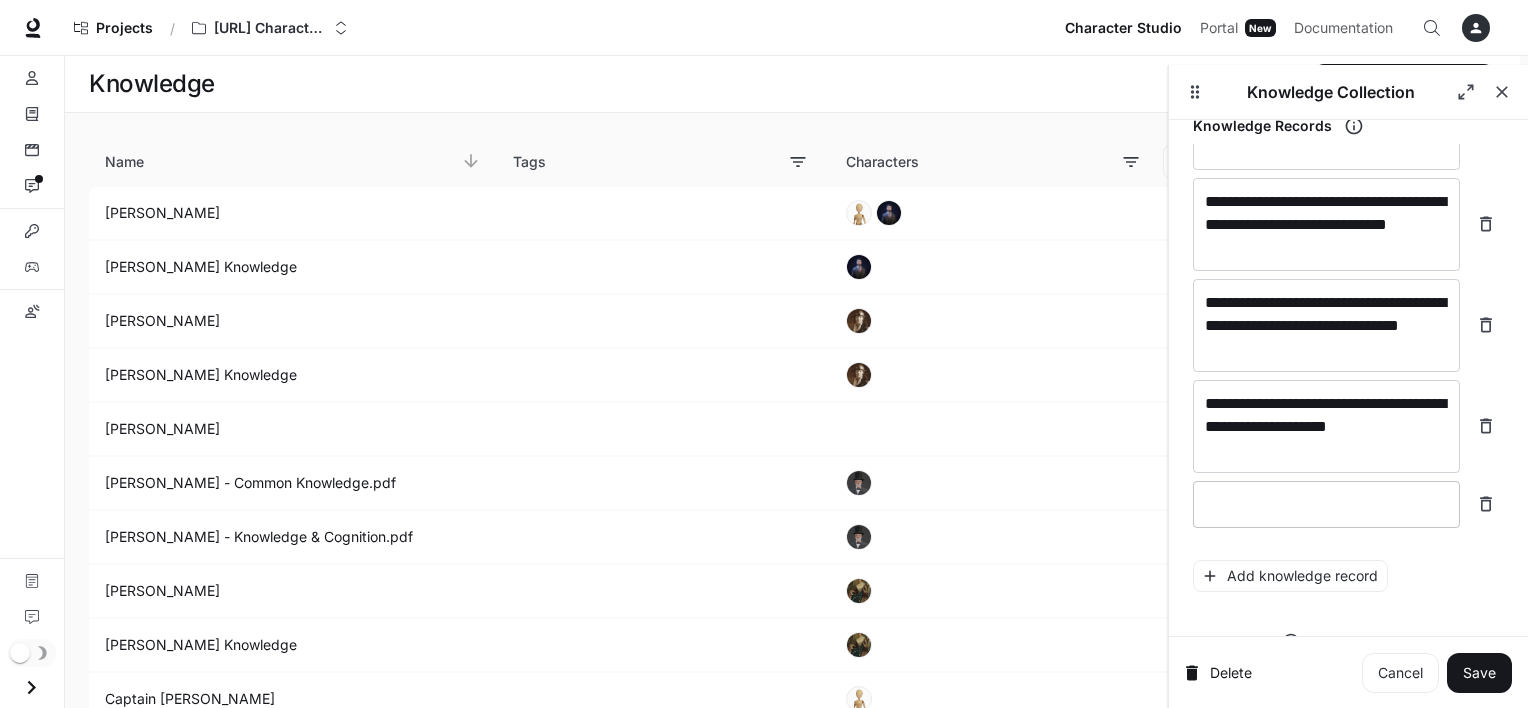 click on "* ​" at bounding box center [1326, 504] 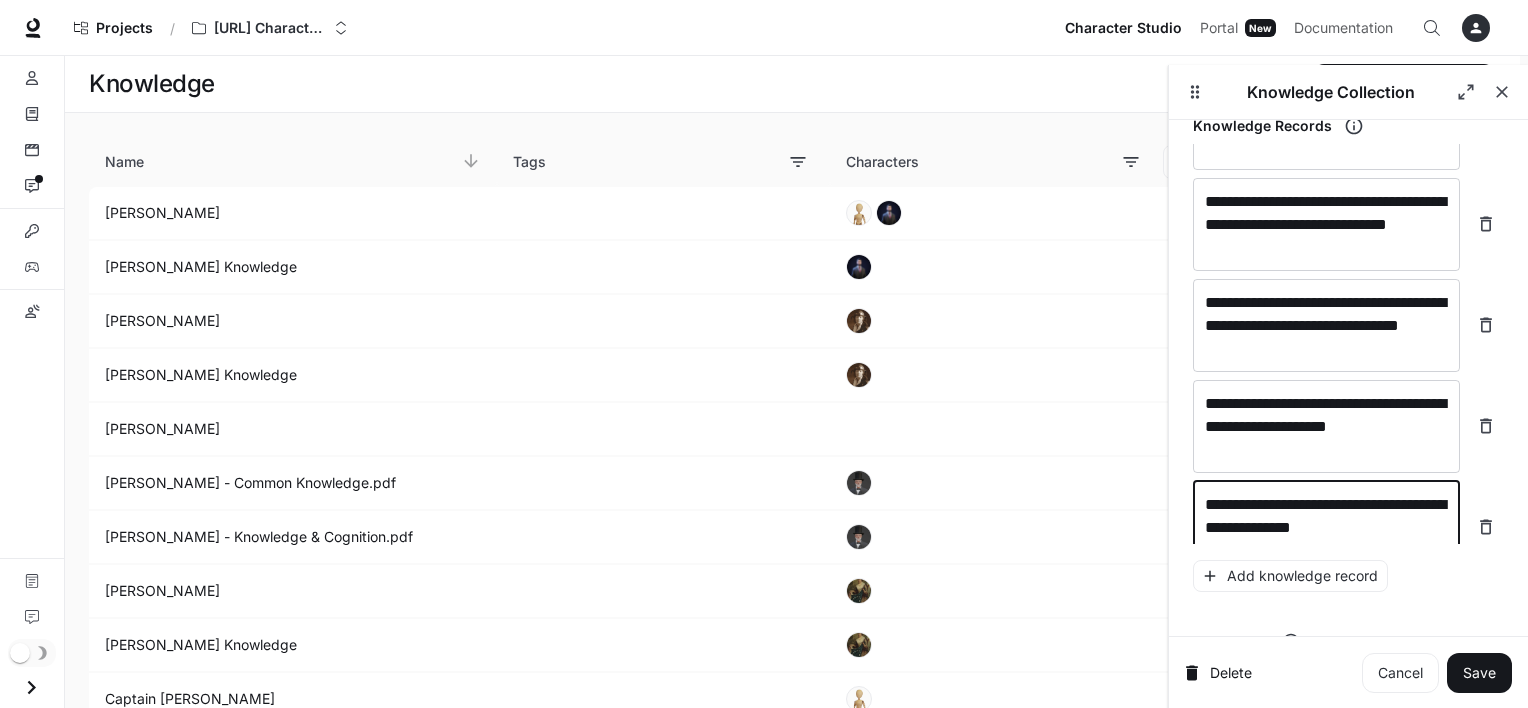 scroll, scrollTop: 23004, scrollLeft: 0, axis: vertical 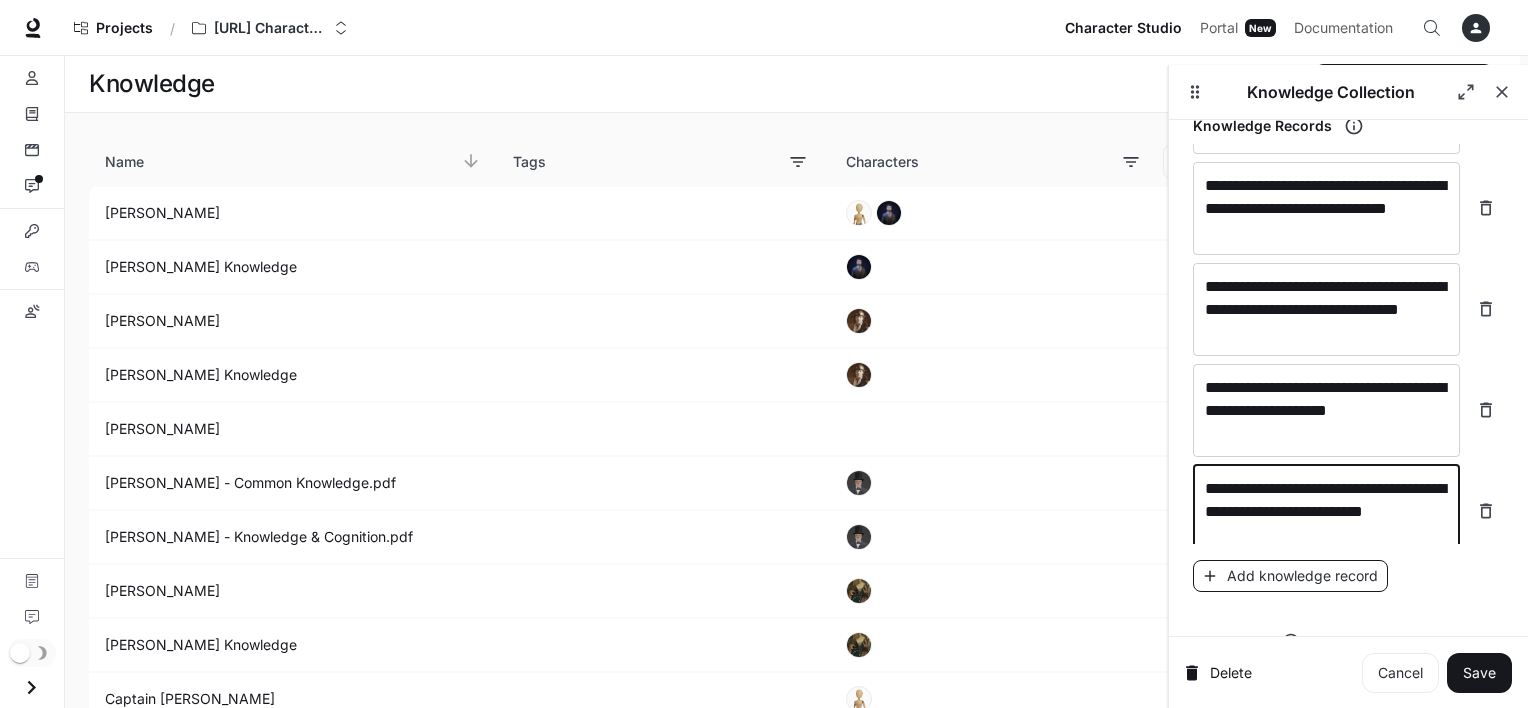 type on "**********" 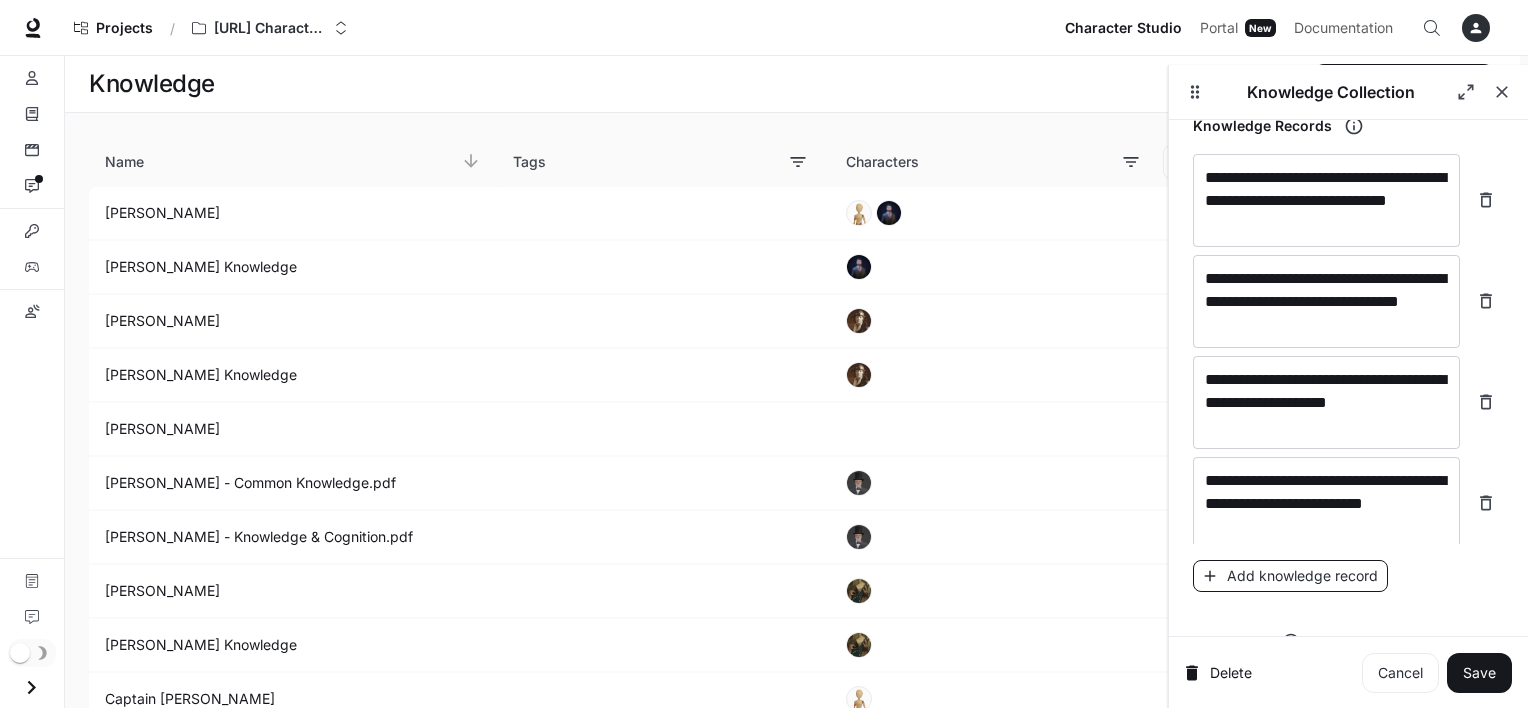 scroll, scrollTop: 23080, scrollLeft: 0, axis: vertical 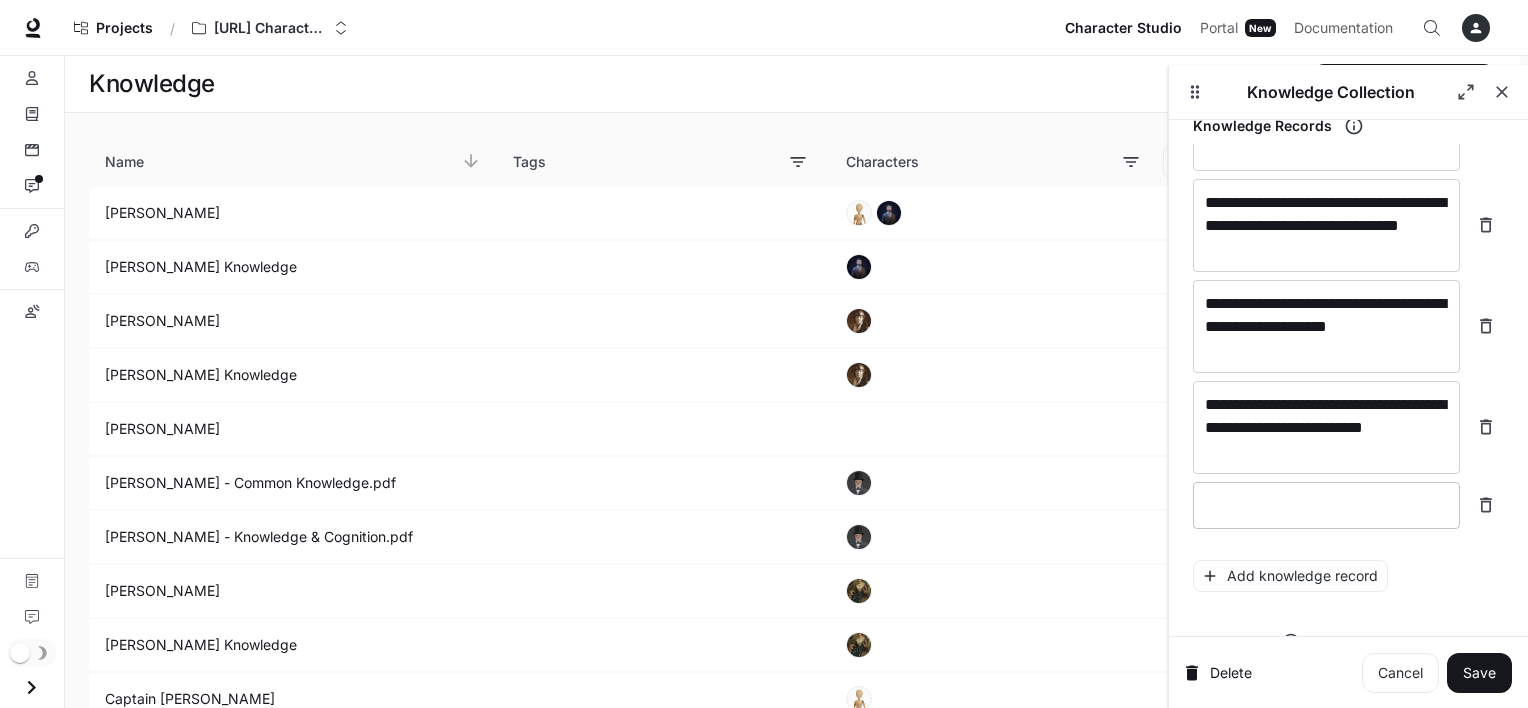click on "* ​" at bounding box center [1326, 505] 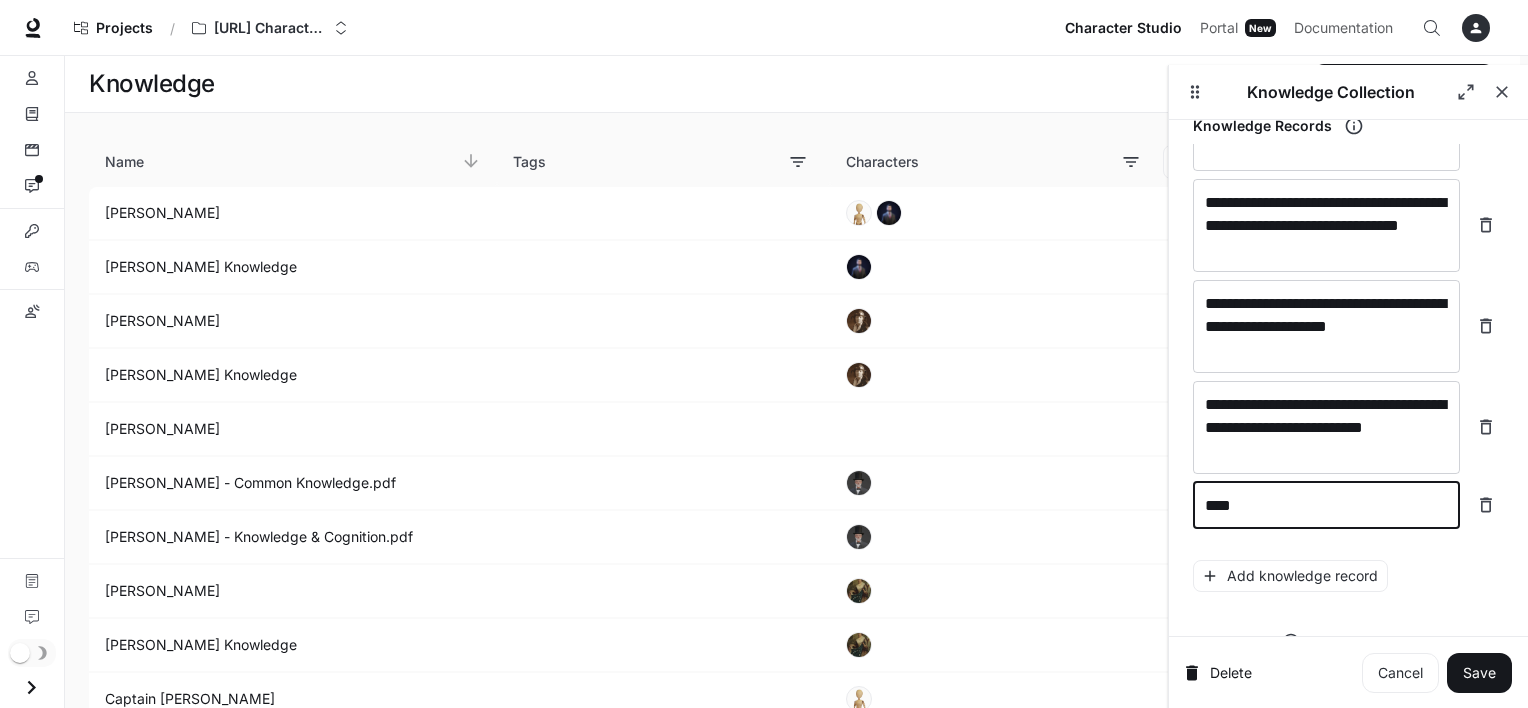 type on "*****" 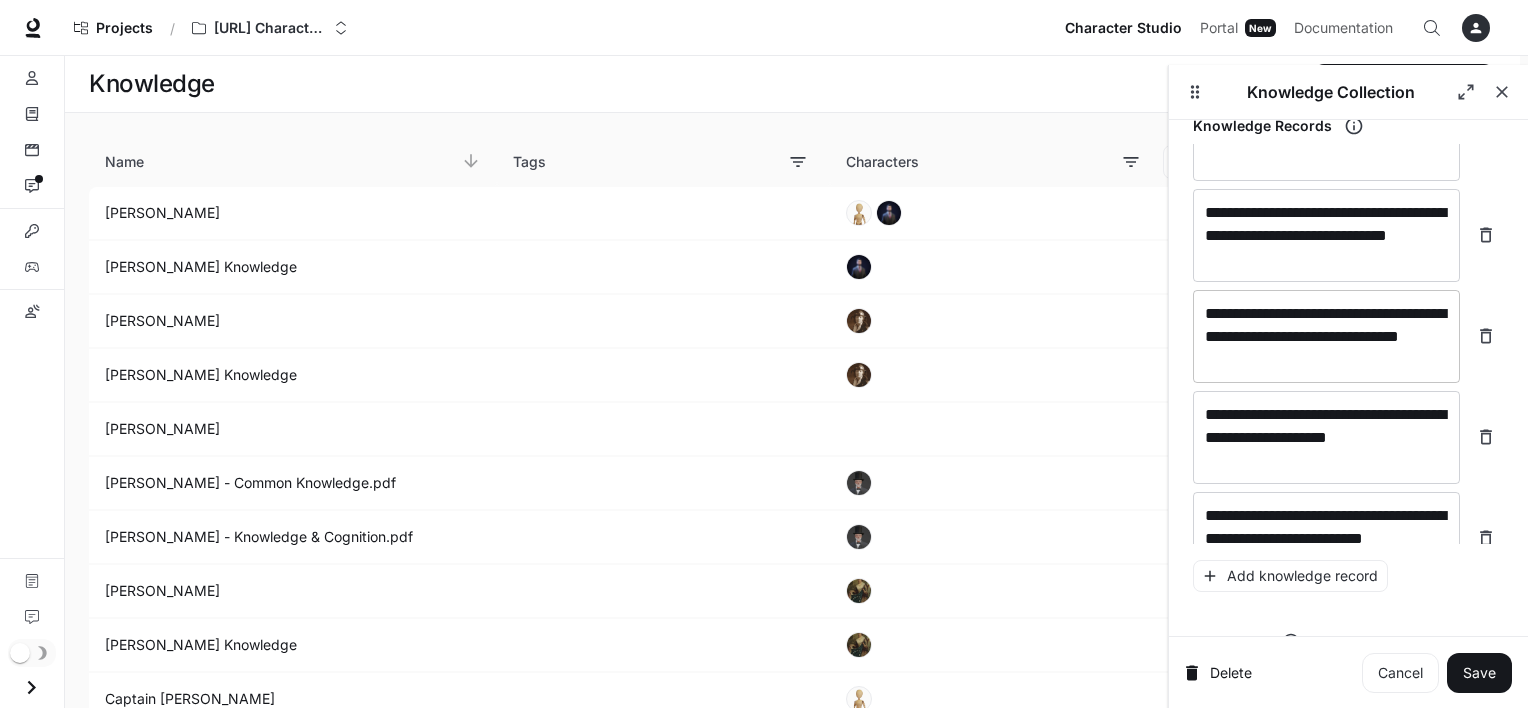 scroll, scrollTop: 22997, scrollLeft: 0, axis: vertical 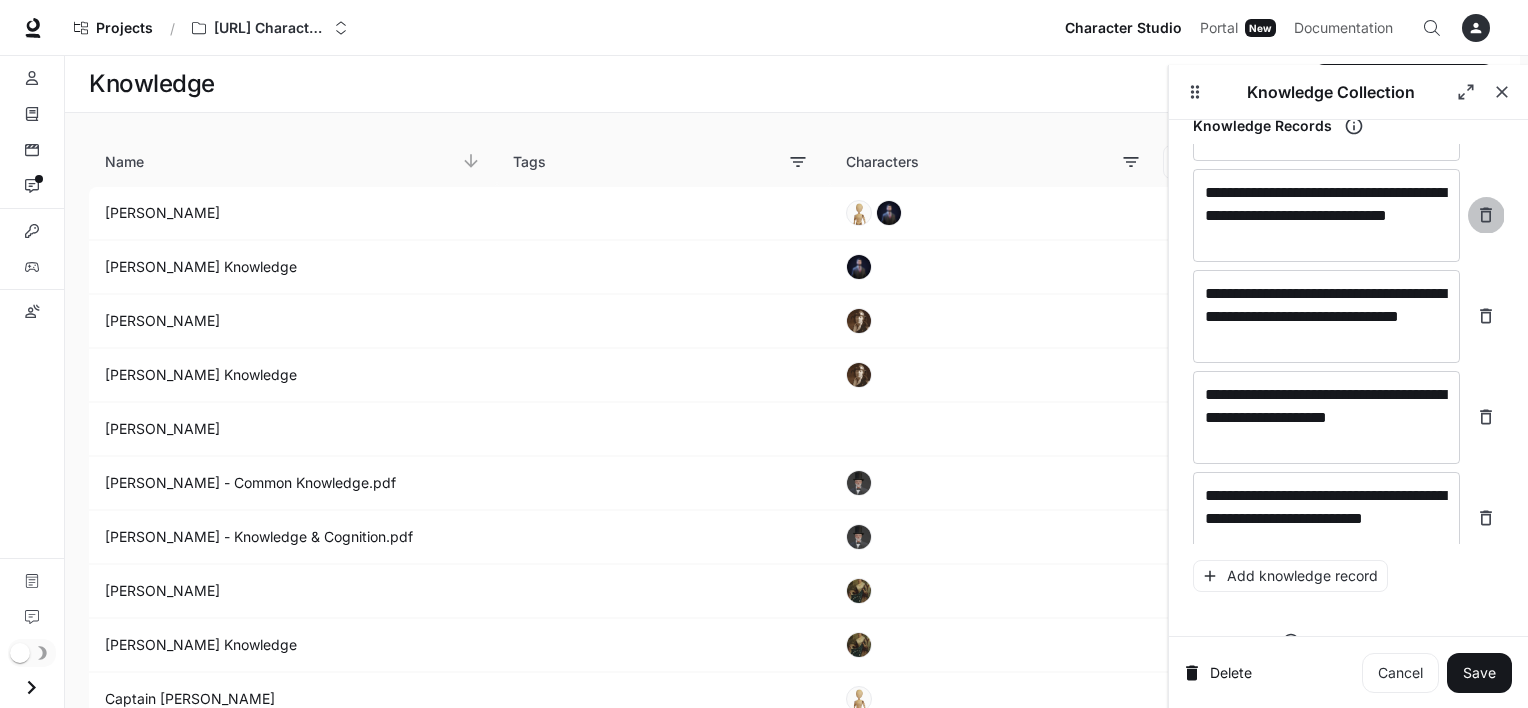 click 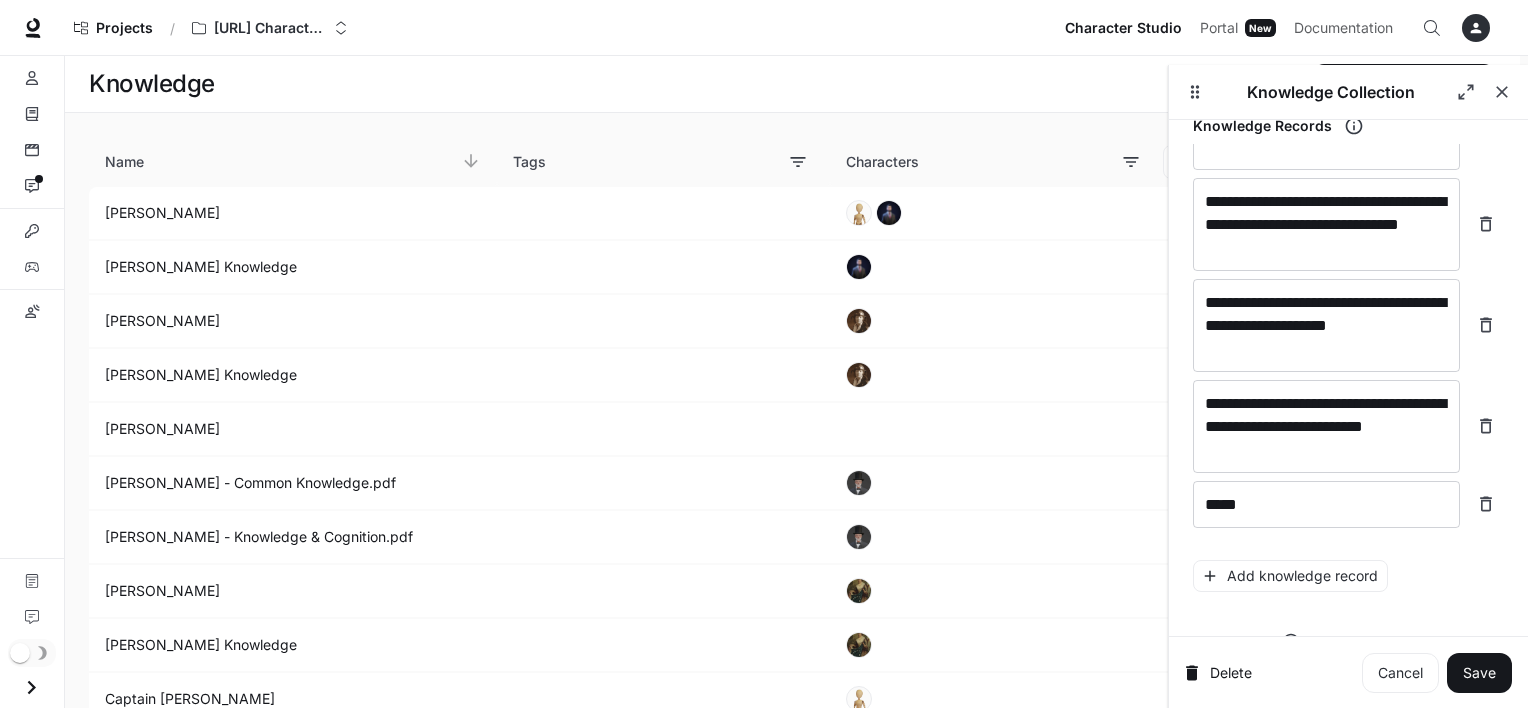 scroll, scrollTop: 22952, scrollLeft: 0, axis: vertical 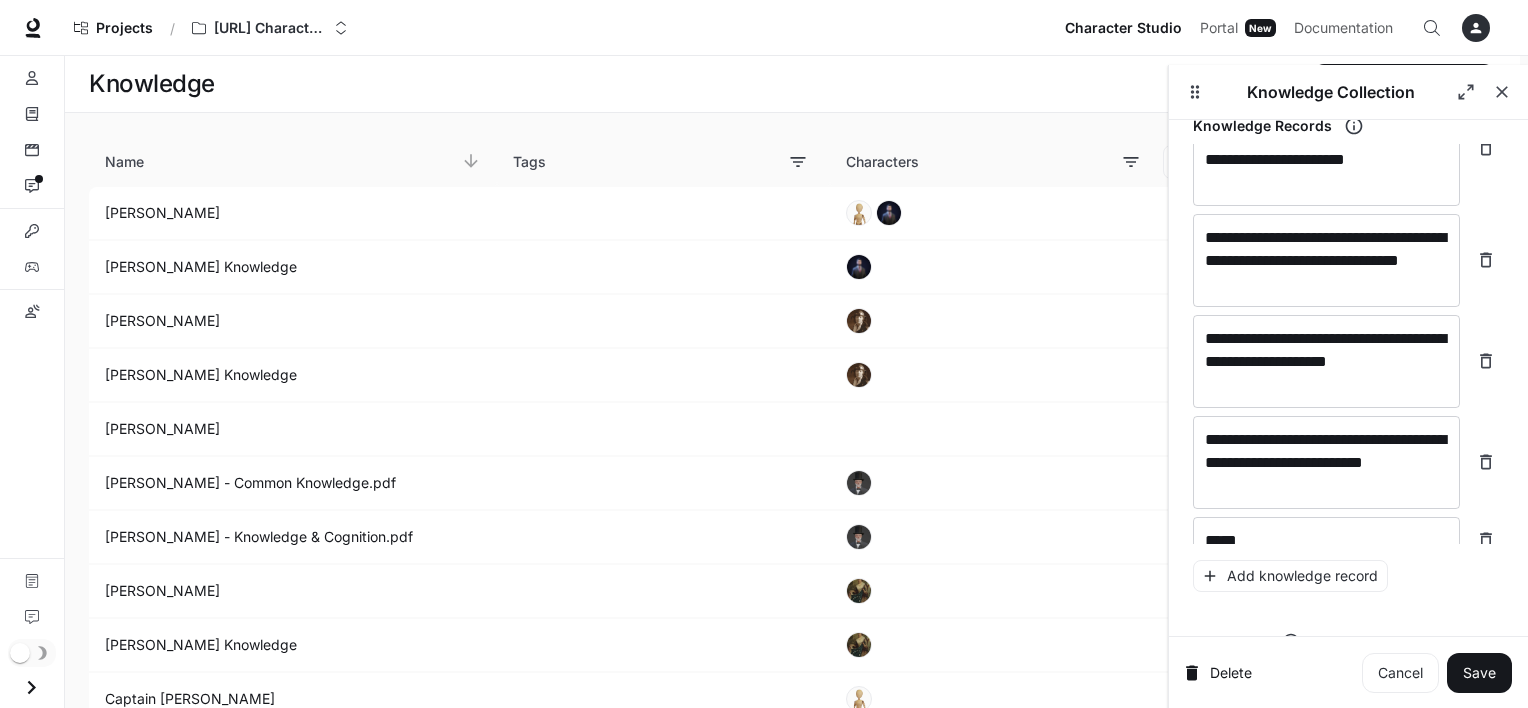 click 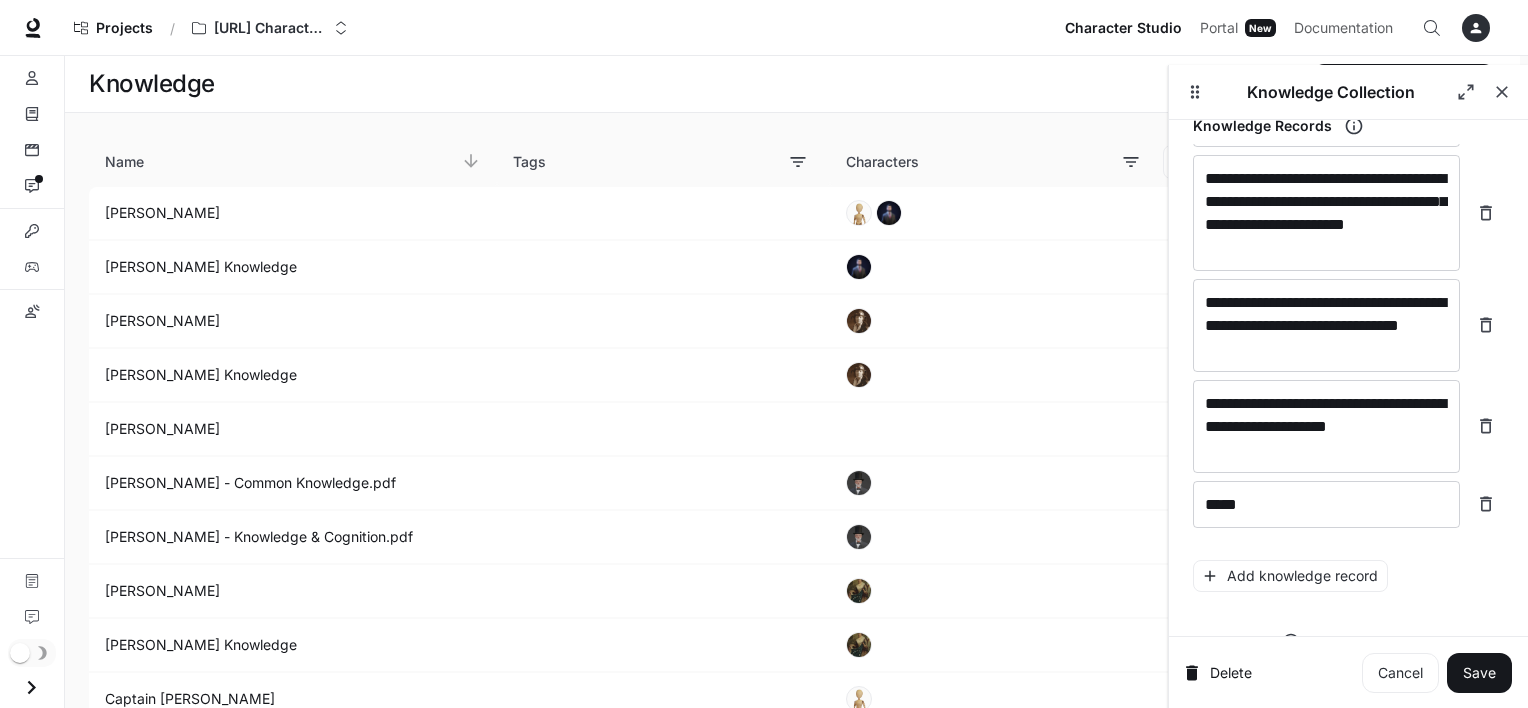scroll, scrollTop: 22803, scrollLeft: 0, axis: vertical 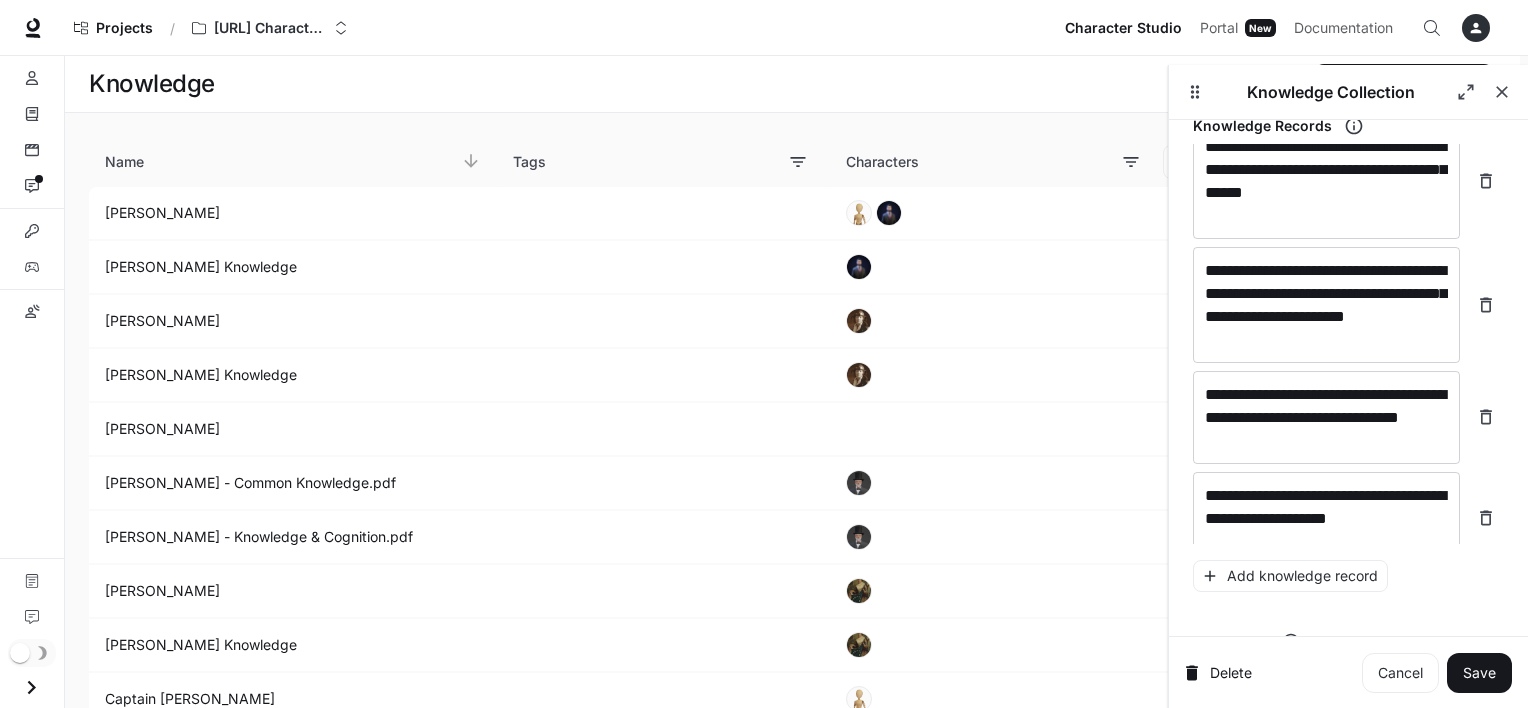 click 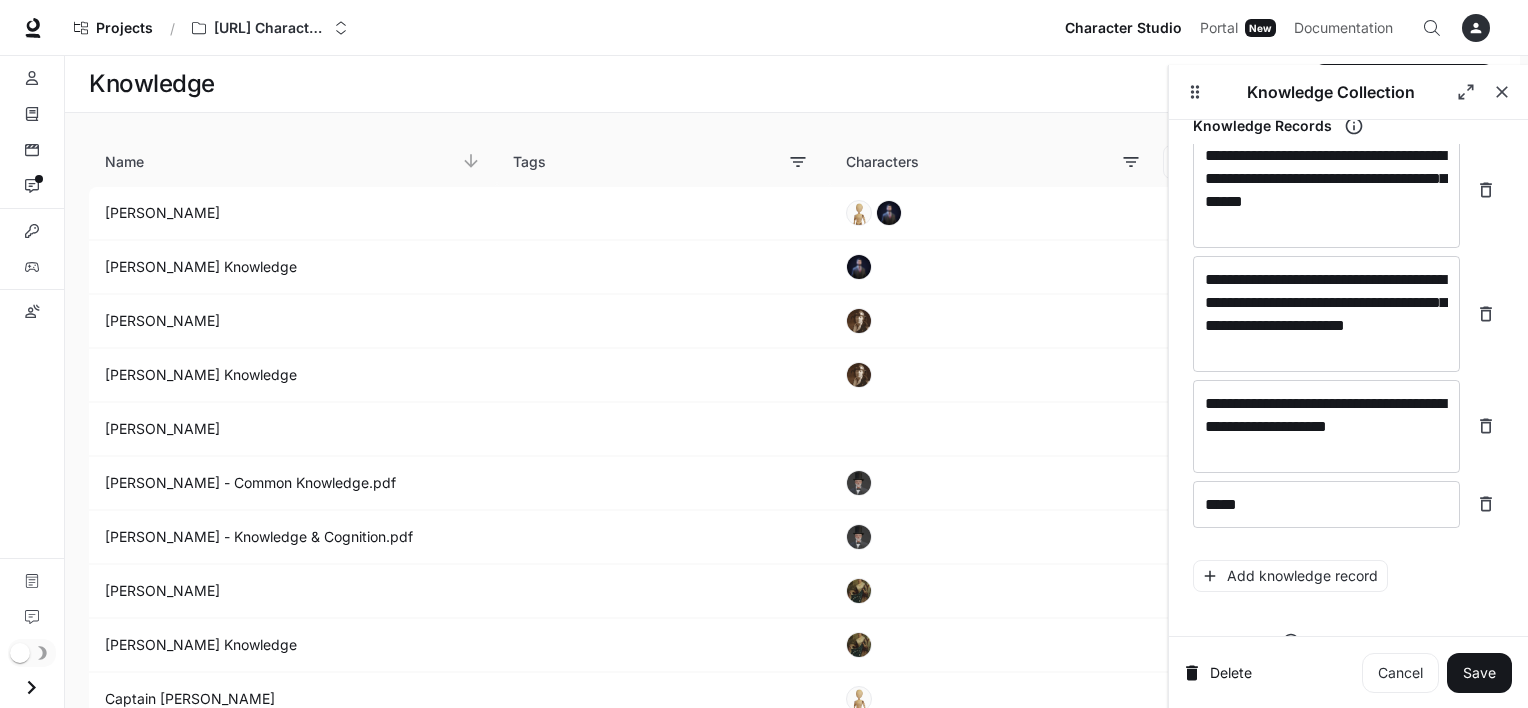 scroll, scrollTop: 22794, scrollLeft: 0, axis: vertical 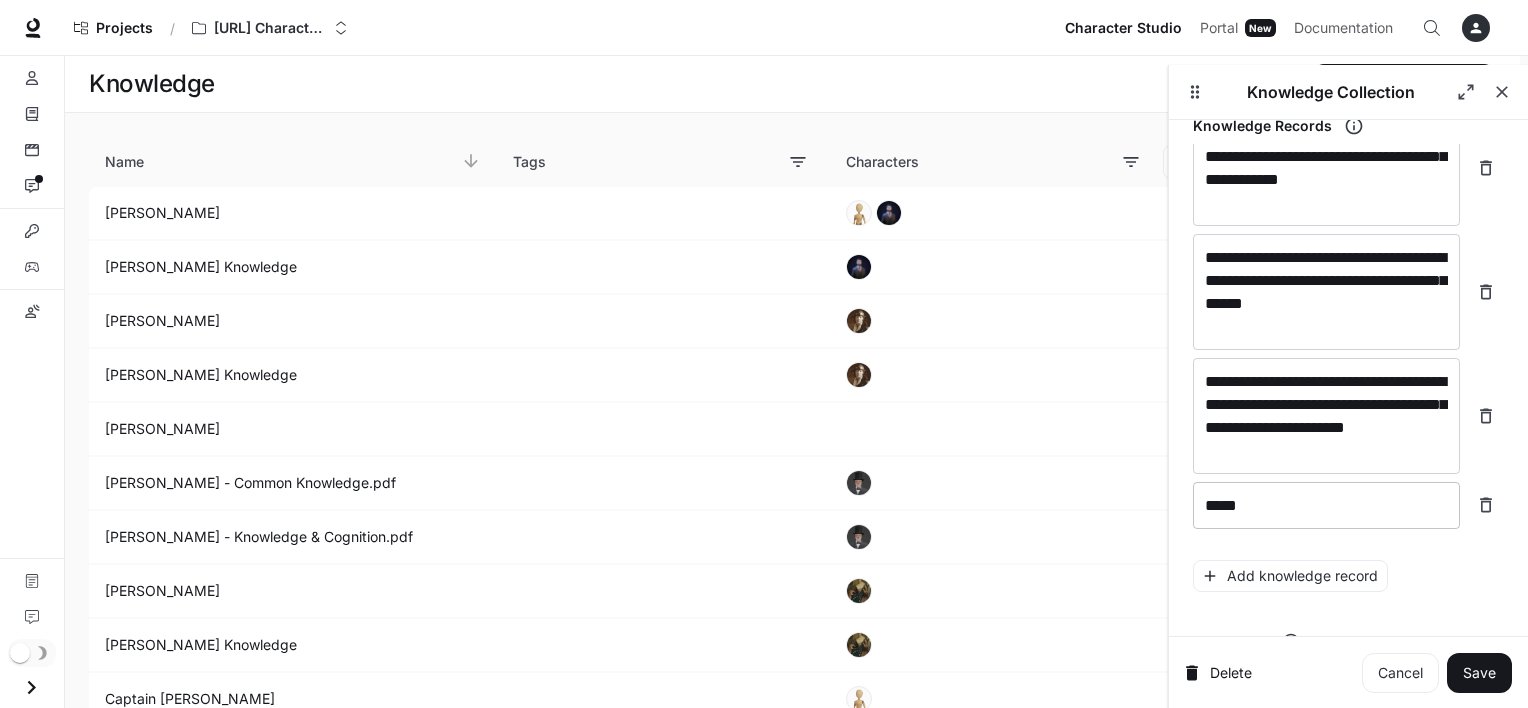 click on "*****" at bounding box center (1326, 505) 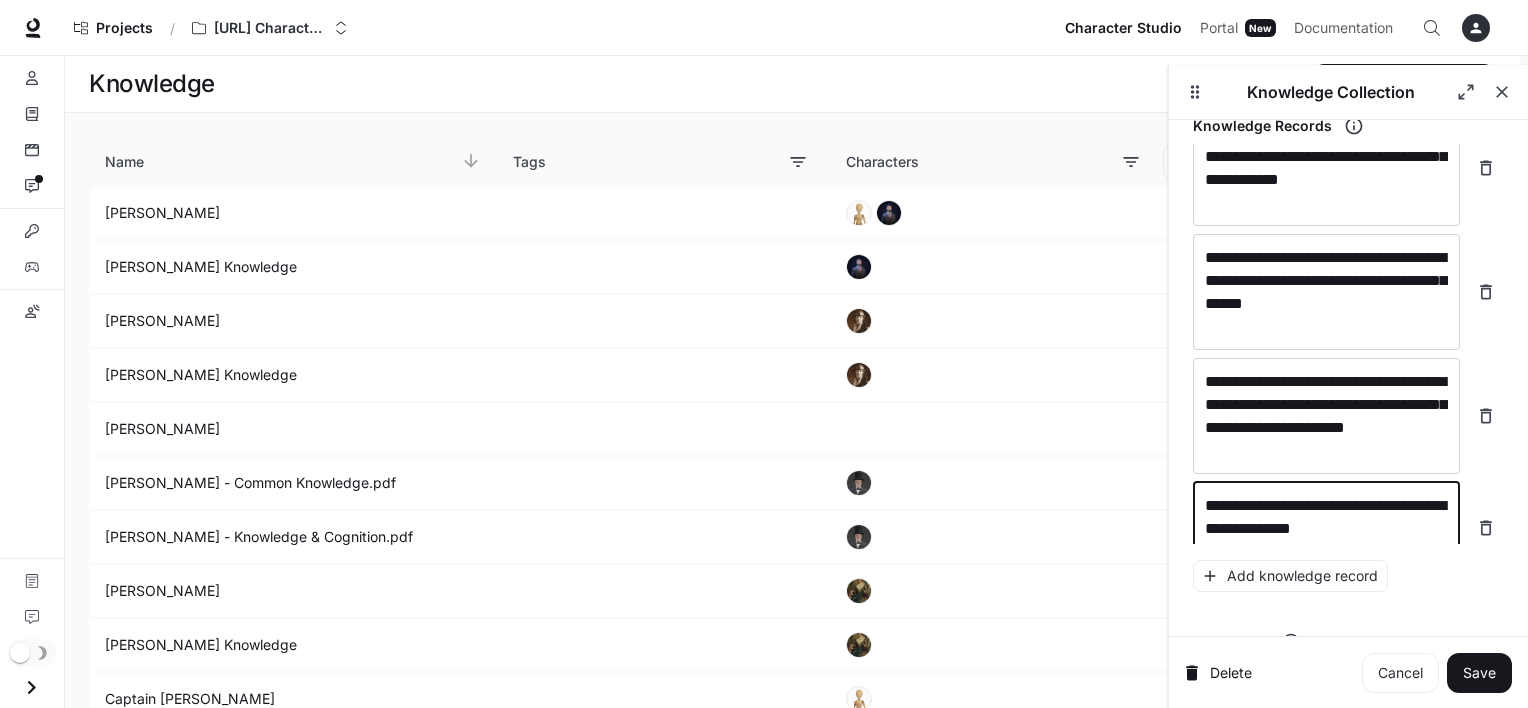 scroll, scrollTop: 22716, scrollLeft: 0, axis: vertical 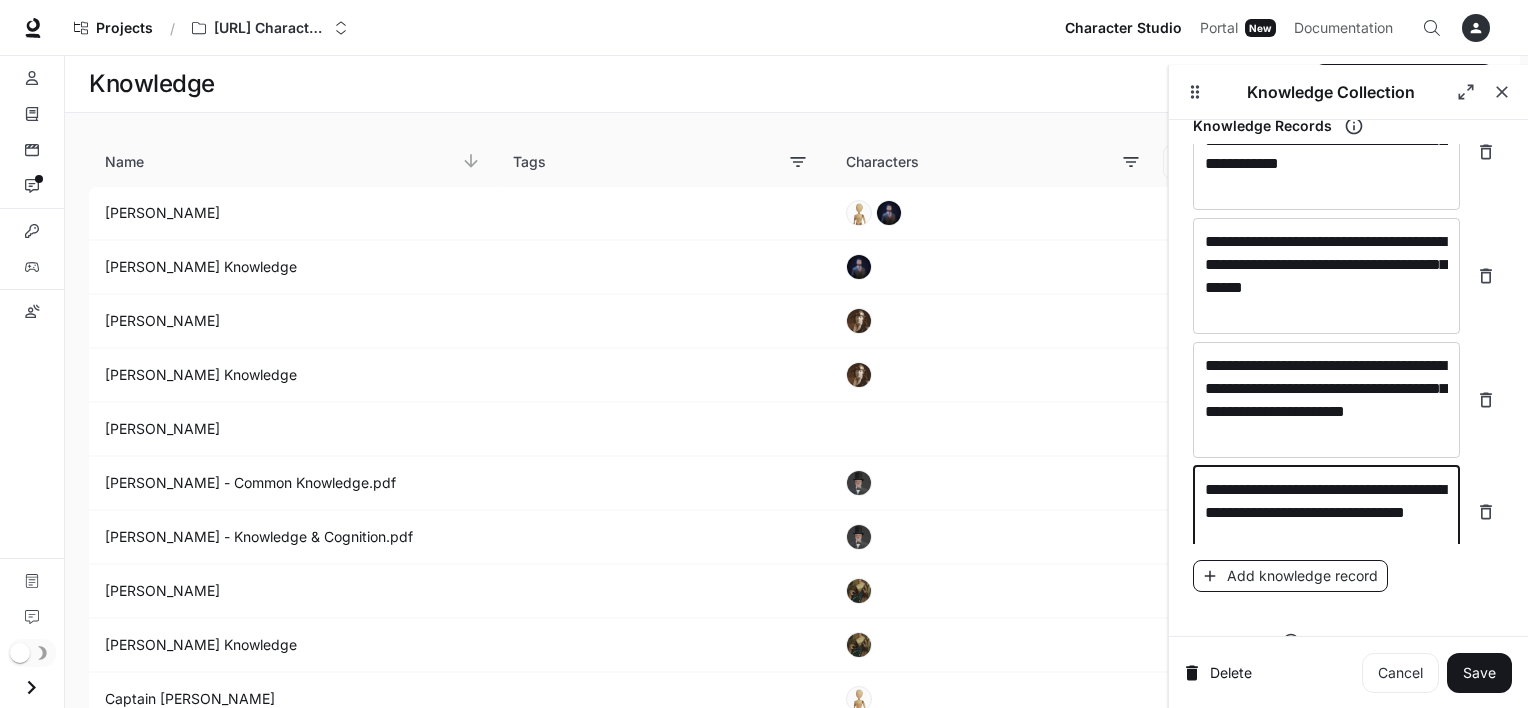 type on "**********" 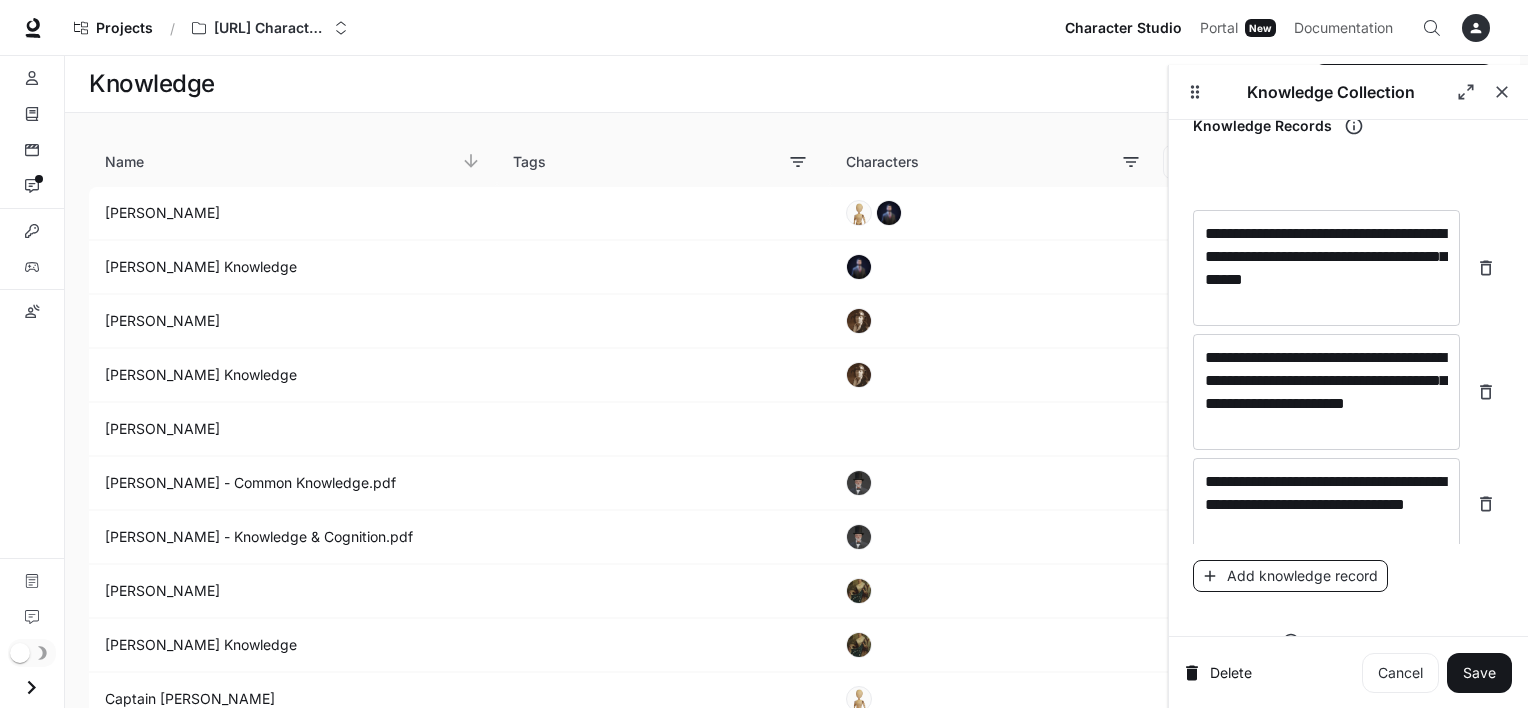 scroll, scrollTop: 22794, scrollLeft: 0, axis: vertical 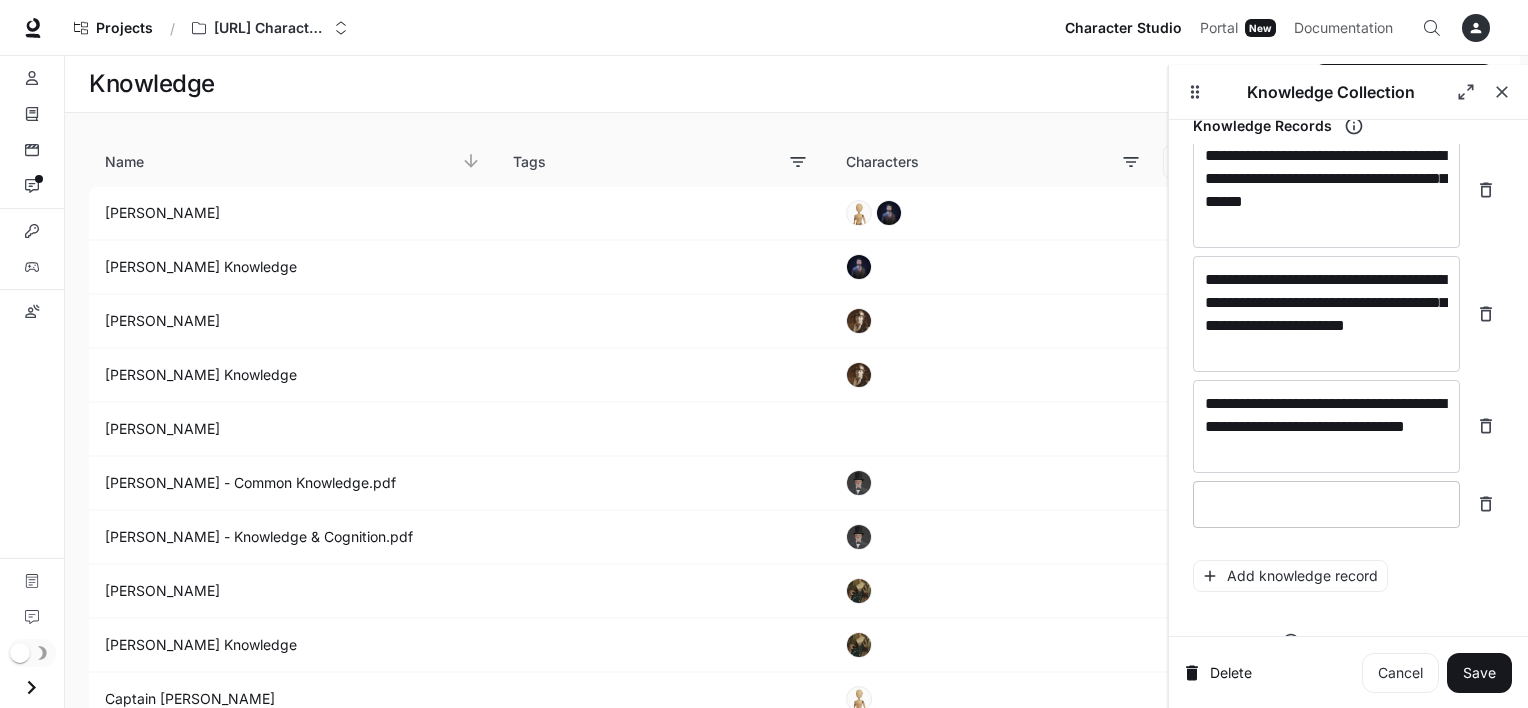 click on "* ​" at bounding box center (1326, 504) 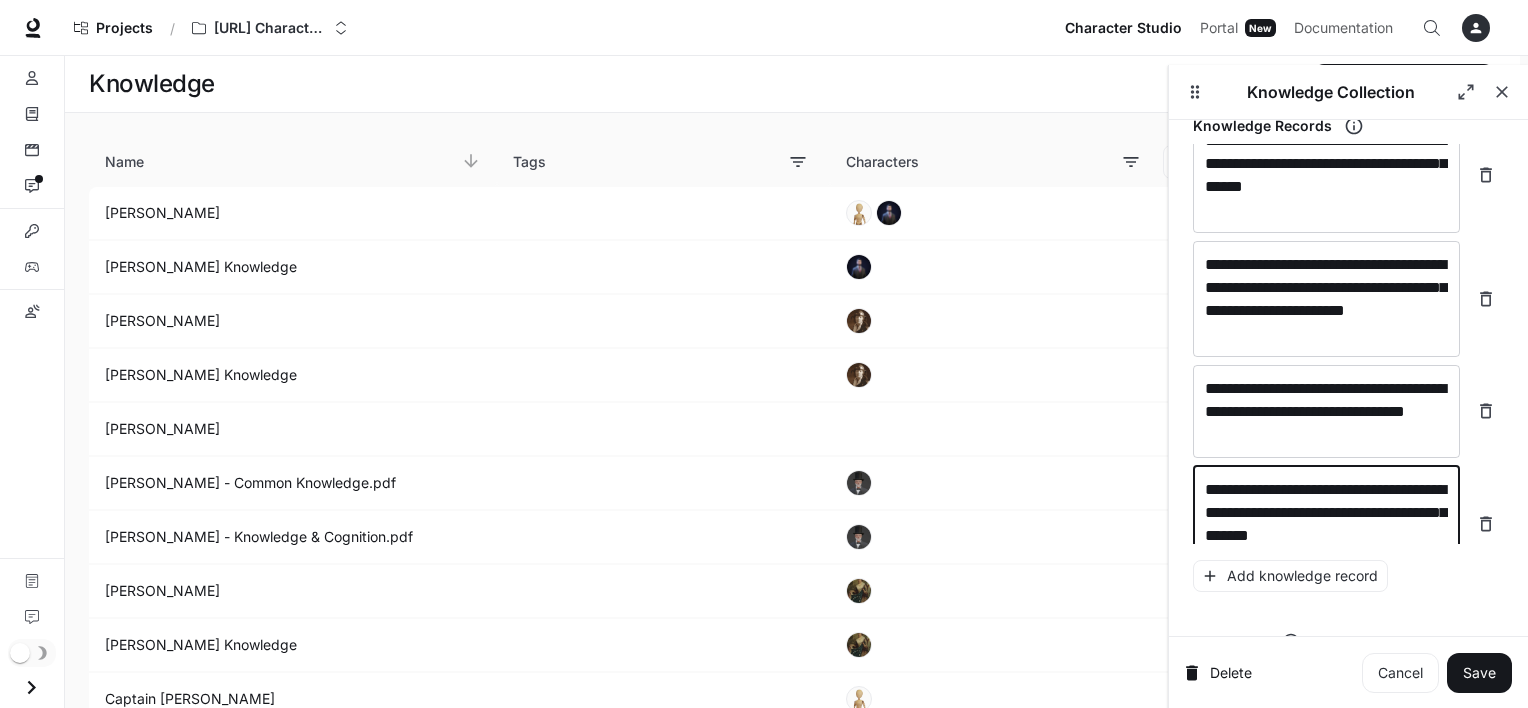 scroll, scrollTop: 22832, scrollLeft: 0, axis: vertical 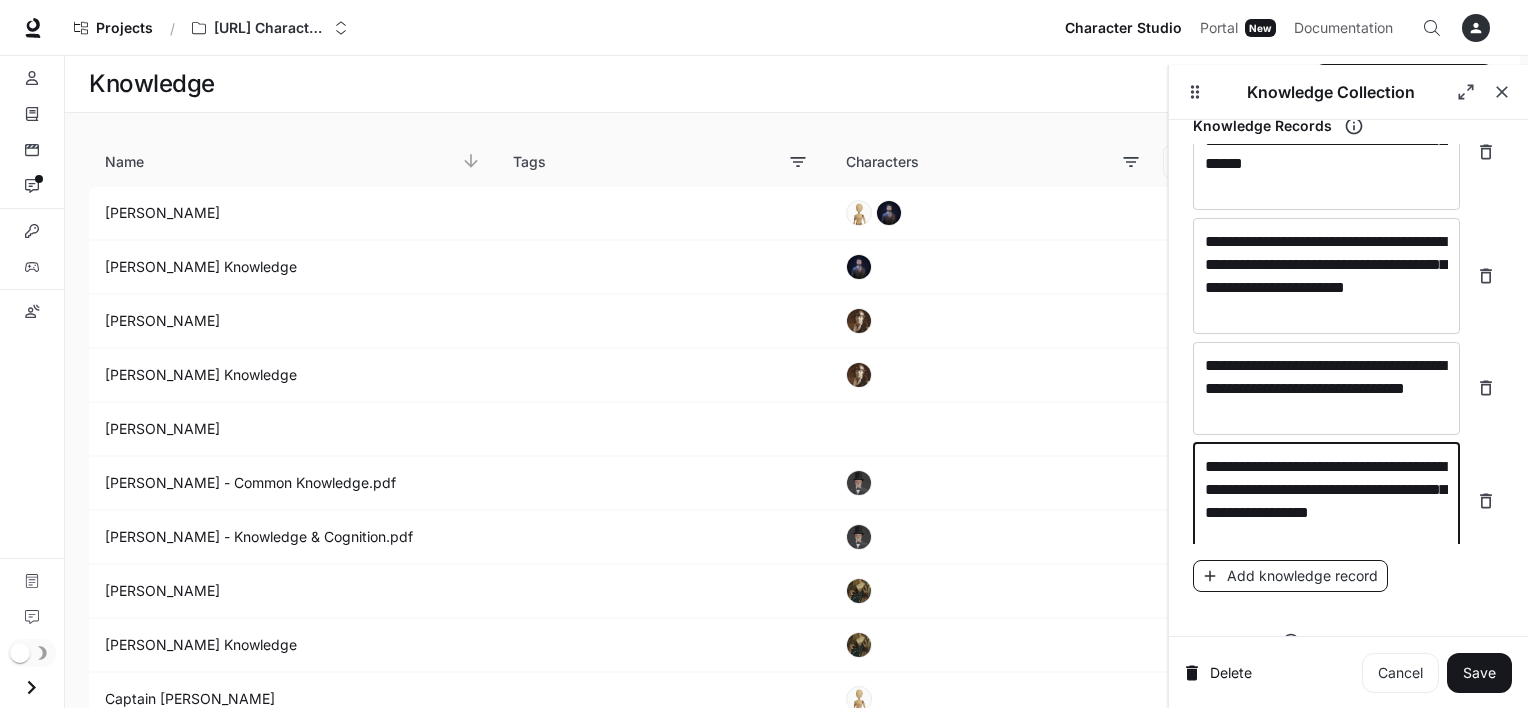 type on "**********" 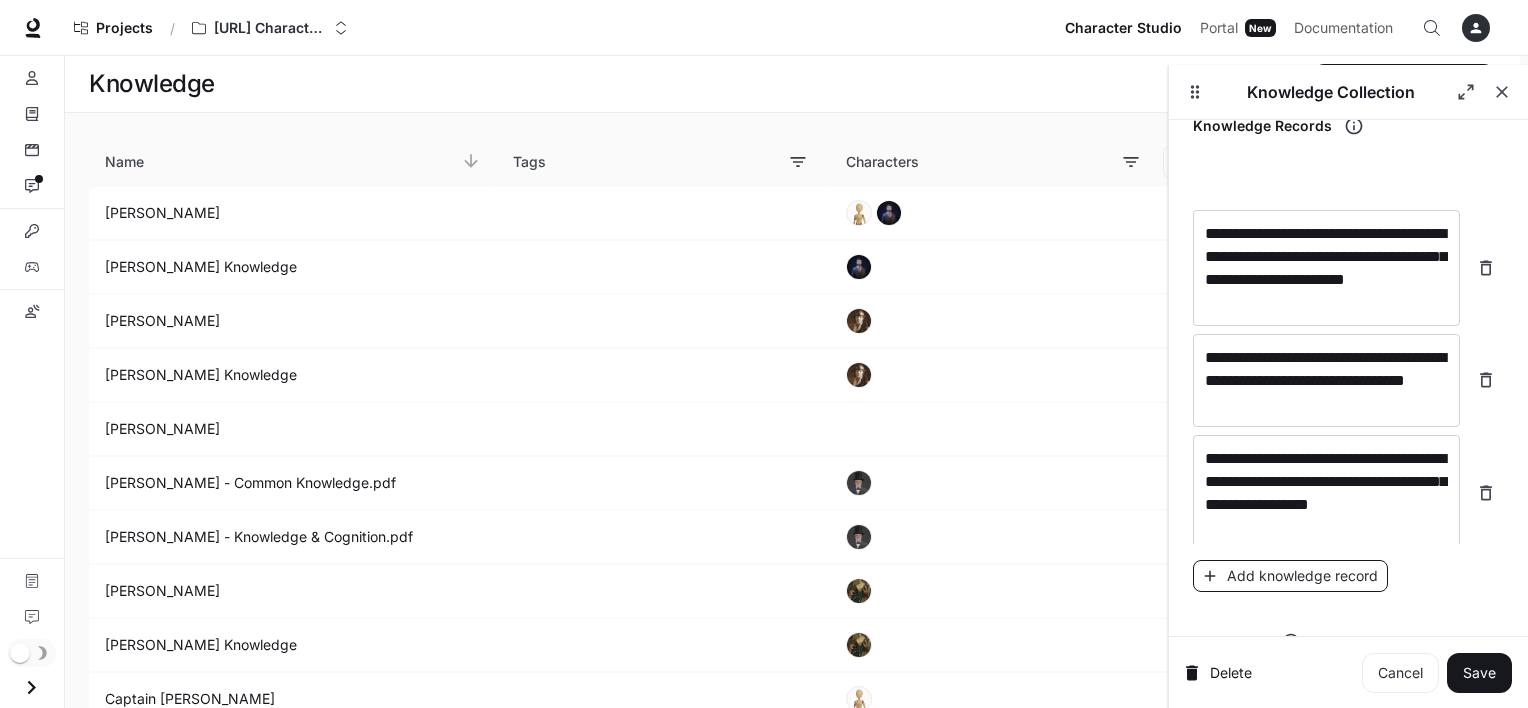 scroll, scrollTop: 22910, scrollLeft: 0, axis: vertical 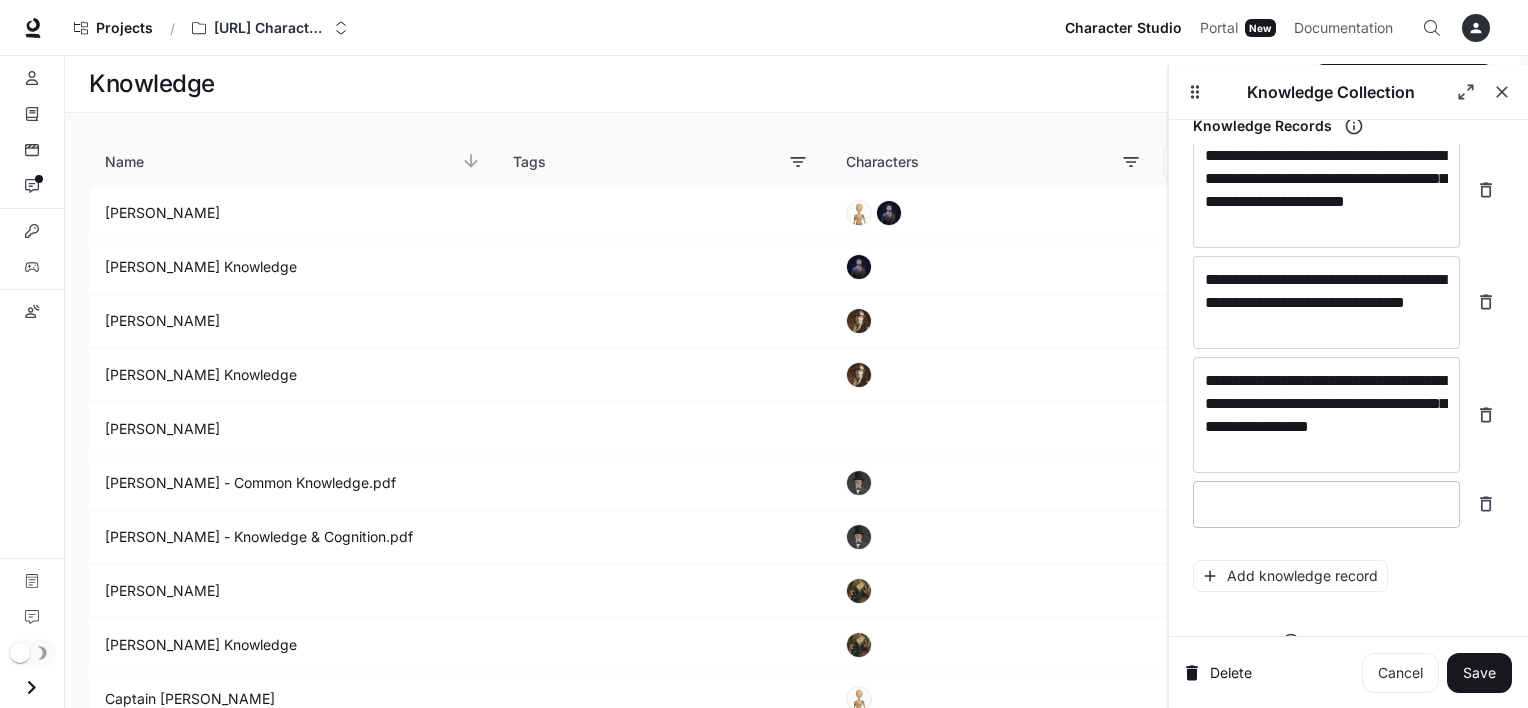 click at bounding box center [1326, 504] 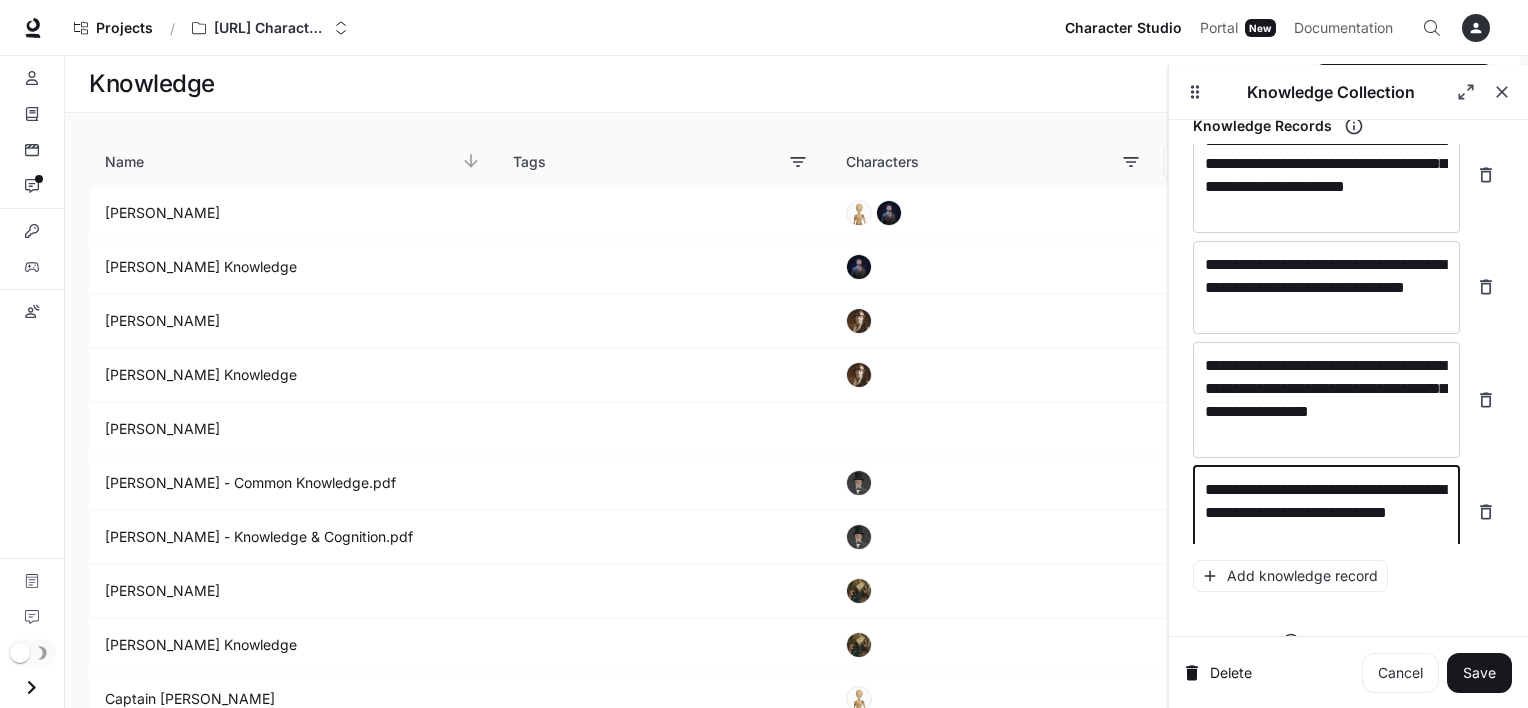 scroll, scrollTop: 22948, scrollLeft: 0, axis: vertical 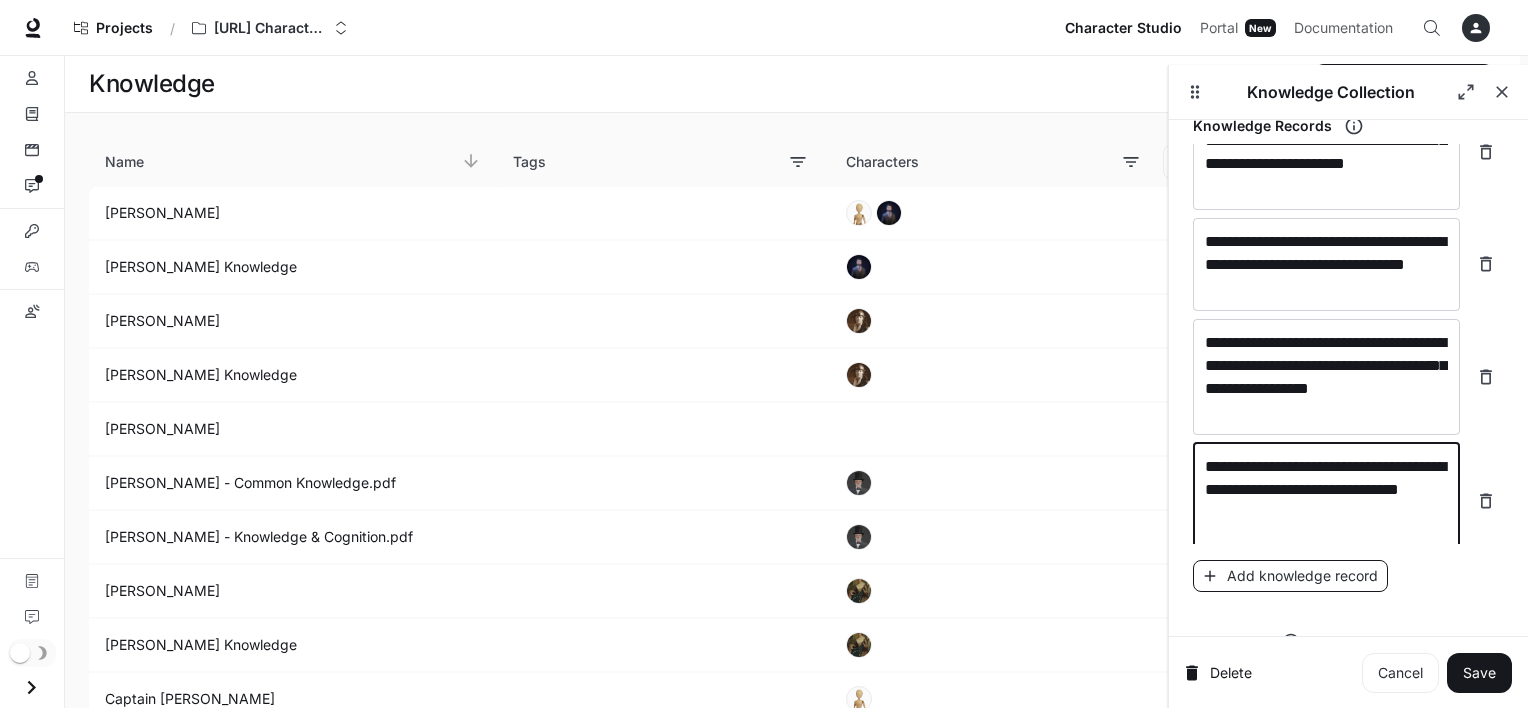 type on "**********" 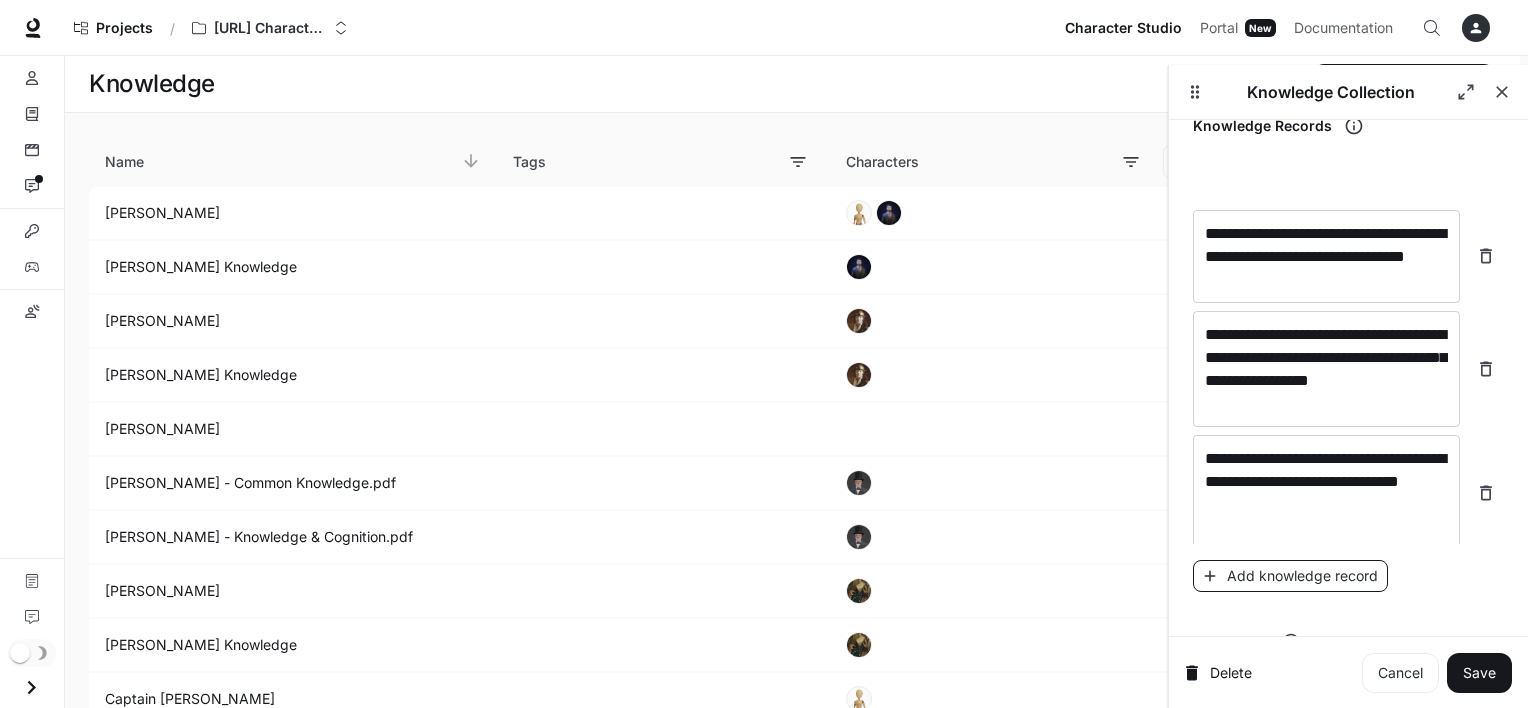 scroll, scrollTop: 23026, scrollLeft: 0, axis: vertical 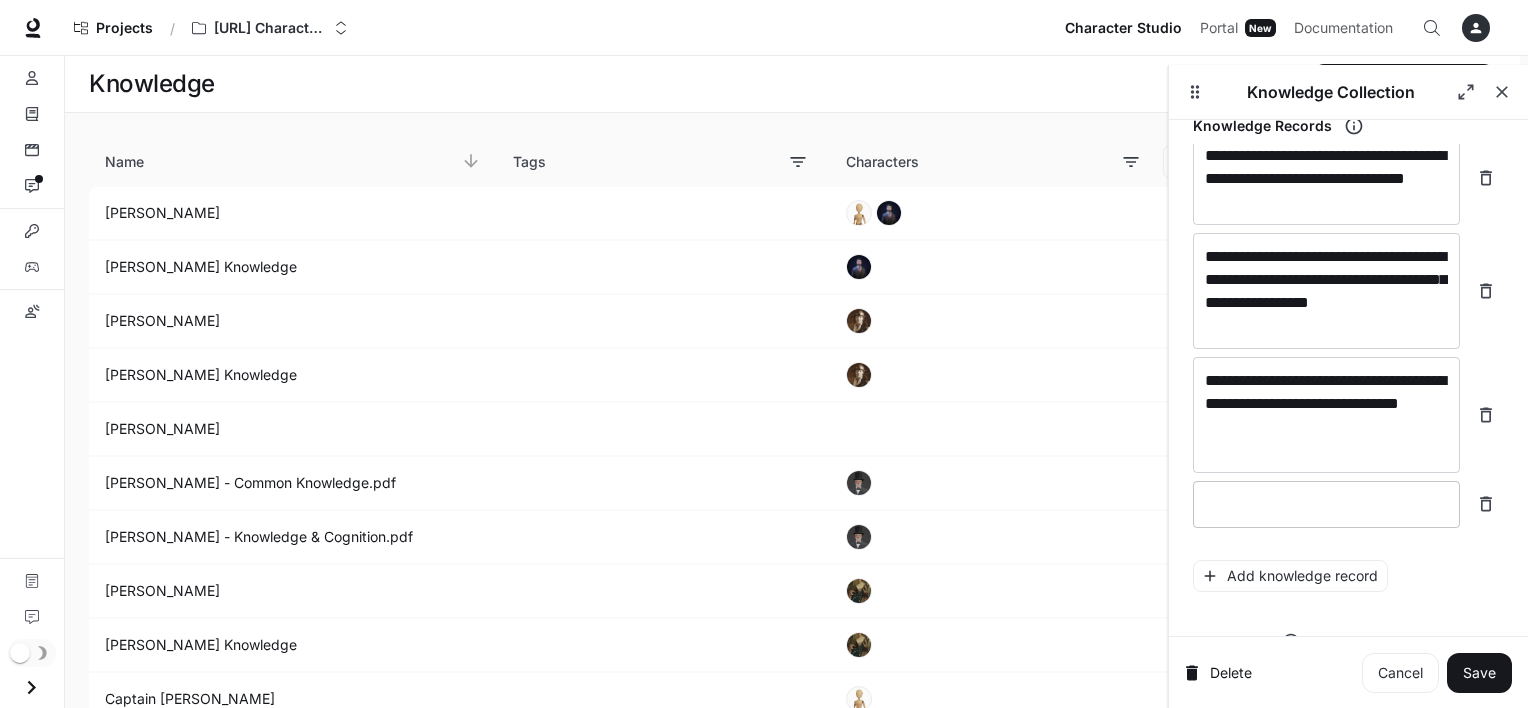 click at bounding box center [1326, 504] 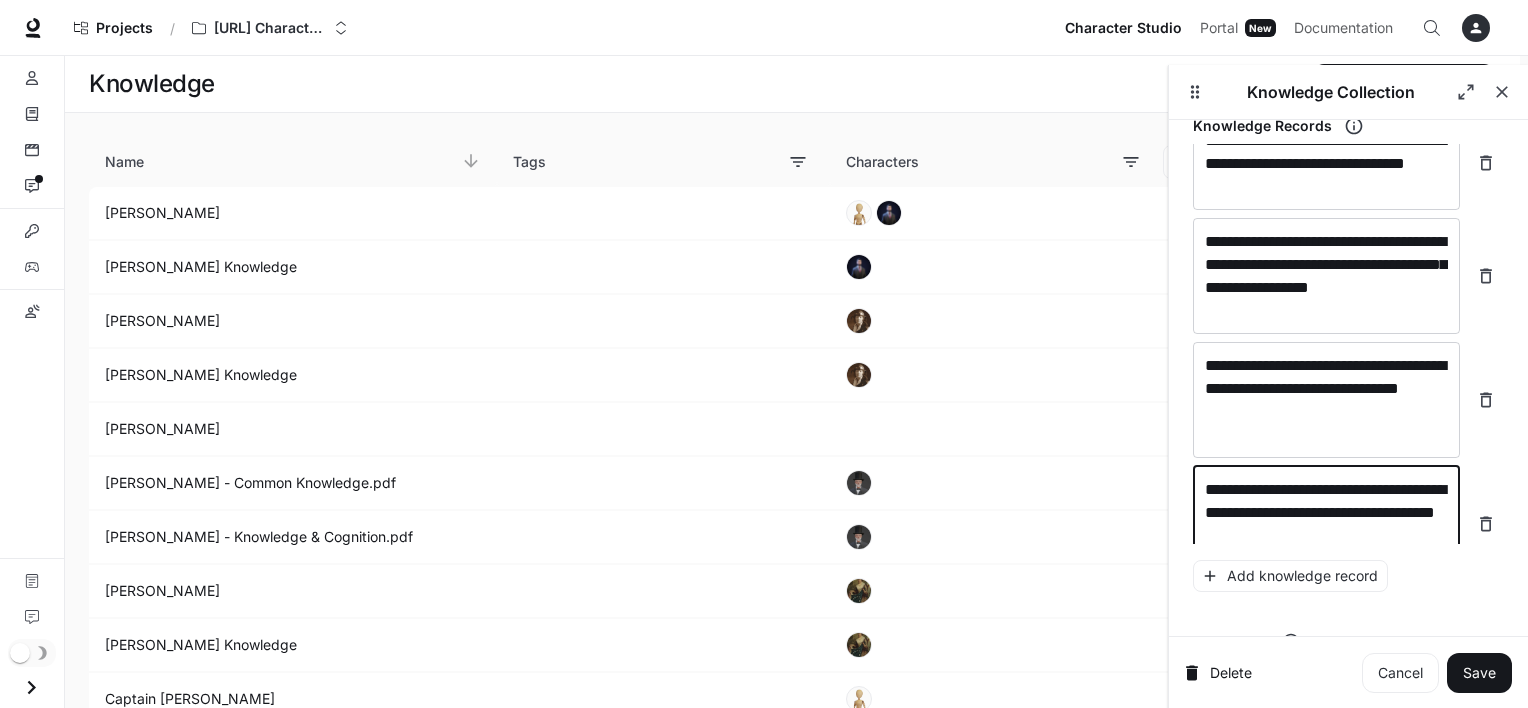 scroll, scrollTop: 23064, scrollLeft: 0, axis: vertical 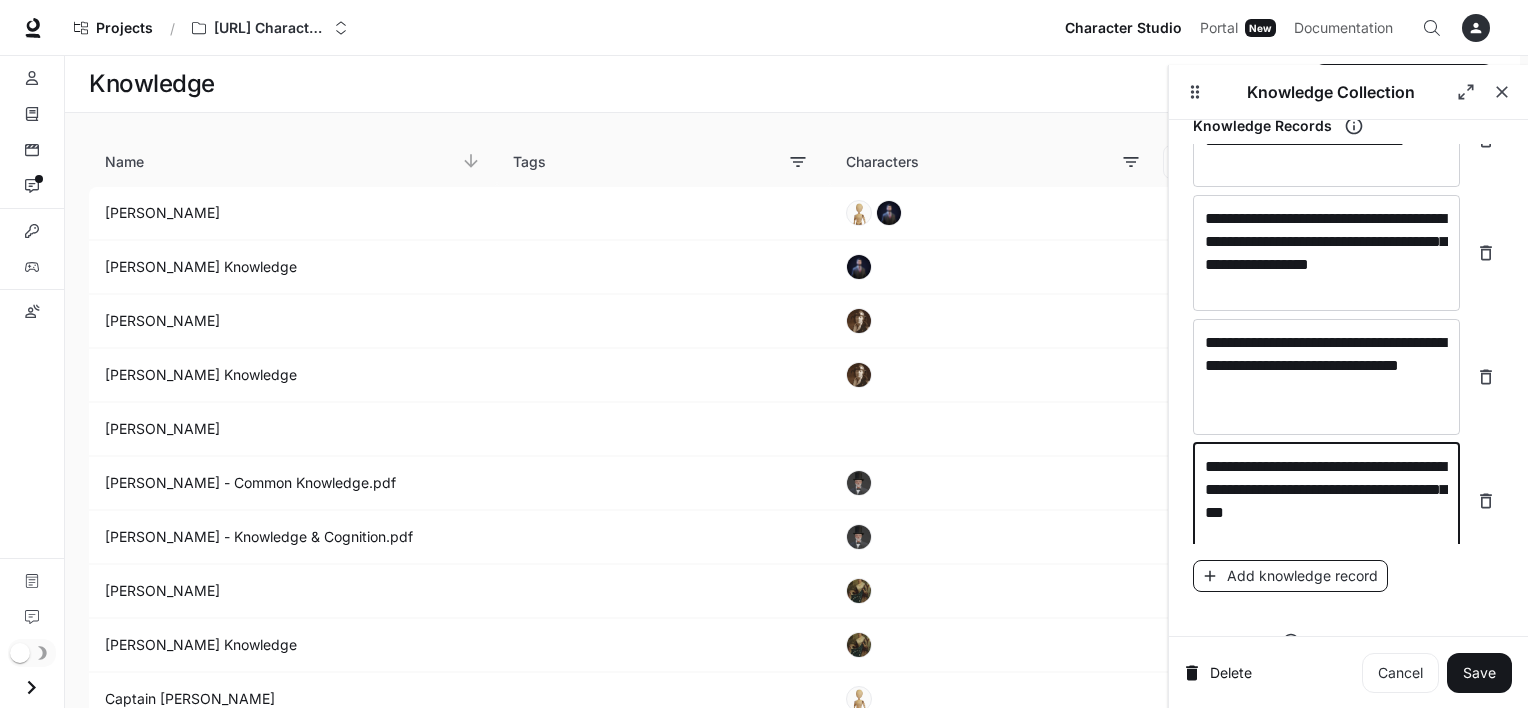 type on "**********" 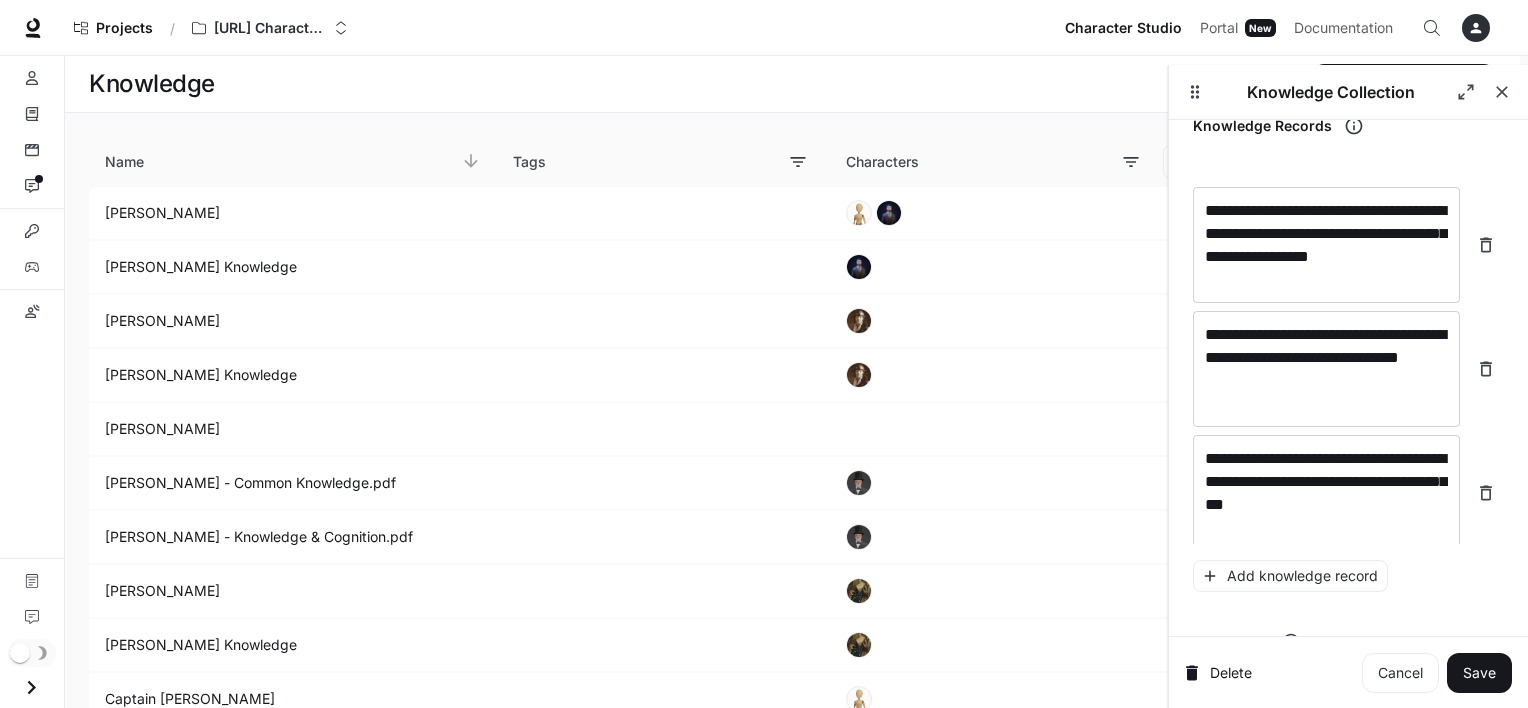 scroll, scrollTop: 23142, scrollLeft: 0, axis: vertical 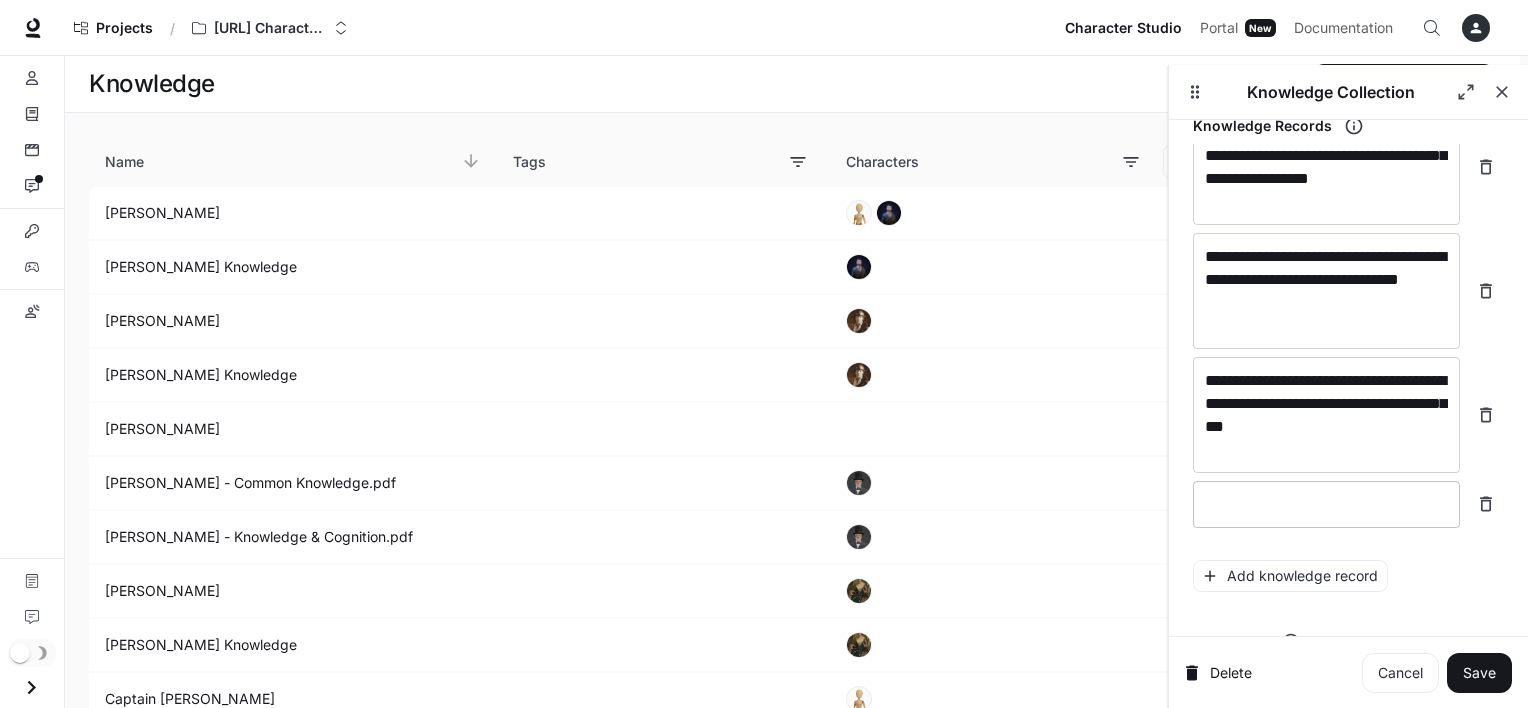 click at bounding box center (1326, 504) 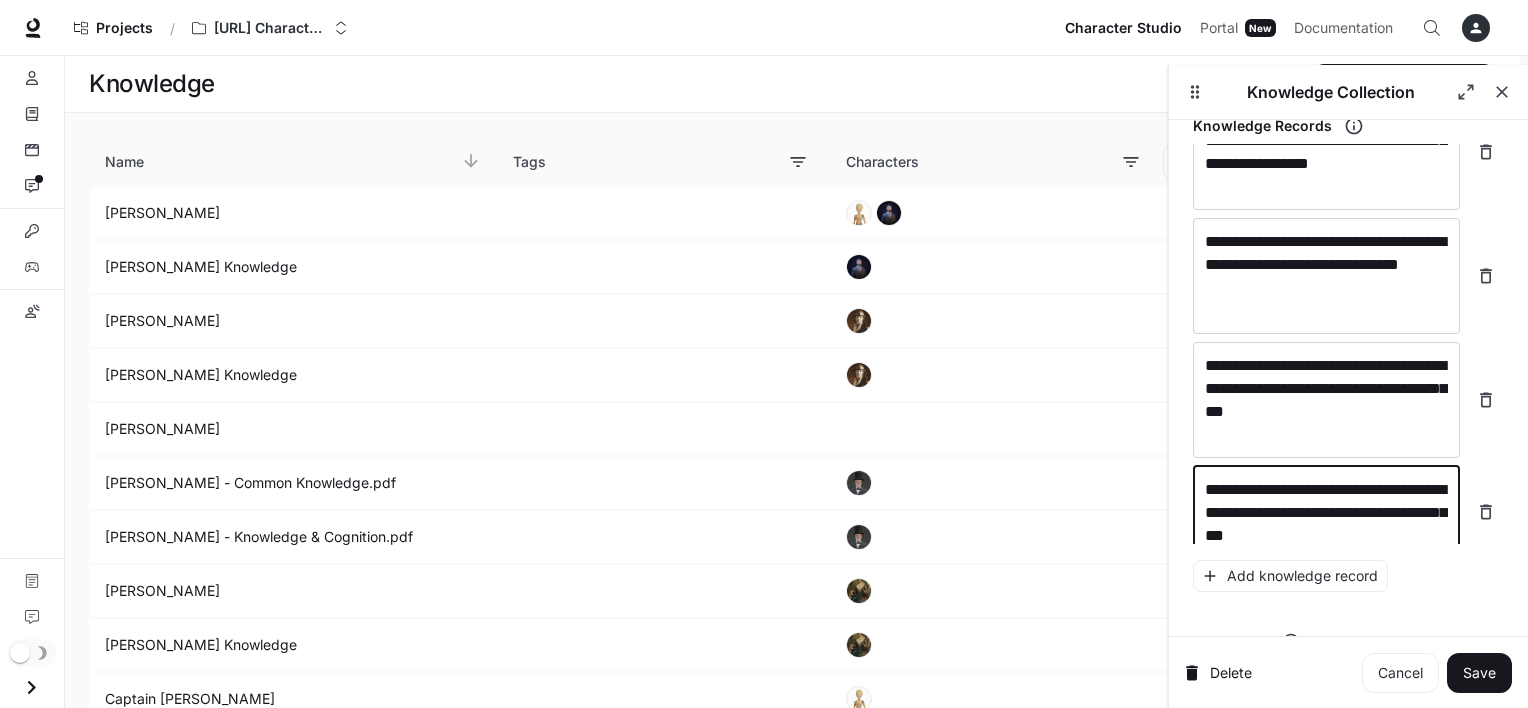 scroll, scrollTop: 23180, scrollLeft: 0, axis: vertical 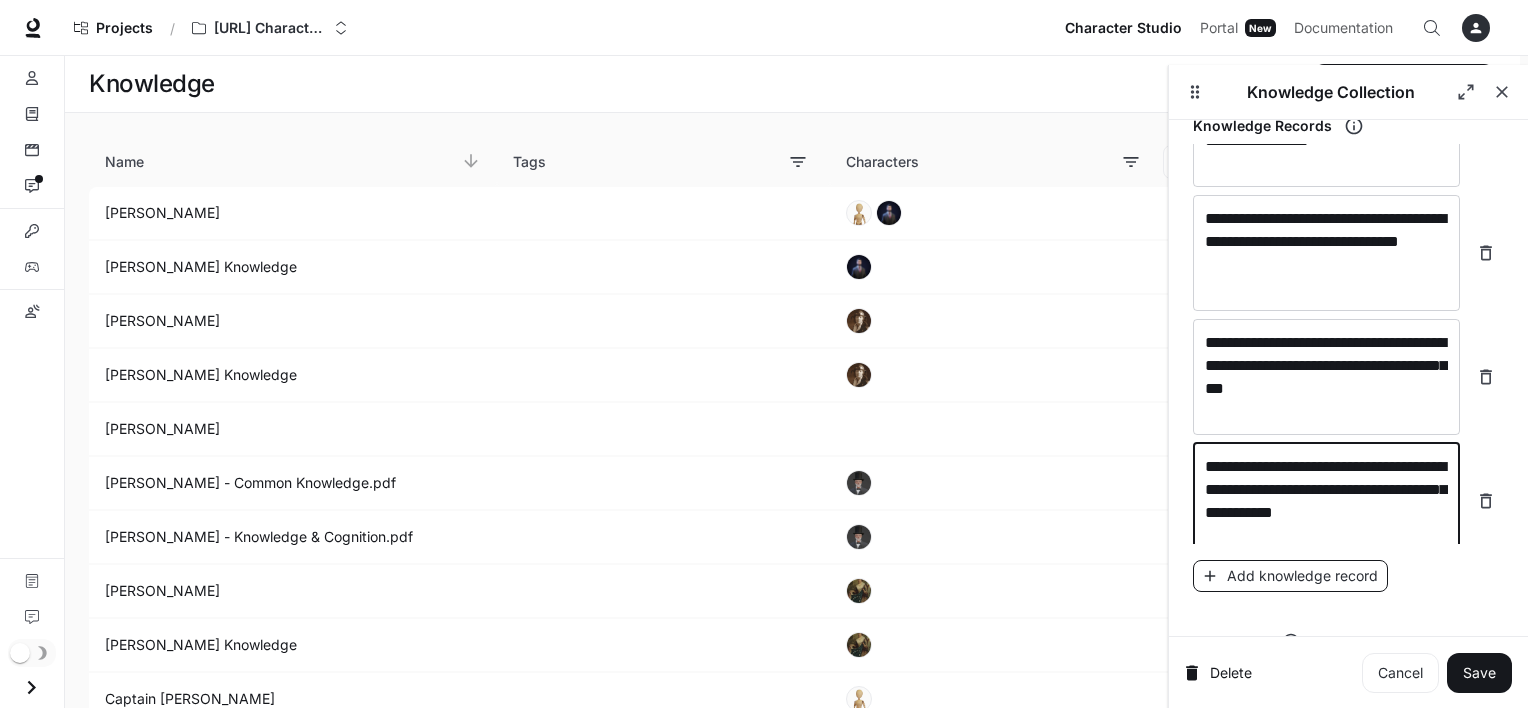 type on "**********" 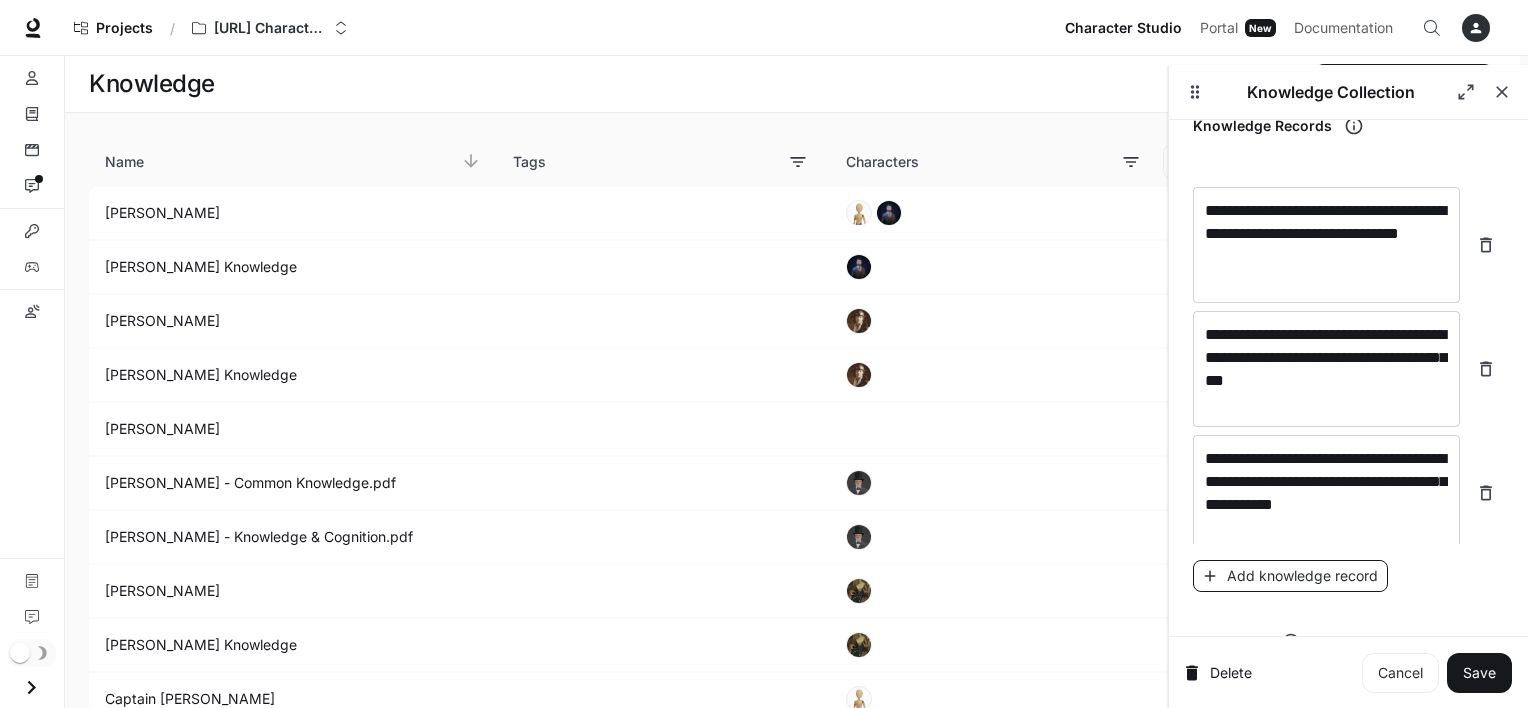 scroll, scrollTop: 23258, scrollLeft: 0, axis: vertical 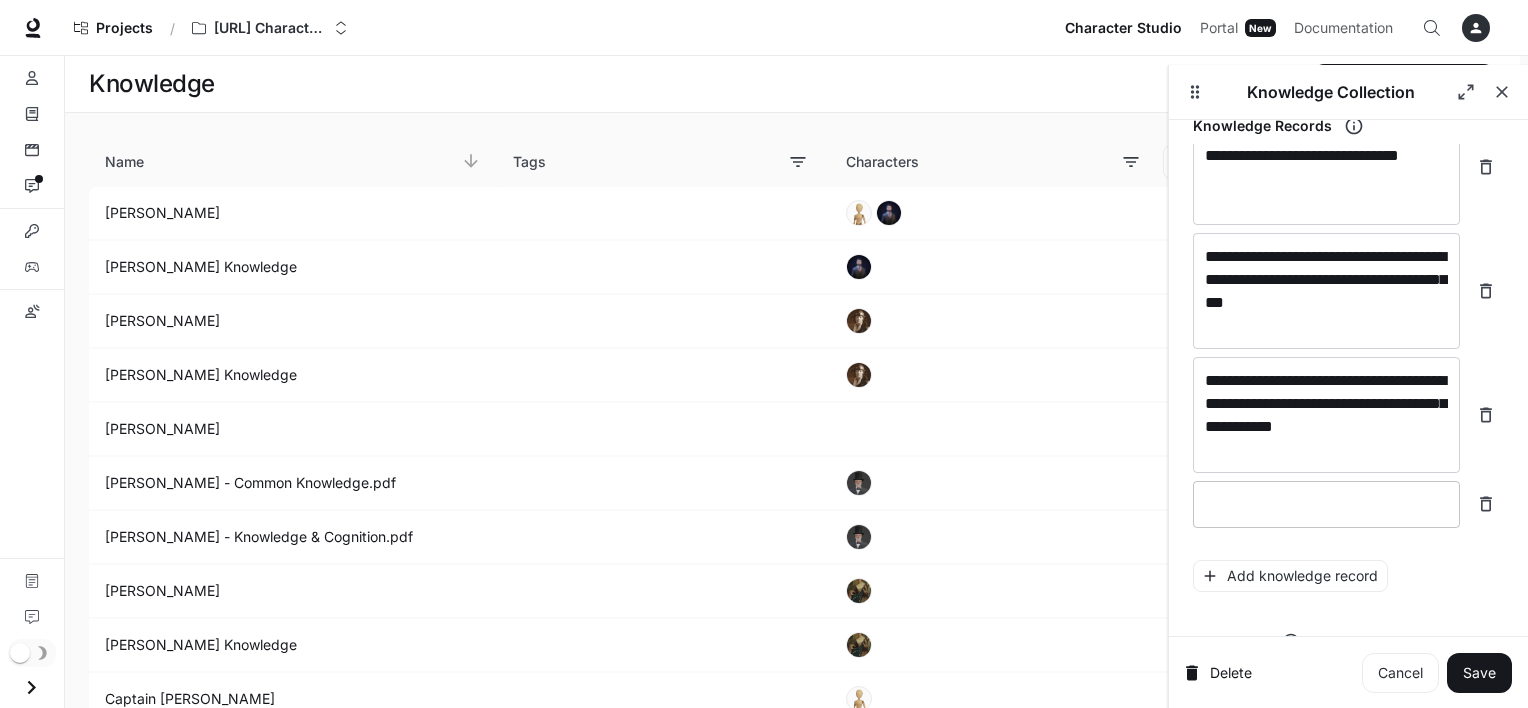 click on "* ​" at bounding box center (1326, 504) 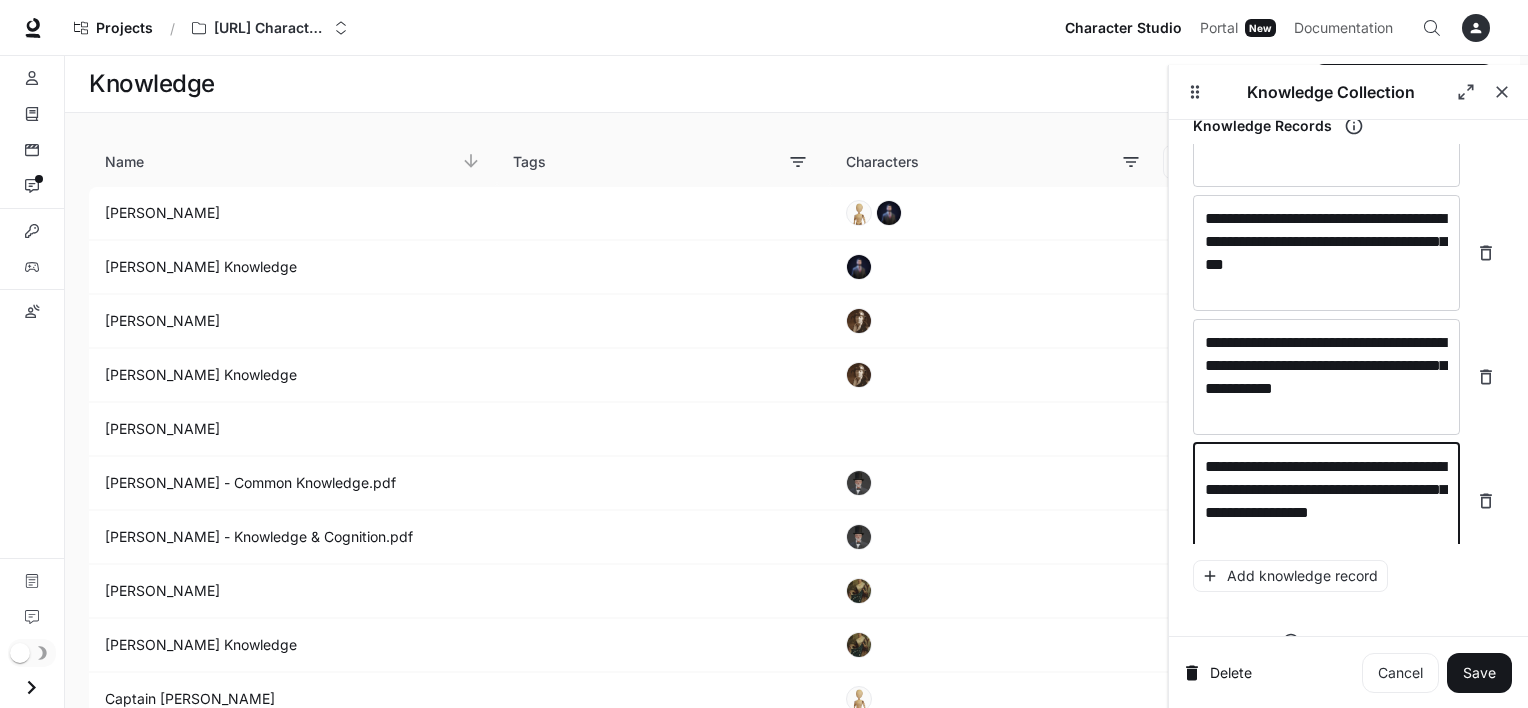 scroll, scrollTop: 23320, scrollLeft: 0, axis: vertical 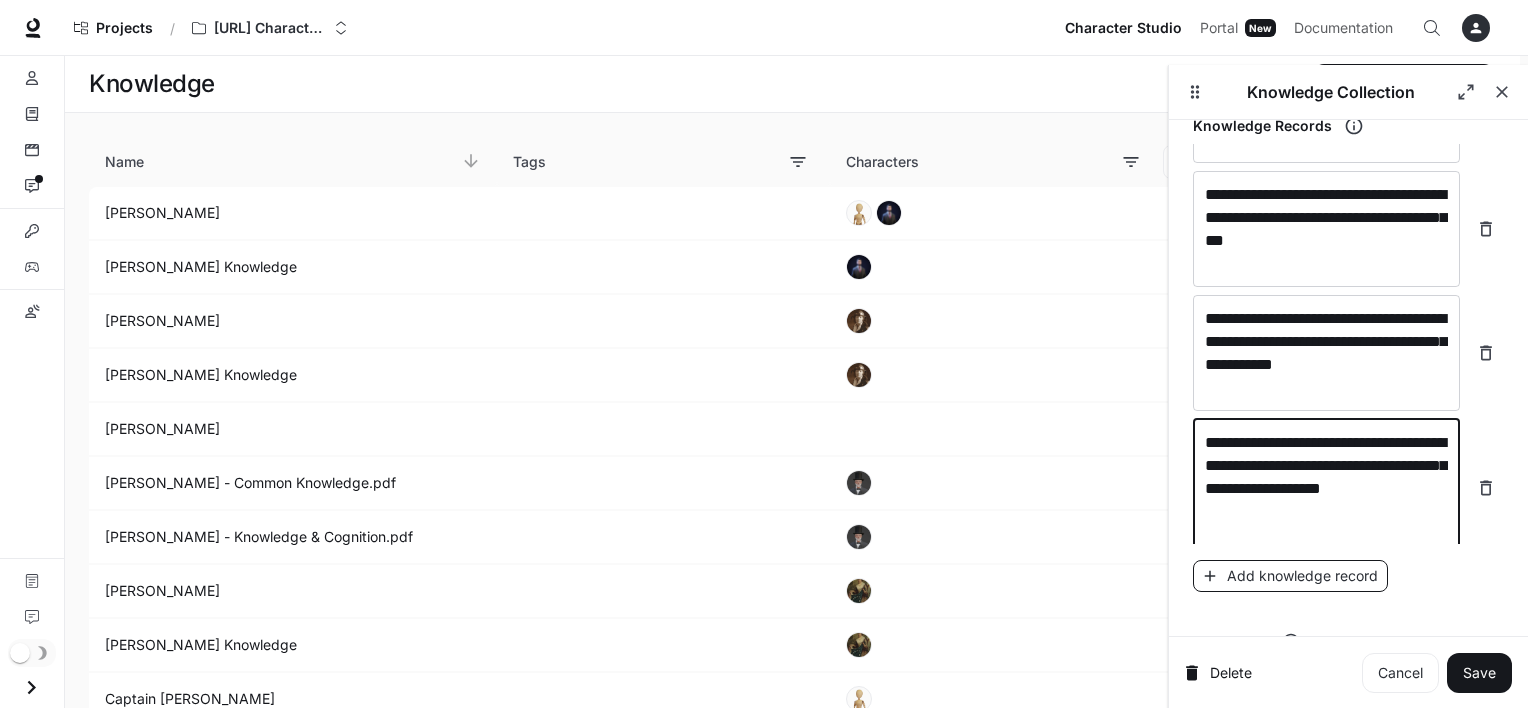 type on "**********" 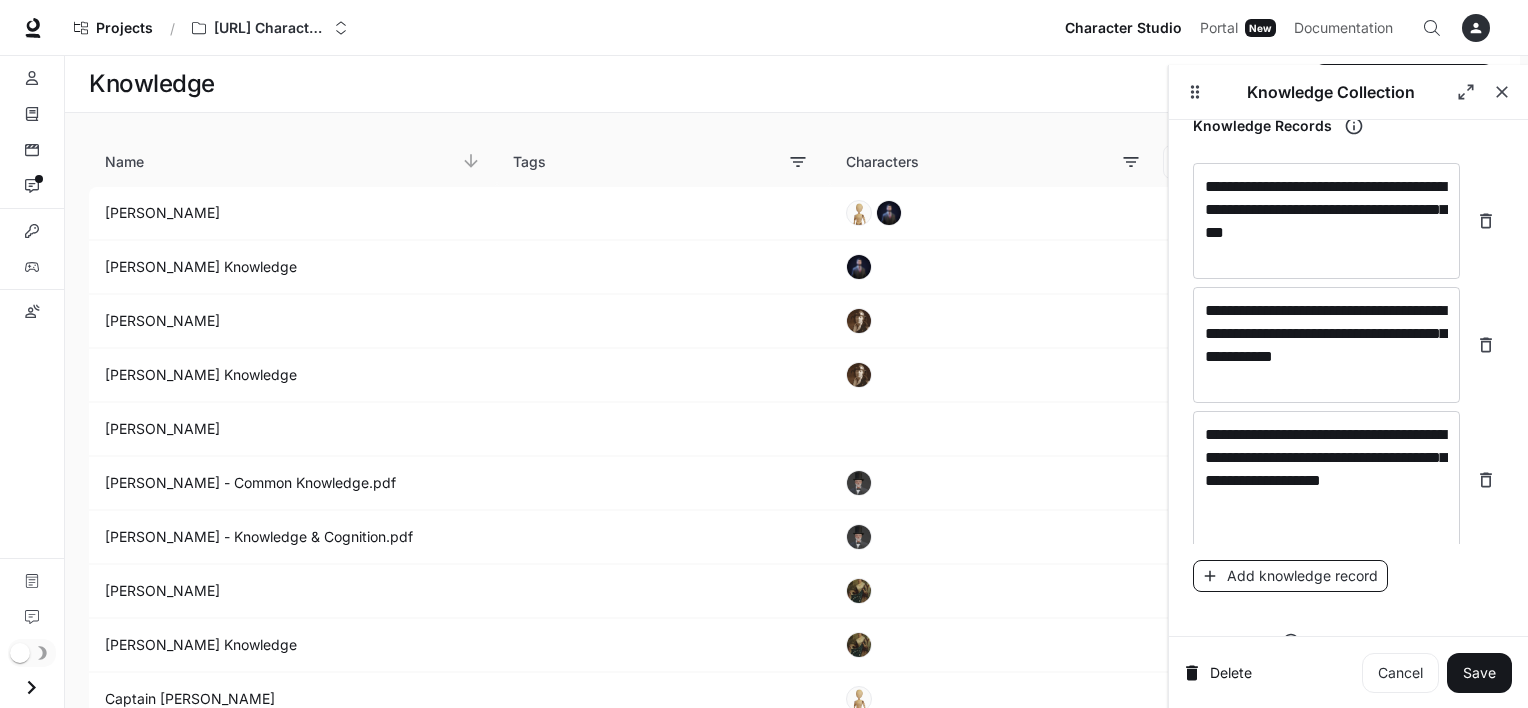 scroll, scrollTop: 23396, scrollLeft: 0, axis: vertical 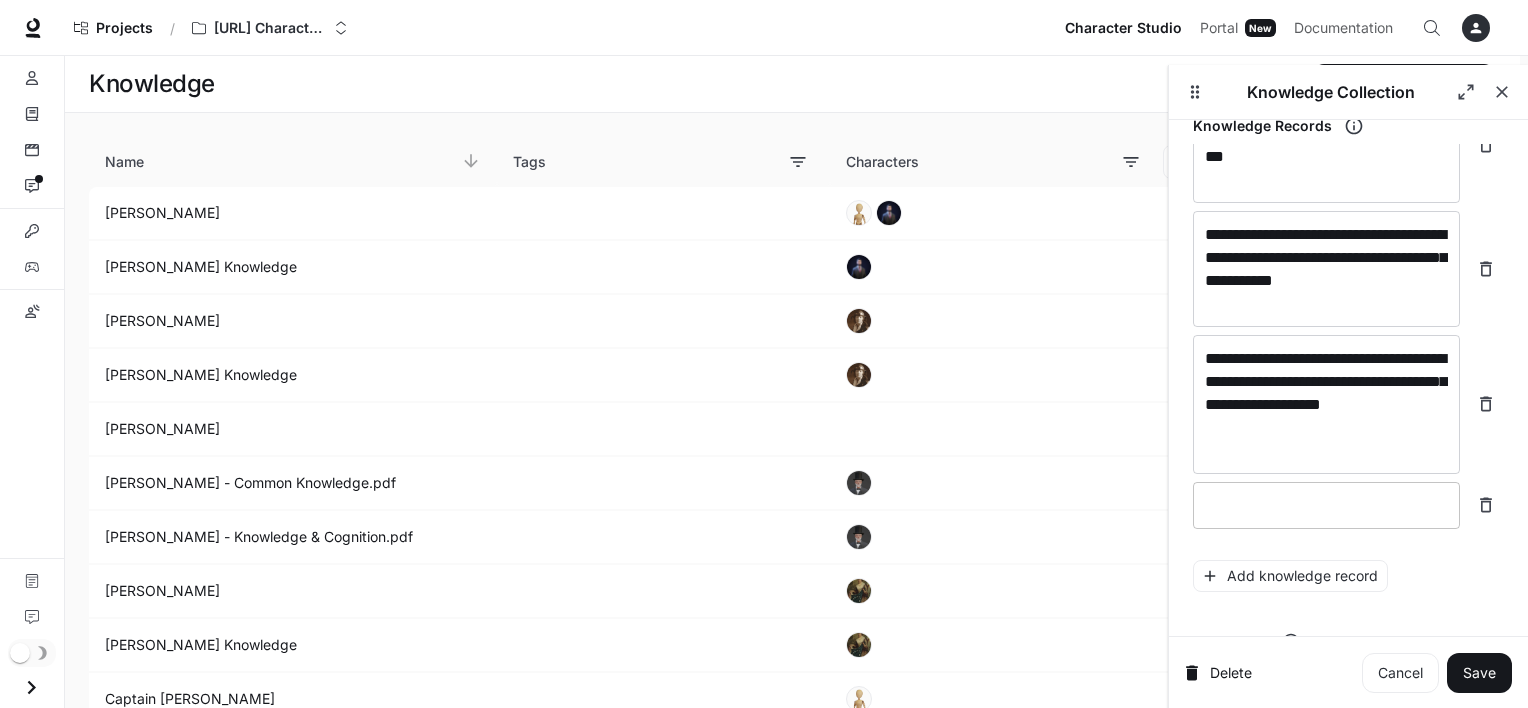 click on "* ​" at bounding box center (1326, 505) 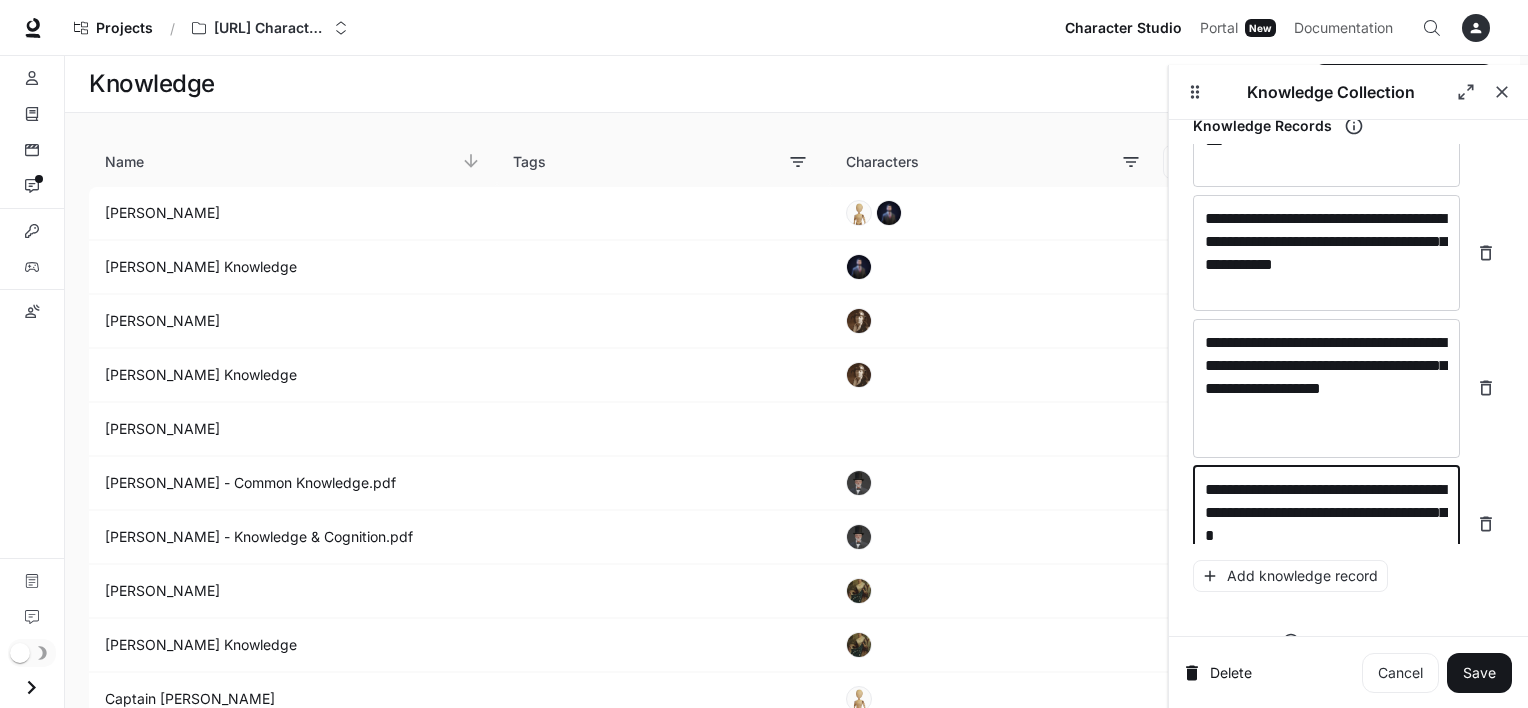 scroll, scrollTop: 23436, scrollLeft: 0, axis: vertical 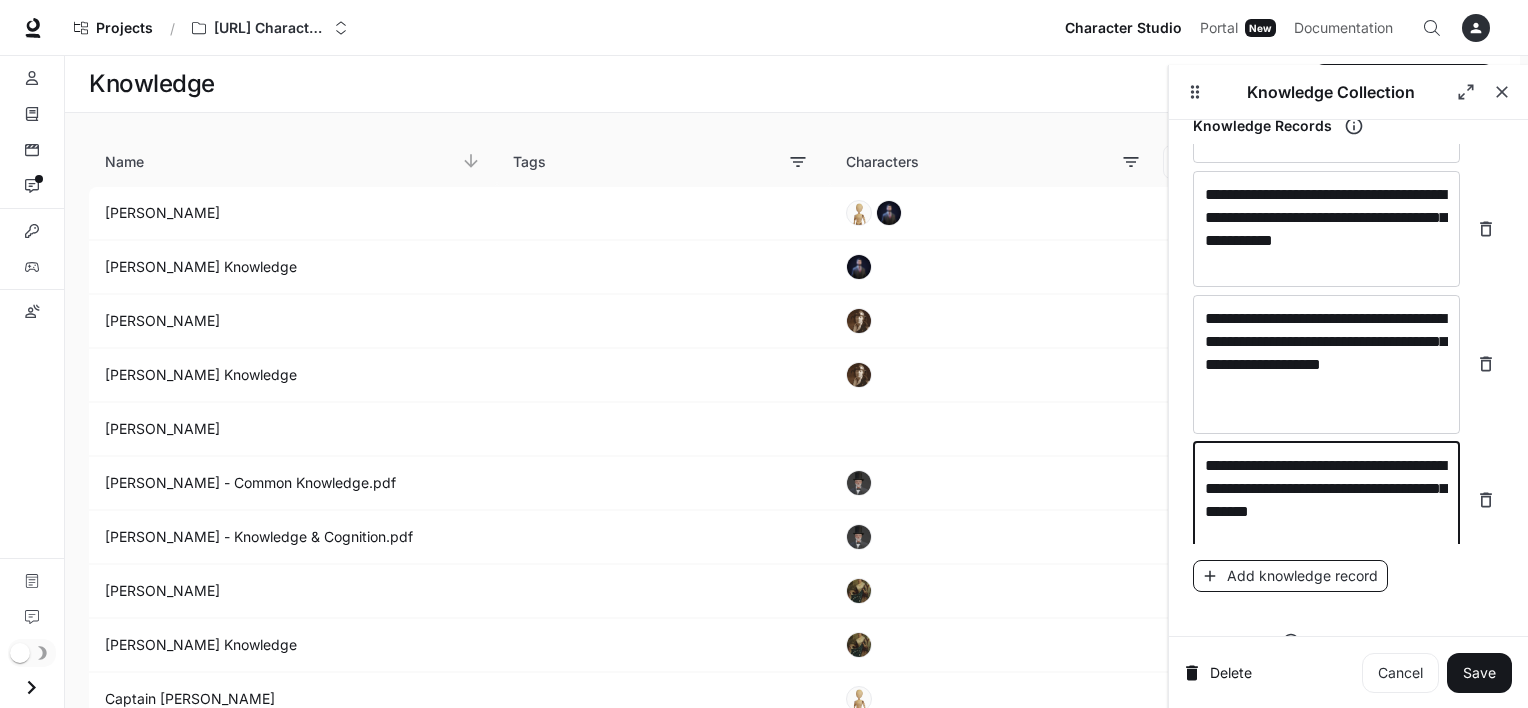 type on "**********" 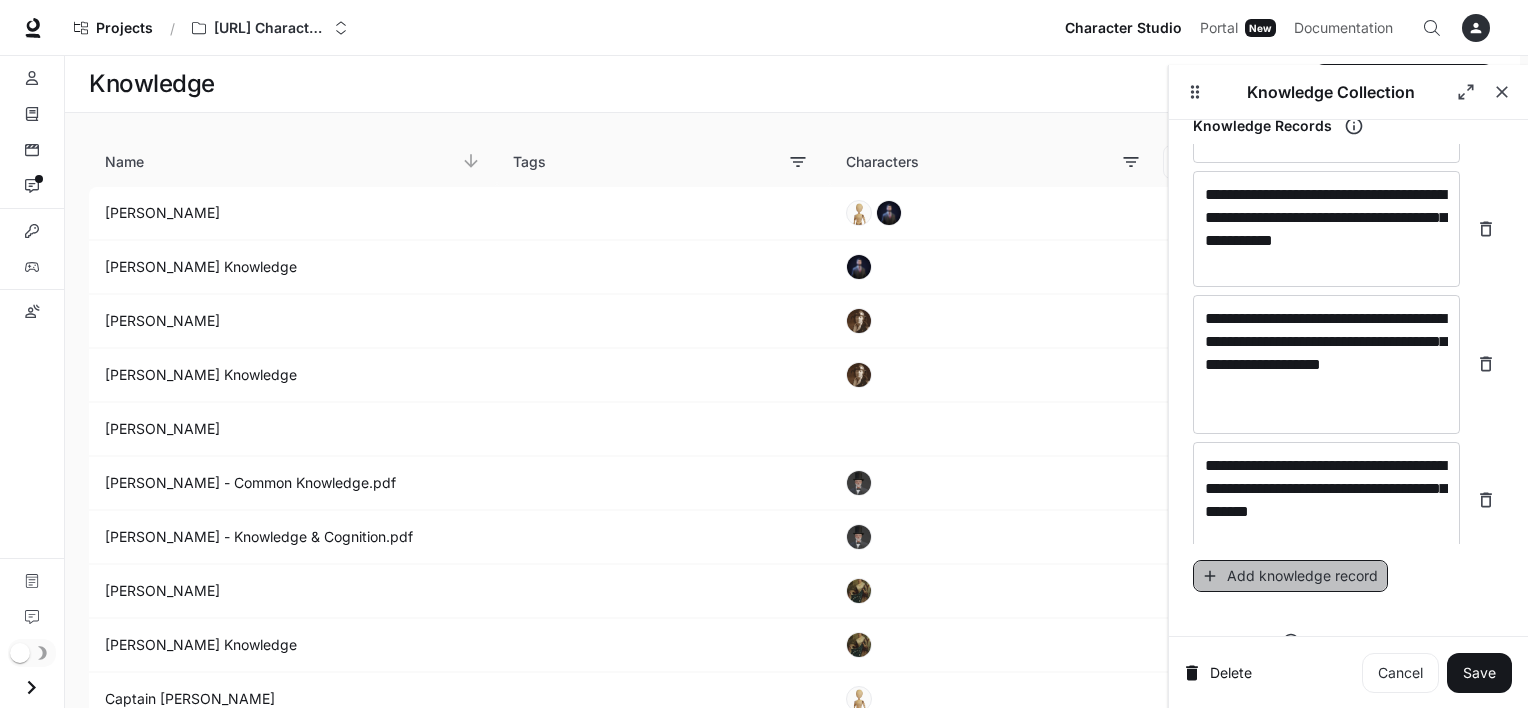 click on "Add knowledge record" at bounding box center (1290, 576) 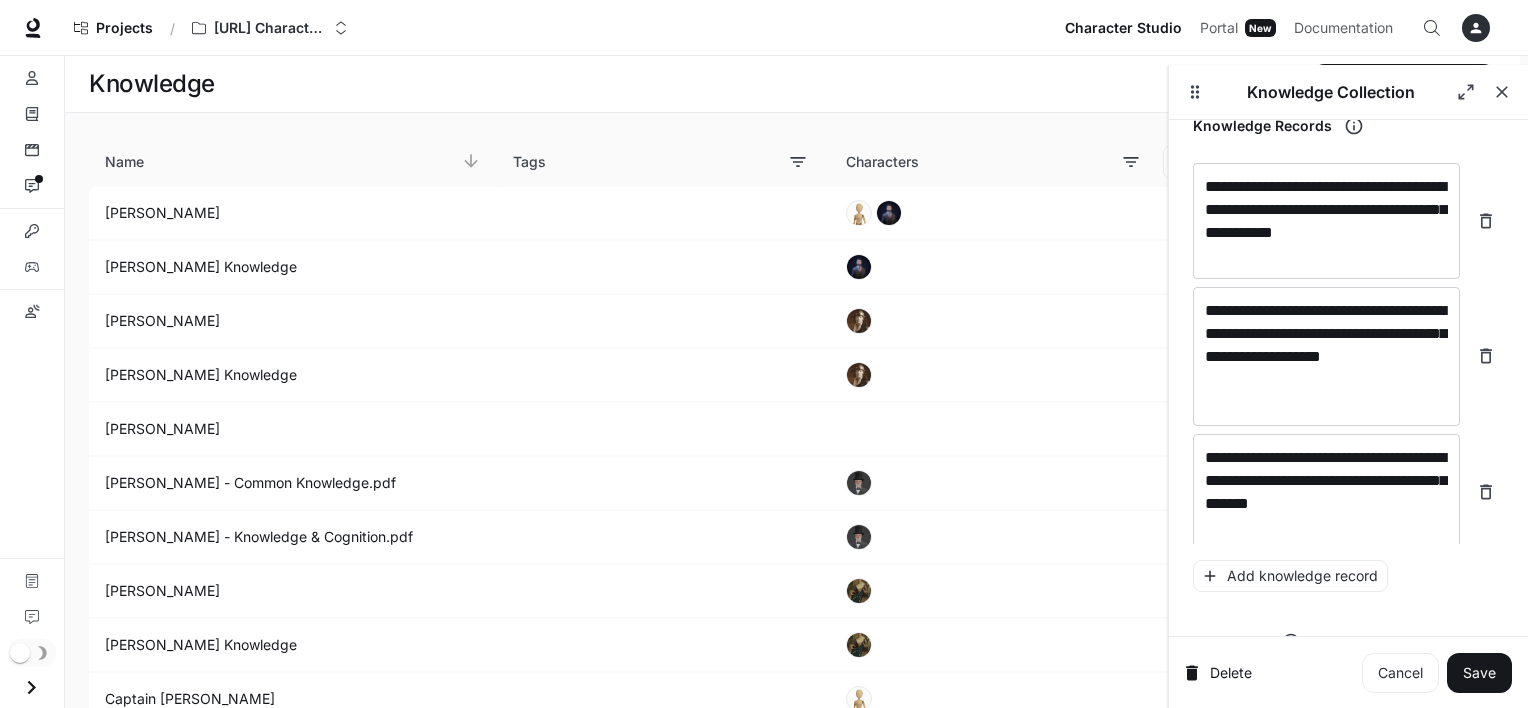 scroll, scrollTop: 23512, scrollLeft: 0, axis: vertical 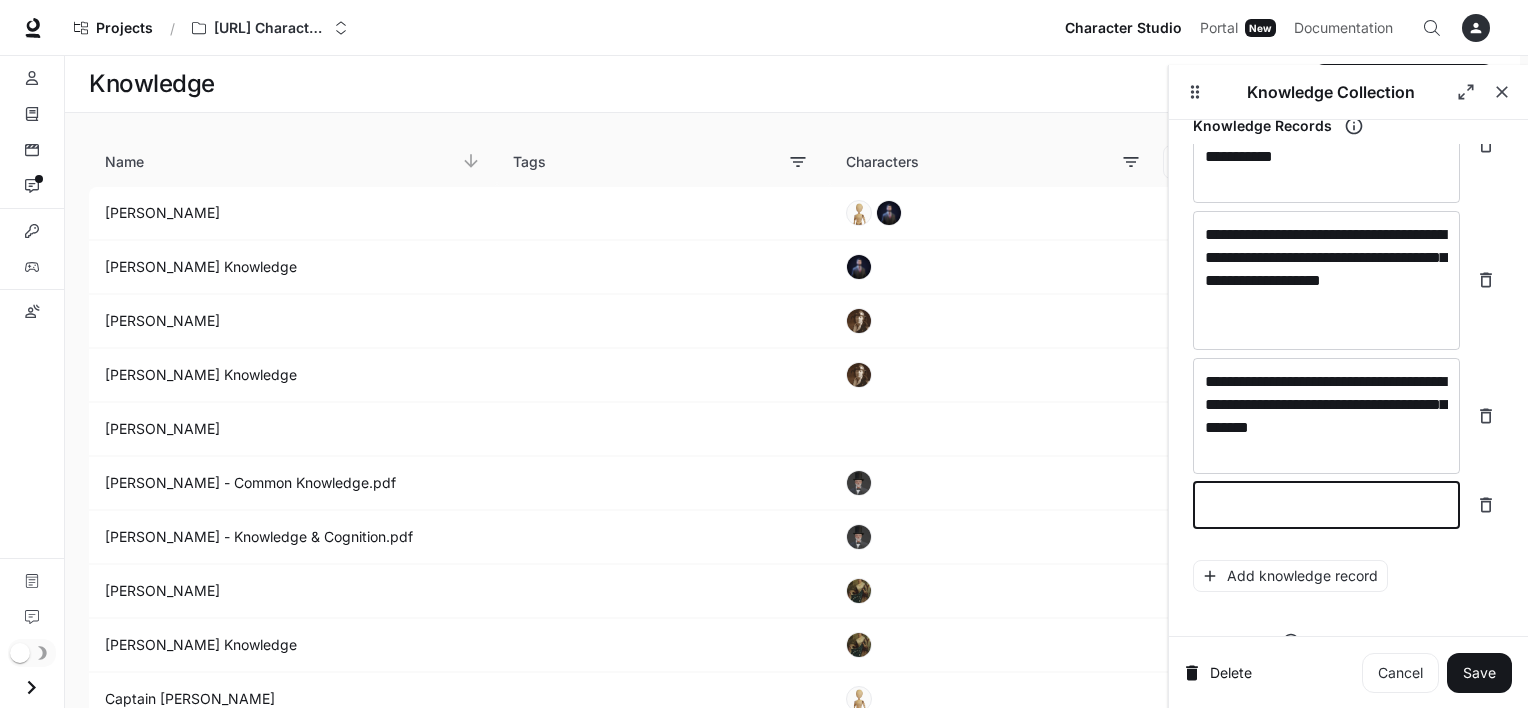 click at bounding box center (1326, 505) 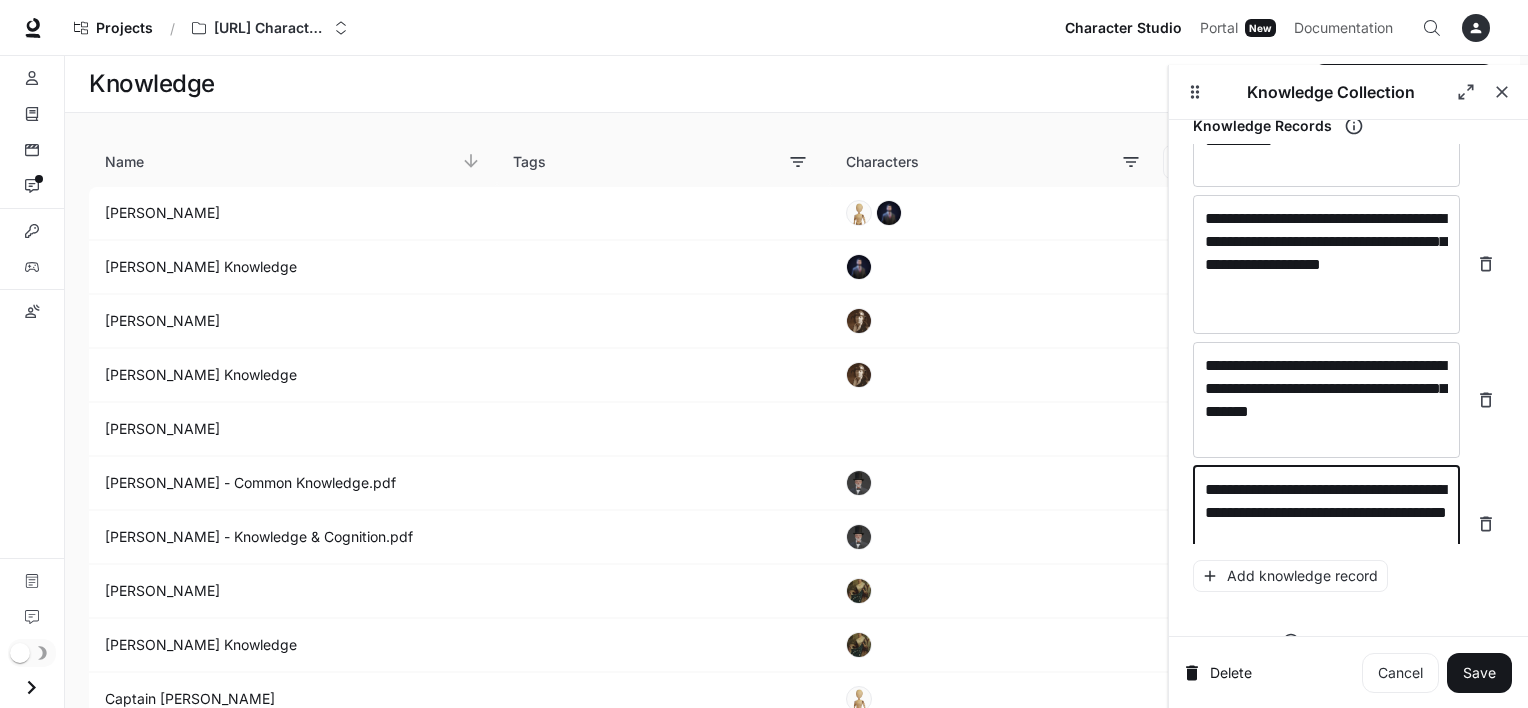 scroll, scrollTop: 23552, scrollLeft: 0, axis: vertical 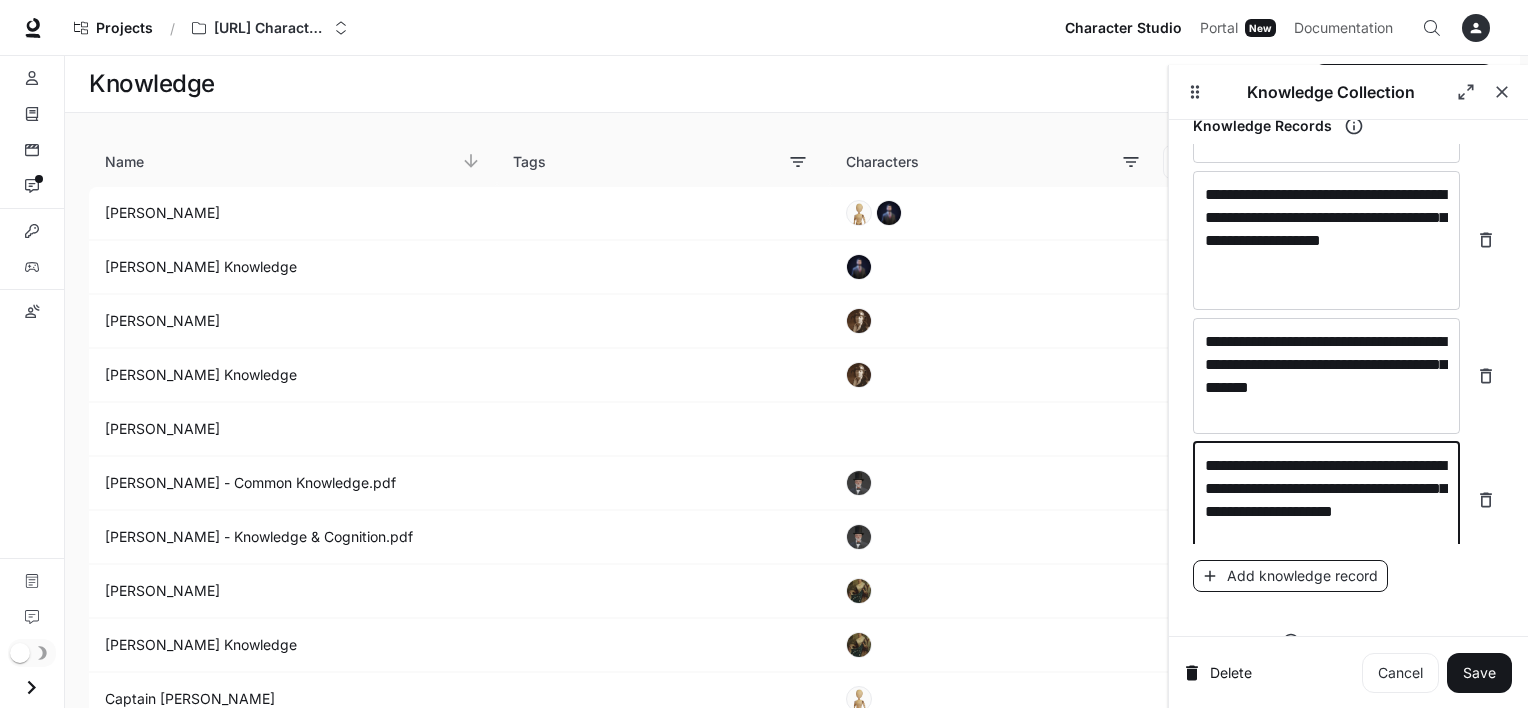 type on "**********" 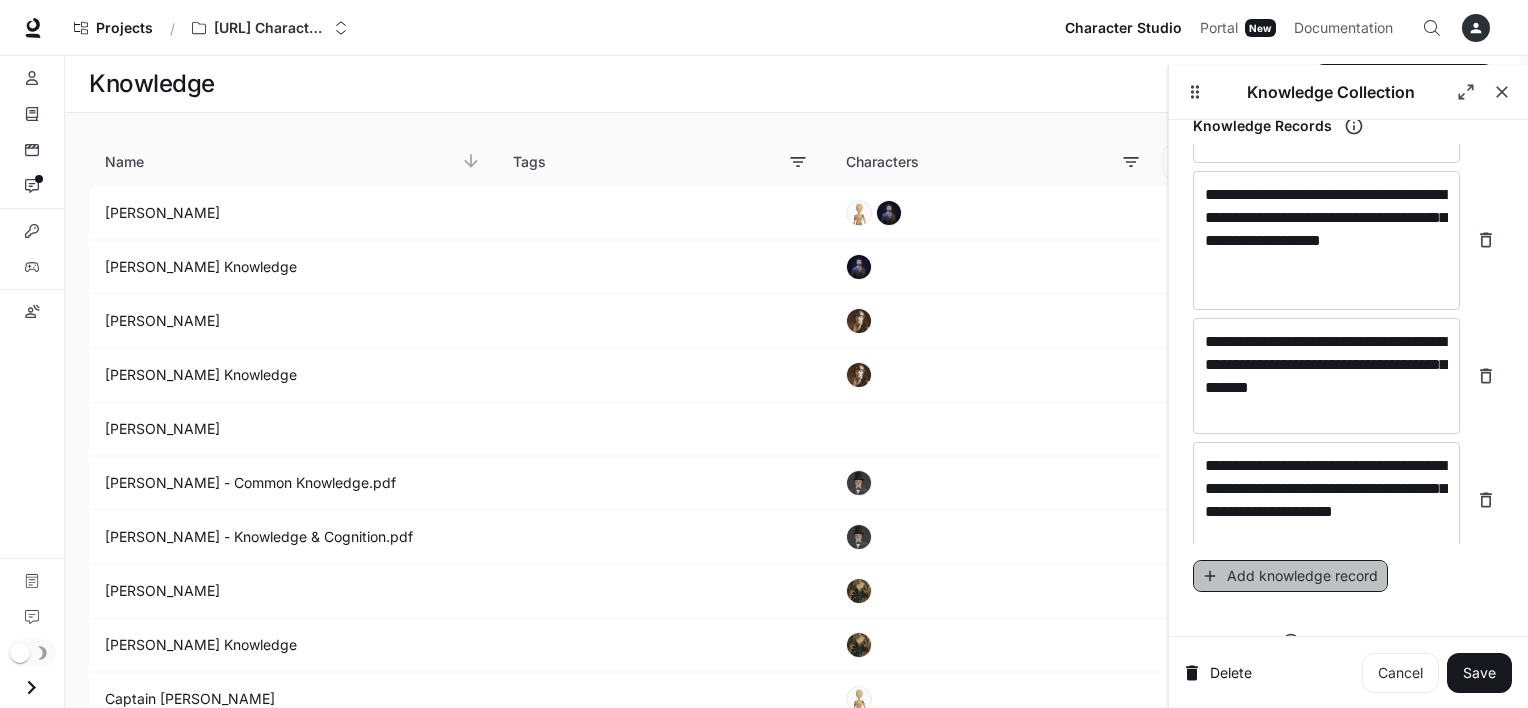 click 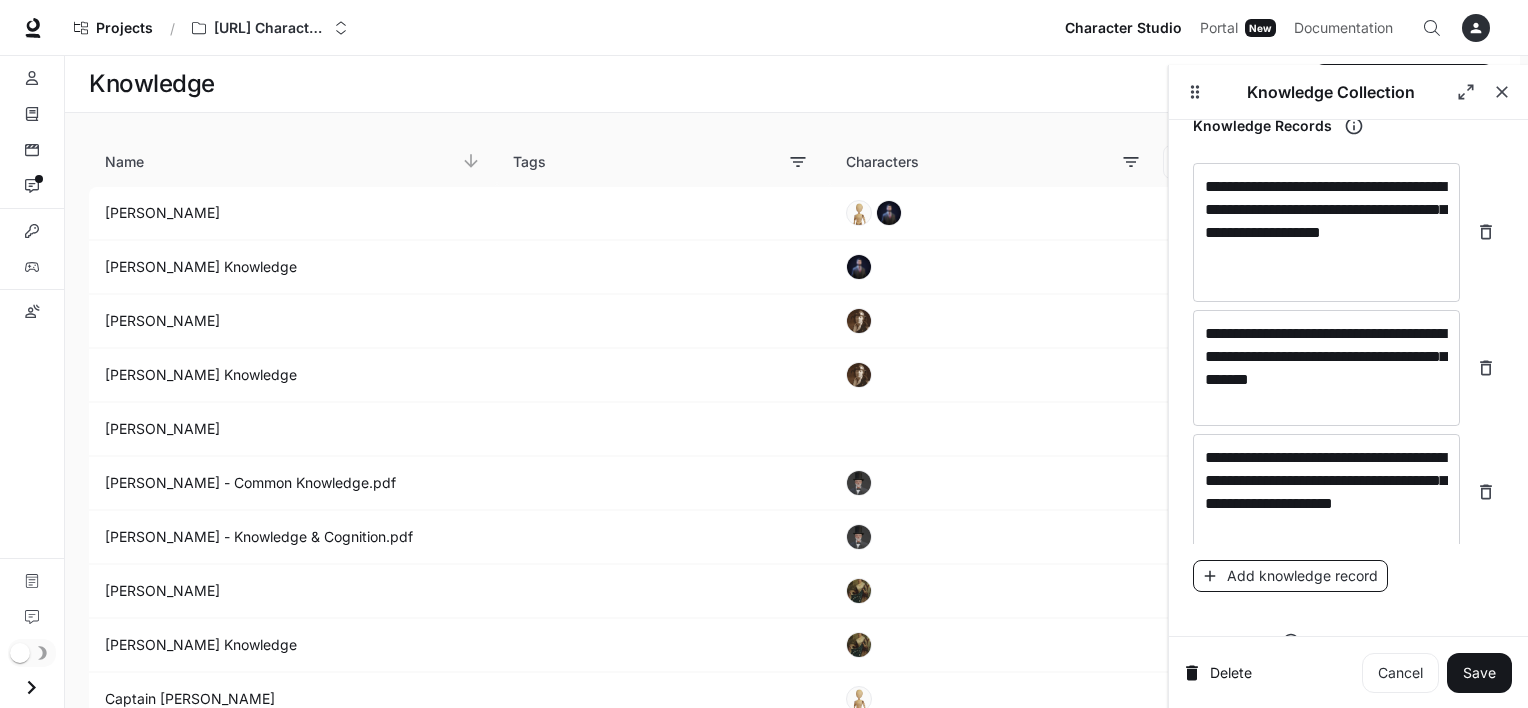 scroll, scrollTop: 23628, scrollLeft: 0, axis: vertical 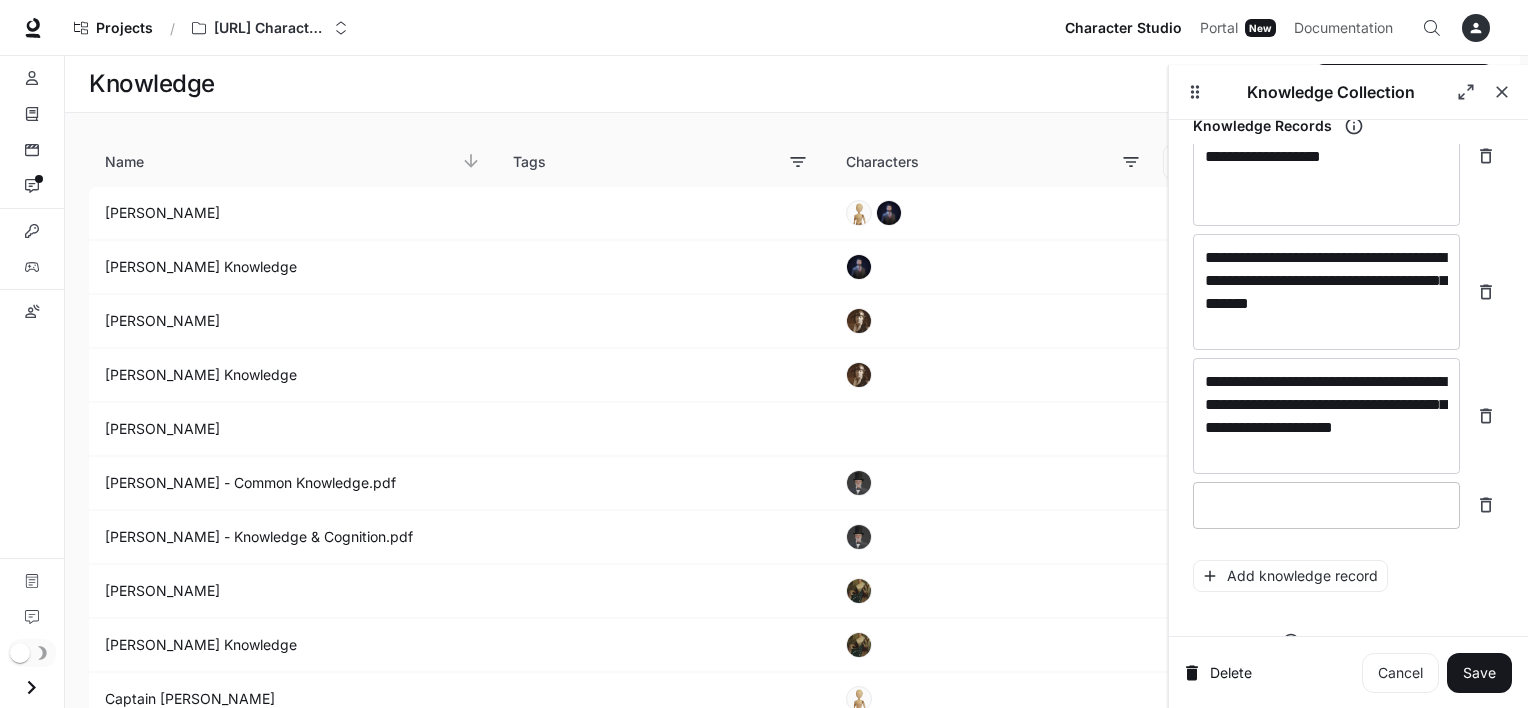 click on "* ​" at bounding box center [1326, 505] 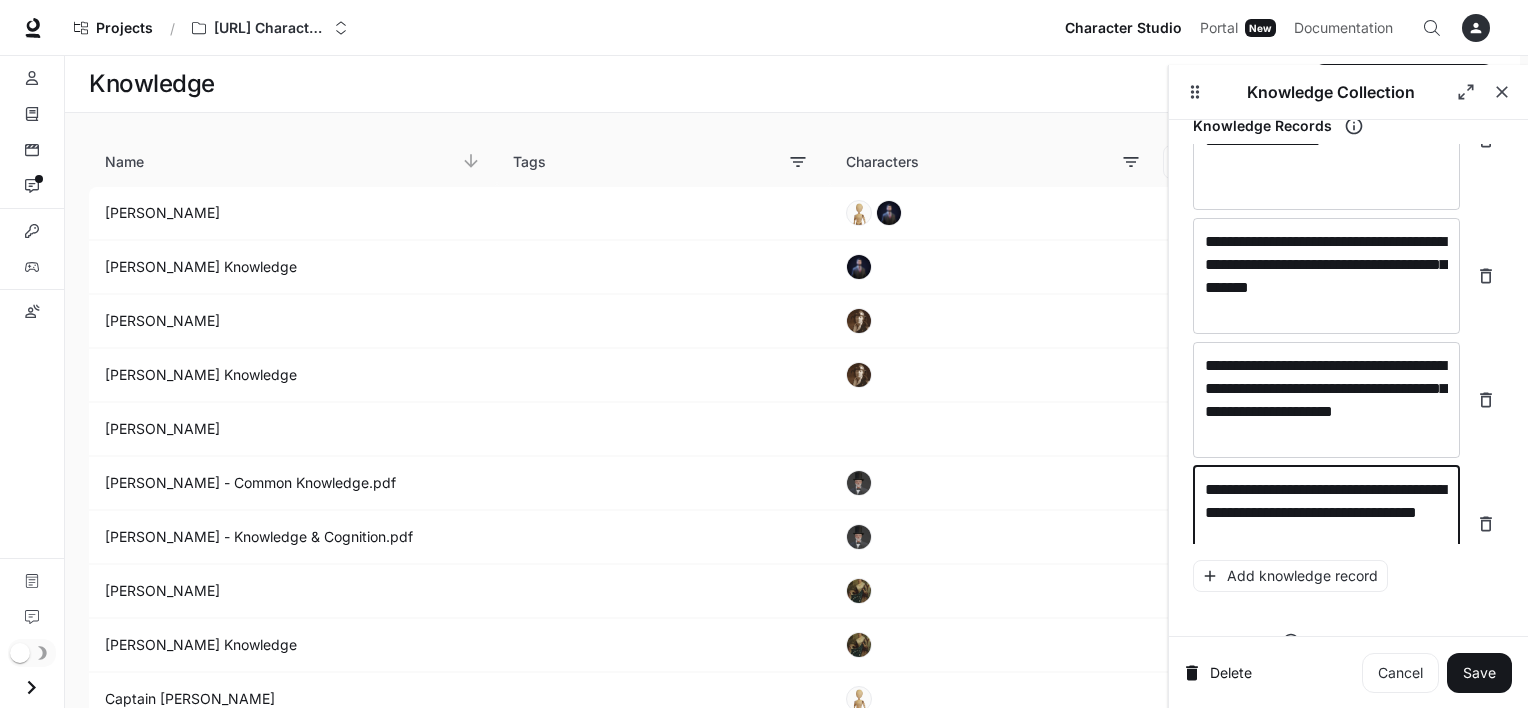 scroll, scrollTop: 23668, scrollLeft: 0, axis: vertical 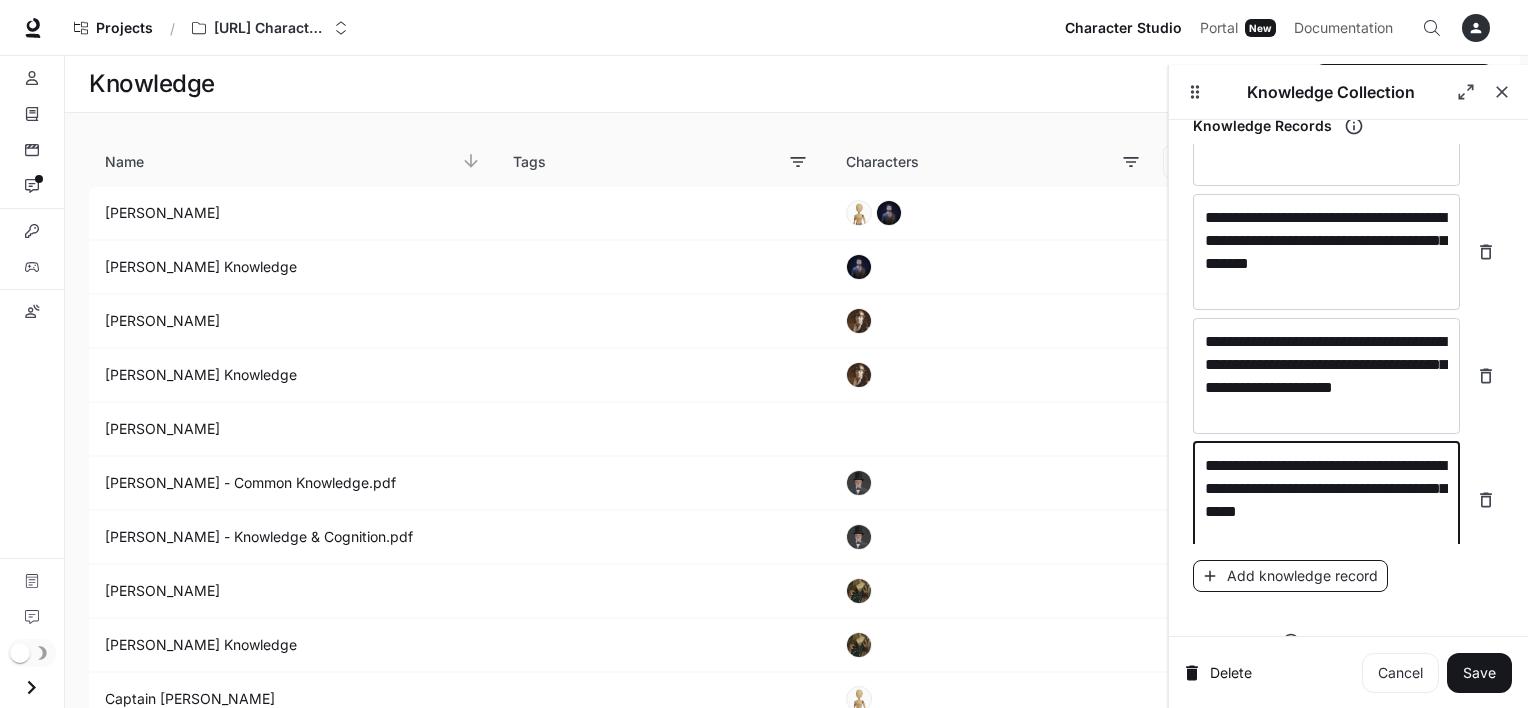 type on "**********" 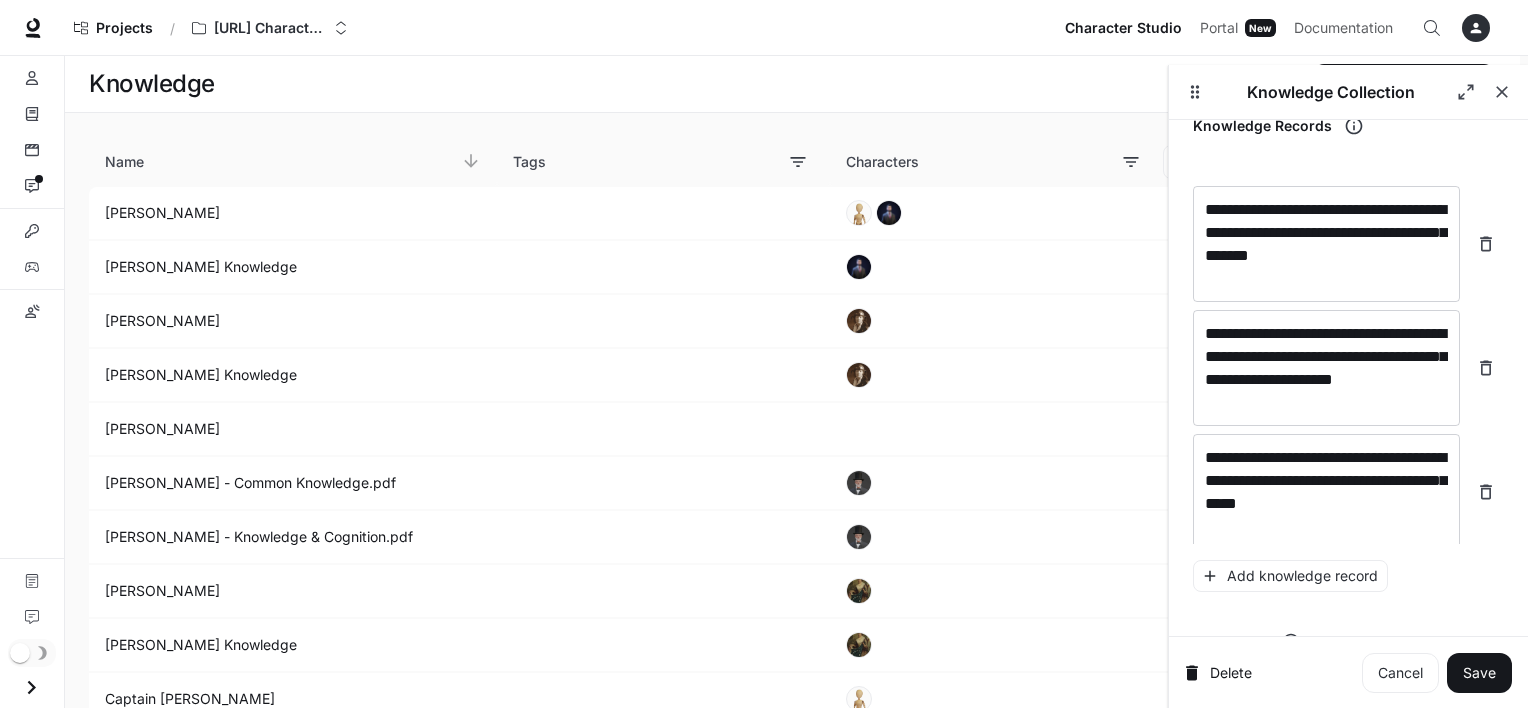 scroll, scrollTop: 23744, scrollLeft: 0, axis: vertical 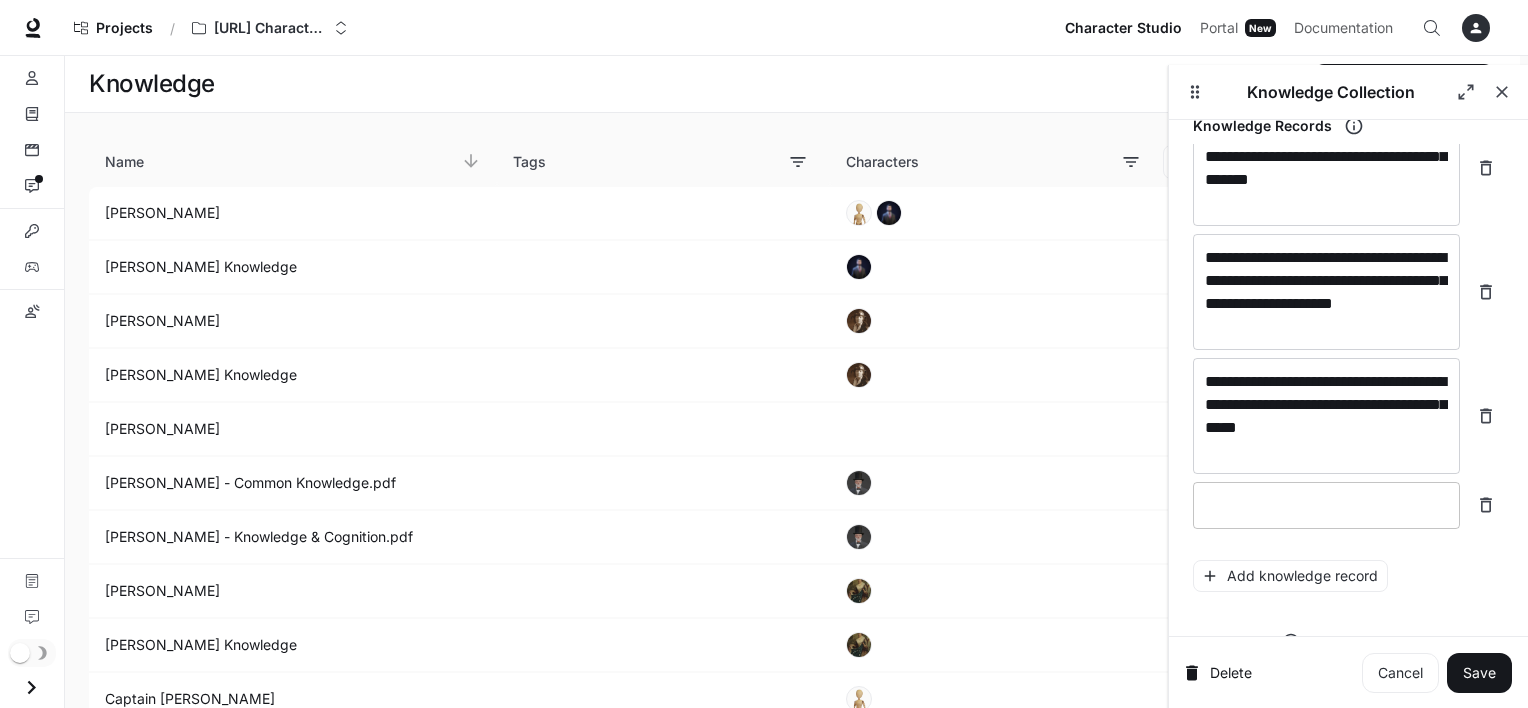 click at bounding box center (1326, 505) 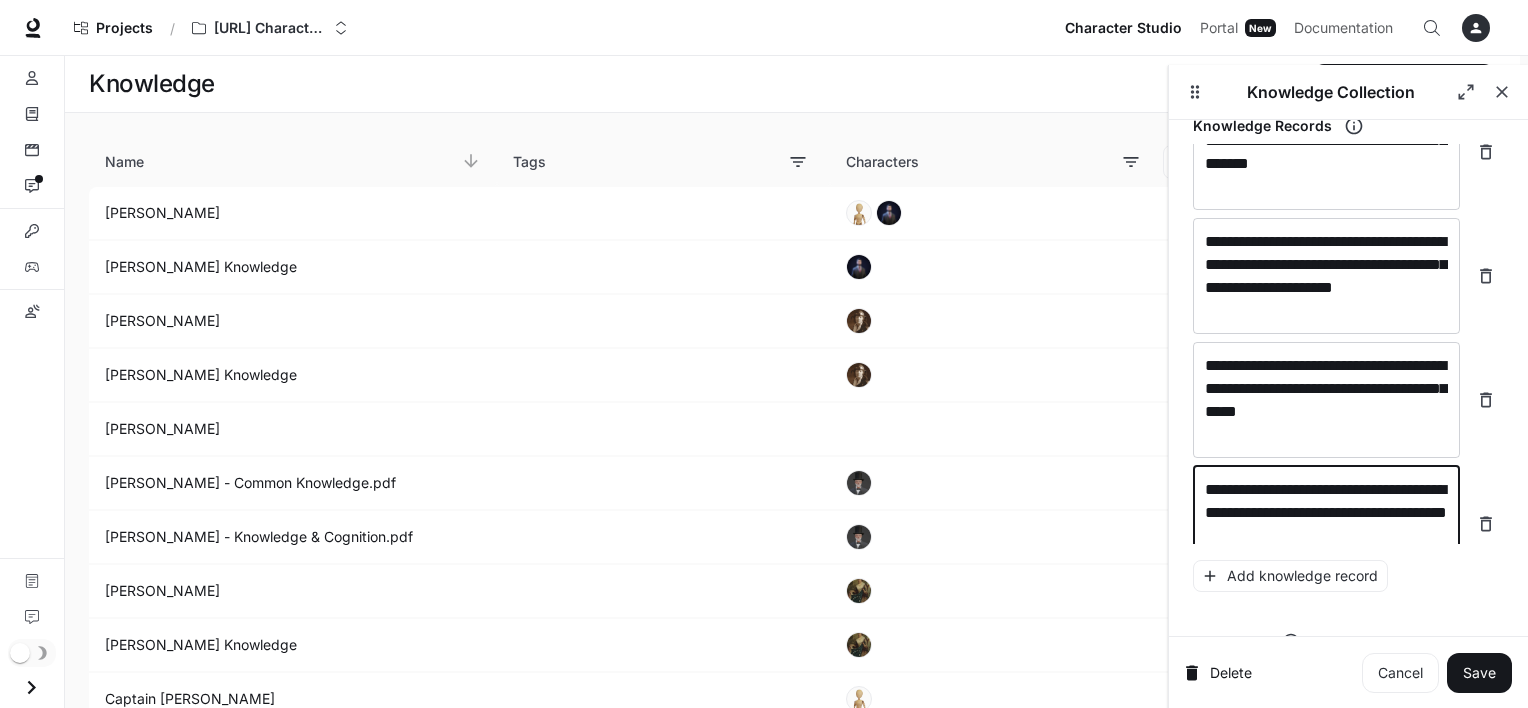 scroll, scrollTop: 23784, scrollLeft: 0, axis: vertical 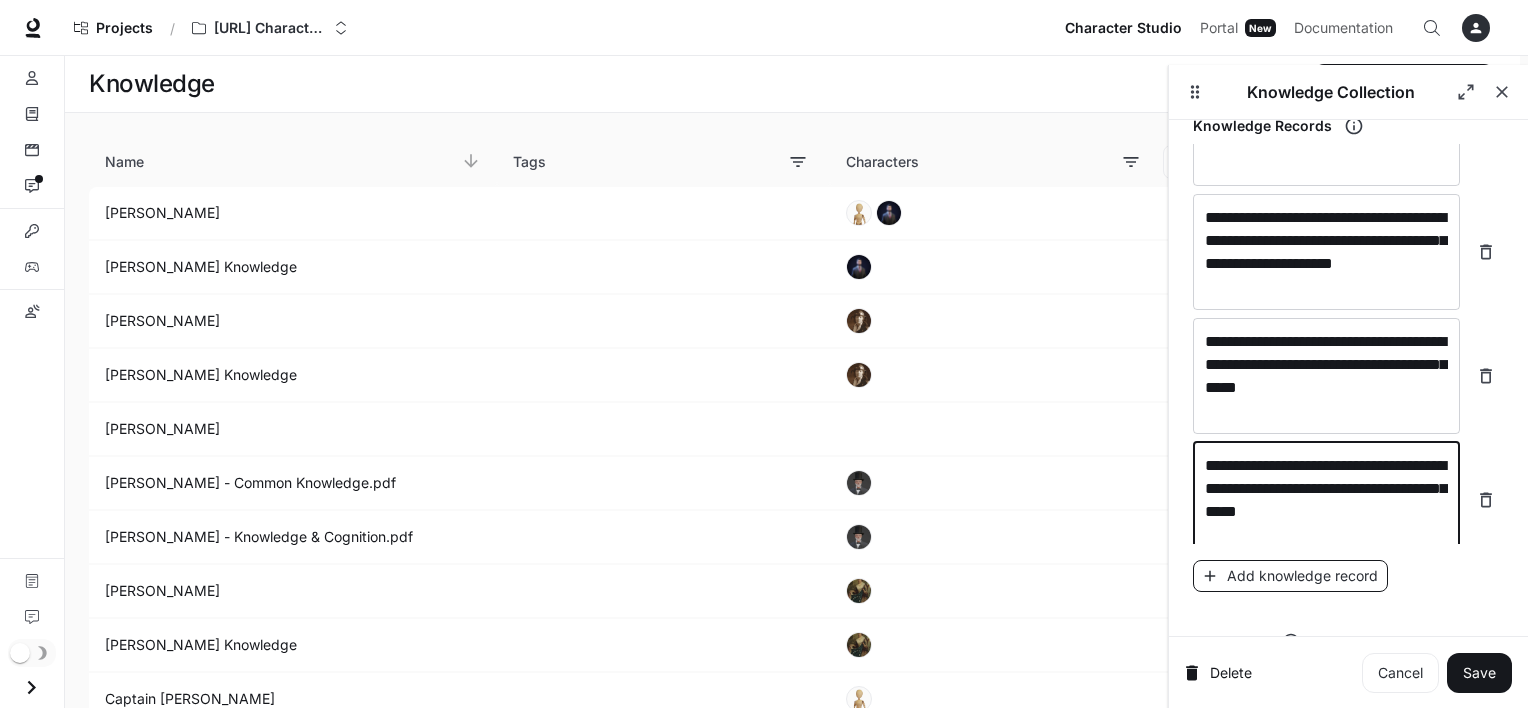 type on "**********" 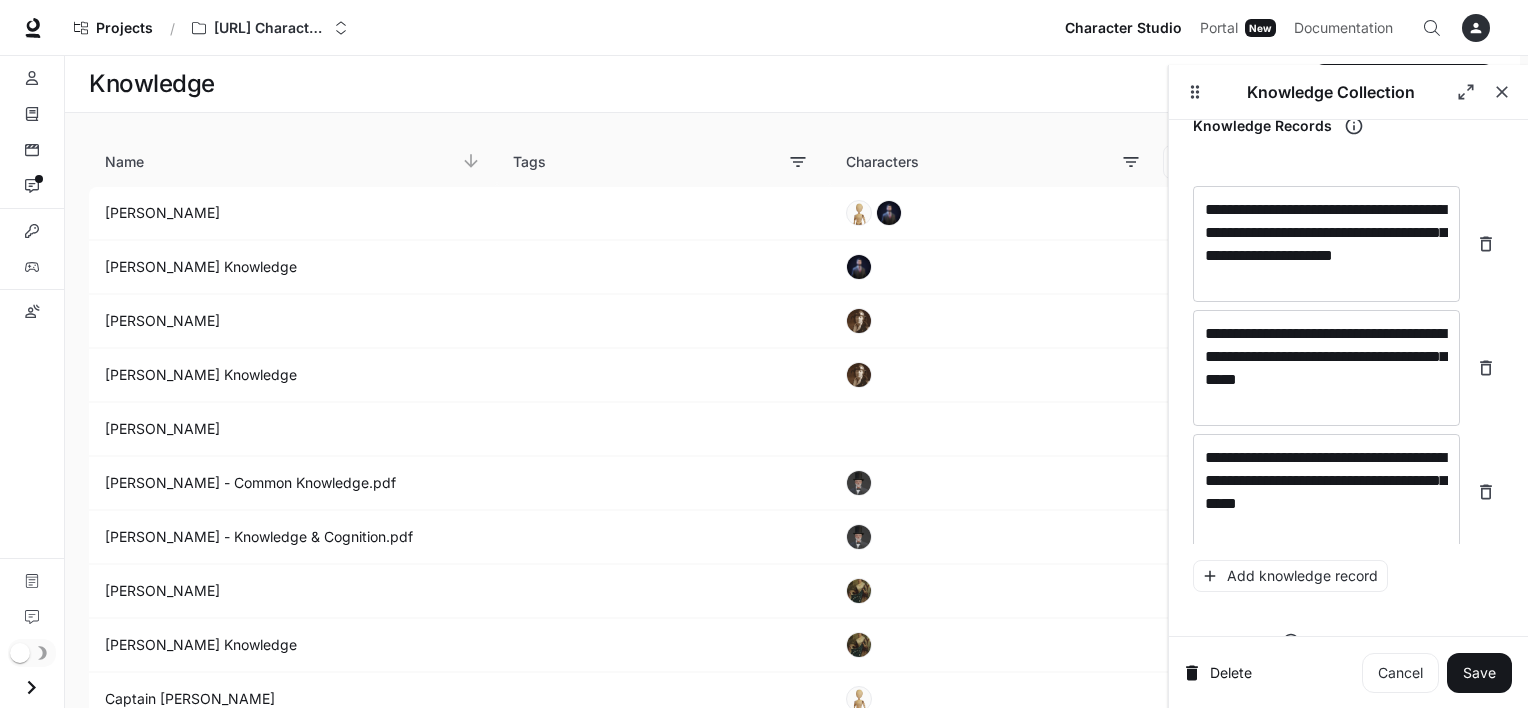scroll, scrollTop: 23860, scrollLeft: 0, axis: vertical 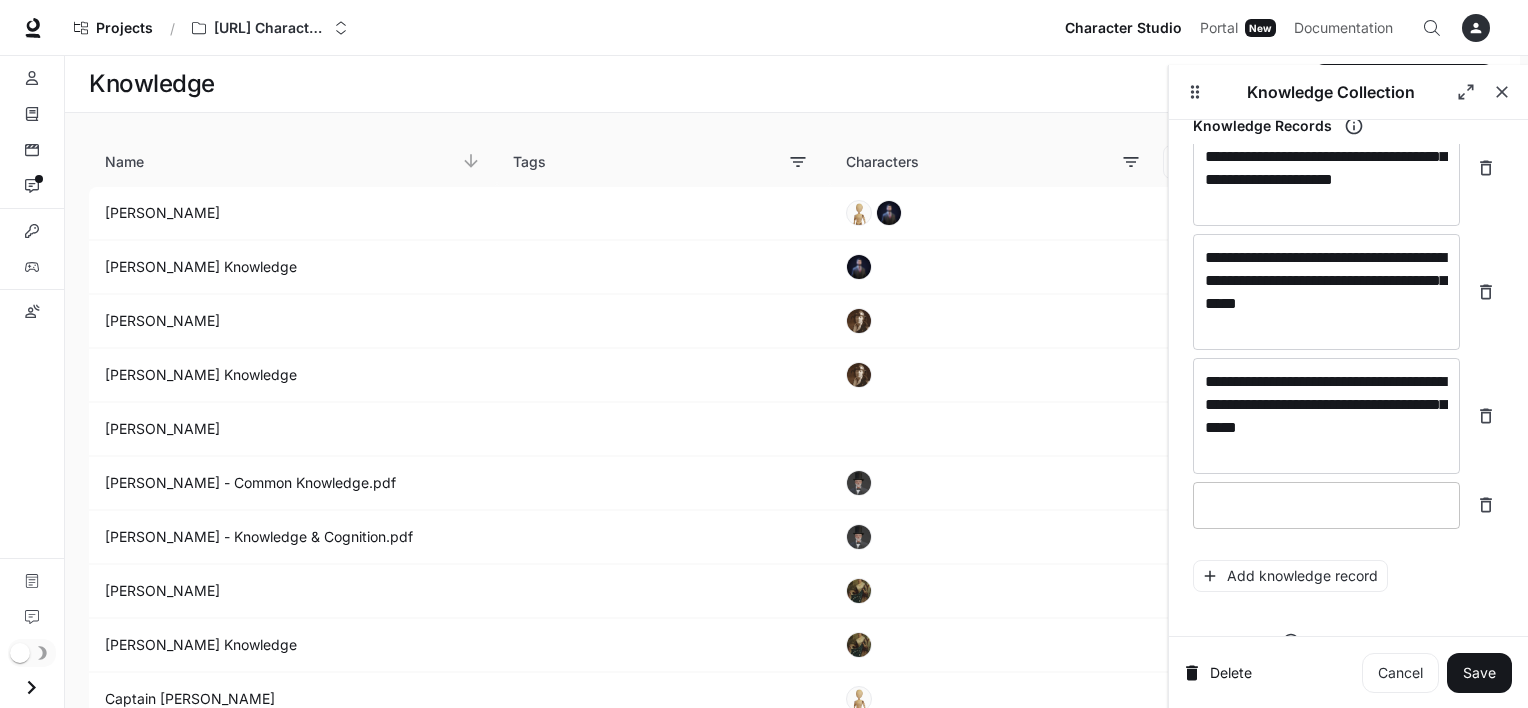 click at bounding box center (1326, 505) 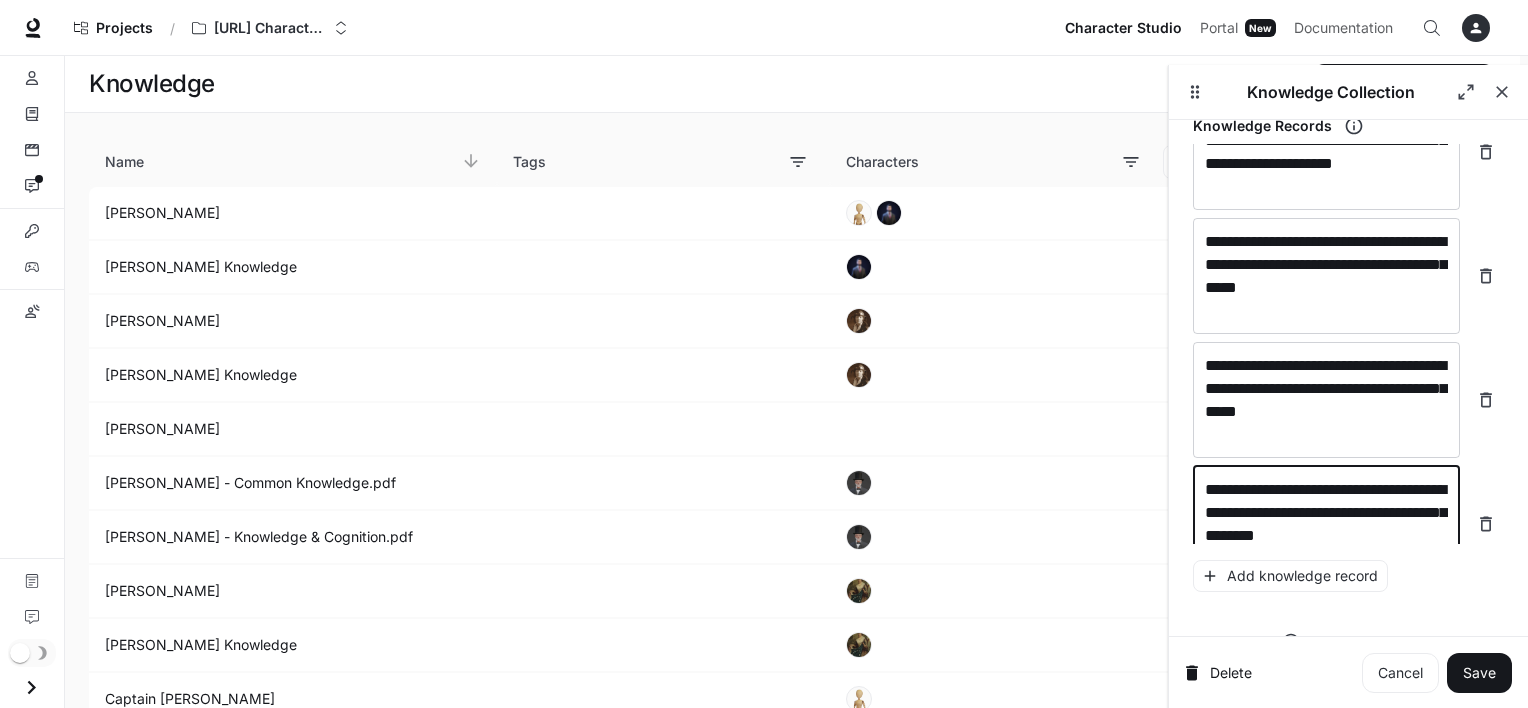 scroll, scrollTop: 23900, scrollLeft: 0, axis: vertical 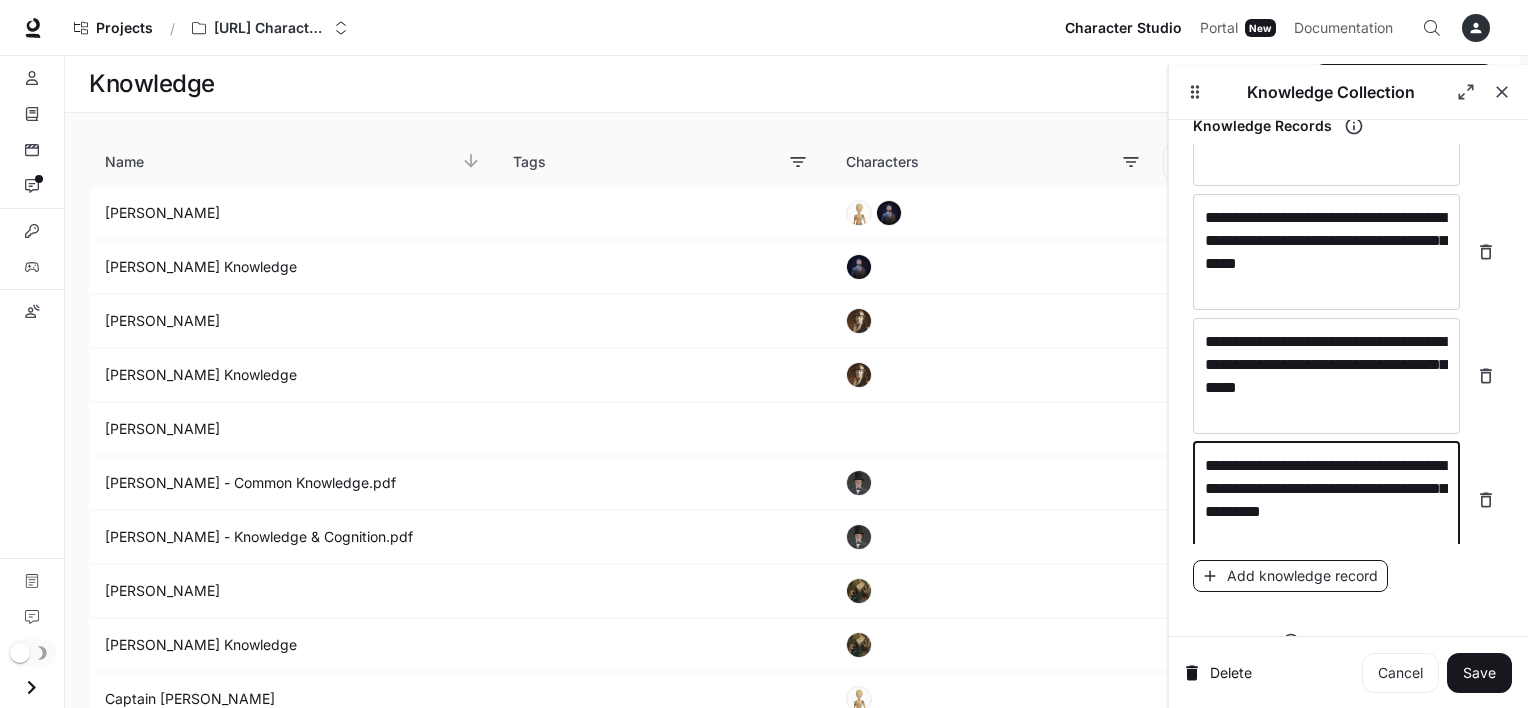 type on "**********" 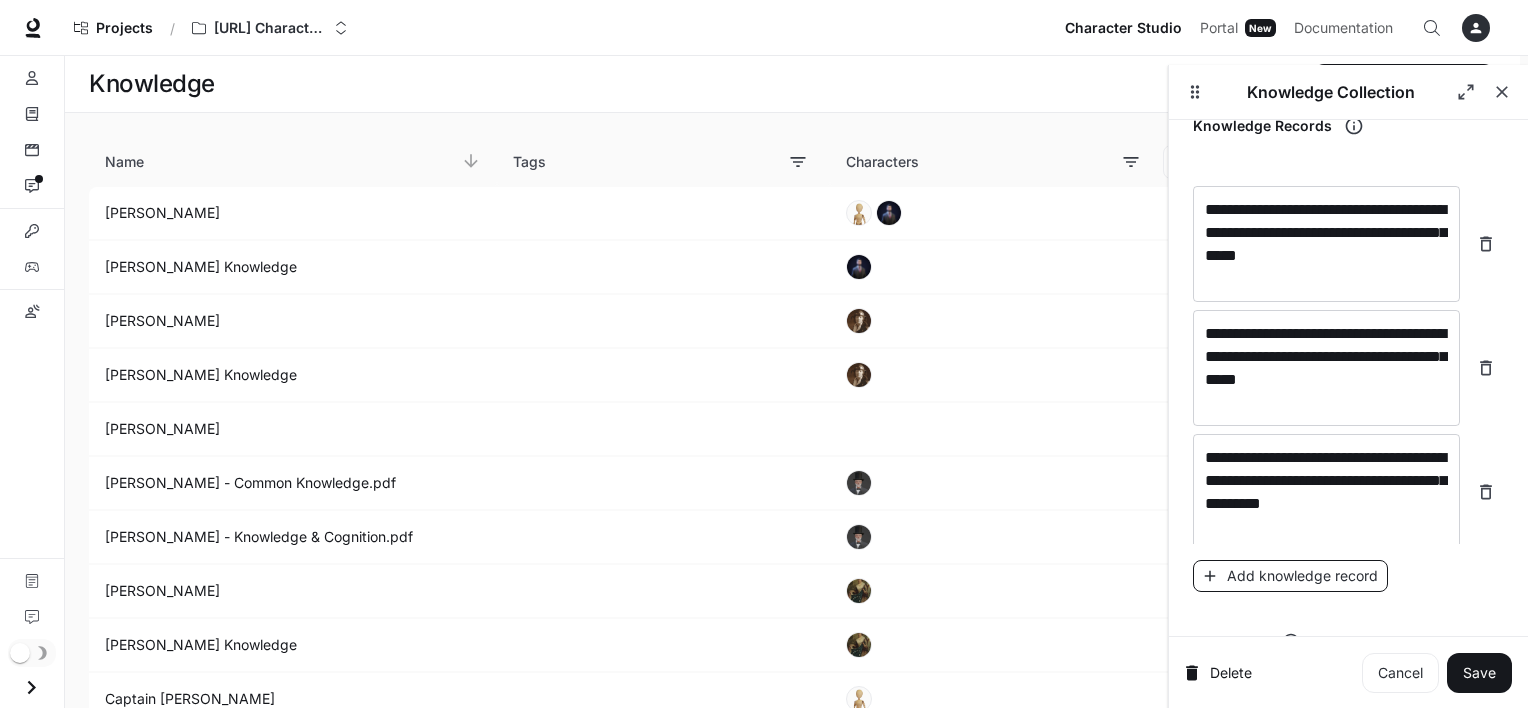 scroll, scrollTop: 23976, scrollLeft: 0, axis: vertical 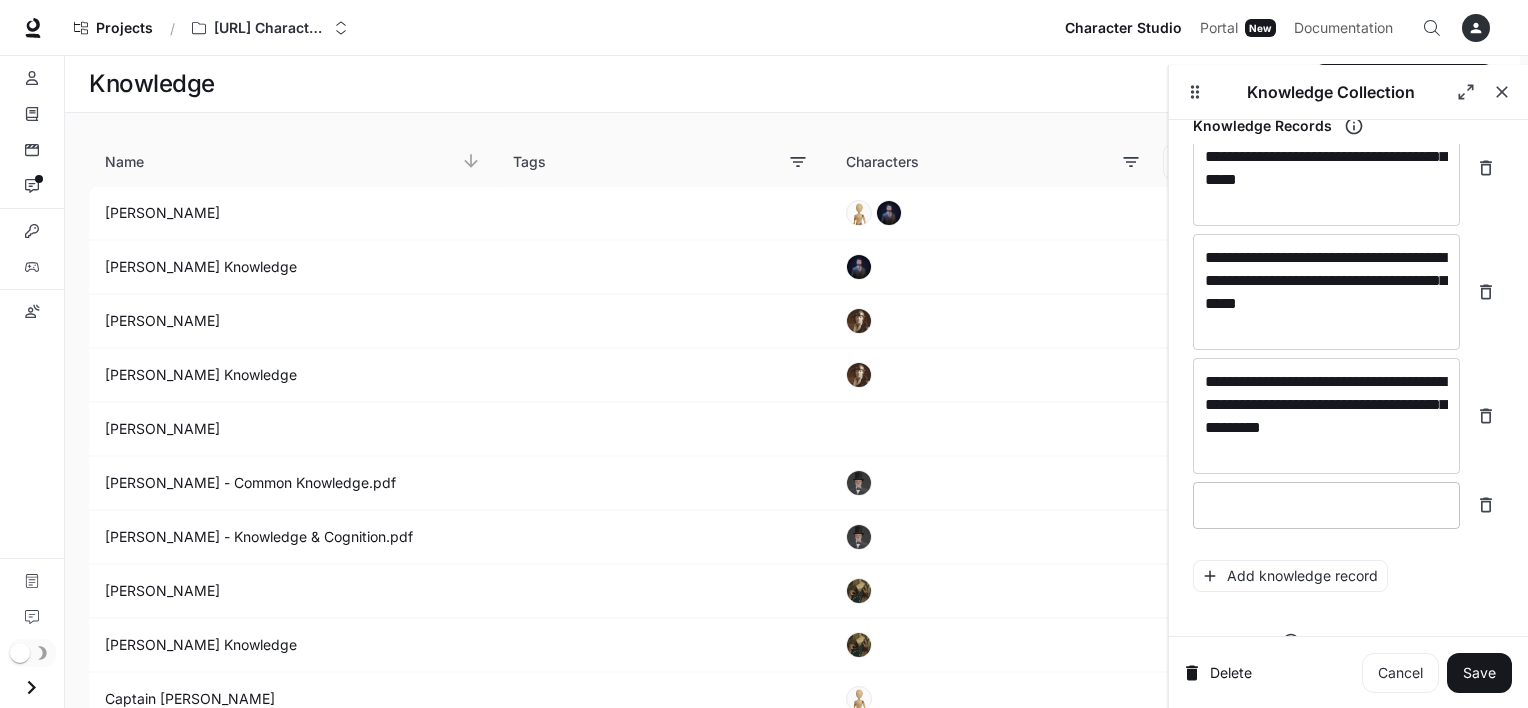 click on "* ​" at bounding box center [1326, 505] 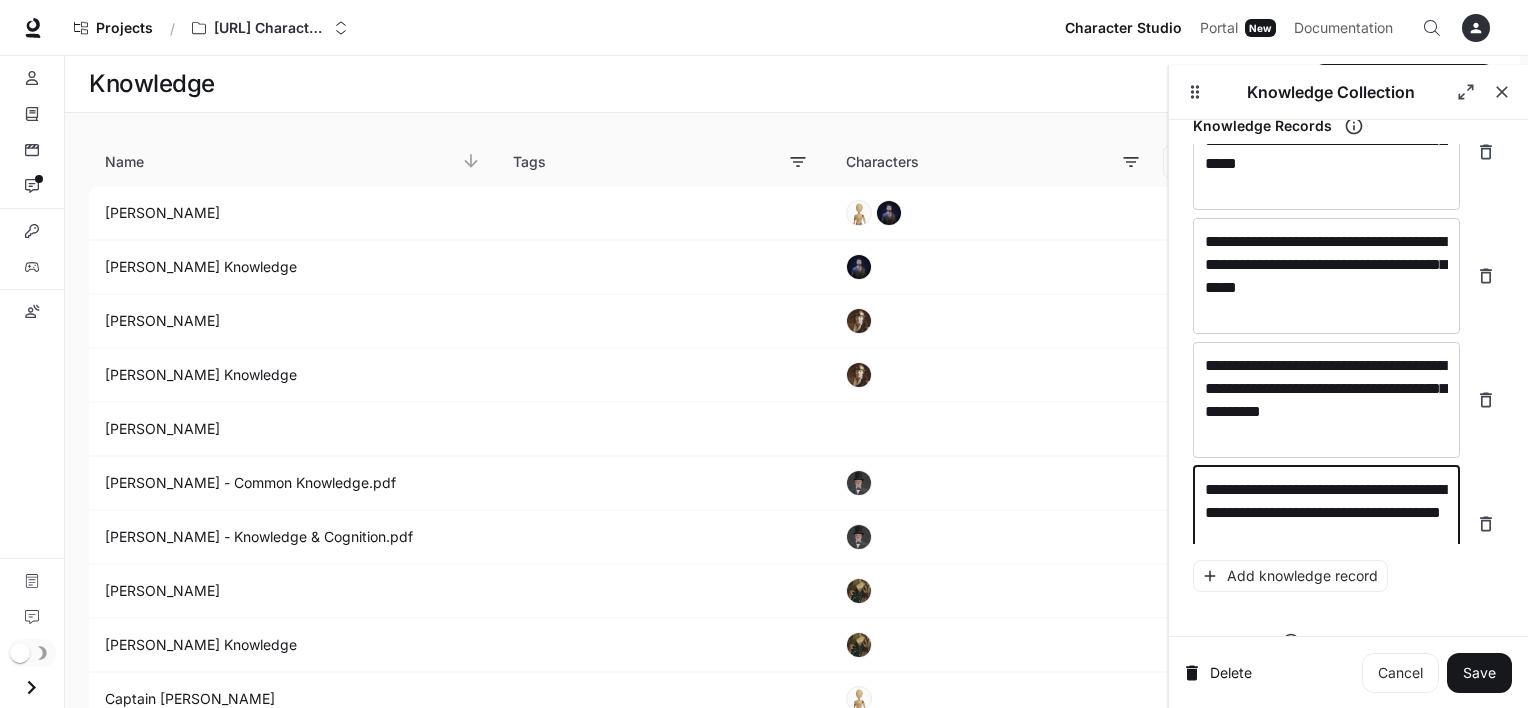 scroll, scrollTop: 24016, scrollLeft: 0, axis: vertical 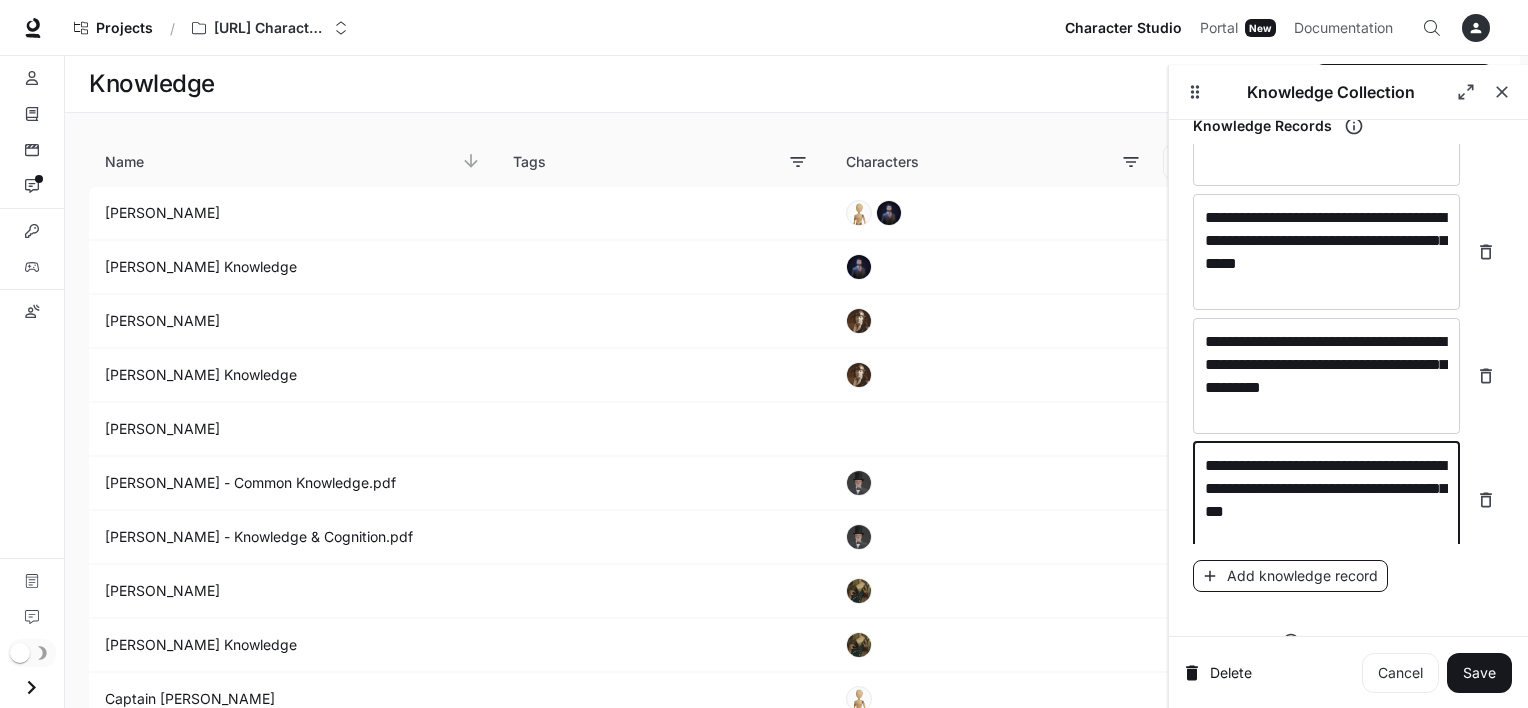 type on "**********" 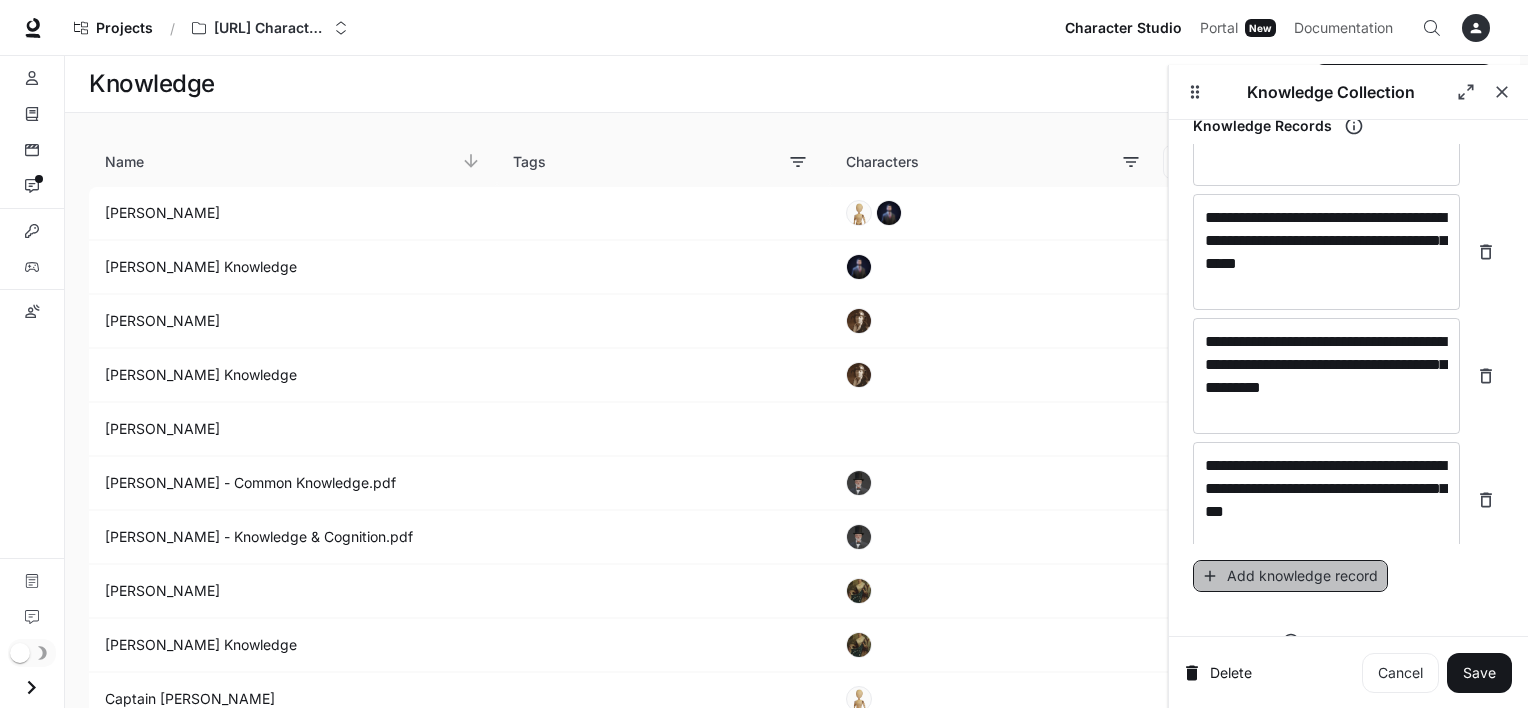click 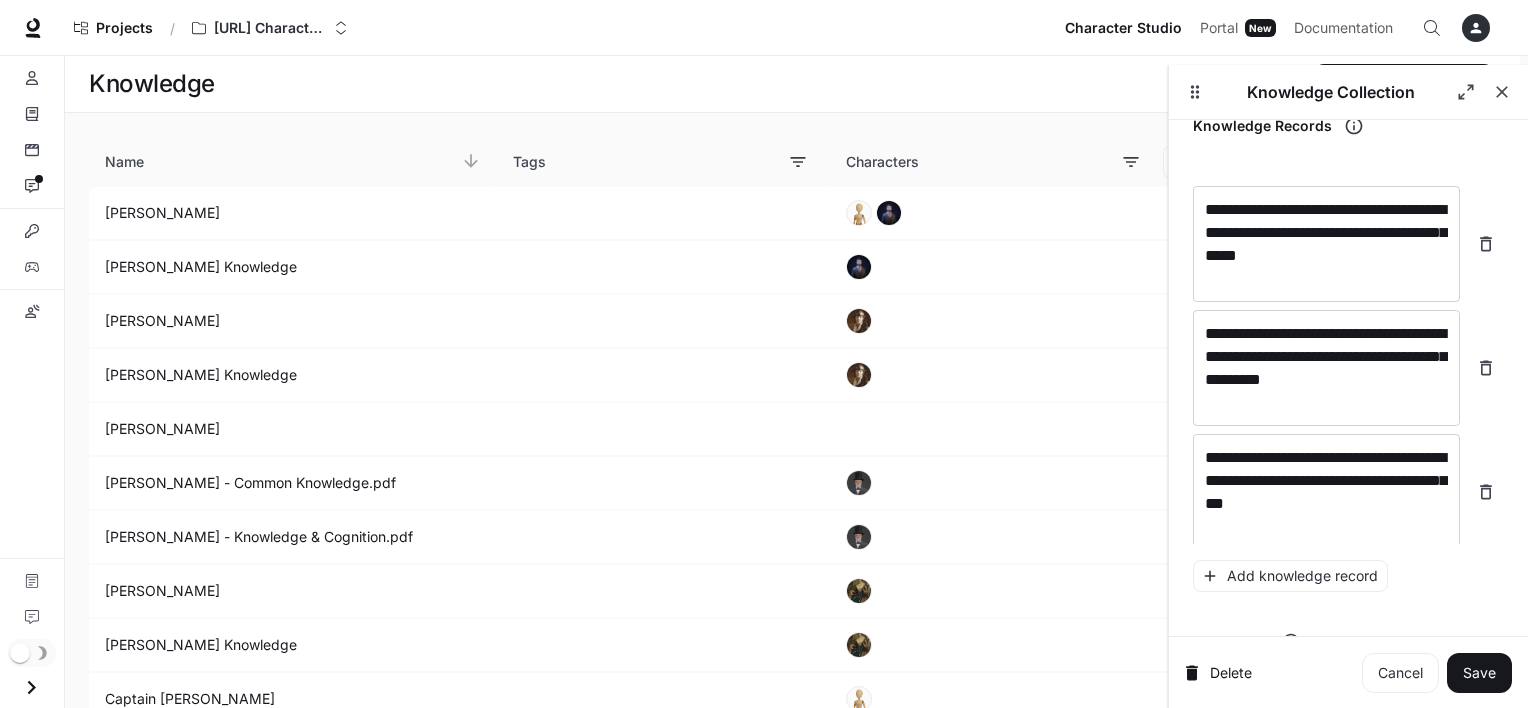 scroll, scrollTop: 24092, scrollLeft: 0, axis: vertical 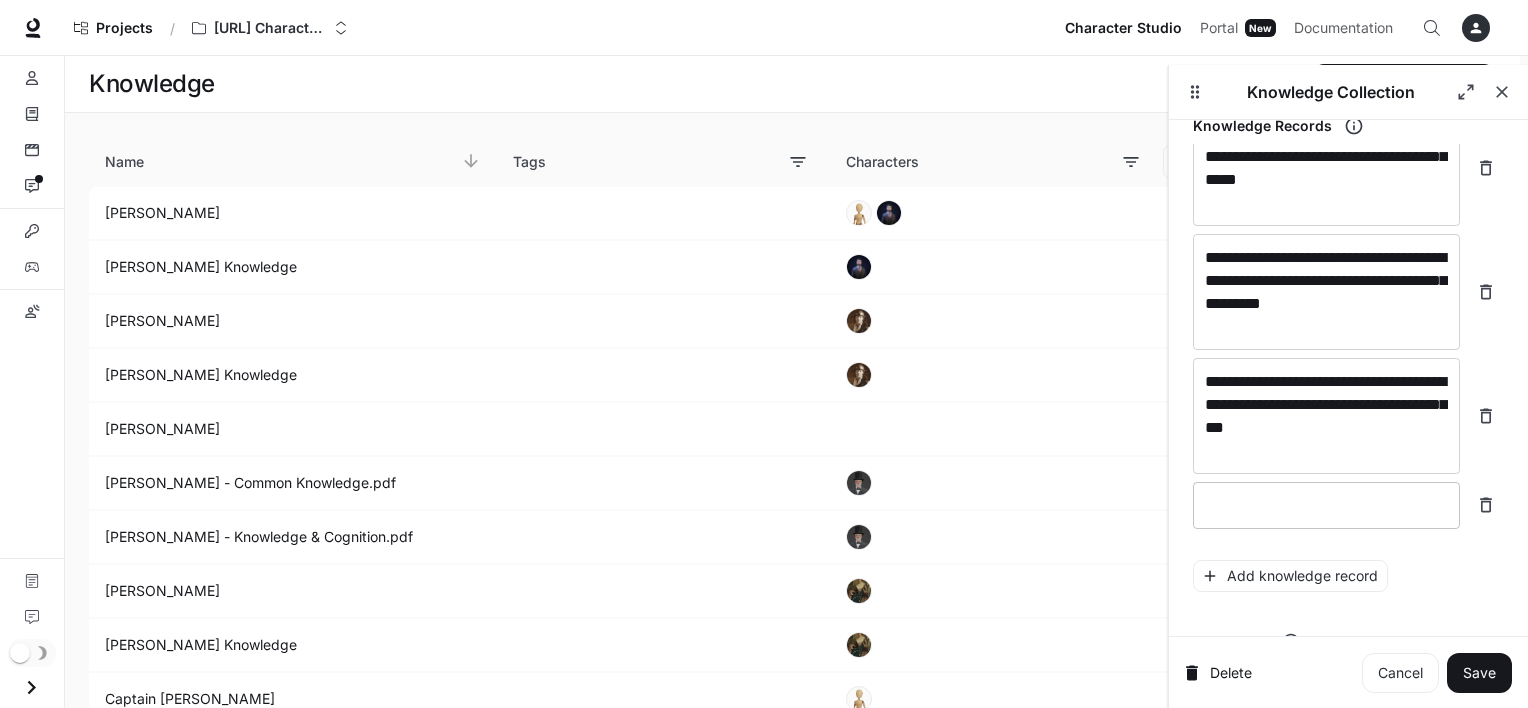 click at bounding box center [1326, 505] 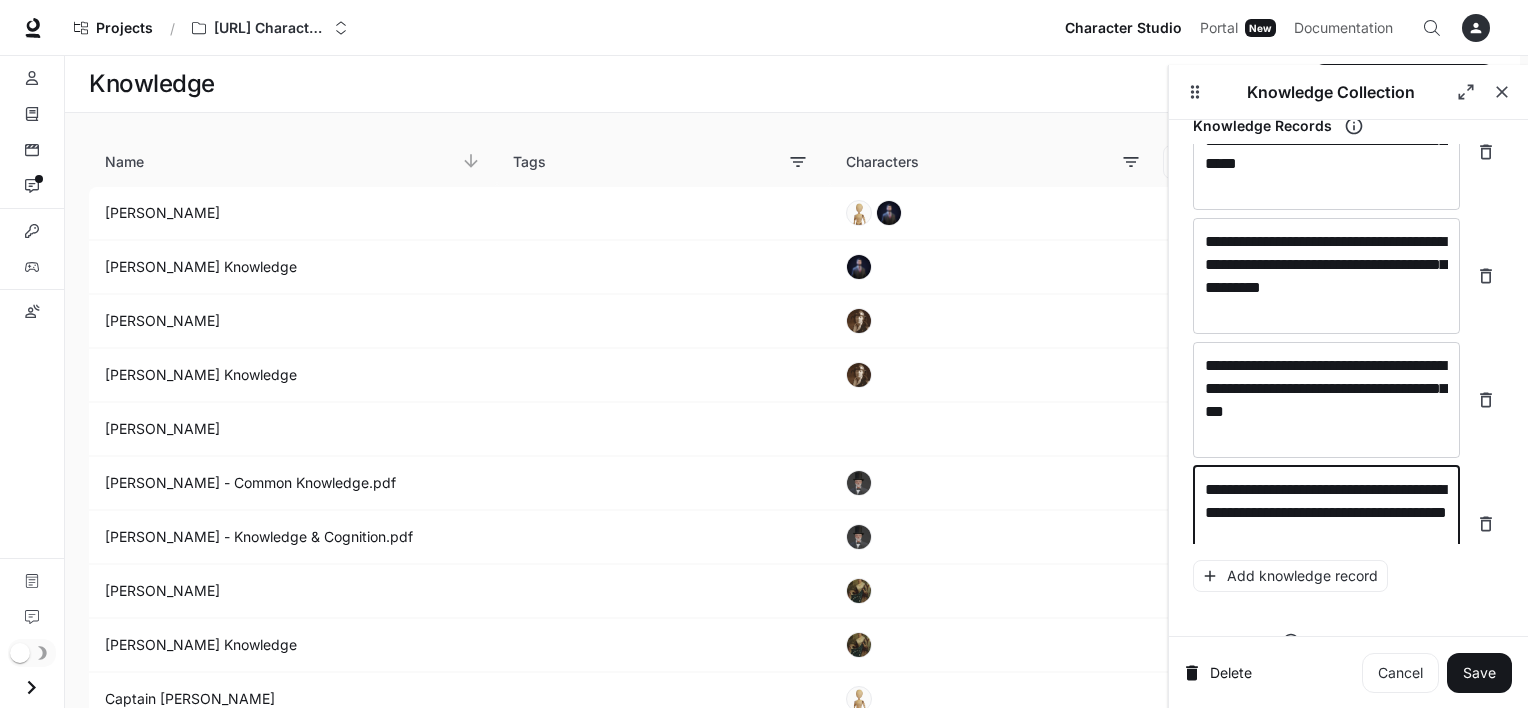 scroll, scrollTop: 24132, scrollLeft: 0, axis: vertical 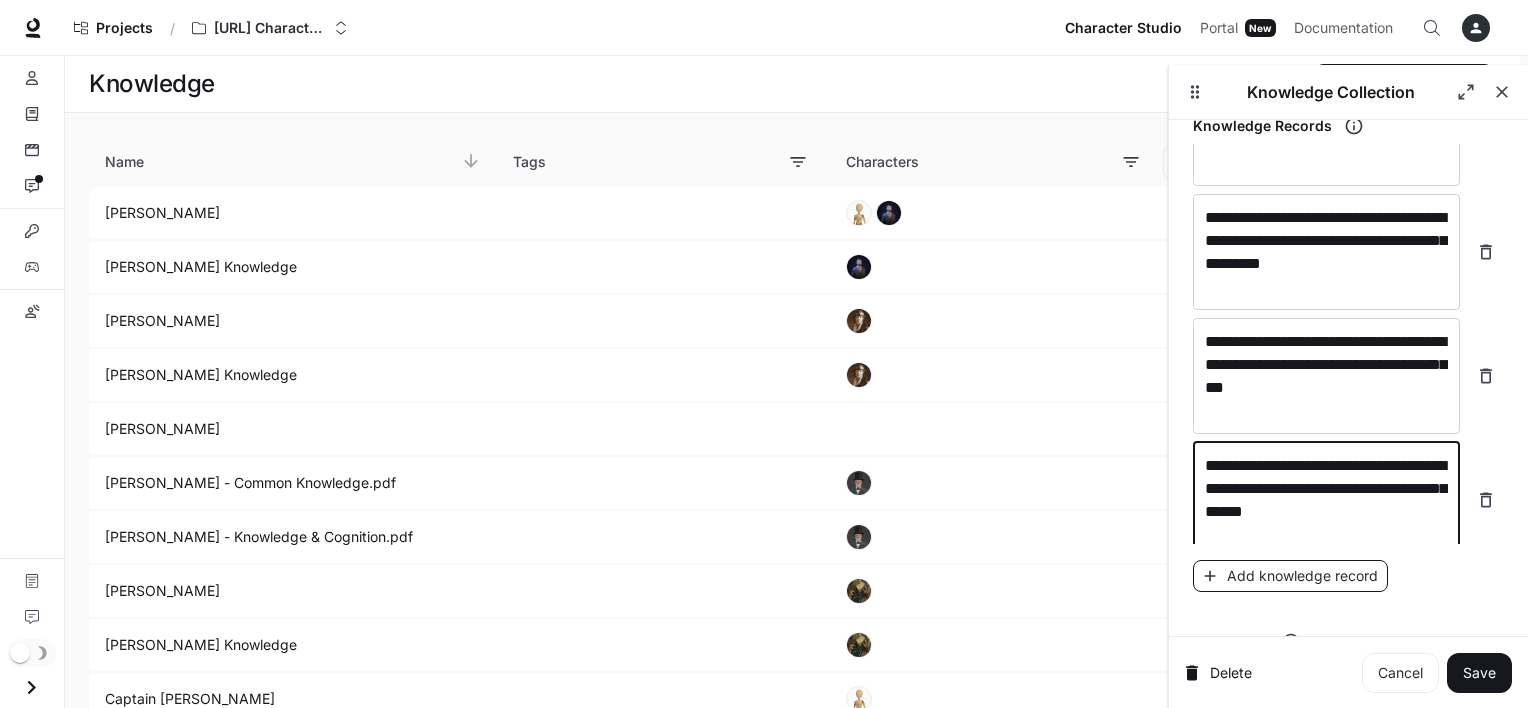 type on "**********" 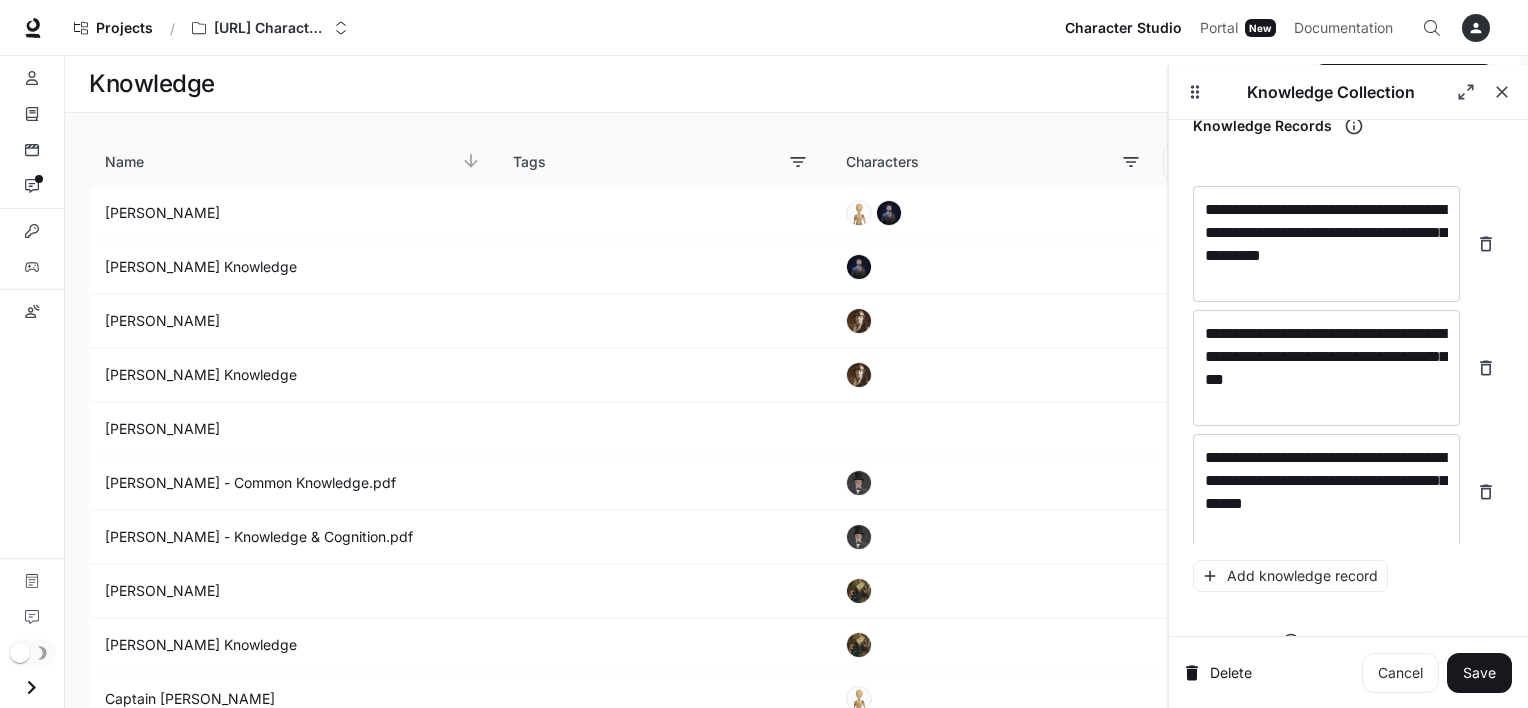 scroll, scrollTop: 24208, scrollLeft: 0, axis: vertical 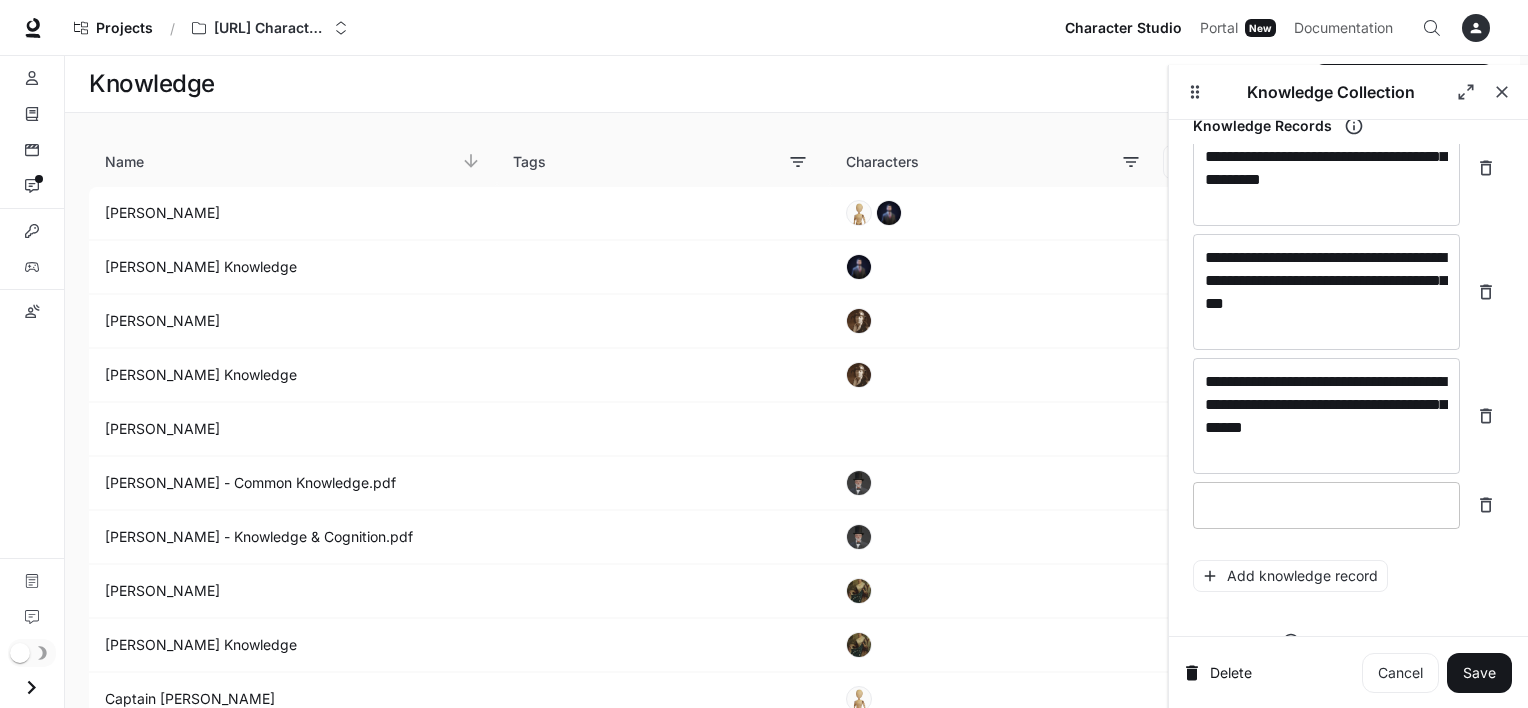 click at bounding box center (1326, 505) 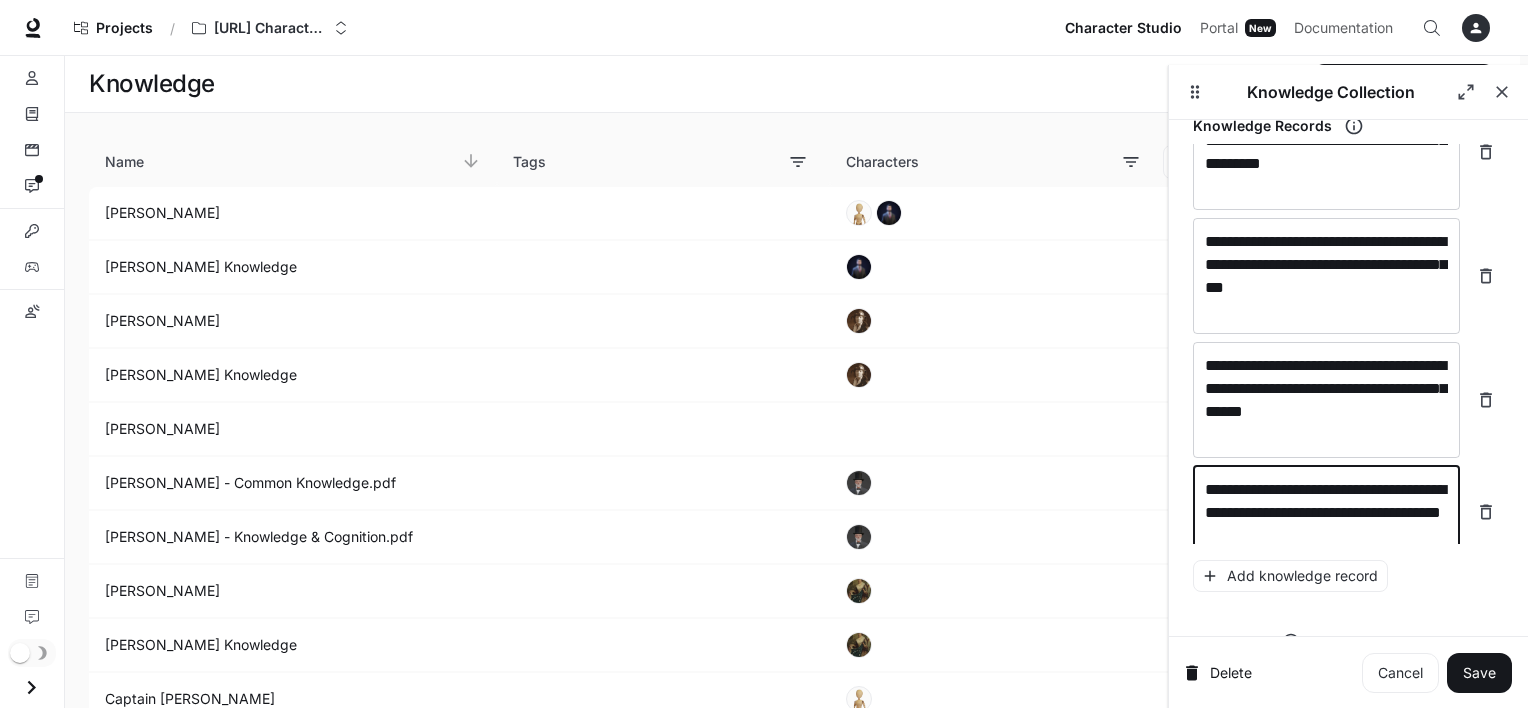 scroll, scrollTop: 24248, scrollLeft: 0, axis: vertical 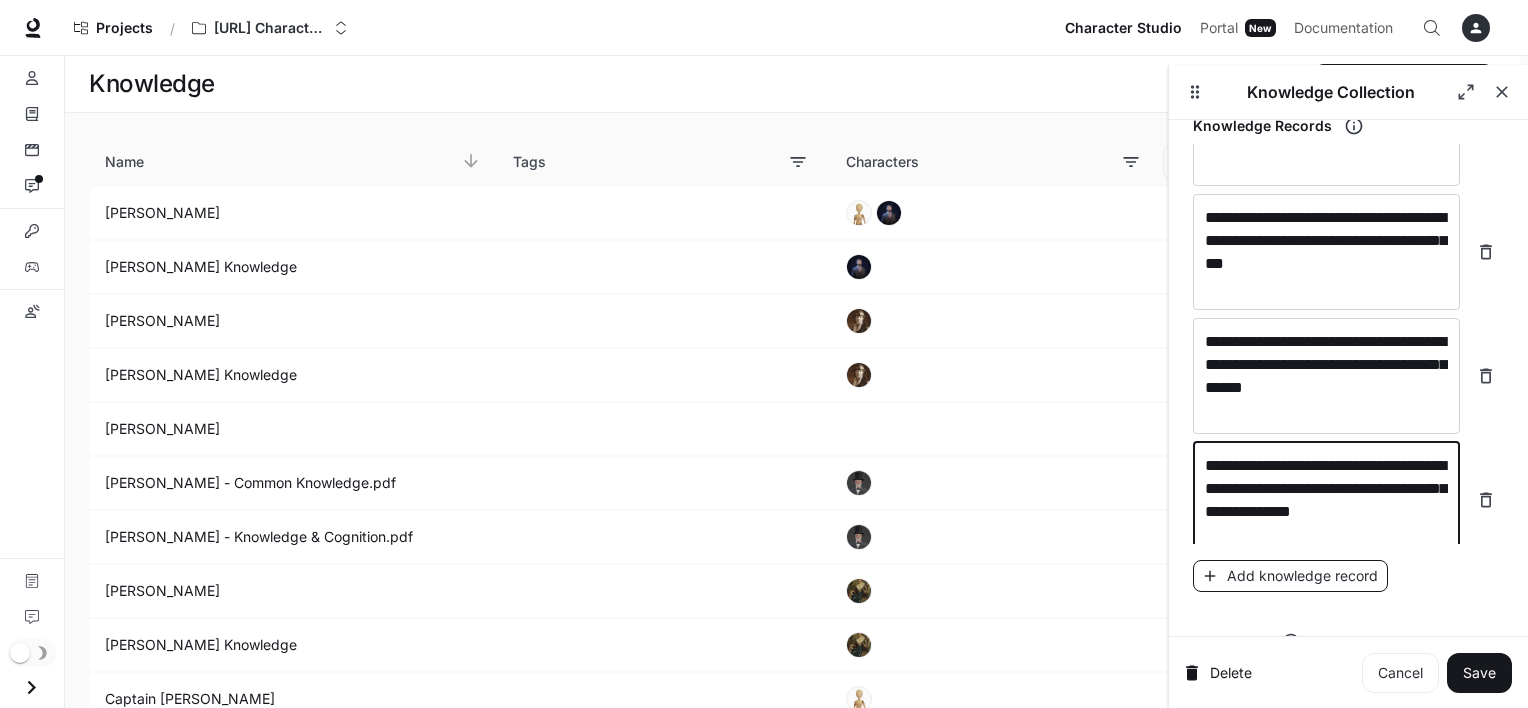 type on "**********" 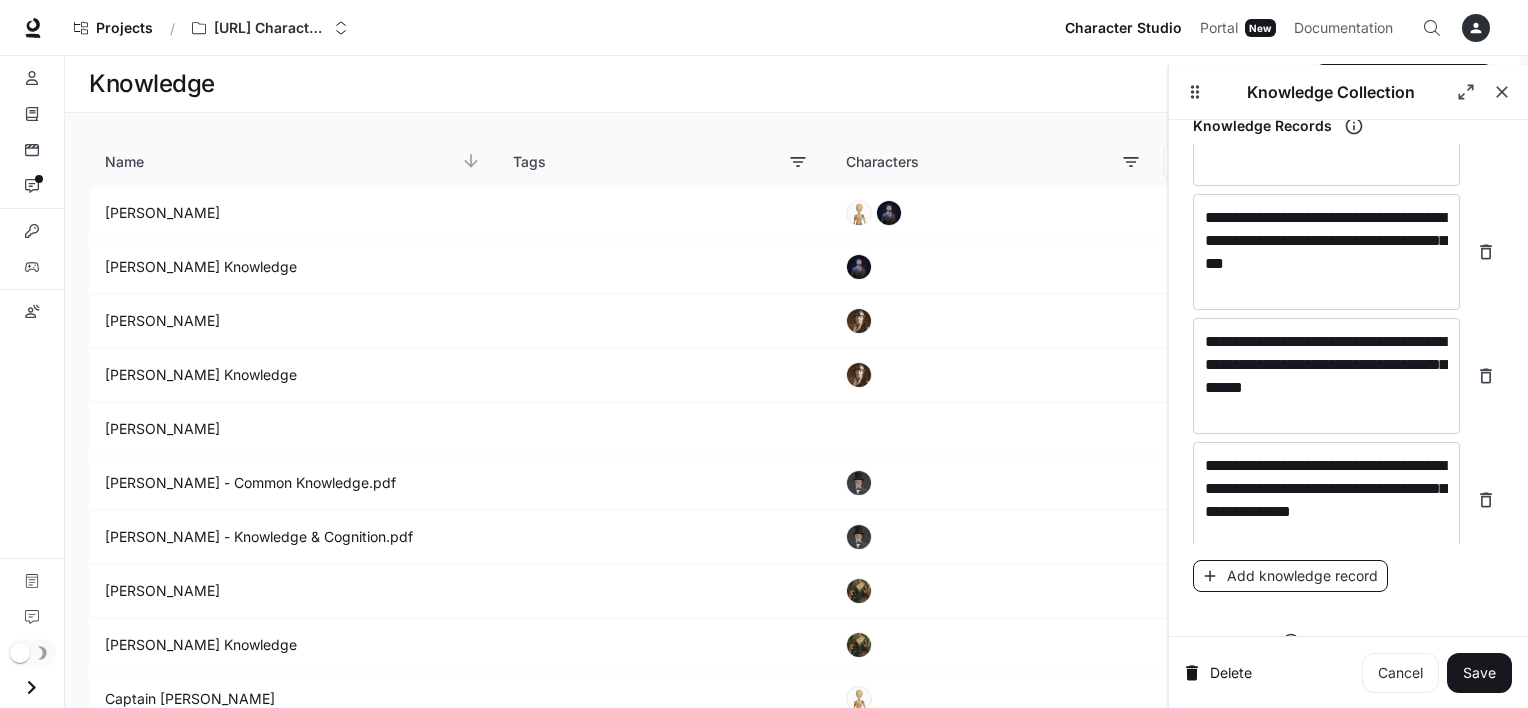 scroll, scrollTop: 24324, scrollLeft: 0, axis: vertical 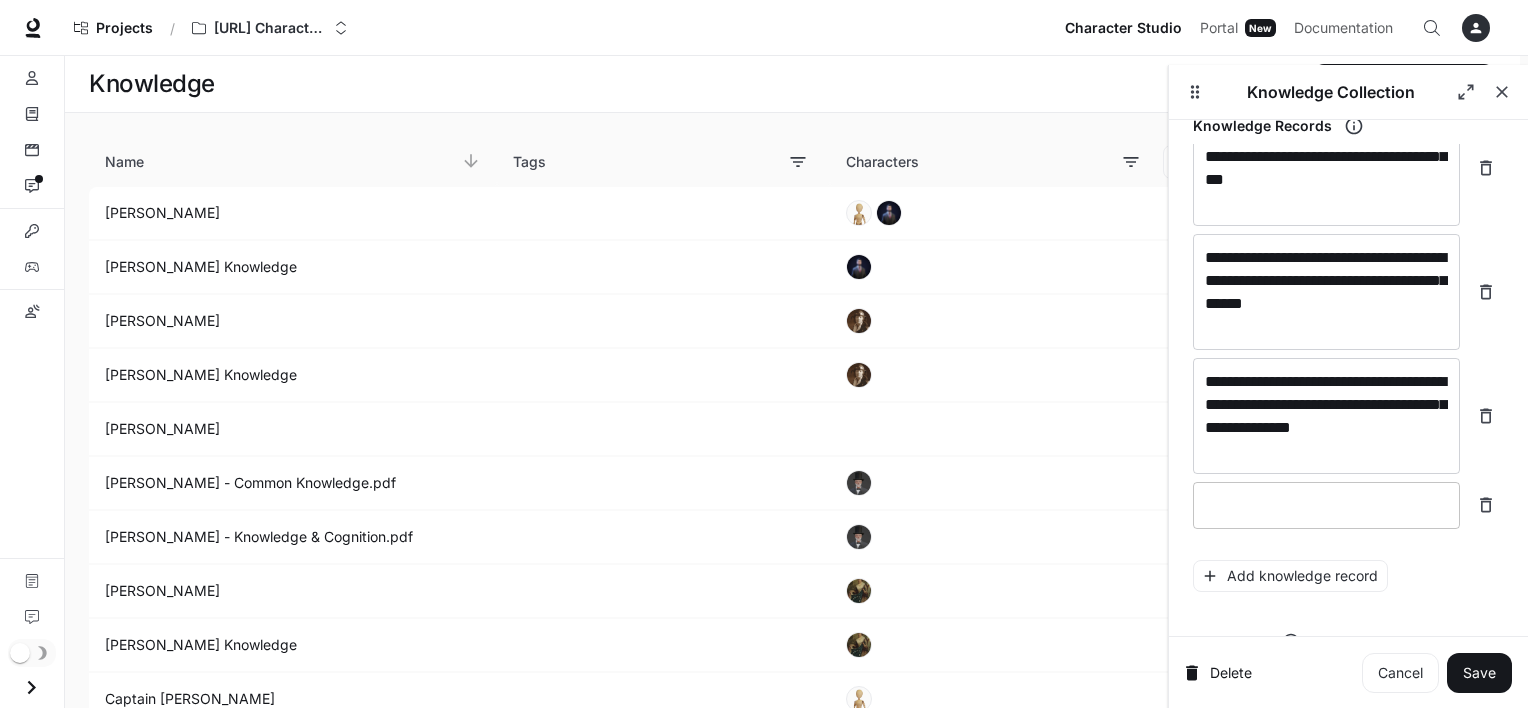 click on "* ​" at bounding box center [1326, 505] 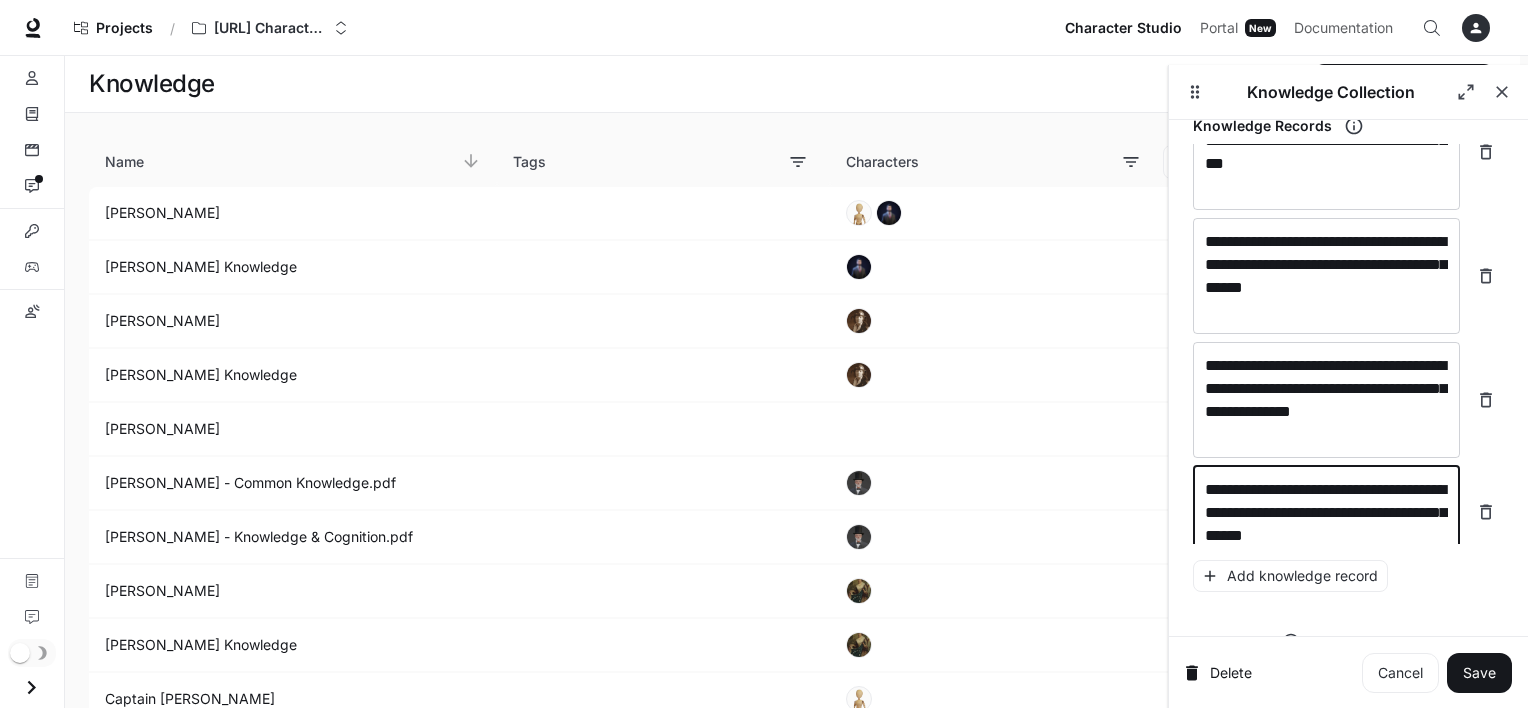 scroll, scrollTop: 24364, scrollLeft: 0, axis: vertical 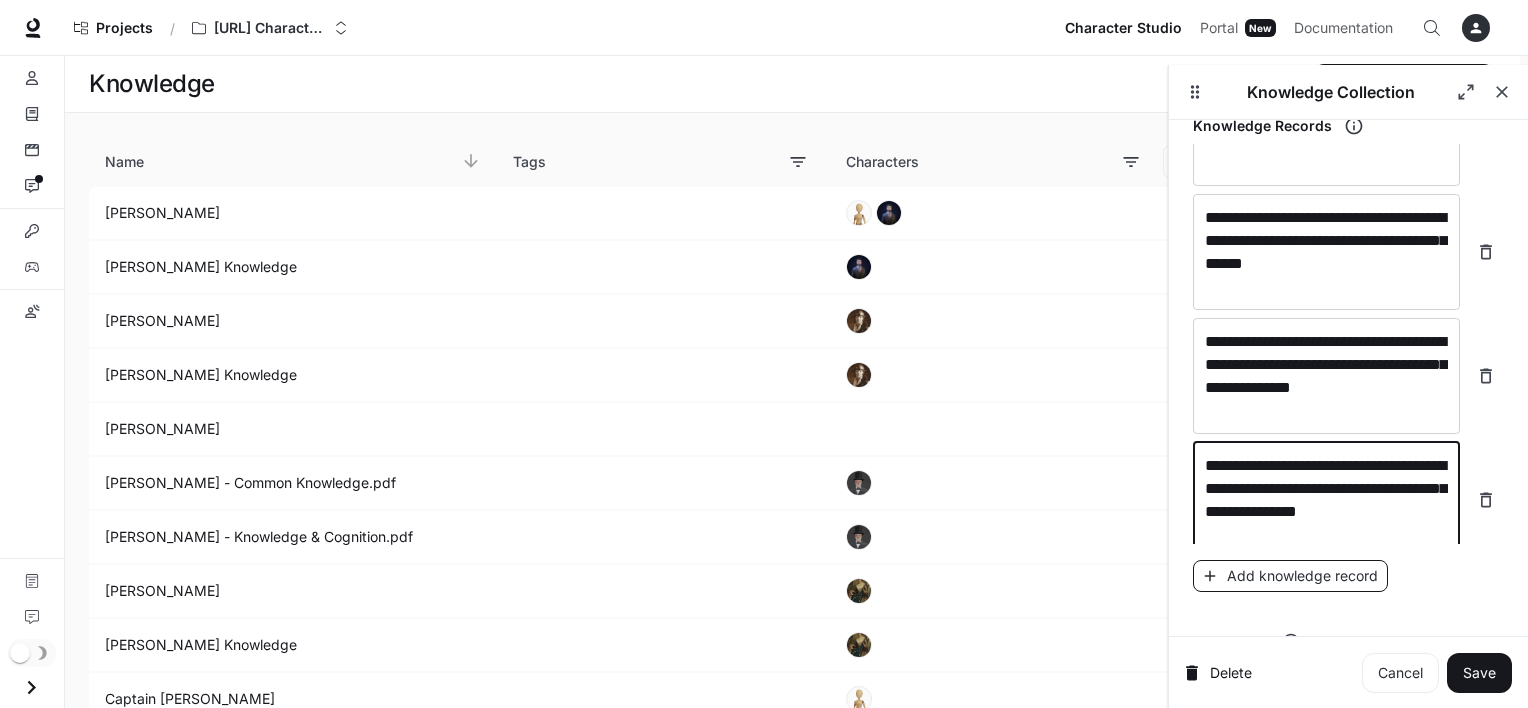 type on "**********" 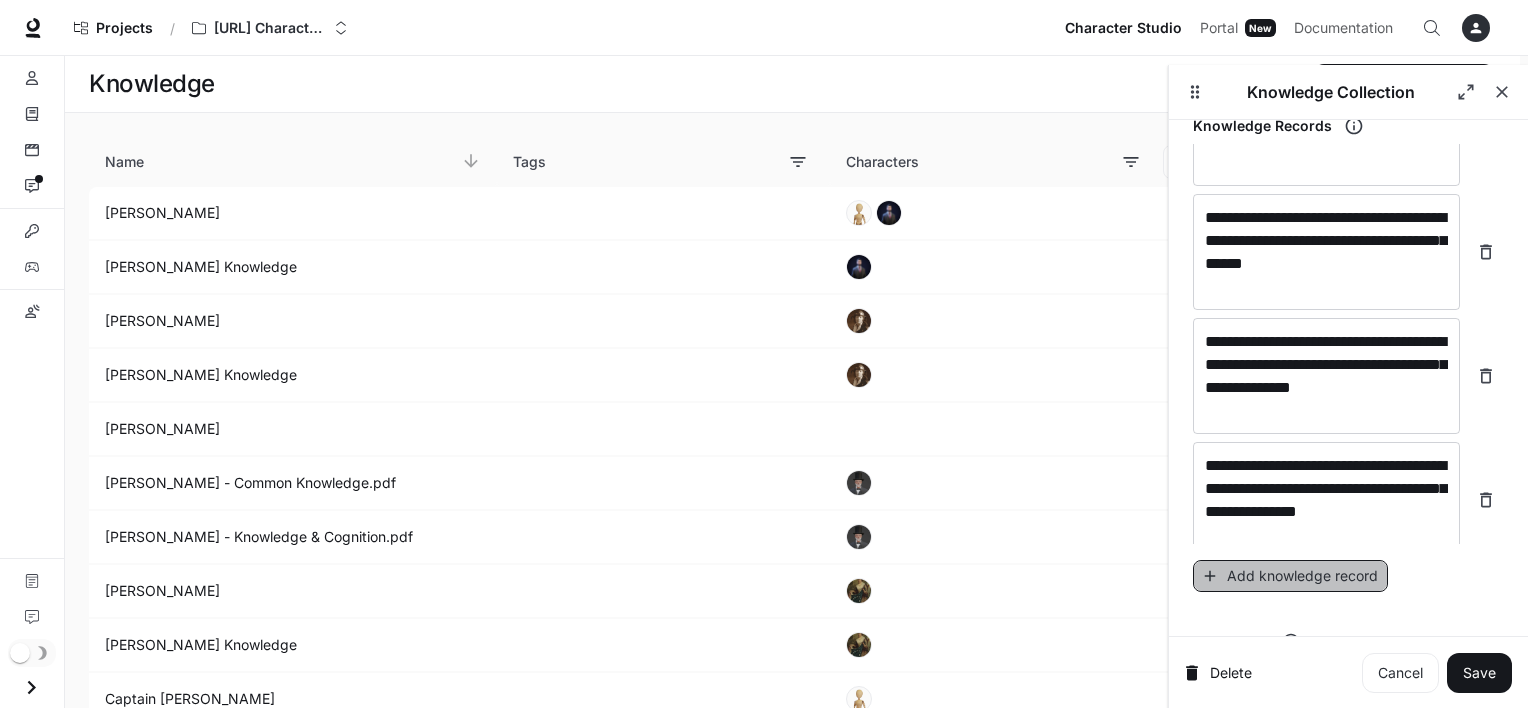 click on "Add knowledge record" at bounding box center (1290, 576) 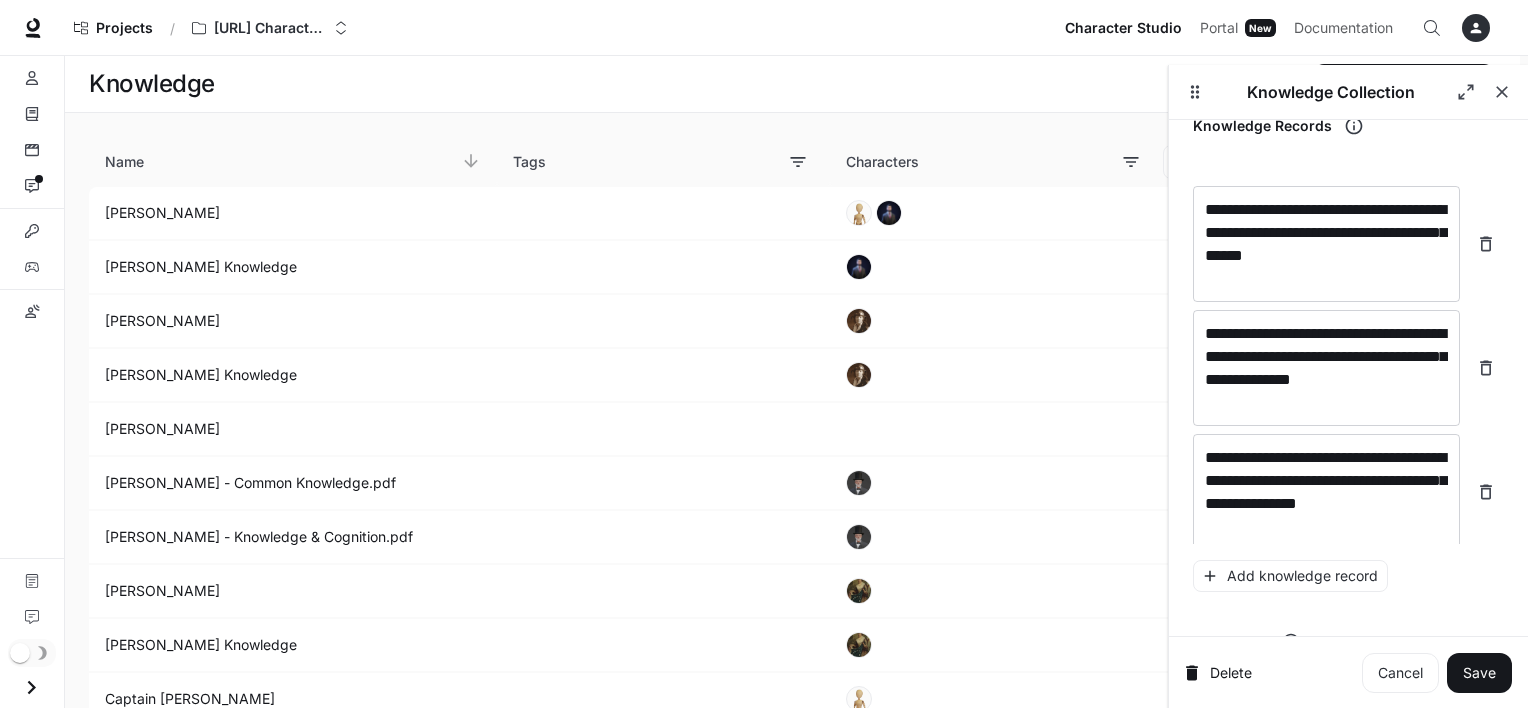 scroll, scrollTop: 24440, scrollLeft: 0, axis: vertical 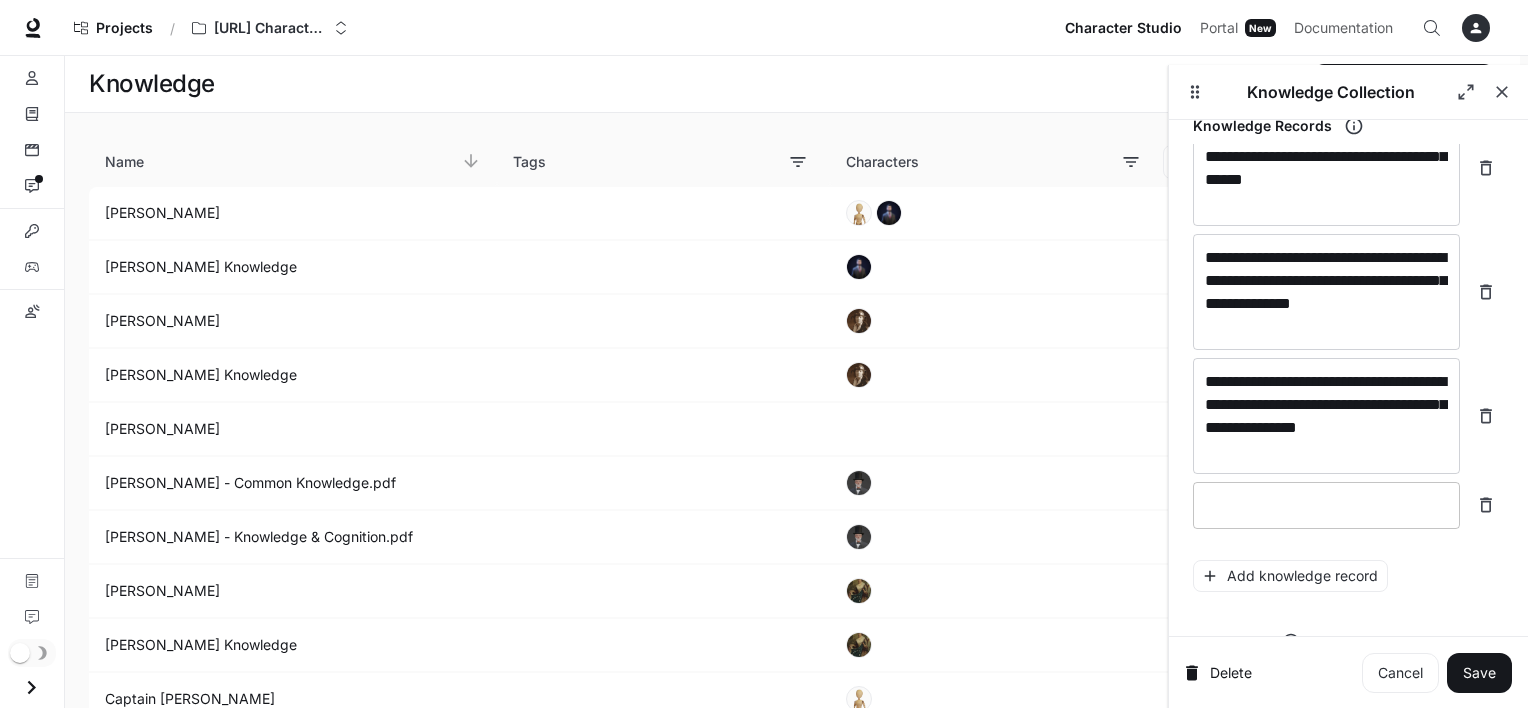 click on "* ​" at bounding box center (1326, 505) 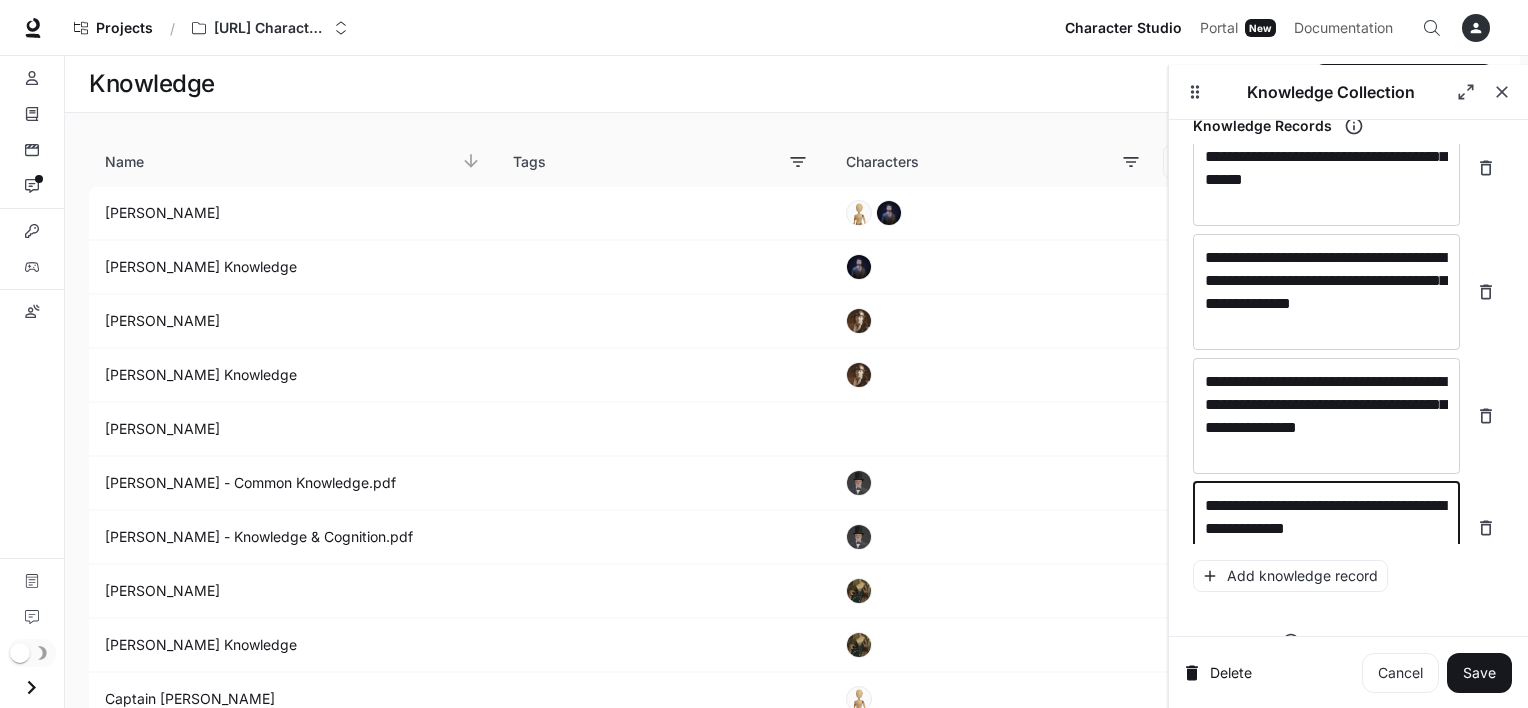 scroll, scrollTop: 24456, scrollLeft: 0, axis: vertical 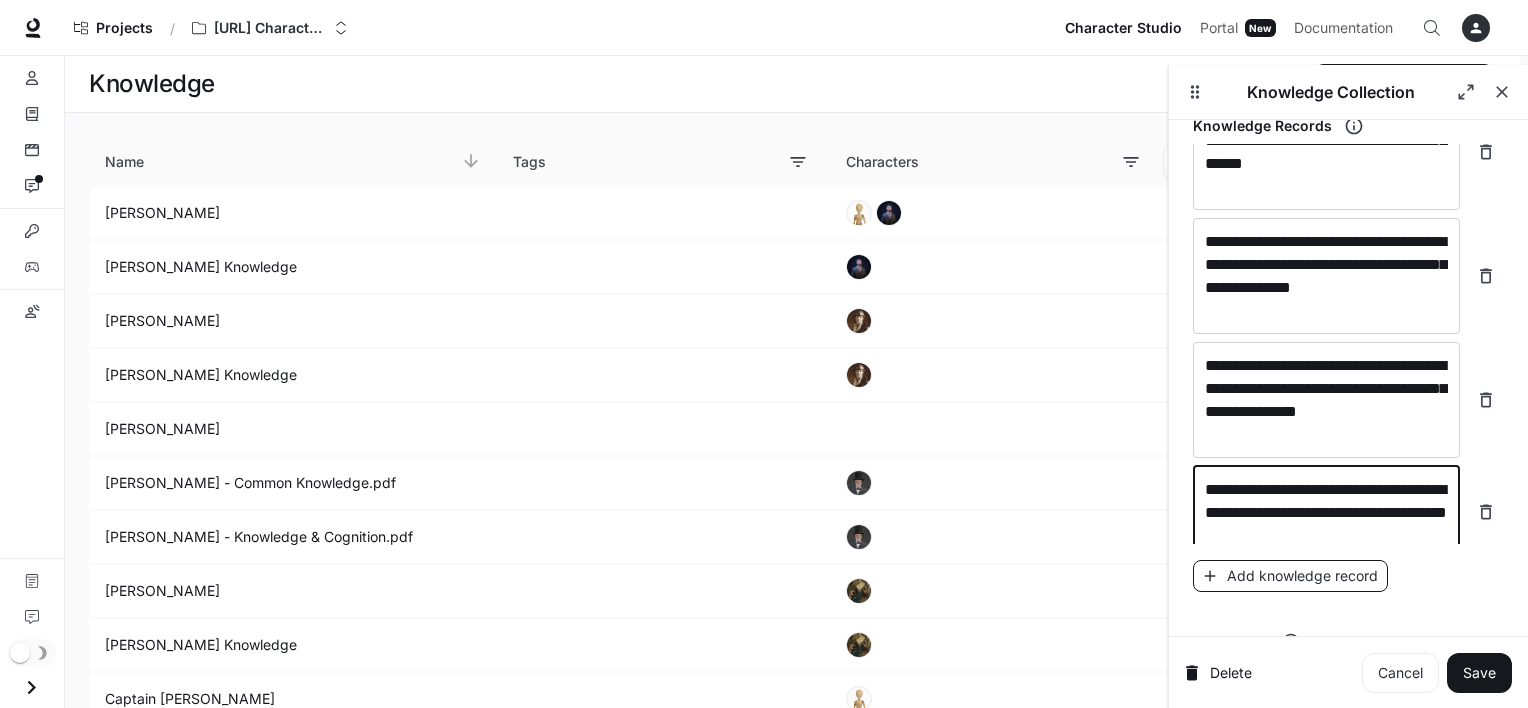 type on "**********" 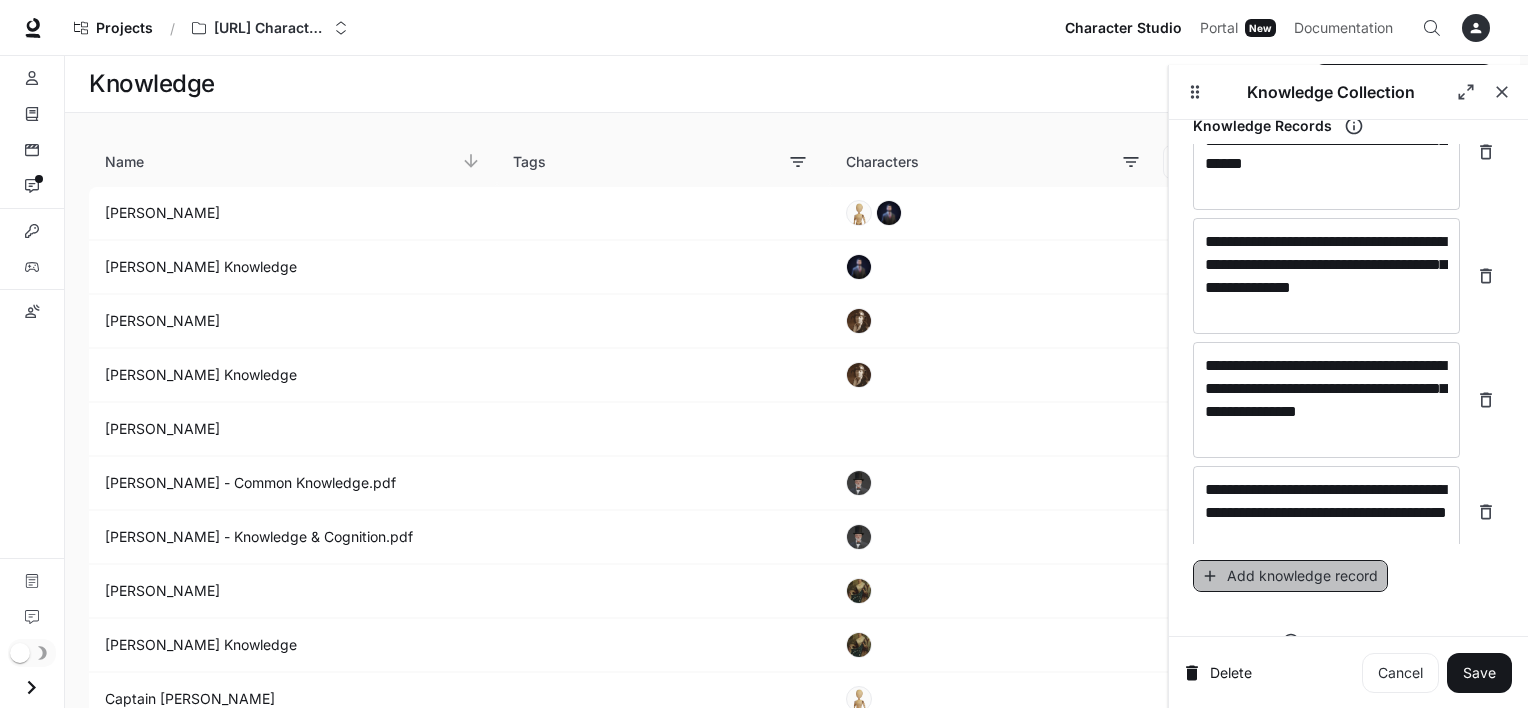 click on "Add knowledge record" at bounding box center (1290, 576) 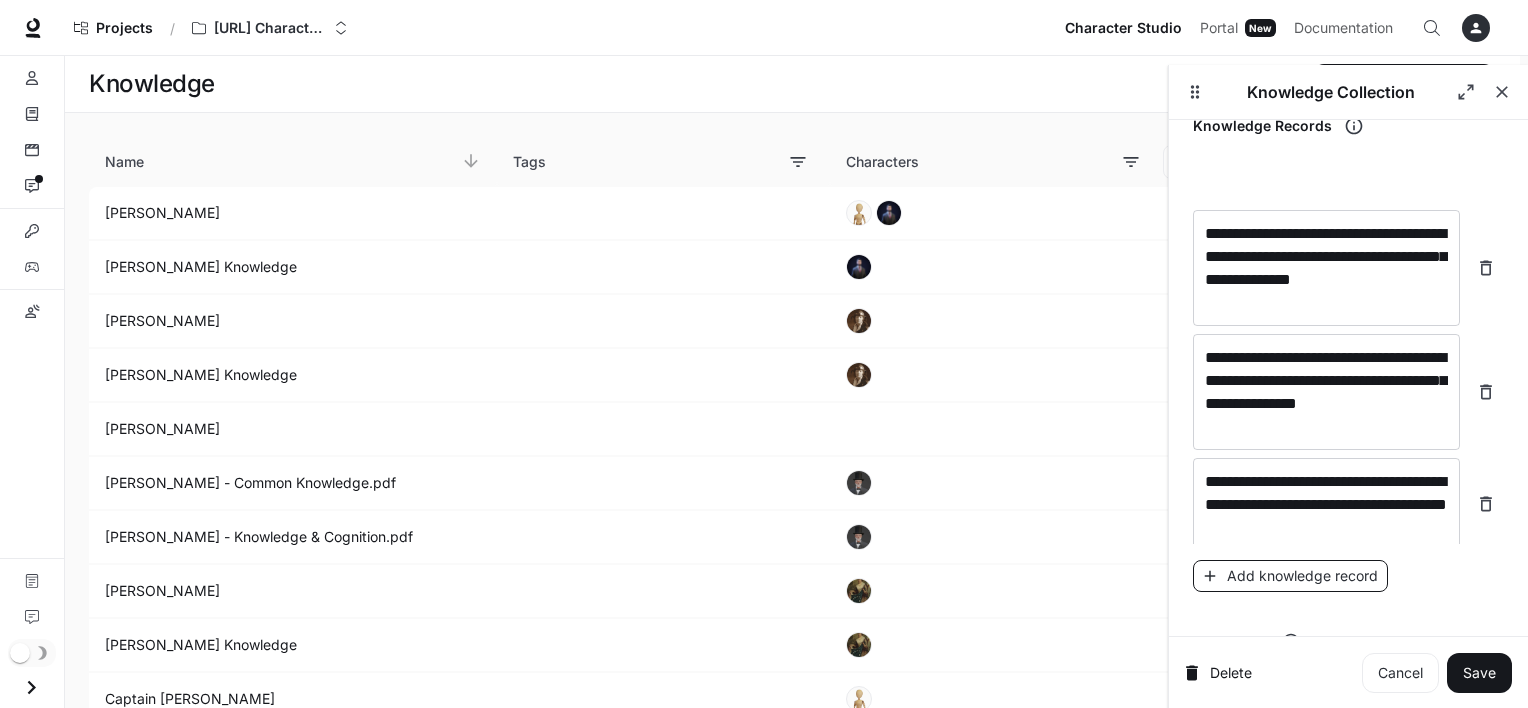 scroll, scrollTop: 24534, scrollLeft: 0, axis: vertical 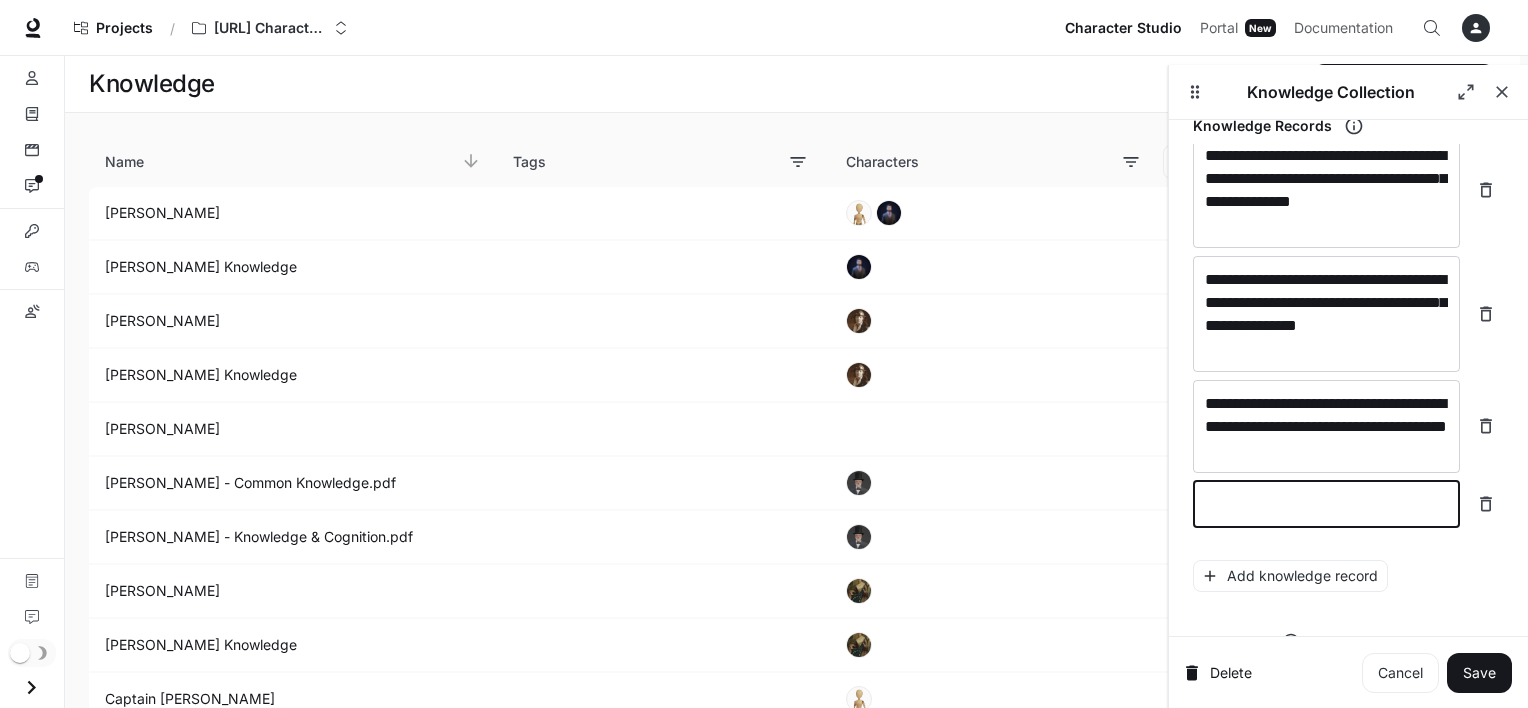 click at bounding box center [1326, 504] 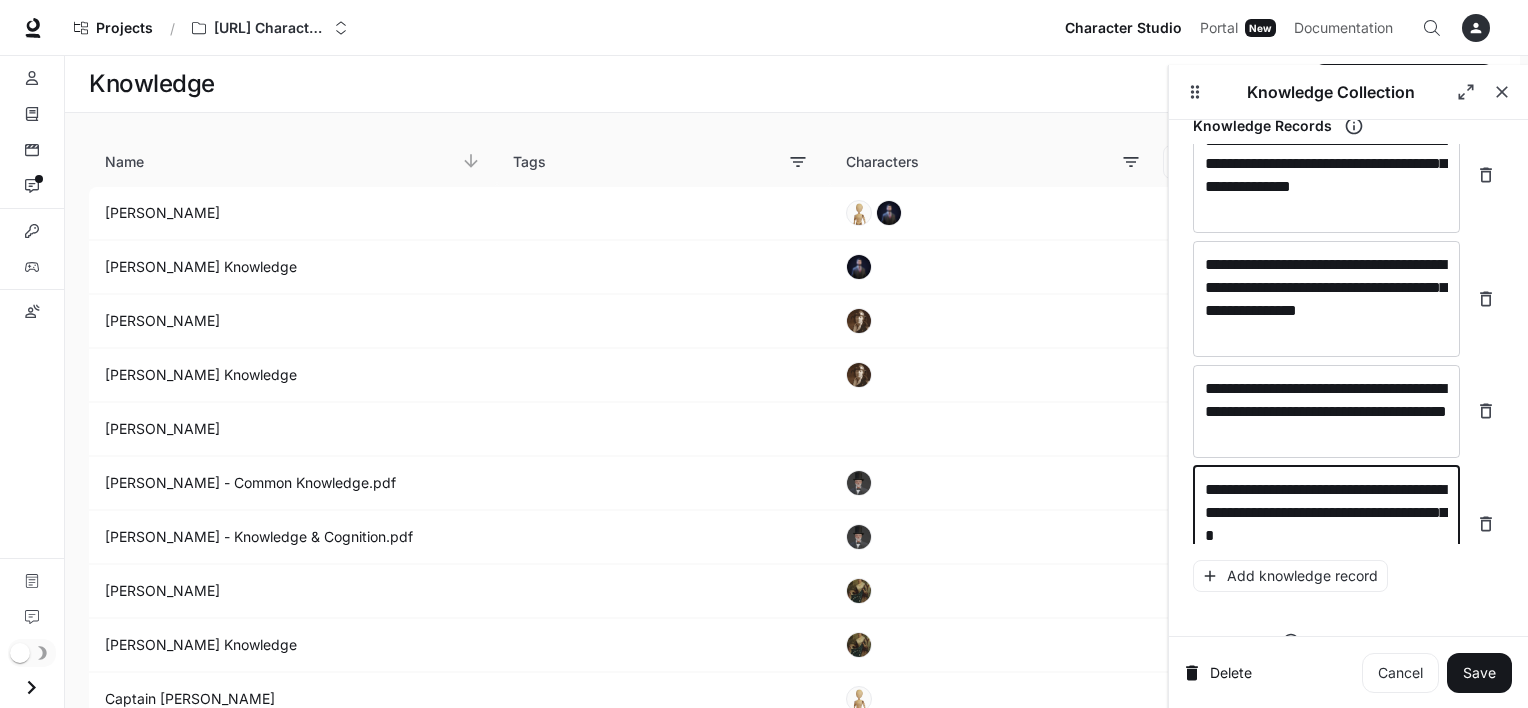 scroll, scrollTop: 24572, scrollLeft: 0, axis: vertical 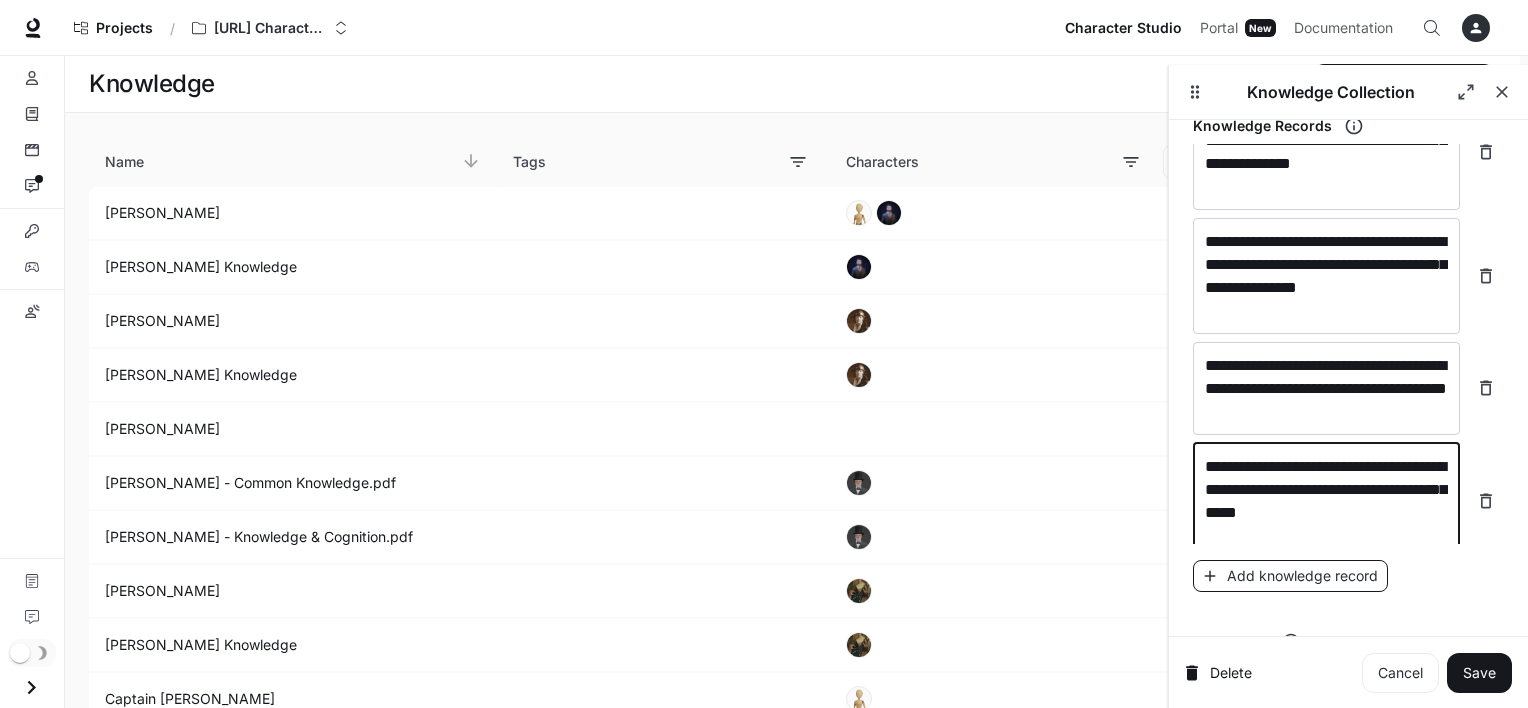 type on "**********" 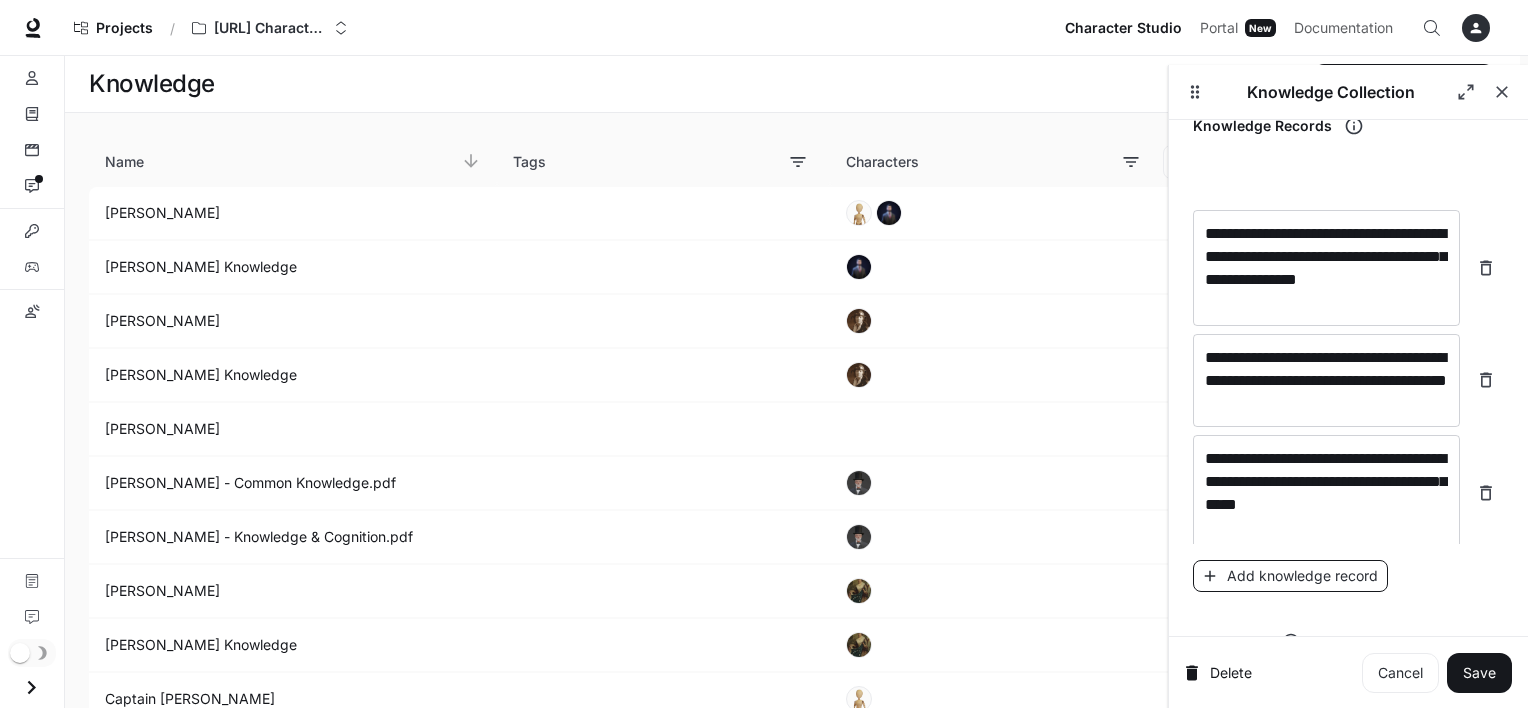 scroll, scrollTop: 24650, scrollLeft: 0, axis: vertical 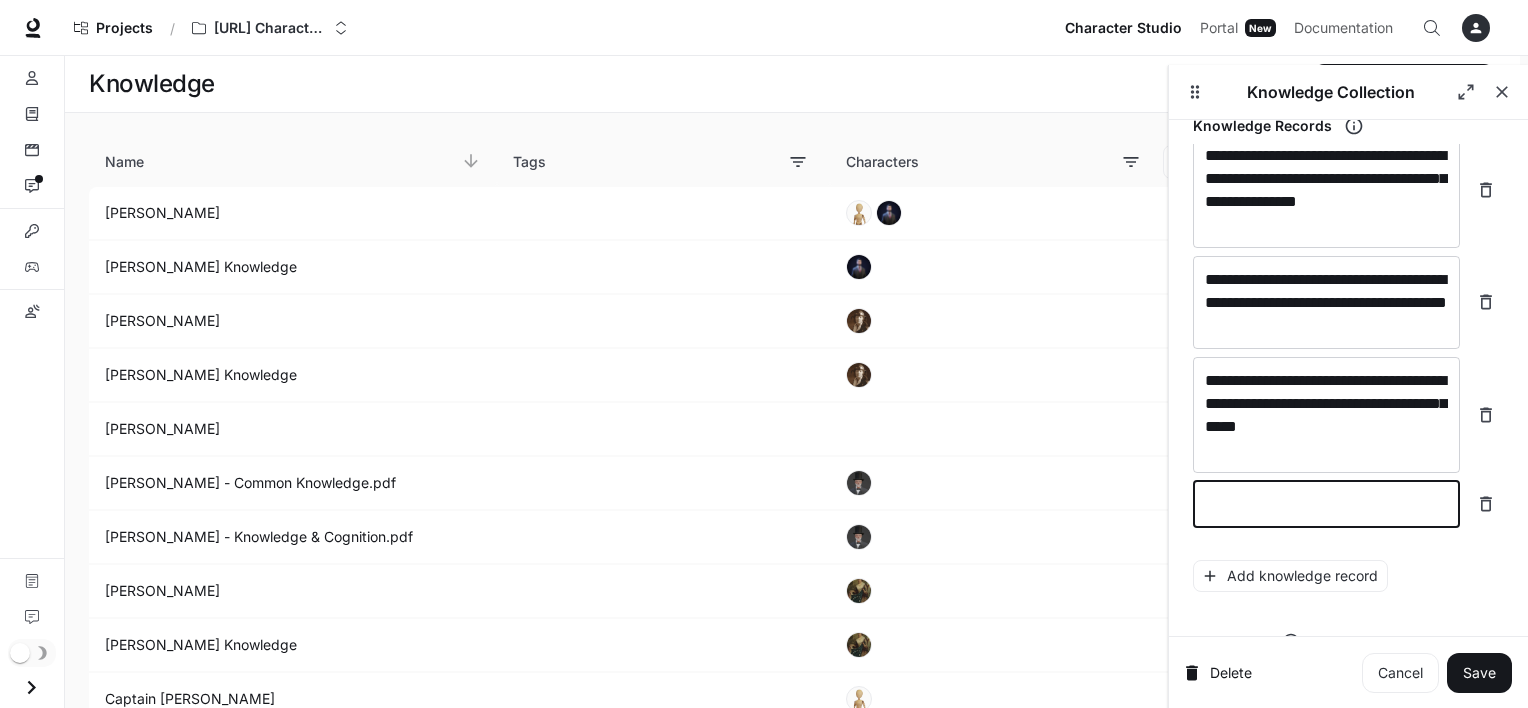 click at bounding box center [1326, 504] 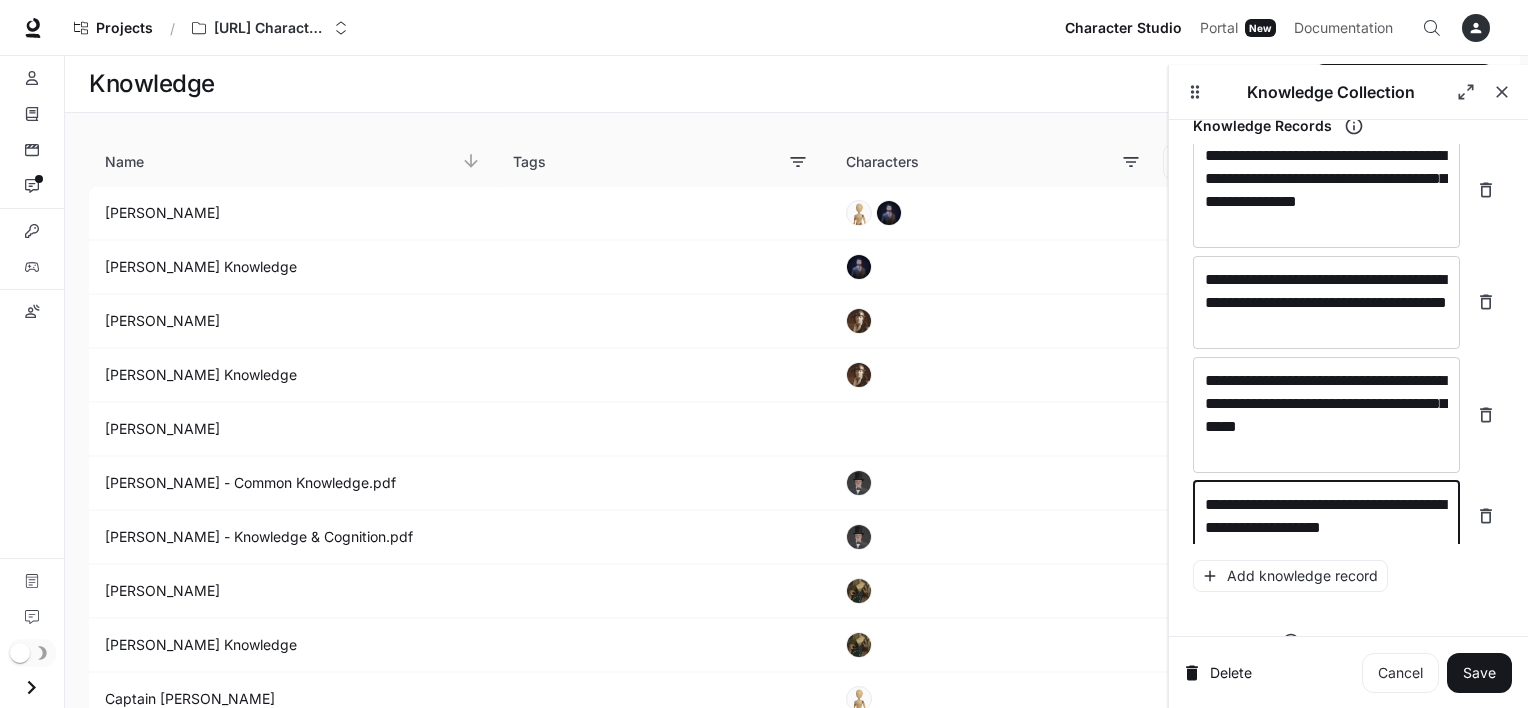 scroll, scrollTop: 24665, scrollLeft: 0, axis: vertical 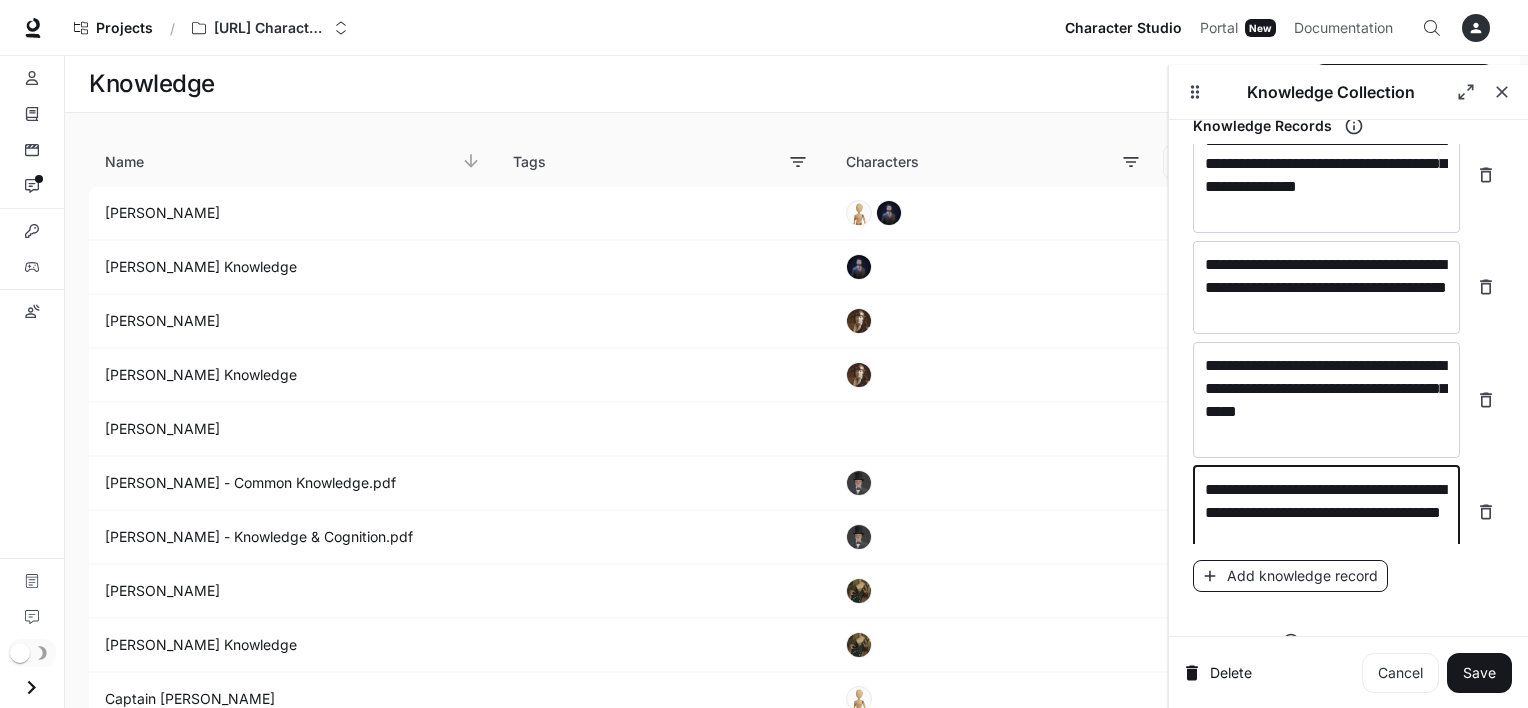 type on "**********" 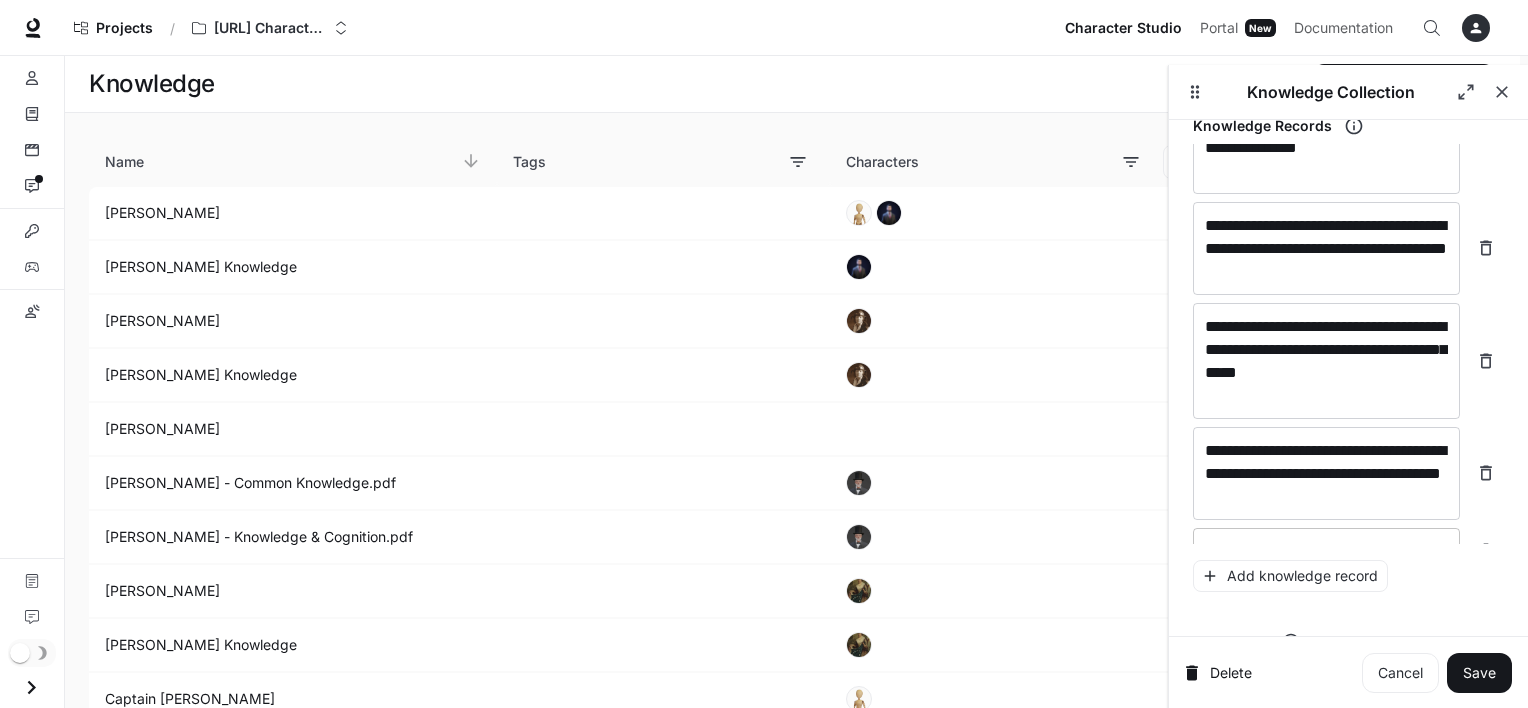 click on "* ​" at bounding box center [1326, 551] 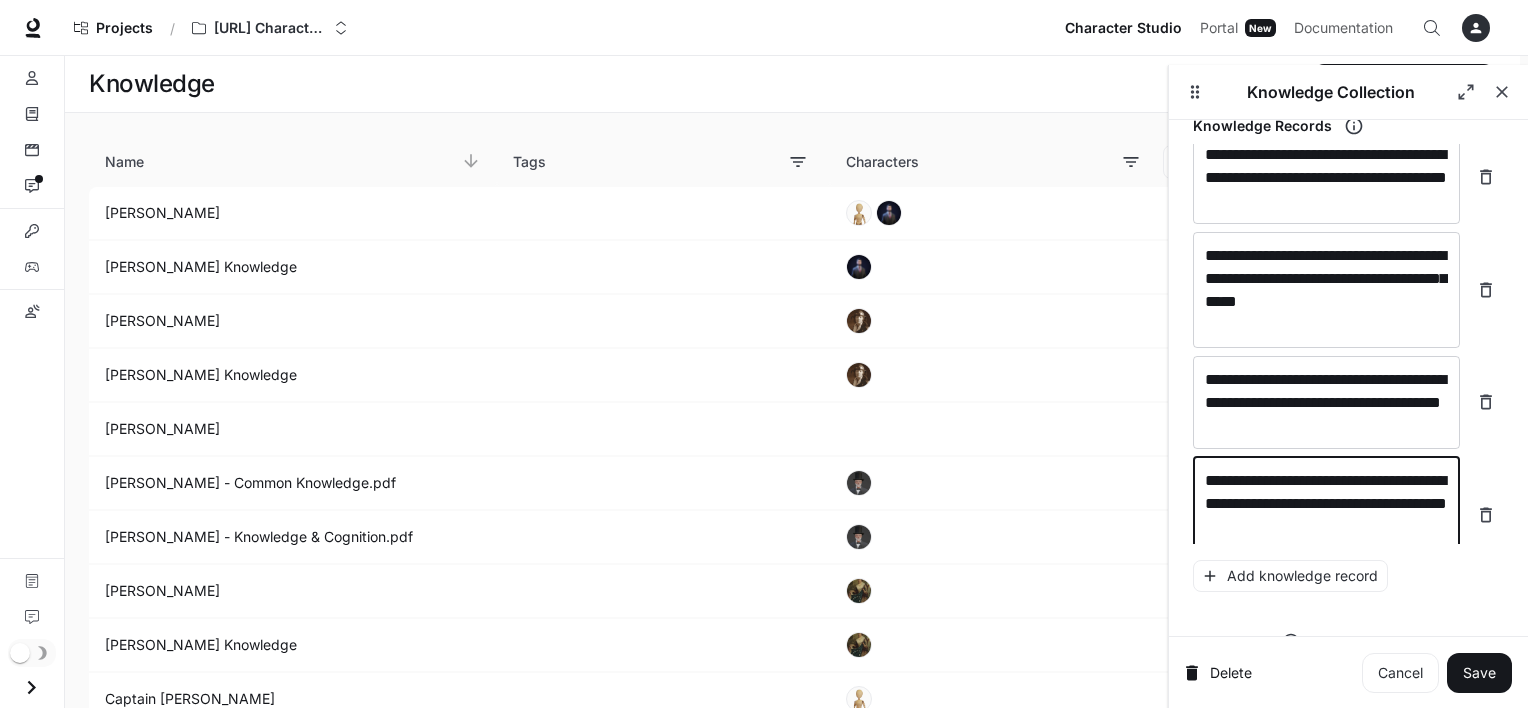 scroll, scrollTop: 24781, scrollLeft: 0, axis: vertical 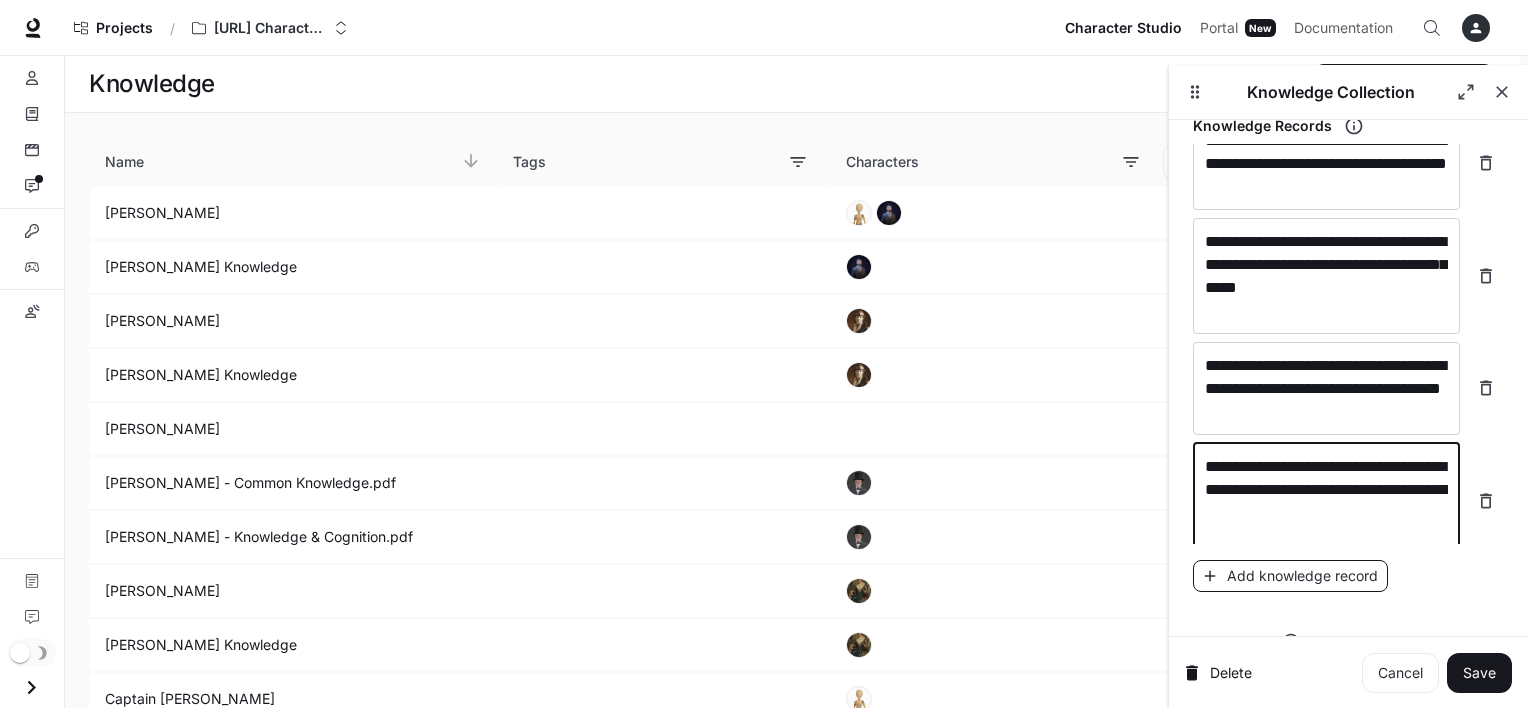 type on "**********" 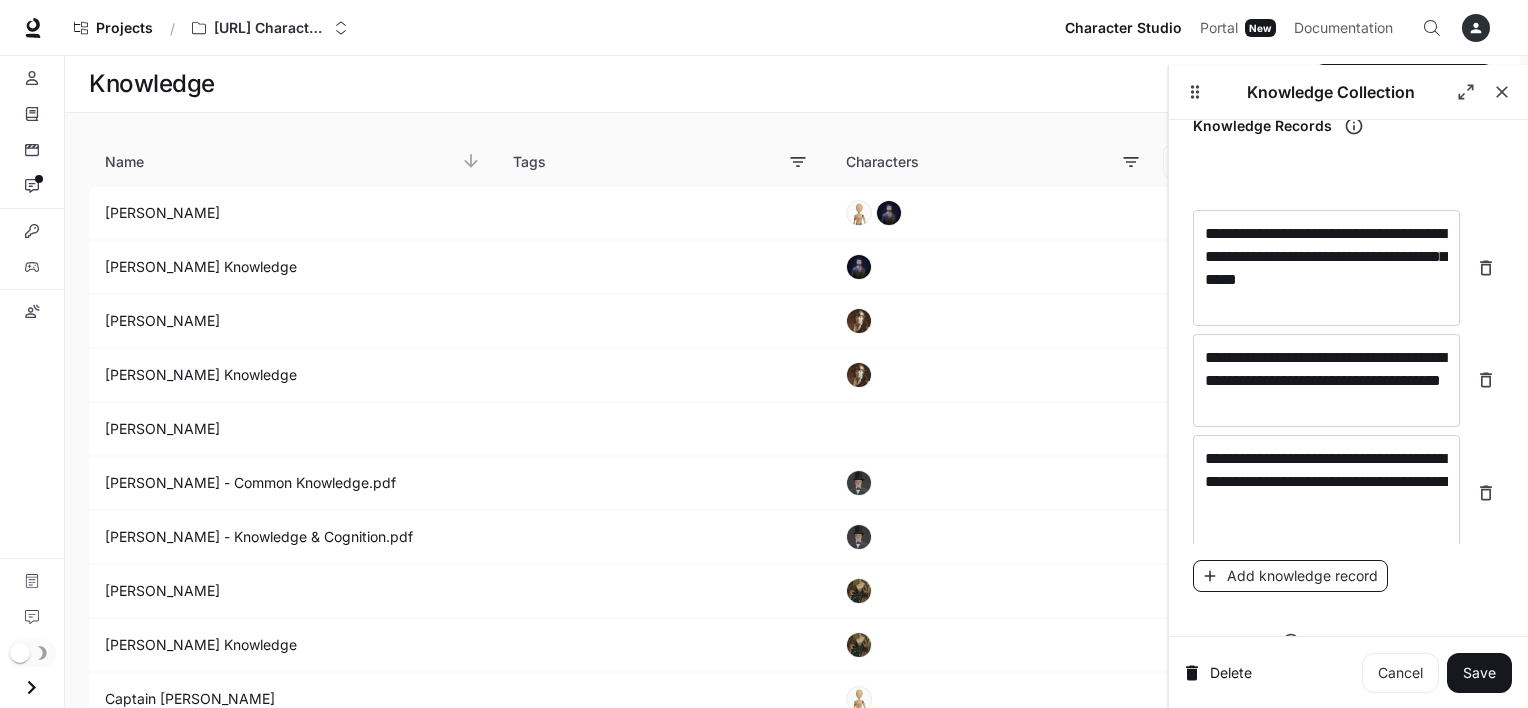 scroll, scrollTop: 24859, scrollLeft: 0, axis: vertical 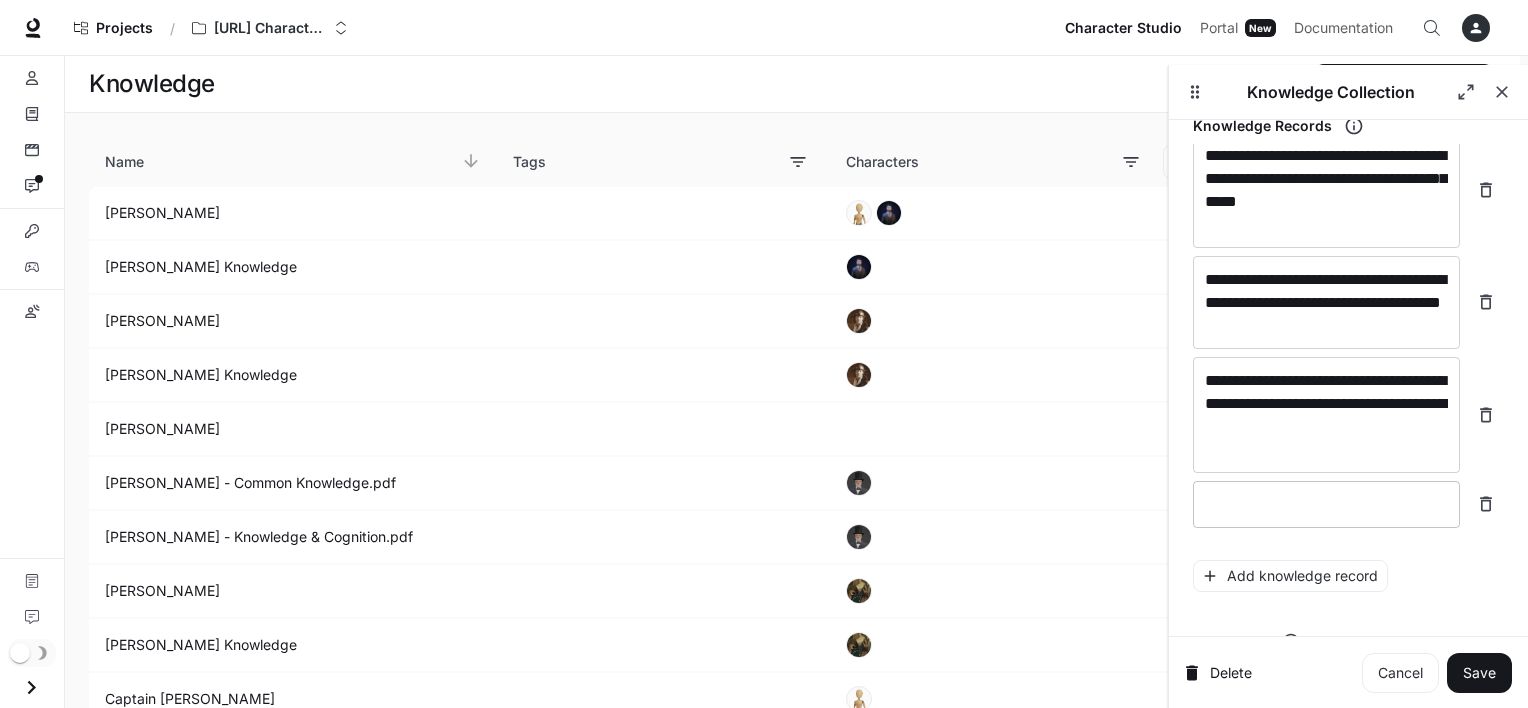 click on "* ​" at bounding box center (1326, 504) 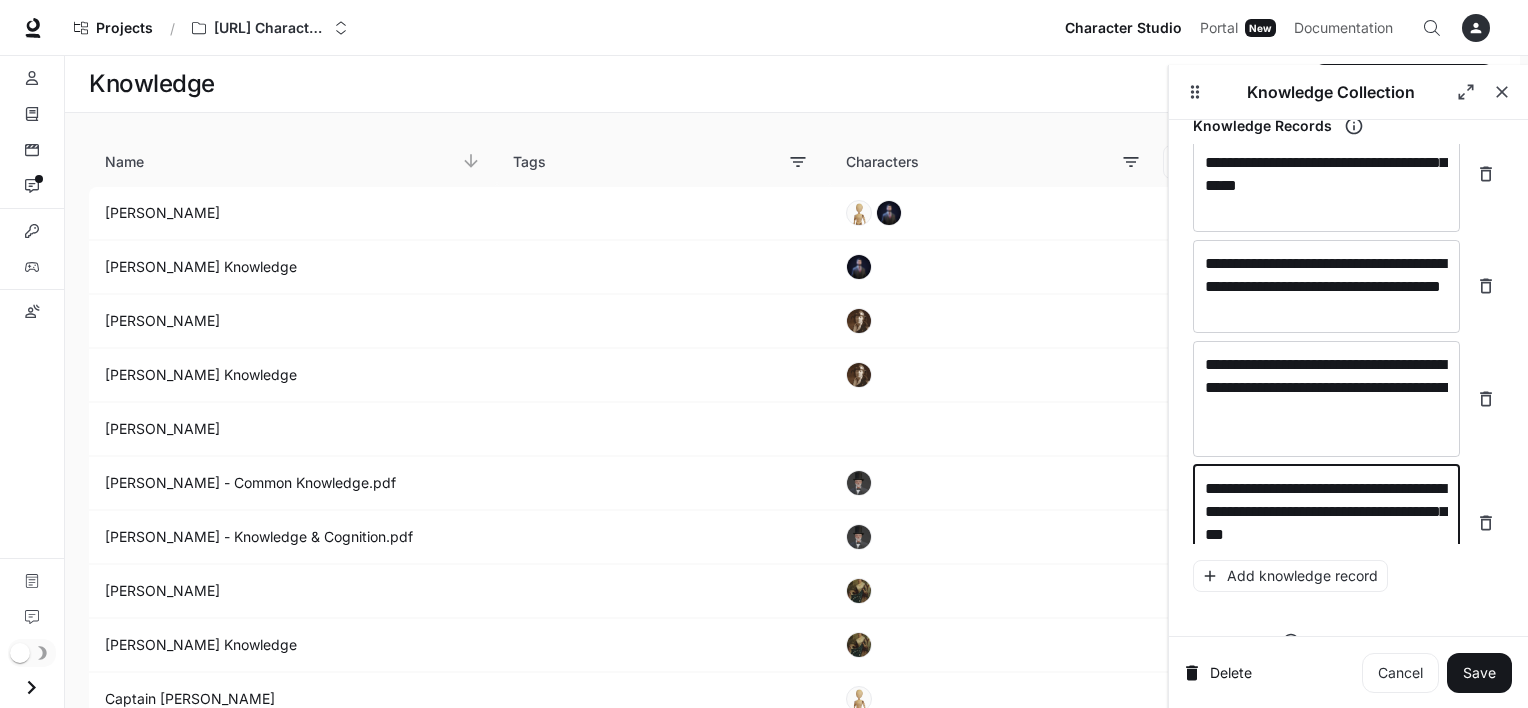 scroll, scrollTop: 24897, scrollLeft: 0, axis: vertical 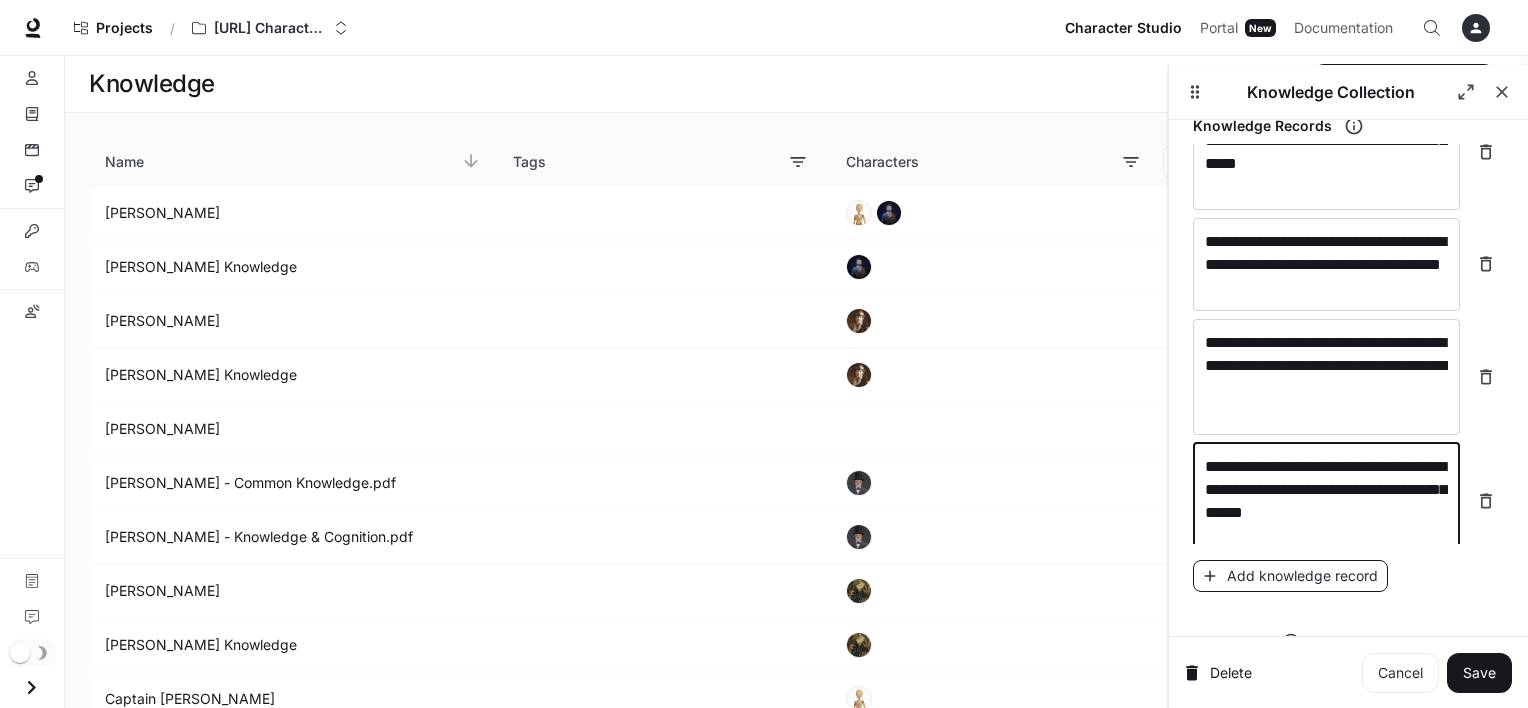 type on "**********" 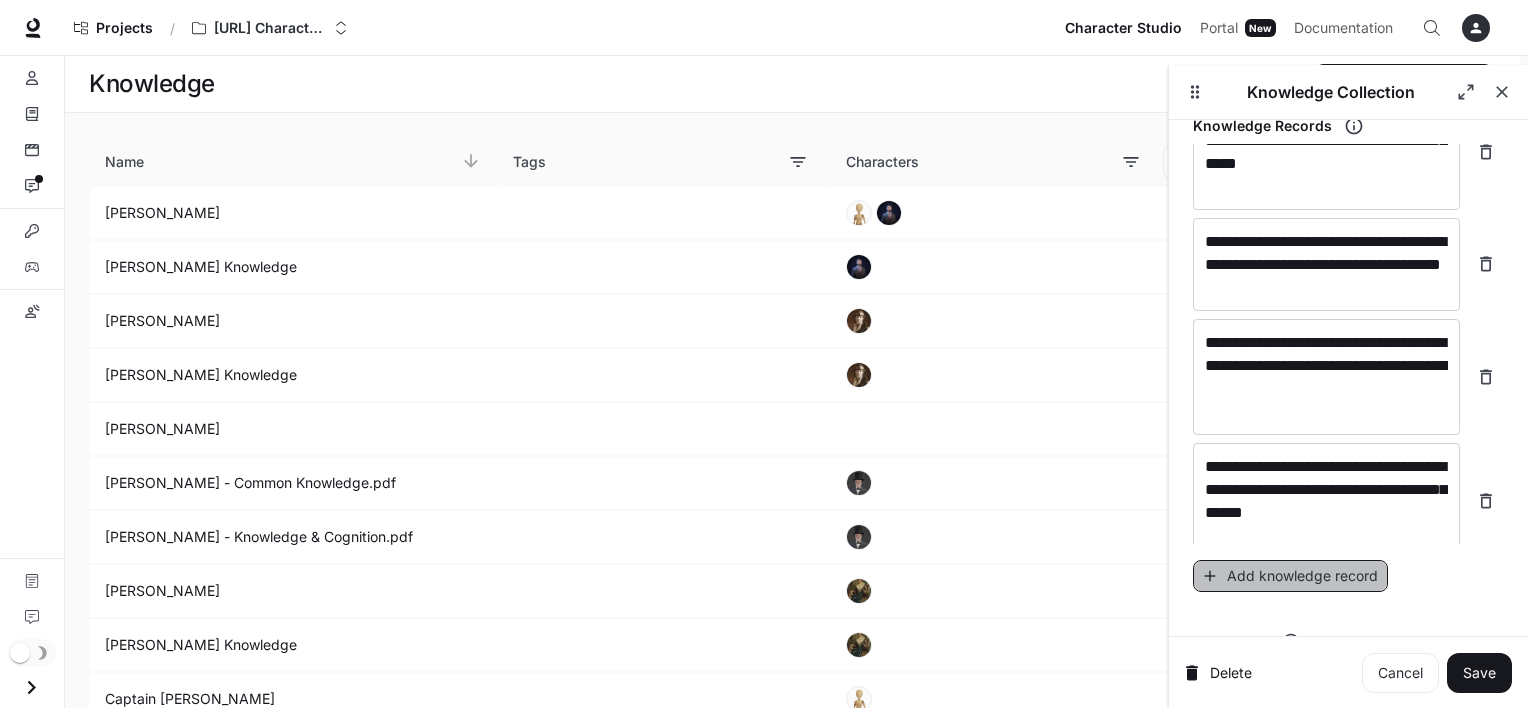 click on "Add knowledge record" at bounding box center (1290, 576) 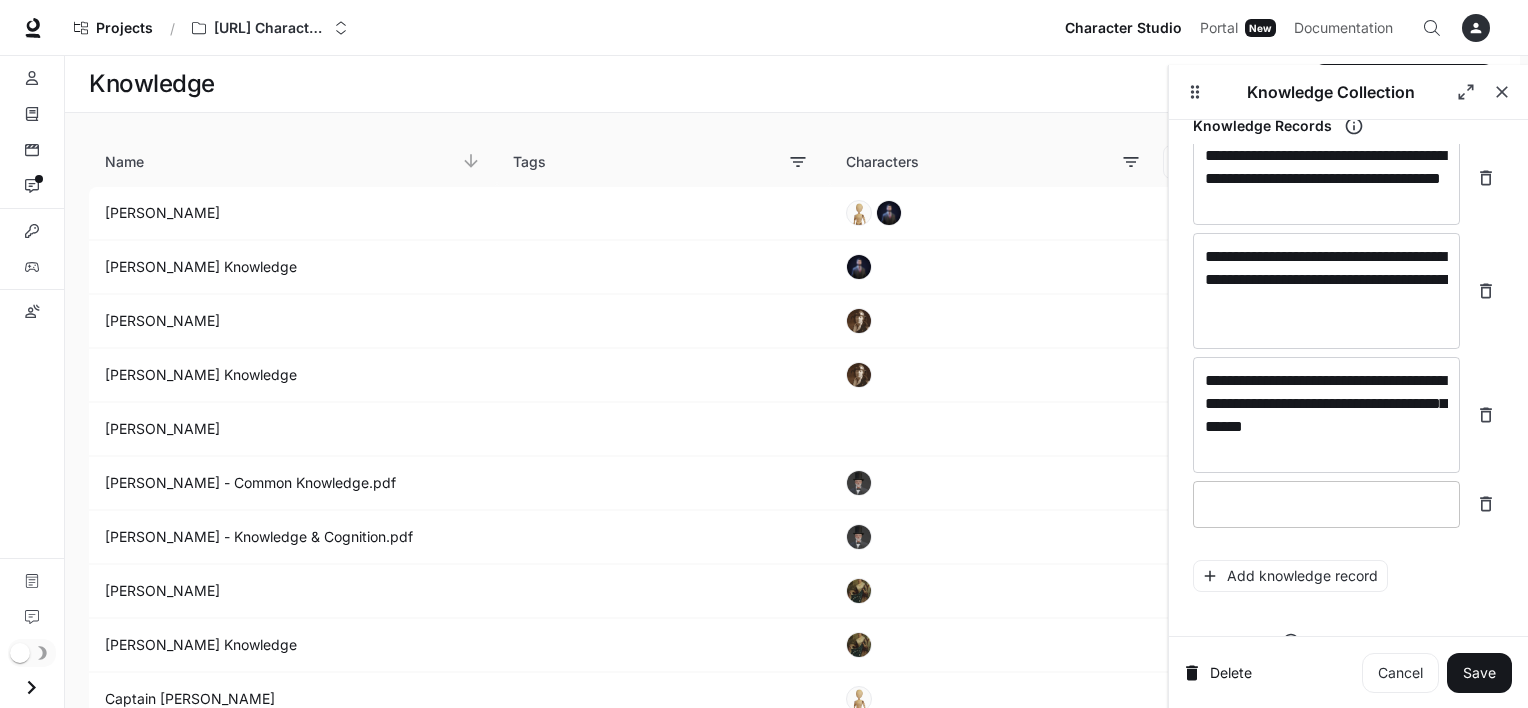 click on "* ​" at bounding box center [1326, 504] 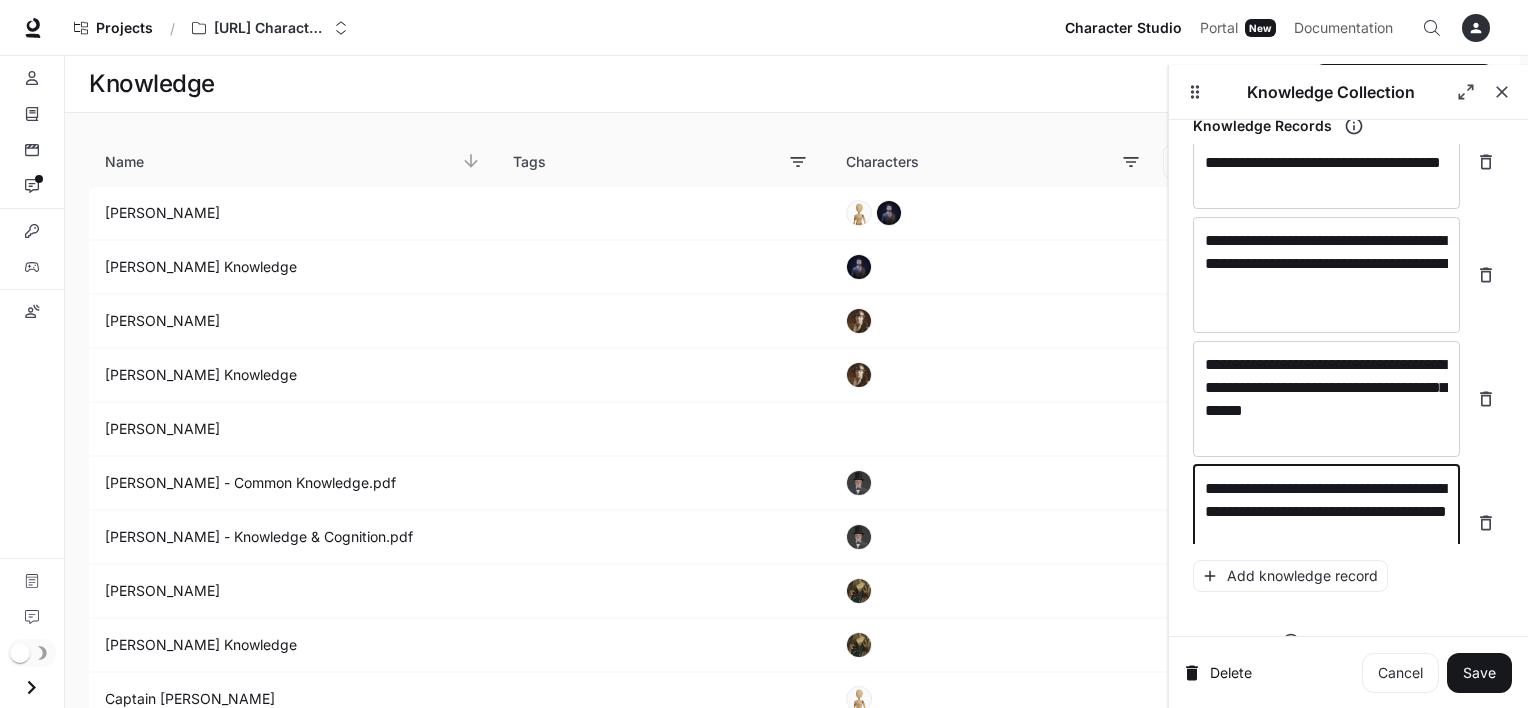 scroll, scrollTop: 25013, scrollLeft: 0, axis: vertical 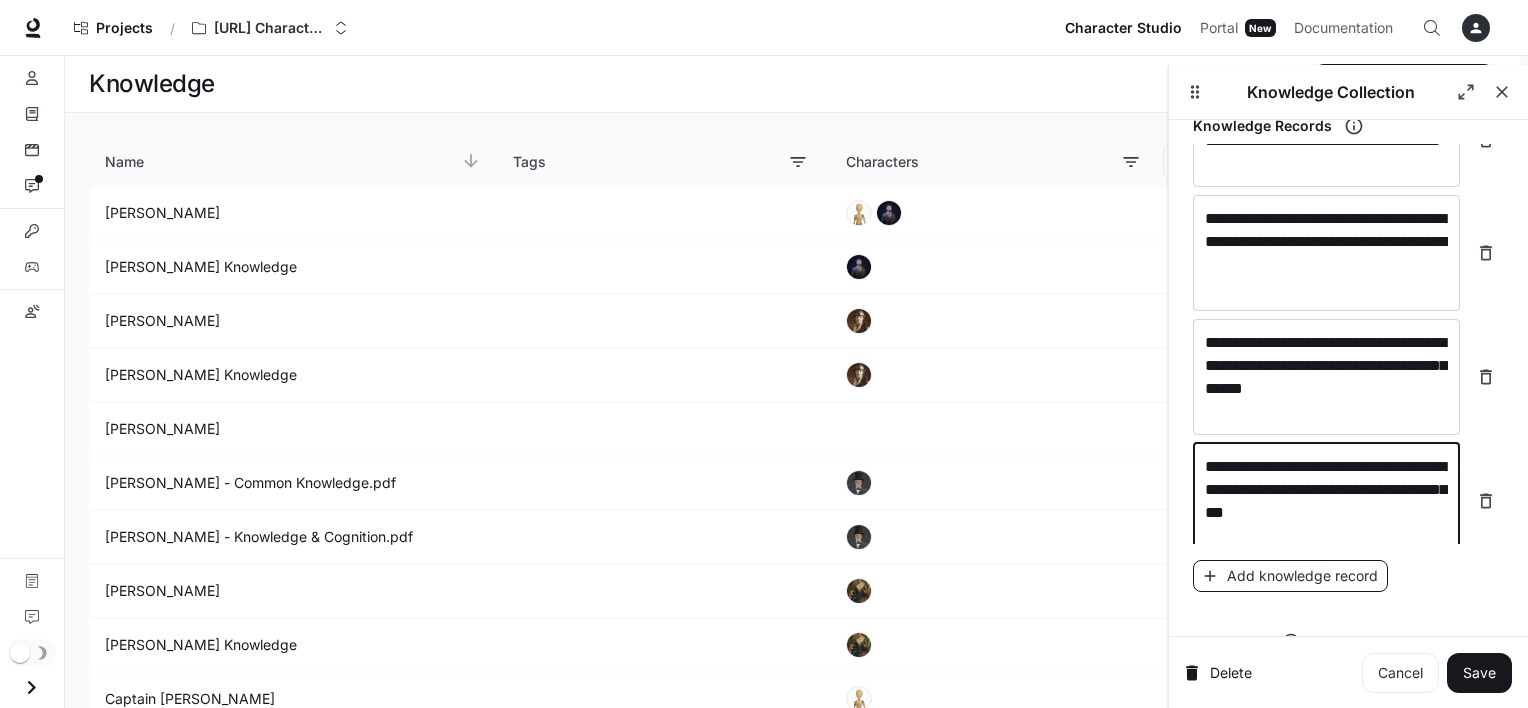 type on "**********" 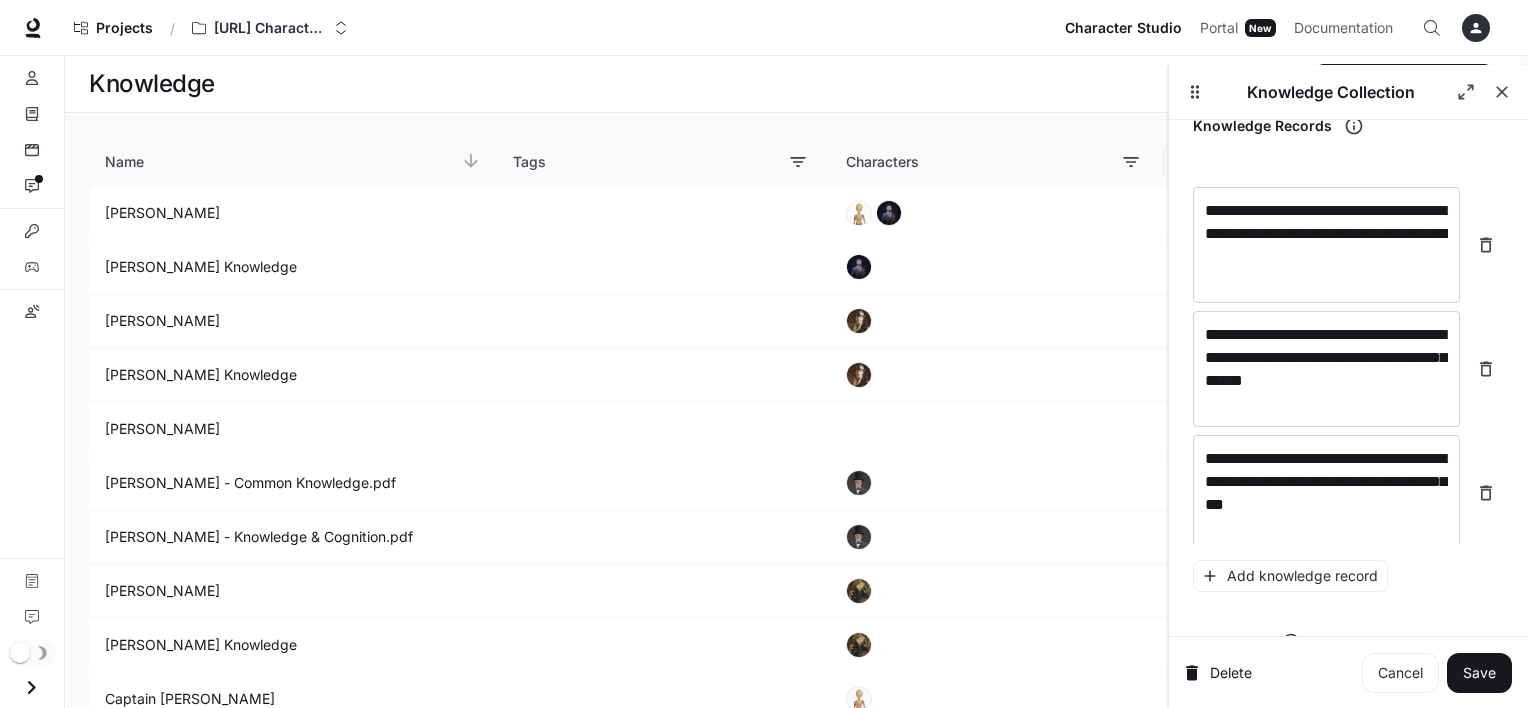 scroll, scrollTop: 25091, scrollLeft: 0, axis: vertical 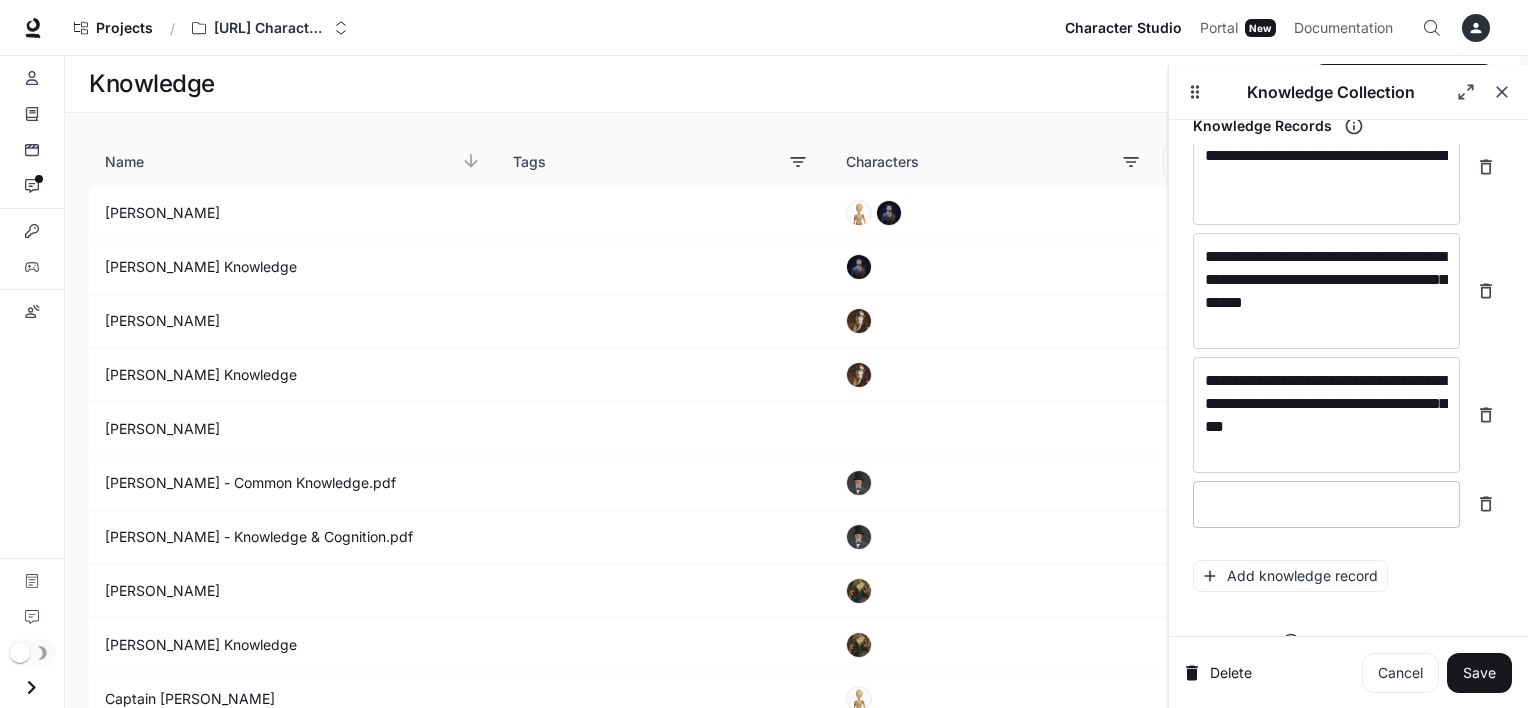 click on "* ​" at bounding box center [1326, 504] 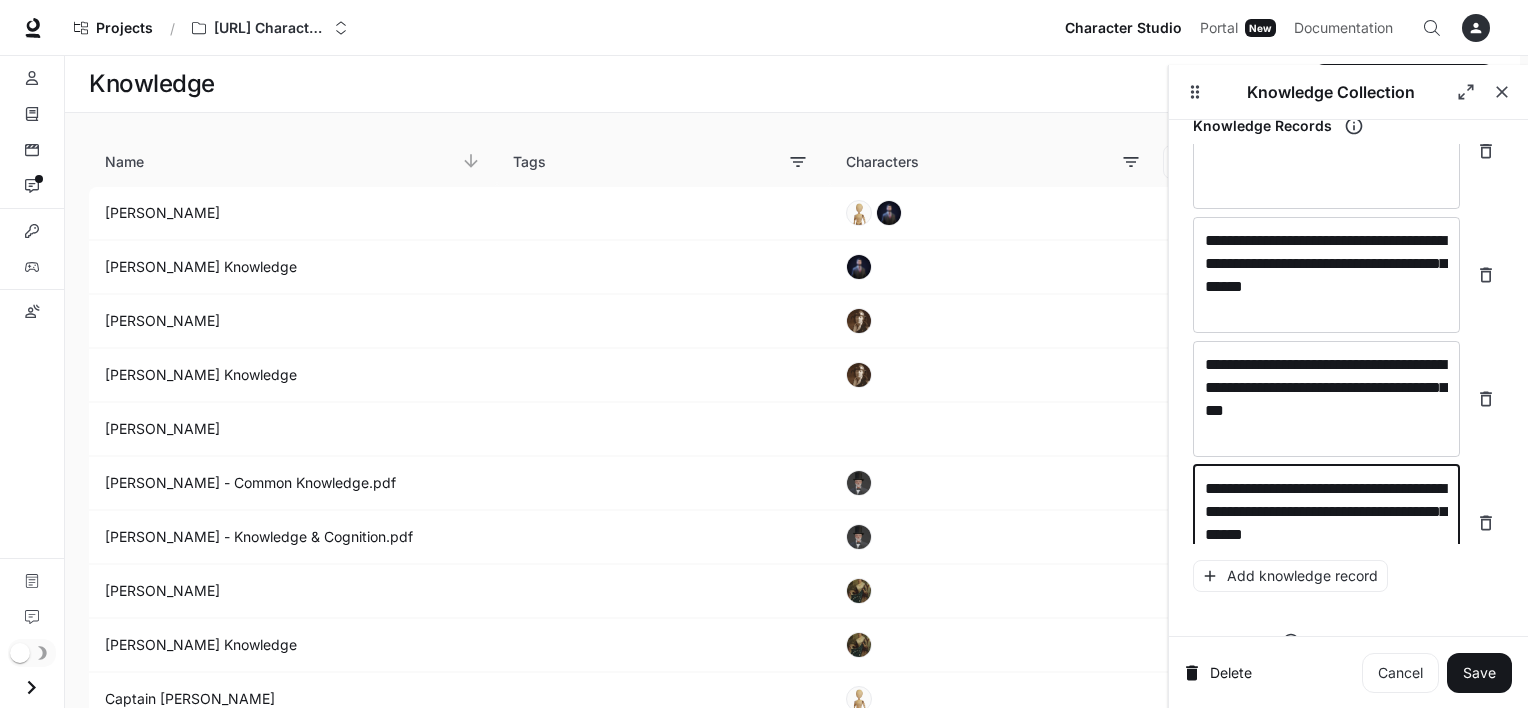 scroll, scrollTop: 25129, scrollLeft: 0, axis: vertical 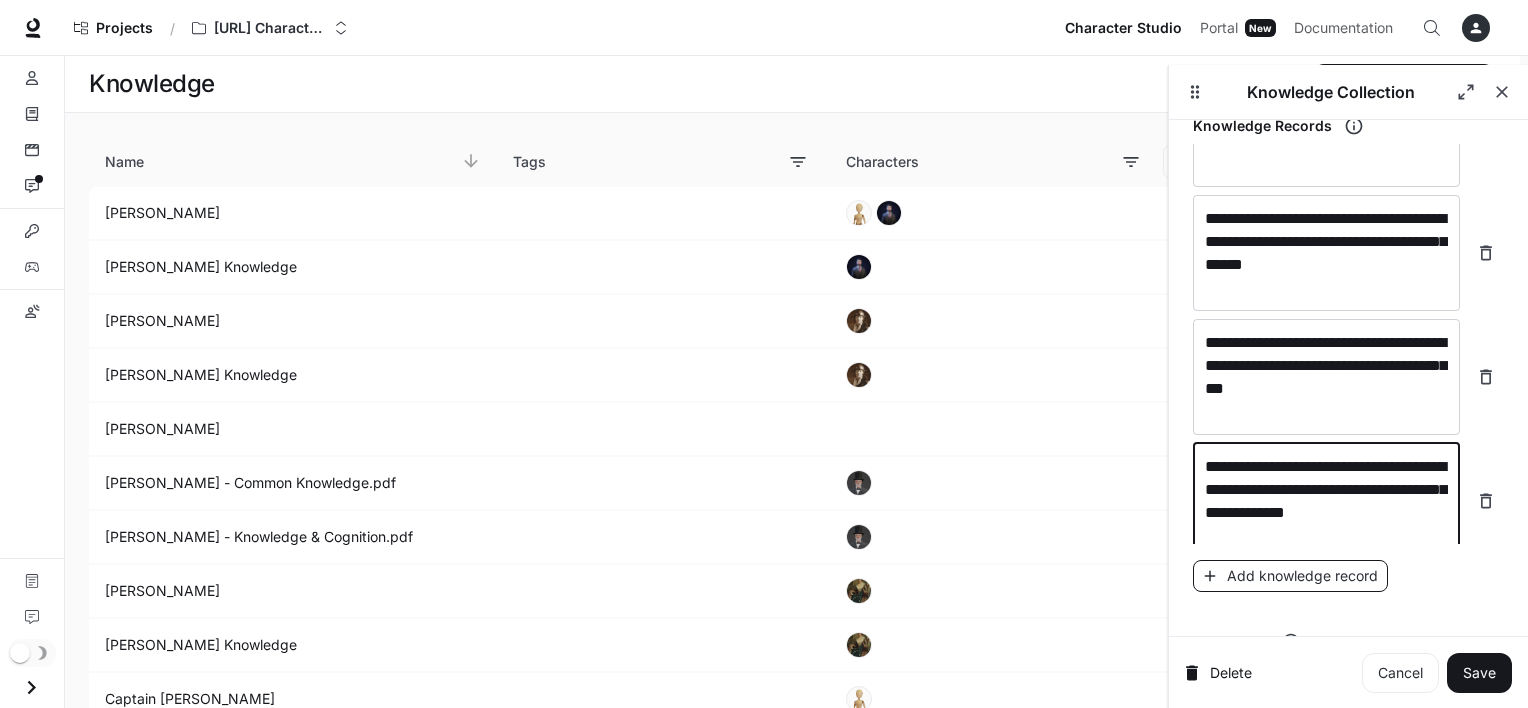 type on "**********" 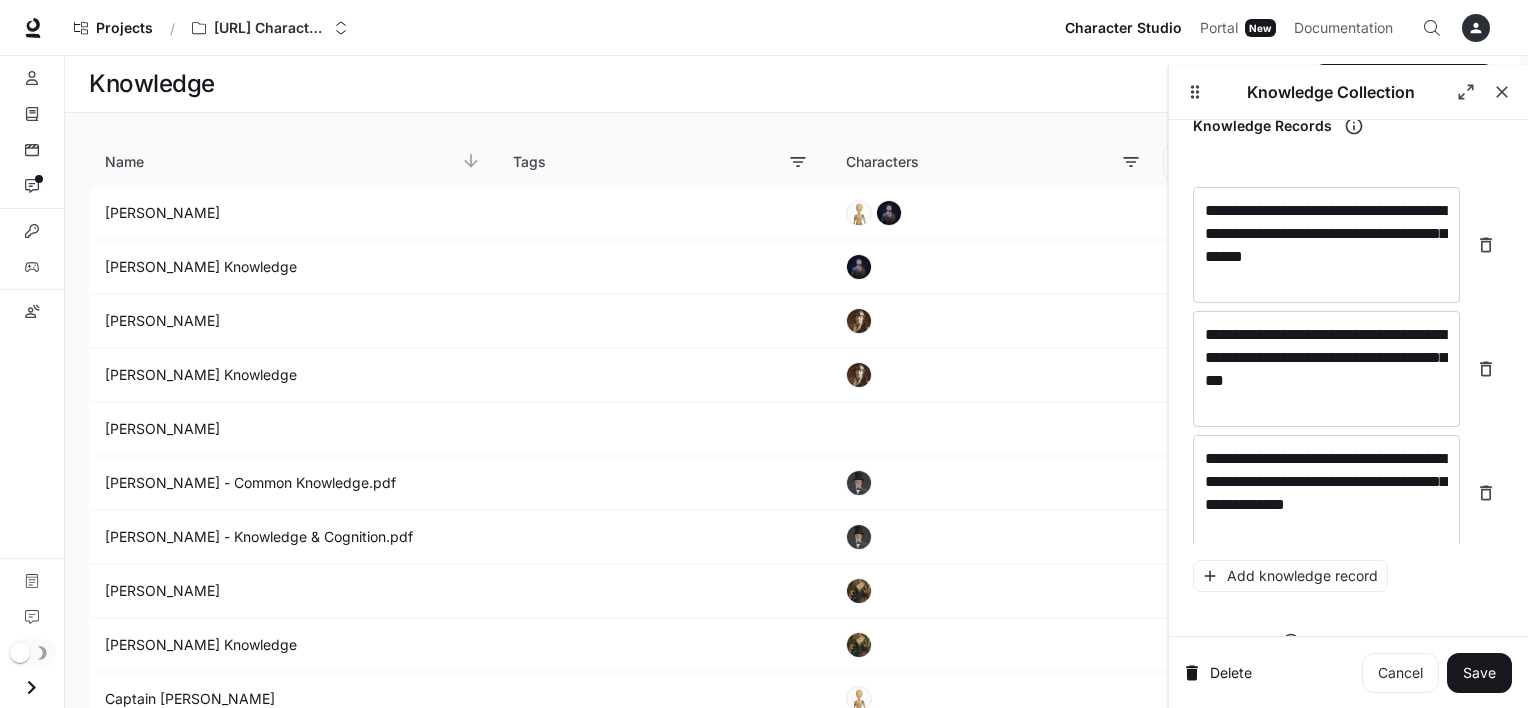 scroll, scrollTop: 25207, scrollLeft: 0, axis: vertical 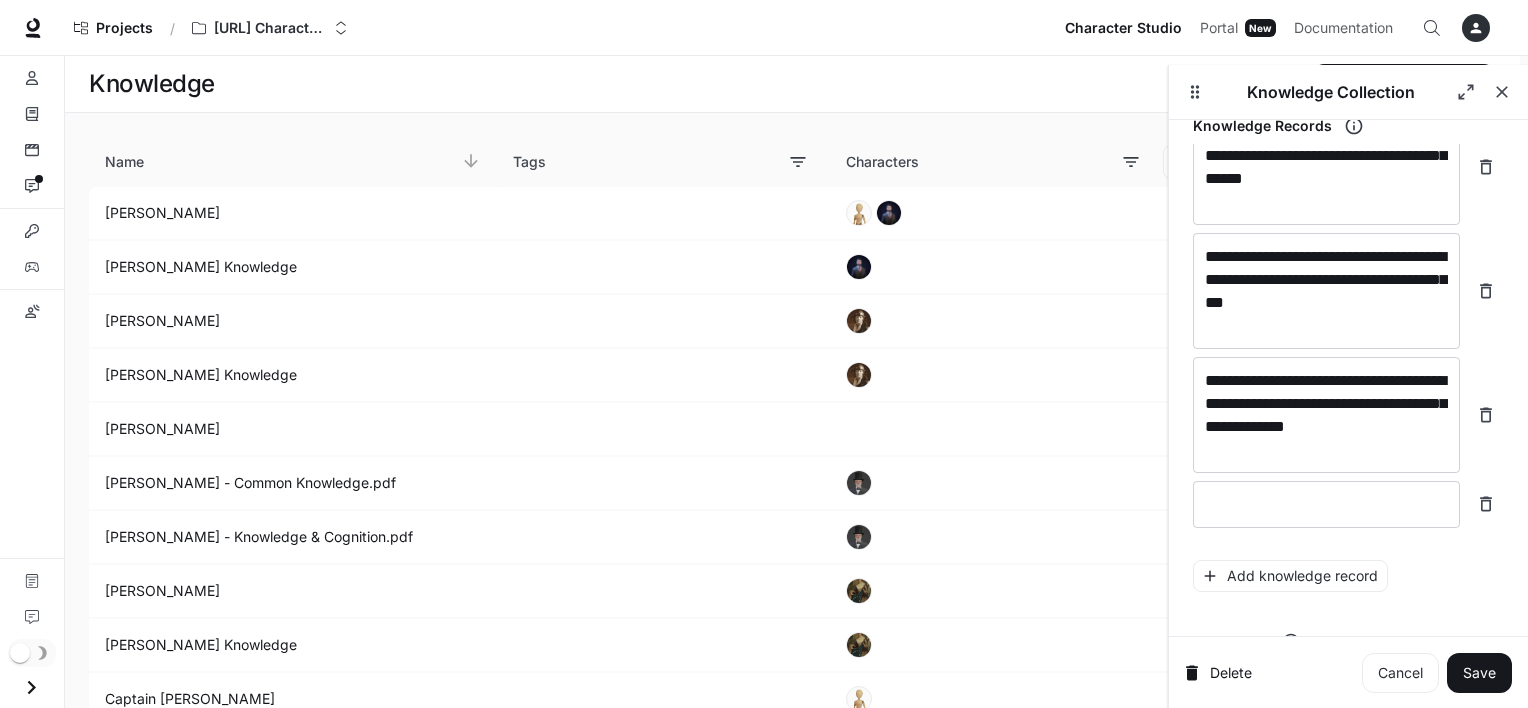 click on "**********" at bounding box center [1348, 344] 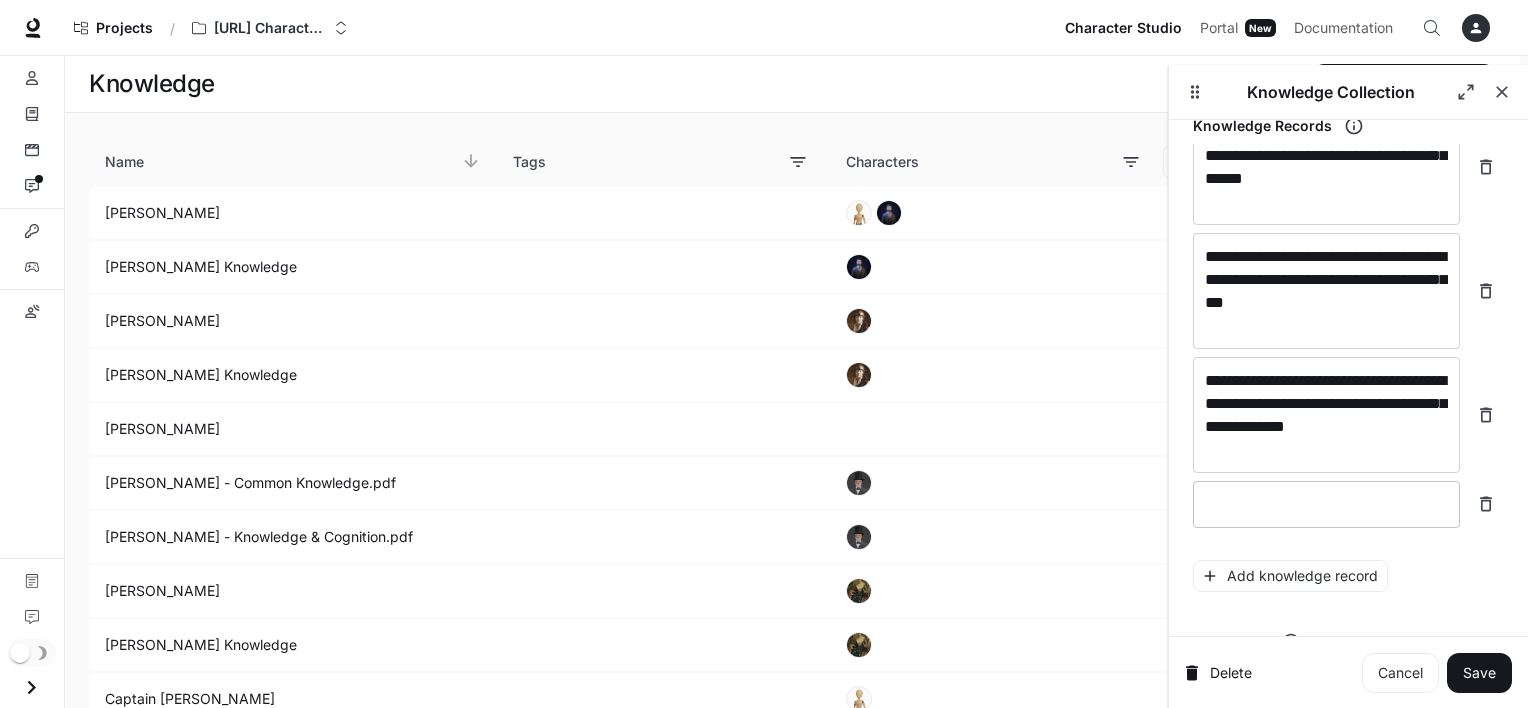 click at bounding box center (1326, 504) 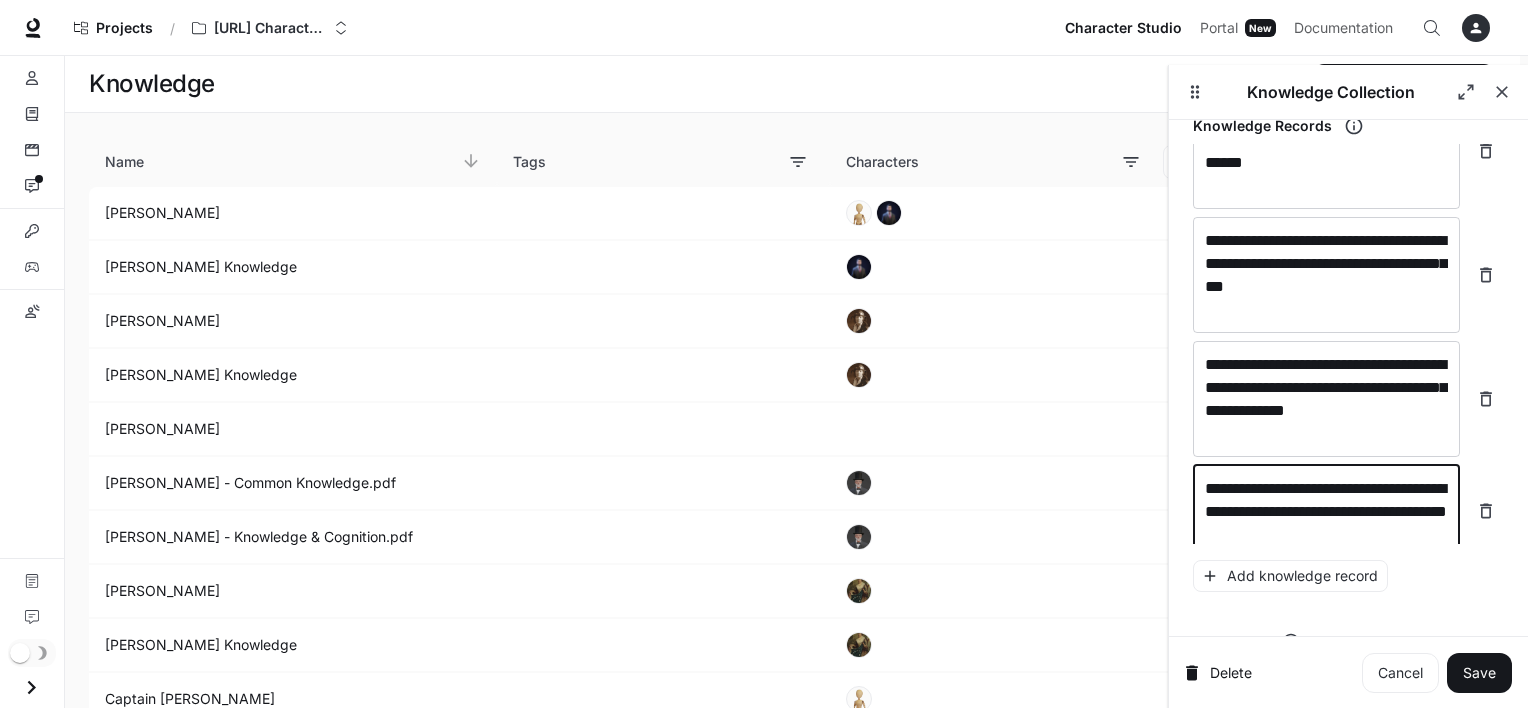 scroll, scrollTop: 25245, scrollLeft: 0, axis: vertical 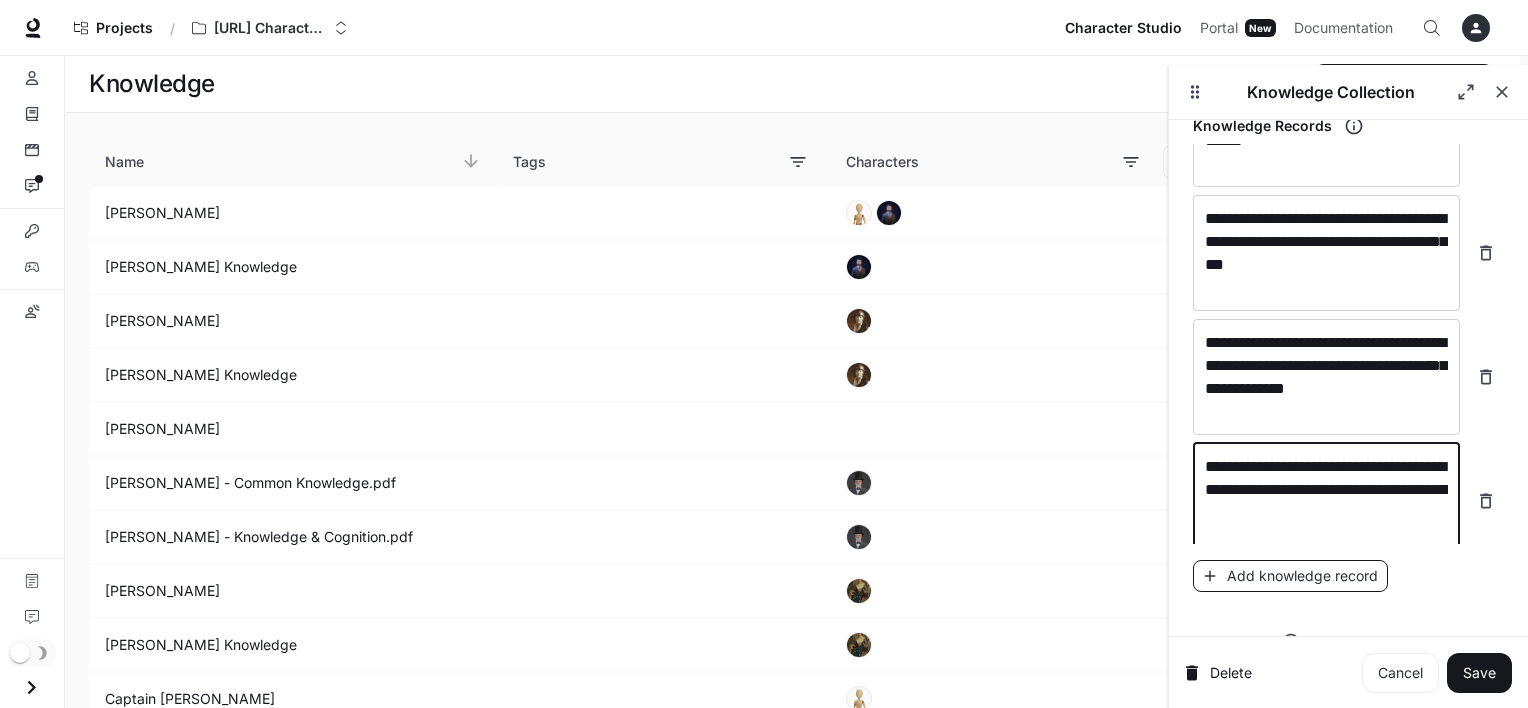 type on "**********" 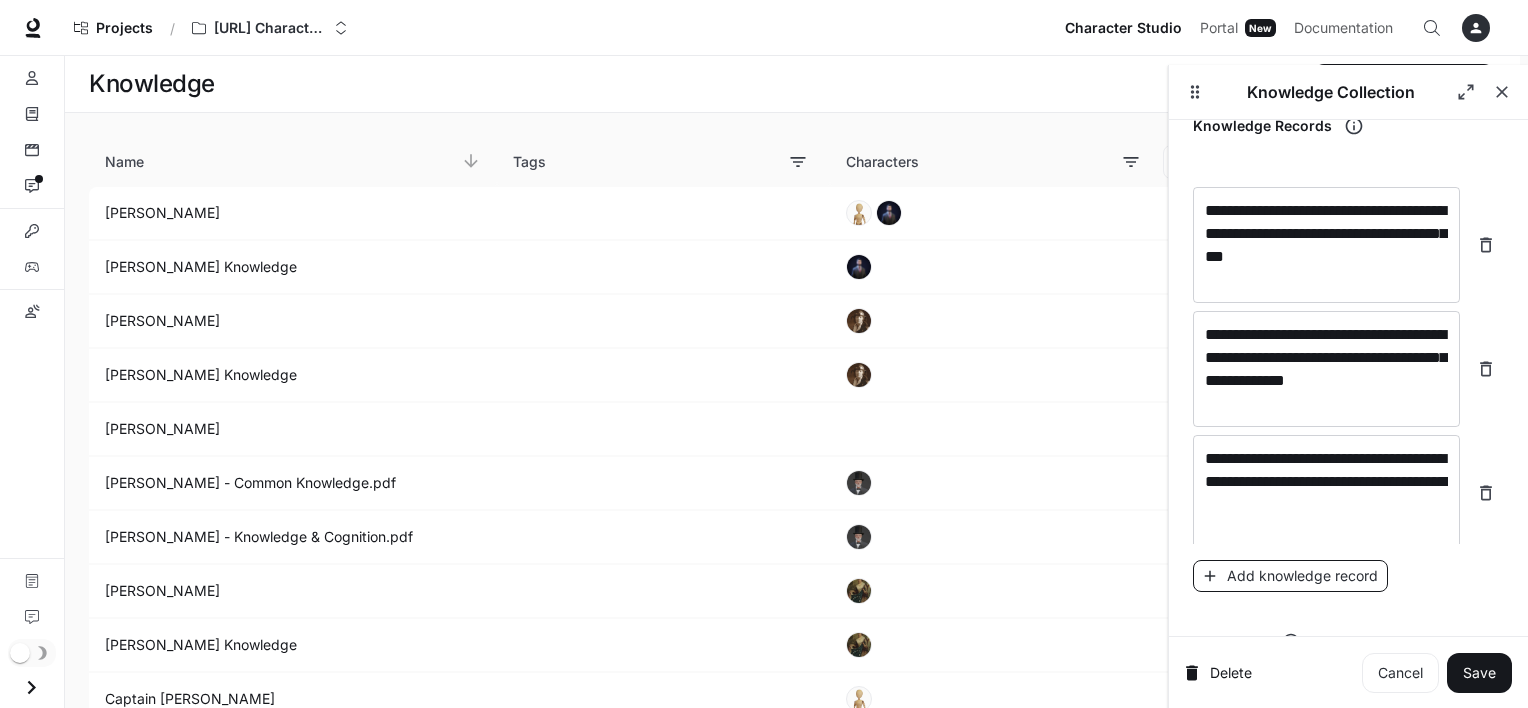scroll, scrollTop: 25323, scrollLeft: 0, axis: vertical 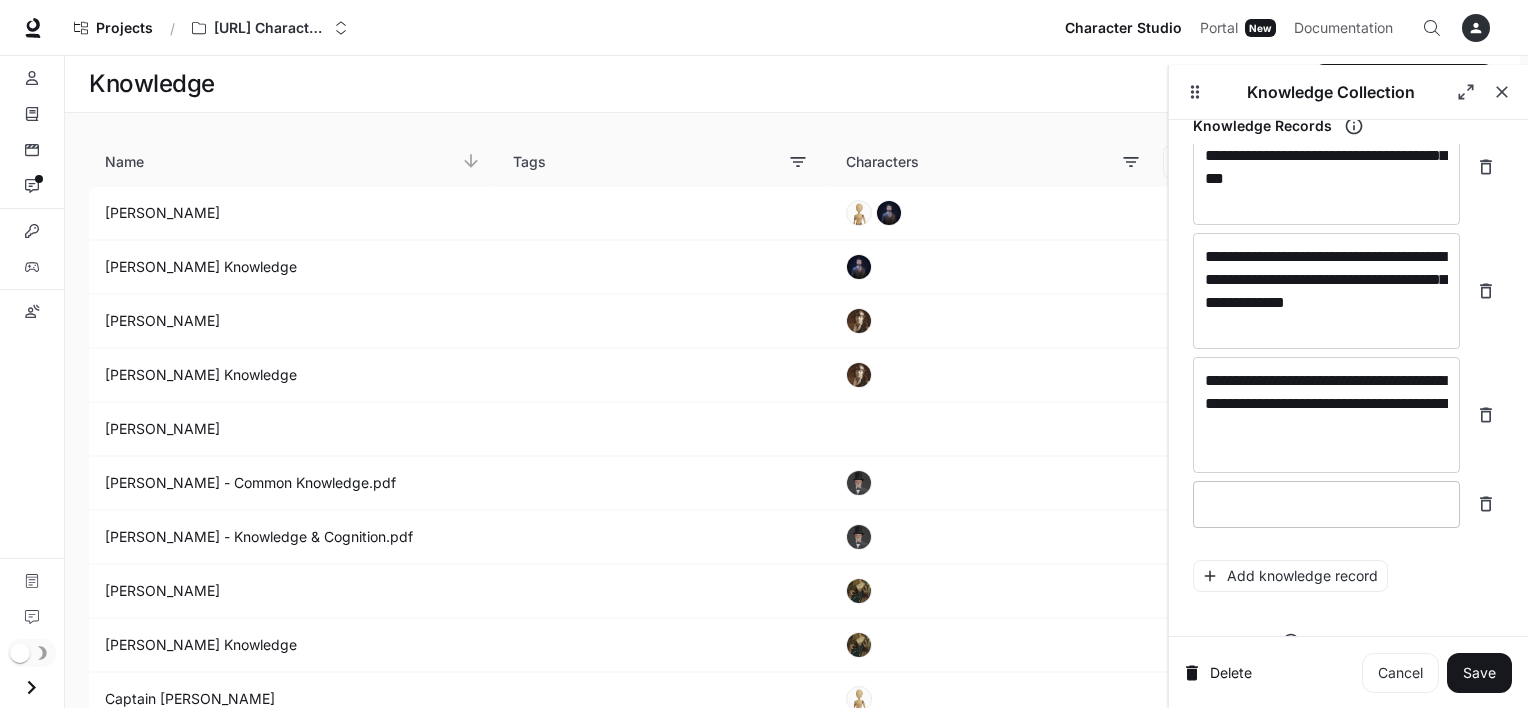 click at bounding box center [1326, 504] 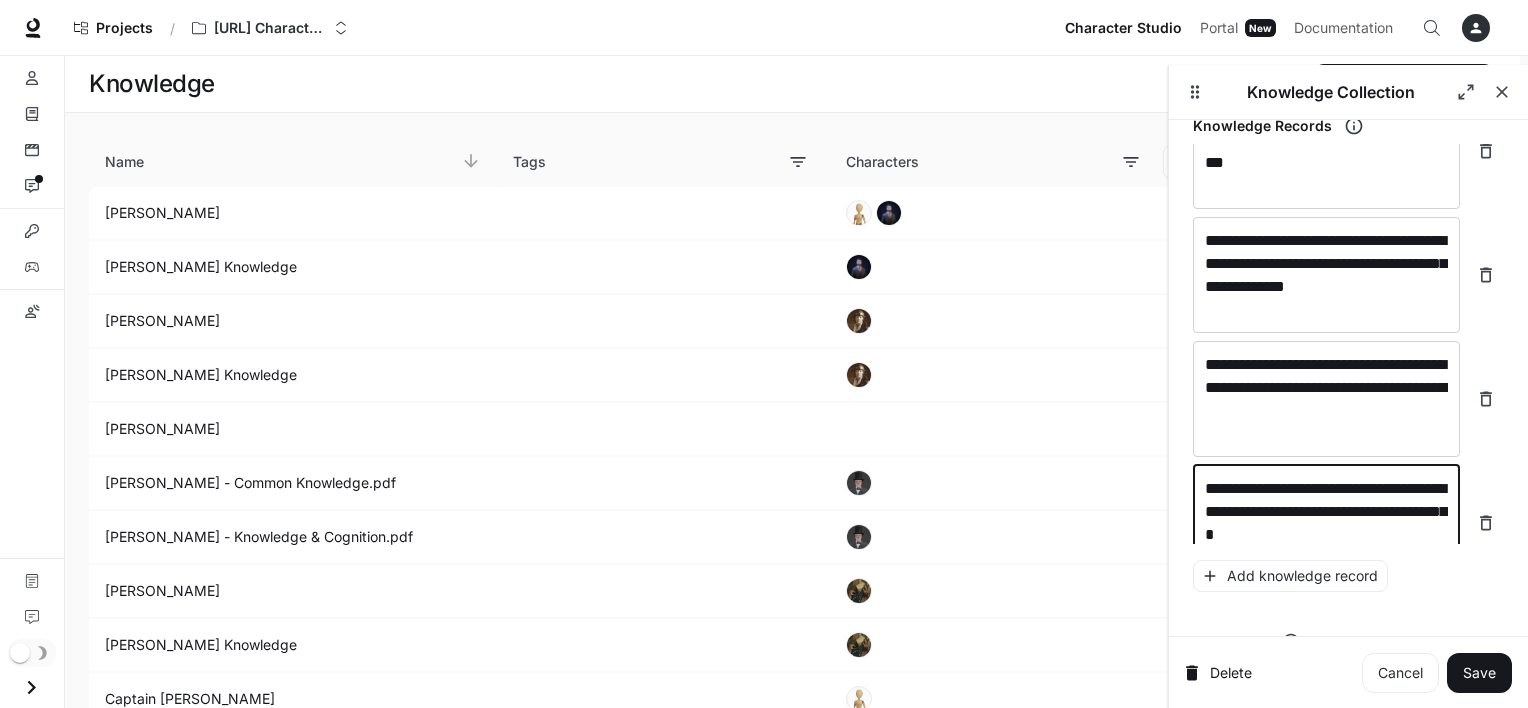 scroll, scrollTop: 25361, scrollLeft: 0, axis: vertical 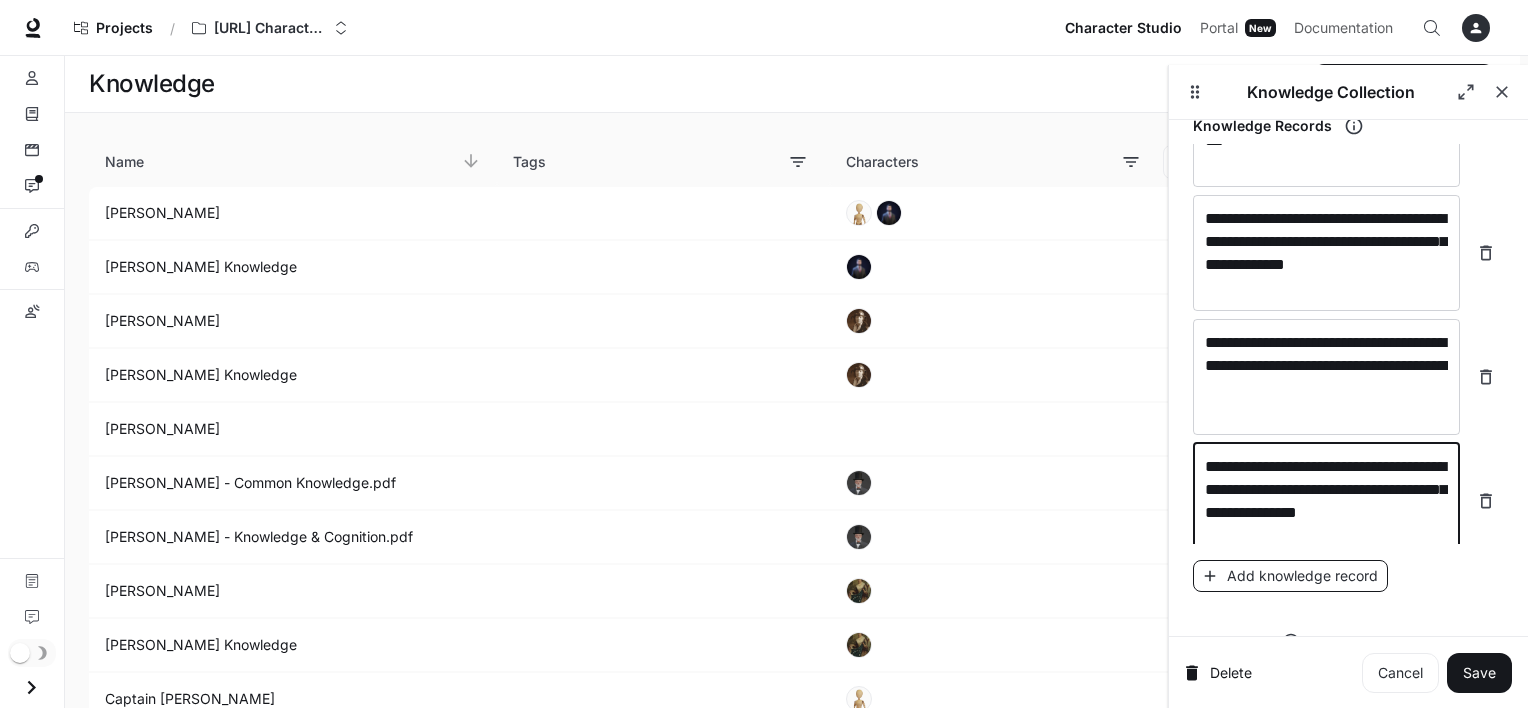 type on "**********" 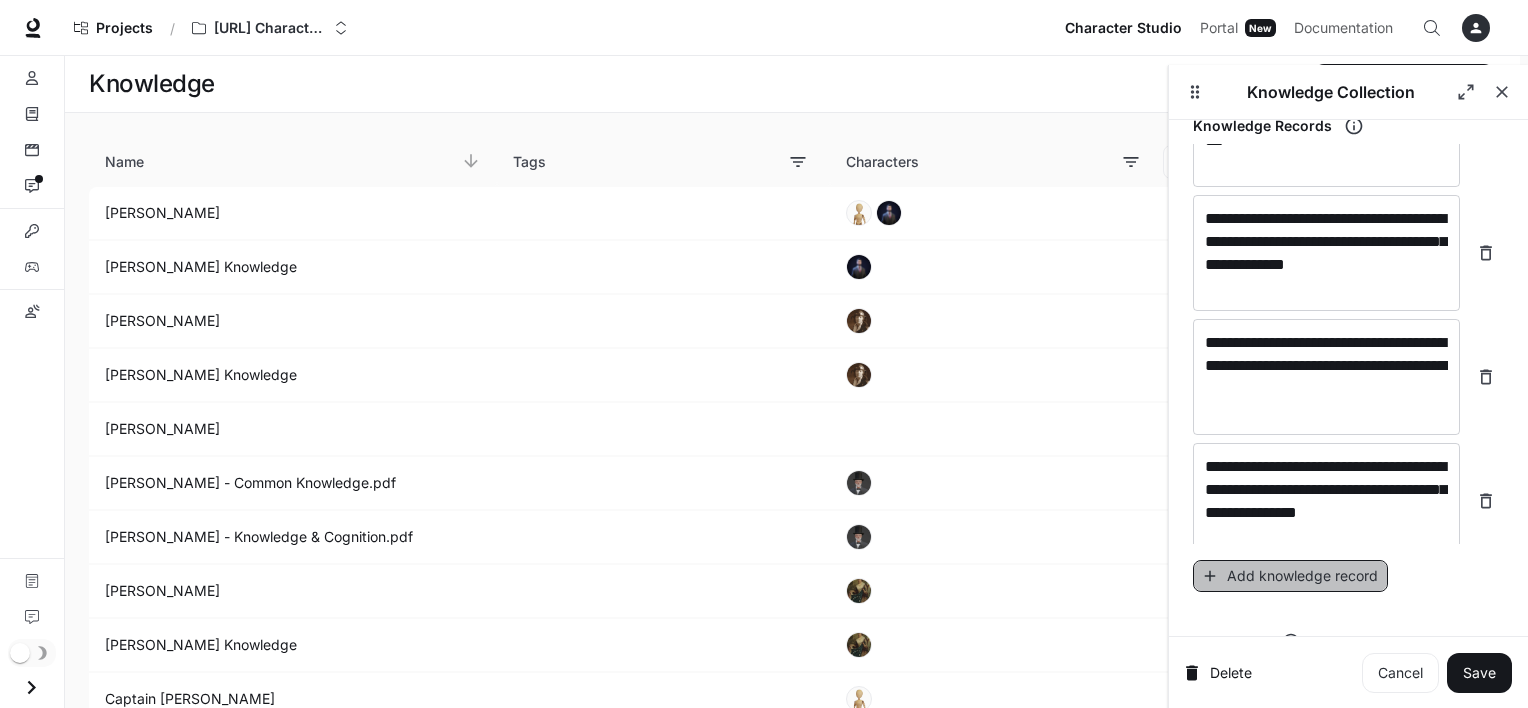 click on "Add knowledge record" at bounding box center (1290, 576) 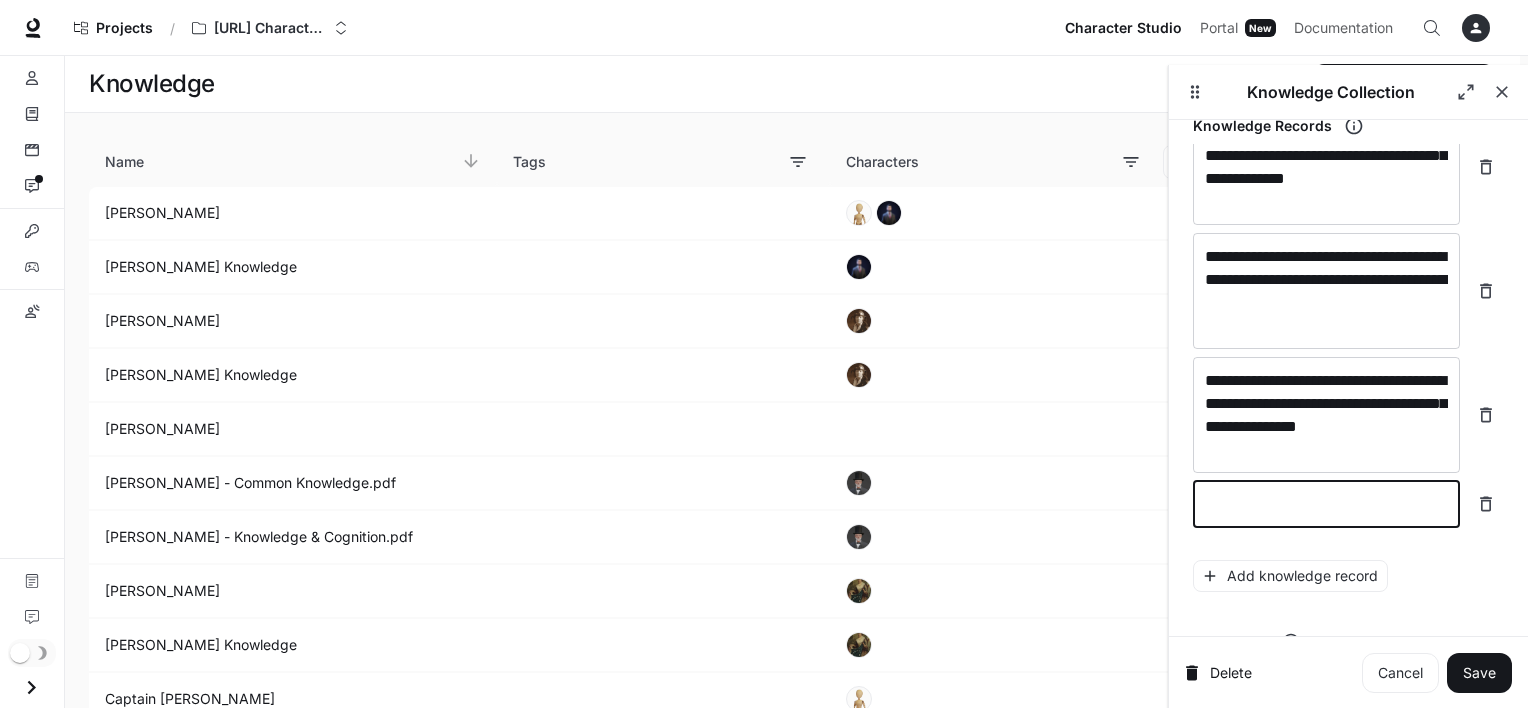 click at bounding box center (1326, 504) 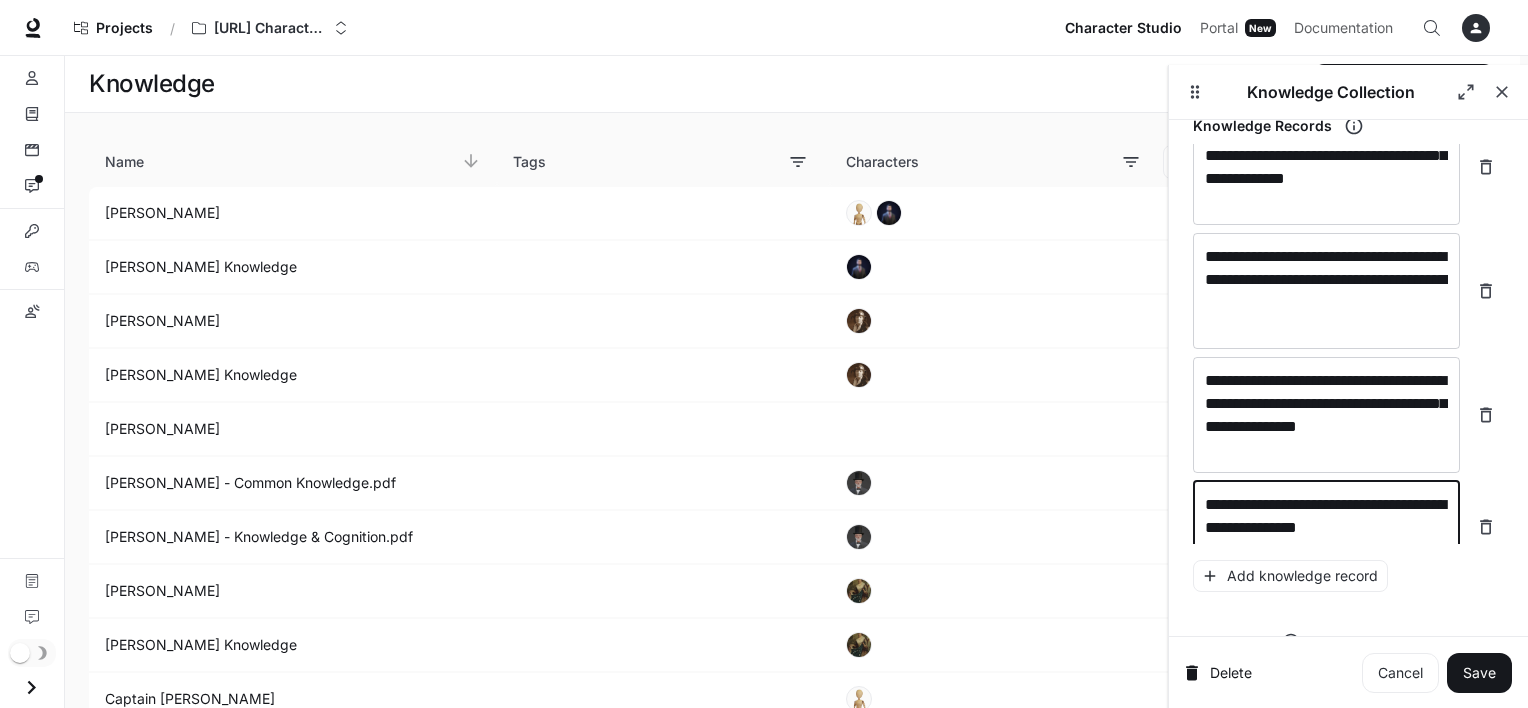 scroll, scrollTop: 25455, scrollLeft: 0, axis: vertical 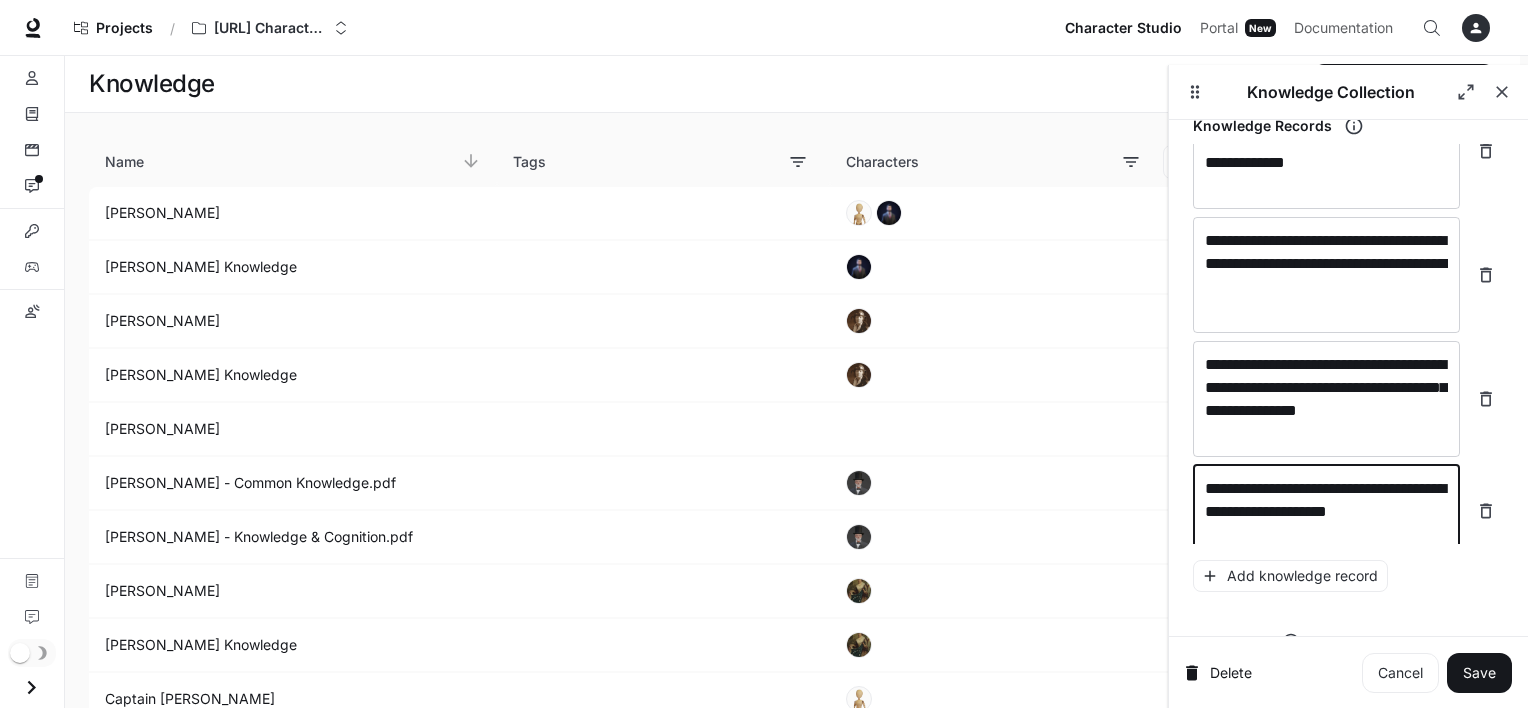 click on "**********" at bounding box center (1326, 511) 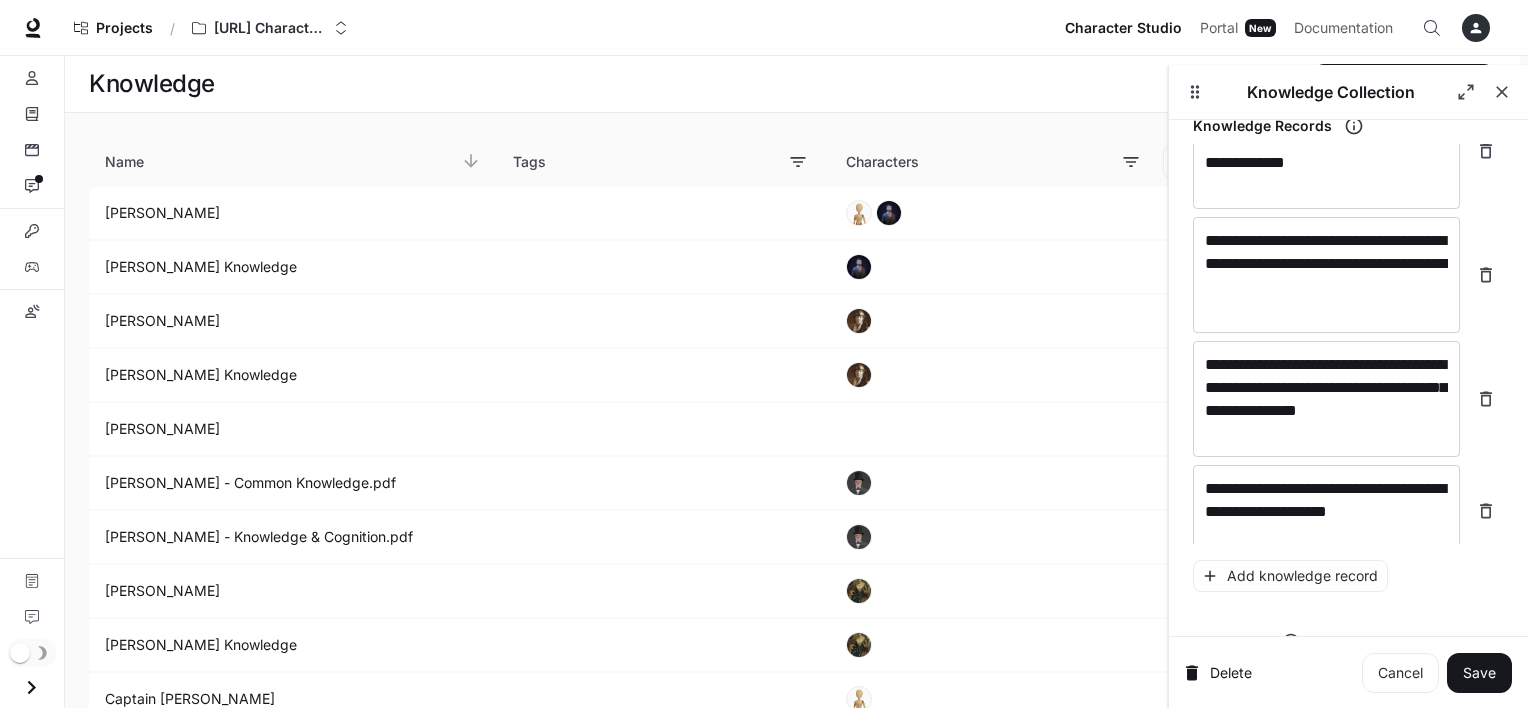 click on "**********" at bounding box center [1348, -12377] 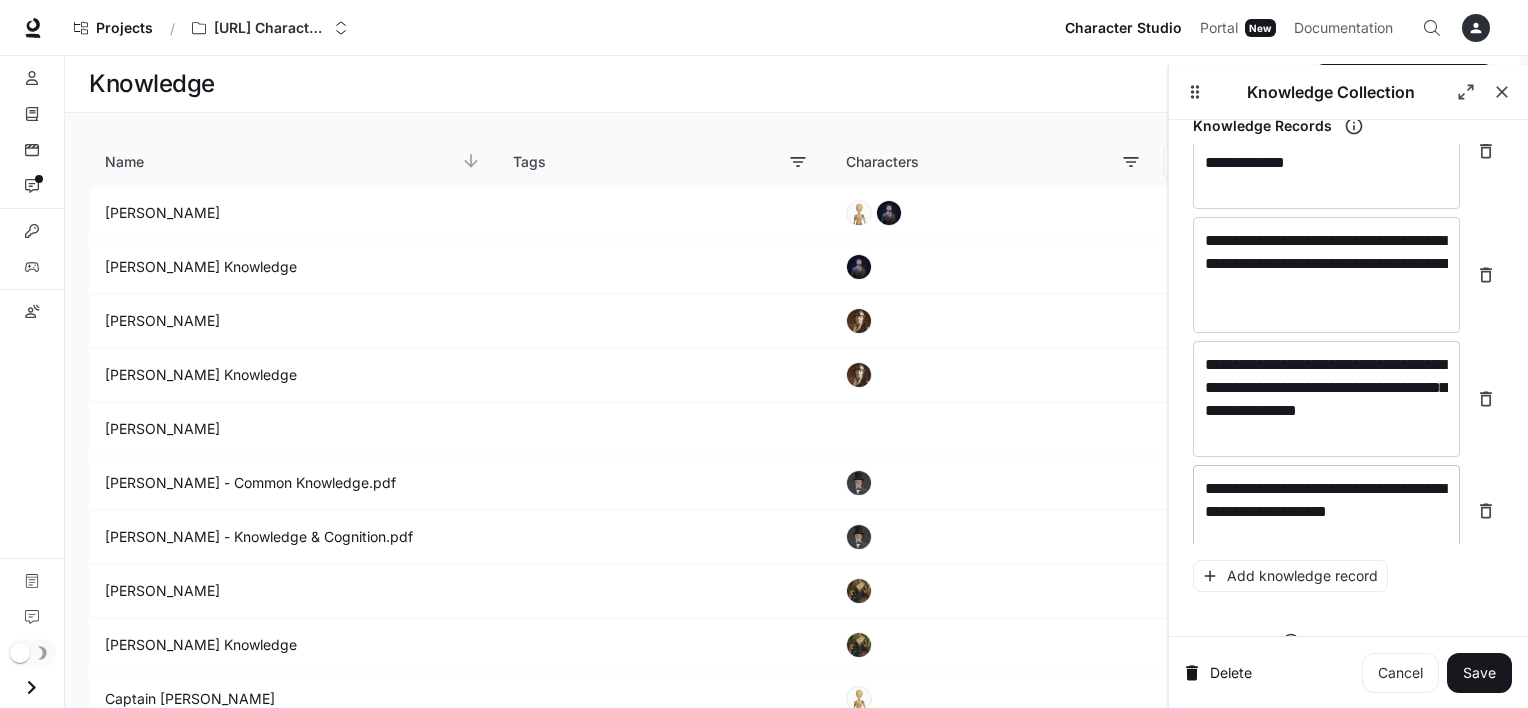 click on "**********" at bounding box center (1326, 511) 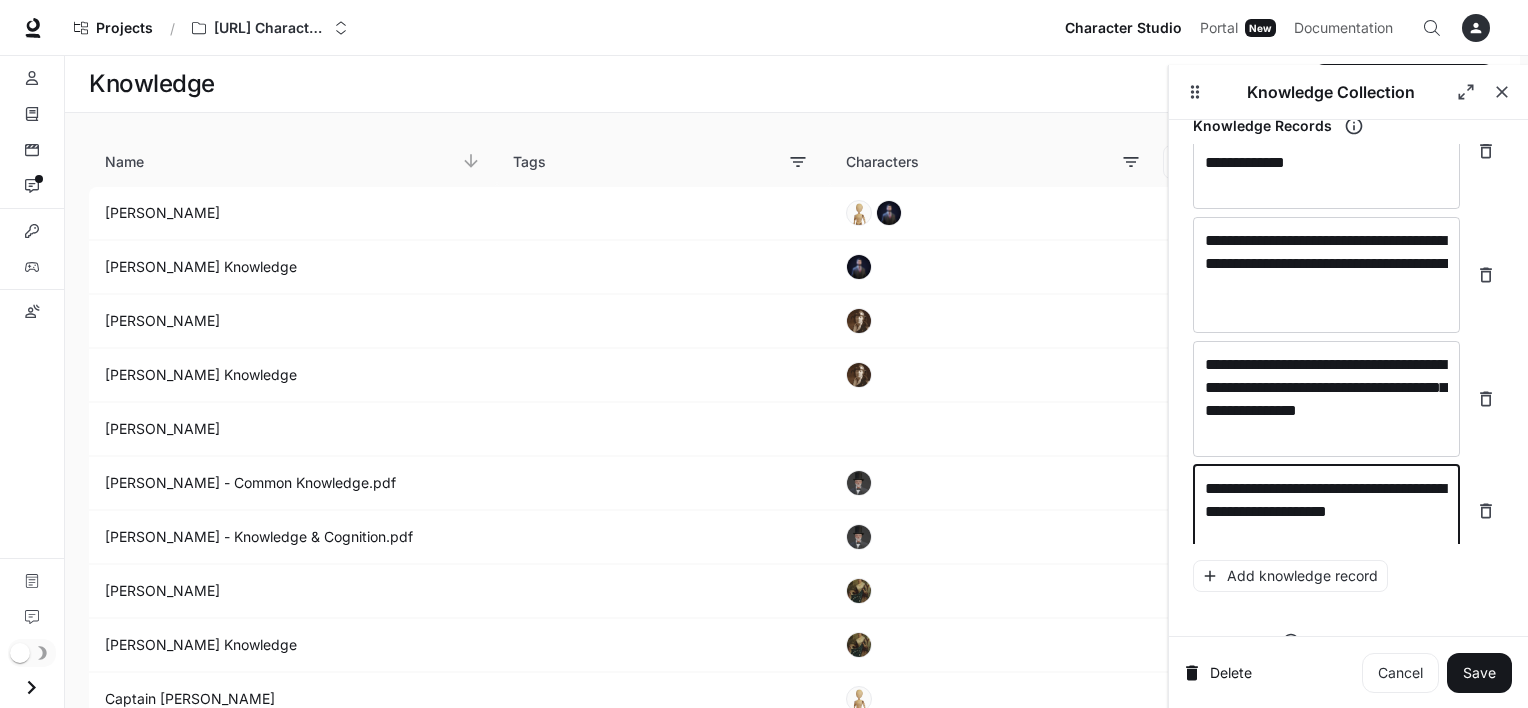 click on "**********" at bounding box center (1326, 511) 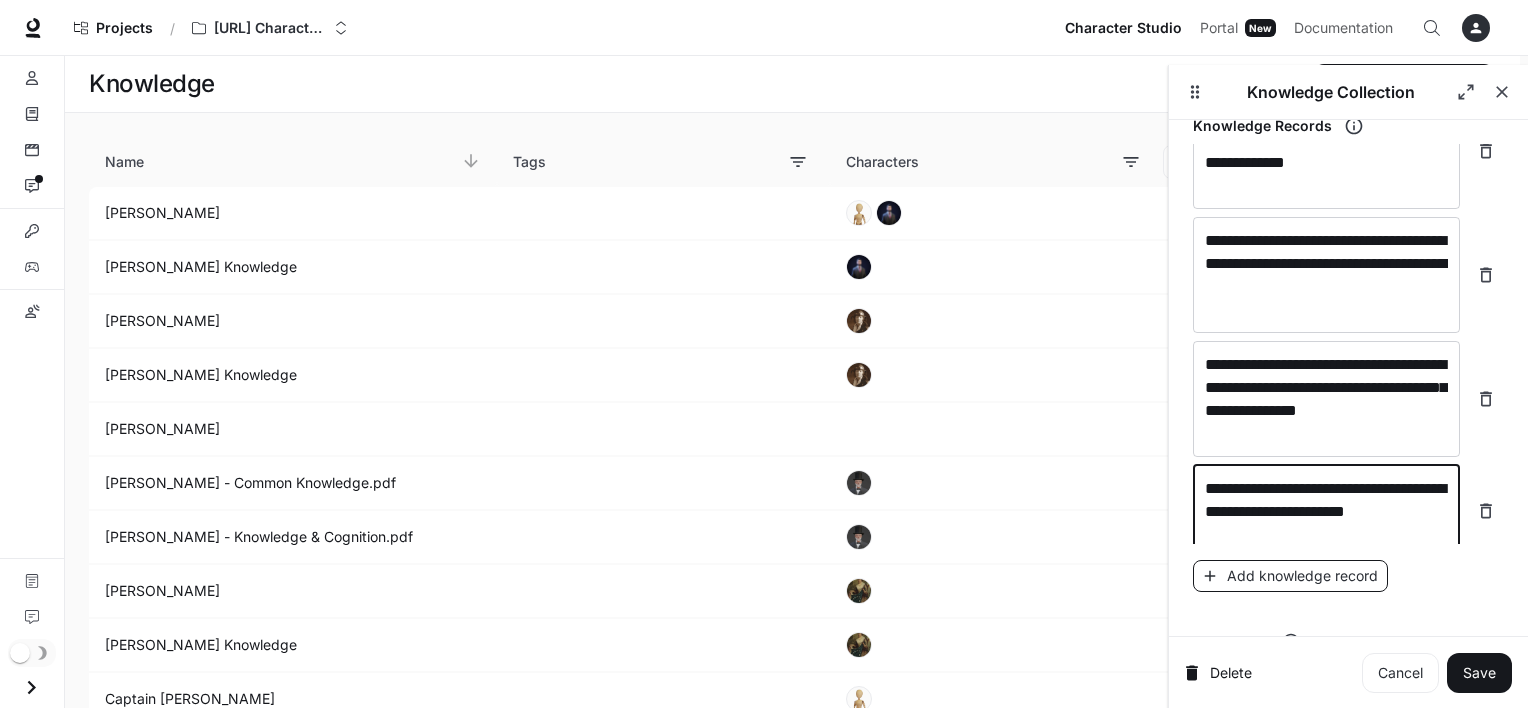 type on "**********" 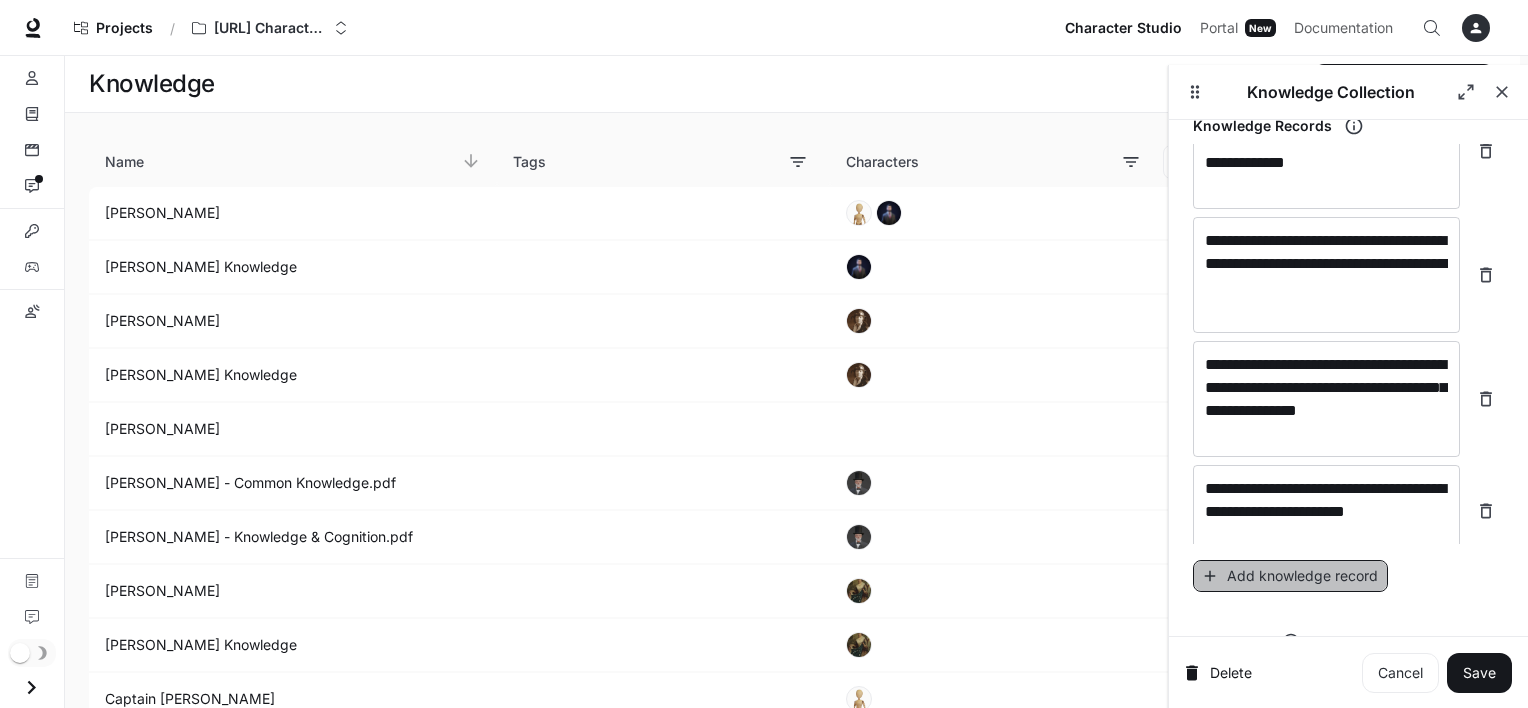 click on "Add knowledge record" at bounding box center [1290, 576] 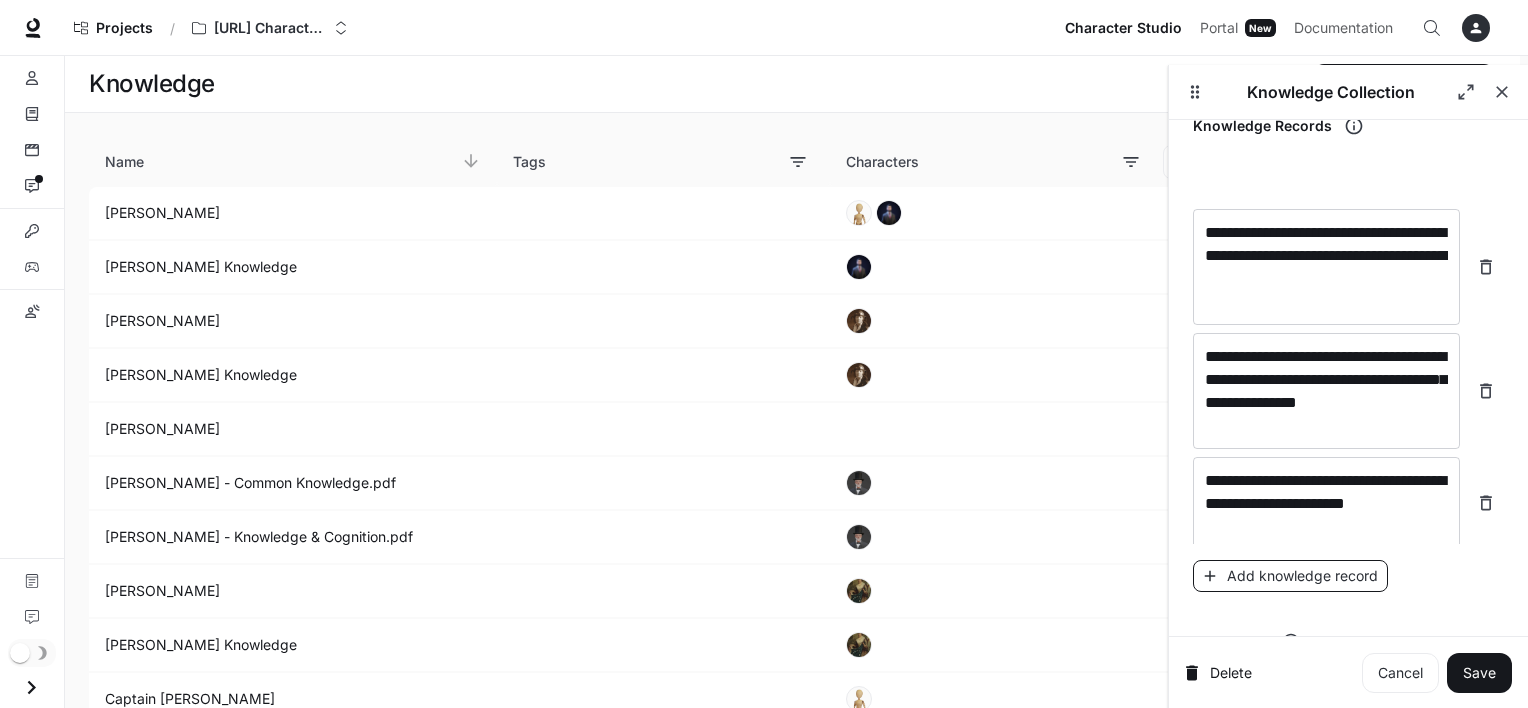 scroll, scrollTop: 25532, scrollLeft: 0, axis: vertical 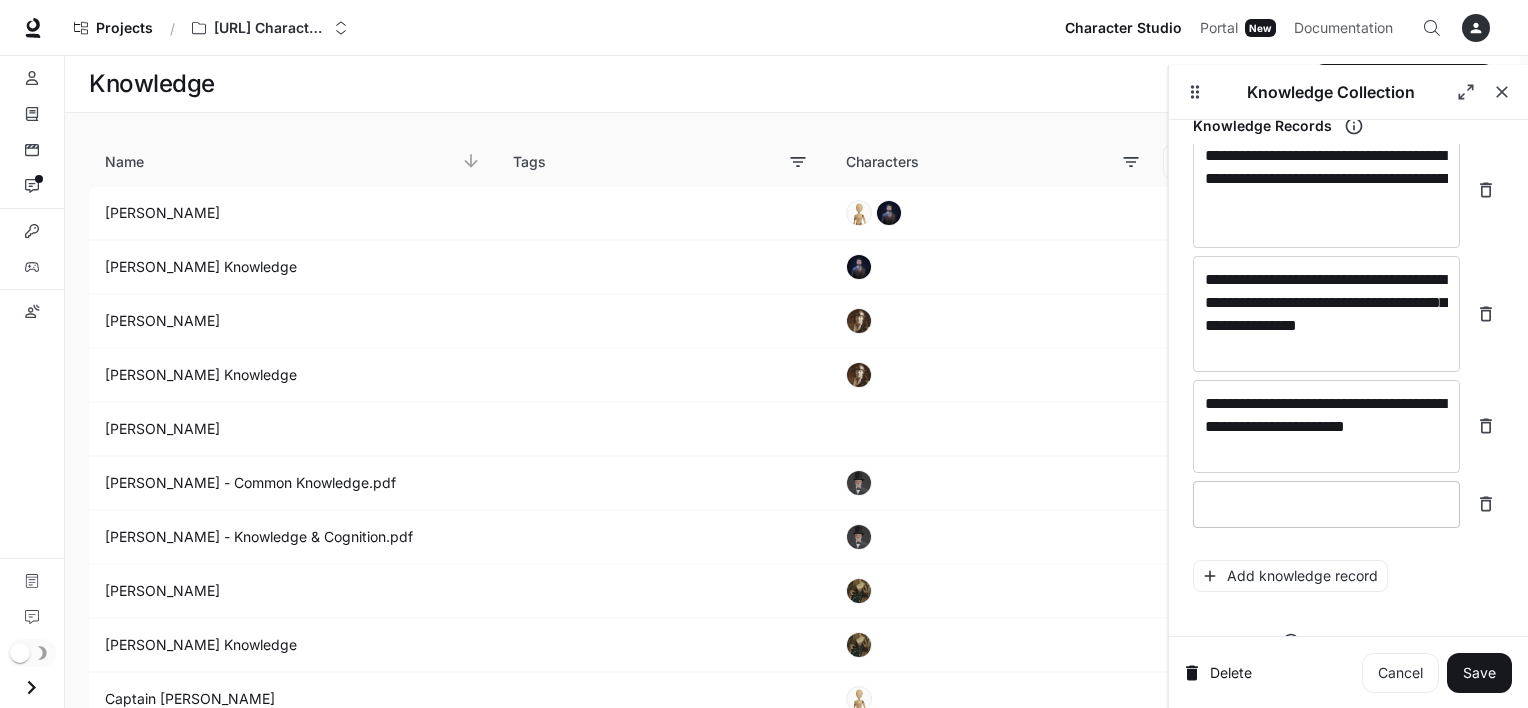 click at bounding box center [1326, 504] 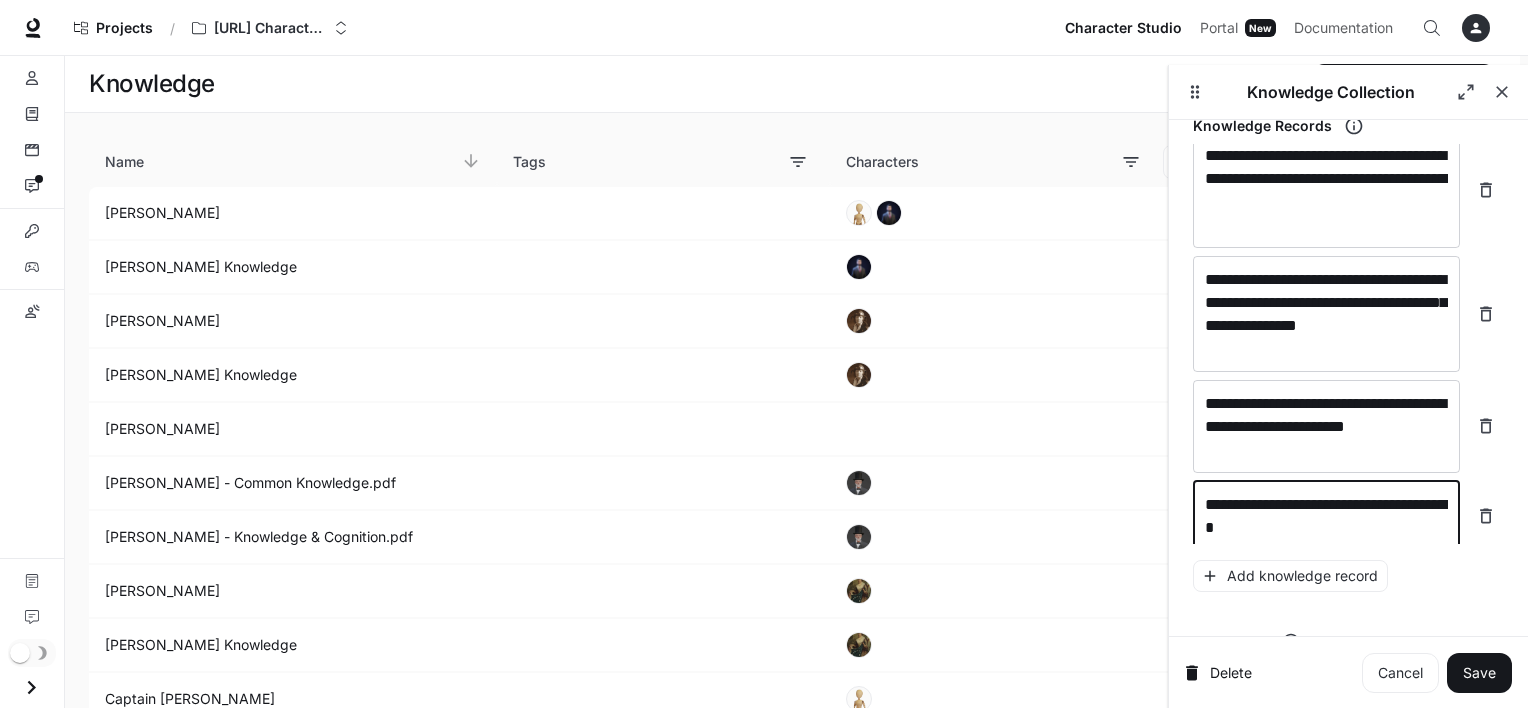 type on "**********" 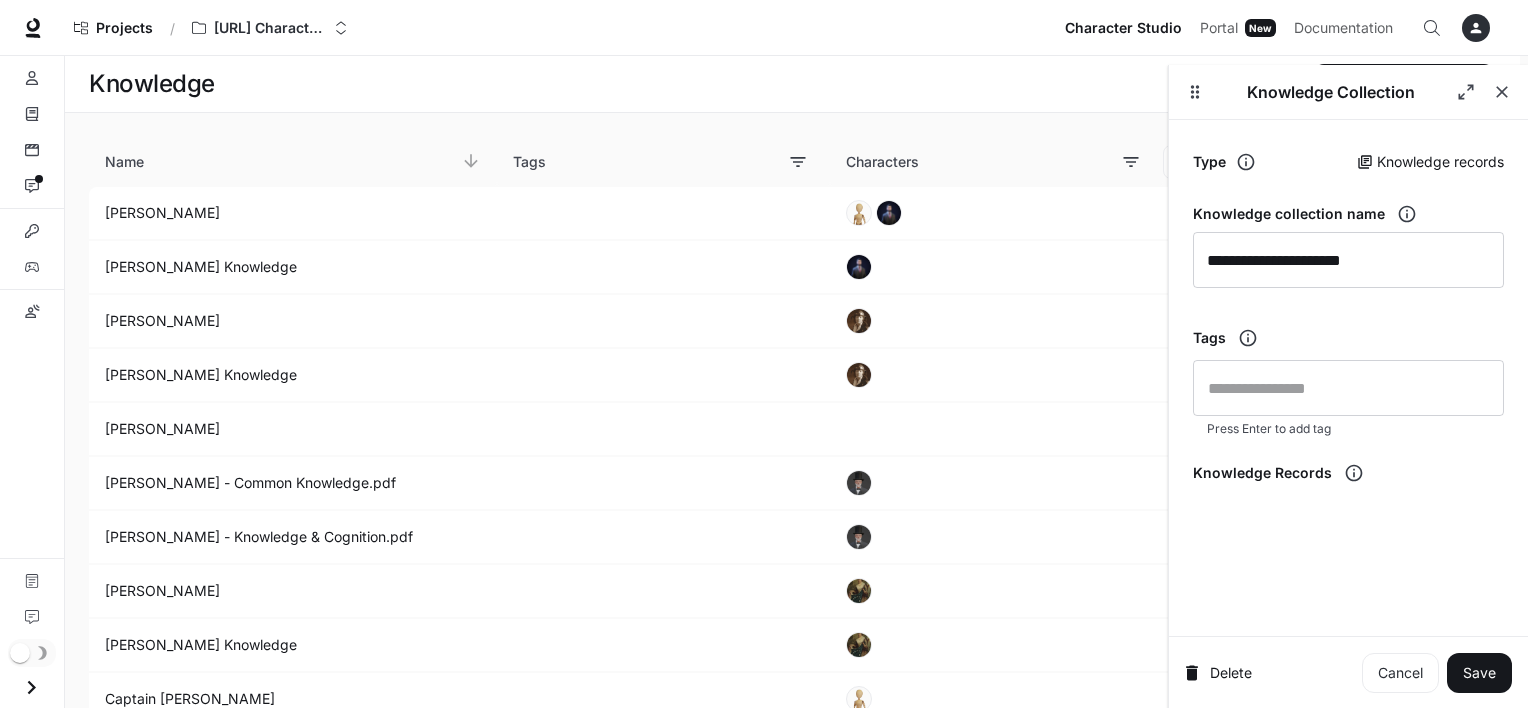 scroll, scrollTop: 0, scrollLeft: 0, axis: both 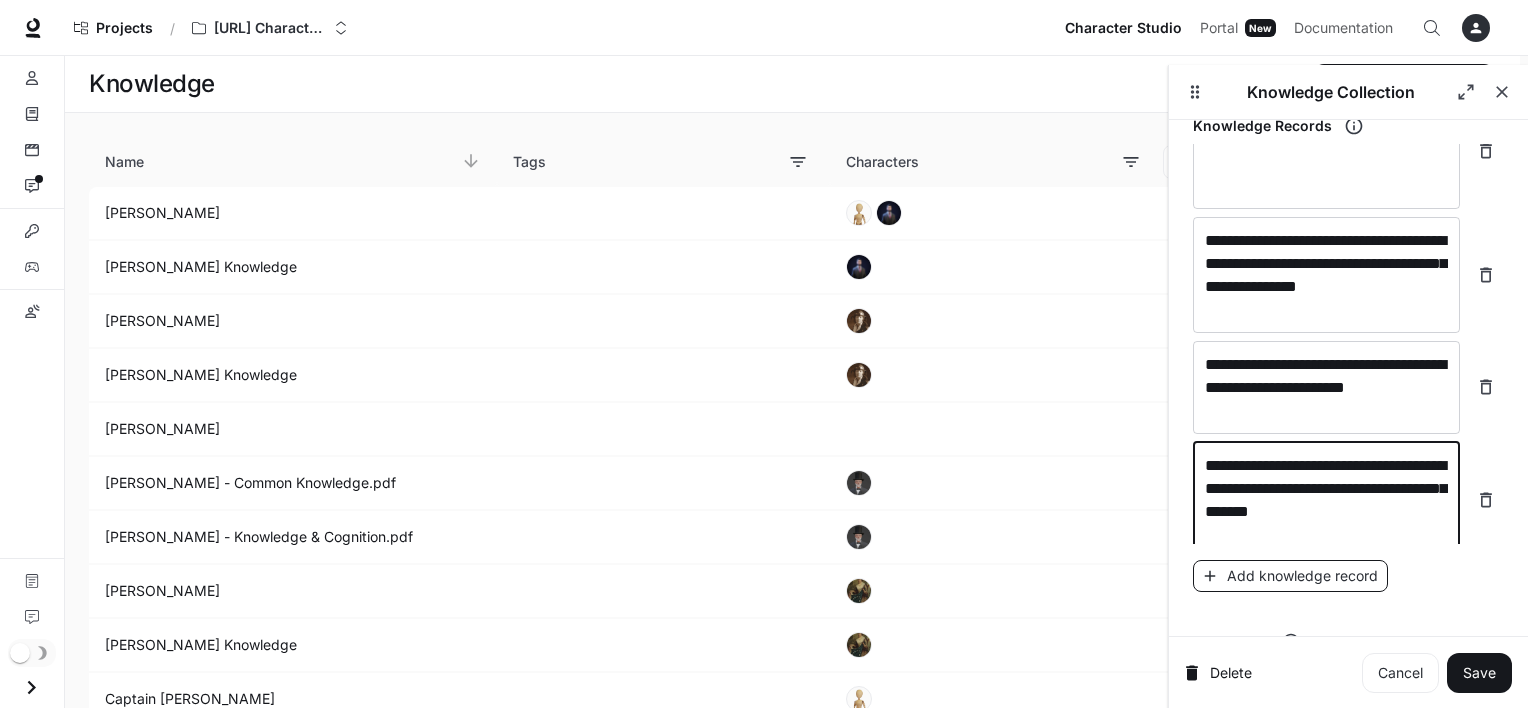 type on "**********" 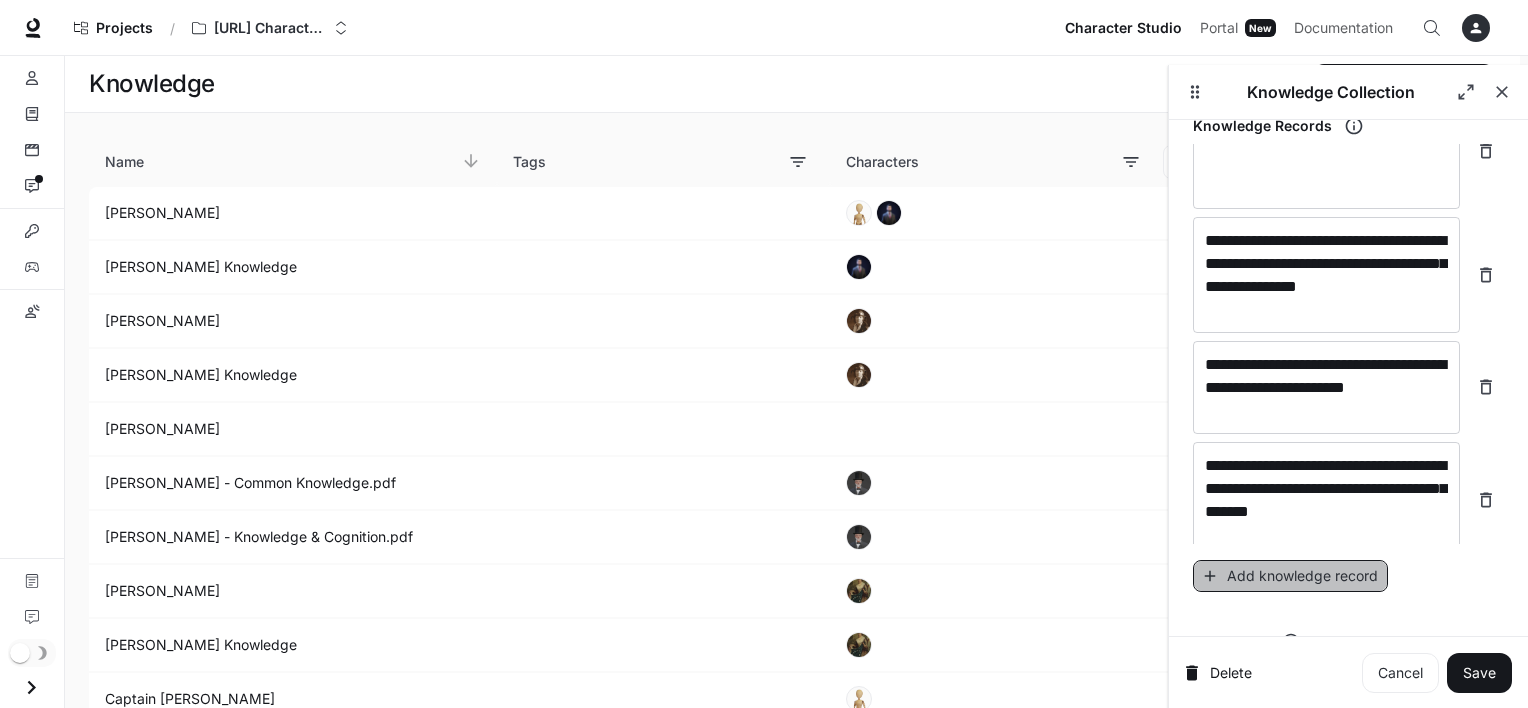 click on "Add knowledge record" at bounding box center [1290, 576] 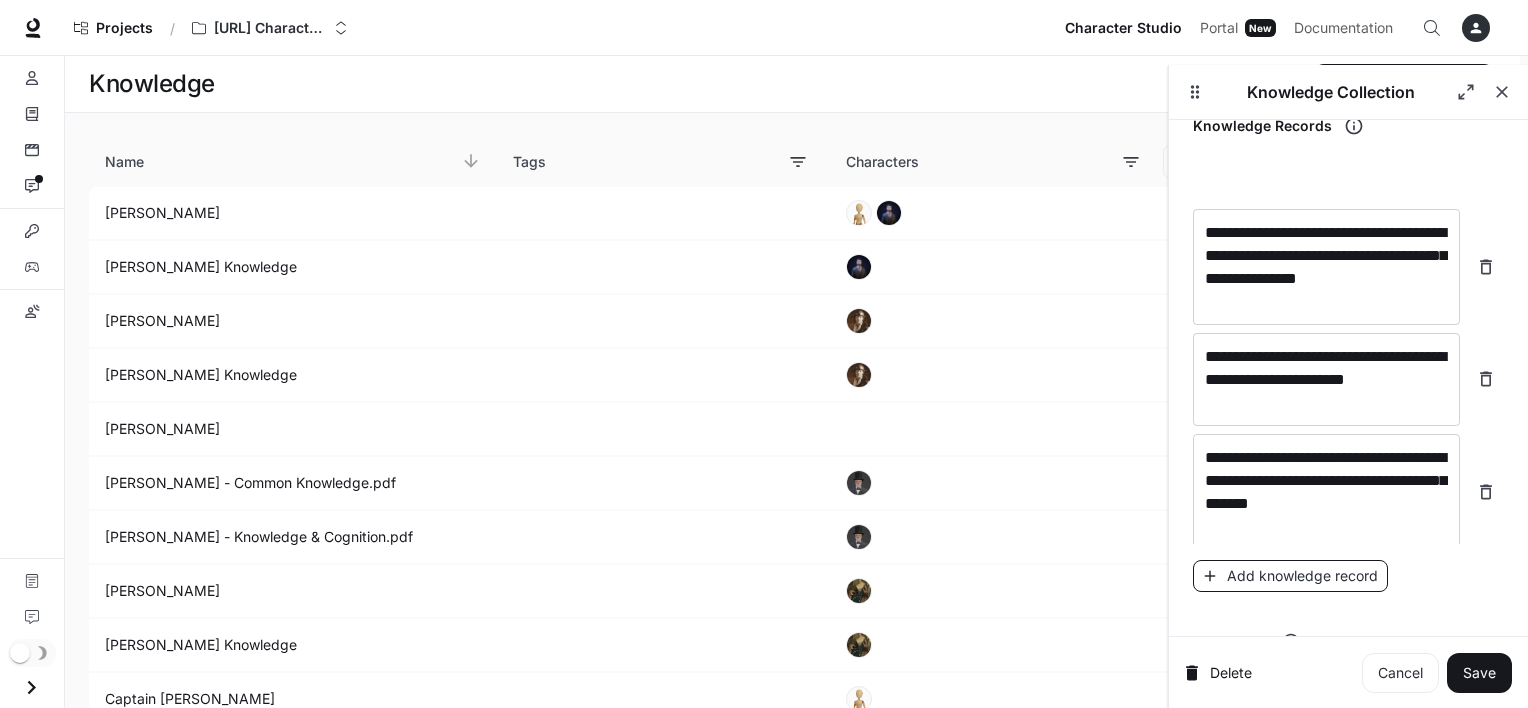 scroll, scrollTop: 25648, scrollLeft: 0, axis: vertical 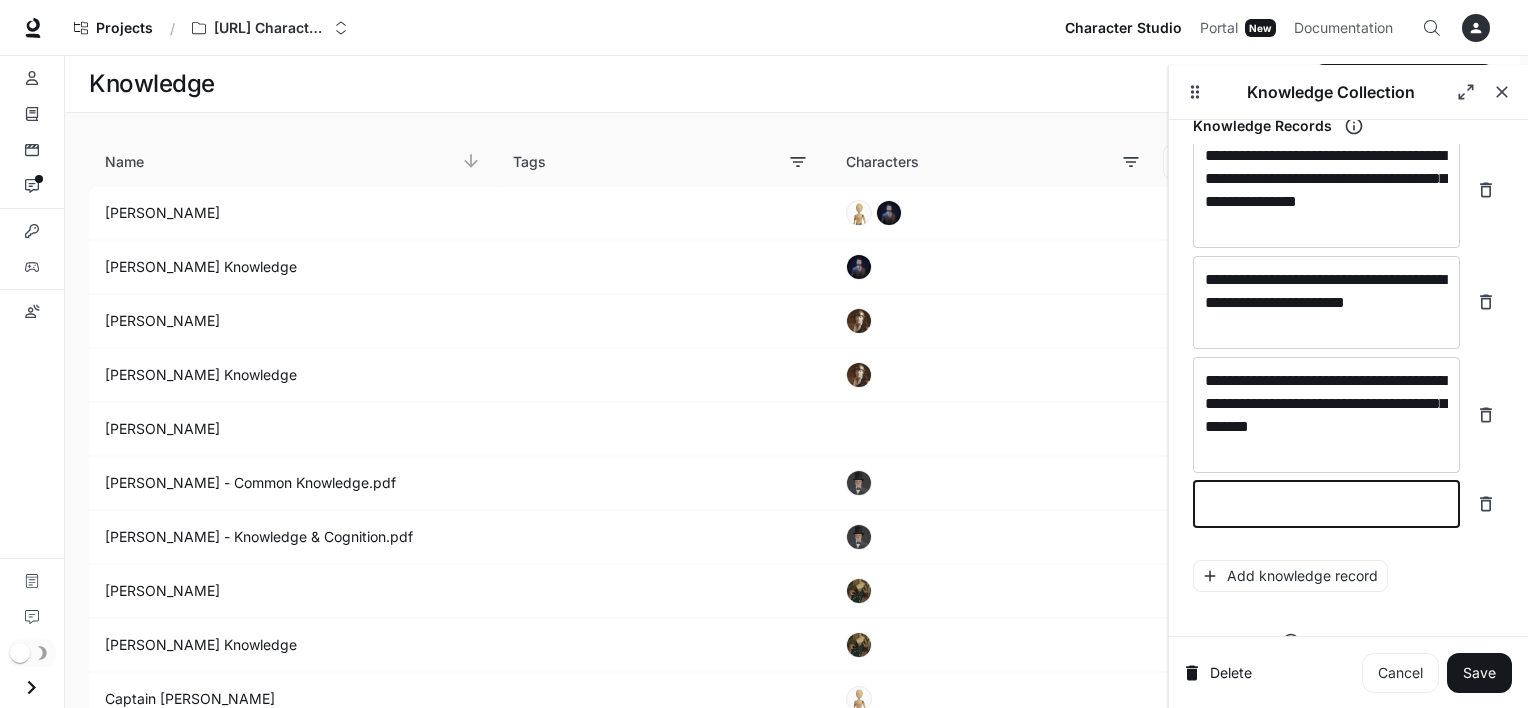 click at bounding box center (1326, 504) 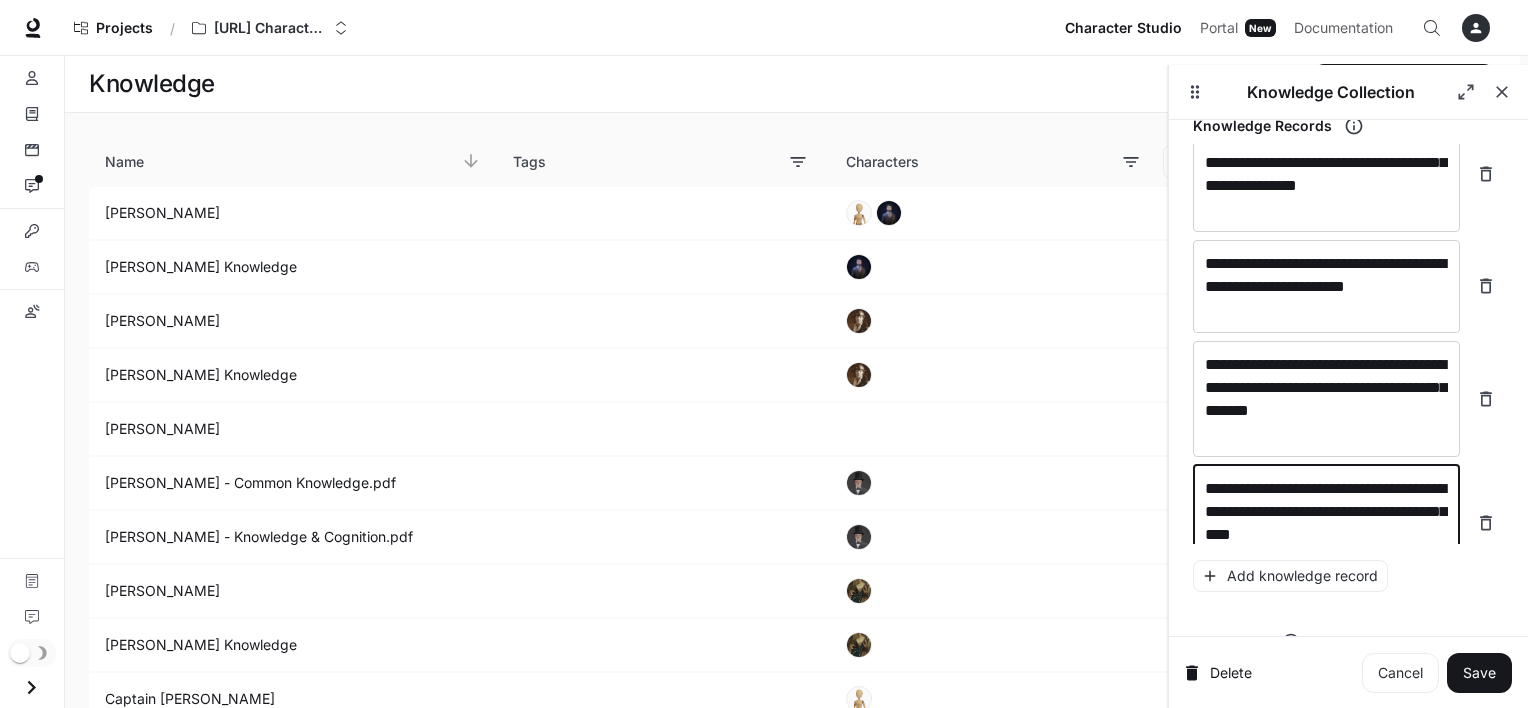 scroll, scrollTop: 25687, scrollLeft: 0, axis: vertical 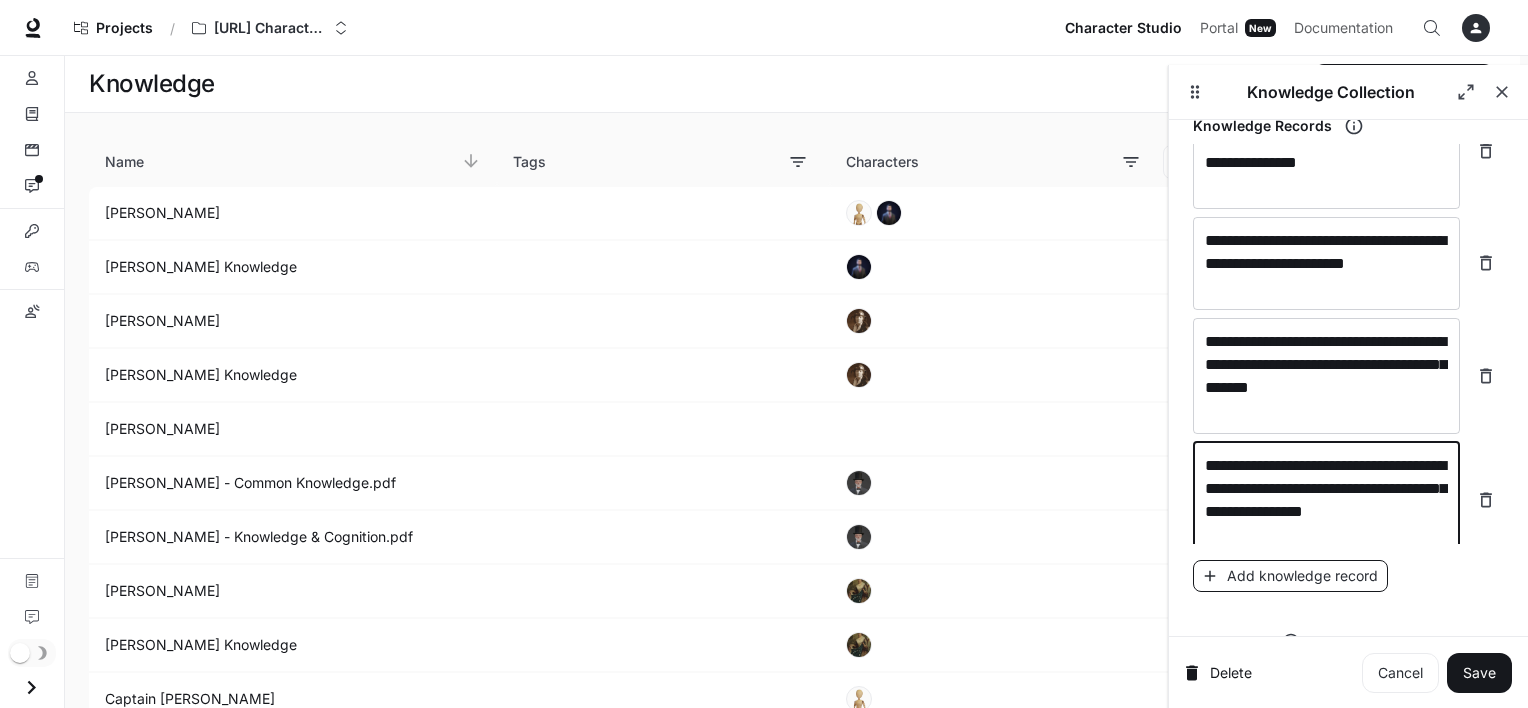 type on "**********" 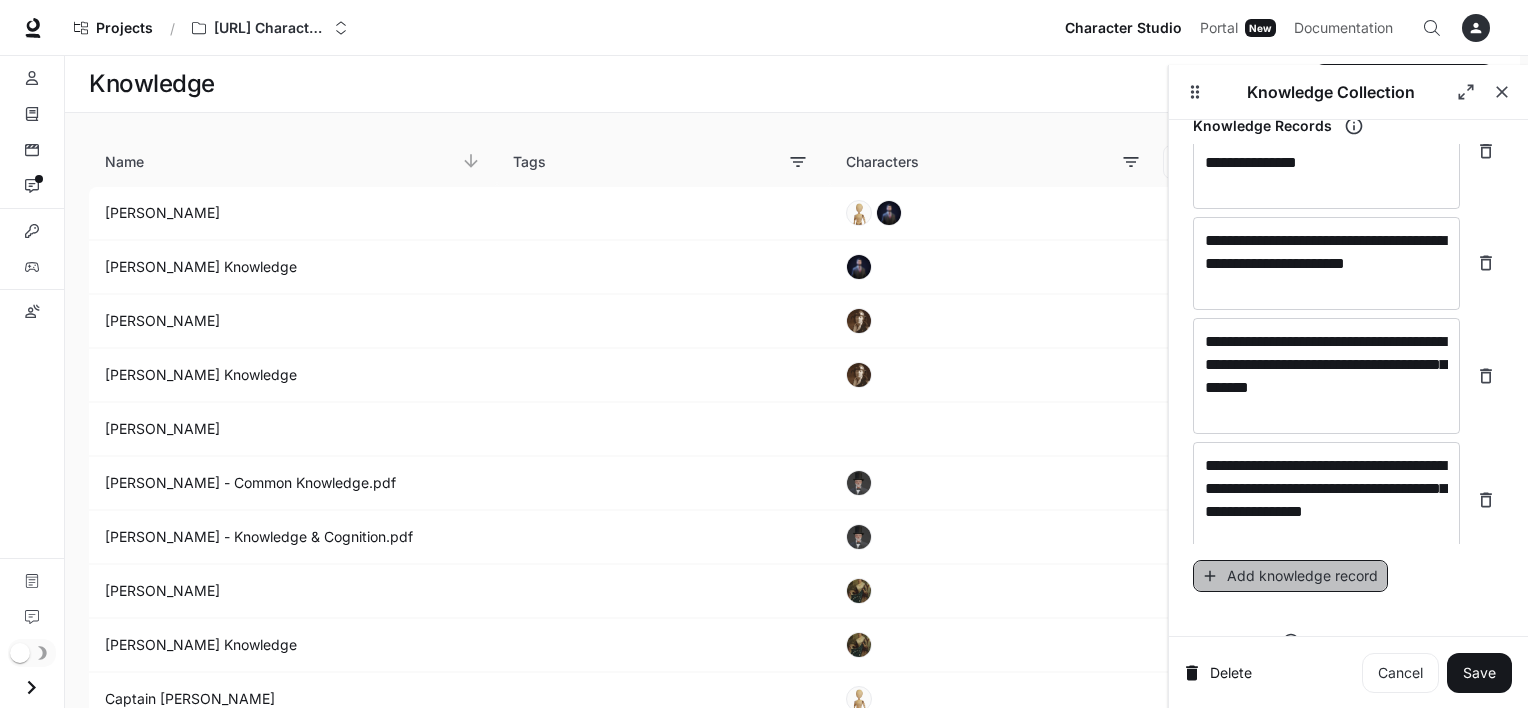 click on "Add knowledge record" at bounding box center (1290, 576) 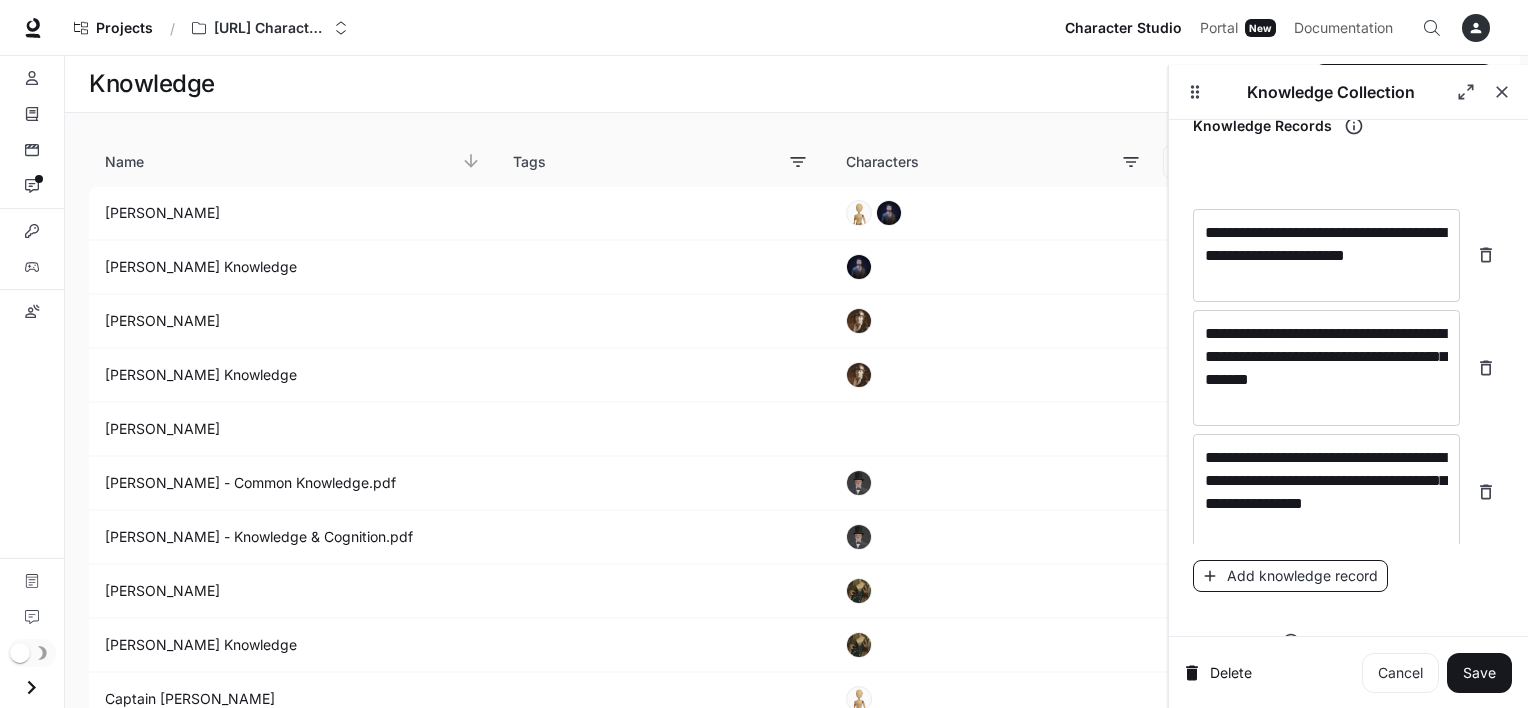 scroll, scrollTop: 25764, scrollLeft: 0, axis: vertical 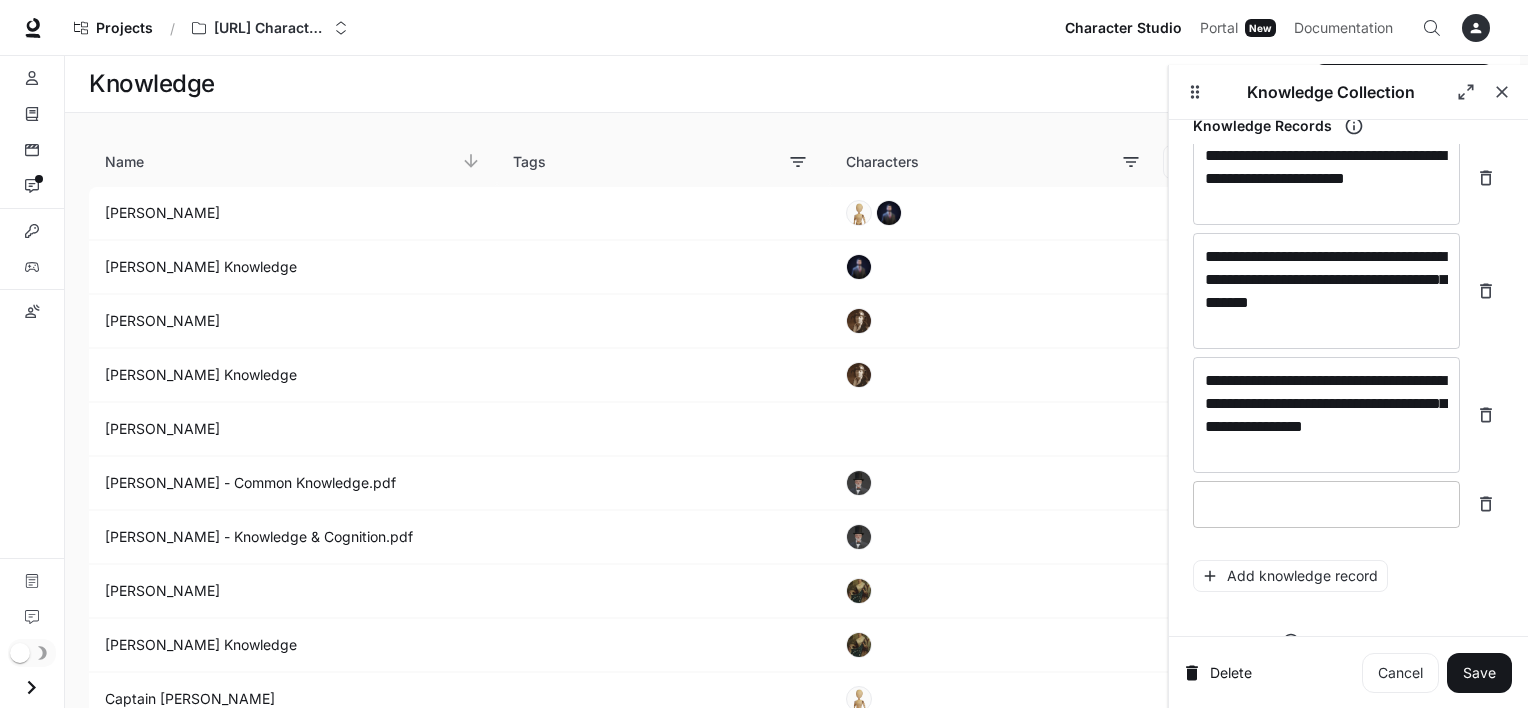 click at bounding box center [1326, 504] 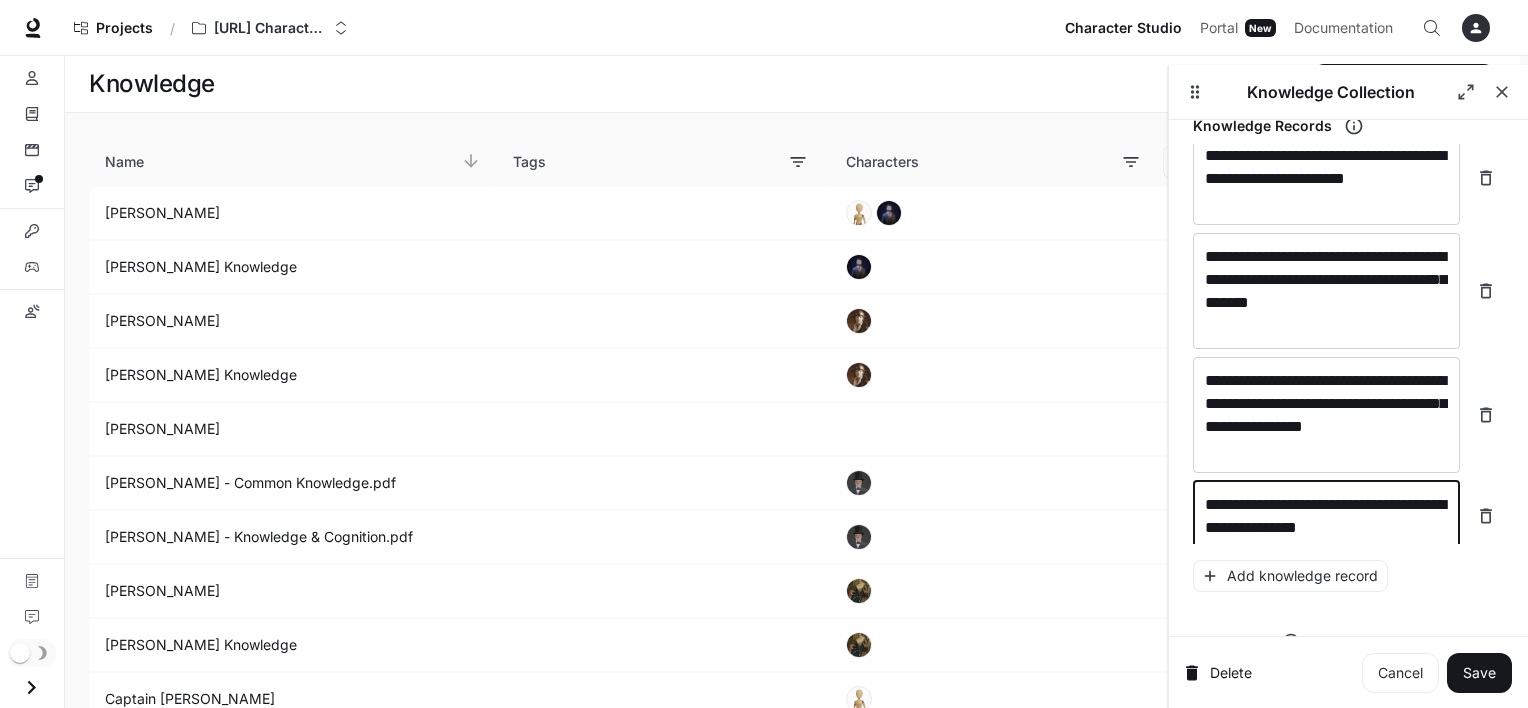 scroll, scrollTop: 25780, scrollLeft: 0, axis: vertical 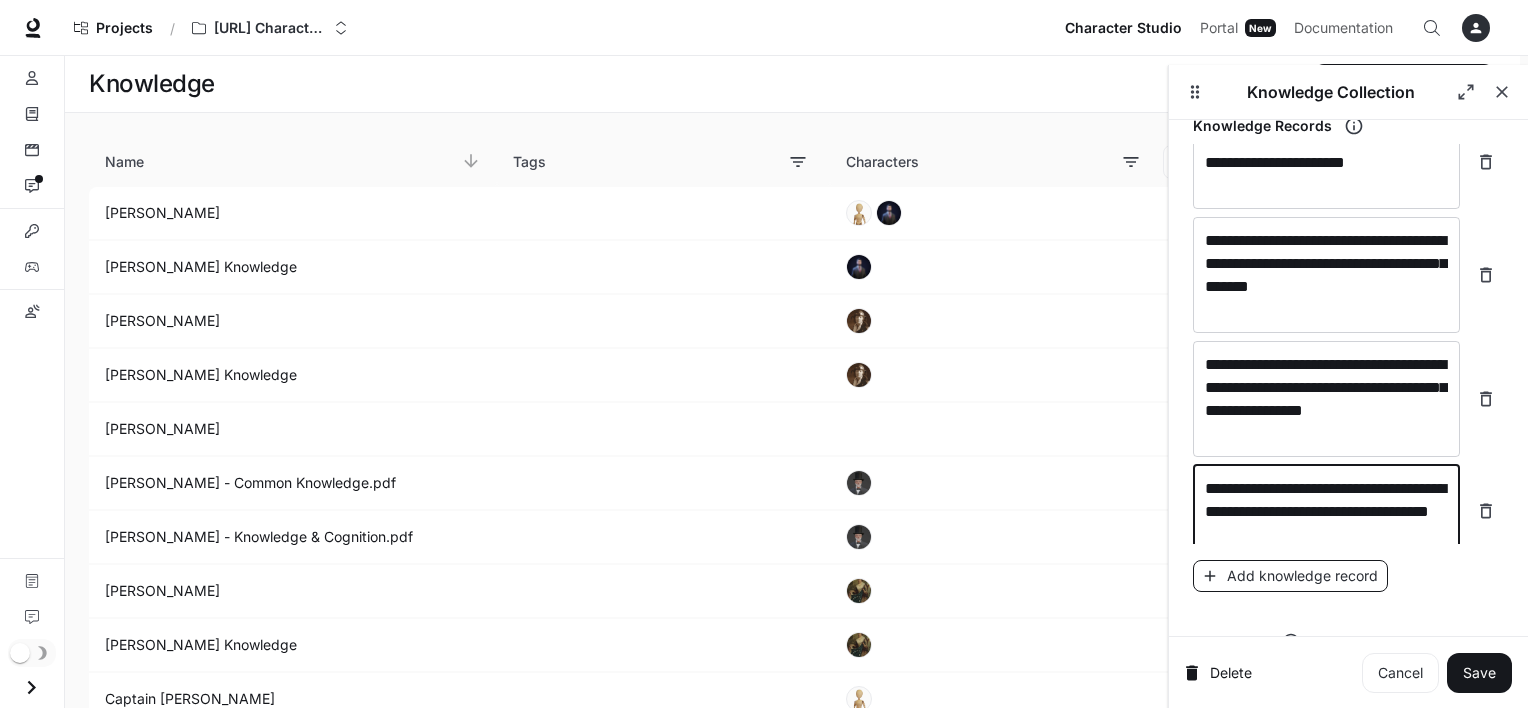 type on "**********" 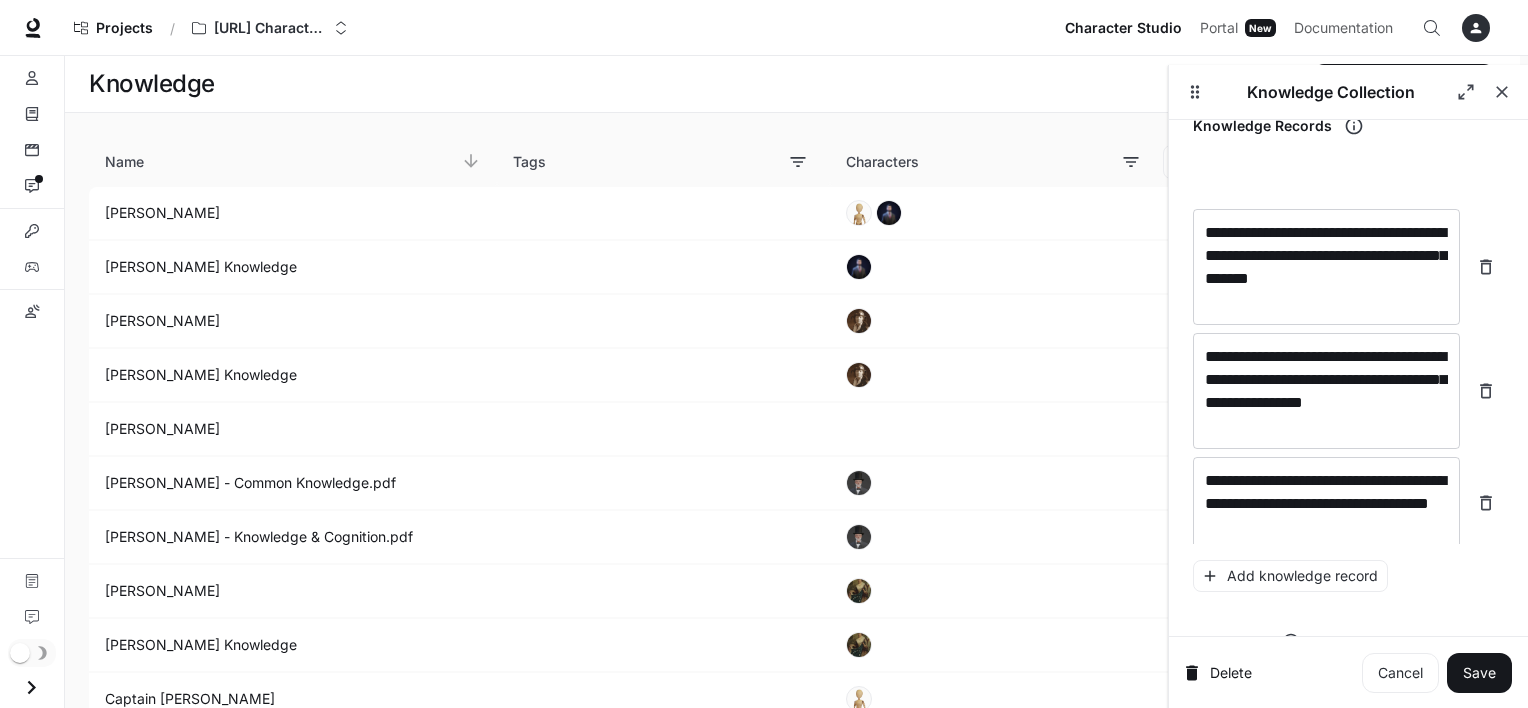 scroll, scrollTop: 25856, scrollLeft: 0, axis: vertical 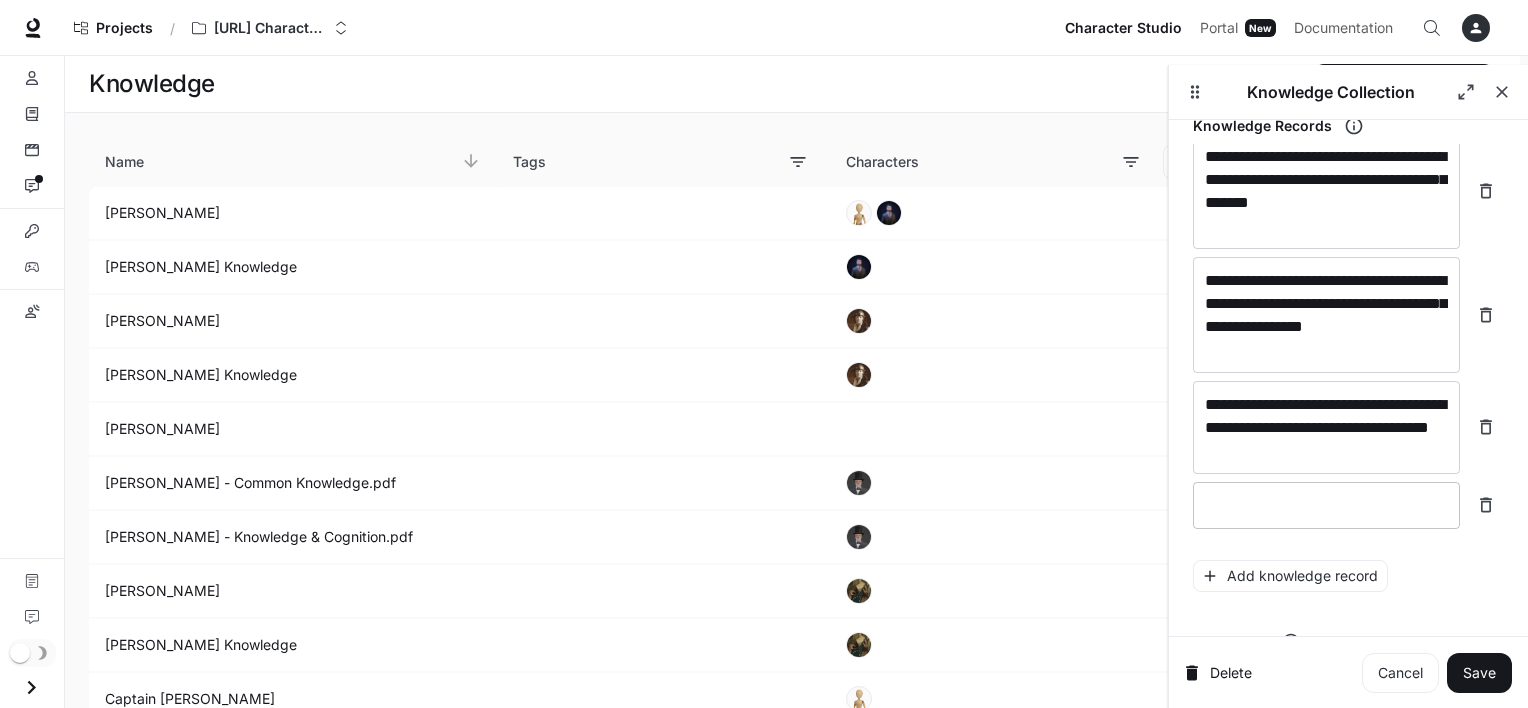 click on "* ​" at bounding box center [1326, 505] 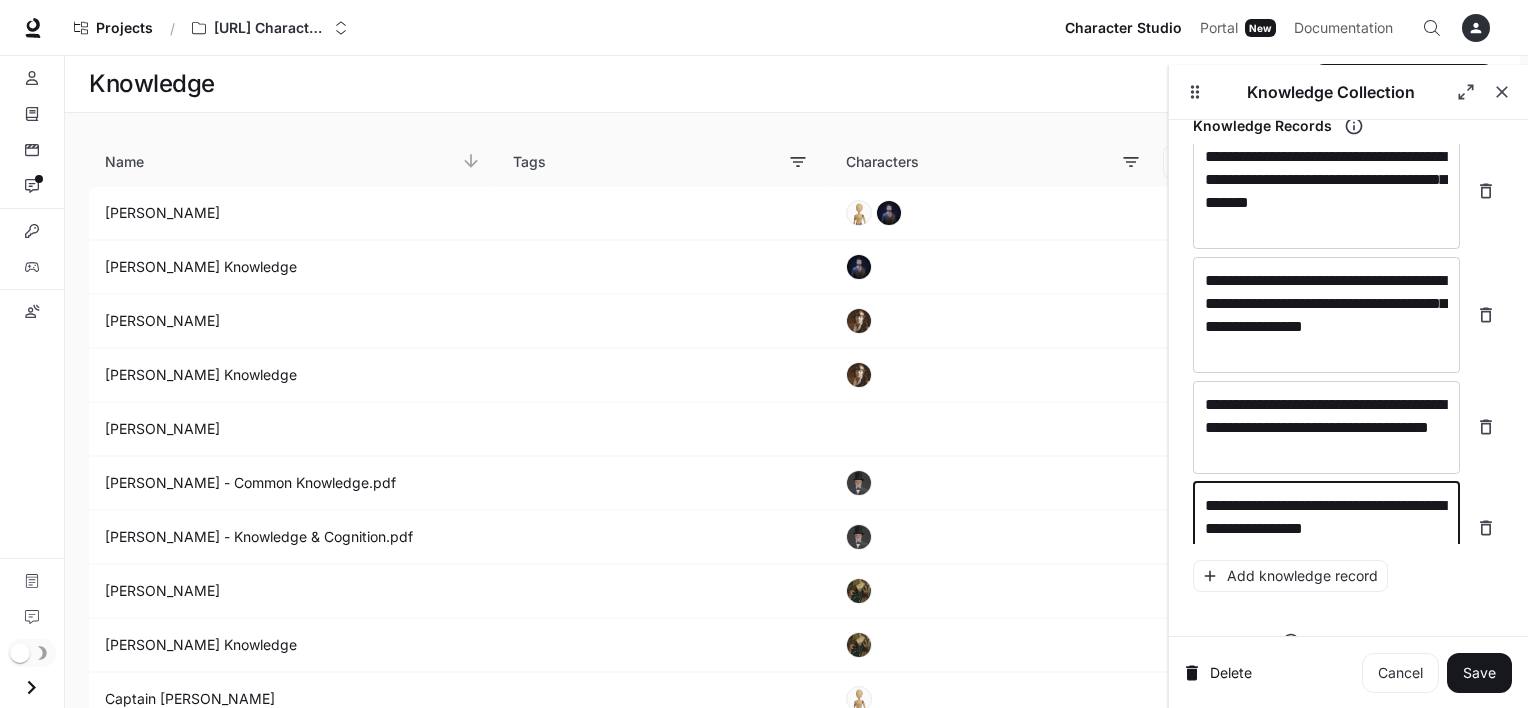 scroll, scrollTop: 25872, scrollLeft: 0, axis: vertical 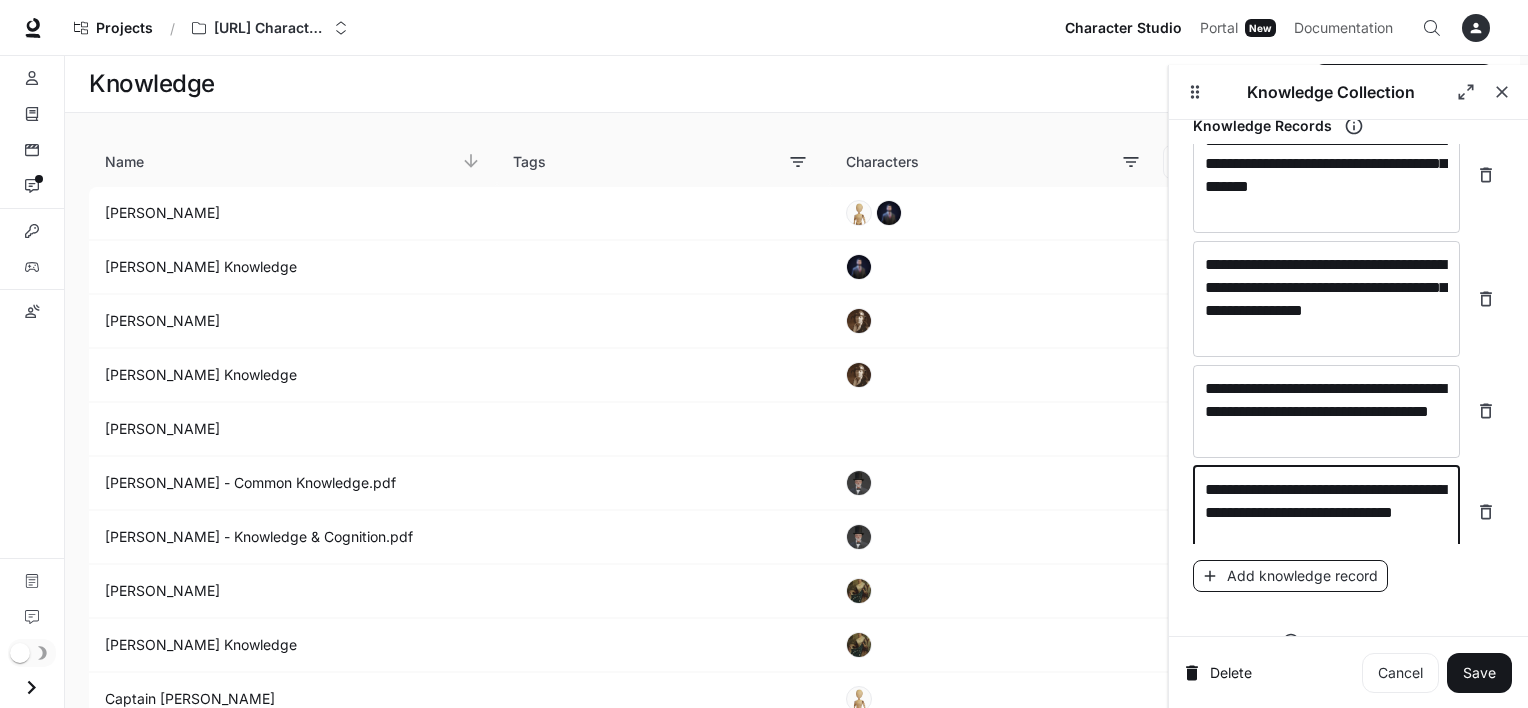 type on "**********" 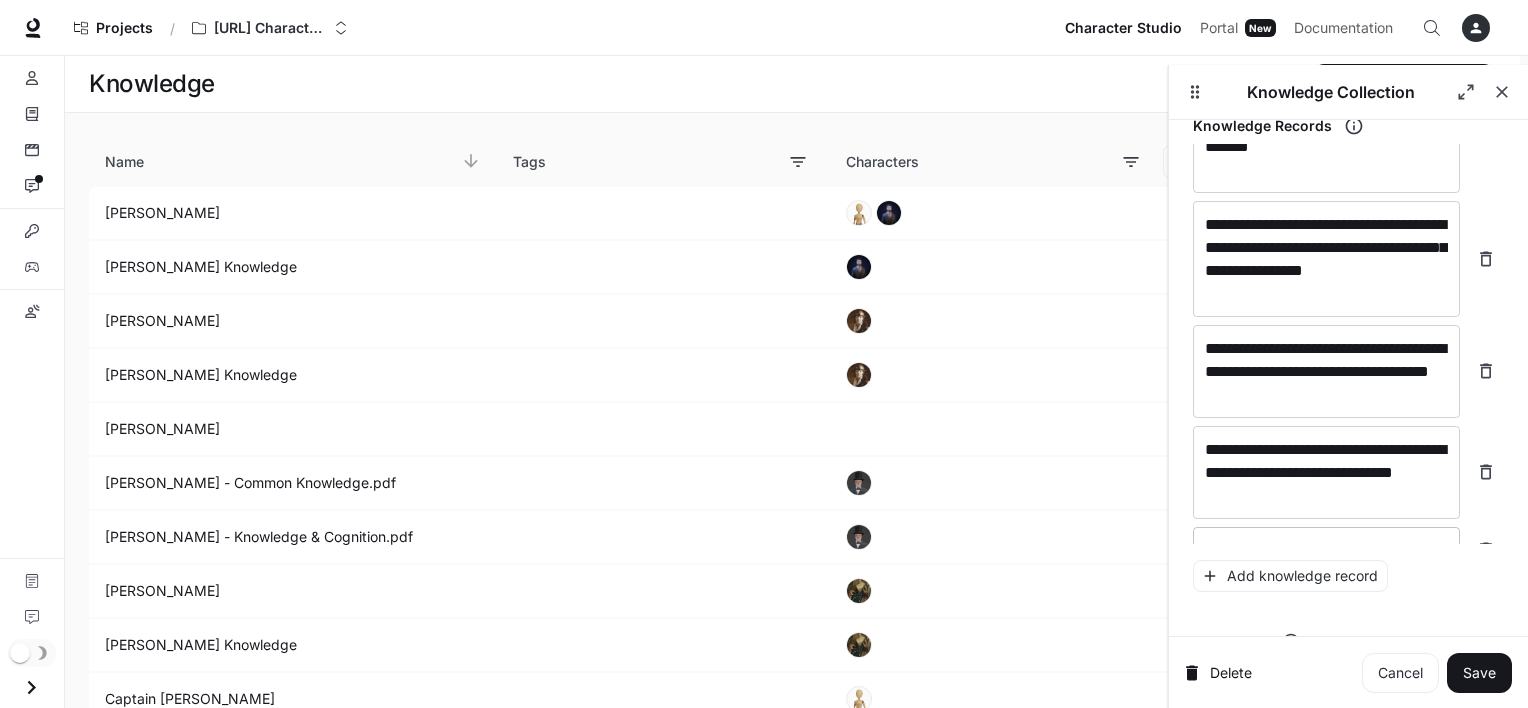 click on "* ​" at bounding box center (1326, 550) 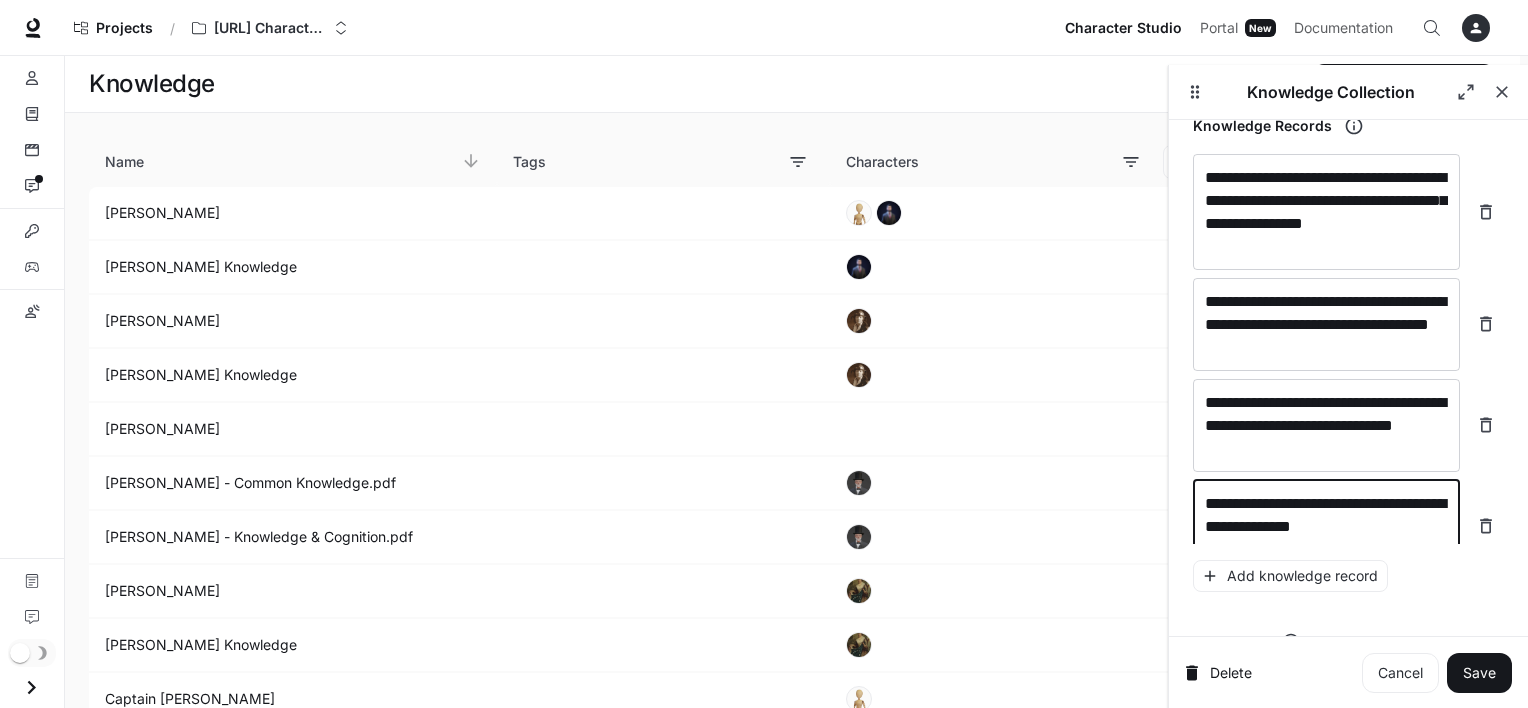 scroll, scrollTop: 25973, scrollLeft: 0, axis: vertical 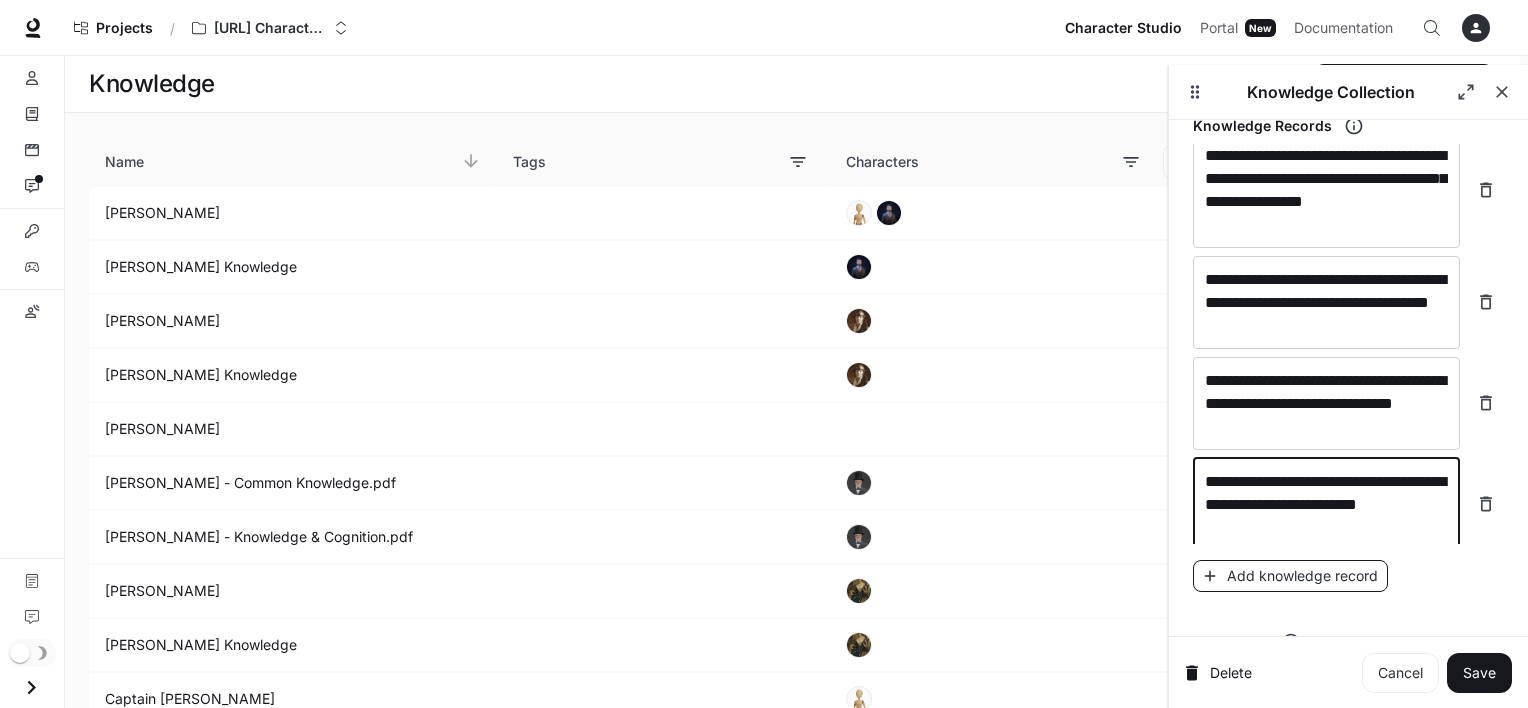 type on "**********" 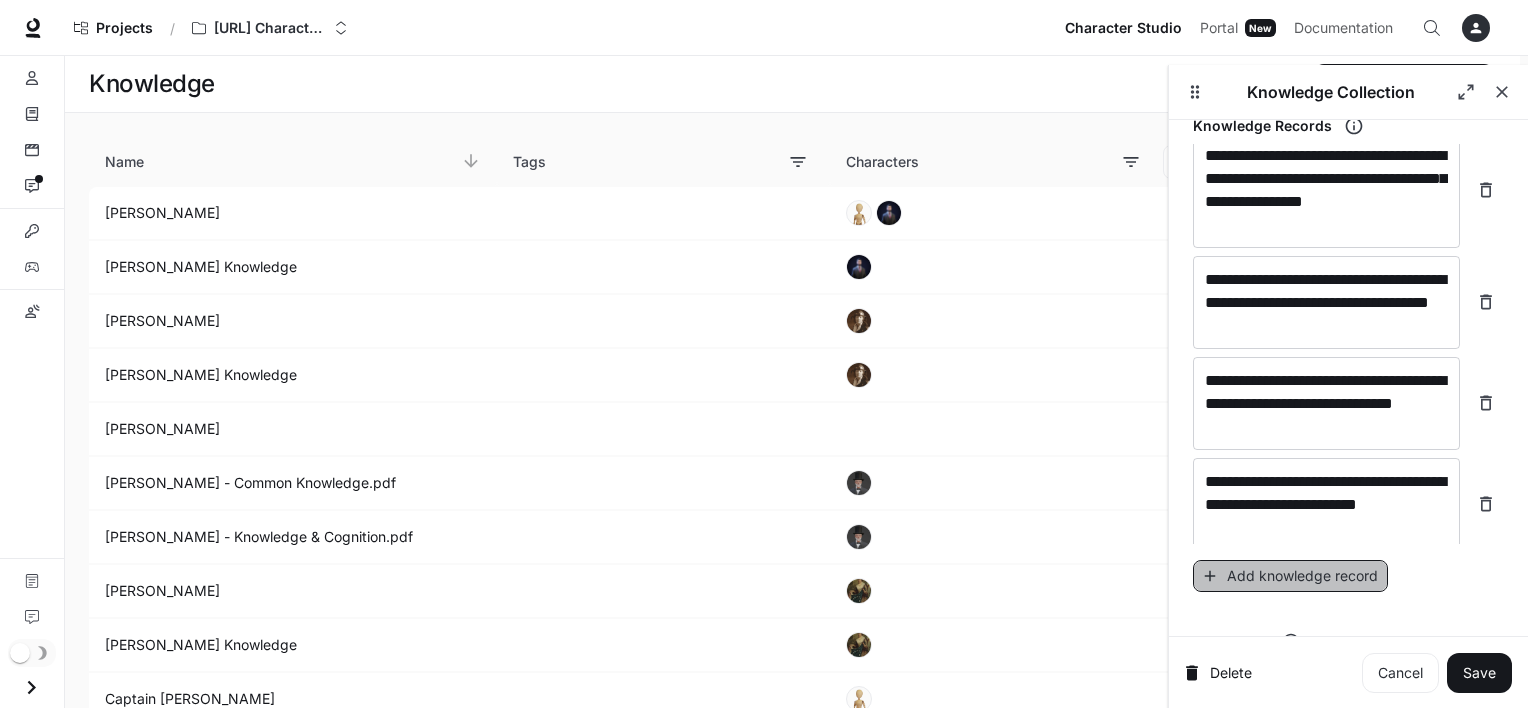 click on "Add knowledge record" at bounding box center (1290, 576) 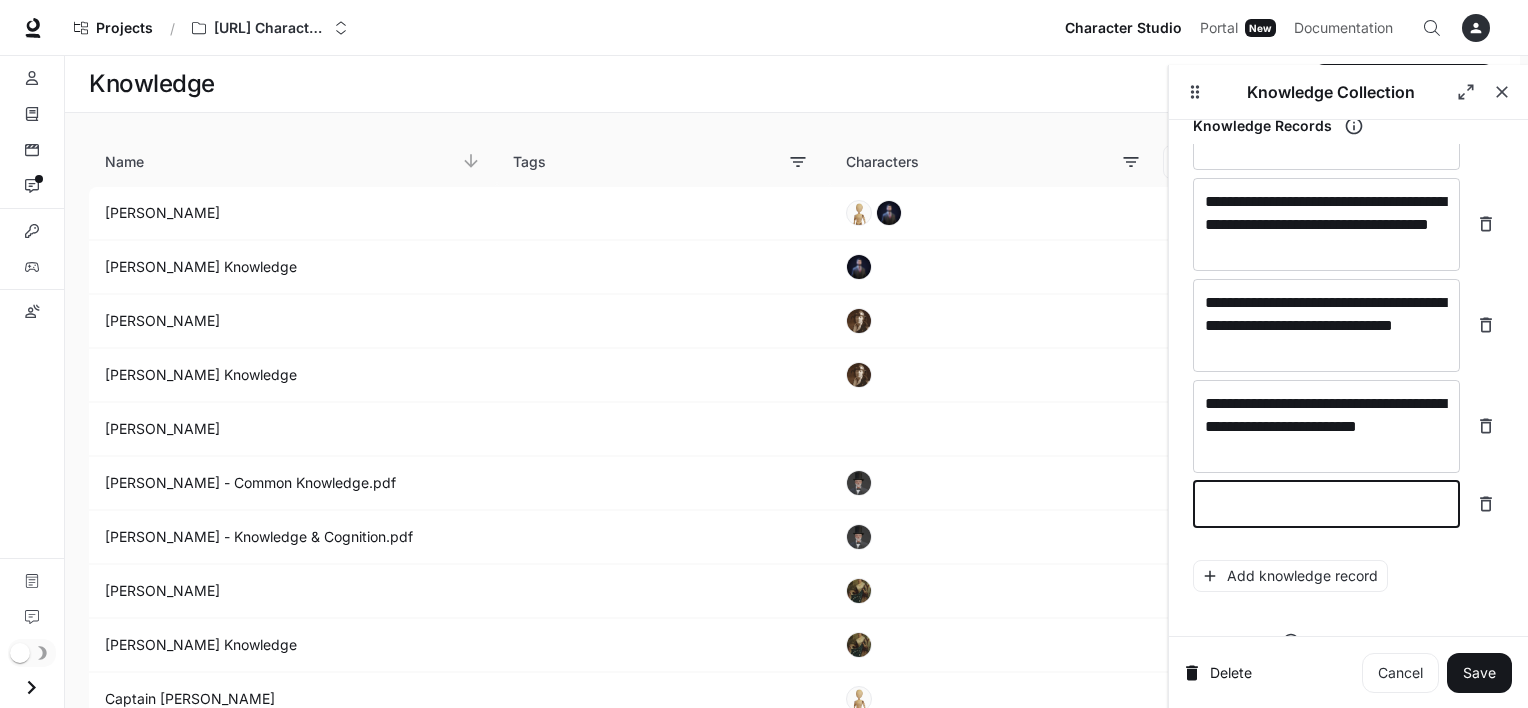 click at bounding box center [1326, 504] 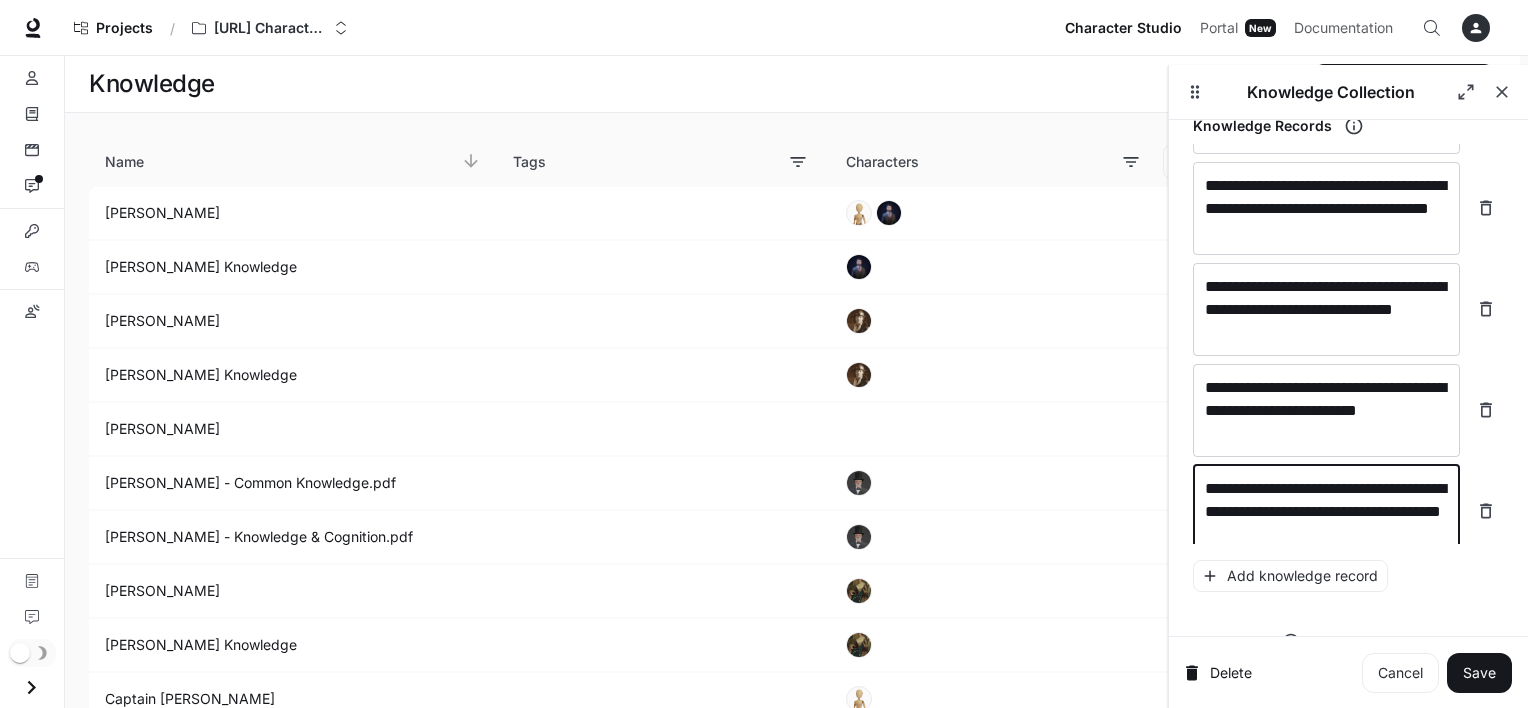 scroll, scrollTop: 26089, scrollLeft: 0, axis: vertical 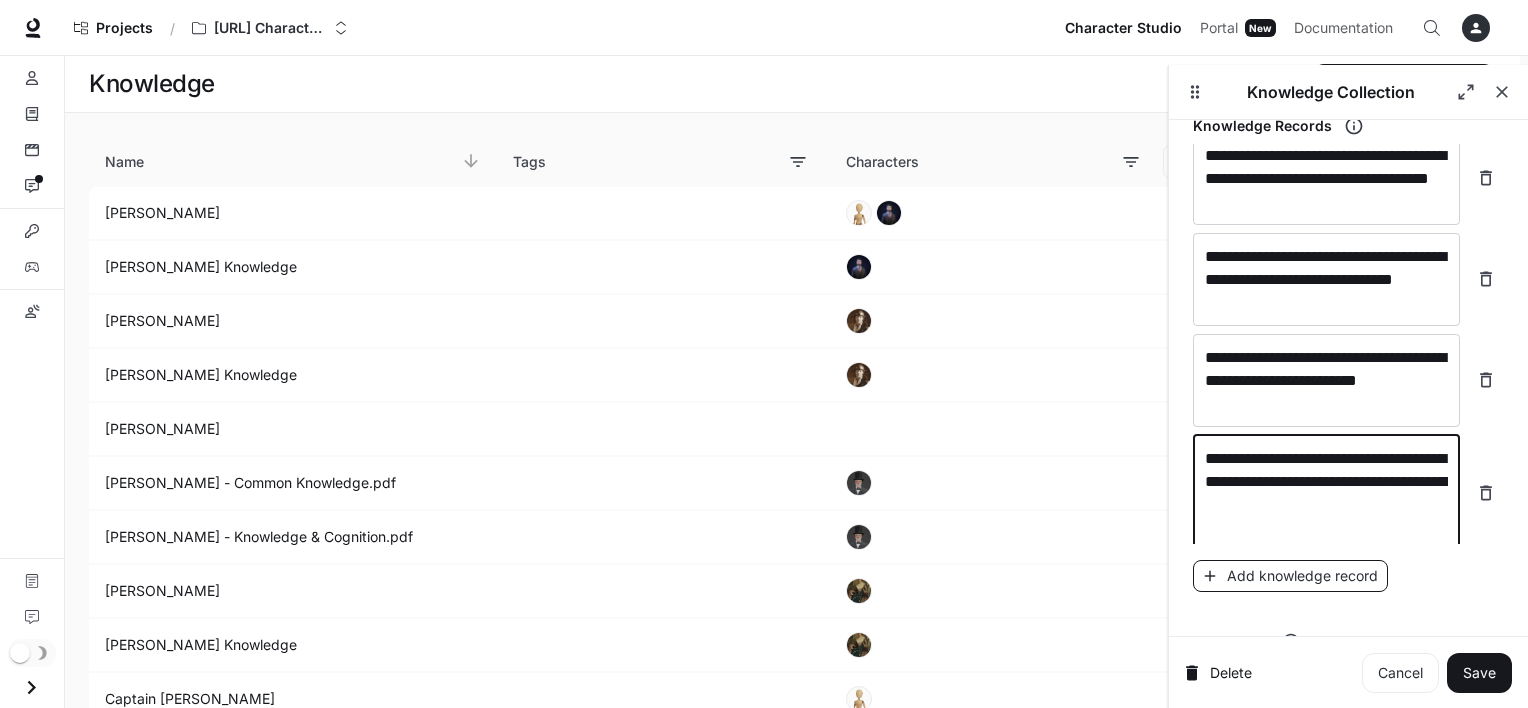 type on "**********" 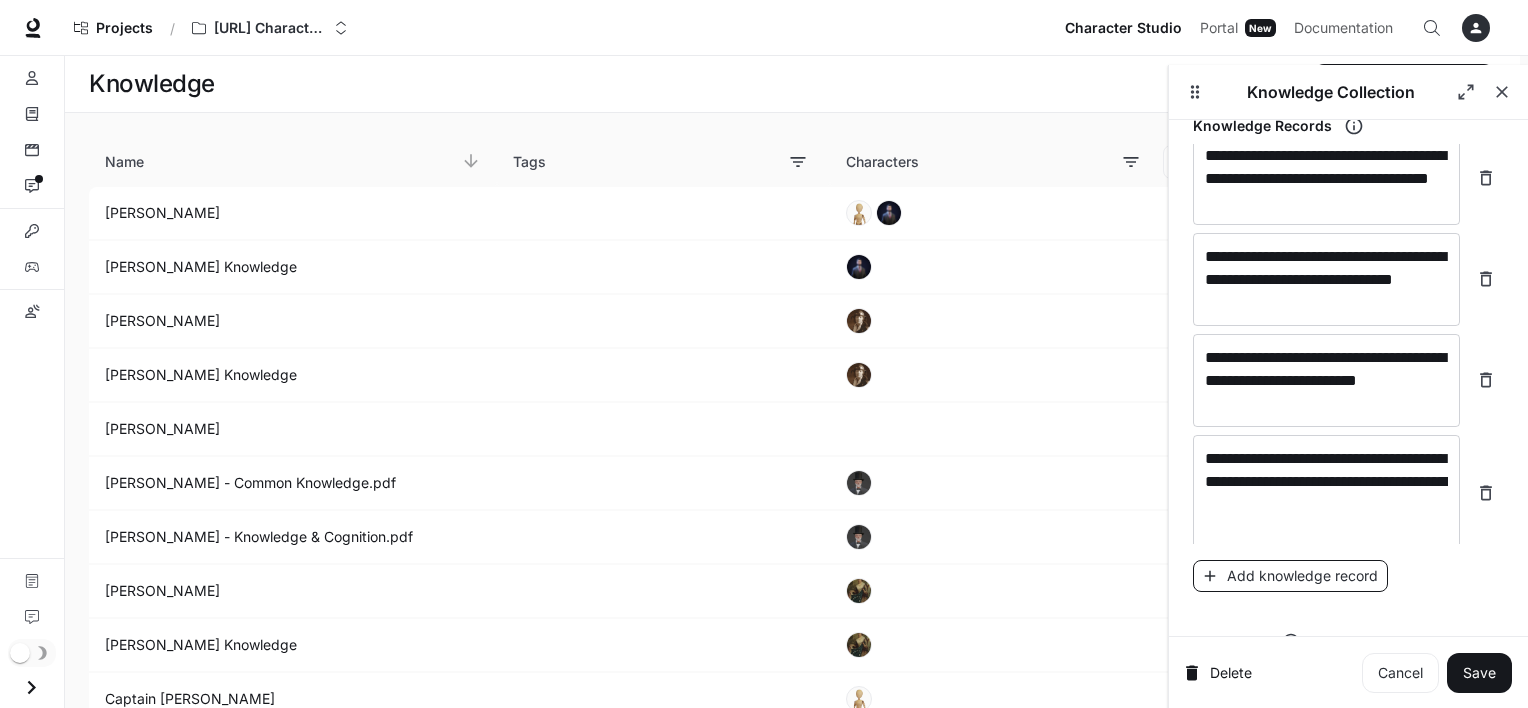 scroll, scrollTop: 26144, scrollLeft: 0, axis: vertical 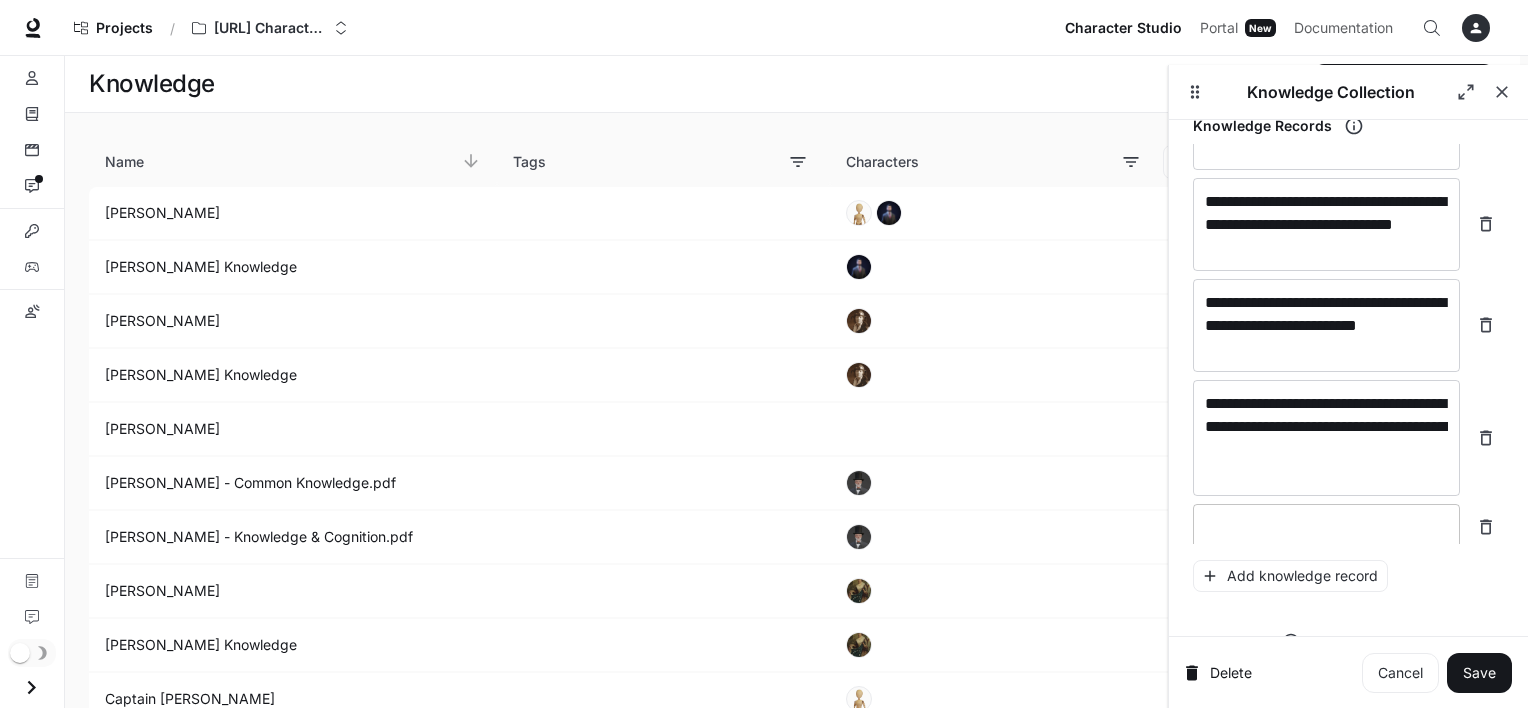 click at bounding box center (1326, 527) 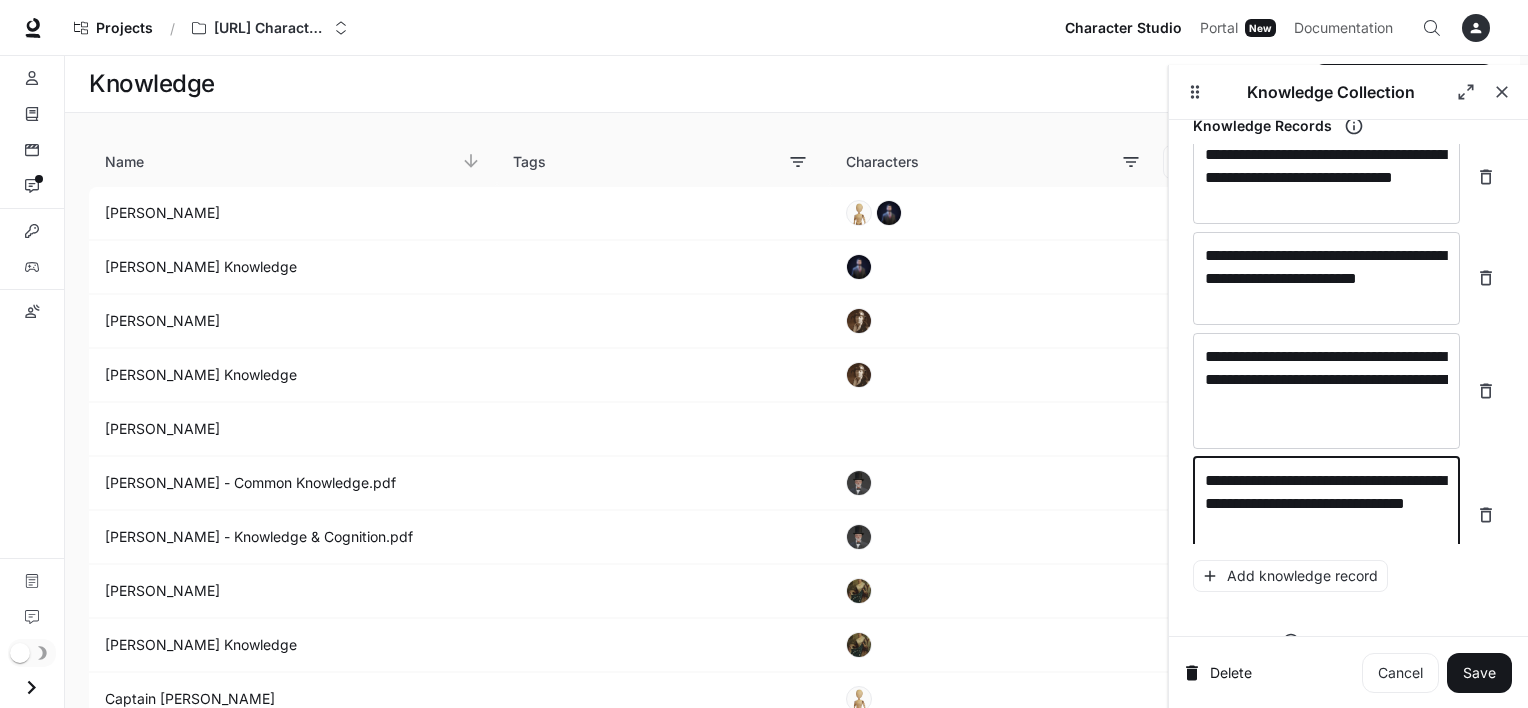 scroll, scrollTop: 26197, scrollLeft: 0, axis: vertical 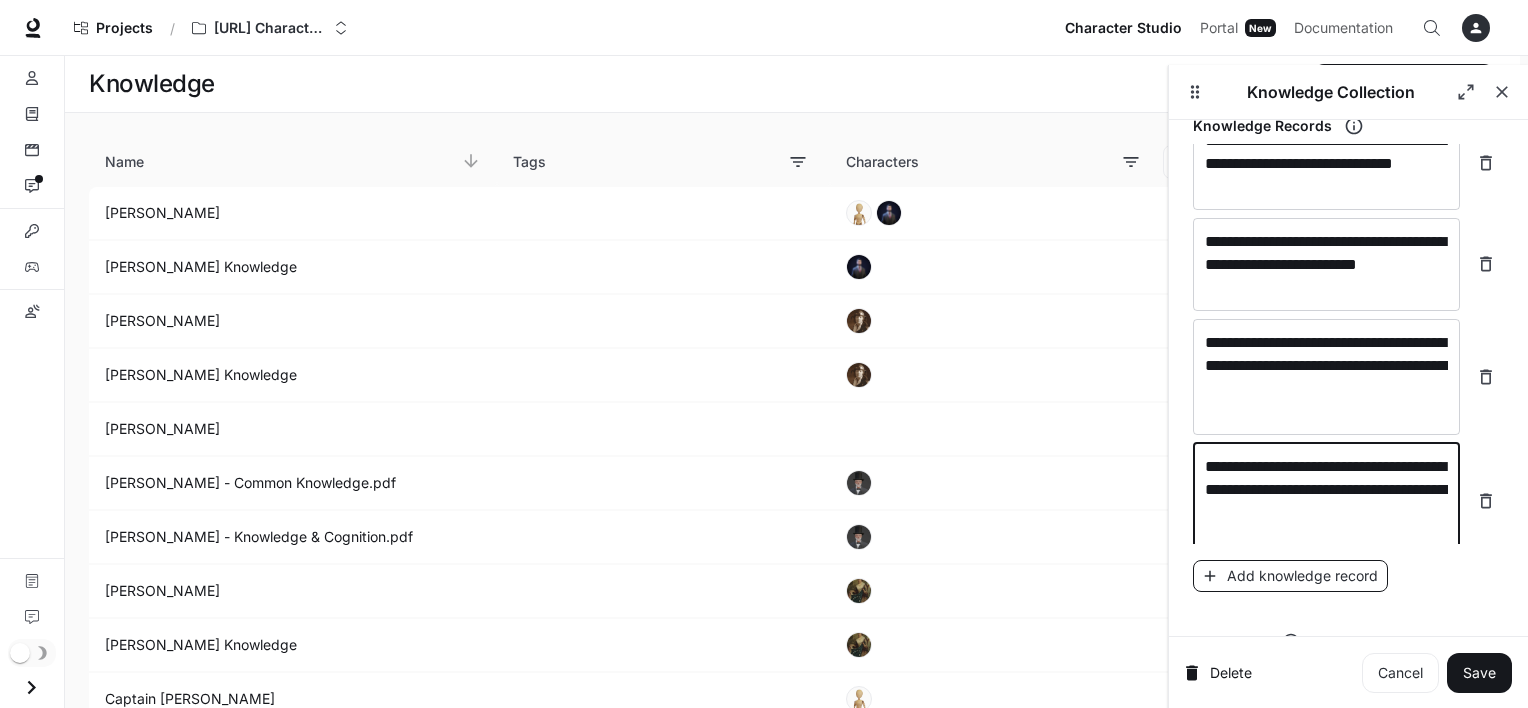type on "**********" 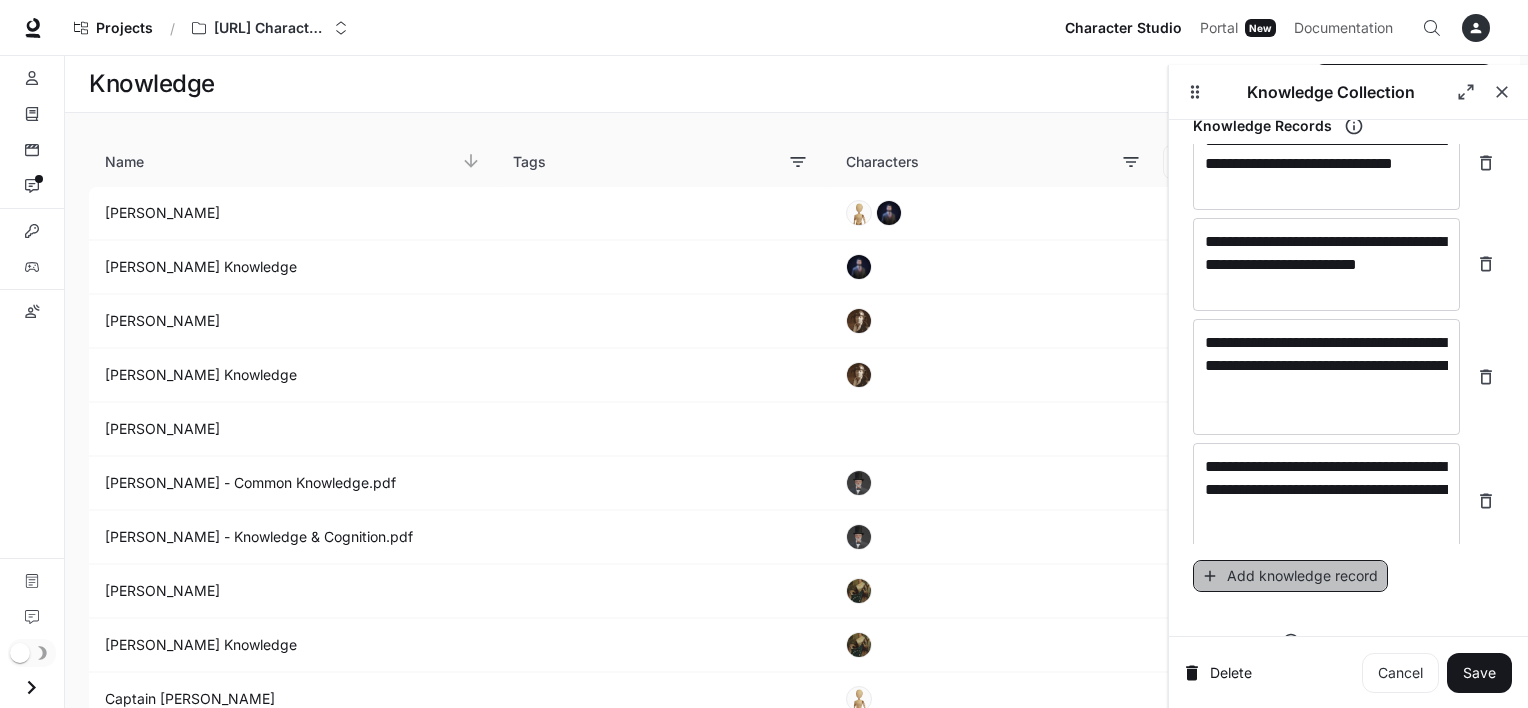 click on "Add knowledge record" at bounding box center [1290, 576] 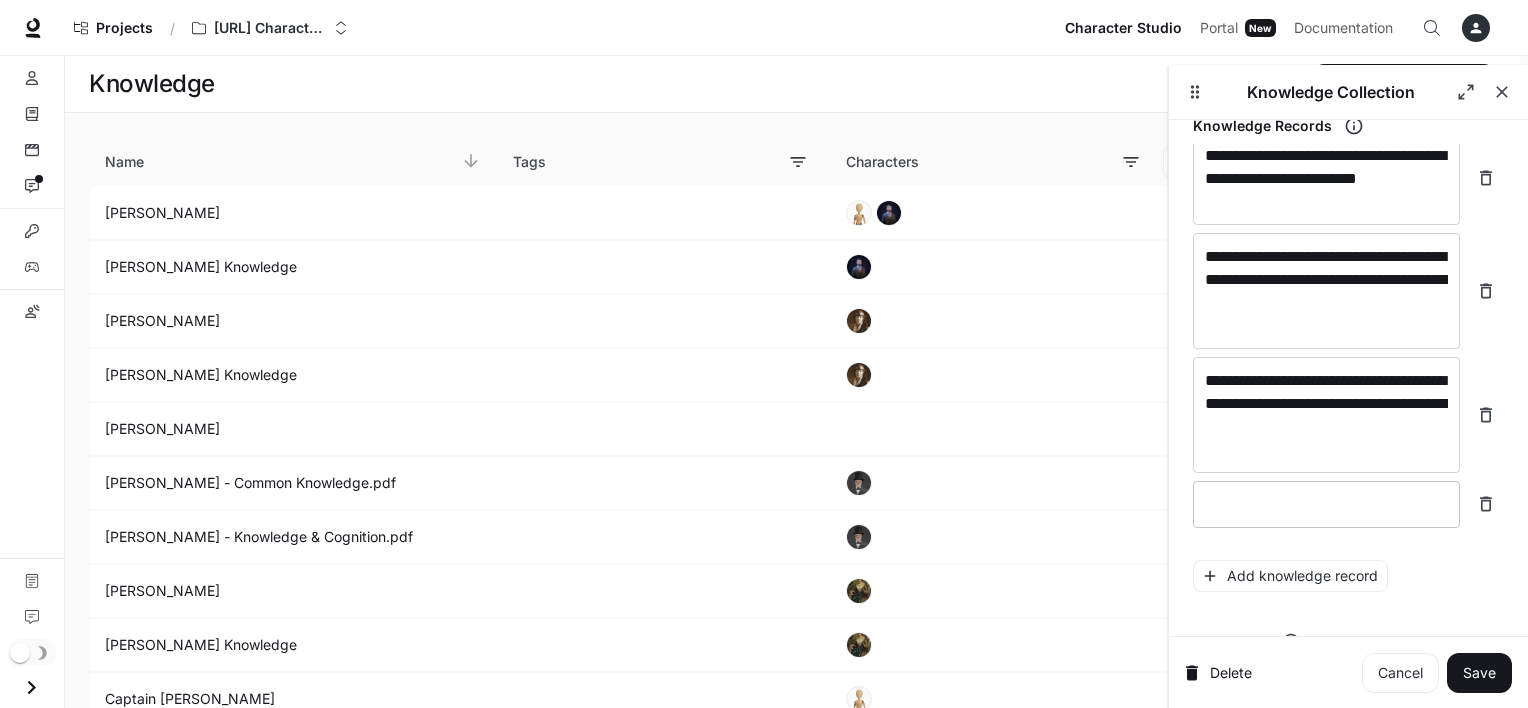 click at bounding box center [1326, 504] 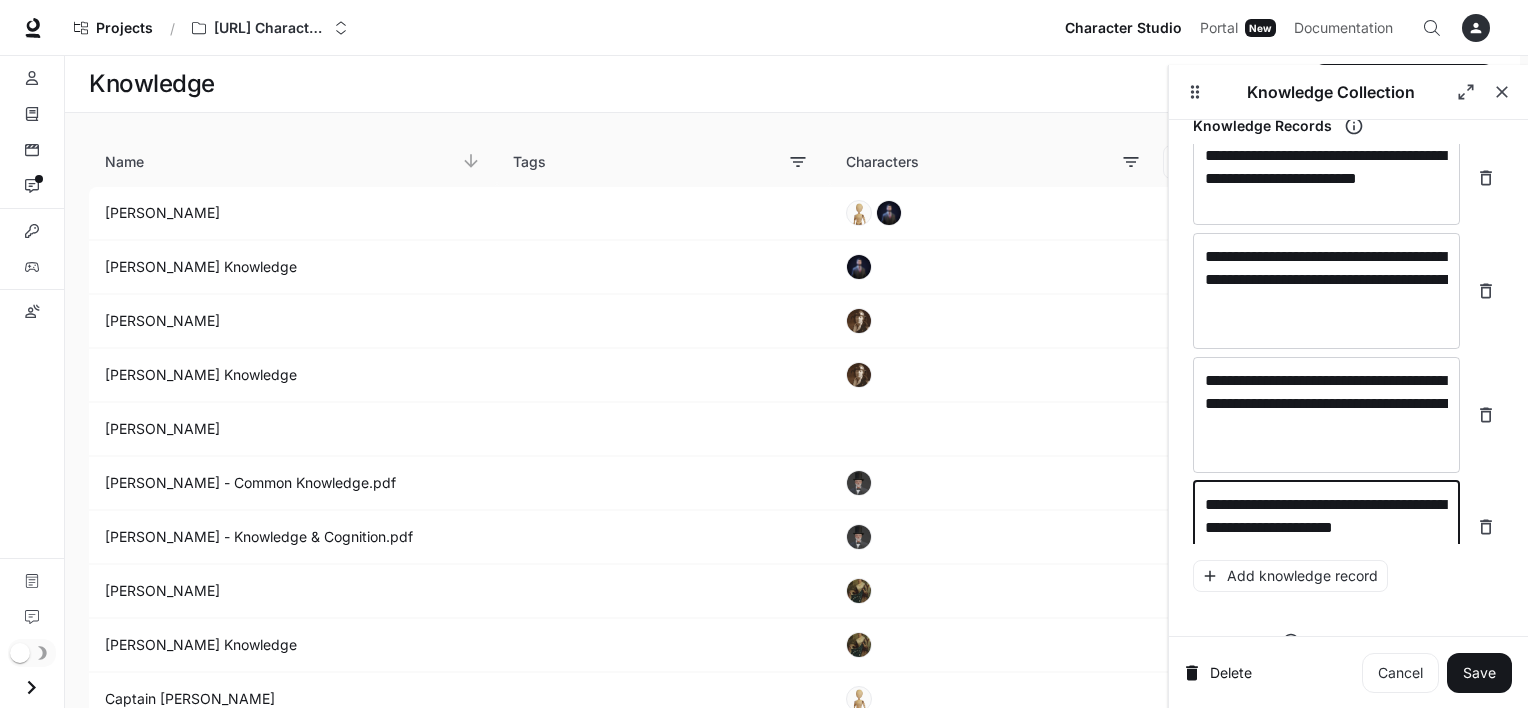 scroll, scrollTop: 26291, scrollLeft: 0, axis: vertical 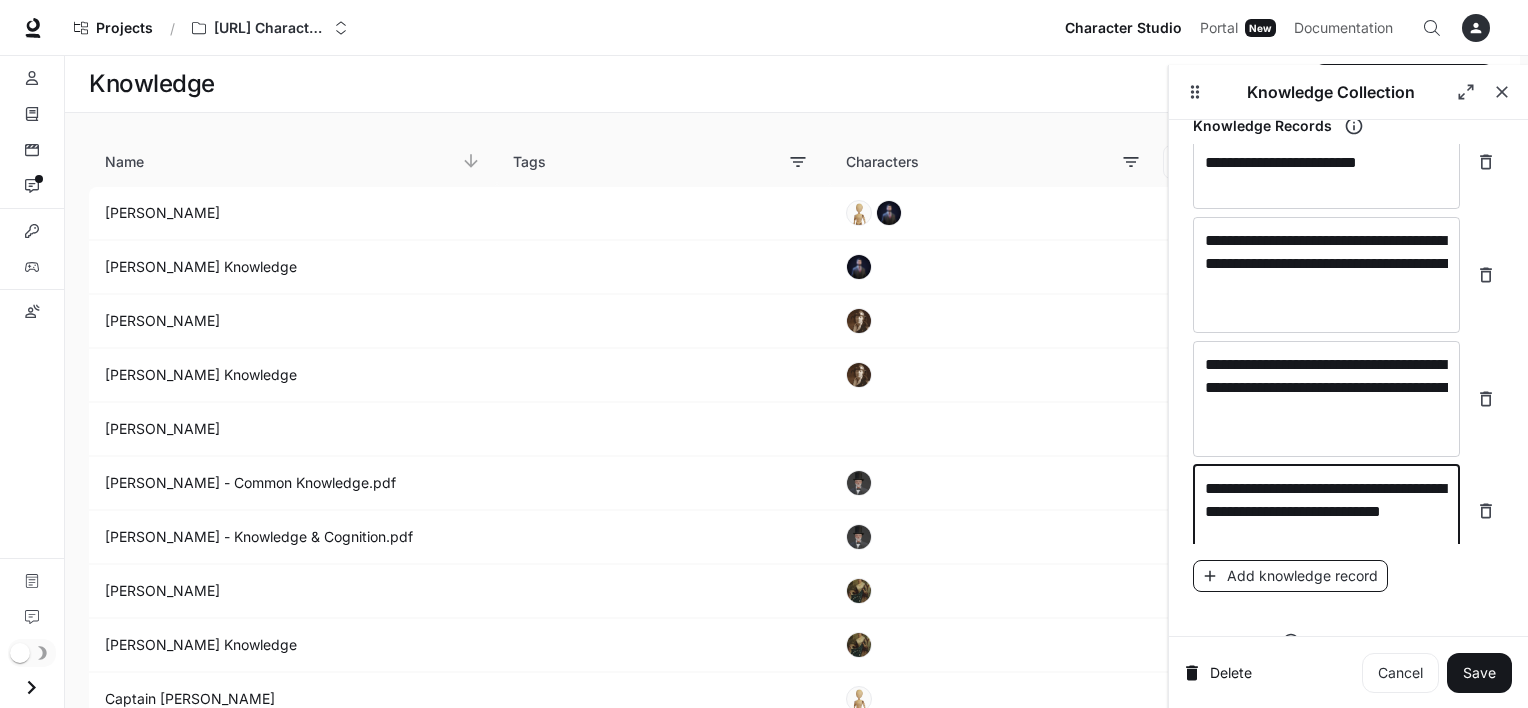 type on "**********" 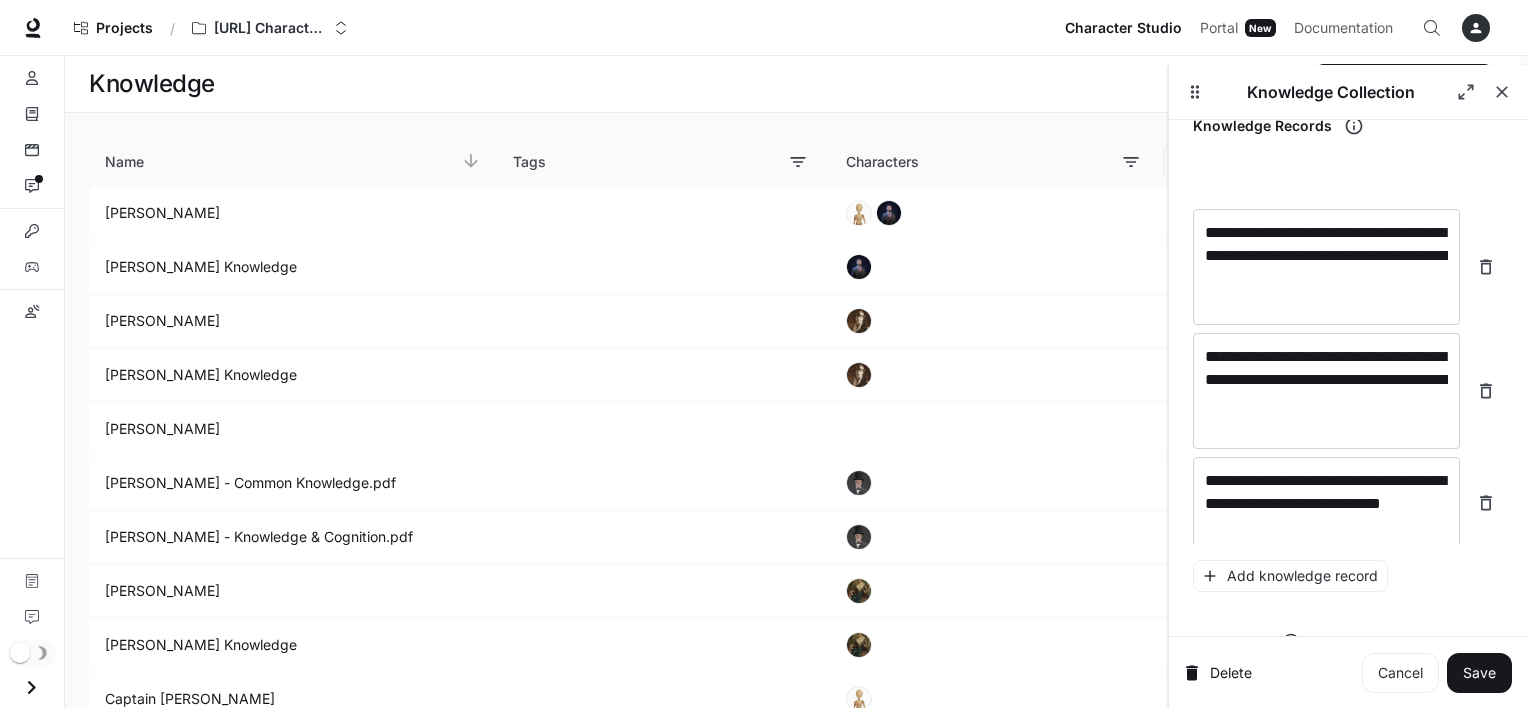scroll, scrollTop: 26368, scrollLeft: 0, axis: vertical 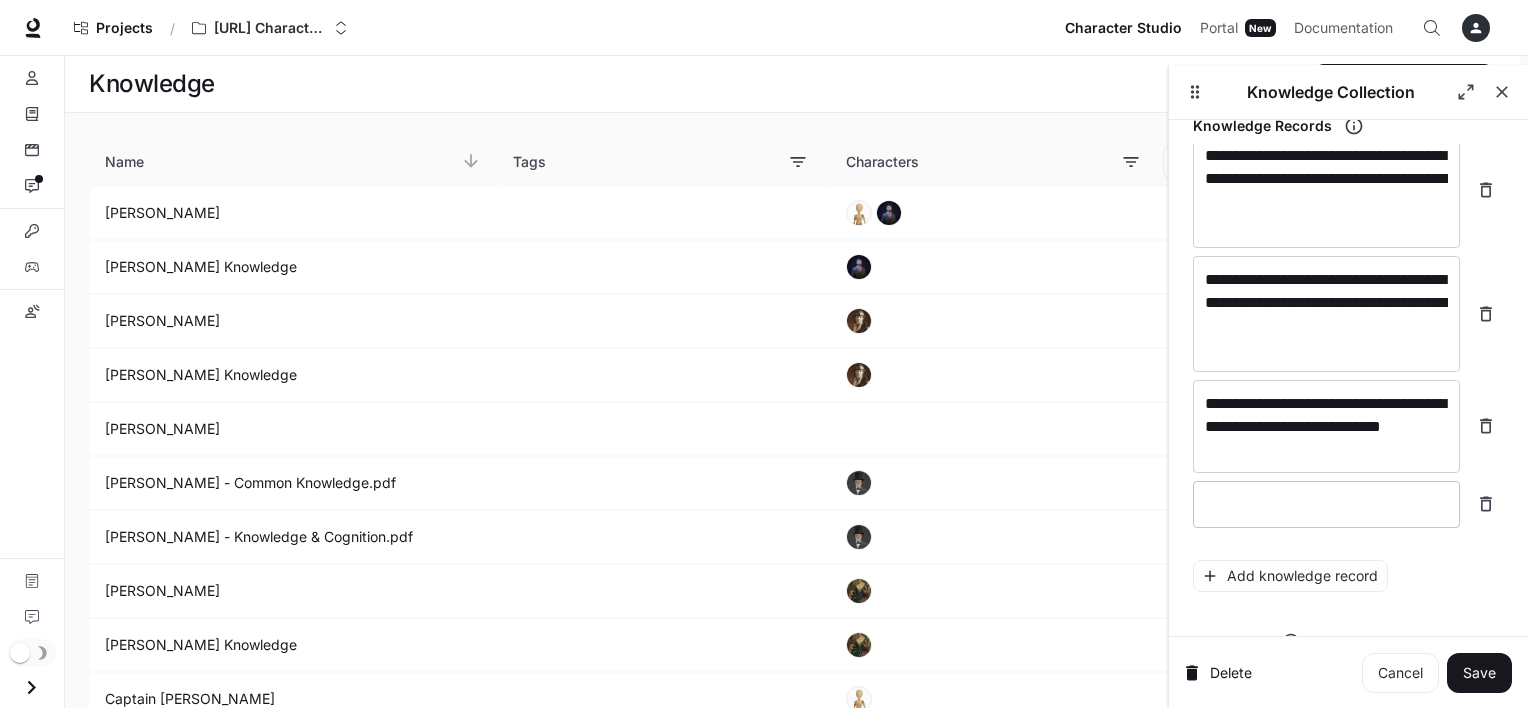 click at bounding box center [1326, 504] 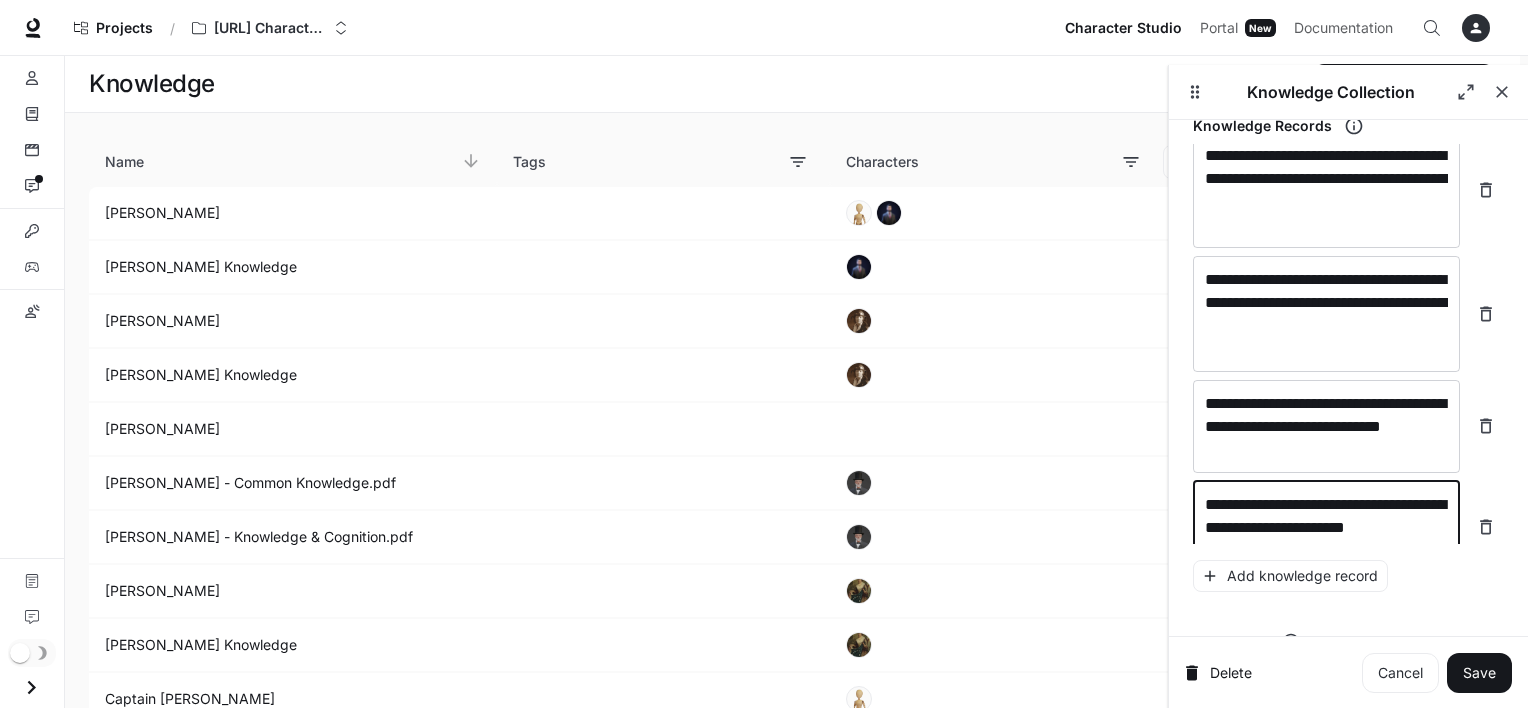 scroll, scrollTop: 26384, scrollLeft: 0, axis: vertical 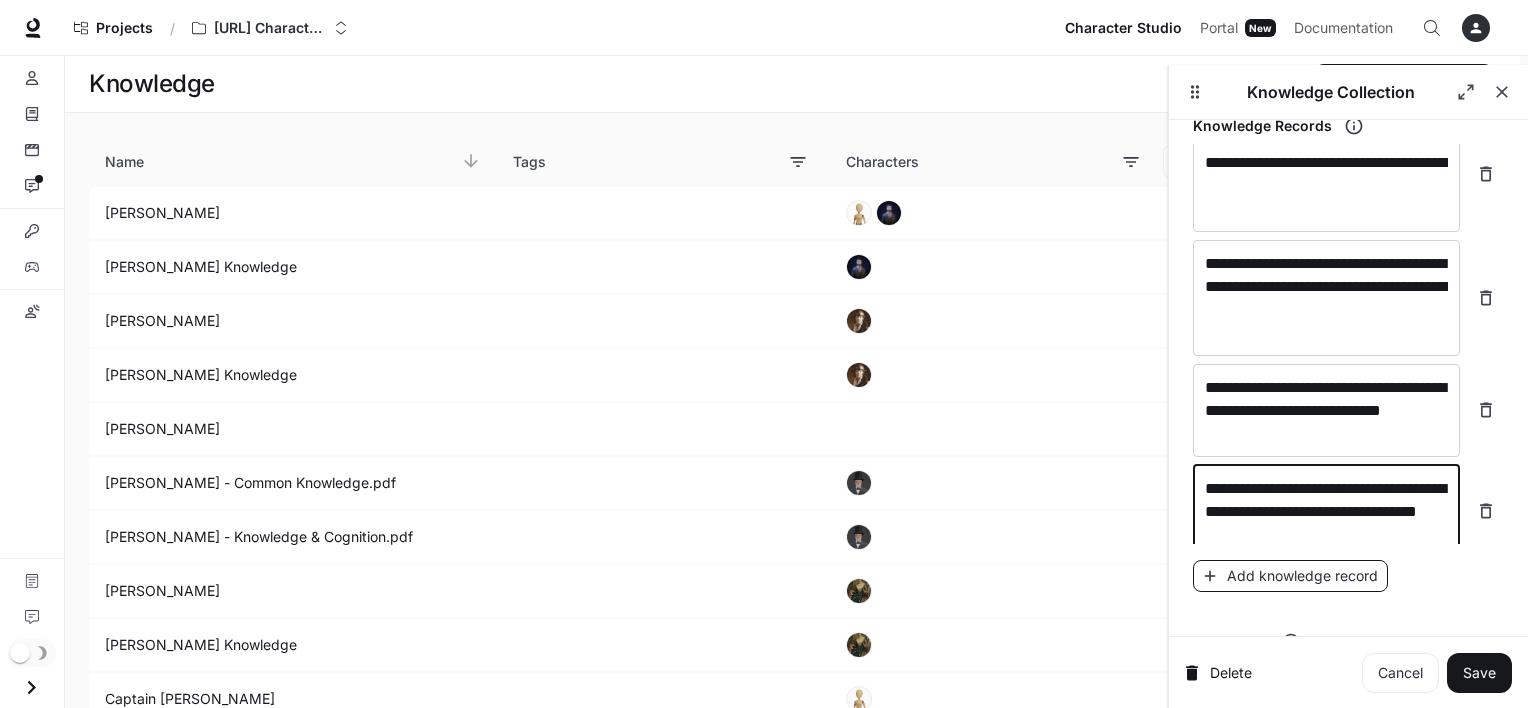 type on "**********" 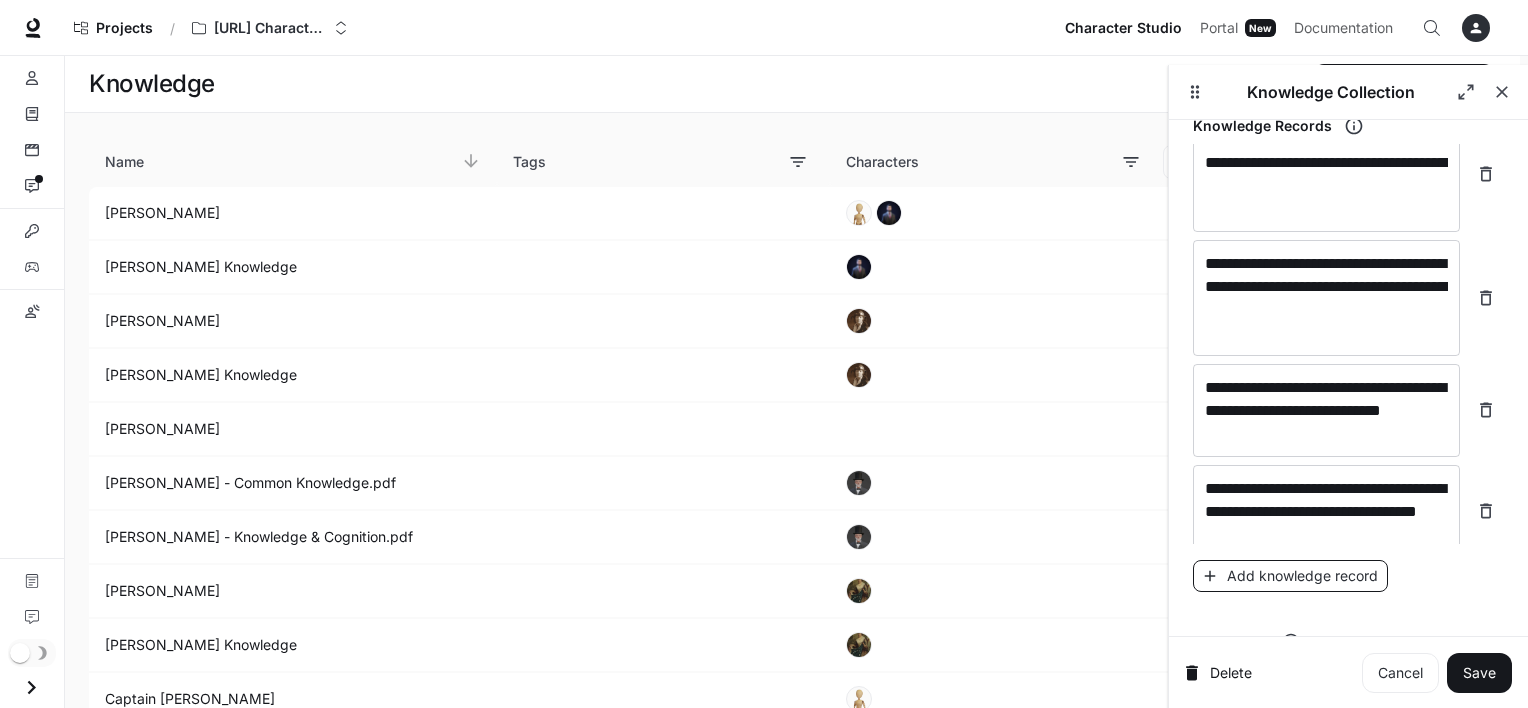 scroll, scrollTop: 26423, scrollLeft: 0, axis: vertical 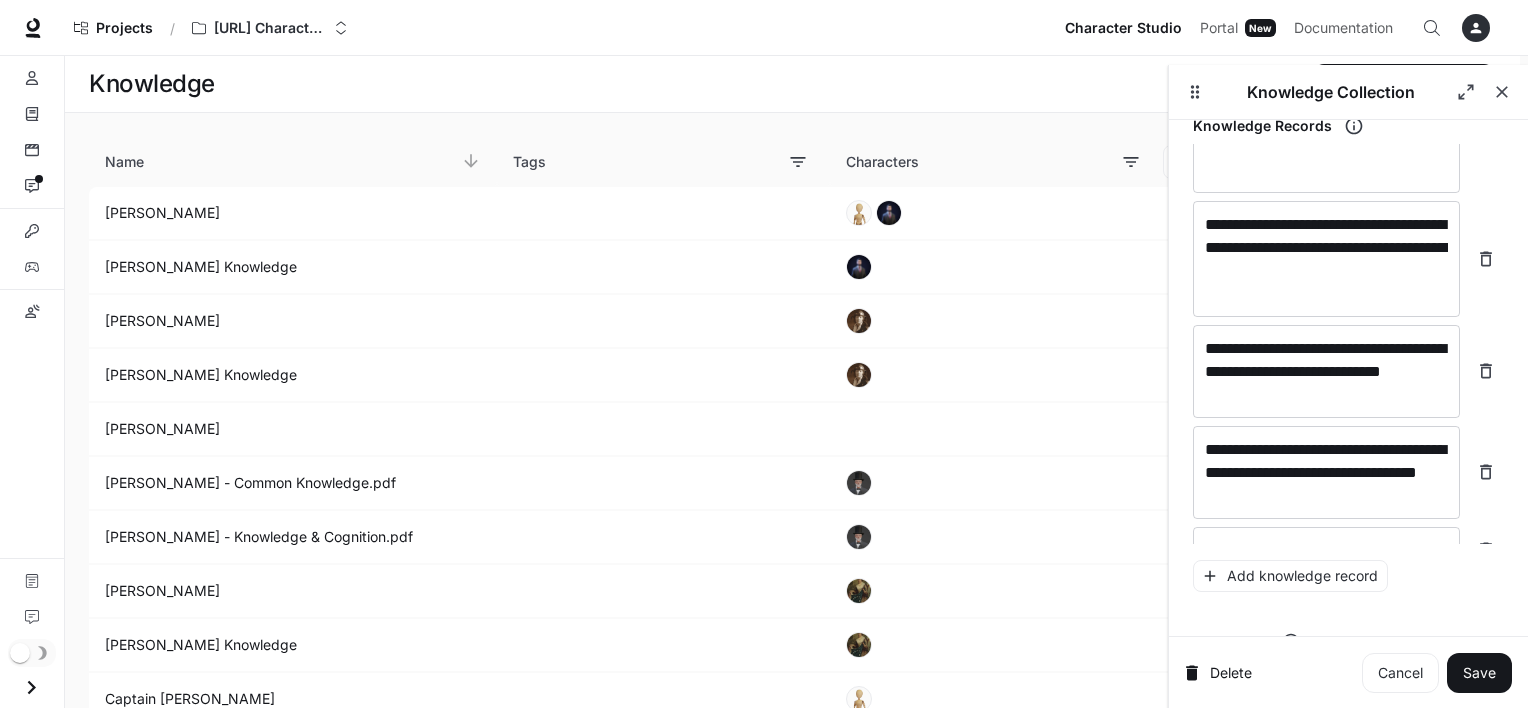 click on "**********" at bounding box center (1348, 350) 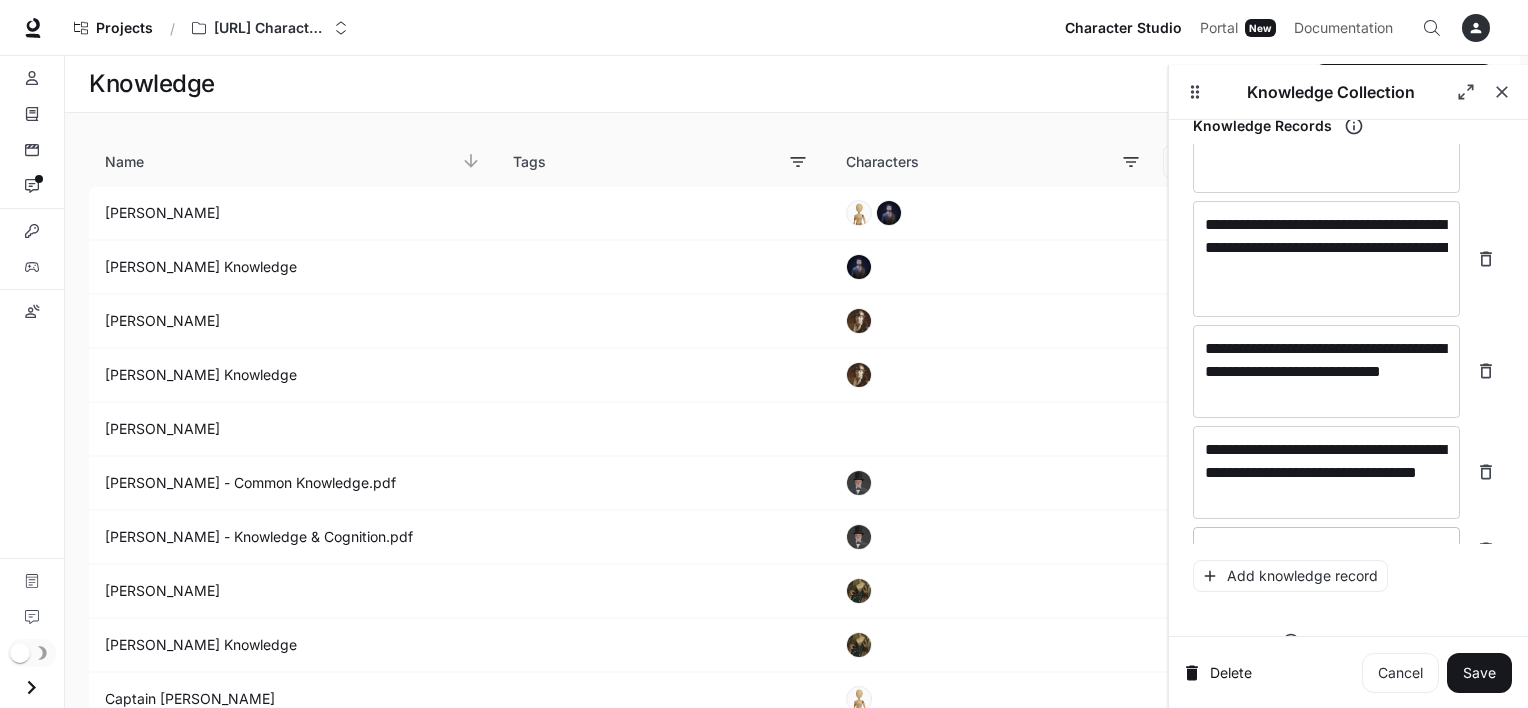 click at bounding box center (1326, 550) 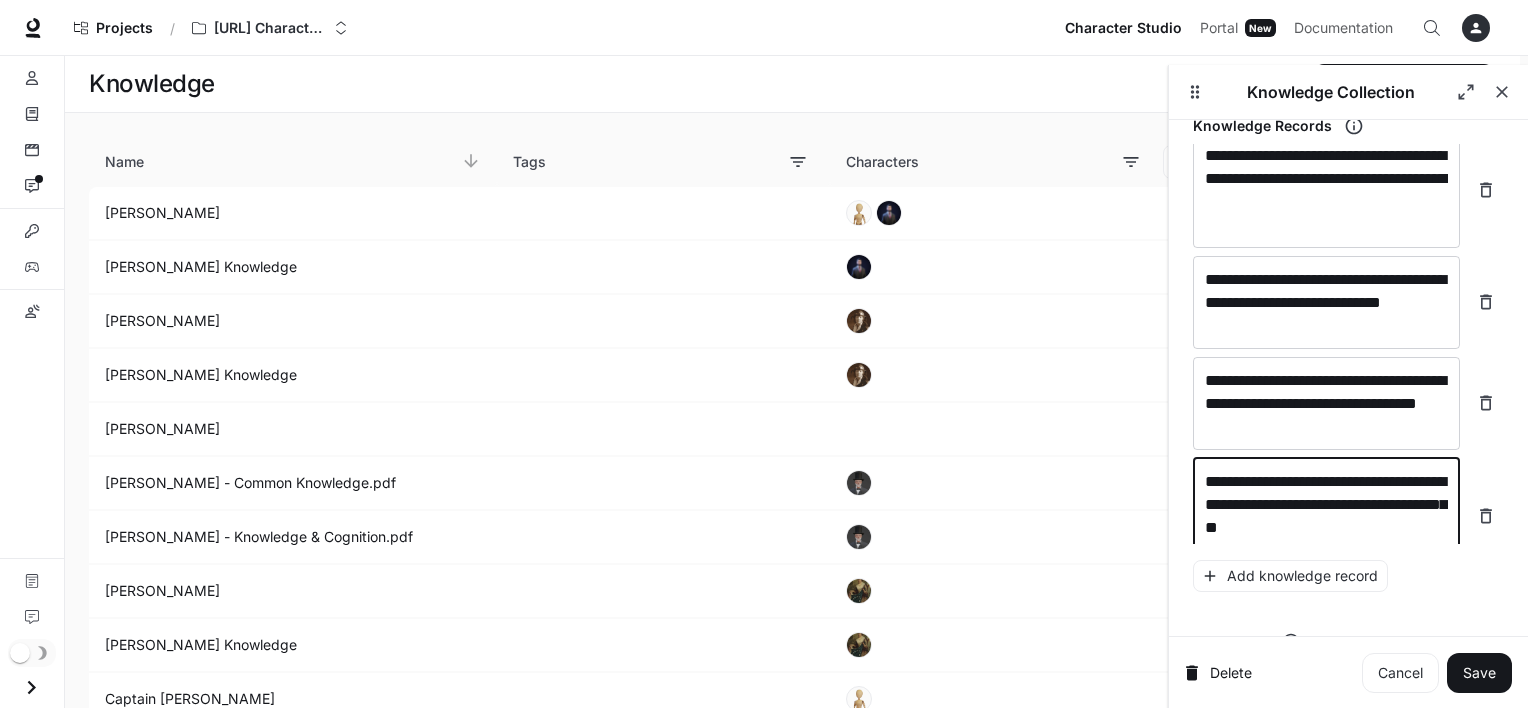 scroll, scrollTop: 26500, scrollLeft: 0, axis: vertical 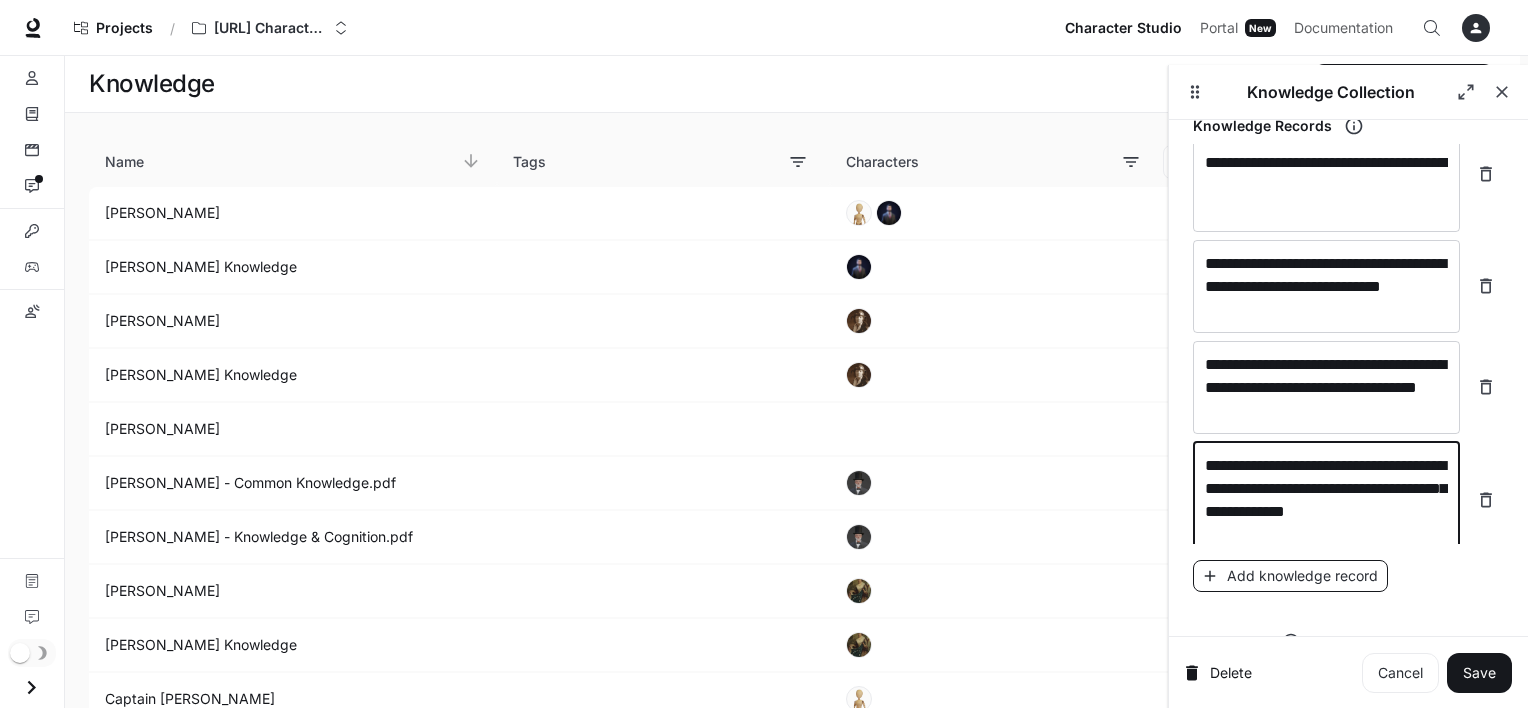type on "**********" 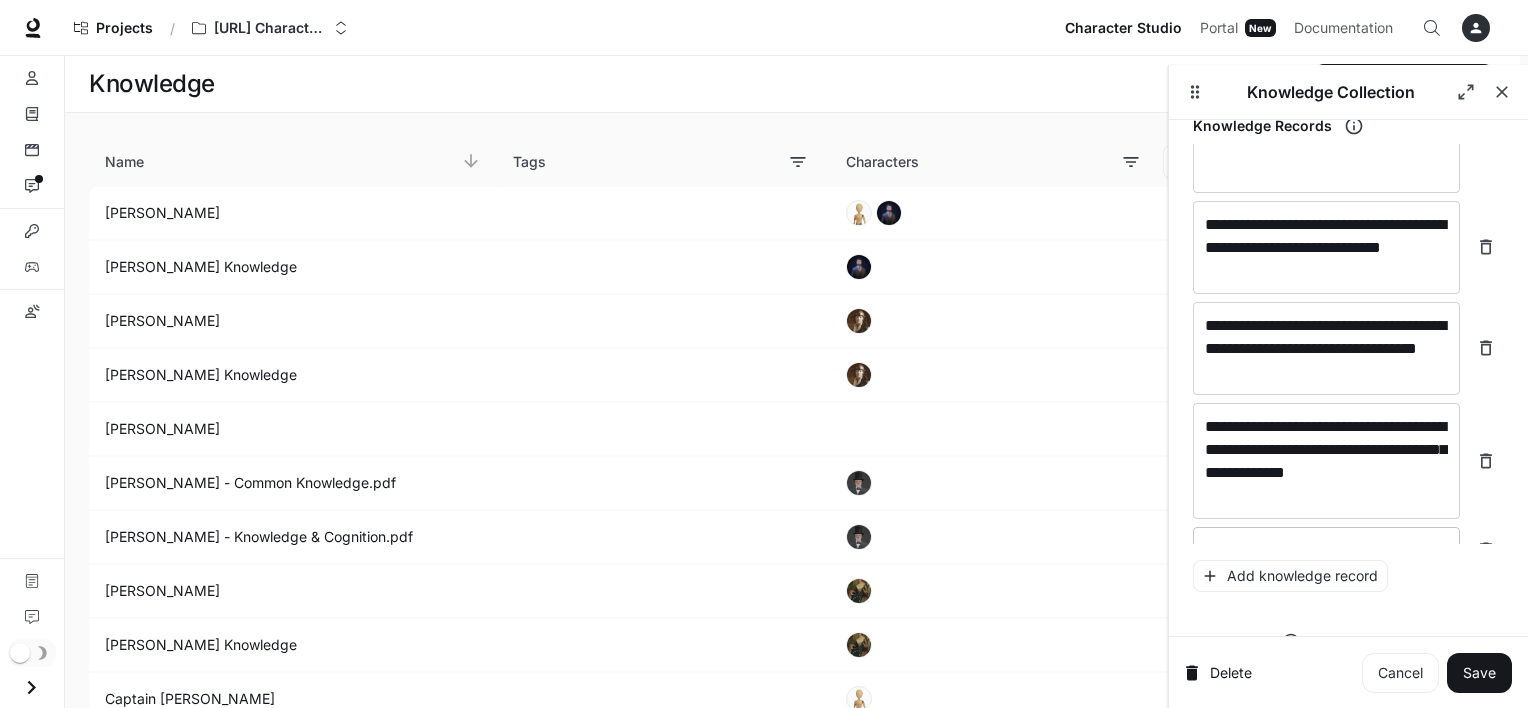 click on "* ​" at bounding box center (1326, 550) 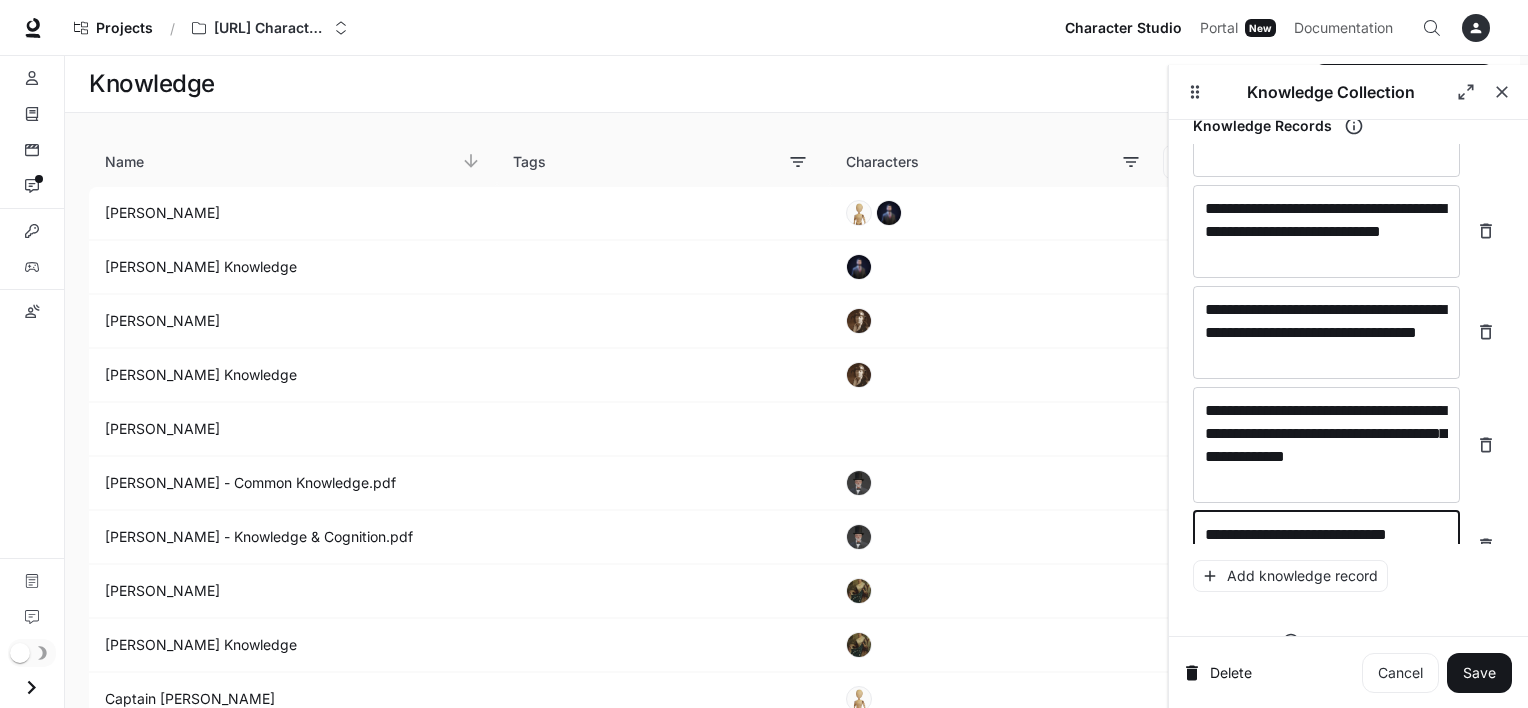 scroll, scrollTop: 26577, scrollLeft: 0, axis: vertical 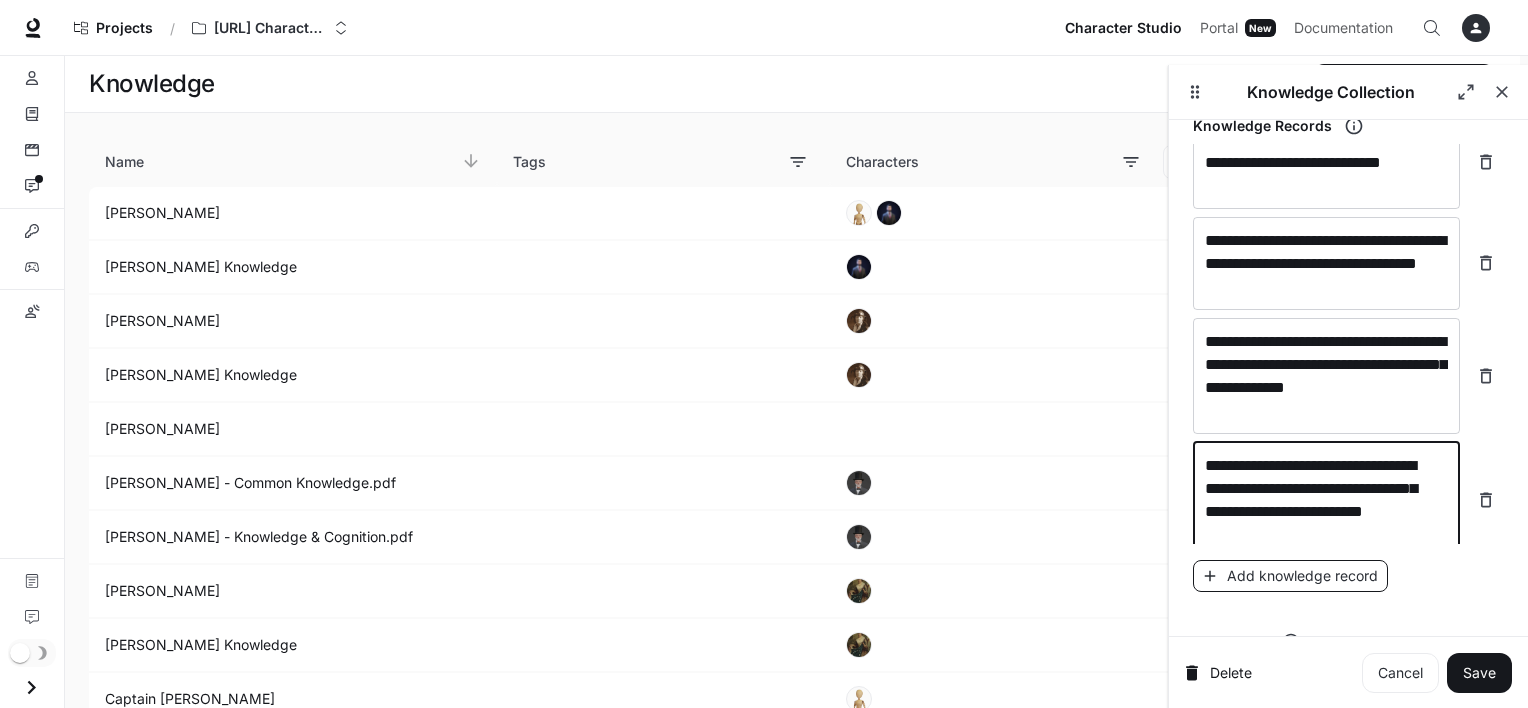 type on "**********" 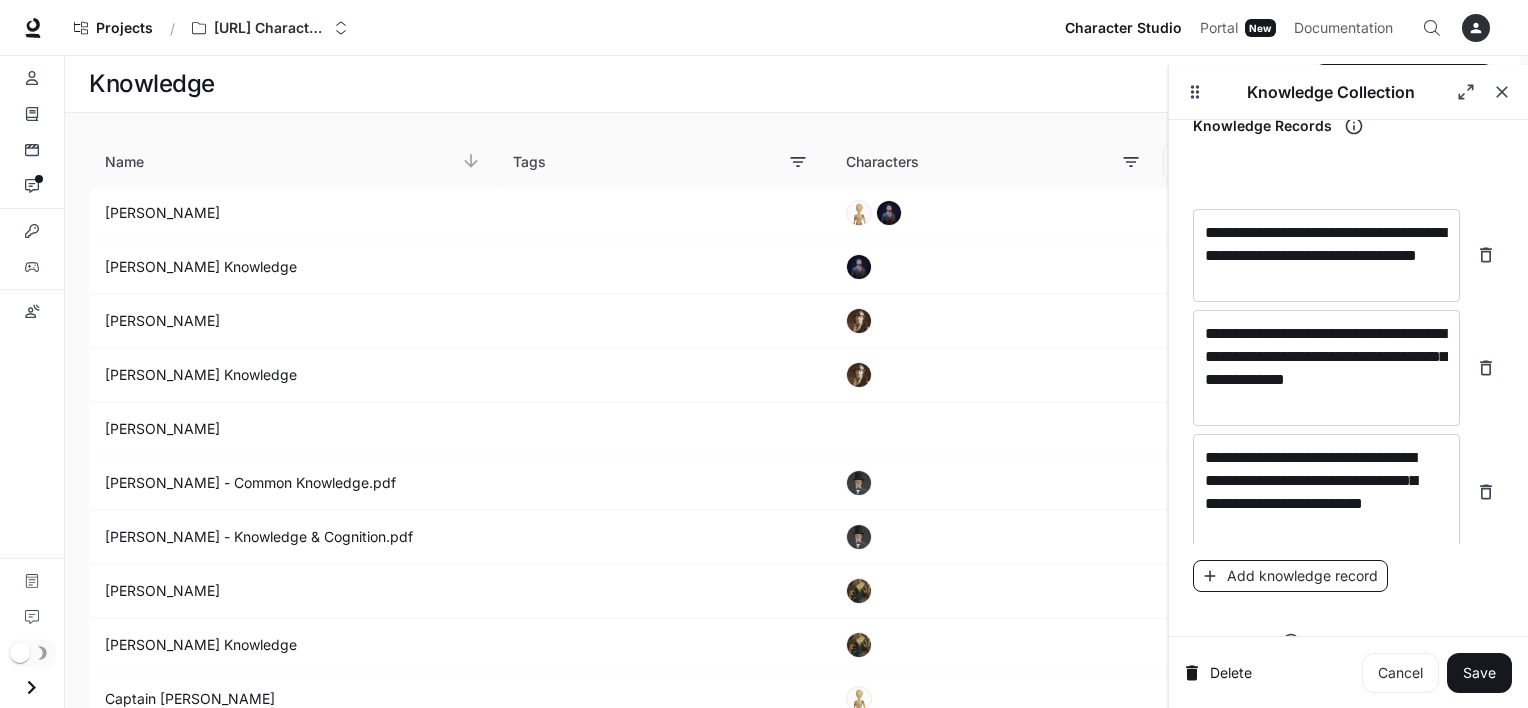 scroll, scrollTop: 26692, scrollLeft: 0, axis: vertical 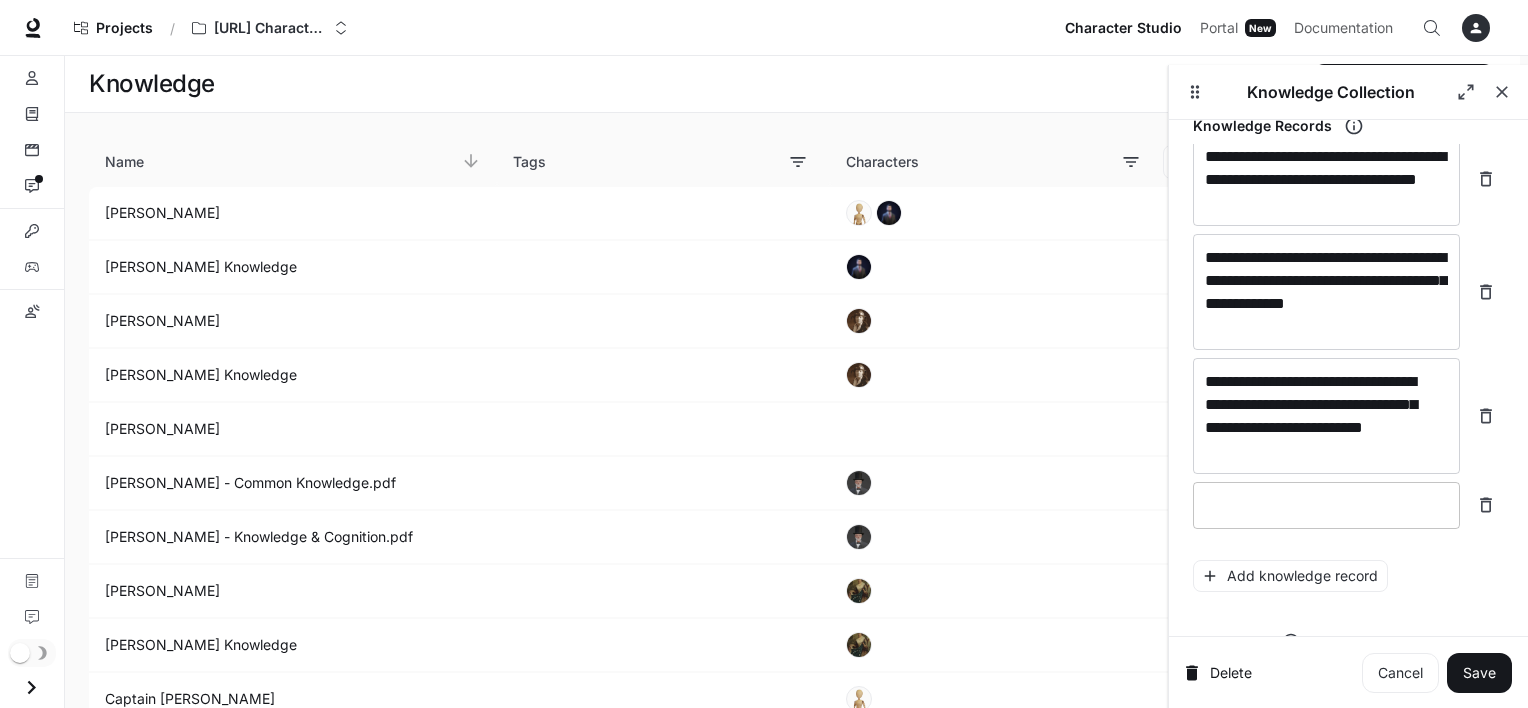 click at bounding box center [1326, 505] 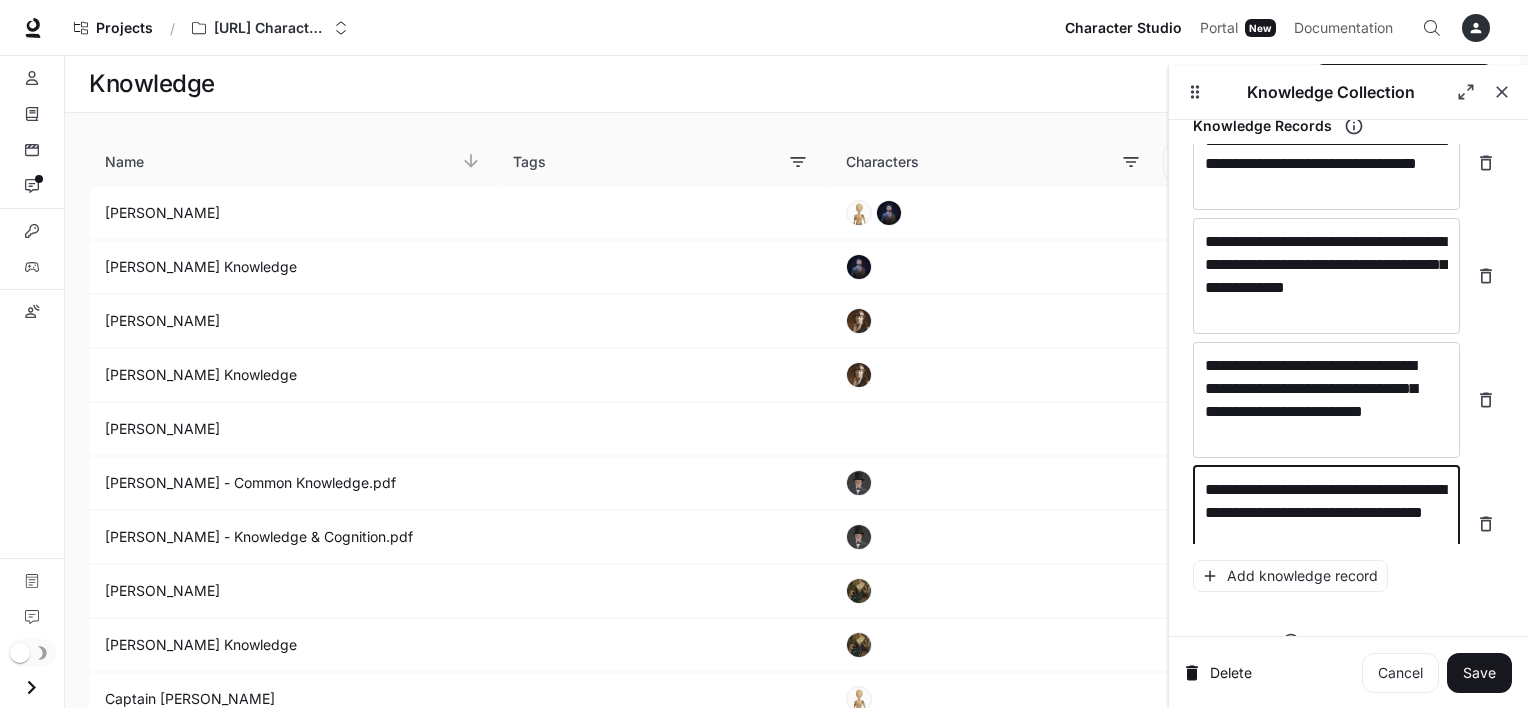 scroll, scrollTop: 26732, scrollLeft: 0, axis: vertical 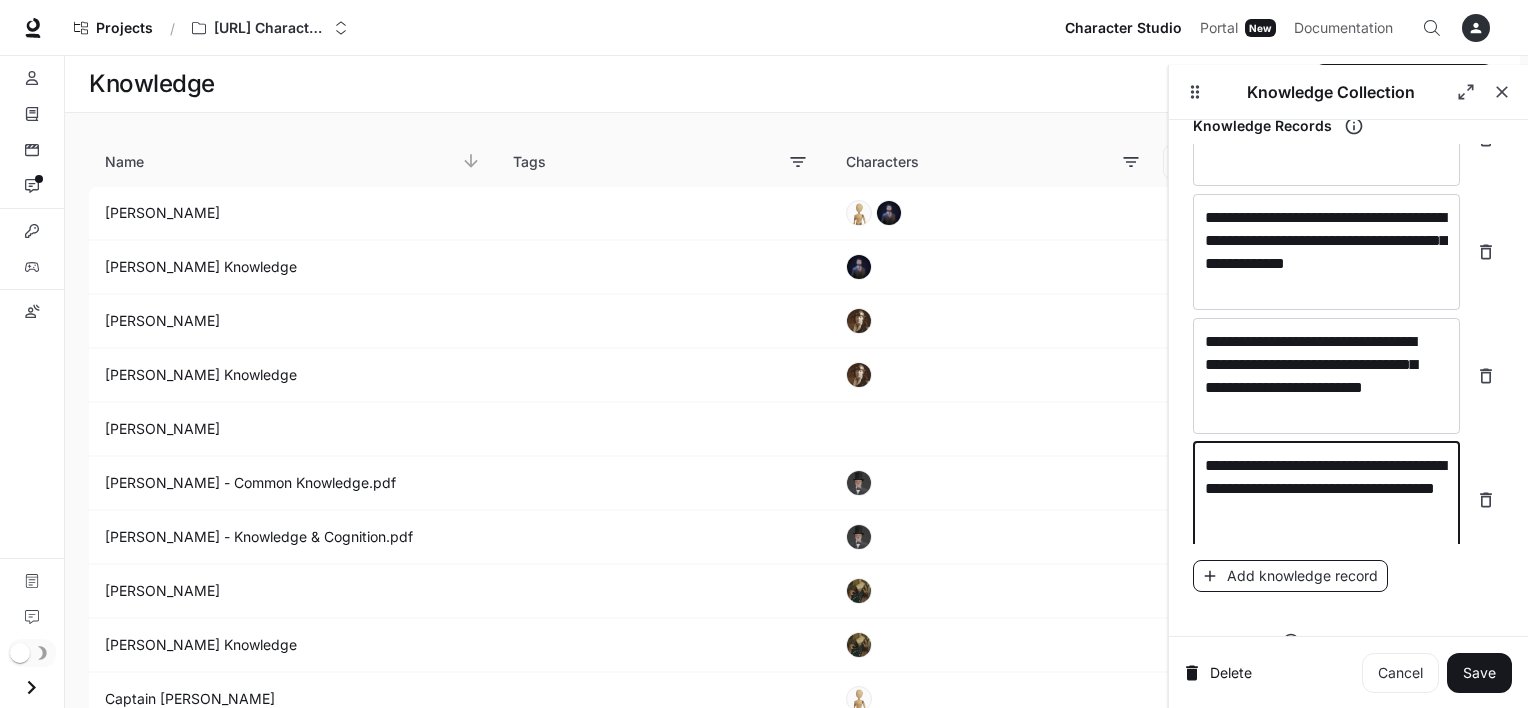 type on "**********" 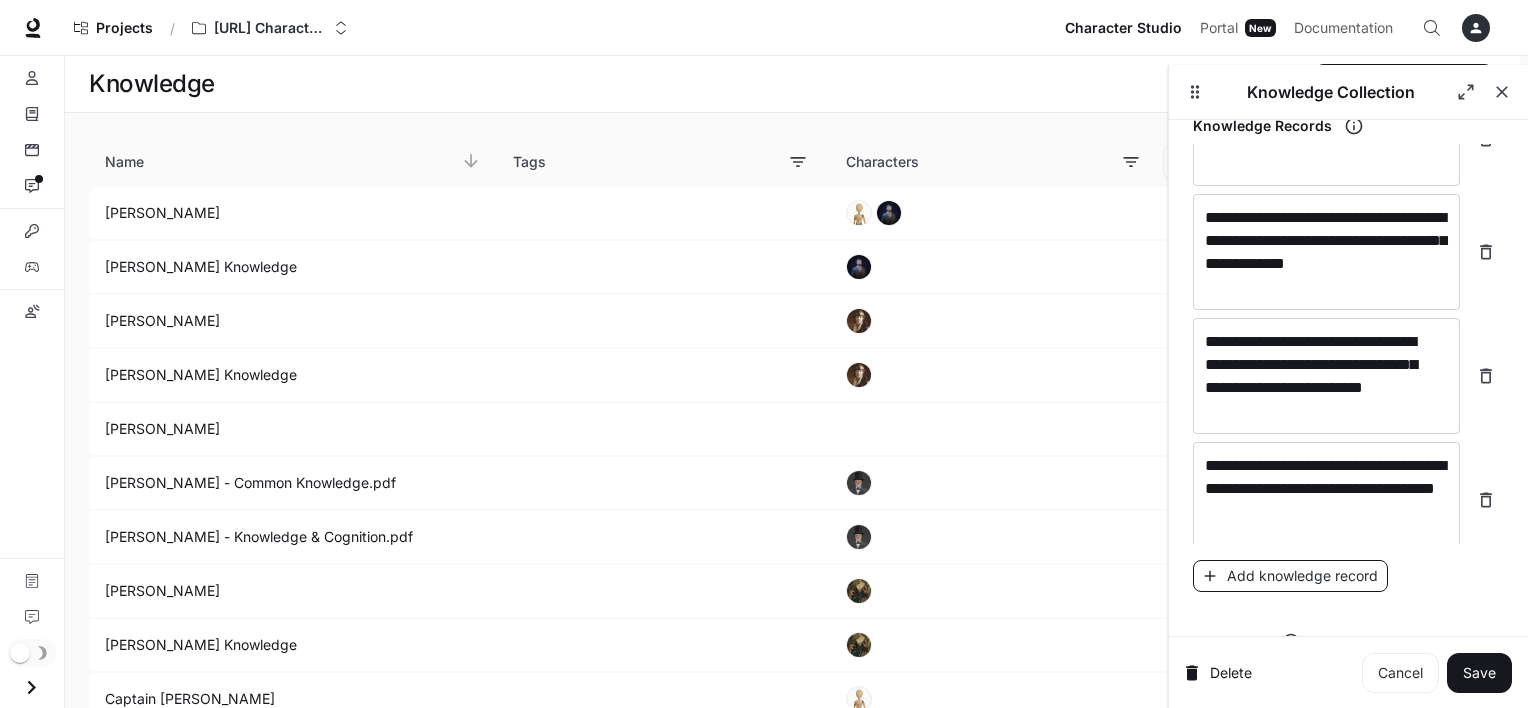scroll, scrollTop: 26808, scrollLeft: 0, axis: vertical 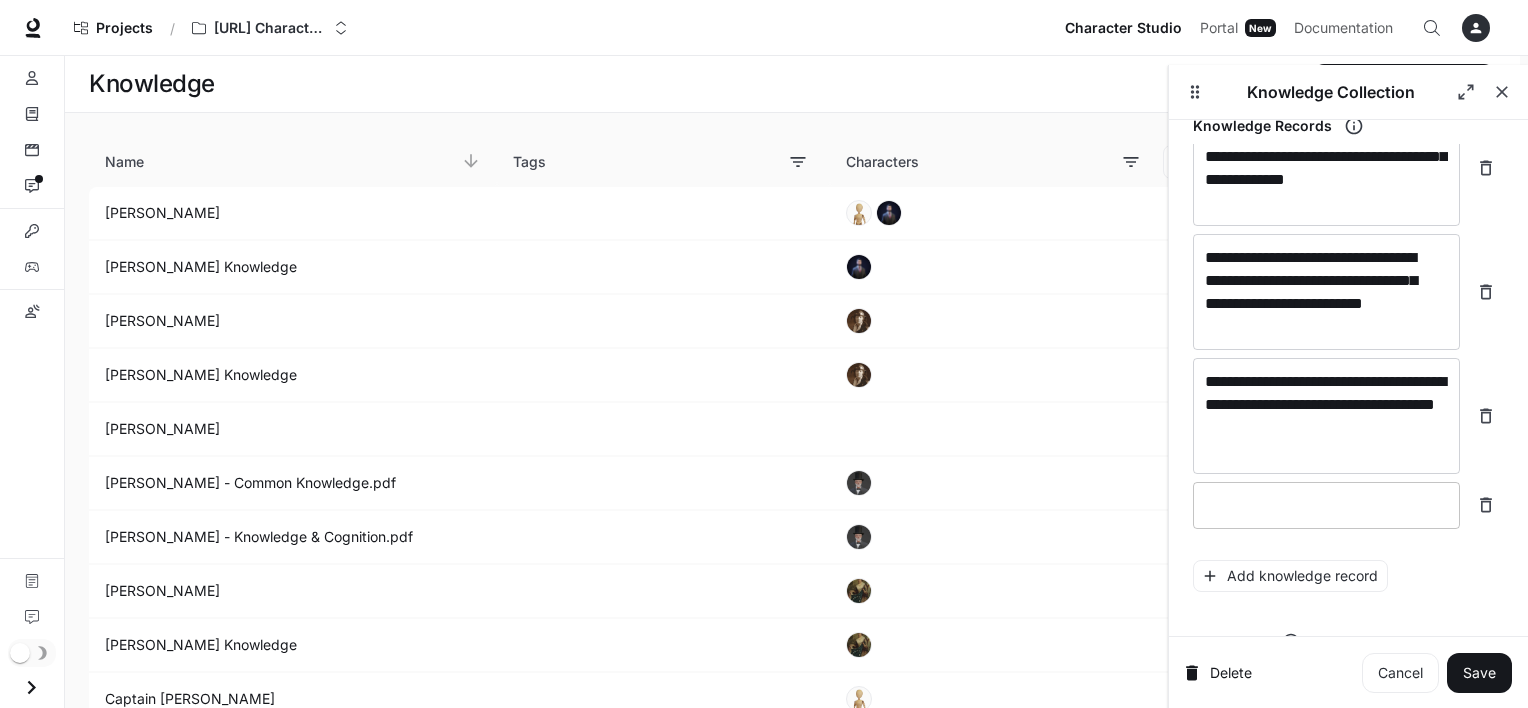 click at bounding box center (1326, 505) 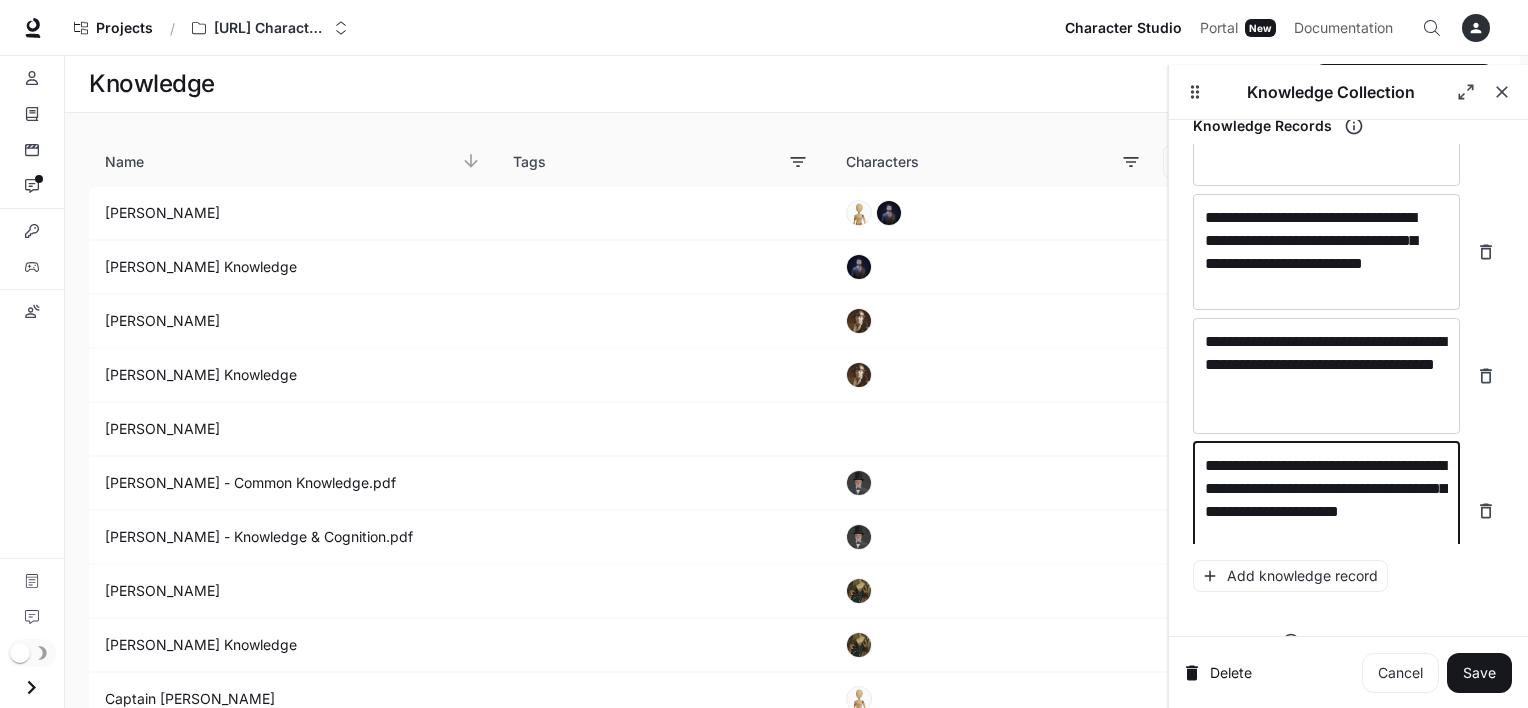 scroll, scrollTop: 26871, scrollLeft: 0, axis: vertical 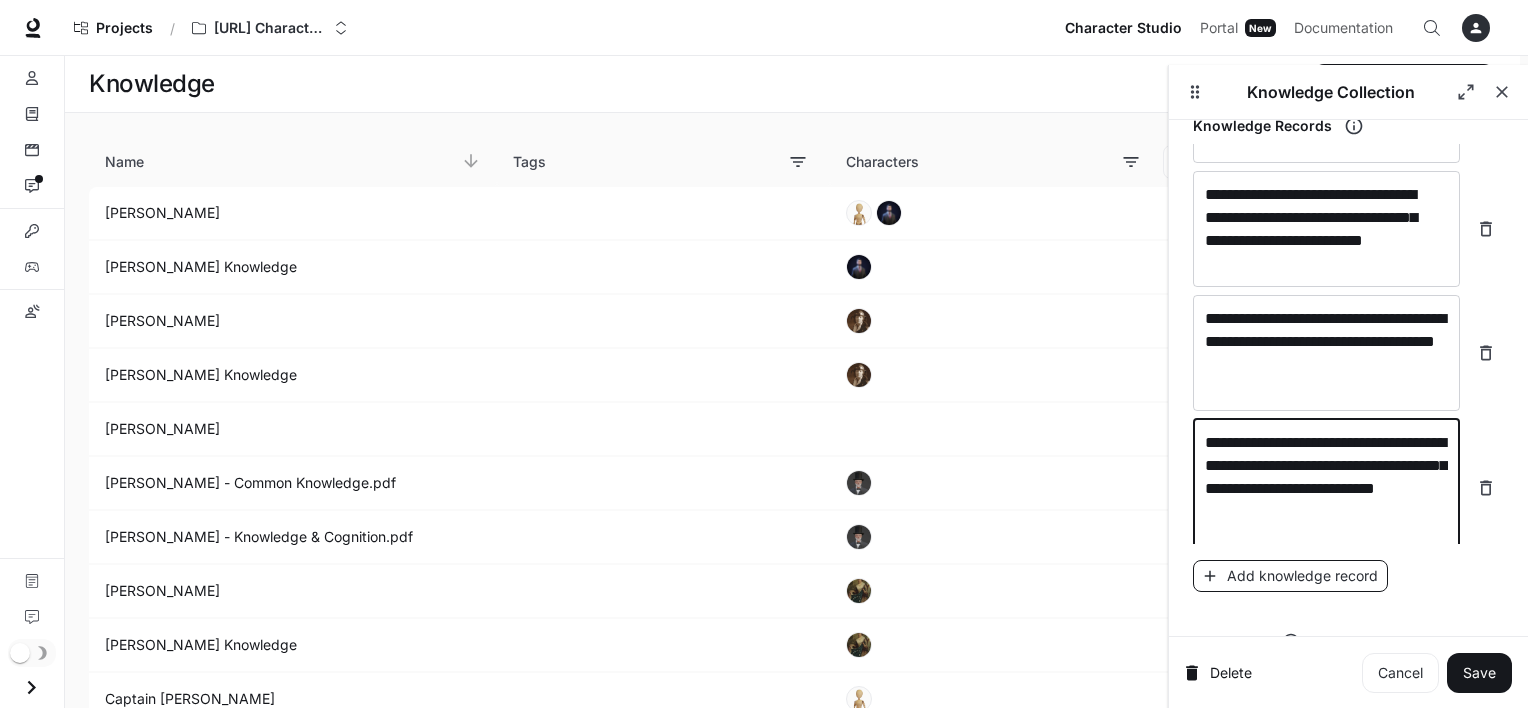 type on "**********" 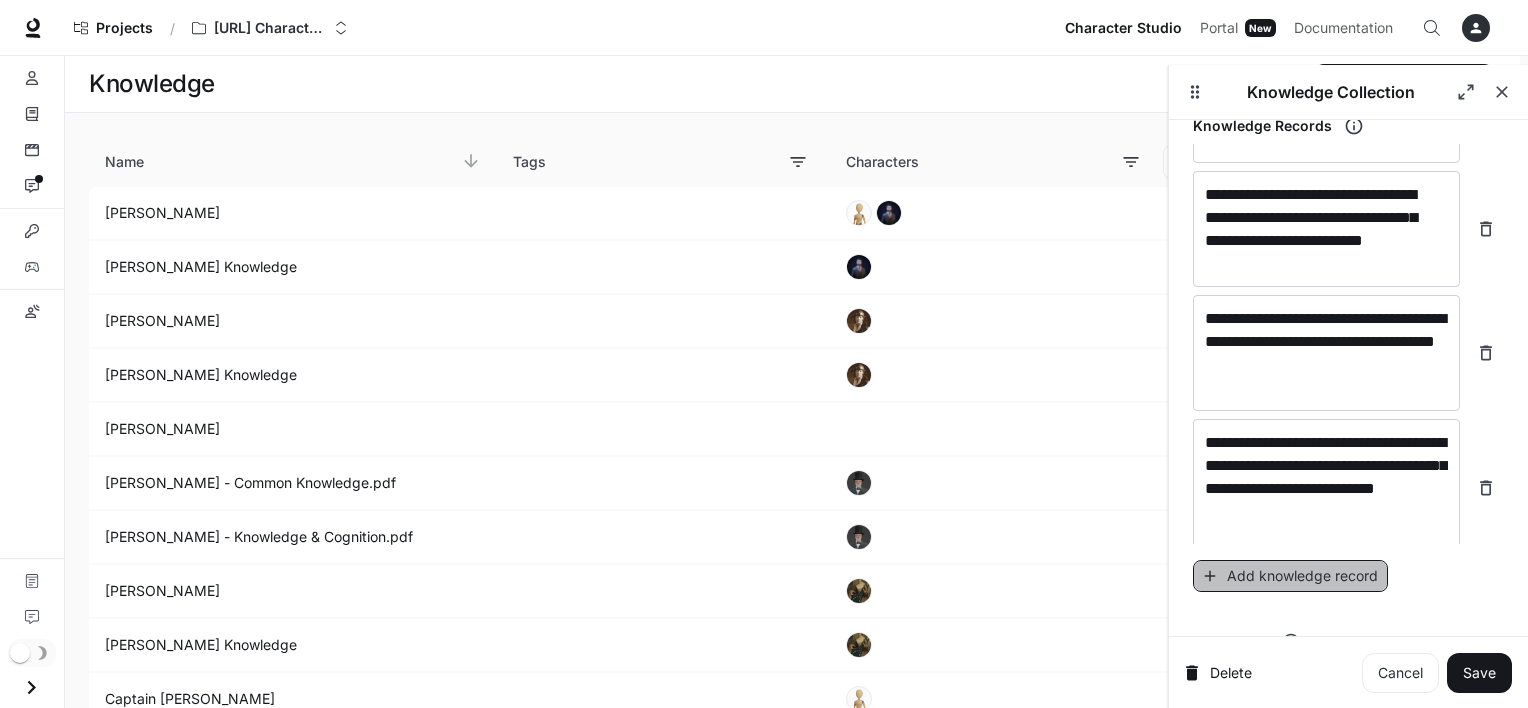 click on "Add knowledge record" at bounding box center [1290, 576] 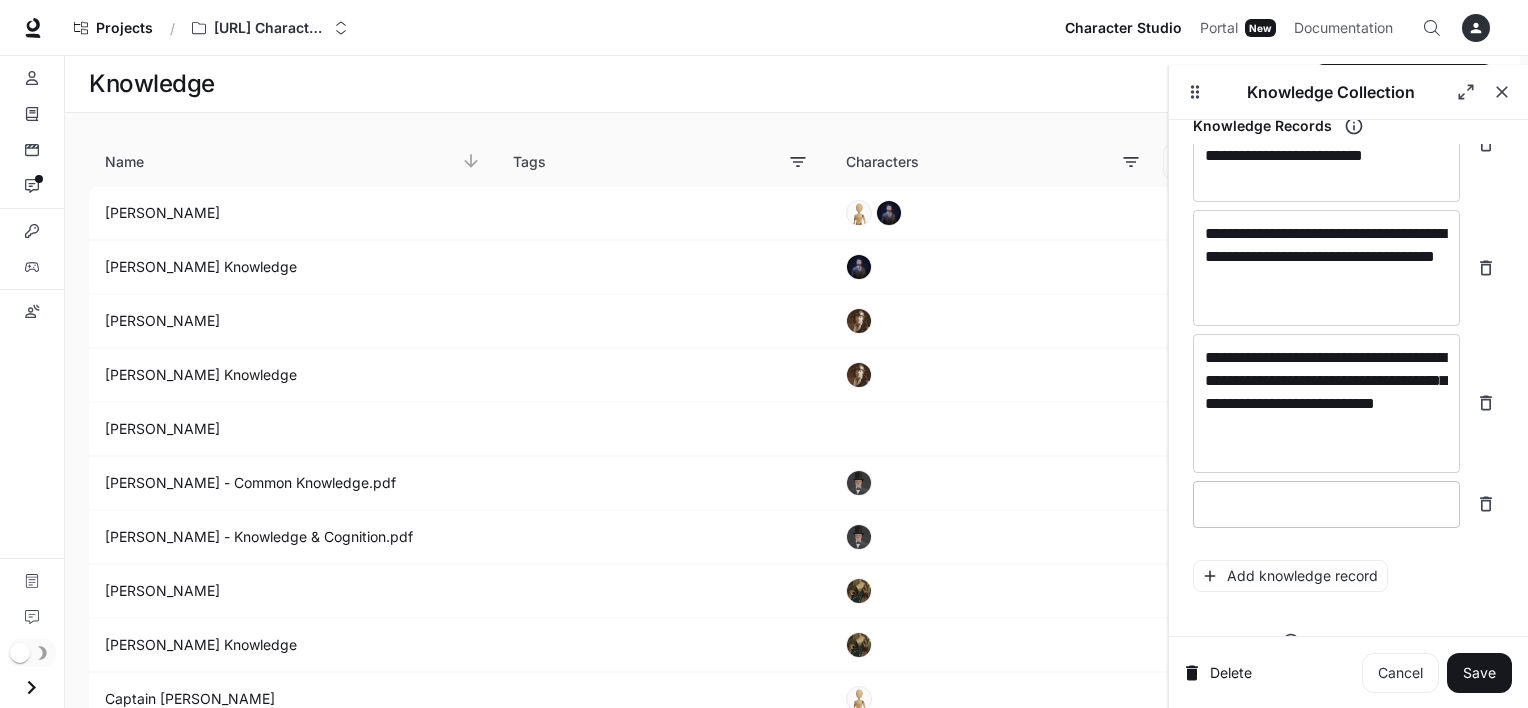 click at bounding box center [1326, 504] 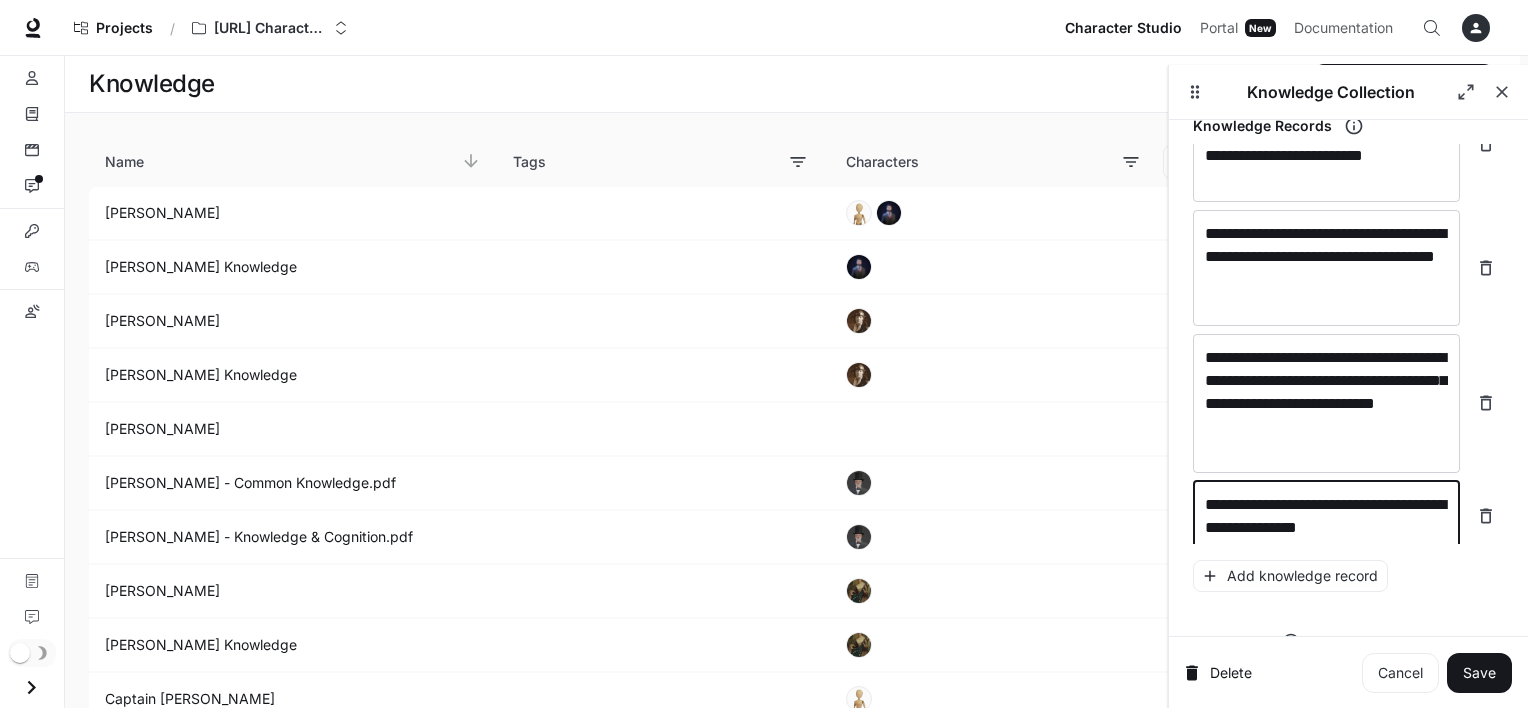 scroll, scrollTop: 26964, scrollLeft: 0, axis: vertical 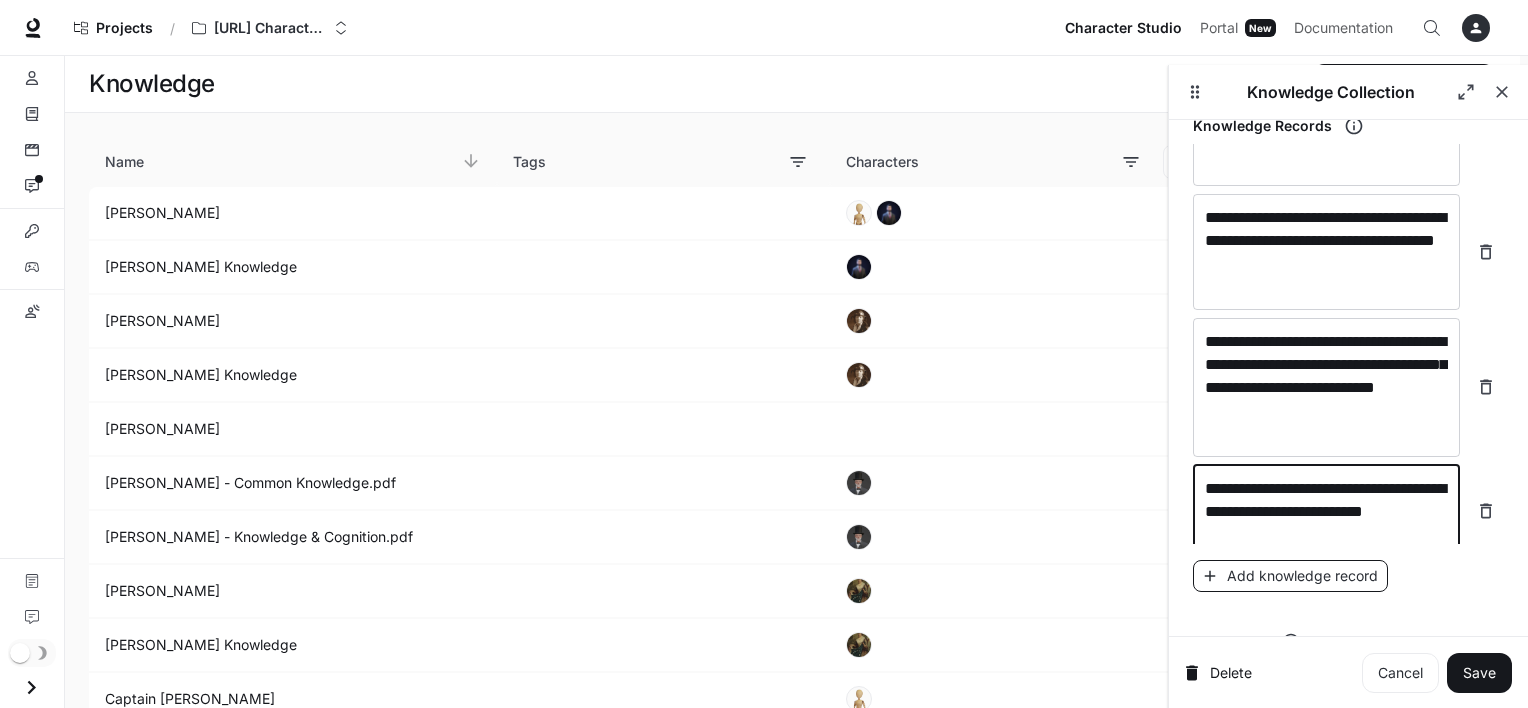 type on "**********" 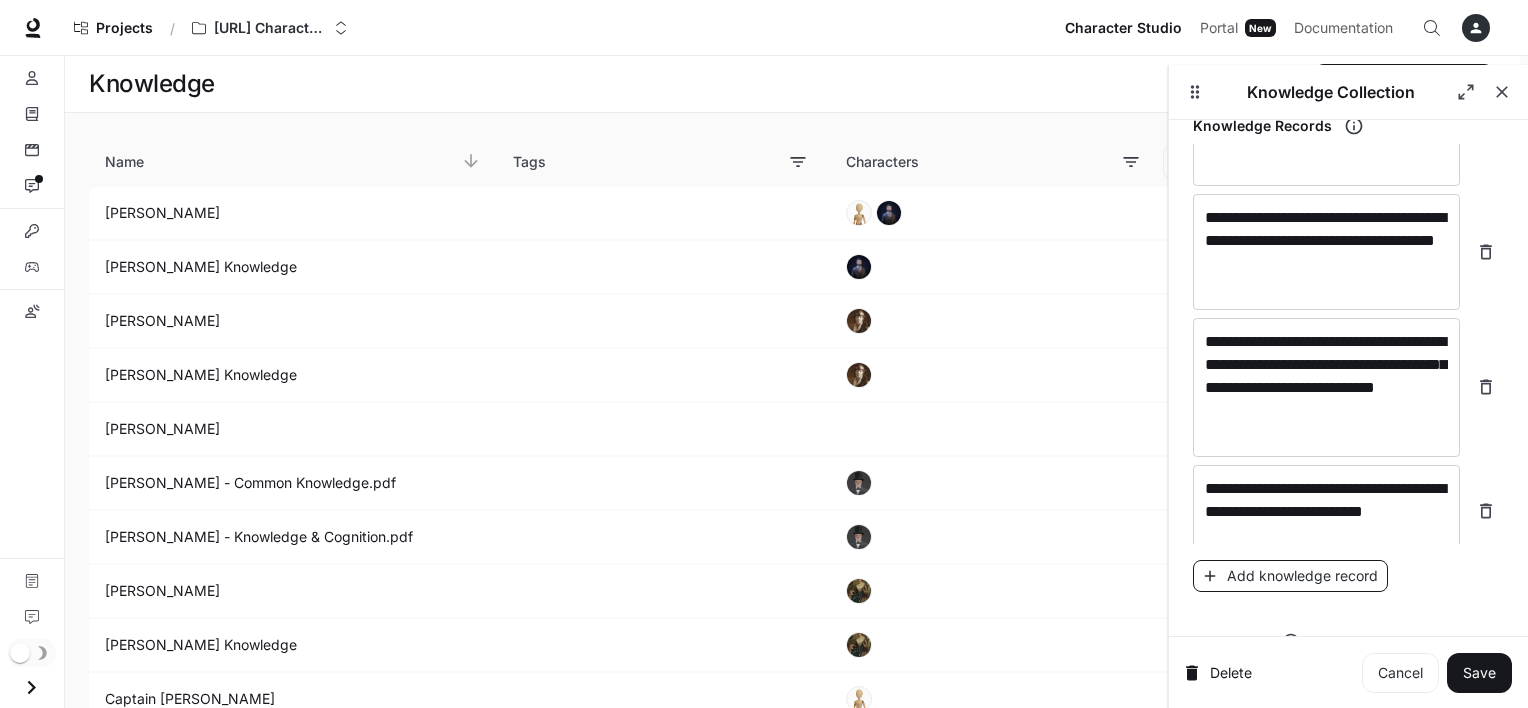 scroll, scrollTop: 27040, scrollLeft: 0, axis: vertical 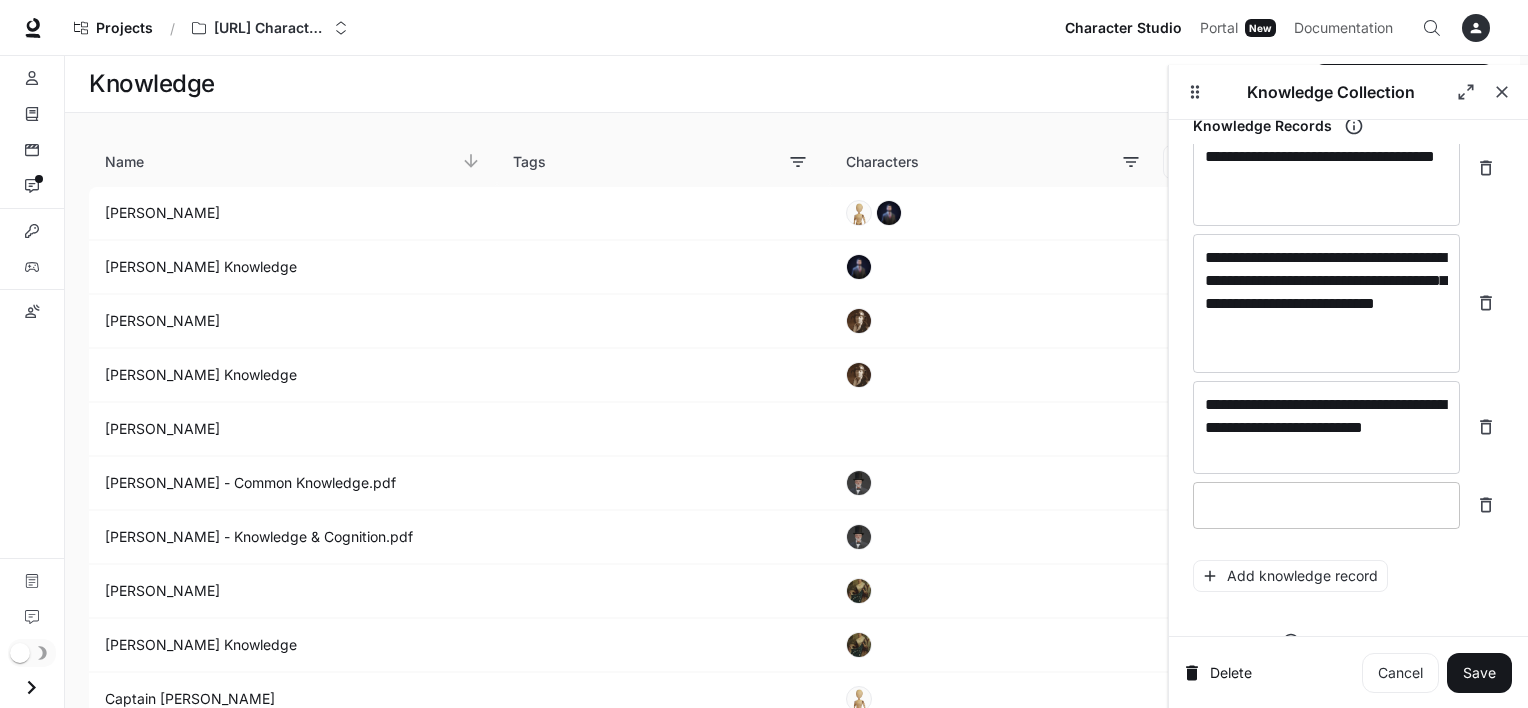click at bounding box center (1326, 505) 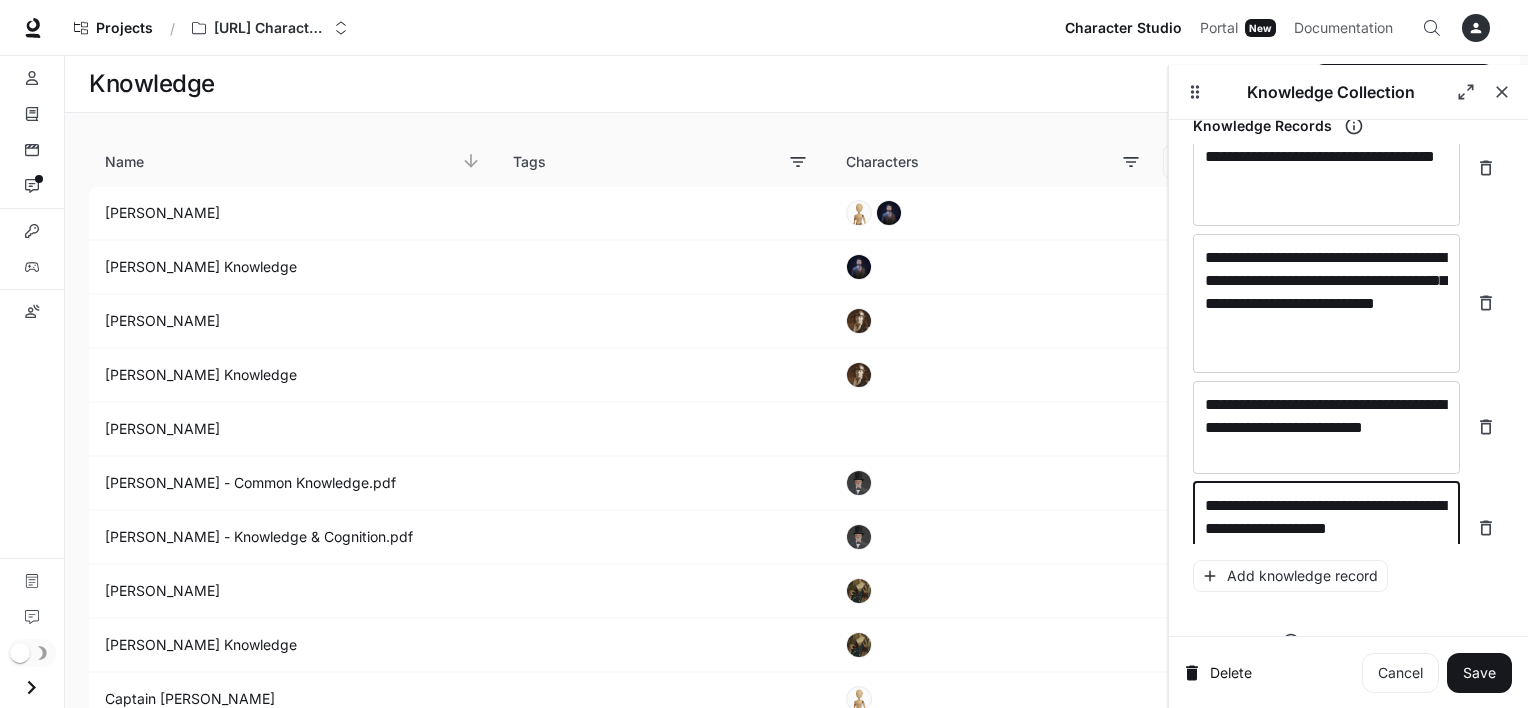 scroll, scrollTop: 27056, scrollLeft: 0, axis: vertical 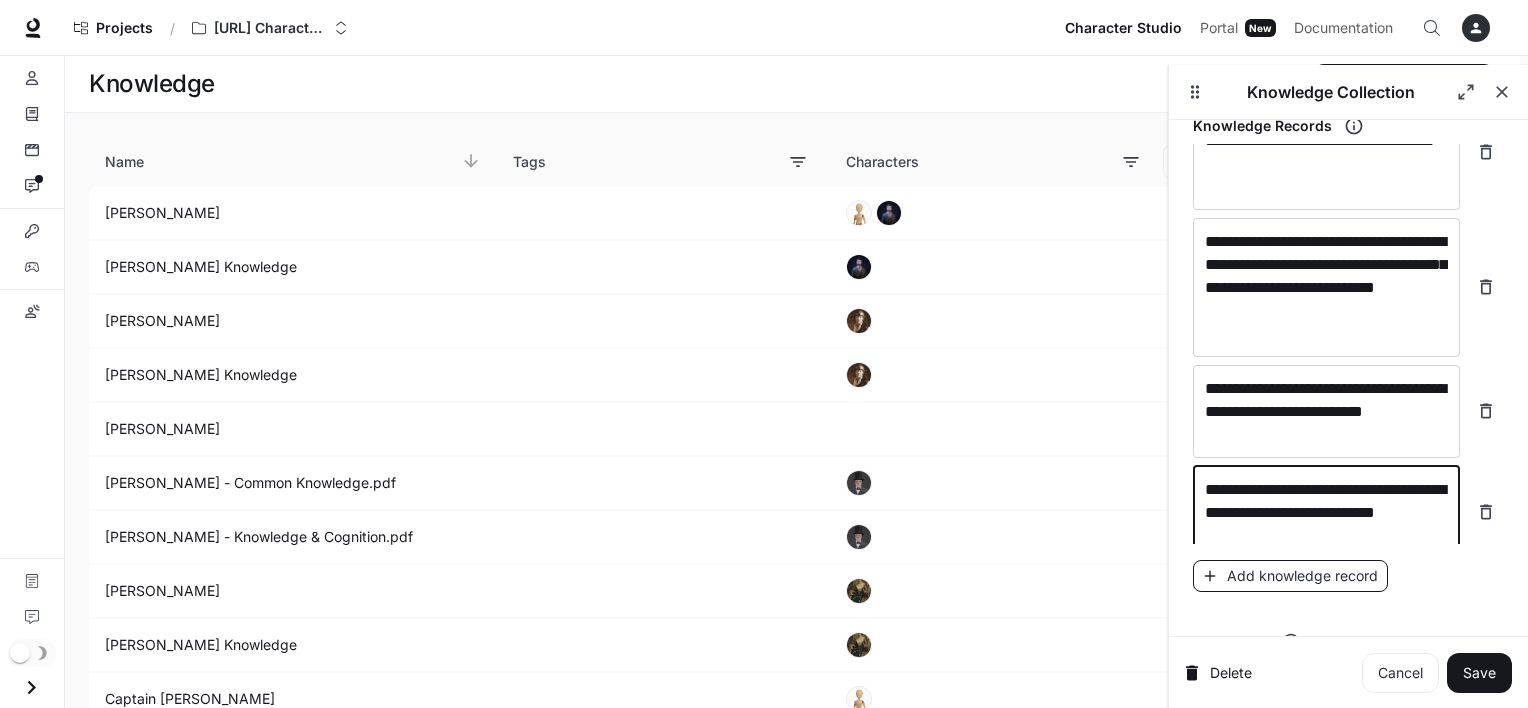 type on "**********" 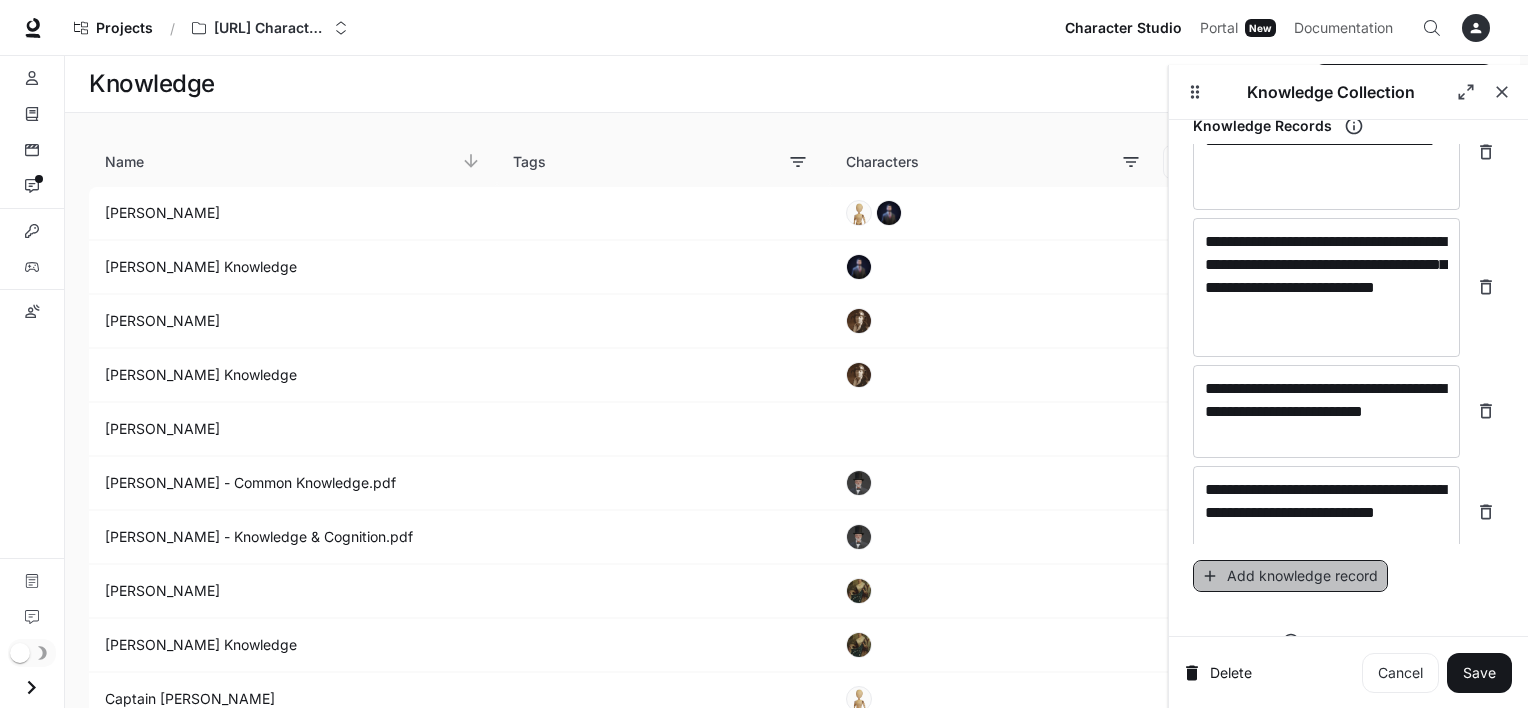 click on "Add knowledge record" at bounding box center (1290, 576) 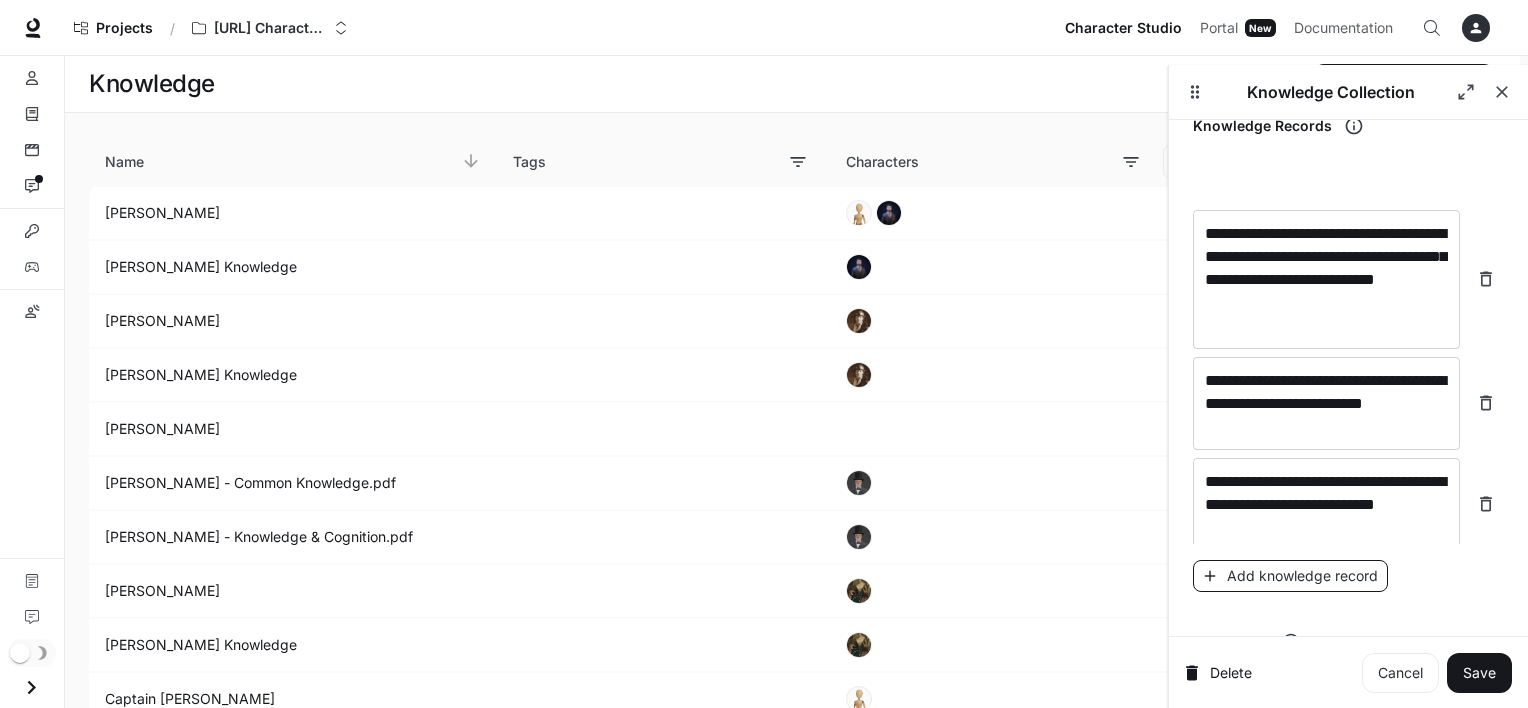 scroll, scrollTop: 27134, scrollLeft: 0, axis: vertical 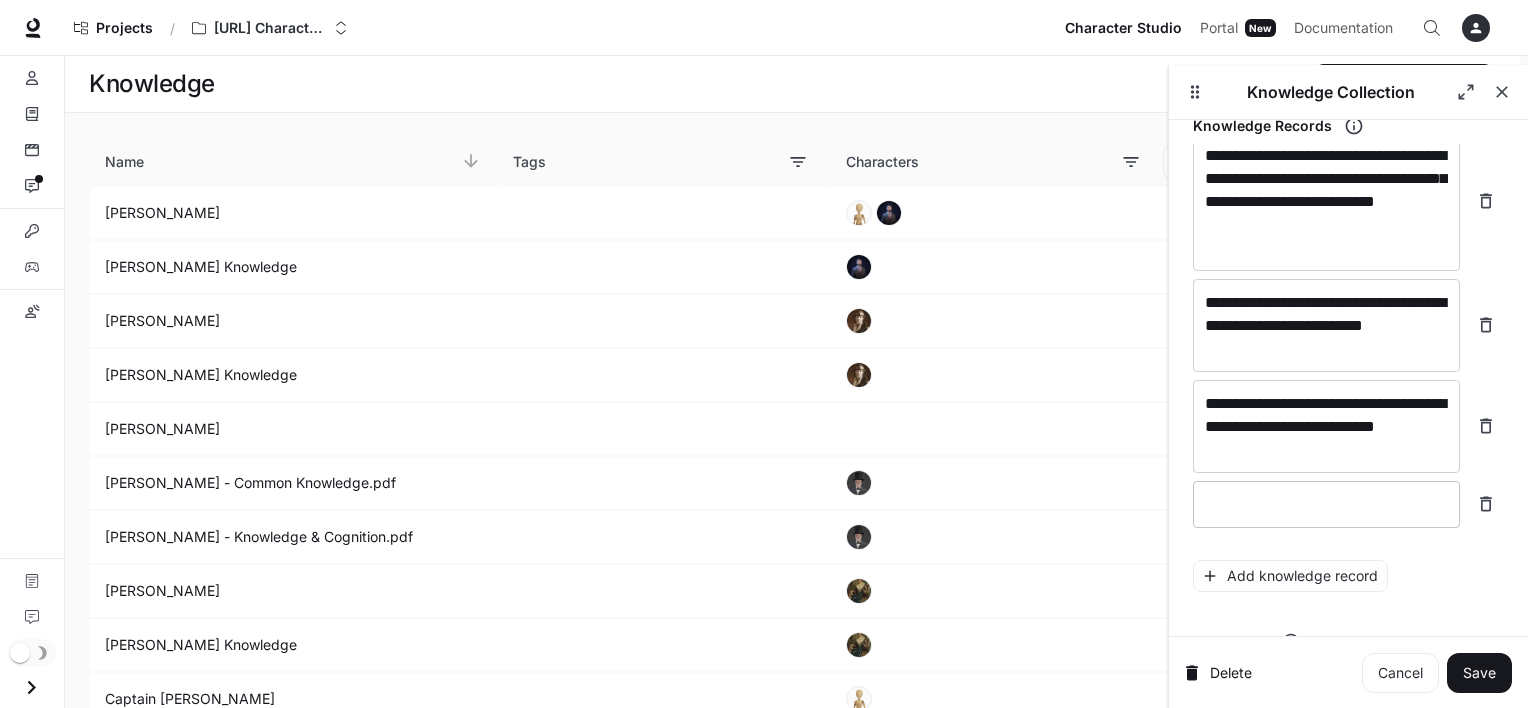 click at bounding box center [1326, 504] 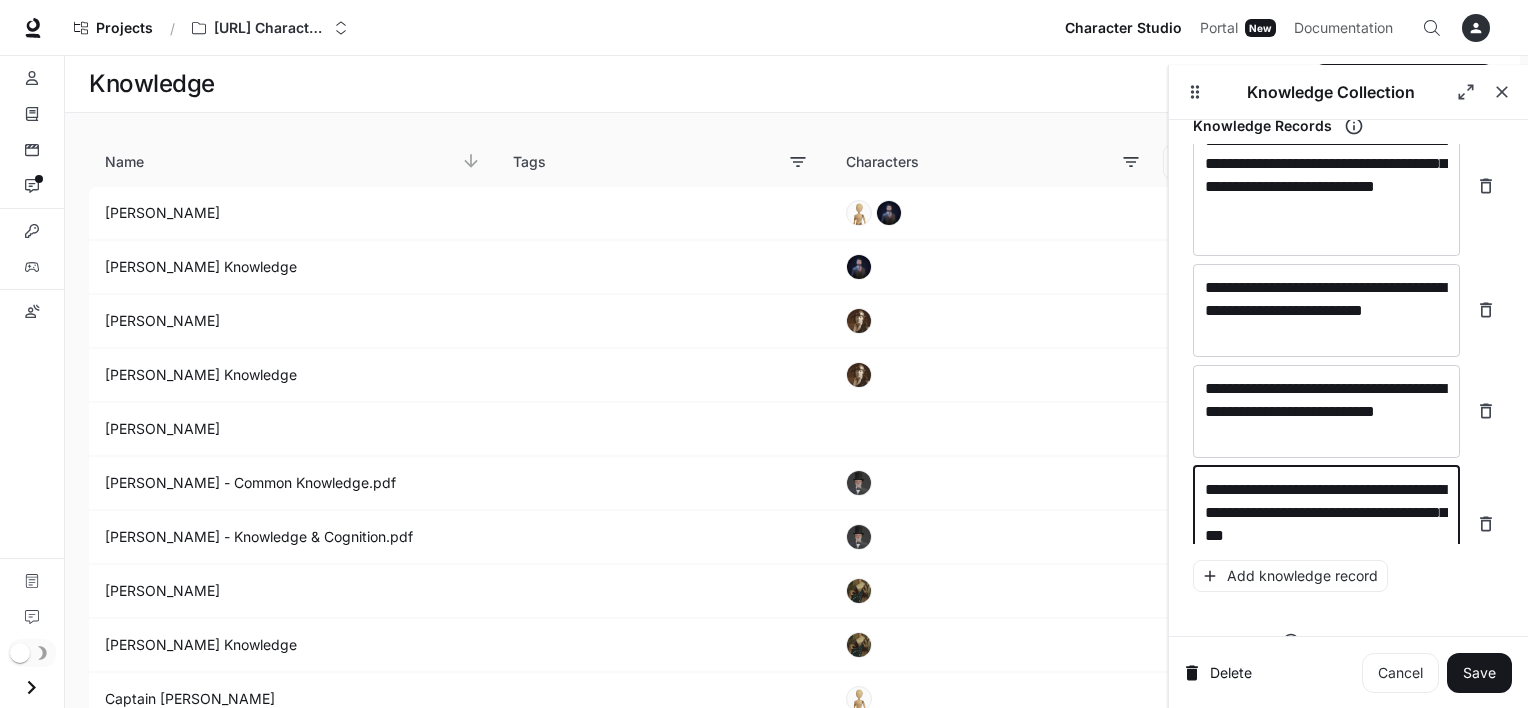 scroll, scrollTop: 27172, scrollLeft: 0, axis: vertical 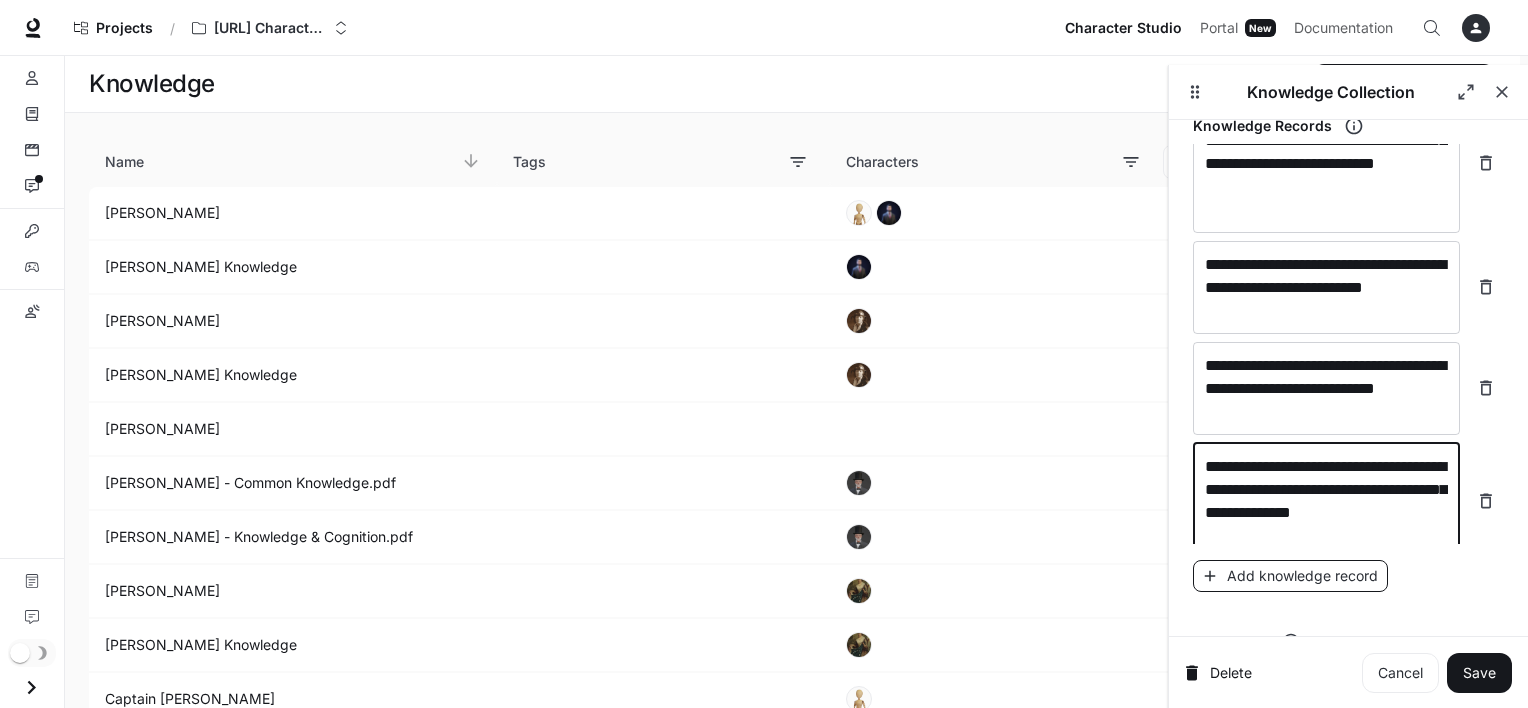 type on "**********" 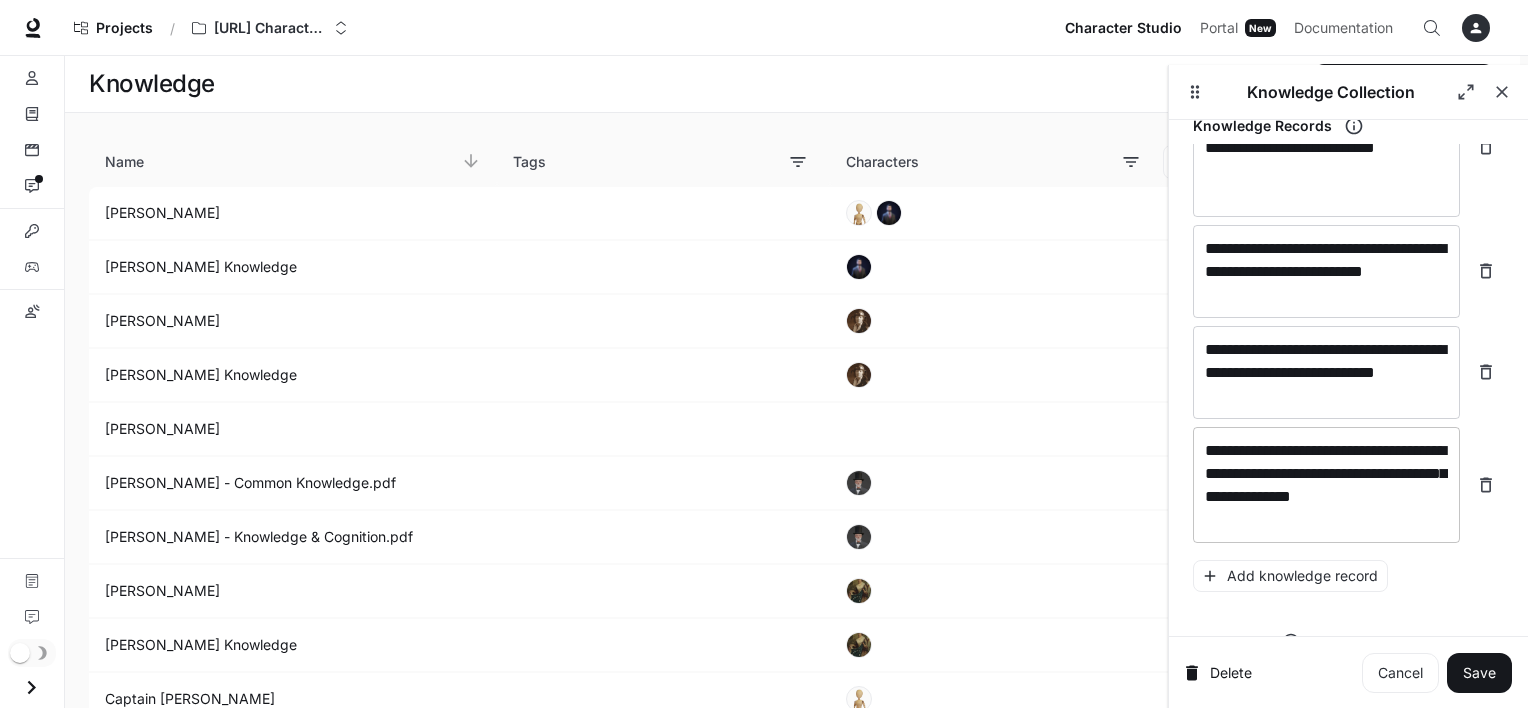 scroll, scrollTop: 27203, scrollLeft: 0, axis: vertical 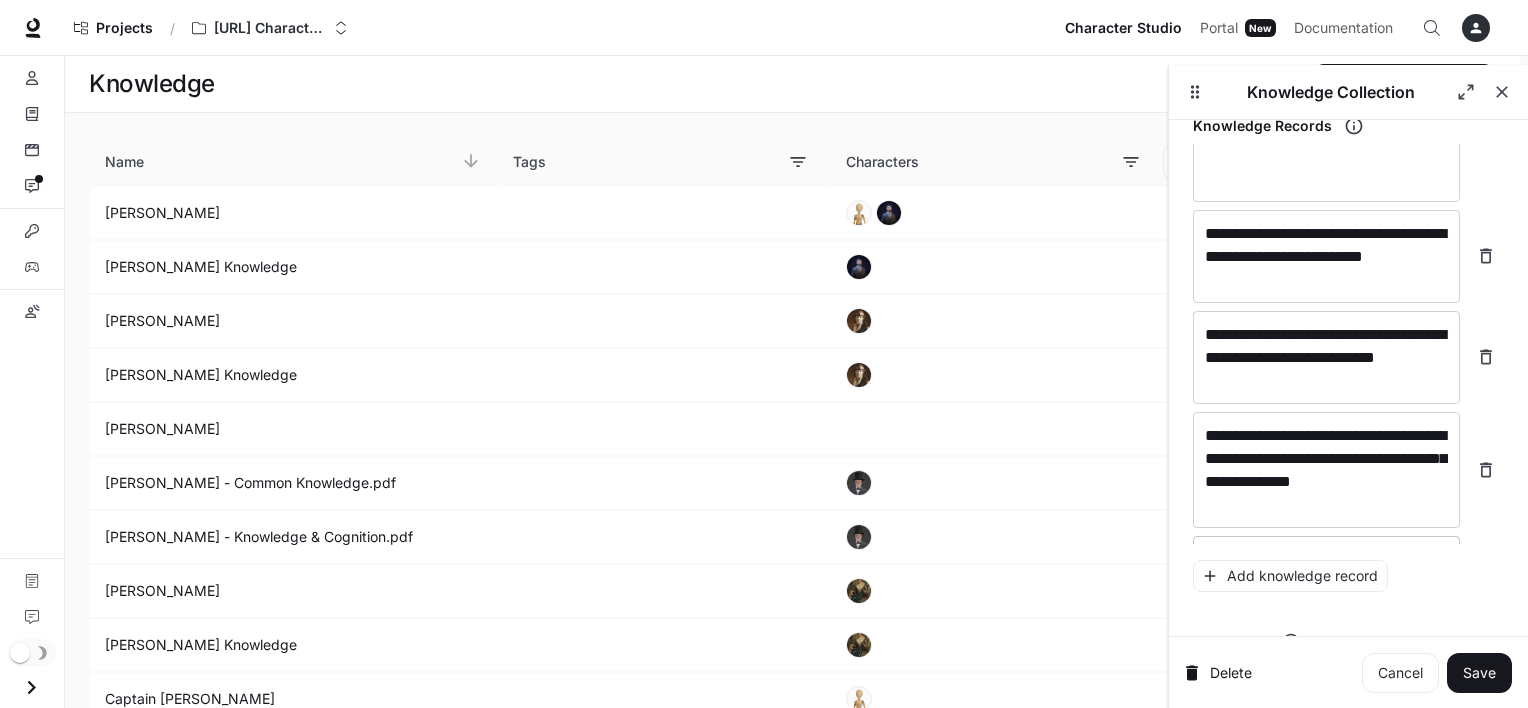 click on "* ​" at bounding box center [1326, 559] 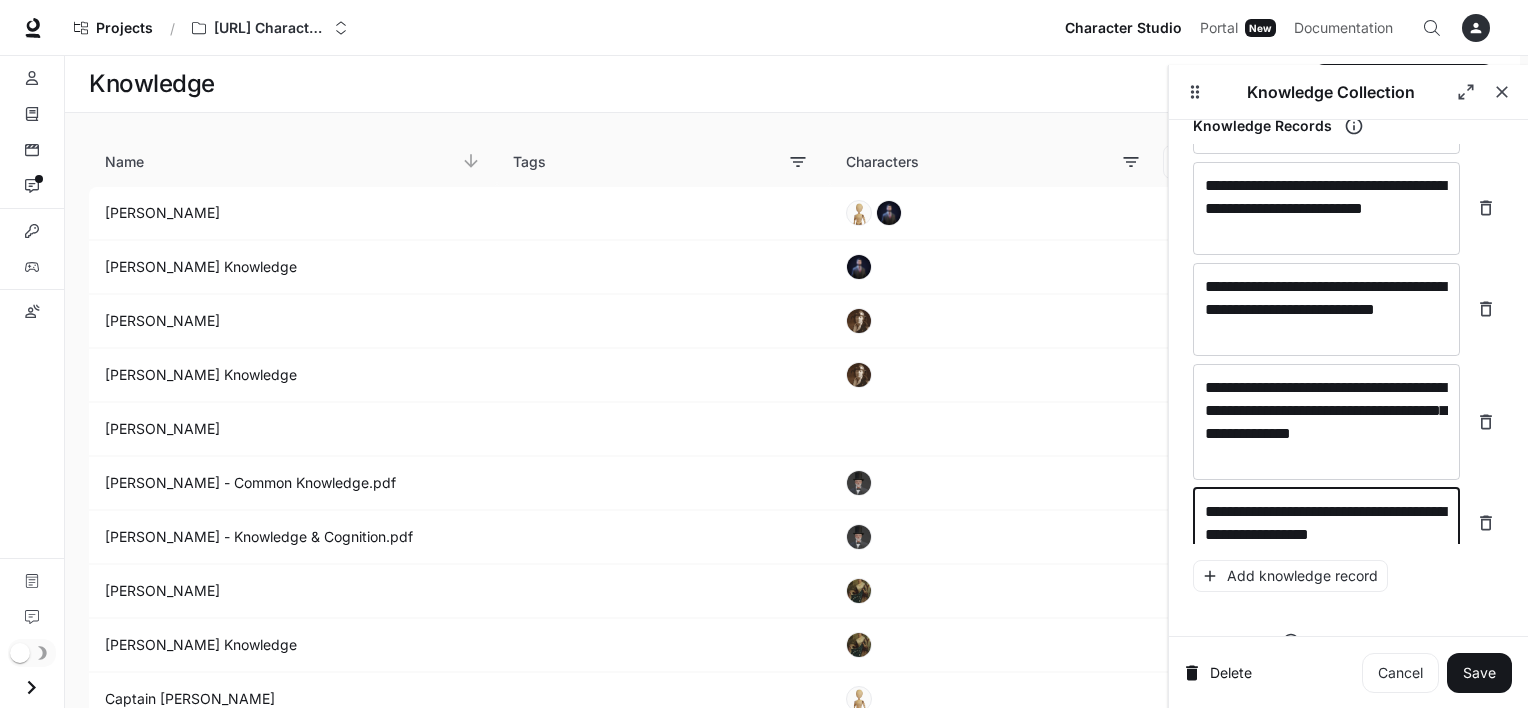scroll, scrollTop: 27273, scrollLeft: 0, axis: vertical 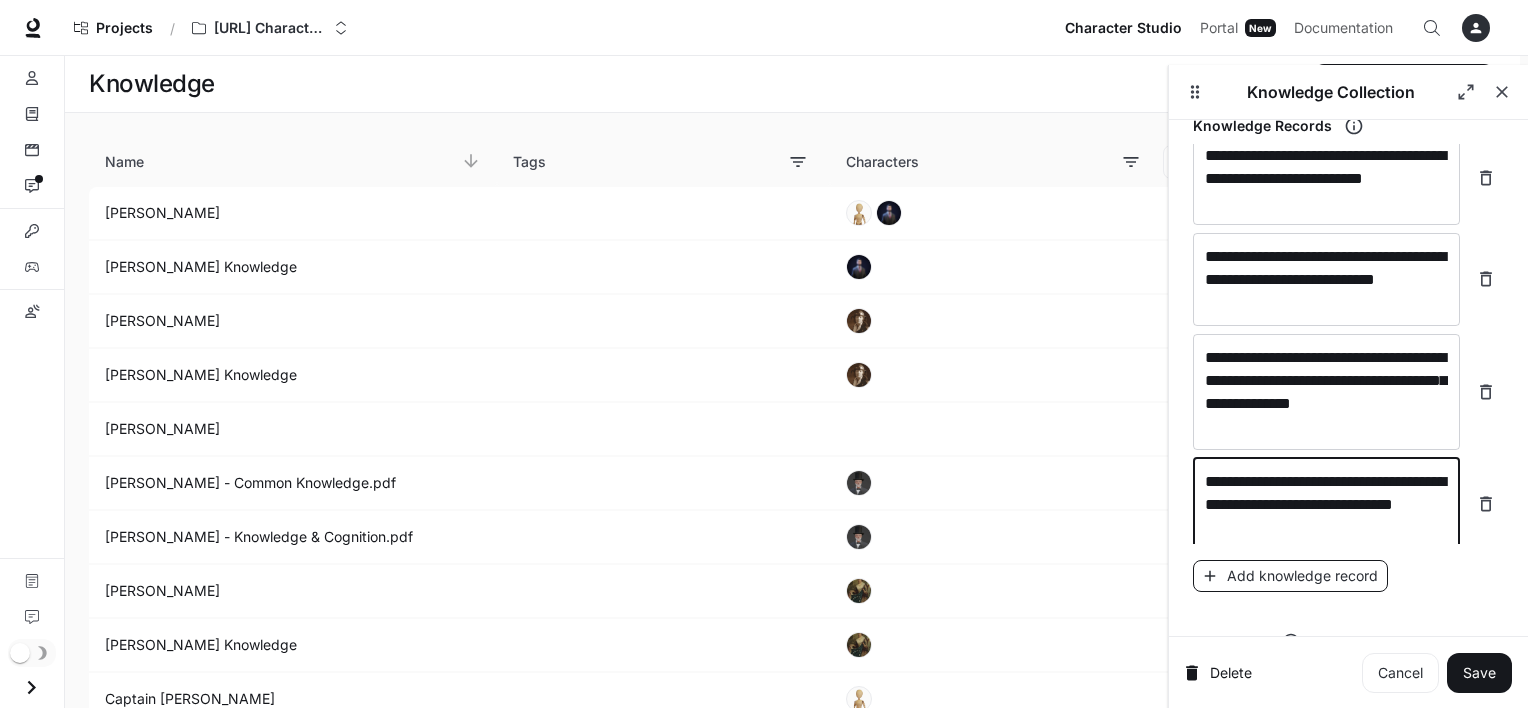 type on "**********" 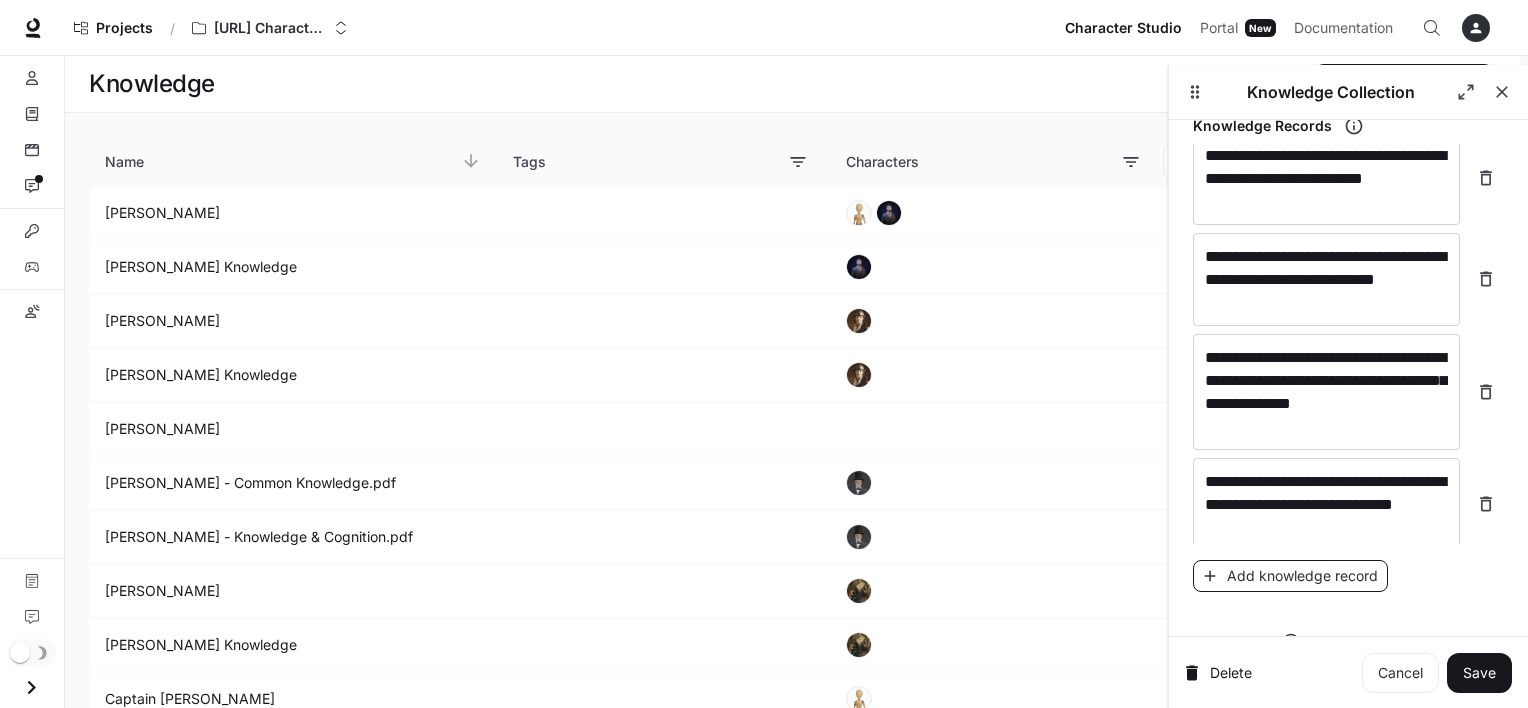 scroll, scrollTop: 27328, scrollLeft: 0, axis: vertical 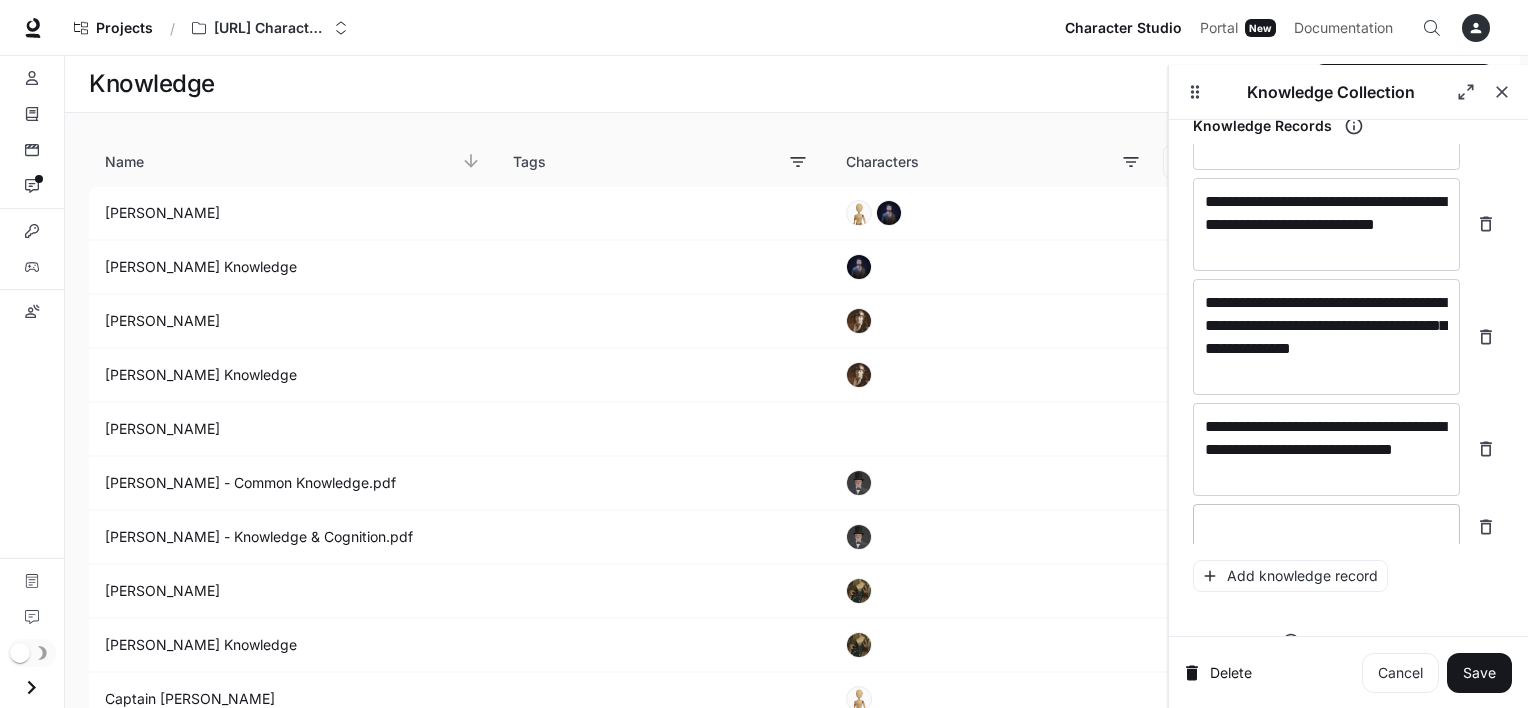 click at bounding box center (1326, 527) 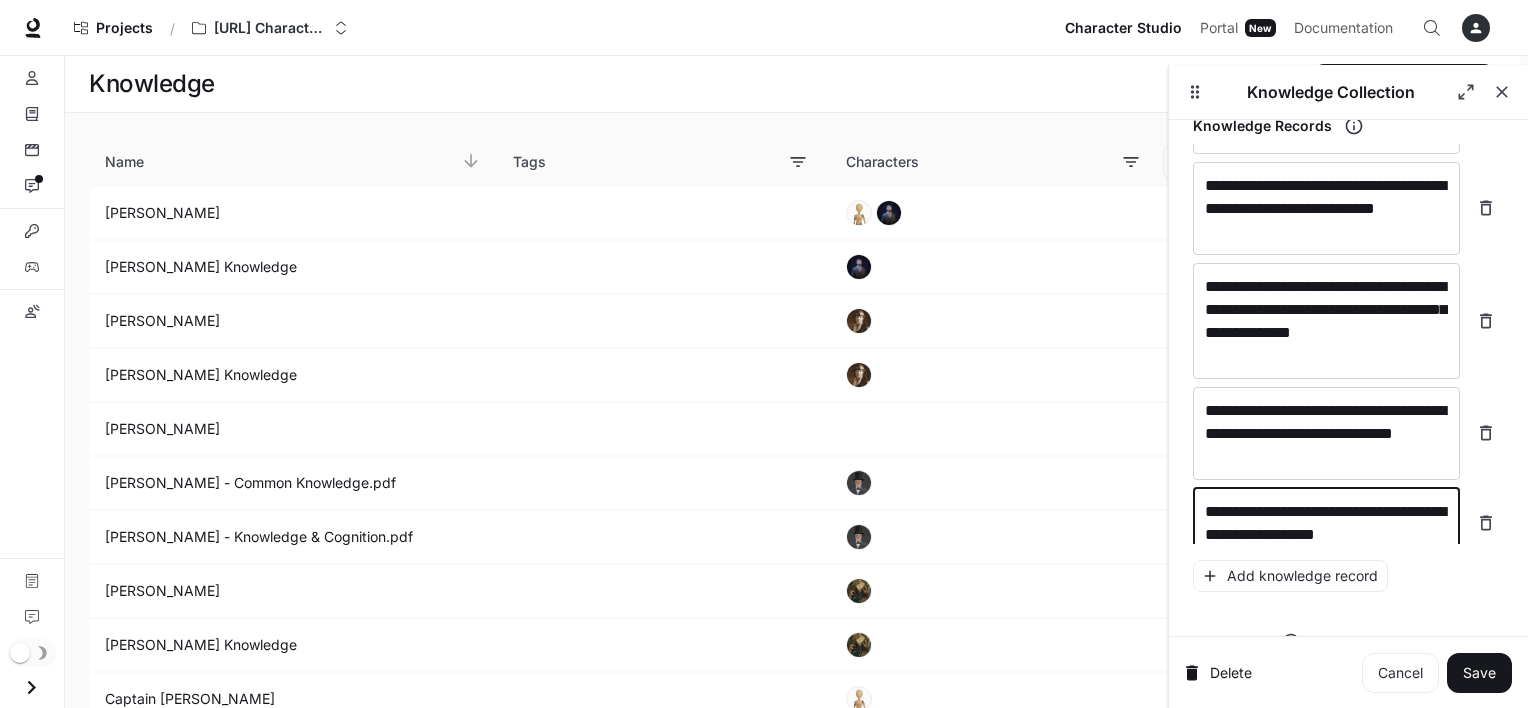 scroll, scrollTop: 27367, scrollLeft: 0, axis: vertical 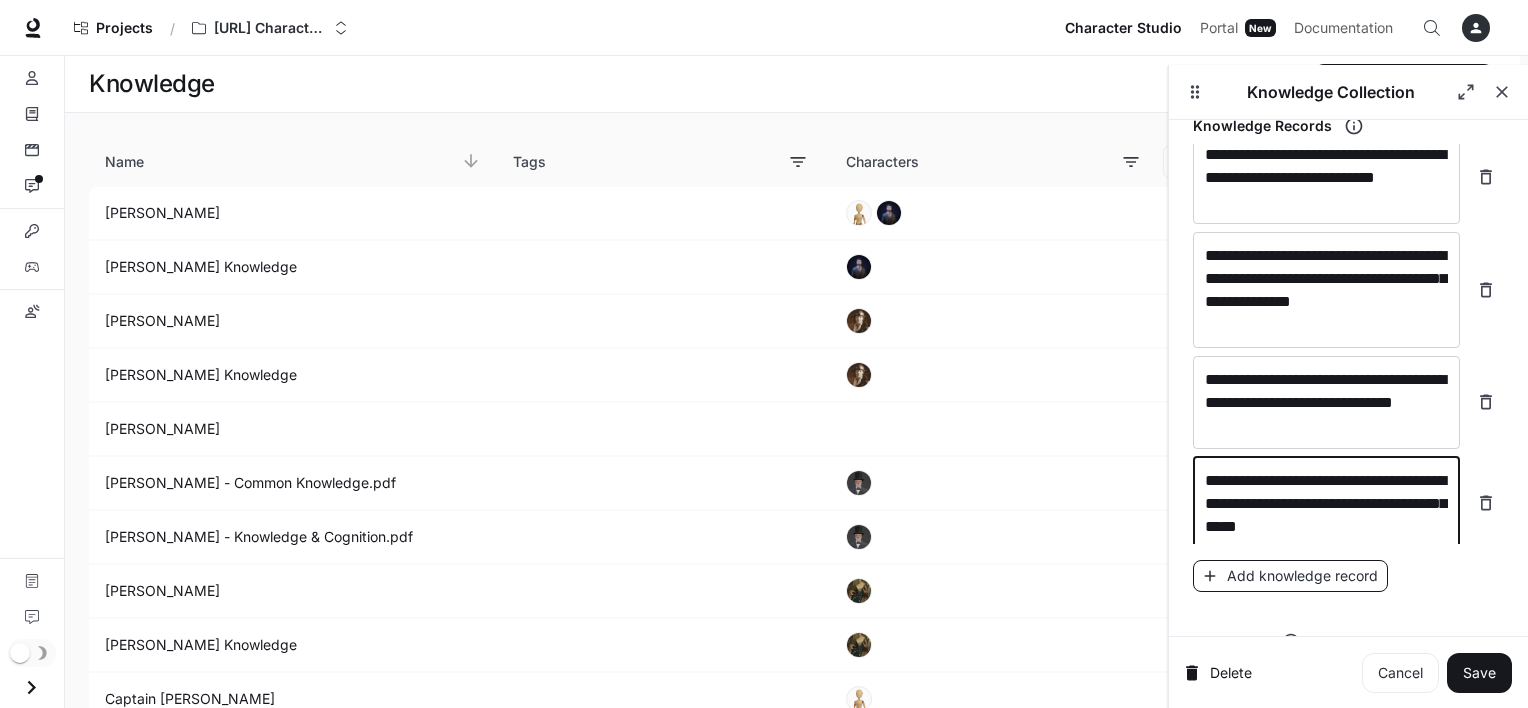type on "**********" 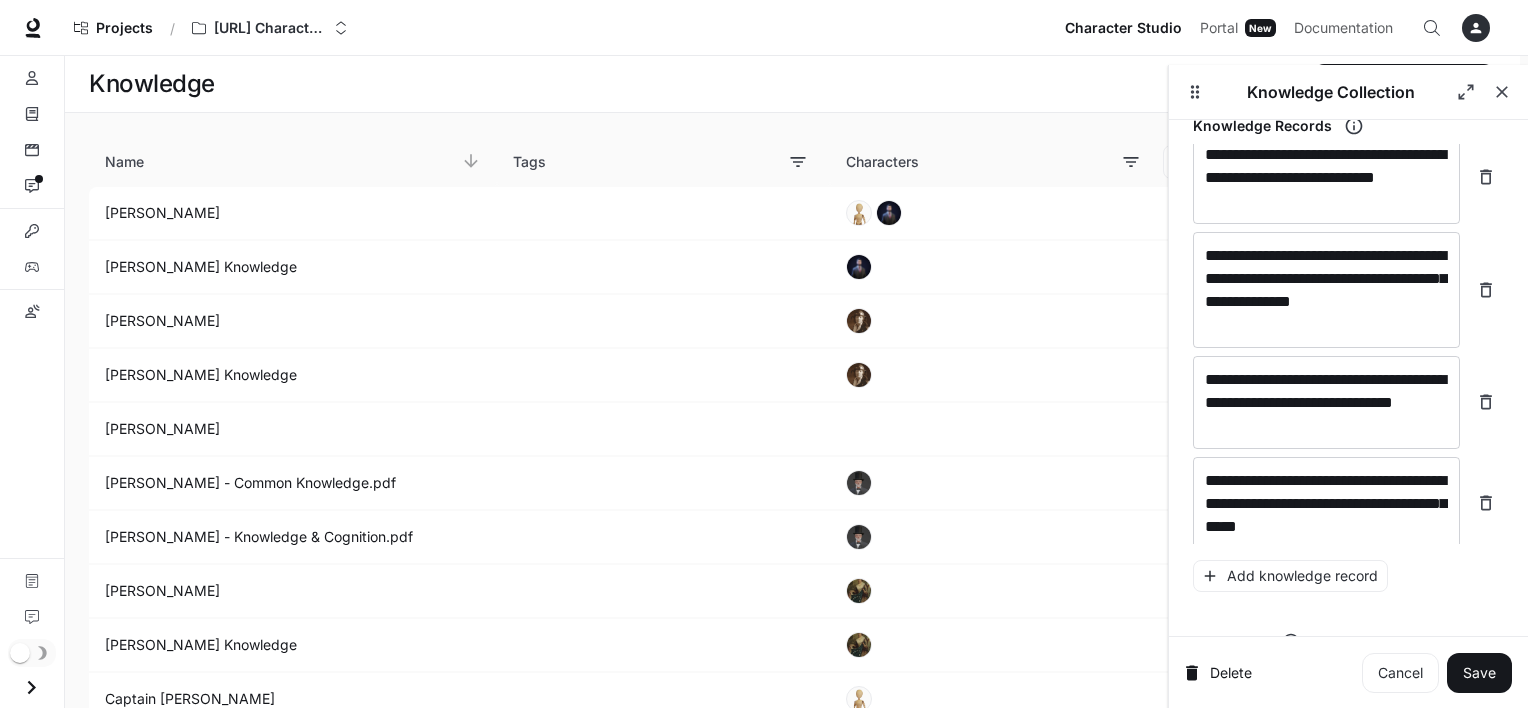 scroll, scrollTop: 27420, scrollLeft: 0, axis: vertical 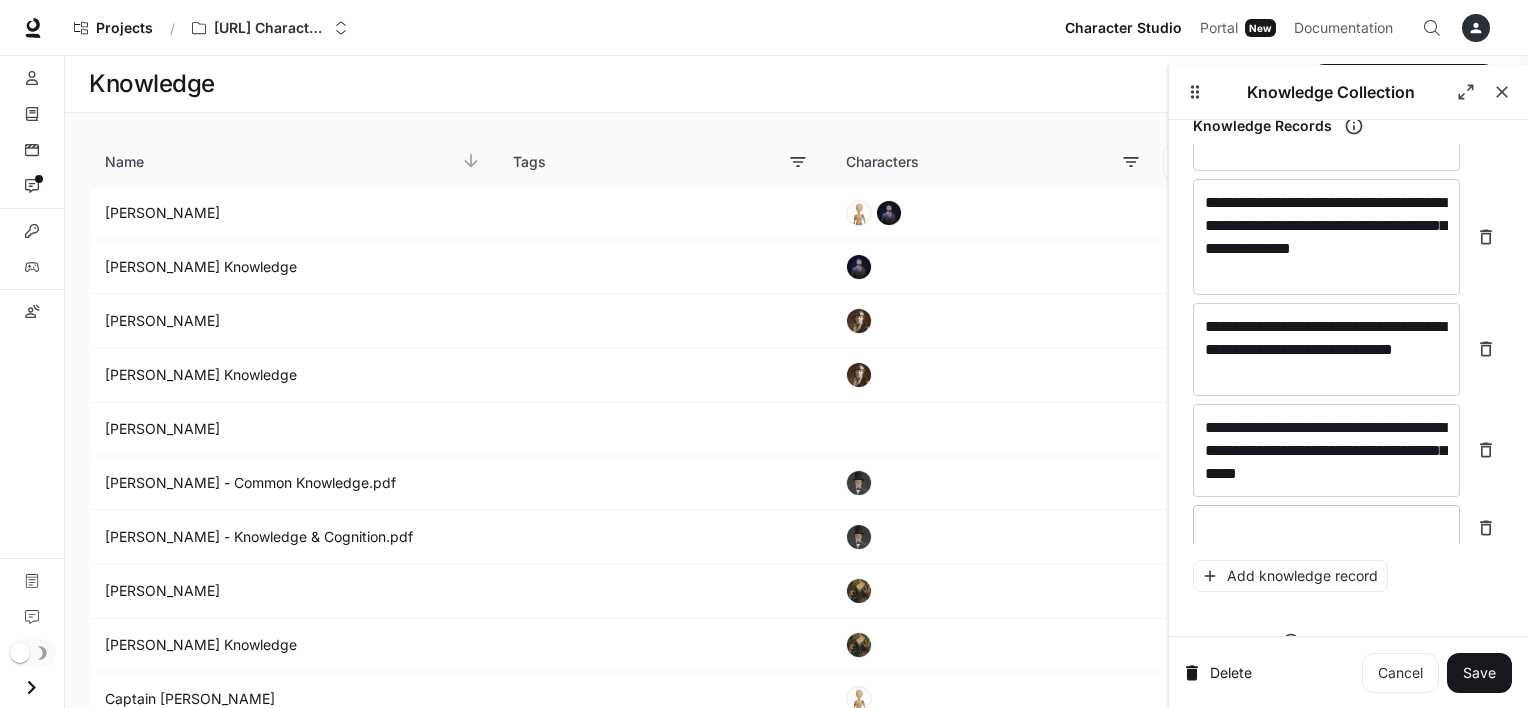 click at bounding box center (1326, 528) 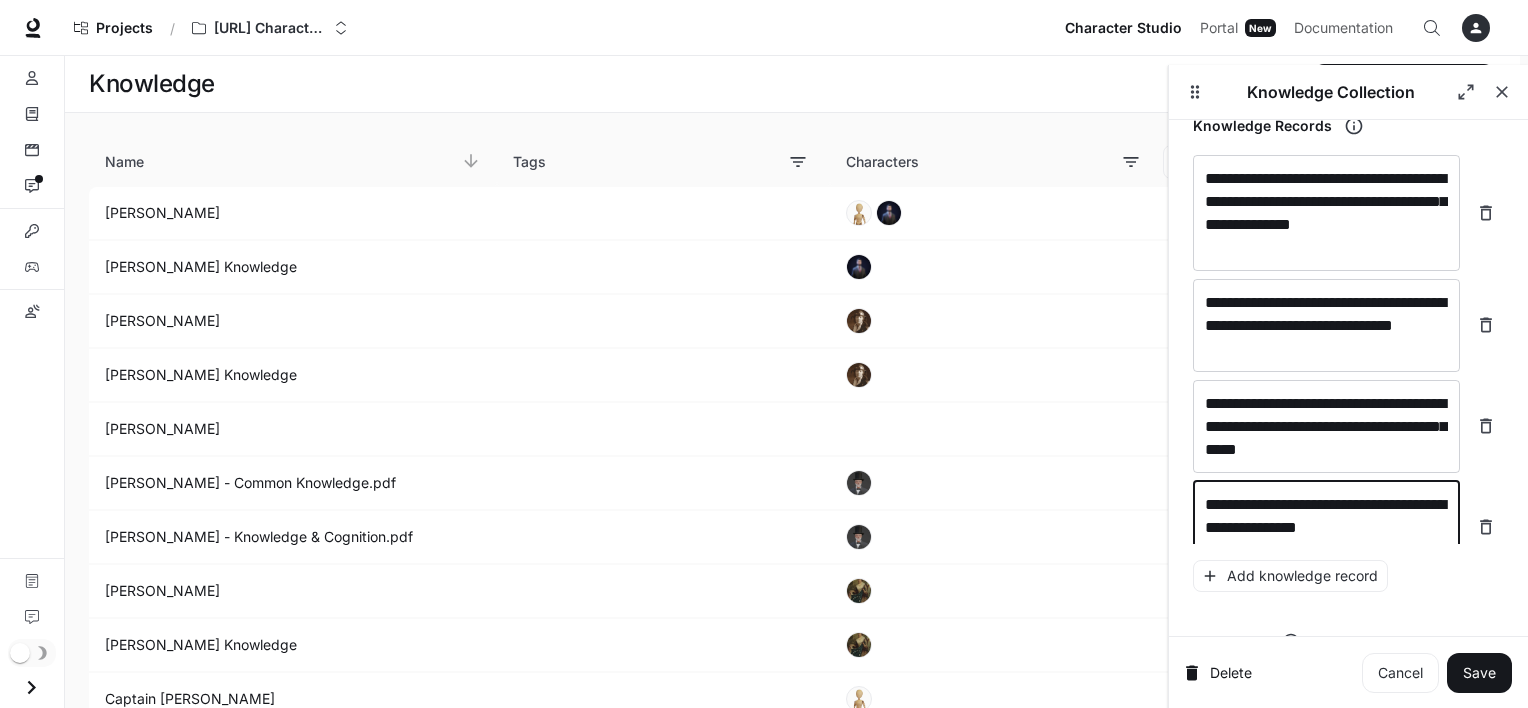 scroll, scrollTop: 27460, scrollLeft: 0, axis: vertical 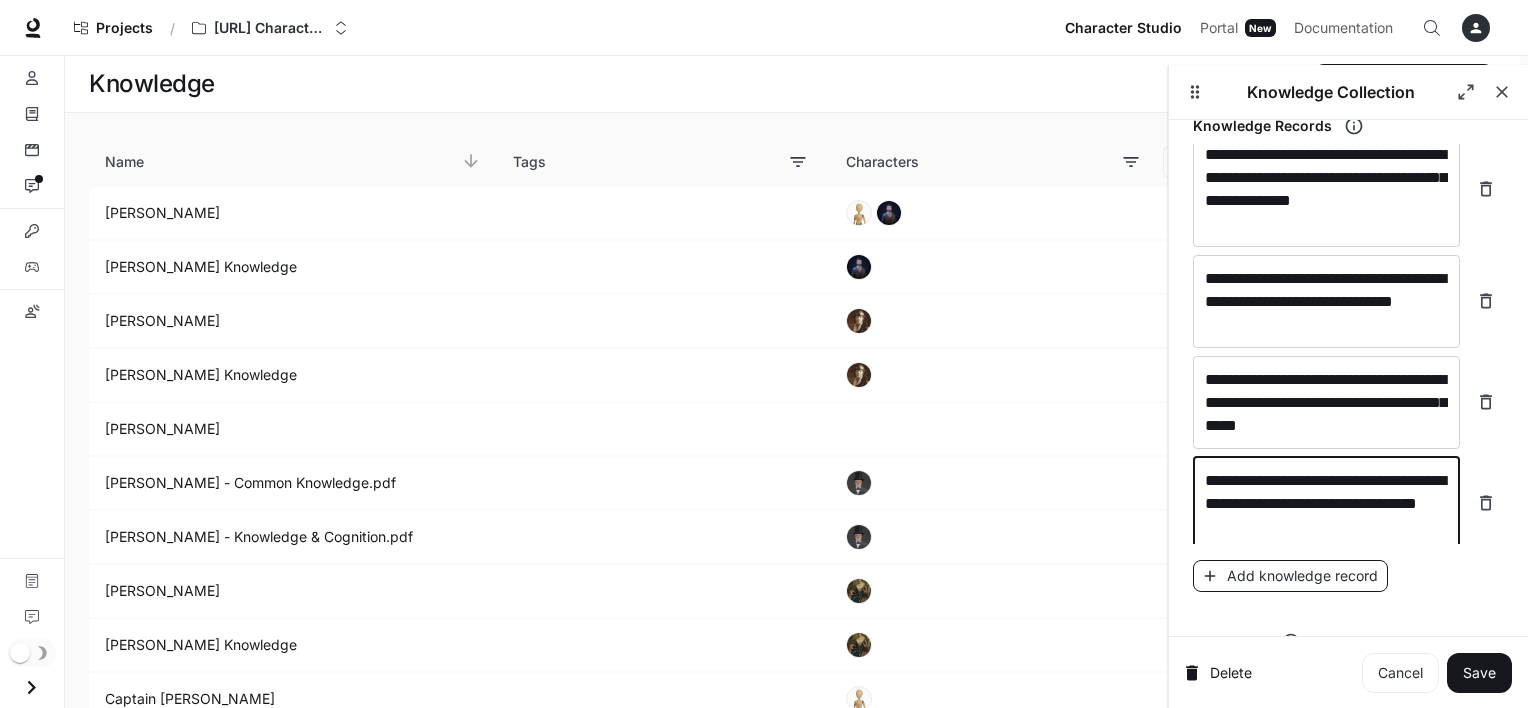 type on "**********" 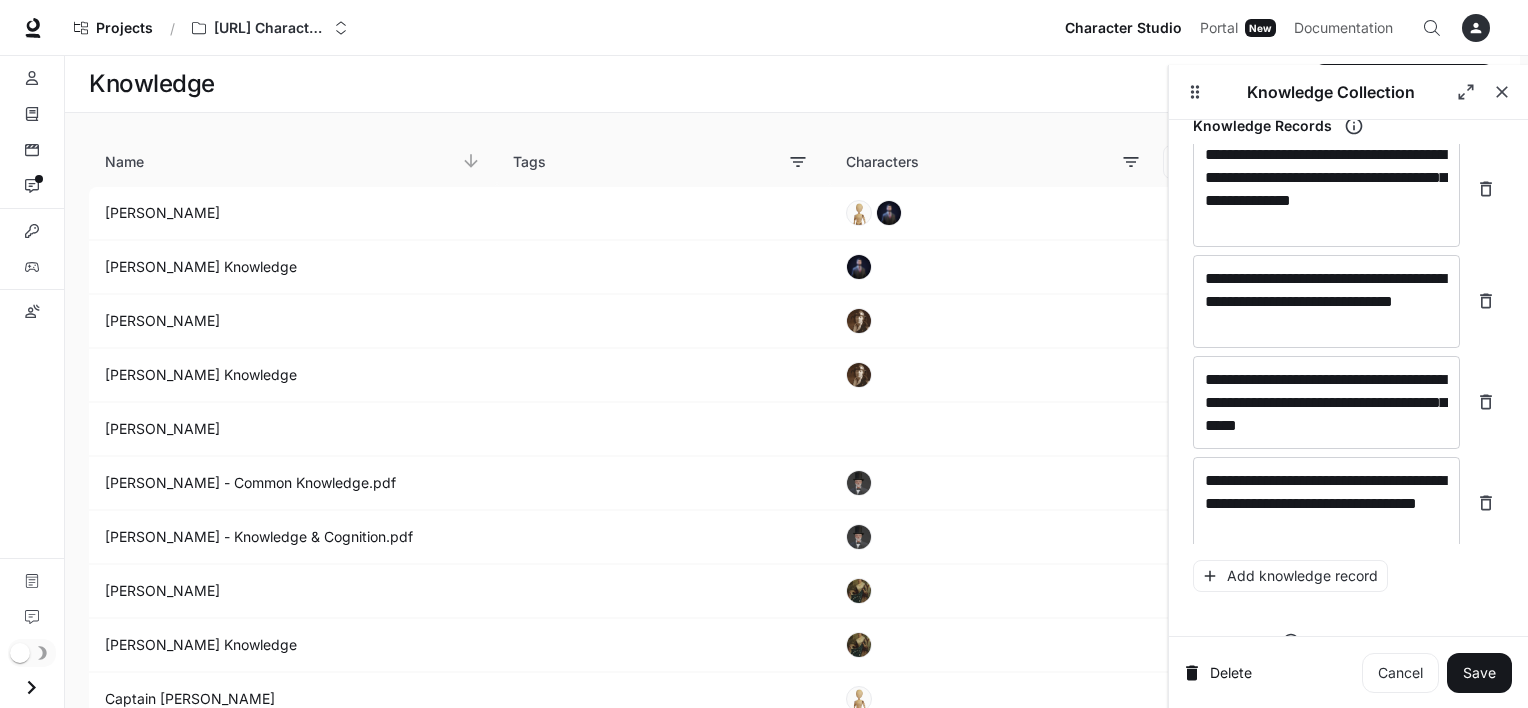 scroll, scrollTop: 27536, scrollLeft: 0, axis: vertical 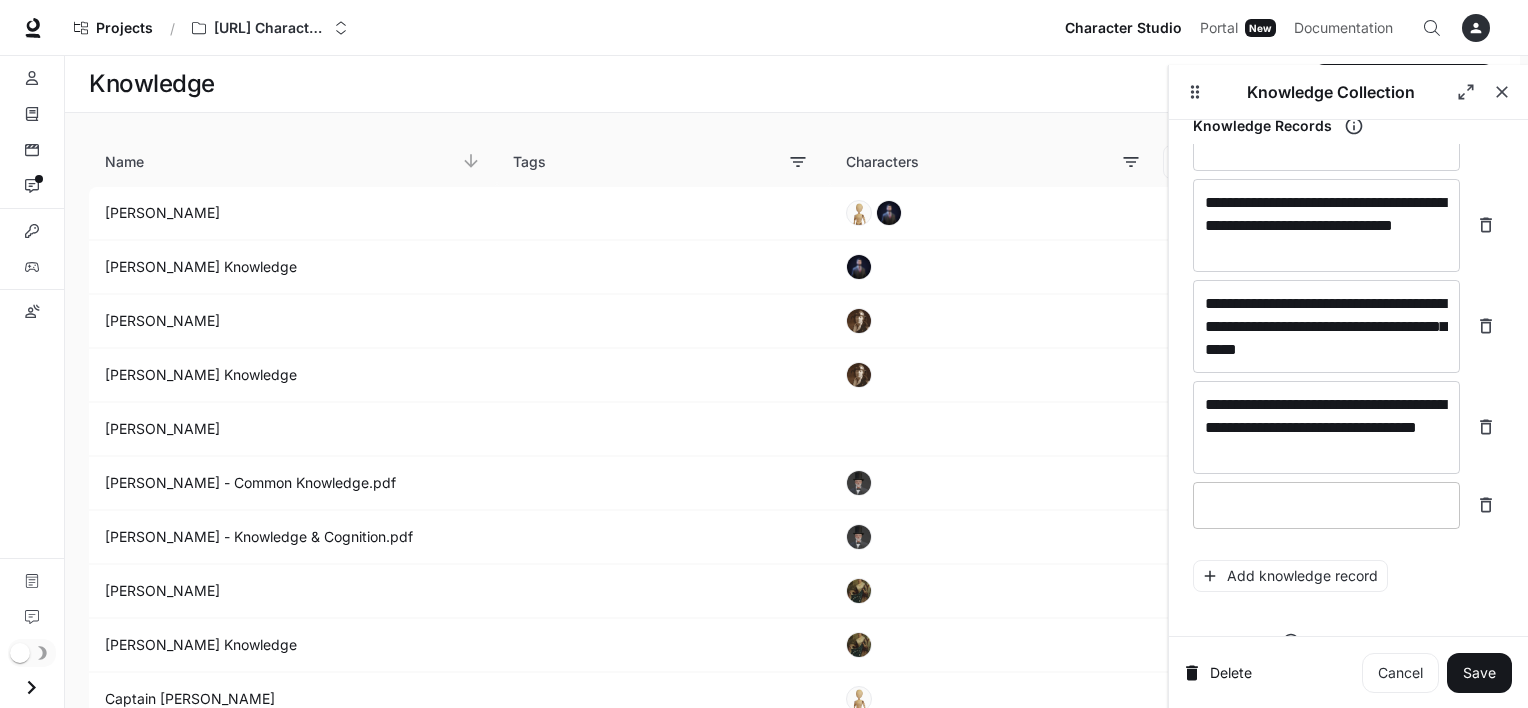 click at bounding box center (1326, 505) 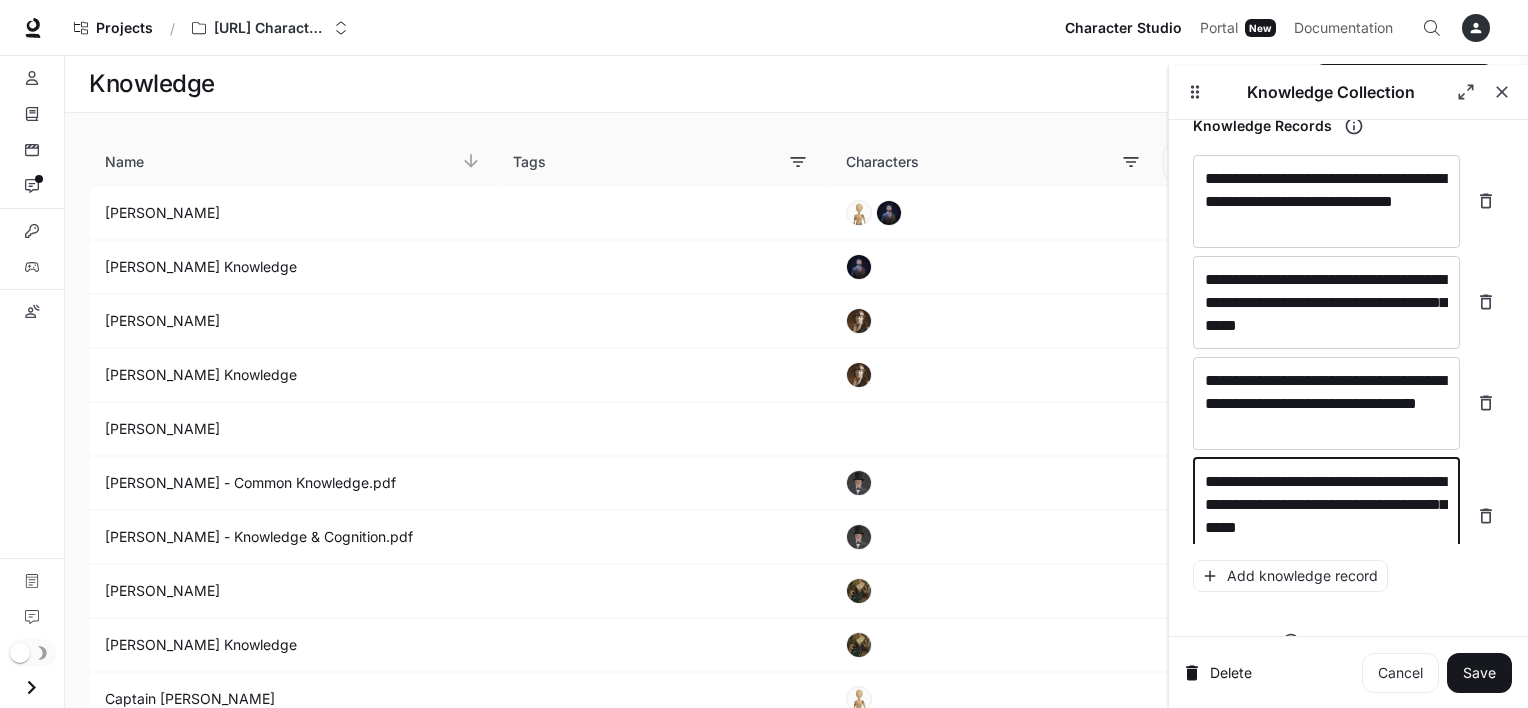 scroll, scrollTop: 27576, scrollLeft: 0, axis: vertical 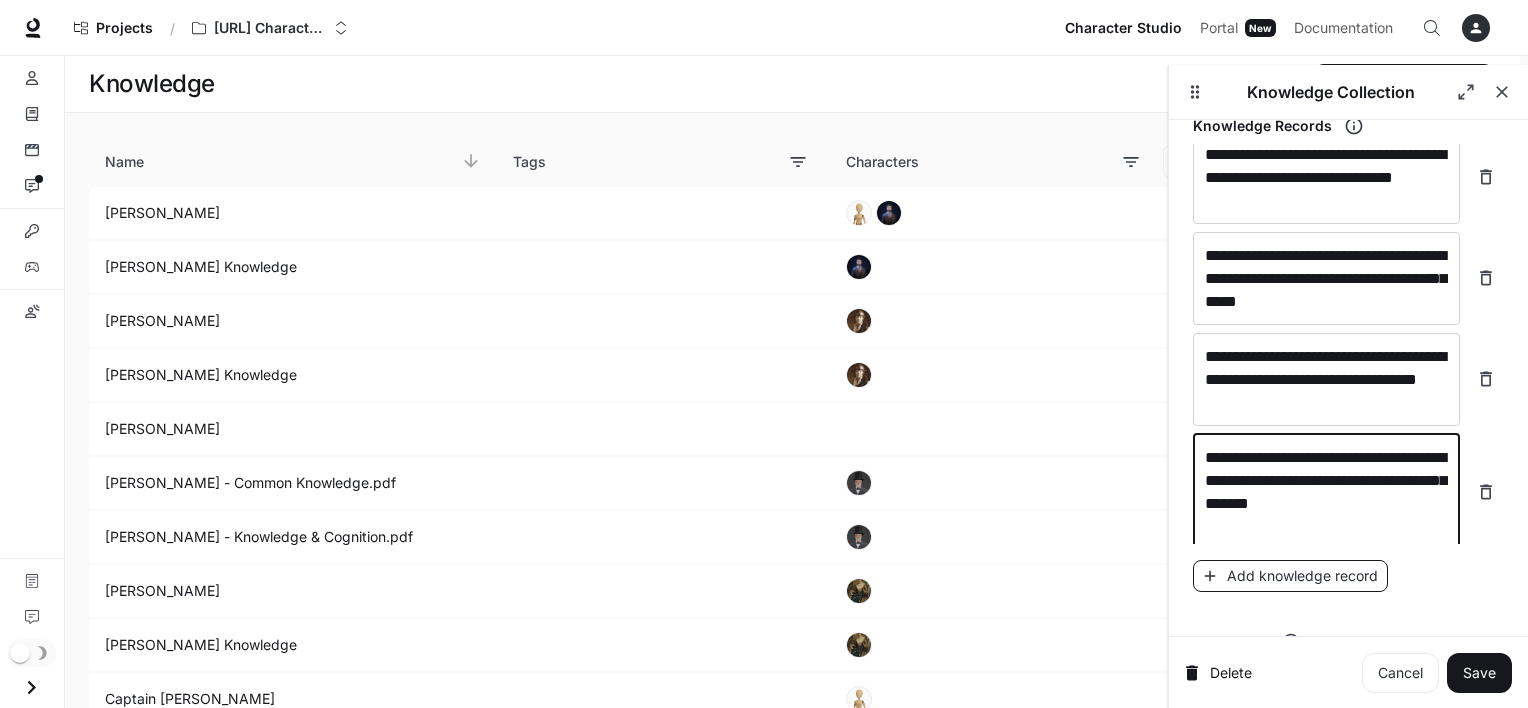type on "**********" 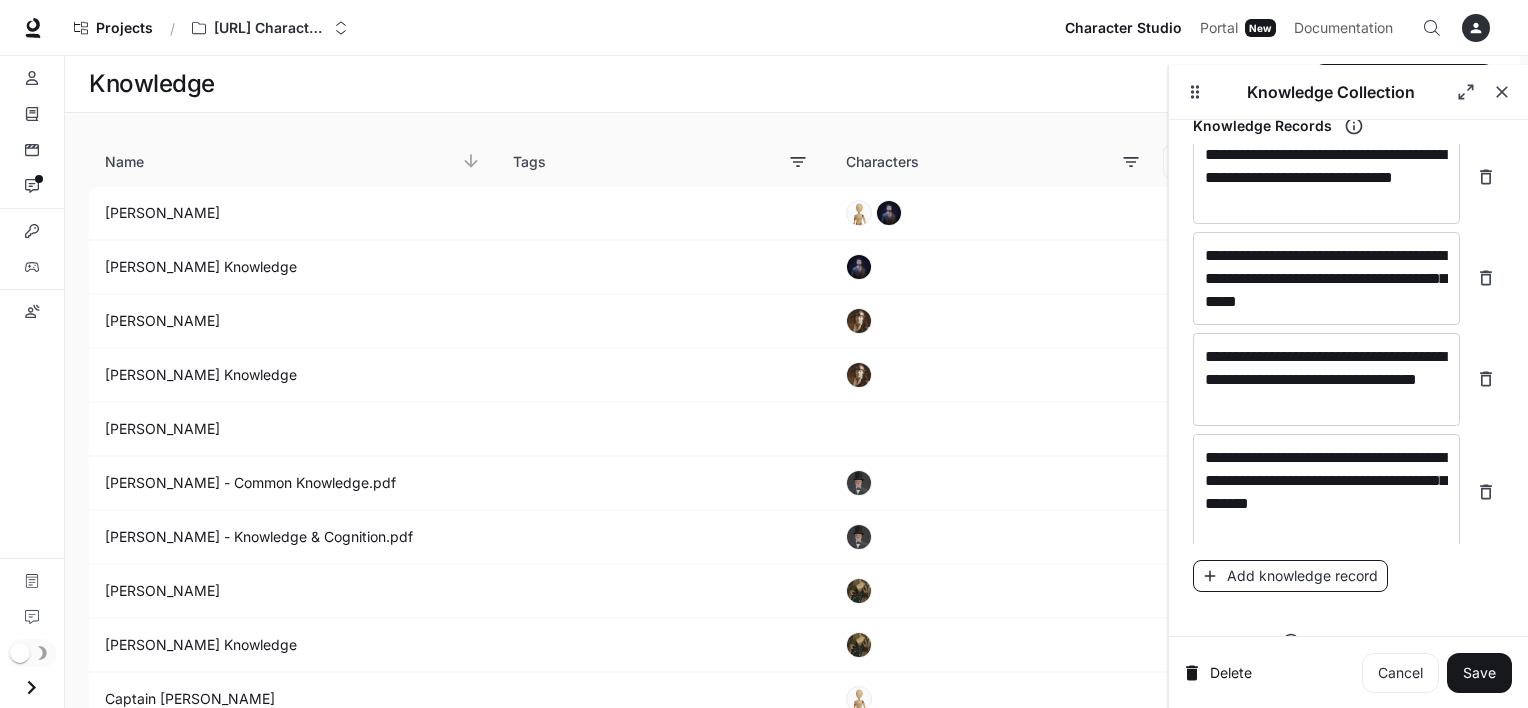 scroll, scrollTop: 27630, scrollLeft: 0, axis: vertical 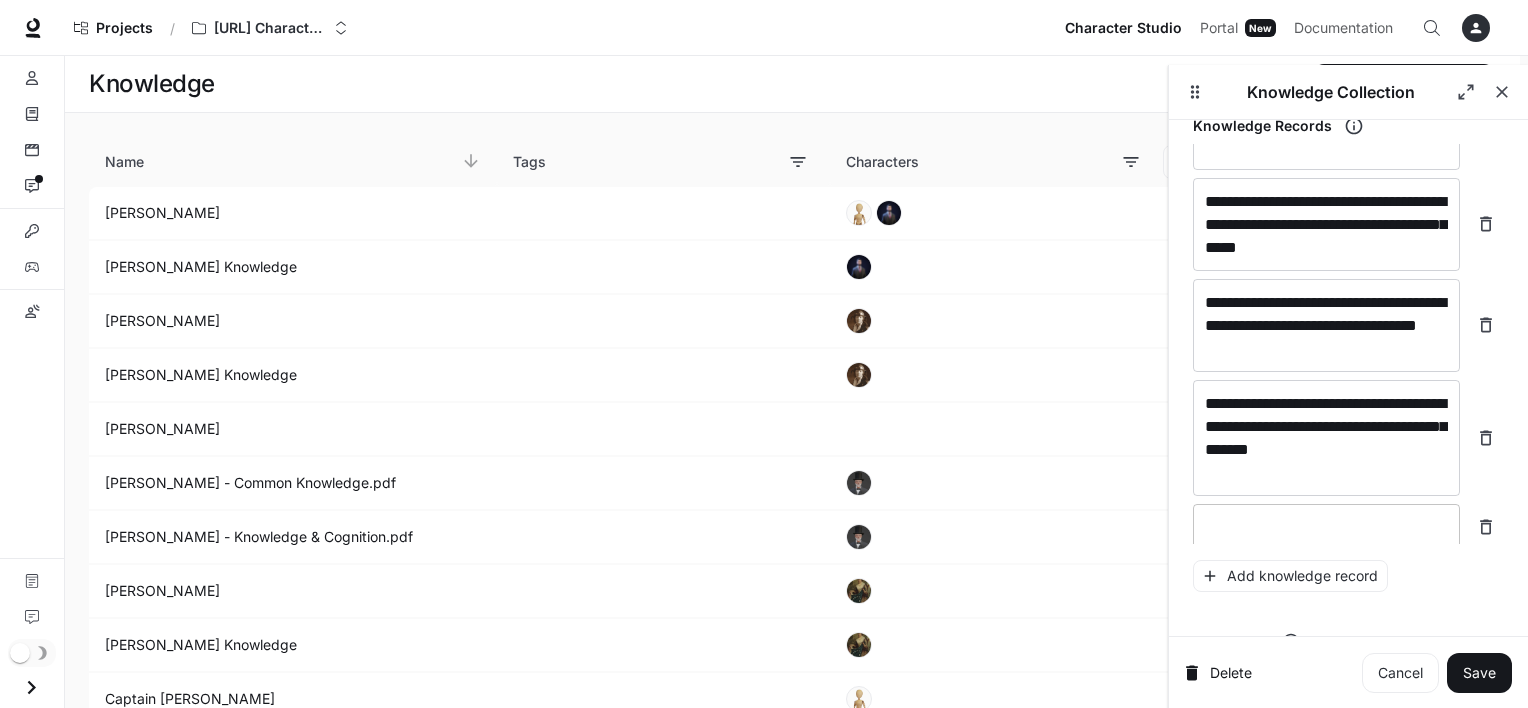 click at bounding box center (1326, 527) 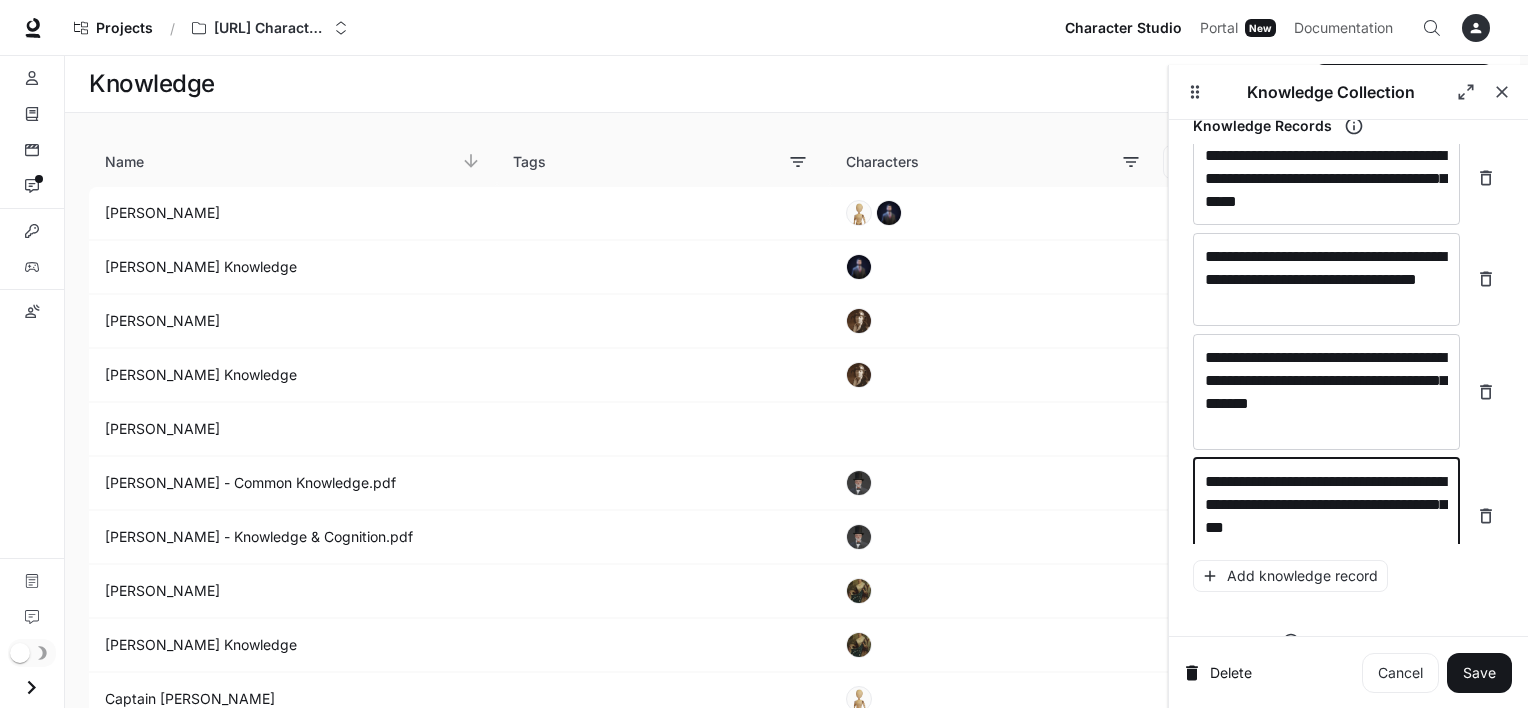 scroll, scrollTop: 27684, scrollLeft: 0, axis: vertical 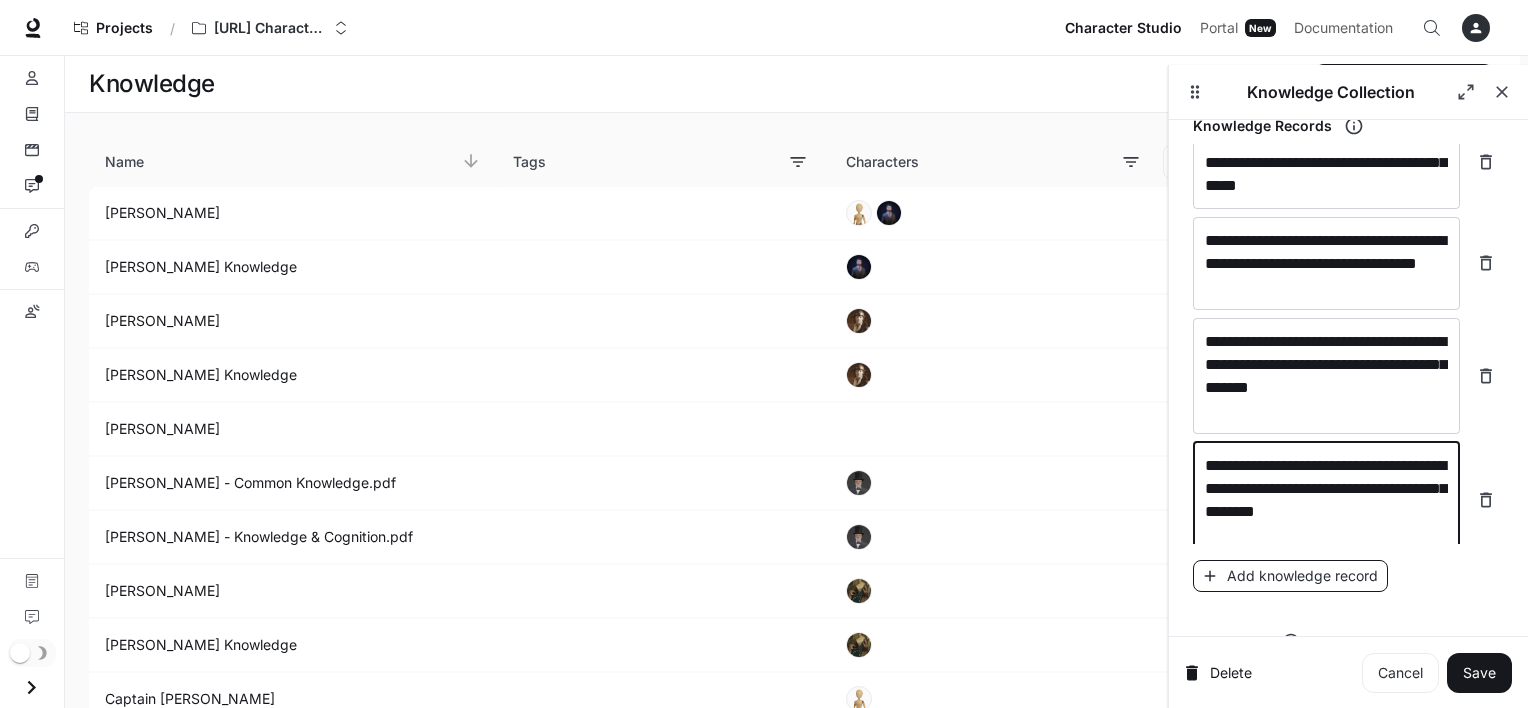 type on "**********" 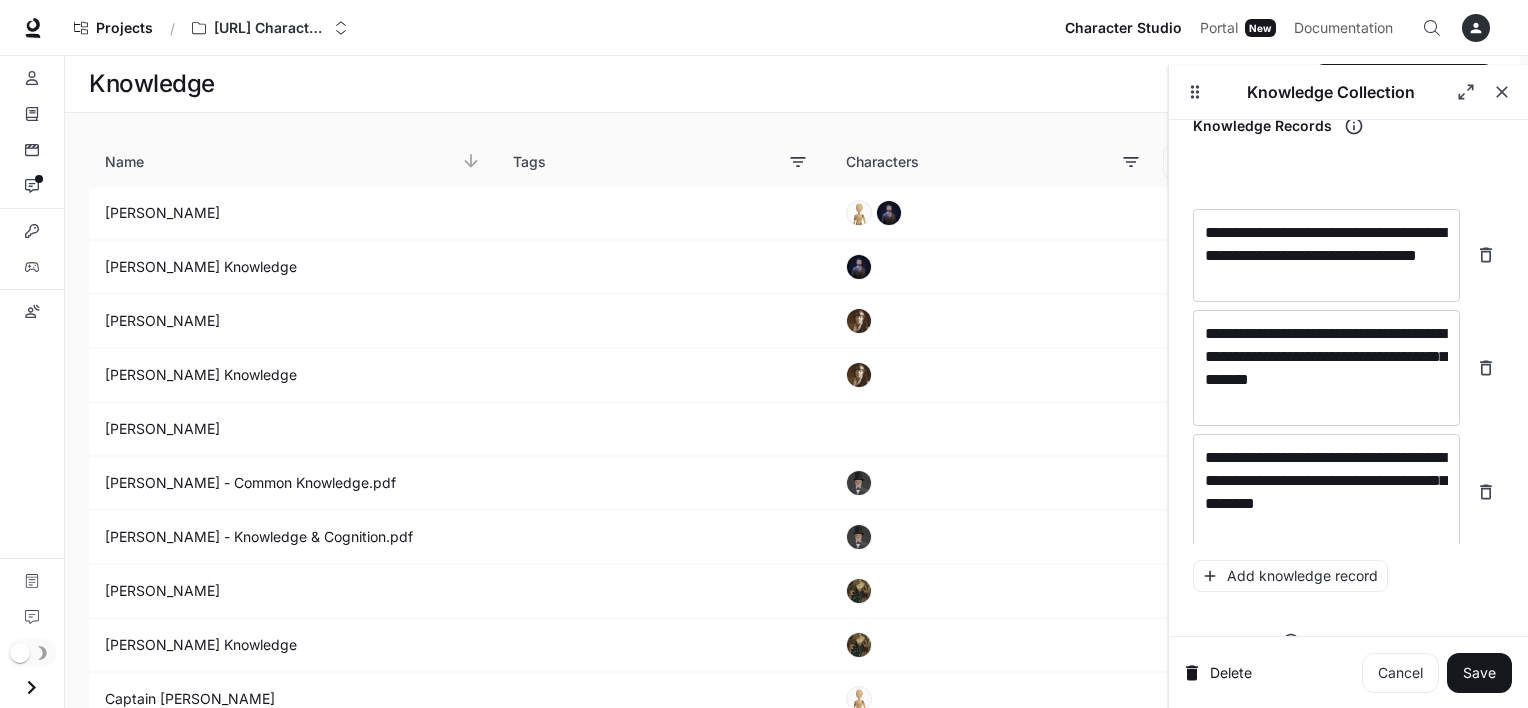 scroll, scrollTop: 27760, scrollLeft: 0, axis: vertical 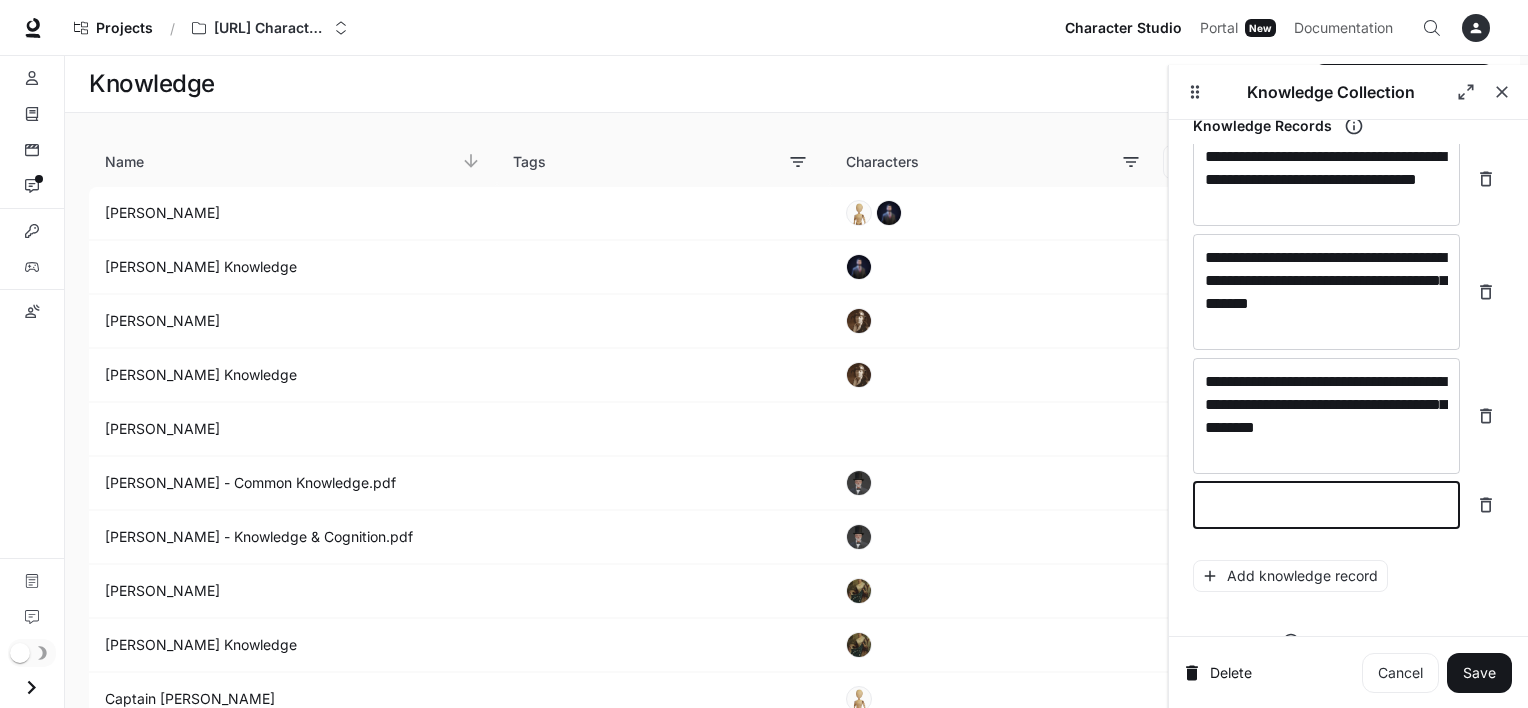 click at bounding box center (1326, 505) 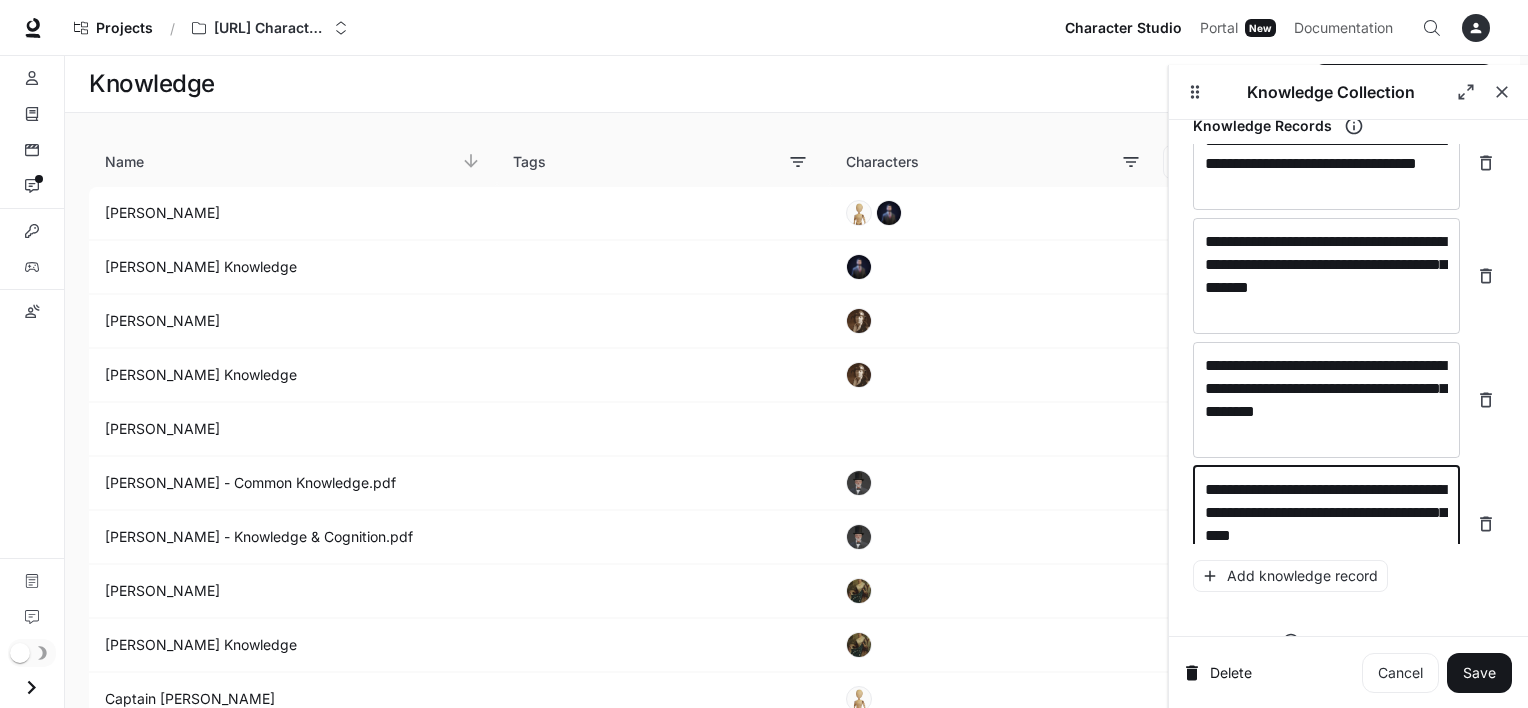 scroll, scrollTop: 27800, scrollLeft: 0, axis: vertical 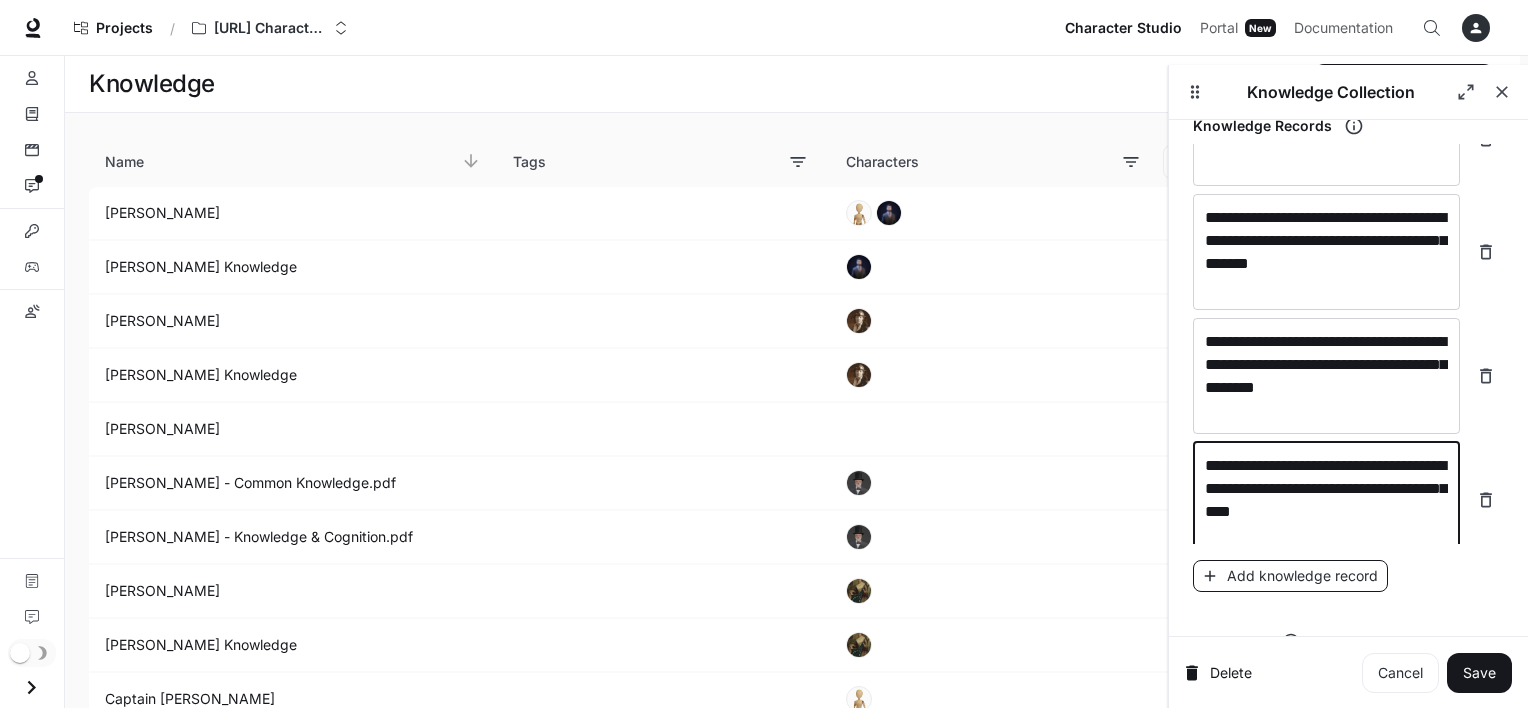 type on "**********" 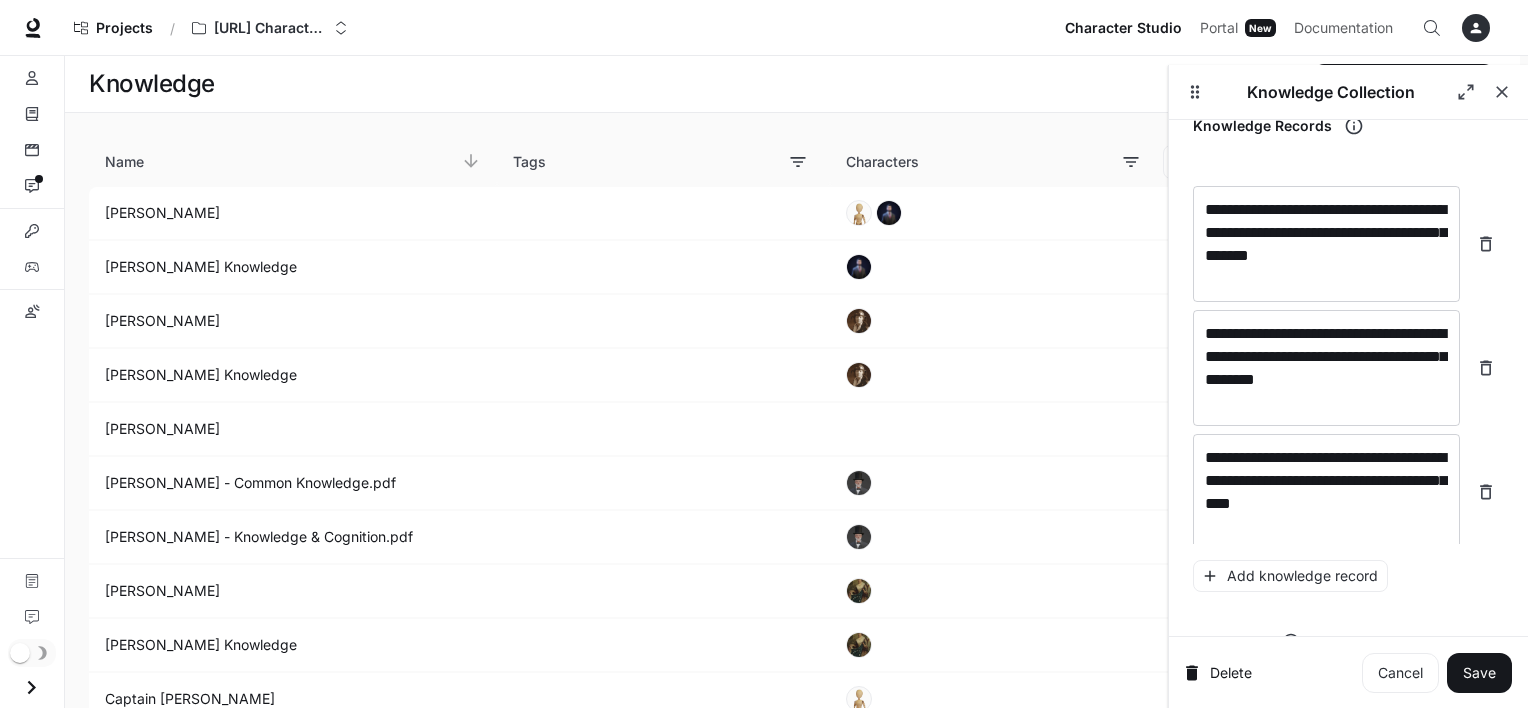 scroll, scrollTop: 27876, scrollLeft: 0, axis: vertical 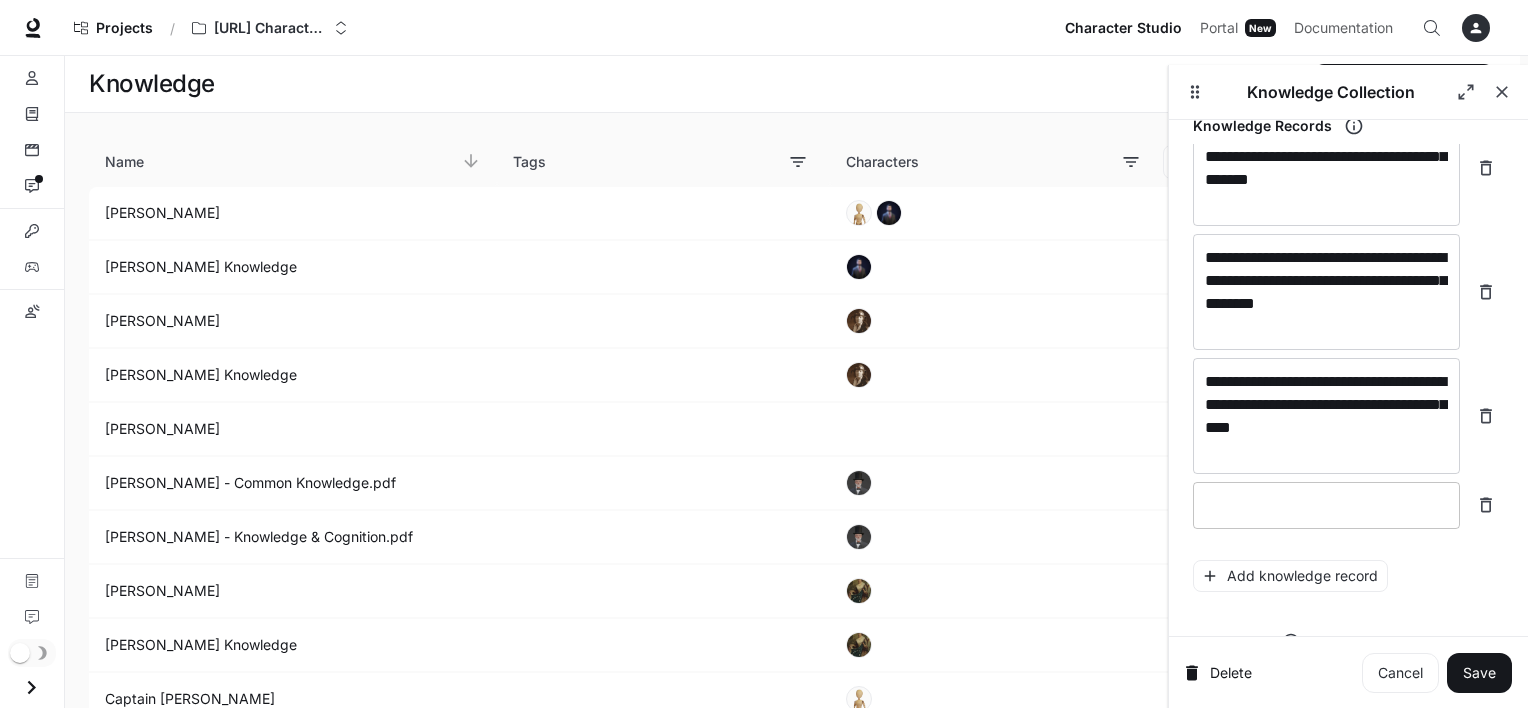 click at bounding box center (1326, 505) 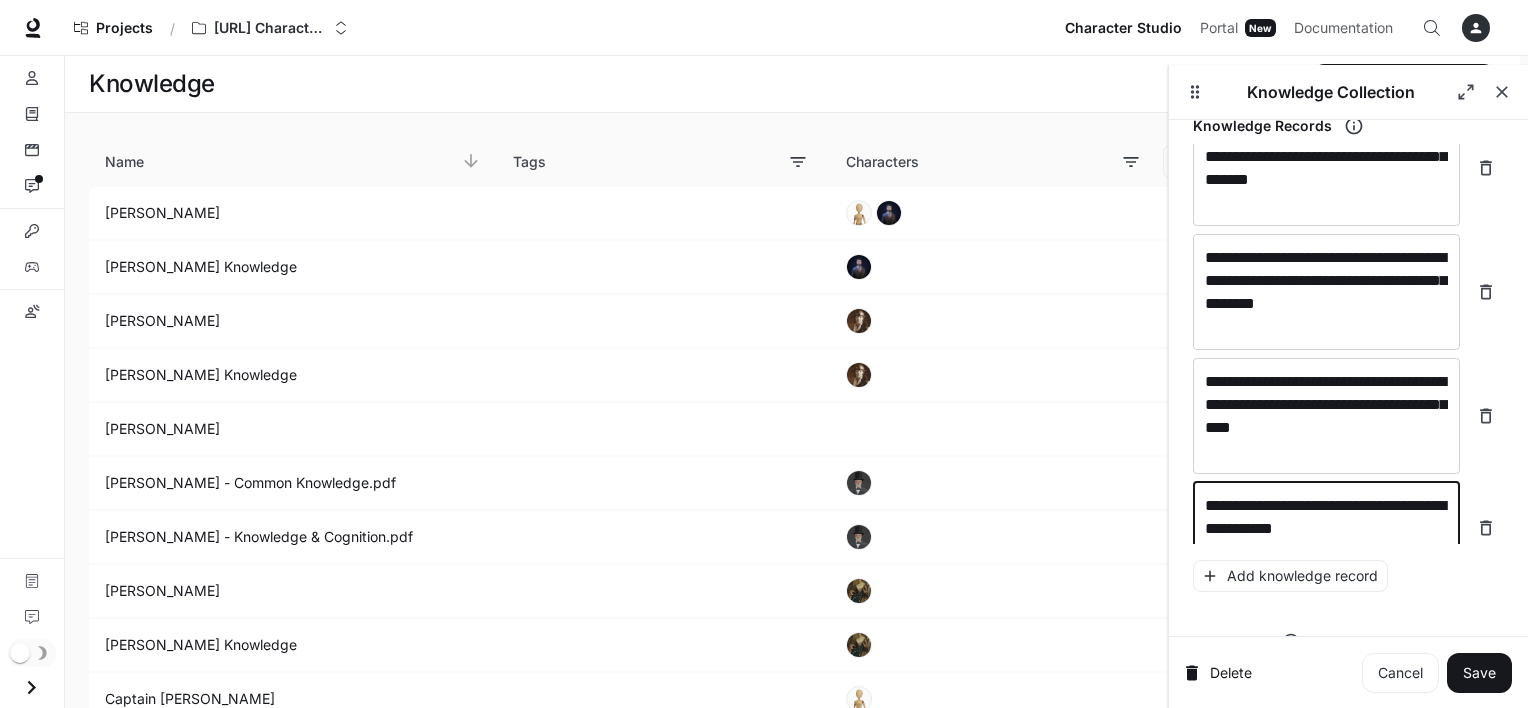 scroll, scrollTop: 27892, scrollLeft: 0, axis: vertical 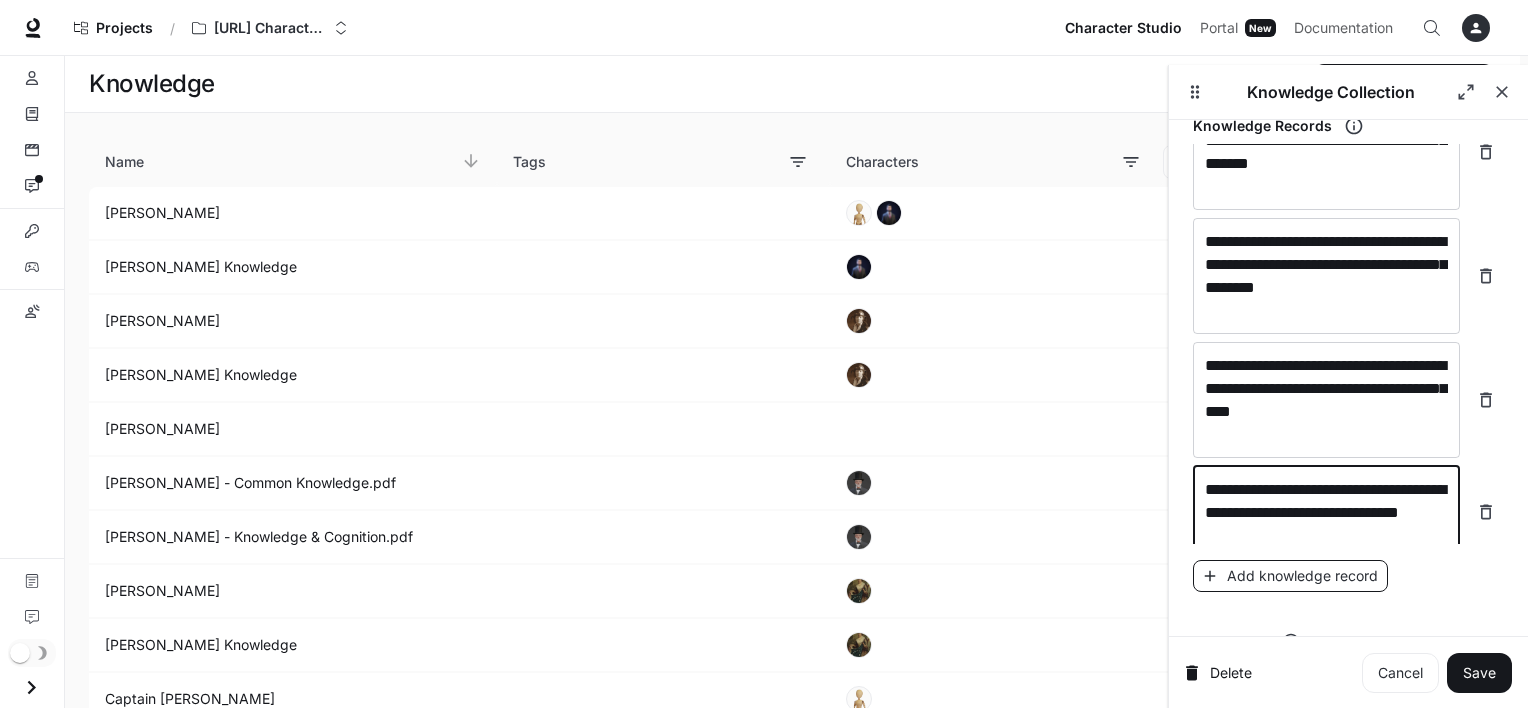 type on "**********" 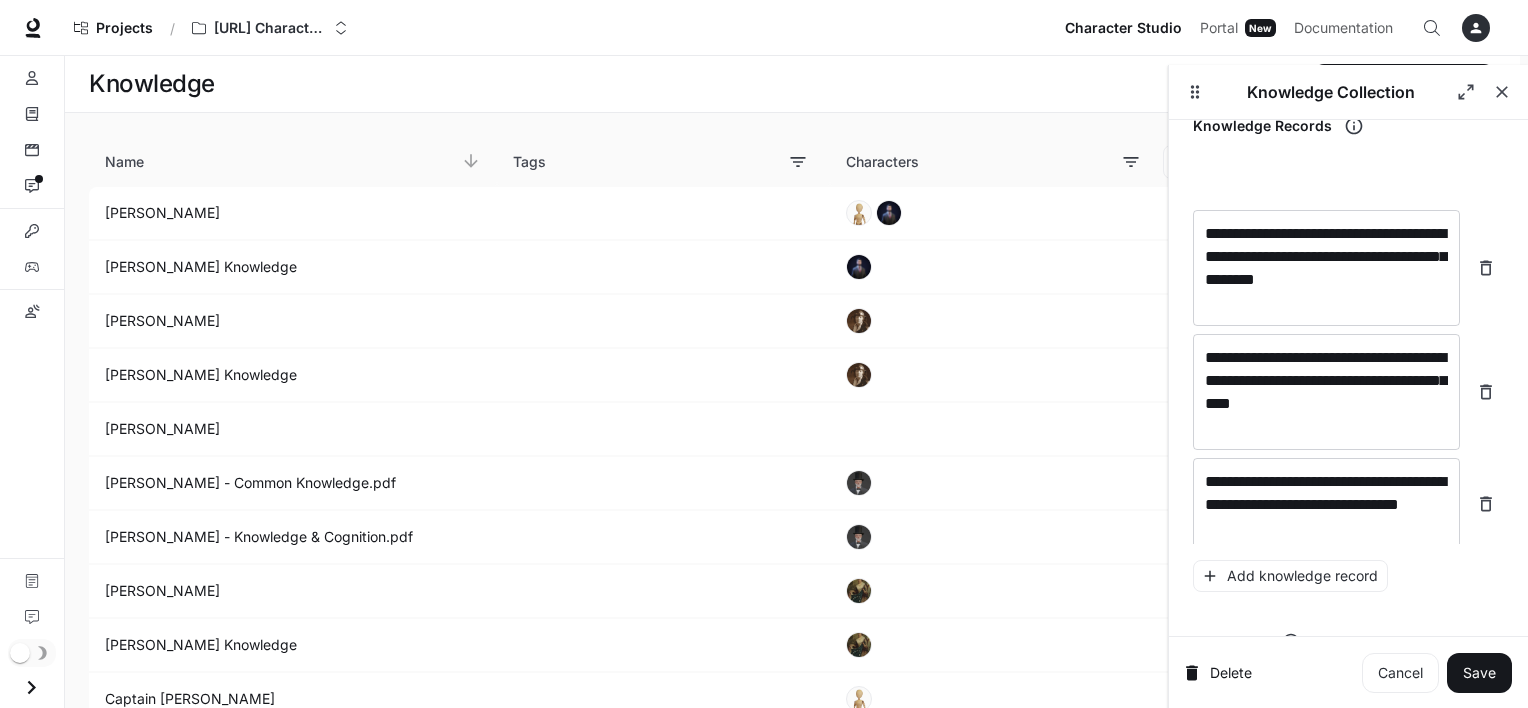 scroll, scrollTop: 27970, scrollLeft: 0, axis: vertical 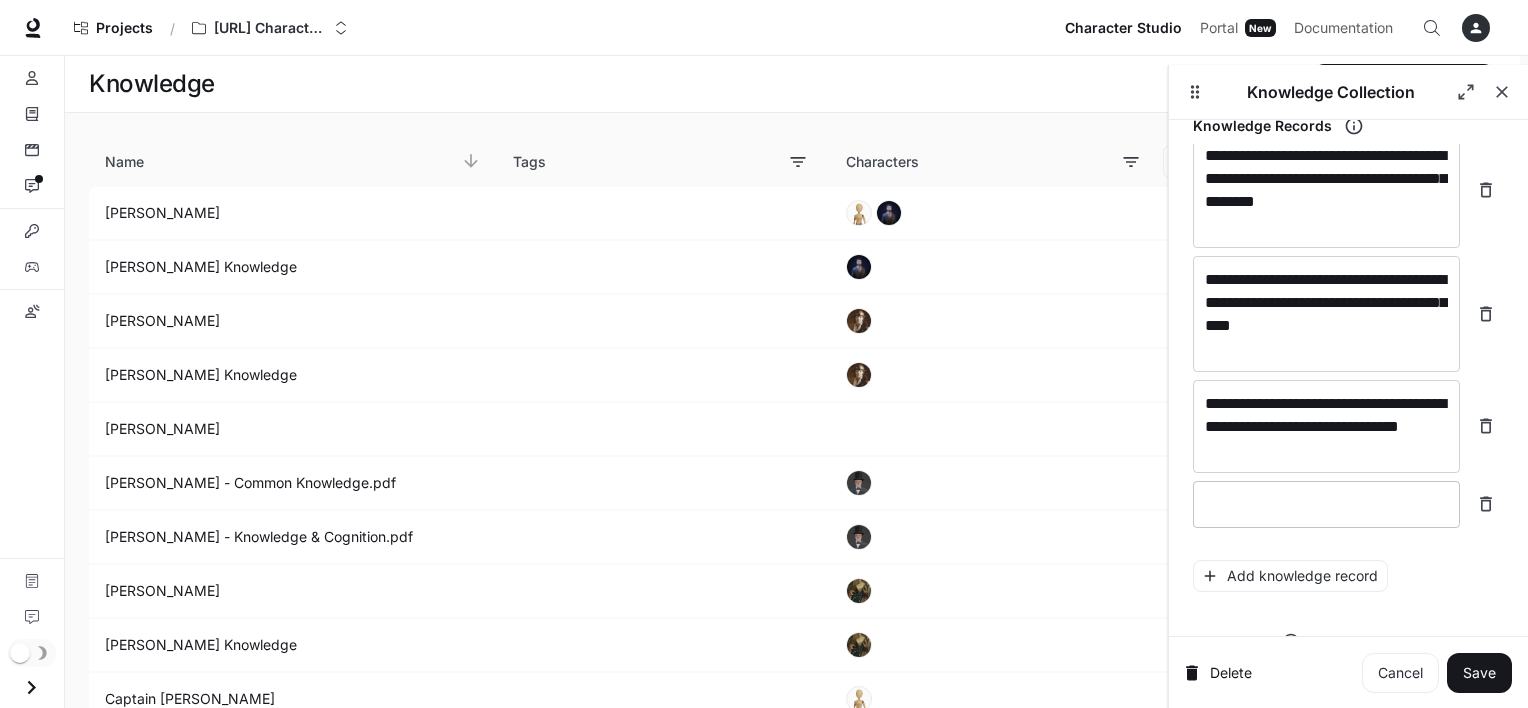 click at bounding box center (1326, 504) 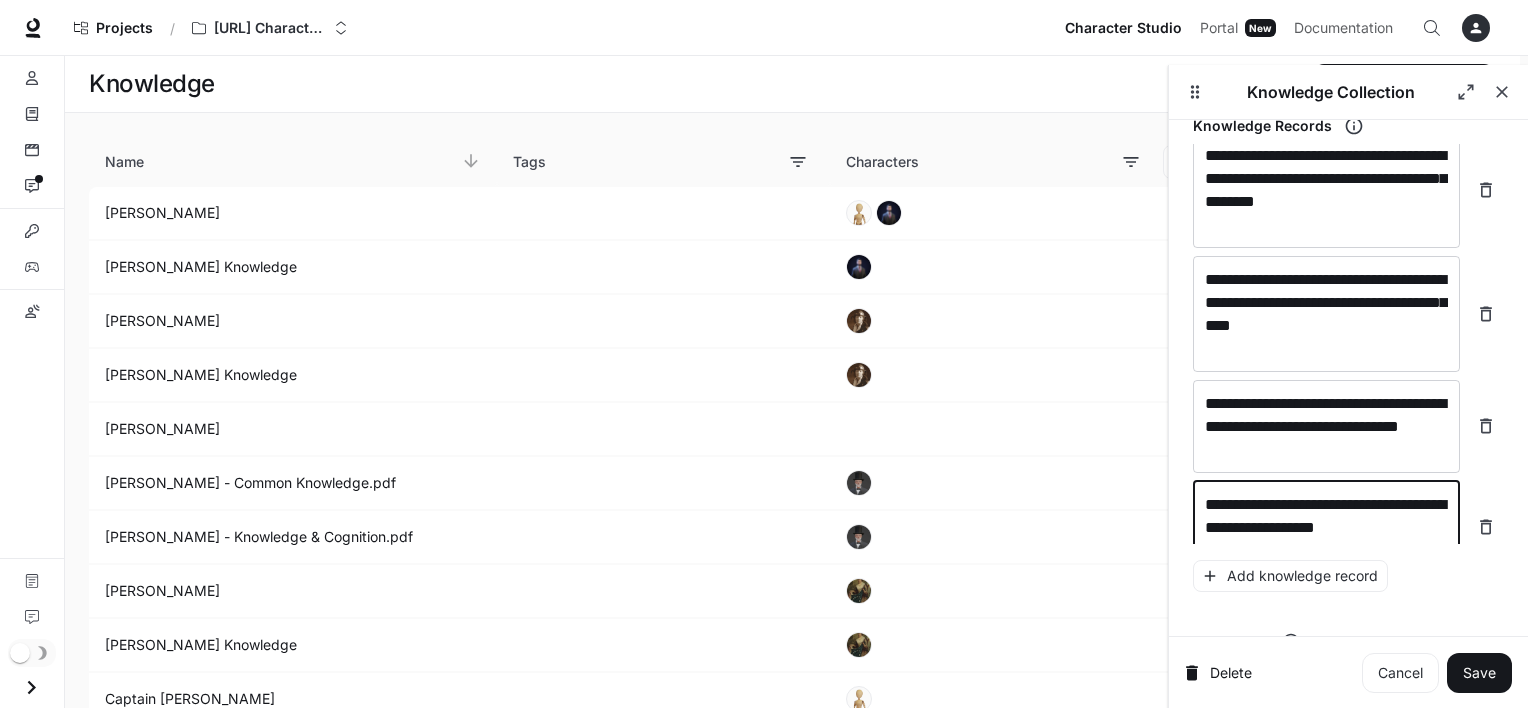 scroll, scrollTop: 27985, scrollLeft: 0, axis: vertical 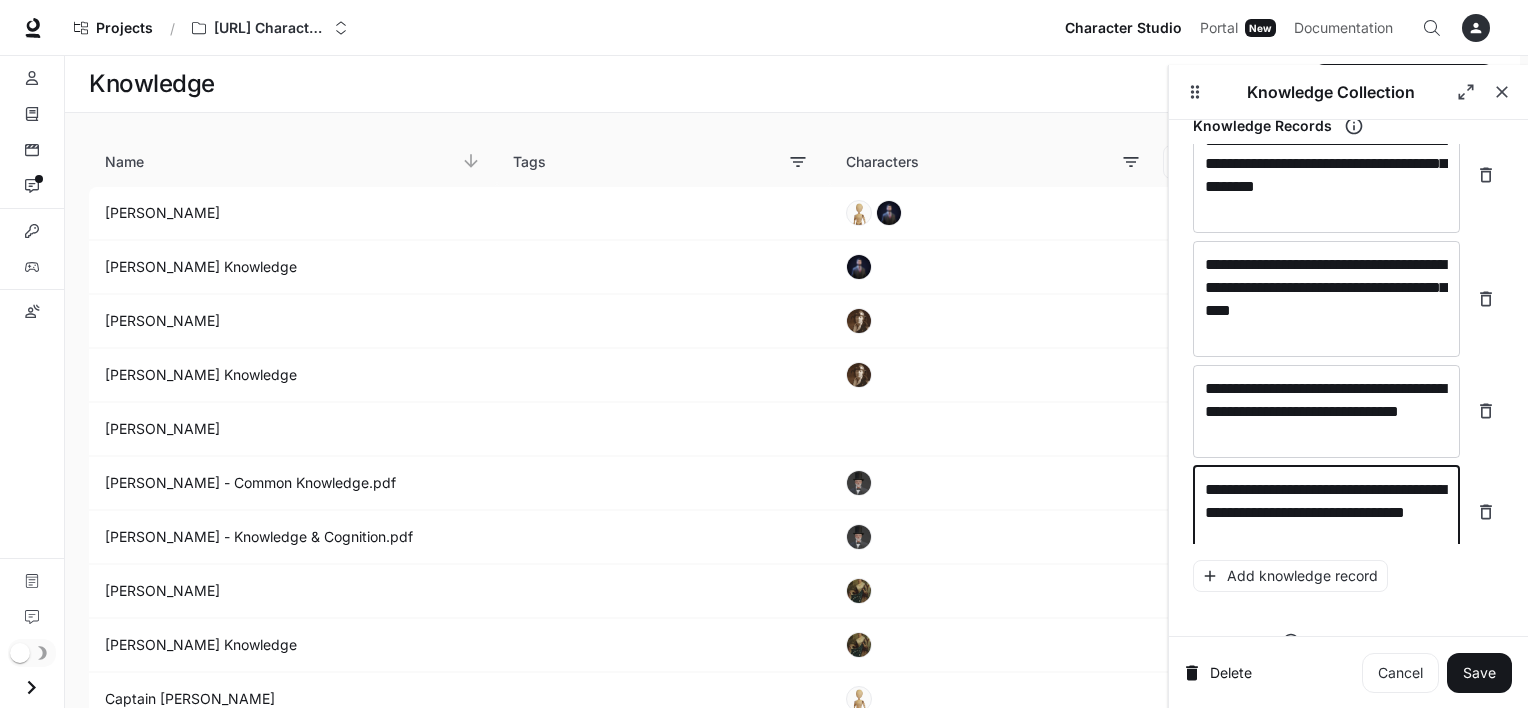 type on "**********" 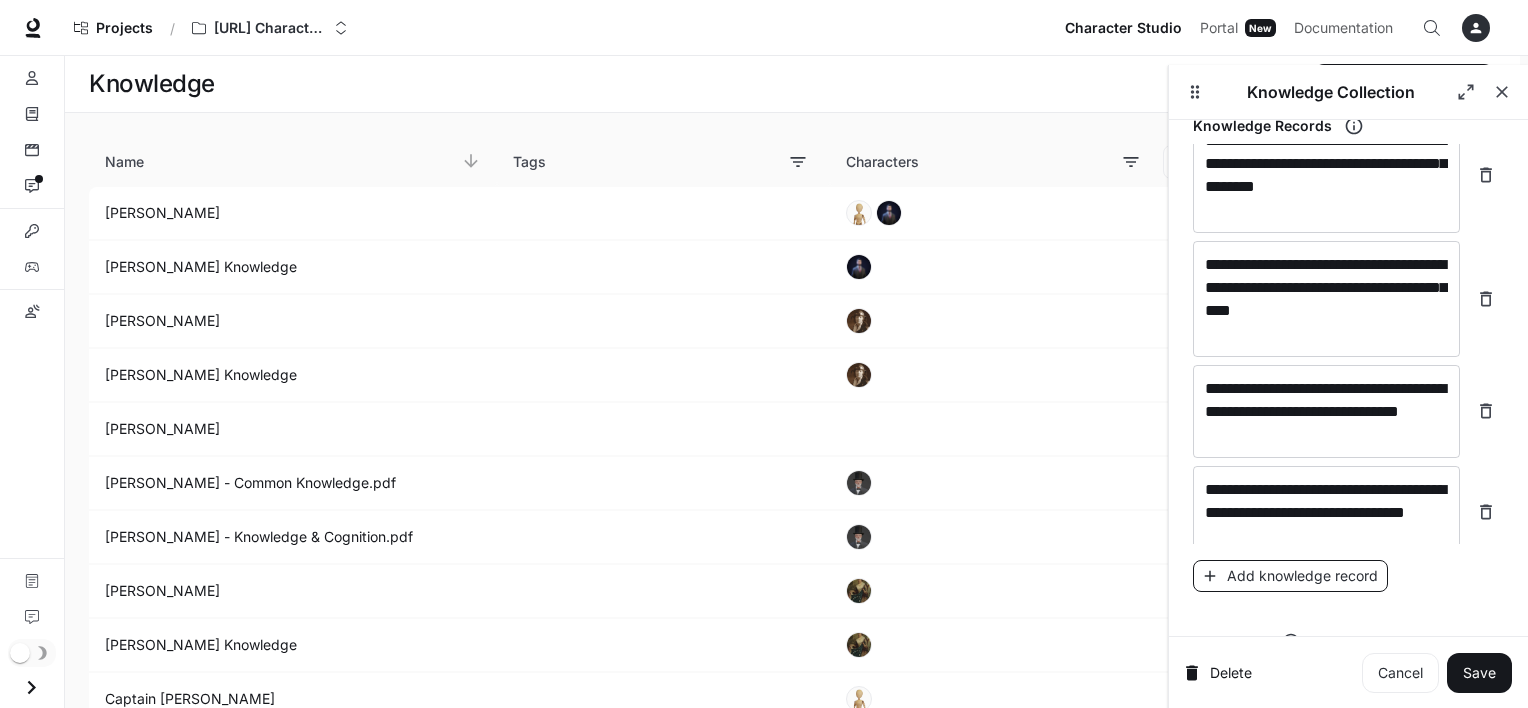 click 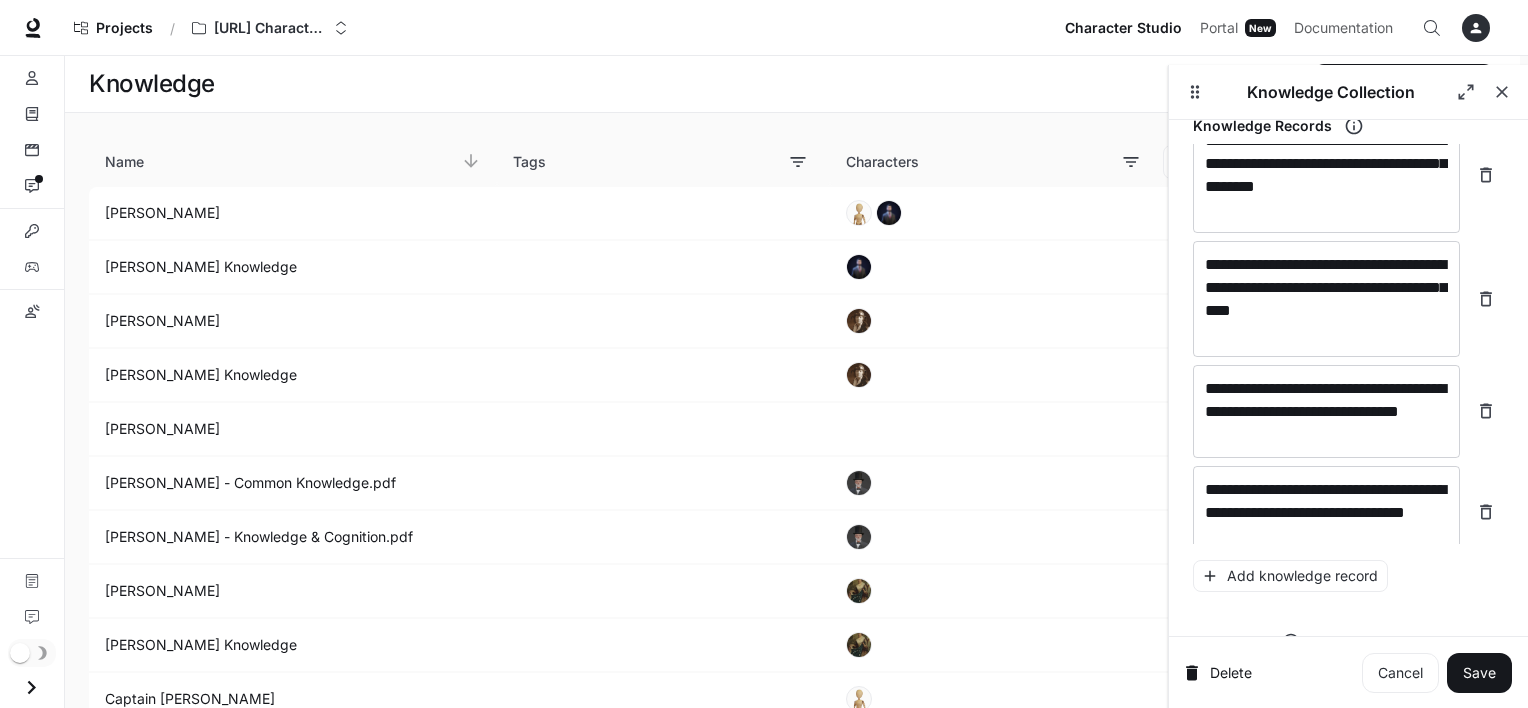 scroll, scrollTop: 28024, scrollLeft: 0, axis: vertical 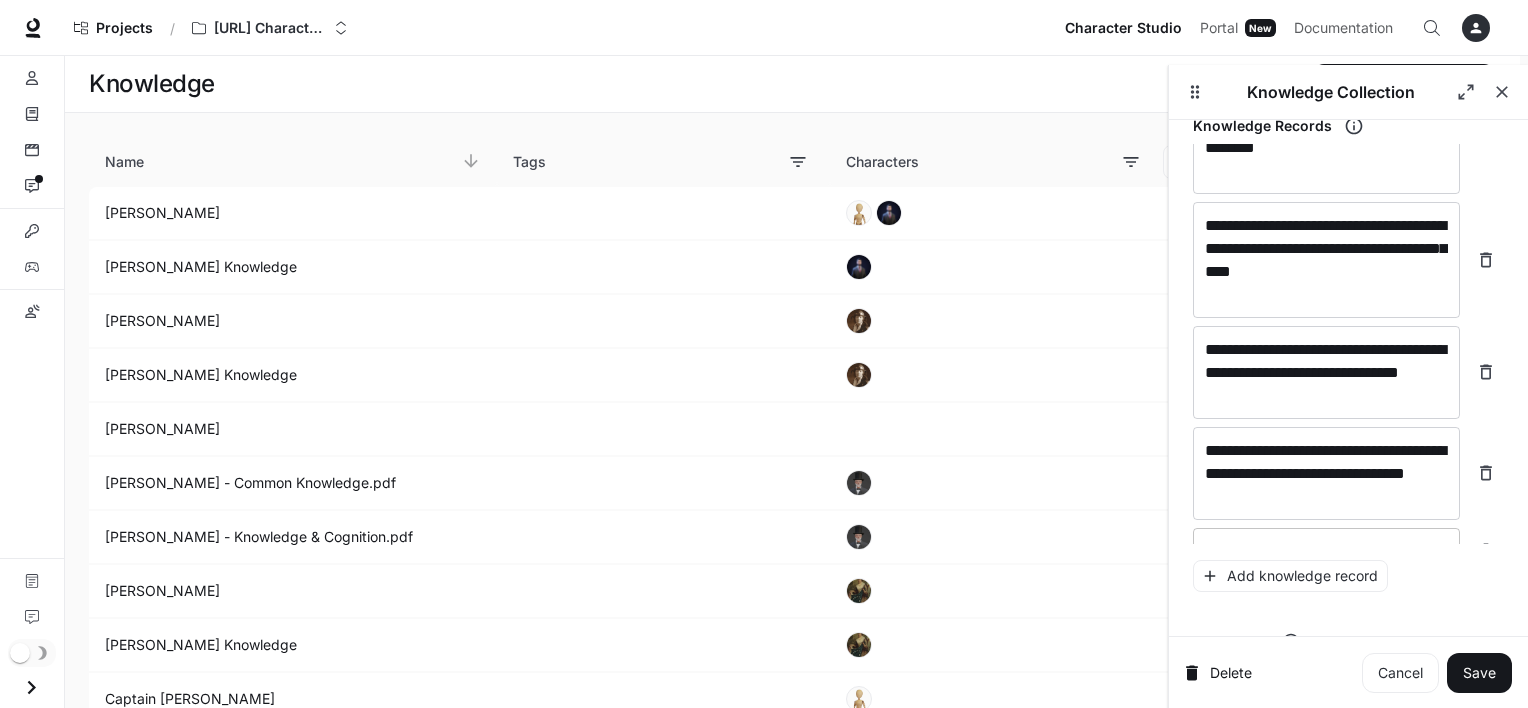 click at bounding box center (1326, 551) 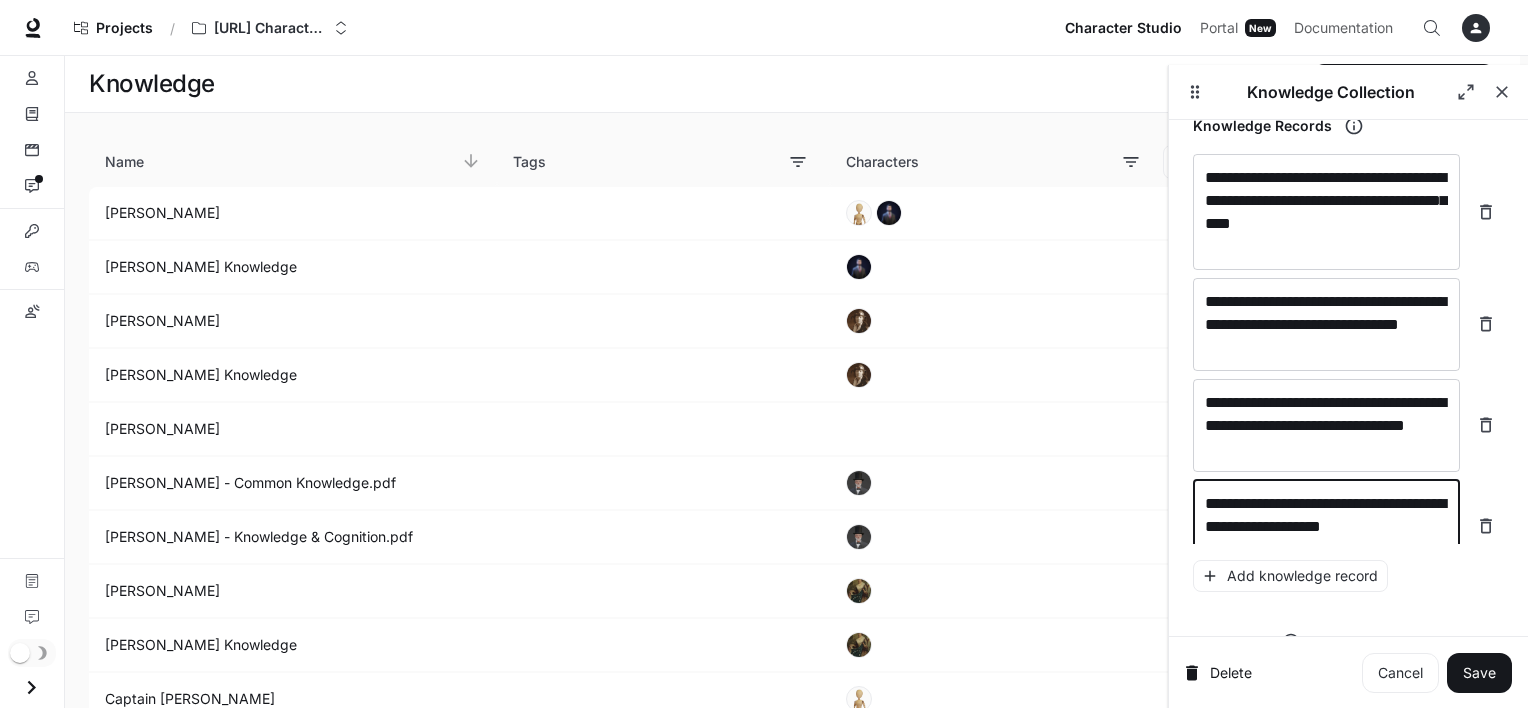 scroll, scrollTop: 28087, scrollLeft: 0, axis: vertical 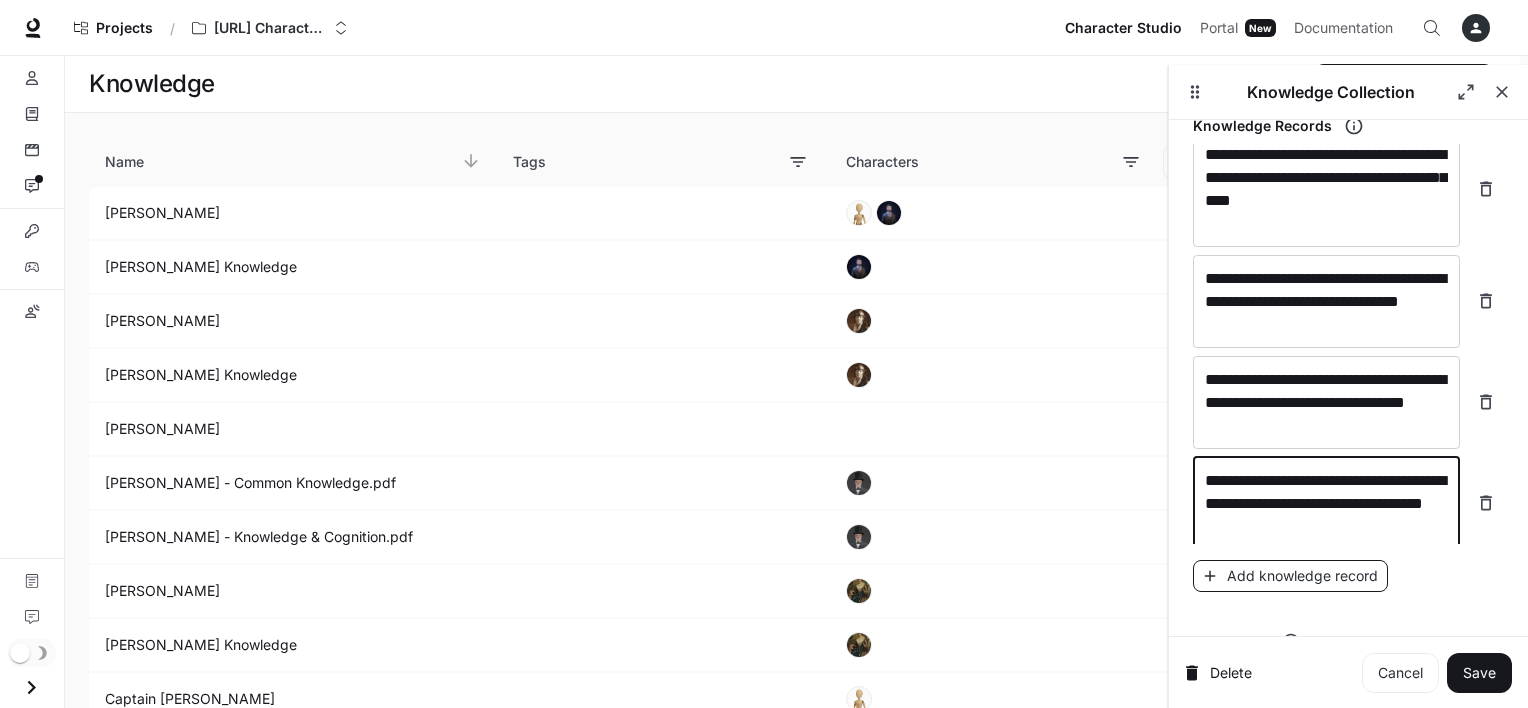 type on "**********" 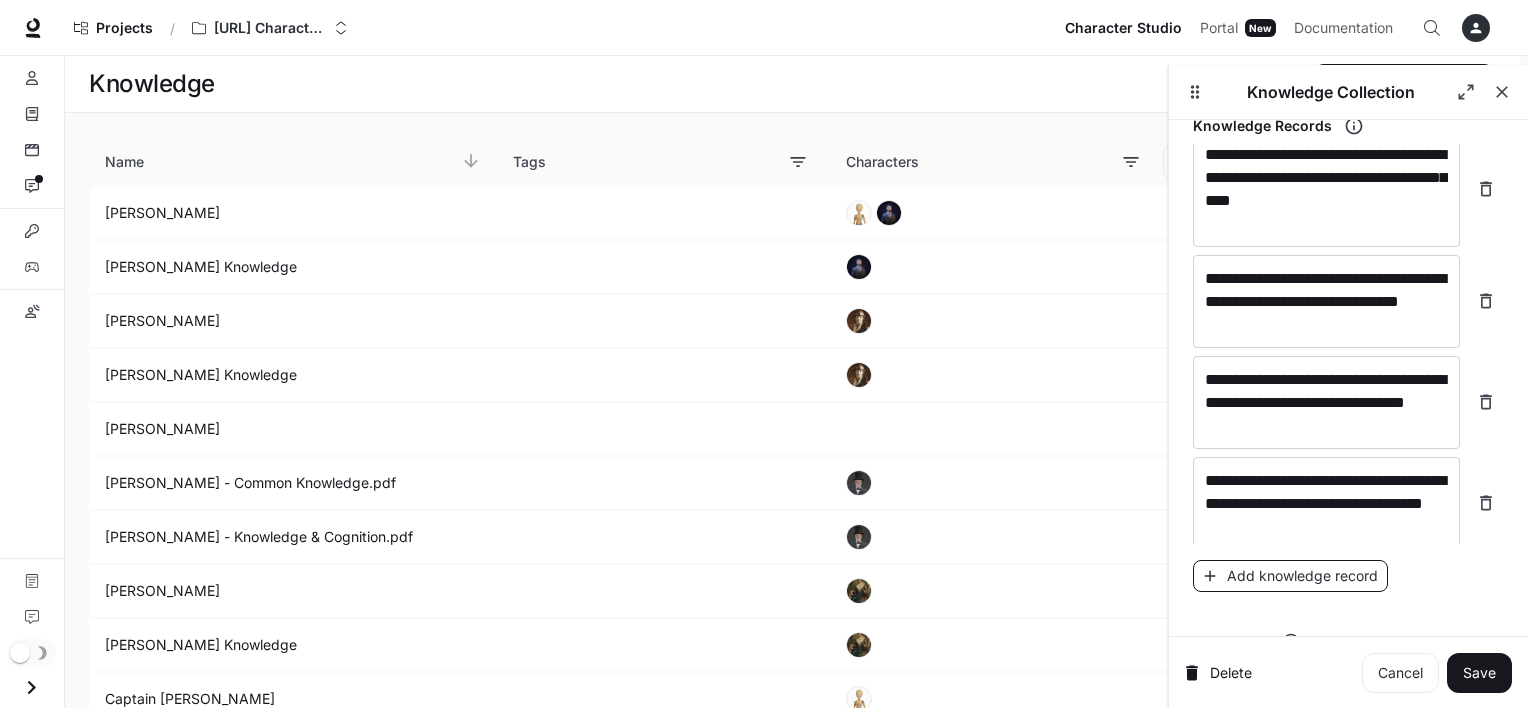 scroll, scrollTop: 28164, scrollLeft: 0, axis: vertical 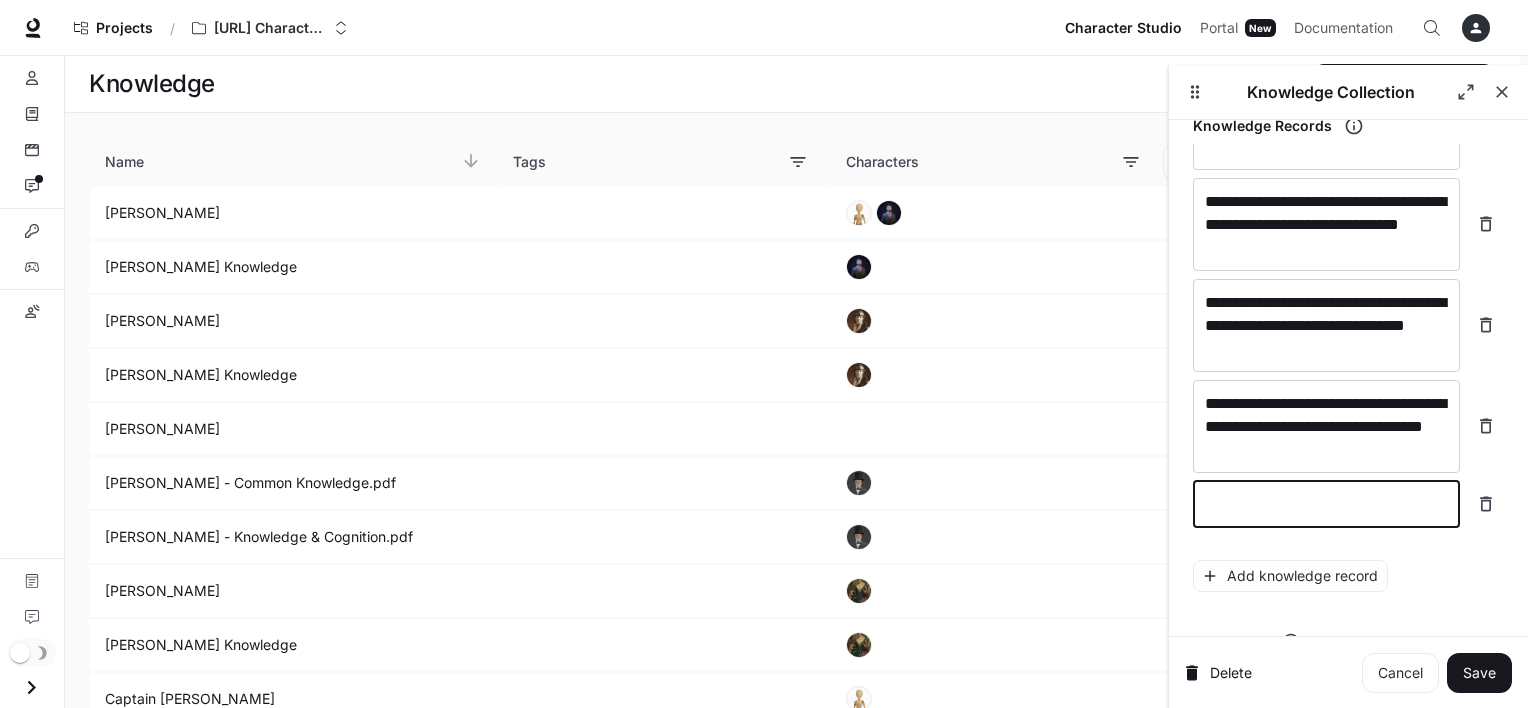 click at bounding box center (1326, 504) 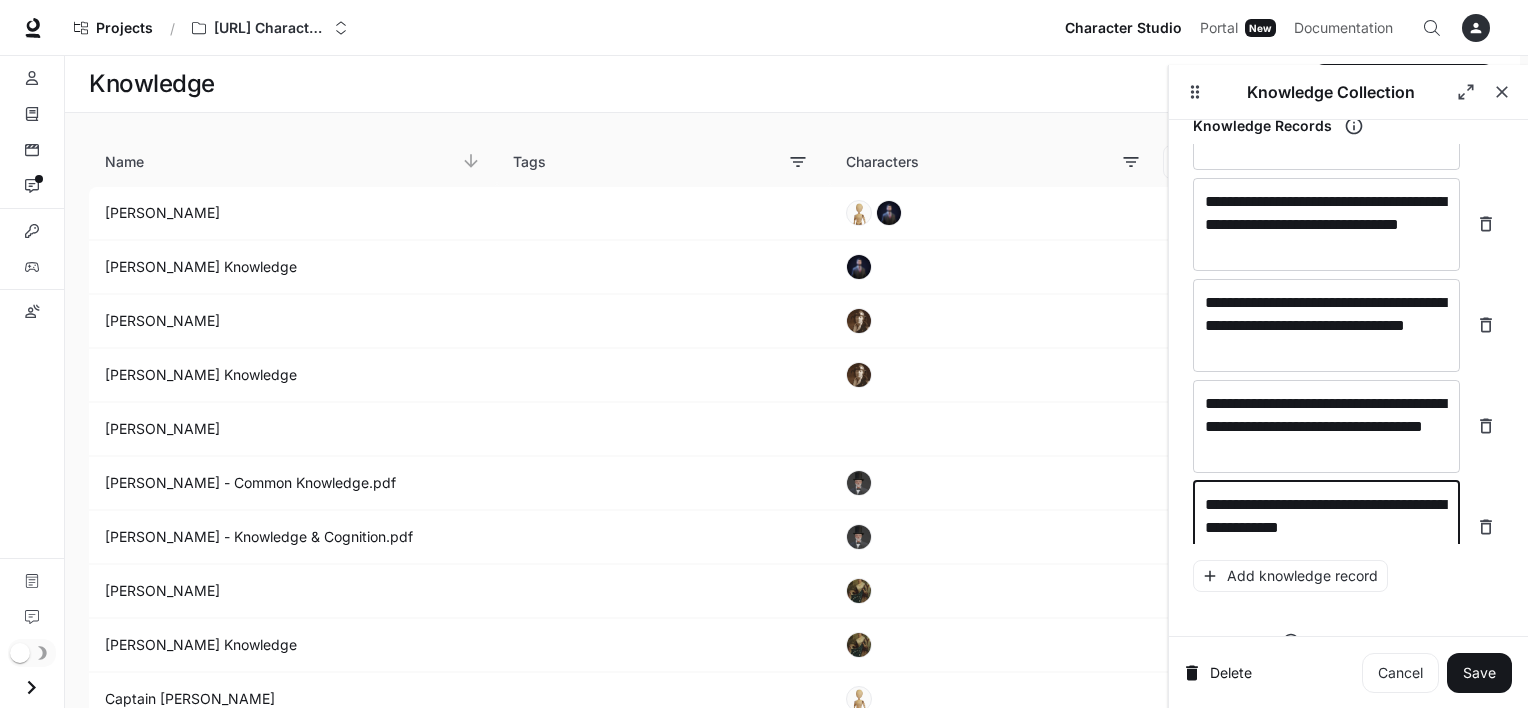 scroll, scrollTop: 28180, scrollLeft: 0, axis: vertical 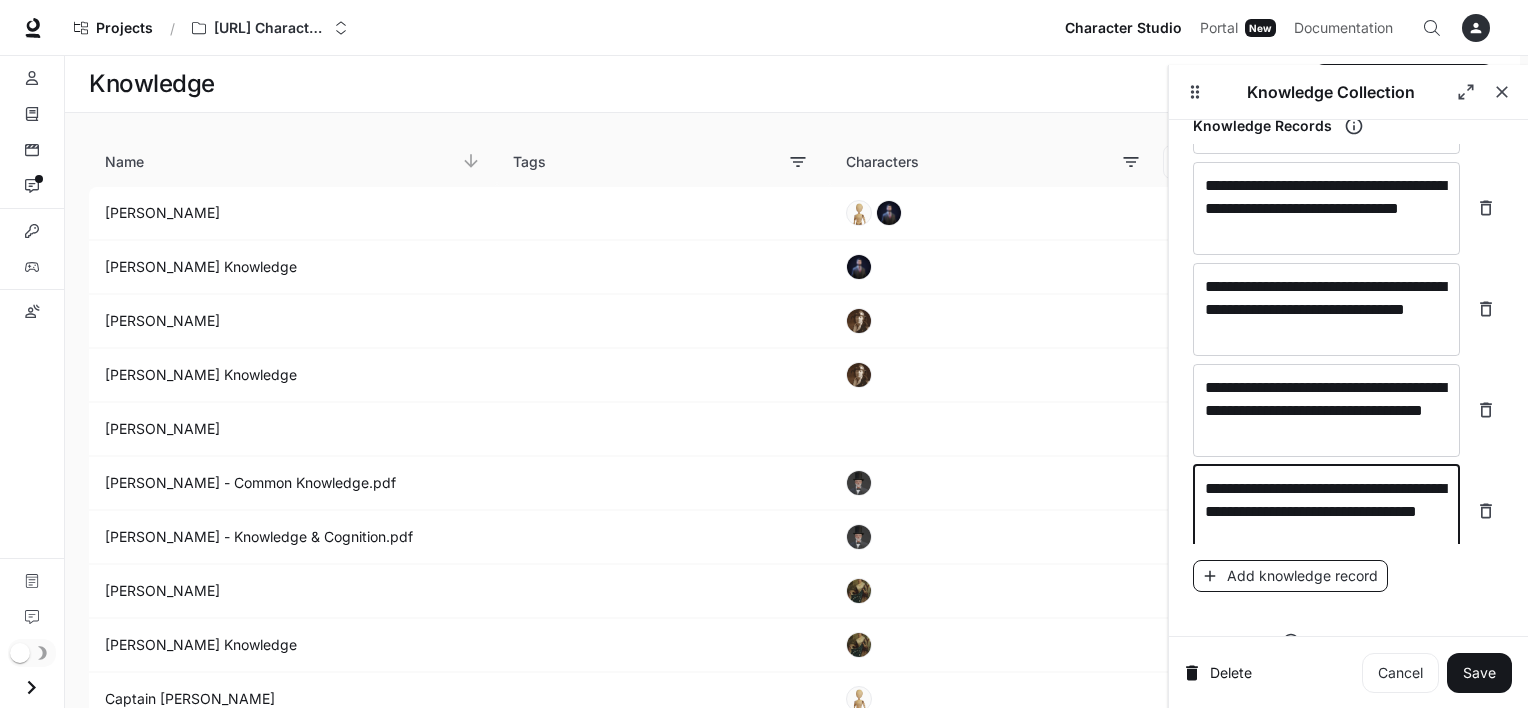 type on "**********" 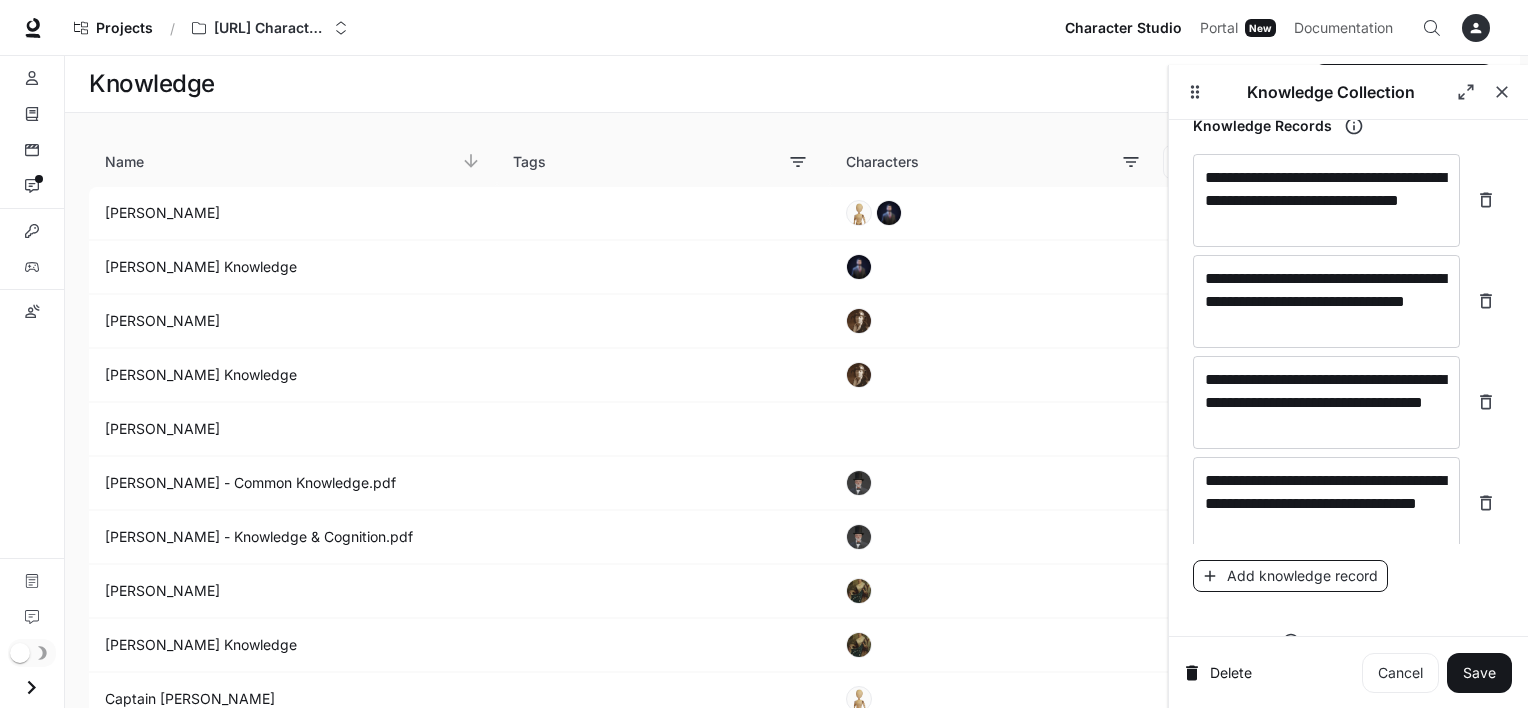 scroll, scrollTop: 28256, scrollLeft: 0, axis: vertical 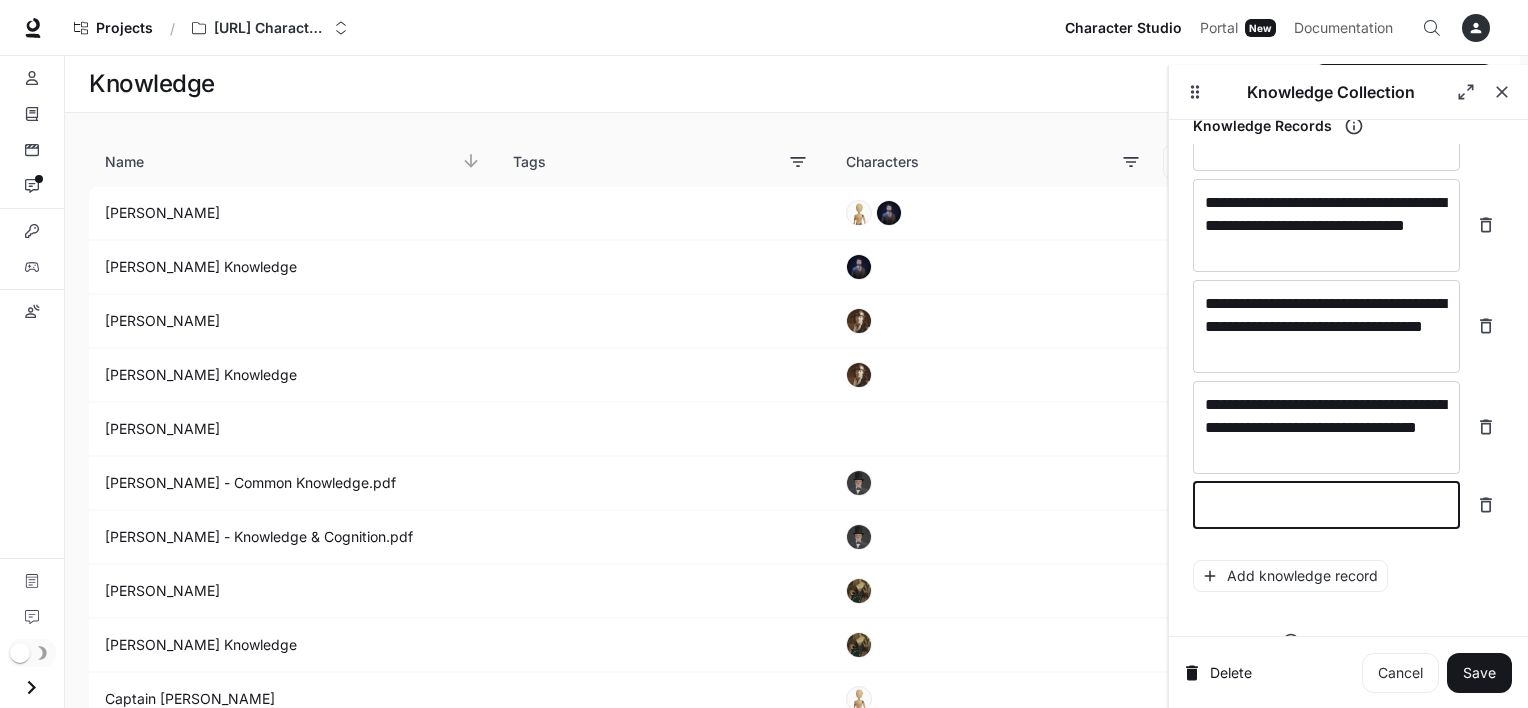 click at bounding box center [1326, 505] 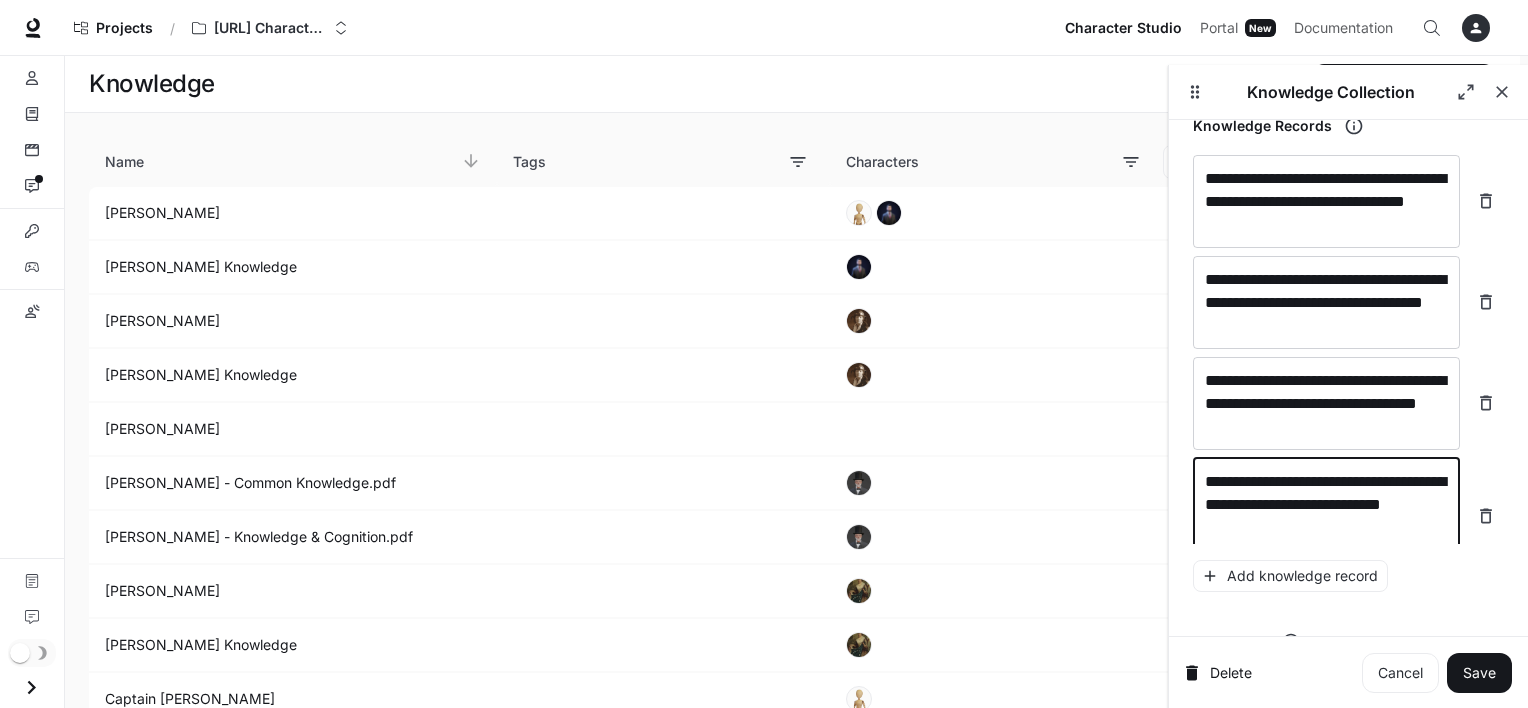 scroll, scrollTop: 28296, scrollLeft: 0, axis: vertical 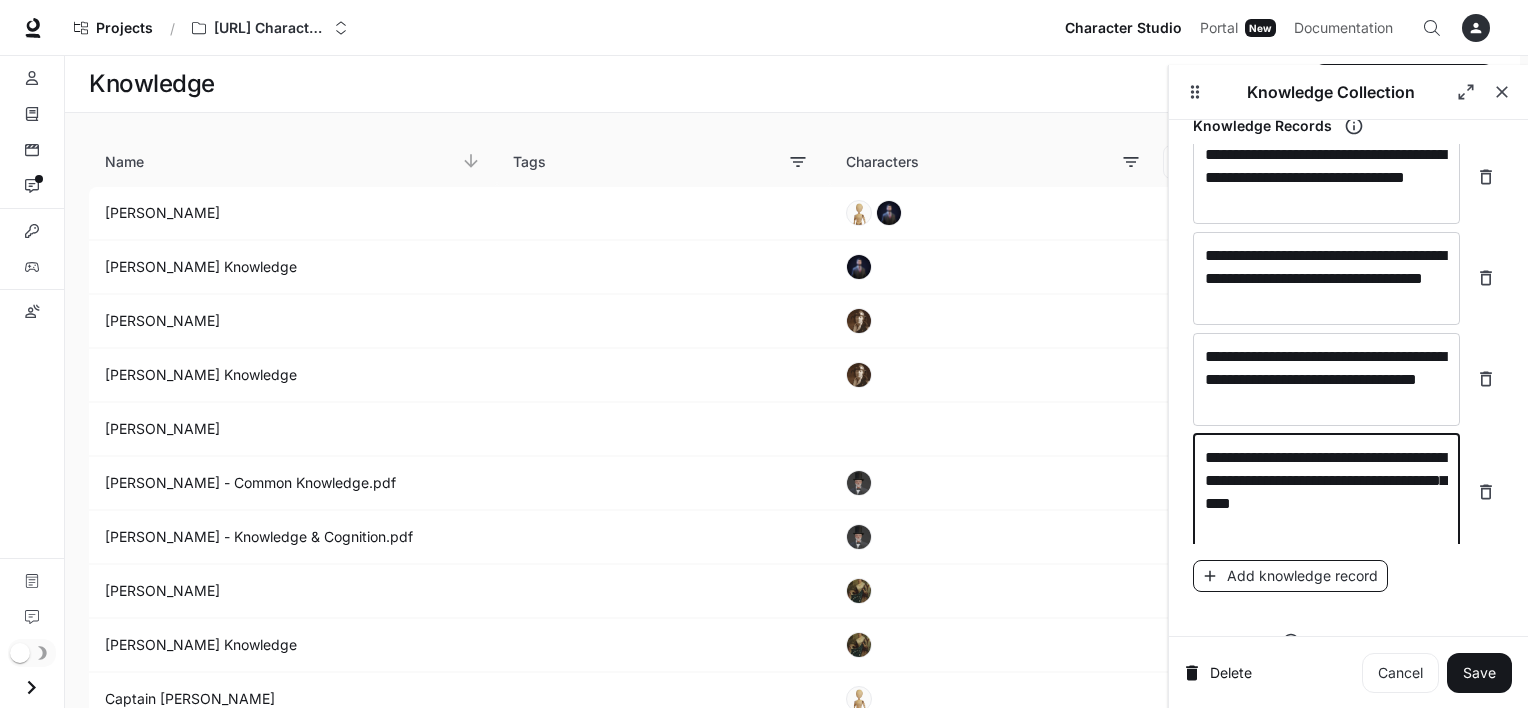 type on "**********" 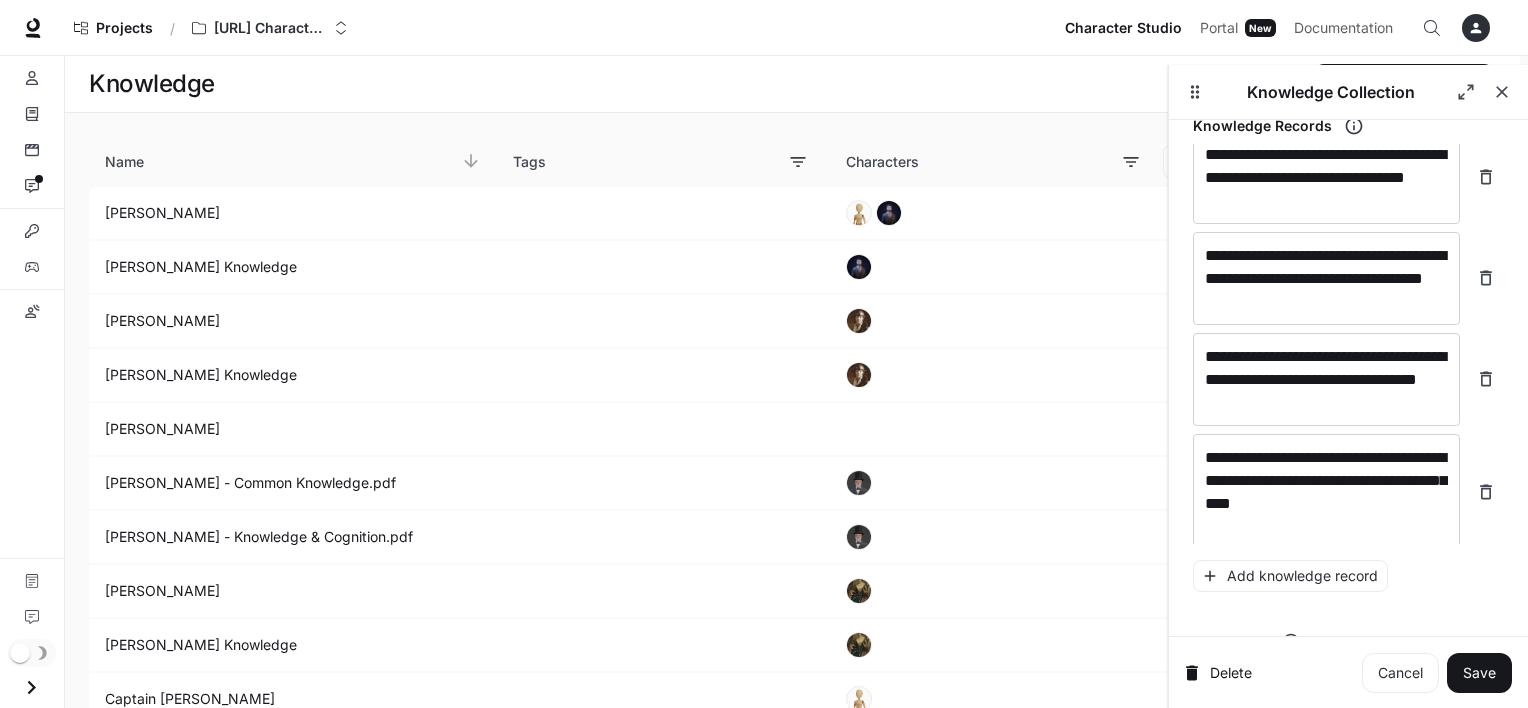 scroll, scrollTop: 28350, scrollLeft: 0, axis: vertical 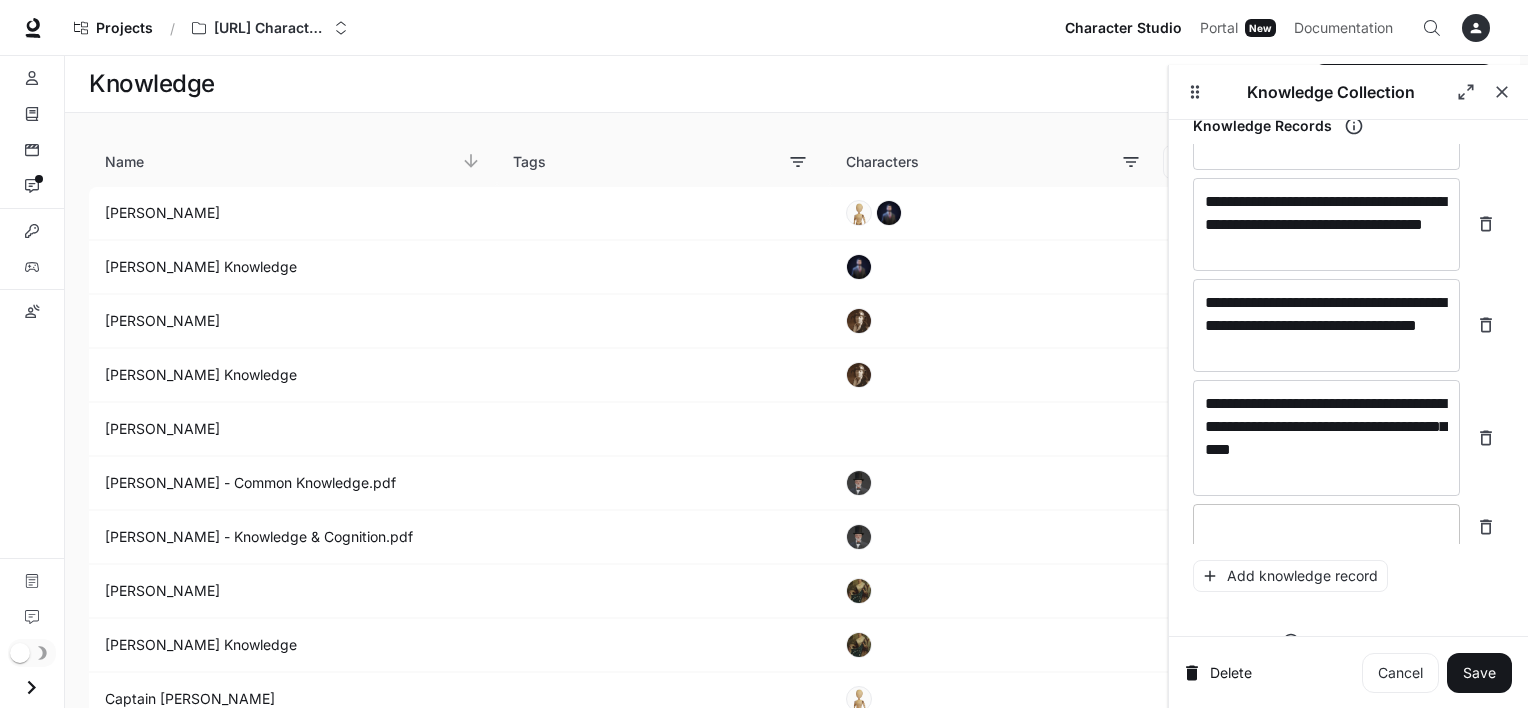 click at bounding box center [1326, 527] 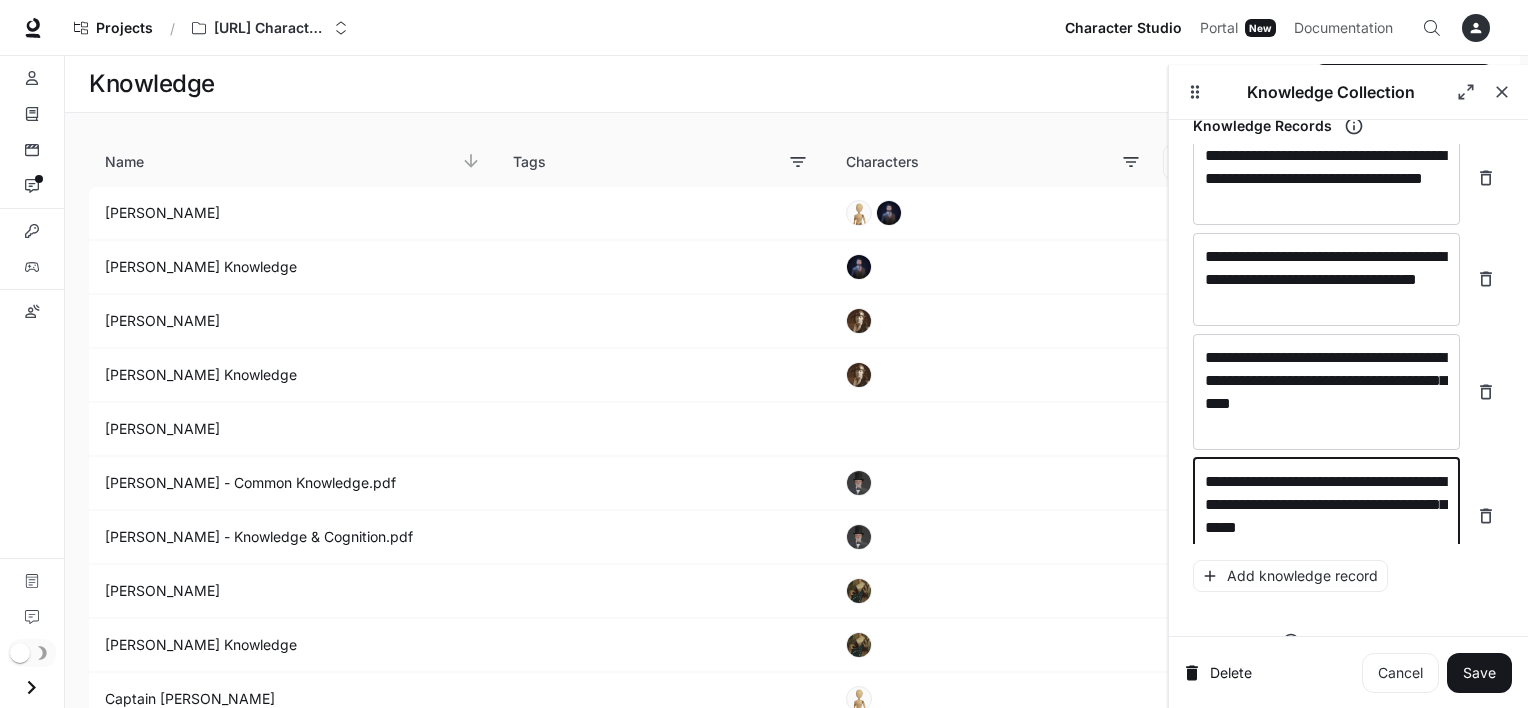 scroll, scrollTop: 28404, scrollLeft: 0, axis: vertical 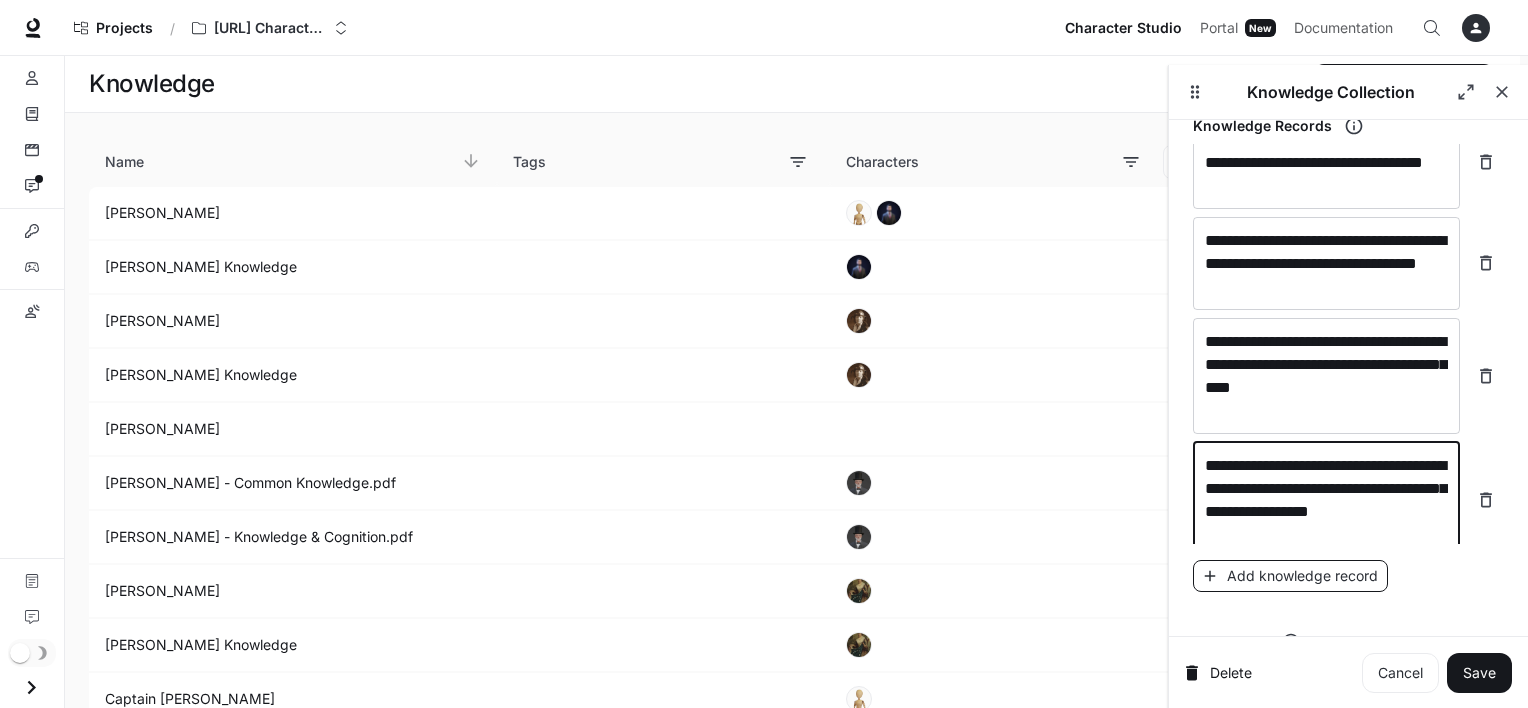 type on "**********" 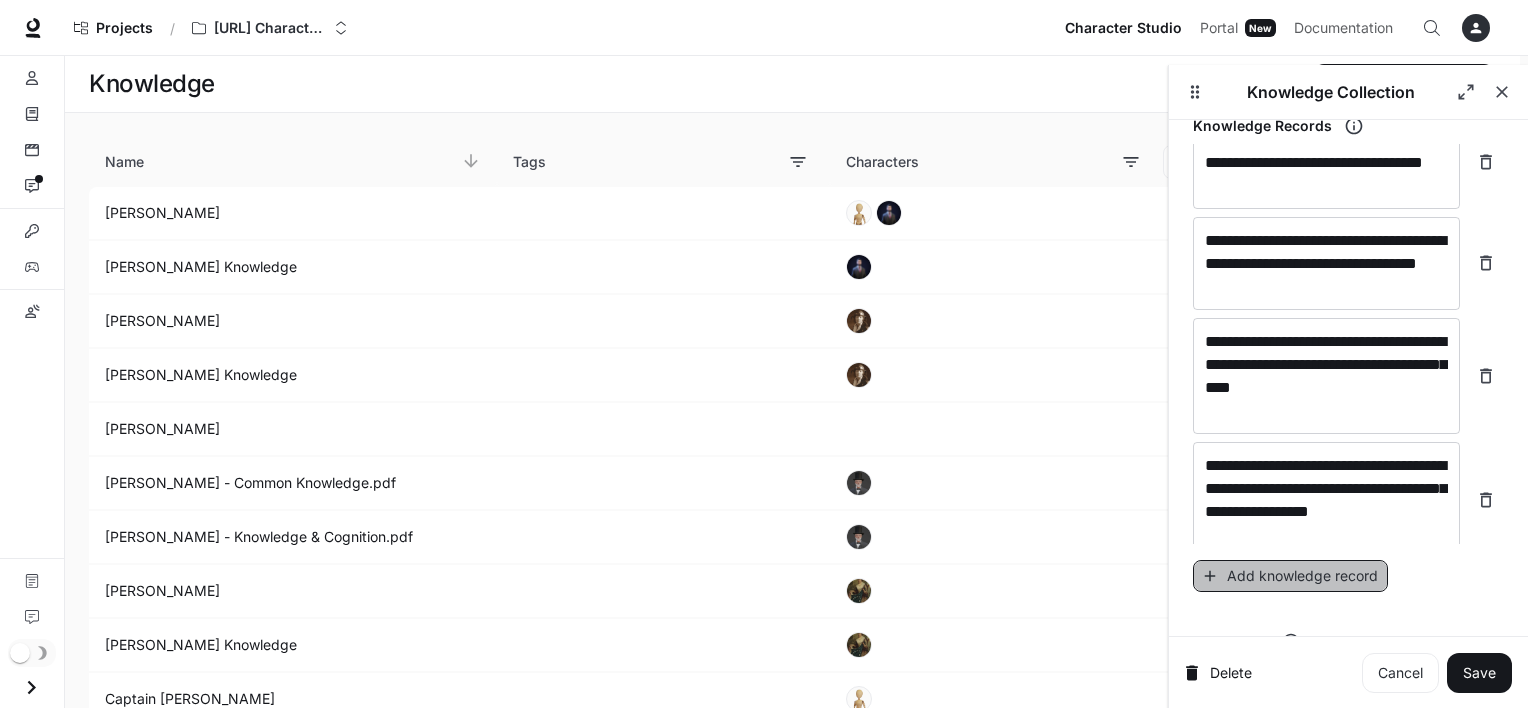 click on "Add knowledge record" at bounding box center [1290, 576] 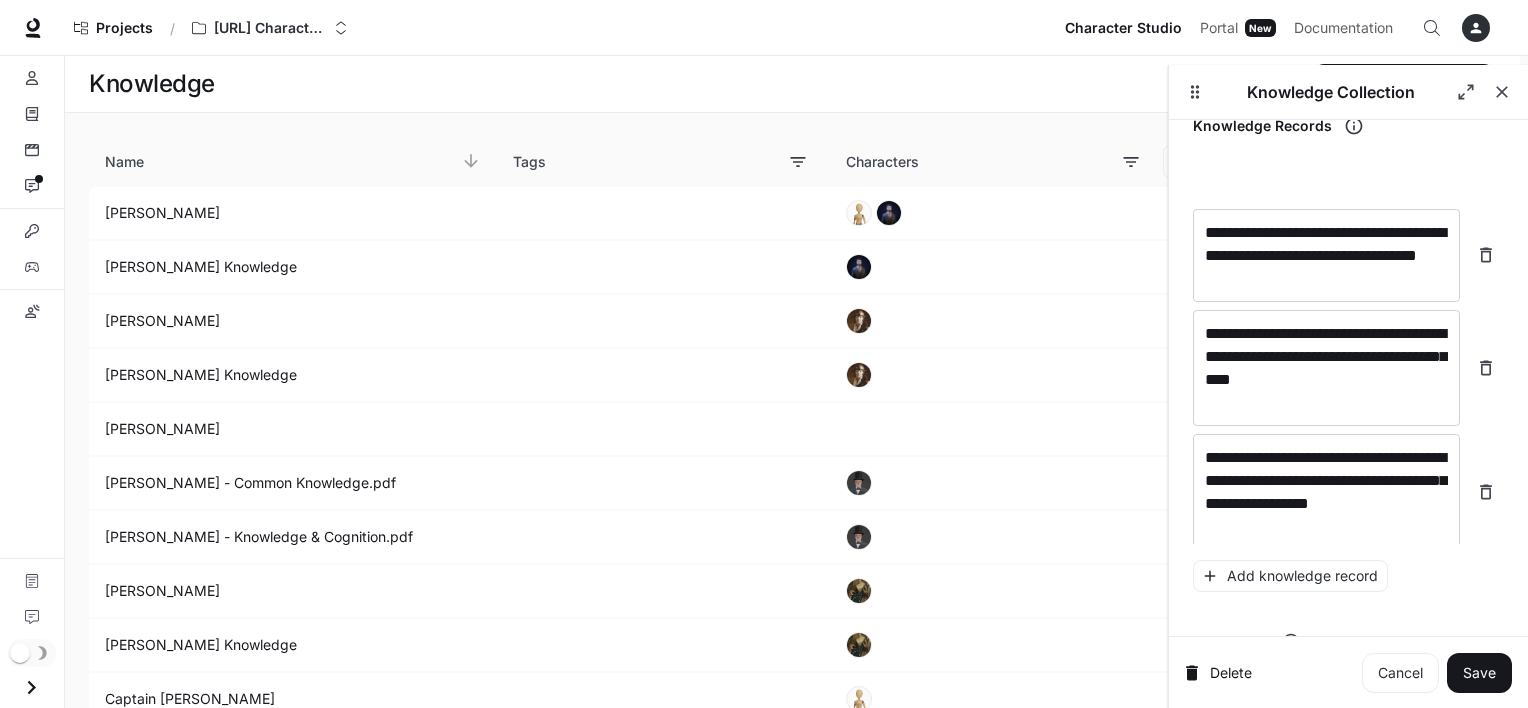 scroll, scrollTop: 28480, scrollLeft: 0, axis: vertical 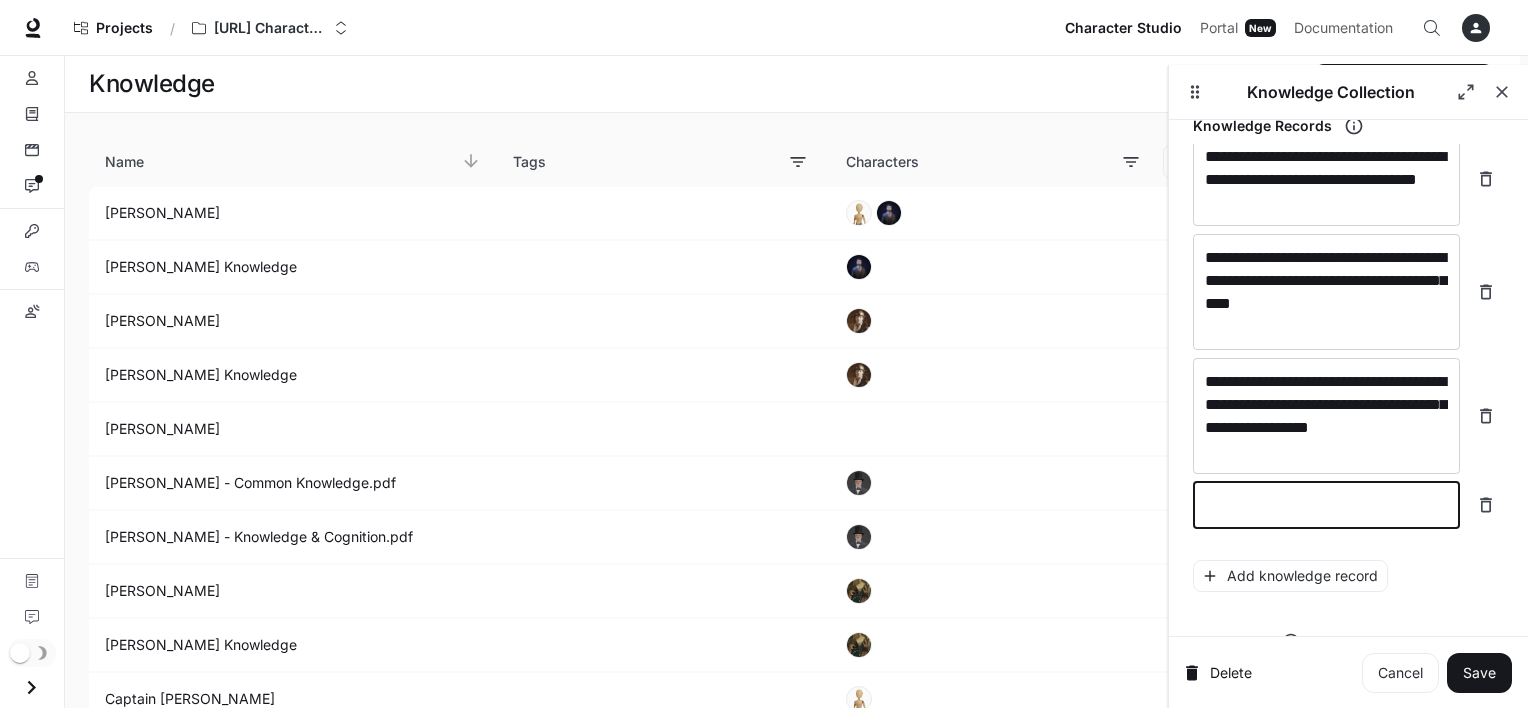 click at bounding box center (1326, 505) 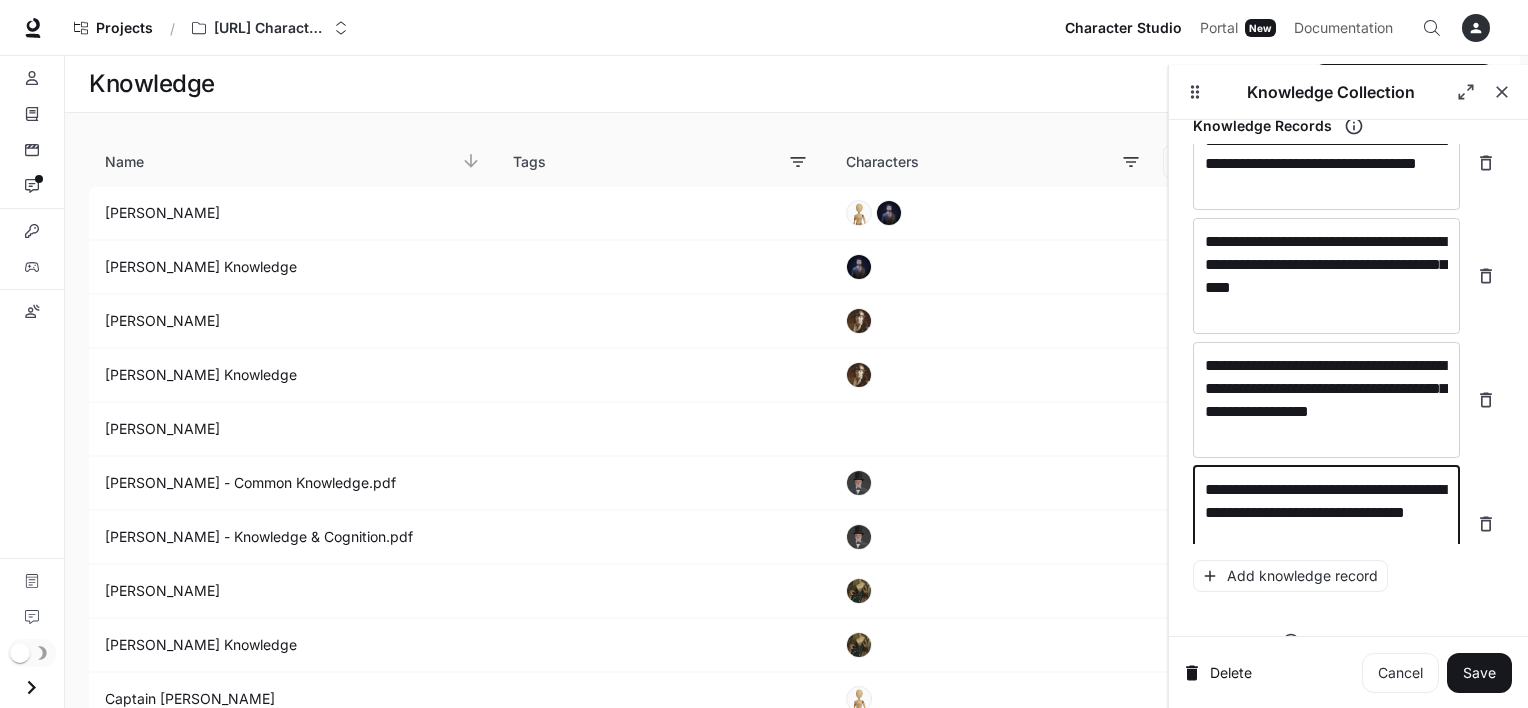 scroll, scrollTop: 28520, scrollLeft: 0, axis: vertical 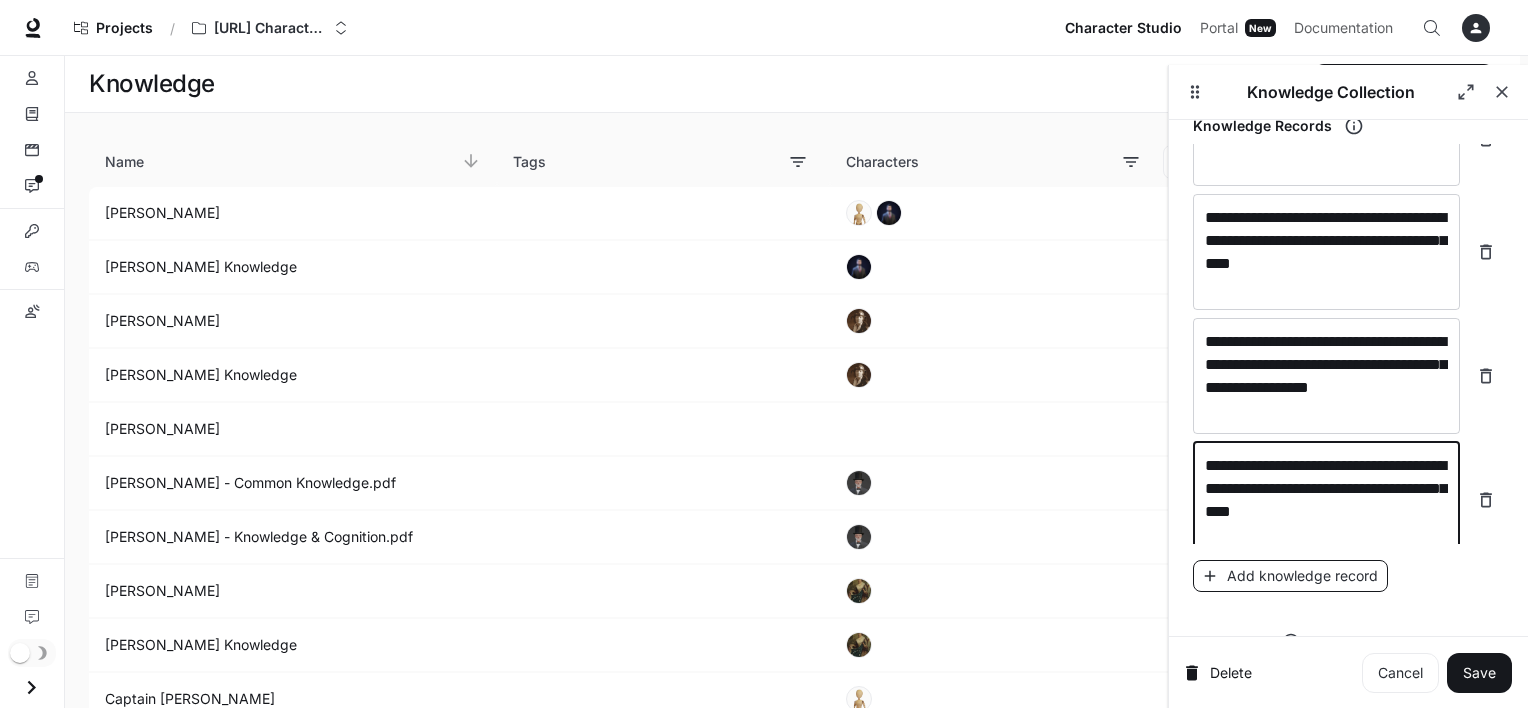type on "**********" 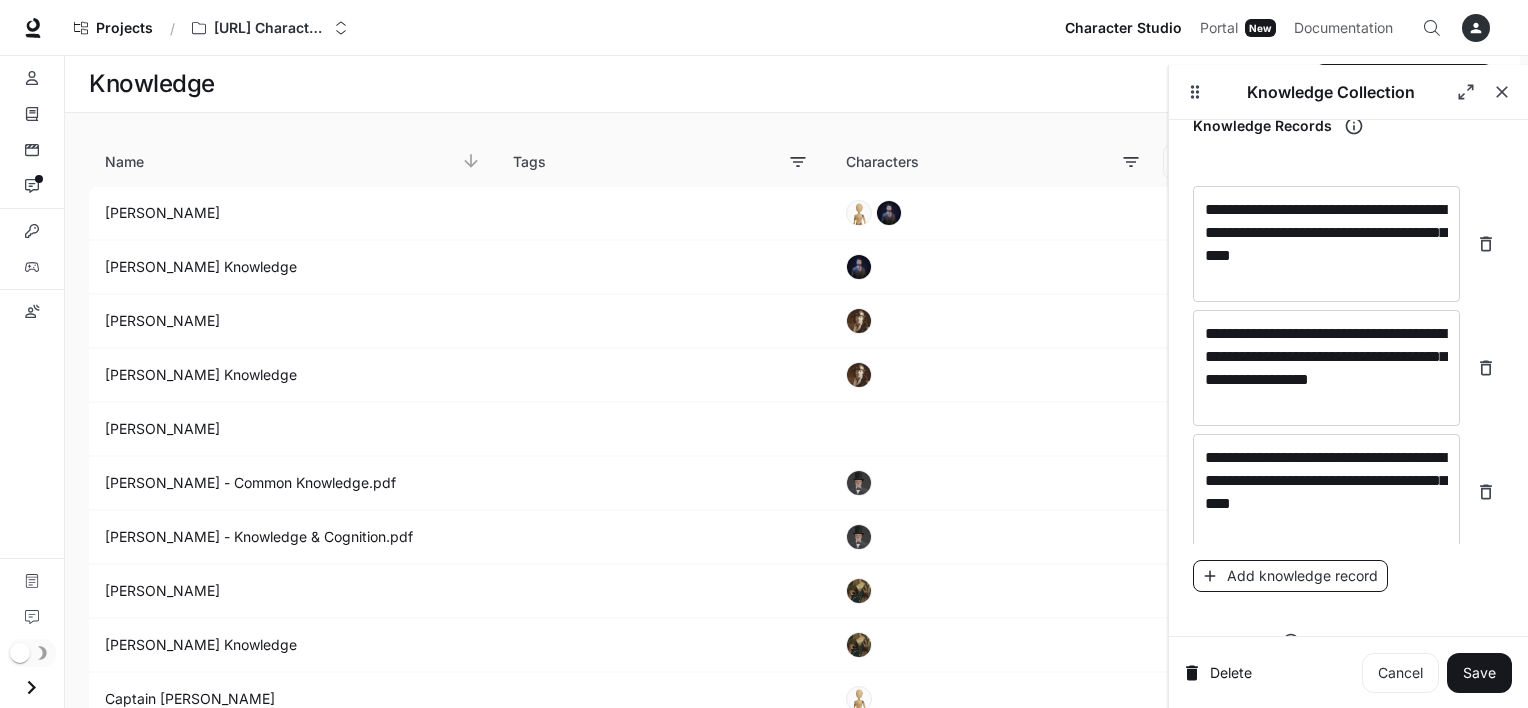 scroll, scrollTop: 28596, scrollLeft: 0, axis: vertical 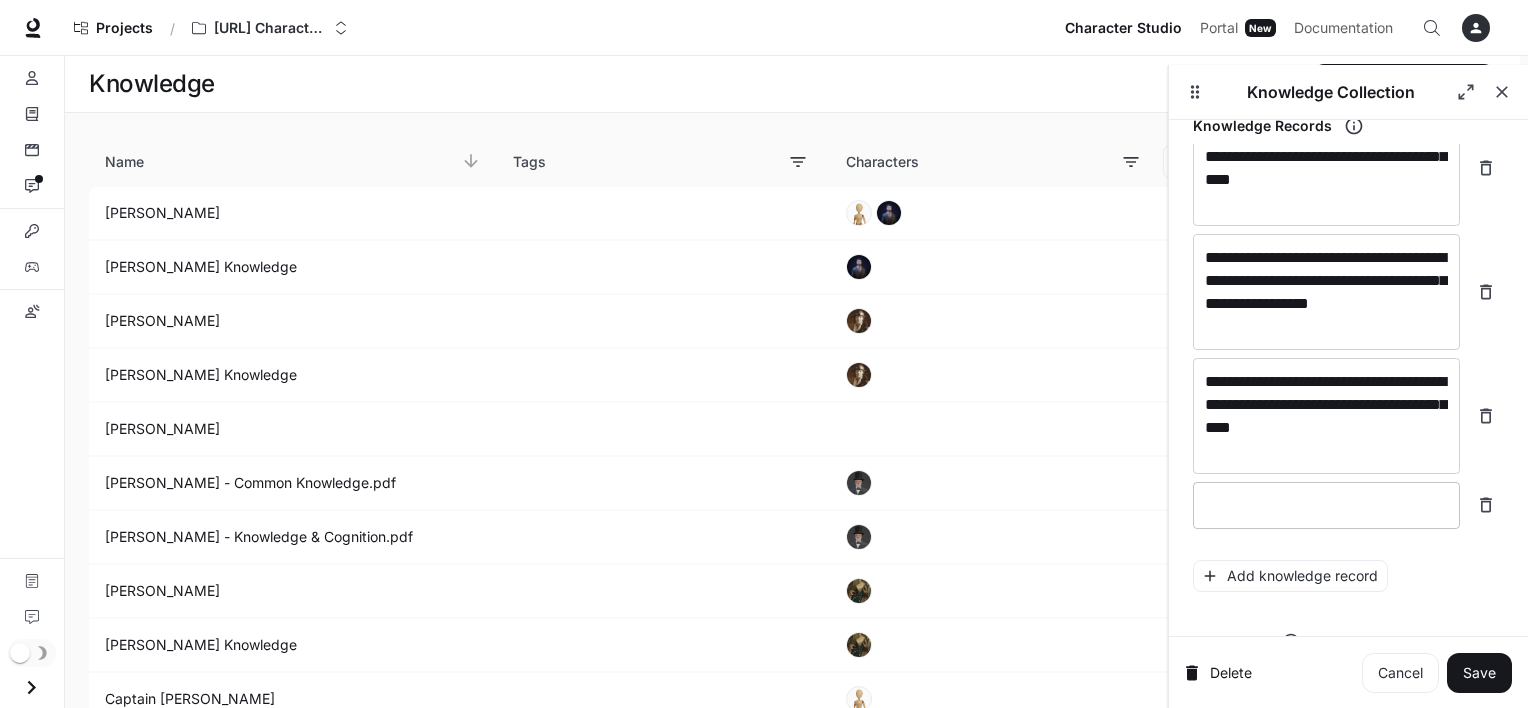 click at bounding box center (1326, 505) 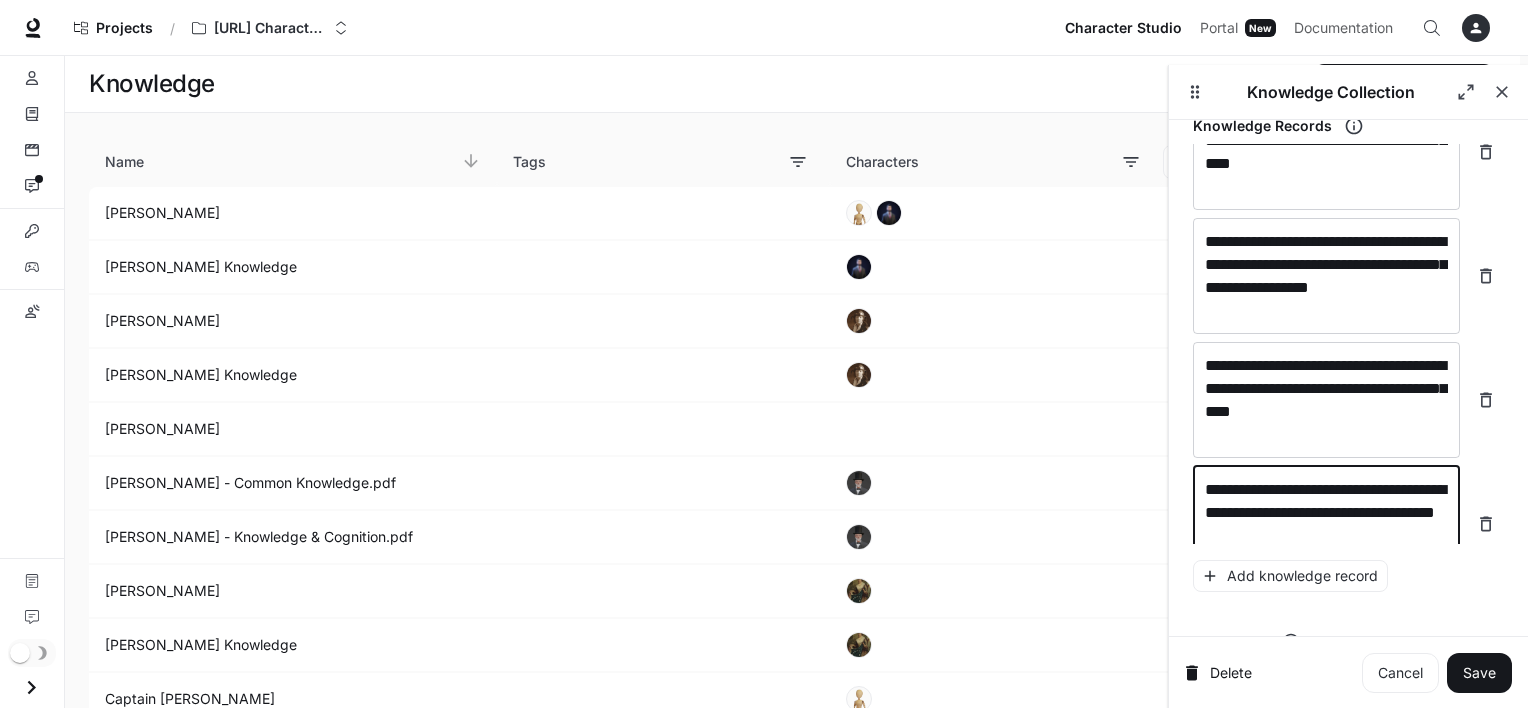scroll, scrollTop: 28636, scrollLeft: 0, axis: vertical 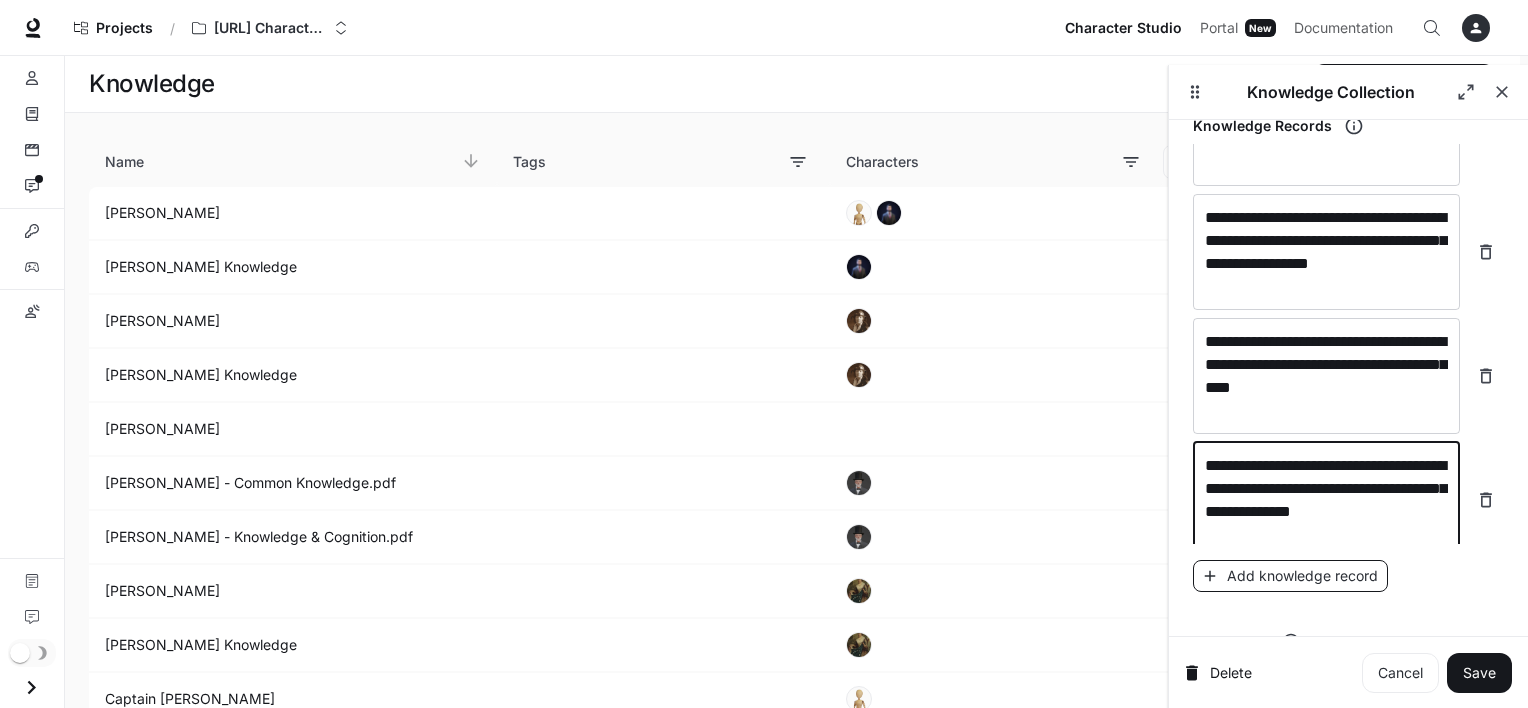 type on "**********" 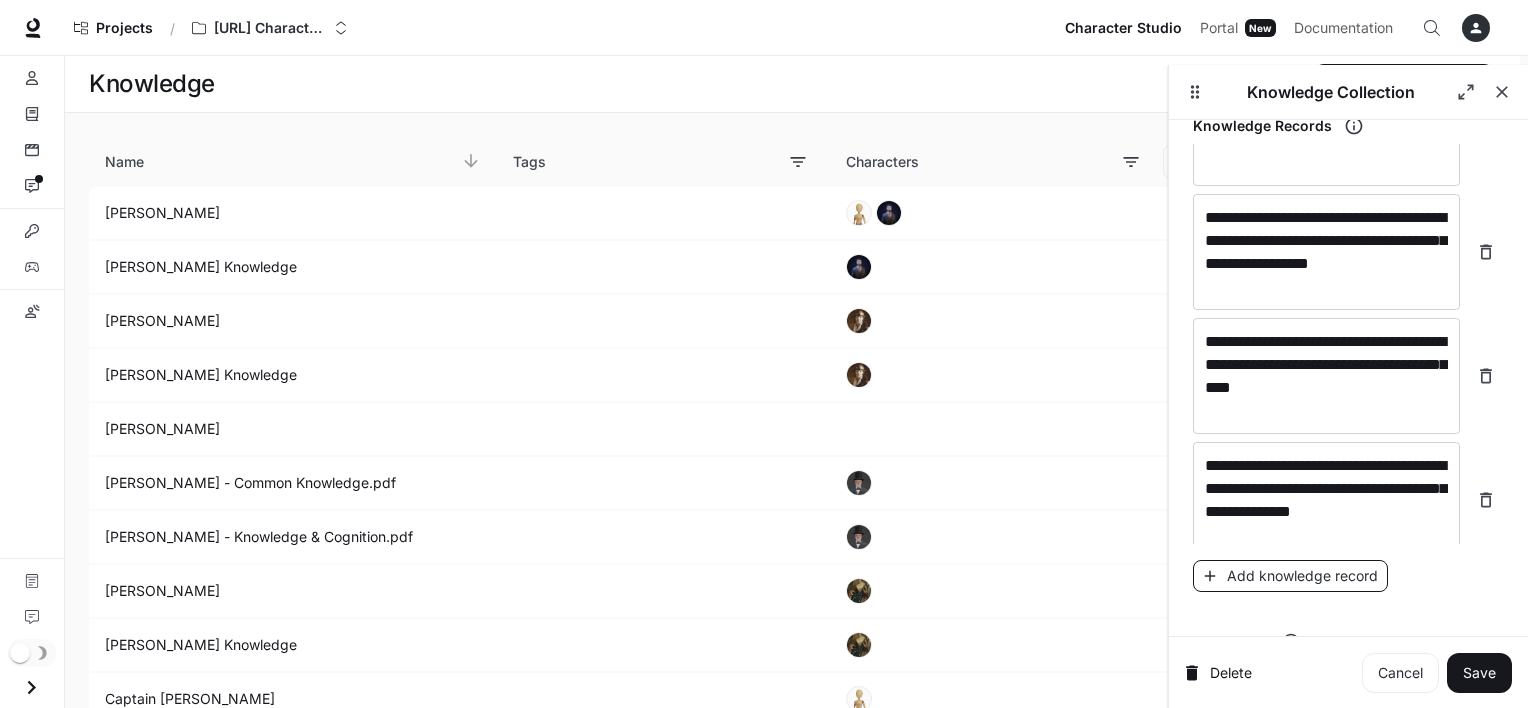 scroll, scrollTop: 28712, scrollLeft: 0, axis: vertical 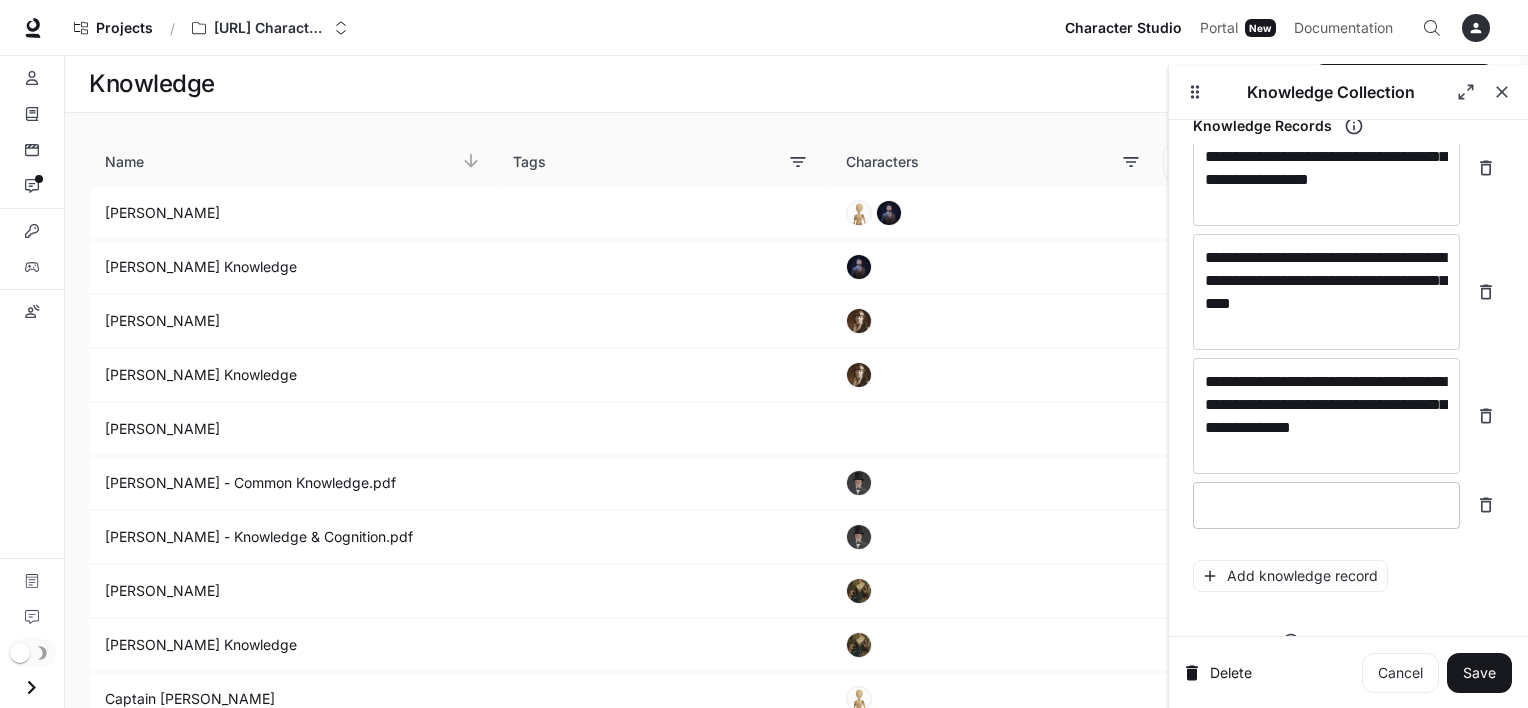 click at bounding box center (1326, 505) 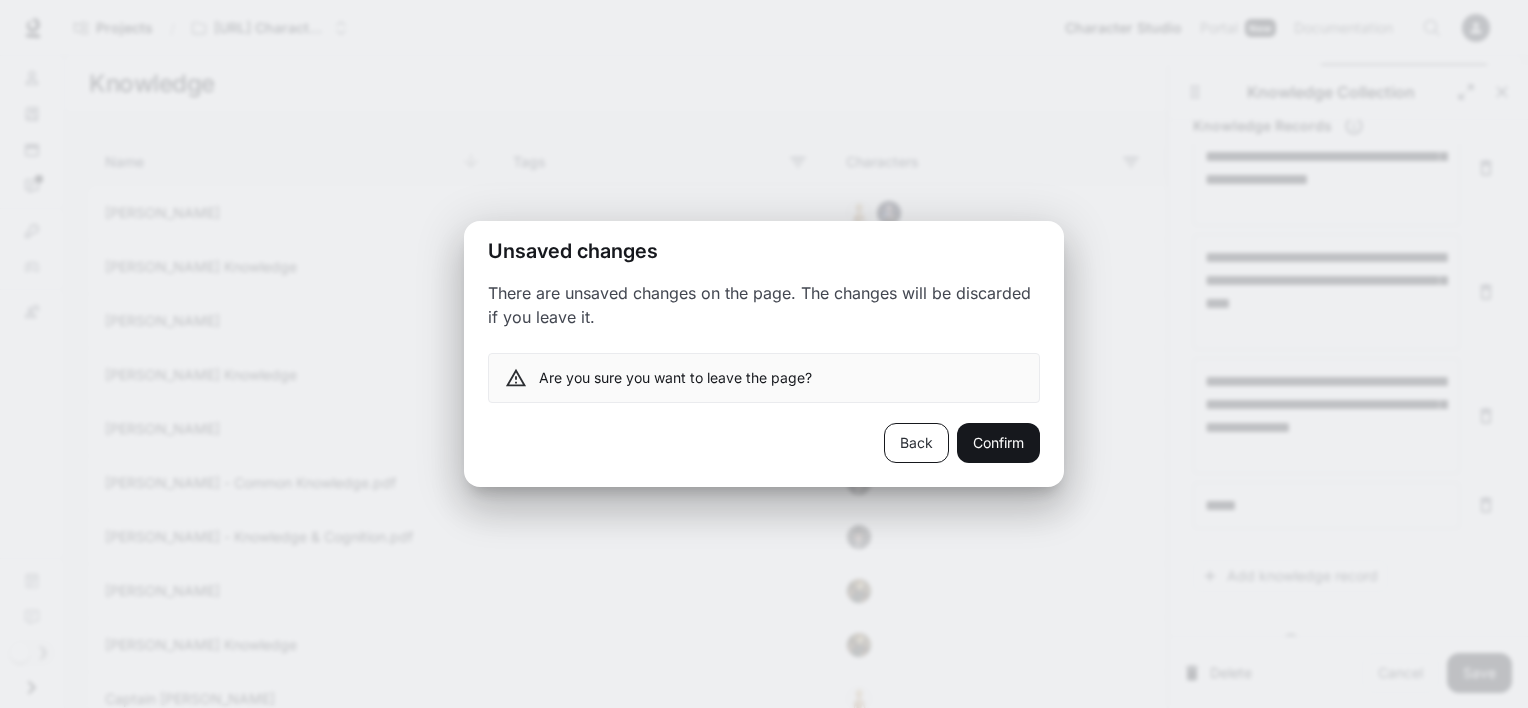 drag, startPoint x: 1228, startPoint y: 507, endPoint x: 911, endPoint y: 440, distance: 324.00308 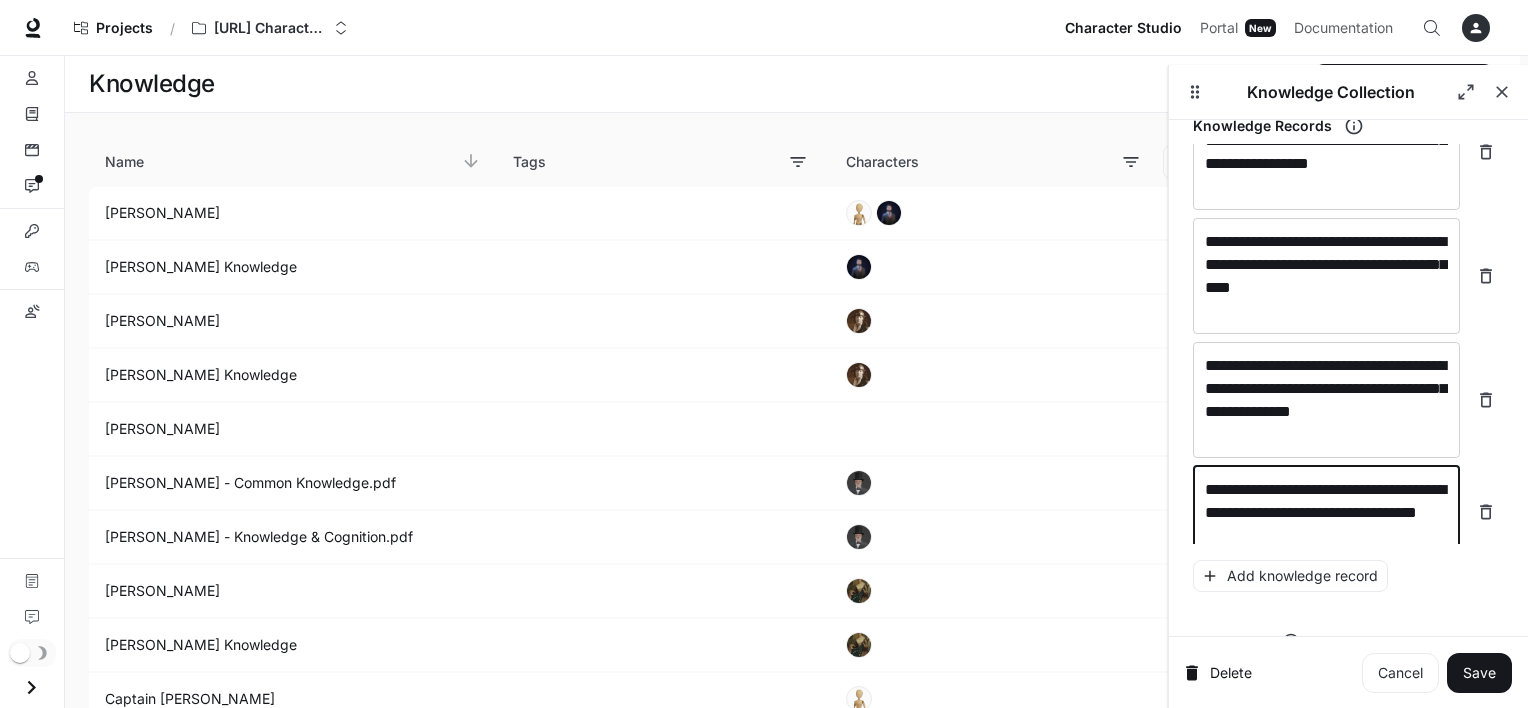 scroll, scrollTop: 28752, scrollLeft: 0, axis: vertical 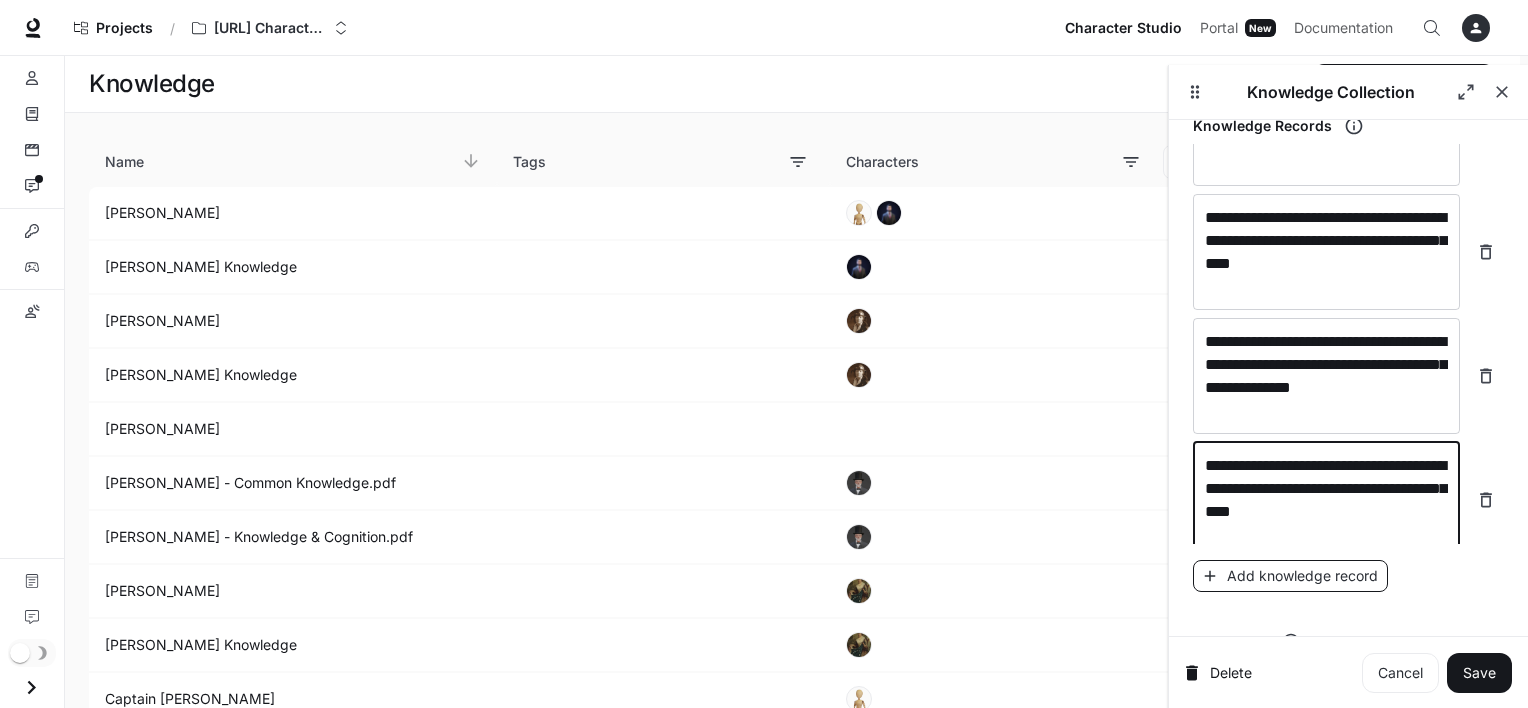type on "**********" 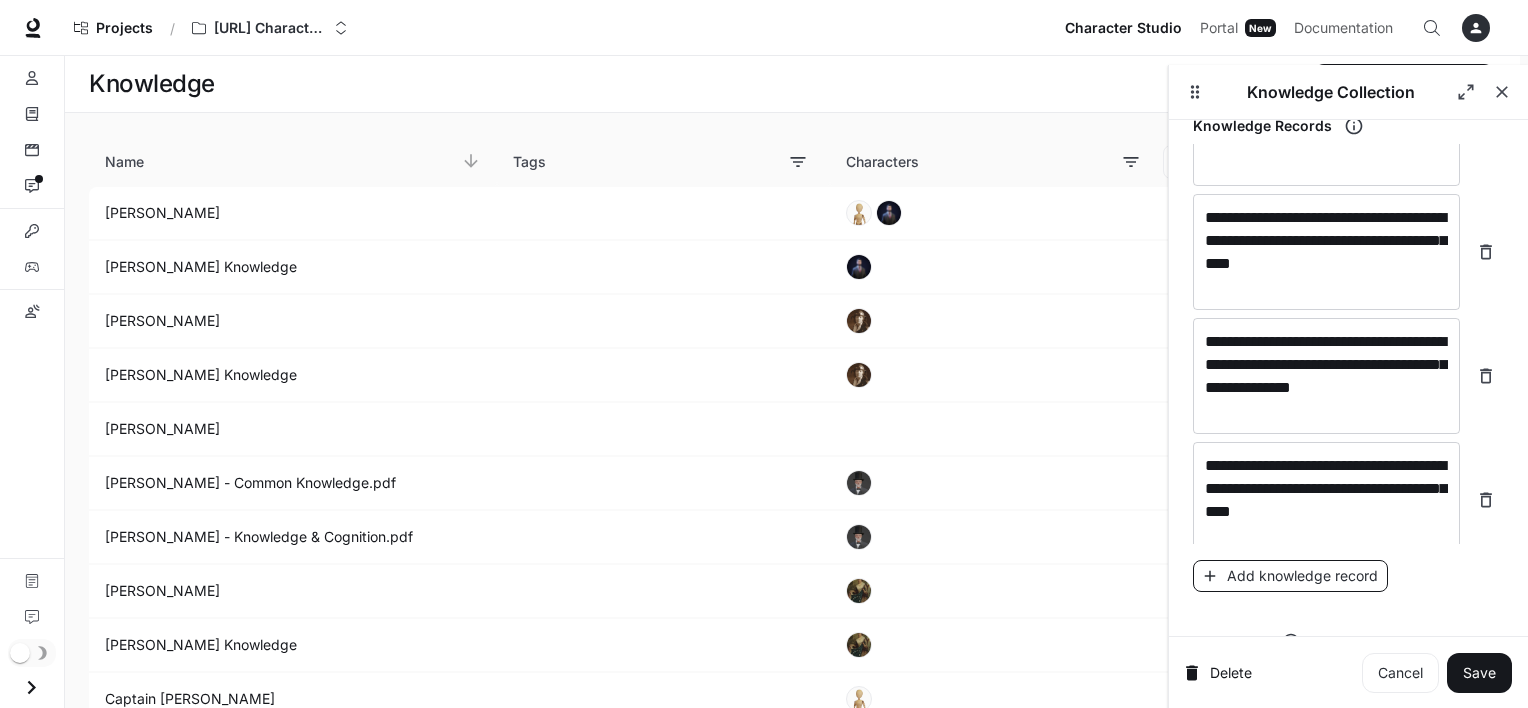 scroll, scrollTop: 28828, scrollLeft: 0, axis: vertical 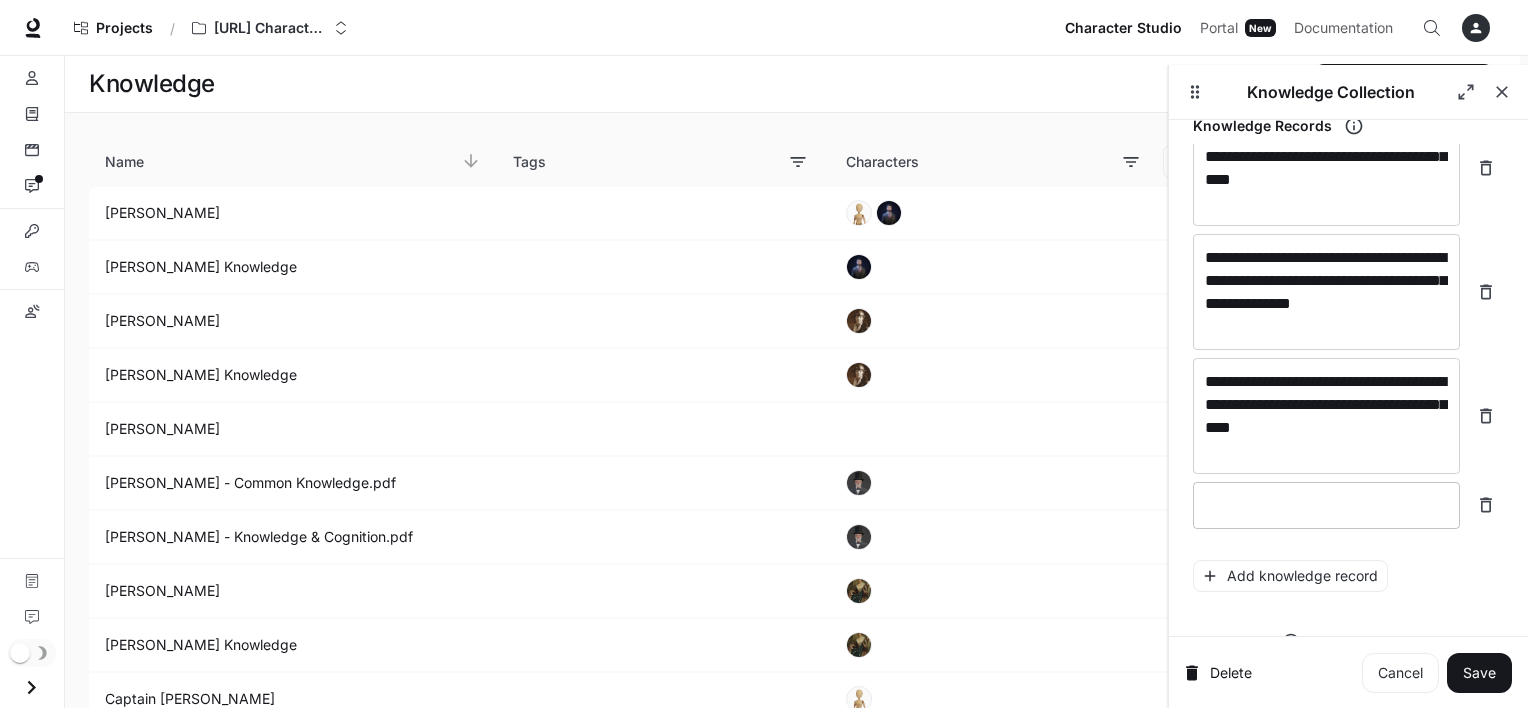 click on "* ​" at bounding box center (1326, 505) 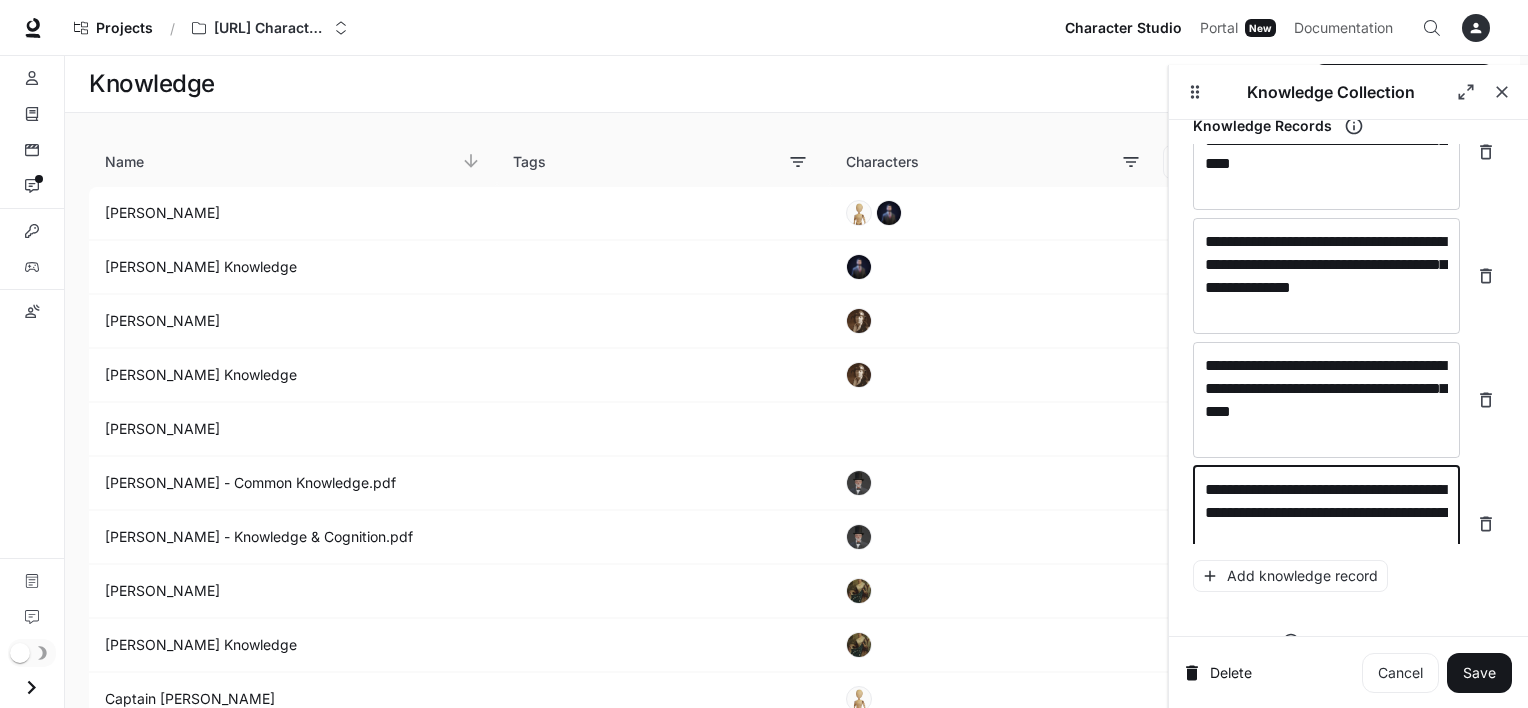 scroll, scrollTop: 28868, scrollLeft: 0, axis: vertical 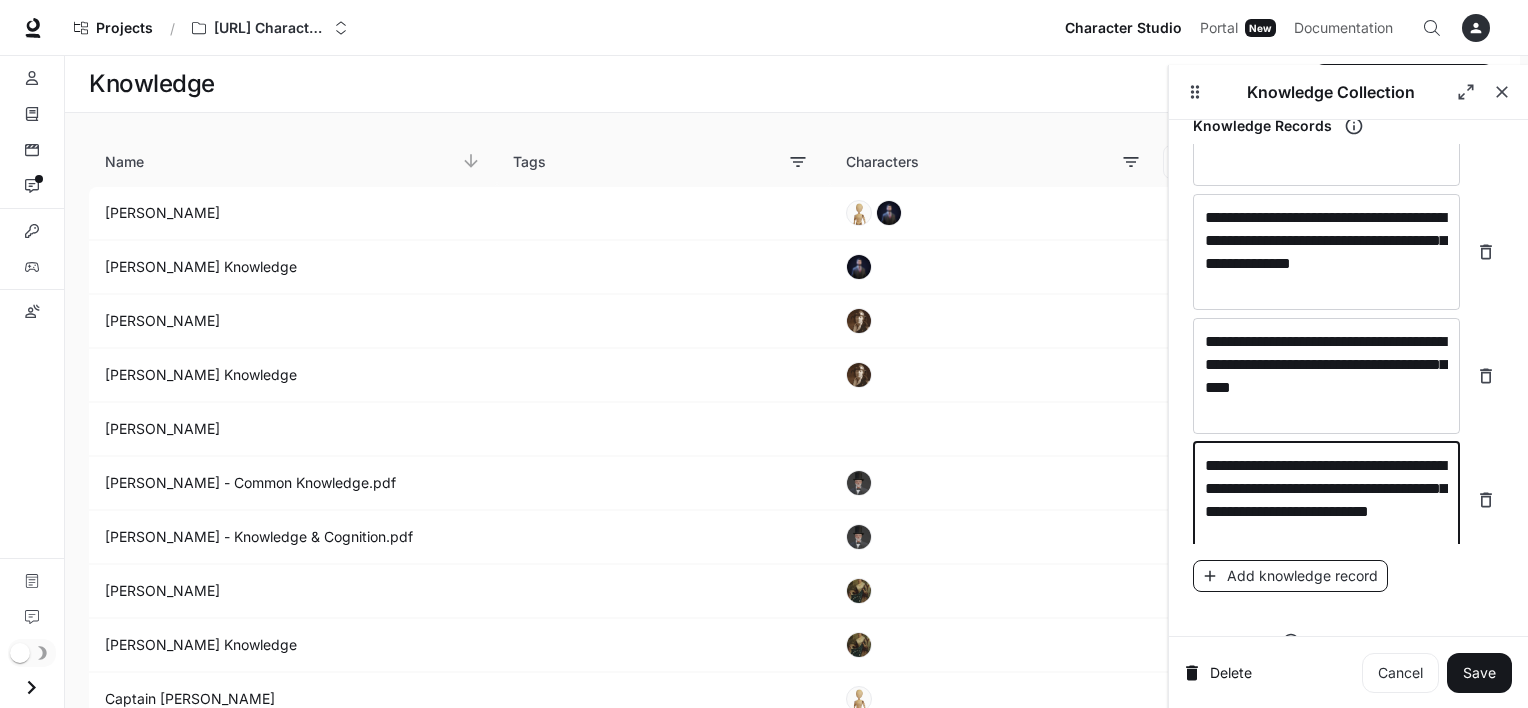 type on "**********" 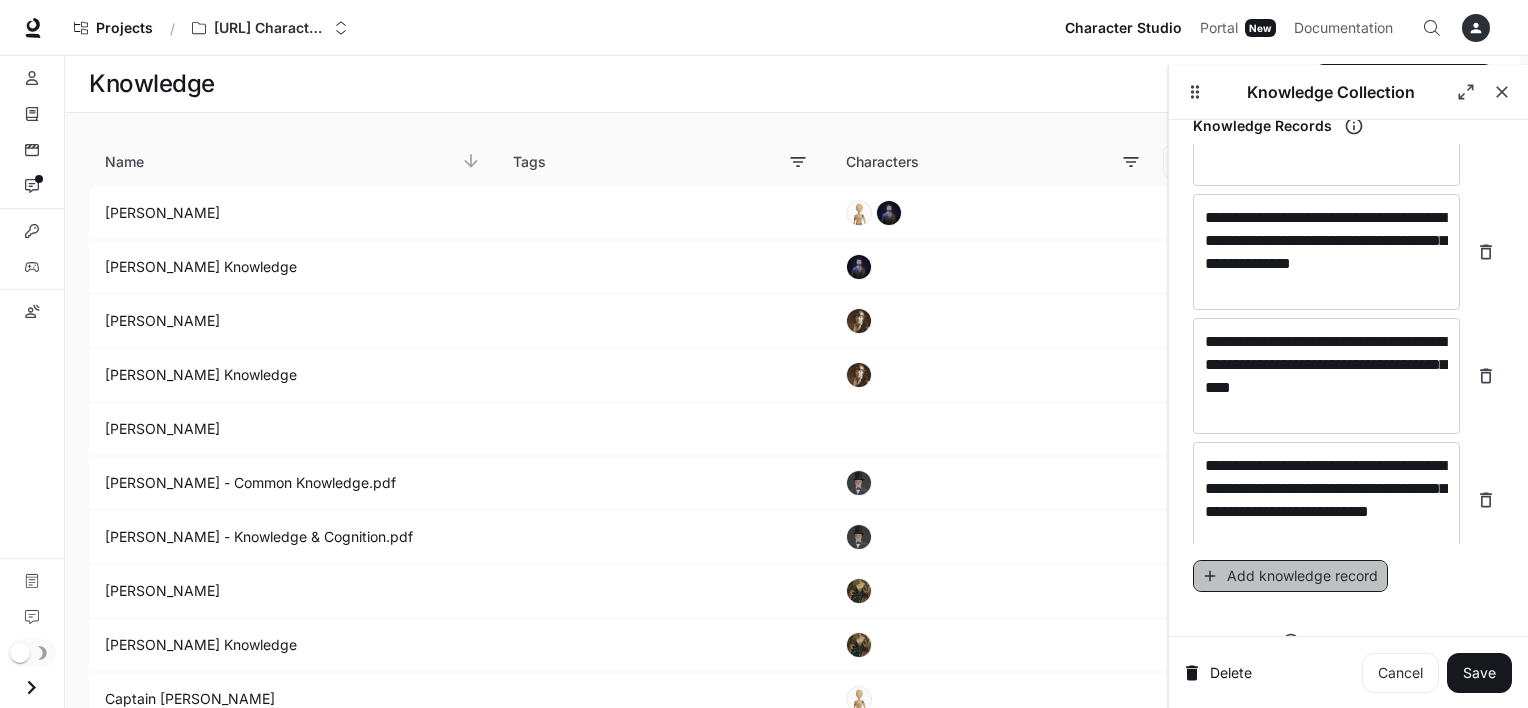 click on "Add knowledge record" at bounding box center (1290, 576) 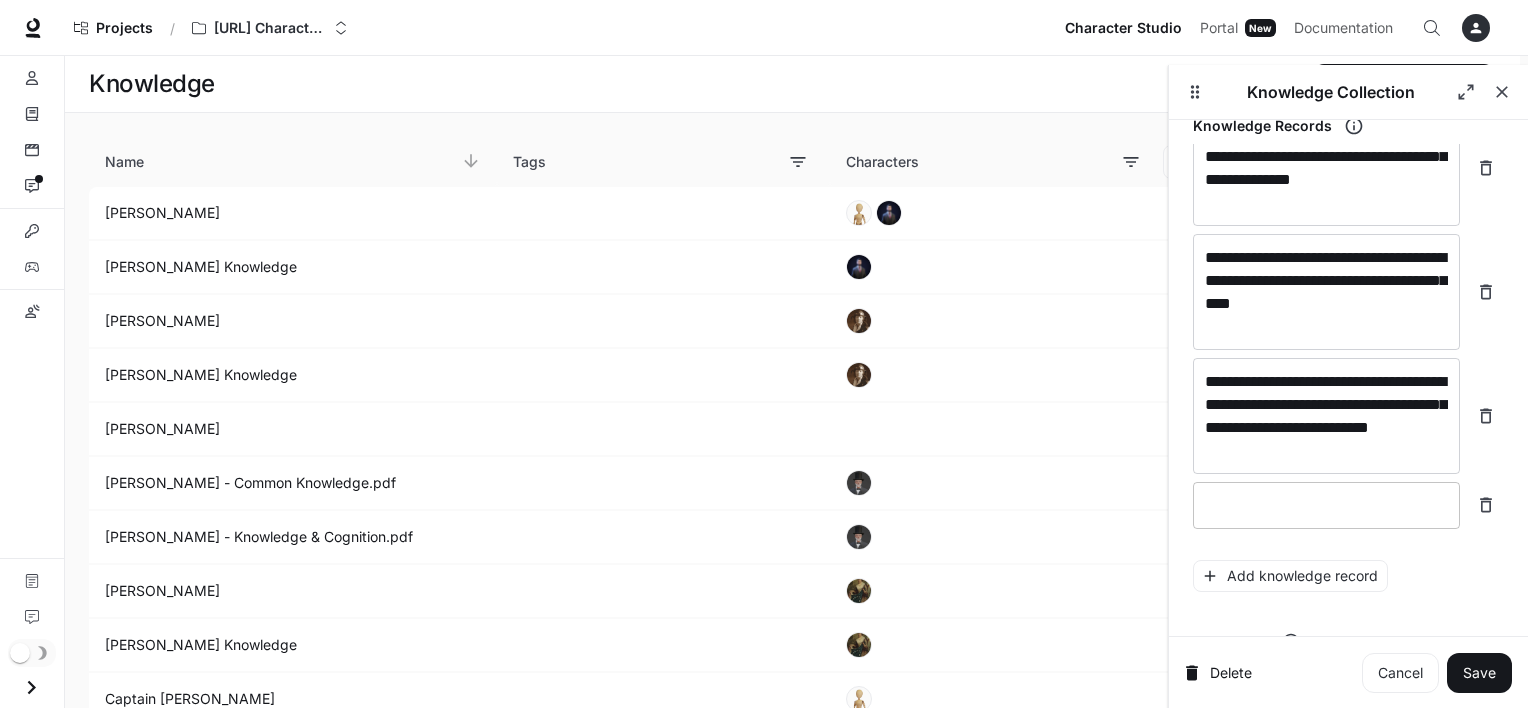 click at bounding box center (1326, 505) 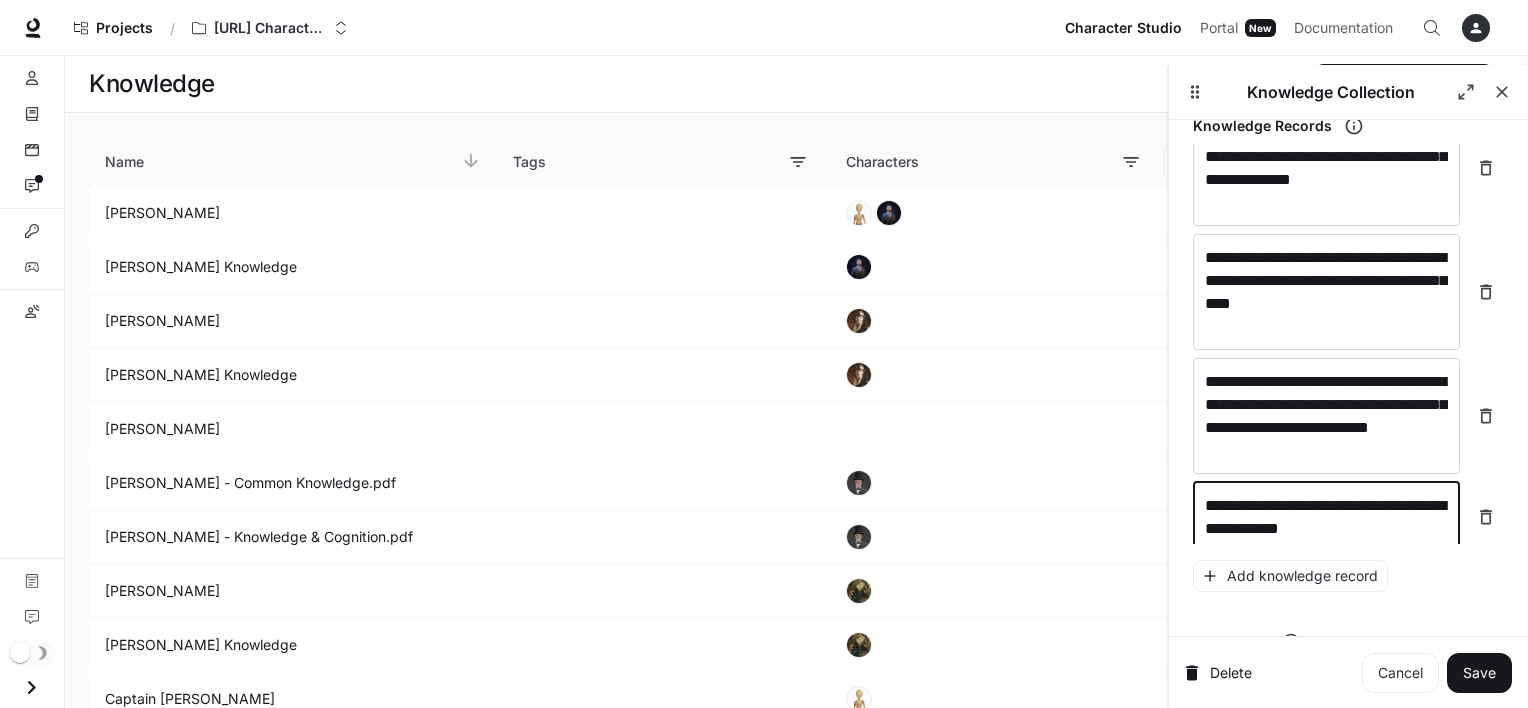 scroll, scrollTop: 28960, scrollLeft: 0, axis: vertical 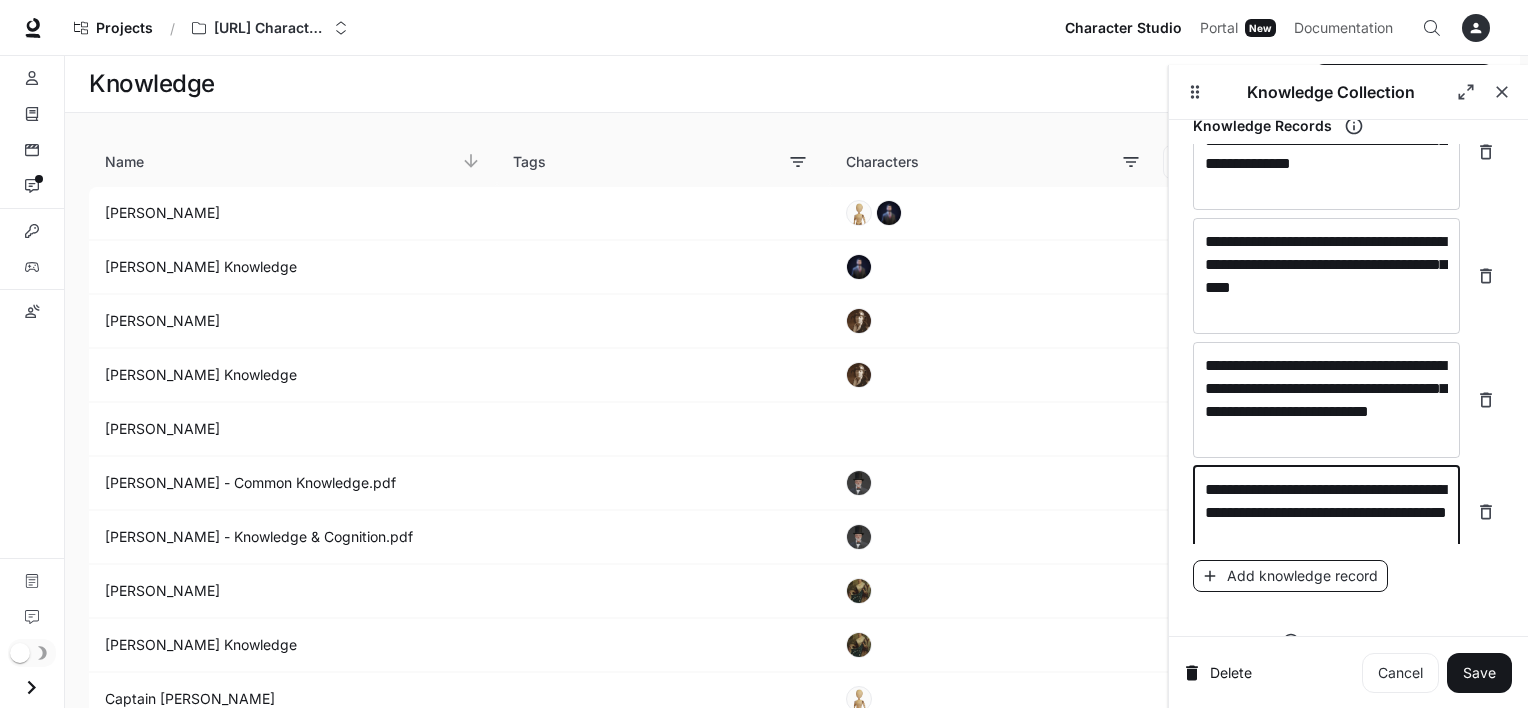 type on "**********" 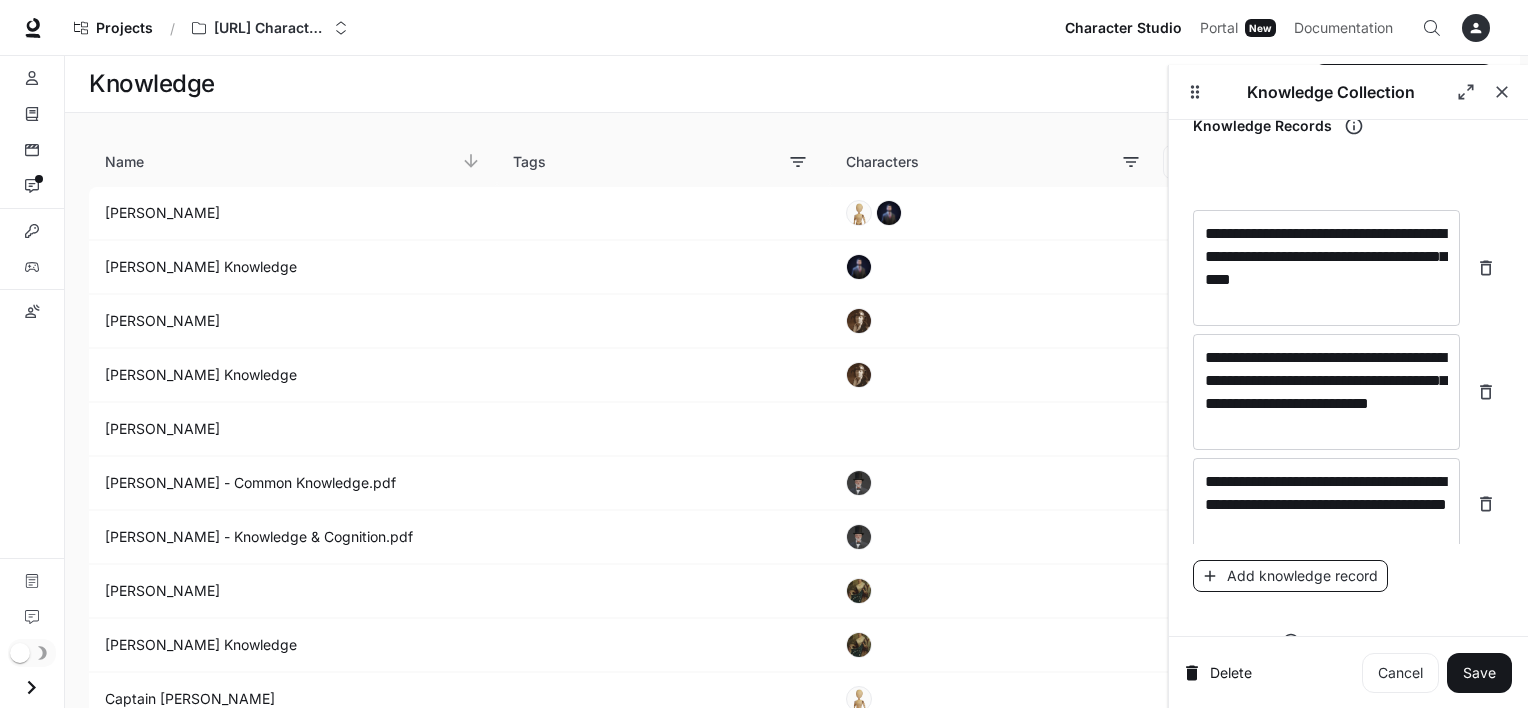 scroll, scrollTop: 29038, scrollLeft: 0, axis: vertical 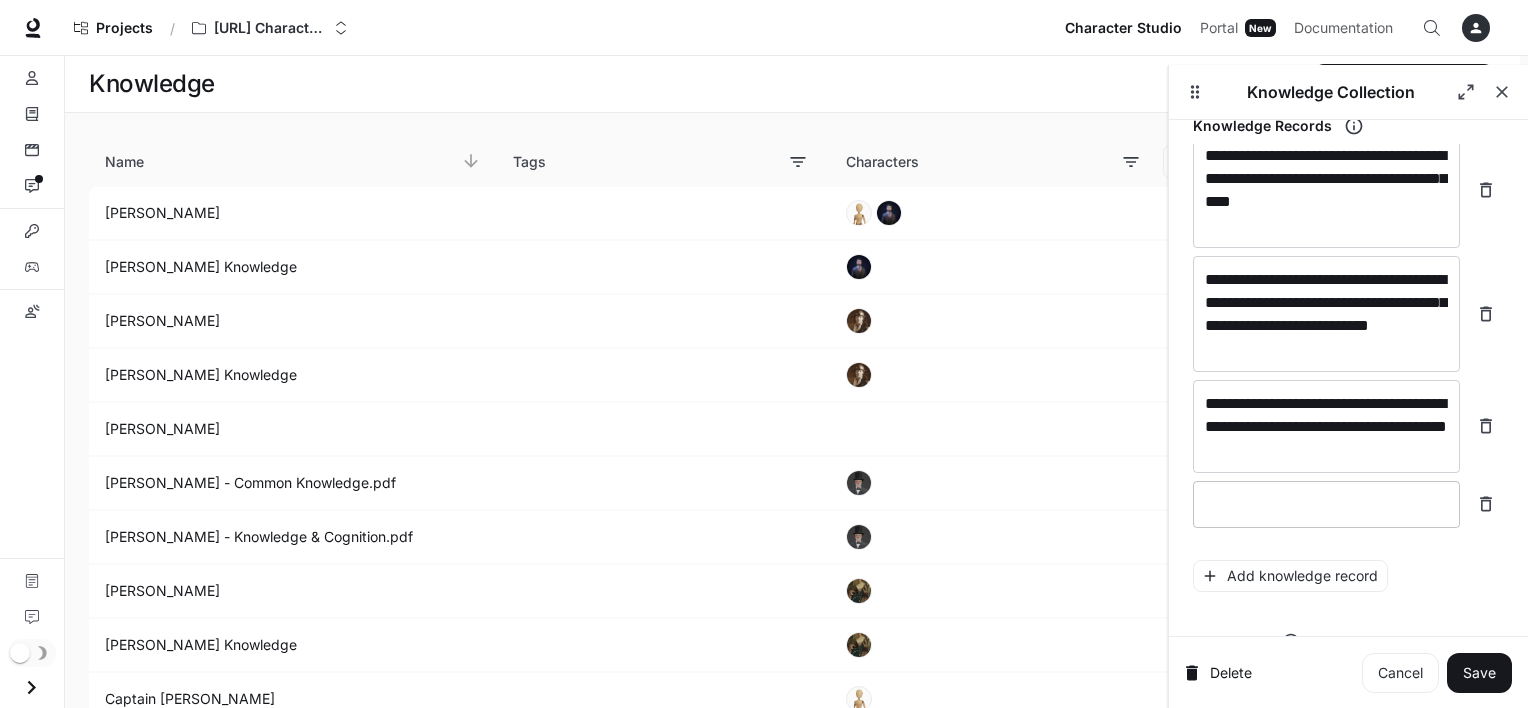 click at bounding box center (1326, 504) 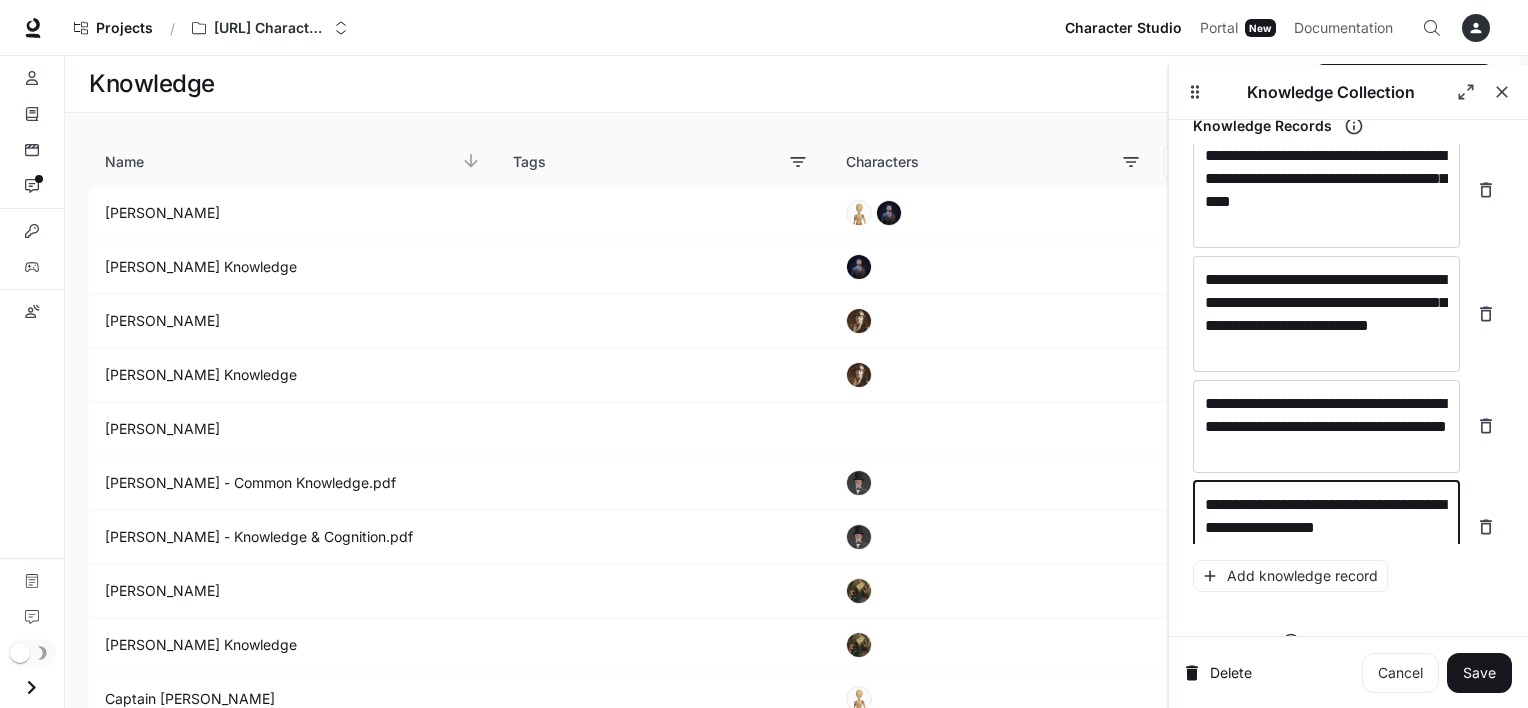 scroll, scrollTop: 29053, scrollLeft: 0, axis: vertical 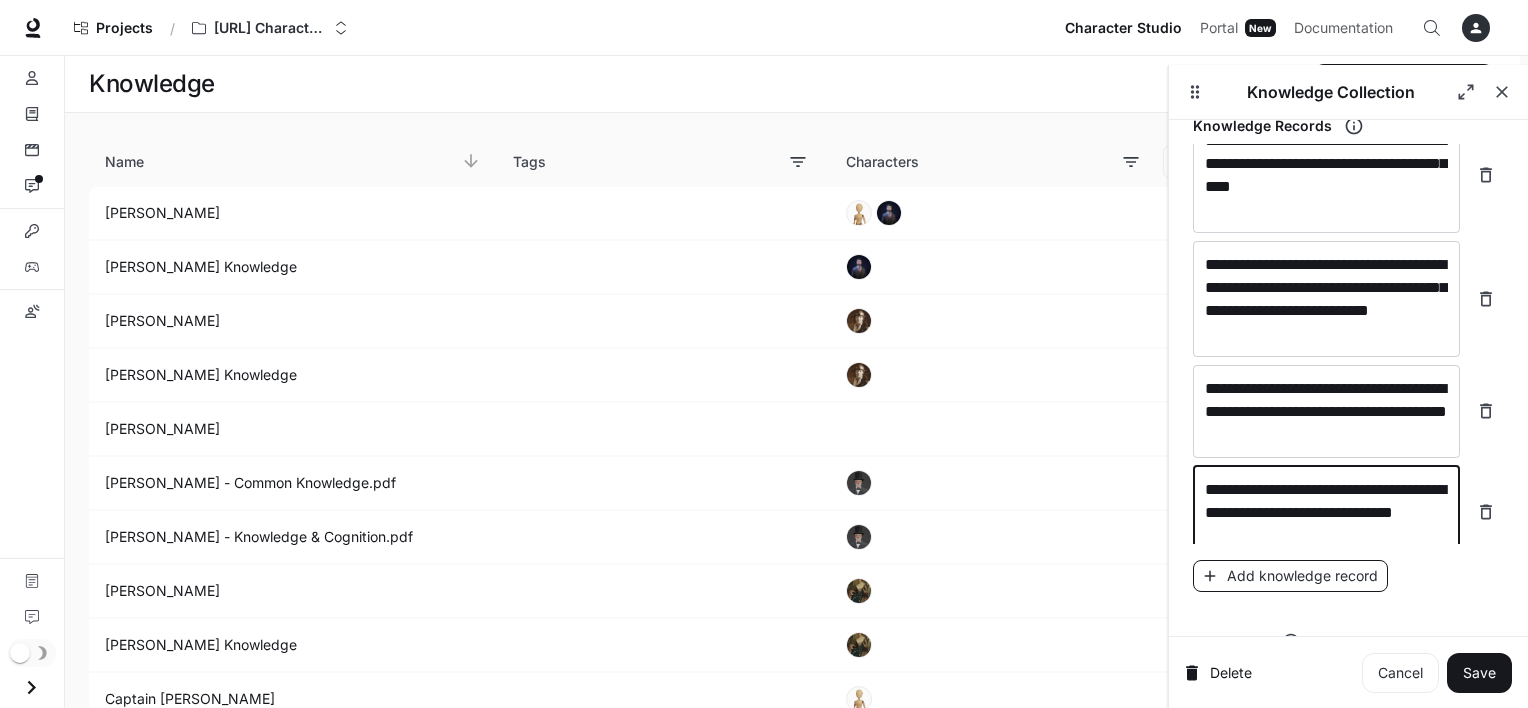 type on "**********" 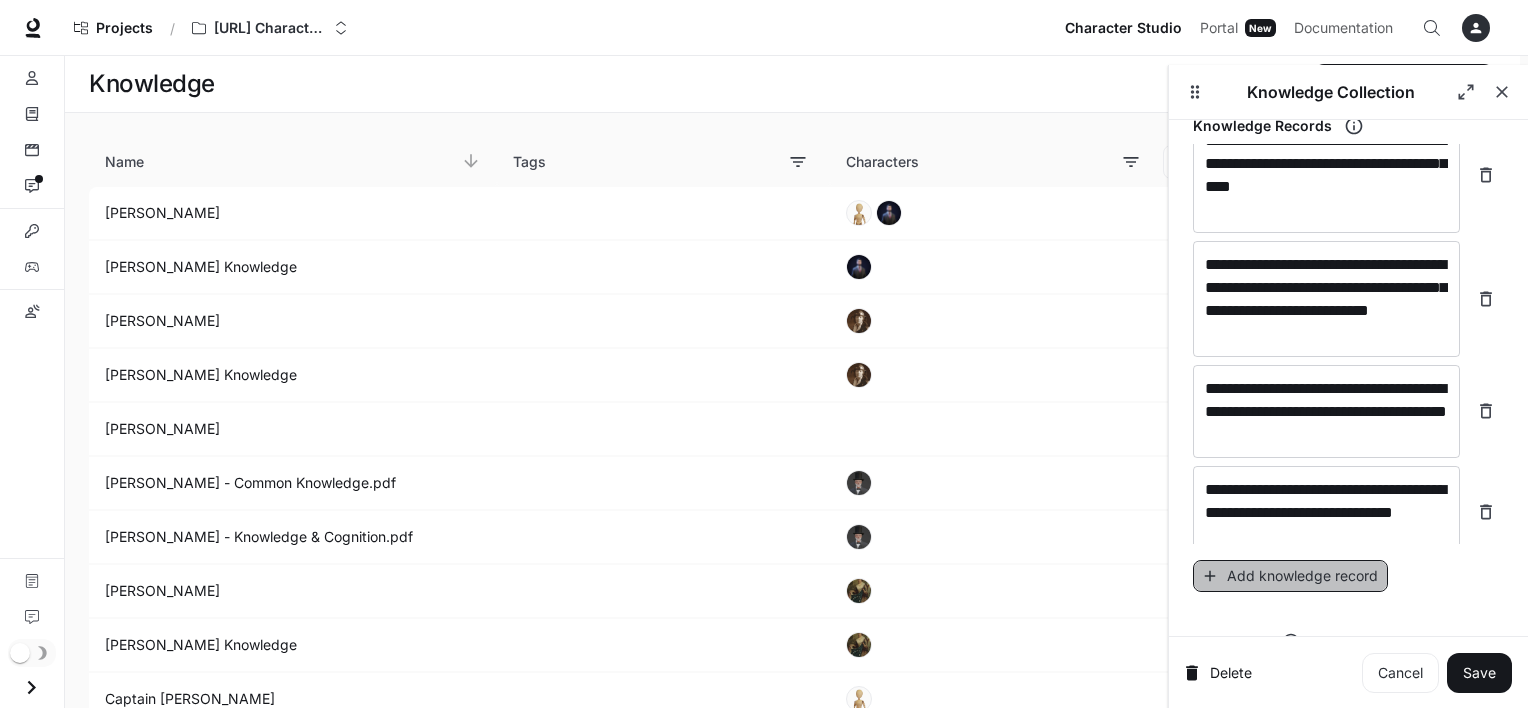 click on "Add knowledge record" at bounding box center [1290, 576] 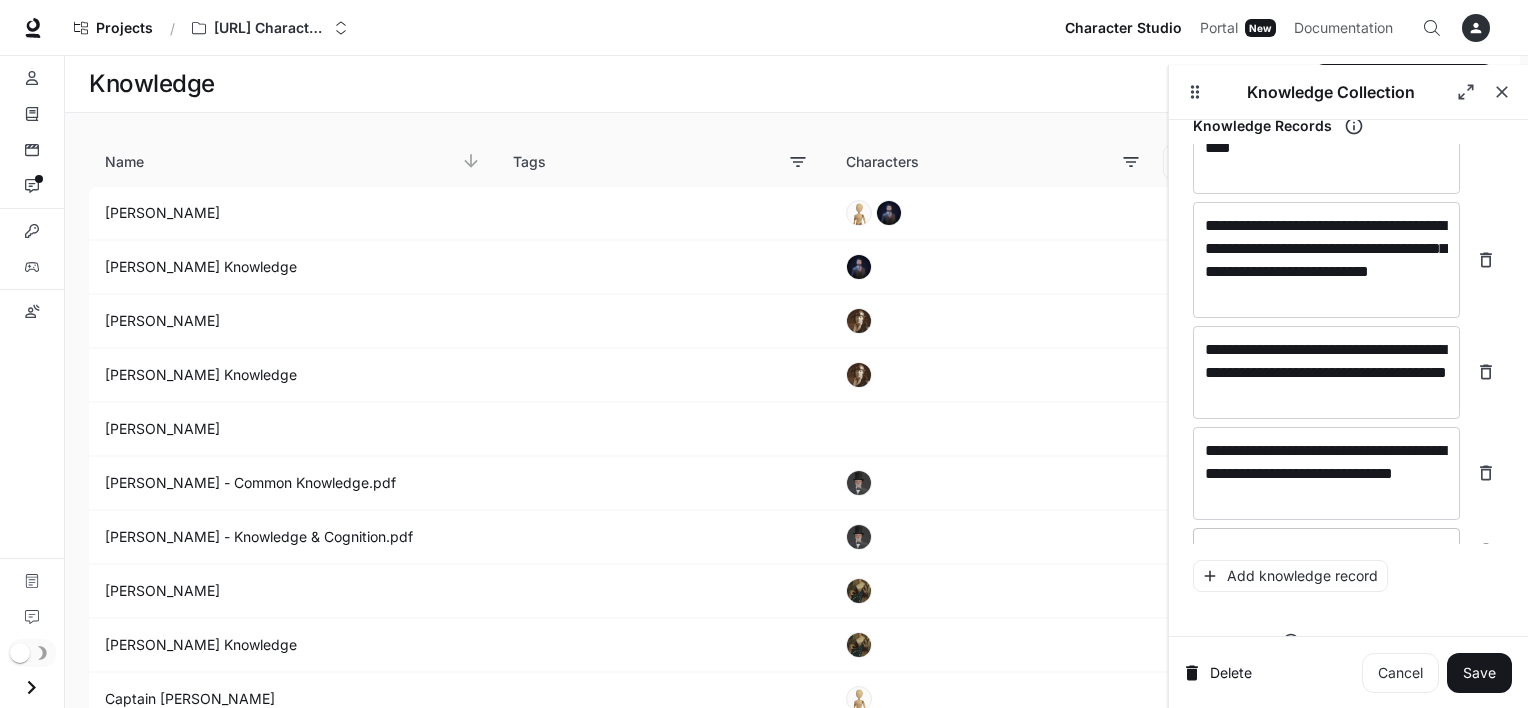 click on "* ​" at bounding box center [1326, 551] 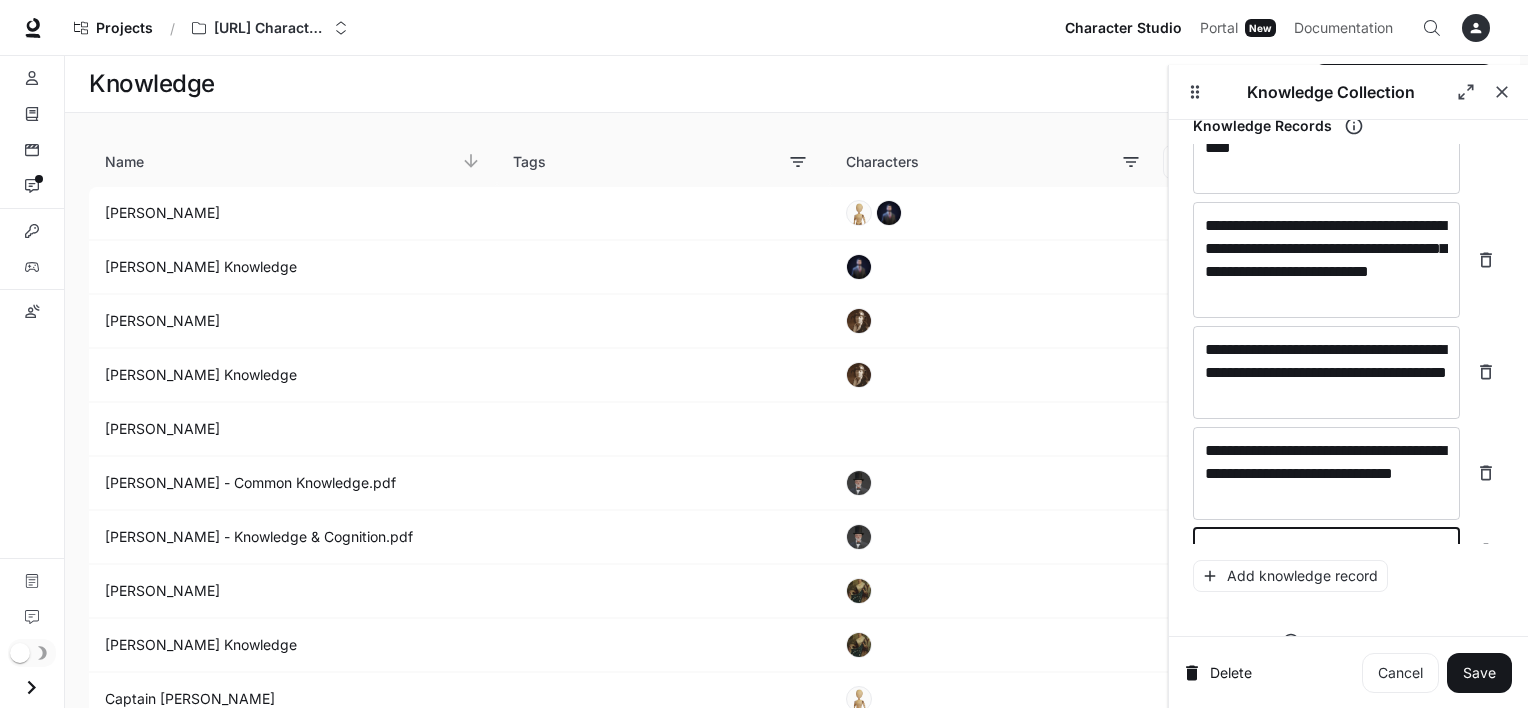 scroll, scrollTop: 29109, scrollLeft: 0, axis: vertical 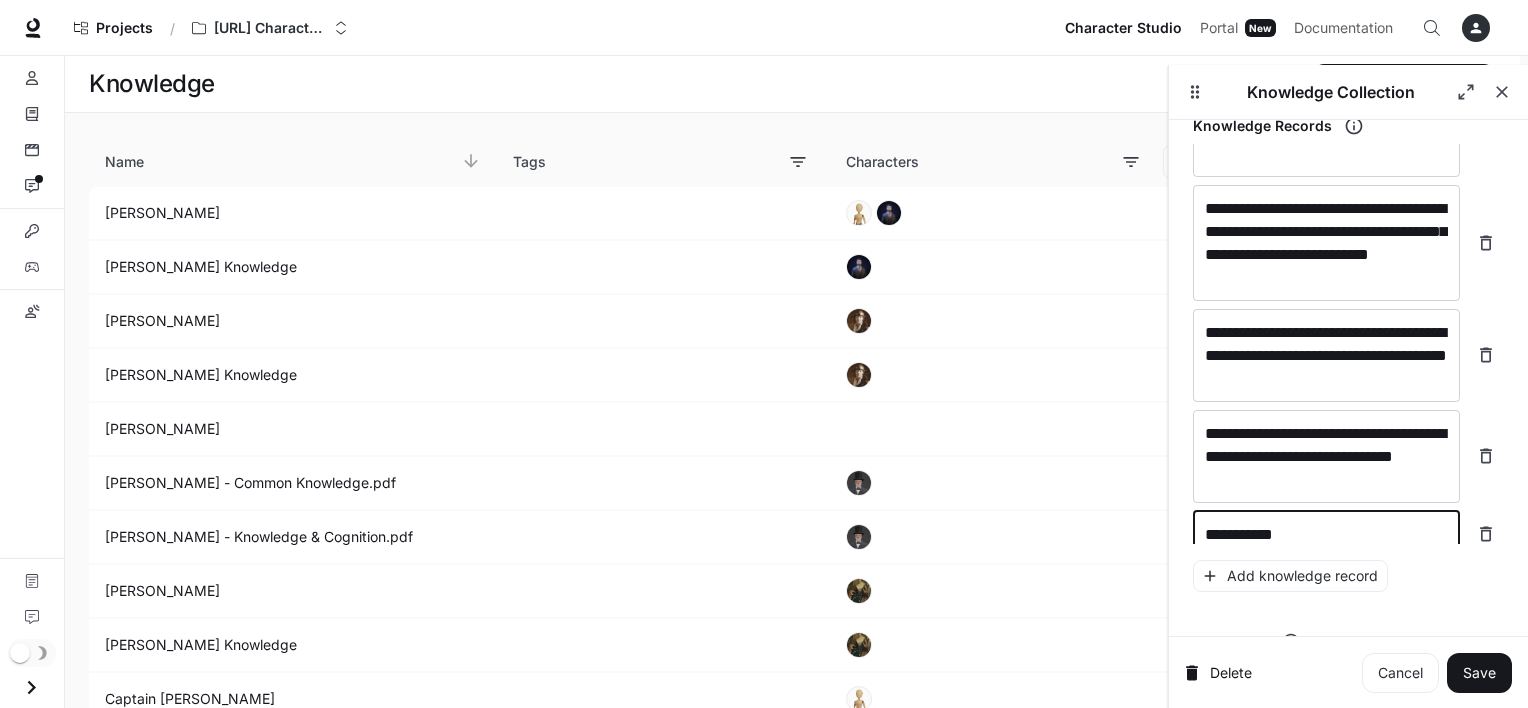 type on "**********" 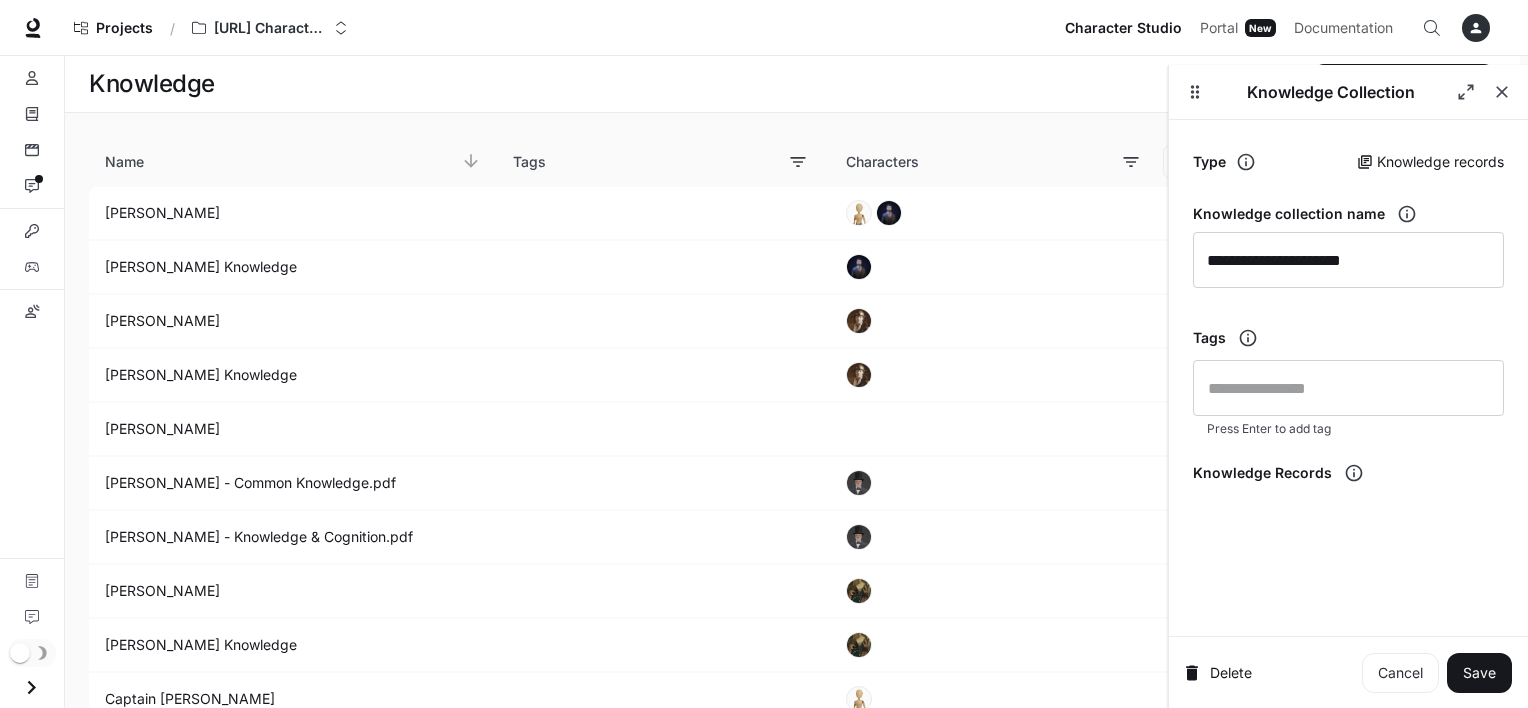 scroll, scrollTop: 0, scrollLeft: 0, axis: both 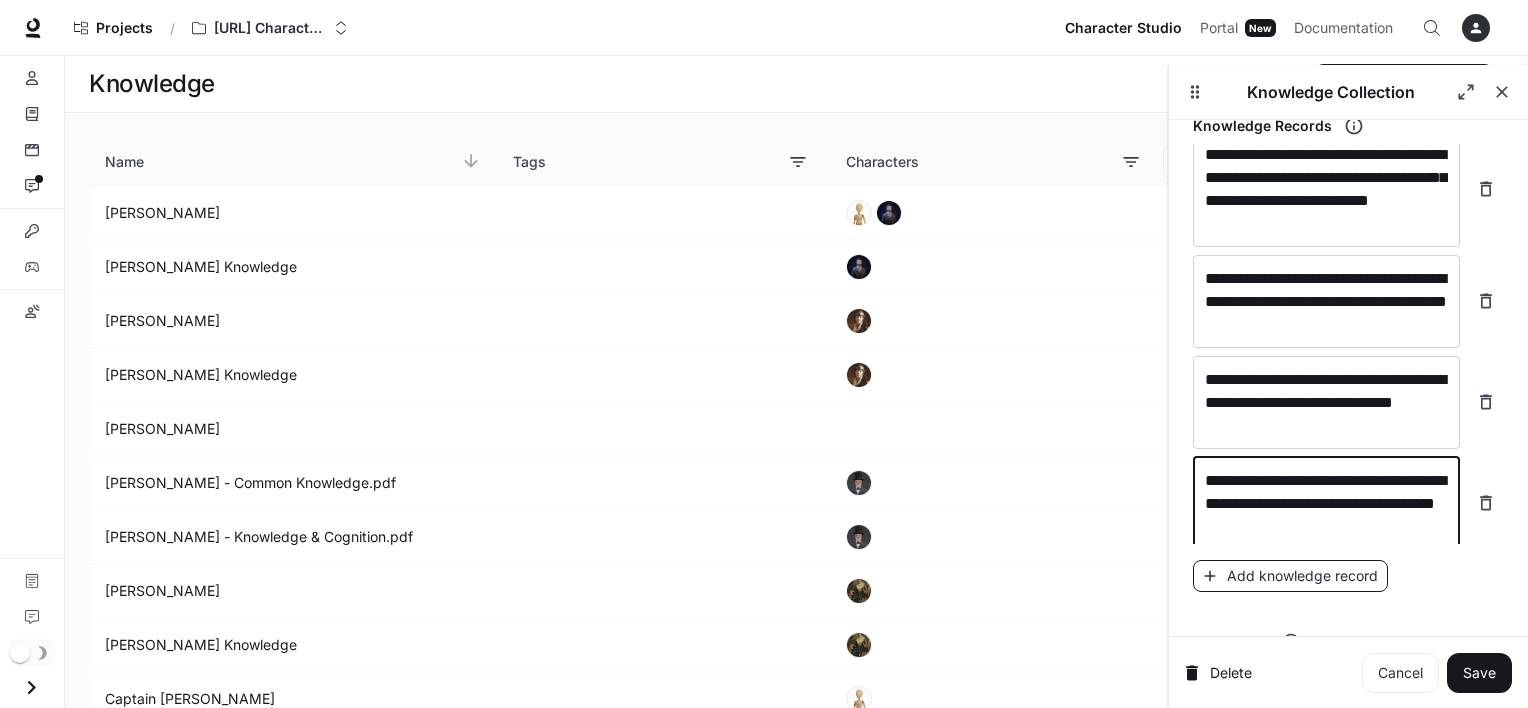 type on "**********" 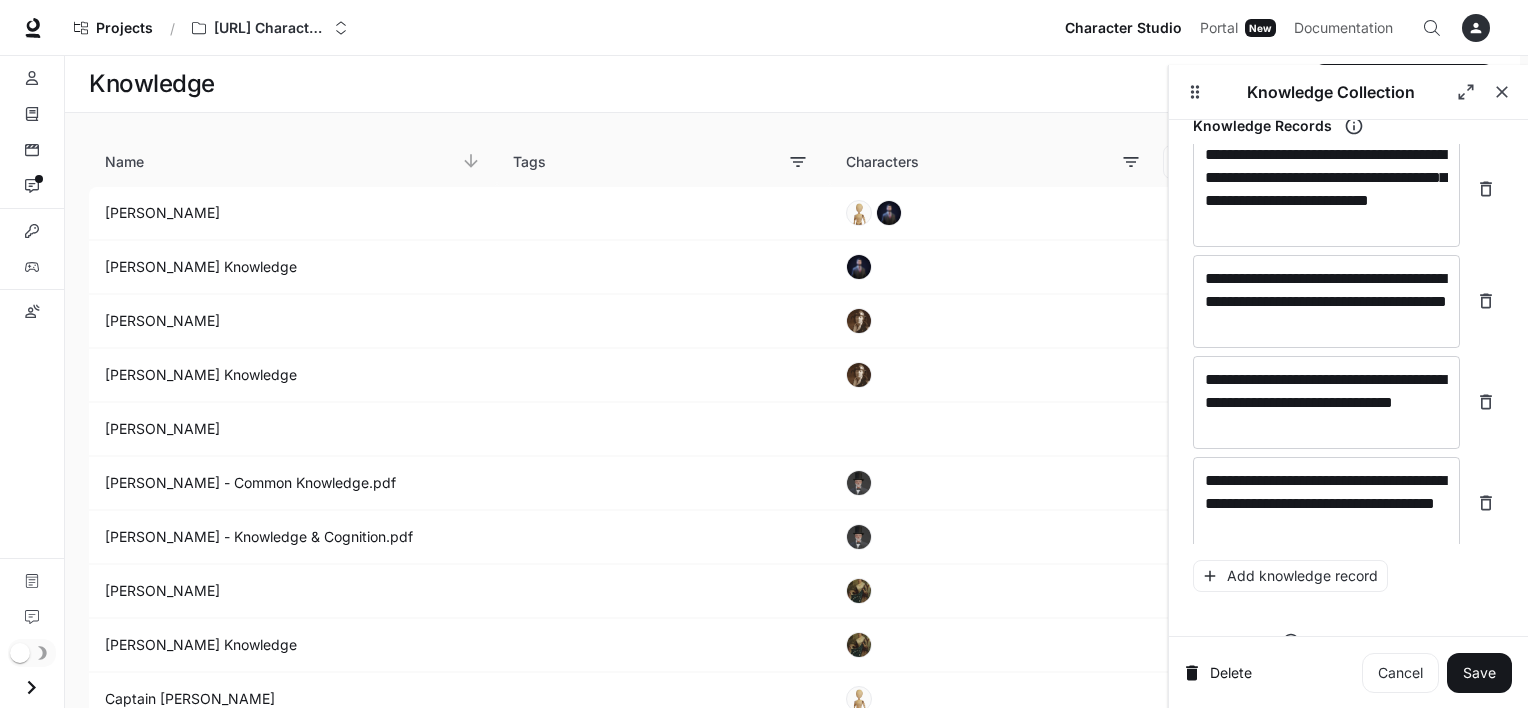 scroll, scrollTop: 29232, scrollLeft: 0, axis: vertical 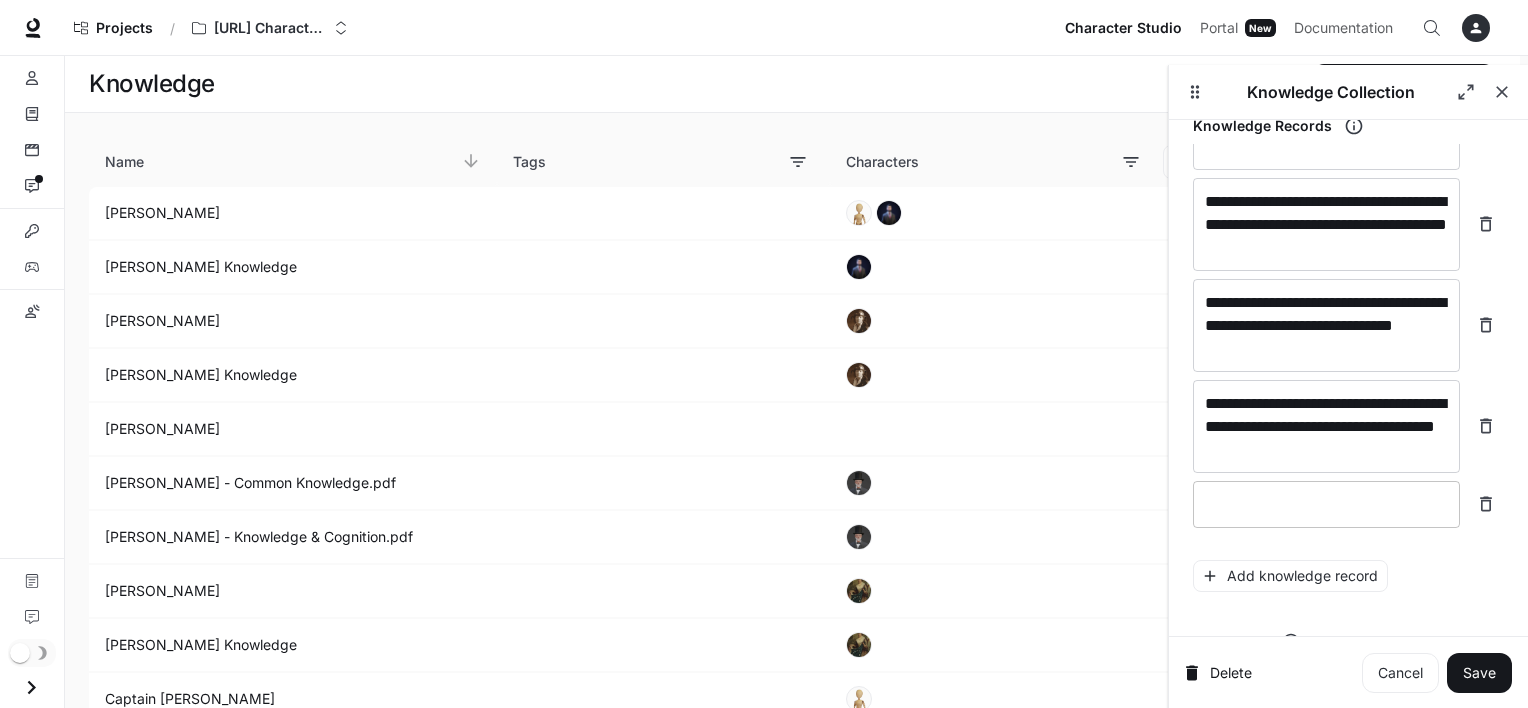 click at bounding box center [1326, 504] 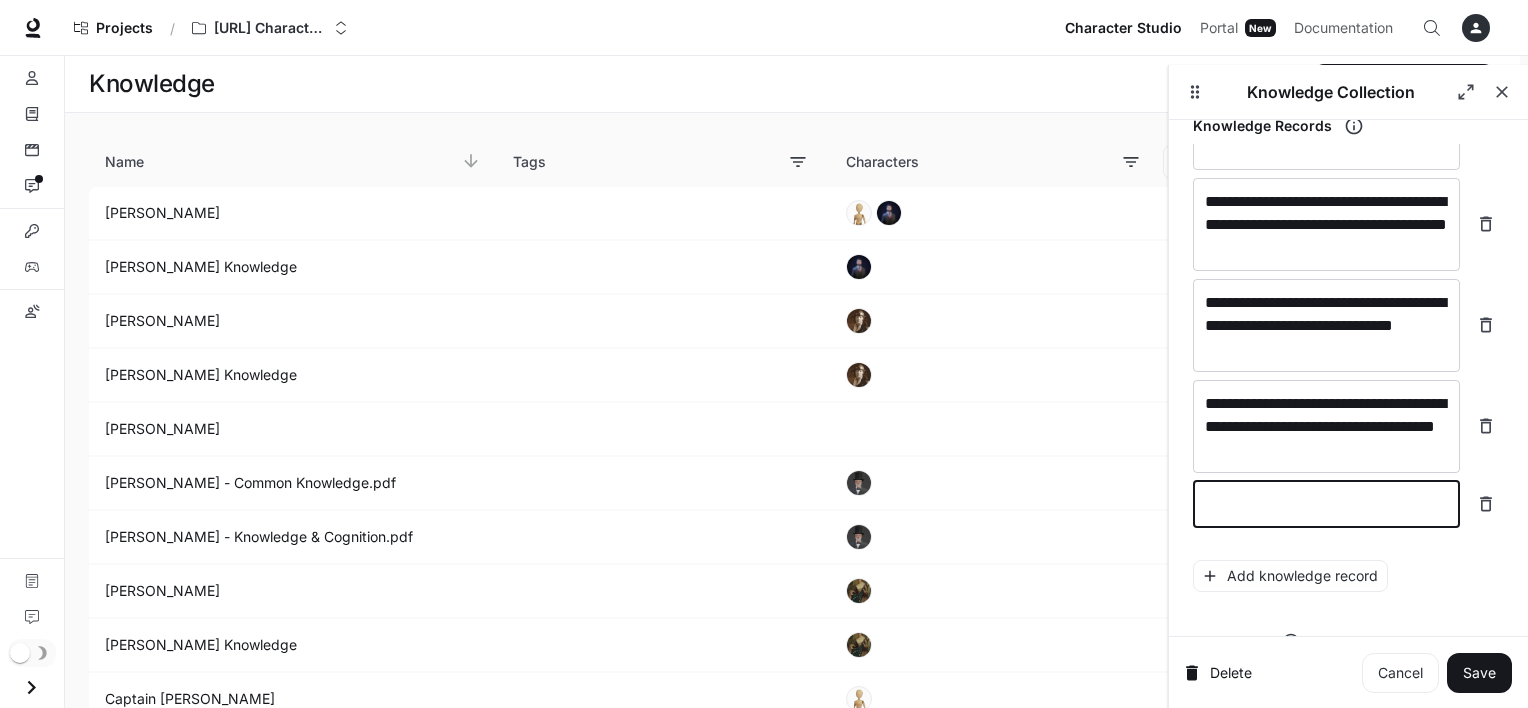 type on "*" 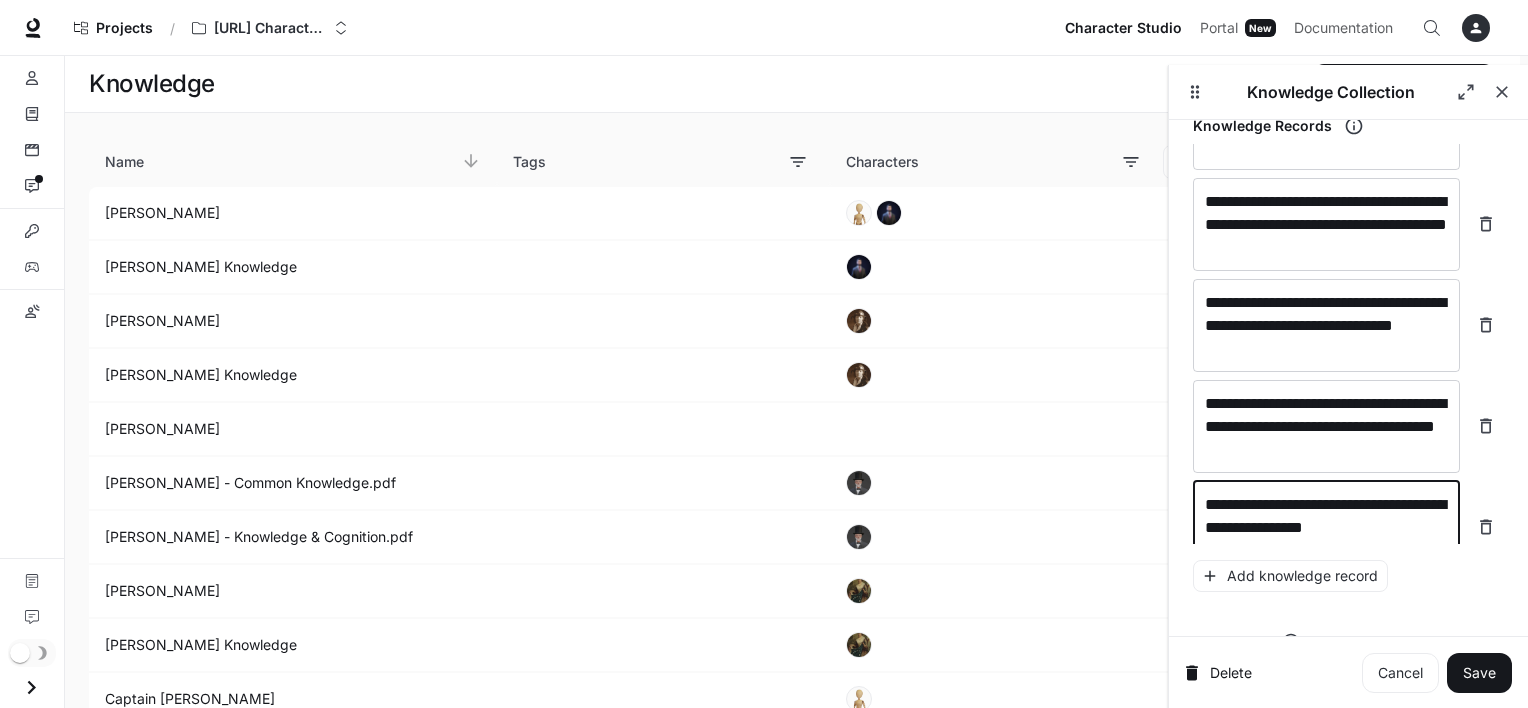 scroll, scrollTop: 29248, scrollLeft: 0, axis: vertical 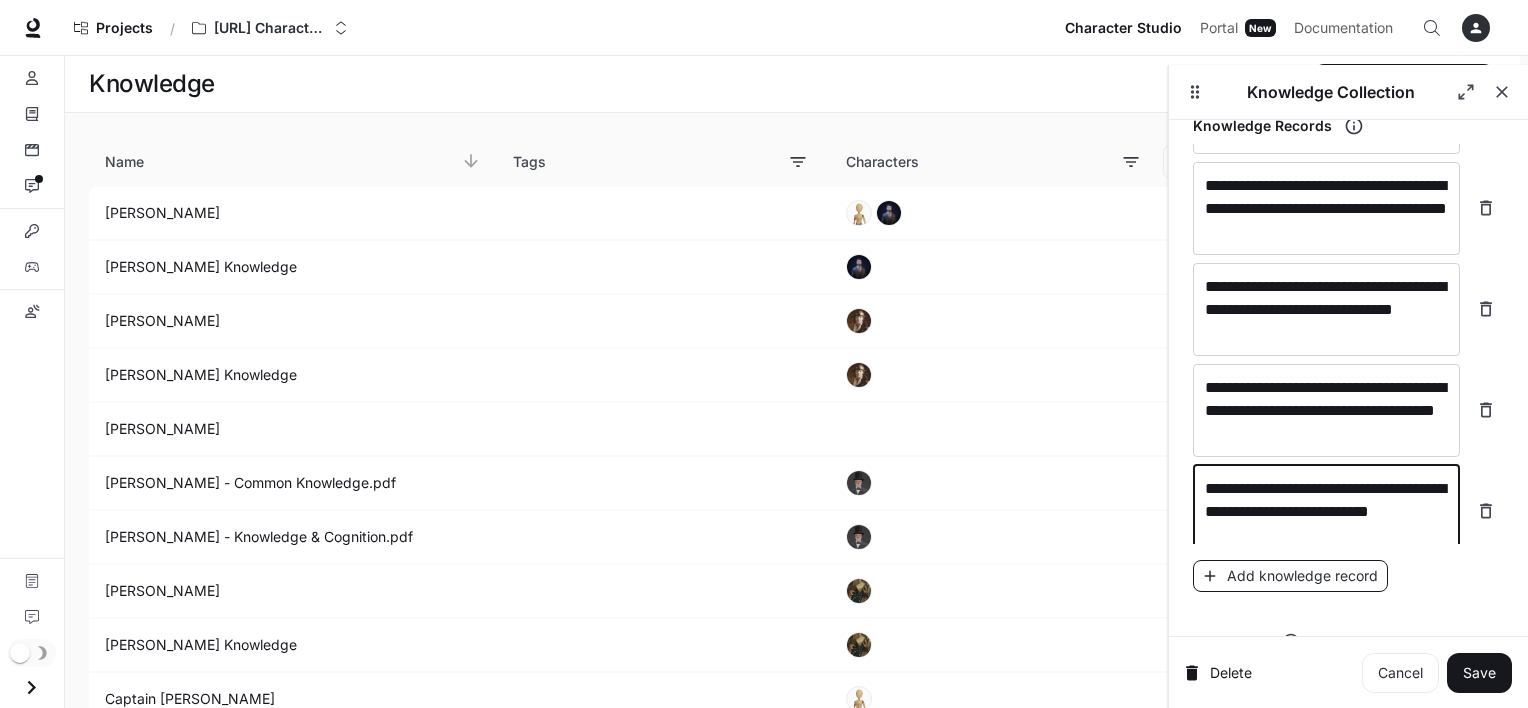 type on "**********" 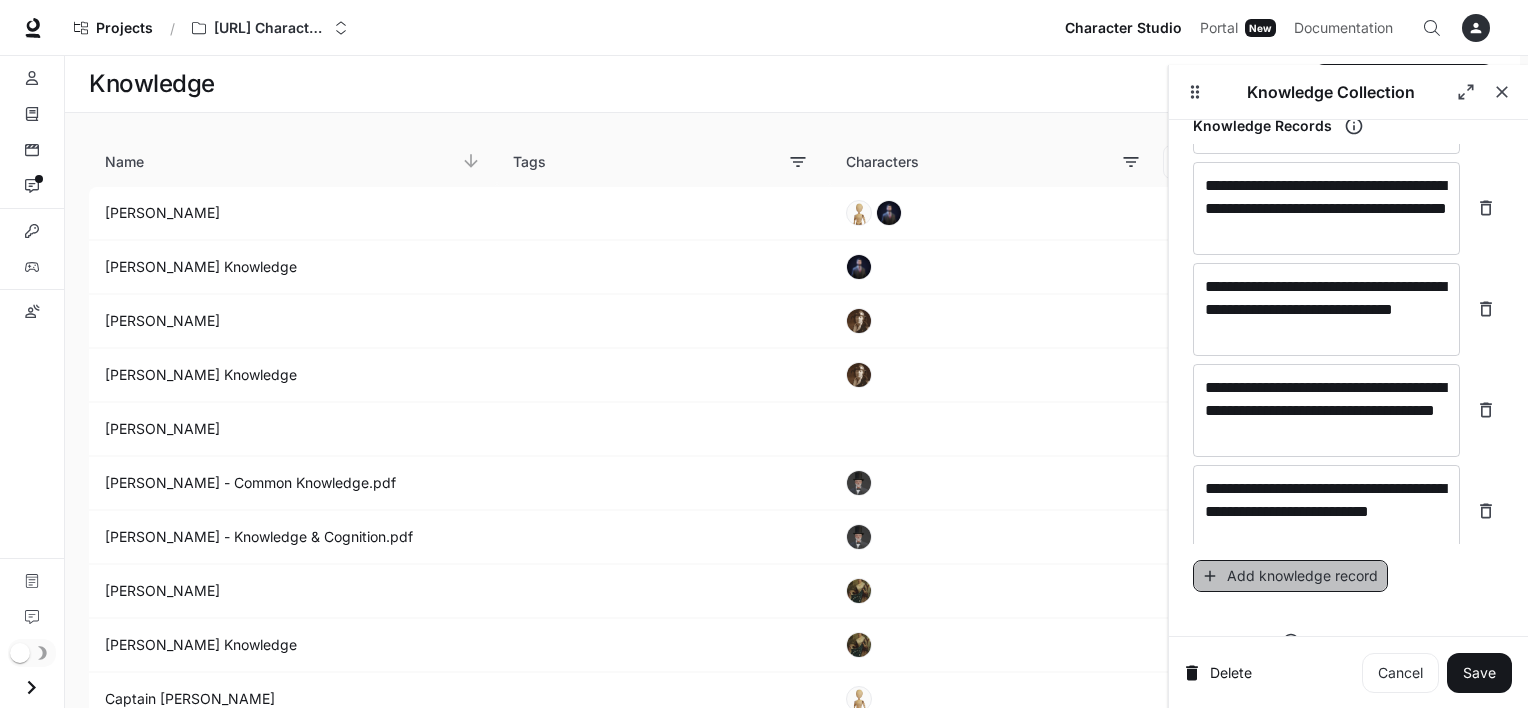 click on "Add knowledge record" at bounding box center [1290, 576] 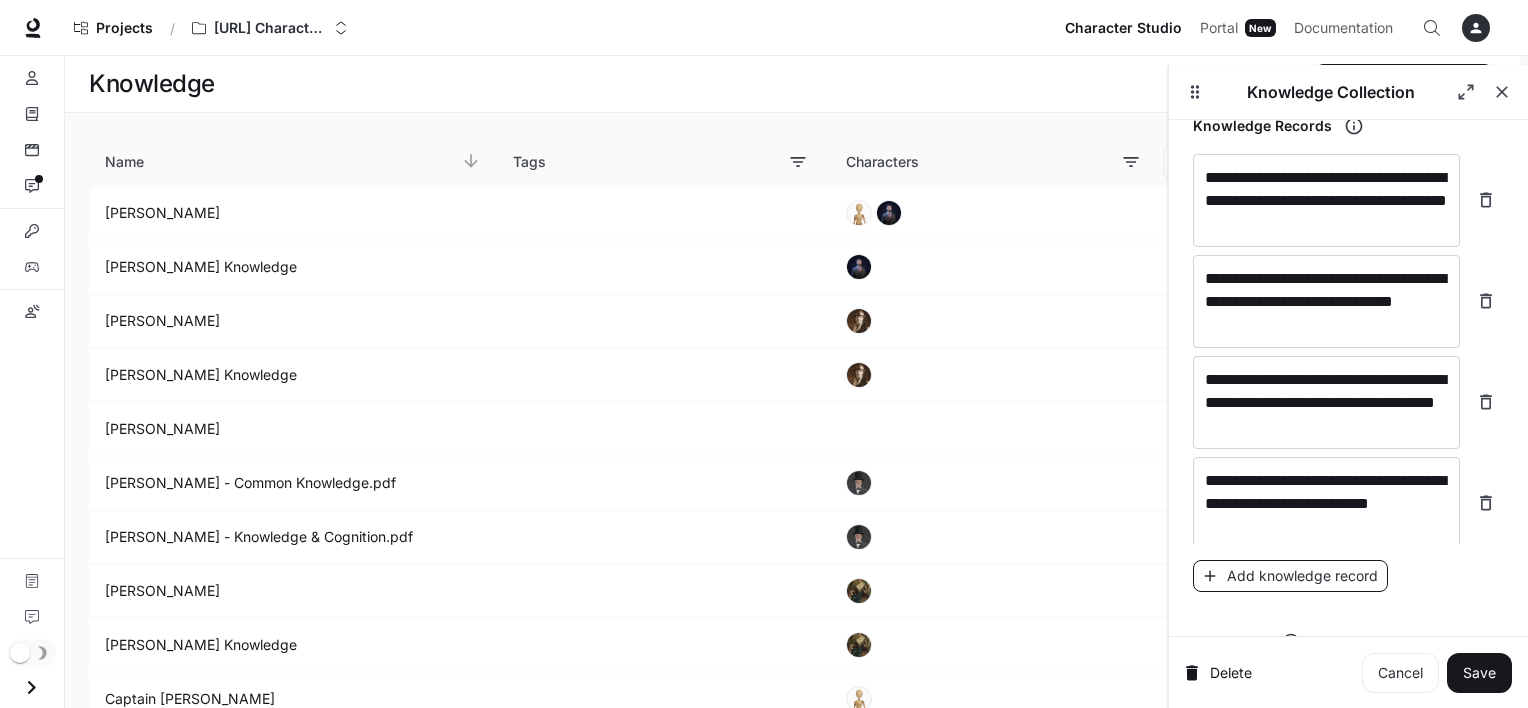 scroll, scrollTop: 29324, scrollLeft: 0, axis: vertical 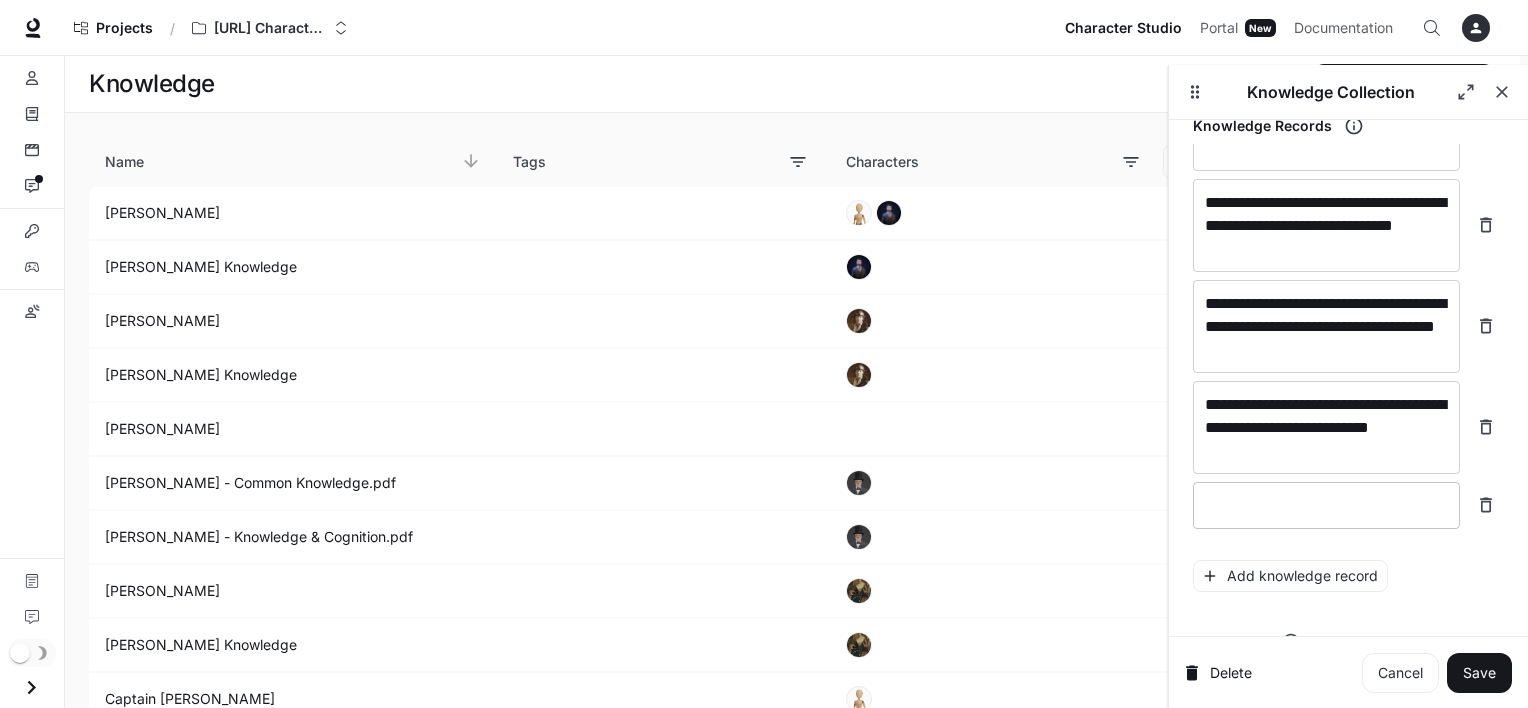 click at bounding box center [1326, 505] 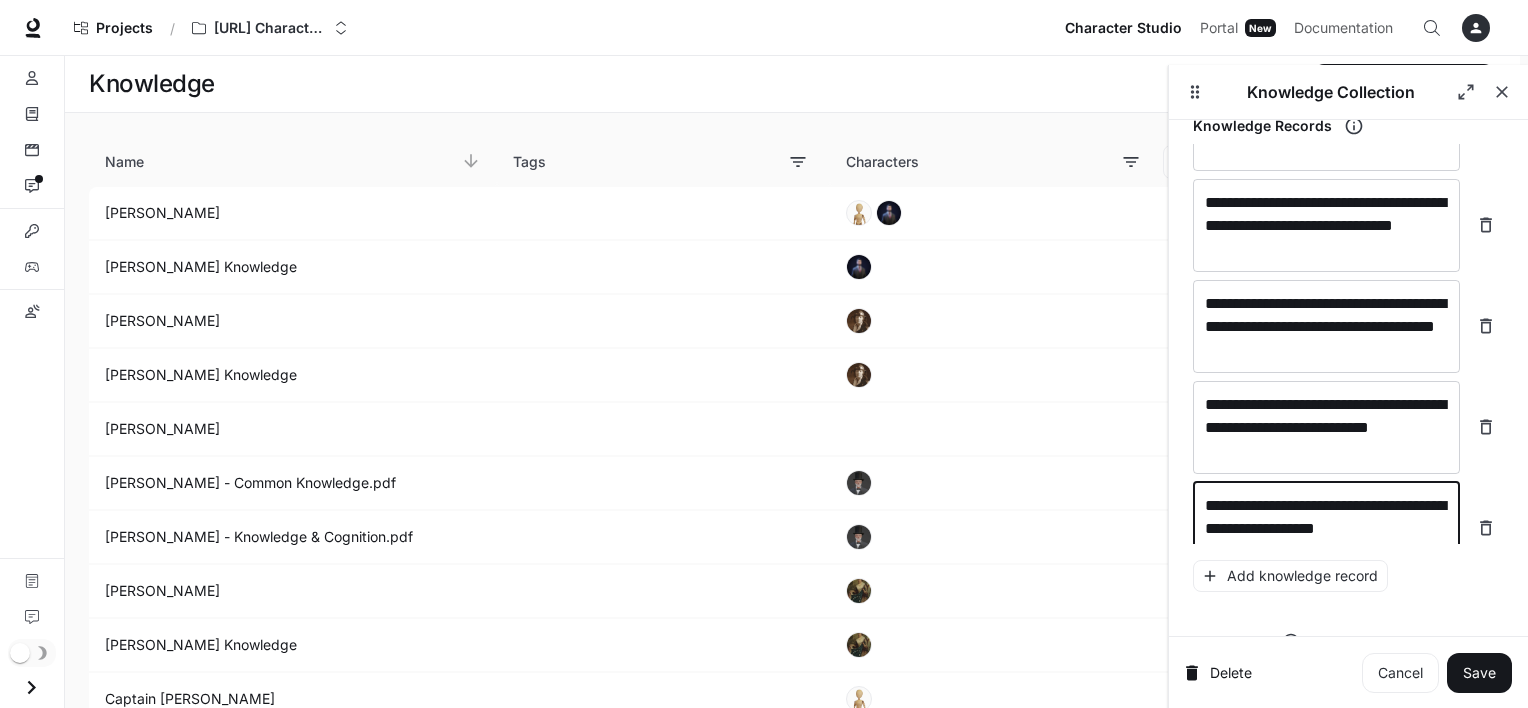 scroll, scrollTop: 29340, scrollLeft: 0, axis: vertical 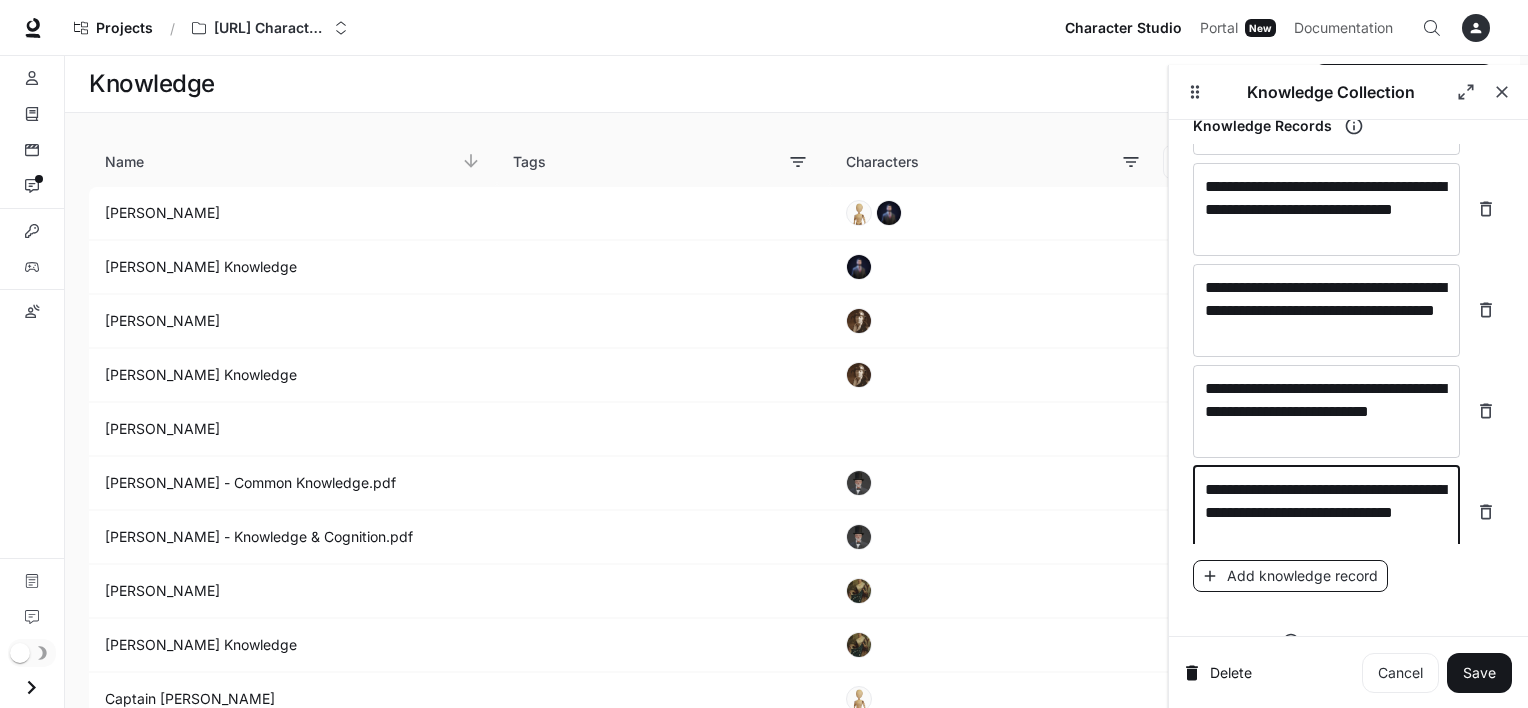type on "**********" 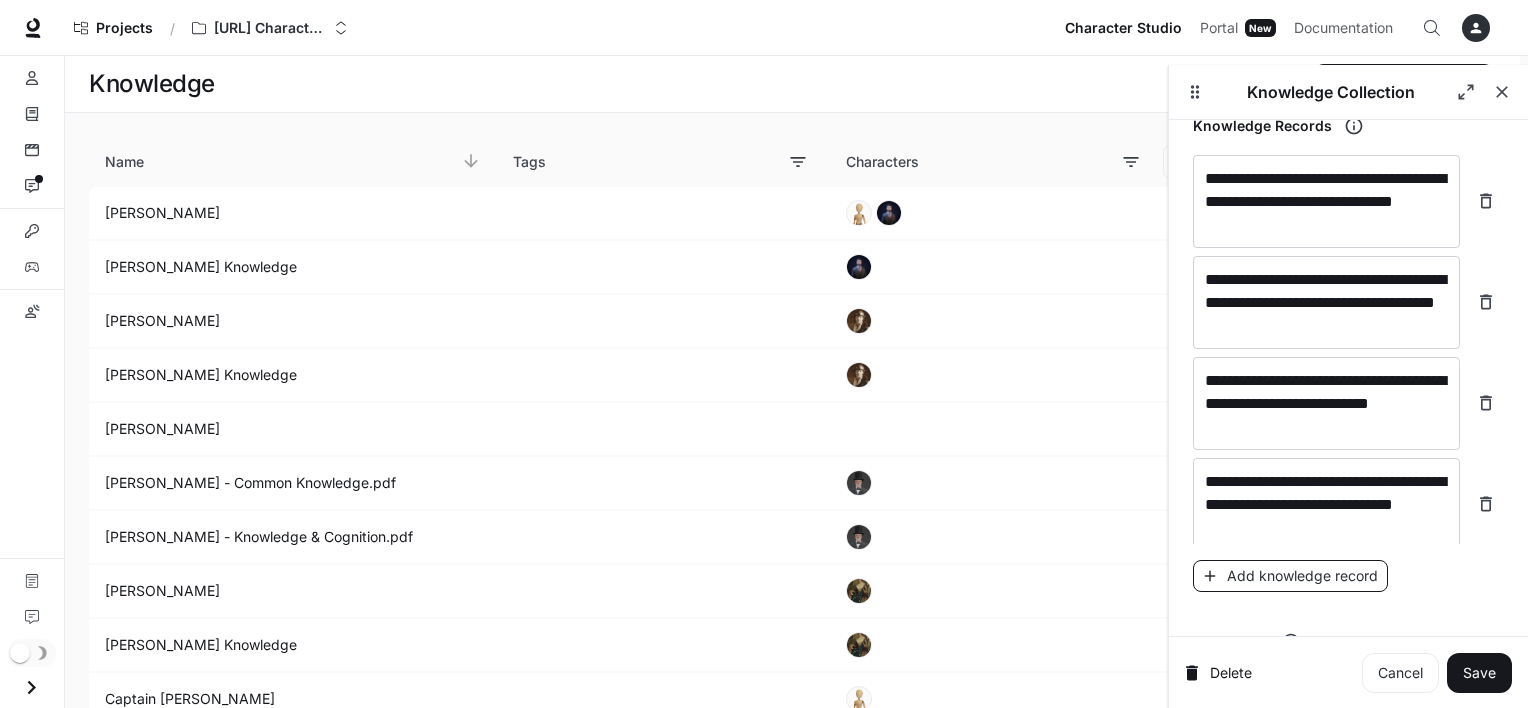 scroll, scrollTop: 29418, scrollLeft: 0, axis: vertical 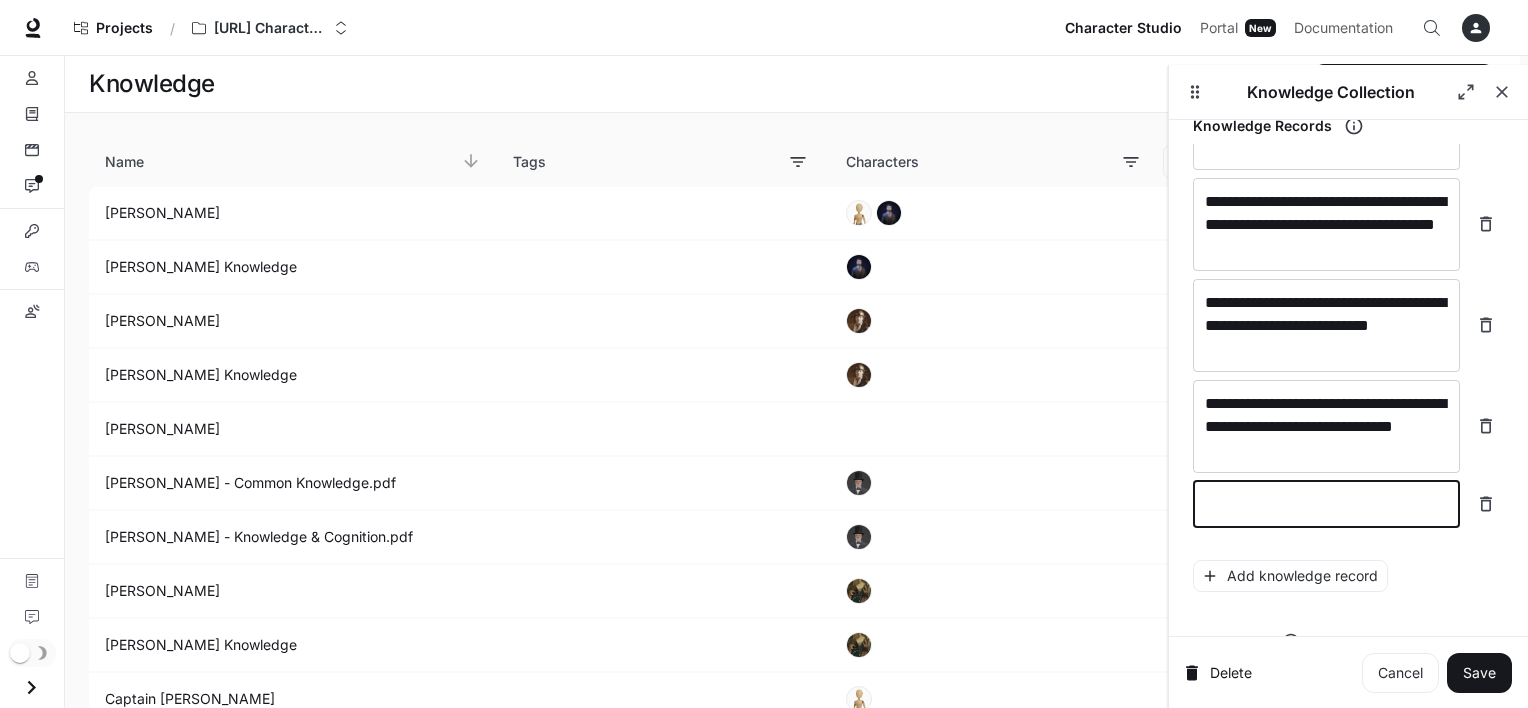 click at bounding box center (1326, 504) 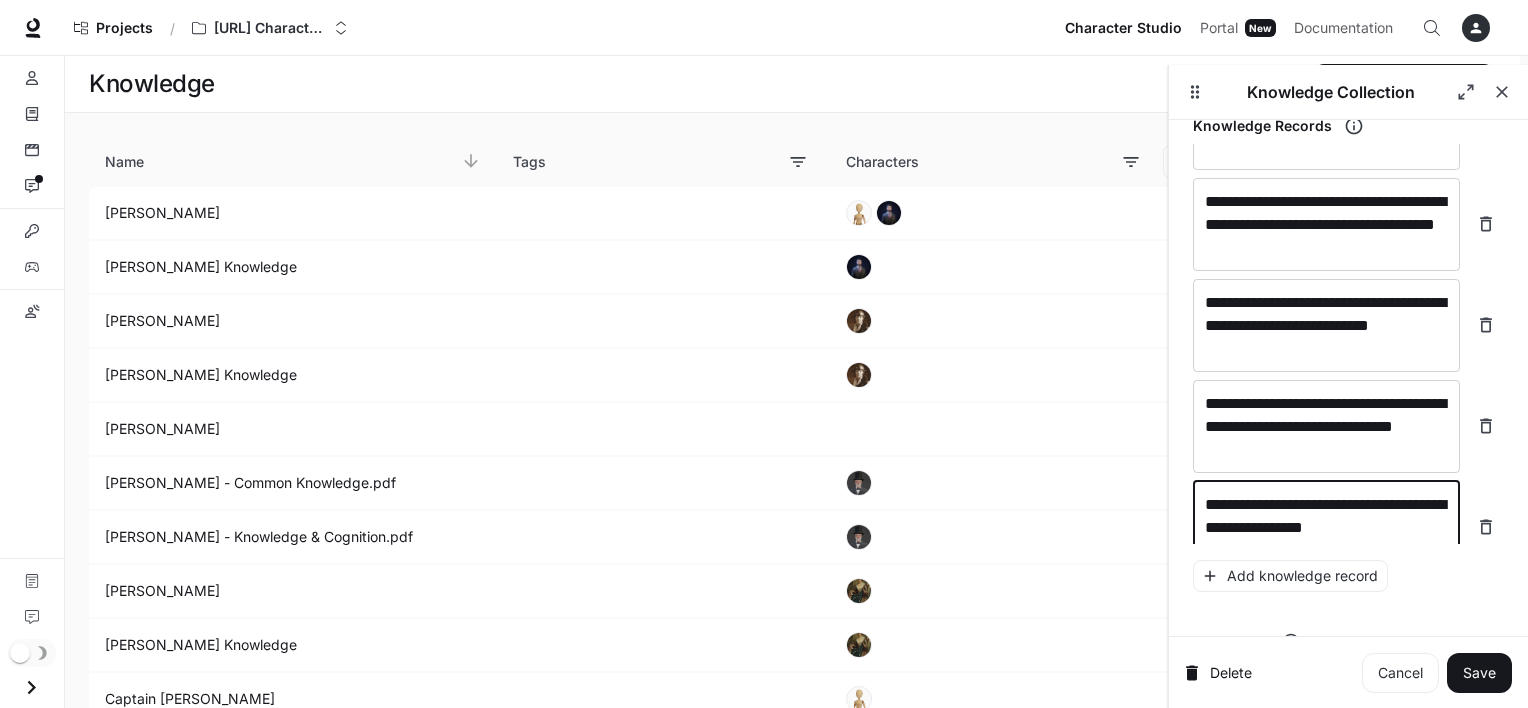 scroll, scrollTop: 29433, scrollLeft: 0, axis: vertical 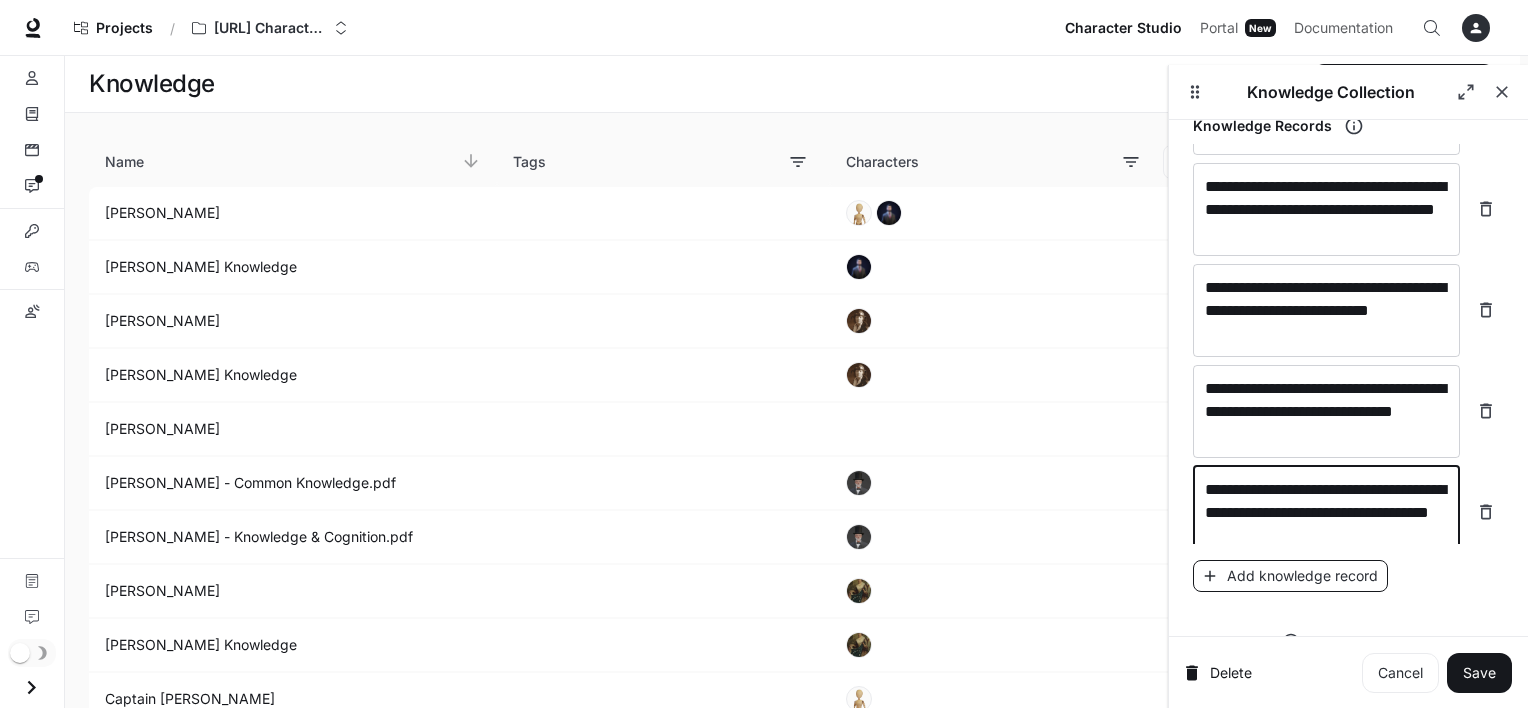 type on "**********" 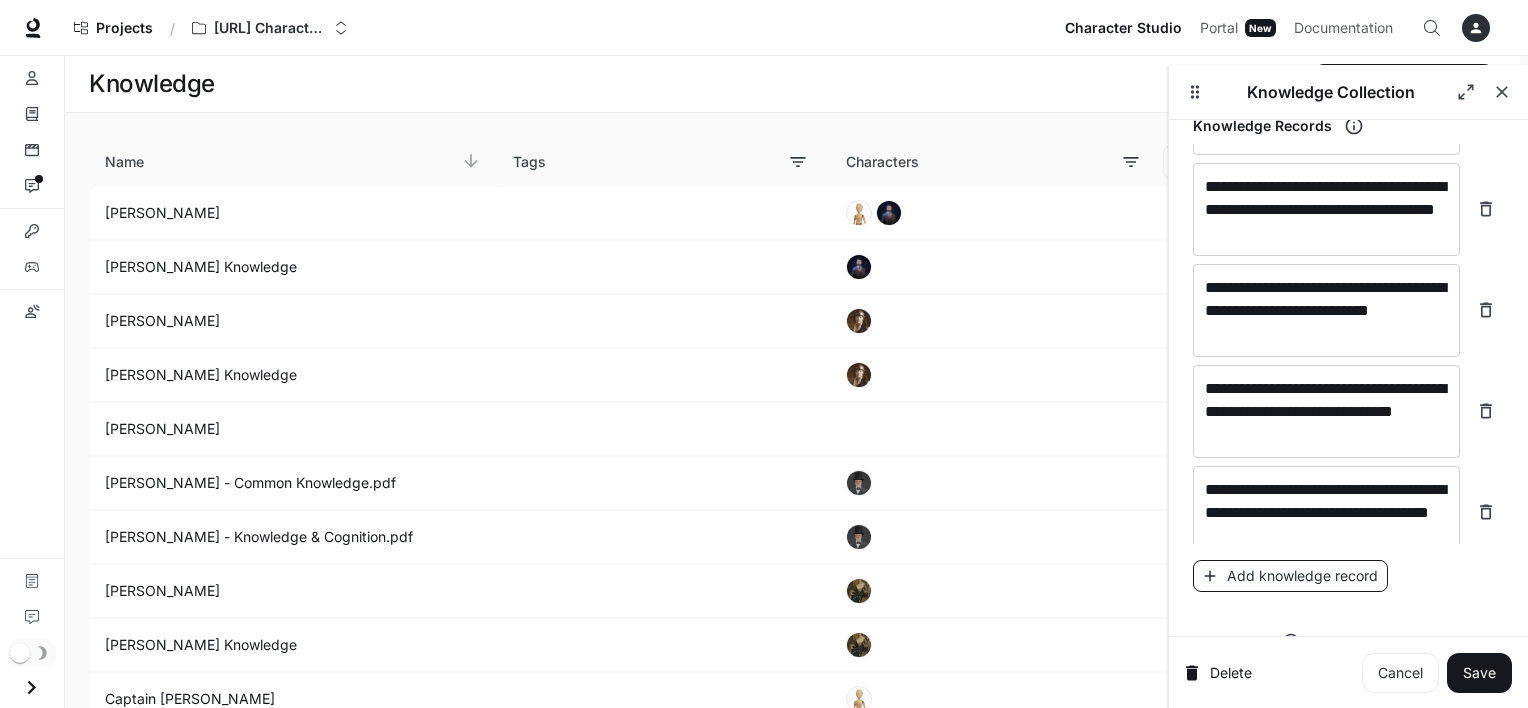 scroll, scrollTop: 29511, scrollLeft: 0, axis: vertical 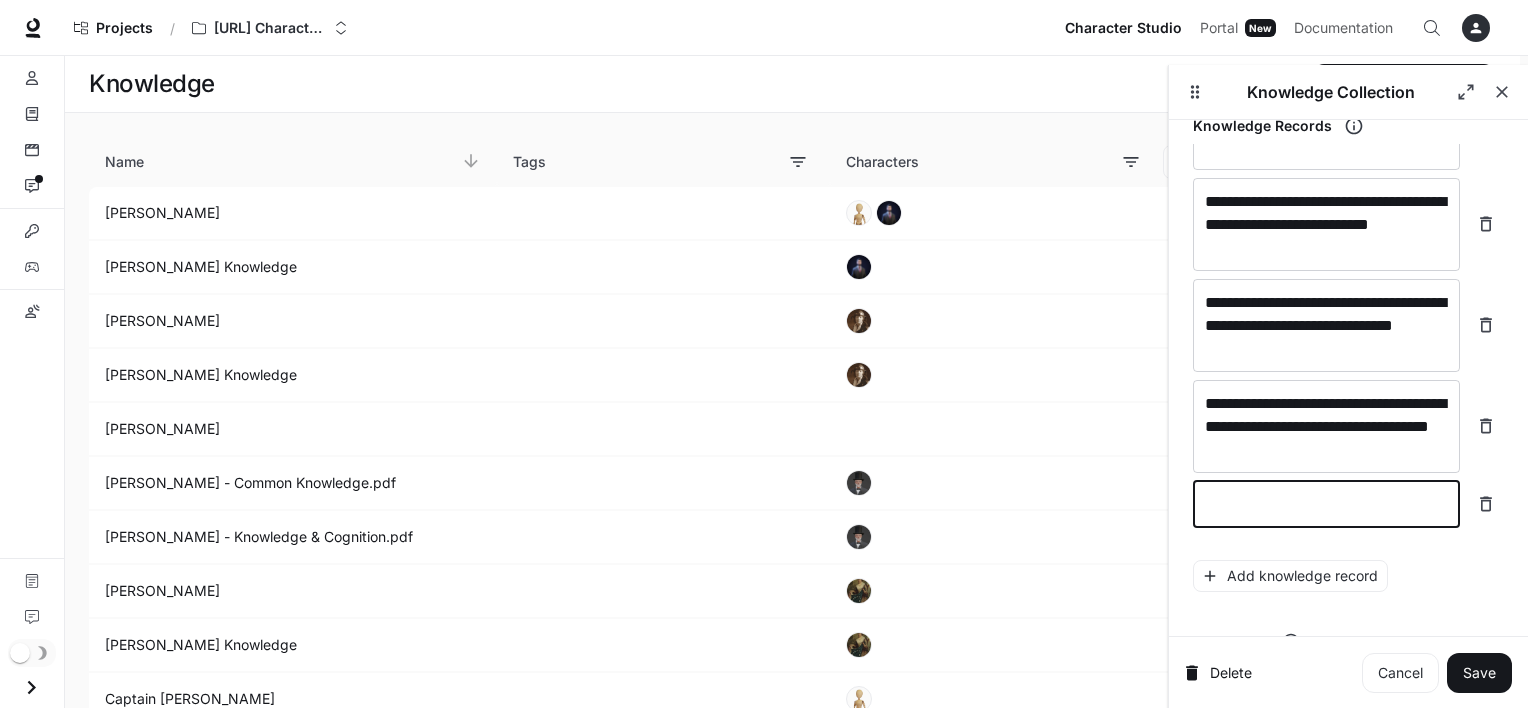 click at bounding box center (1326, 504) 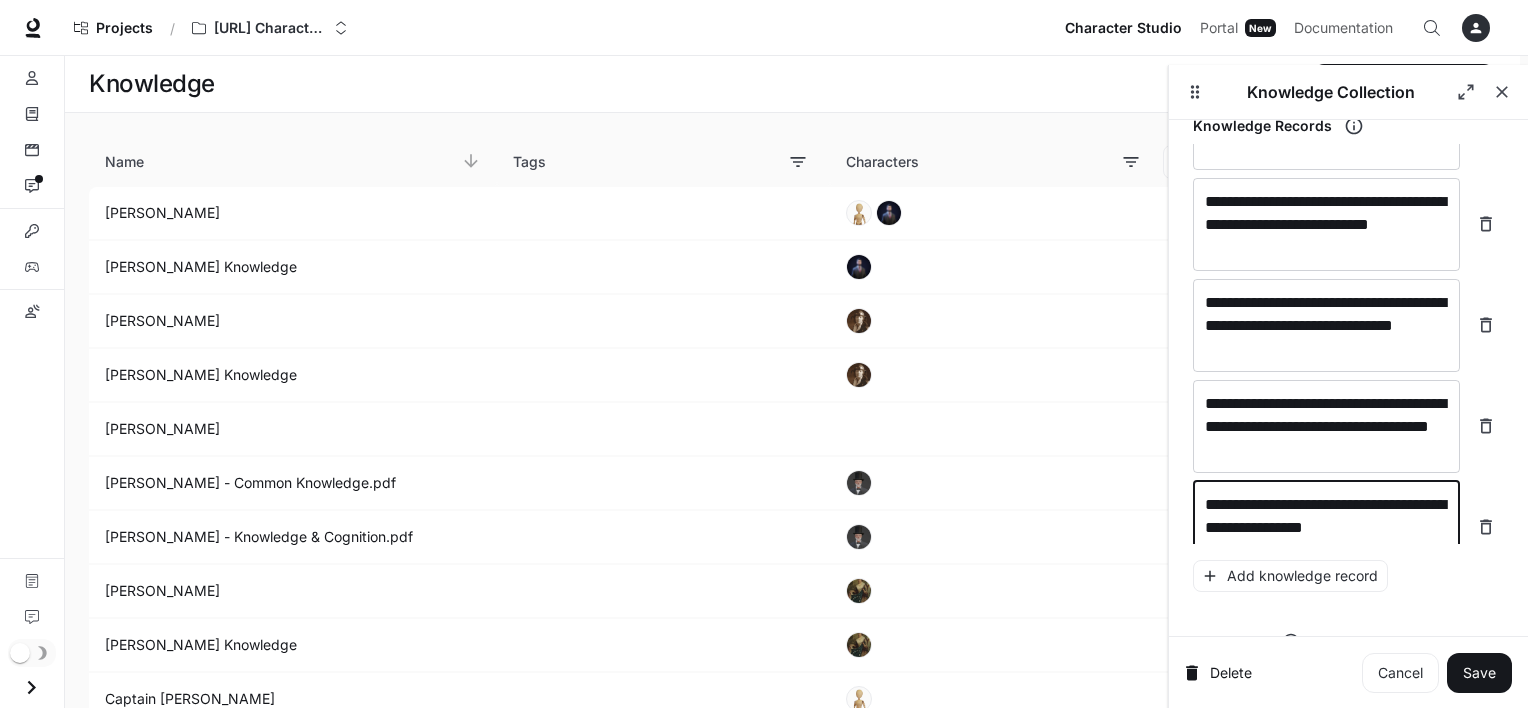 scroll, scrollTop: 29527, scrollLeft: 0, axis: vertical 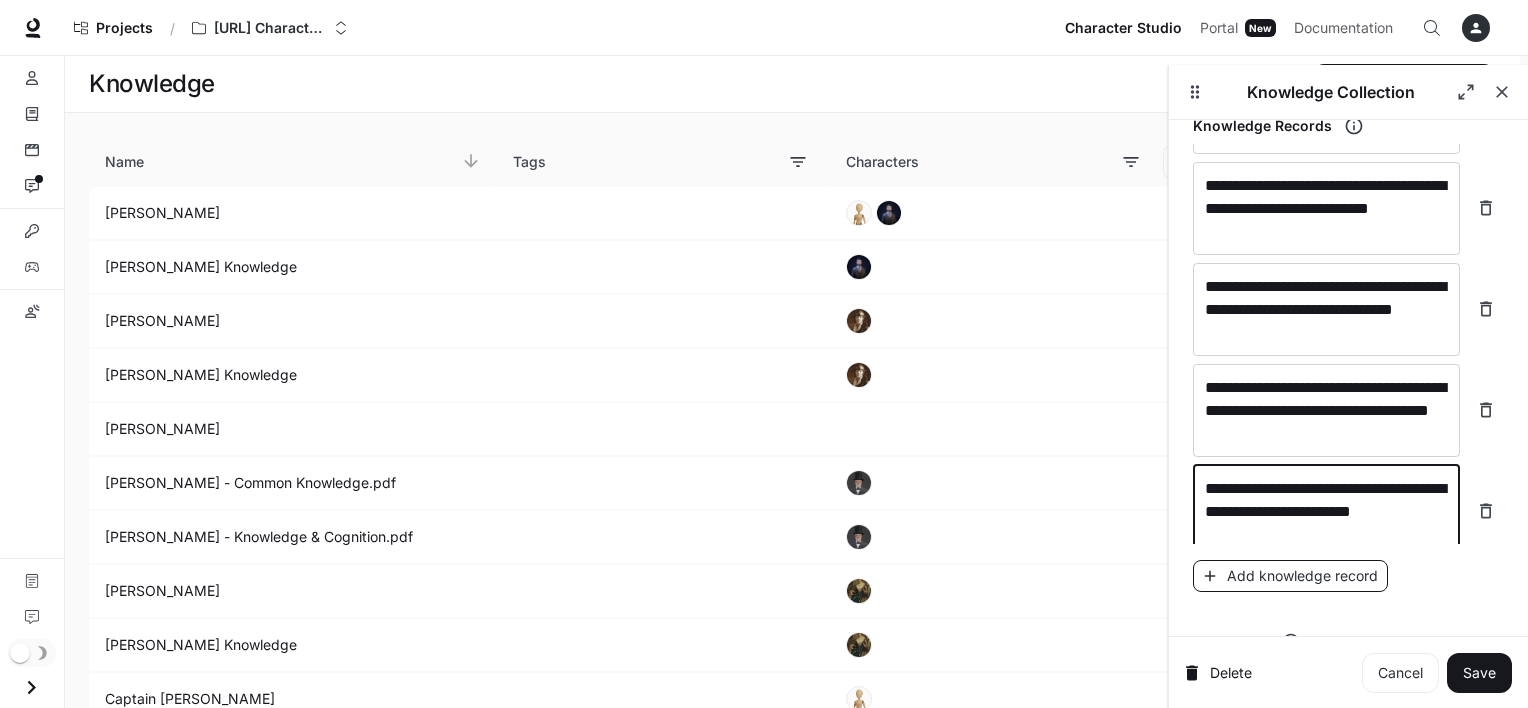 type on "**********" 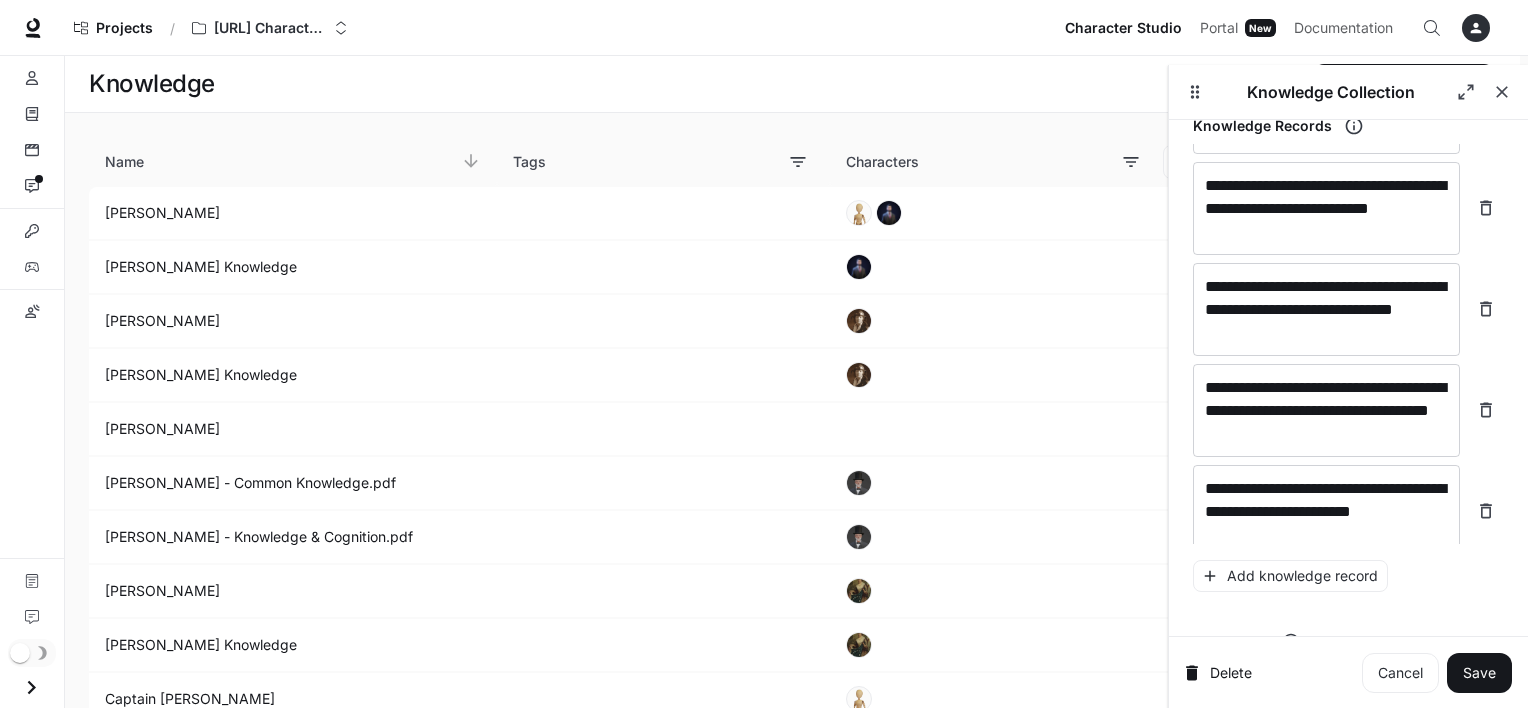 scroll, scrollTop: 29604, scrollLeft: 0, axis: vertical 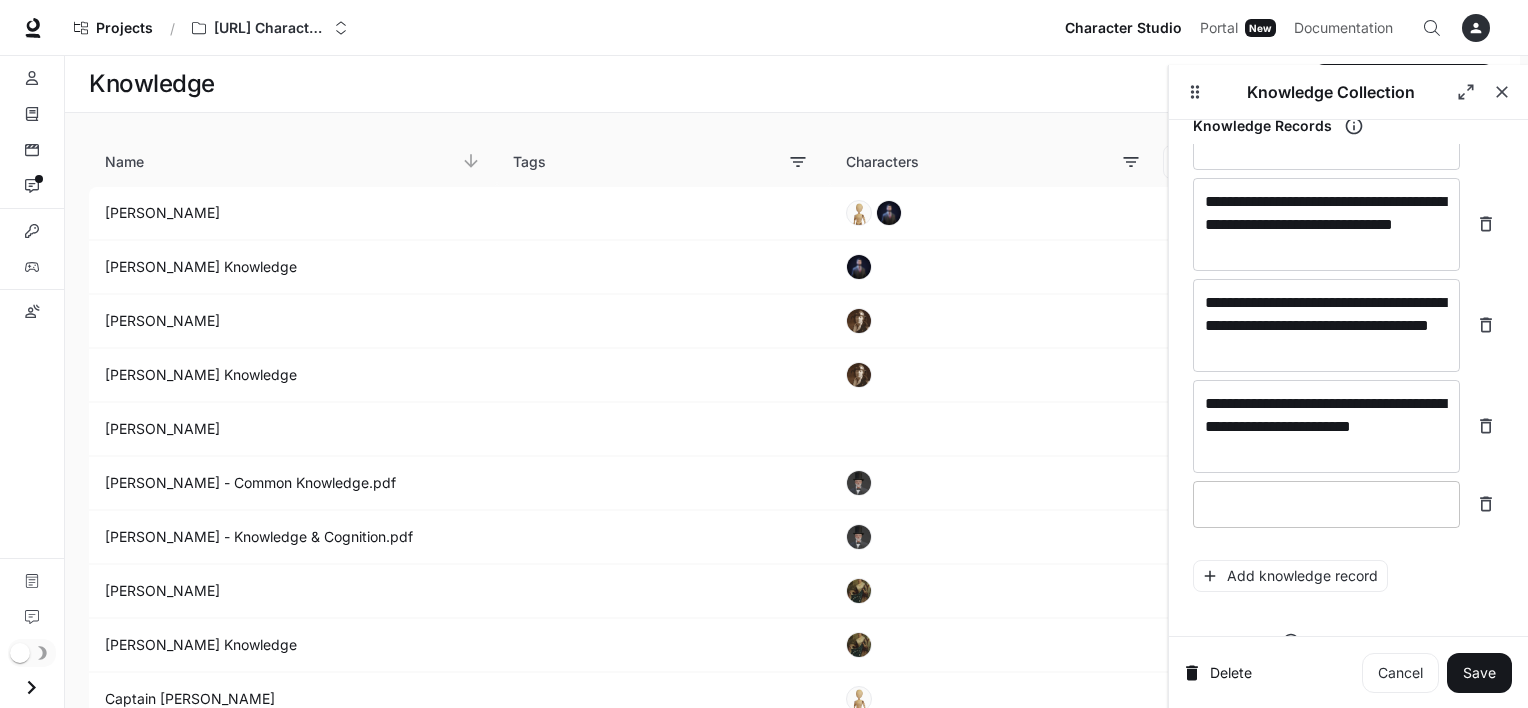 click at bounding box center (1326, 504) 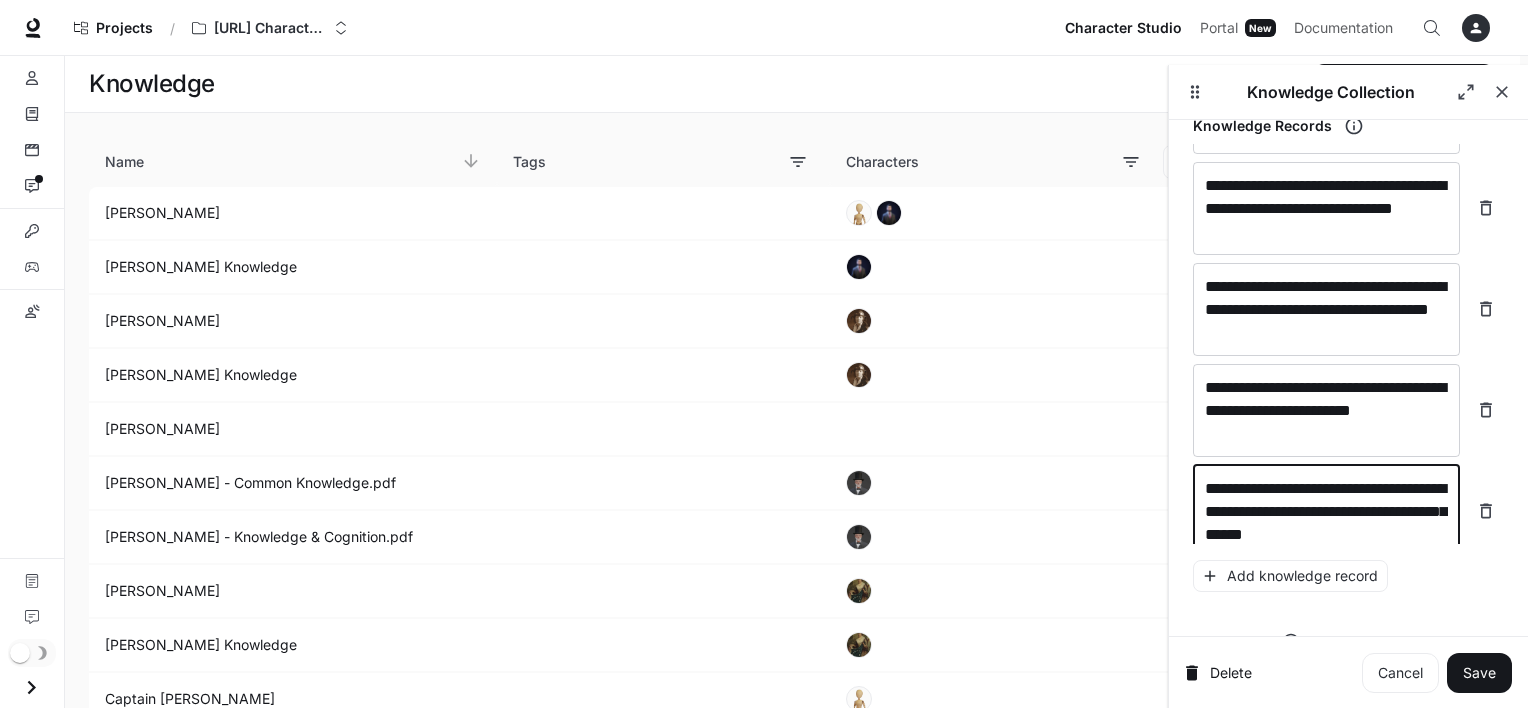 scroll, scrollTop: 29643, scrollLeft: 0, axis: vertical 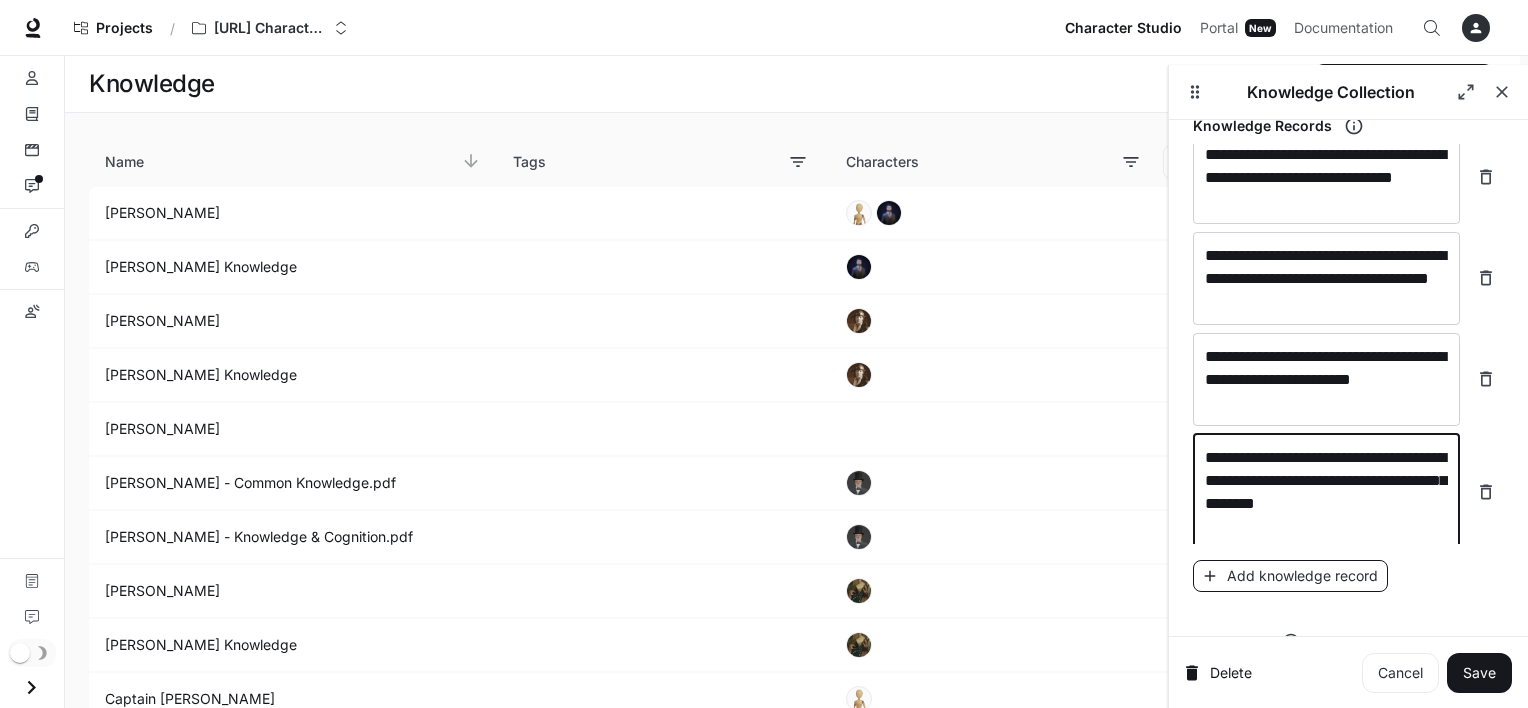 type on "**********" 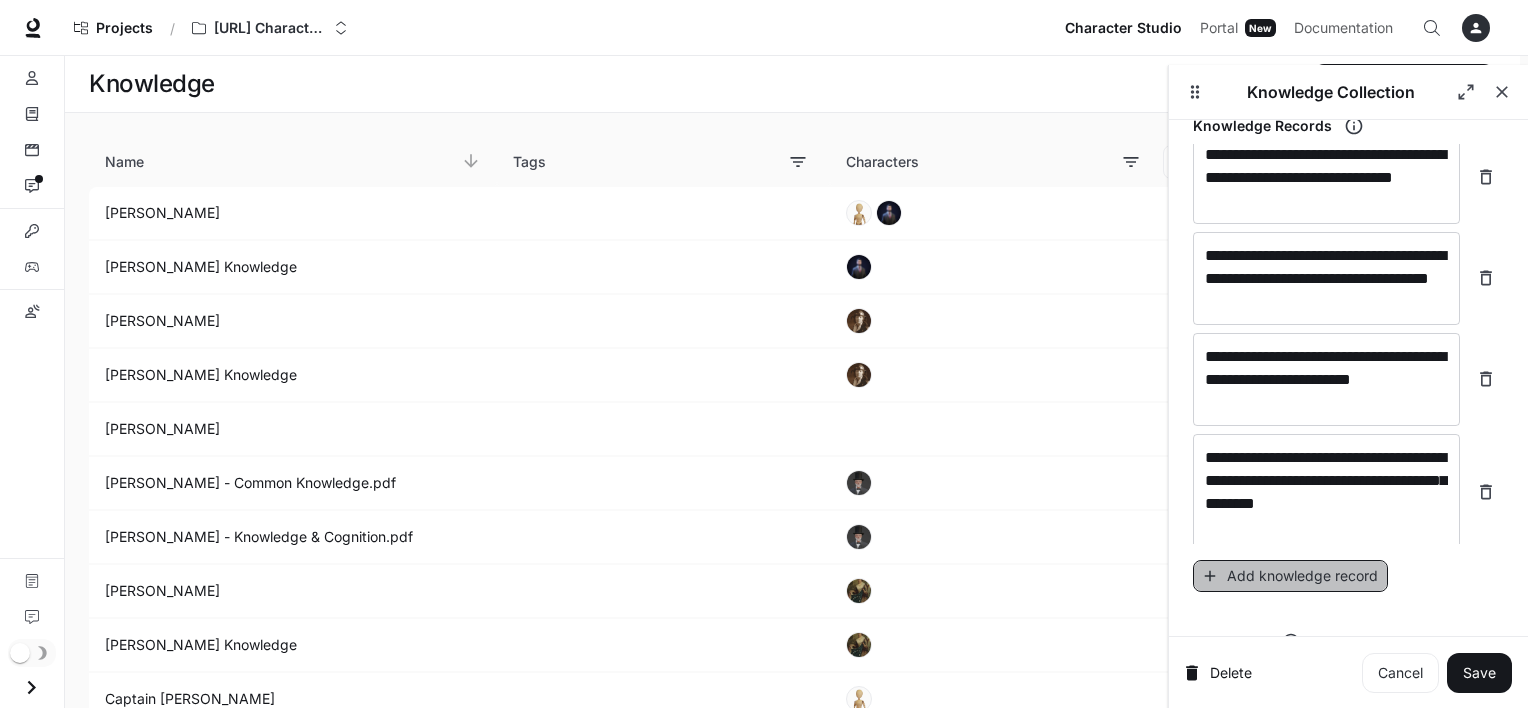 click on "Add knowledge record" at bounding box center [1290, 576] 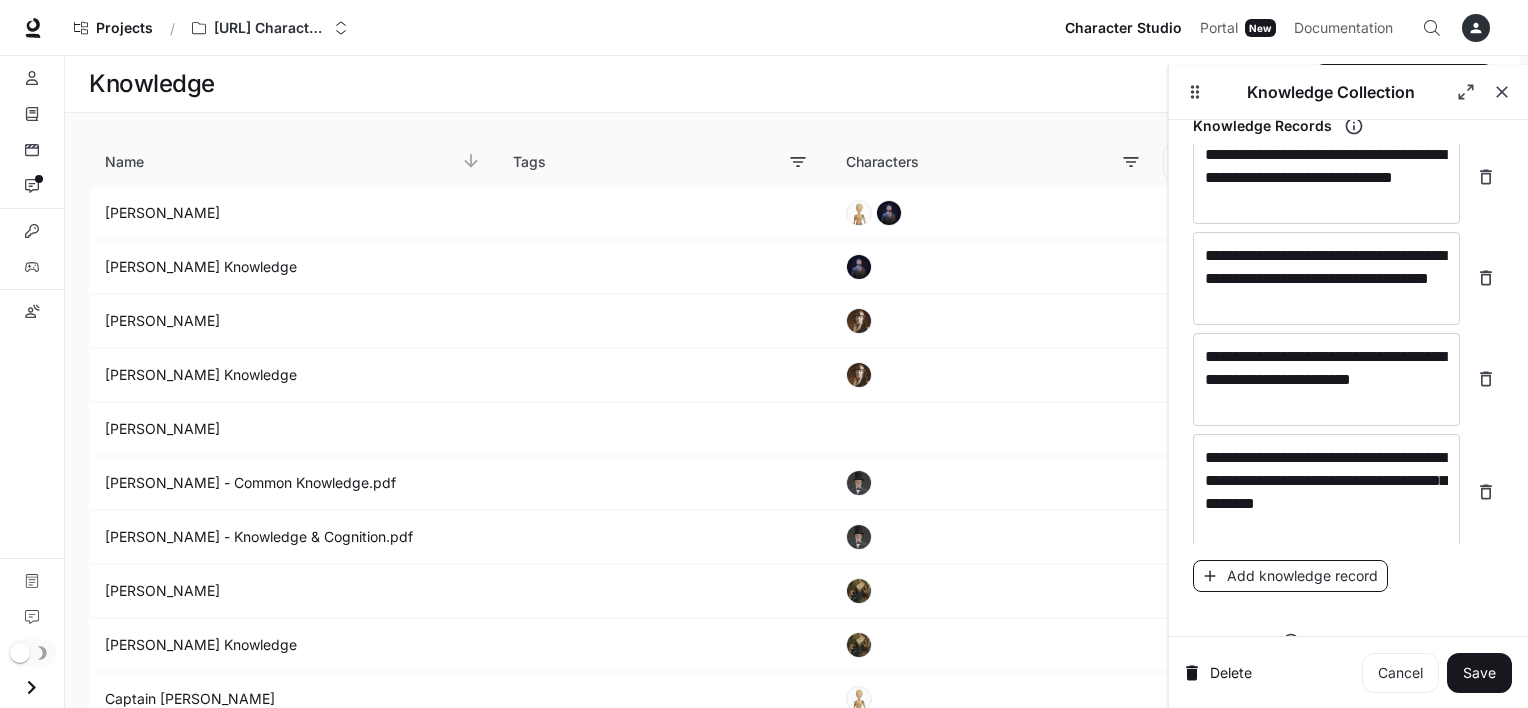 scroll, scrollTop: 29696, scrollLeft: 0, axis: vertical 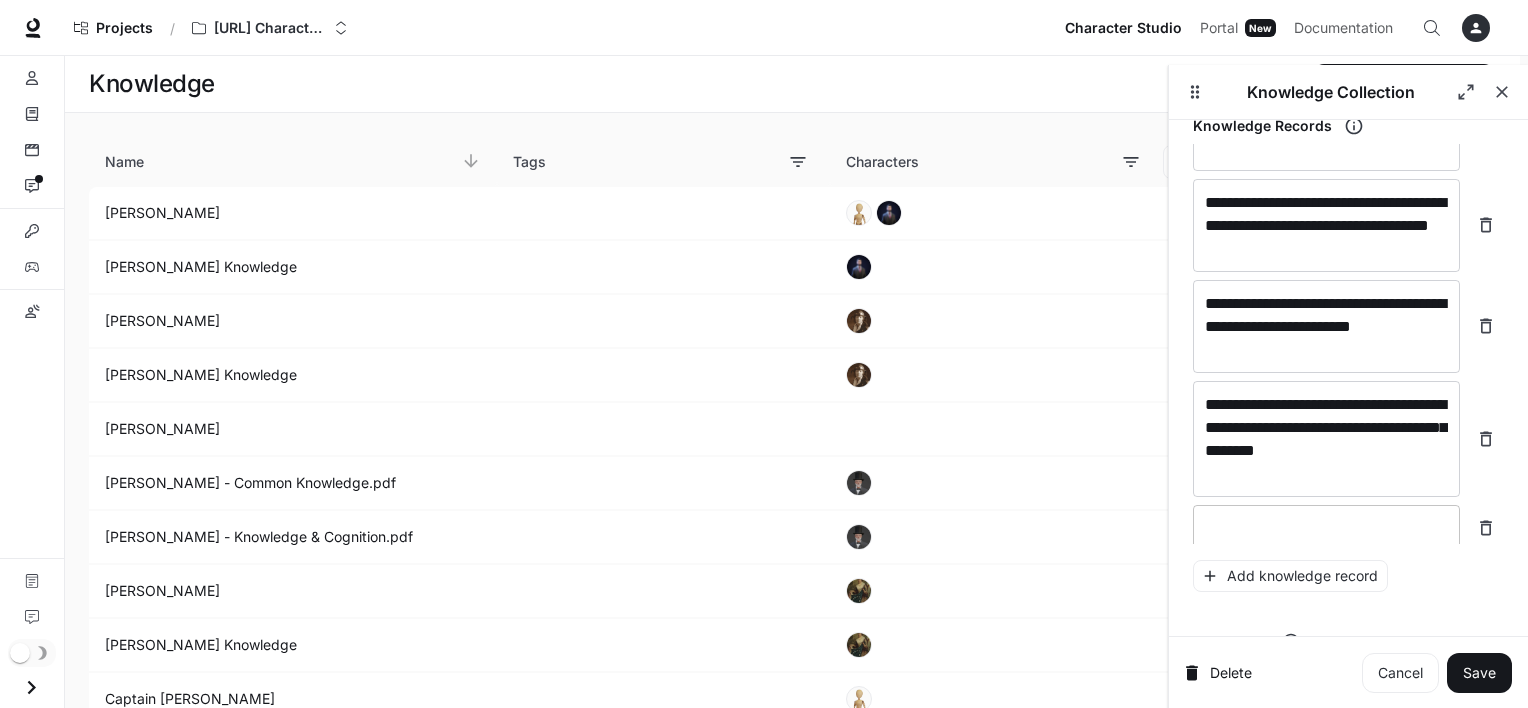 click at bounding box center [1326, 528] 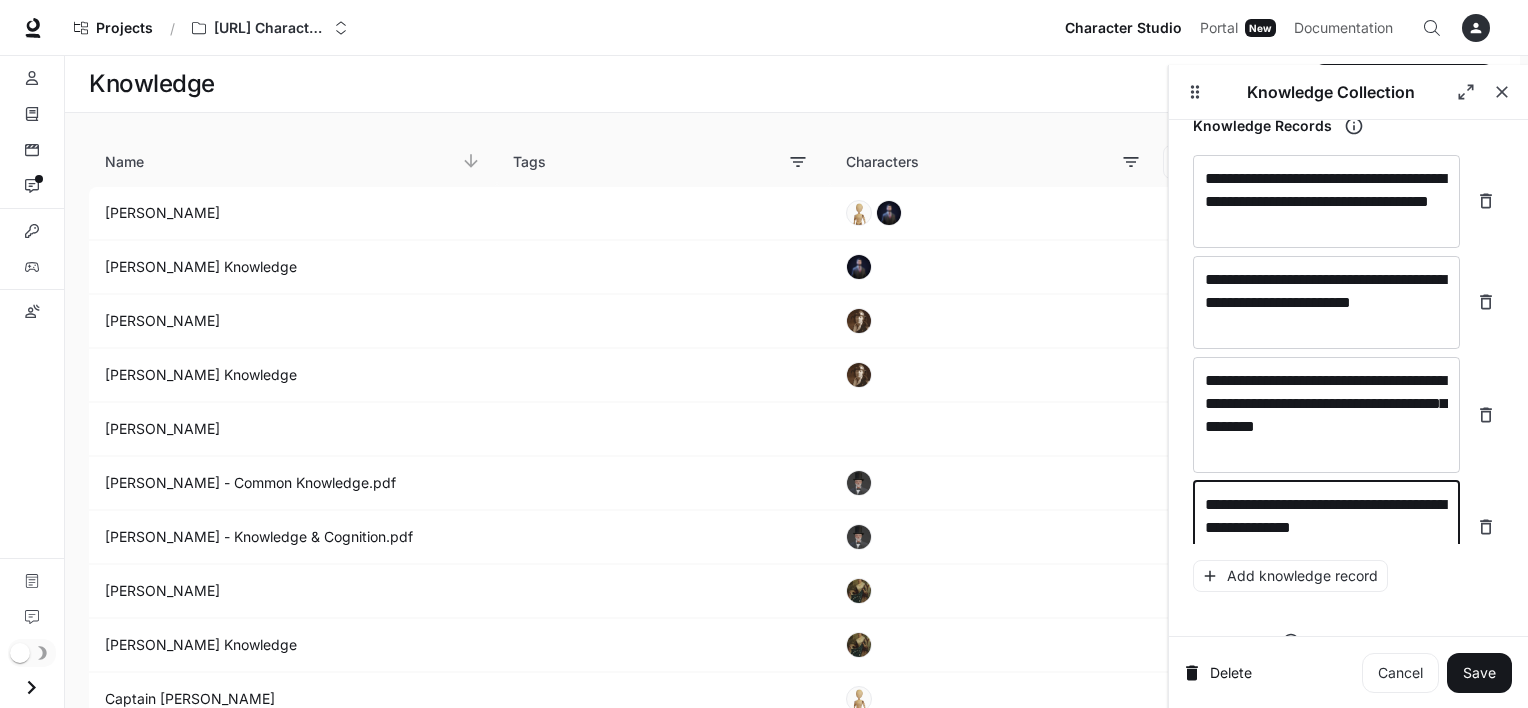 scroll, scrollTop: 29736, scrollLeft: 0, axis: vertical 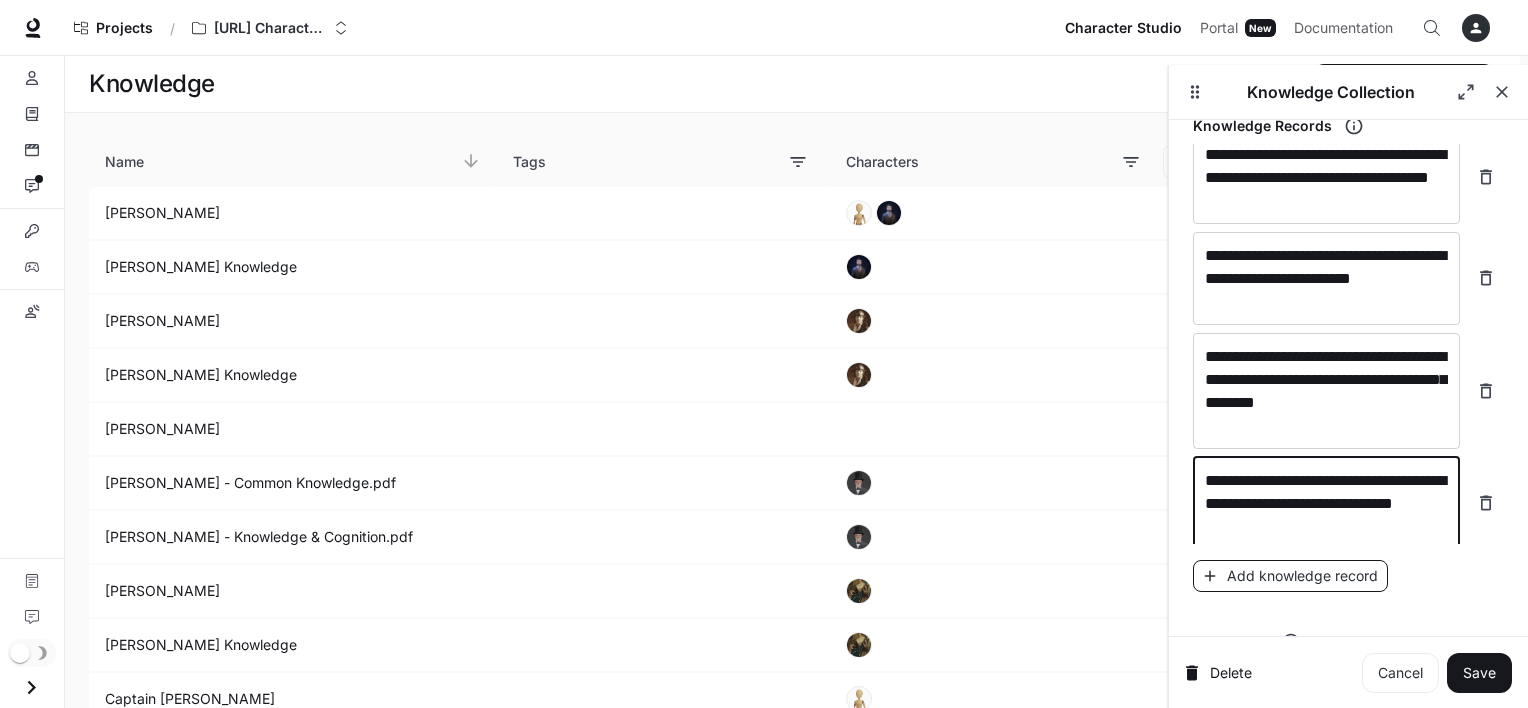 type on "**********" 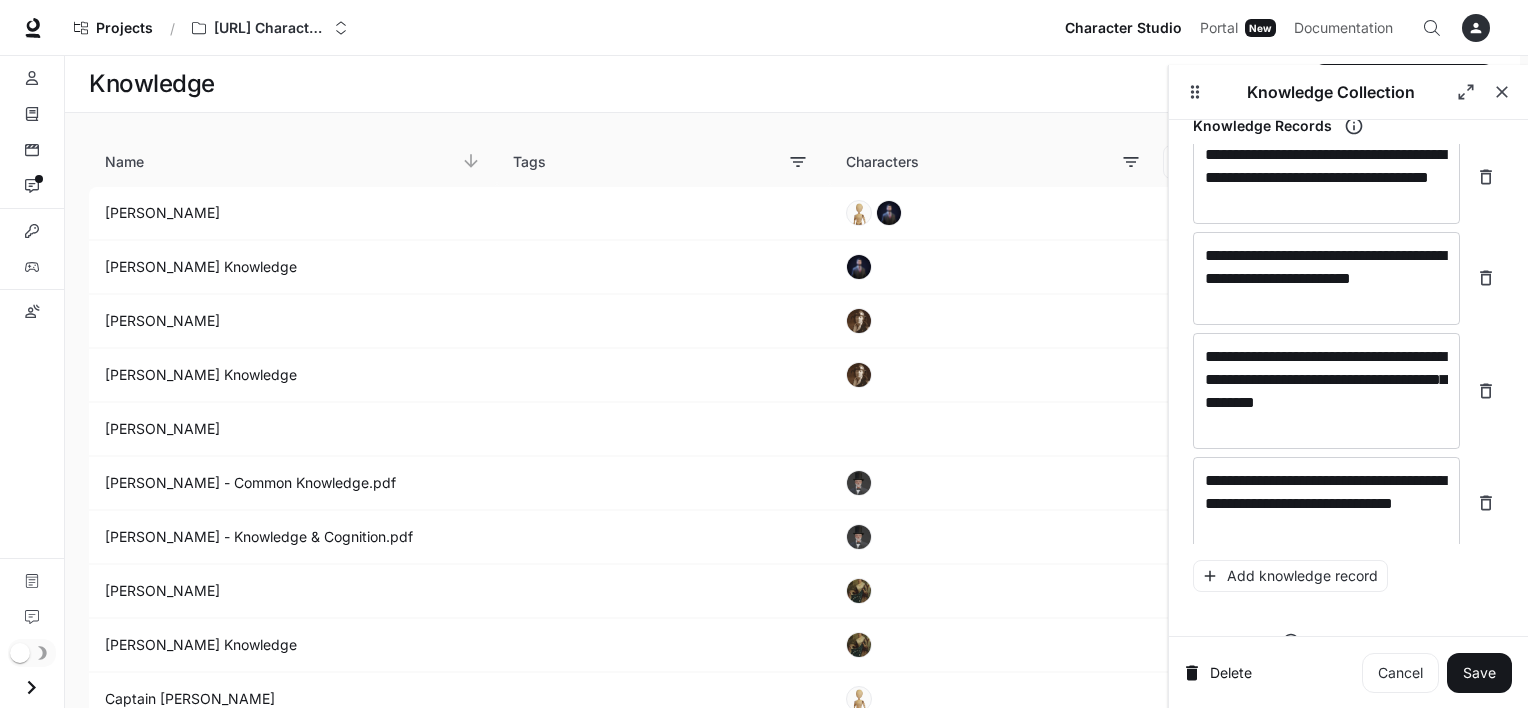 scroll, scrollTop: 29790, scrollLeft: 0, axis: vertical 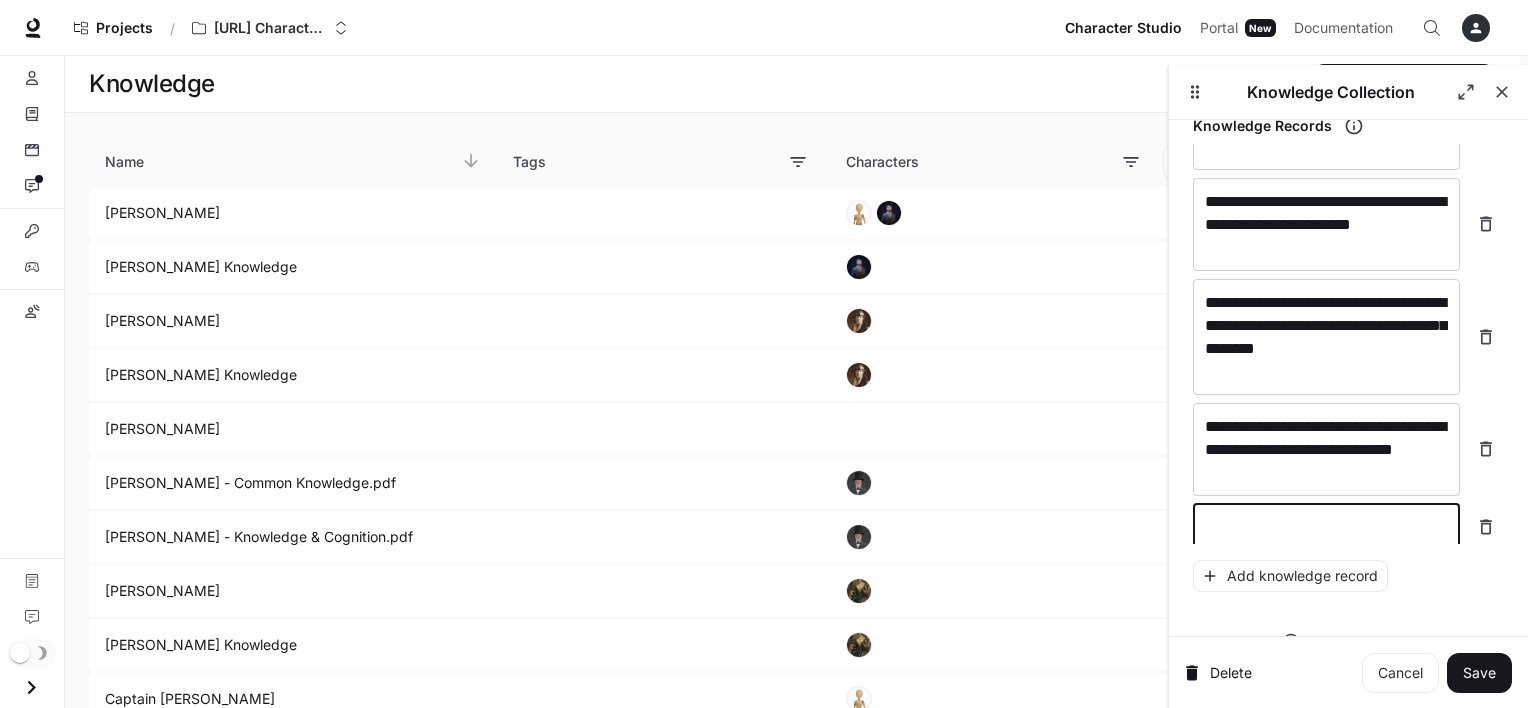 click at bounding box center (1326, 527) 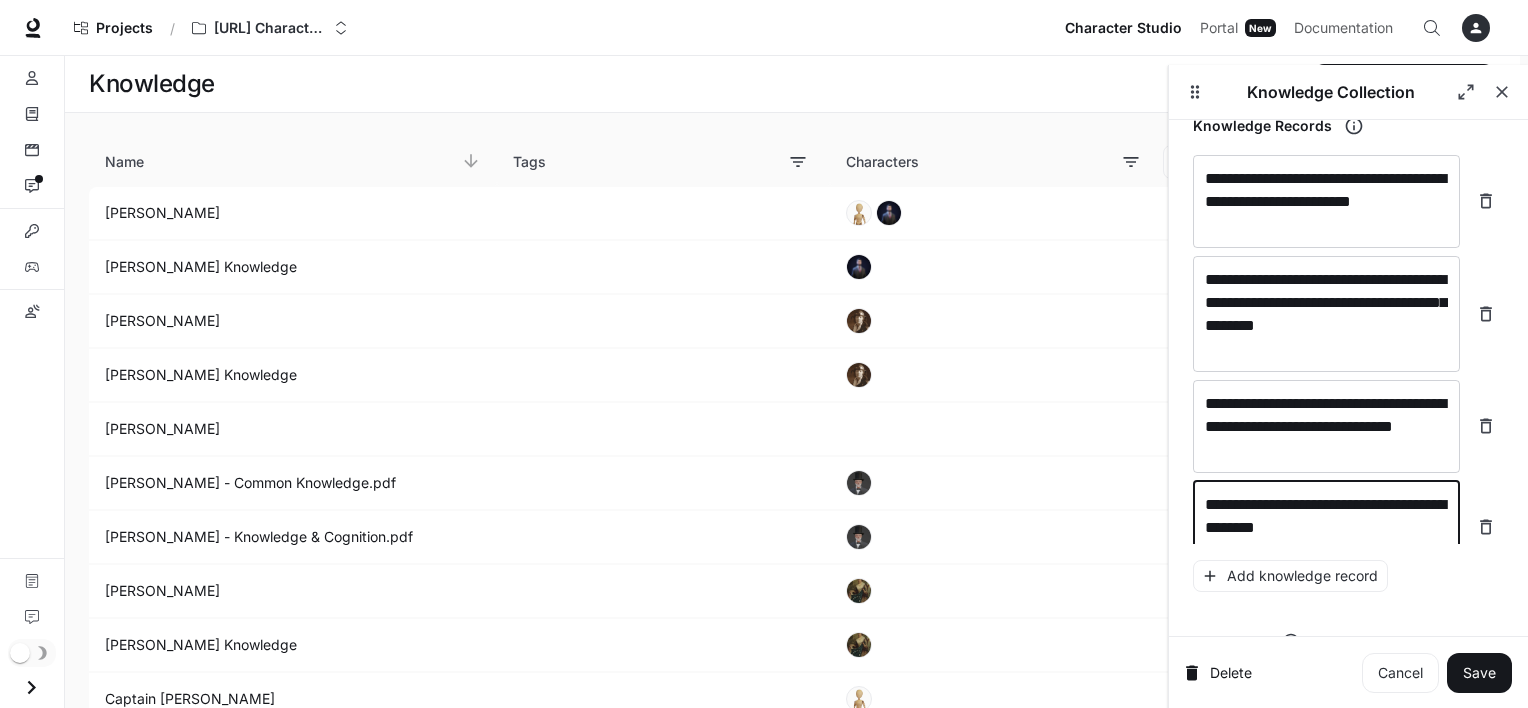 scroll, scrollTop: 29828, scrollLeft: 0, axis: vertical 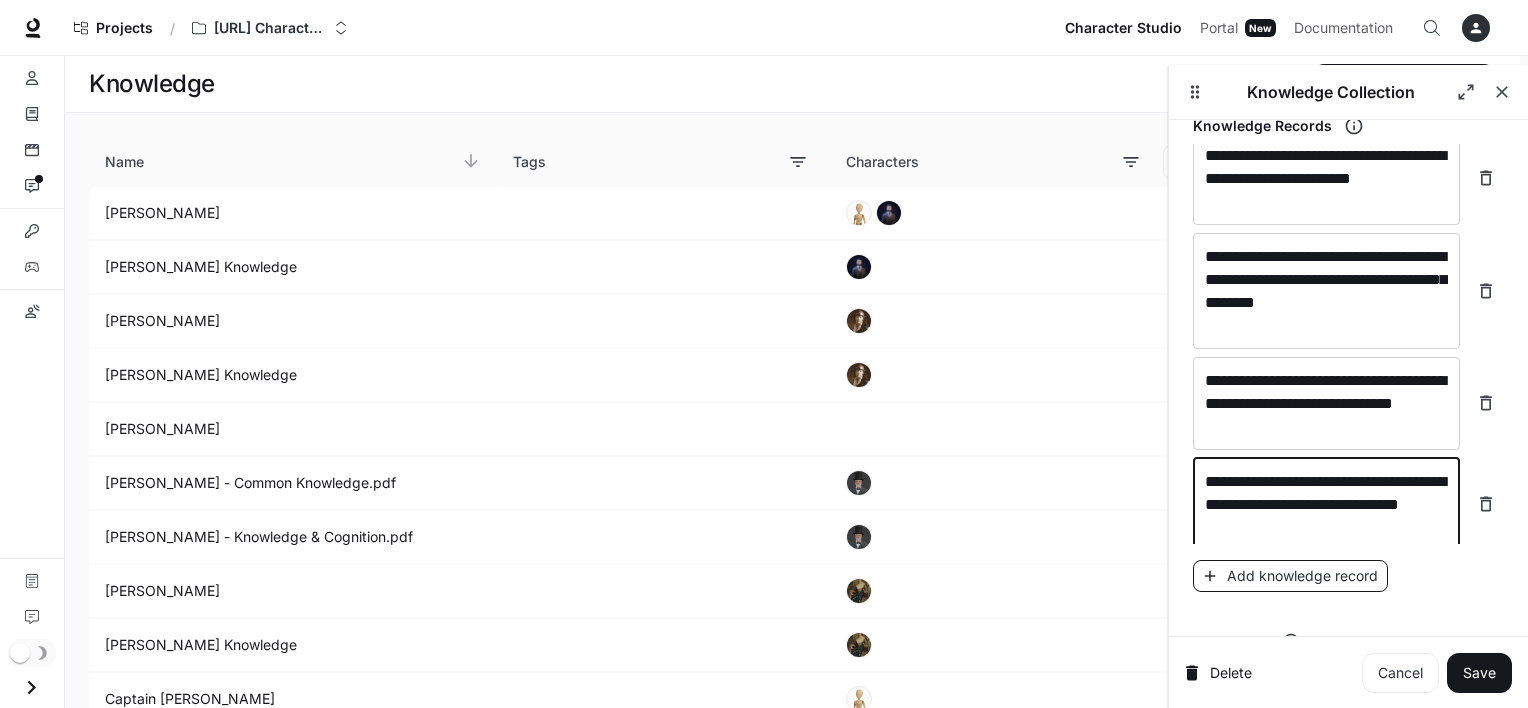 type on "**********" 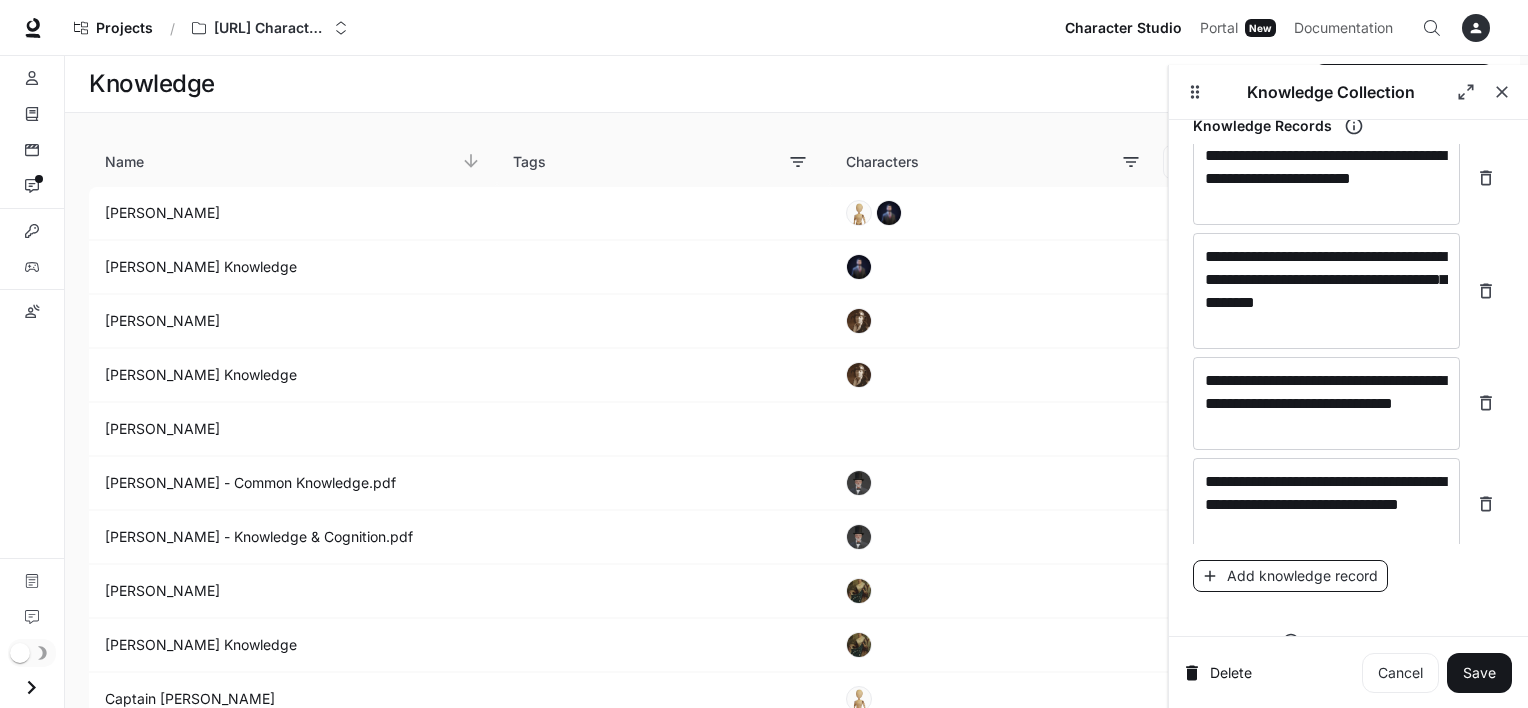 scroll, scrollTop: 29883, scrollLeft: 0, axis: vertical 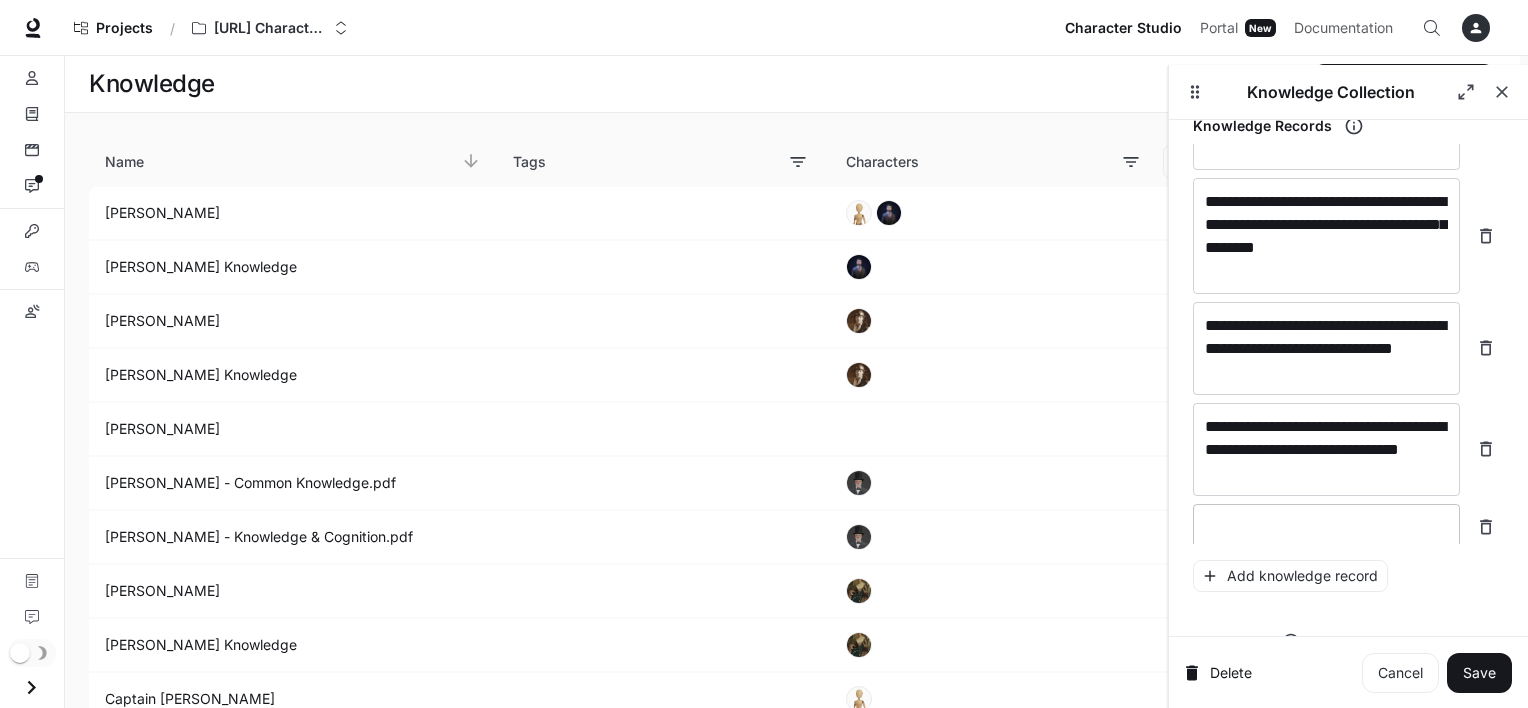 click at bounding box center [1326, 527] 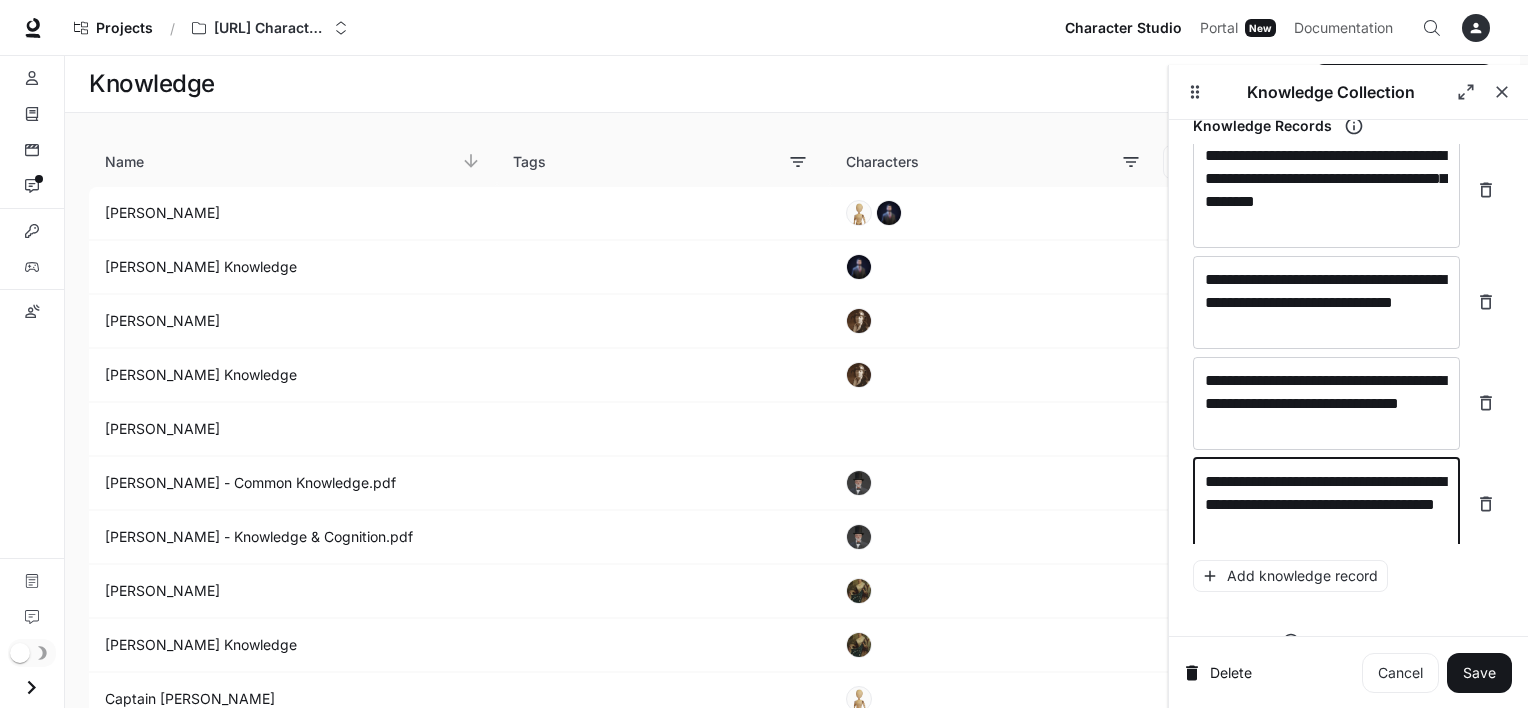 scroll, scrollTop: 29944, scrollLeft: 0, axis: vertical 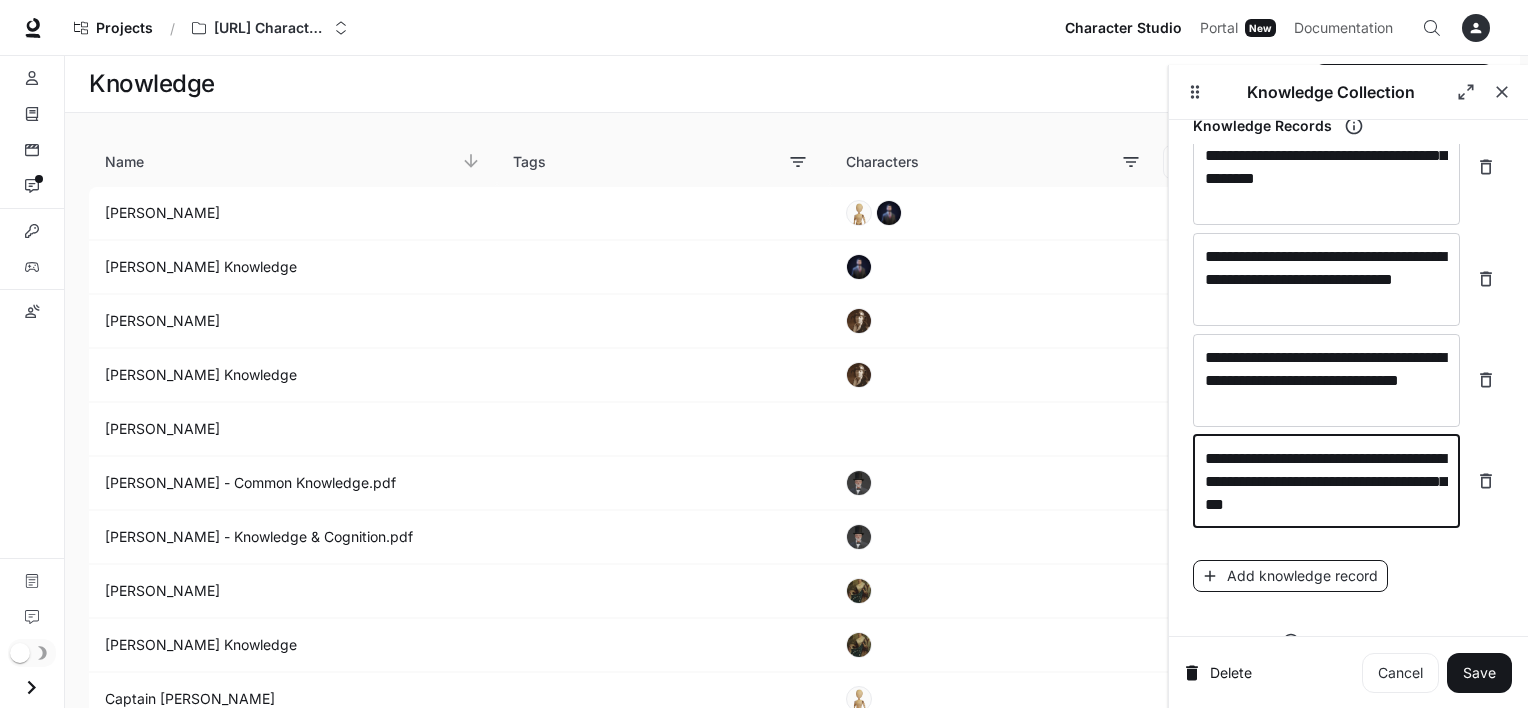 type on "**********" 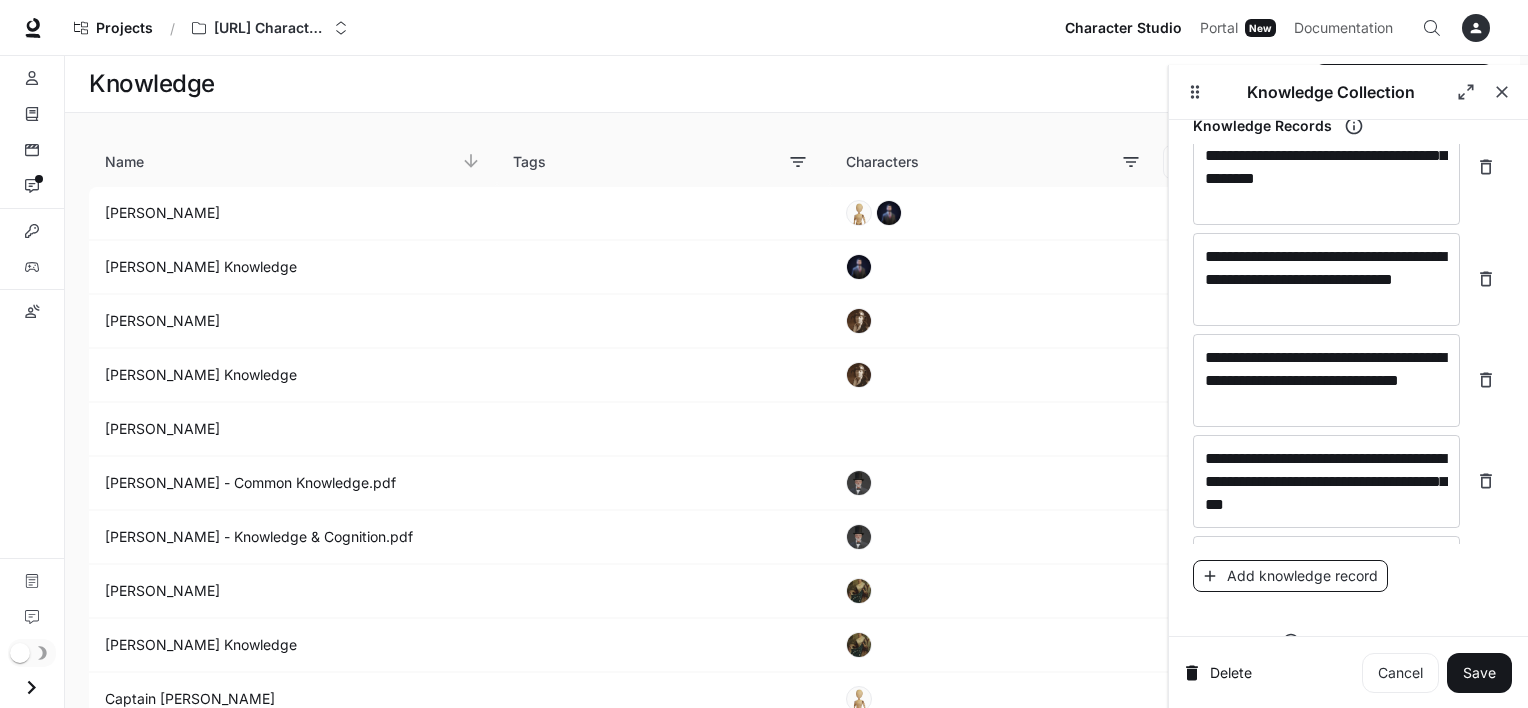 scroll, scrollTop: 29999, scrollLeft: 0, axis: vertical 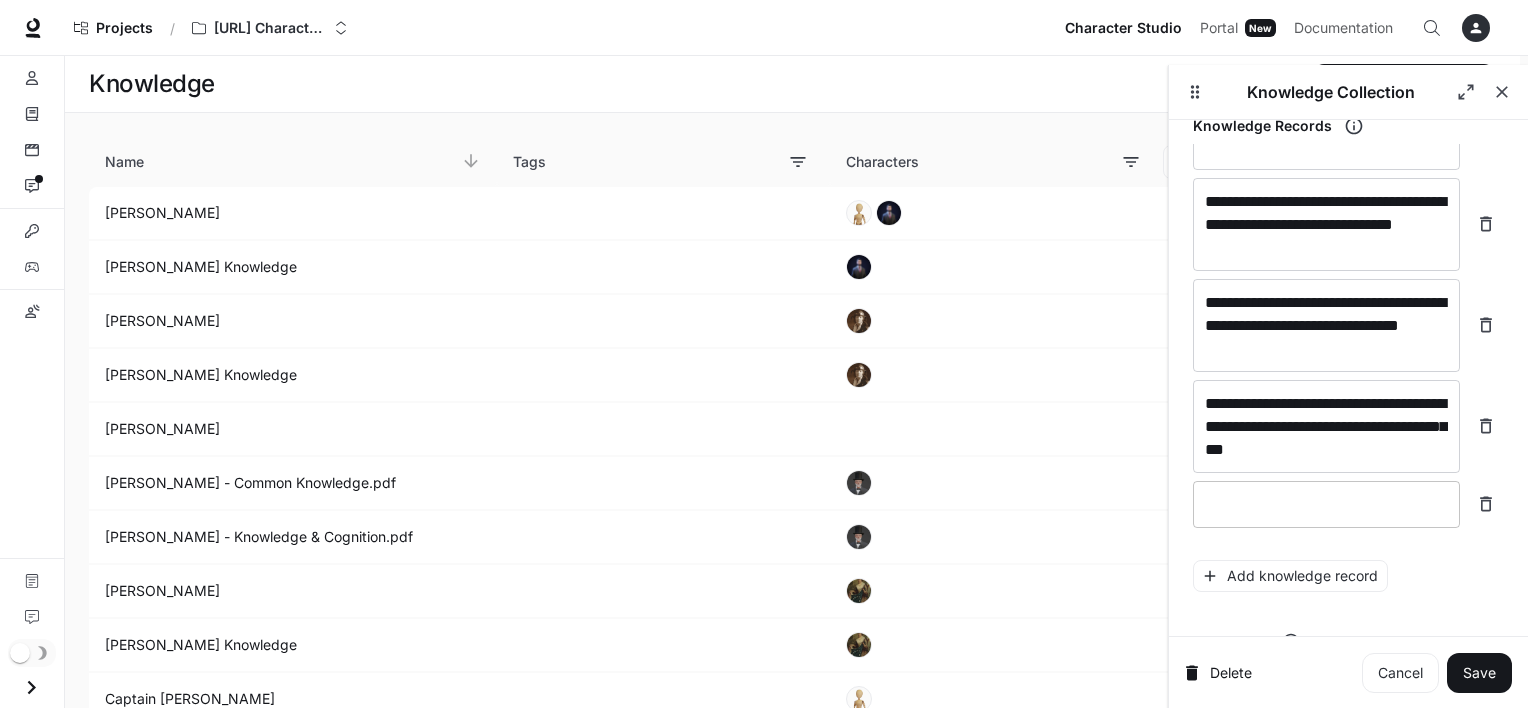 click at bounding box center [1326, 504] 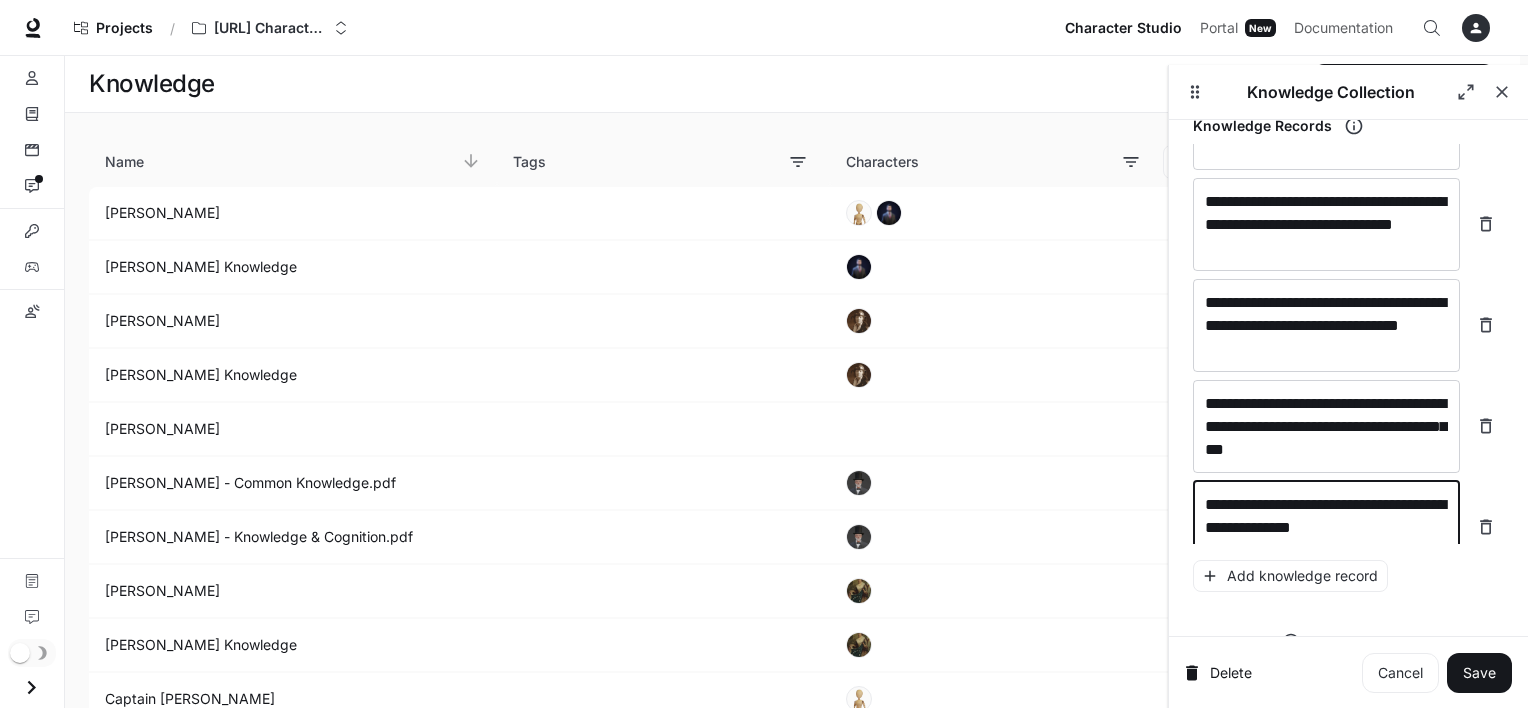 scroll, scrollTop: 30015, scrollLeft: 0, axis: vertical 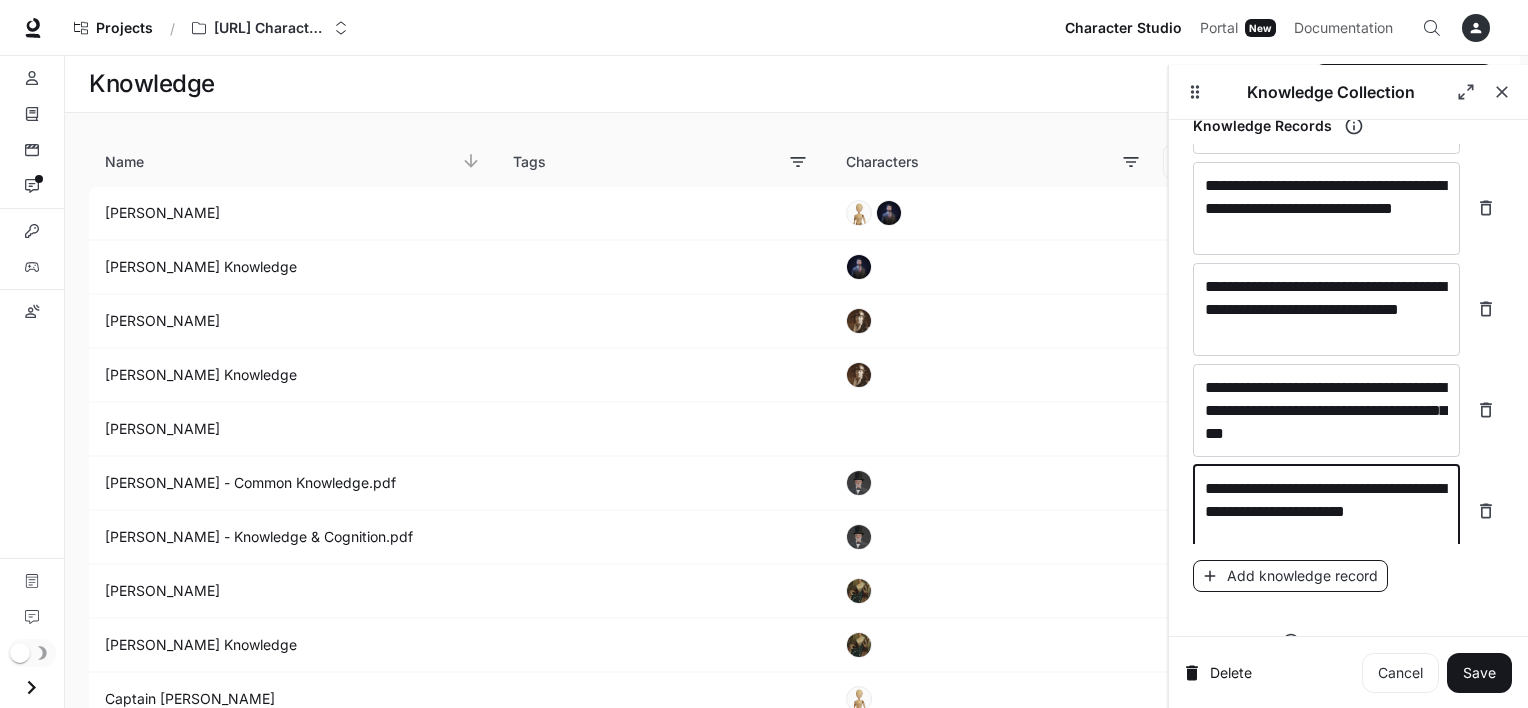 type on "**********" 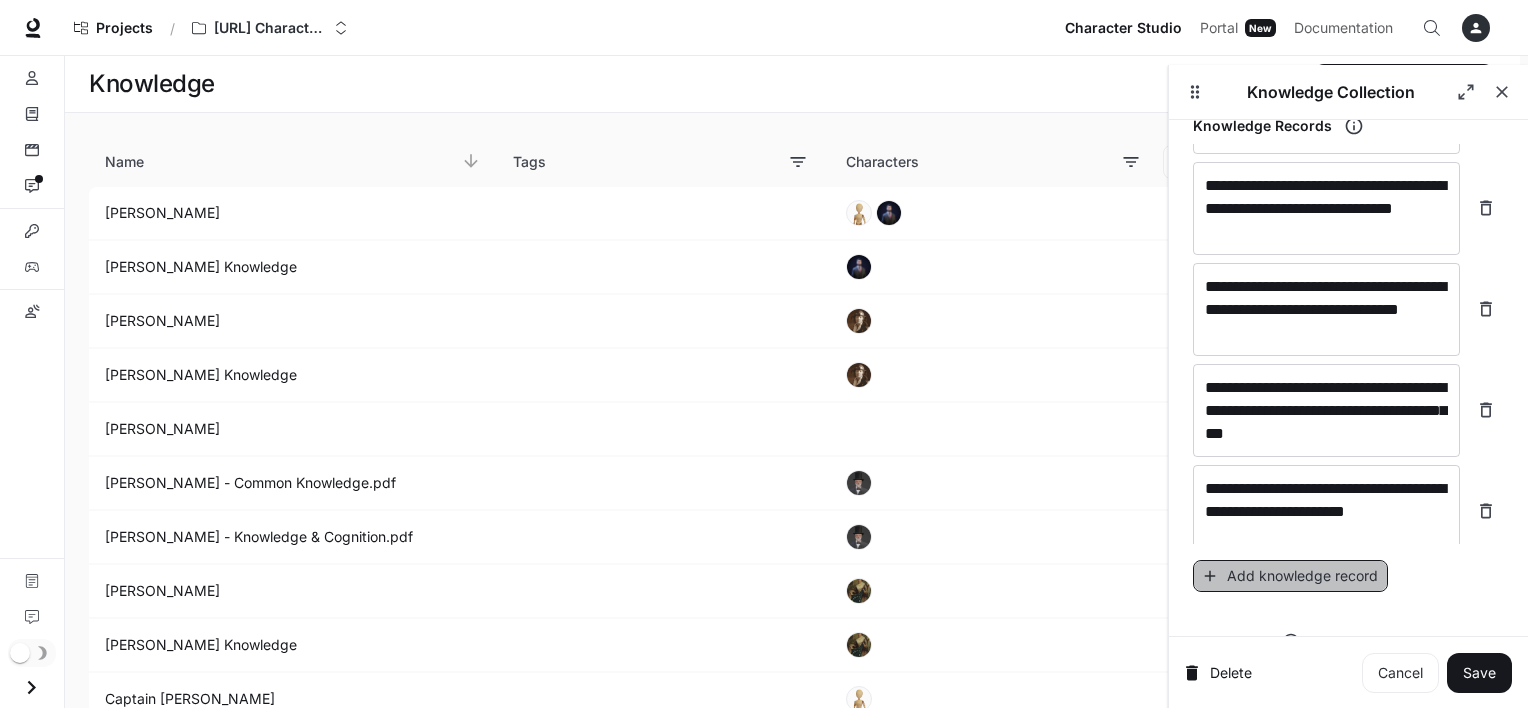 click on "Add knowledge record" at bounding box center [1290, 576] 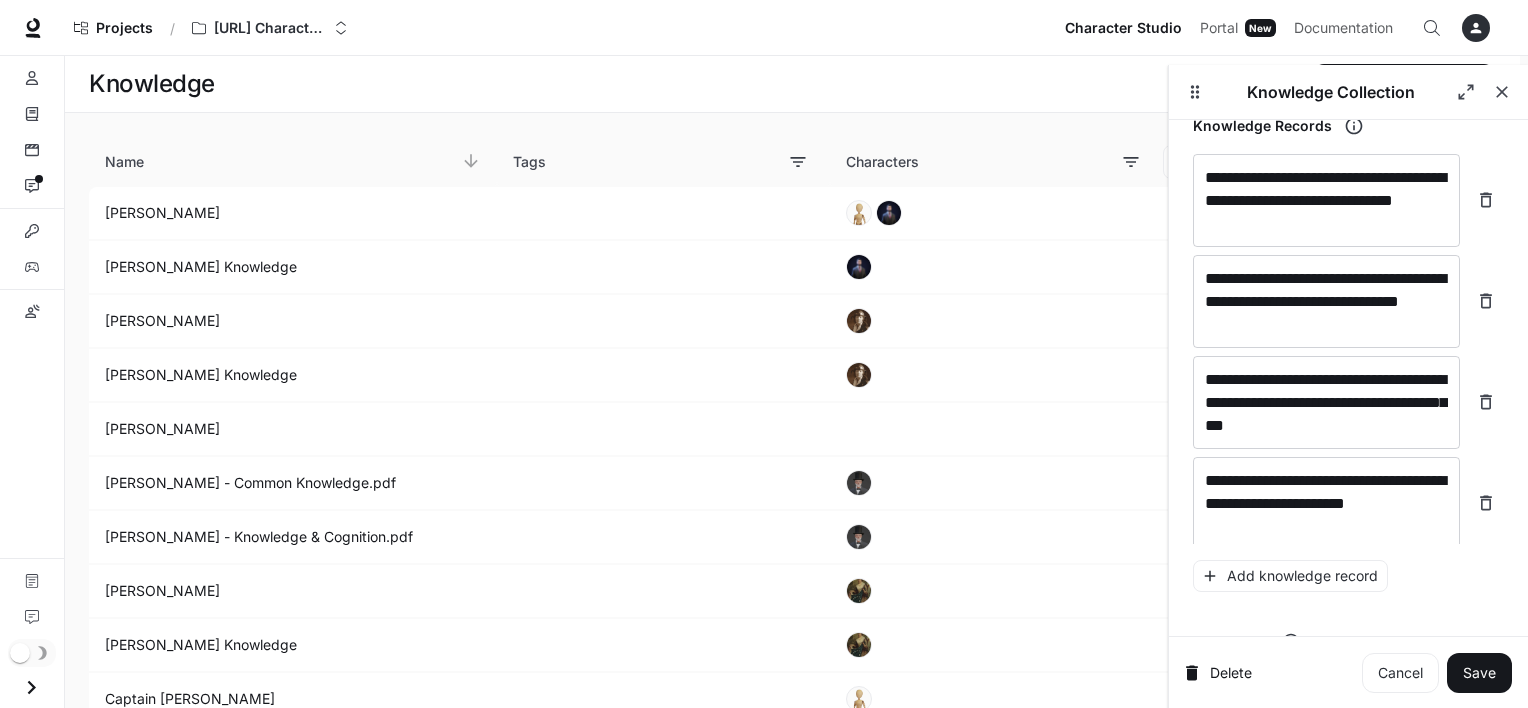 scroll, scrollTop: 30092, scrollLeft: 0, axis: vertical 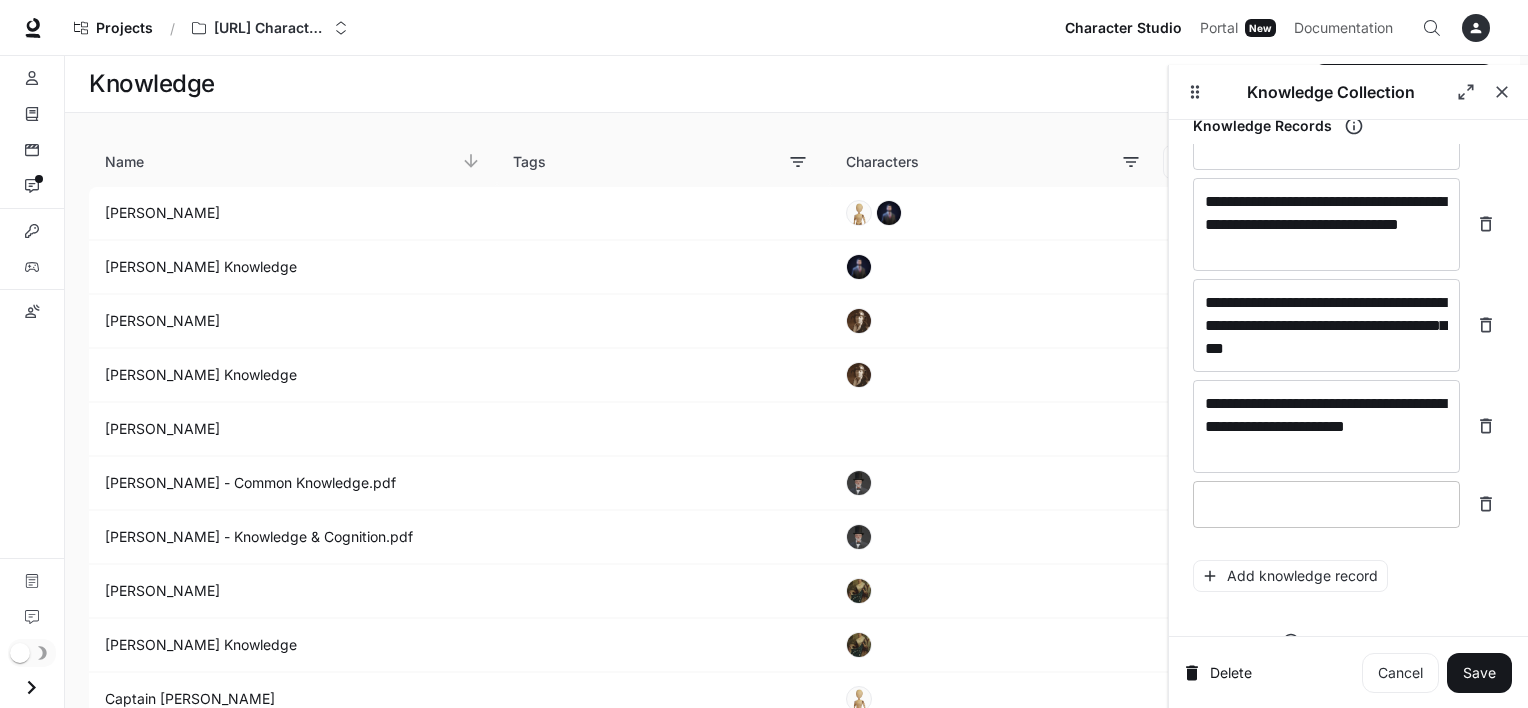 click at bounding box center (1326, 504) 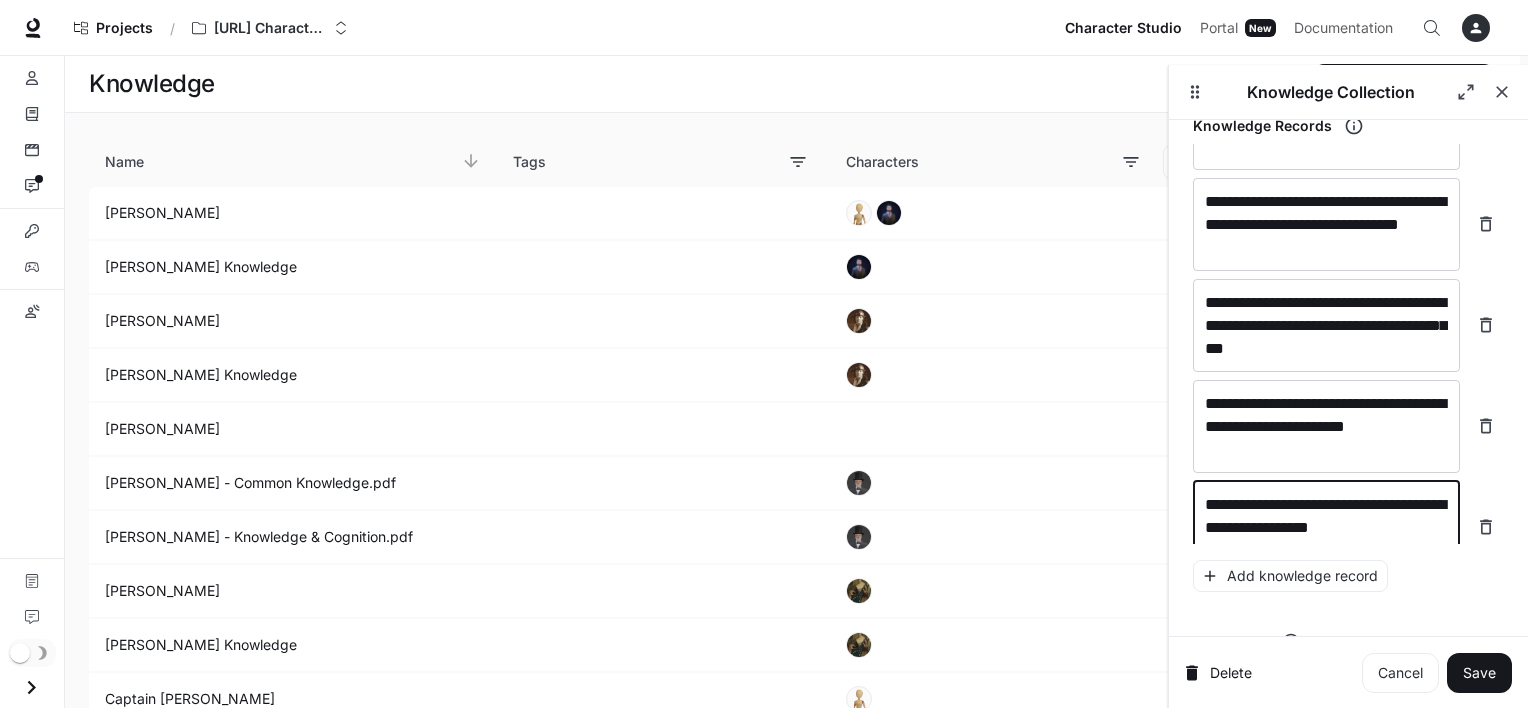 scroll, scrollTop: 30108, scrollLeft: 0, axis: vertical 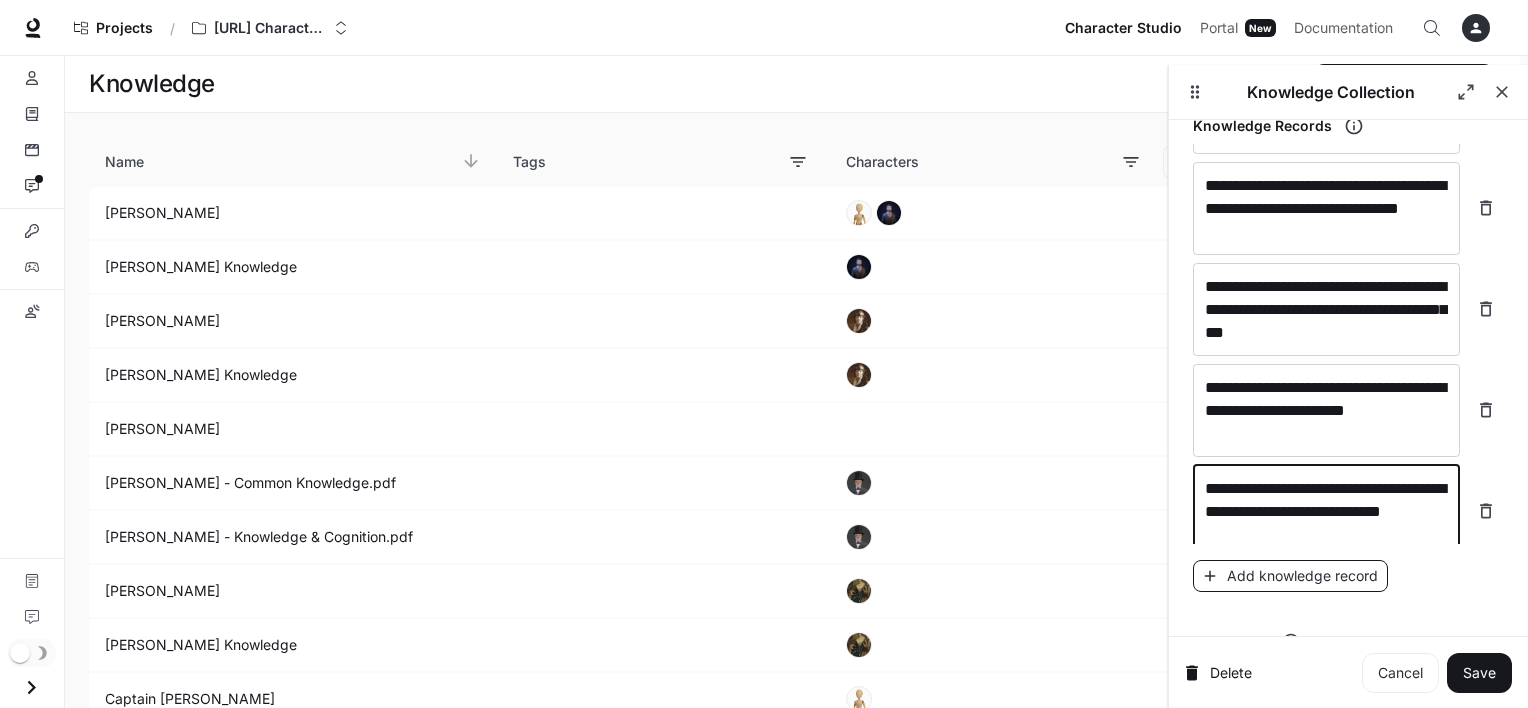 click on "Add knowledge record" at bounding box center [1290, 576] 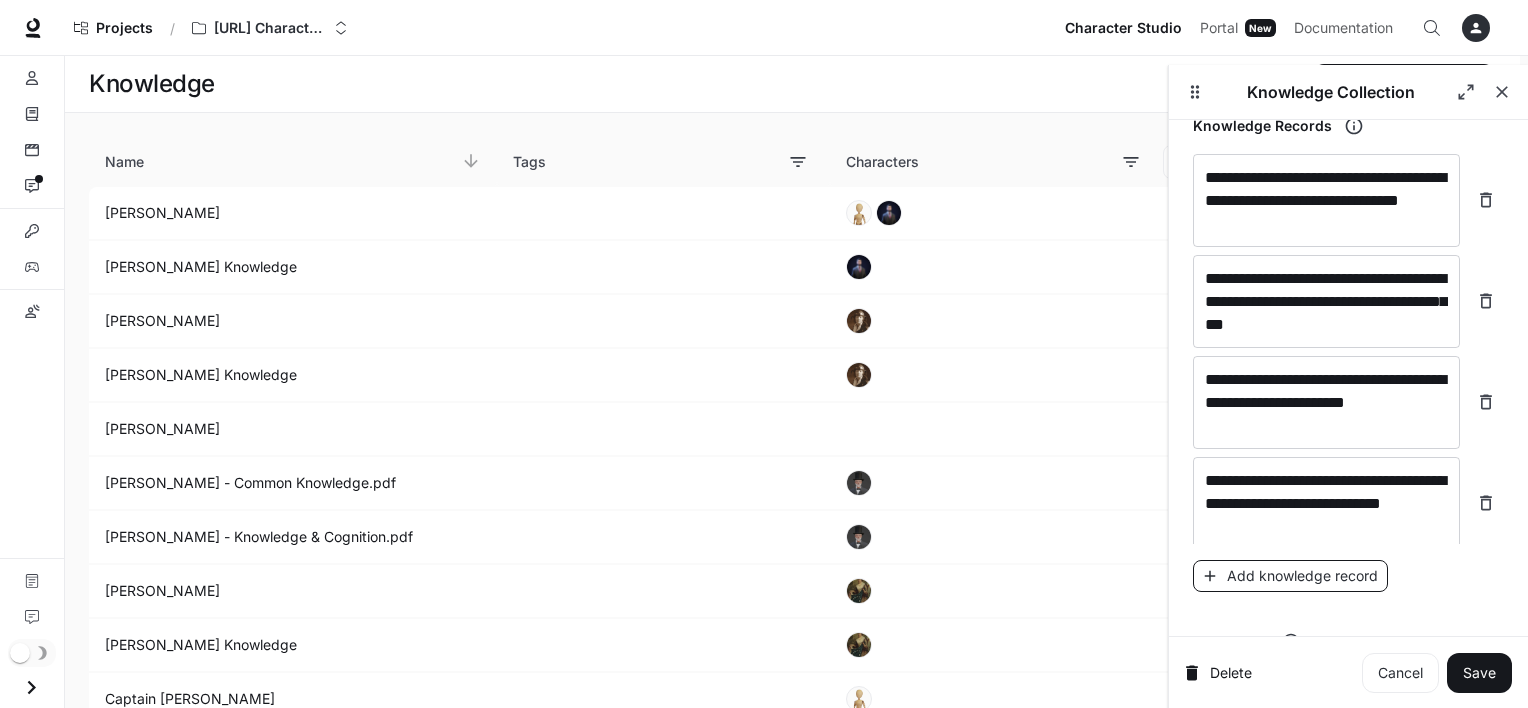 scroll, scrollTop: 30184, scrollLeft: 0, axis: vertical 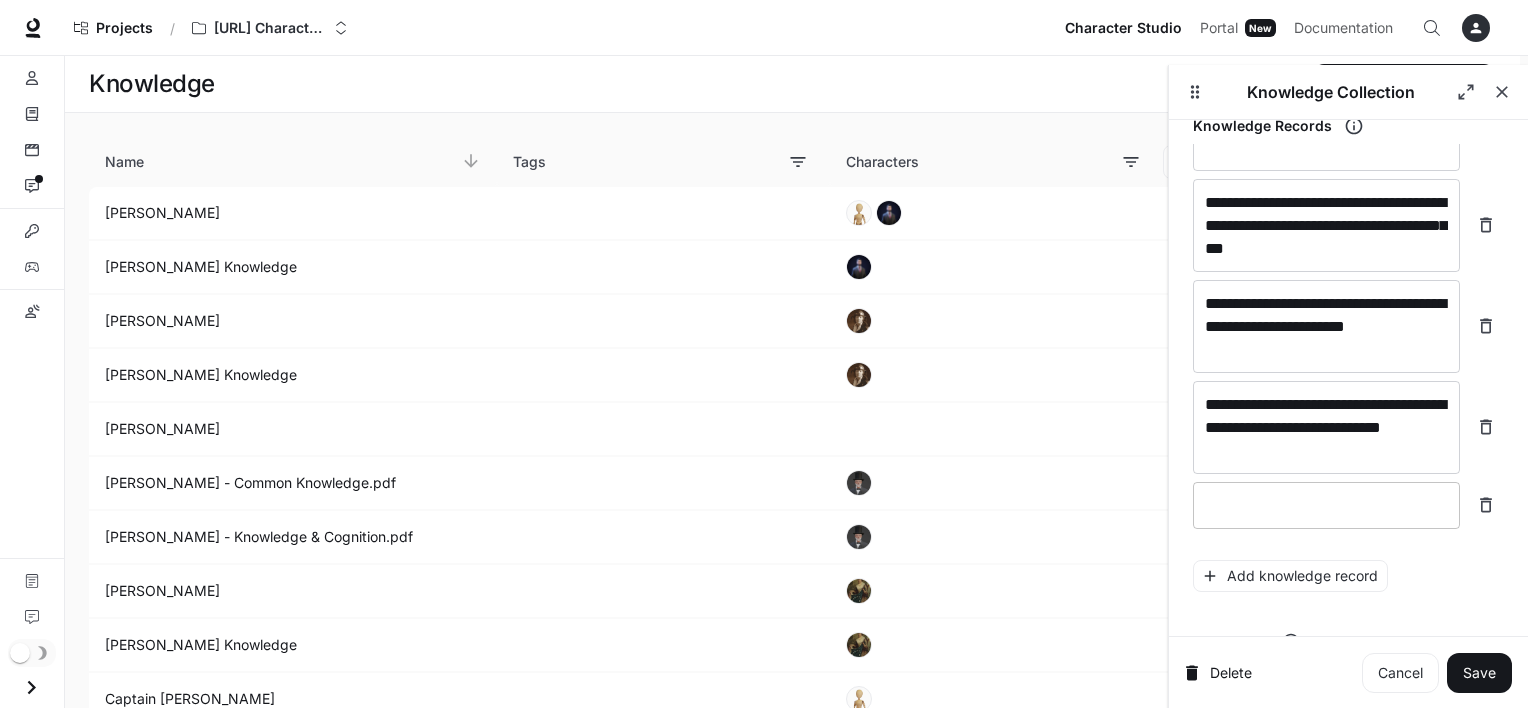 click at bounding box center [1326, 505] 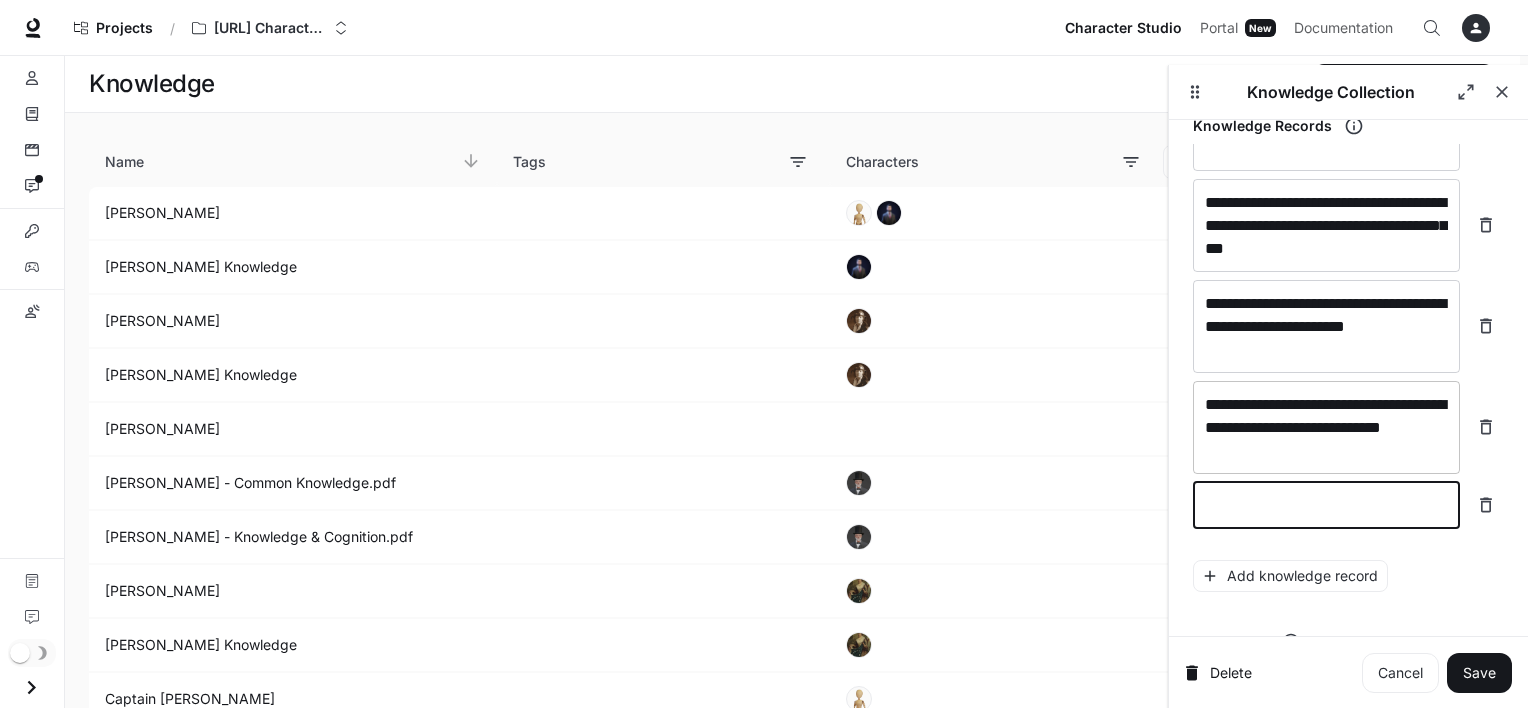 click on "**********" at bounding box center [1326, 427] 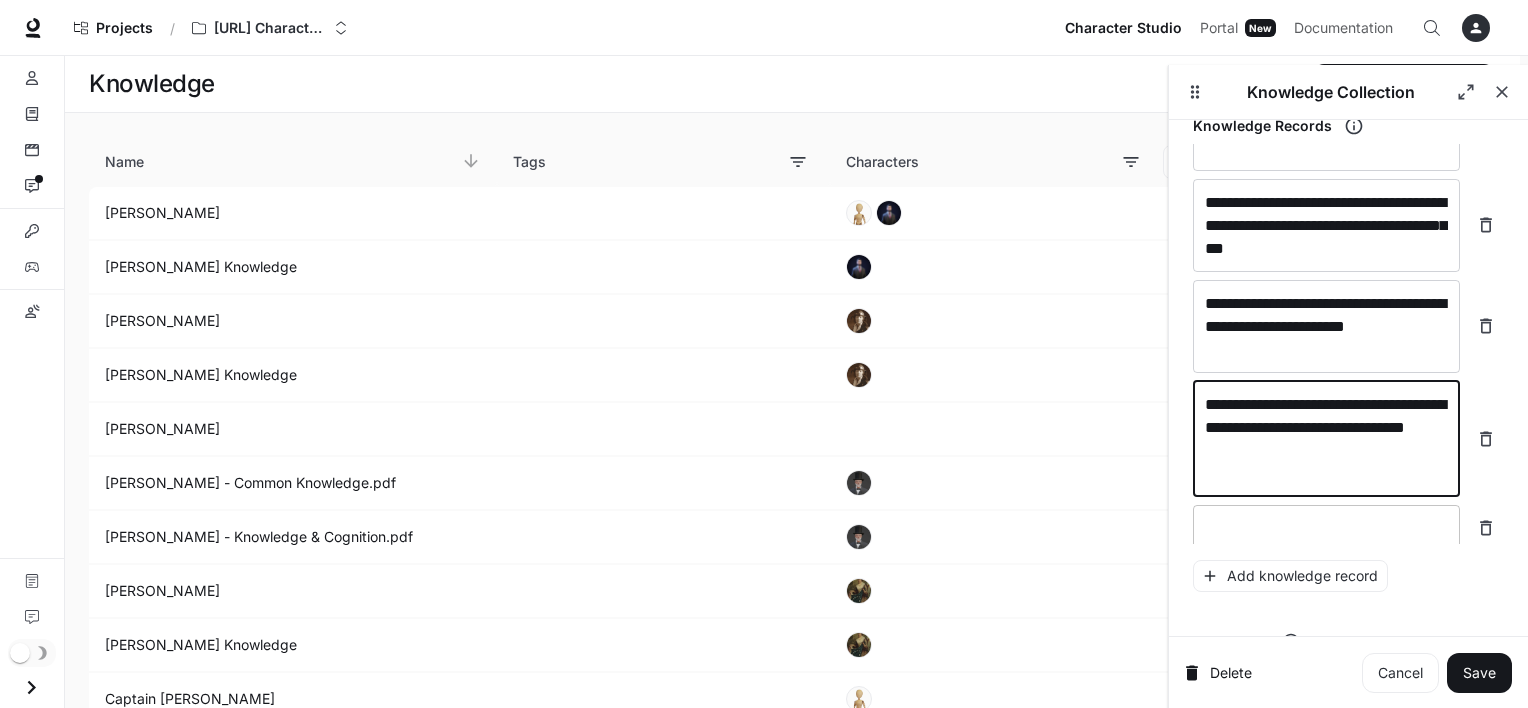 type on "**********" 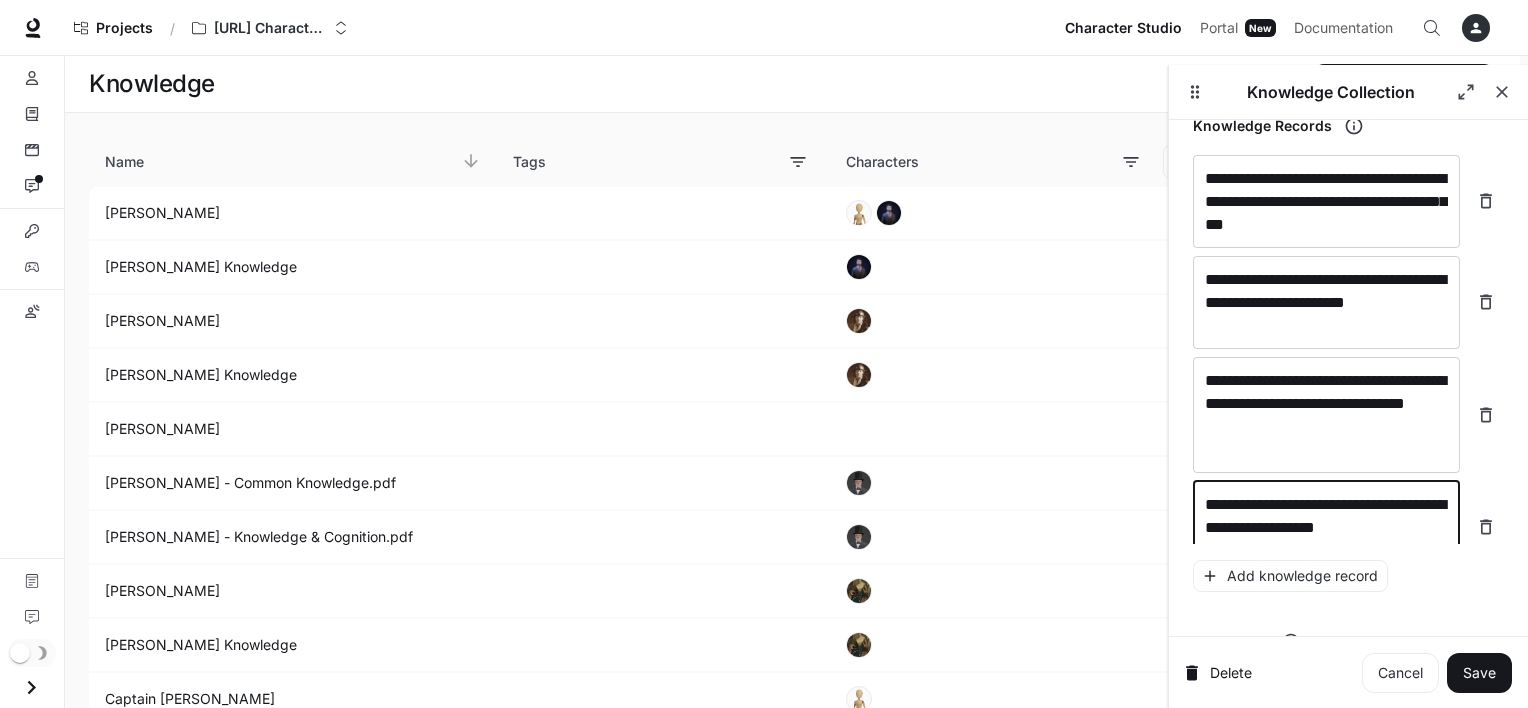scroll, scrollTop: 30224, scrollLeft: 0, axis: vertical 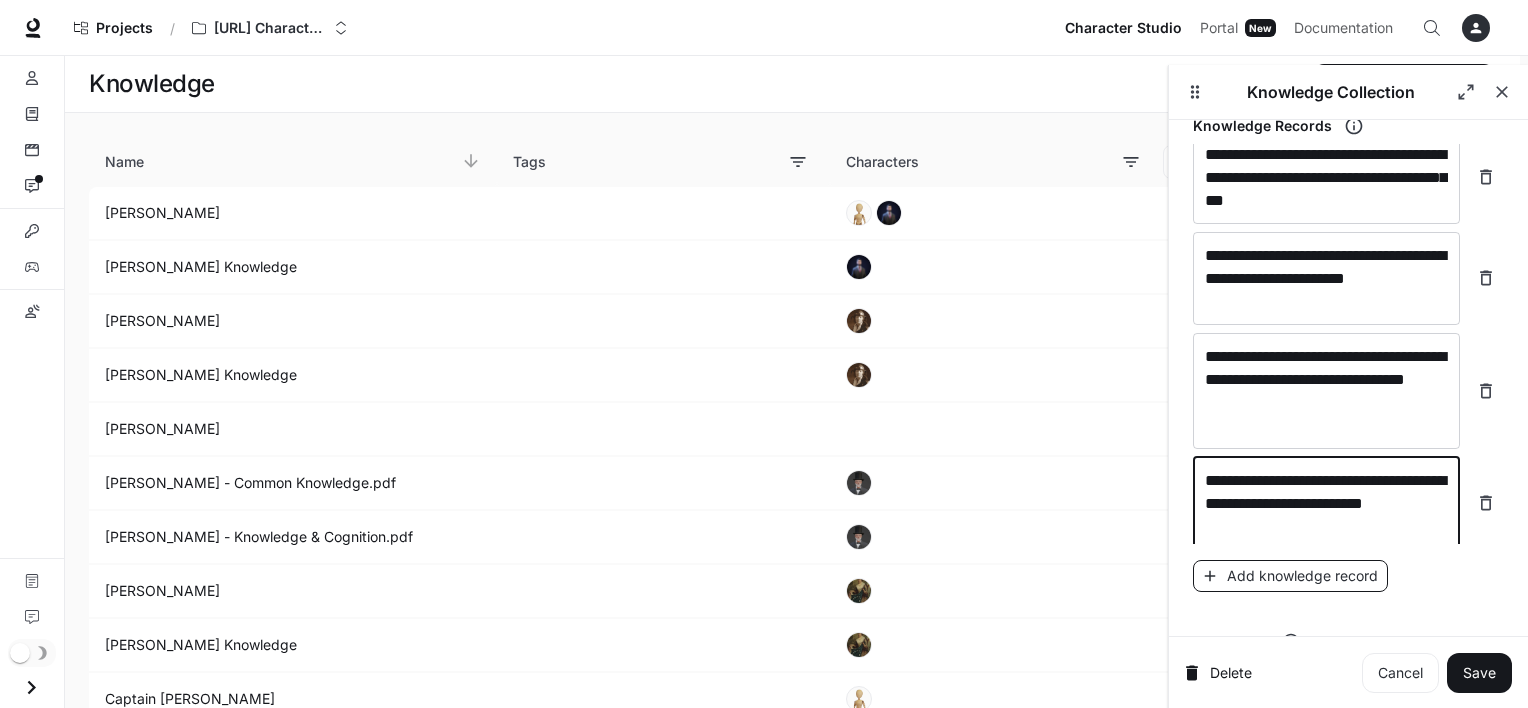 type on "**********" 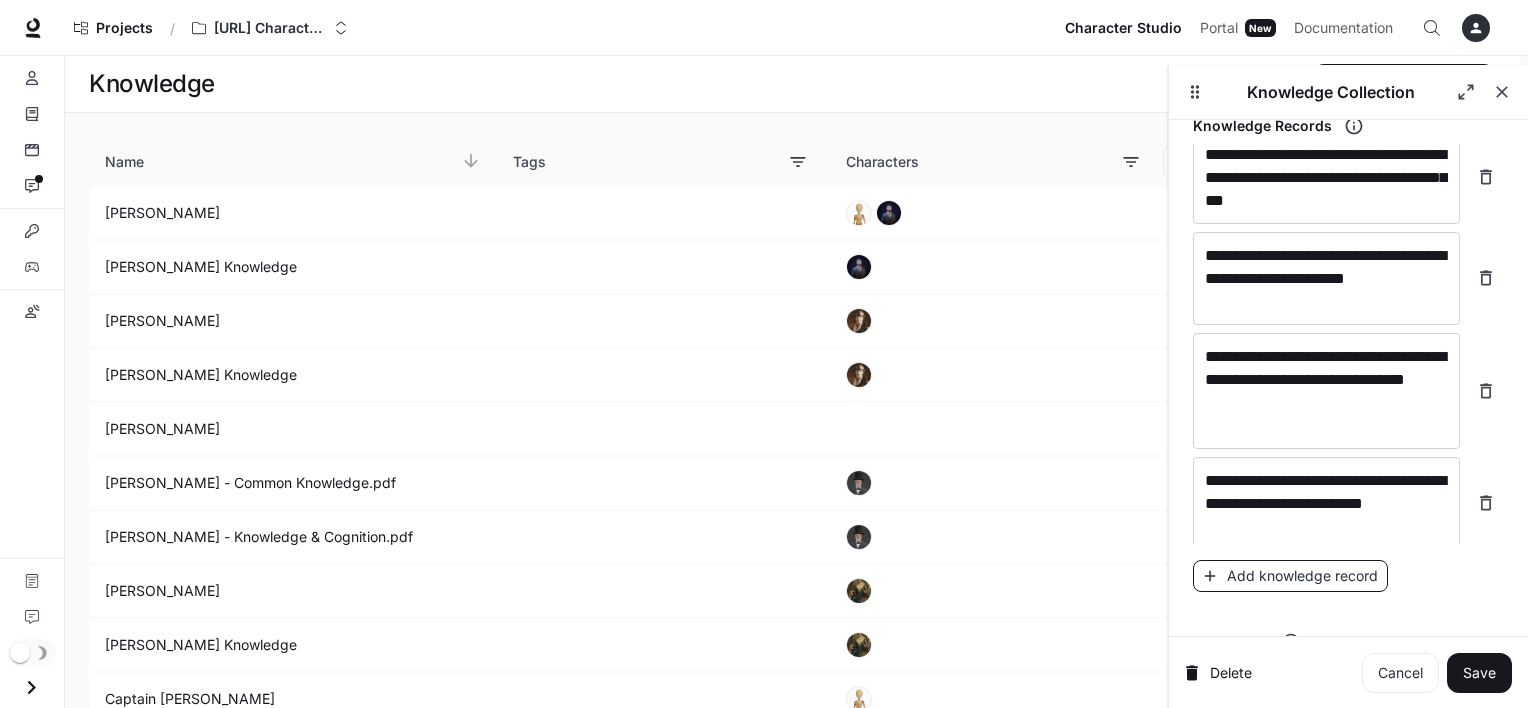 scroll, scrollTop: 30278, scrollLeft: 0, axis: vertical 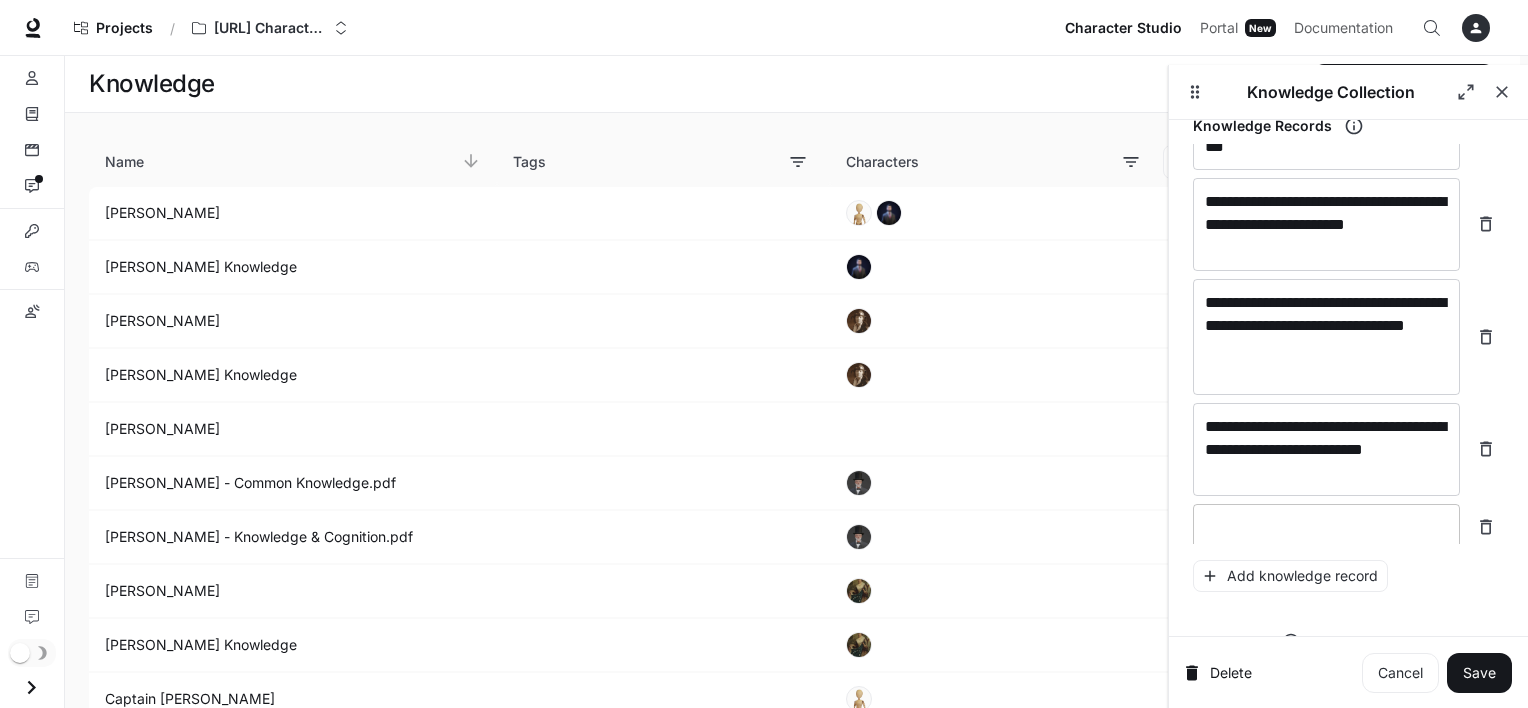 click at bounding box center (1326, 527) 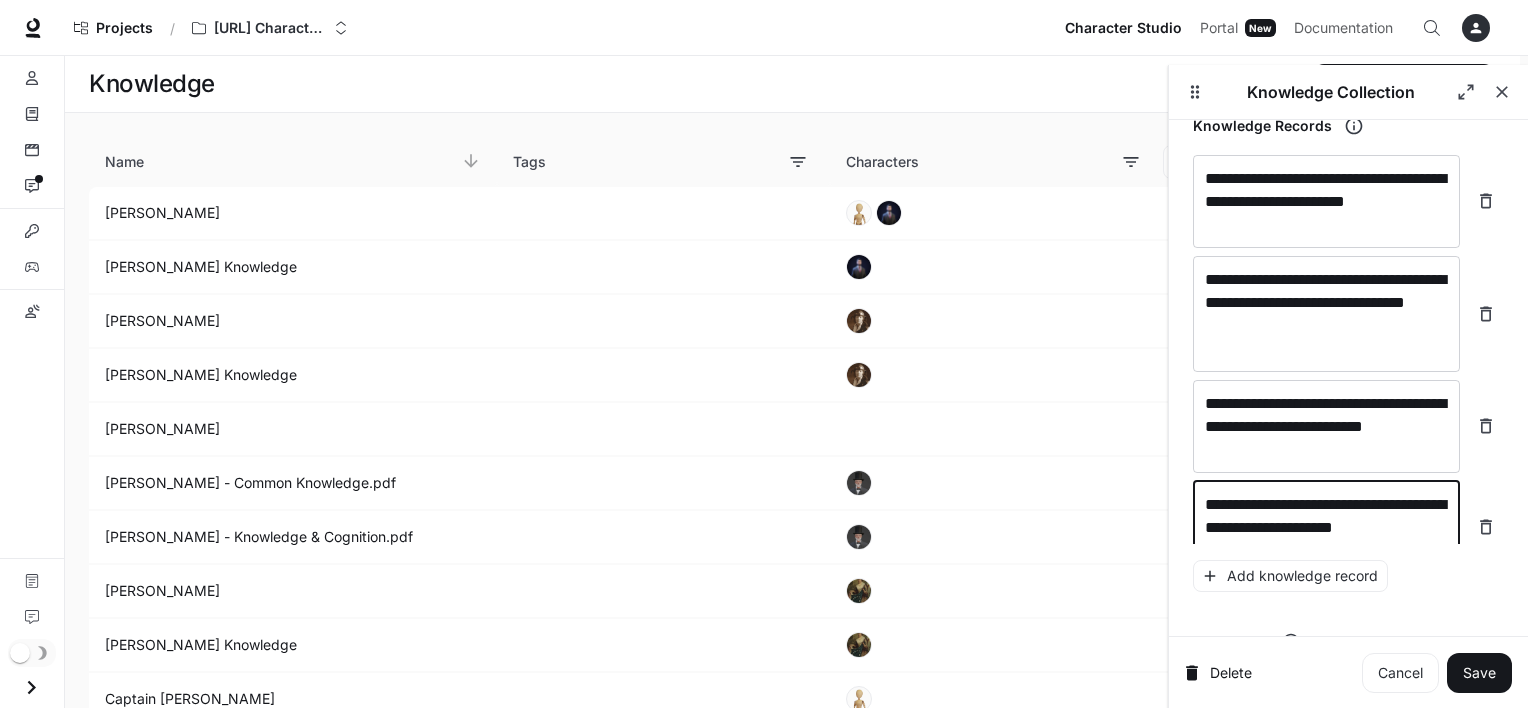 scroll, scrollTop: 30316, scrollLeft: 0, axis: vertical 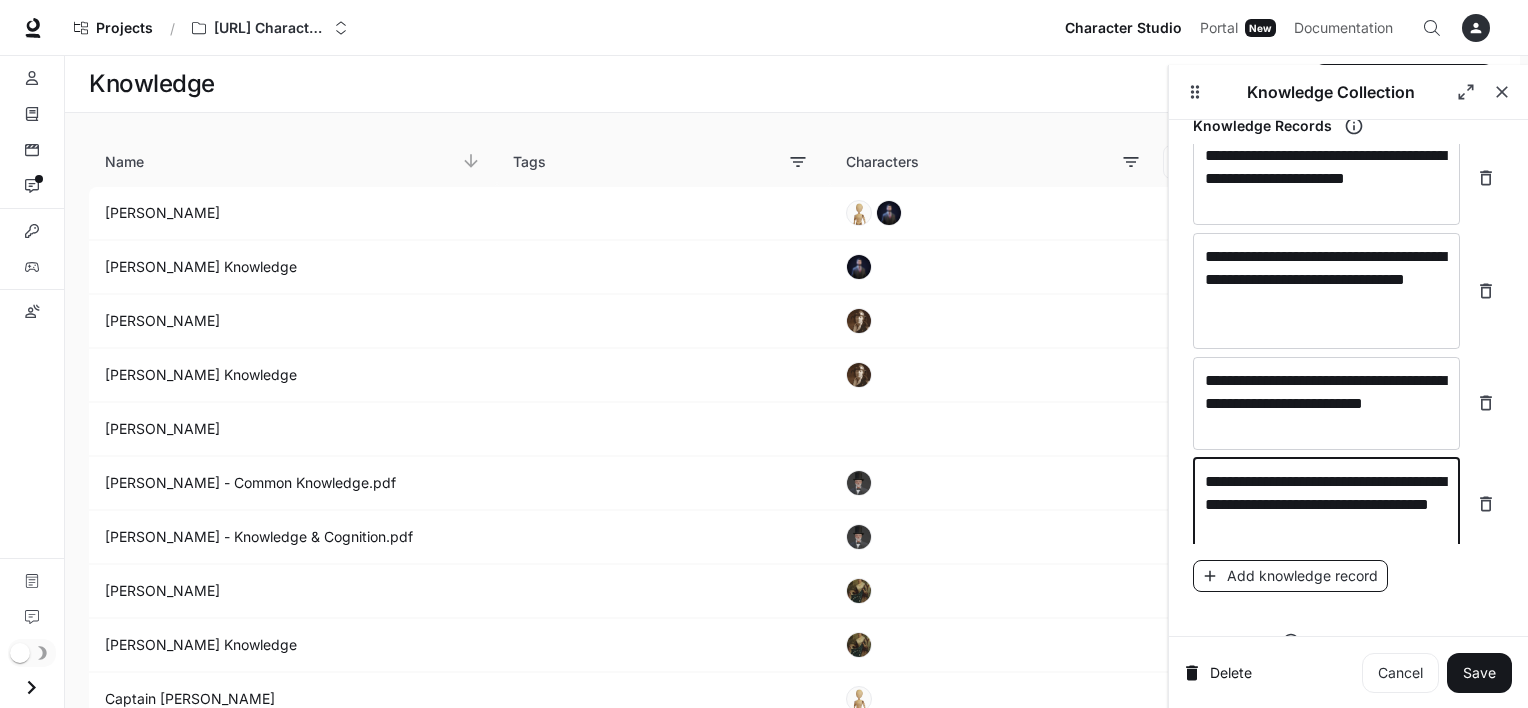 type on "**********" 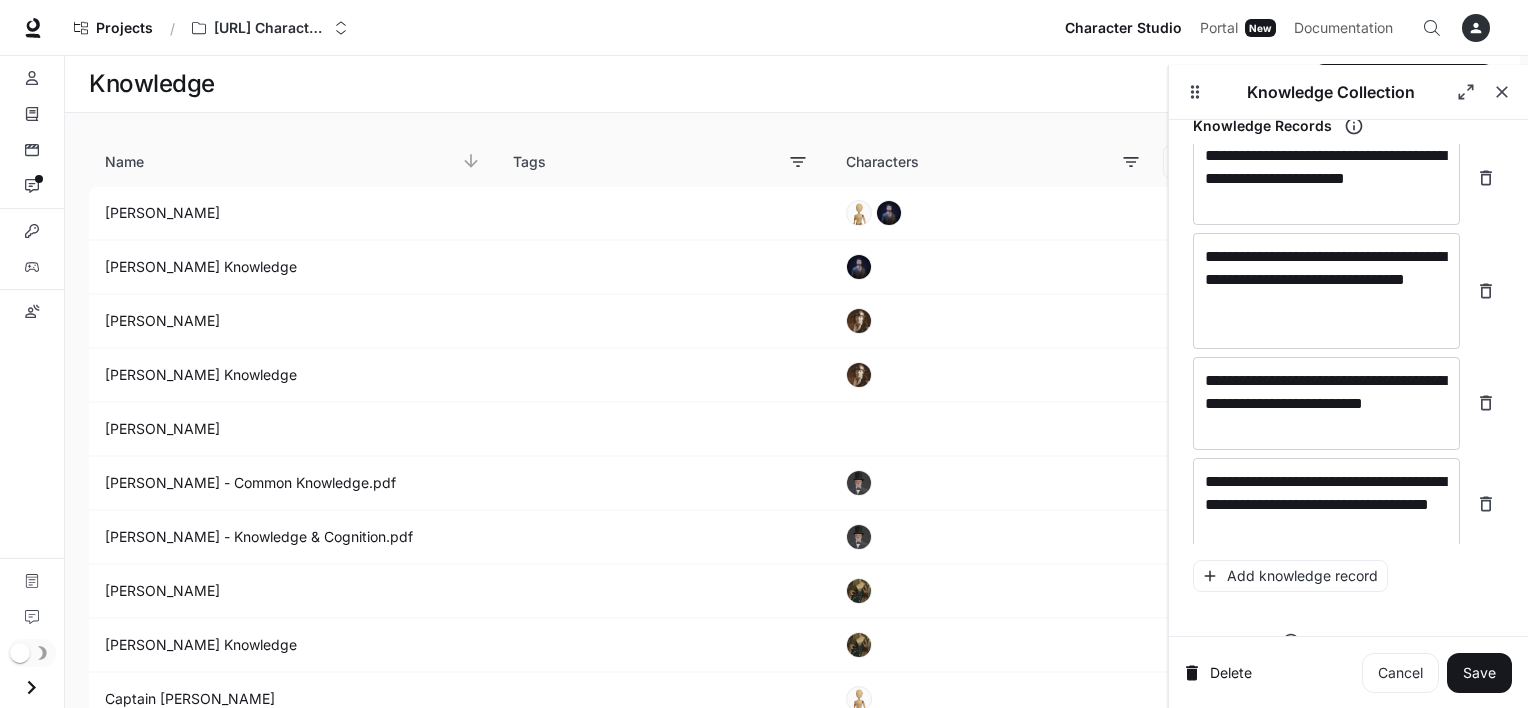 scroll, scrollTop: 30371, scrollLeft: 0, axis: vertical 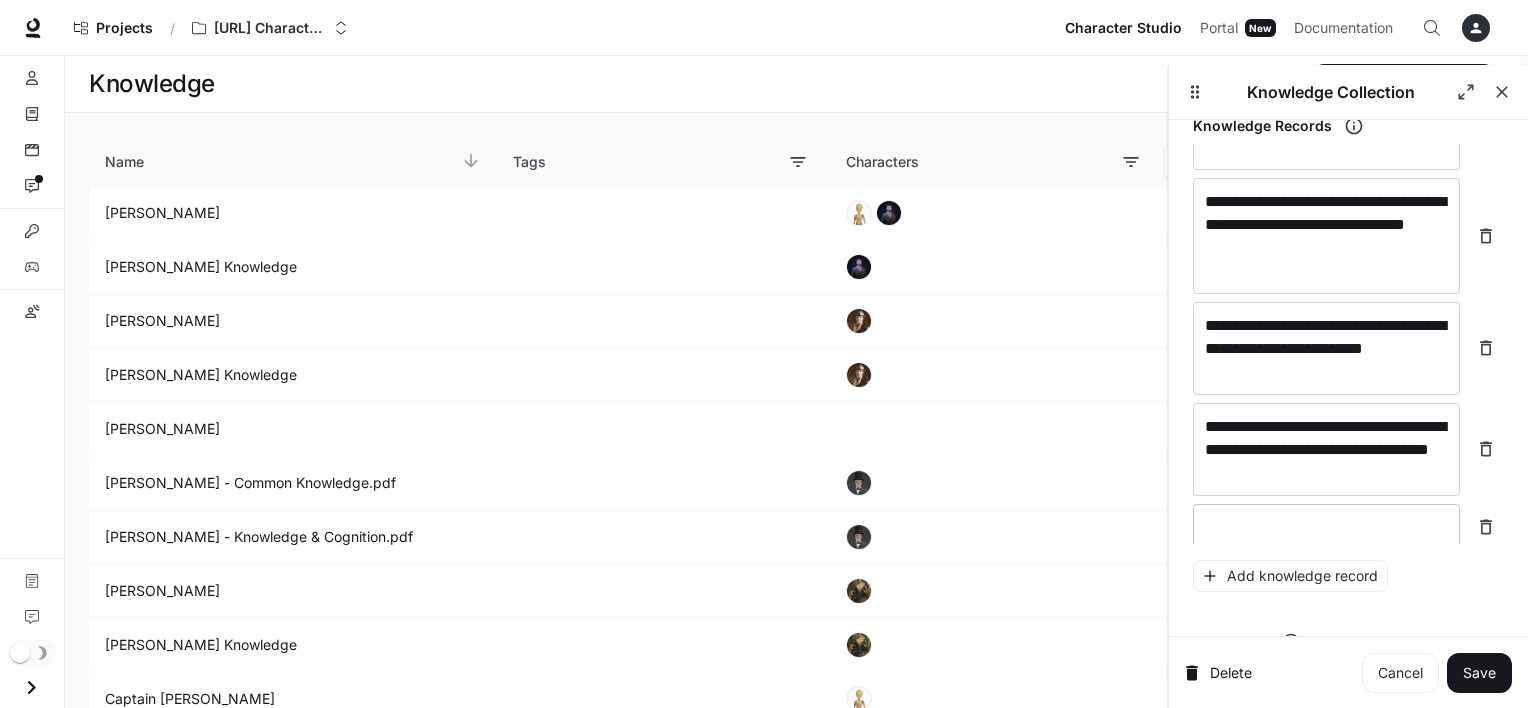 click at bounding box center (1326, 527) 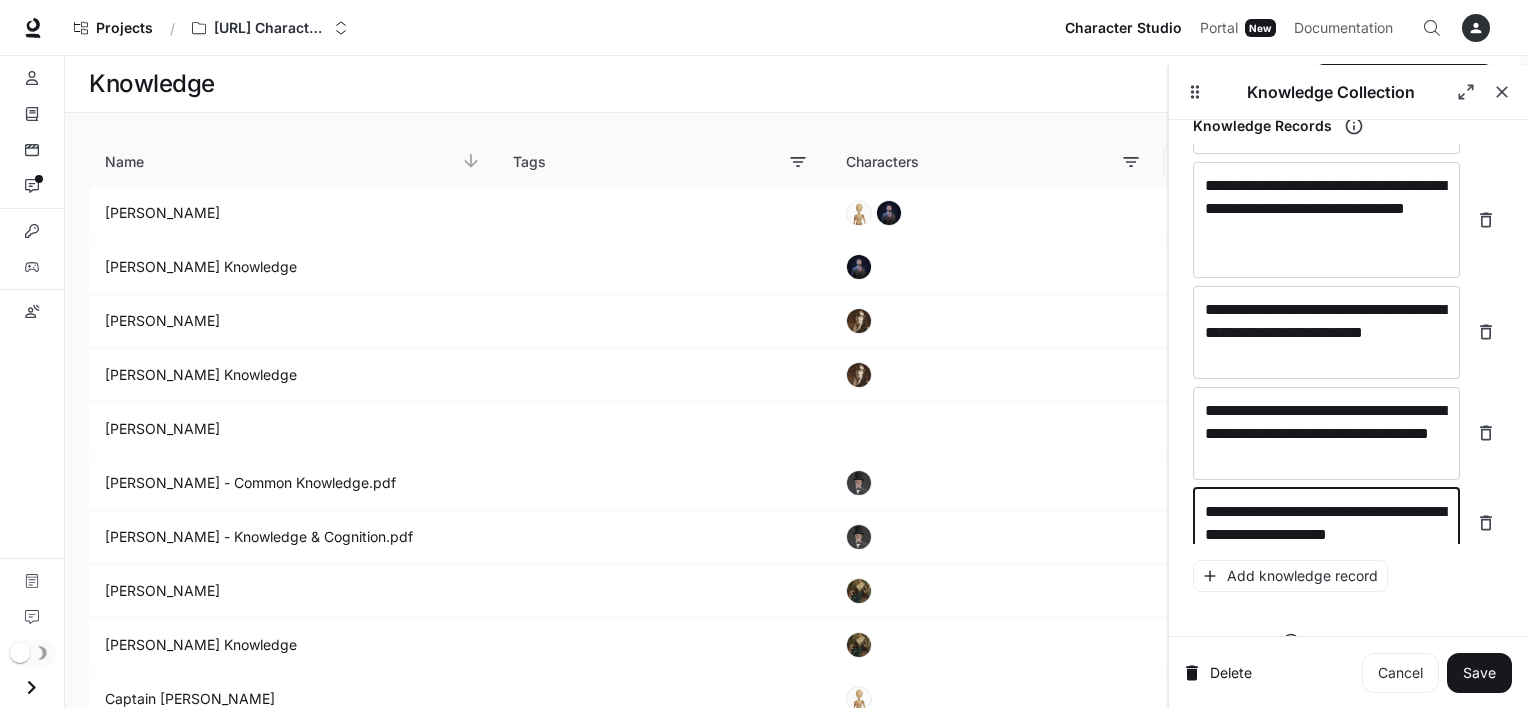 scroll, scrollTop: 30409, scrollLeft: 0, axis: vertical 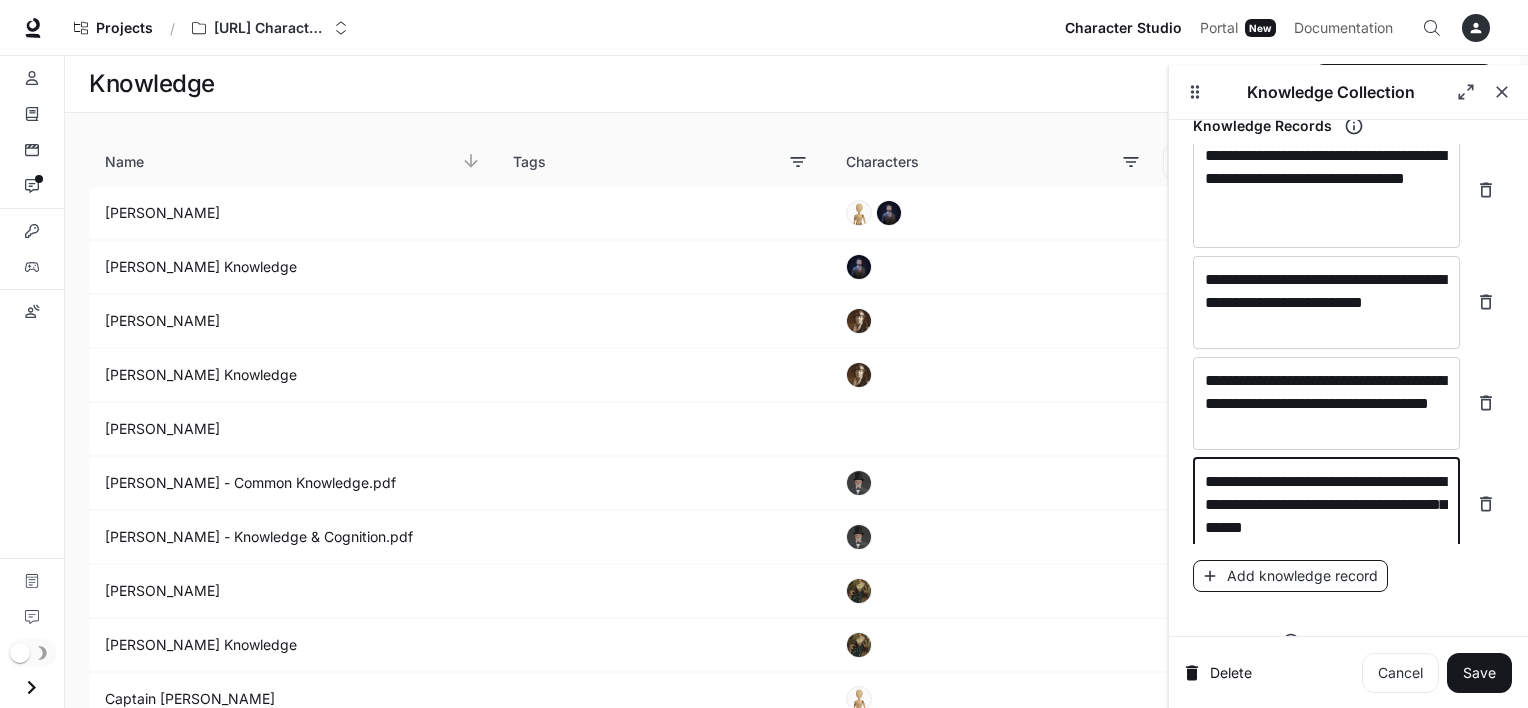 type on "**********" 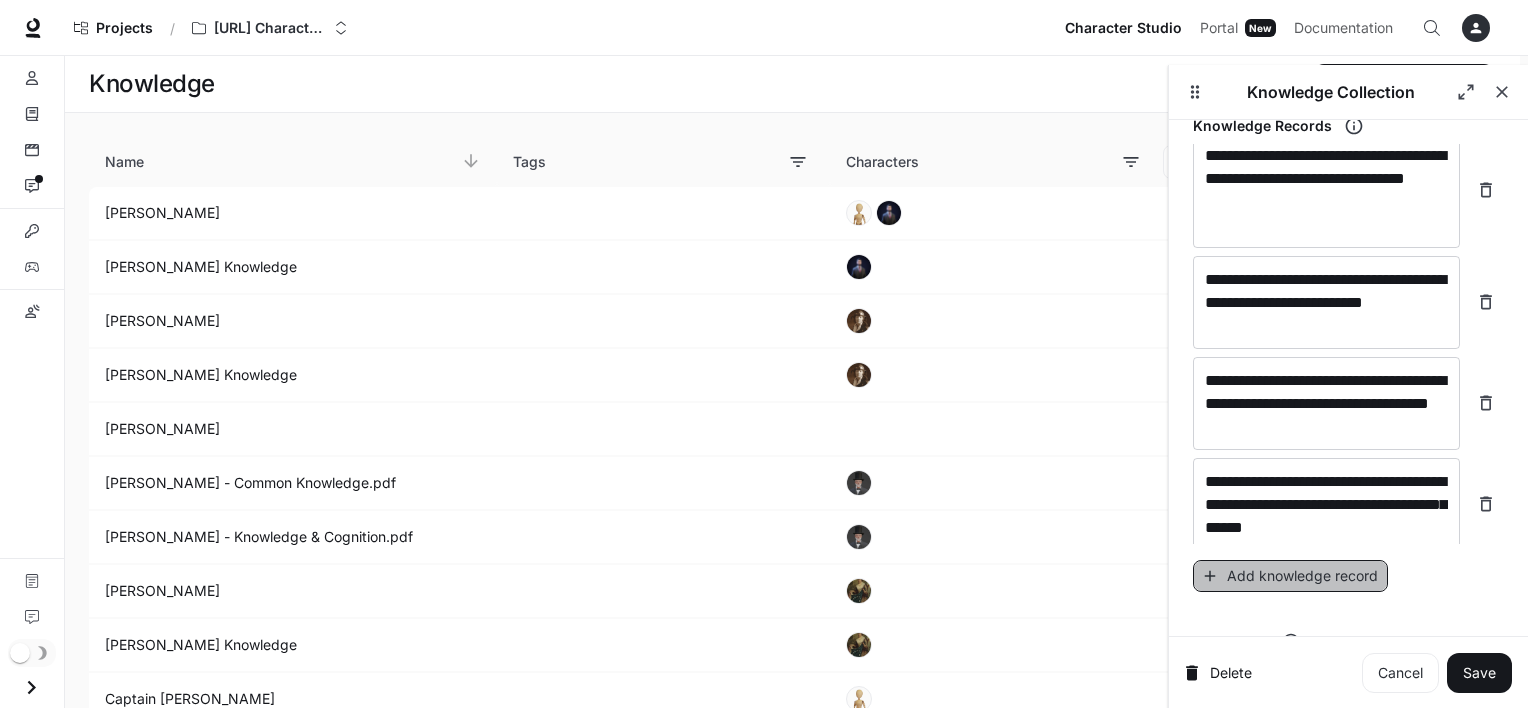 click on "Add knowledge record" at bounding box center [1290, 576] 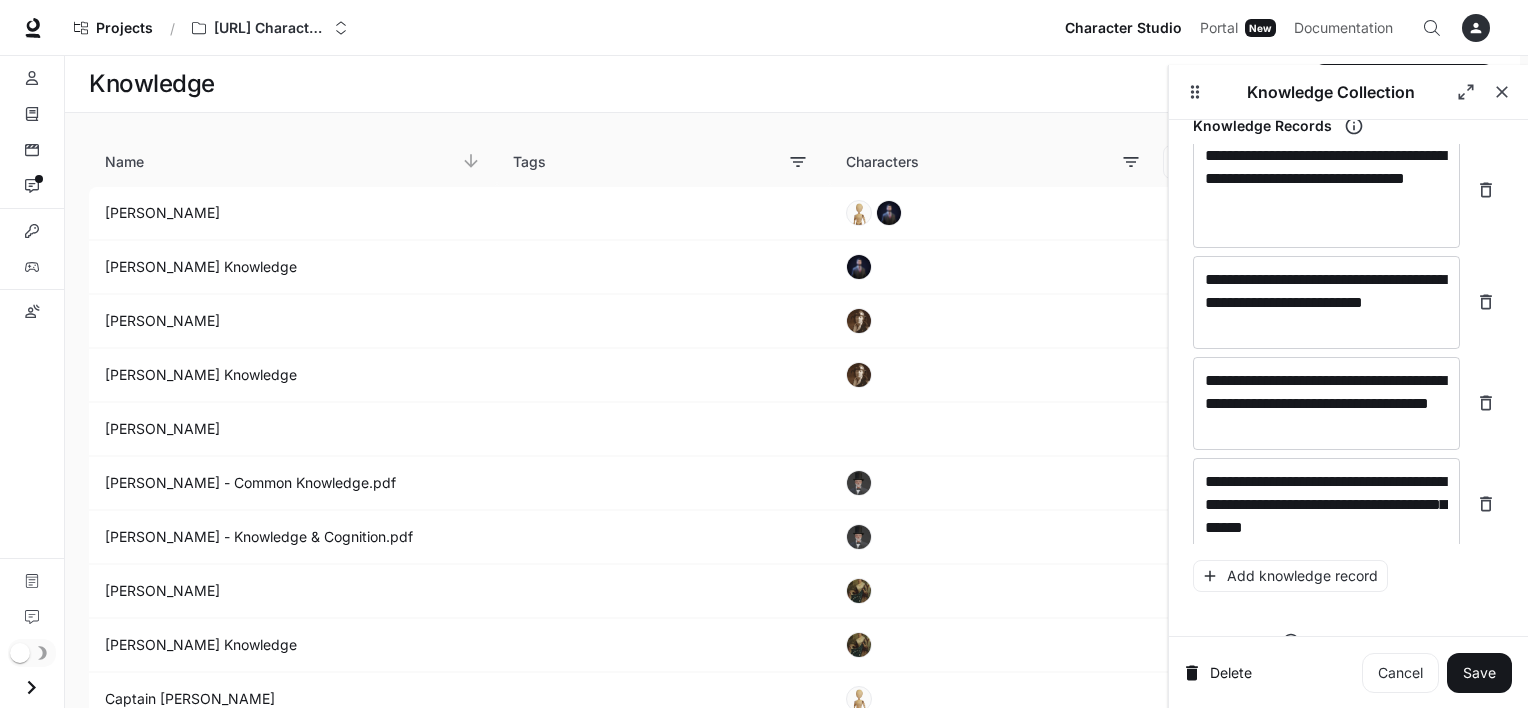 scroll, scrollTop: 30487, scrollLeft: 0, axis: vertical 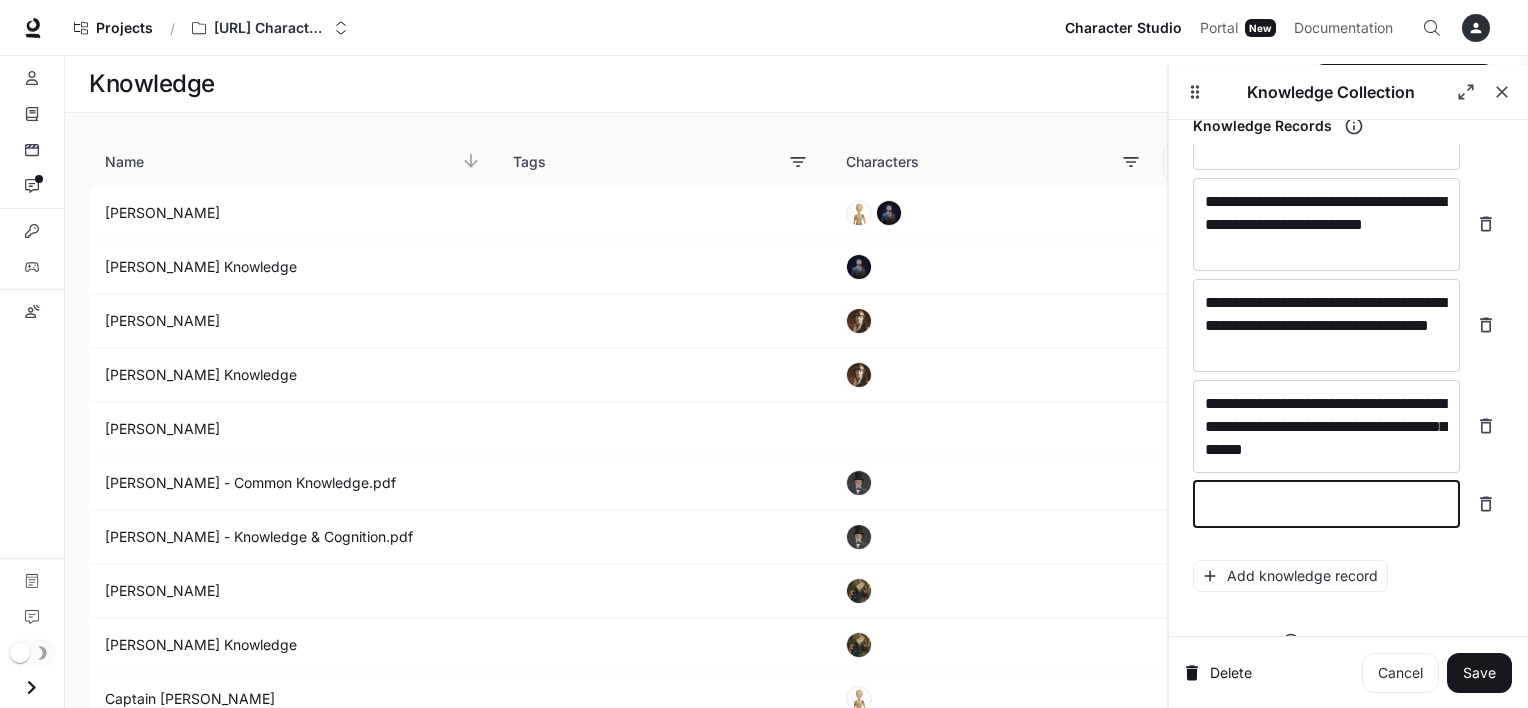click at bounding box center (1326, 504) 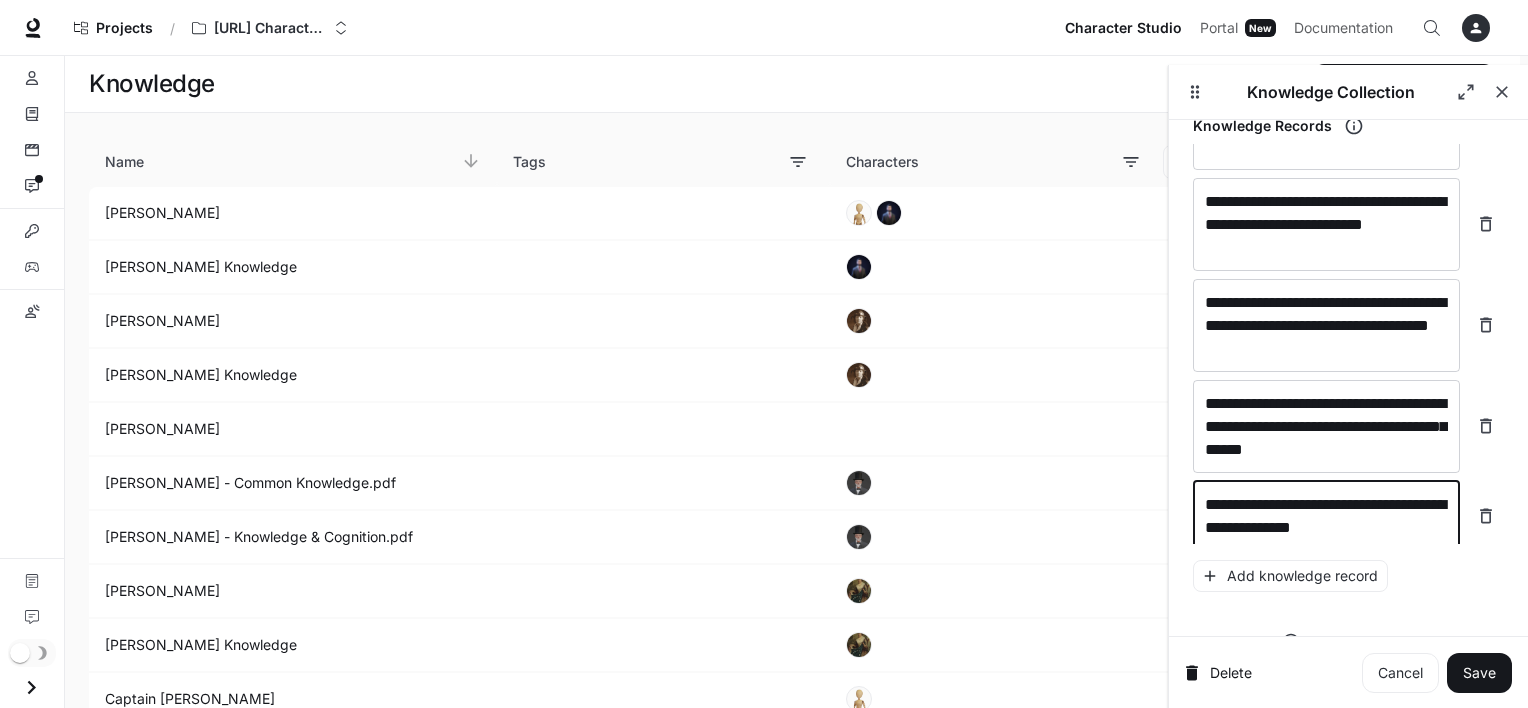scroll, scrollTop: 30503, scrollLeft: 0, axis: vertical 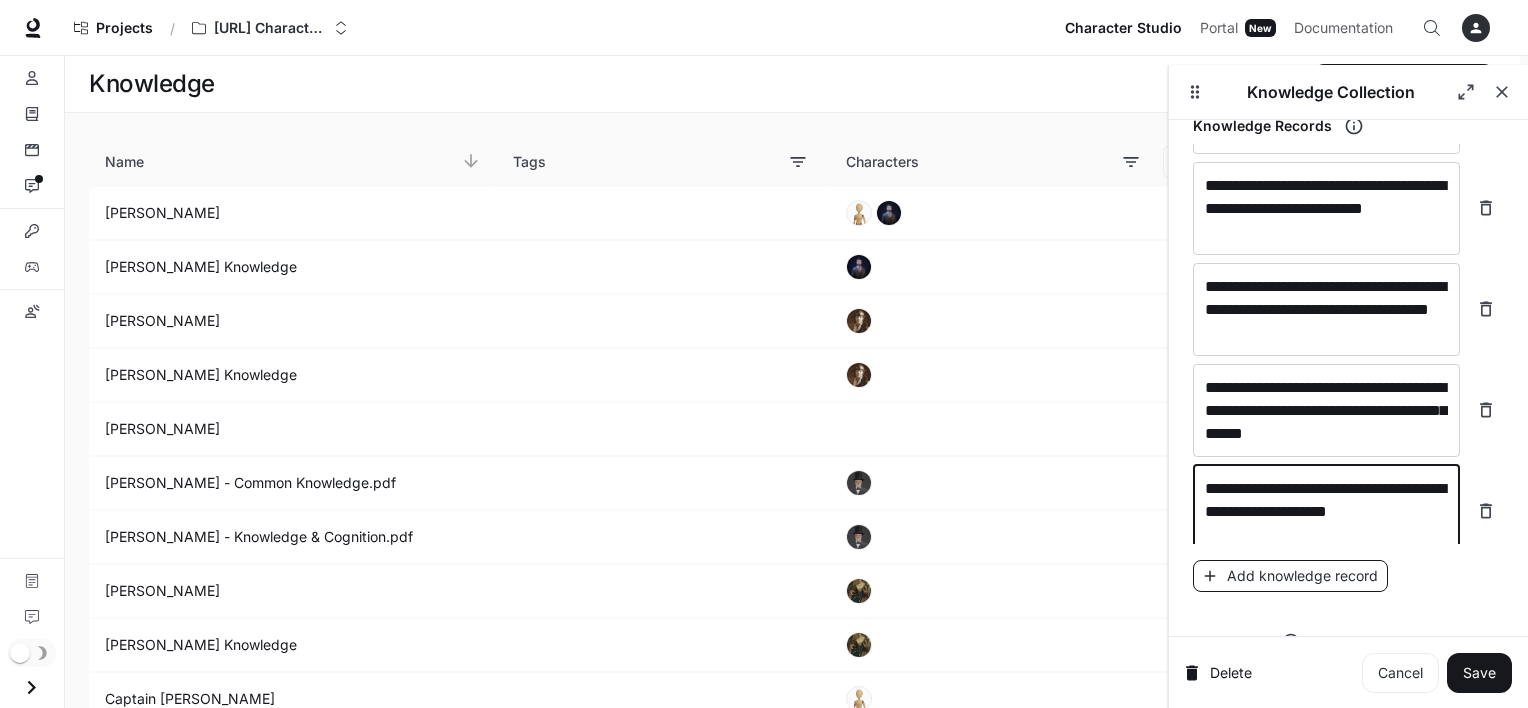type on "**********" 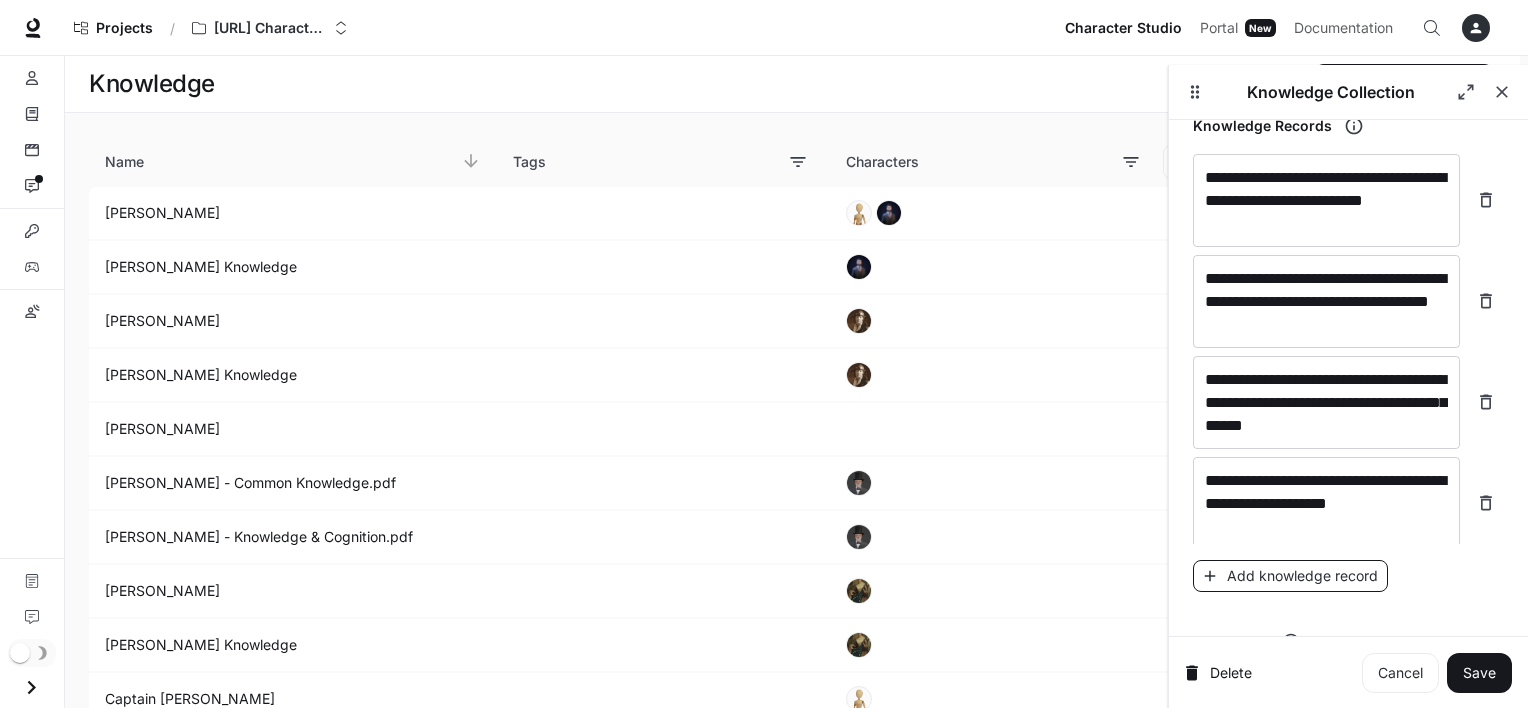 scroll, scrollTop: 30580, scrollLeft: 0, axis: vertical 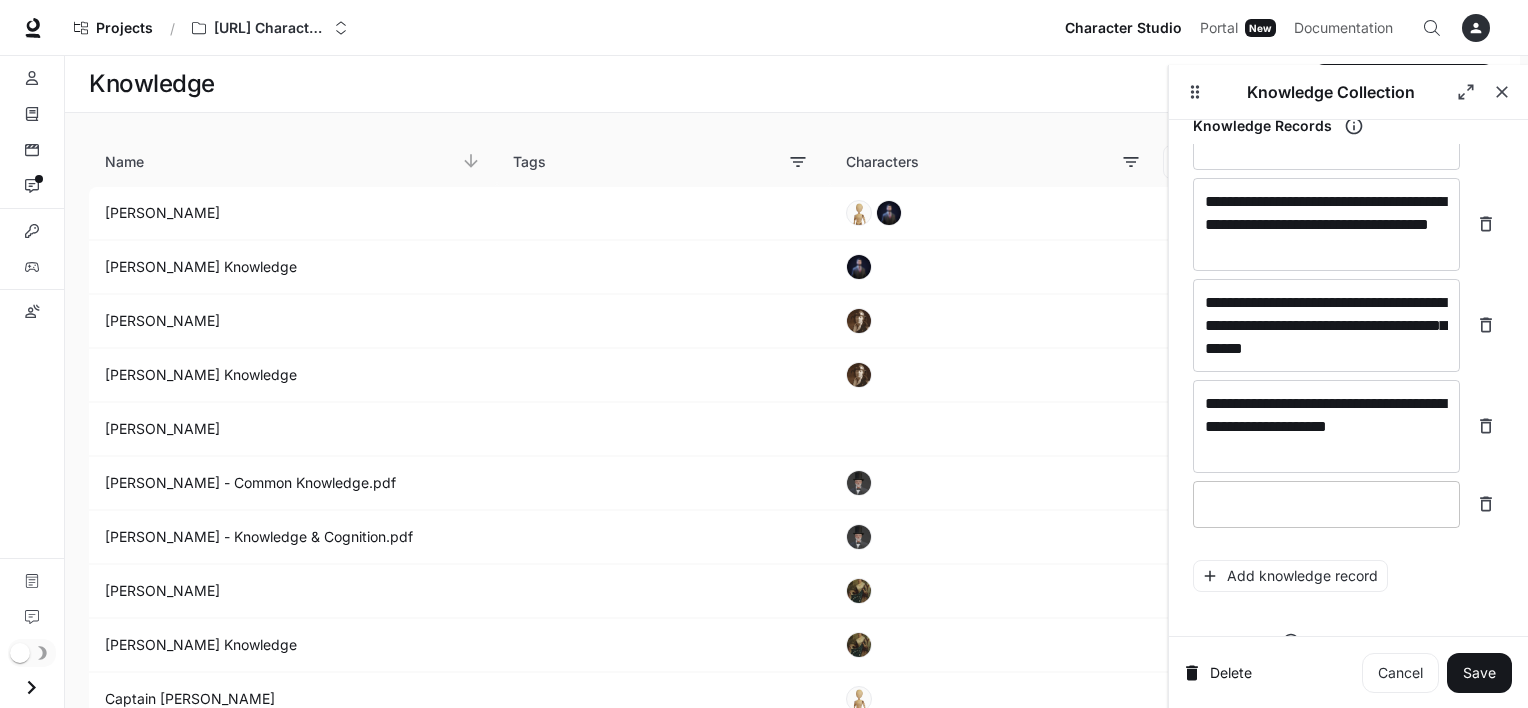 click on "* ​" at bounding box center [1326, 504] 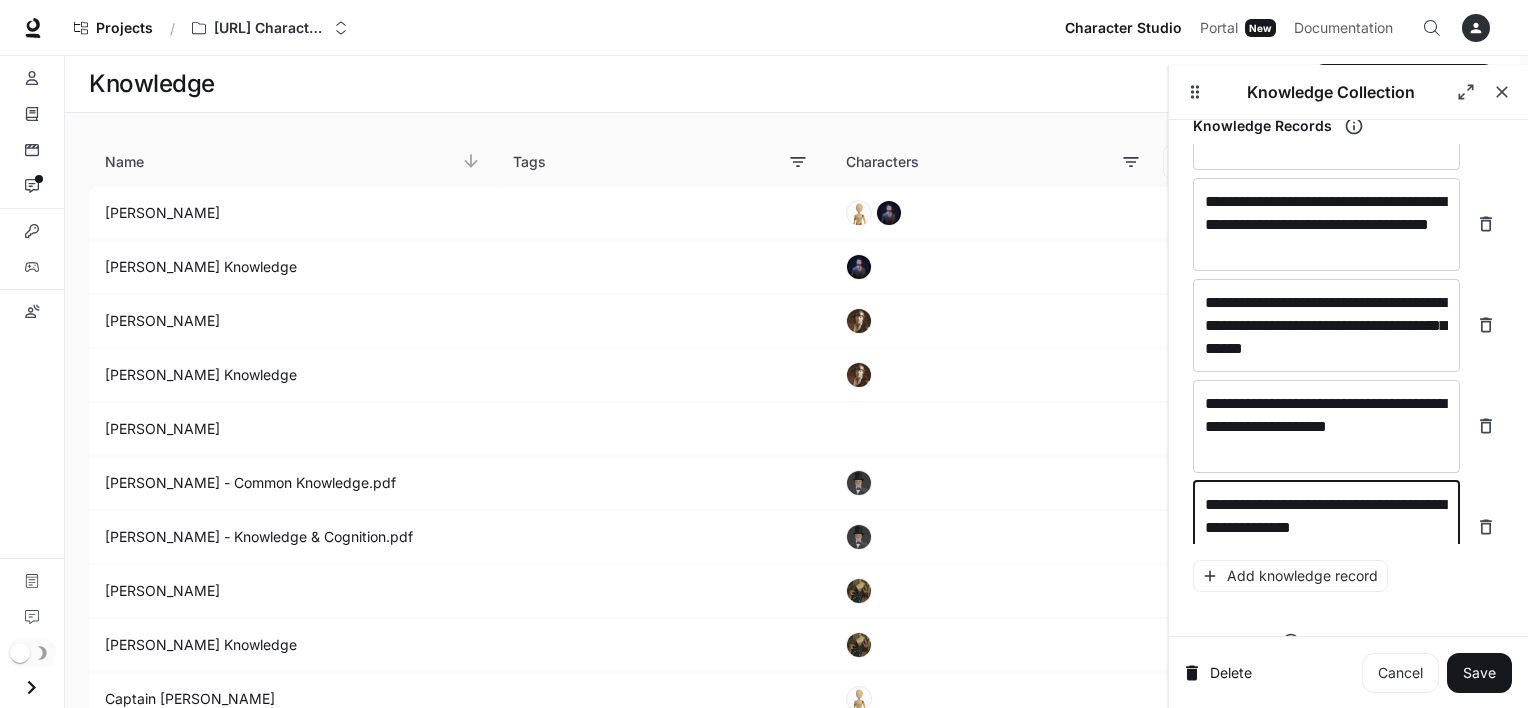 scroll, scrollTop: 30596, scrollLeft: 0, axis: vertical 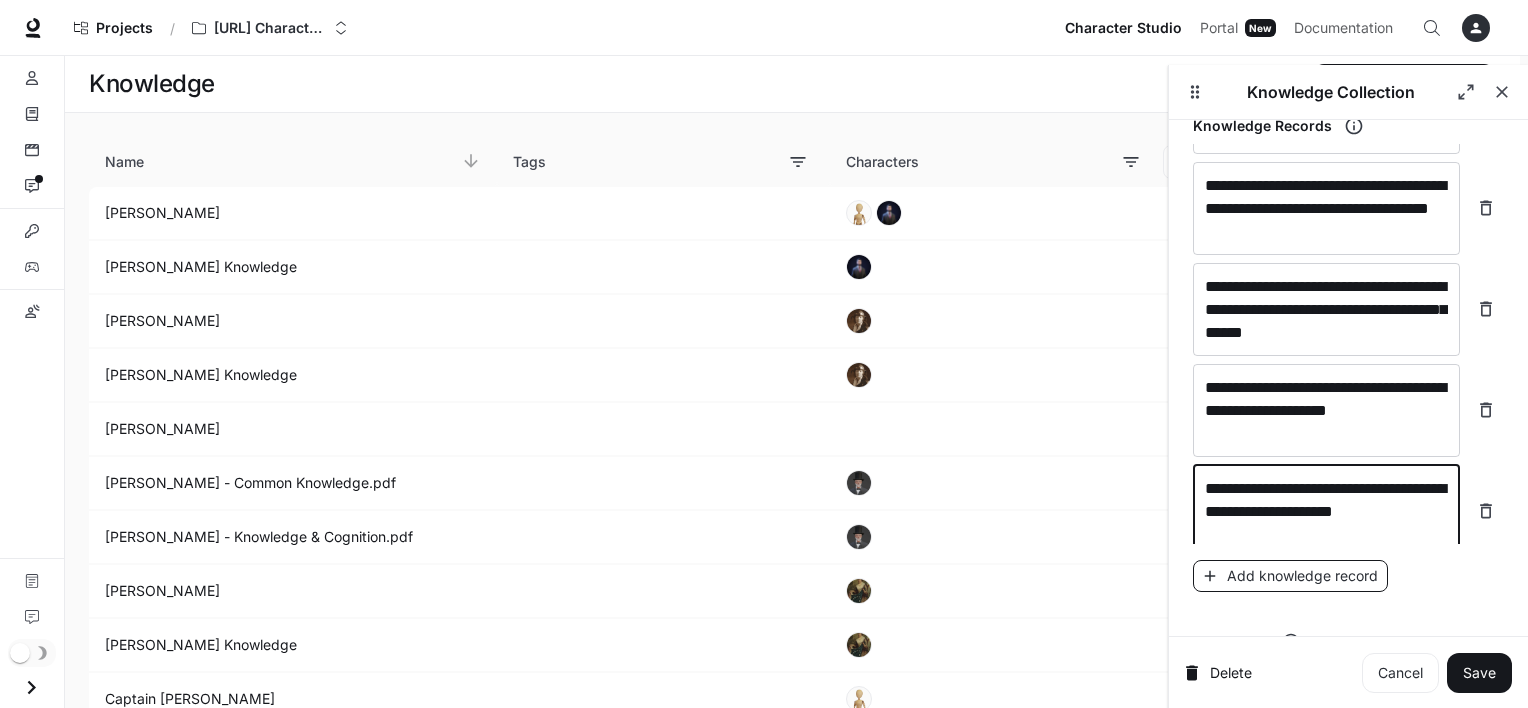 type on "**********" 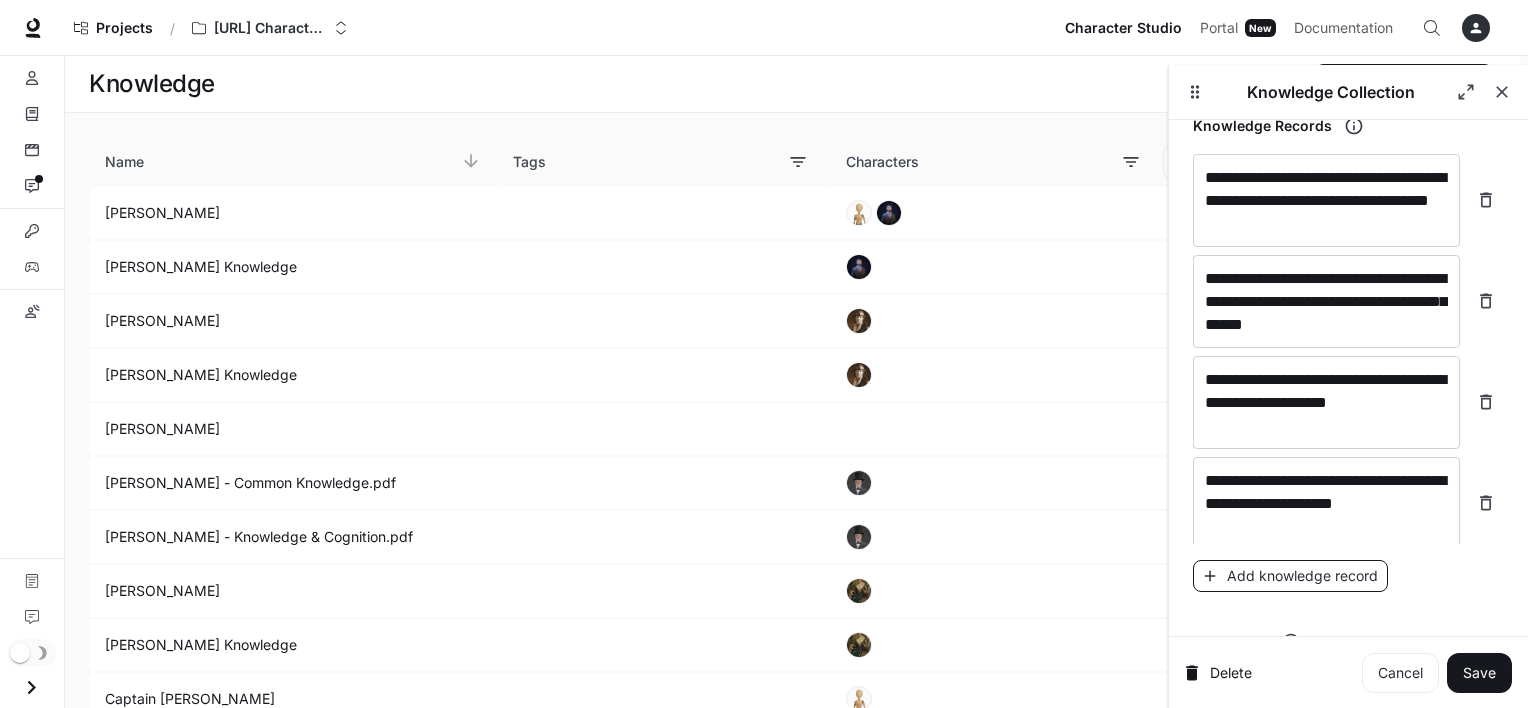 scroll, scrollTop: 30672, scrollLeft: 0, axis: vertical 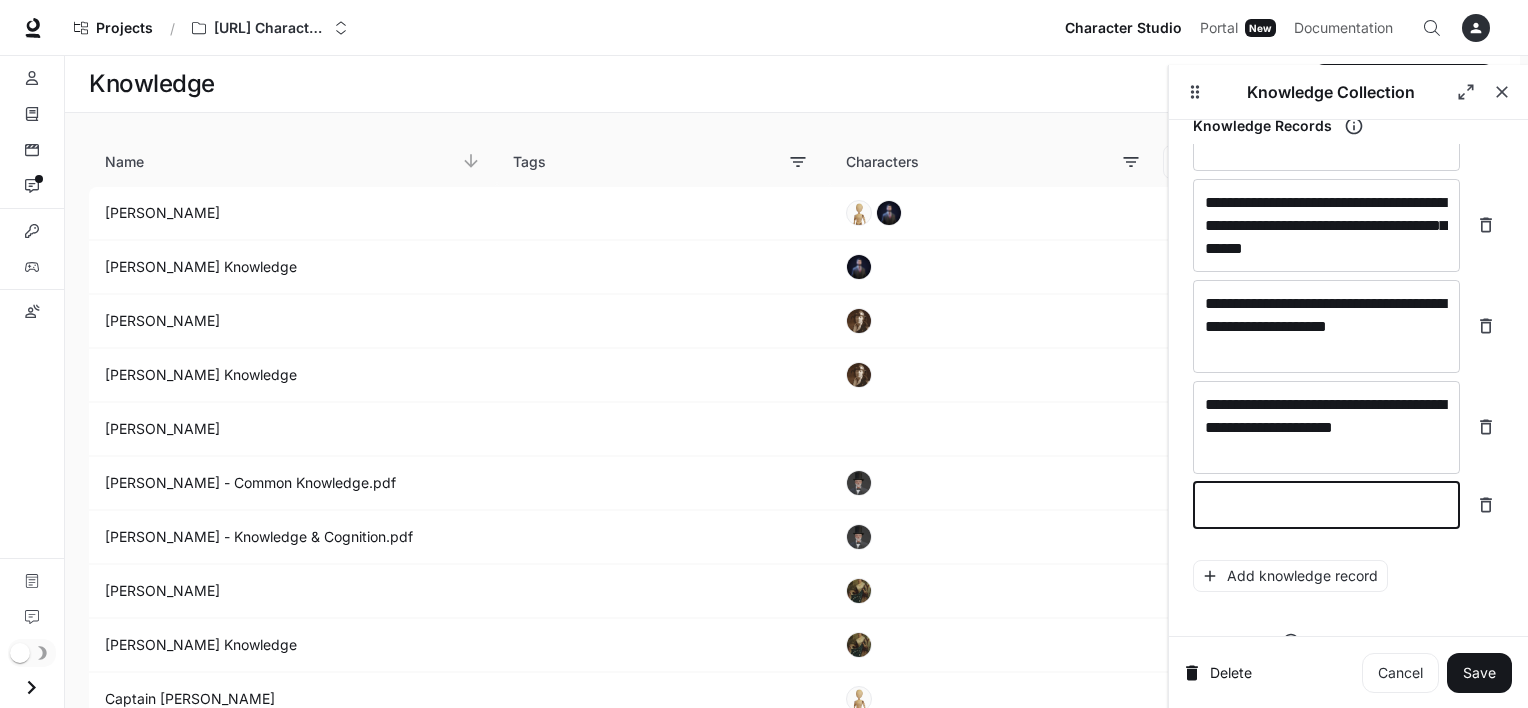 click at bounding box center (1326, 505) 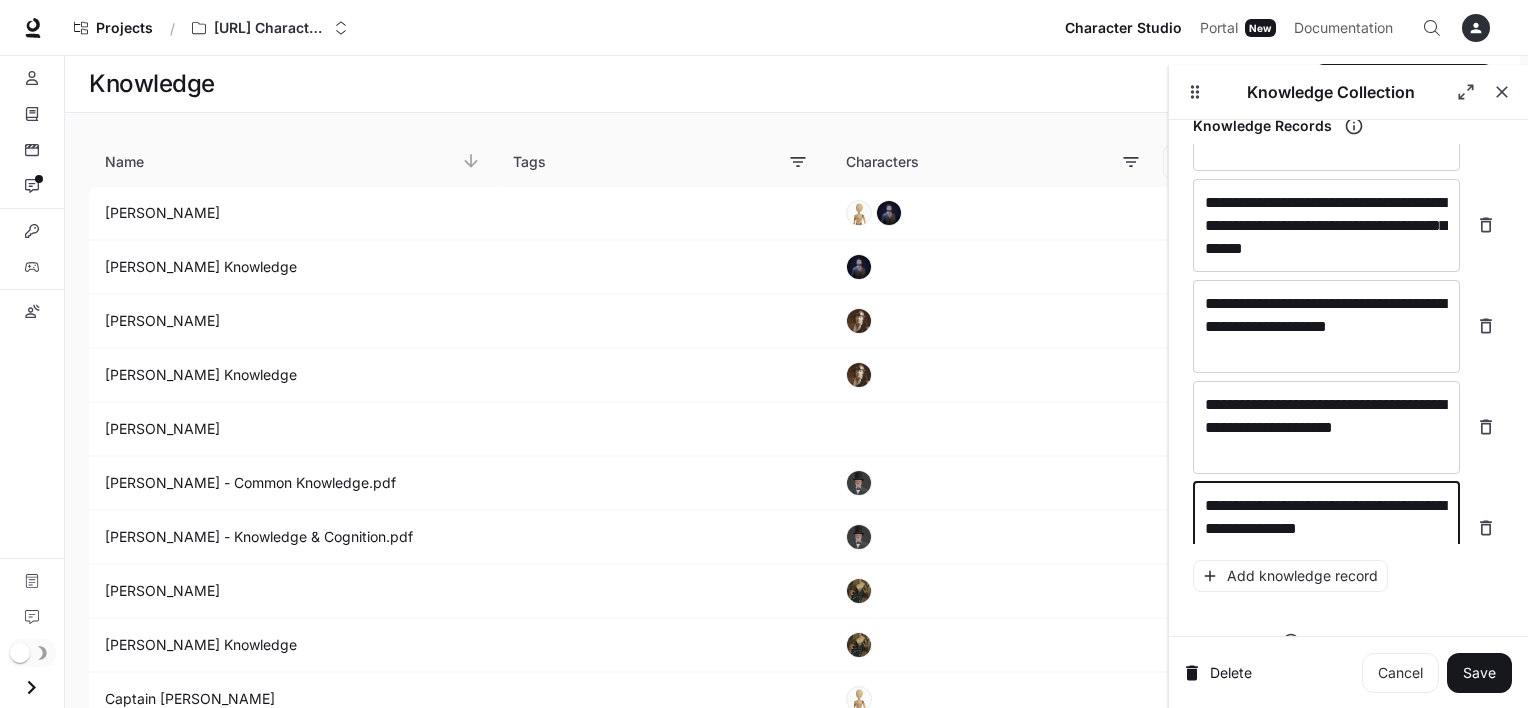 scroll, scrollTop: 30688, scrollLeft: 0, axis: vertical 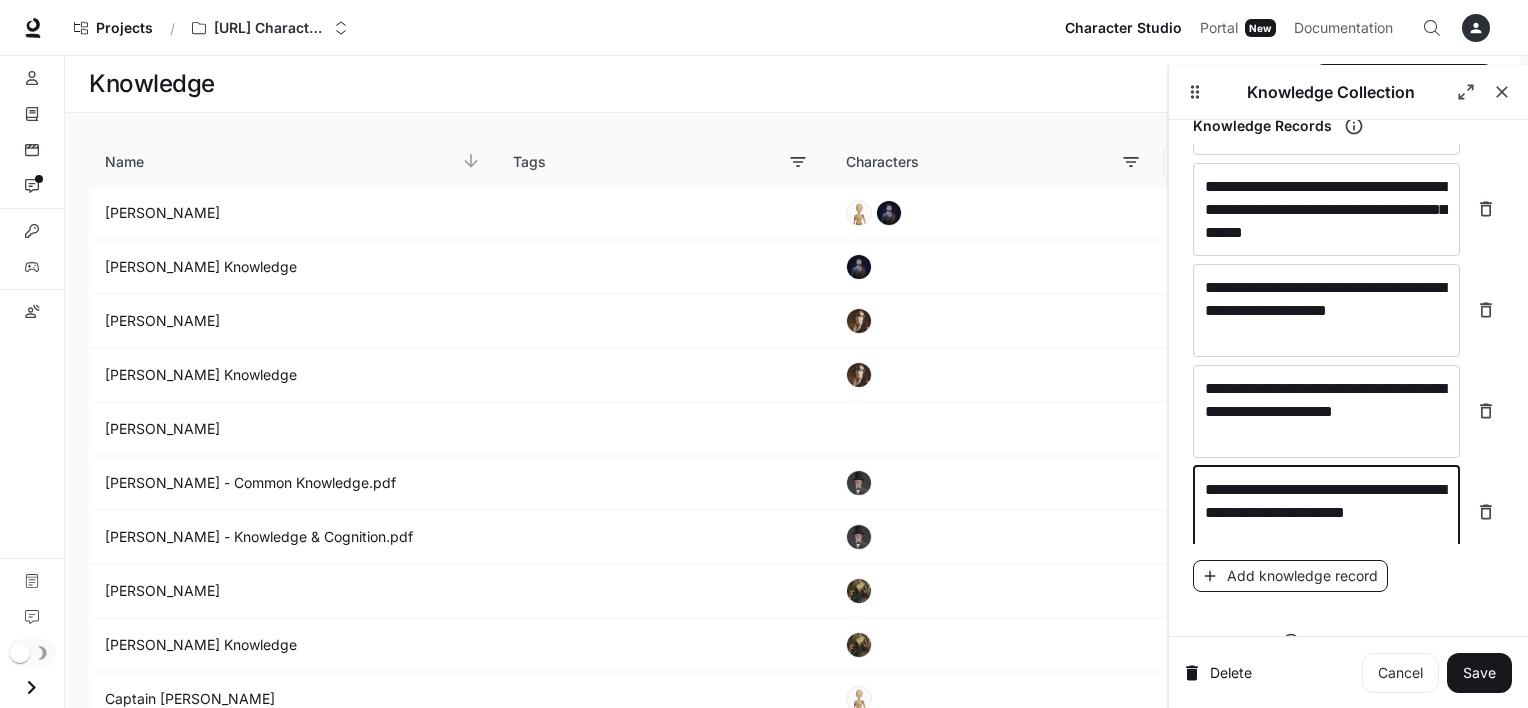 type on "**********" 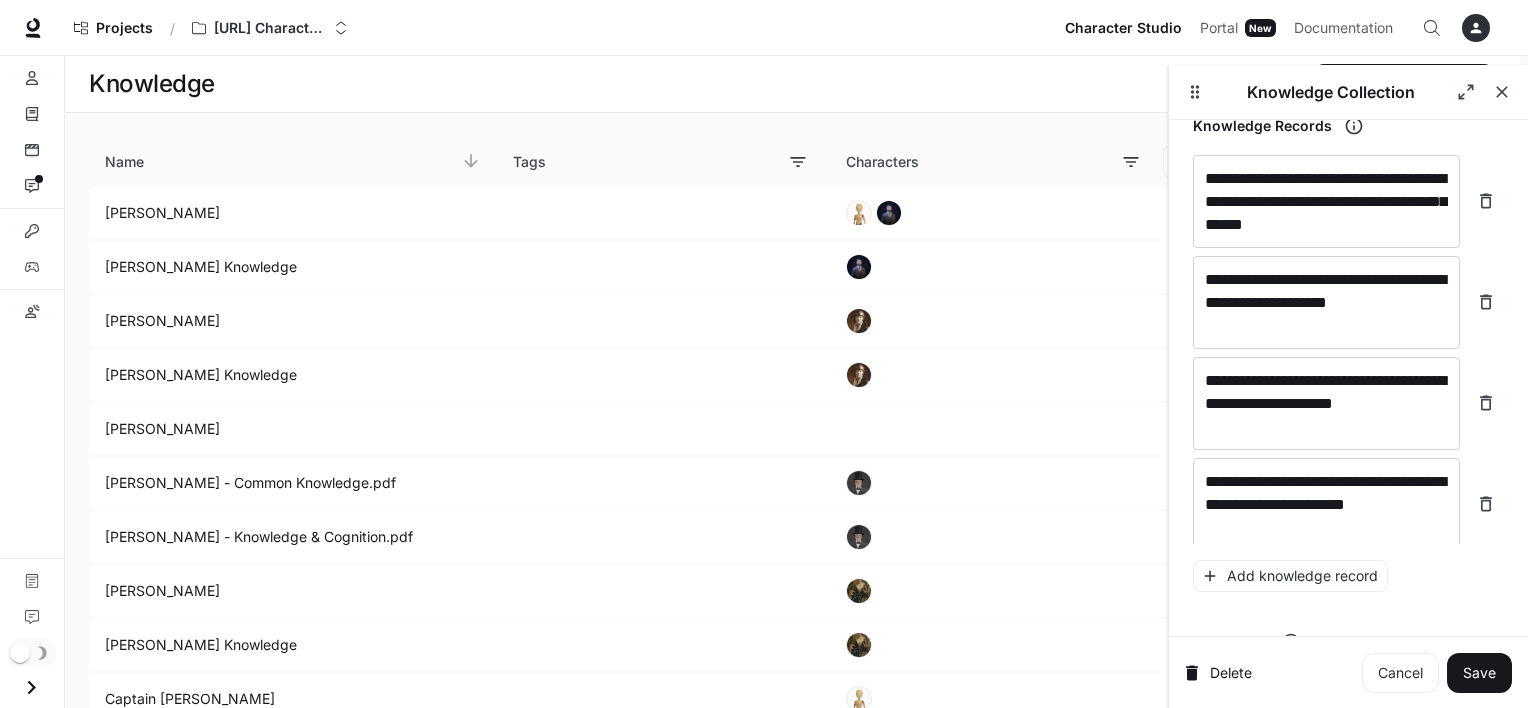 scroll, scrollTop: 30766, scrollLeft: 0, axis: vertical 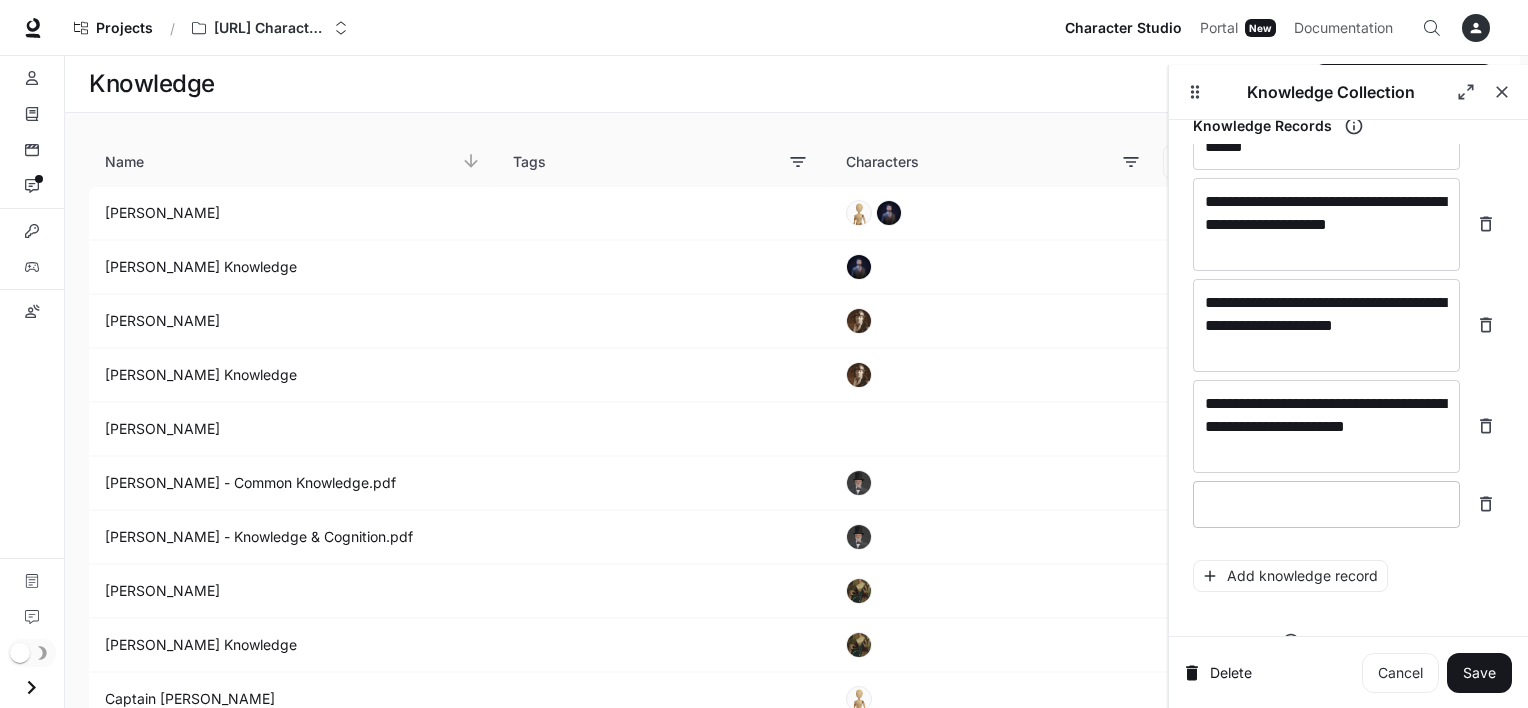 click at bounding box center [1326, 504] 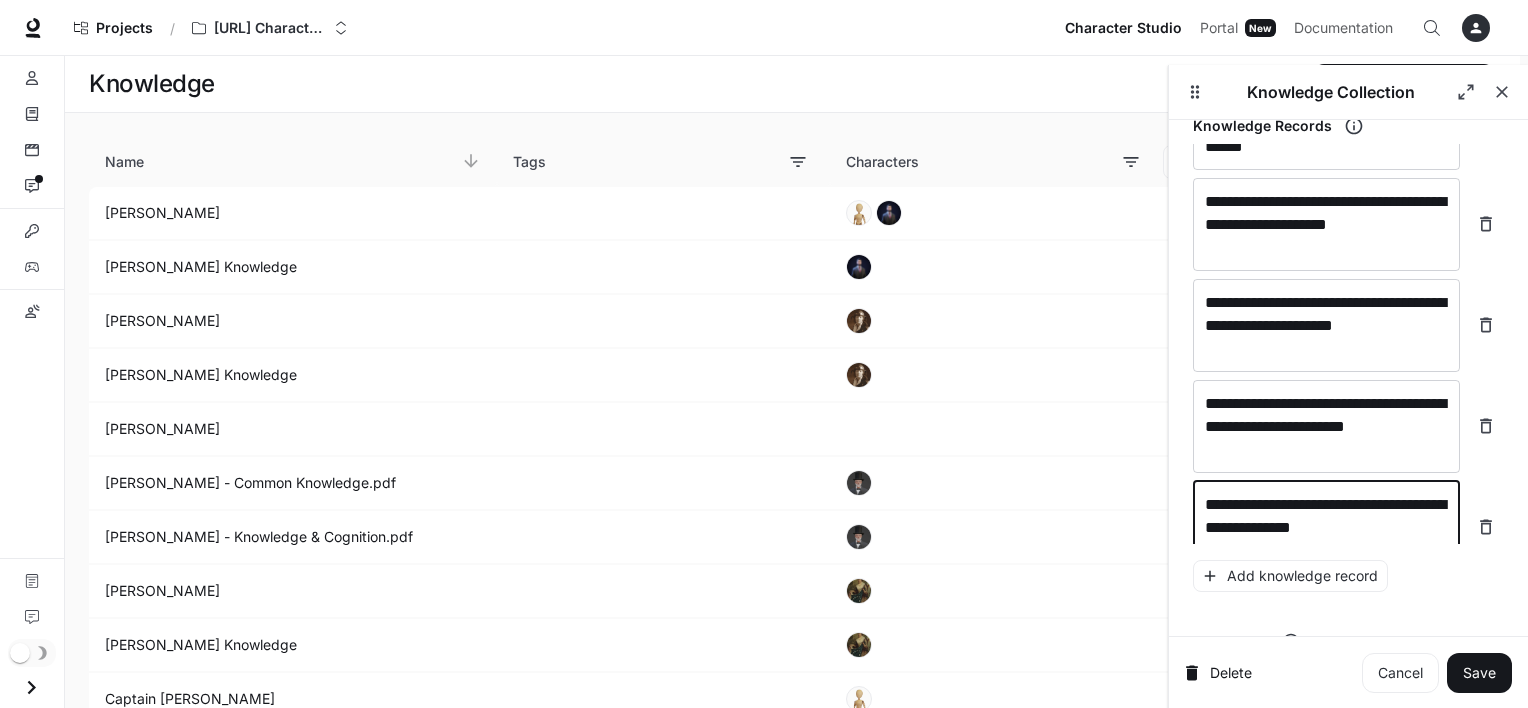 scroll, scrollTop: 30781, scrollLeft: 0, axis: vertical 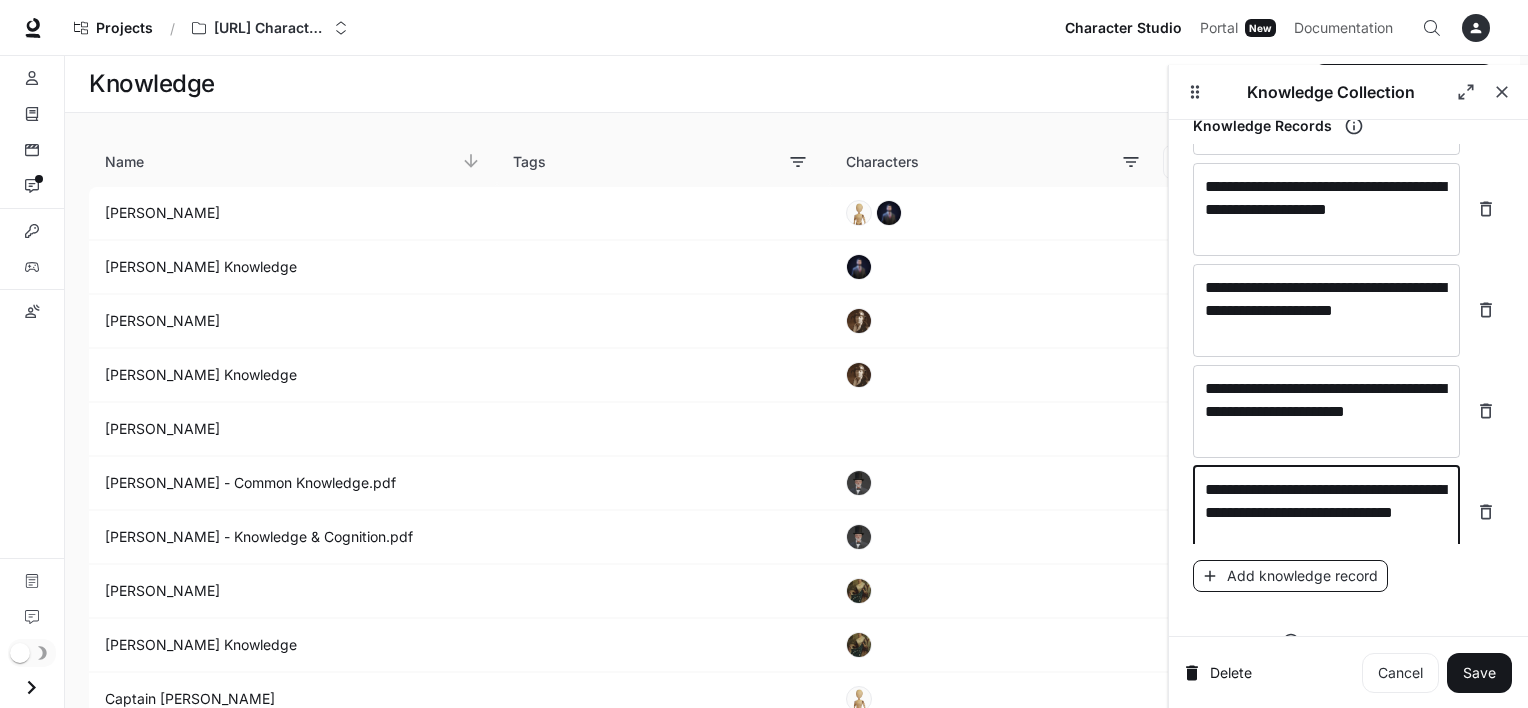 type on "**********" 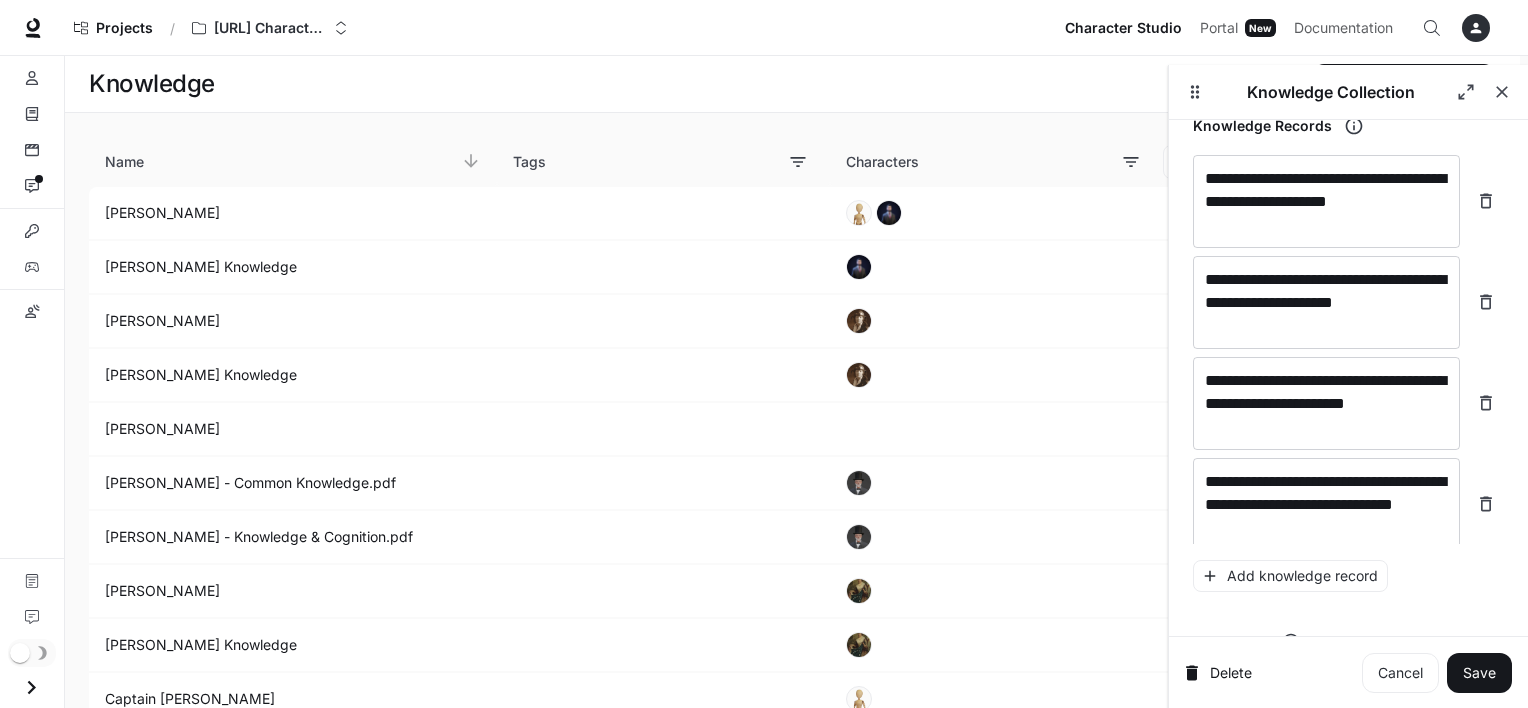 scroll, scrollTop: 30859, scrollLeft: 0, axis: vertical 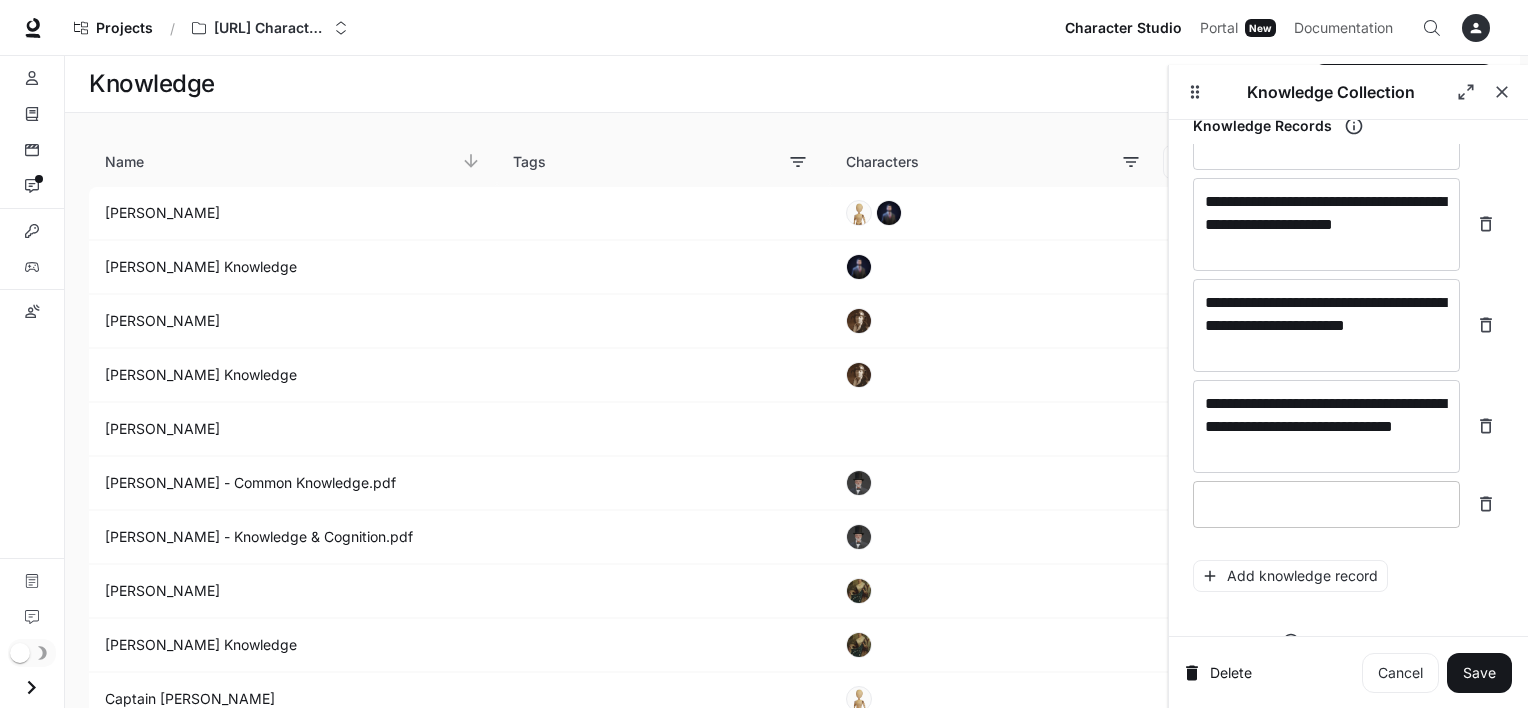 click at bounding box center (1326, 504) 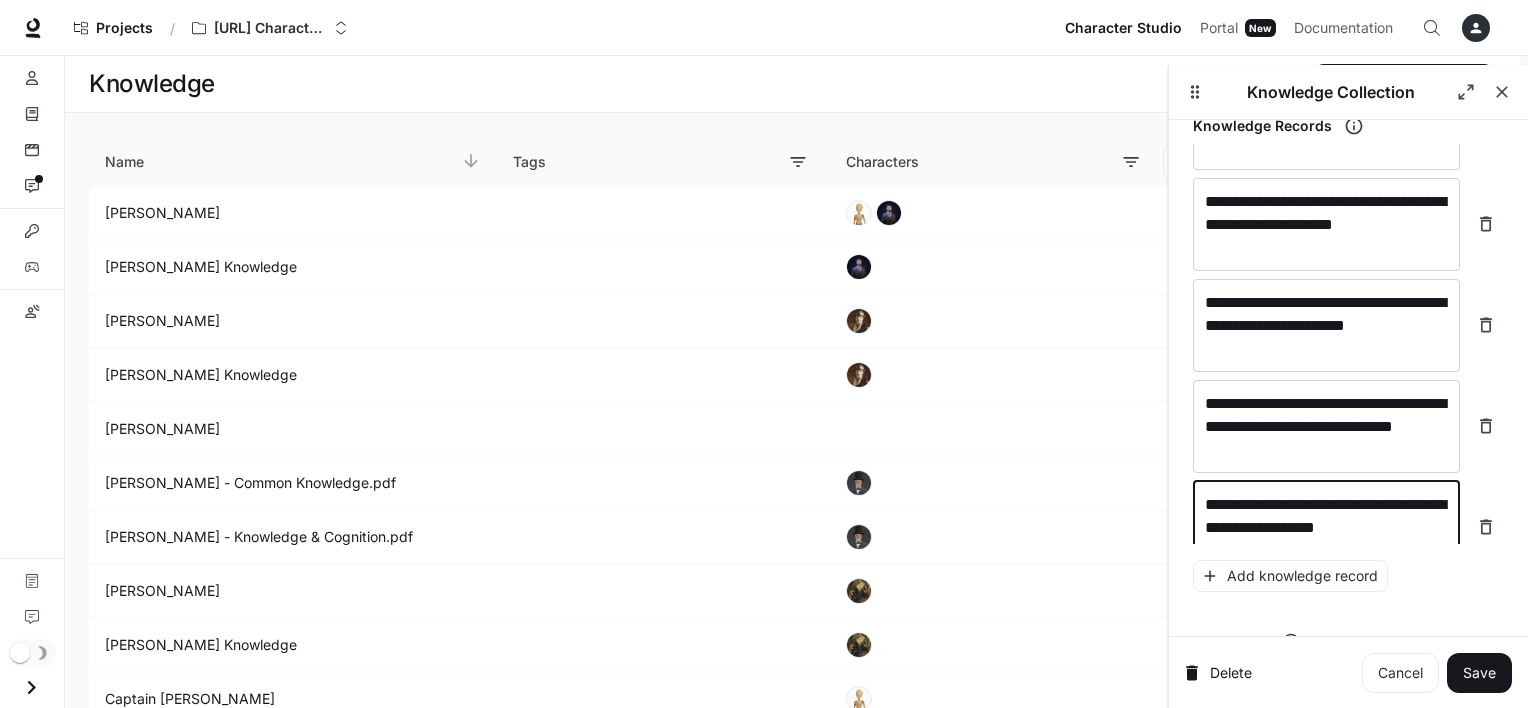 scroll, scrollTop: 30875, scrollLeft: 0, axis: vertical 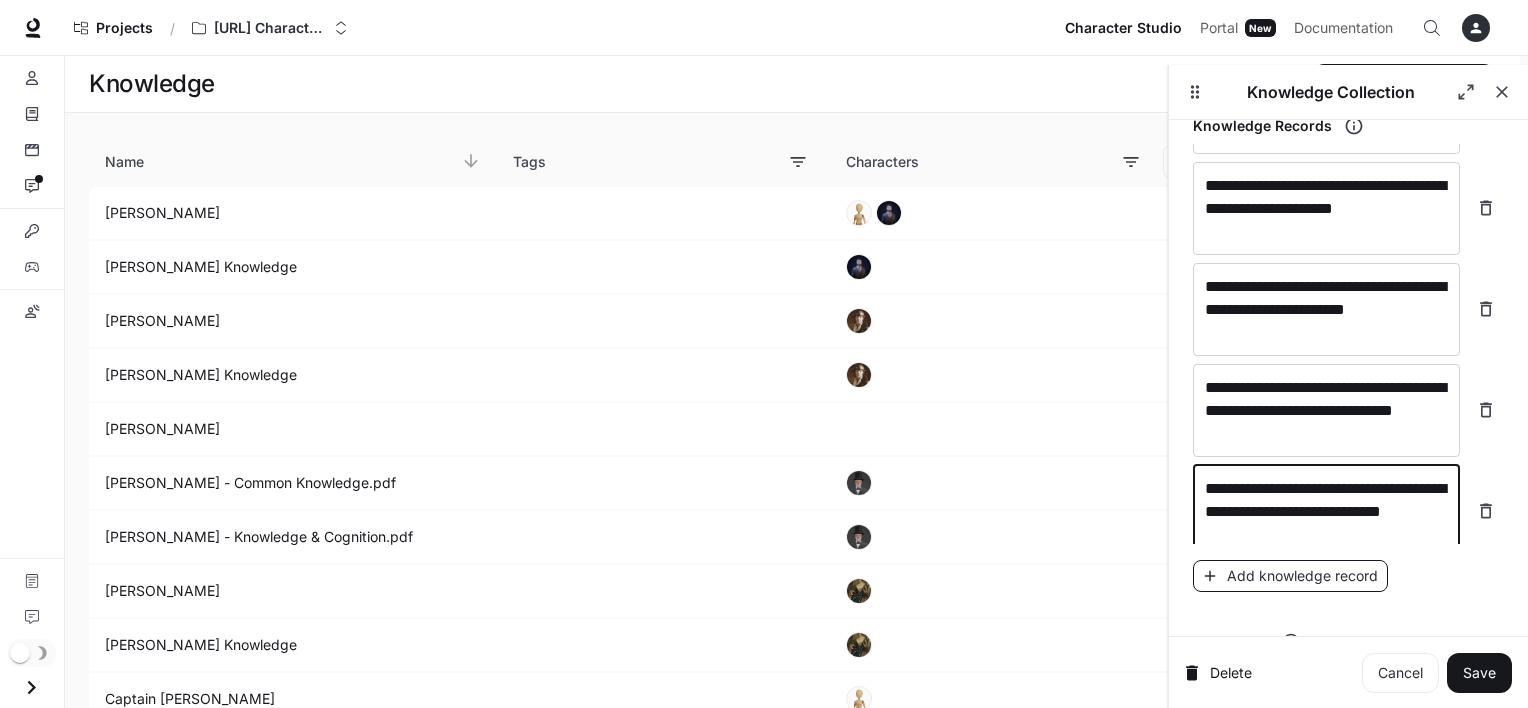type on "**********" 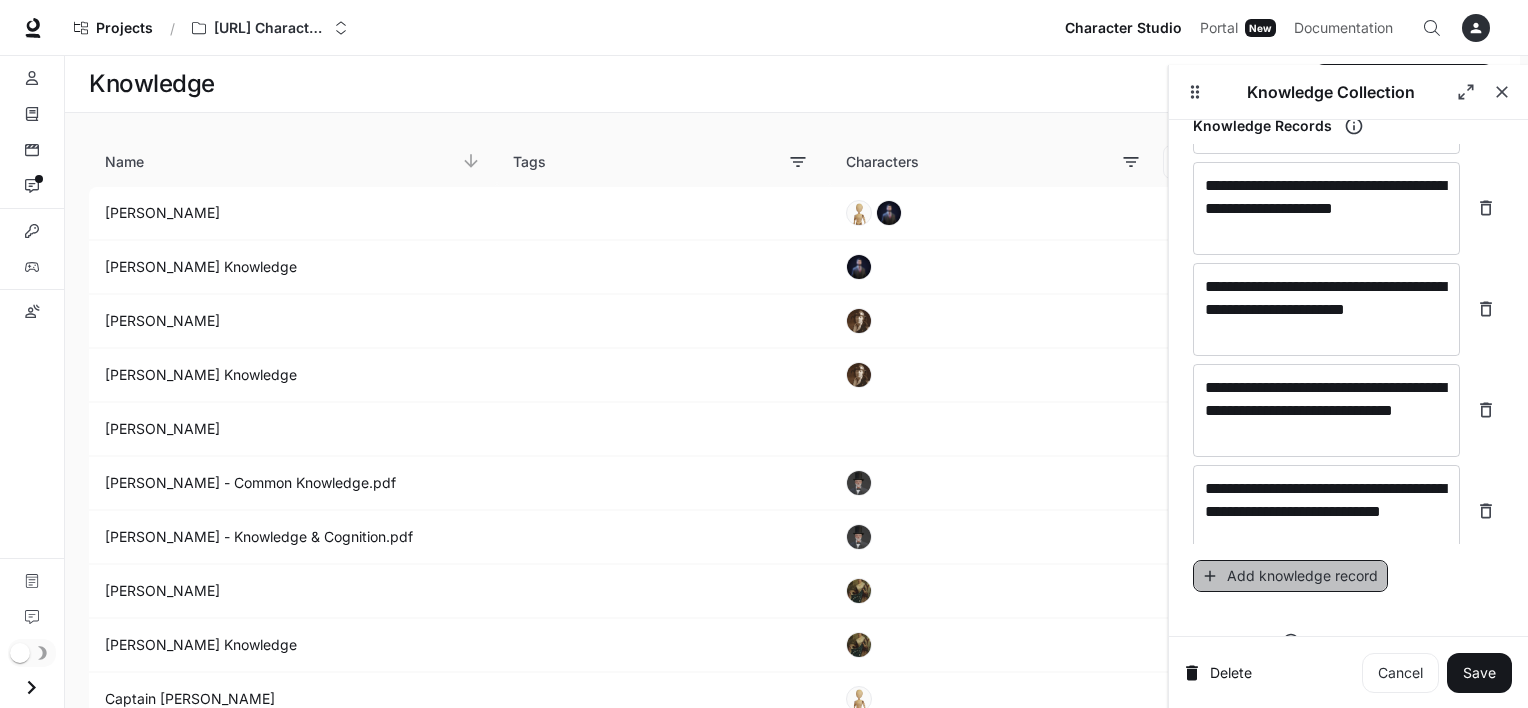 click on "Add knowledge record" at bounding box center [1290, 576] 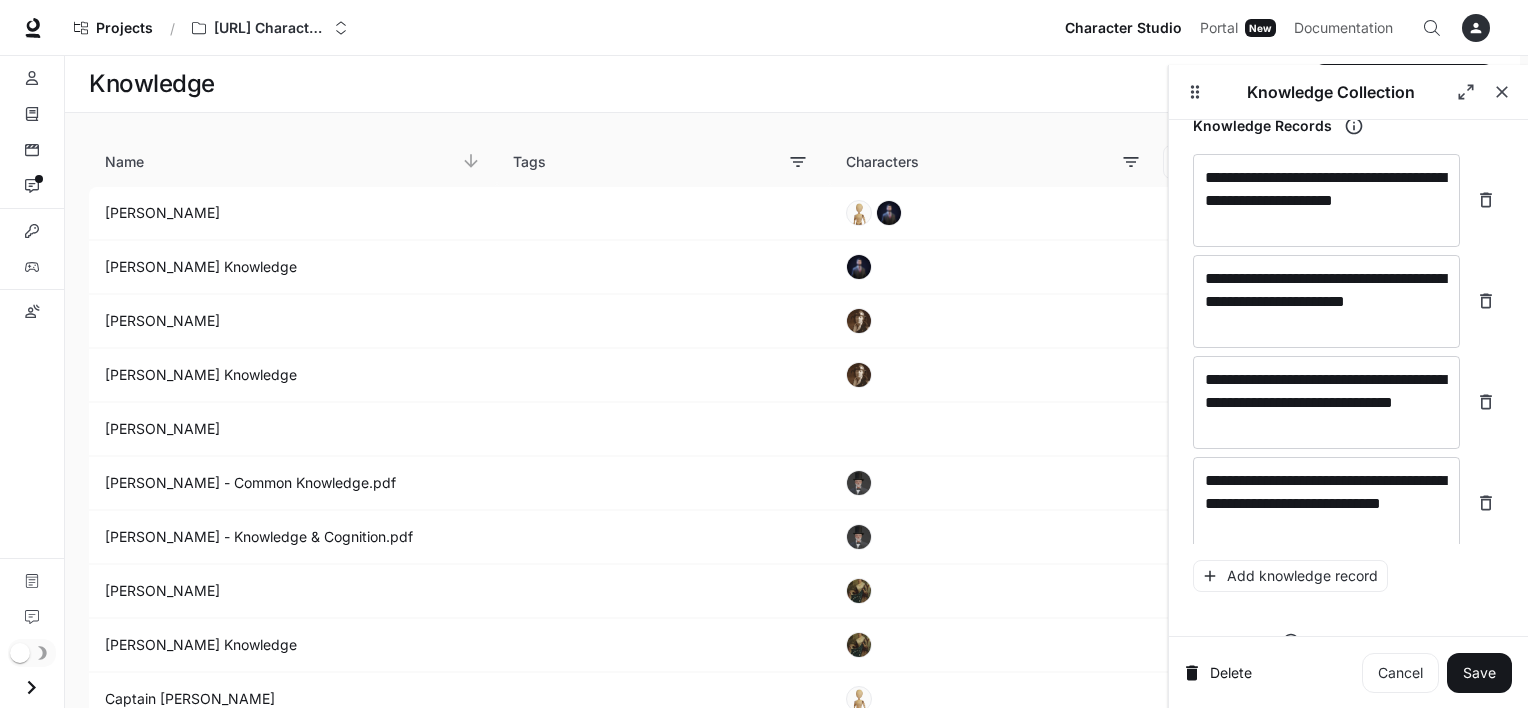 scroll, scrollTop: 30952, scrollLeft: 0, axis: vertical 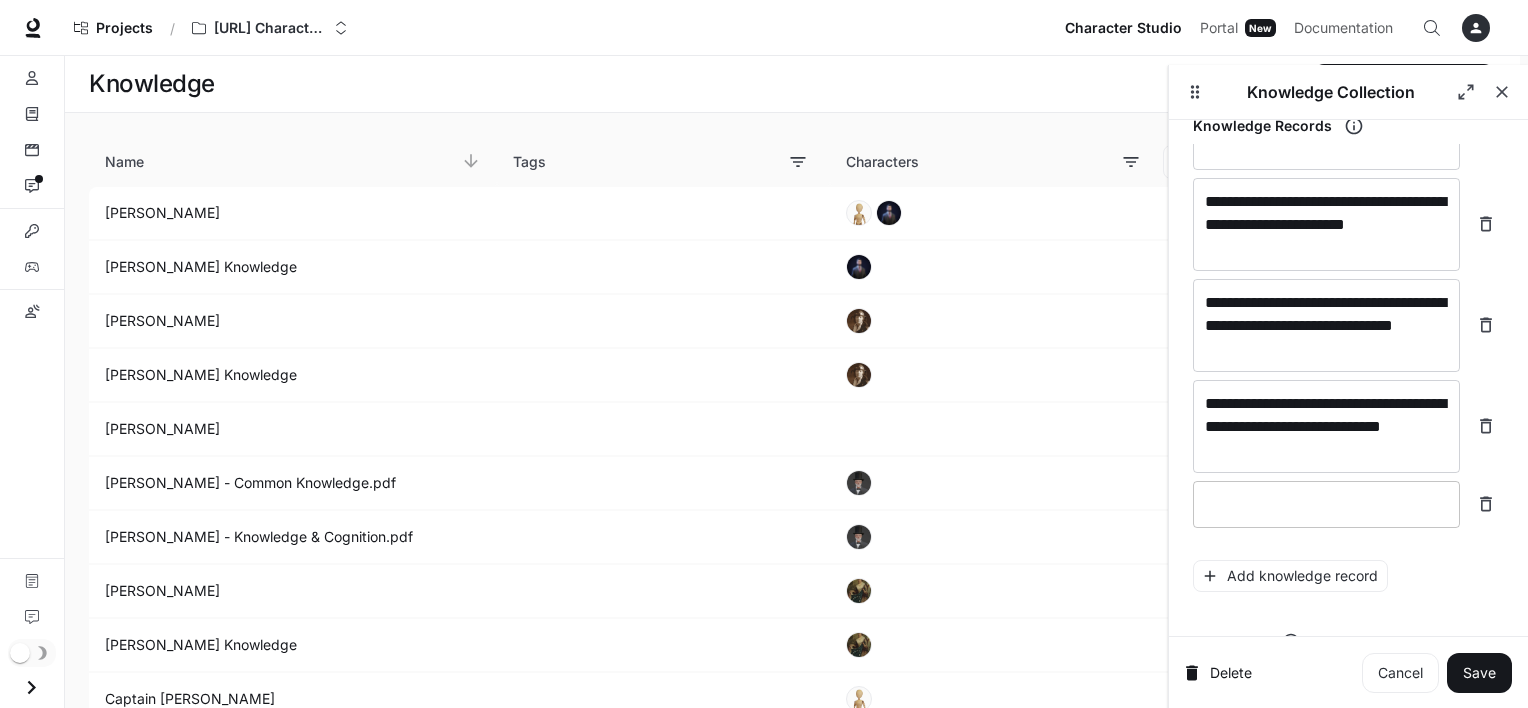 click at bounding box center [1326, 504] 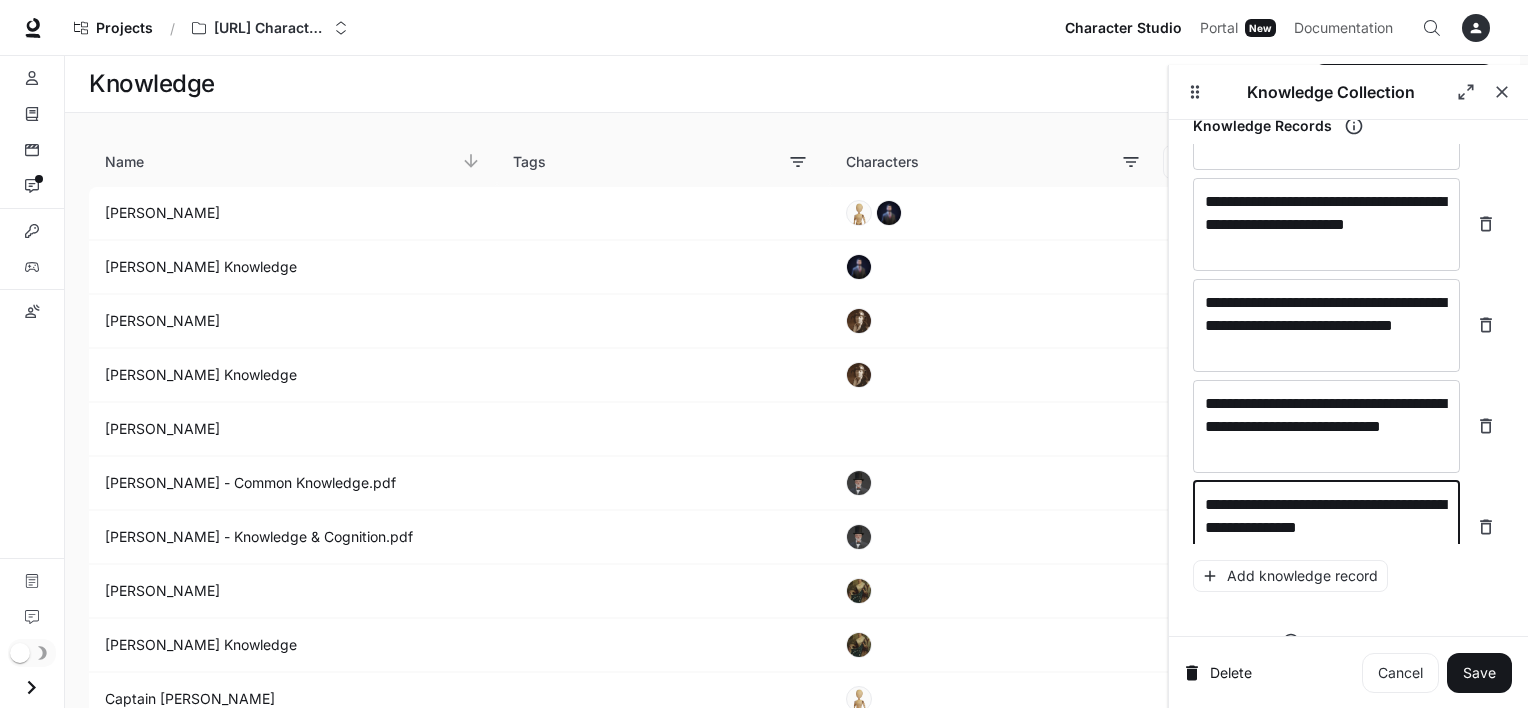 scroll, scrollTop: 30968, scrollLeft: 0, axis: vertical 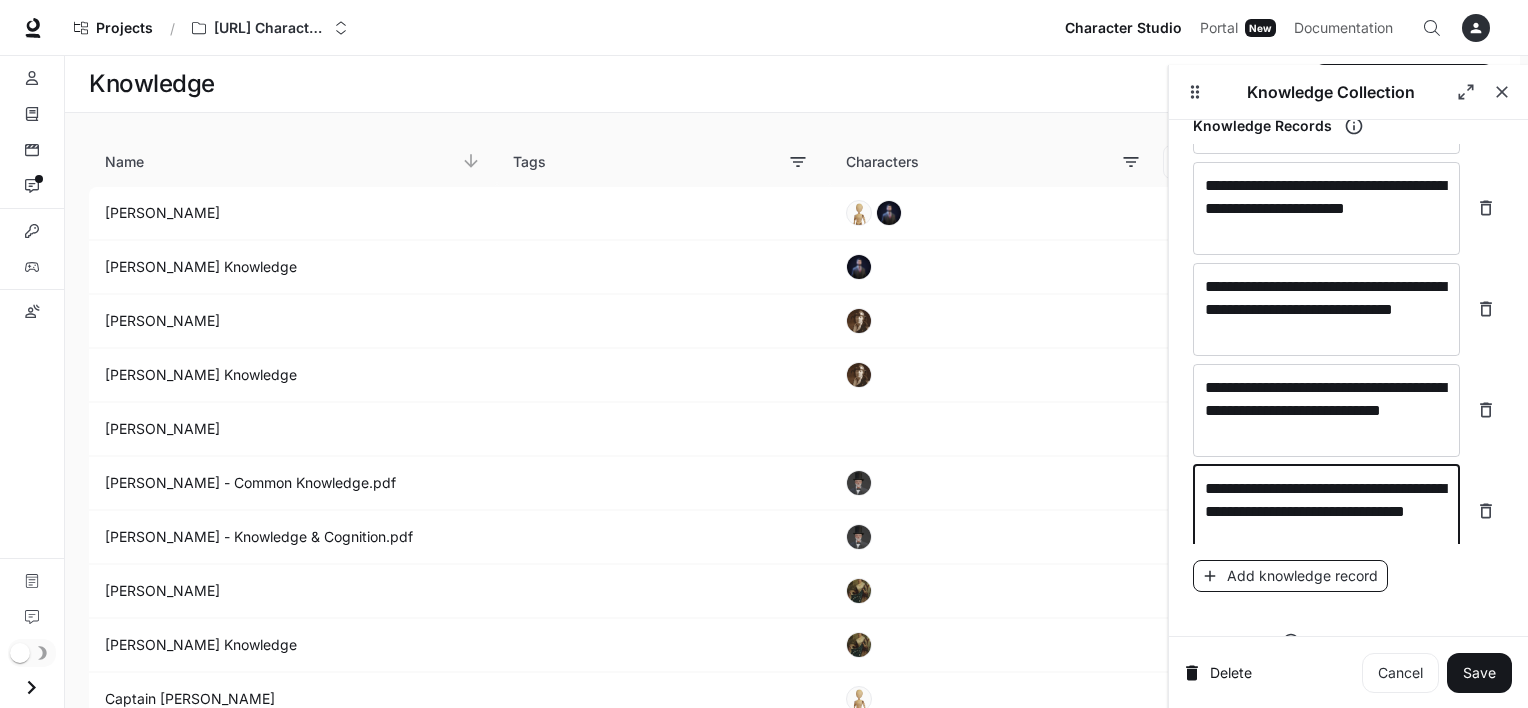 type on "**********" 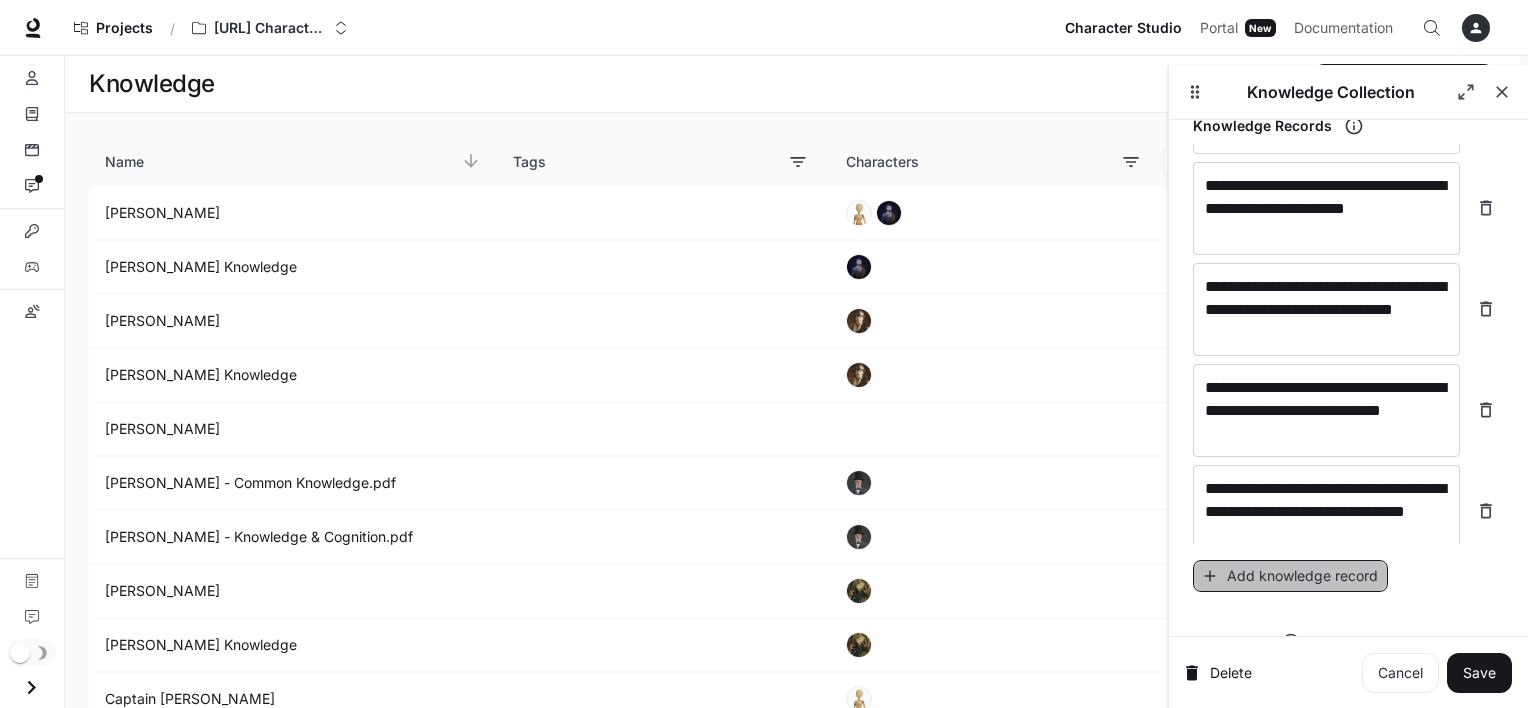 click on "Add knowledge record" at bounding box center (1290, 576) 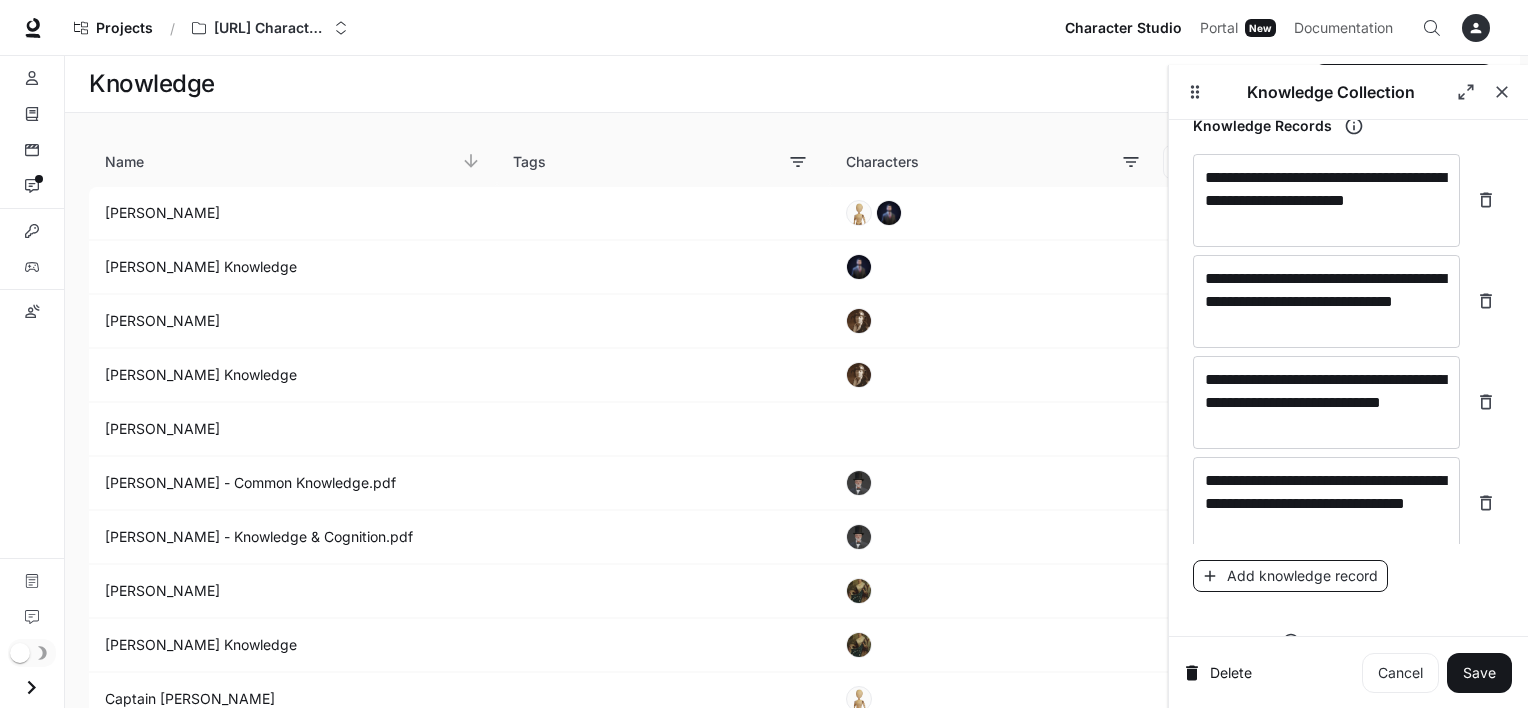 scroll, scrollTop: 31044, scrollLeft: 0, axis: vertical 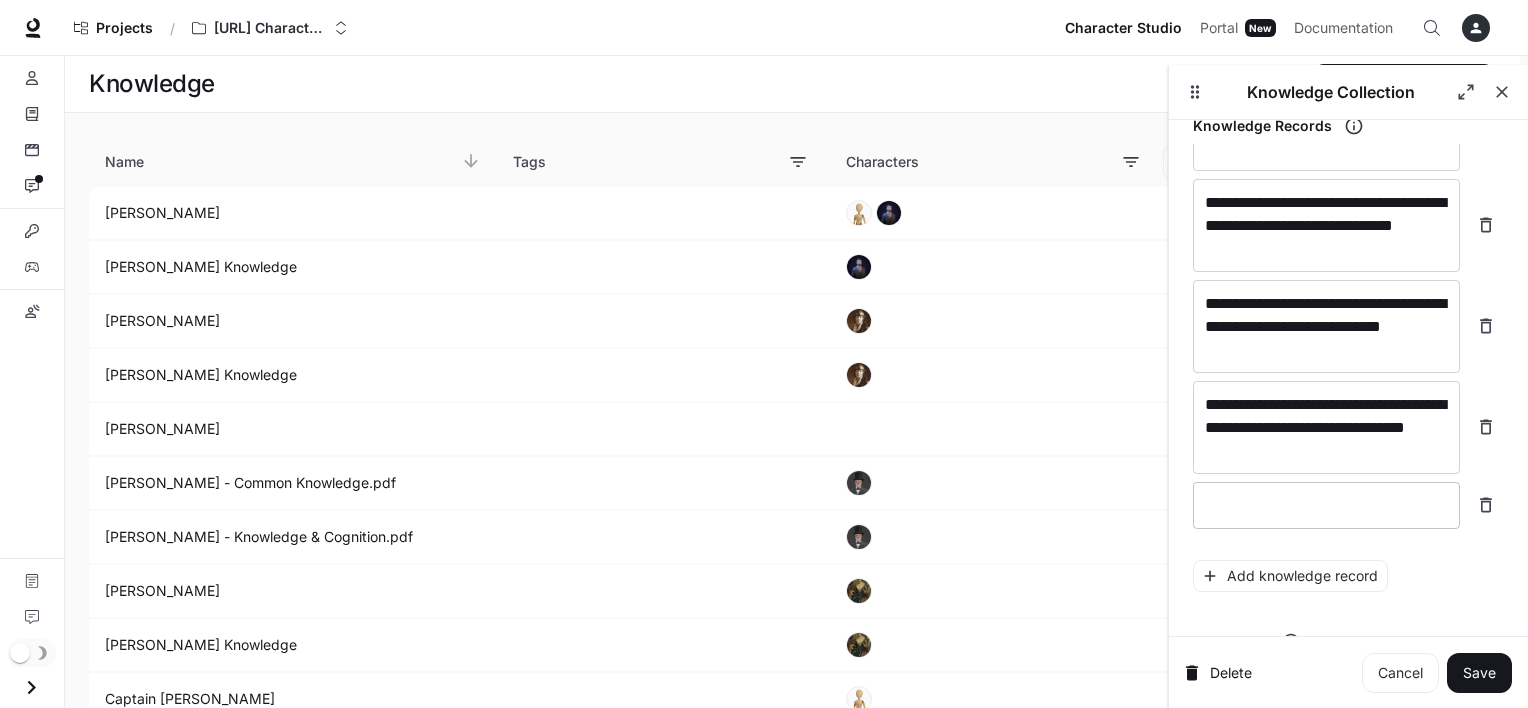 click at bounding box center (1326, 505) 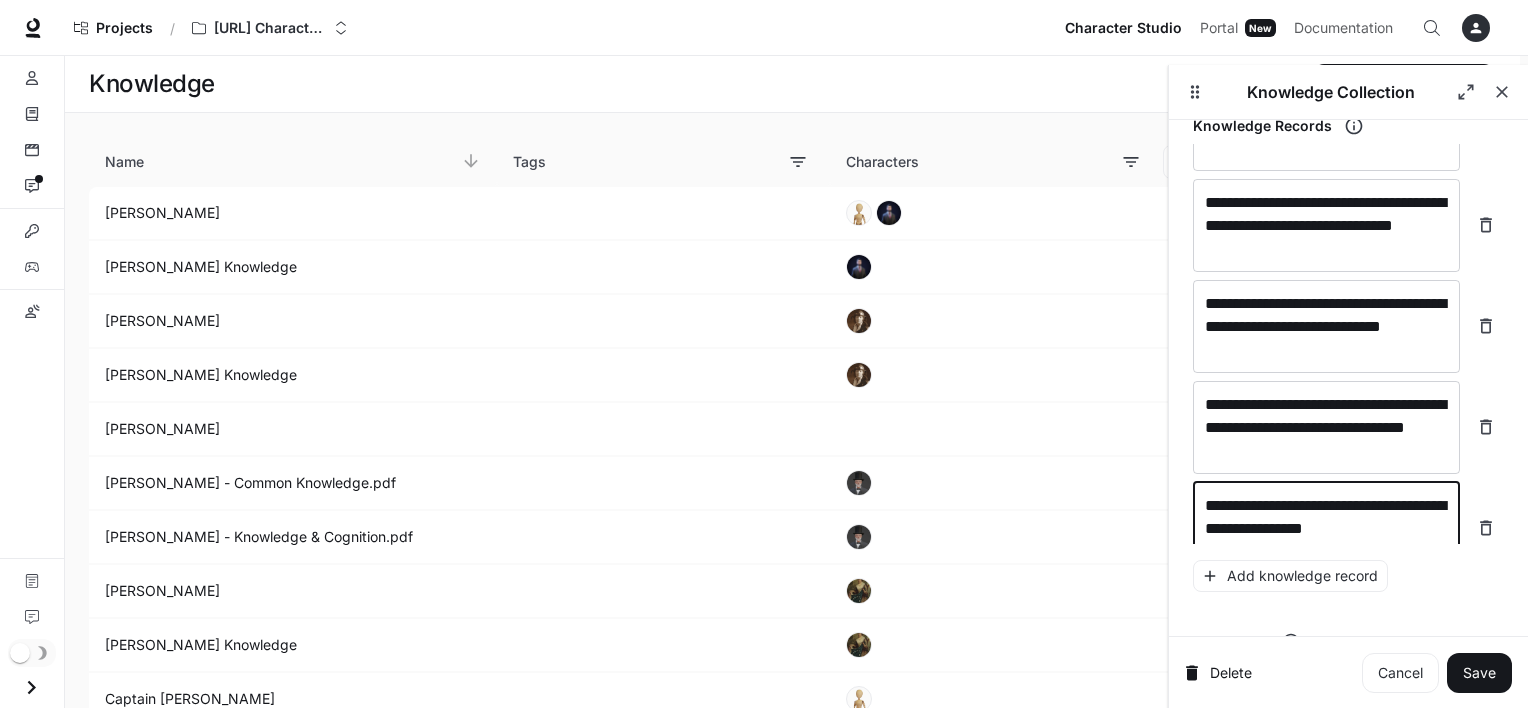 scroll, scrollTop: 31060, scrollLeft: 0, axis: vertical 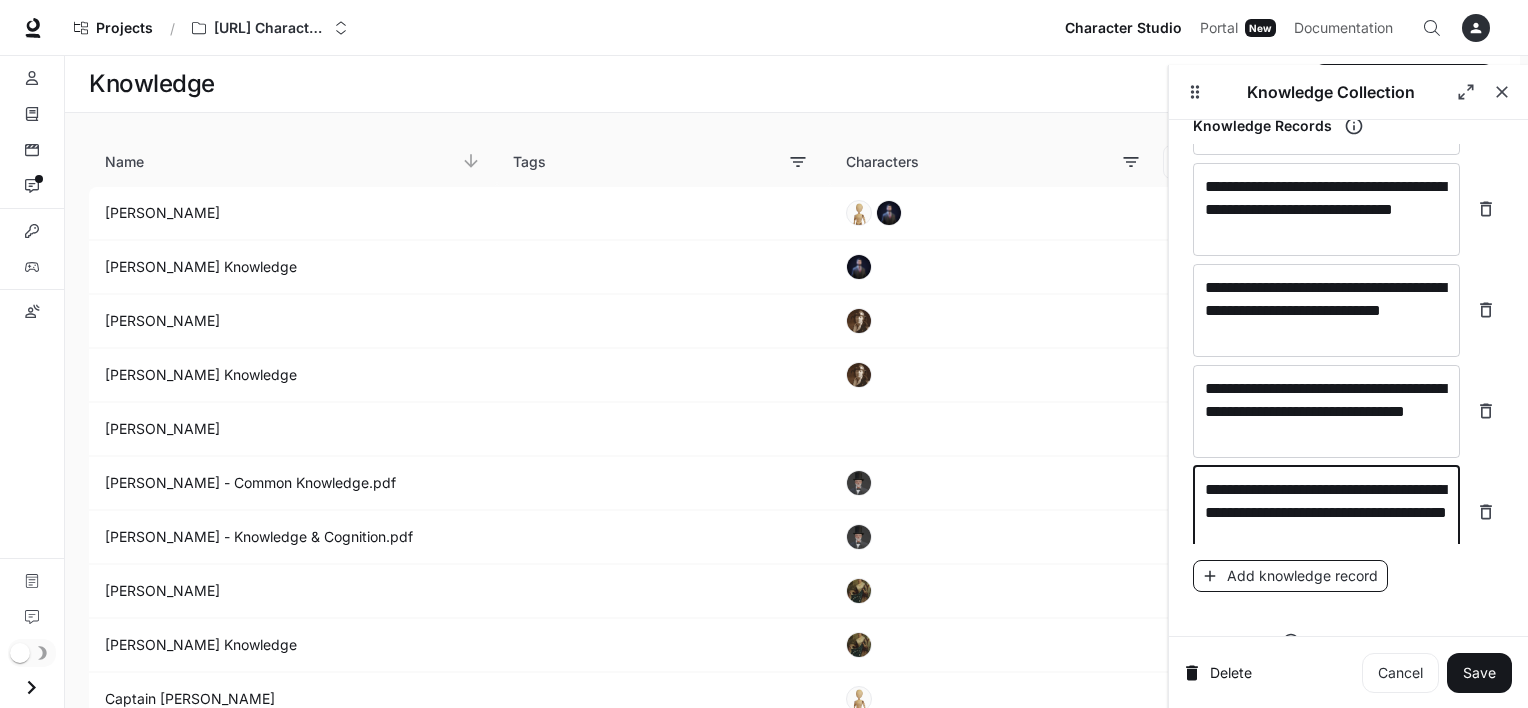 type on "**********" 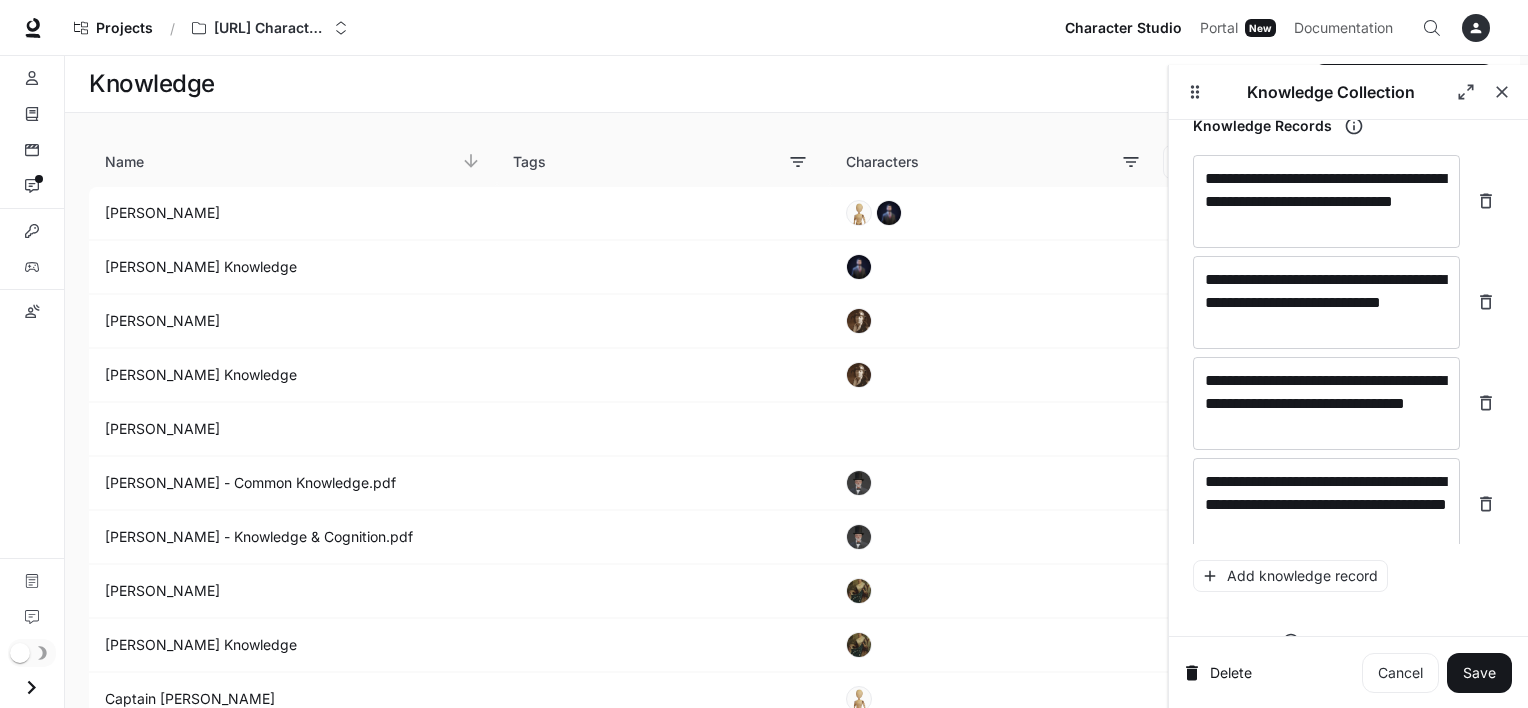 scroll, scrollTop: 31138, scrollLeft: 0, axis: vertical 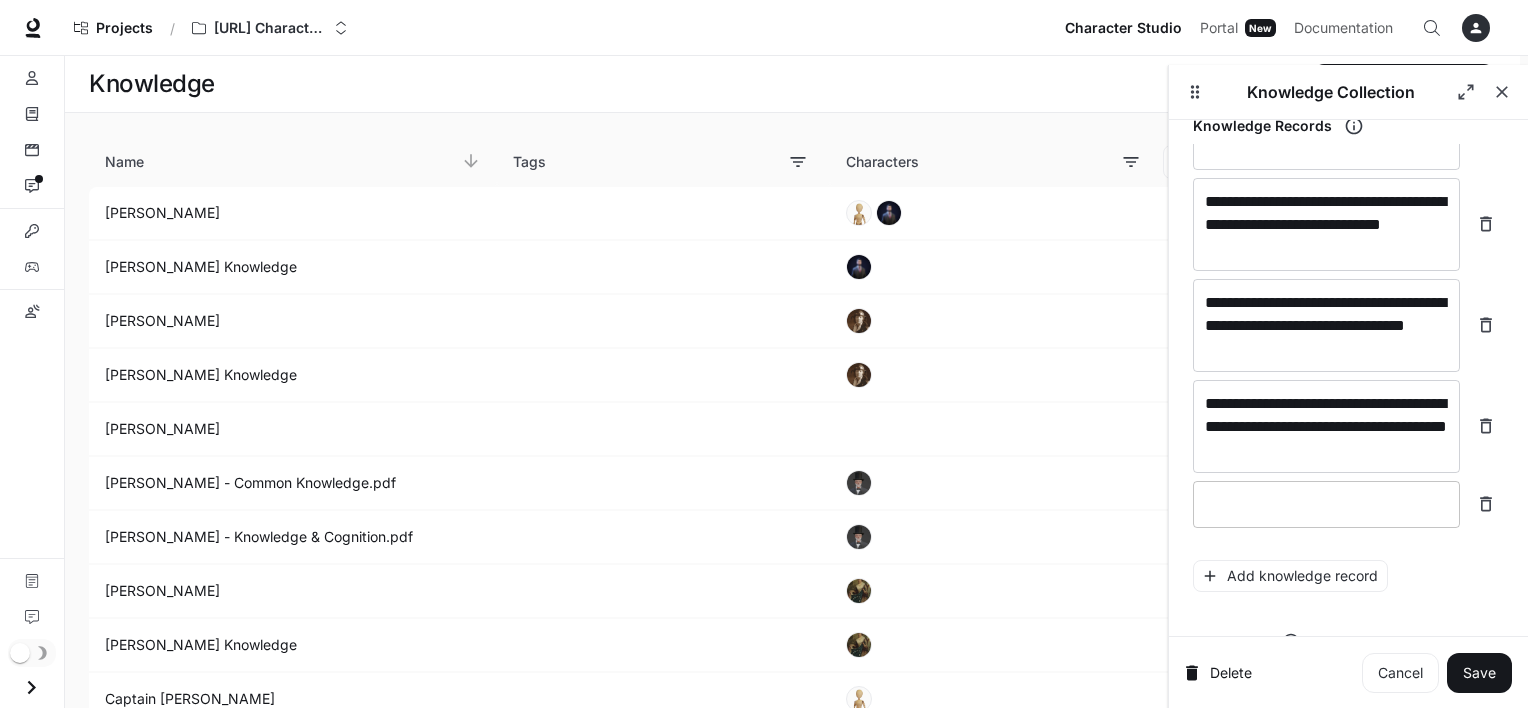 click at bounding box center [1326, 504] 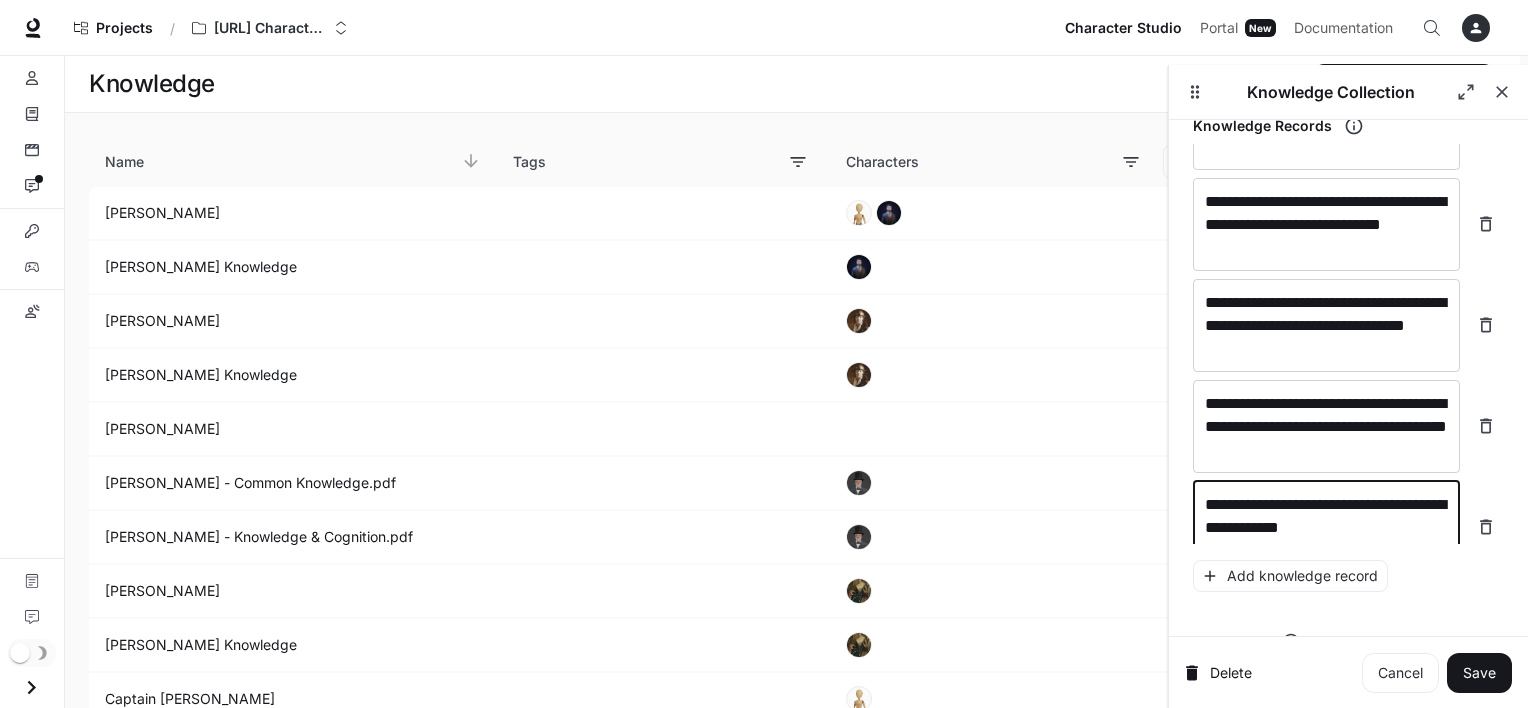 scroll, scrollTop: 31153, scrollLeft: 0, axis: vertical 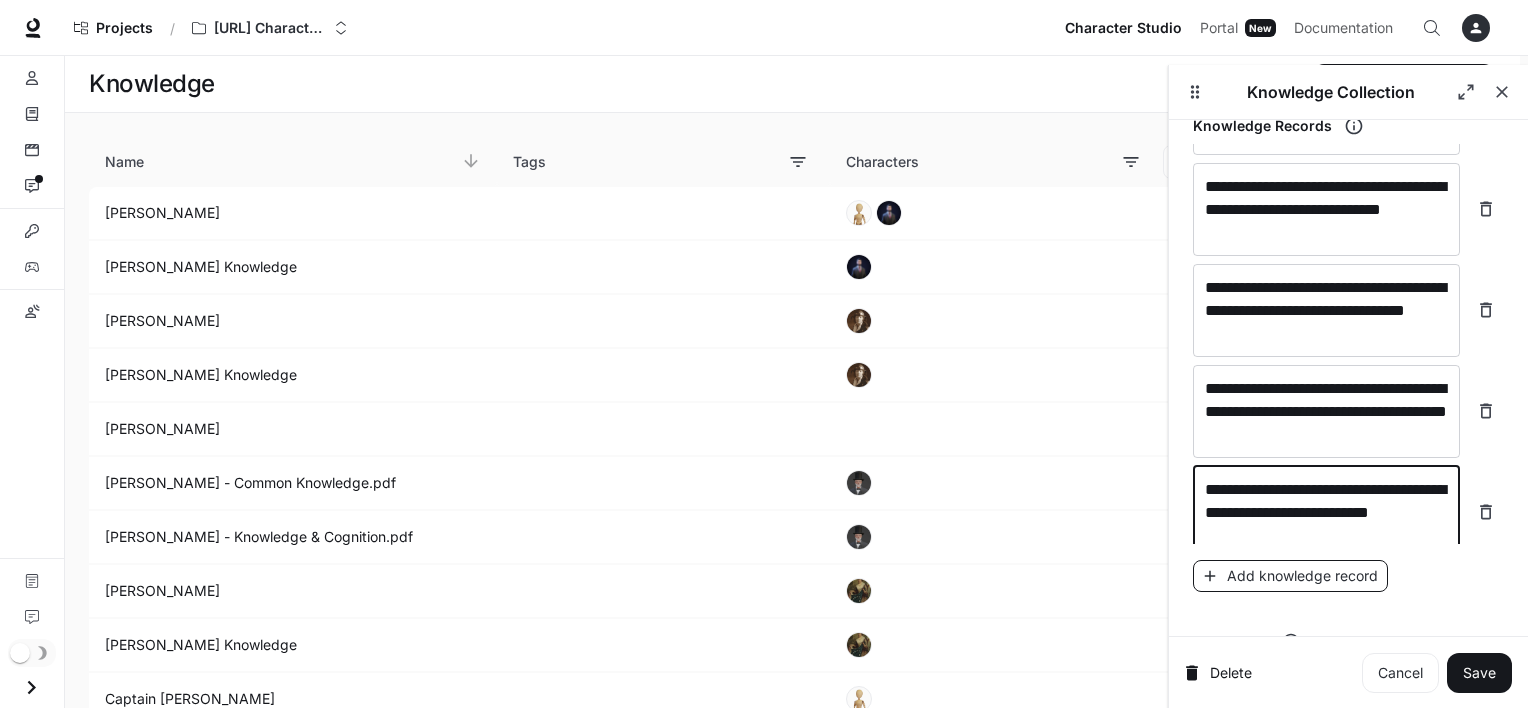 type on "**********" 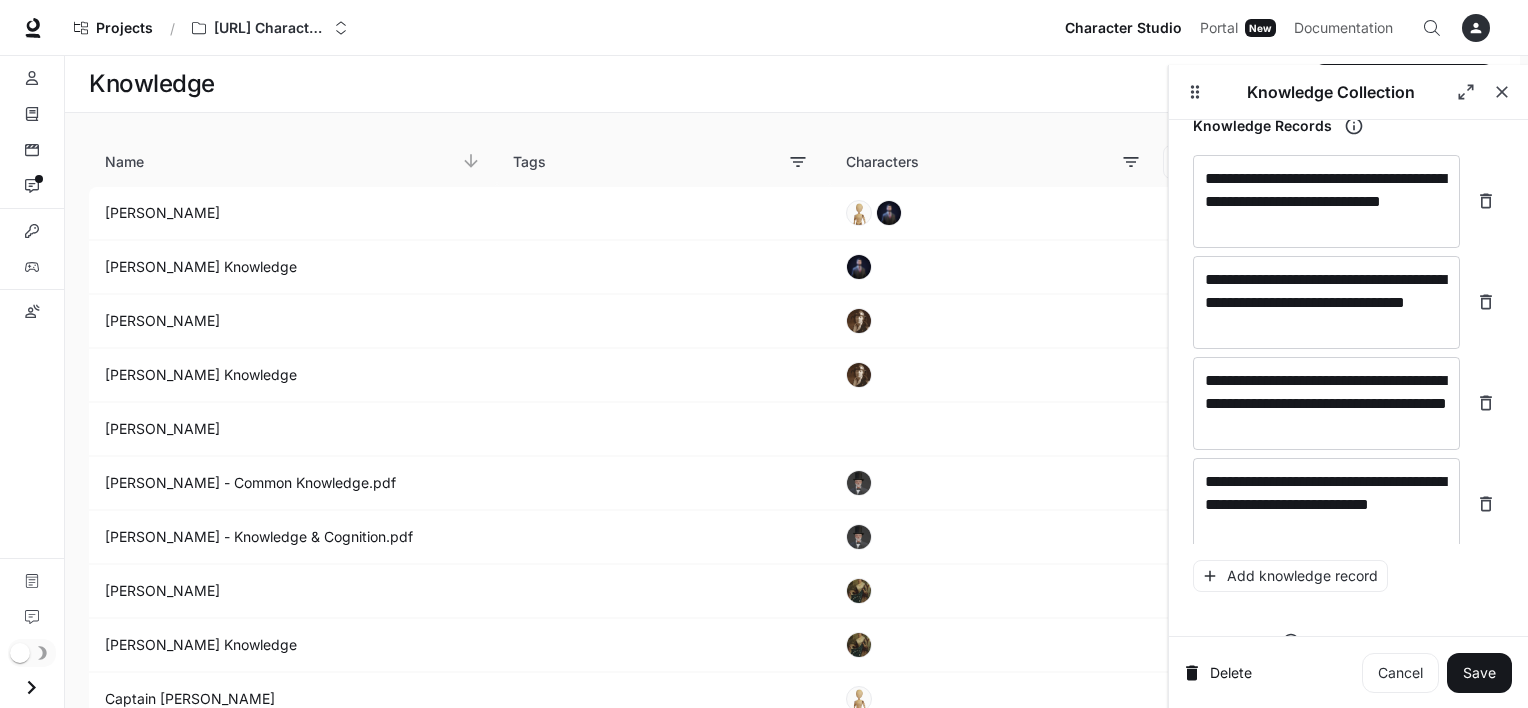 scroll, scrollTop: 31231, scrollLeft: 0, axis: vertical 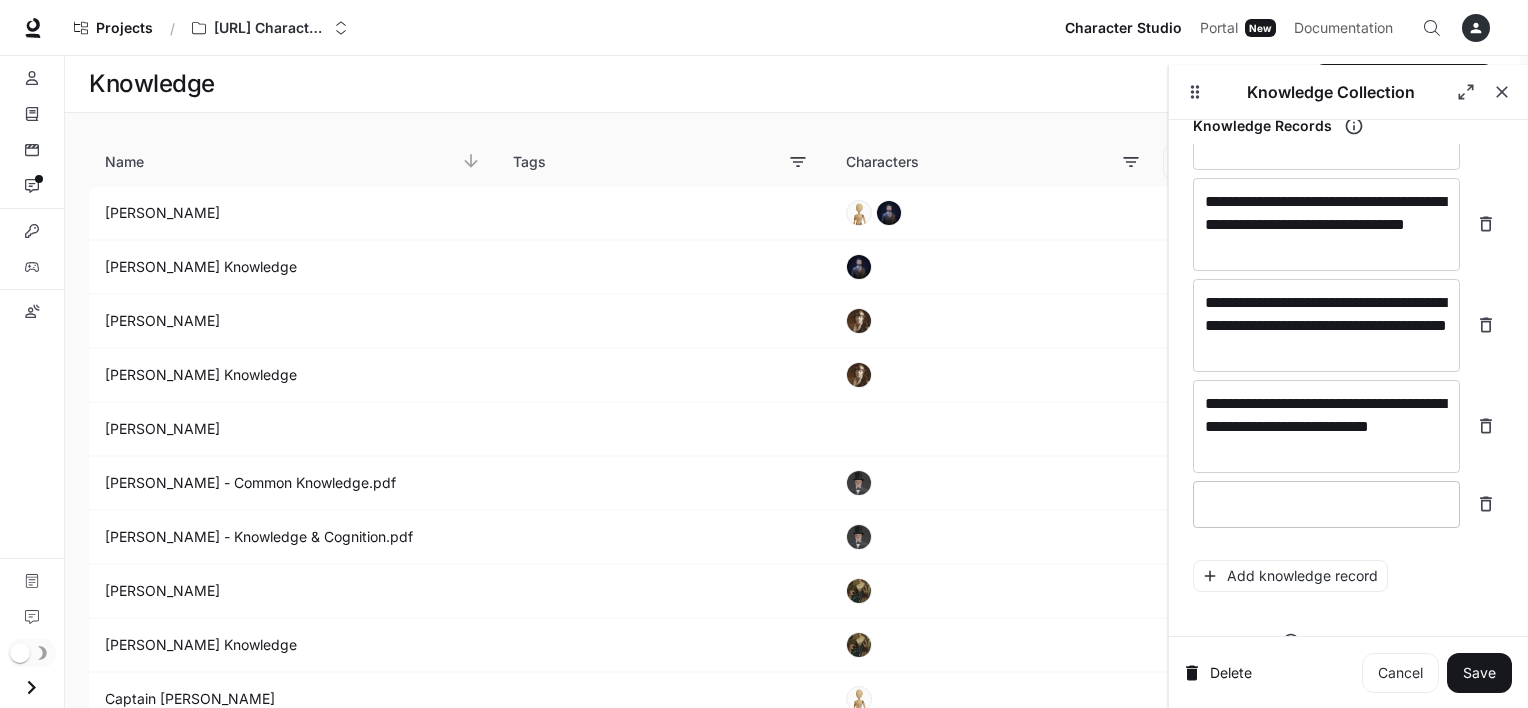 click at bounding box center [1326, 504] 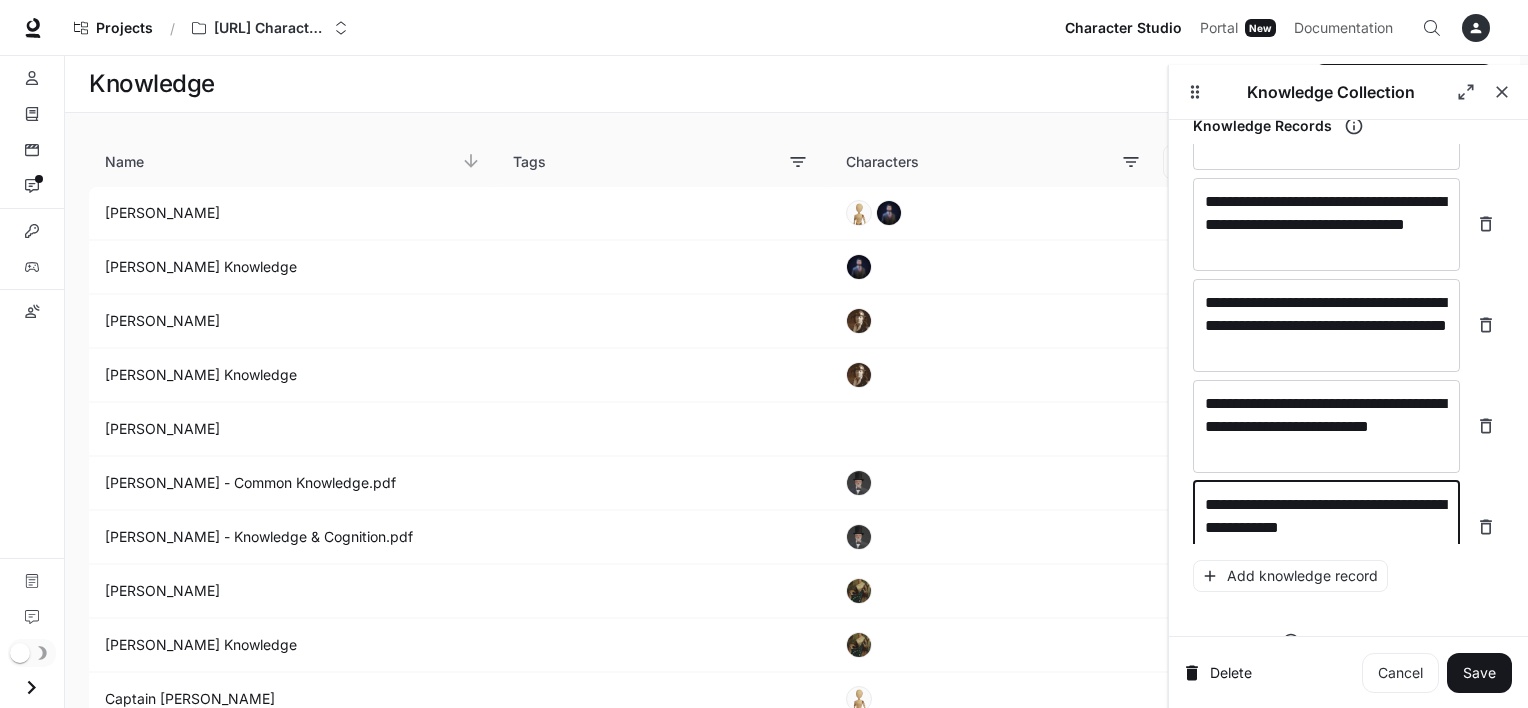 scroll, scrollTop: 31247, scrollLeft: 0, axis: vertical 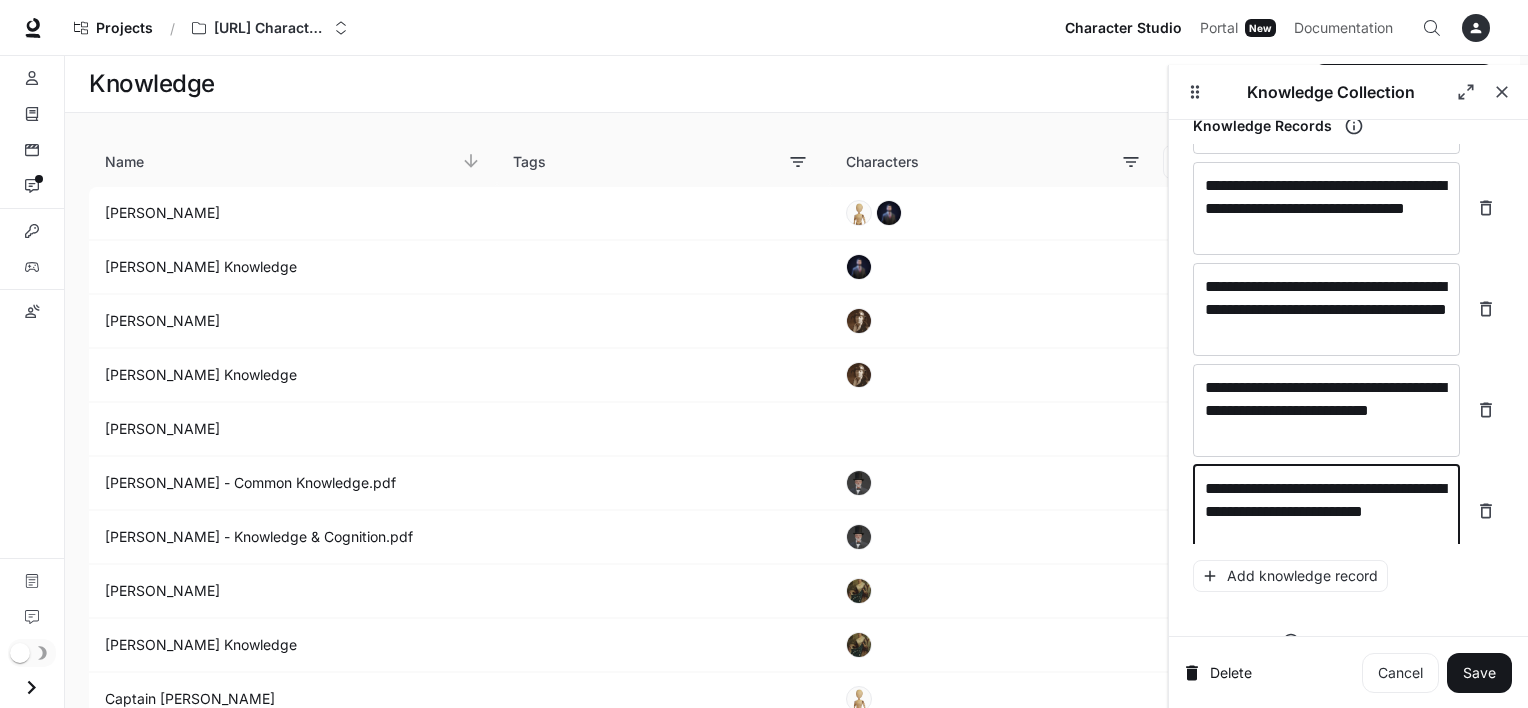 type on "**********" 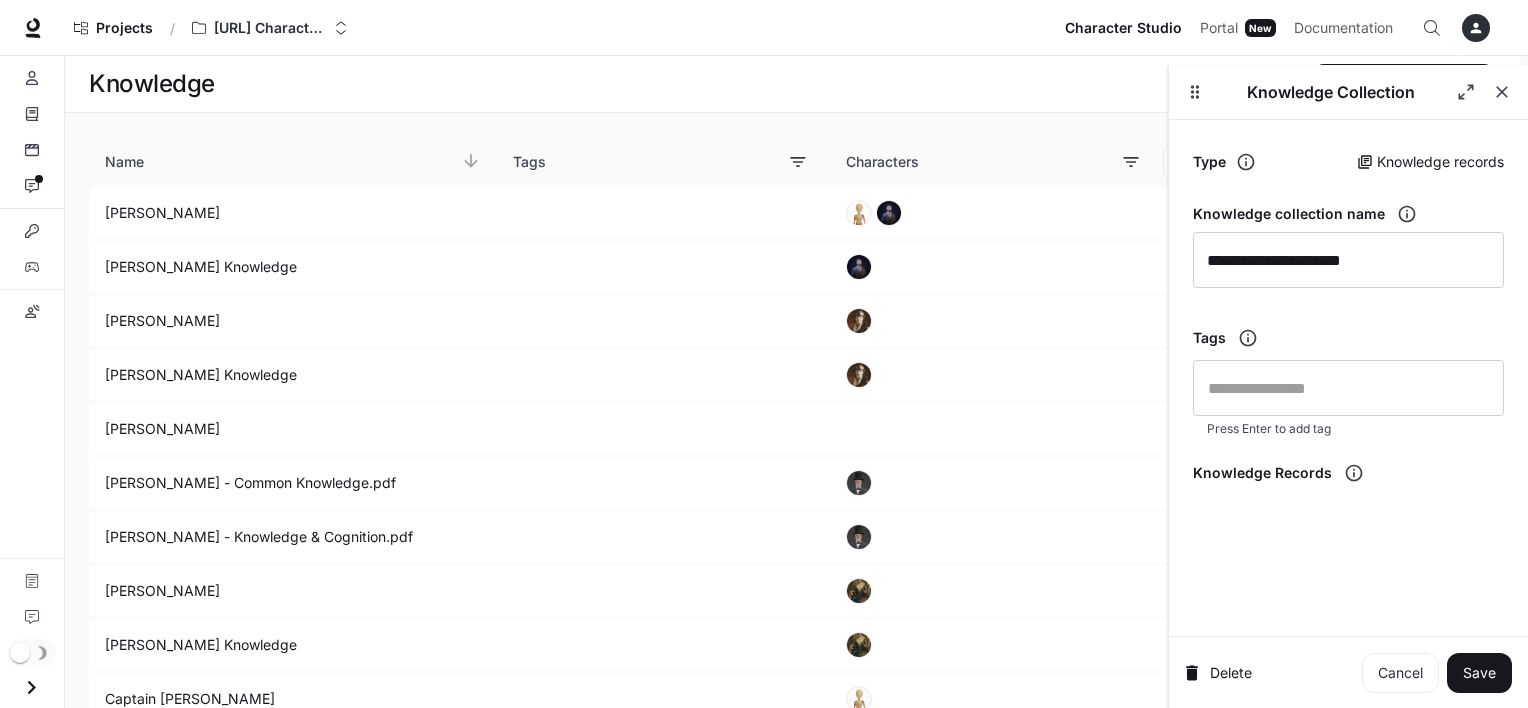 scroll, scrollTop: 0, scrollLeft: 0, axis: both 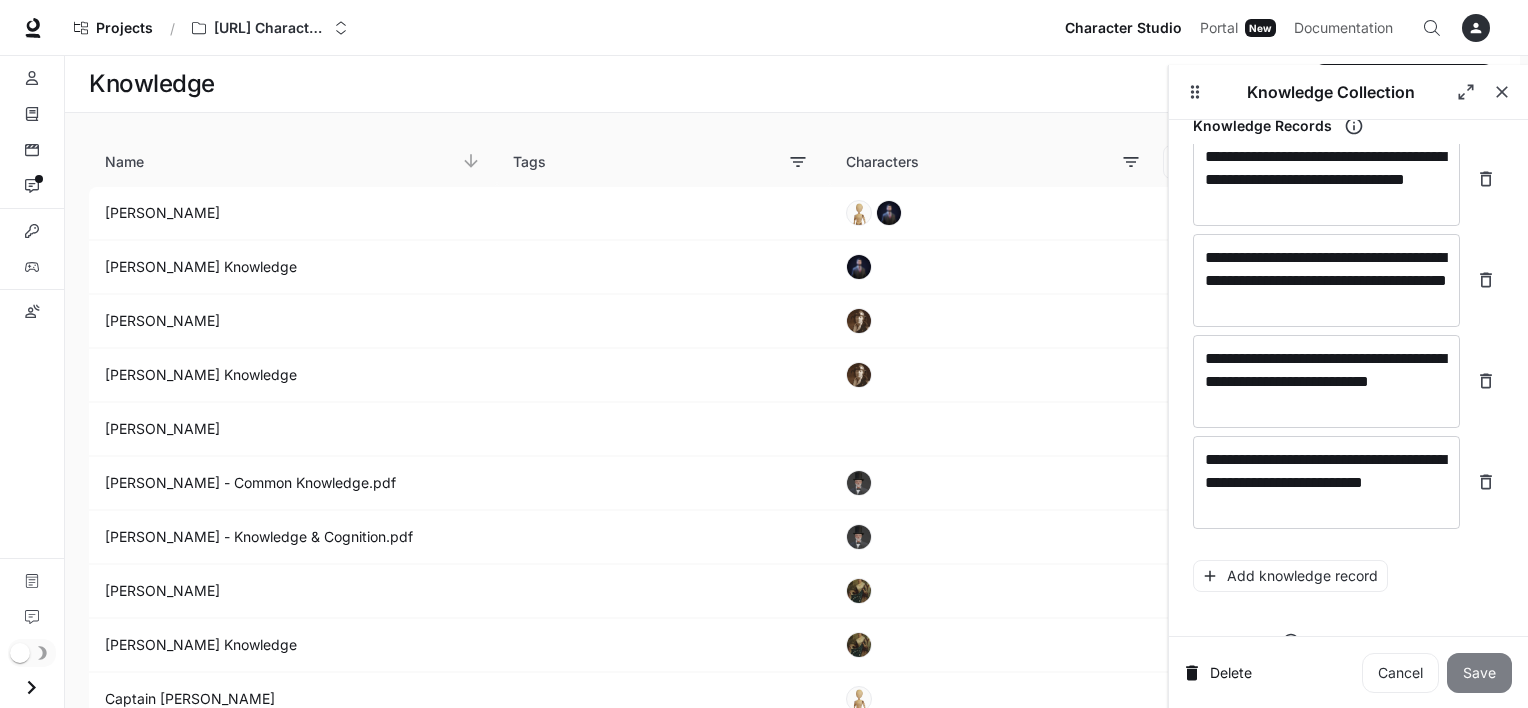 click on "Save" at bounding box center (1479, 673) 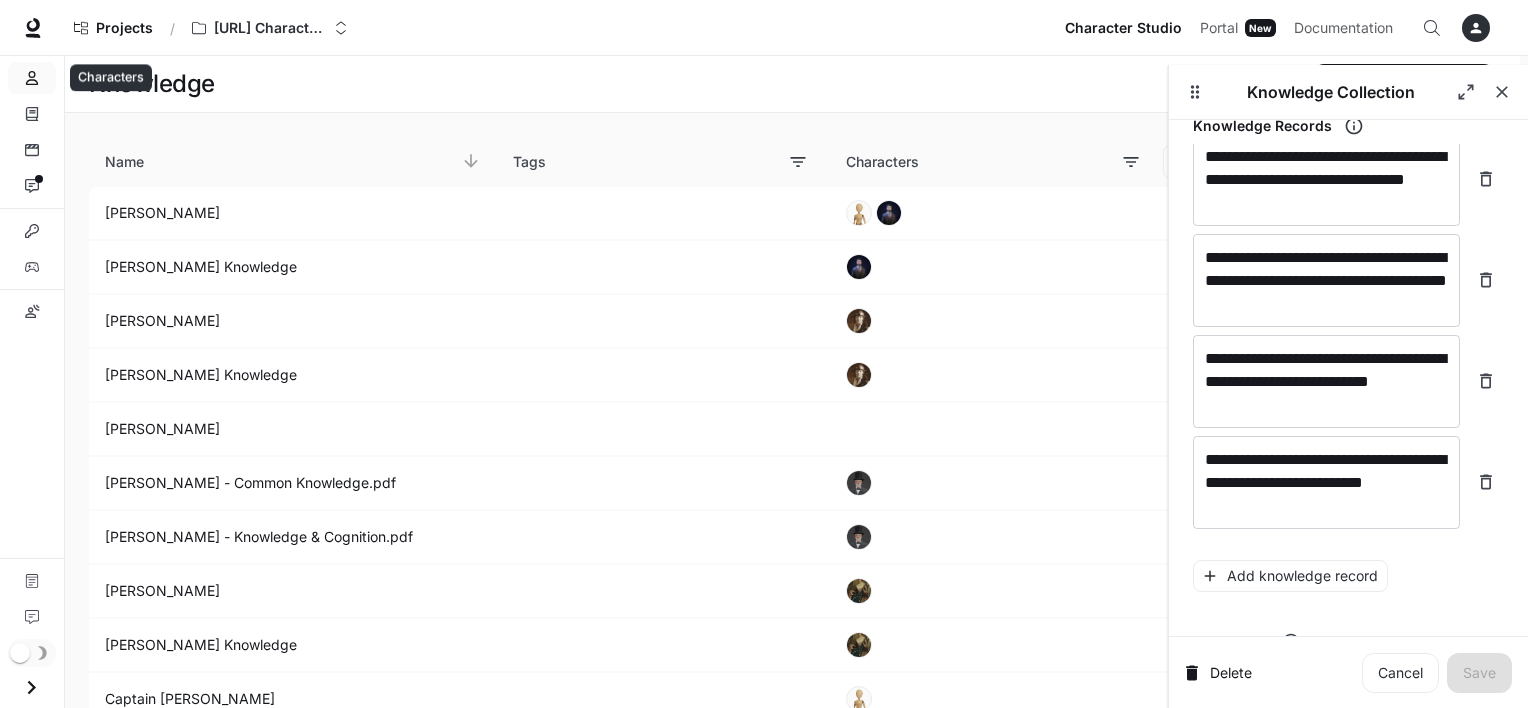 click 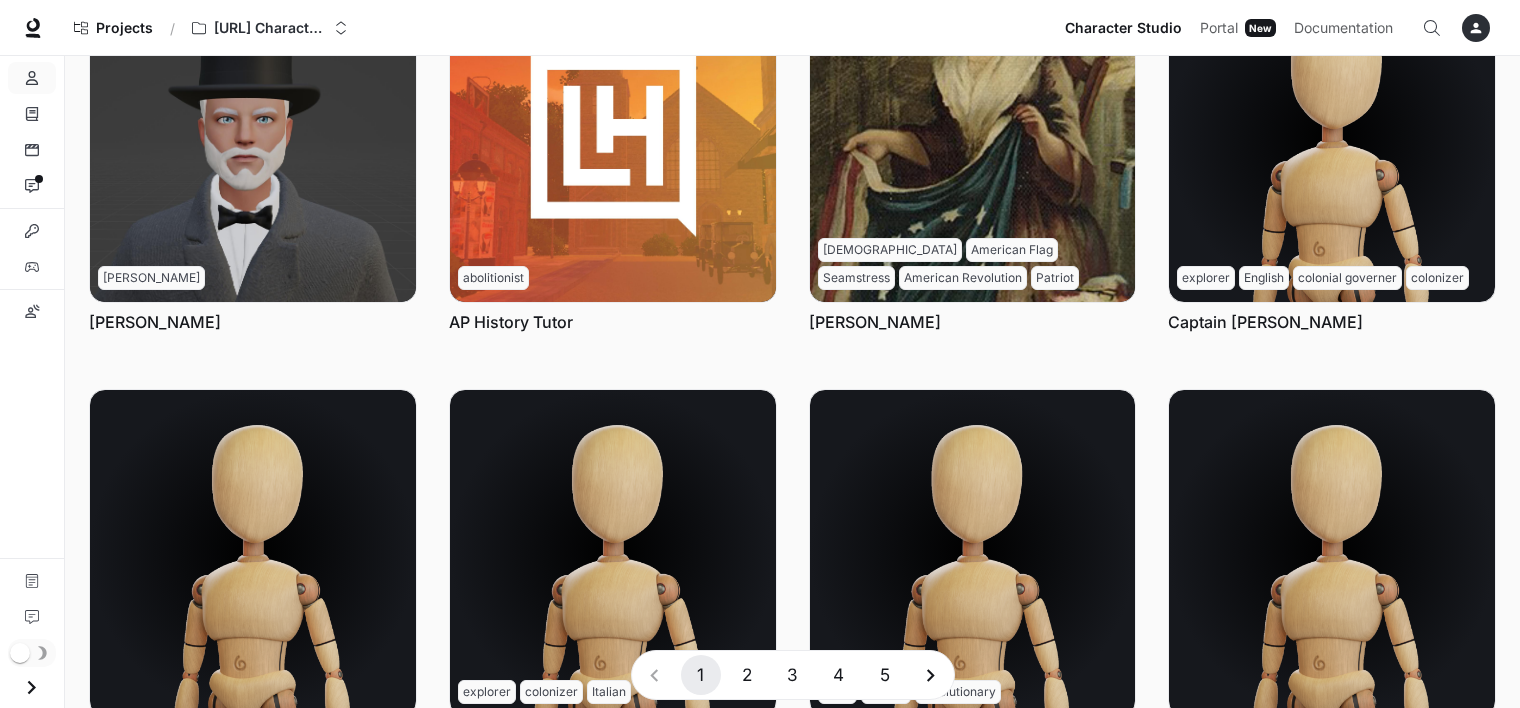 scroll, scrollTop: 744, scrollLeft: 0, axis: vertical 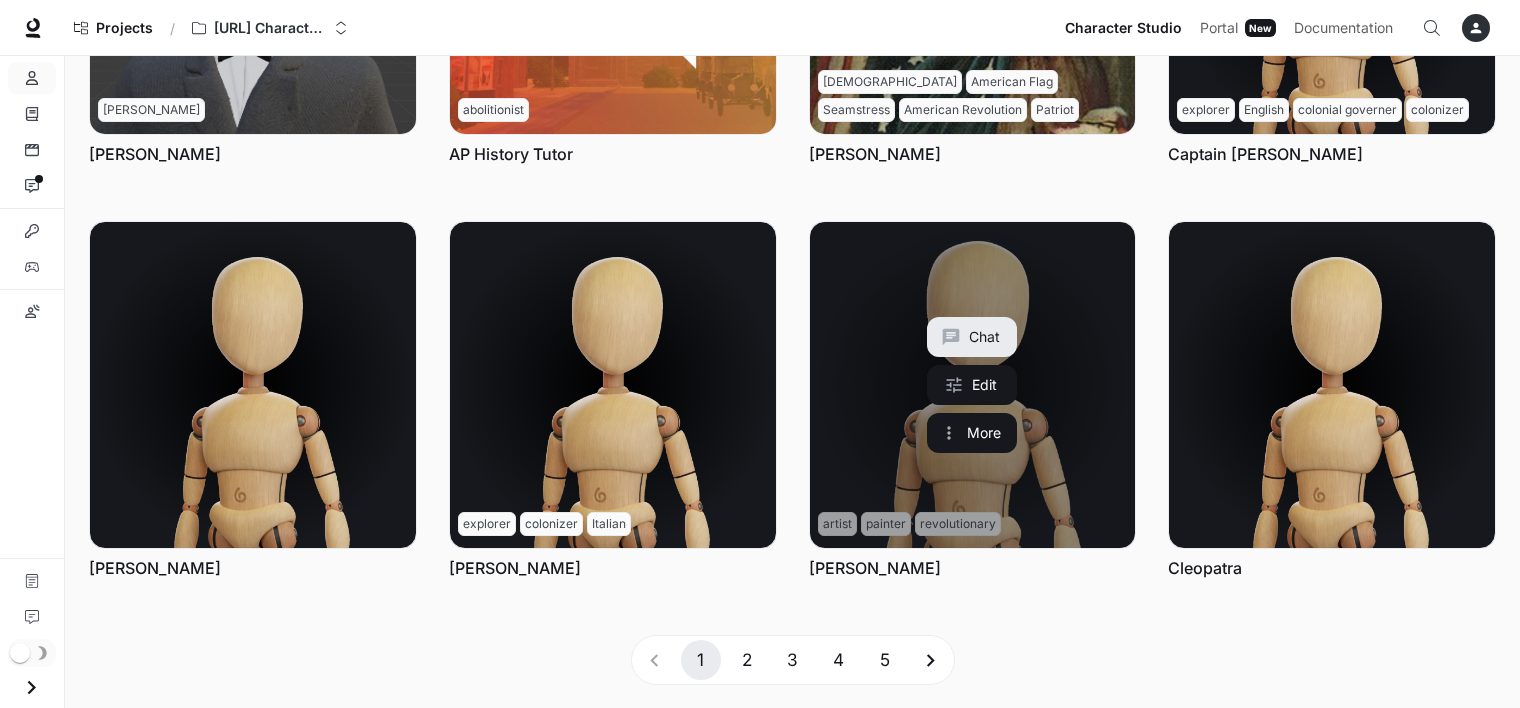 click at bounding box center [973, 385] 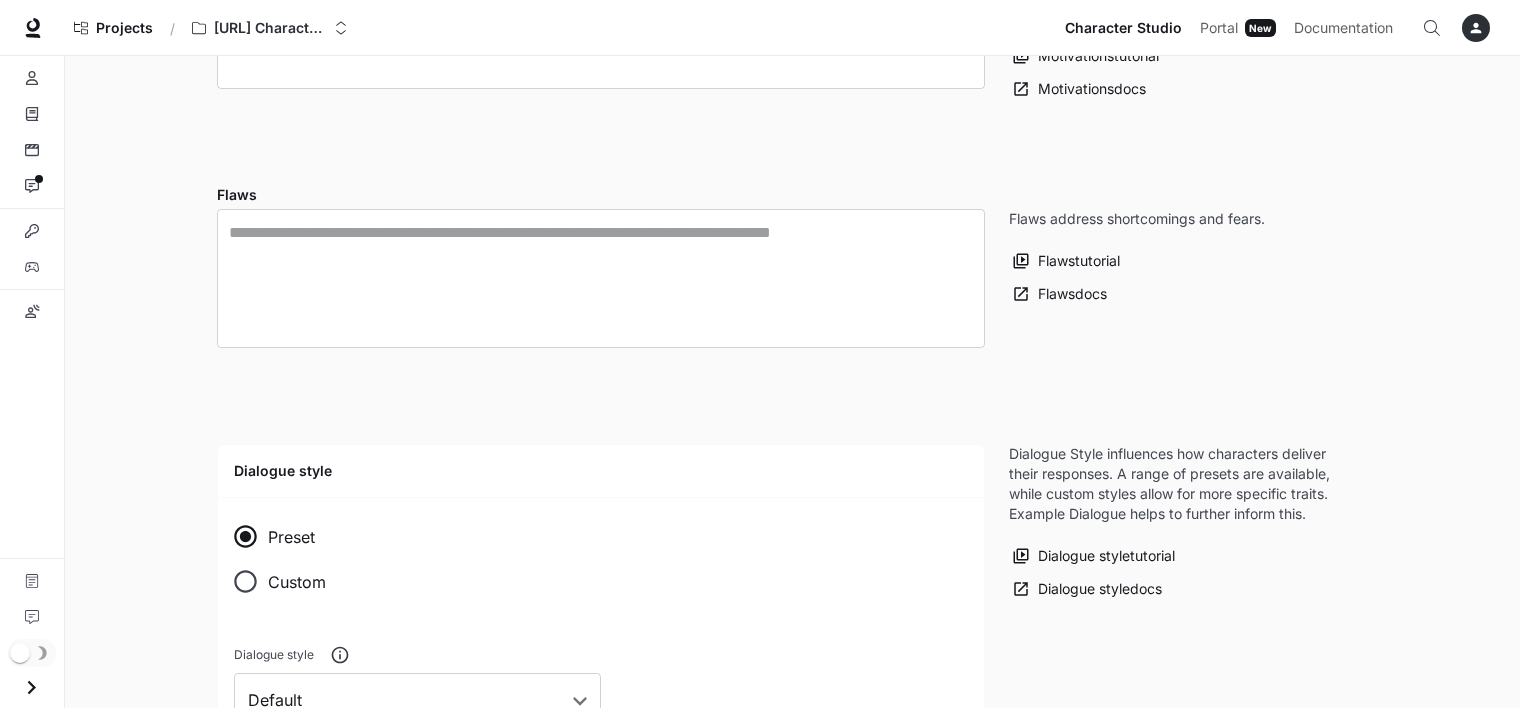 type on "**********" 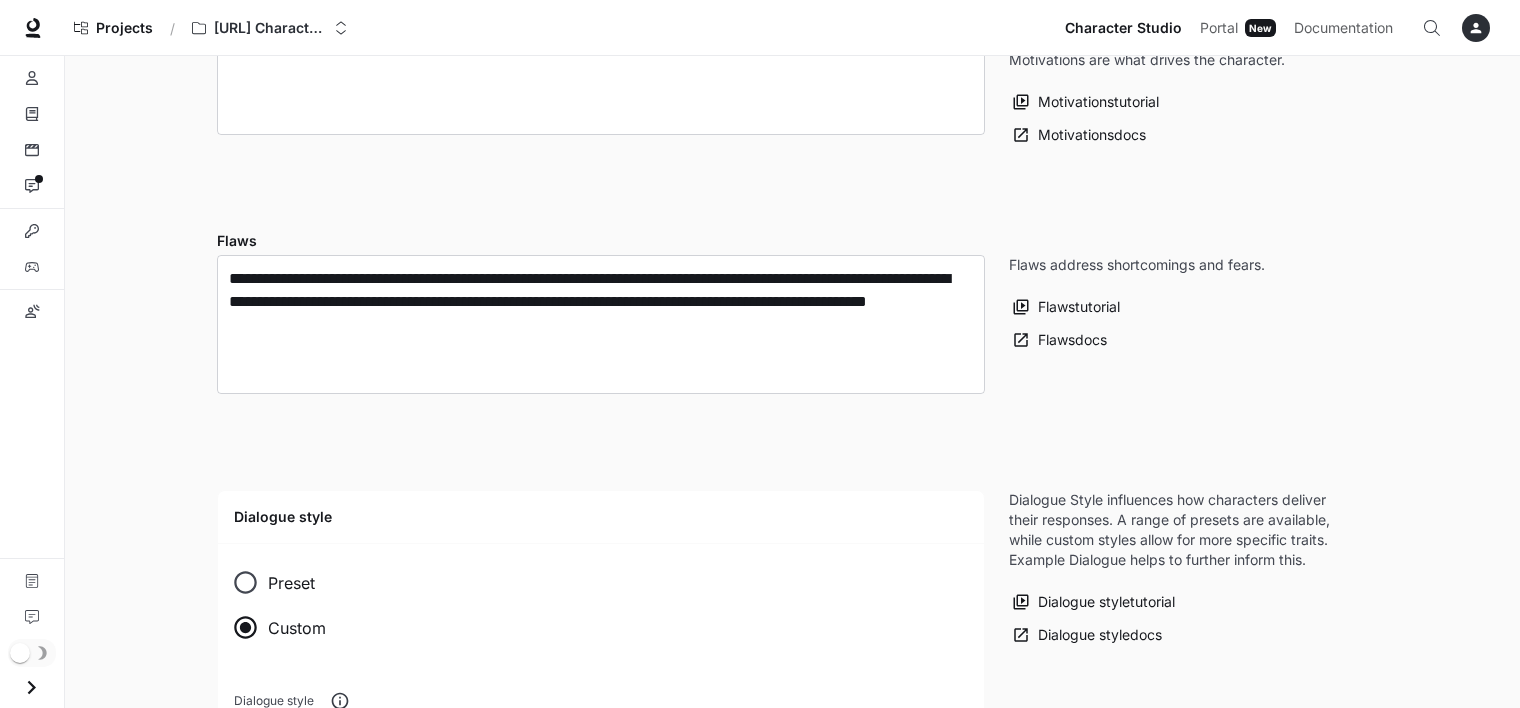 scroll, scrollTop: 0, scrollLeft: 0, axis: both 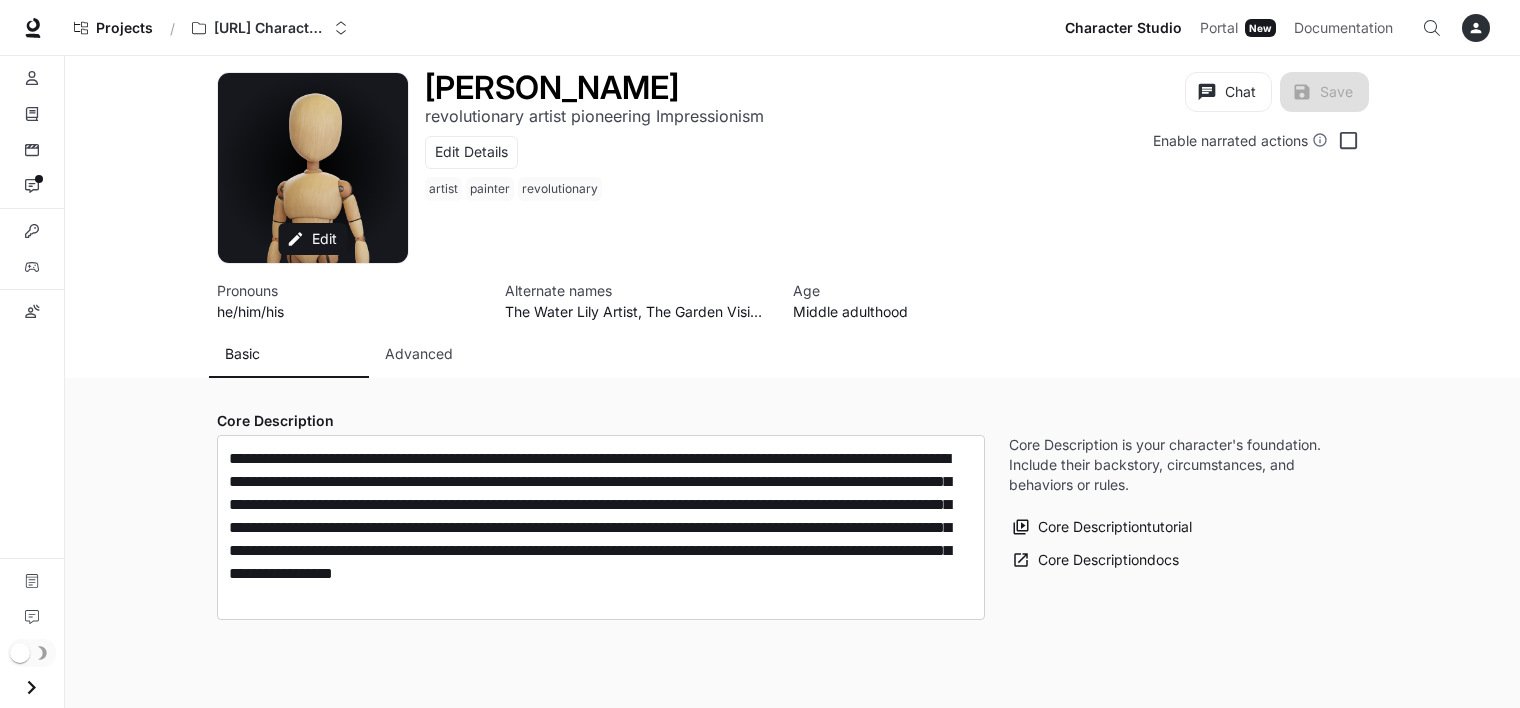 type on "**********" 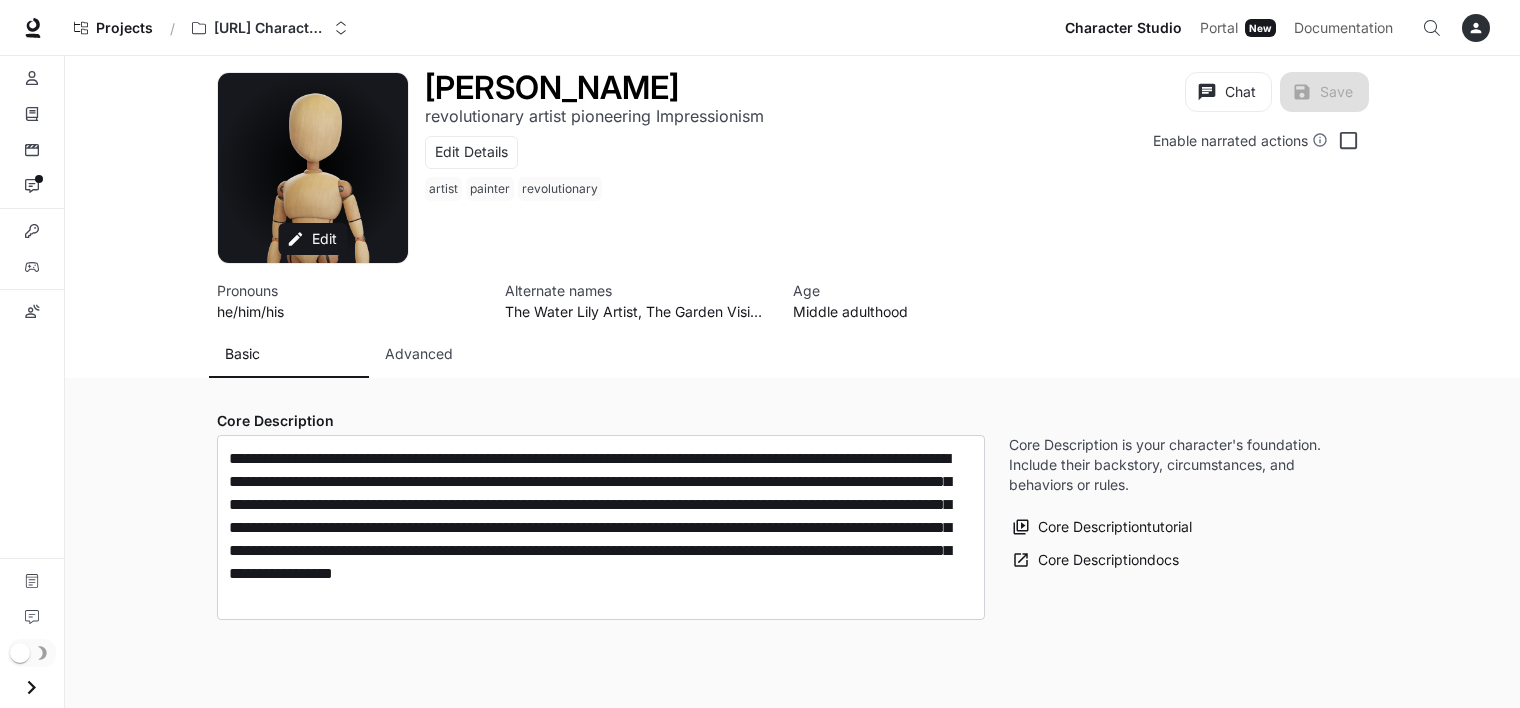 type on "**********" 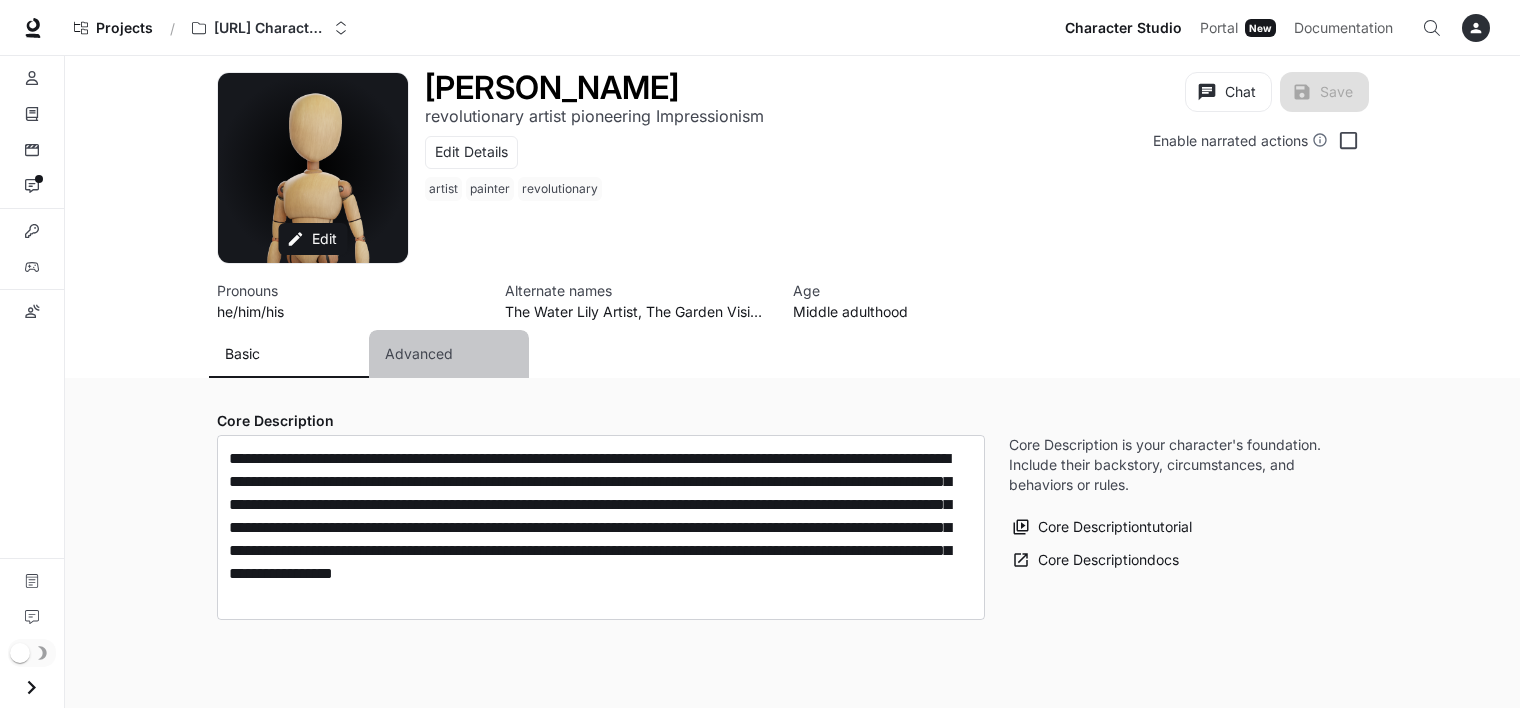 click on "Advanced" at bounding box center [419, 354] 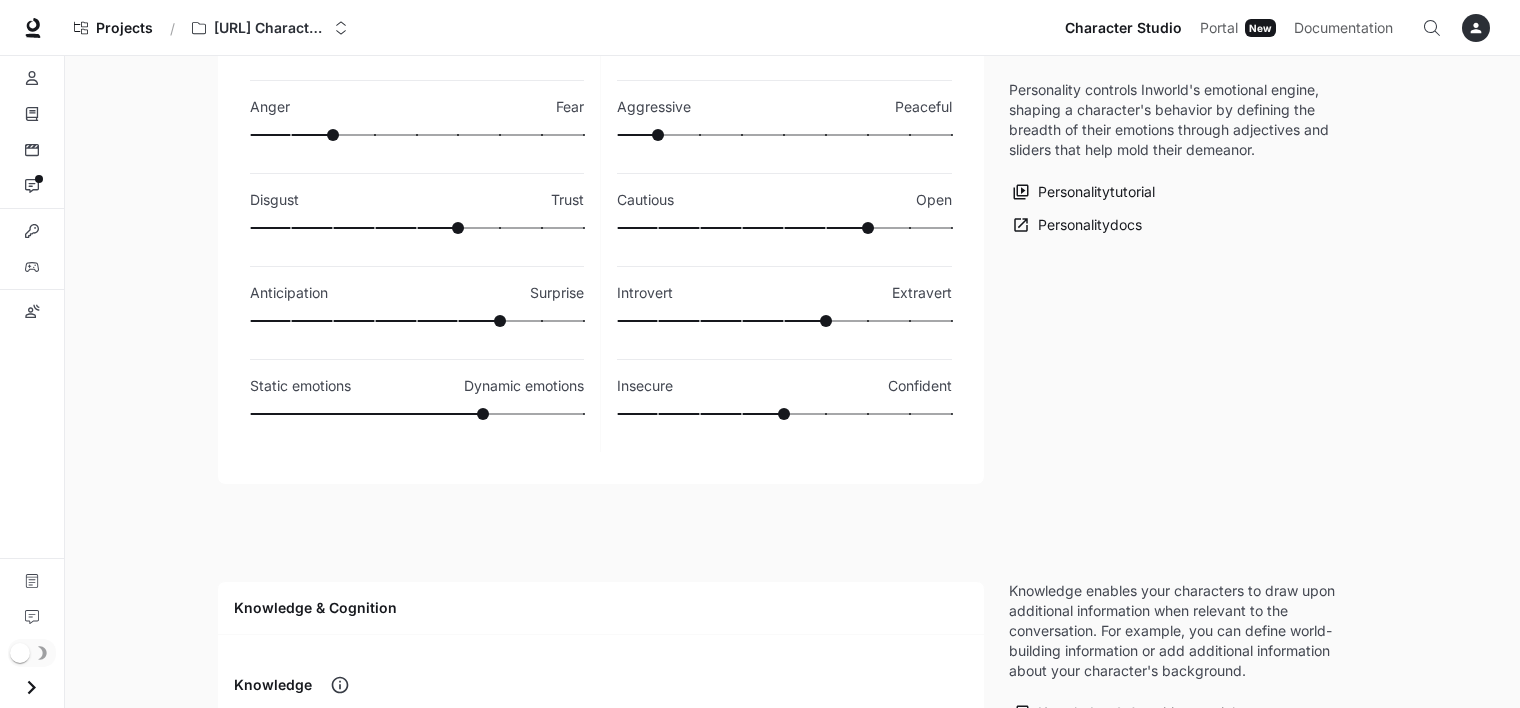 scroll, scrollTop: 0, scrollLeft: 0, axis: both 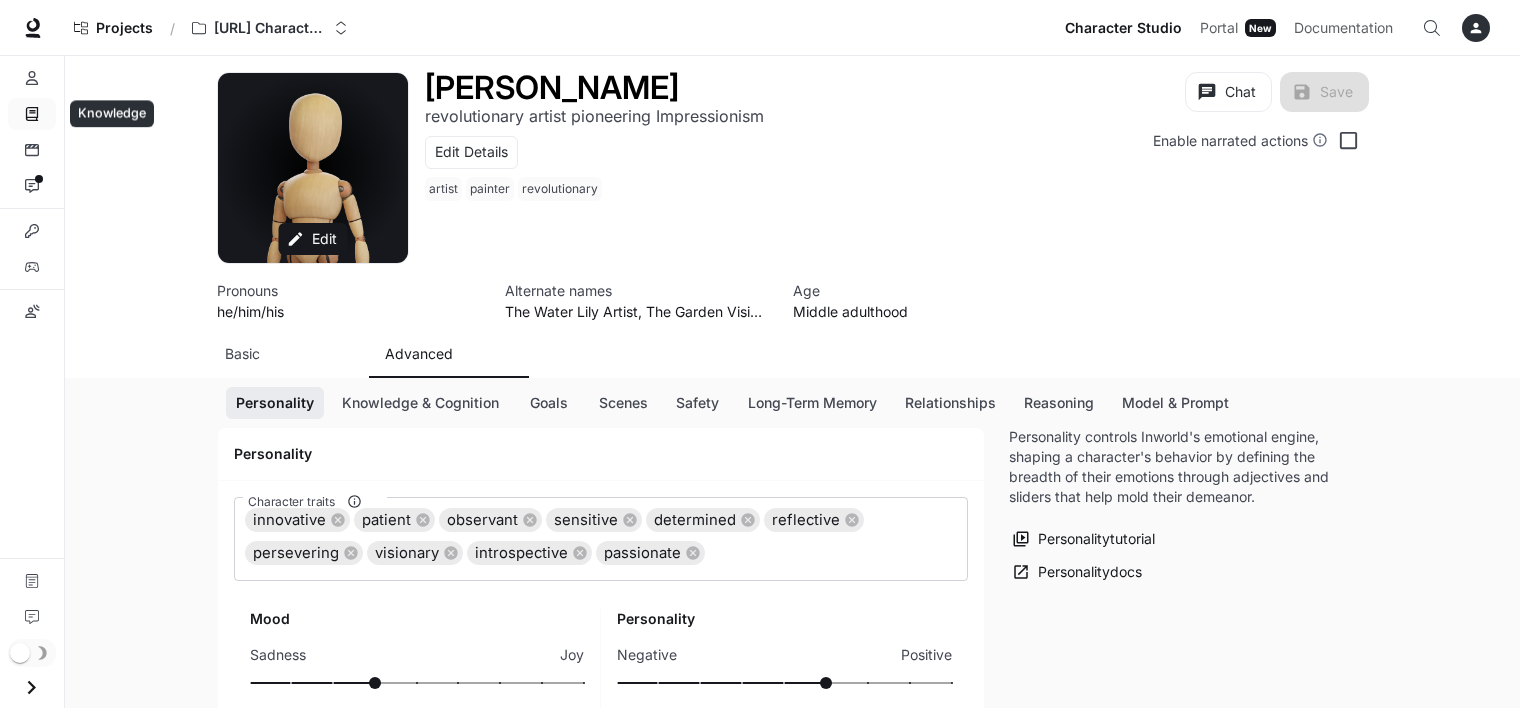 click on "Knowledge" at bounding box center (32, 114) 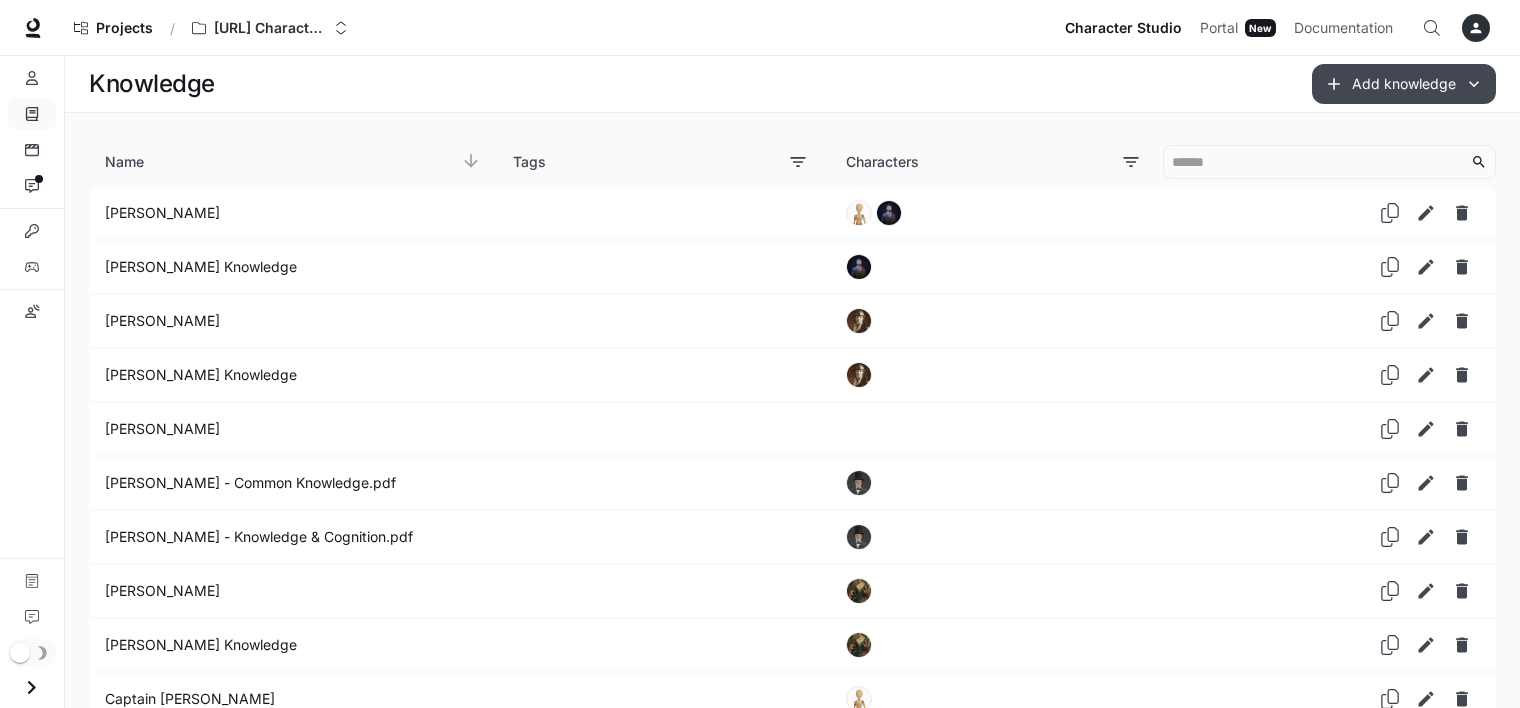 click on "Add knowledge" at bounding box center (1404, 84) 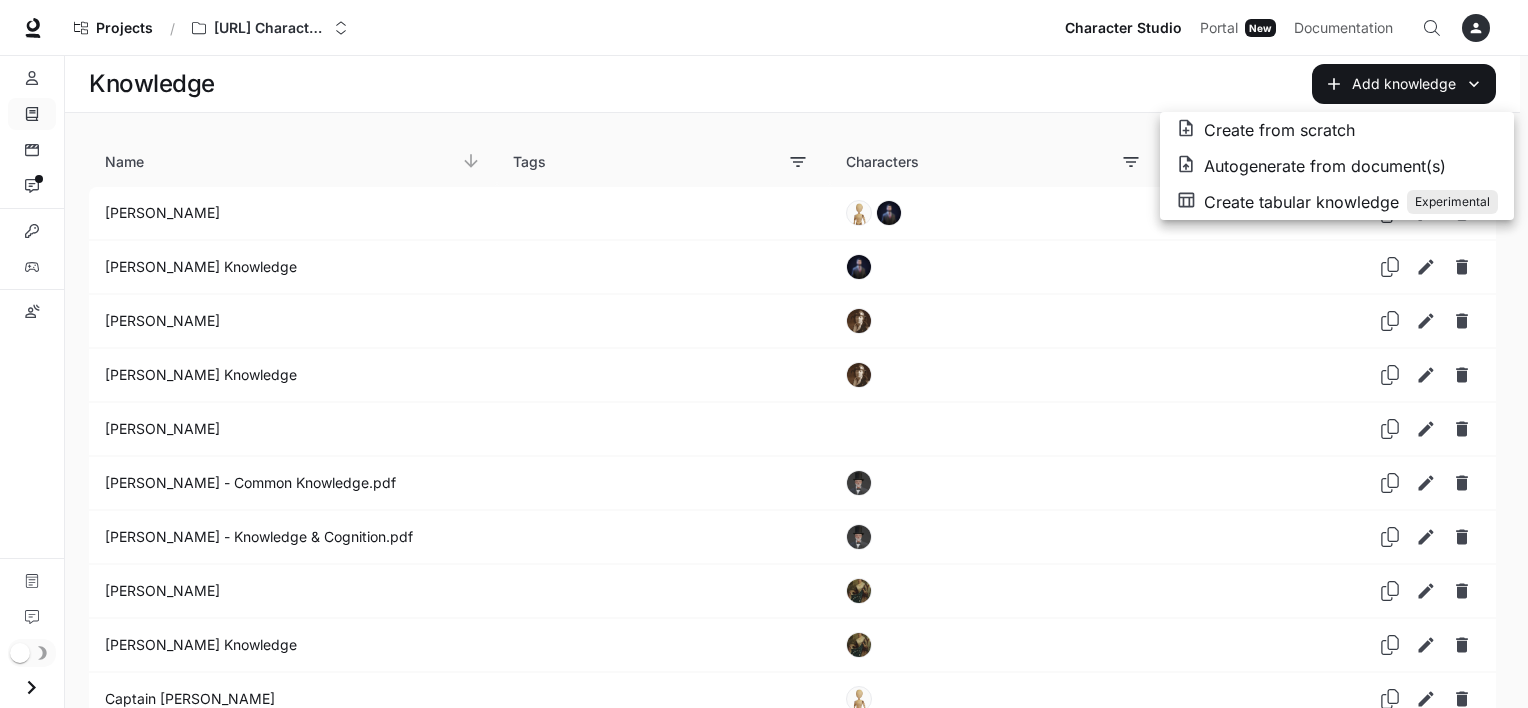 click on "Create from scratch" at bounding box center [1279, 130] 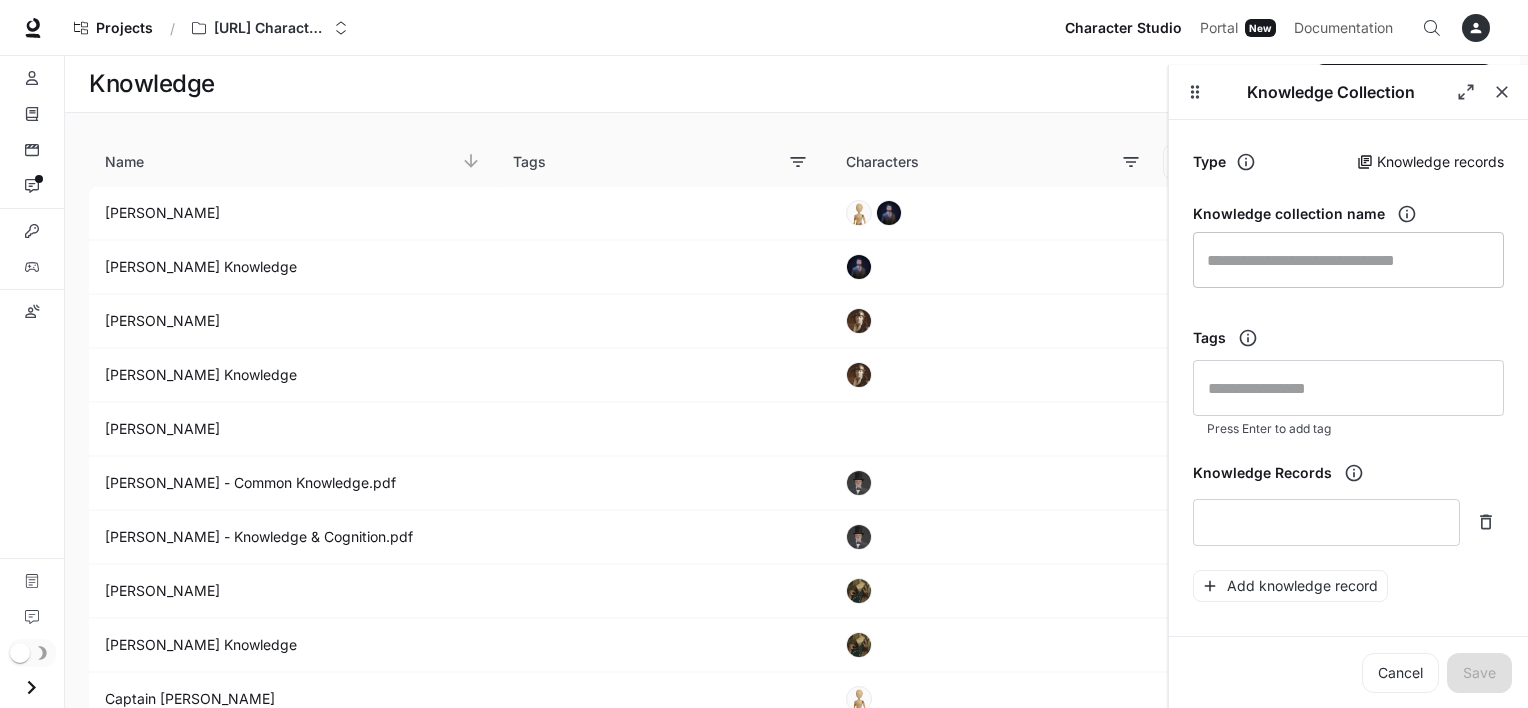click at bounding box center (1348, 260) 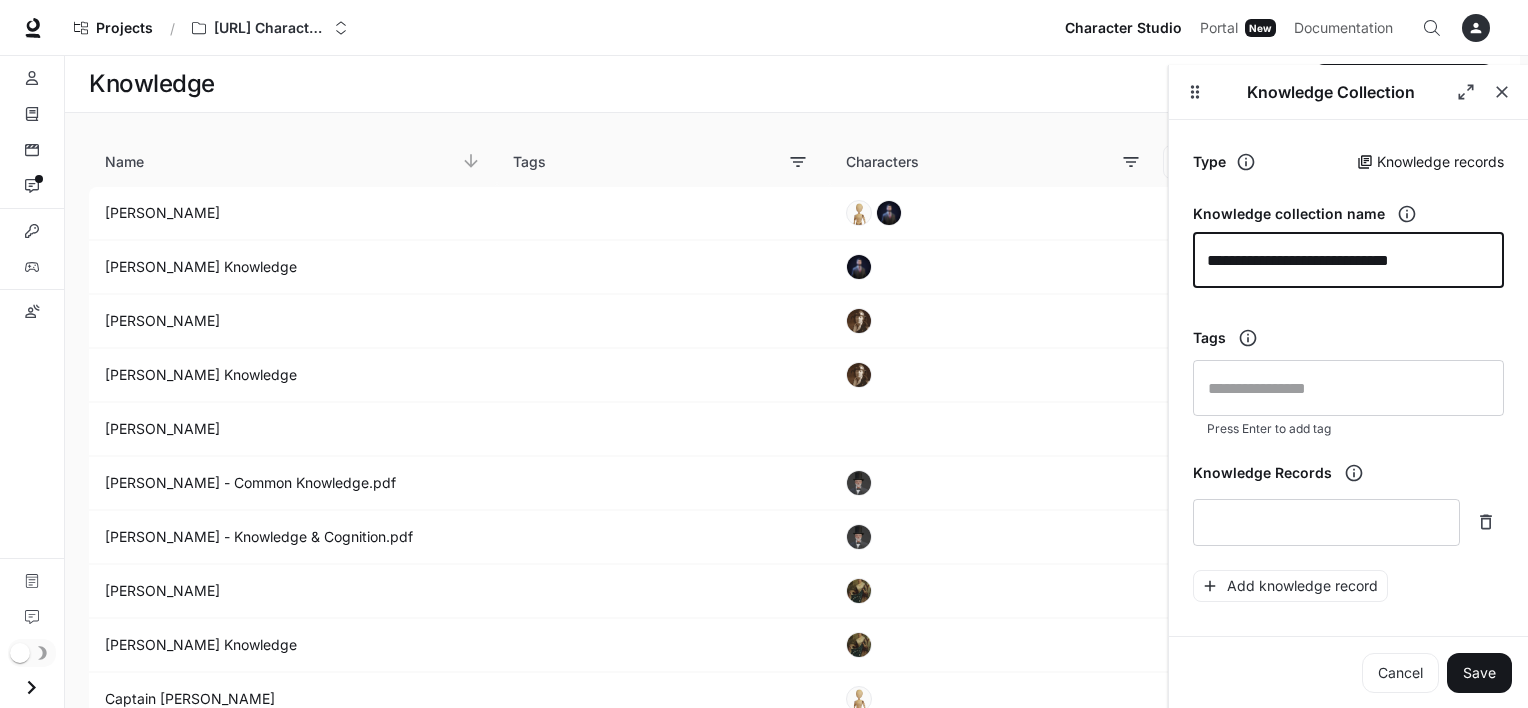 scroll, scrollTop: 0, scrollLeft: 4, axis: horizontal 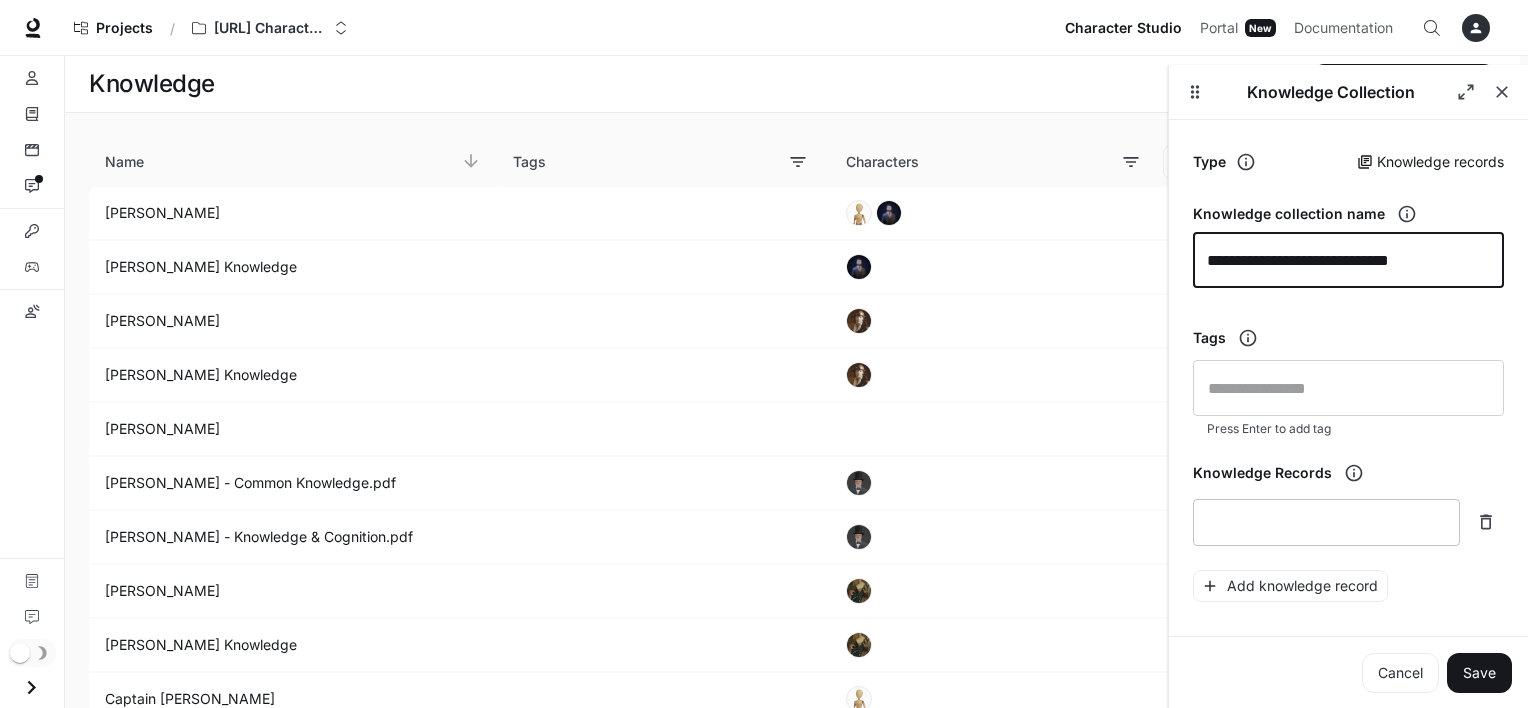 type on "**********" 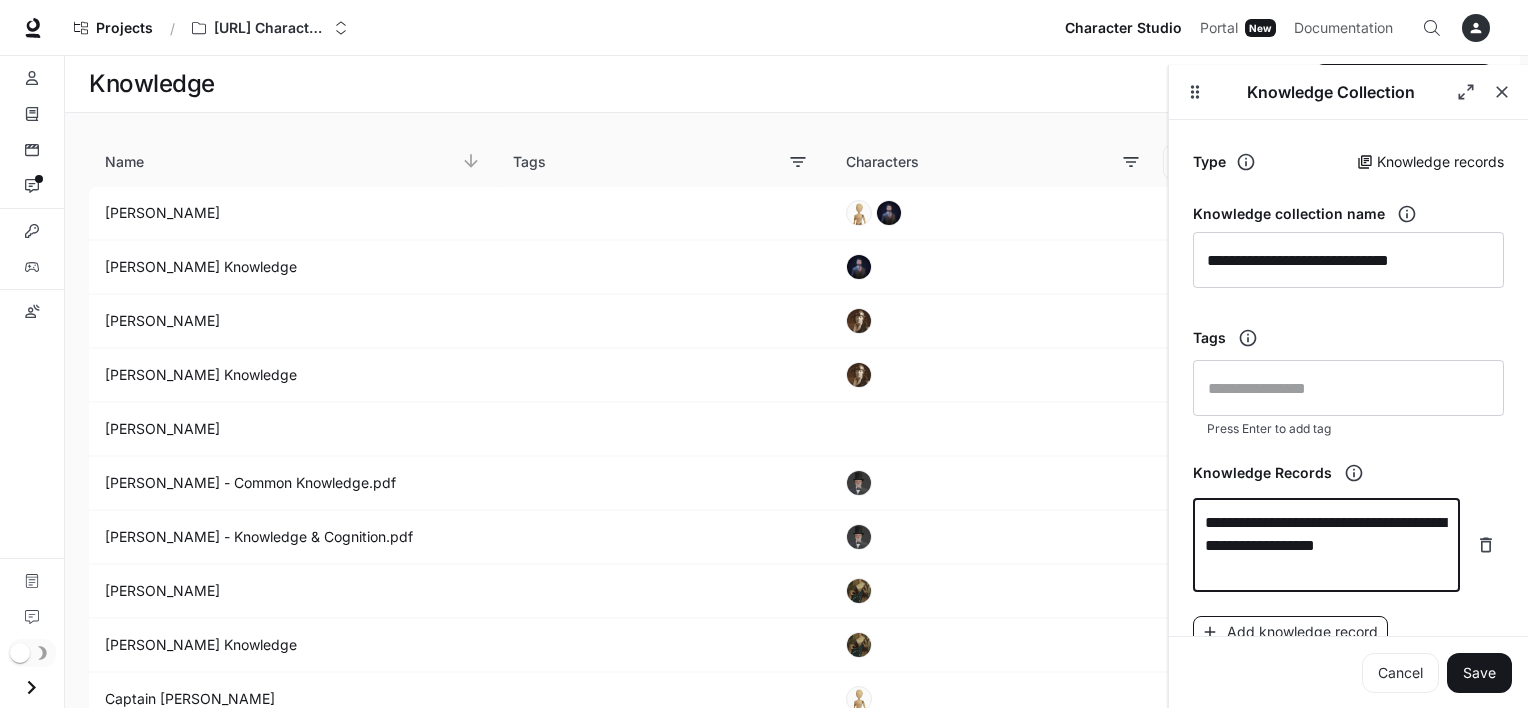type on "**********" 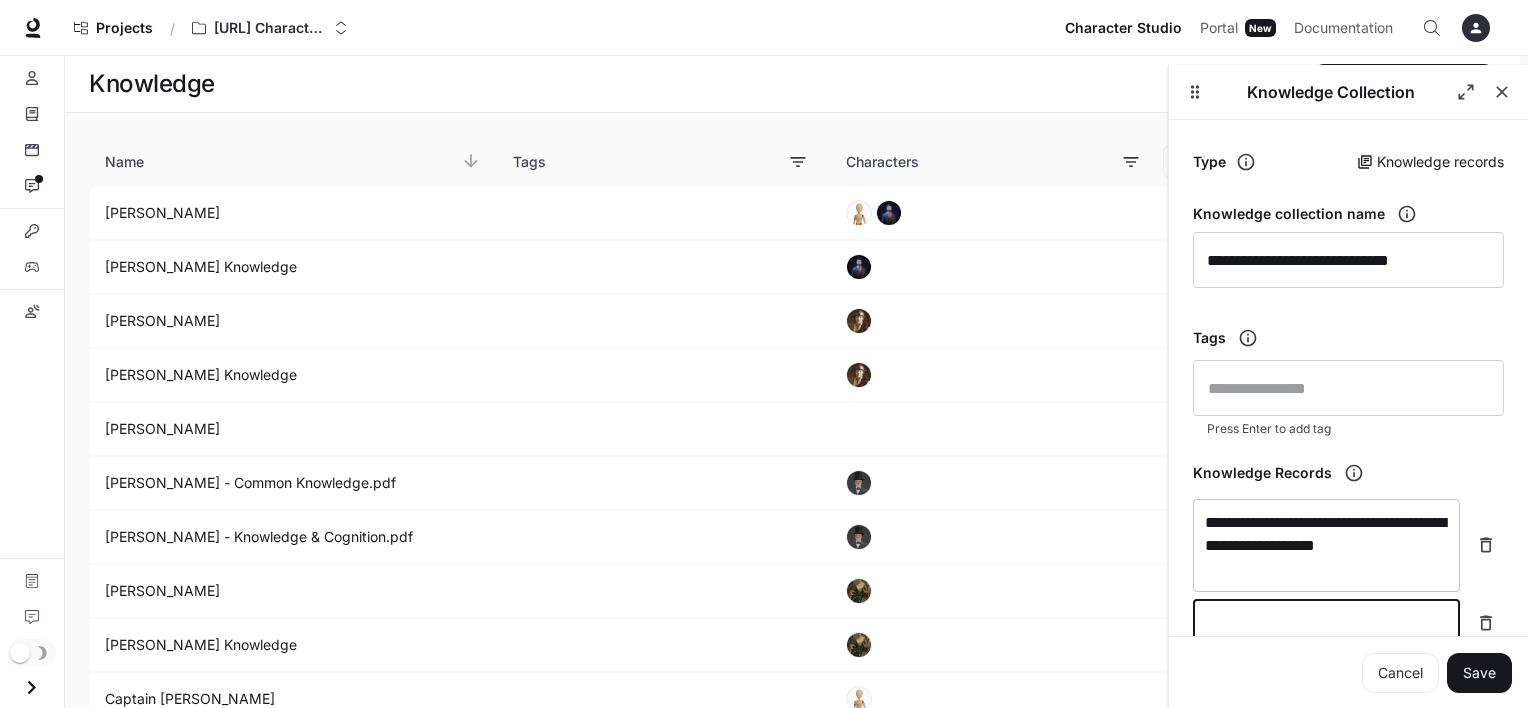 scroll, scrollTop: 188, scrollLeft: 0, axis: vertical 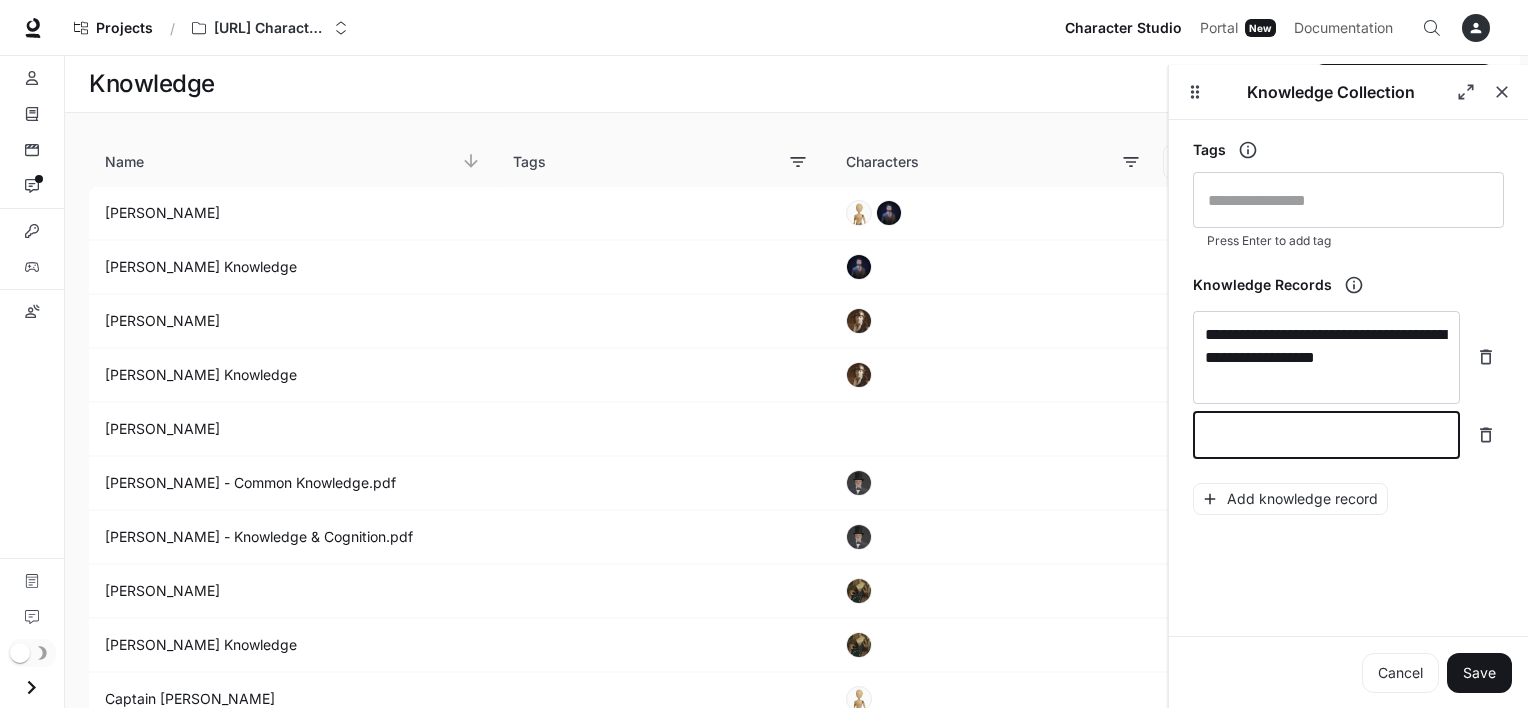 click at bounding box center (1326, 435) 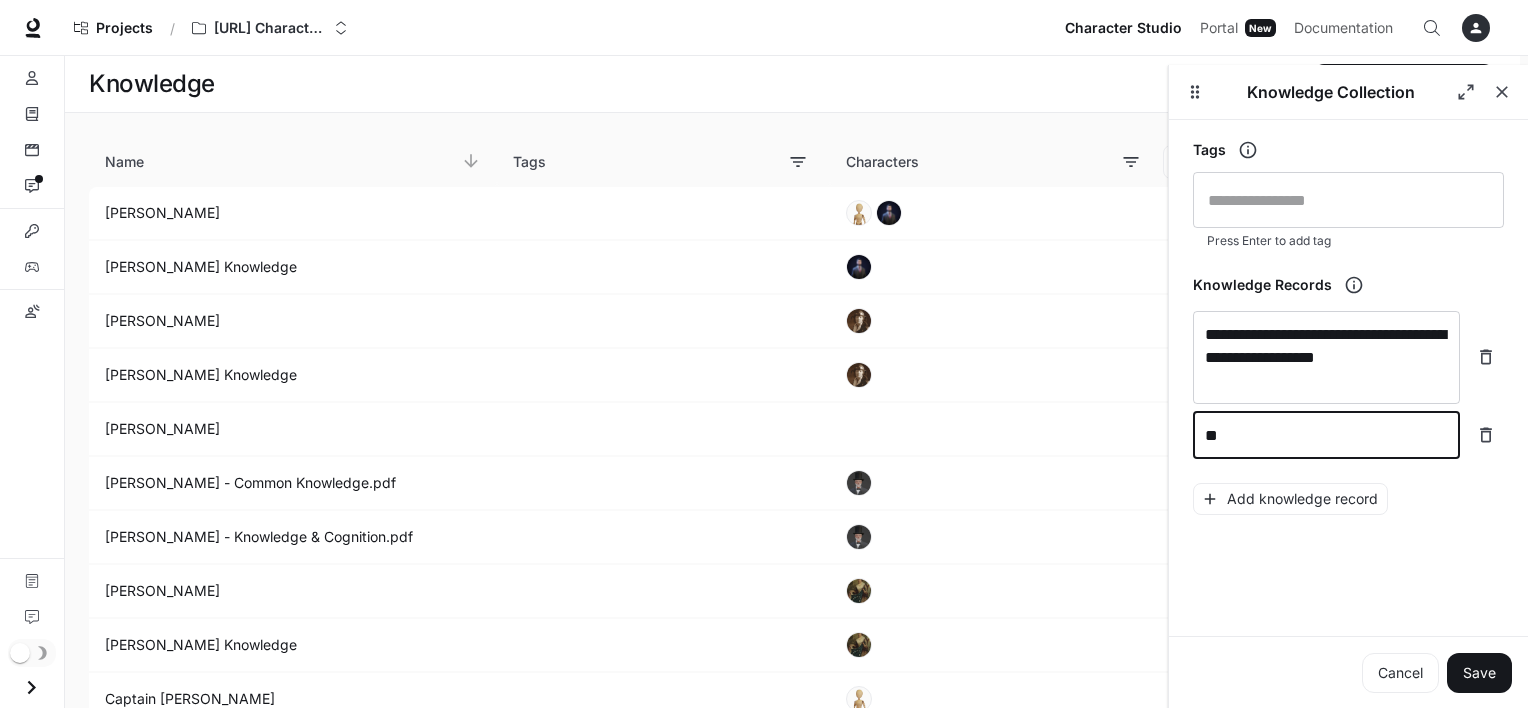 type on "*" 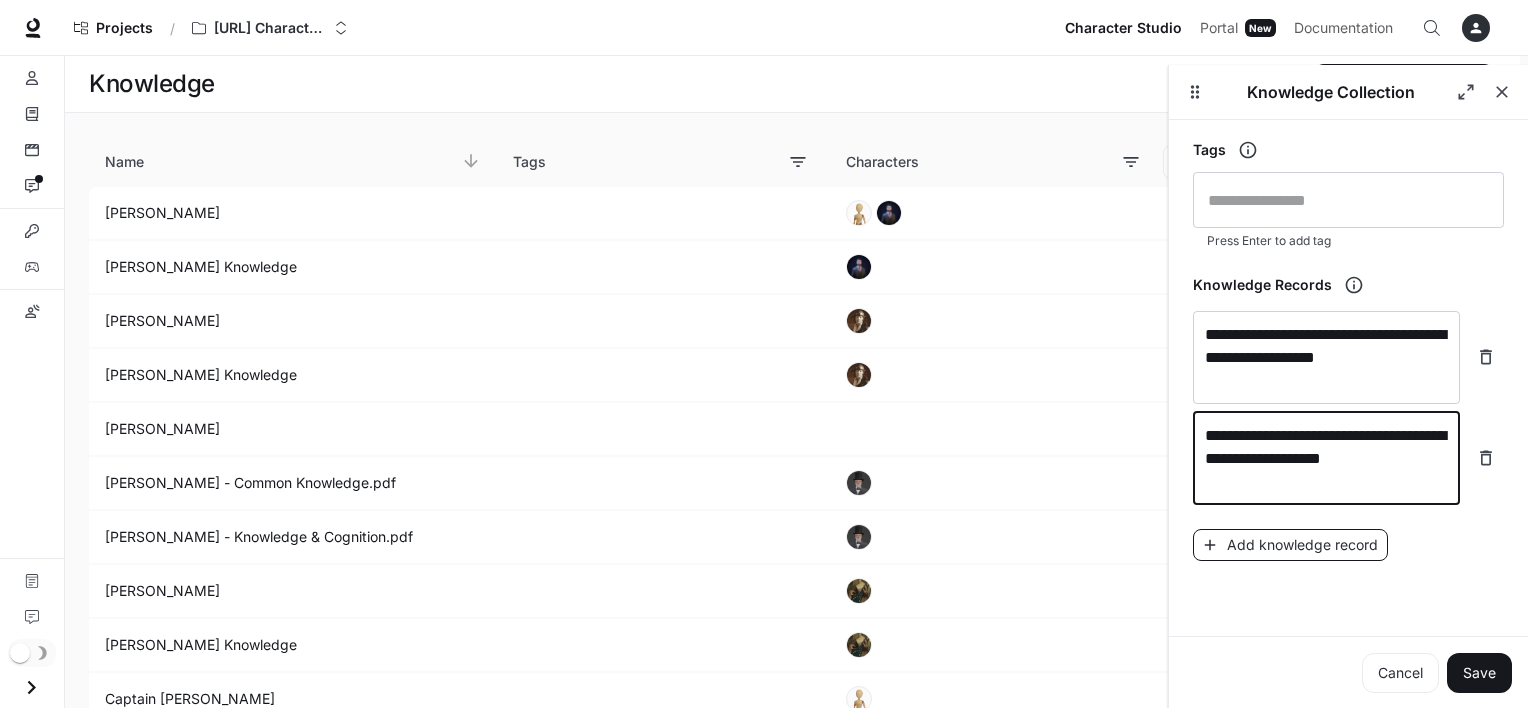 type on "**********" 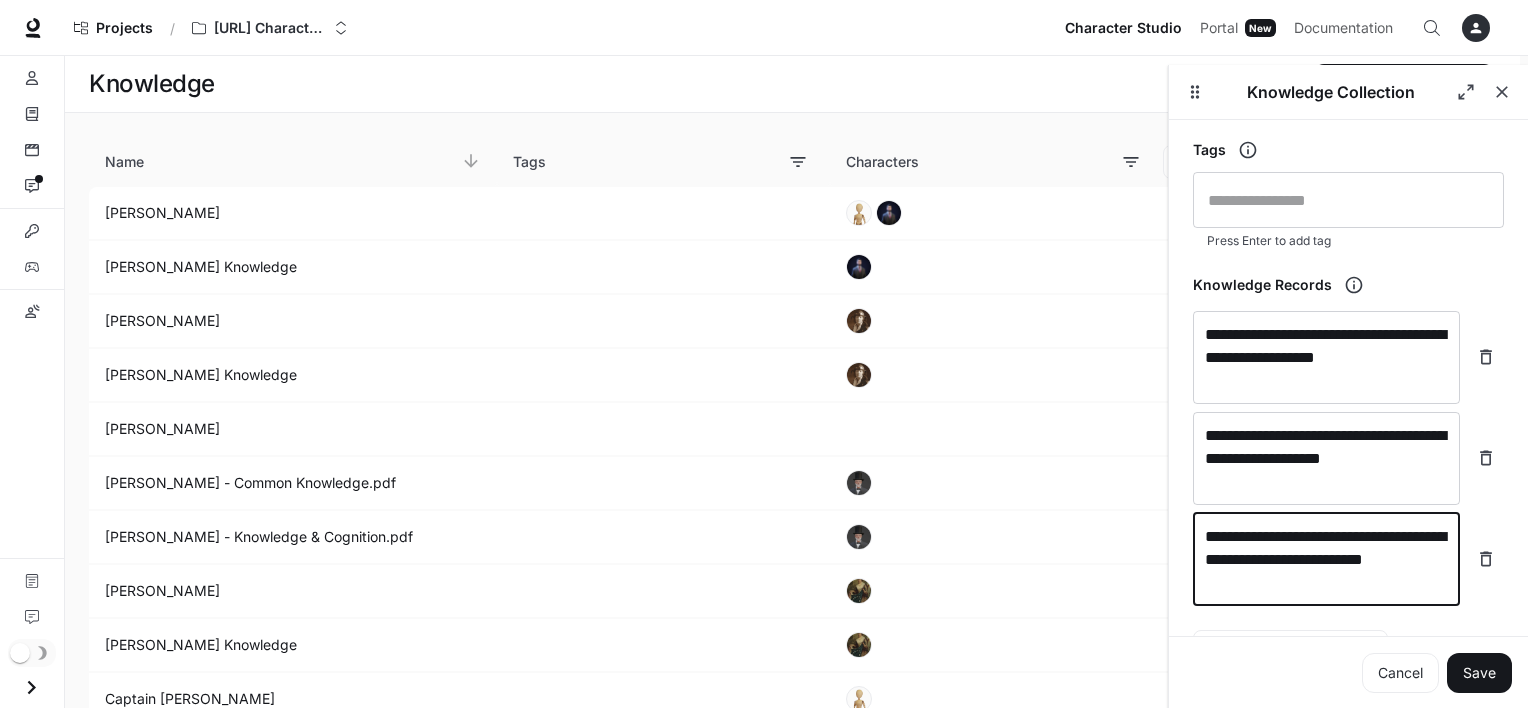type on "**********" 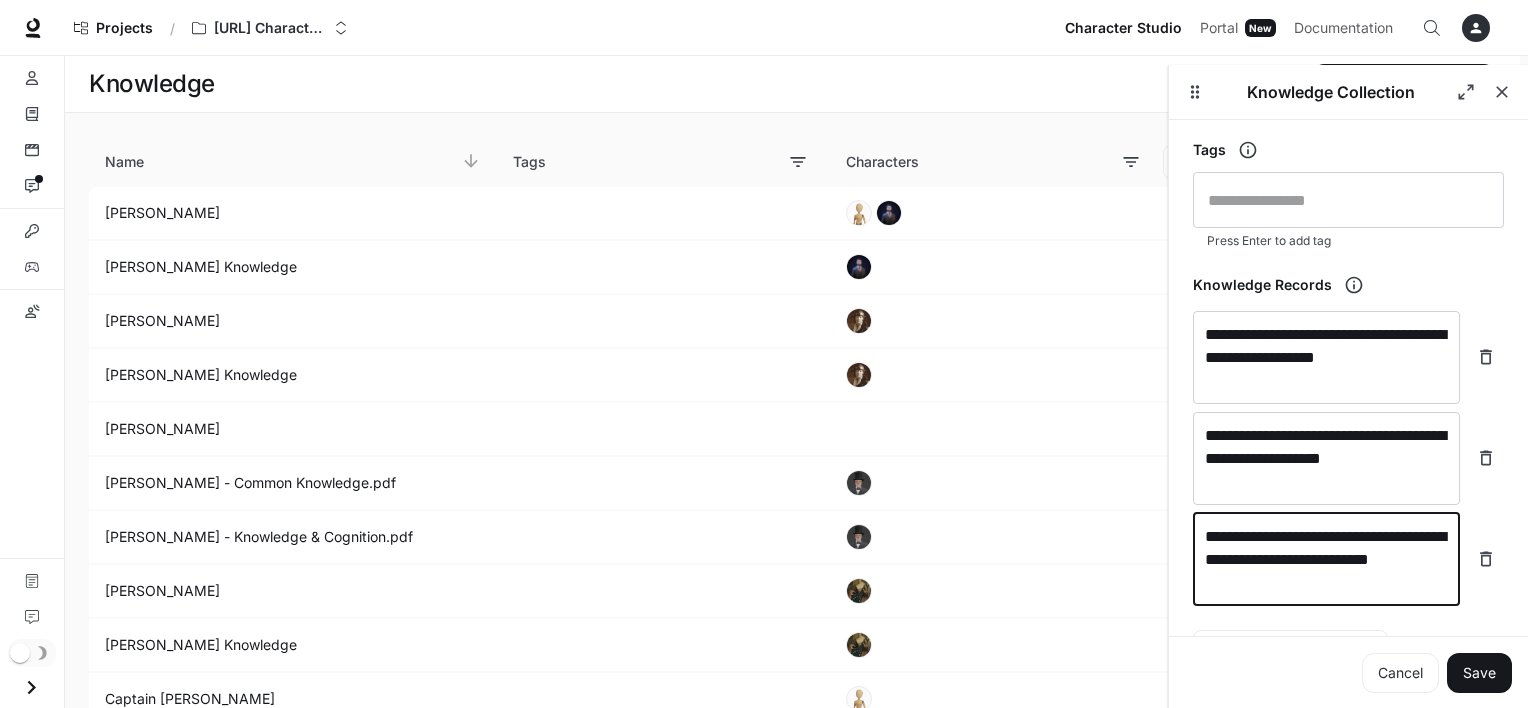 scroll, scrollTop: 335, scrollLeft: 0, axis: vertical 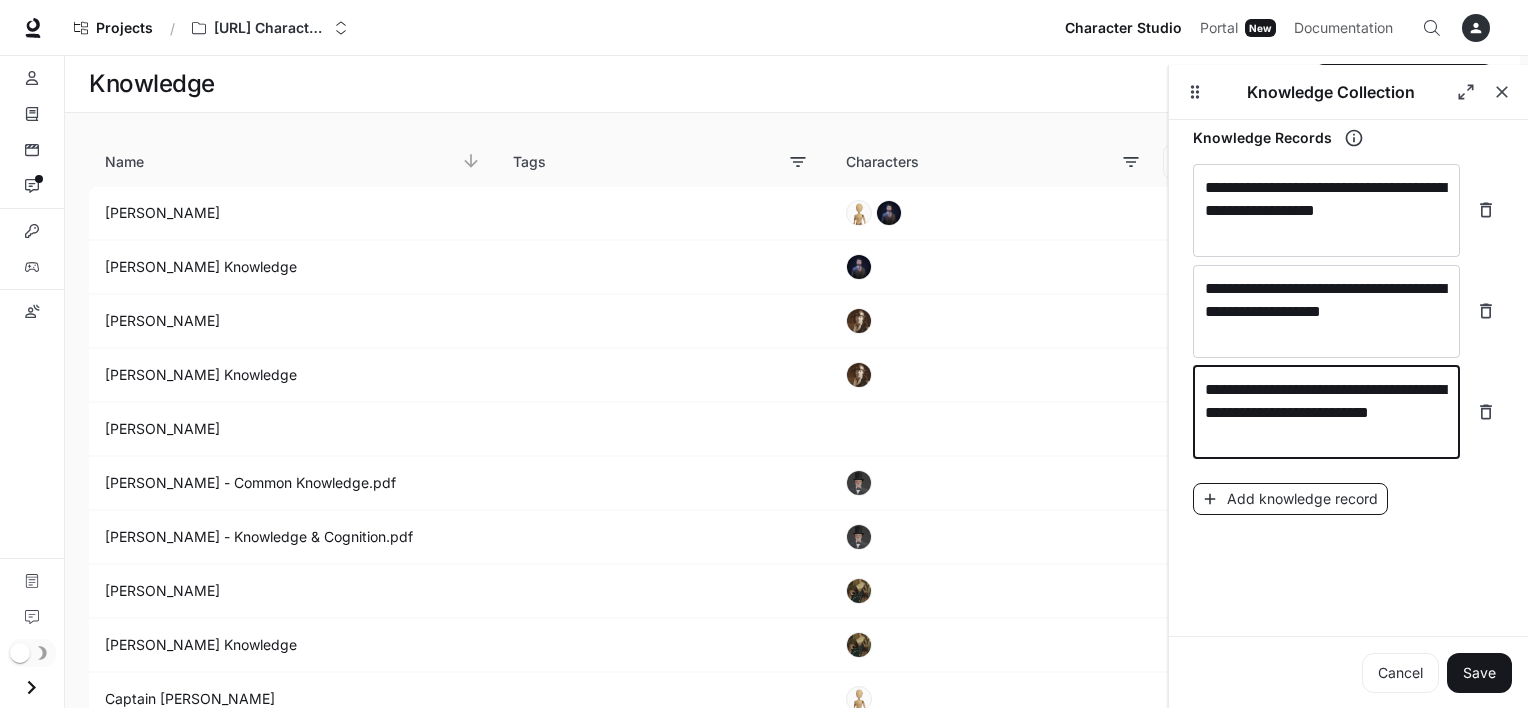 click on "Add knowledge record" at bounding box center (1290, 499) 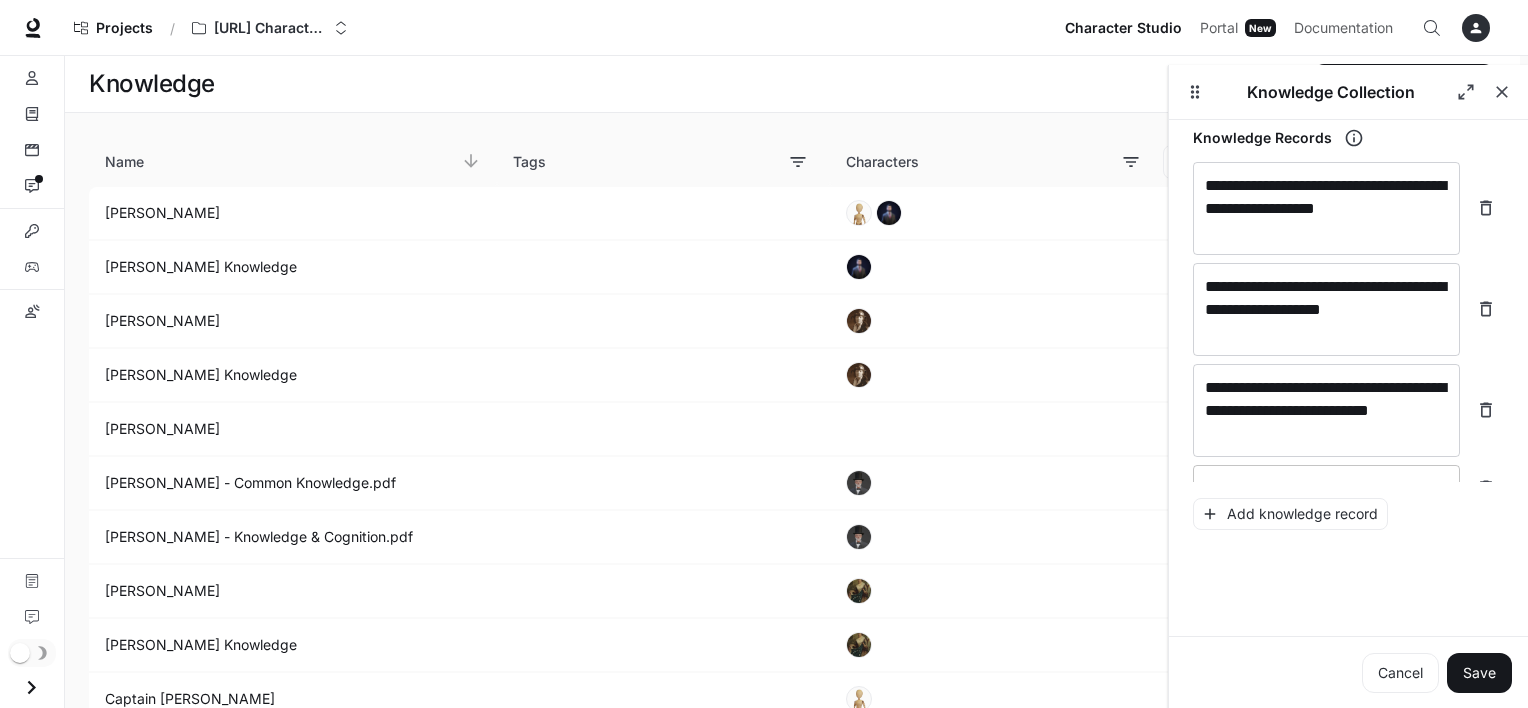 scroll, scrollTop: 48, scrollLeft: 0, axis: vertical 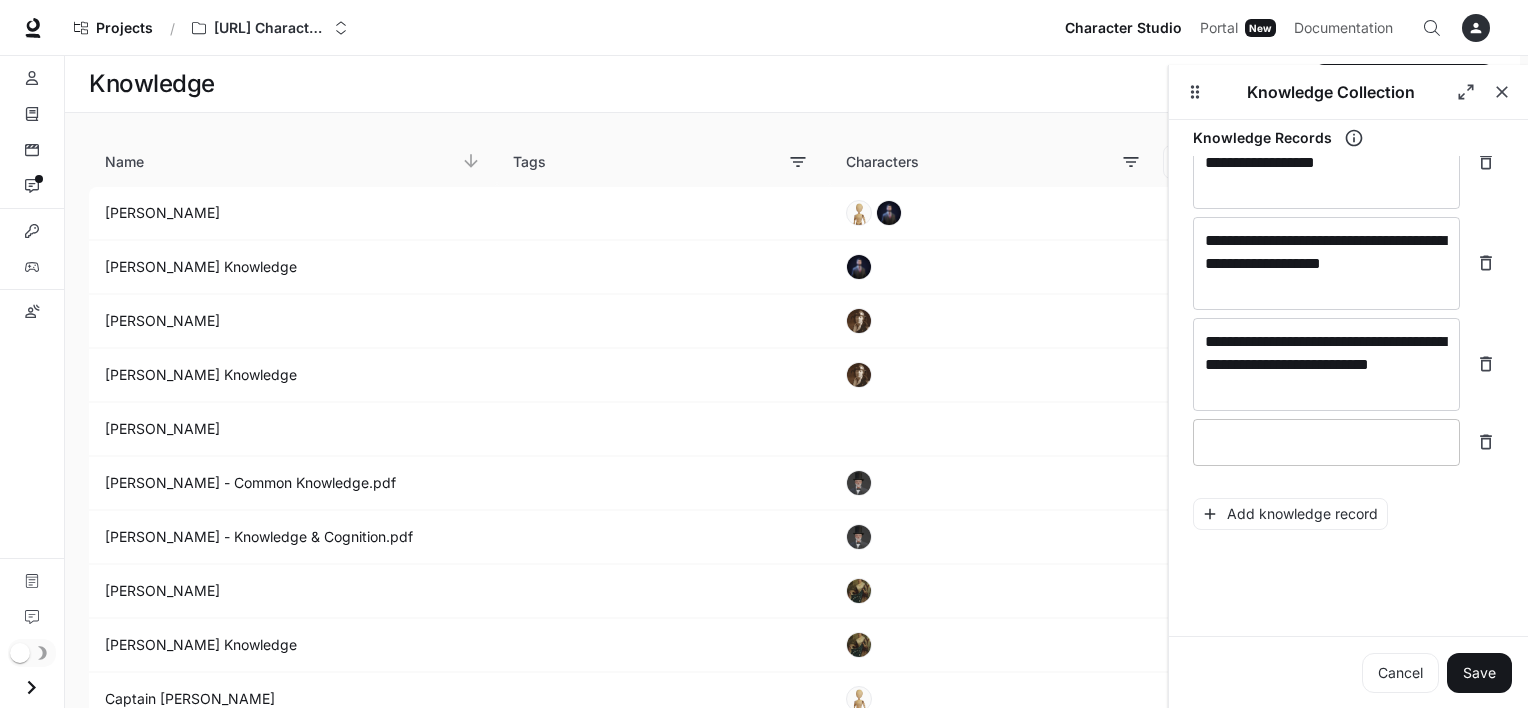 click at bounding box center (1326, 442) 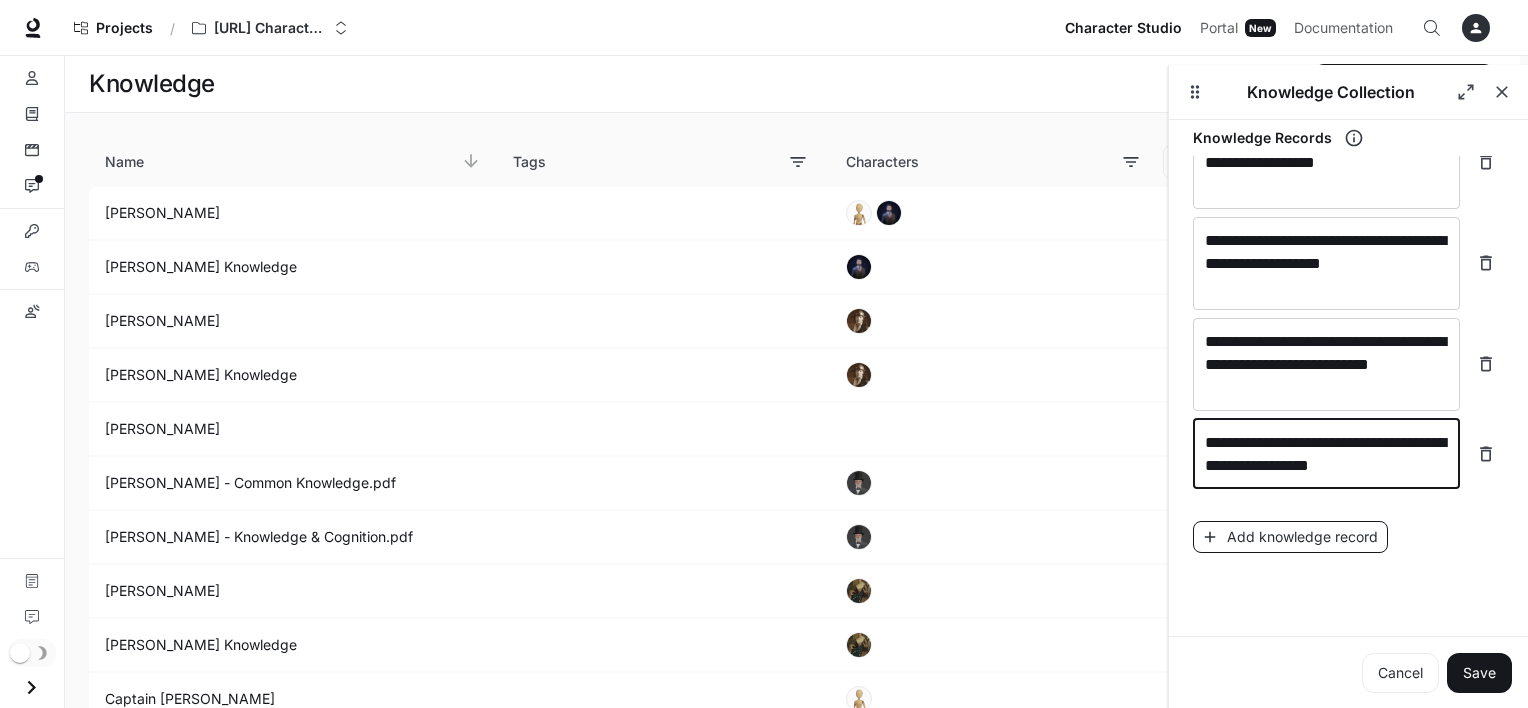 type on "**********" 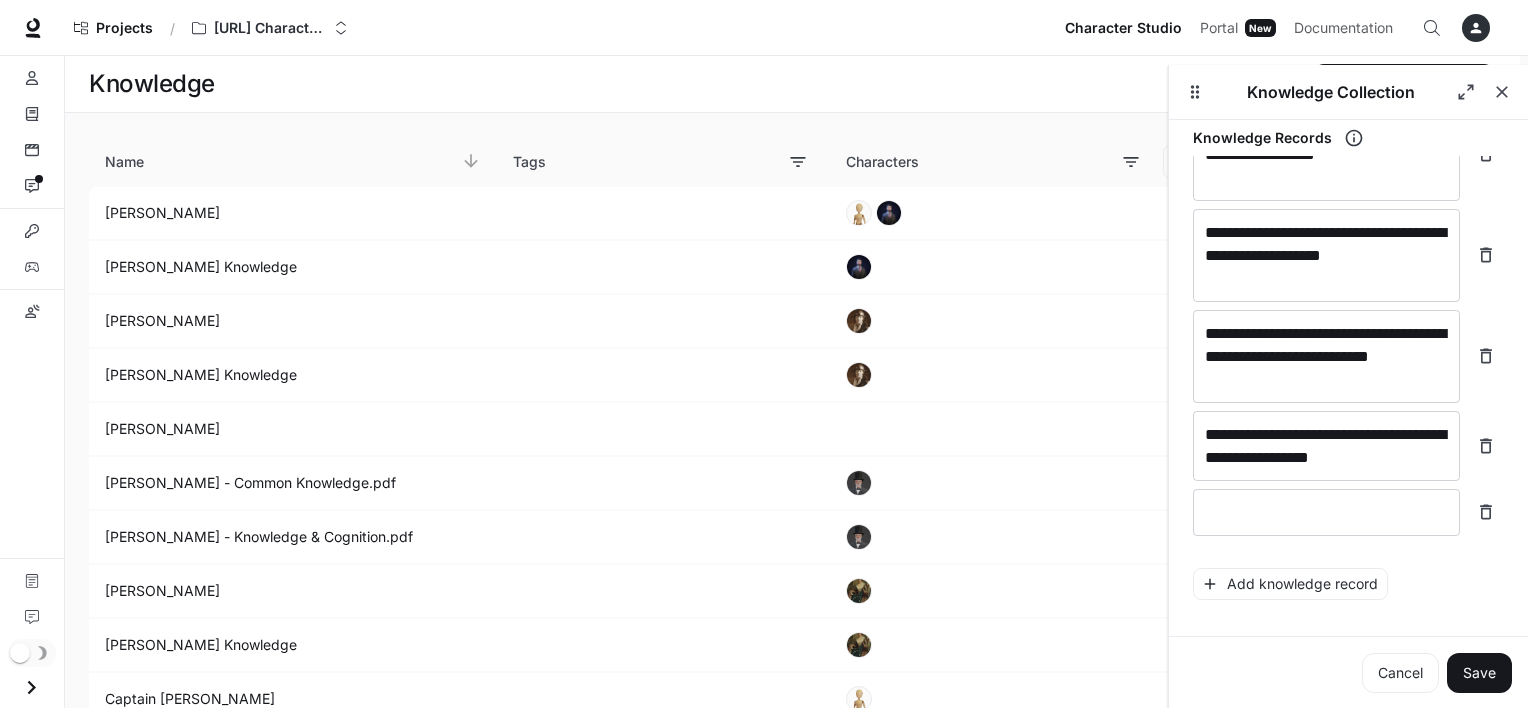 scroll, scrollTop: 56, scrollLeft: 0, axis: vertical 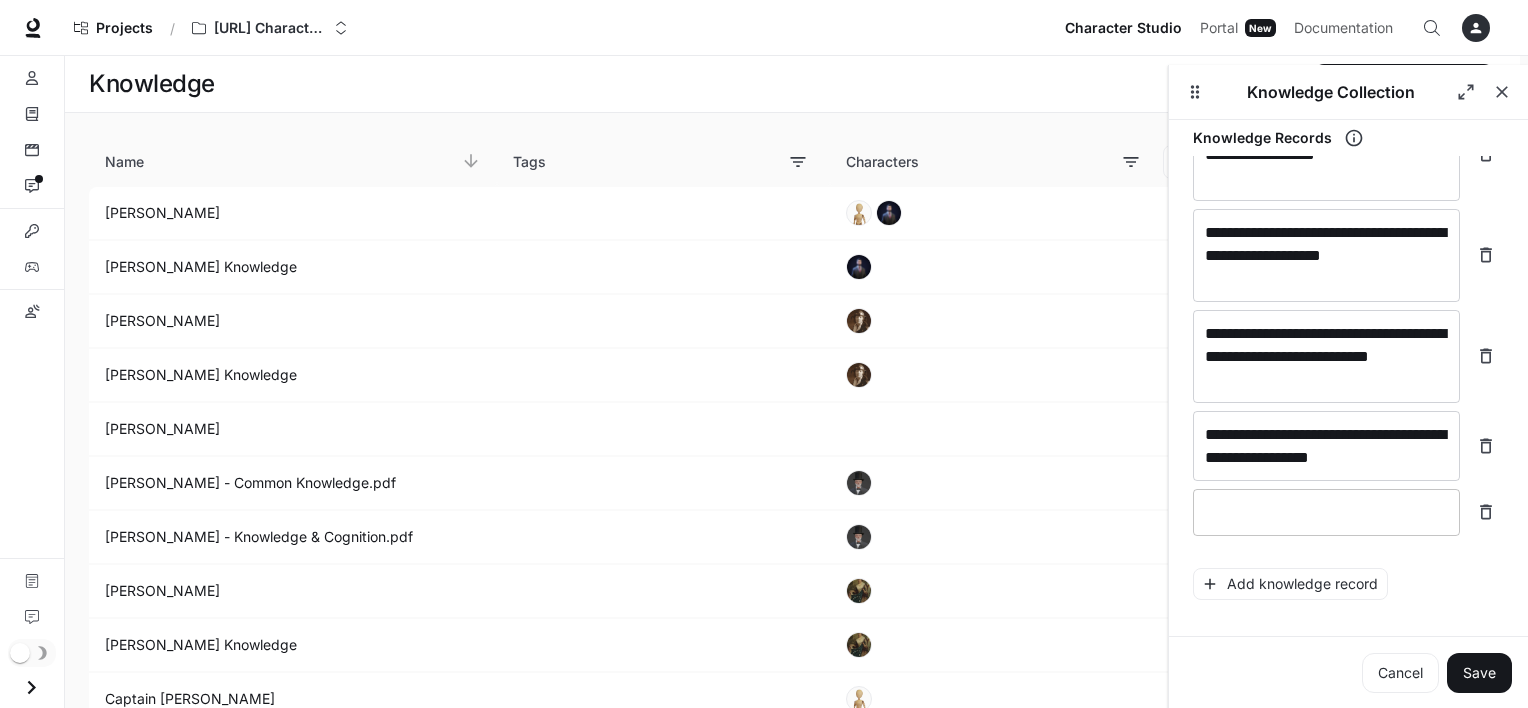 click on "* ​" at bounding box center [1326, 512] 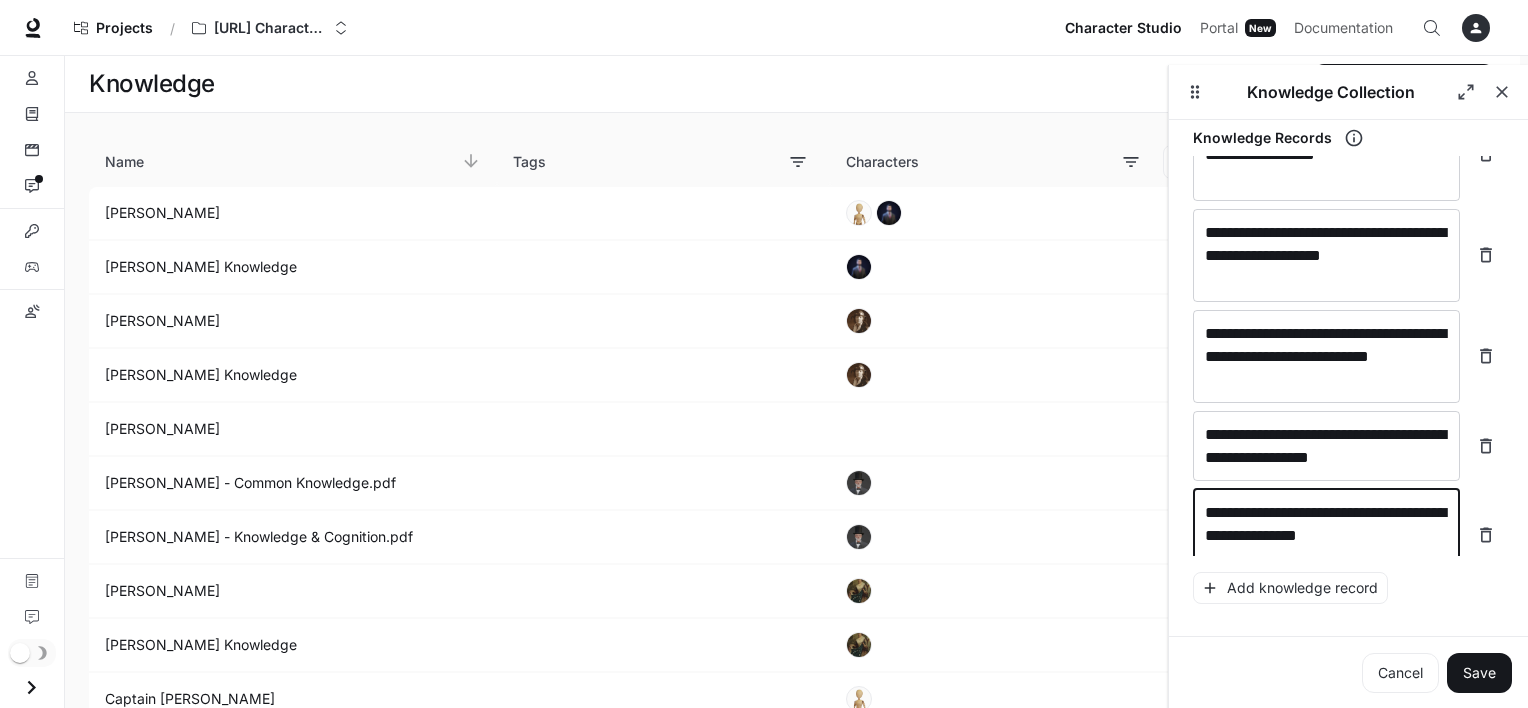 scroll, scrollTop: 68, scrollLeft: 0, axis: vertical 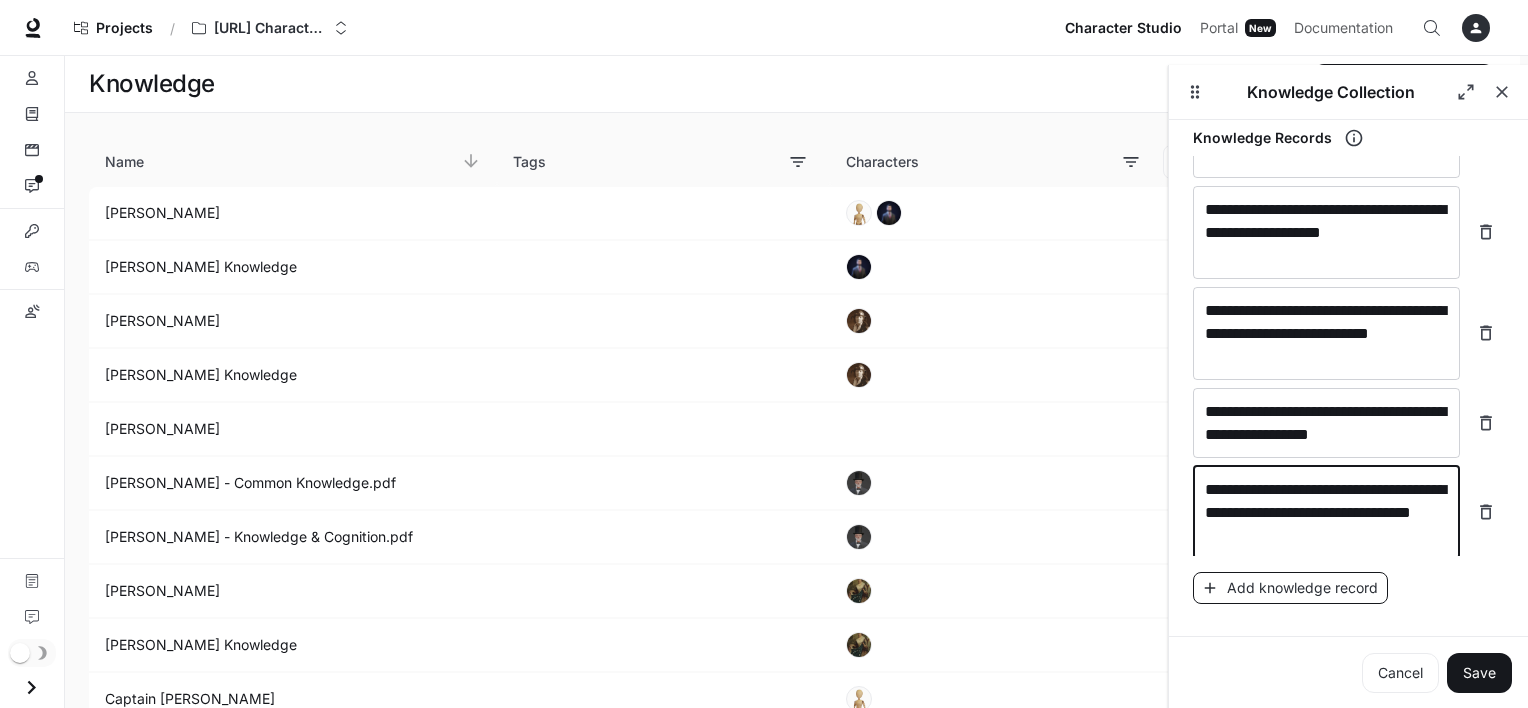 type on "**********" 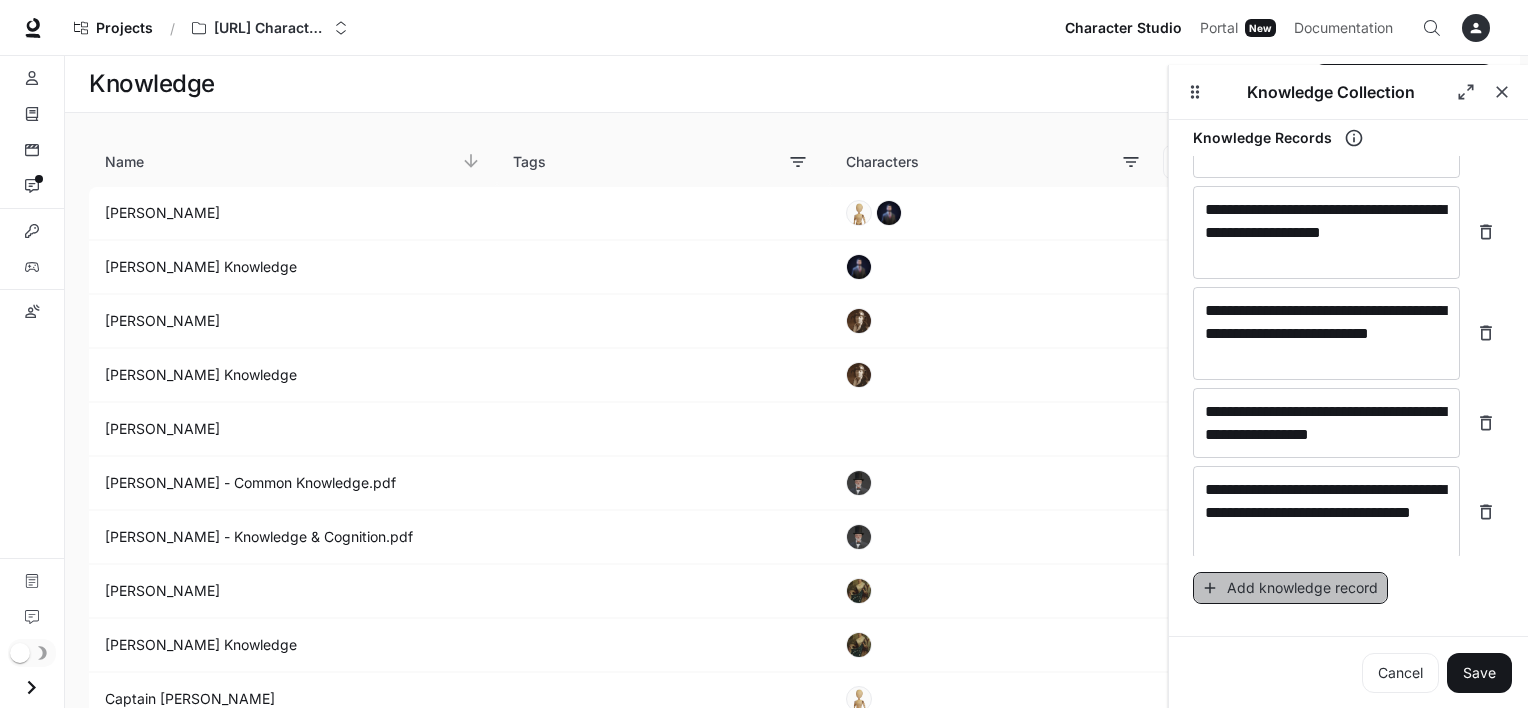 click on "Add knowledge record" at bounding box center (1290, 588) 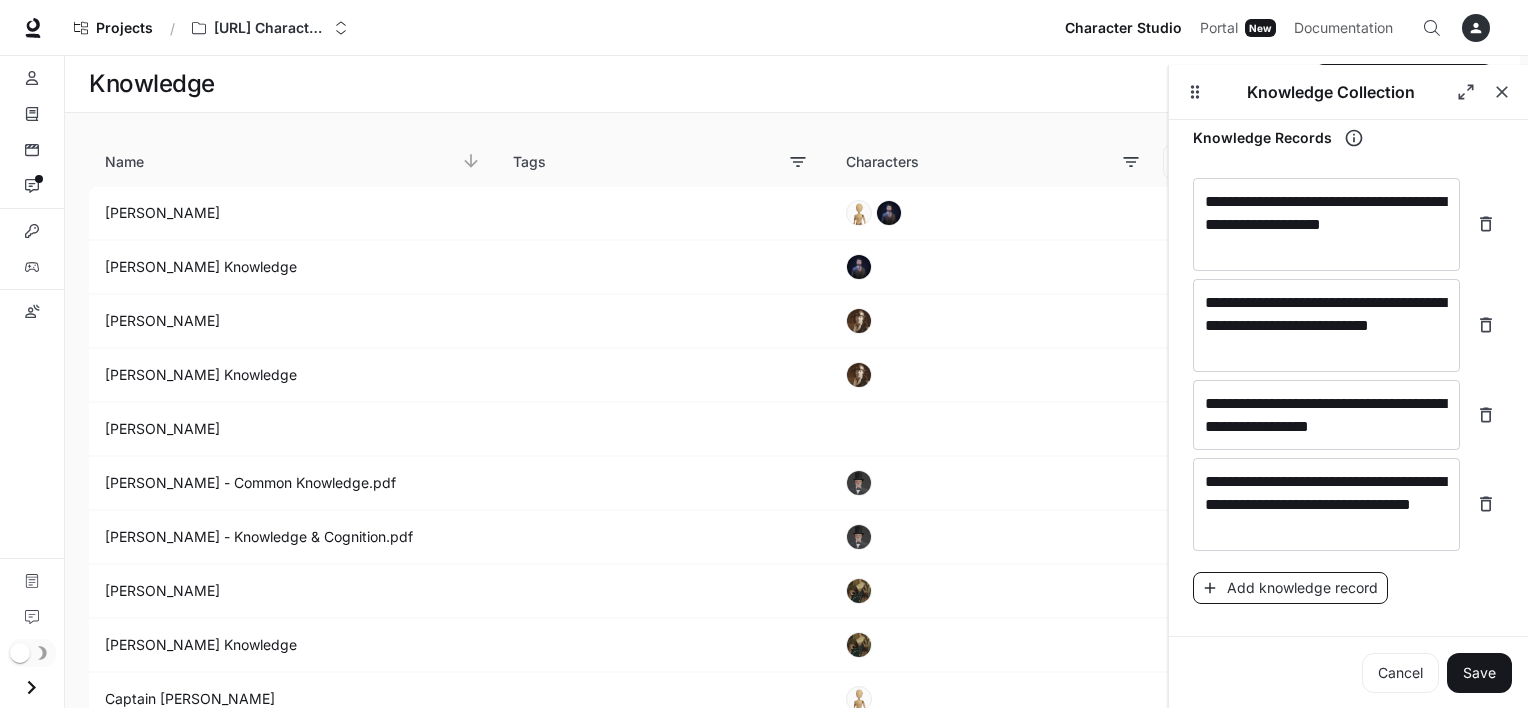 scroll, scrollTop: 144, scrollLeft: 0, axis: vertical 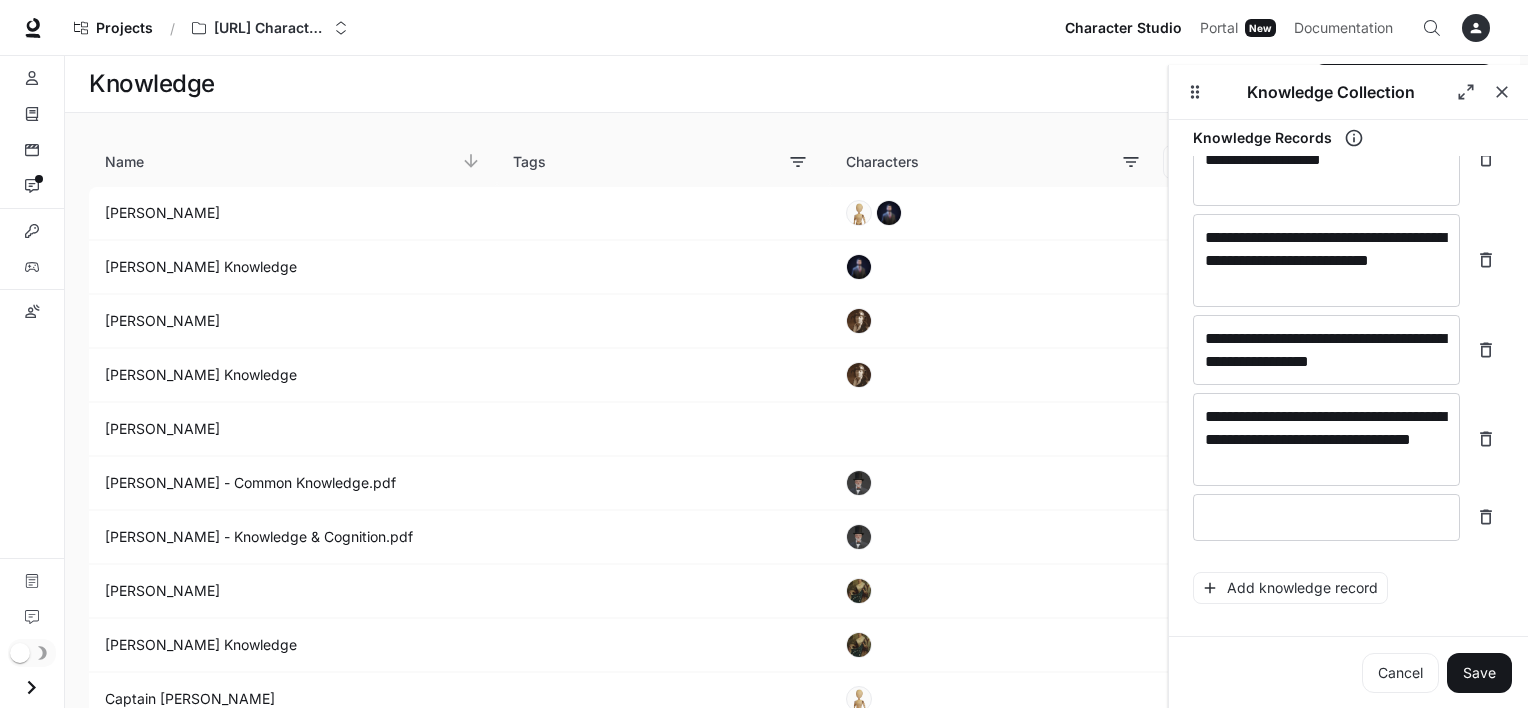 click on "**********" at bounding box center [1348, 356] 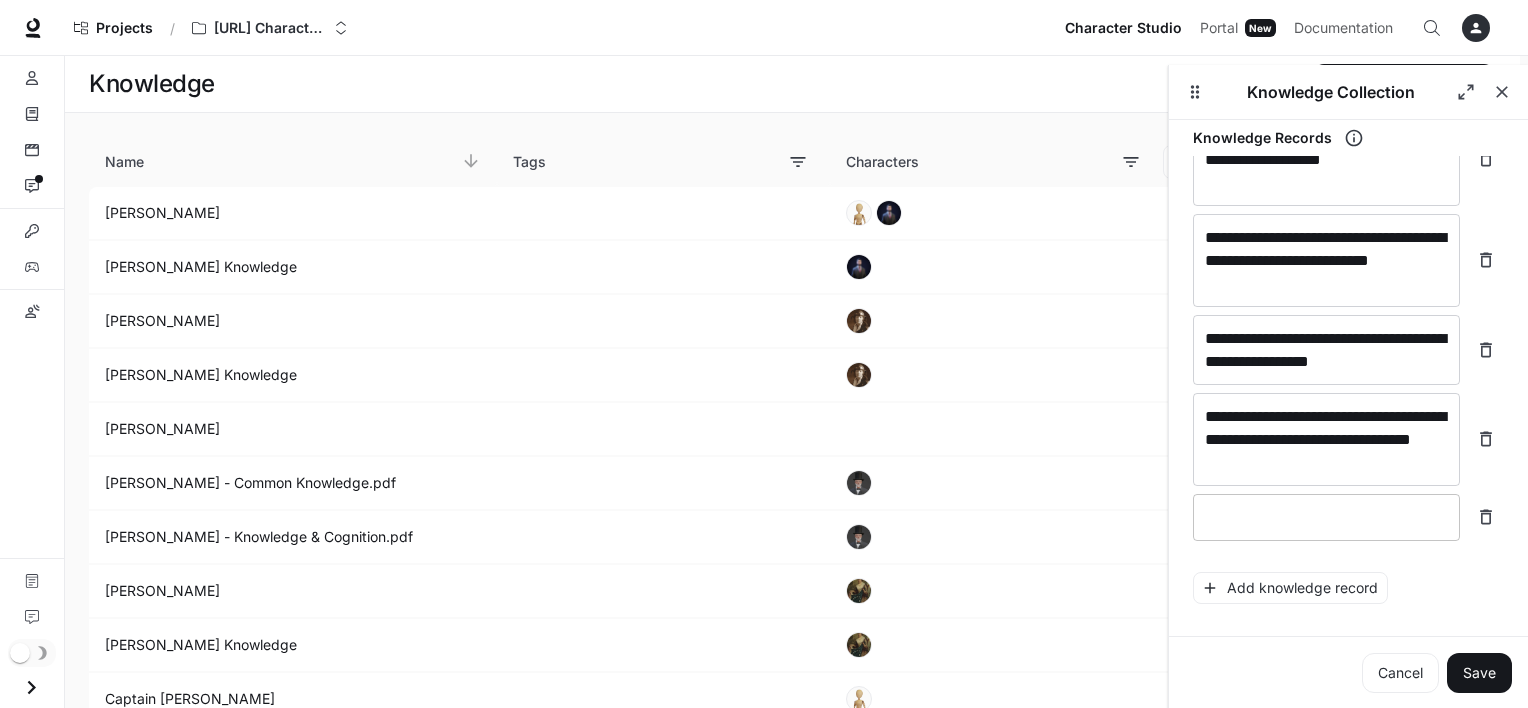 click at bounding box center (1326, 517) 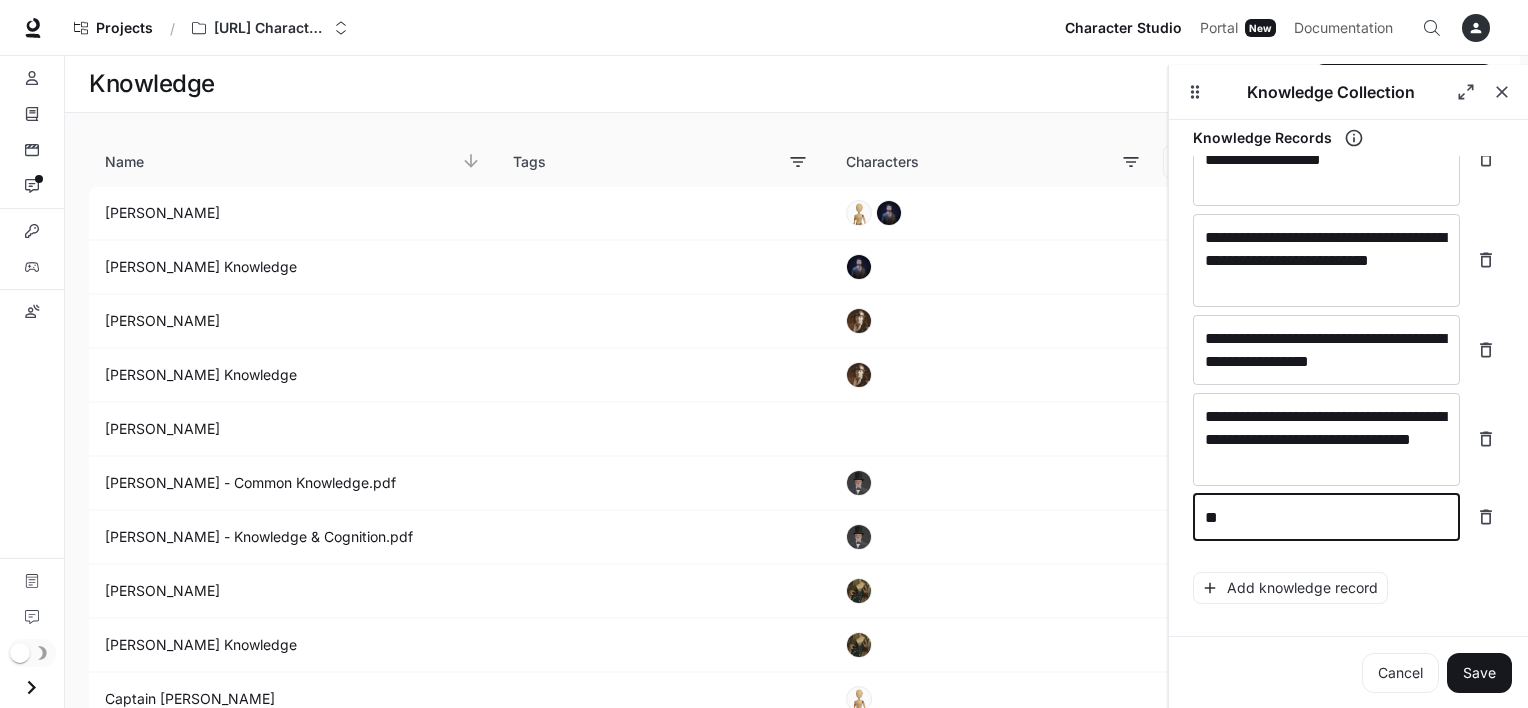 type on "*" 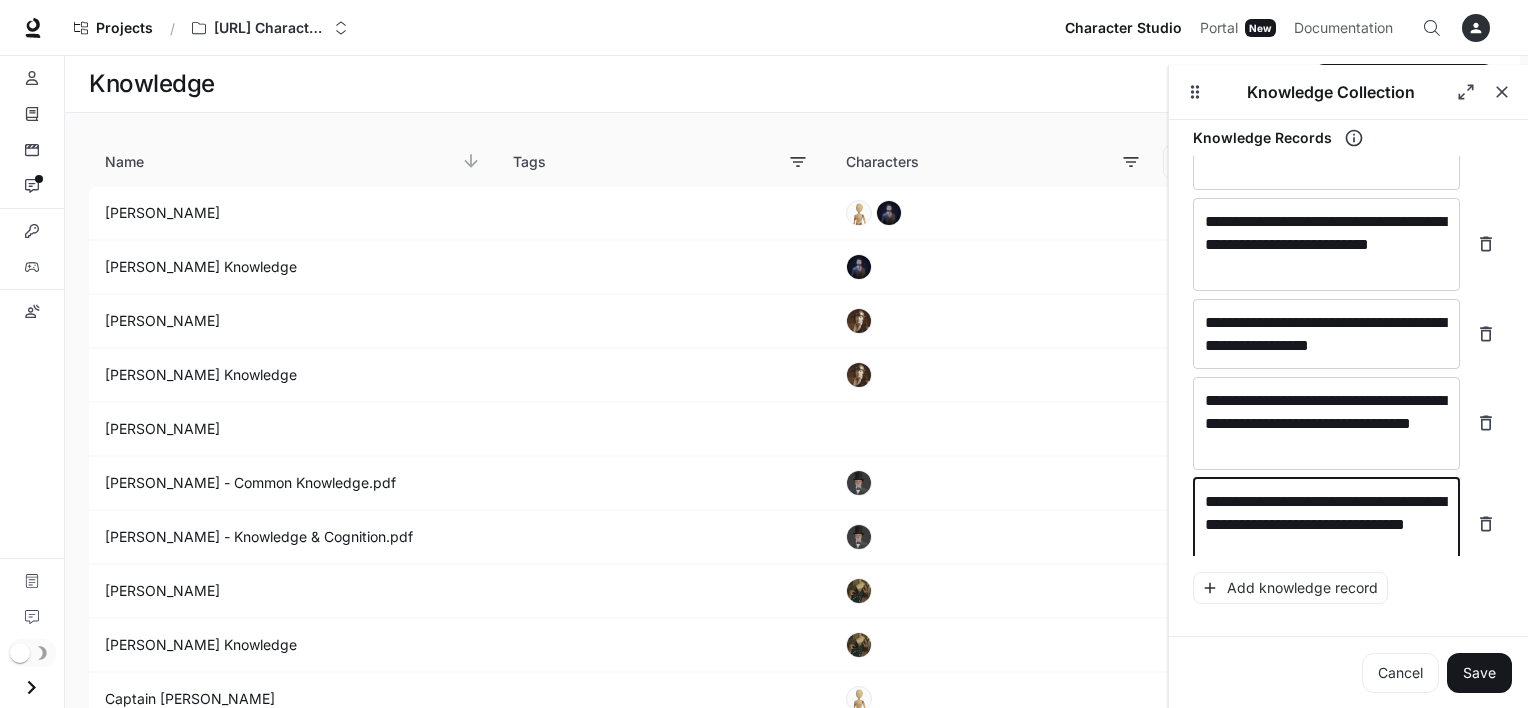 scroll, scrollTop: 184, scrollLeft: 0, axis: vertical 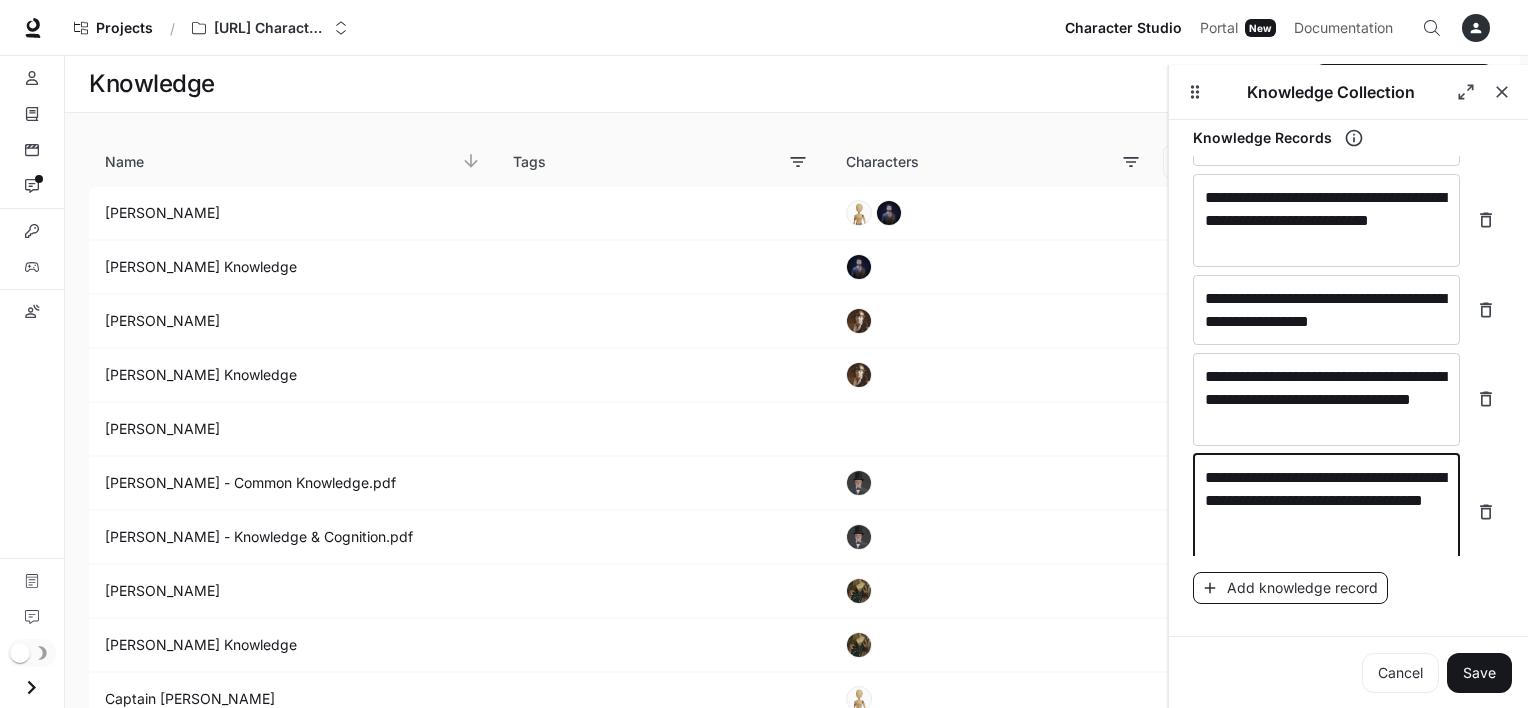 type on "**********" 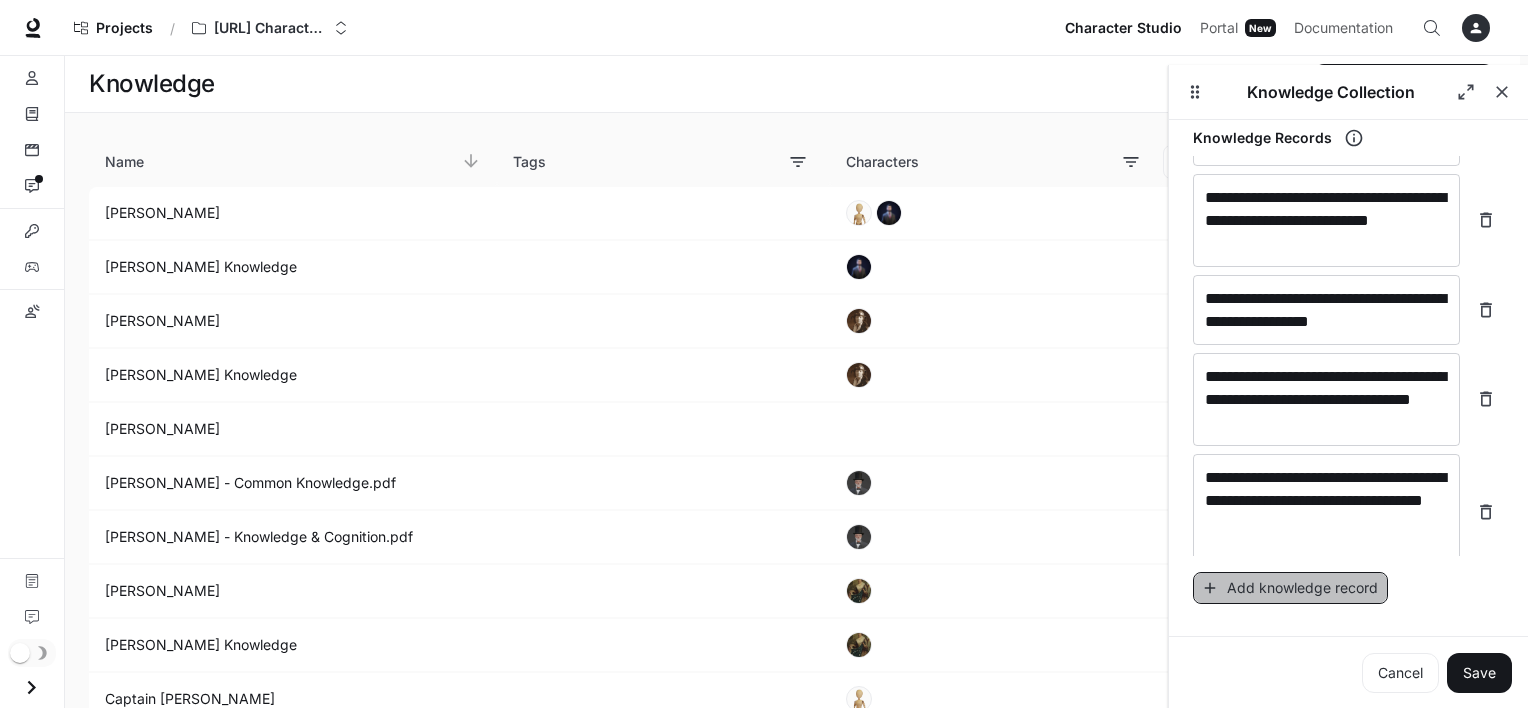 click on "Add knowledge record" at bounding box center [1290, 588] 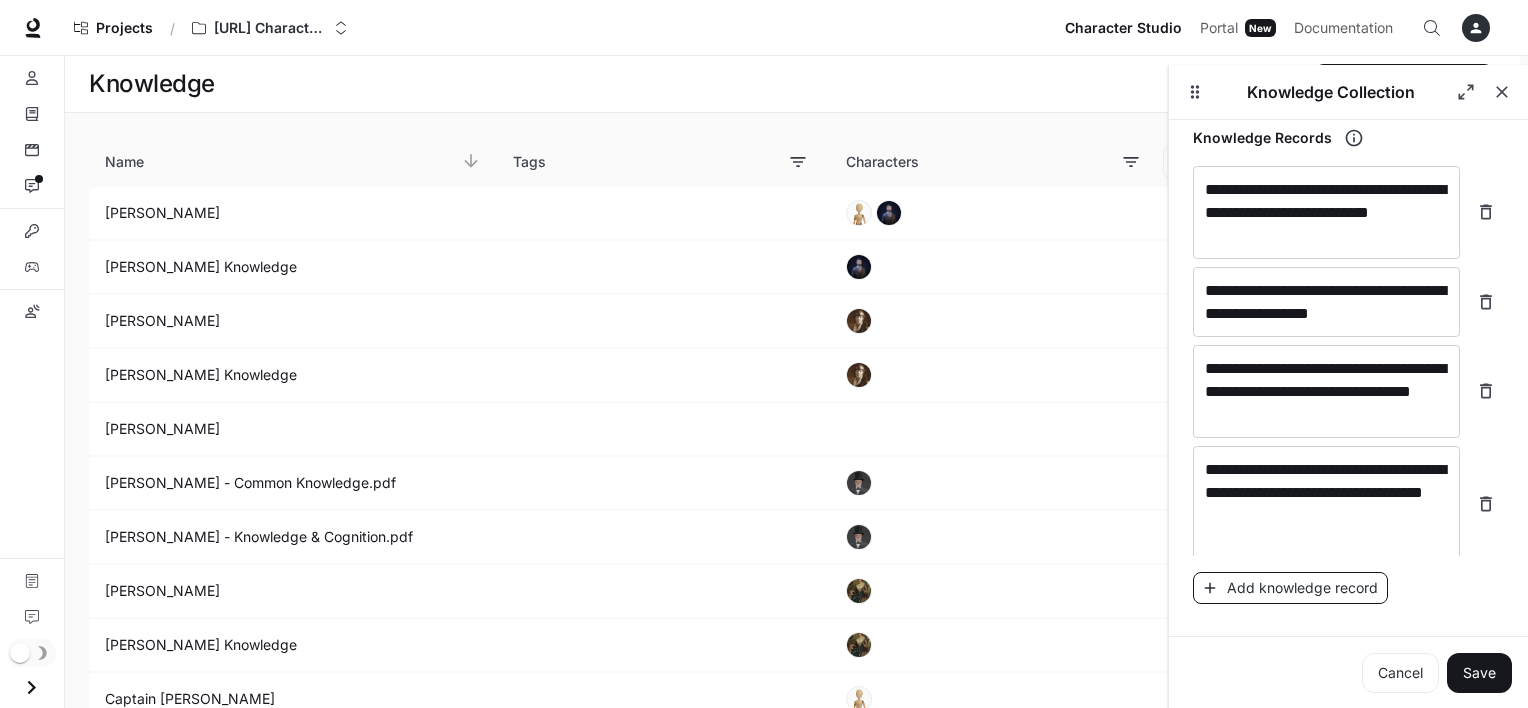 scroll, scrollTop: 260, scrollLeft: 0, axis: vertical 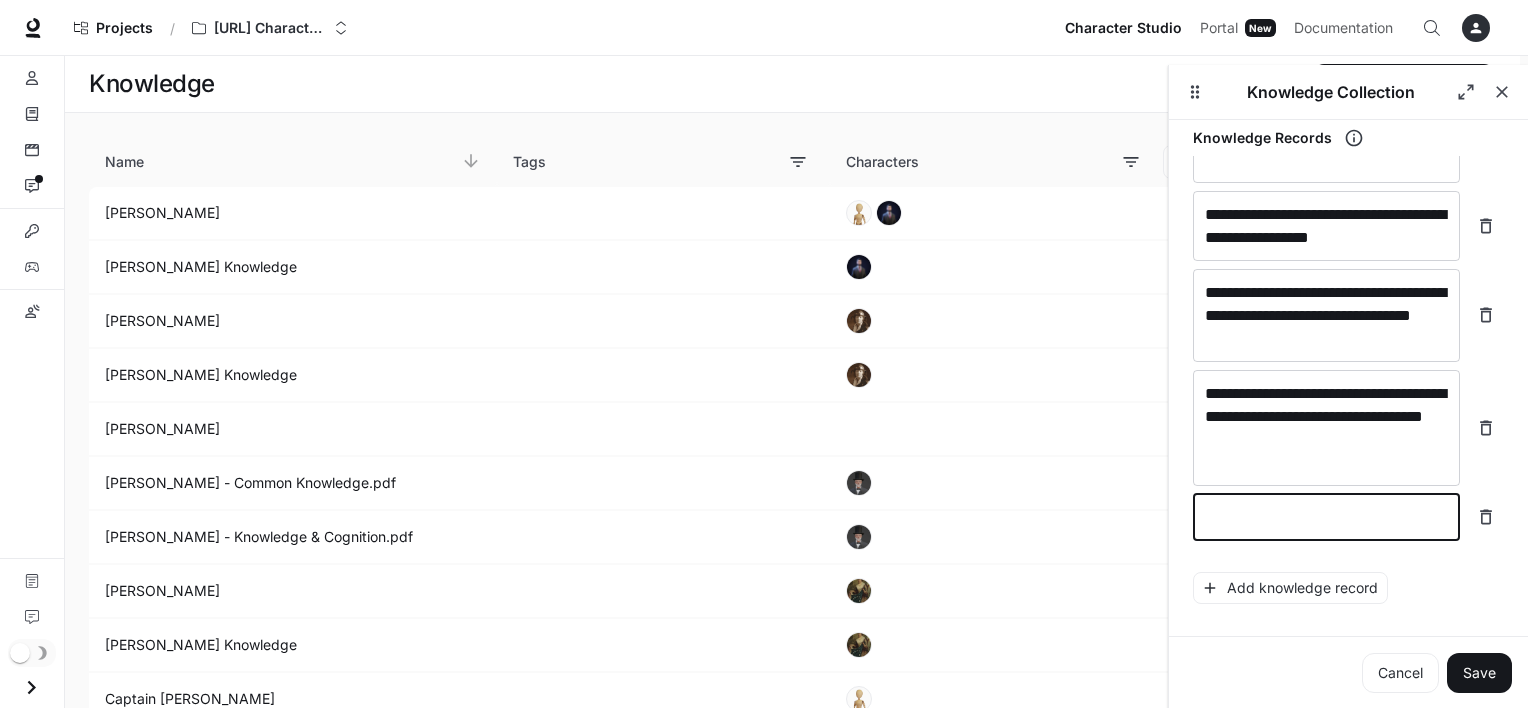 click at bounding box center (1326, 517) 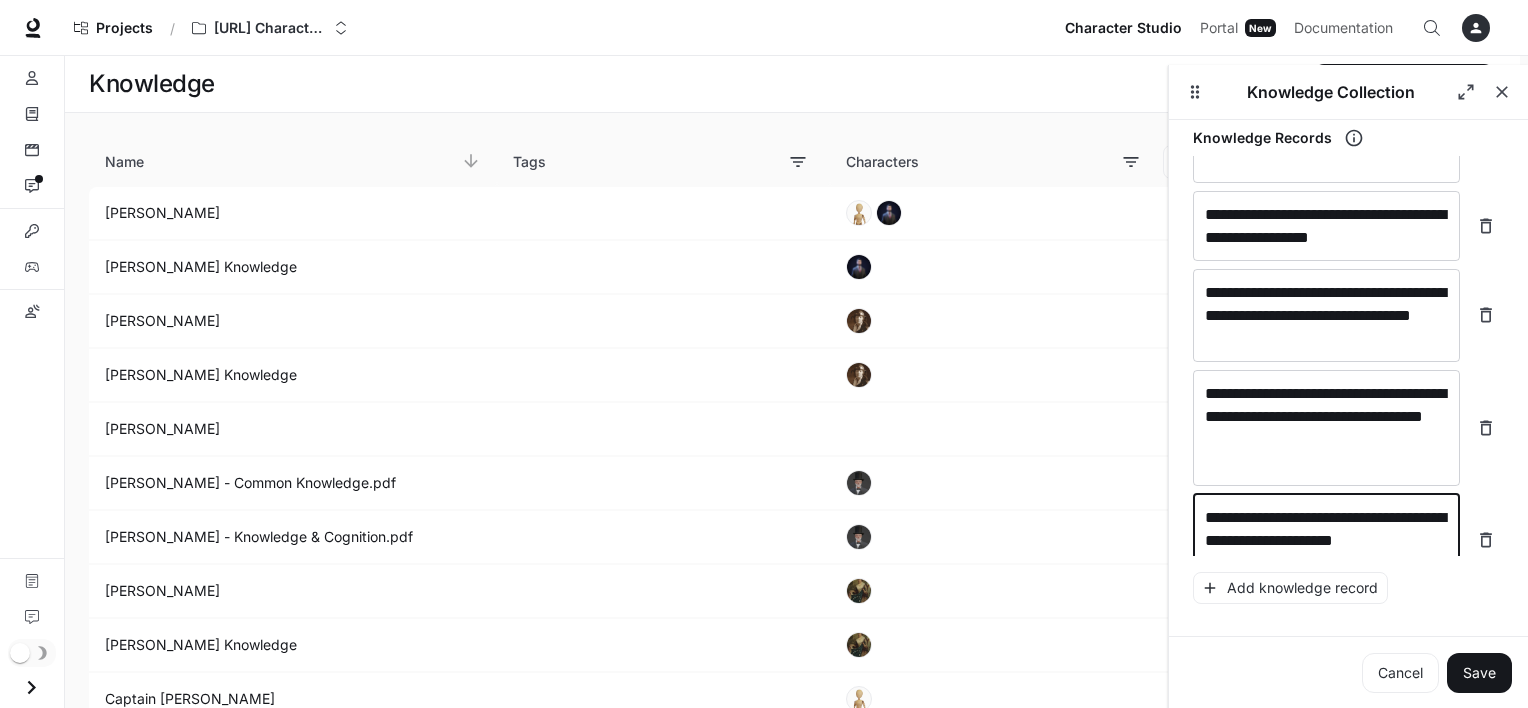 scroll, scrollTop: 276, scrollLeft: 0, axis: vertical 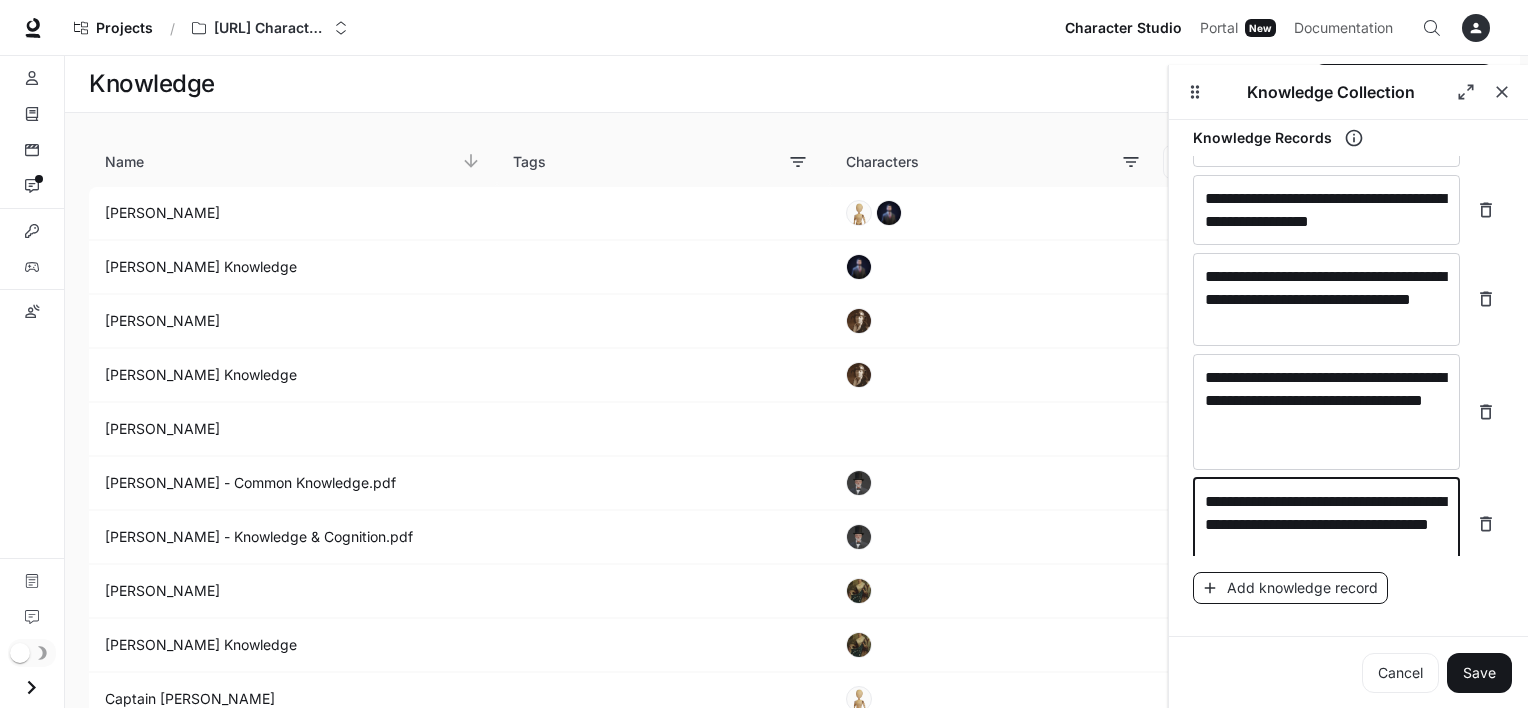 type on "**********" 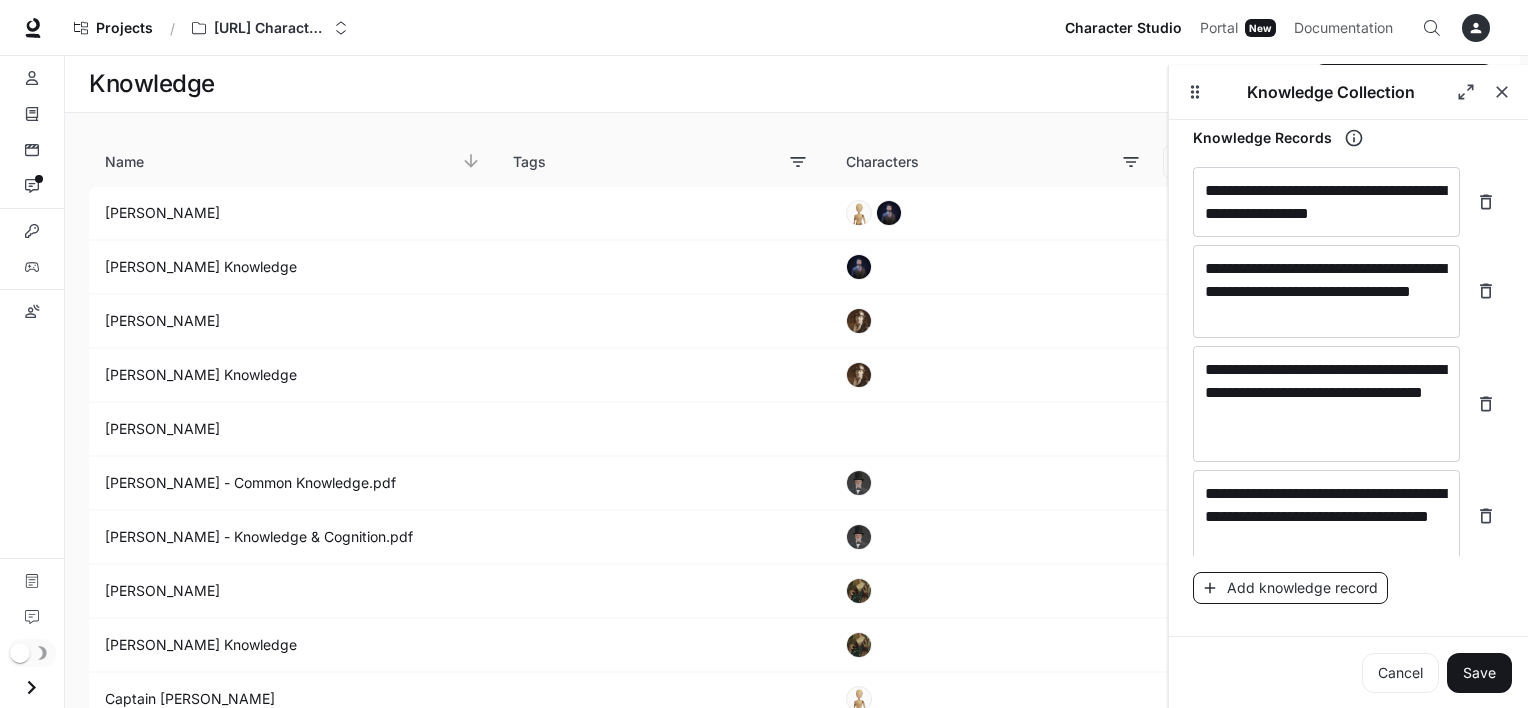scroll, scrollTop: 346, scrollLeft: 0, axis: vertical 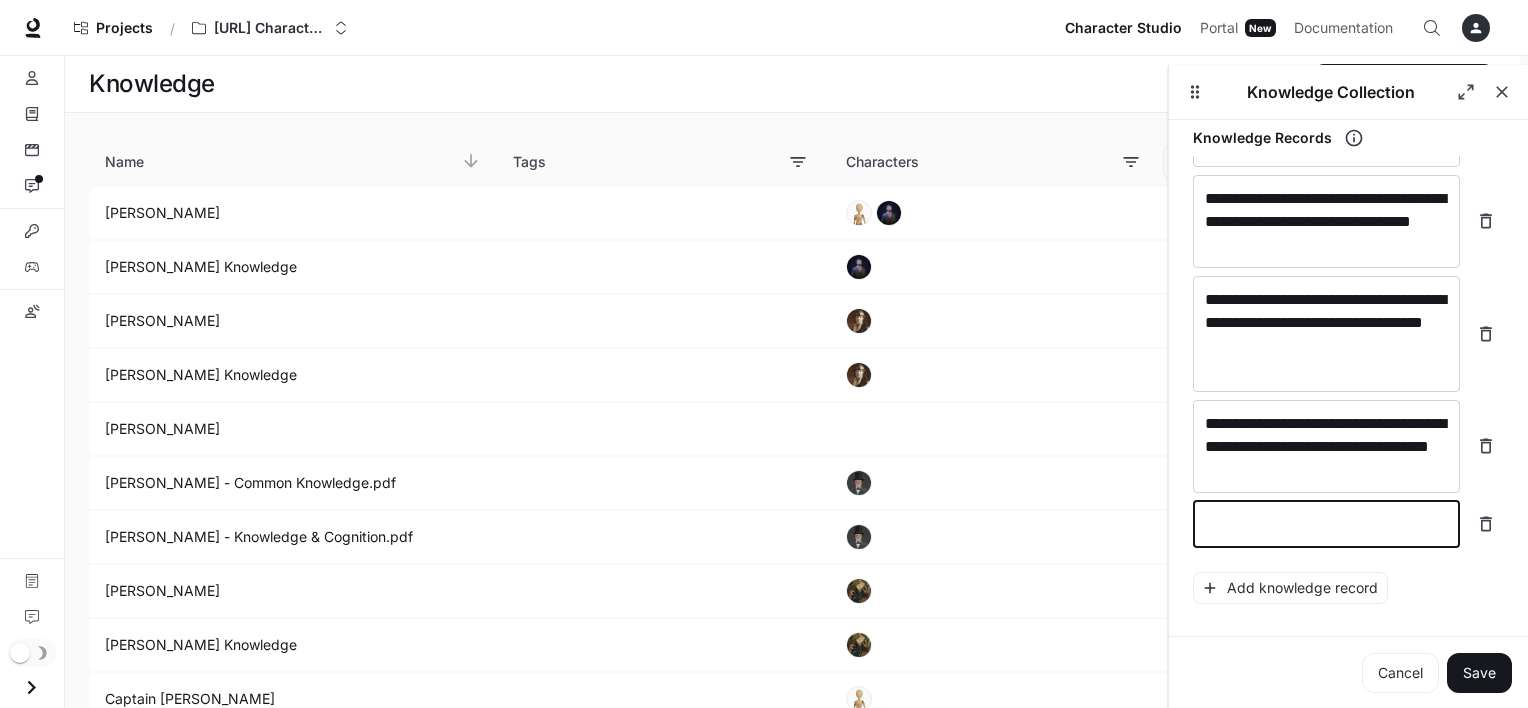 click at bounding box center (1326, 524) 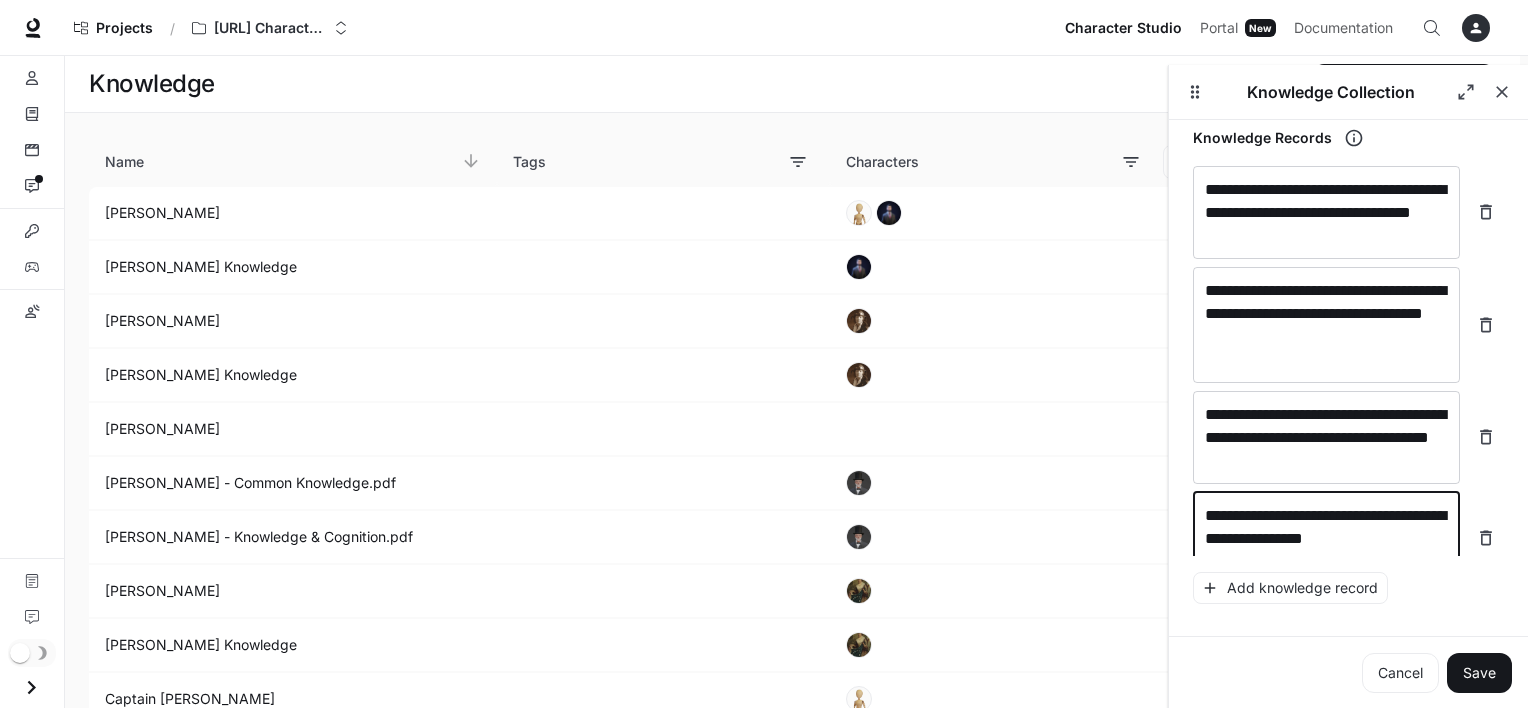 scroll, scrollTop: 369, scrollLeft: 0, axis: vertical 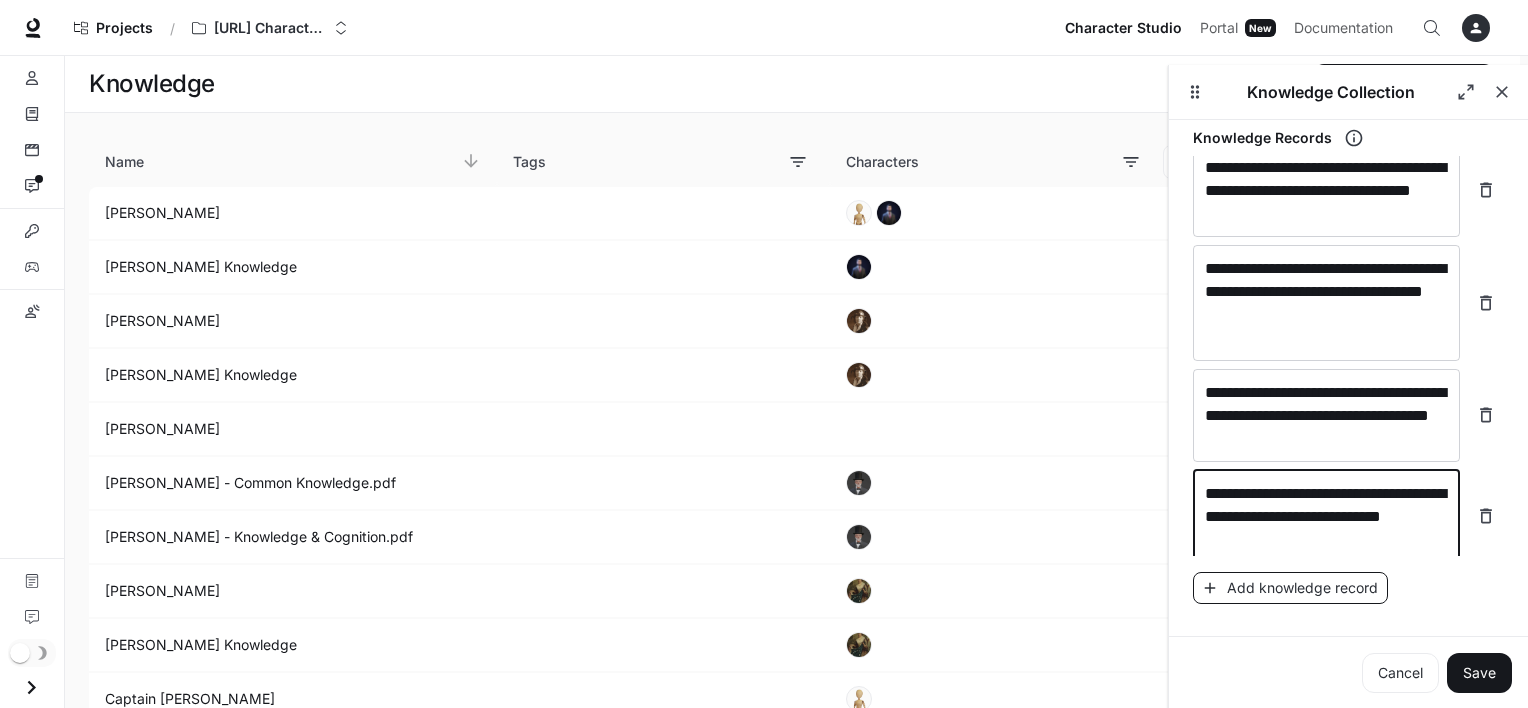type on "**********" 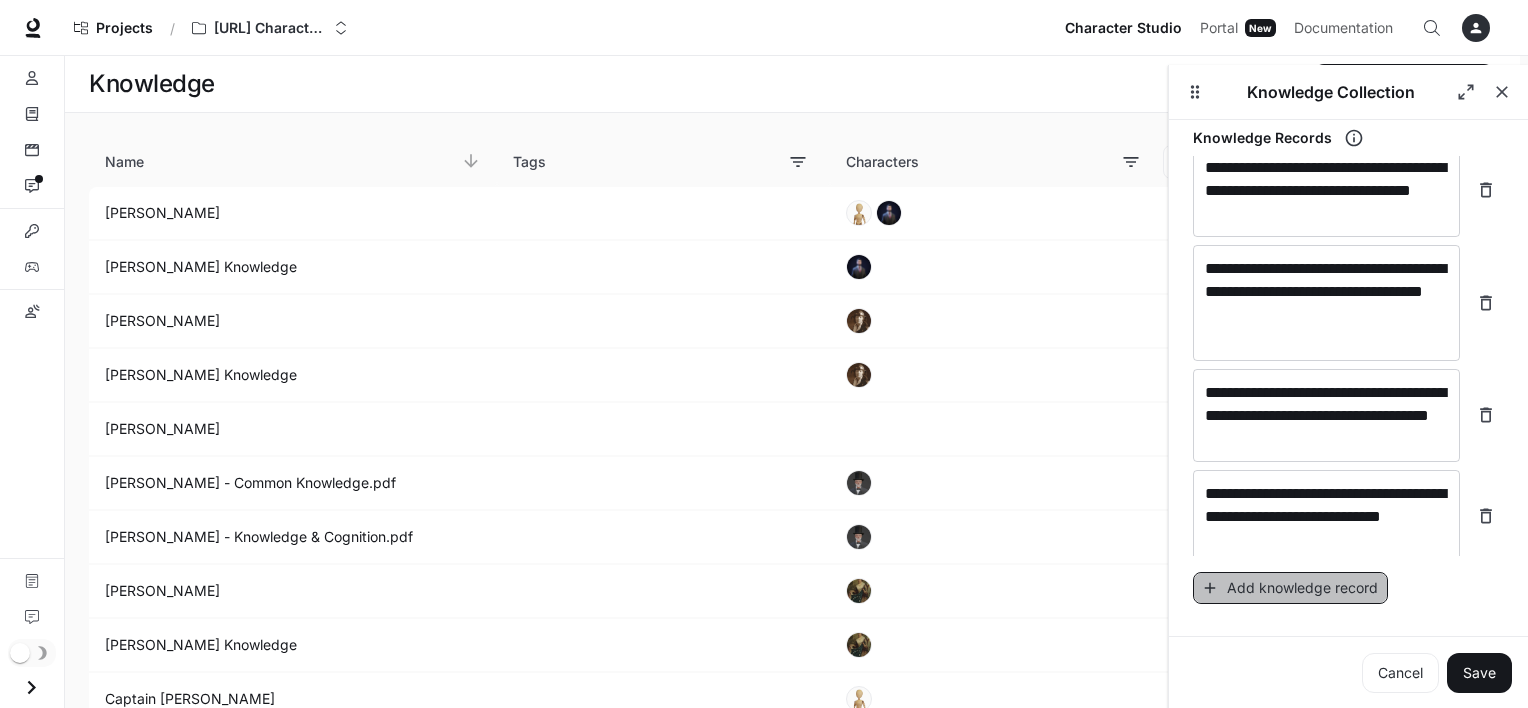click on "Add knowledge record" at bounding box center (1290, 588) 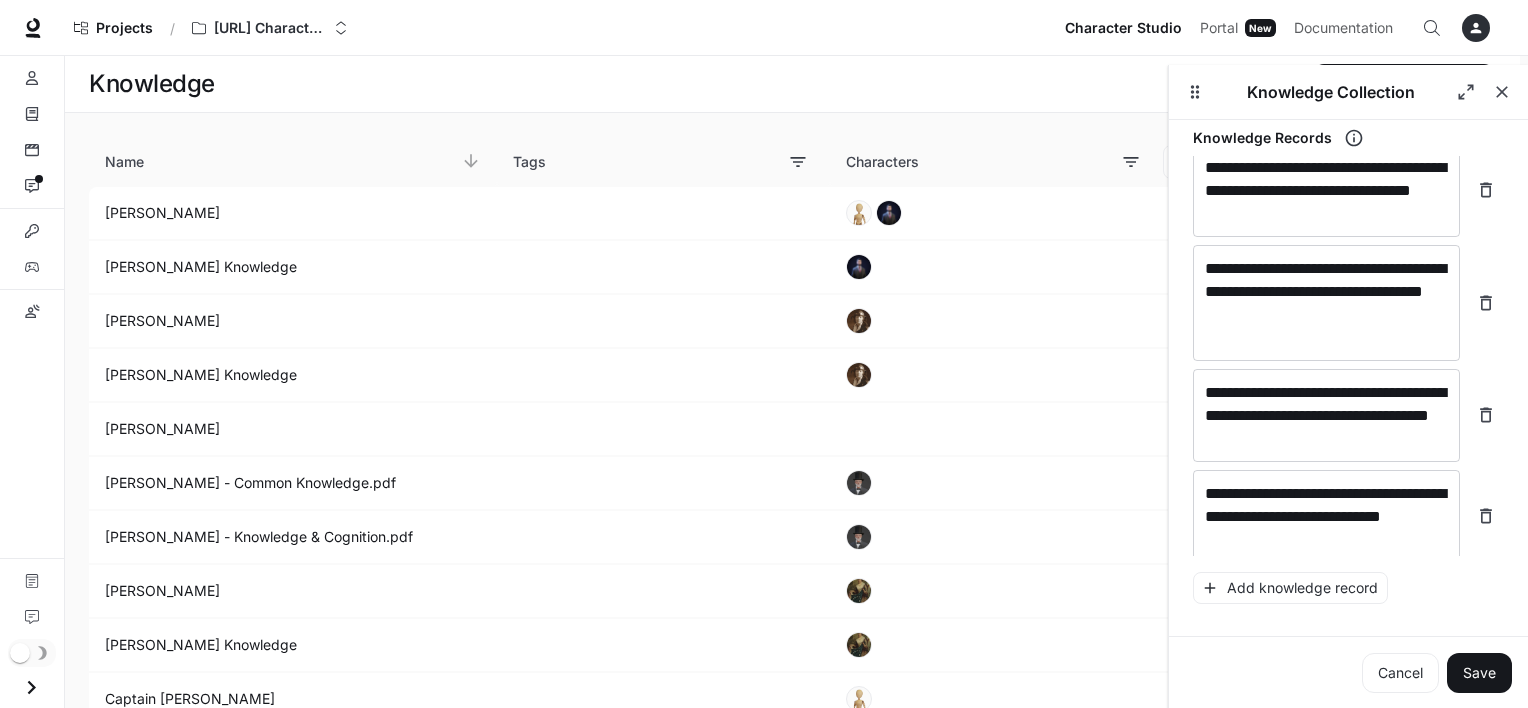 scroll, scrollTop: 424, scrollLeft: 0, axis: vertical 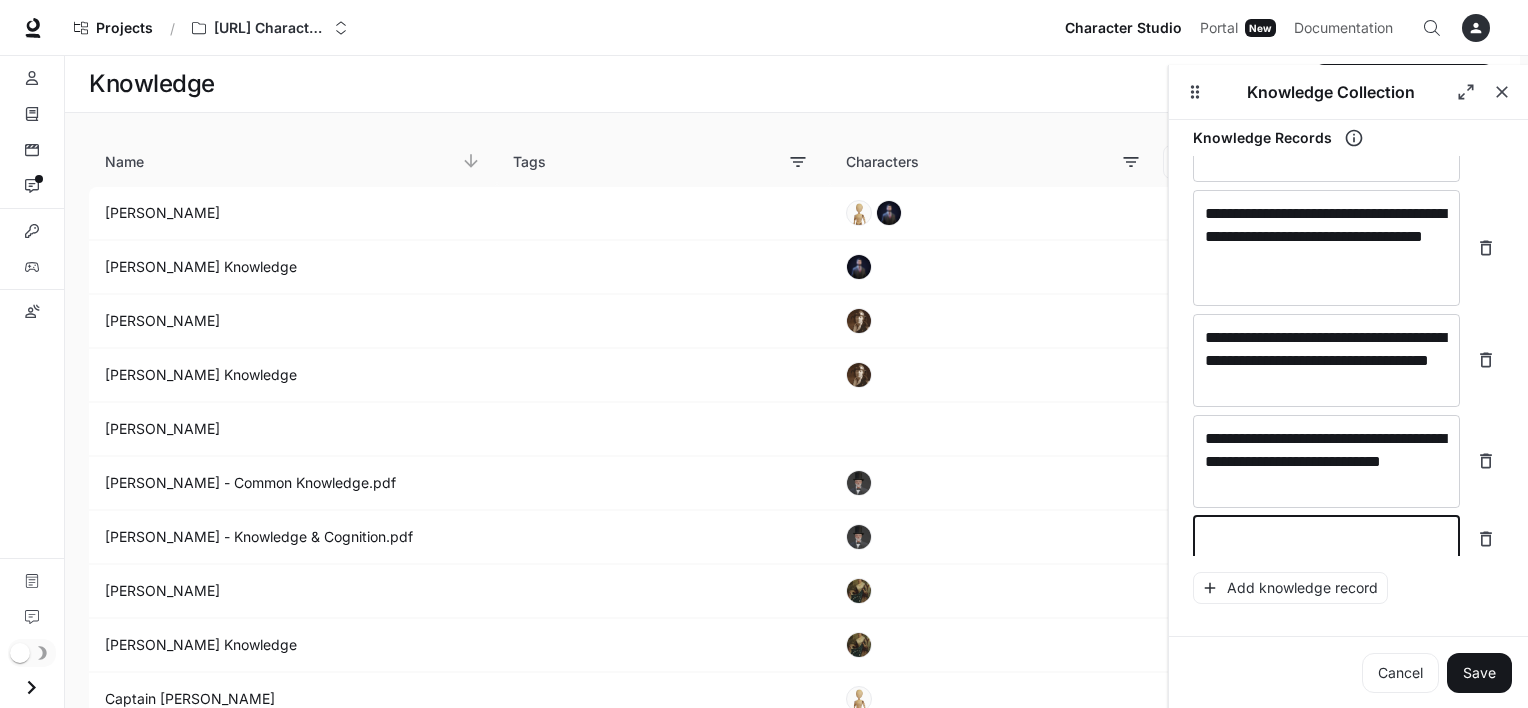click at bounding box center [1326, 539] 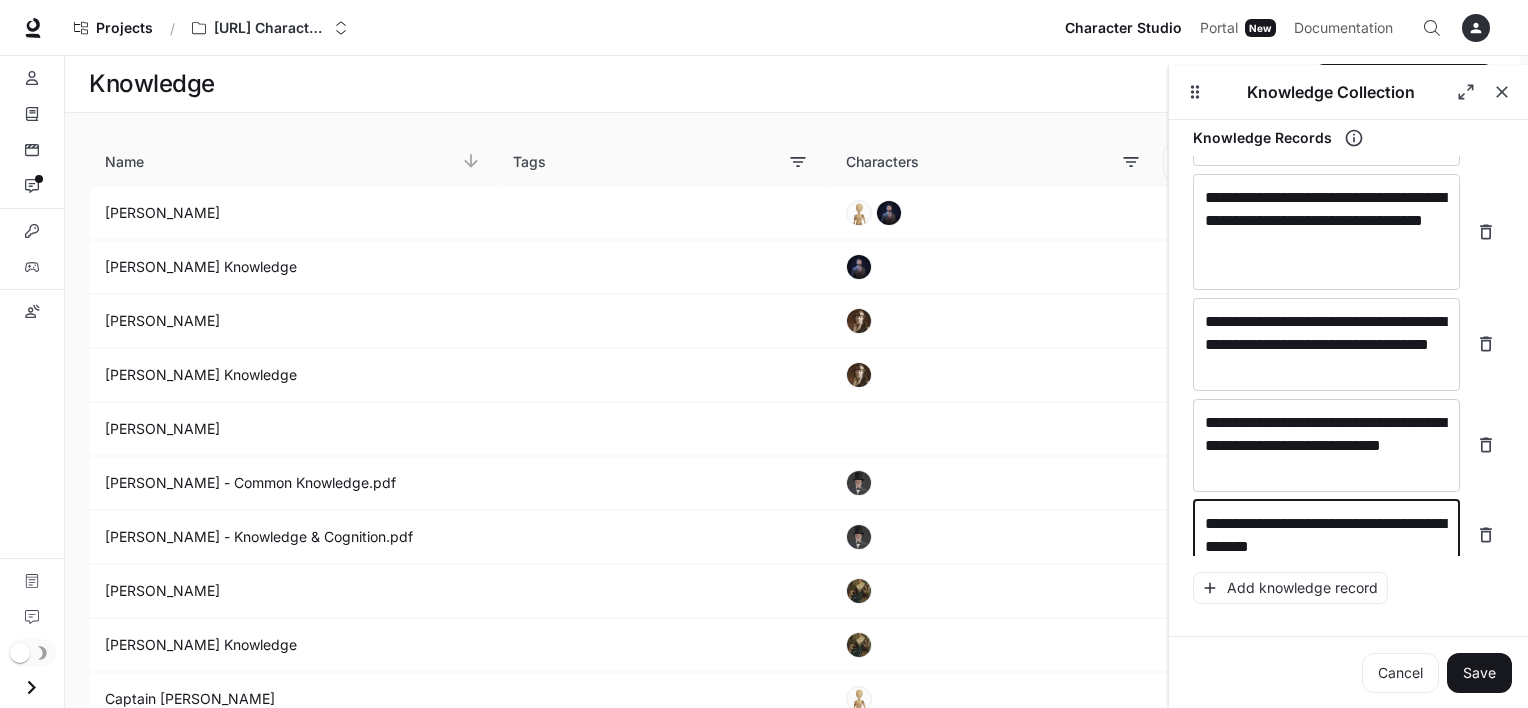 scroll, scrollTop: 461, scrollLeft: 0, axis: vertical 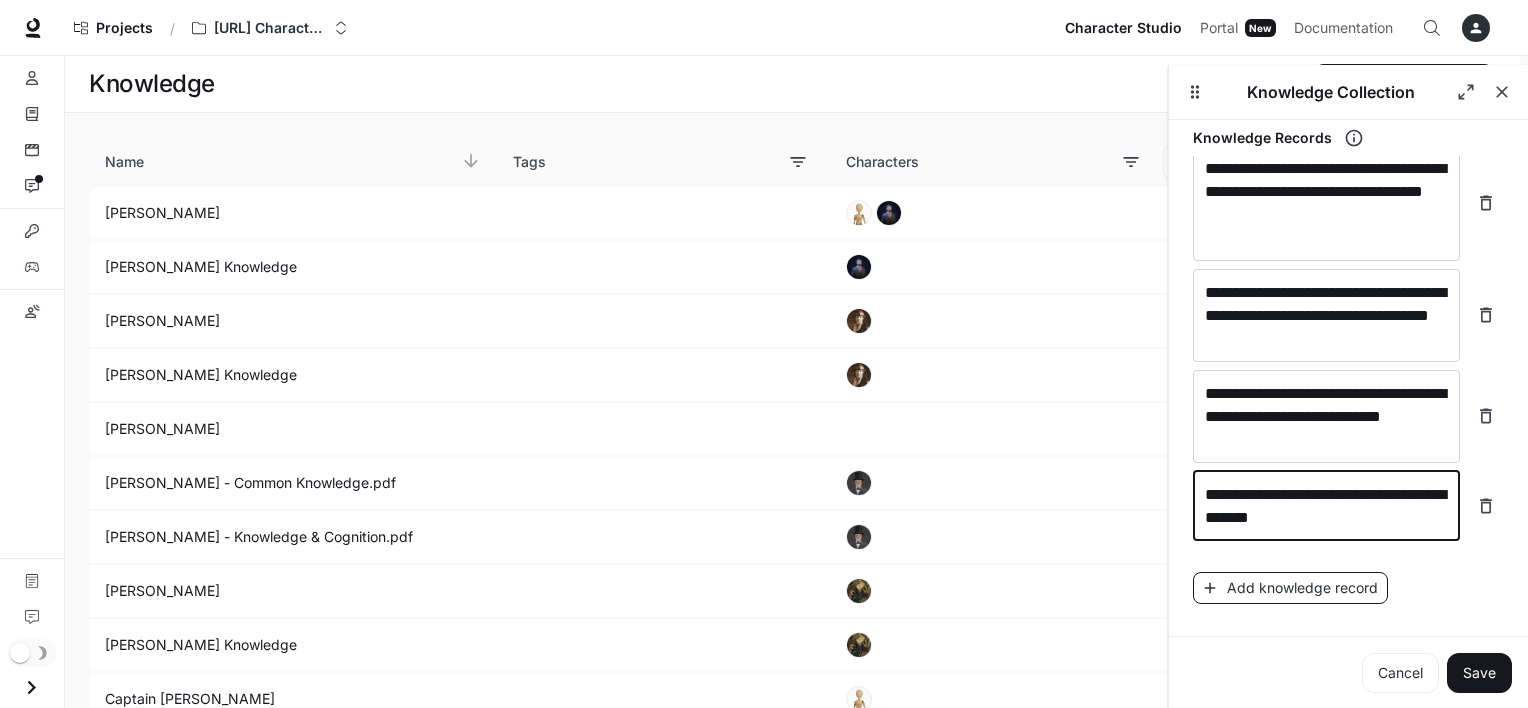 type on "**********" 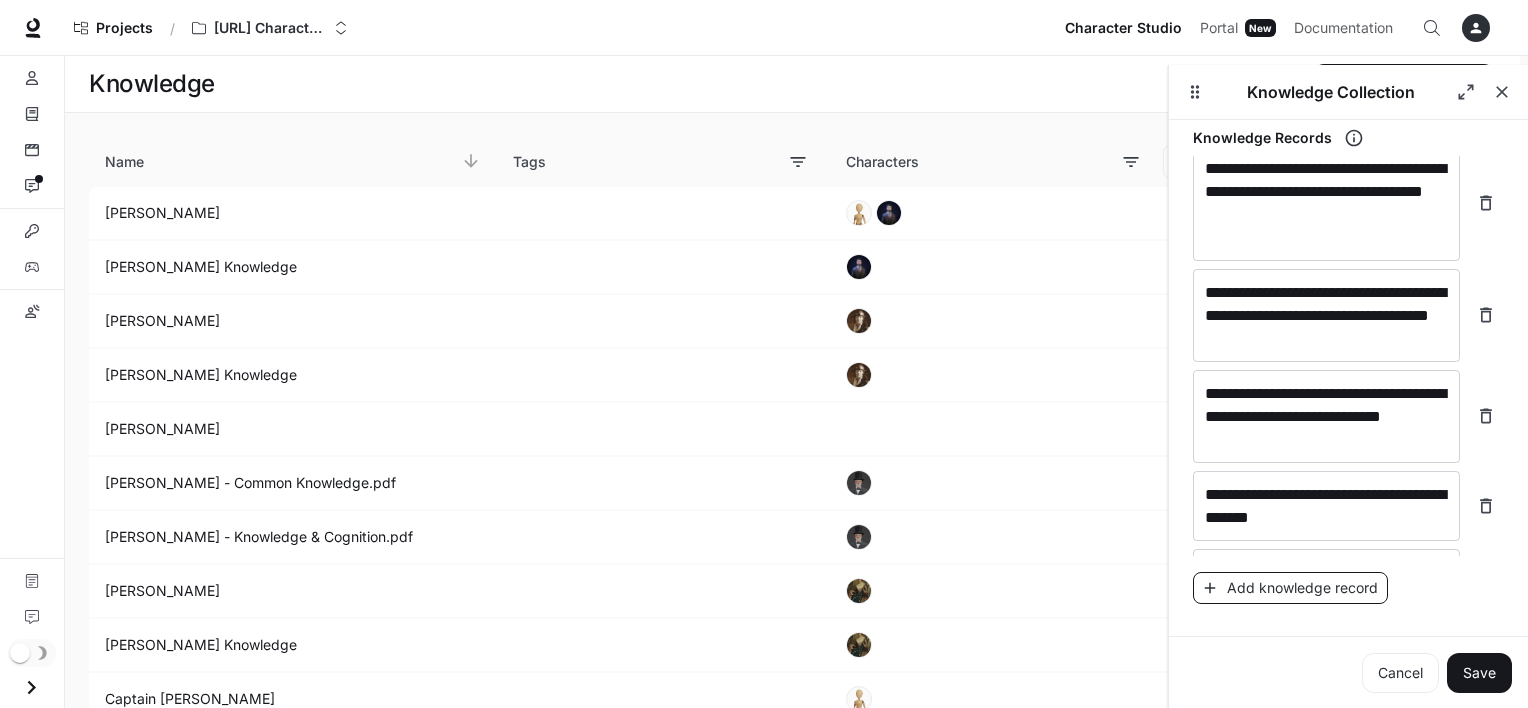 scroll, scrollTop: 516, scrollLeft: 0, axis: vertical 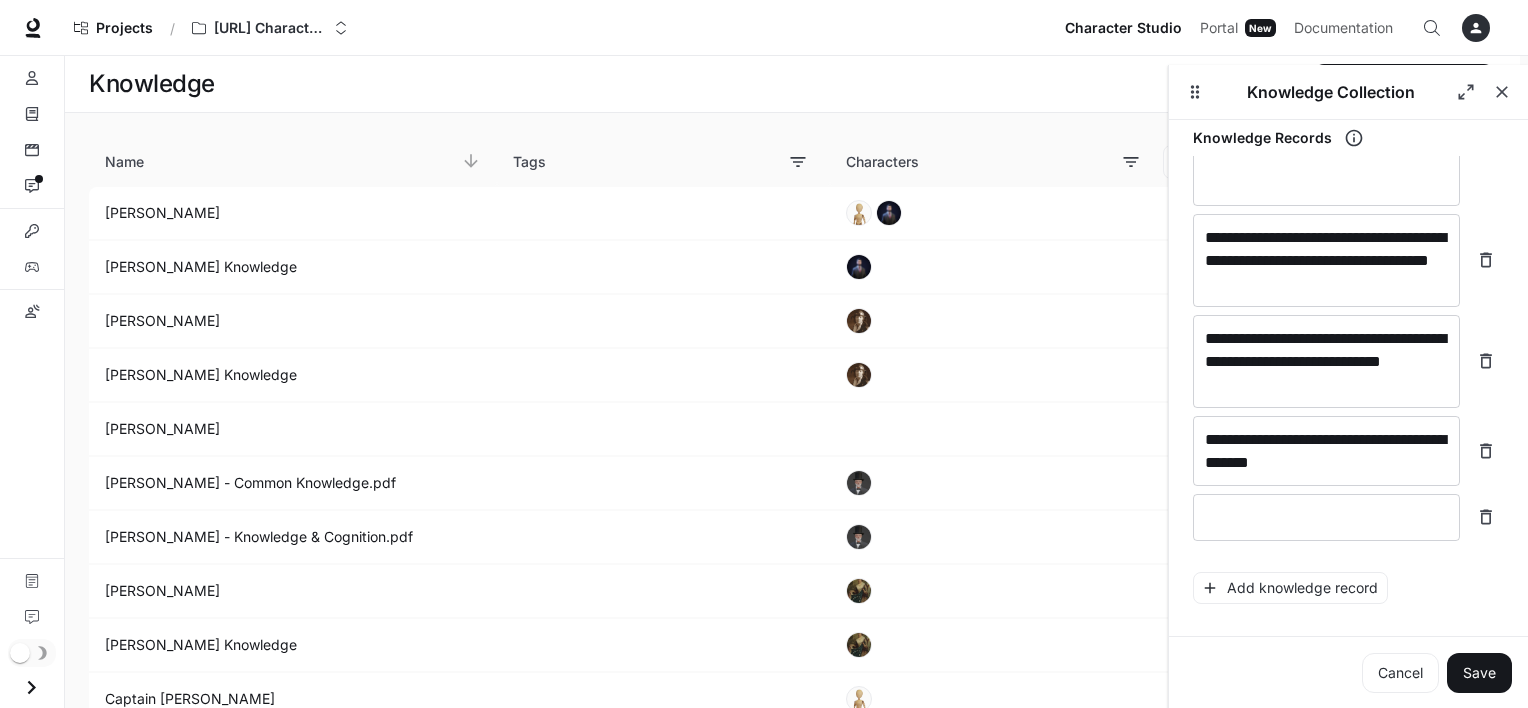 click 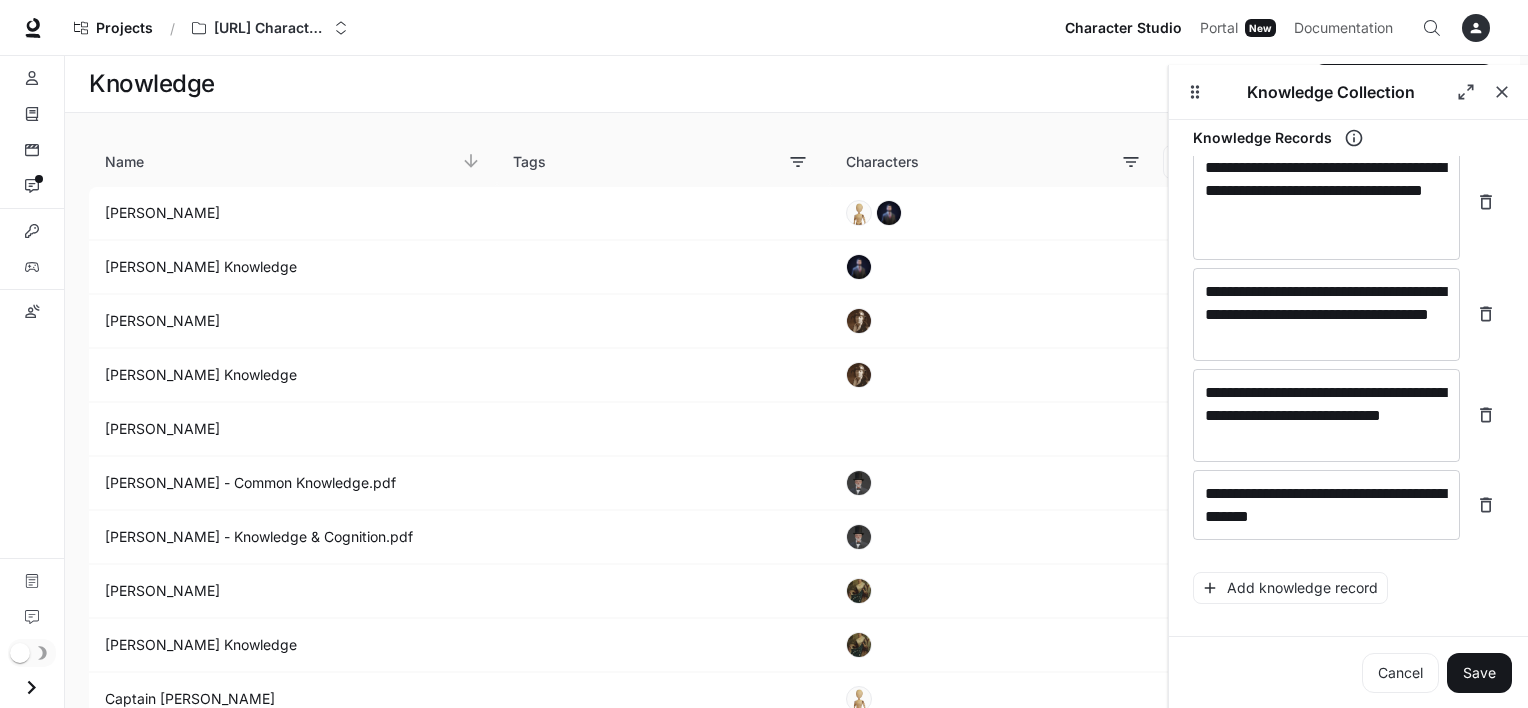 scroll, scrollTop: 462, scrollLeft: 0, axis: vertical 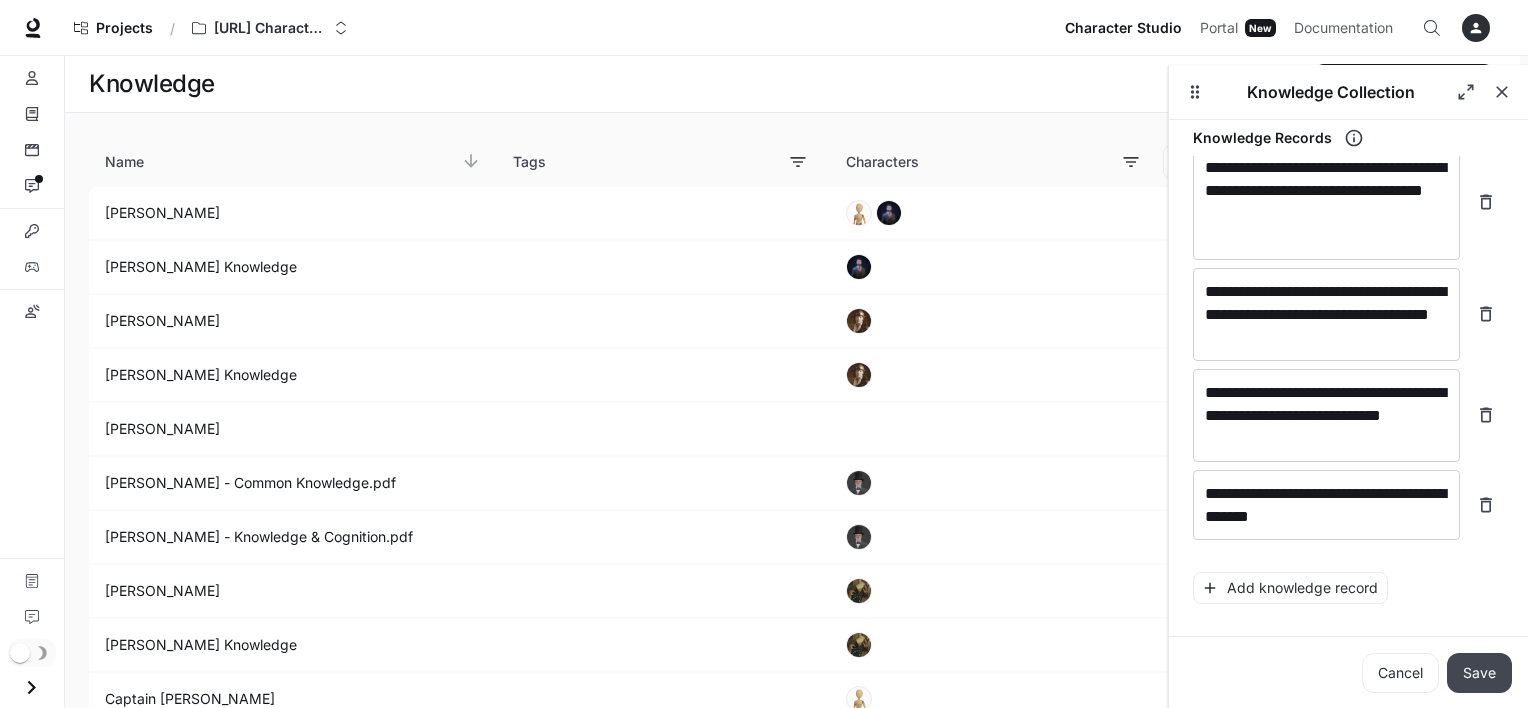 click on "Save" at bounding box center (1479, 673) 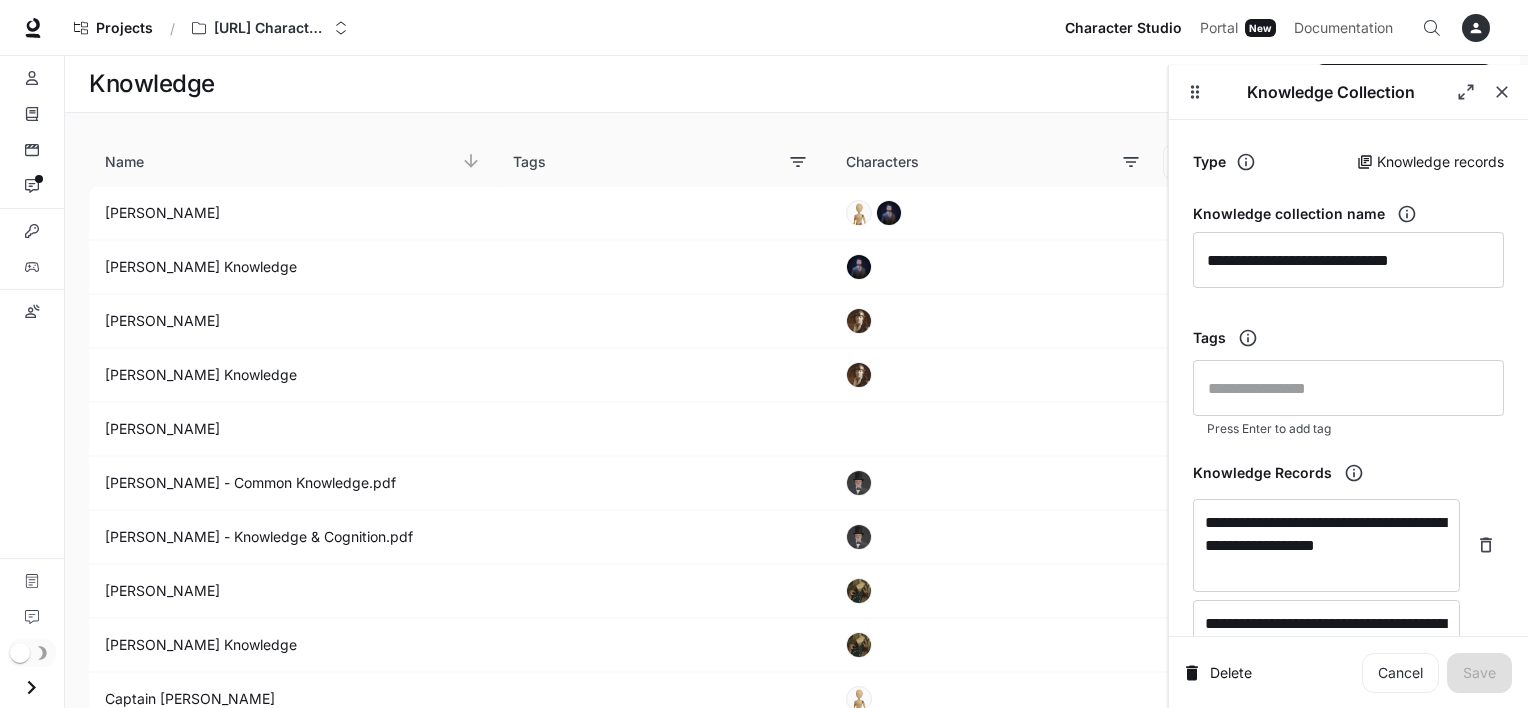 scroll, scrollTop: 0, scrollLeft: 0, axis: both 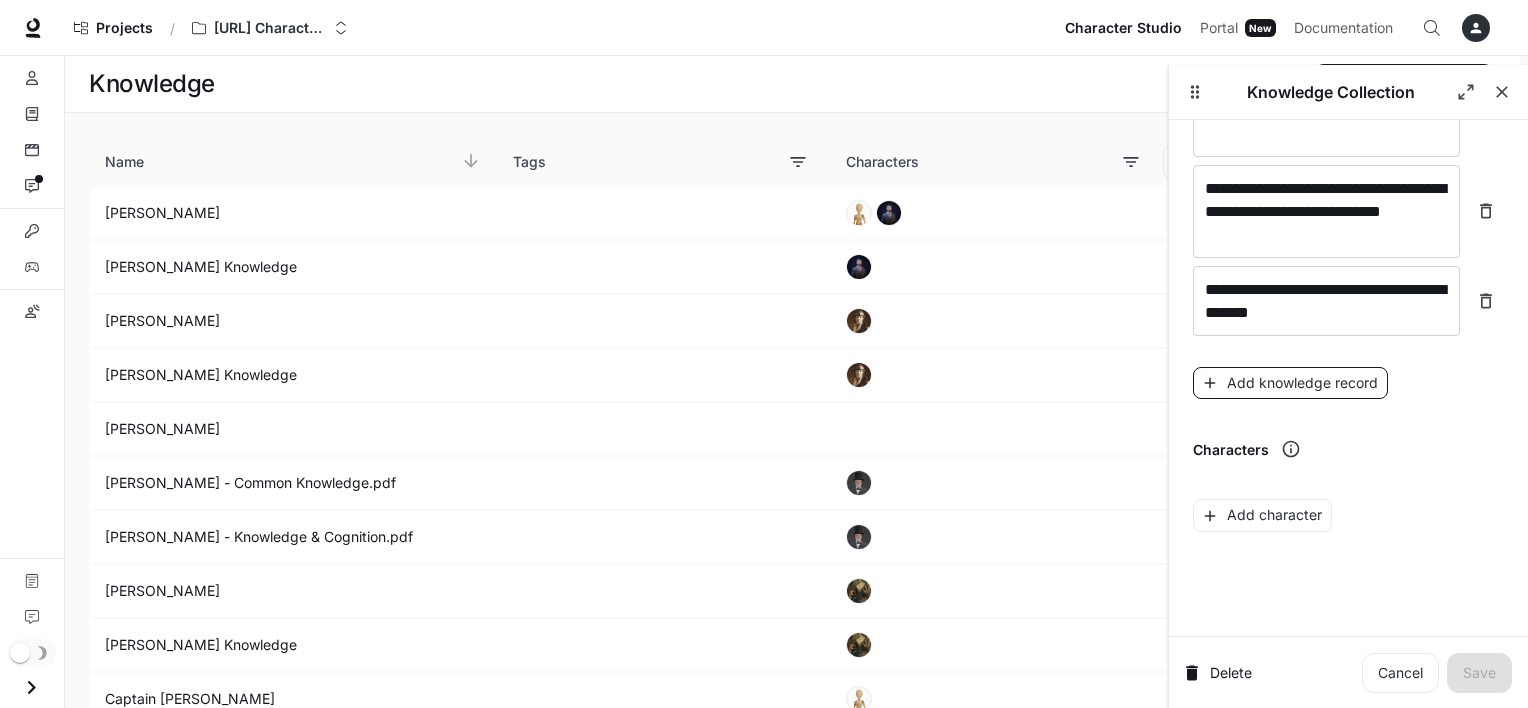 click on "Add knowledge record" at bounding box center (1290, 383) 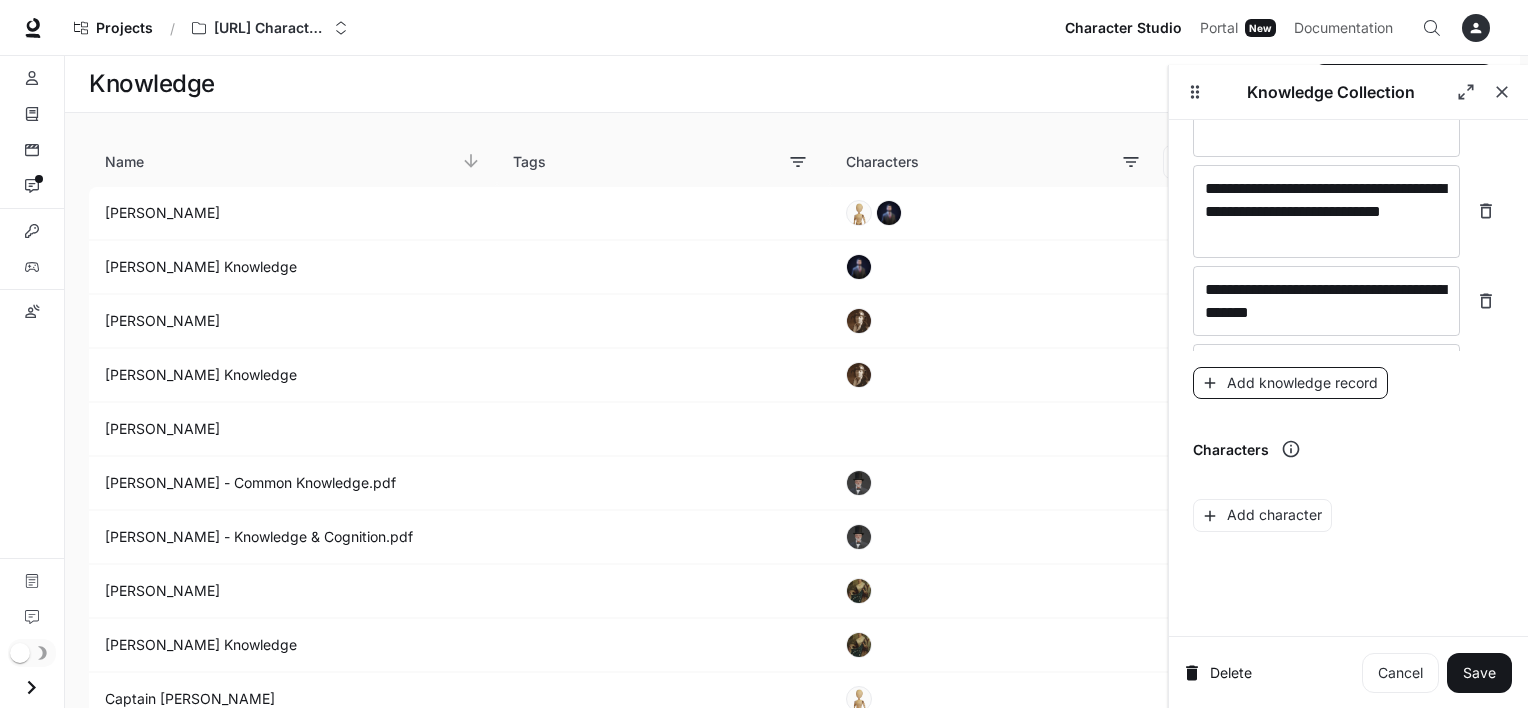 scroll, scrollTop: 516, scrollLeft: 0, axis: vertical 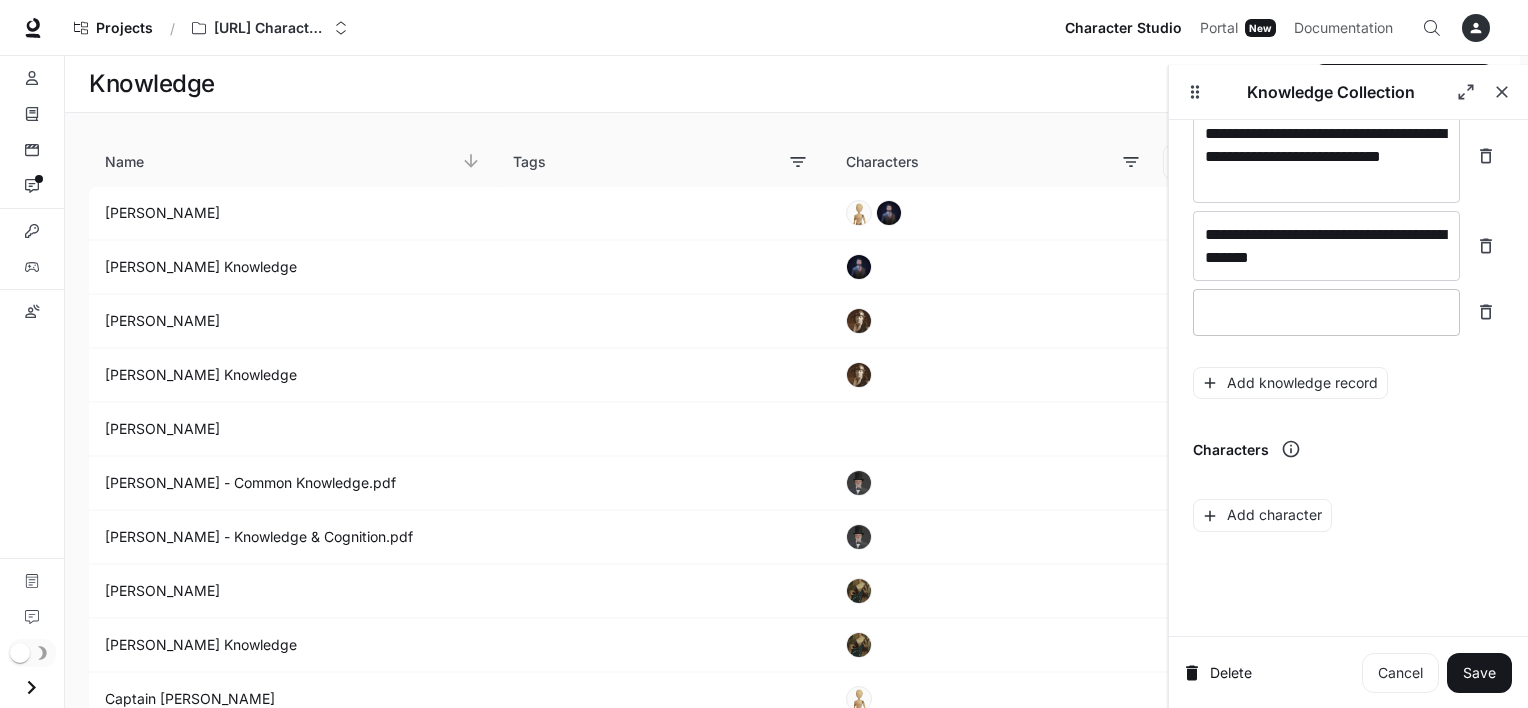 click at bounding box center [1326, 312] 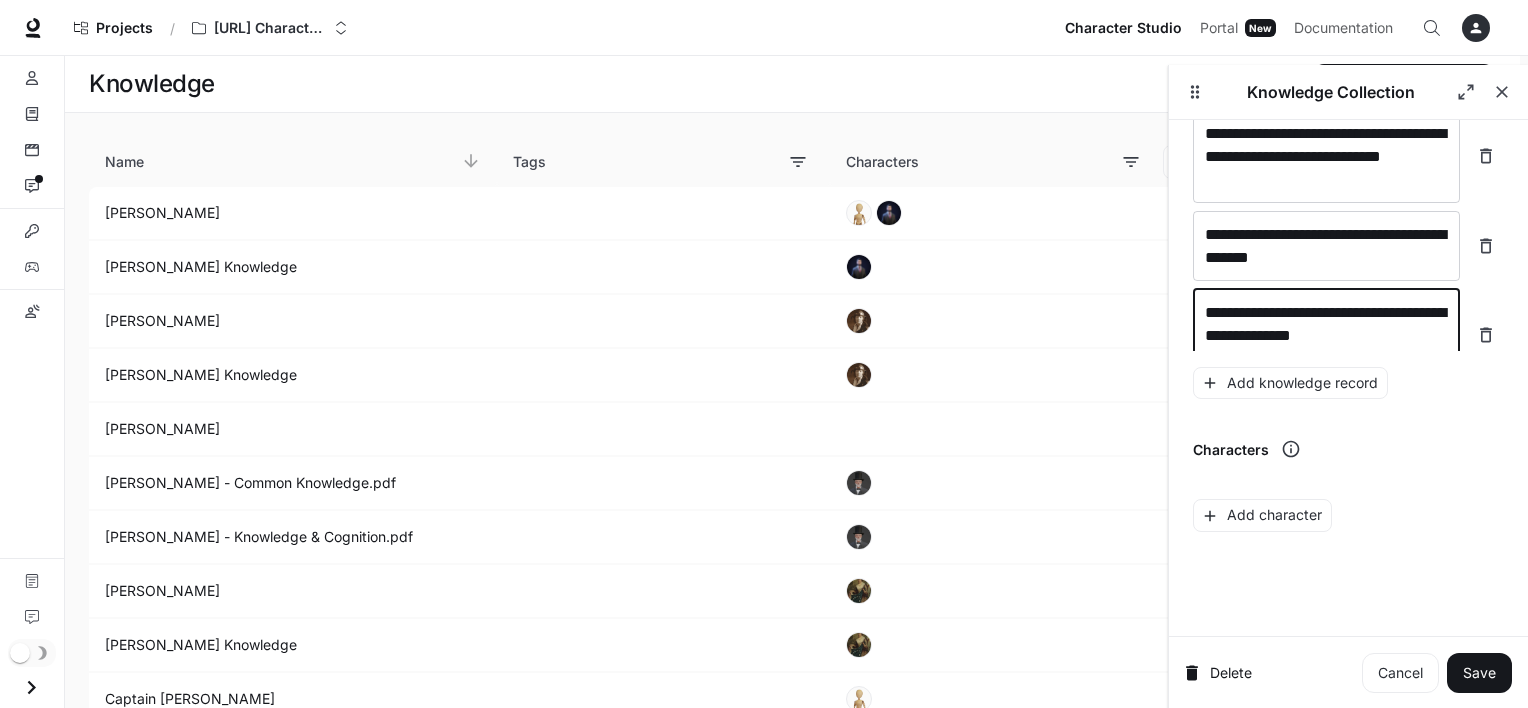 scroll, scrollTop: 532, scrollLeft: 0, axis: vertical 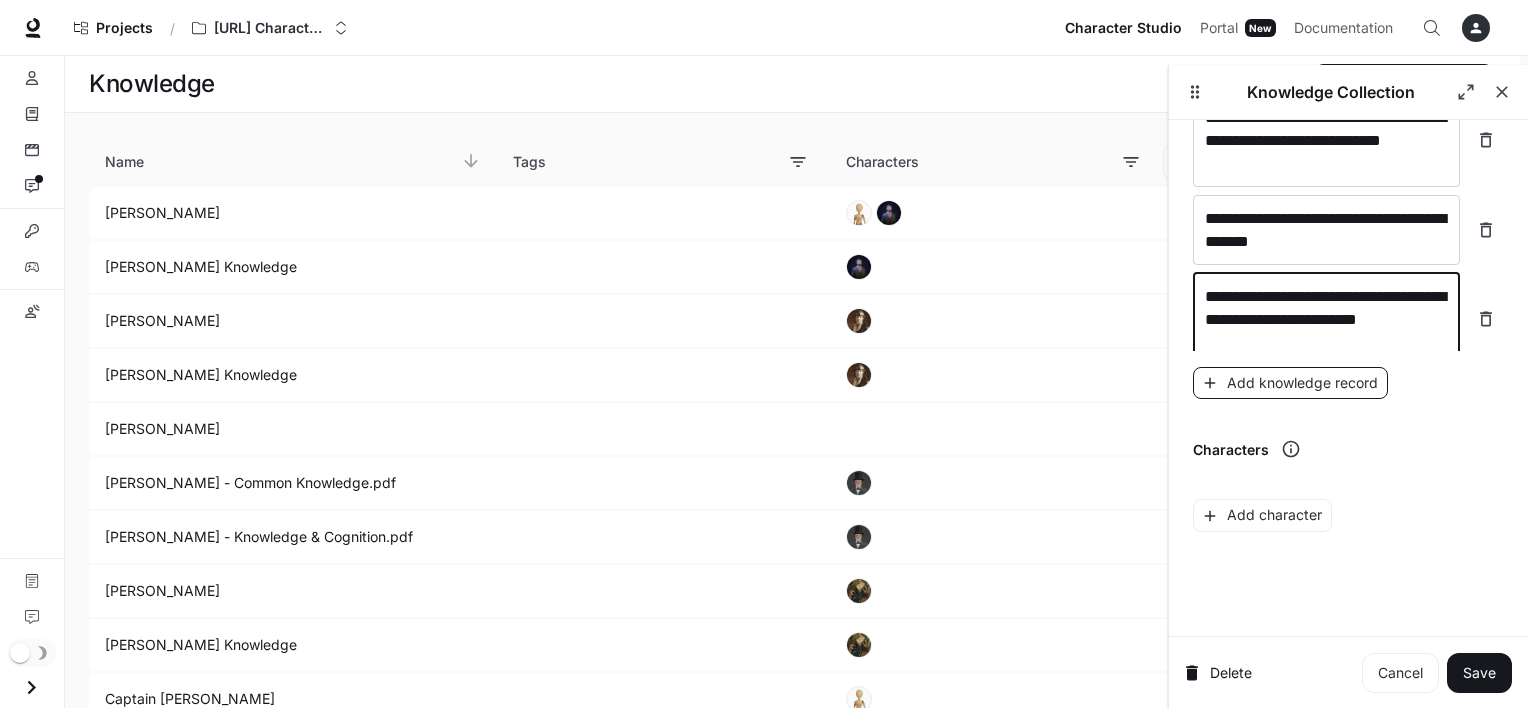 type on "**********" 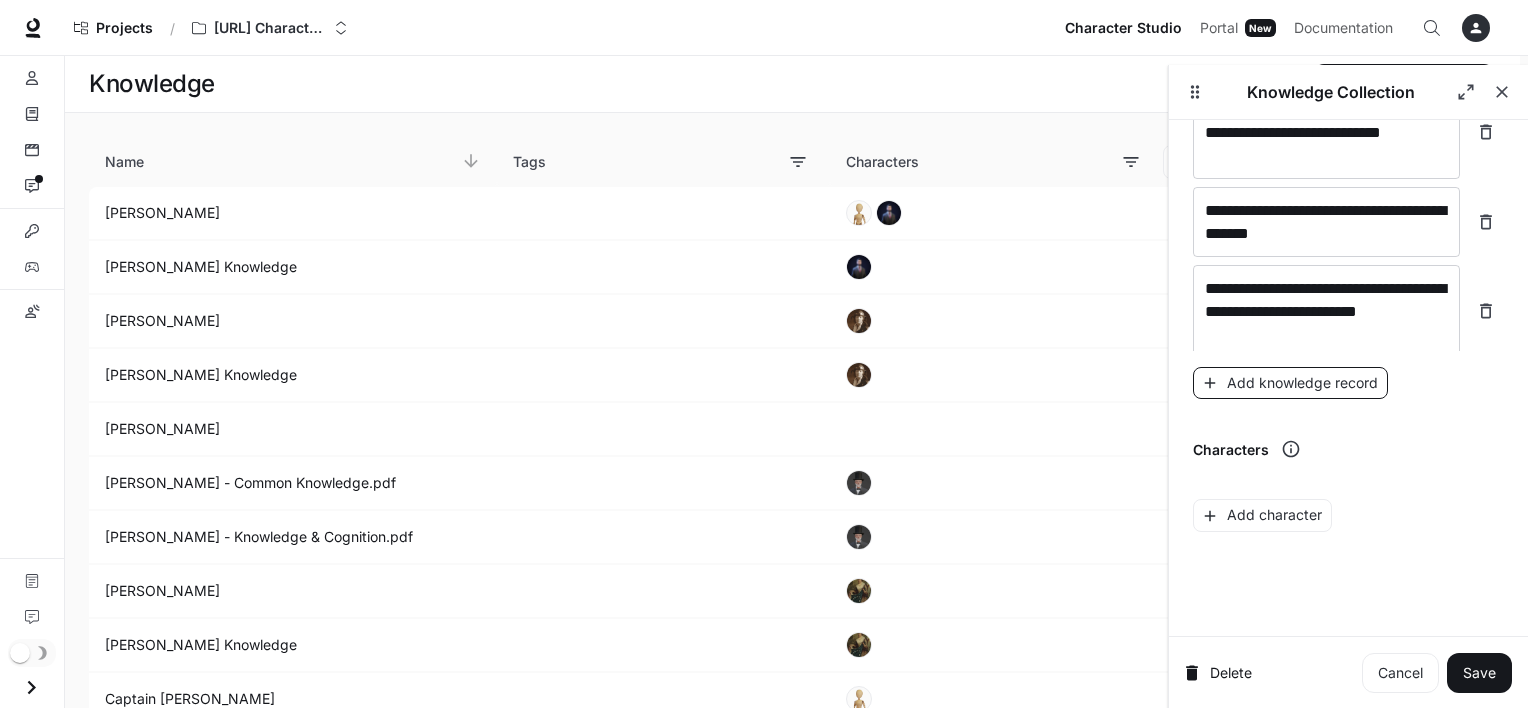 scroll, scrollTop: 610, scrollLeft: 0, axis: vertical 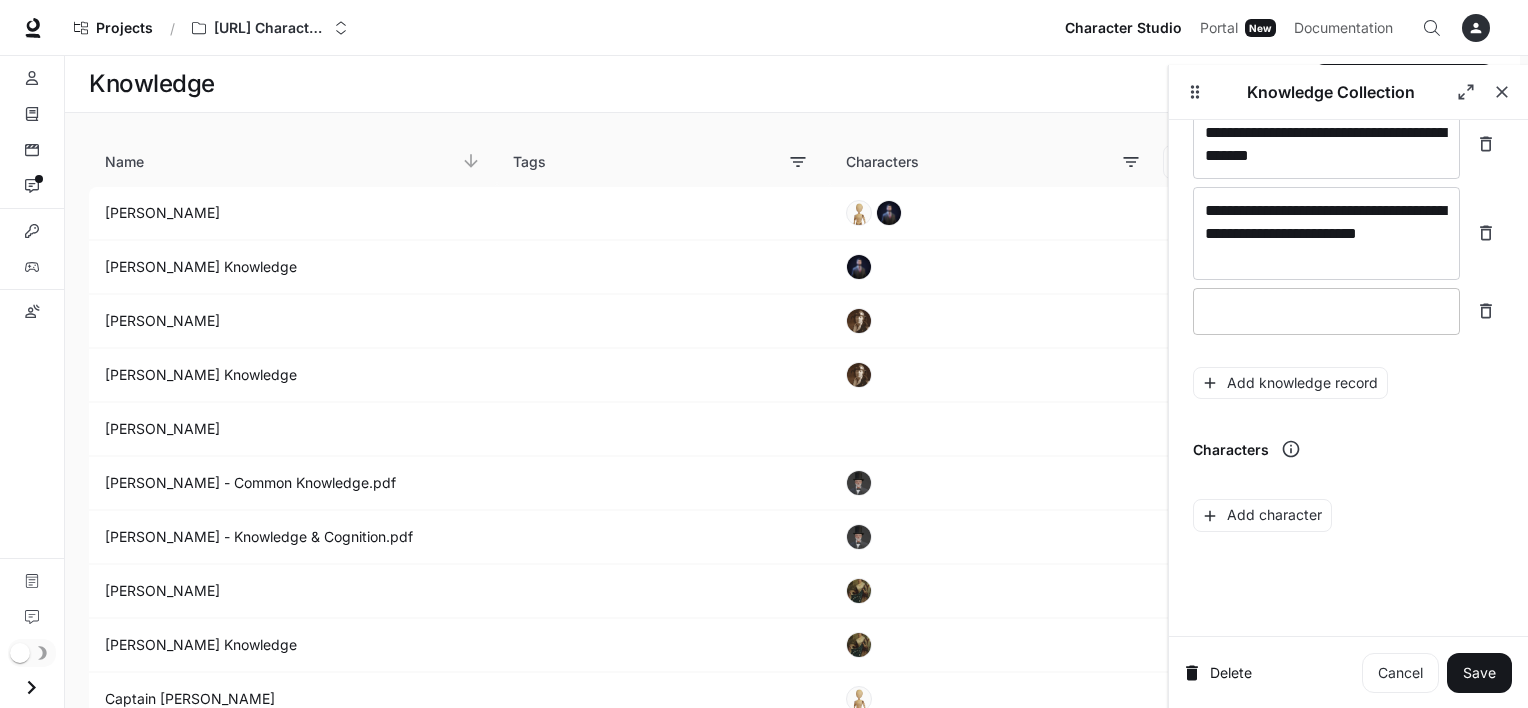 click at bounding box center [1326, 311] 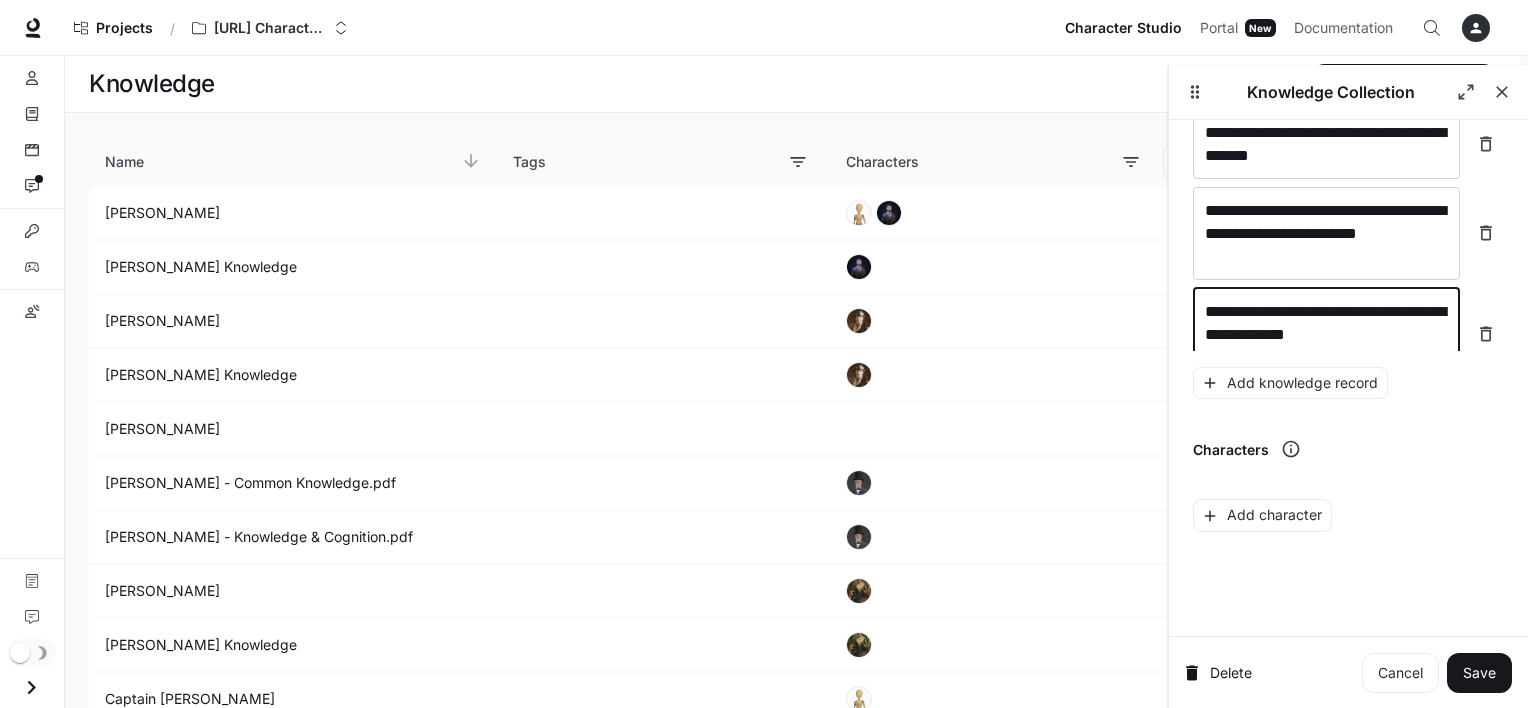 scroll, scrollTop: 625, scrollLeft: 0, axis: vertical 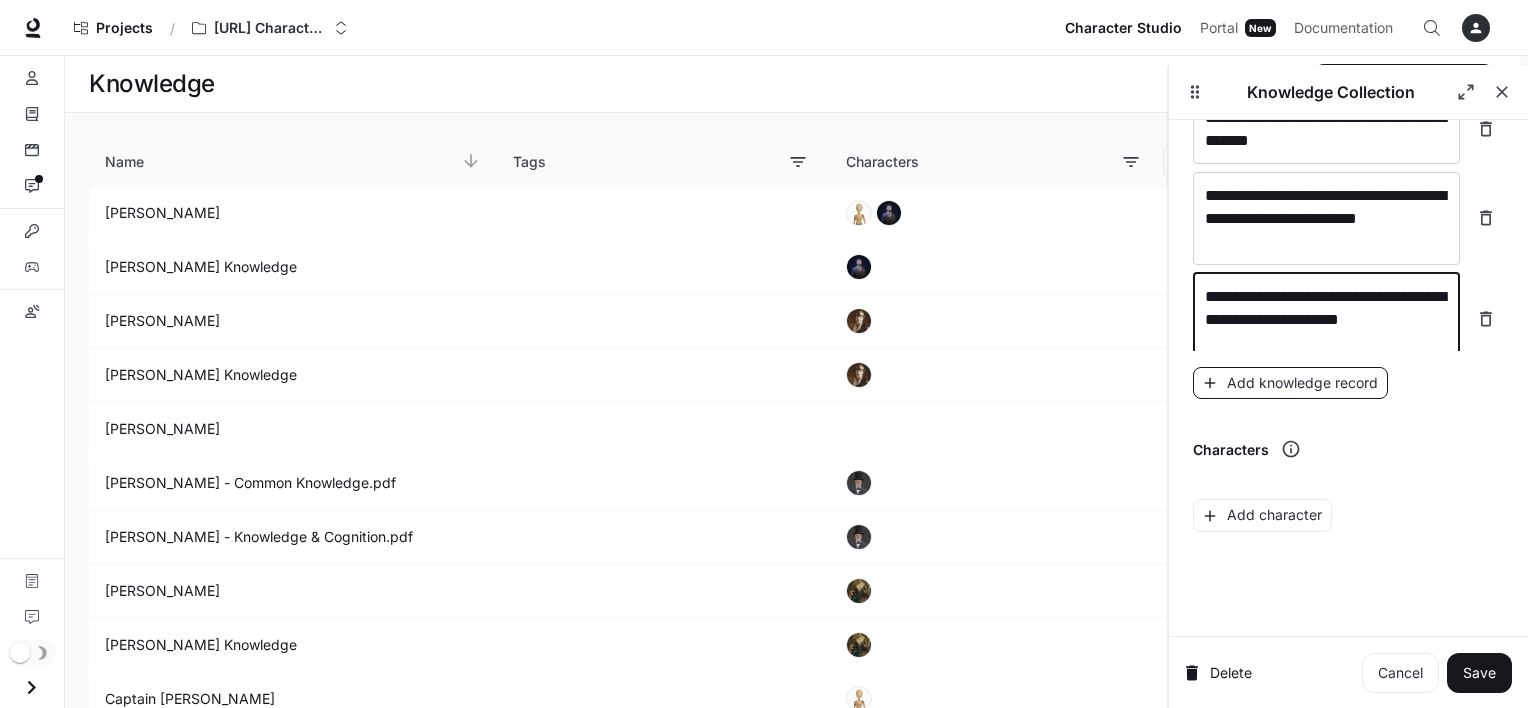 type on "**********" 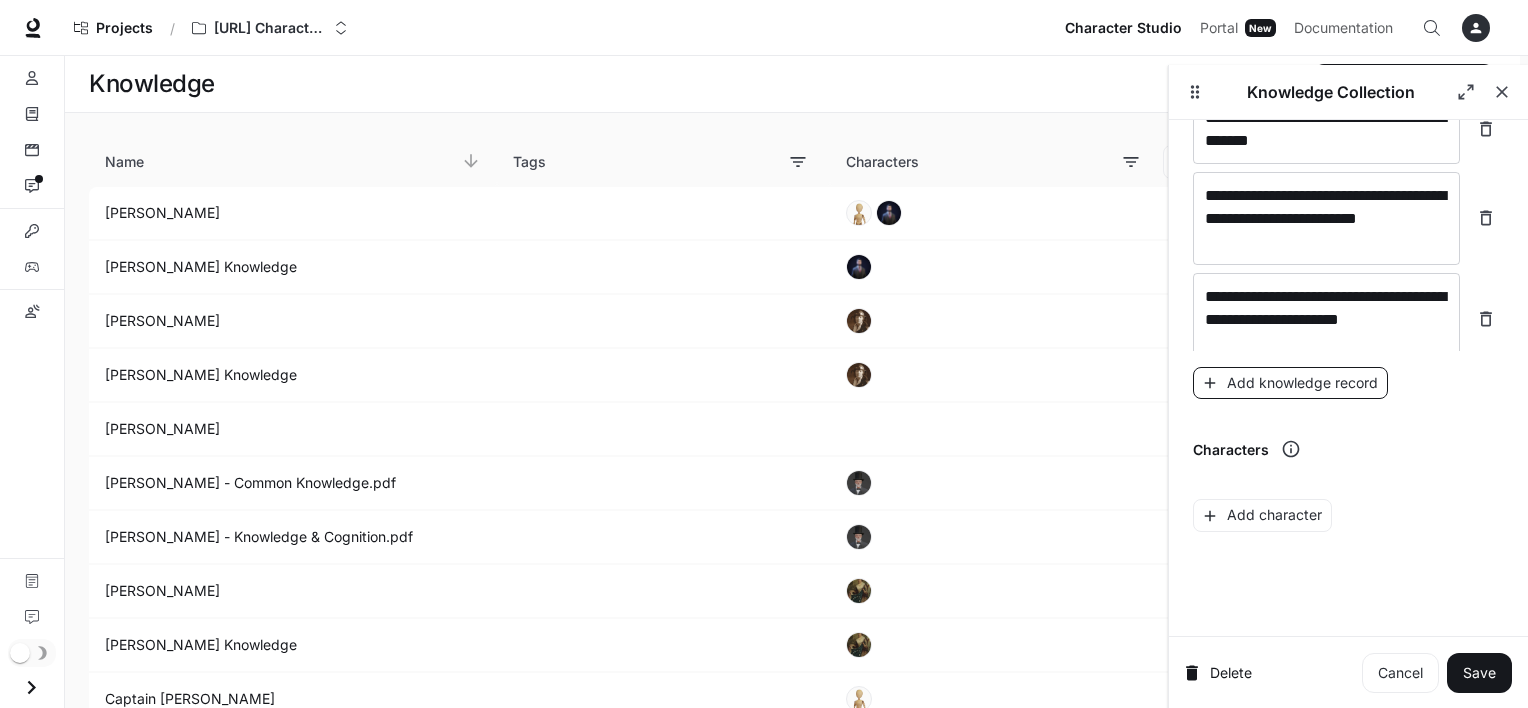 scroll, scrollTop: 703, scrollLeft: 0, axis: vertical 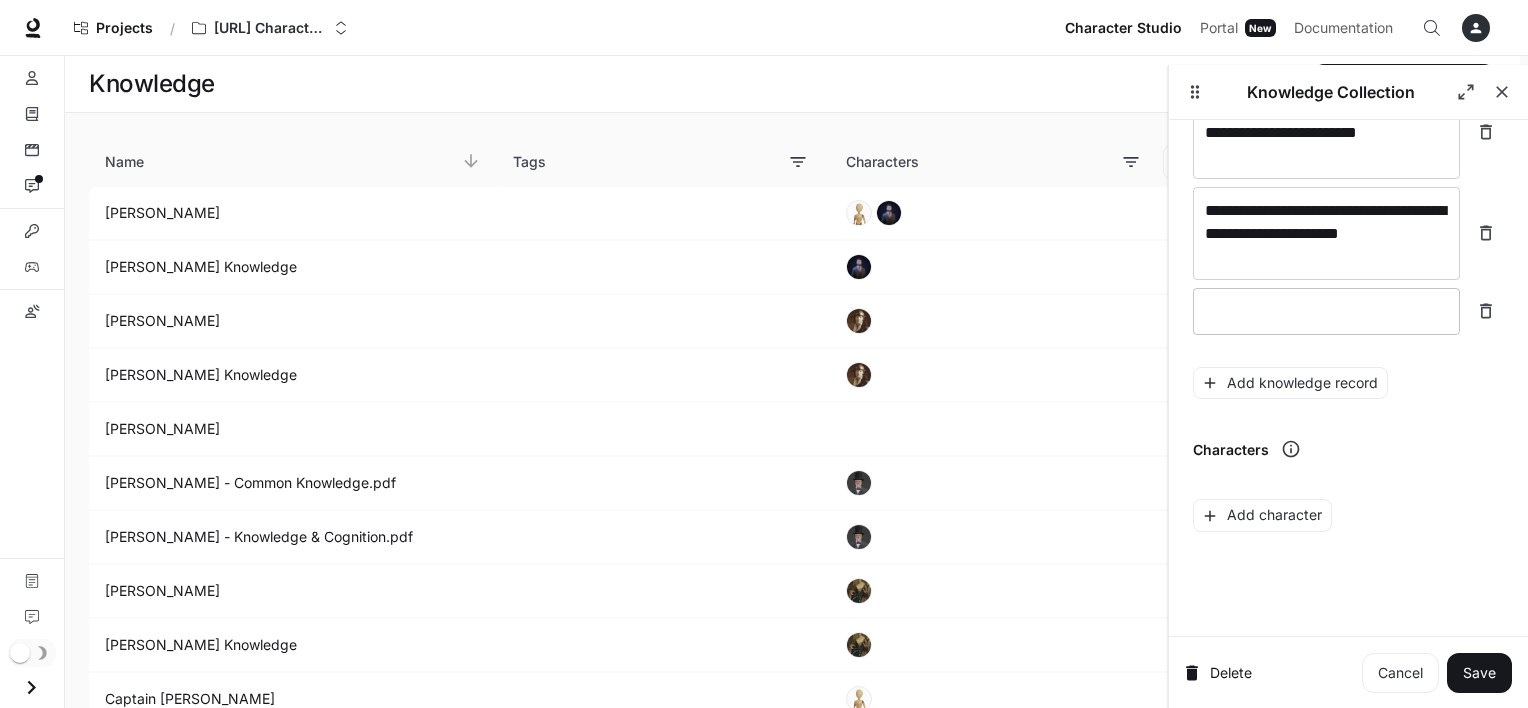 click at bounding box center (1326, 311) 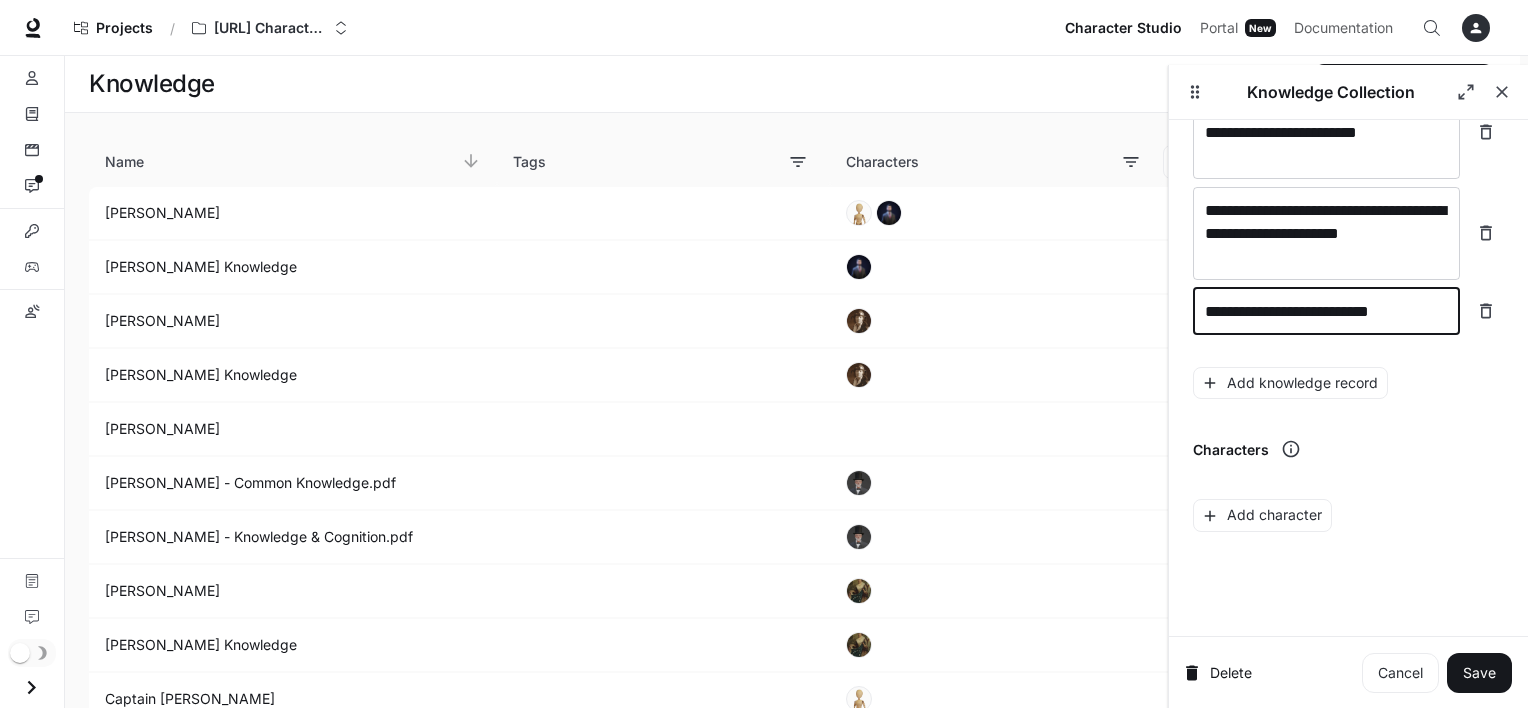 paste on "*********" 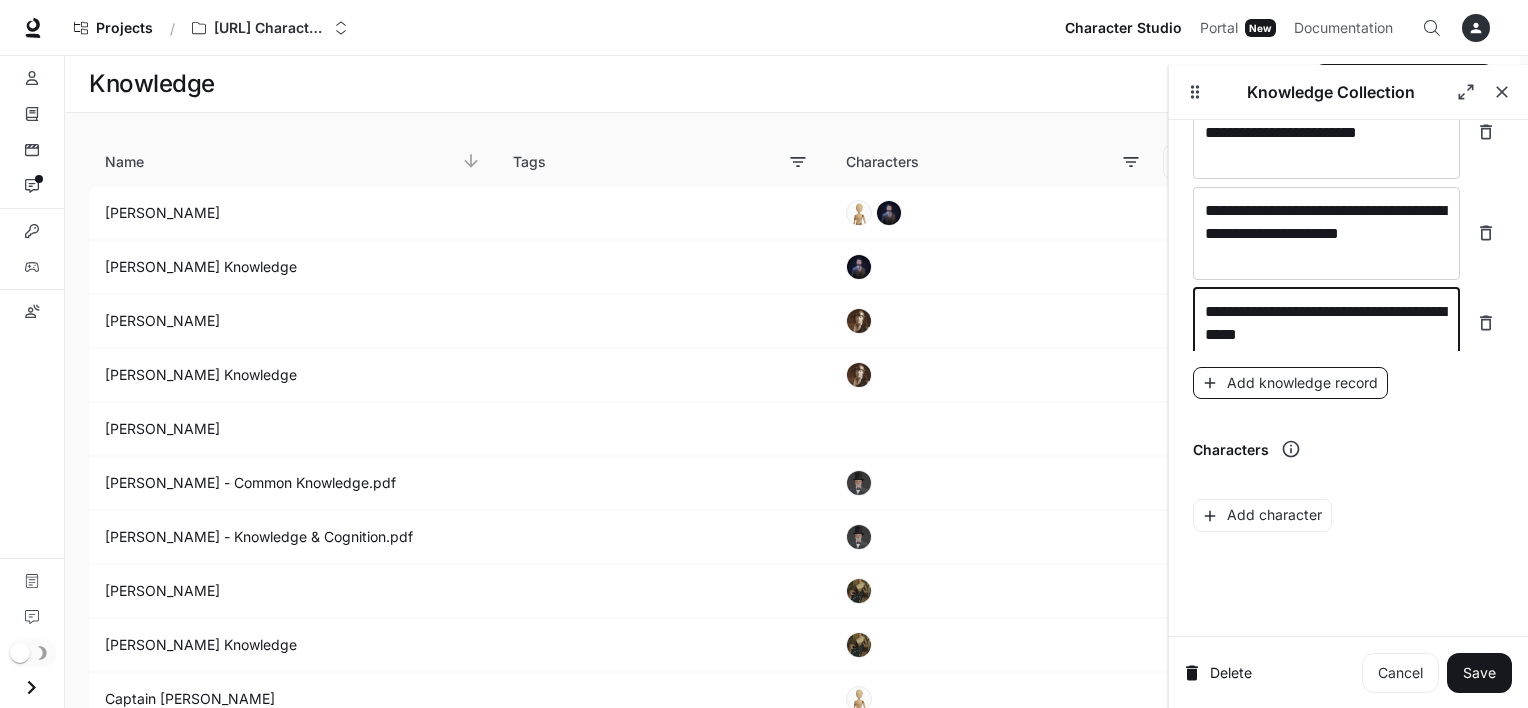 type on "**********" 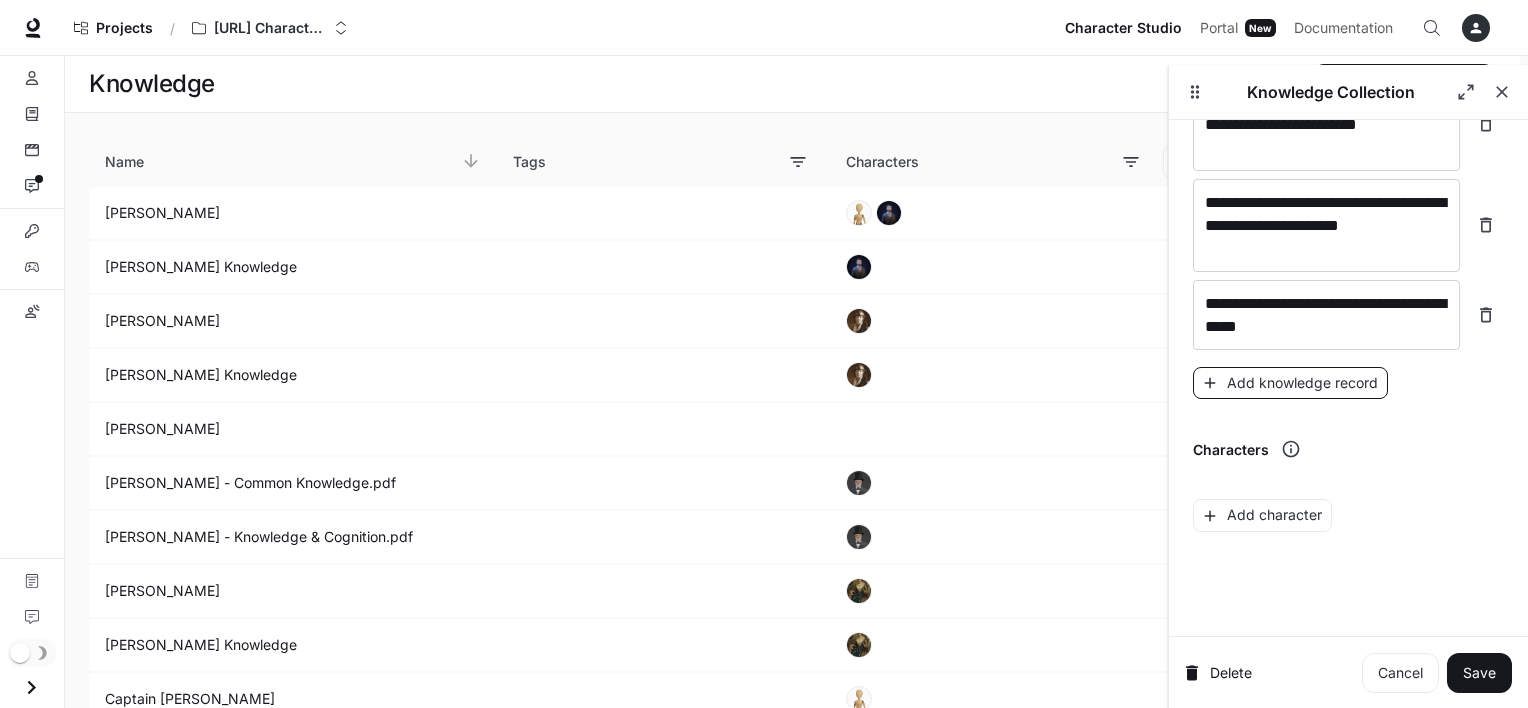 scroll, scrollTop: 772, scrollLeft: 0, axis: vertical 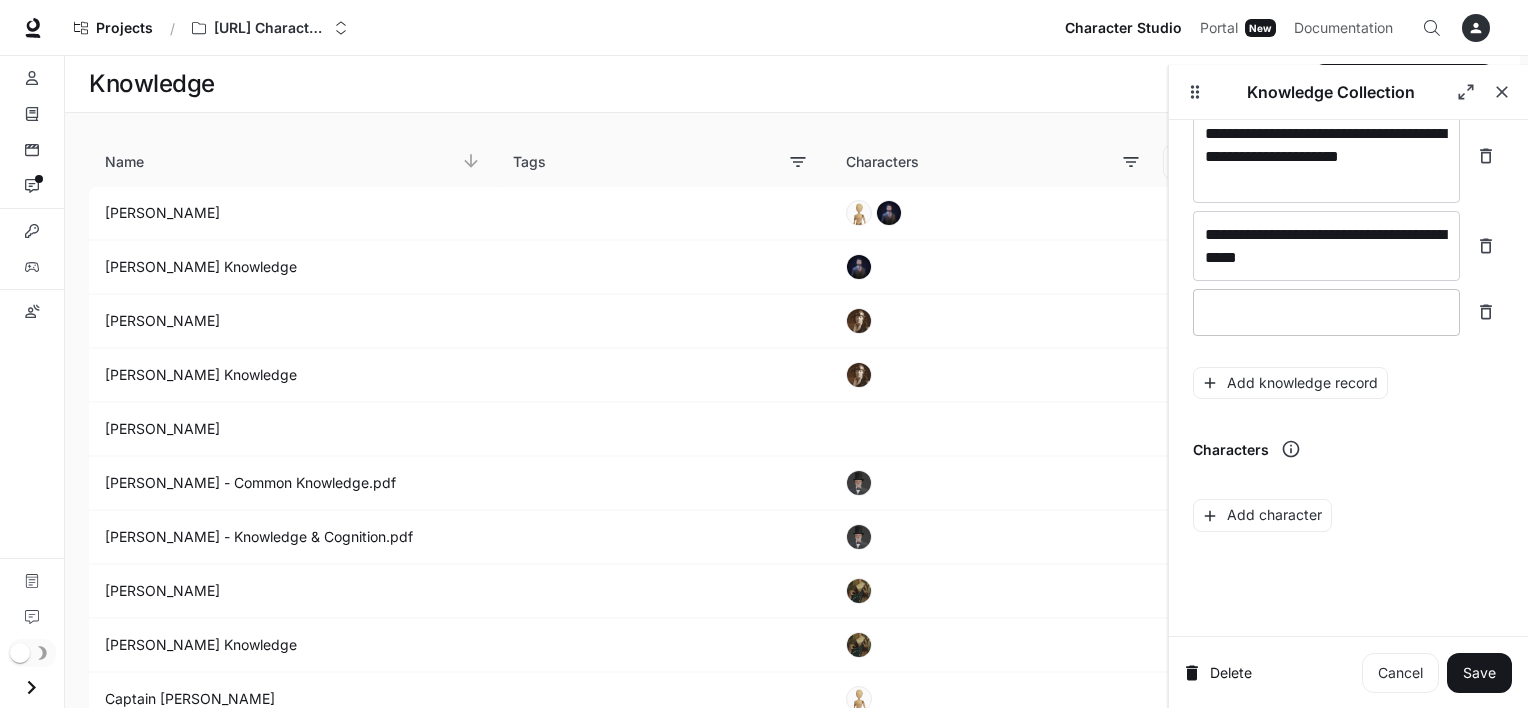 click at bounding box center [1326, 312] 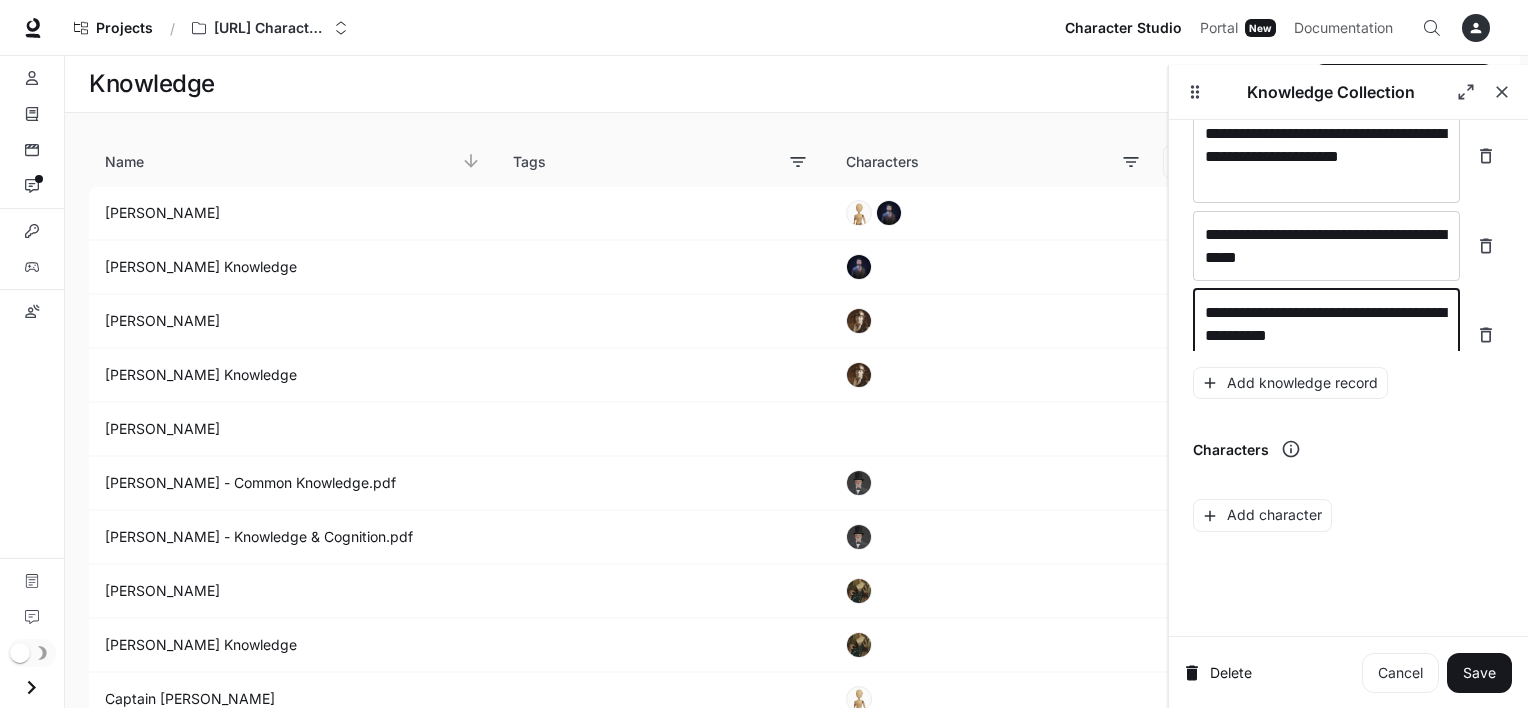 scroll, scrollTop: 788, scrollLeft: 0, axis: vertical 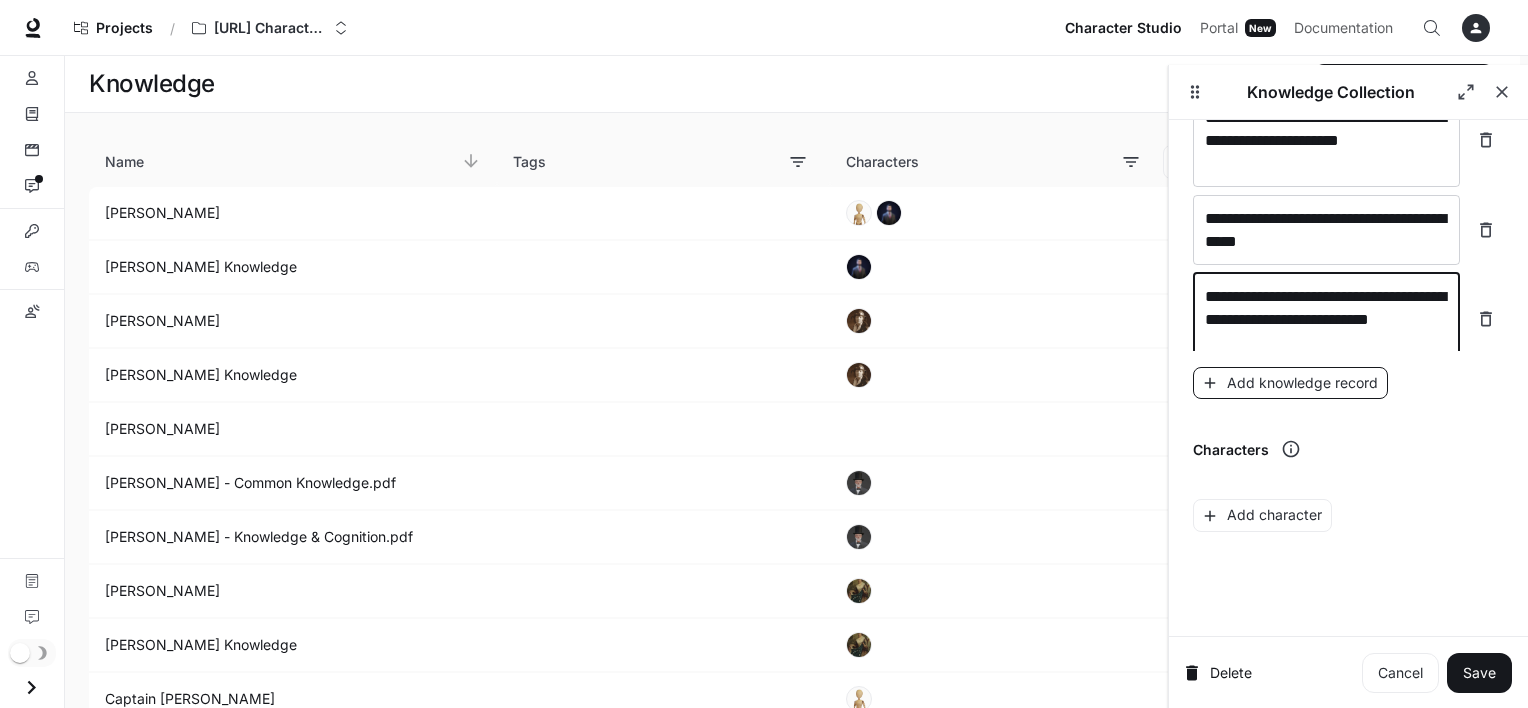type on "**********" 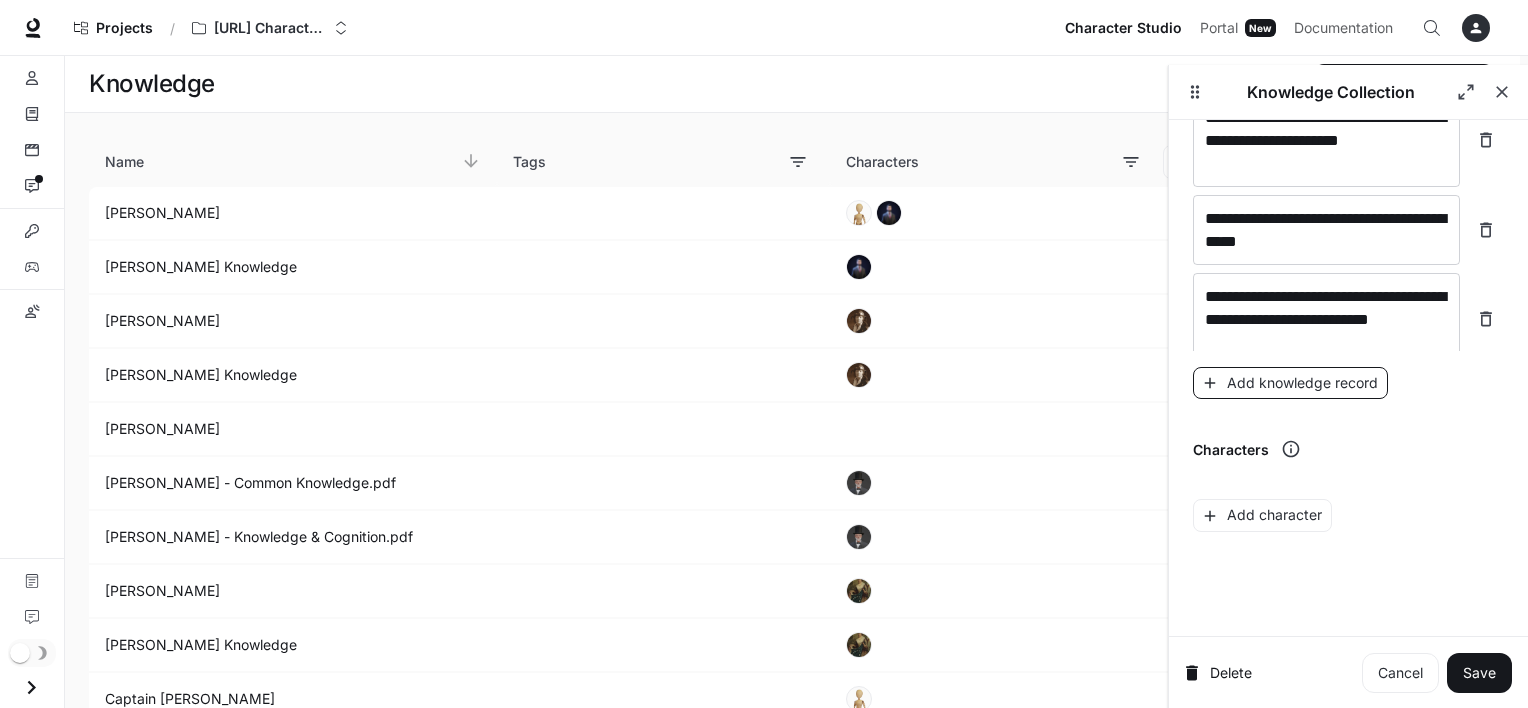 scroll, scrollTop: 866, scrollLeft: 0, axis: vertical 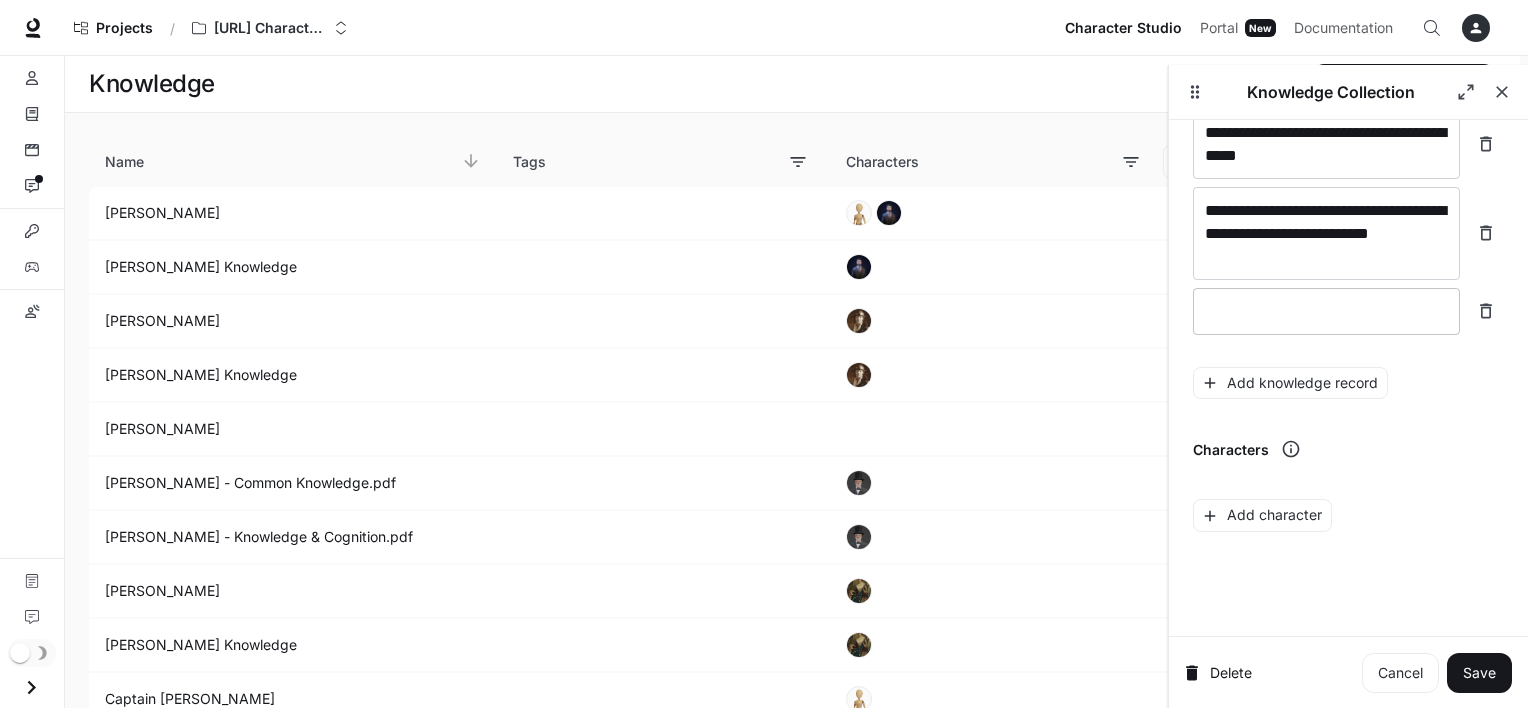 click on "* ​" at bounding box center [1326, 311] 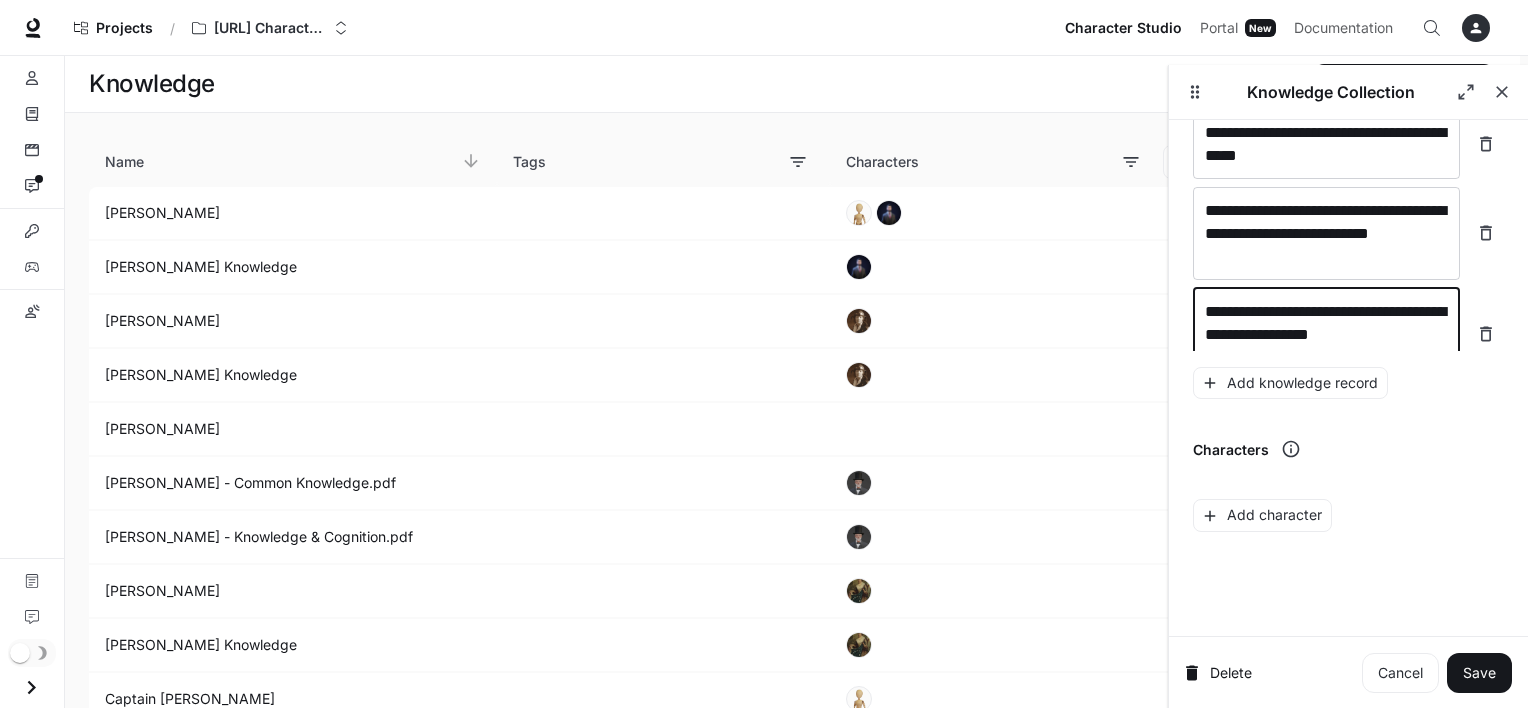 scroll, scrollTop: 881, scrollLeft: 0, axis: vertical 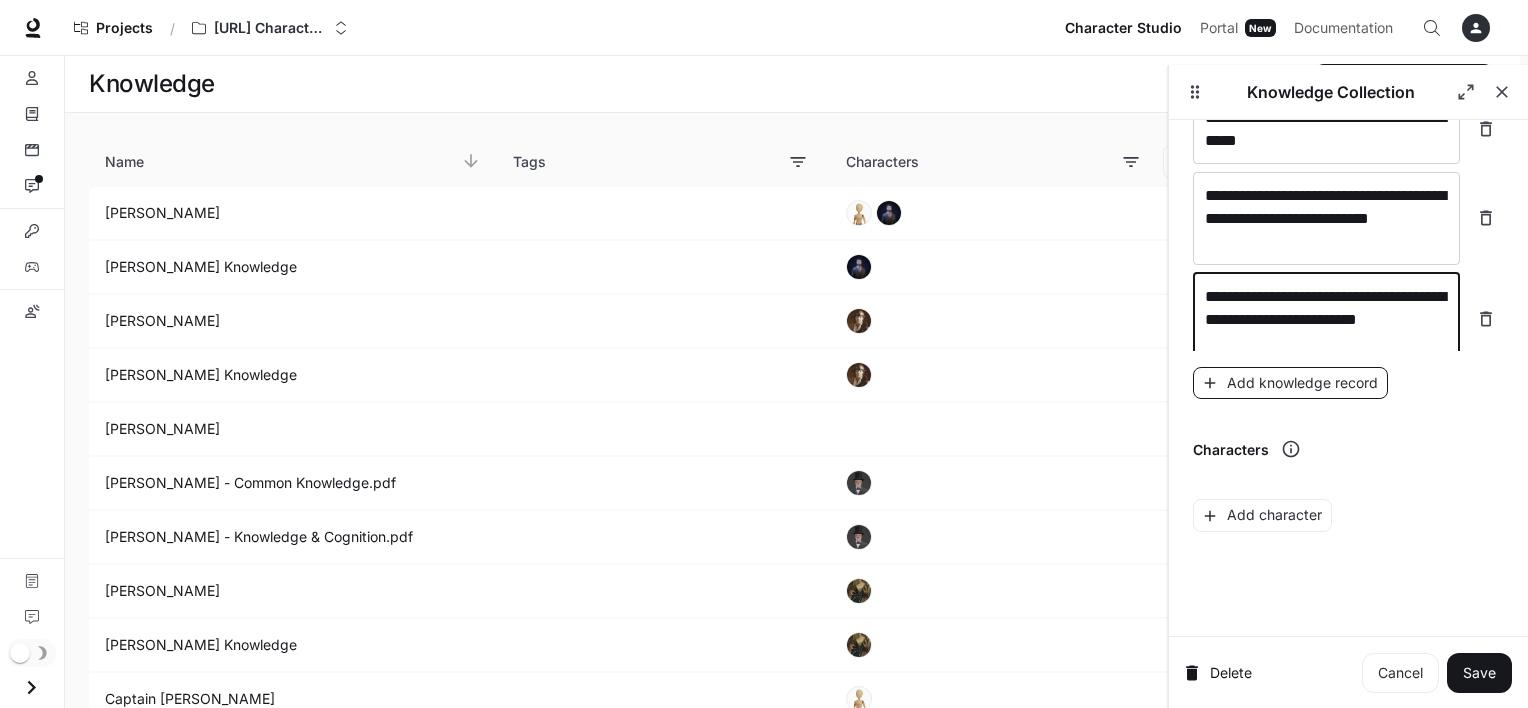type on "**********" 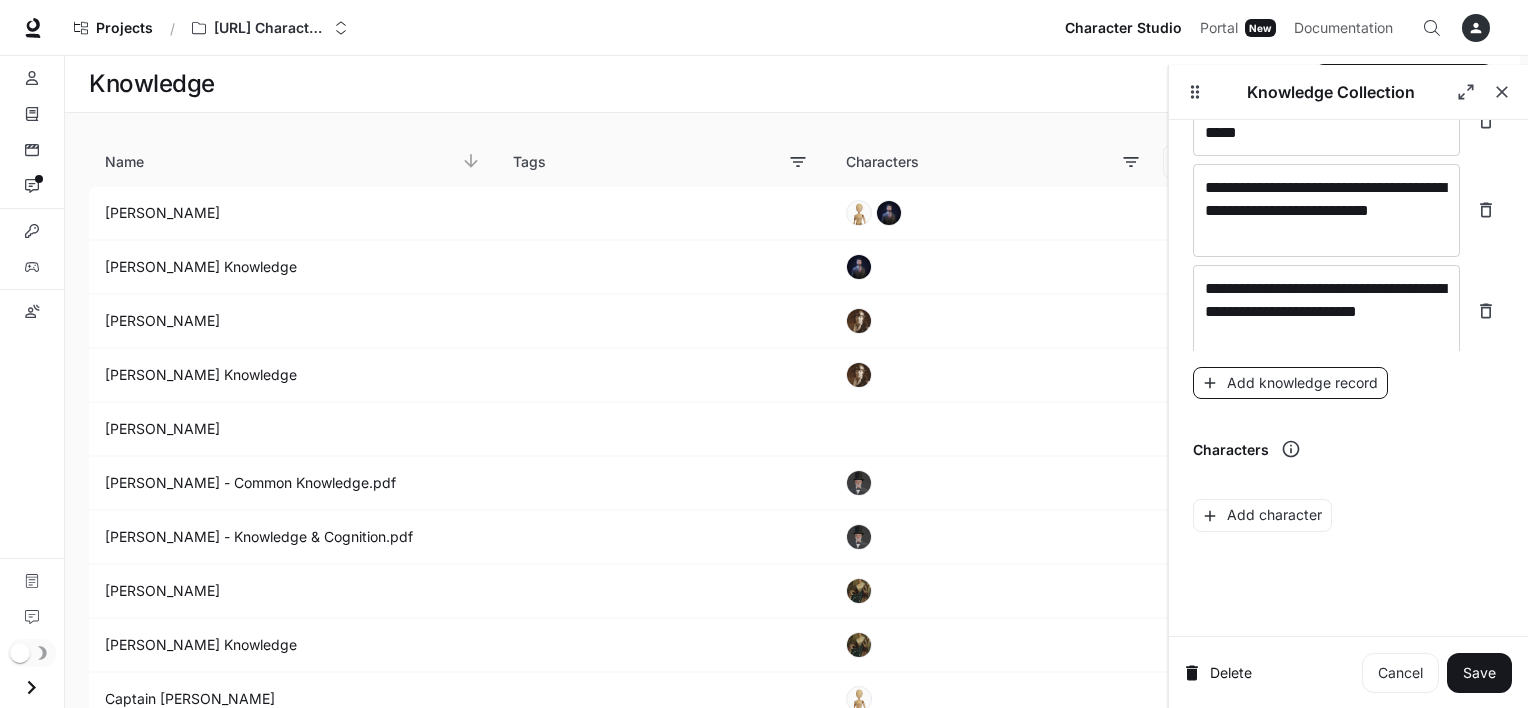scroll, scrollTop: 959, scrollLeft: 0, axis: vertical 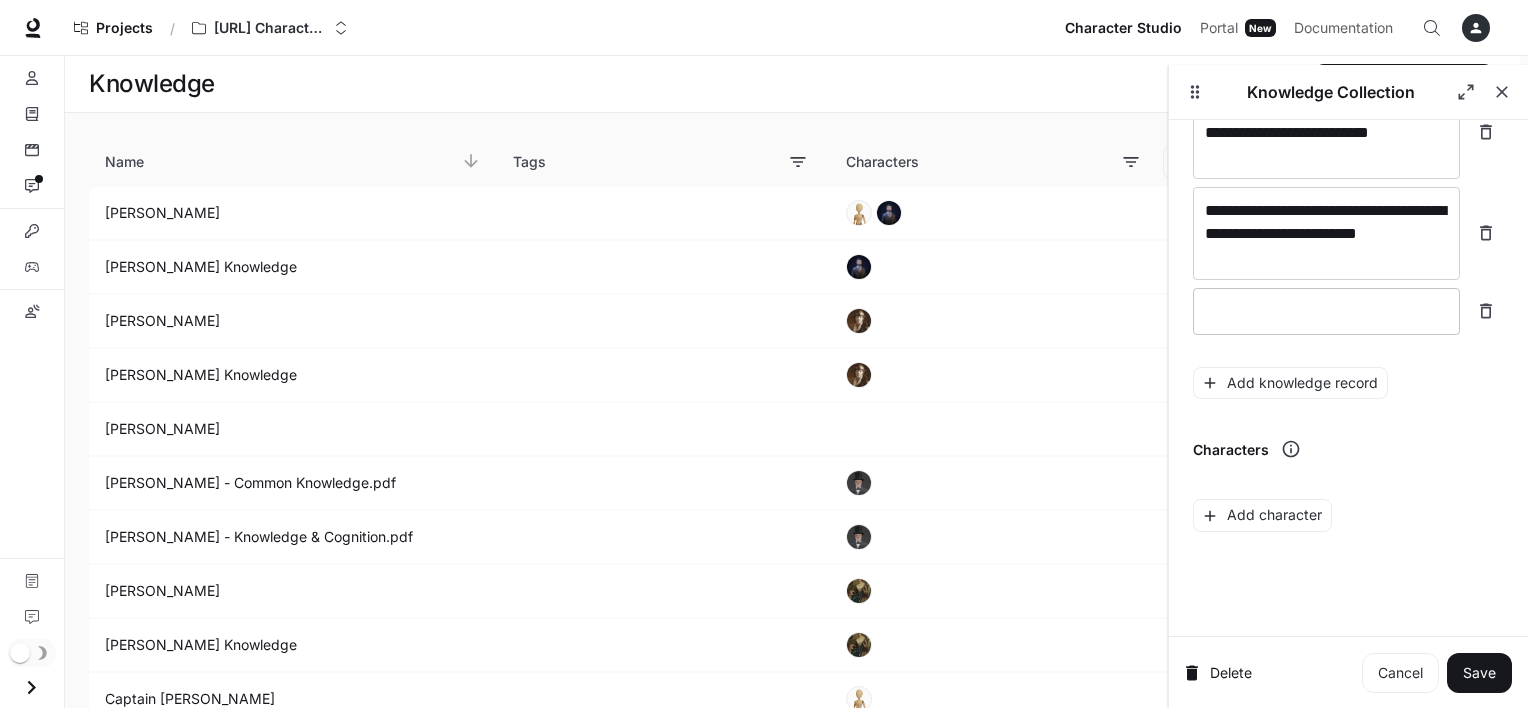 click at bounding box center (1326, 311) 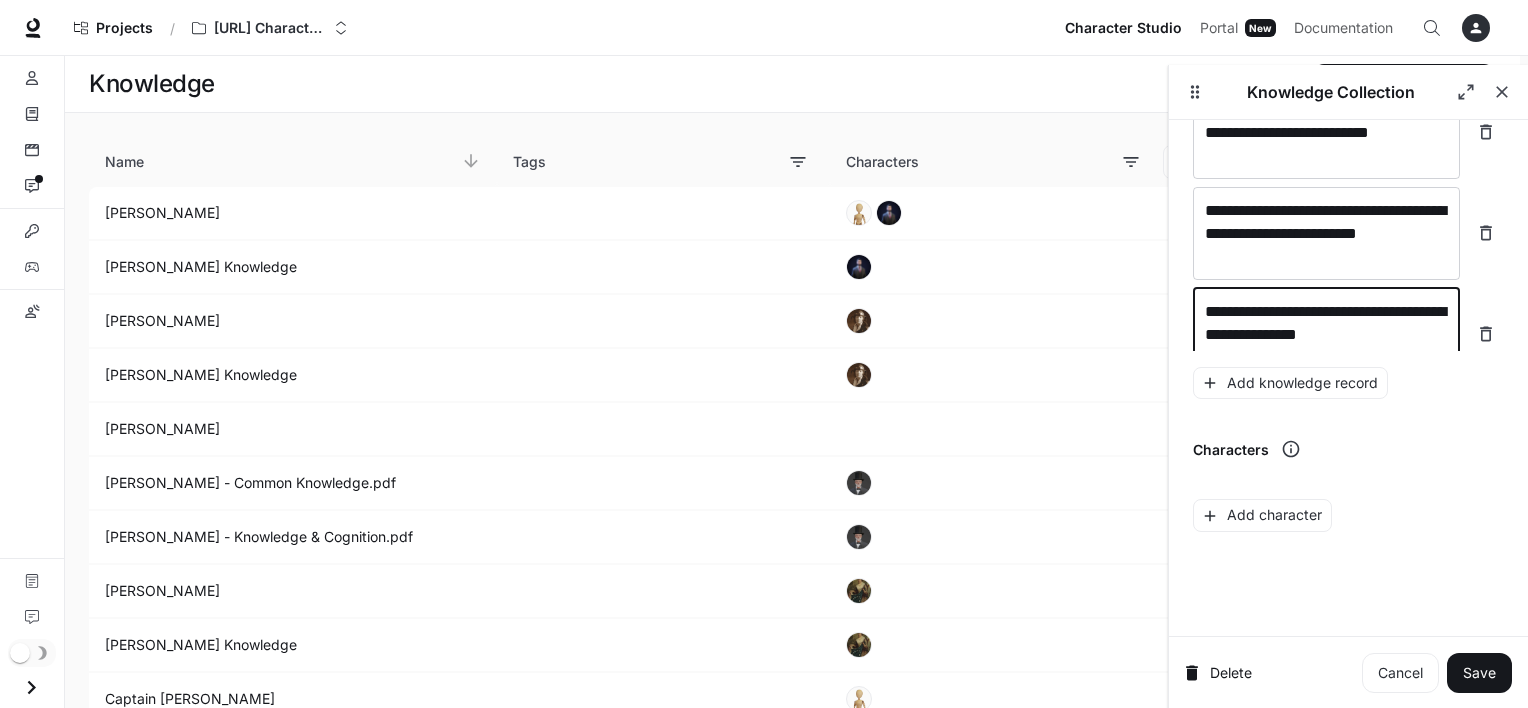 scroll, scrollTop: 975, scrollLeft: 0, axis: vertical 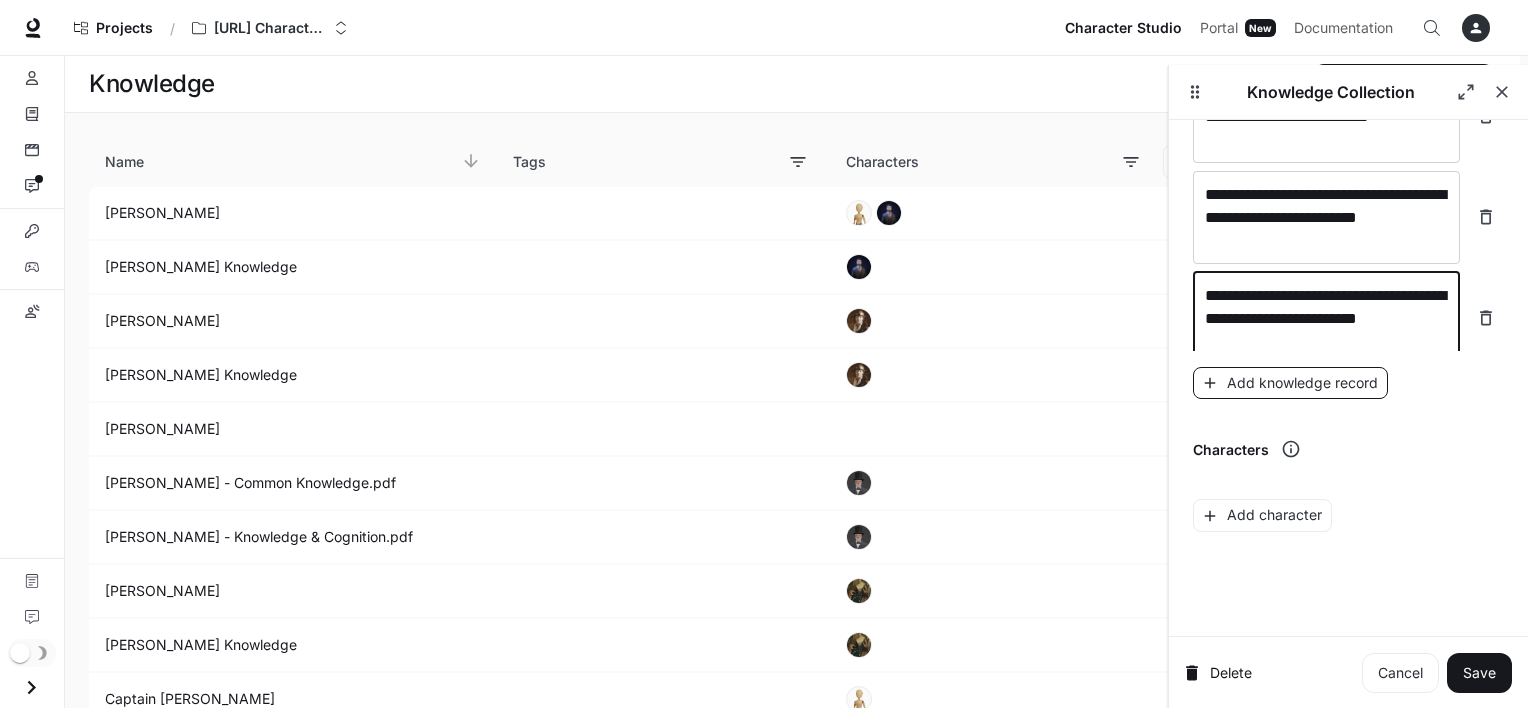 type on "**********" 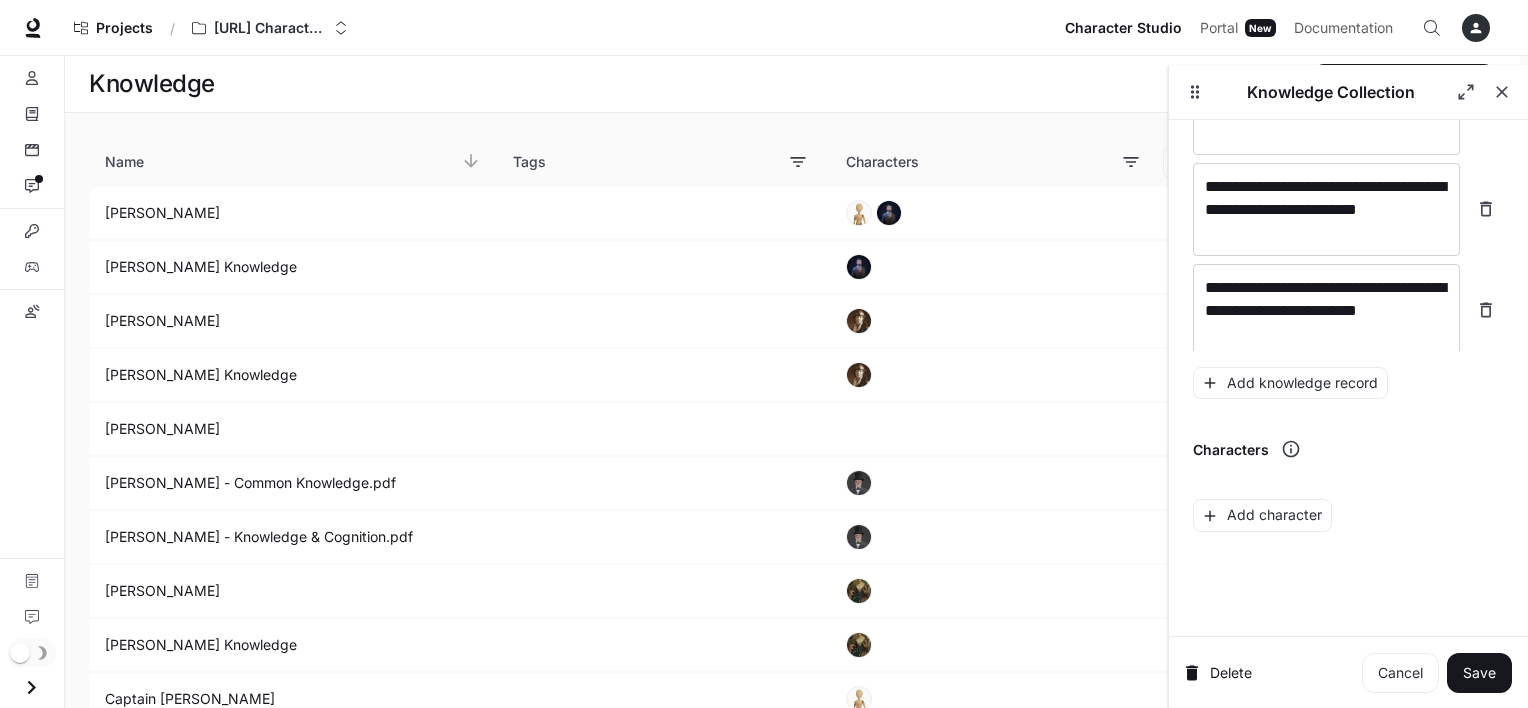 scroll, scrollTop: 1052, scrollLeft: 0, axis: vertical 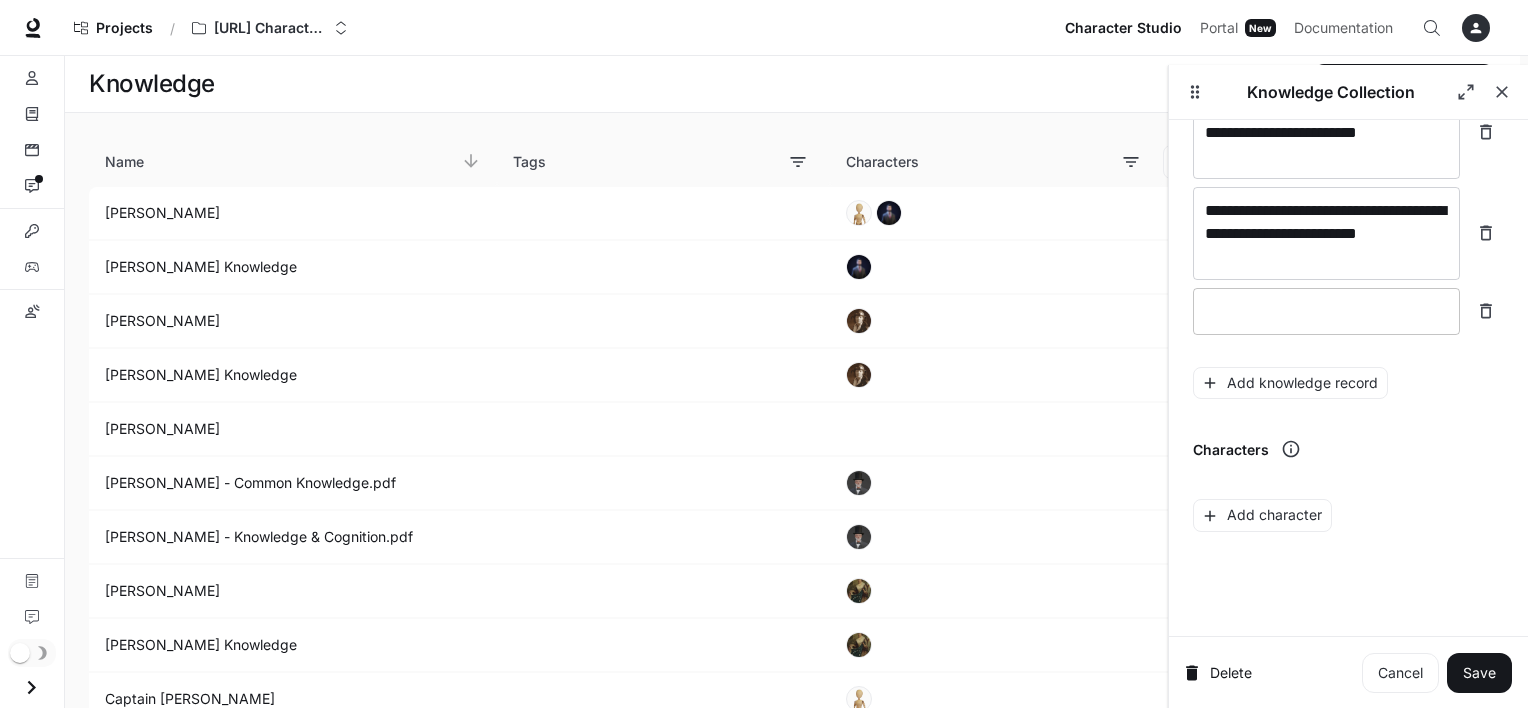 click on "* ​" at bounding box center (1326, 311) 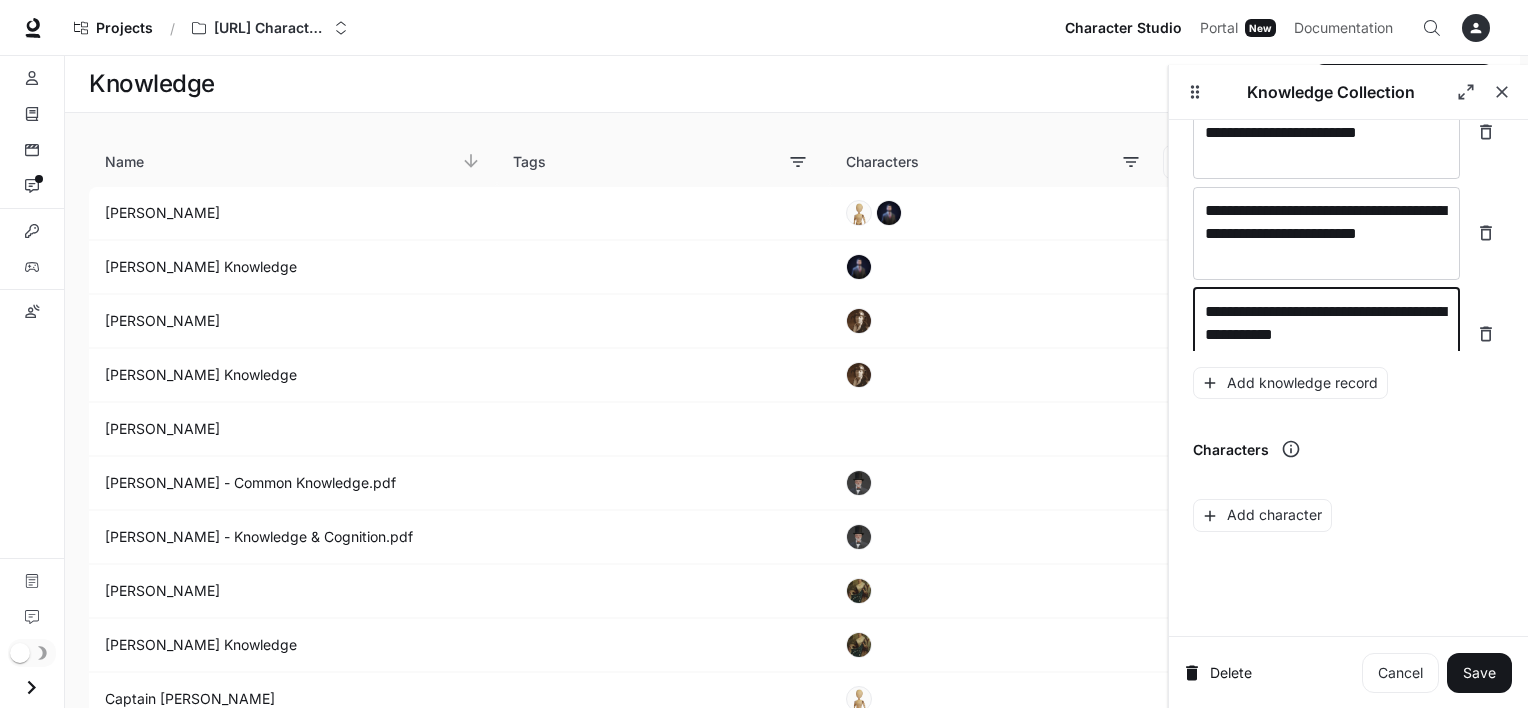 scroll, scrollTop: 1068, scrollLeft: 0, axis: vertical 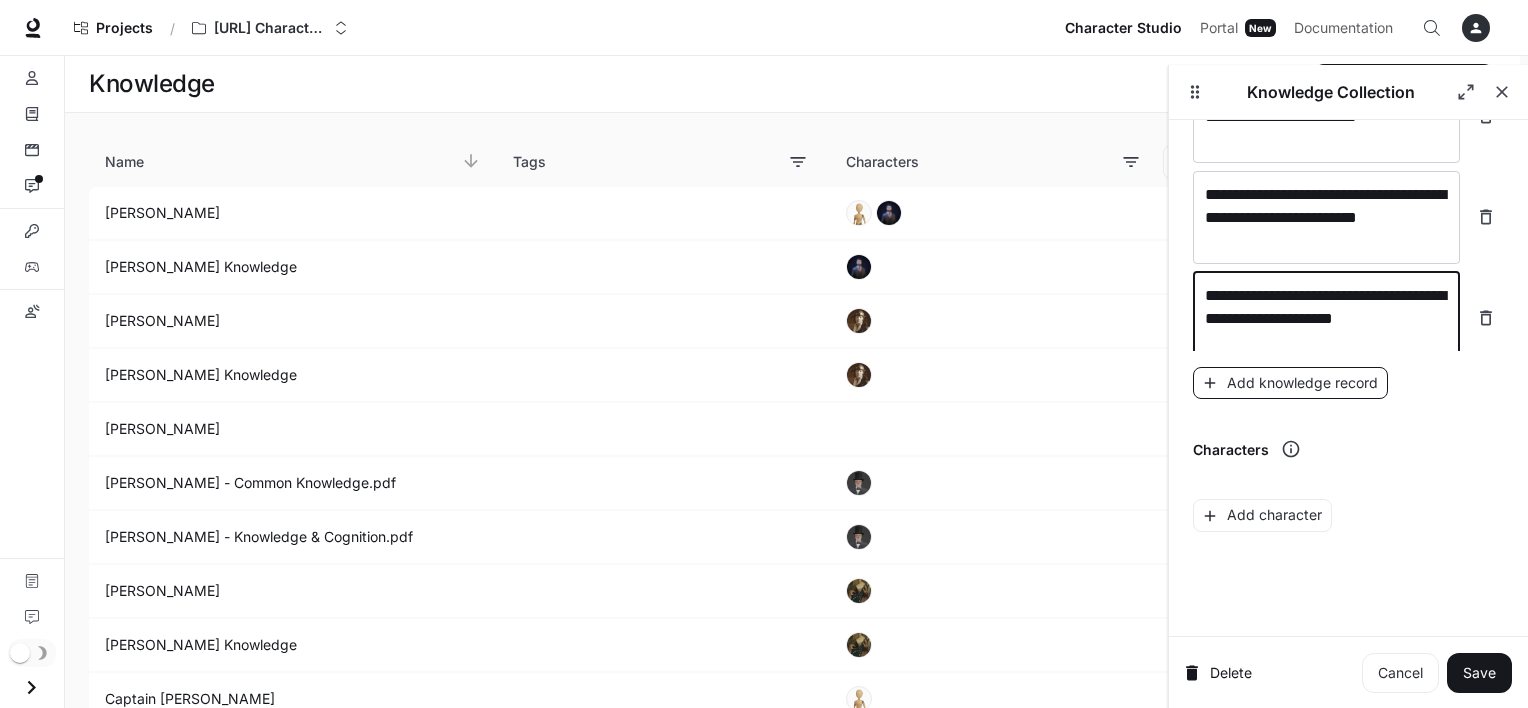 type on "**********" 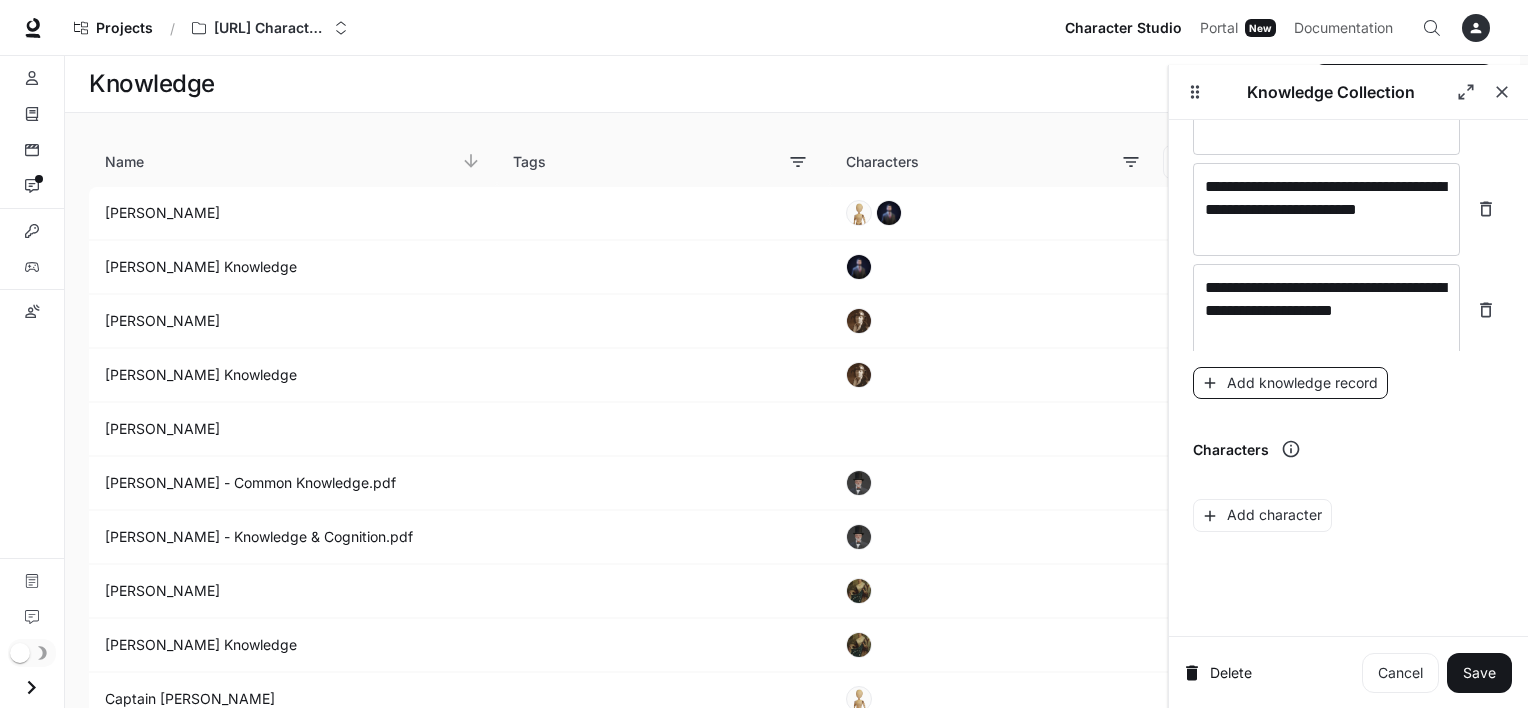 scroll, scrollTop: 1144, scrollLeft: 0, axis: vertical 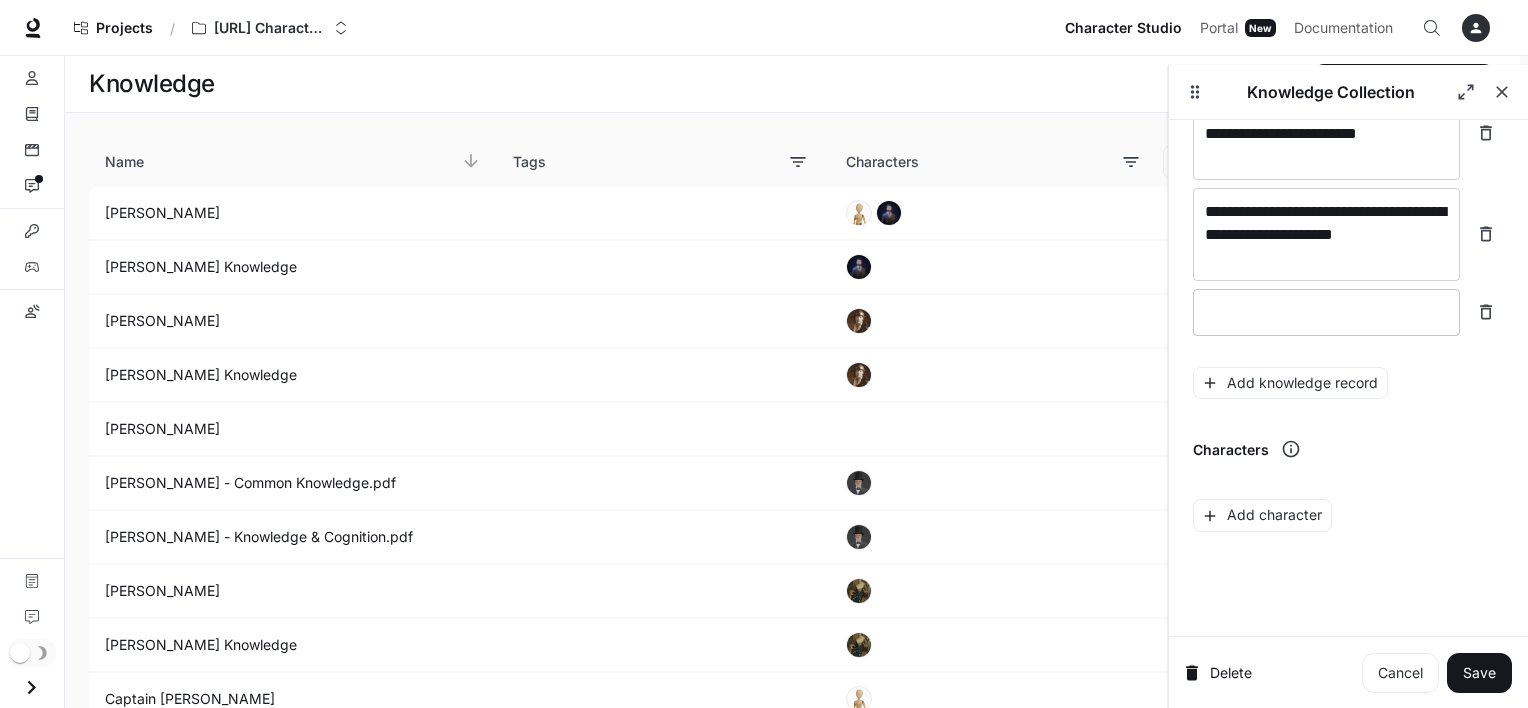 click at bounding box center (1326, 312) 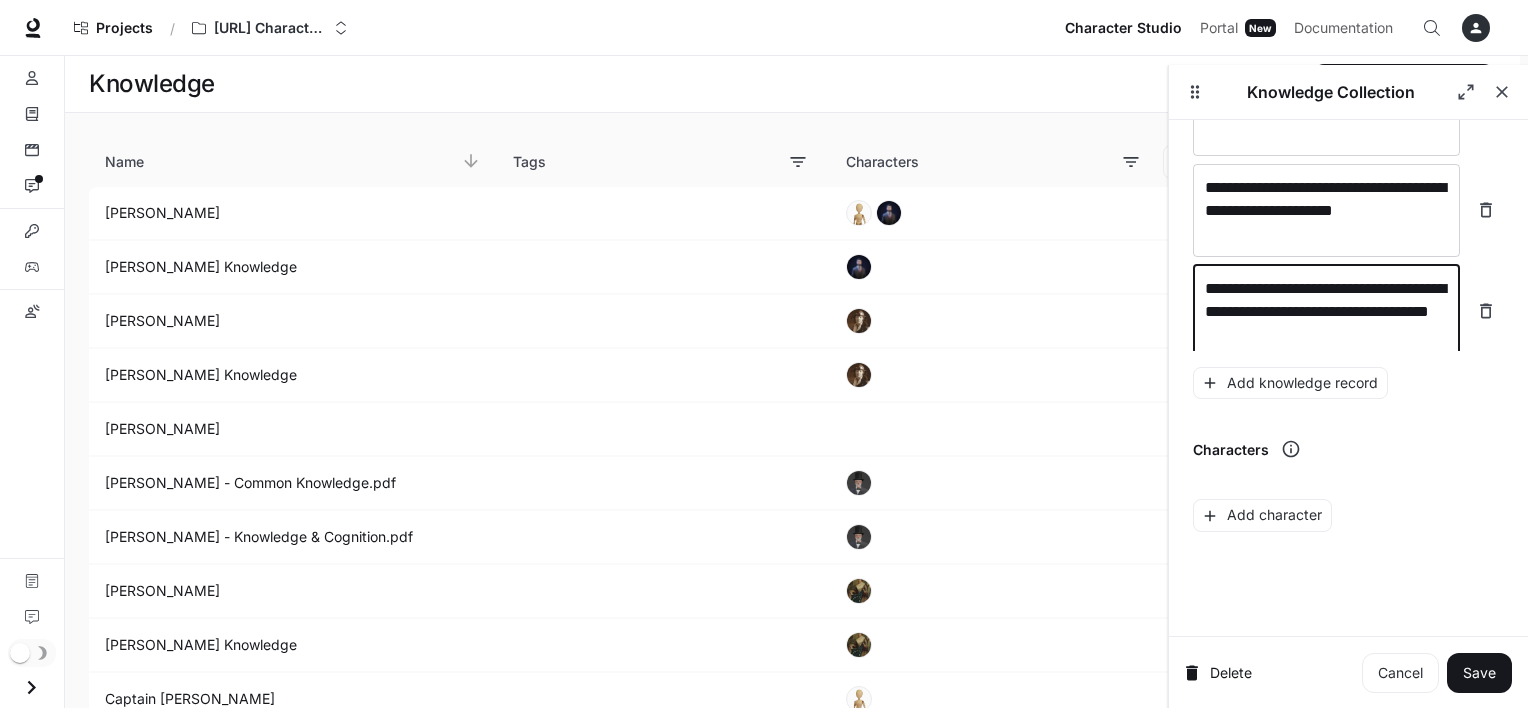 scroll, scrollTop: 1182, scrollLeft: 0, axis: vertical 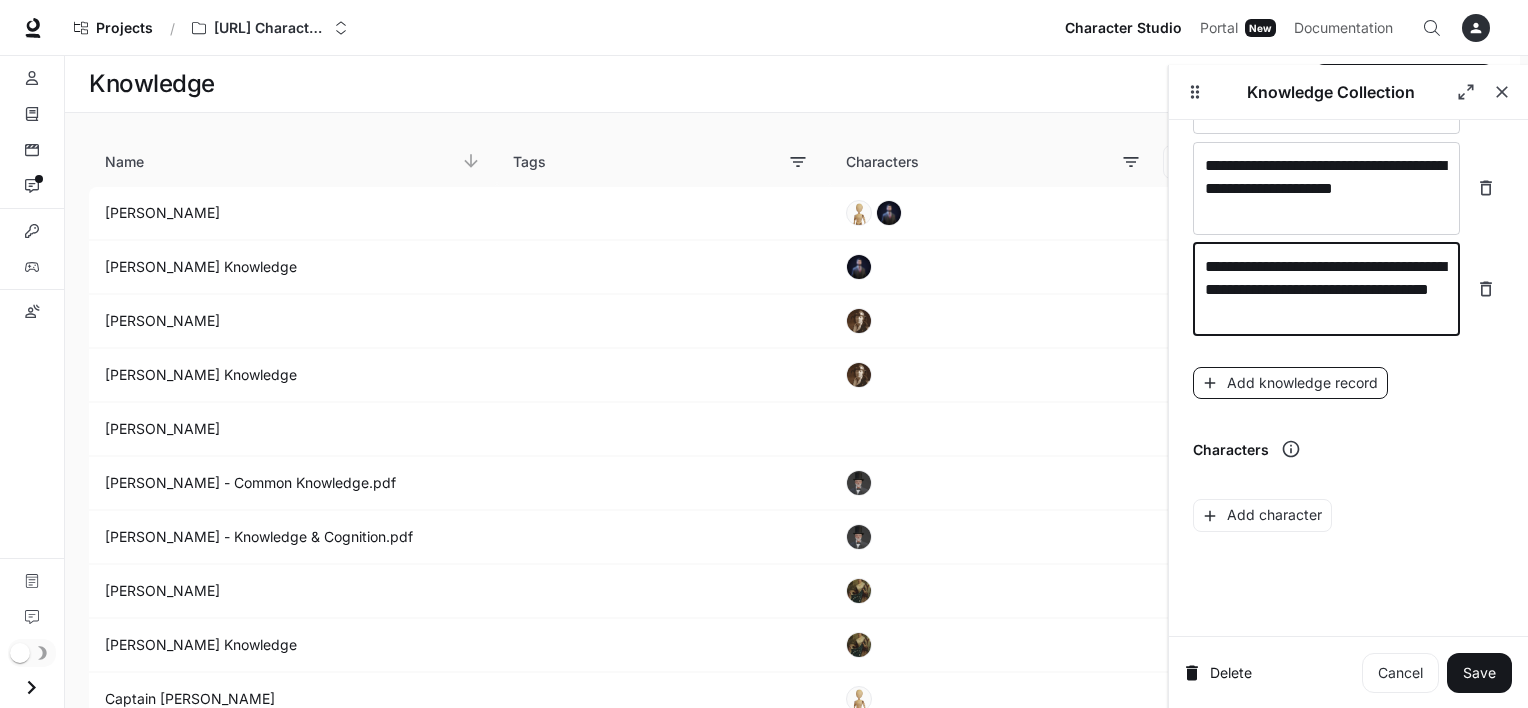 type on "**********" 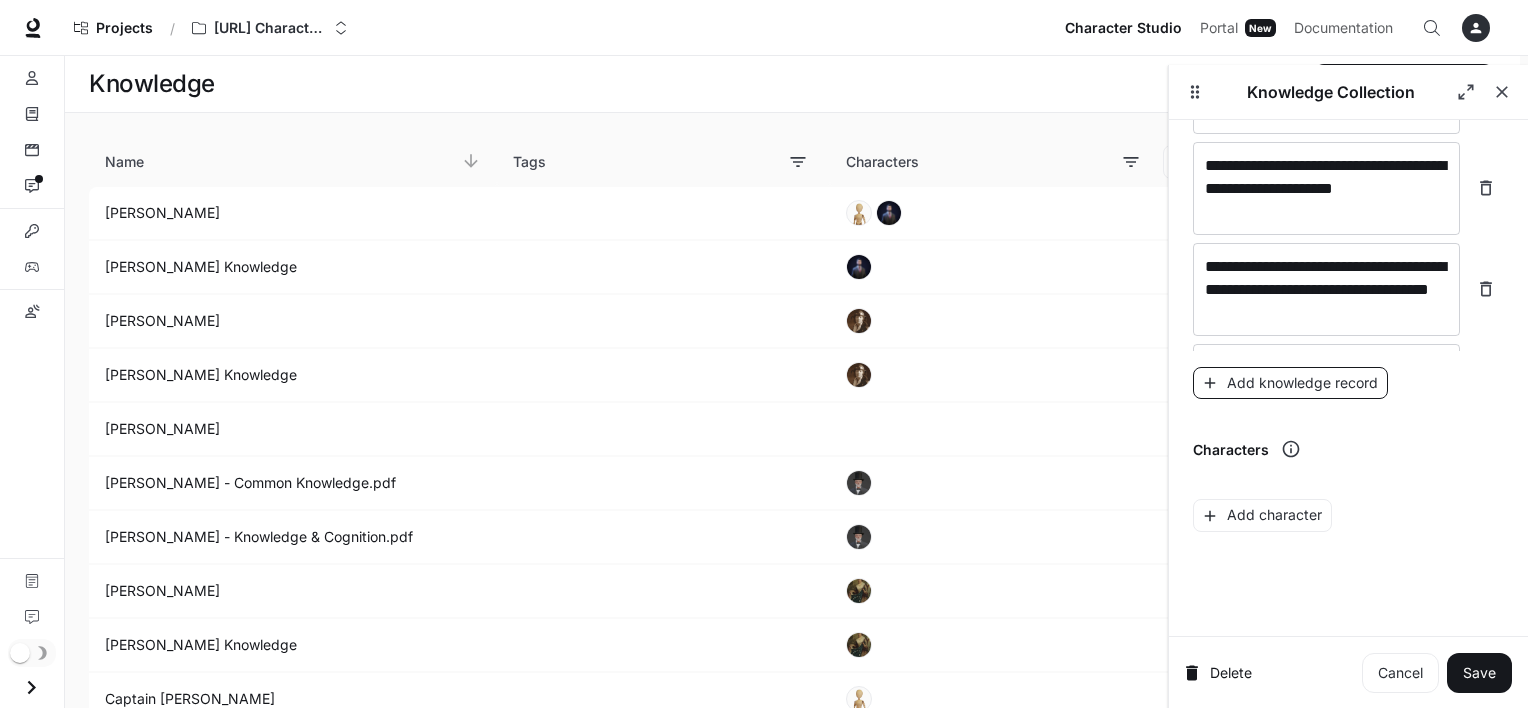 scroll, scrollTop: 1238, scrollLeft: 0, axis: vertical 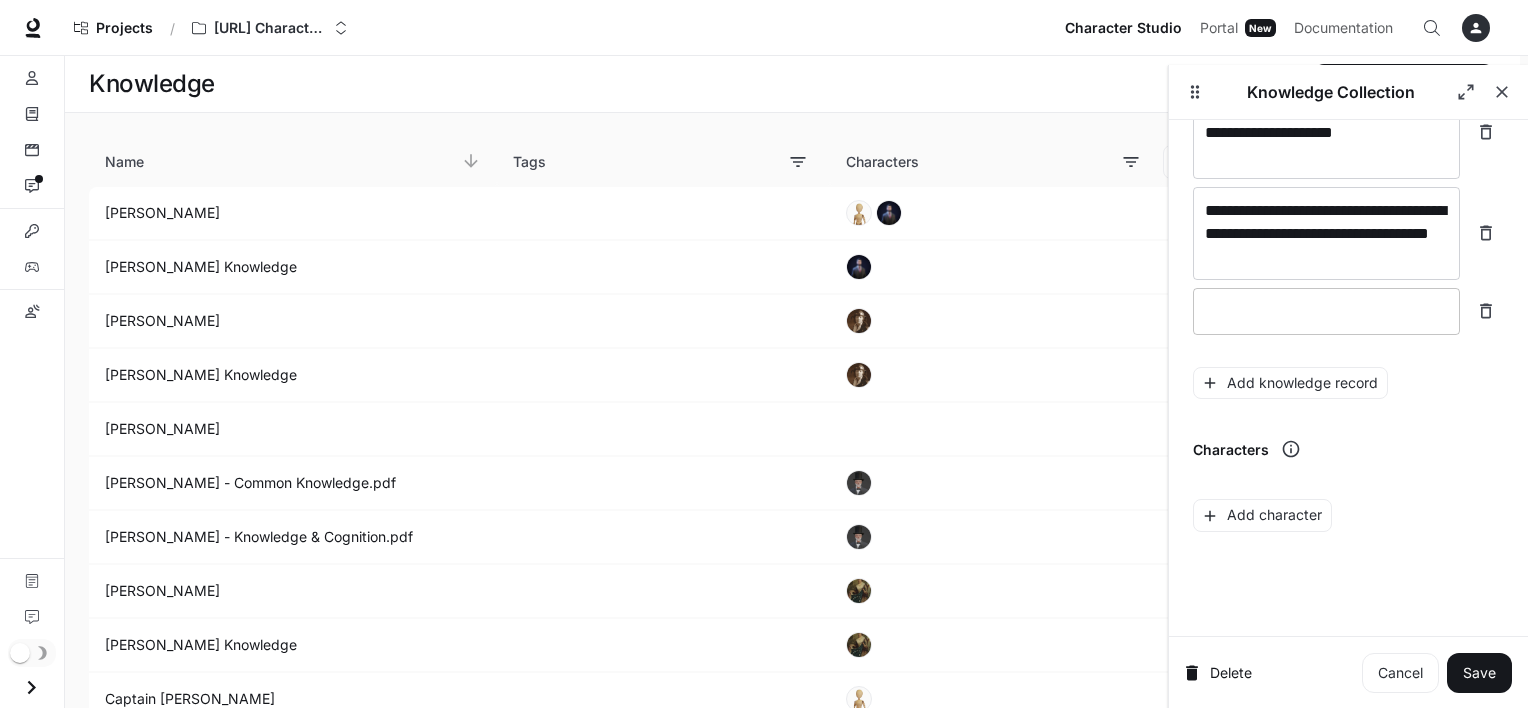 click at bounding box center [1326, 311] 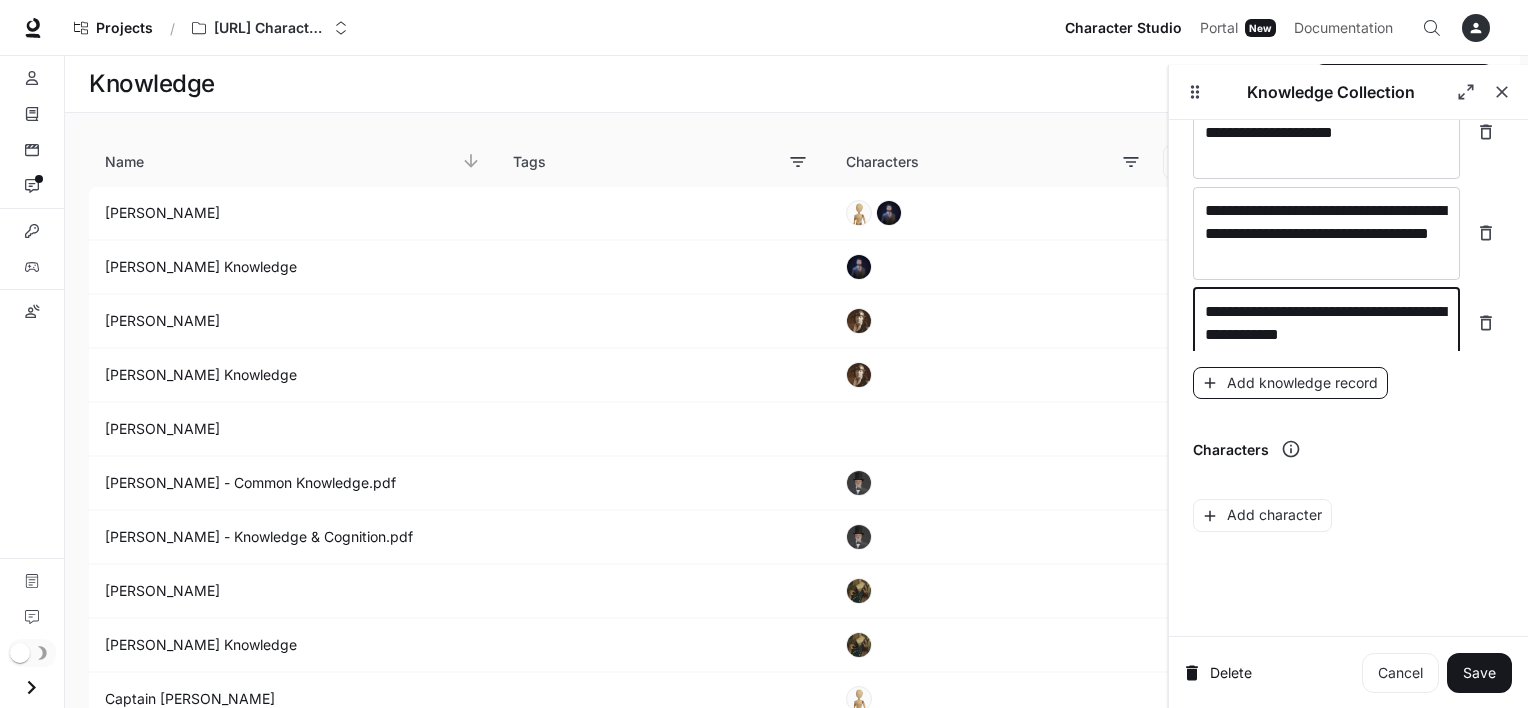 type on "**********" 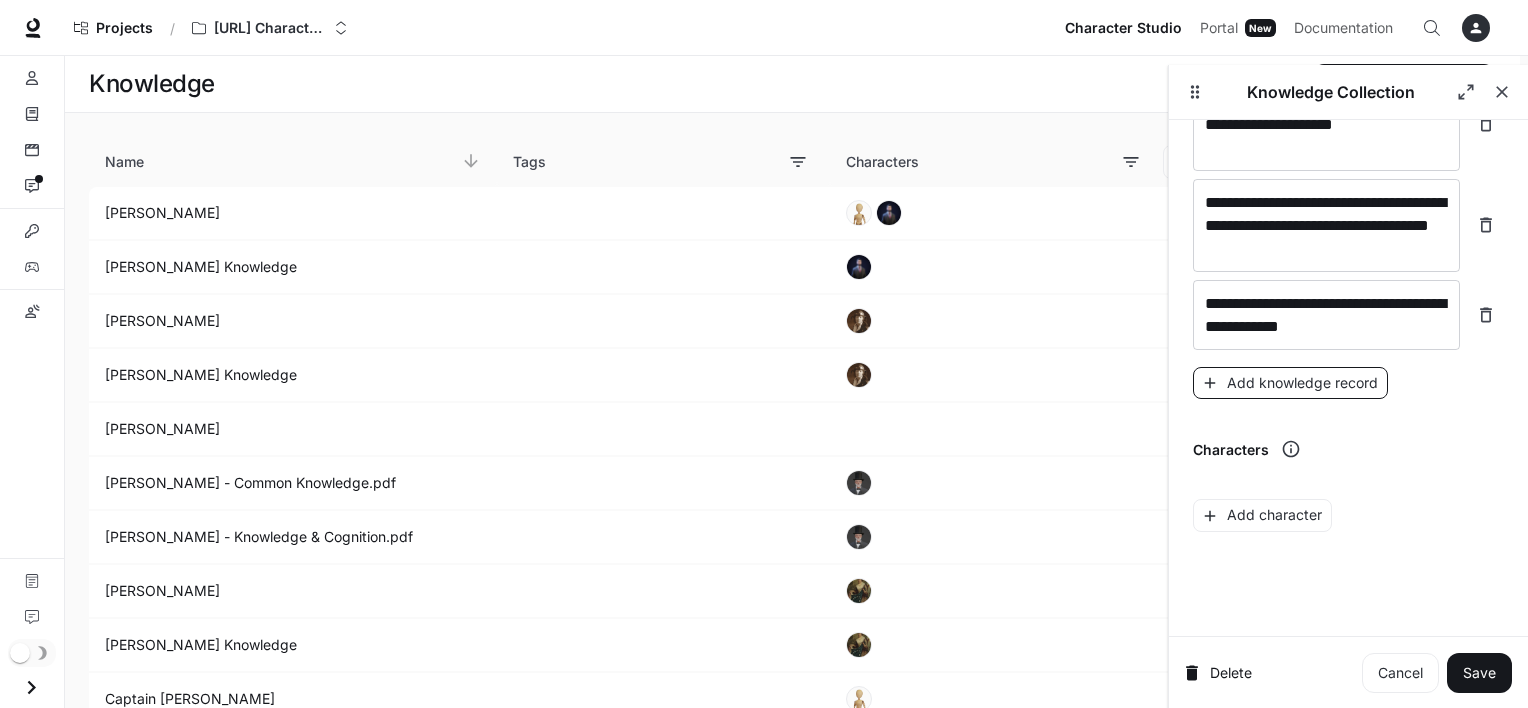scroll, scrollTop: 1308, scrollLeft: 0, axis: vertical 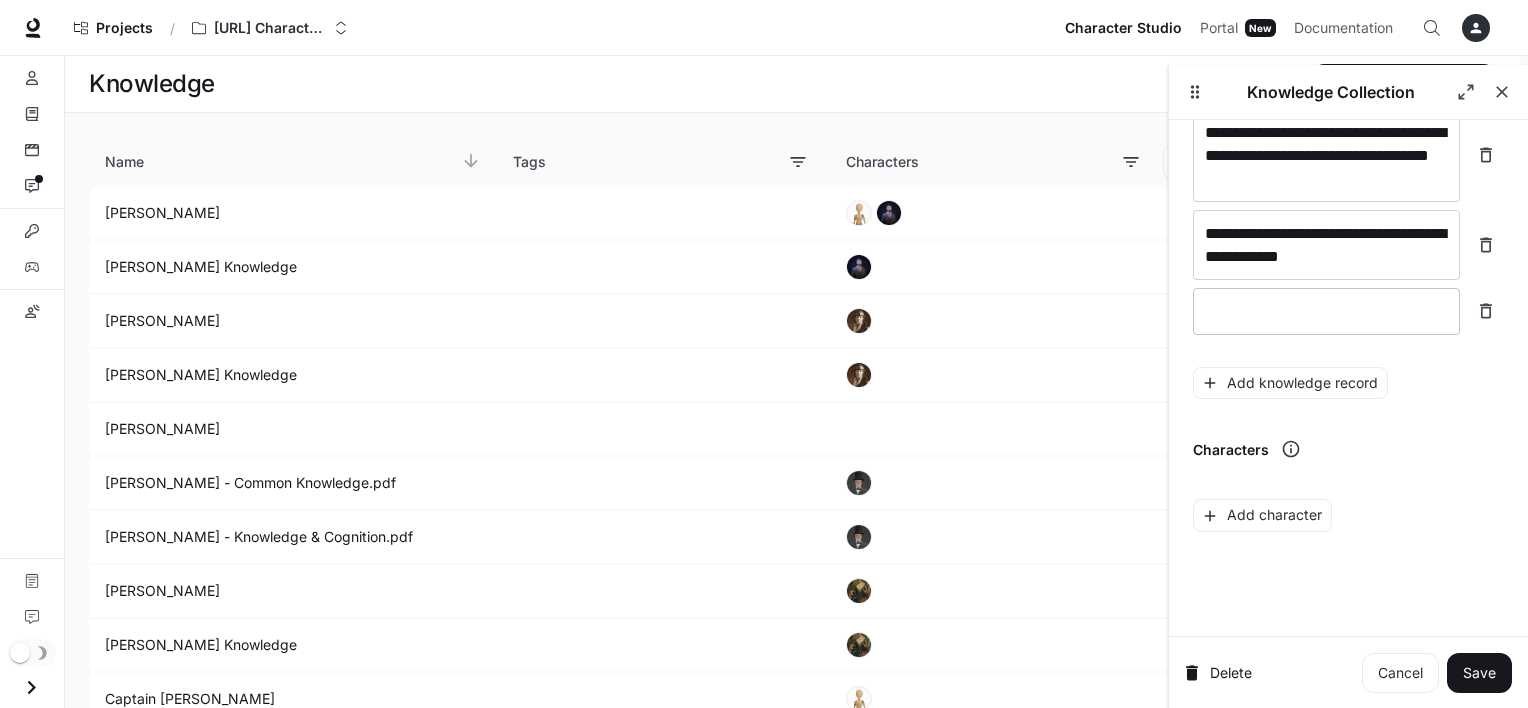 click at bounding box center [1326, 311] 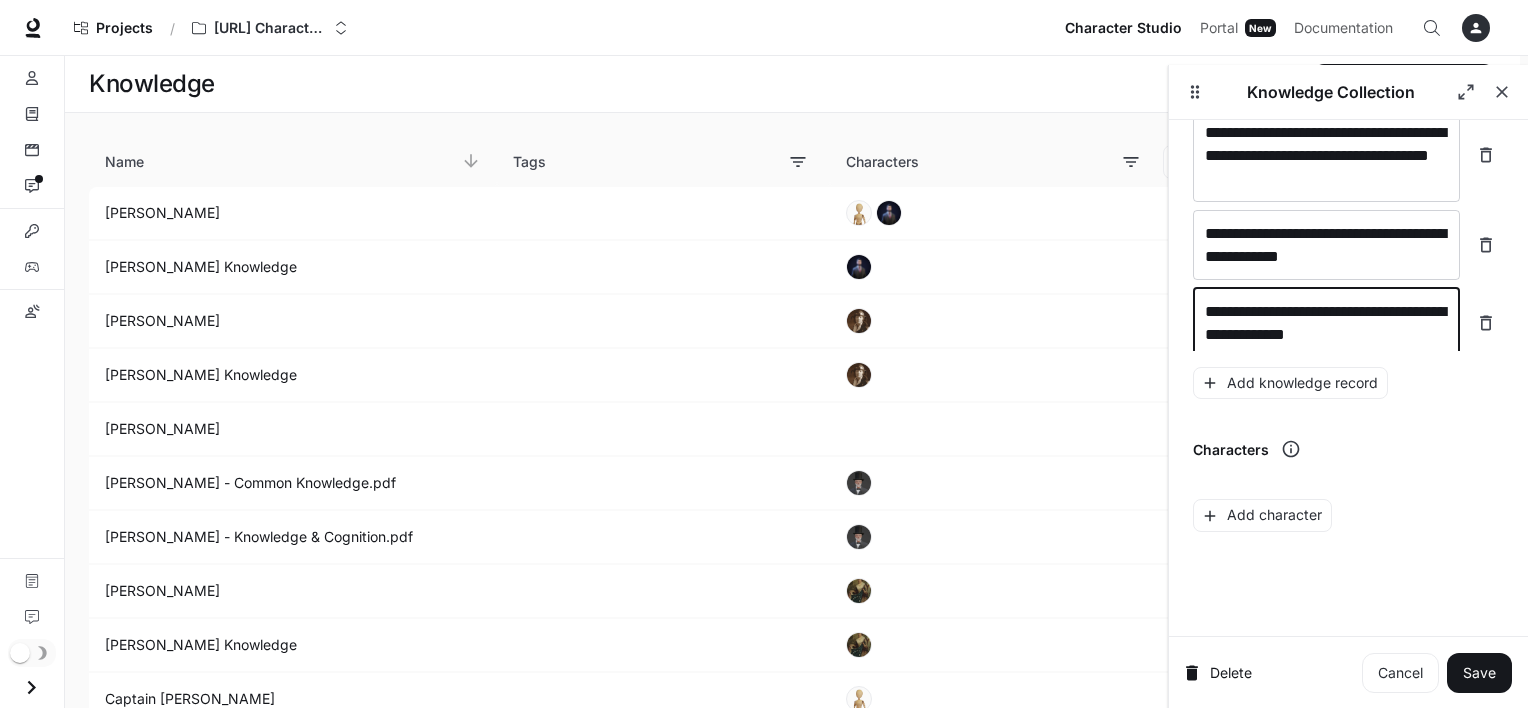scroll, scrollTop: 1324, scrollLeft: 0, axis: vertical 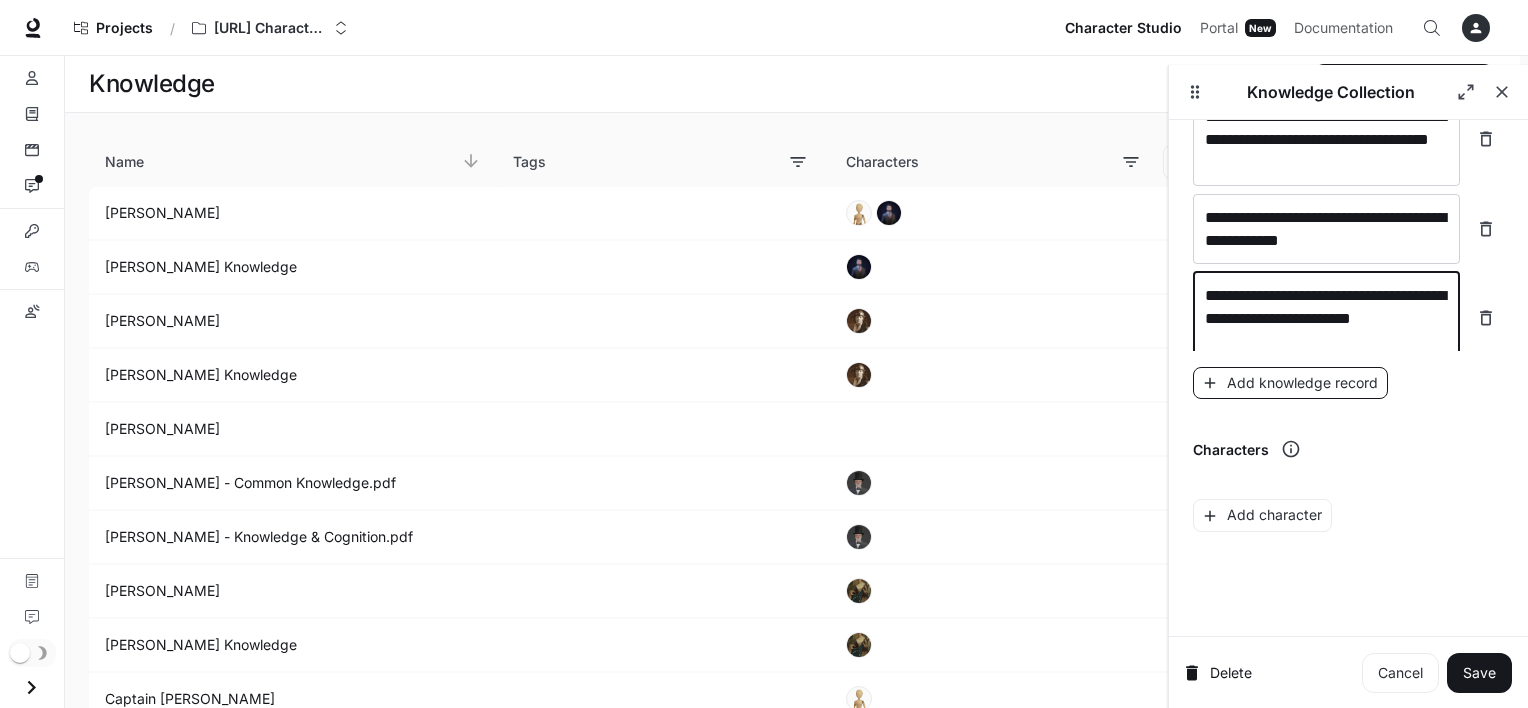 type on "**********" 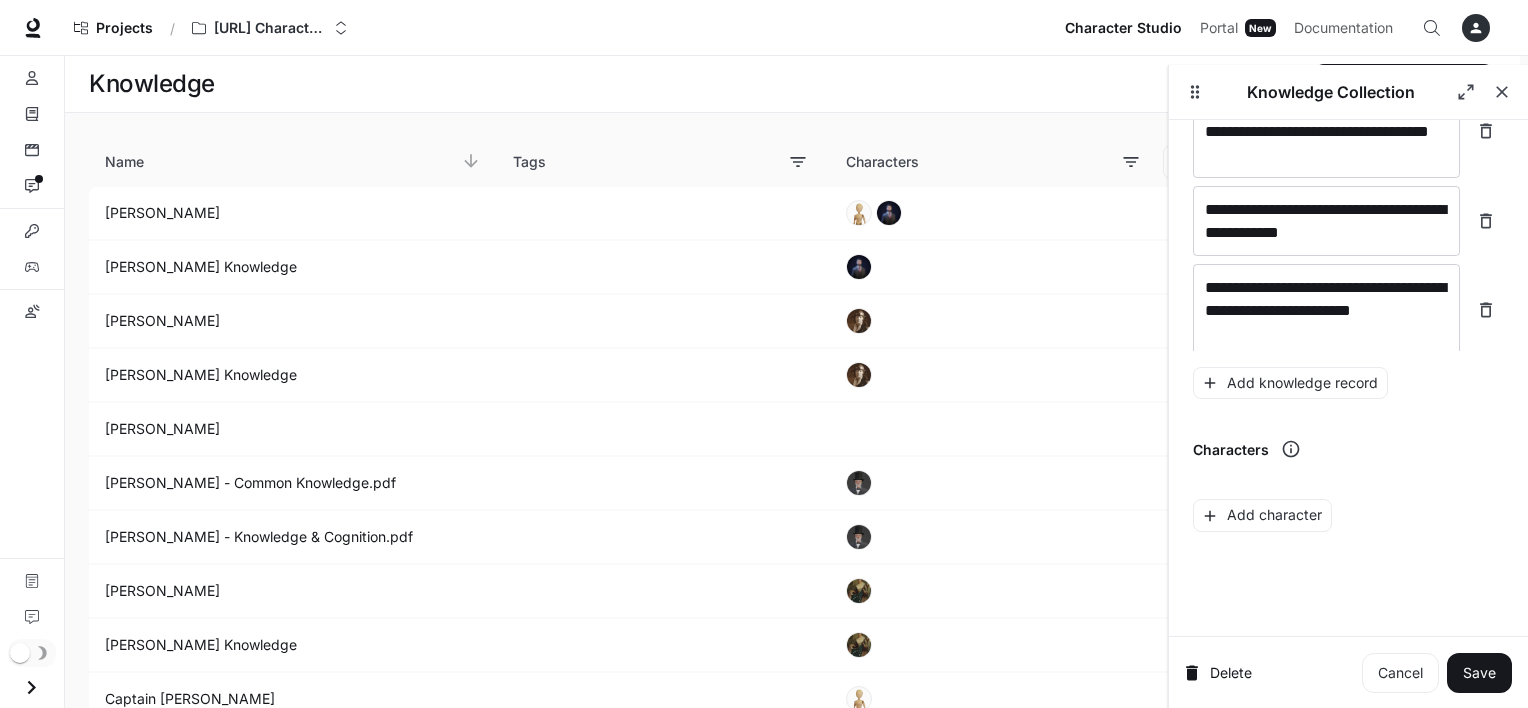 scroll, scrollTop: 1400, scrollLeft: 0, axis: vertical 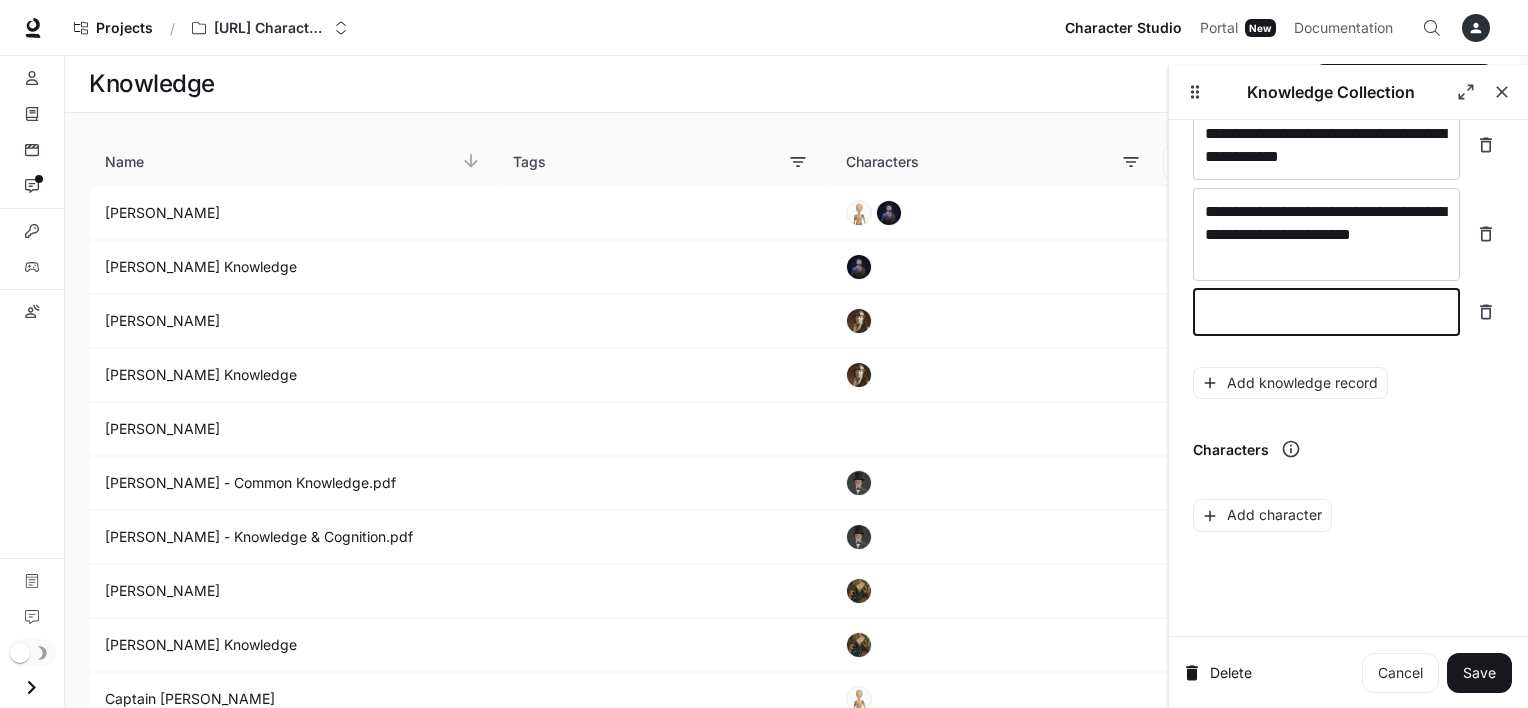 click at bounding box center (1326, 312) 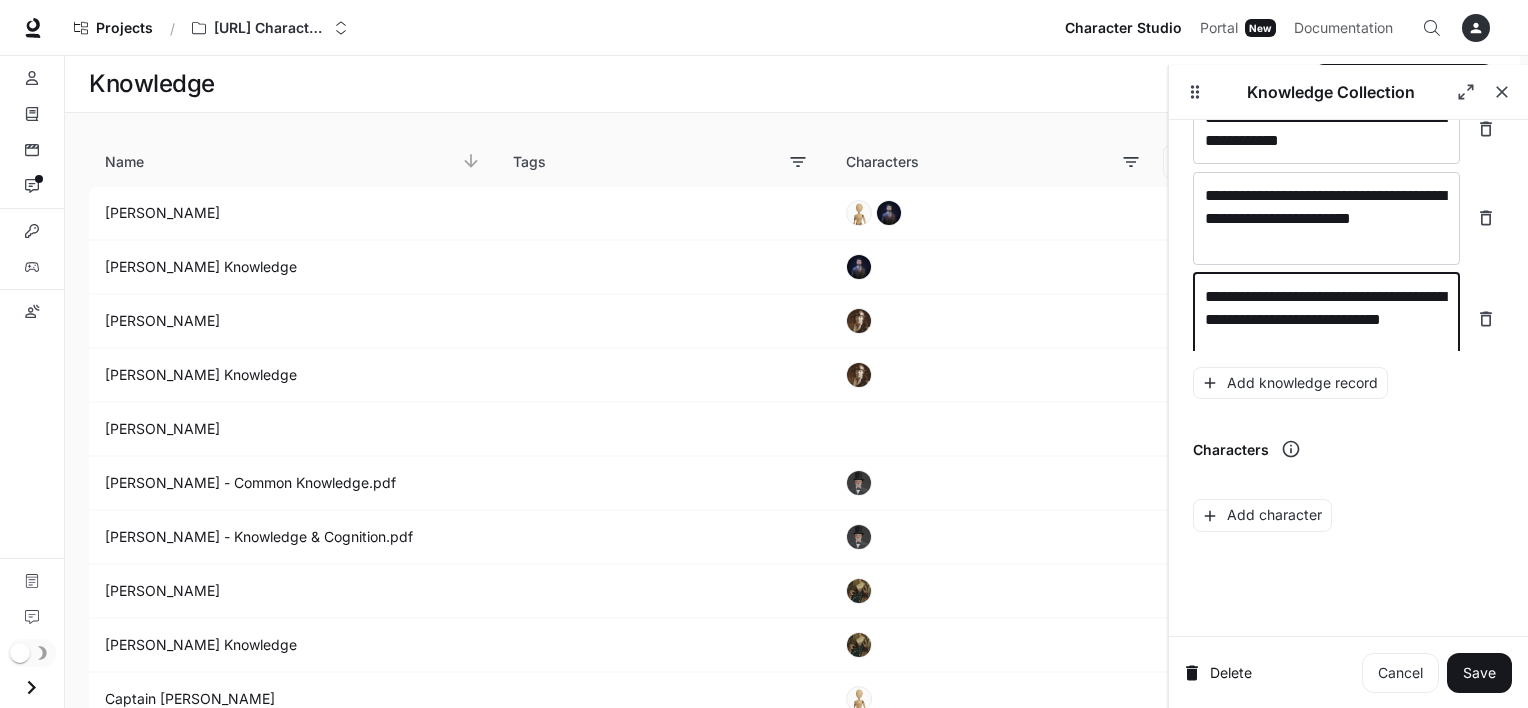 scroll, scrollTop: 1440, scrollLeft: 0, axis: vertical 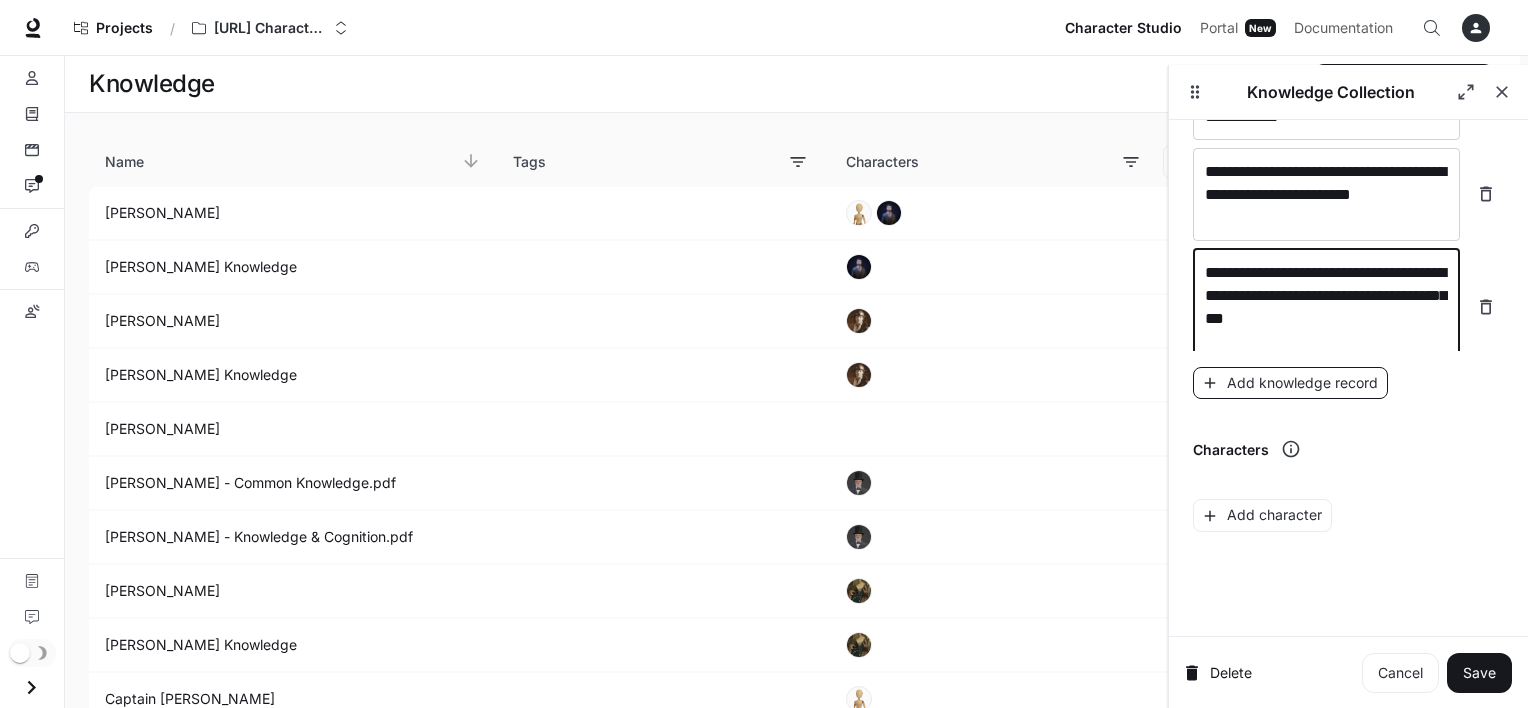 type on "**********" 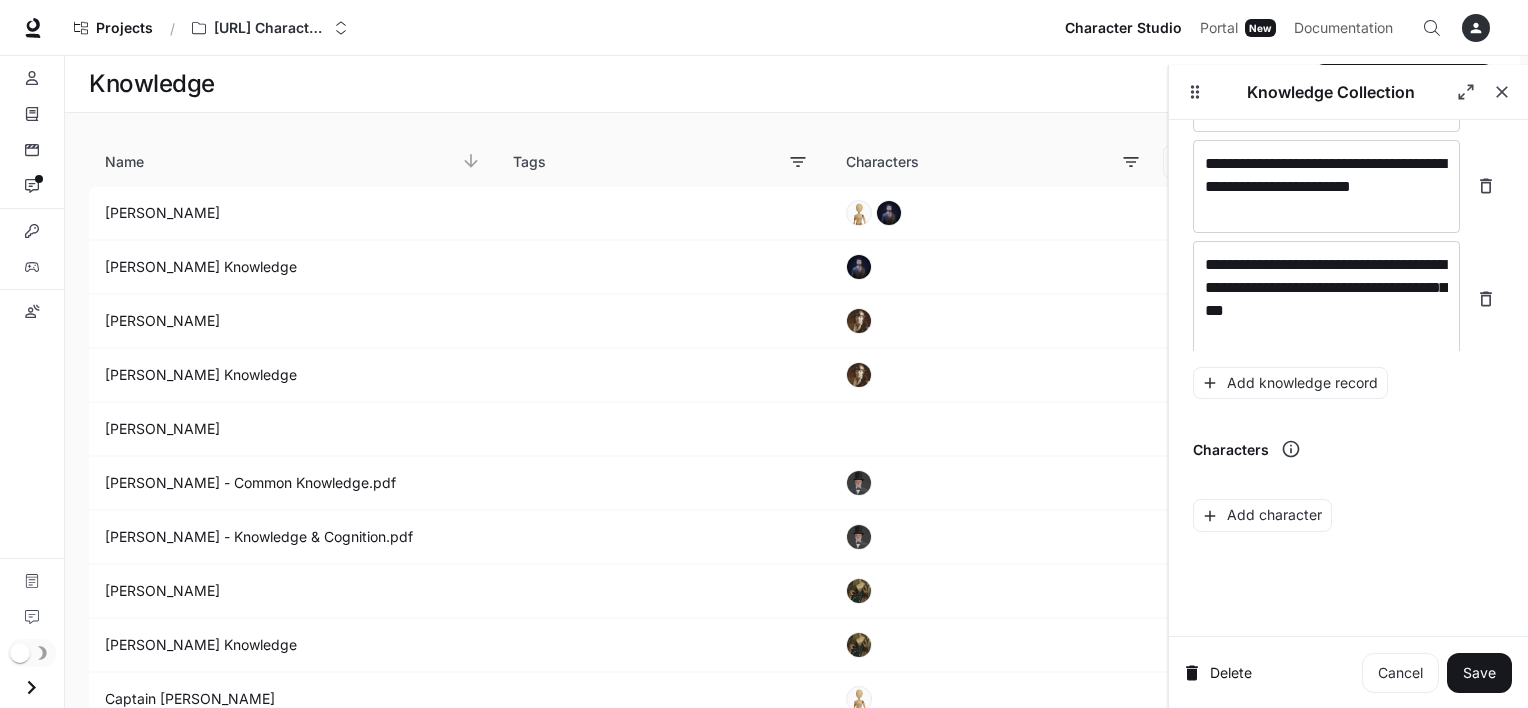 scroll, scrollTop: 1516, scrollLeft: 0, axis: vertical 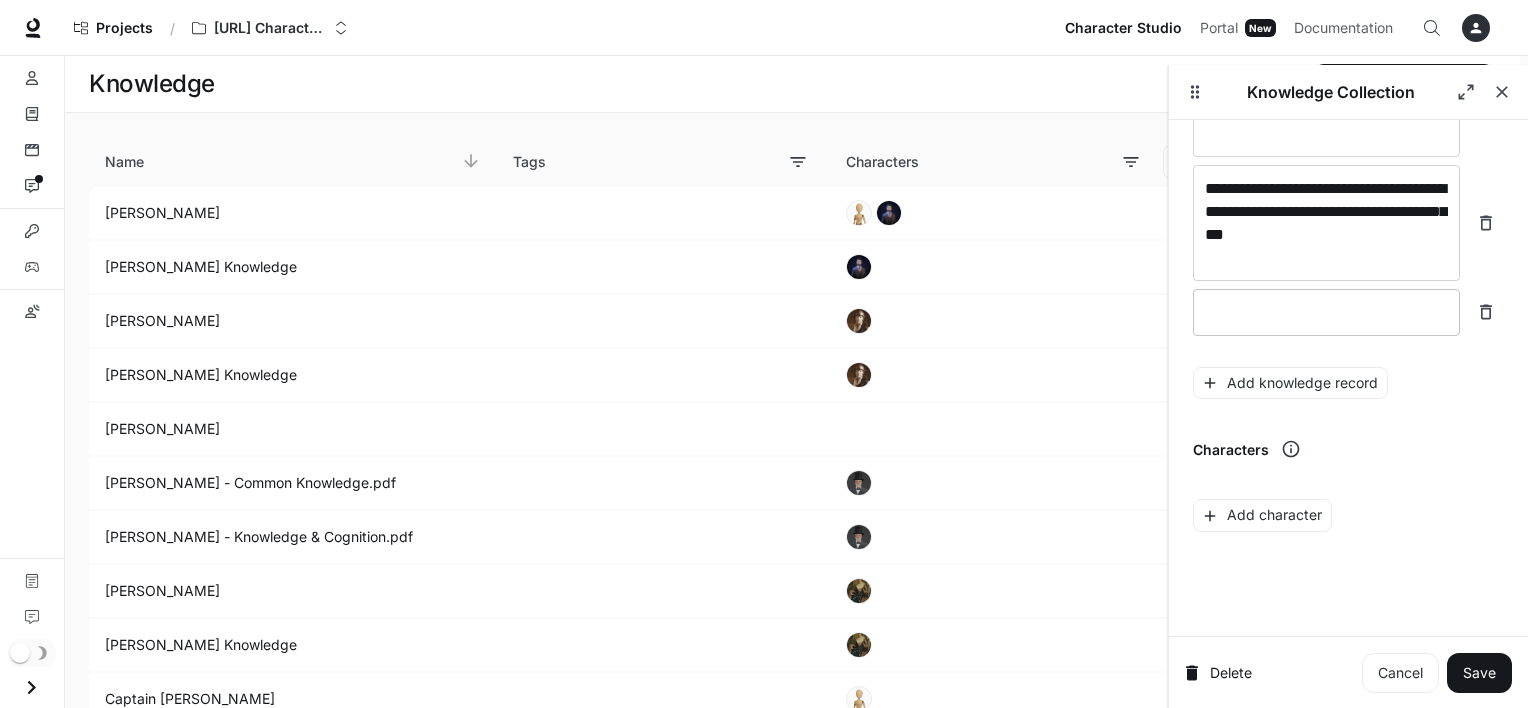 click at bounding box center (1326, 312) 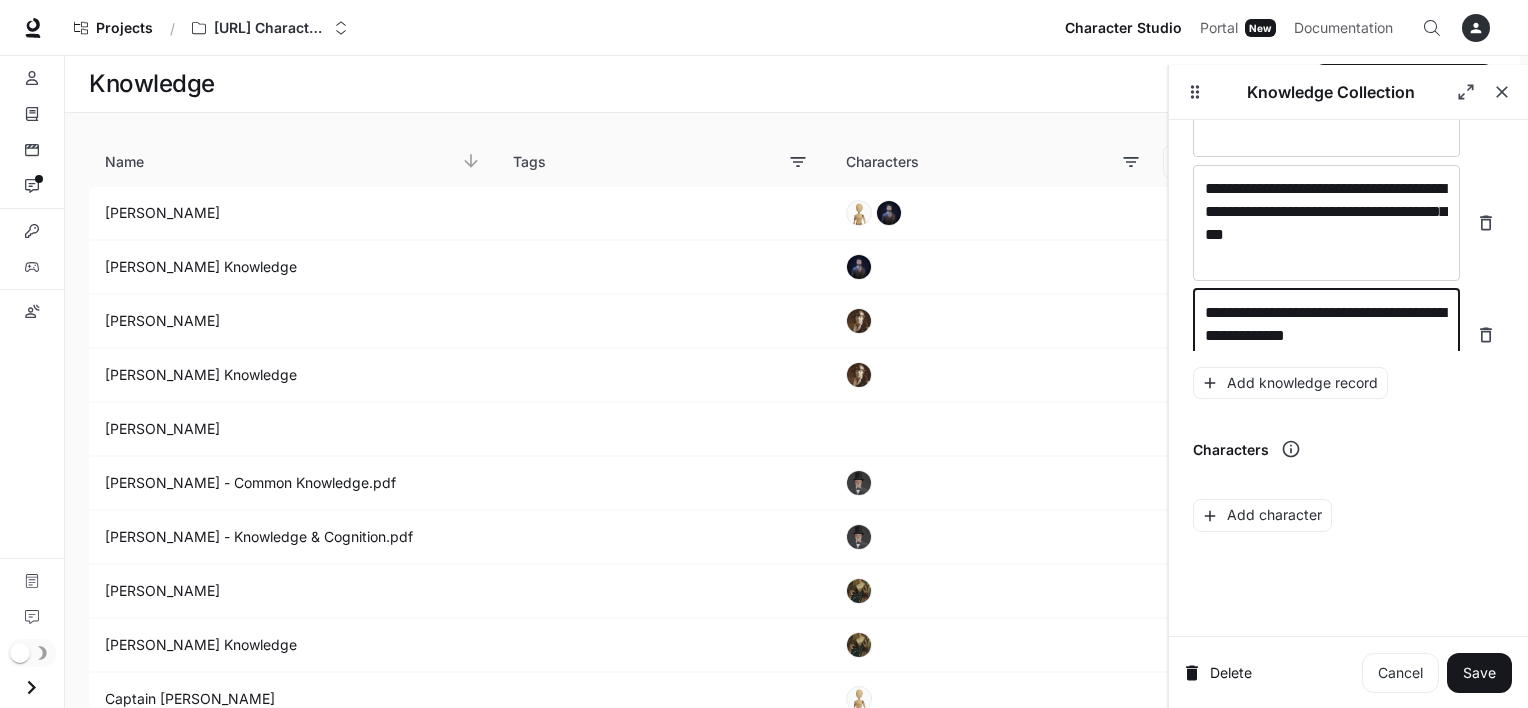 scroll, scrollTop: 1532, scrollLeft: 0, axis: vertical 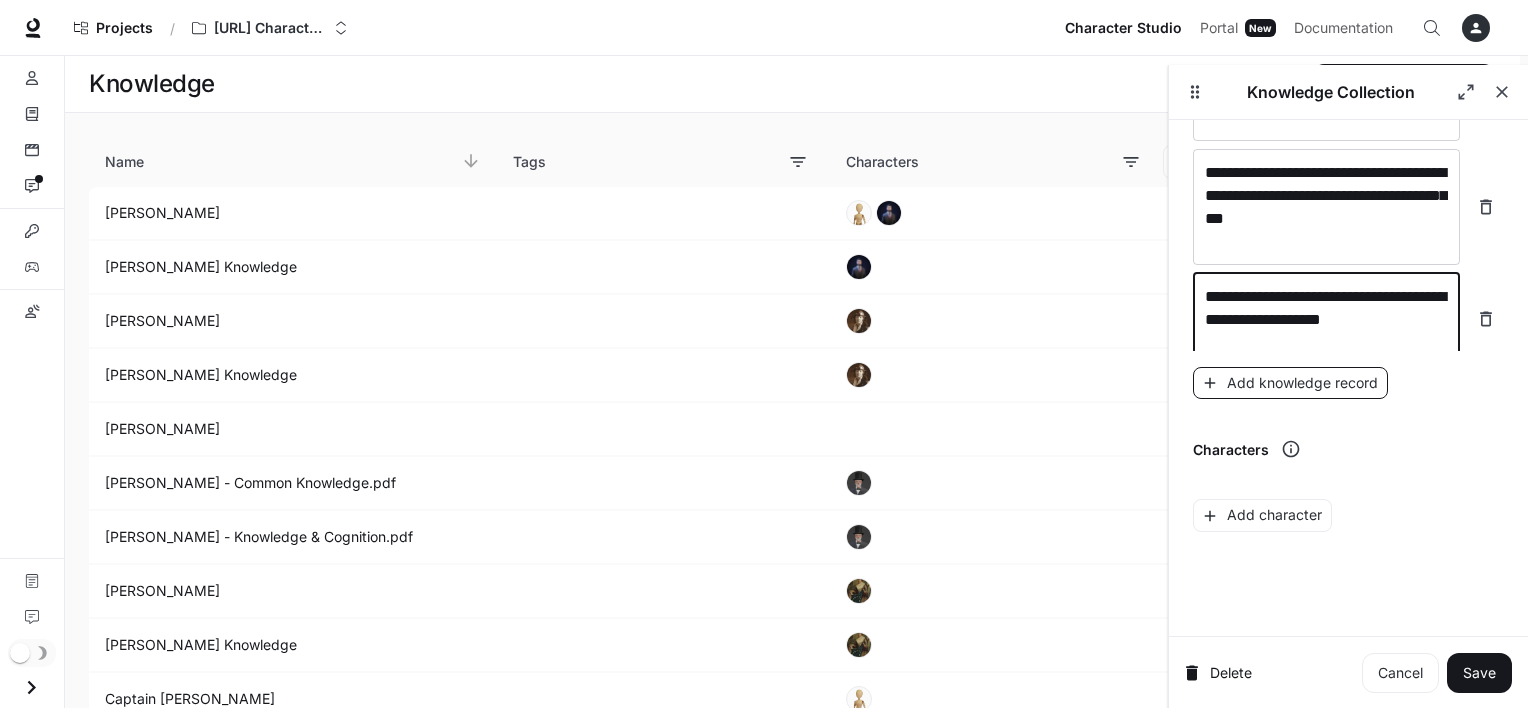 type on "**********" 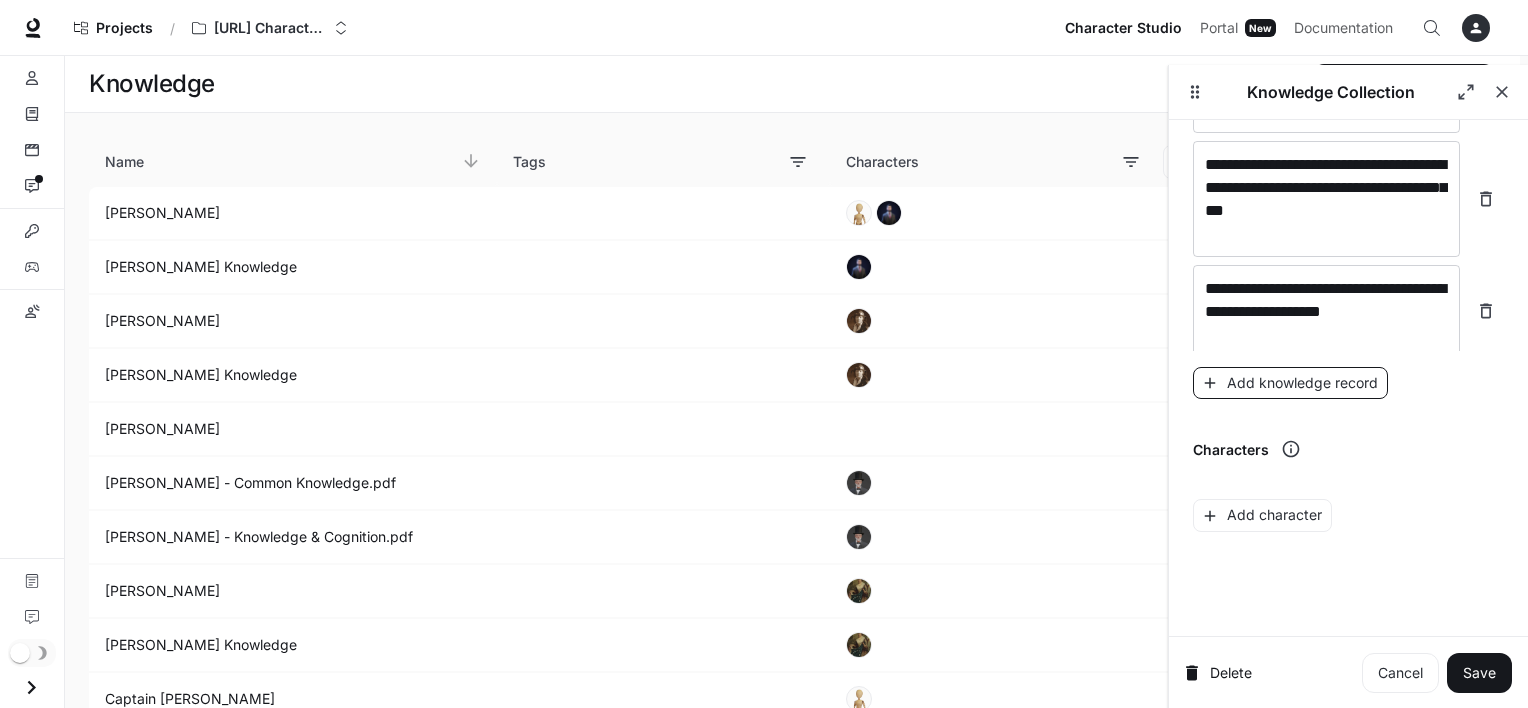 scroll, scrollTop: 1602, scrollLeft: 0, axis: vertical 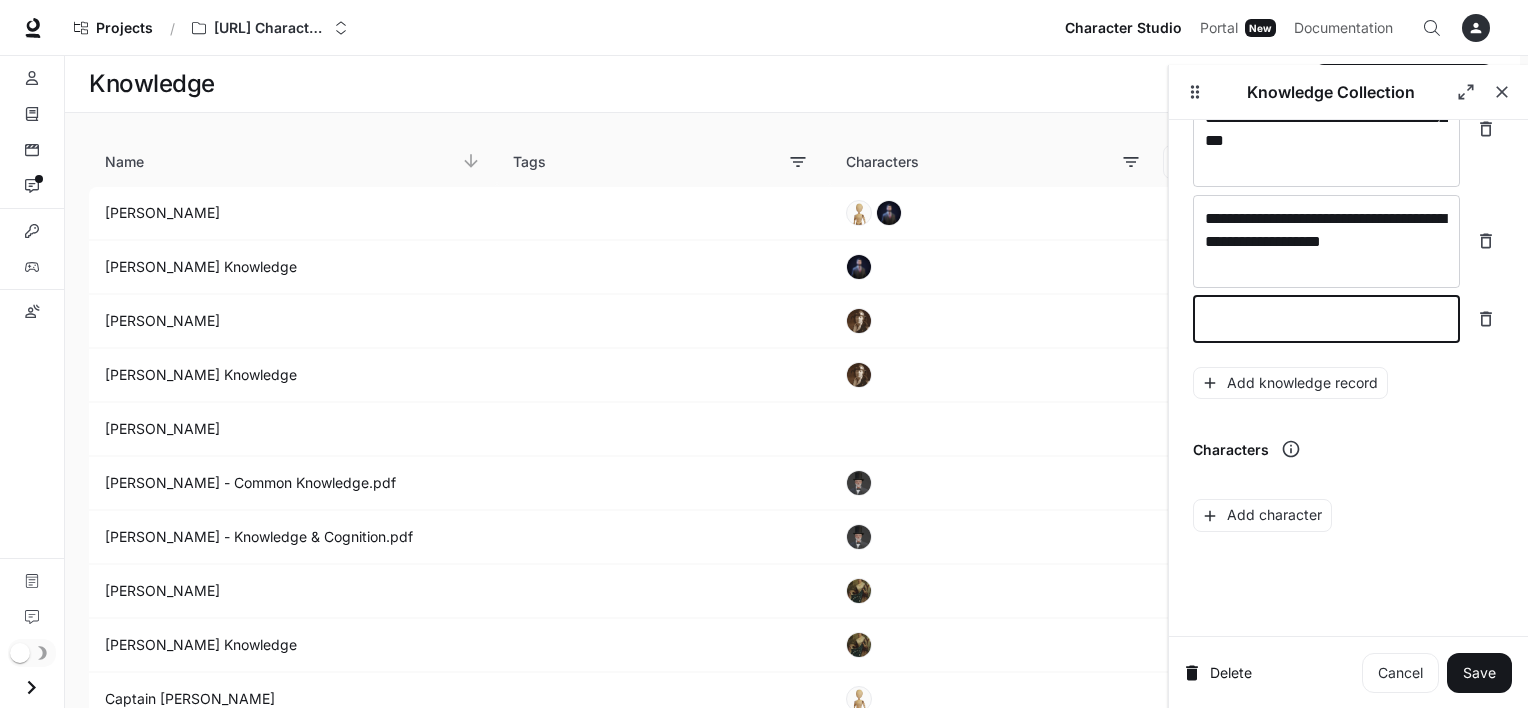 click at bounding box center [1326, 319] 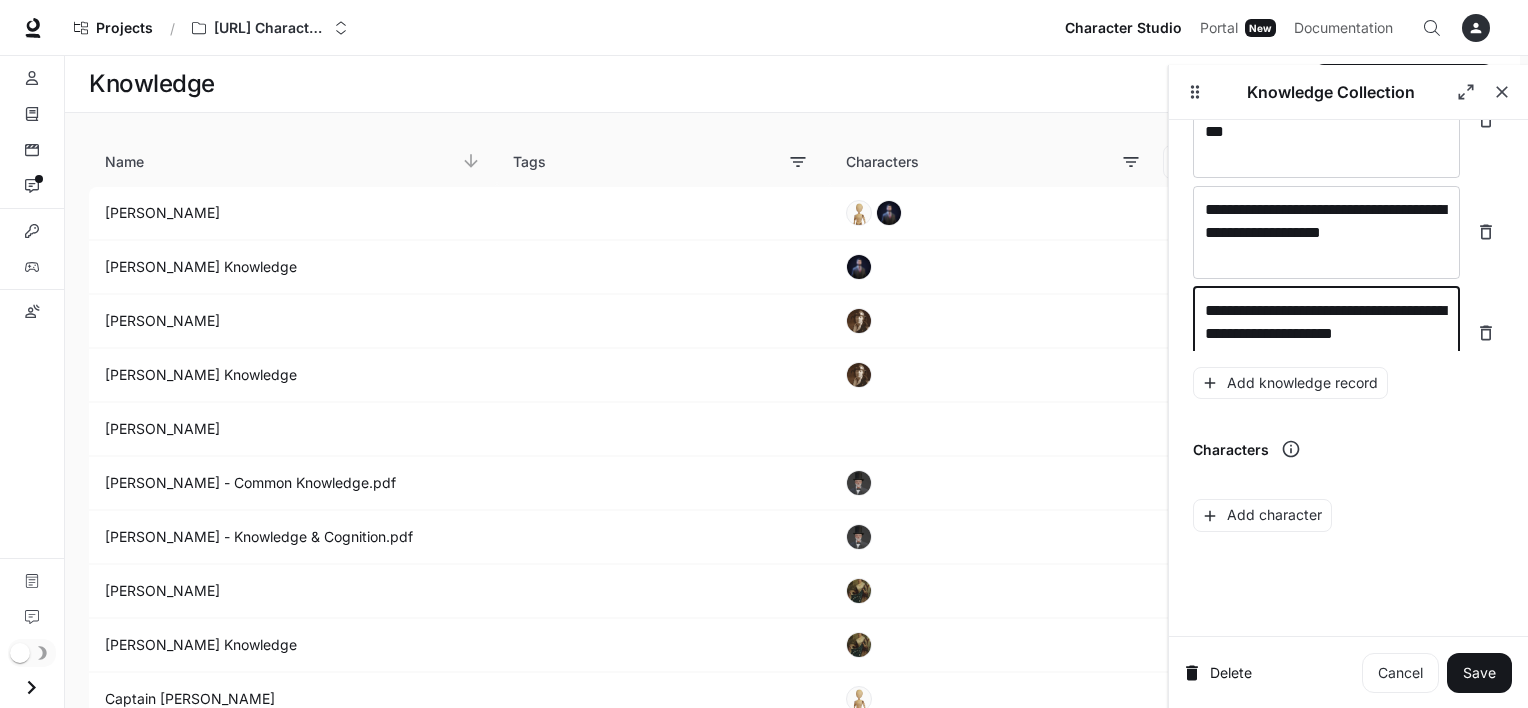 scroll, scrollTop: 1625, scrollLeft: 0, axis: vertical 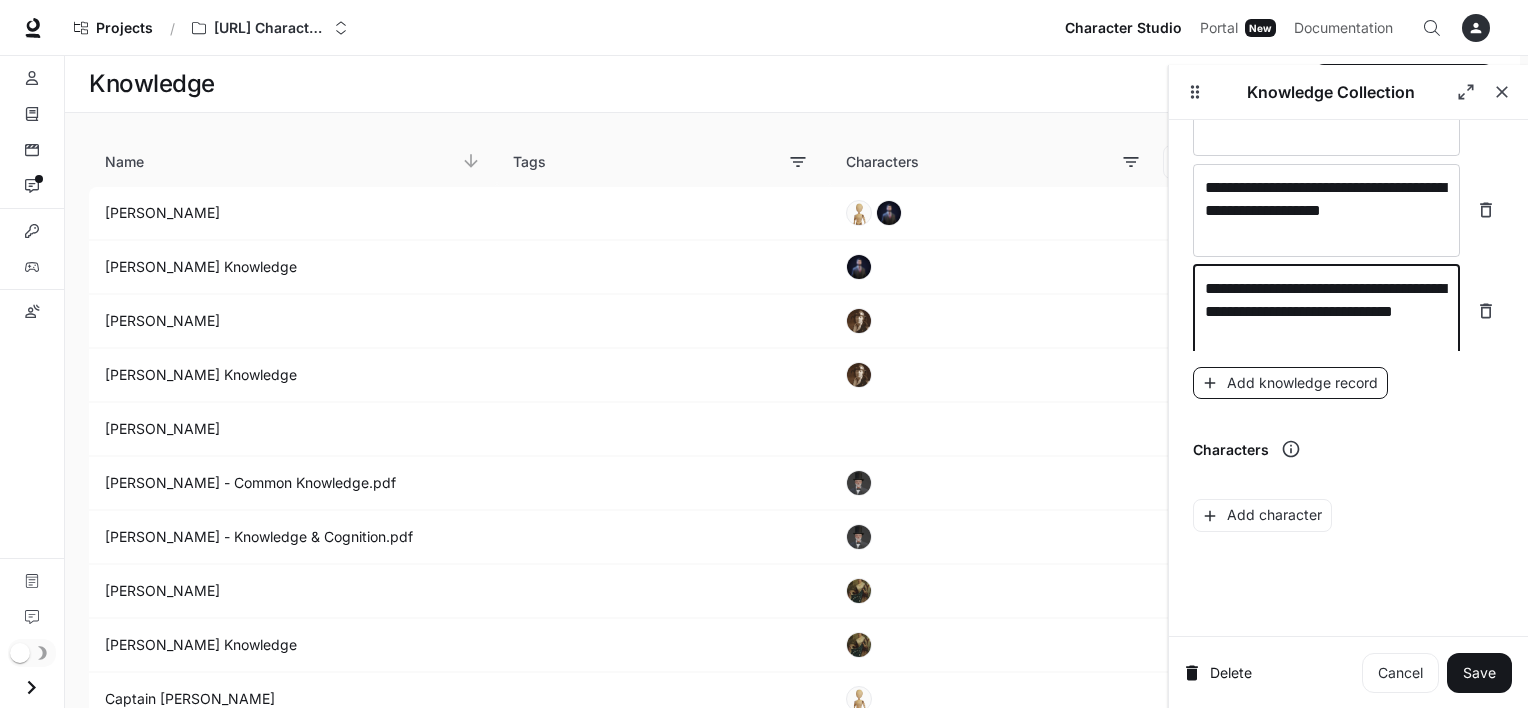 type on "**********" 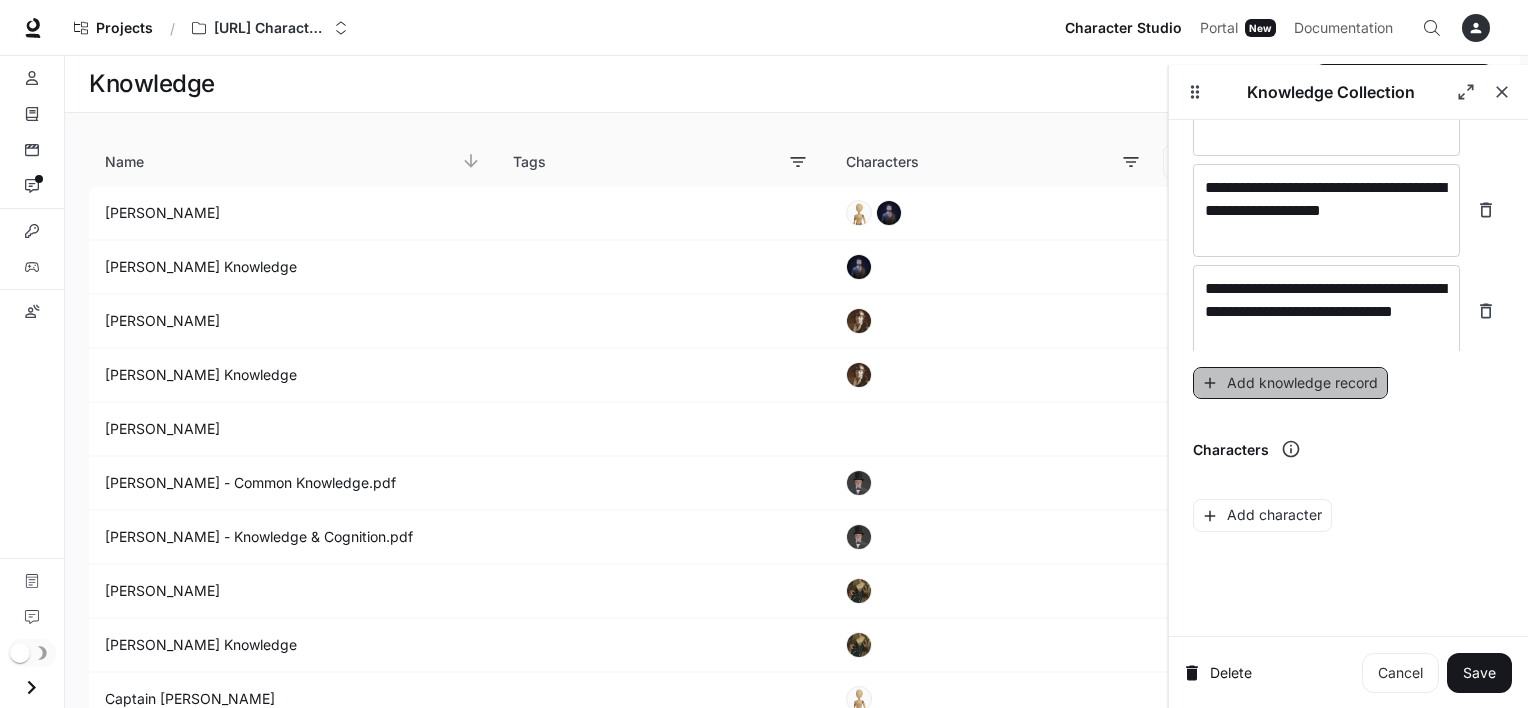click on "Add knowledge record" at bounding box center (1290, 383) 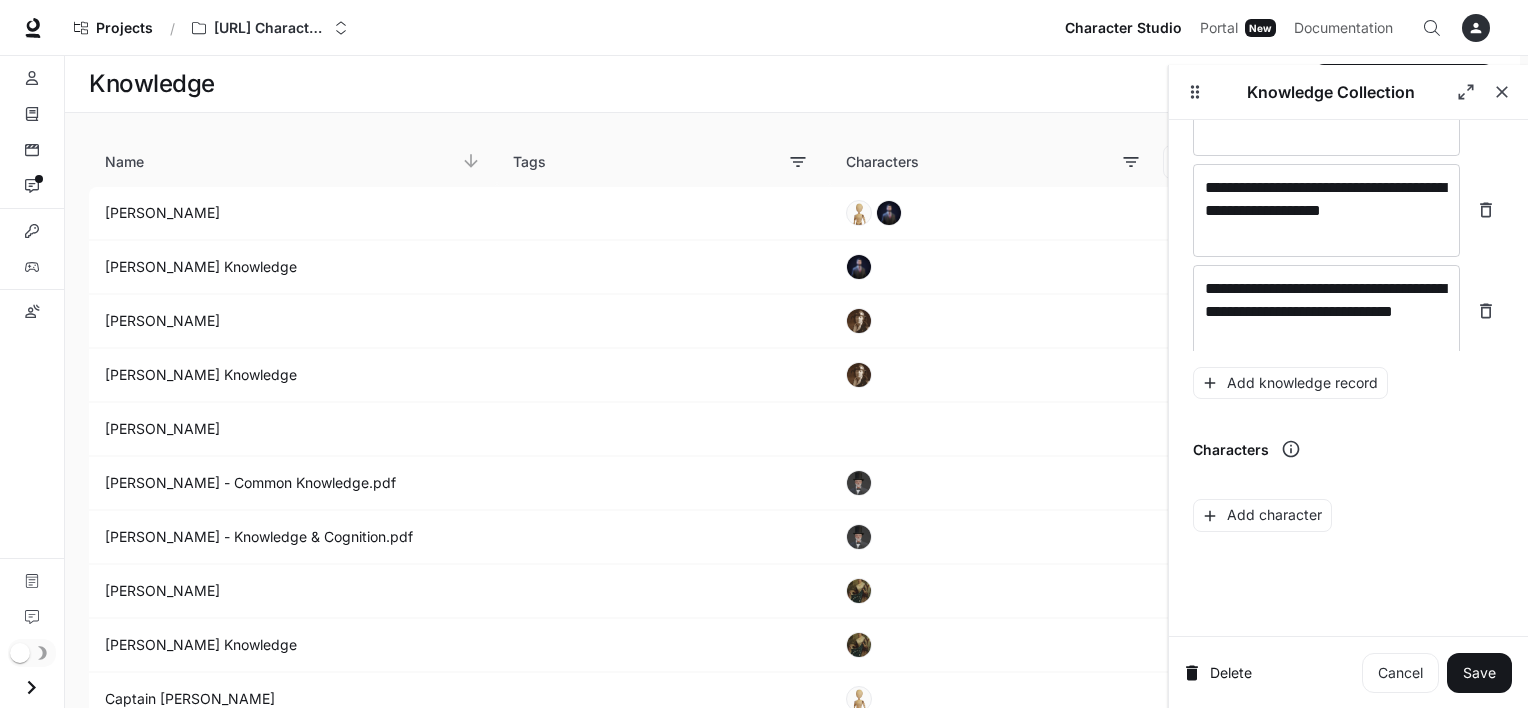 scroll, scrollTop: 1680, scrollLeft: 0, axis: vertical 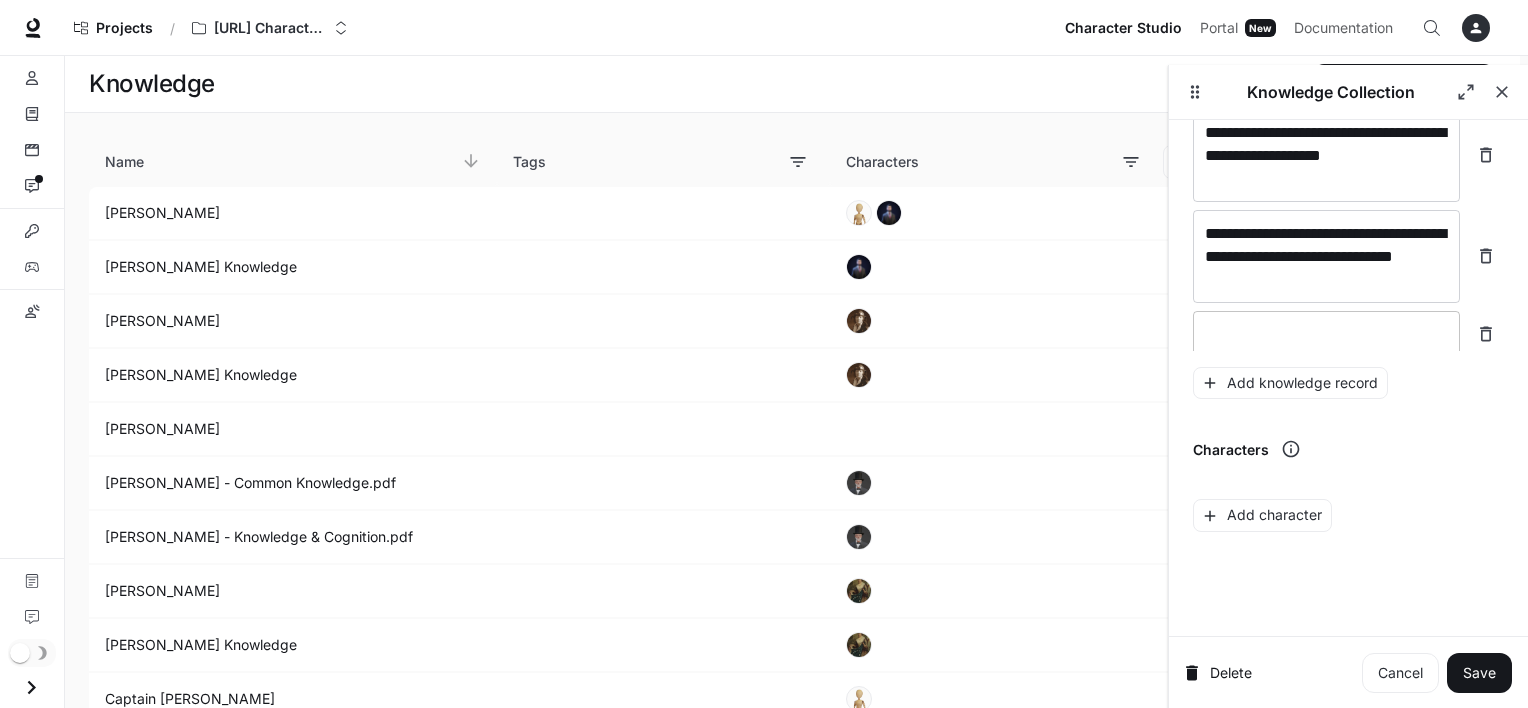 click at bounding box center (1326, 334) 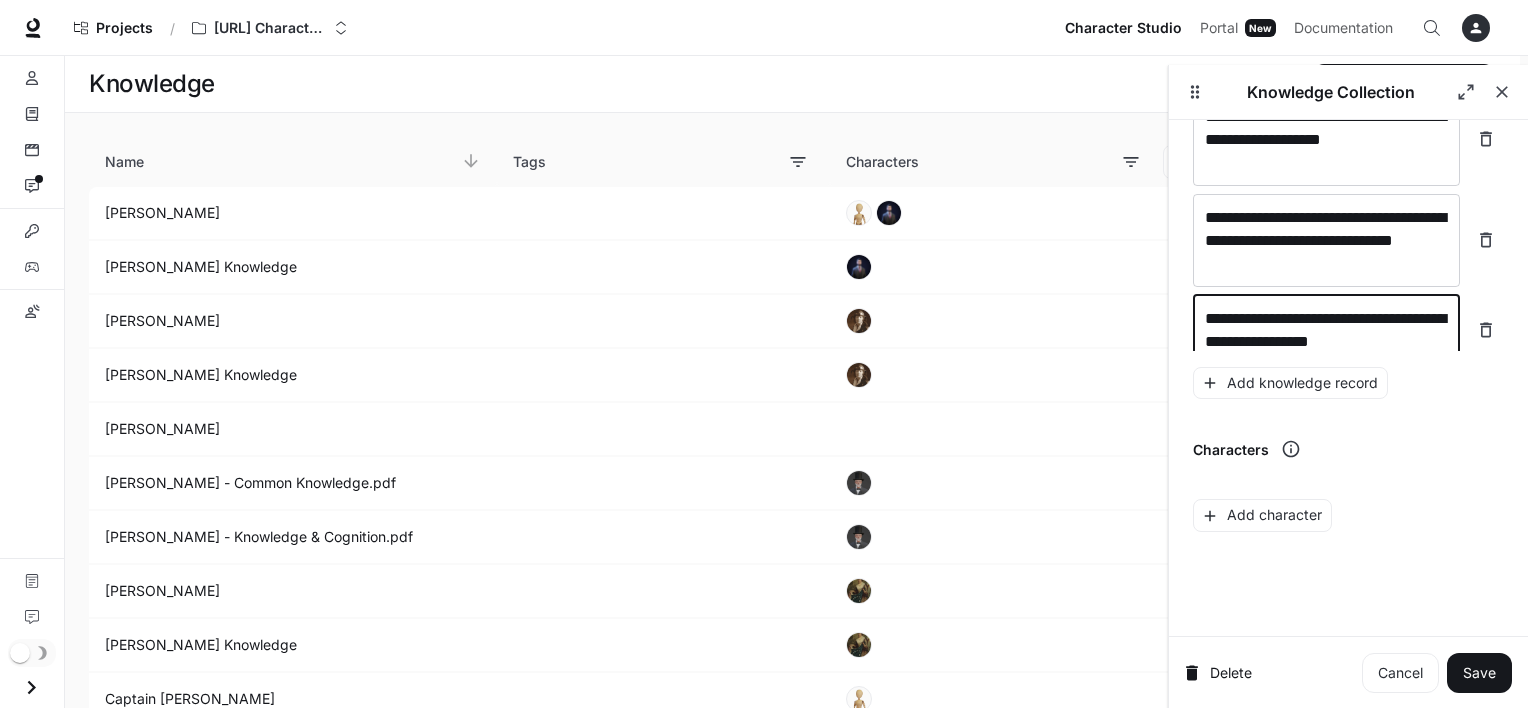 scroll, scrollTop: 1719, scrollLeft: 0, axis: vertical 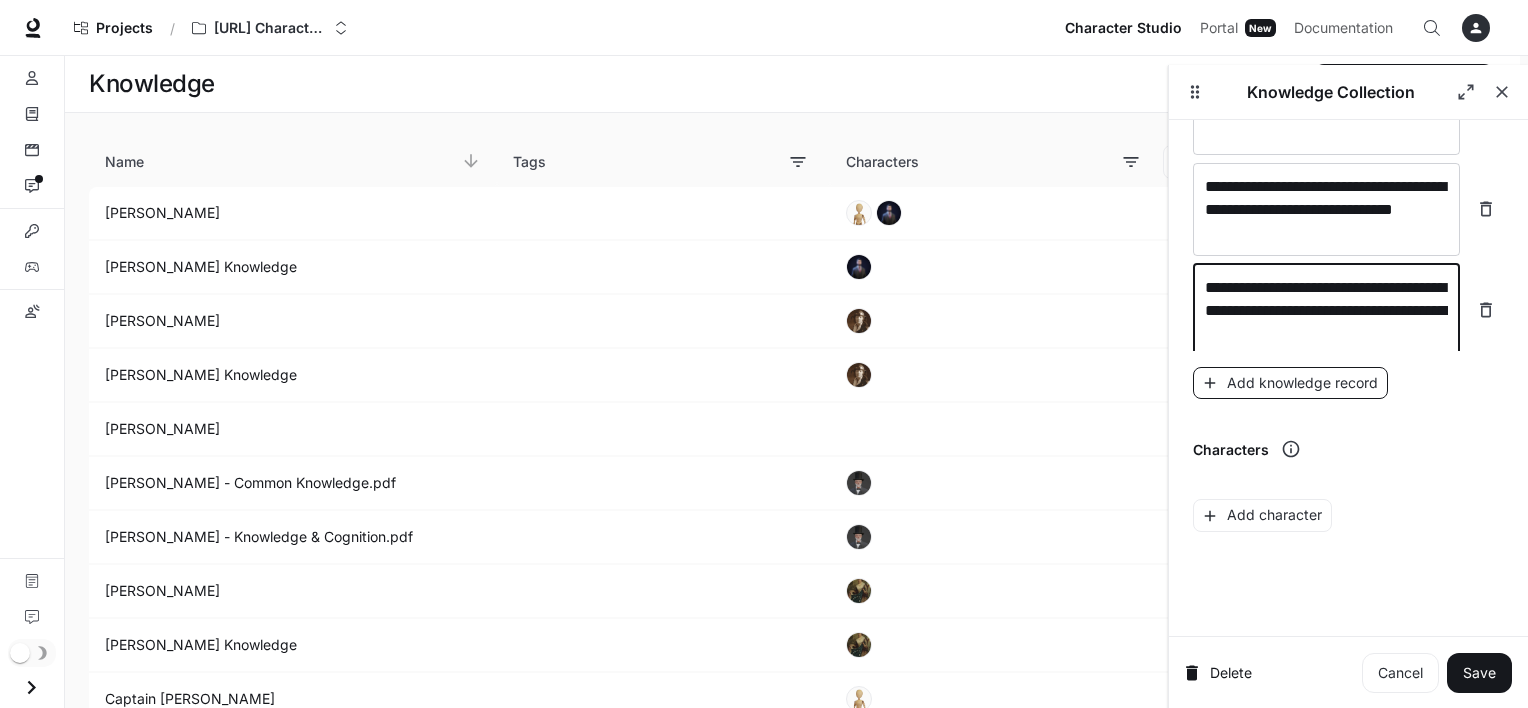 type on "**********" 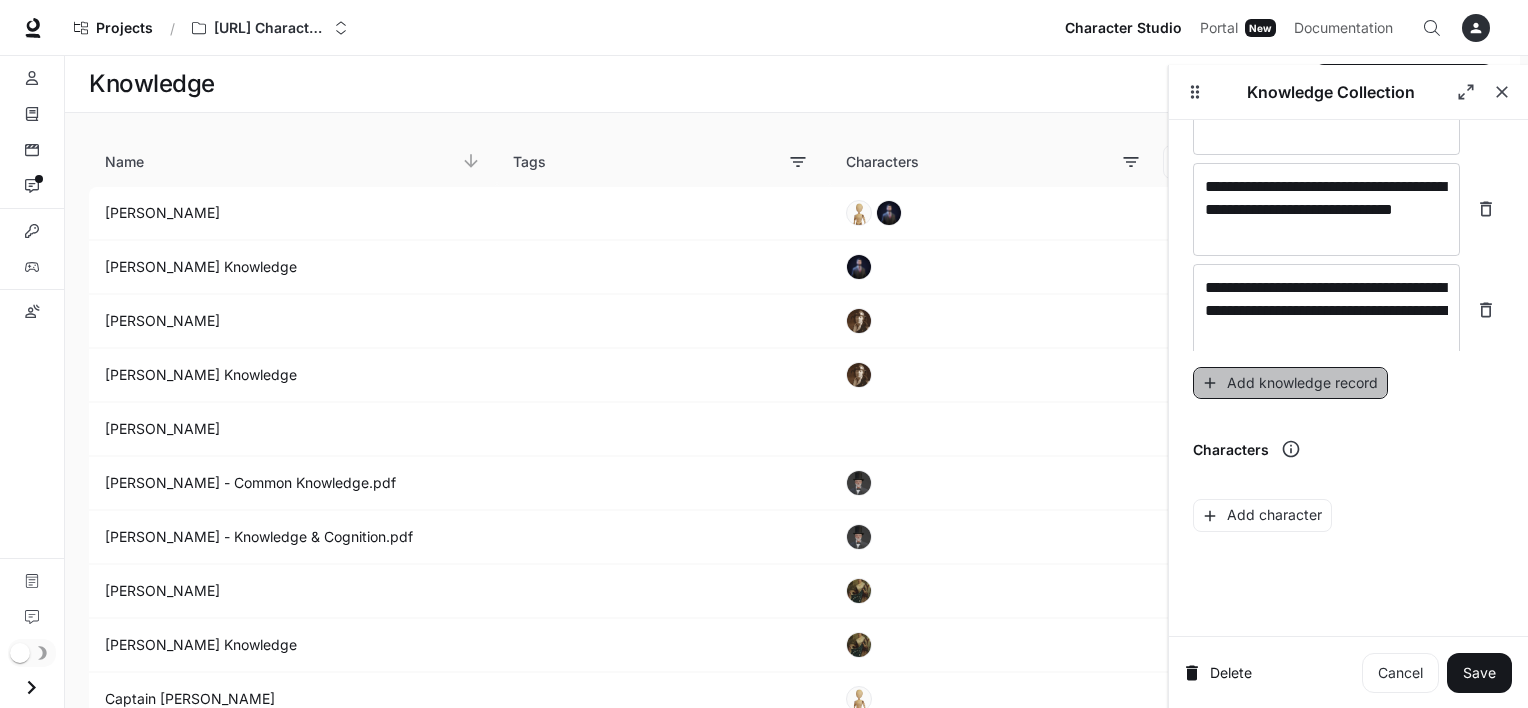 click on "Add knowledge record" at bounding box center (1290, 383) 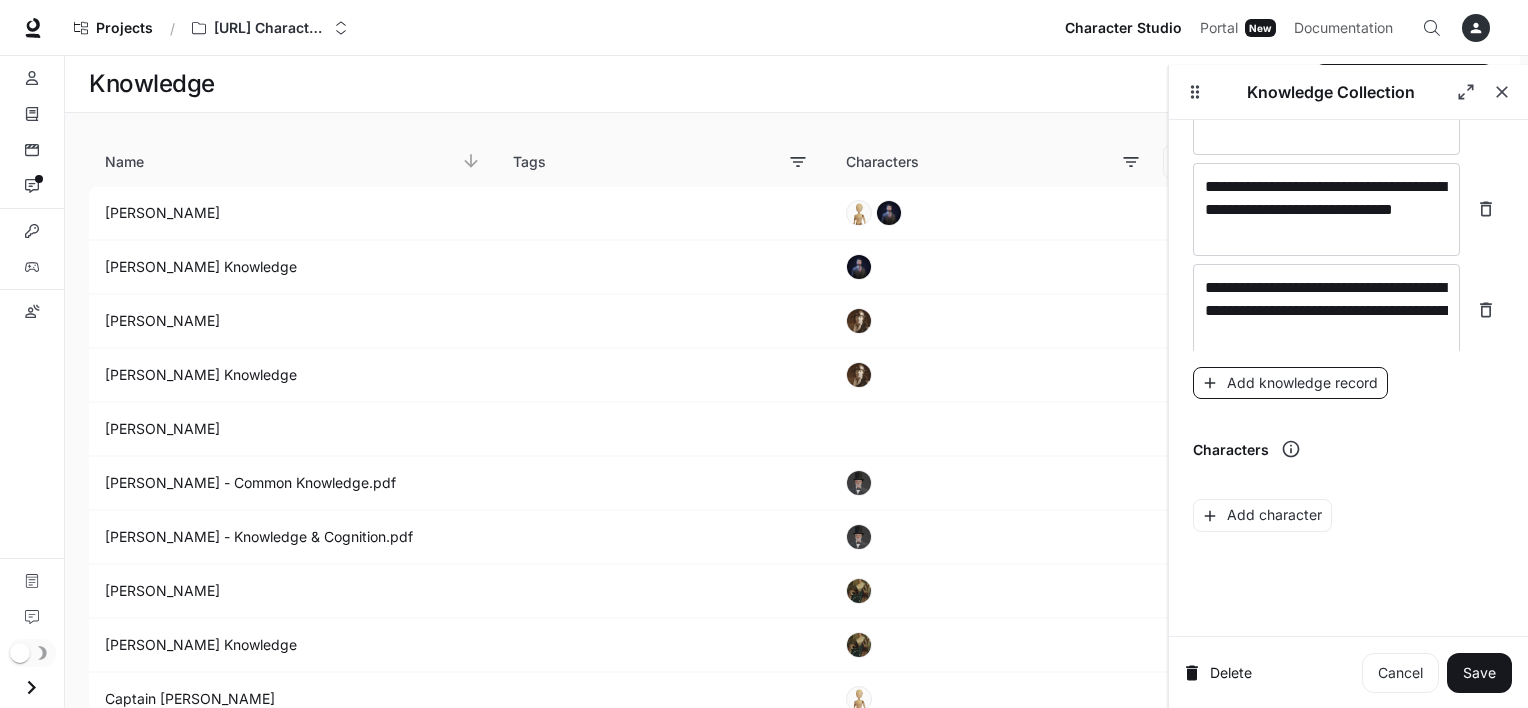scroll, scrollTop: 1796, scrollLeft: 0, axis: vertical 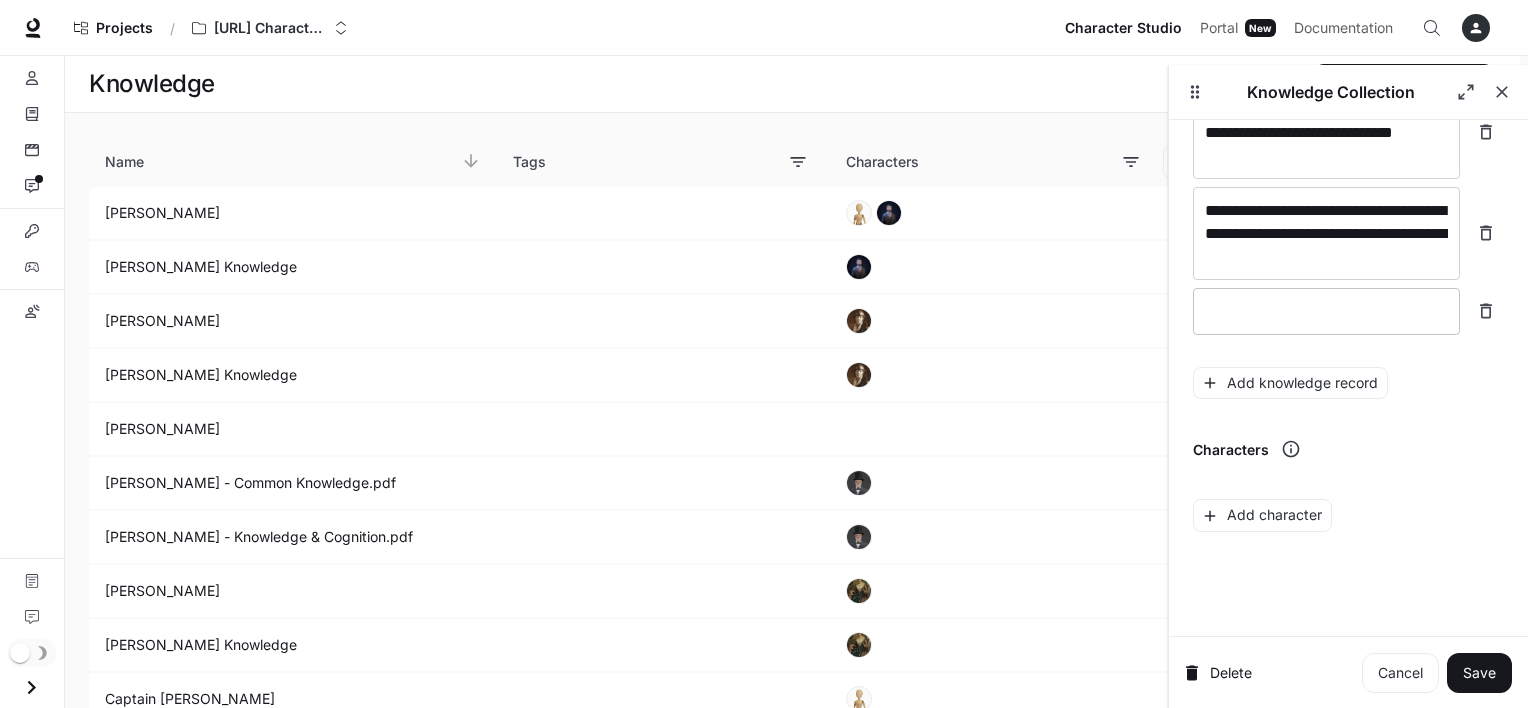 click on "* ​" at bounding box center (1326, 311) 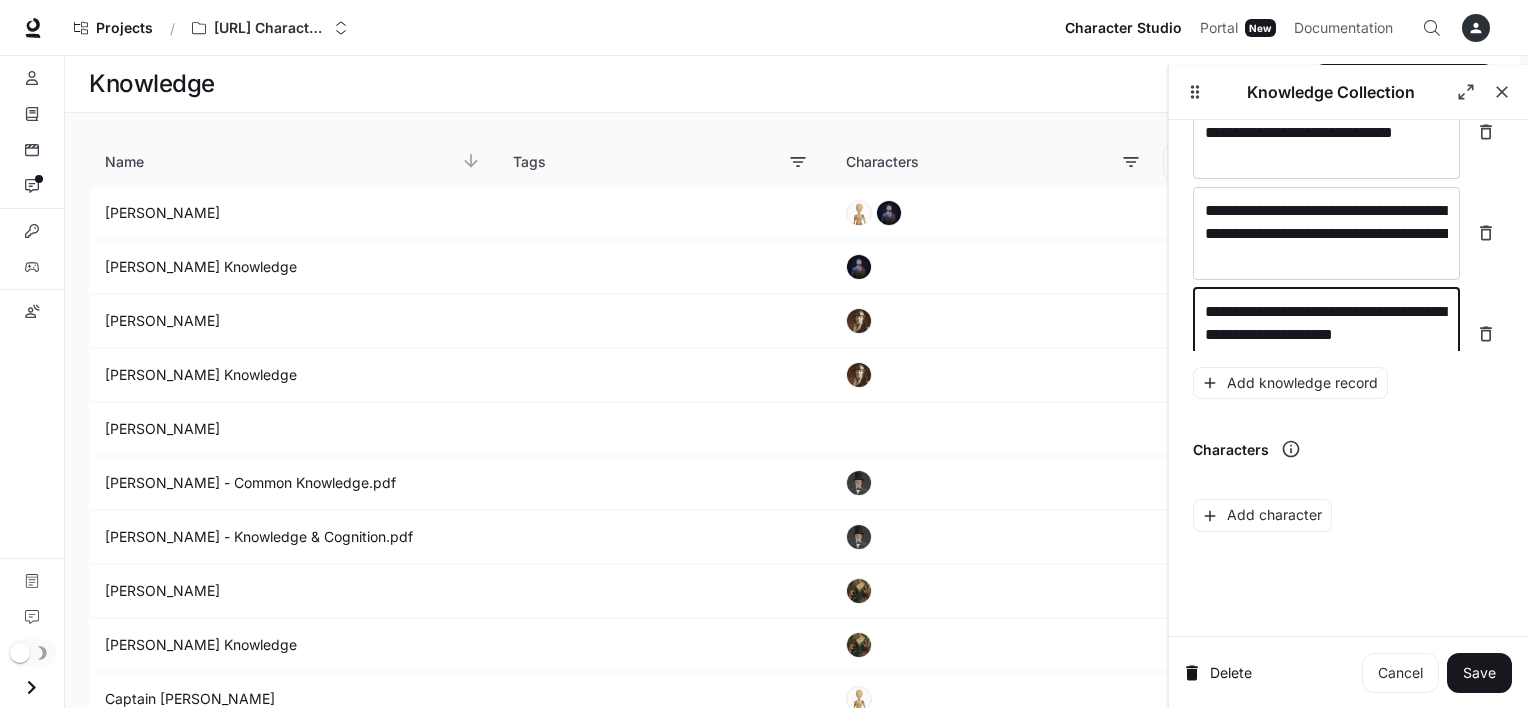 scroll, scrollTop: 1812, scrollLeft: 0, axis: vertical 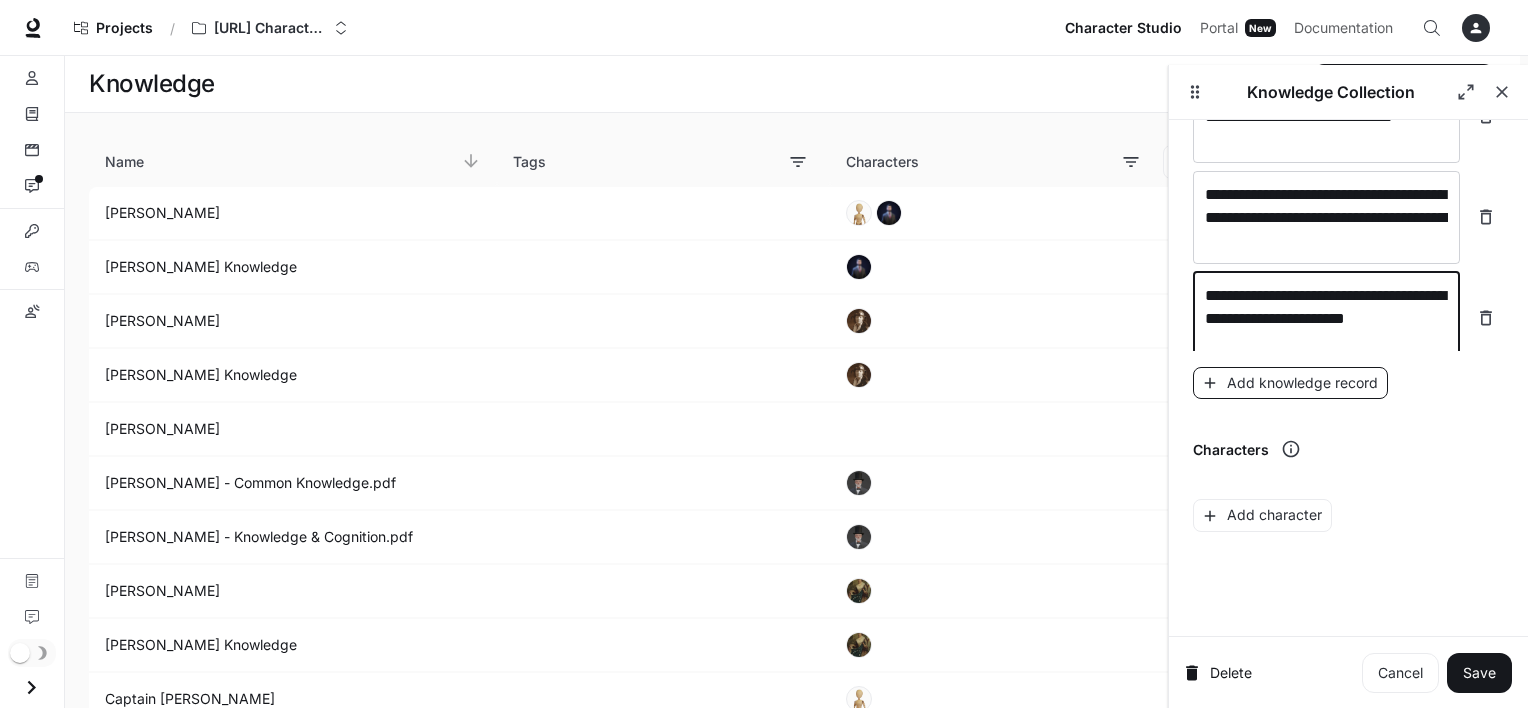 type on "**********" 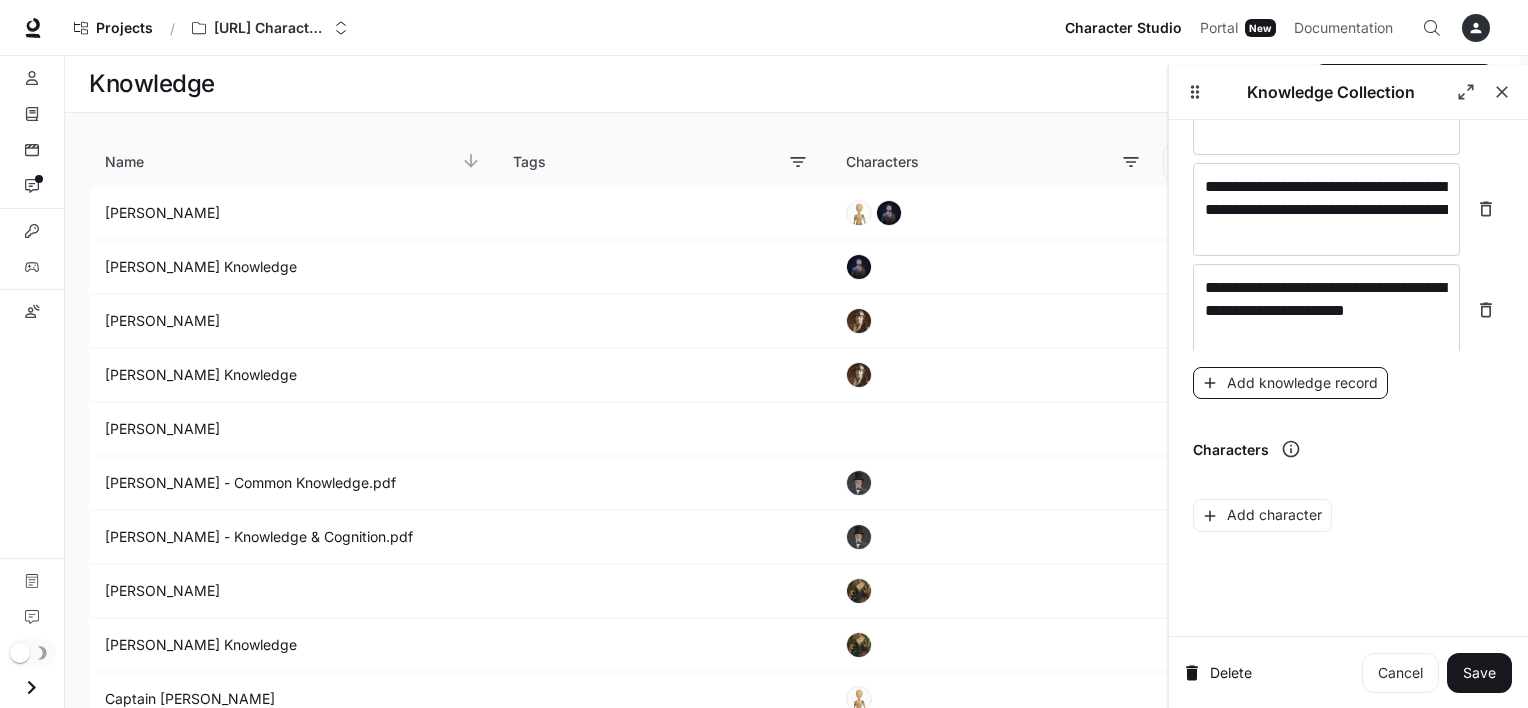 scroll, scrollTop: 1888, scrollLeft: 0, axis: vertical 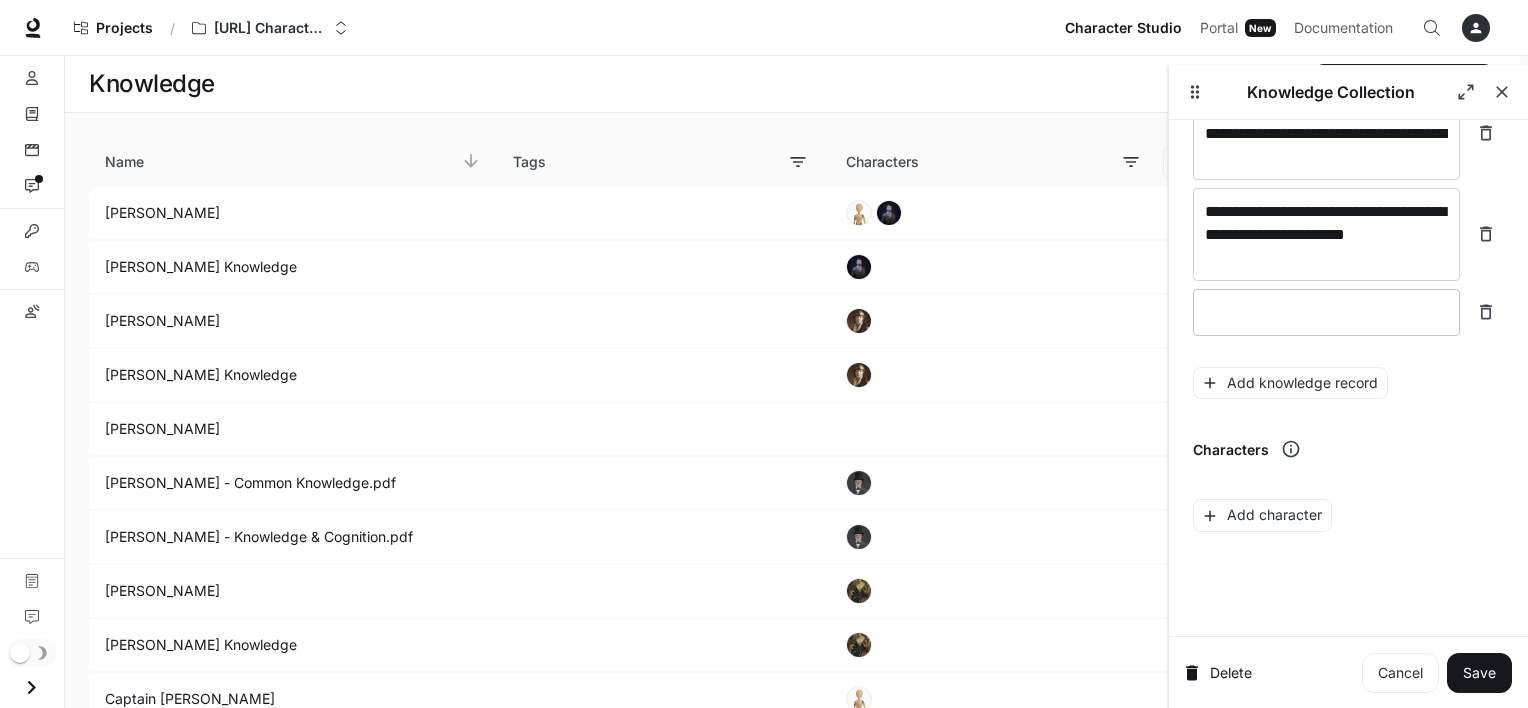 click at bounding box center [1326, 312] 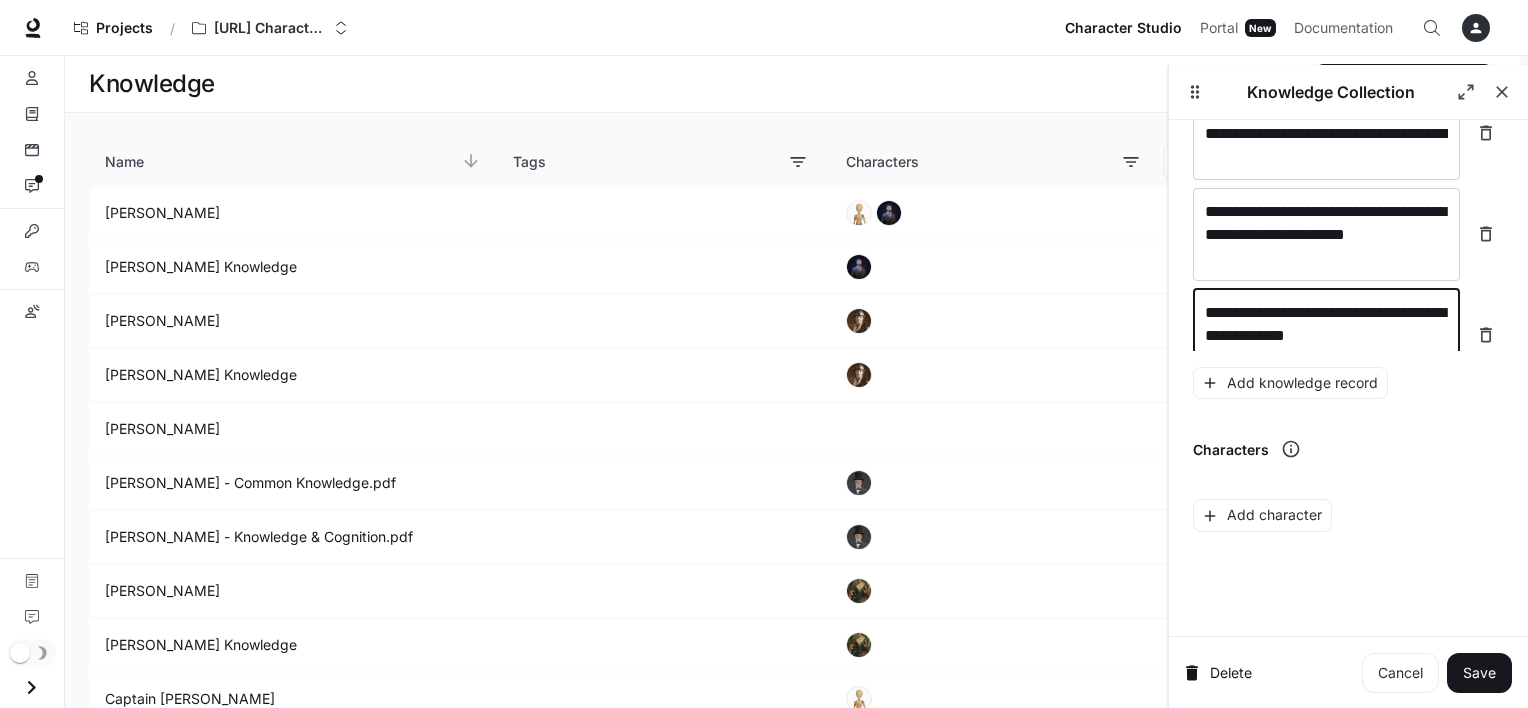 scroll, scrollTop: 1904, scrollLeft: 0, axis: vertical 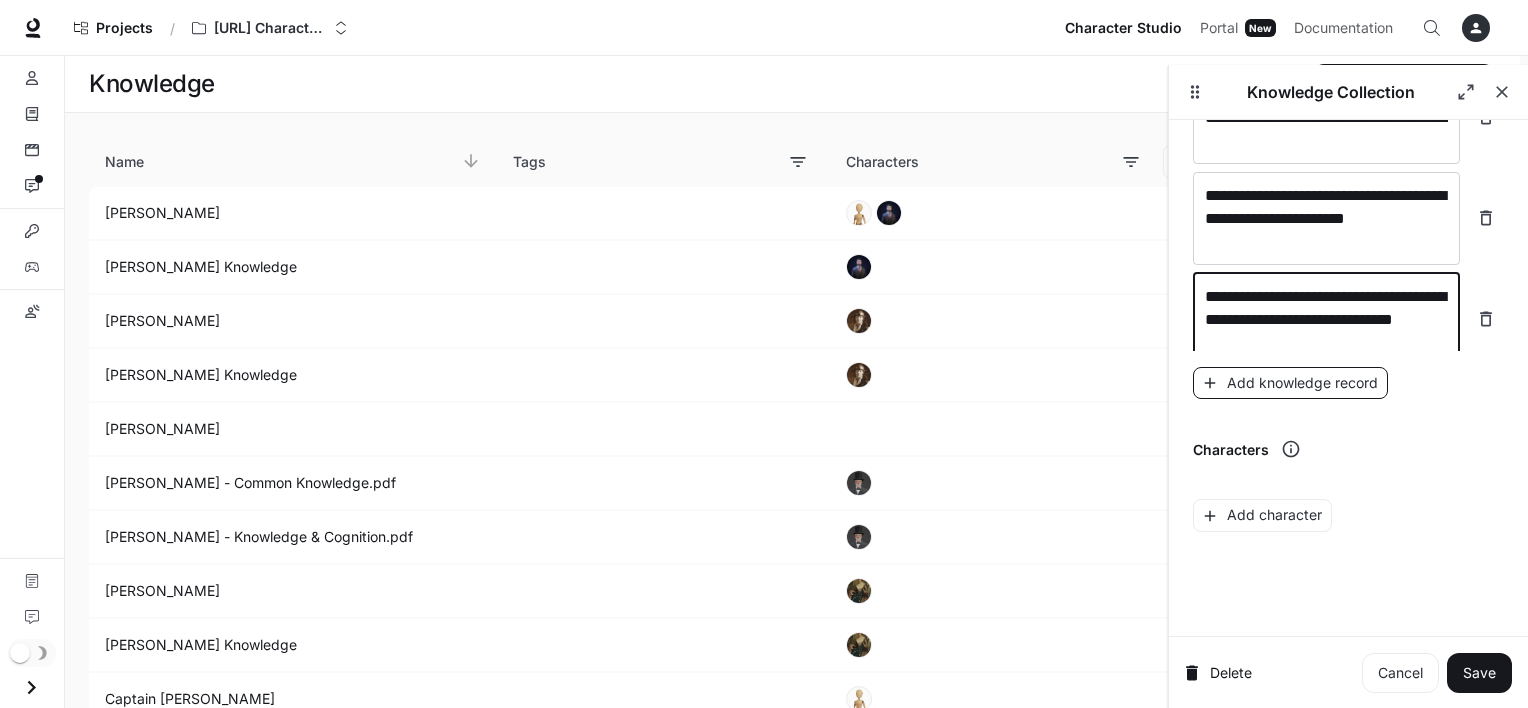 type on "**********" 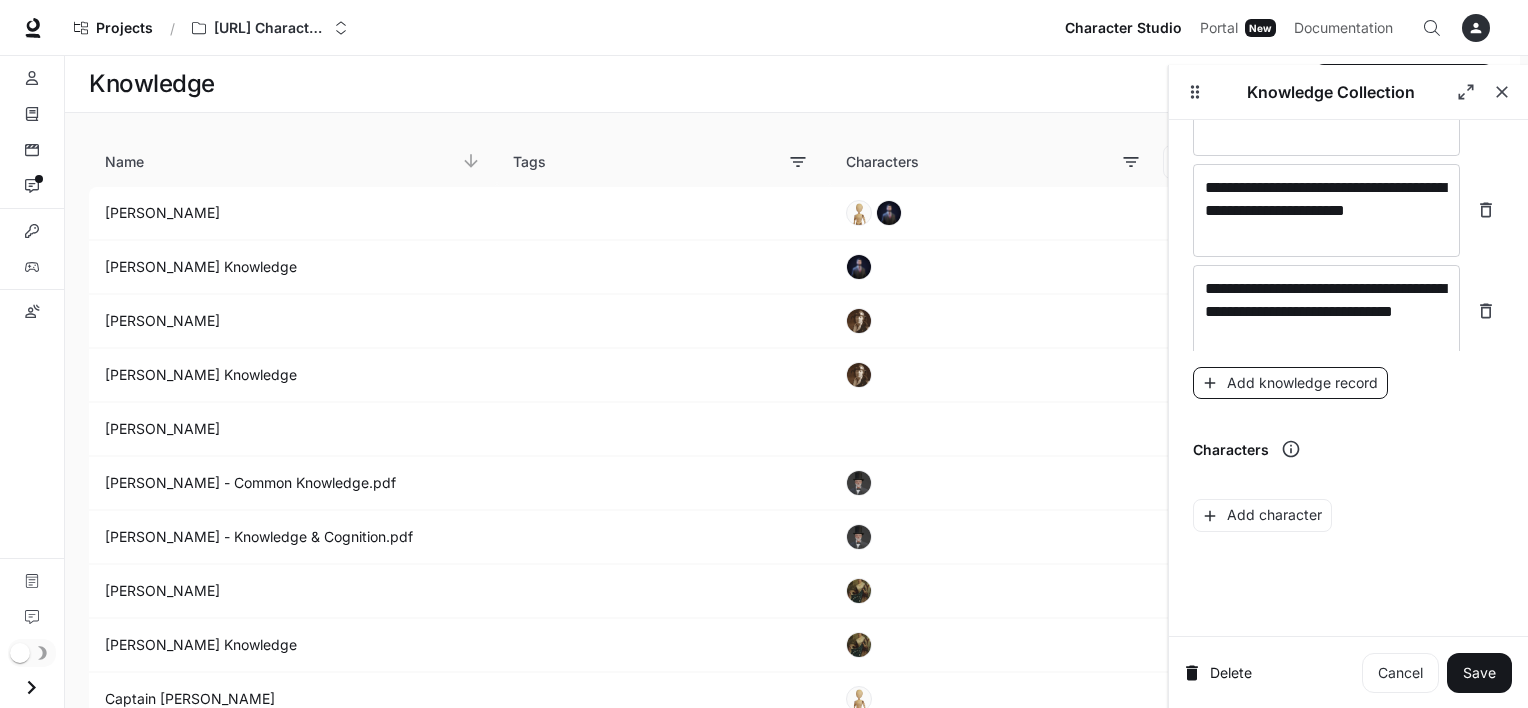 scroll, scrollTop: 1982, scrollLeft: 0, axis: vertical 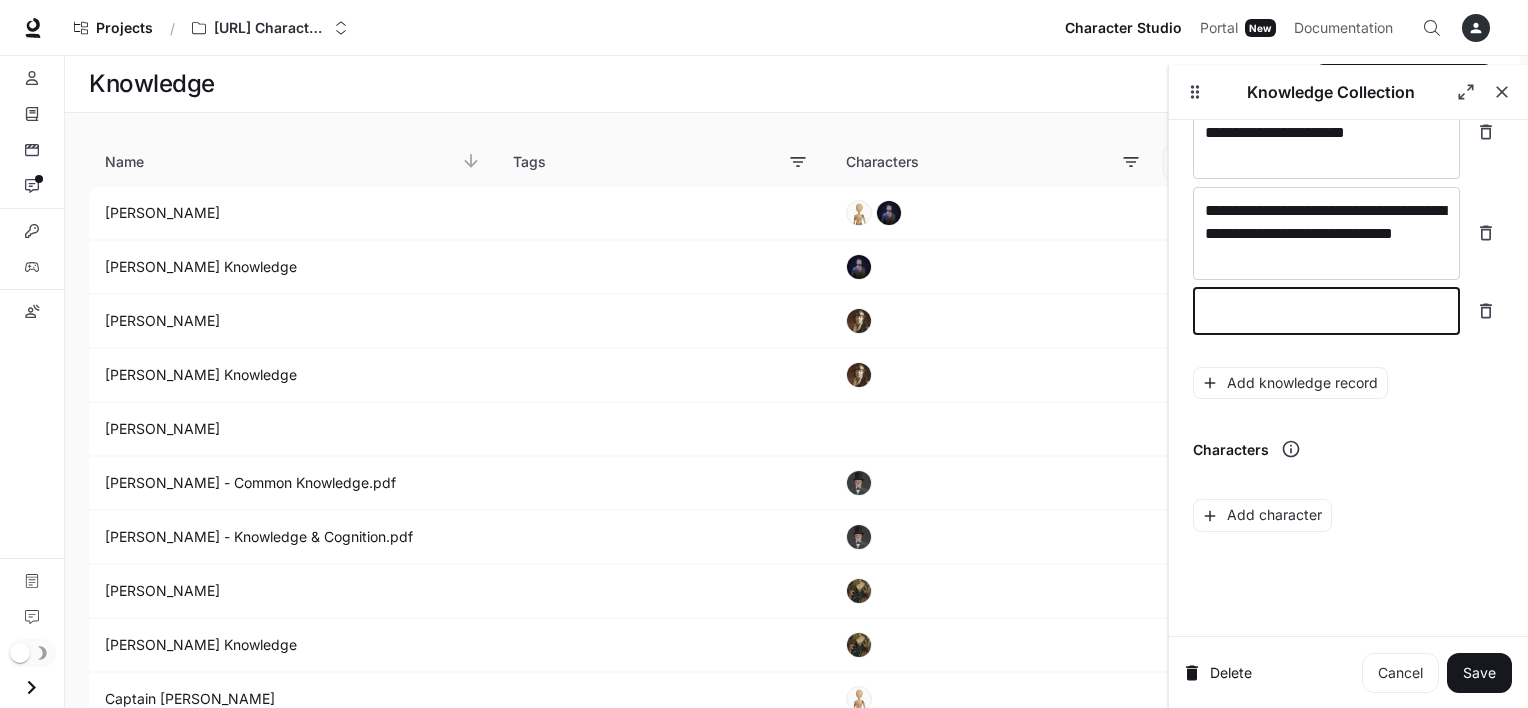 click at bounding box center (1326, 311) 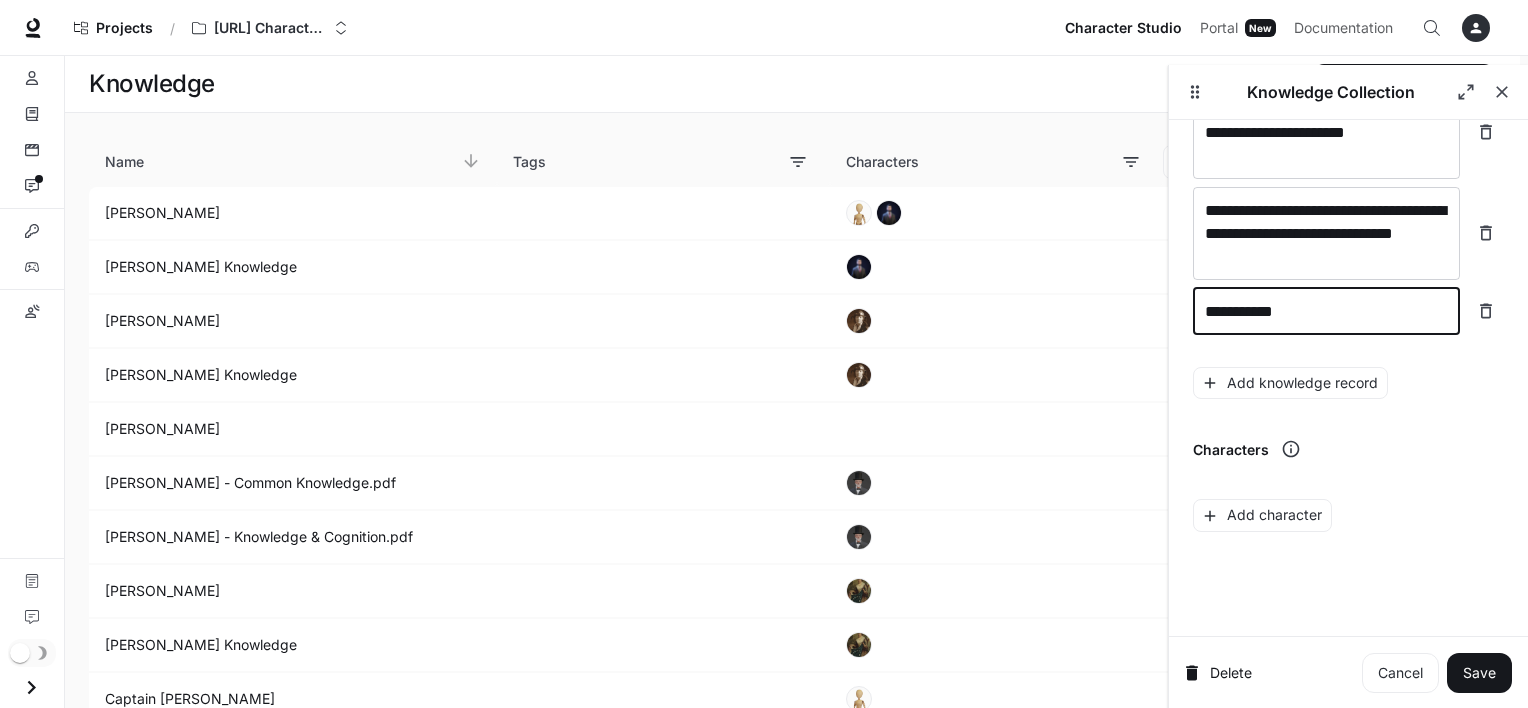 type on "**********" 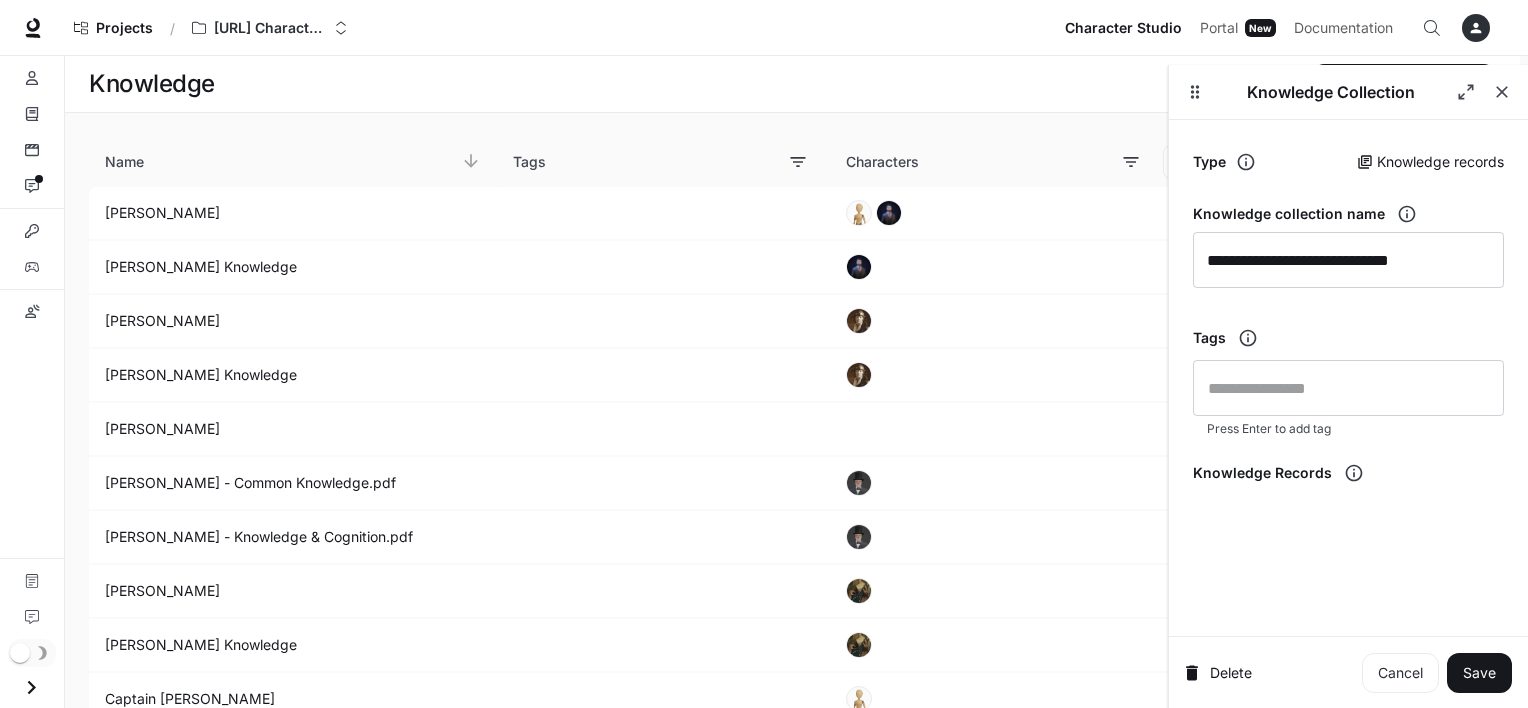 scroll, scrollTop: 0, scrollLeft: 0, axis: both 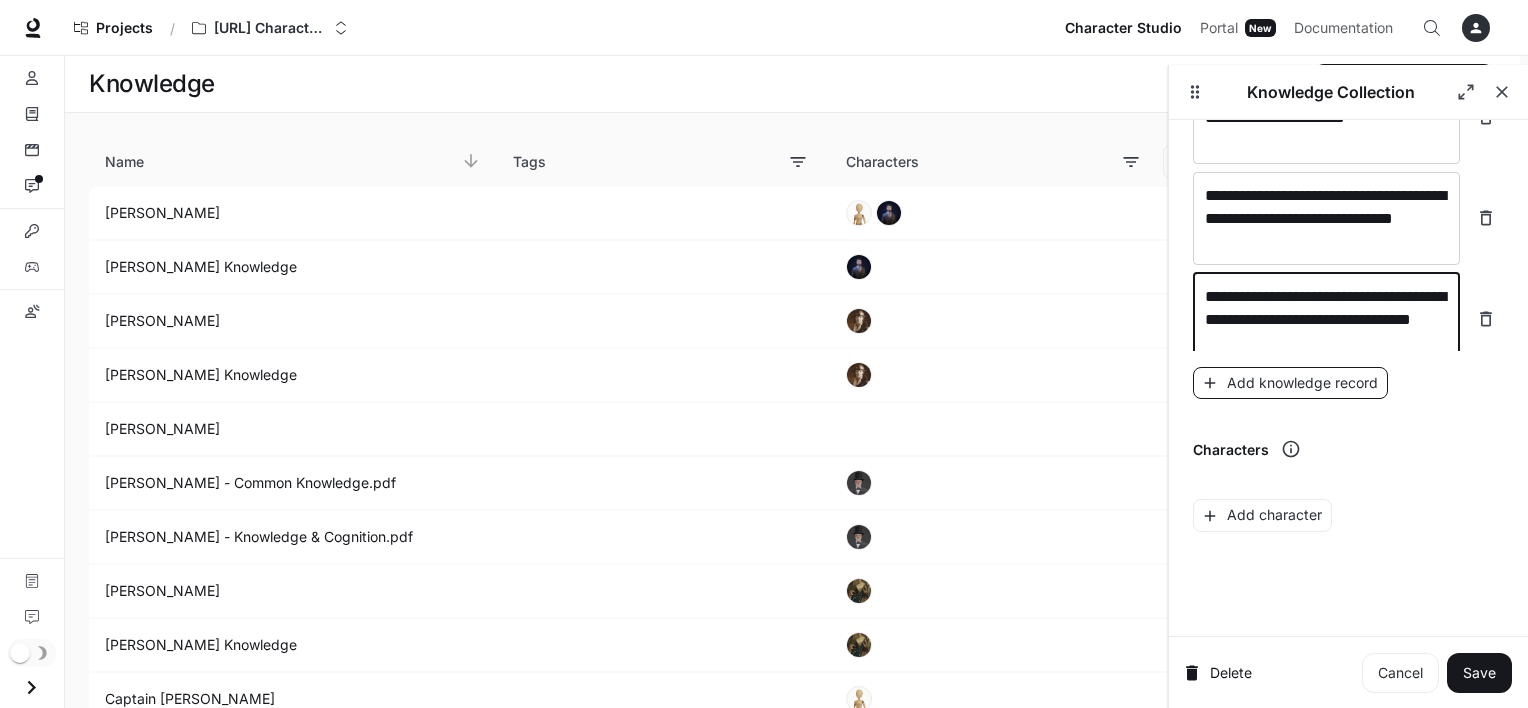 type on "**********" 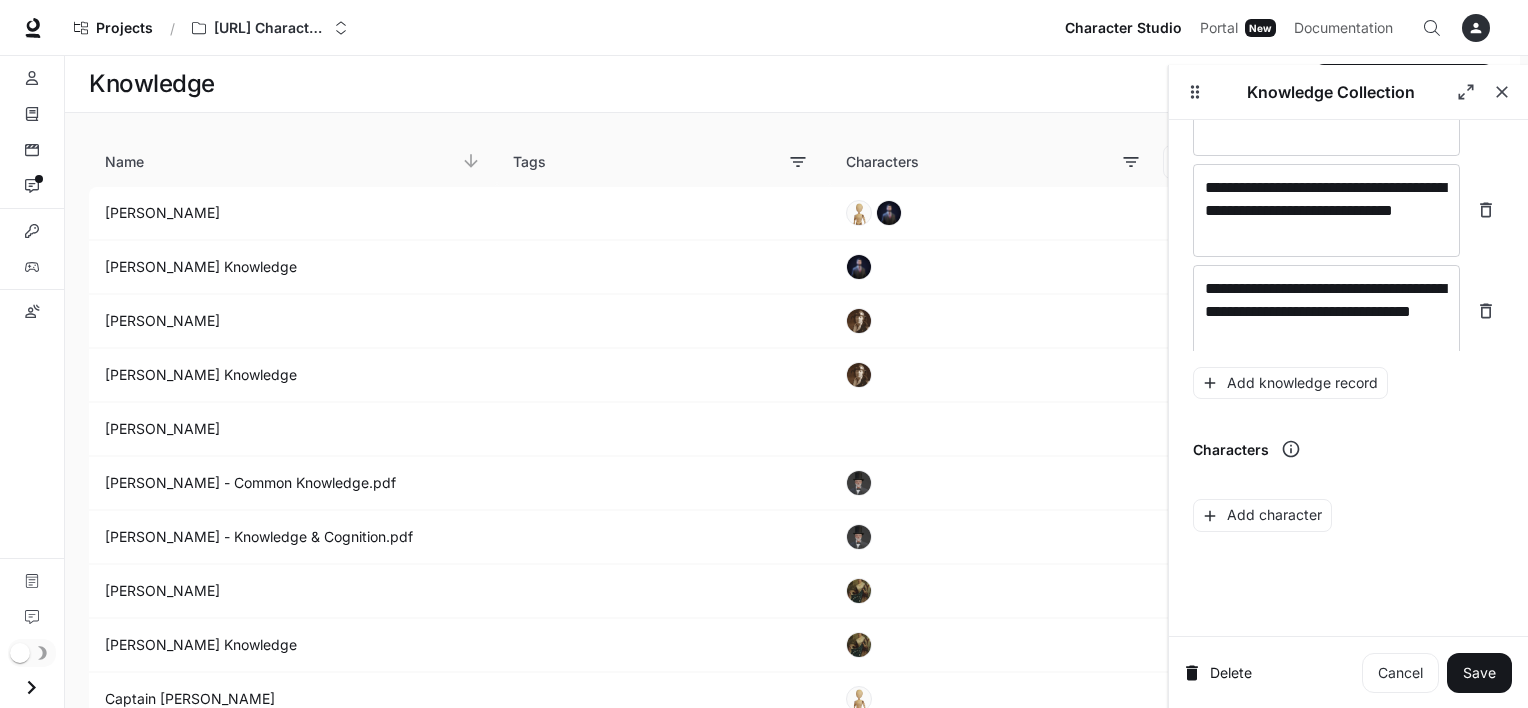 scroll, scrollTop: 2075, scrollLeft: 0, axis: vertical 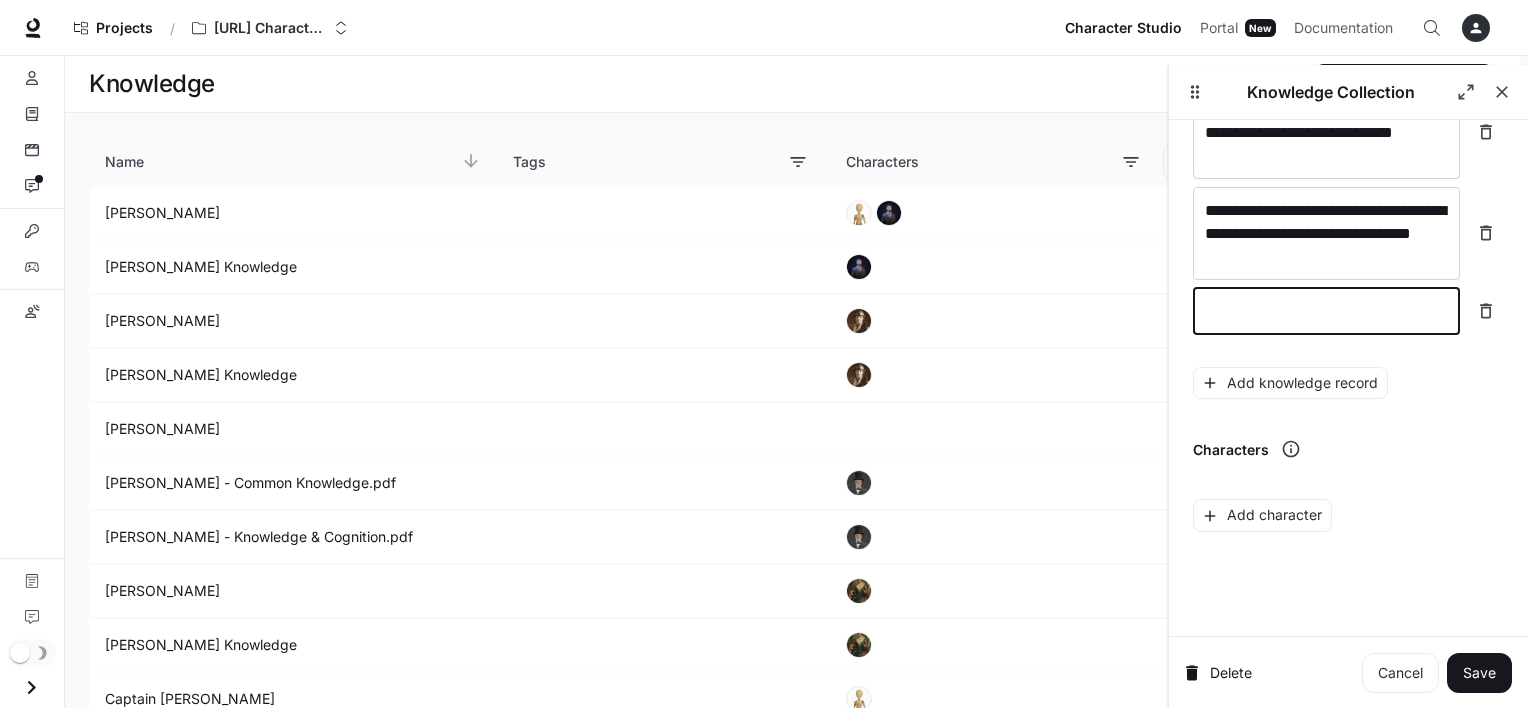 click at bounding box center [1326, 311] 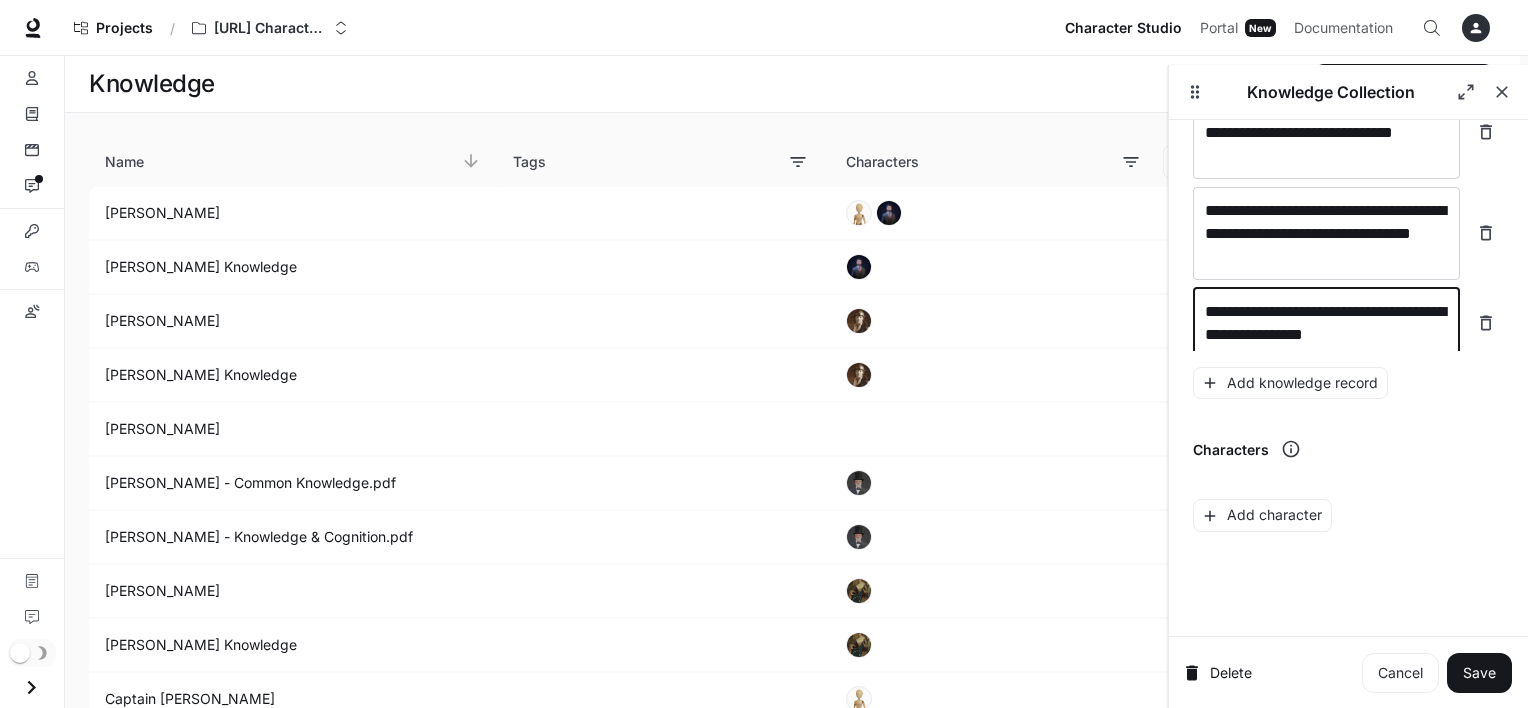 scroll, scrollTop: 2091, scrollLeft: 0, axis: vertical 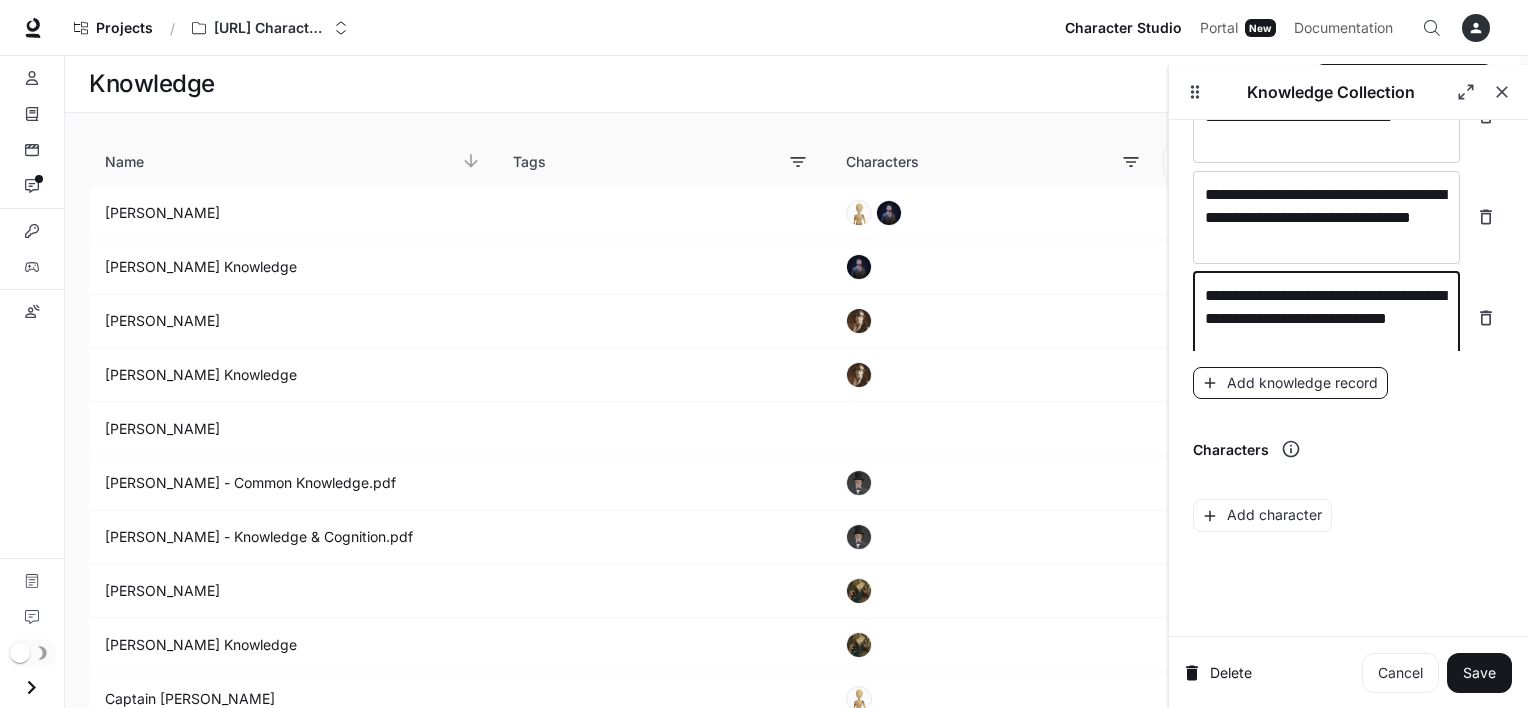 type on "**********" 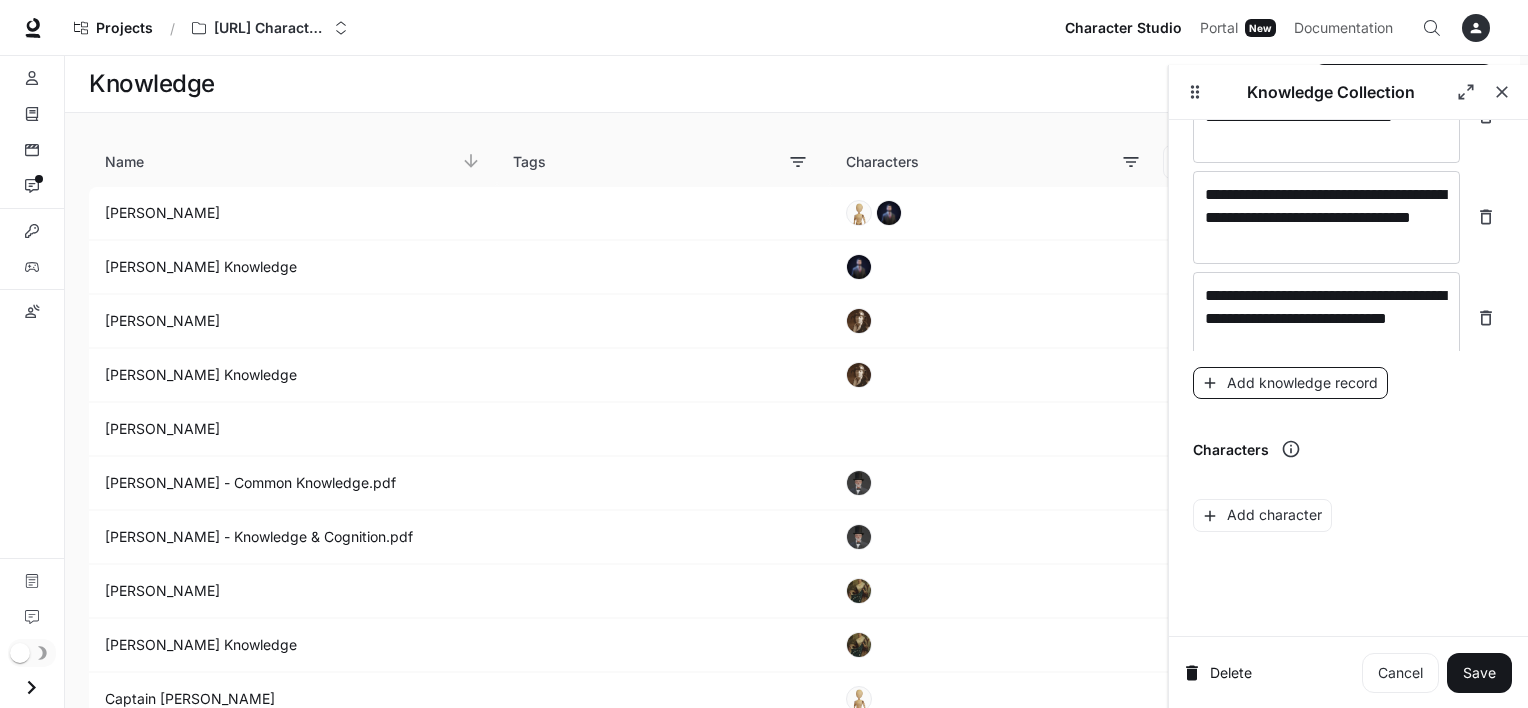 scroll, scrollTop: 2168, scrollLeft: 0, axis: vertical 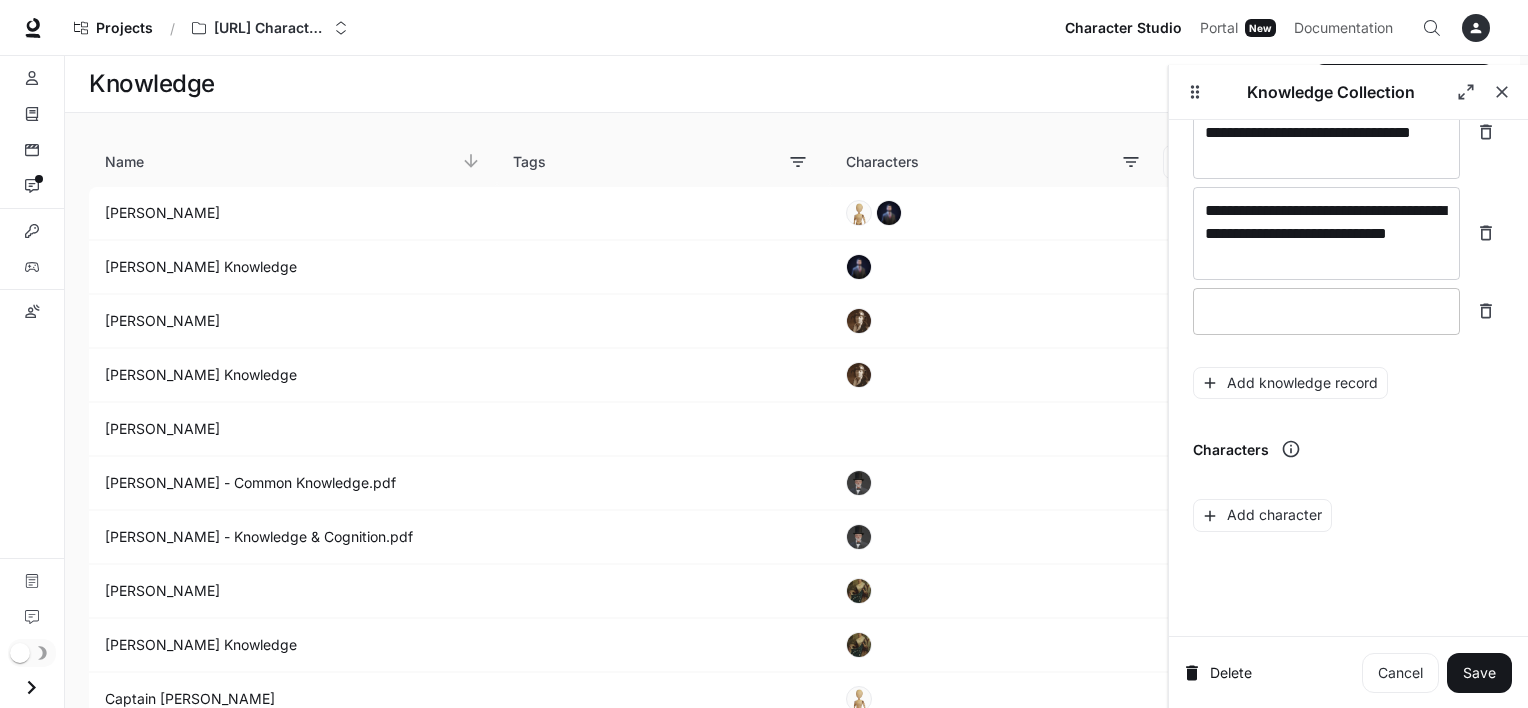 click at bounding box center (1326, 311) 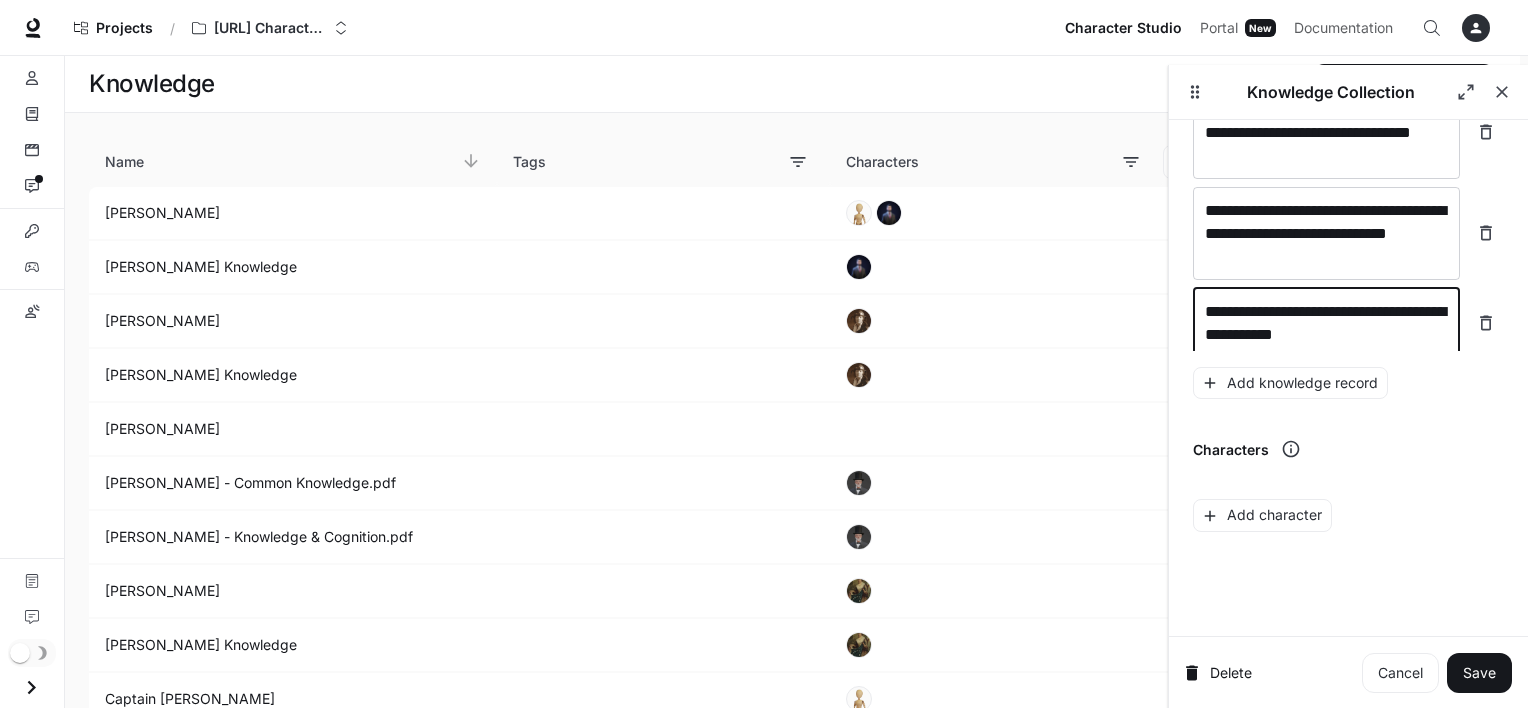 scroll, scrollTop: 2184, scrollLeft: 0, axis: vertical 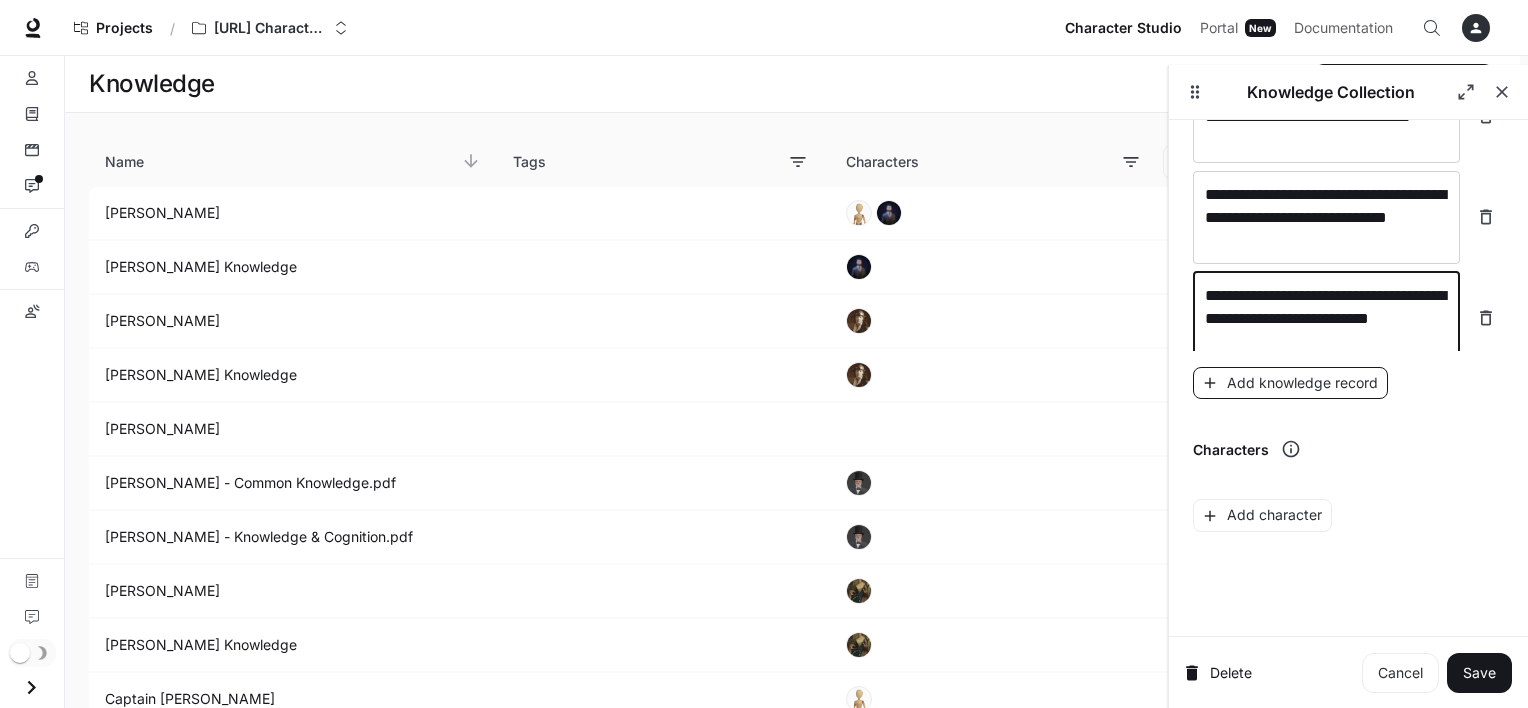 type on "**********" 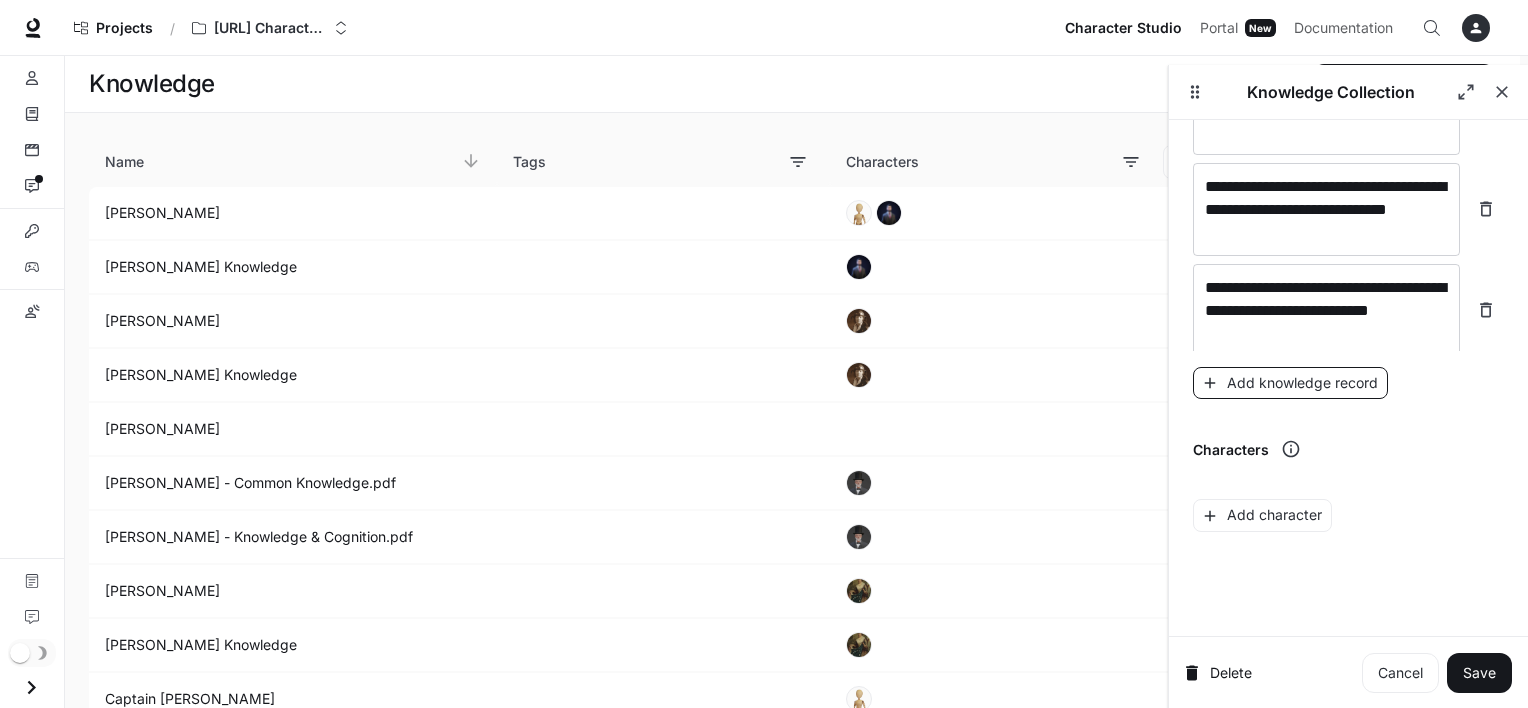 scroll, scrollTop: 2260, scrollLeft: 0, axis: vertical 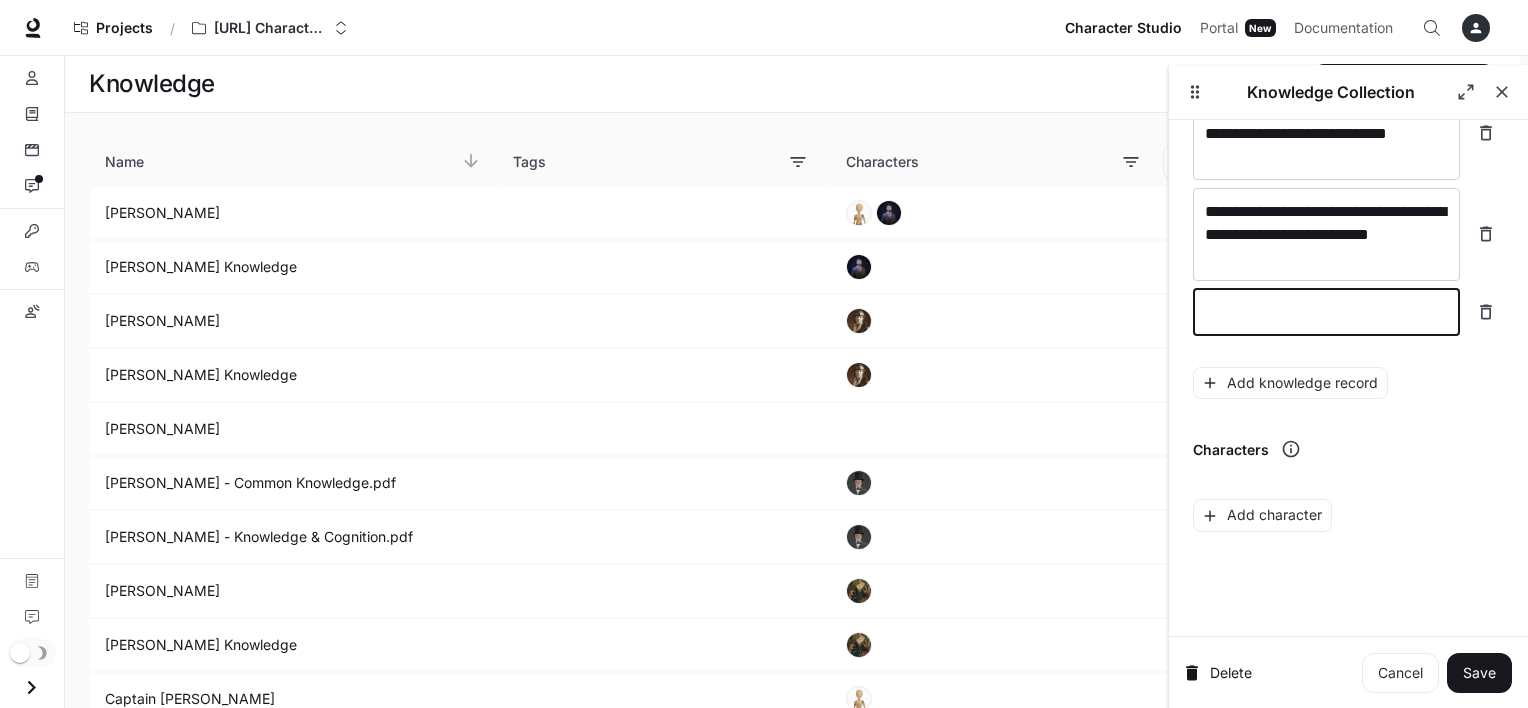 click at bounding box center [1326, 312] 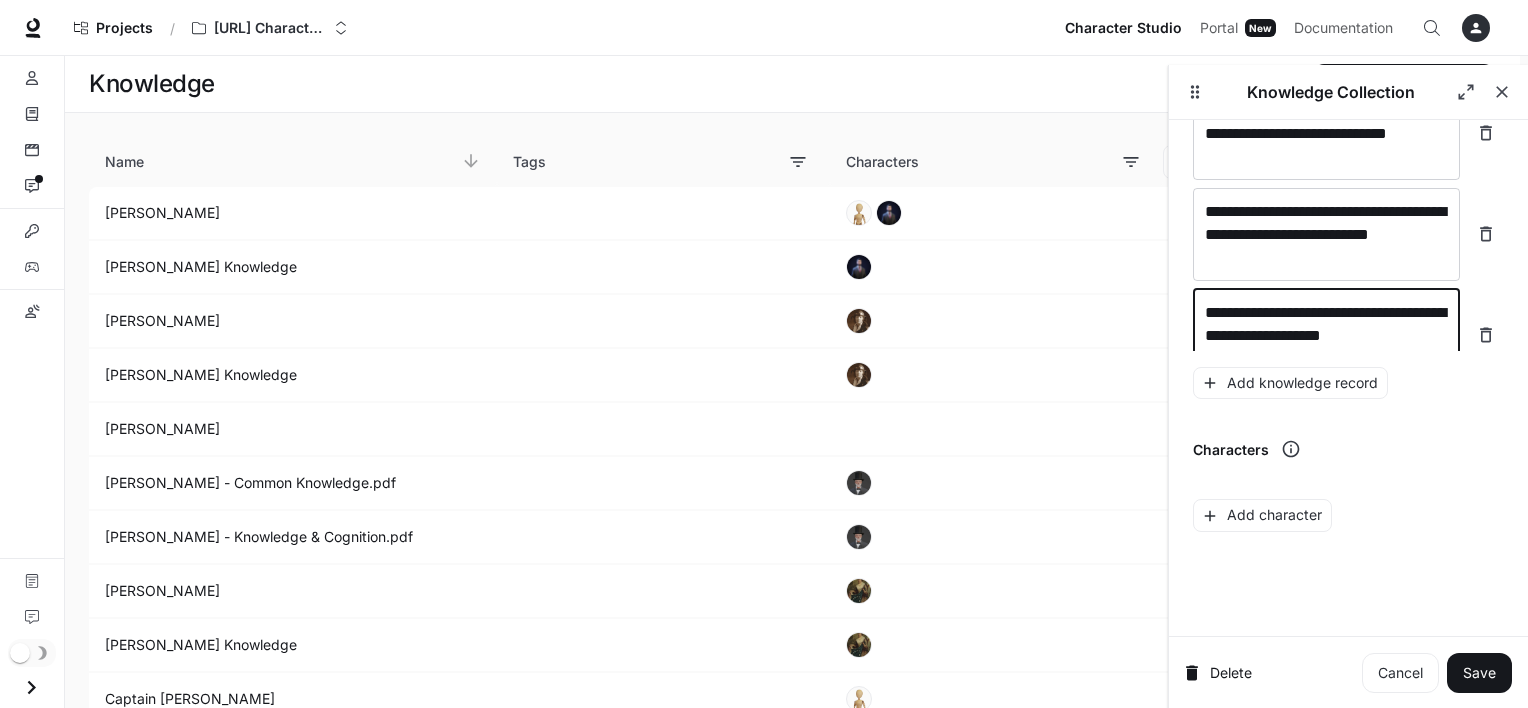 scroll, scrollTop: 2276, scrollLeft: 0, axis: vertical 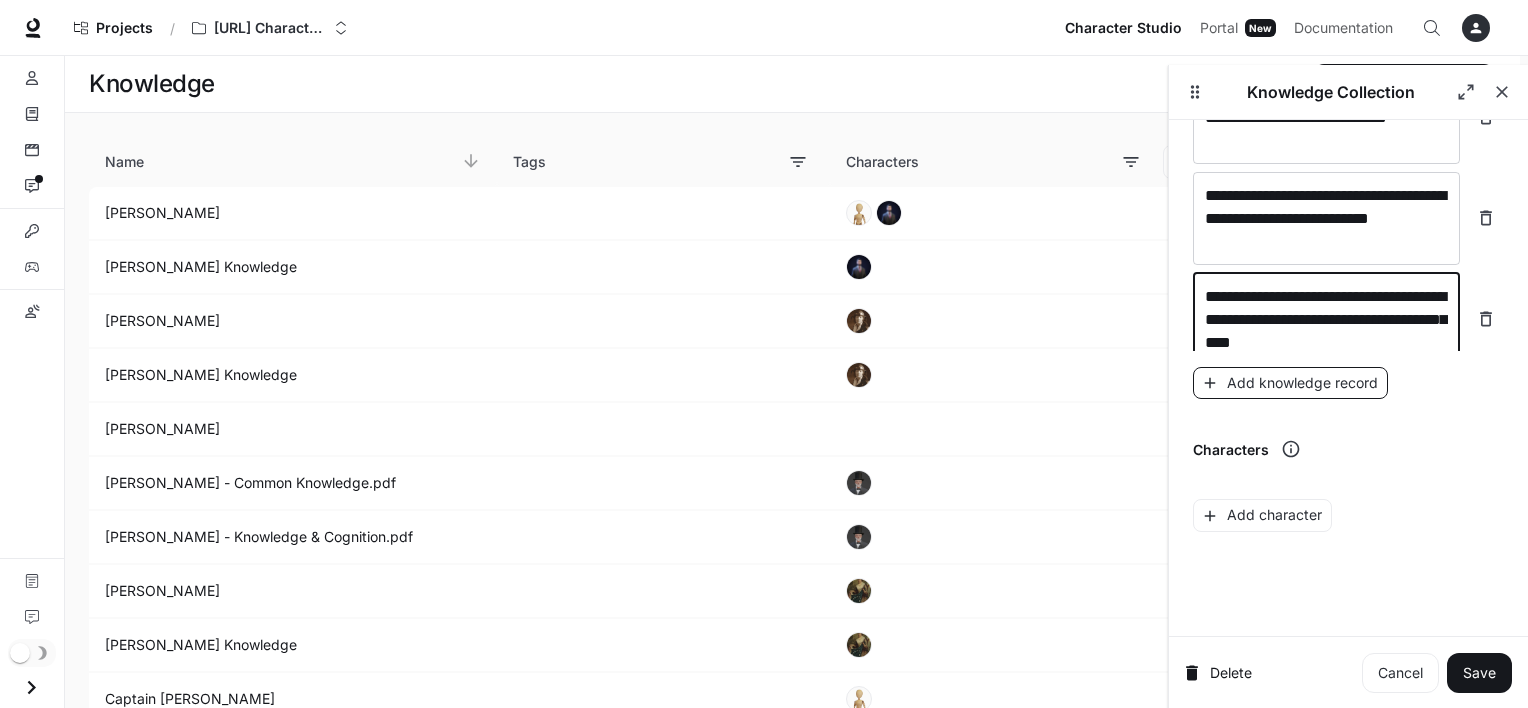 type on "**********" 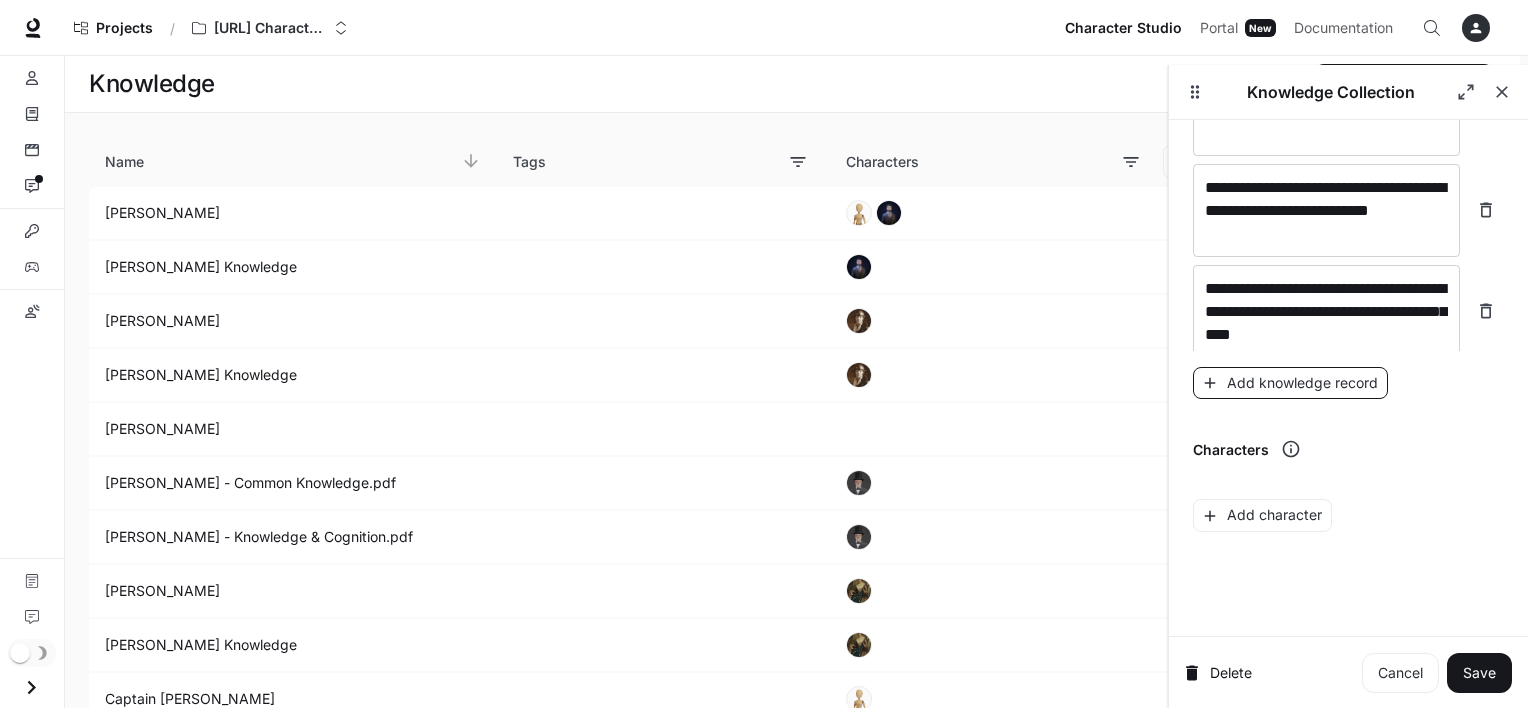 scroll, scrollTop: 2354, scrollLeft: 0, axis: vertical 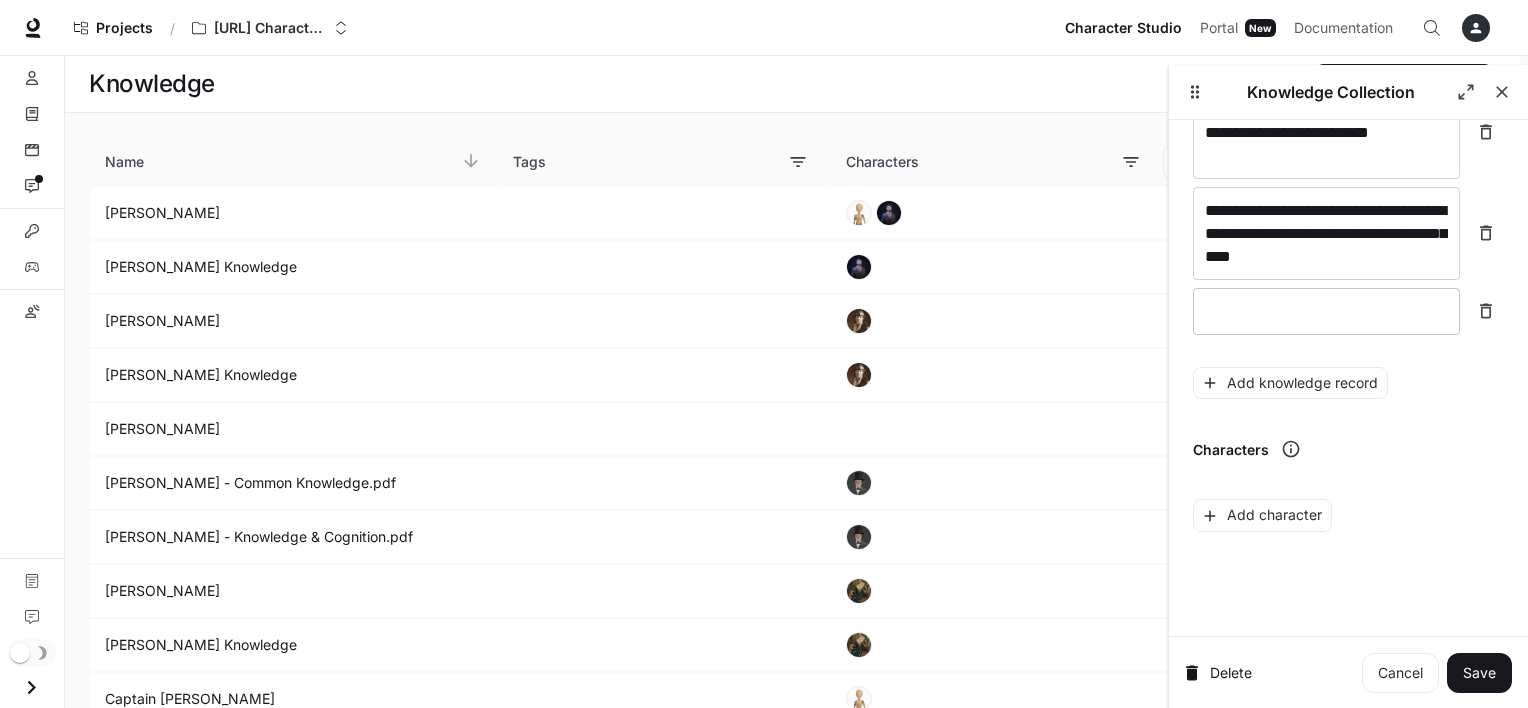 click on "* ​" at bounding box center (1326, 311) 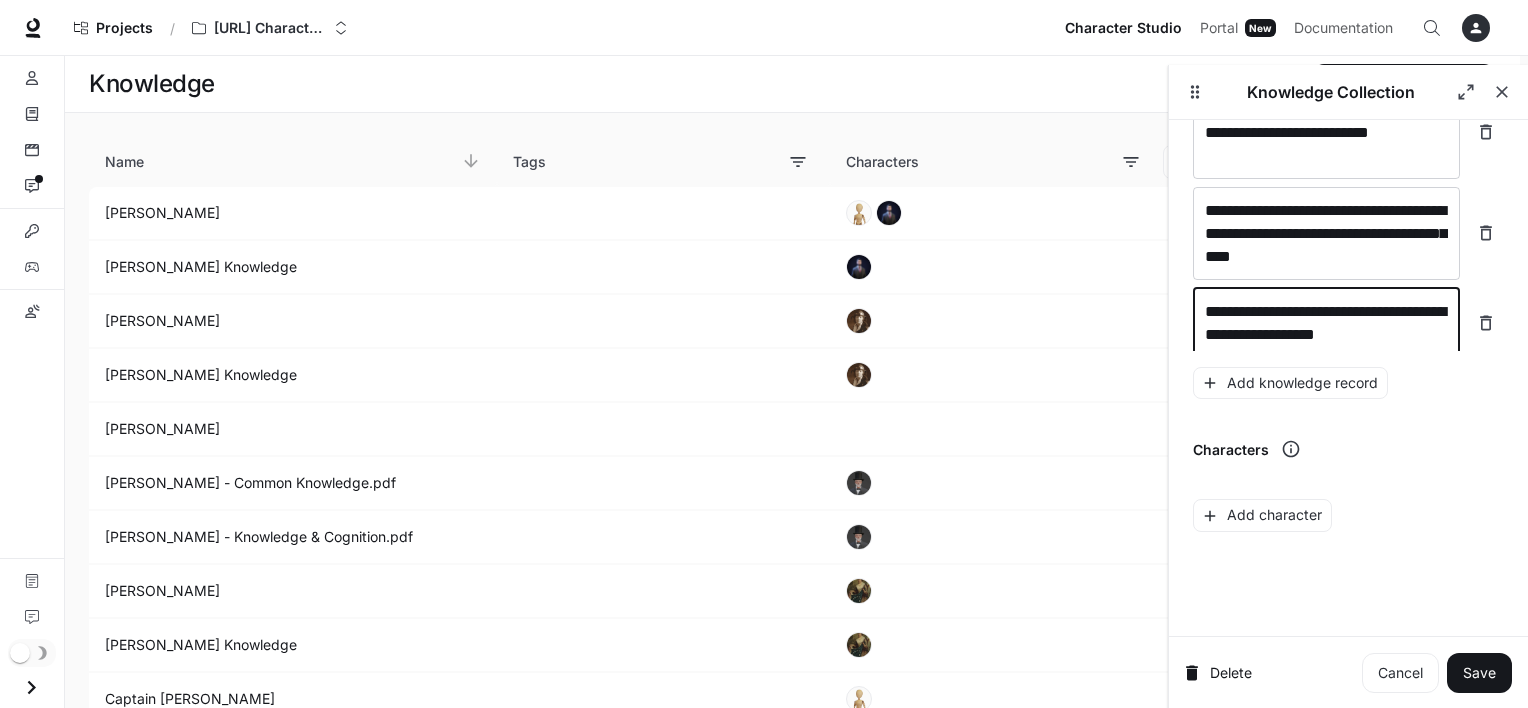 scroll, scrollTop: 2369, scrollLeft: 0, axis: vertical 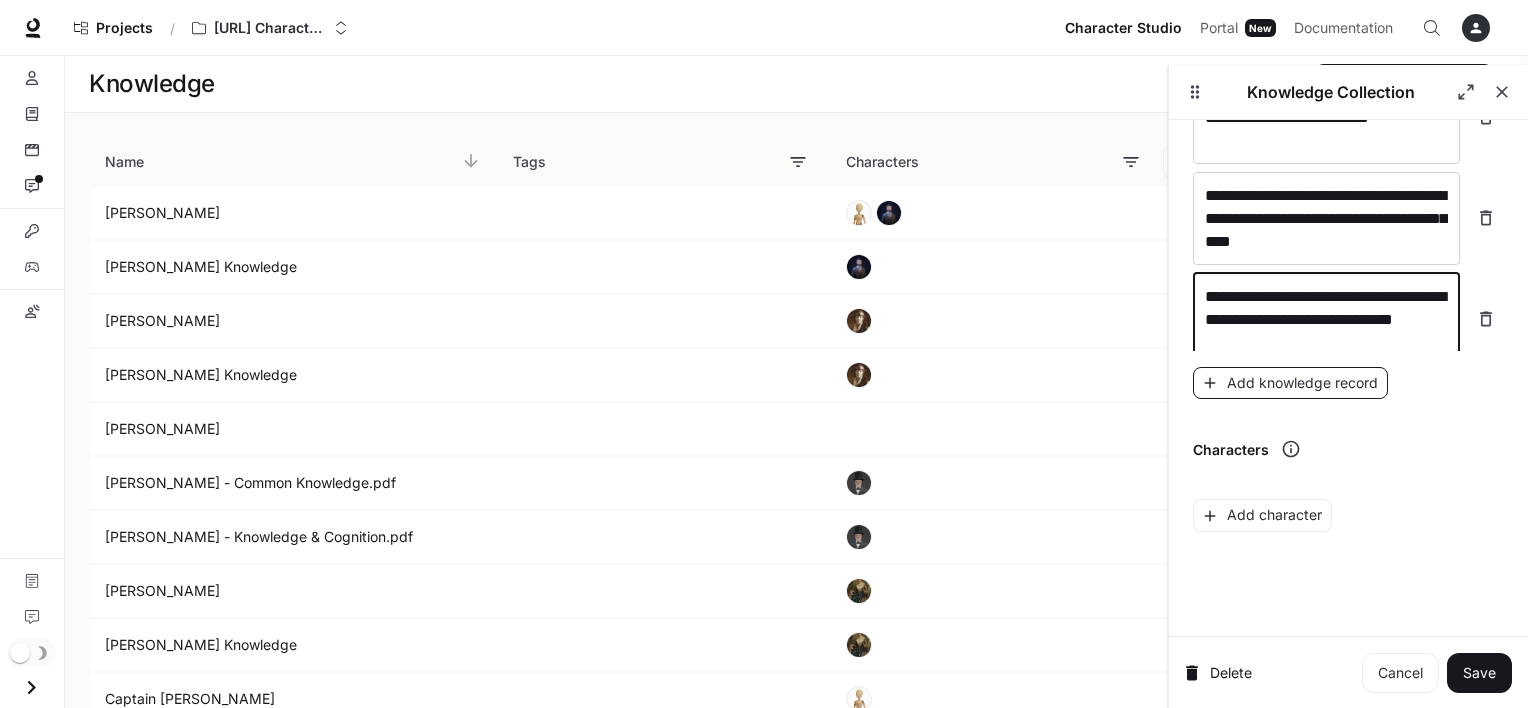 type on "**********" 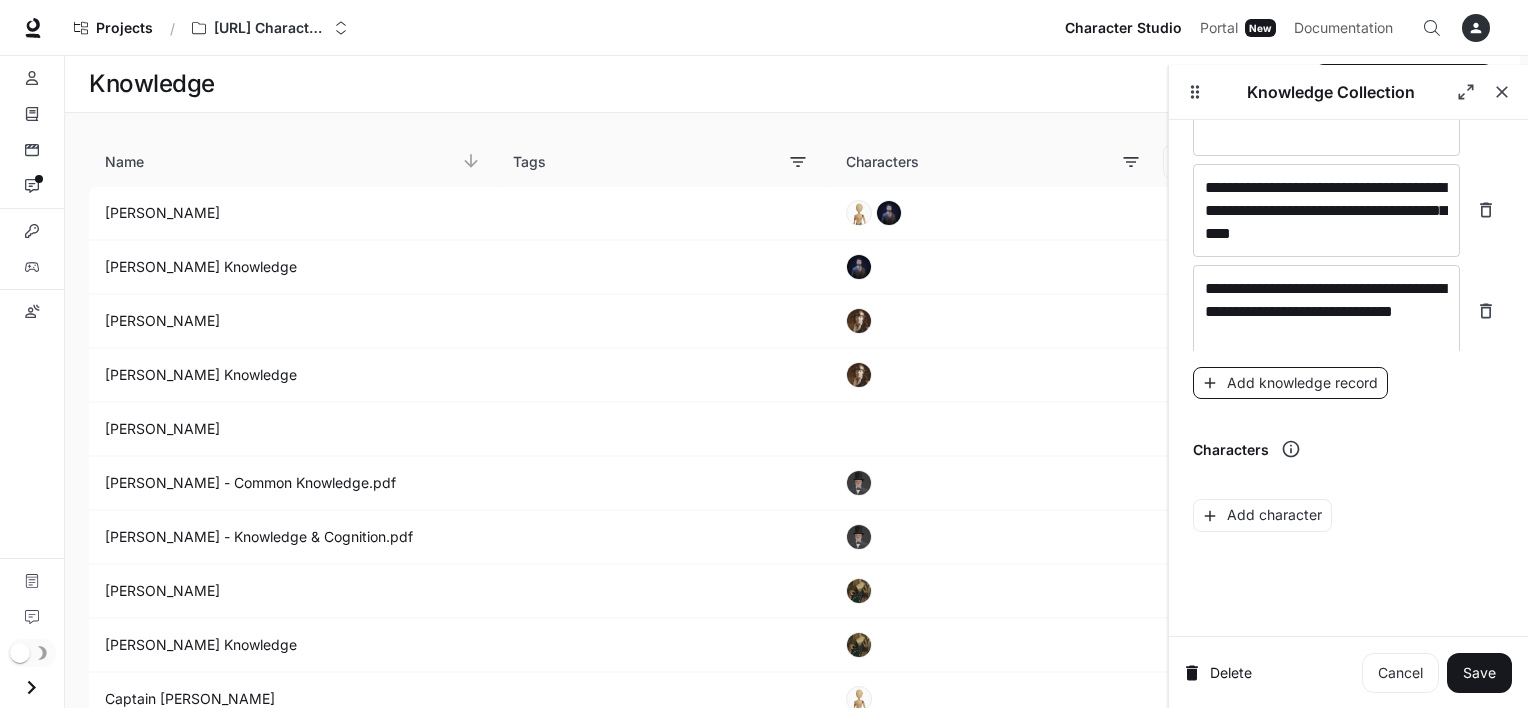 scroll, scrollTop: 2447, scrollLeft: 0, axis: vertical 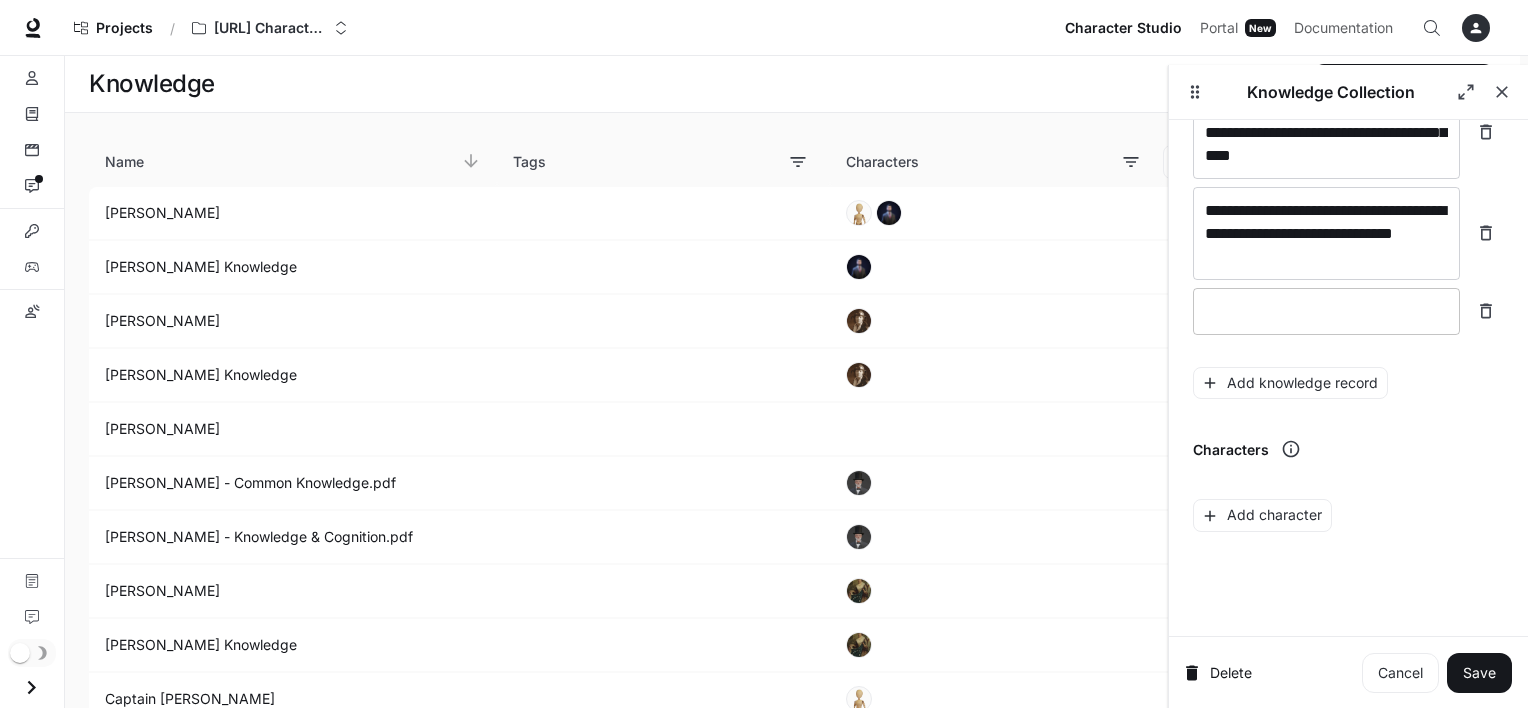 click at bounding box center [1326, 311] 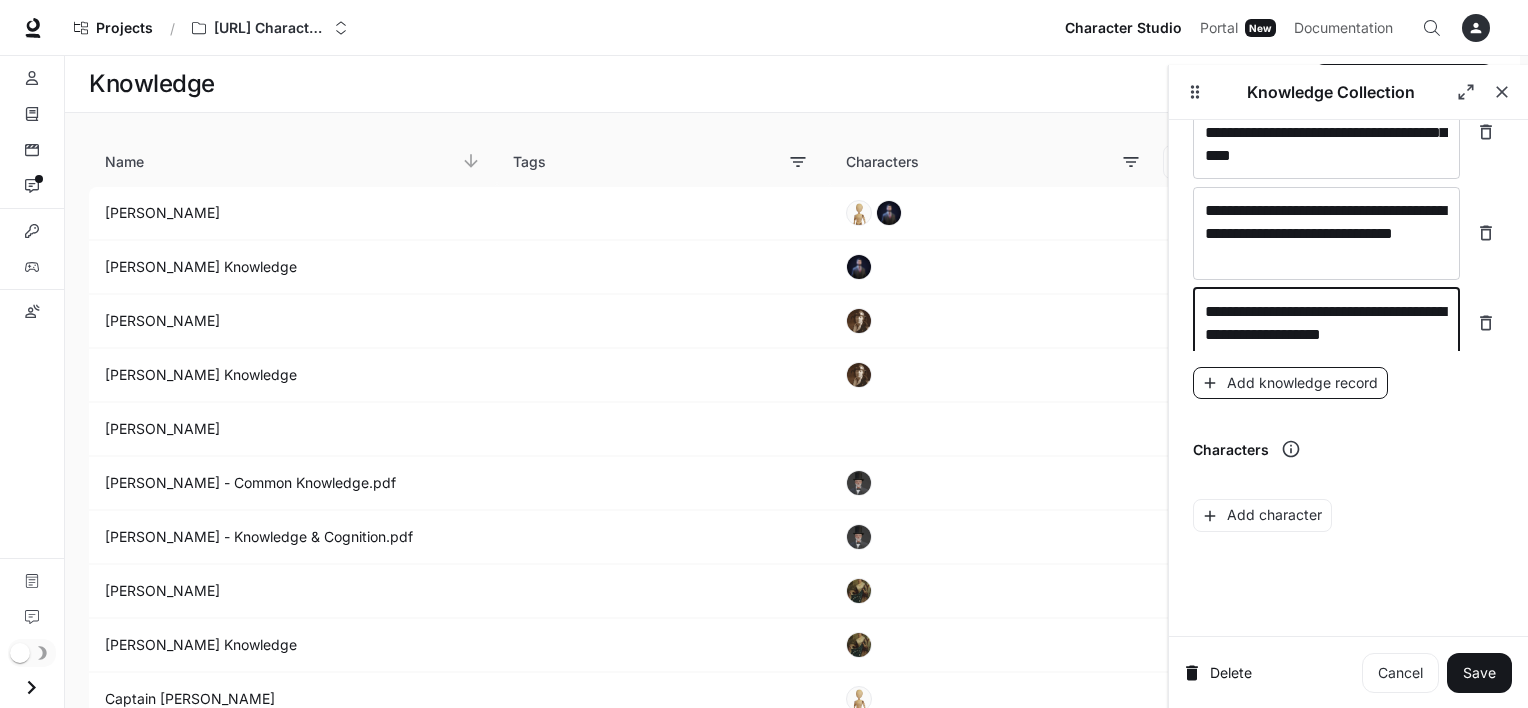 type on "**********" 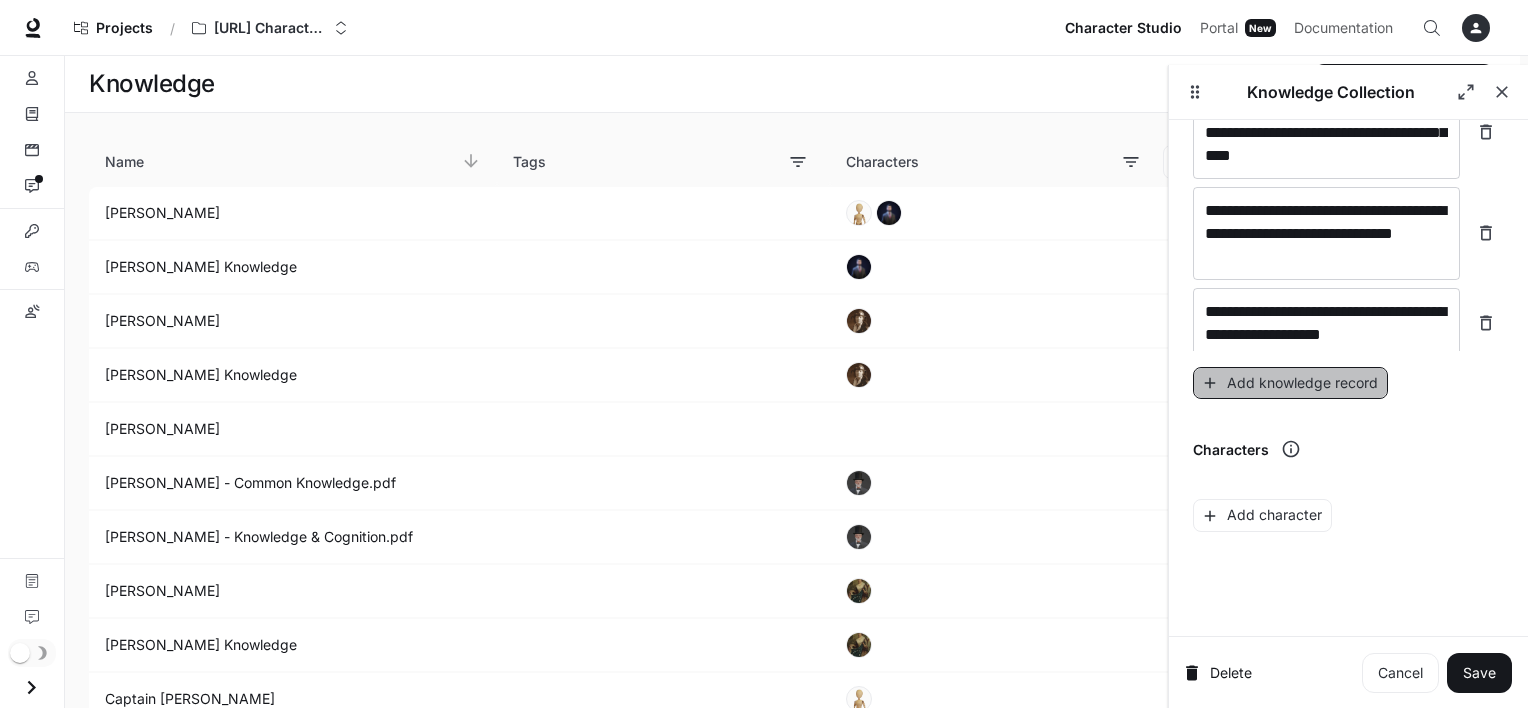 click on "Add knowledge record" at bounding box center [1290, 383] 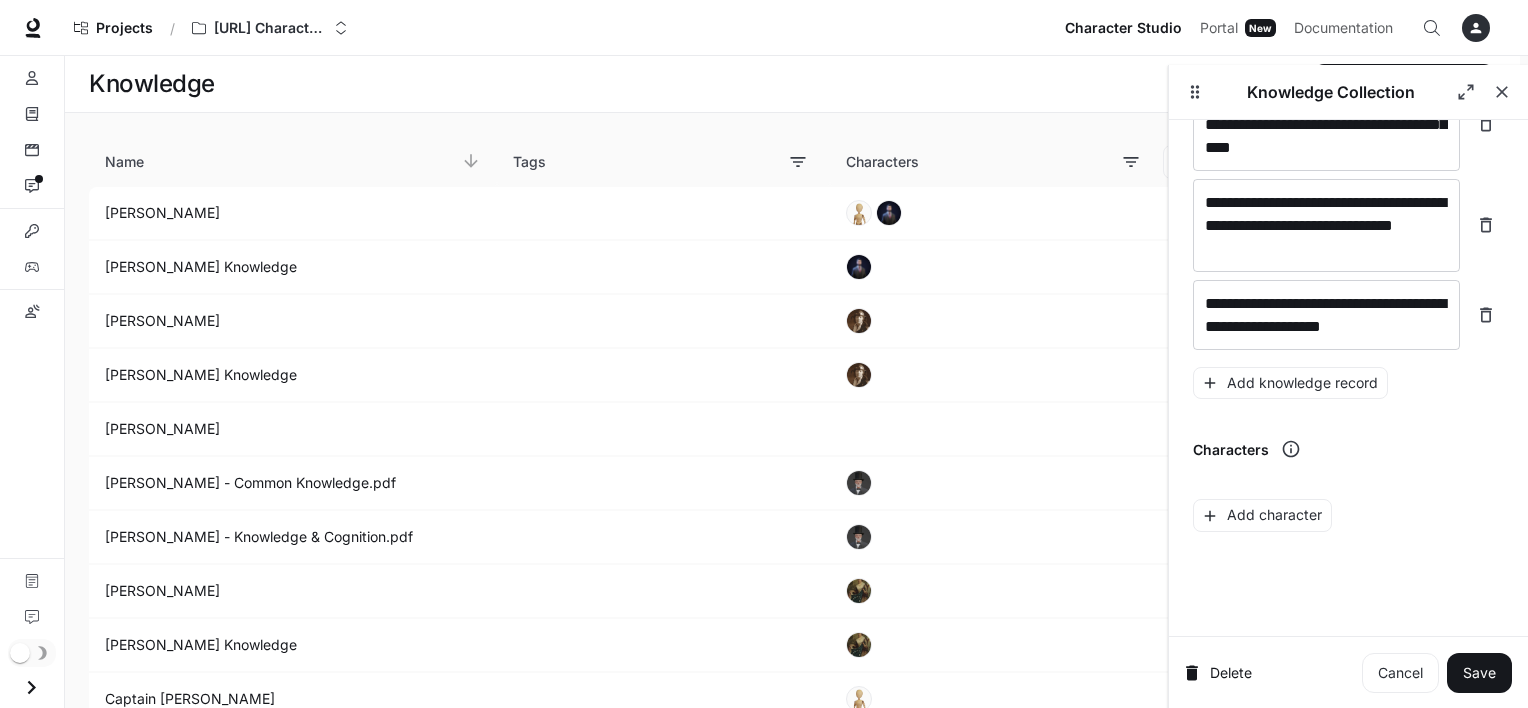 scroll, scrollTop: 2516, scrollLeft: 0, axis: vertical 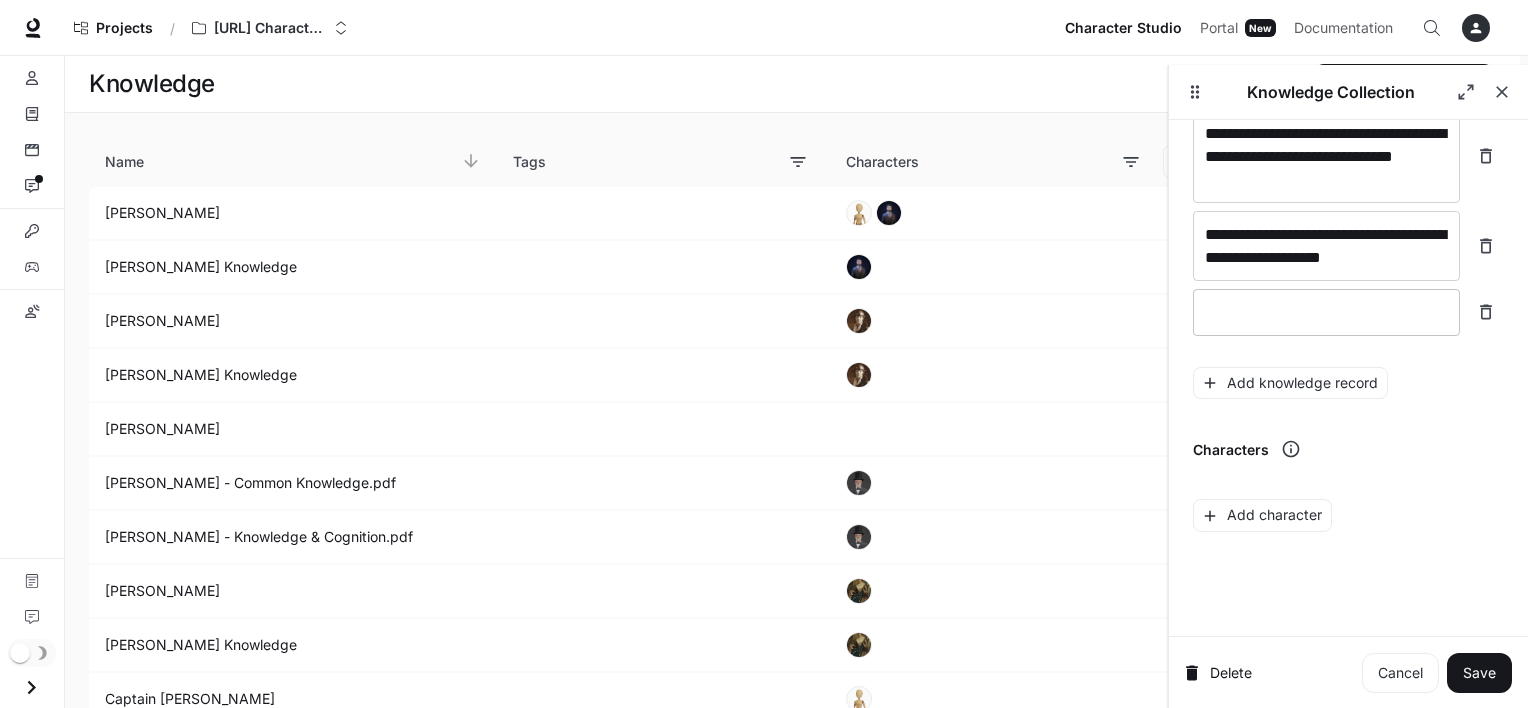 click on "* ​" at bounding box center (1326, 312) 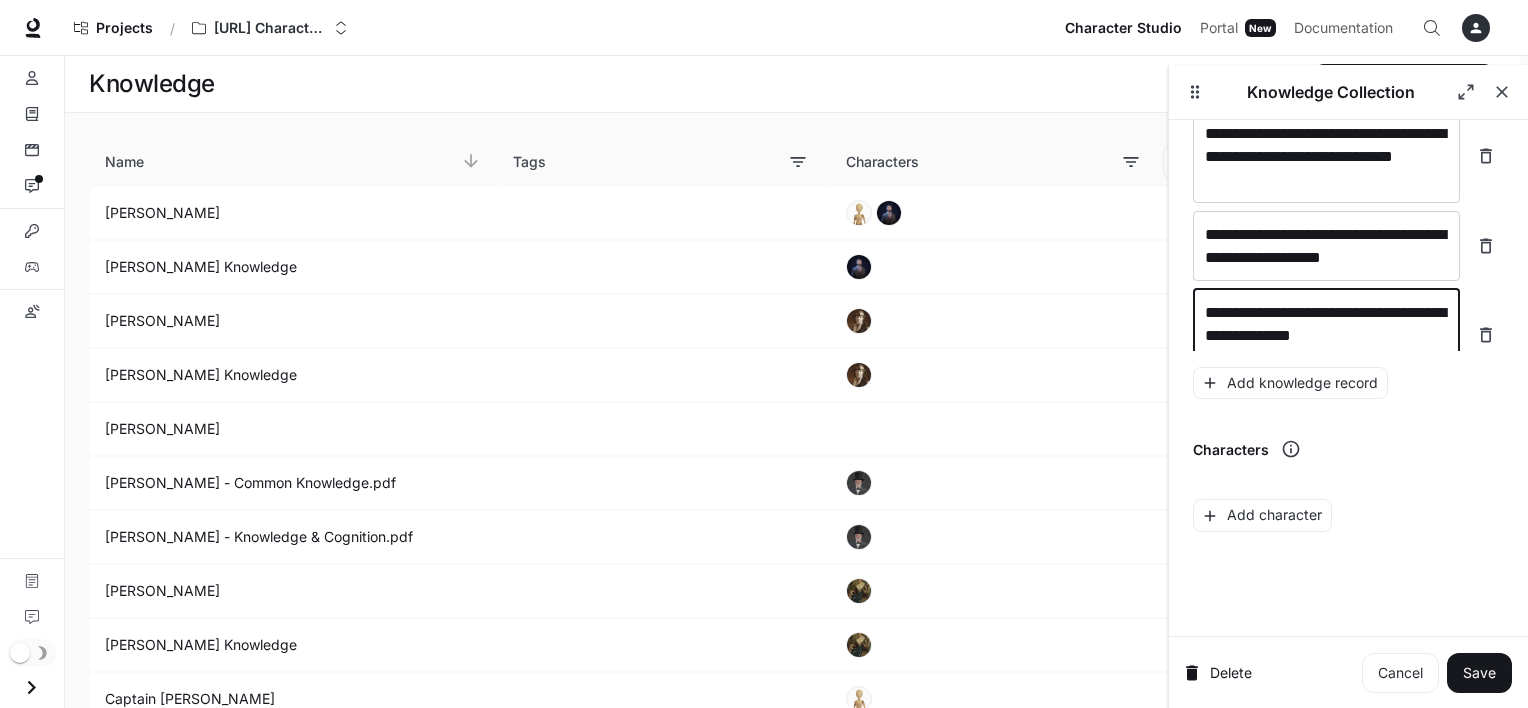 scroll, scrollTop: 2532, scrollLeft: 0, axis: vertical 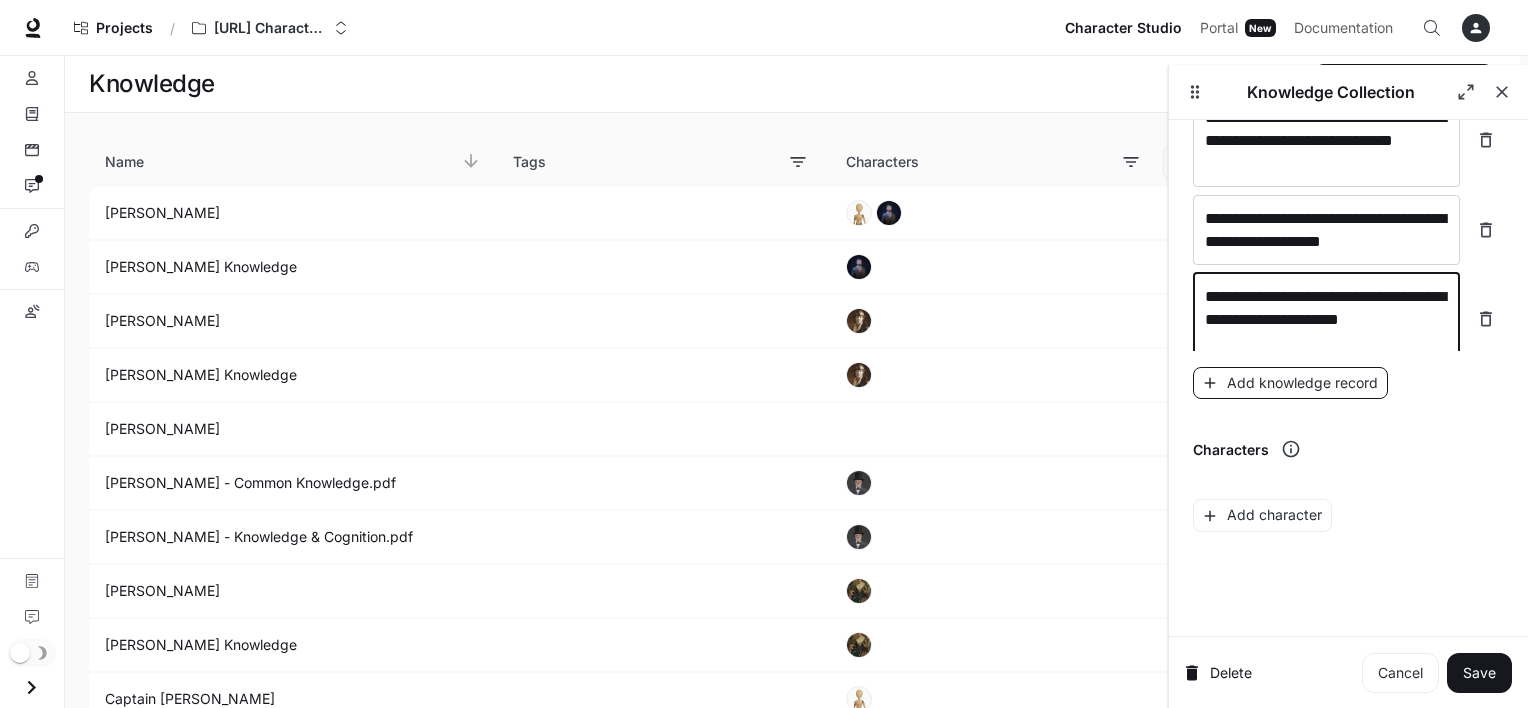 type on "**********" 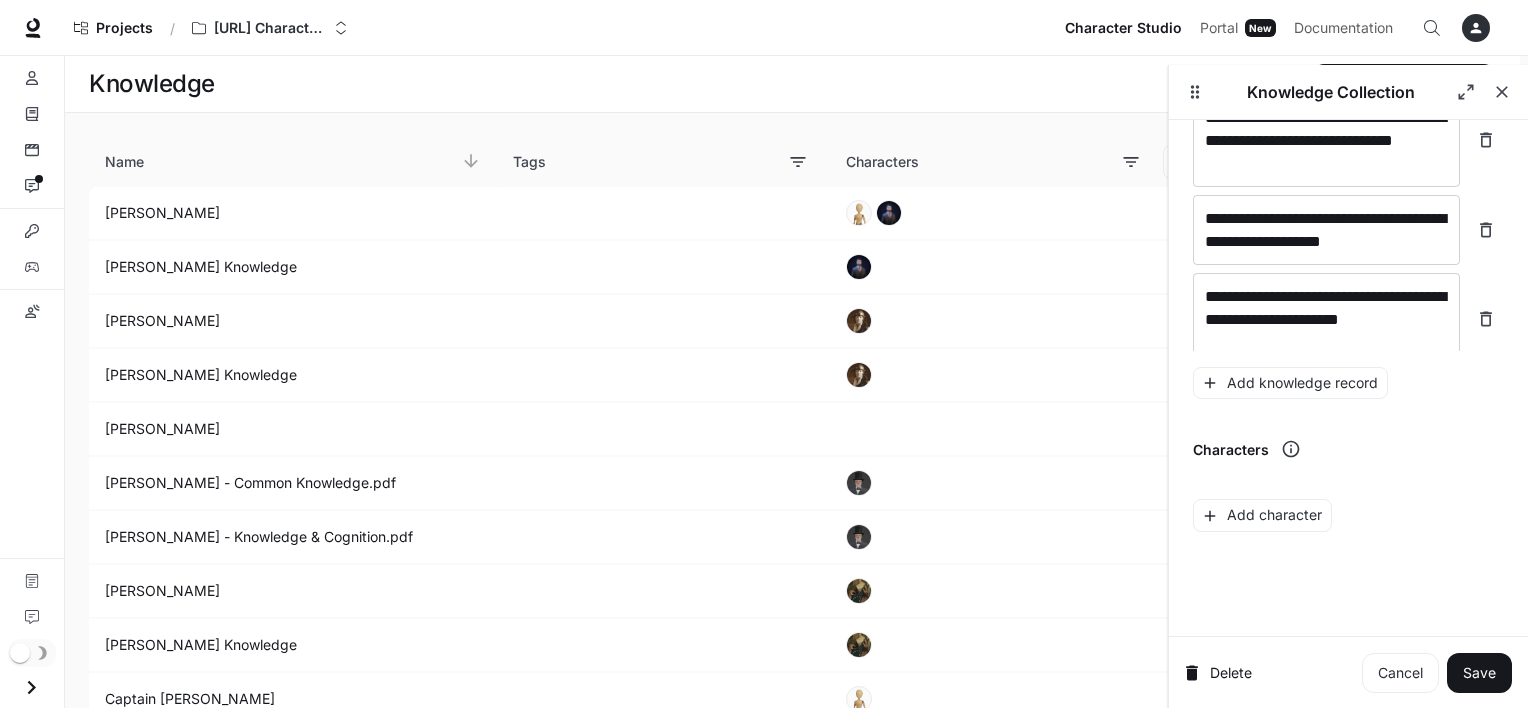 scroll, scrollTop: 2610, scrollLeft: 0, axis: vertical 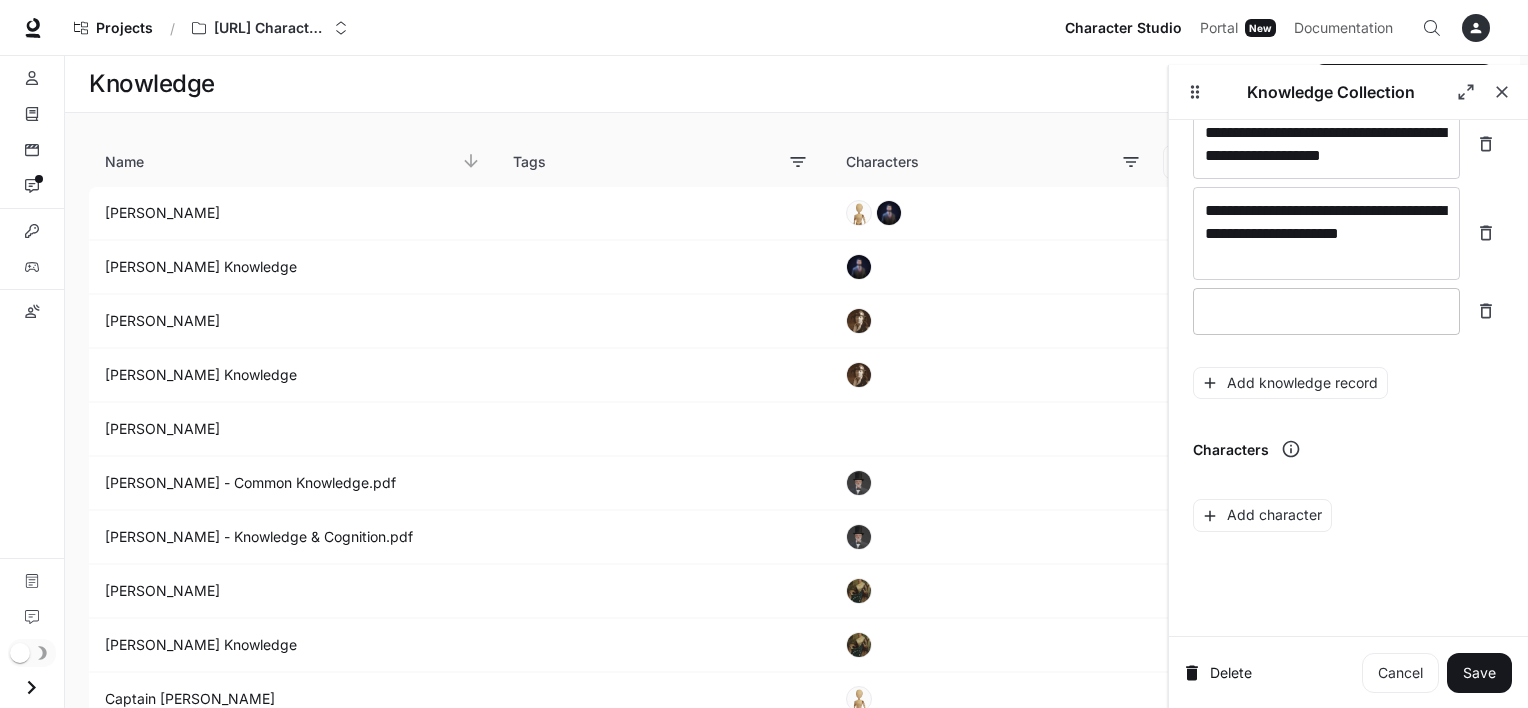 click at bounding box center (1326, 311) 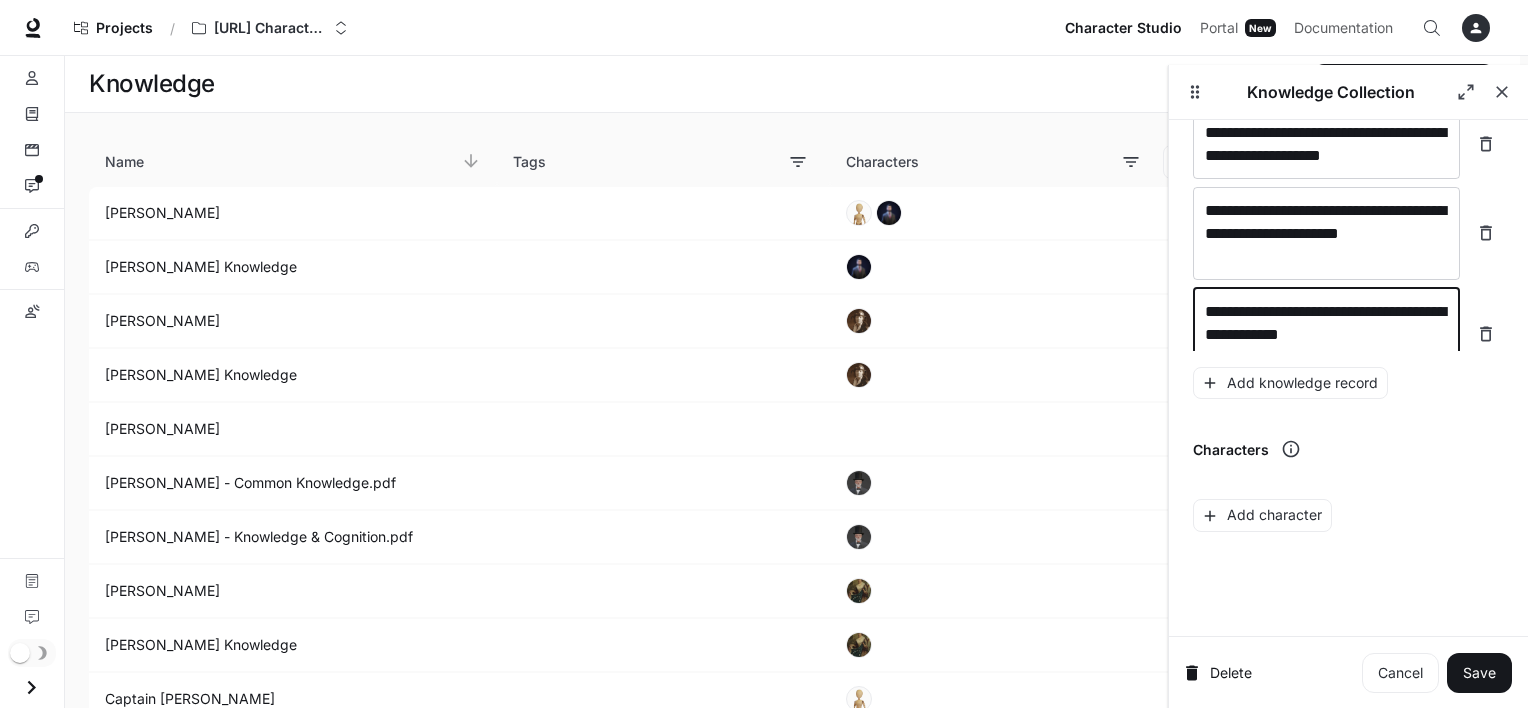 scroll, scrollTop: 2625, scrollLeft: 0, axis: vertical 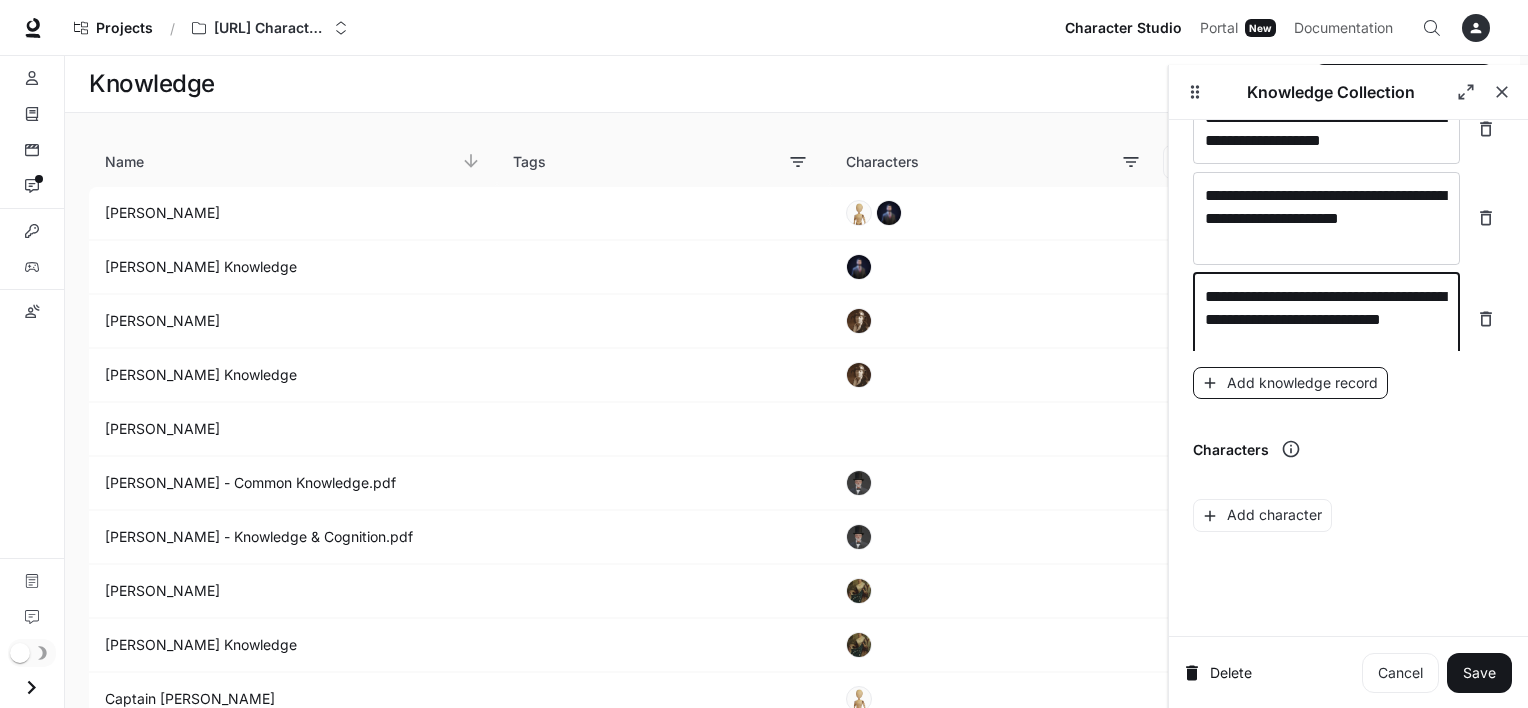 type on "**********" 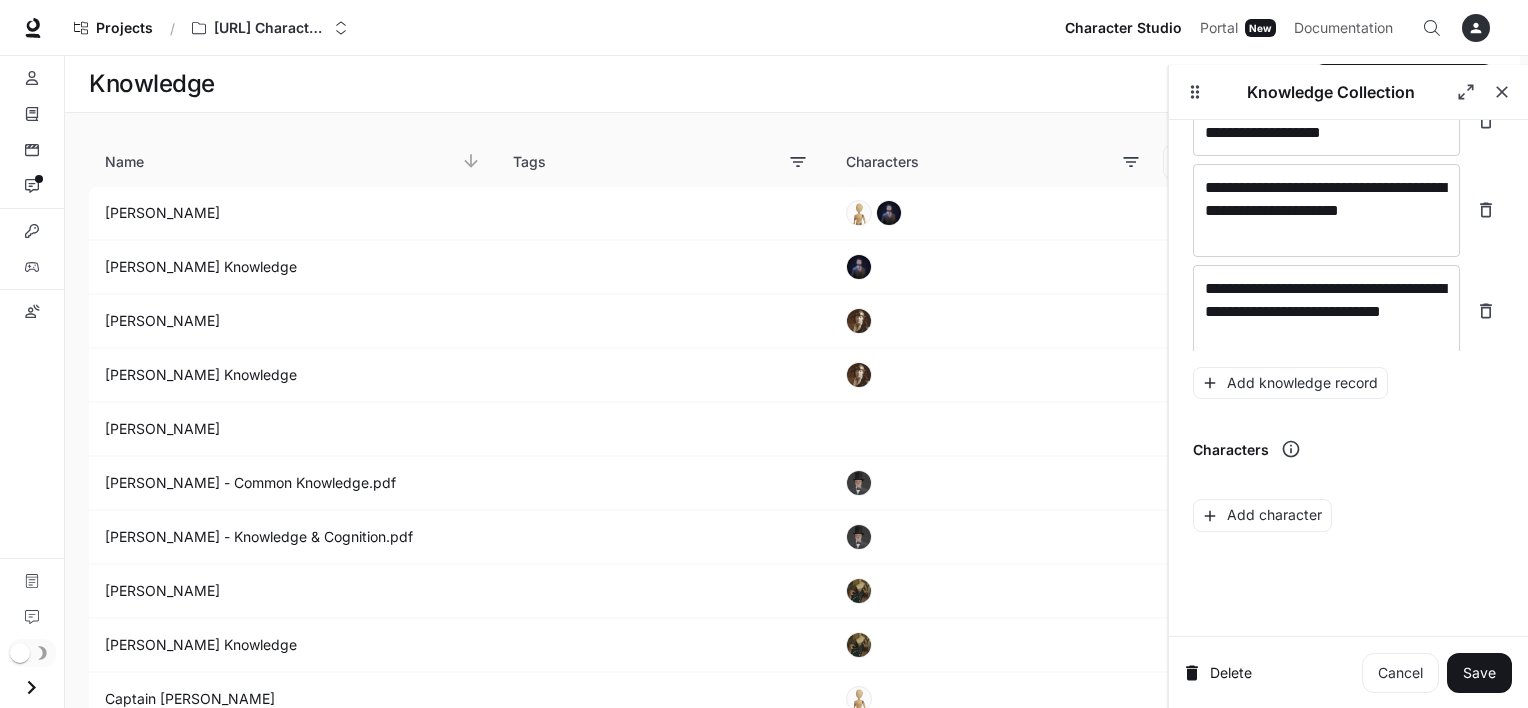 scroll, scrollTop: 2703, scrollLeft: 0, axis: vertical 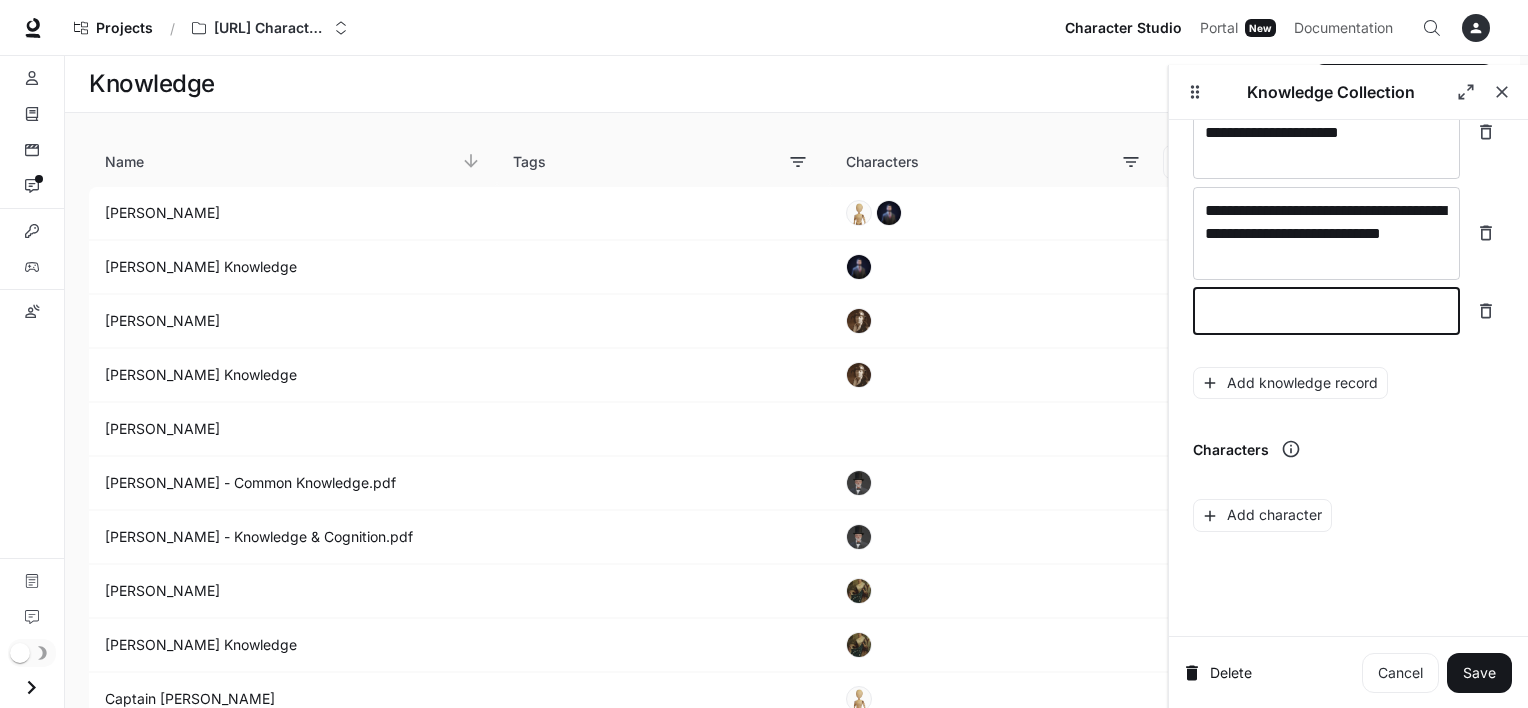 click at bounding box center (1326, 311) 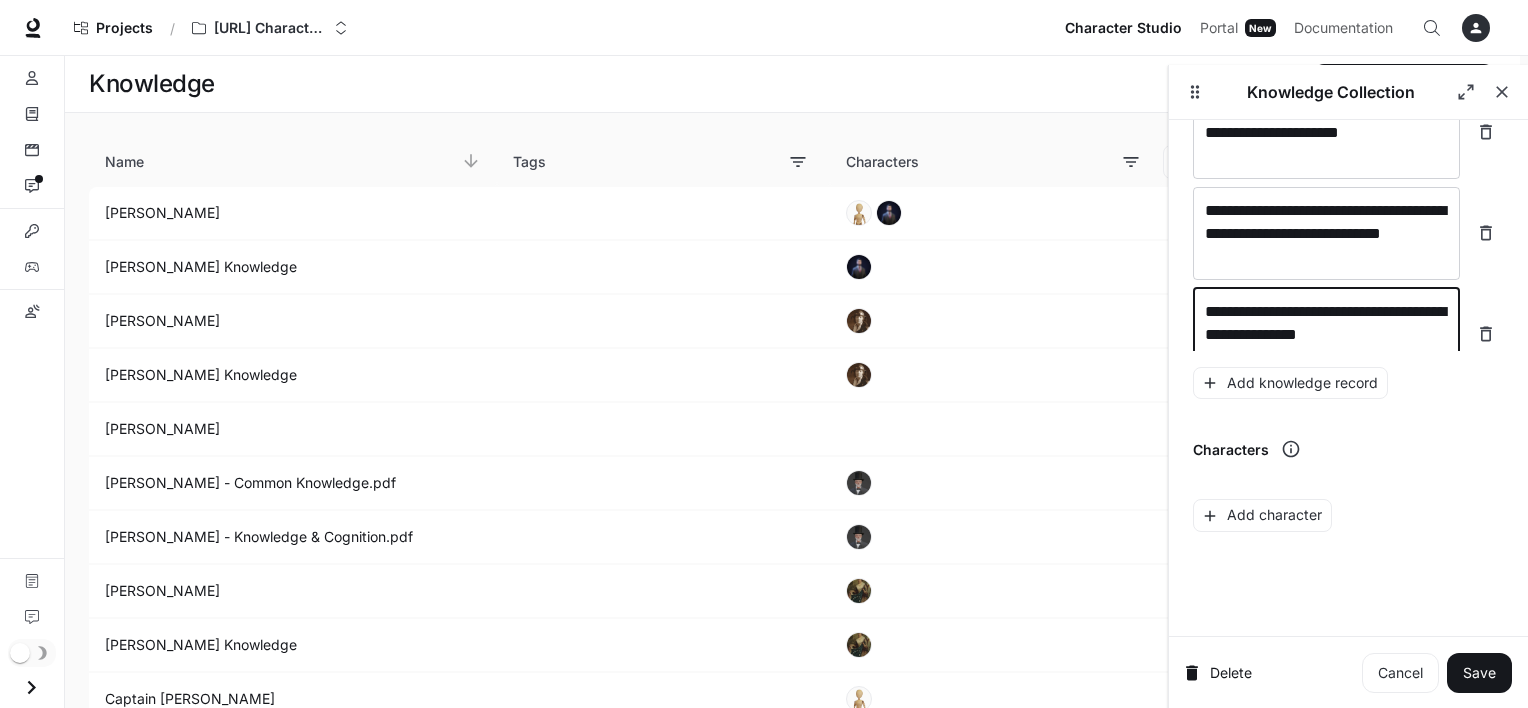 scroll, scrollTop: 2719, scrollLeft: 0, axis: vertical 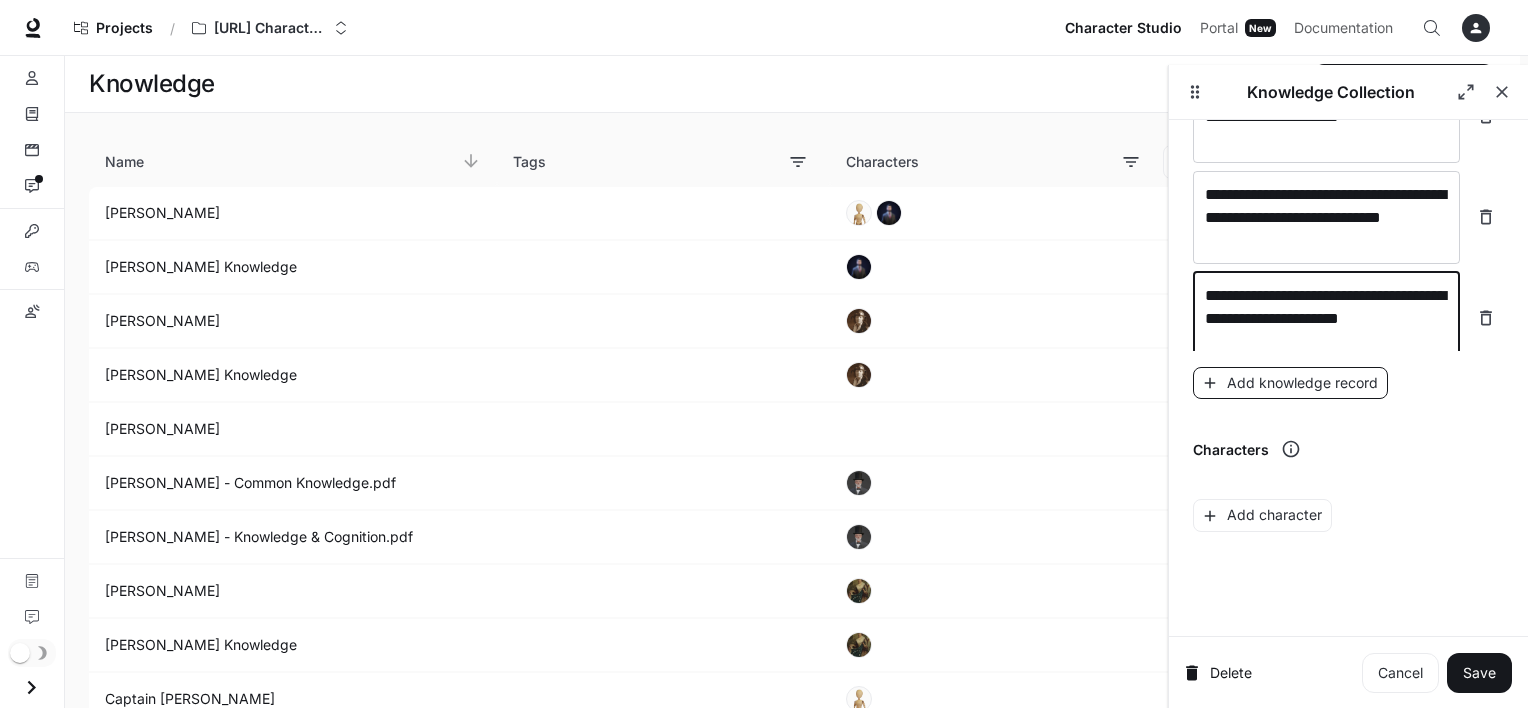 type on "**********" 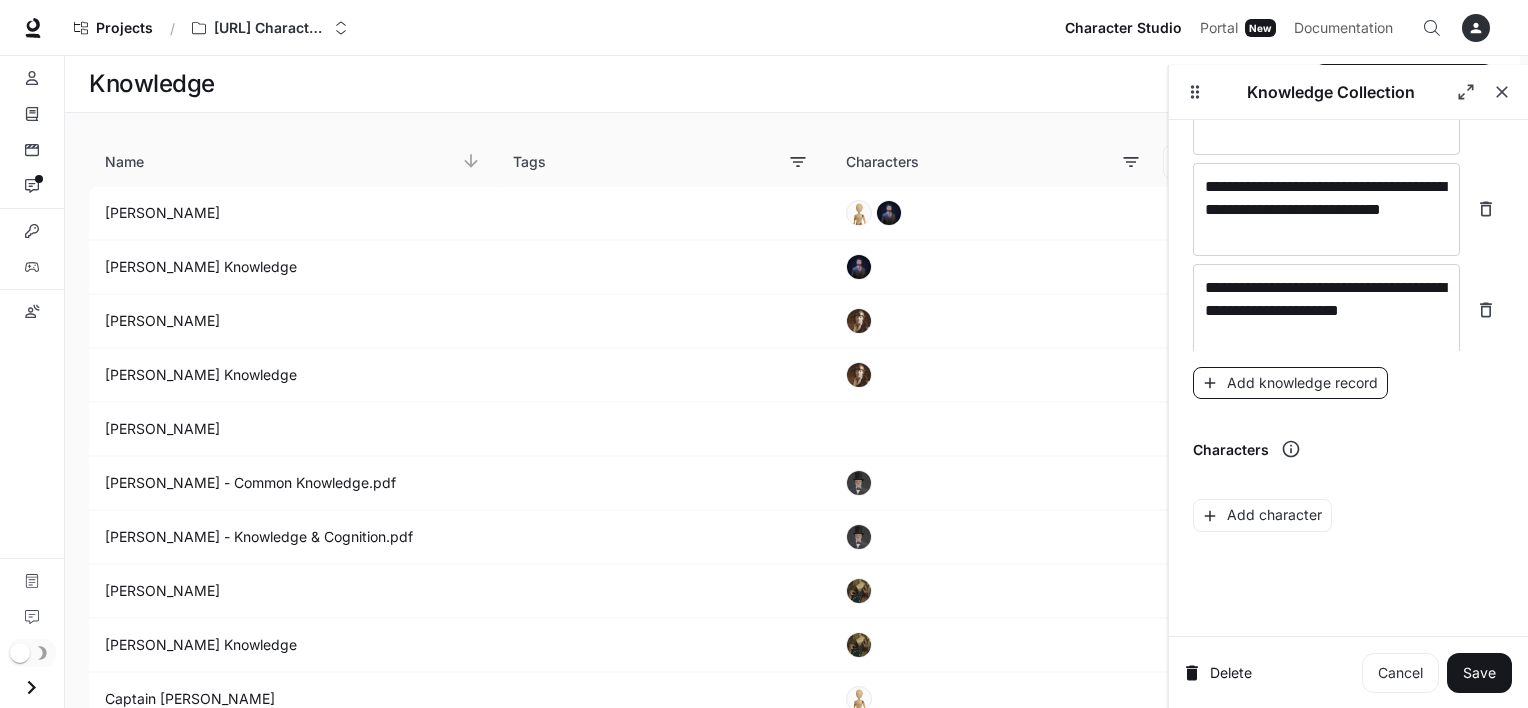 scroll, scrollTop: 2796, scrollLeft: 0, axis: vertical 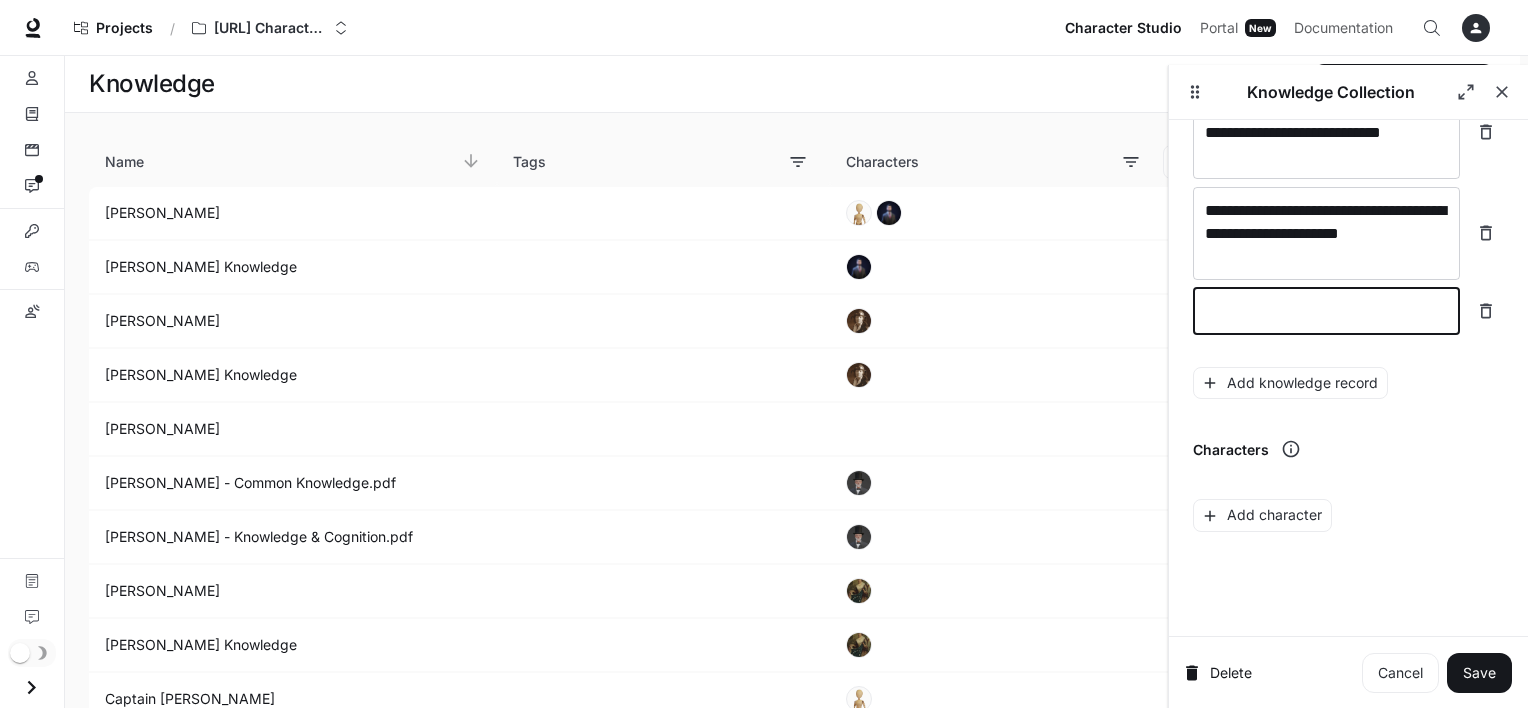 click at bounding box center [1326, 311] 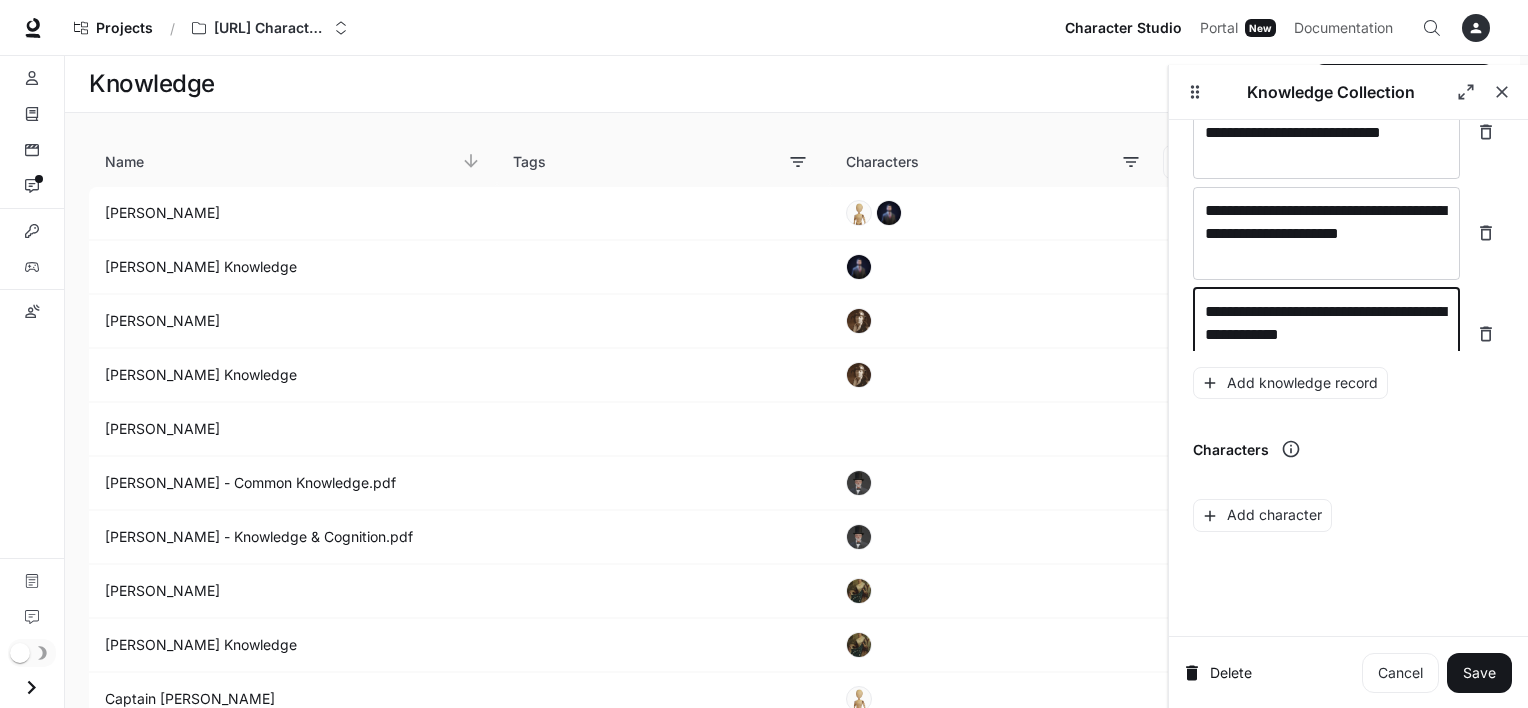 scroll, scrollTop: 2812, scrollLeft: 0, axis: vertical 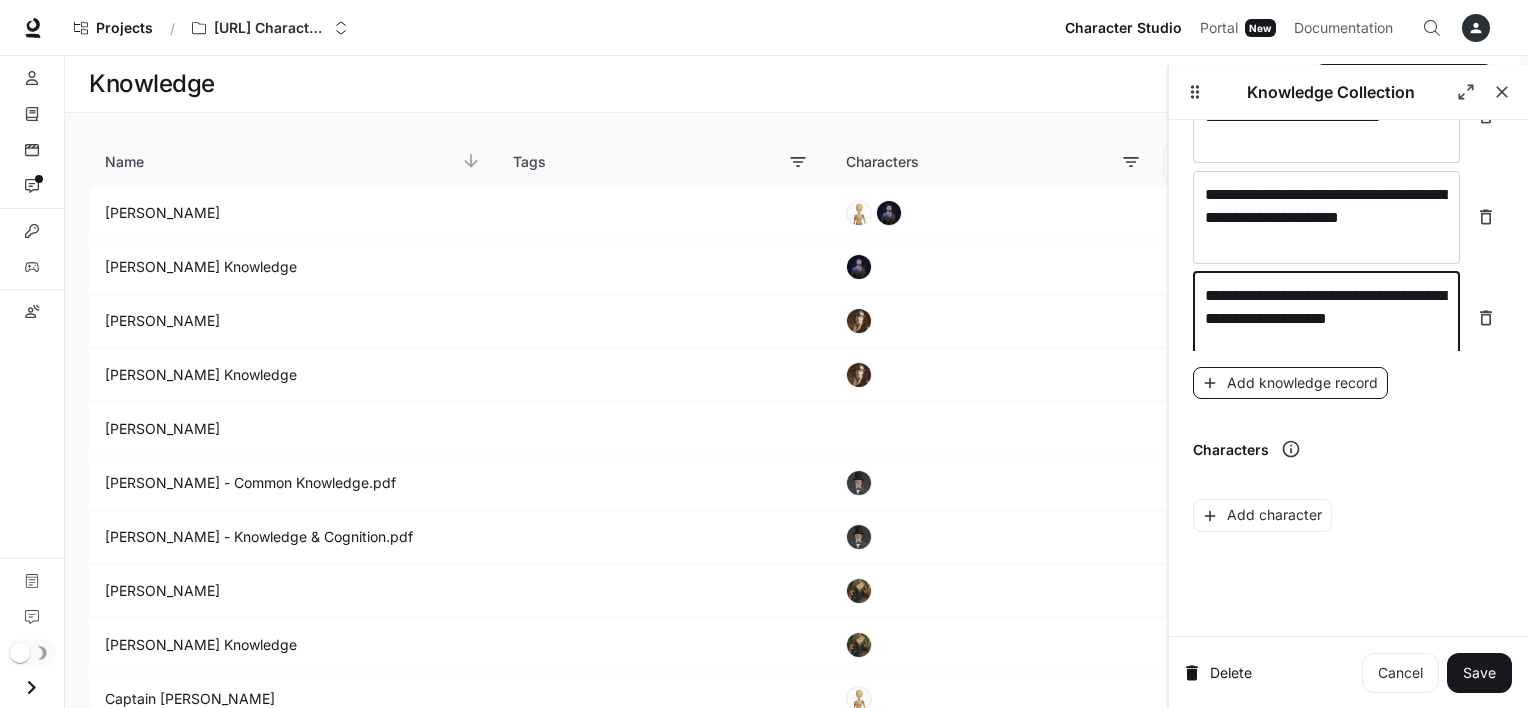 type on "**********" 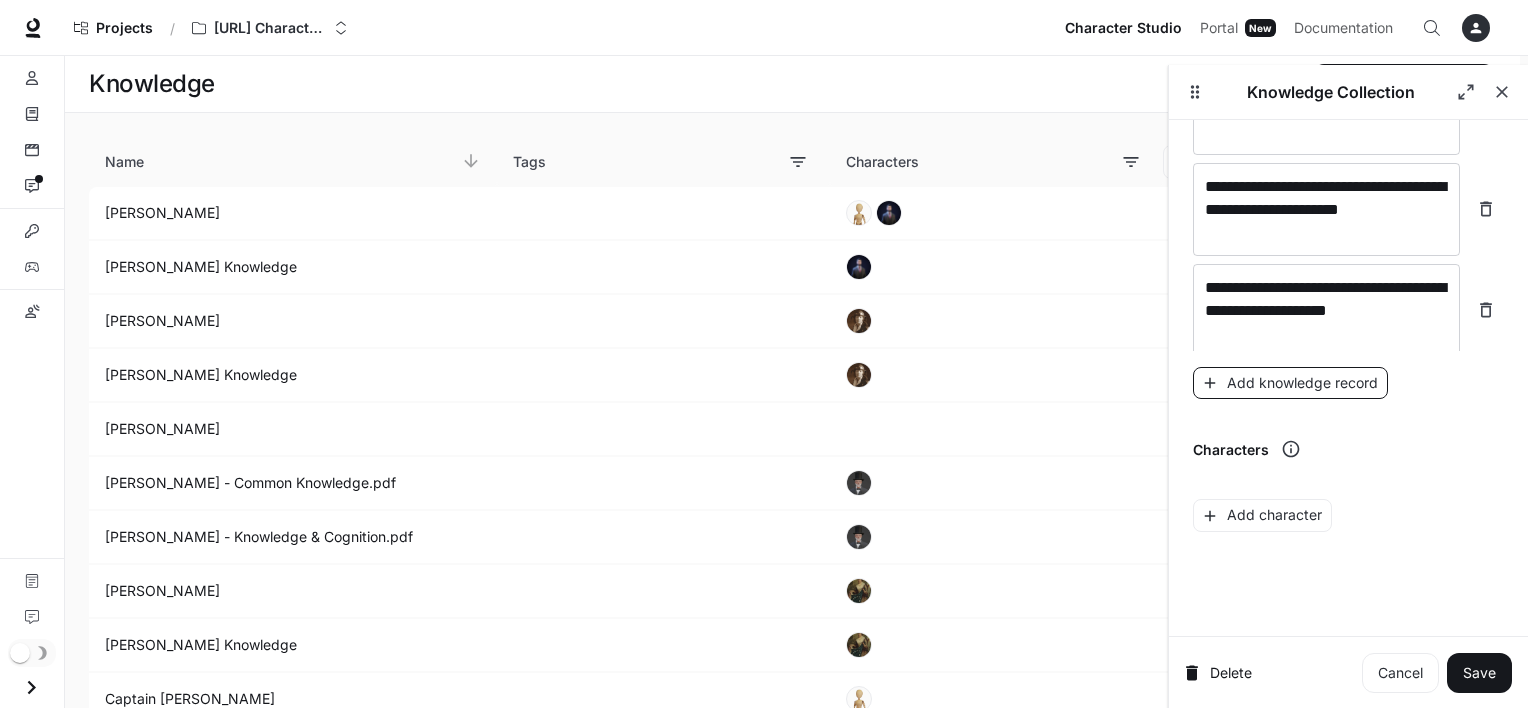 scroll, scrollTop: 2888, scrollLeft: 0, axis: vertical 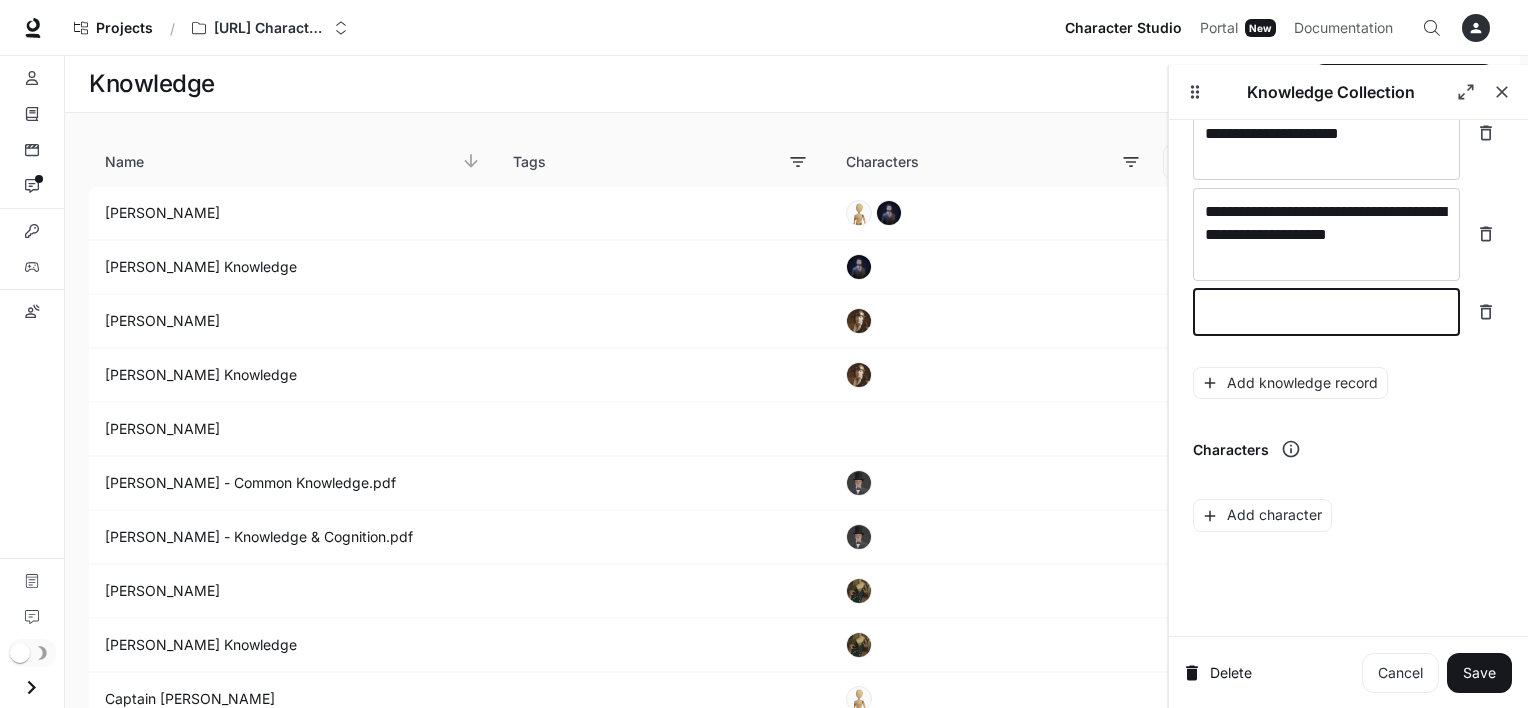click at bounding box center [1326, 312] 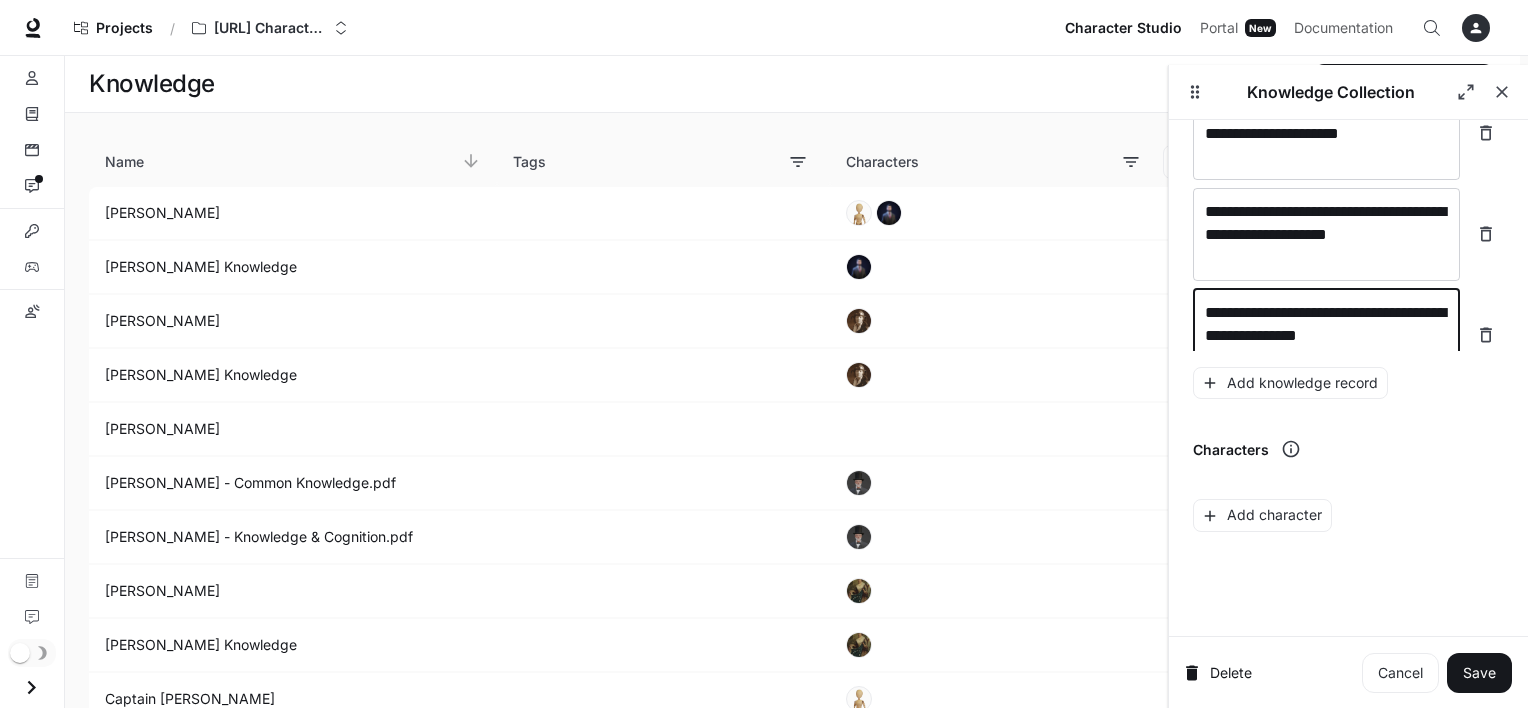 scroll, scrollTop: 2904, scrollLeft: 0, axis: vertical 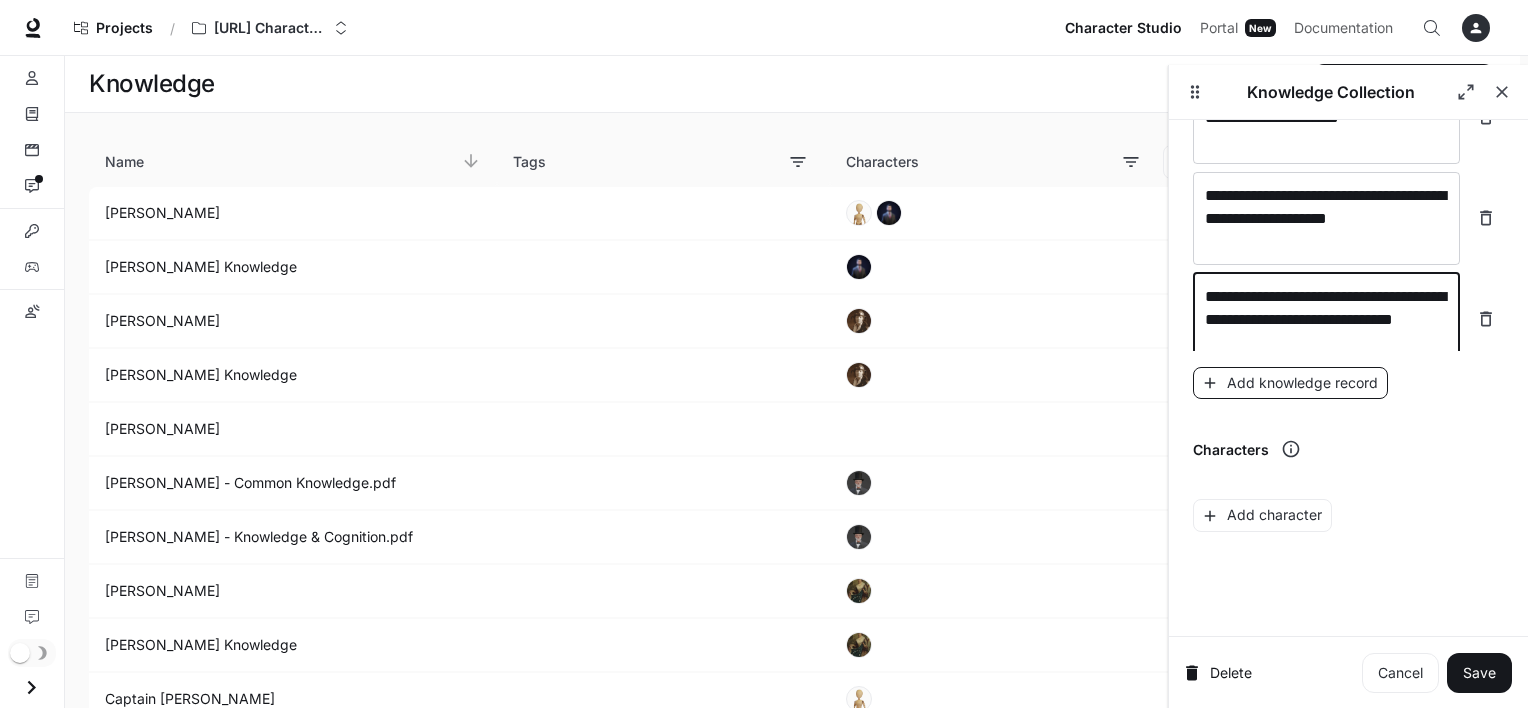 type on "**********" 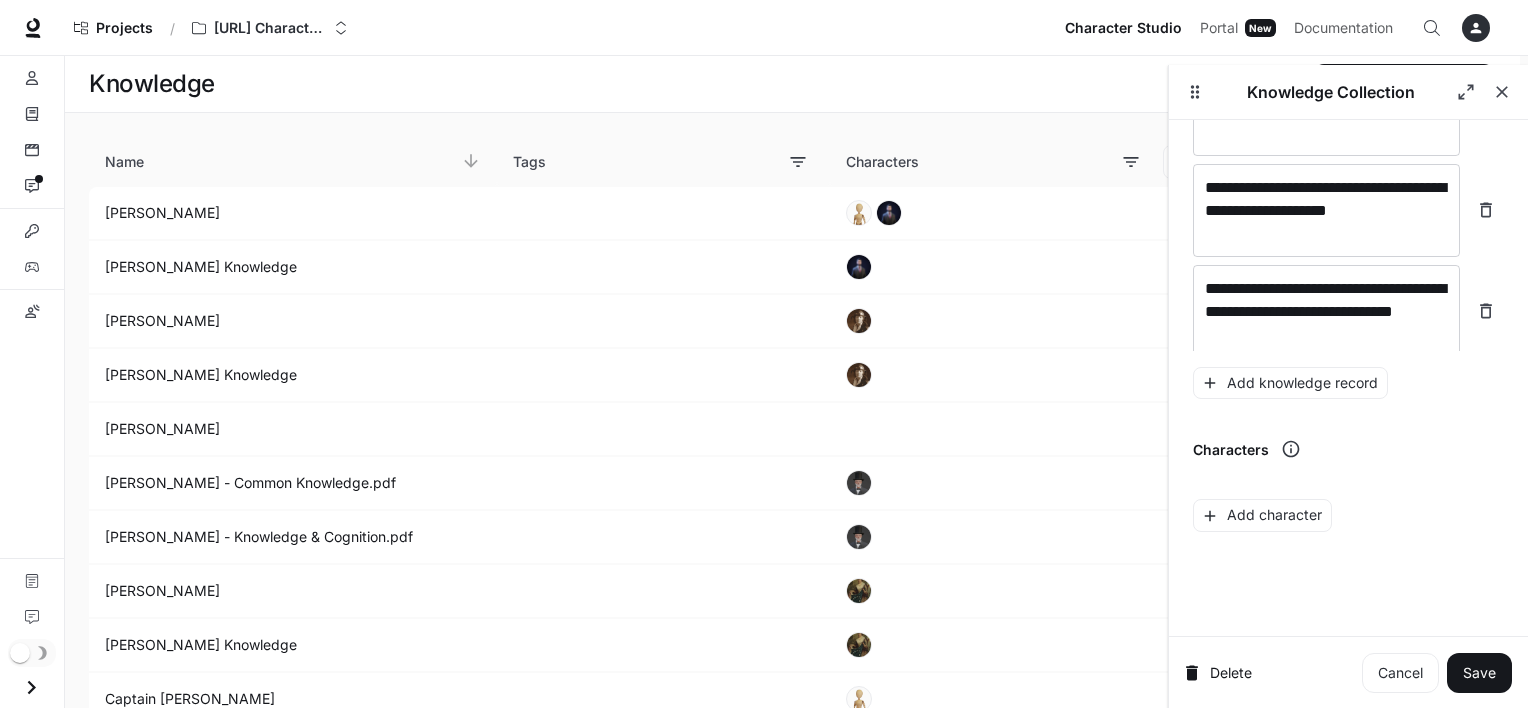 scroll, scrollTop: 2982, scrollLeft: 0, axis: vertical 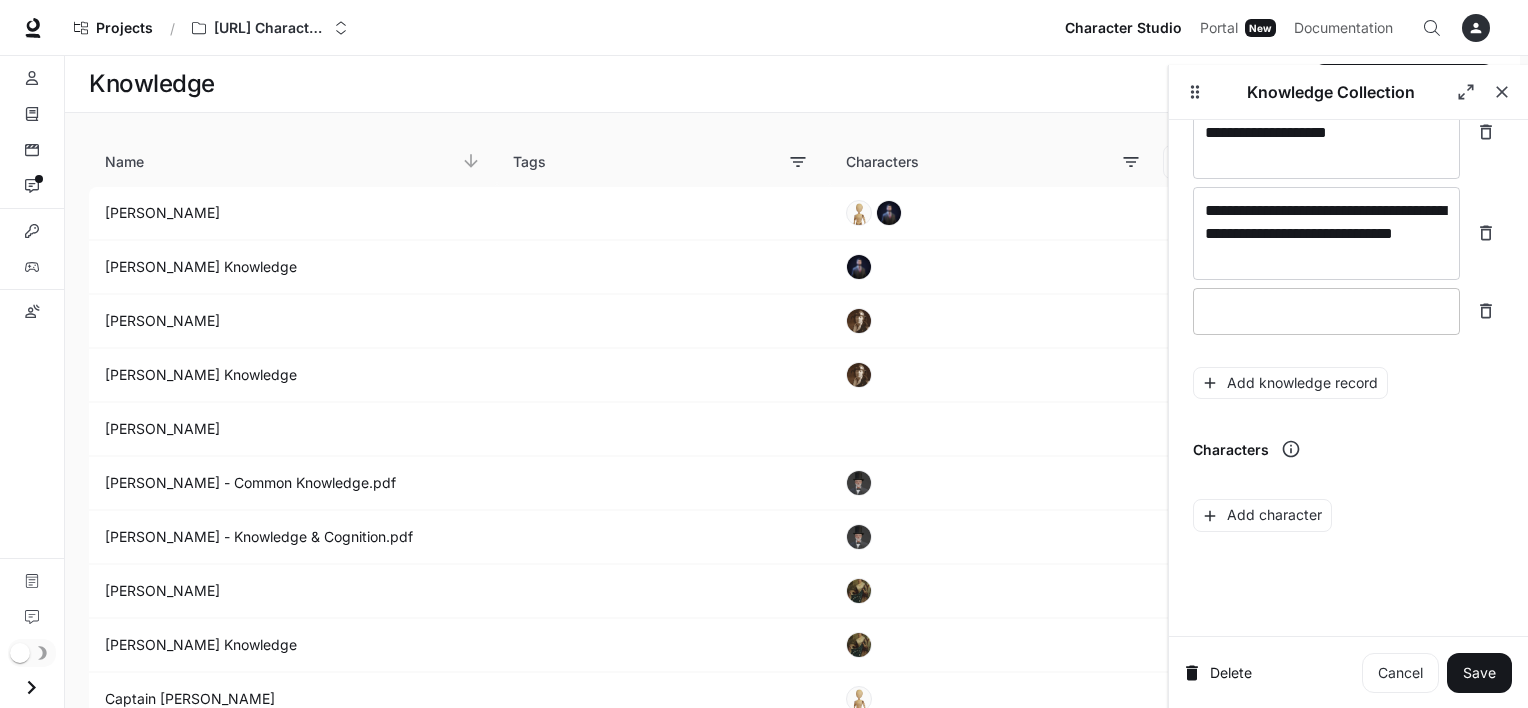 click on "* ​" at bounding box center (1326, 311) 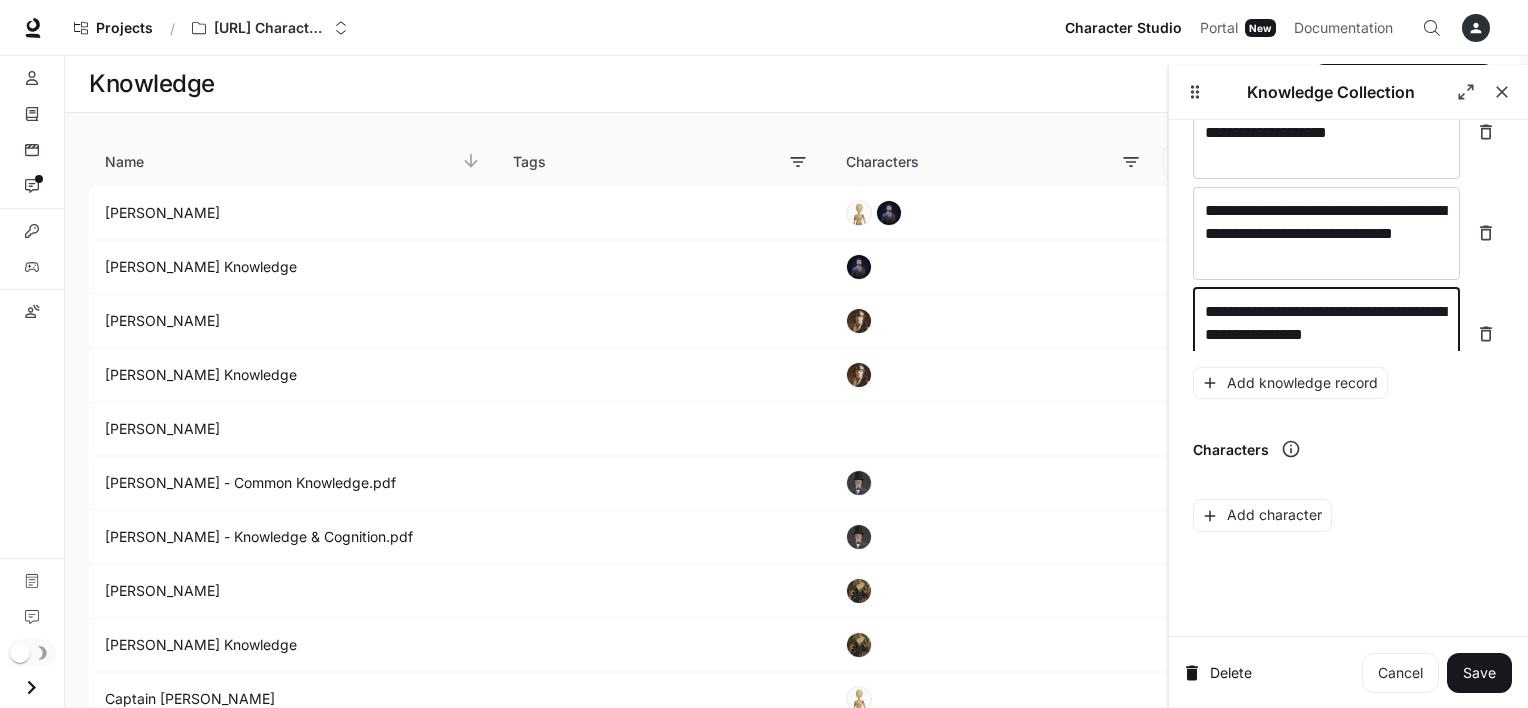scroll, scrollTop: 2997, scrollLeft: 0, axis: vertical 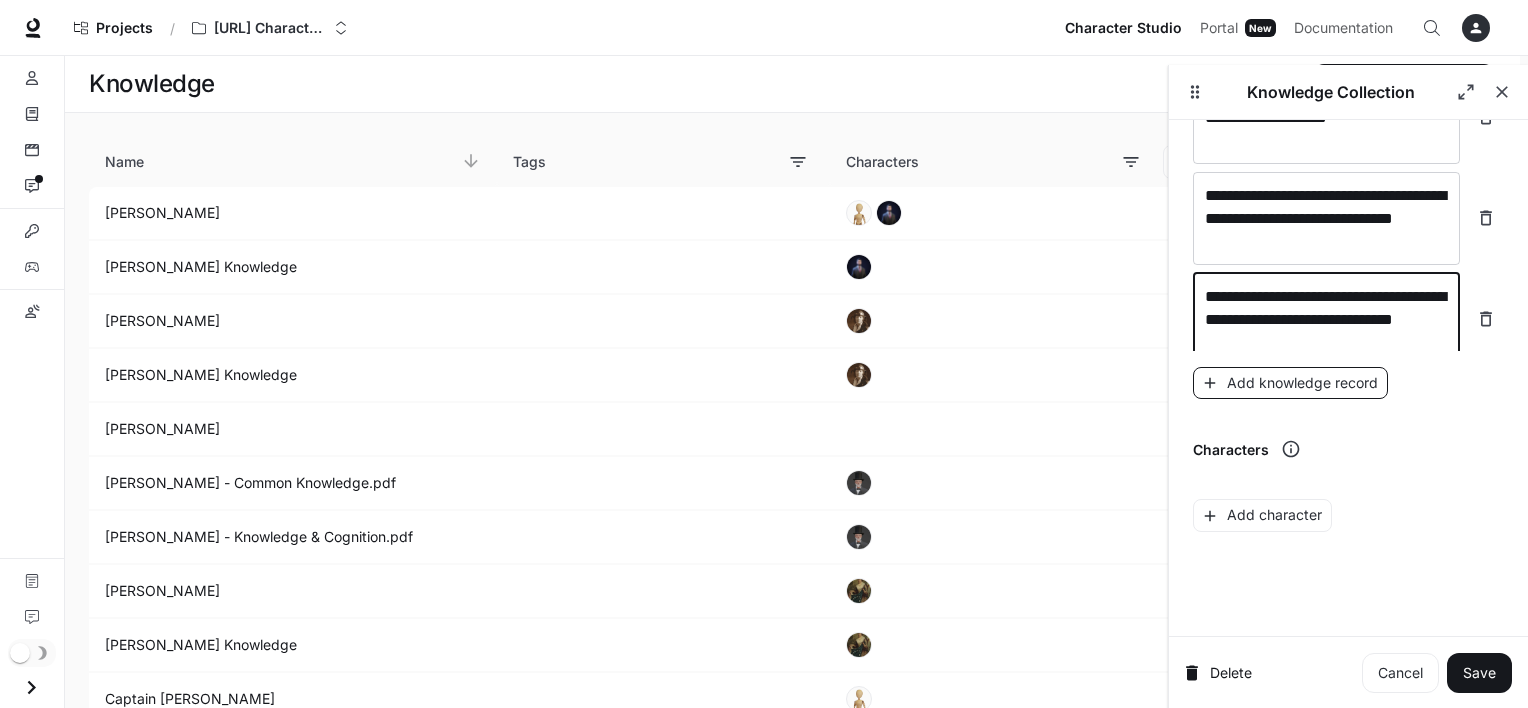 type on "**********" 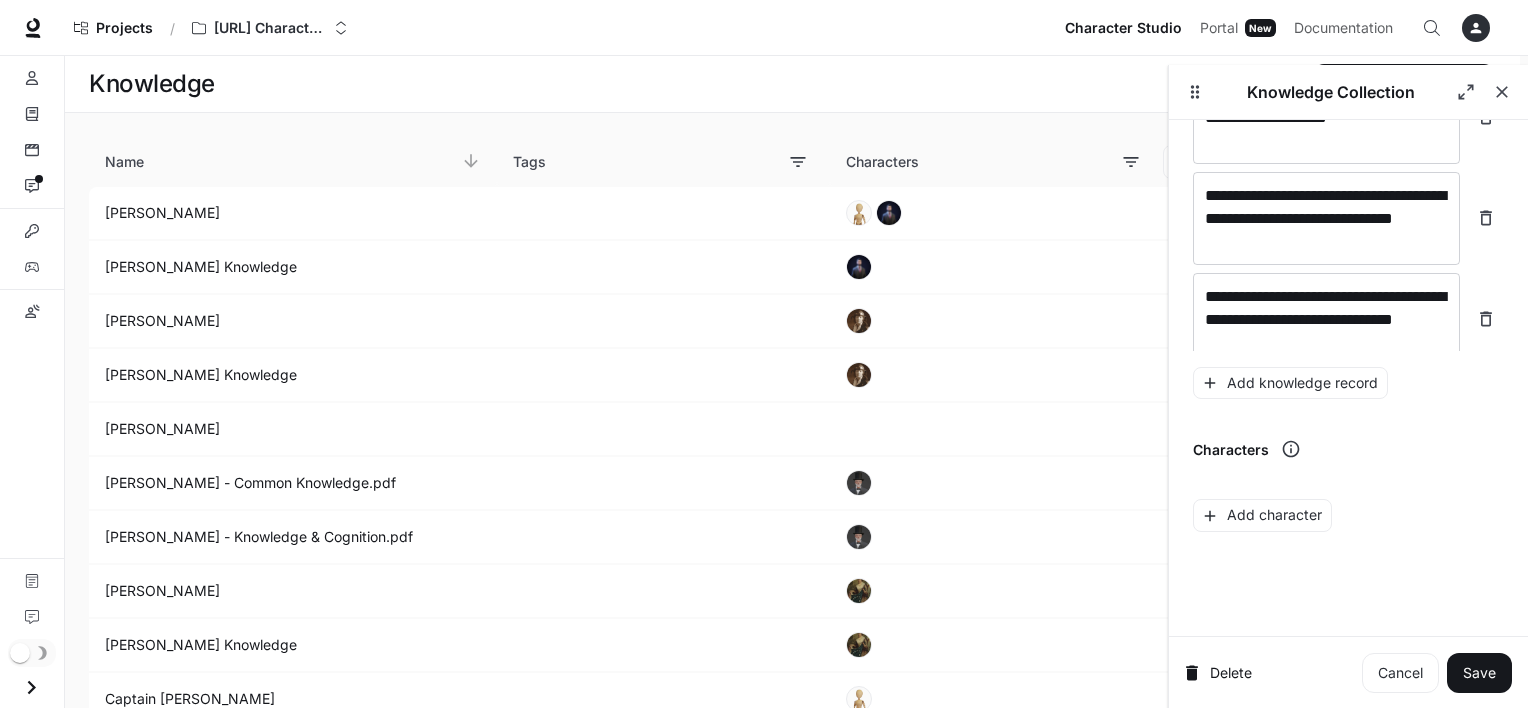 scroll, scrollTop: 3075, scrollLeft: 0, axis: vertical 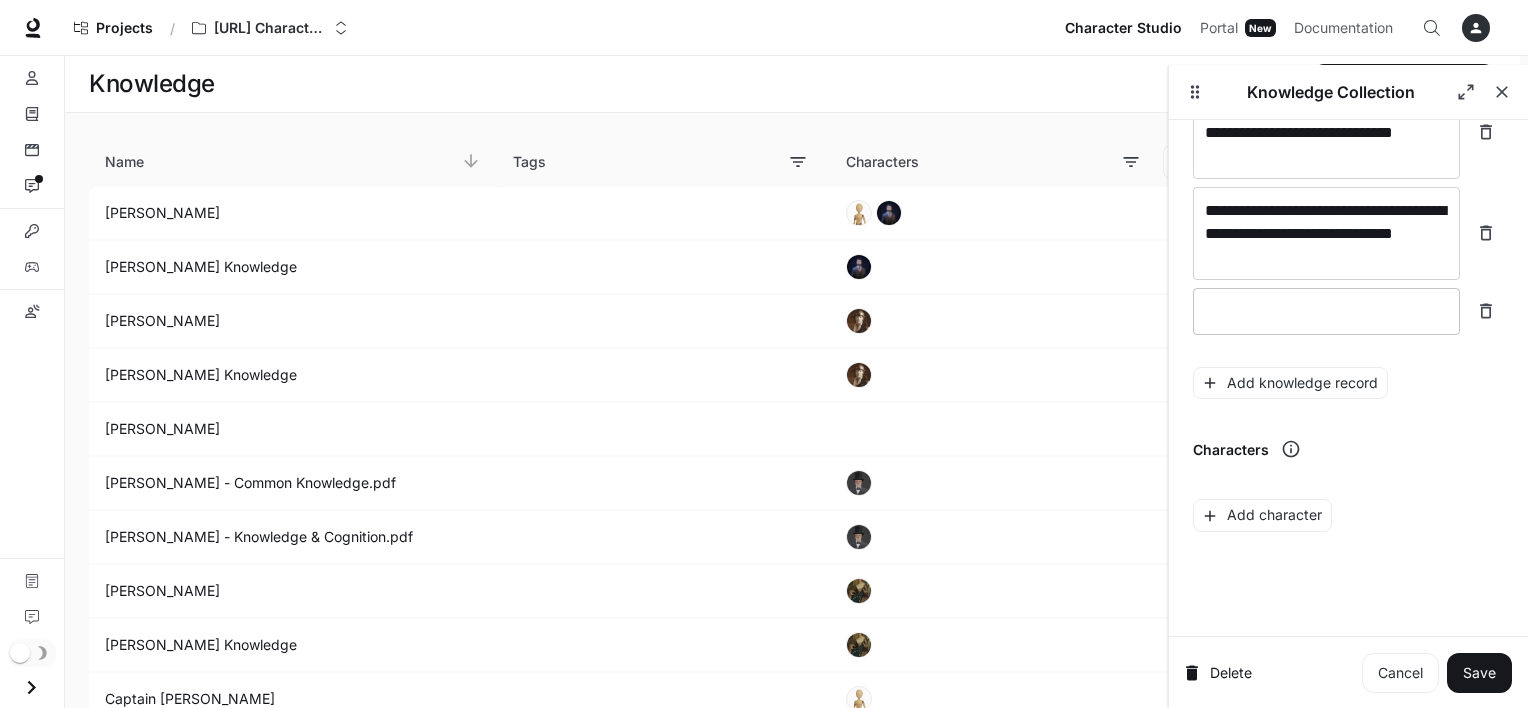 click on "* ​" at bounding box center [1326, 311] 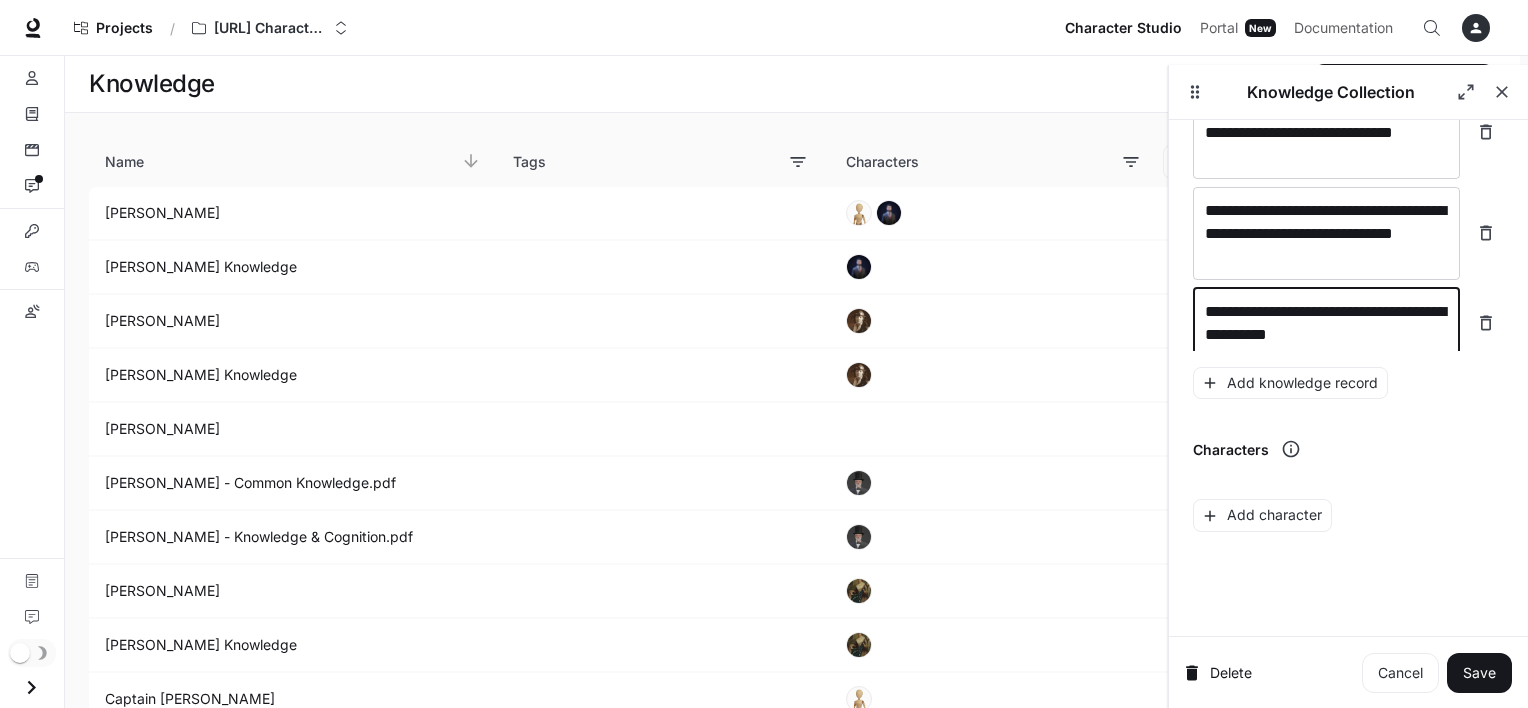 scroll, scrollTop: 3091, scrollLeft: 0, axis: vertical 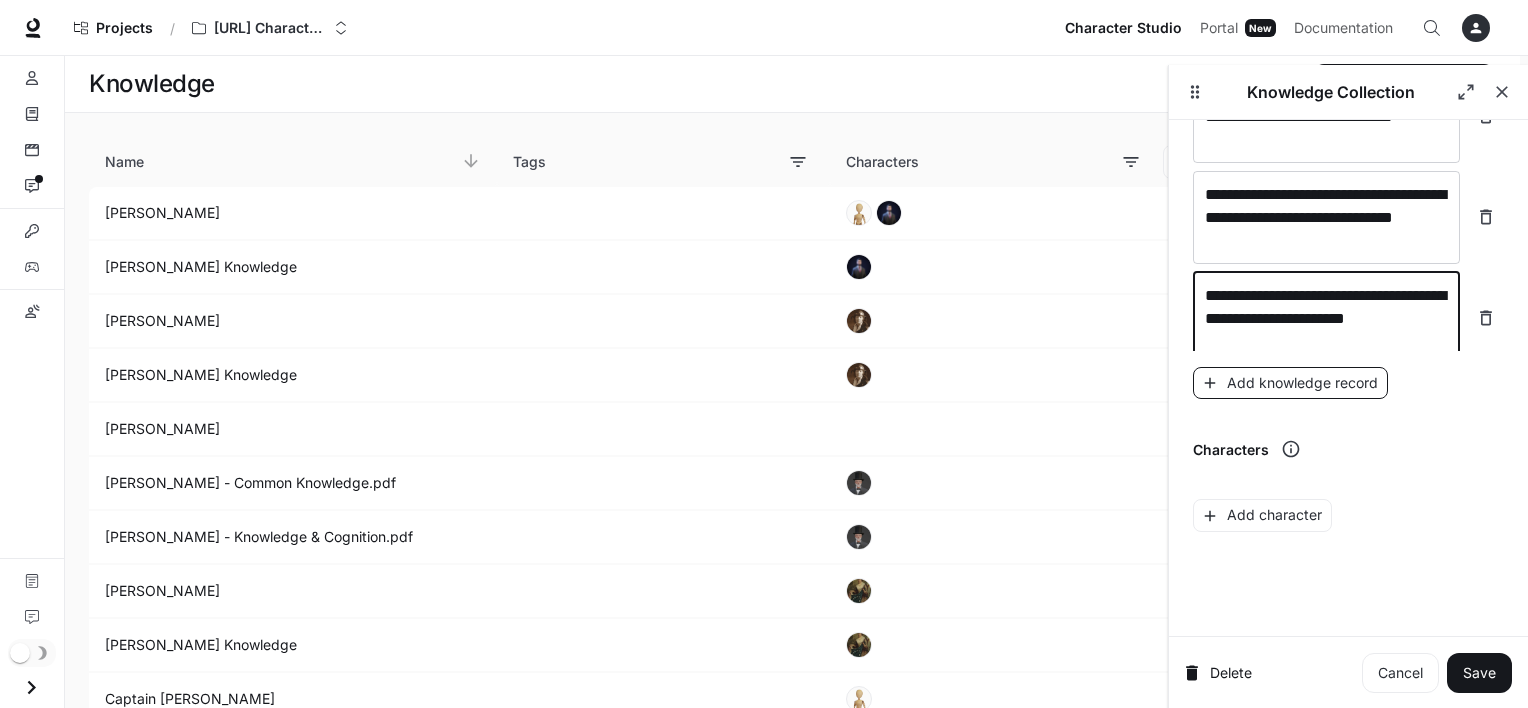 type on "**********" 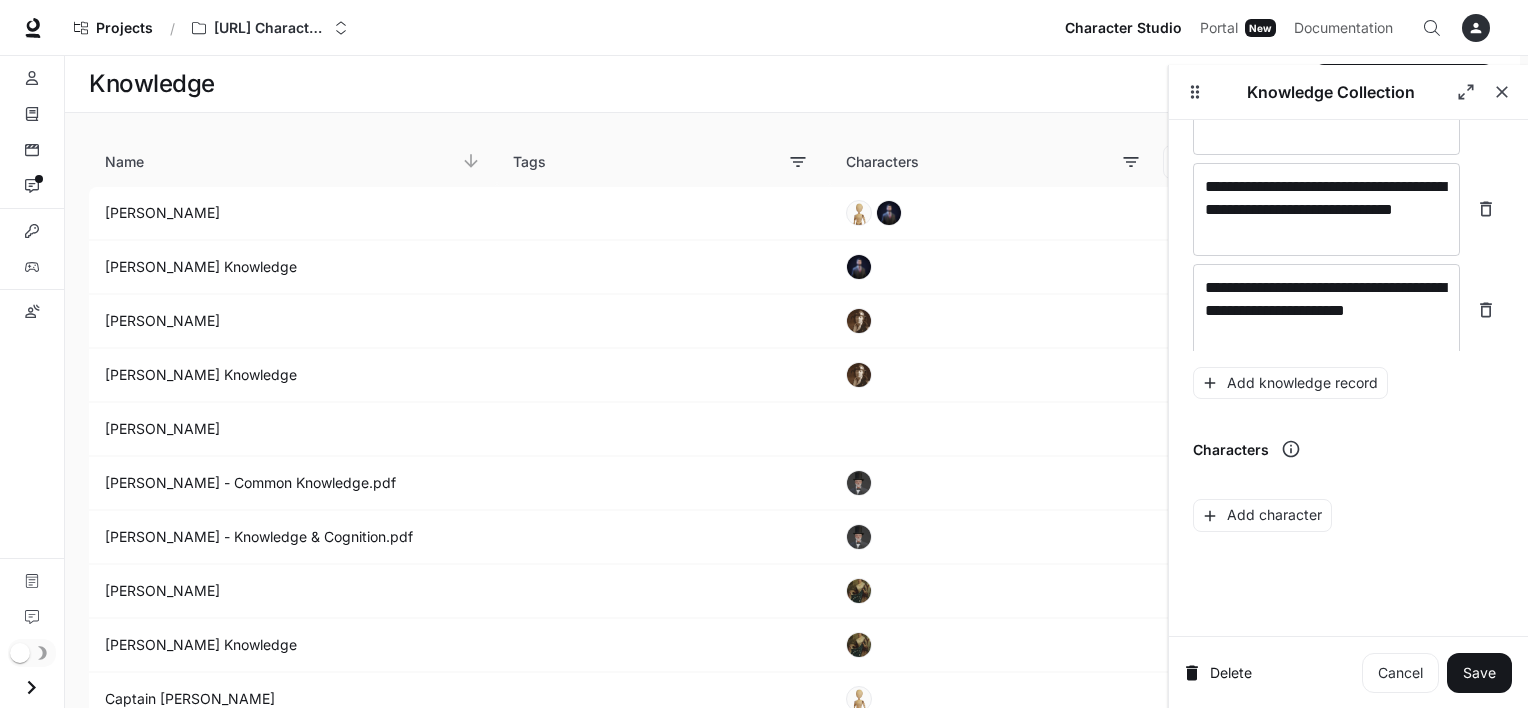 scroll, scrollTop: 3168, scrollLeft: 0, axis: vertical 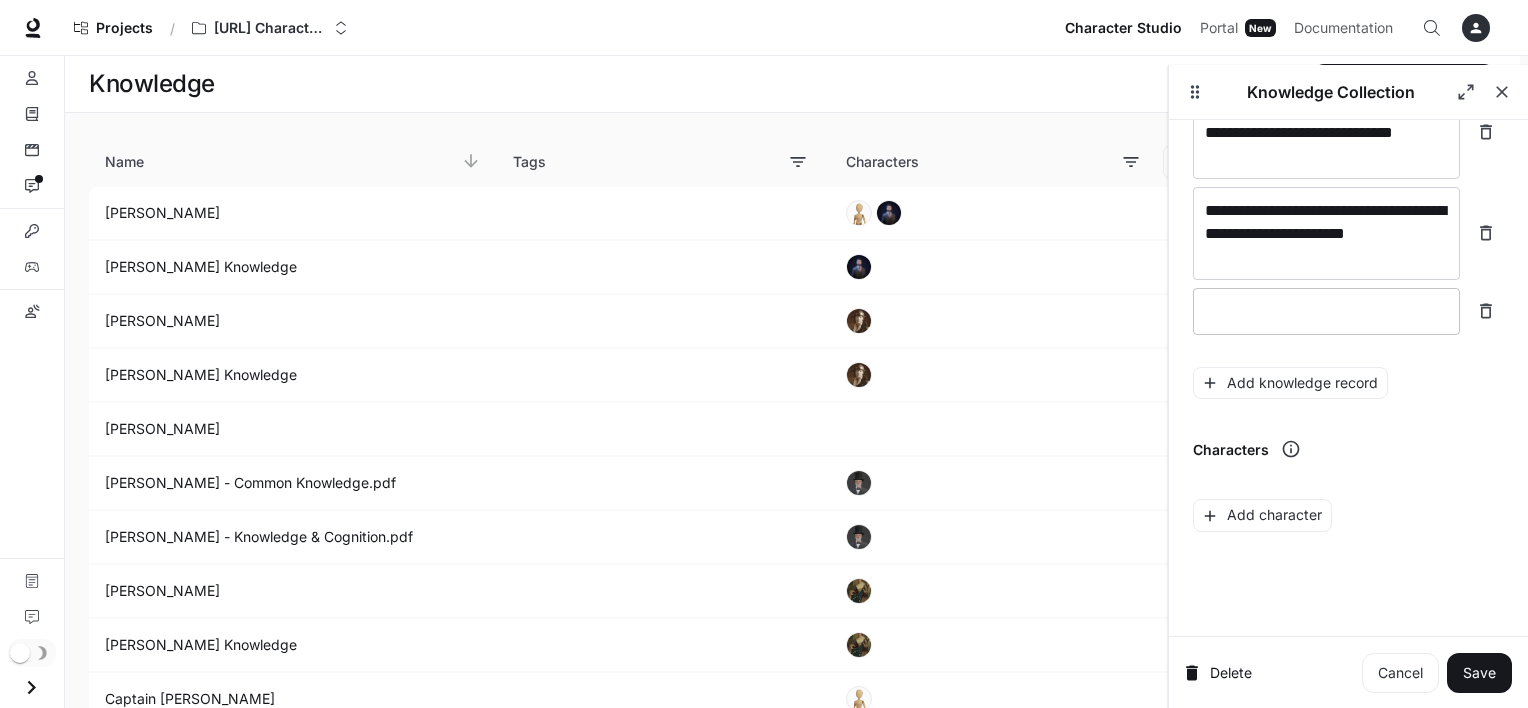 click on "* ​" at bounding box center (1326, 311) 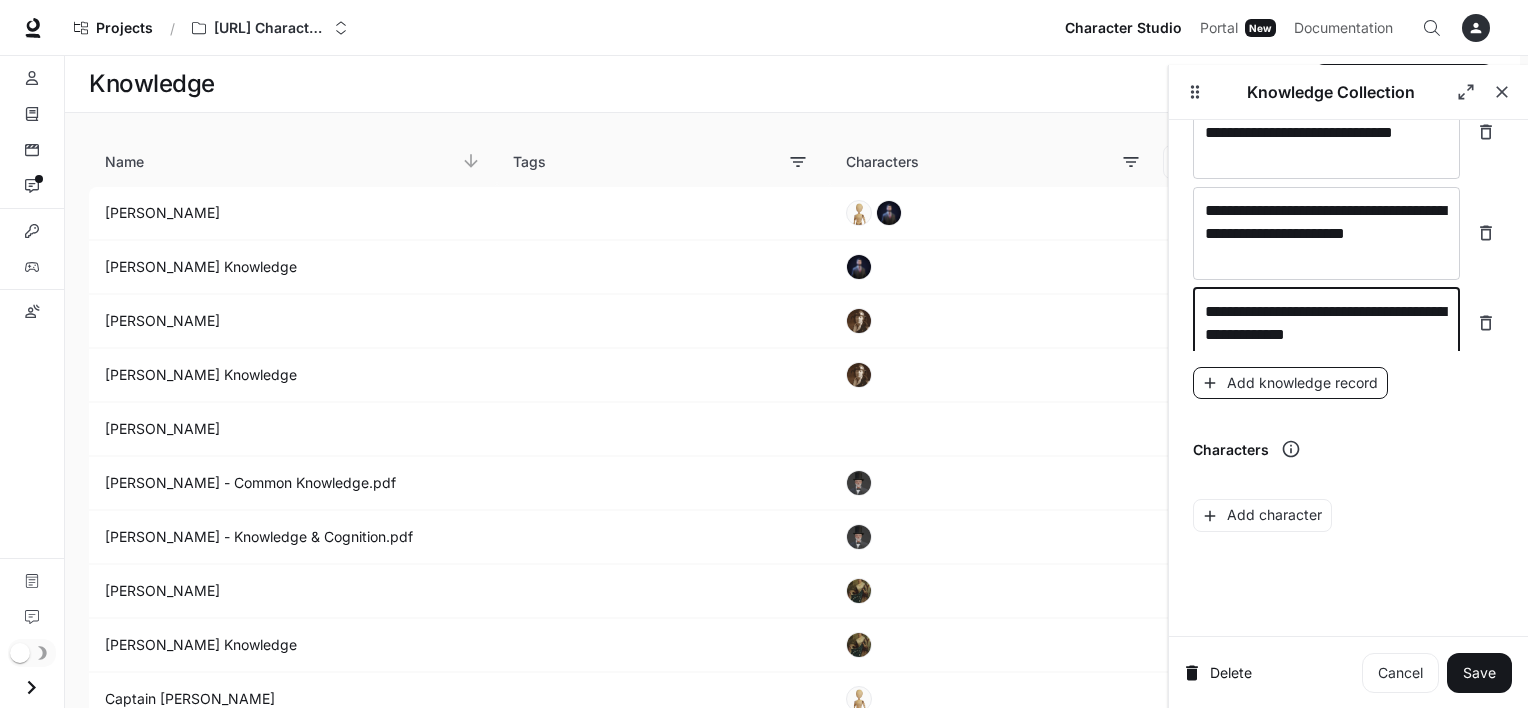 type on "**********" 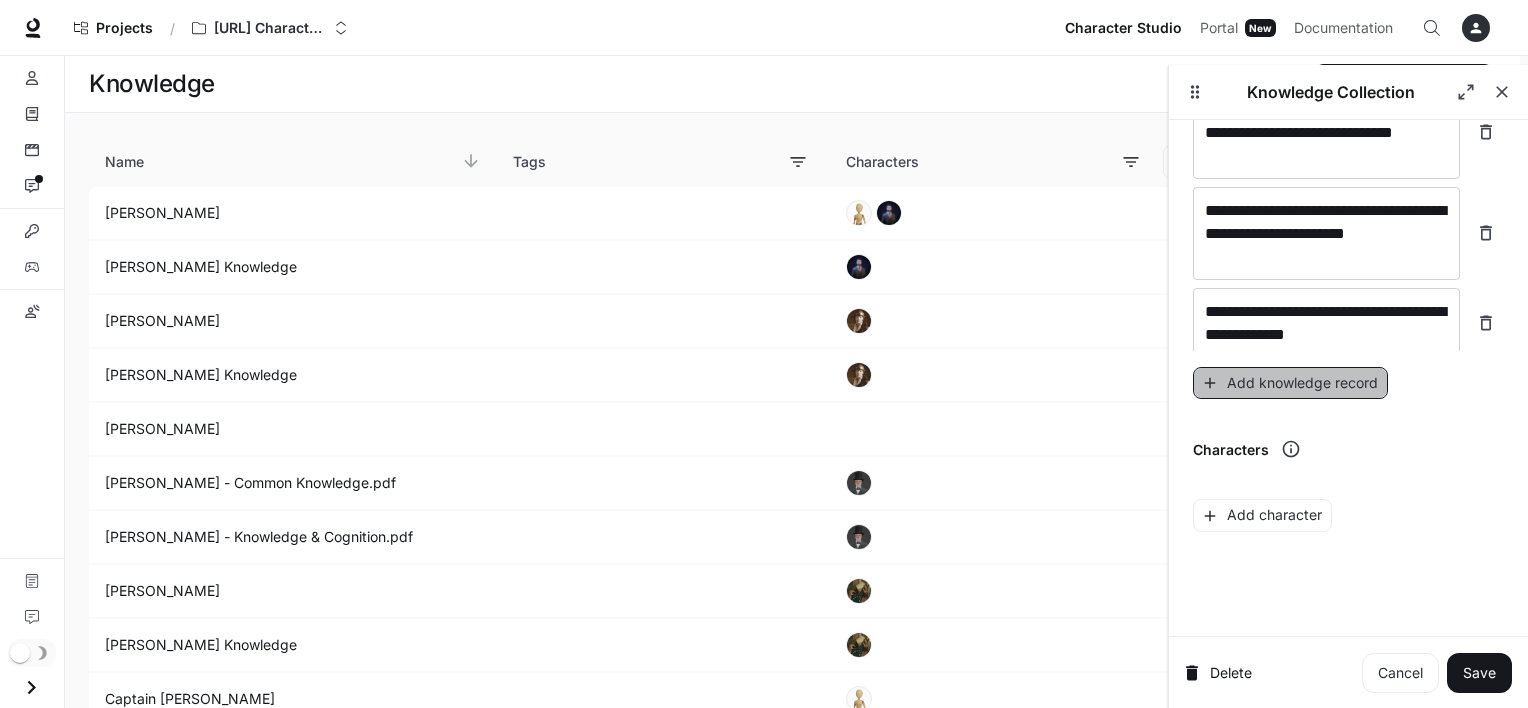 click on "Add knowledge record" at bounding box center (1290, 383) 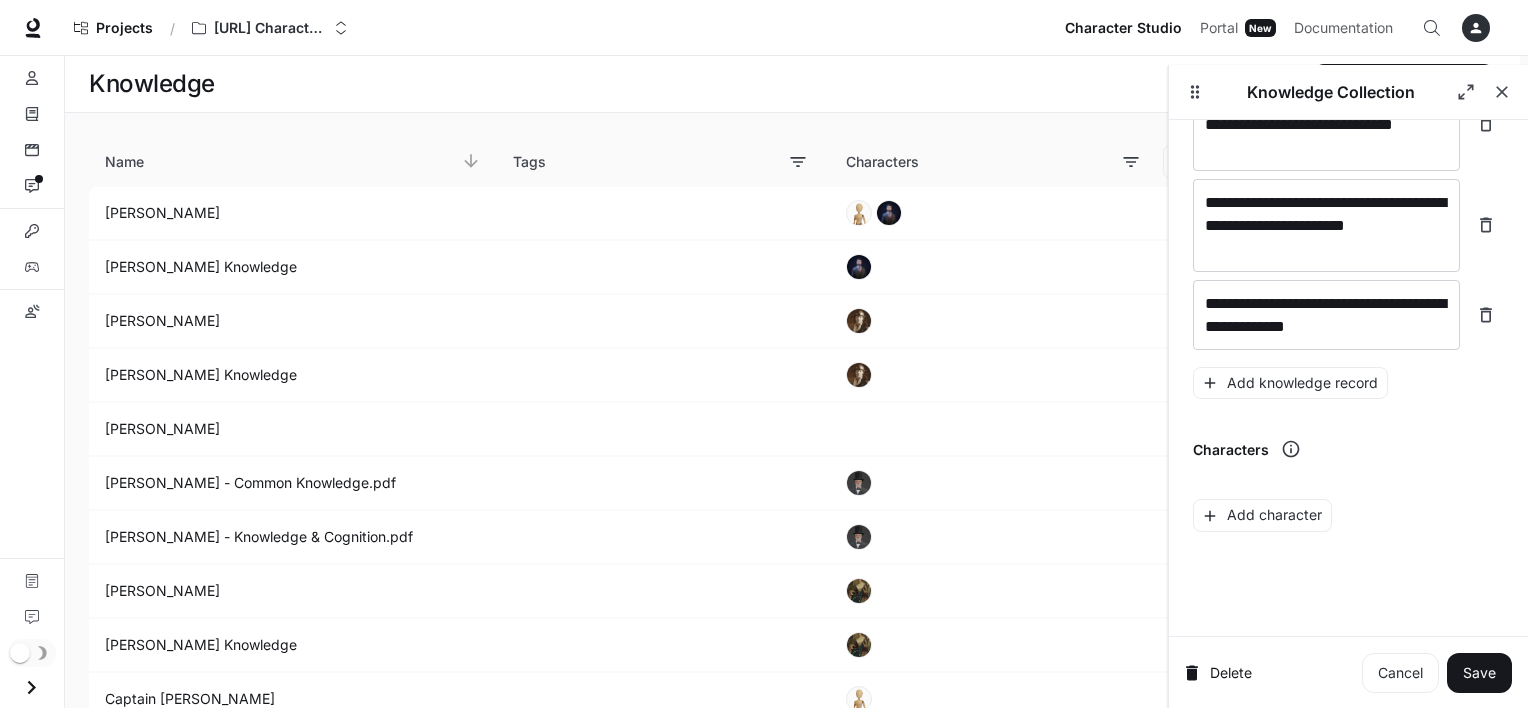 scroll, scrollTop: 3238, scrollLeft: 0, axis: vertical 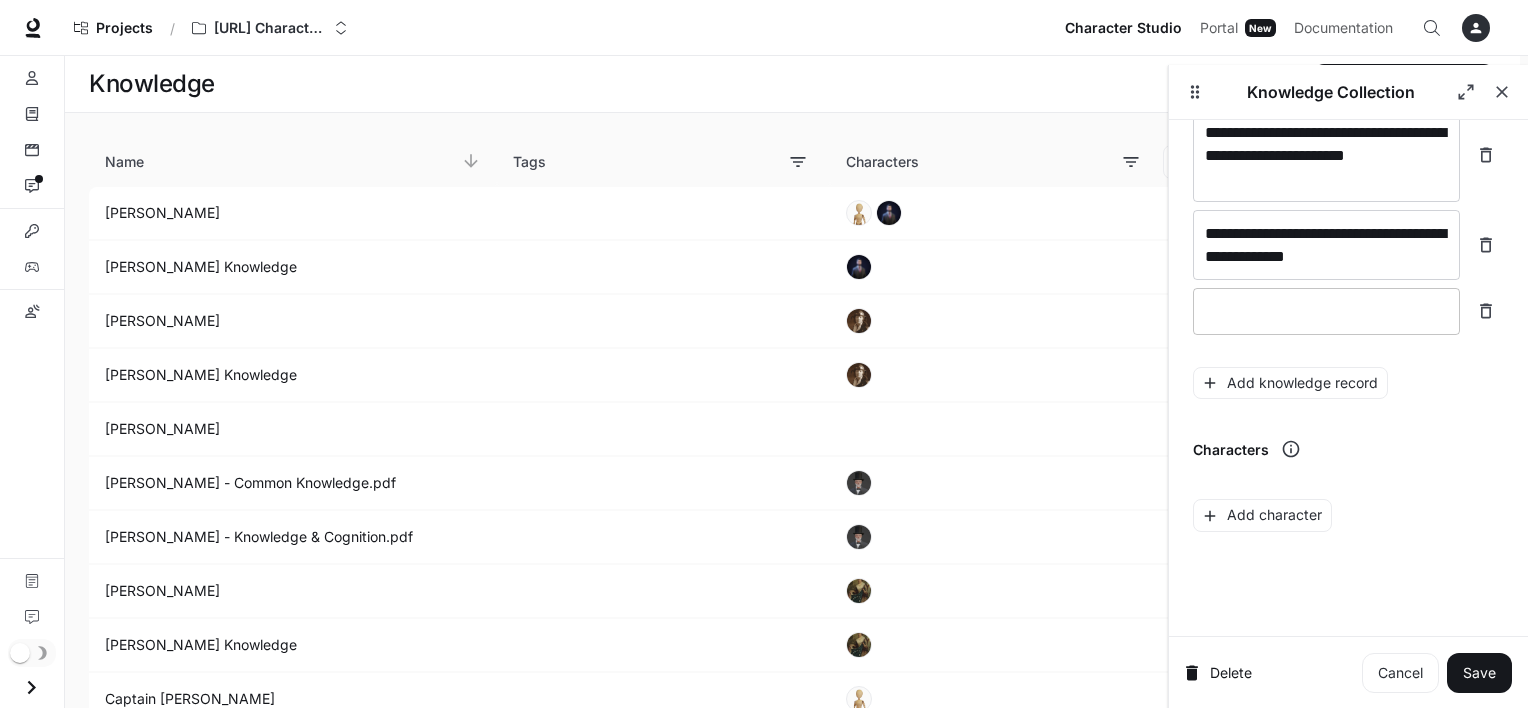 click at bounding box center [1326, 311] 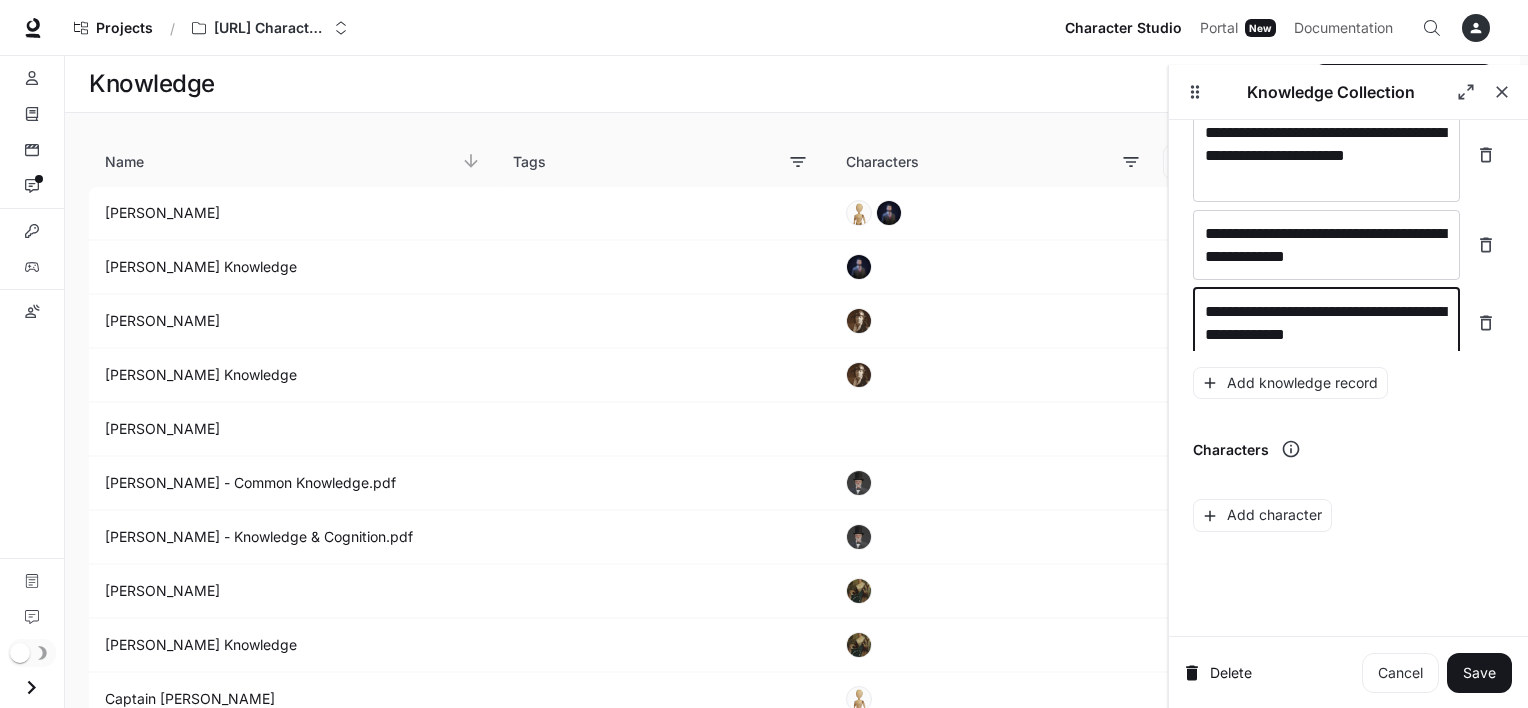 scroll, scrollTop: 3253, scrollLeft: 0, axis: vertical 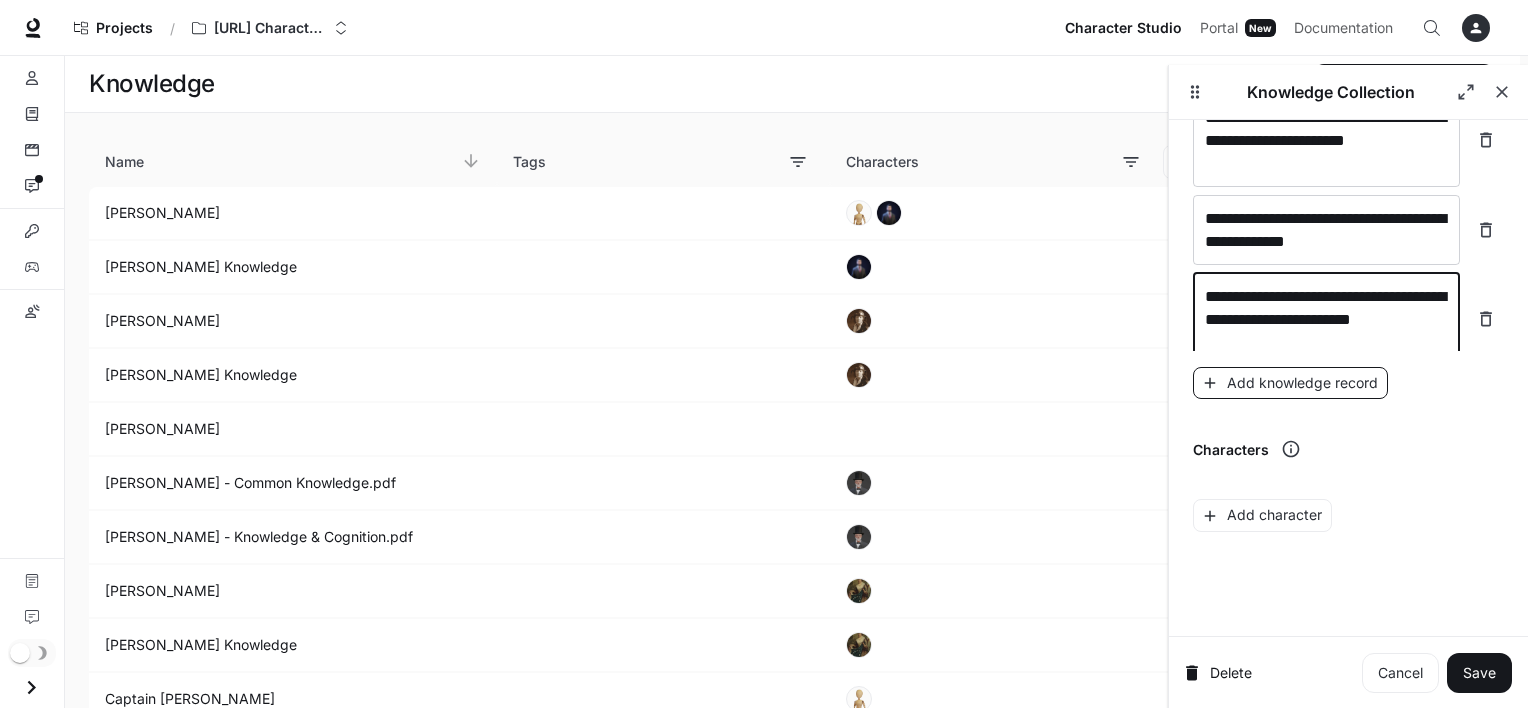 type on "**********" 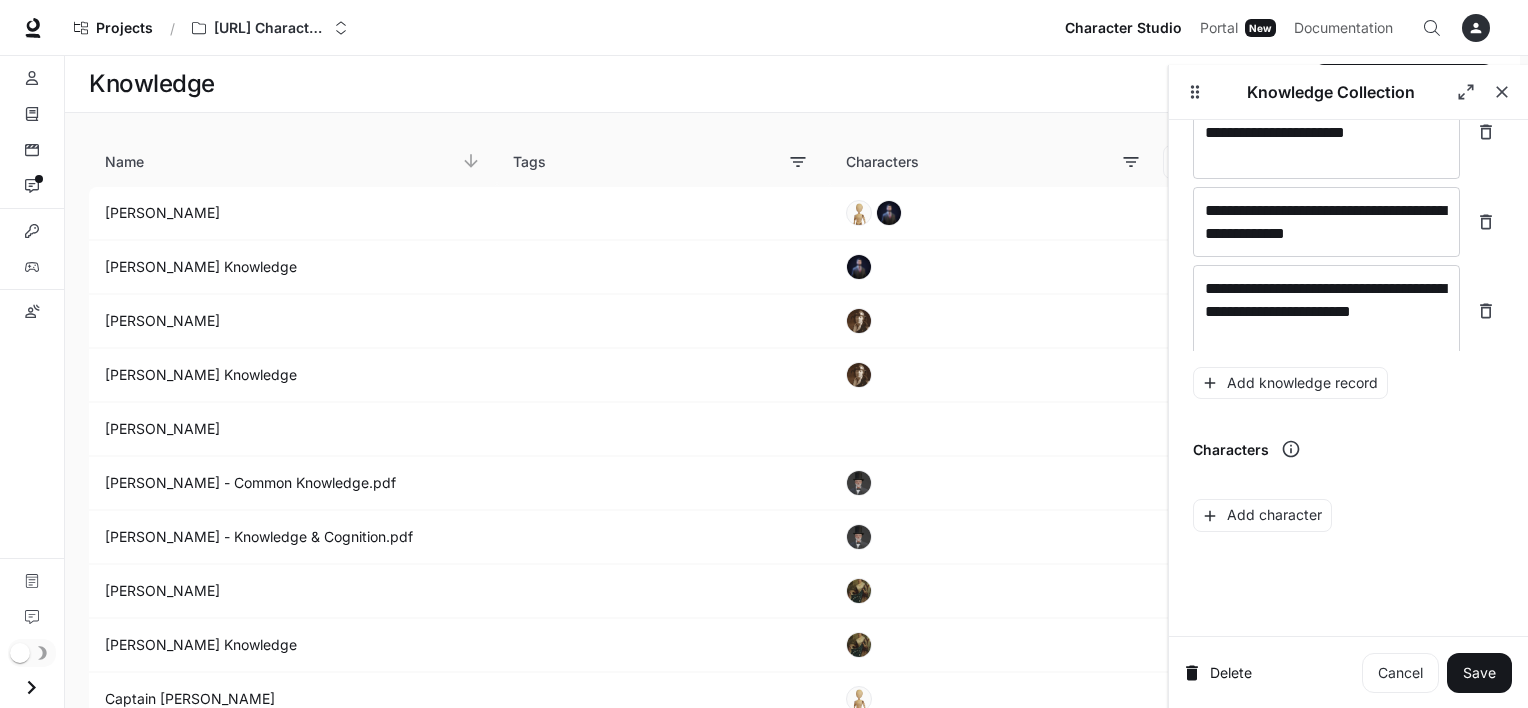scroll, scrollTop: 3331, scrollLeft: 0, axis: vertical 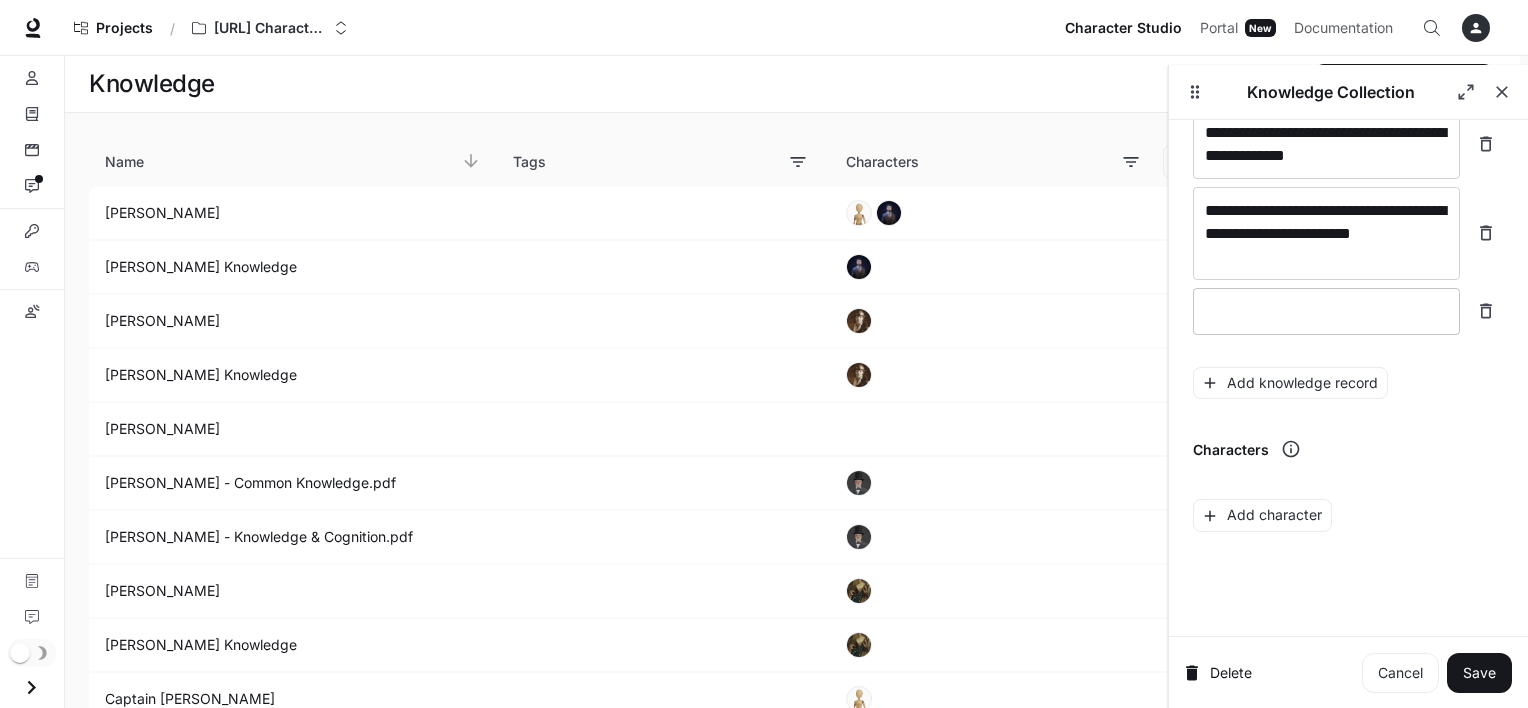 click at bounding box center [1326, 311] 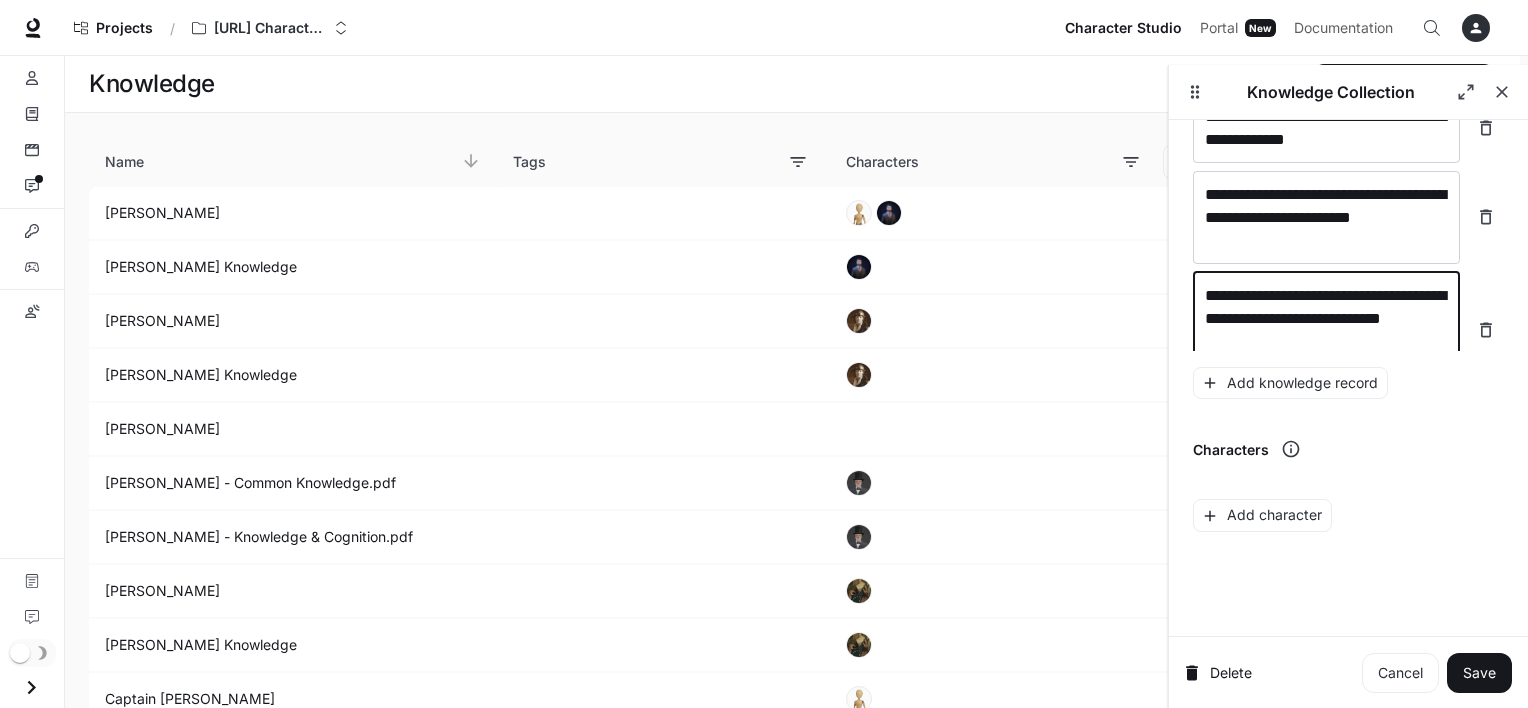 scroll, scrollTop: 3369, scrollLeft: 0, axis: vertical 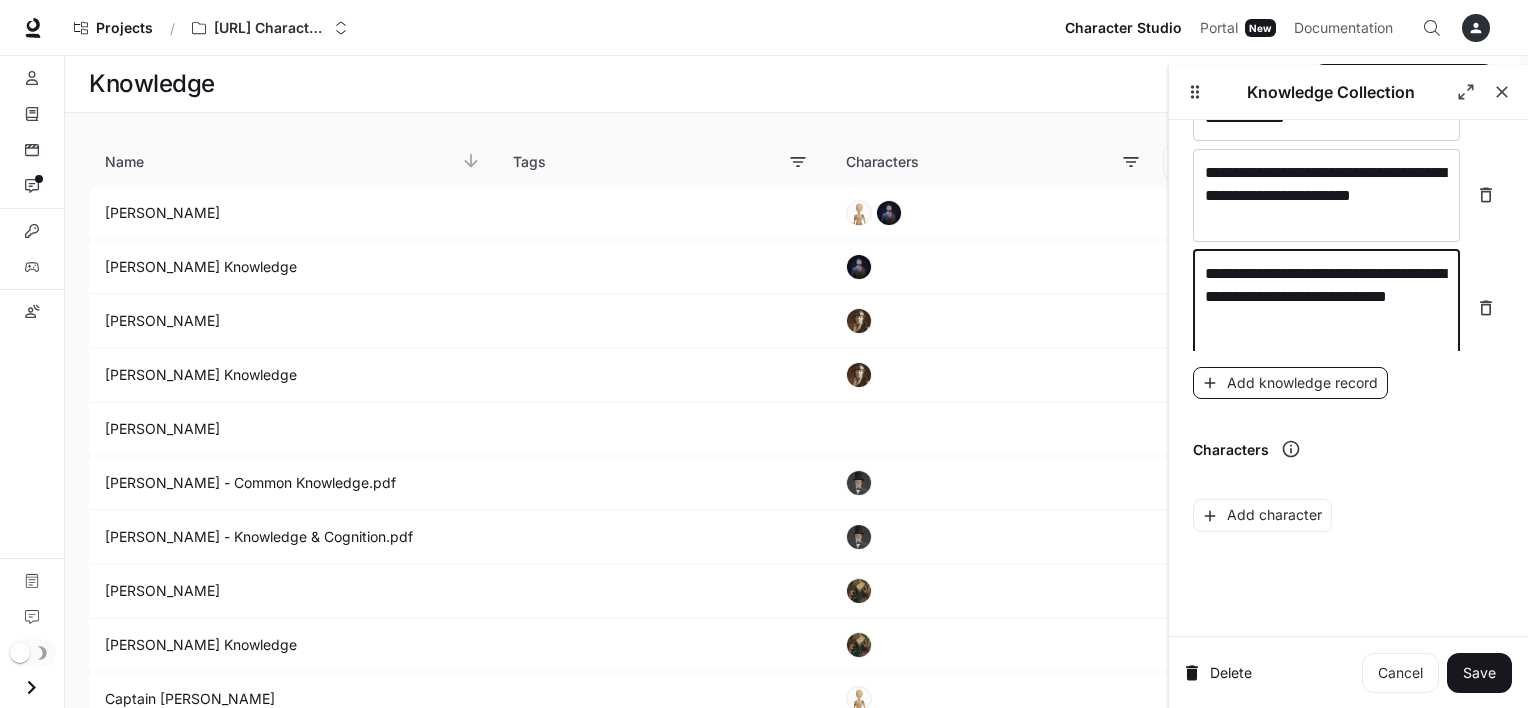 type on "**********" 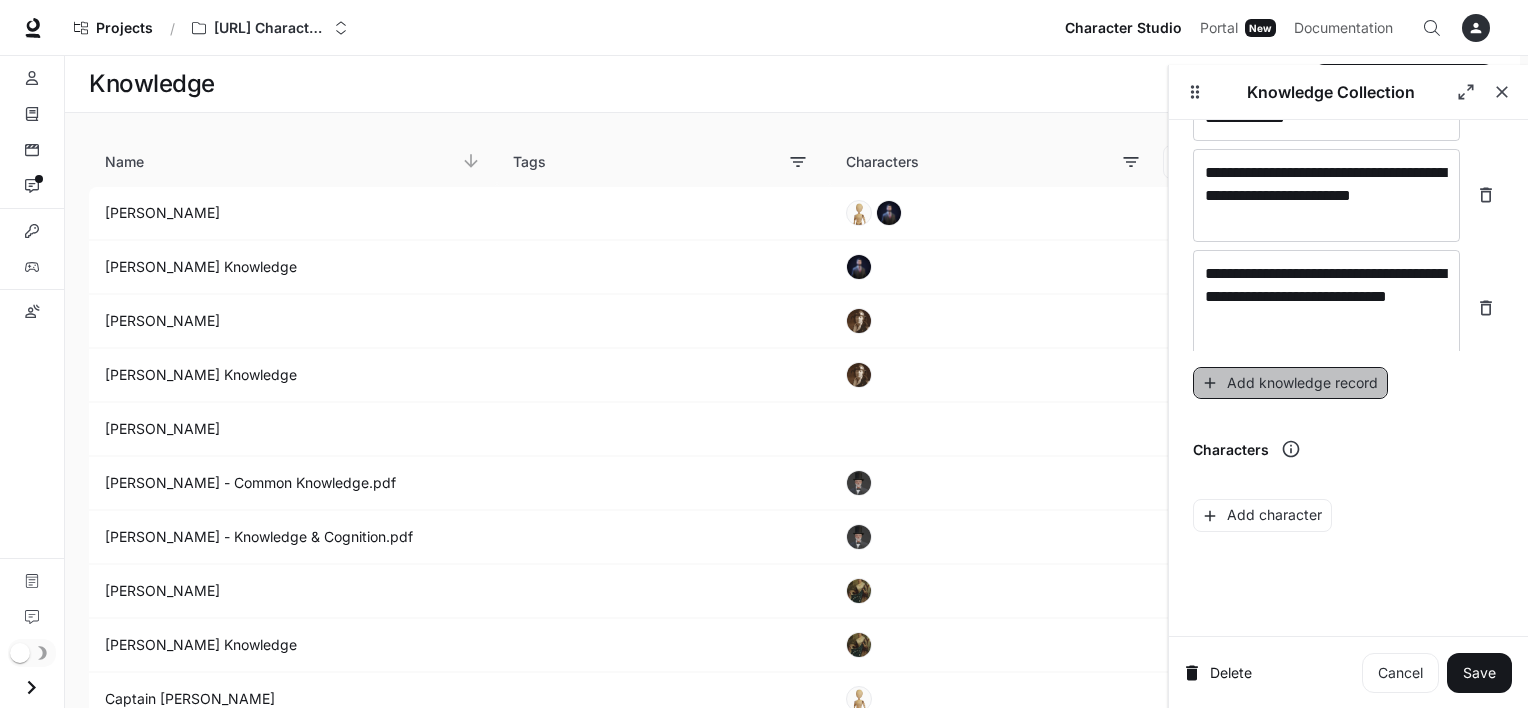 click on "Add knowledge record" at bounding box center (1290, 383) 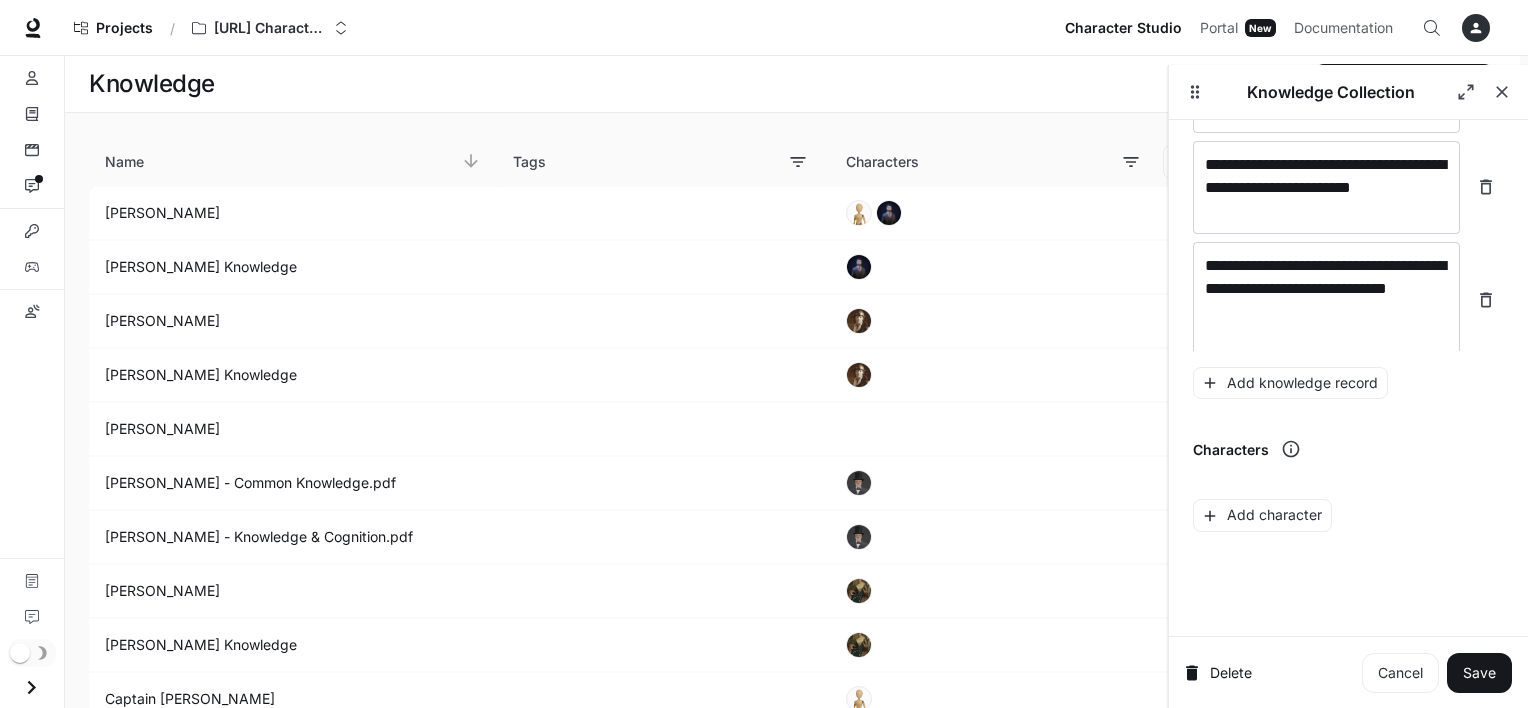 scroll, scrollTop: 3447, scrollLeft: 0, axis: vertical 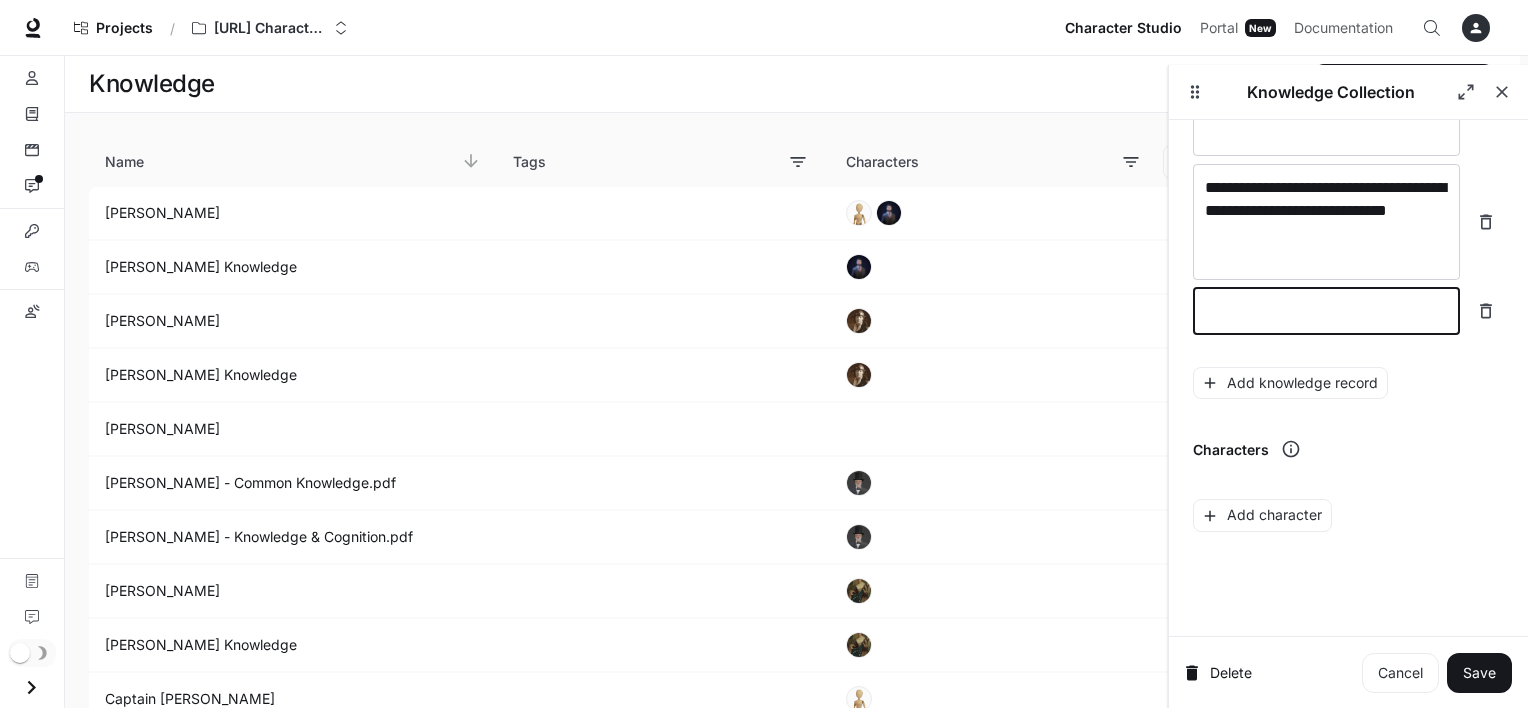 click at bounding box center (1326, 311) 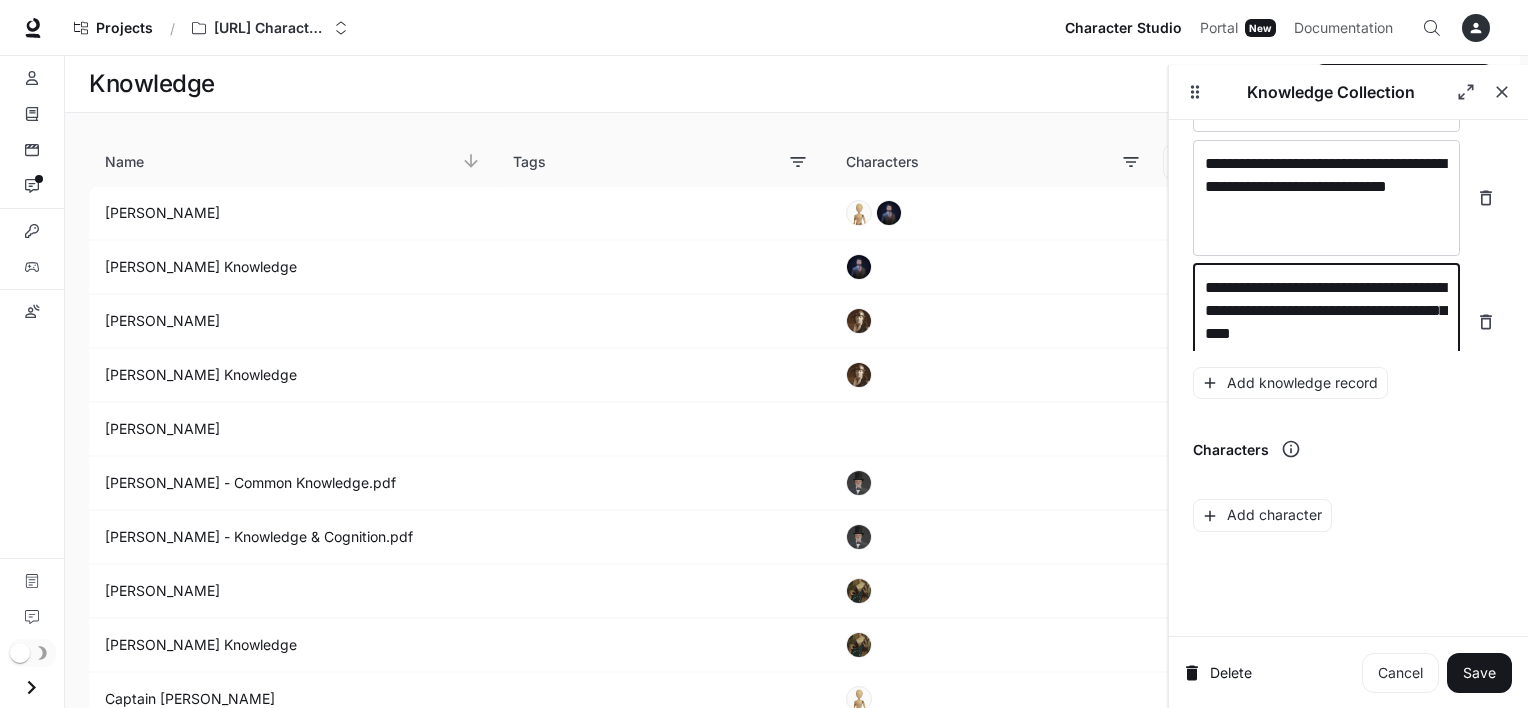 scroll, scrollTop: 3485, scrollLeft: 0, axis: vertical 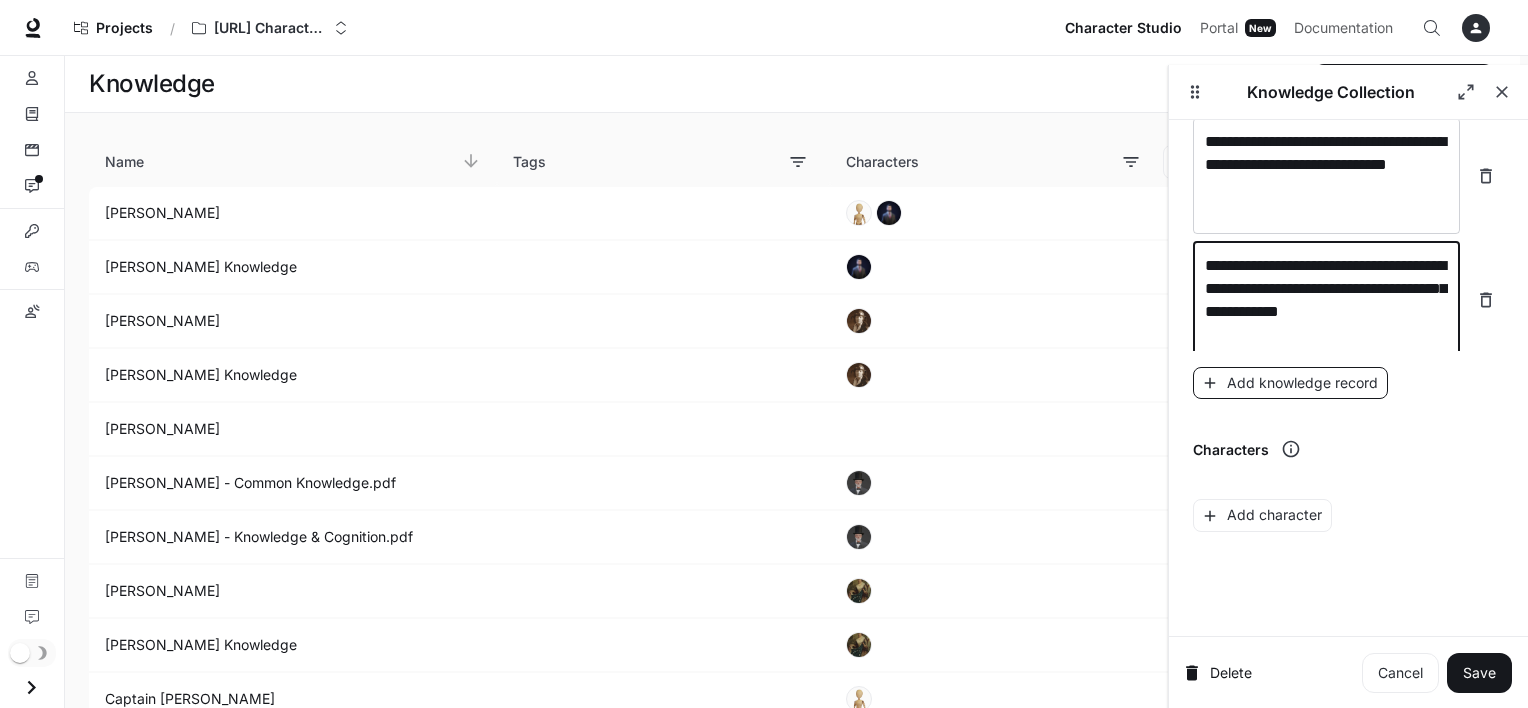 type on "**********" 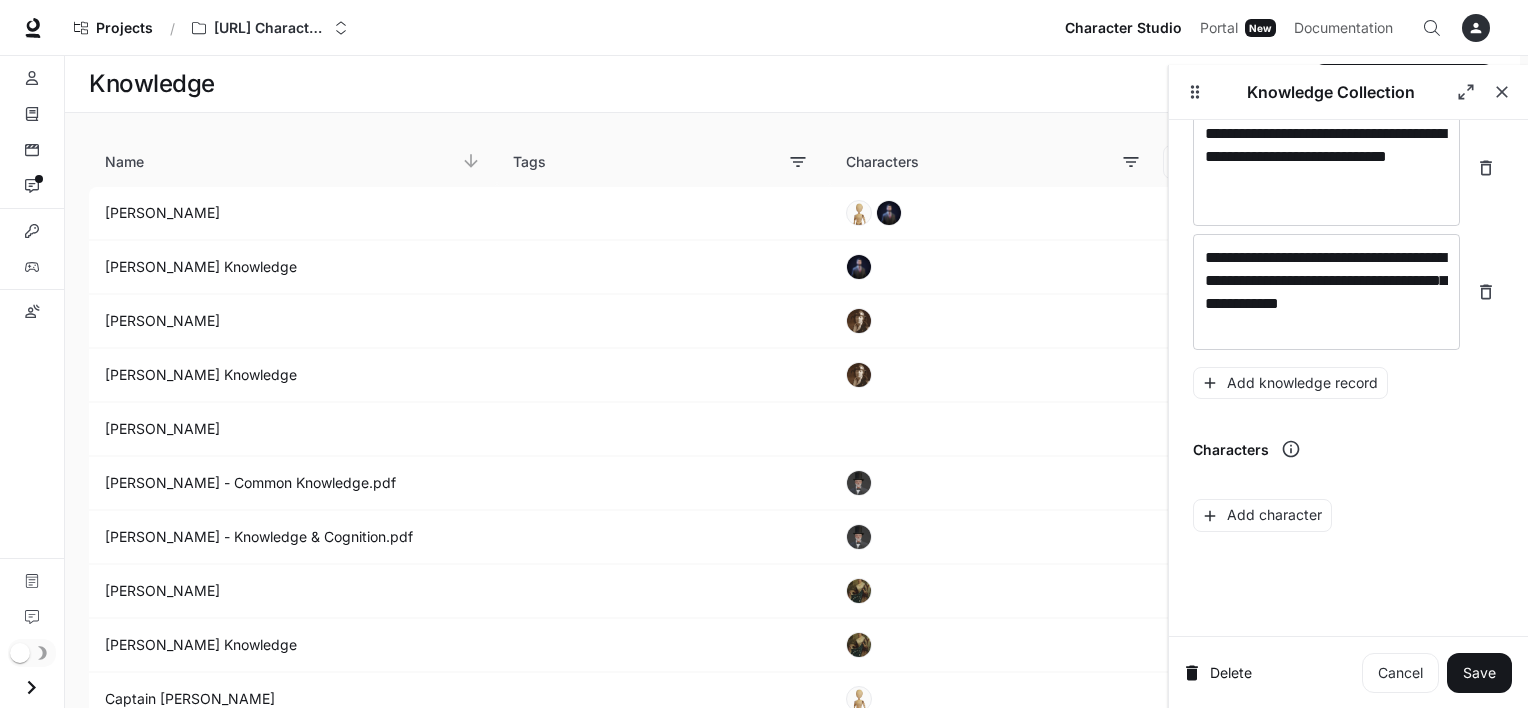scroll, scrollTop: 3555, scrollLeft: 0, axis: vertical 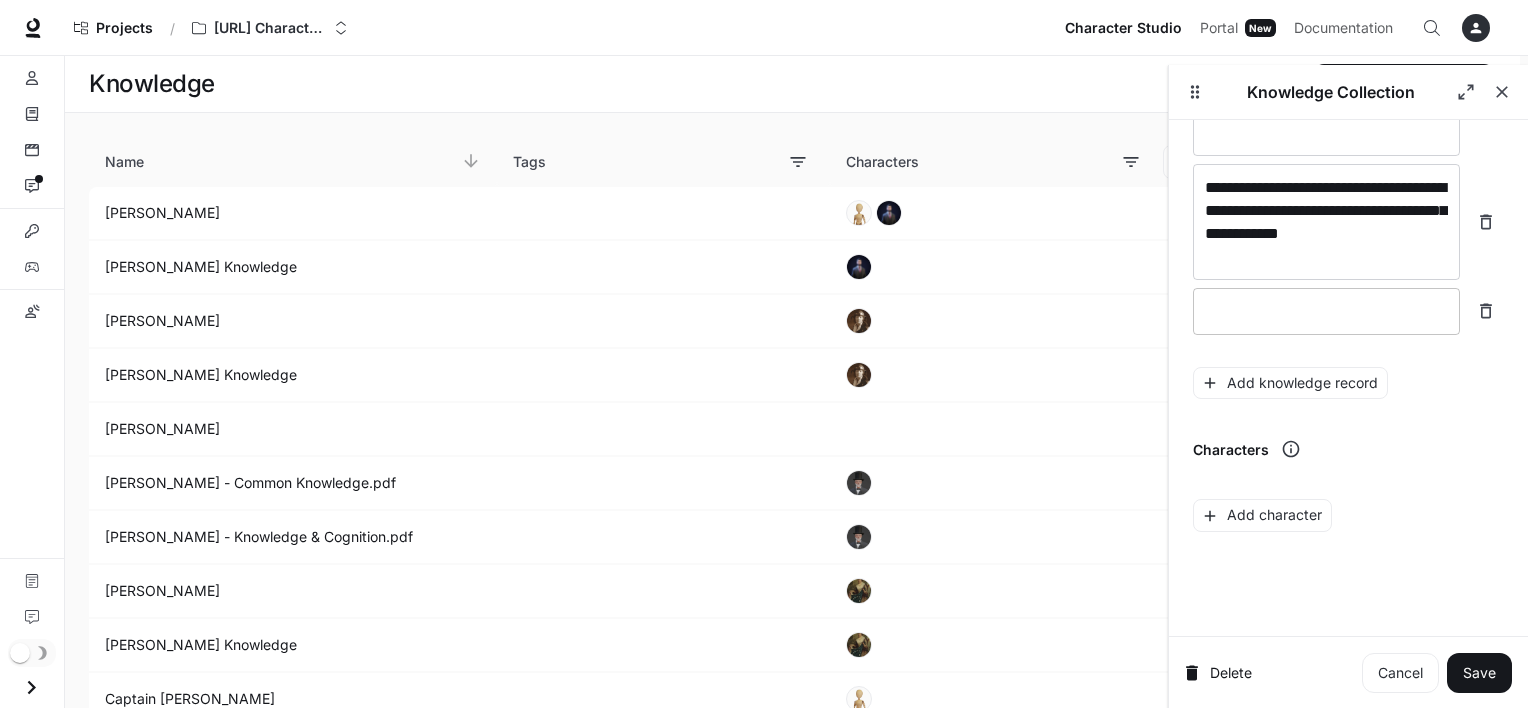 click at bounding box center [1326, 311] 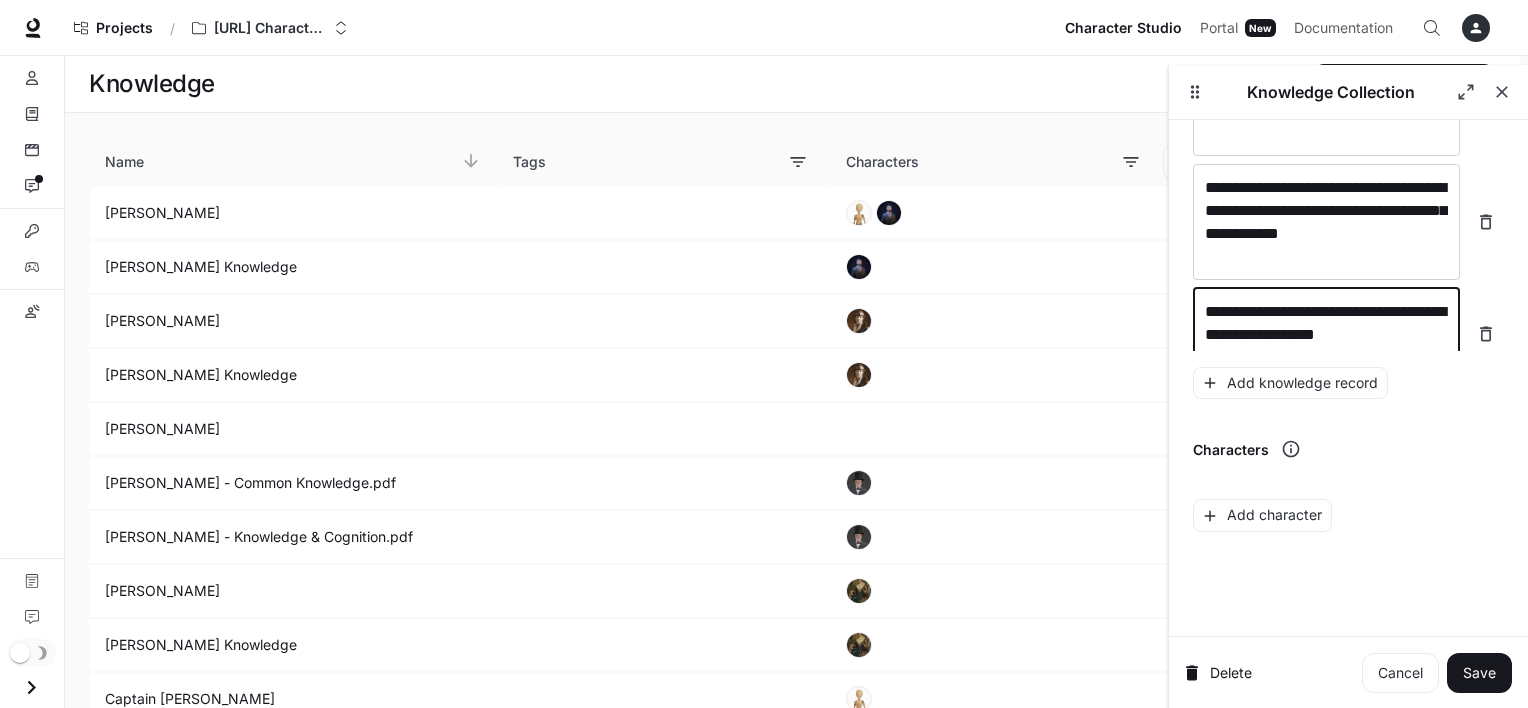 scroll, scrollTop: 3571, scrollLeft: 0, axis: vertical 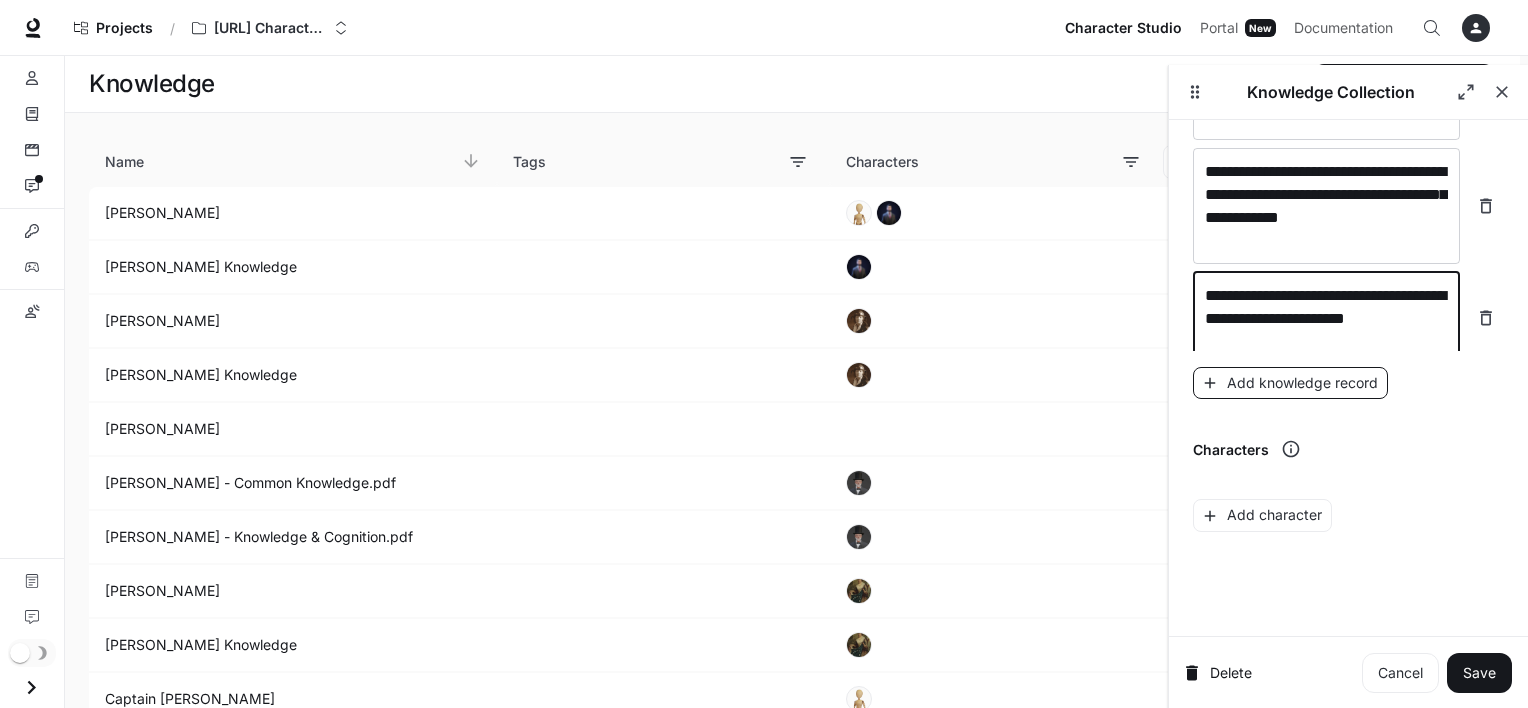 type on "**********" 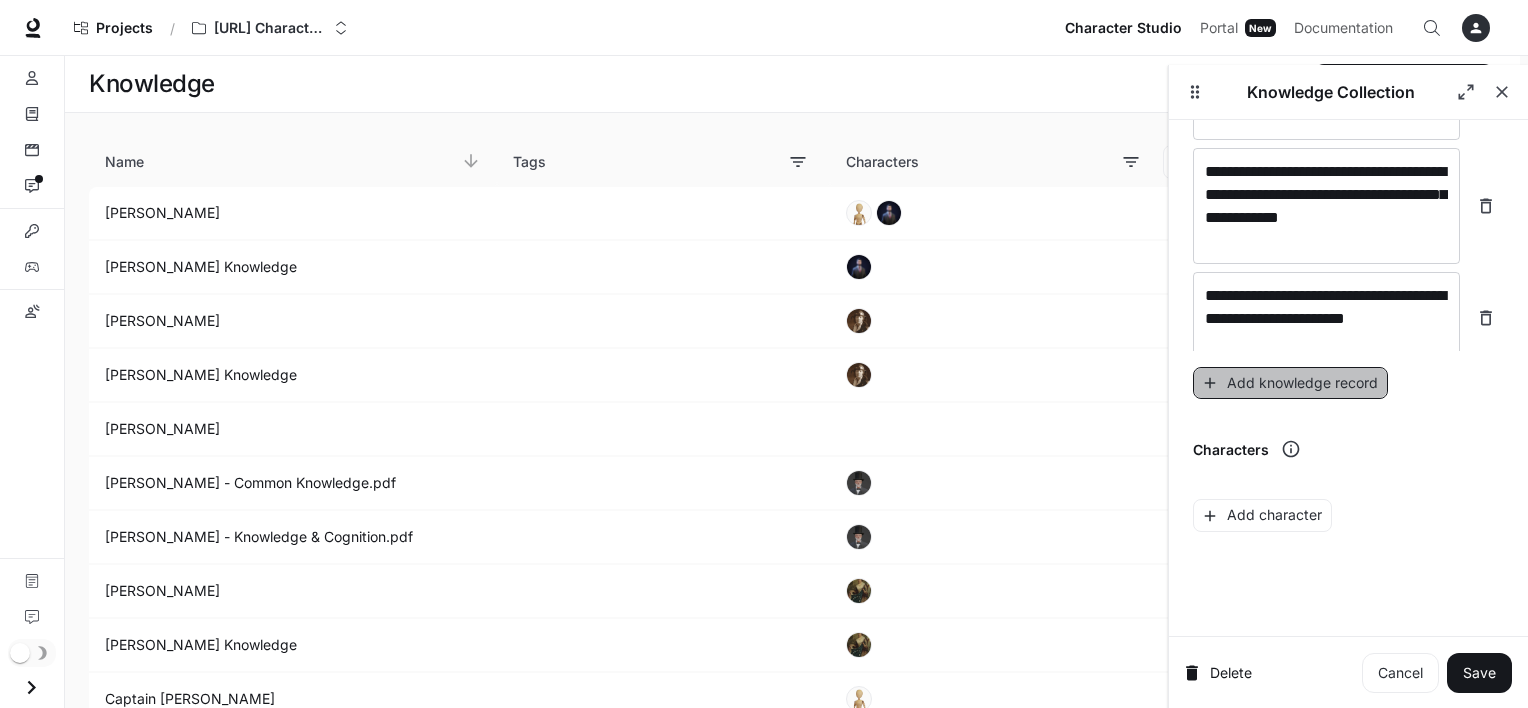 click on "Add knowledge record" at bounding box center [1290, 383] 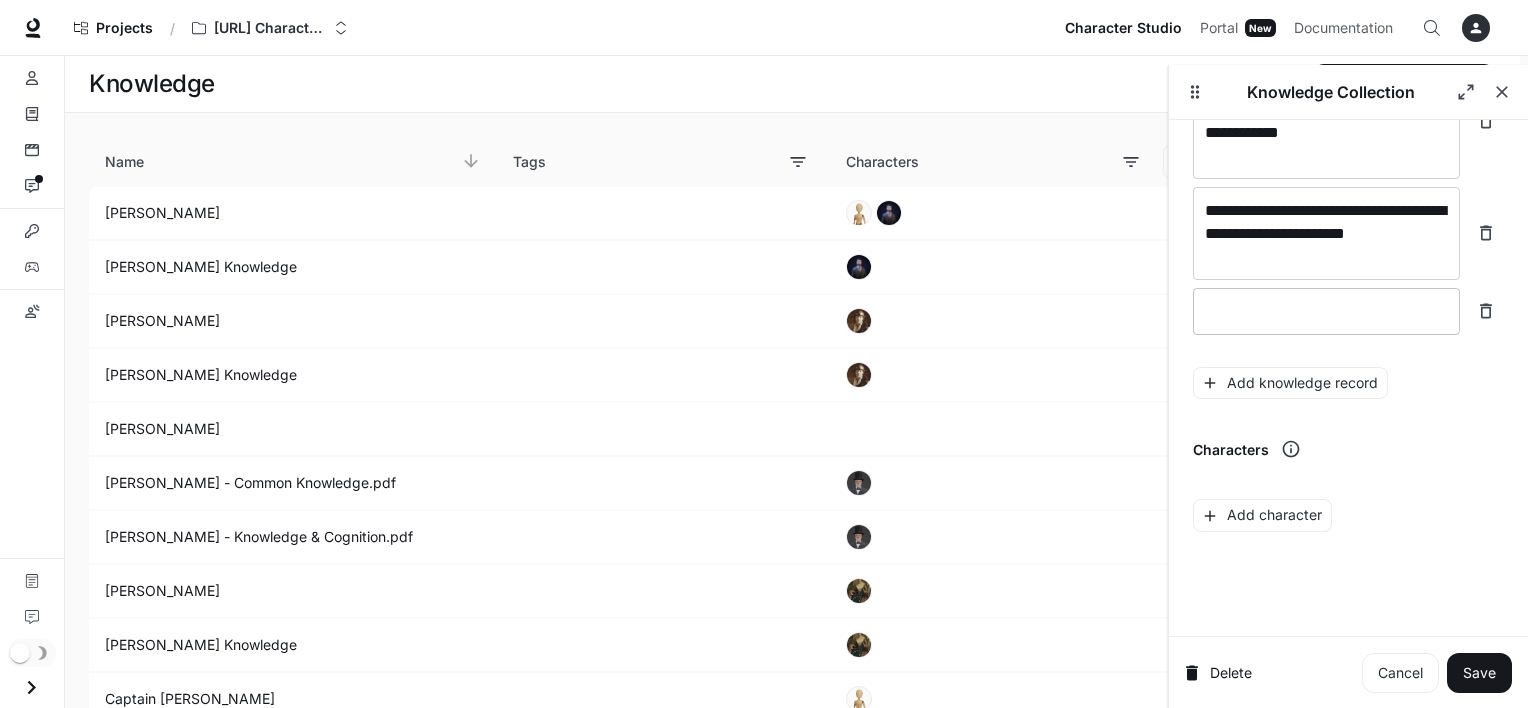 click at bounding box center (1326, 311) 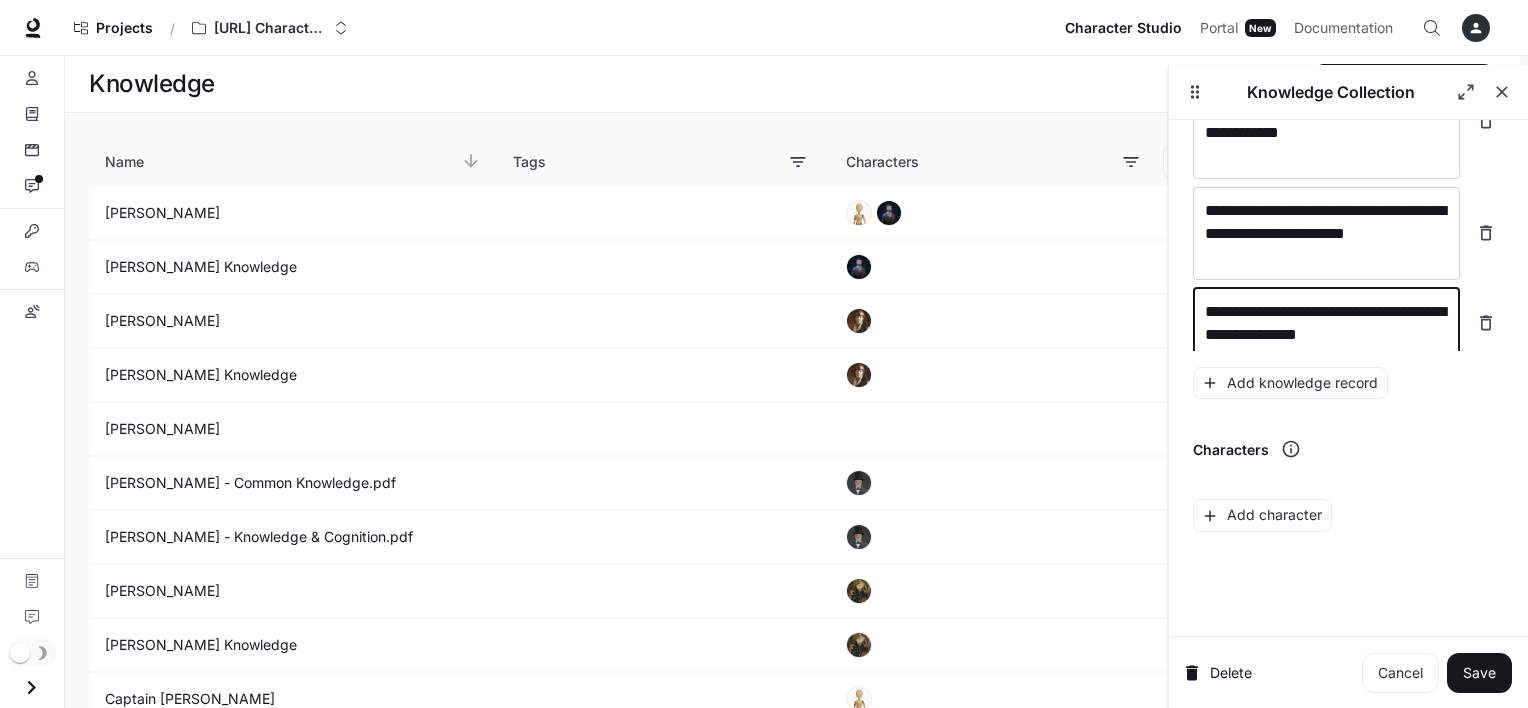 scroll, scrollTop: 3664, scrollLeft: 0, axis: vertical 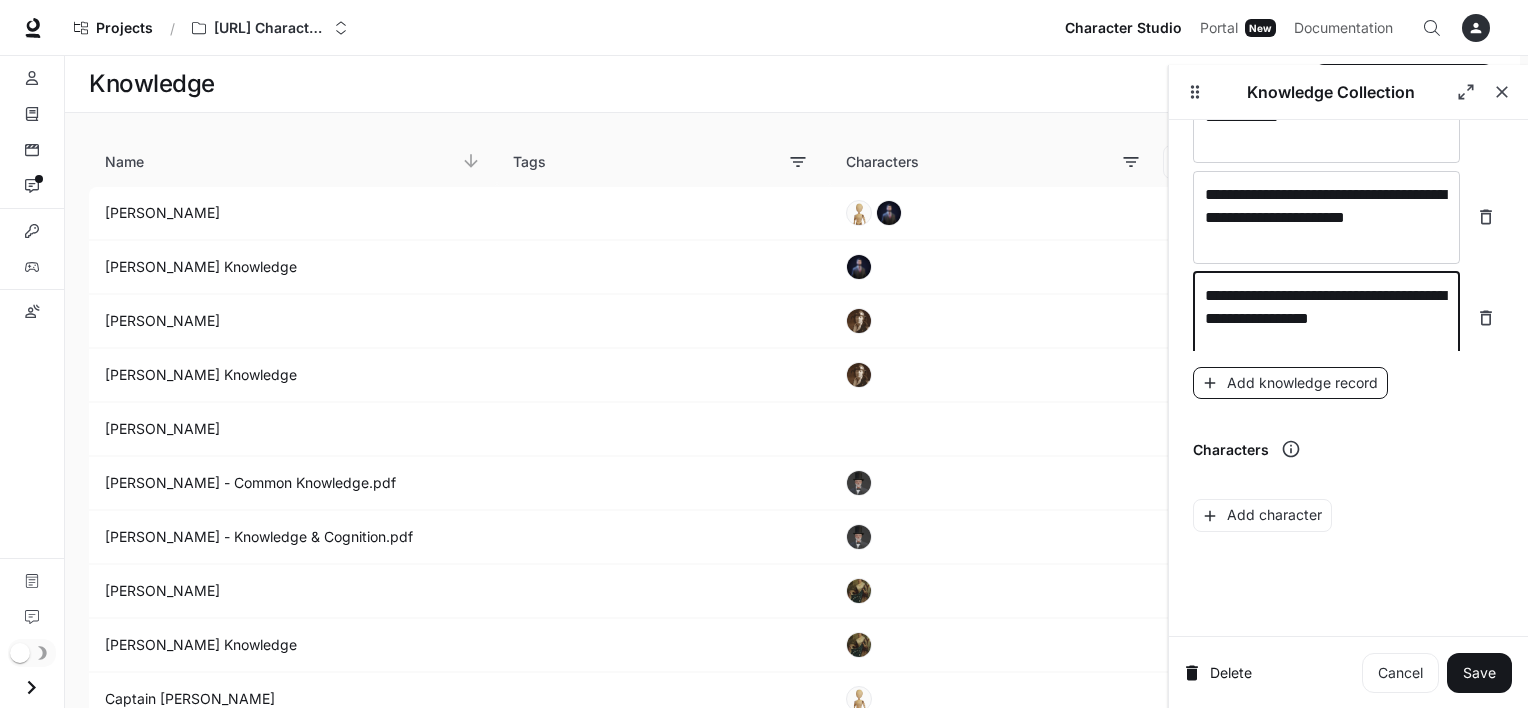 type on "**********" 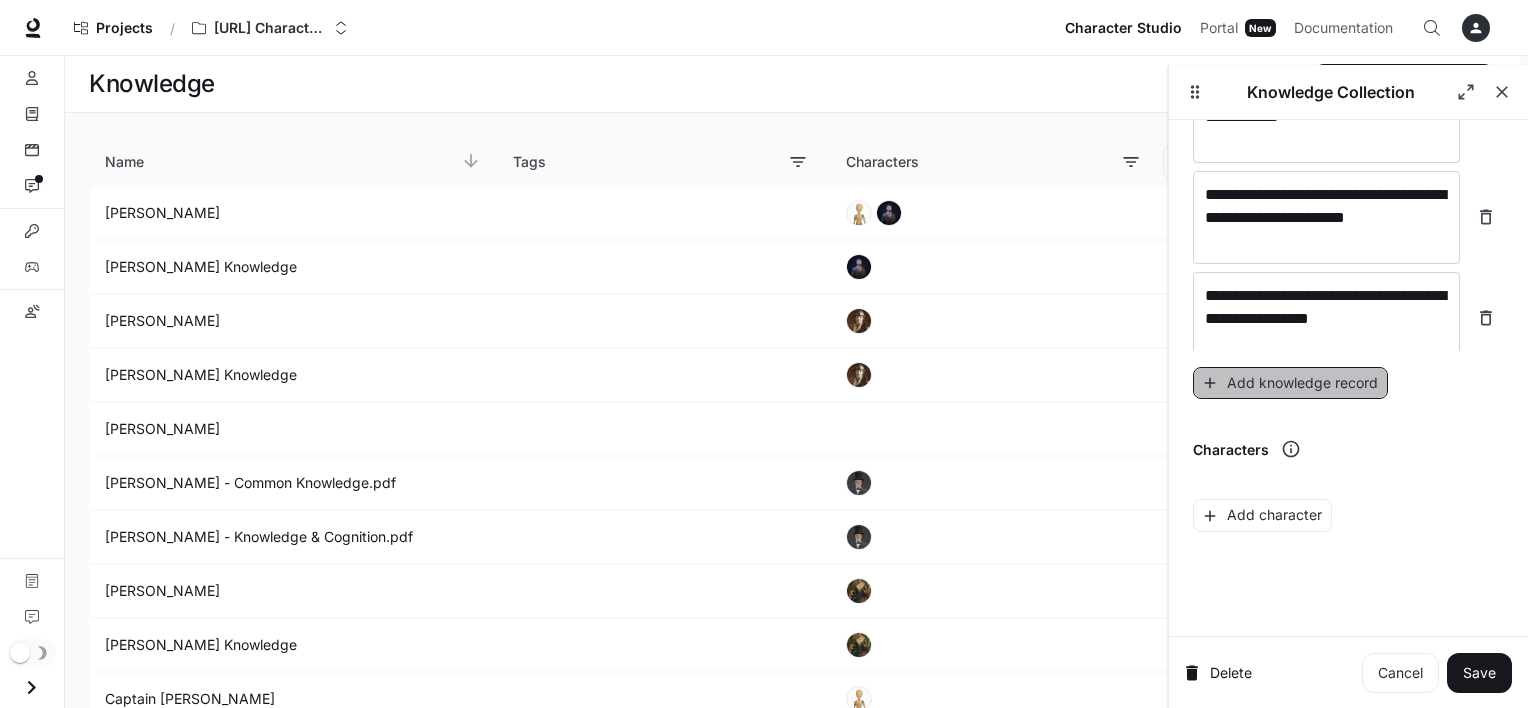click on "Add knowledge record" at bounding box center [1290, 383] 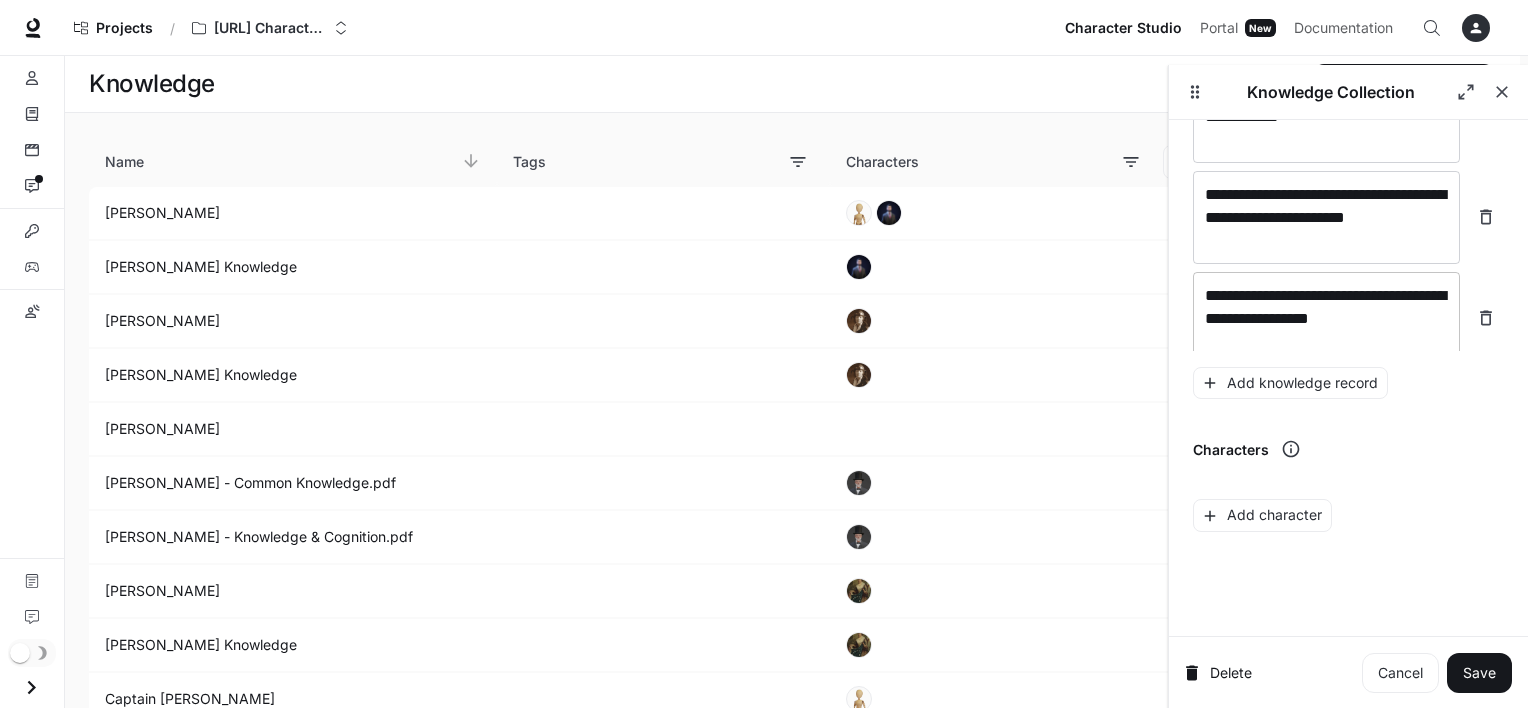 scroll, scrollTop: 3703, scrollLeft: 0, axis: vertical 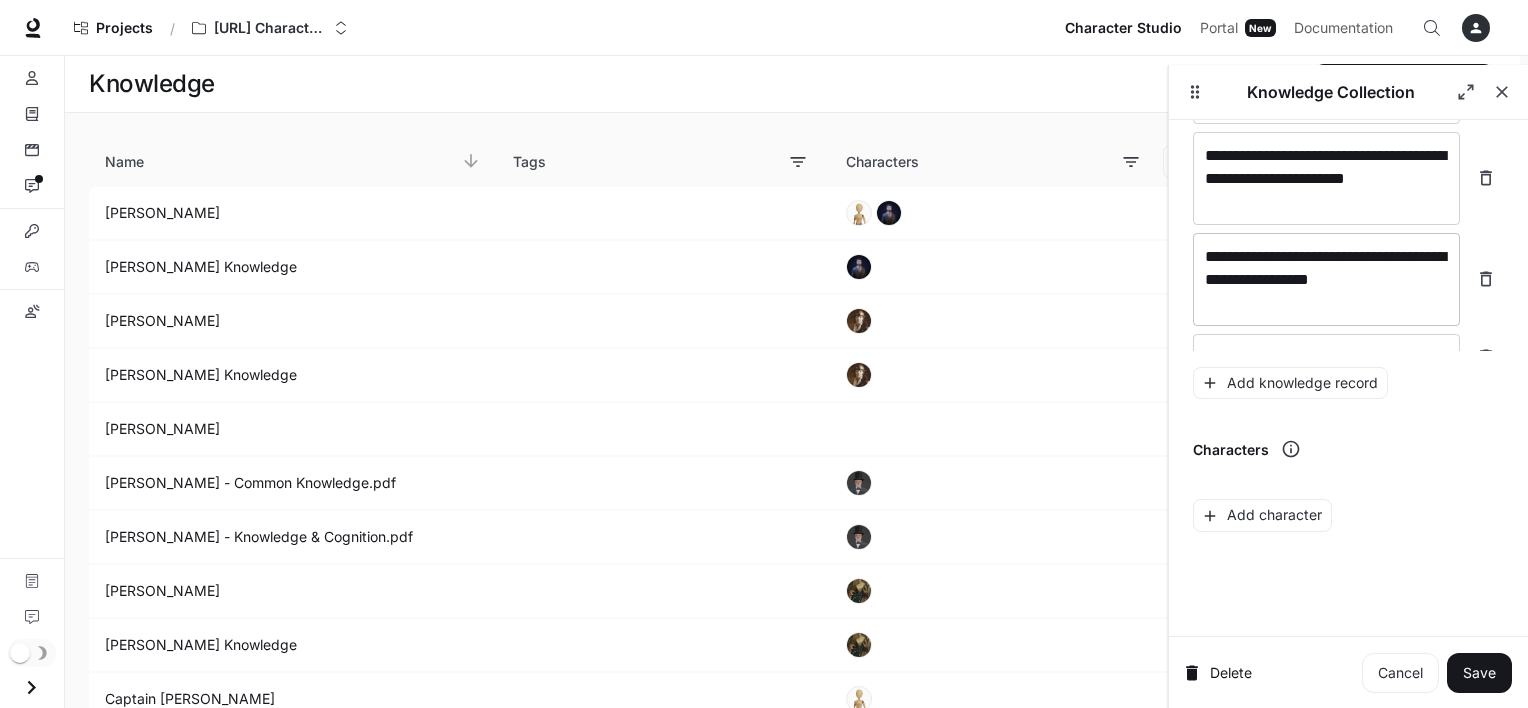 click on "**********" at bounding box center (1326, 279) 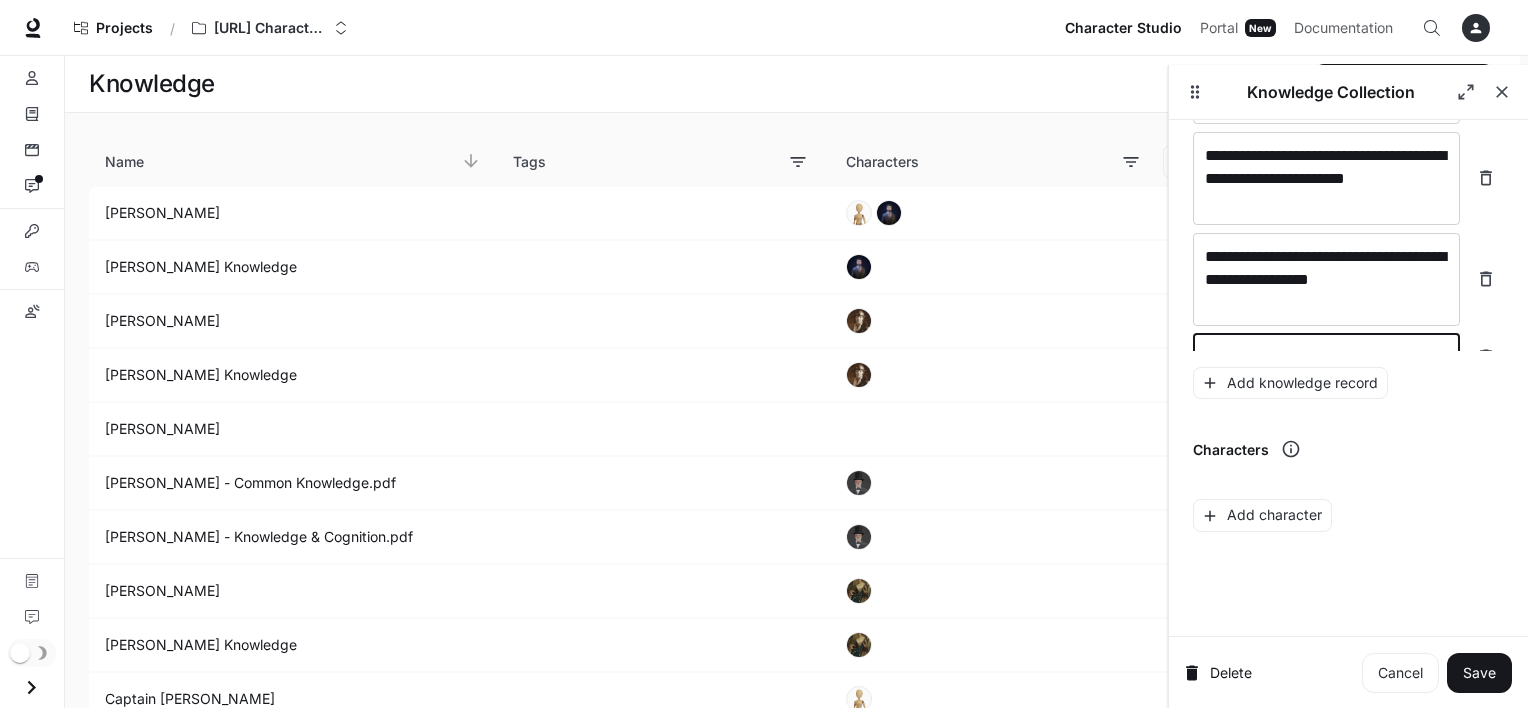click at bounding box center [1326, 357] 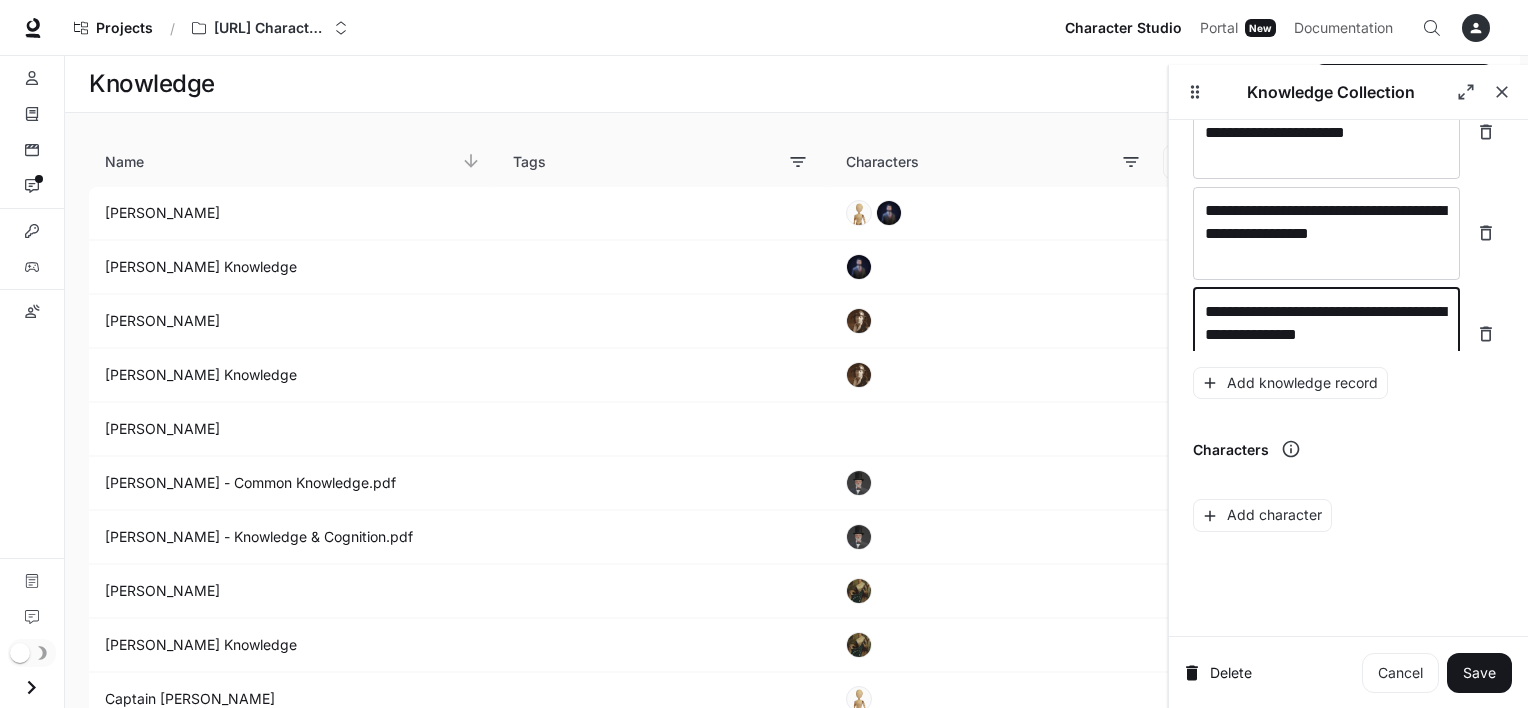 scroll, scrollTop: 3764, scrollLeft: 0, axis: vertical 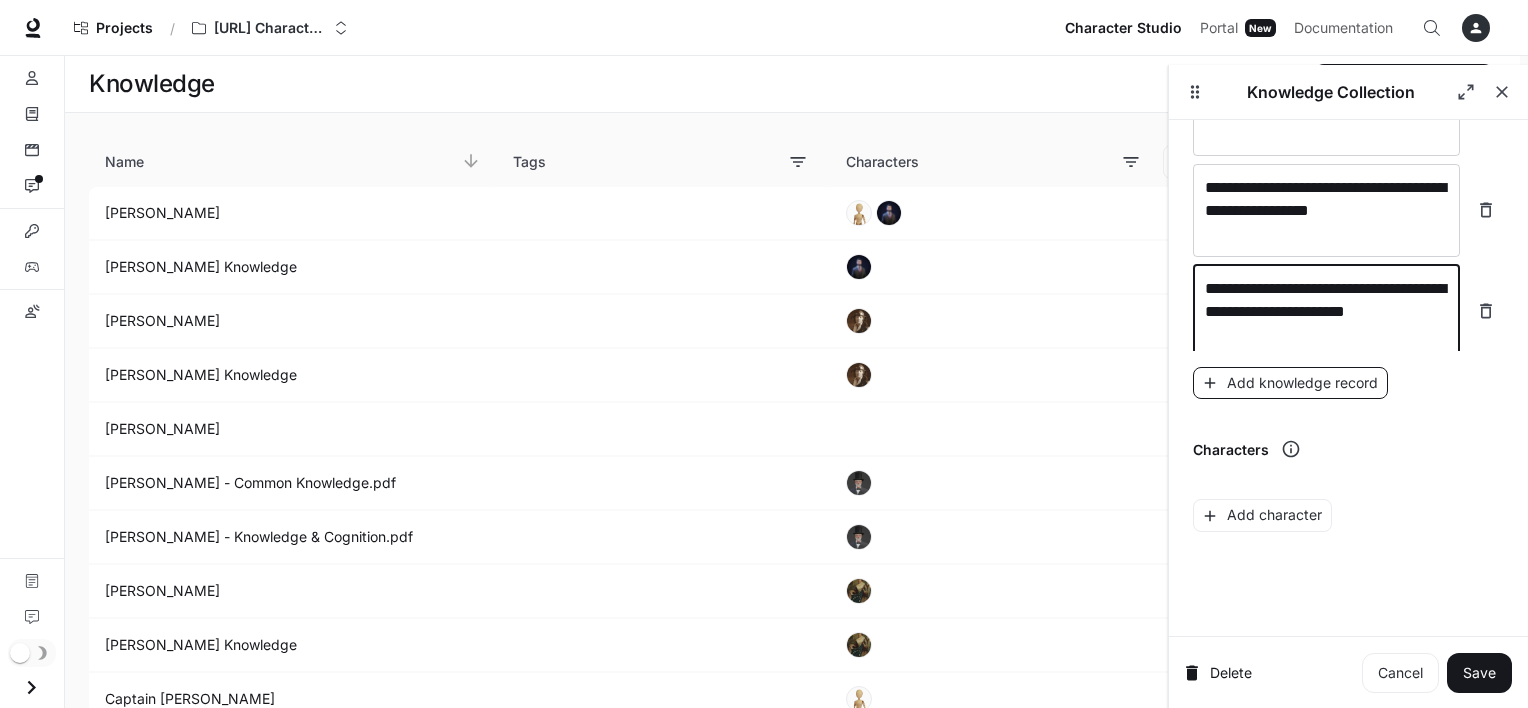 type on "**********" 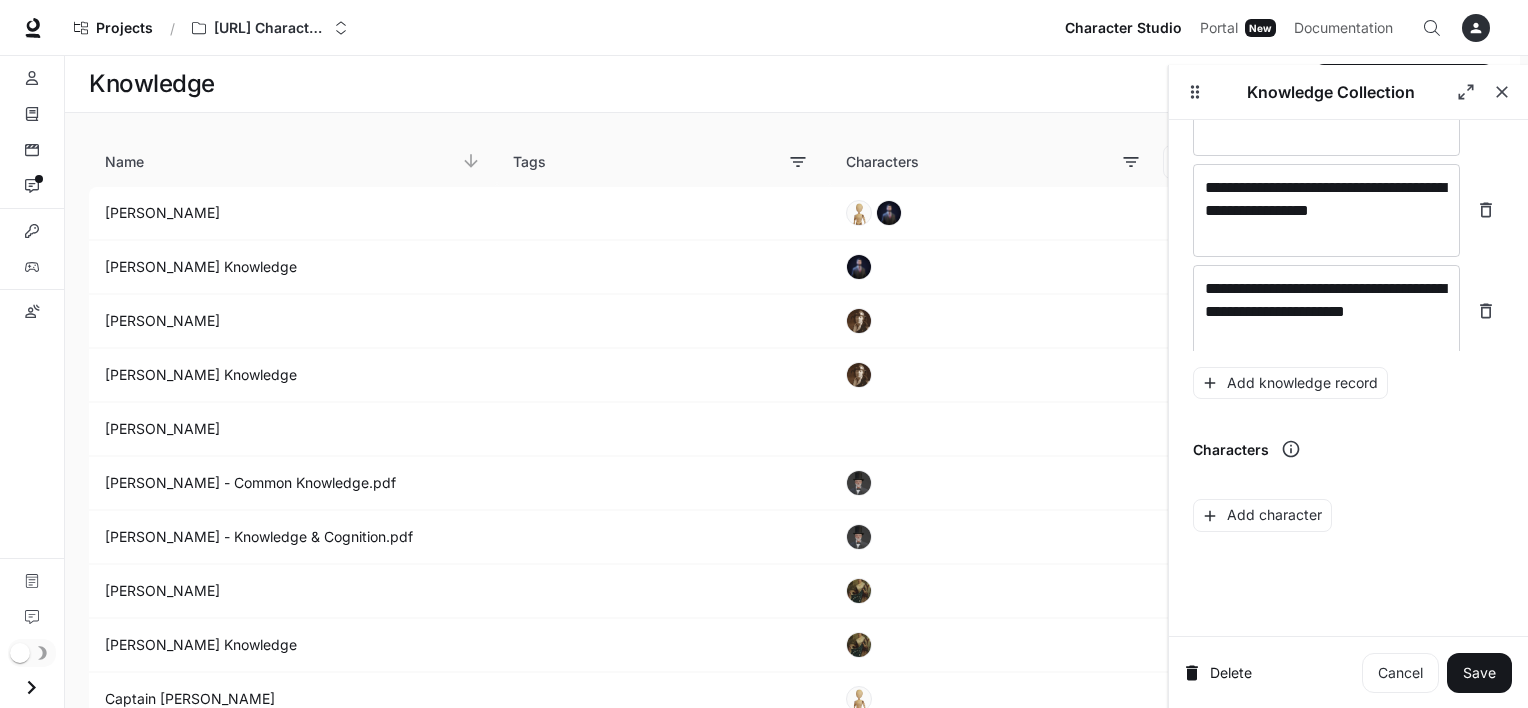 scroll, scrollTop: 3842, scrollLeft: 0, axis: vertical 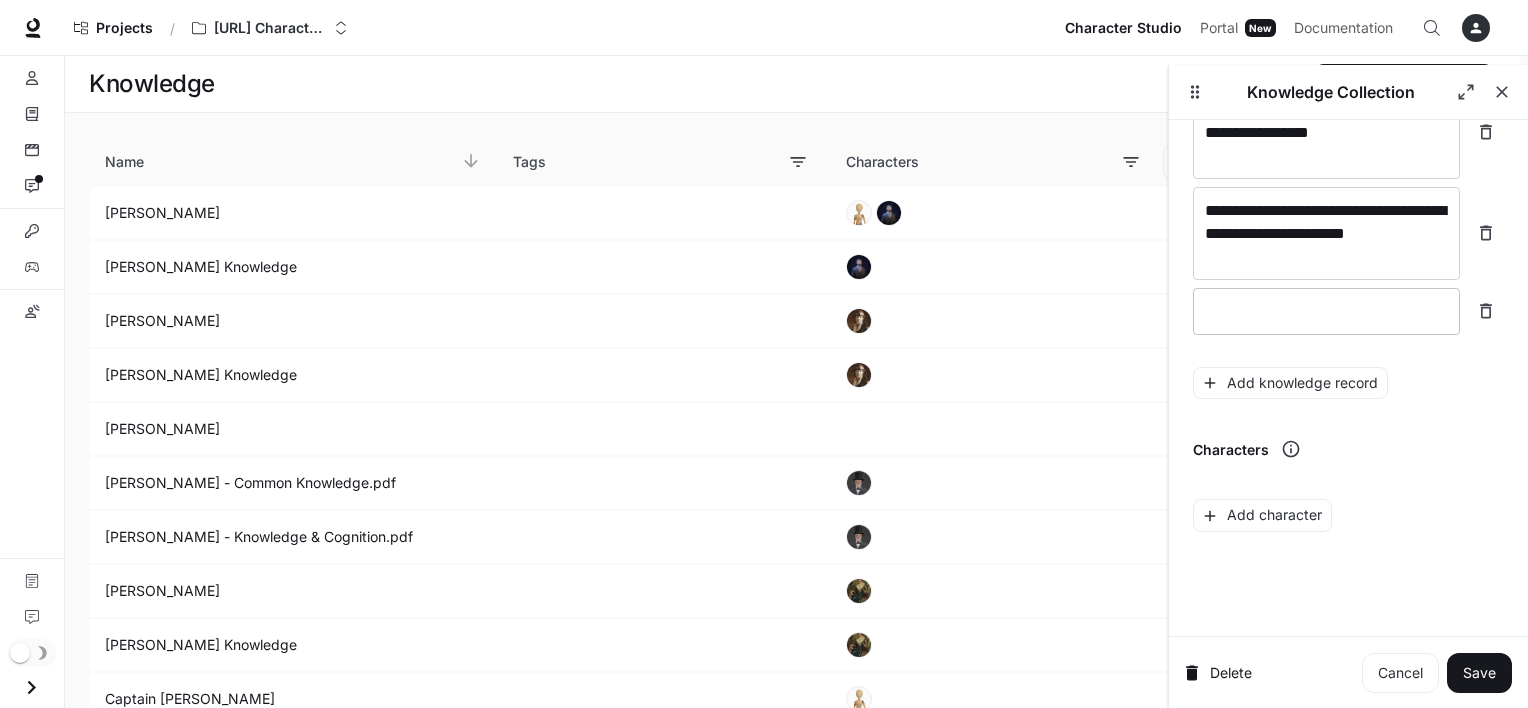 click at bounding box center (1326, 311) 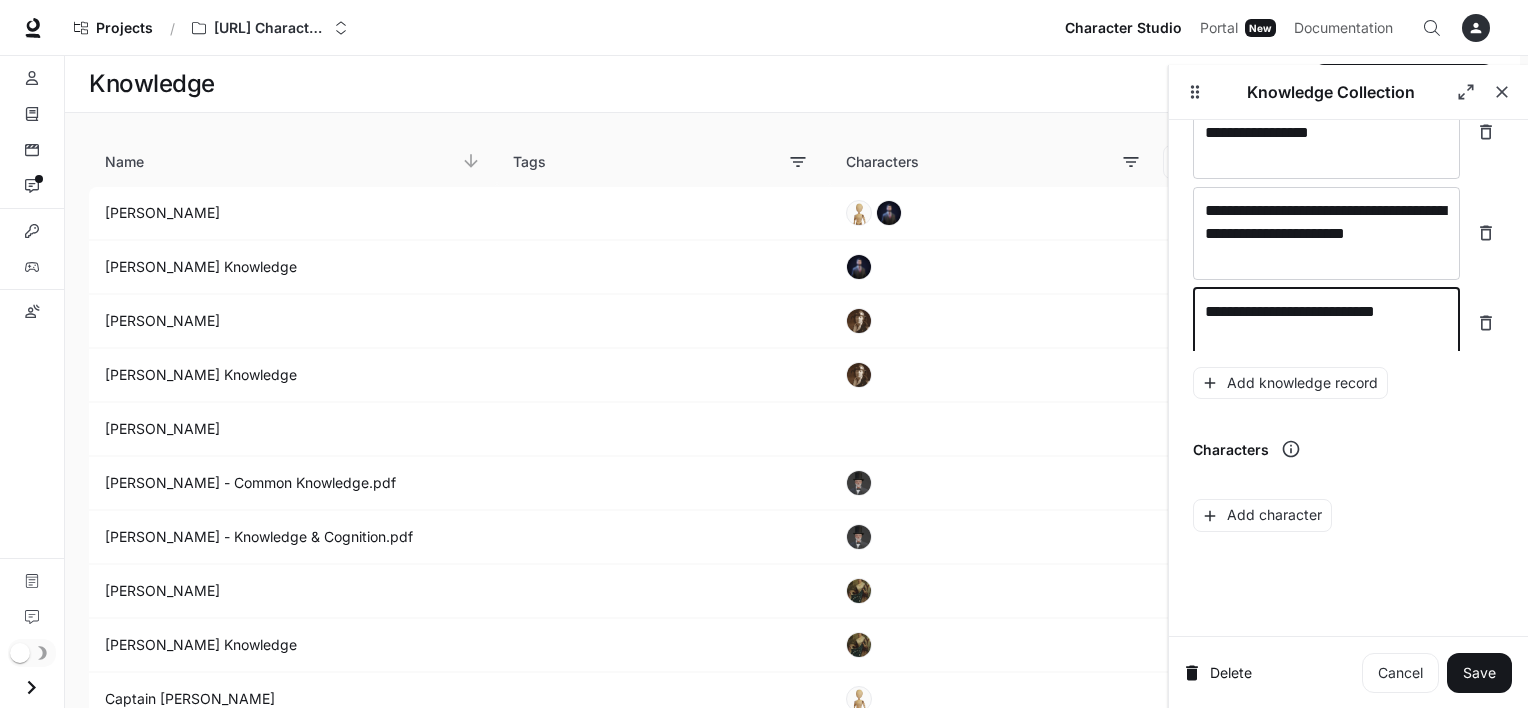 scroll, scrollTop: 0, scrollLeft: 0, axis: both 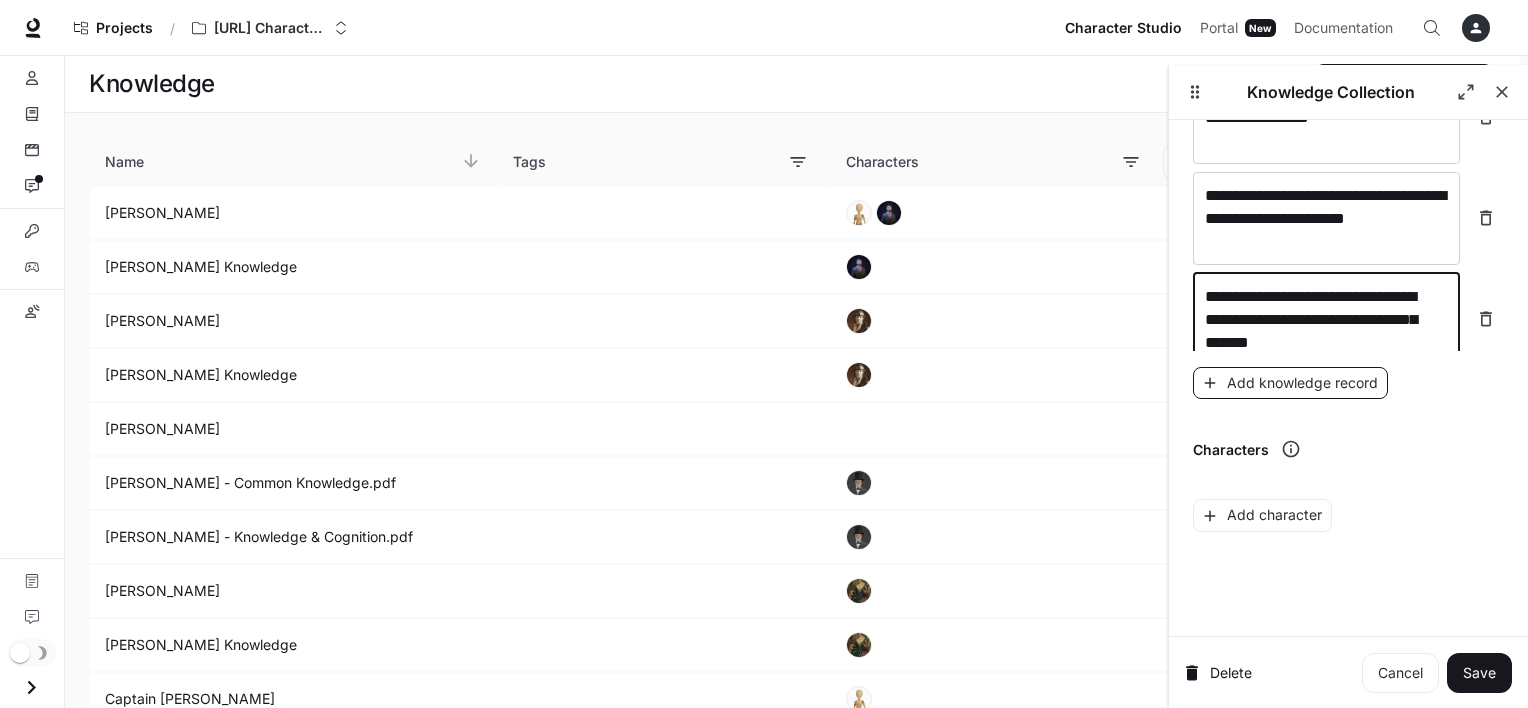 type on "**********" 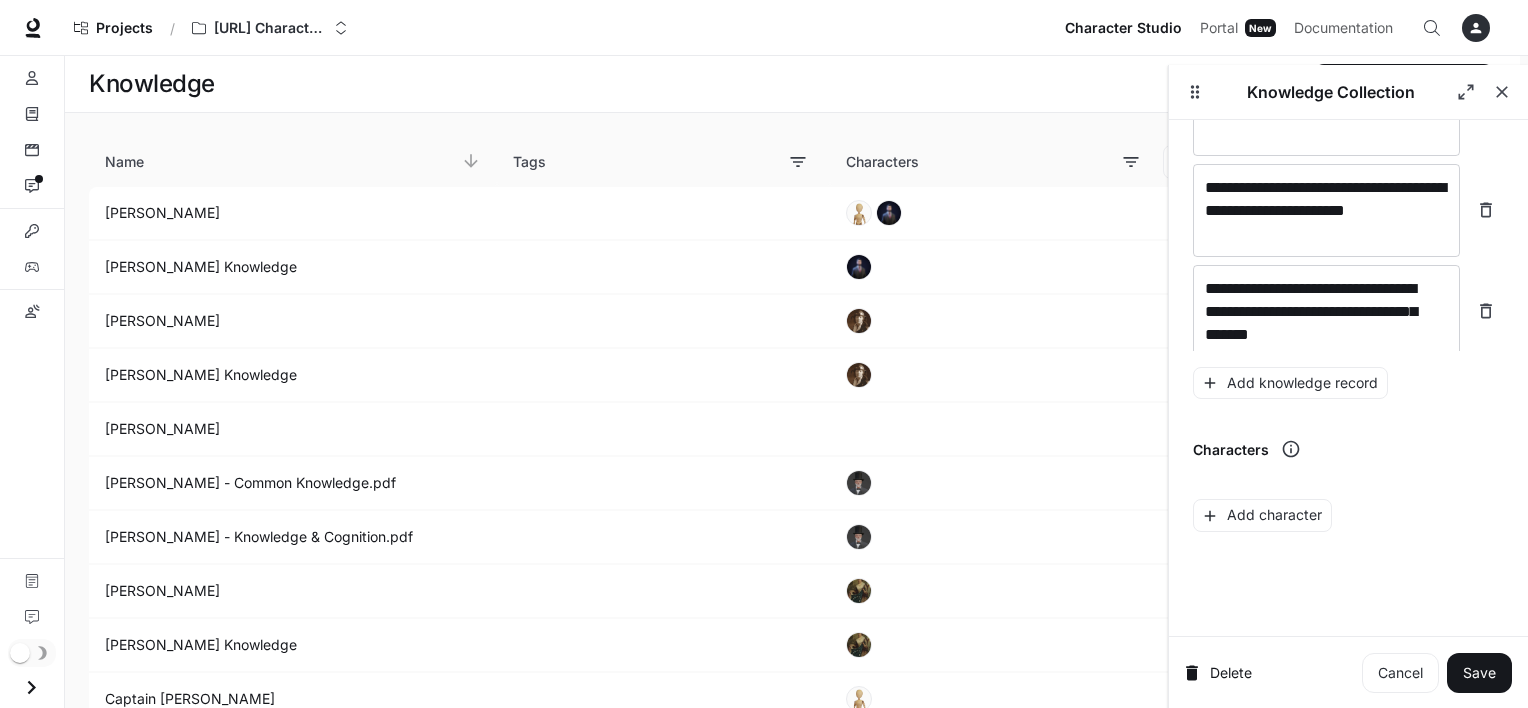 scroll, scrollTop: 3935, scrollLeft: 0, axis: vertical 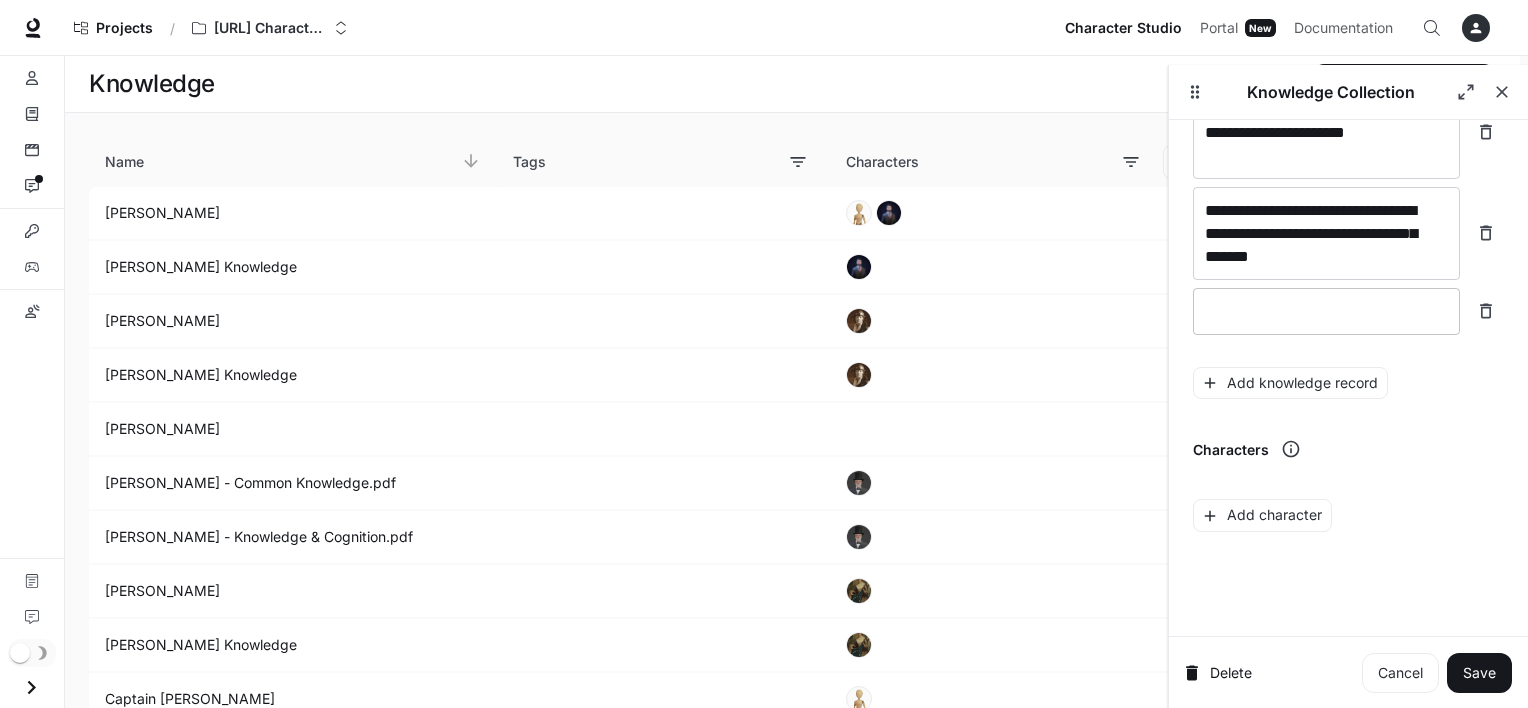 click at bounding box center (1326, 311) 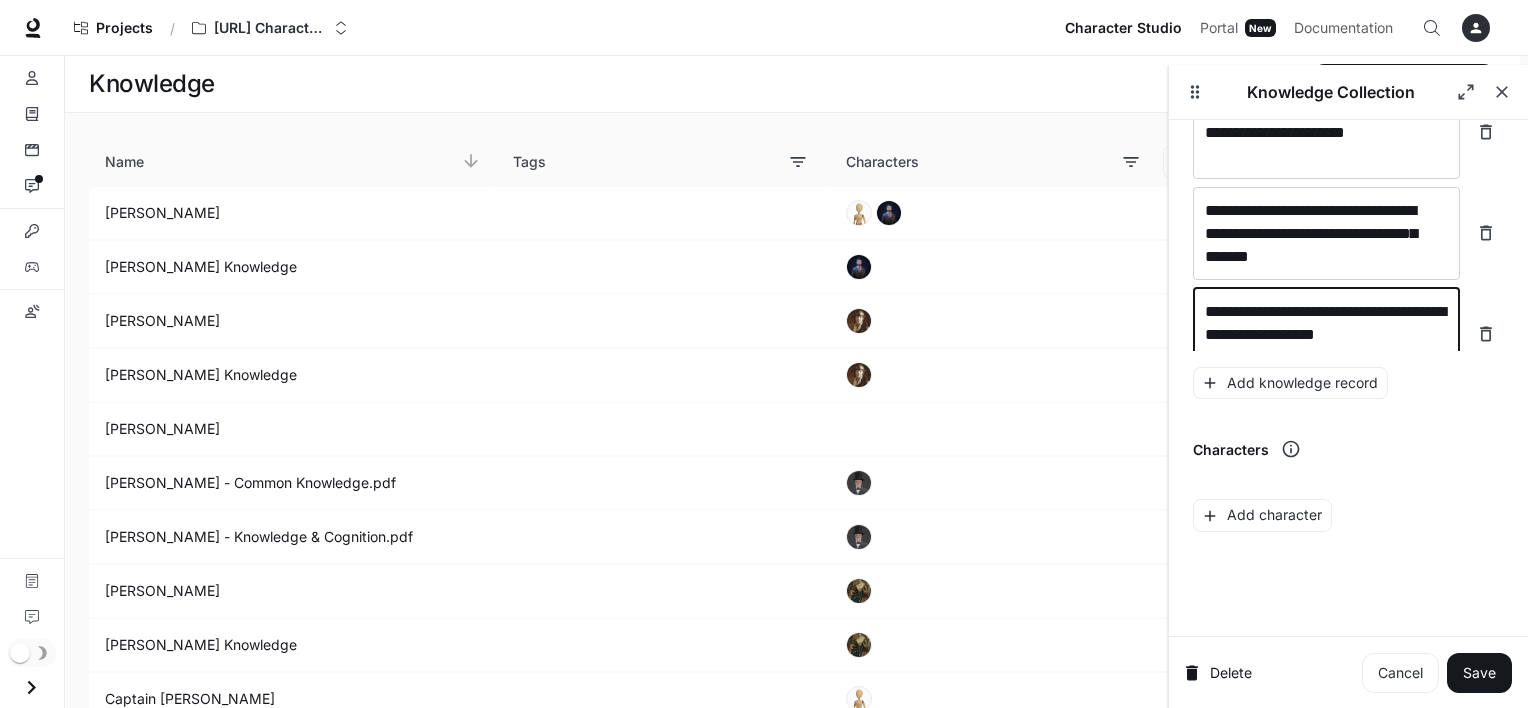 scroll, scrollTop: 3951, scrollLeft: 0, axis: vertical 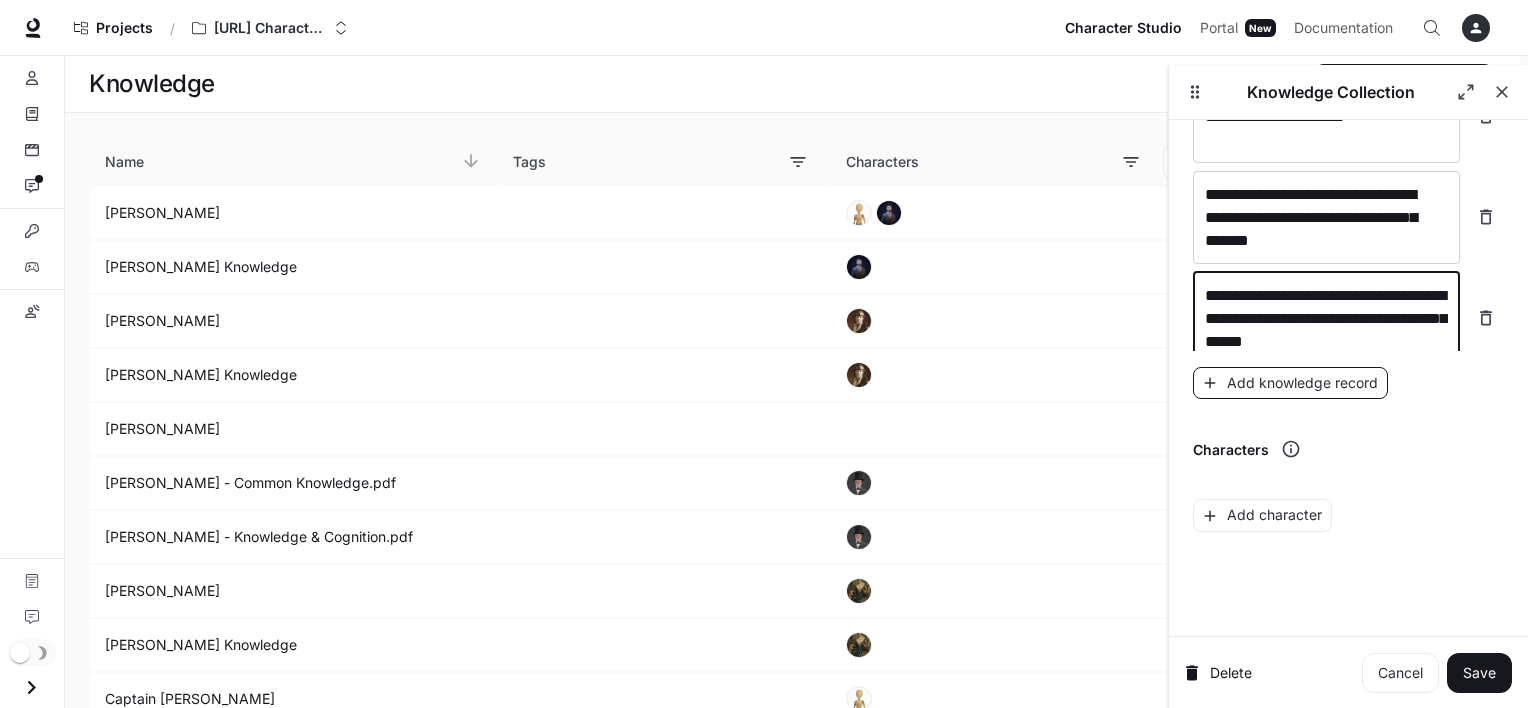 type on "**********" 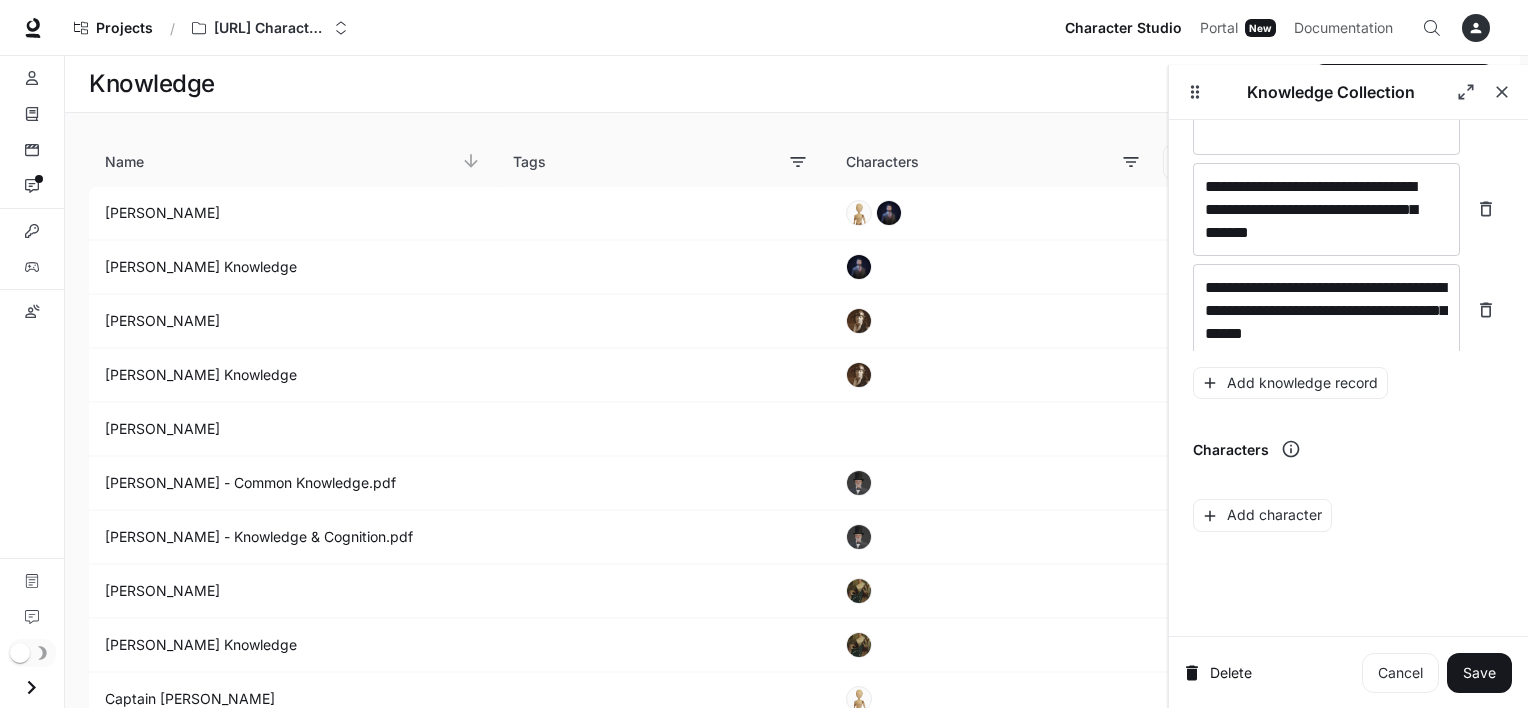scroll, scrollTop: 4028, scrollLeft: 0, axis: vertical 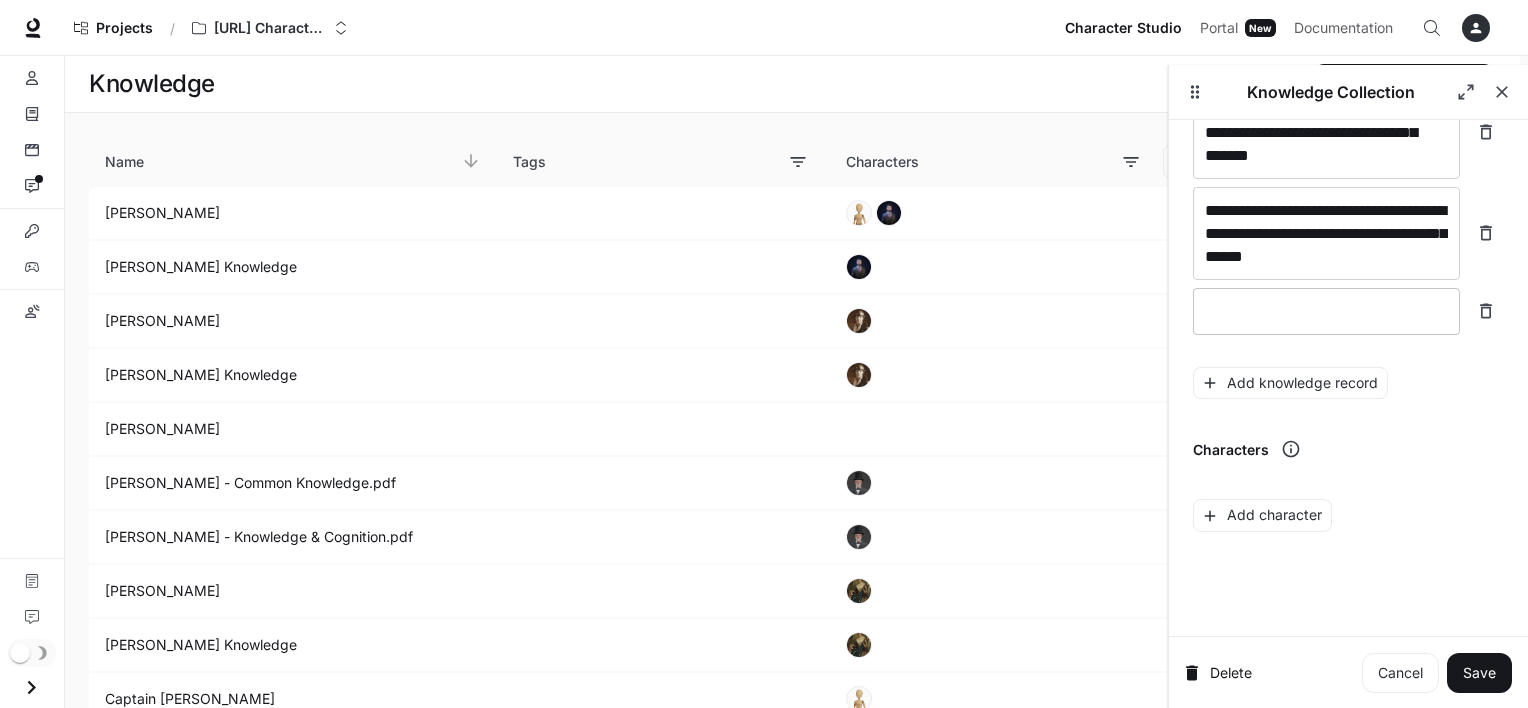 click at bounding box center (1326, 311) 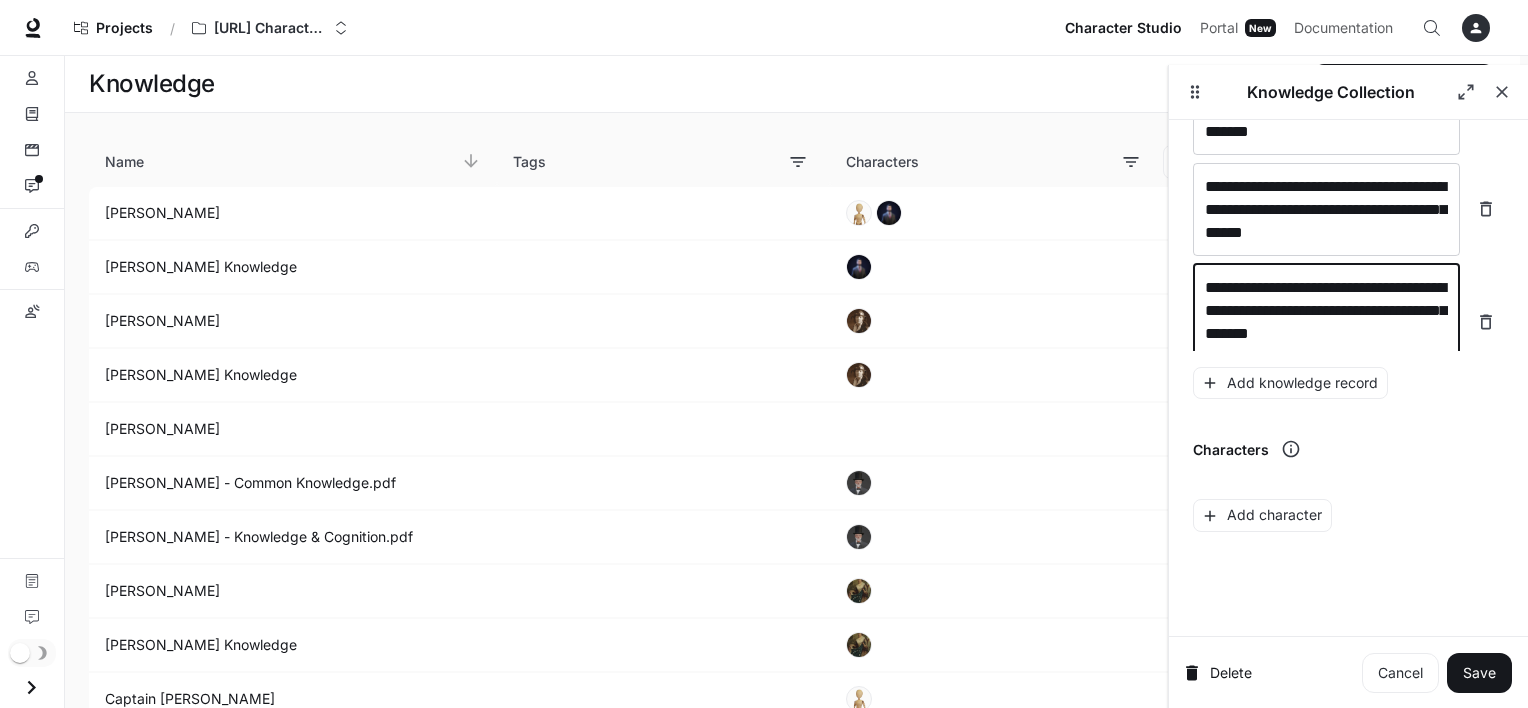 scroll, scrollTop: 4067, scrollLeft: 0, axis: vertical 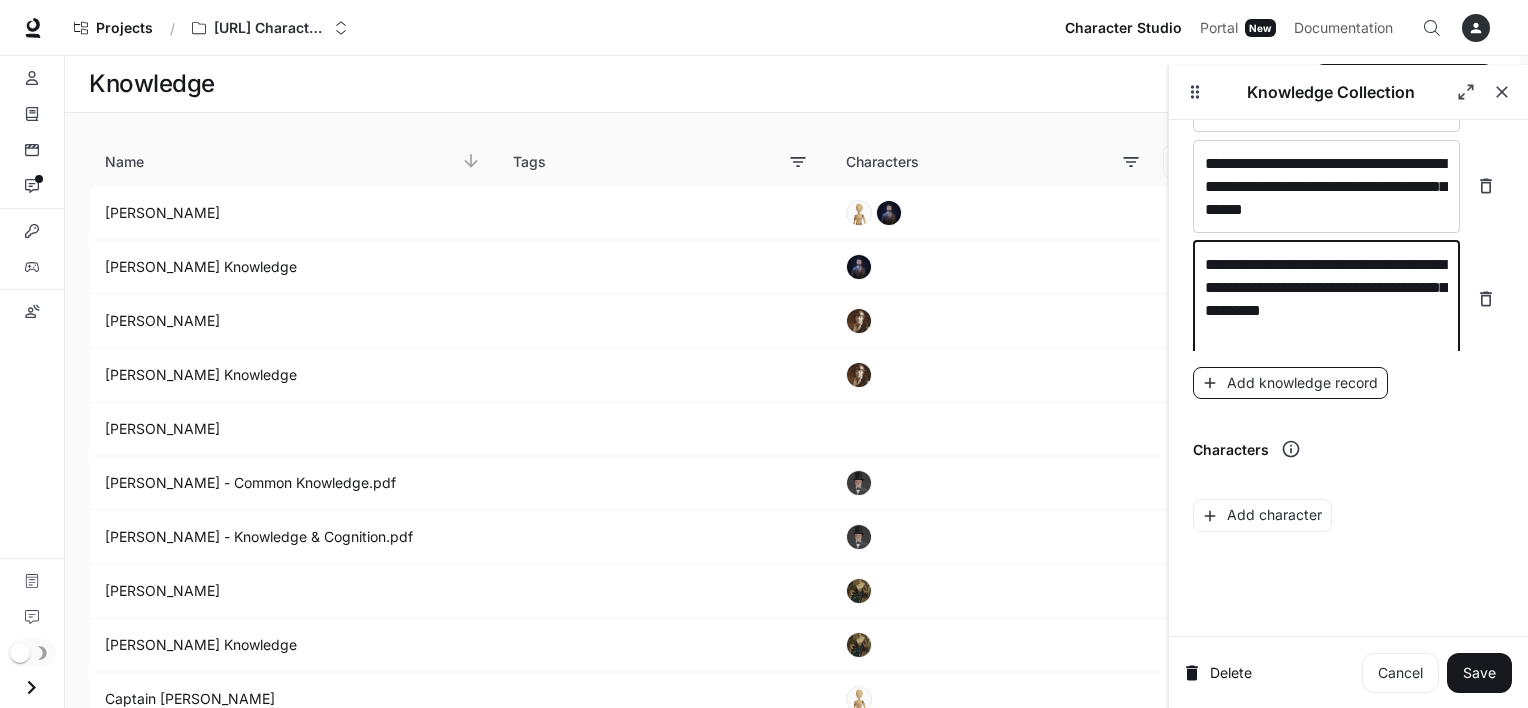type on "**********" 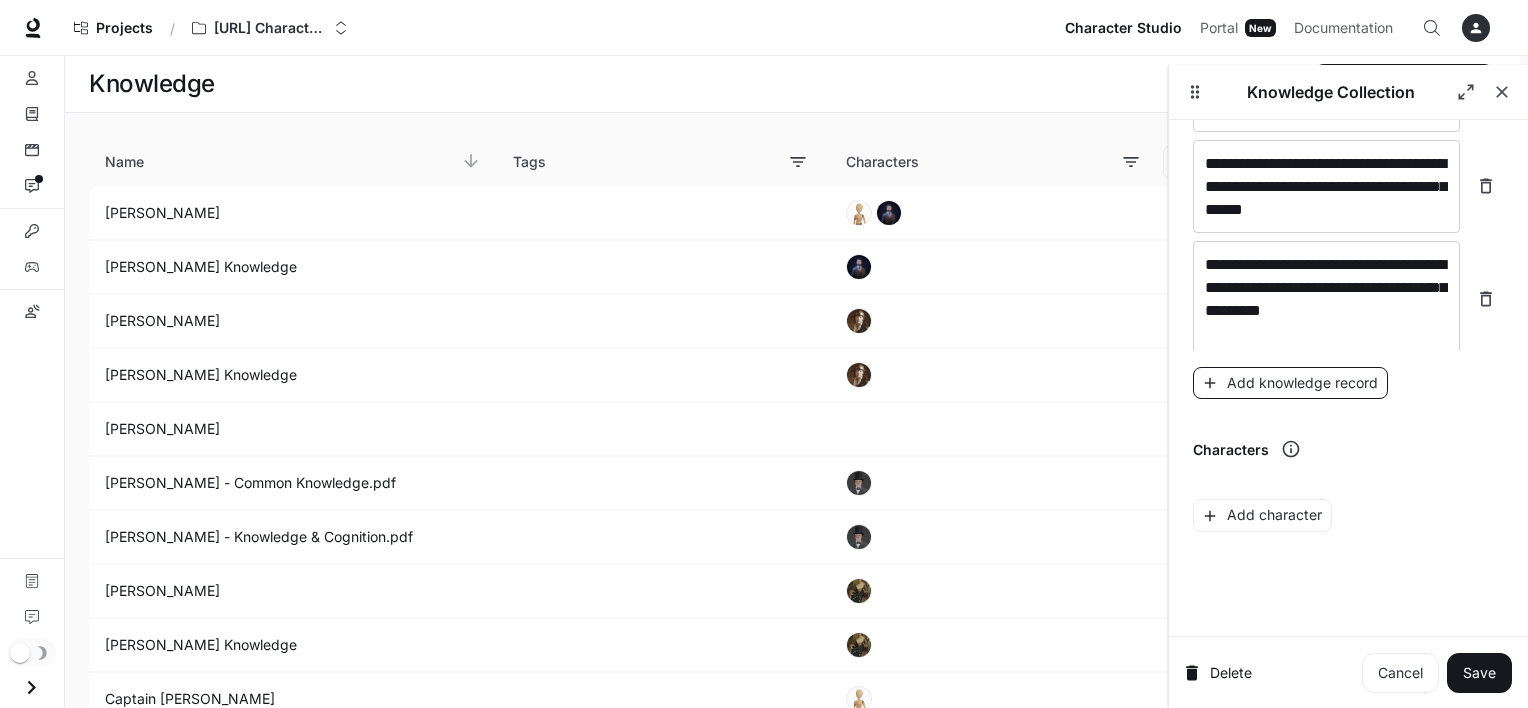scroll, scrollTop: 4120, scrollLeft: 0, axis: vertical 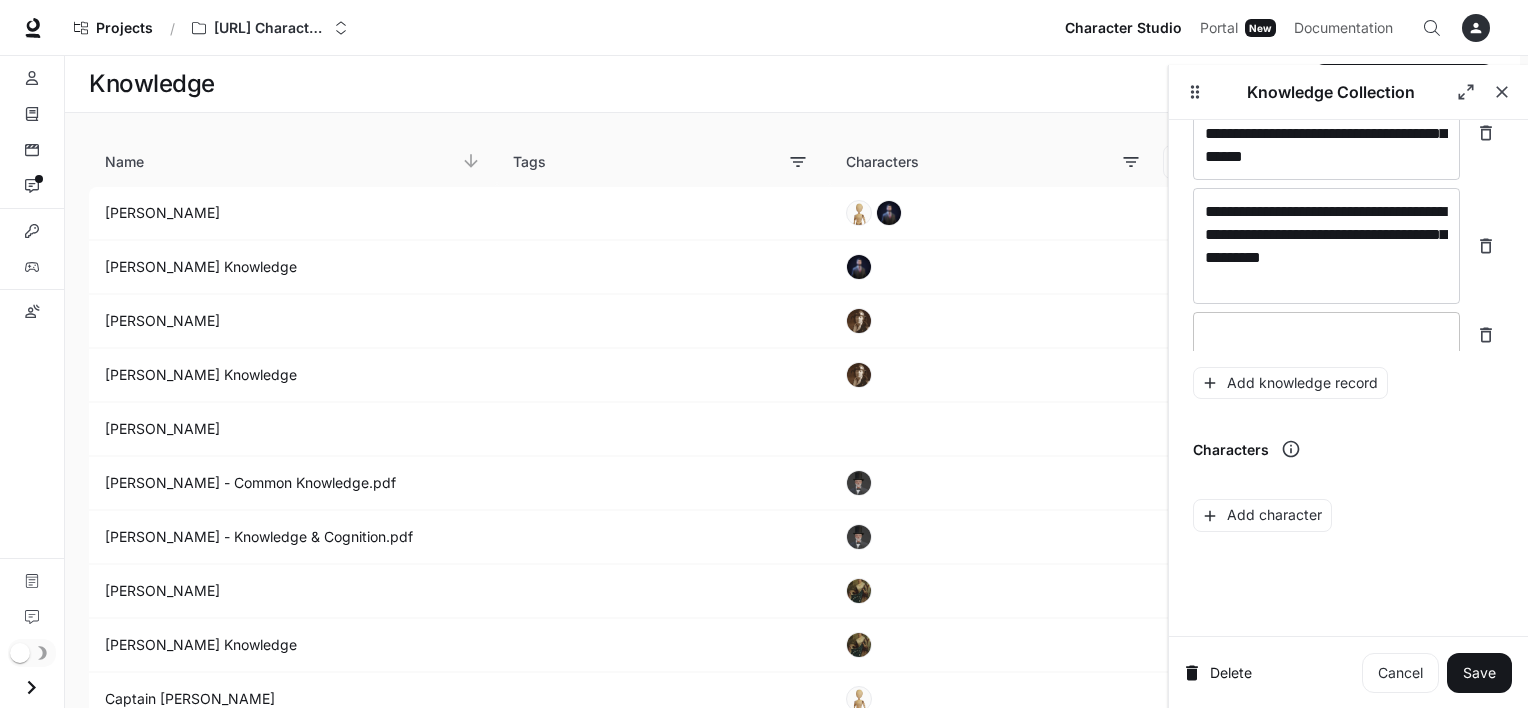 click at bounding box center (1326, 335) 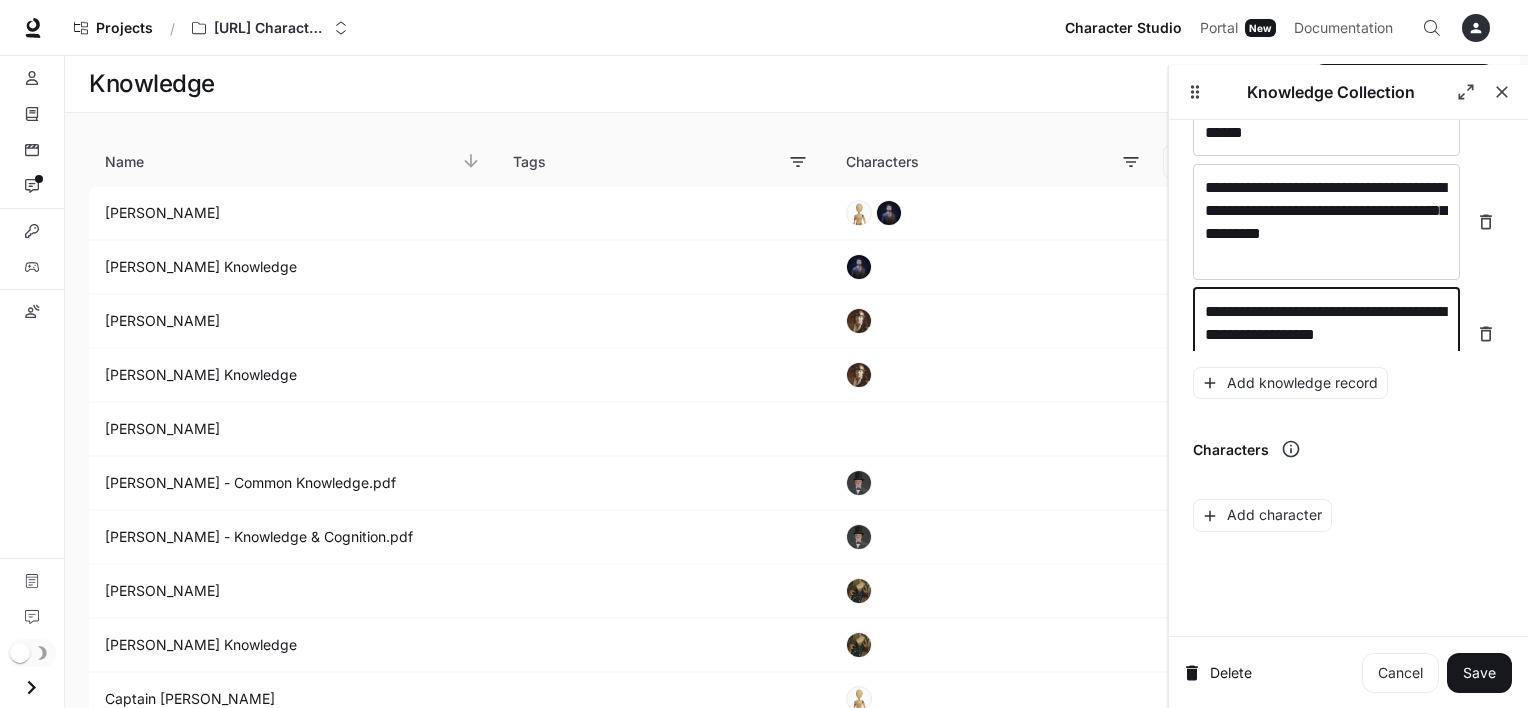 scroll, scrollTop: 4160, scrollLeft: 0, axis: vertical 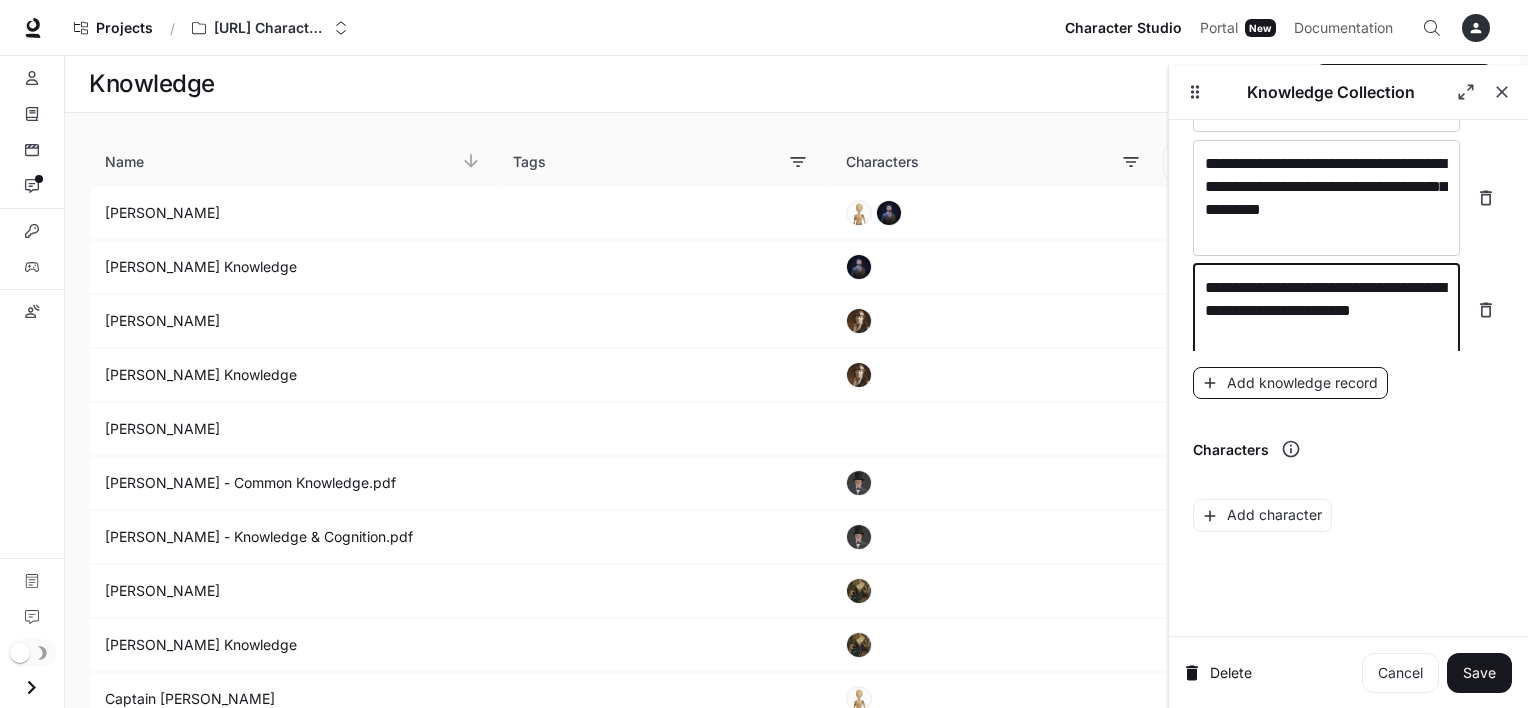 type on "**********" 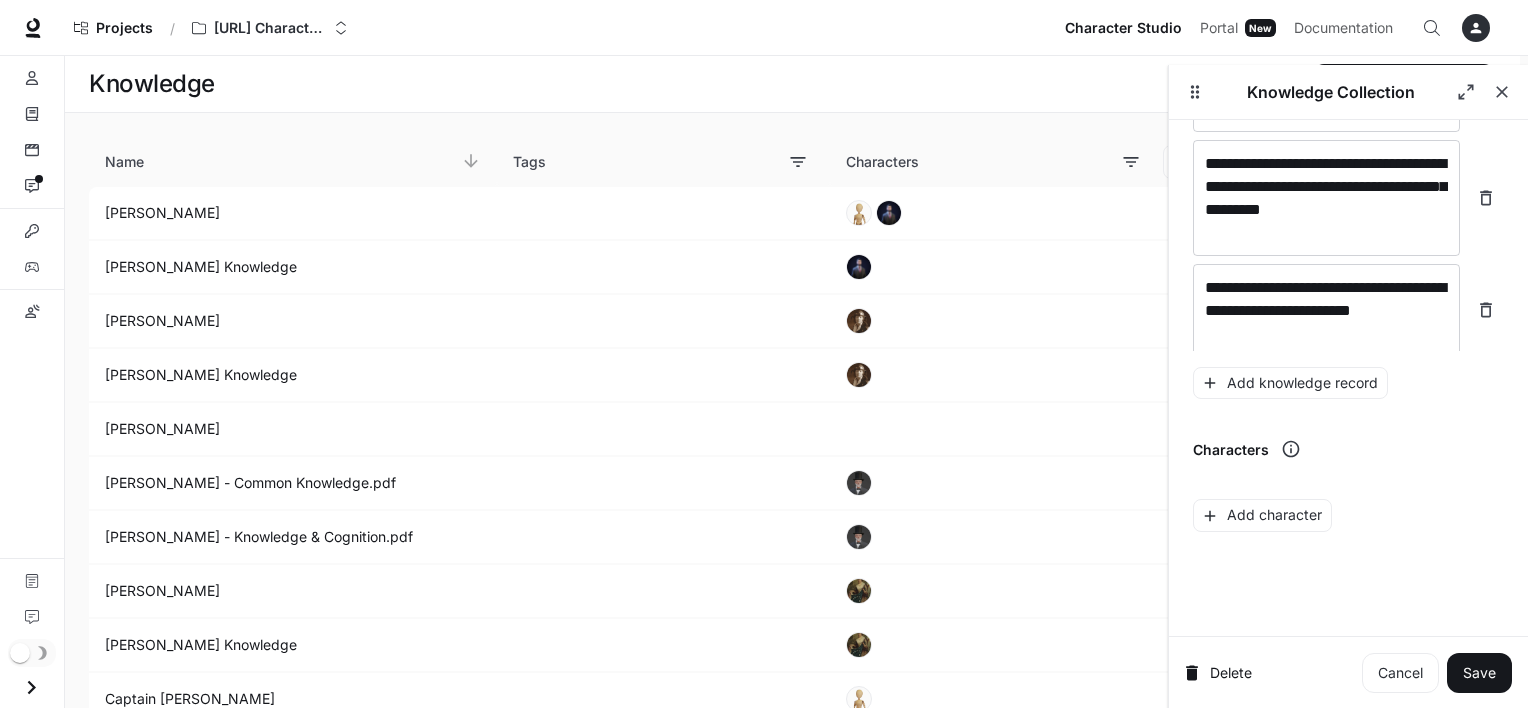 scroll, scrollTop: 4214, scrollLeft: 0, axis: vertical 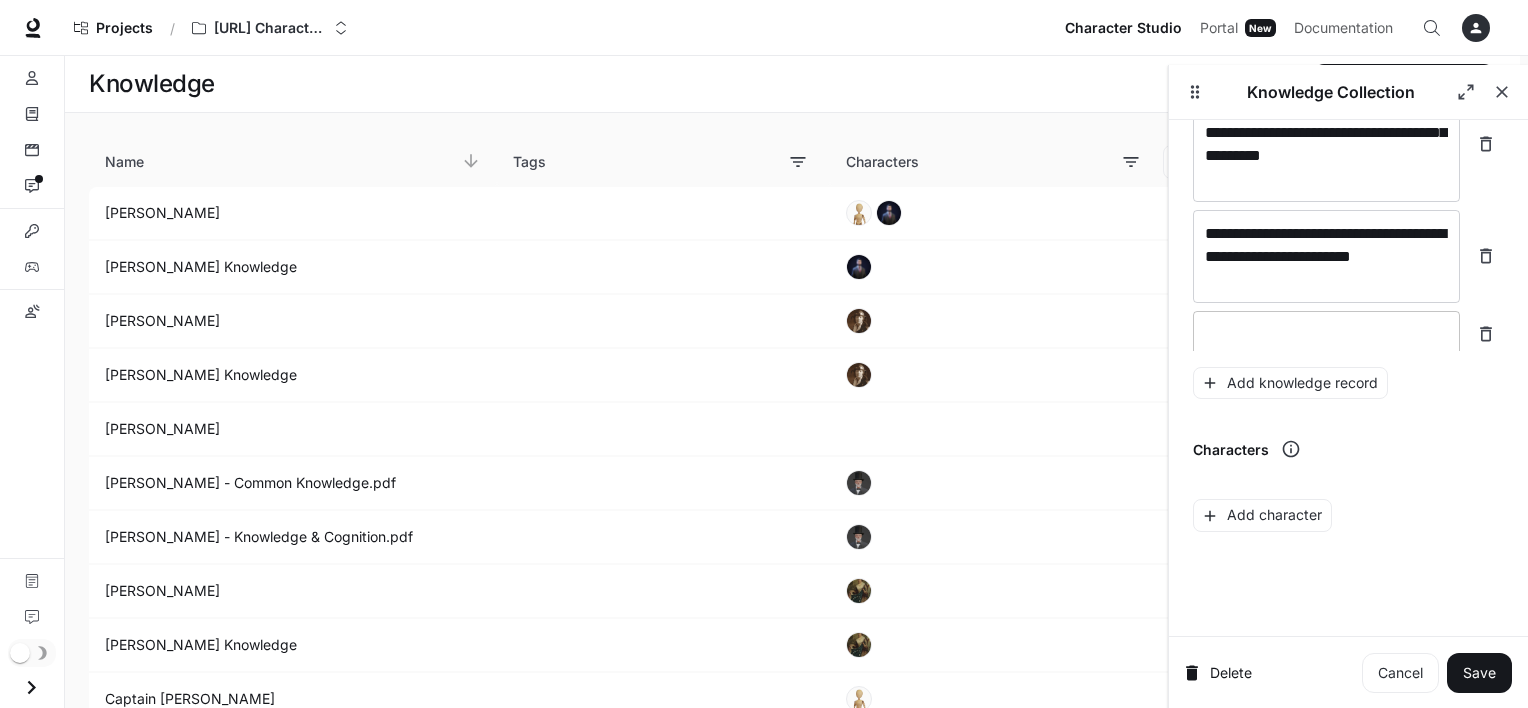 click on "* ​" at bounding box center [1326, 334] 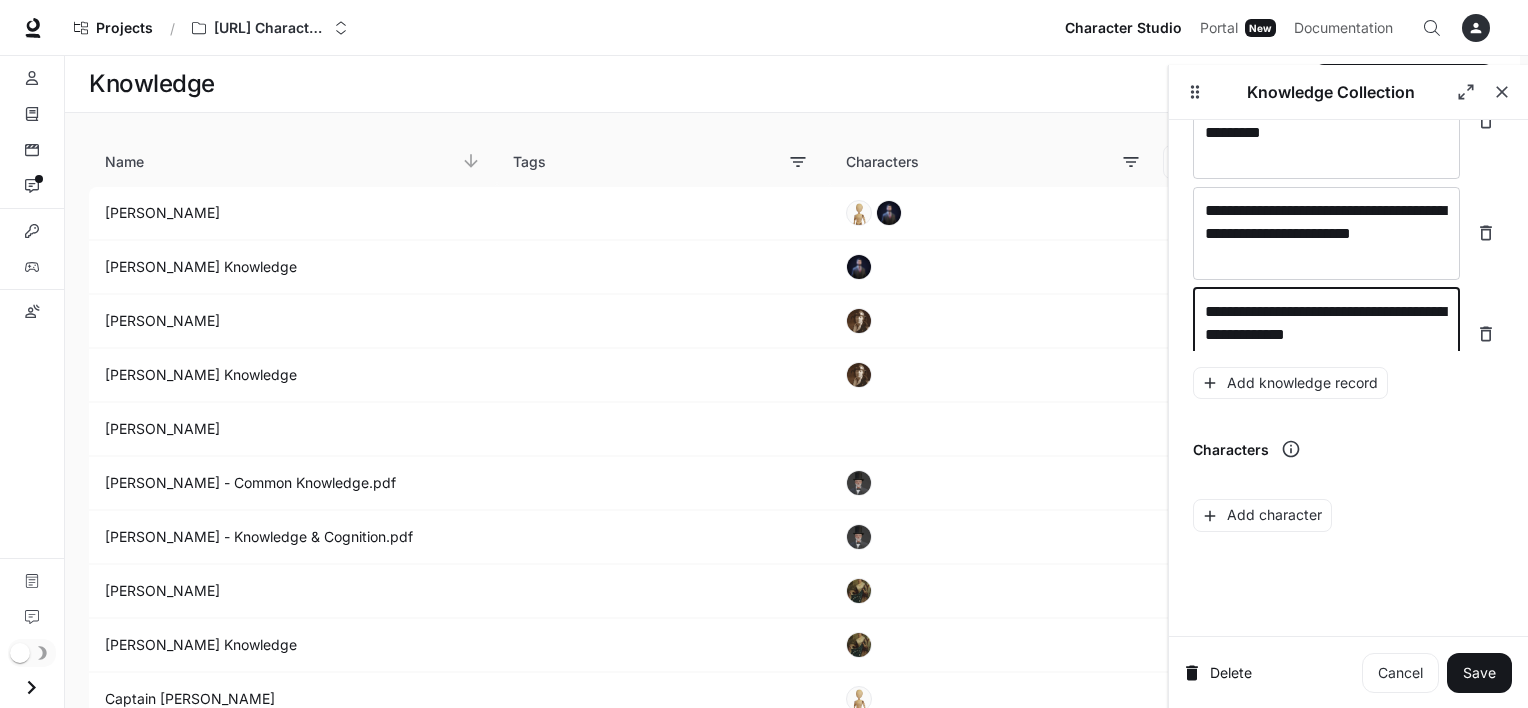 scroll, scrollTop: 4252, scrollLeft: 0, axis: vertical 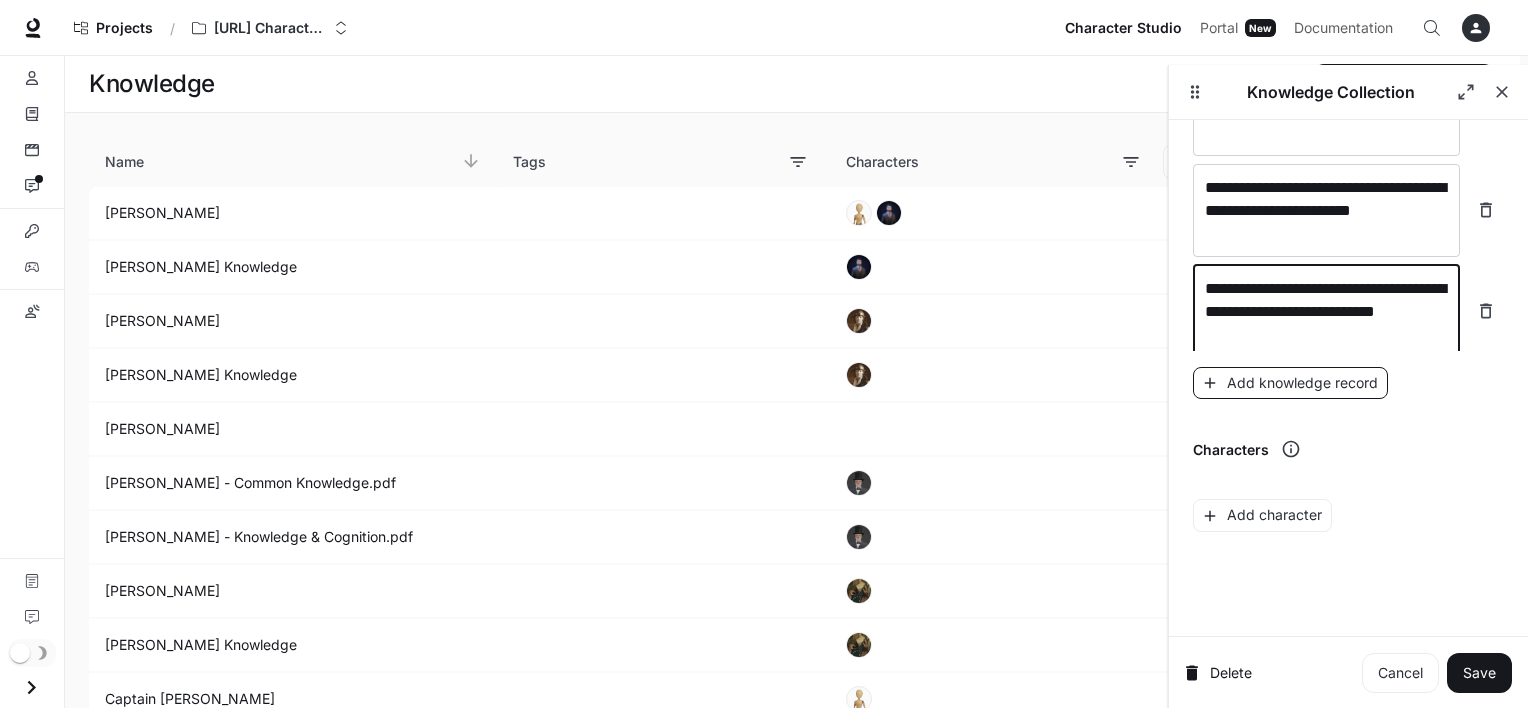 type on "**********" 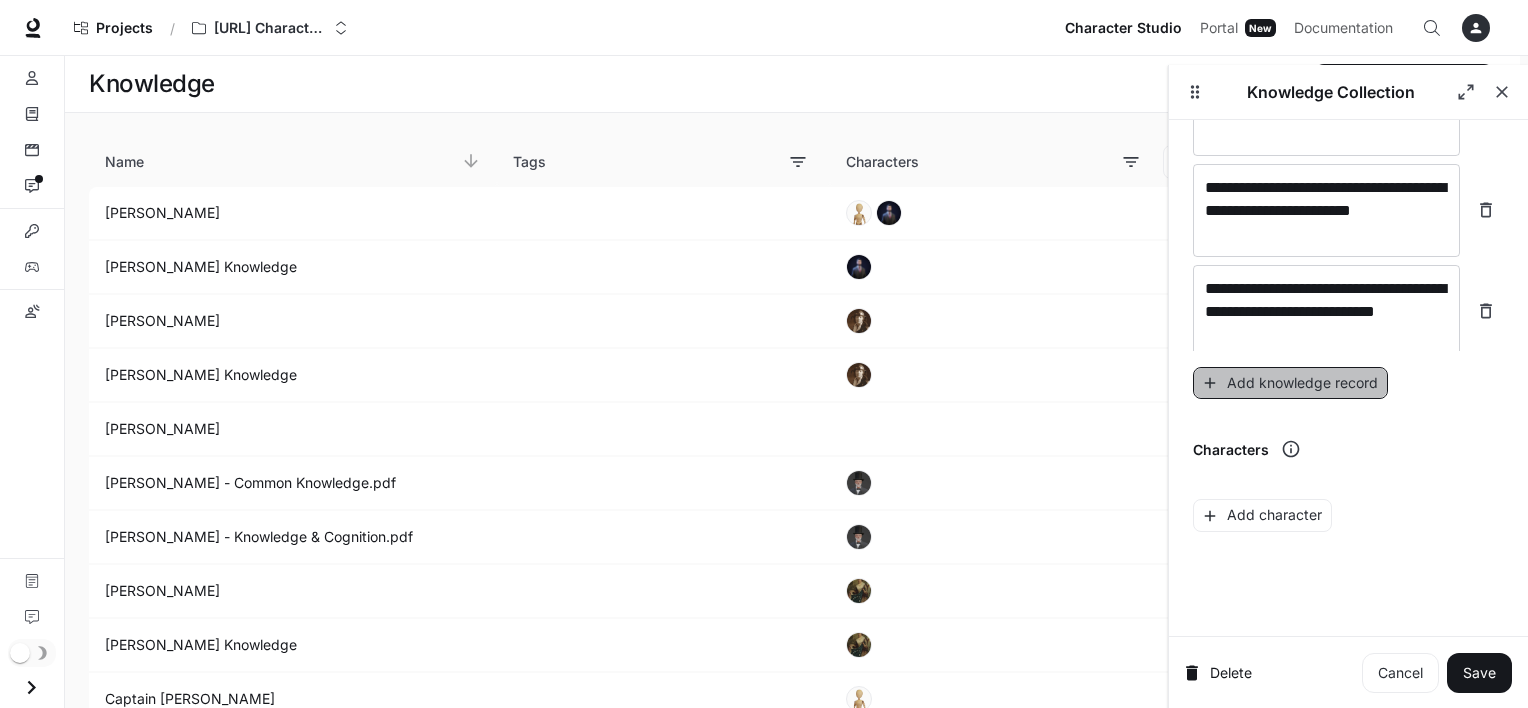 click on "Add knowledge record" at bounding box center [1290, 383] 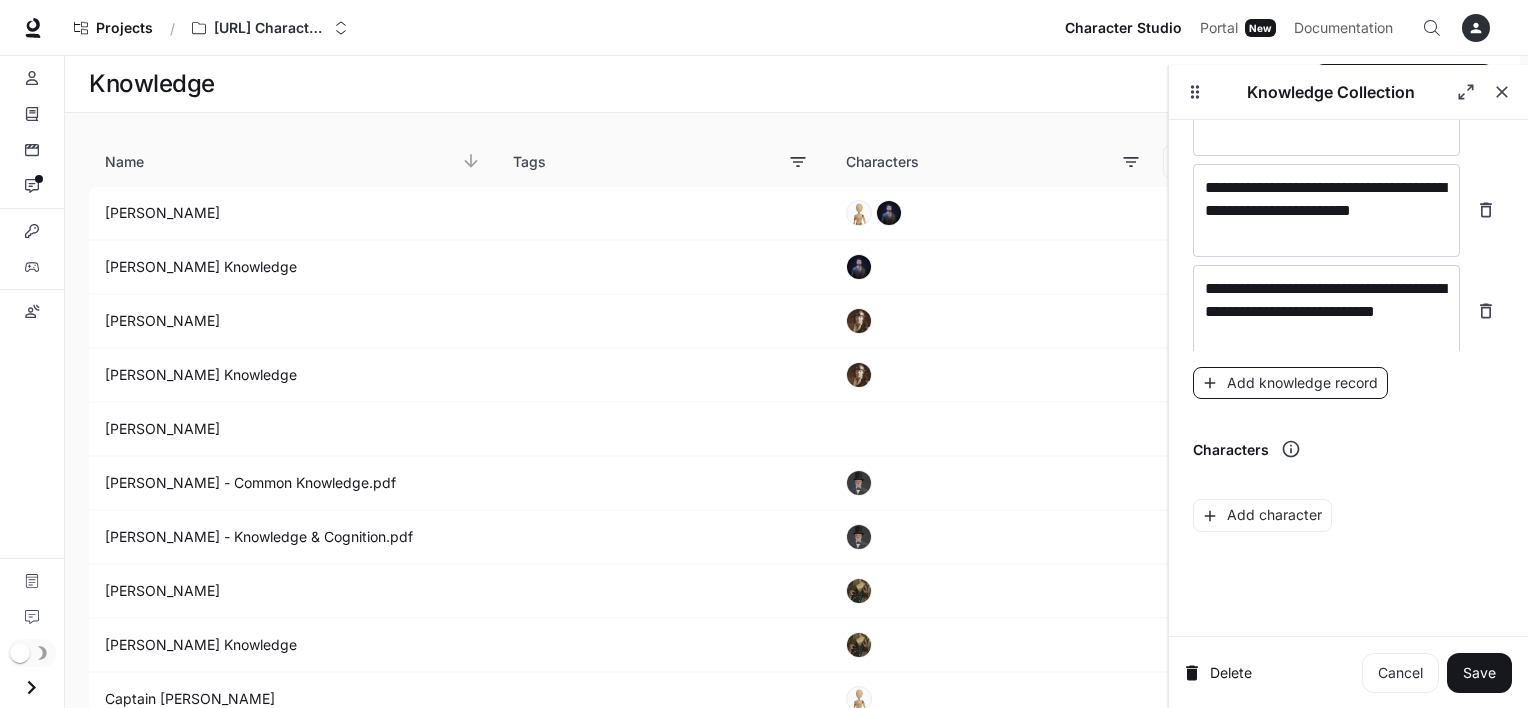 scroll, scrollTop: 4307, scrollLeft: 0, axis: vertical 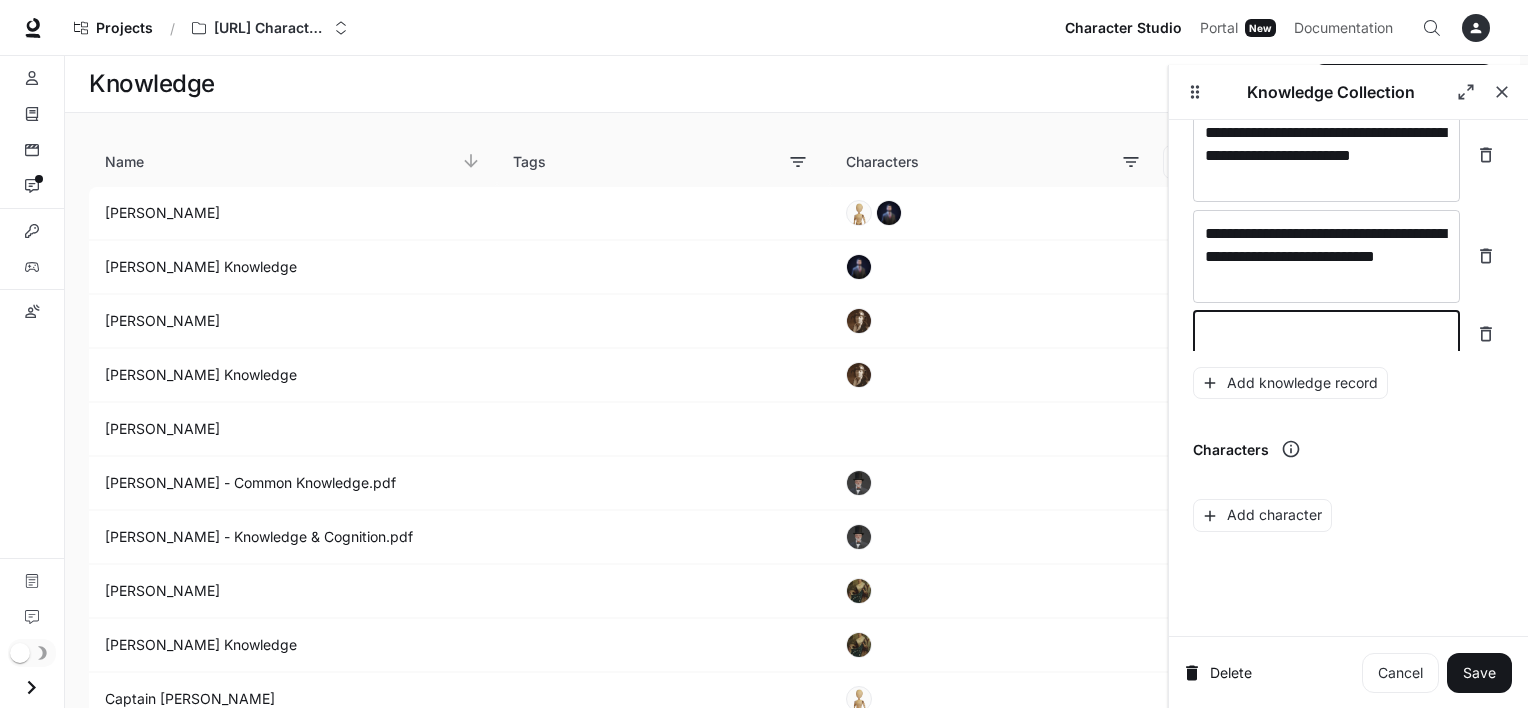 click at bounding box center (1326, 334) 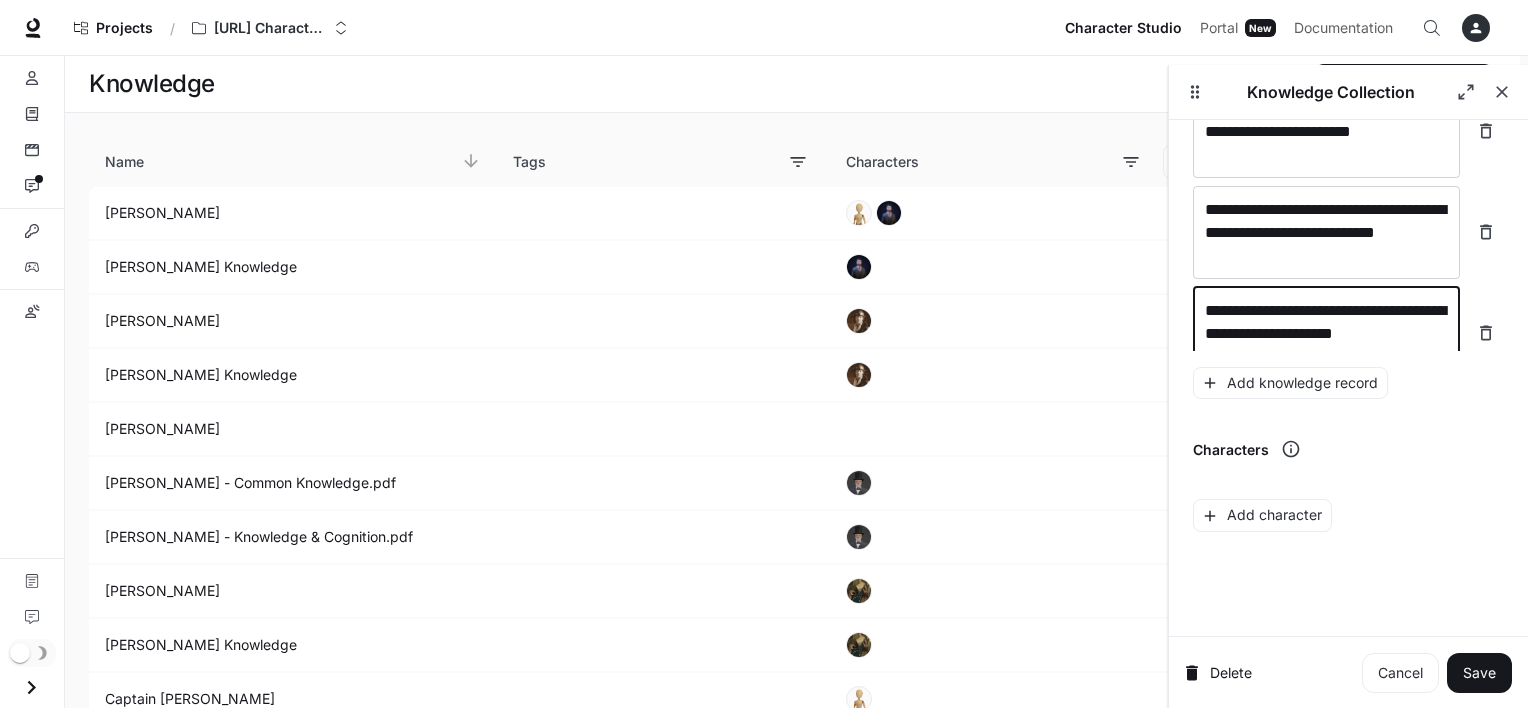 scroll, scrollTop: 4345, scrollLeft: 0, axis: vertical 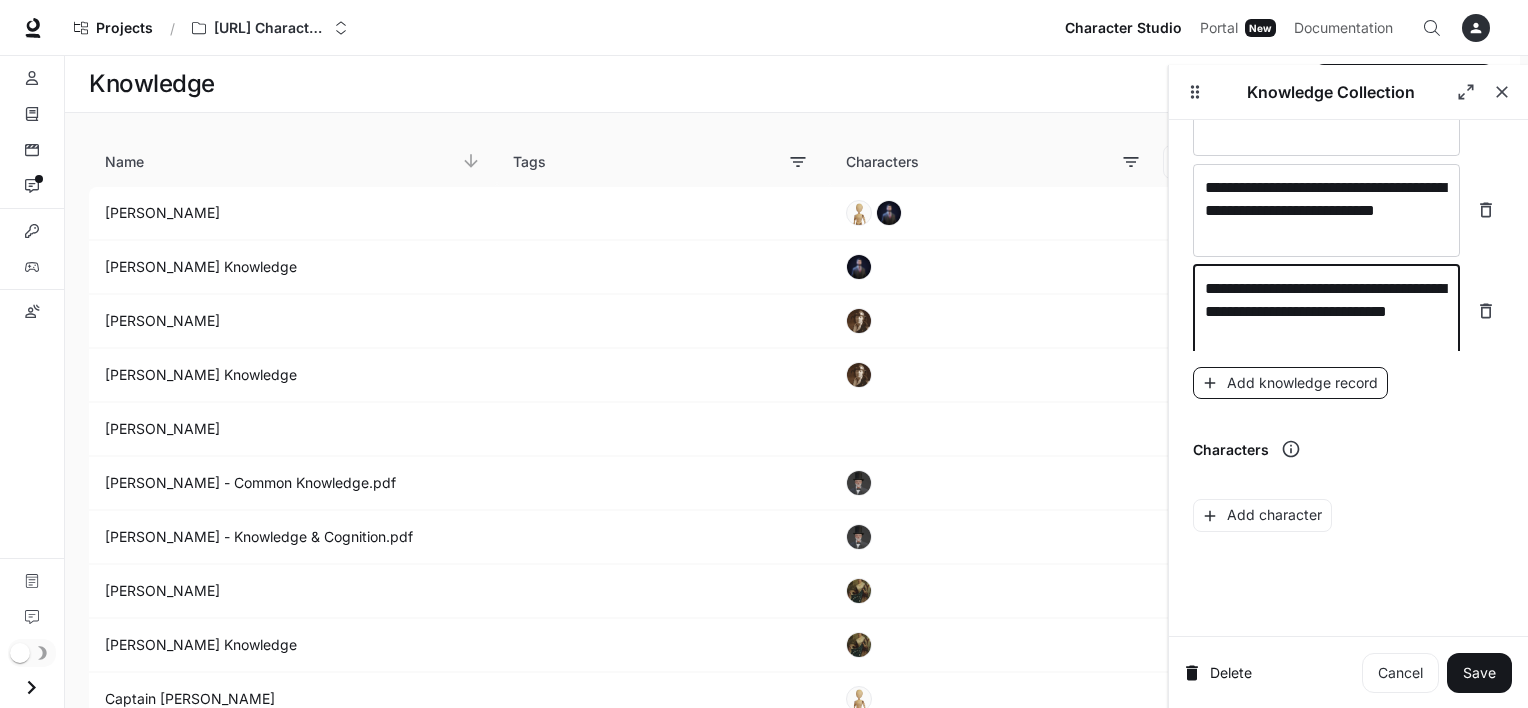 type on "**********" 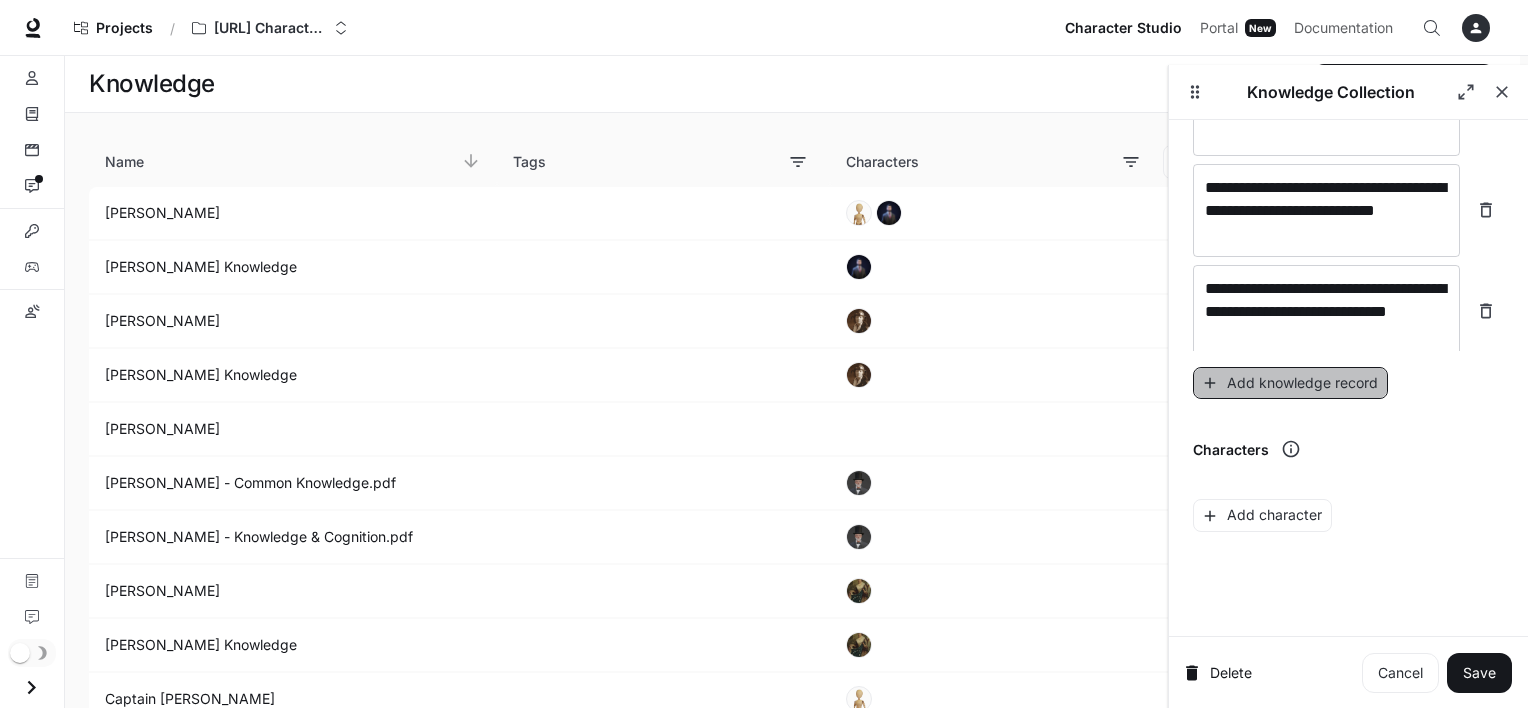 click on "Add knowledge record" at bounding box center [1290, 383] 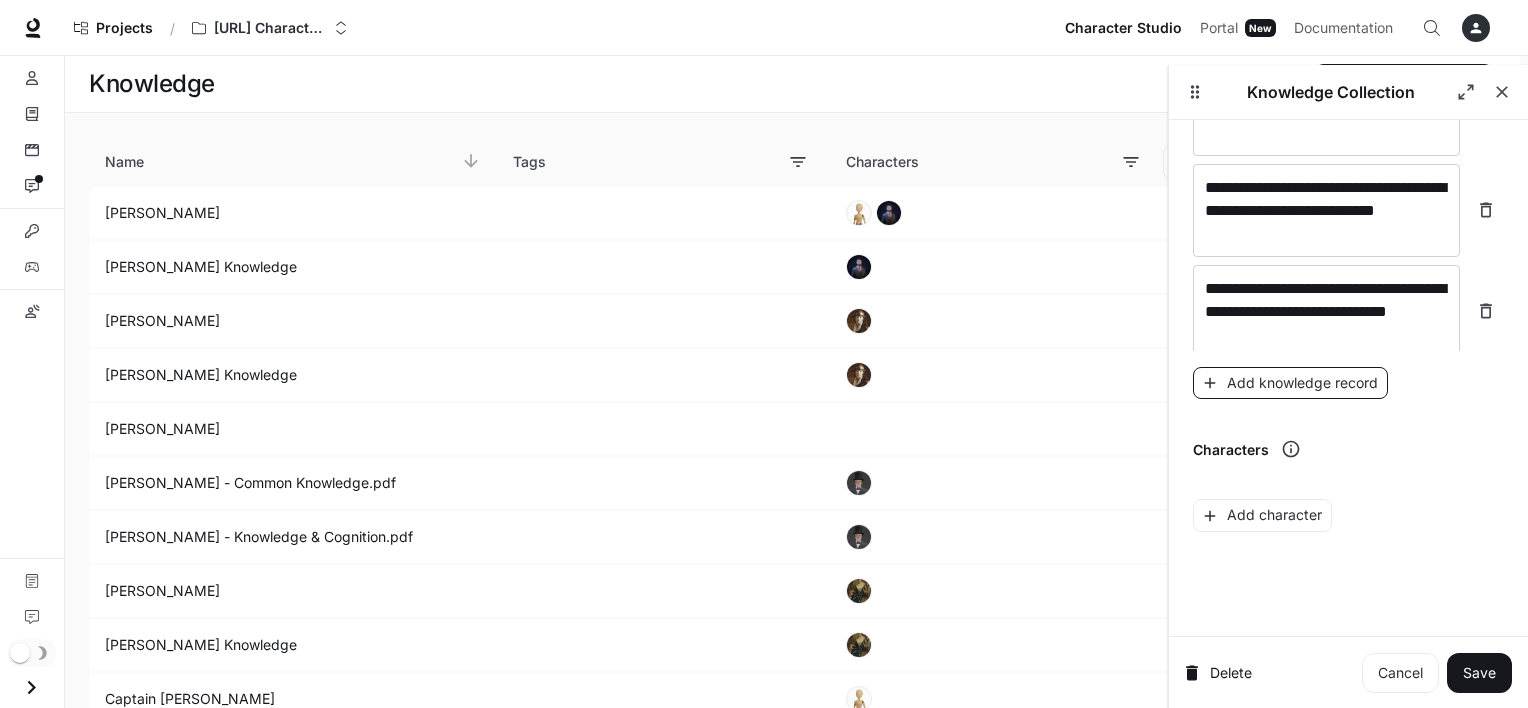 scroll, scrollTop: 4423, scrollLeft: 0, axis: vertical 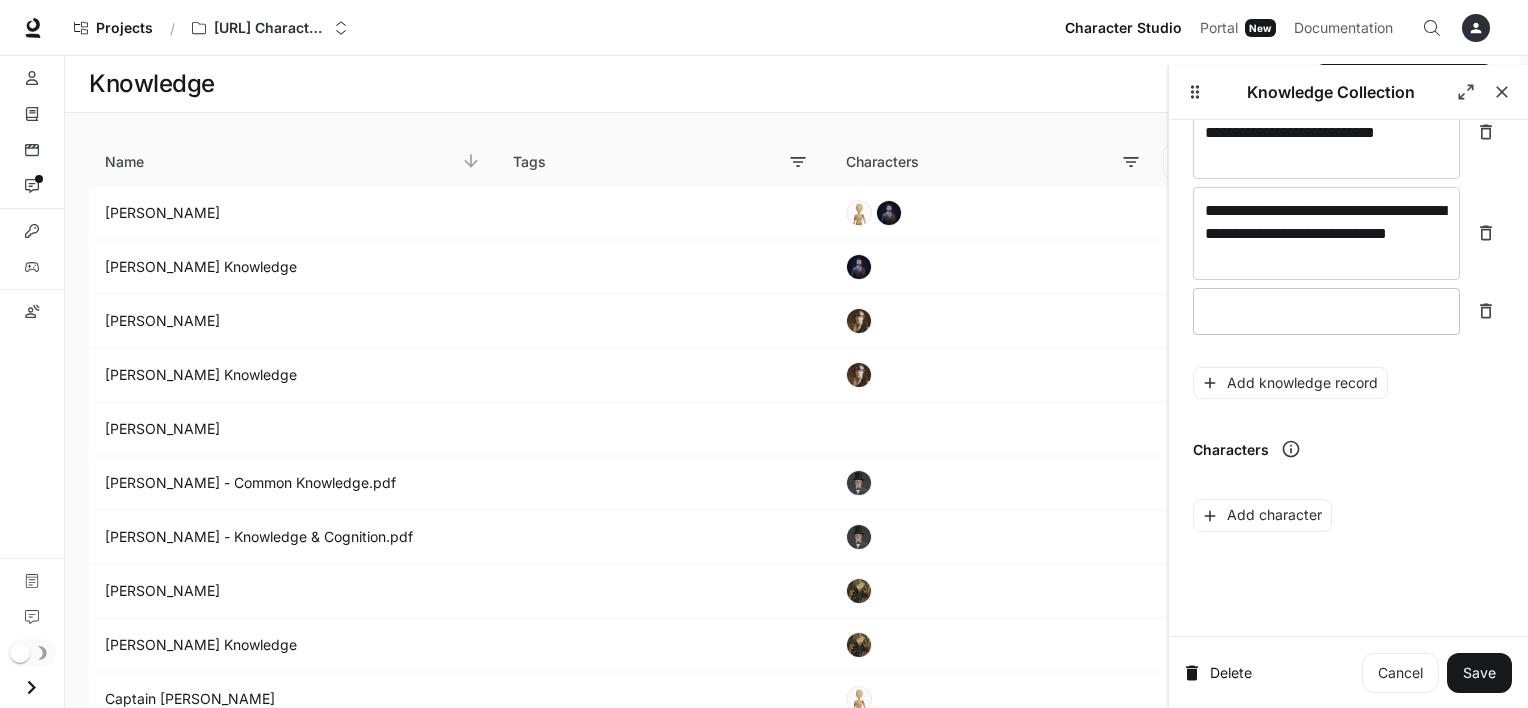 click at bounding box center (1326, 311) 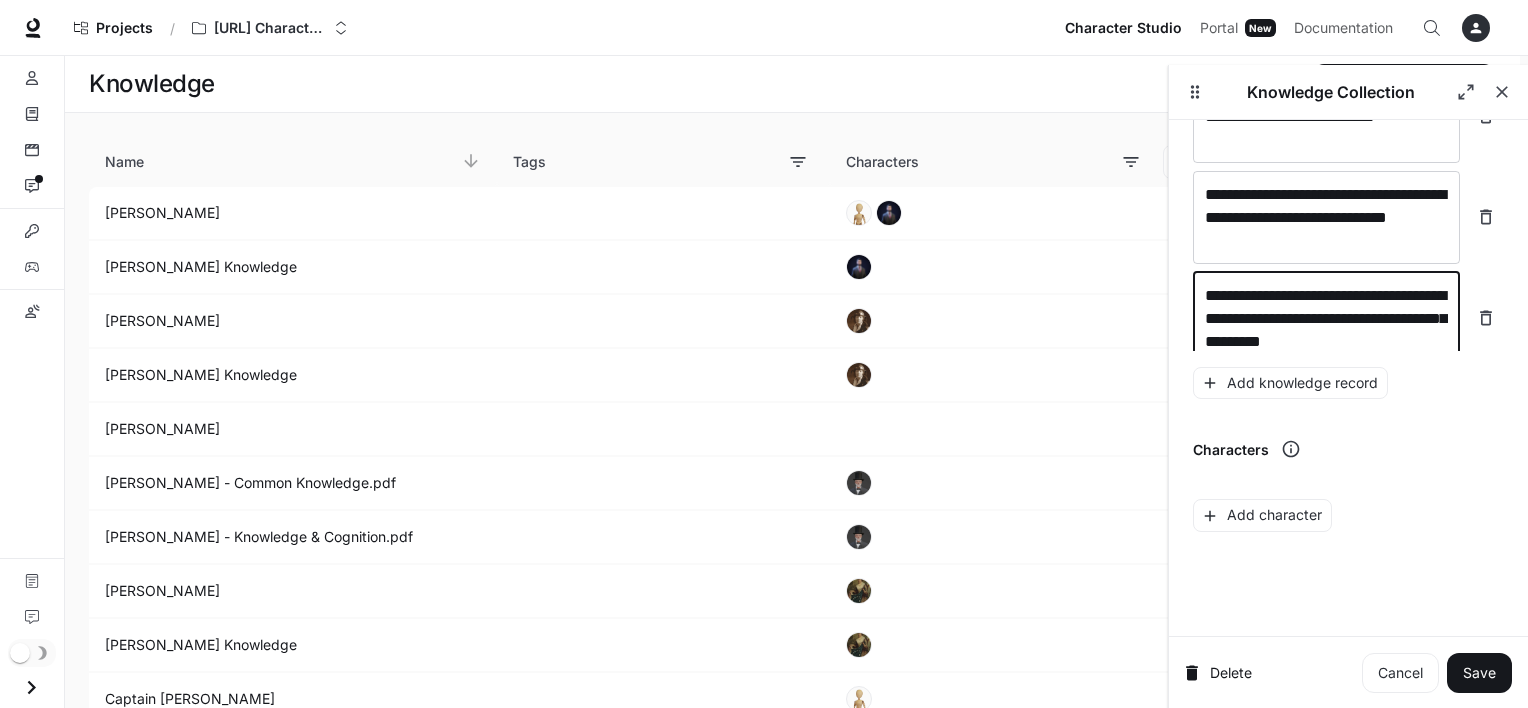 scroll, scrollTop: 4461, scrollLeft: 0, axis: vertical 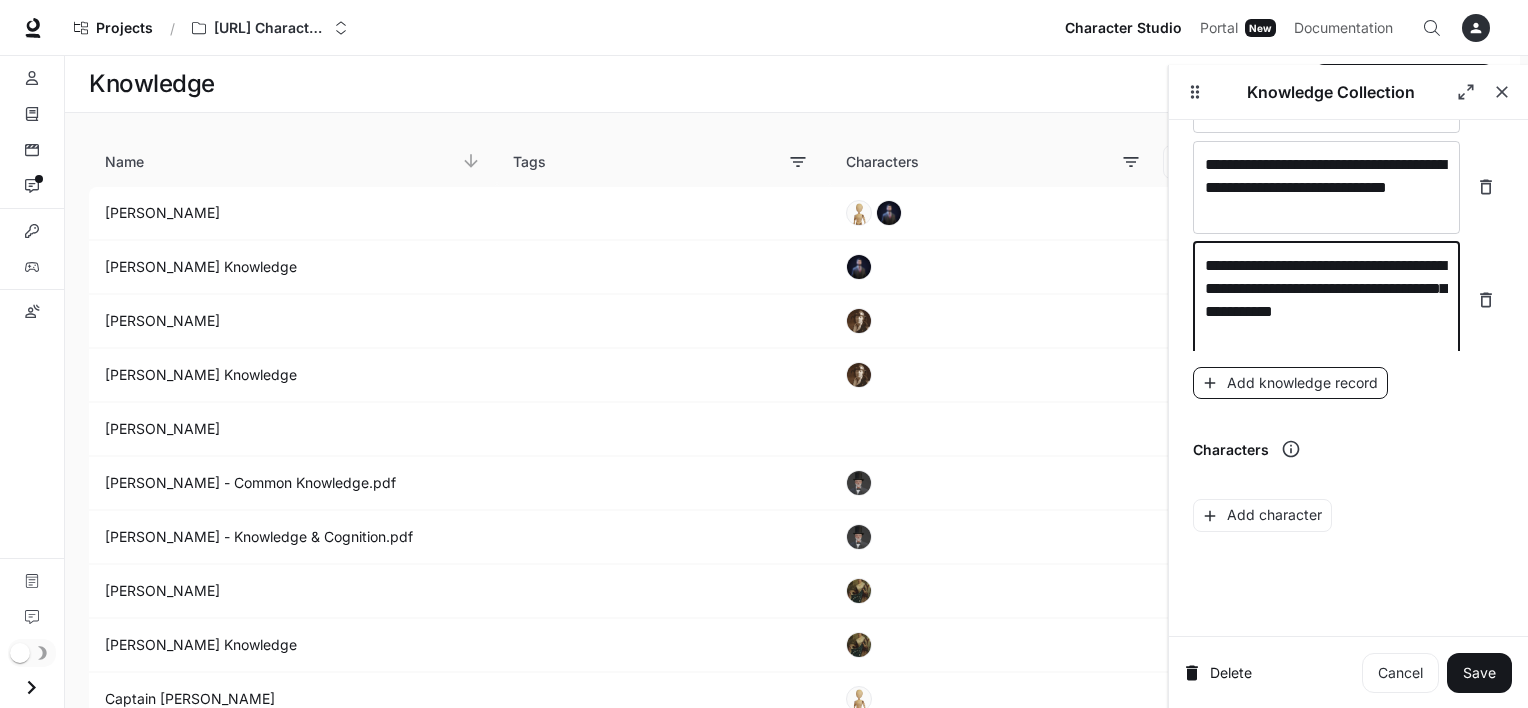 type on "**********" 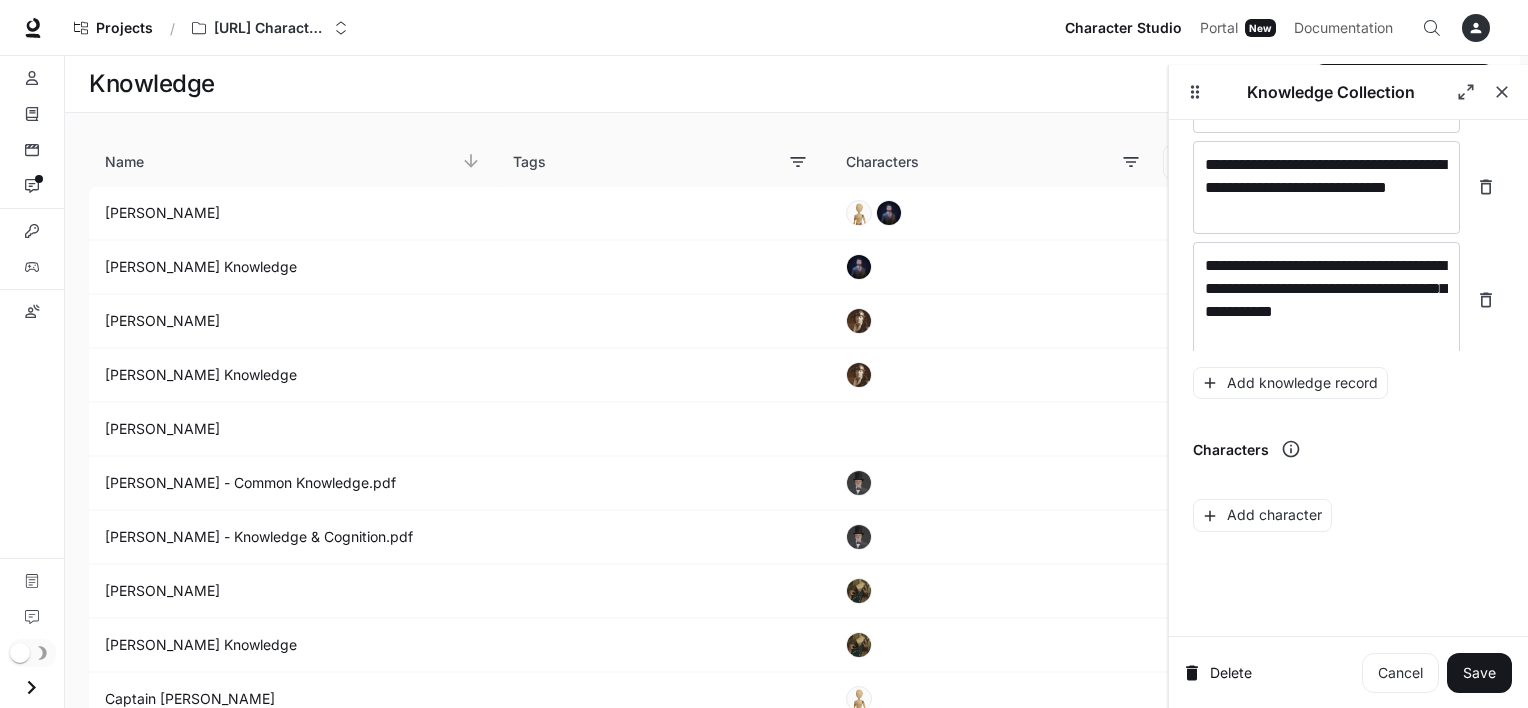 scroll, scrollTop: 4516, scrollLeft: 0, axis: vertical 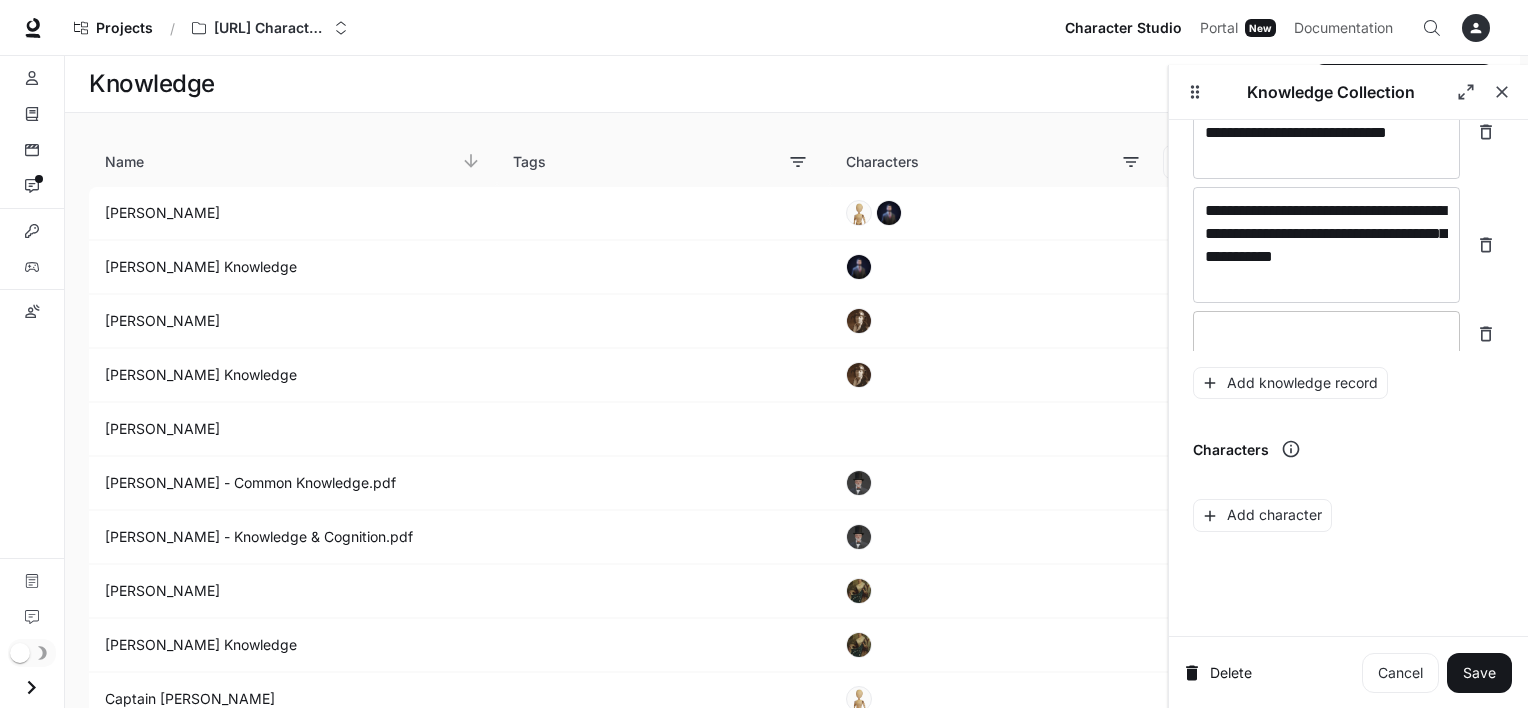 click at bounding box center (1326, 334) 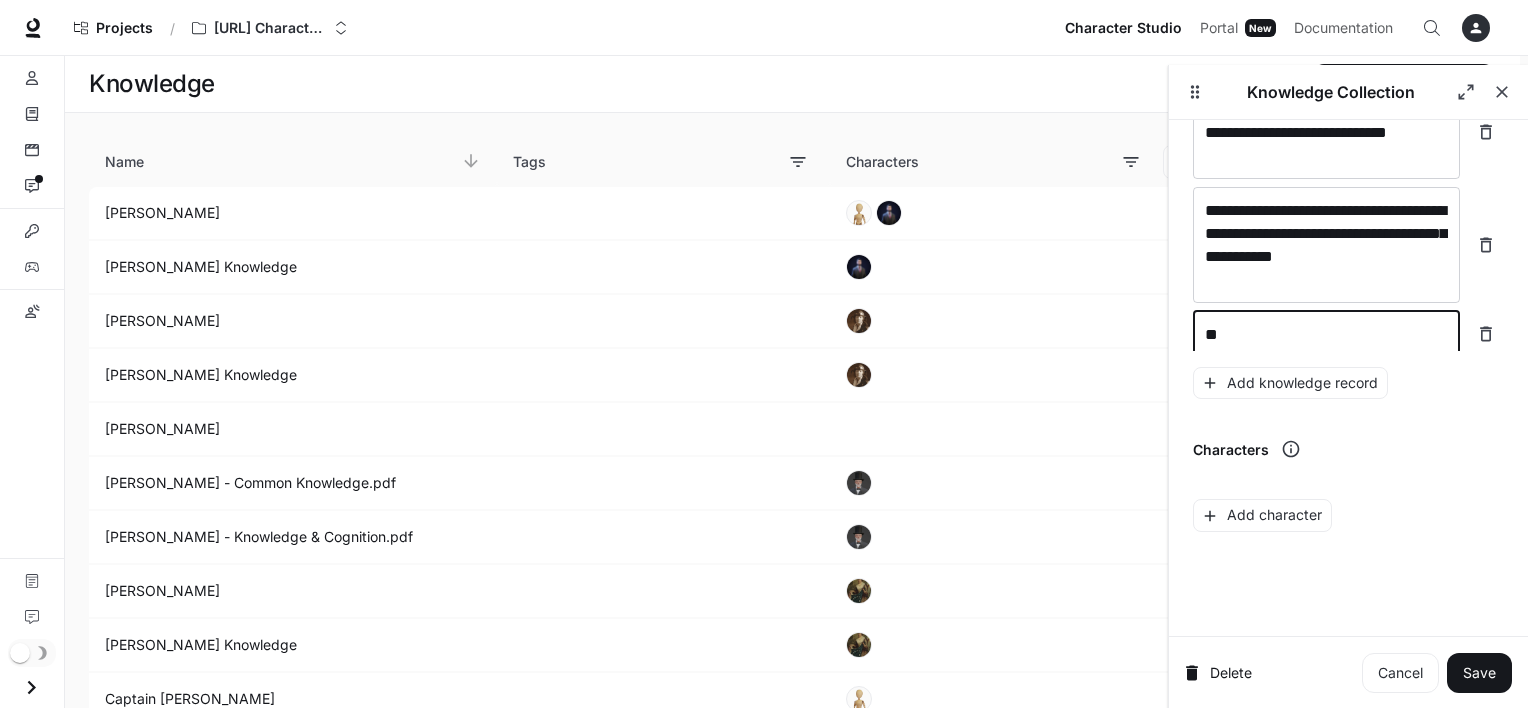 type on "*" 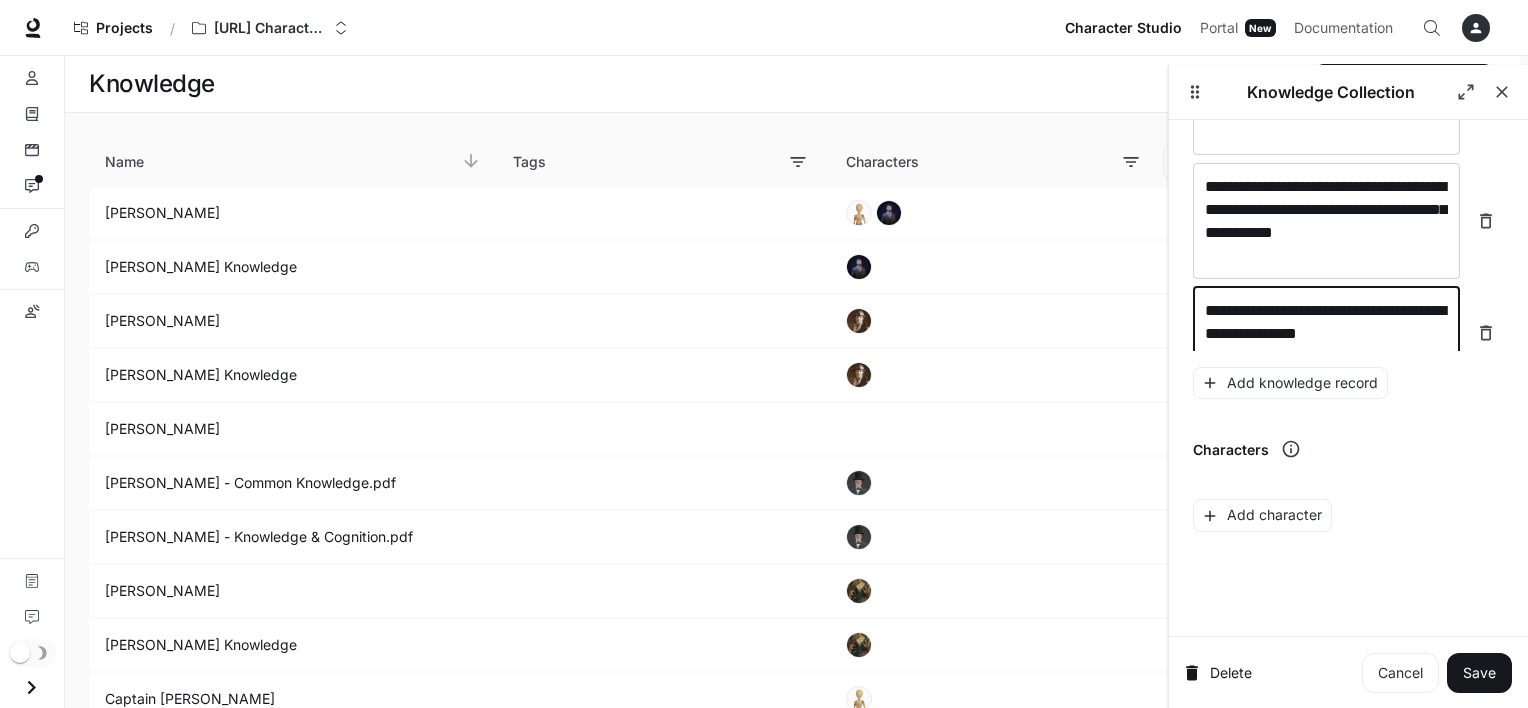 scroll, scrollTop: 4555, scrollLeft: 0, axis: vertical 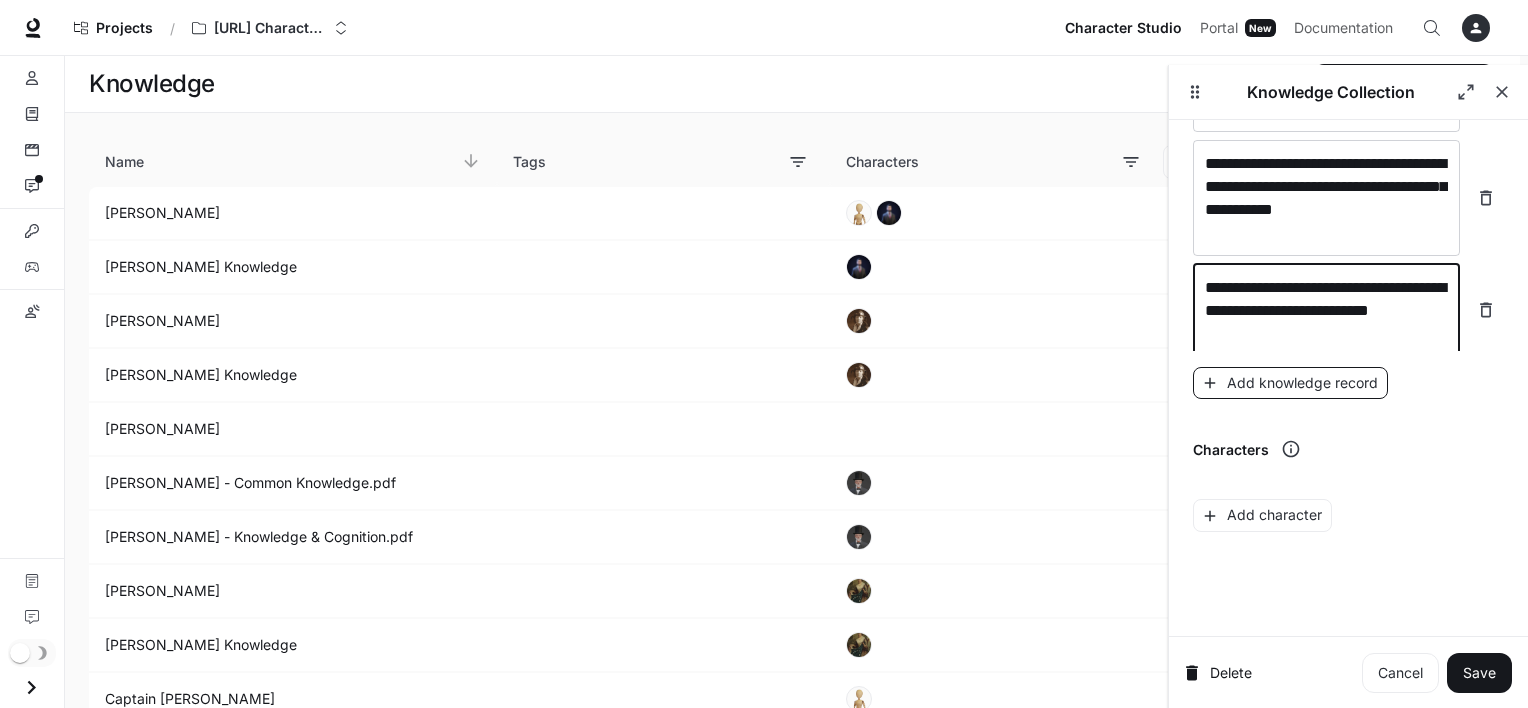 type on "**********" 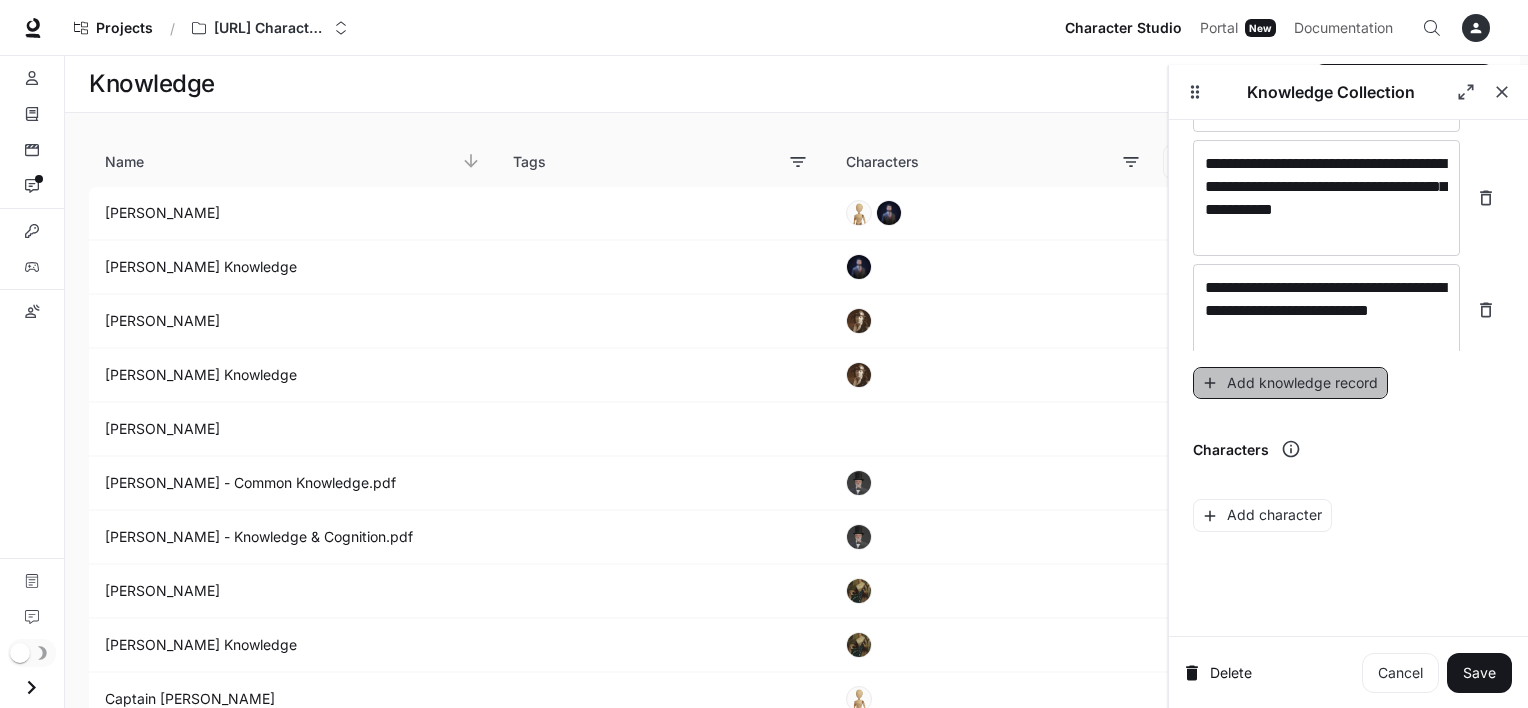 click on "Add knowledge record" at bounding box center (1290, 383) 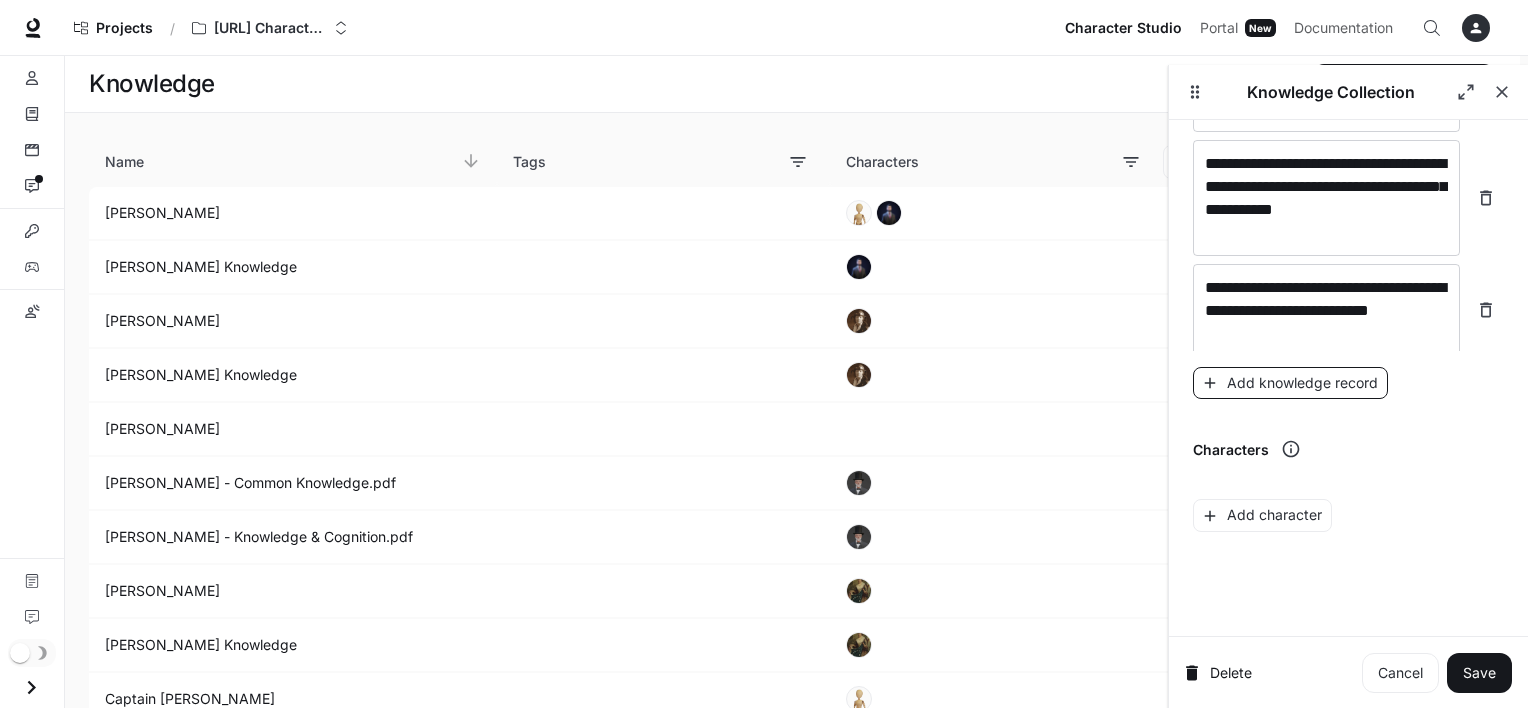 scroll, scrollTop: 4608, scrollLeft: 0, axis: vertical 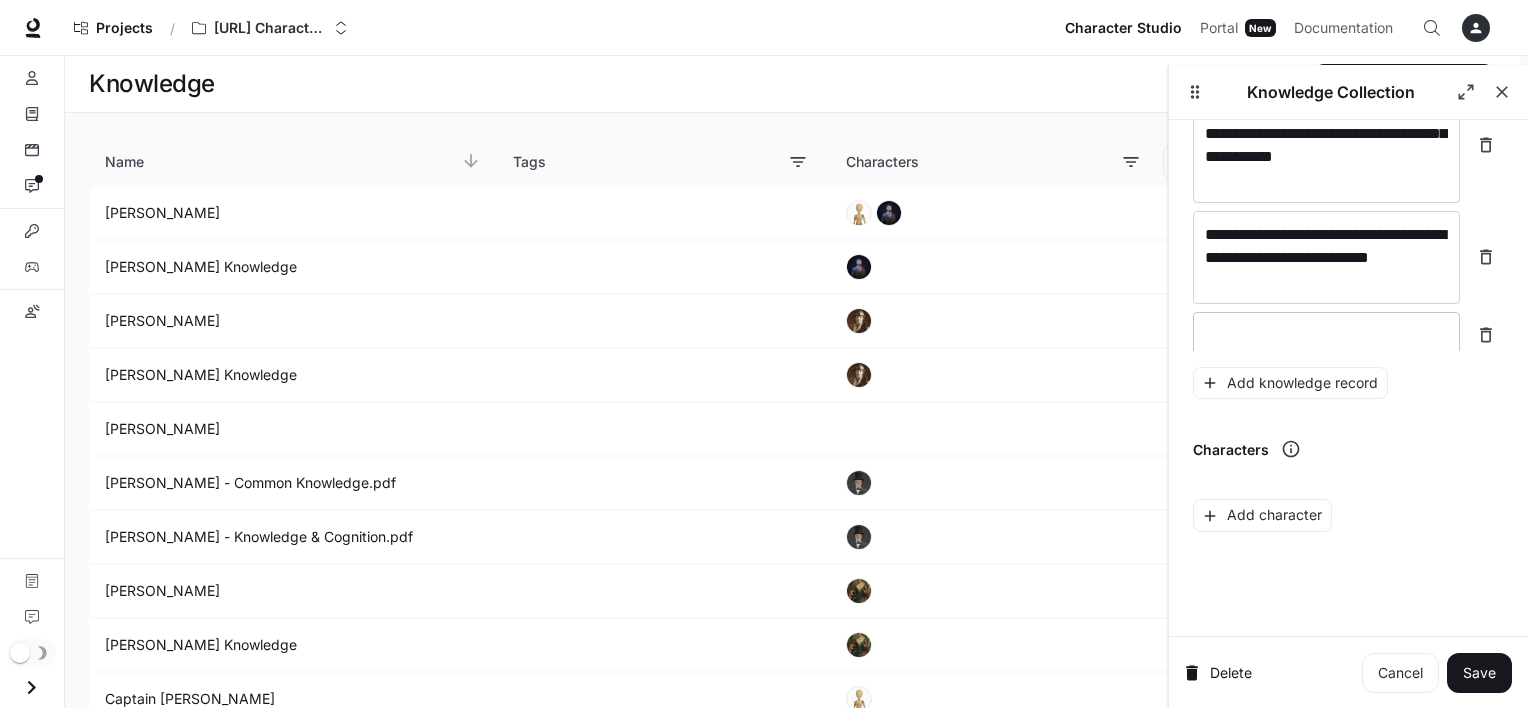 click on "* ​" at bounding box center [1326, 335] 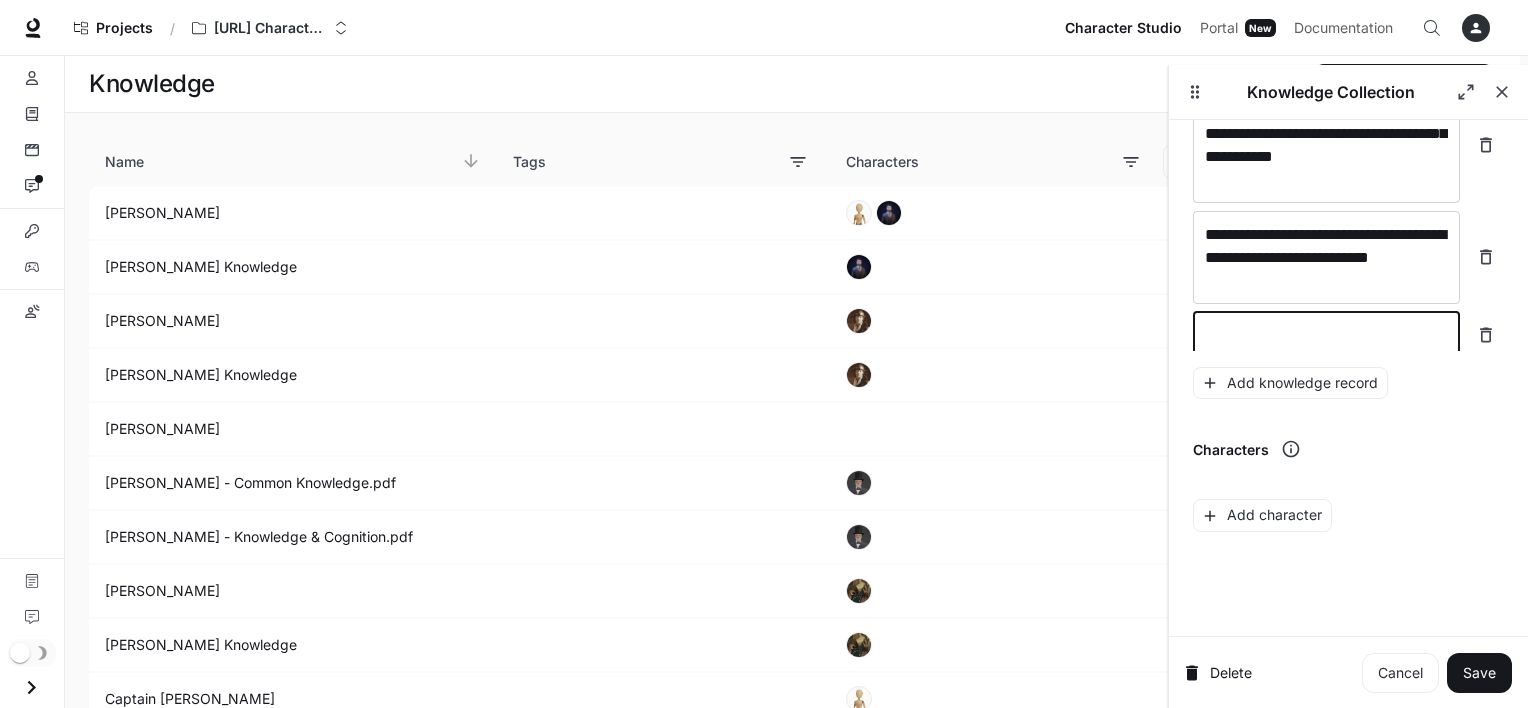 type on "*" 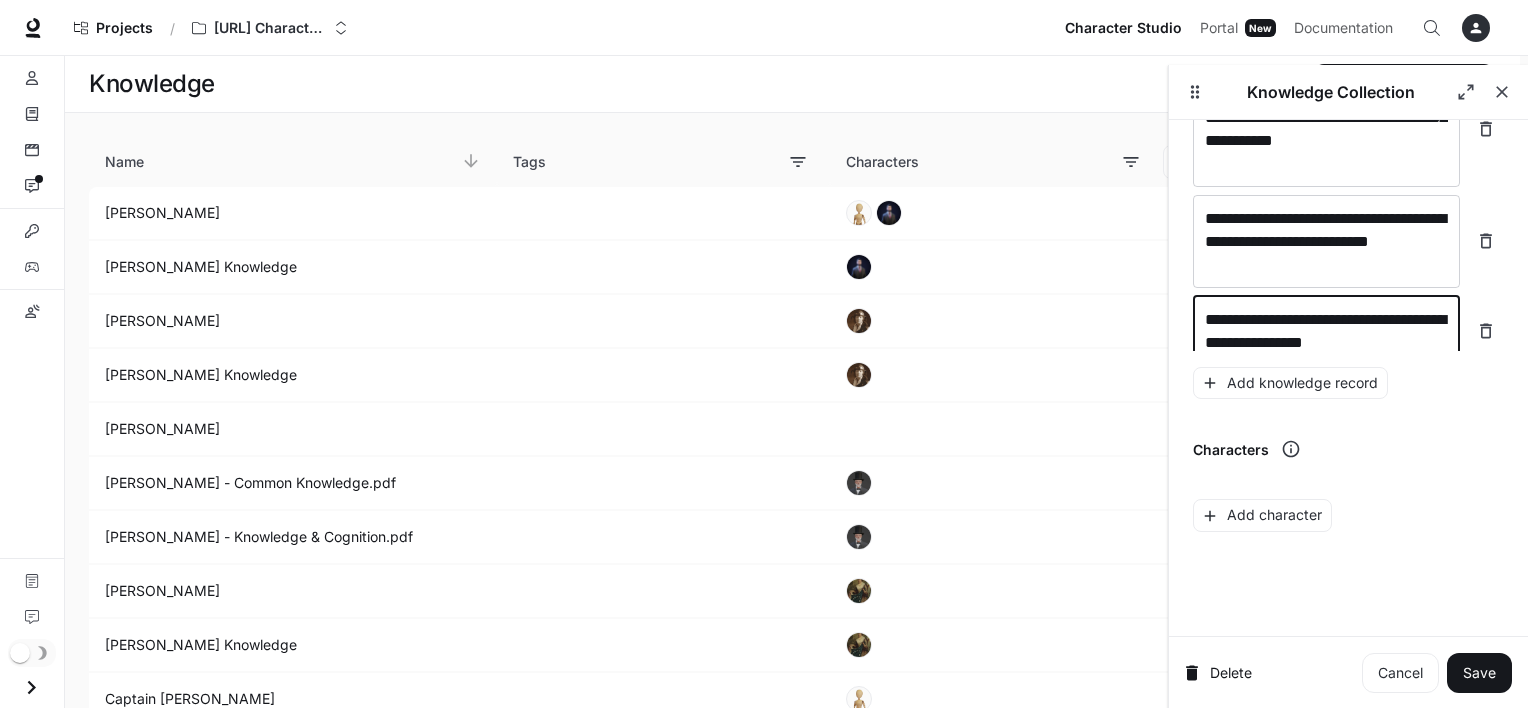 scroll, scrollTop: 4648, scrollLeft: 0, axis: vertical 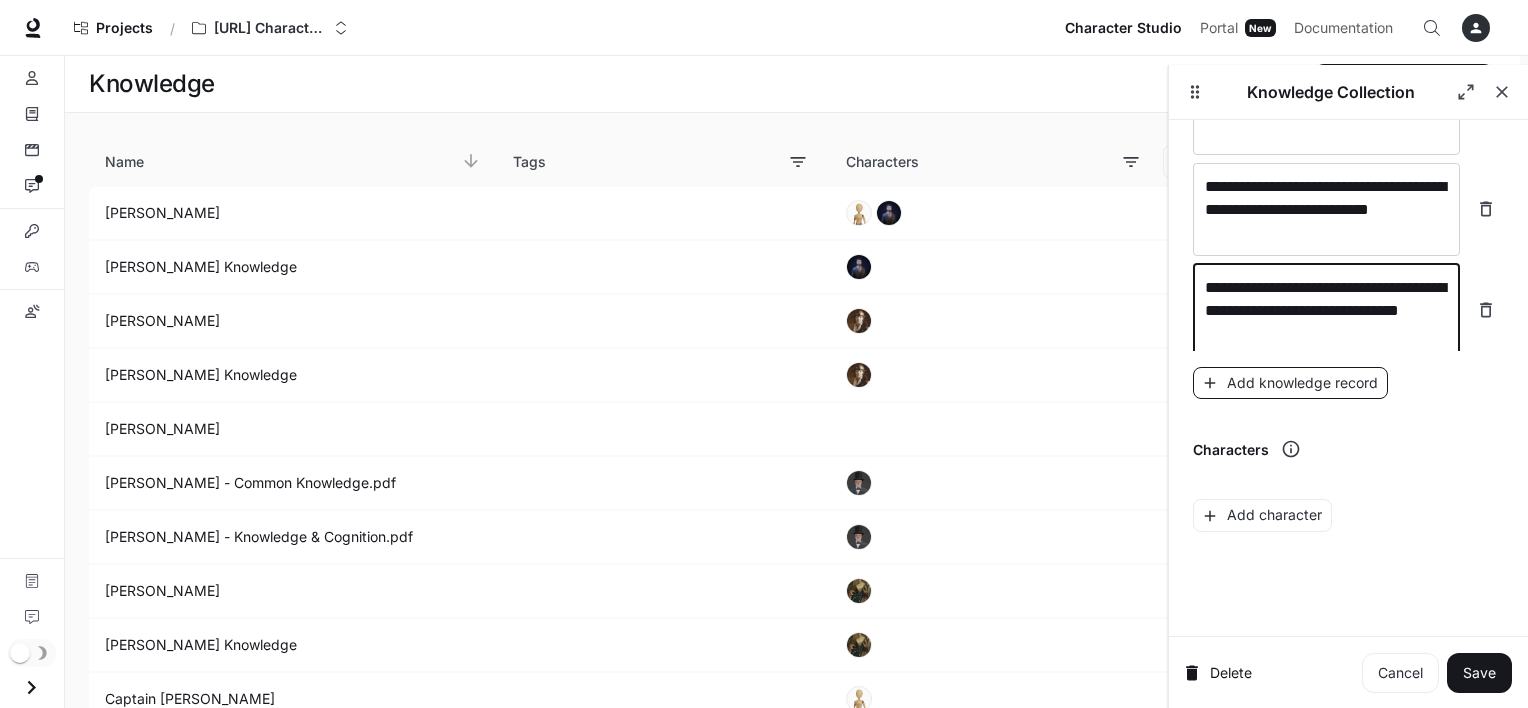 type on "**********" 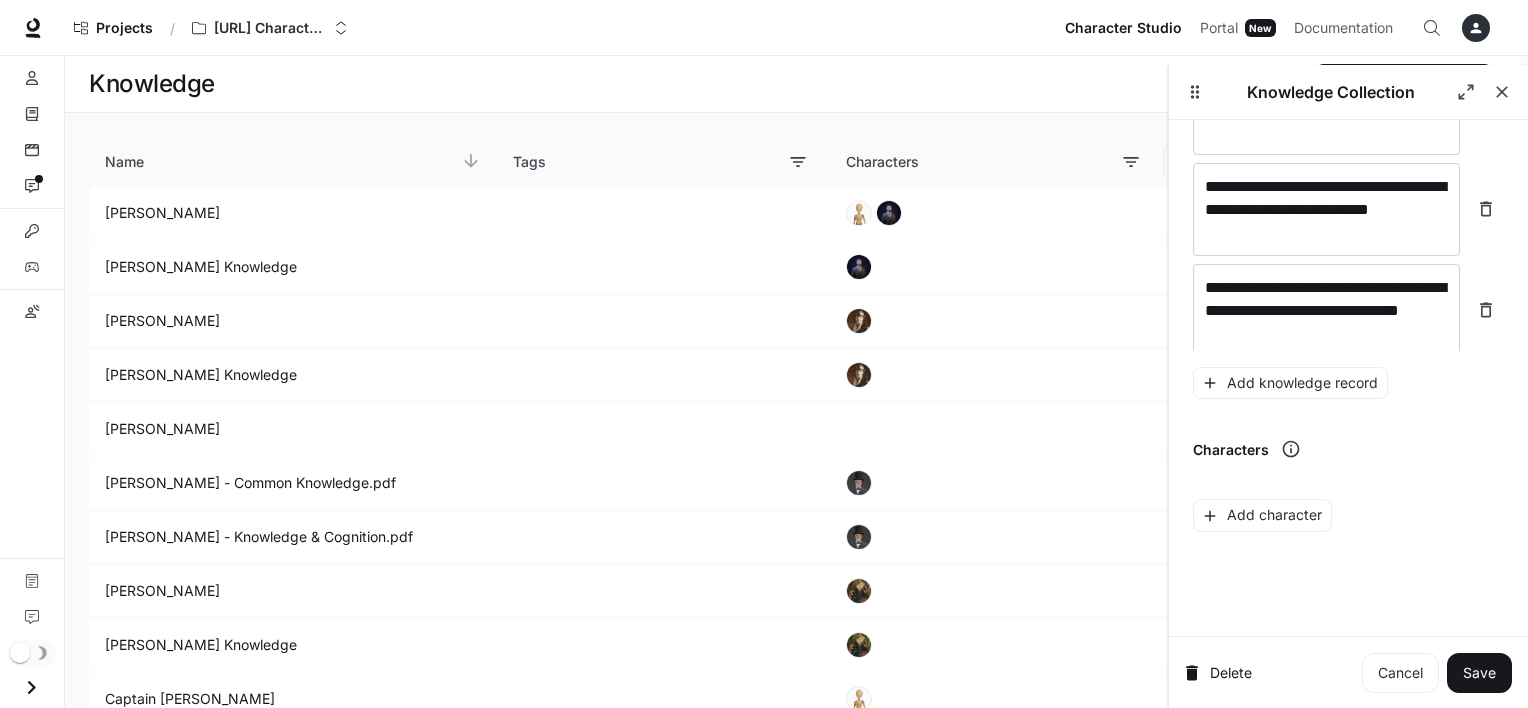 scroll, scrollTop: 4702, scrollLeft: 0, axis: vertical 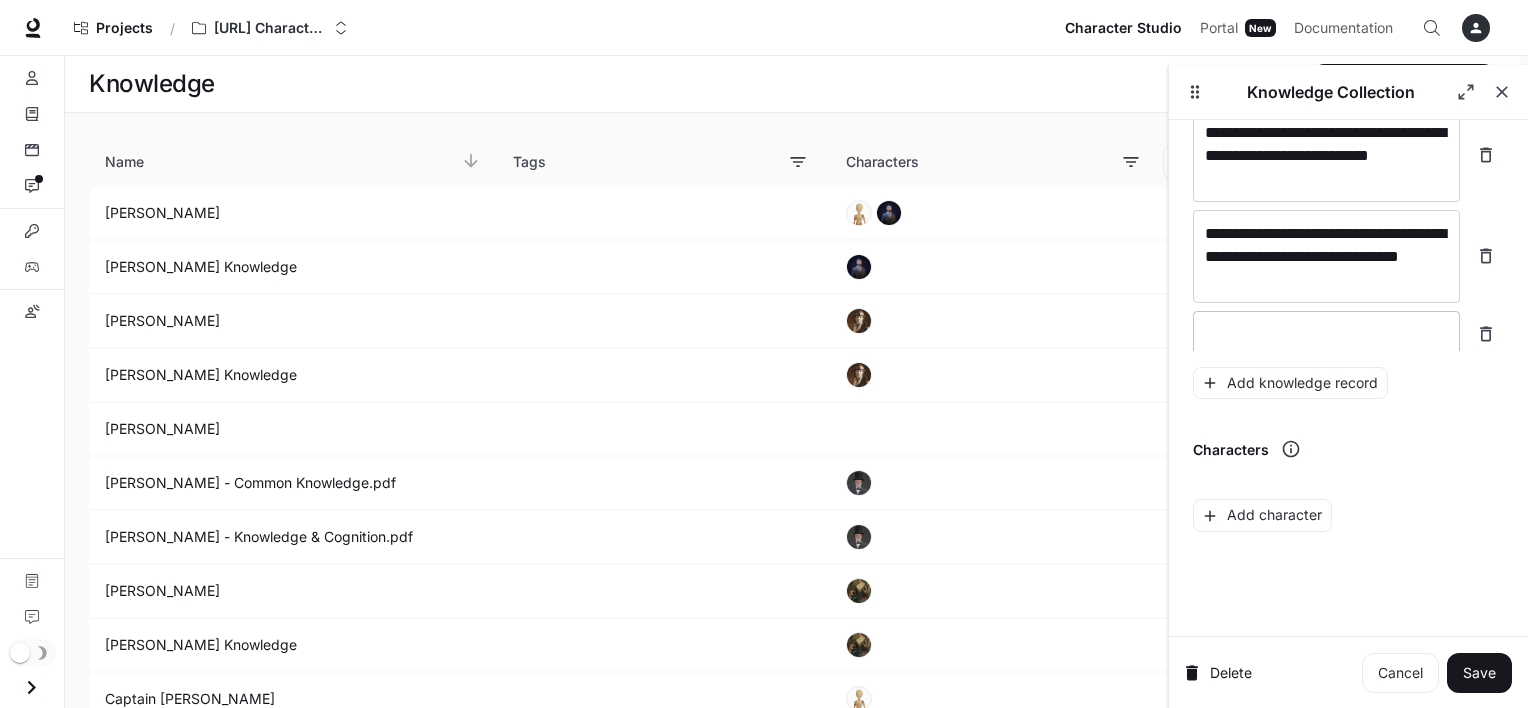 click at bounding box center (1326, 334) 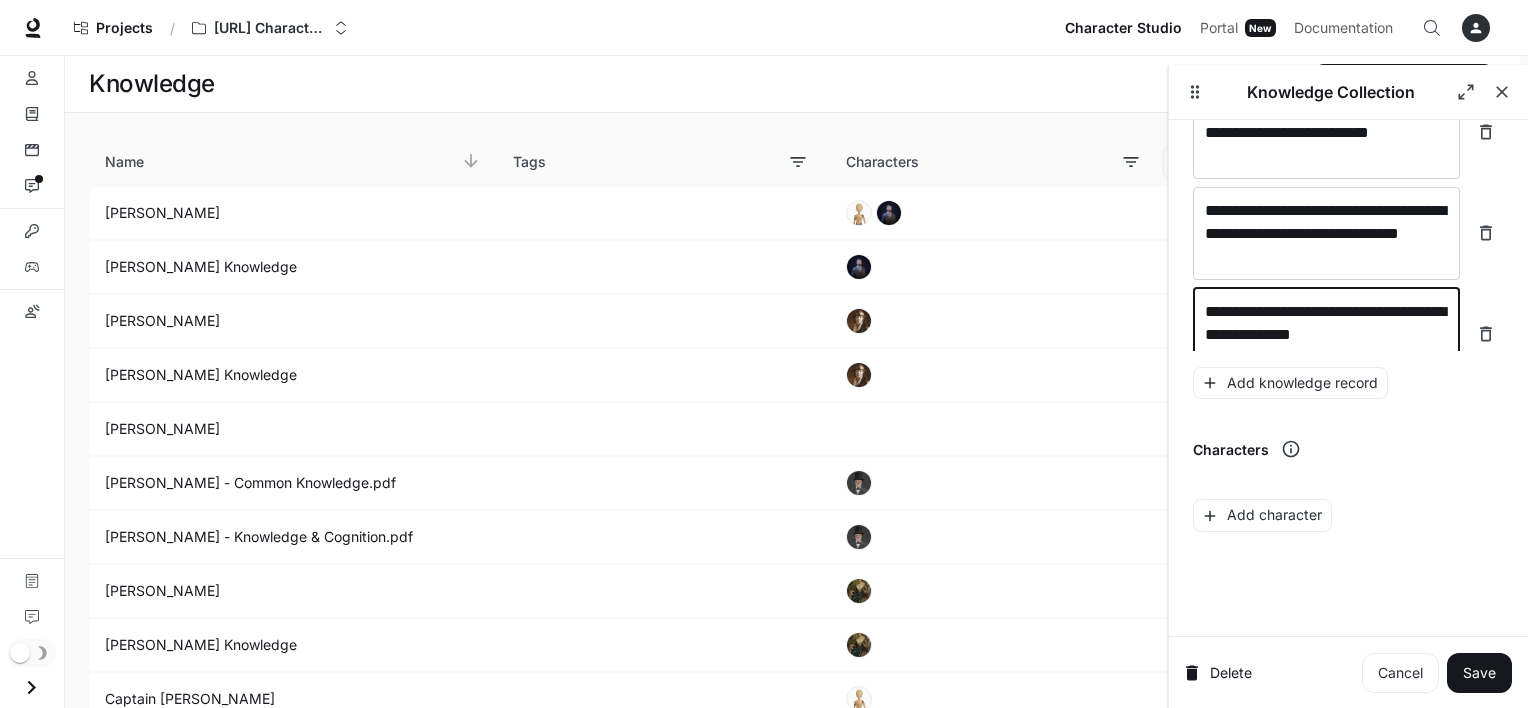 scroll, scrollTop: 4740, scrollLeft: 0, axis: vertical 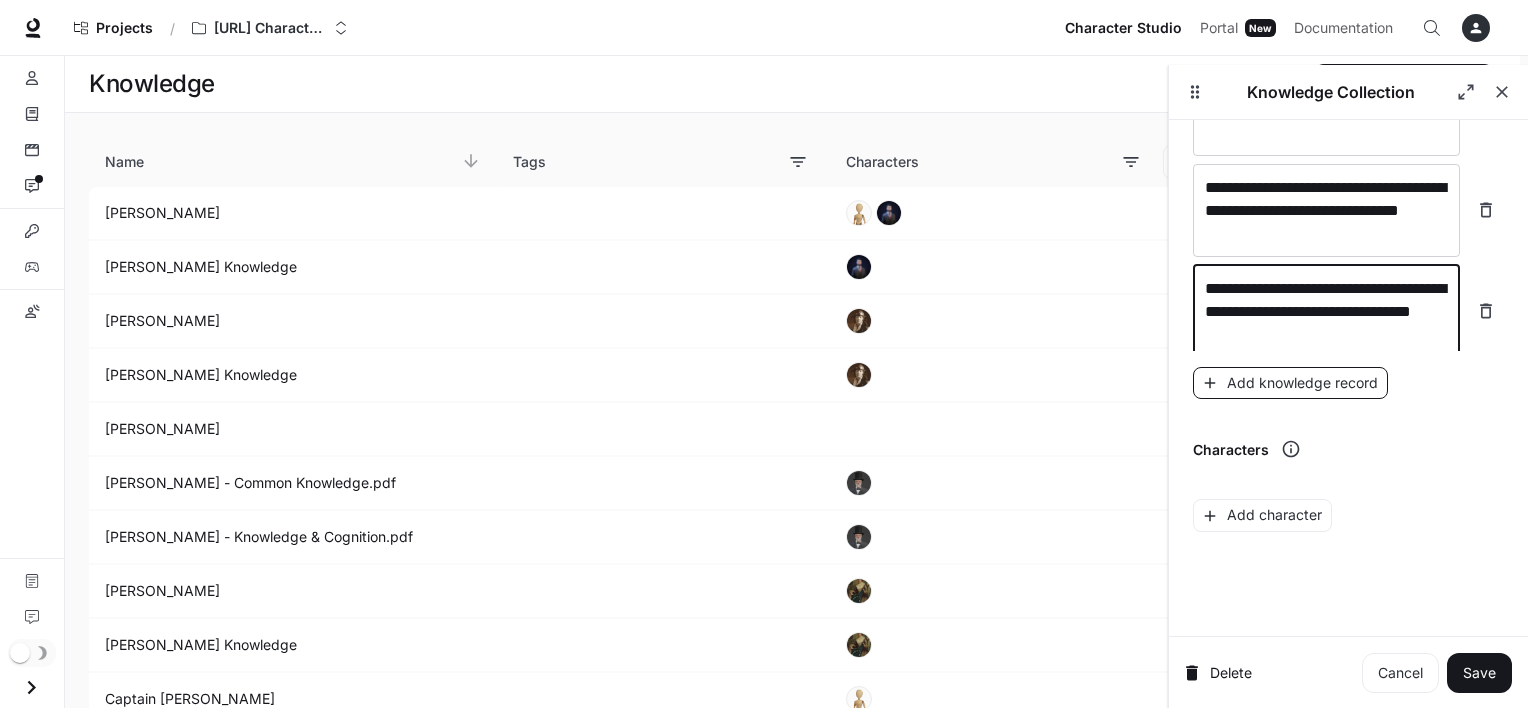 type on "**********" 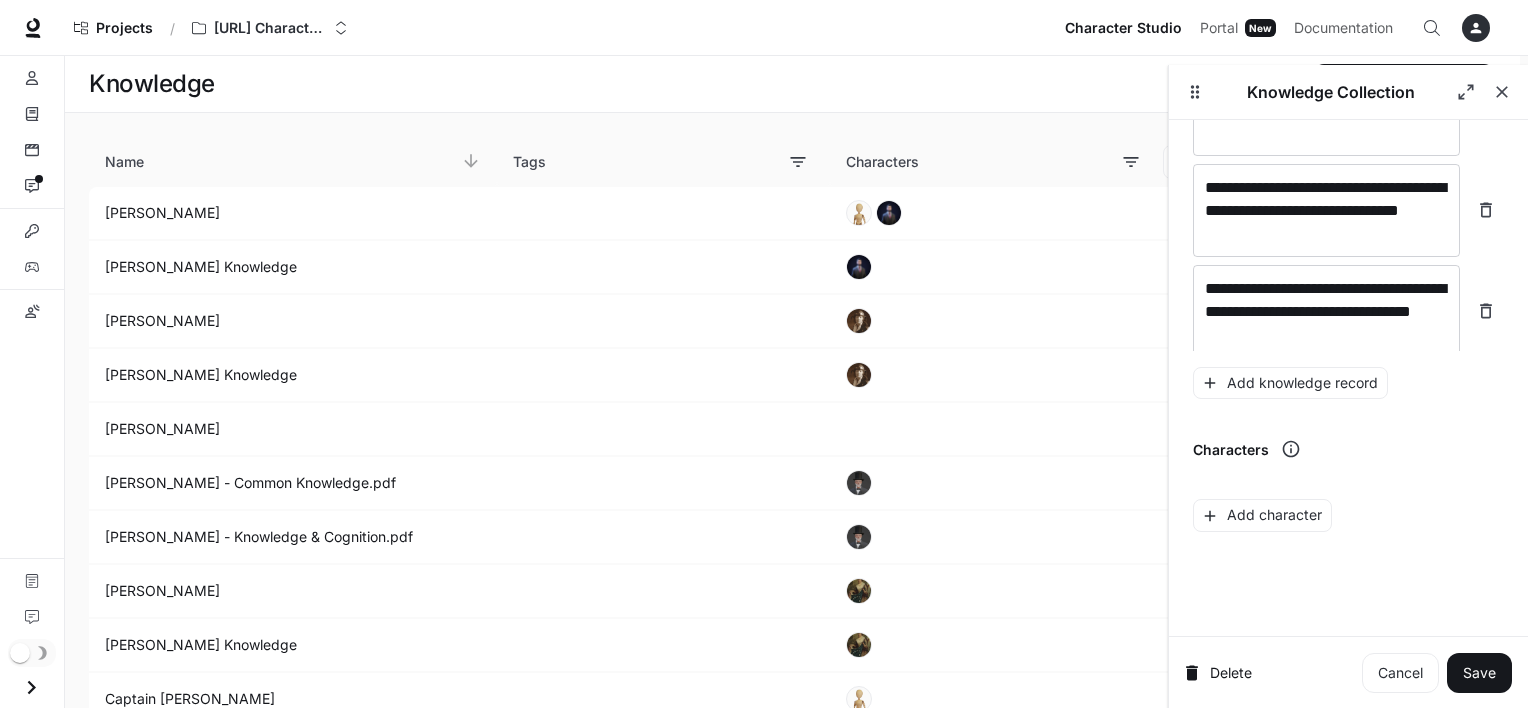 scroll, scrollTop: 4818, scrollLeft: 0, axis: vertical 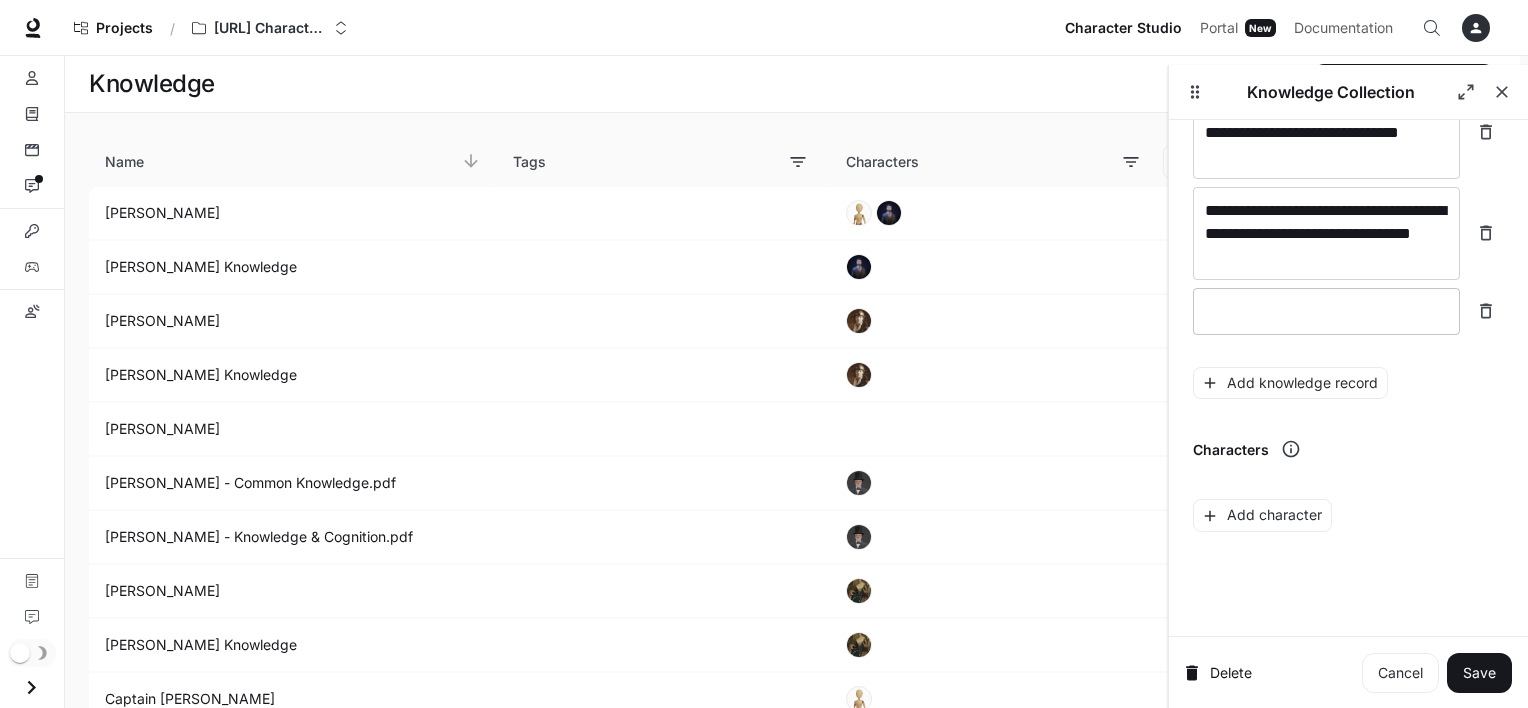 click at bounding box center (1326, 311) 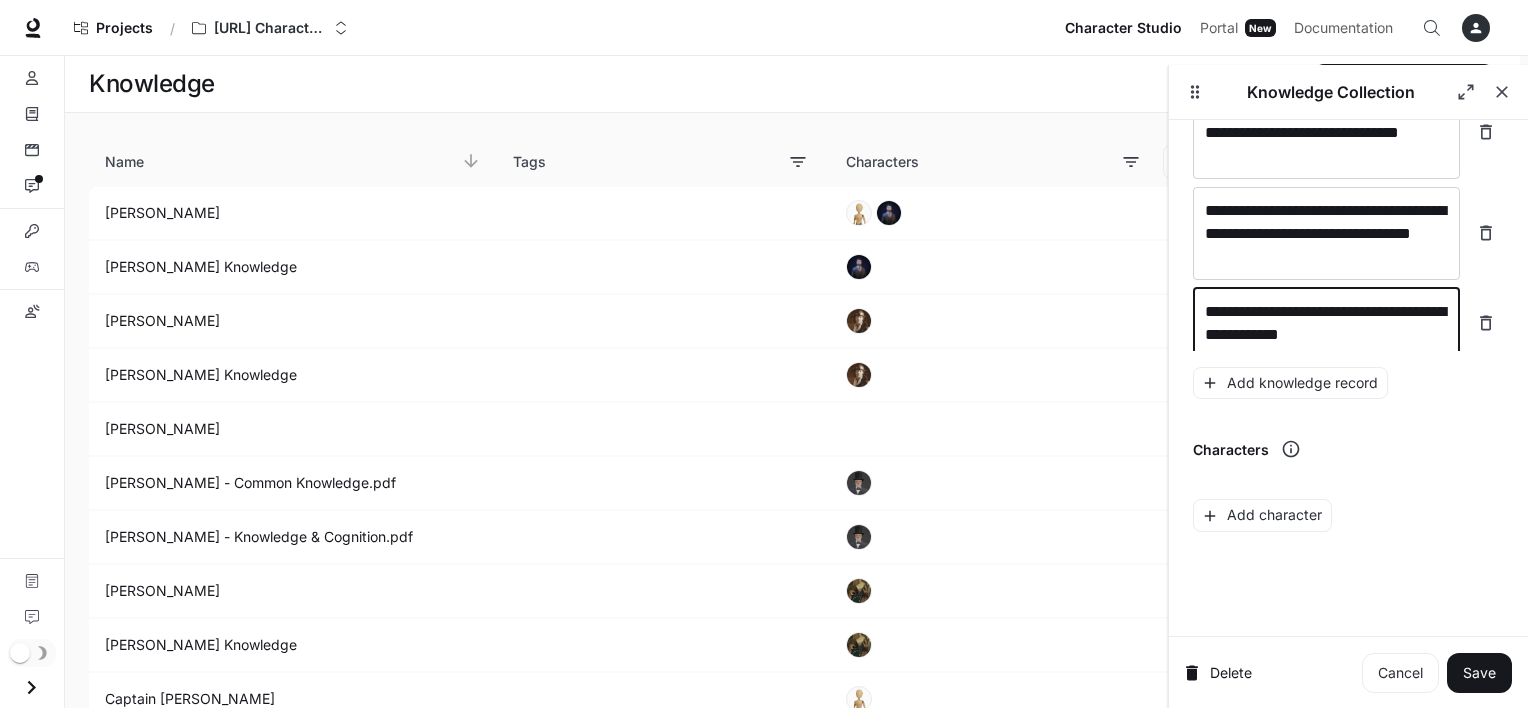 scroll, scrollTop: 4833, scrollLeft: 0, axis: vertical 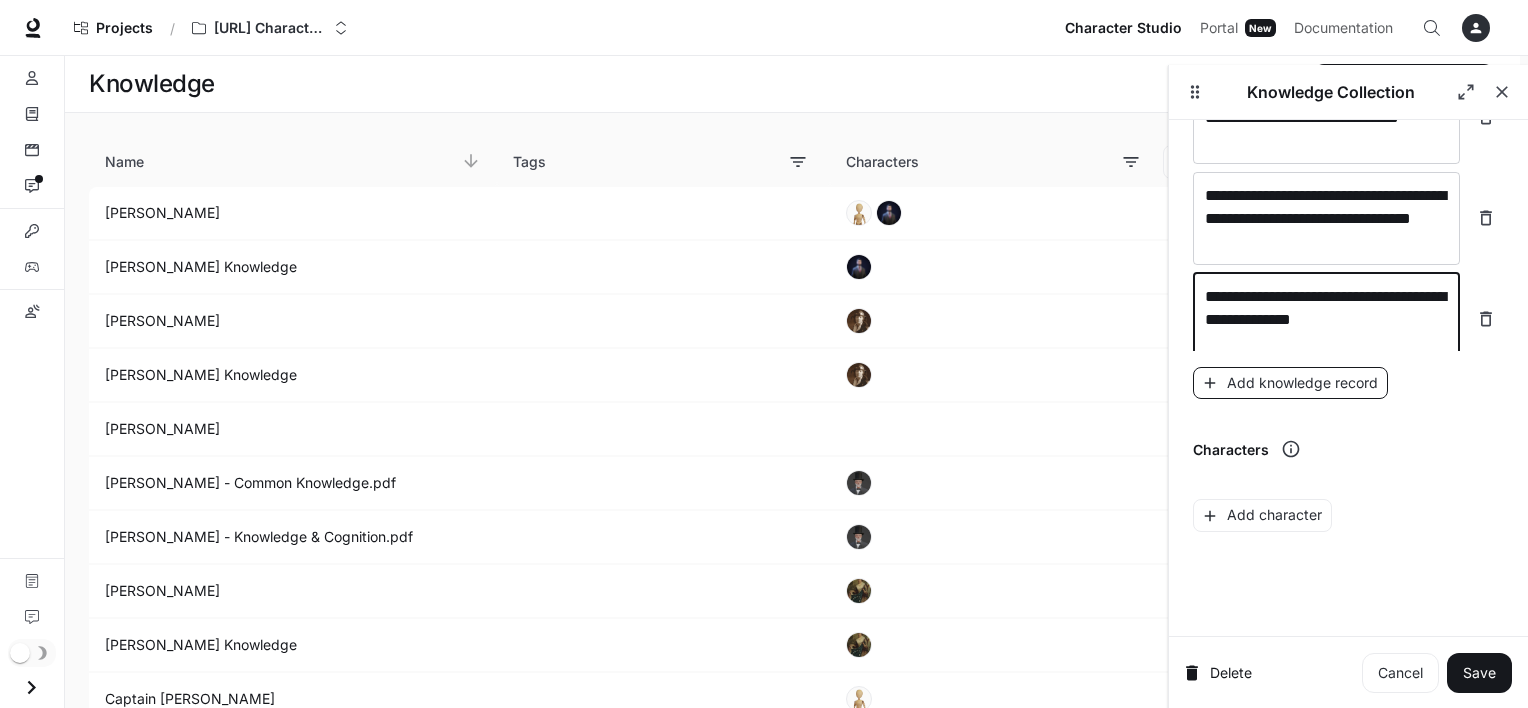 type on "**********" 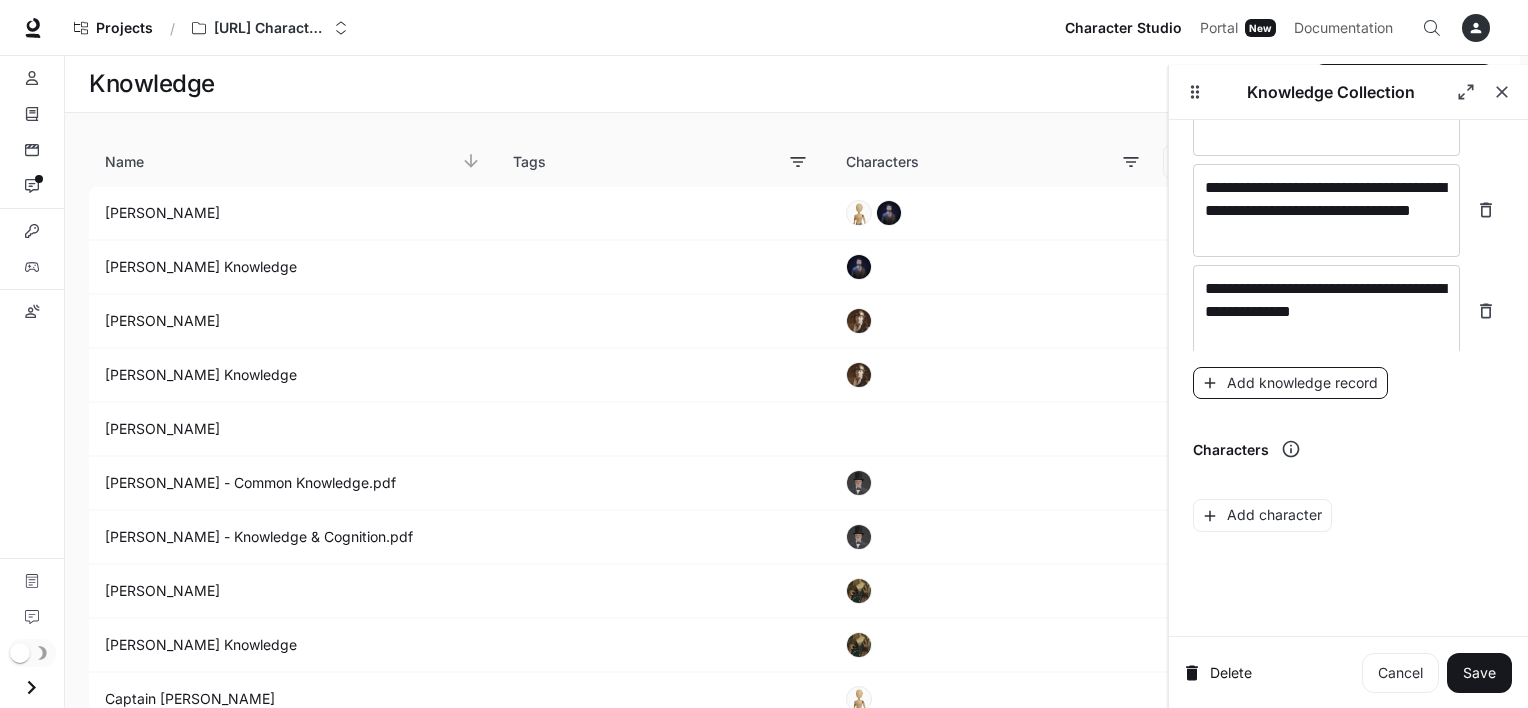 scroll, scrollTop: 4911, scrollLeft: 0, axis: vertical 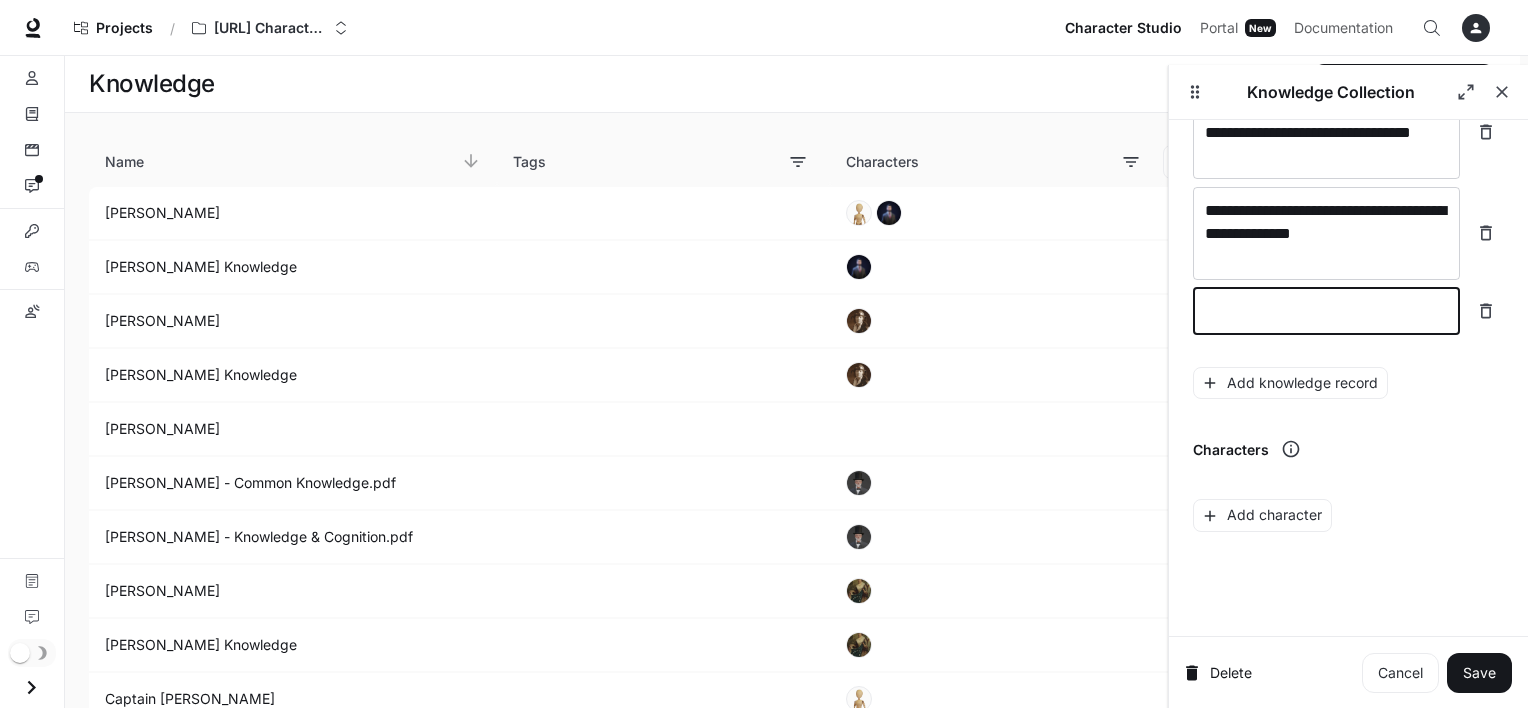 click at bounding box center [1326, 311] 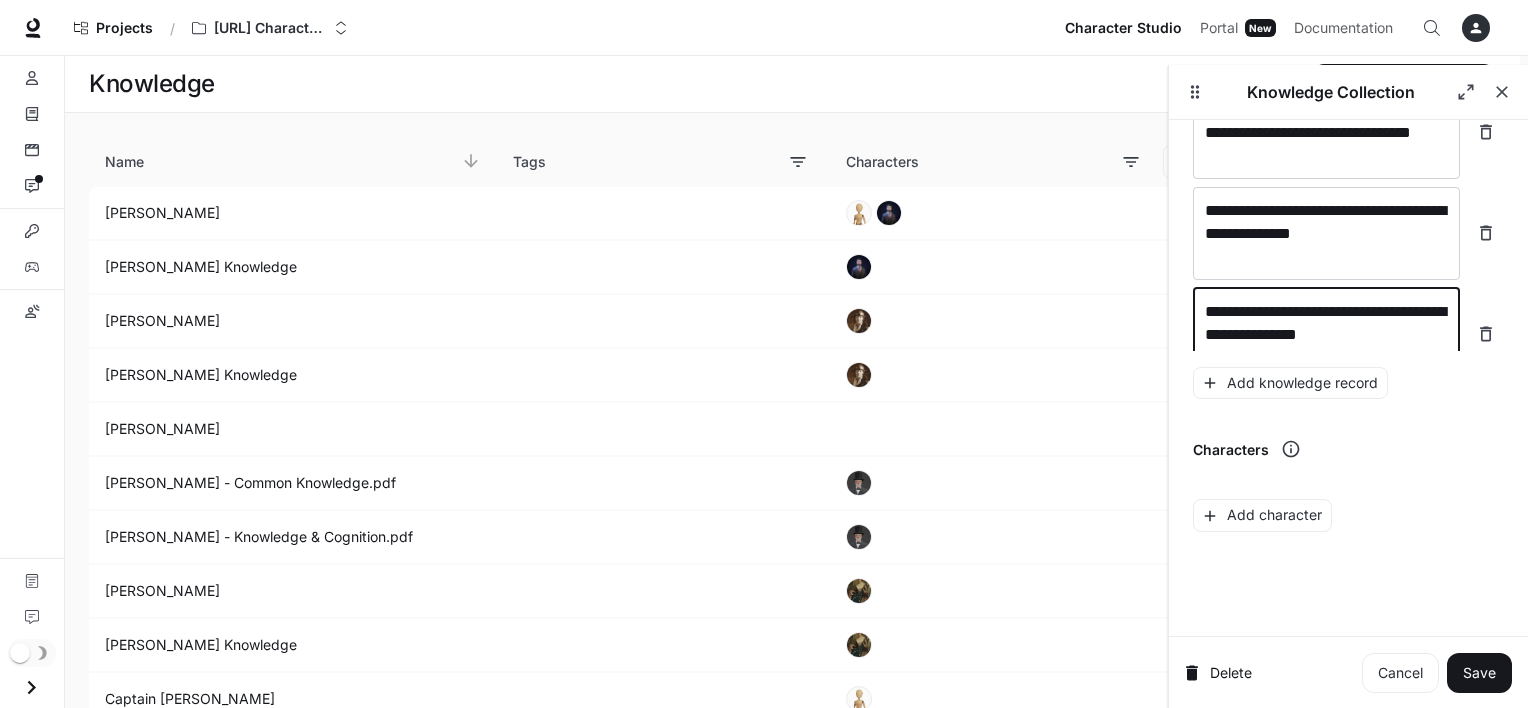 scroll, scrollTop: 4927, scrollLeft: 0, axis: vertical 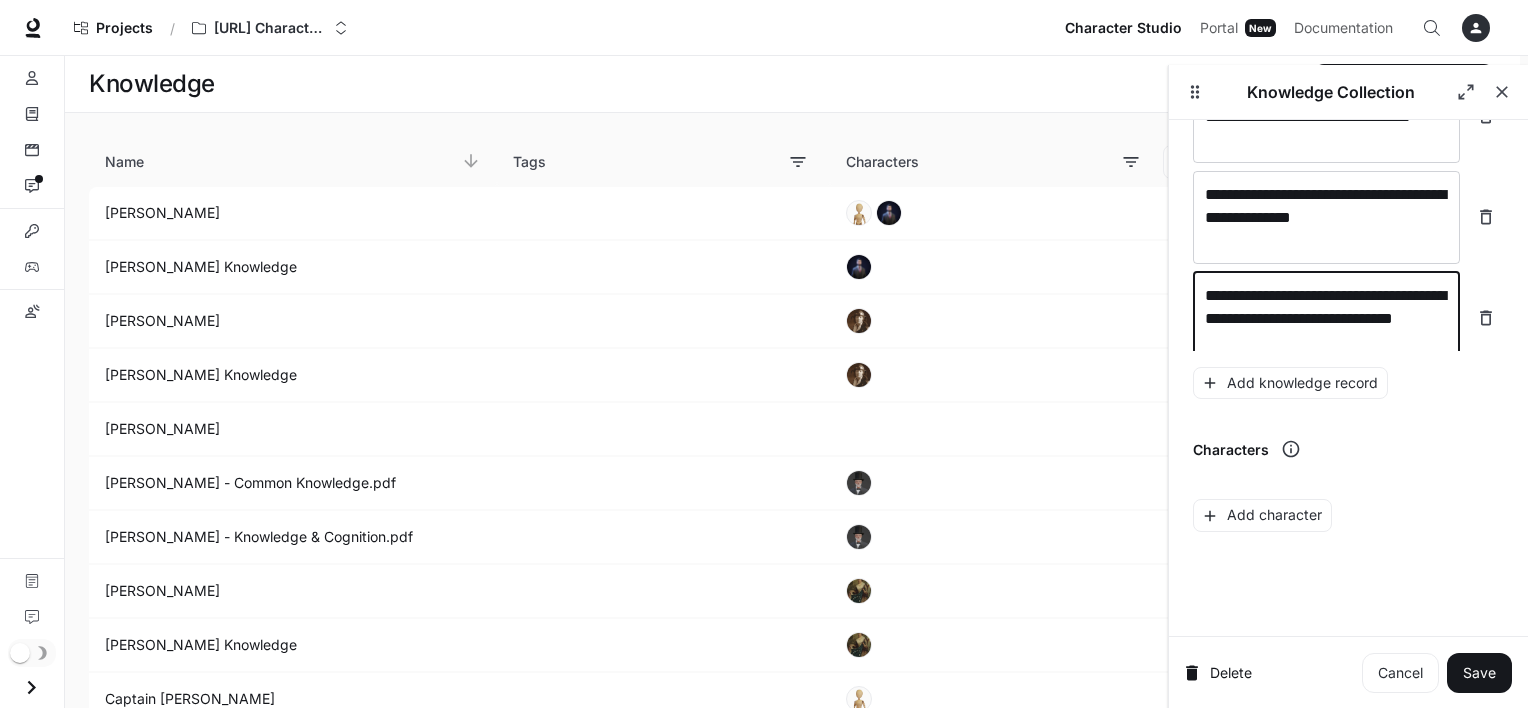click on "**********" at bounding box center (1326, 318) 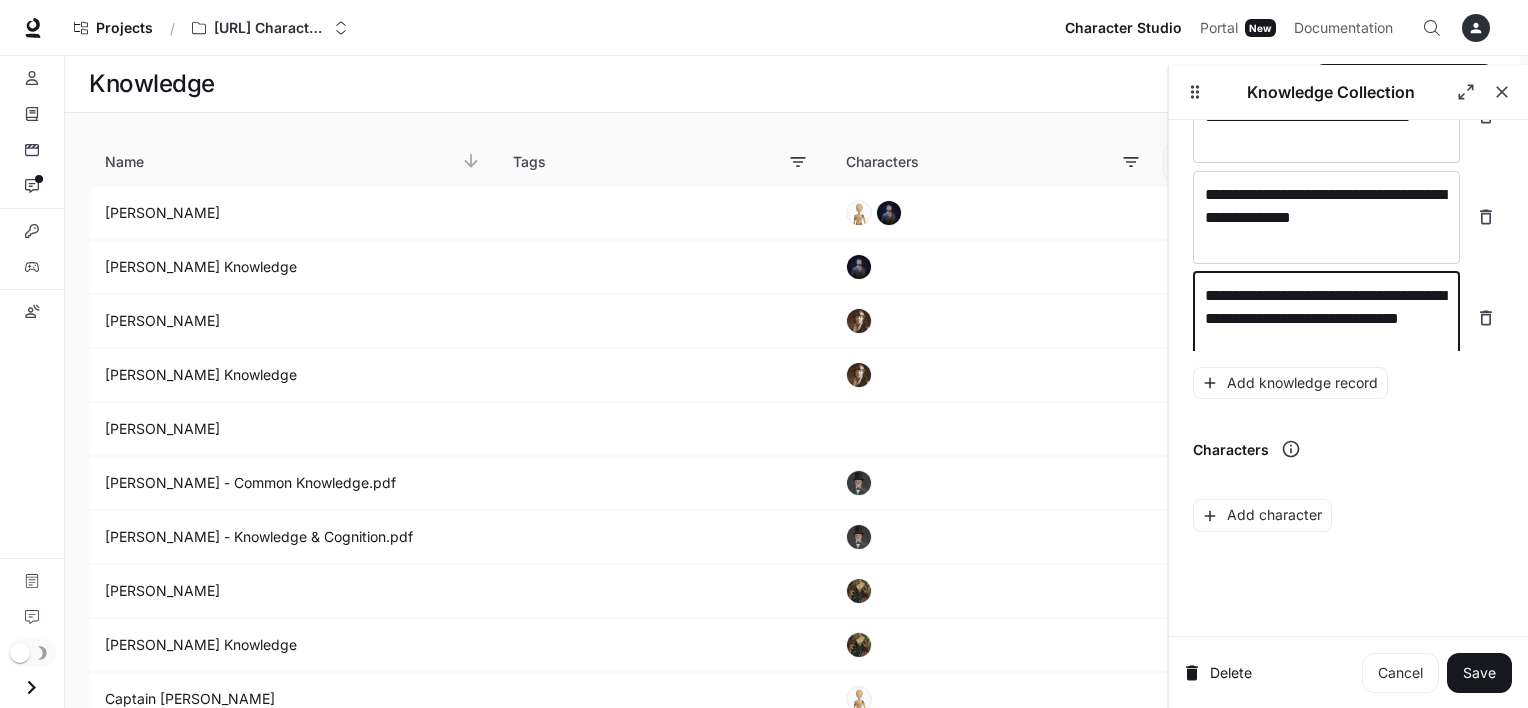 type on "**********" 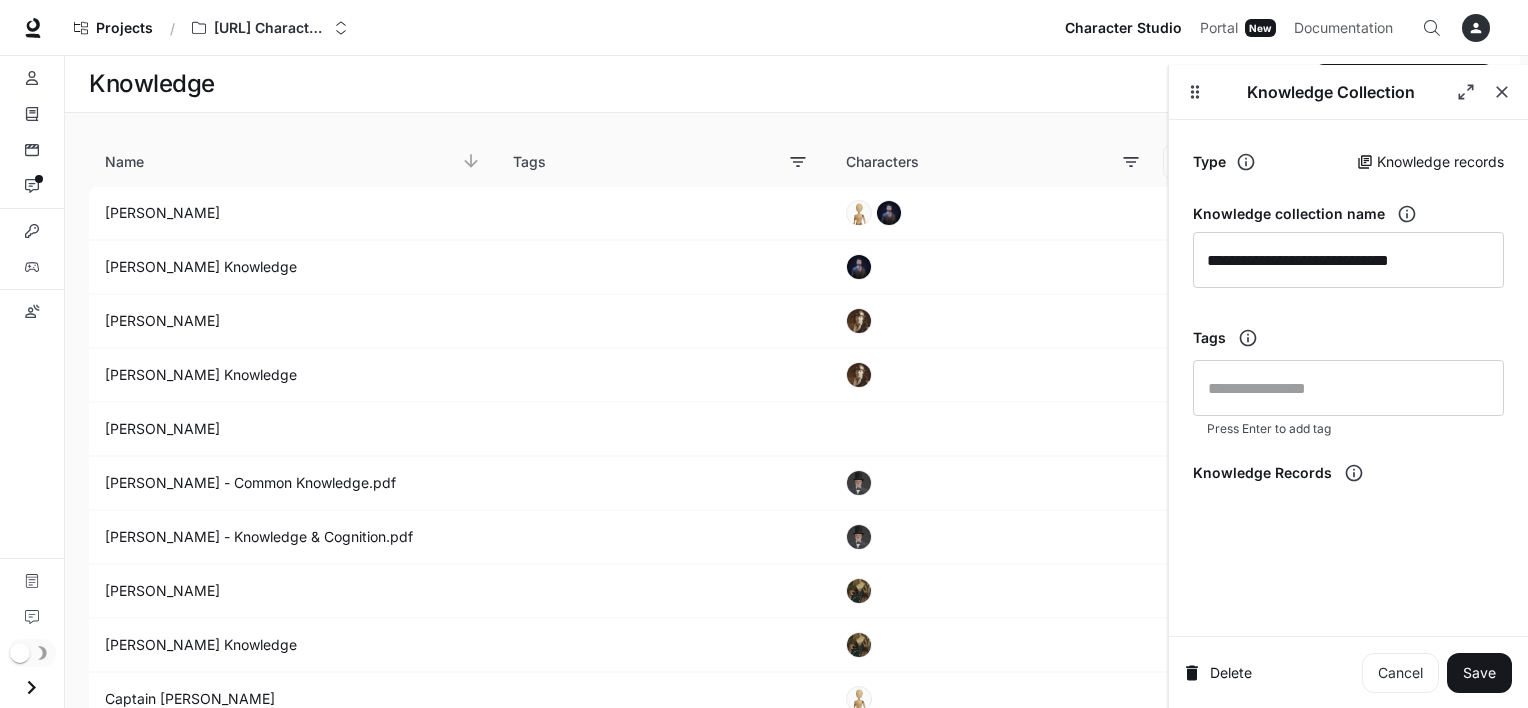 scroll, scrollTop: 0, scrollLeft: 0, axis: both 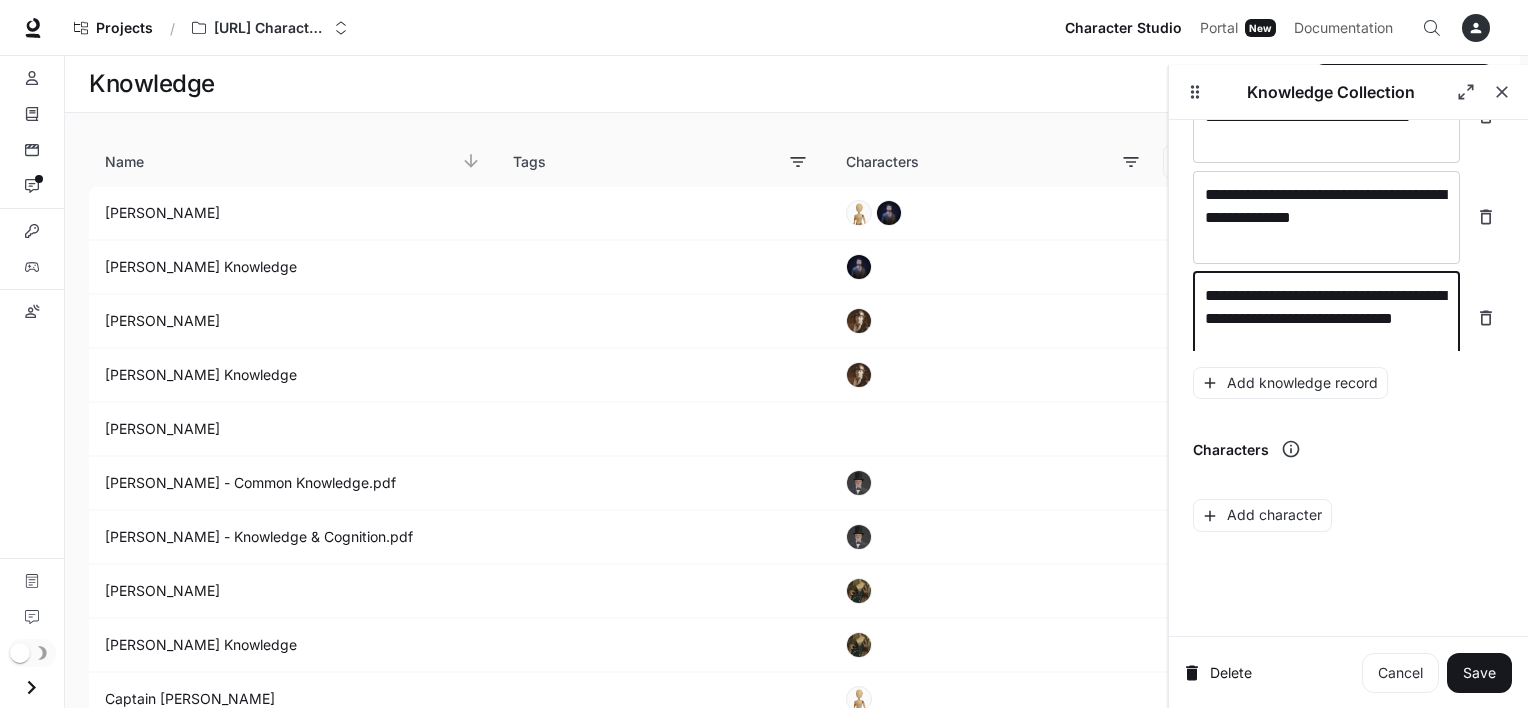 click on "**********" at bounding box center (1326, 318) 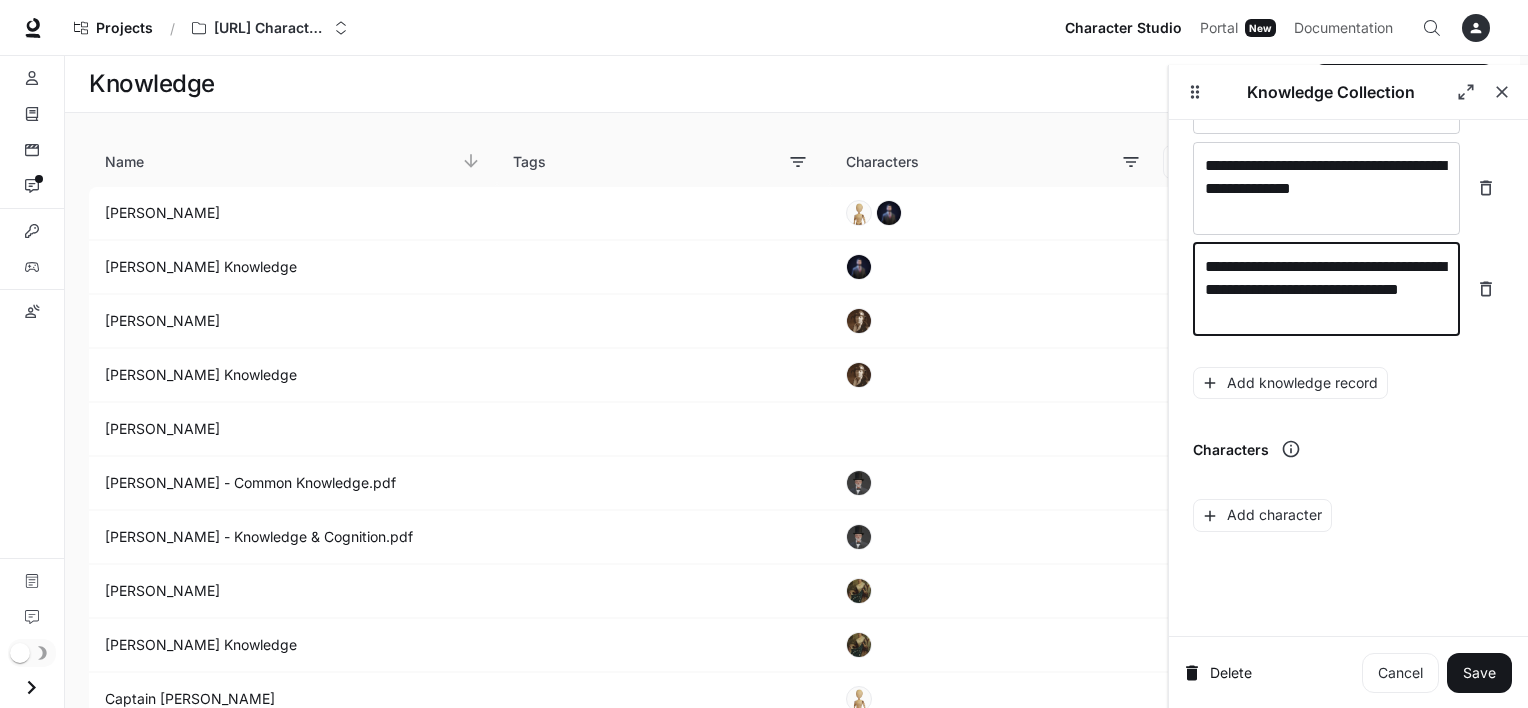 scroll, scrollTop: 4948, scrollLeft: 0, axis: vertical 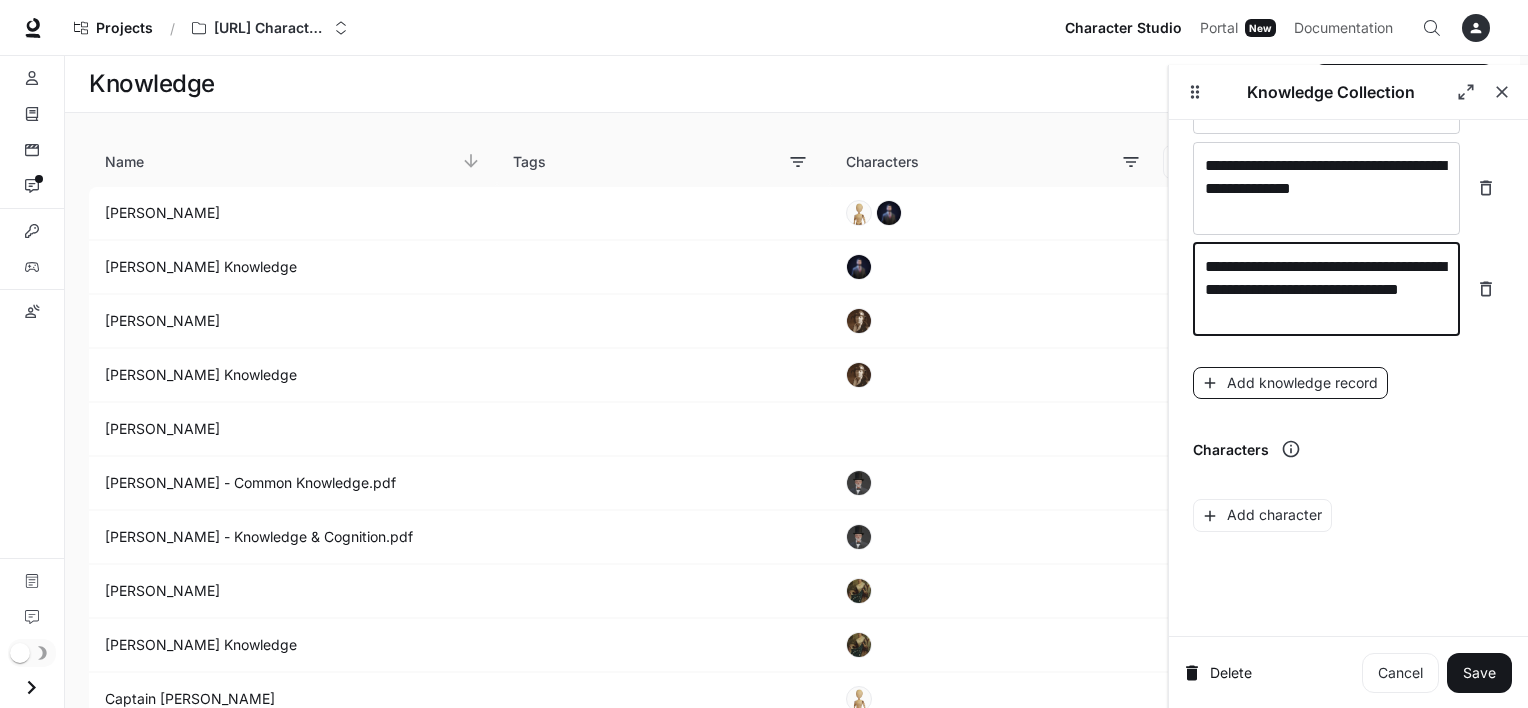 type on "**********" 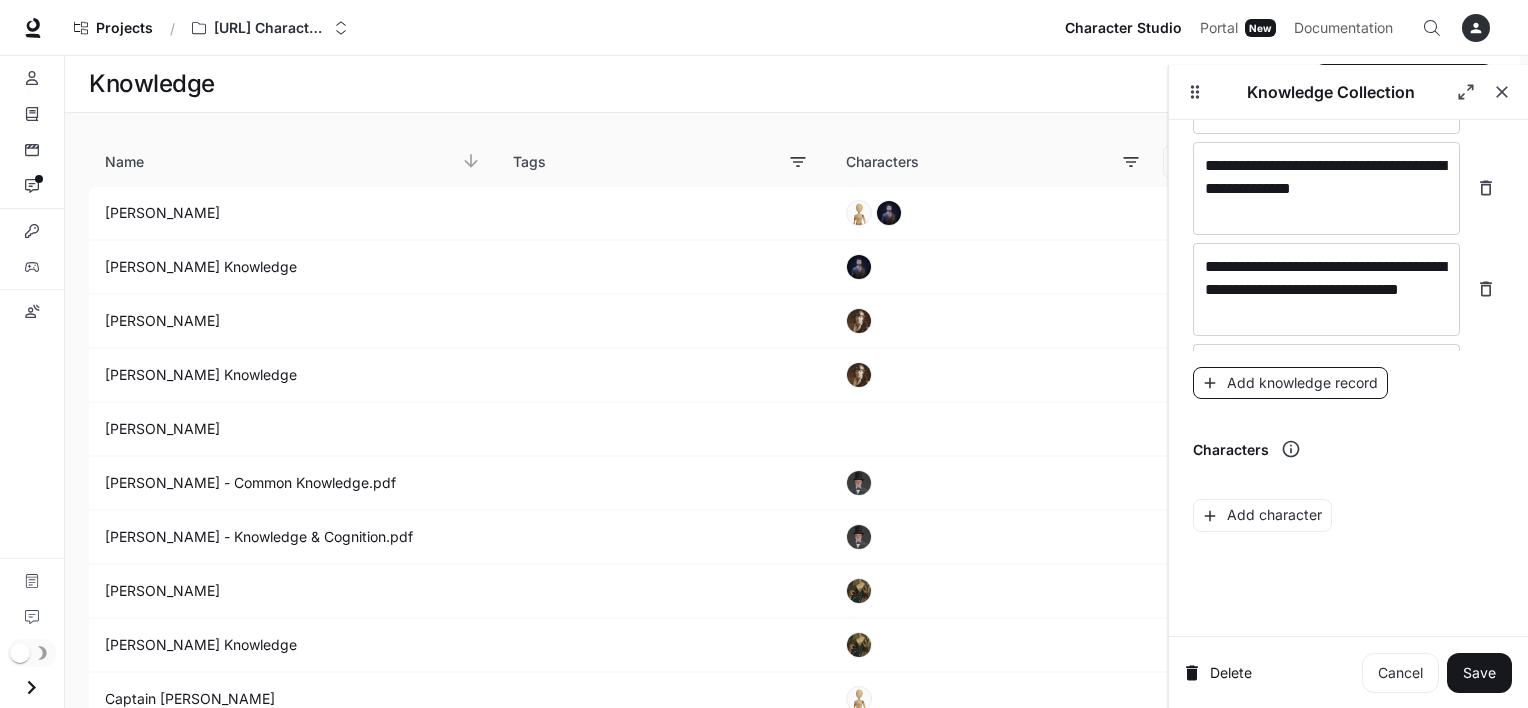 scroll, scrollTop: 5004, scrollLeft: 0, axis: vertical 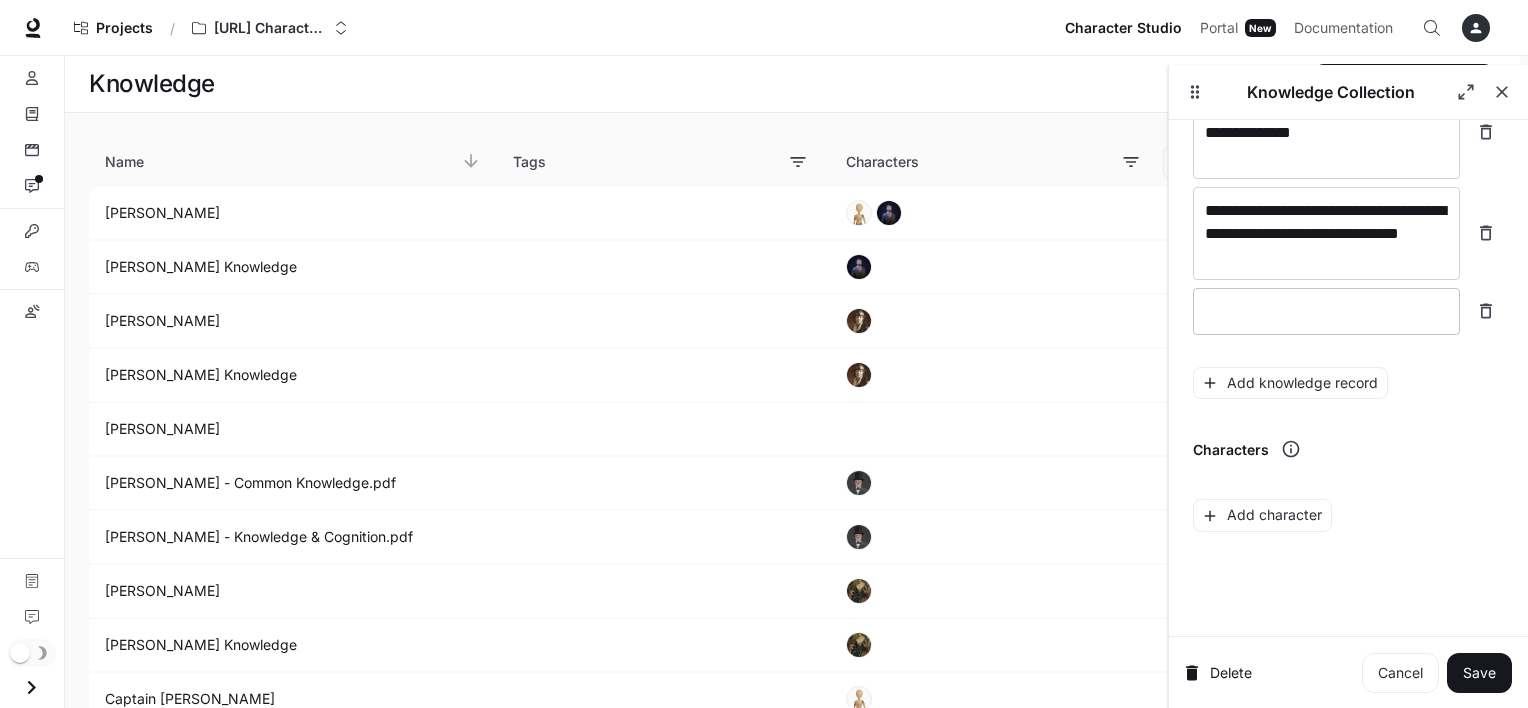 click at bounding box center [1326, 311] 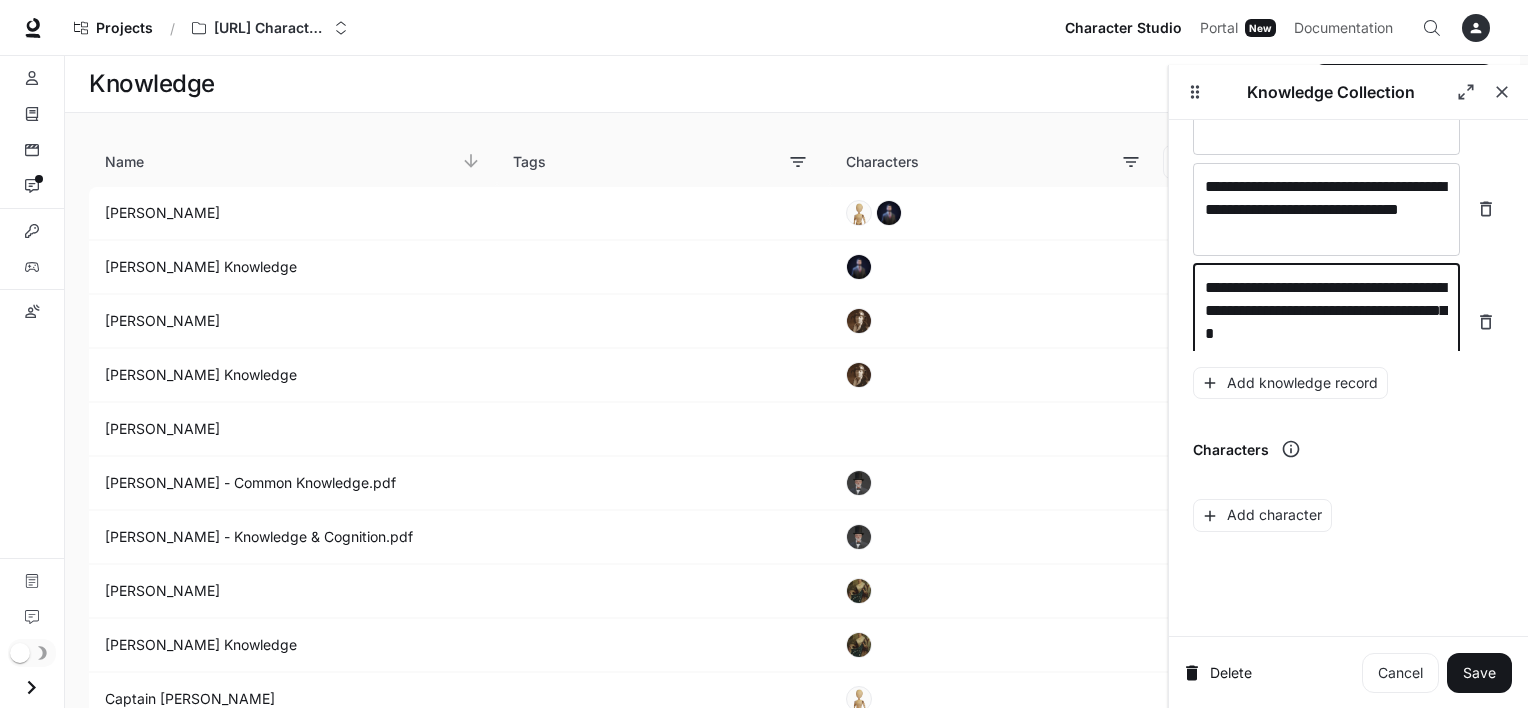 scroll, scrollTop: 5043, scrollLeft: 0, axis: vertical 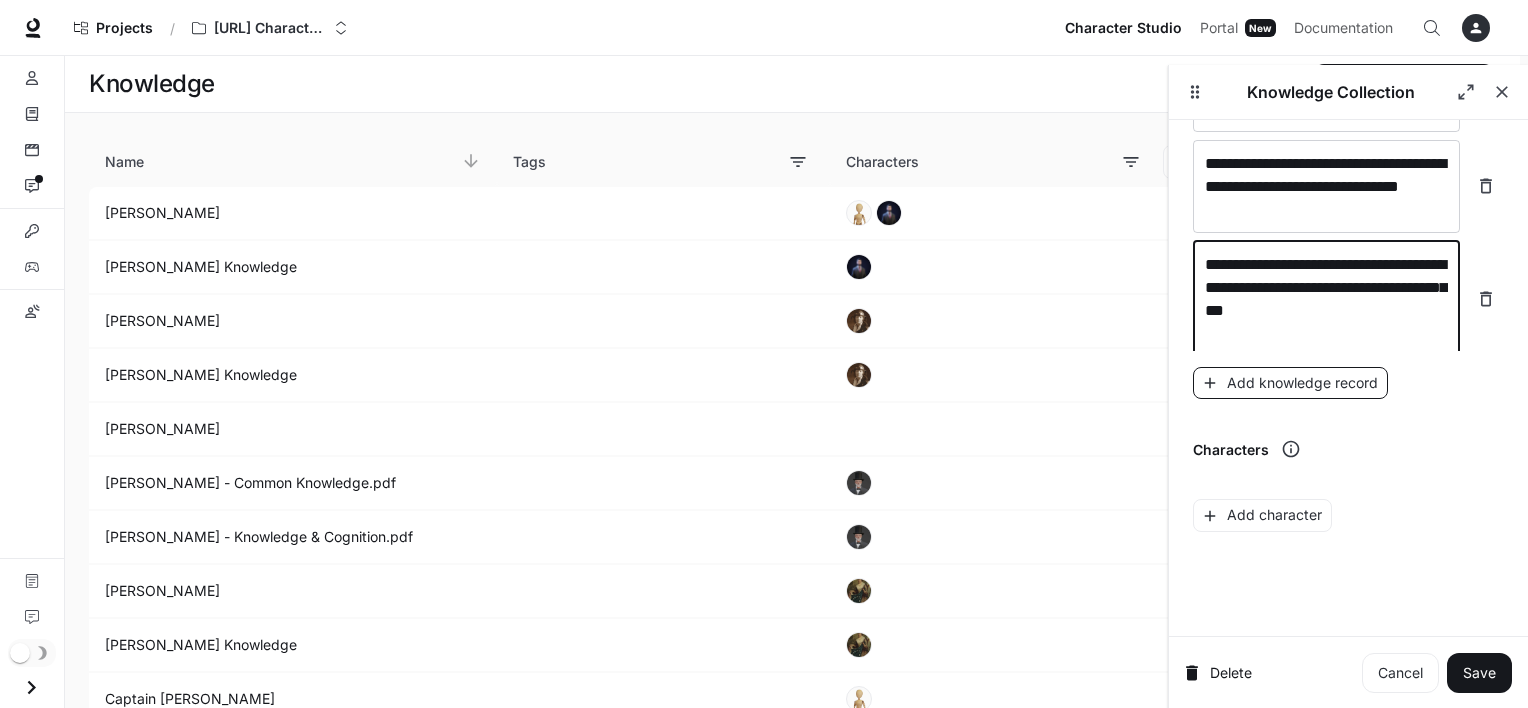 type on "**********" 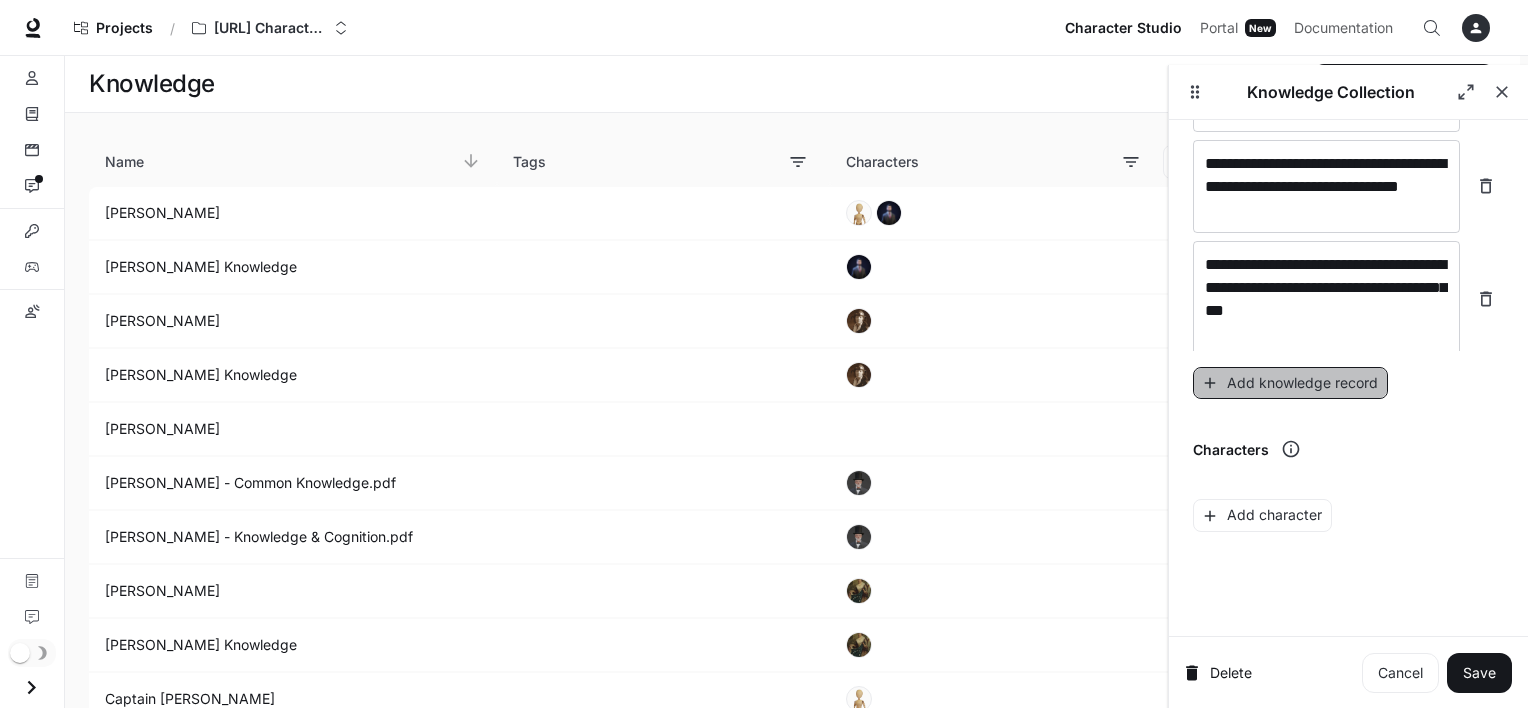 click on "Add knowledge record" at bounding box center [1290, 383] 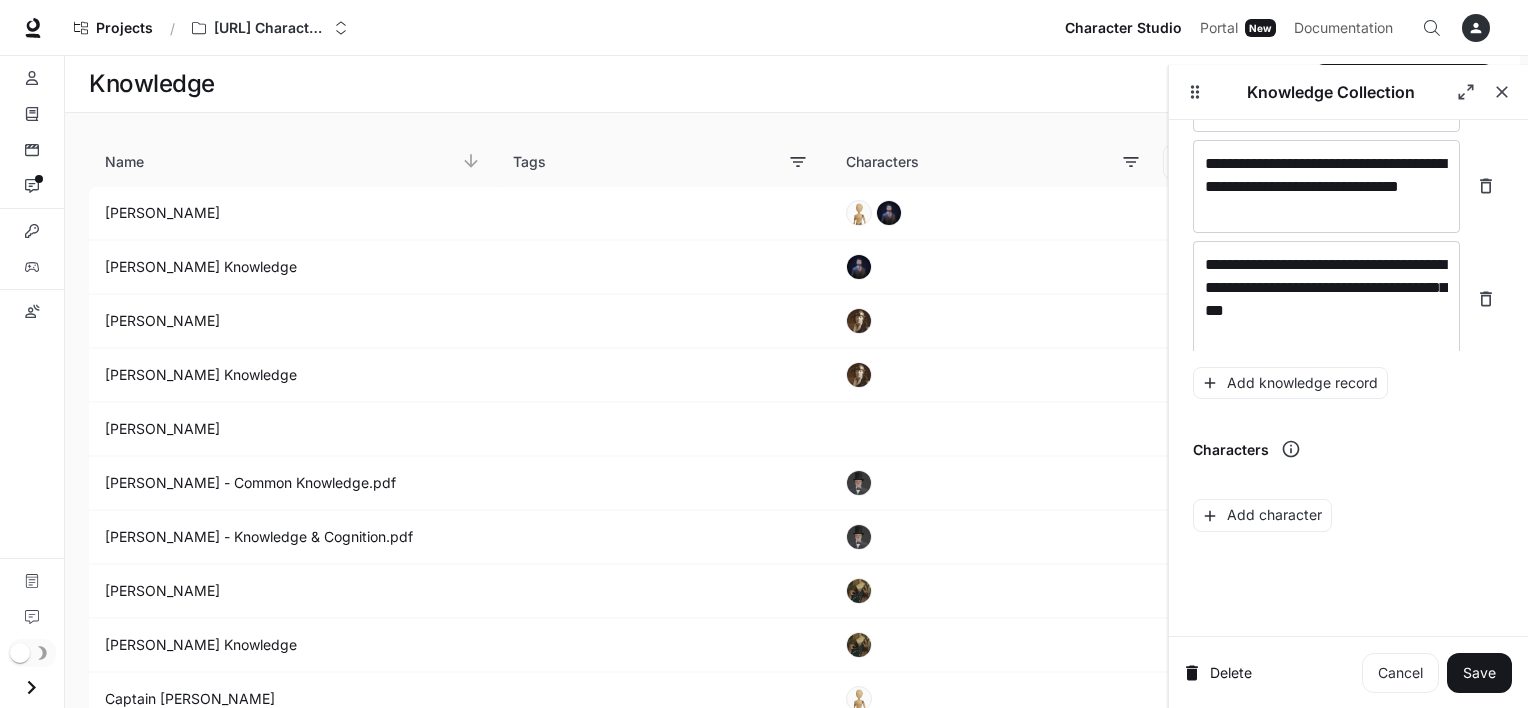 scroll, scrollTop: 5096, scrollLeft: 0, axis: vertical 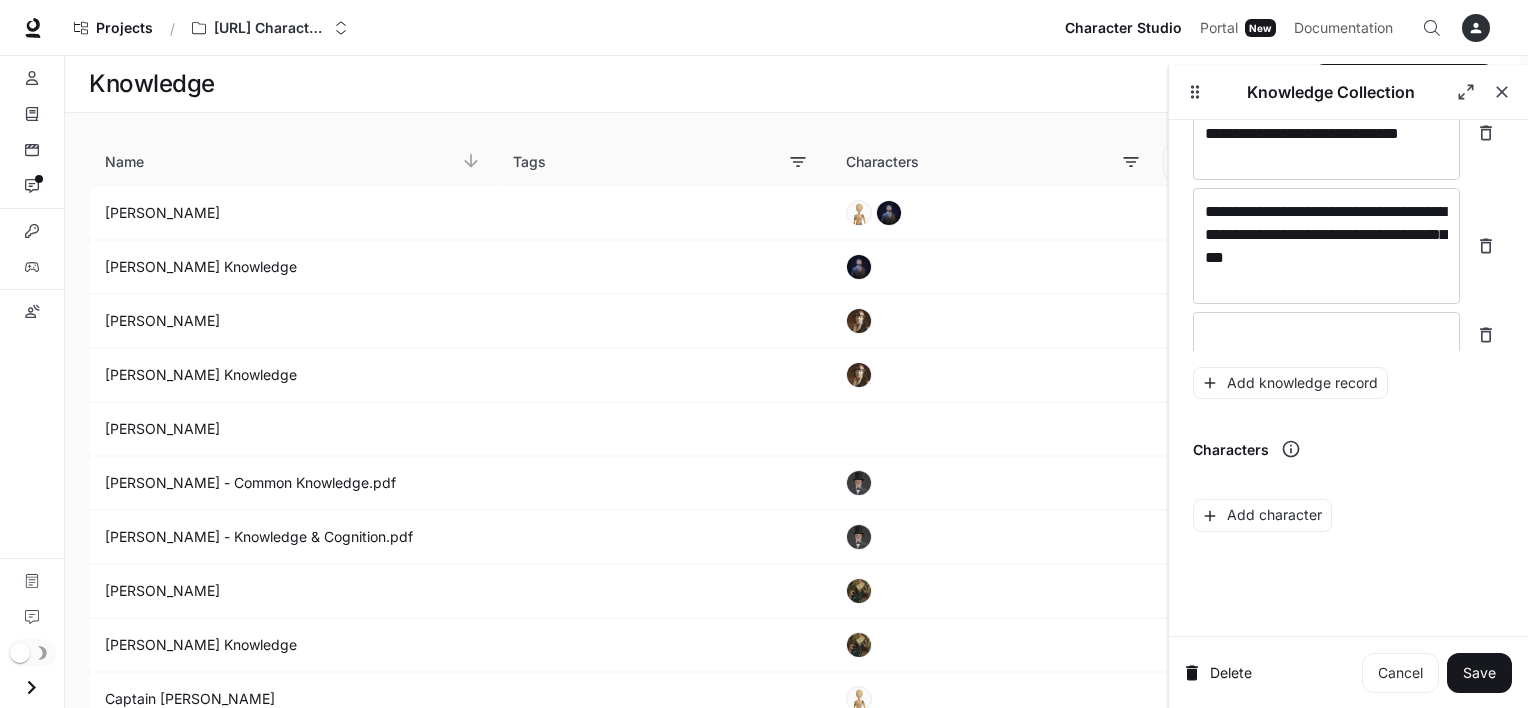 click on "**********" at bounding box center [1348, -2393] 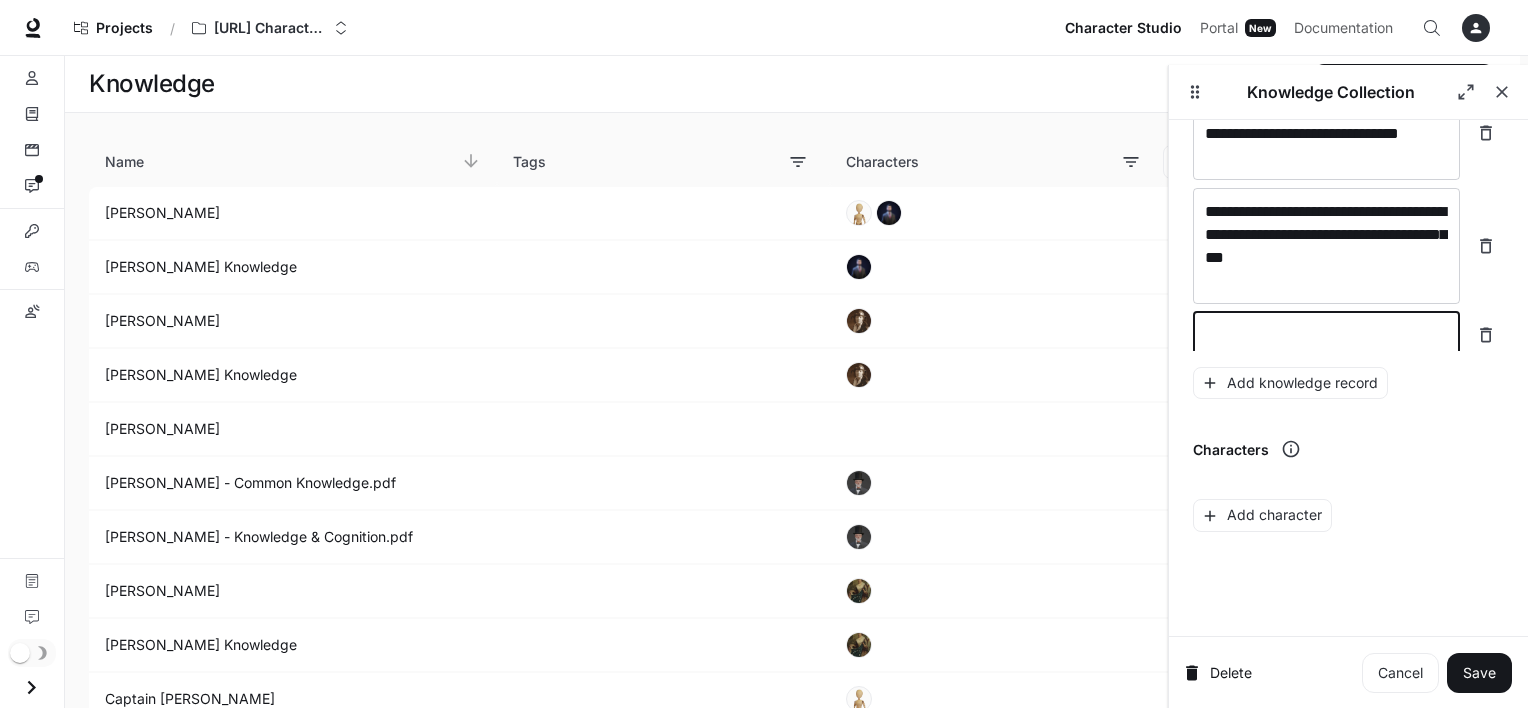 click at bounding box center [1326, 335] 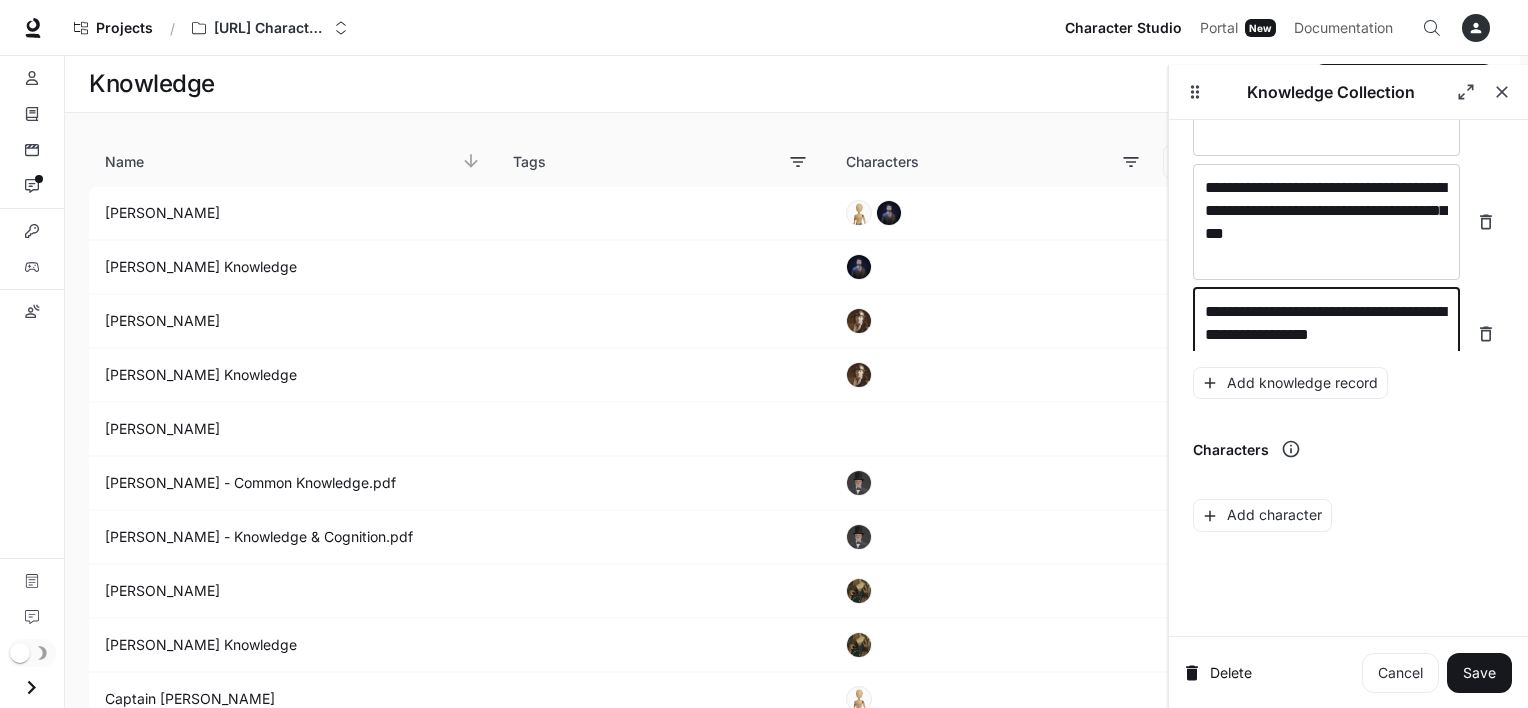 scroll, scrollTop: 5136, scrollLeft: 0, axis: vertical 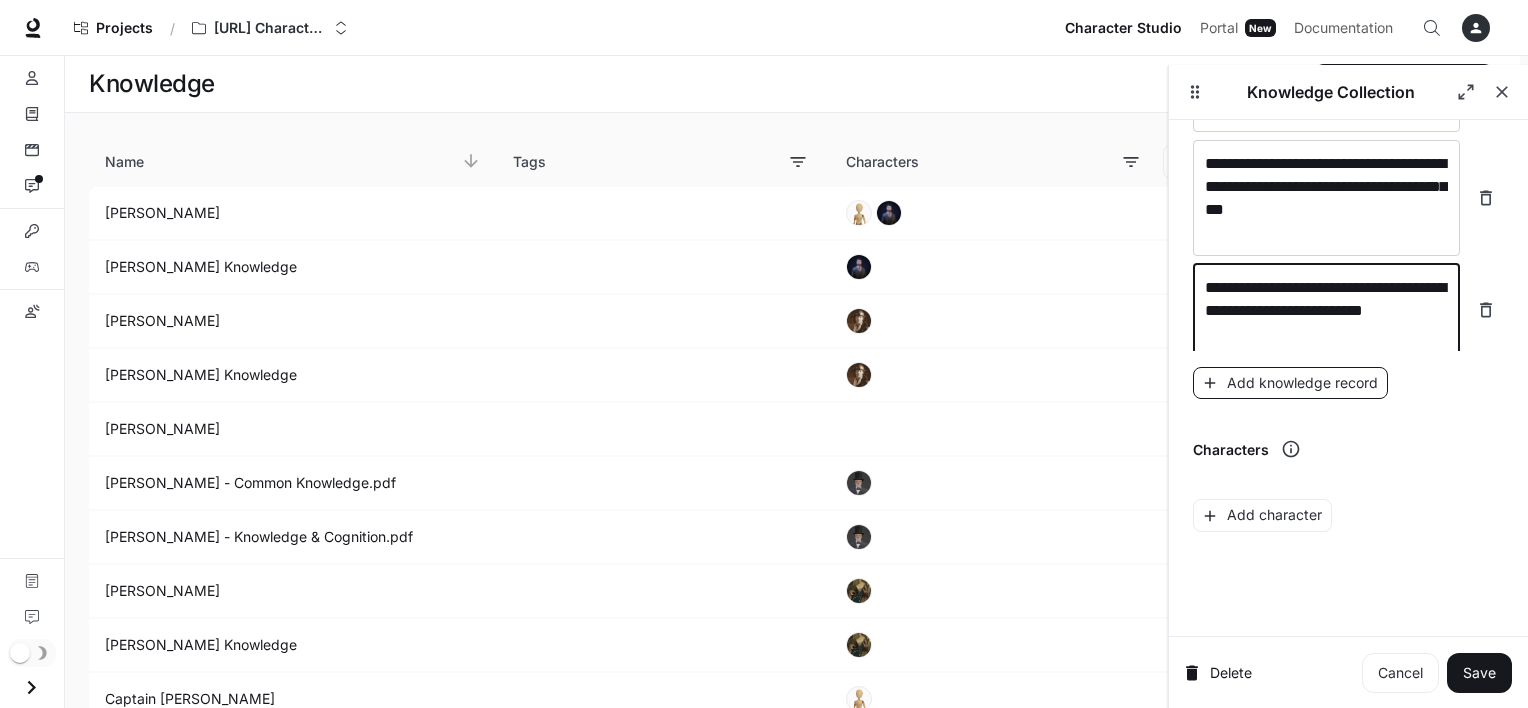 type on "**********" 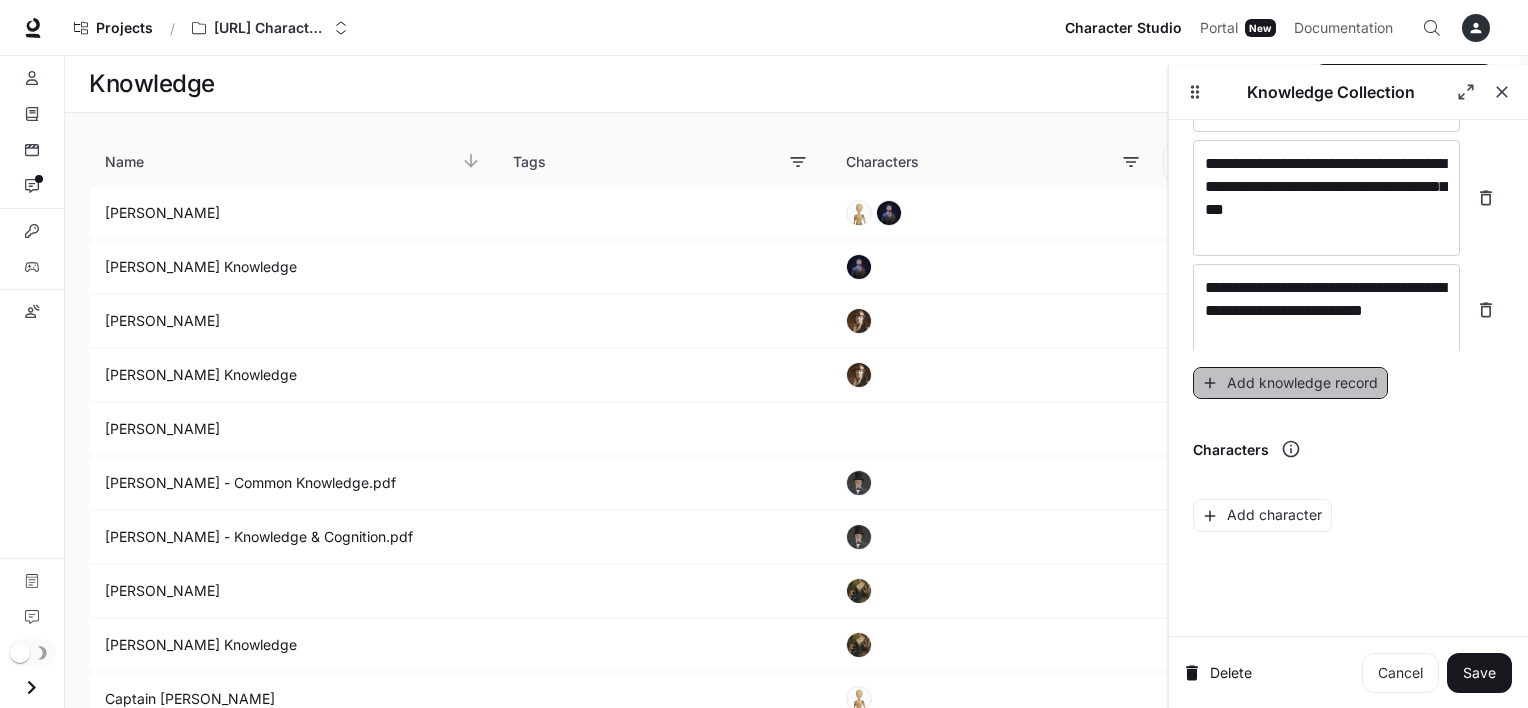 click on "Add knowledge record" at bounding box center [1290, 383] 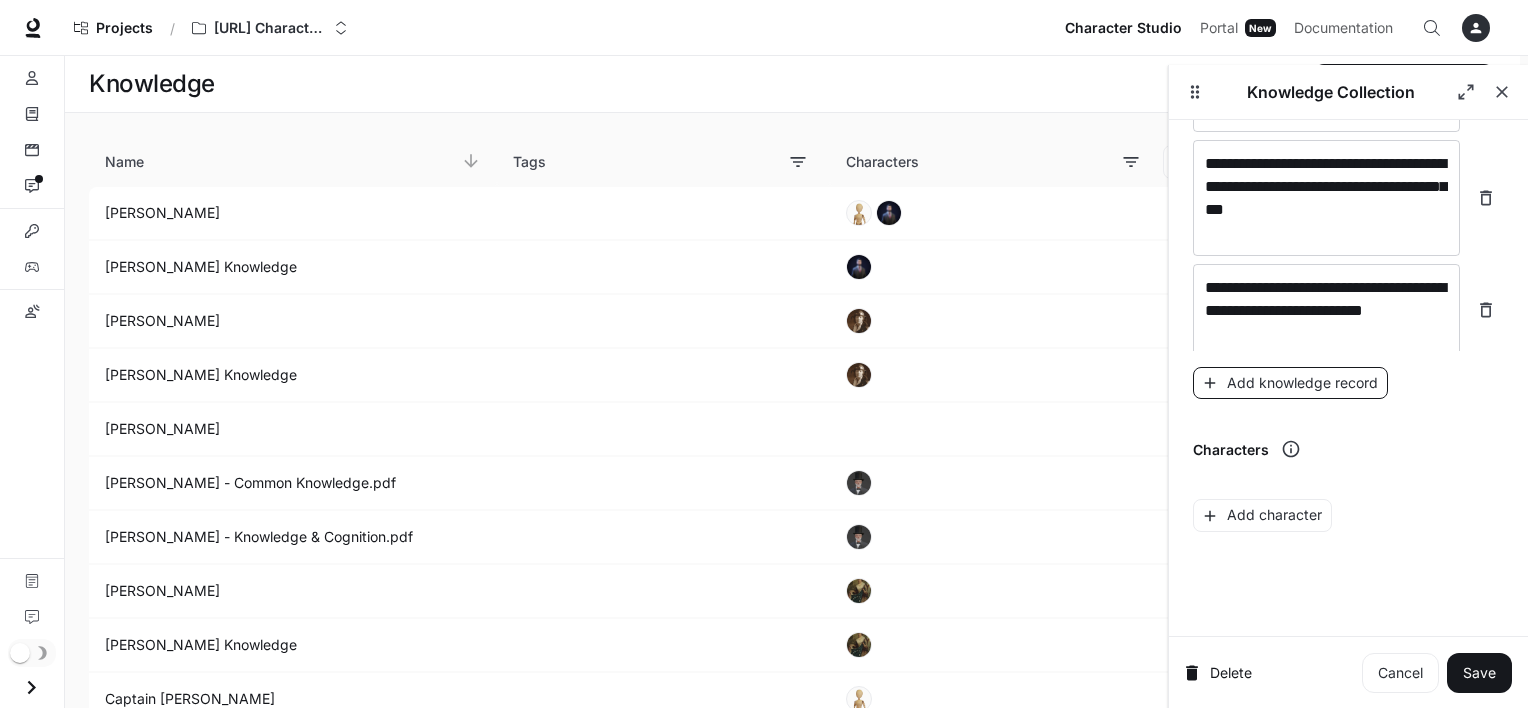 scroll, scrollTop: 5190, scrollLeft: 0, axis: vertical 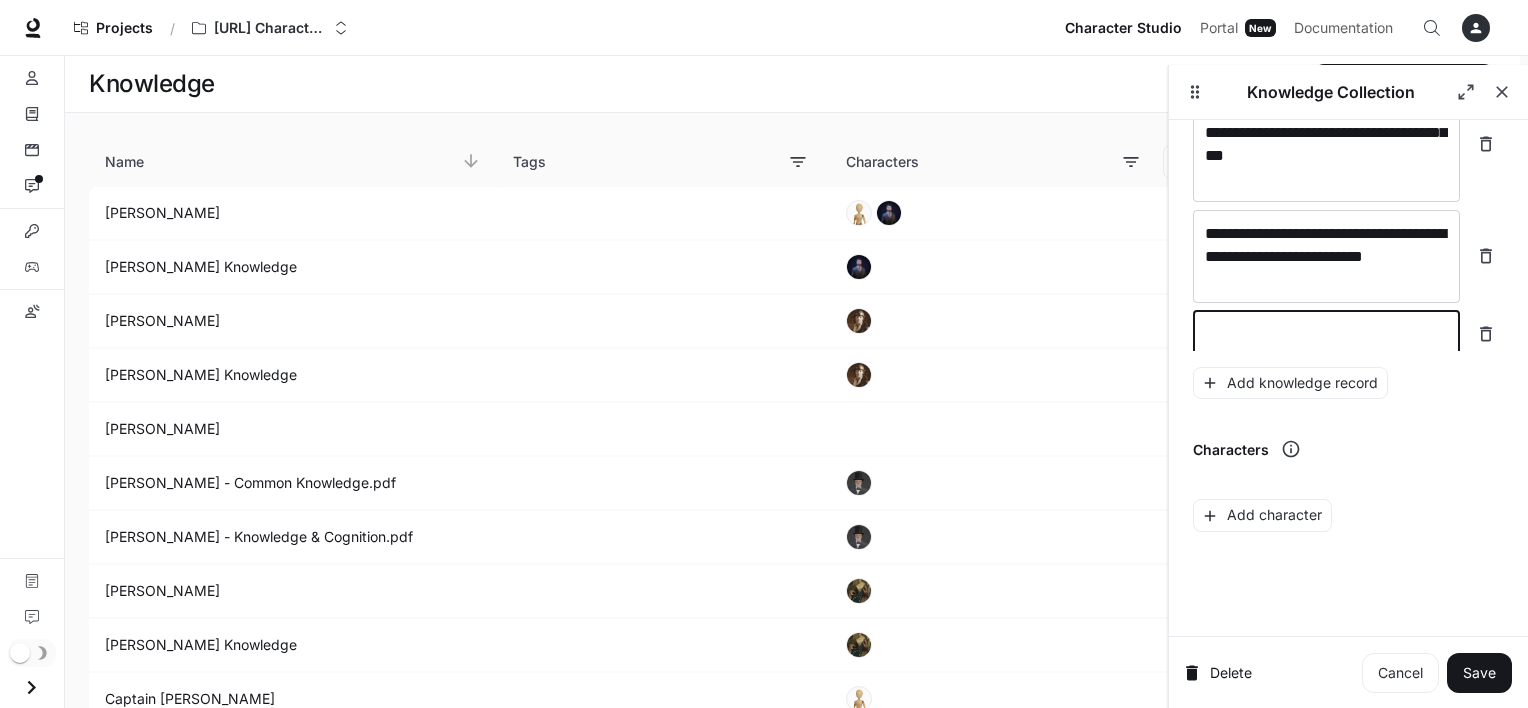 click at bounding box center [1326, 334] 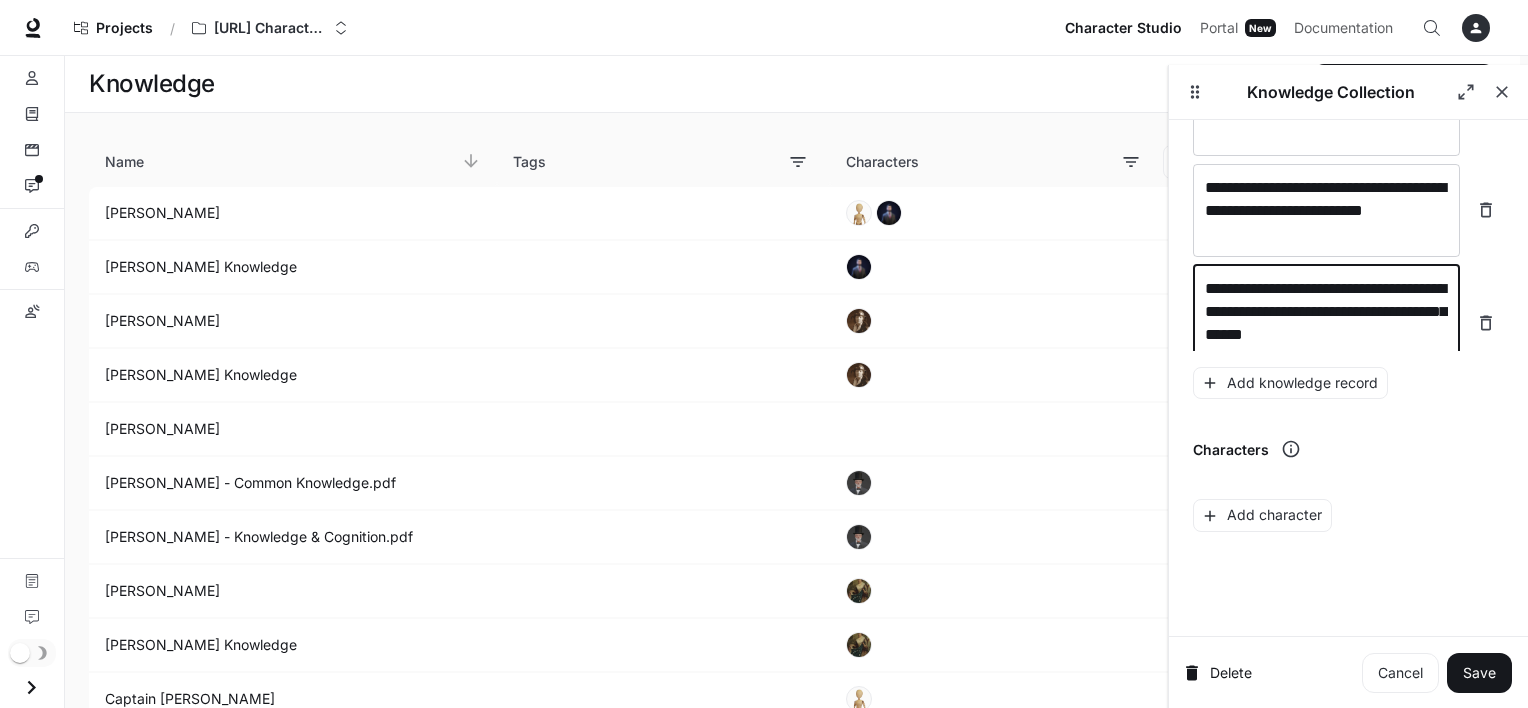 scroll, scrollTop: 5244, scrollLeft: 0, axis: vertical 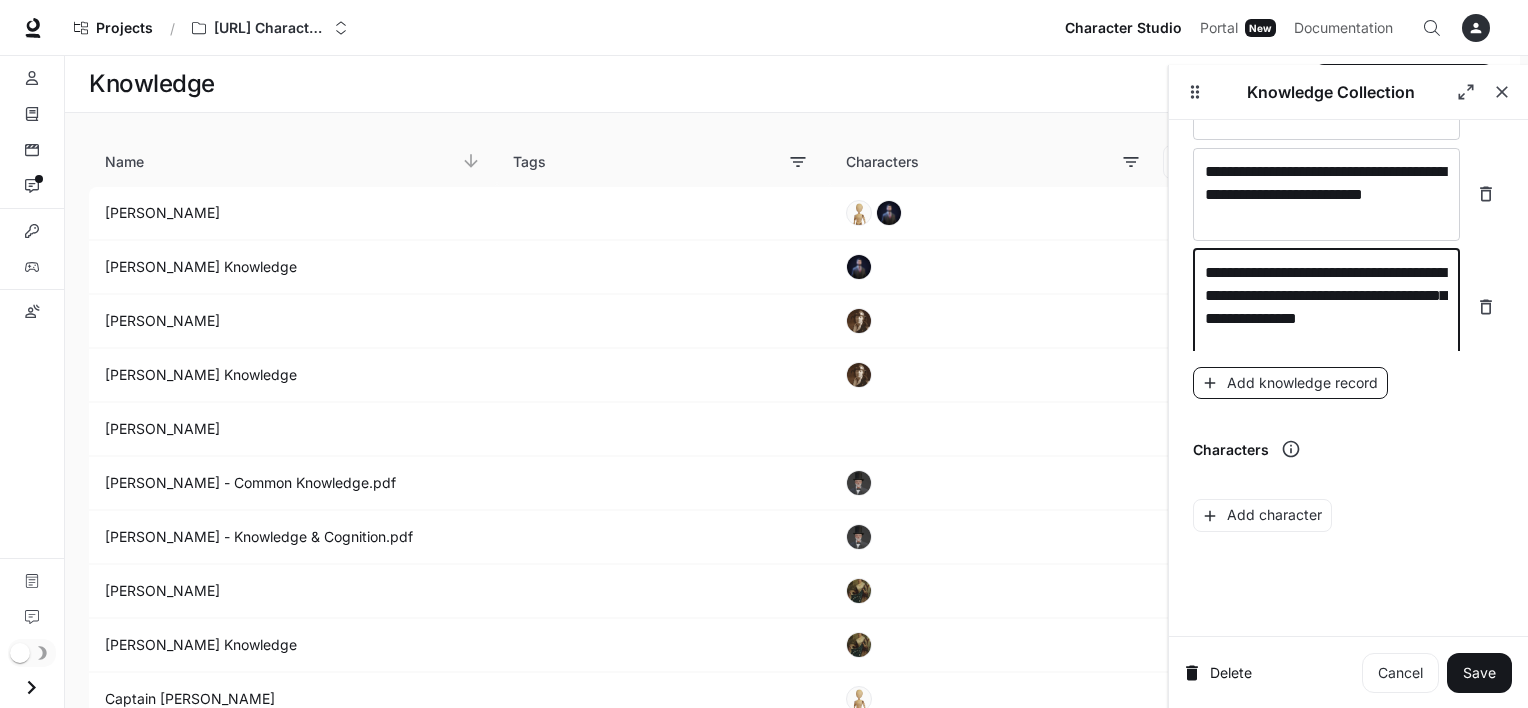 type on "**********" 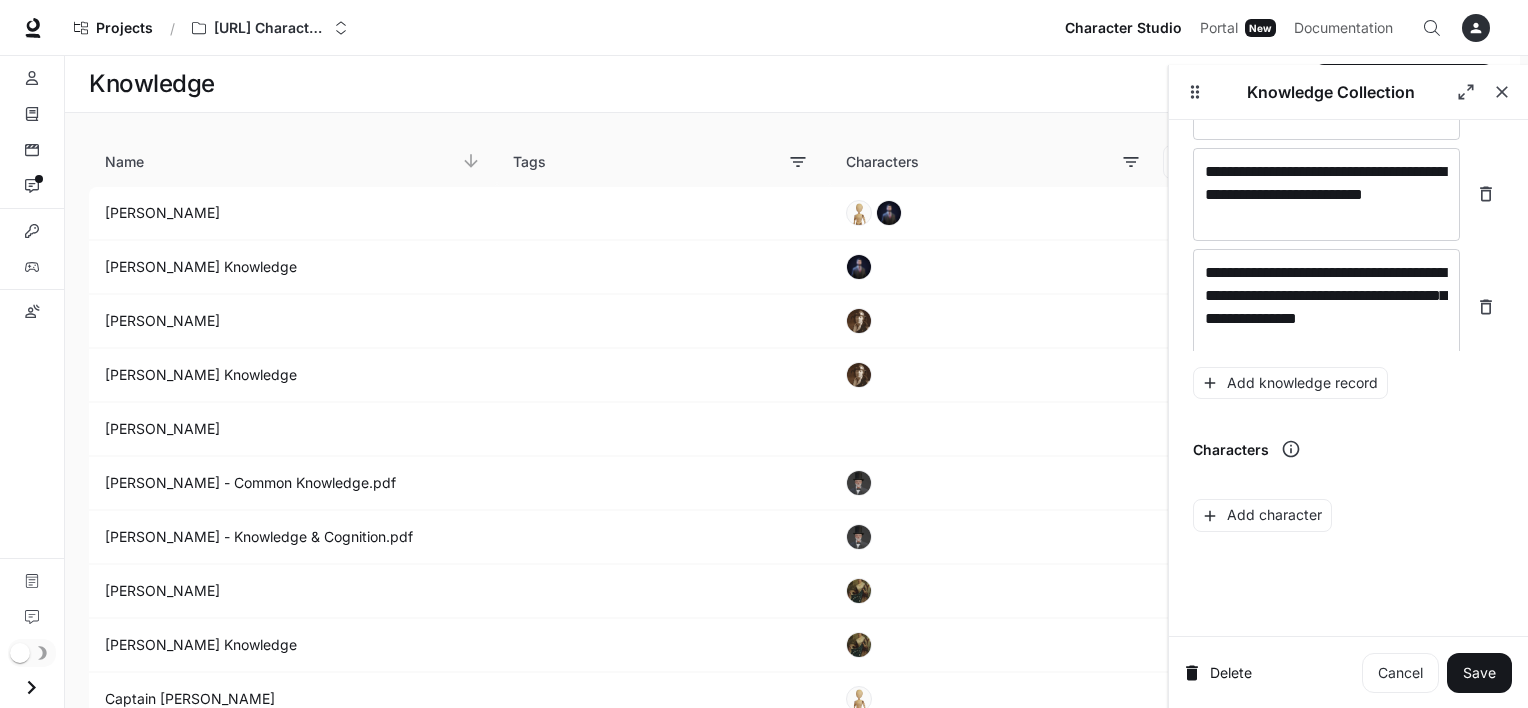 scroll, scrollTop: 5320, scrollLeft: 0, axis: vertical 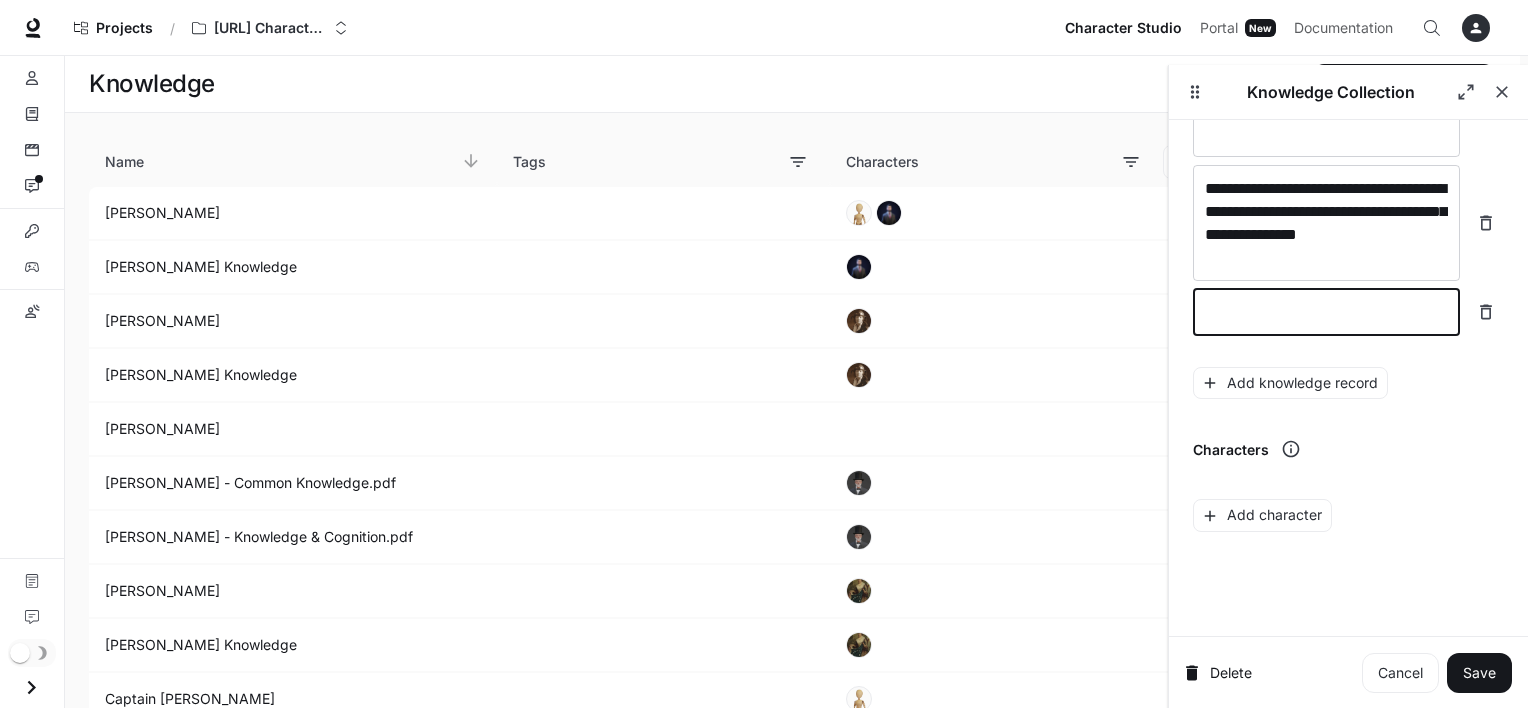 click at bounding box center [1326, 312] 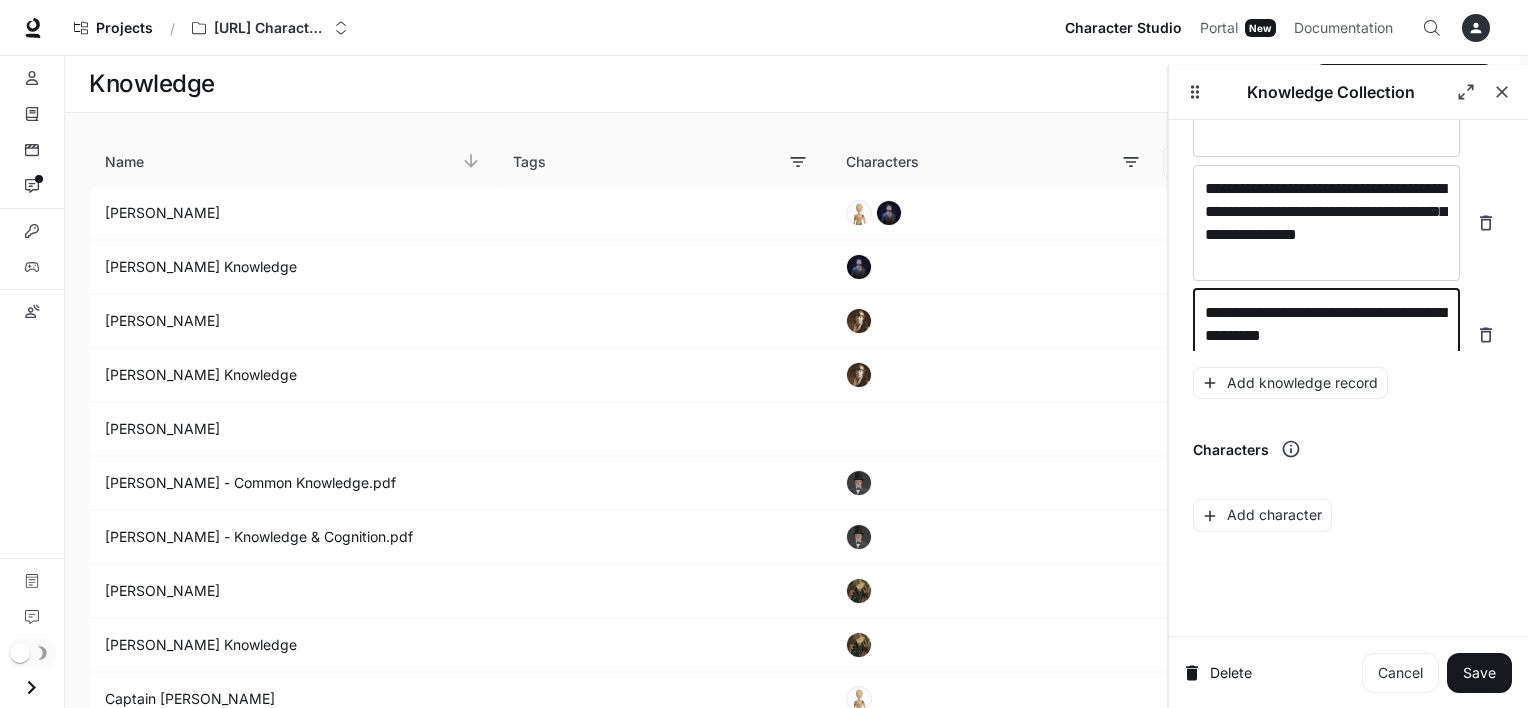scroll, scrollTop: 5336, scrollLeft: 0, axis: vertical 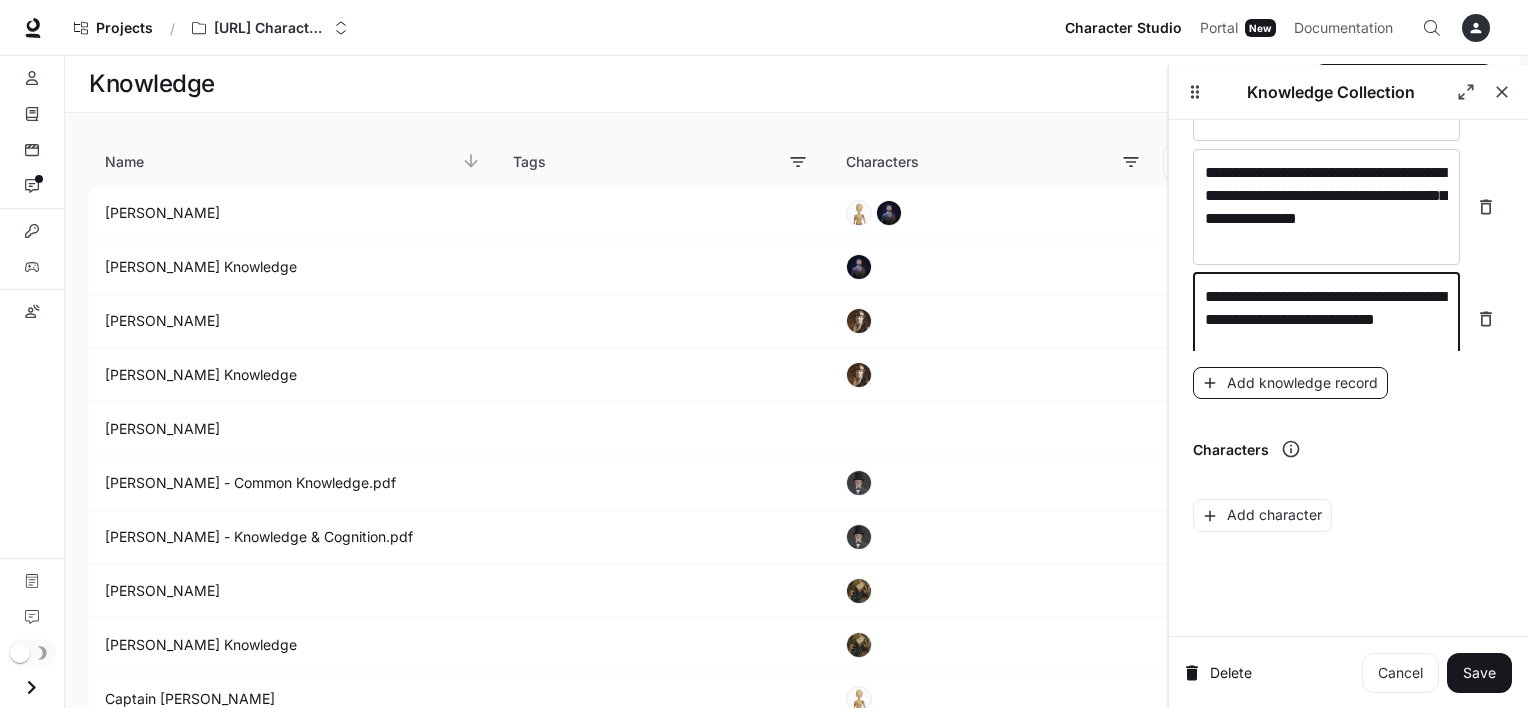type on "**********" 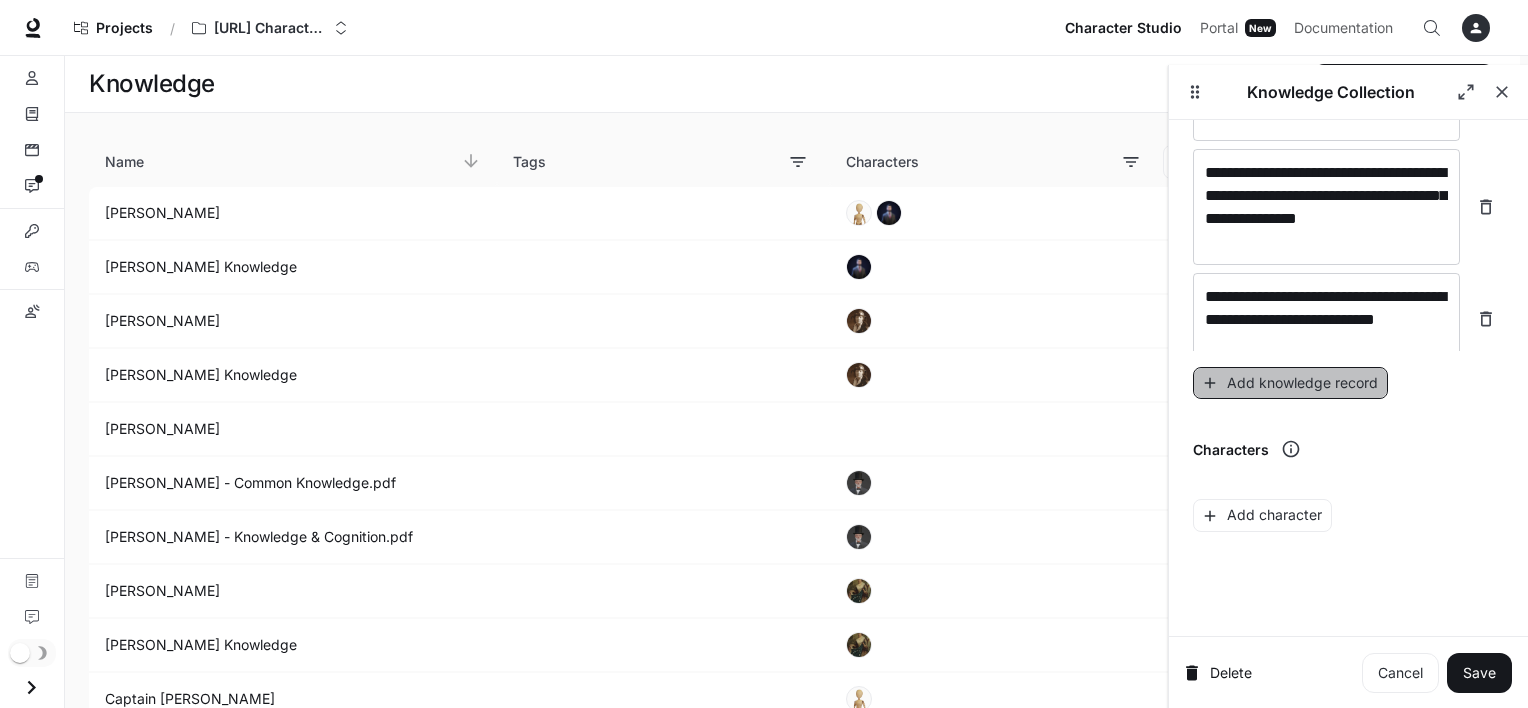 click on "Add knowledge record" at bounding box center (1290, 383) 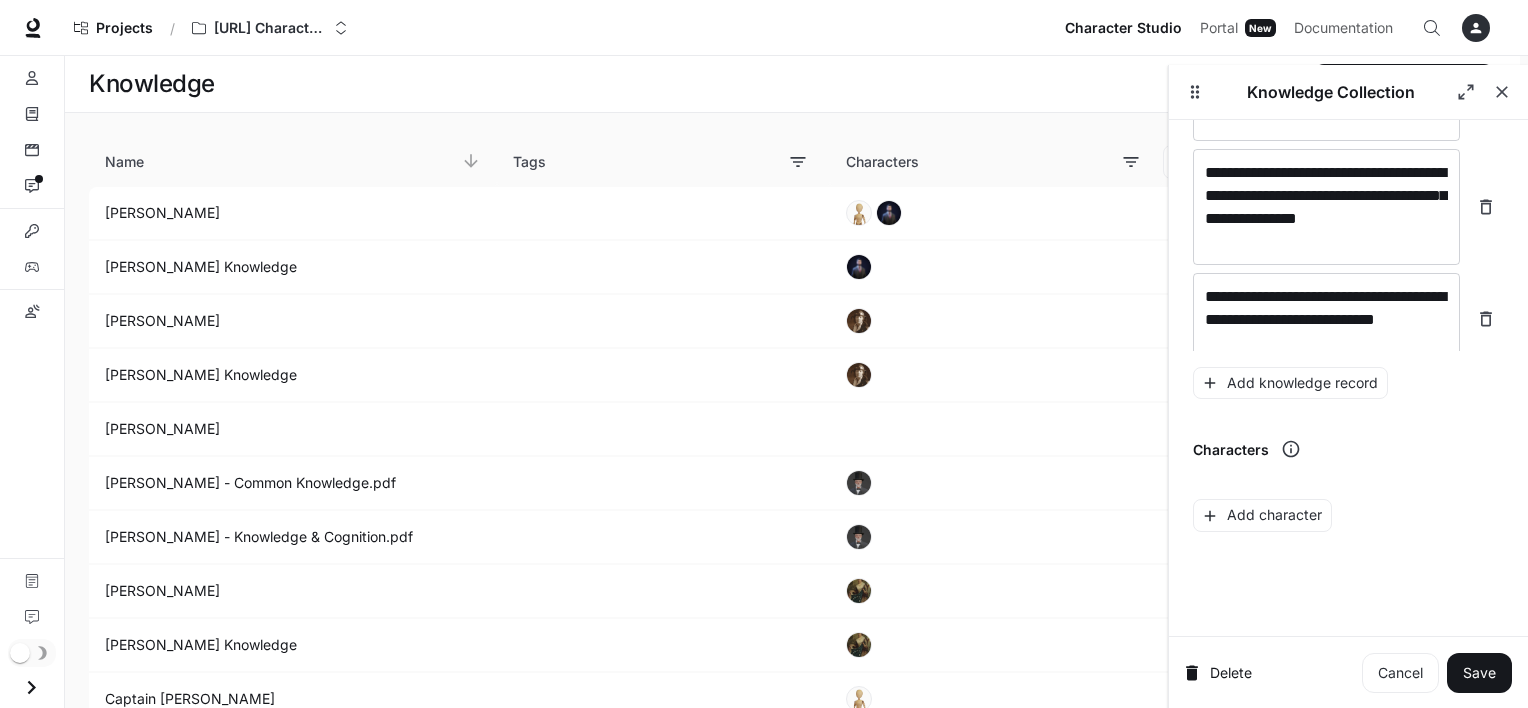 scroll, scrollTop: 5376, scrollLeft: 0, axis: vertical 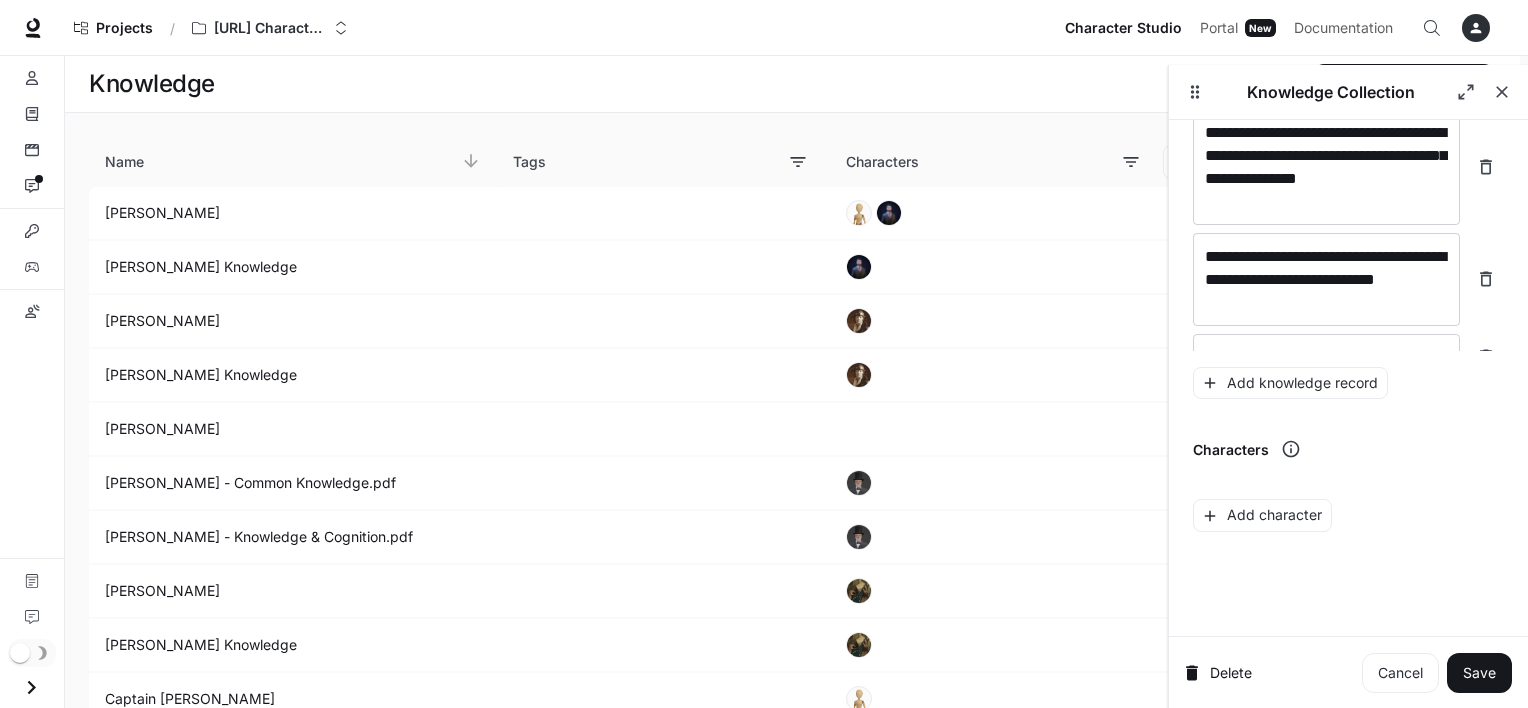 click on "**********" at bounding box center [1348, -2522] 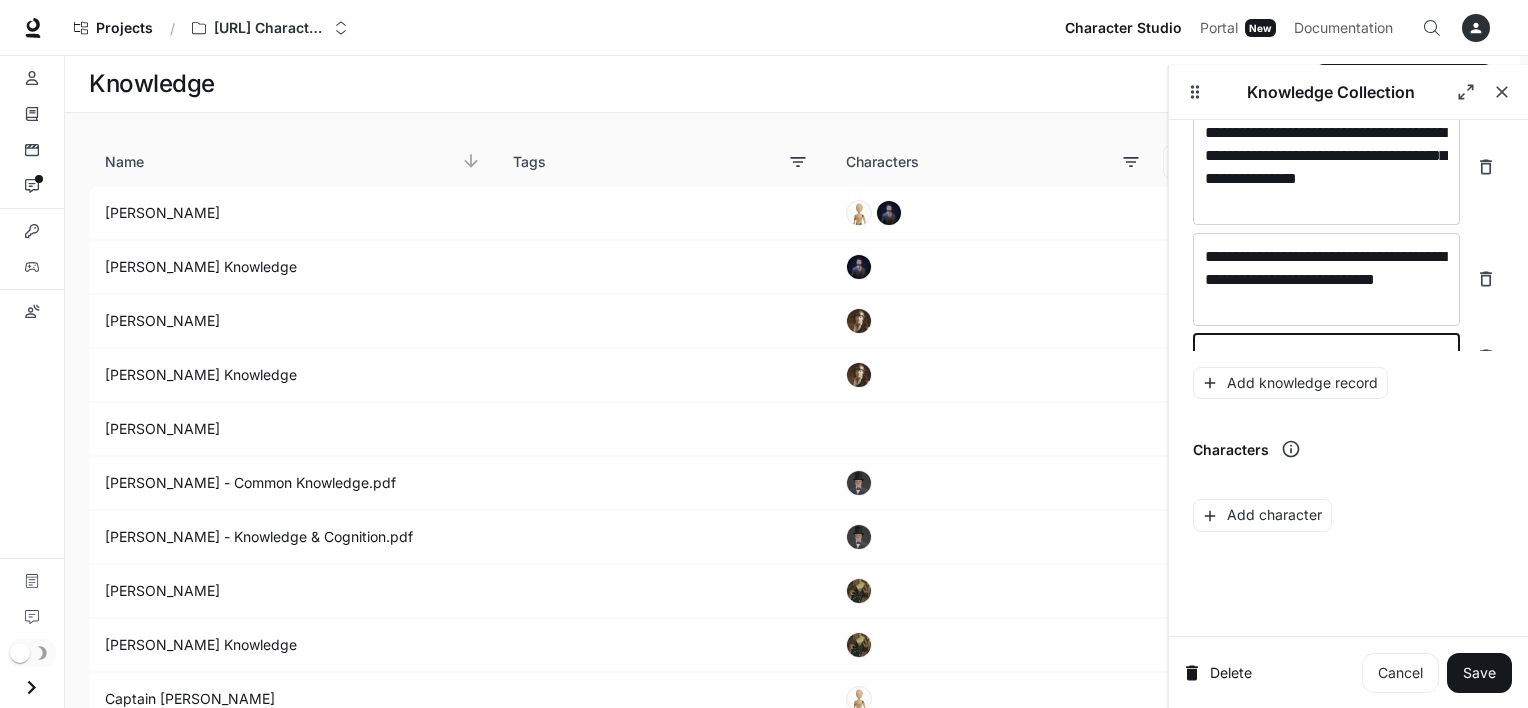 click at bounding box center [1326, 357] 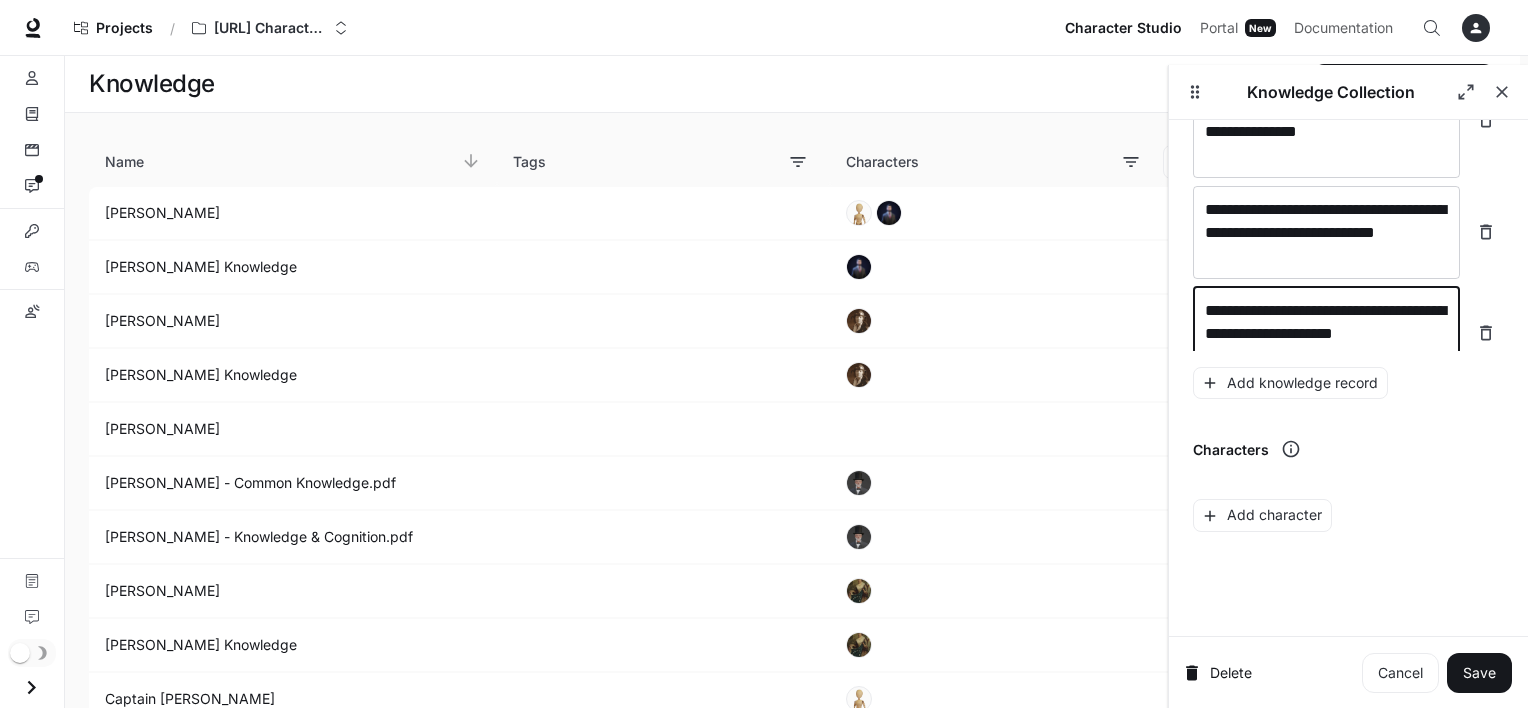 scroll, scrollTop: 5437, scrollLeft: 0, axis: vertical 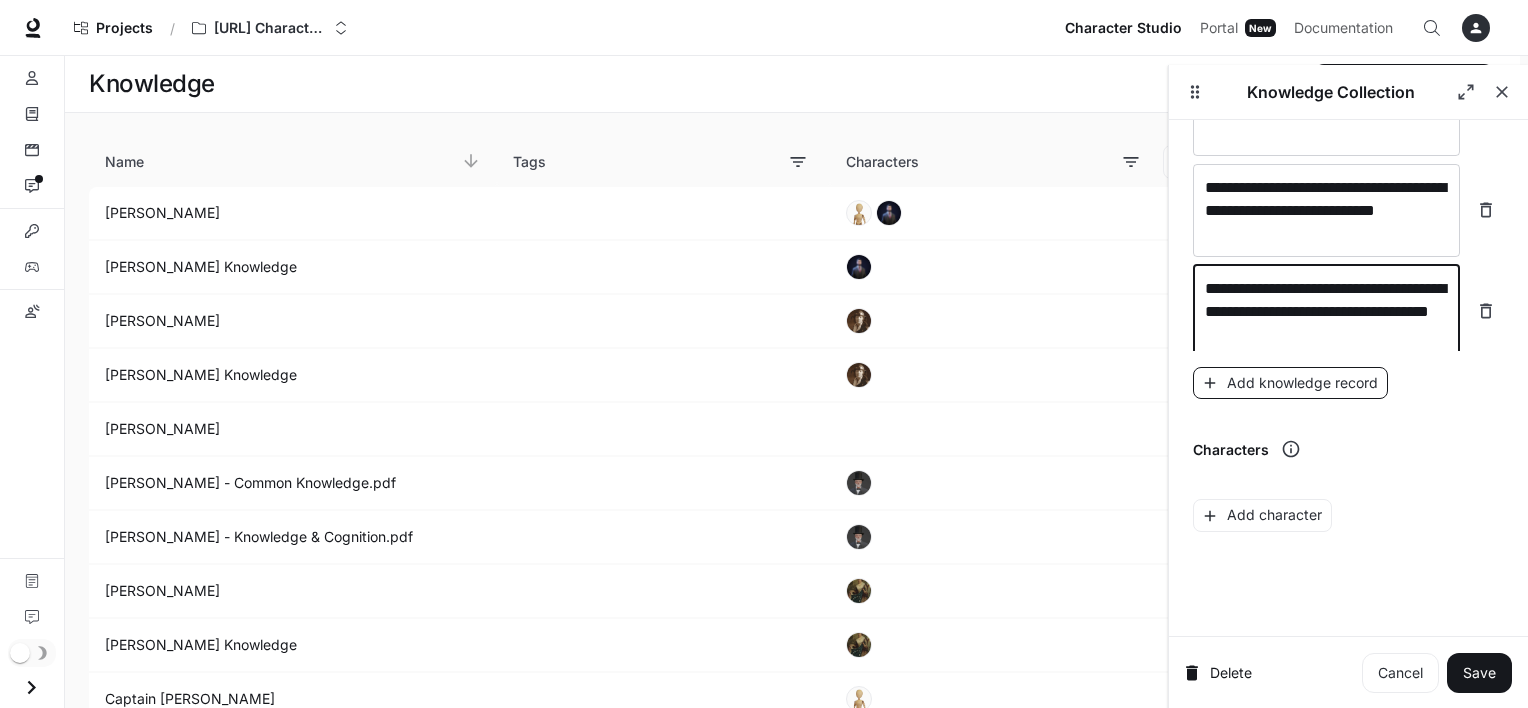 type on "**********" 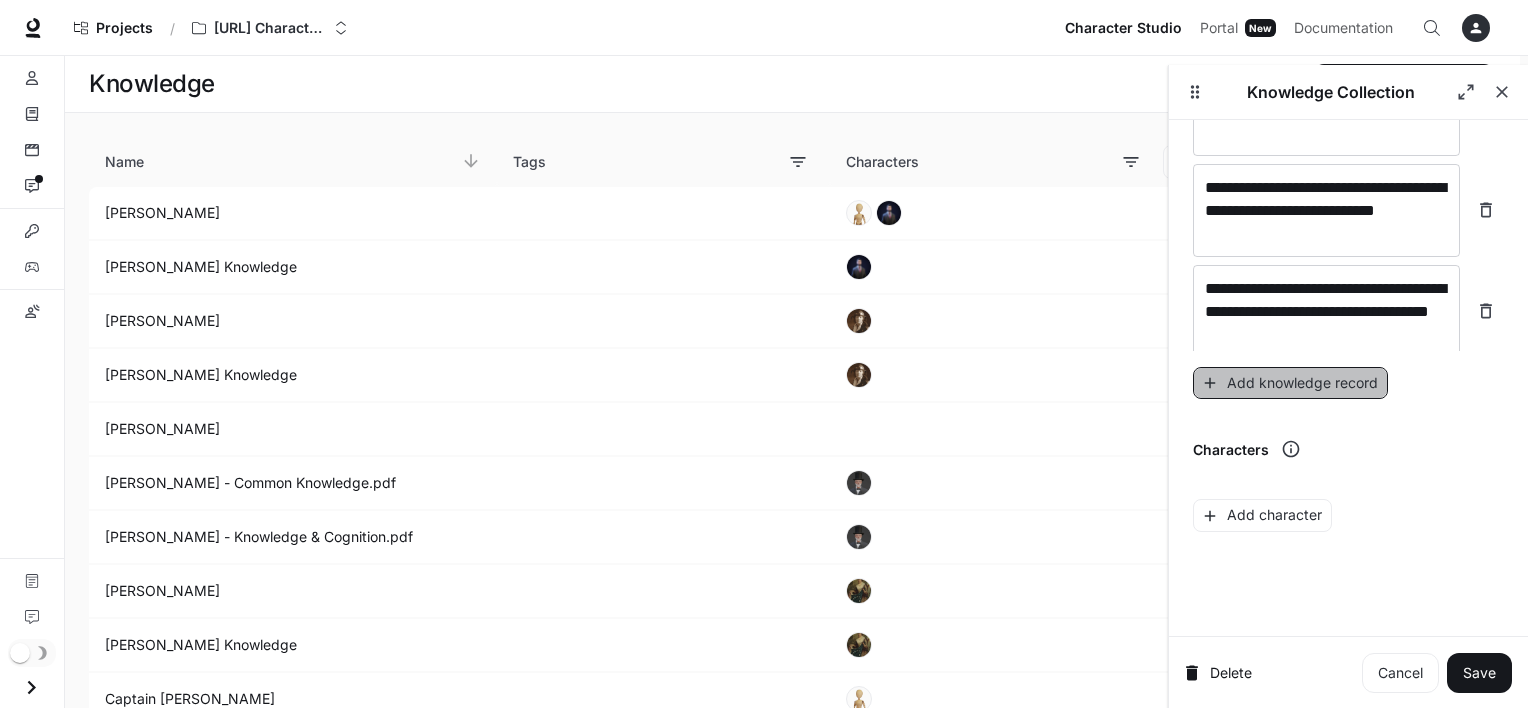 click on "Add knowledge record" at bounding box center [1290, 383] 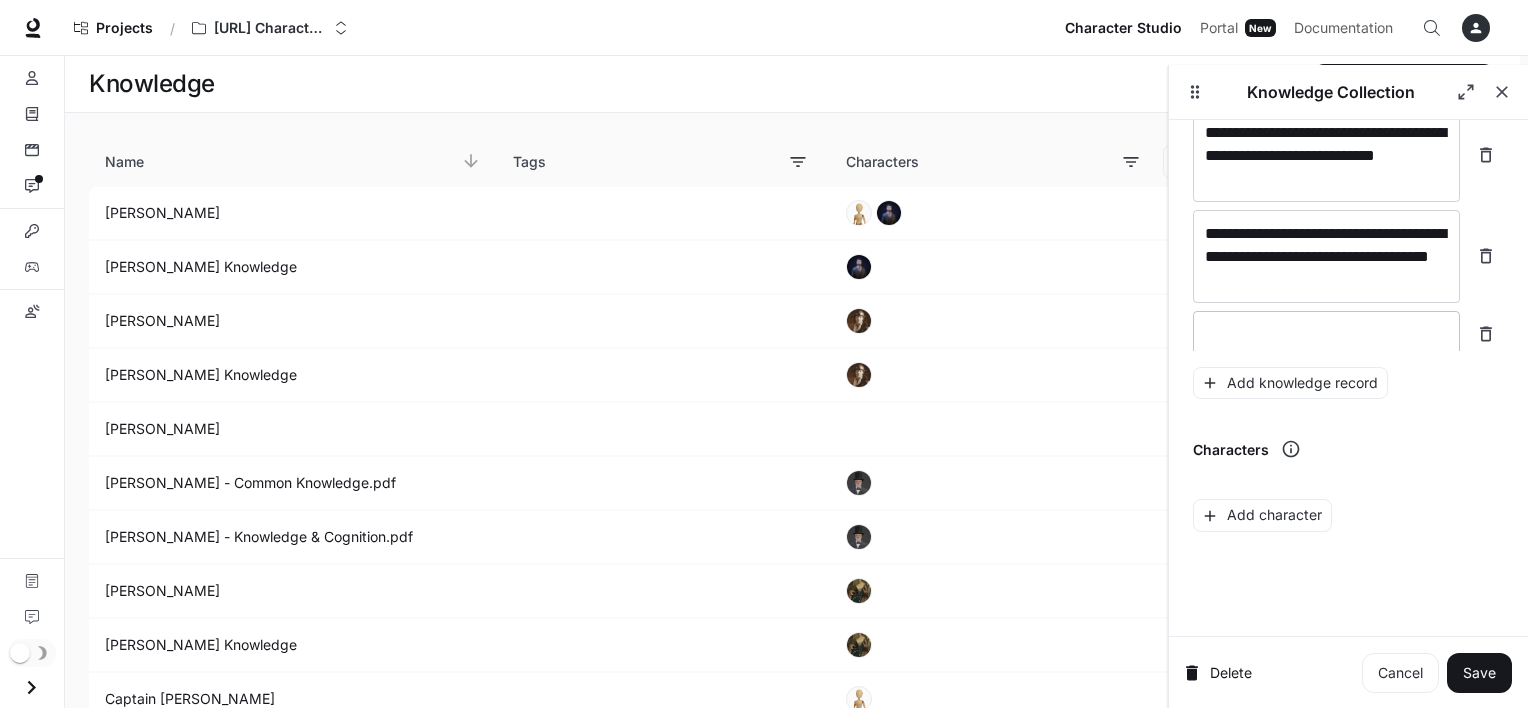 click at bounding box center [1326, 334] 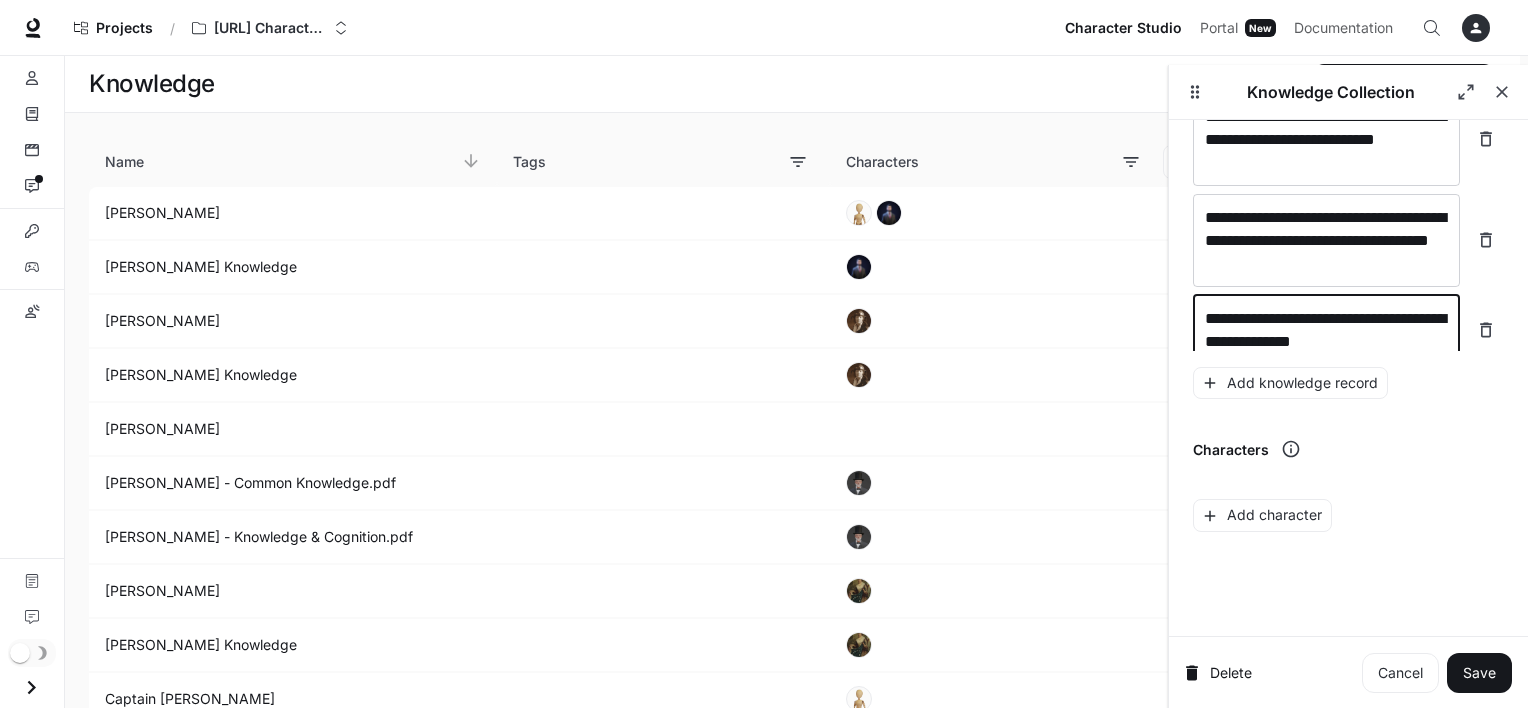 scroll, scrollTop: 5531, scrollLeft: 0, axis: vertical 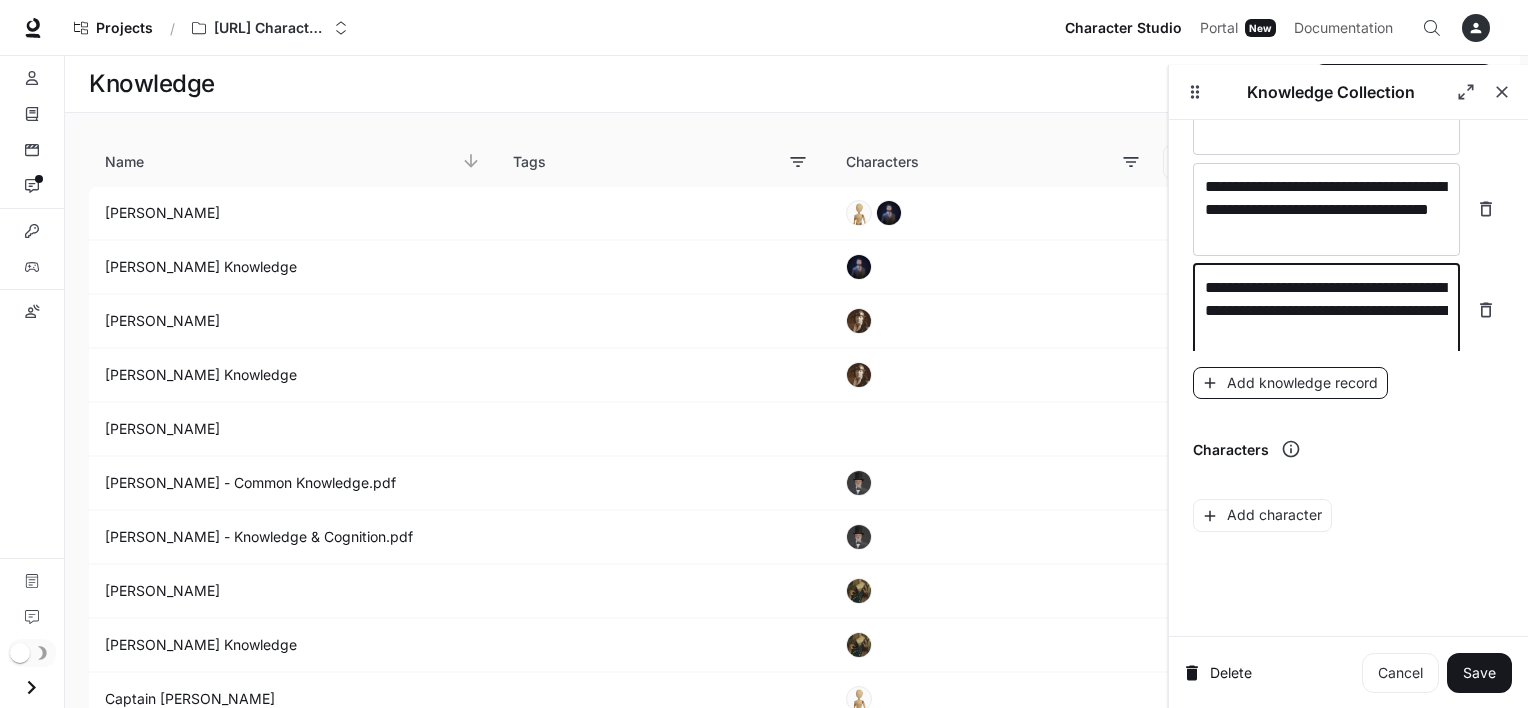 type on "**********" 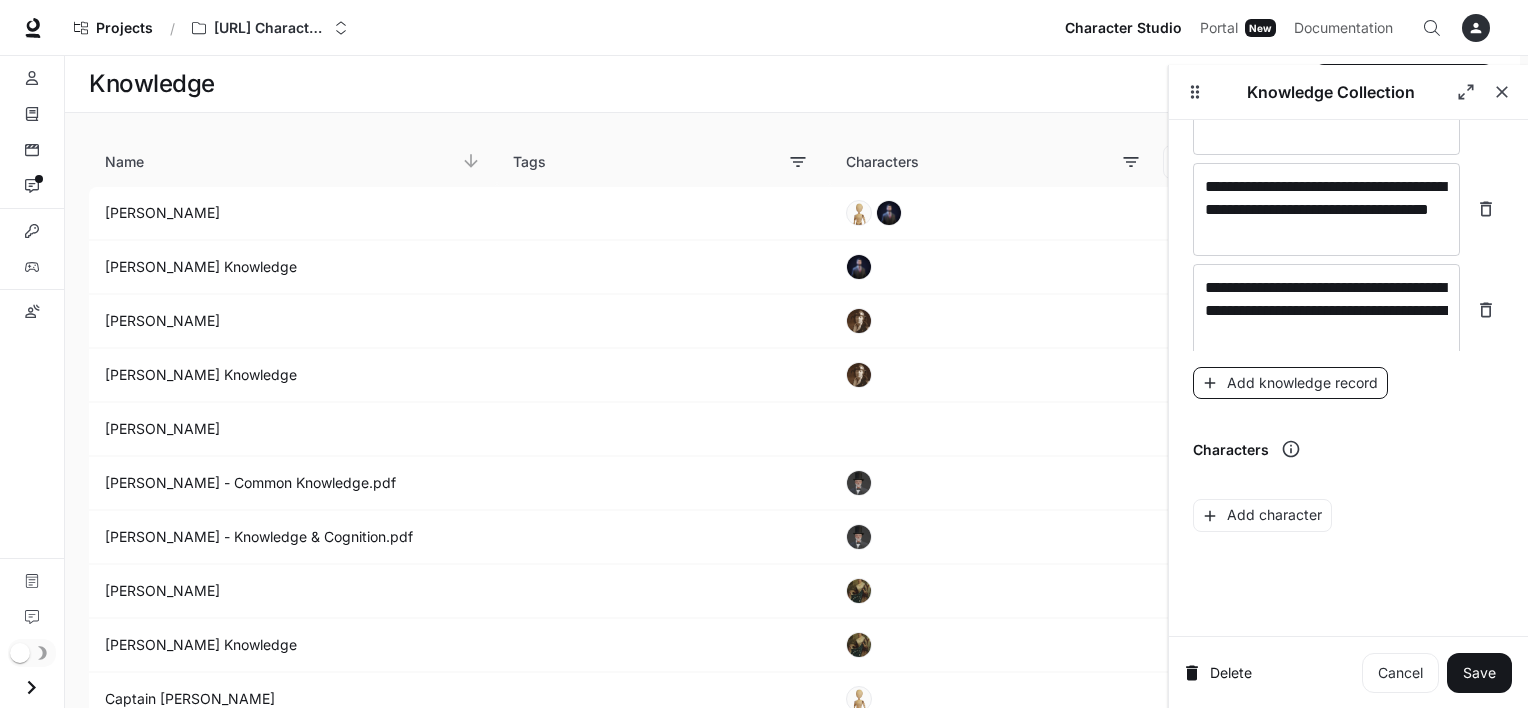 scroll, scrollTop: 5608, scrollLeft: 0, axis: vertical 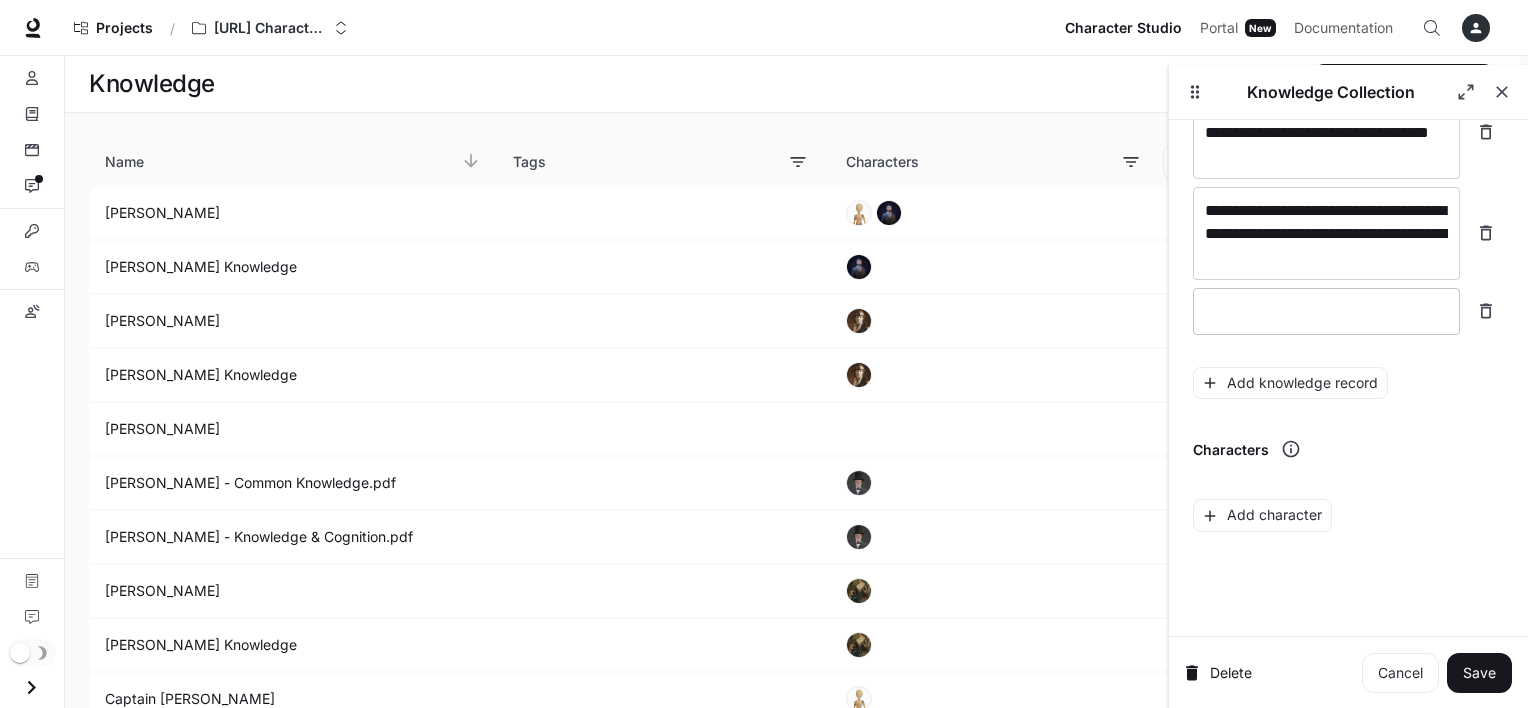 click on "* ​" at bounding box center (1326, 311) 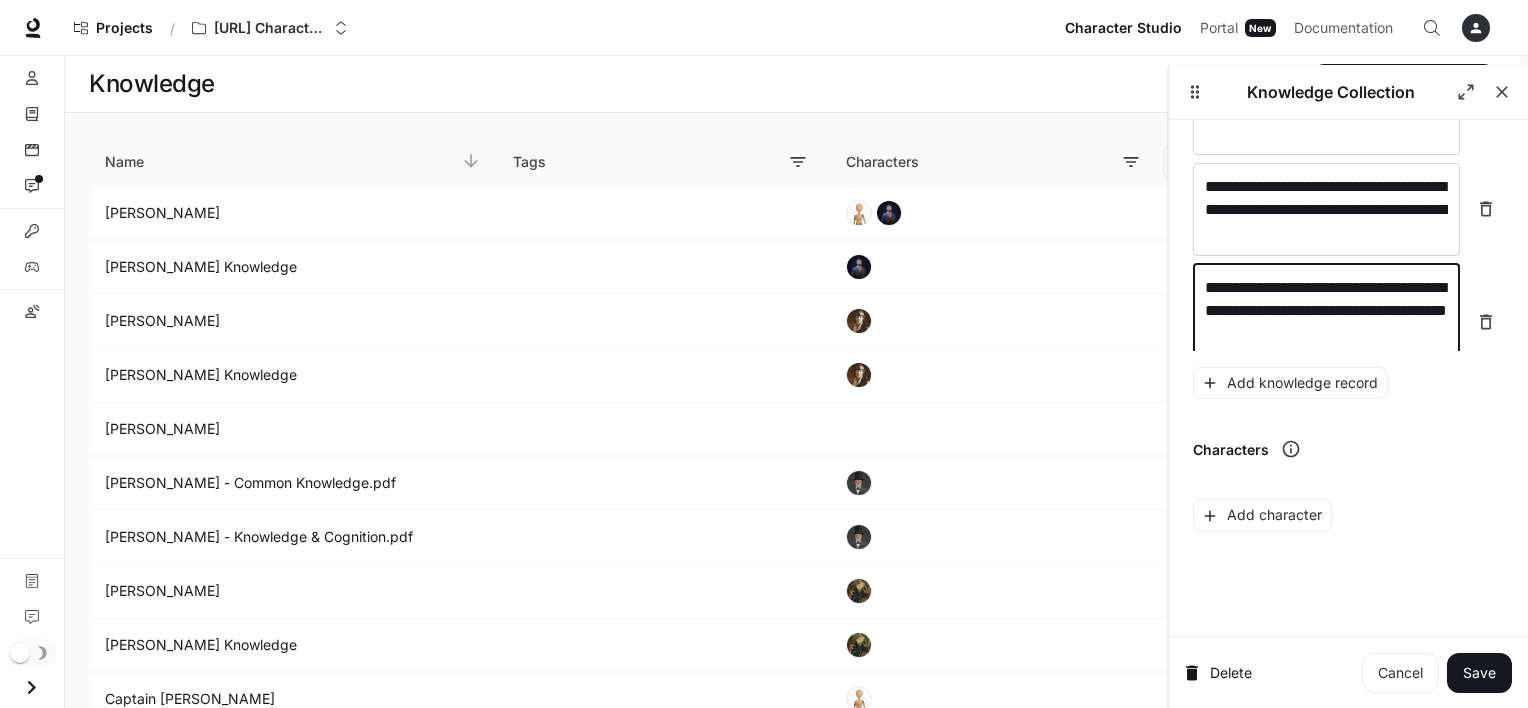 scroll, scrollTop: 5647, scrollLeft: 0, axis: vertical 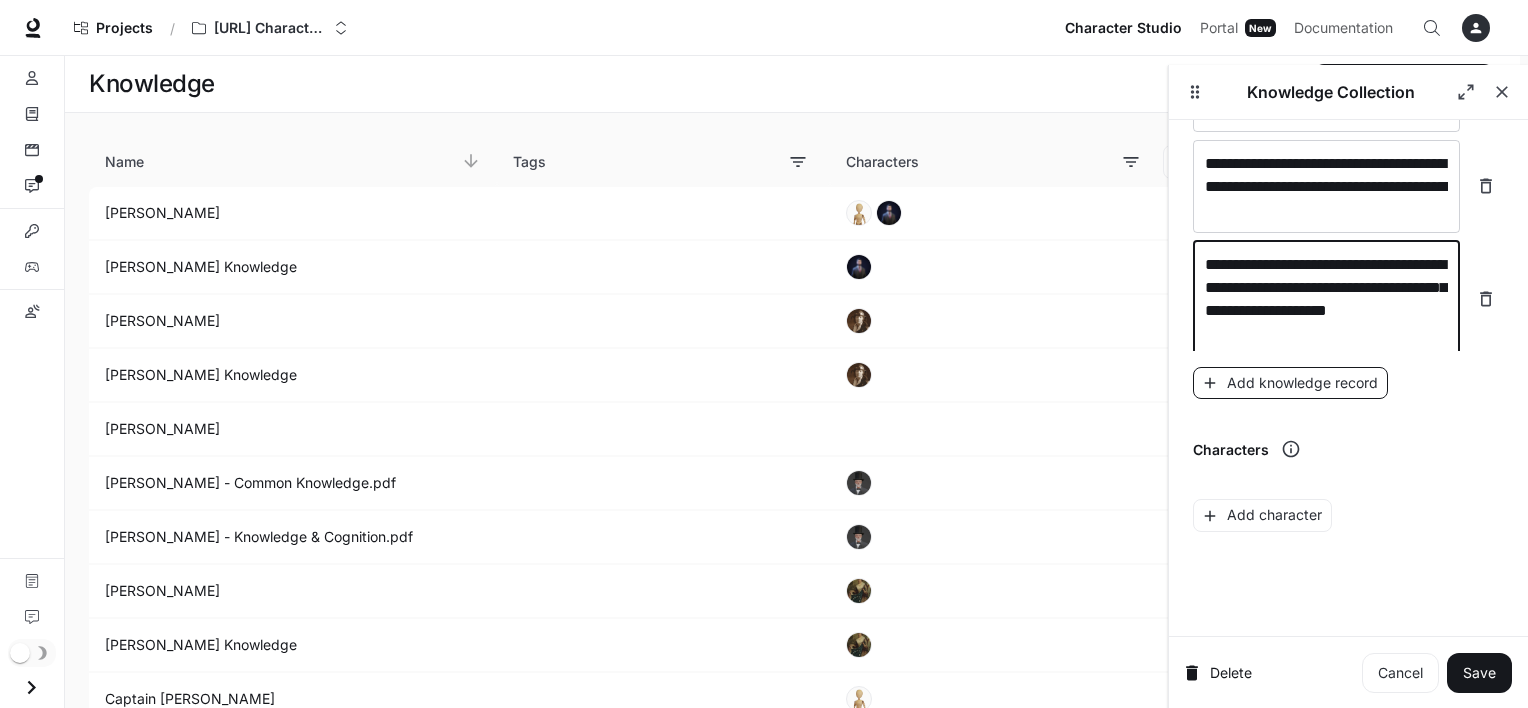 type on "**********" 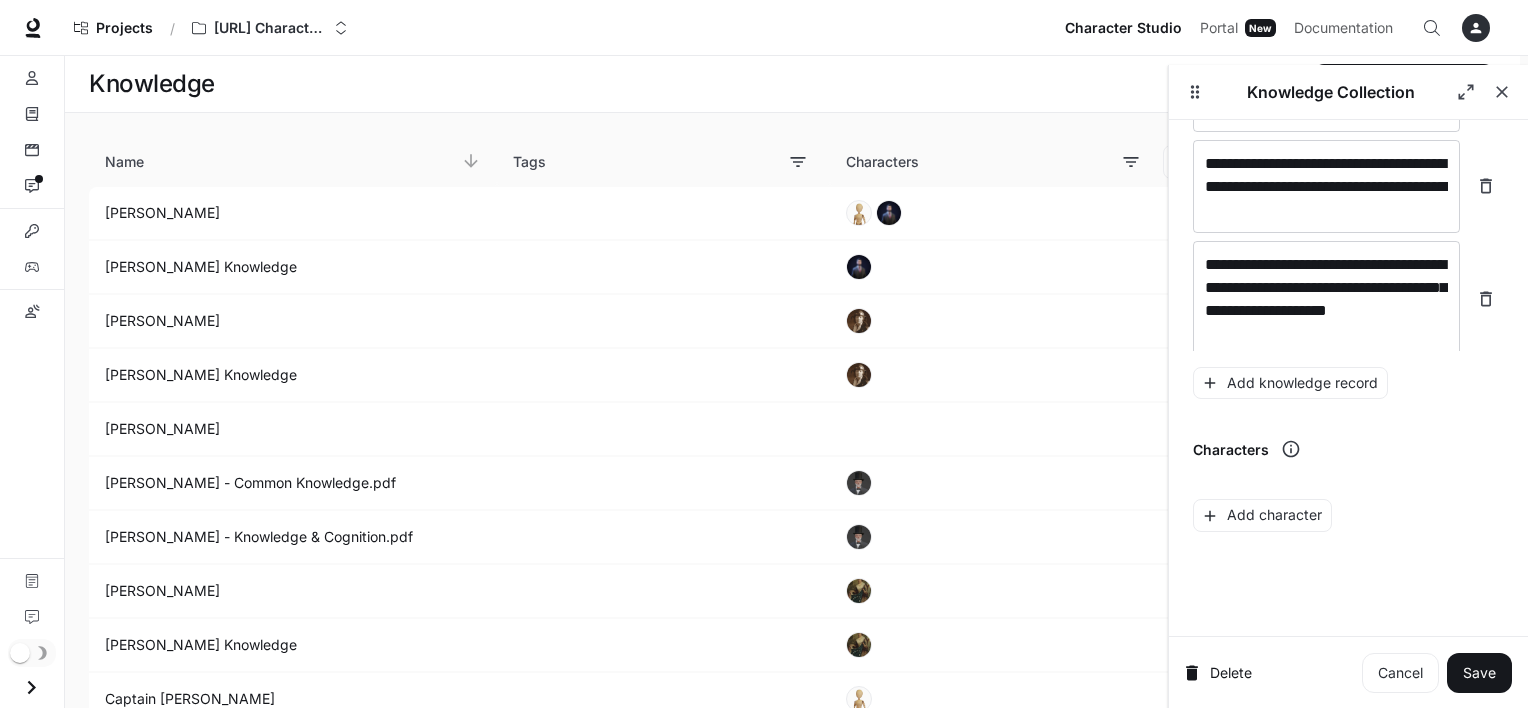 scroll, scrollTop: 5700, scrollLeft: 0, axis: vertical 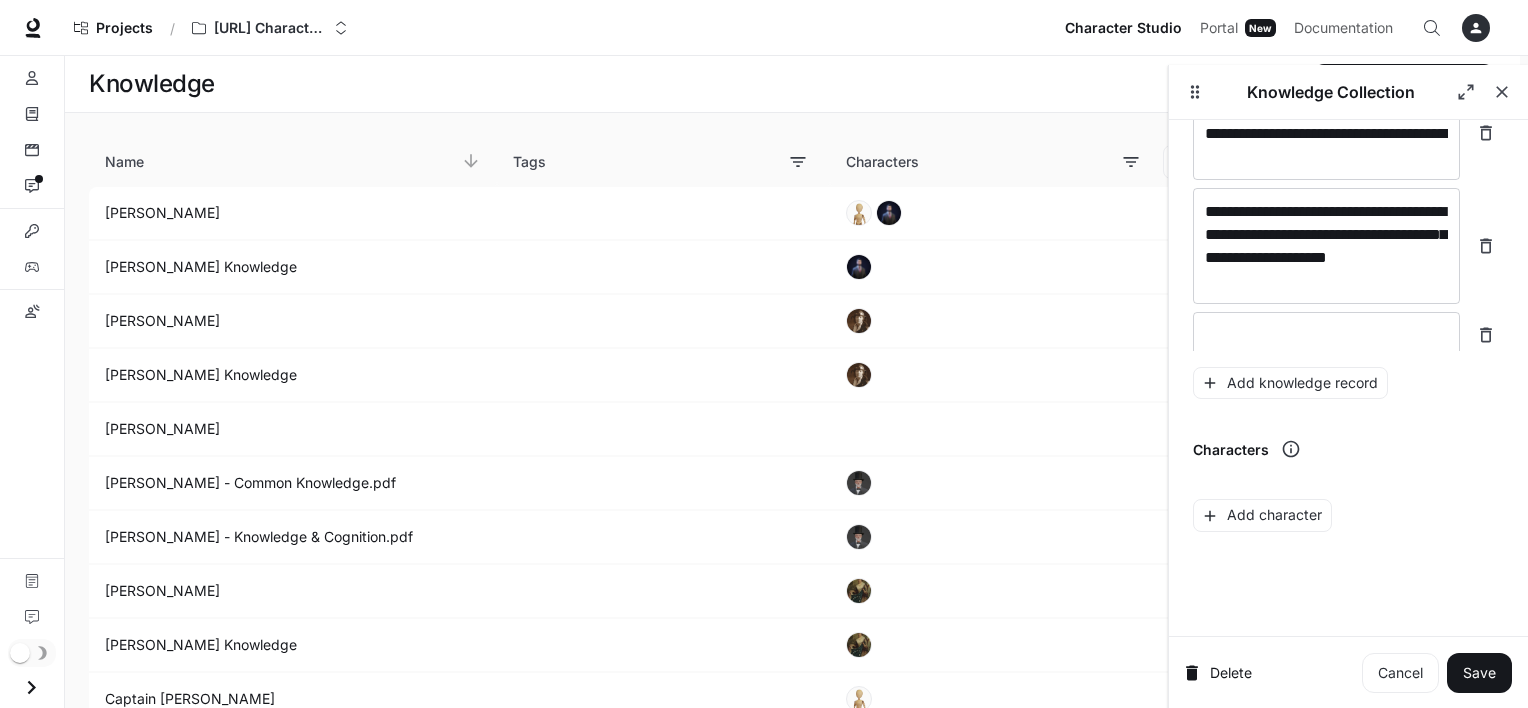 click on "**********" at bounding box center [1348, -2695] 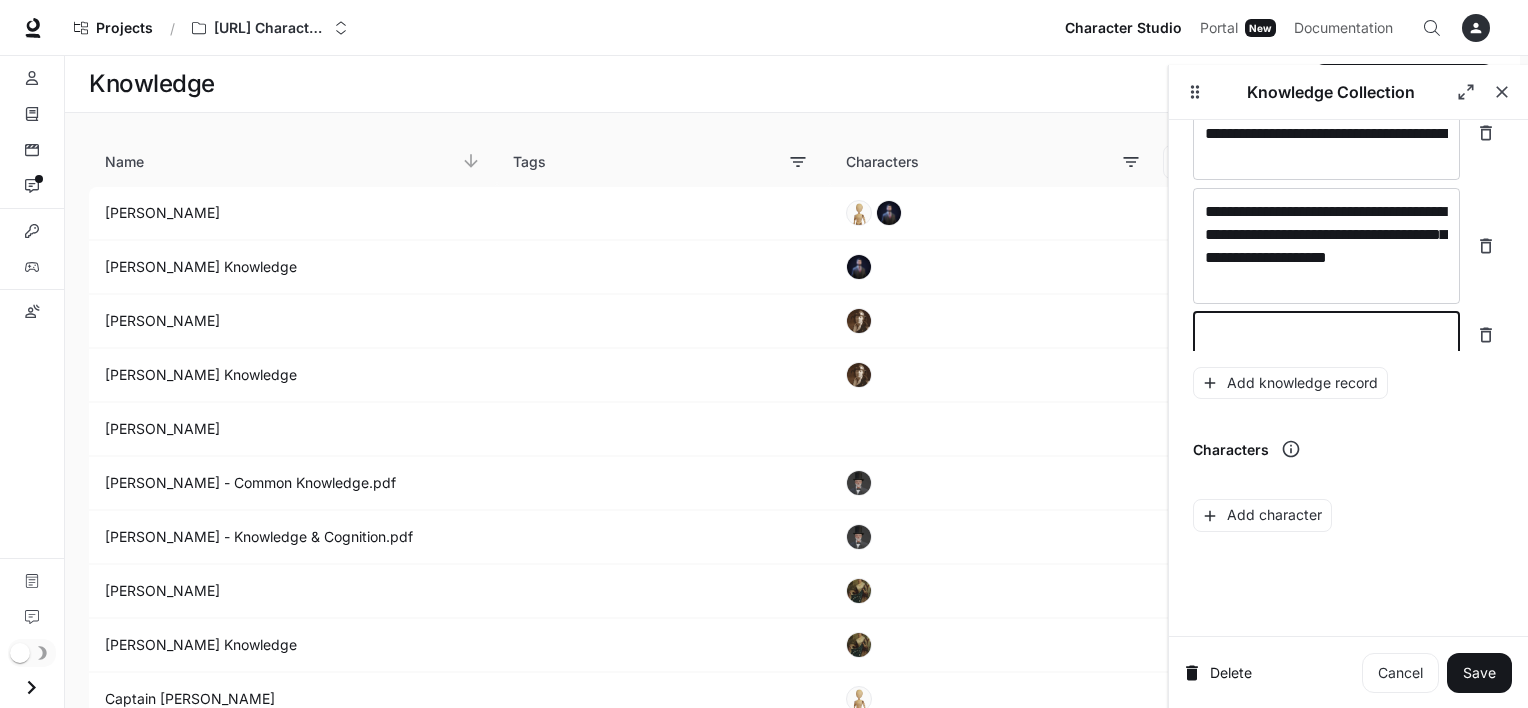 click at bounding box center (1326, 335) 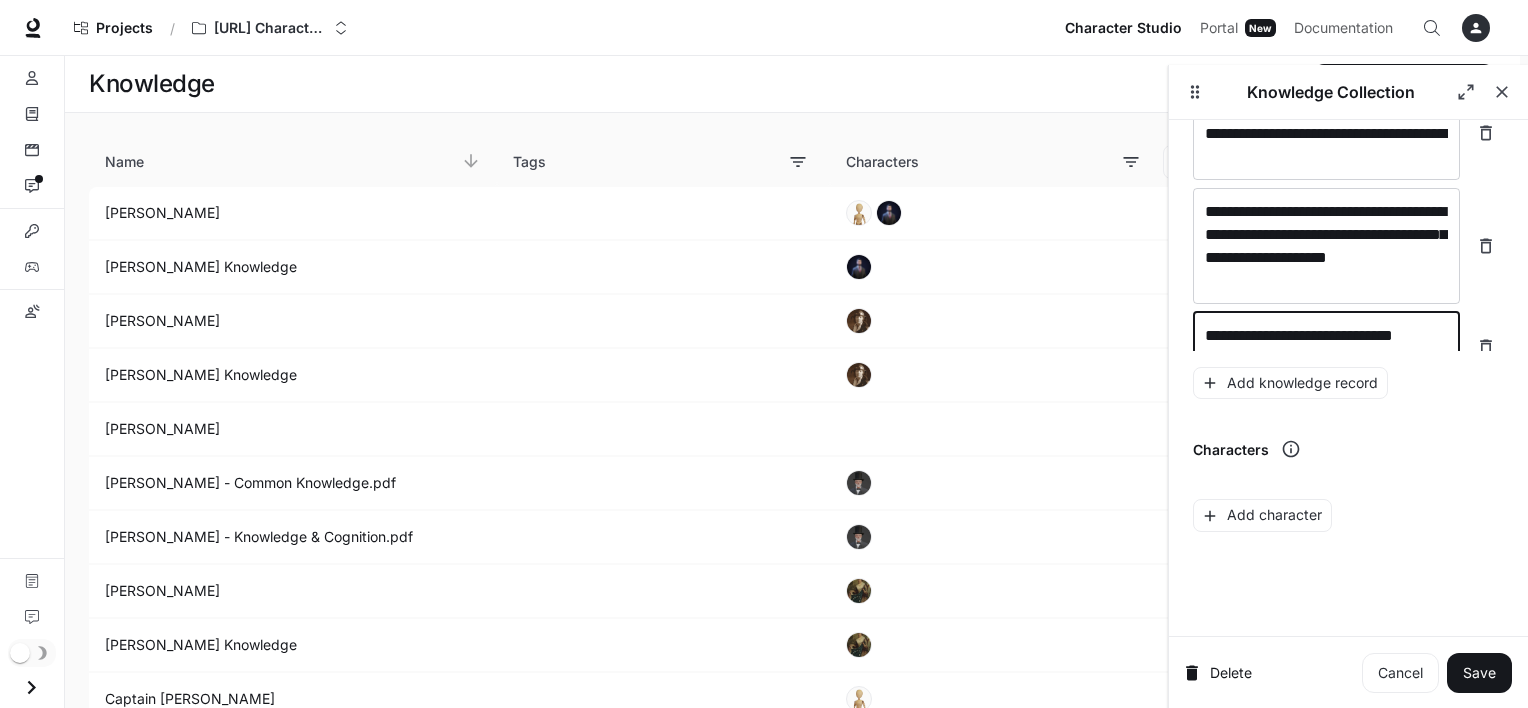 scroll, scrollTop: 5716, scrollLeft: 0, axis: vertical 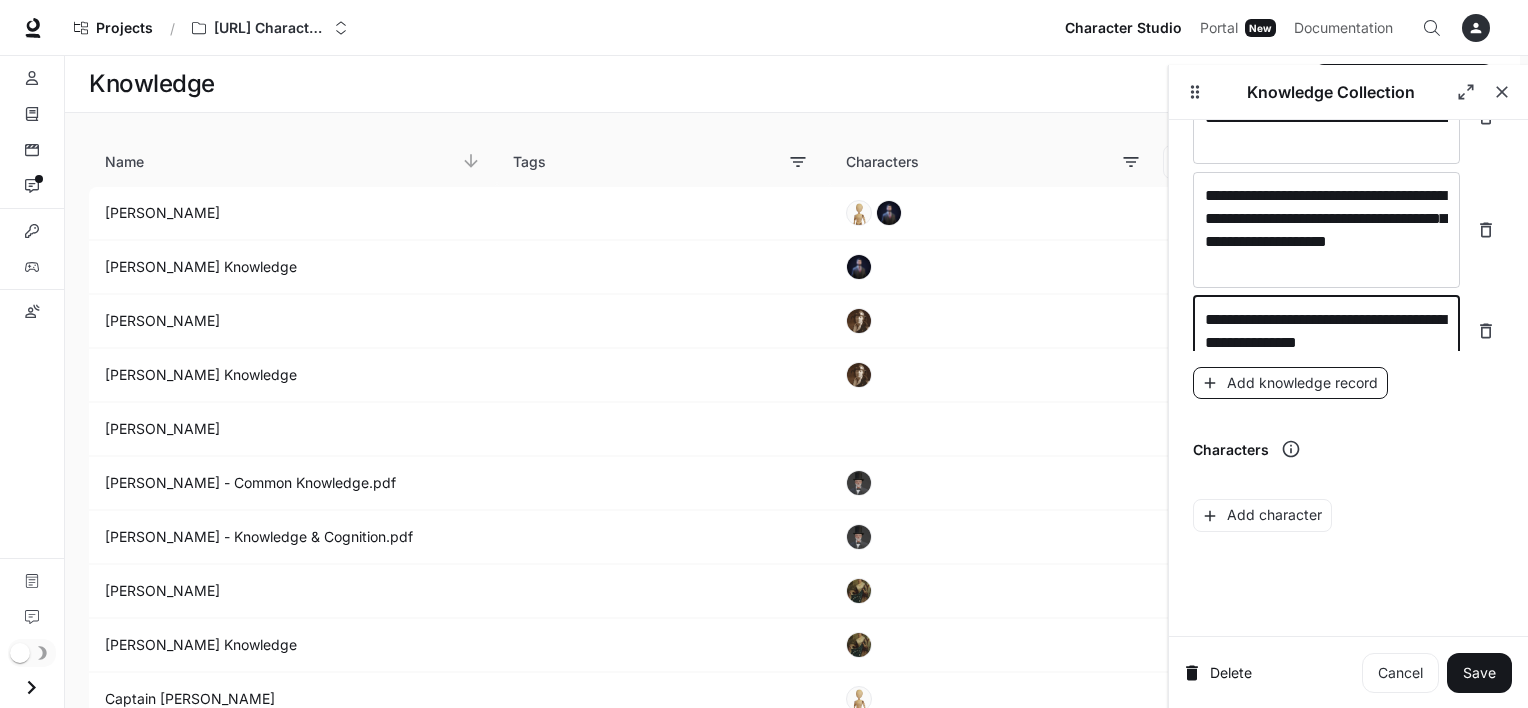 type on "**********" 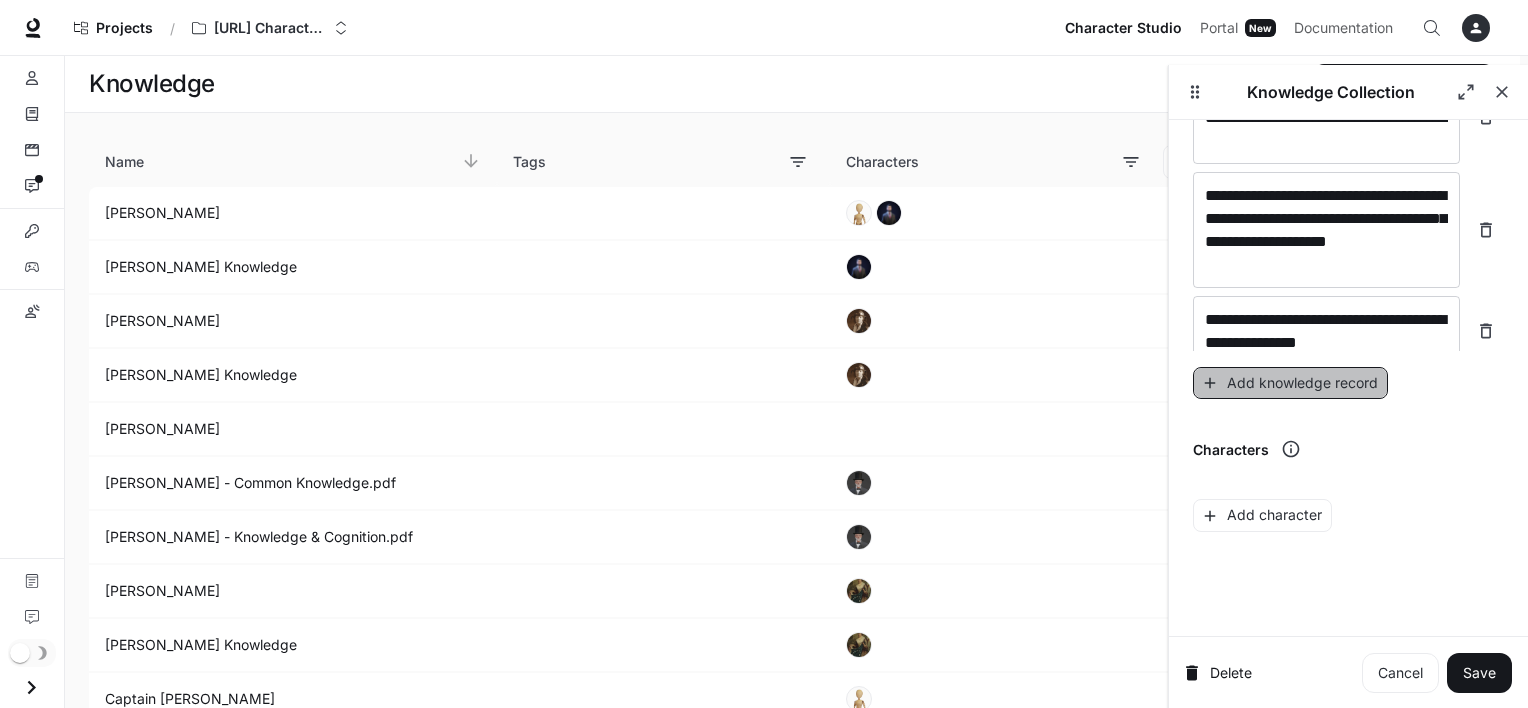 click on "Add knowledge record" at bounding box center [1290, 383] 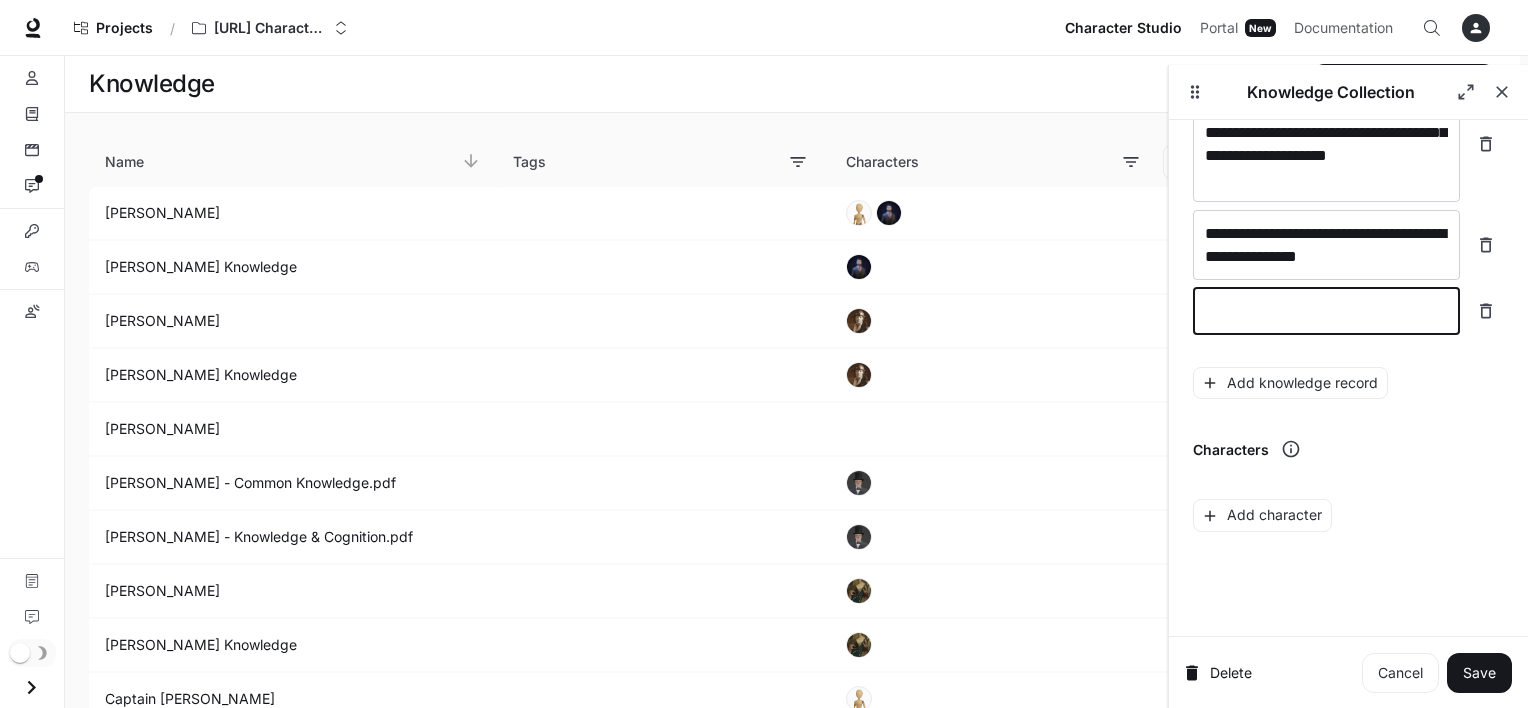 click at bounding box center [1326, 311] 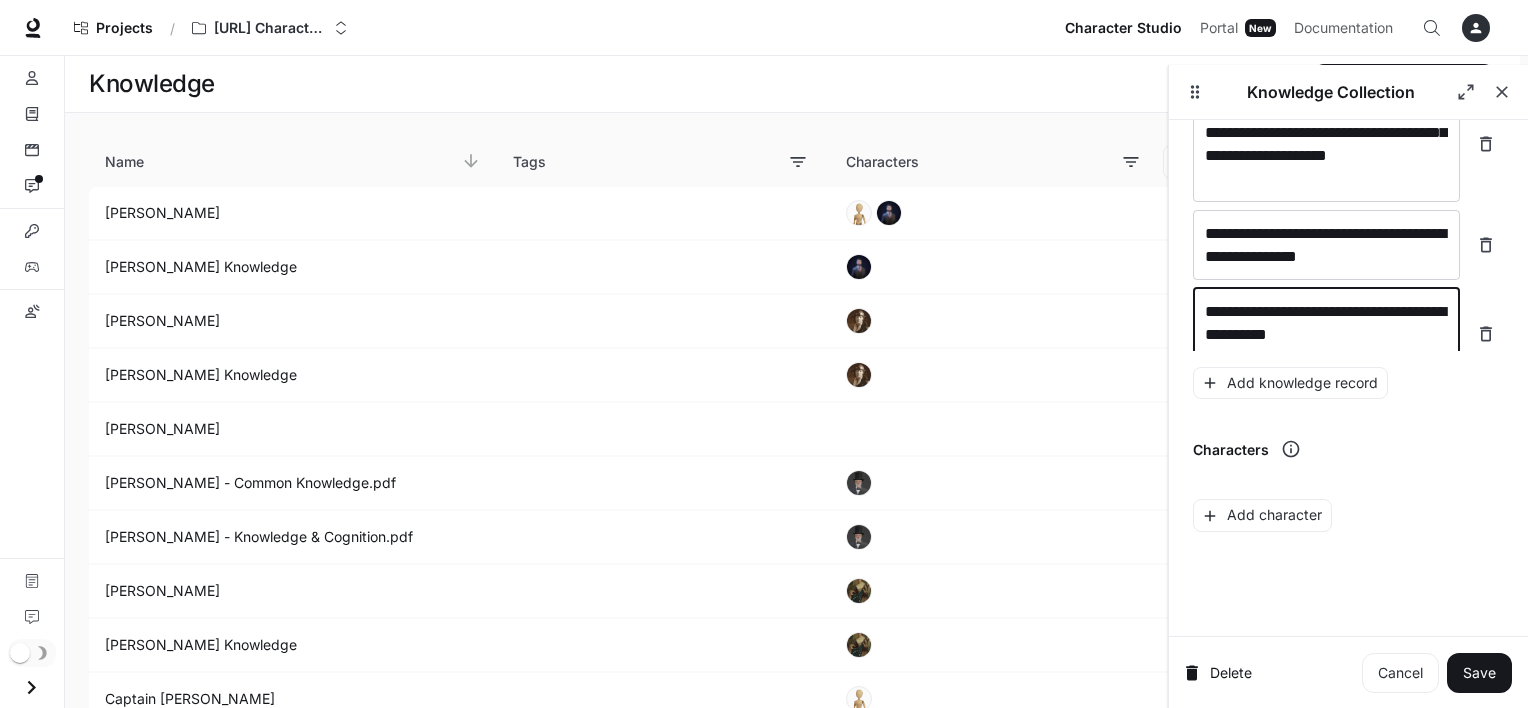 scroll, scrollTop: 5809, scrollLeft: 0, axis: vertical 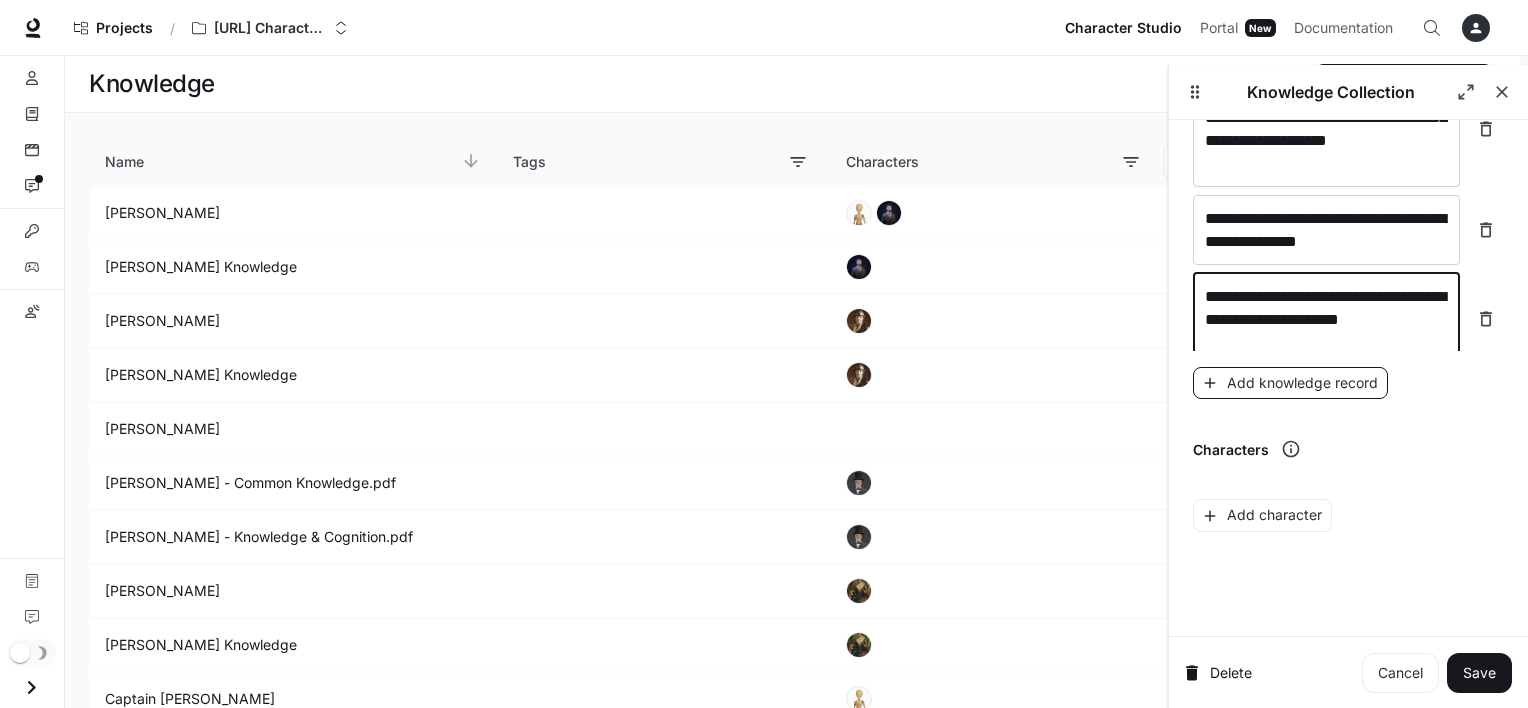 type on "**********" 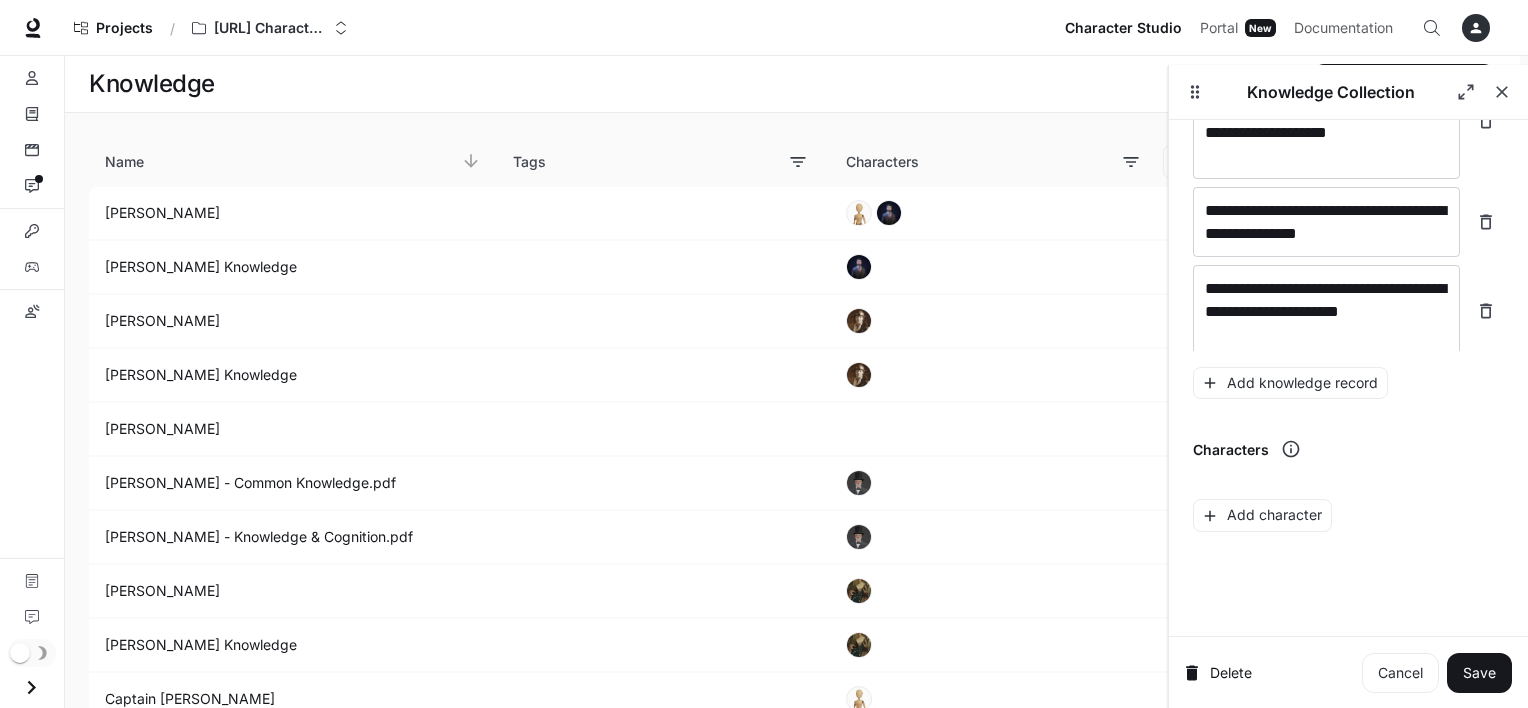 scroll, scrollTop: 5887, scrollLeft: 0, axis: vertical 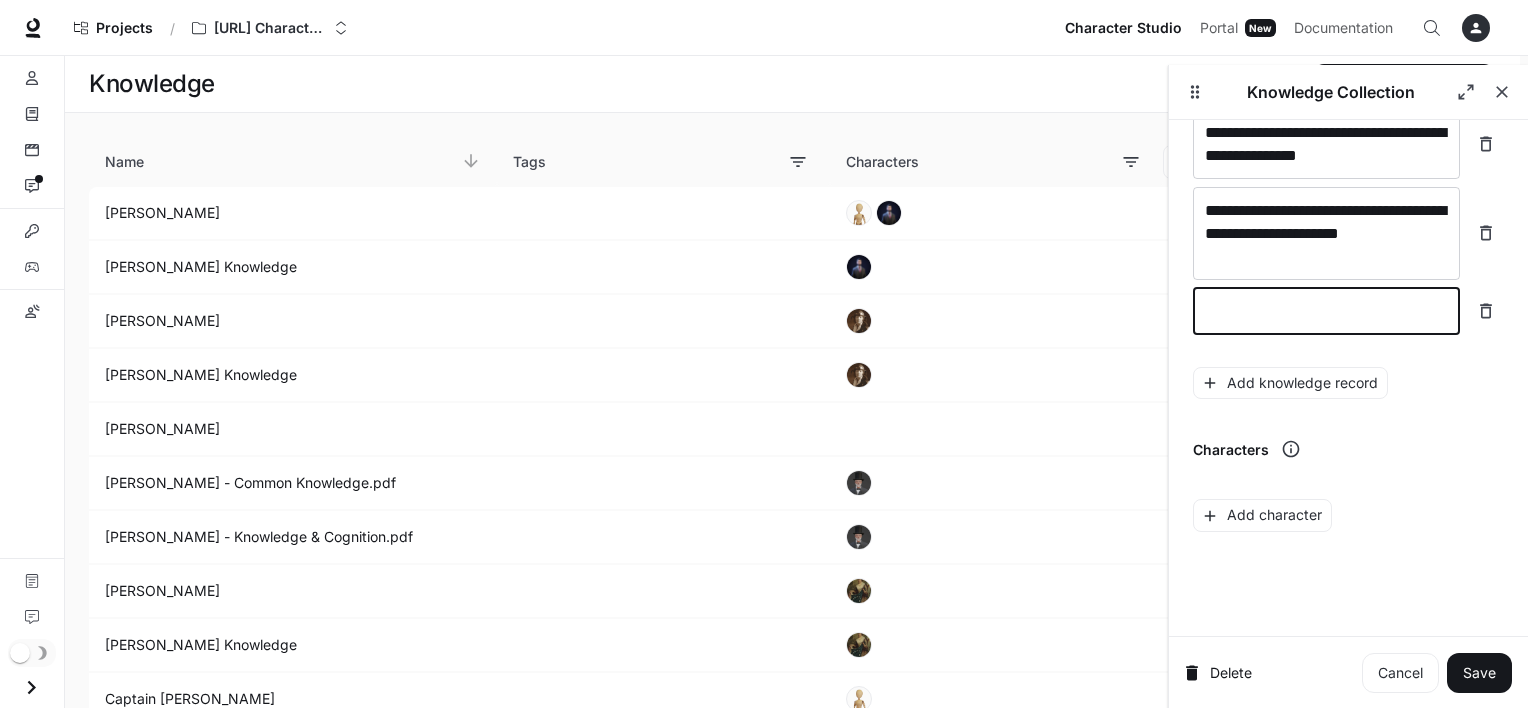 click at bounding box center [1326, 311] 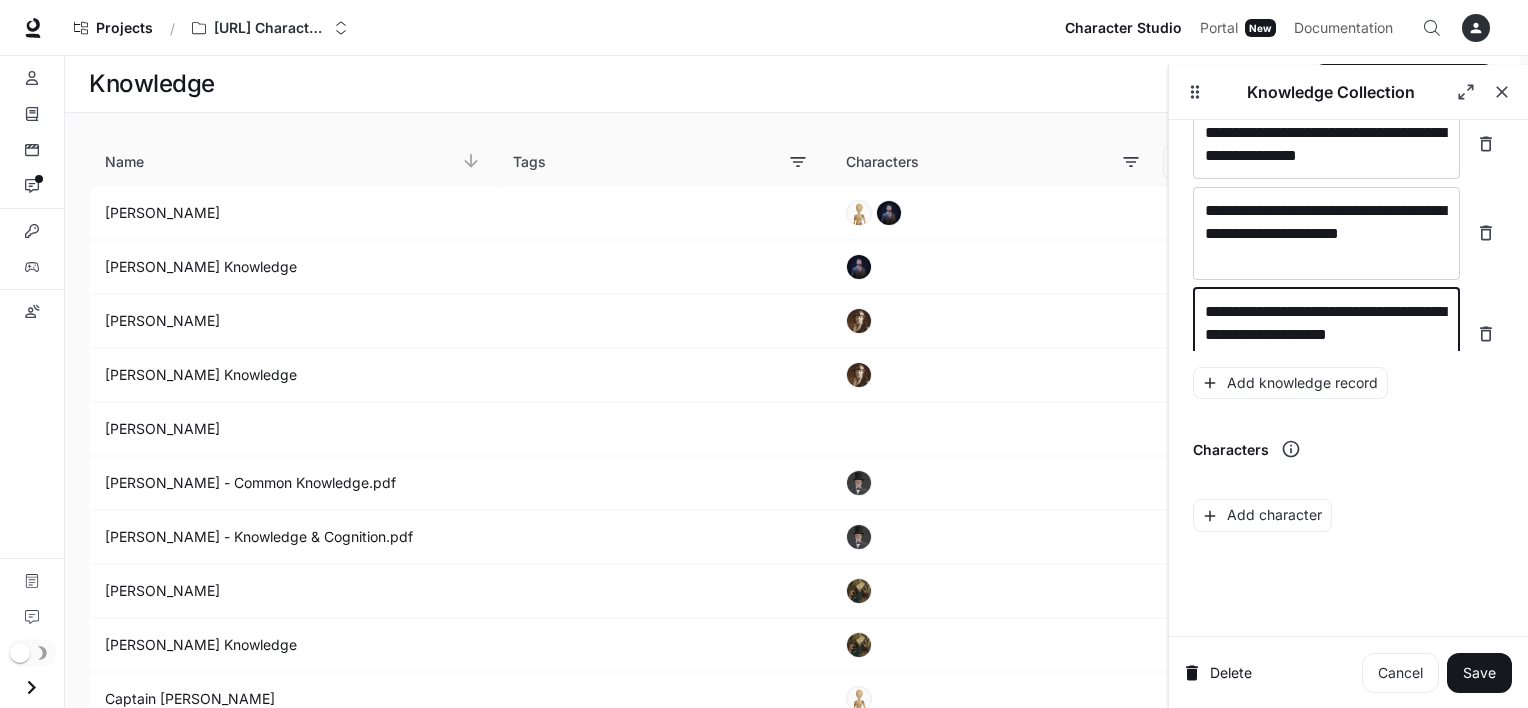 scroll, scrollTop: 5903, scrollLeft: 0, axis: vertical 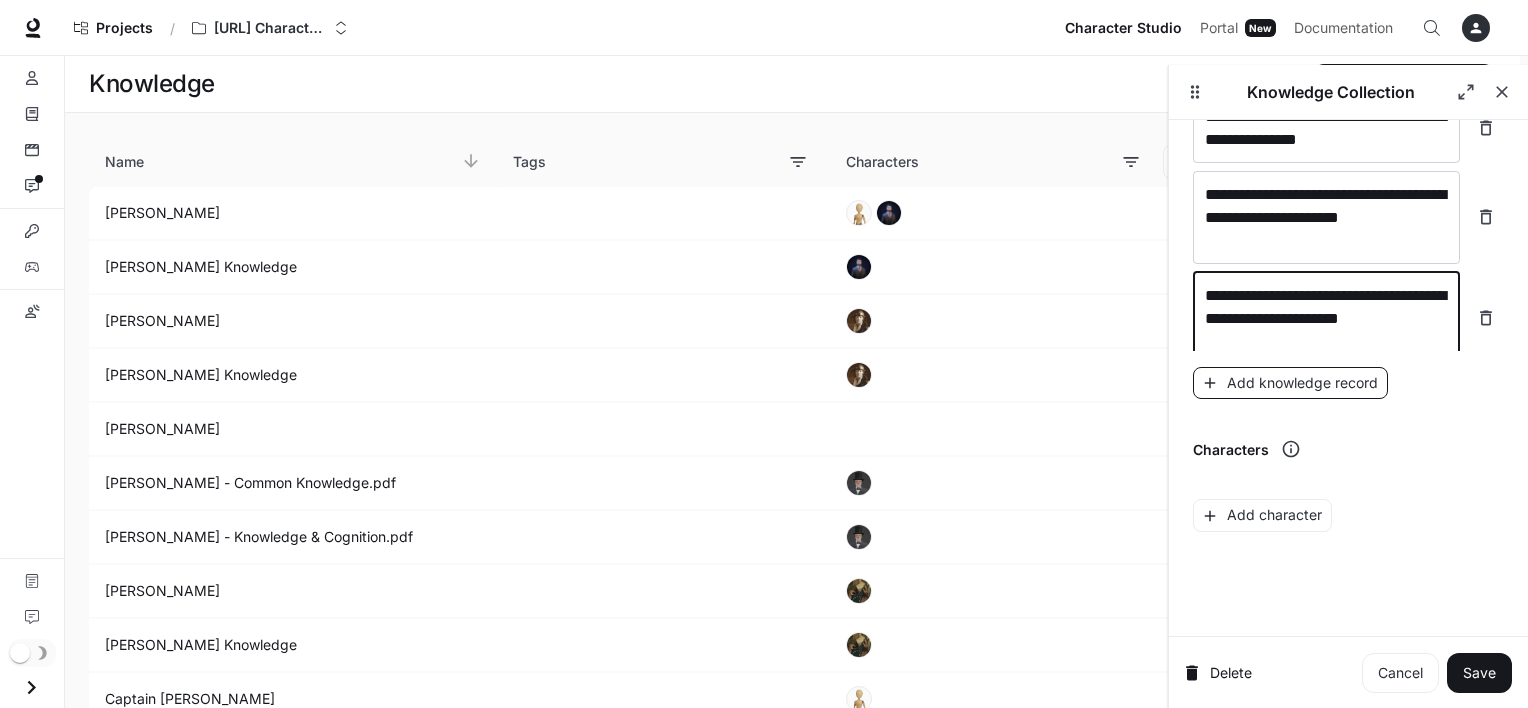 type on "**********" 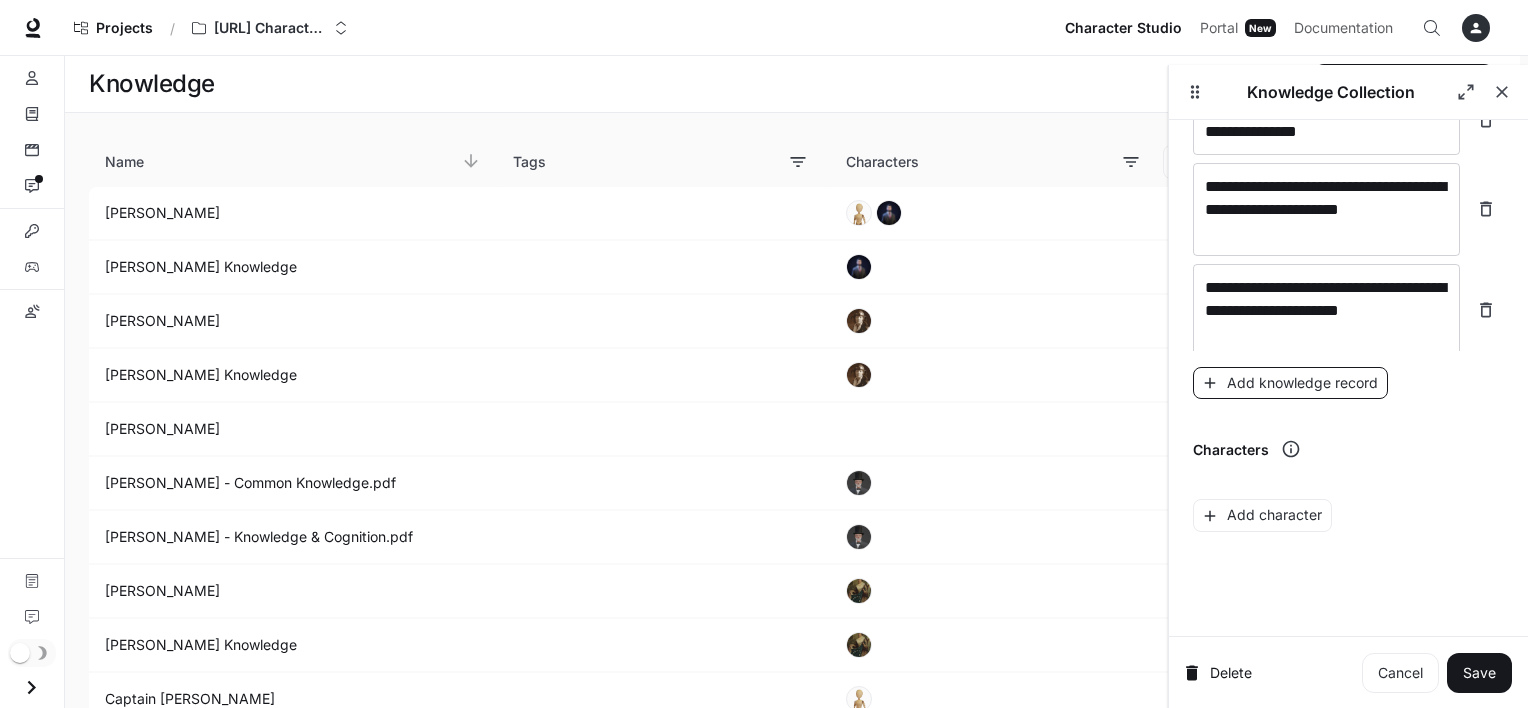 scroll, scrollTop: 5980, scrollLeft: 0, axis: vertical 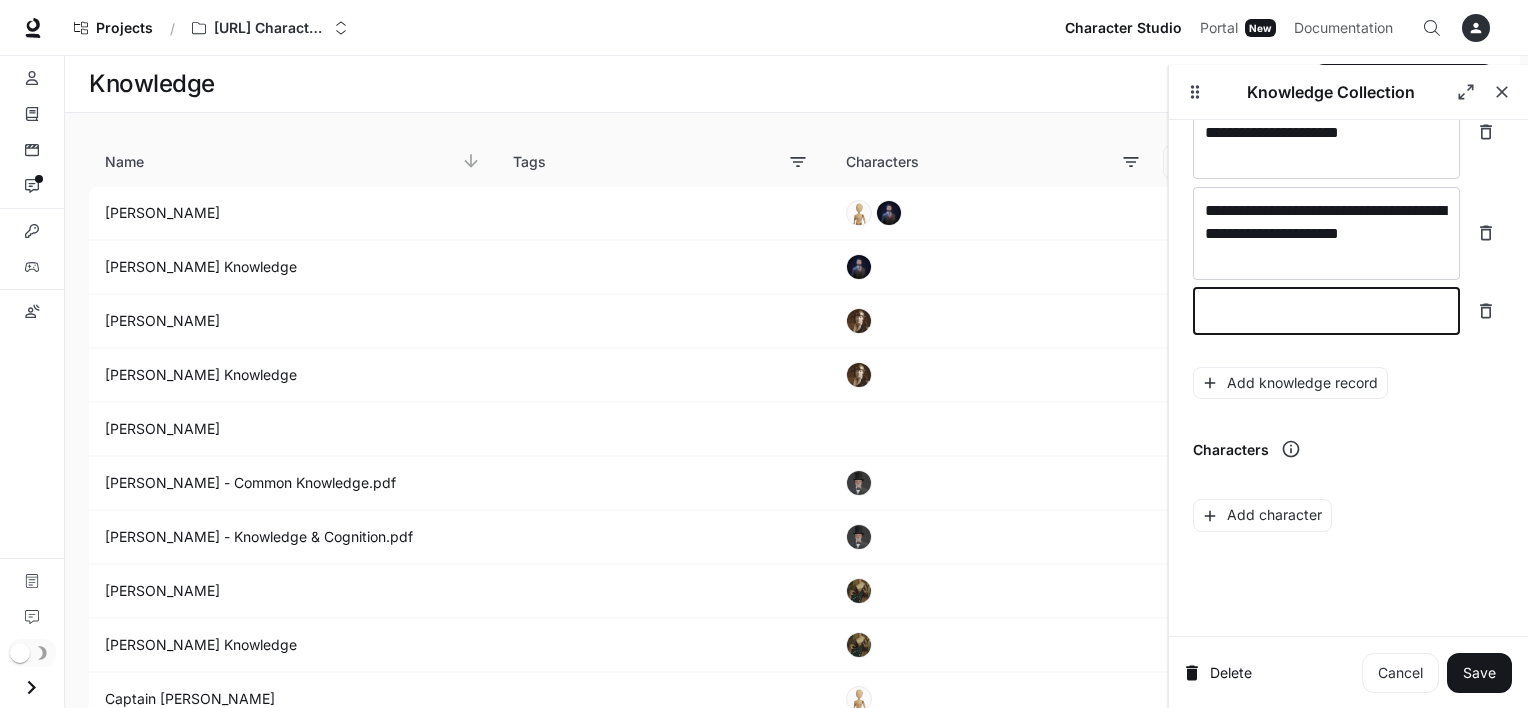click at bounding box center [1326, 311] 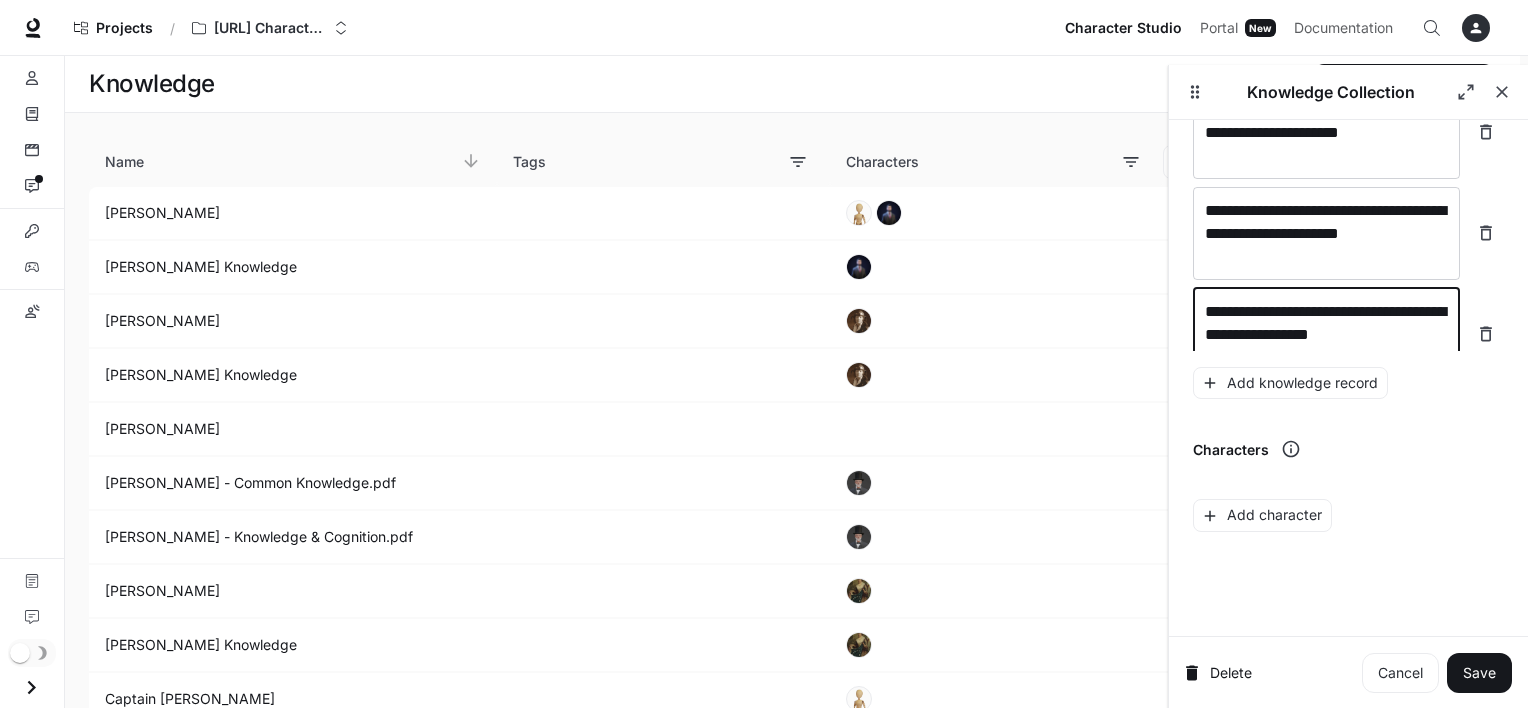 scroll, scrollTop: 5996, scrollLeft: 0, axis: vertical 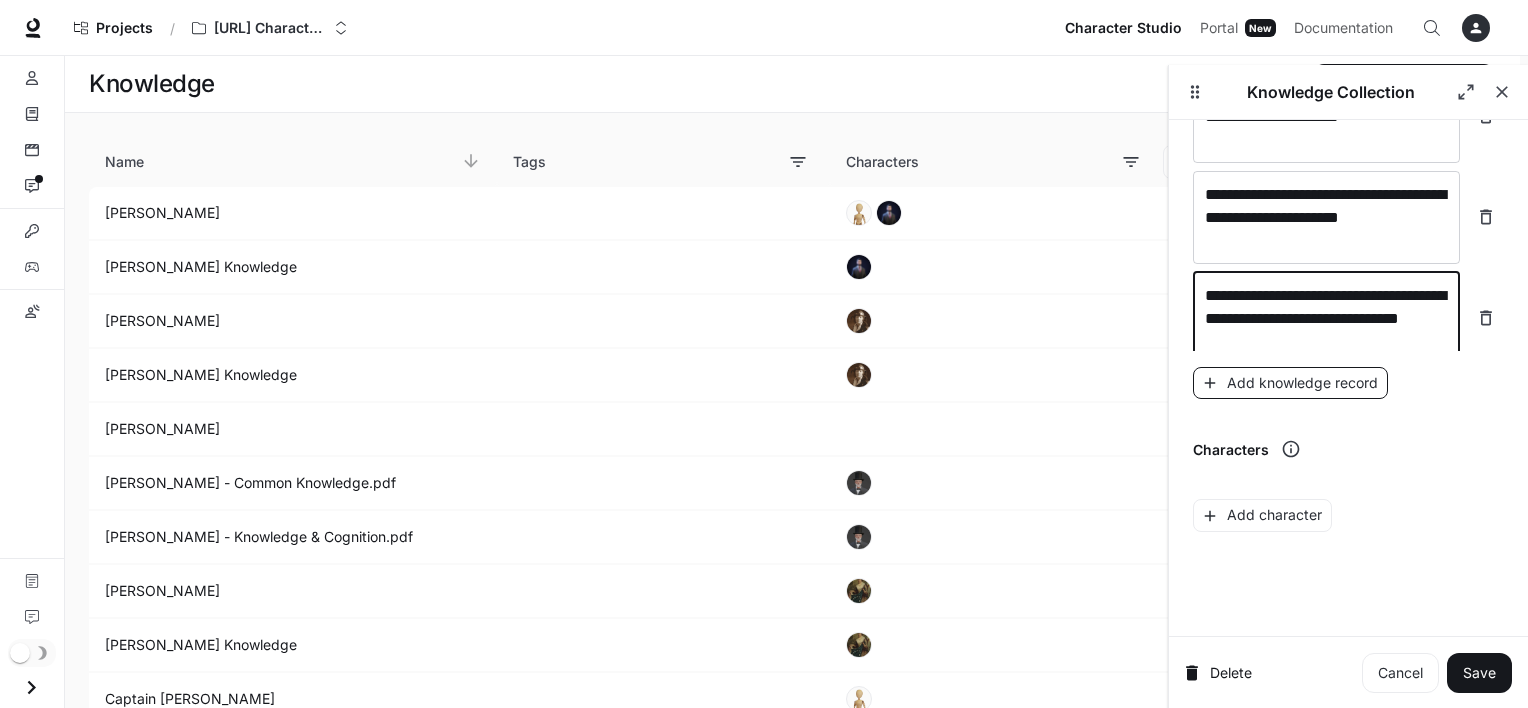 type on "**********" 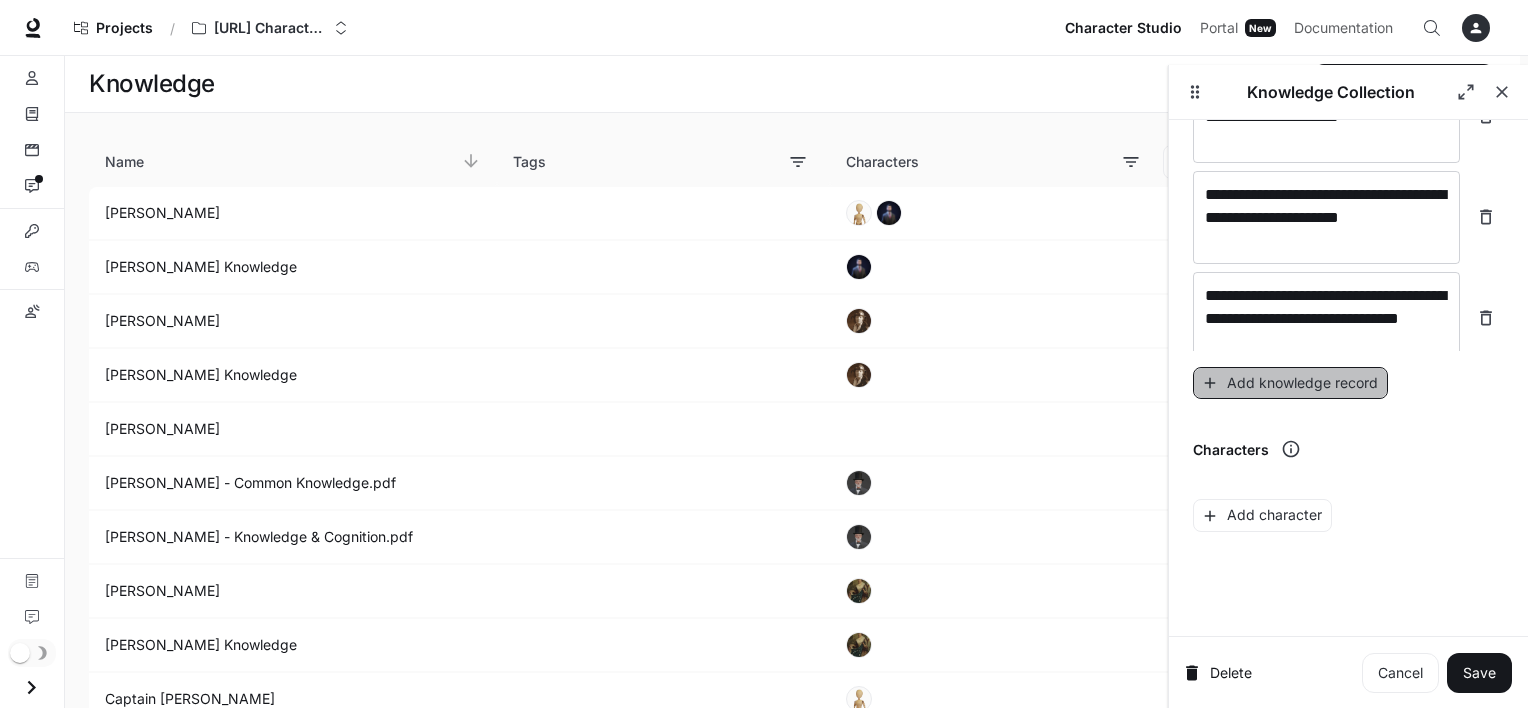 click on "Add knowledge record" at bounding box center (1290, 383) 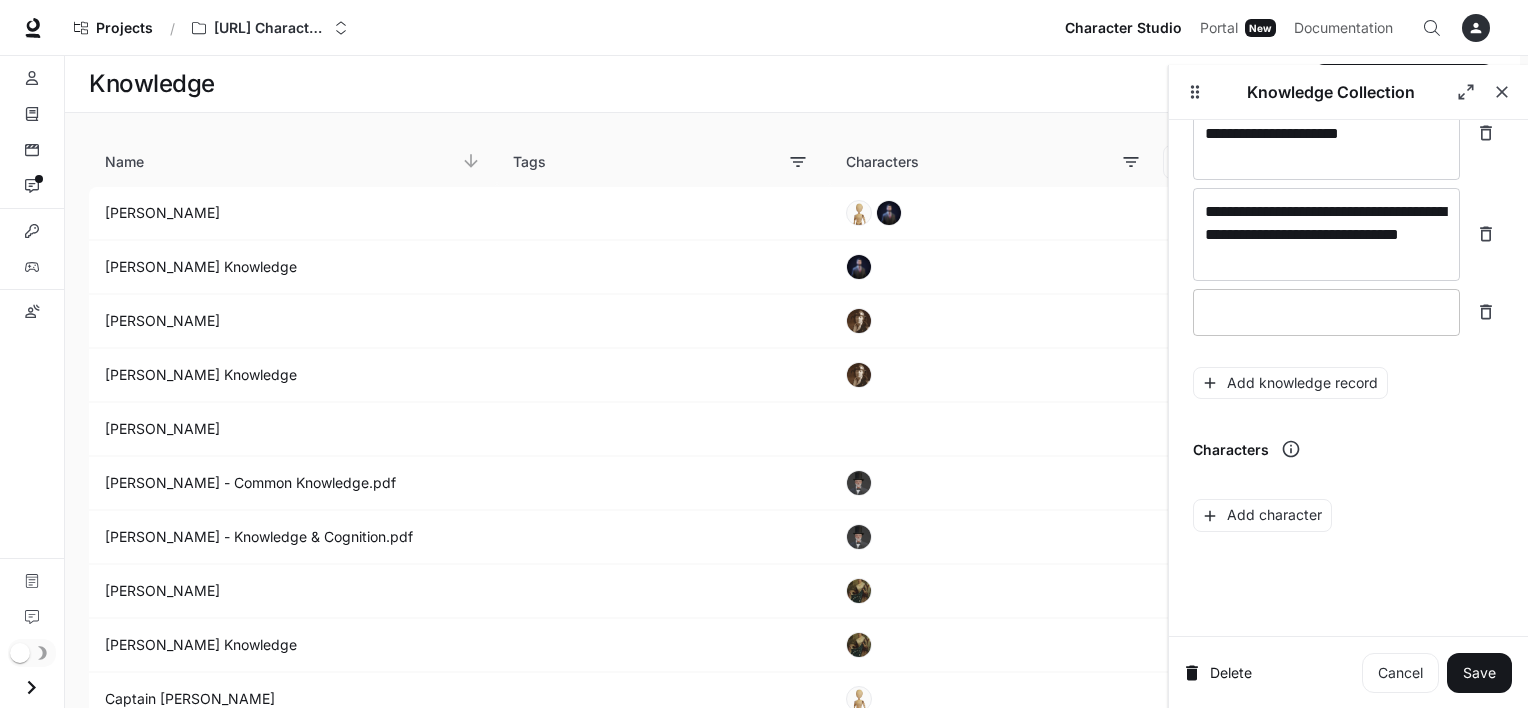 click at bounding box center [1326, 312] 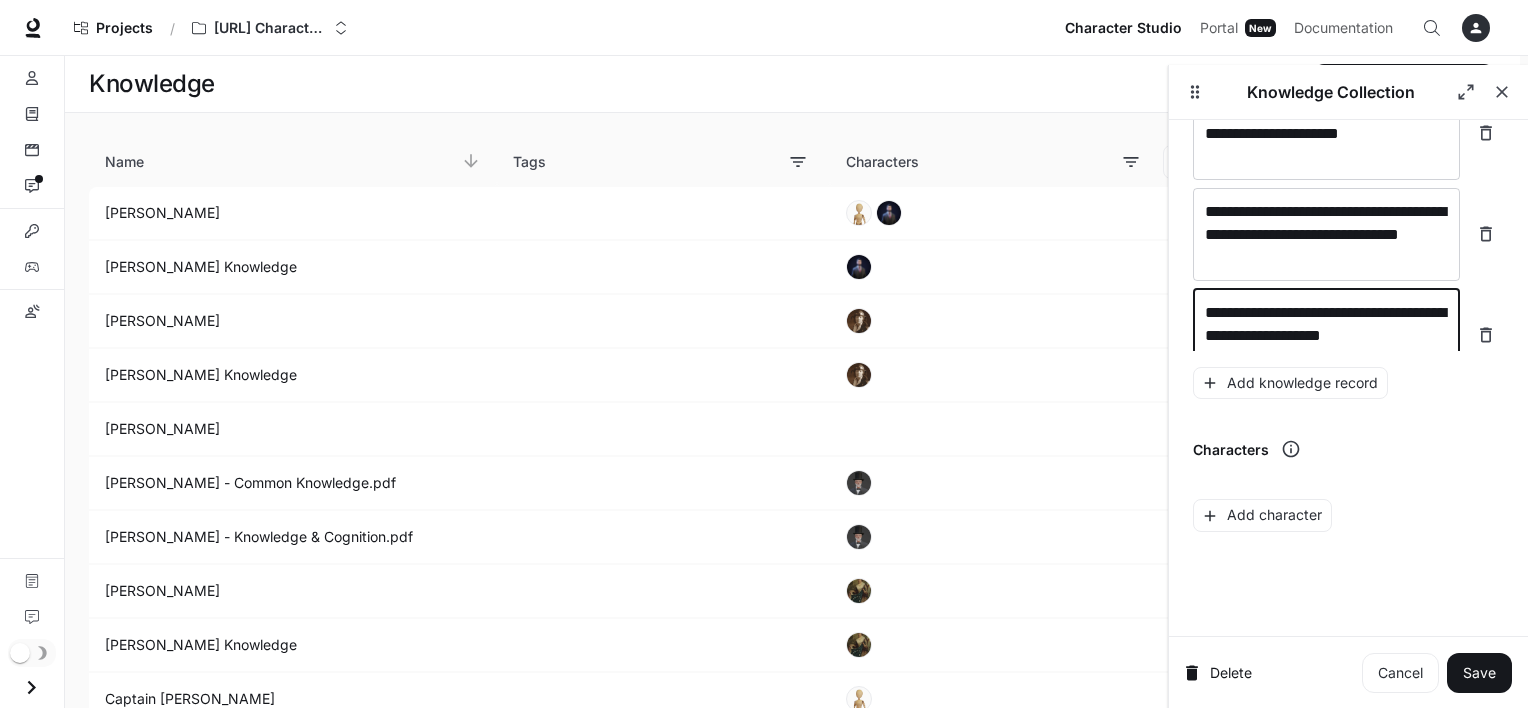 scroll, scrollTop: 6088, scrollLeft: 0, axis: vertical 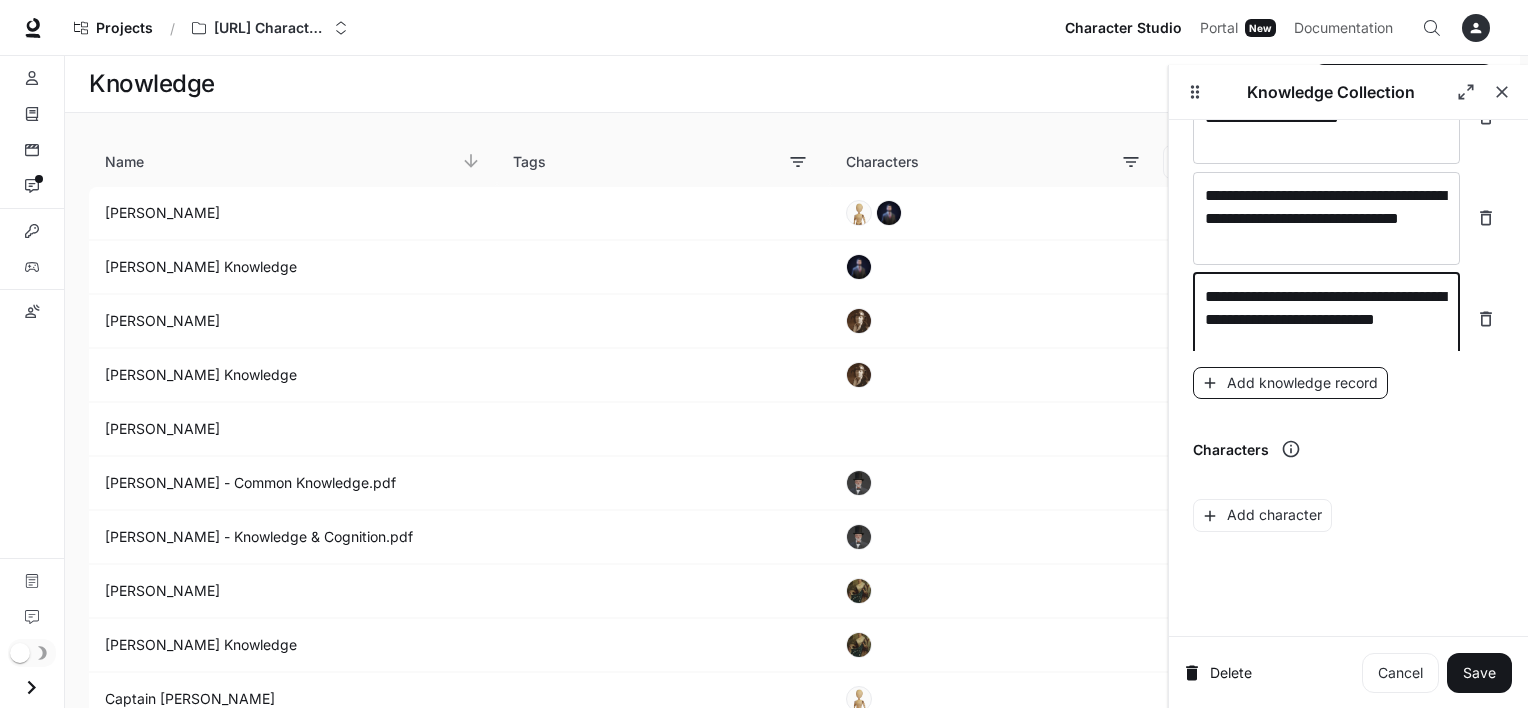 type on "**********" 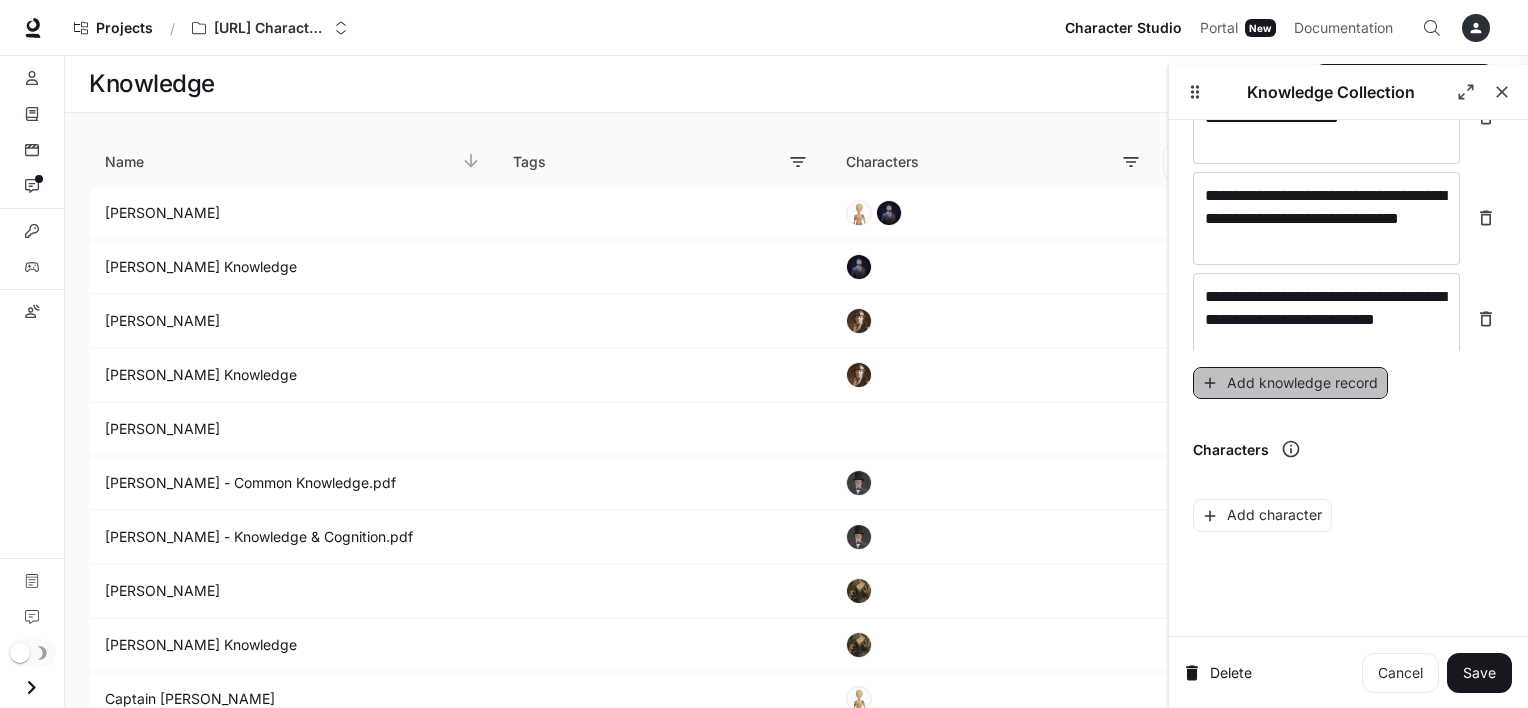 click on "Add knowledge record" at bounding box center (1290, 383) 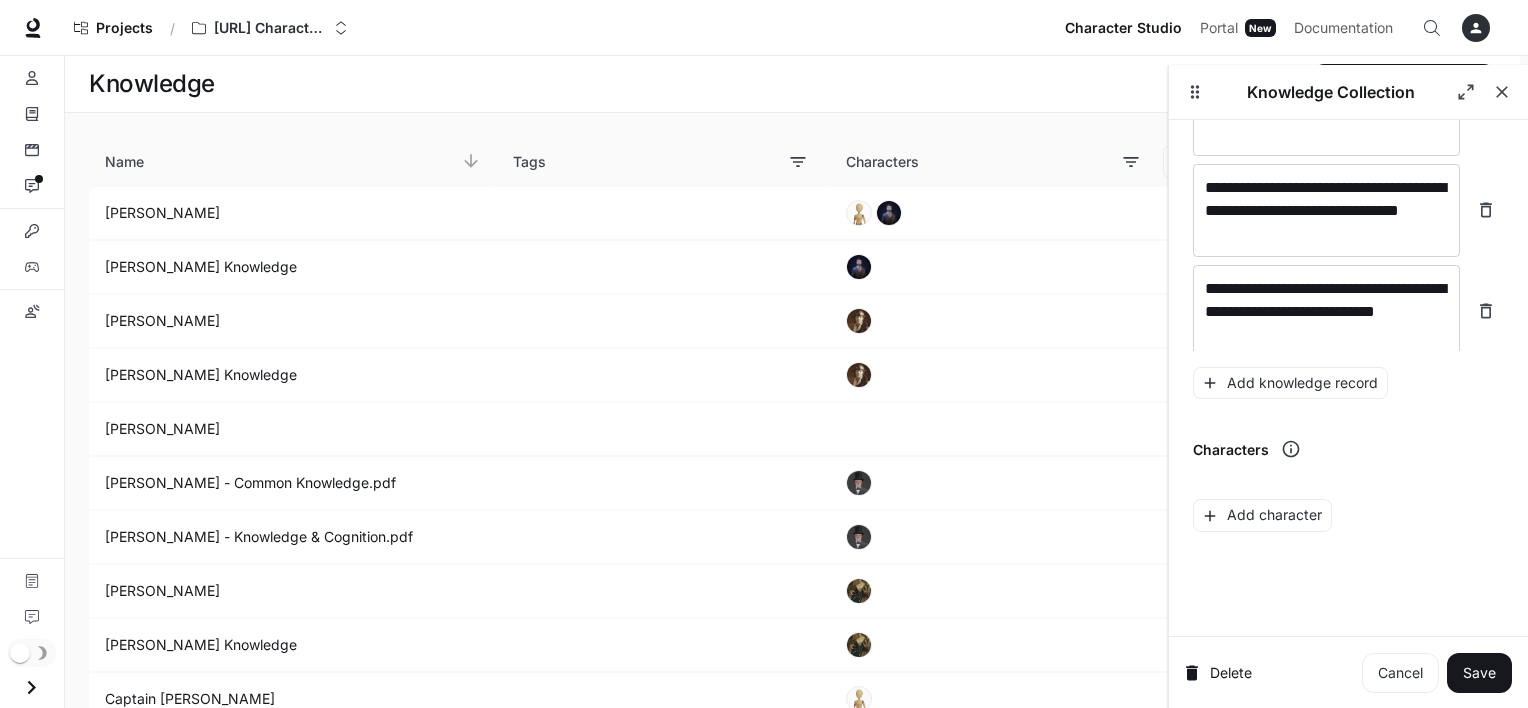 scroll, scrollTop: 6166, scrollLeft: 0, axis: vertical 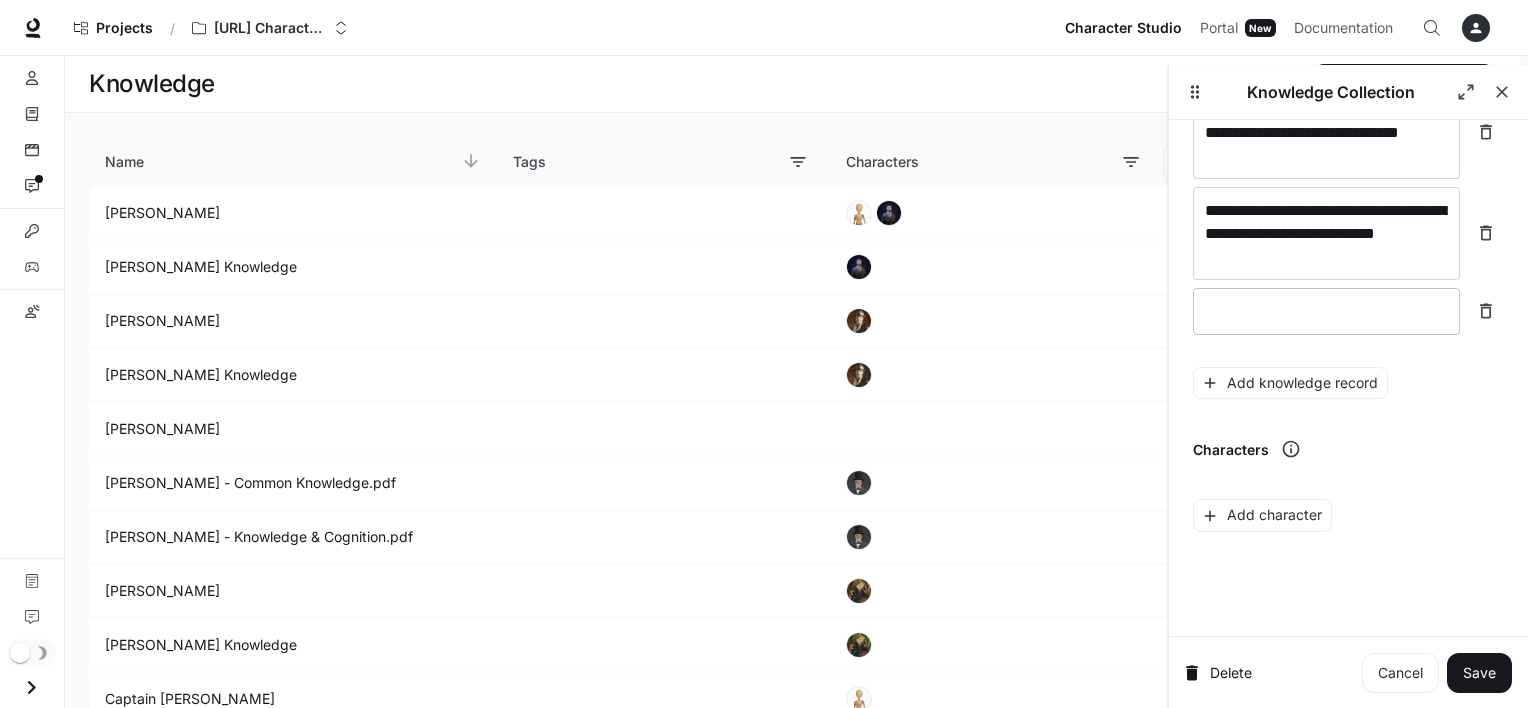 click at bounding box center [1326, 311] 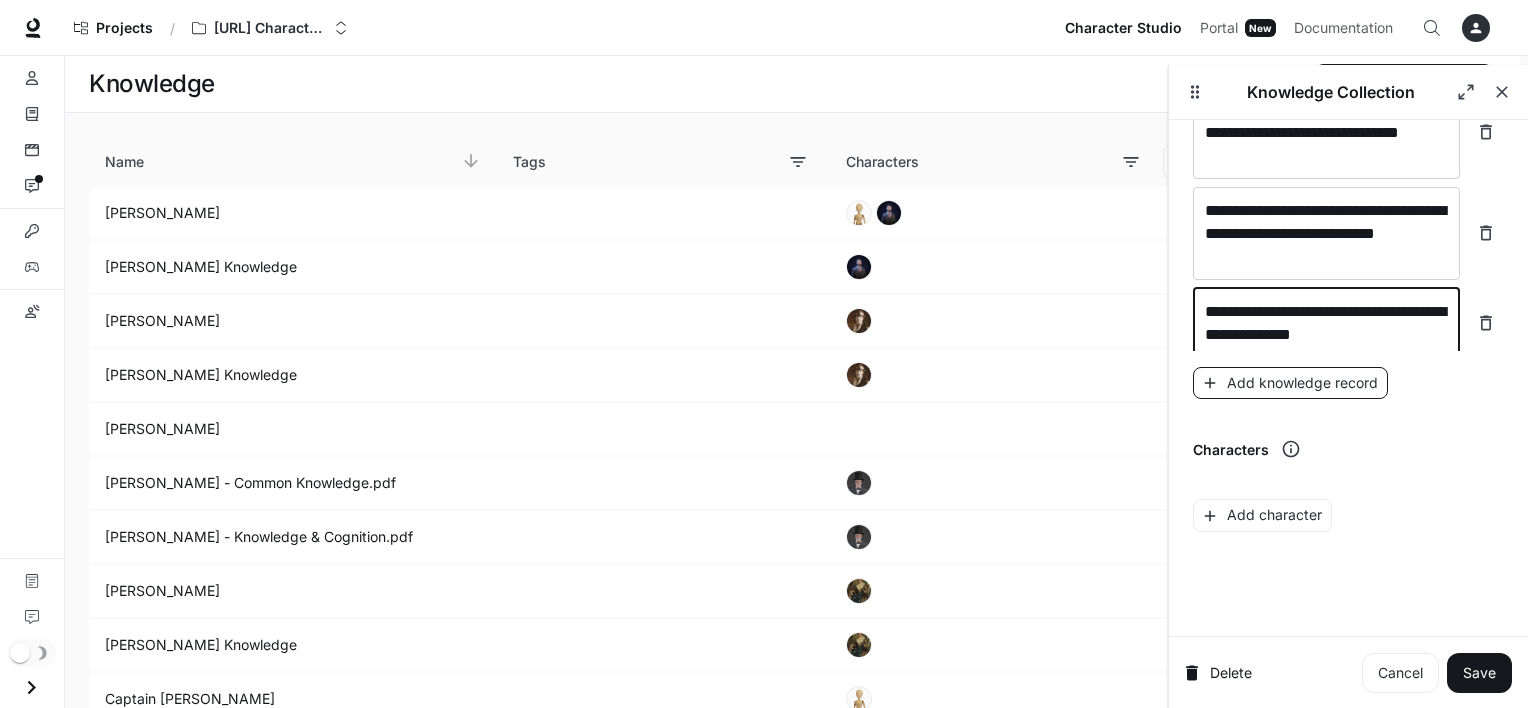 type on "**********" 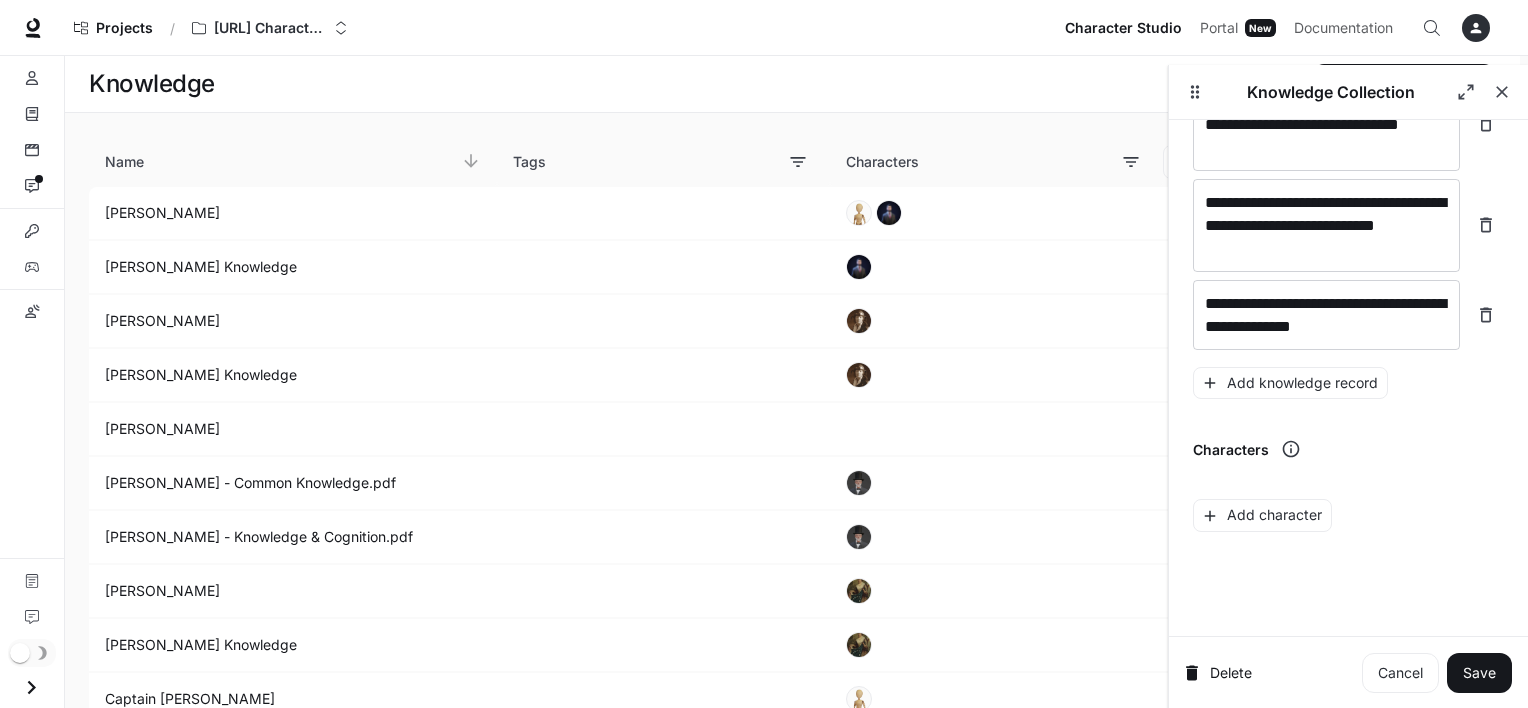 scroll, scrollTop: 6236, scrollLeft: 0, axis: vertical 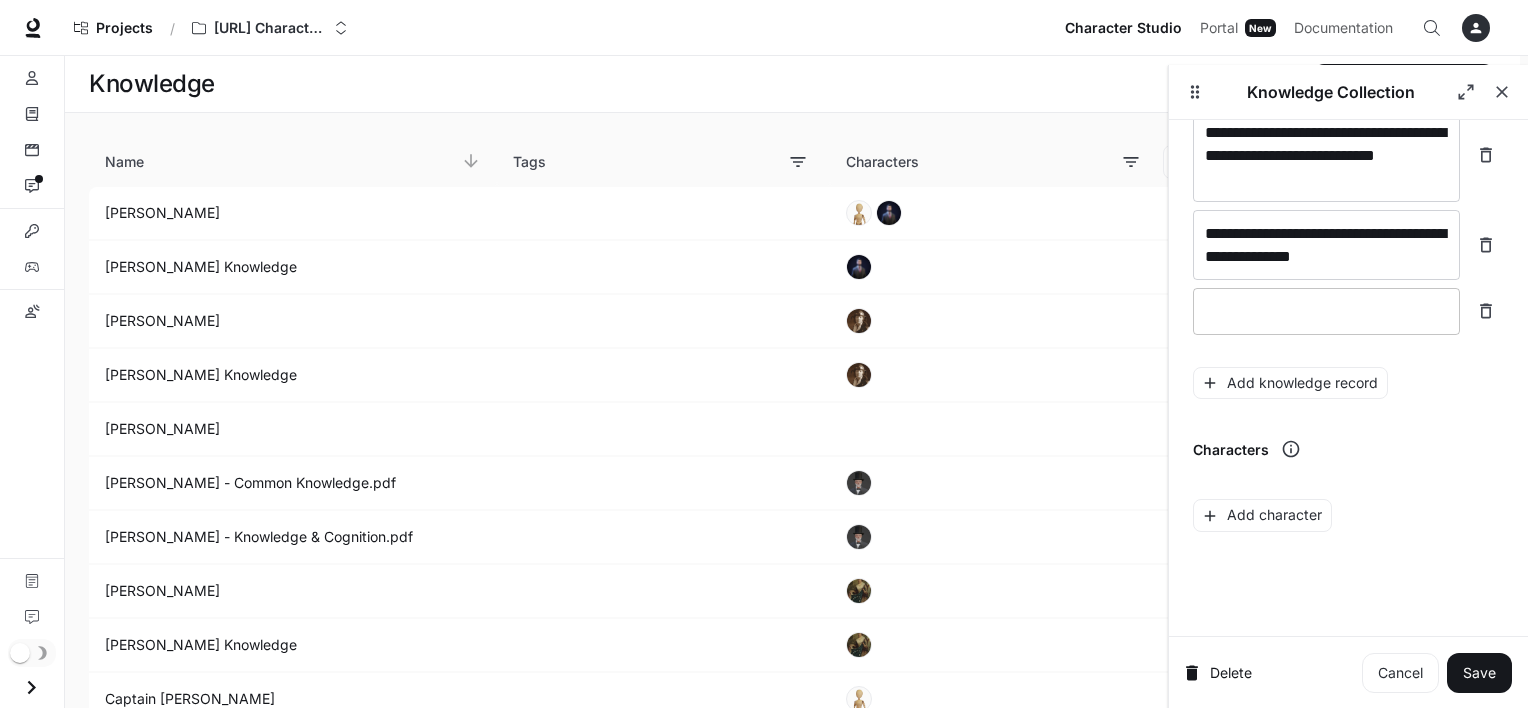 click at bounding box center [1326, 311] 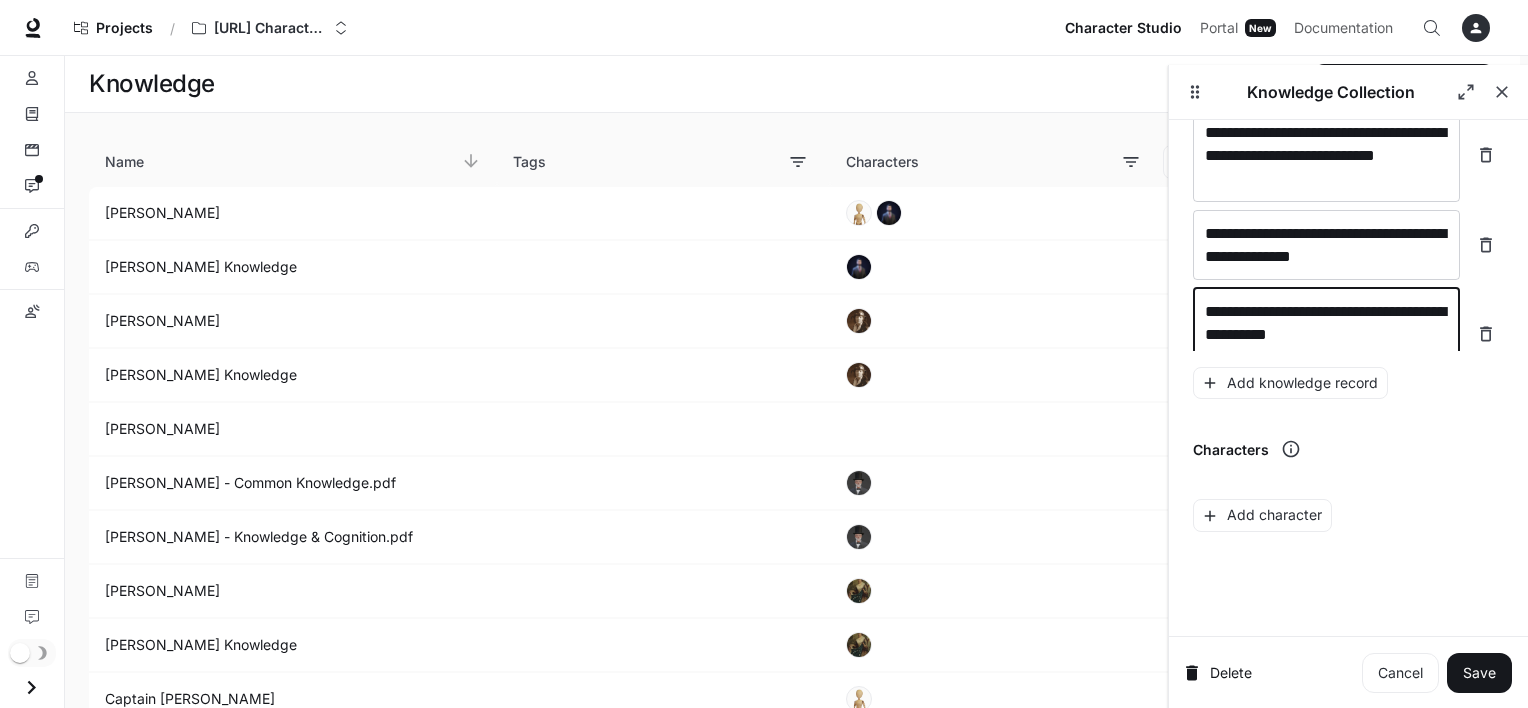 scroll, scrollTop: 6252, scrollLeft: 0, axis: vertical 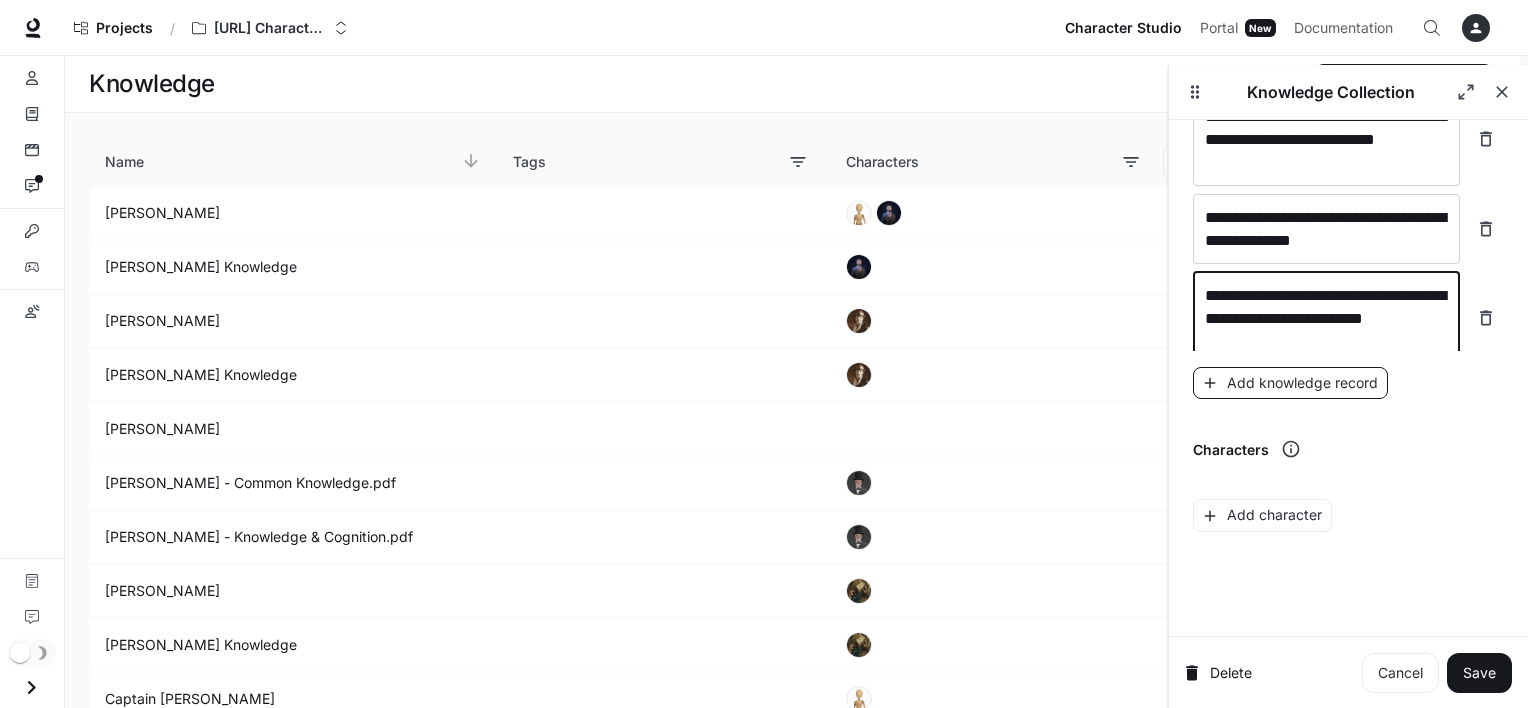 type on "**********" 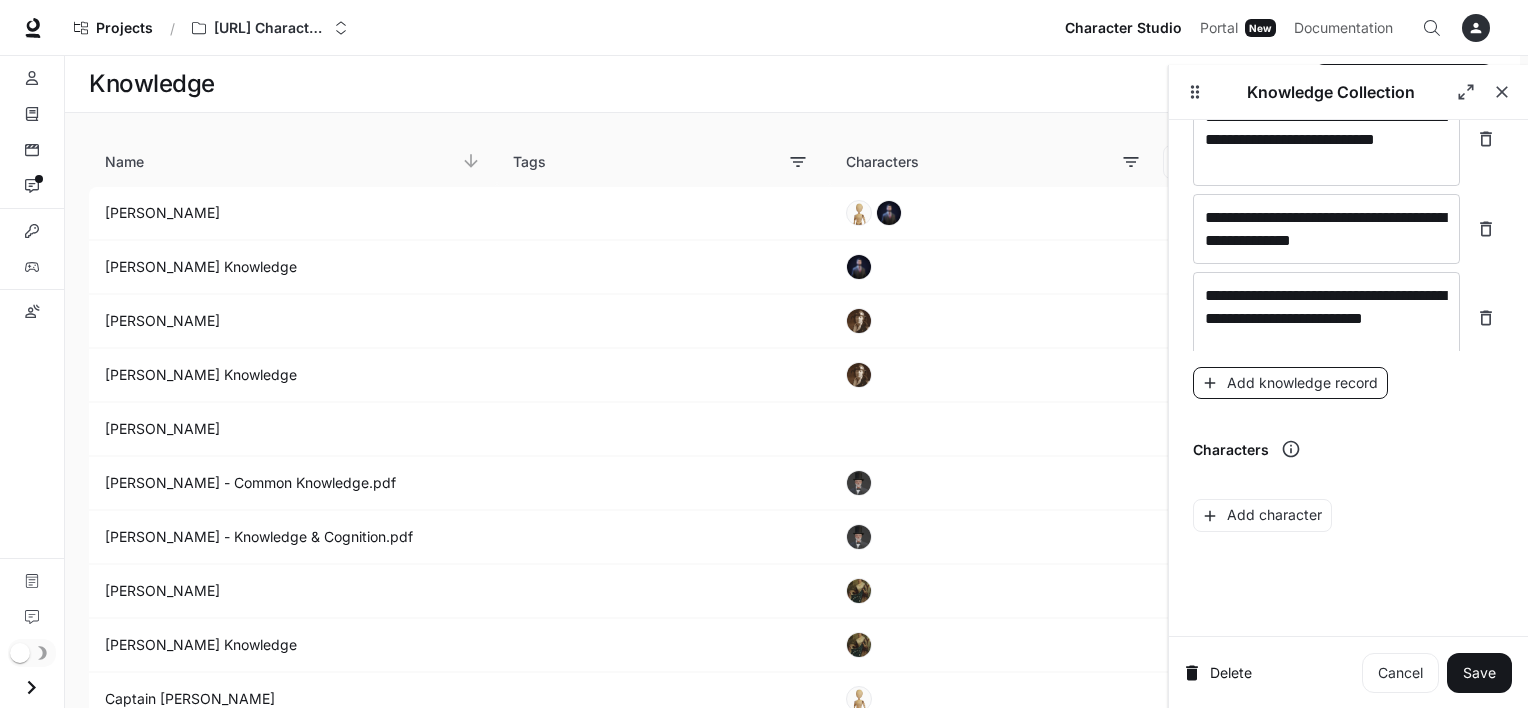 scroll, scrollTop: 6328, scrollLeft: 0, axis: vertical 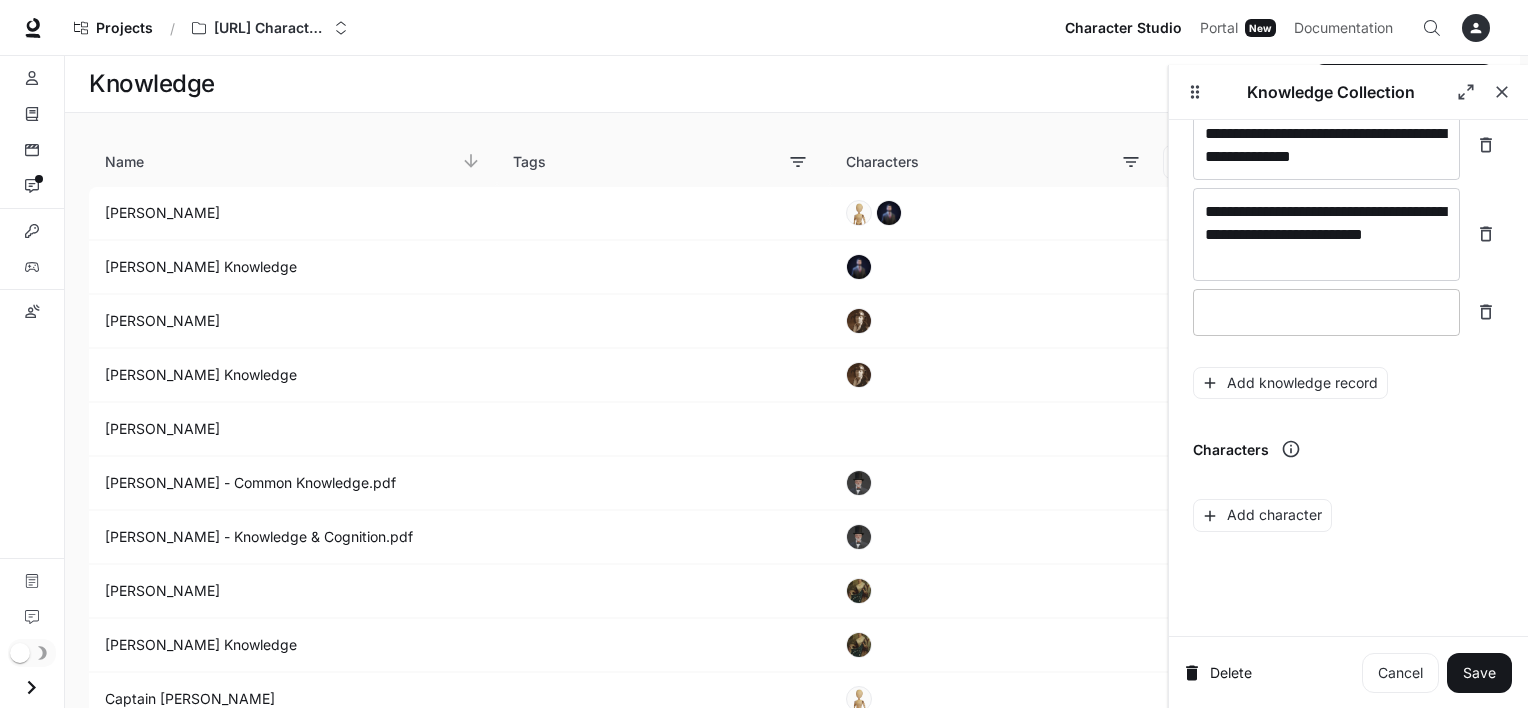 click on "* ​" at bounding box center [1326, 312] 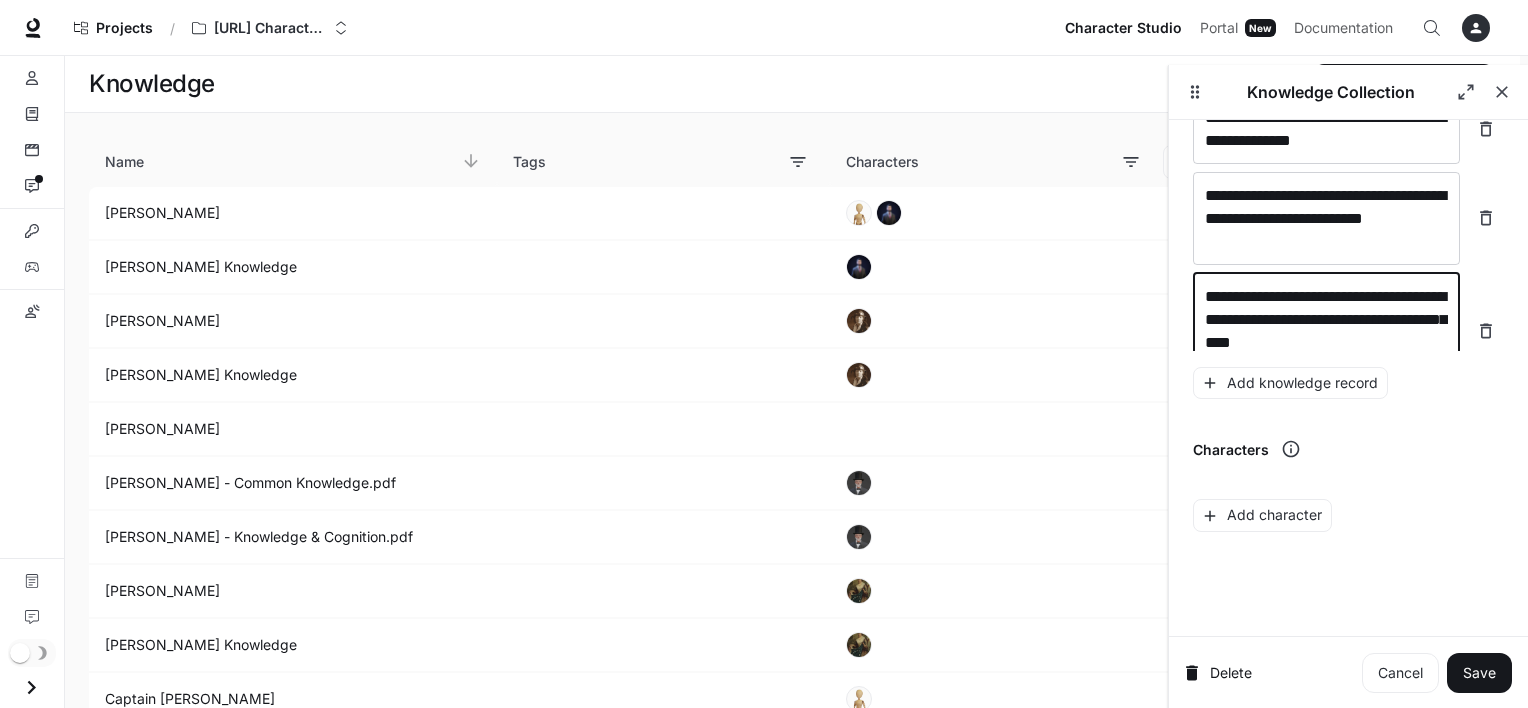scroll, scrollTop: 6368, scrollLeft: 0, axis: vertical 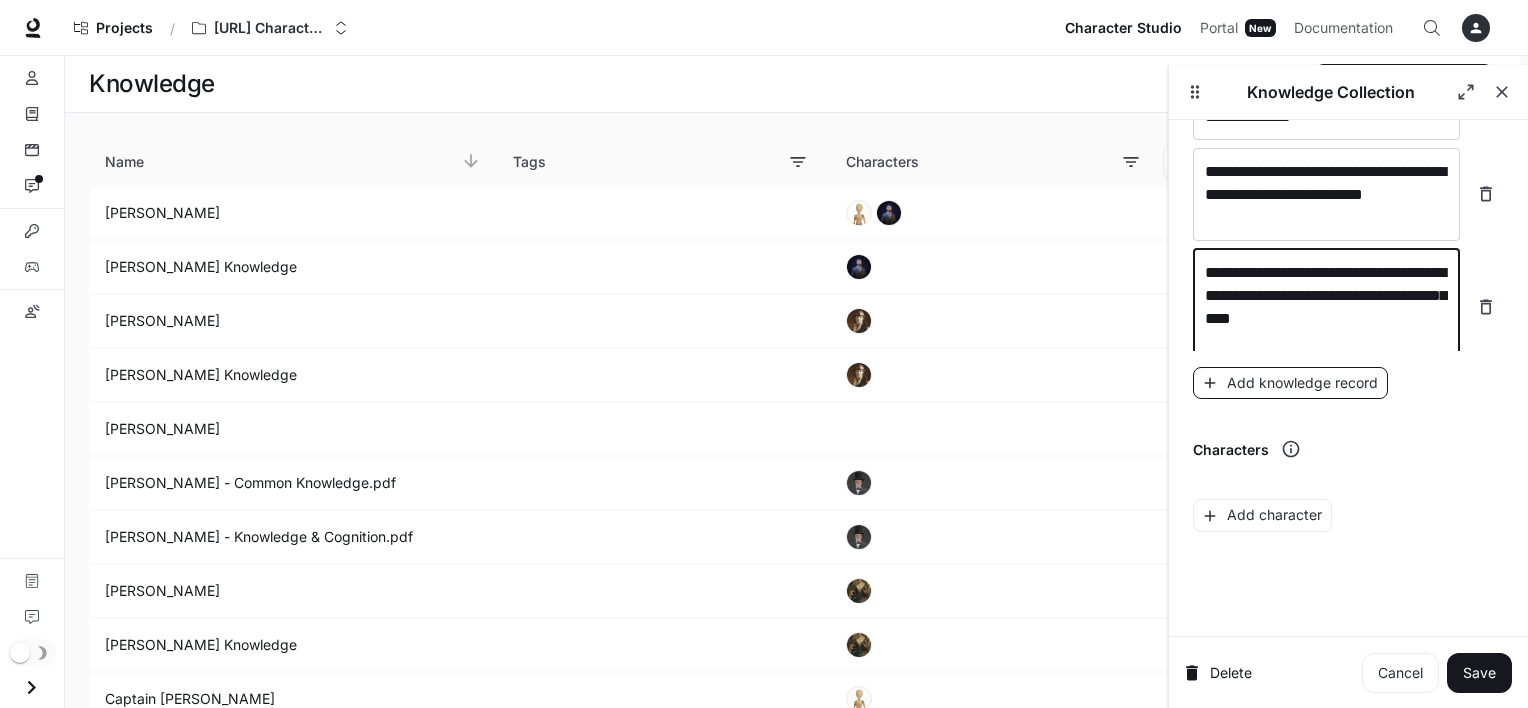 type on "**********" 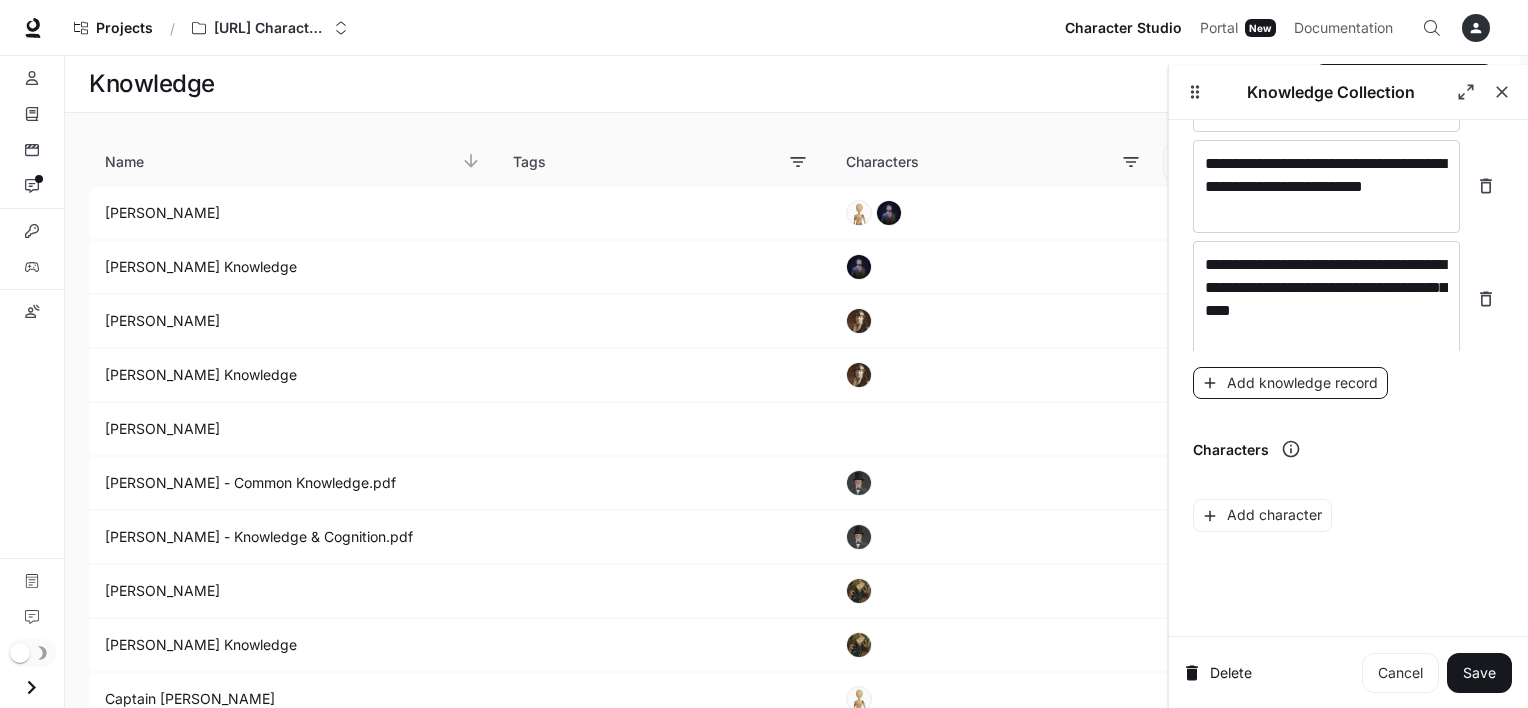 scroll, scrollTop: 6444, scrollLeft: 0, axis: vertical 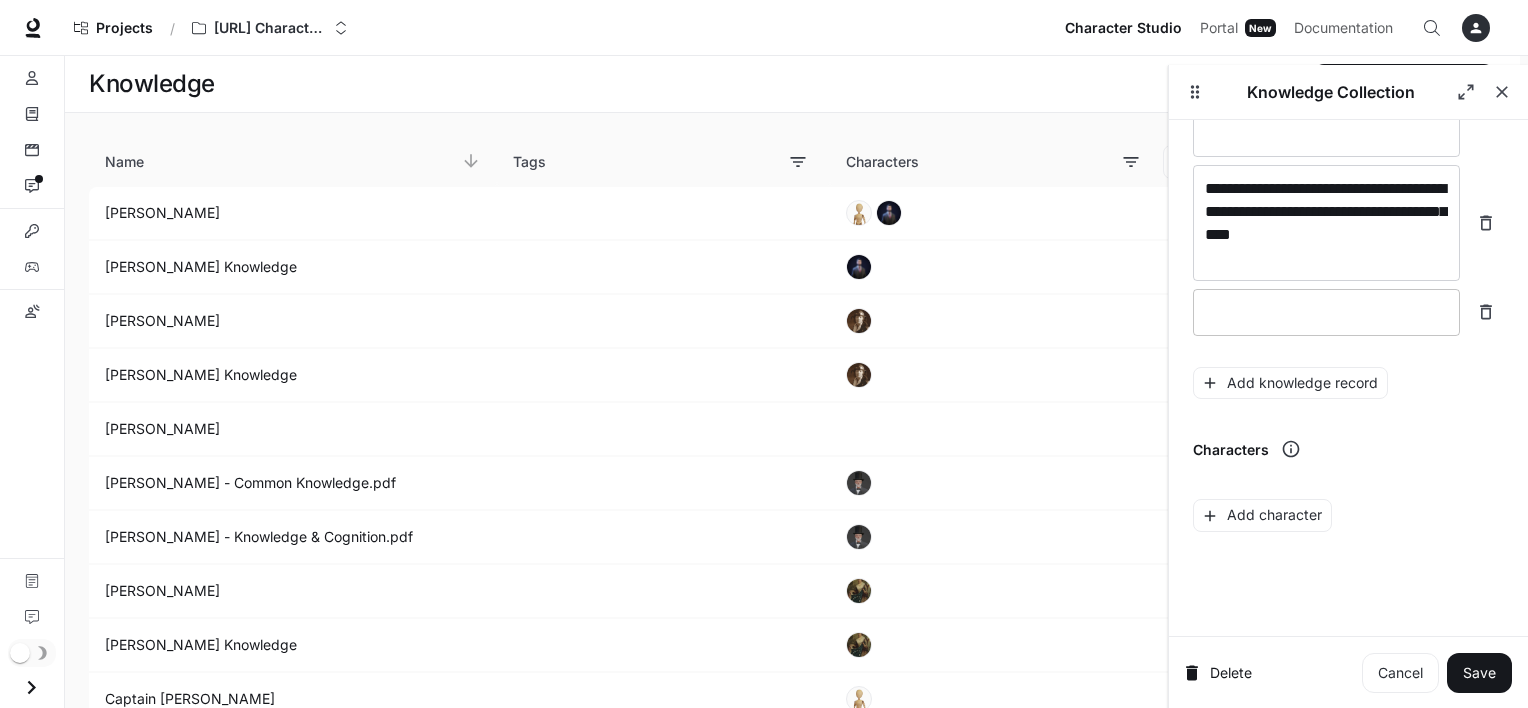 click at bounding box center [1326, 312] 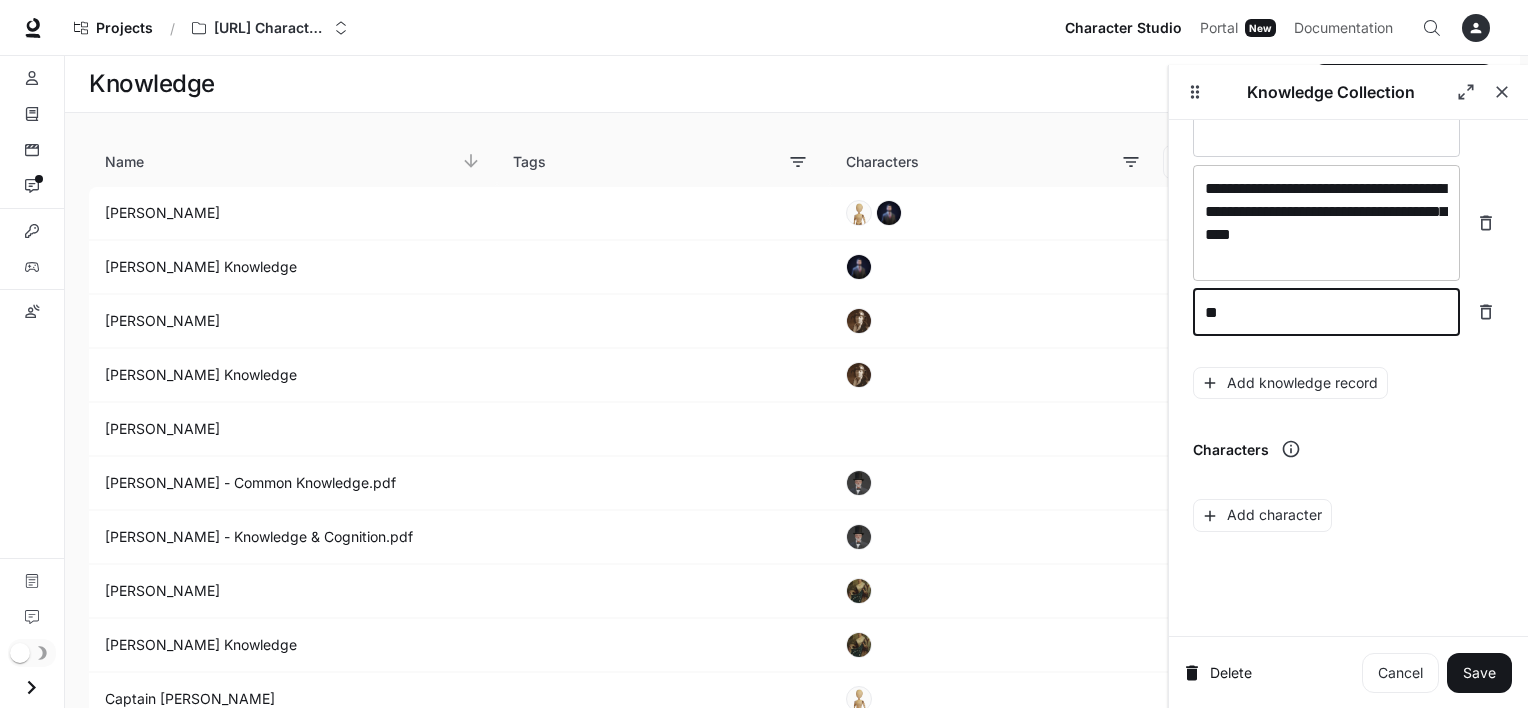 type on "*" 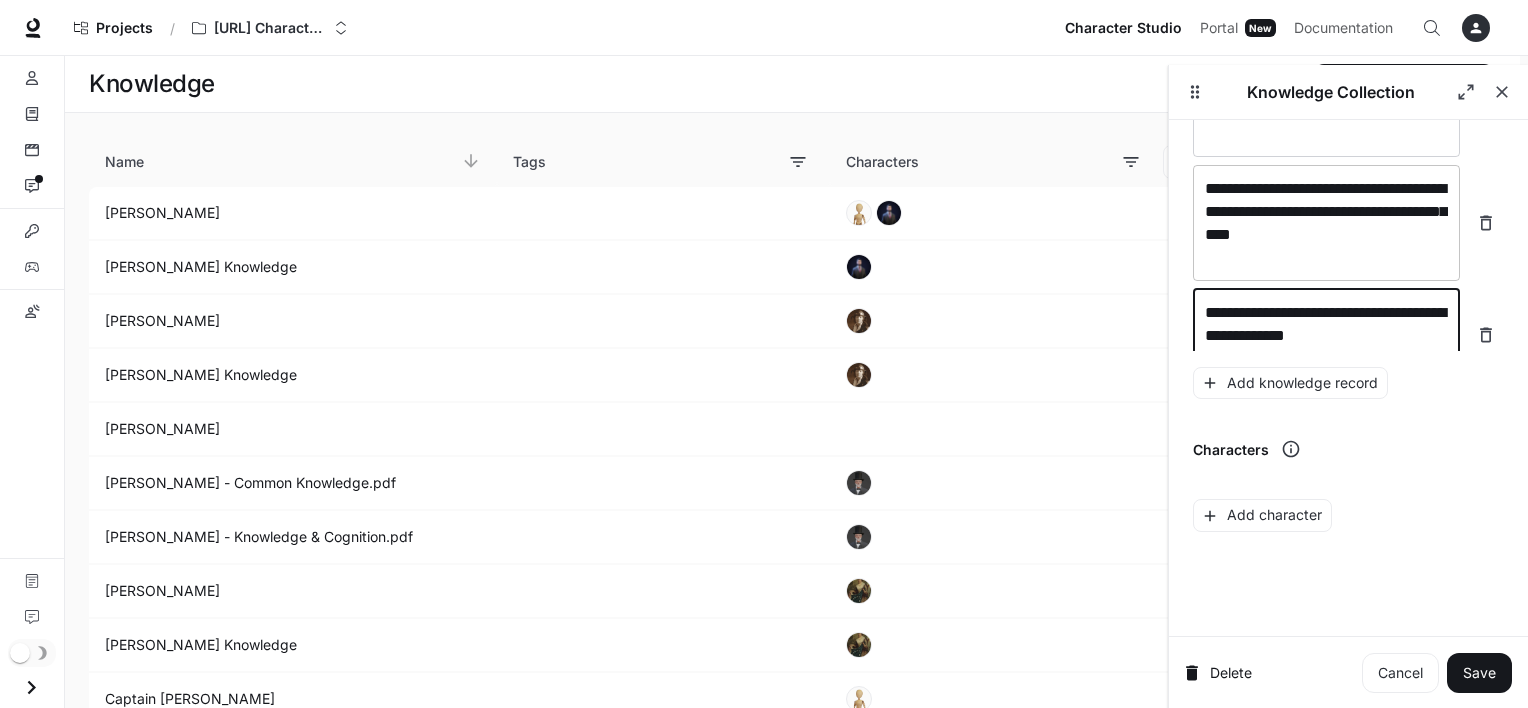 scroll, scrollTop: 6460, scrollLeft: 0, axis: vertical 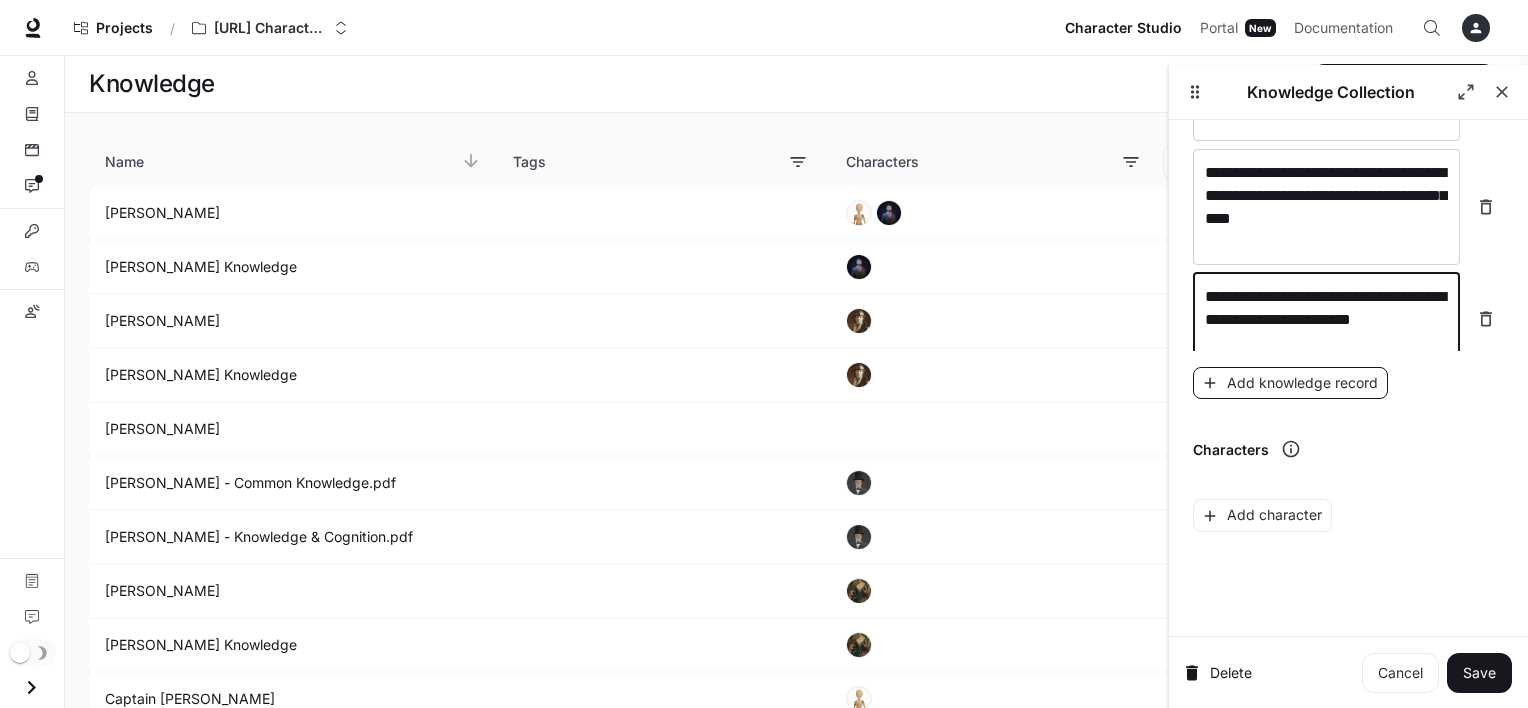 type on "**********" 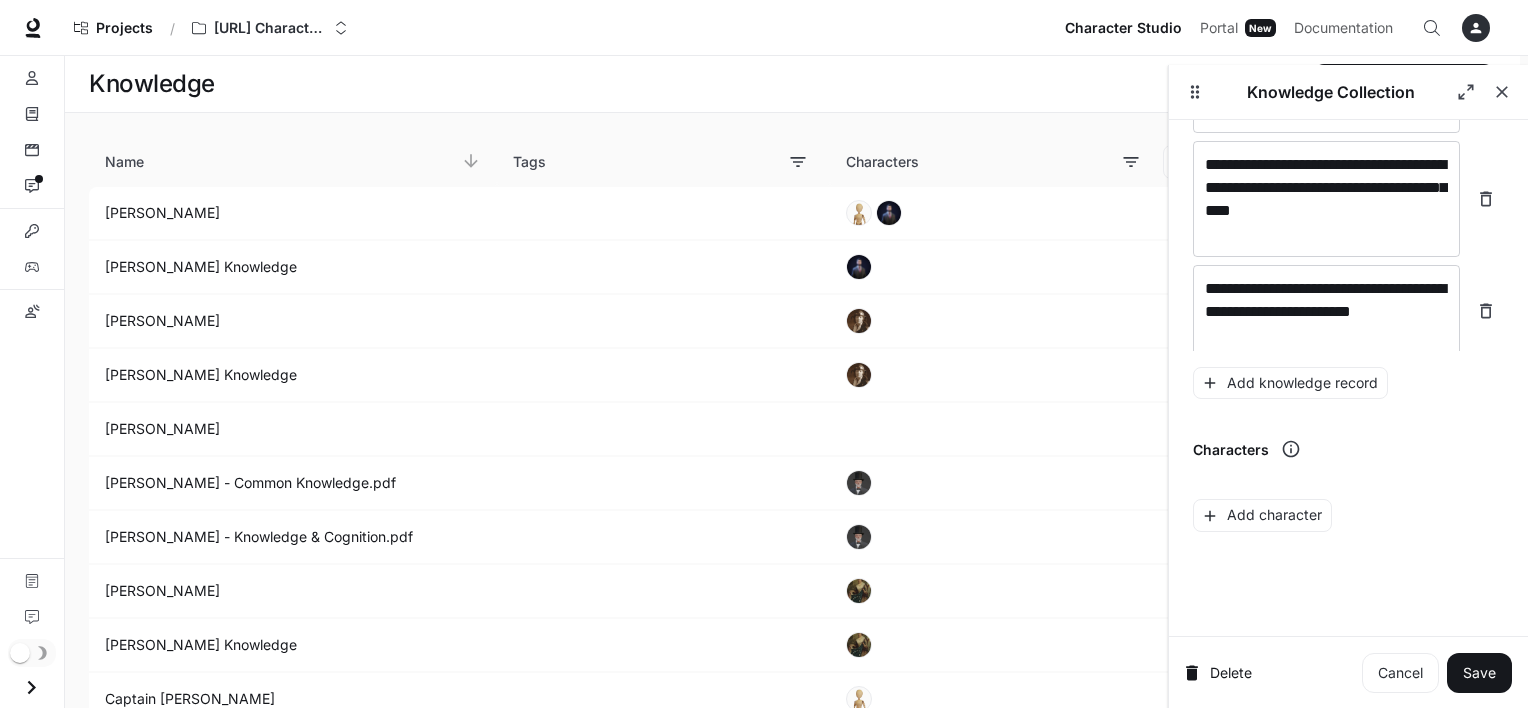 scroll, scrollTop: 6530, scrollLeft: 0, axis: vertical 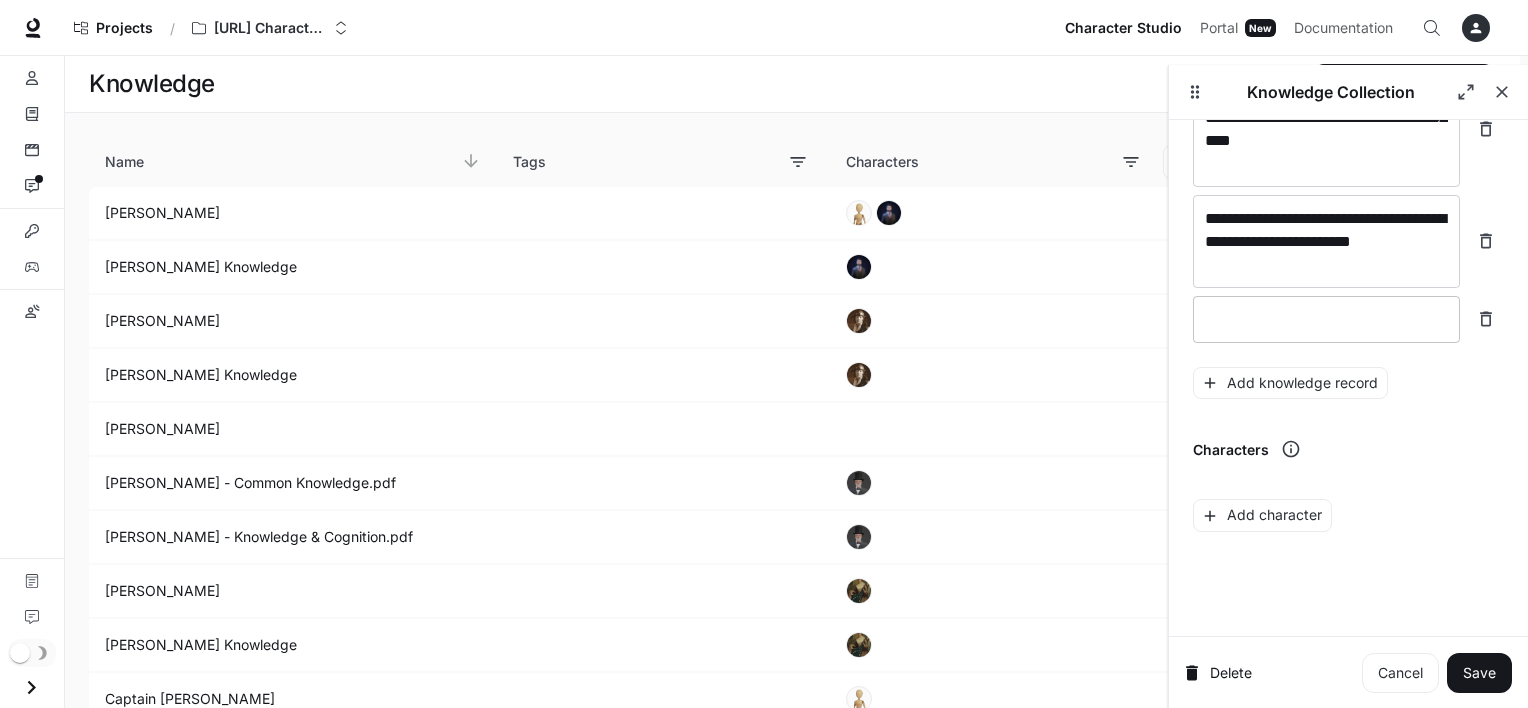 click at bounding box center (1326, 319) 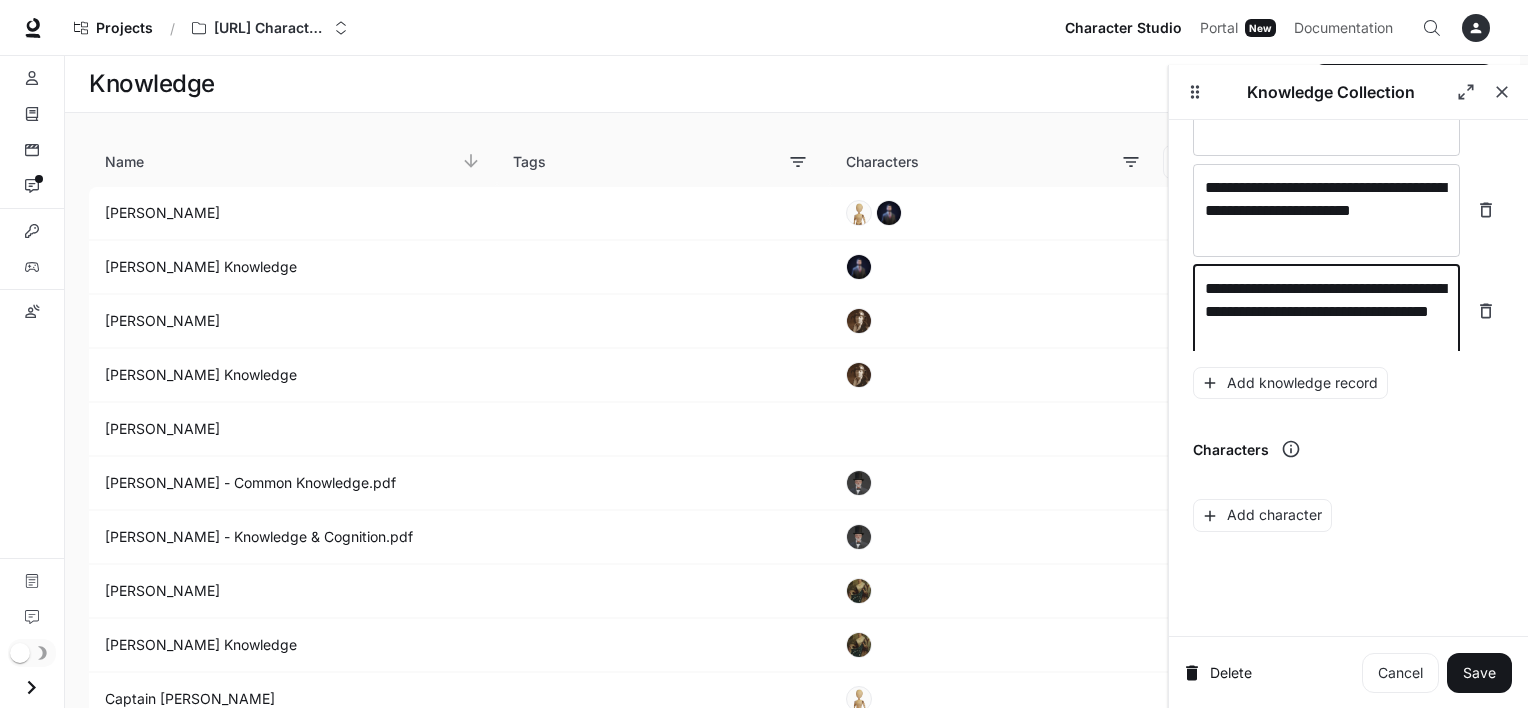 scroll, scrollTop: 6568, scrollLeft: 0, axis: vertical 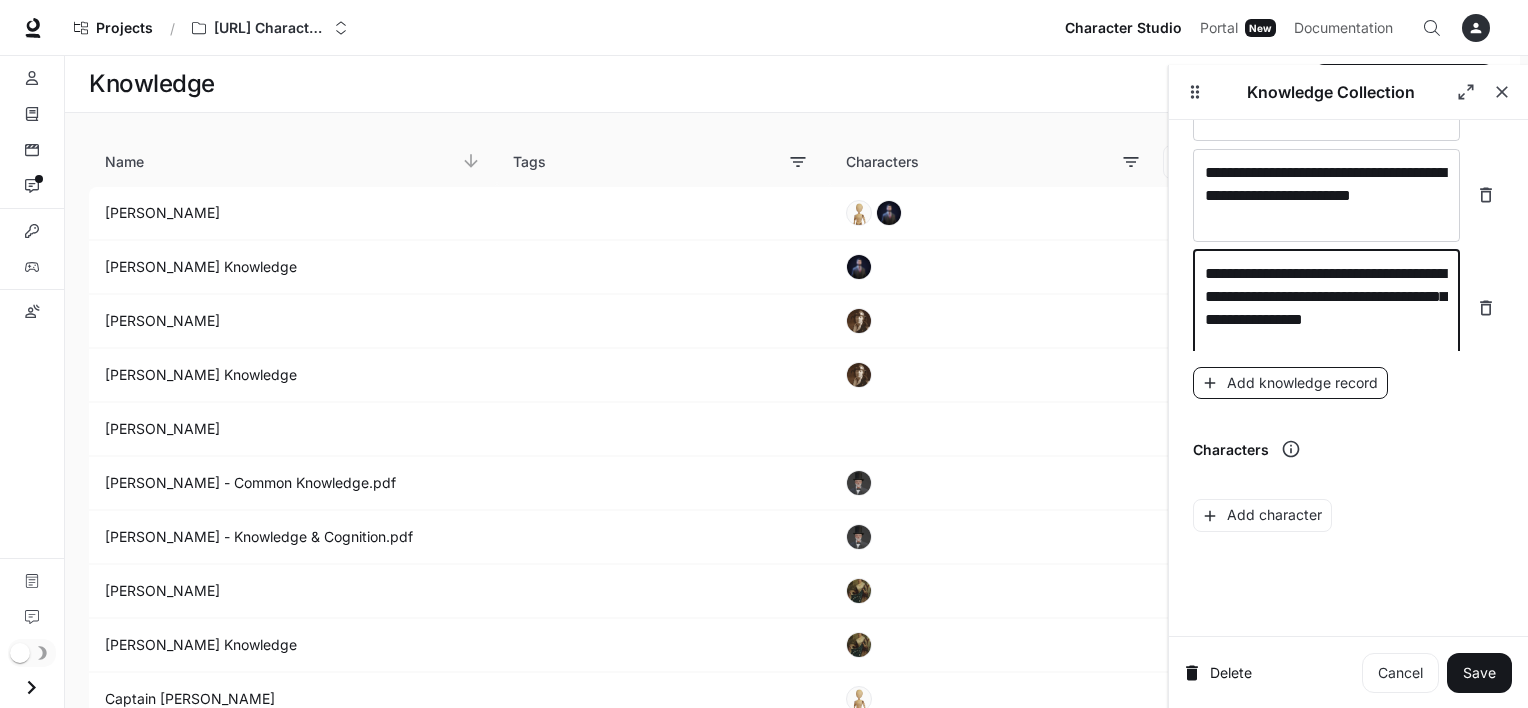 type on "**********" 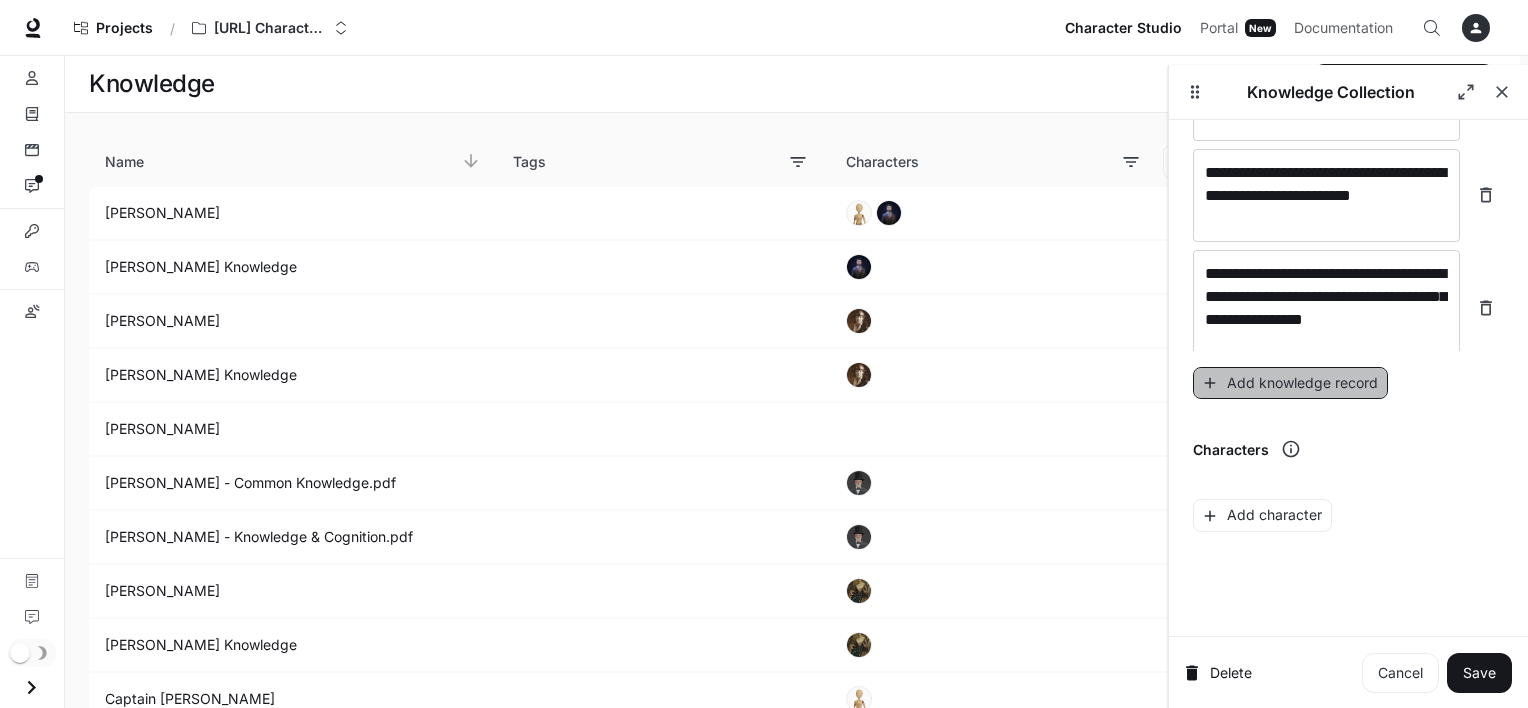click on "Add knowledge record" at bounding box center (1290, 383) 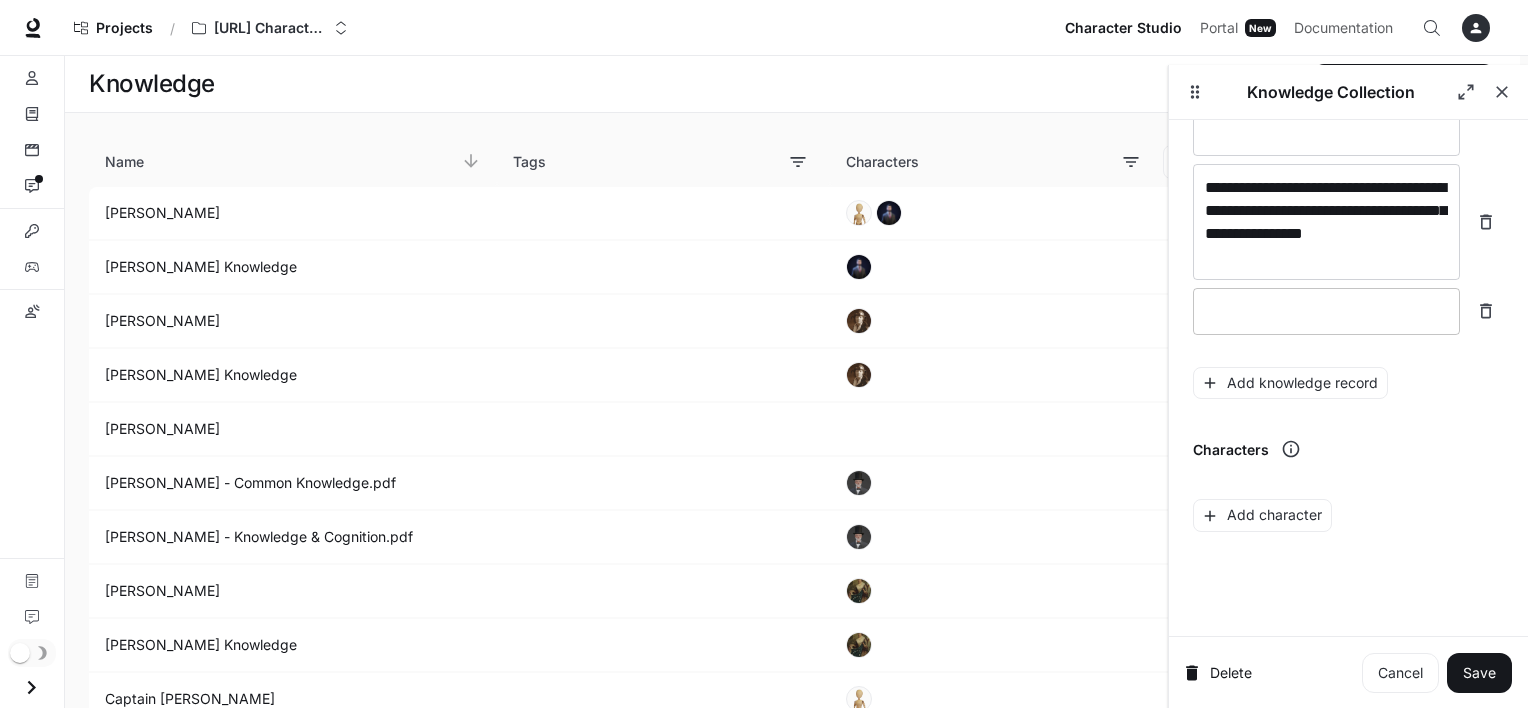 click at bounding box center [1326, 311] 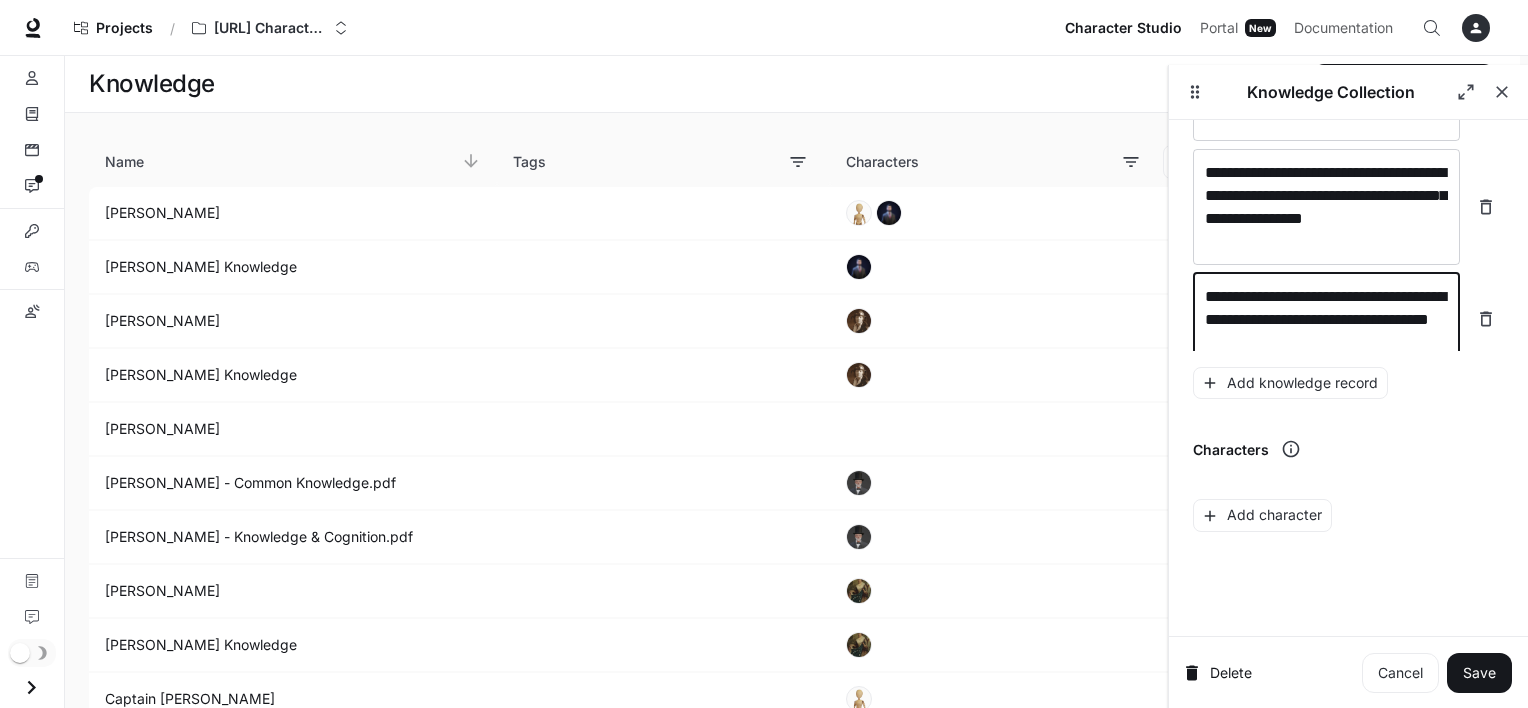 scroll, scrollTop: 6684, scrollLeft: 0, axis: vertical 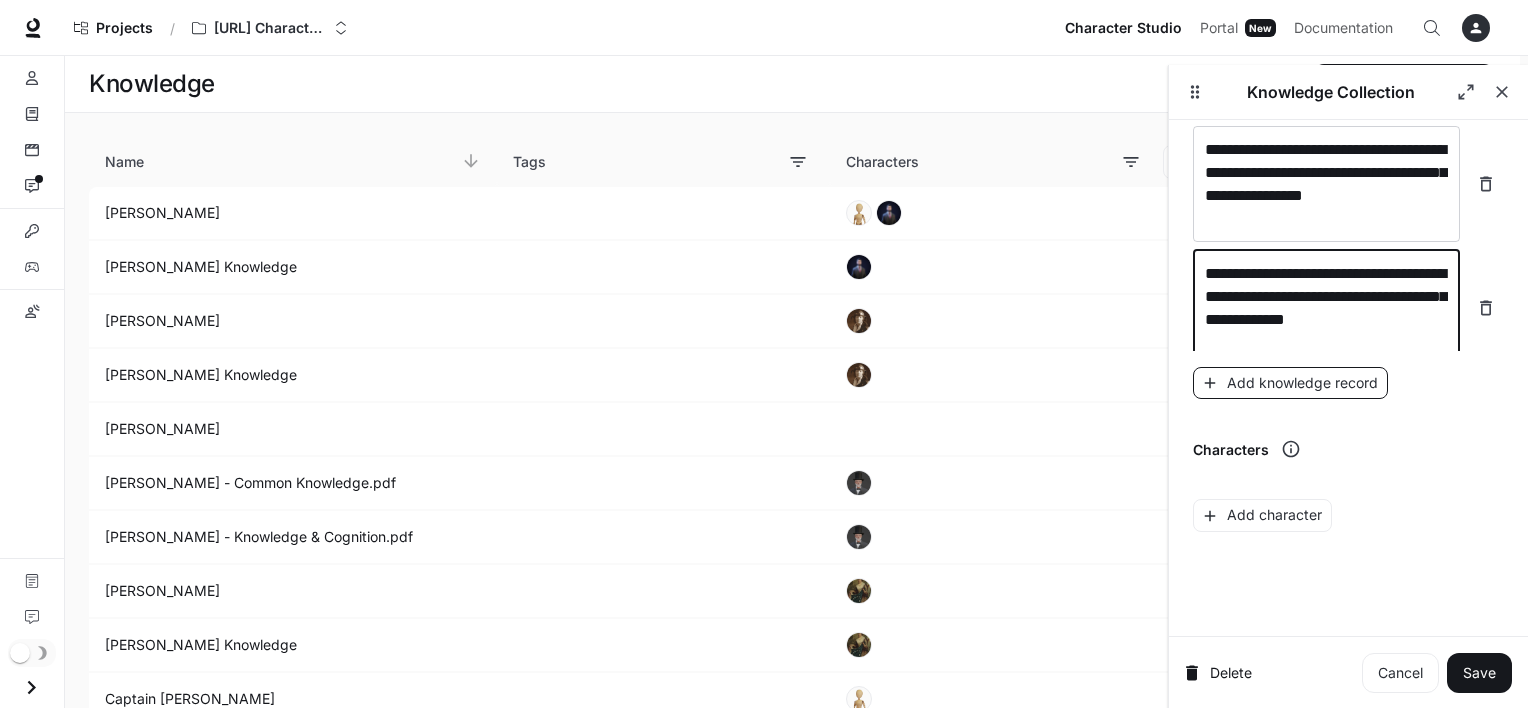 type on "**********" 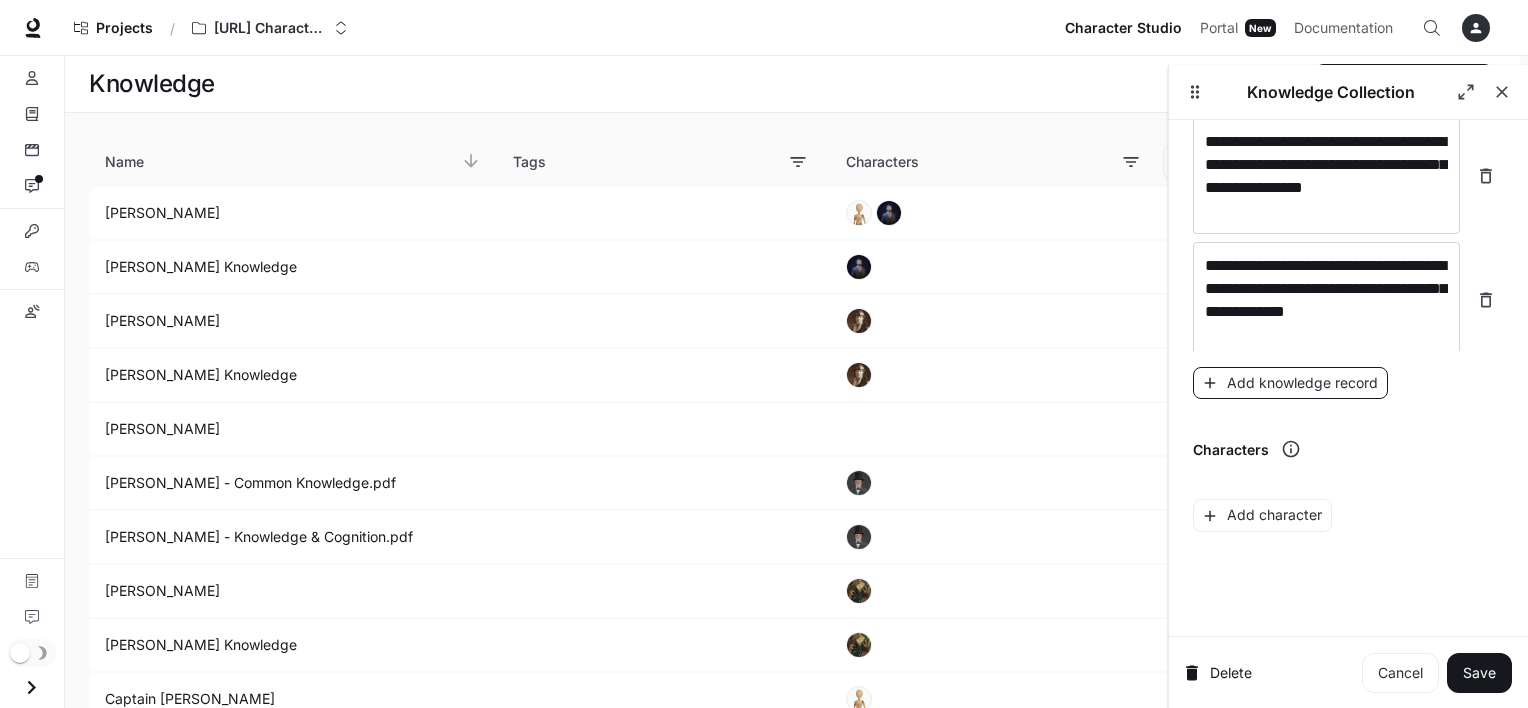 scroll, scrollTop: 6762, scrollLeft: 0, axis: vertical 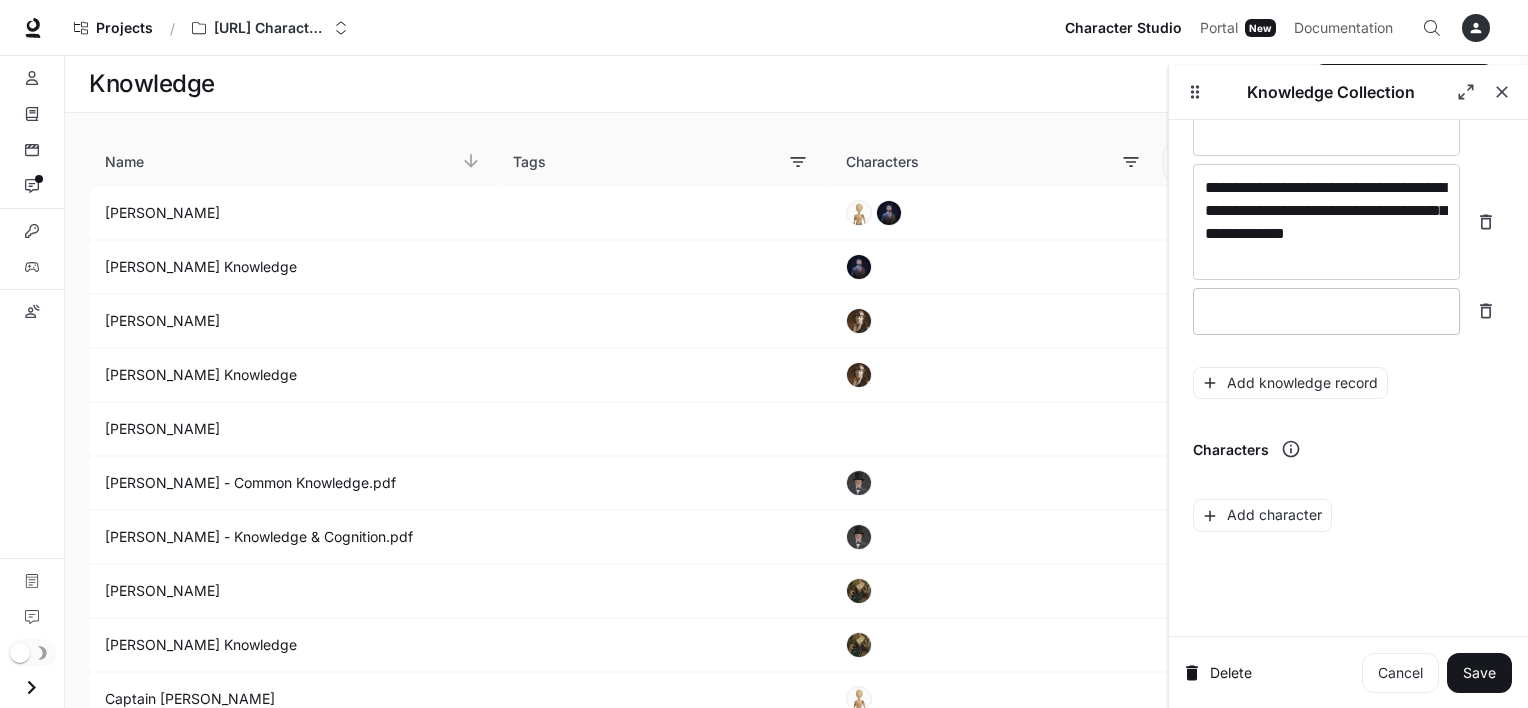 click at bounding box center (1326, 311) 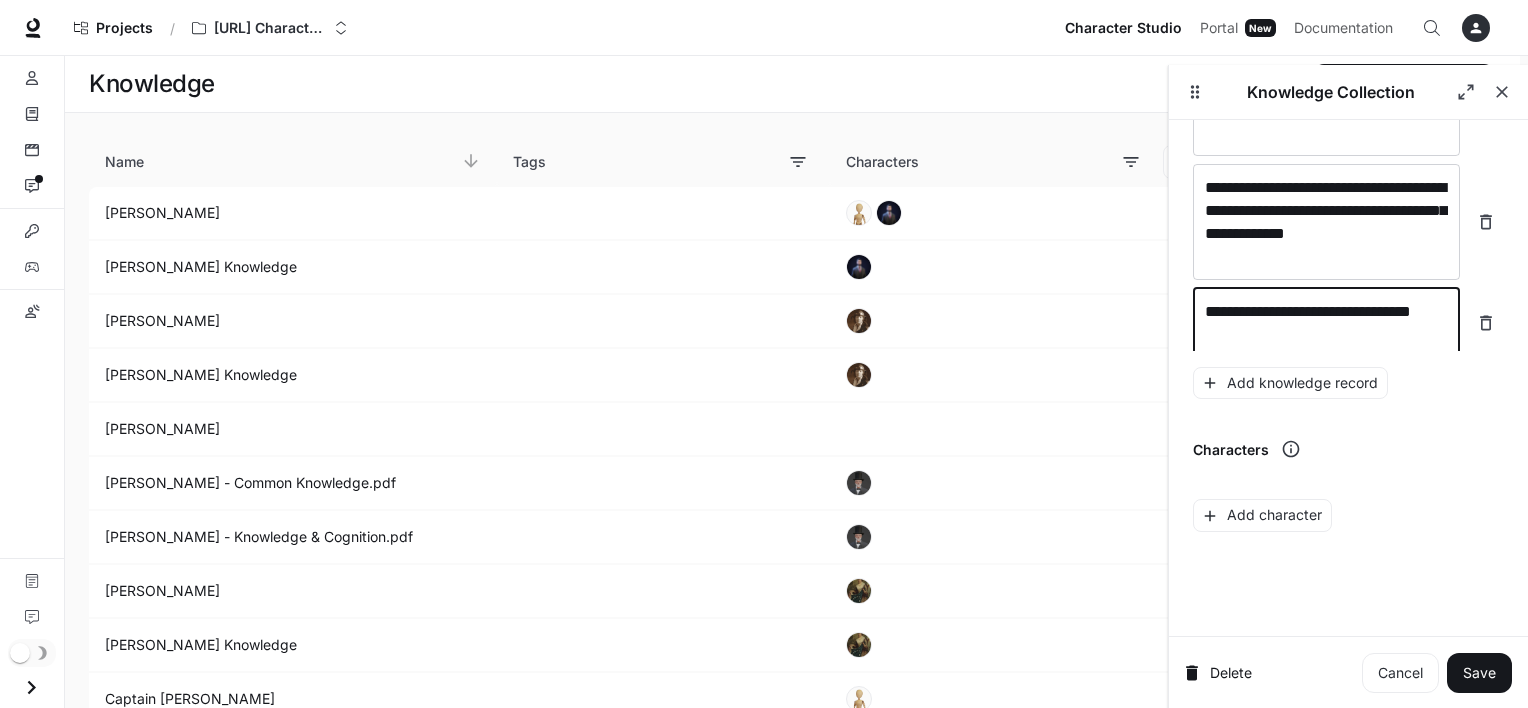 type on "**********" 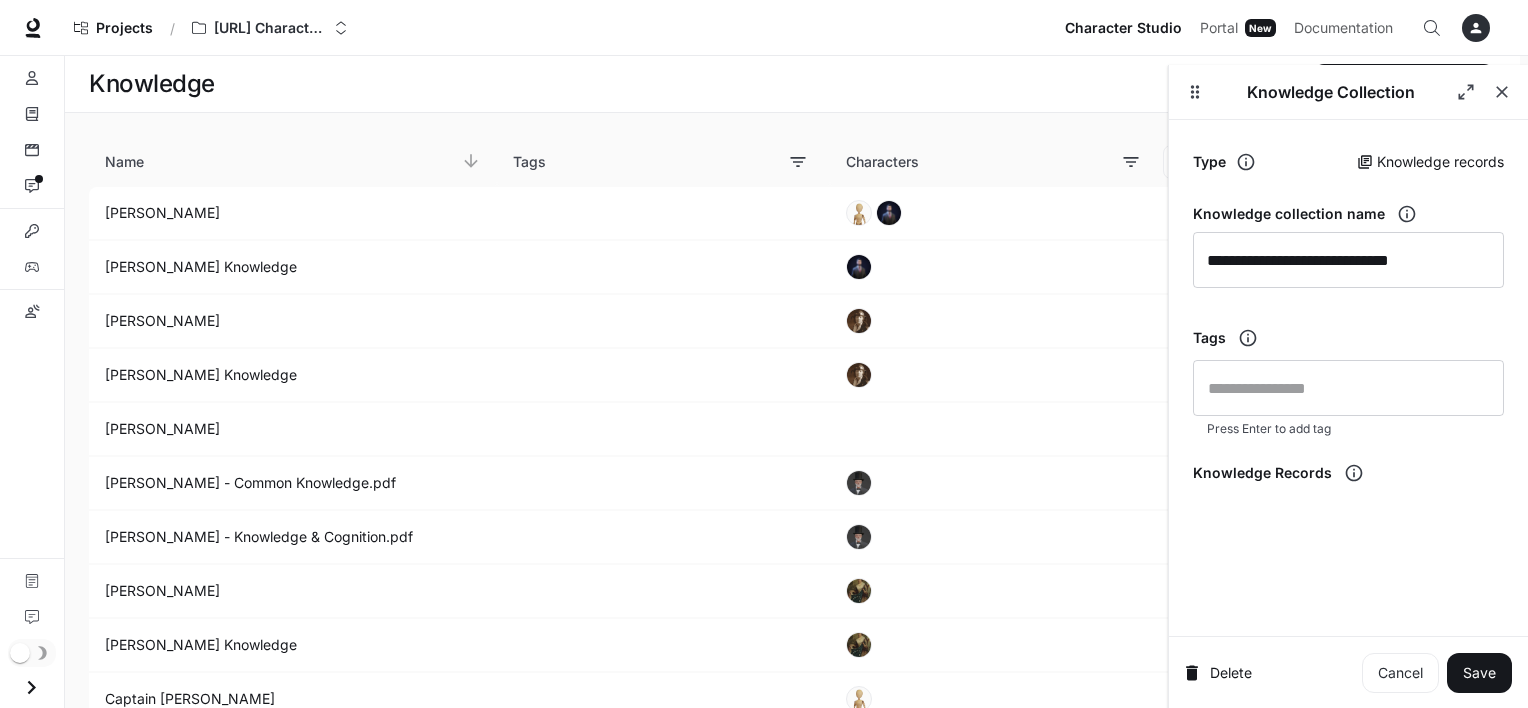 scroll, scrollTop: 0, scrollLeft: 0, axis: both 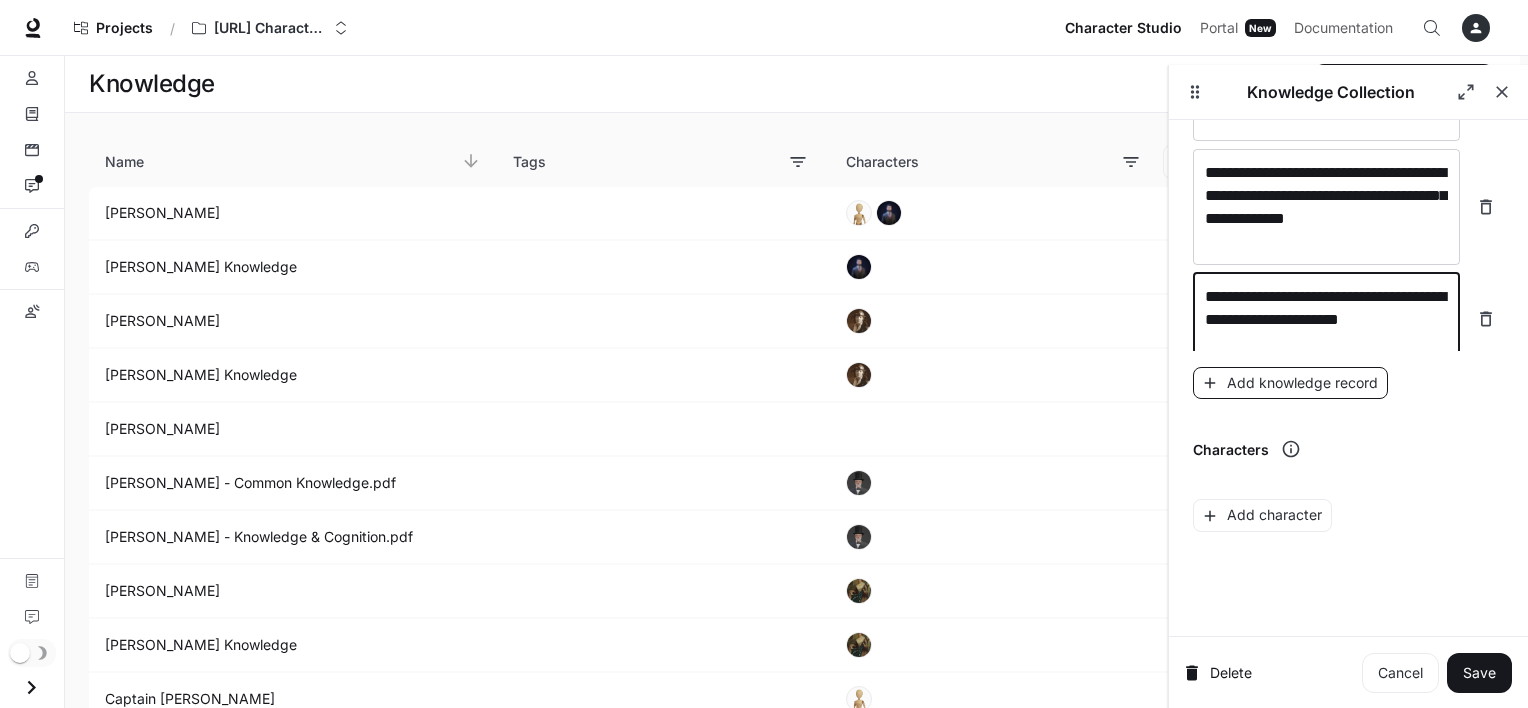 type on "**********" 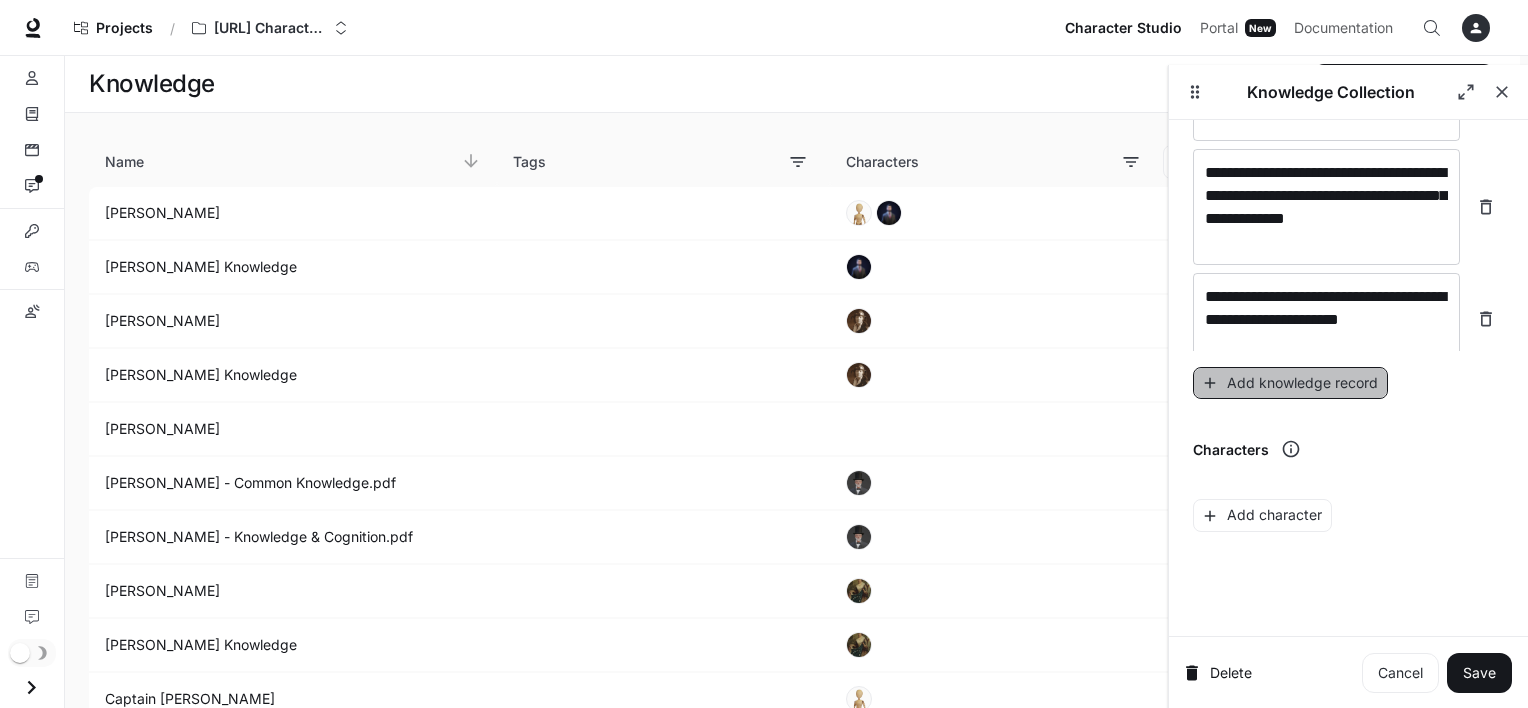 click on "Add knowledge record" at bounding box center [1290, 383] 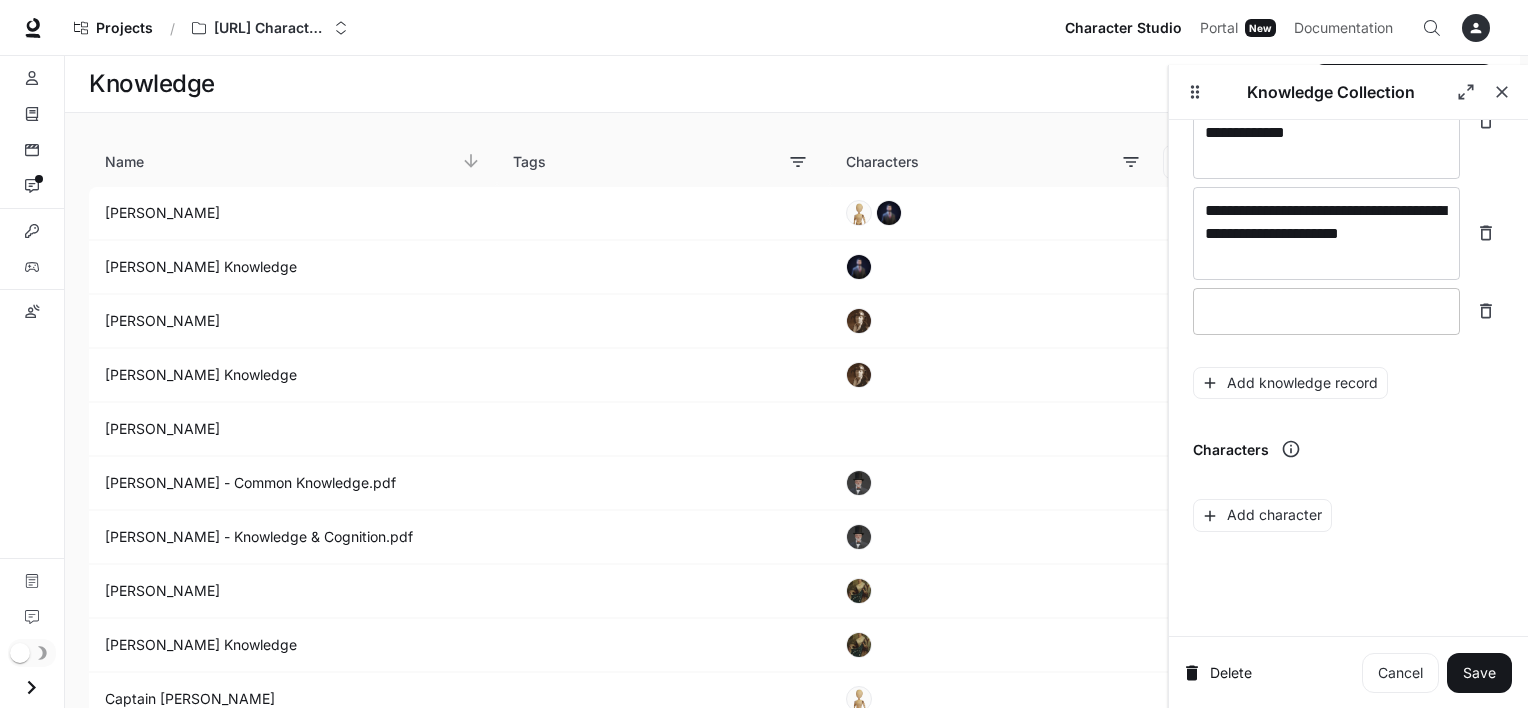 click at bounding box center [1326, 311] 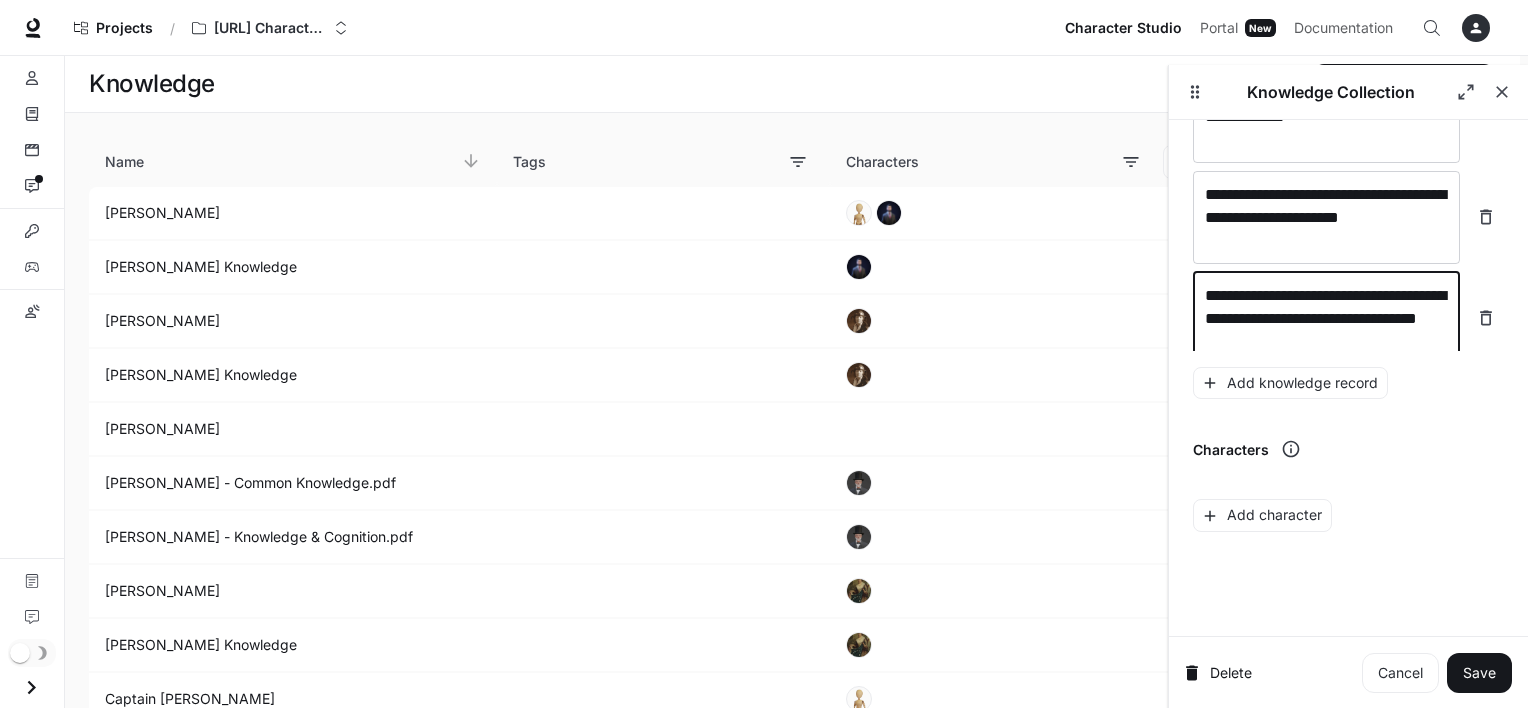 scroll, scrollTop: 6893, scrollLeft: 0, axis: vertical 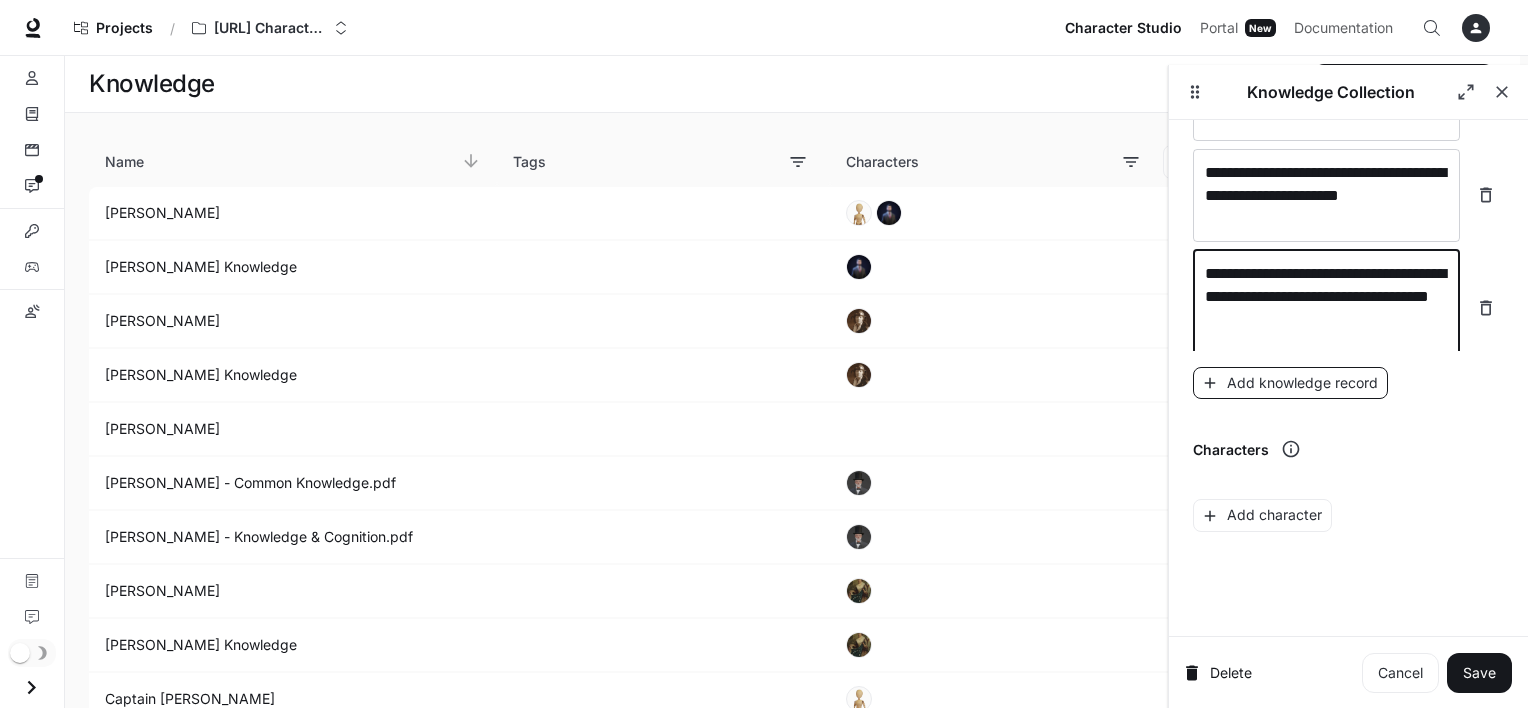 type on "**********" 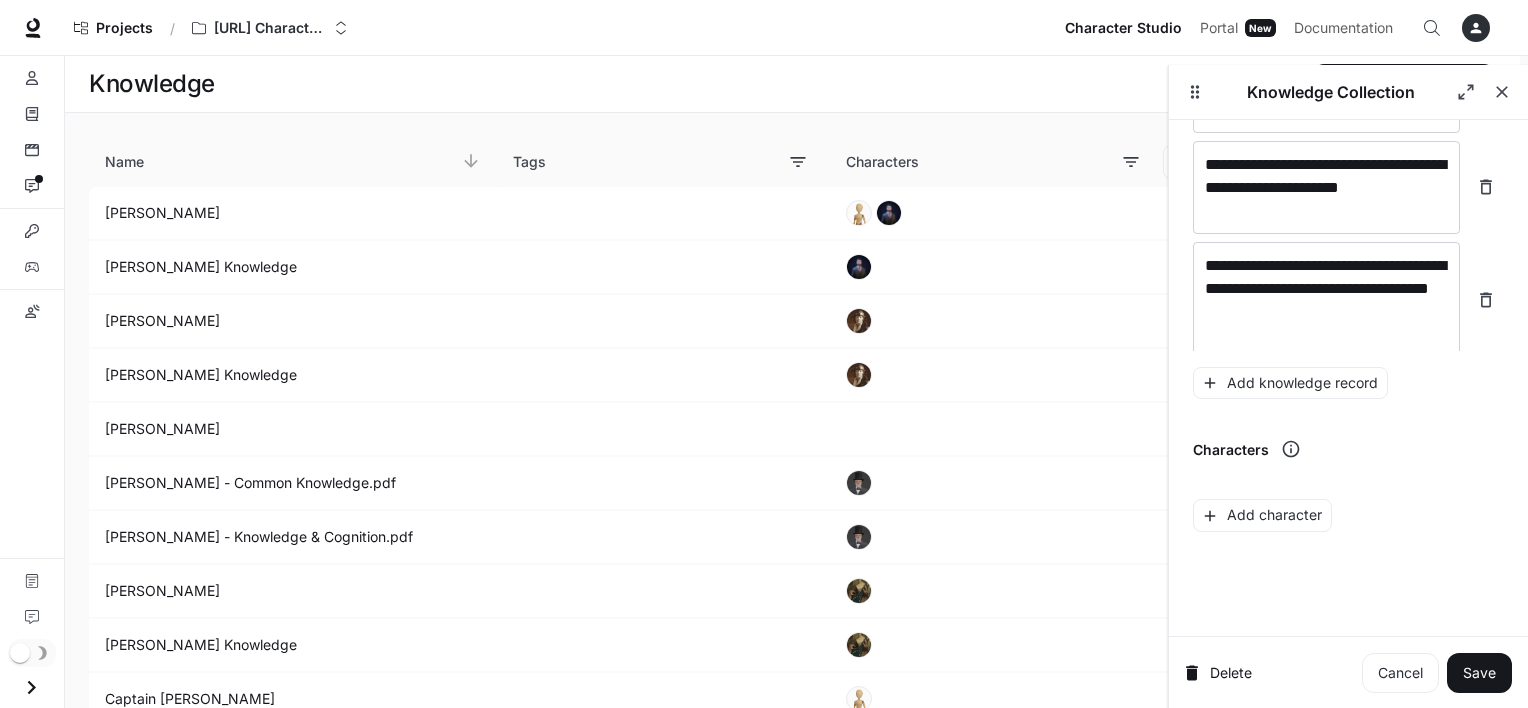 scroll, scrollTop: 6971, scrollLeft: 0, axis: vertical 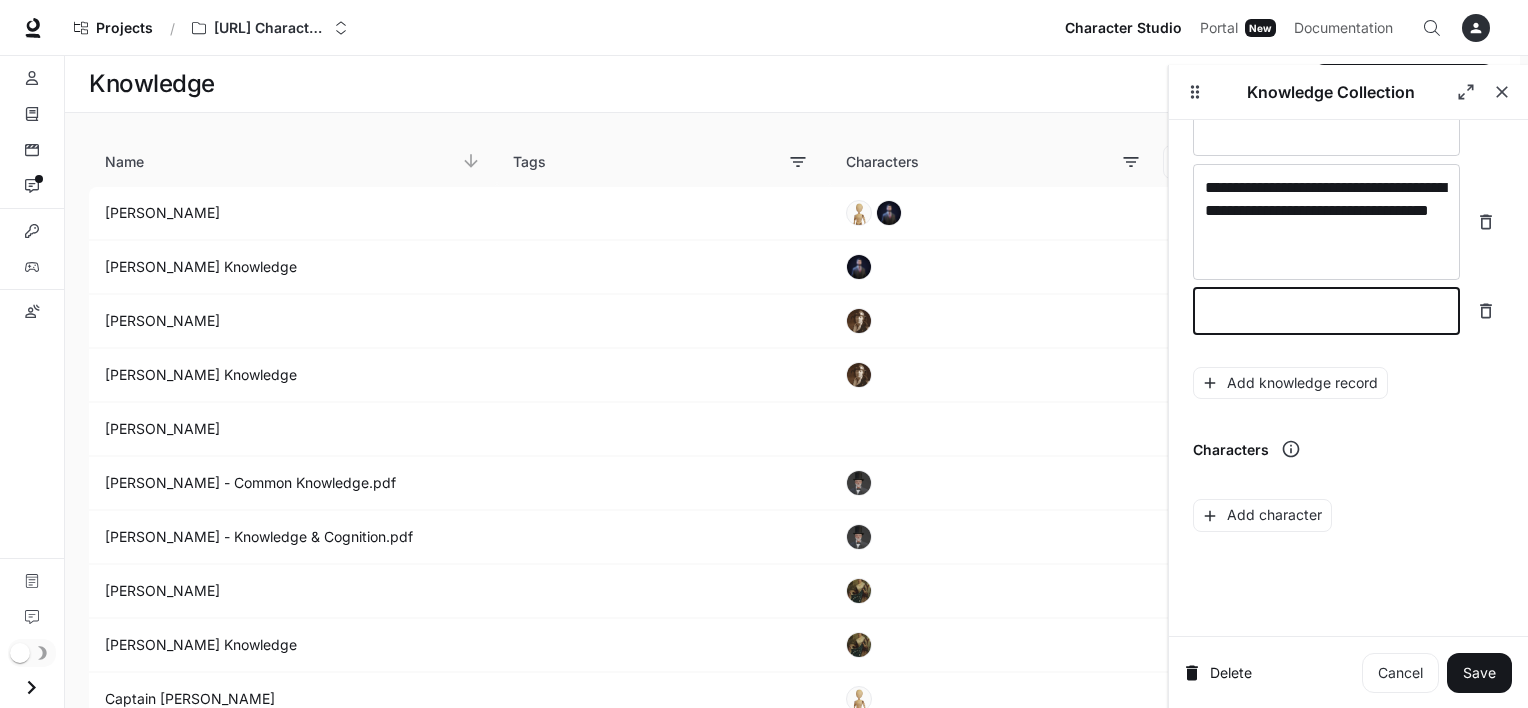 click at bounding box center [1326, 311] 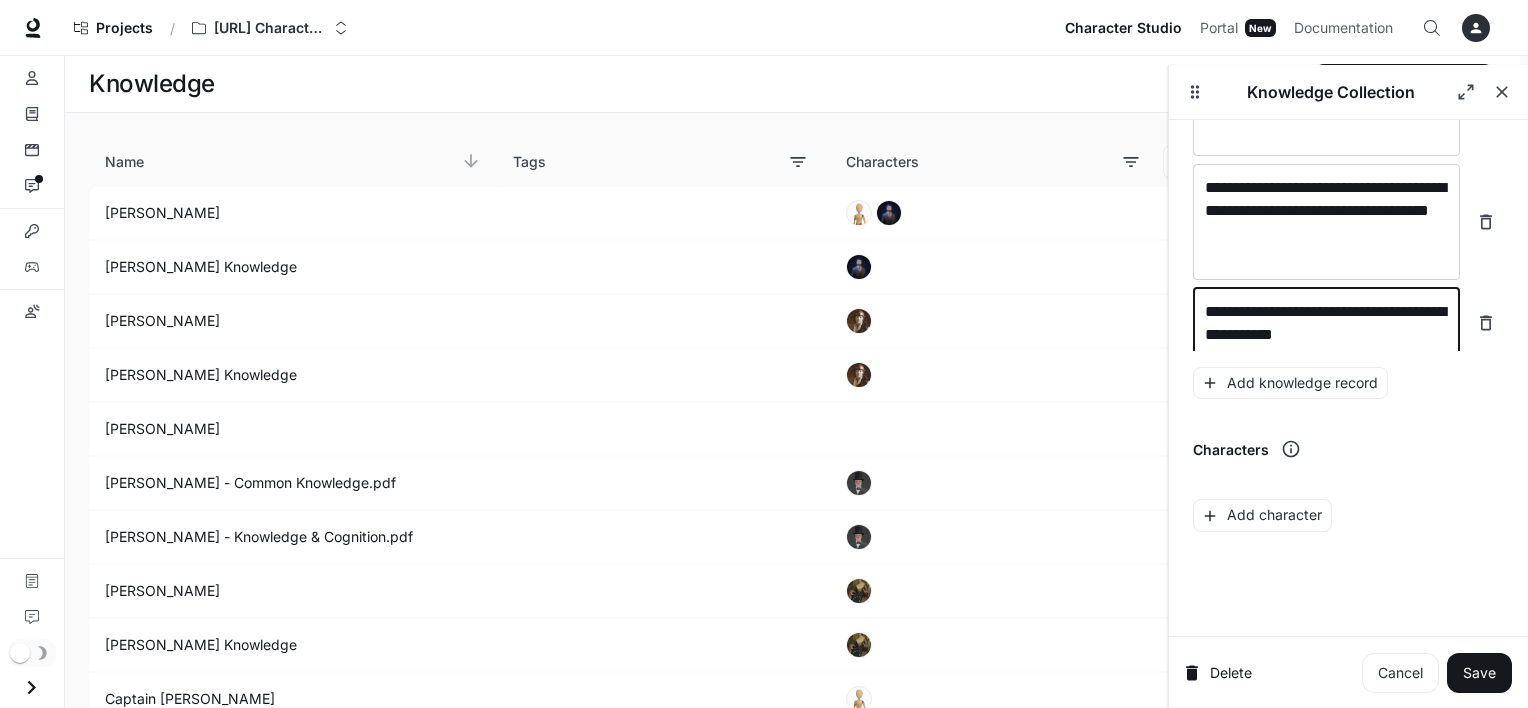 scroll, scrollTop: 6987, scrollLeft: 0, axis: vertical 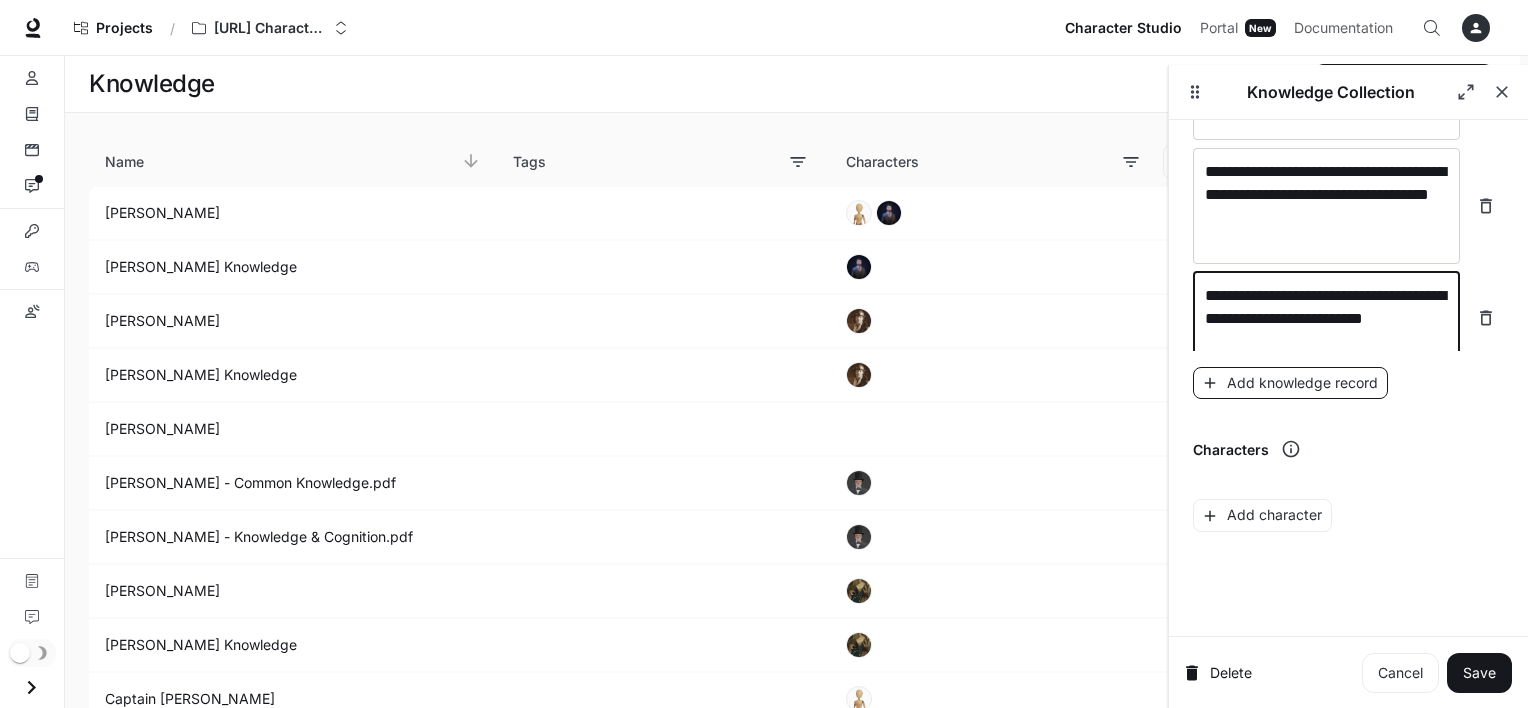 type on "**********" 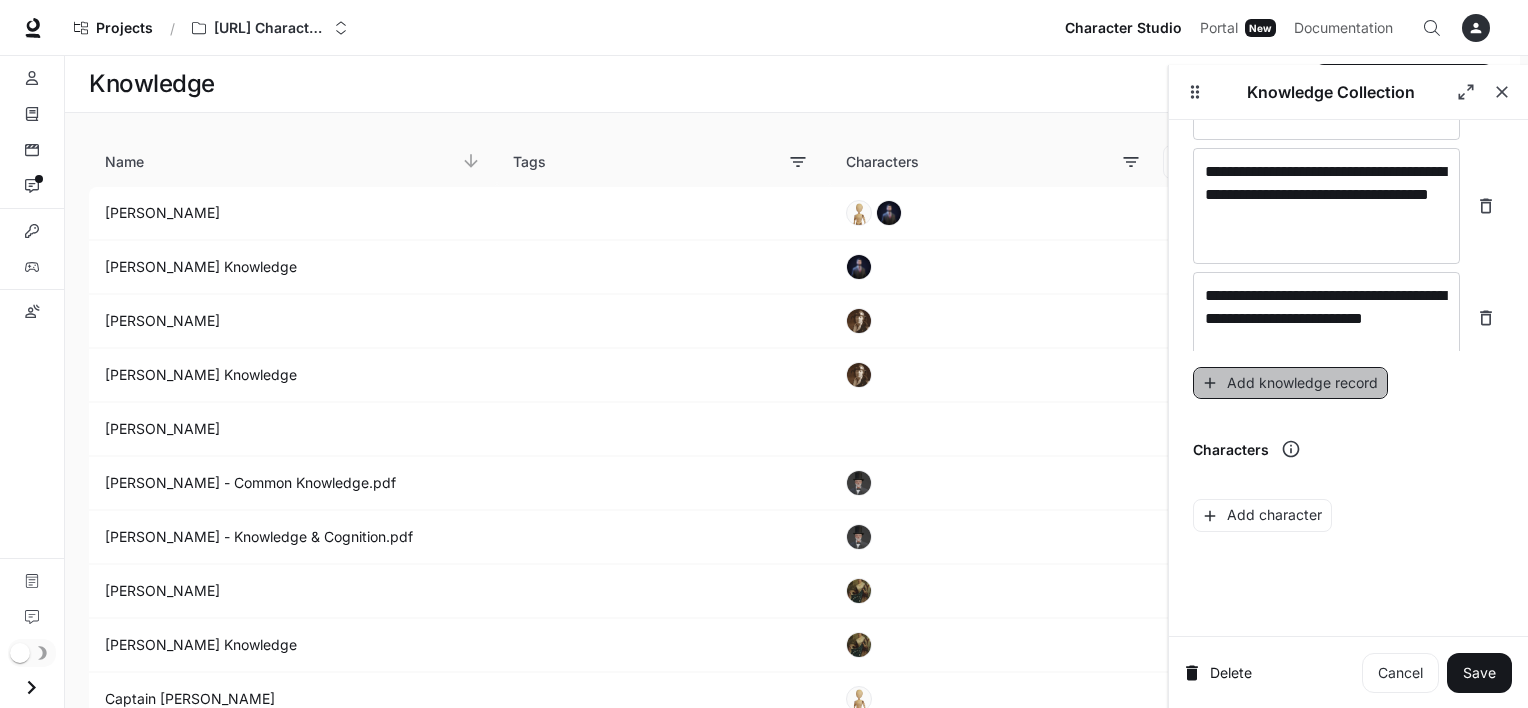 click on "Add knowledge record" at bounding box center (1290, 383) 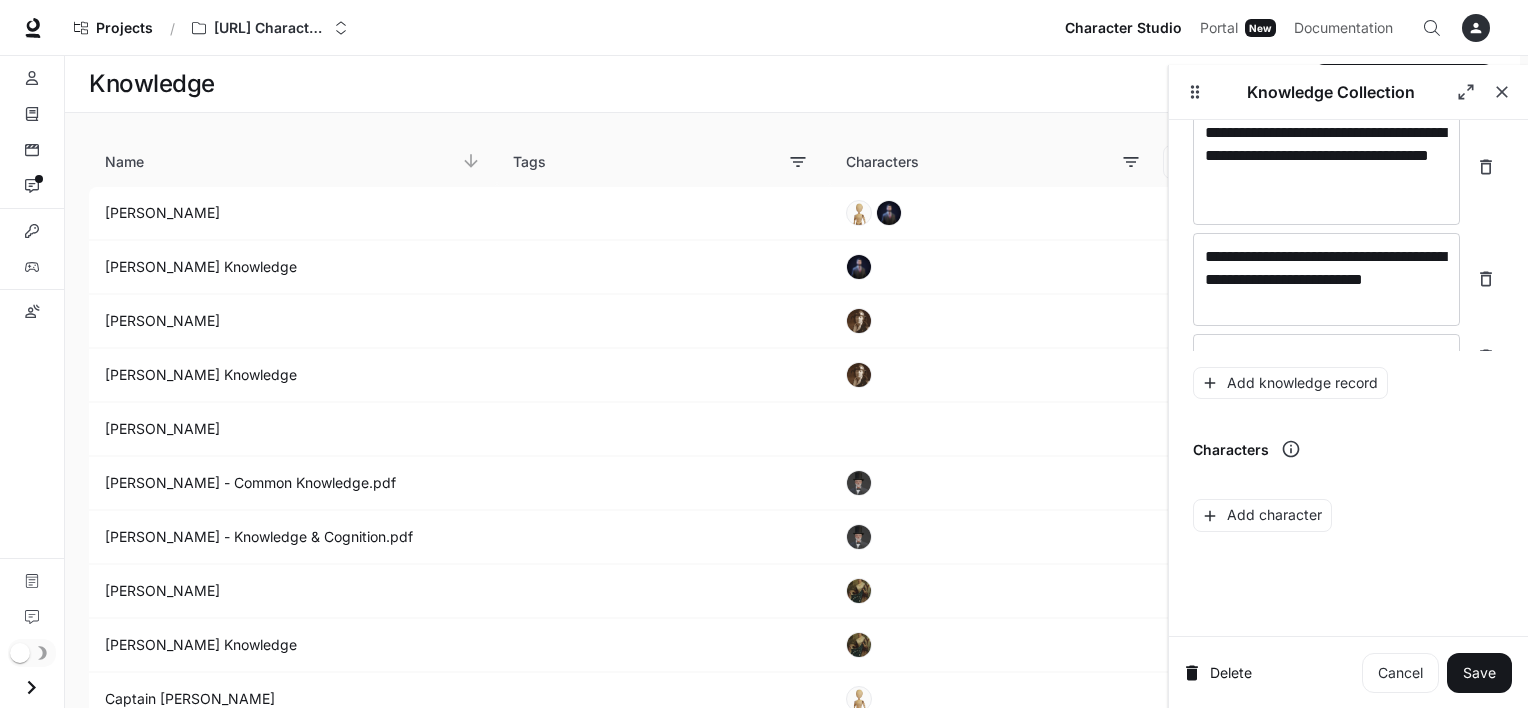 click on "**********" at bounding box center [1348, 157] 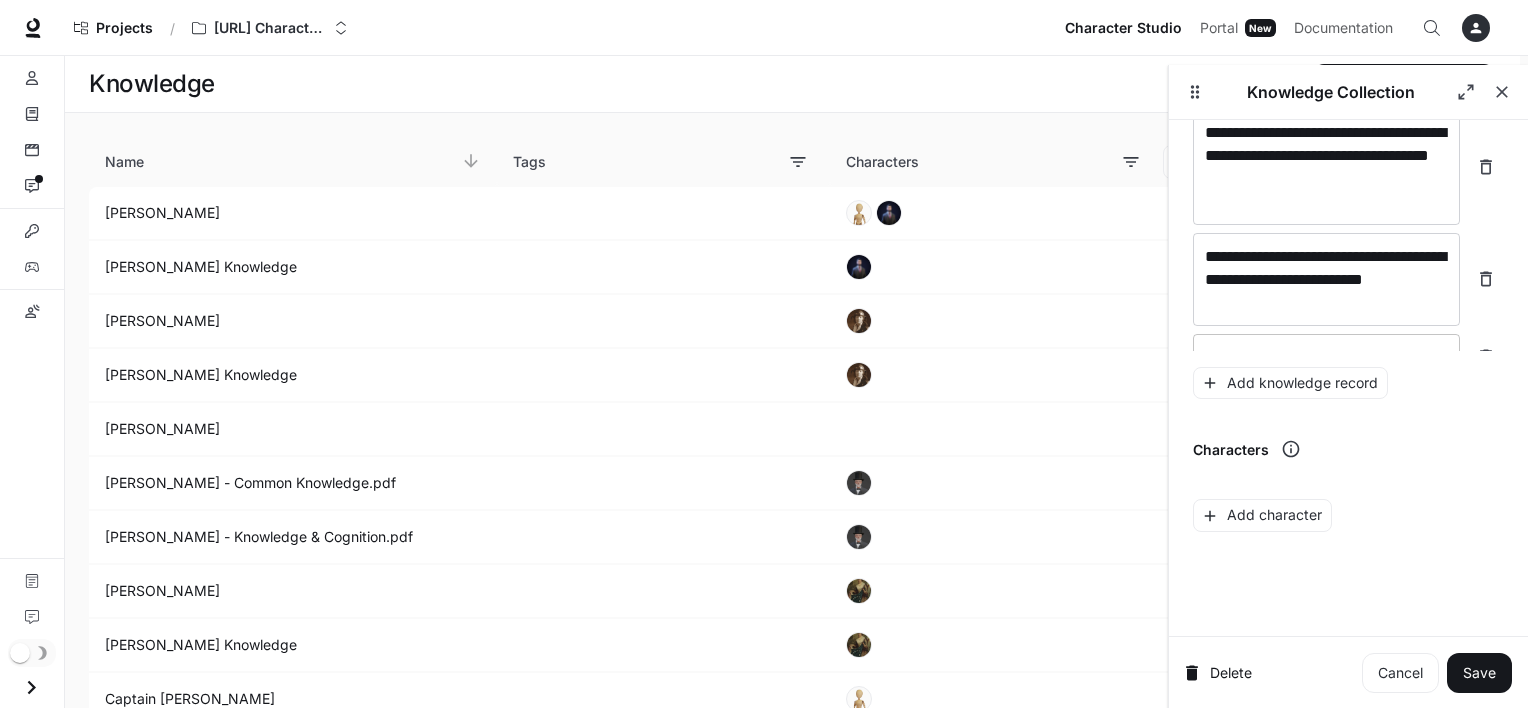 click on "* ​" at bounding box center [1326, 357] 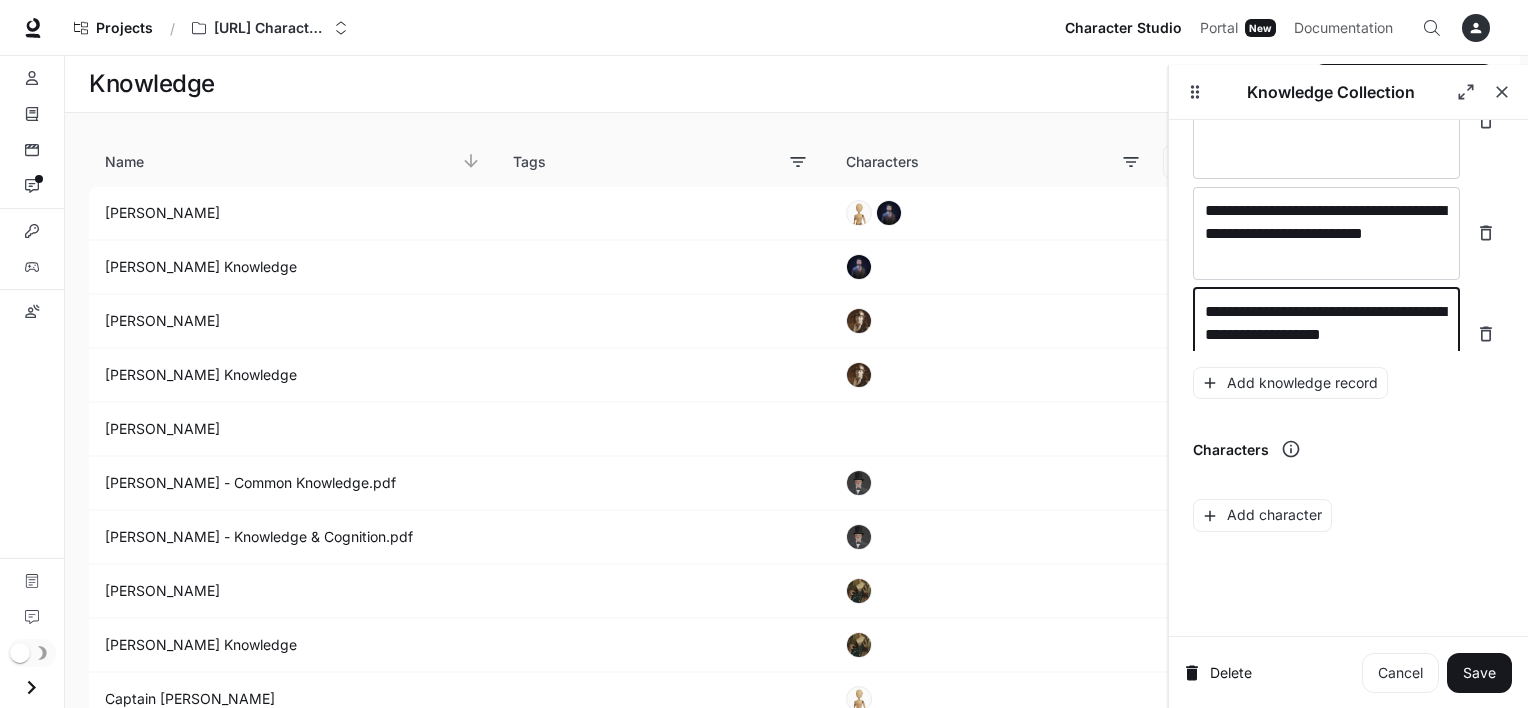scroll, scrollTop: 7088, scrollLeft: 0, axis: vertical 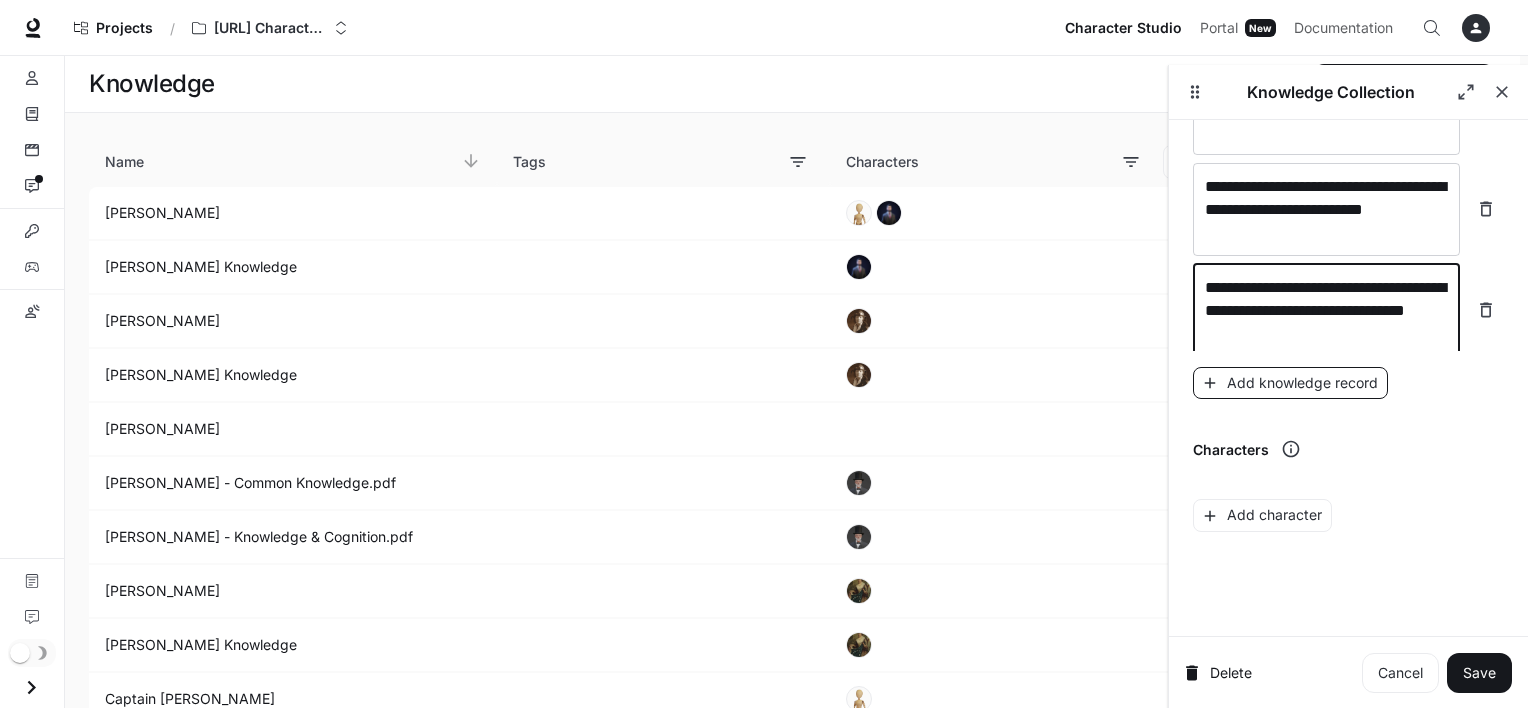 type on "**********" 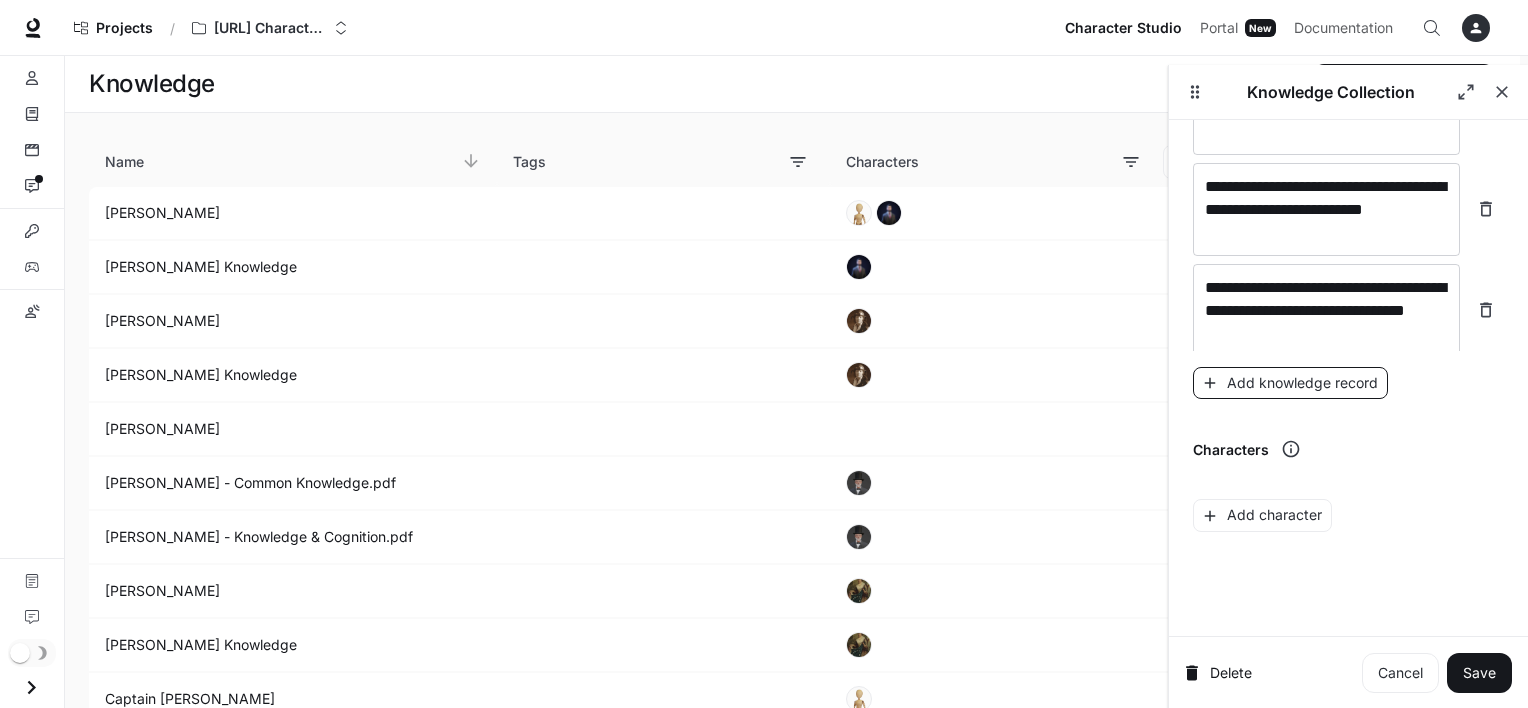 scroll, scrollTop: 7142, scrollLeft: 0, axis: vertical 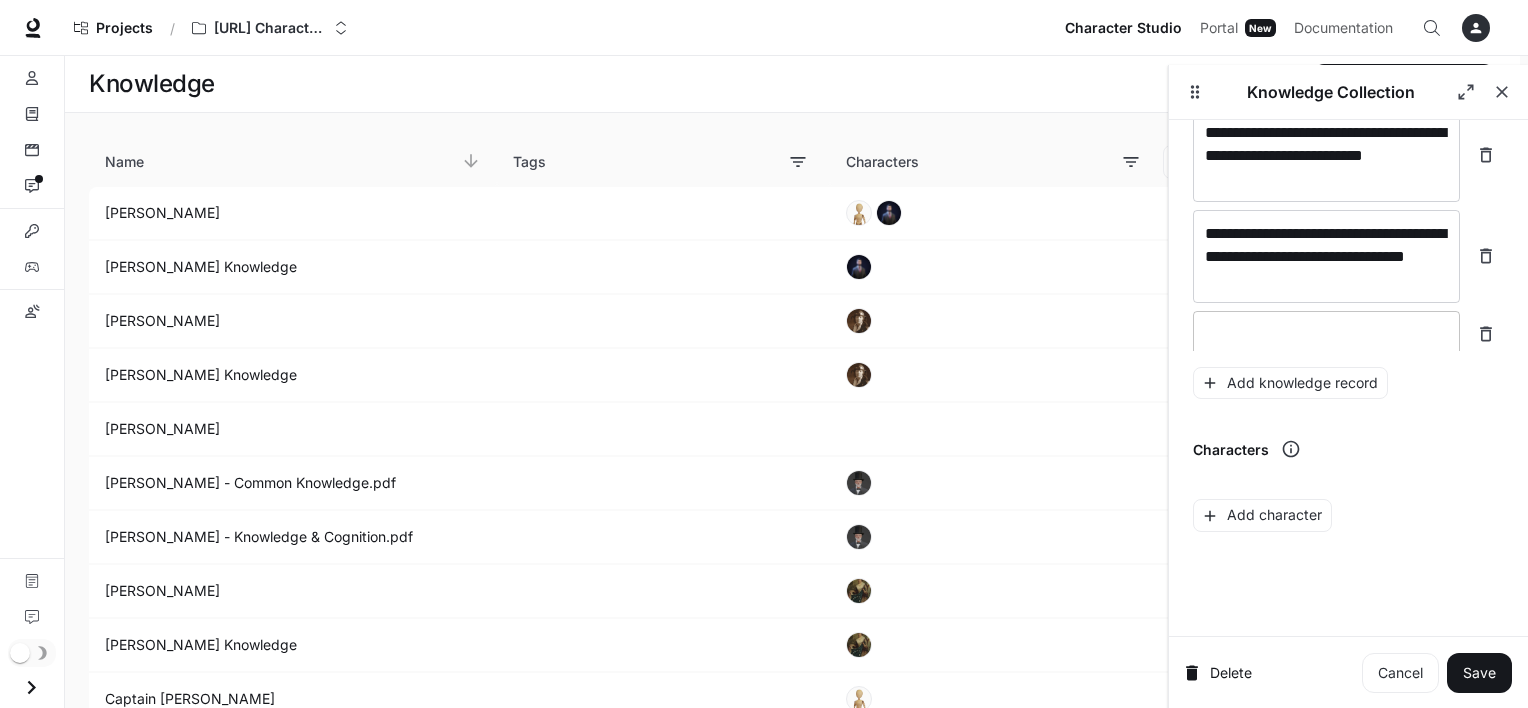 click at bounding box center (1326, 334) 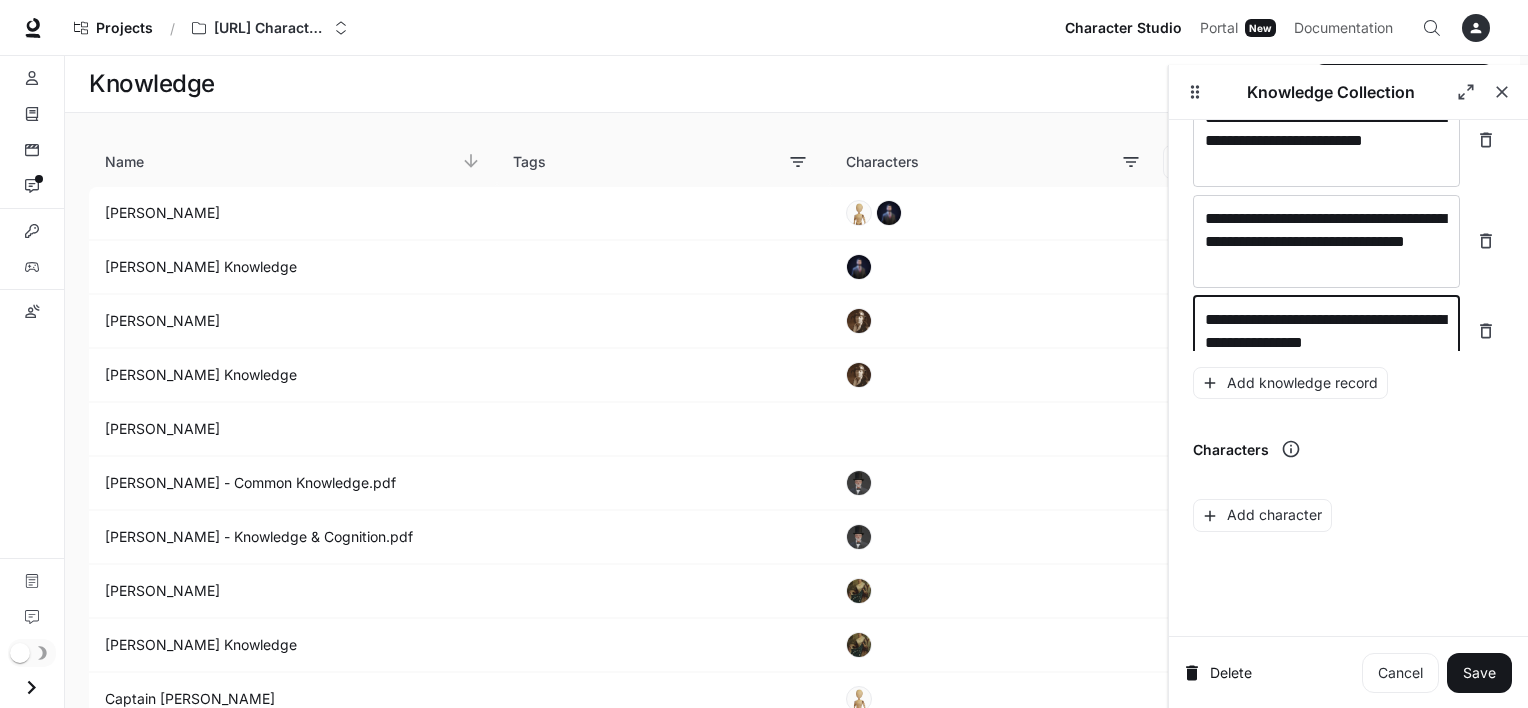 scroll, scrollTop: 7180, scrollLeft: 0, axis: vertical 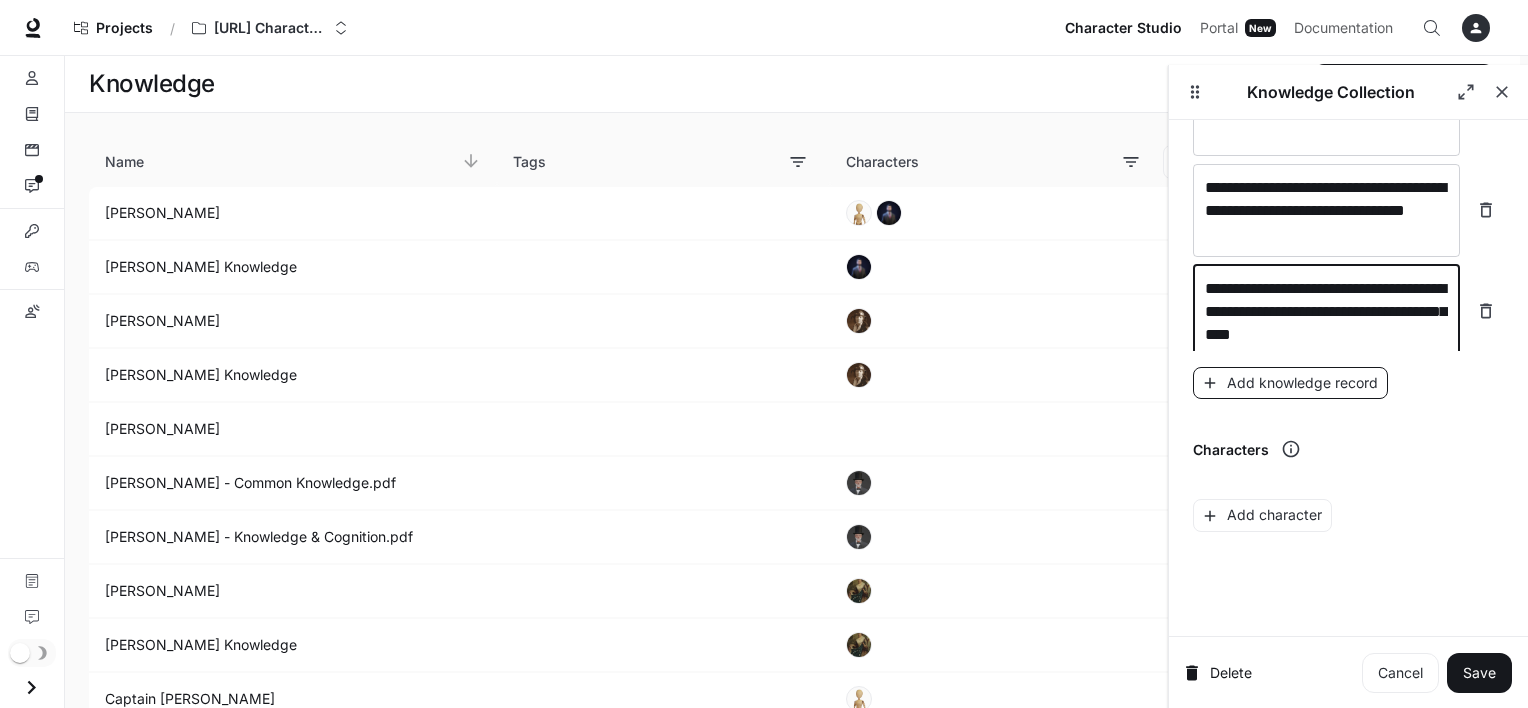 type on "**********" 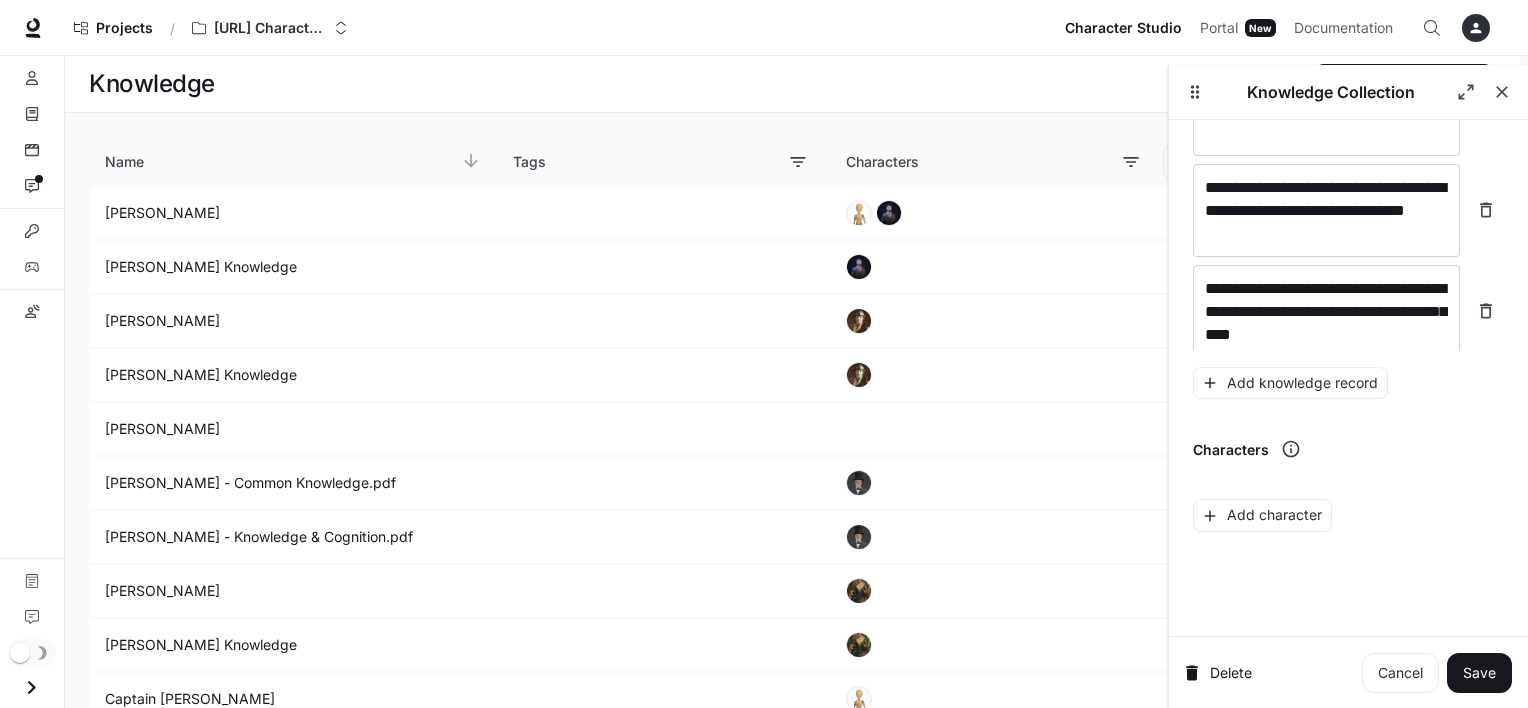 scroll, scrollTop: 7258, scrollLeft: 0, axis: vertical 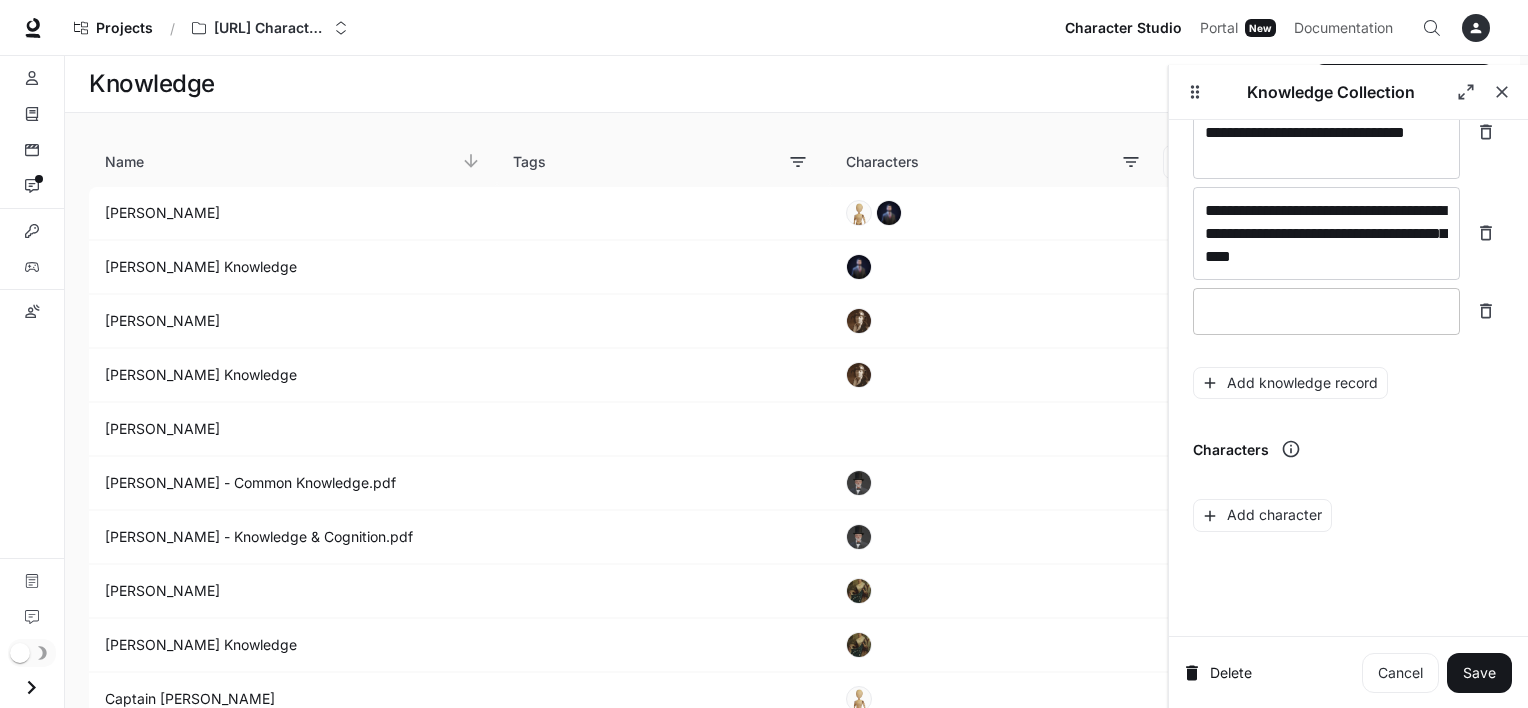 click at bounding box center [1326, 311] 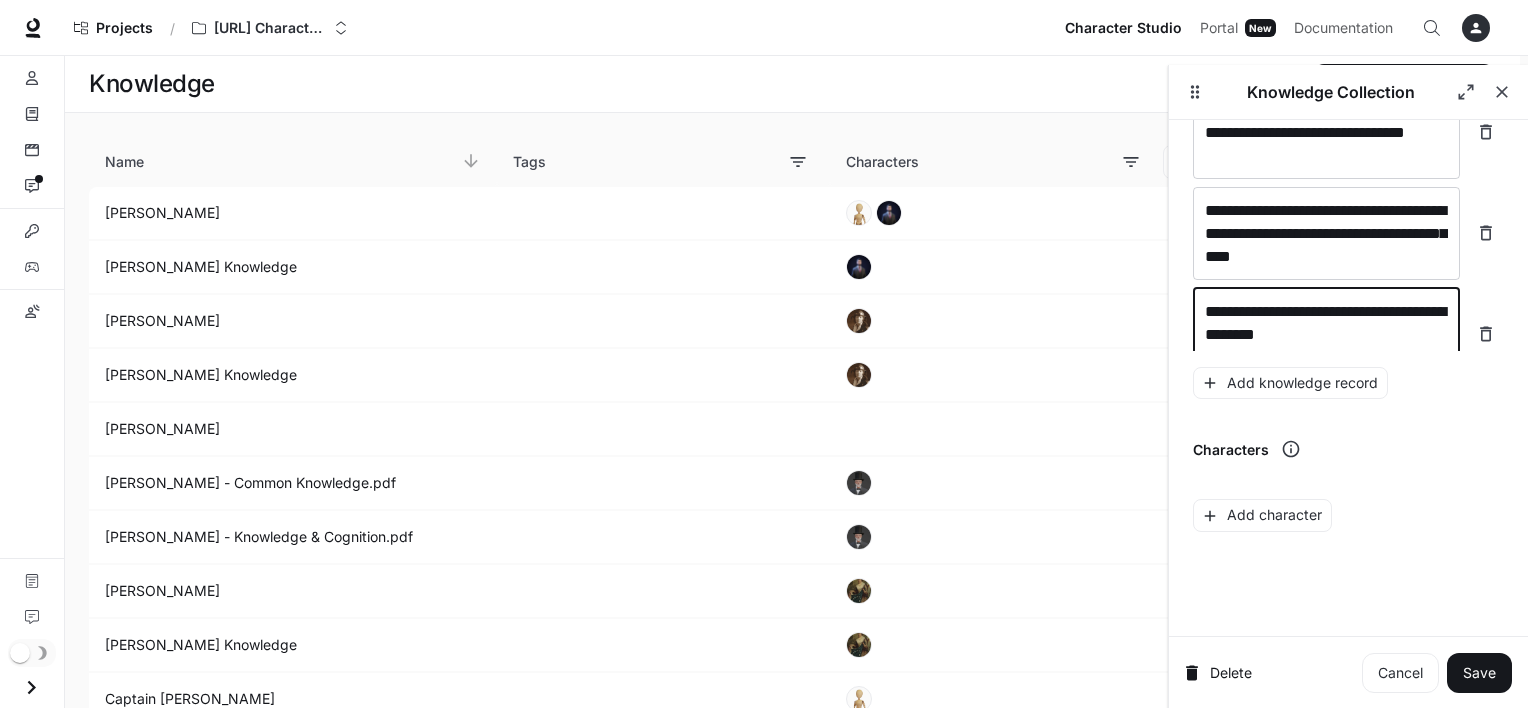 scroll, scrollTop: 7273, scrollLeft: 0, axis: vertical 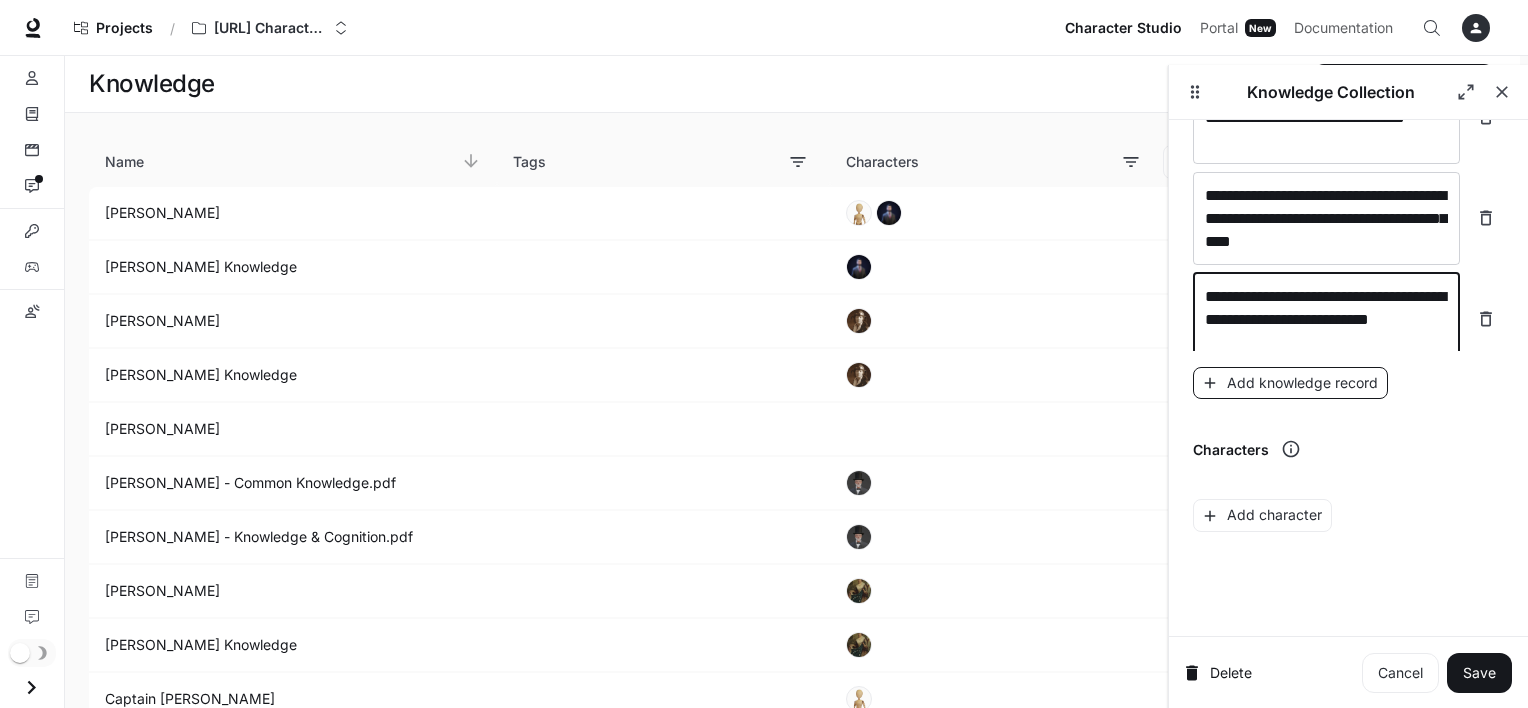 type on "**********" 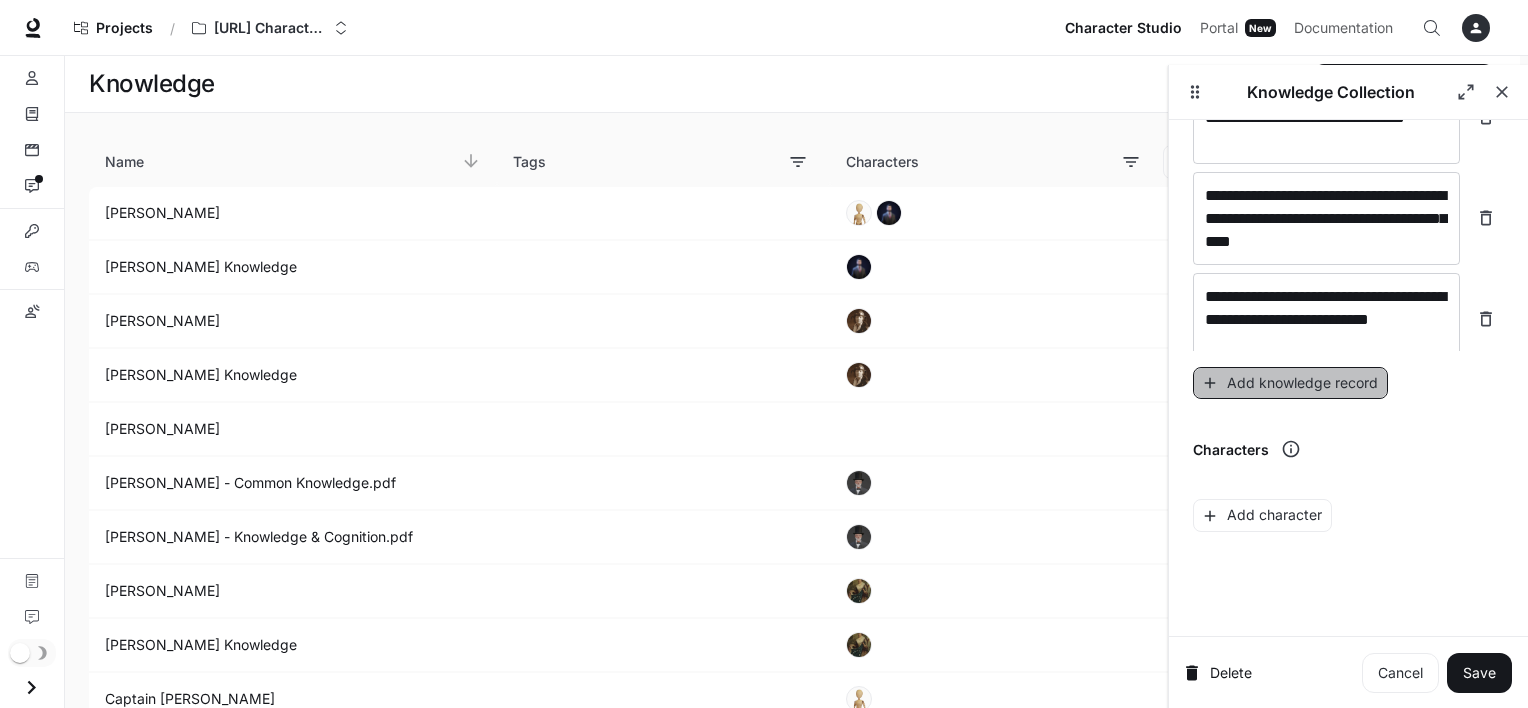 click on "Add knowledge record" at bounding box center (1290, 383) 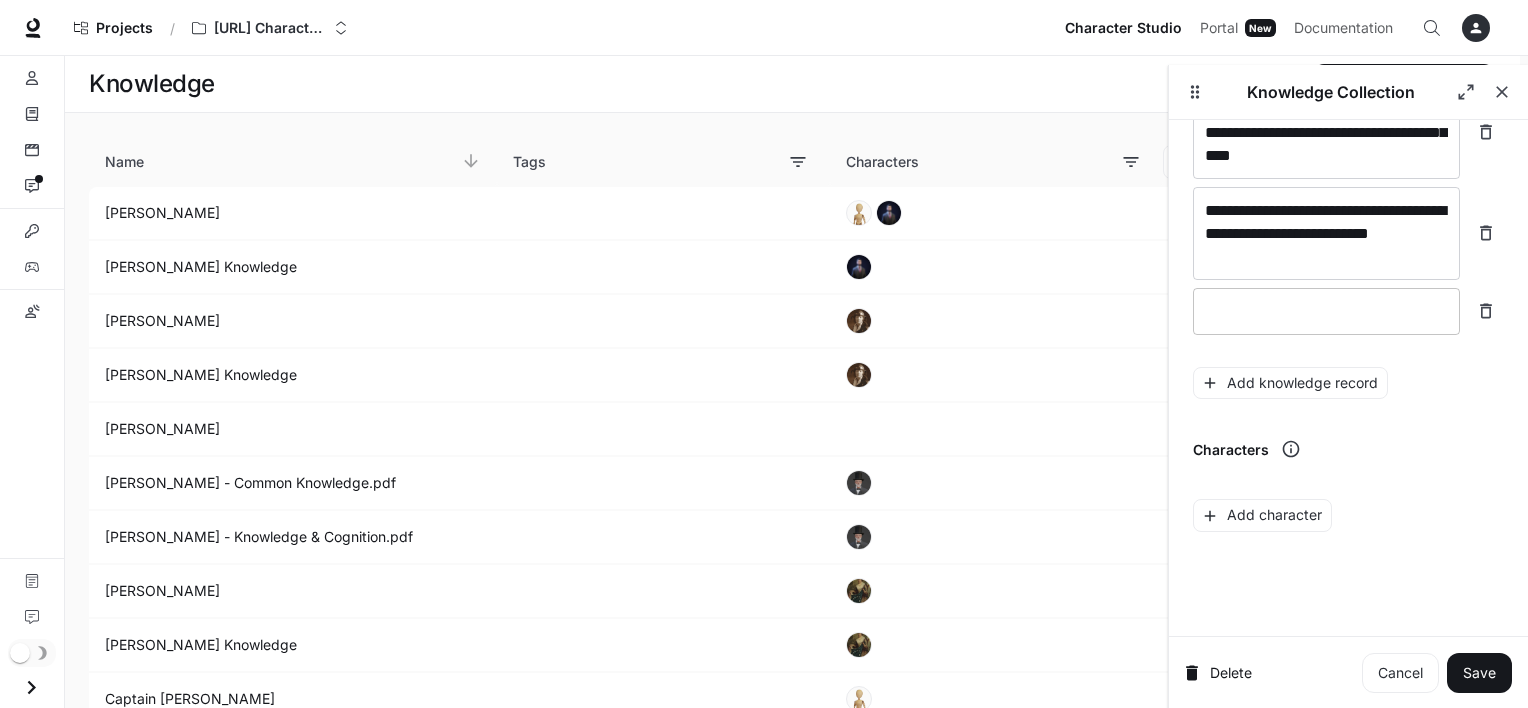 click on "* ​" at bounding box center [1326, 311] 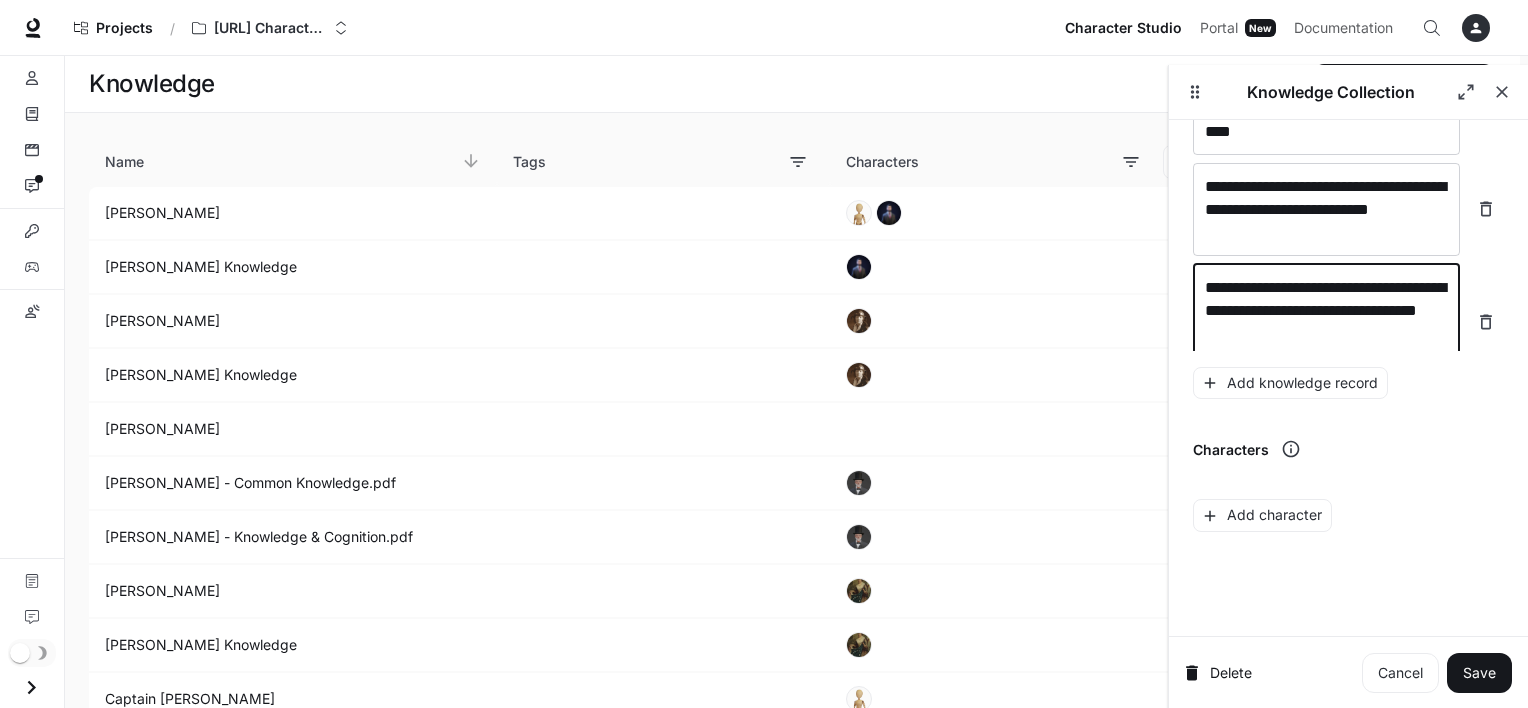 scroll, scrollTop: 7389, scrollLeft: 0, axis: vertical 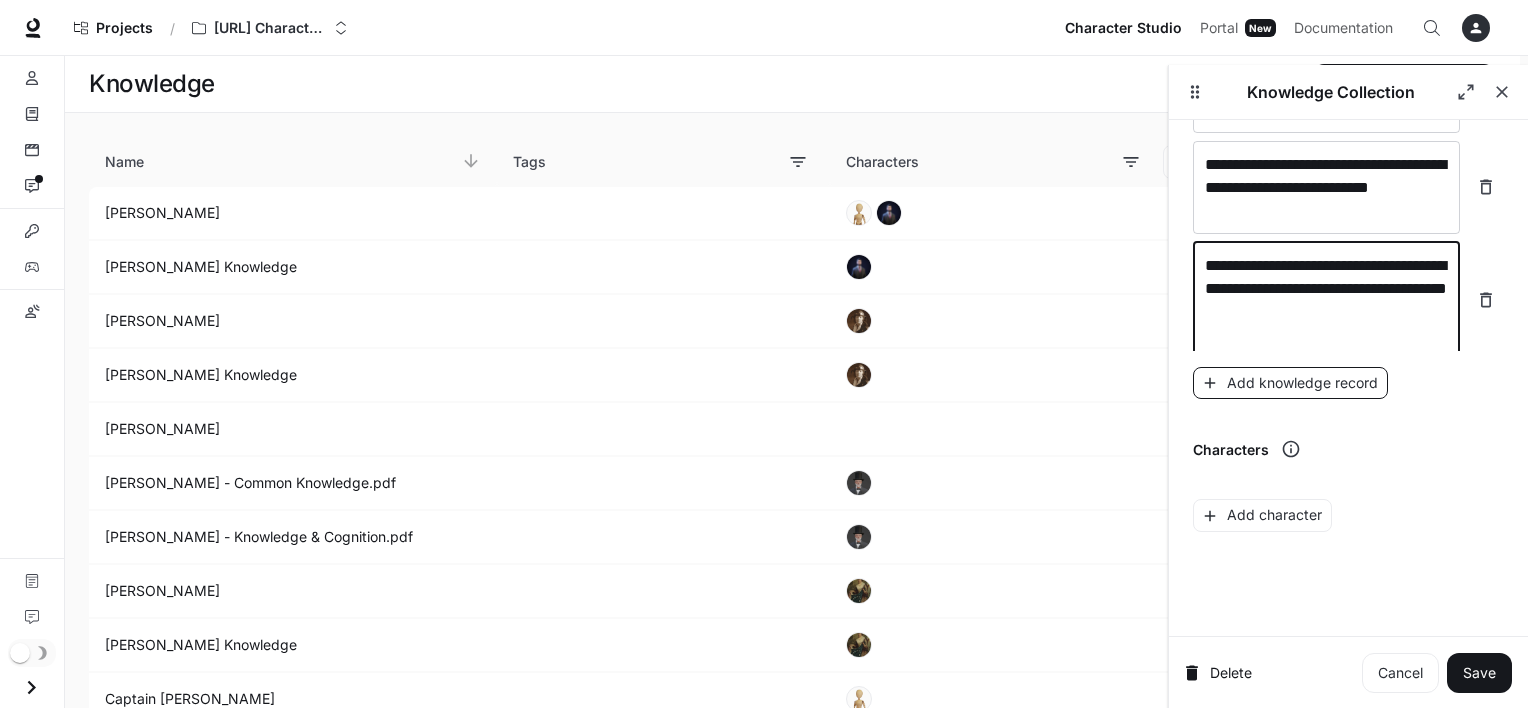 type on "**********" 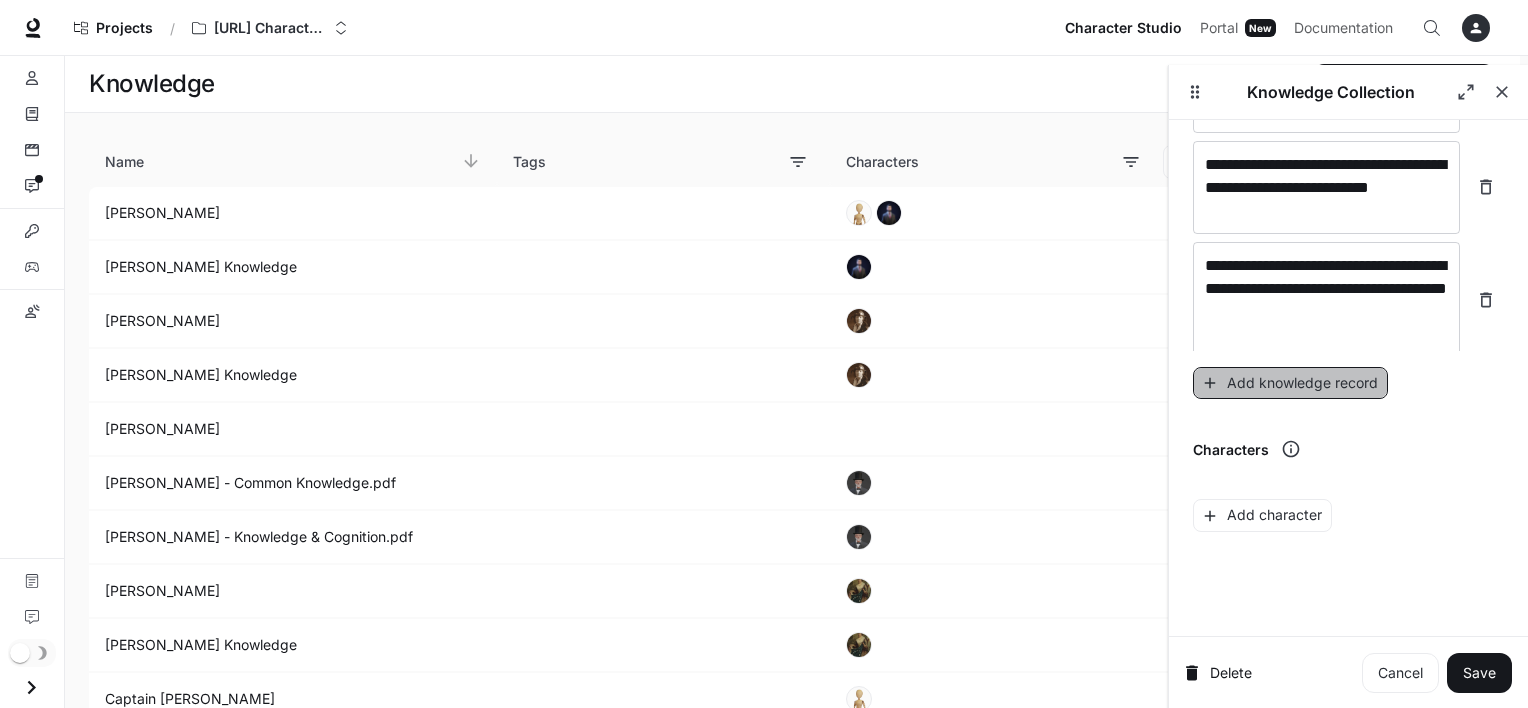 click on "Add knowledge record" at bounding box center [1290, 383] 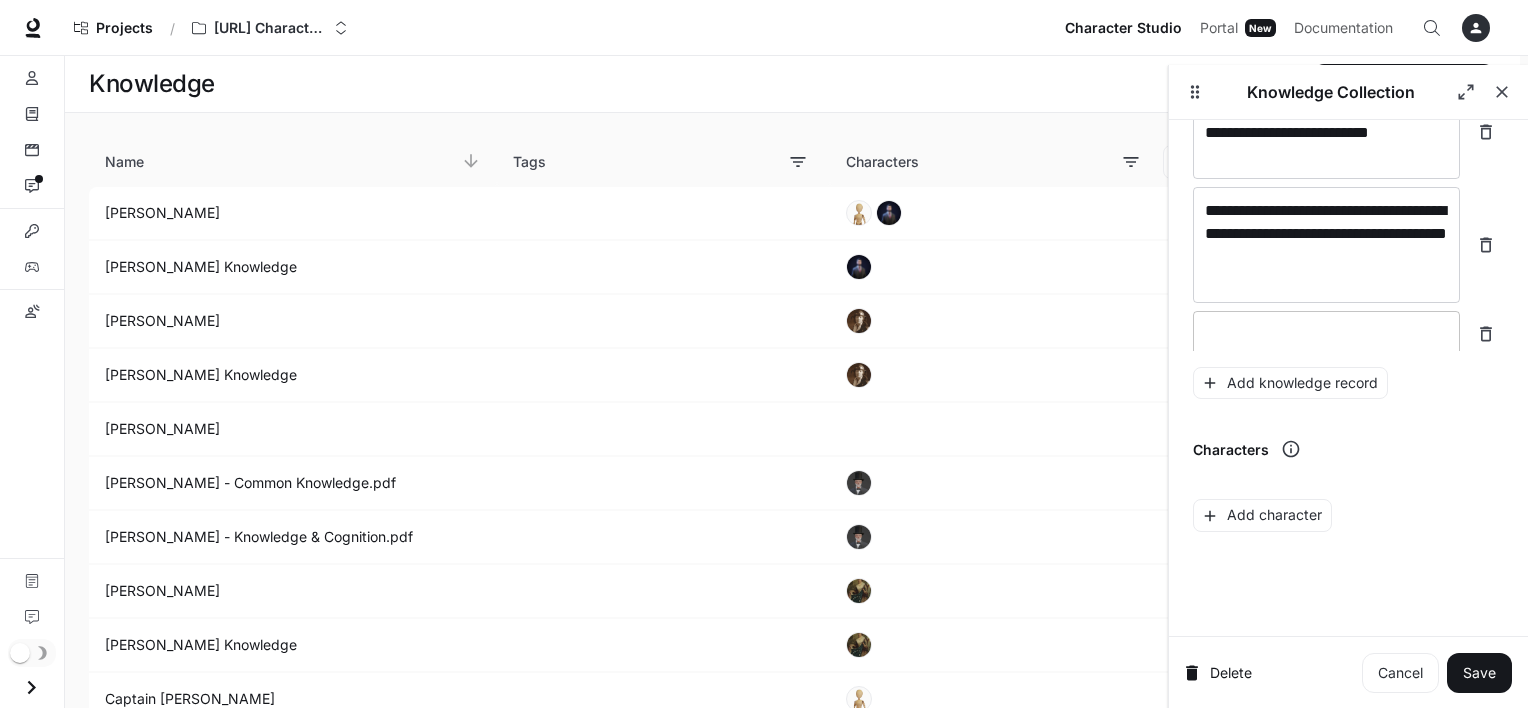 click on "* ​" at bounding box center (1326, 334) 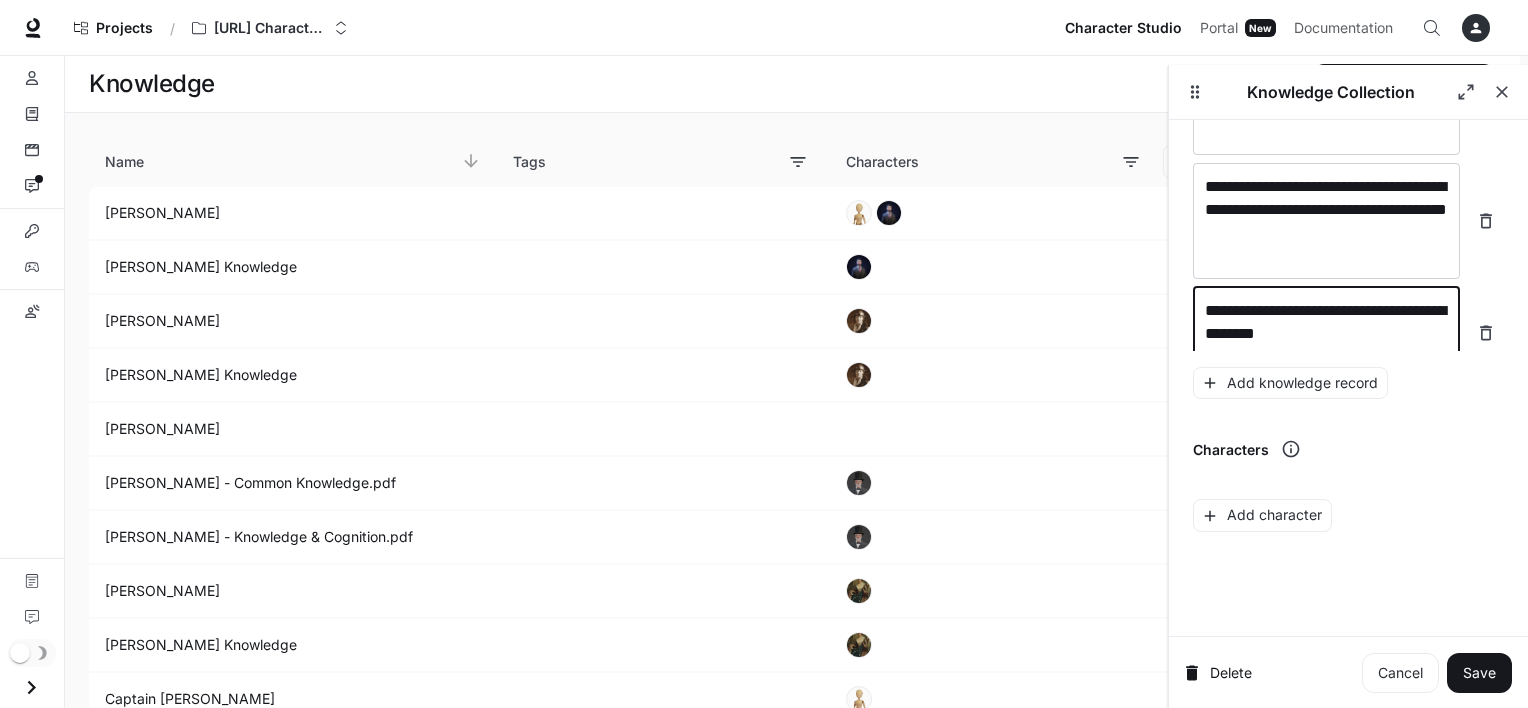 scroll, scrollTop: 7483, scrollLeft: 0, axis: vertical 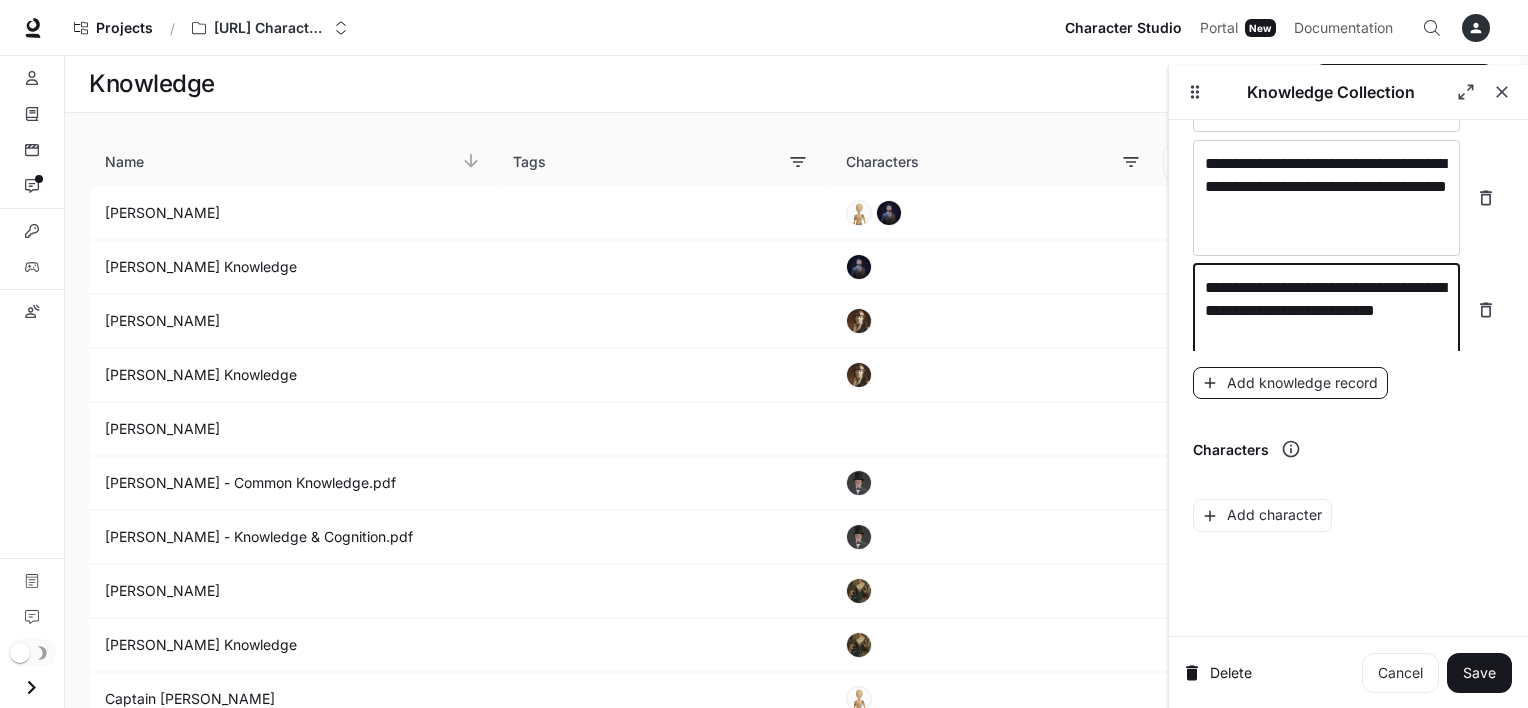 type on "**********" 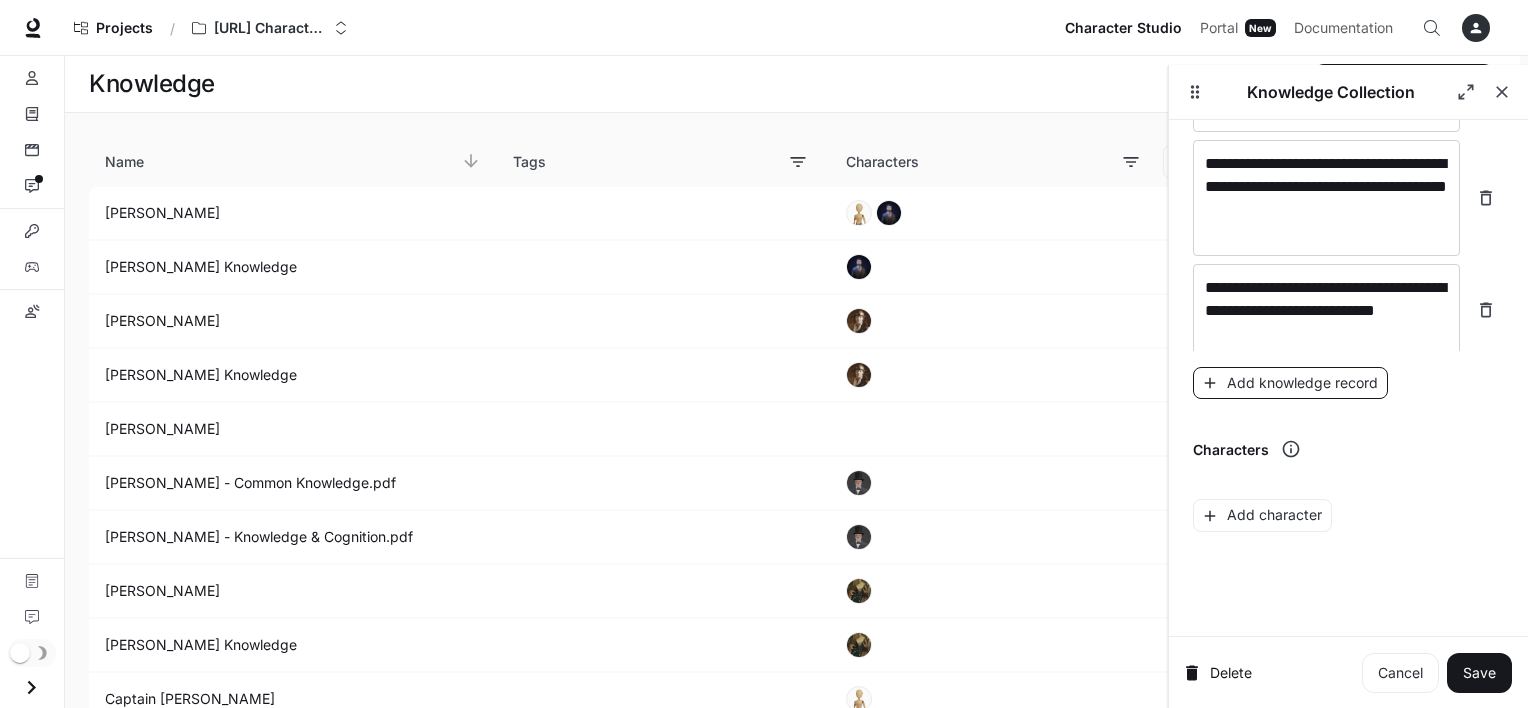 scroll, scrollTop: 7536, scrollLeft: 0, axis: vertical 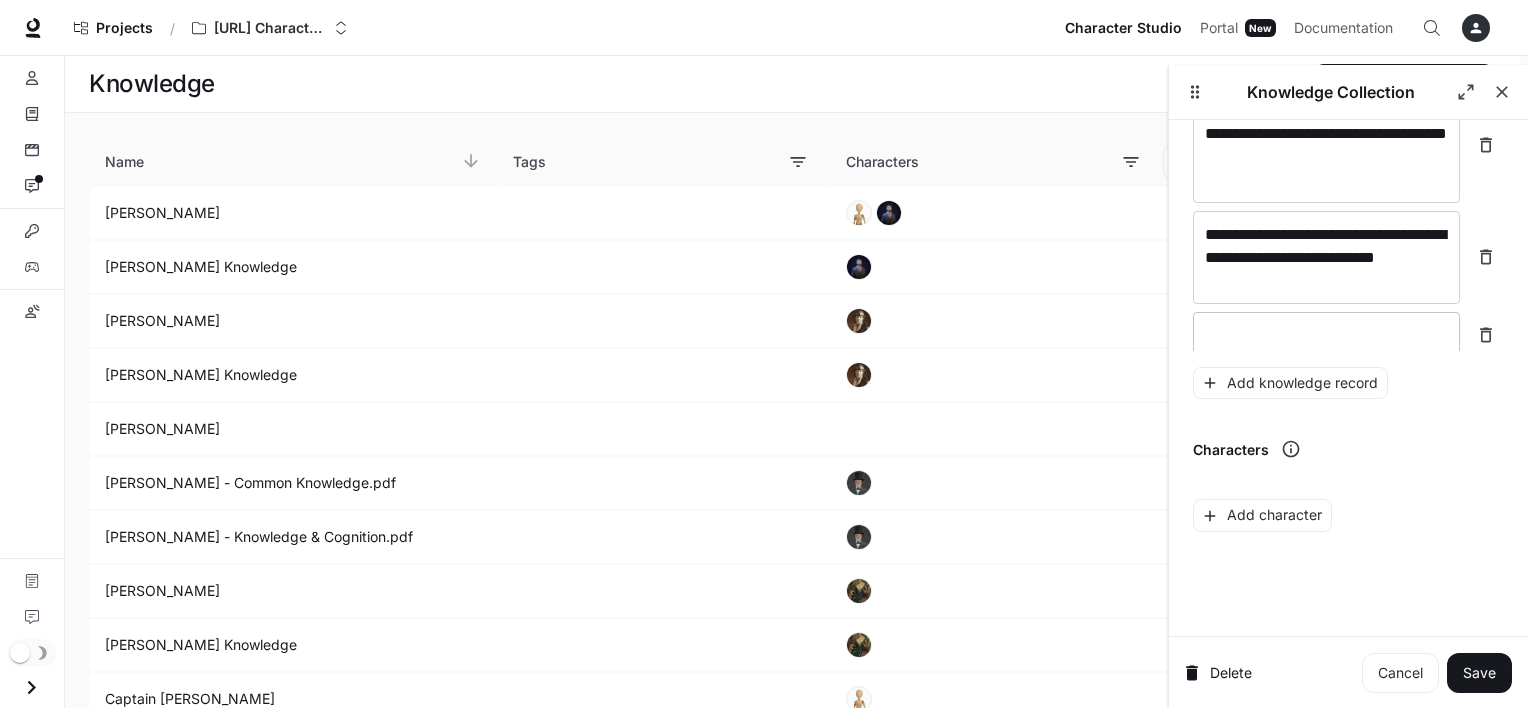 click at bounding box center (1326, 335) 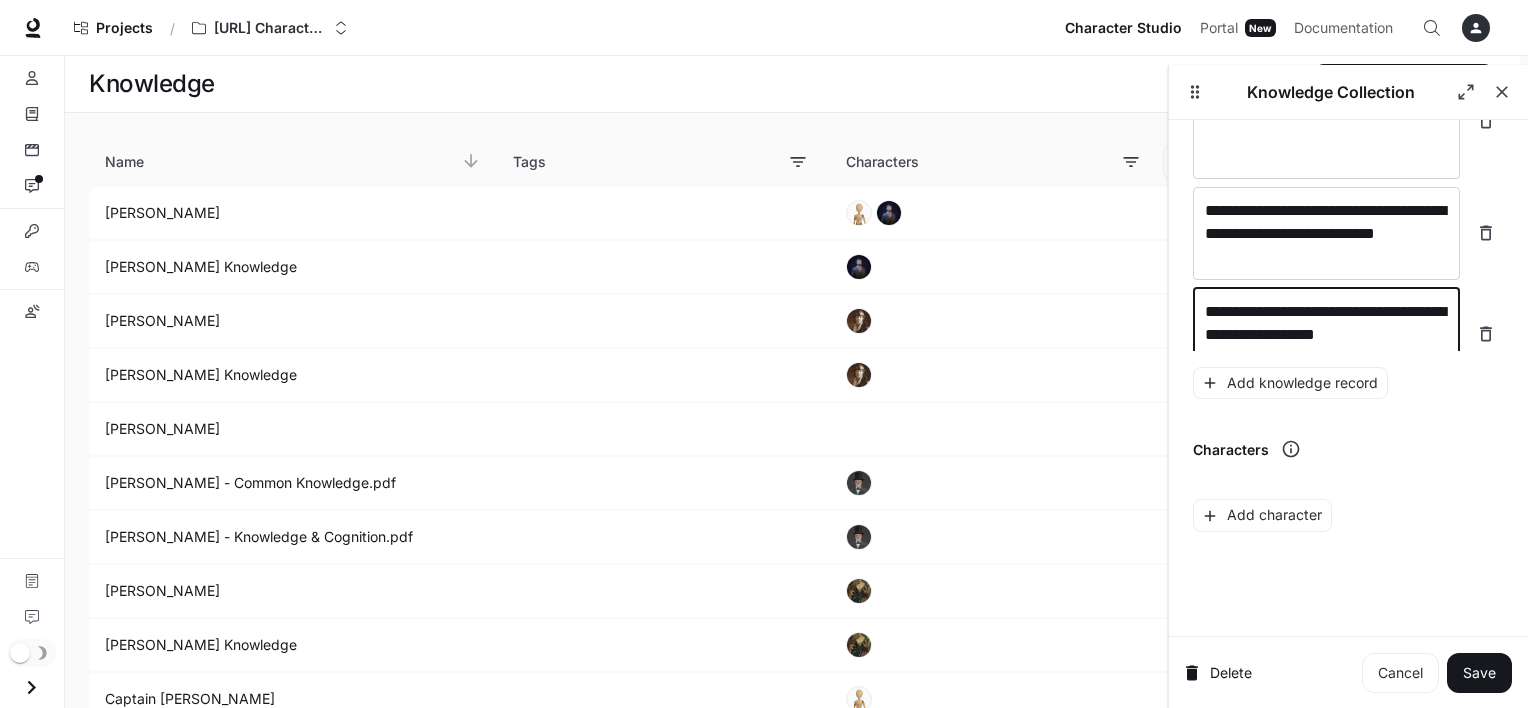 scroll, scrollTop: 7576, scrollLeft: 0, axis: vertical 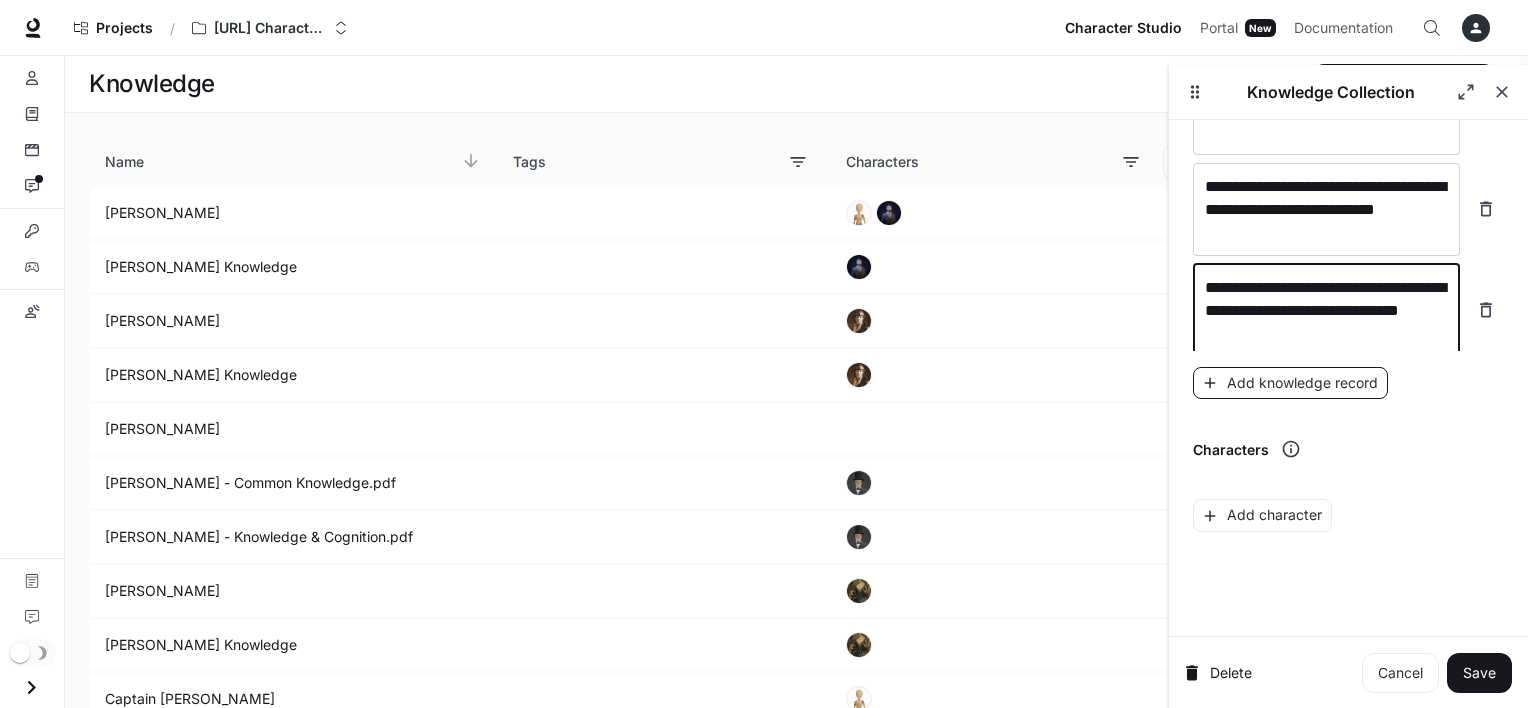 type on "**********" 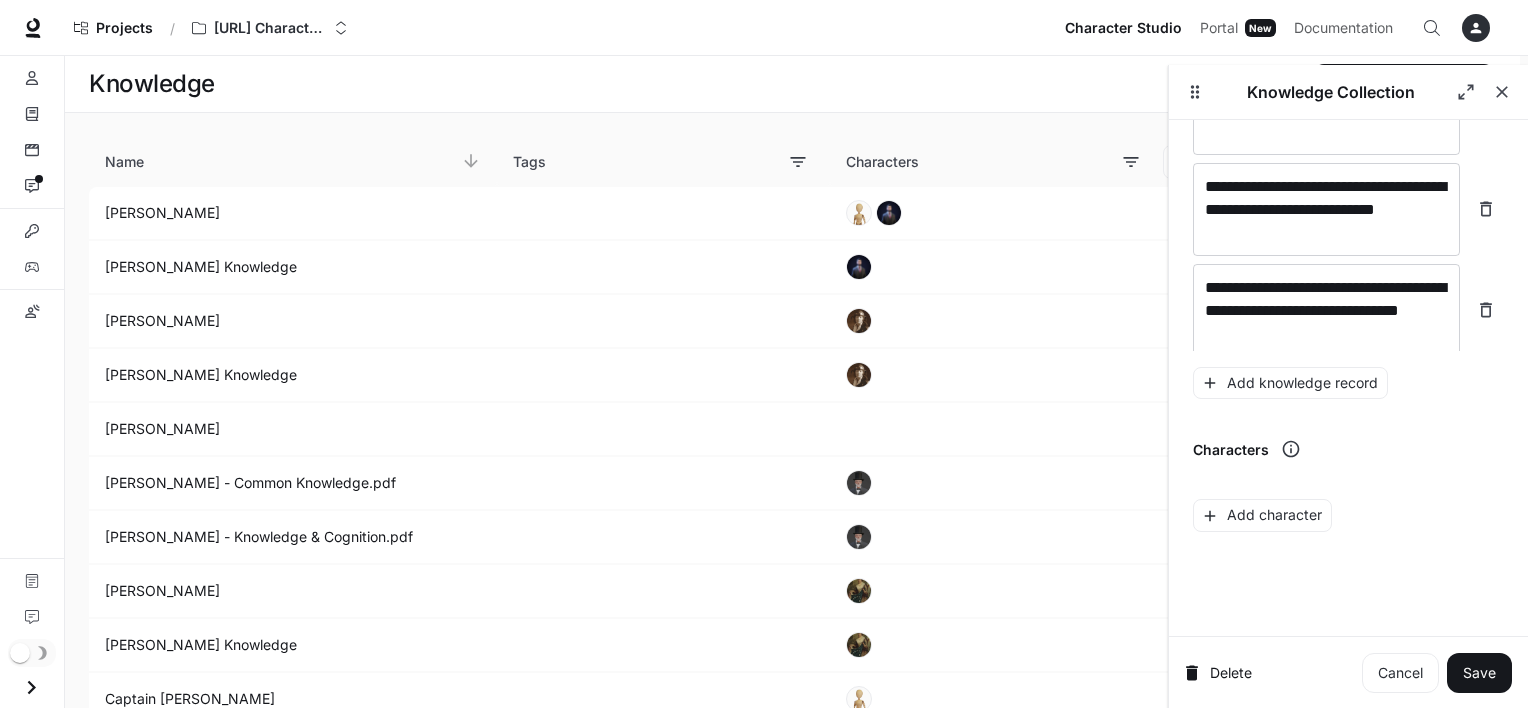 scroll, scrollTop: 7630, scrollLeft: 0, axis: vertical 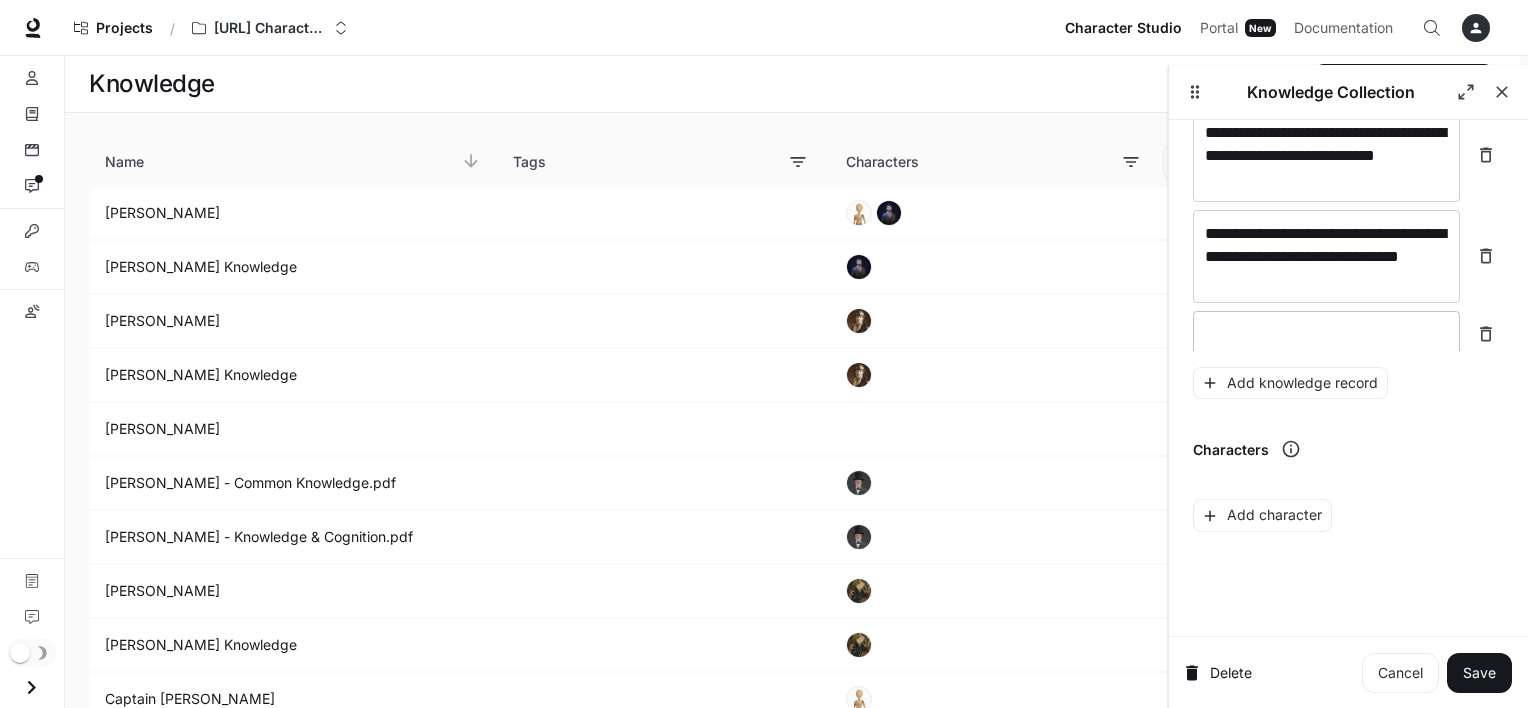 click at bounding box center [1326, 334] 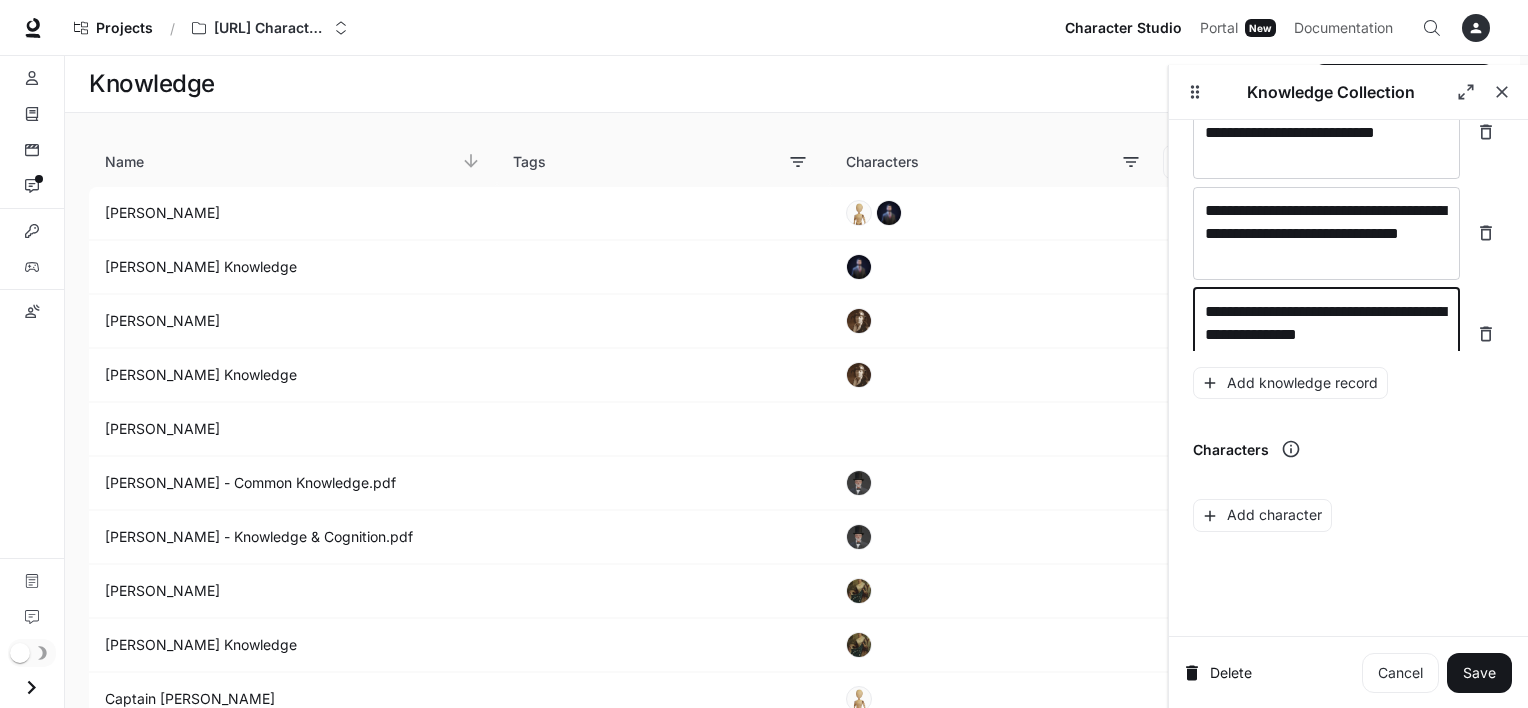 scroll, scrollTop: 7668, scrollLeft: 0, axis: vertical 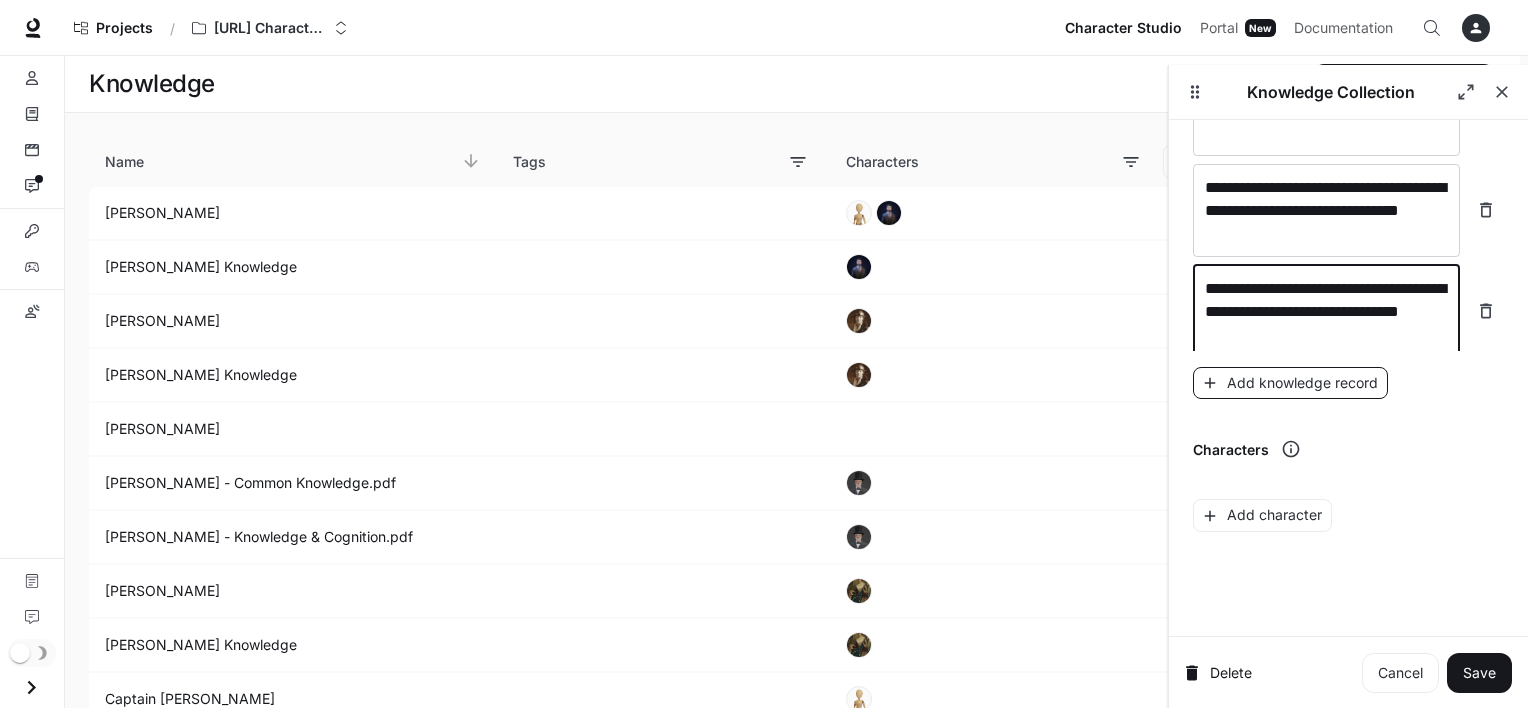 type on "**********" 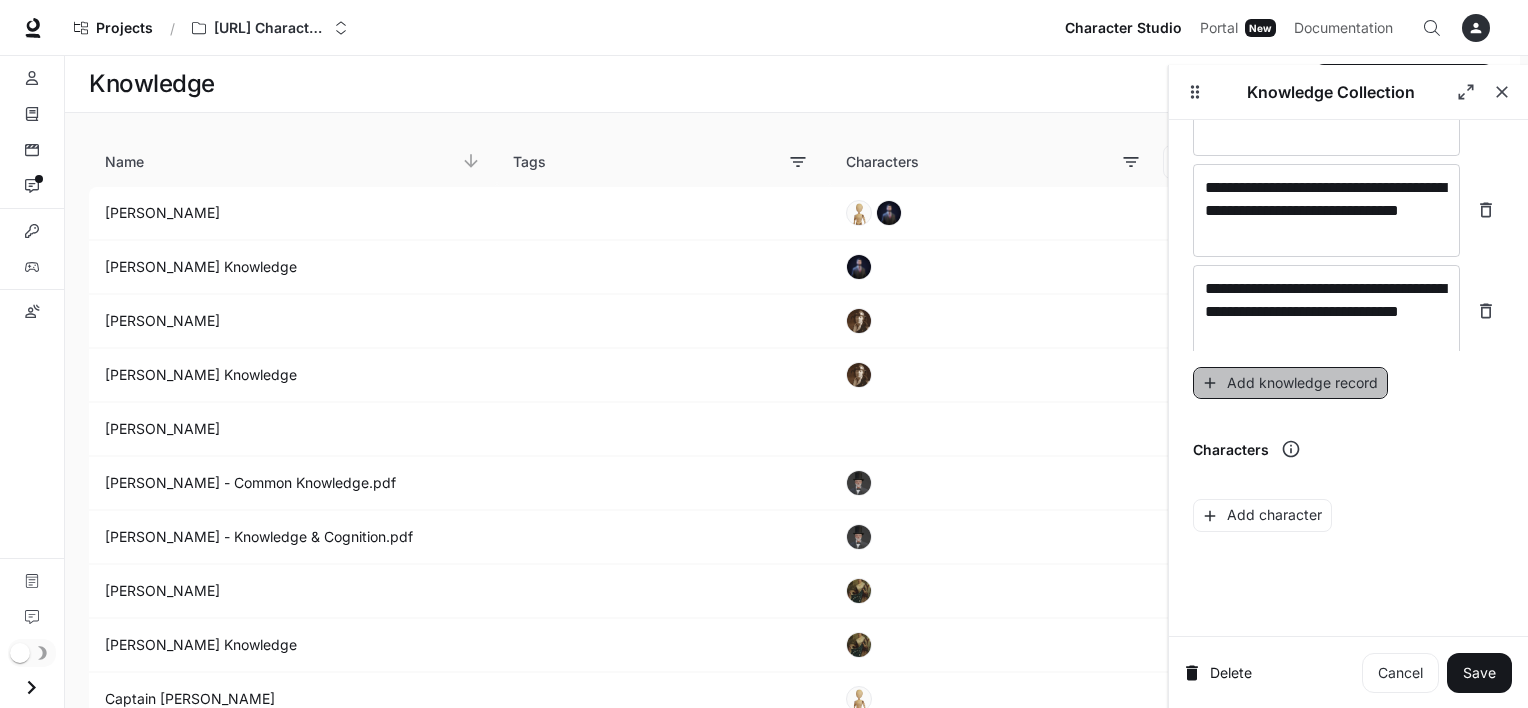 click on "Add knowledge record" at bounding box center [1290, 383] 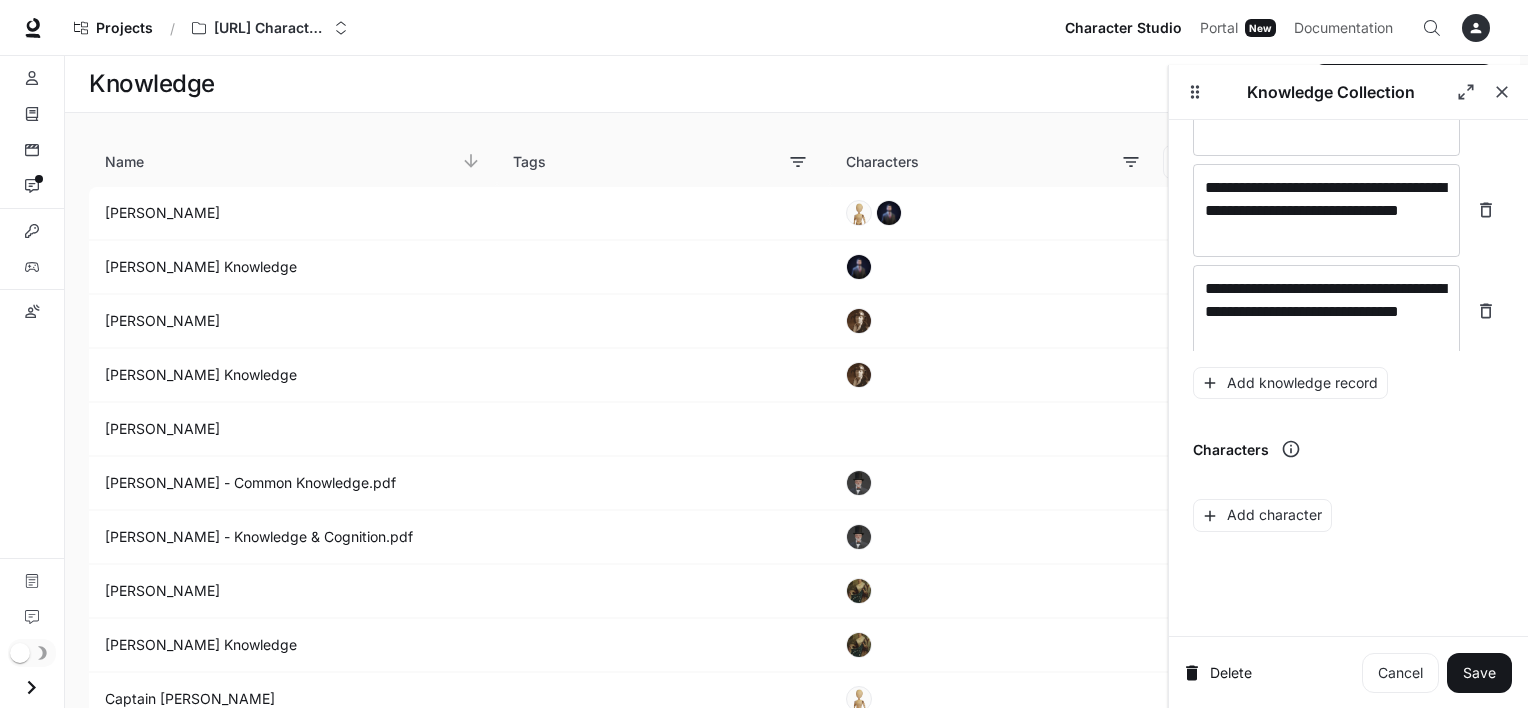 scroll, scrollTop: 7746, scrollLeft: 0, axis: vertical 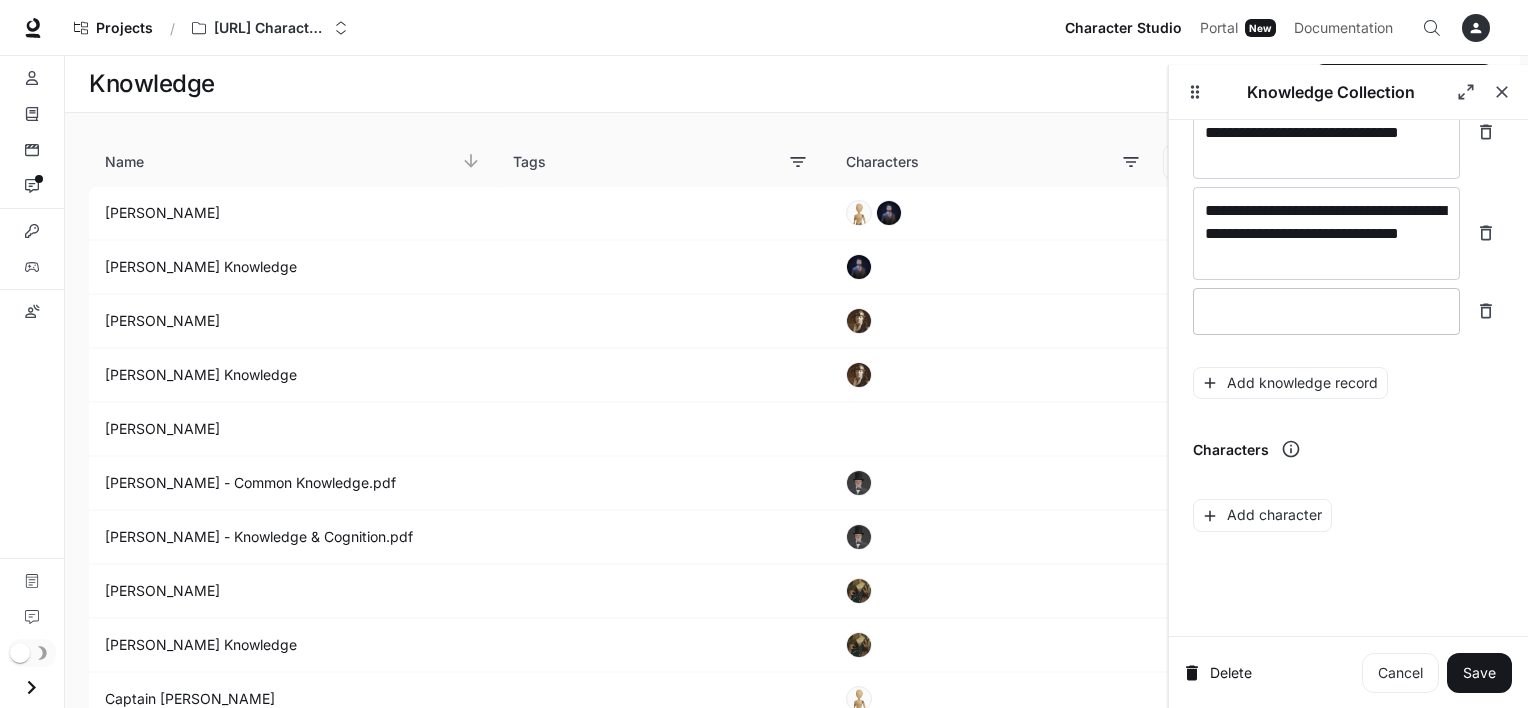 click on "* ​" at bounding box center (1326, 311) 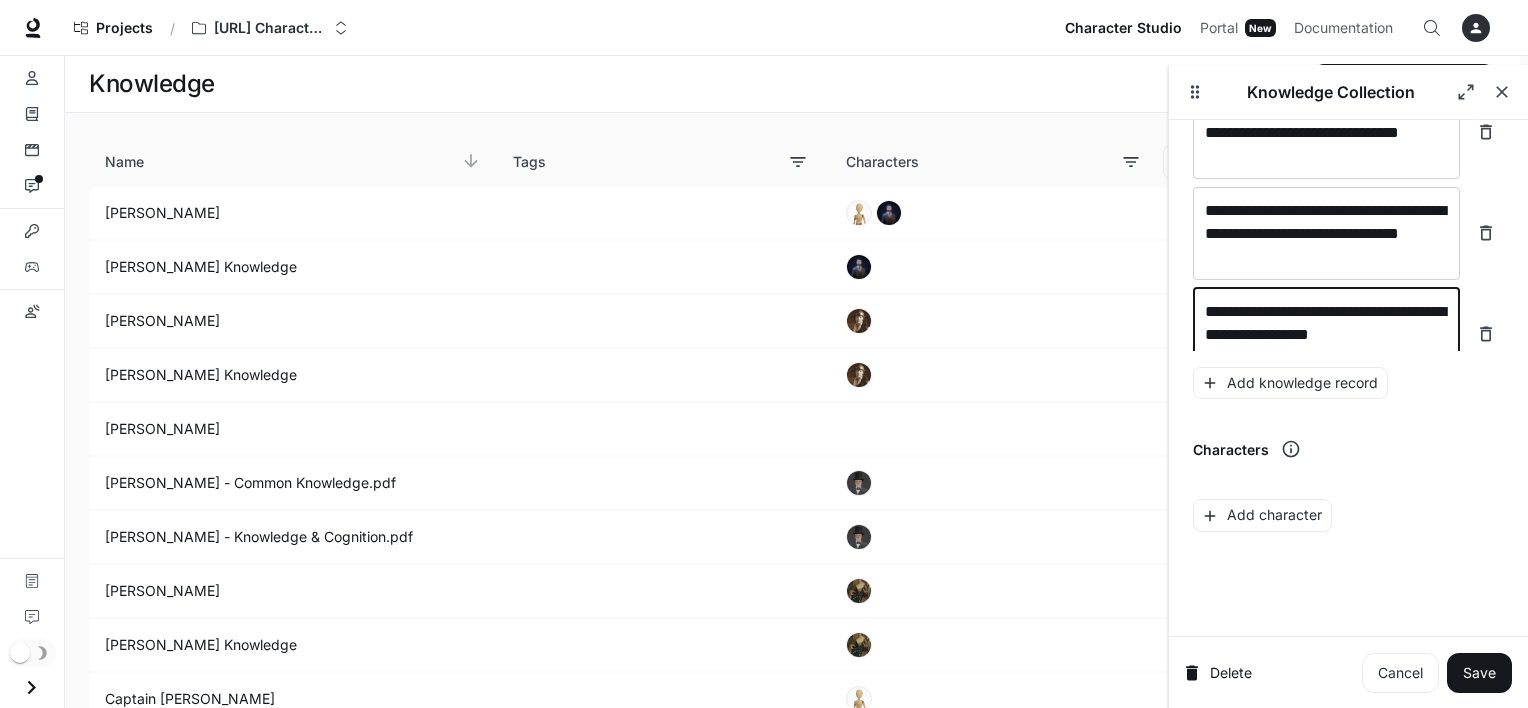 scroll, scrollTop: 7761, scrollLeft: 0, axis: vertical 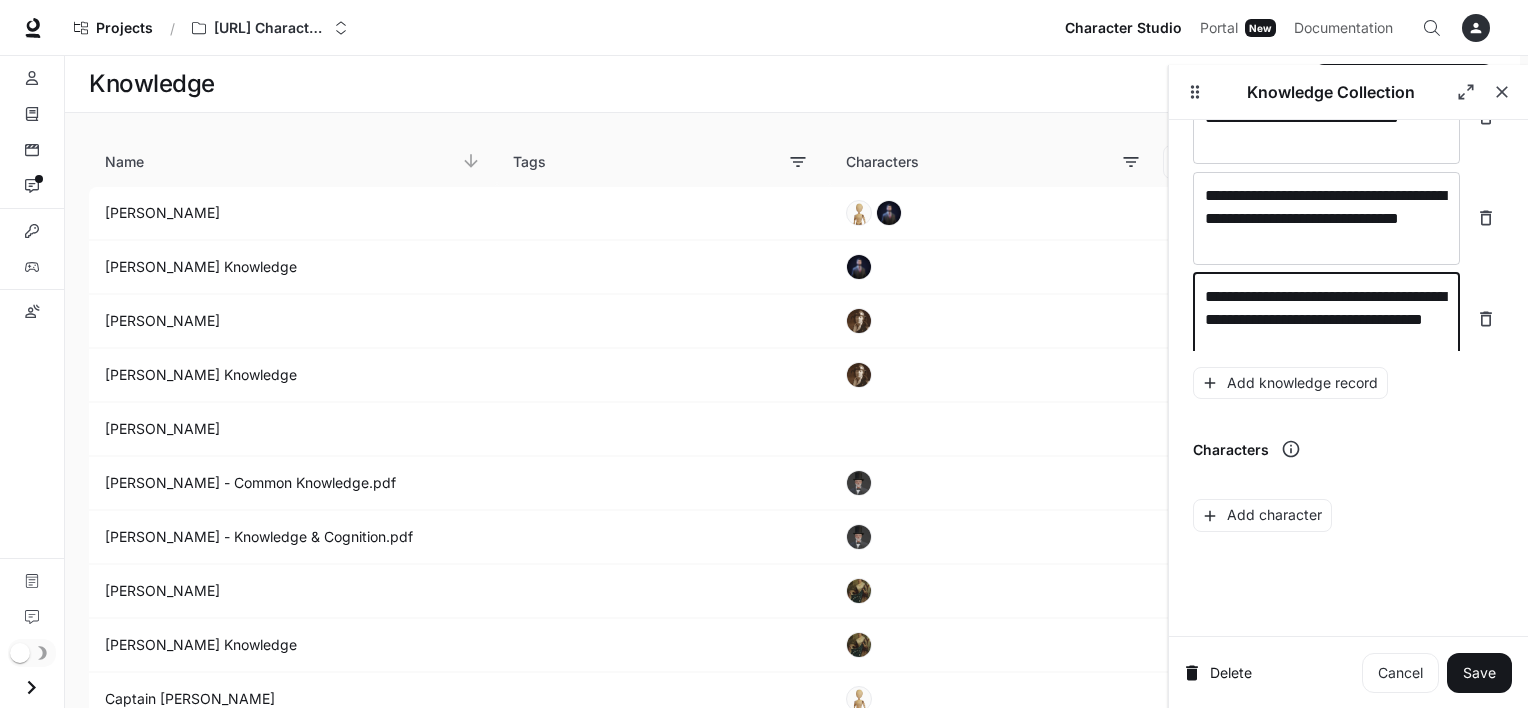 type on "**********" 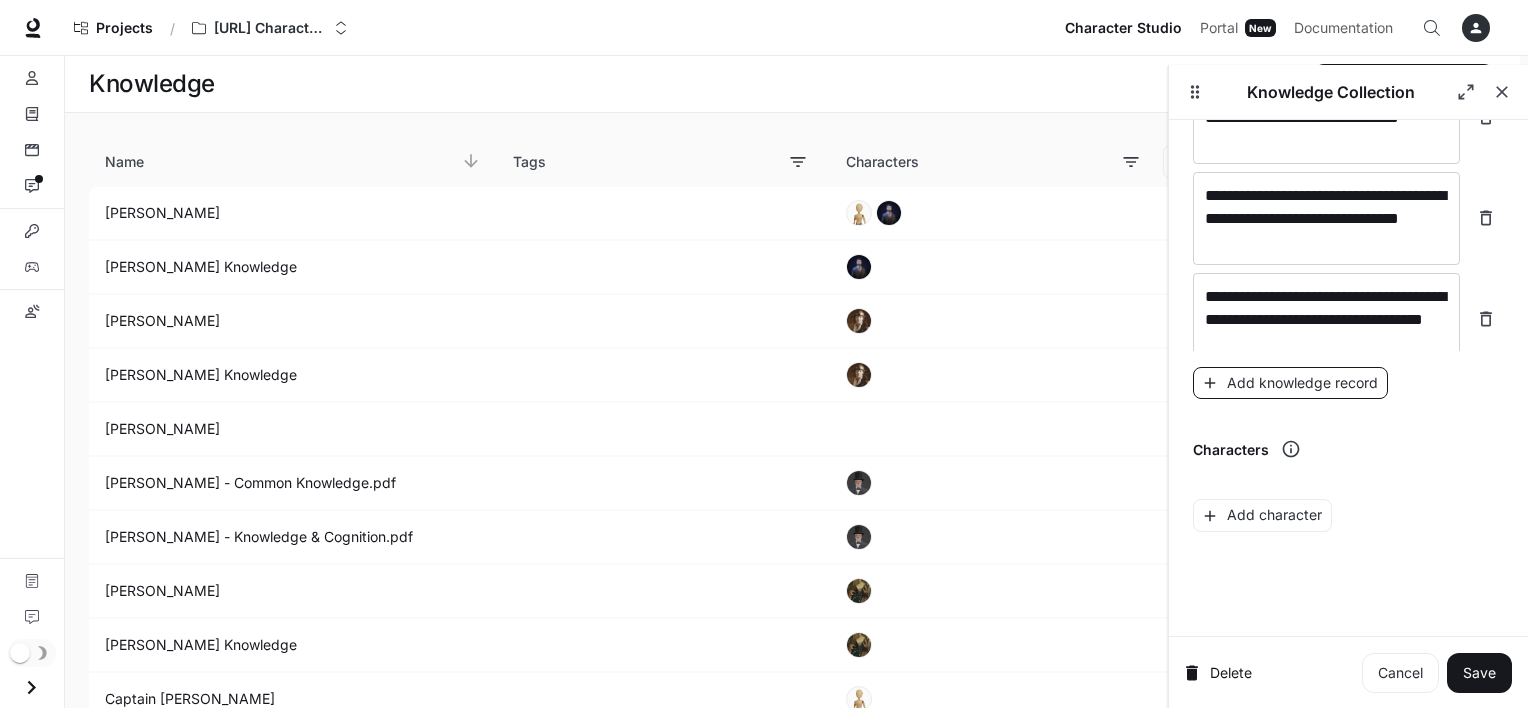 click on "Add knowledge record" at bounding box center (1290, 383) 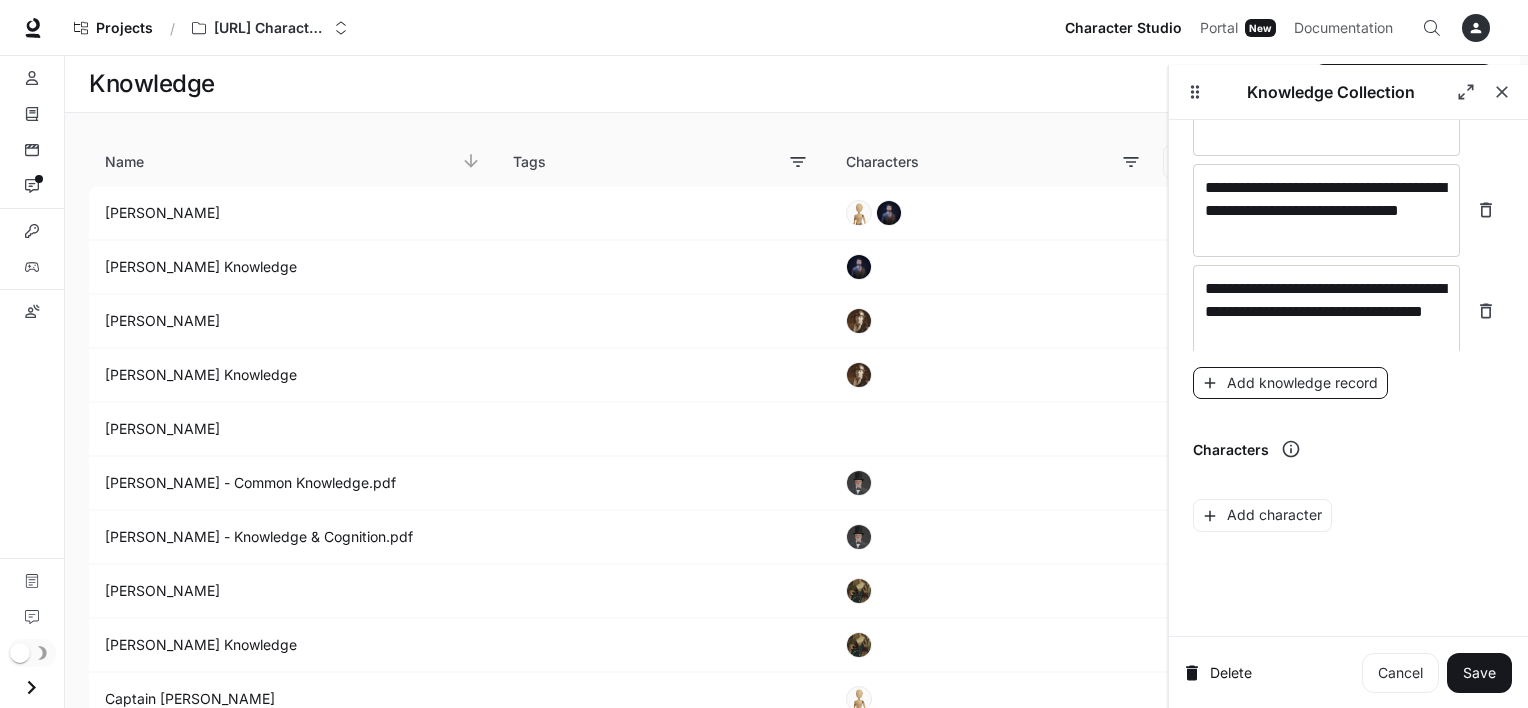 scroll, scrollTop: 7839, scrollLeft: 0, axis: vertical 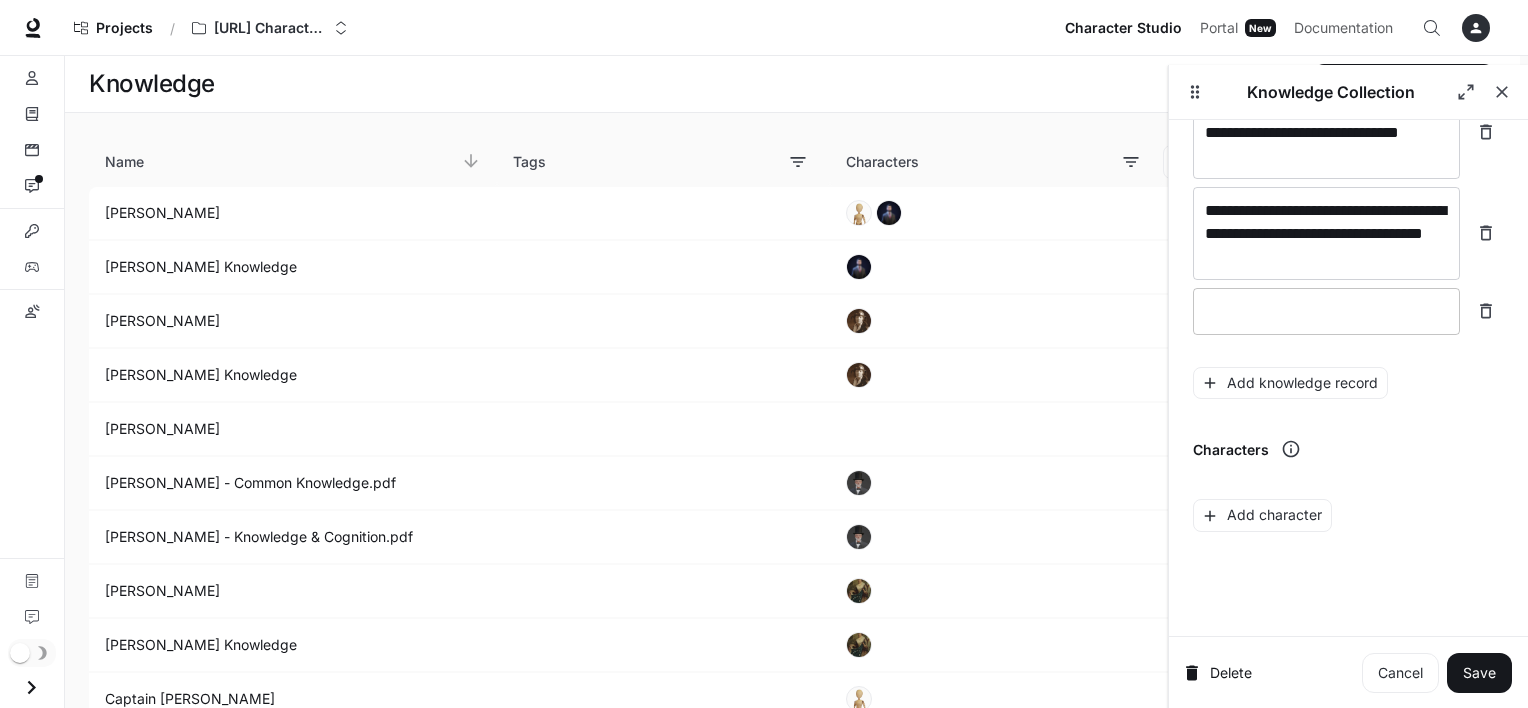click at bounding box center (1326, 311) 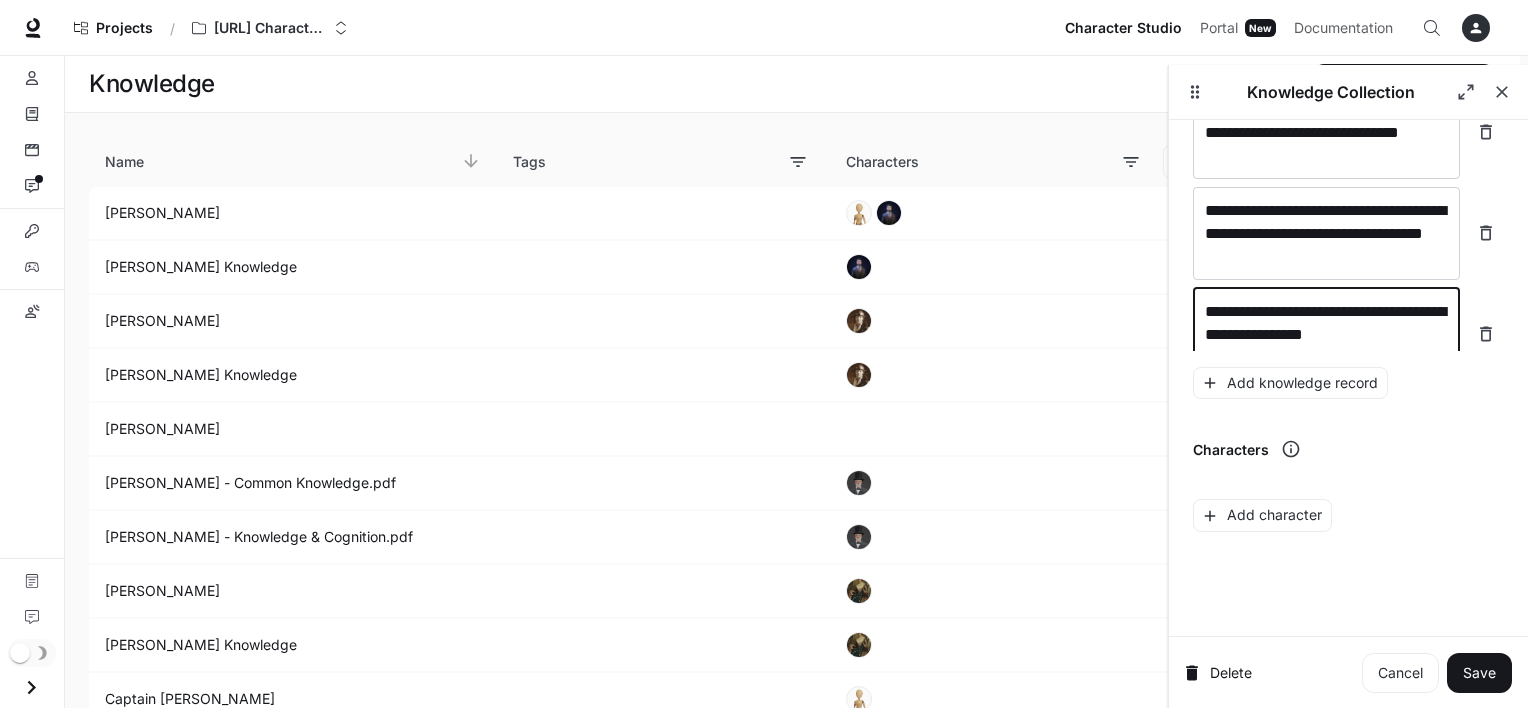 scroll, scrollTop: 7855, scrollLeft: 0, axis: vertical 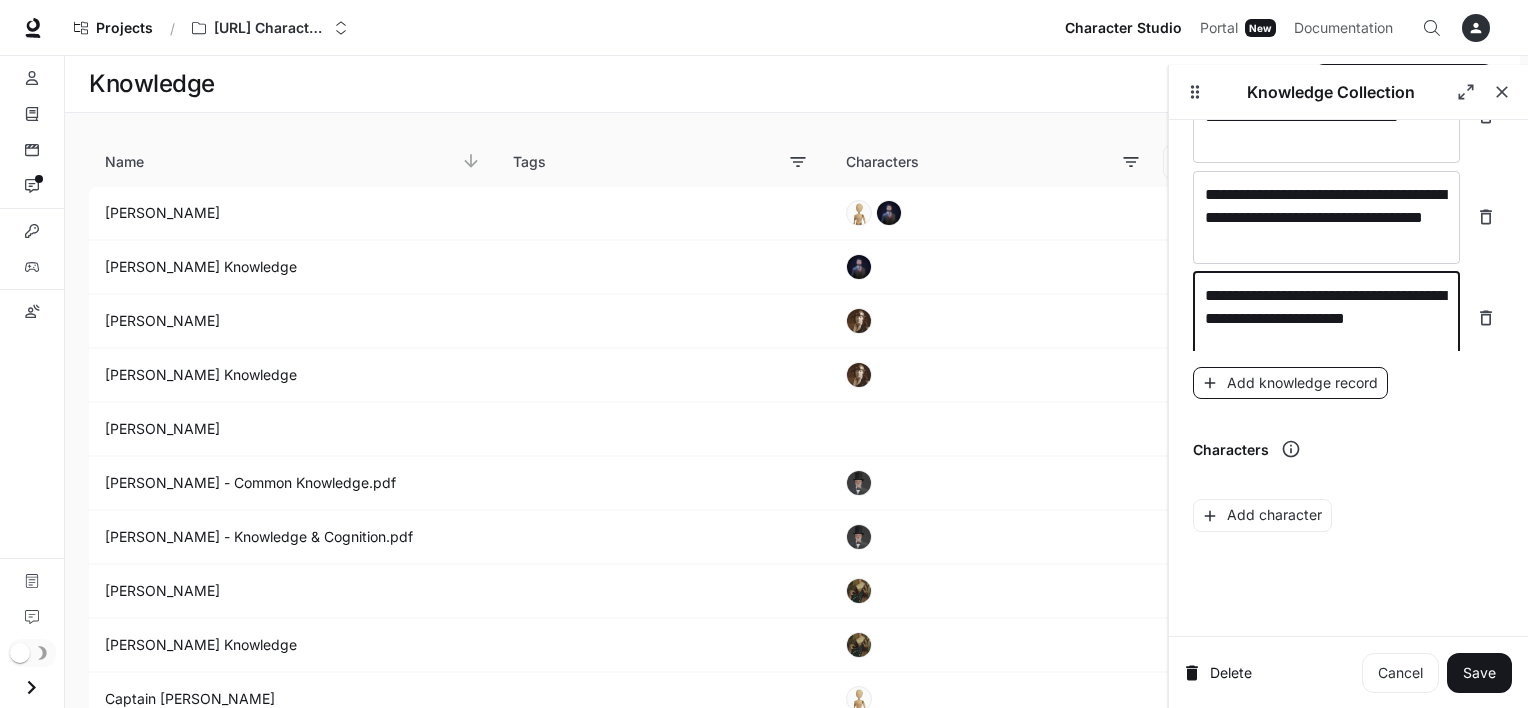 type on "**********" 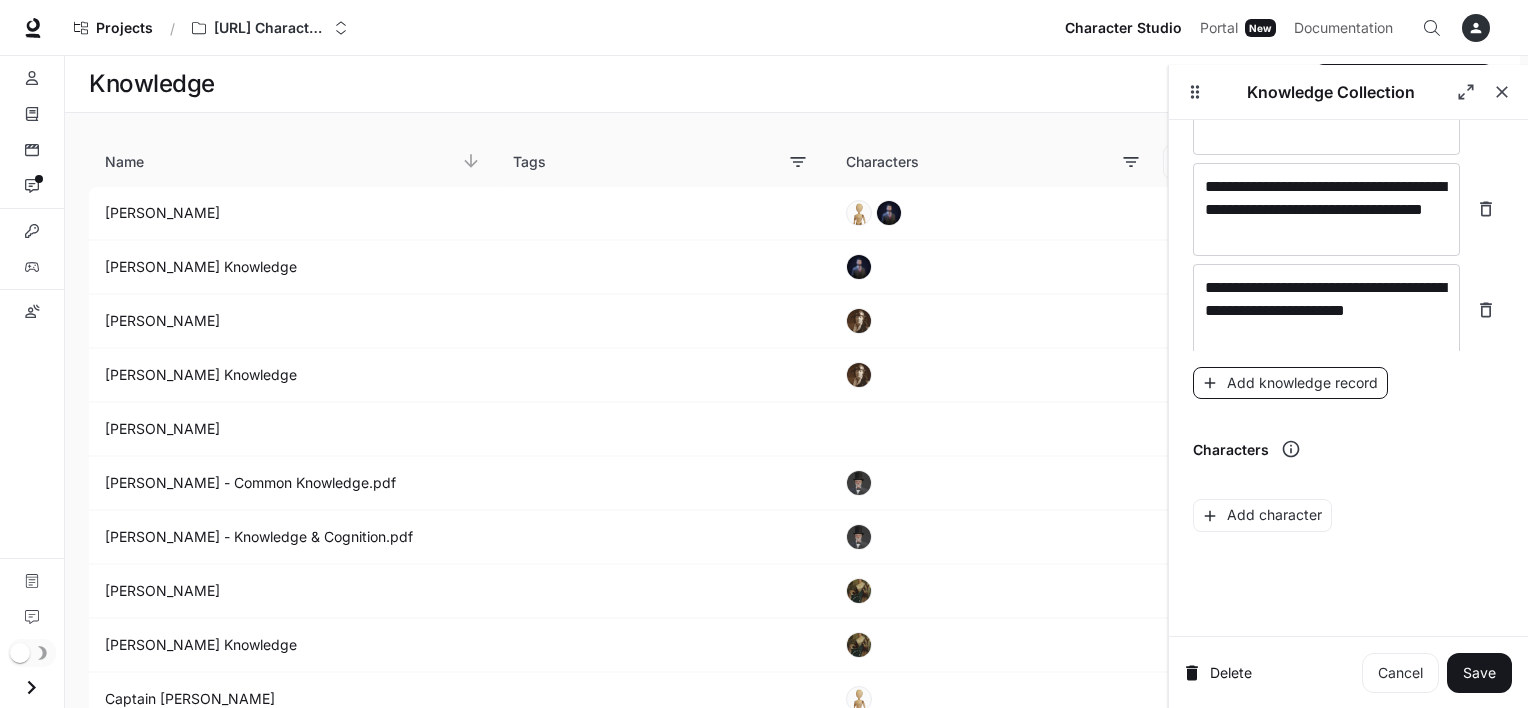 scroll, scrollTop: 7932, scrollLeft: 0, axis: vertical 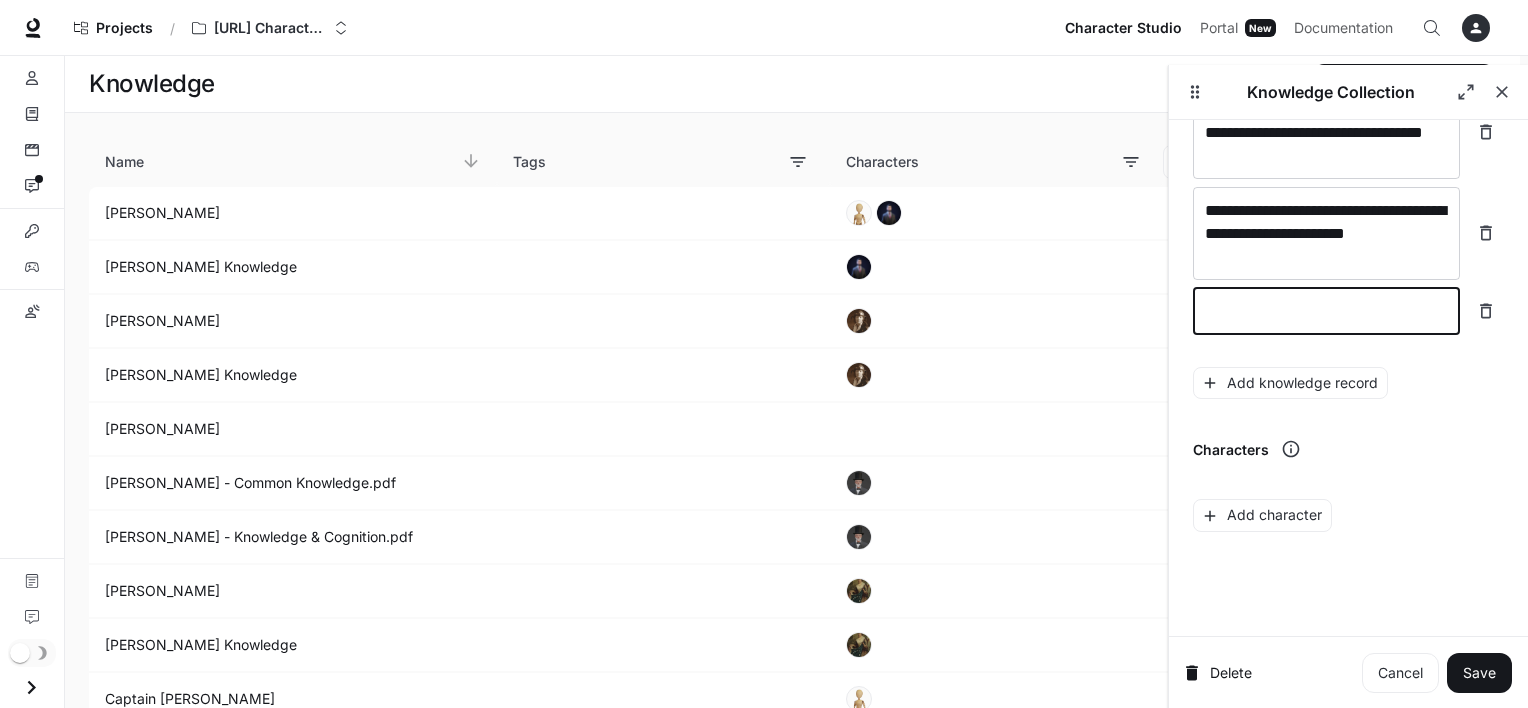 click at bounding box center [1326, 311] 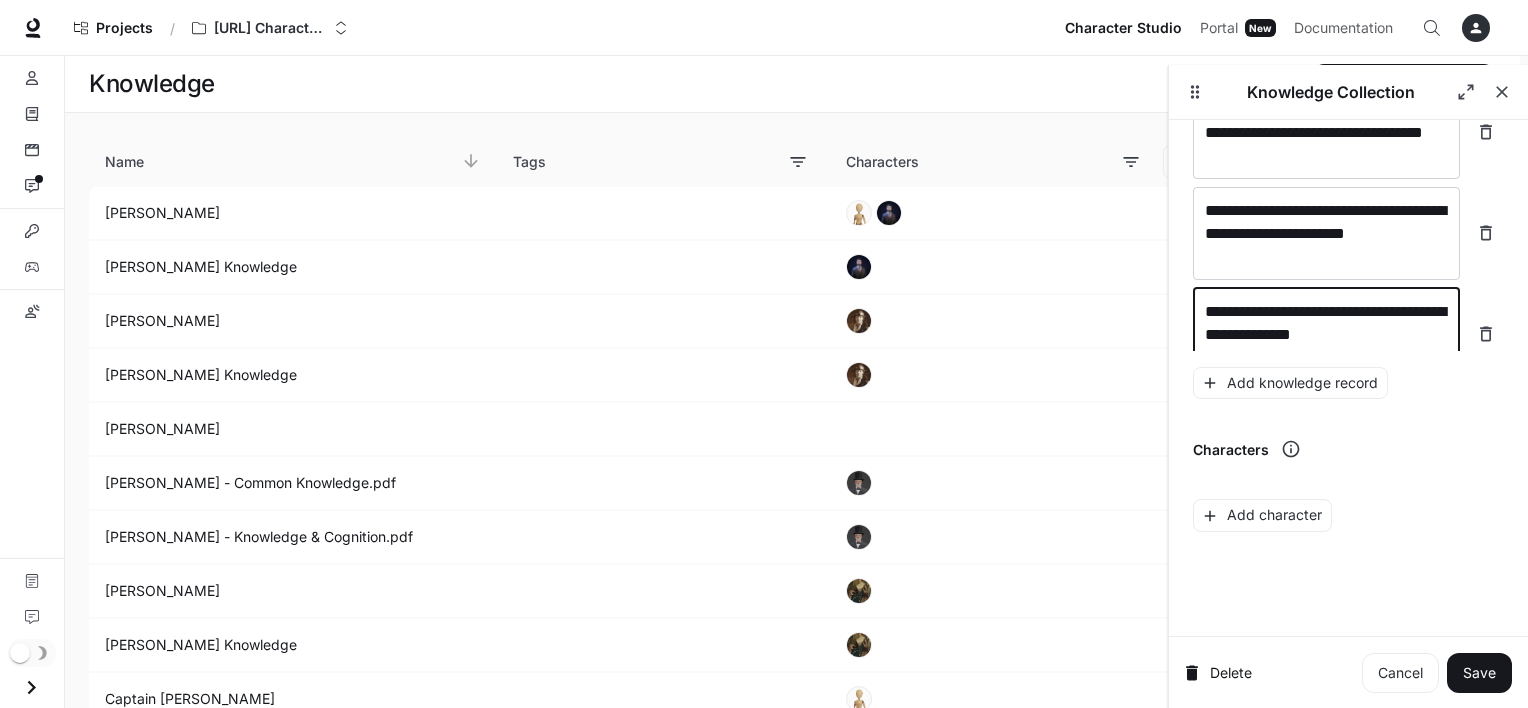 scroll, scrollTop: 7948, scrollLeft: 0, axis: vertical 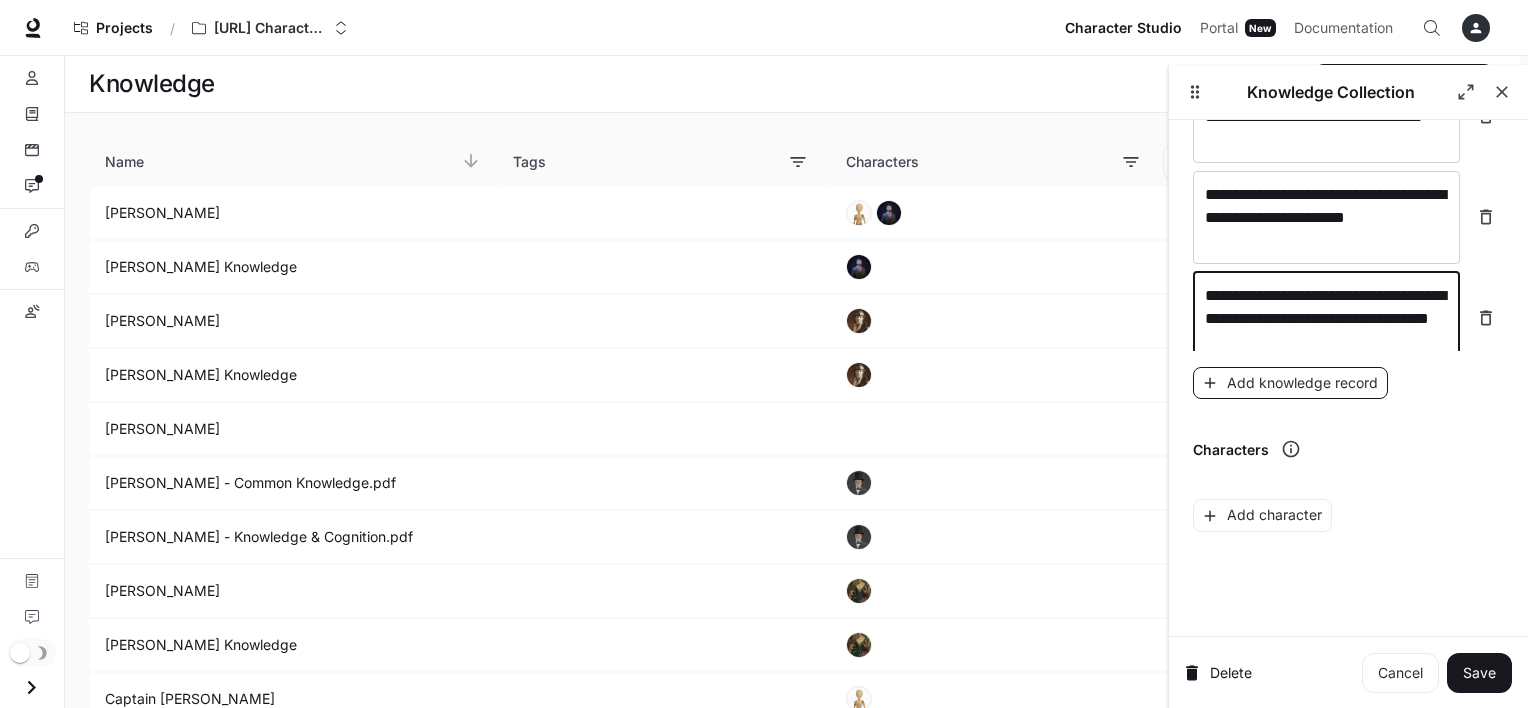 type on "**********" 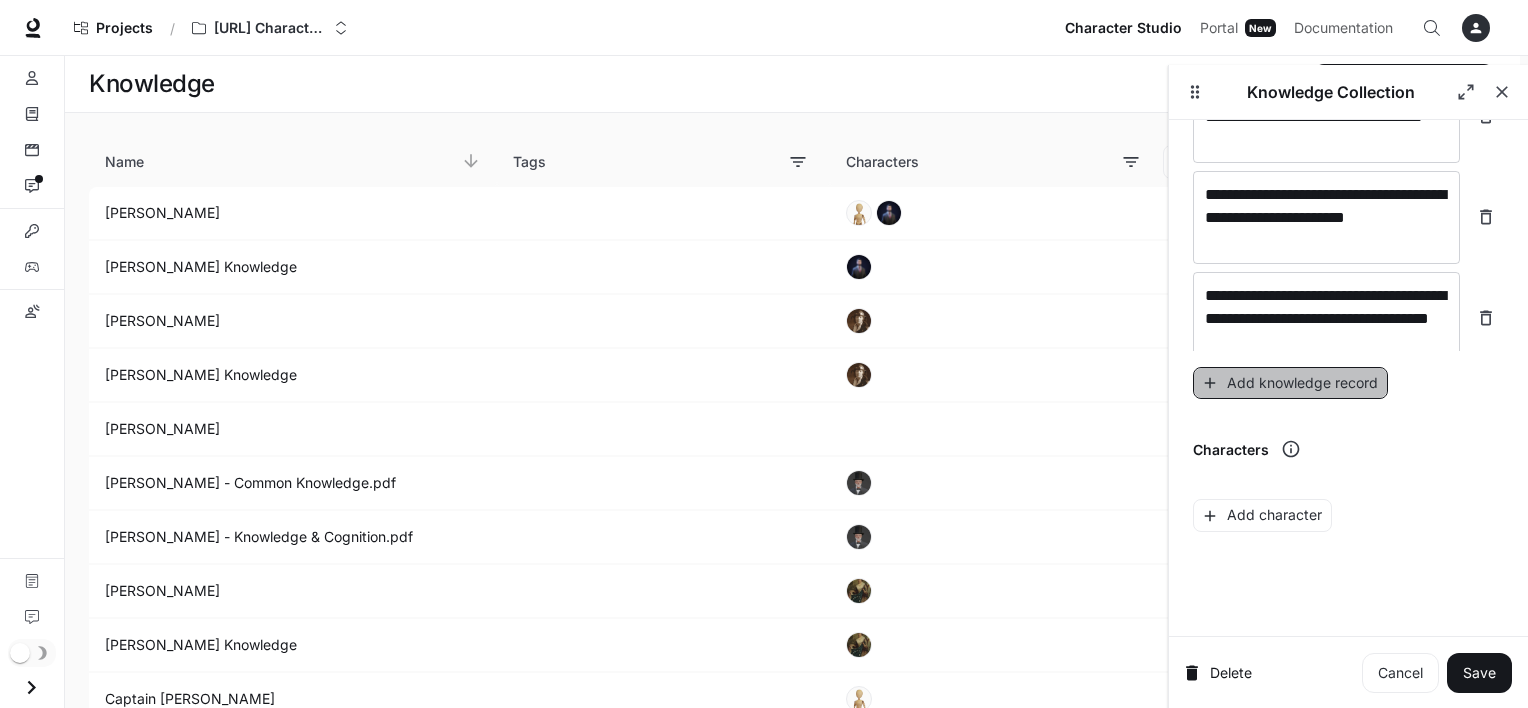 click on "Add knowledge record" at bounding box center [1290, 383] 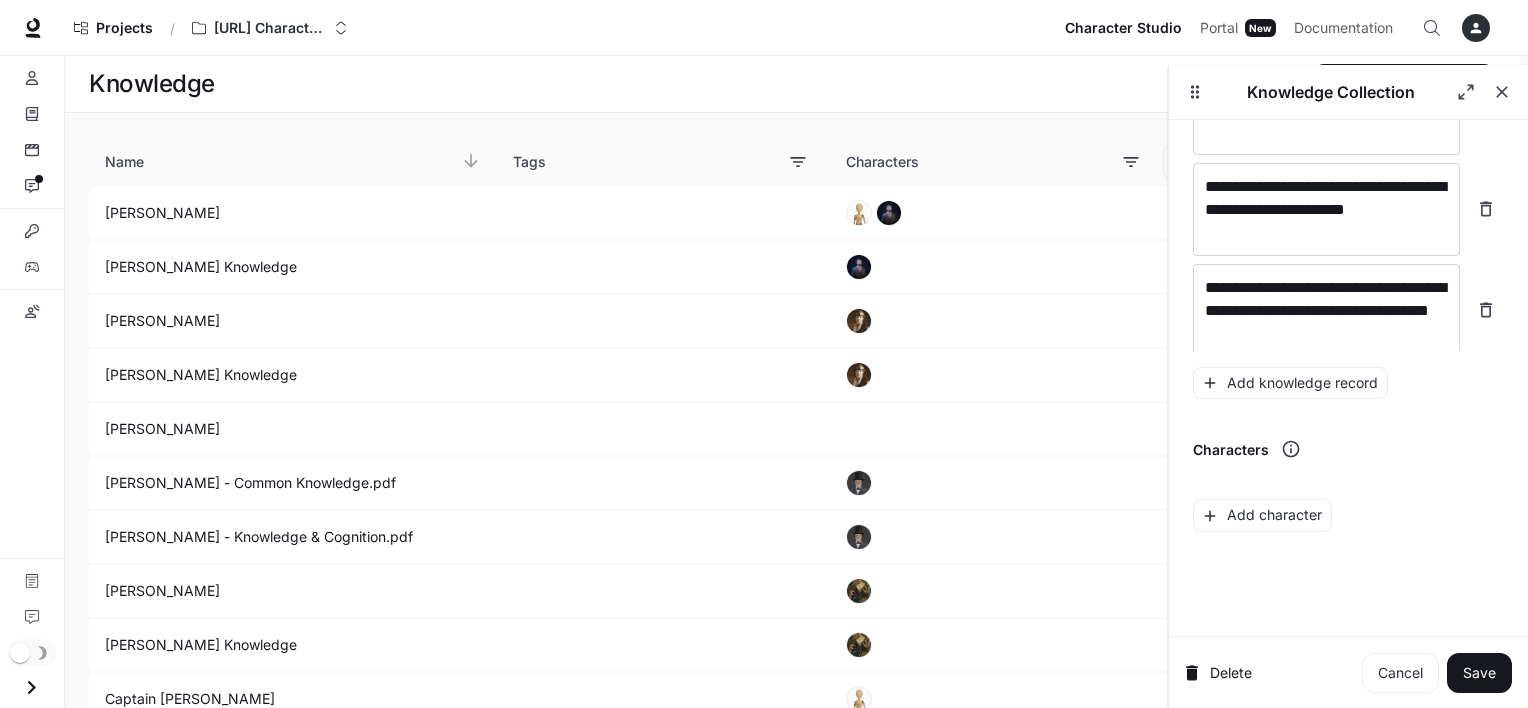 scroll, scrollTop: 8024, scrollLeft: 0, axis: vertical 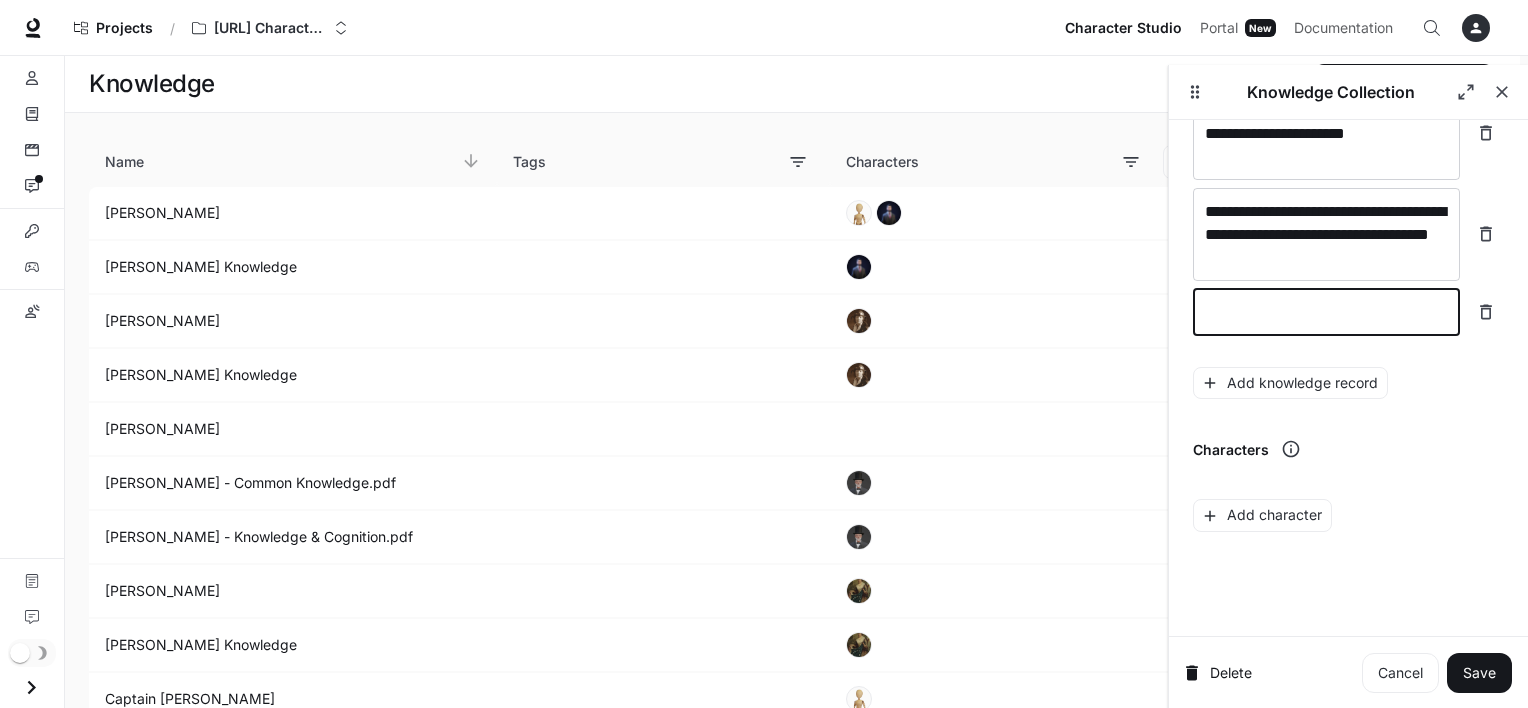 click at bounding box center (1326, 312) 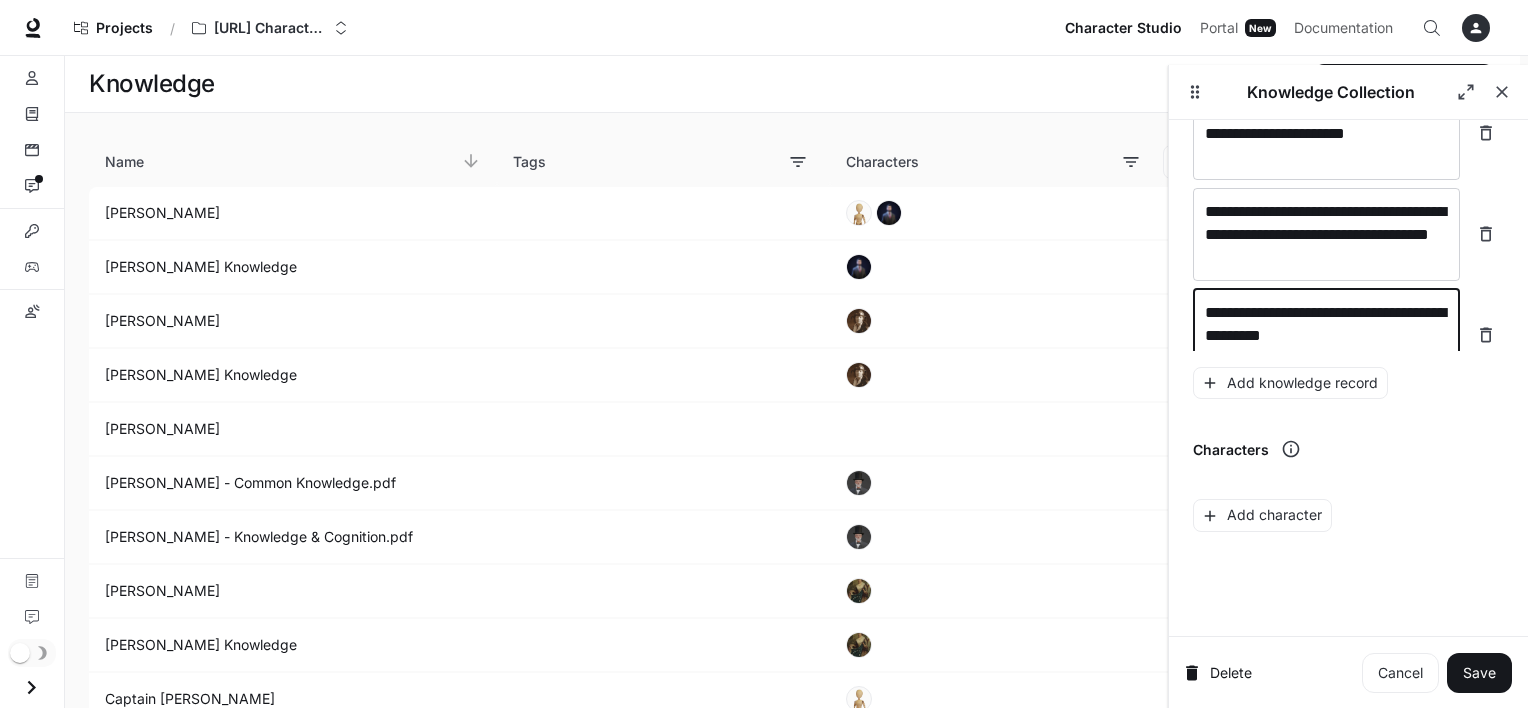 scroll, scrollTop: 8040, scrollLeft: 0, axis: vertical 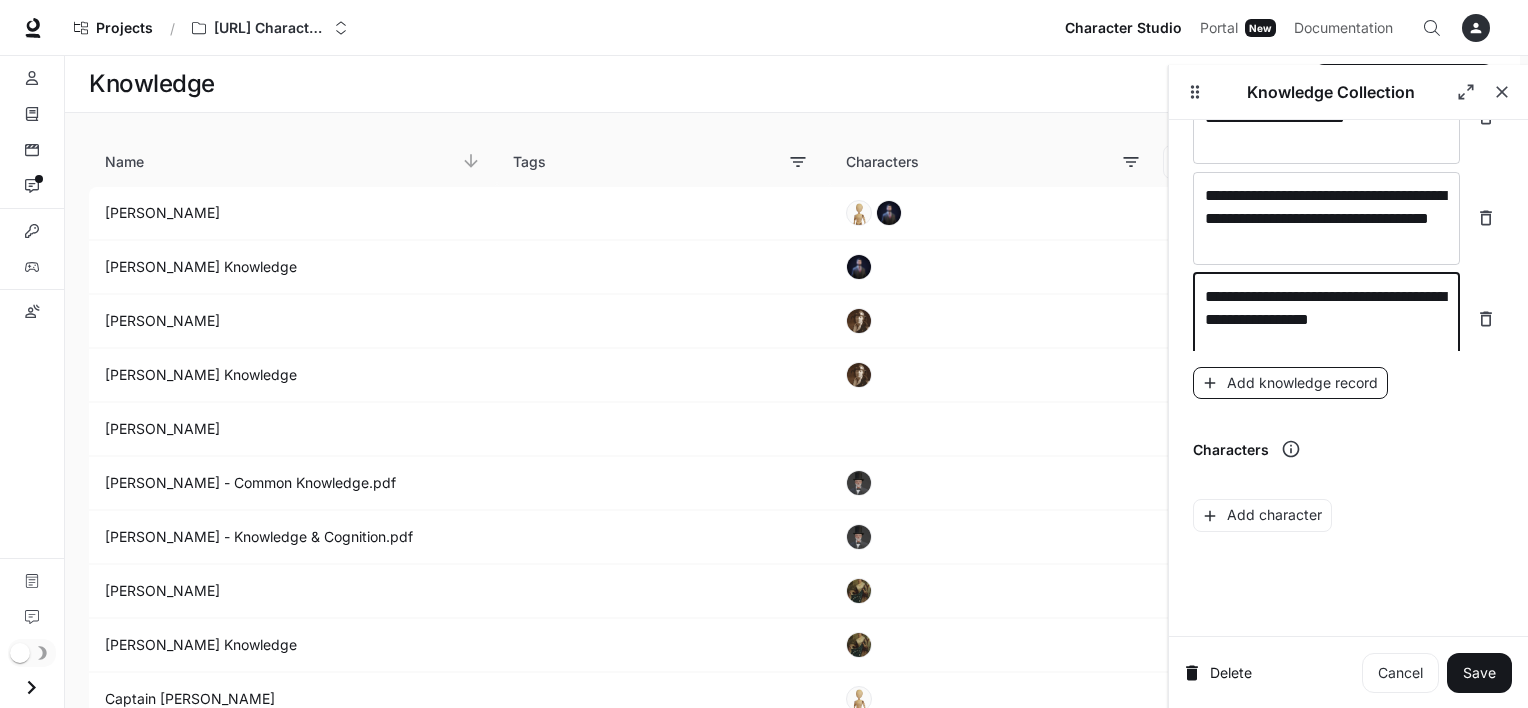 type on "**********" 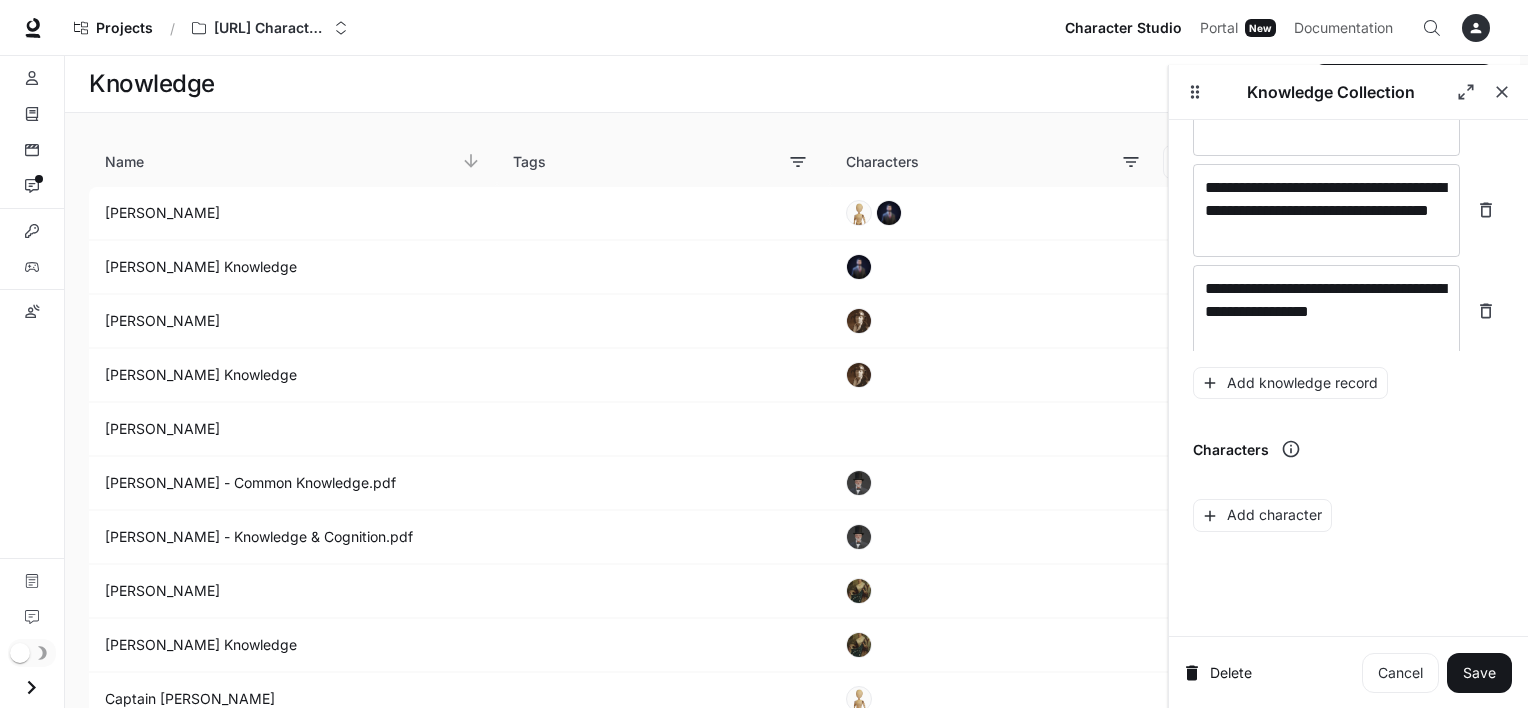 scroll, scrollTop: 8118, scrollLeft: 0, axis: vertical 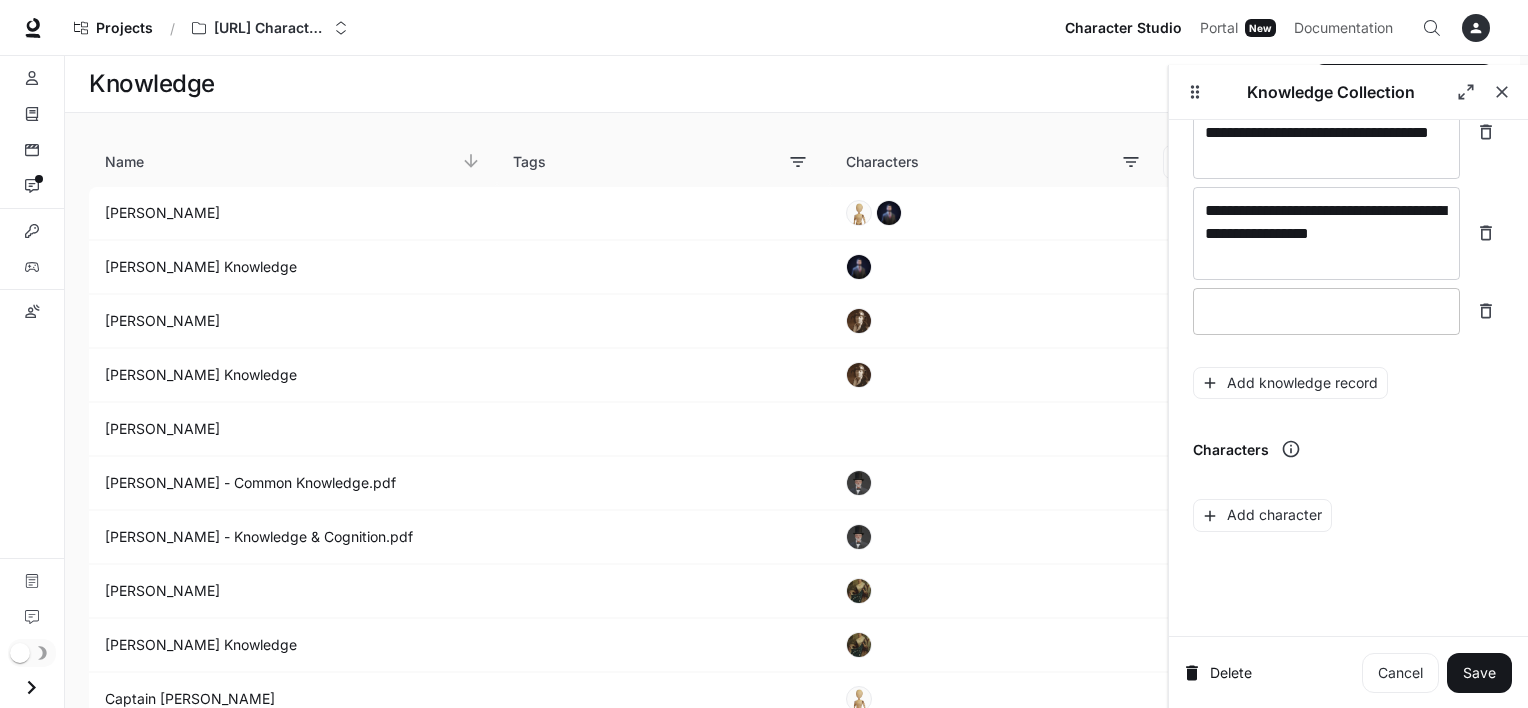 click at bounding box center [1326, 311] 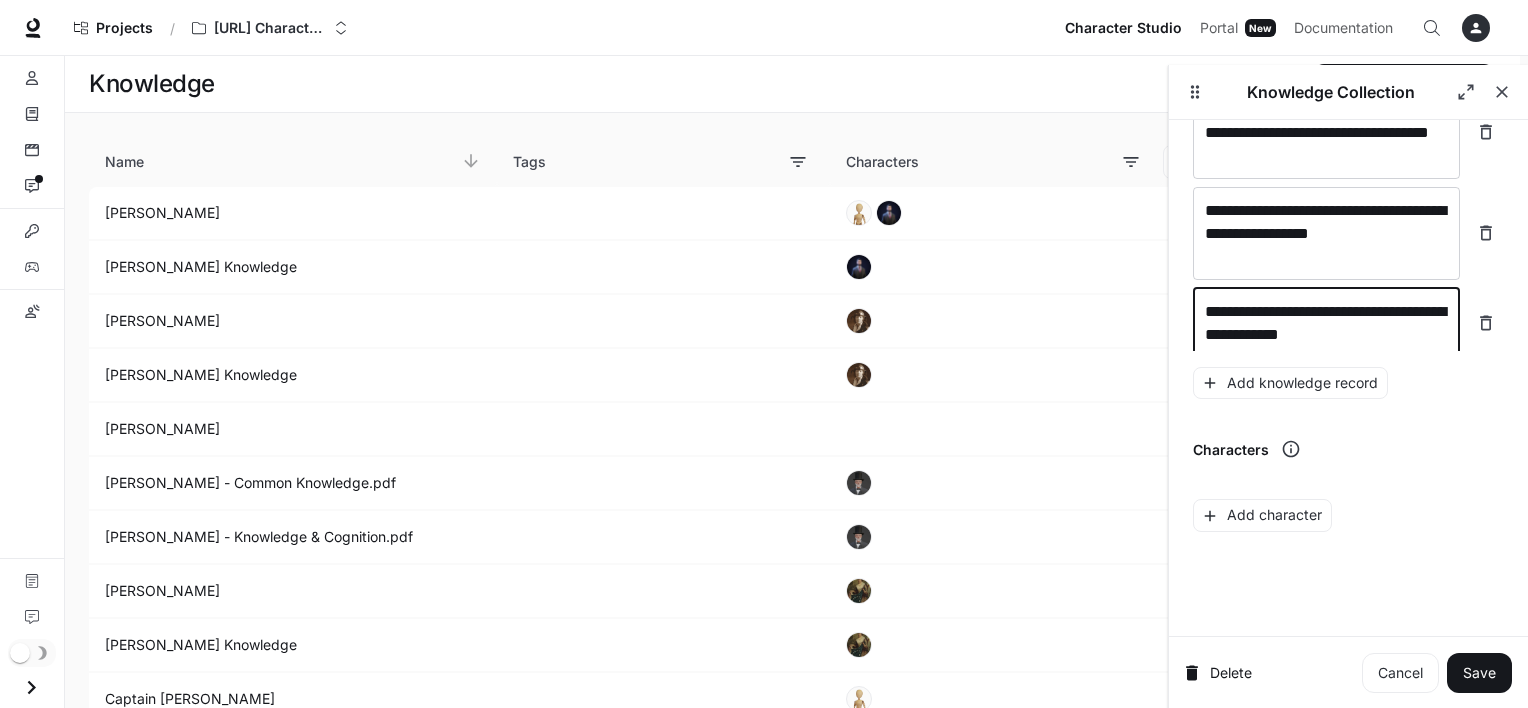 scroll, scrollTop: 8133, scrollLeft: 0, axis: vertical 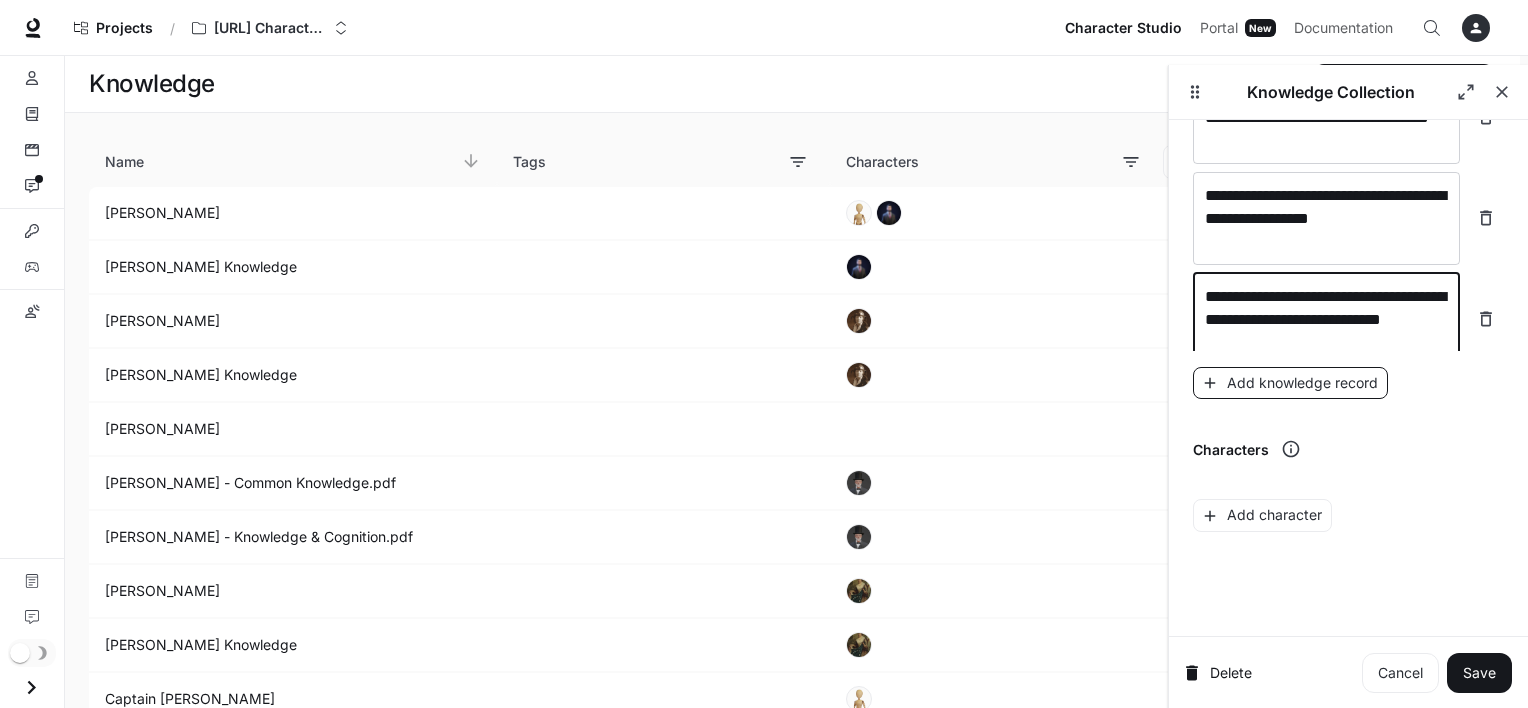type on "**********" 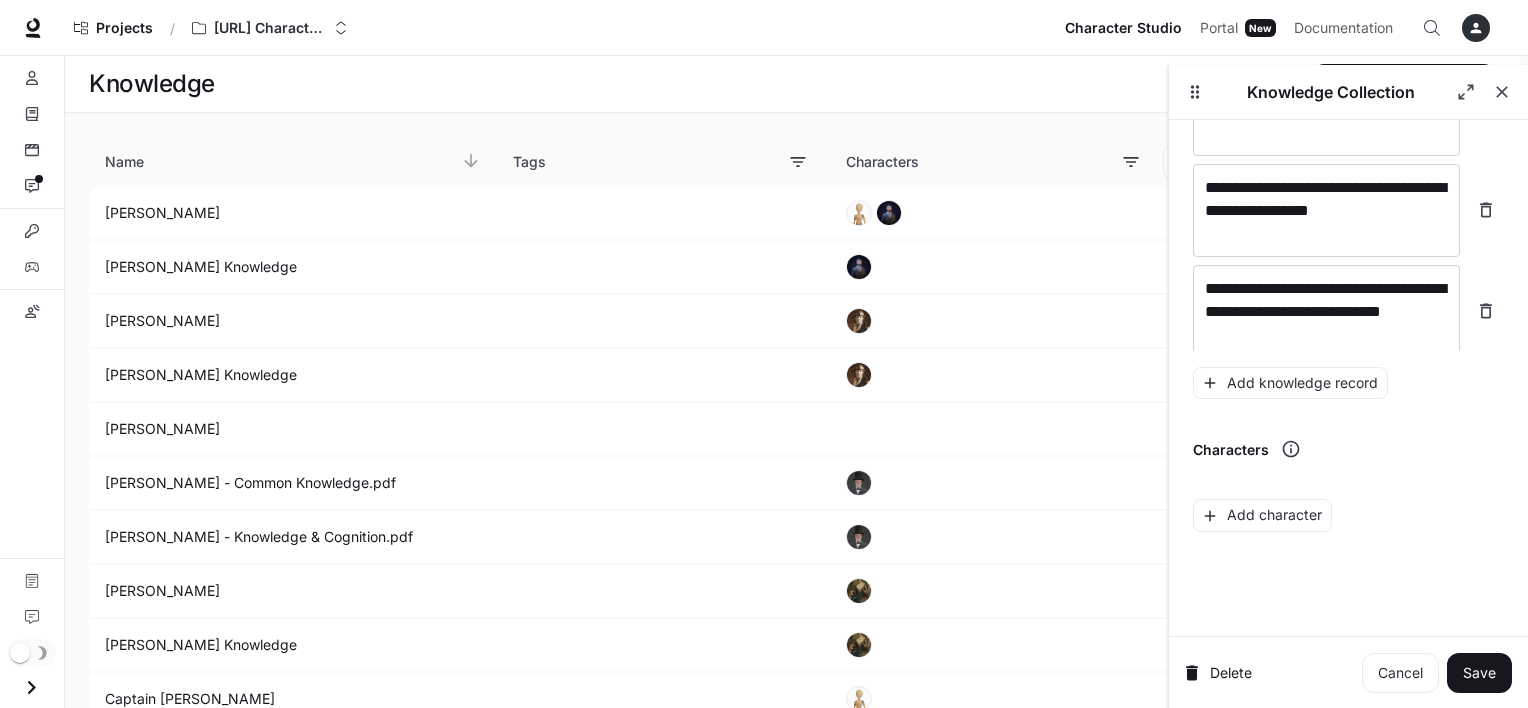 scroll, scrollTop: 8211, scrollLeft: 0, axis: vertical 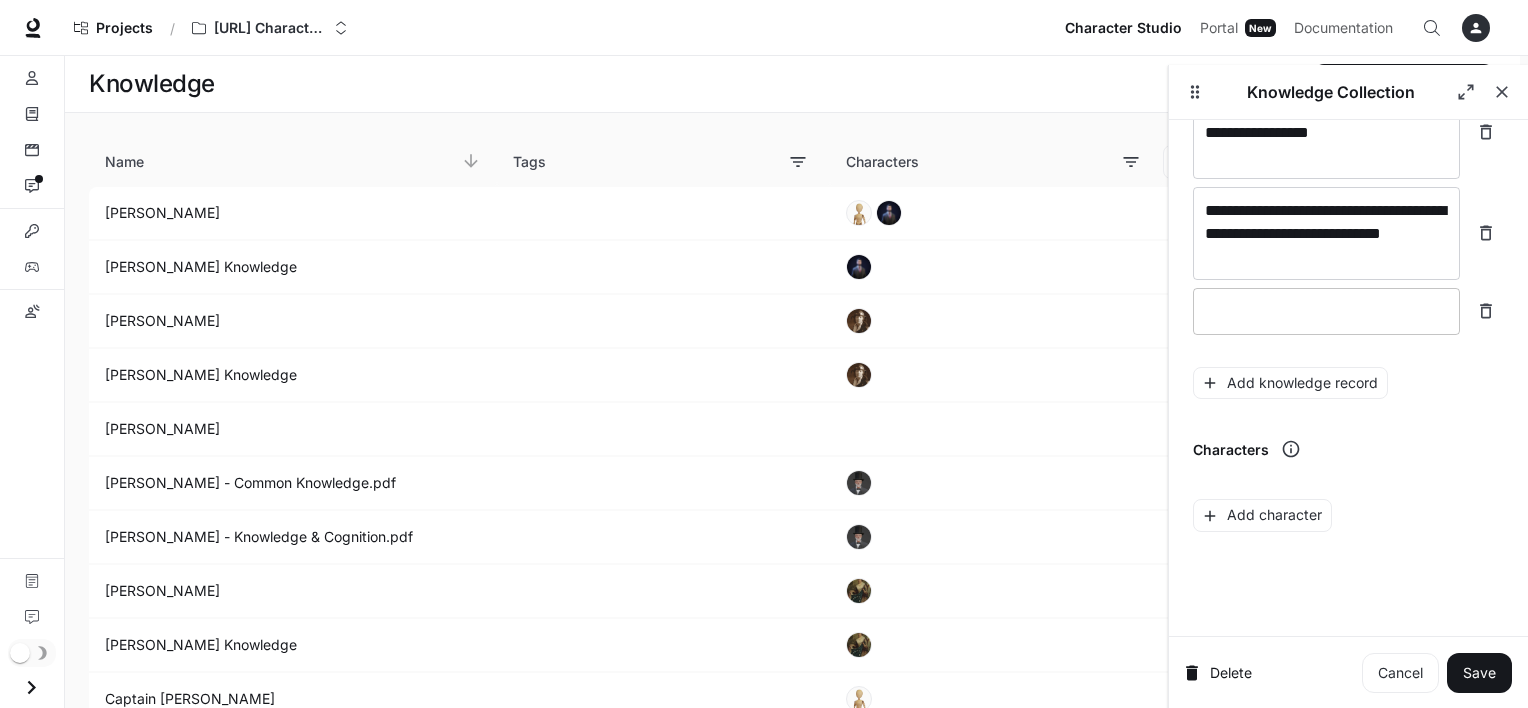 click at bounding box center [1326, 311] 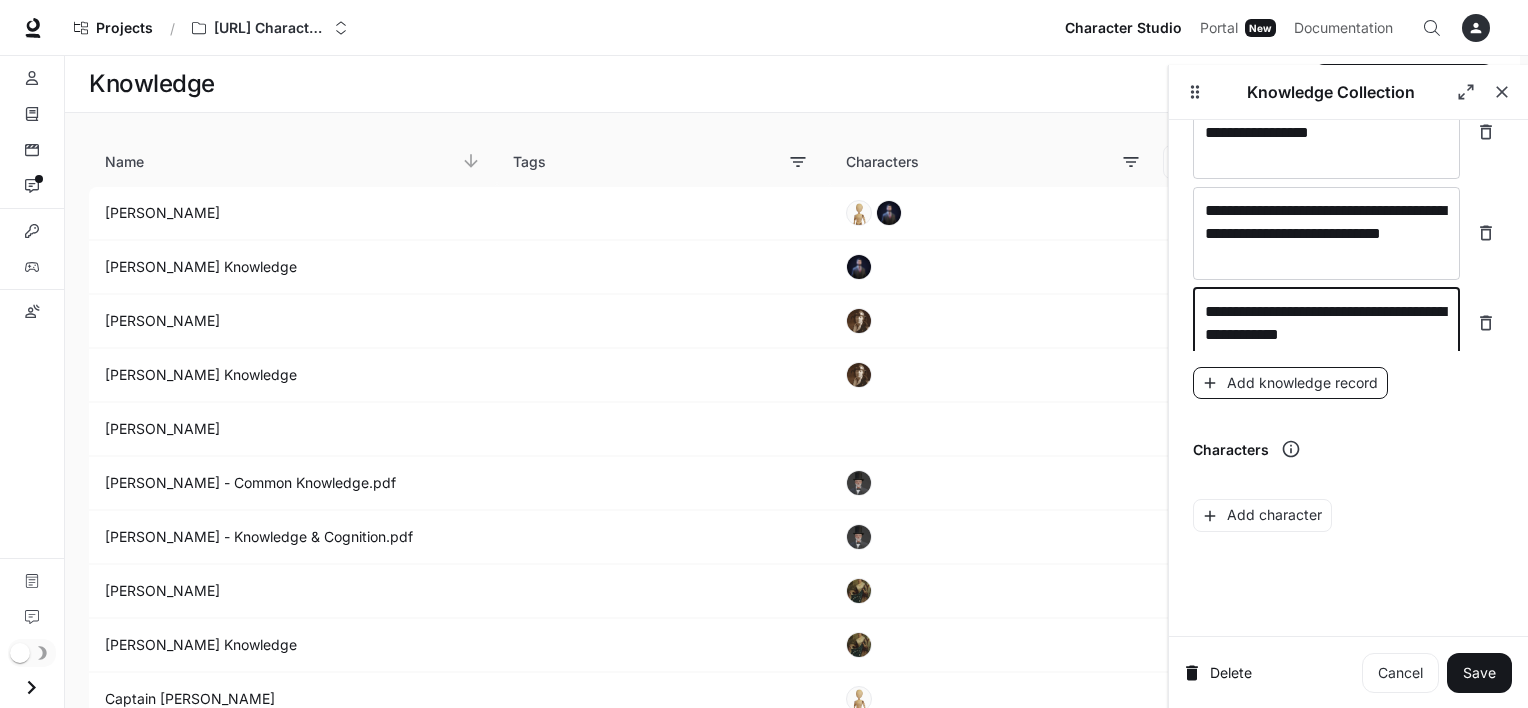 type on "**********" 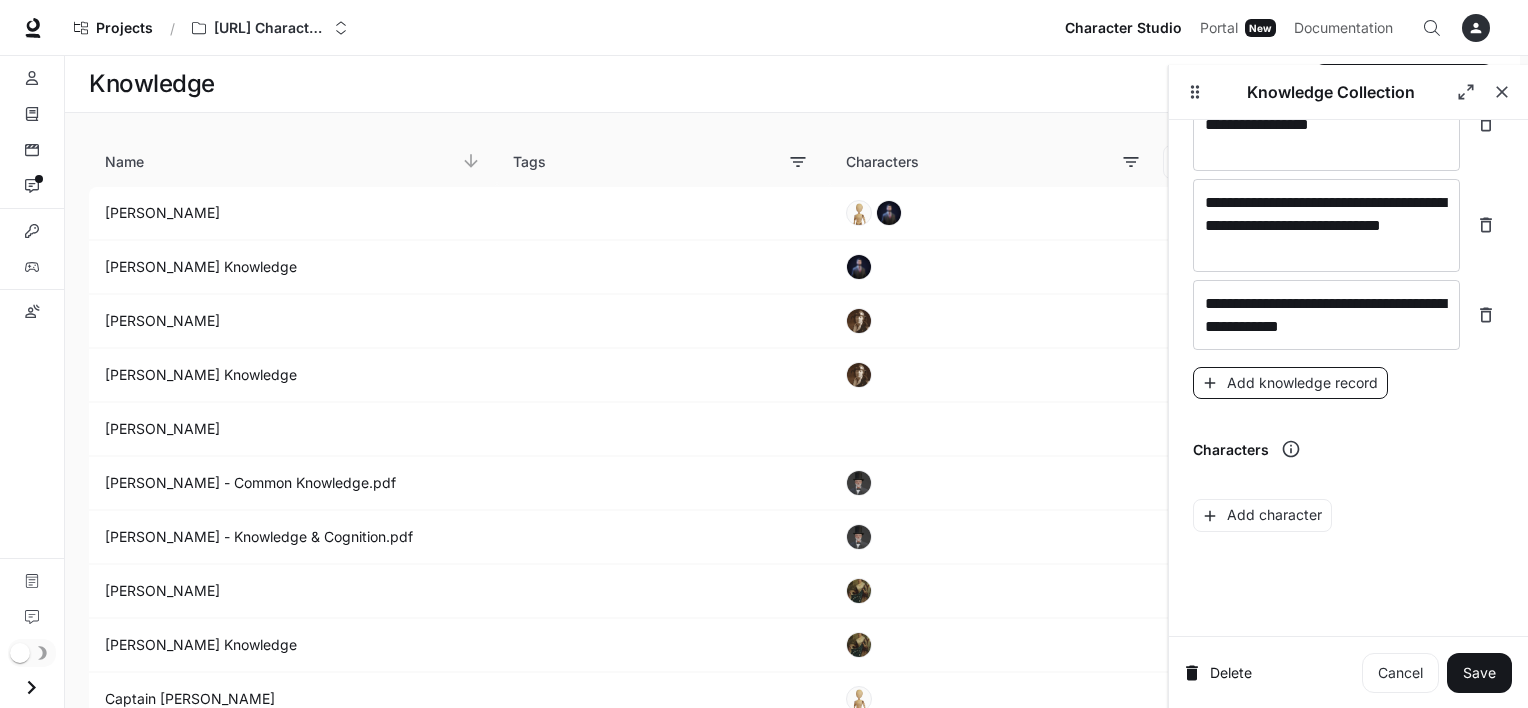 scroll, scrollTop: 8280, scrollLeft: 0, axis: vertical 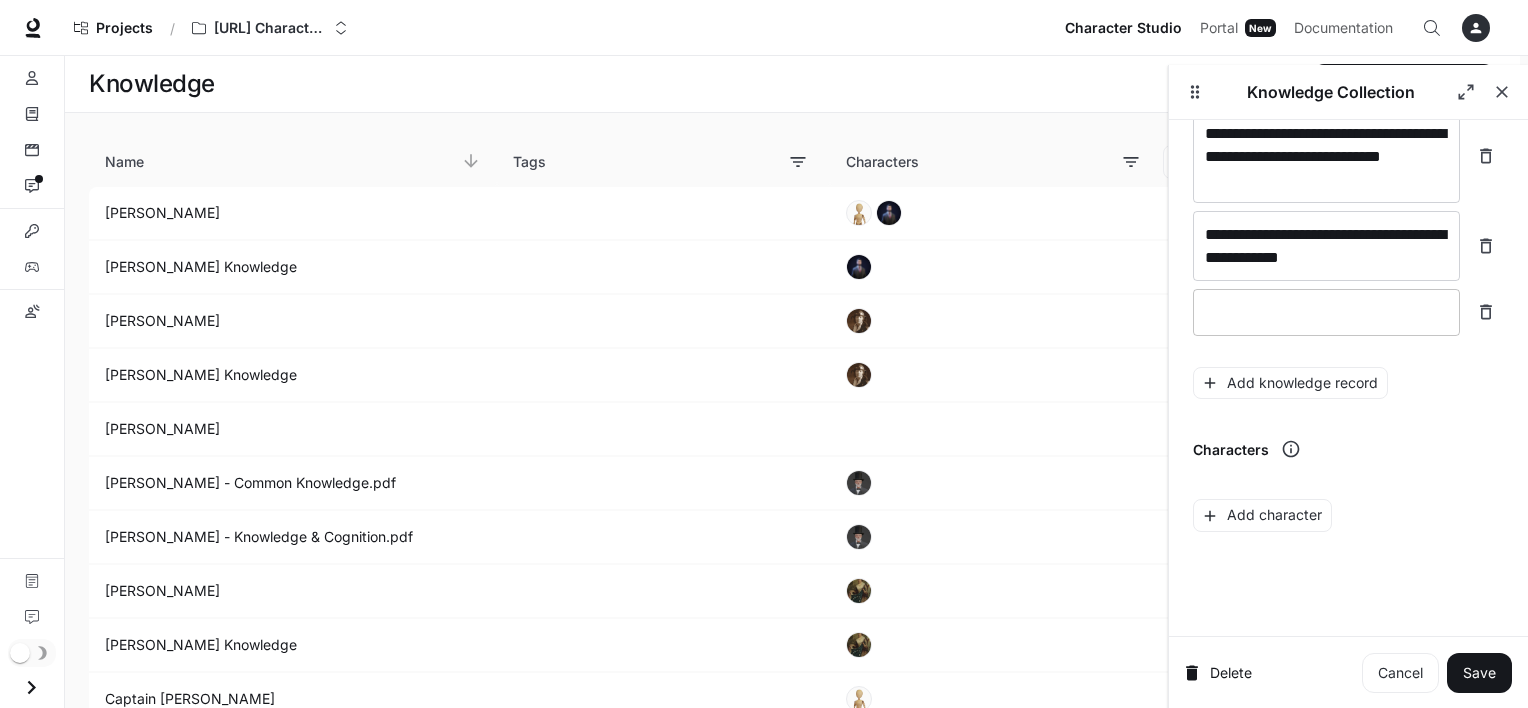 click at bounding box center (1326, 312) 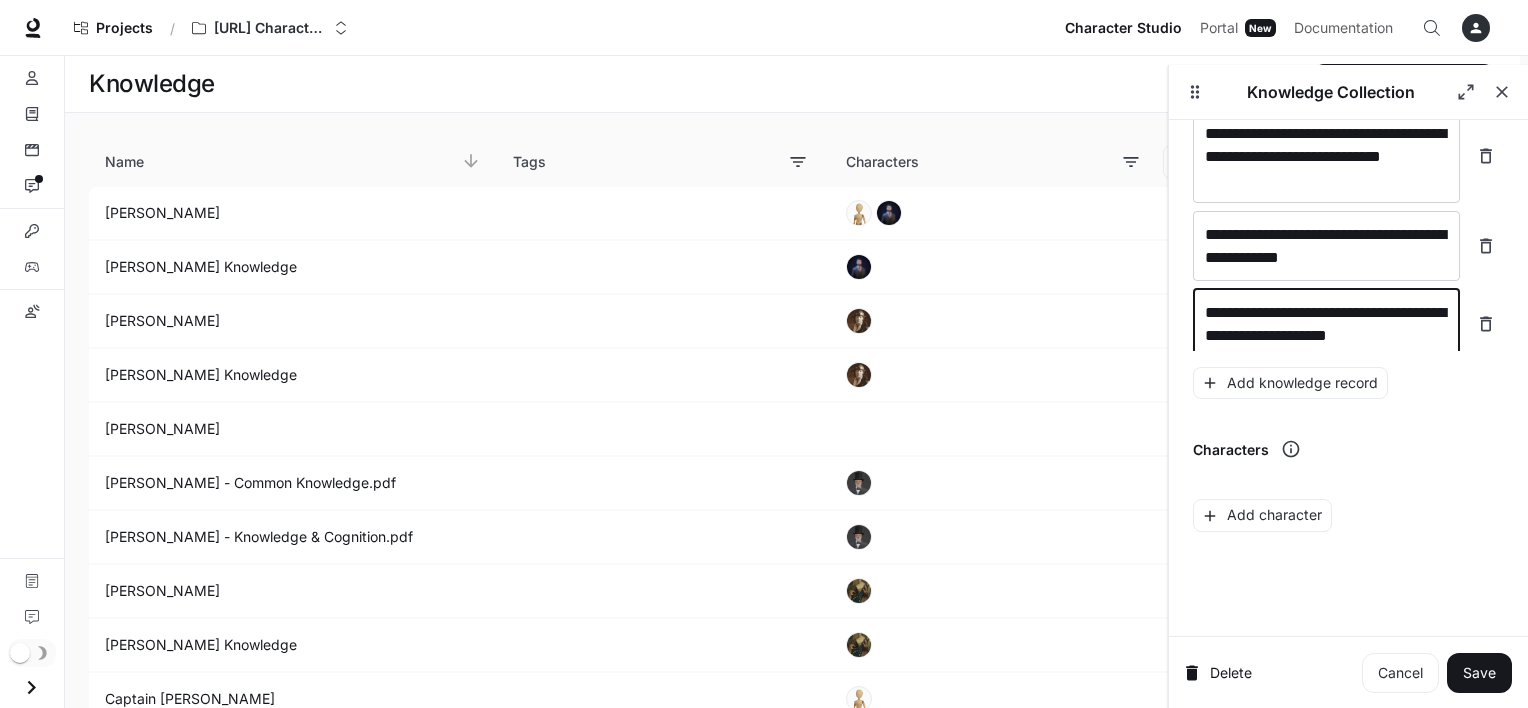 scroll, scrollTop: 8296, scrollLeft: 0, axis: vertical 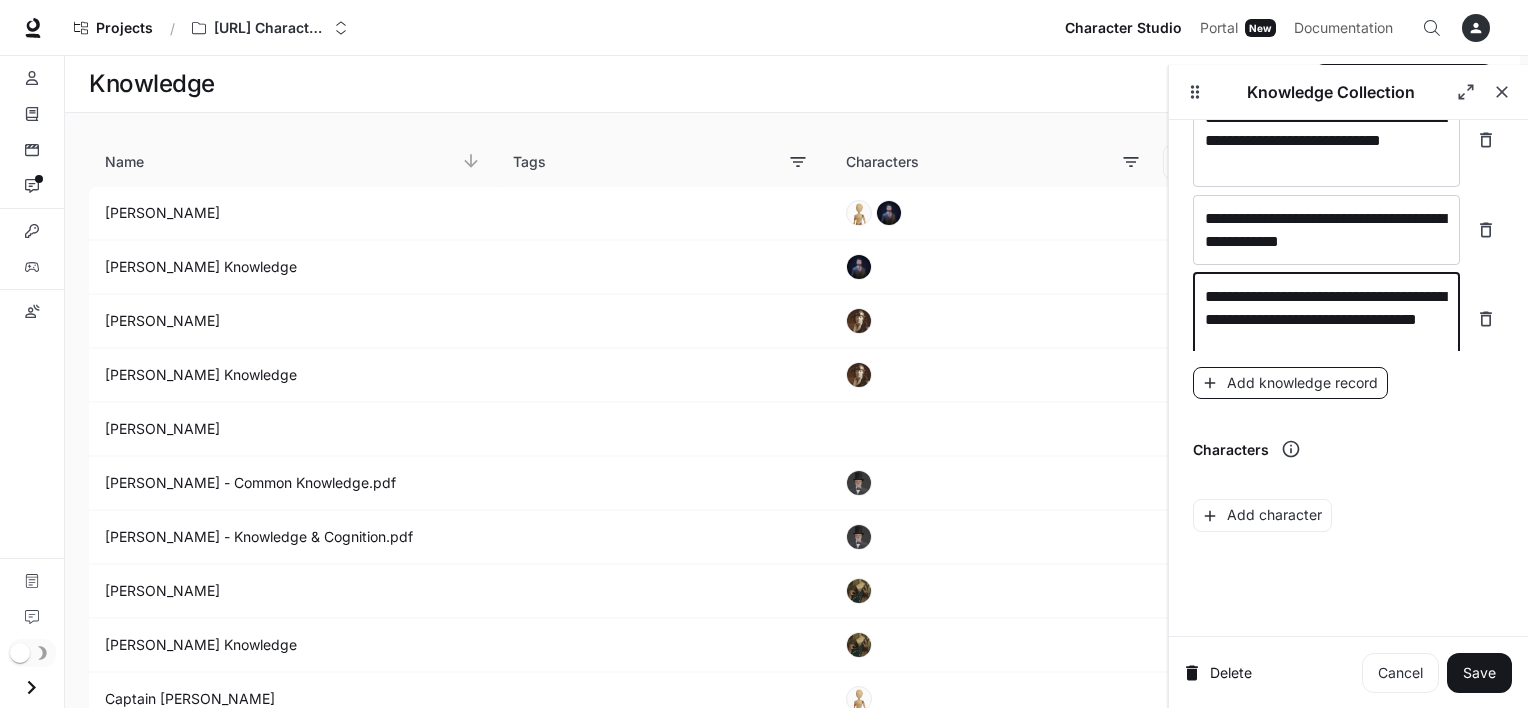 type on "**********" 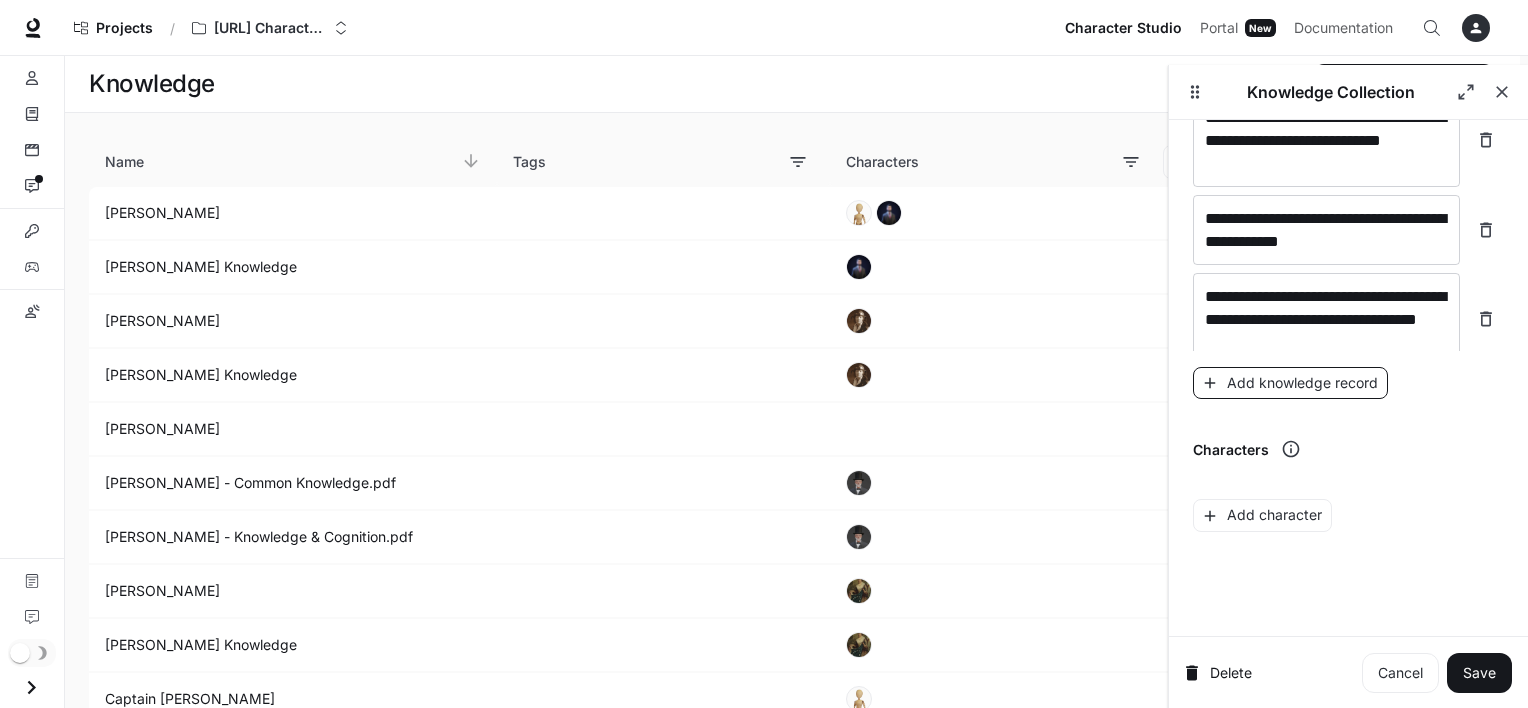 scroll, scrollTop: 8374, scrollLeft: 0, axis: vertical 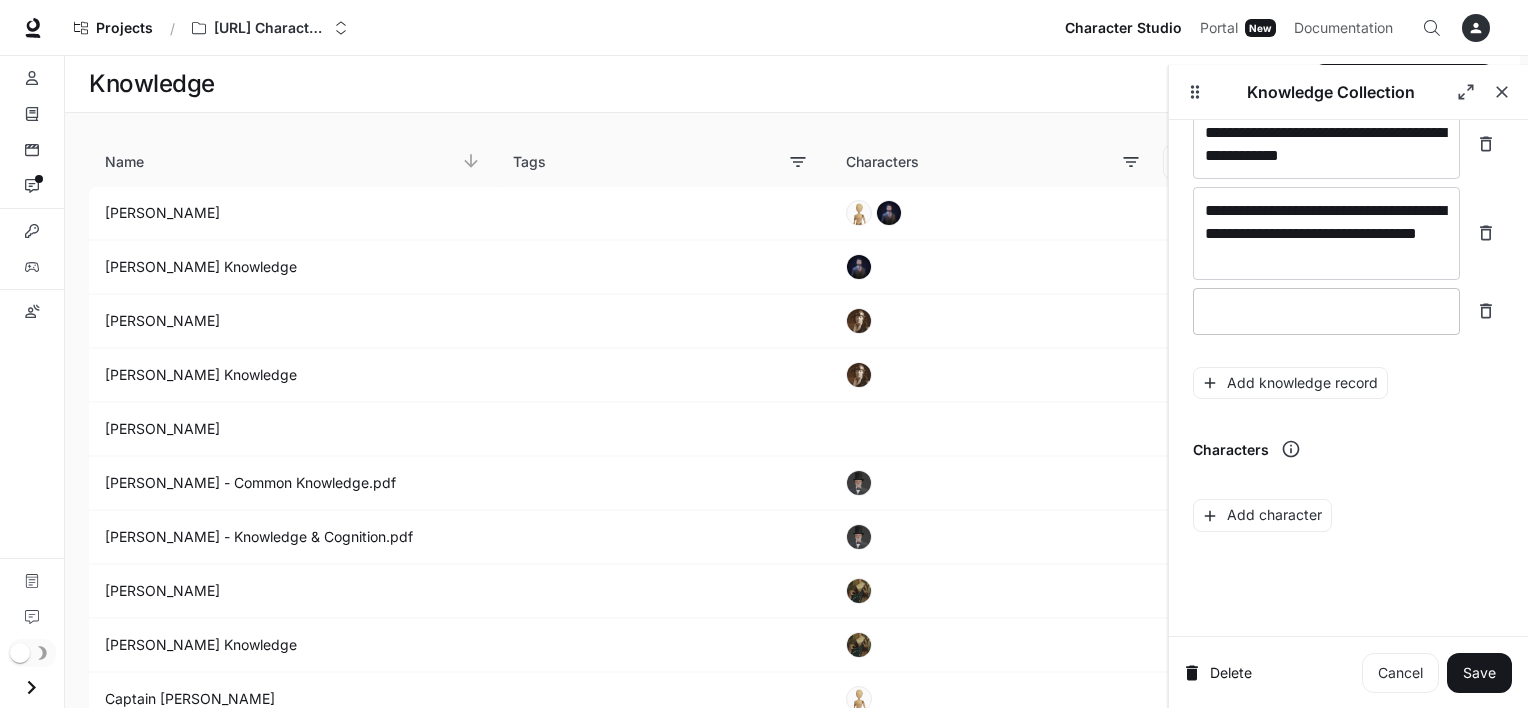 click at bounding box center (1326, 311) 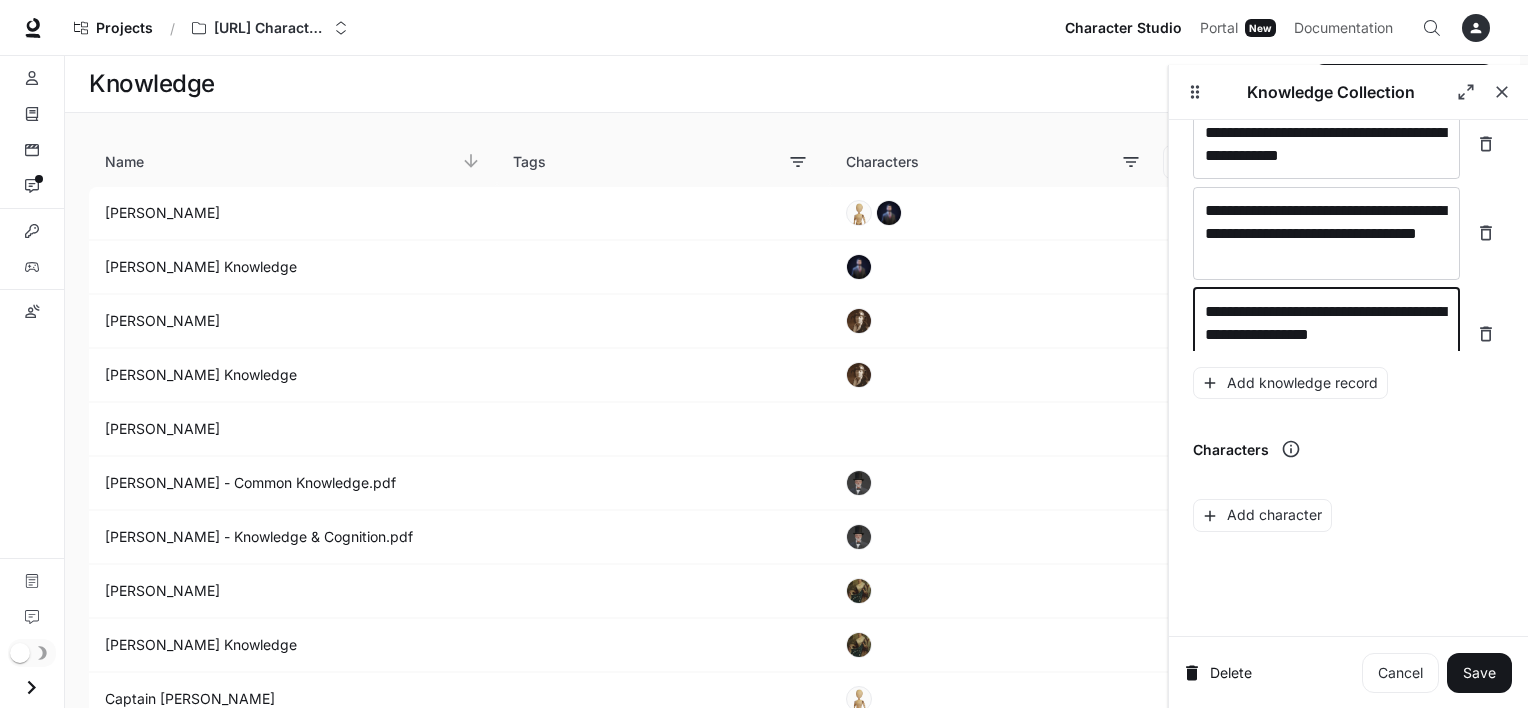 scroll, scrollTop: 8389, scrollLeft: 0, axis: vertical 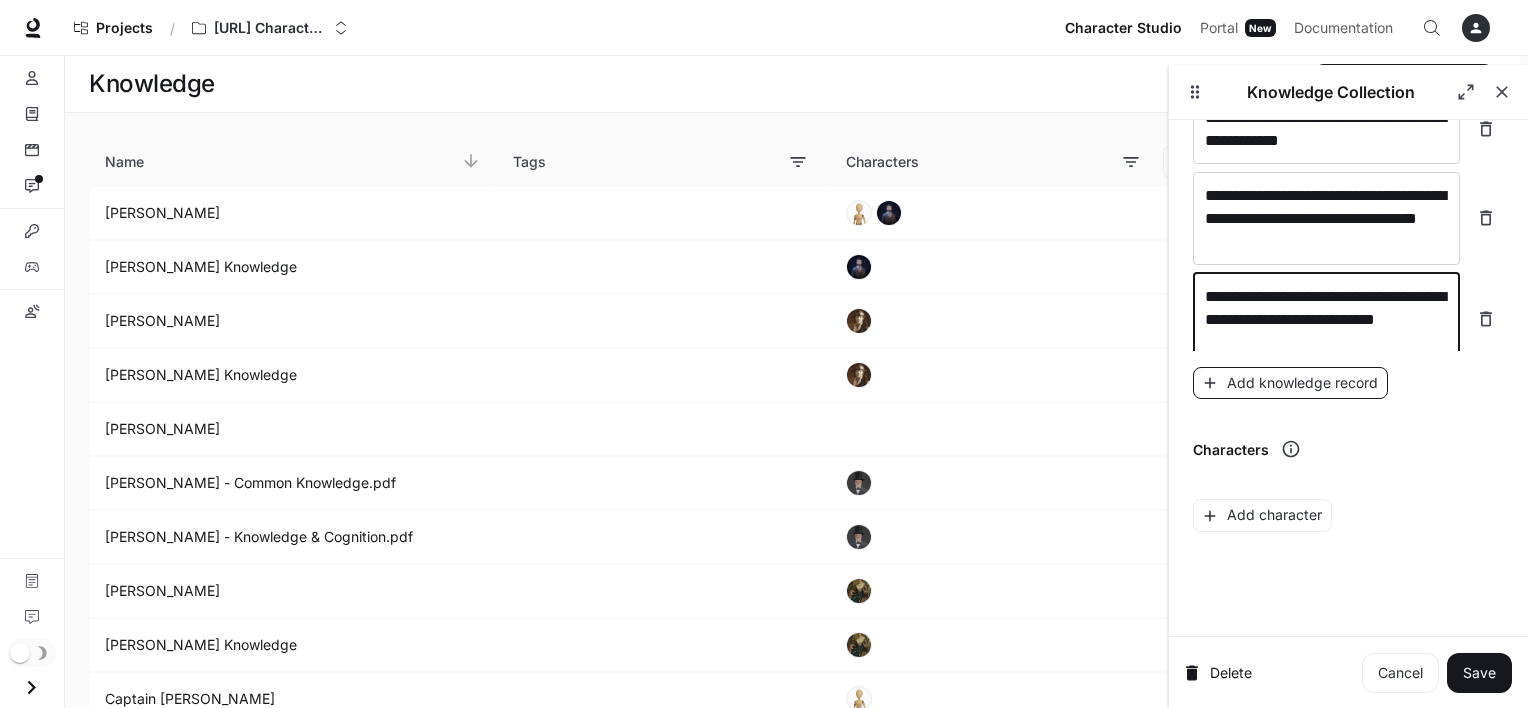 type on "**********" 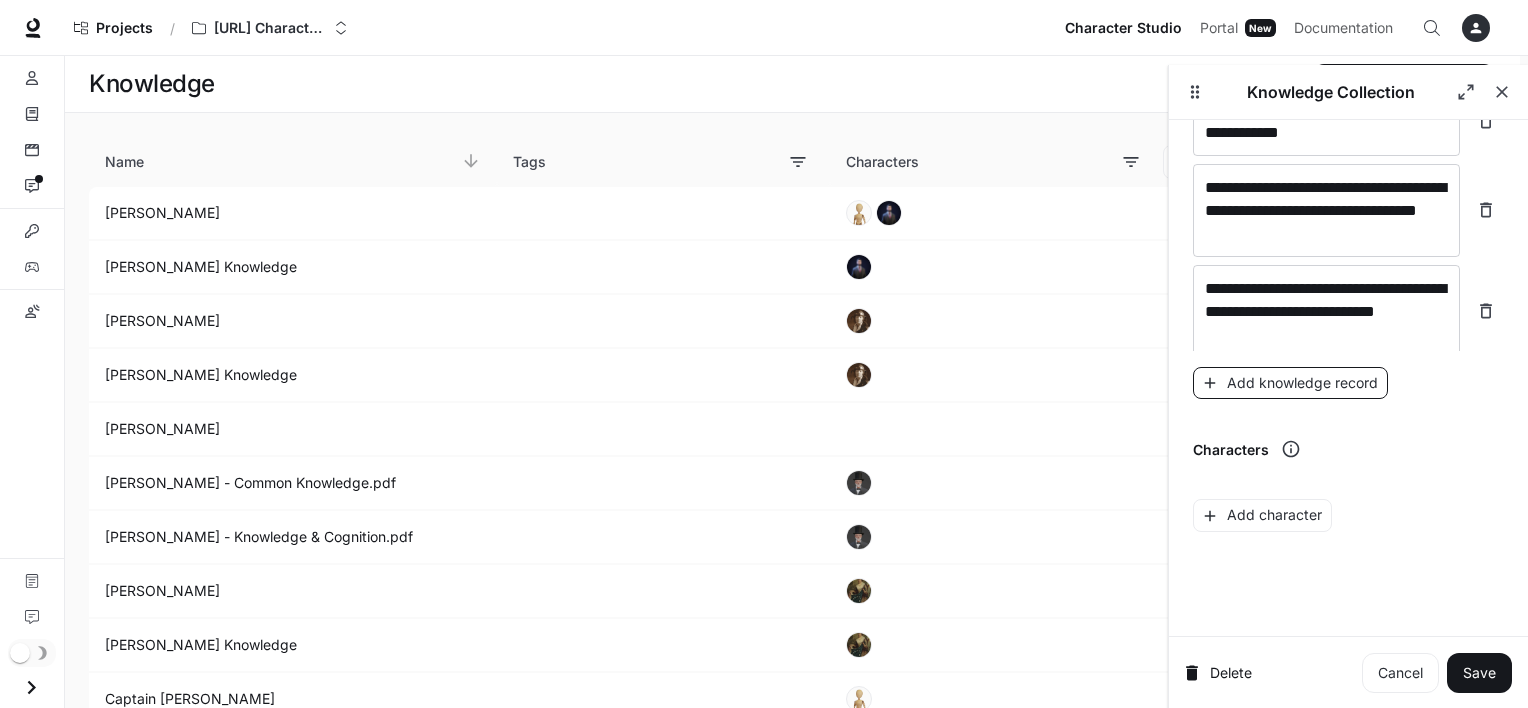 scroll, scrollTop: 8467, scrollLeft: 0, axis: vertical 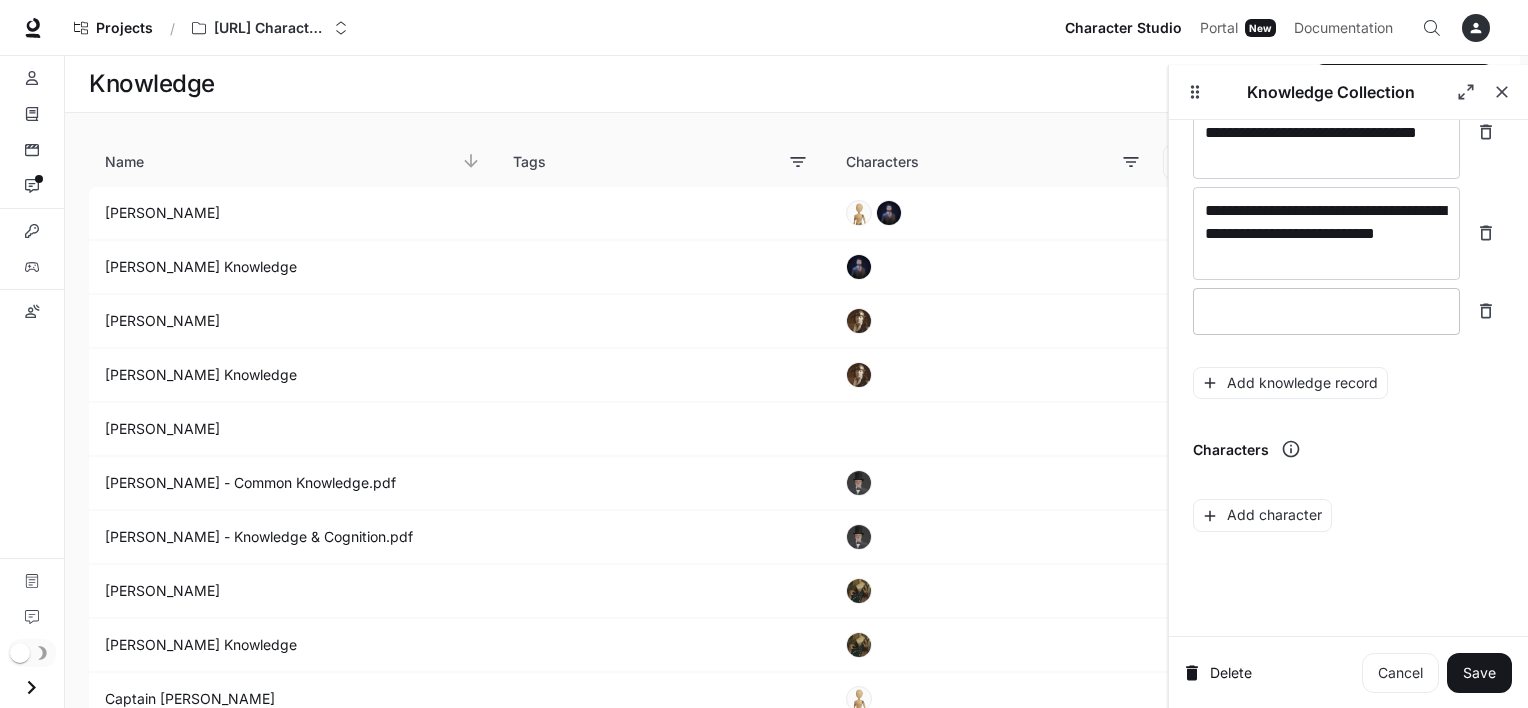 click at bounding box center (1326, 311) 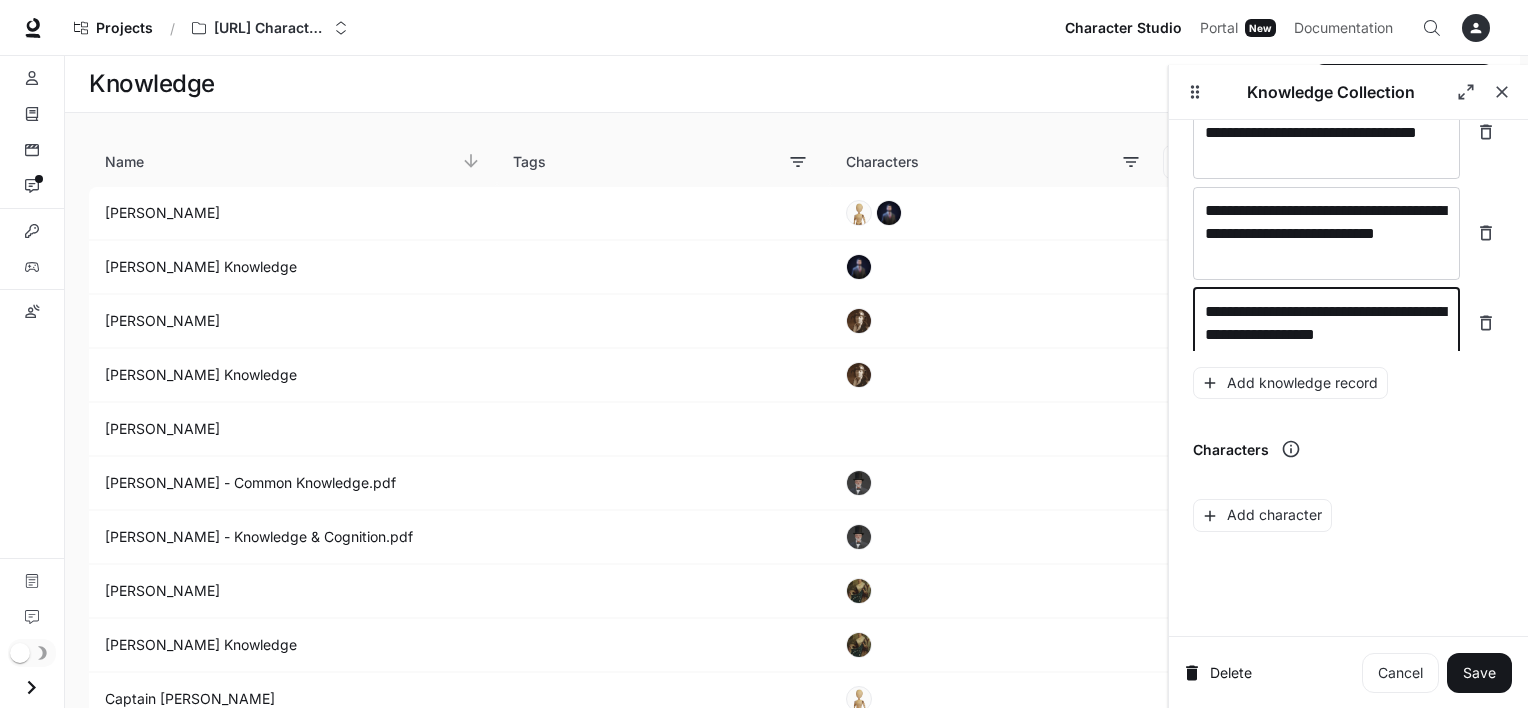 scroll, scrollTop: 8483, scrollLeft: 0, axis: vertical 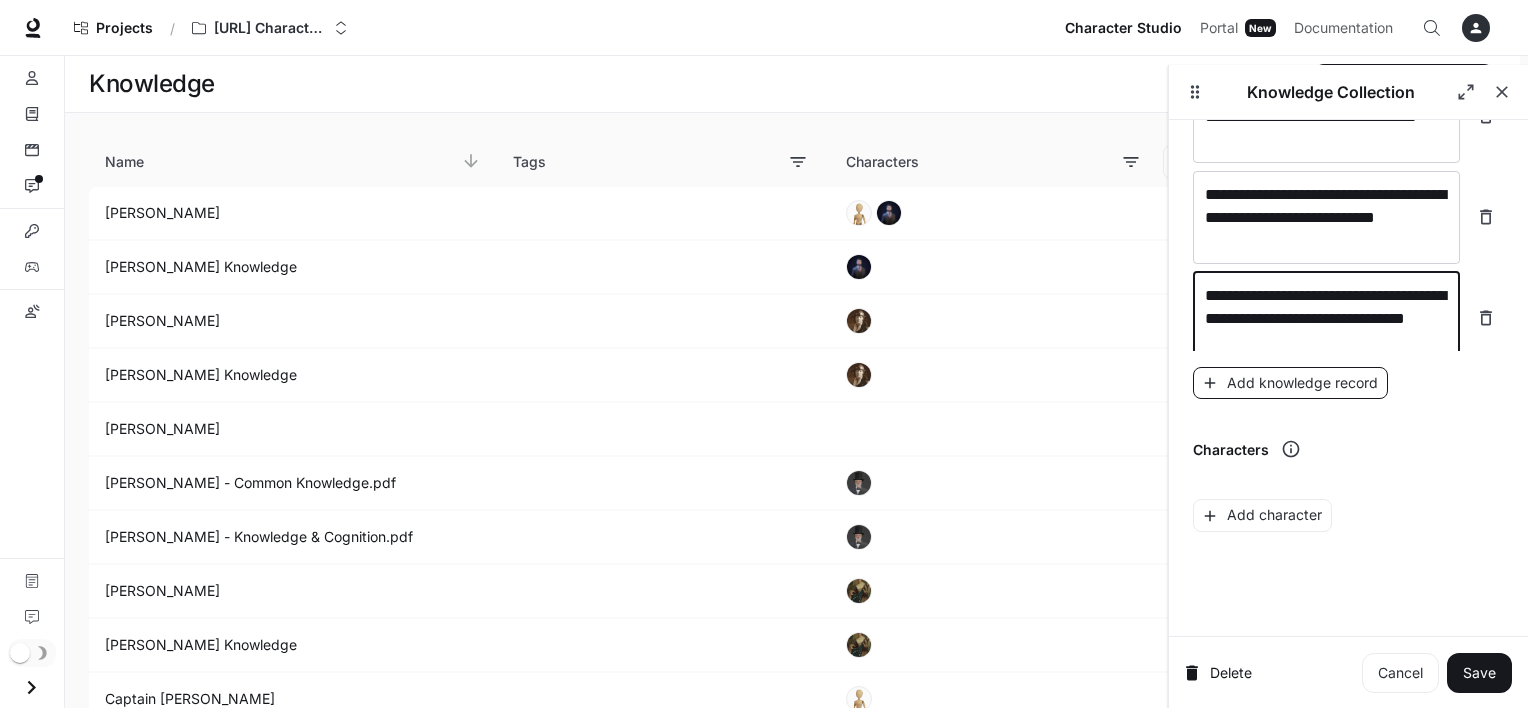 type on "**********" 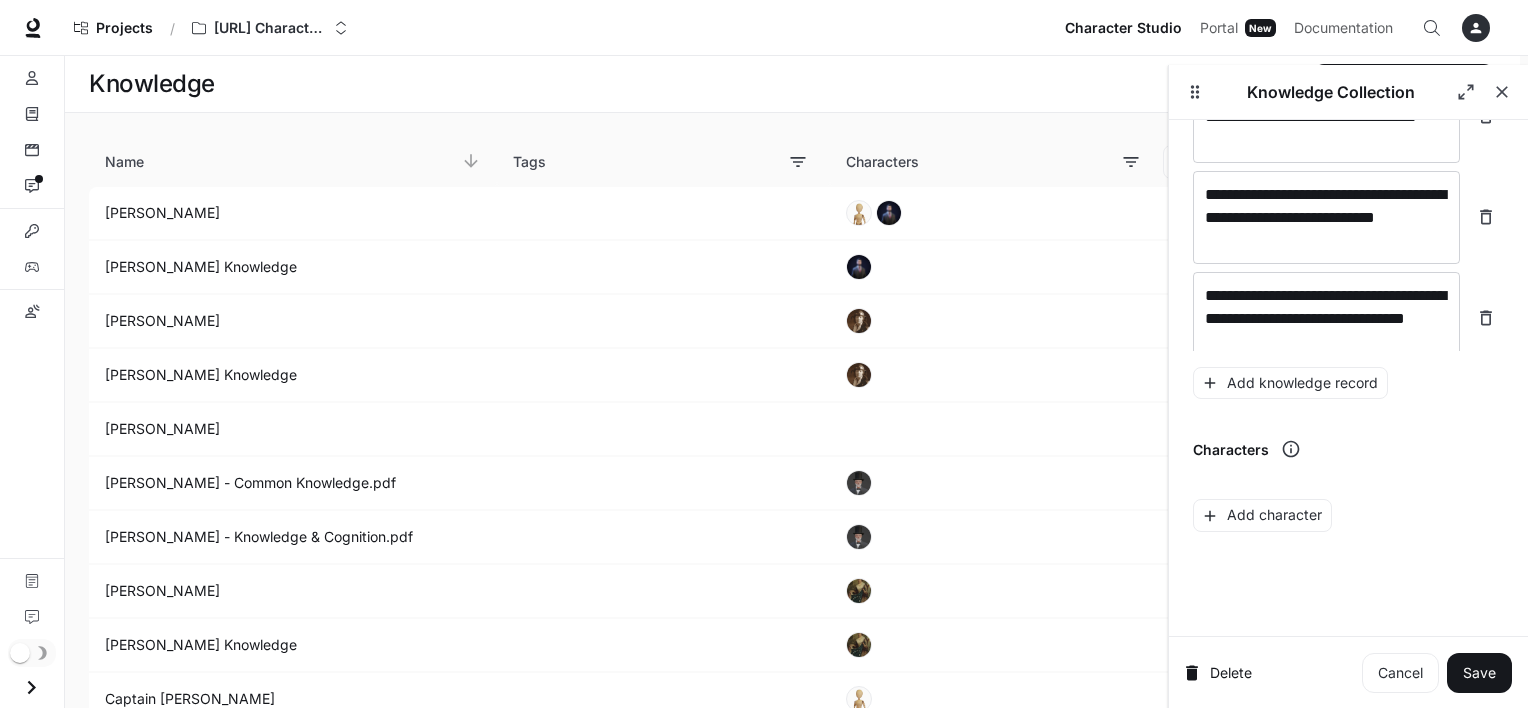 scroll, scrollTop: 8560, scrollLeft: 0, axis: vertical 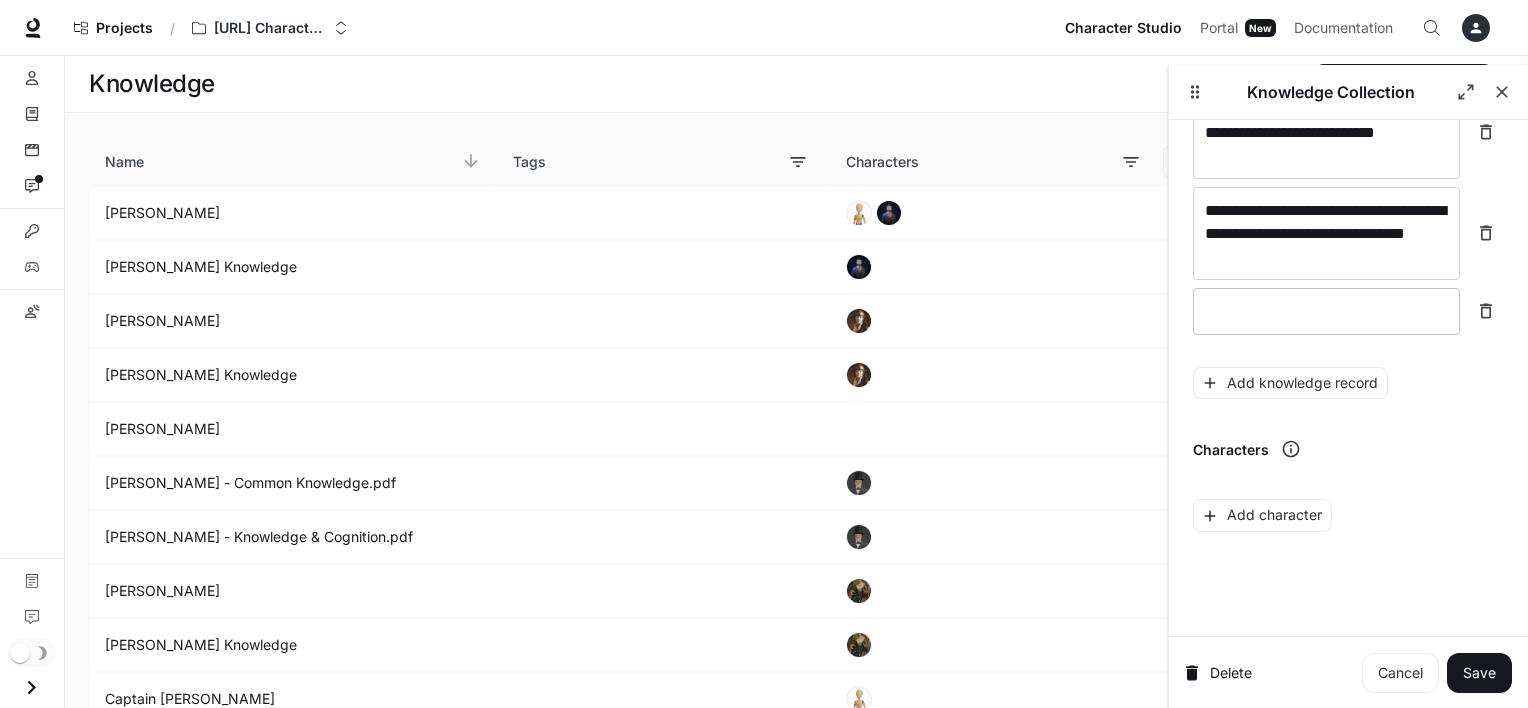 click at bounding box center [1326, 311] 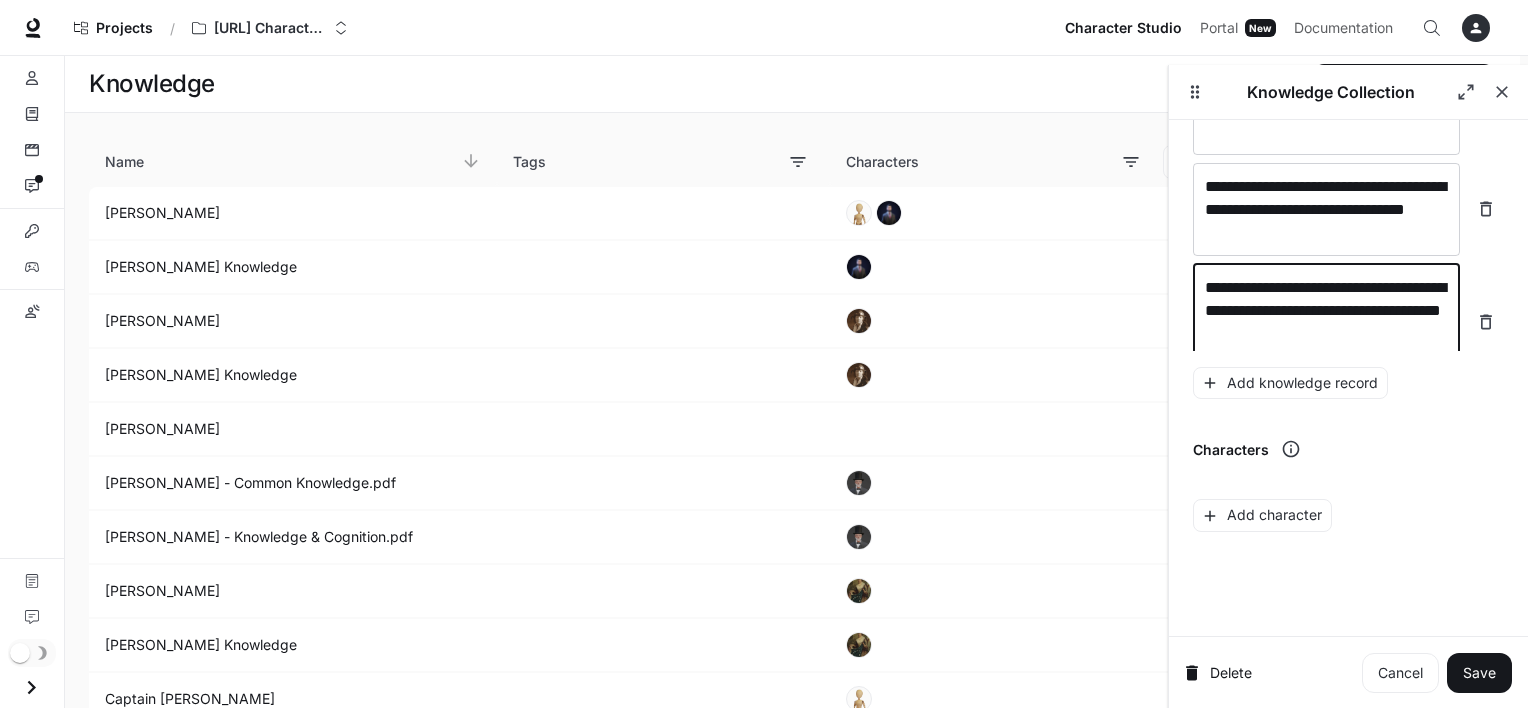 scroll, scrollTop: 8599, scrollLeft: 0, axis: vertical 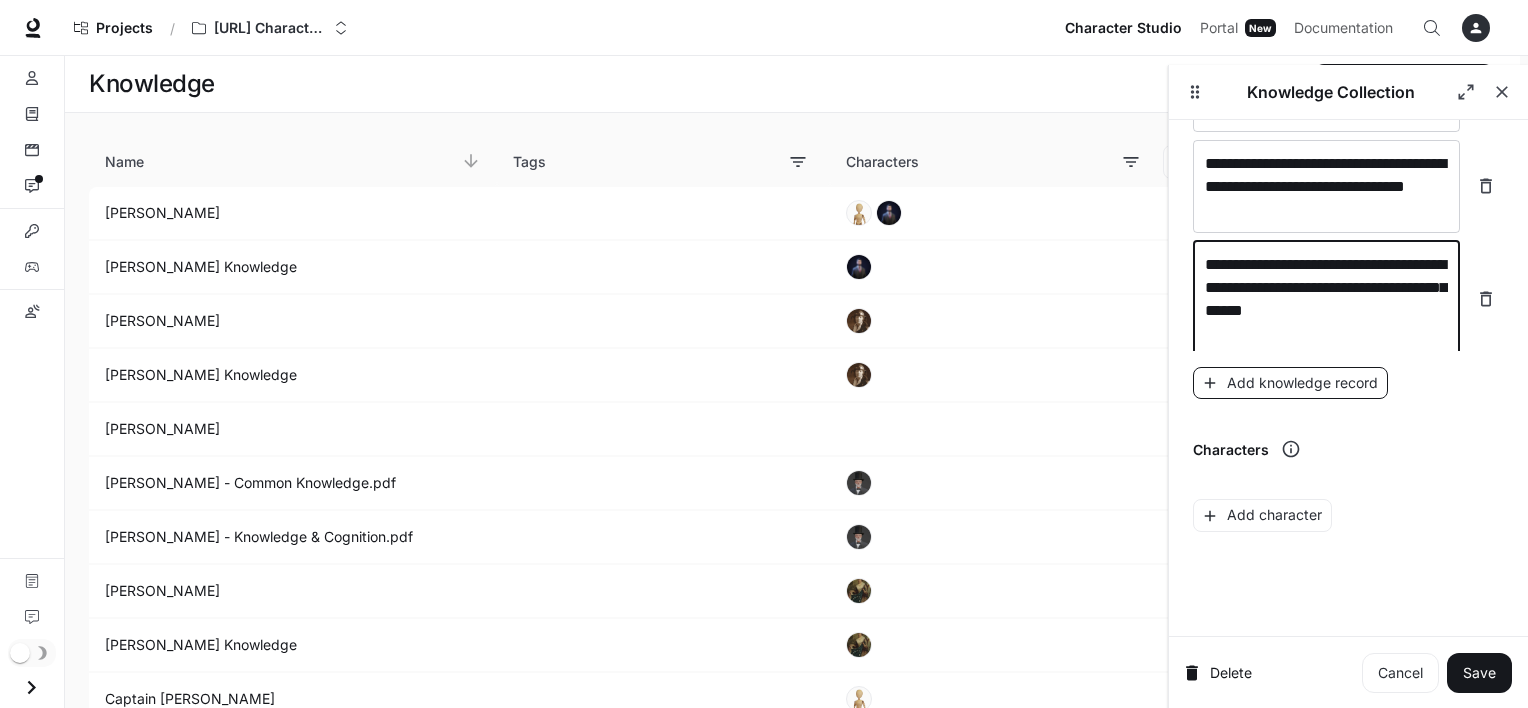 type on "**********" 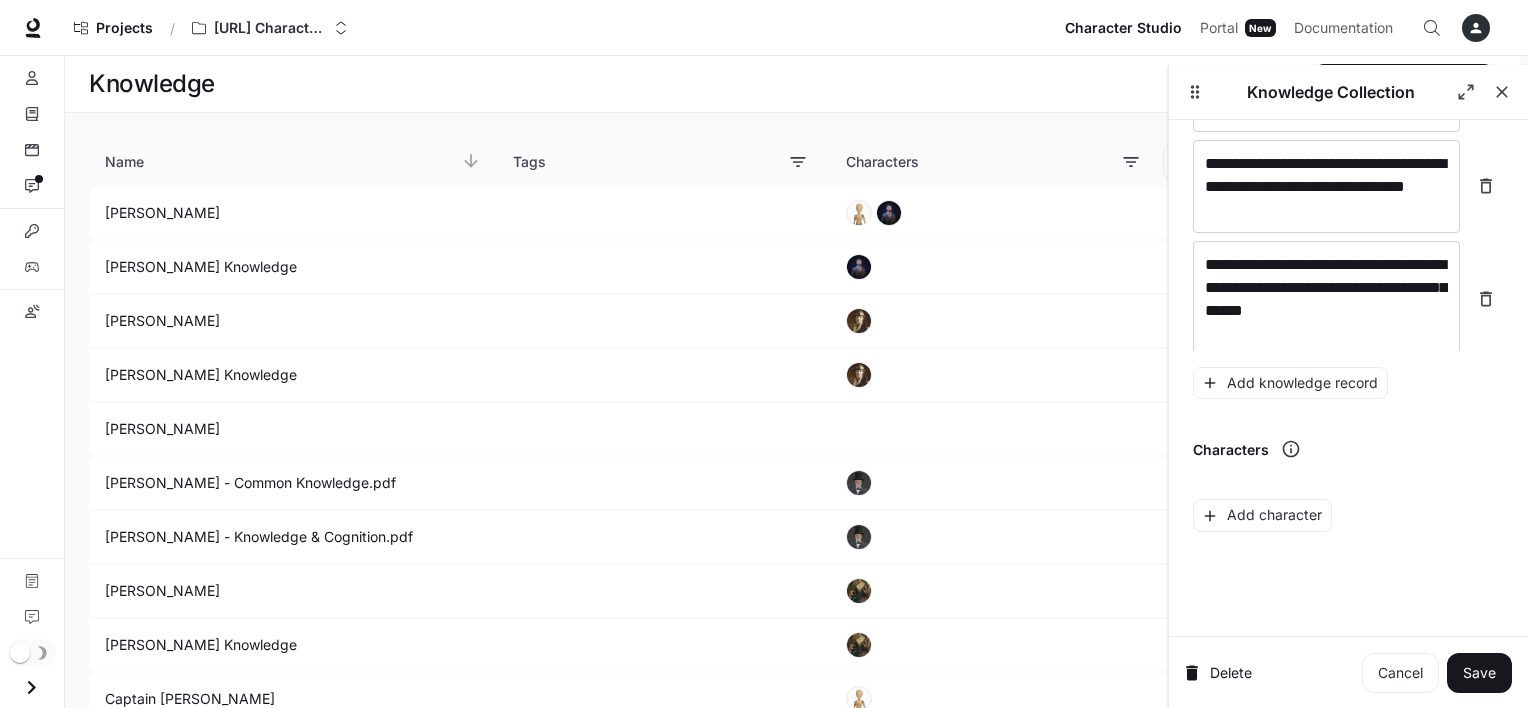 scroll, scrollTop: 8652, scrollLeft: 0, axis: vertical 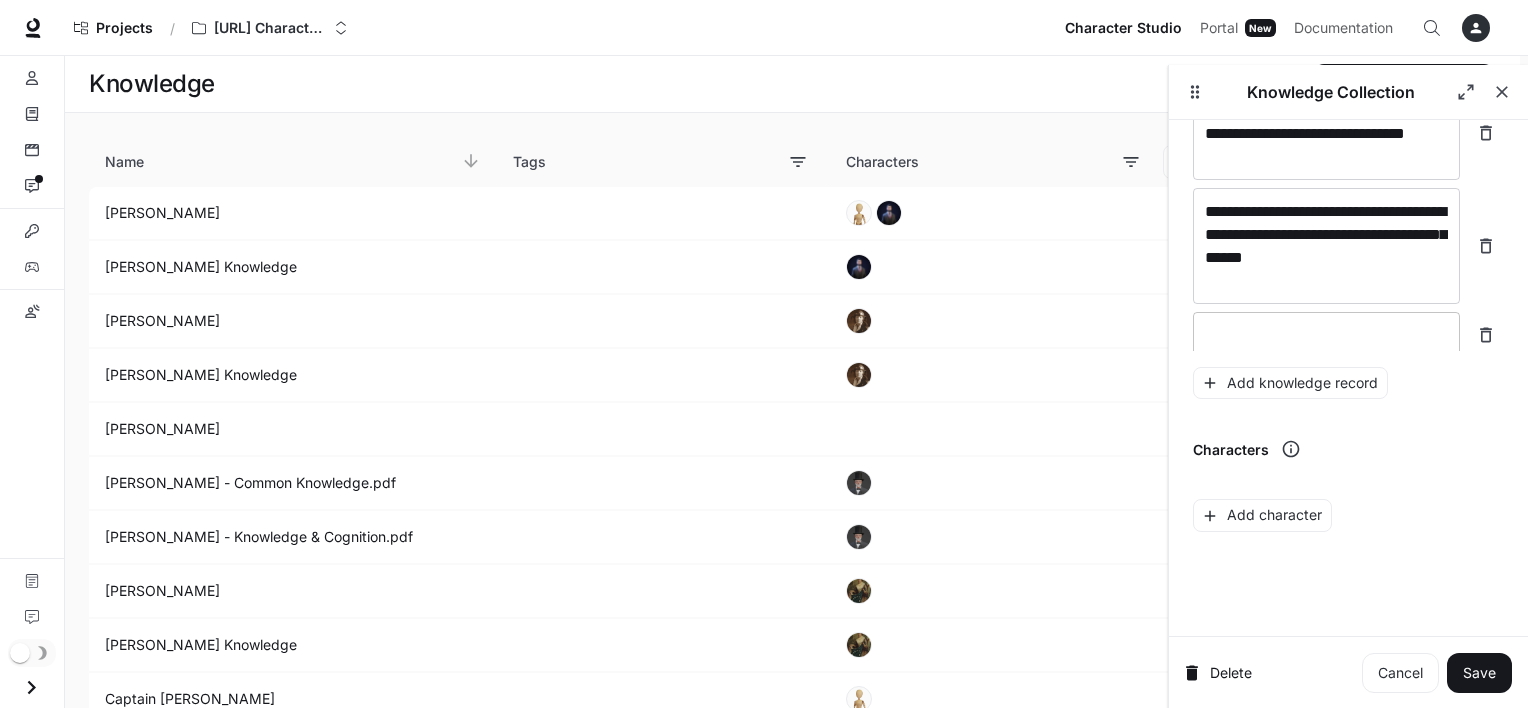 click on "* ​" at bounding box center (1326, 335) 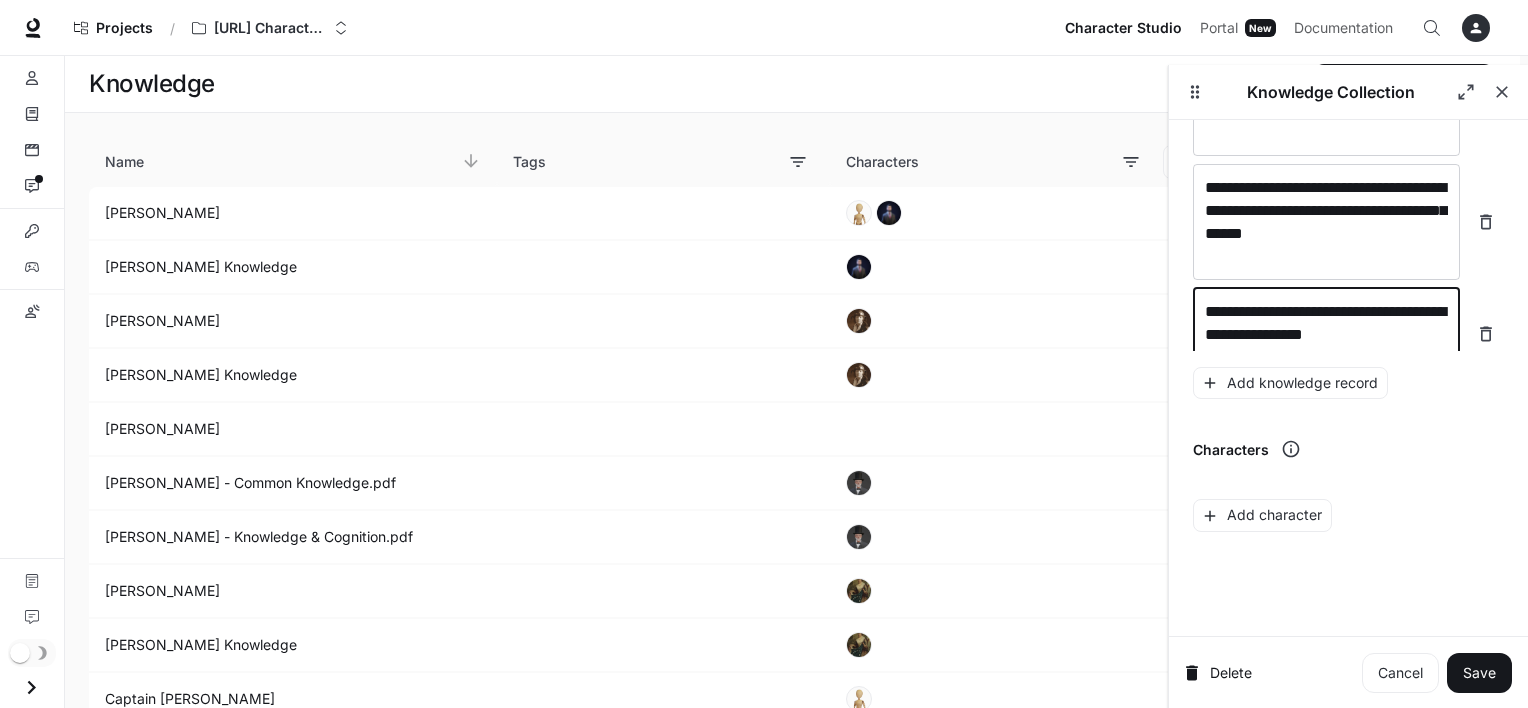 scroll, scrollTop: 8692, scrollLeft: 0, axis: vertical 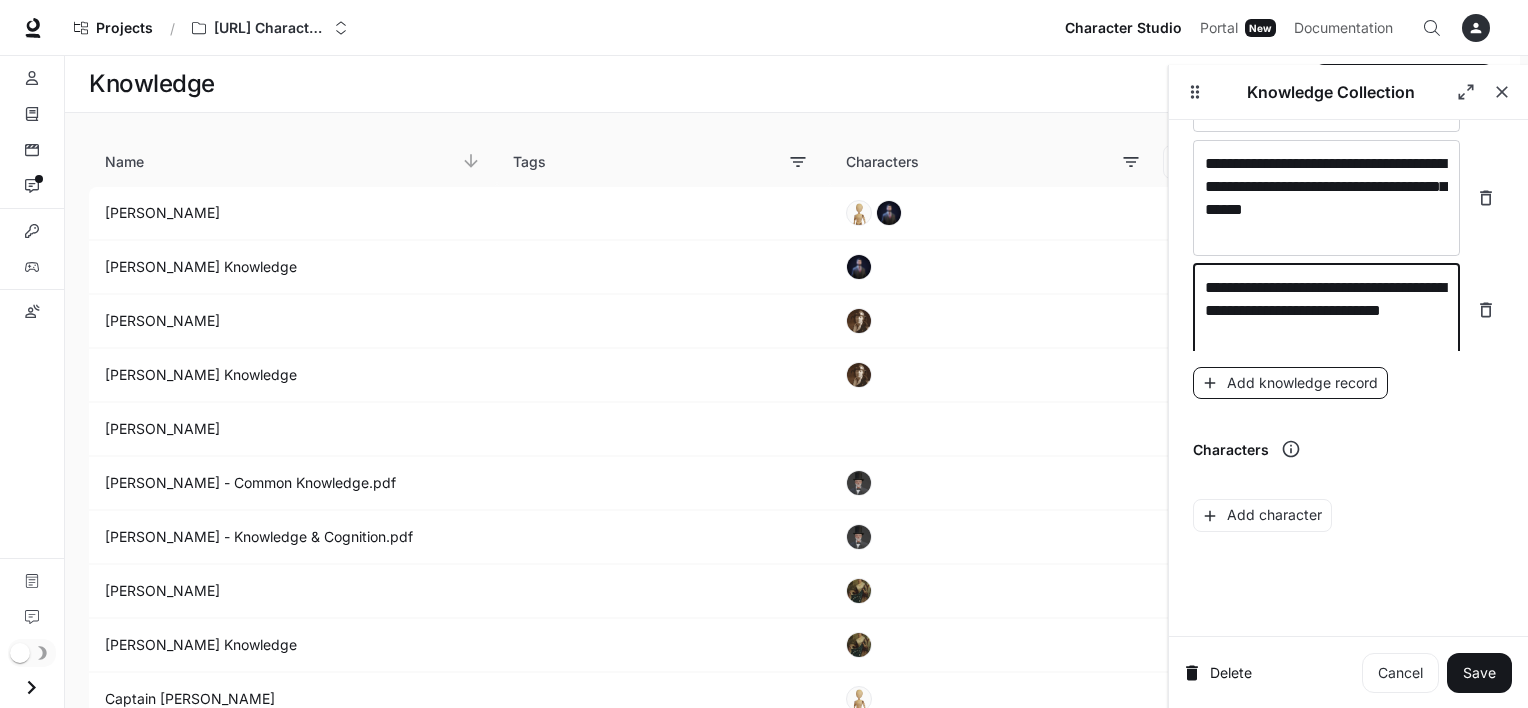 type on "**********" 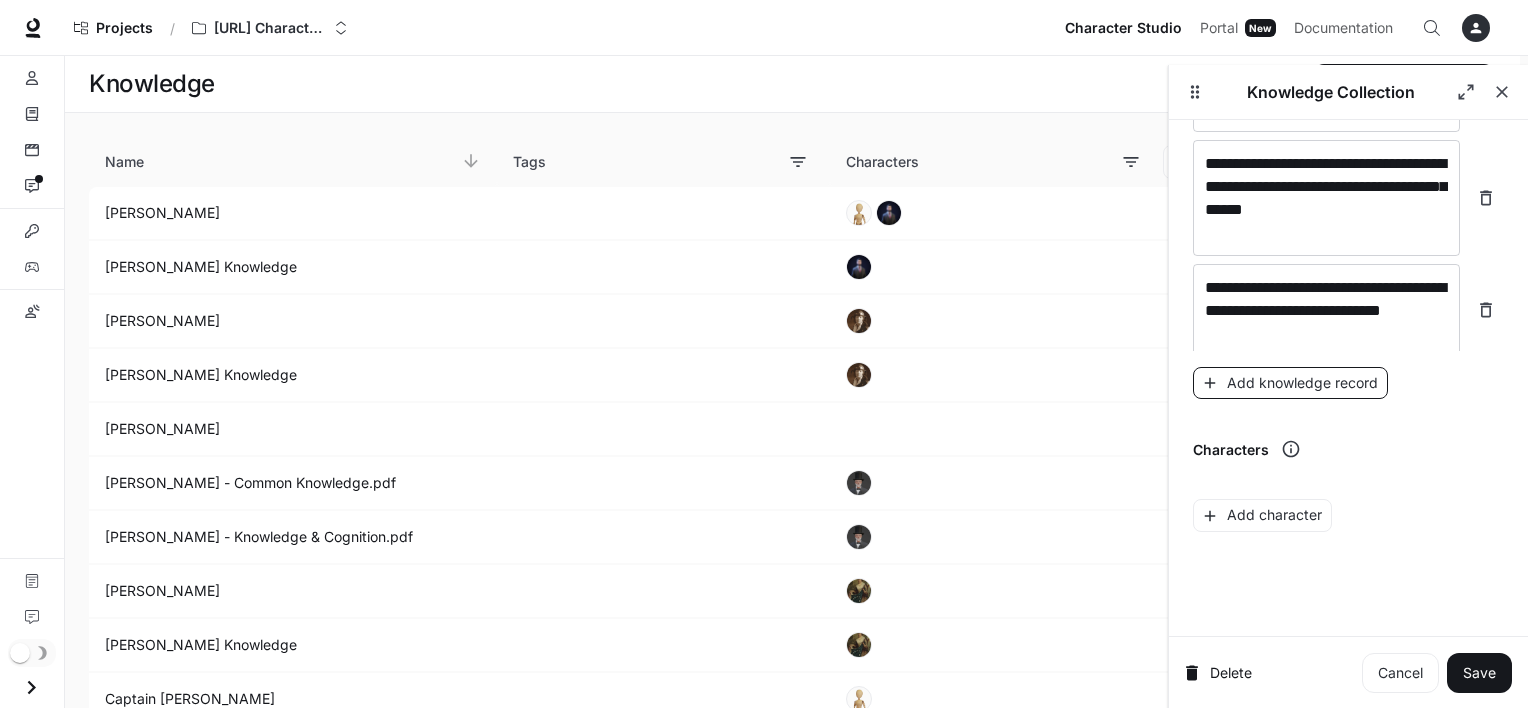 scroll, scrollTop: 8746, scrollLeft: 0, axis: vertical 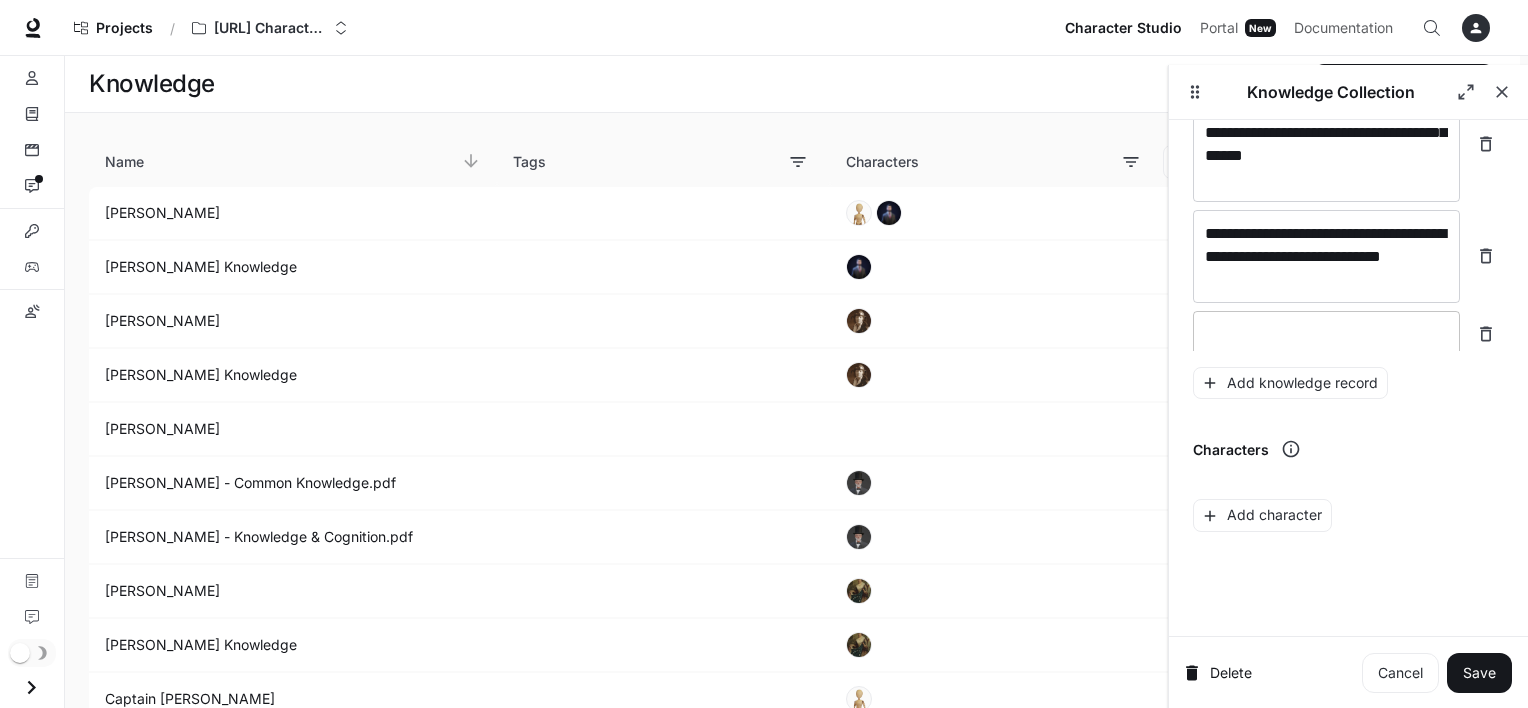 click at bounding box center (1326, 334) 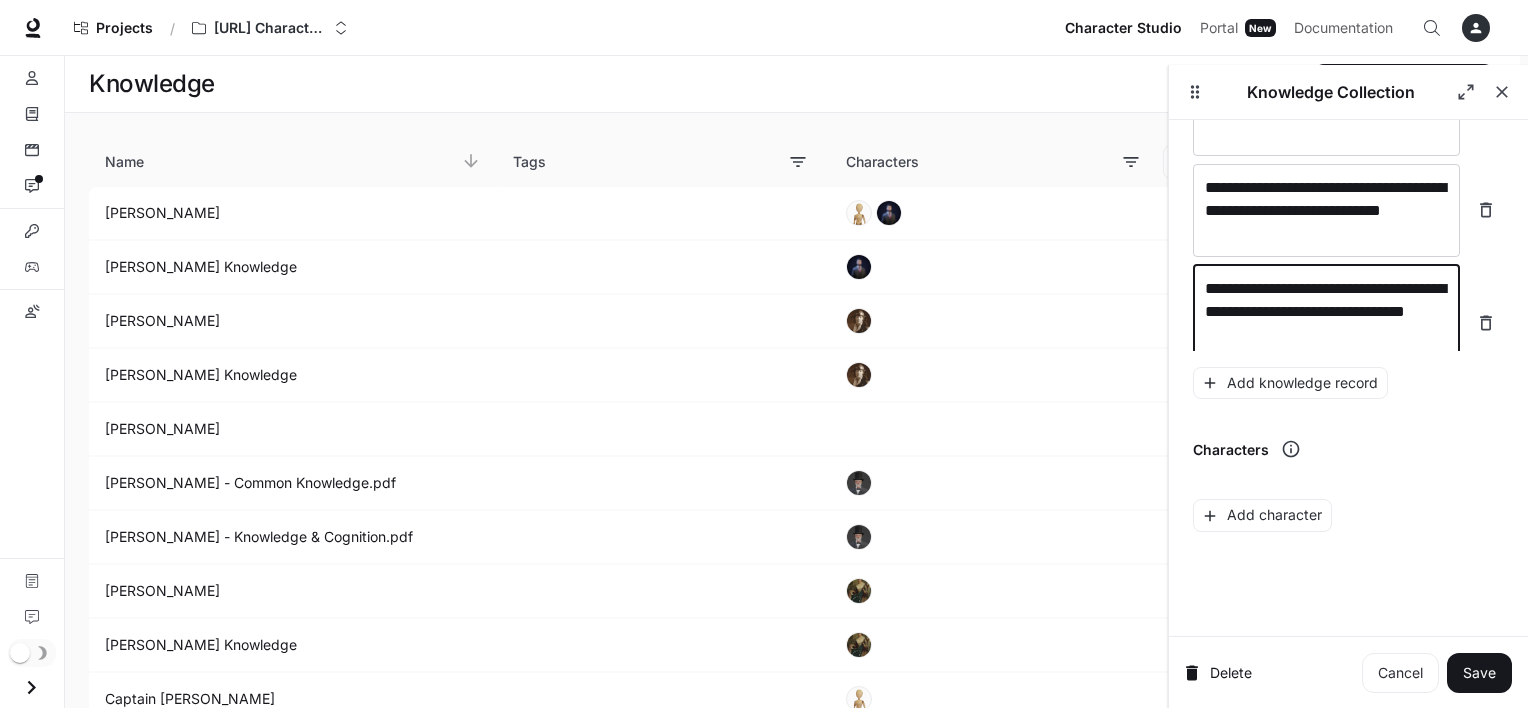 scroll, scrollTop: 8800, scrollLeft: 0, axis: vertical 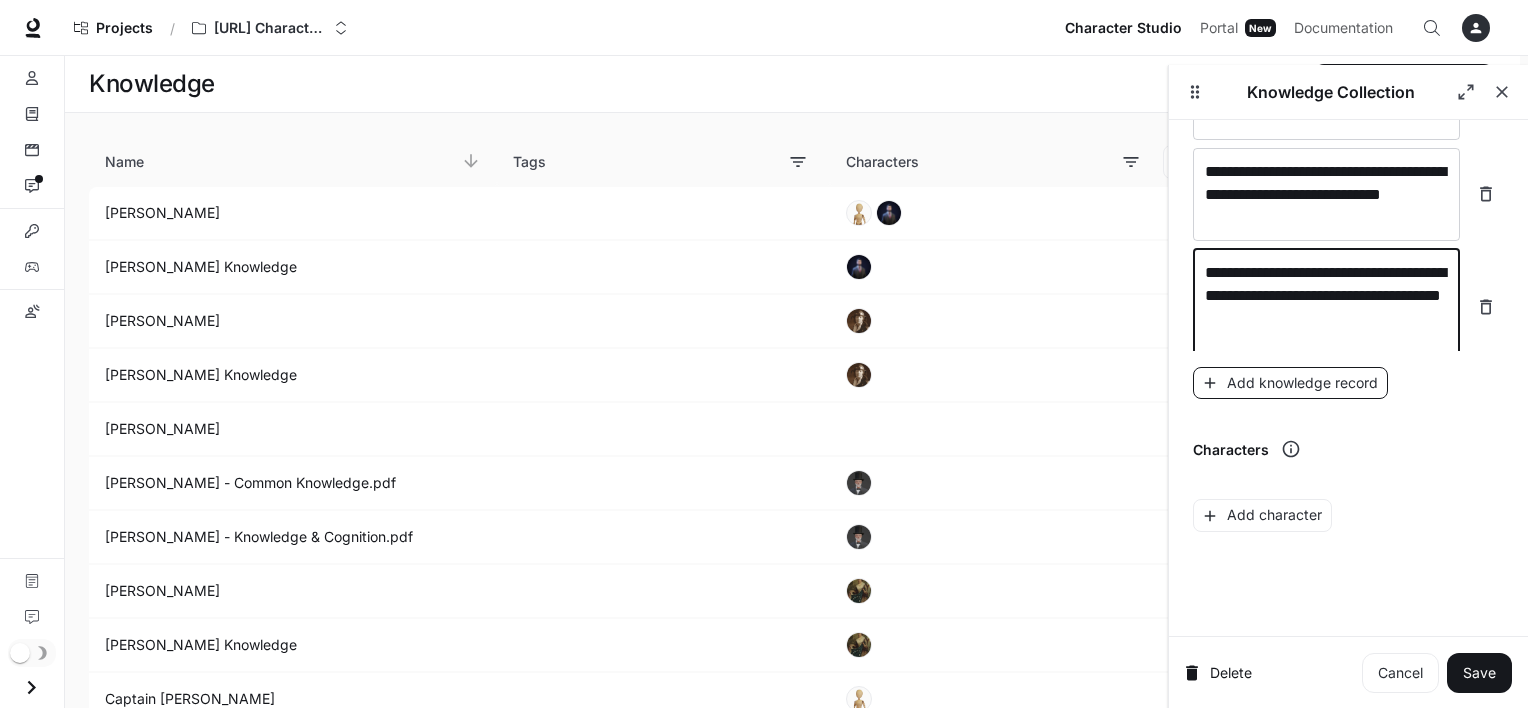 type on "**********" 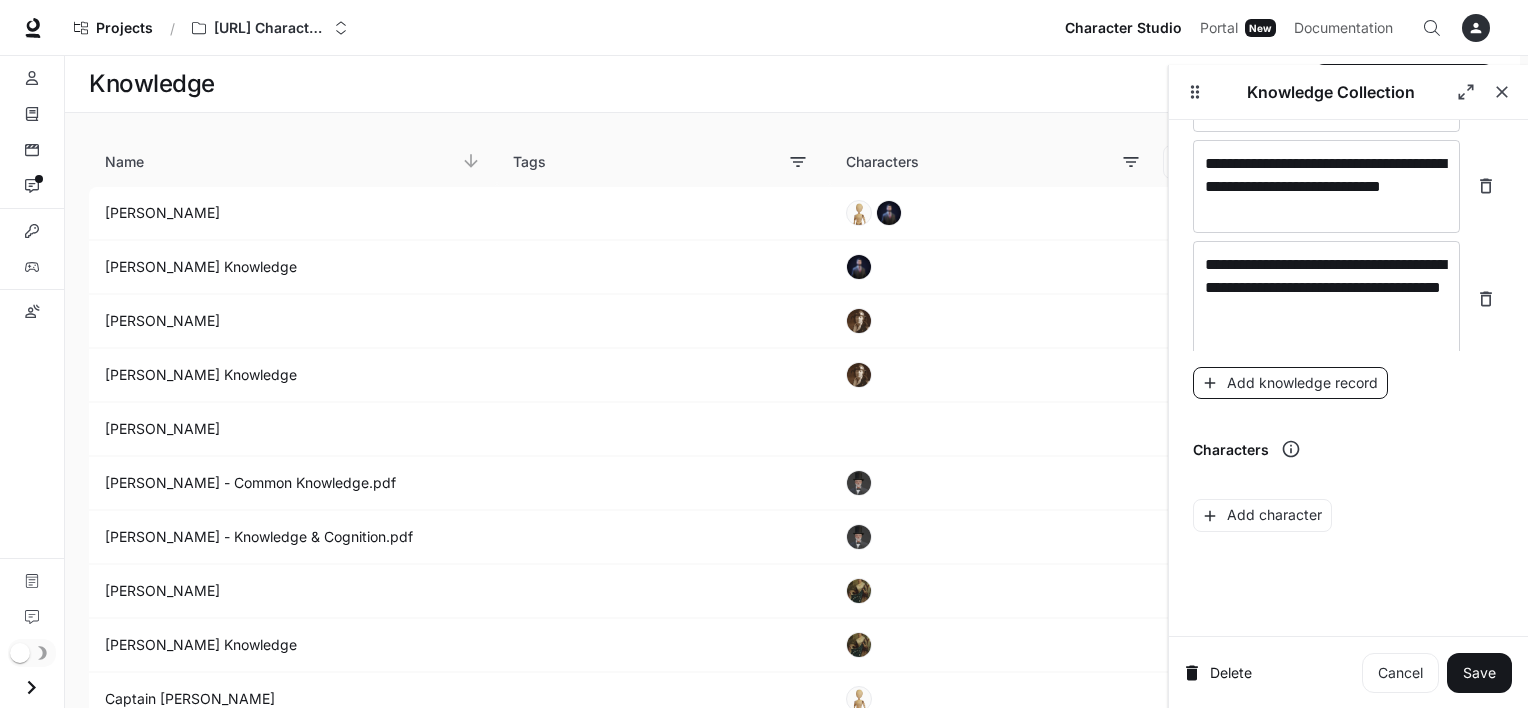 scroll, scrollTop: 8876, scrollLeft: 0, axis: vertical 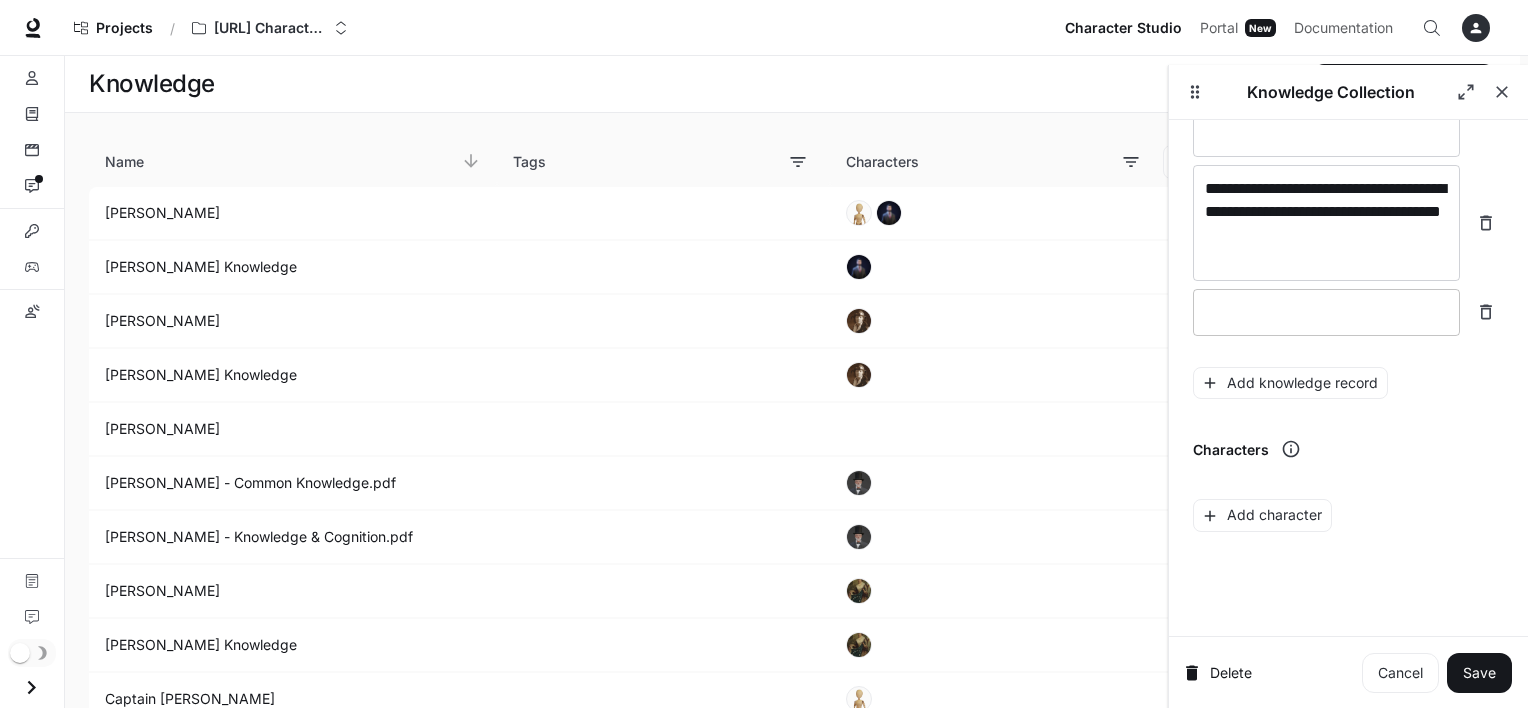click on "* ​" at bounding box center (1326, 312) 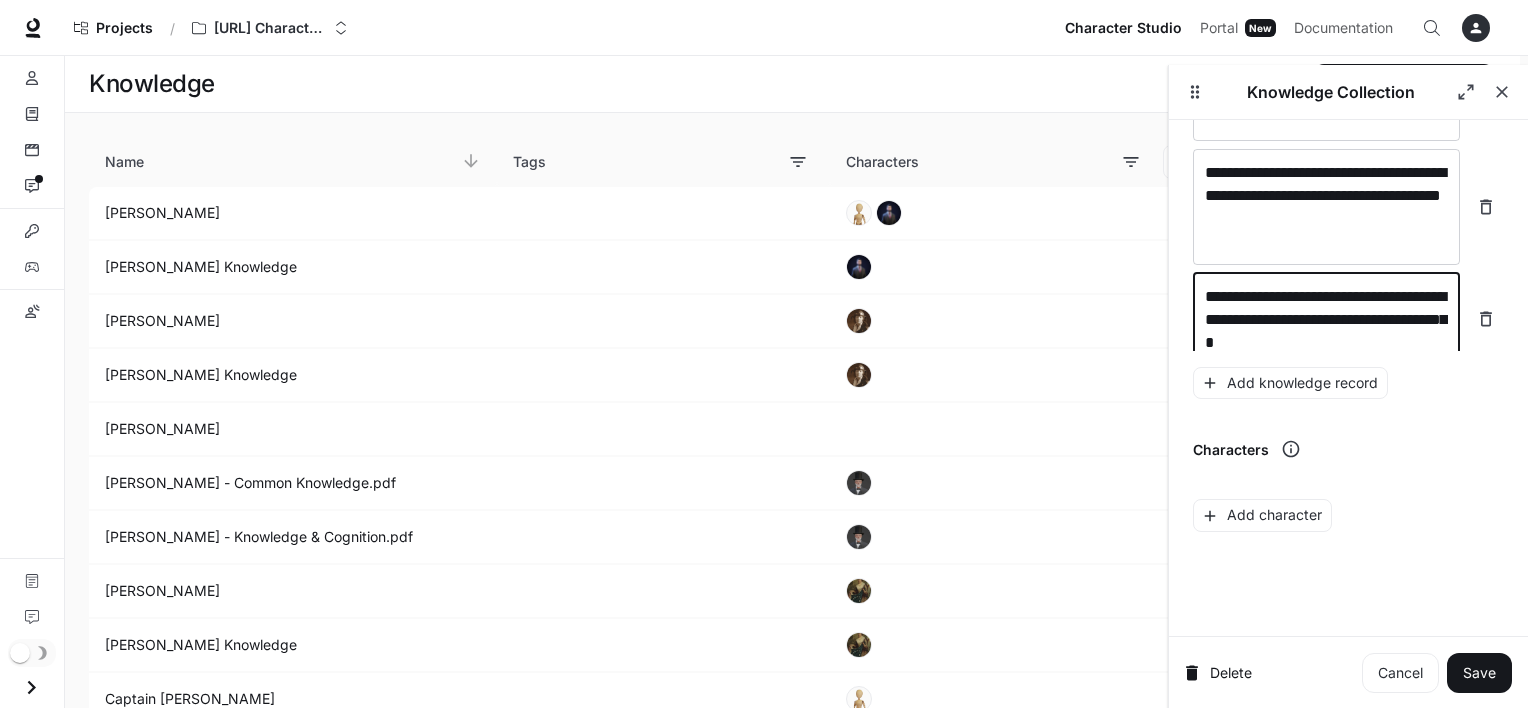 scroll, scrollTop: 8916, scrollLeft: 0, axis: vertical 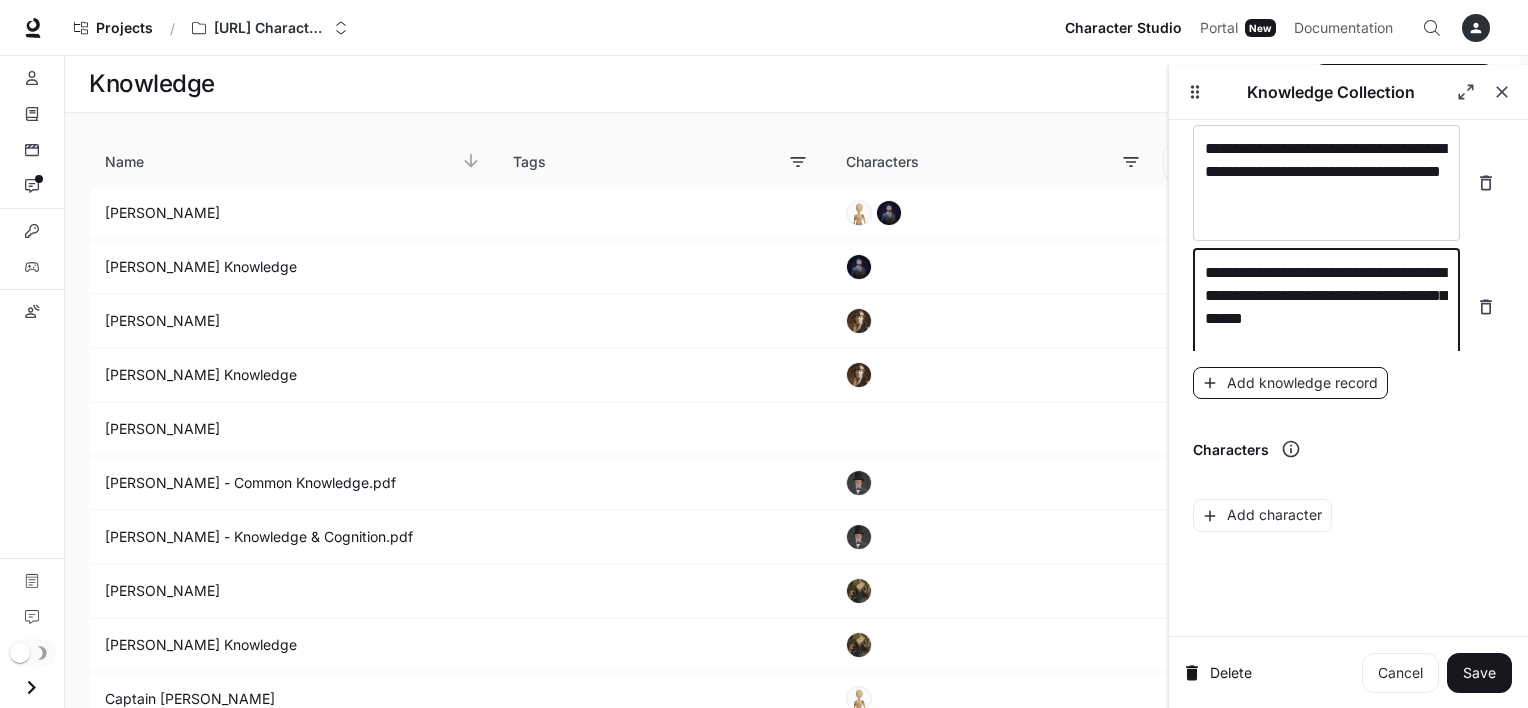 type on "**********" 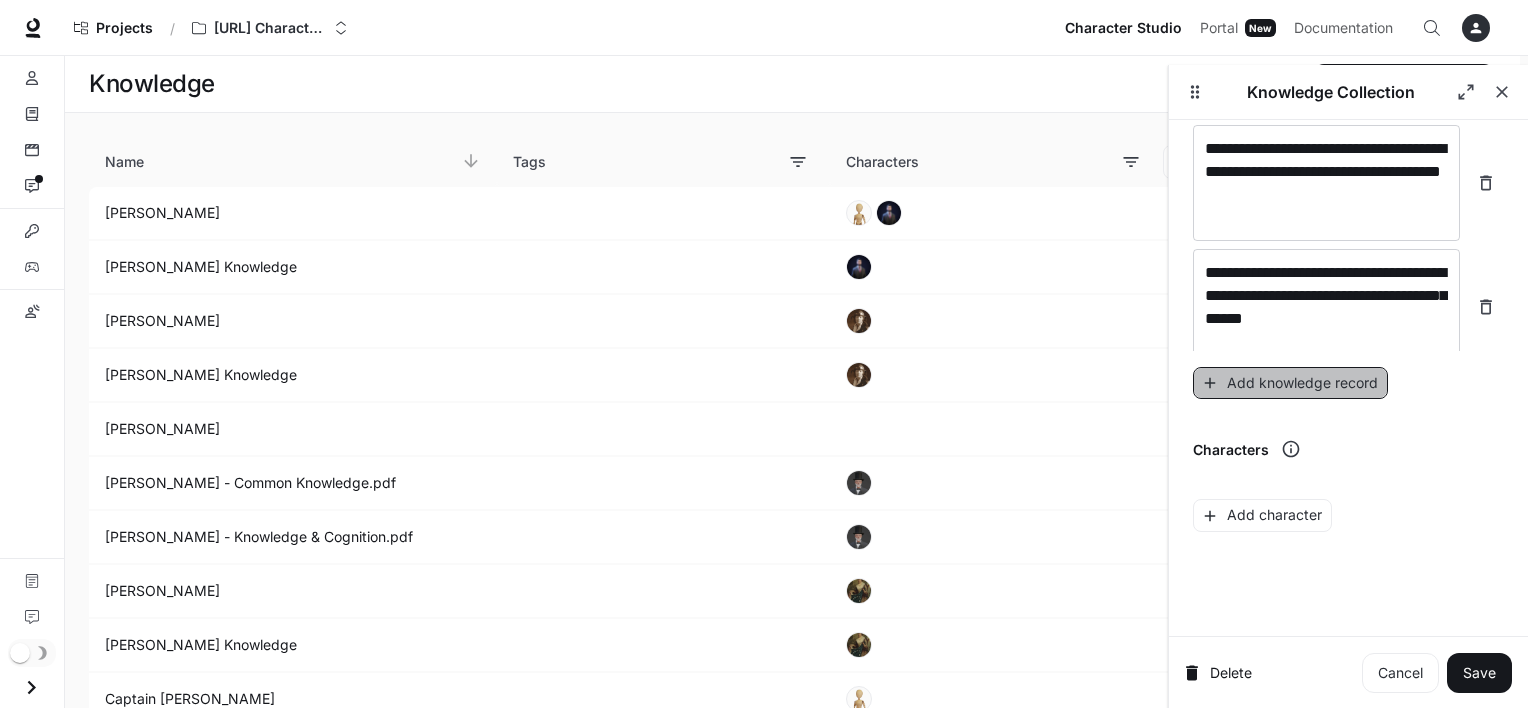 click on "Add knowledge record" at bounding box center [1290, 383] 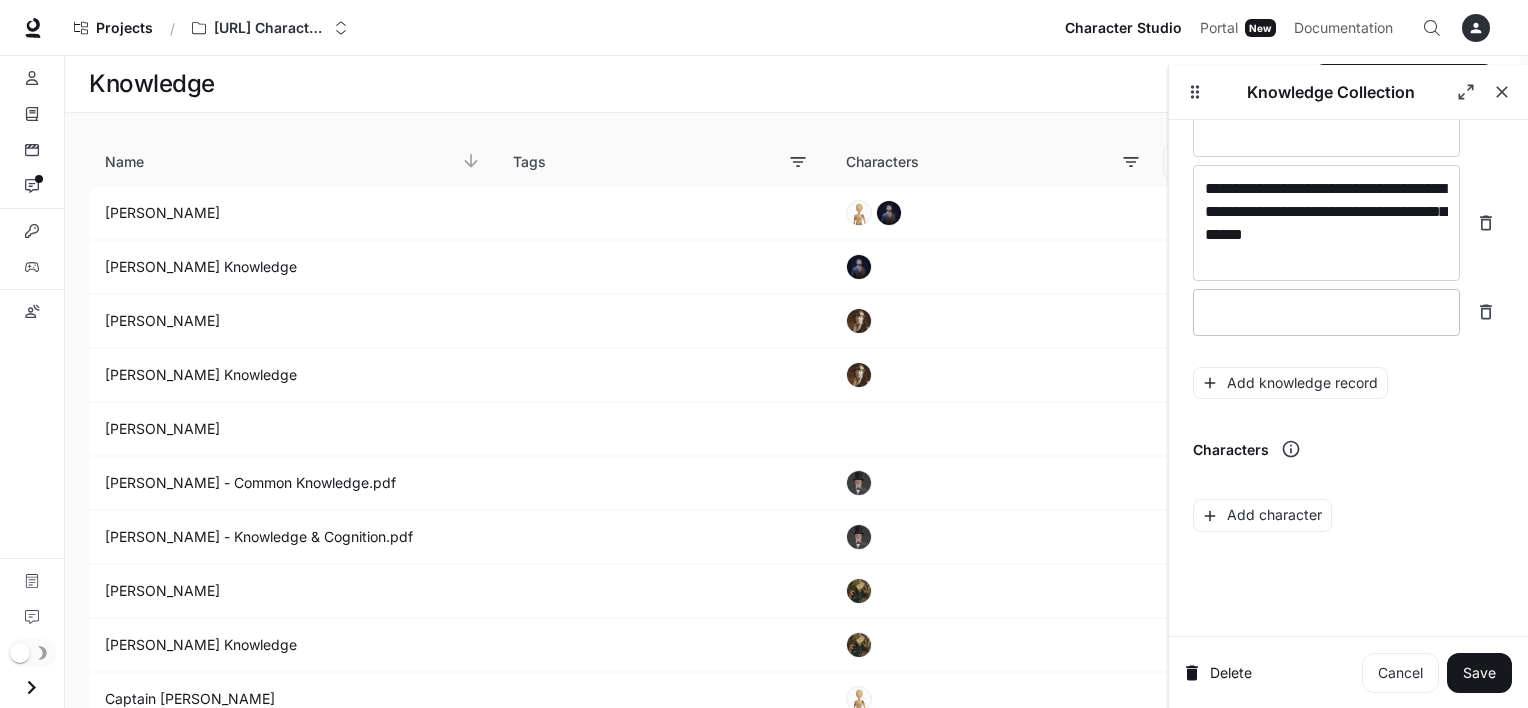 click on "* ​" at bounding box center (1326, 312) 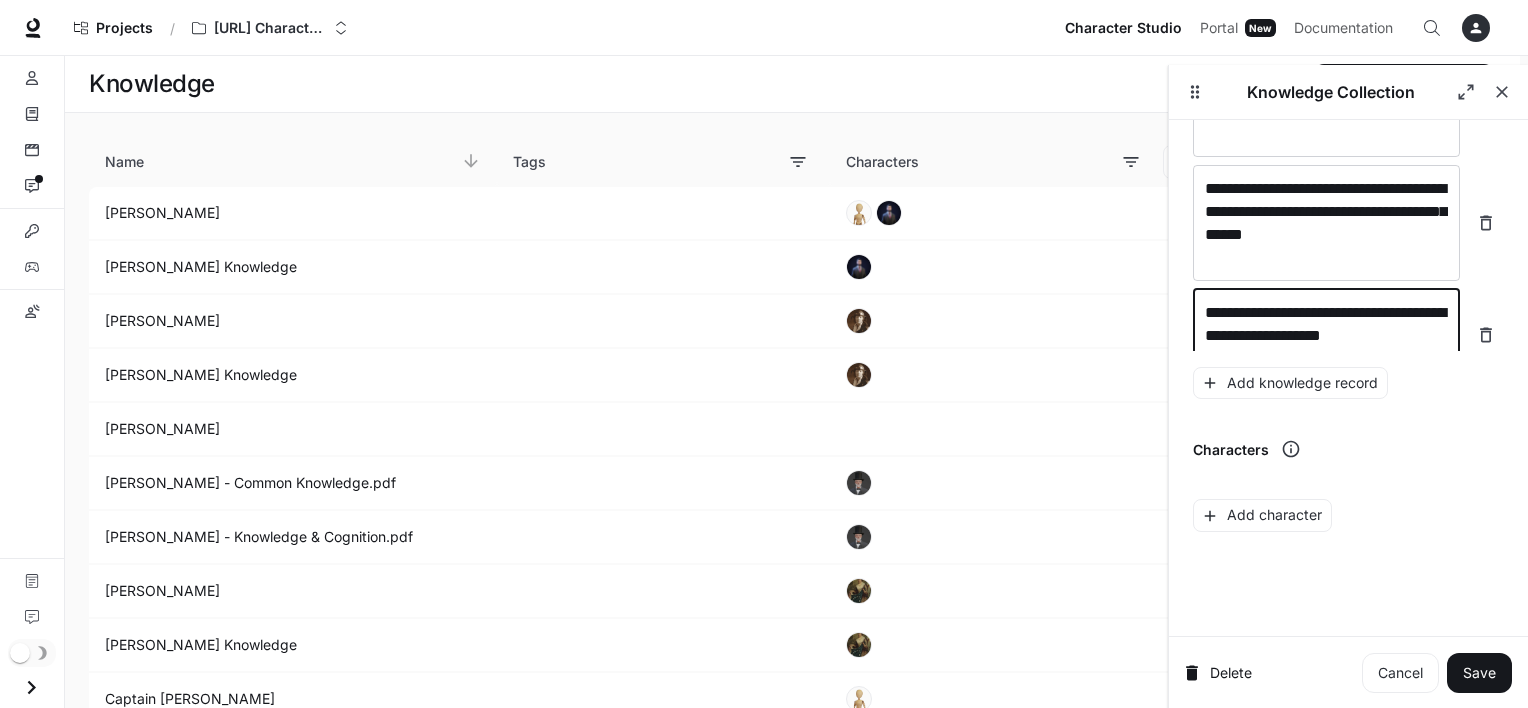 scroll, scrollTop: 9008, scrollLeft: 0, axis: vertical 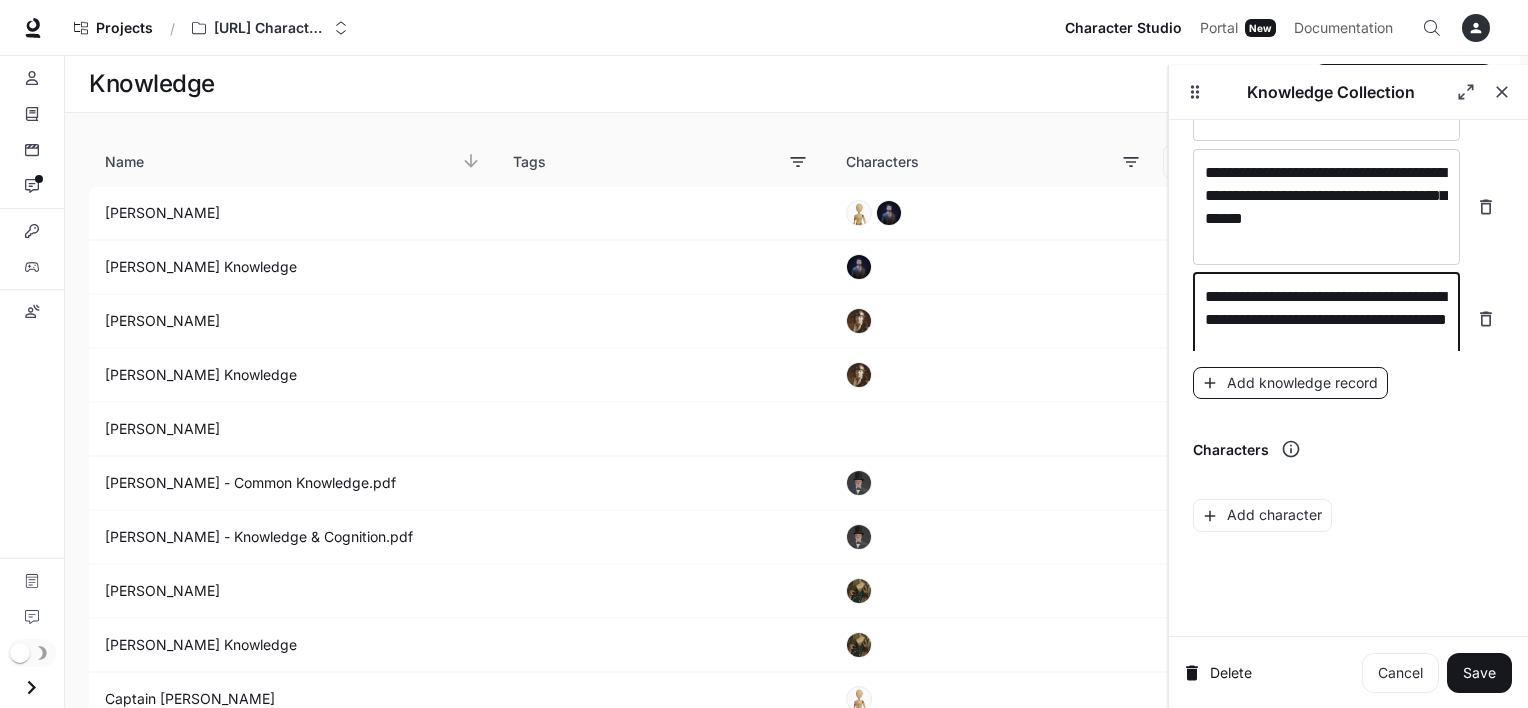type on "**********" 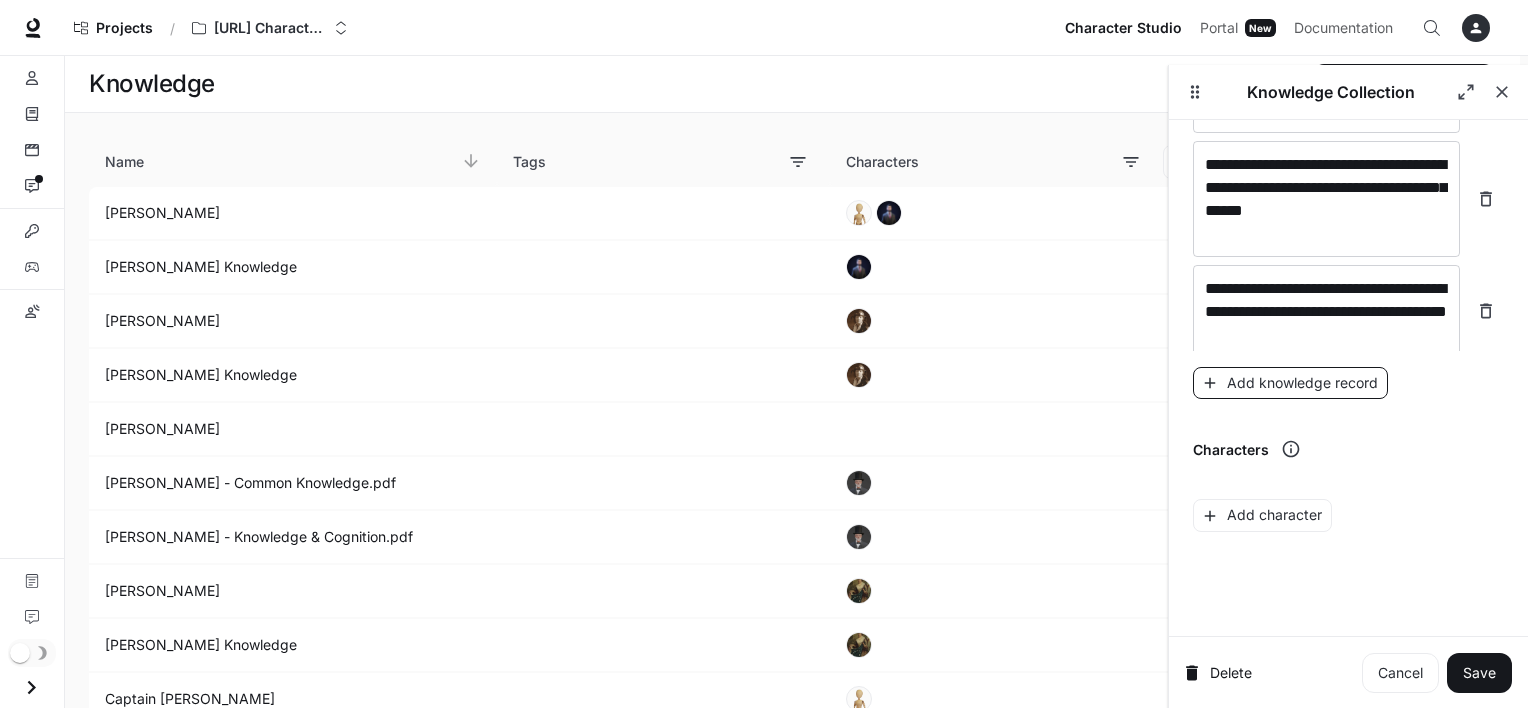 scroll, scrollTop: 9086, scrollLeft: 0, axis: vertical 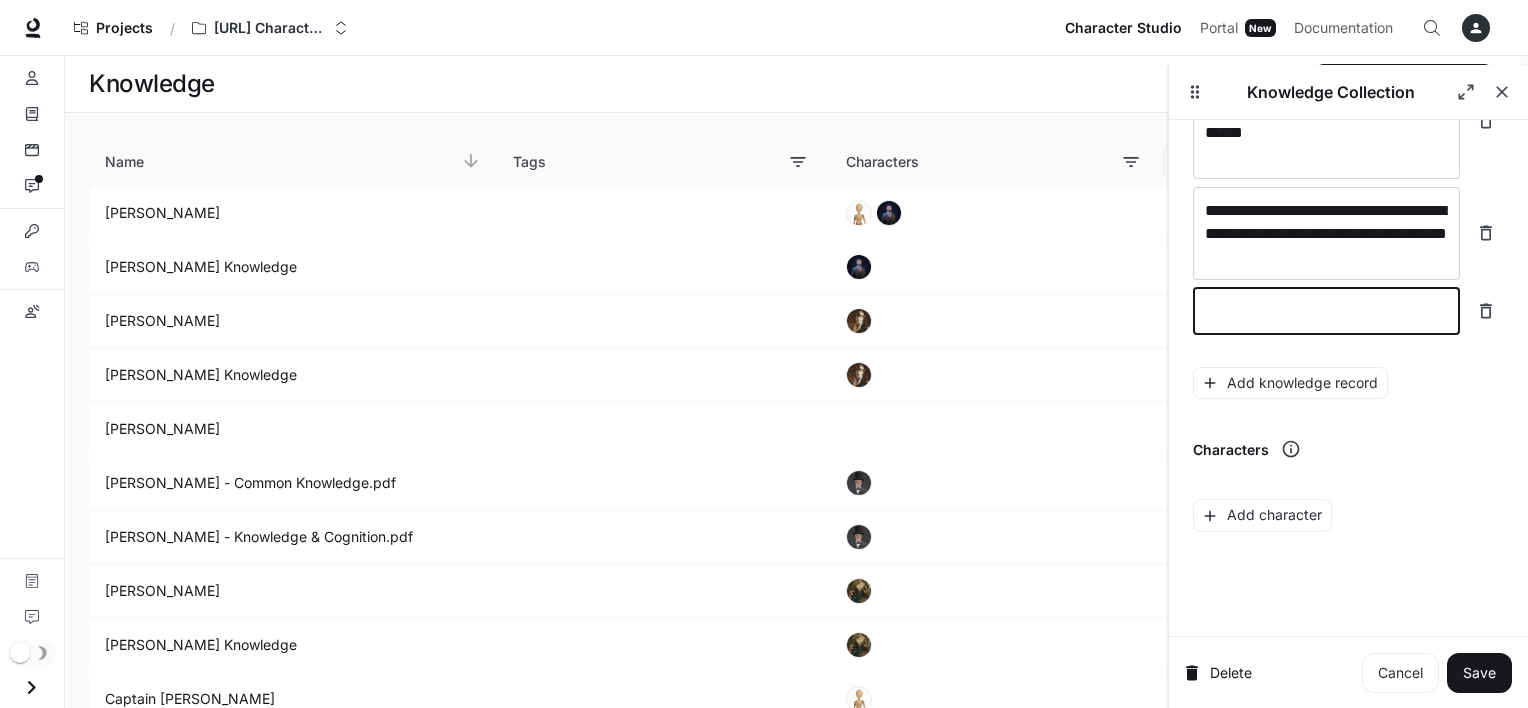 click at bounding box center (1326, 311) 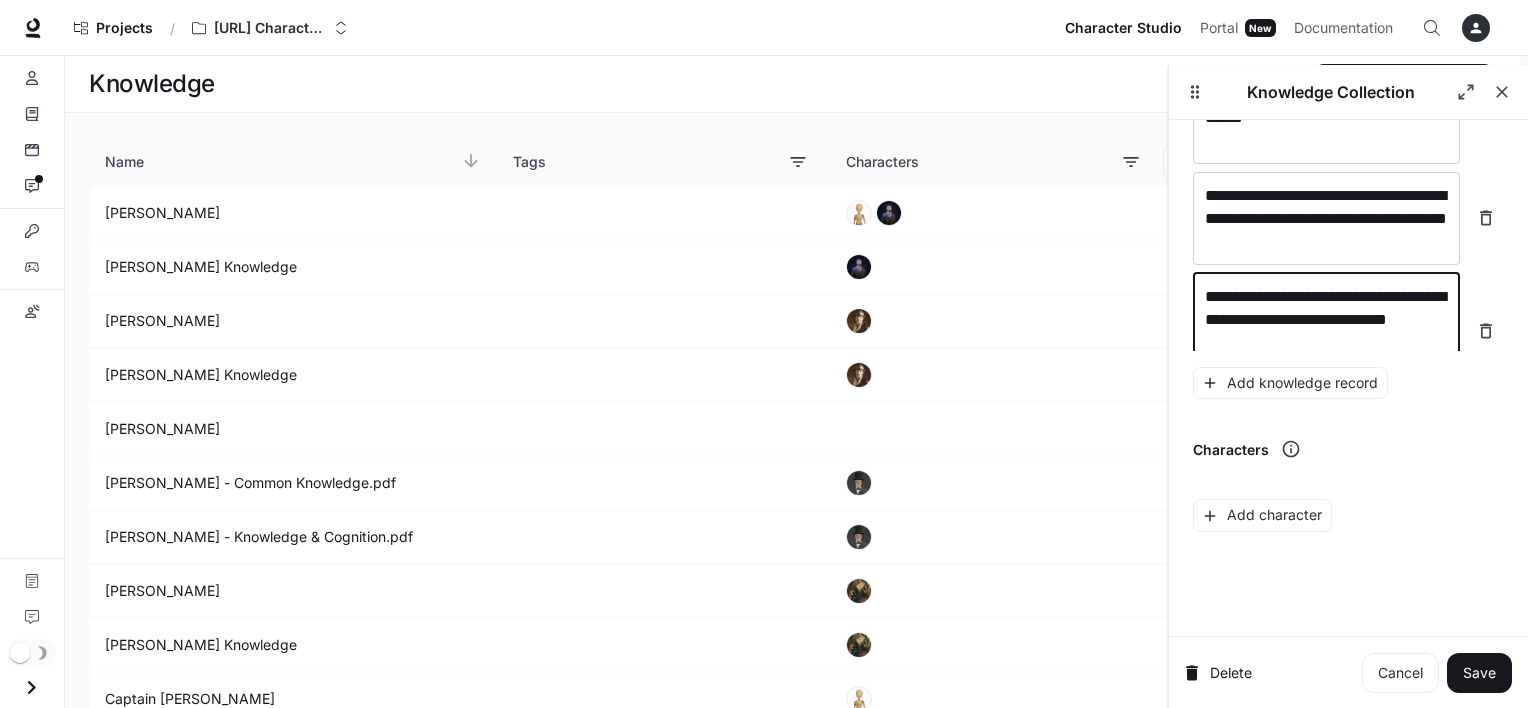 scroll, scrollTop: 9124, scrollLeft: 0, axis: vertical 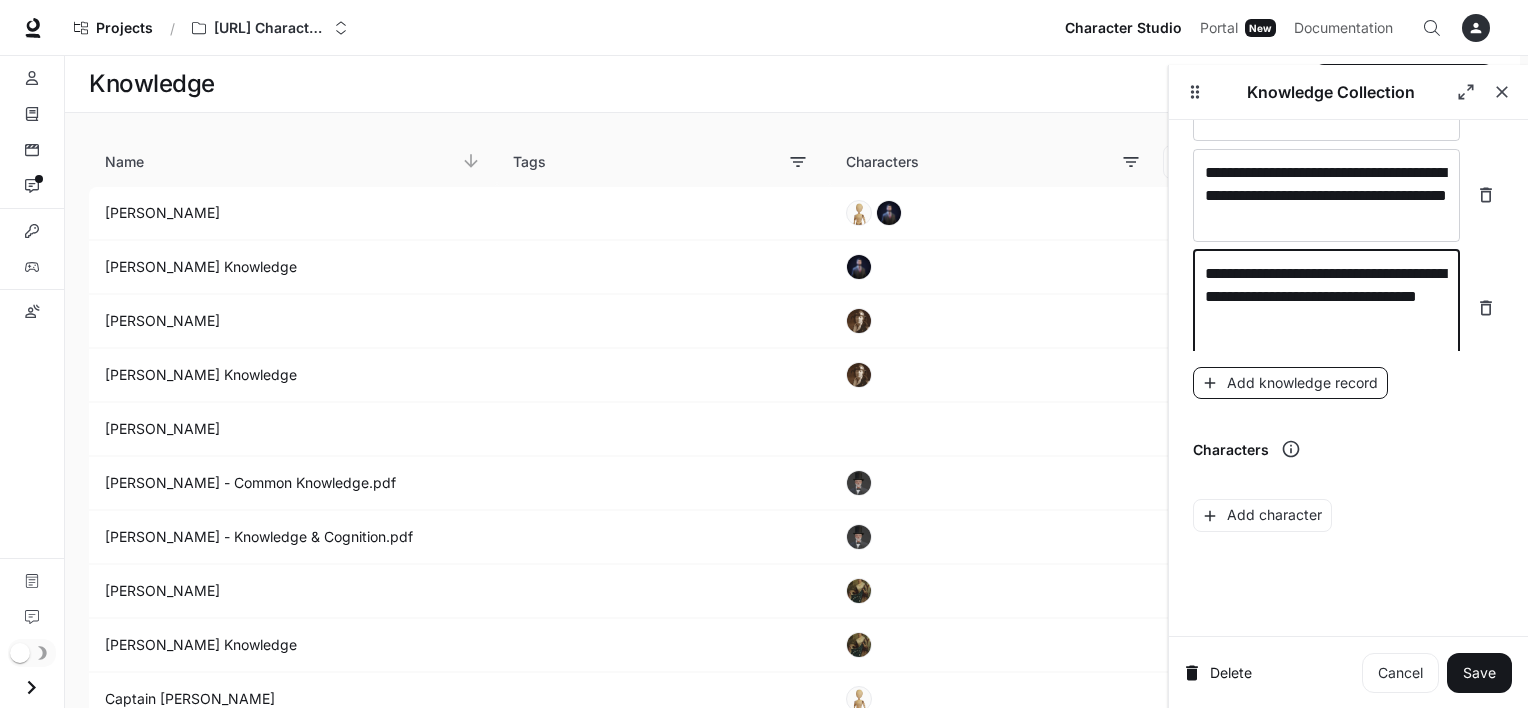 type on "**********" 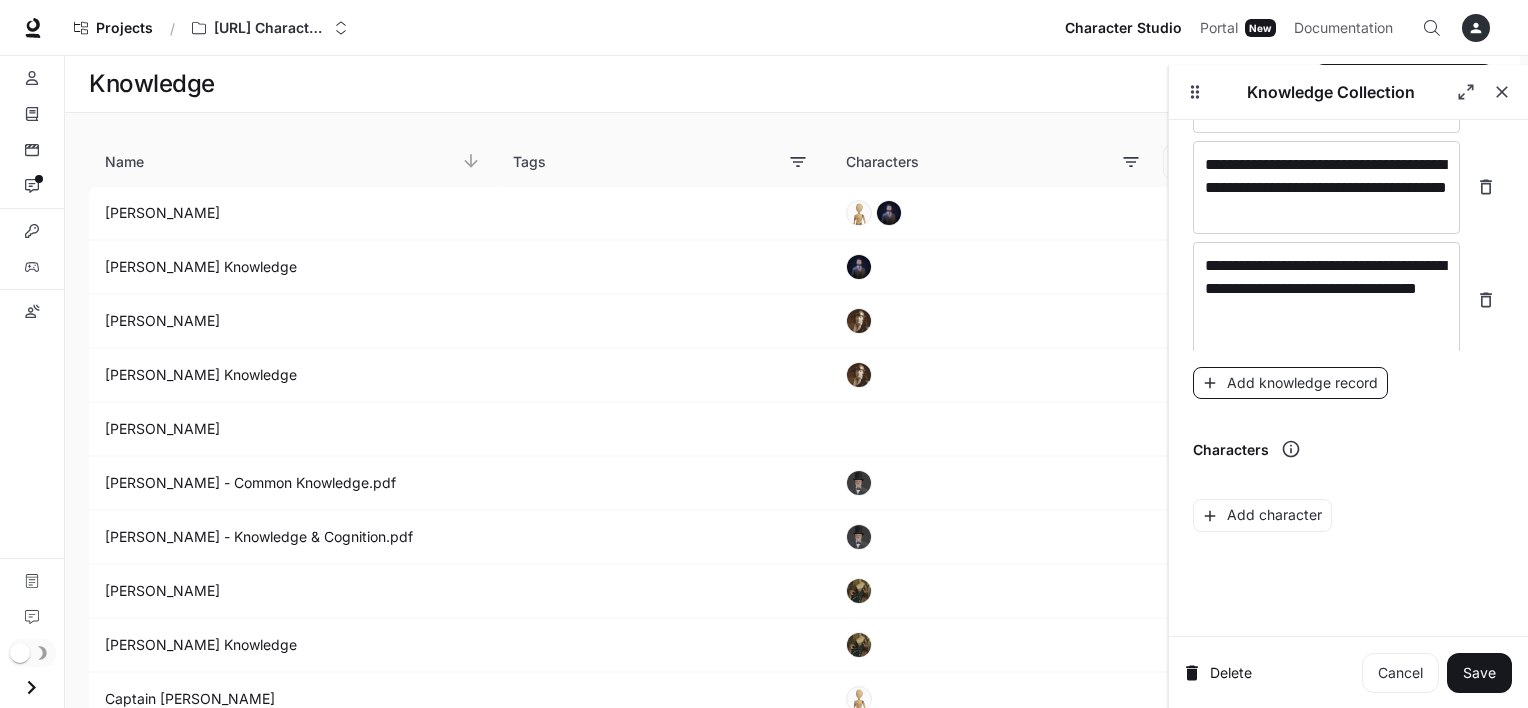 scroll, scrollTop: 9202, scrollLeft: 0, axis: vertical 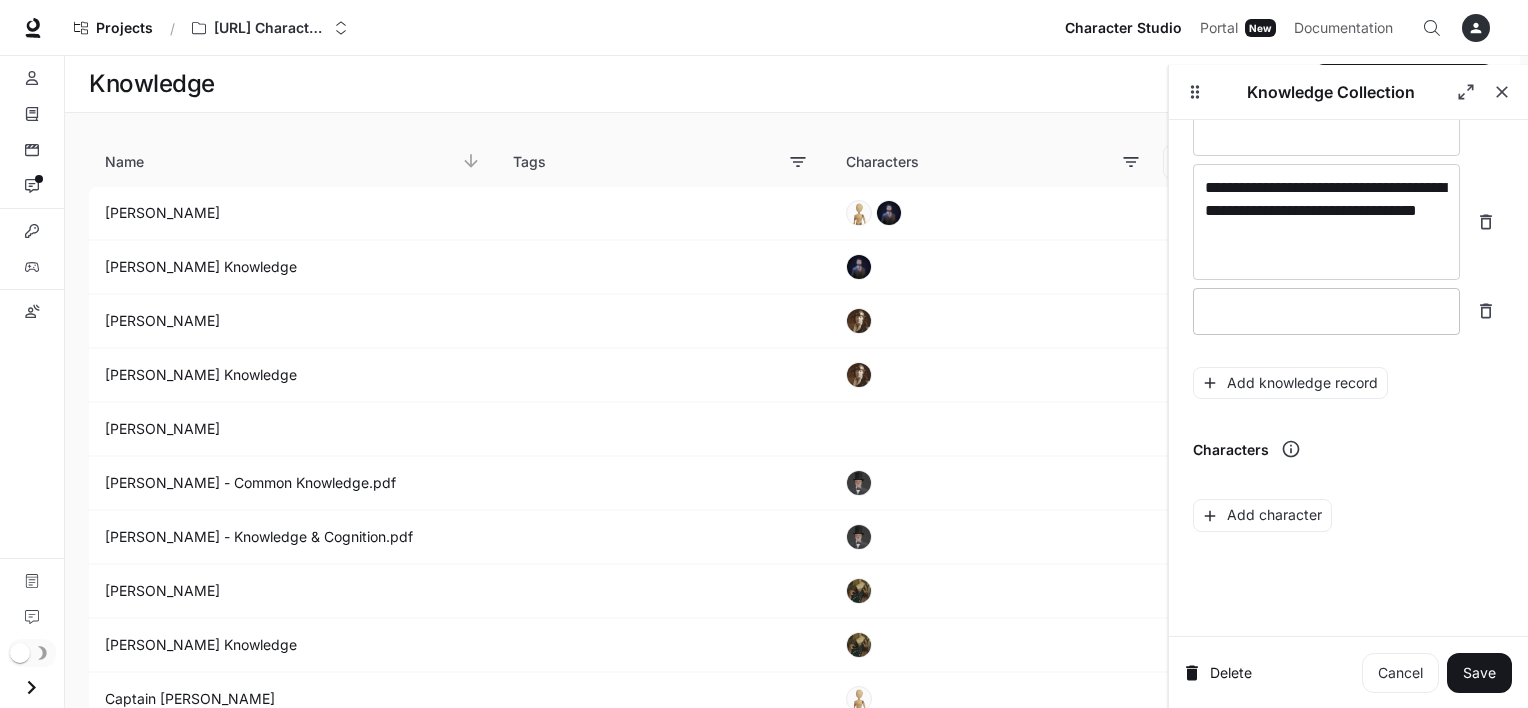 click on "* ​" at bounding box center [1326, 311] 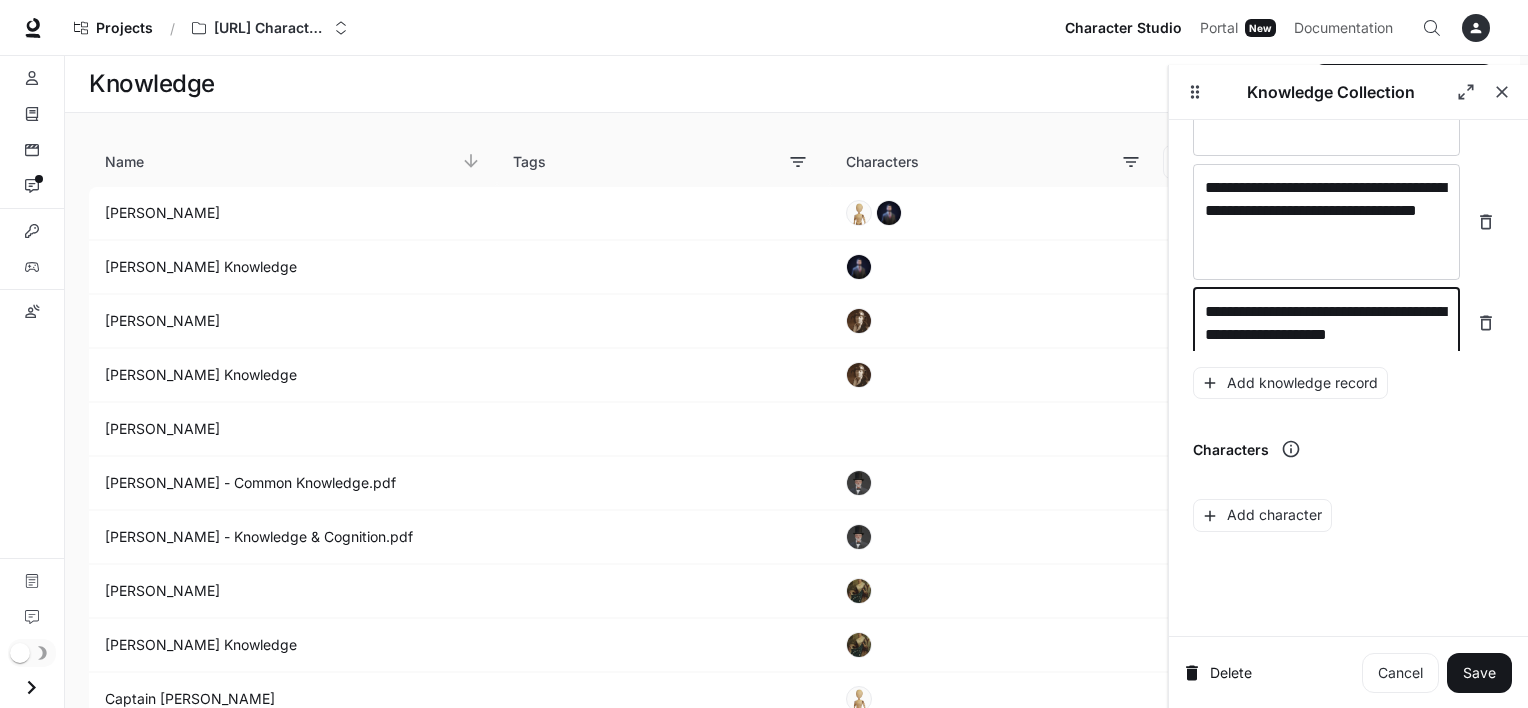 scroll, scrollTop: 9217, scrollLeft: 0, axis: vertical 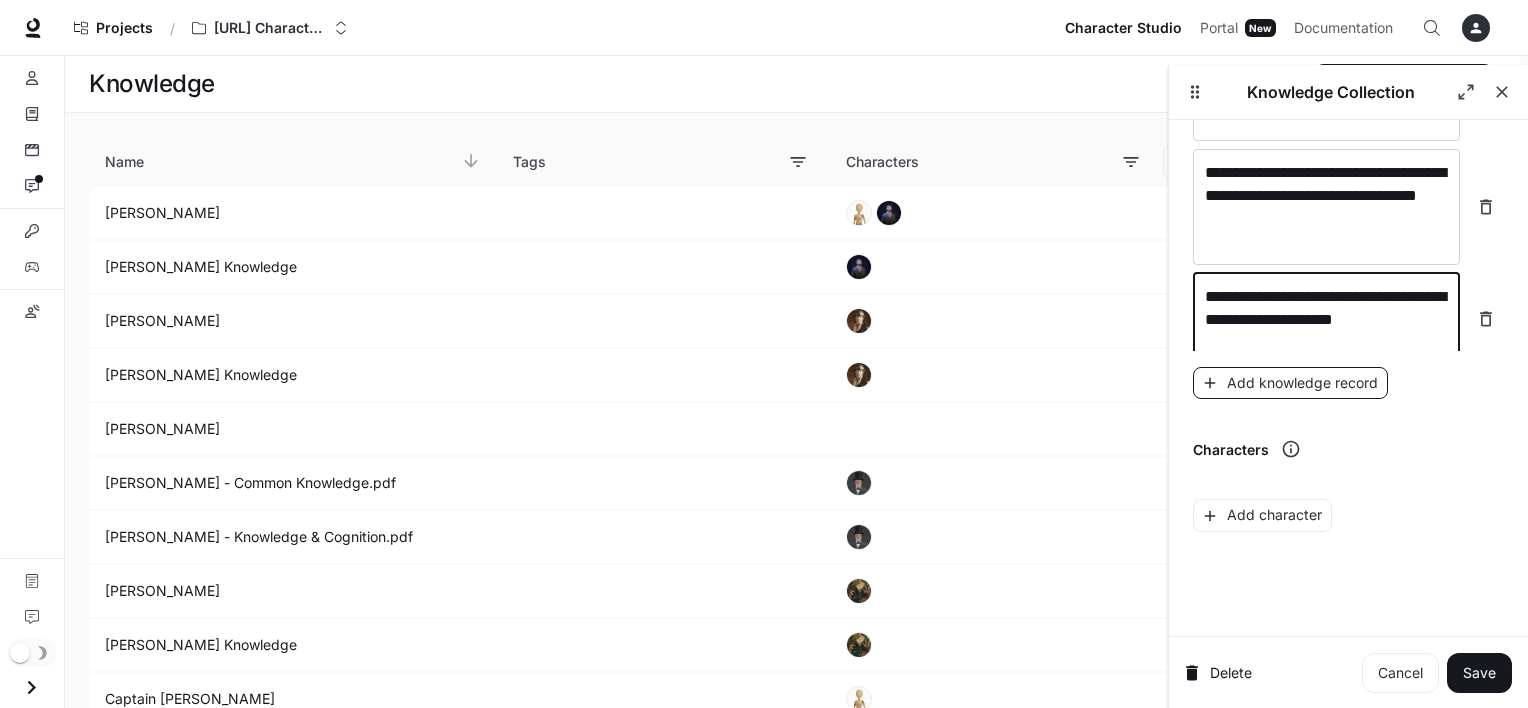 type on "**********" 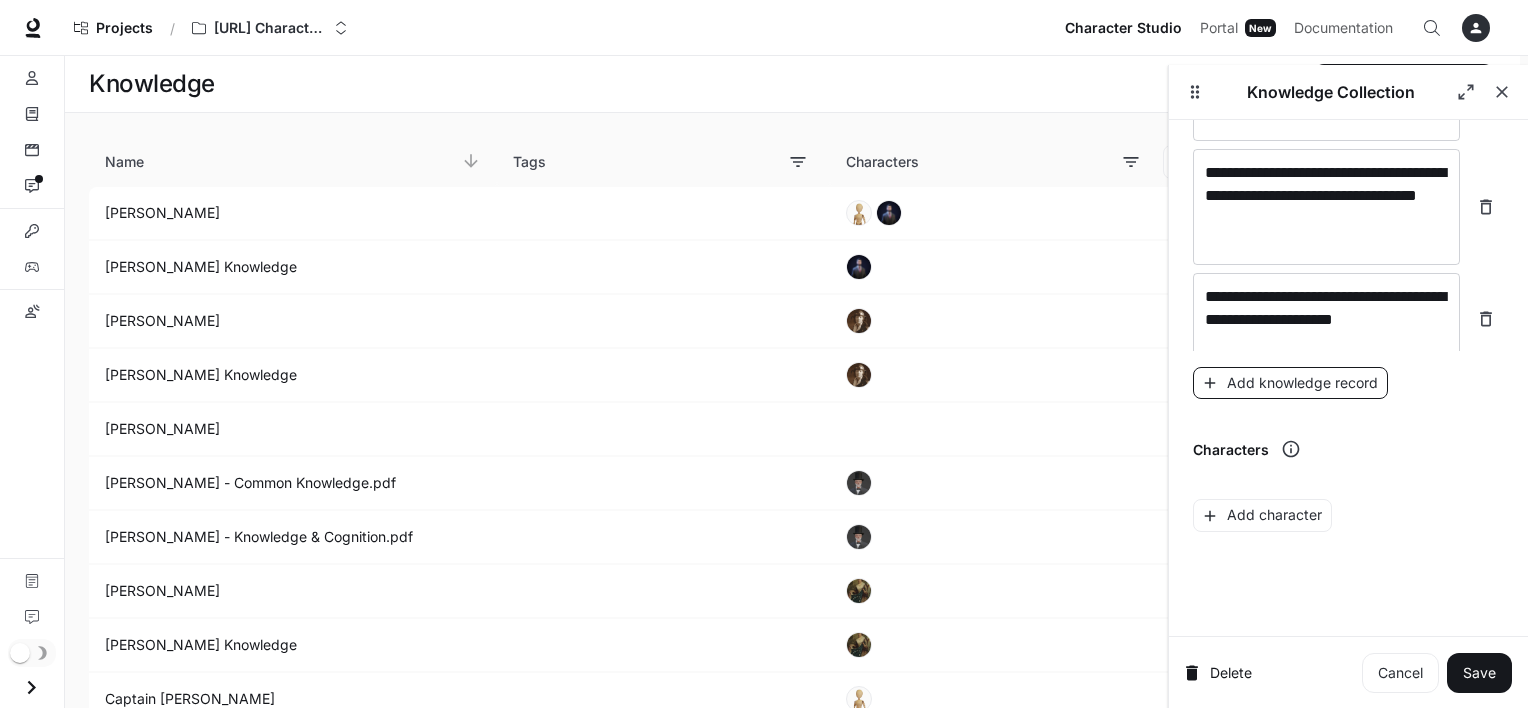 scroll, scrollTop: 9256, scrollLeft: 0, axis: vertical 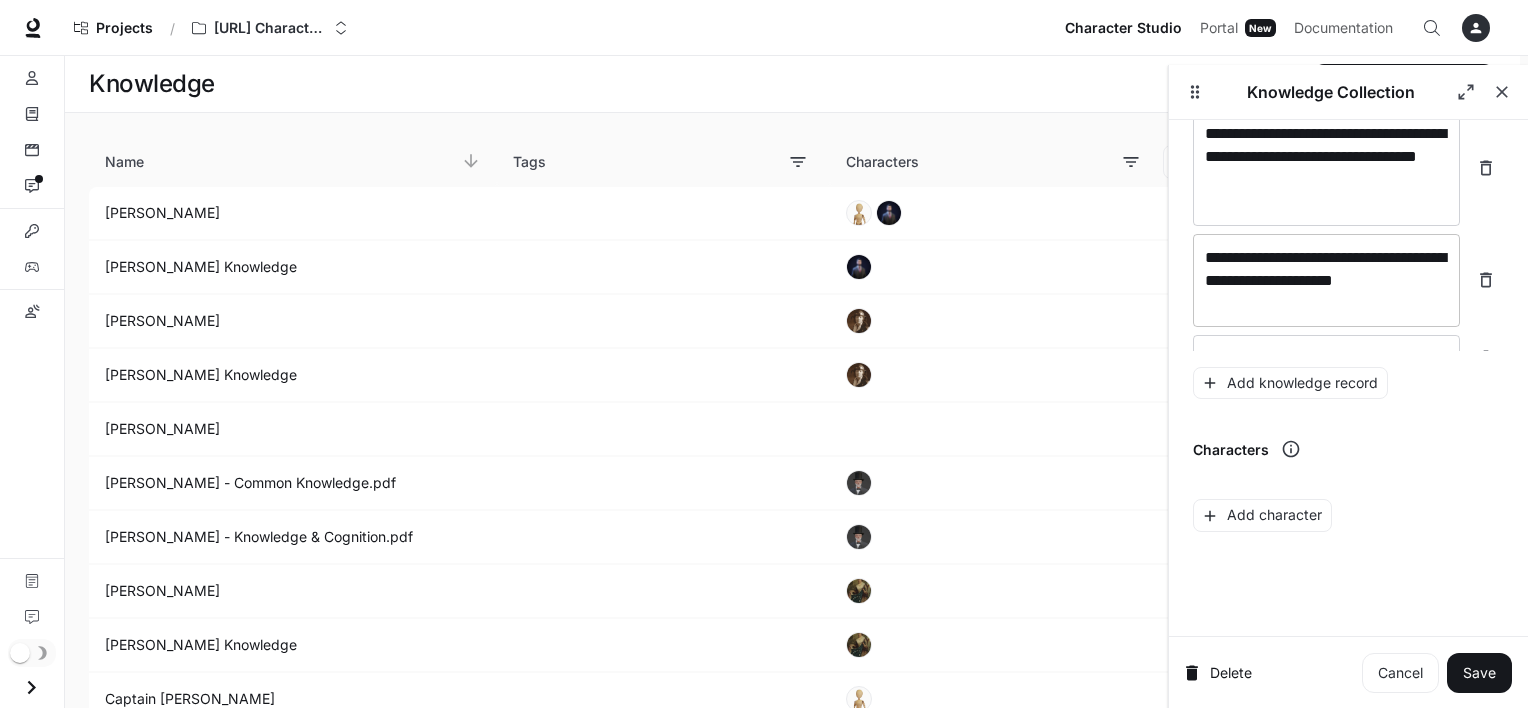 type 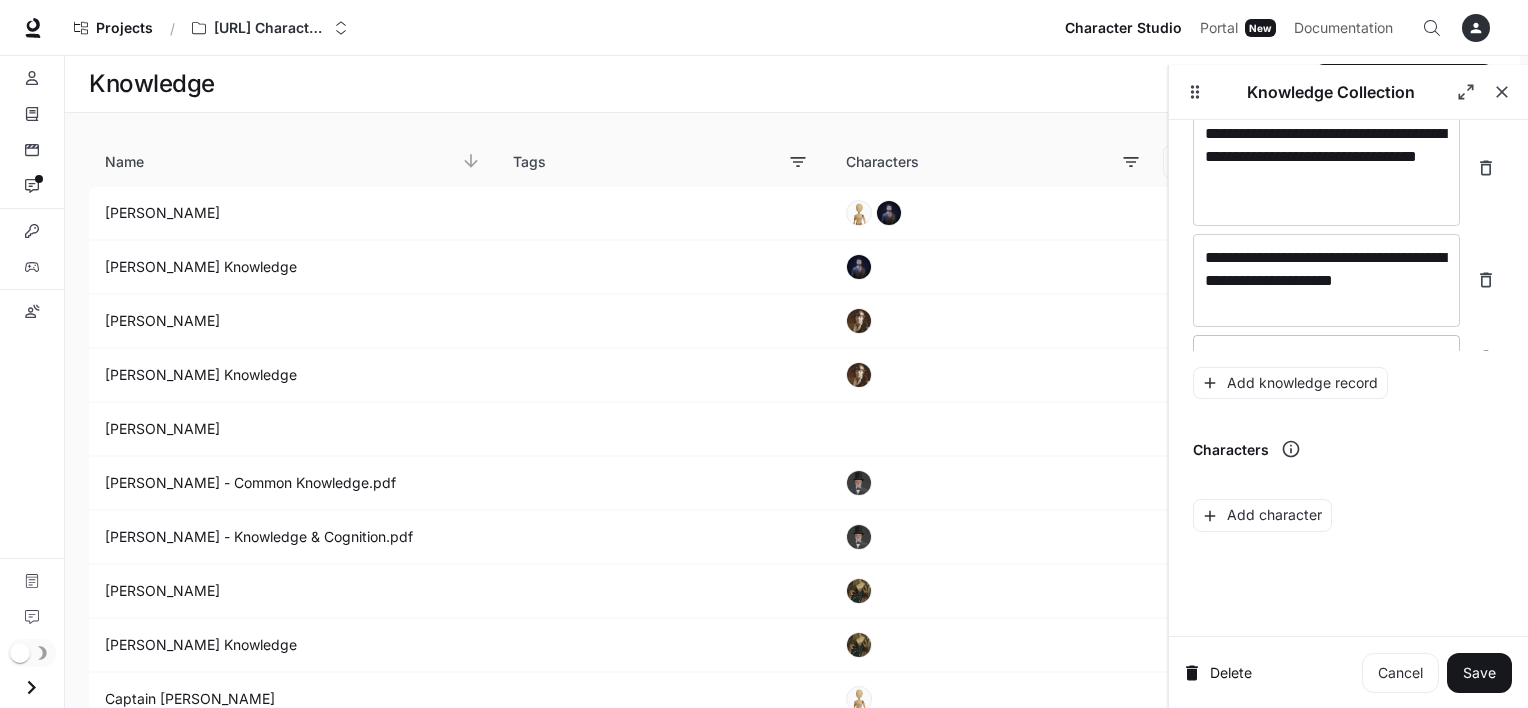 click on "* ​" at bounding box center [1326, 358] 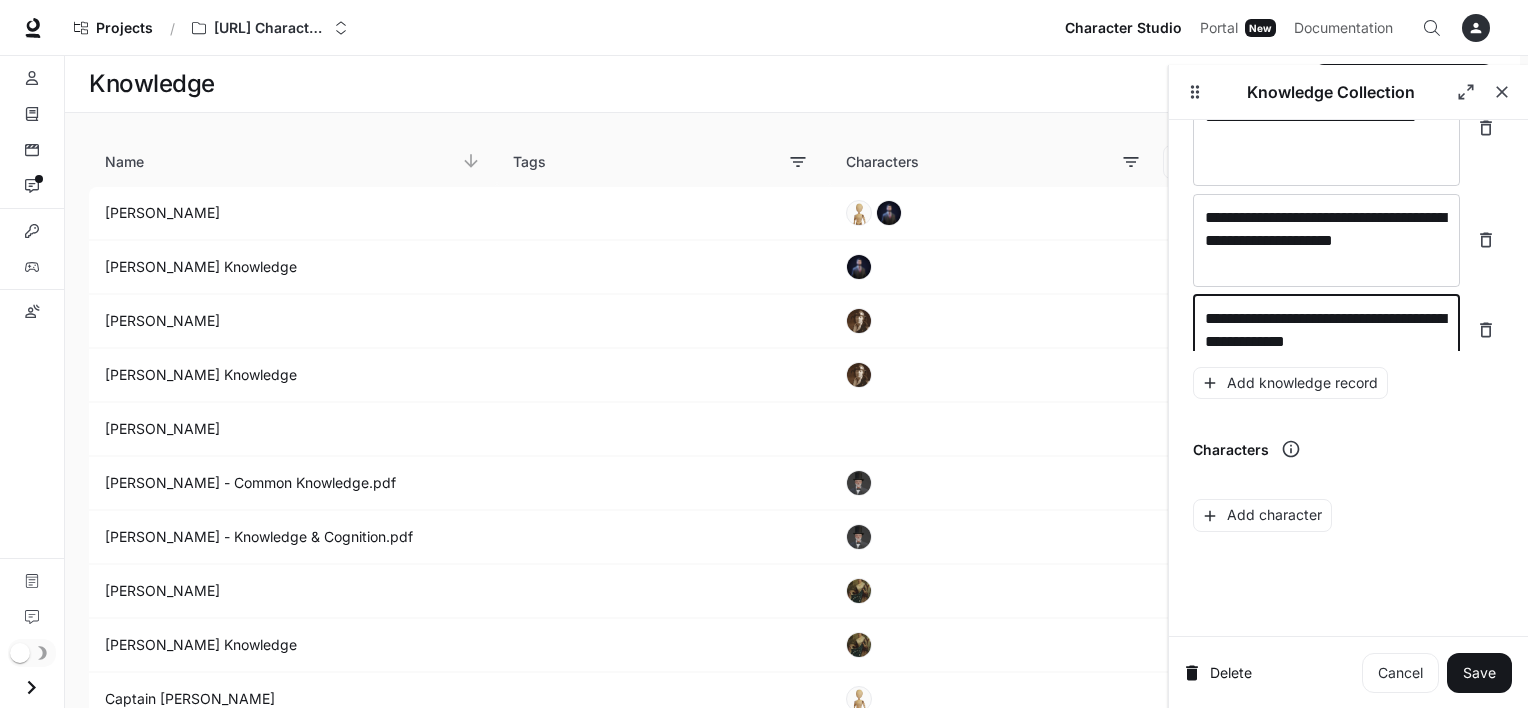 scroll, scrollTop: 9319, scrollLeft: 0, axis: vertical 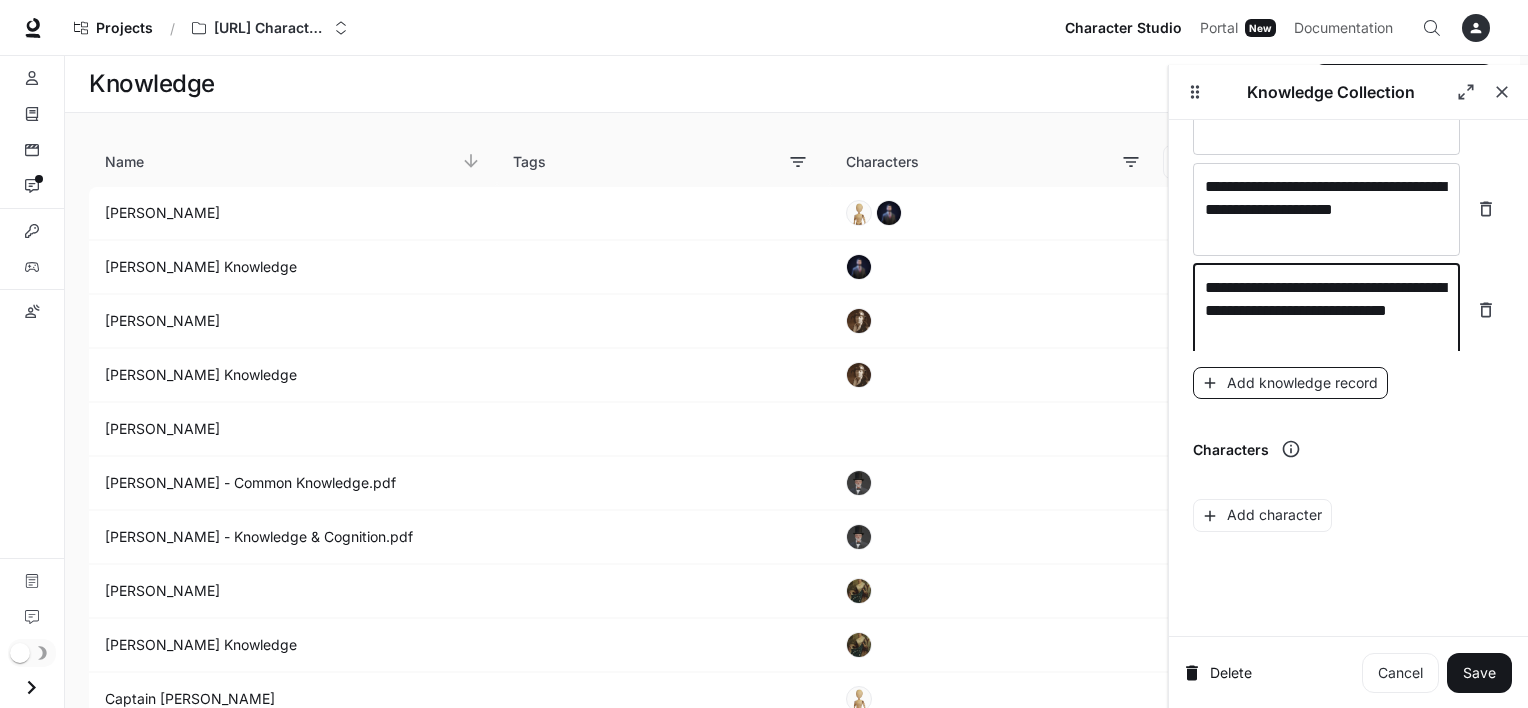 type on "**********" 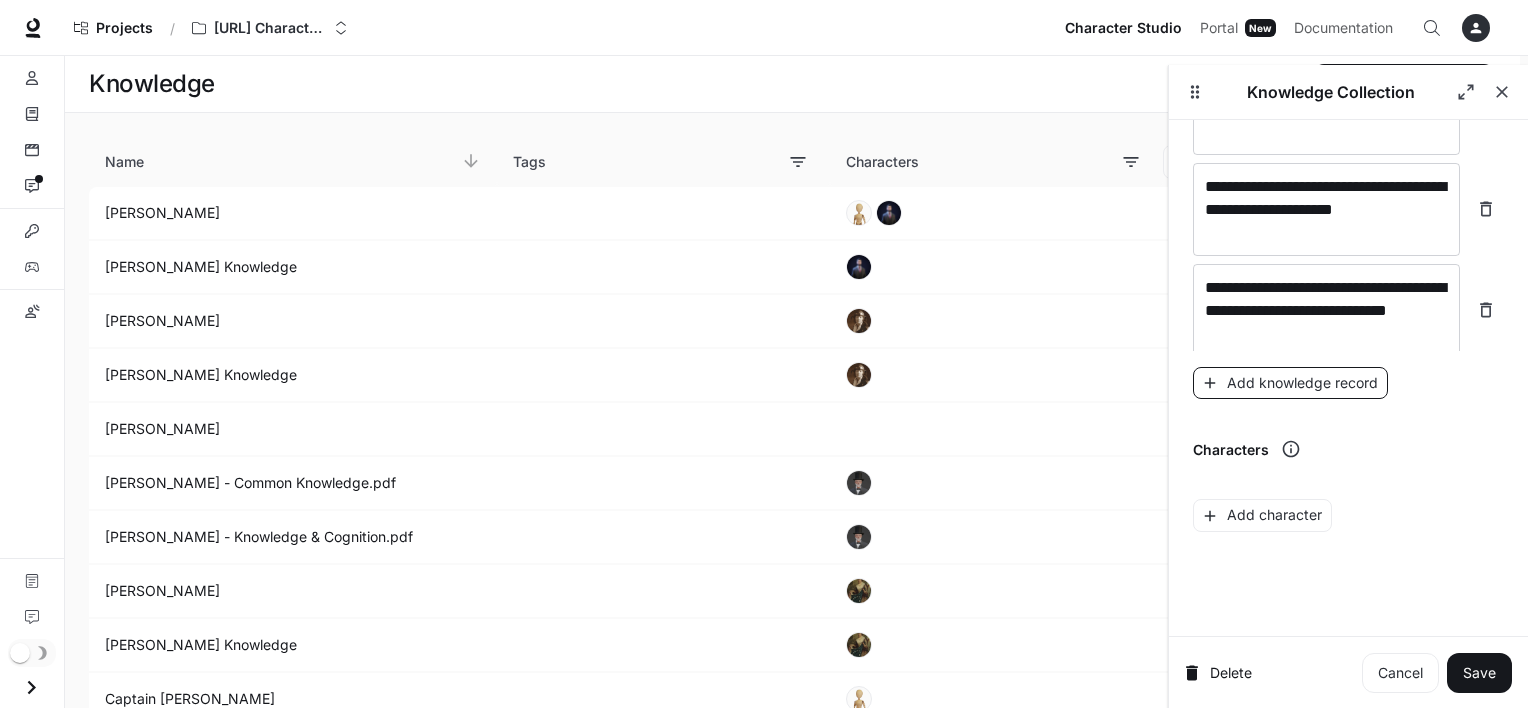 scroll, scrollTop: 9372, scrollLeft: 0, axis: vertical 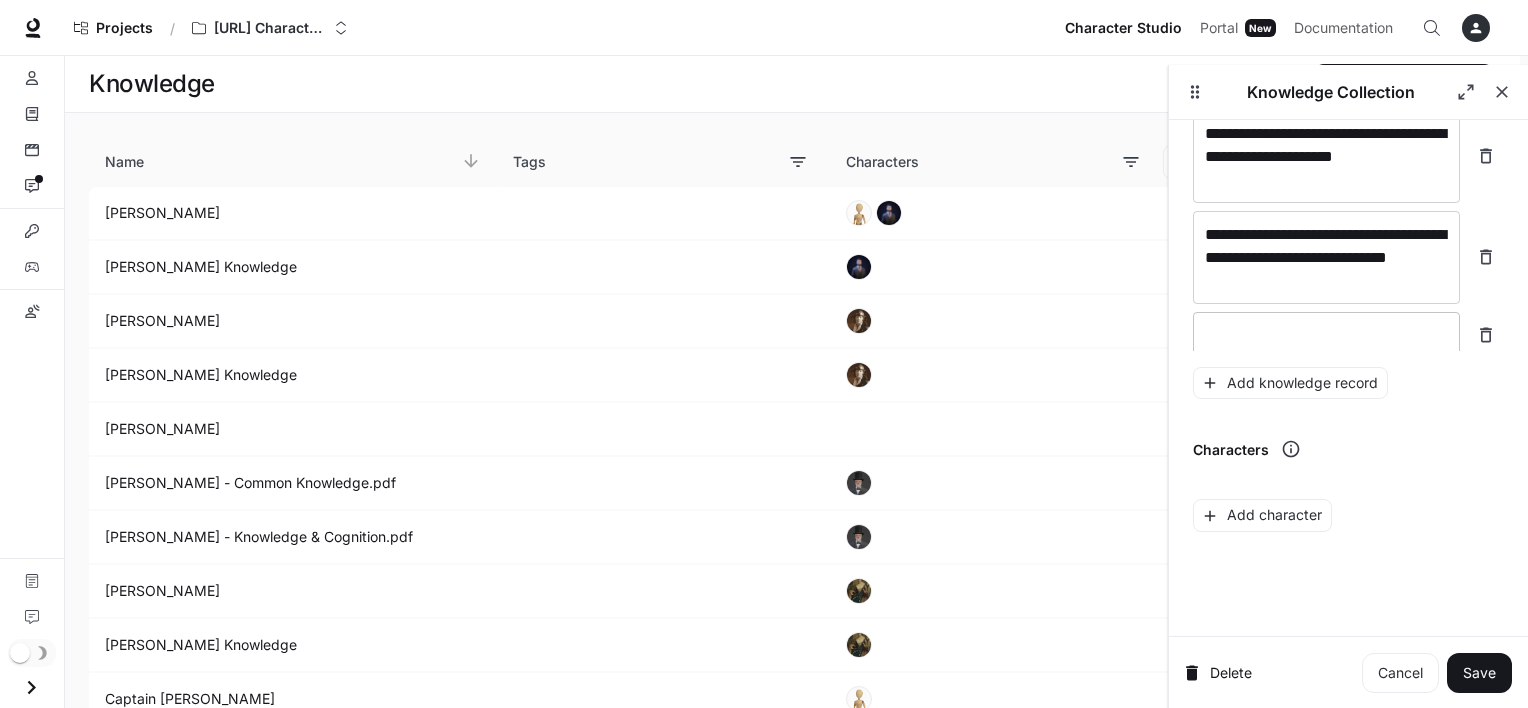 click on "* ​" at bounding box center [1326, 335] 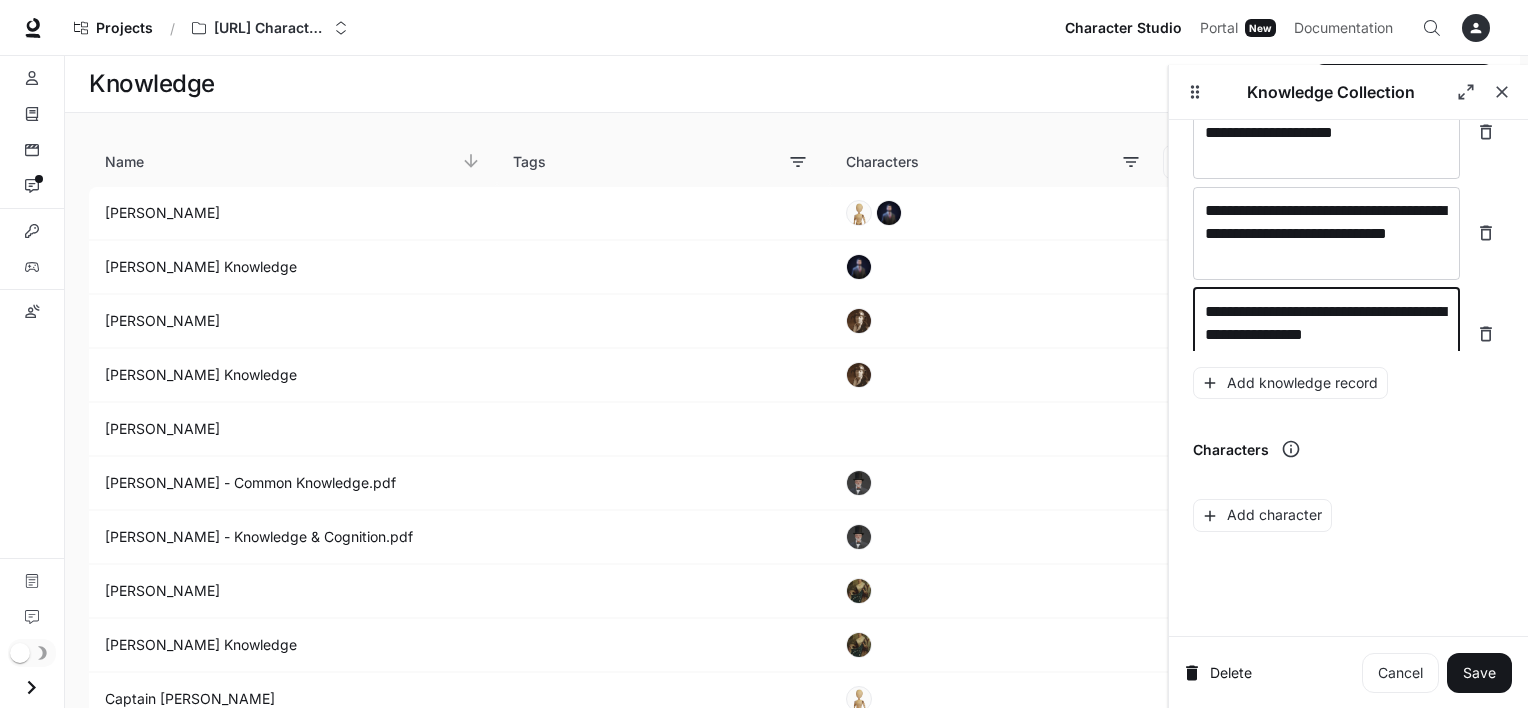 scroll, scrollTop: 9412, scrollLeft: 0, axis: vertical 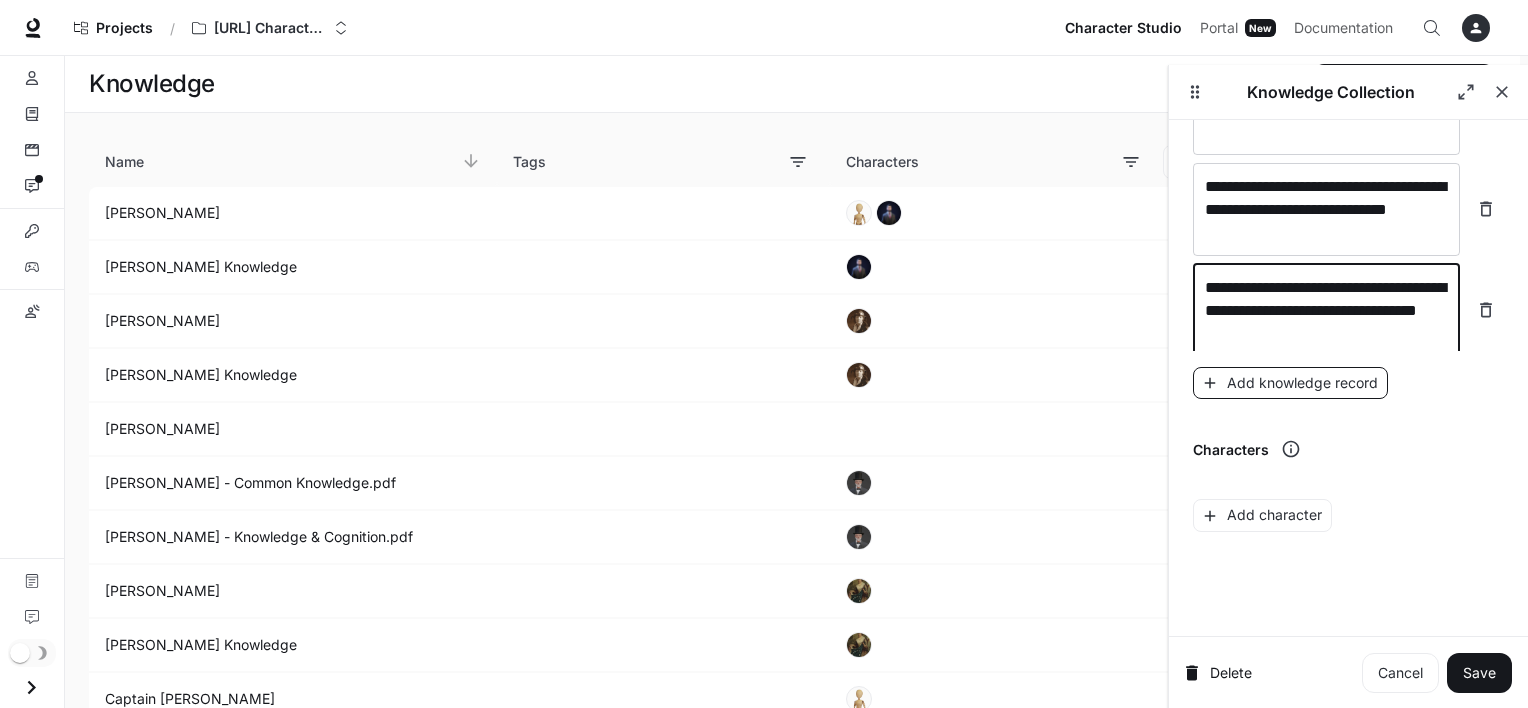 type on "**********" 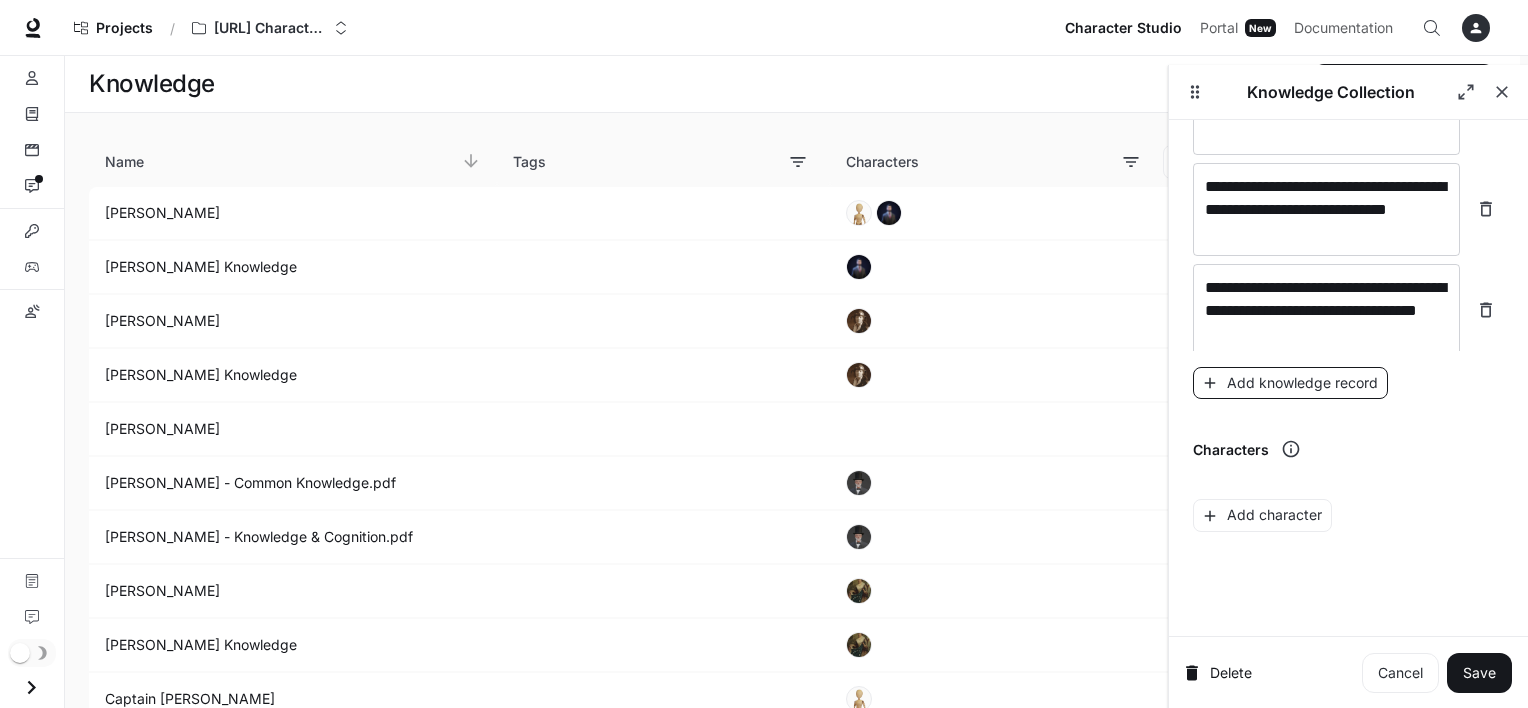 scroll, scrollTop: 9488, scrollLeft: 0, axis: vertical 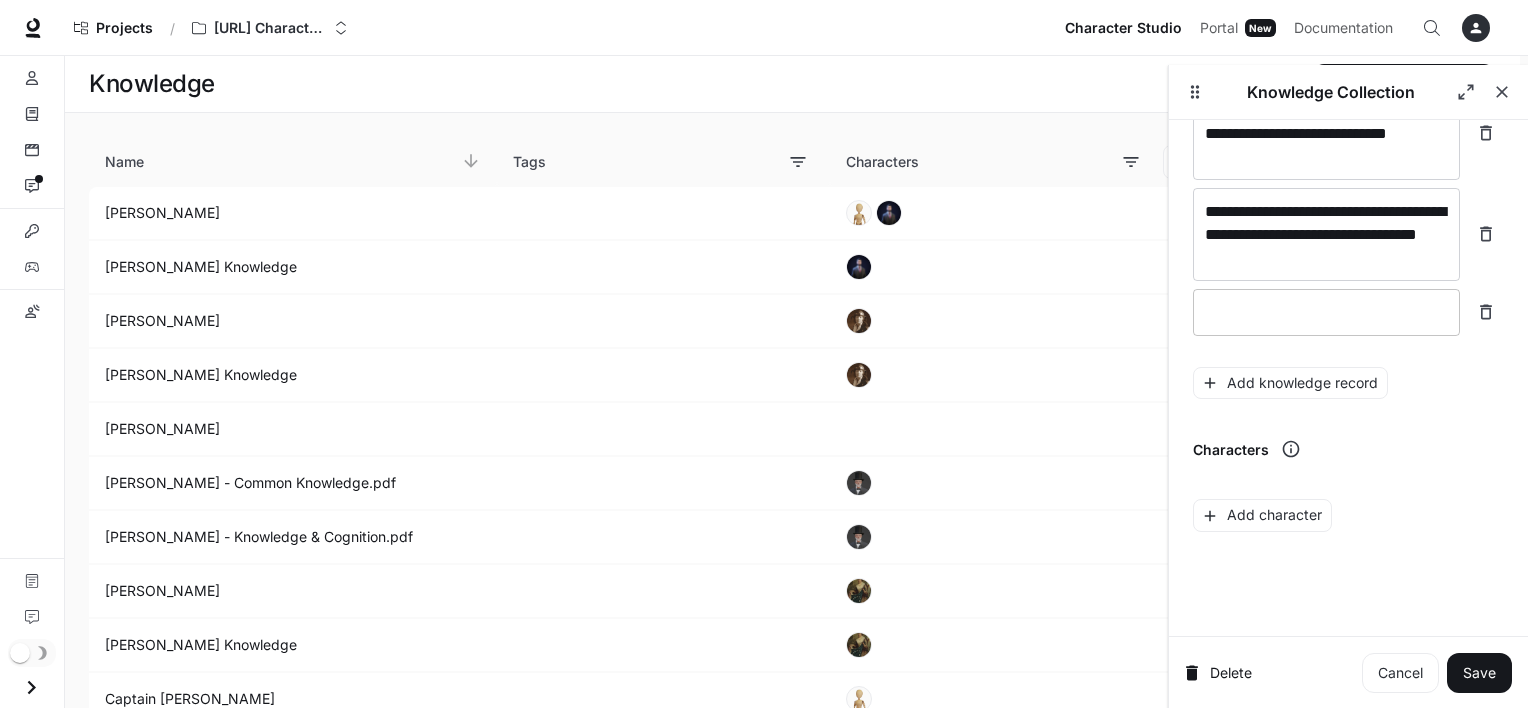 click at bounding box center [1326, 312] 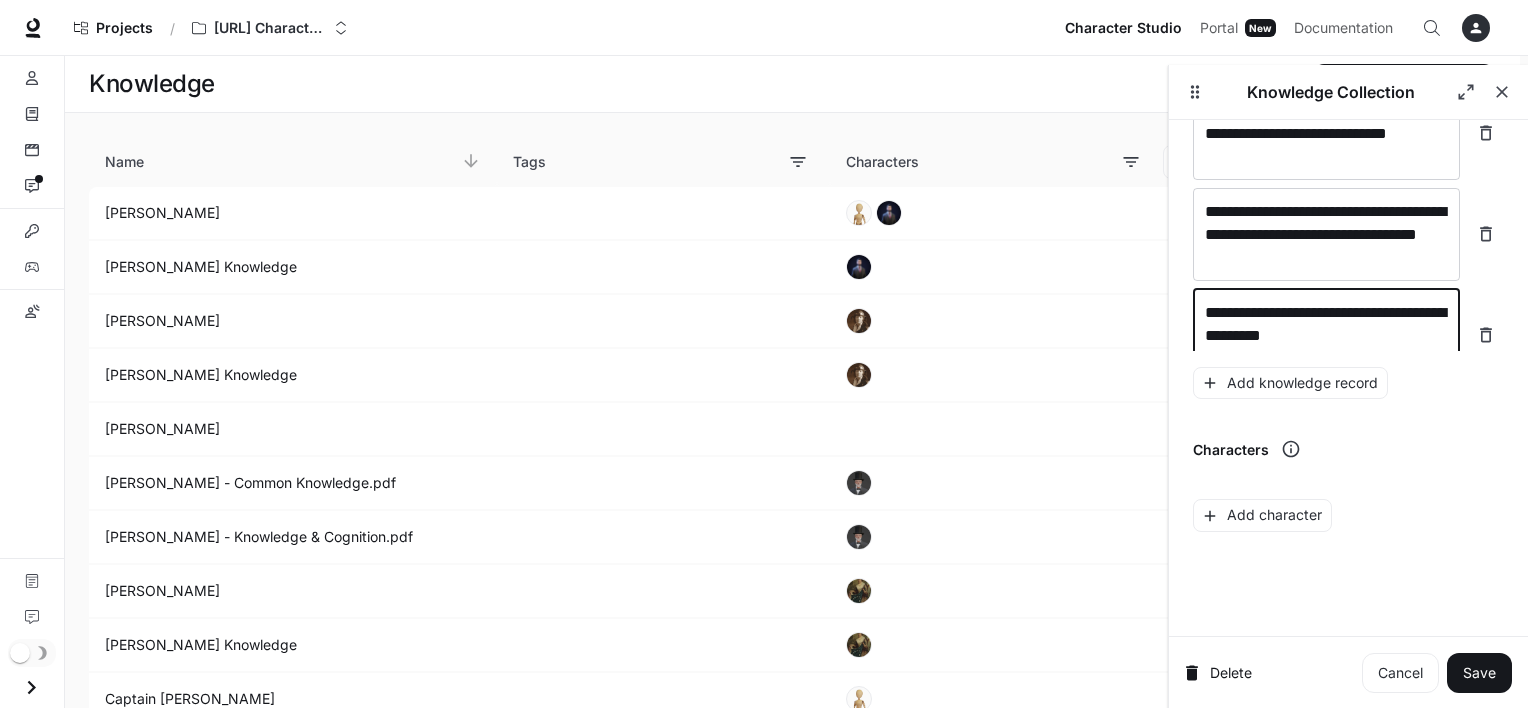 scroll, scrollTop: 9504, scrollLeft: 0, axis: vertical 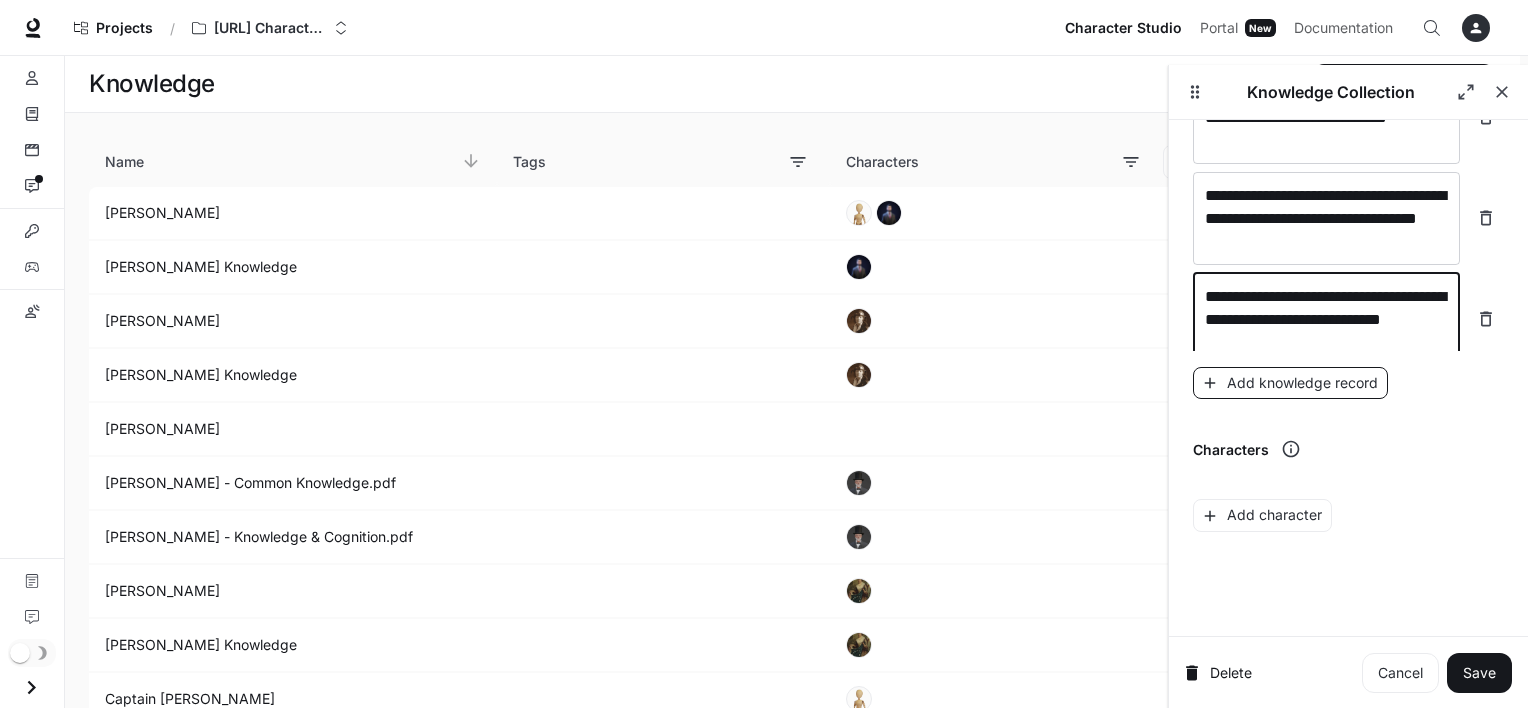 type on "**********" 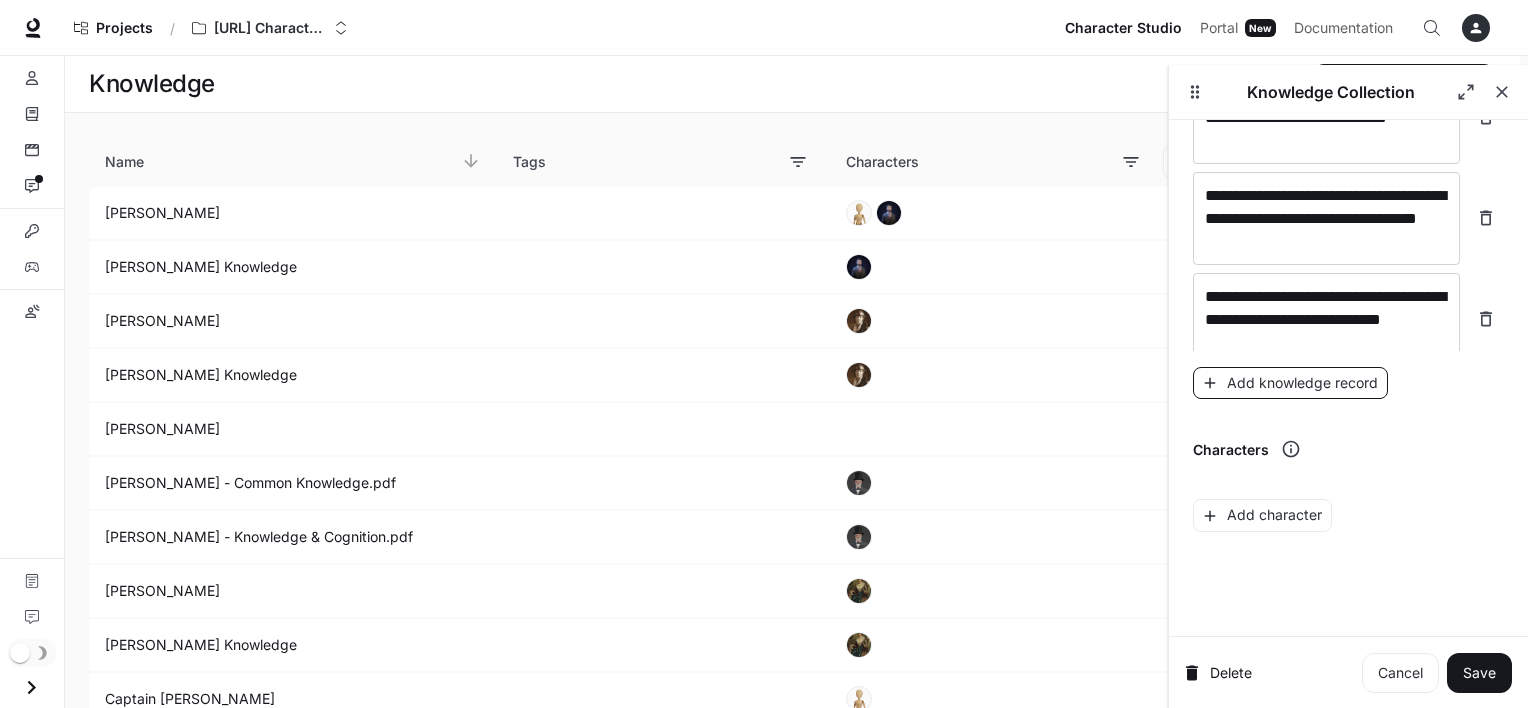 scroll, scrollTop: 9582, scrollLeft: 0, axis: vertical 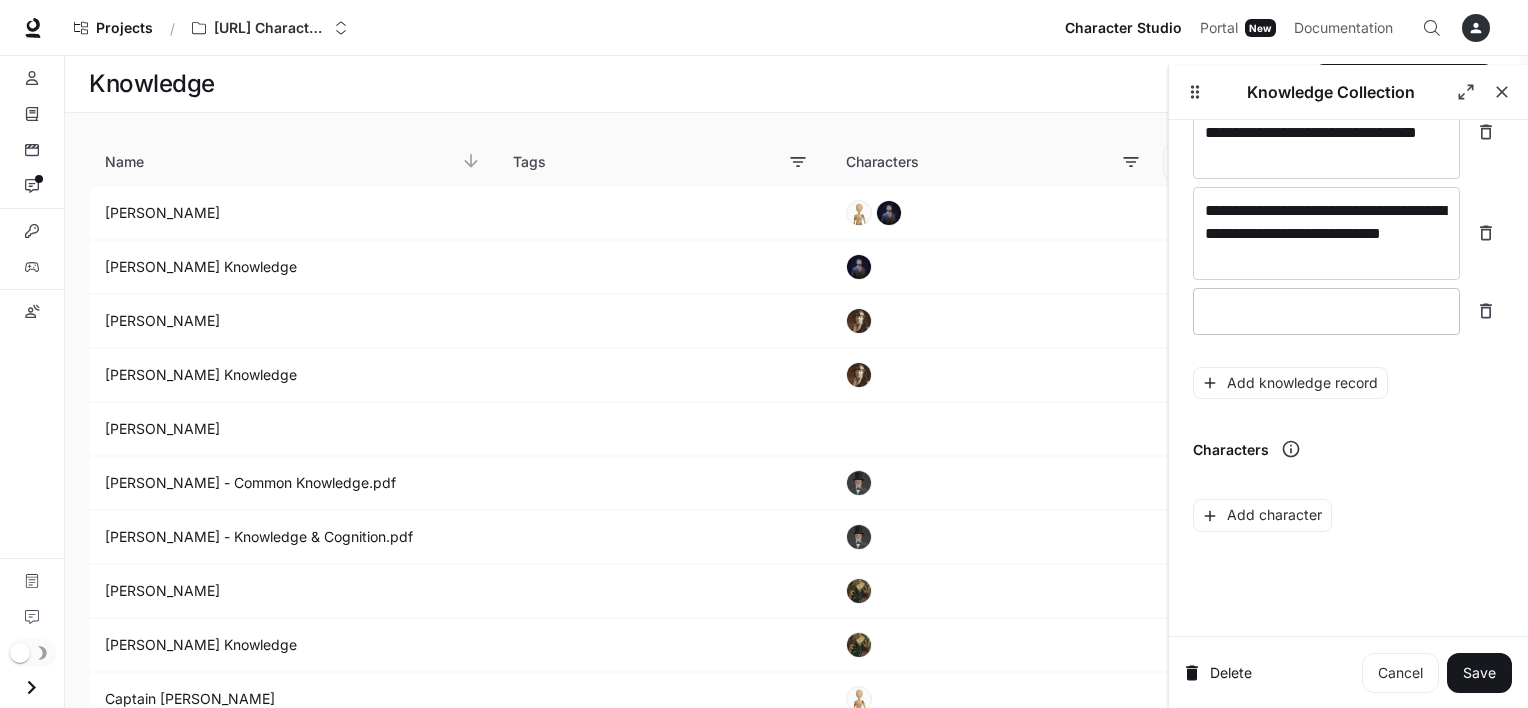 click at bounding box center [1326, 311] 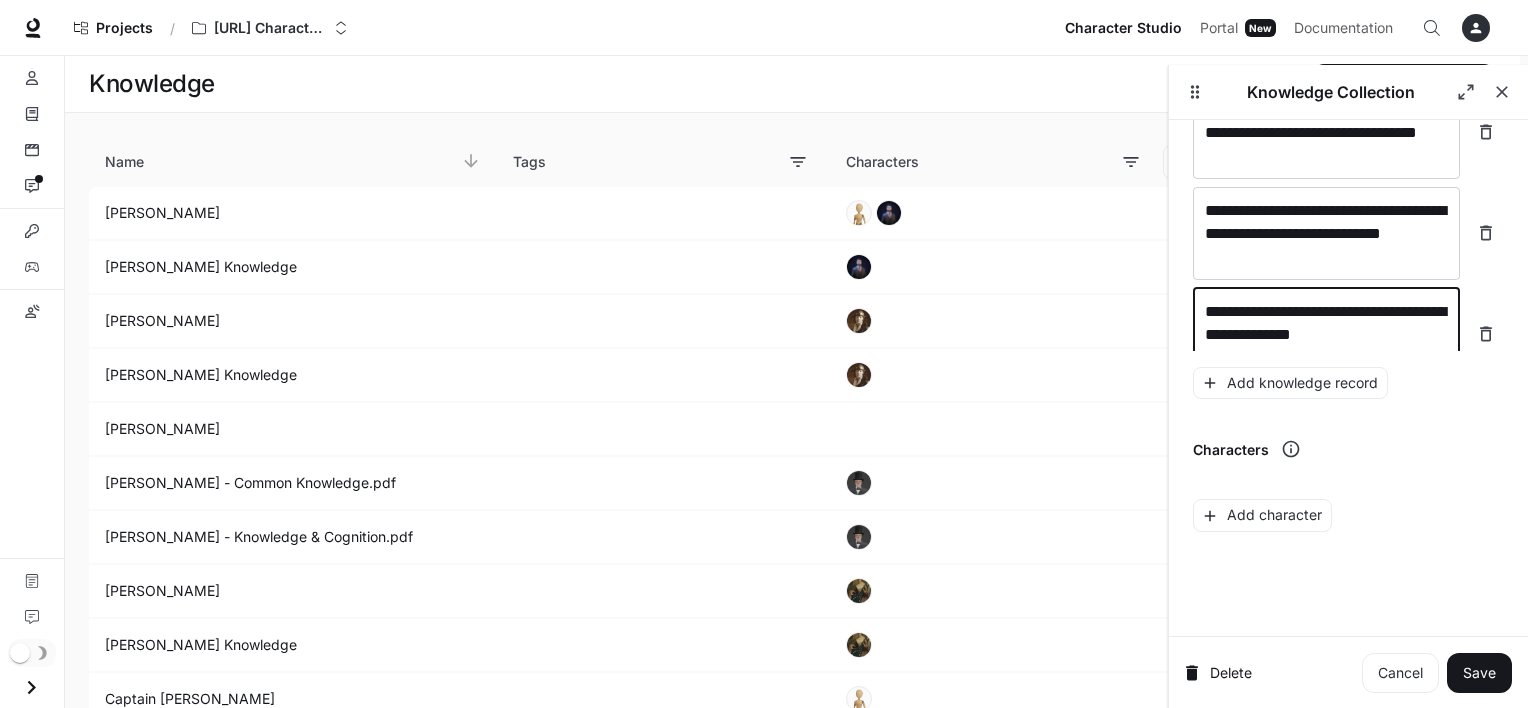 scroll, scrollTop: 9597, scrollLeft: 0, axis: vertical 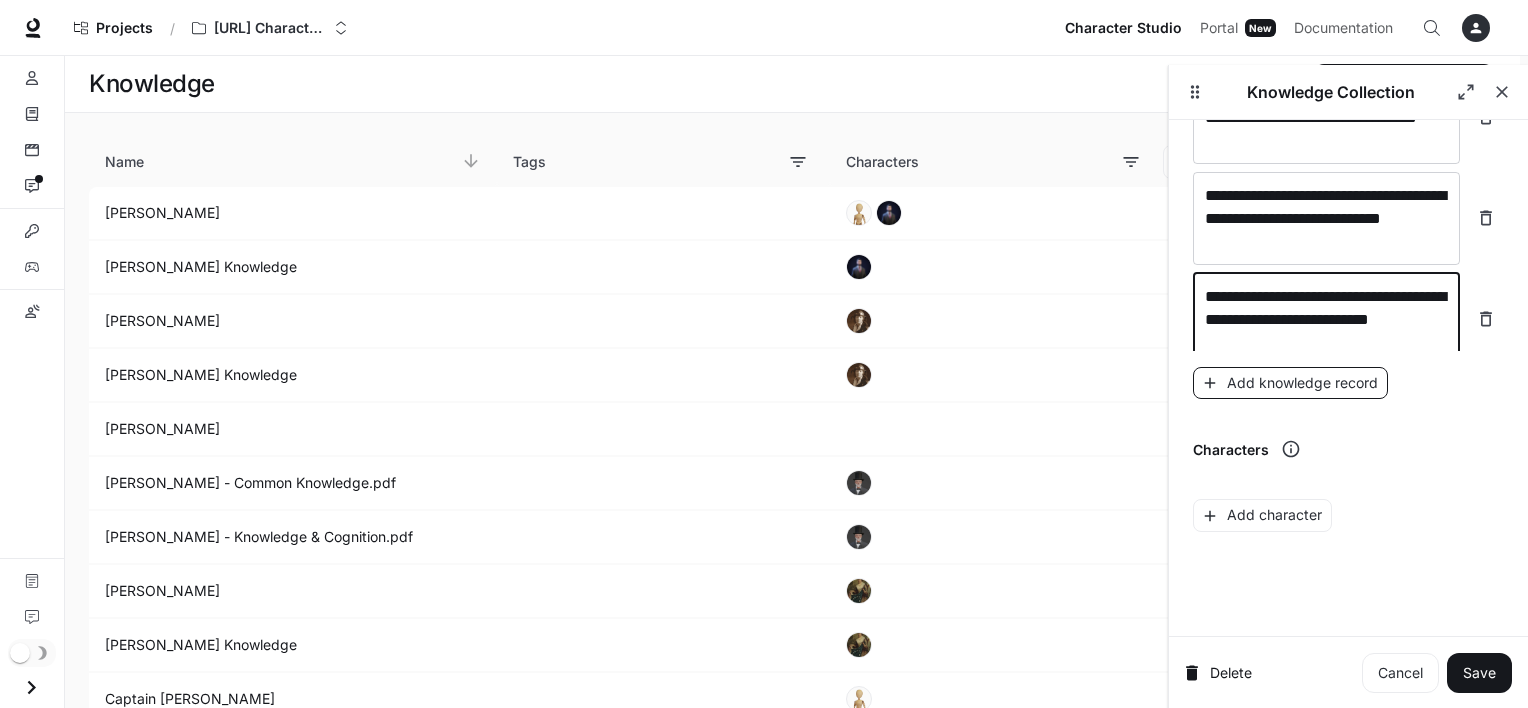 type on "**********" 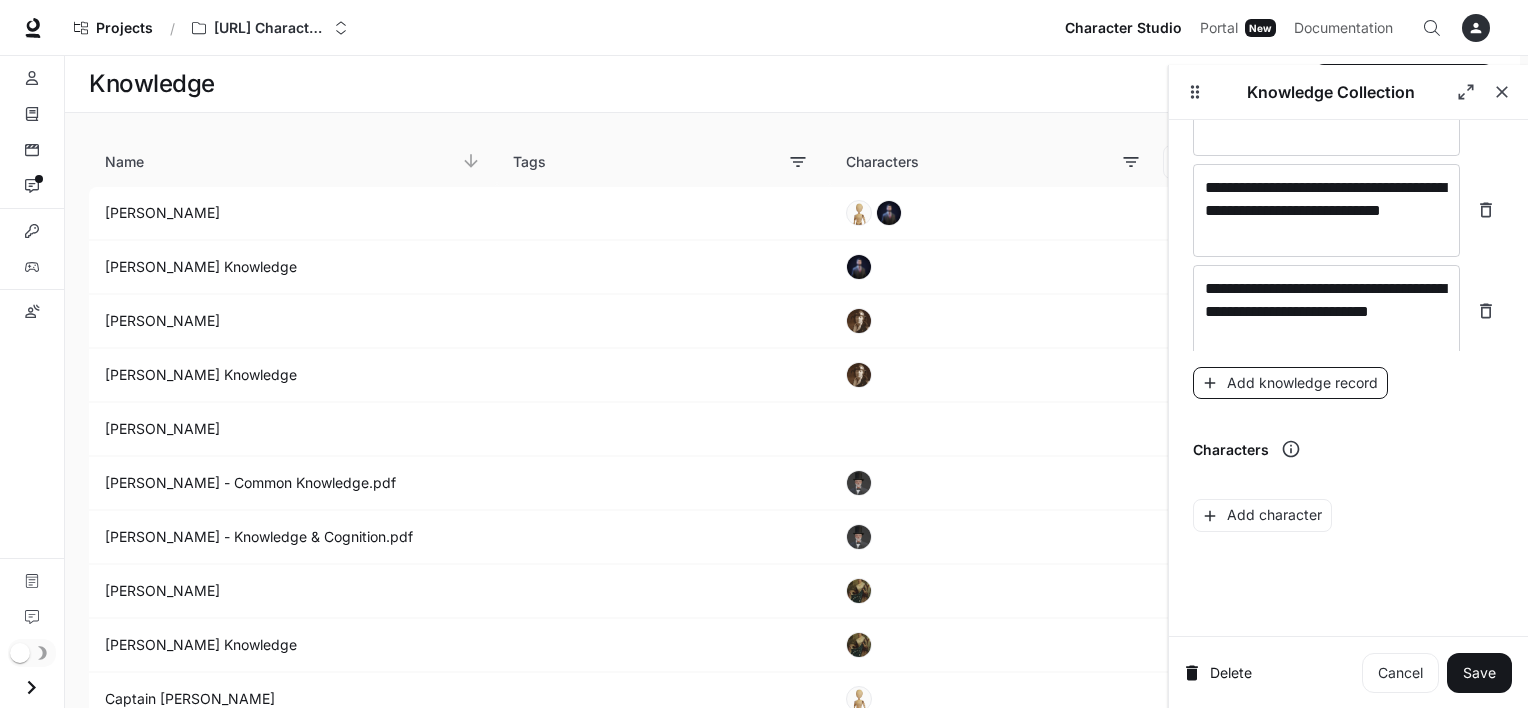 scroll, scrollTop: 9675, scrollLeft: 0, axis: vertical 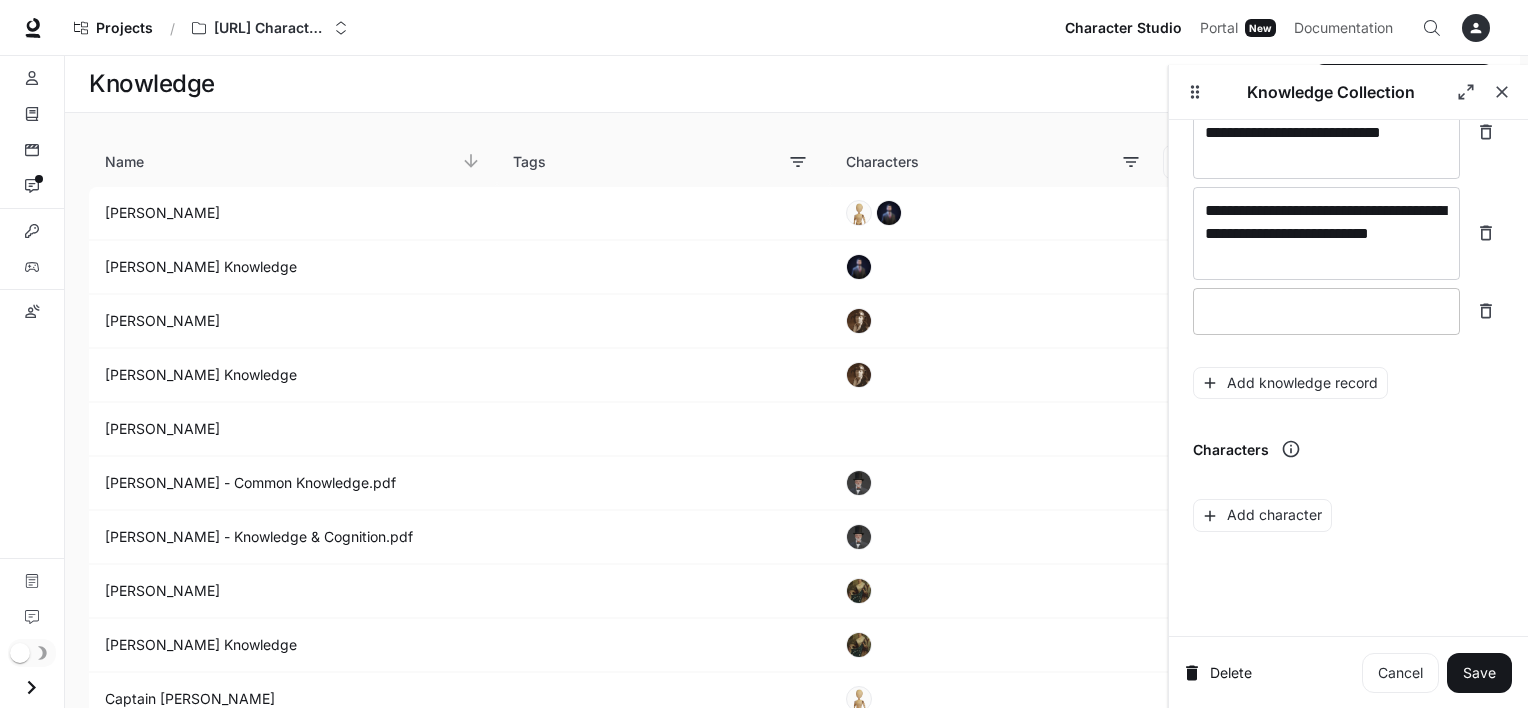 click at bounding box center (1326, 311) 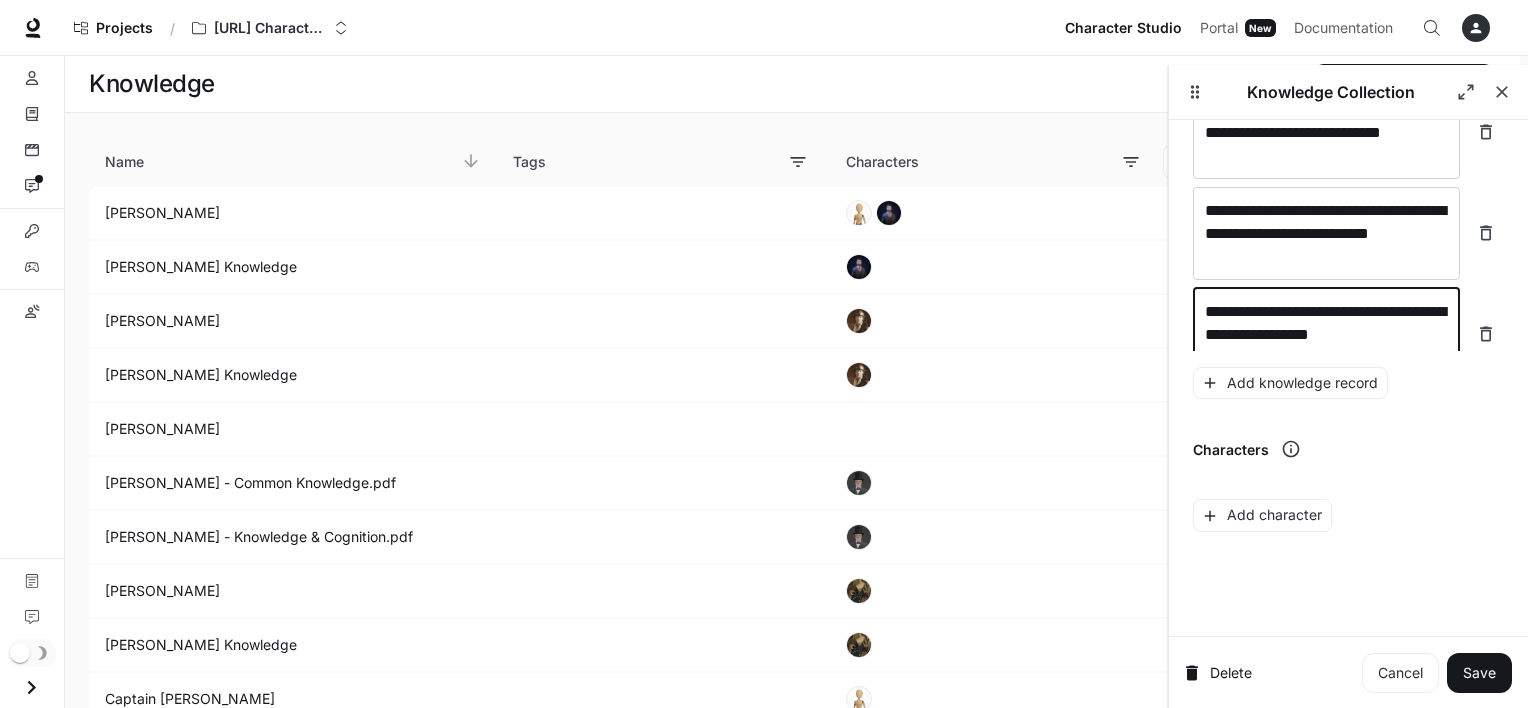 scroll, scrollTop: 9691, scrollLeft: 0, axis: vertical 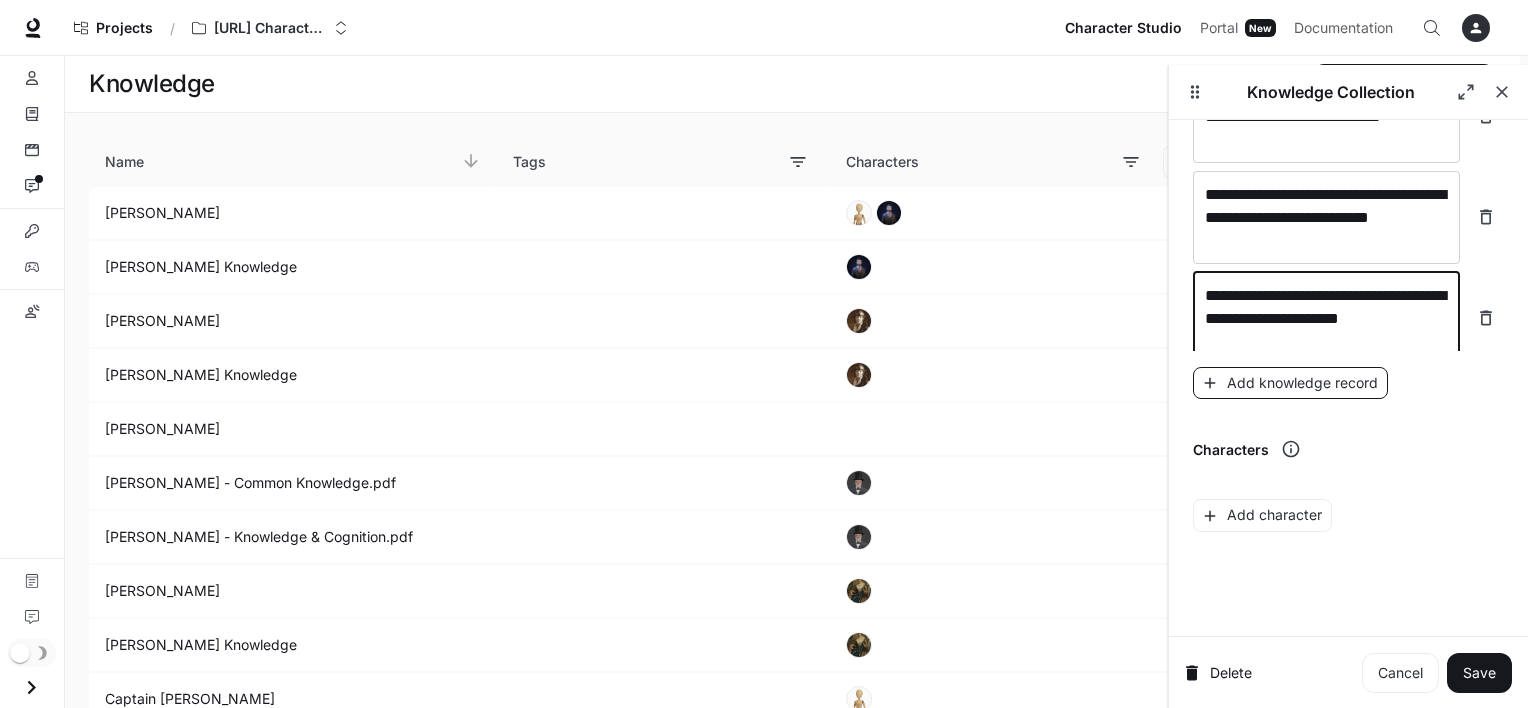 type on "**********" 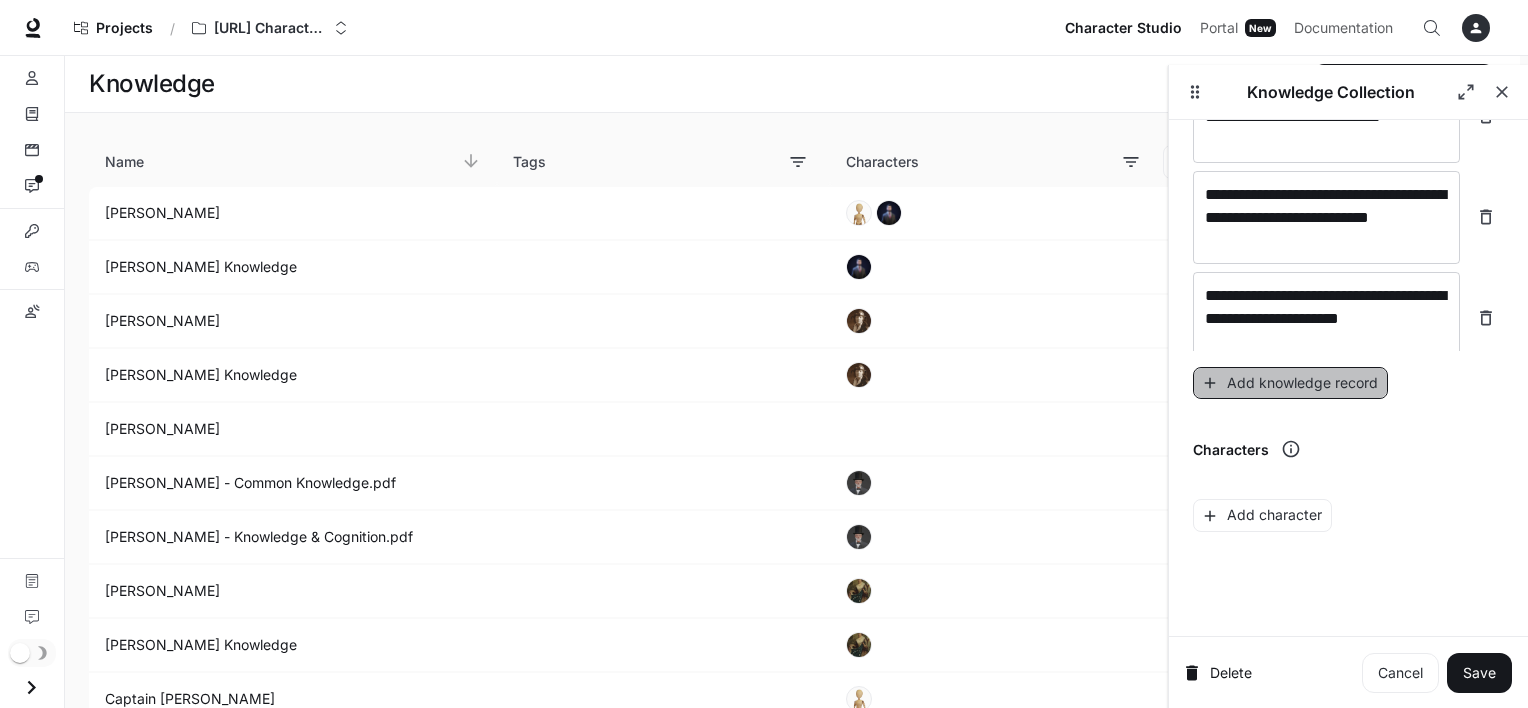 click on "Add knowledge record" at bounding box center (1290, 383) 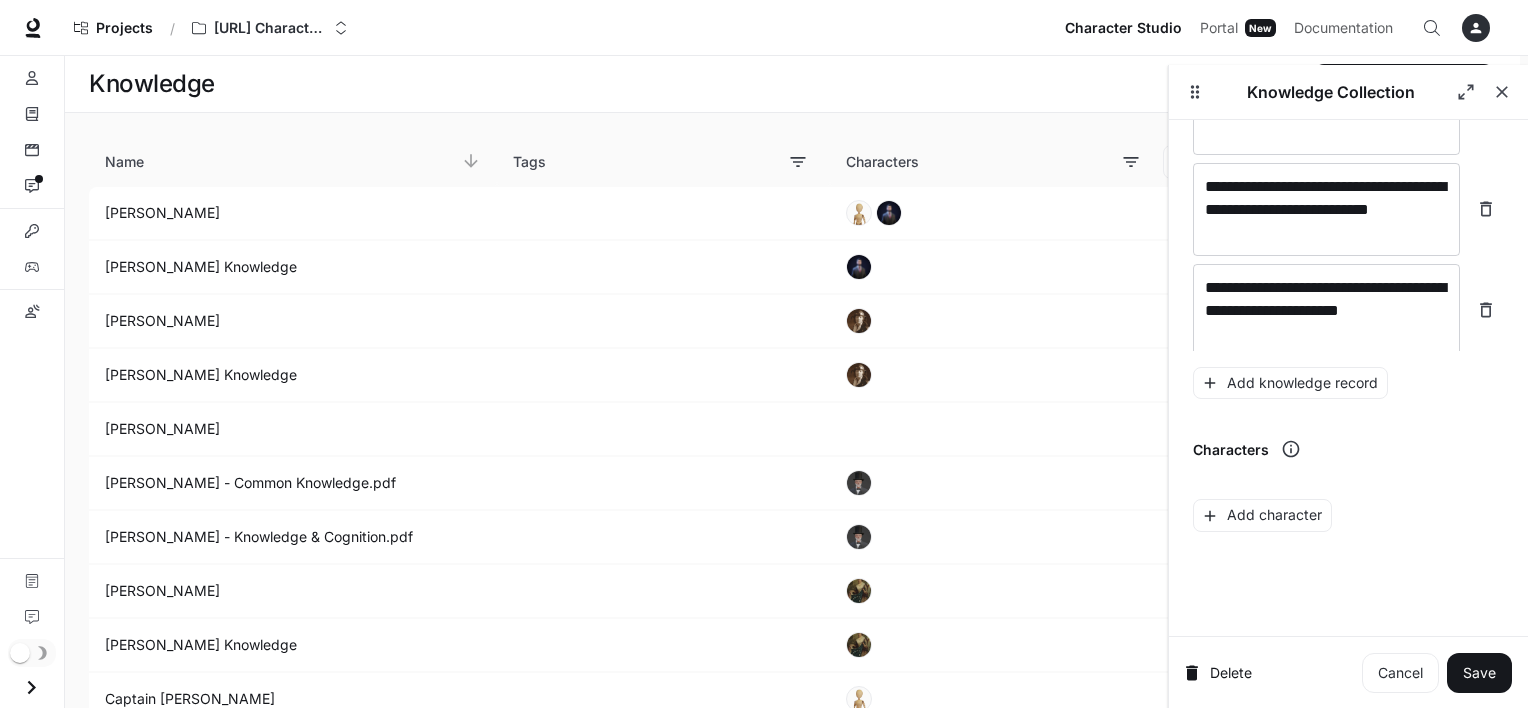 scroll, scrollTop: 9768, scrollLeft: 0, axis: vertical 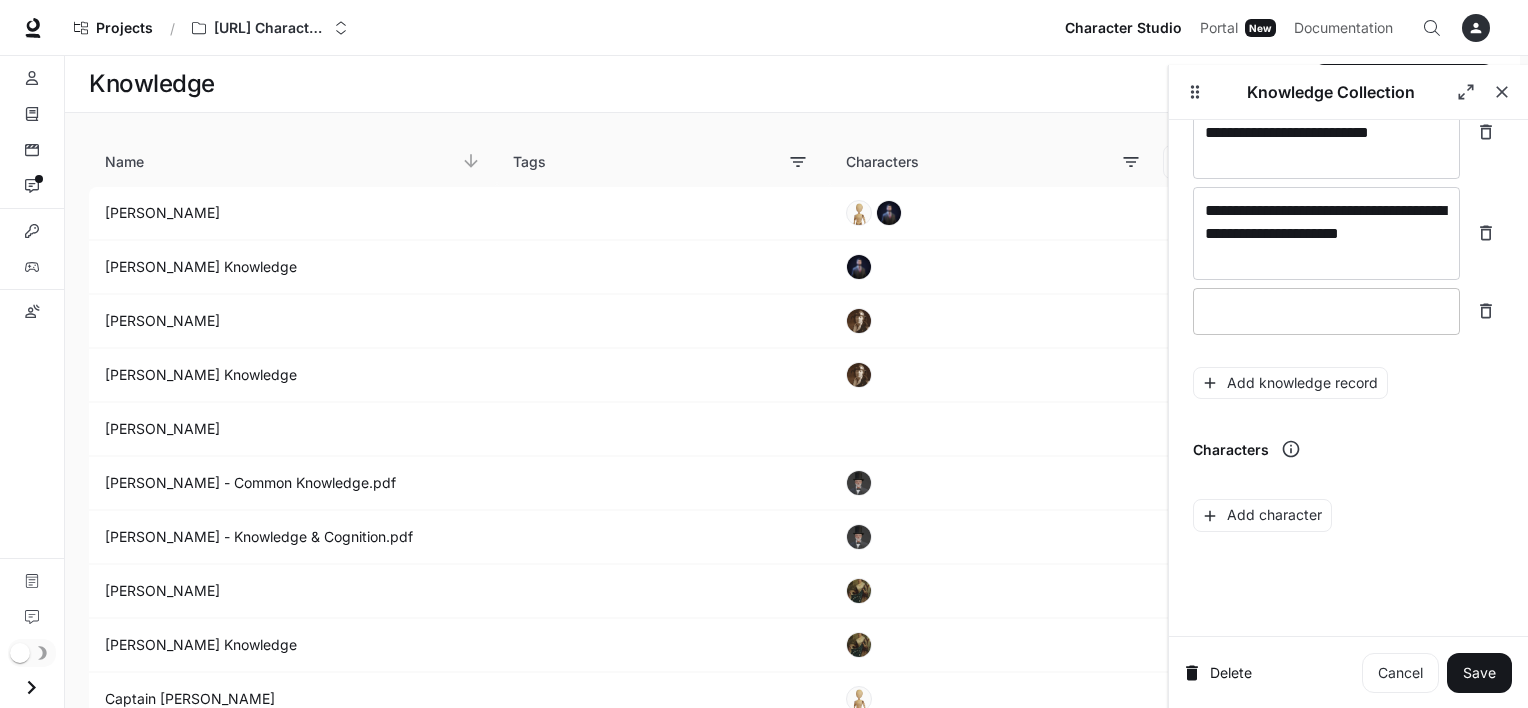 click on "* ​" at bounding box center (1326, 311) 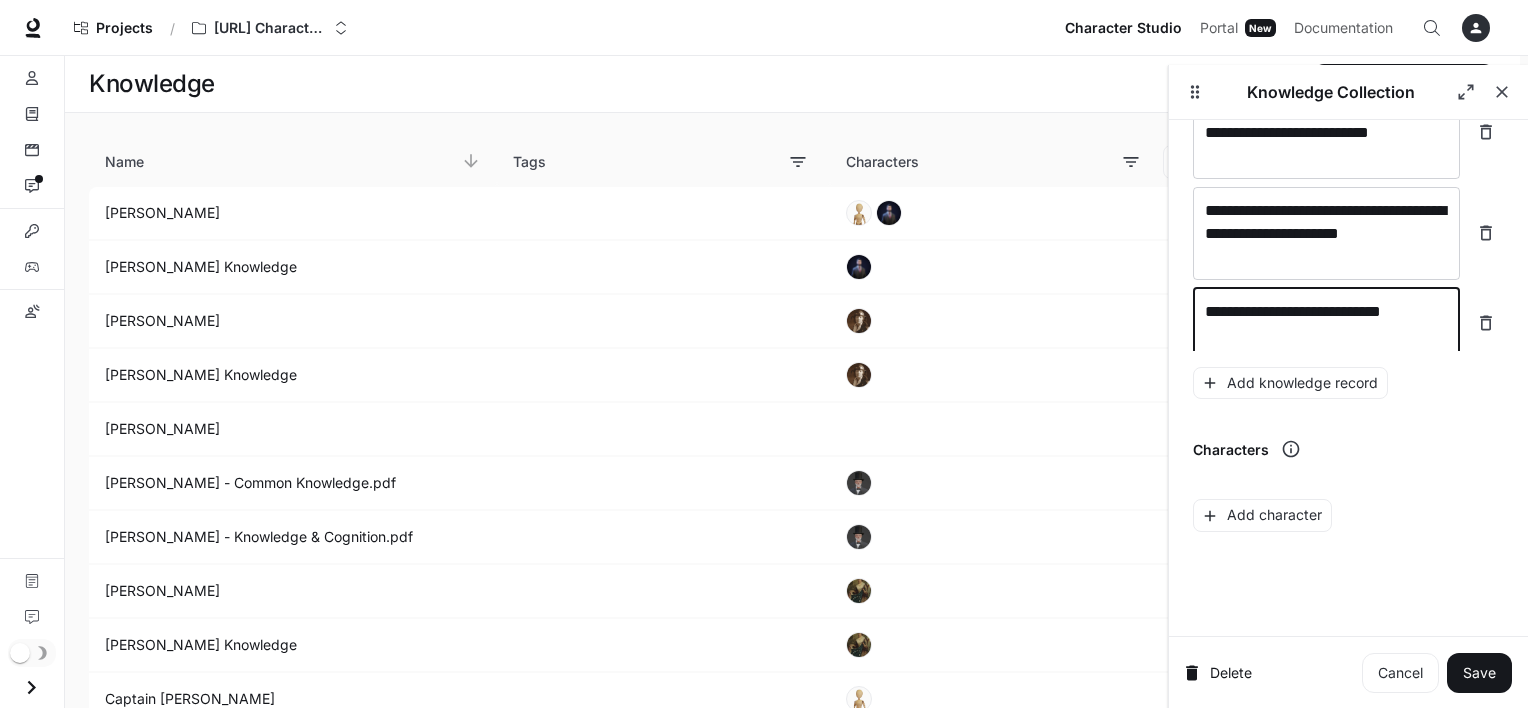 type on "**********" 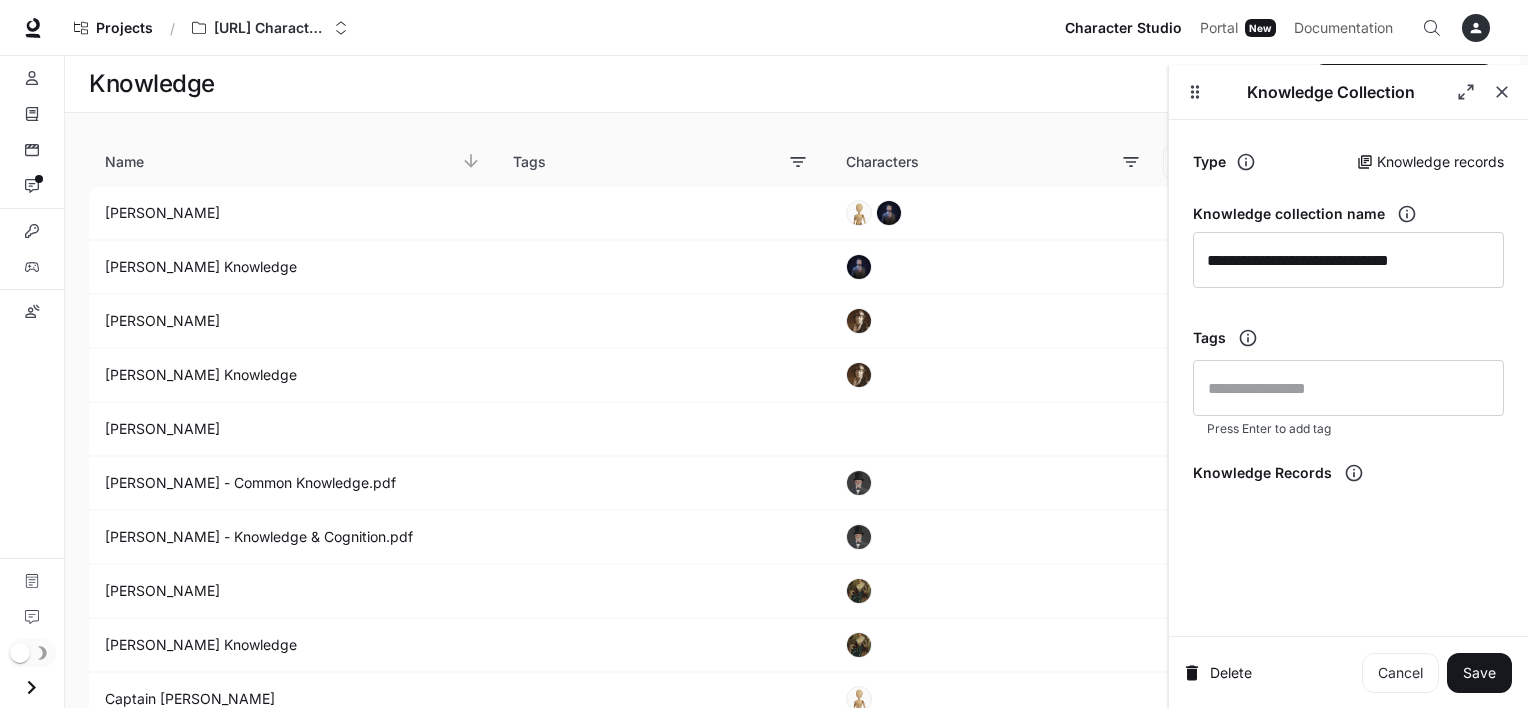 scroll, scrollTop: 0, scrollLeft: 0, axis: both 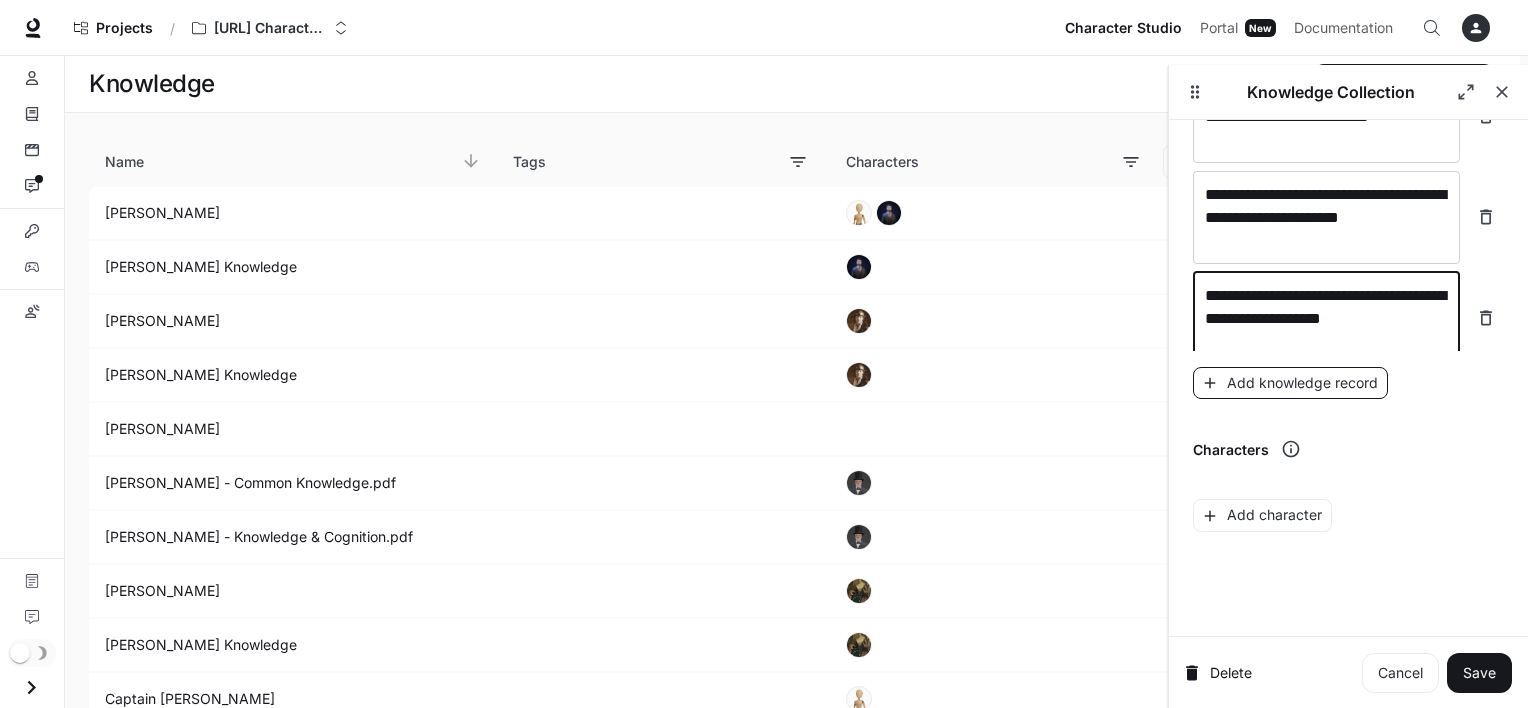 type on "**********" 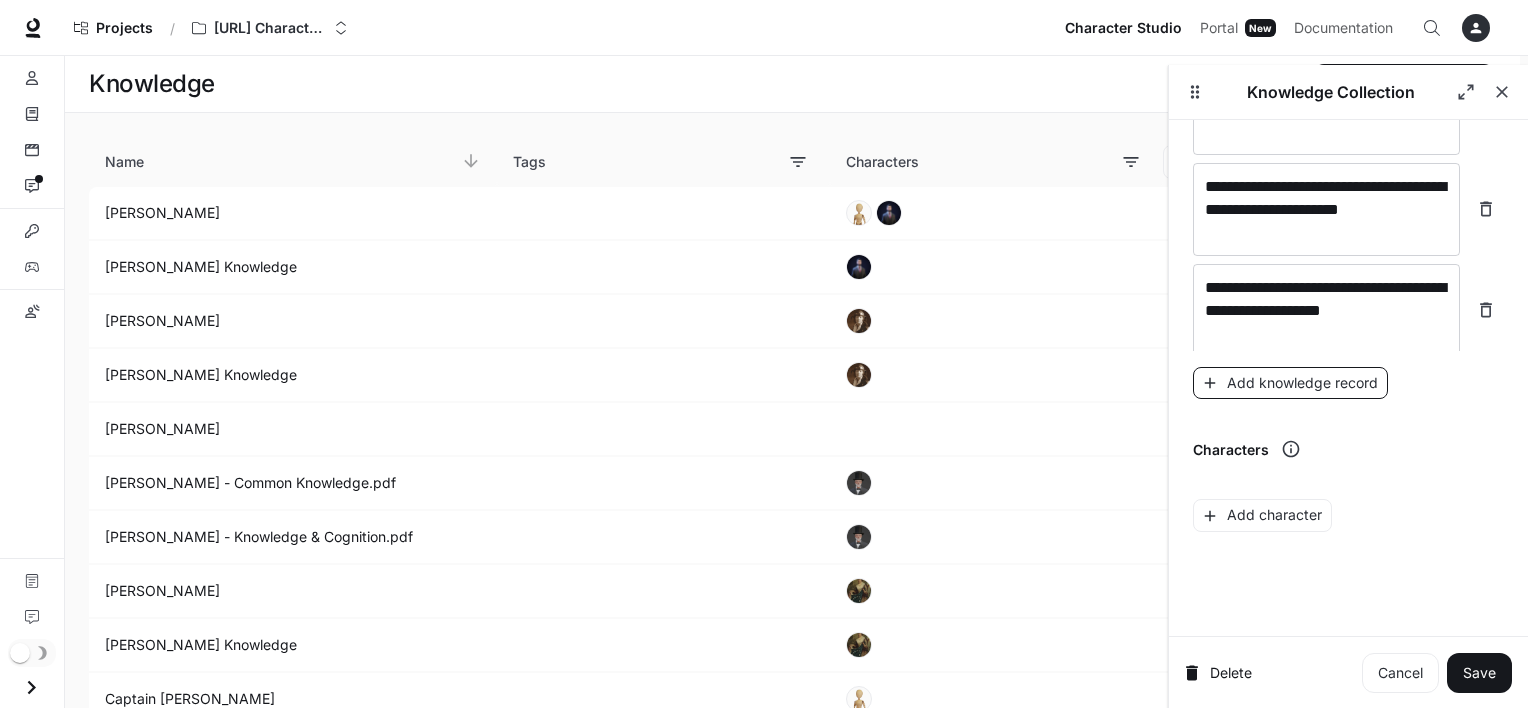 scroll, scrollTop: 9860, scrollLeft: 0, axis: vertical 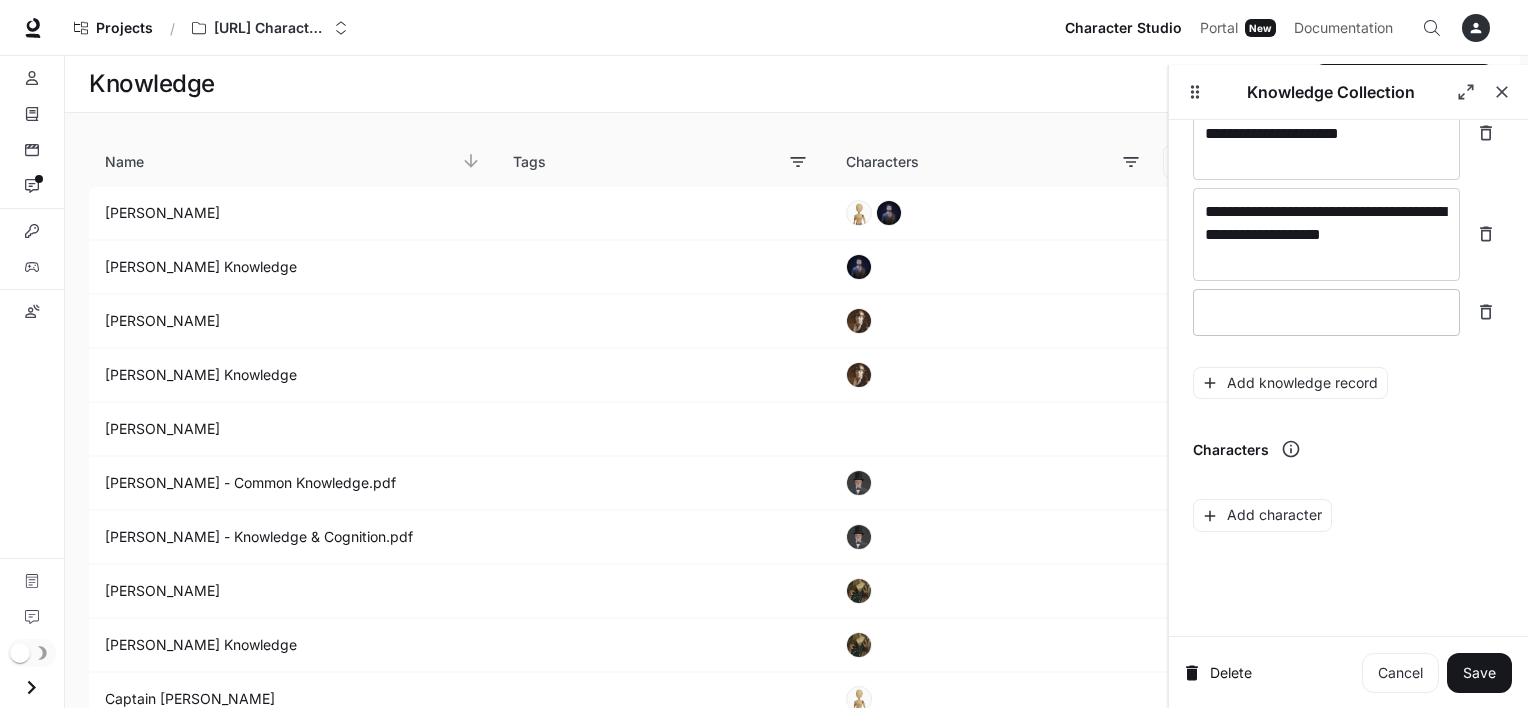 click on "* ​" at bounding box center (1326, 312) 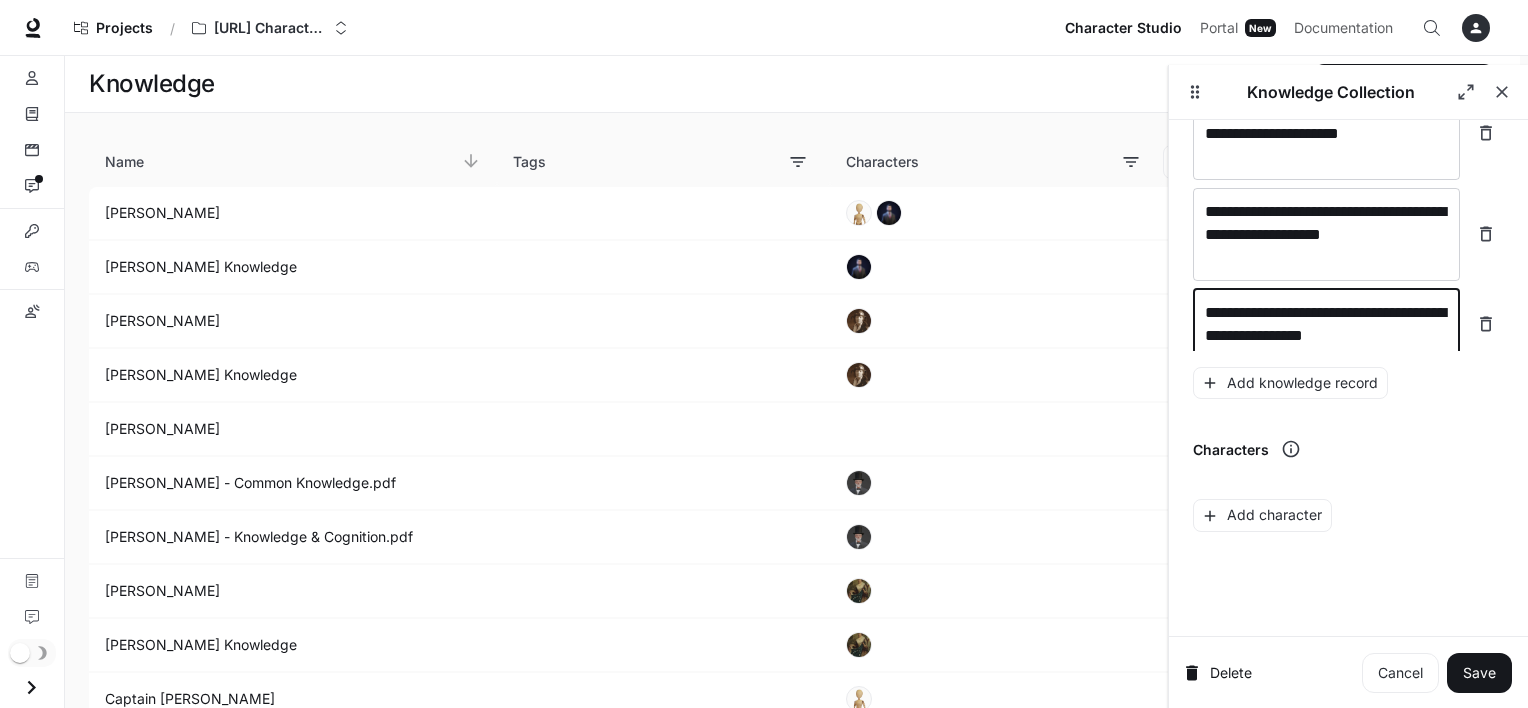 scroll, scrollTop: 9876, scrollLeft: 0, axis: vertical 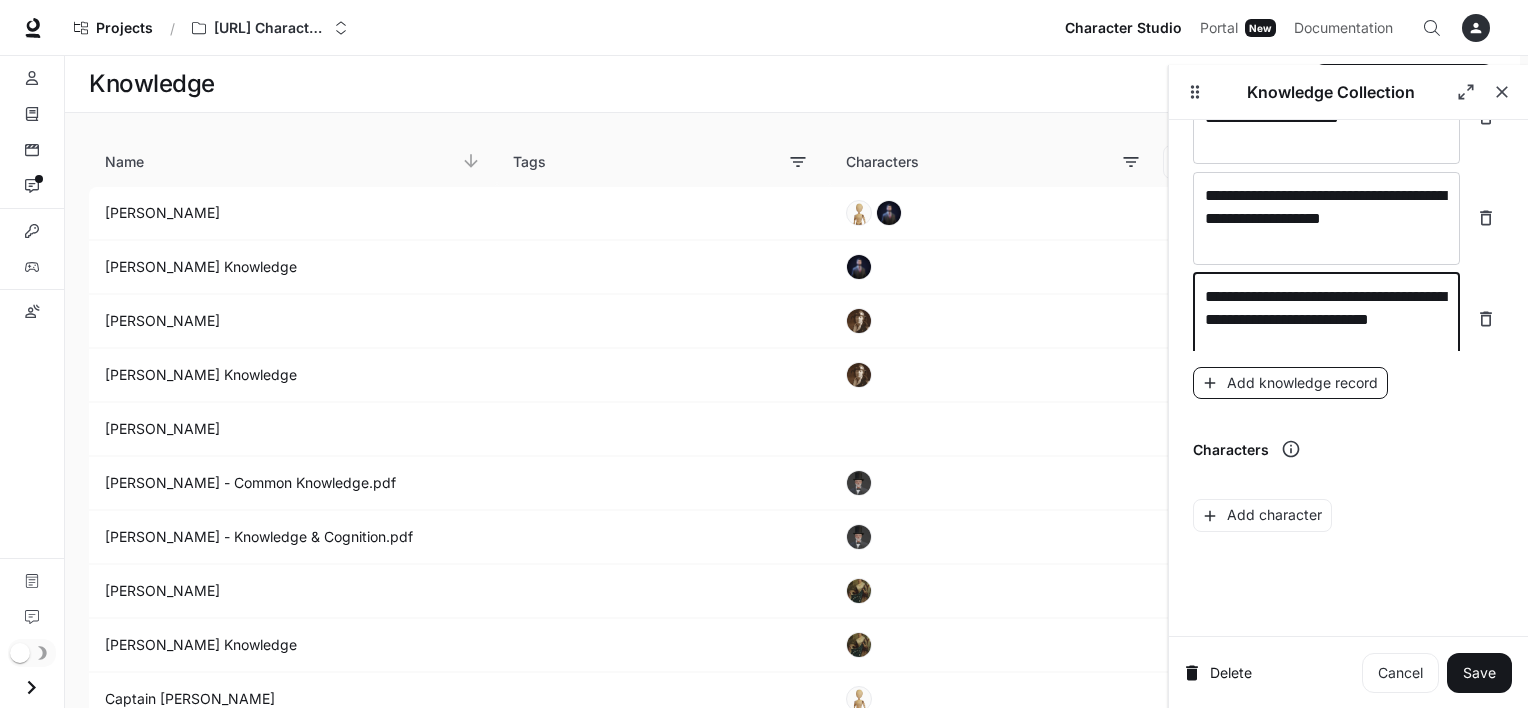 type on "**********" 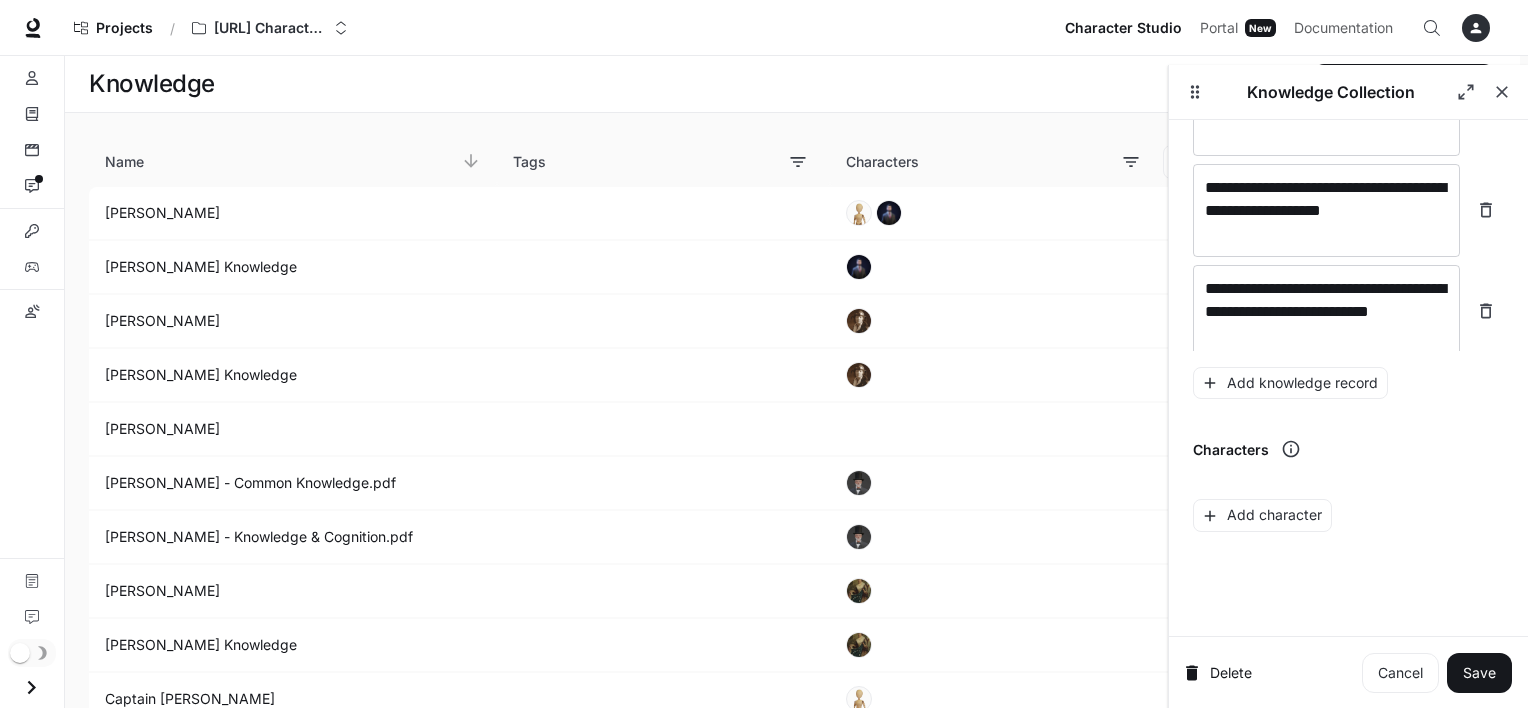 scroll, scrollTop: 9954, scrollLeft: 0, axis: vertical 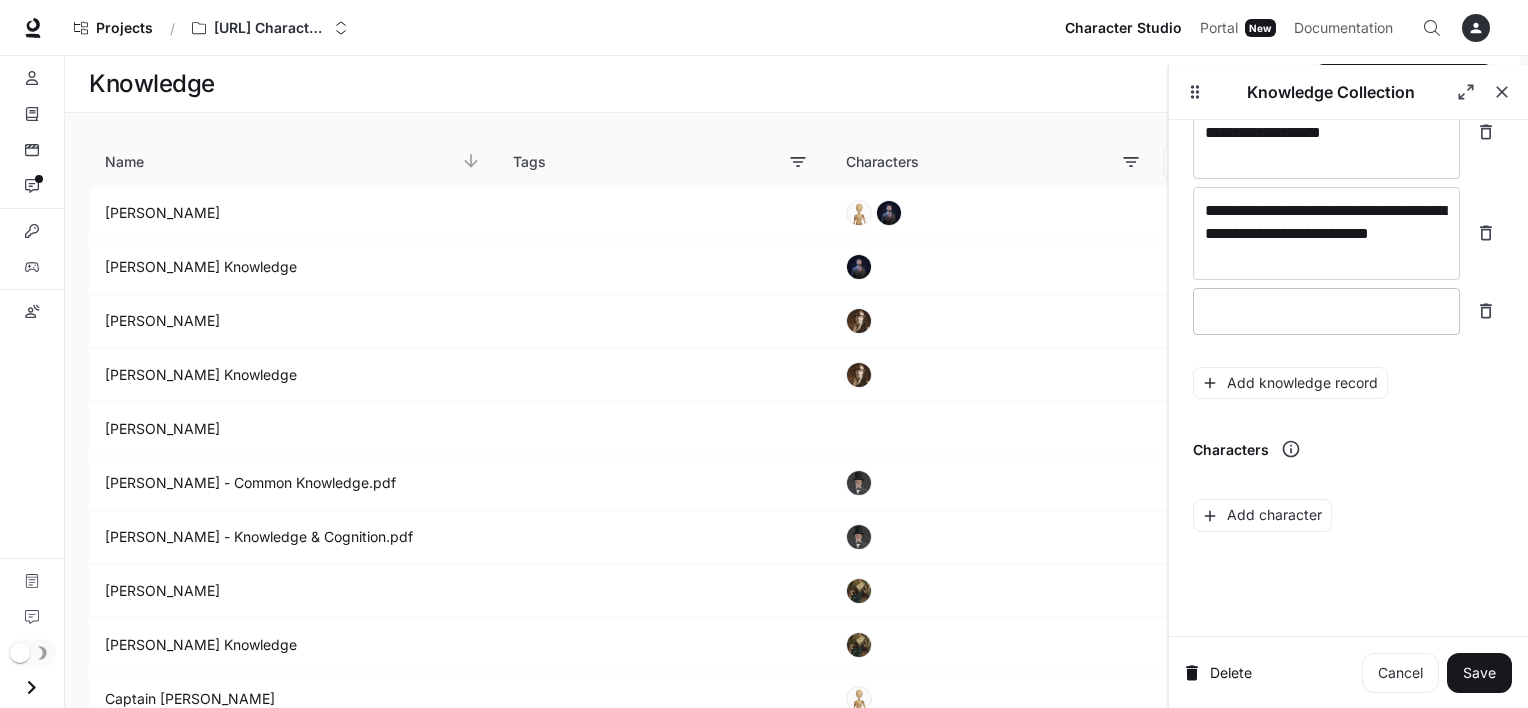 click at bounding box center (1326, 311) 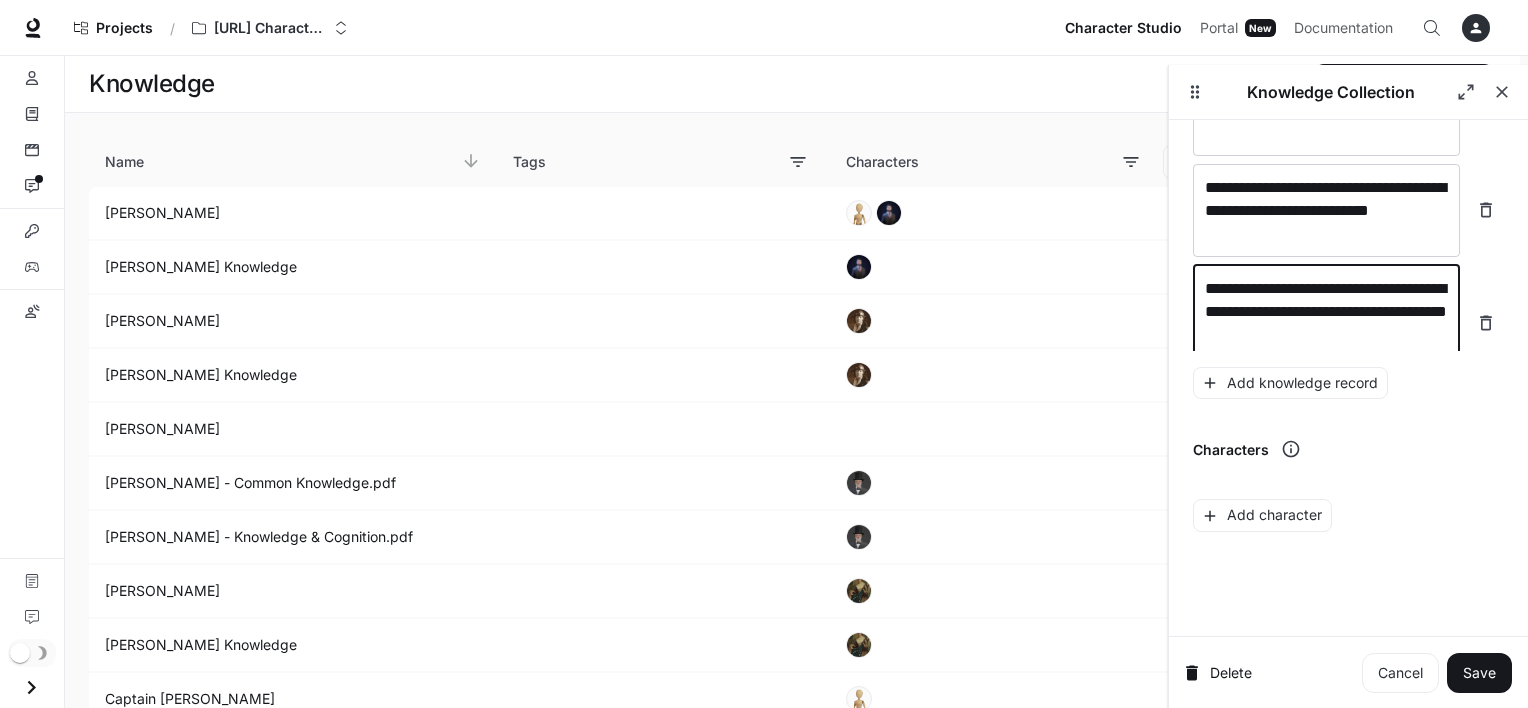 scroll, scrollTop: 9992, scrollLeft: 0, axis: vertical 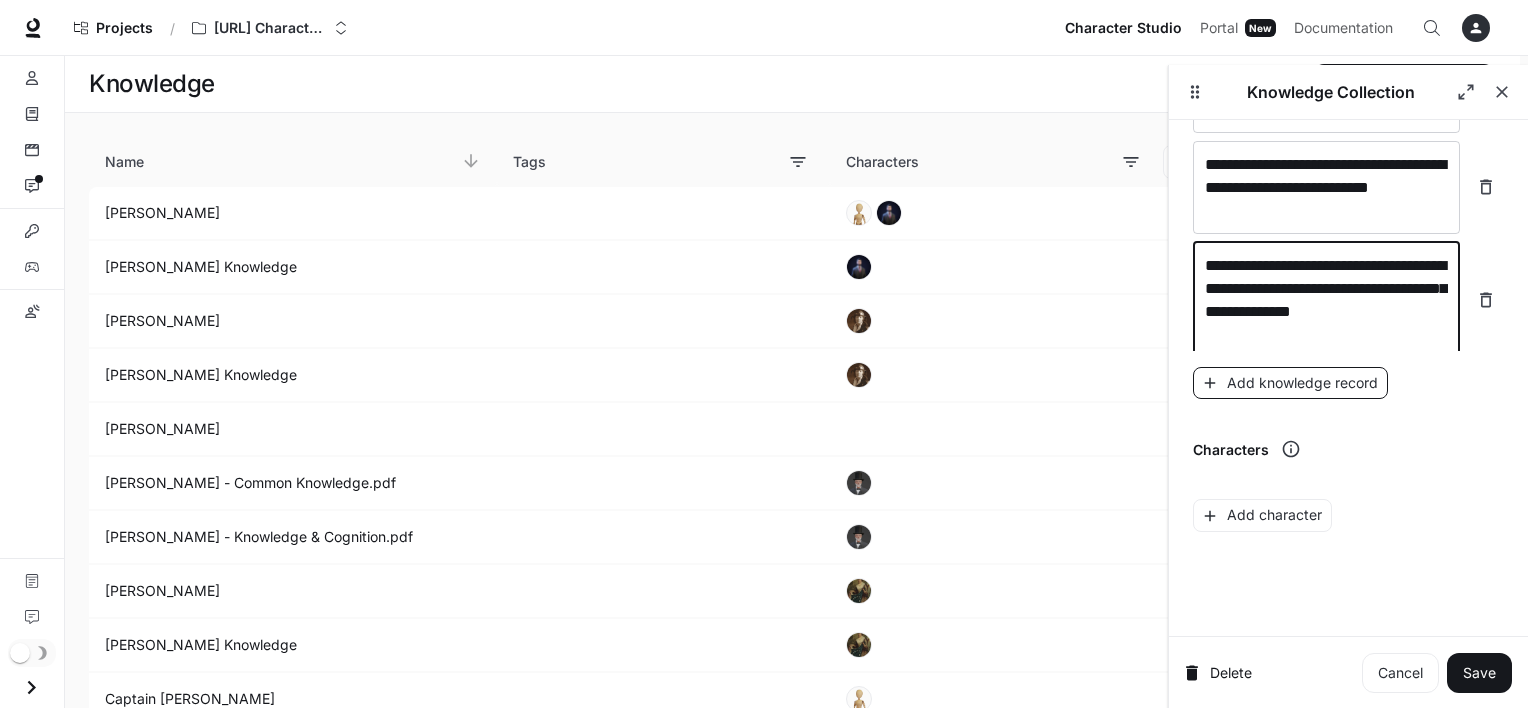 type on "**********" 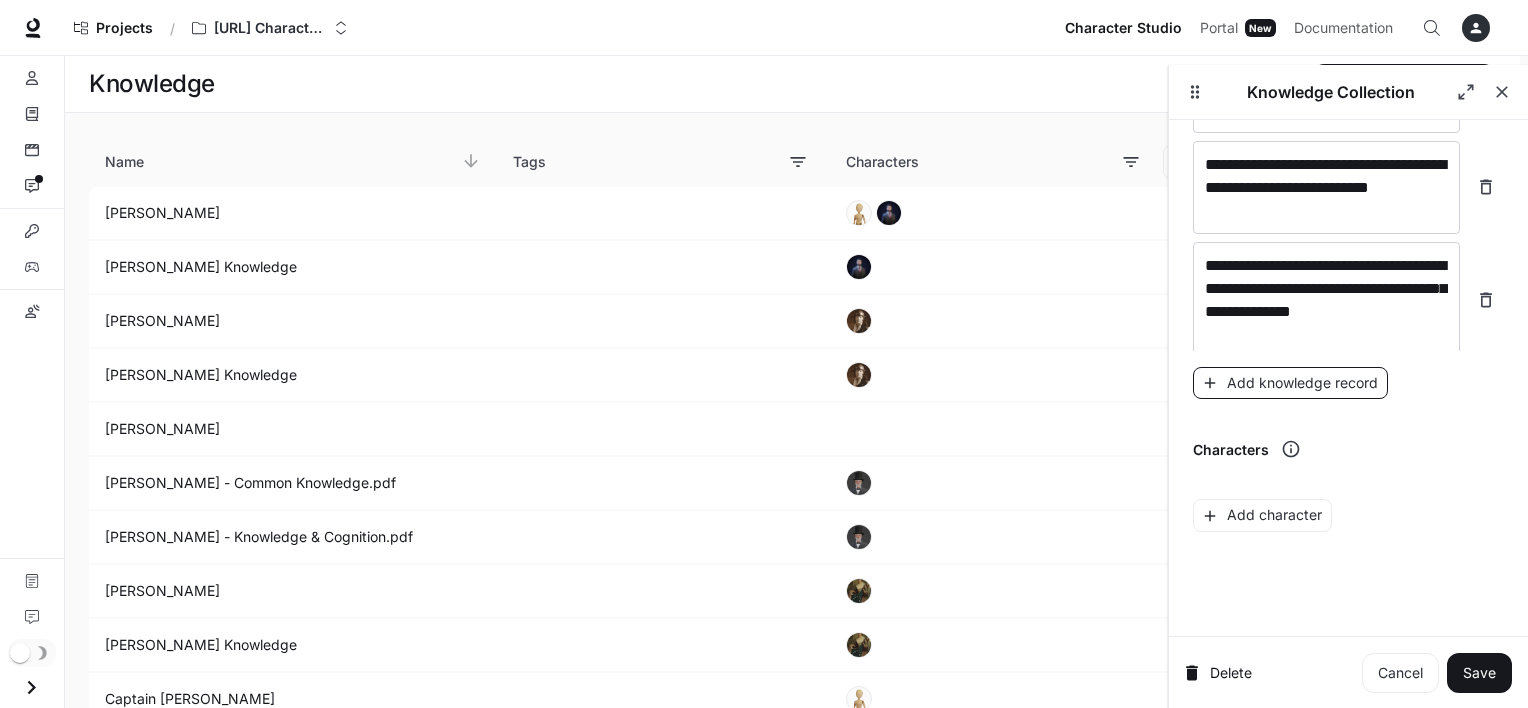 scroll, scrollTop: 10047, scrollLeft: 0, axis: vertical 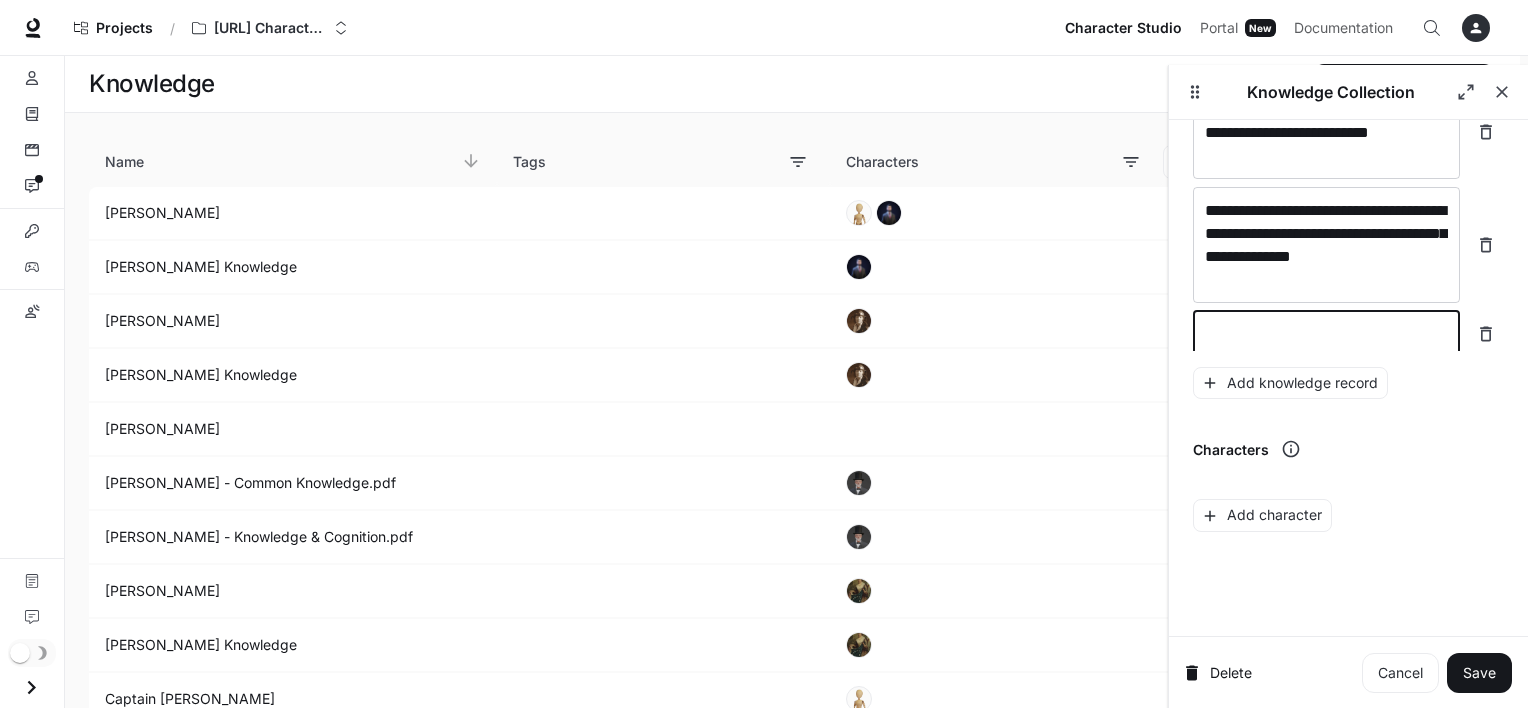 click at bounding box center [1326, 334] 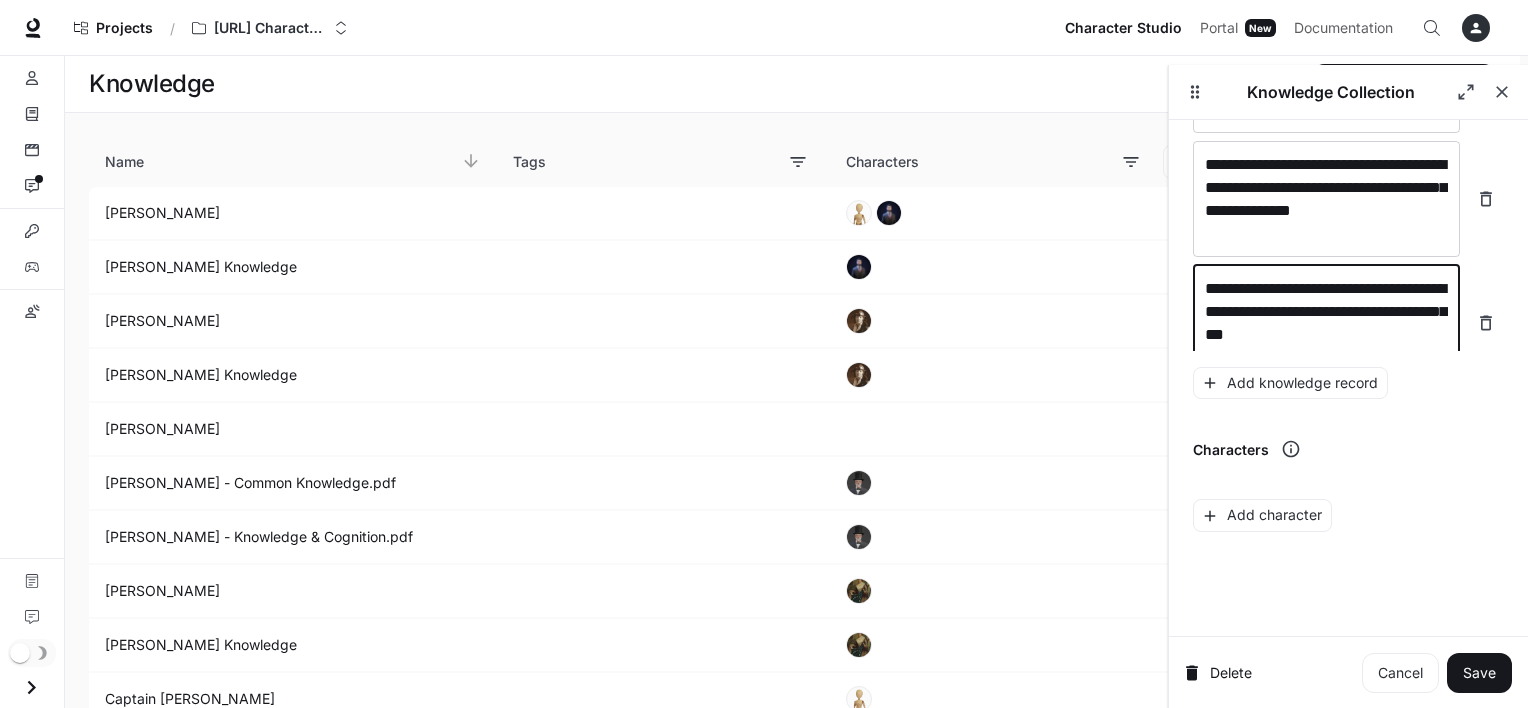 scroll, scrollTop: 10100, scrollLeft: 0, axis: vertical 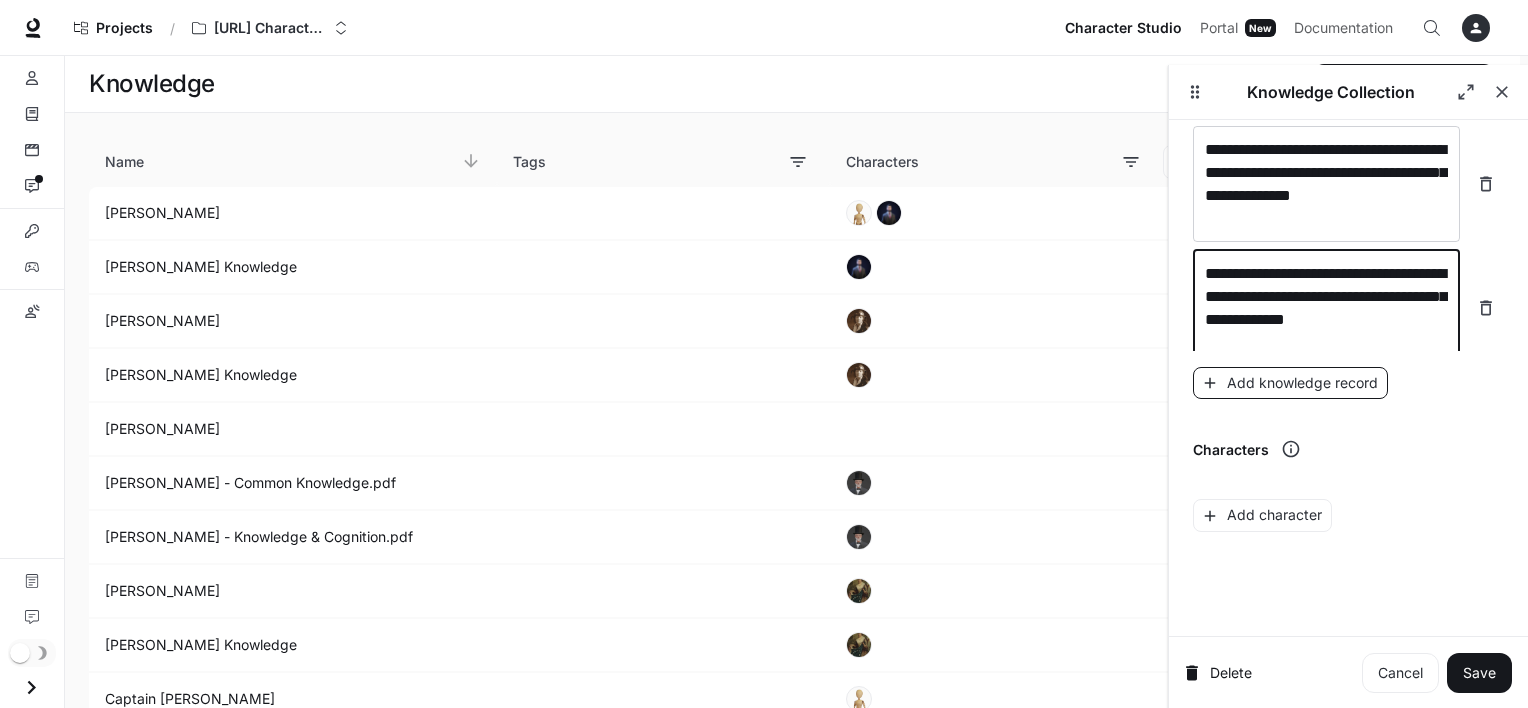 type on "**********" 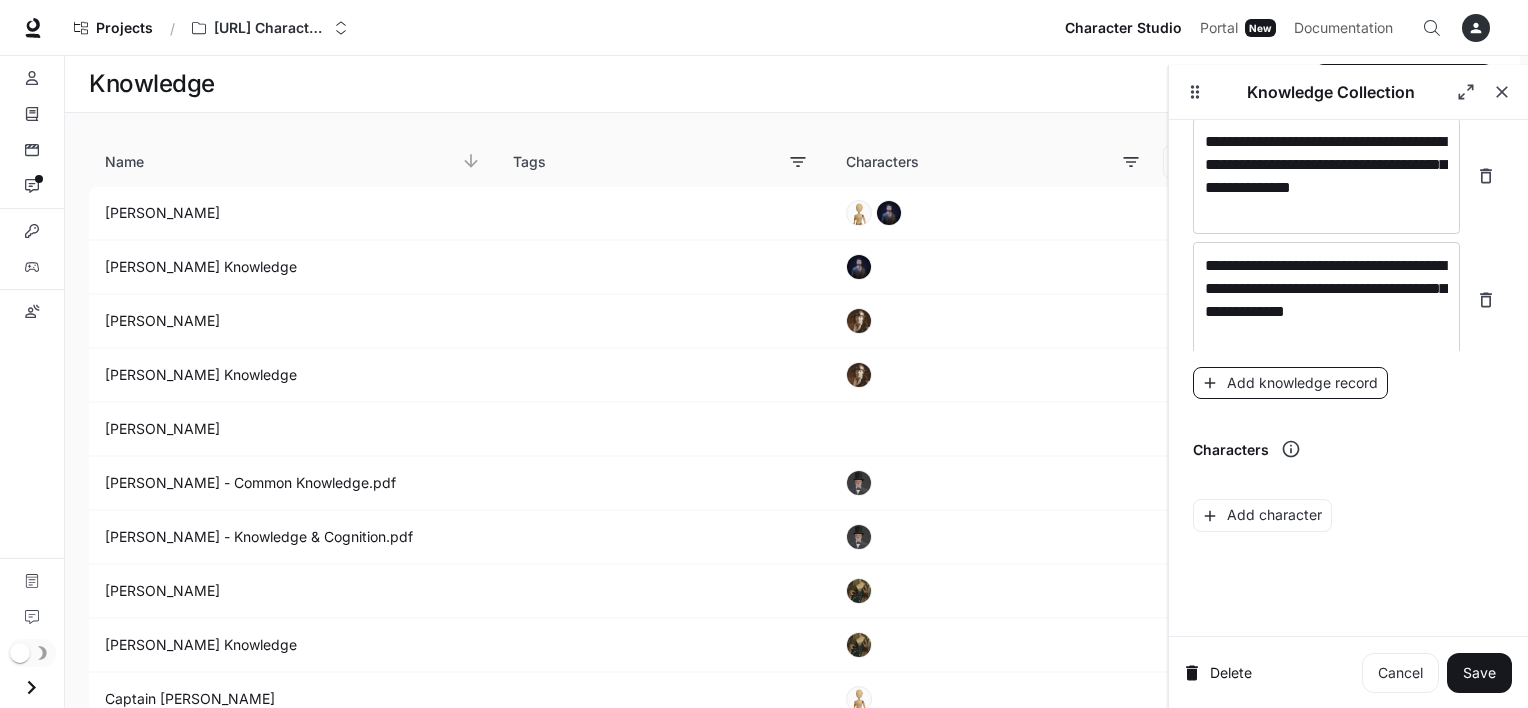 scroll, scrollTop: 10178, scrollLeft: 0, axis: vertical 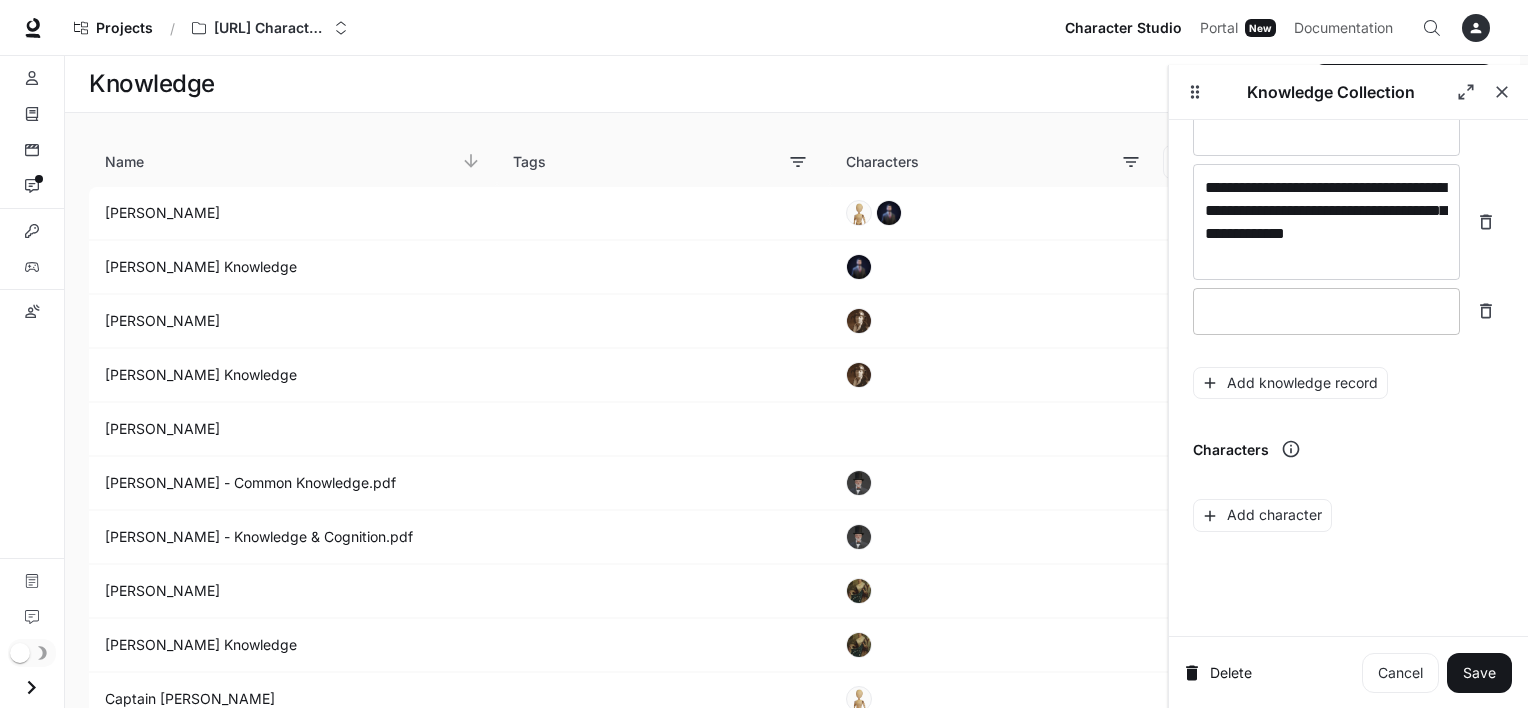 click at bounding box center (1326, 311) 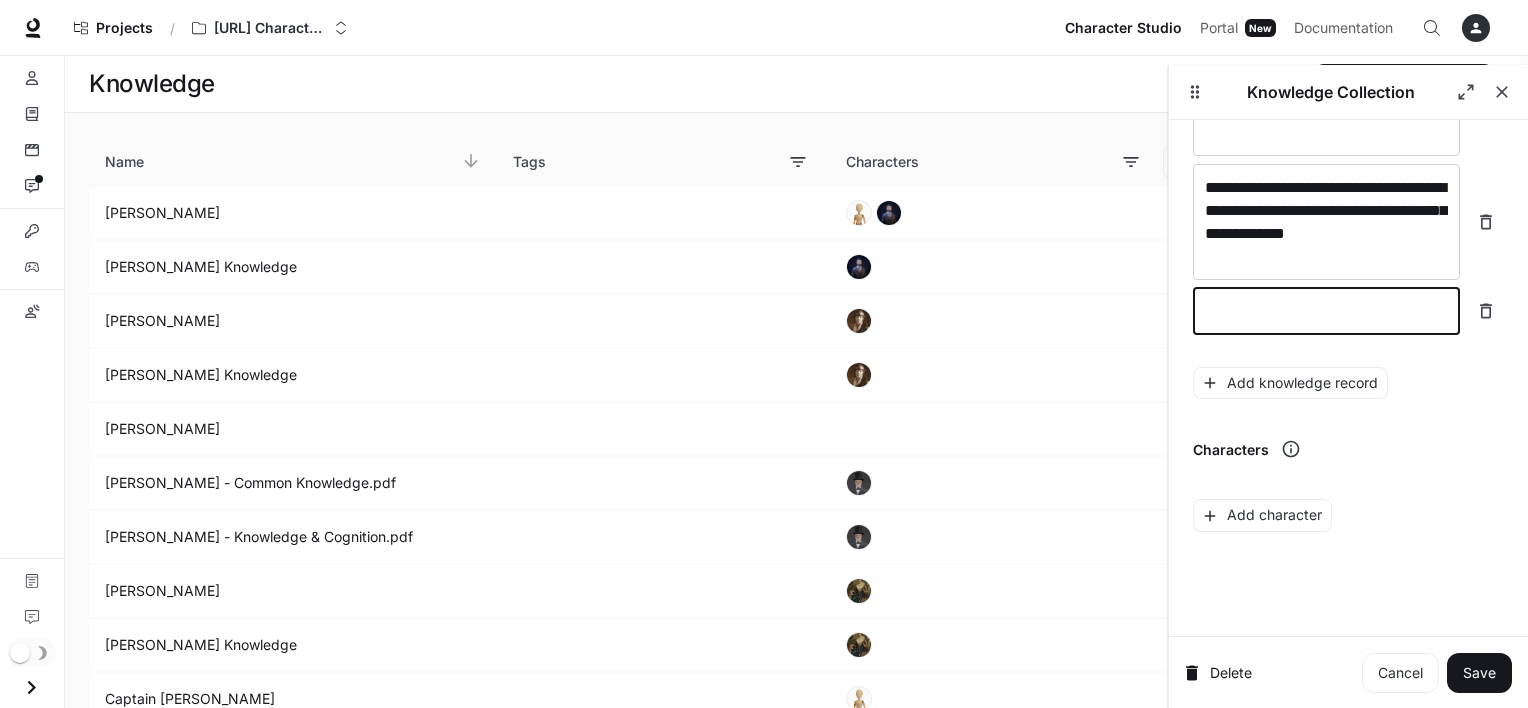 type on "*" 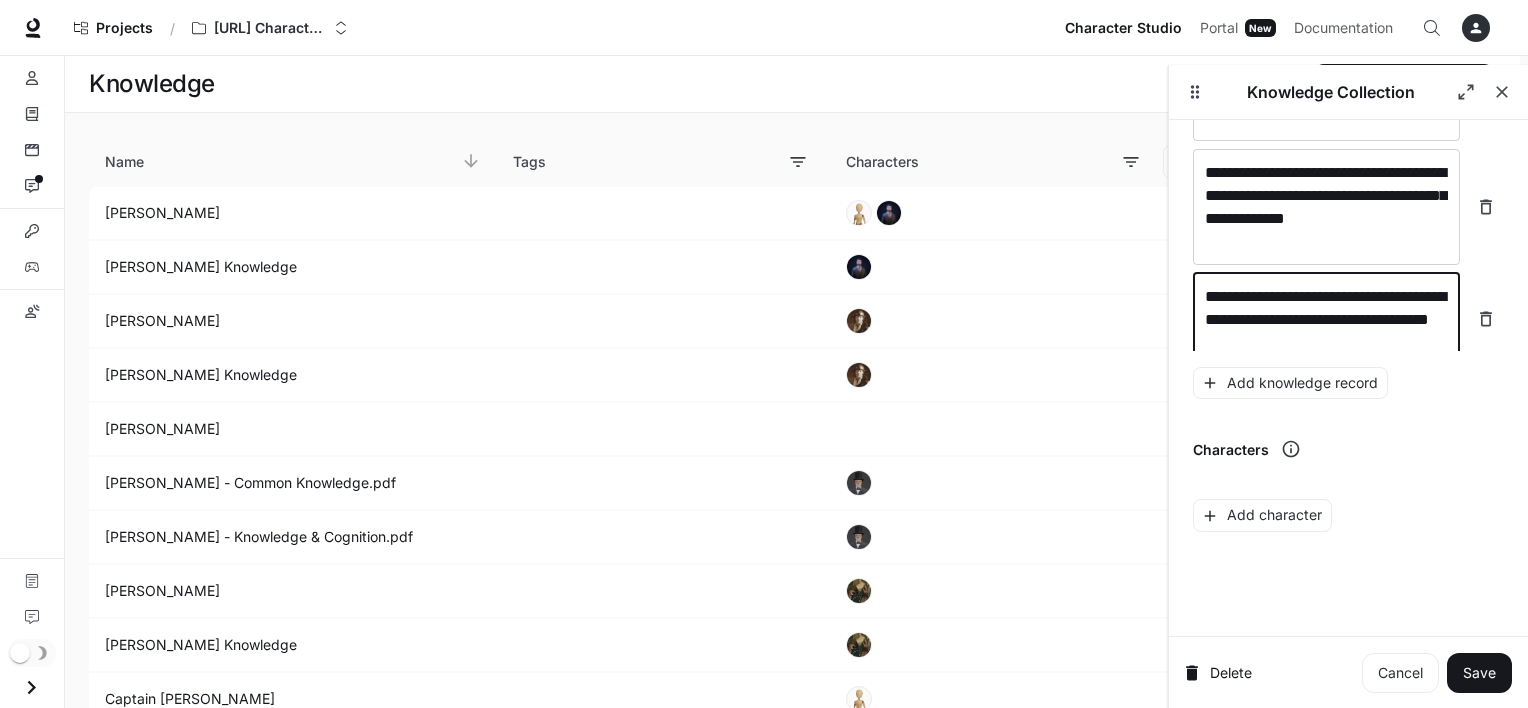 scroll, scrollTop: 10216, scrollLeft: 0, axis: vertical 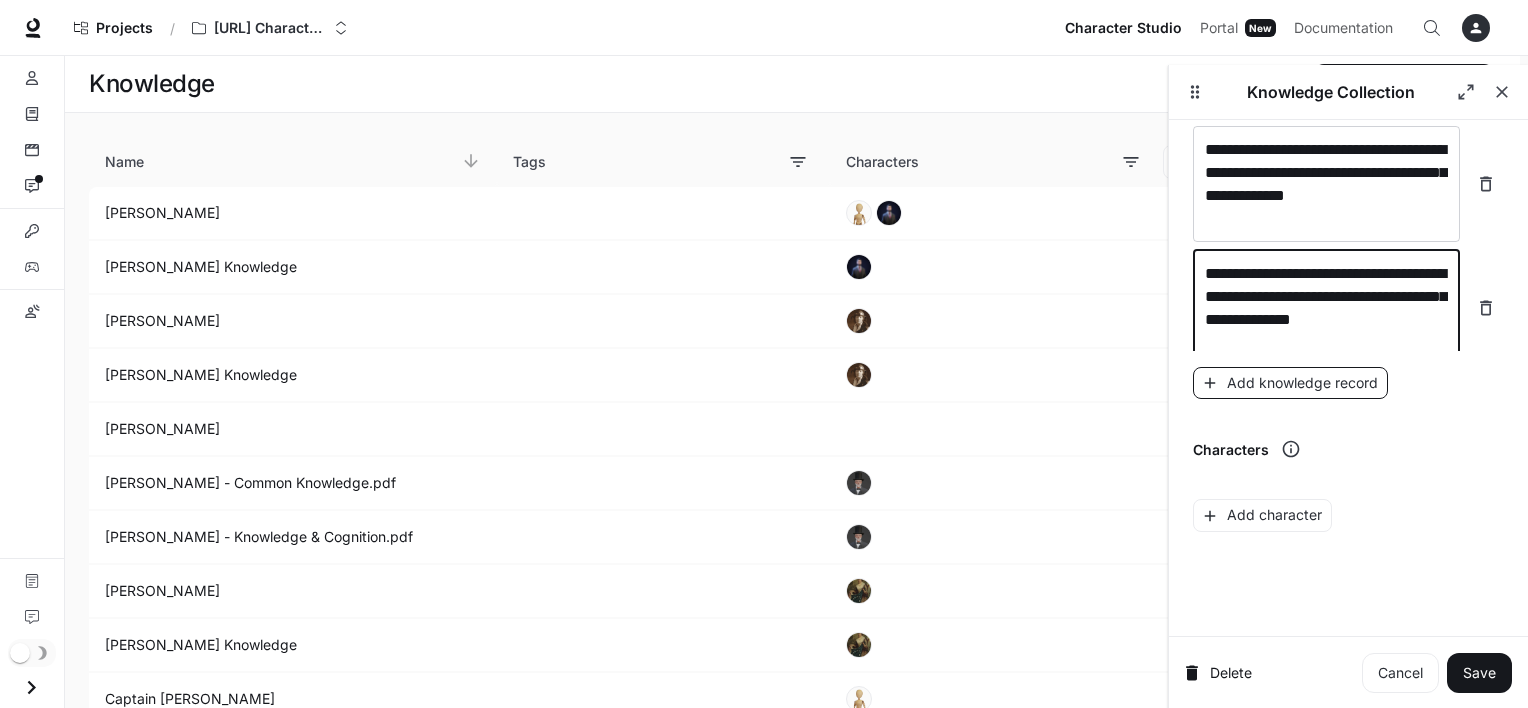 type on "**********" 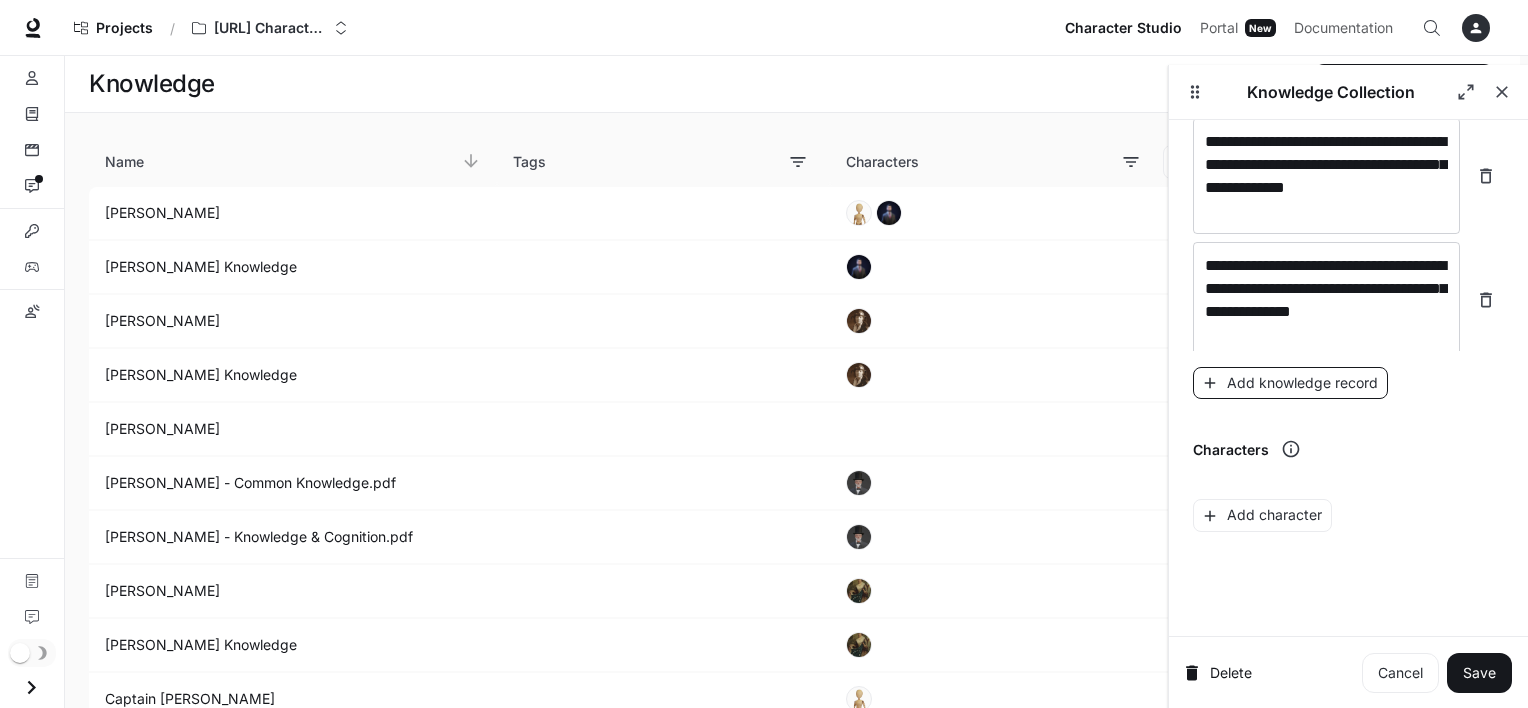scroll, scrollTop: 10294, scrollLeft: 0, axis: vertical 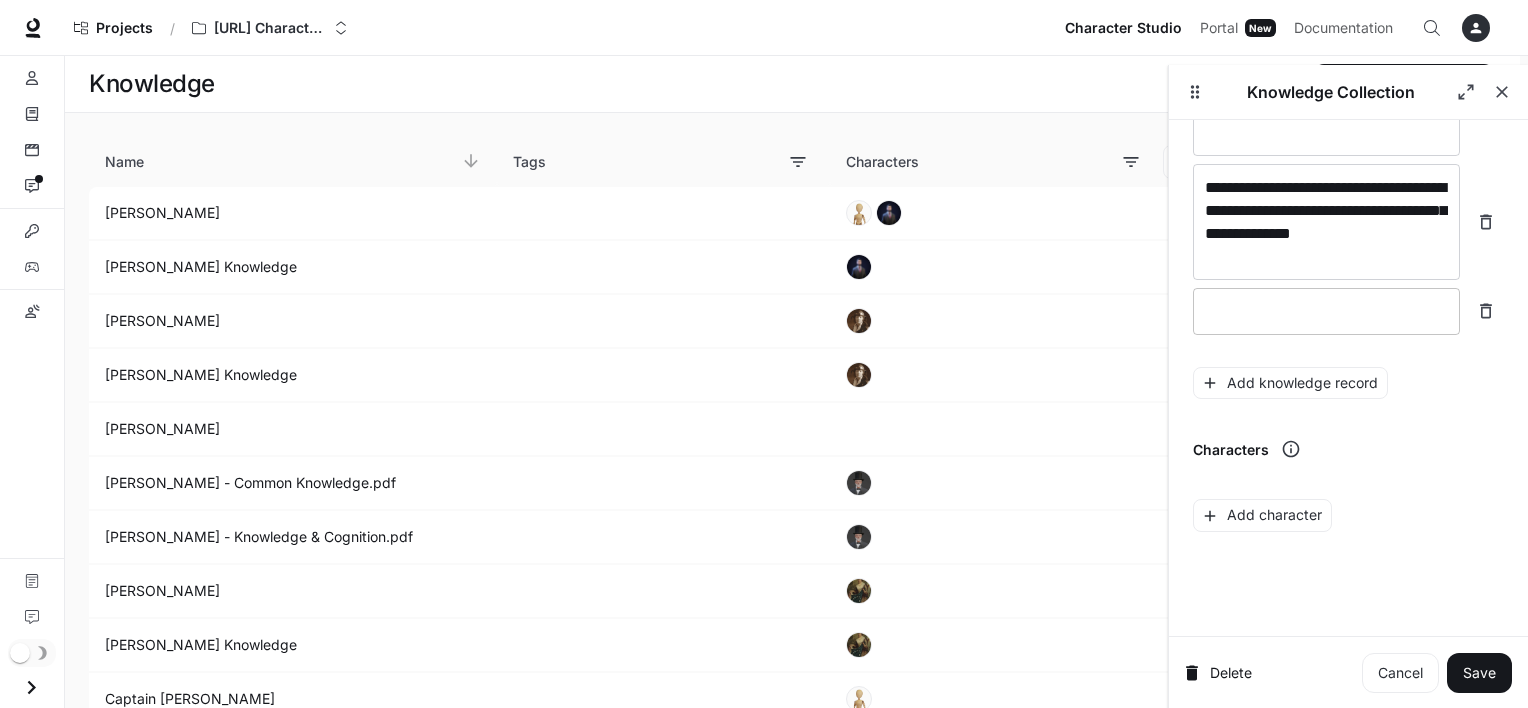 click on "* ​" at bounding box center (1326, 311) 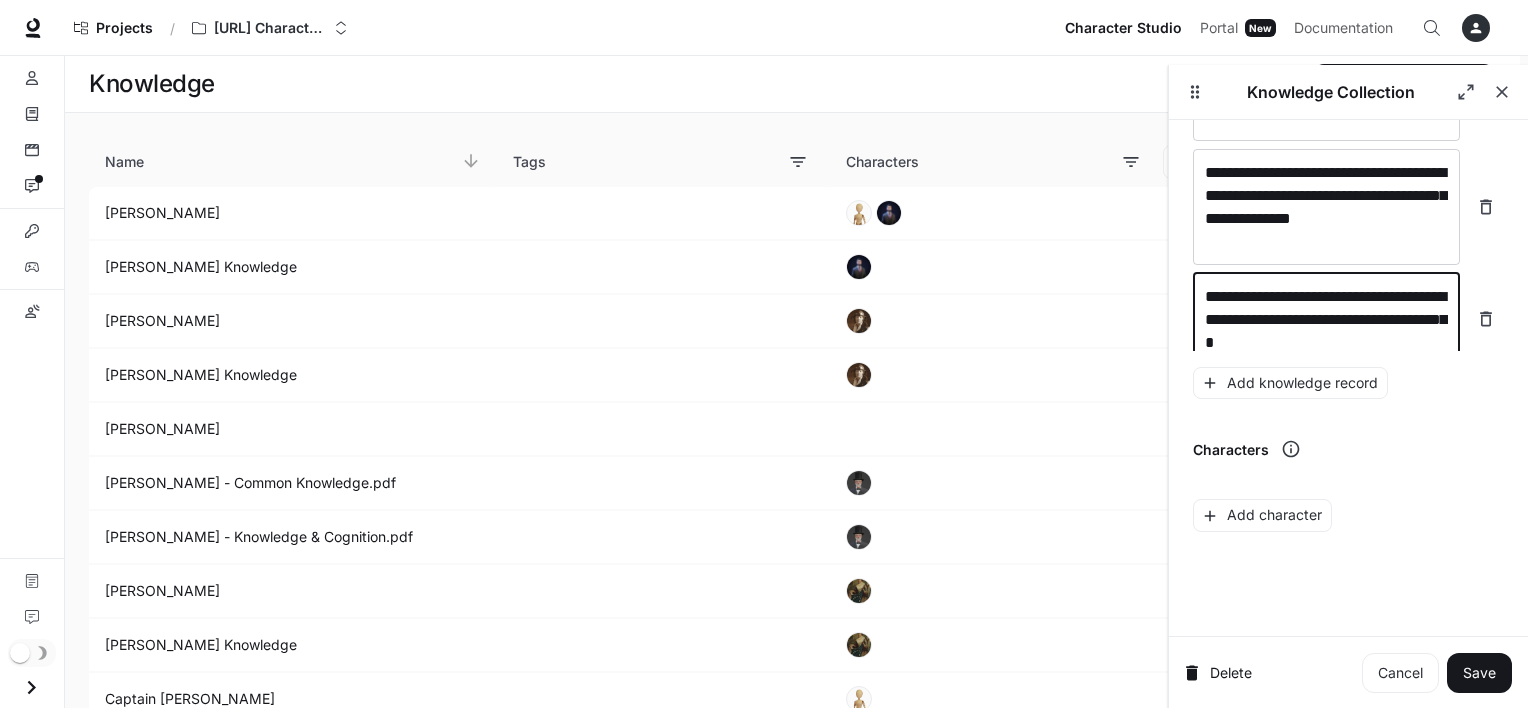 scroll, scrollTop: 10332, scrollLeft: 0, axis: vertical 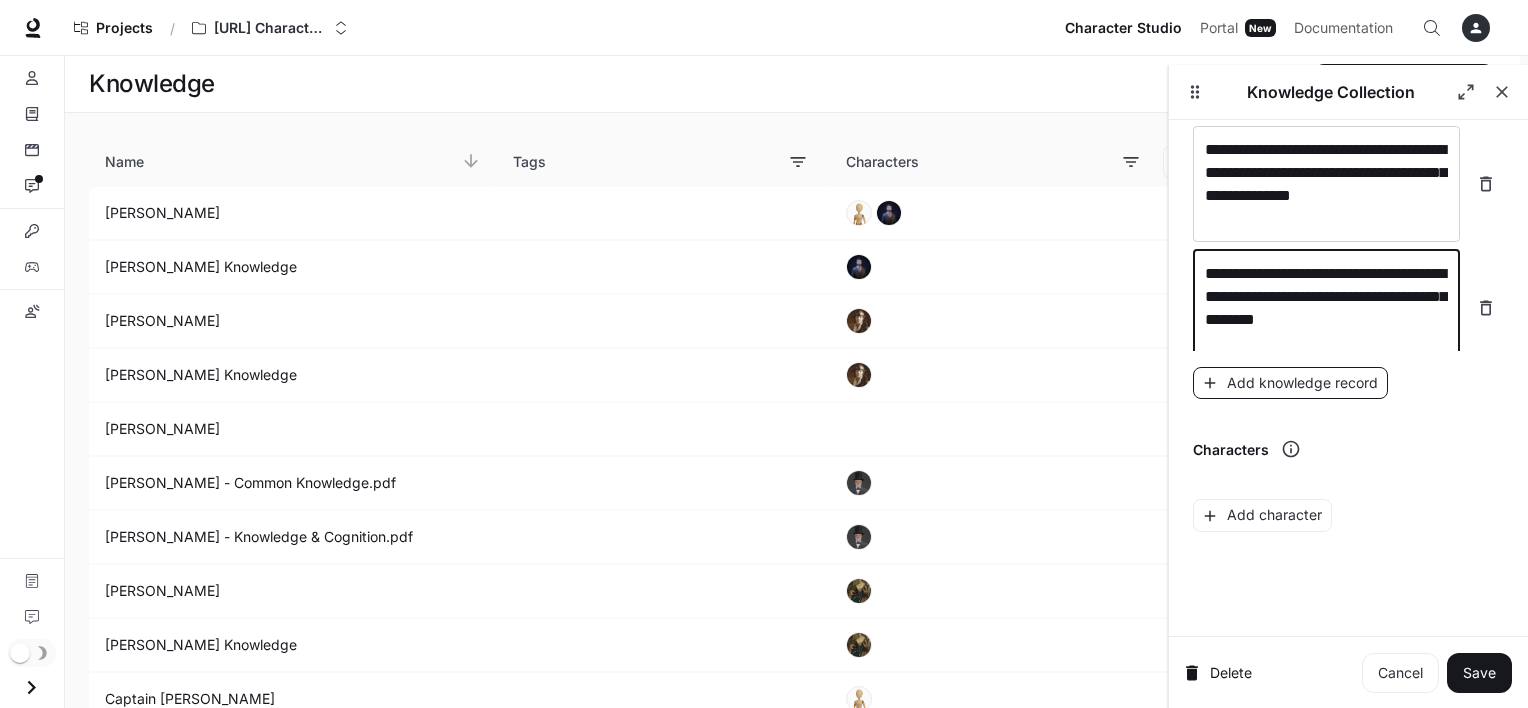 type on "**********" 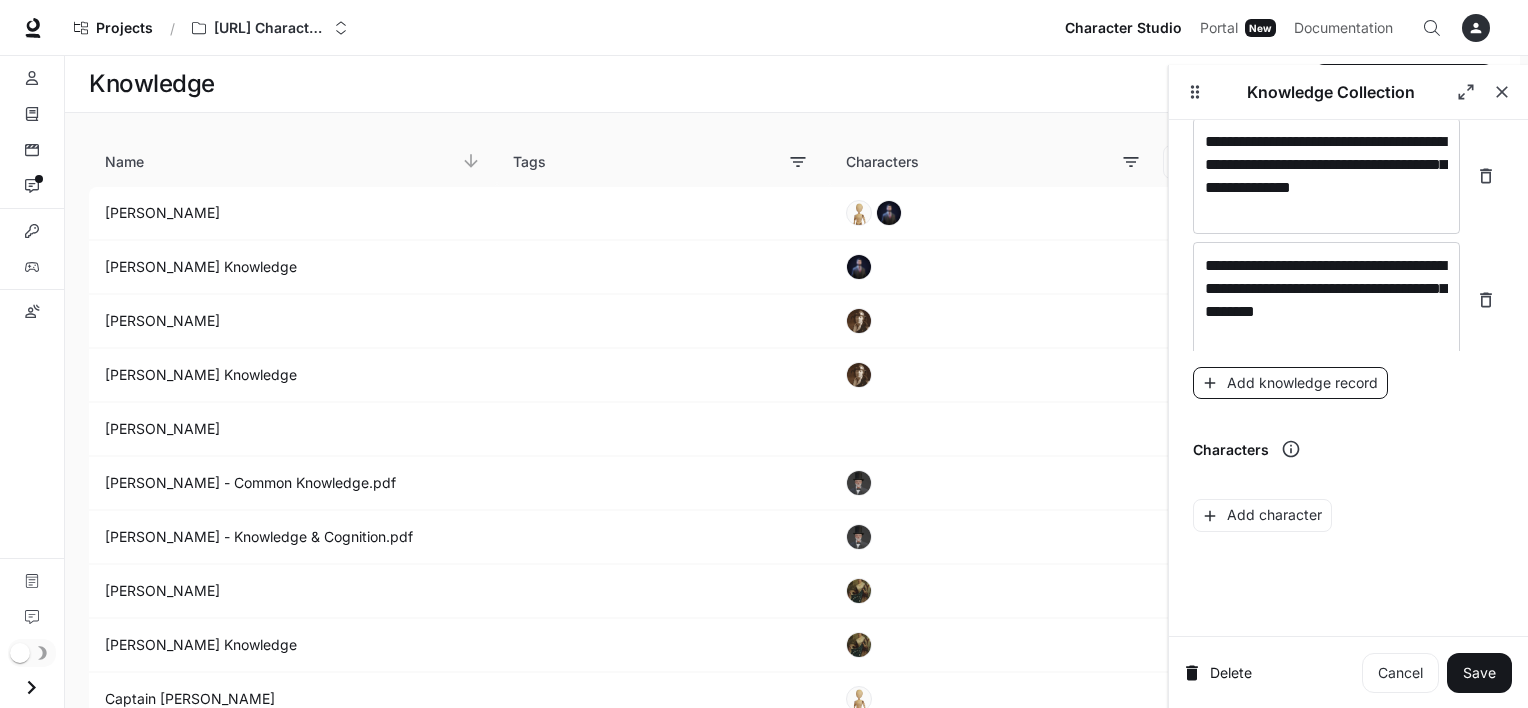 scroll, scrollTop: 10410, scrollLeft: 0, axis: vertical 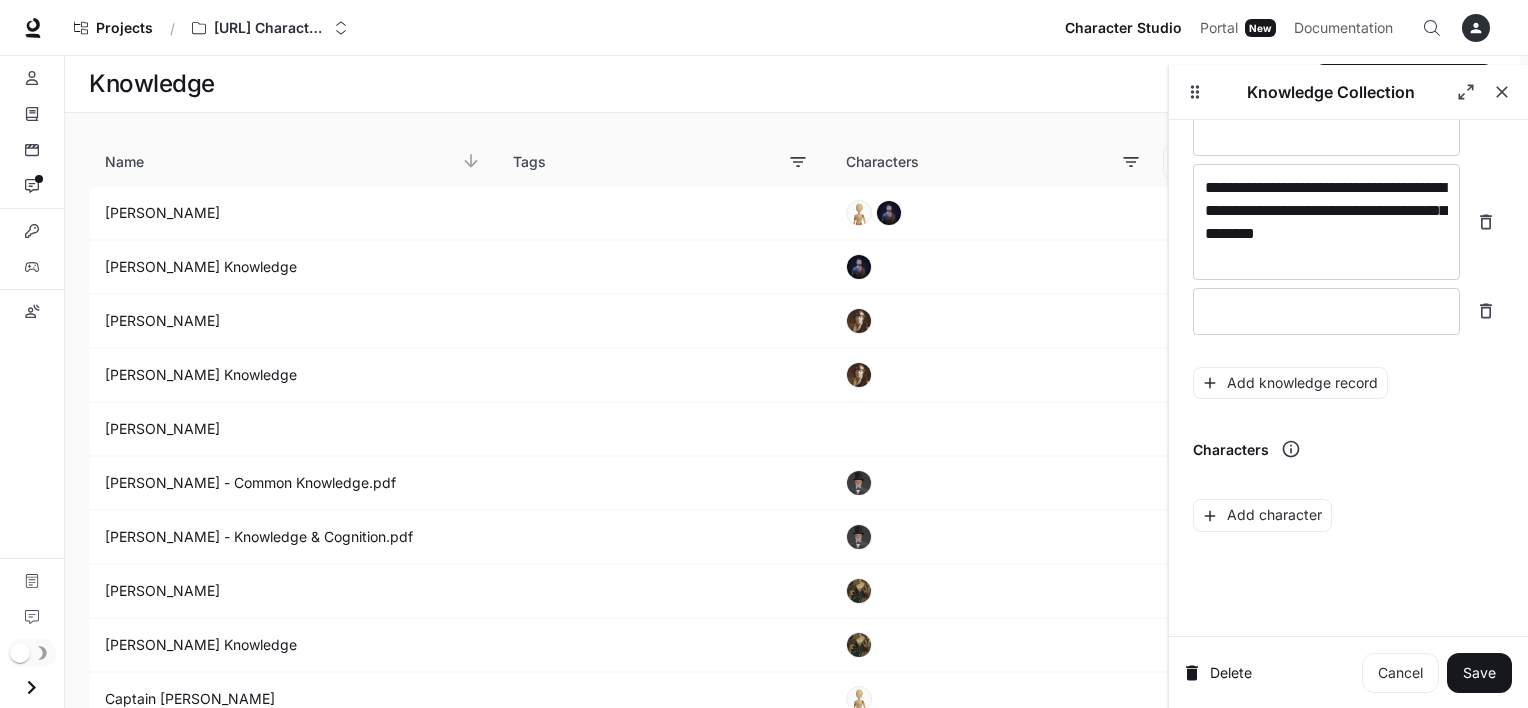 click on "**********" at bounding box center (1348, 151) 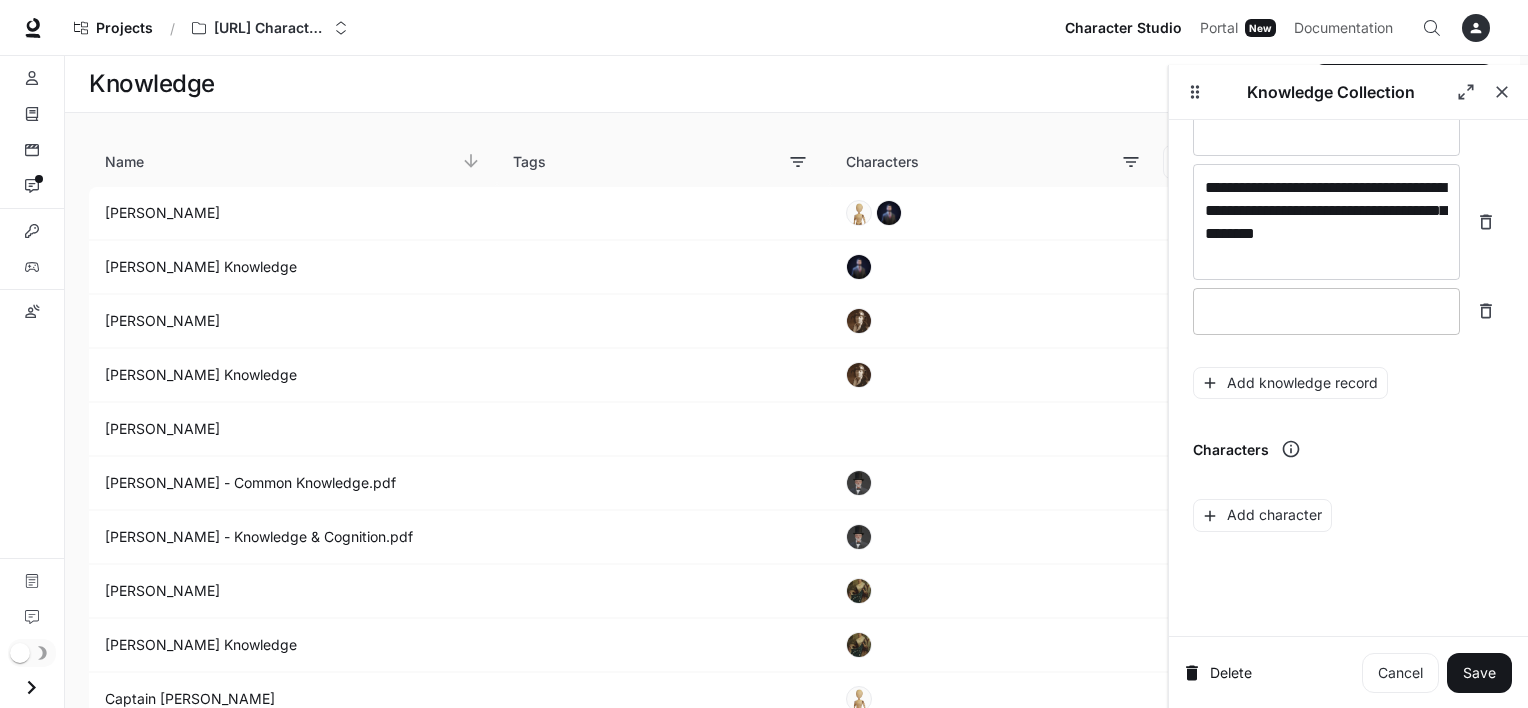 click on "* ​" at bounding box center (1326, 311) 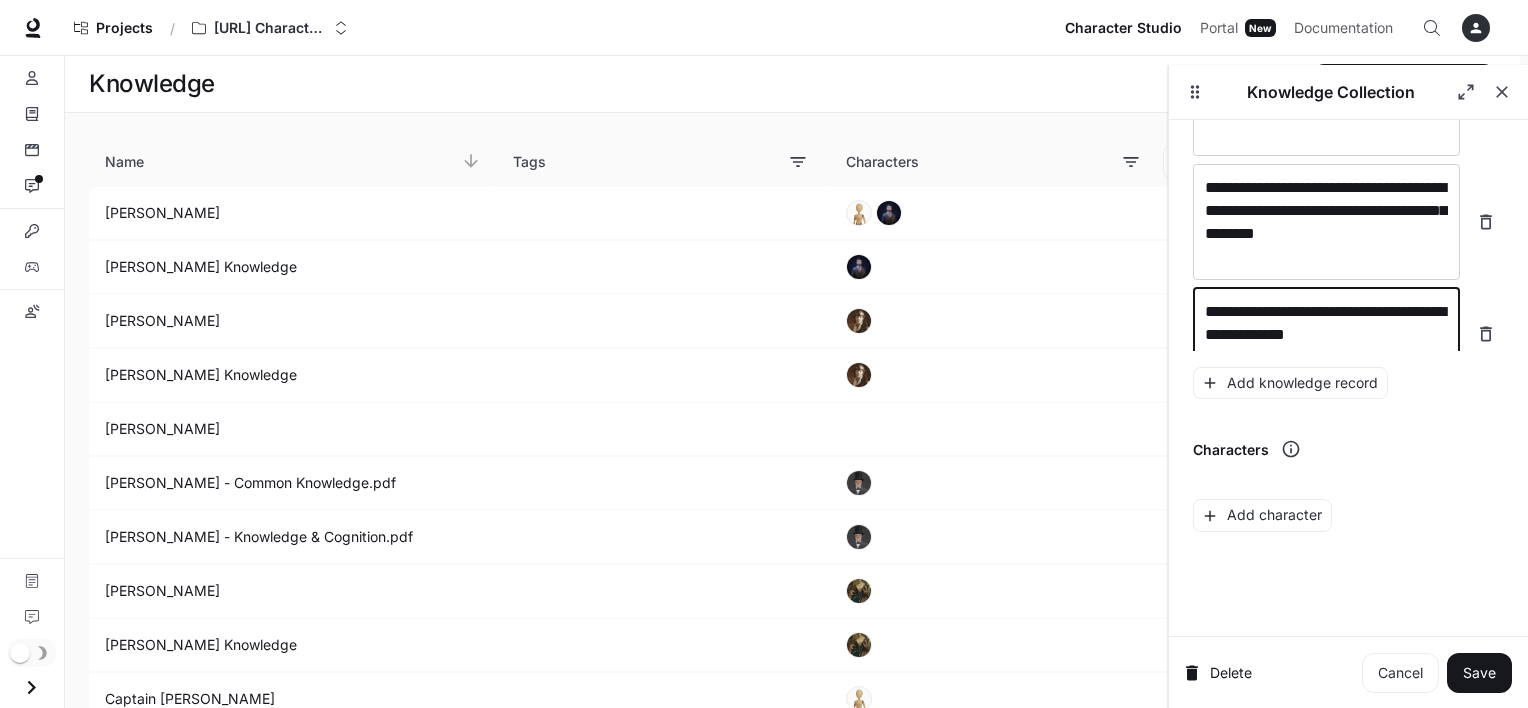 scroll, scrollTop: 10425, scrollLeft: 0, axis: vertical 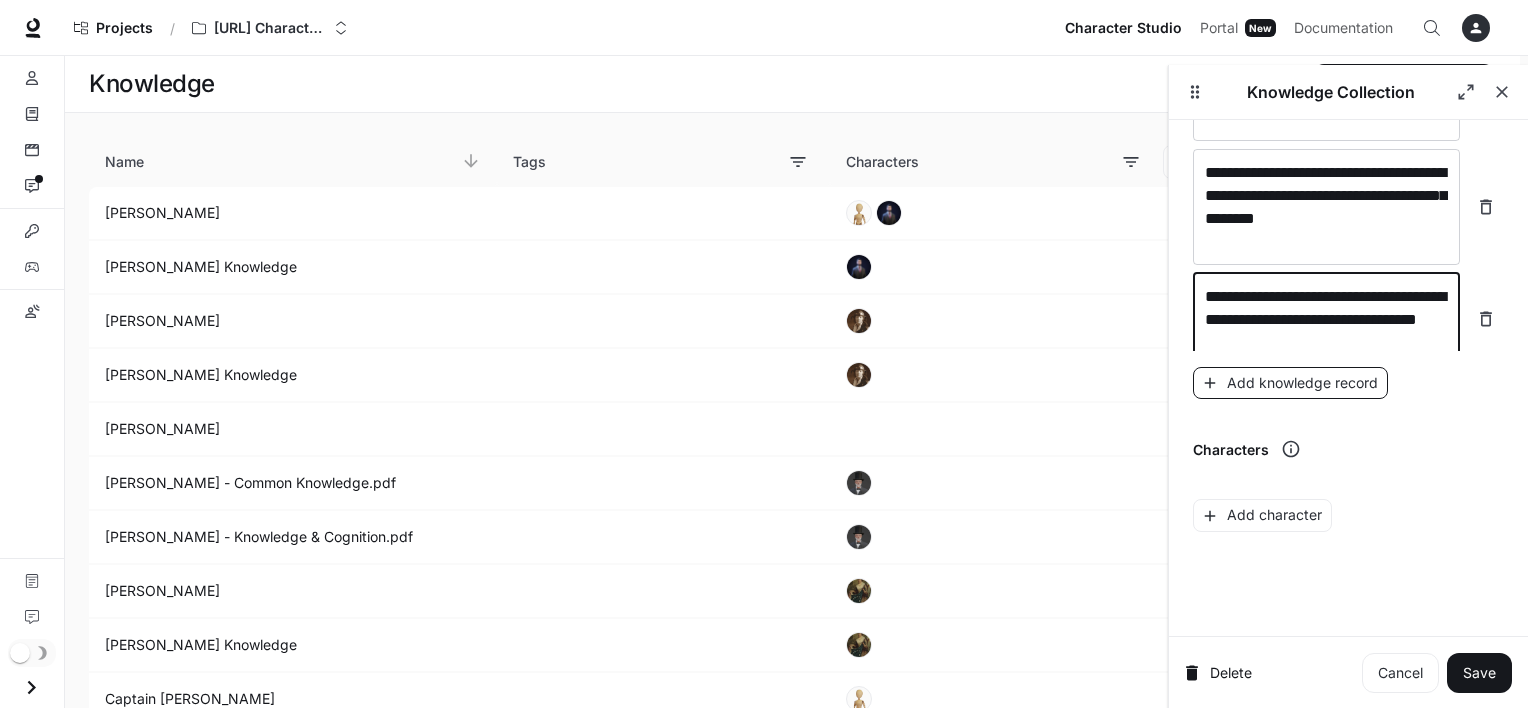 type on "**********" 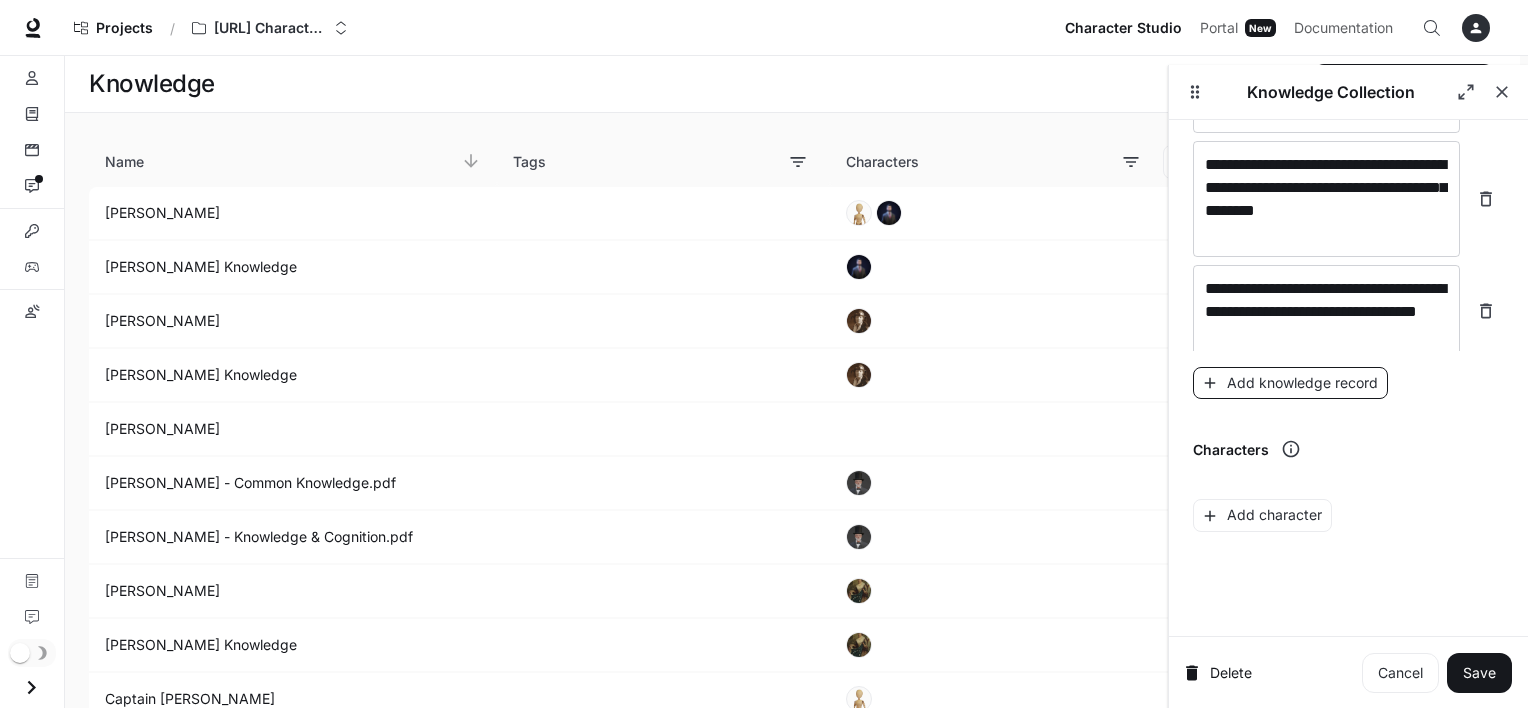scroll, scrollTop: 10503, scrollLeft: 0, axis: vertical 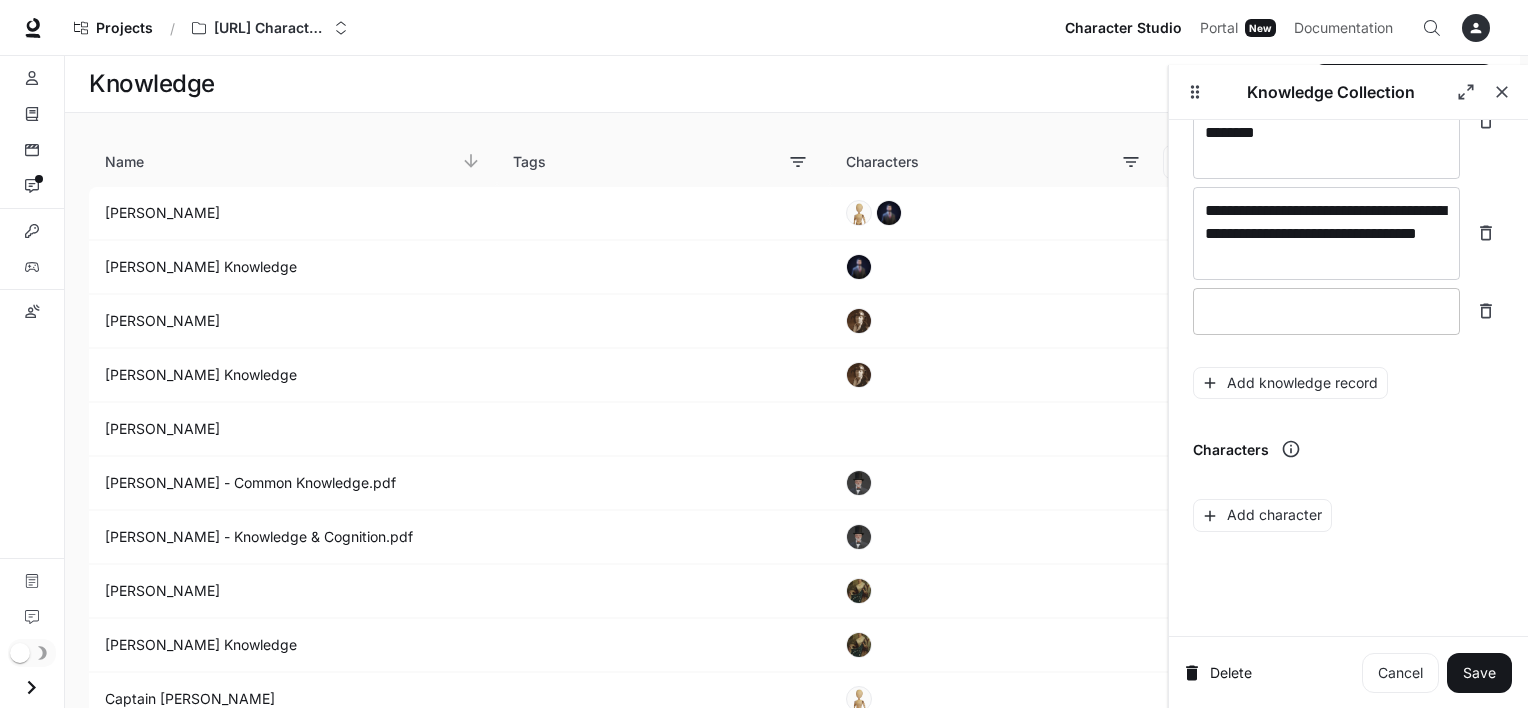 click on "* ​" at bounding box center (1326, 311) 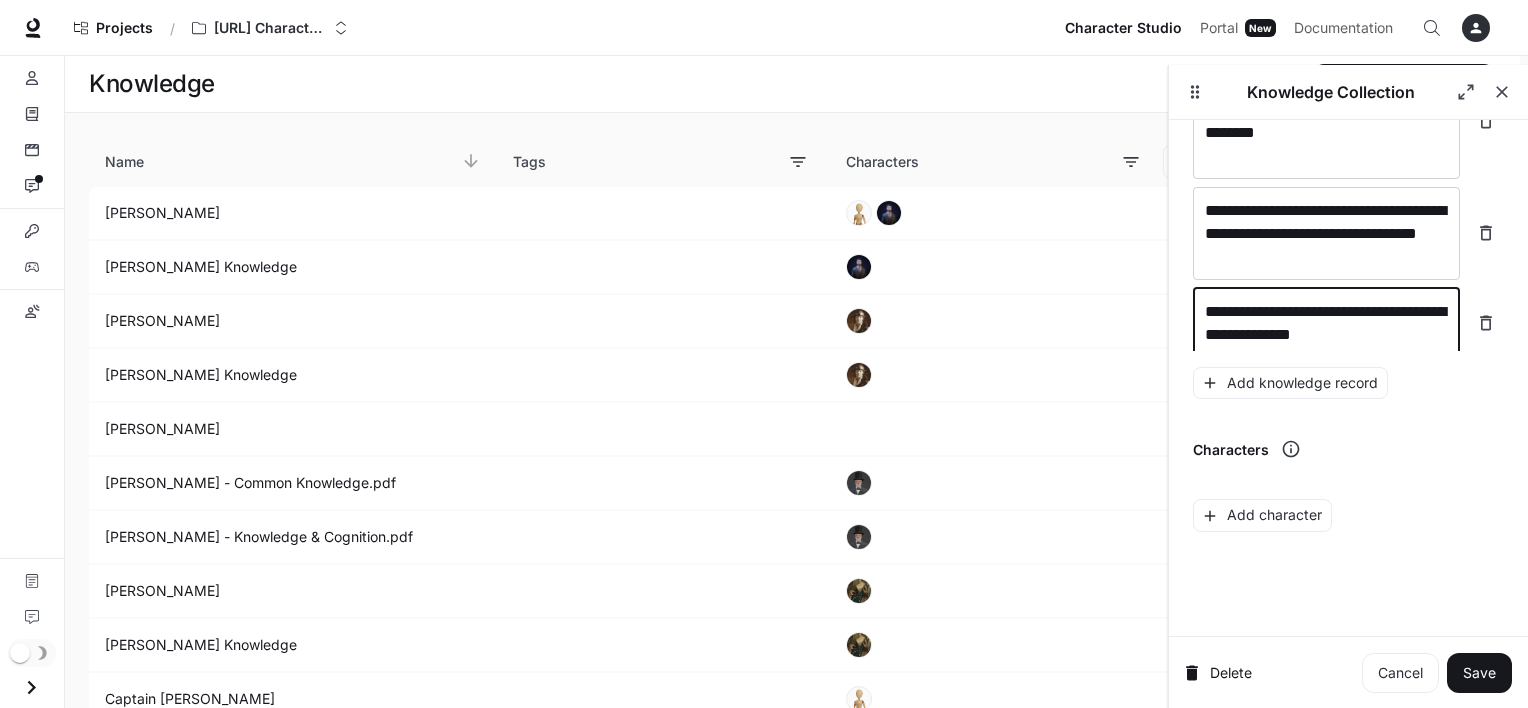 scroll, scrollTop: 10519, scrollLeft: 0, axis: vertical 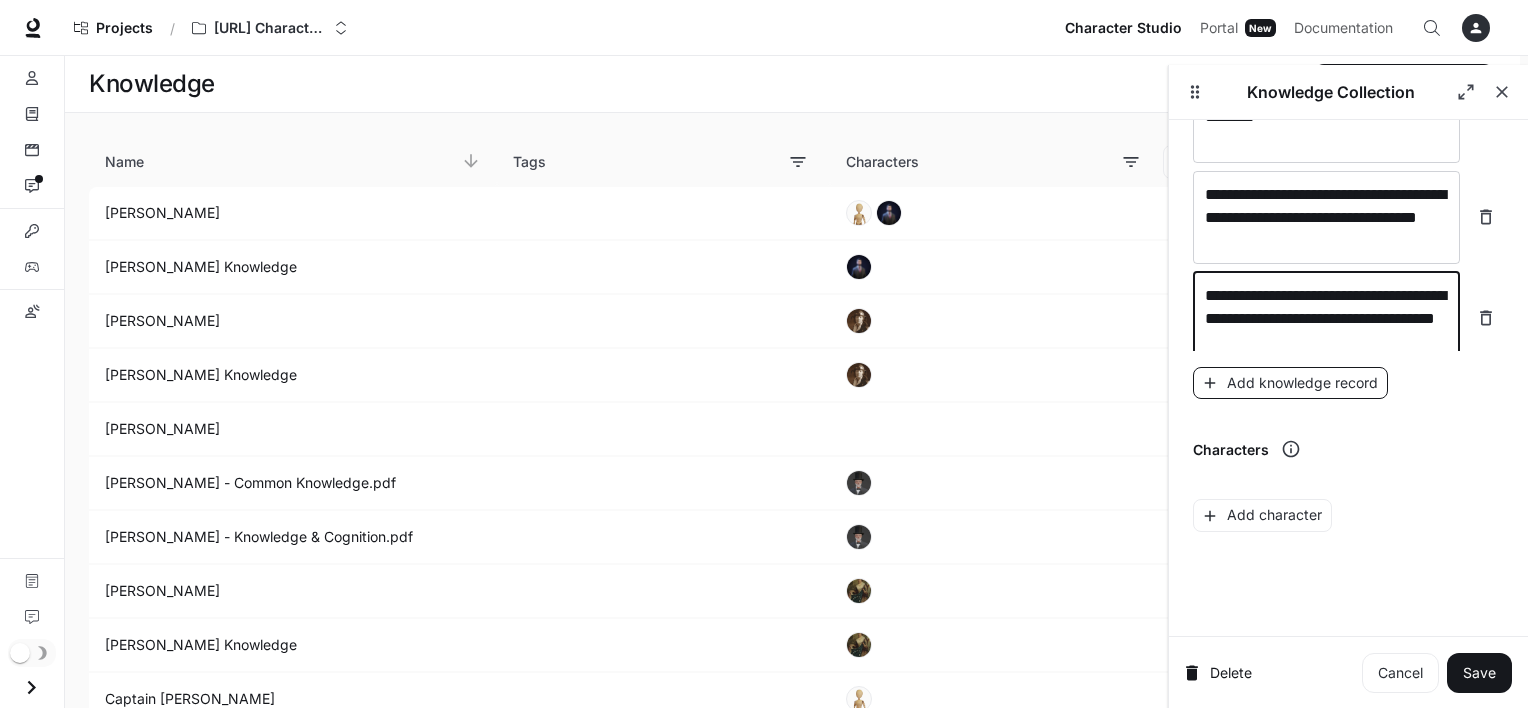 type on "**********" 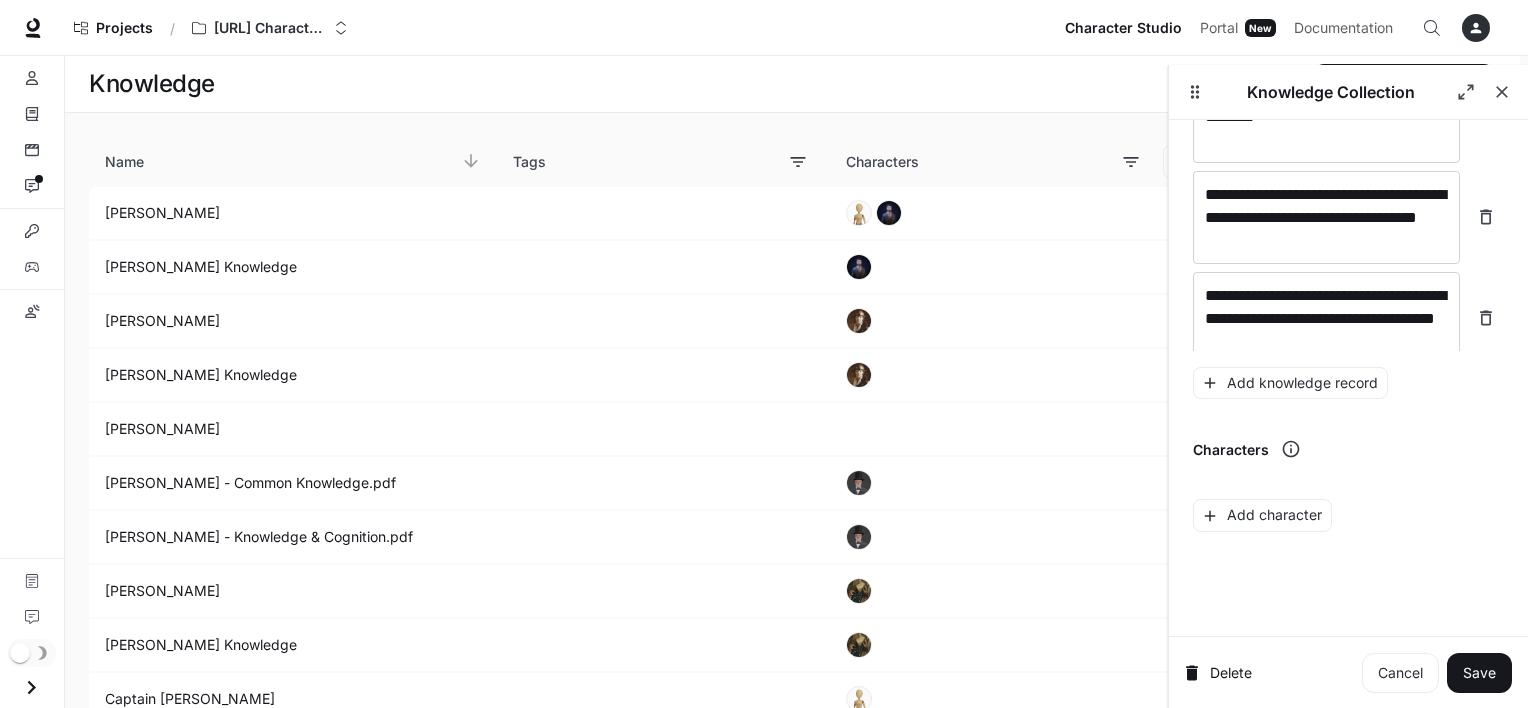 scroll, scrollTop: 10558, scrollLeft: 0, axis: vertical 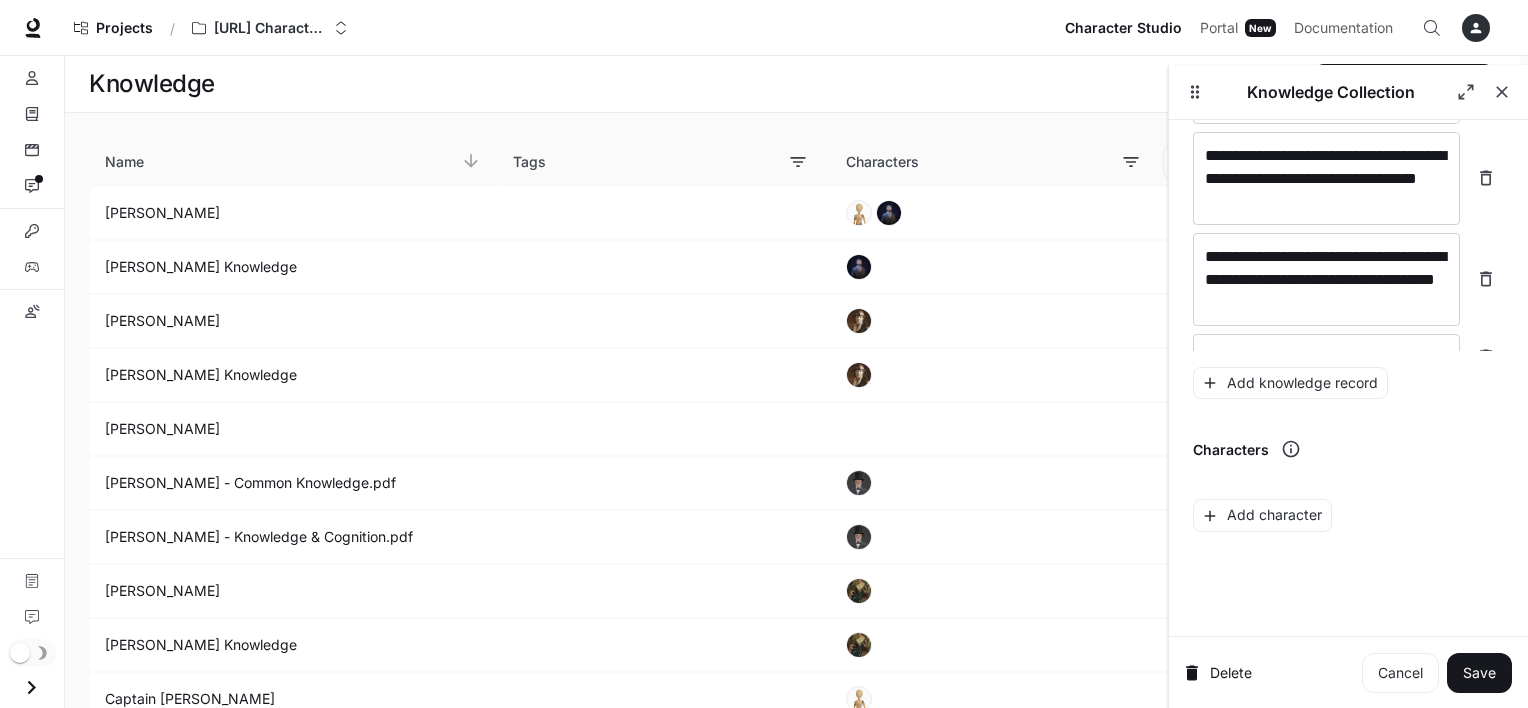 click on "**********" at bounding box center [1348, -5113] 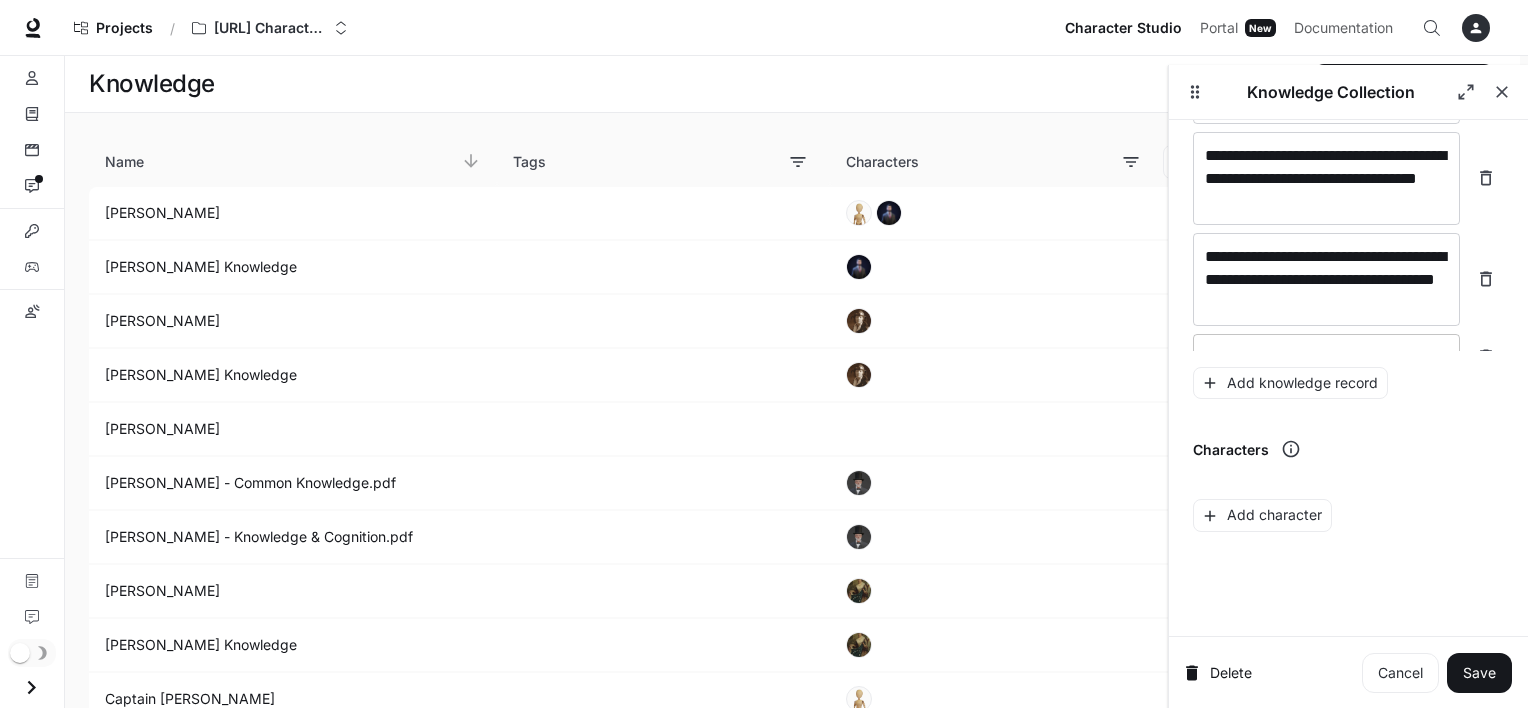 click on "* ​" at bounding box center [1326, 357] 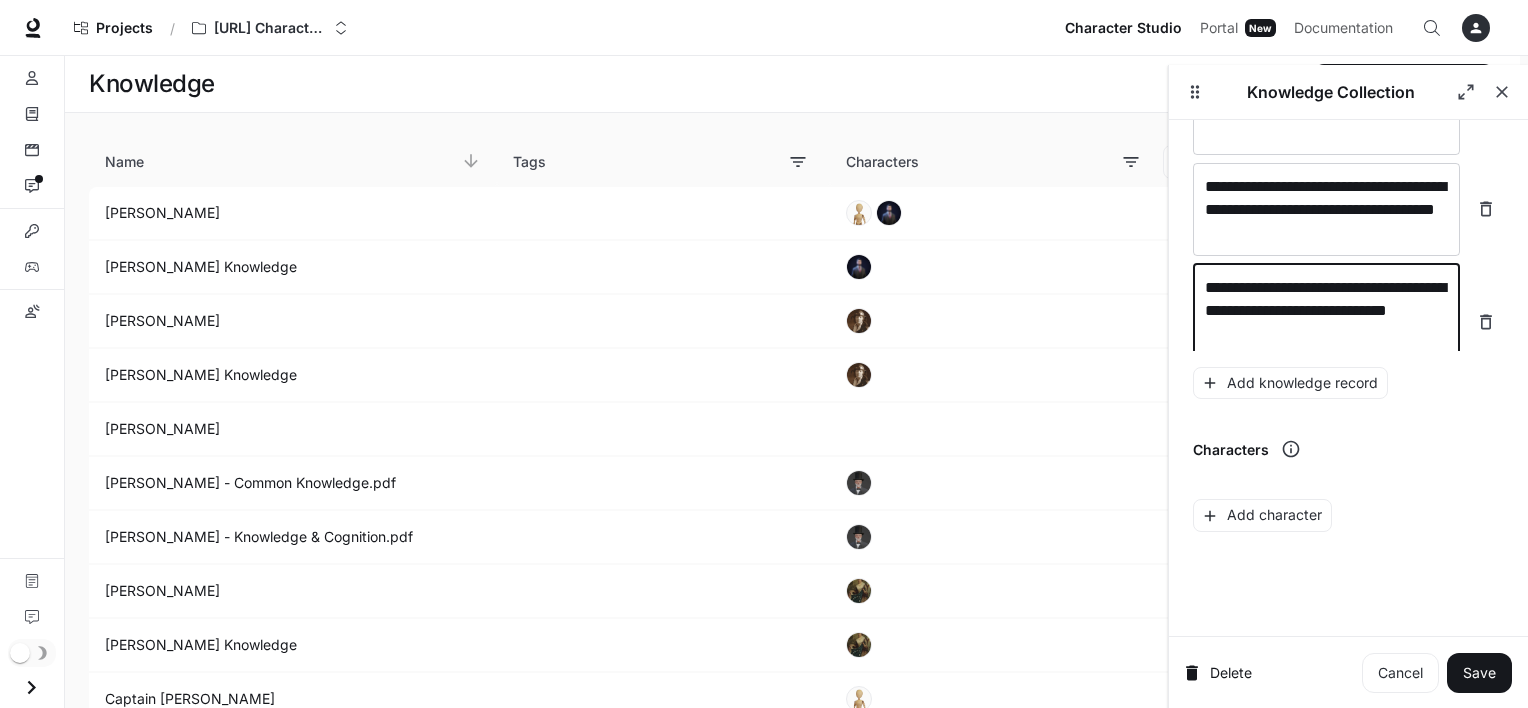scroll, scrollTop: 10635, scrollLeft: 0, axis: vertical 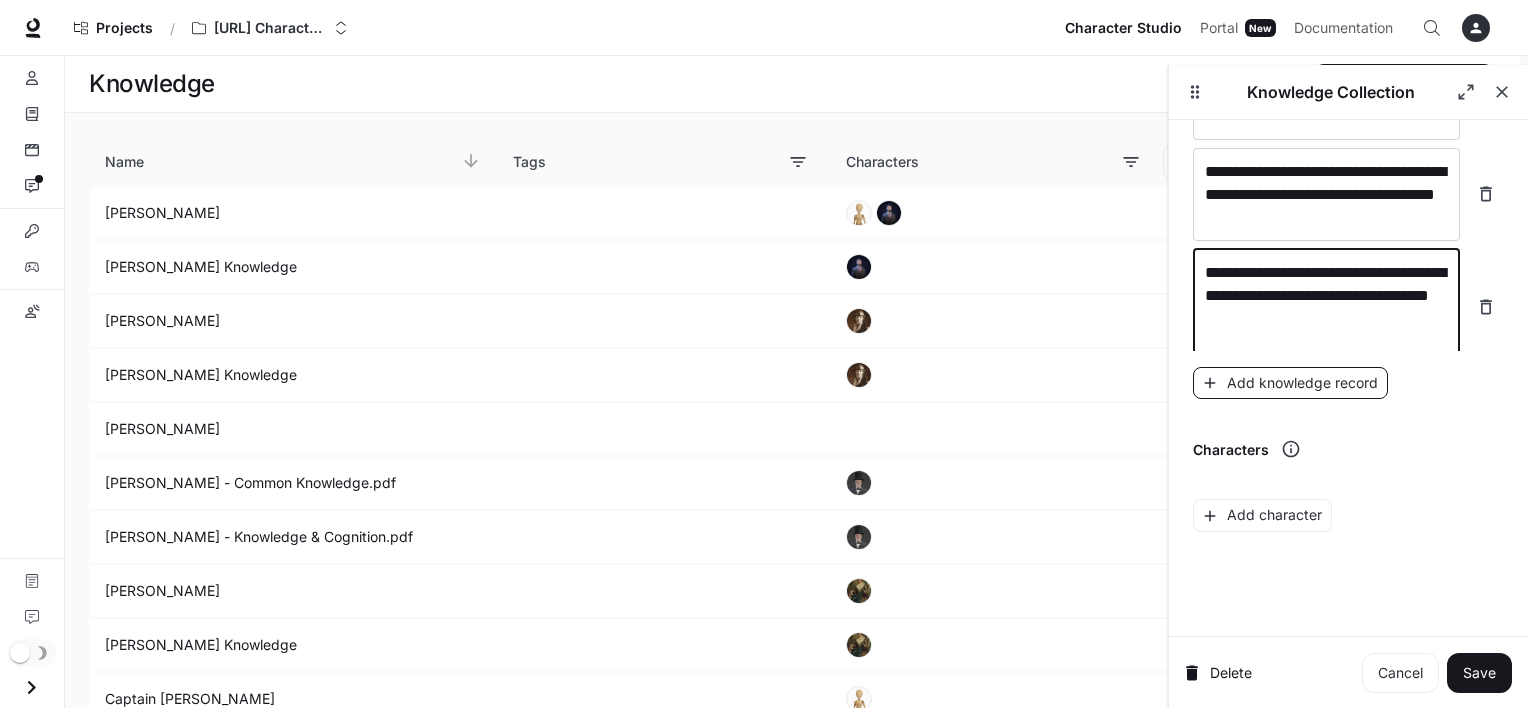 type on "**********" 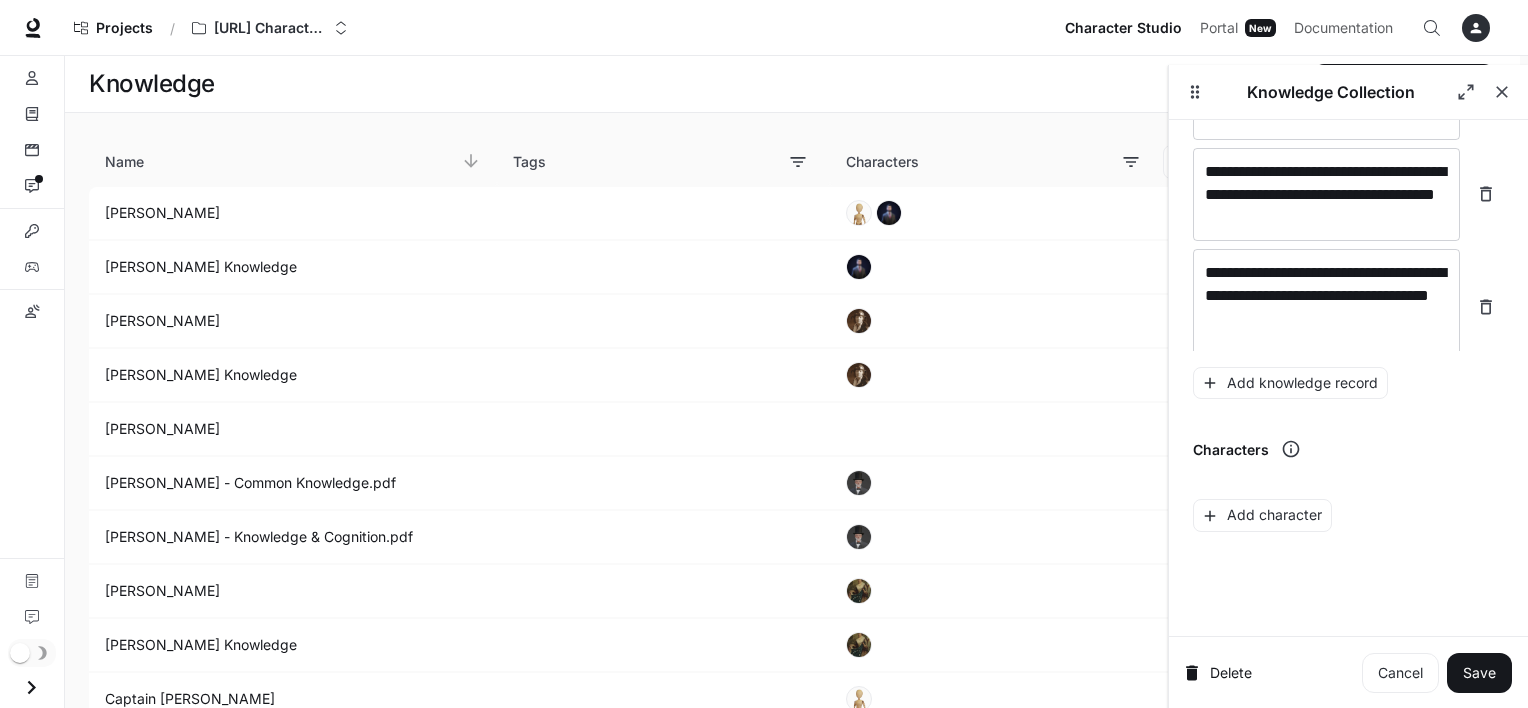 scroll, scrollTop: 10674, scrollLeft: 0, axis: vertical 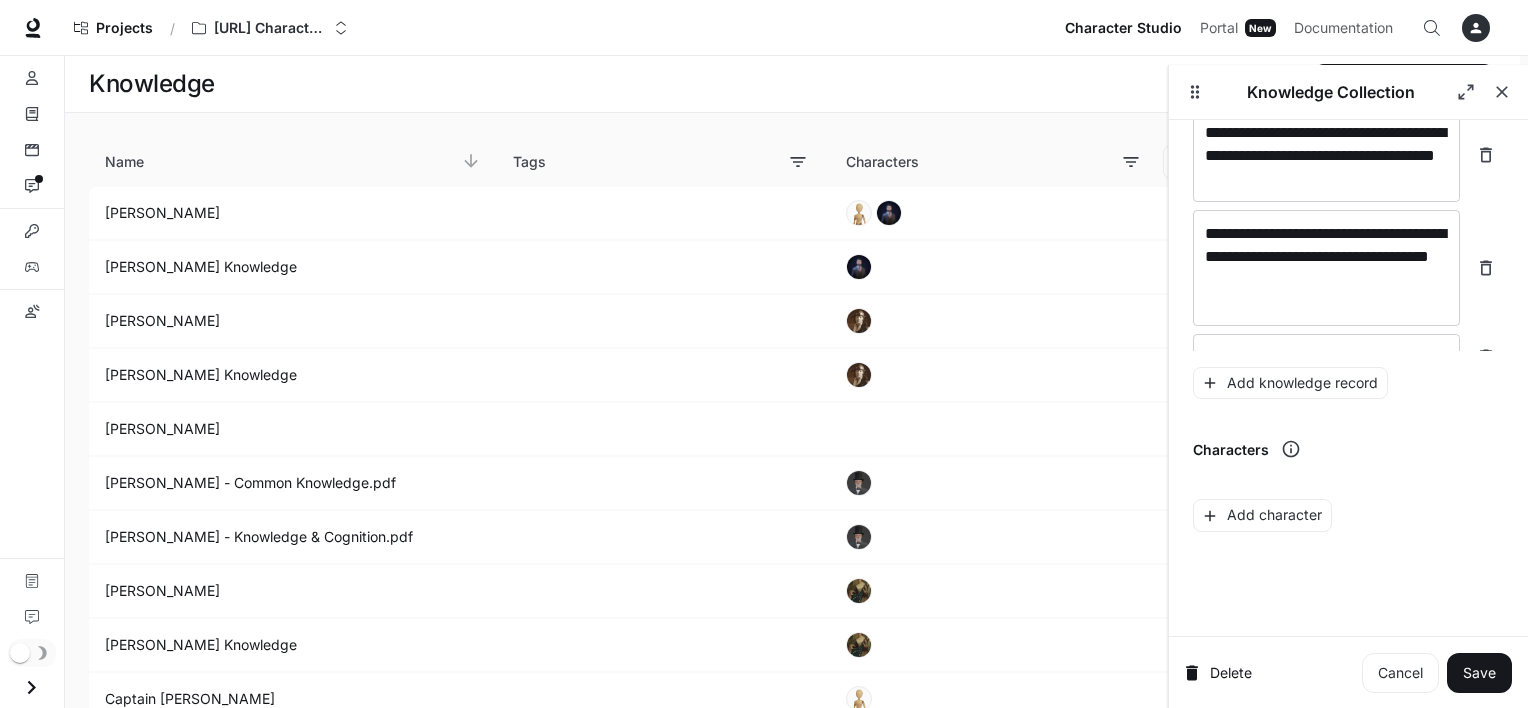 click on "**********" at bounding box center (1348, 157) 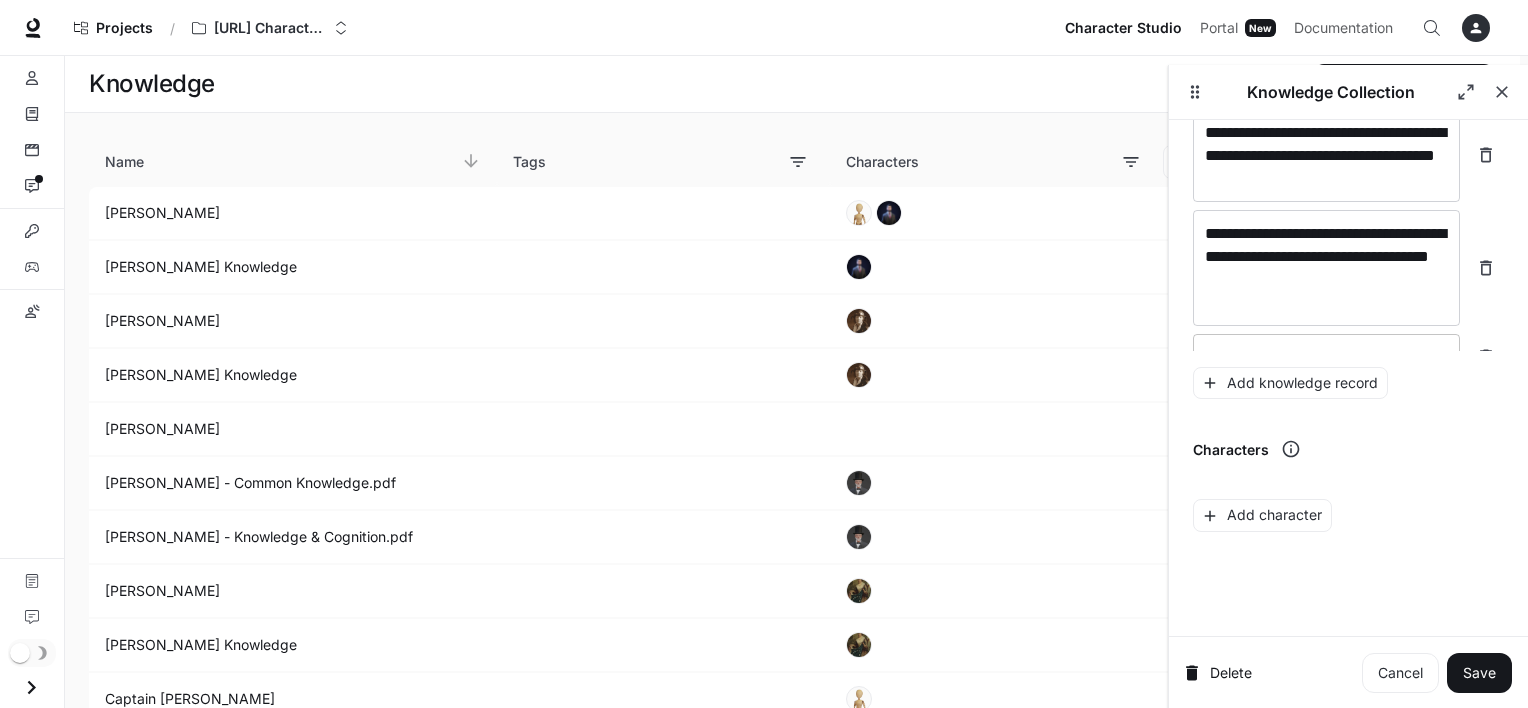 click on "* ​" at bounding box center [1326, 357] 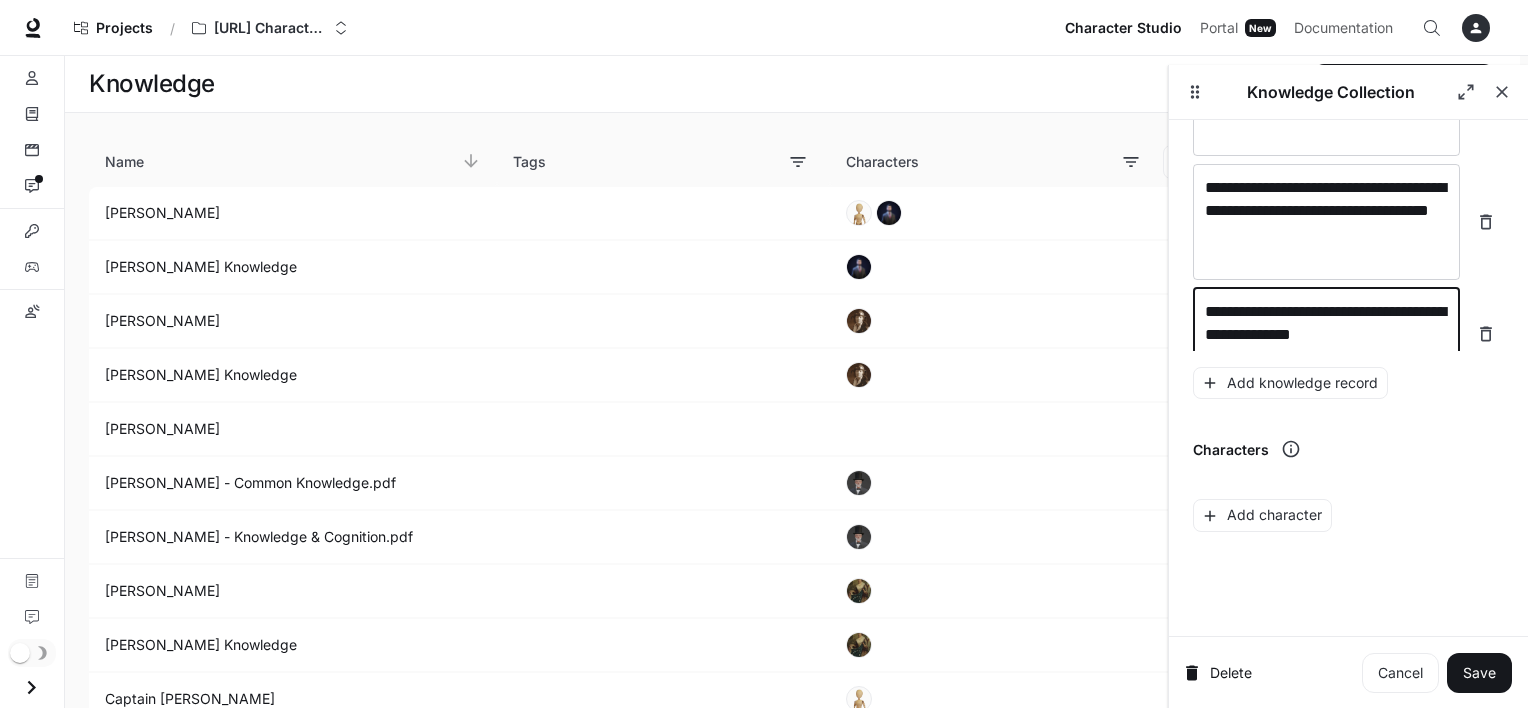 scroll, scrollTop: 10736, scrollLeft: 0, axis: vertical 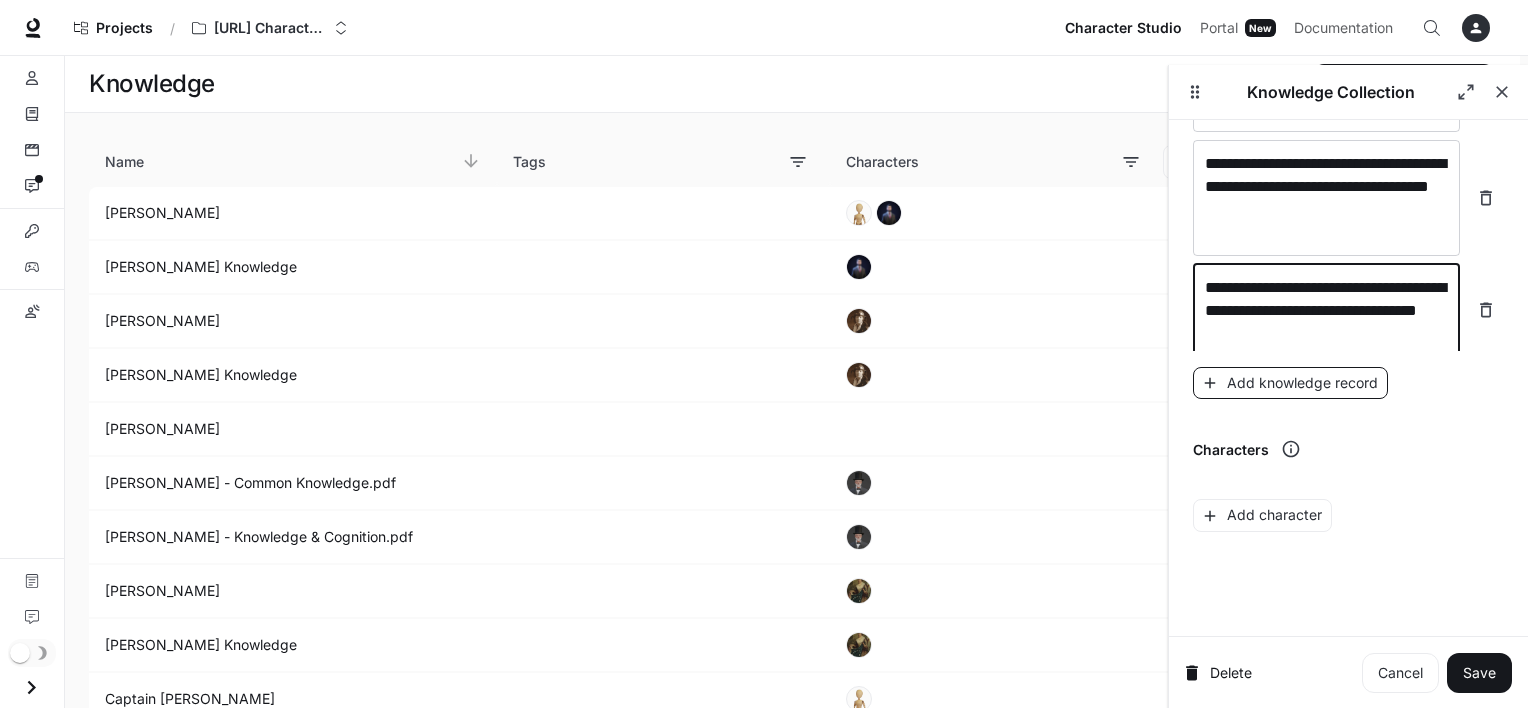 type on "**********" 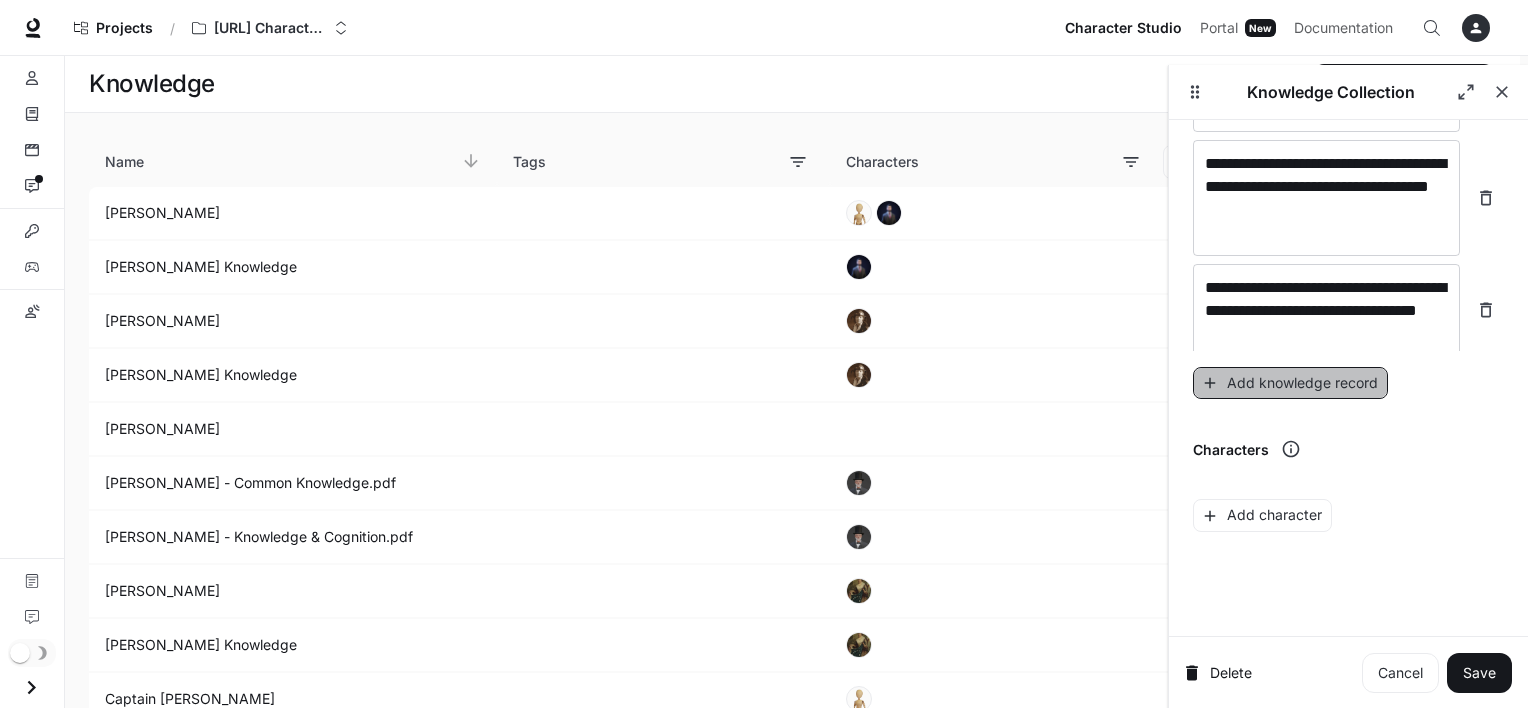 click on "Add knowledge record" at bounding box center [1290, 383] 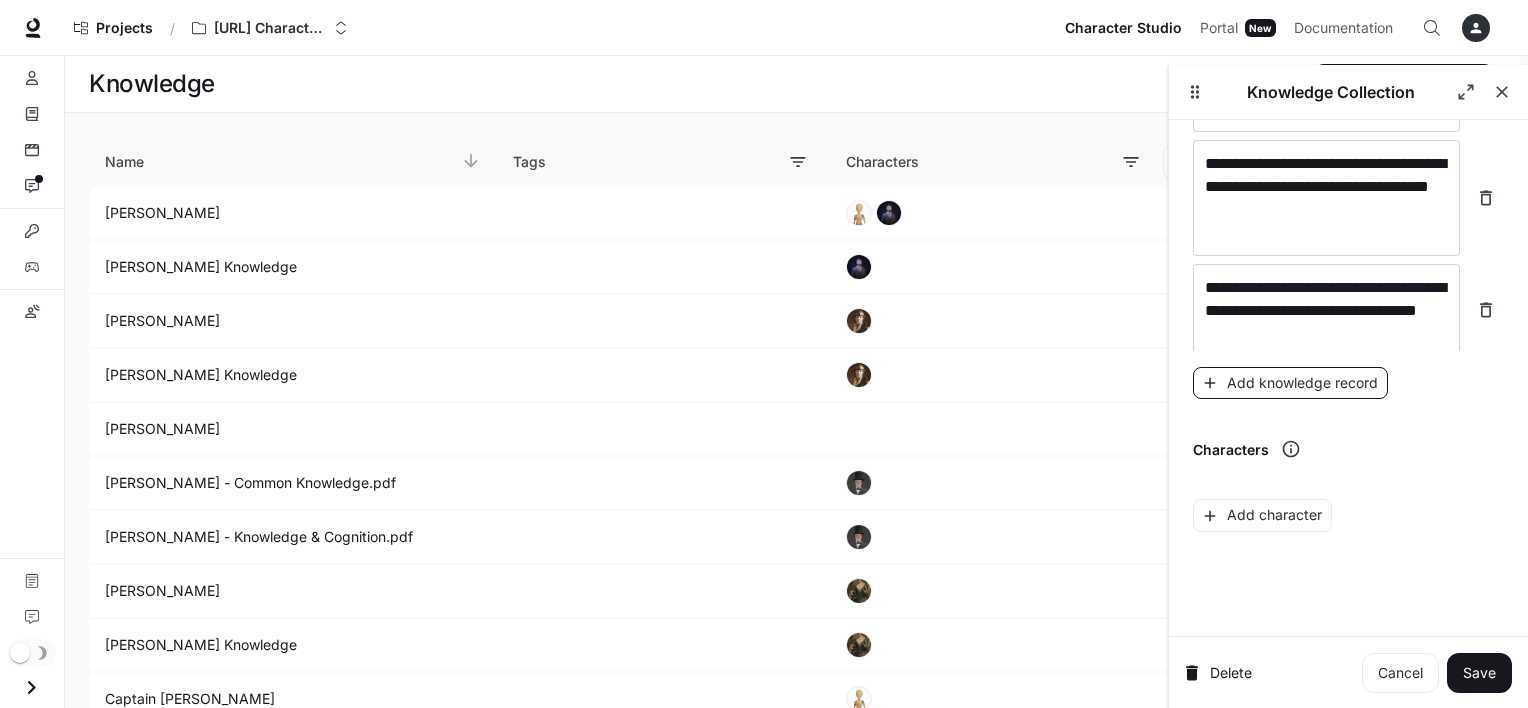 scroll, scrollTop: 10790, scrollLeft: 0, axis: vertical 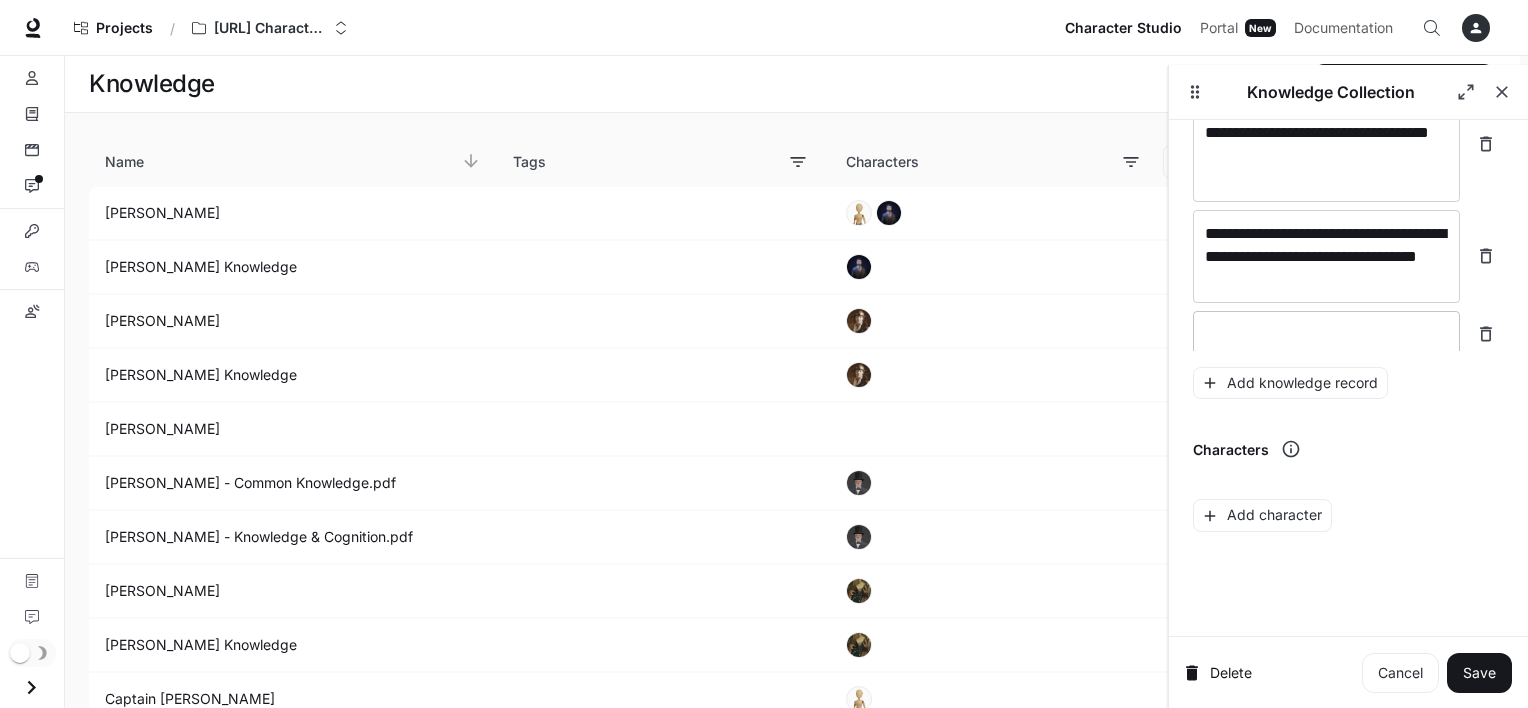 click at bounding box center [1326, 334] 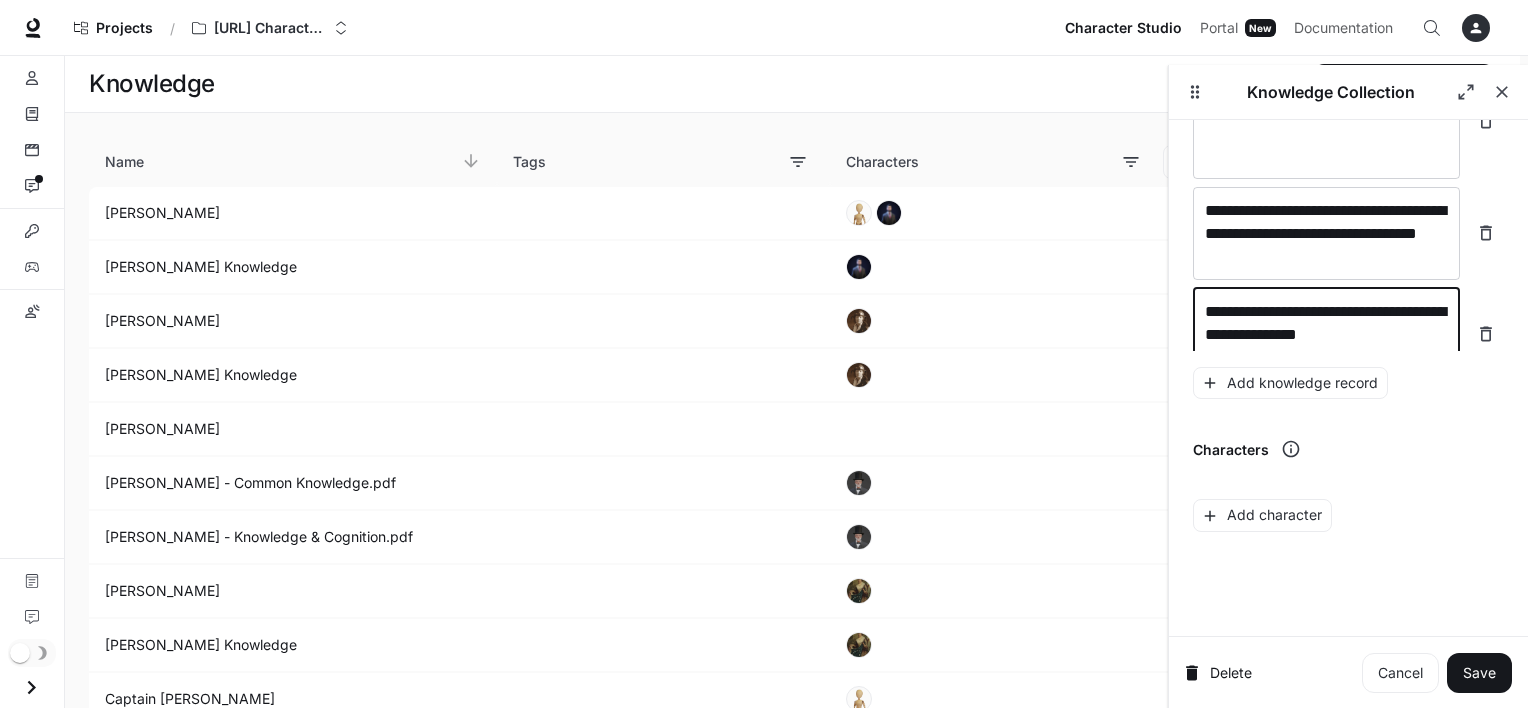 scroll, scrollTop: 10828, scrollLeft: 0, axis: vertical 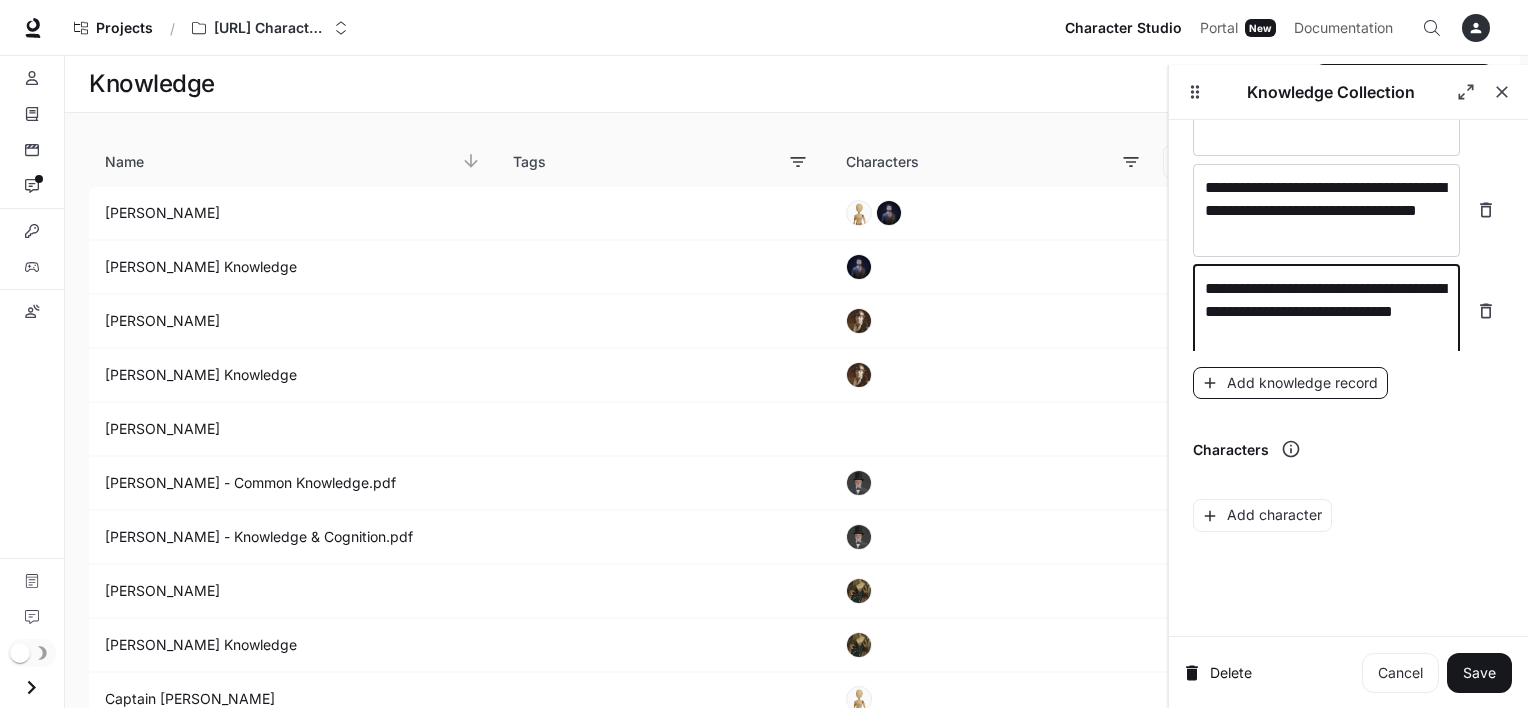 type on "**********" 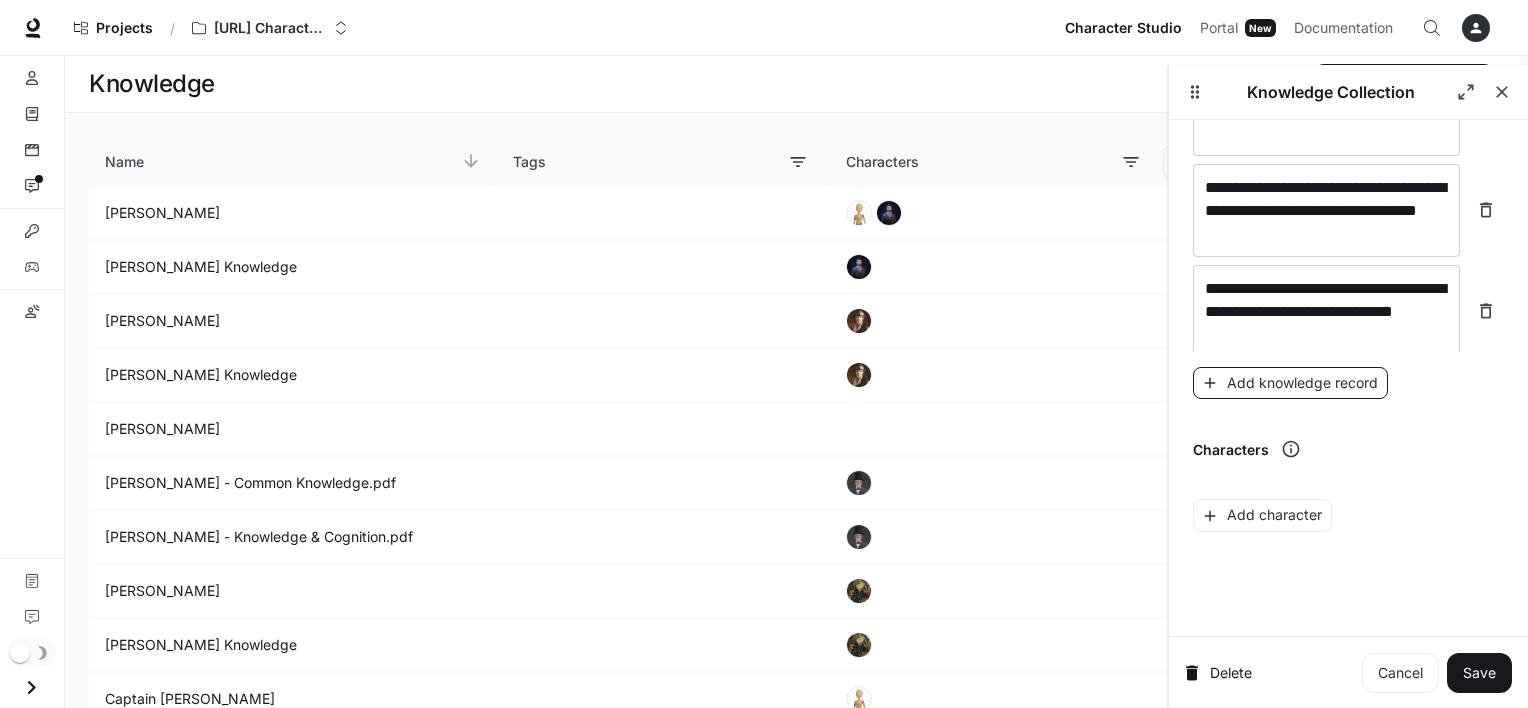 scroll, scrollTop: 10883, scrollLeft: 0, axis: vertical 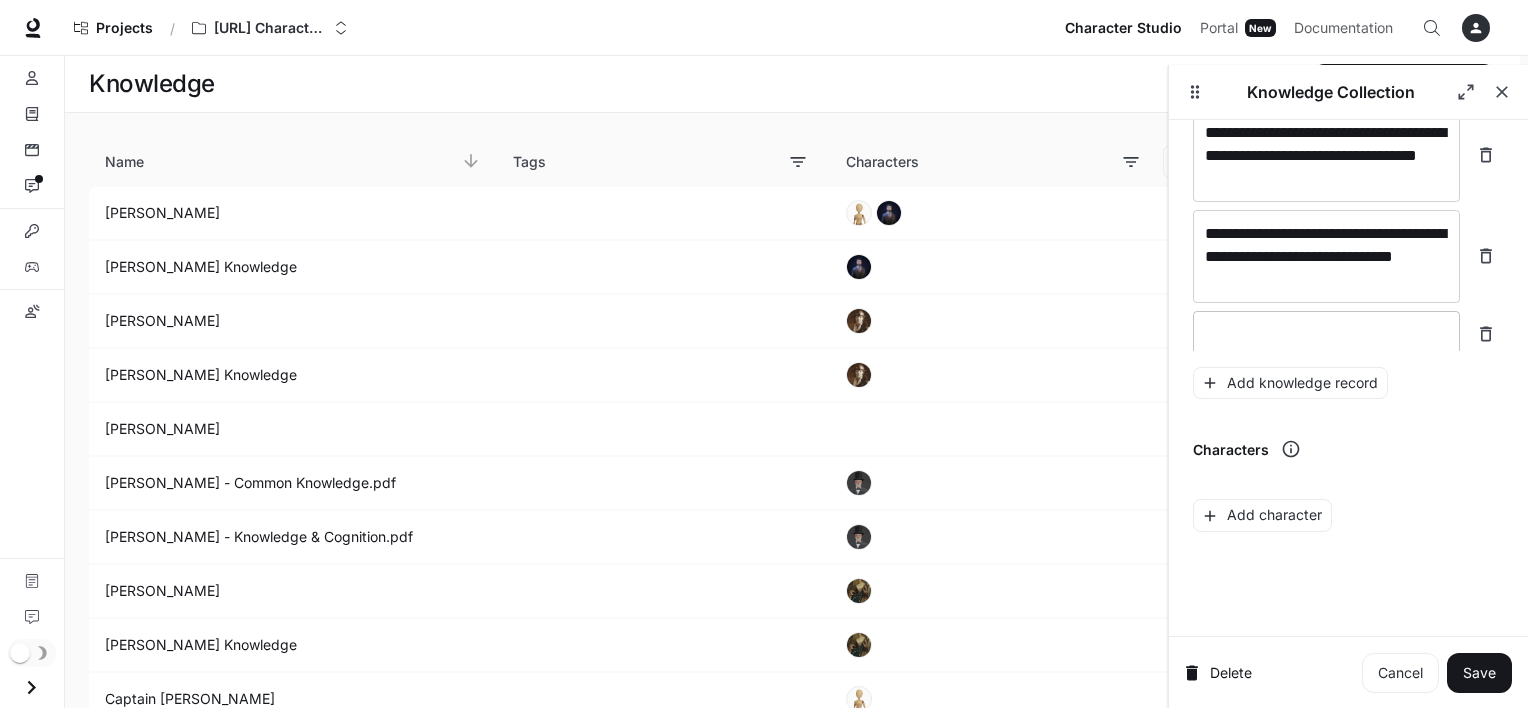click at bounding box center [1326, 334] 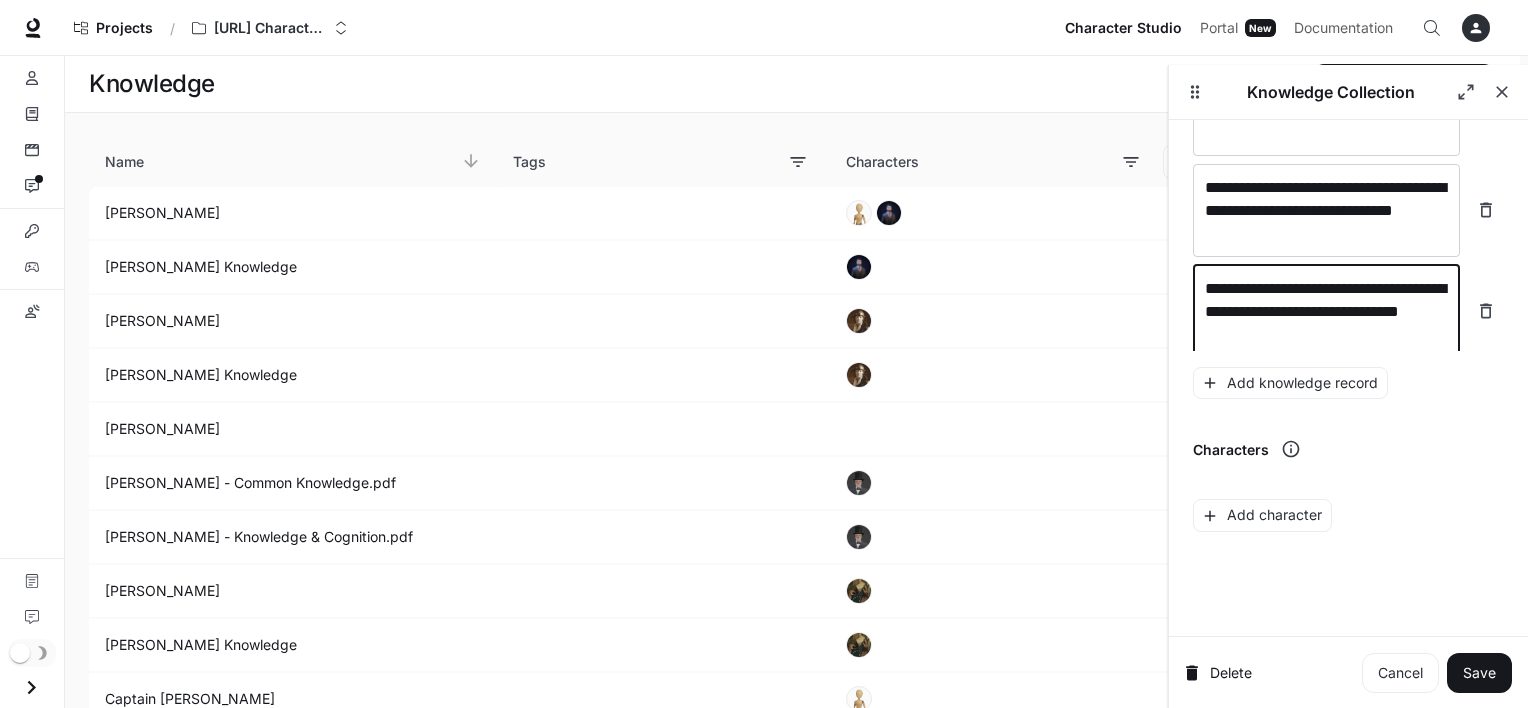scroll, scrollTop: 10936, scrollLeft: 0, axis: vertical 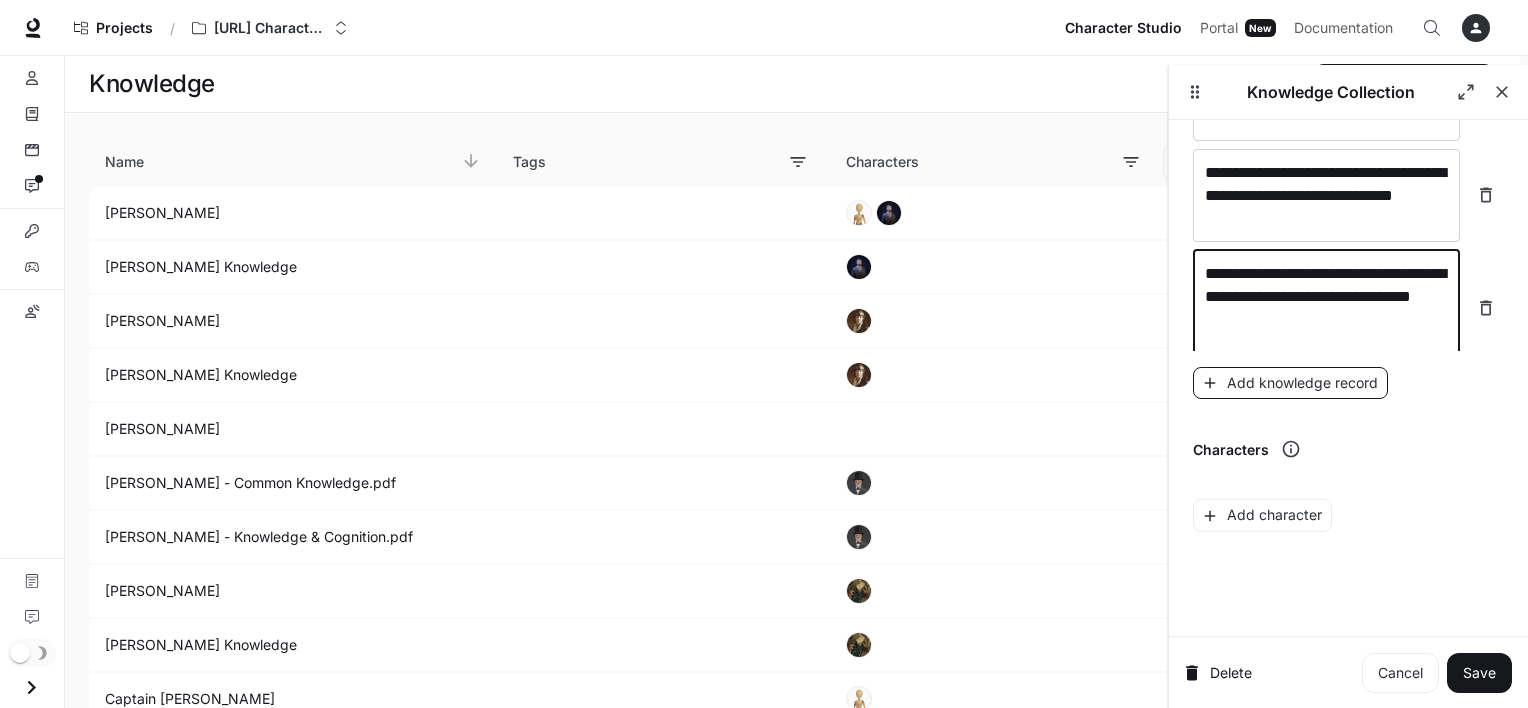 type on "**********" 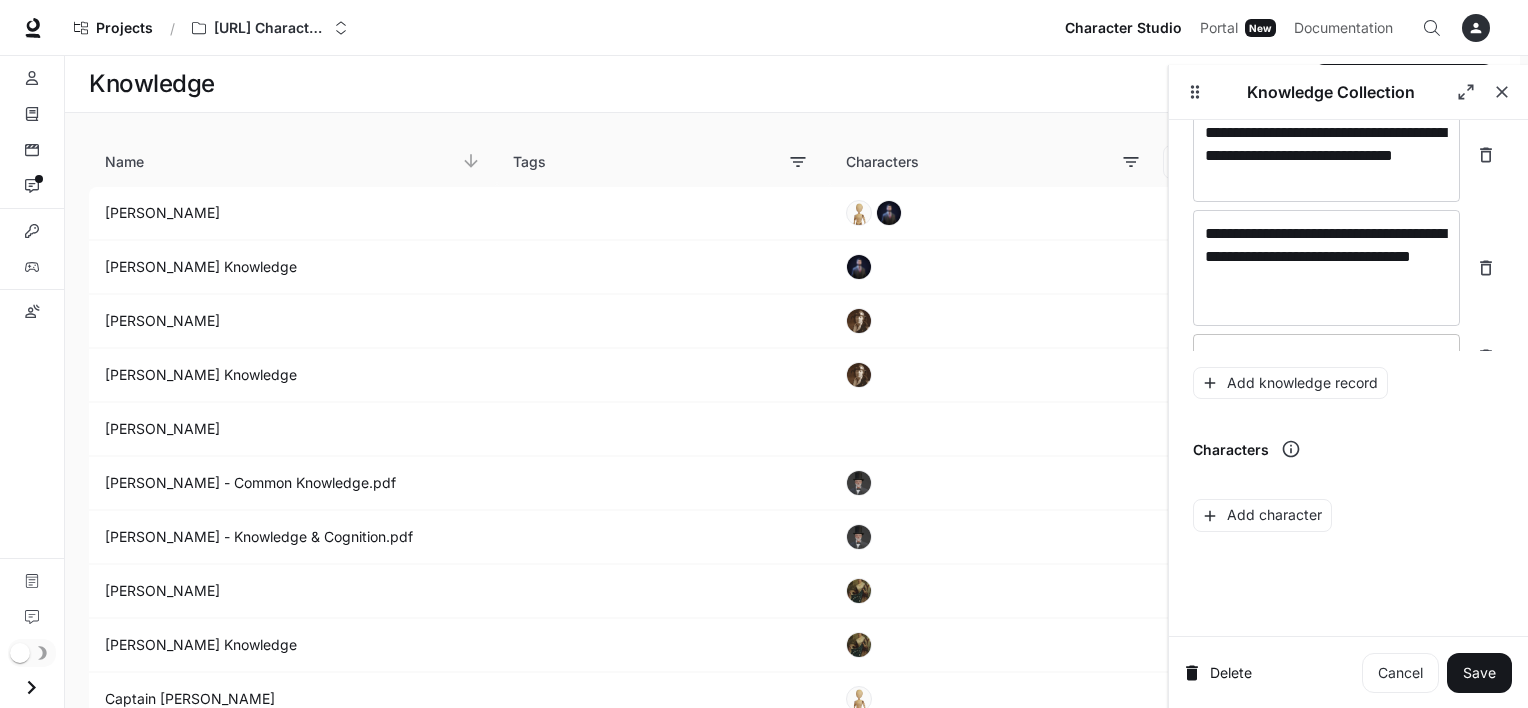 click on "* ​" at bounding box center (1326, 357) 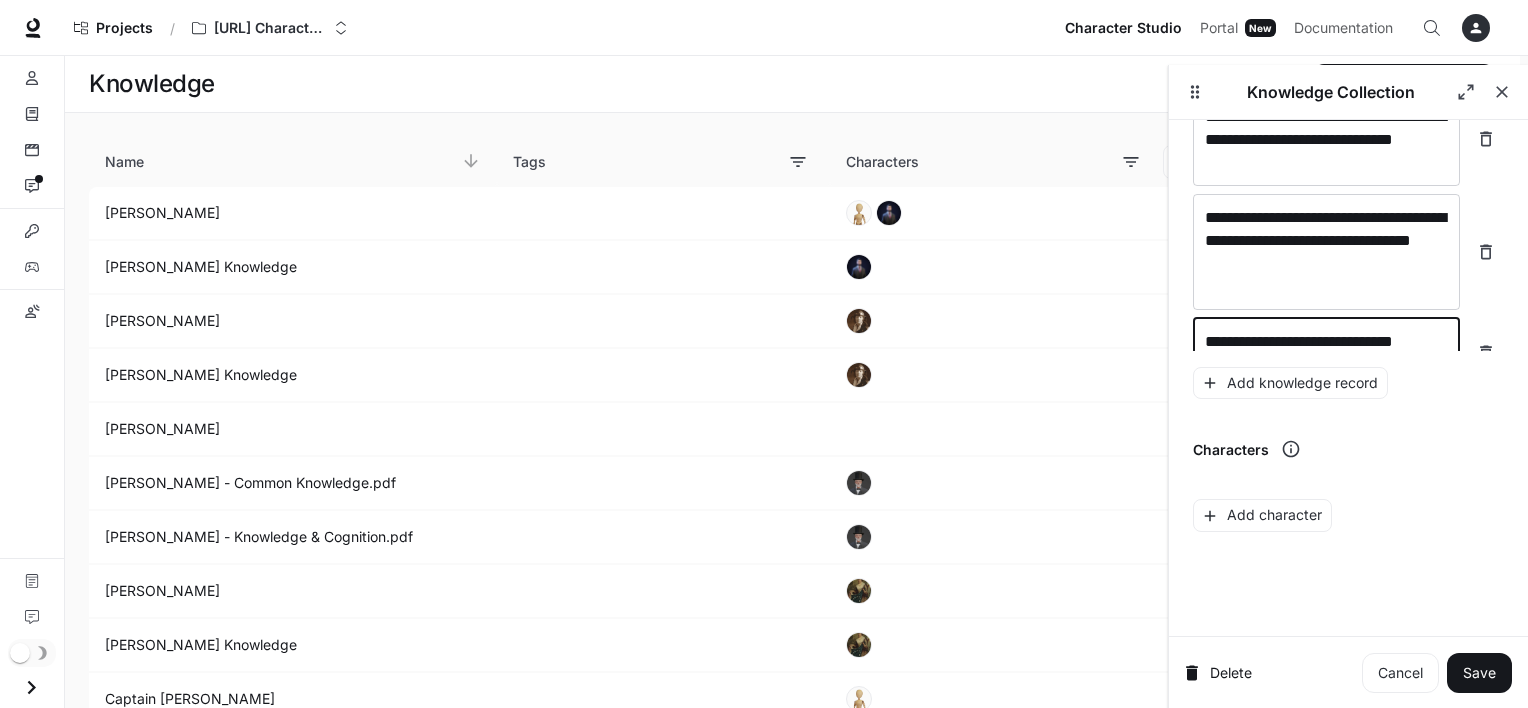 scroll, scrollTop: 11015, scrollLeft: 0, axis: vertical 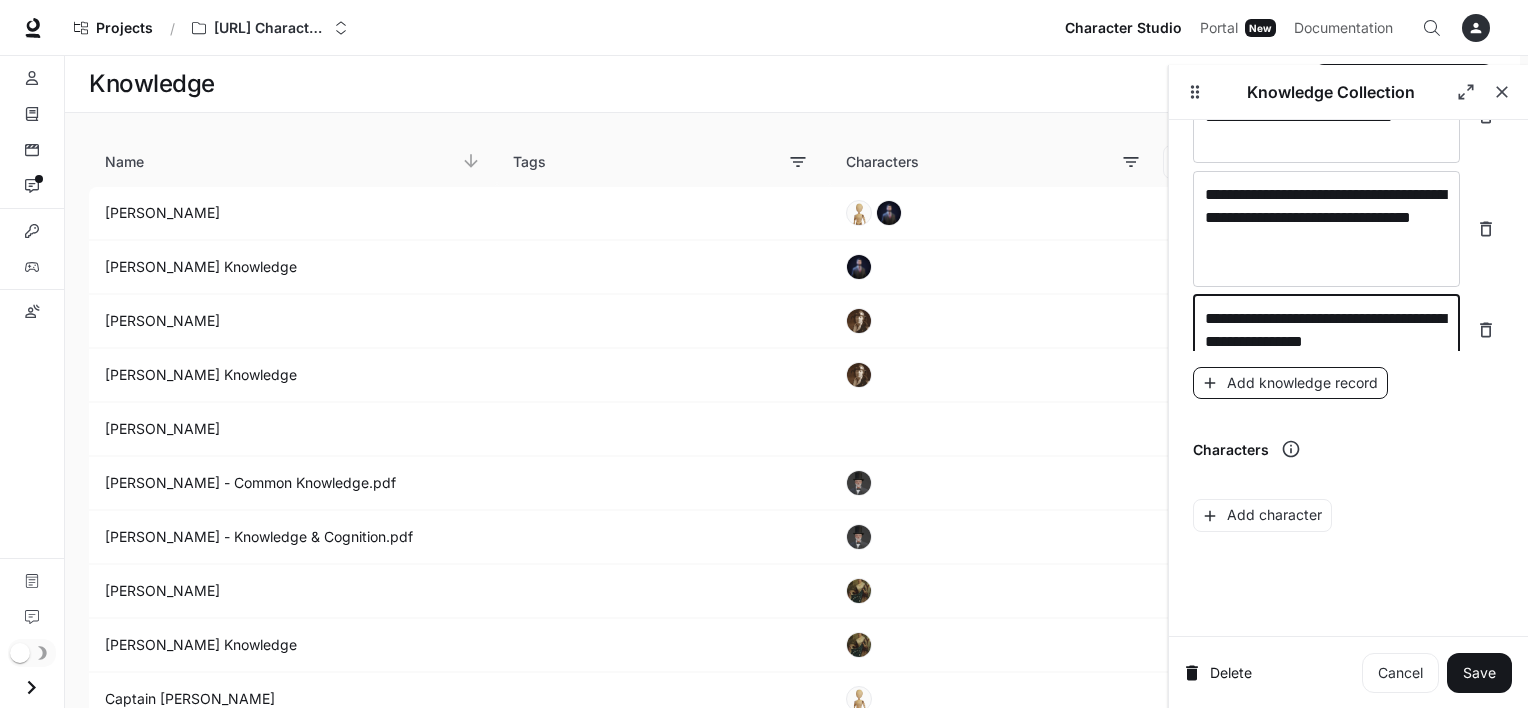 type on "**********" 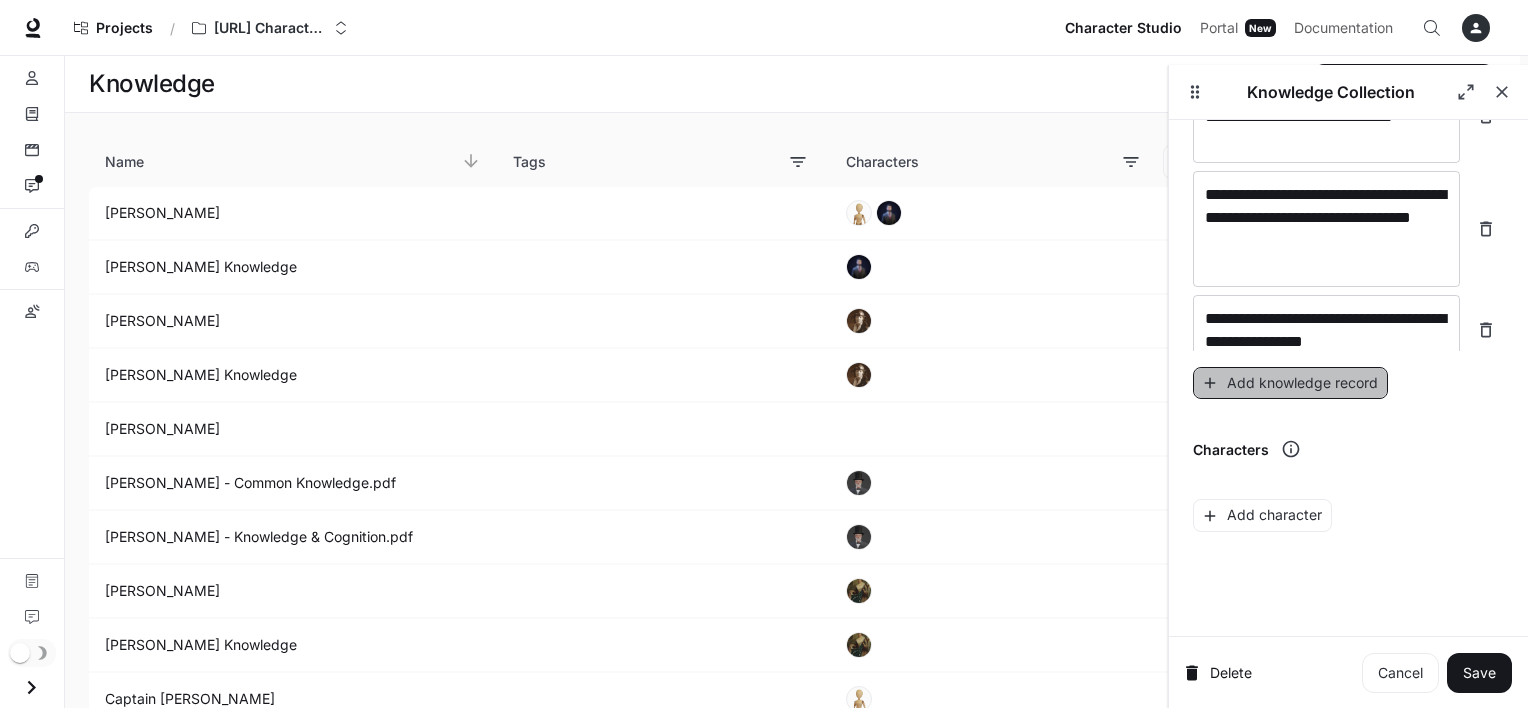 click on "Add knowledge record" at bounding box center (1290, 383) 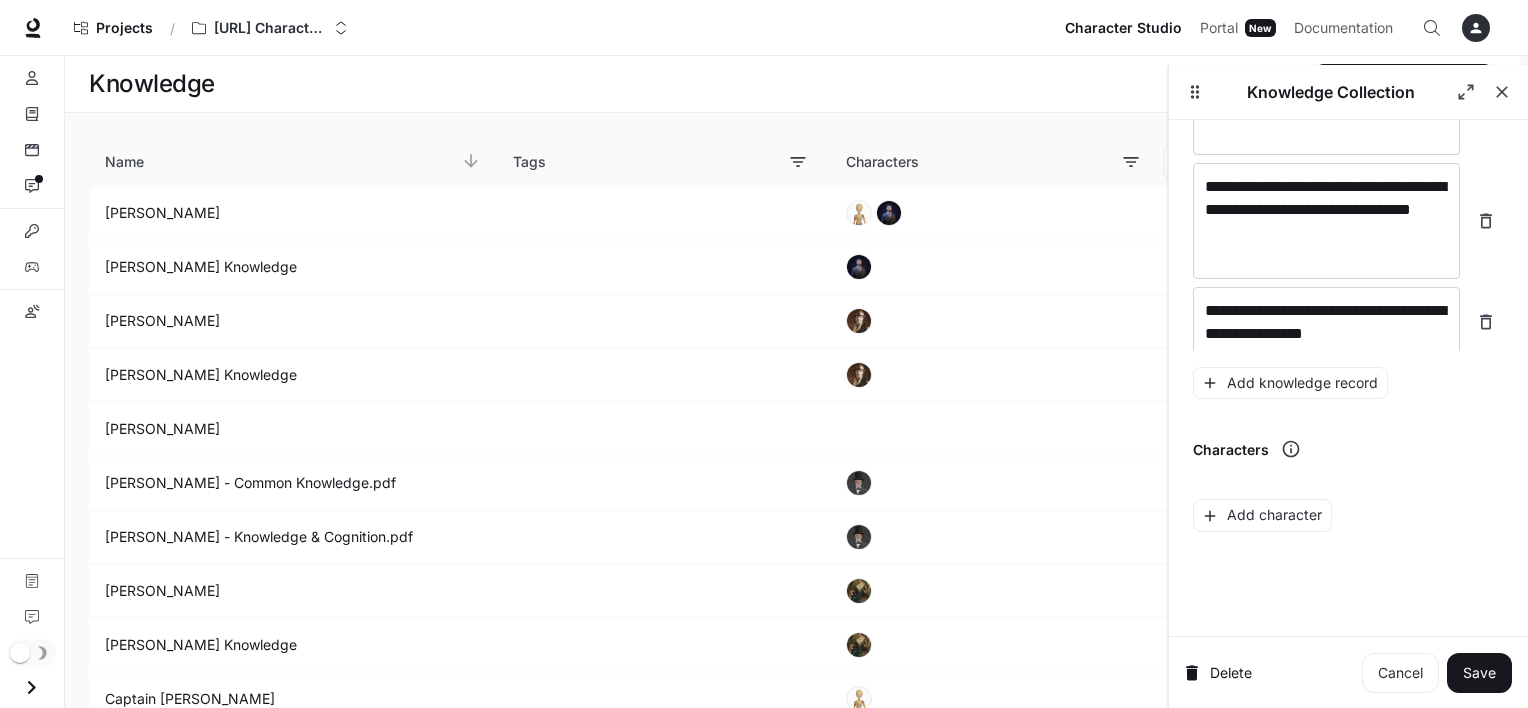 scroll, scrollTop: 11092, scrollLeft: 0, axis: vertical 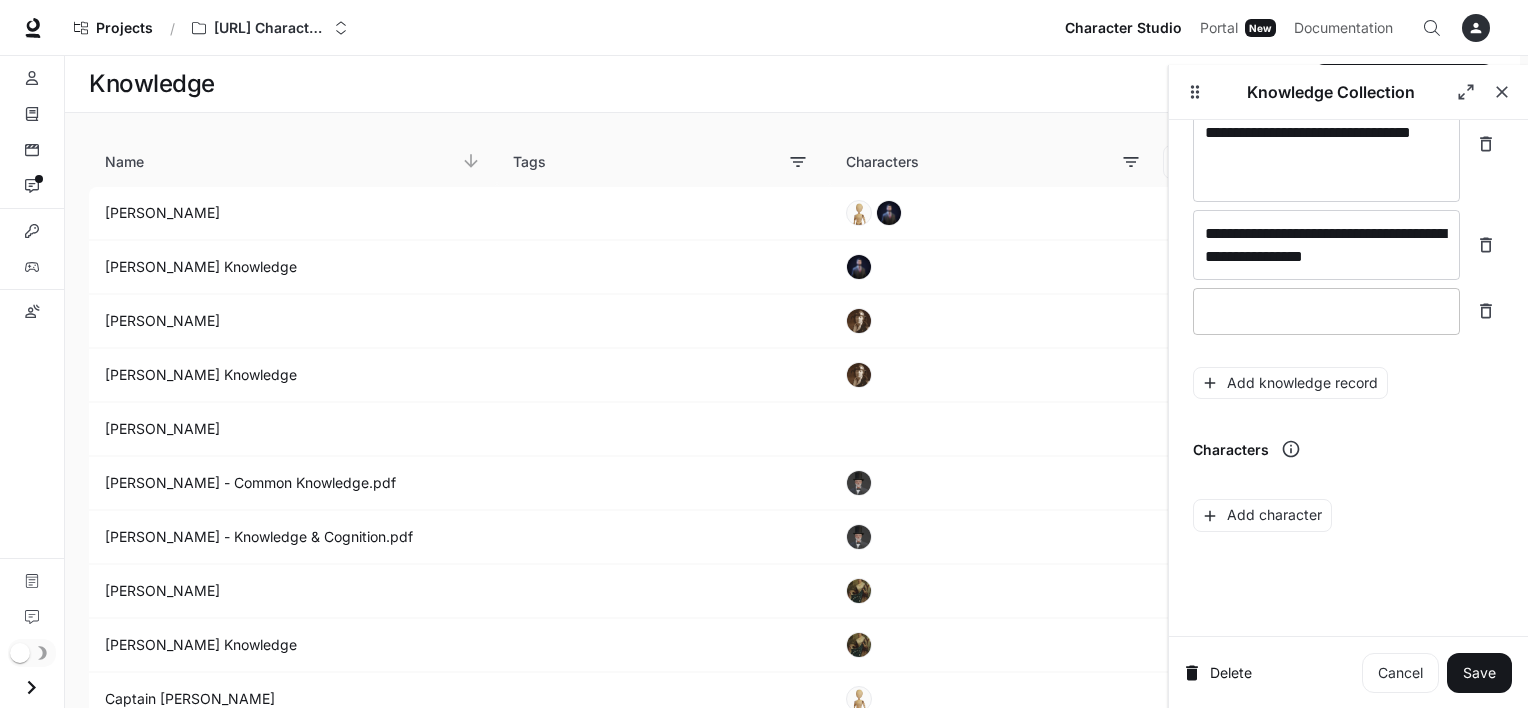 click at bounding box center (1326, 311) 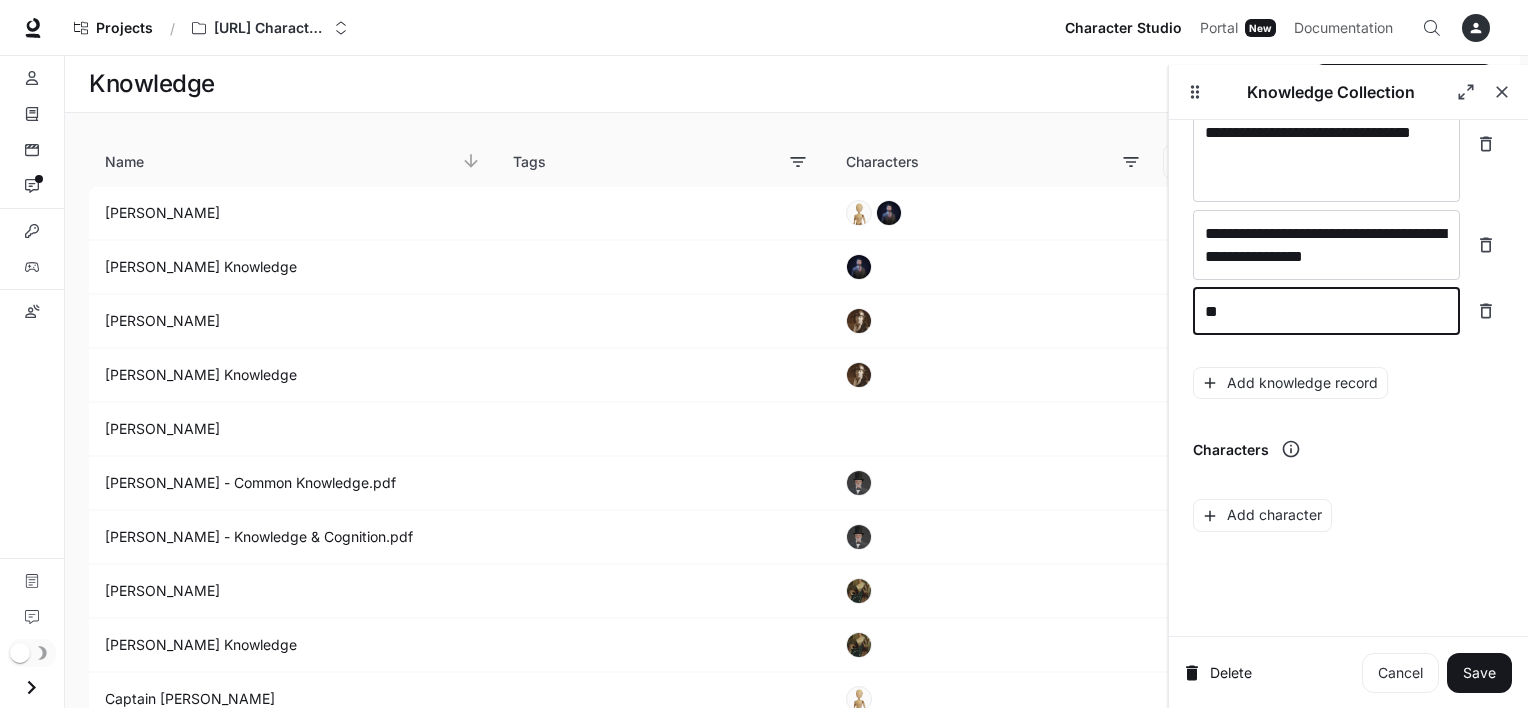 type on "*" 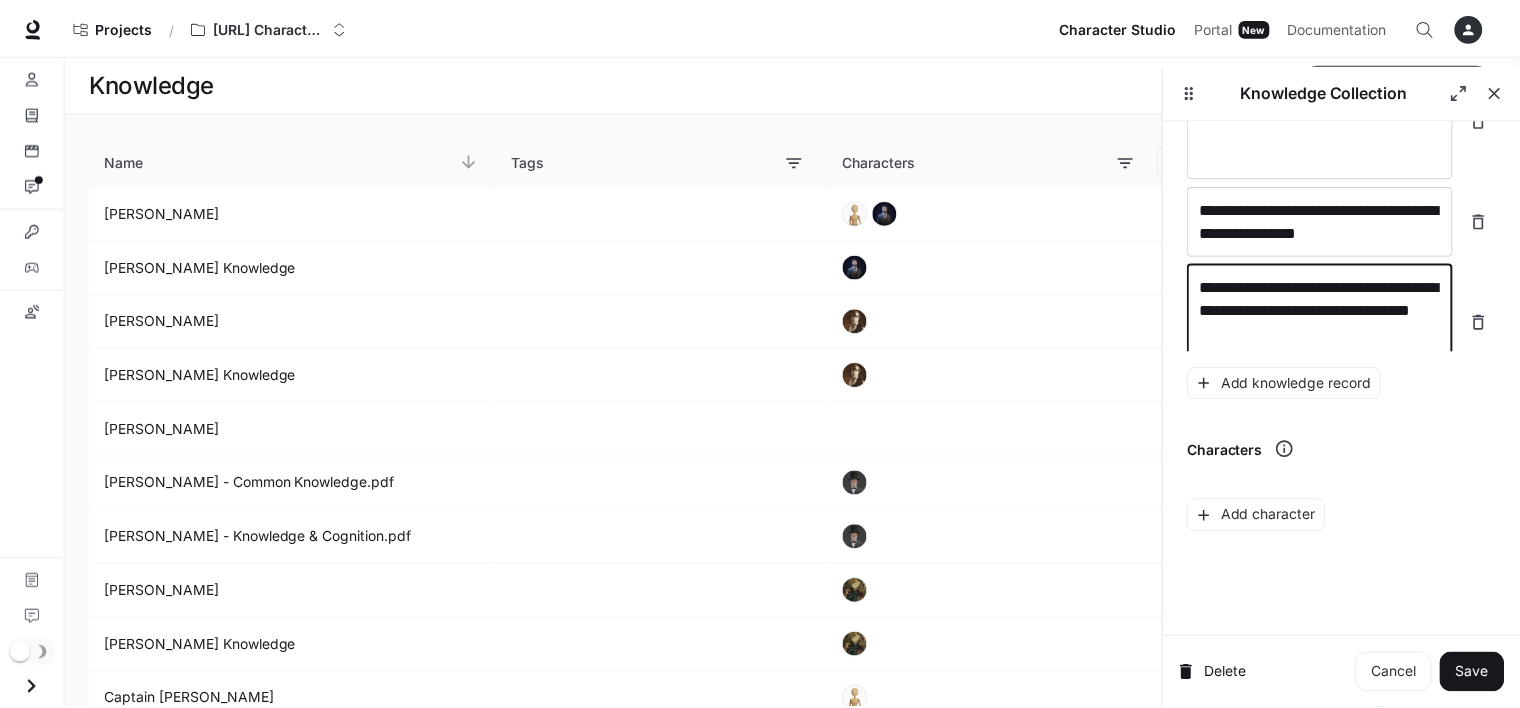 scroll, scrollTop: 11131, scrollLeft: 0, axis: vertical 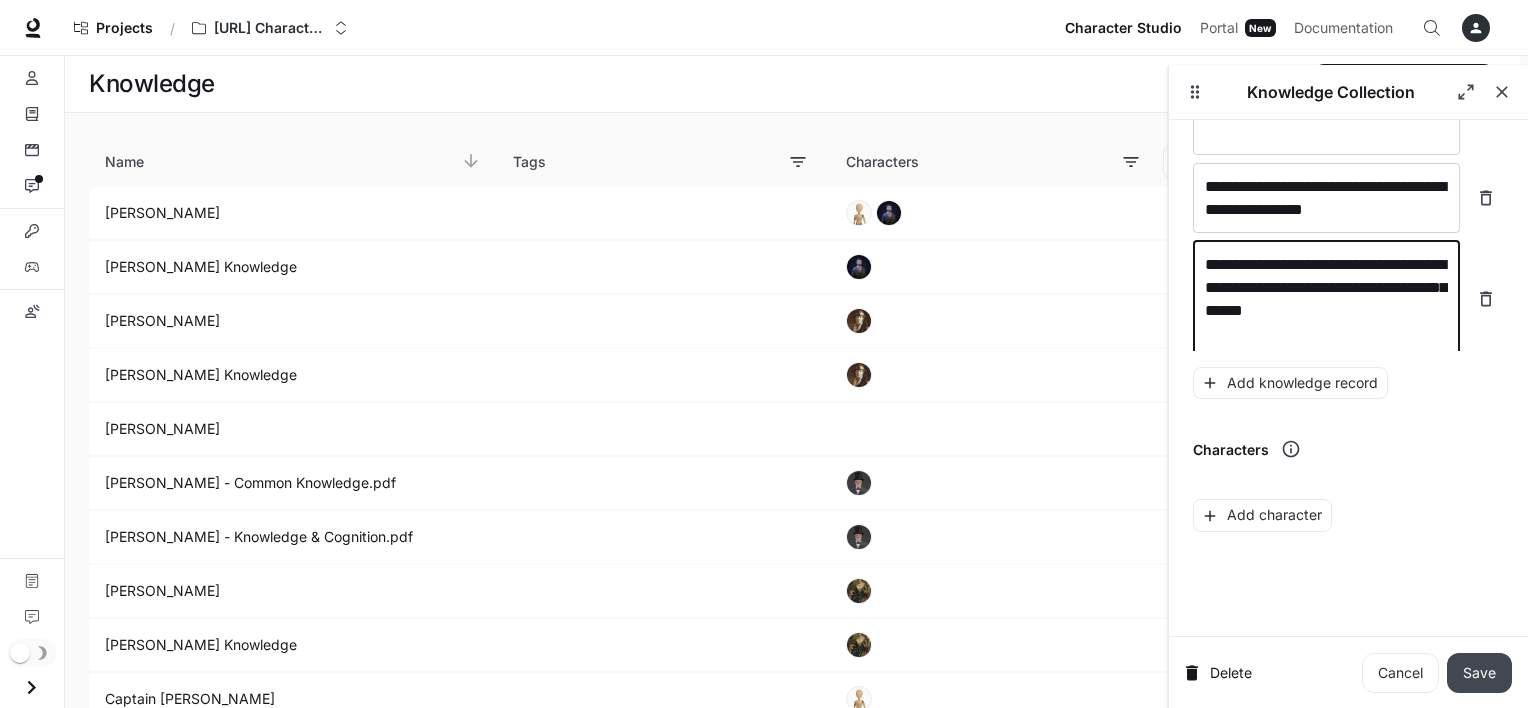 type on "**********" 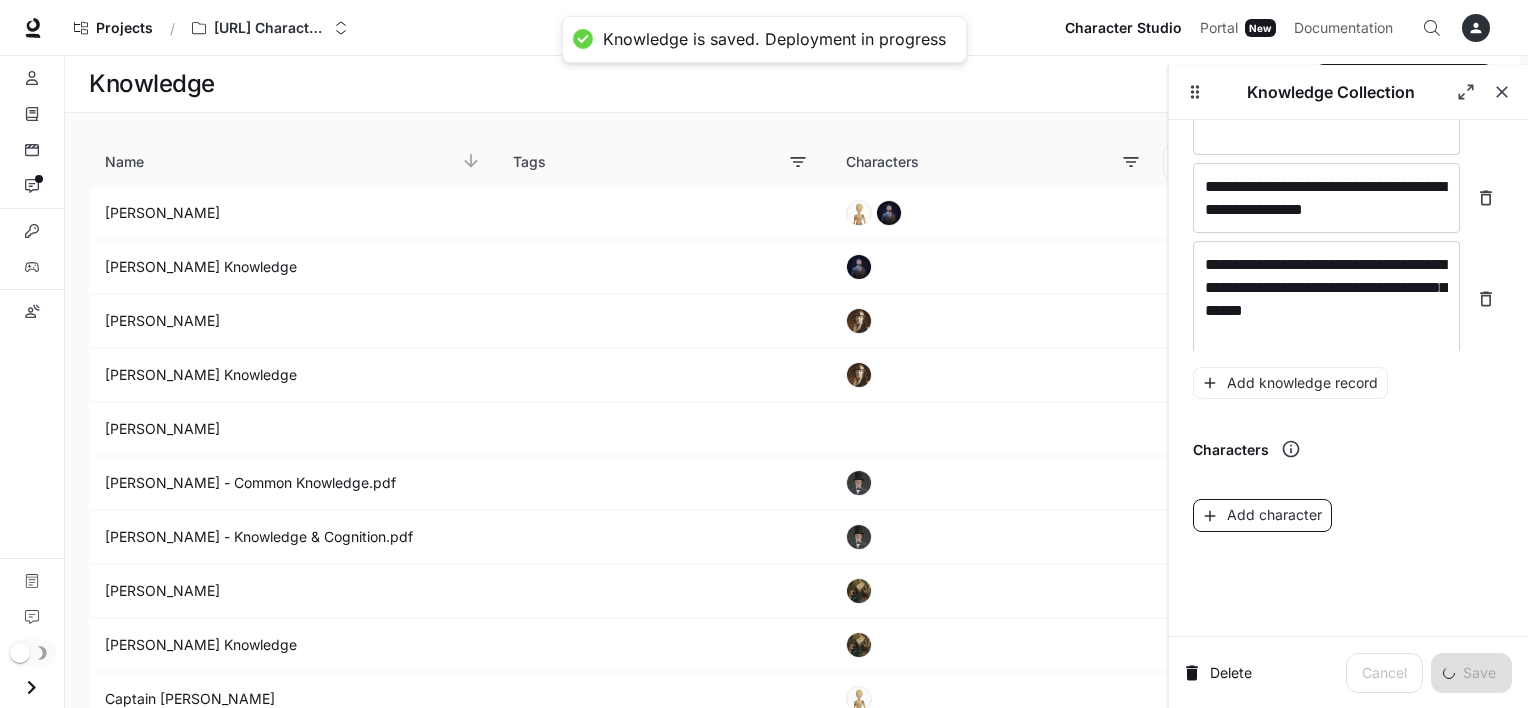 click on "Add character" at bounding box center [1262, 515] 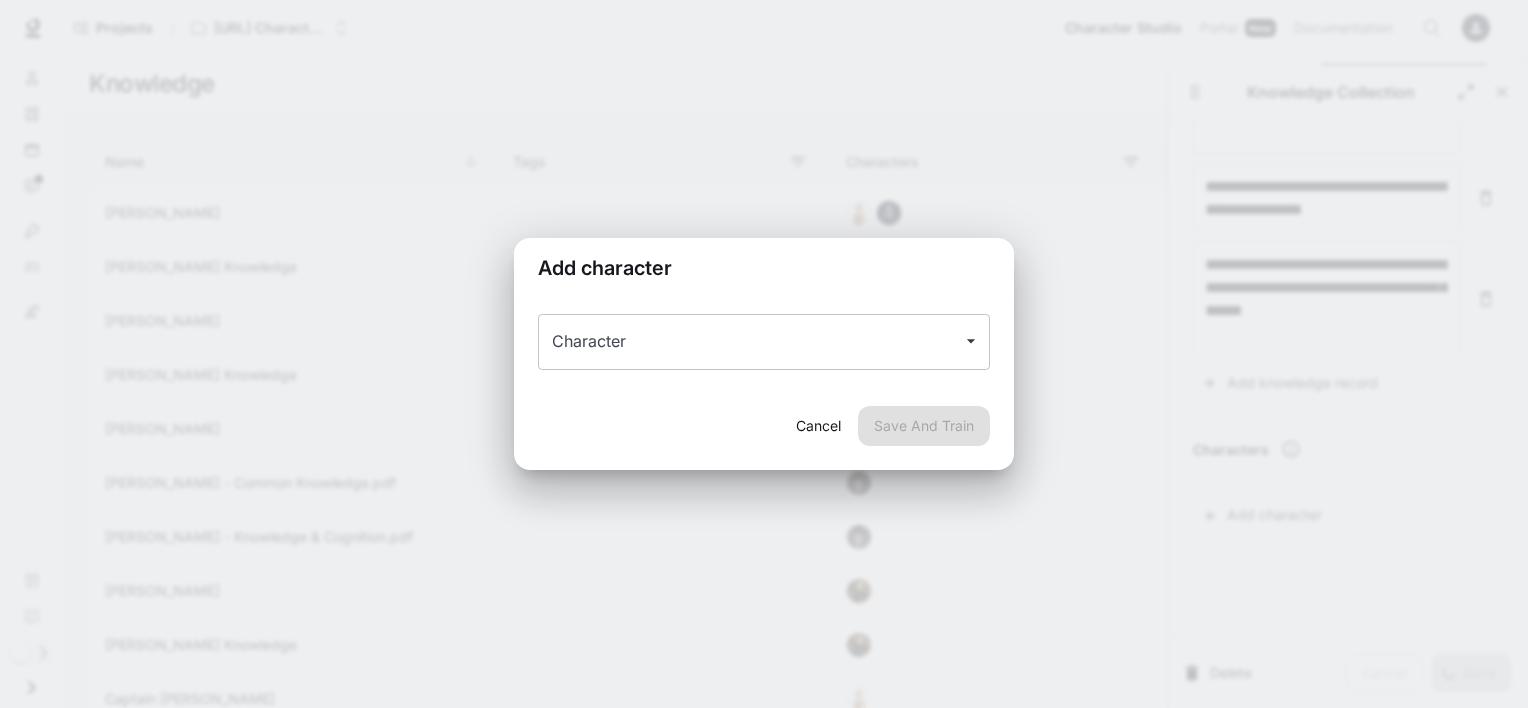 click on "Character" at bounding box center (749, 342) 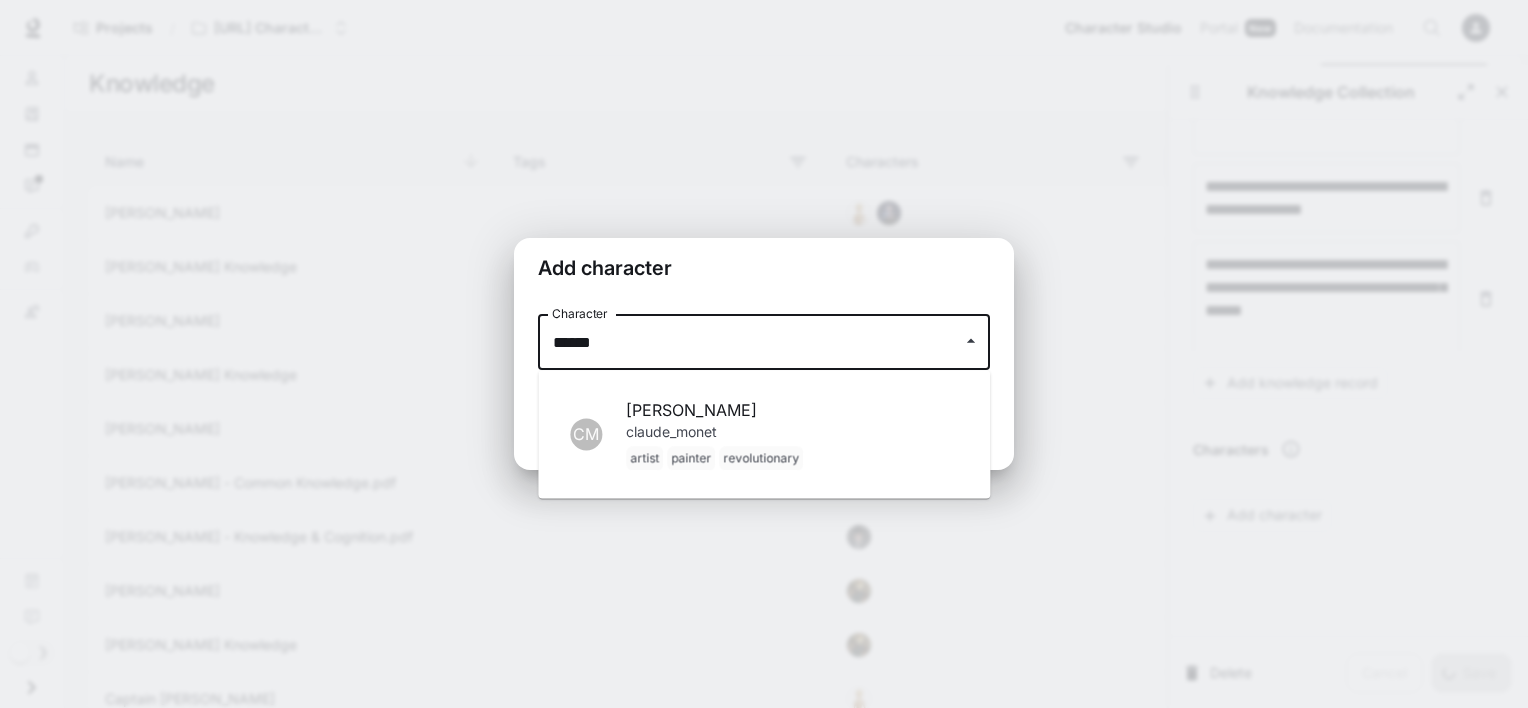 click on "[PERSON_NAME] artist painter revolutionary" at bounding box center [792, 446] 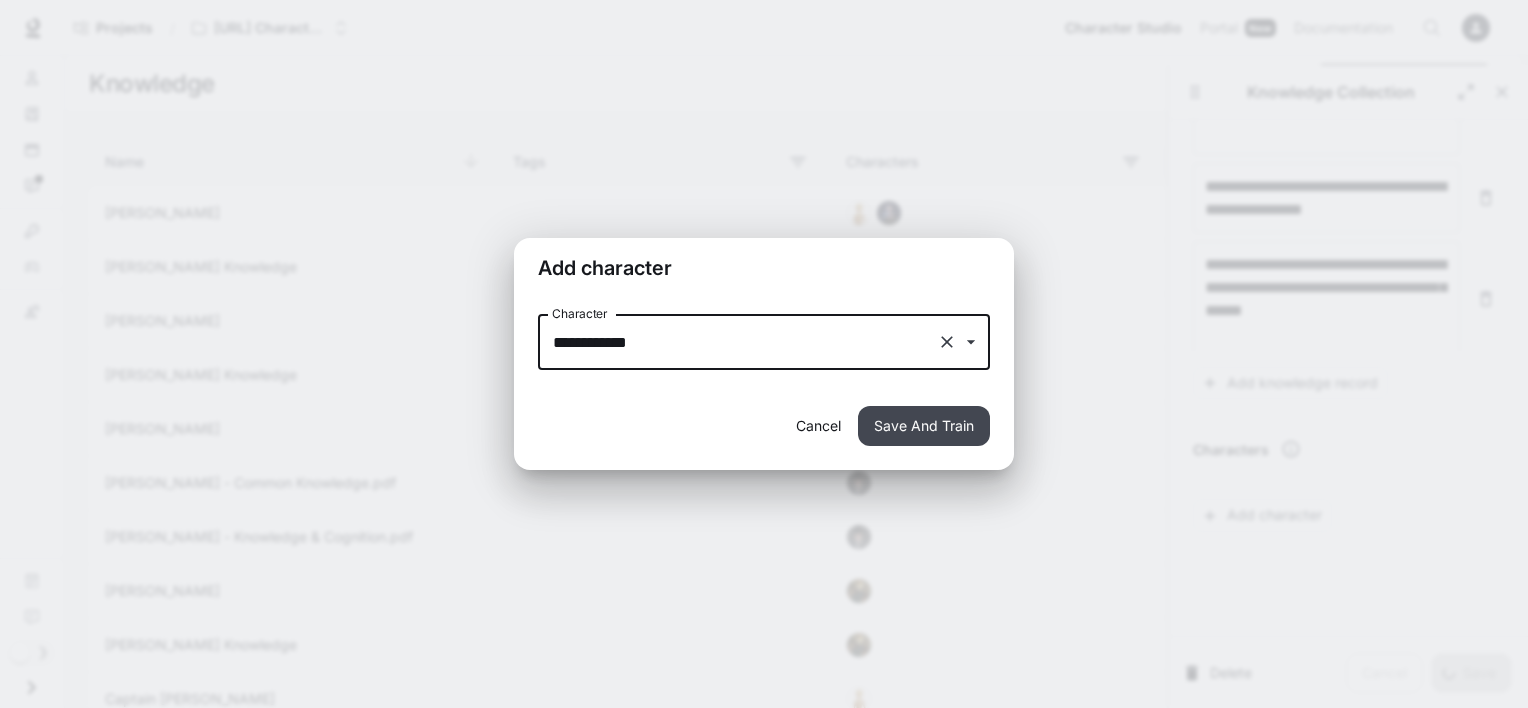 type on "**********" 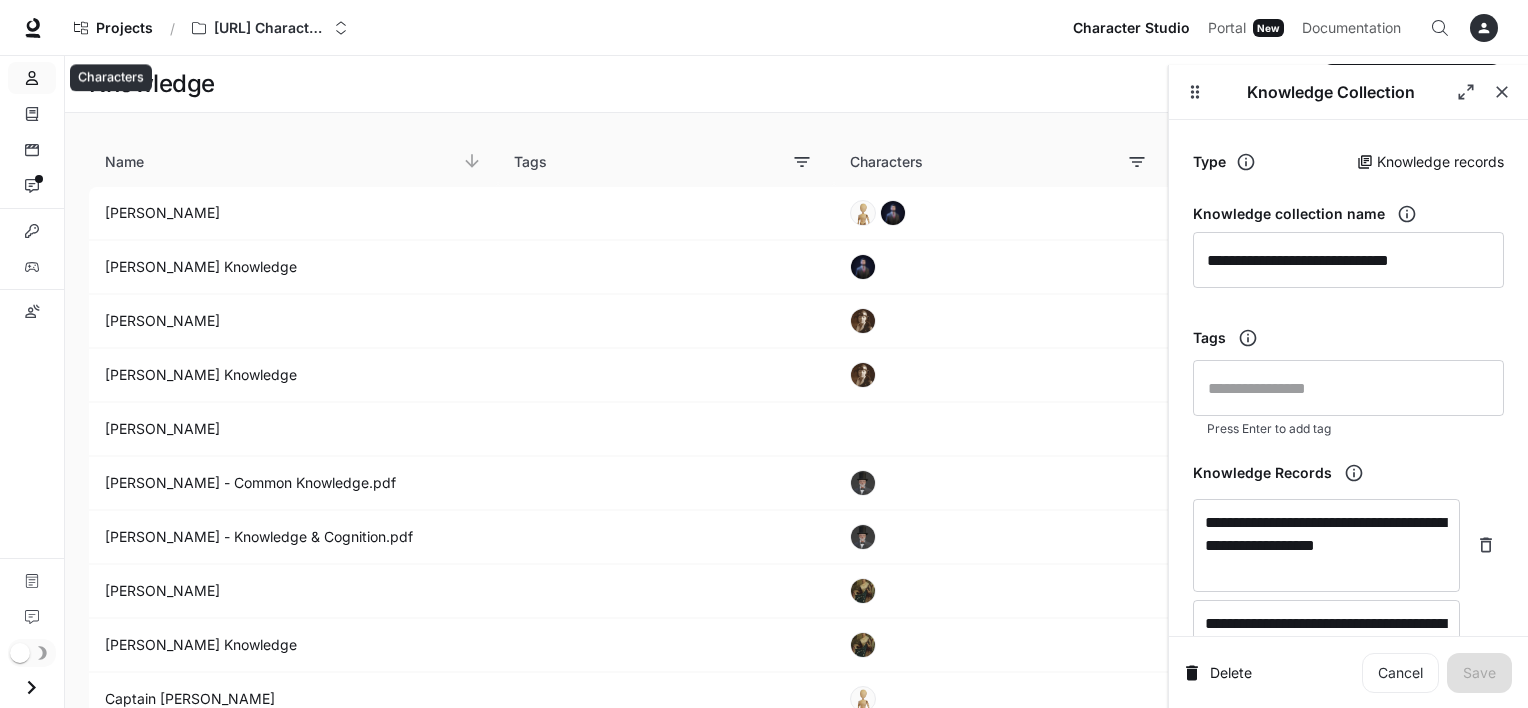 click 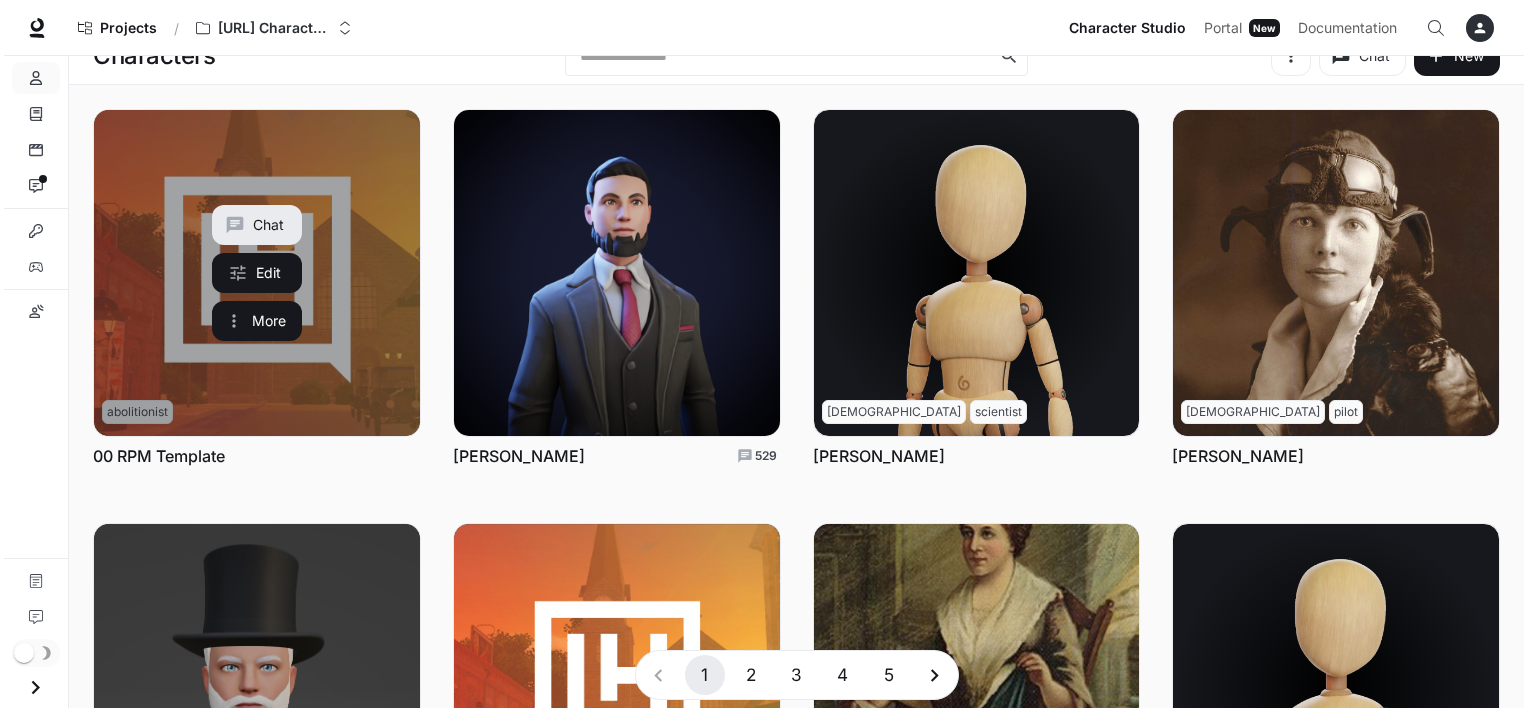 scroll, scrollTop: 32, scrollLeft: 0, axis: vertical 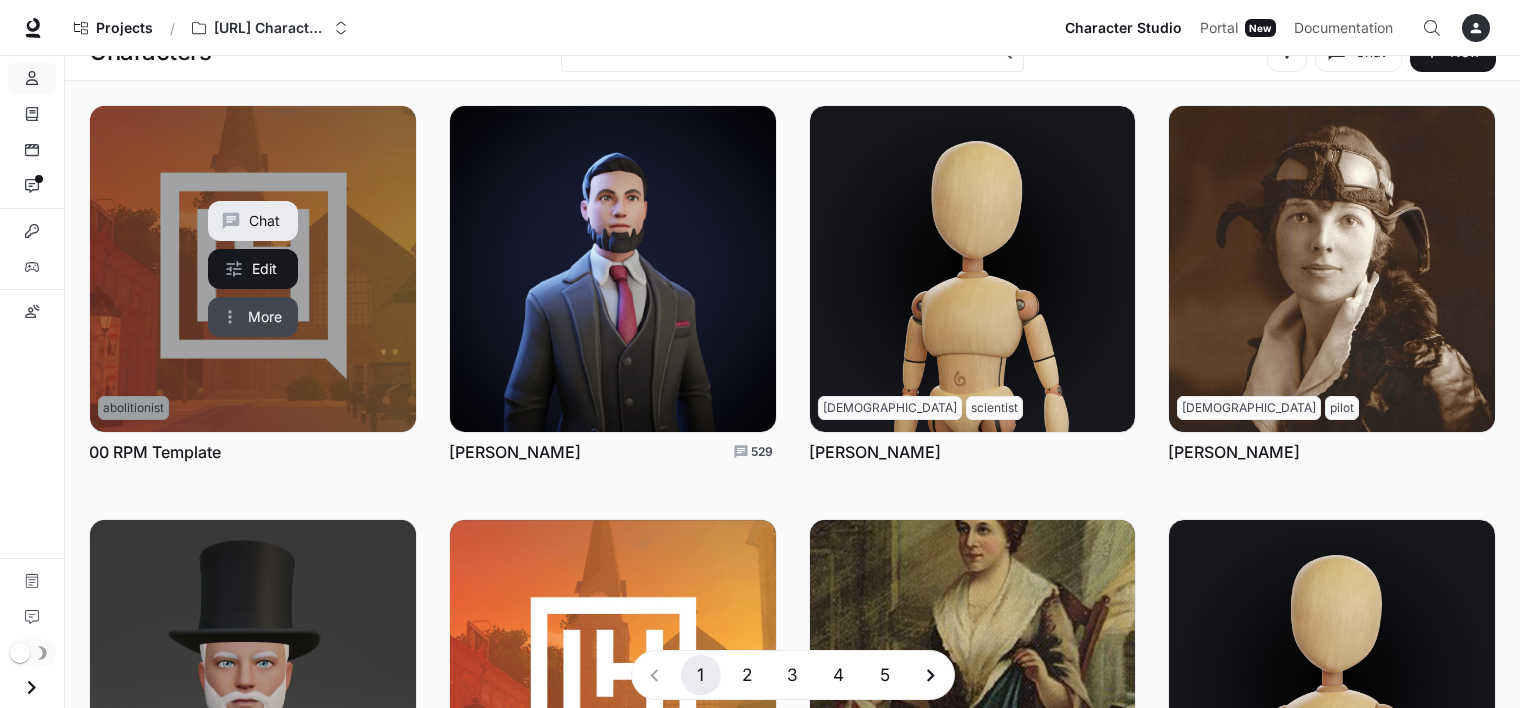 click on "More" at bounding box center (253, 317) 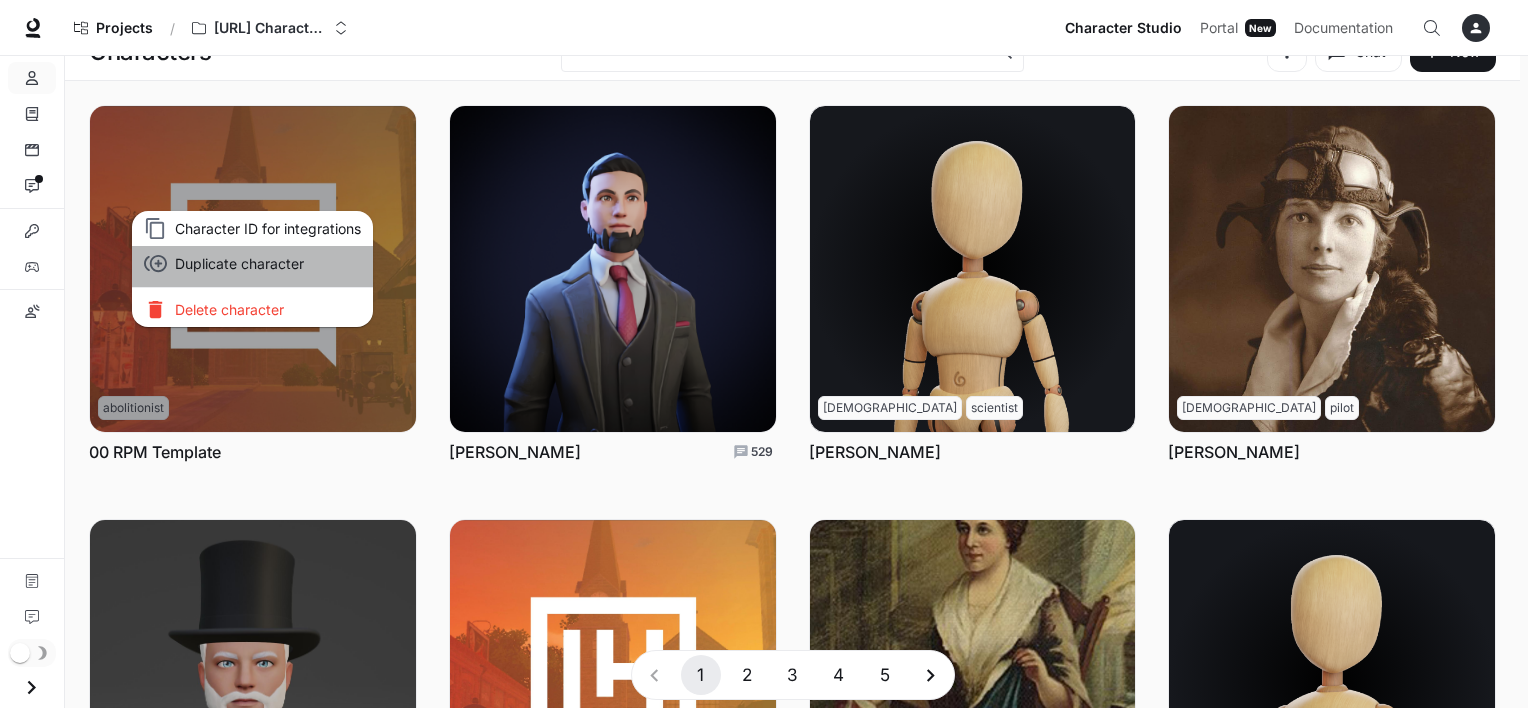 click on "Duplicate character" at bounding box center (268, 263) 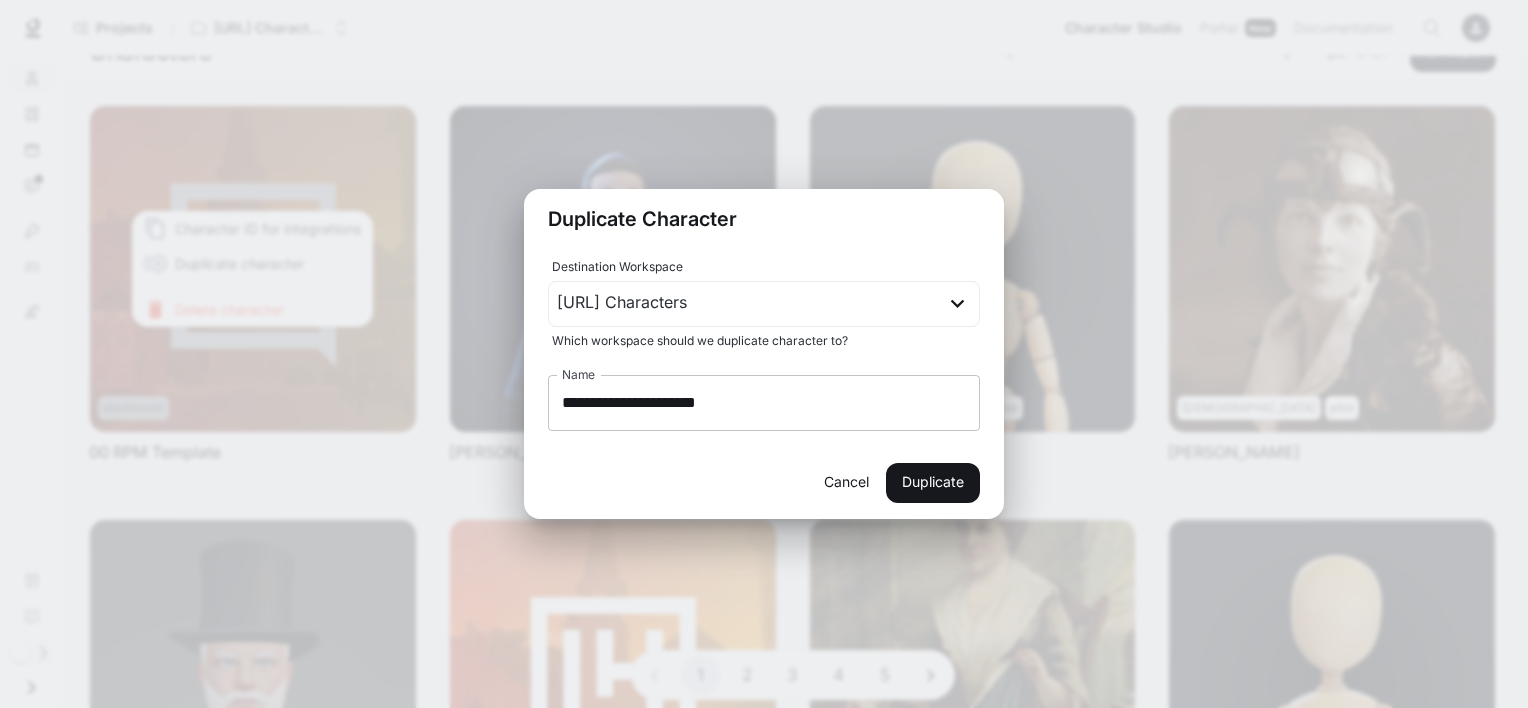 click on "**********" at bounding box center [764, 403] 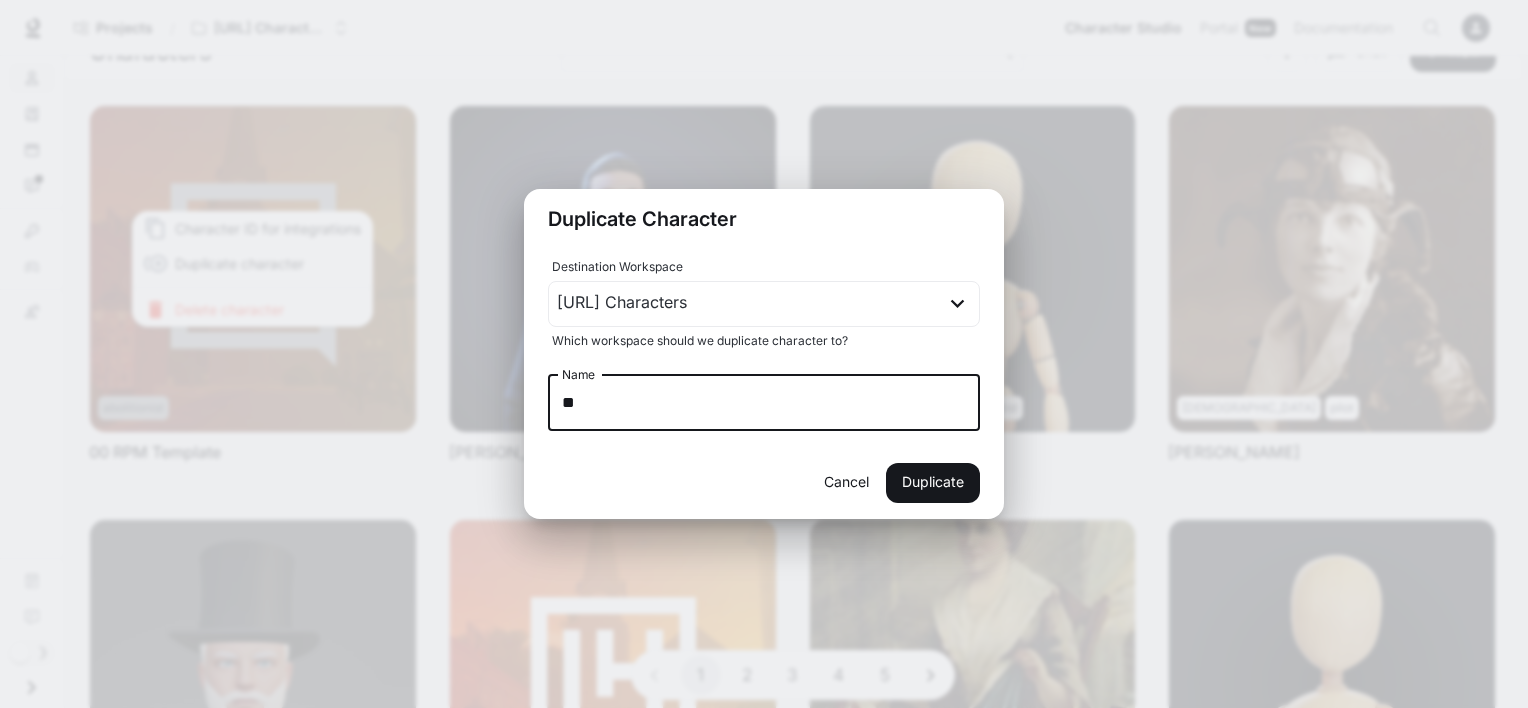 type on "*" 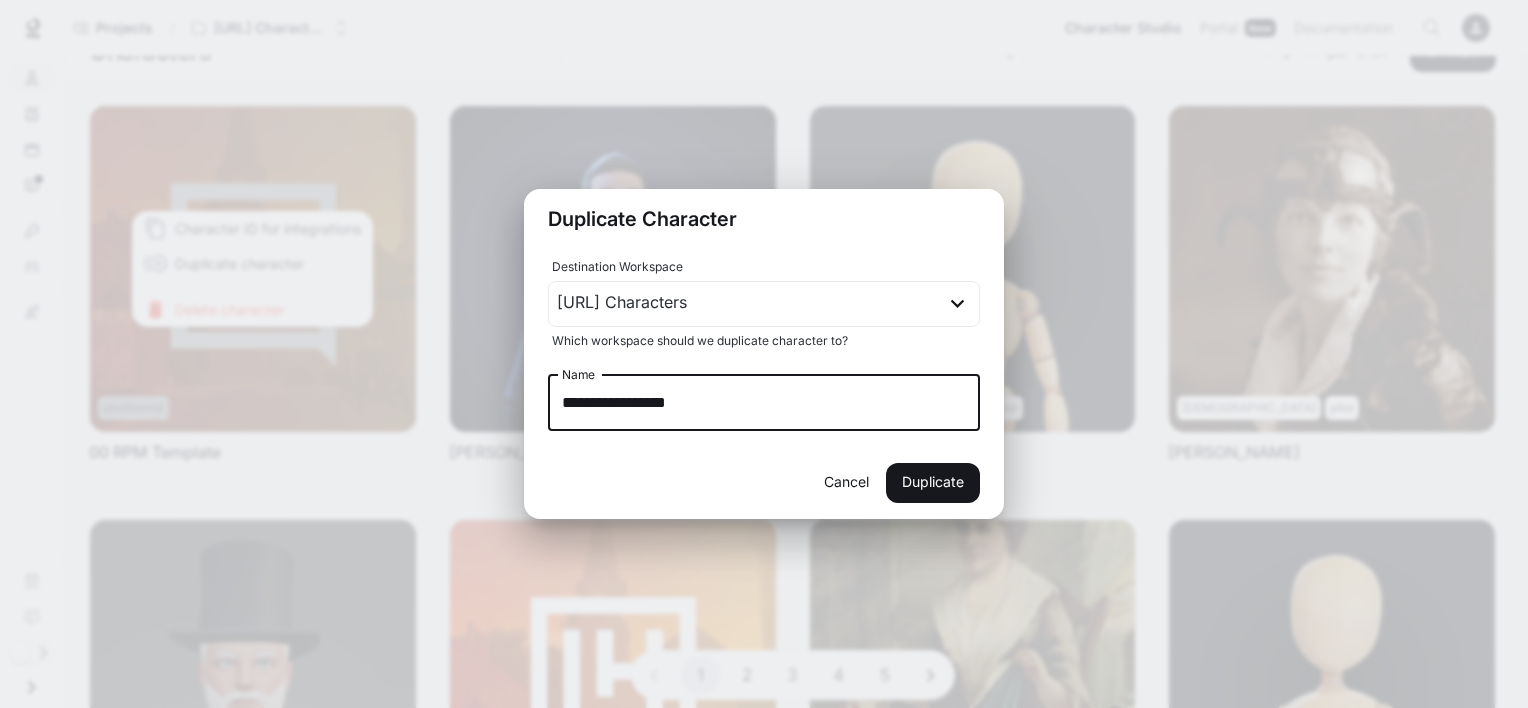 type on "**********" 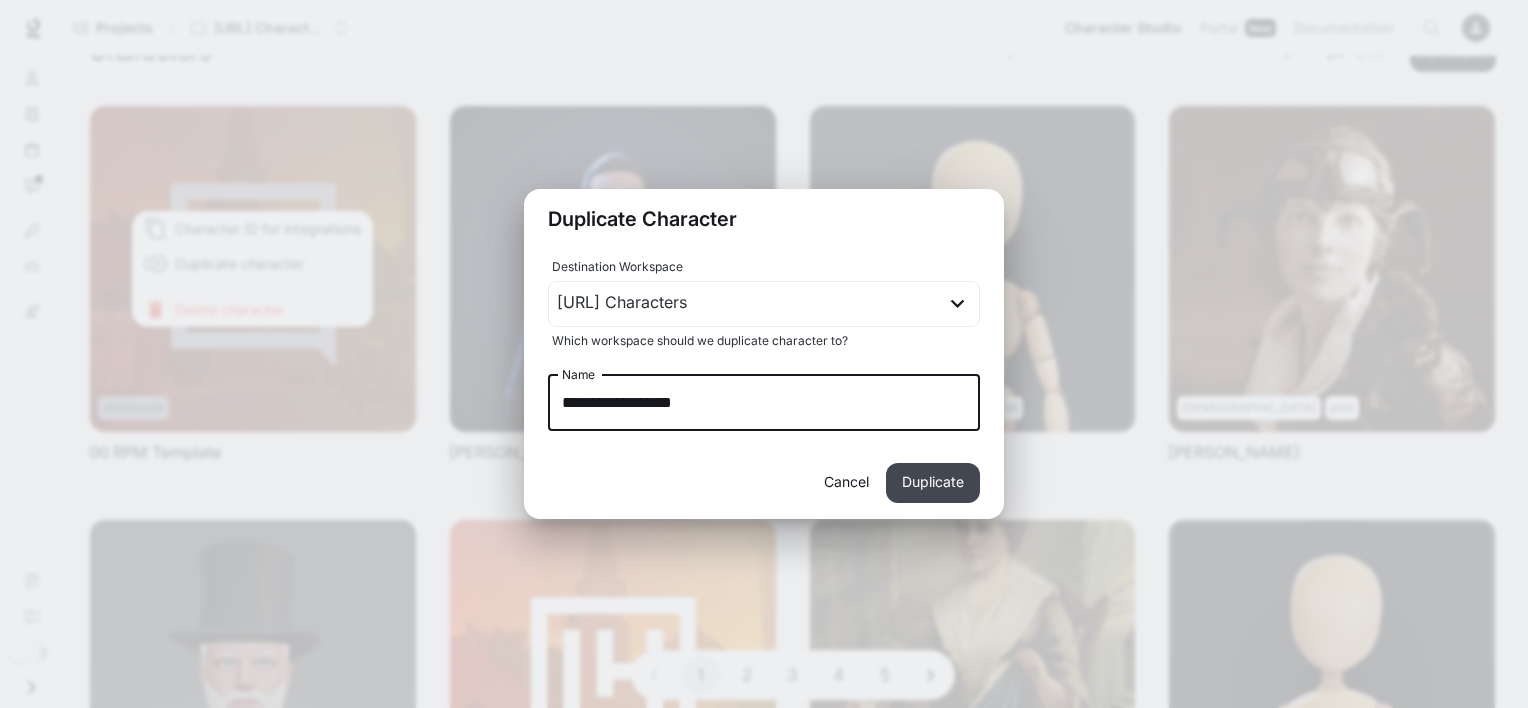click on "Duplicate" at bounding box center (933, 483) 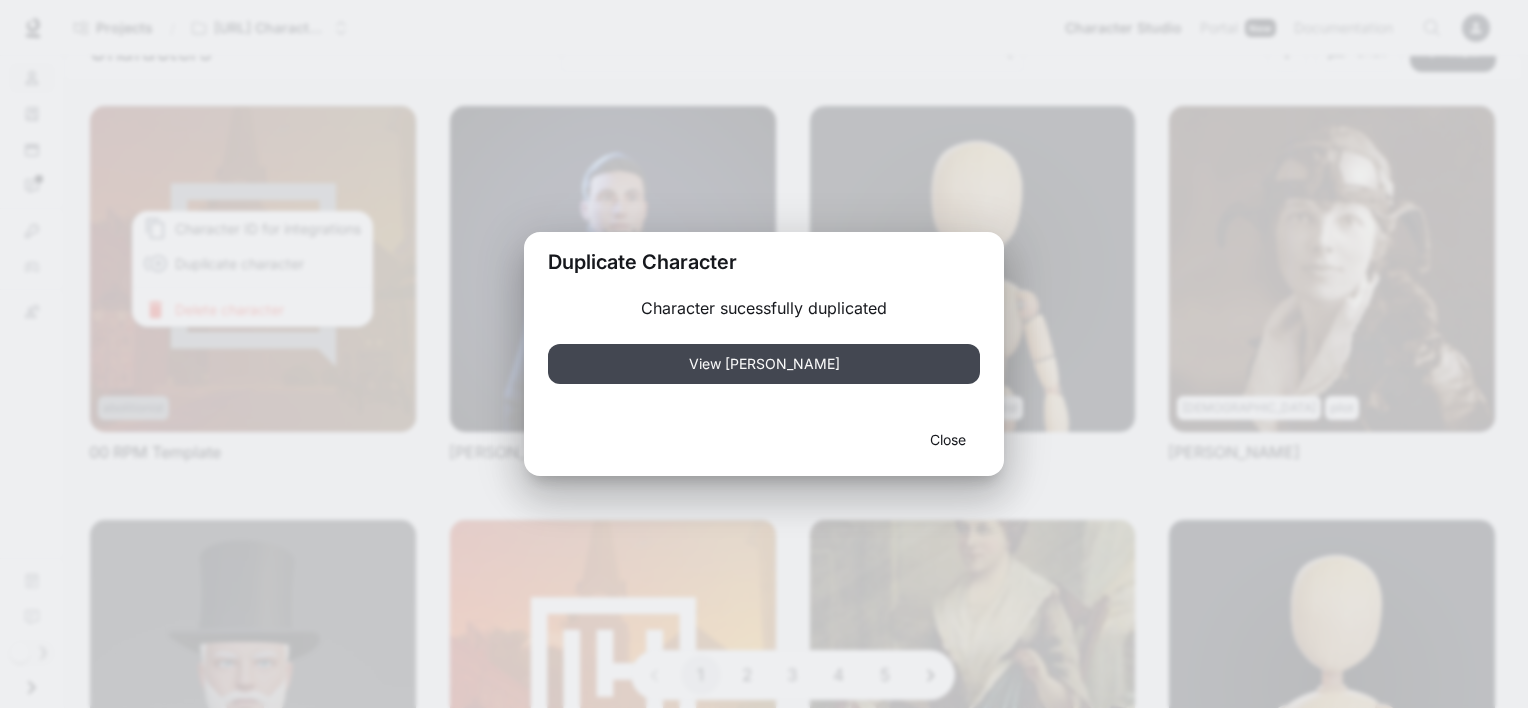 click on "View [PERSON_NAME]" at bounding box center (764, 364) 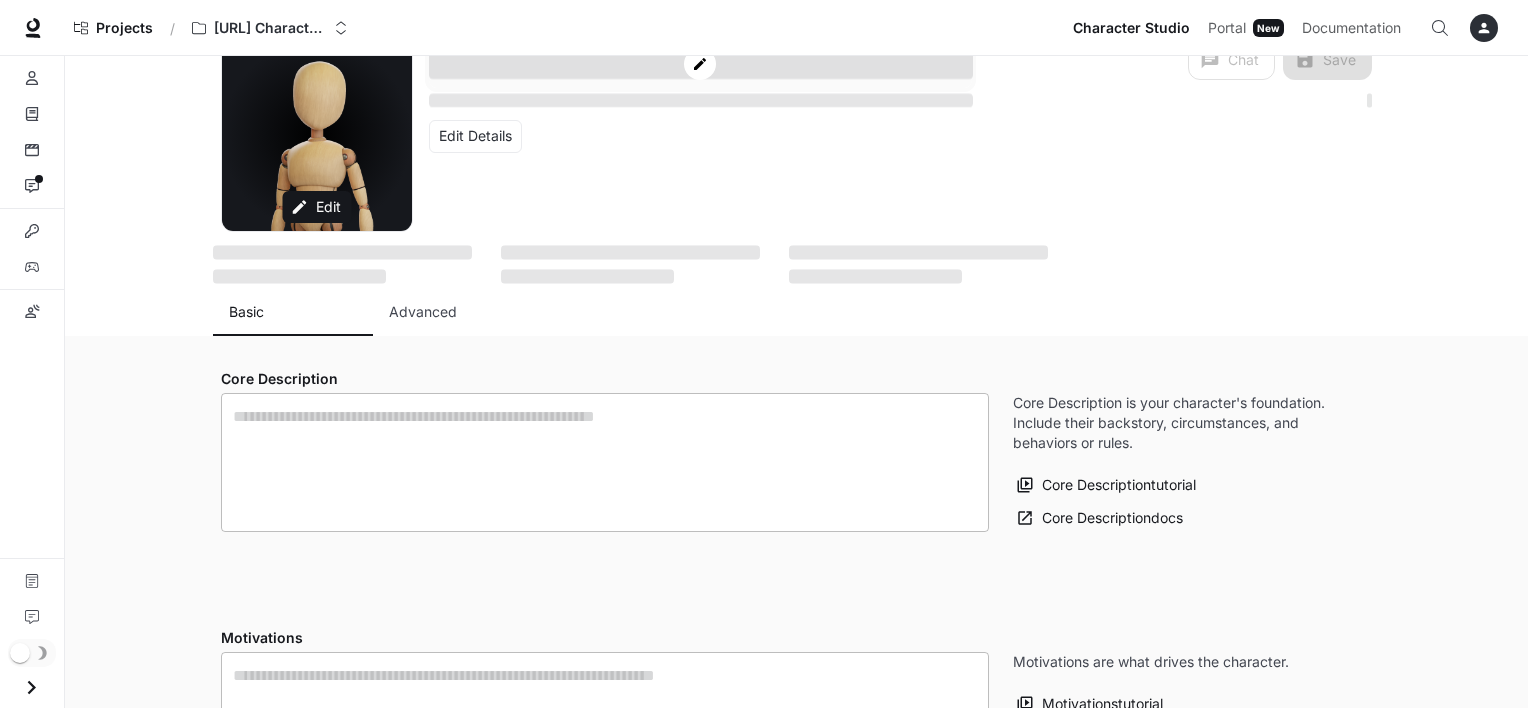 scroll, scrollTop: 0, scrollLeft: 0, axis: both 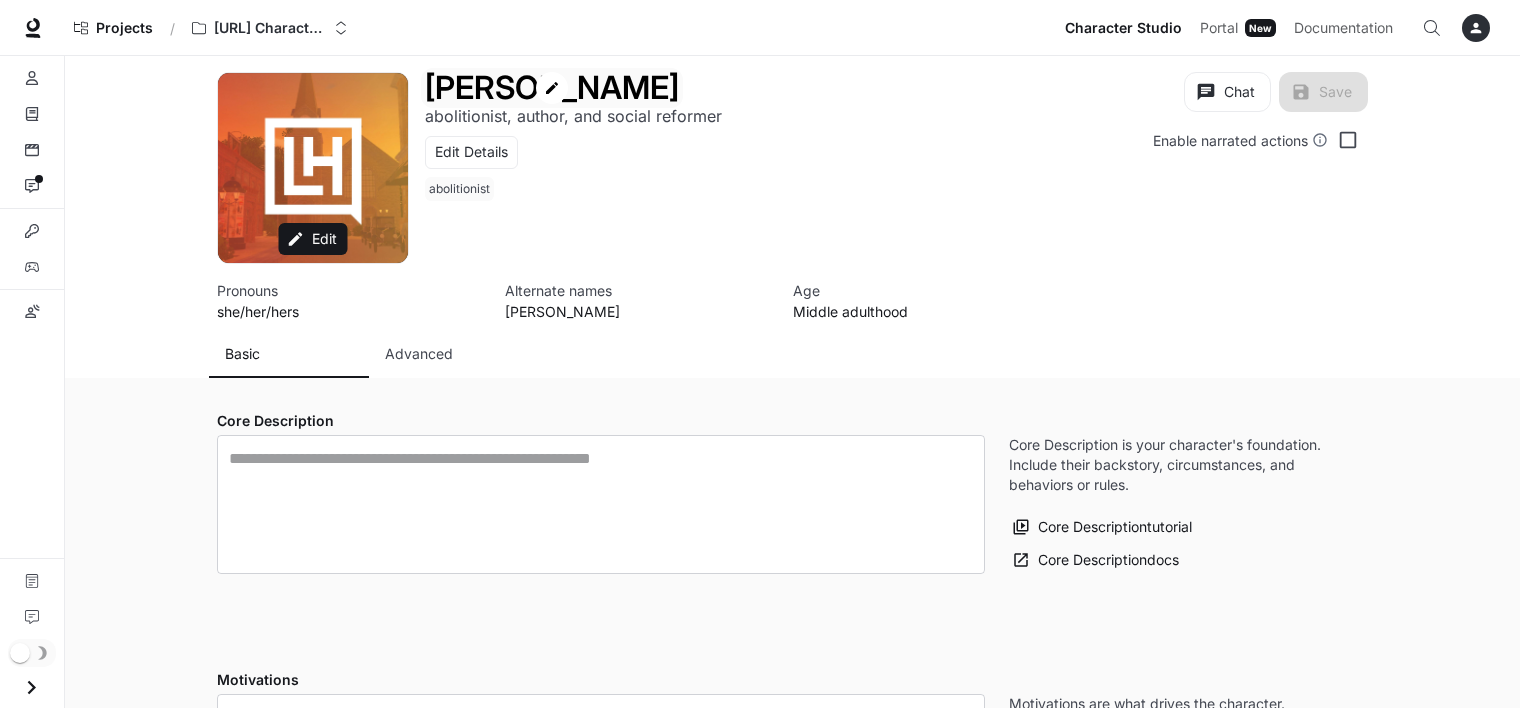 type on "**********" 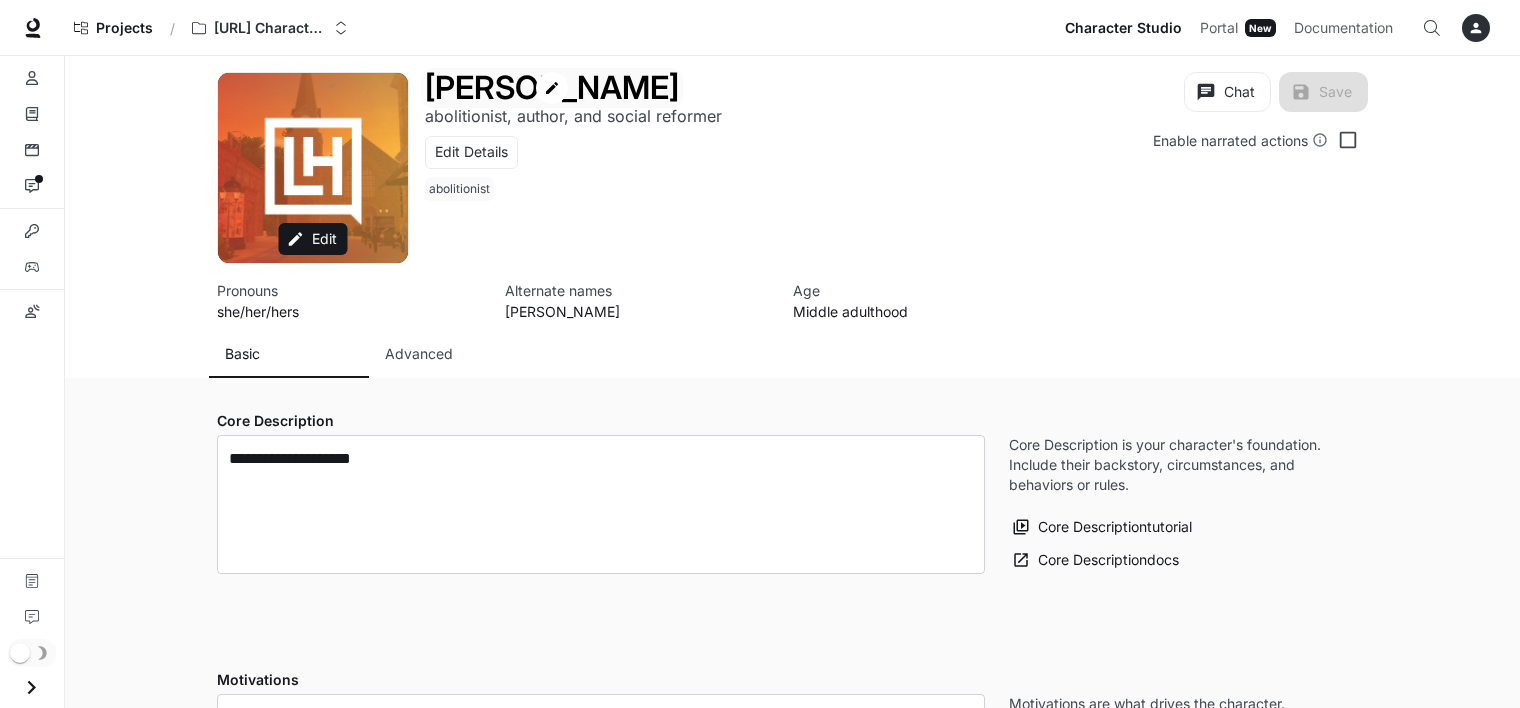type on "**********" 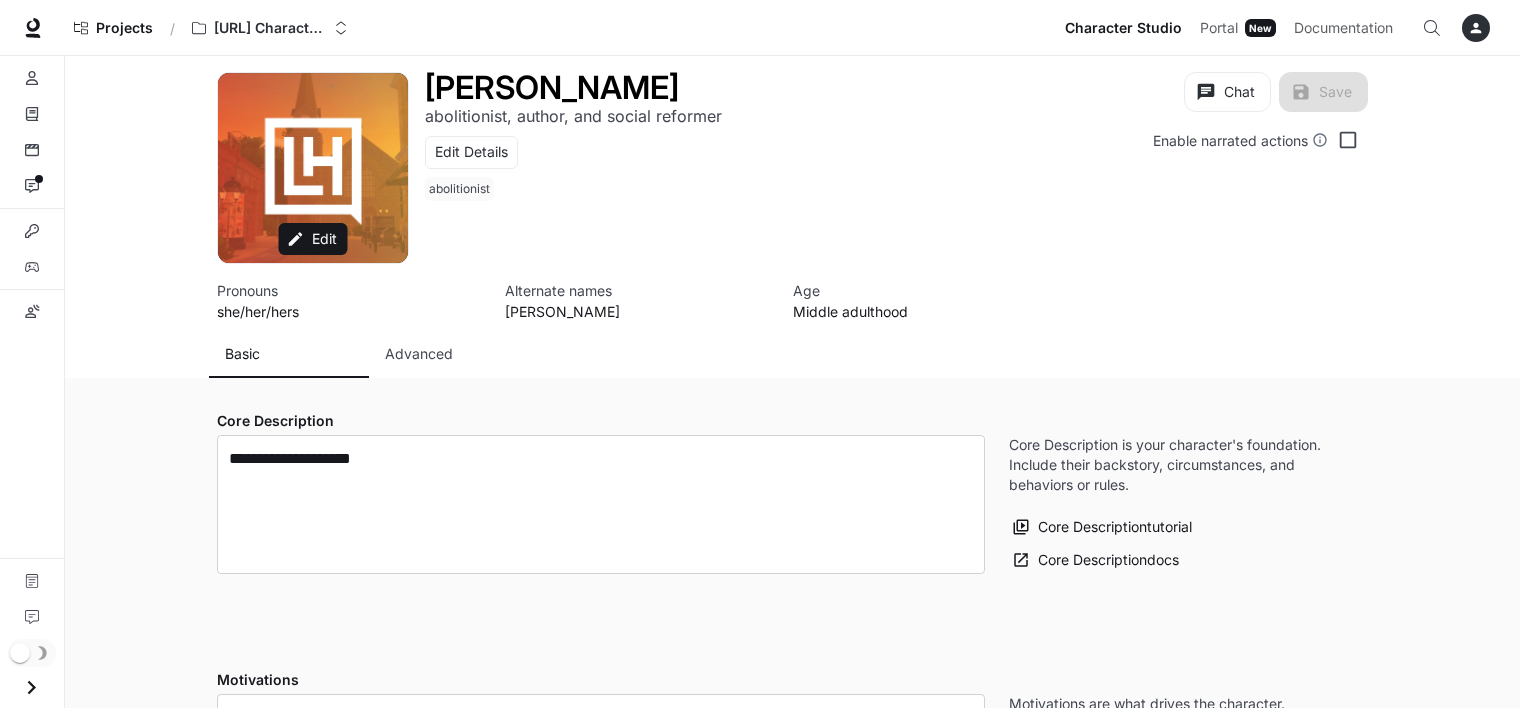 type on "**********" 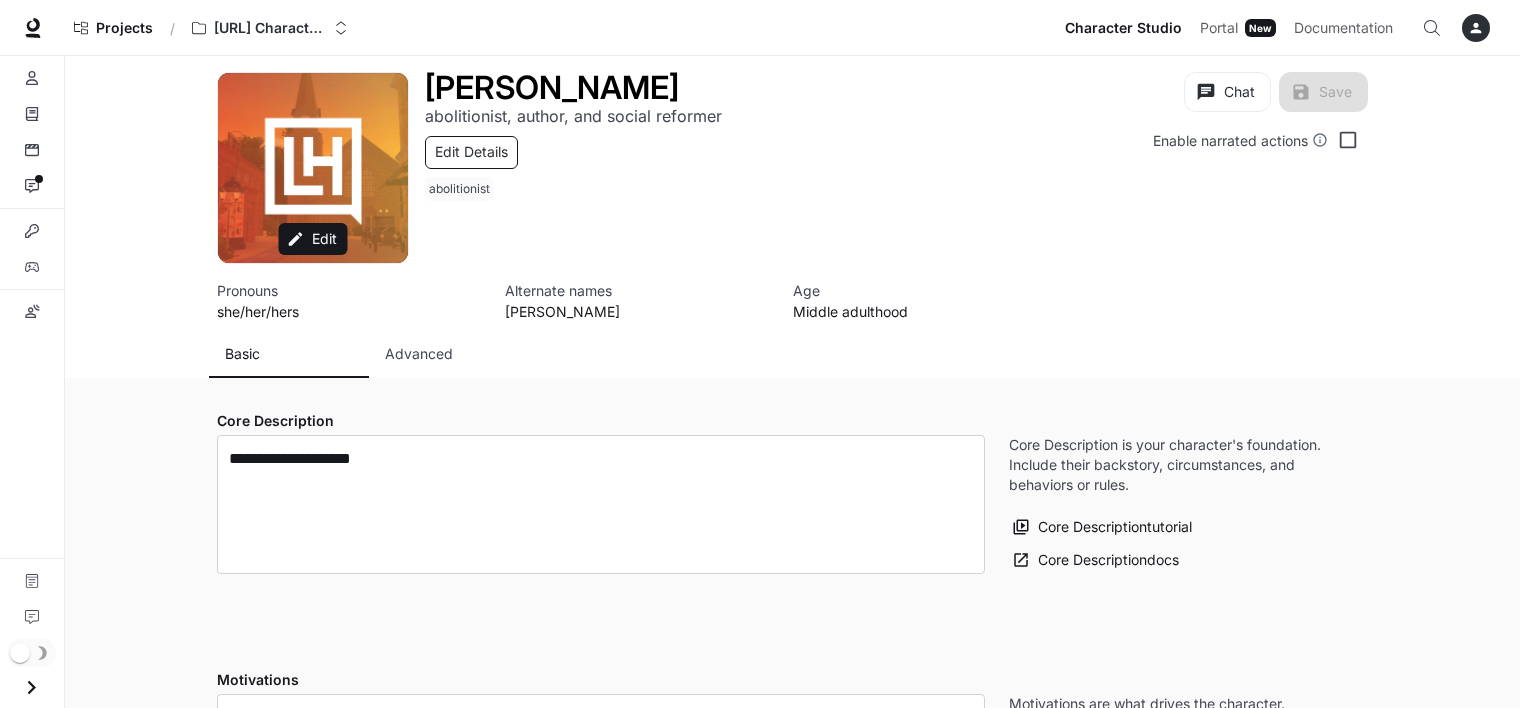 click on "Edit Details" at bounding box center (471, 152) 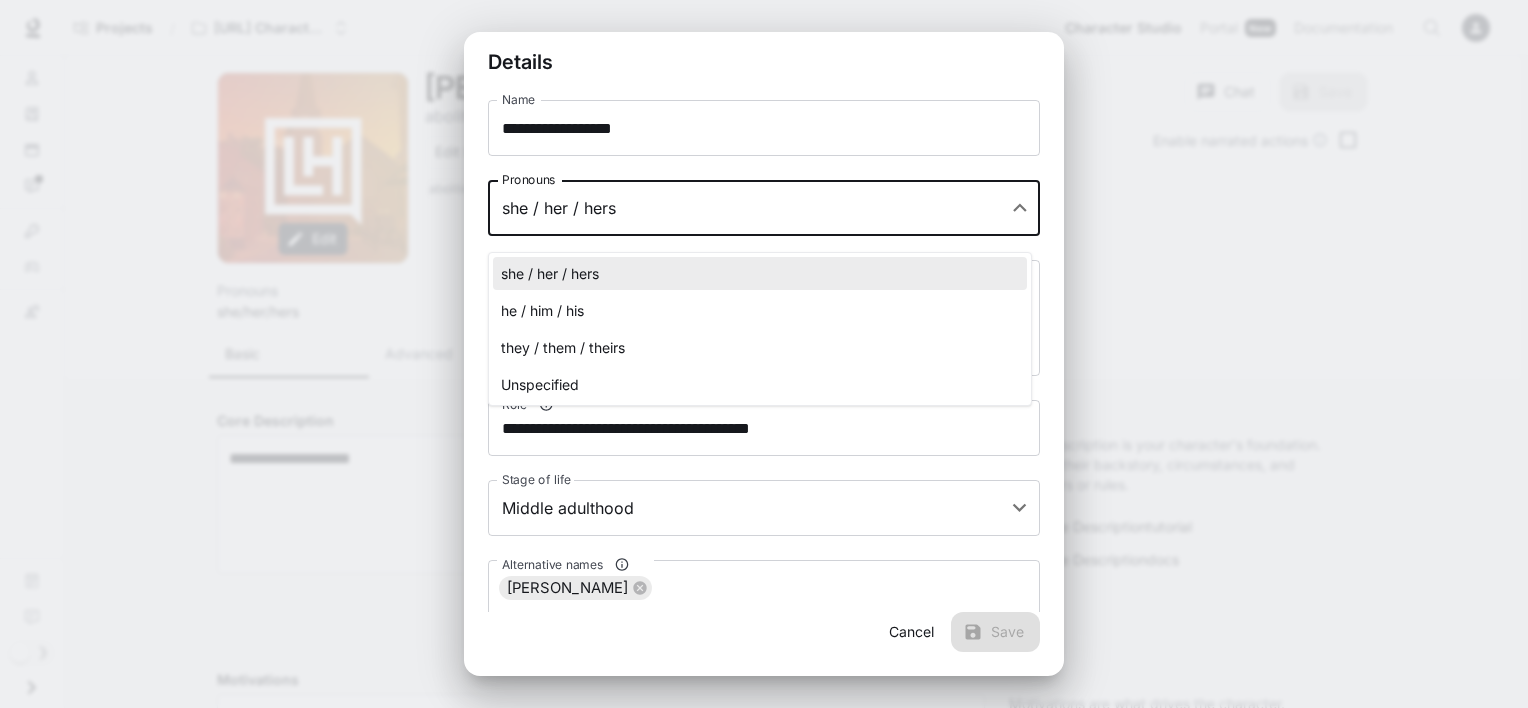 click on "**********" at bounding box center [764, 1491] 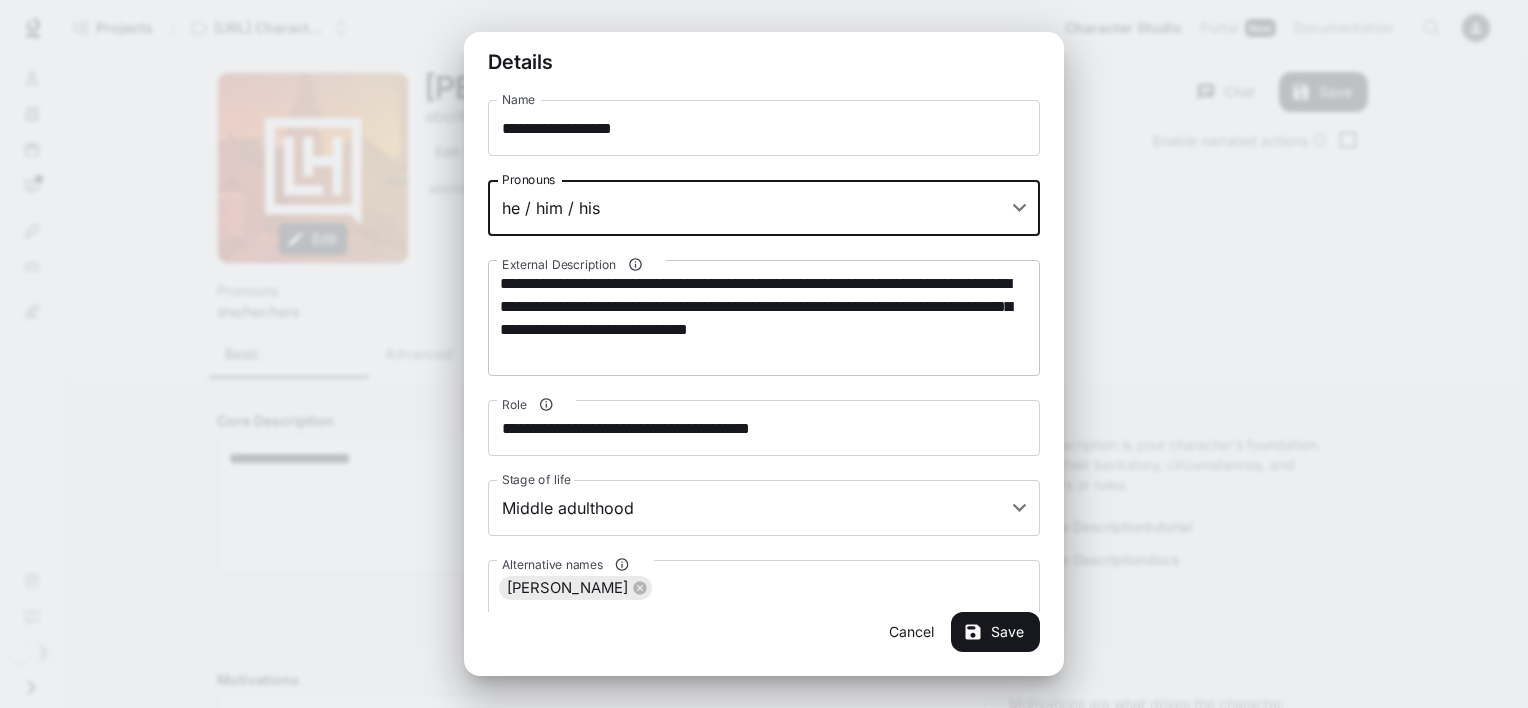 click on "**********" at bounding box center (764, 318) 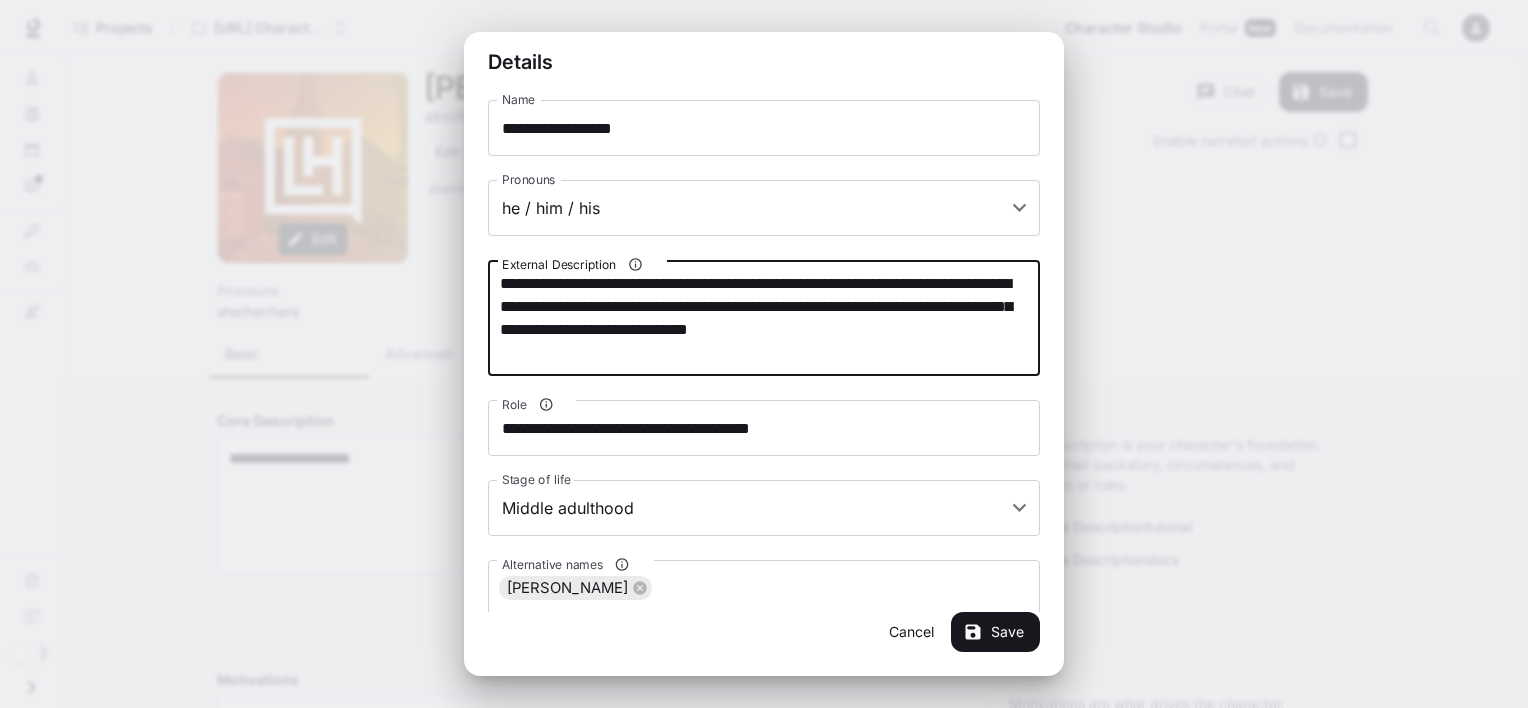 drag, startPoint x: 581, startPoint y: 361, endPoint x: 440, endPoint y: 213, distance: 204.4138 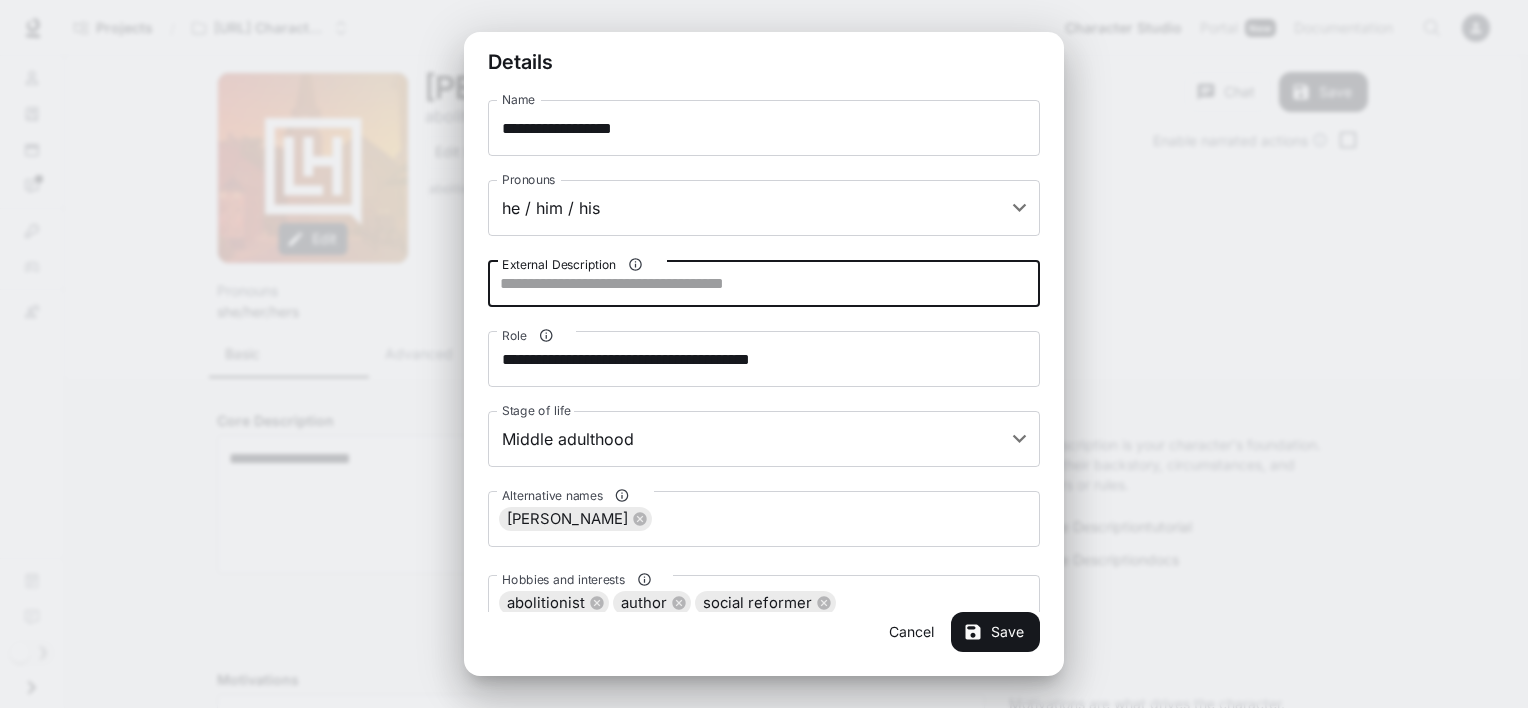 click on "External Description" at bounding box center [764, 283] 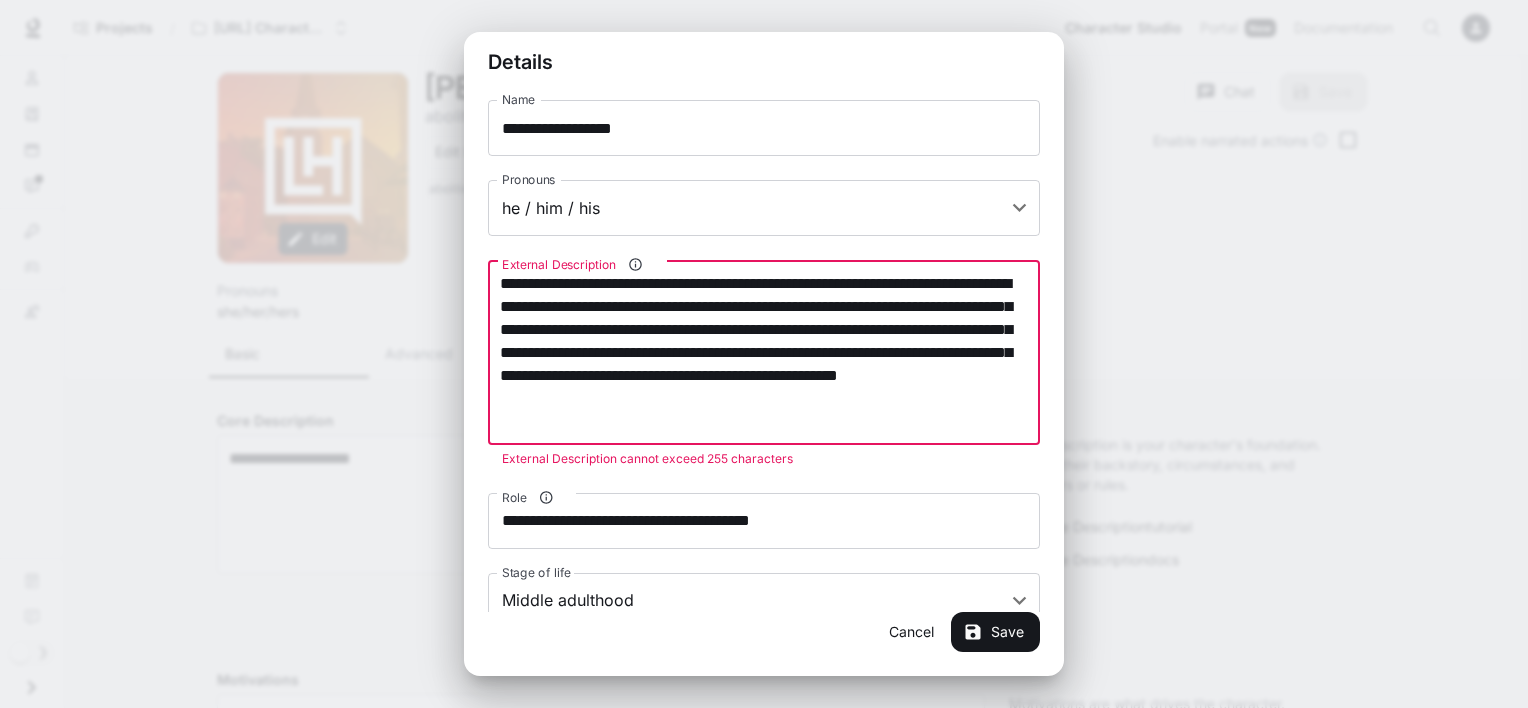 click on "**********" at bounding box center [764, 352] 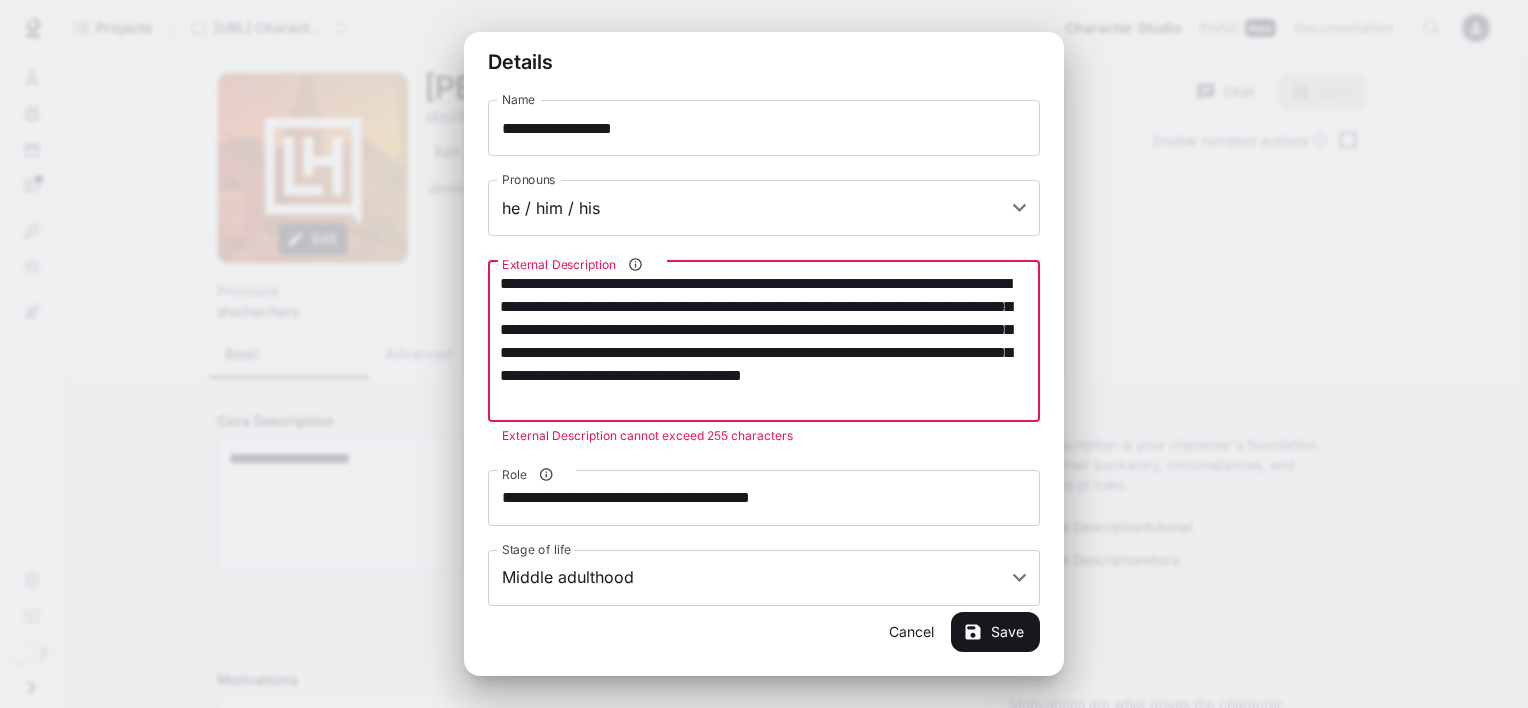 click on "**********" at bounding box center (764, 341) 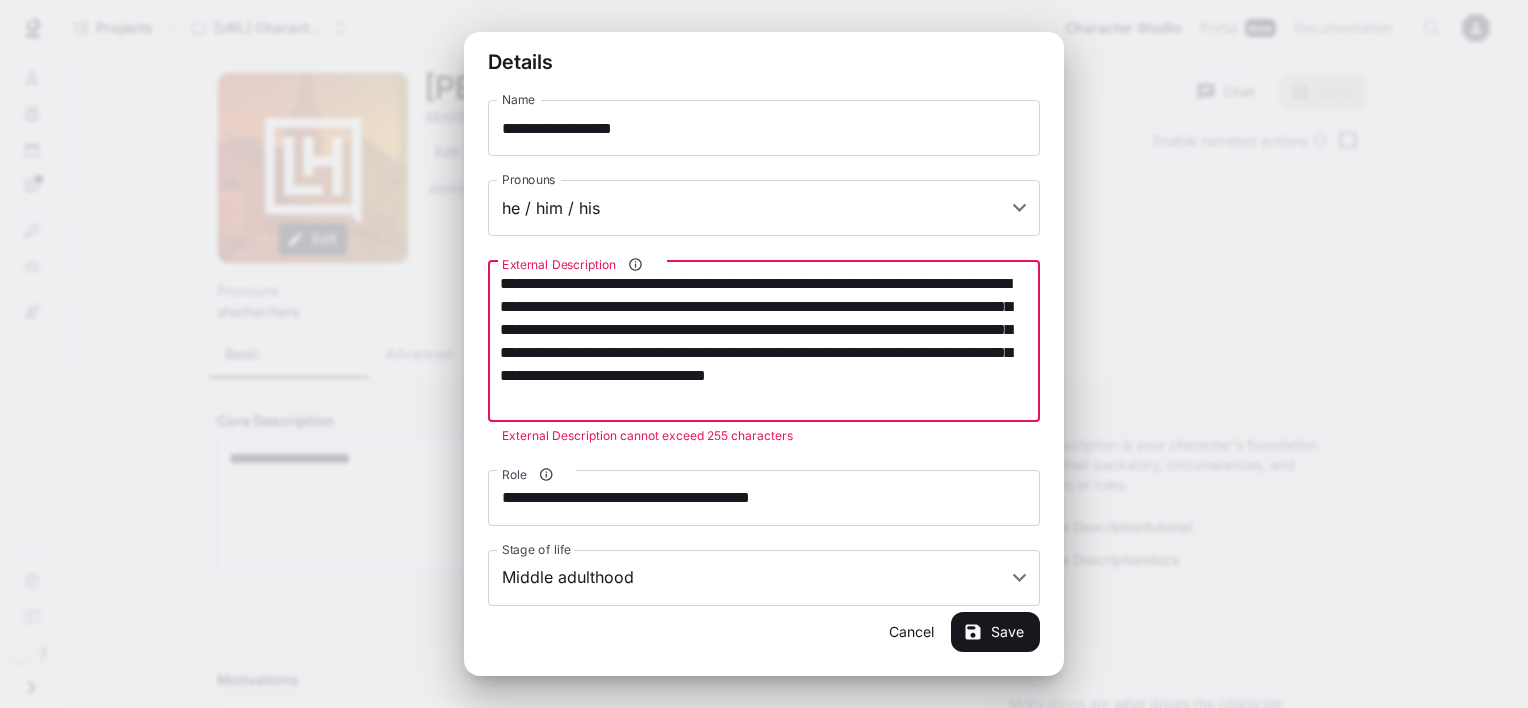 click on "**********" at bounding box center (764, 341) 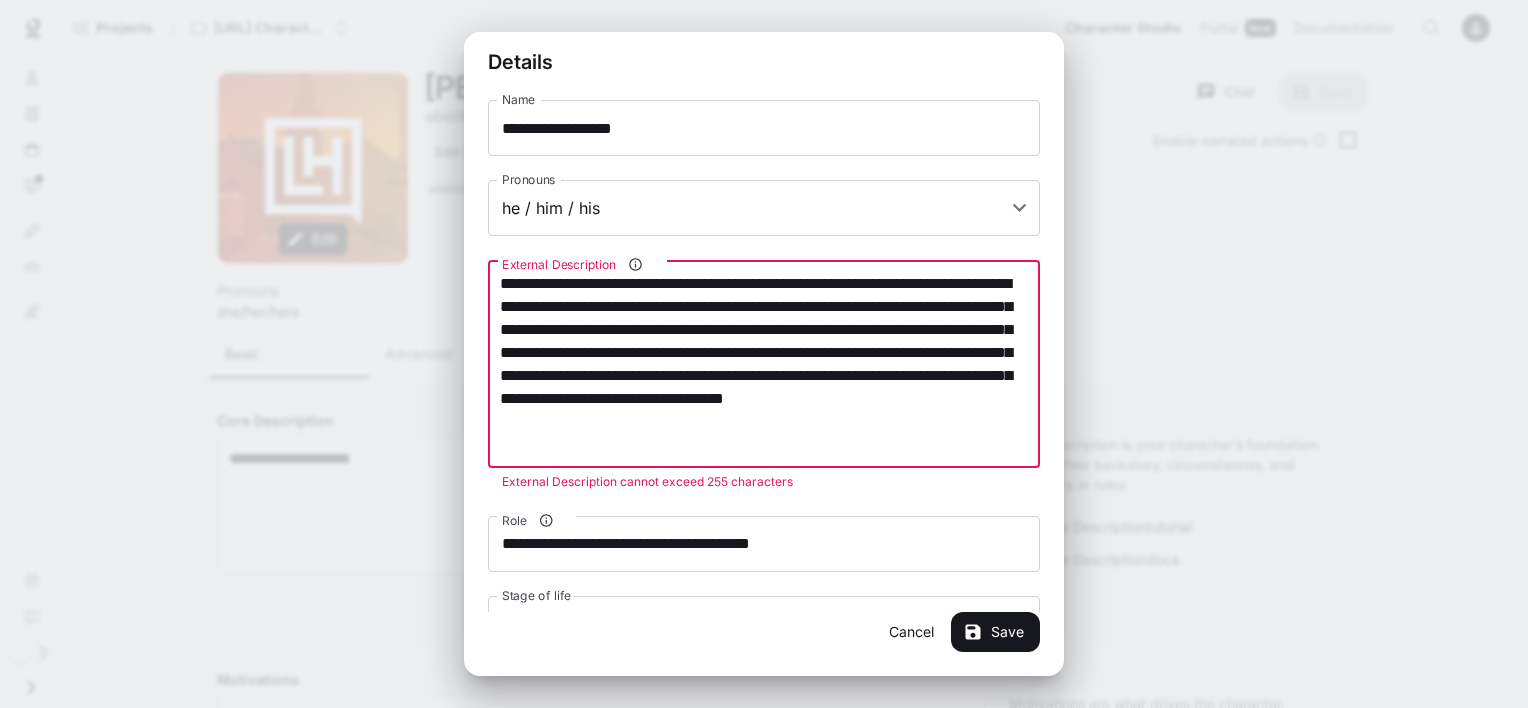 click on "**********" at bounding box center (764, 364) 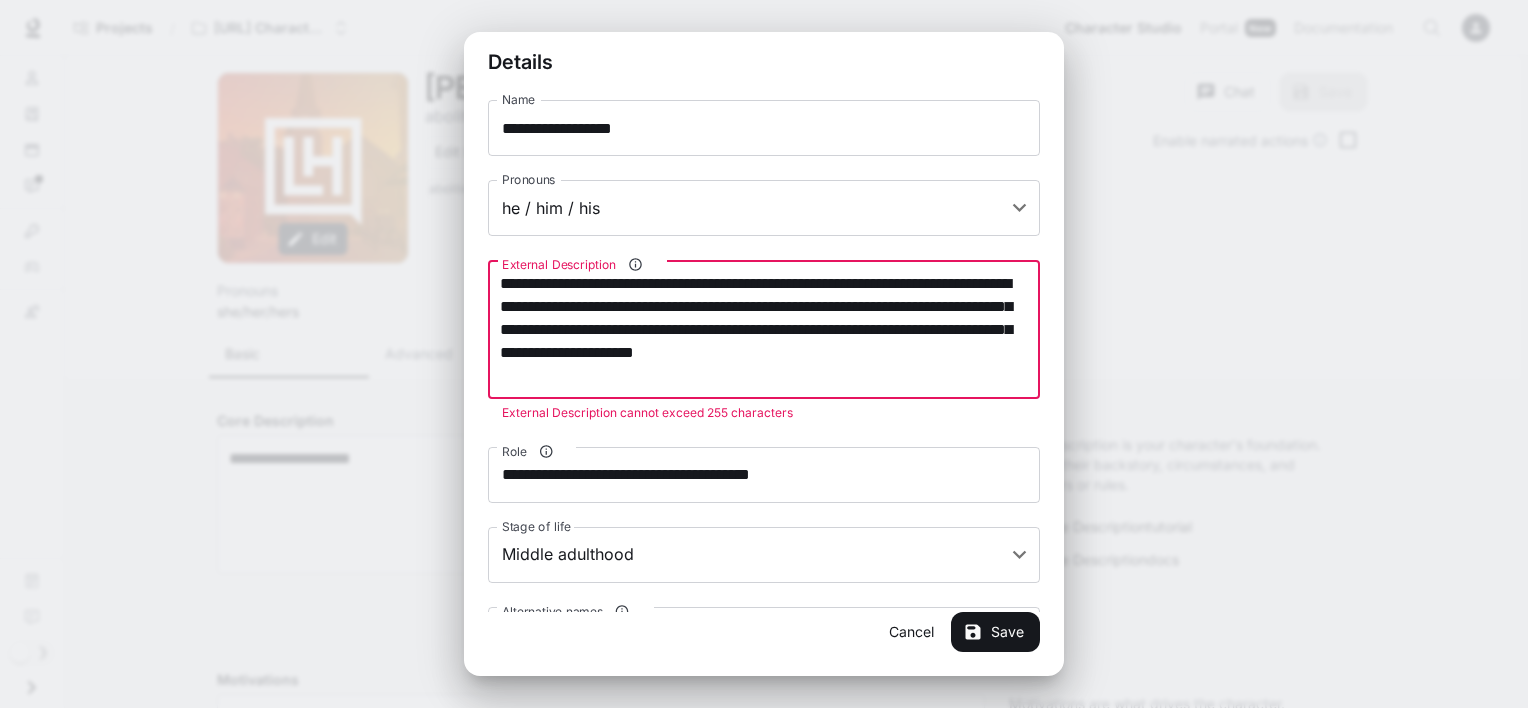 drag, startPoint x: 680, startPoint y: 379, endPoint x: 471, endPoint y: 256, distance: 242.50774 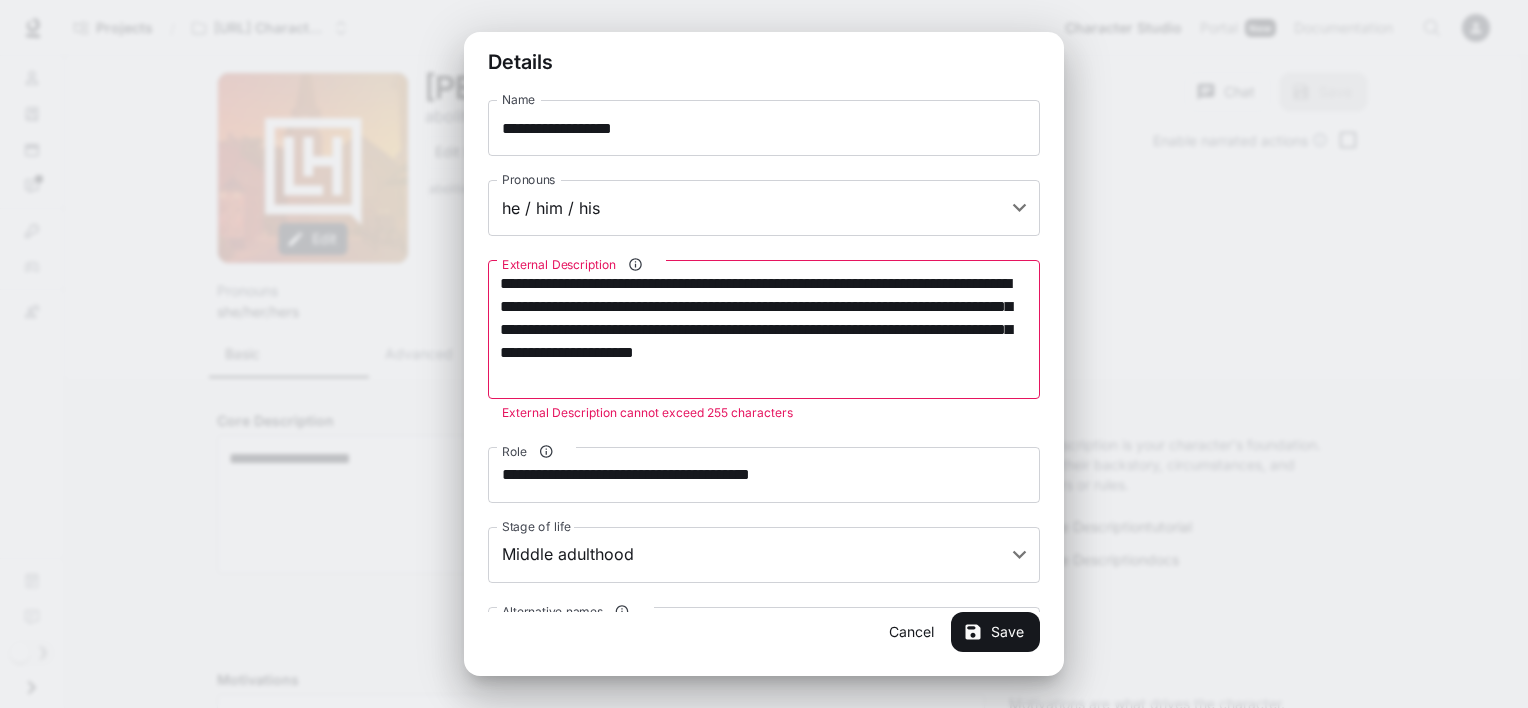 click on "**********" at bounding box center (764, 329) 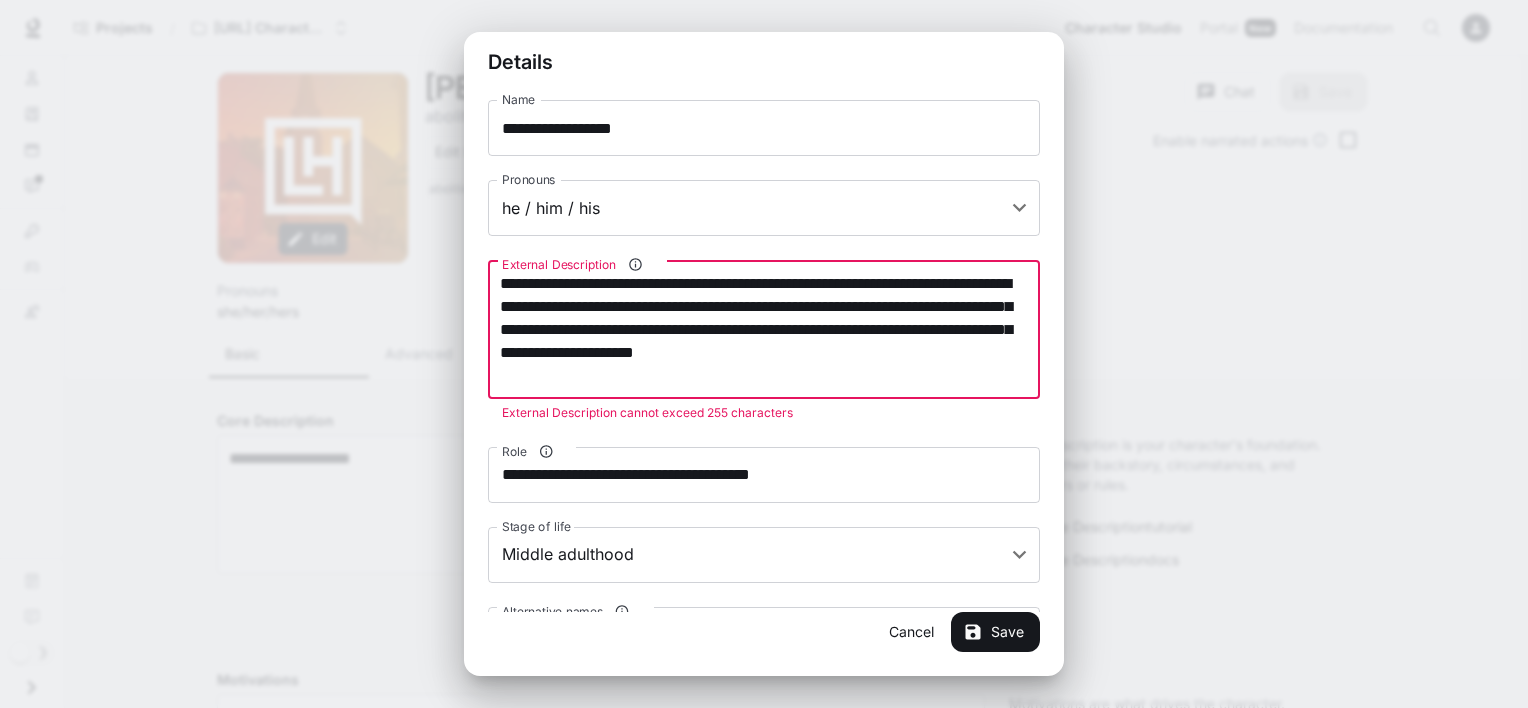 click on "**********" at bounding box center [764, 329] 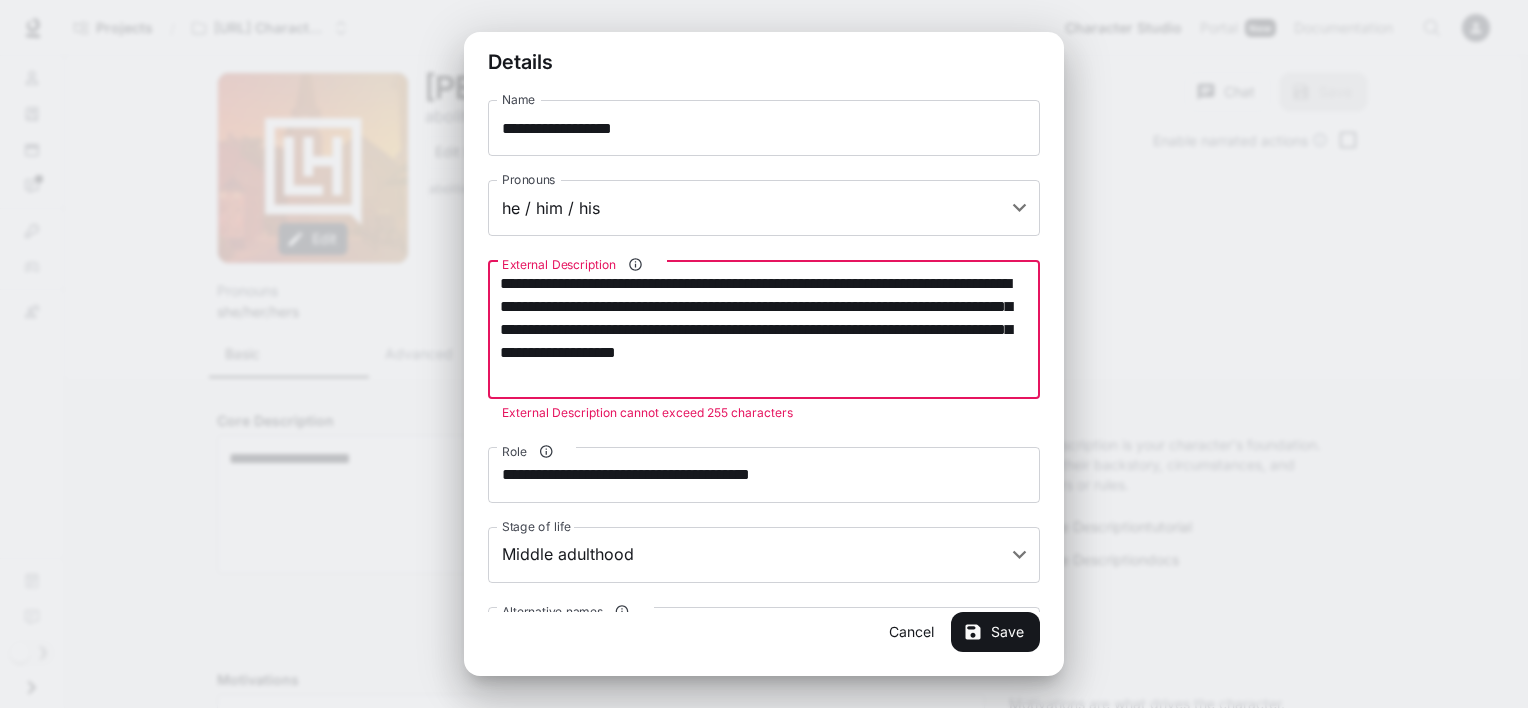 click on "**********" at bounding box center [764, 329] 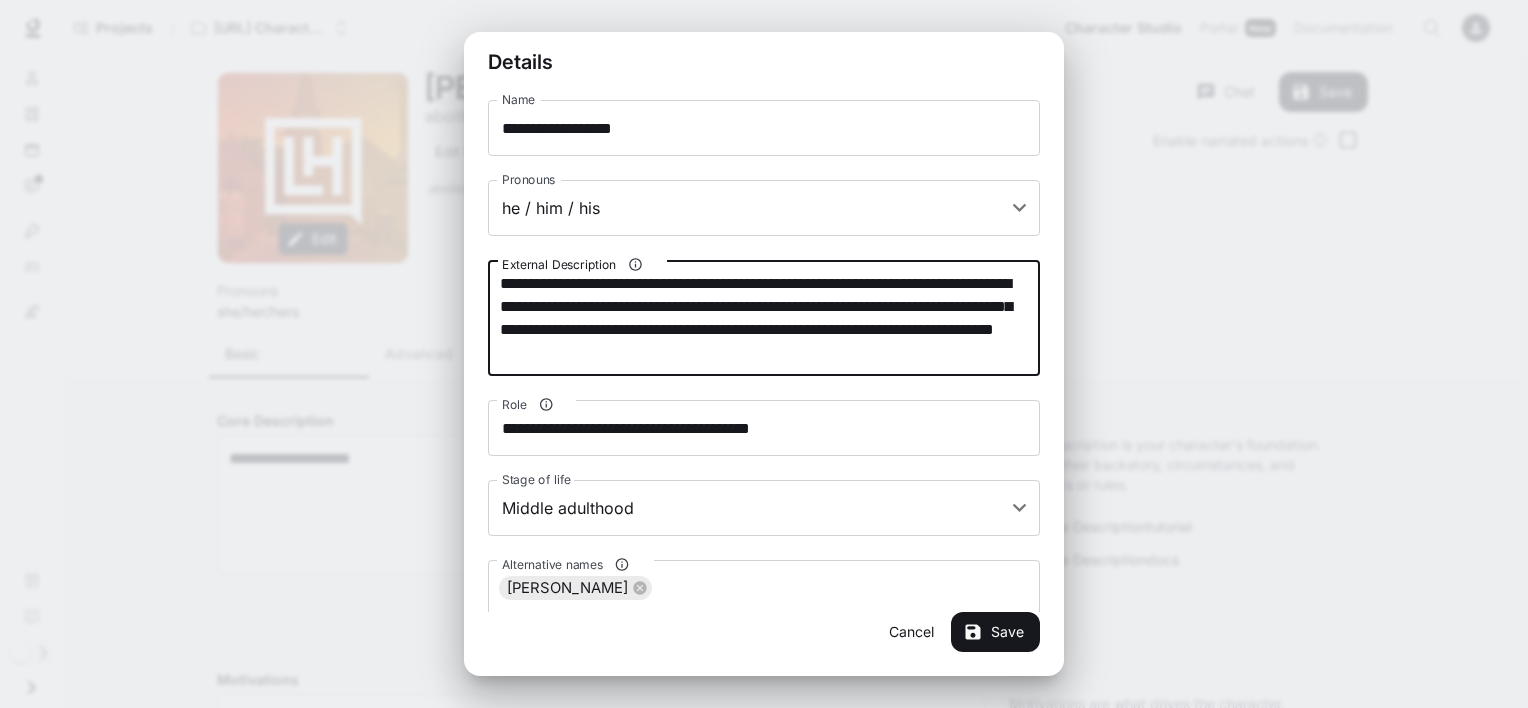 scroll, scrollTop: 83, scrollLeft: 0, axis: vertical 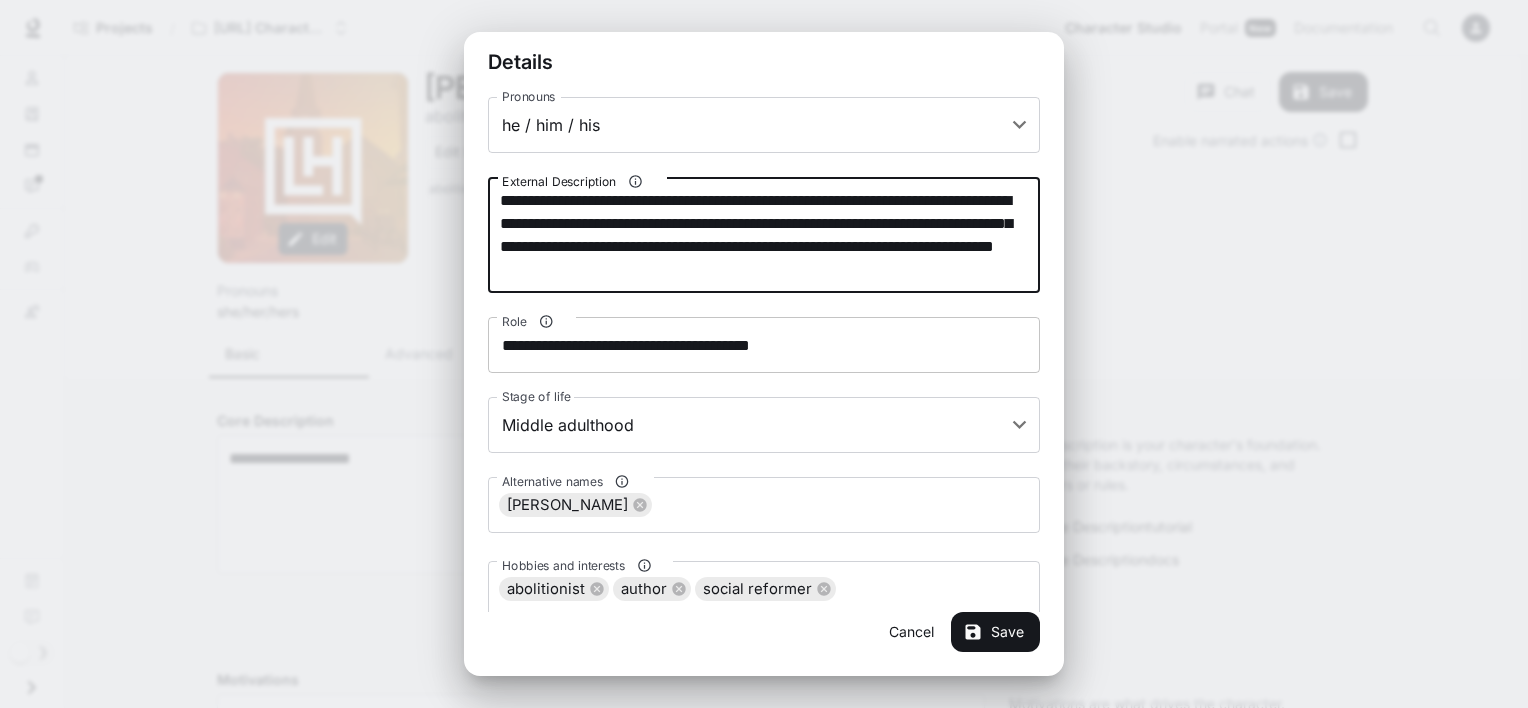 type on "**********" 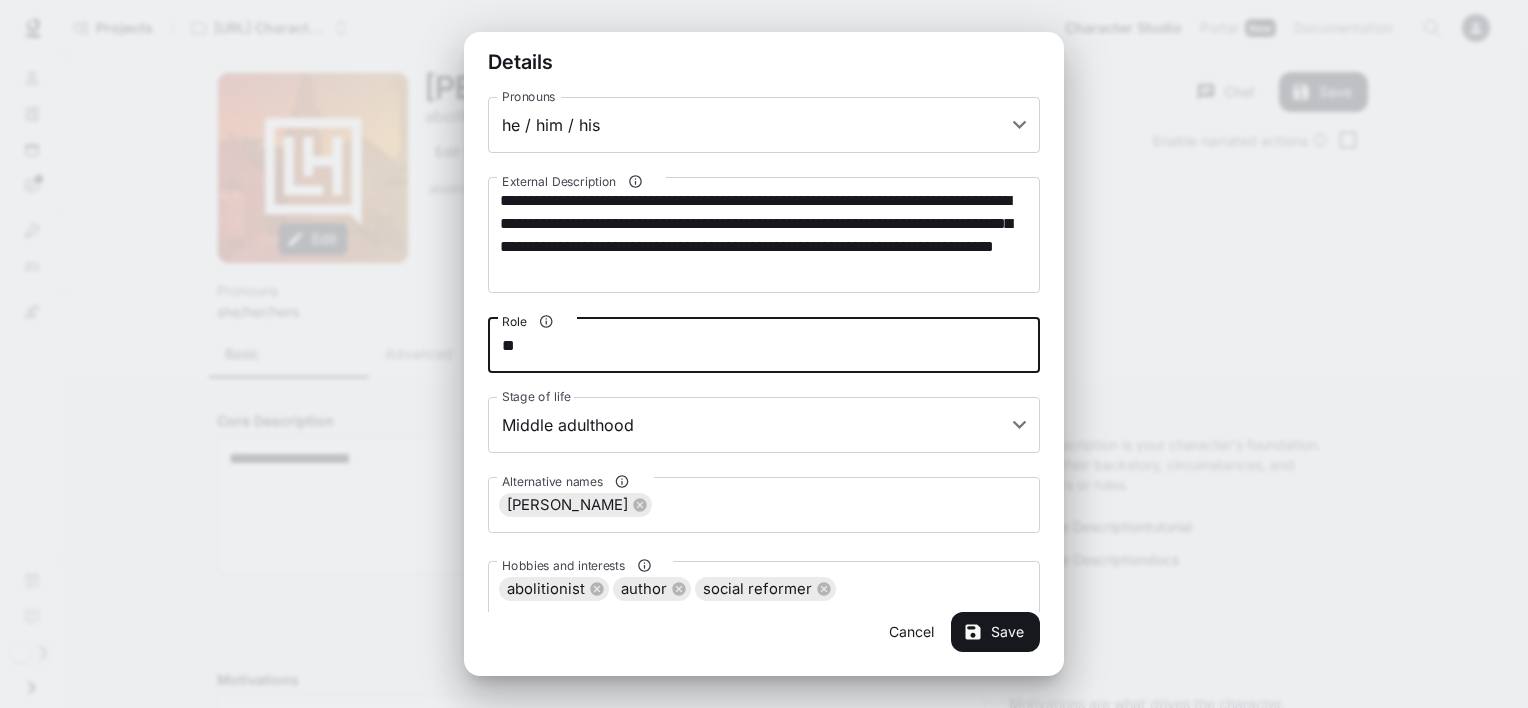 type on "*" 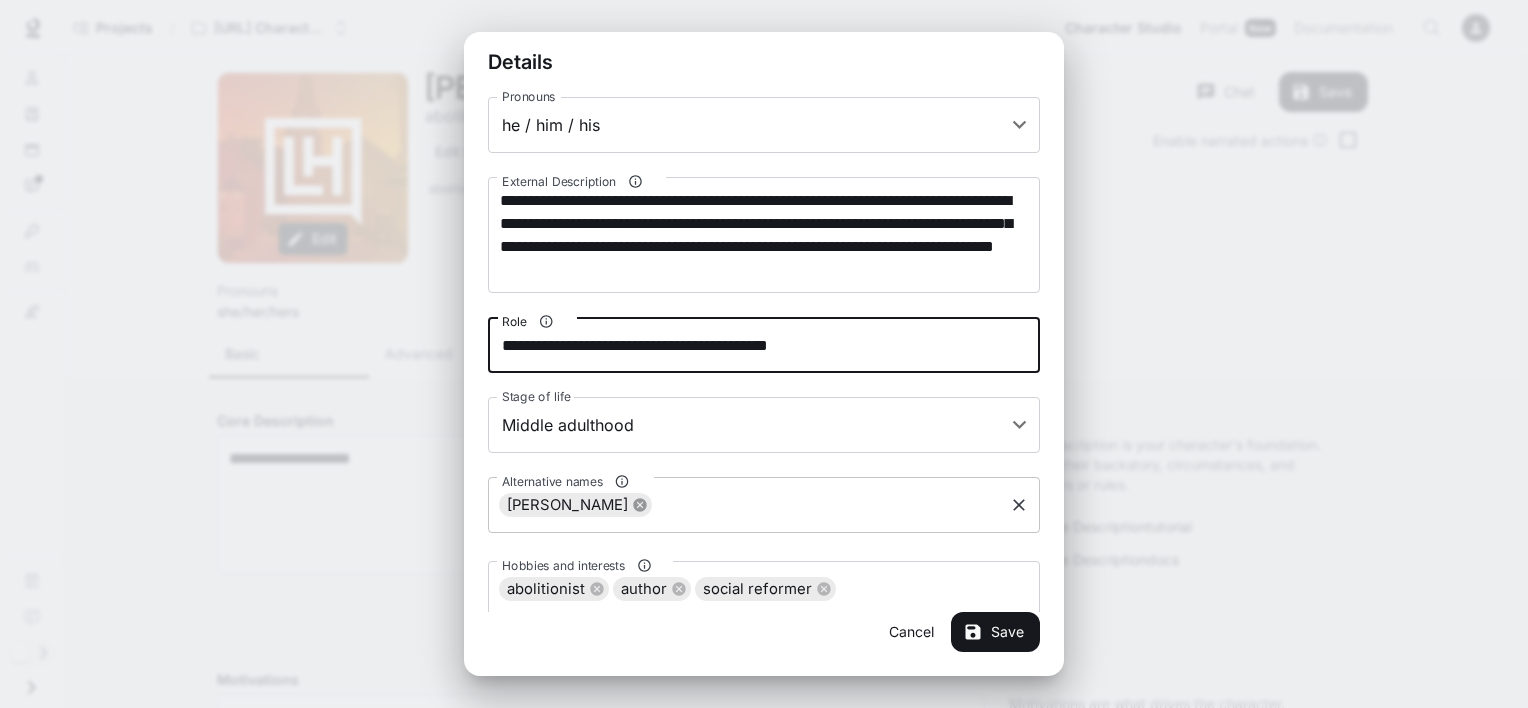 click 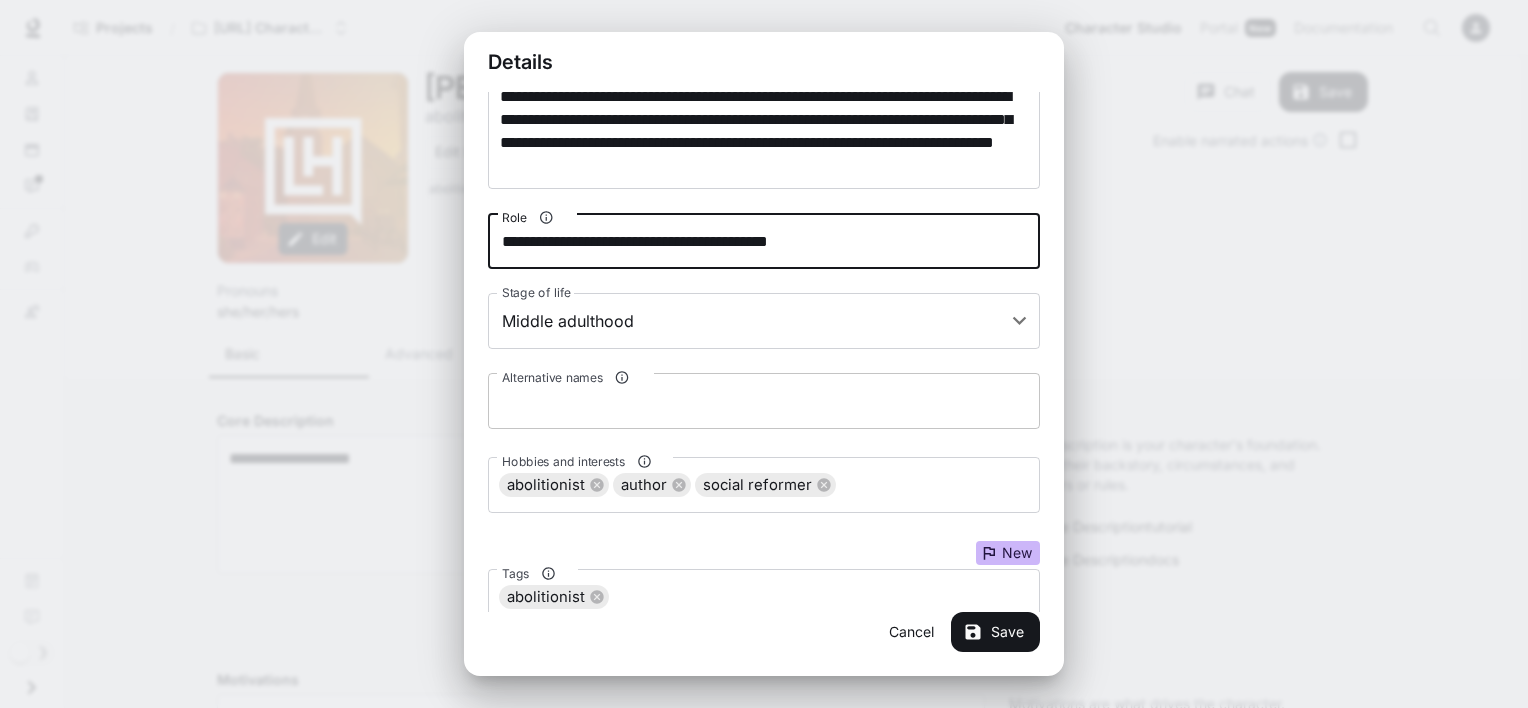 scroll, scrollTop: 242, scrollLeft: 0, axis: vertical 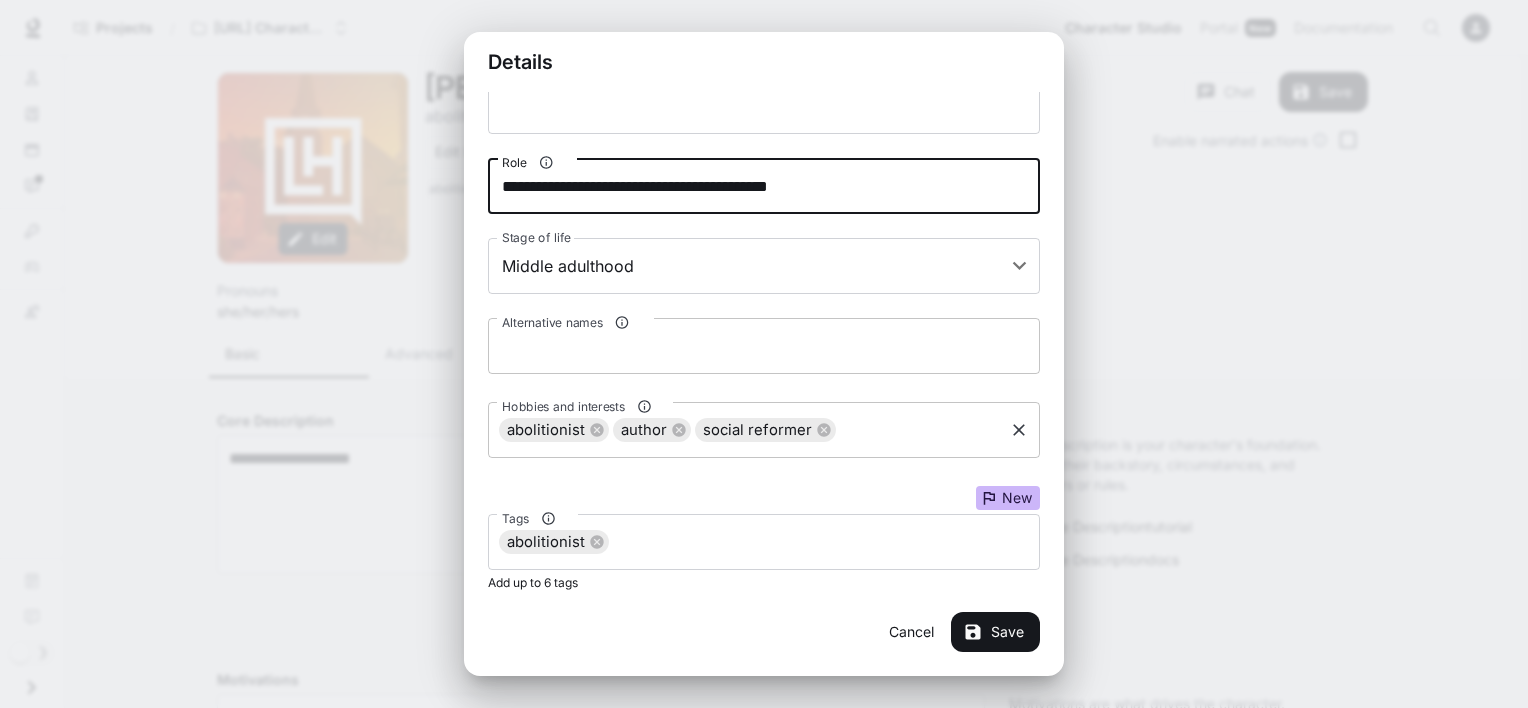 click 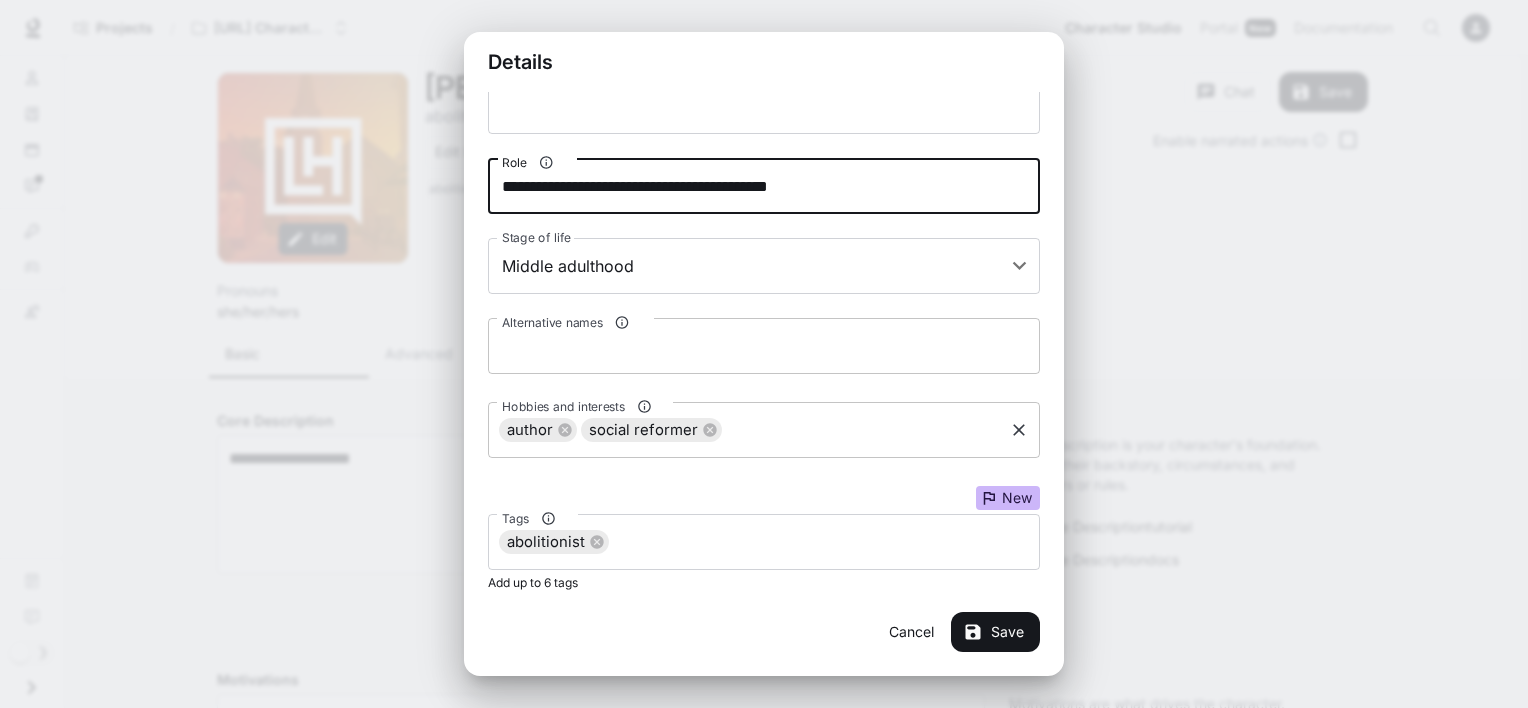 click on "social reformer" at bounding box center [643, 430] 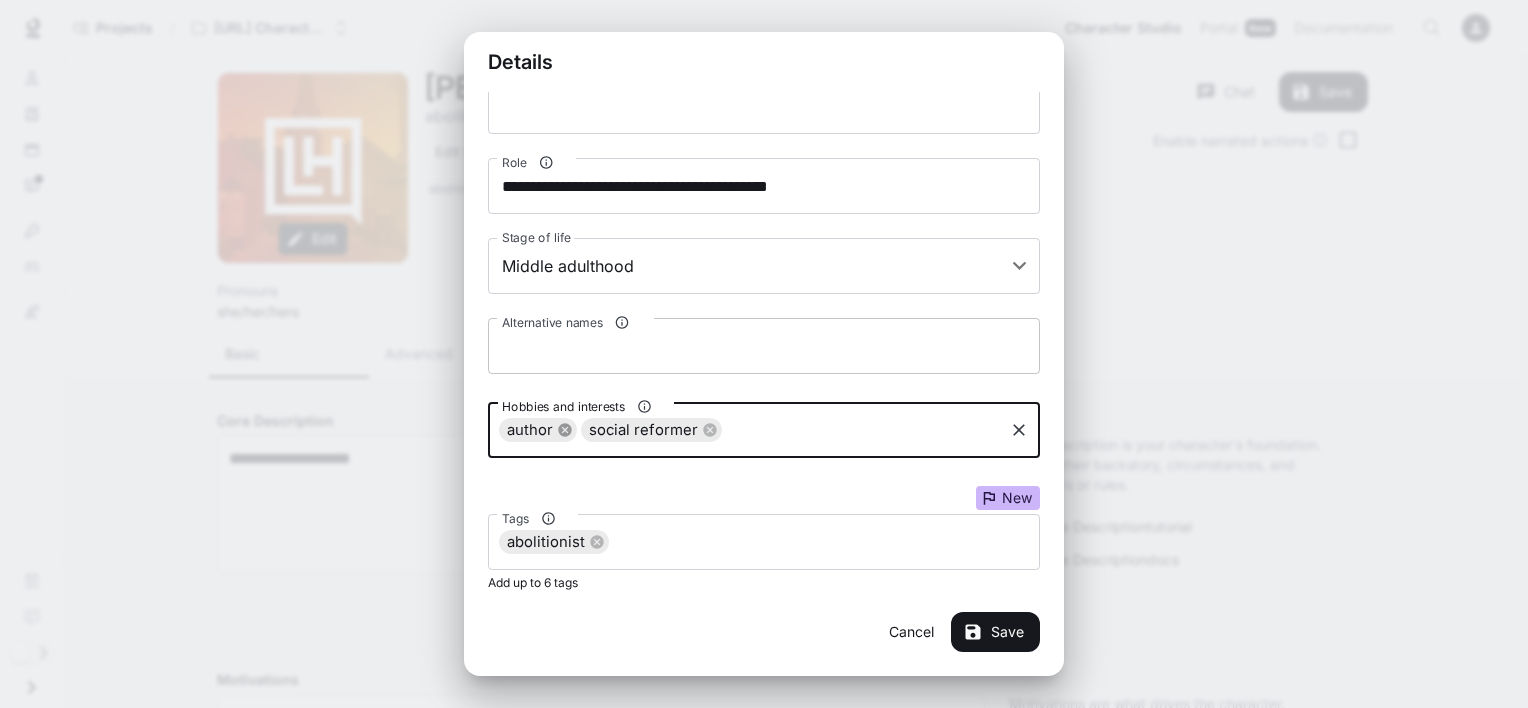 click 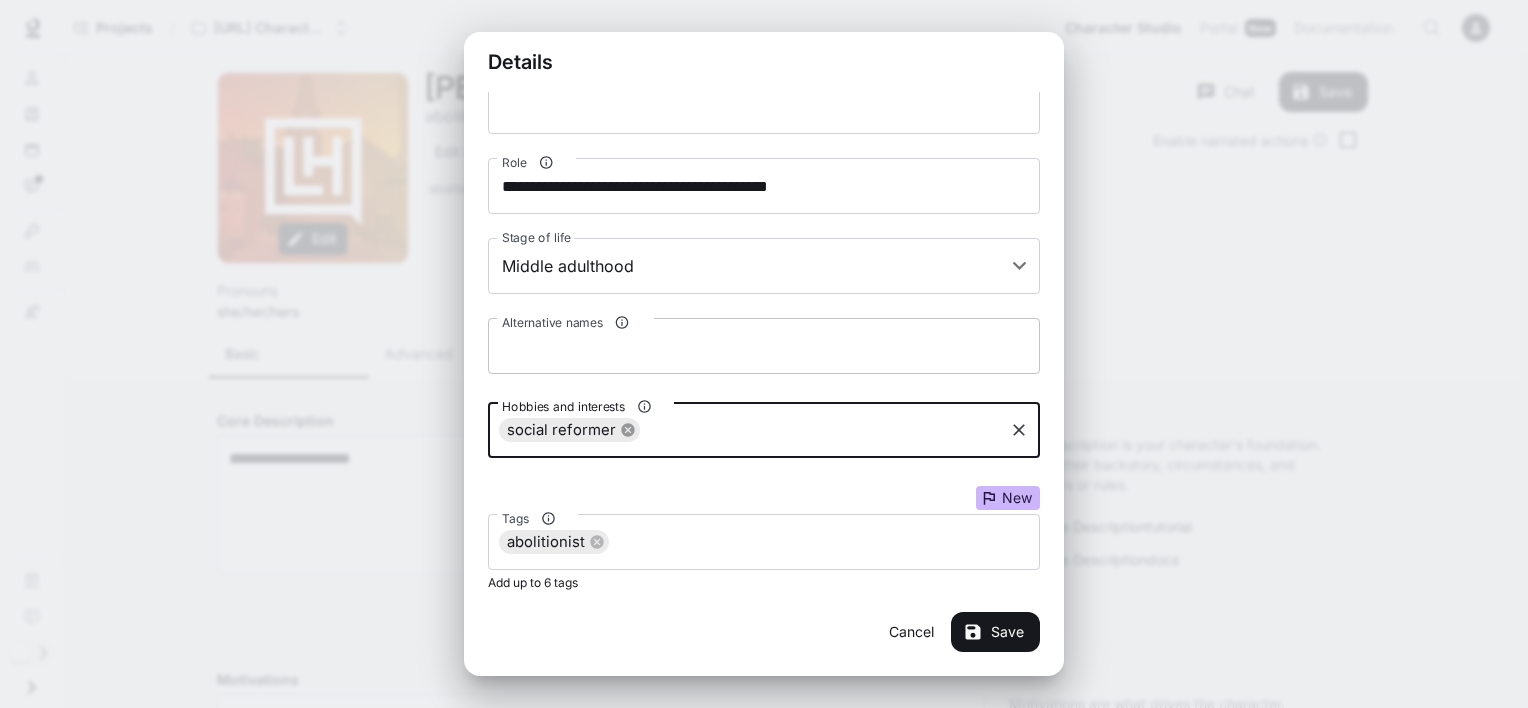 click 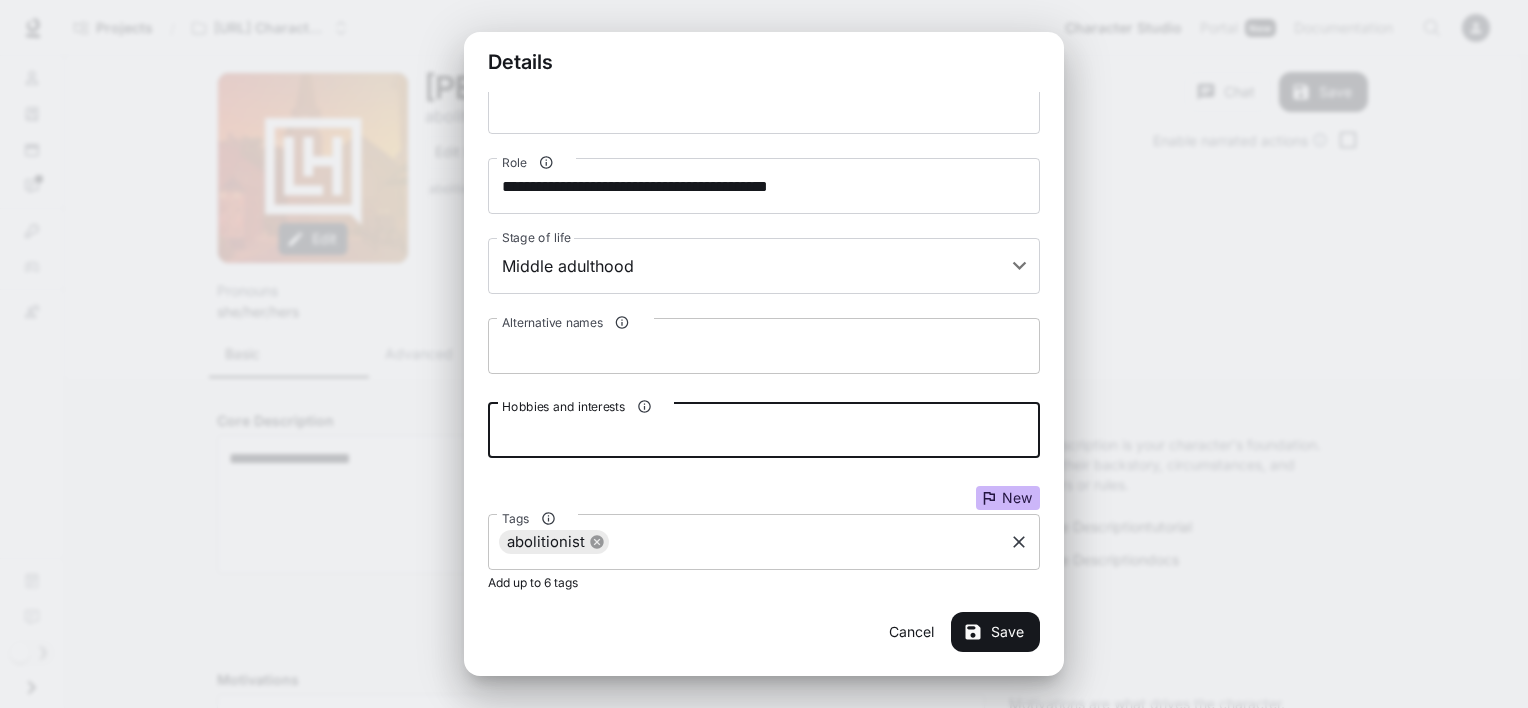 click 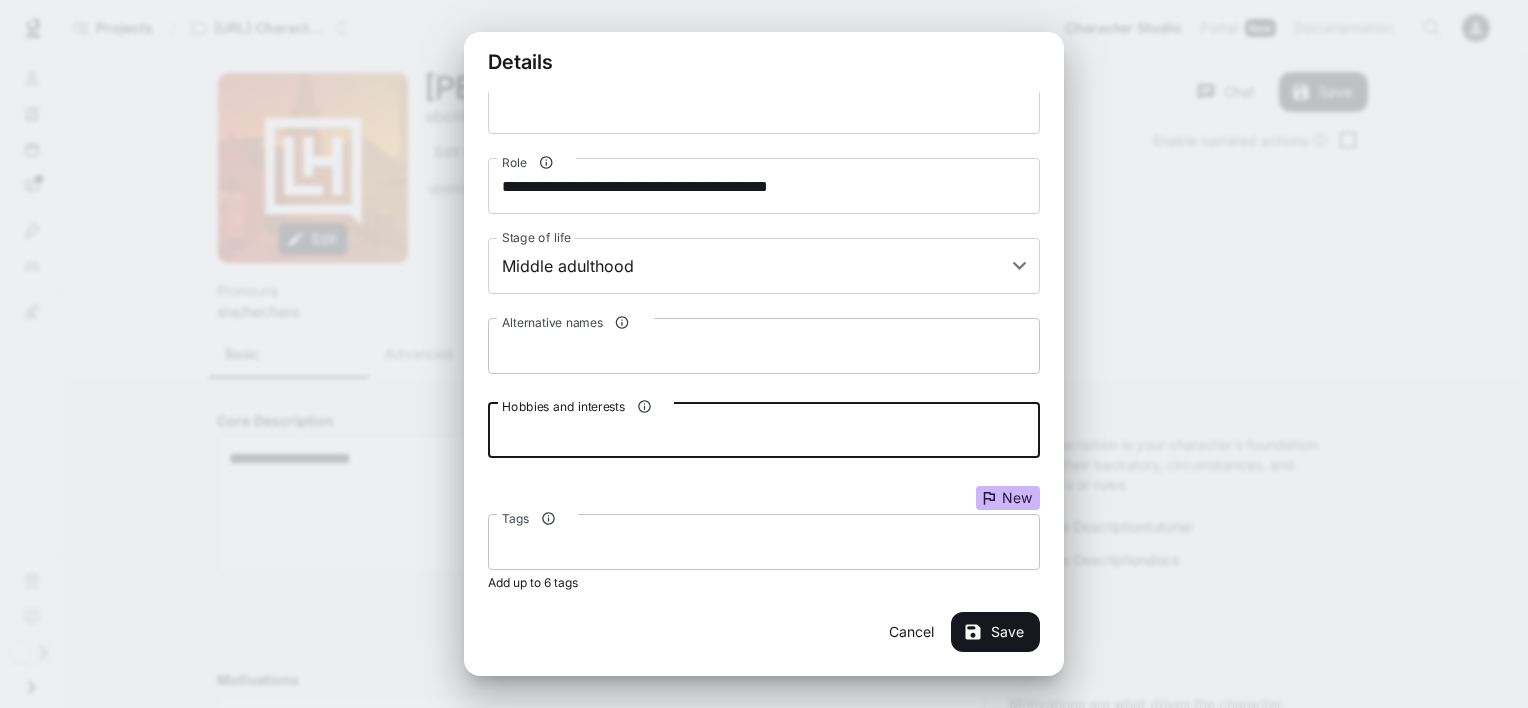 click on "Alternative names" at bounding box center [764, 346] 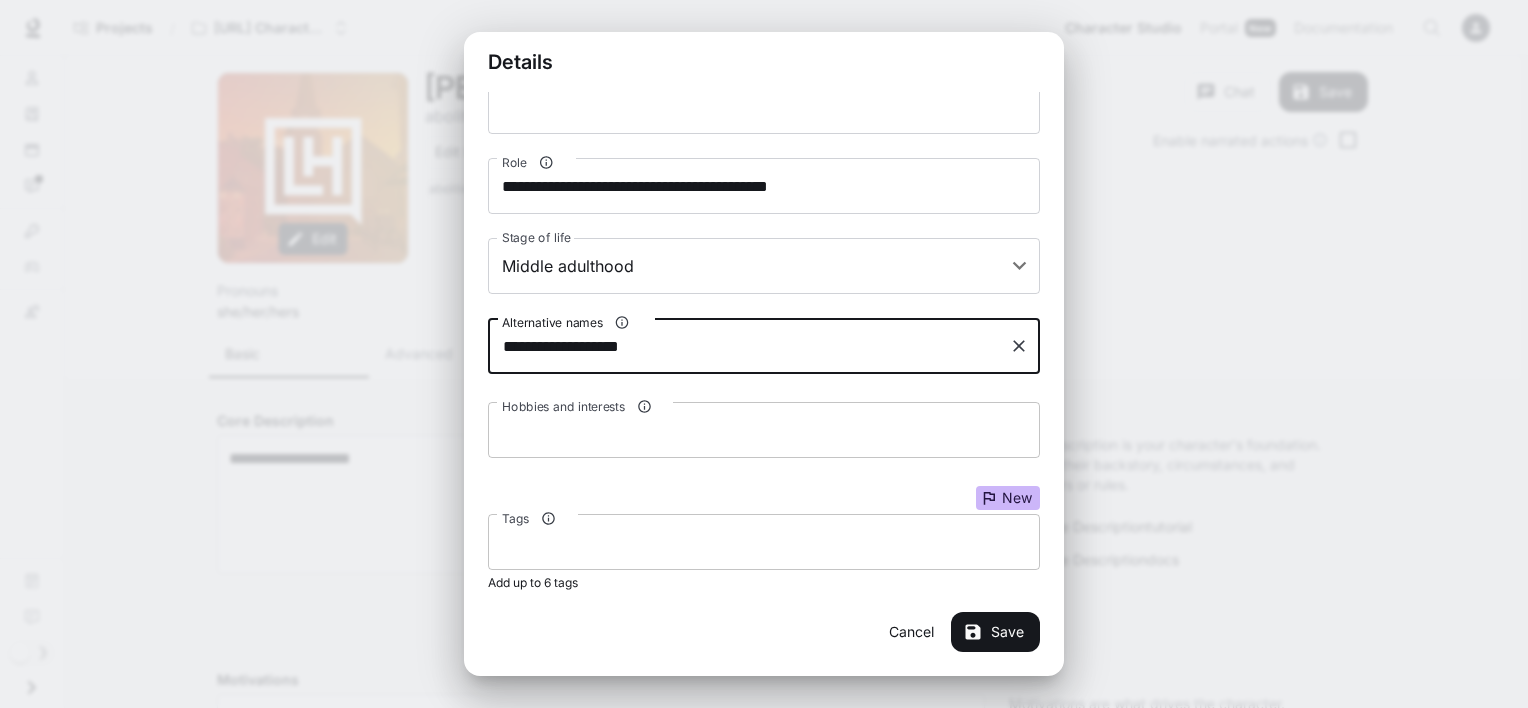 type on "**********" 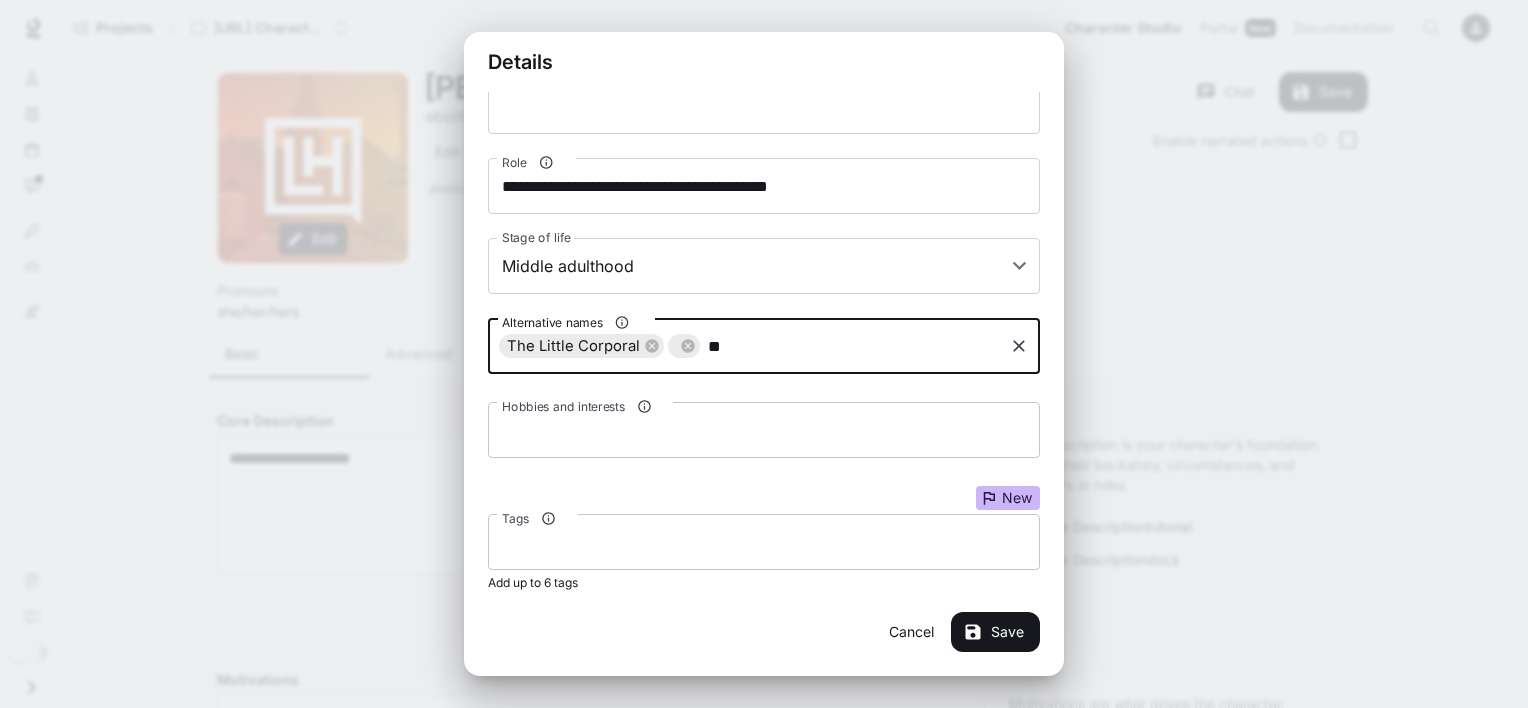 type on "*" 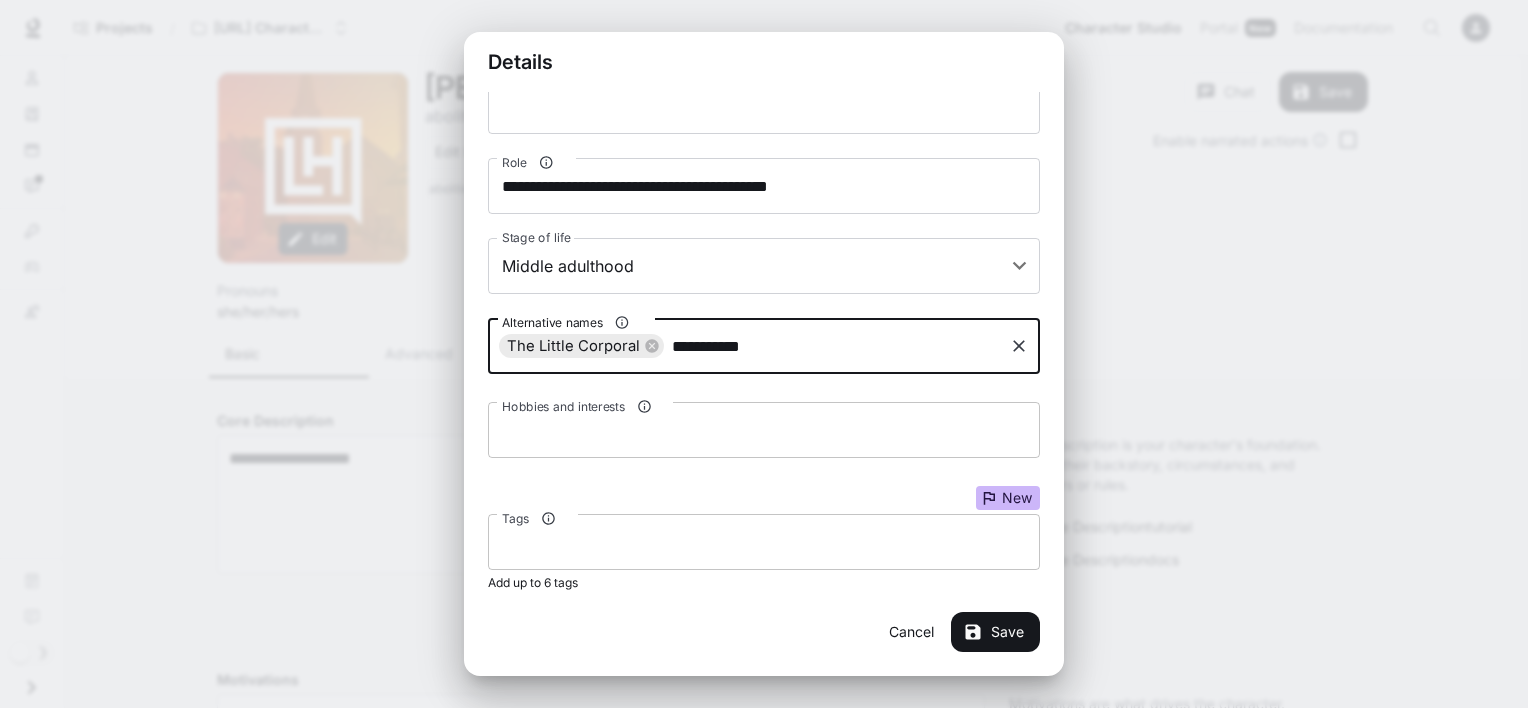 type on "**********" 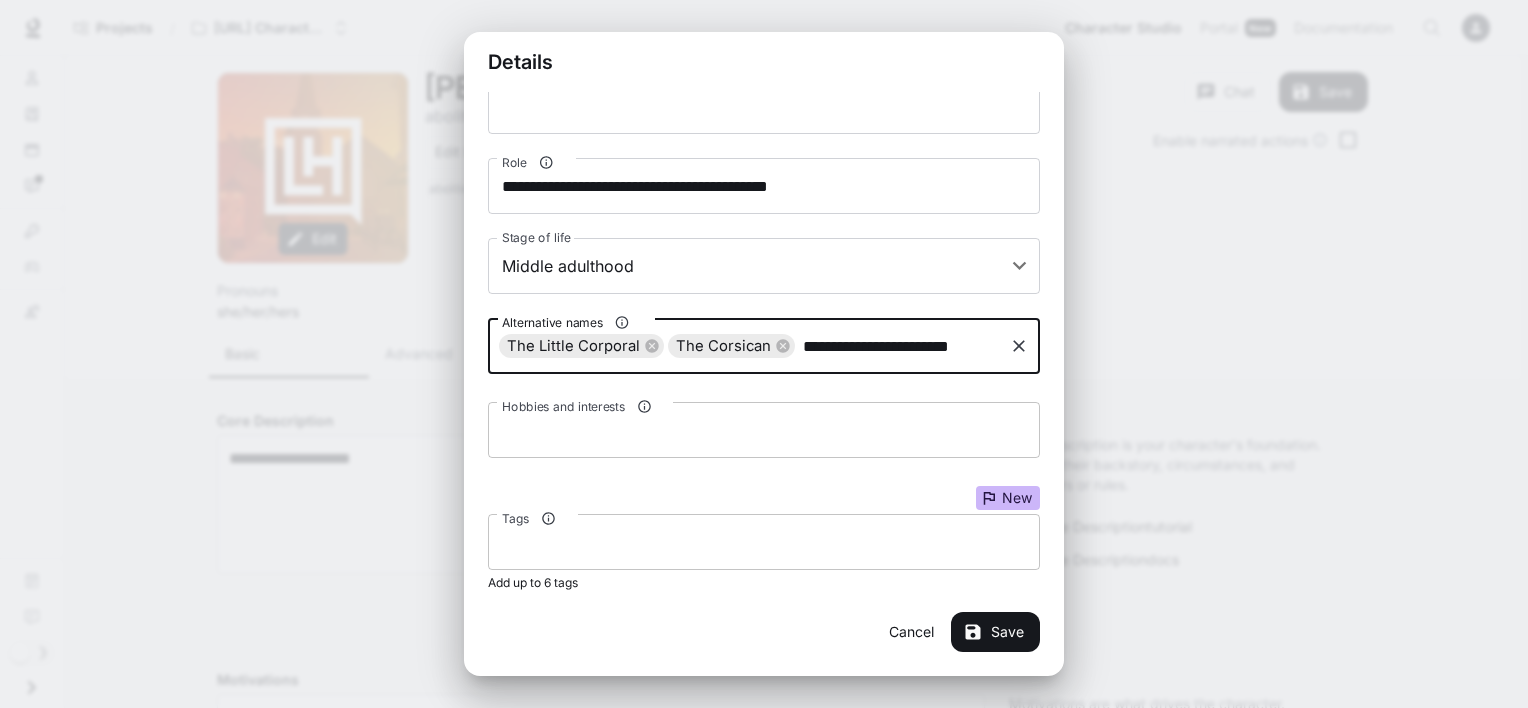 type on "**********" 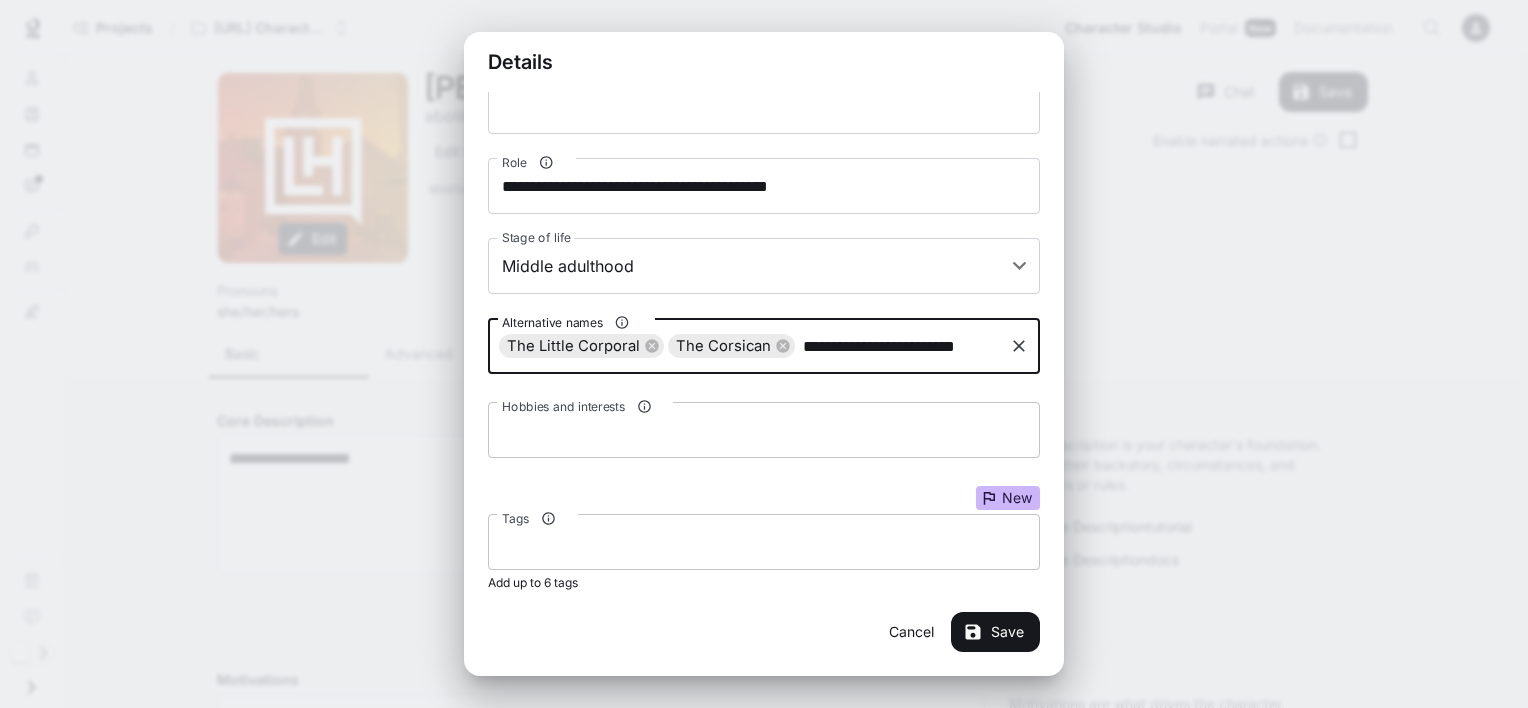 scroll, scrollTop: 0, scrollLeft: 13, axis: horizontal 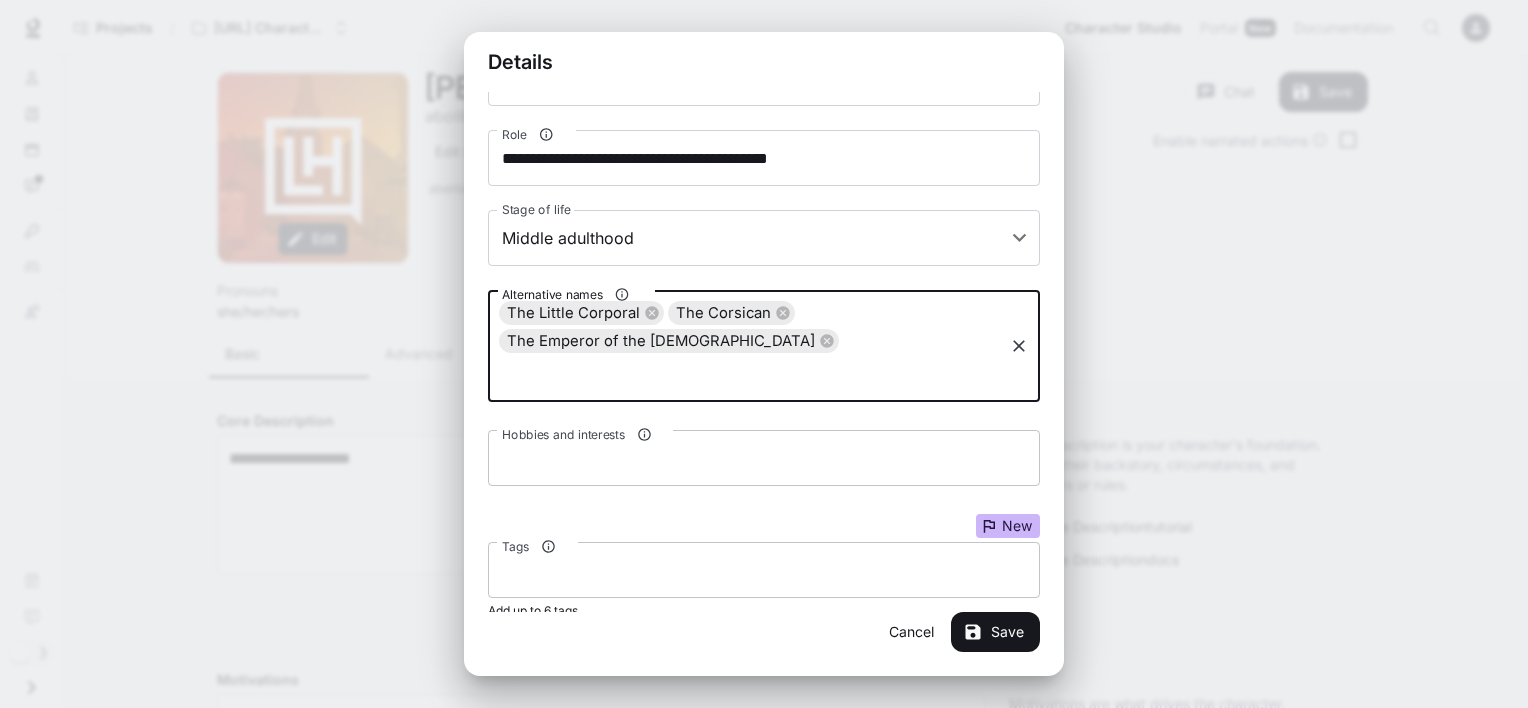 click on "Hobbies and interests" at bounding box center [764, 458] 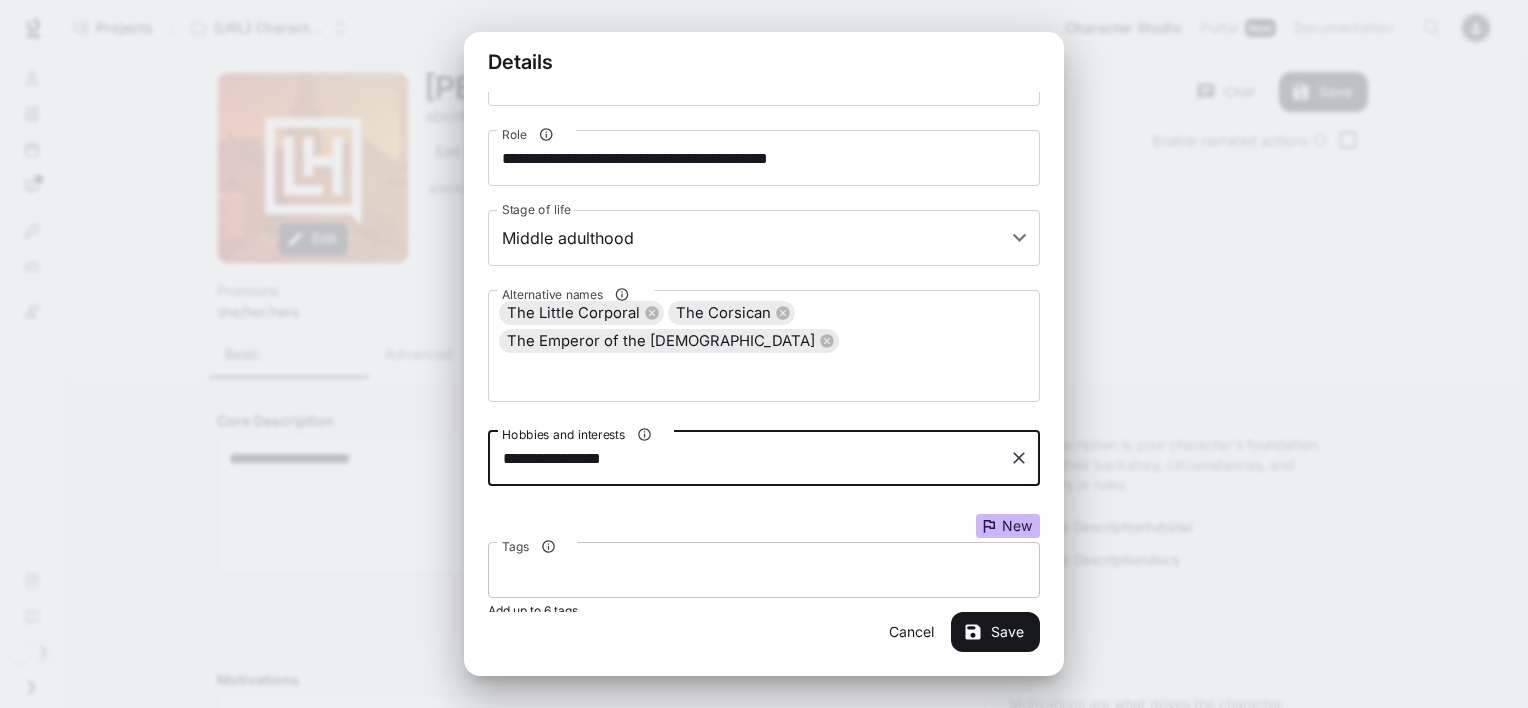 type on "**********" 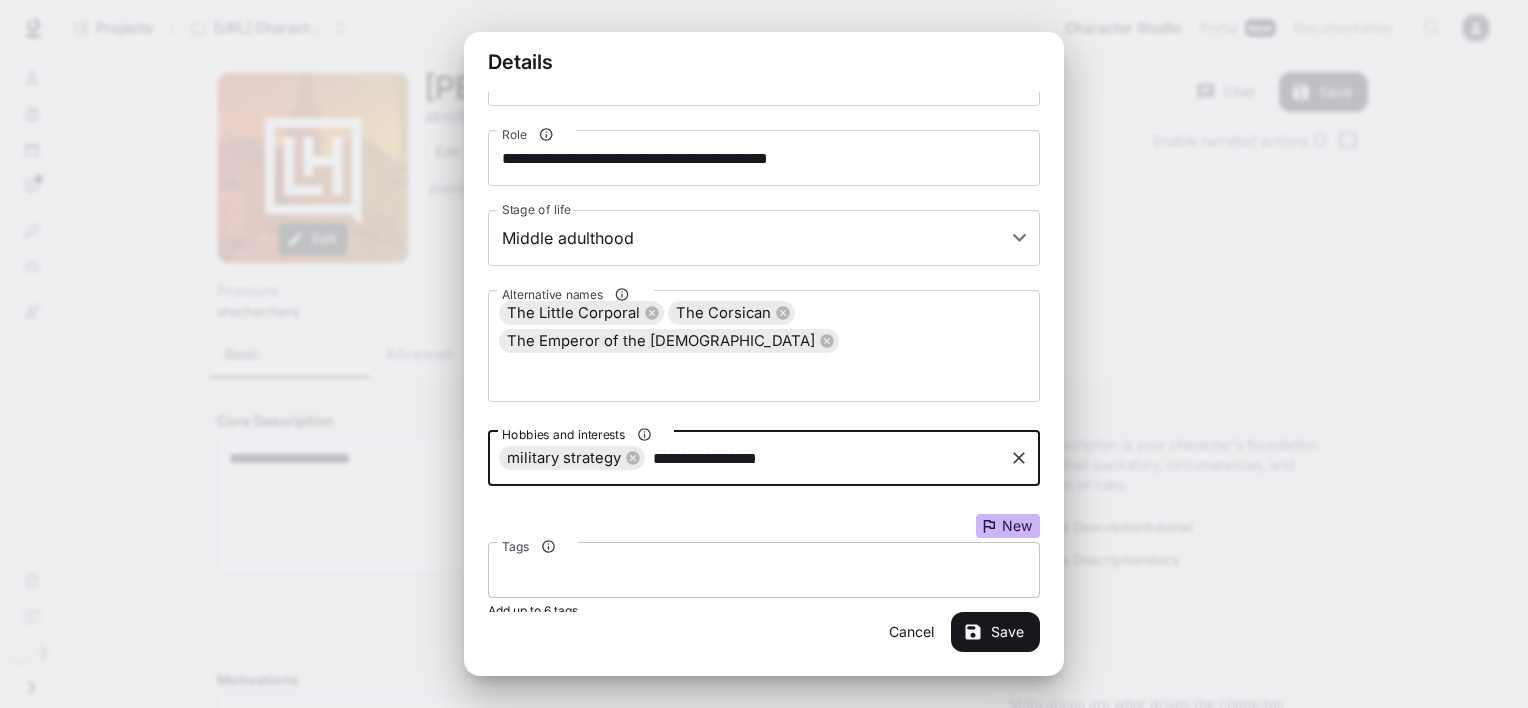 type on "**********" 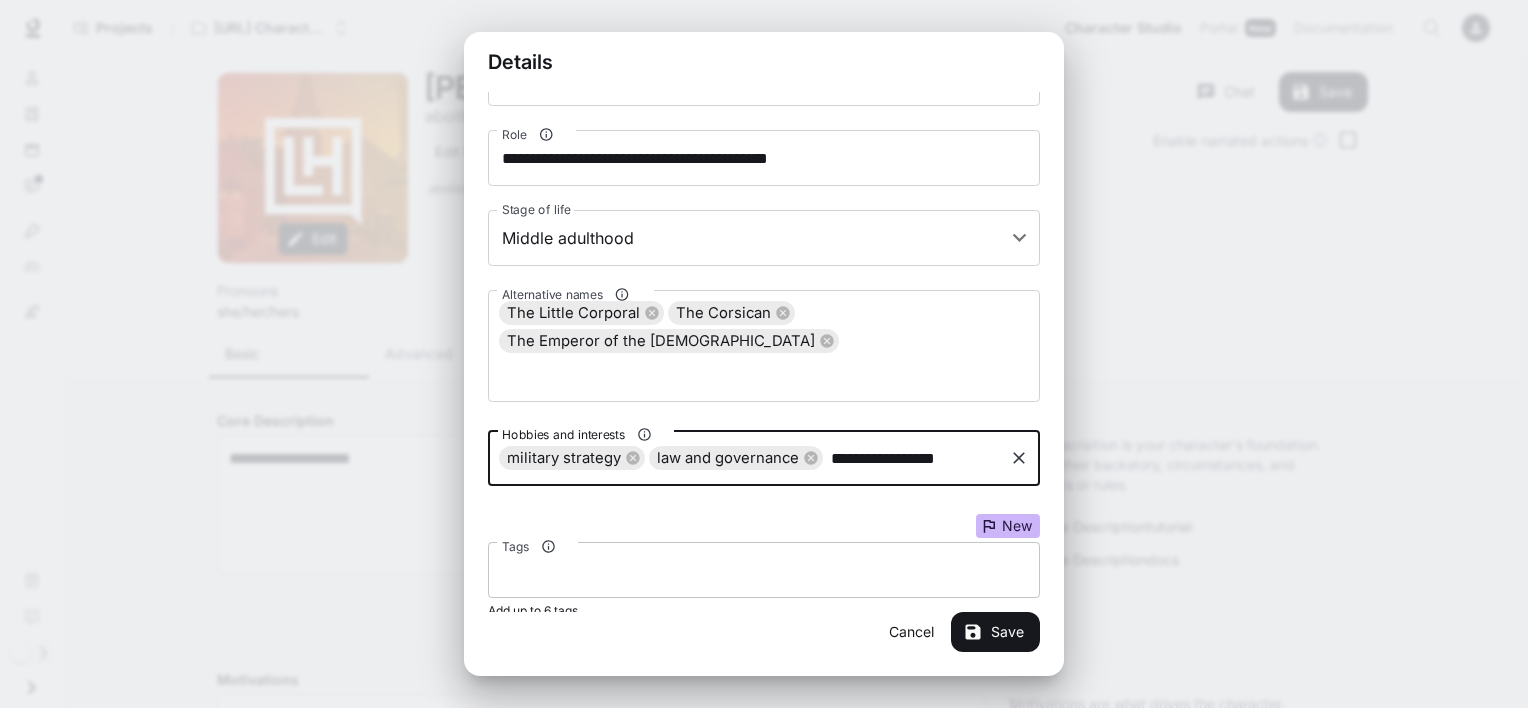 type on "**********" 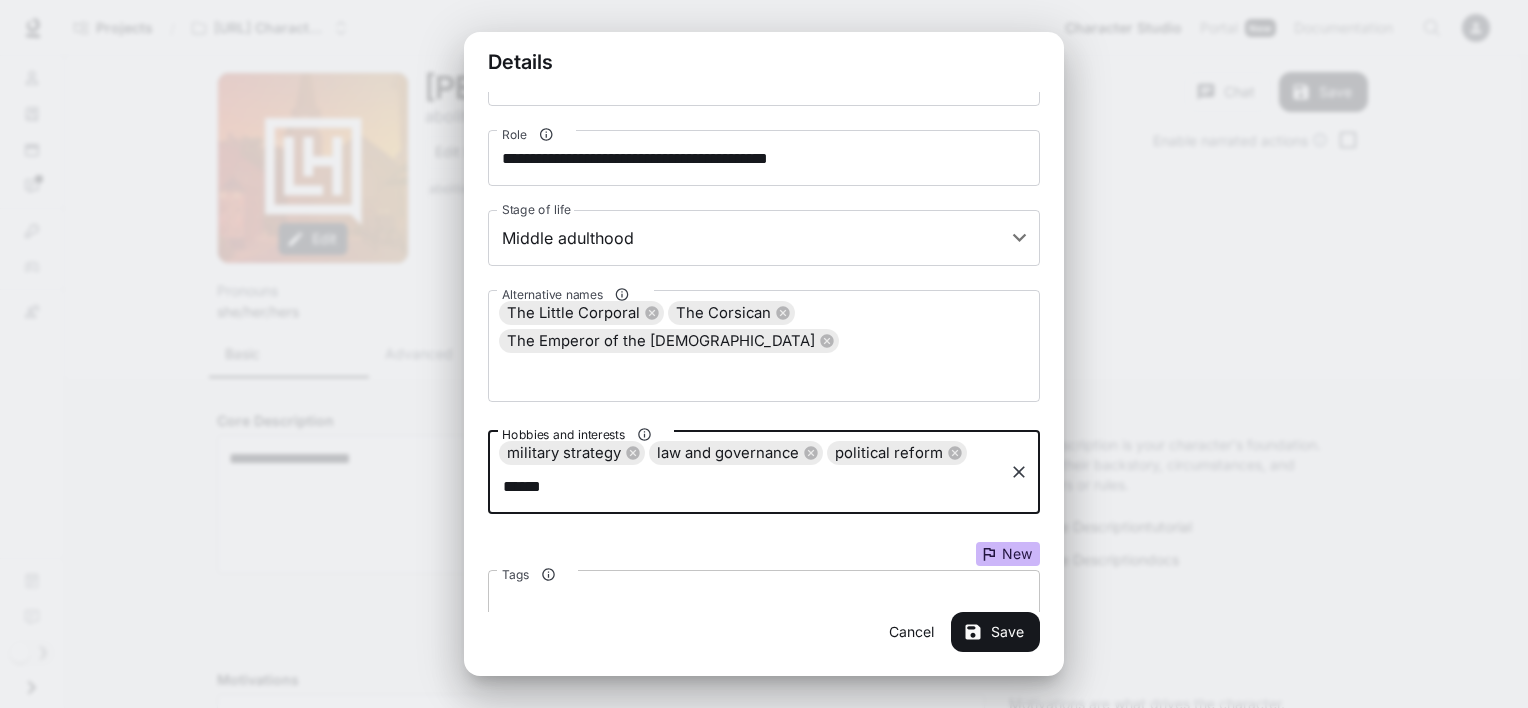 type on "*******" 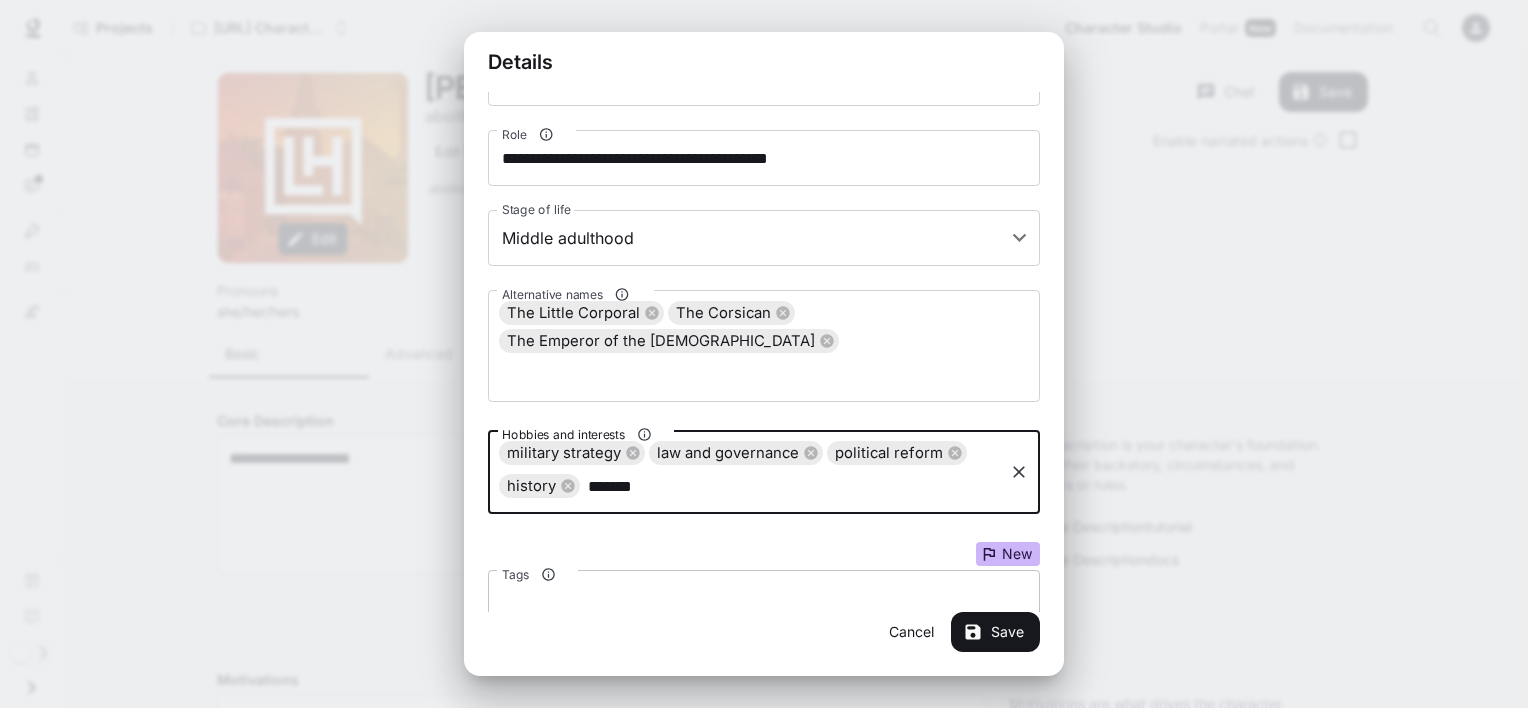 type on "*******" 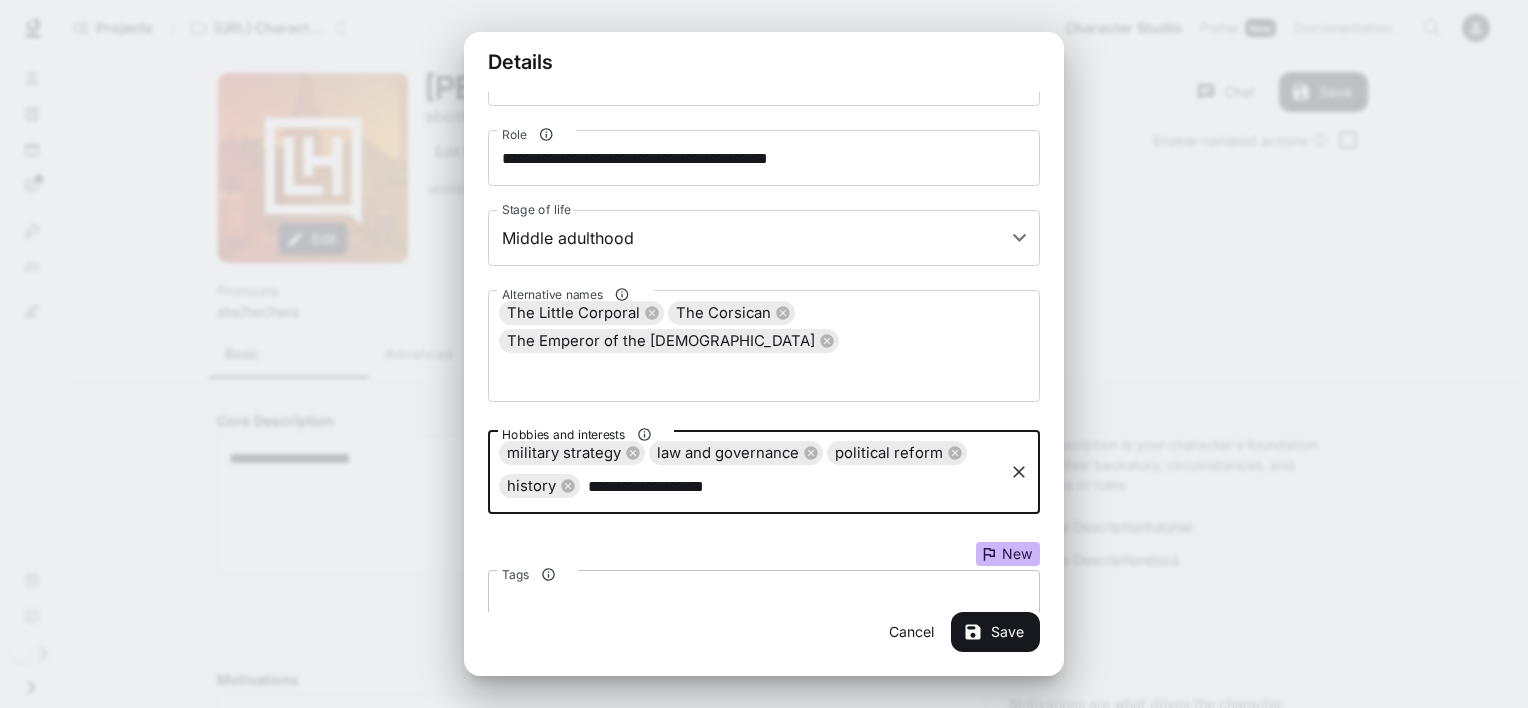 type on "**********" 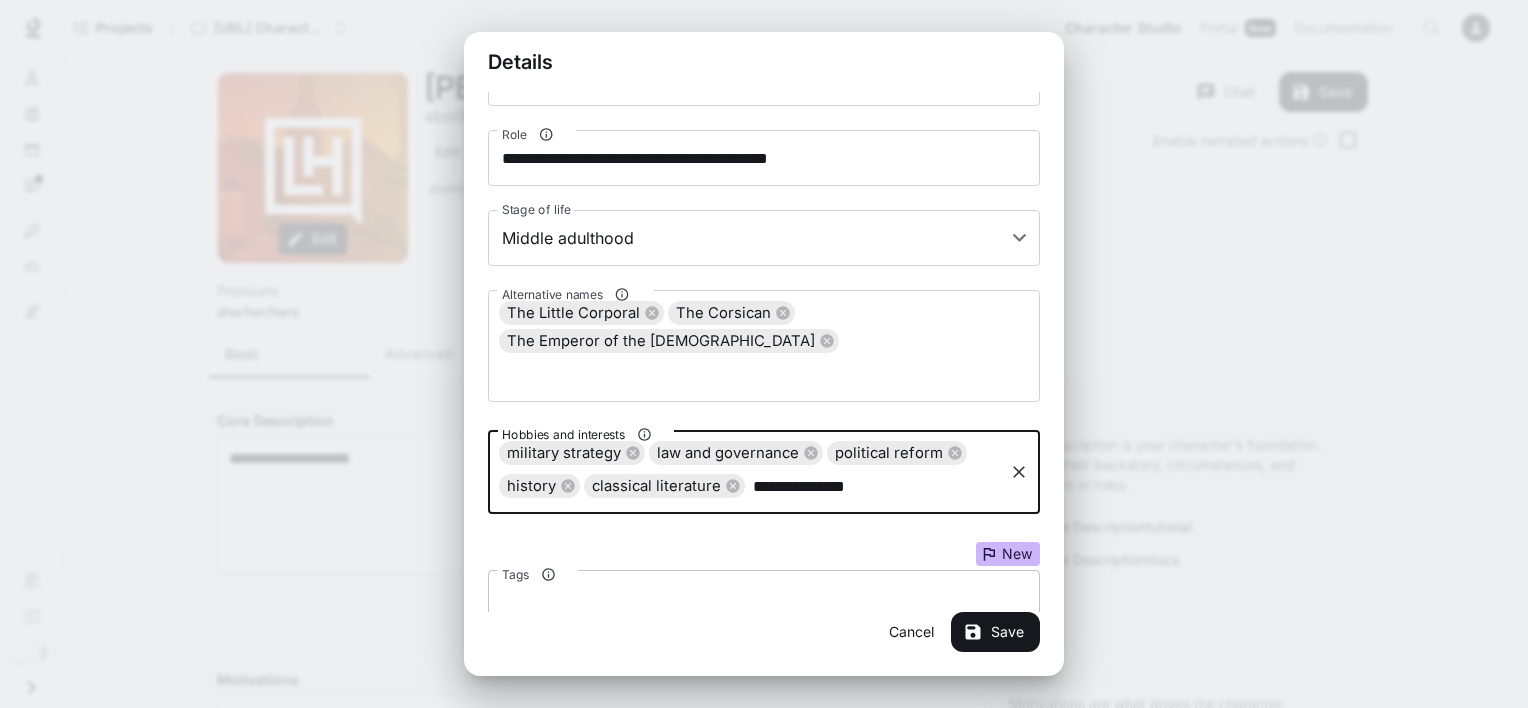 type on "**********" 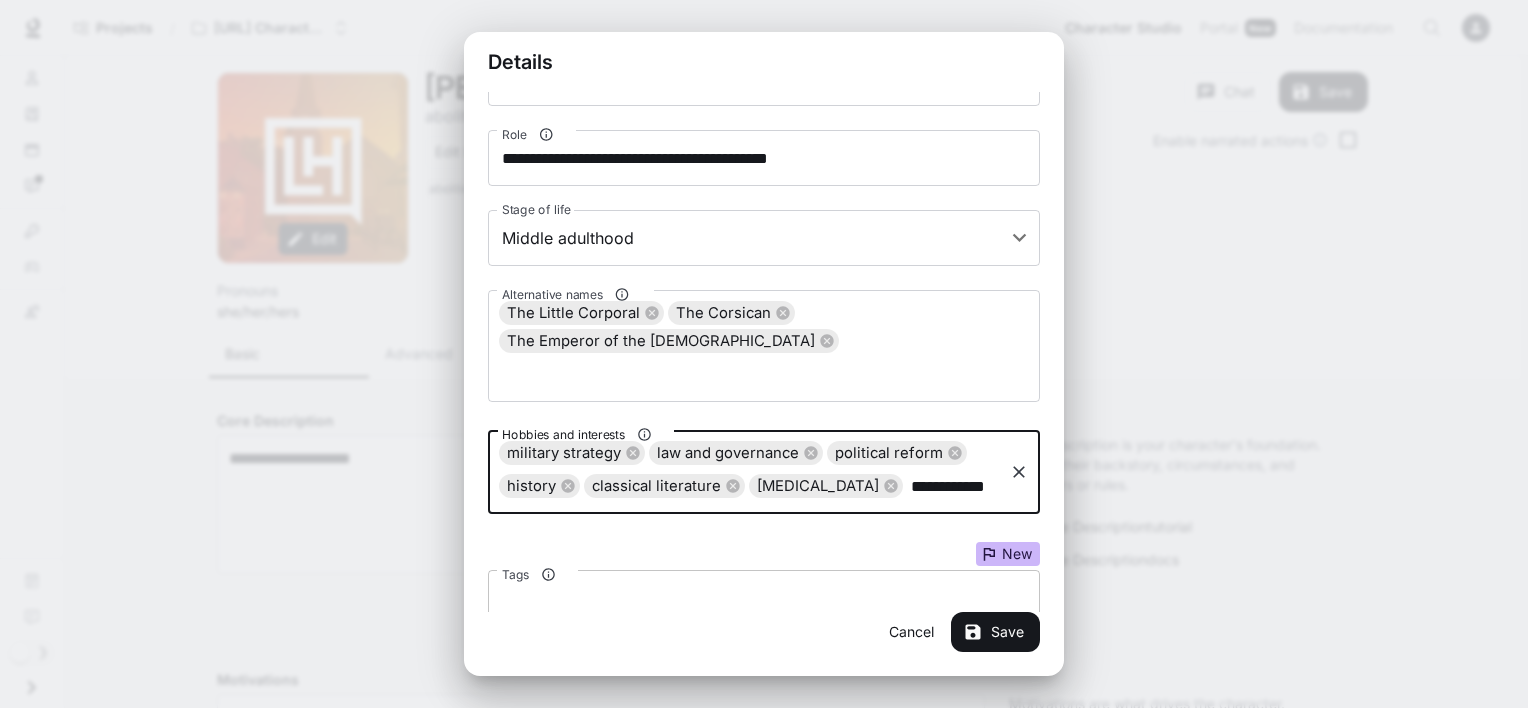 type on "**********" 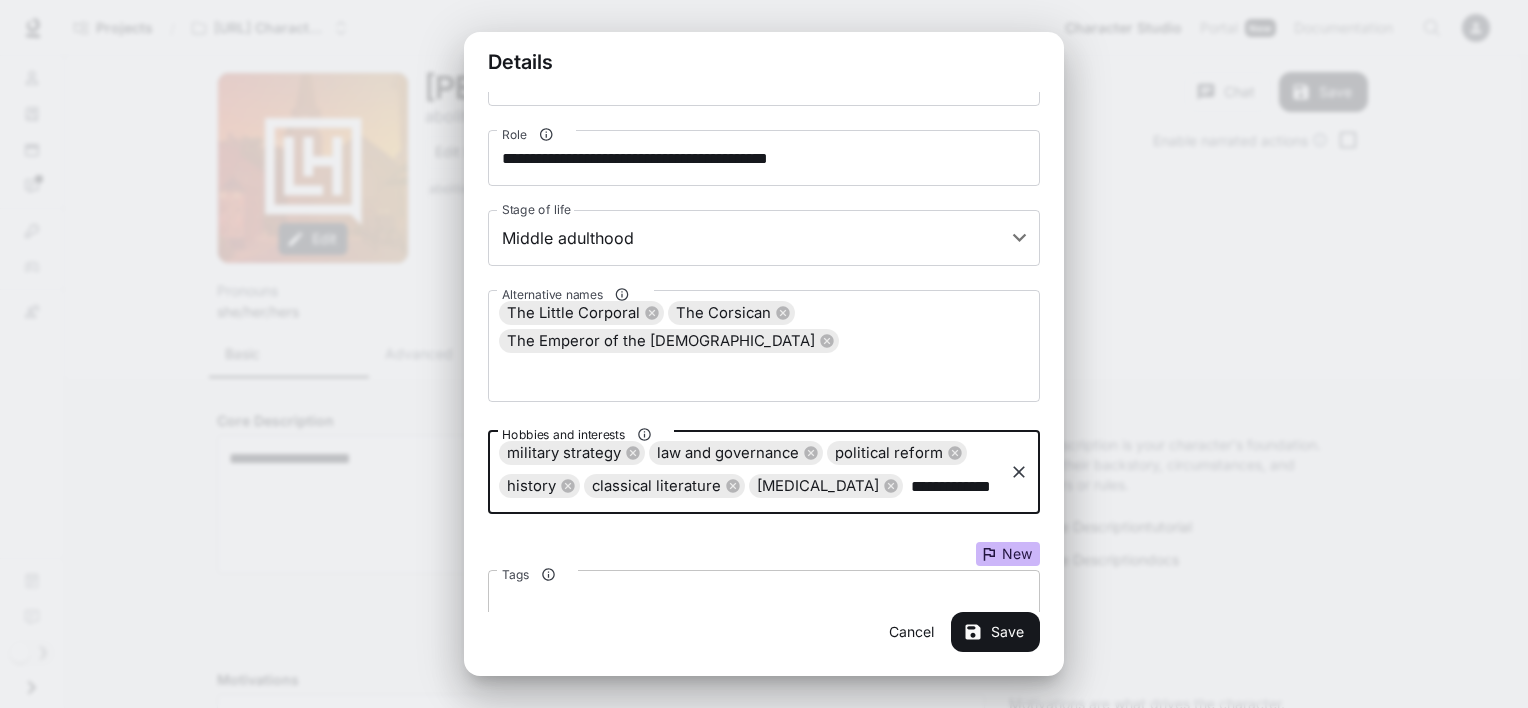 scroll, scrollTop: 0, scrollLeft: 16, axis: horizontal 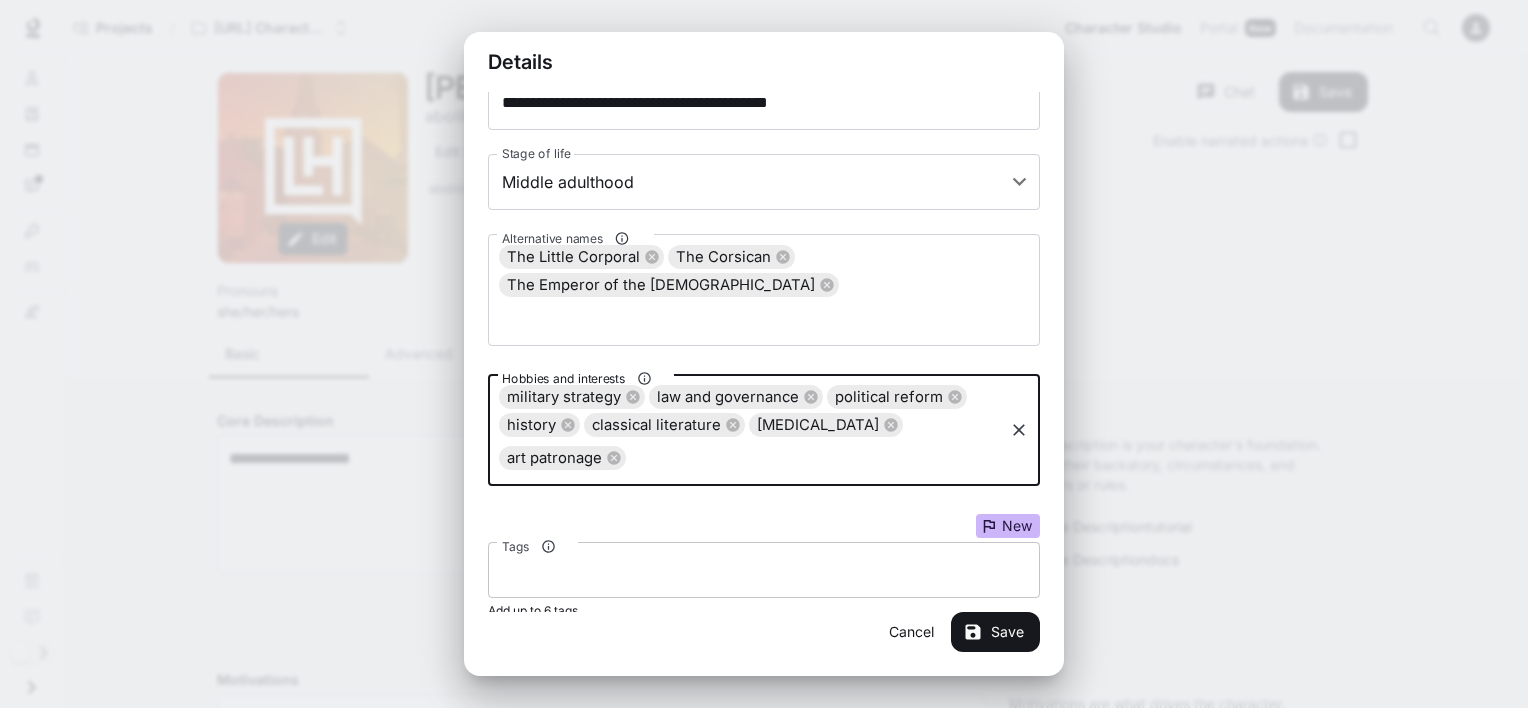 click on "Tags" at bounding box center [764, 570] 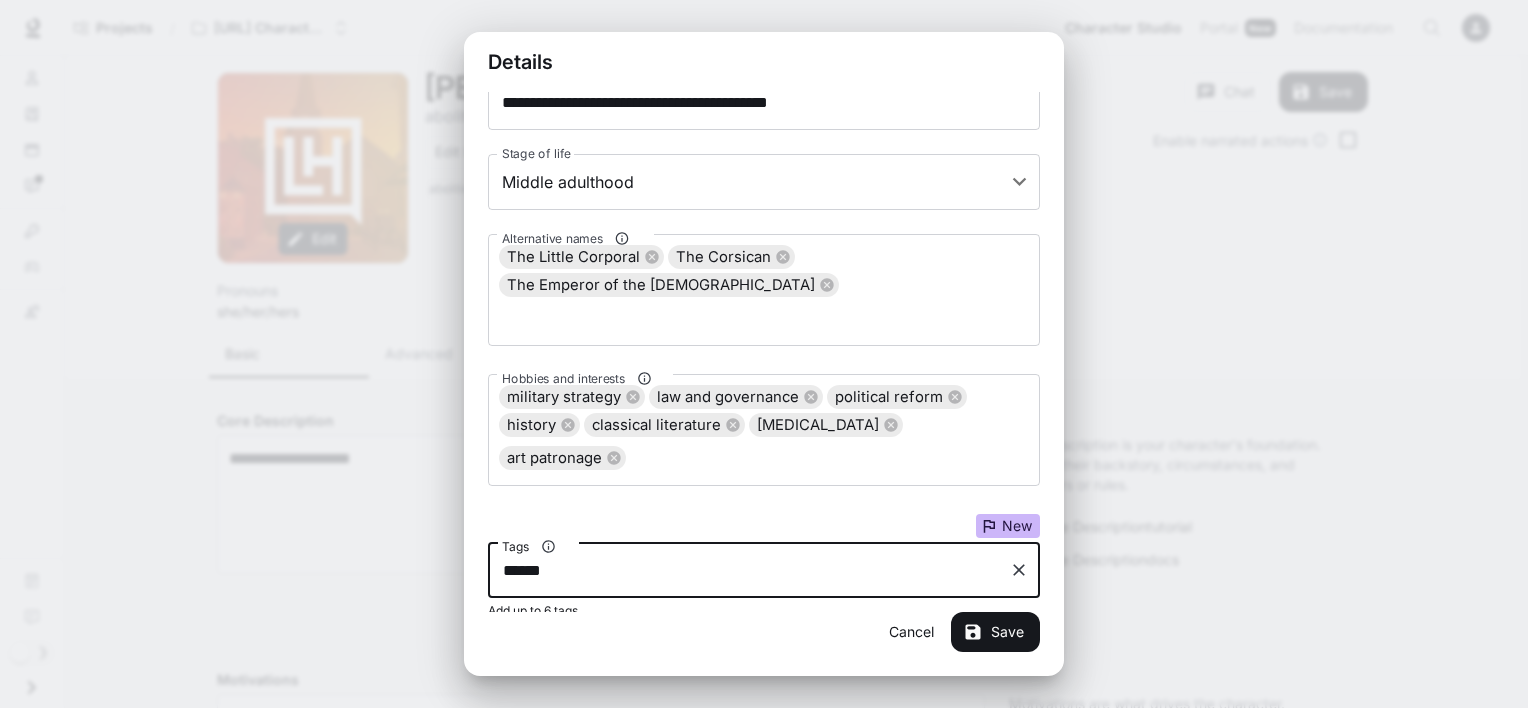 type on "*******" 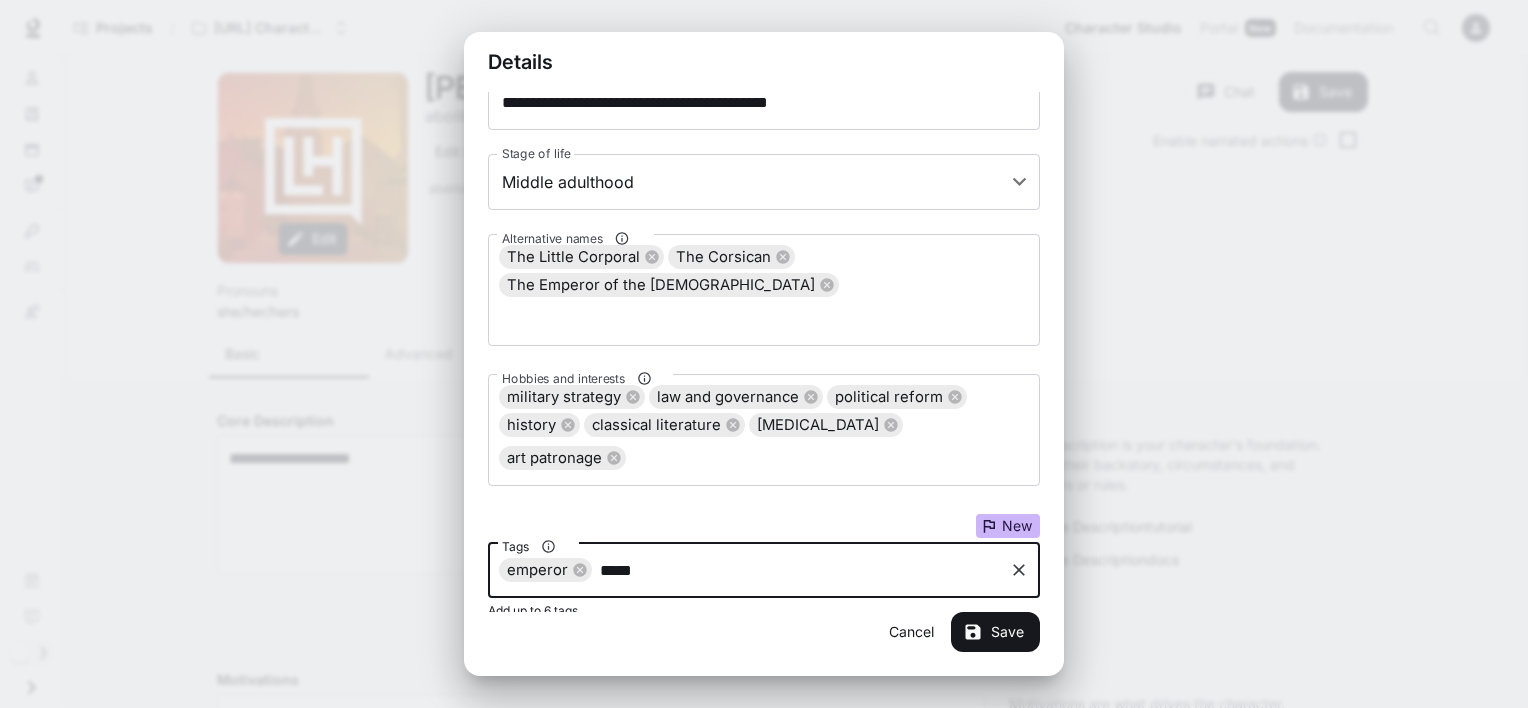type on "******" 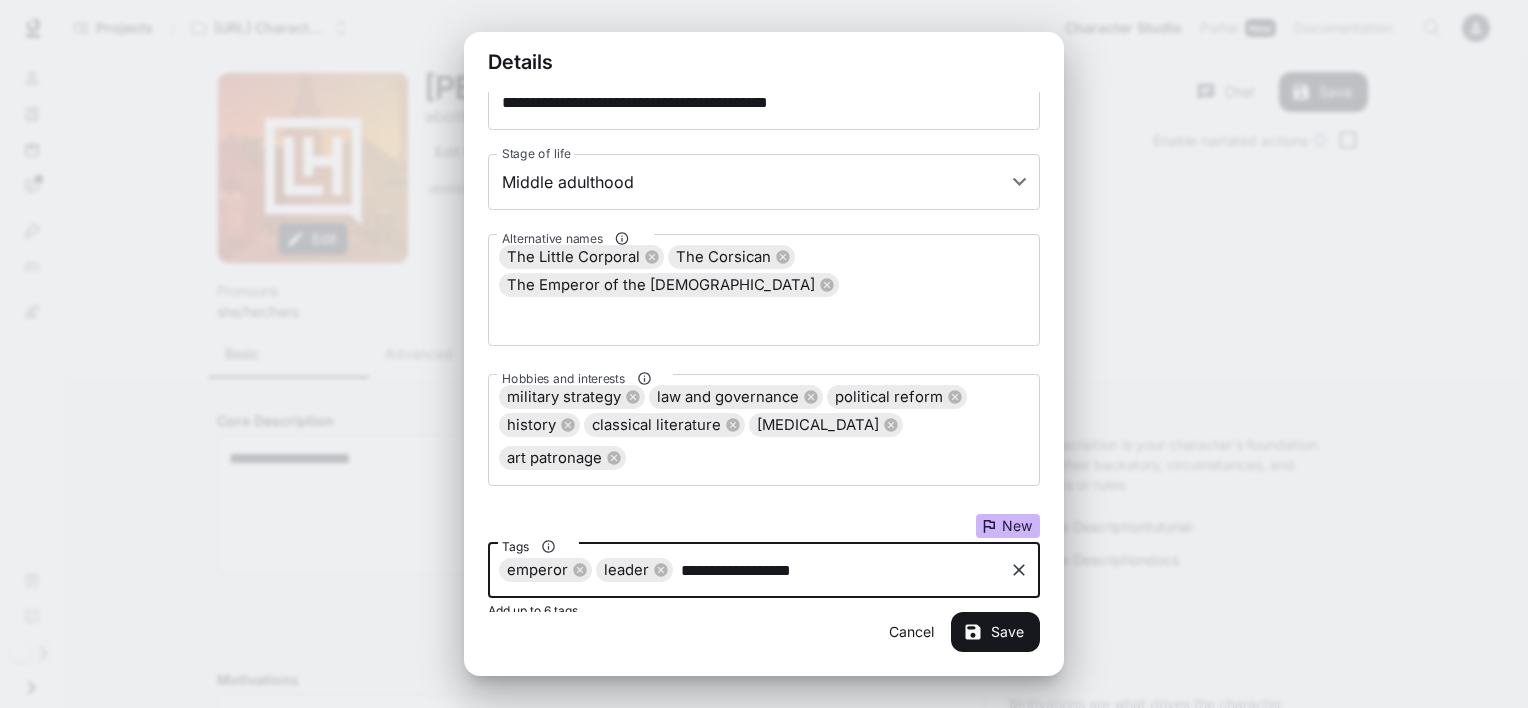 type on "**********" 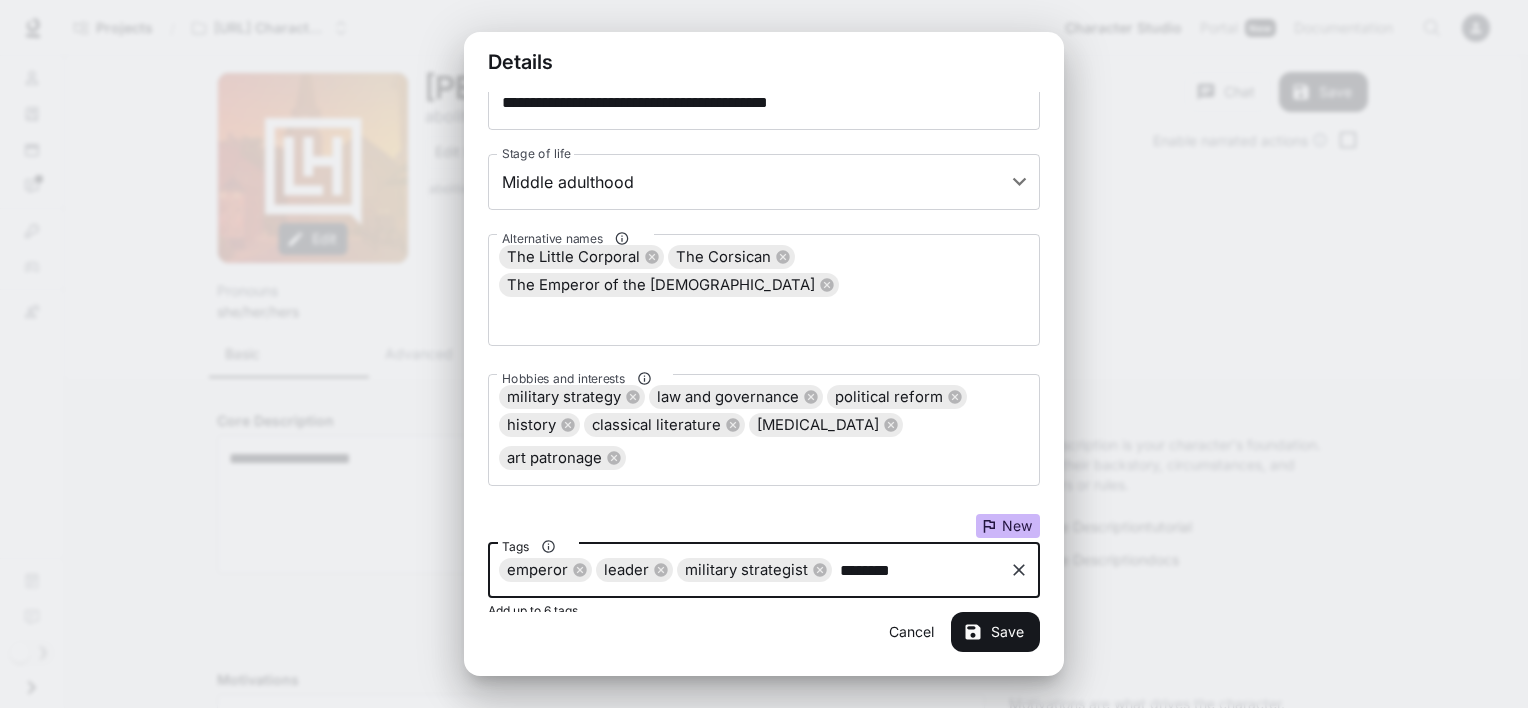 type on "*********" 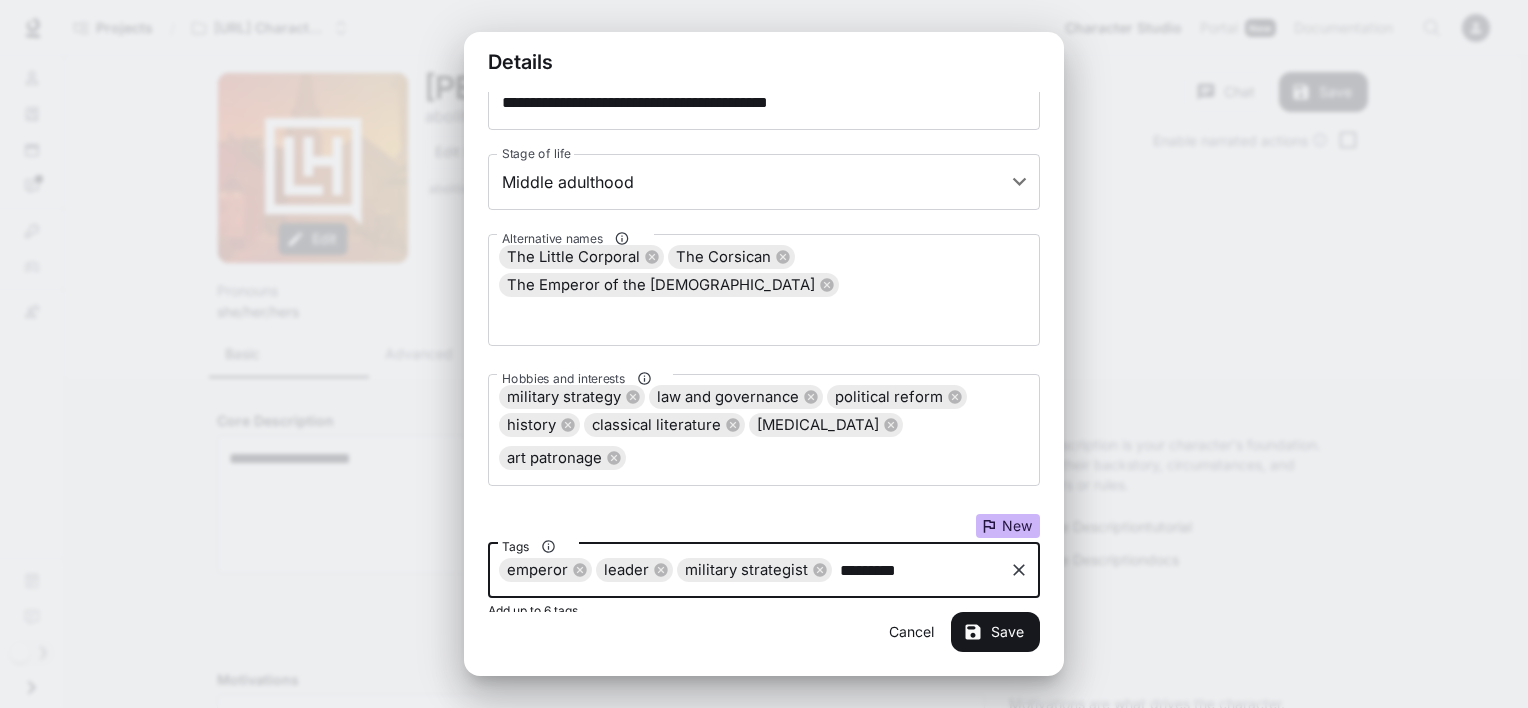type 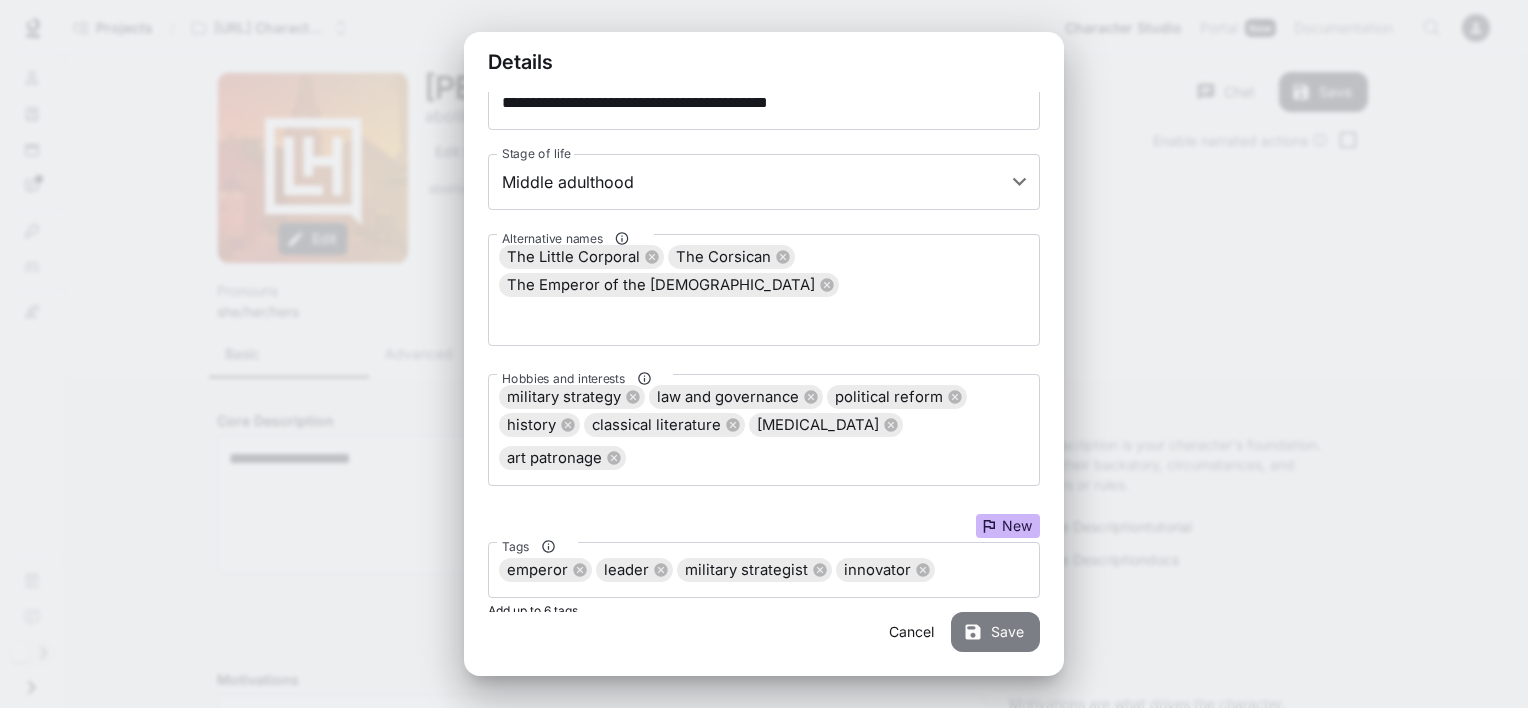 click on "Save" at bounding box center (995, 632) 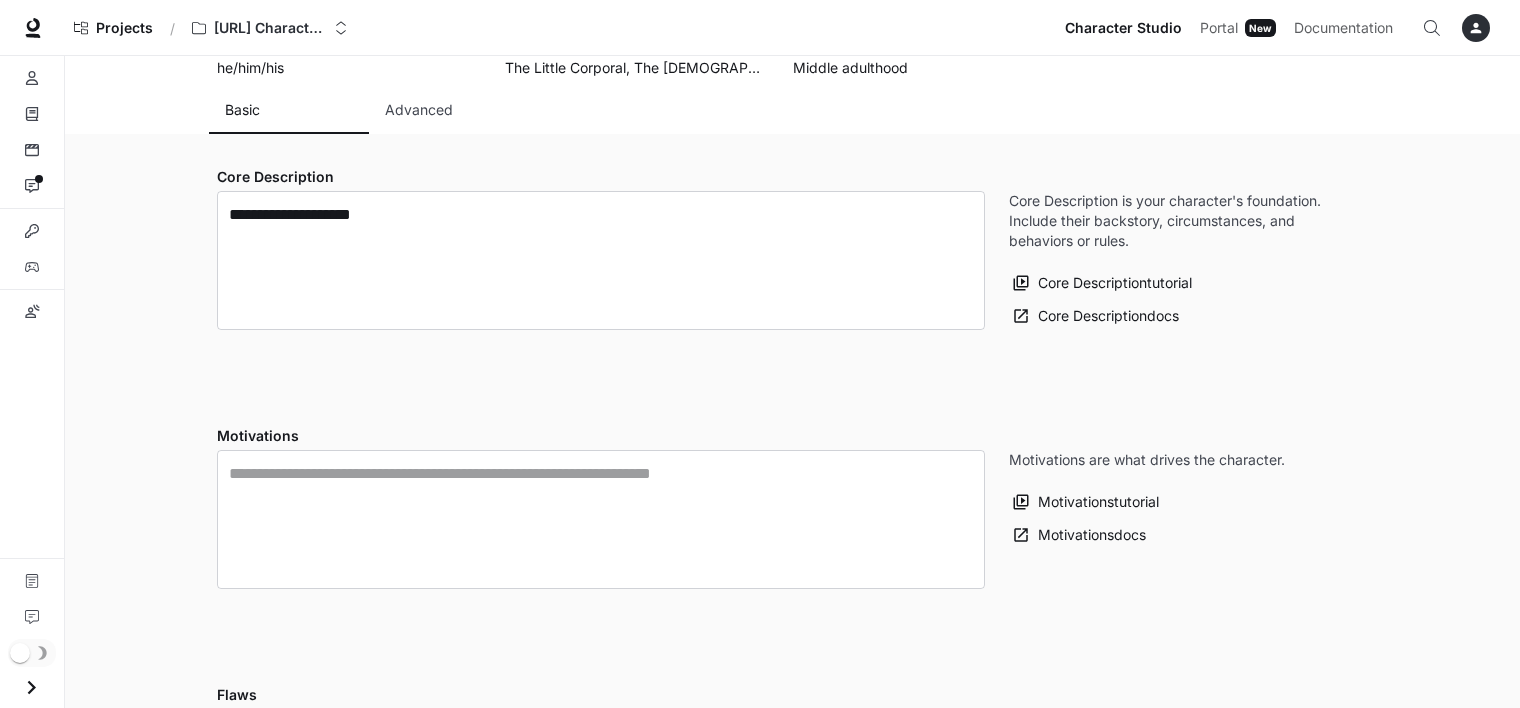 scroll, scrollTop: 292, scrollLeft: 0, axis: vertical 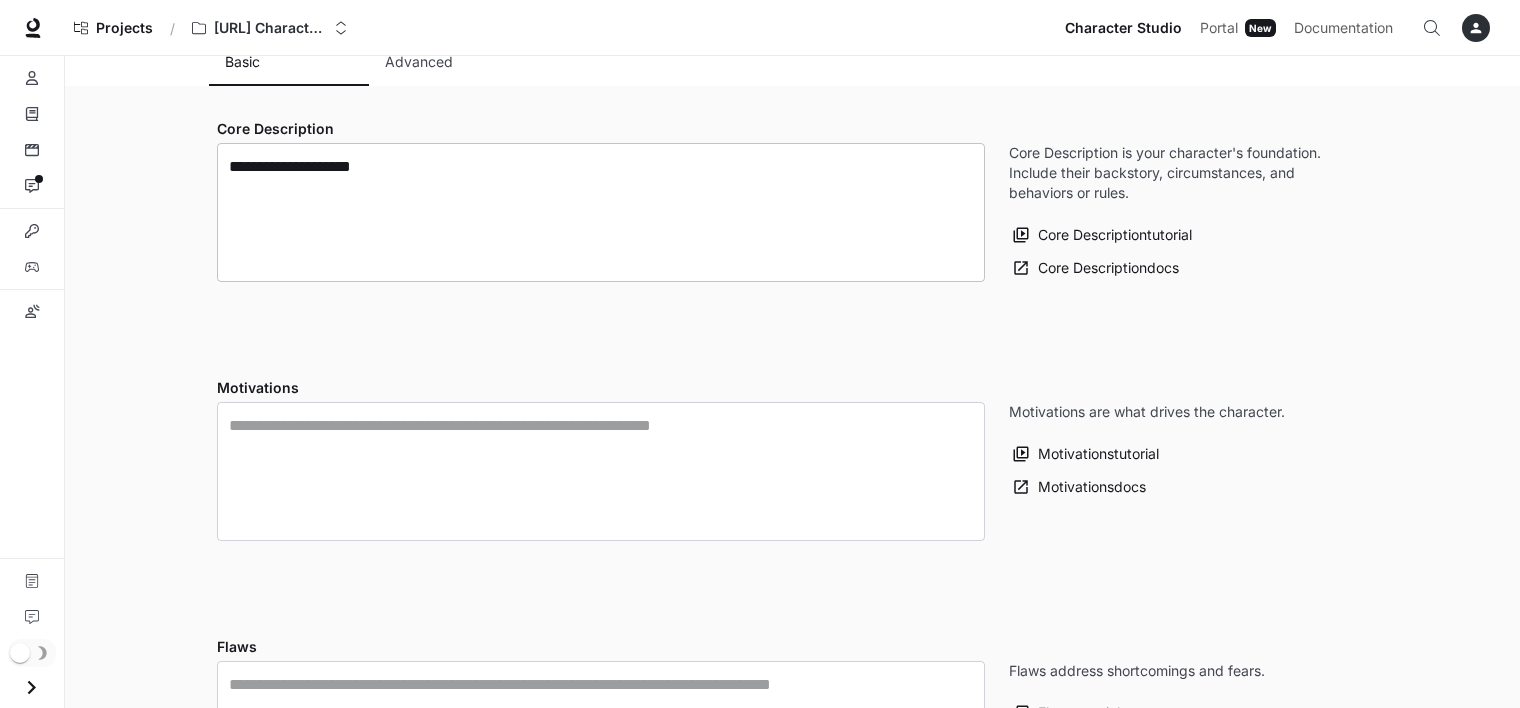 click on "**********" at bounding box center [601, 212] 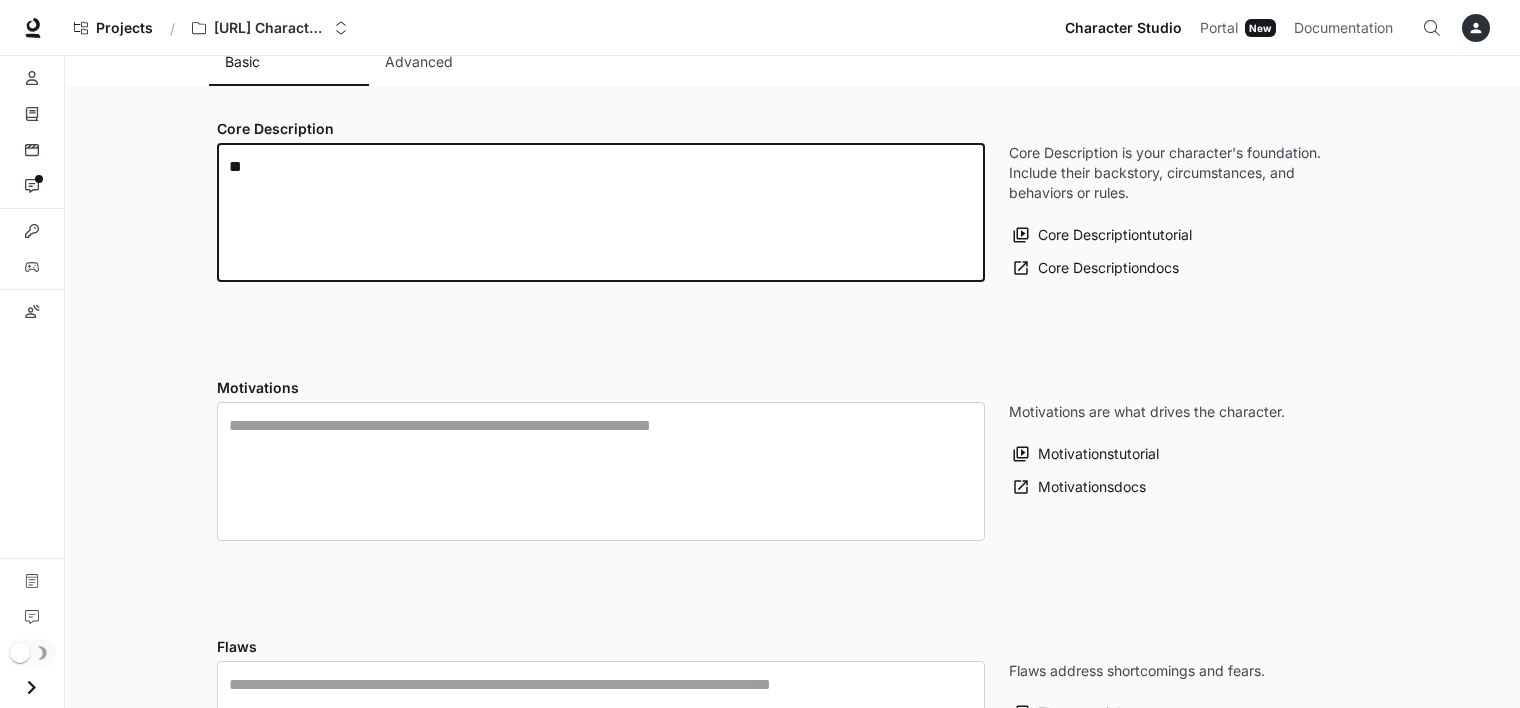 type on "*" 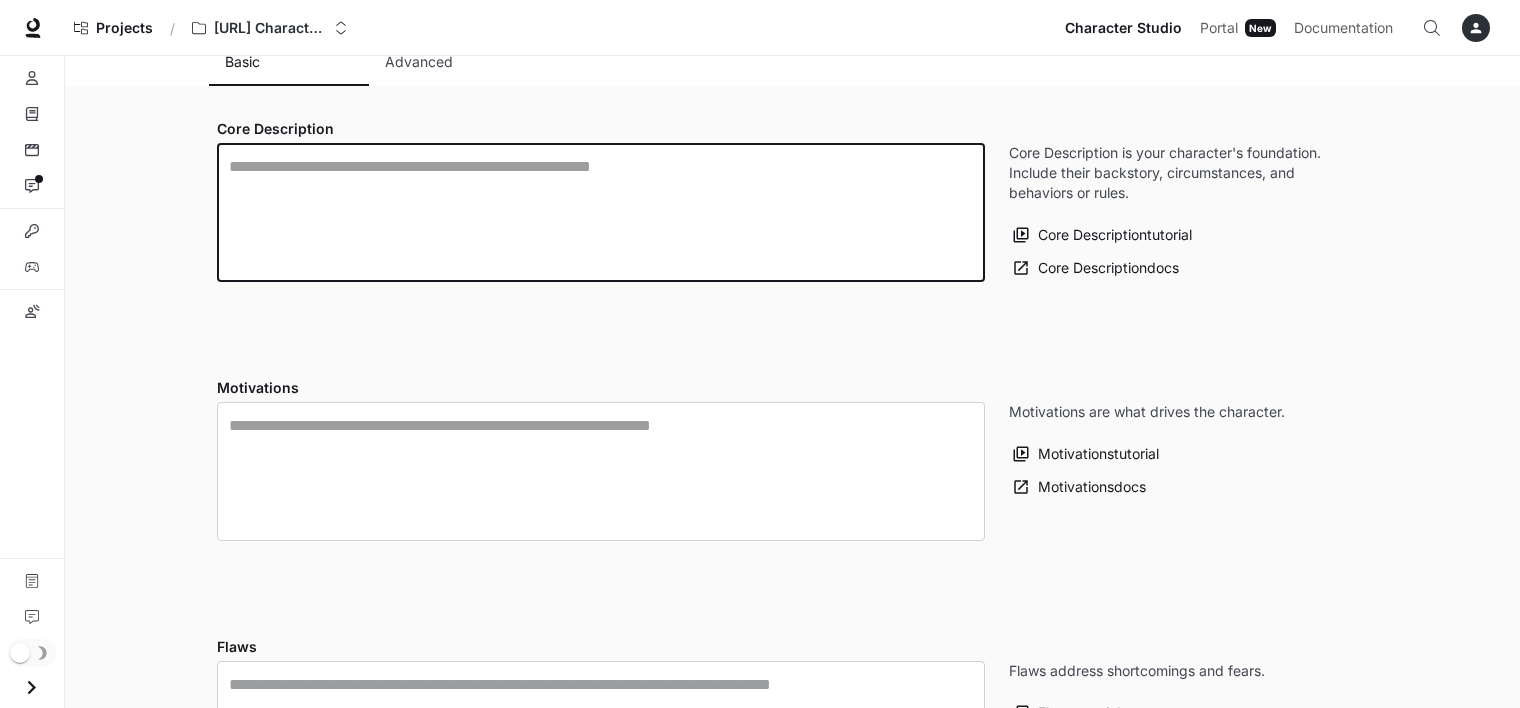 click at bounding box center [601, 212] 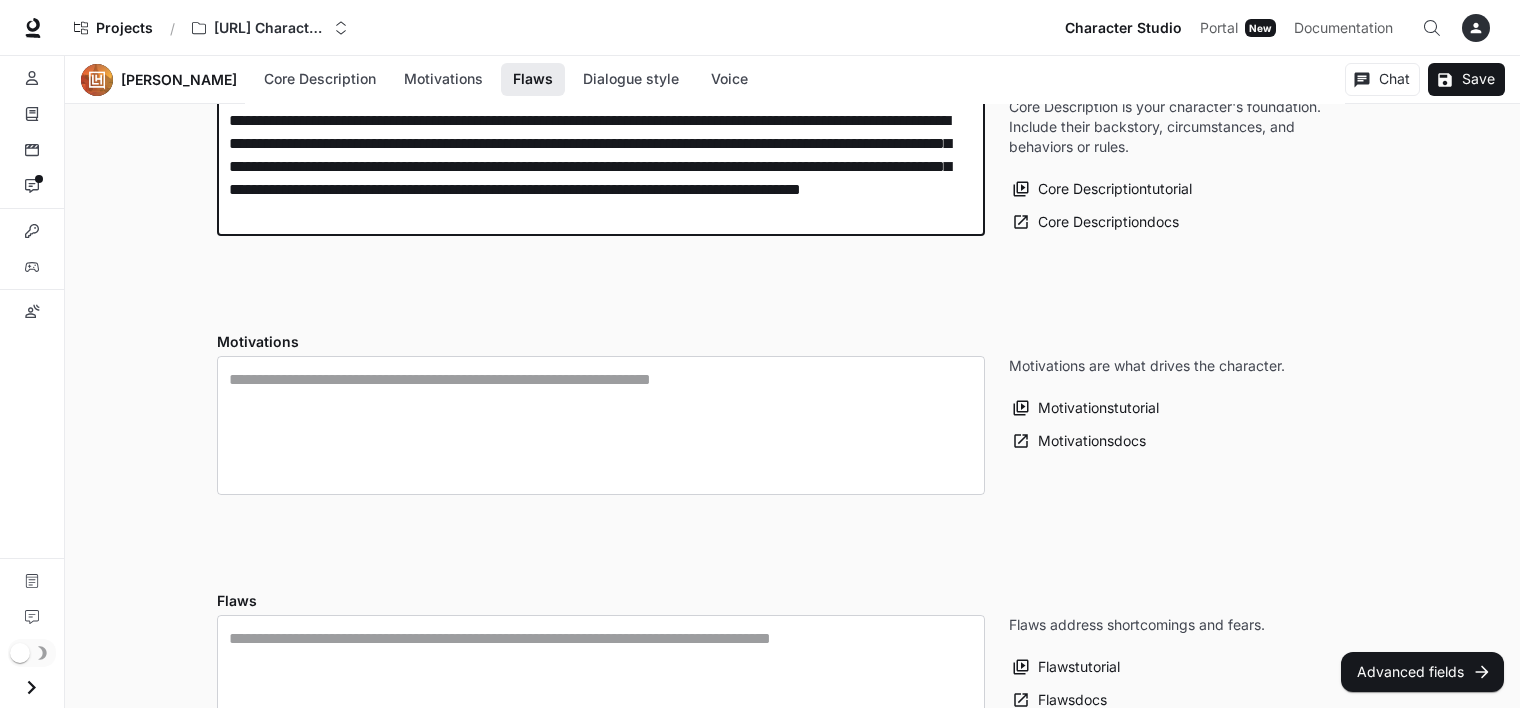 scroll, scrollTop: 515, scrollLeft: 0, axis: vertical 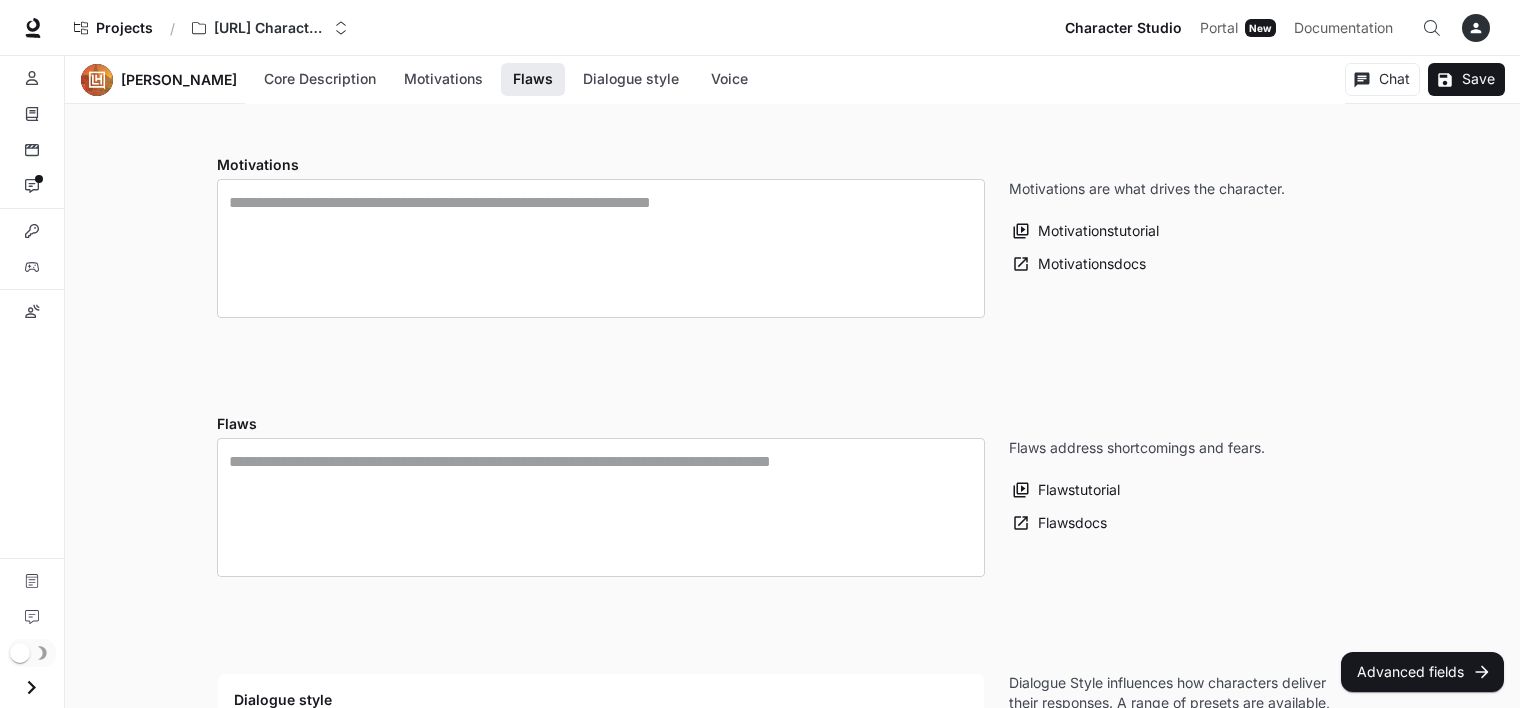 type on "**********" 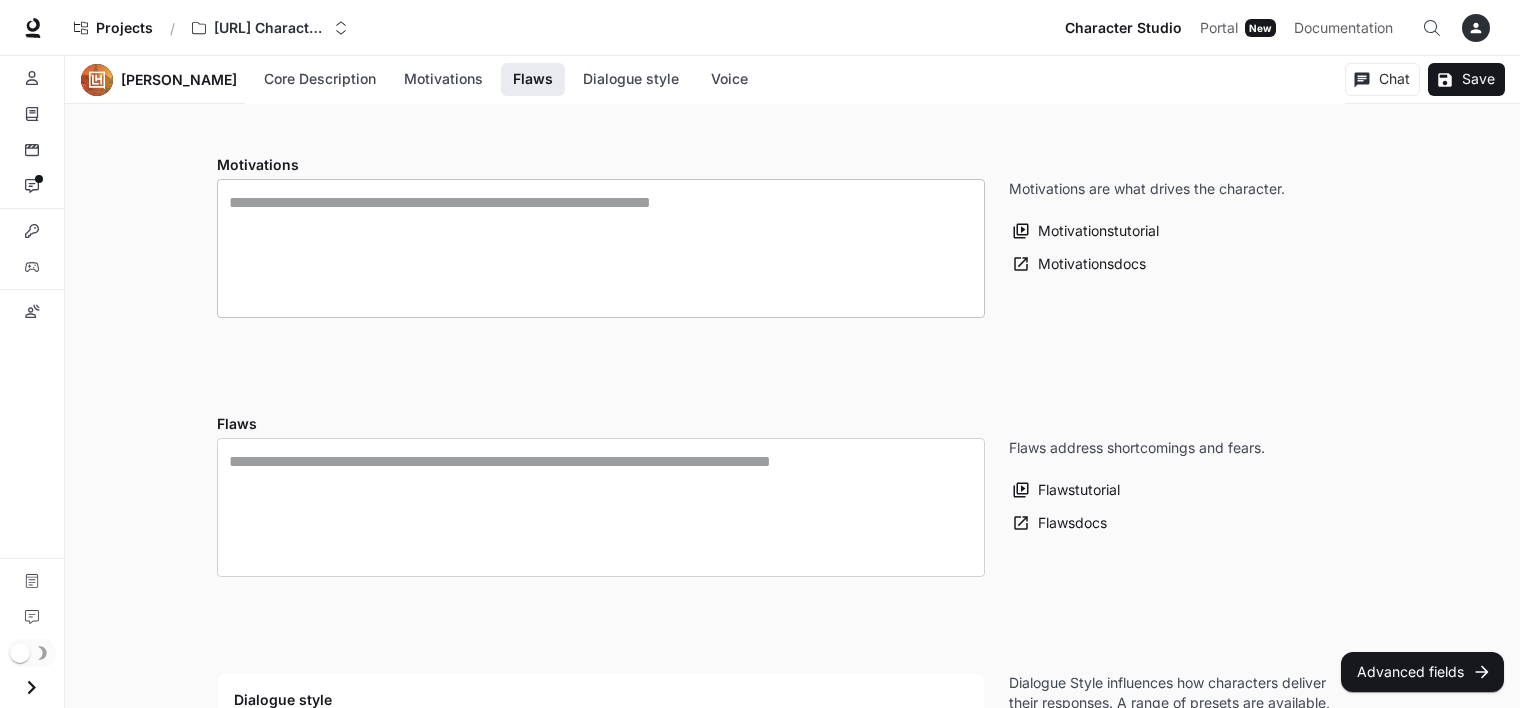 click at bounding box center [601, 248] 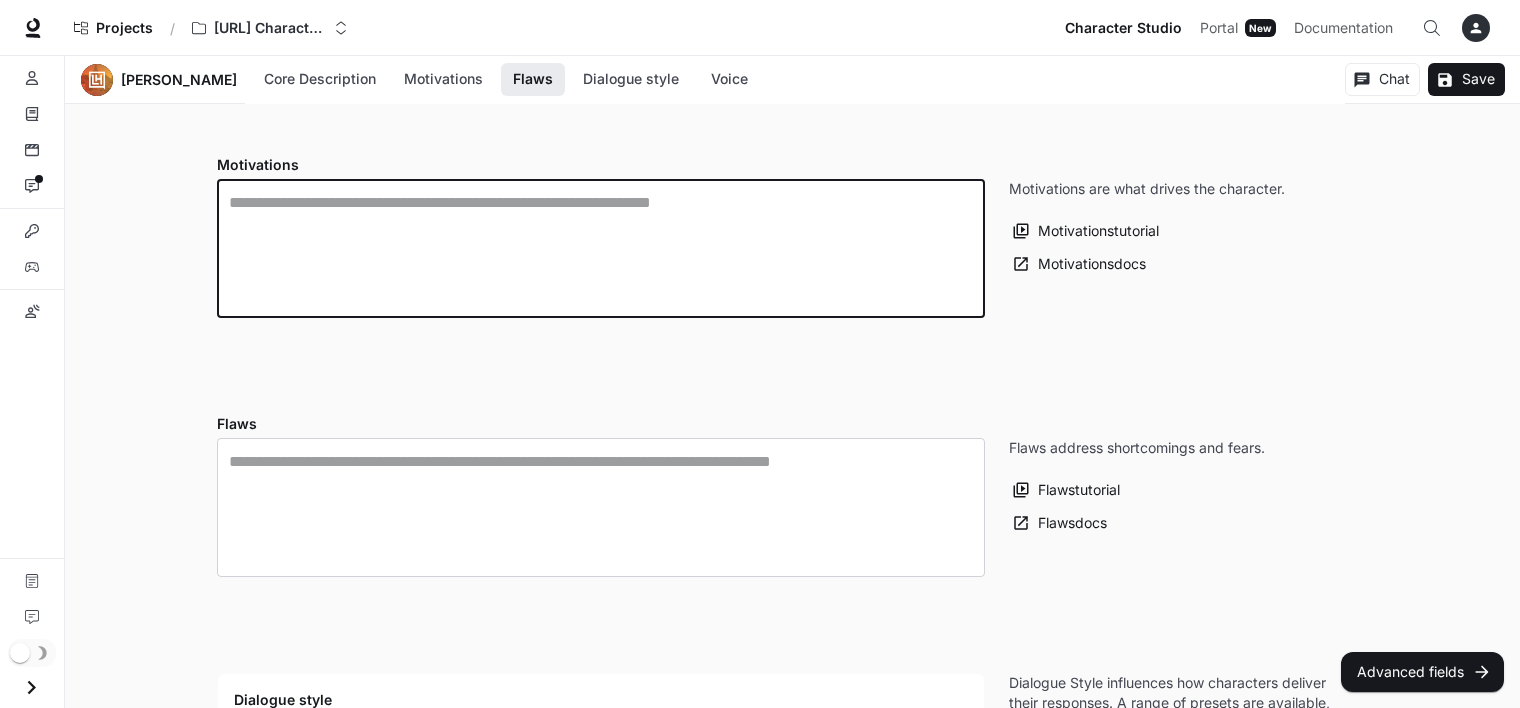 paste on "**********" 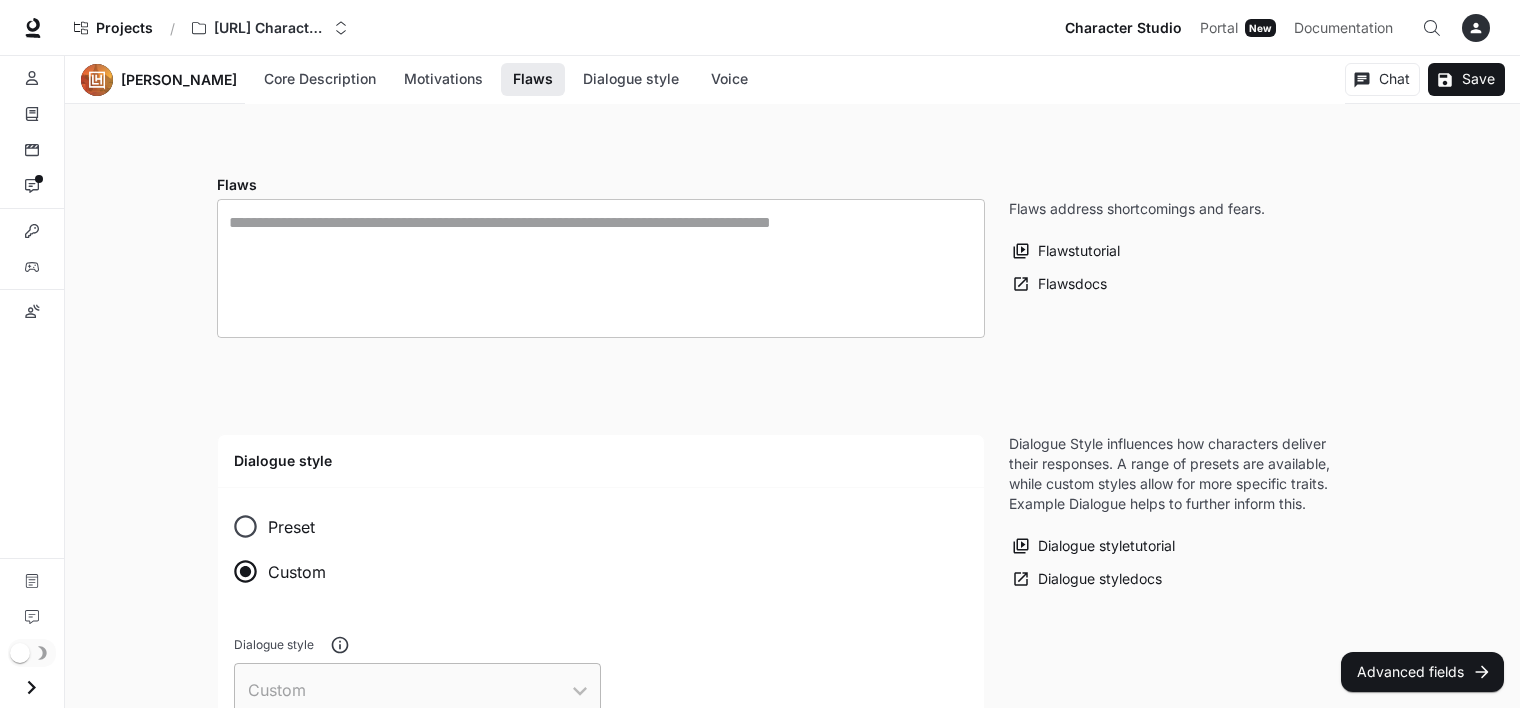 scroll, scrollTop: 760, scrollLeft: 0, axis: vertical 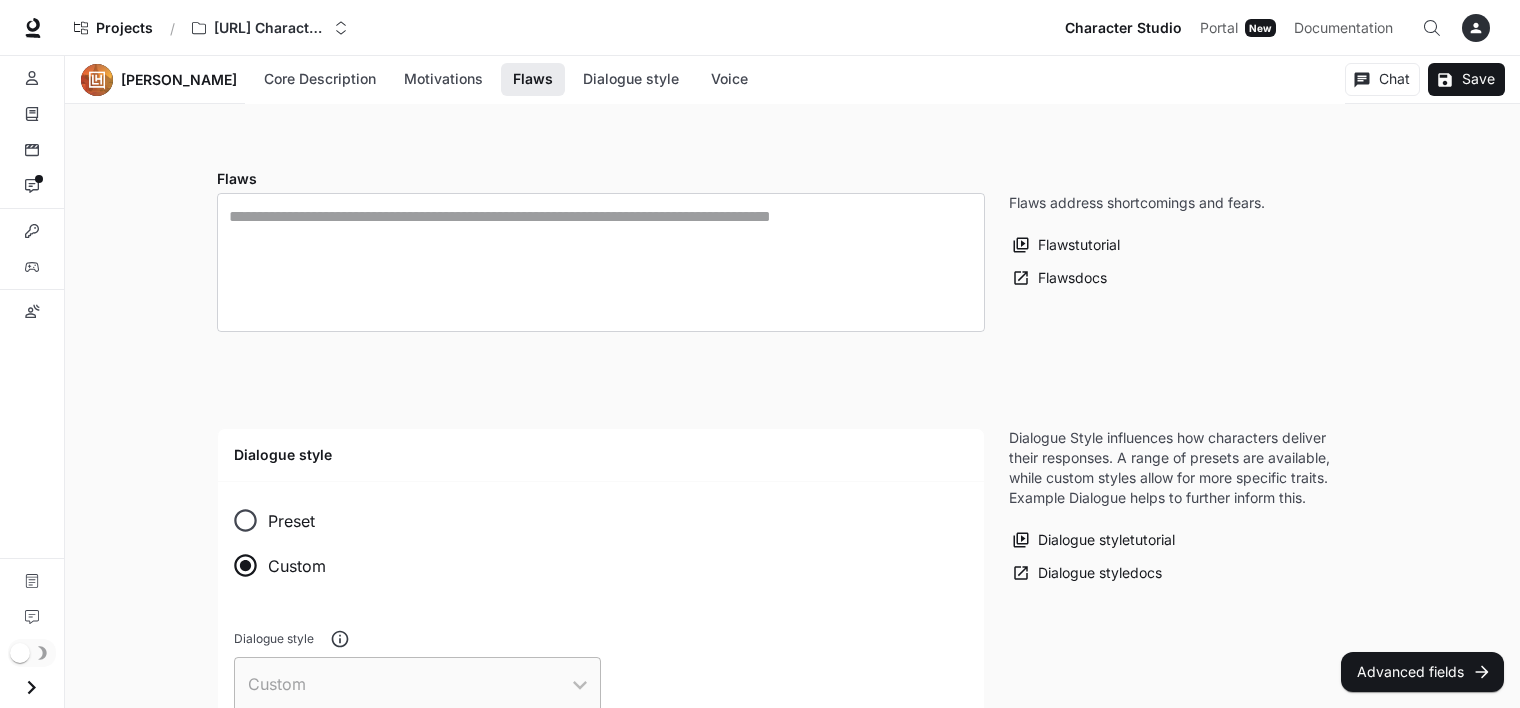 type on "**********" 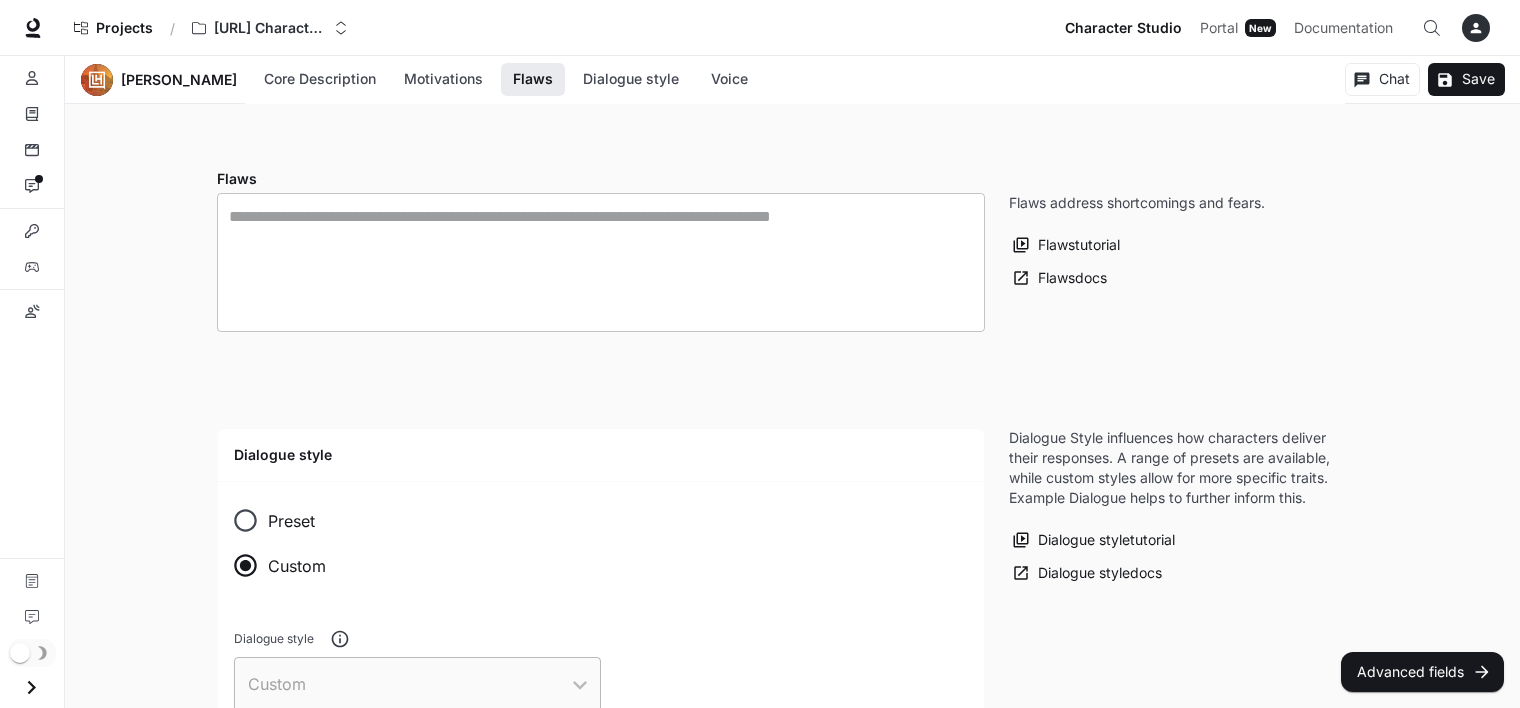 click at bounding box center (601, 262) 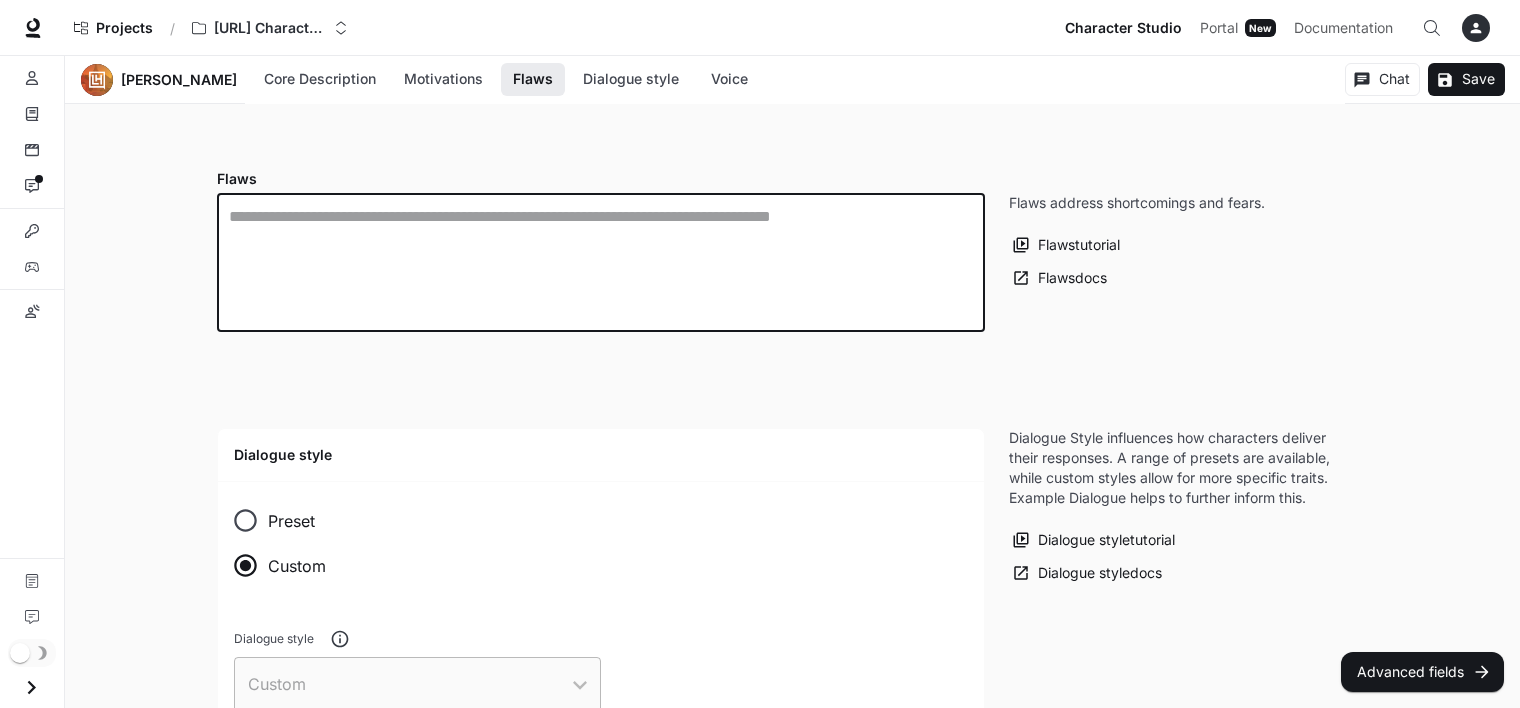 paste on "**********" 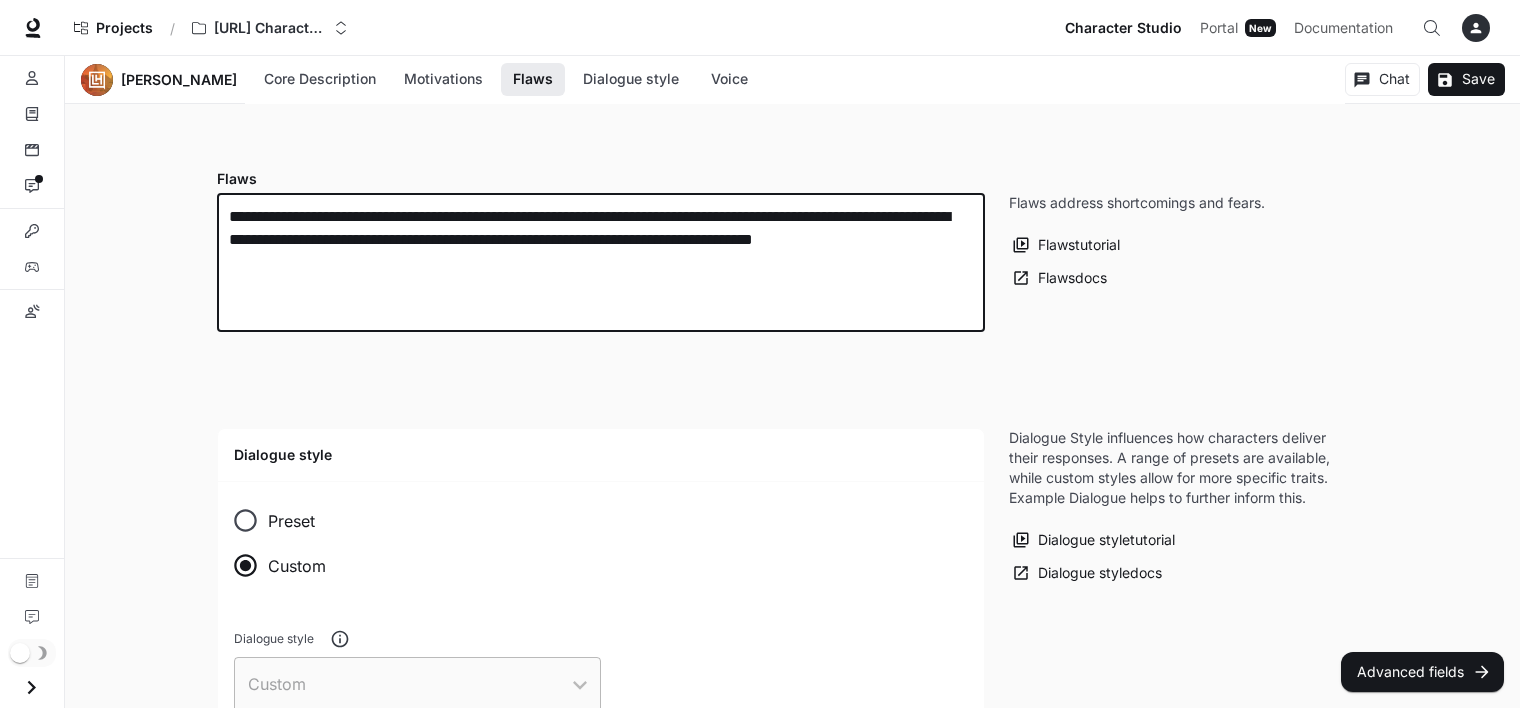 type on "**********" 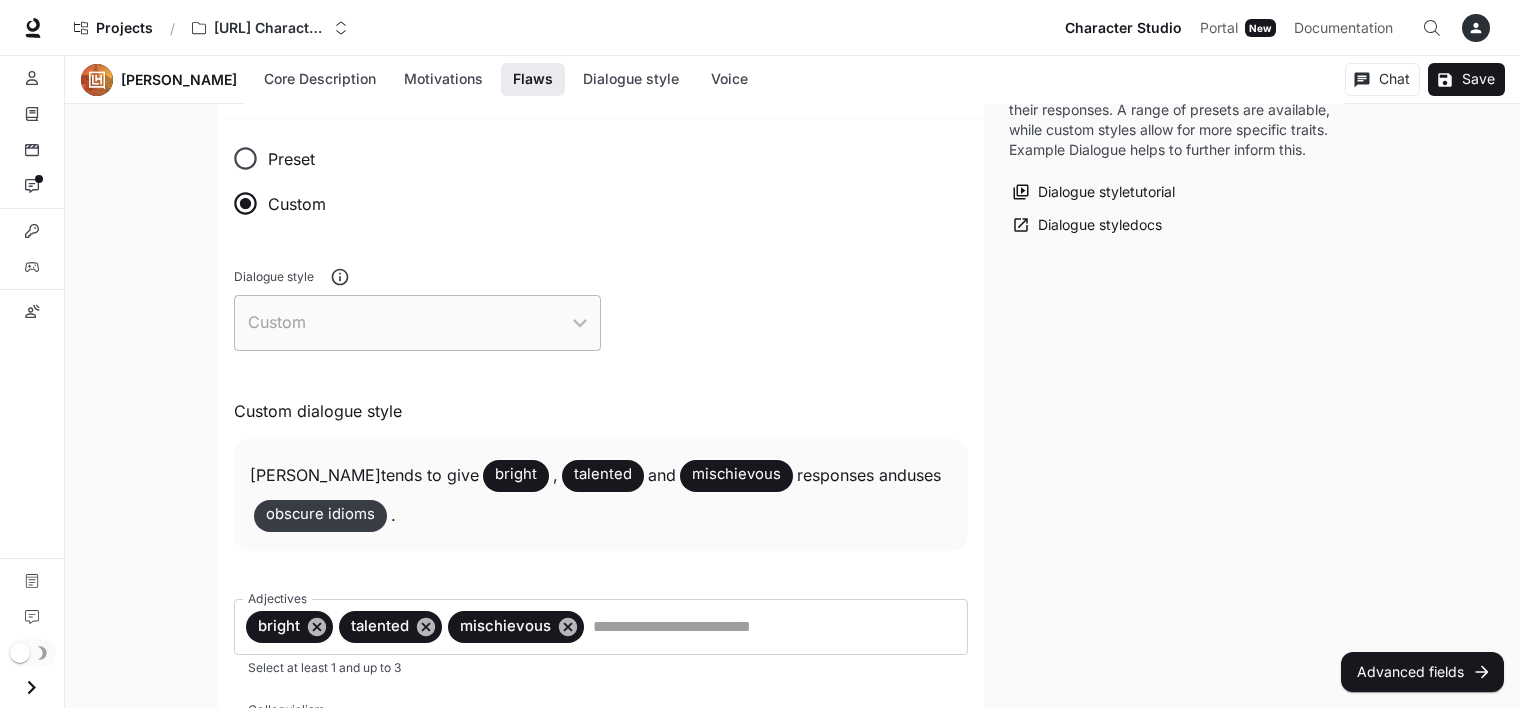 scroll, scrollTop: 1123, scrollLeft: 0, axis: vertical 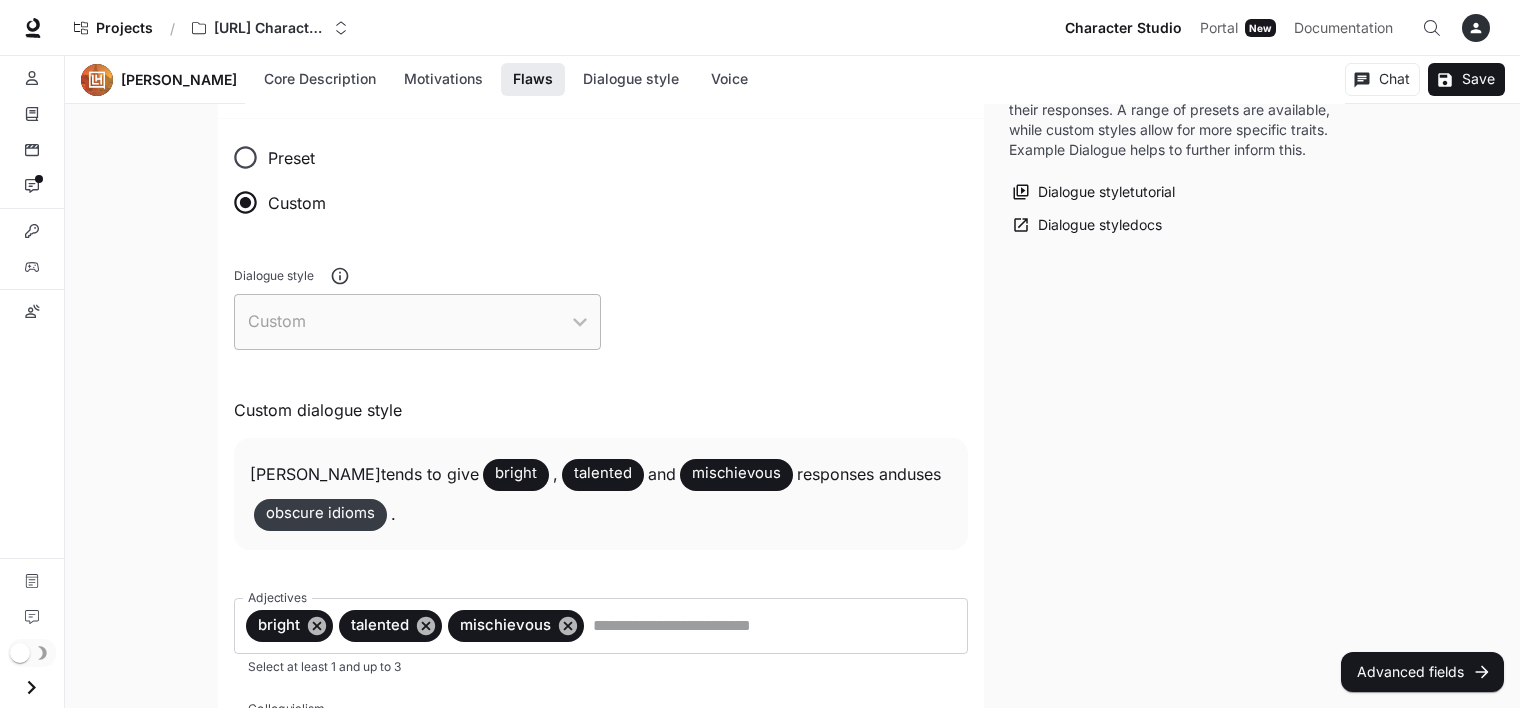 click on "Custom" at bounding box center [417, 322] 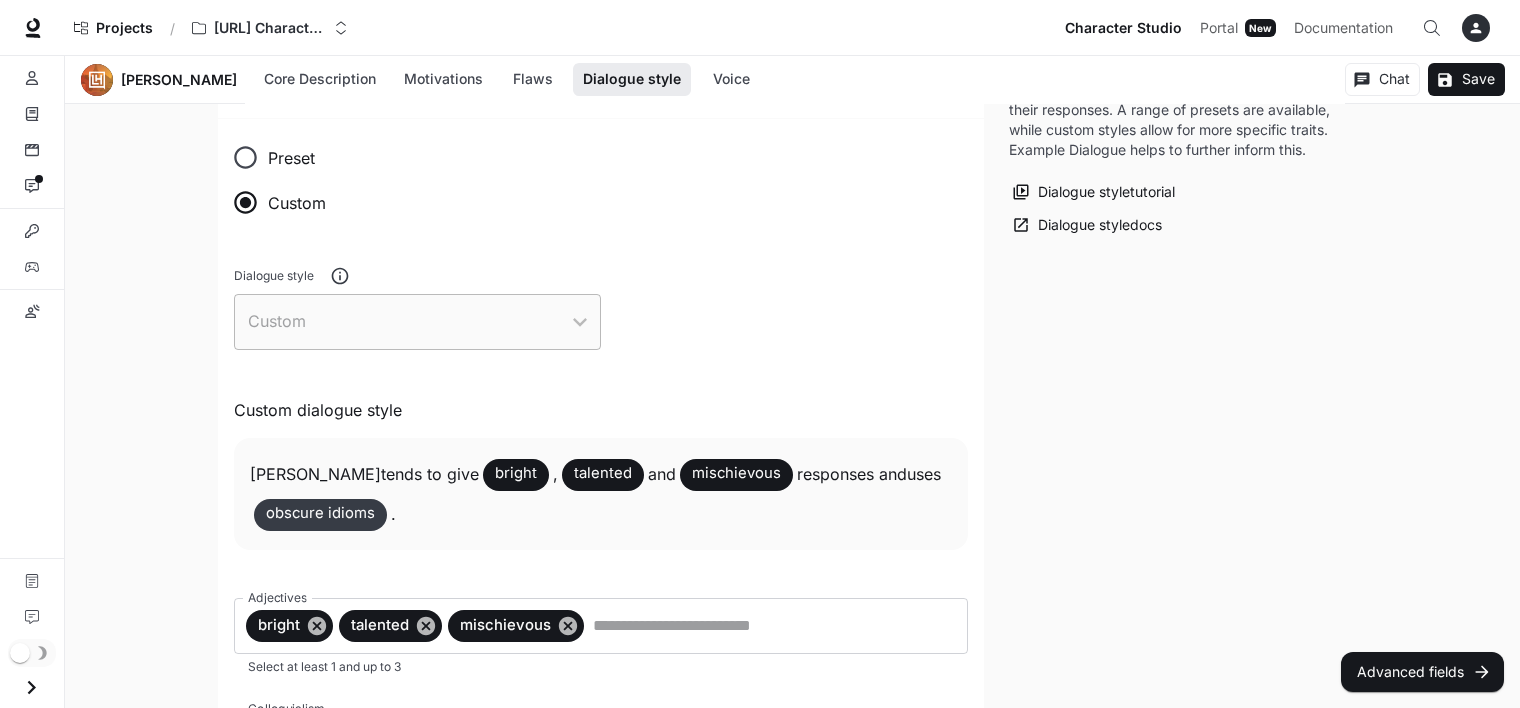 scroll, scrollTop: 1363, scrollLeft: 0, axis: vertical 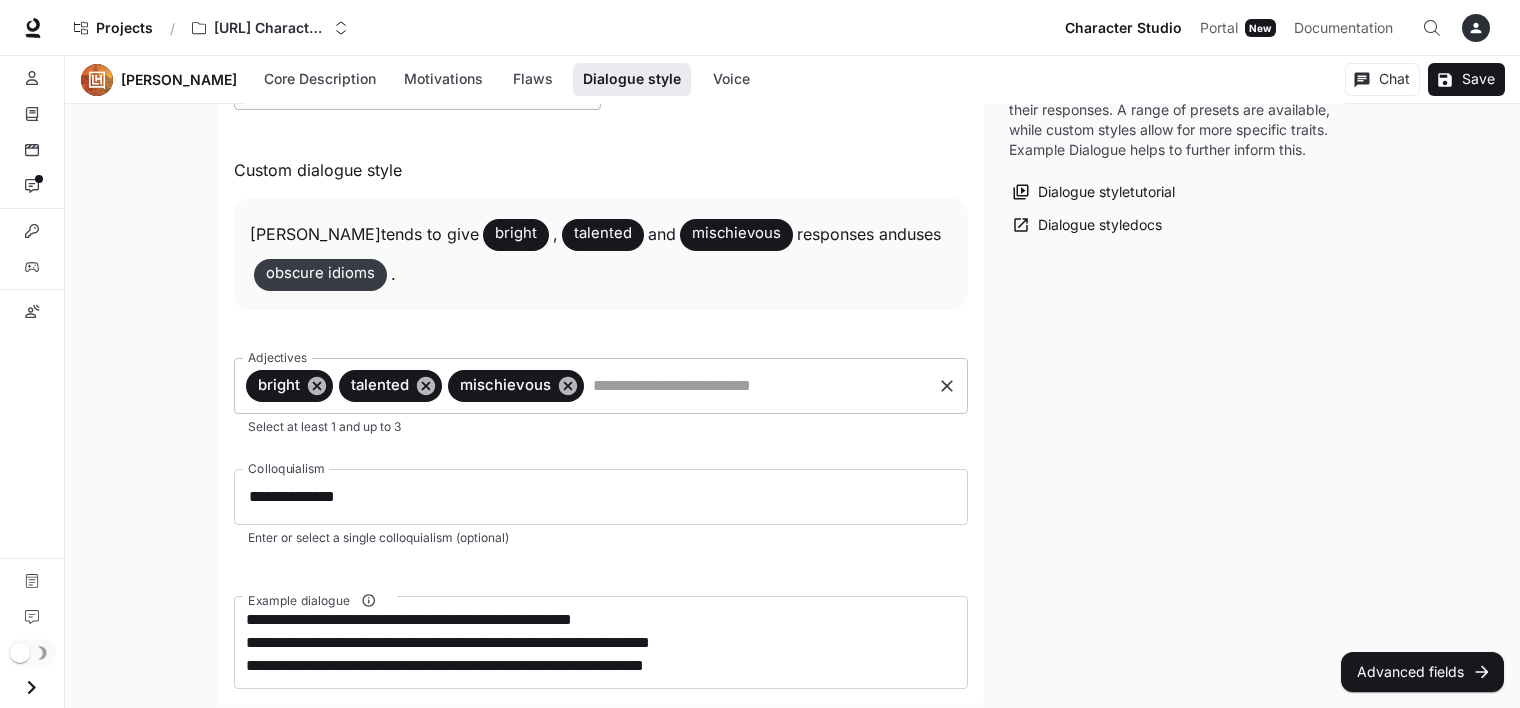 drag, startPoint x: 708, startPoint y: 321, endPoint x: 315, endPoint y: 385, distance: 398.1771 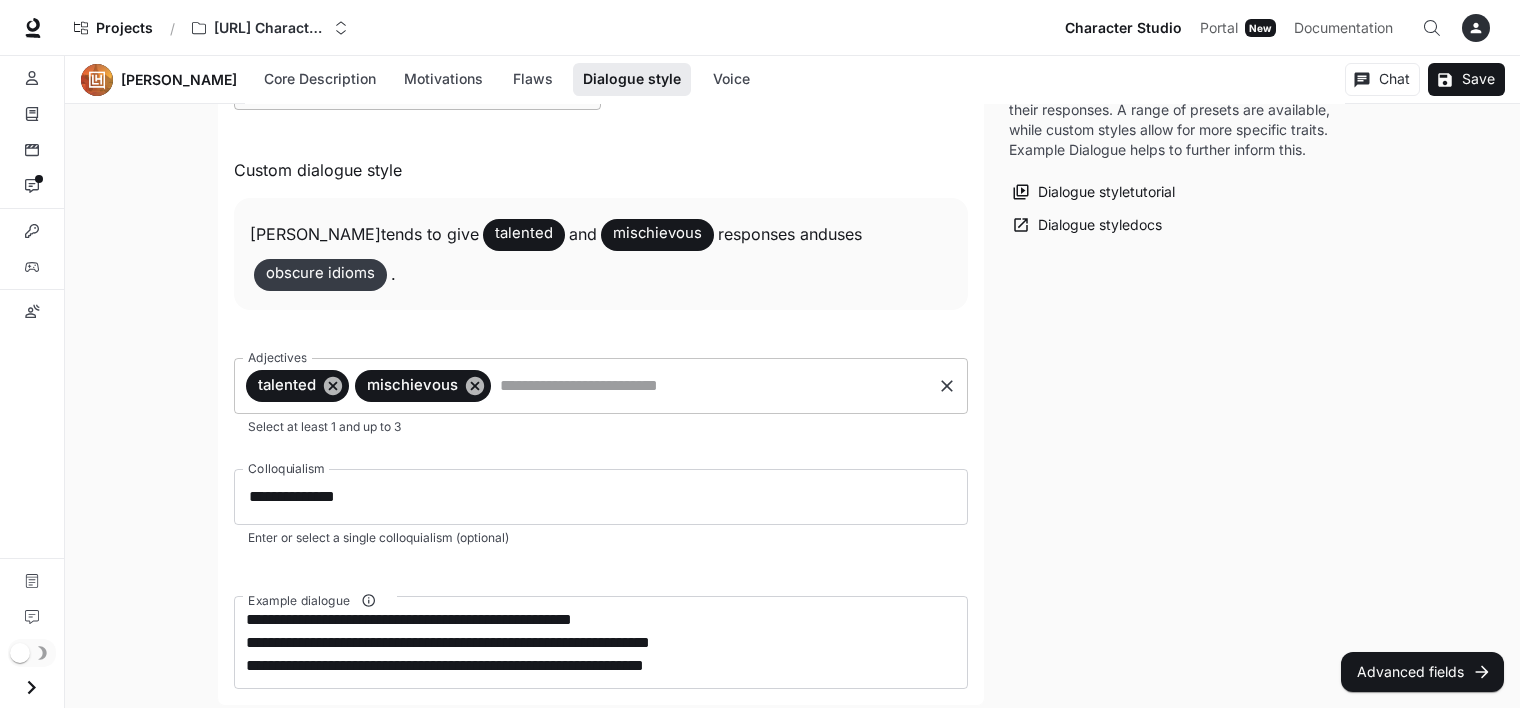 click on "talented" at bounding box center [287, 385] 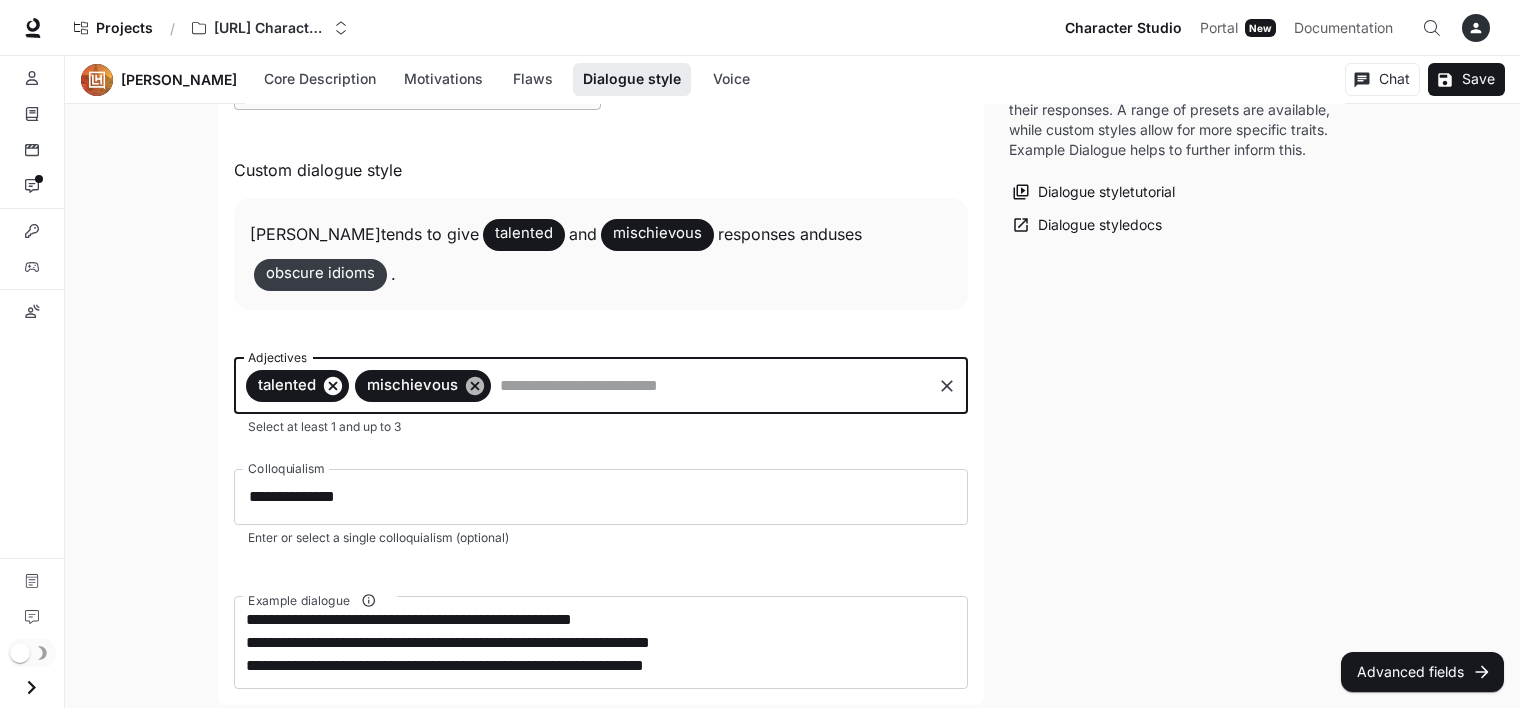 click 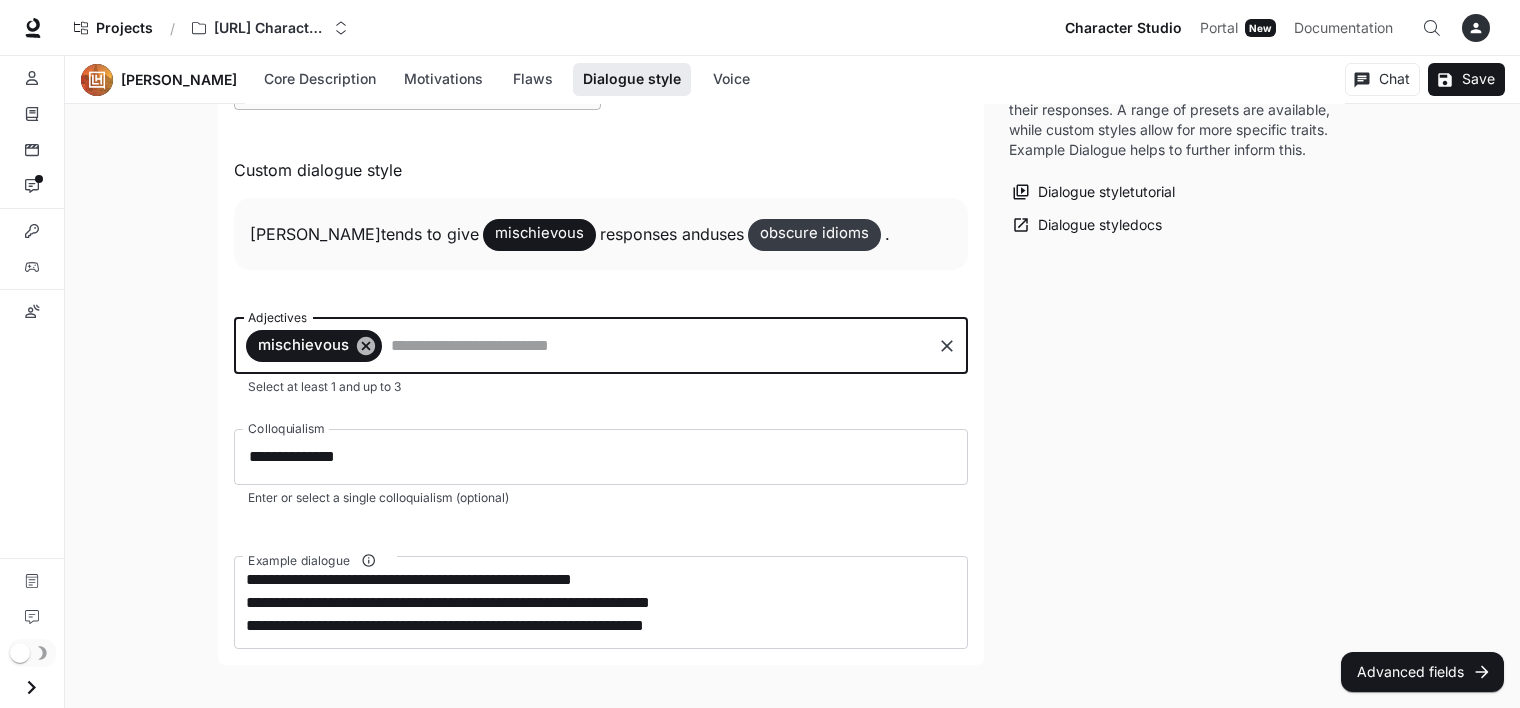 click on "mischievous" at bounding box center (314, 346) 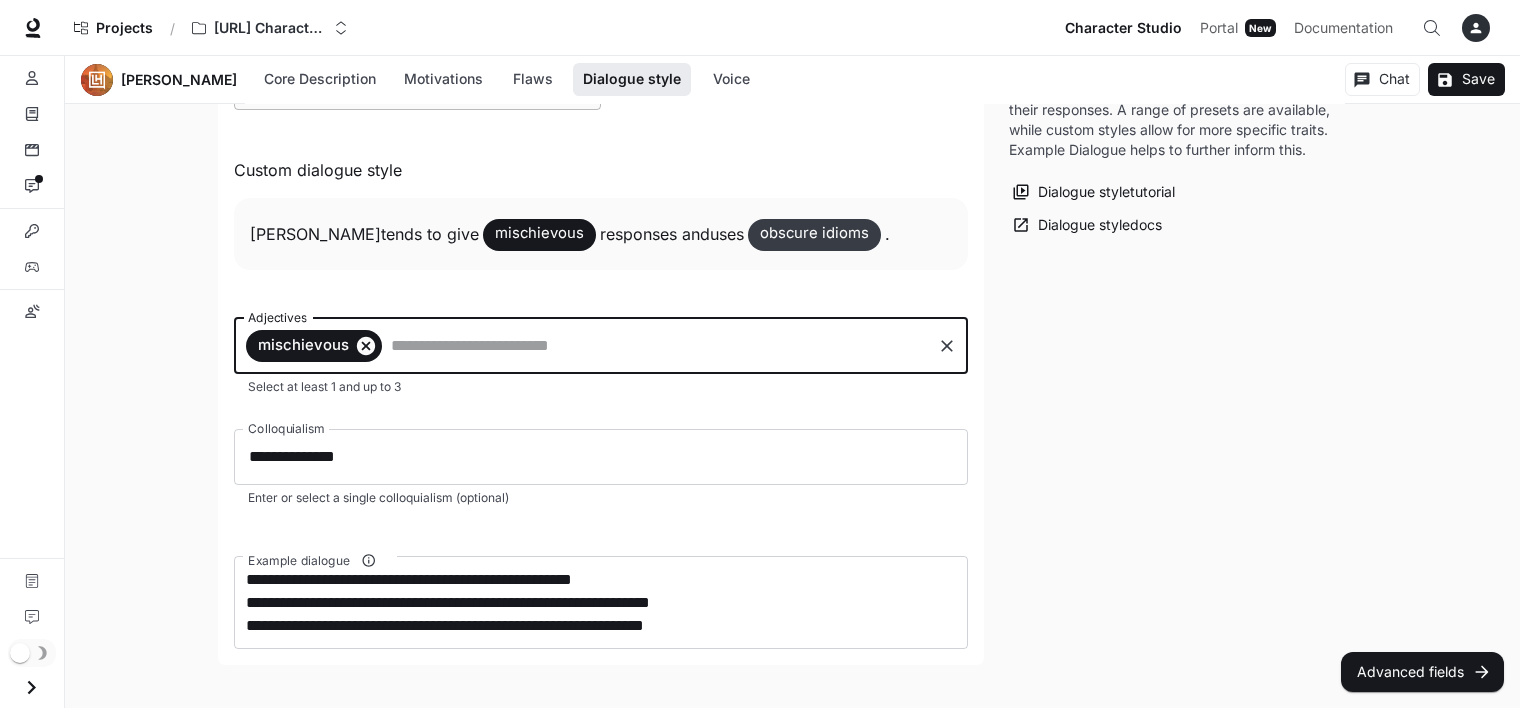 click 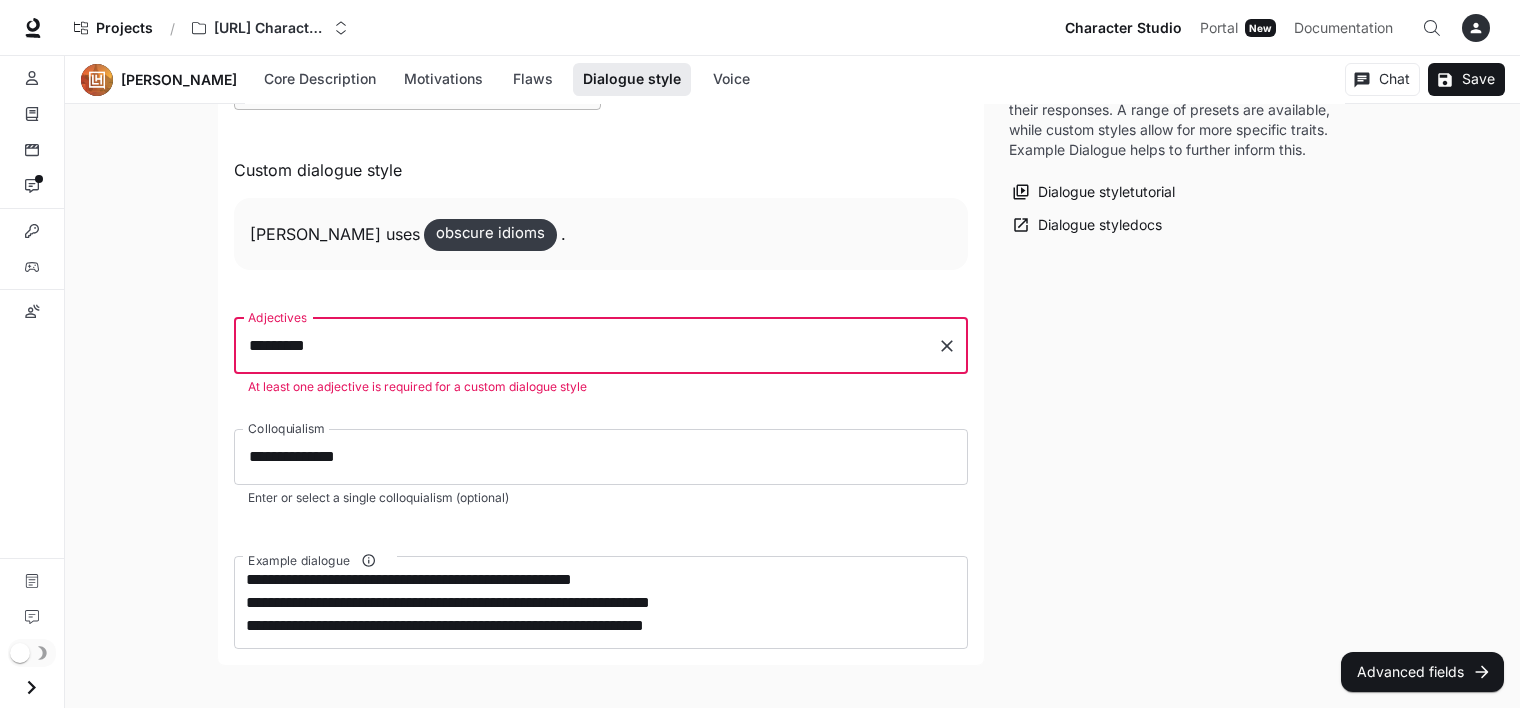 type on "**********" 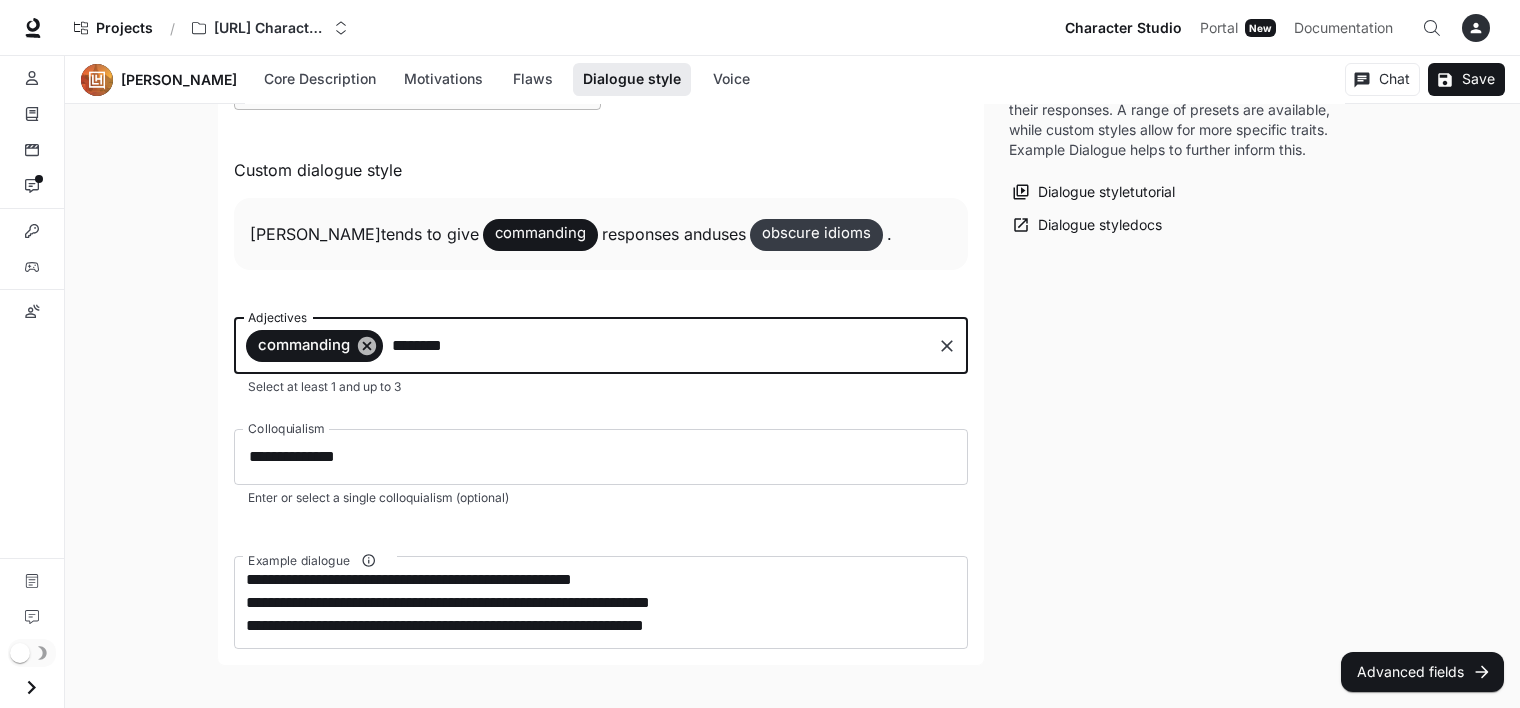 type on "*********" 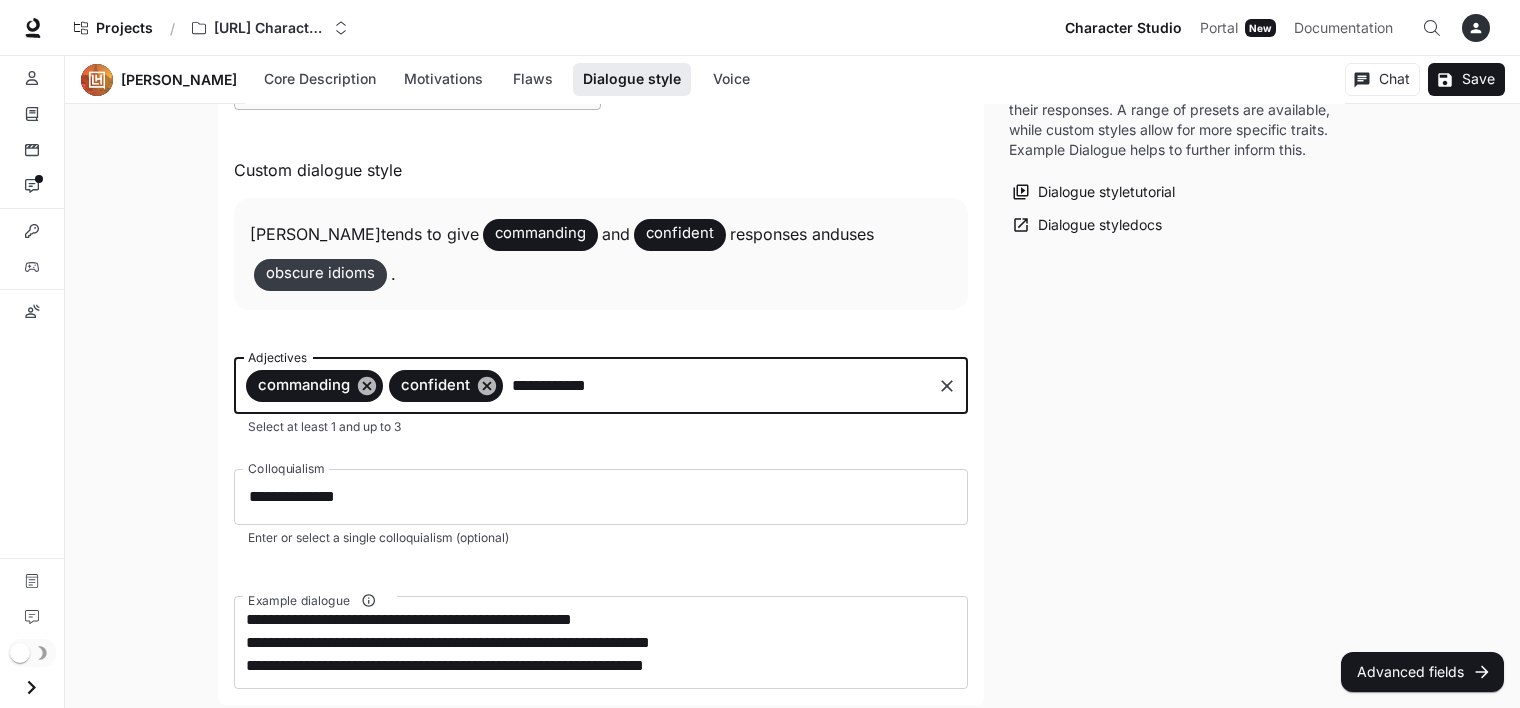 type on "**********" 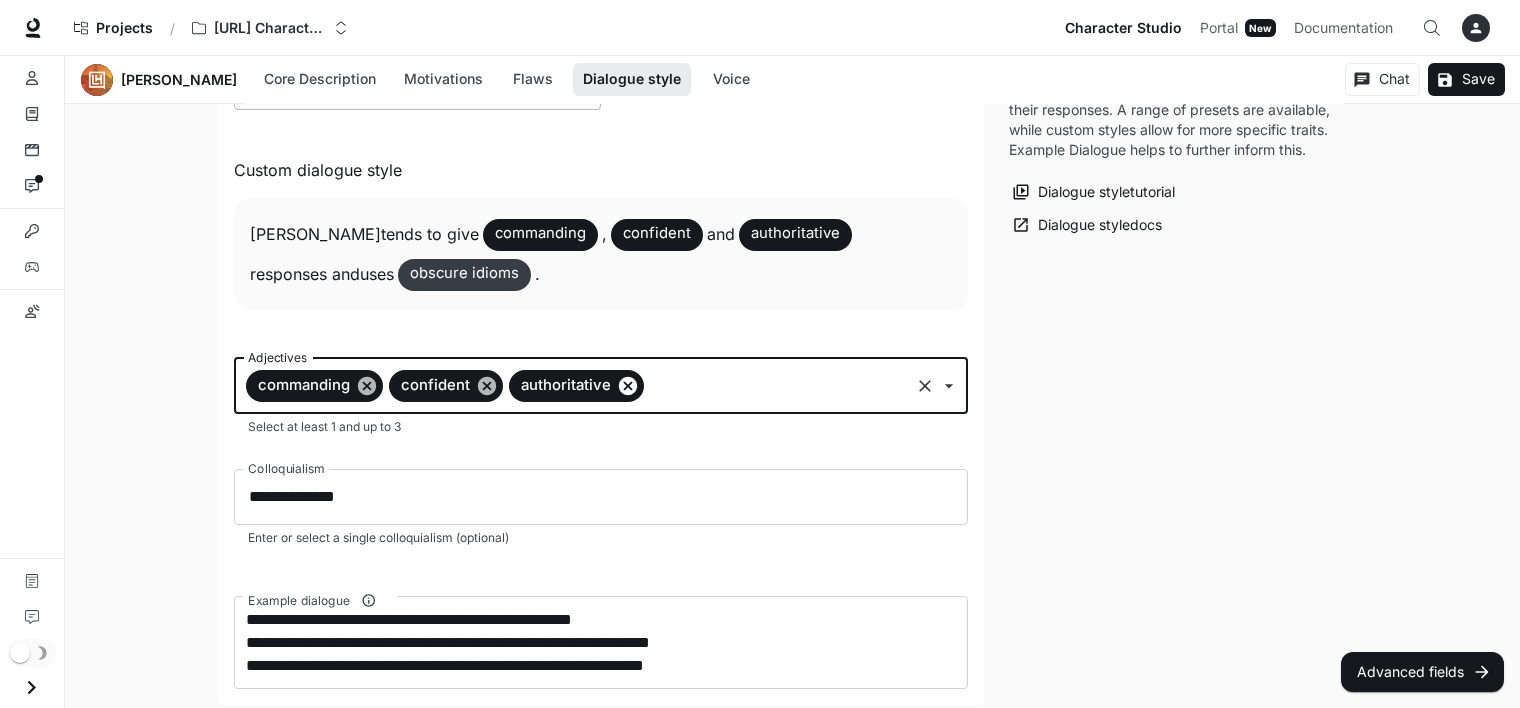 click 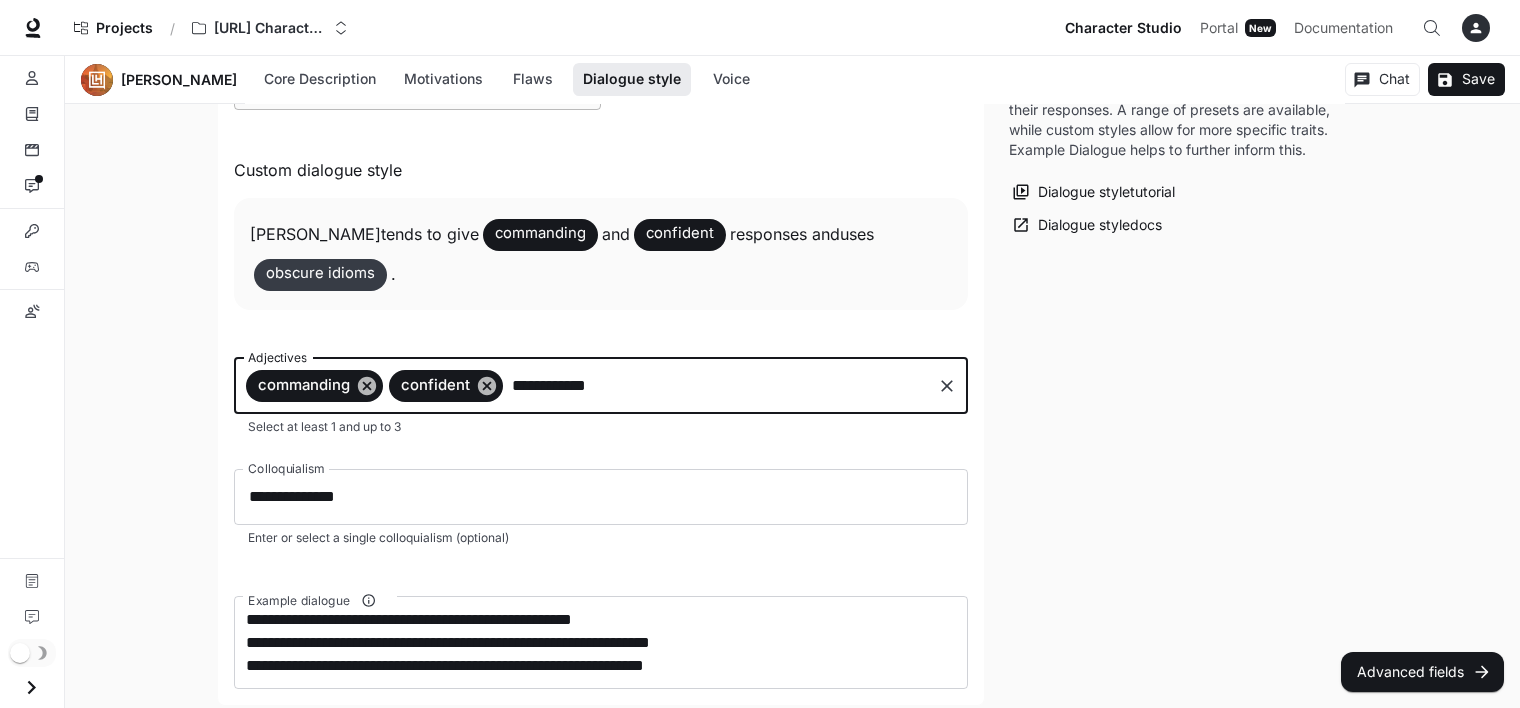 type on "**********" 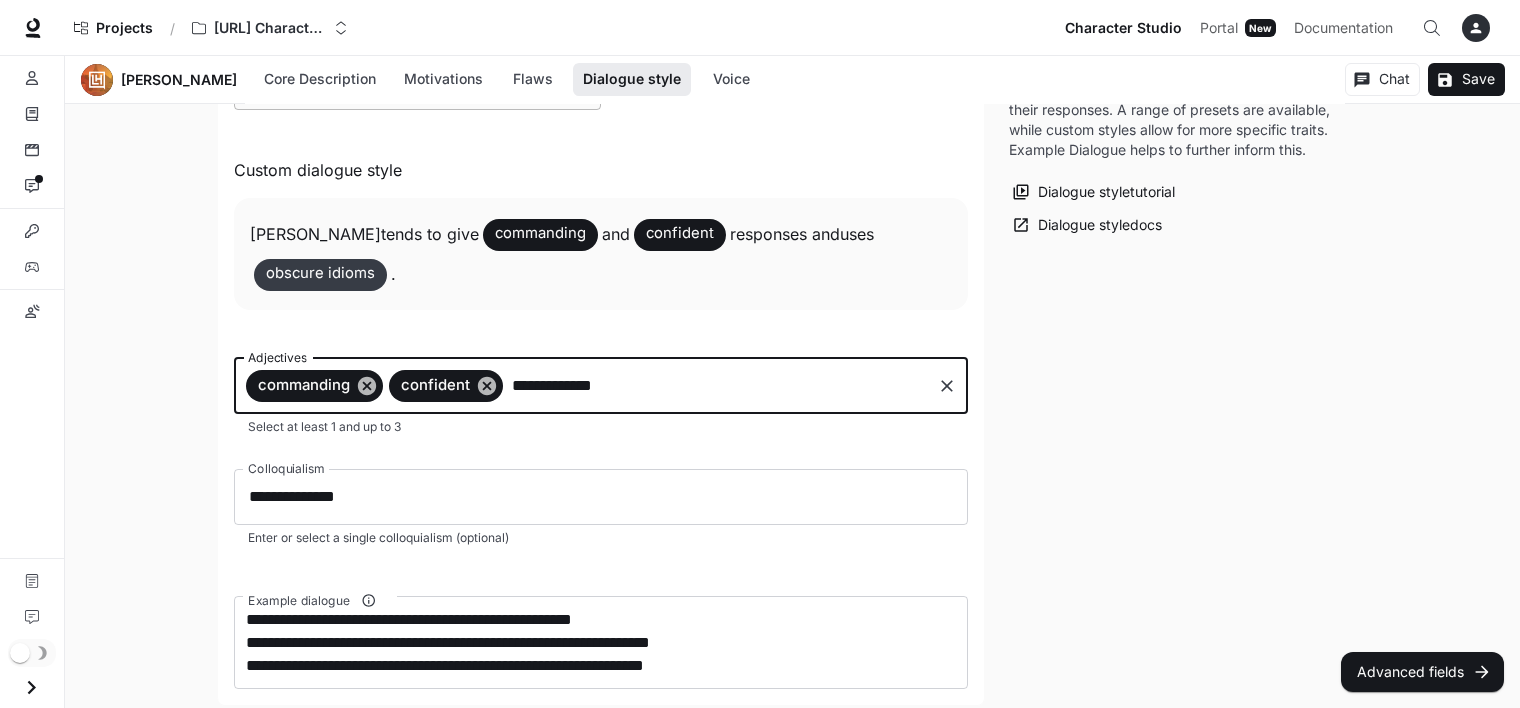 type 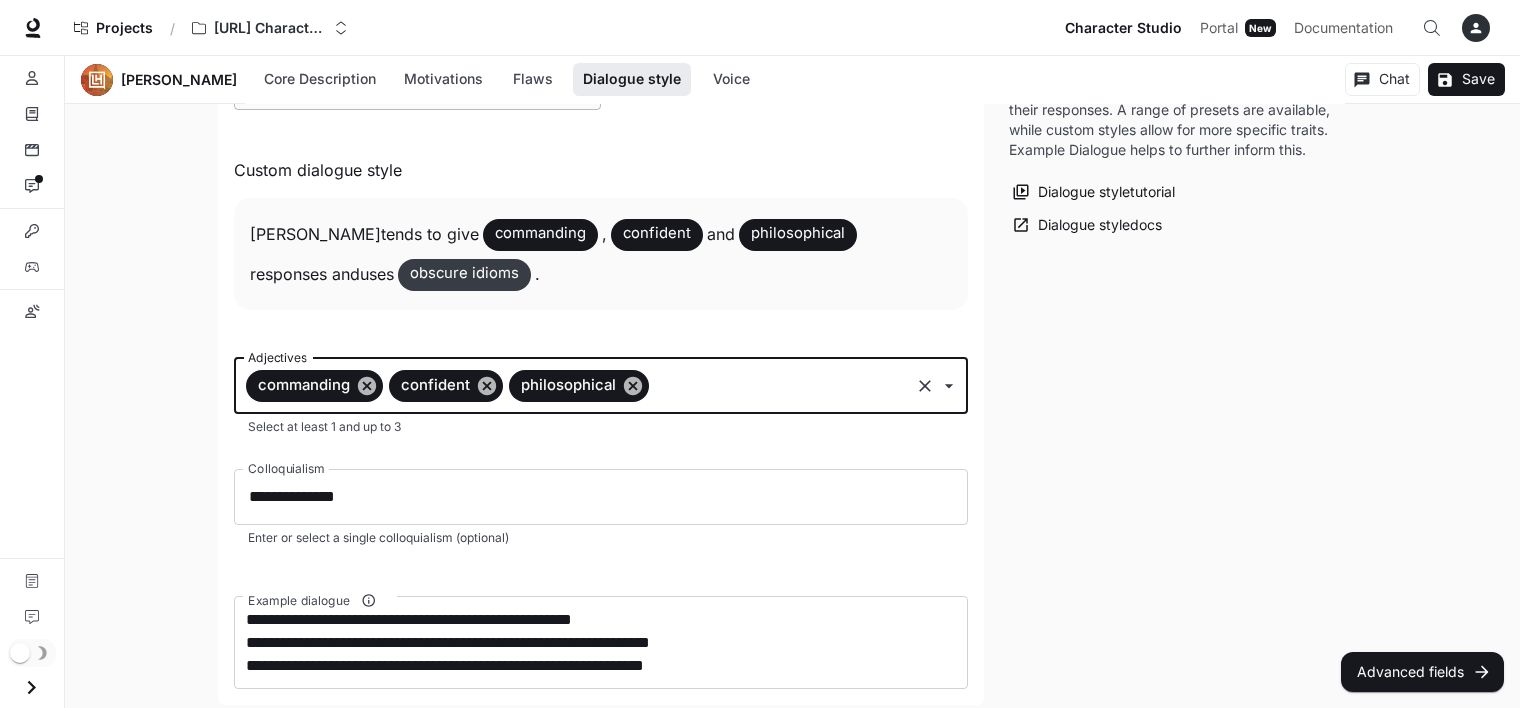 scroll, scrollTop: 1519, scrollLeft: 0, axis: vertical 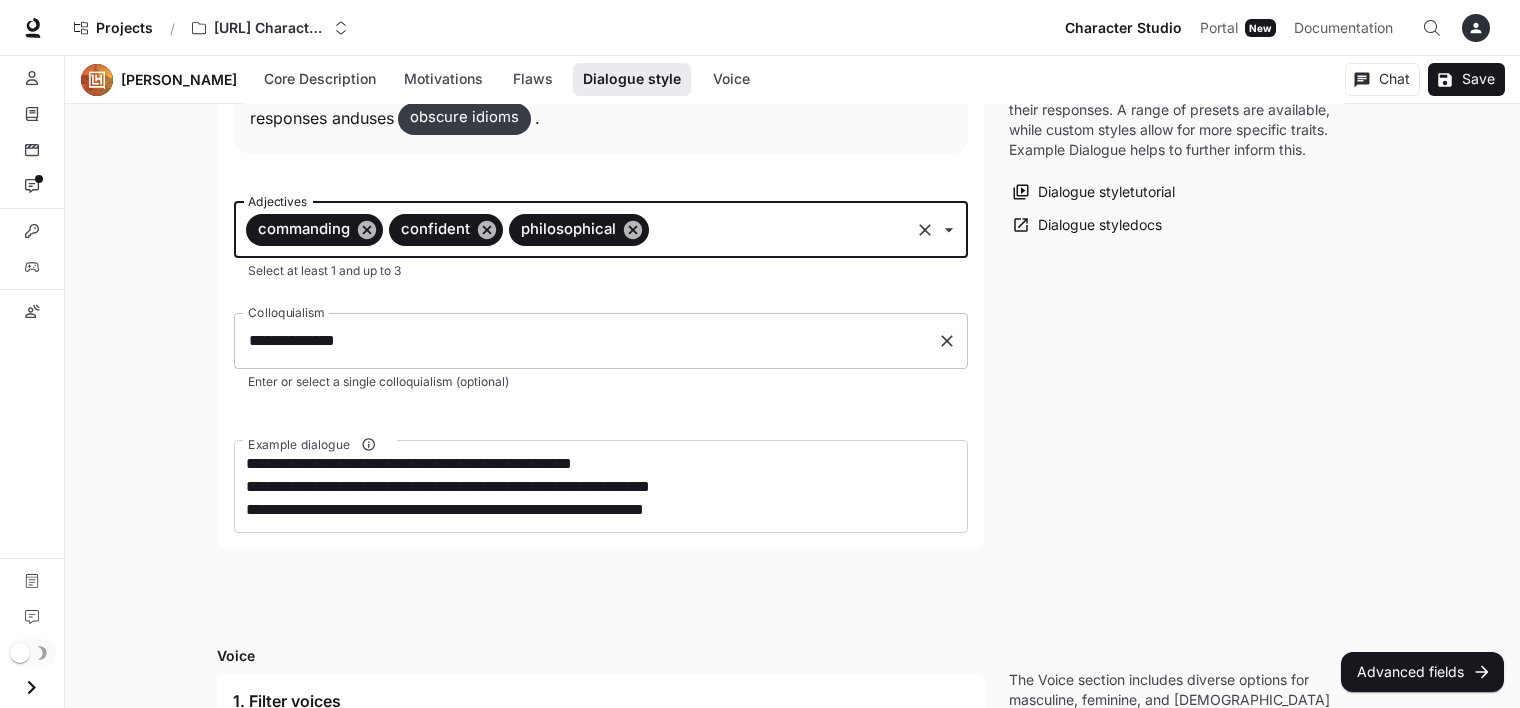 click on "**********" at bounding box center (586, 341) 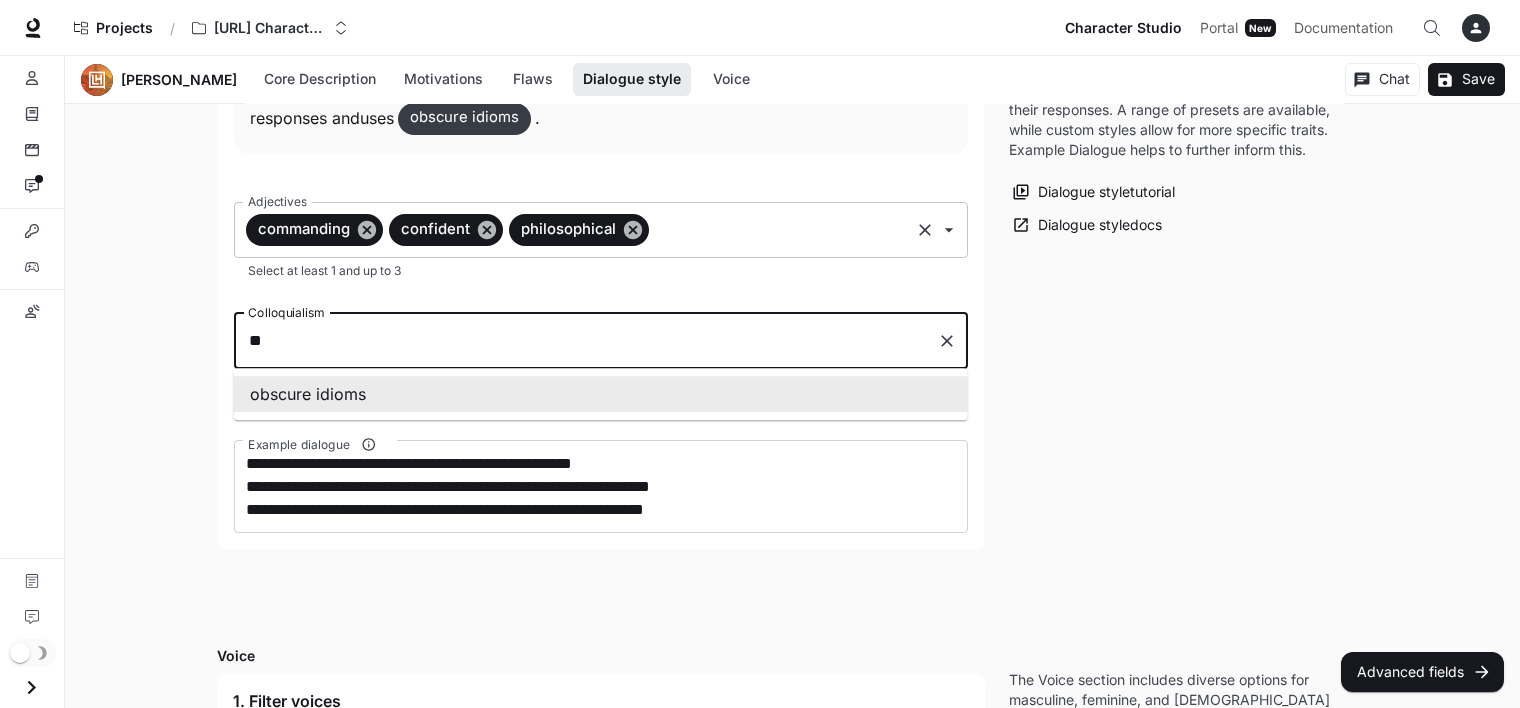 type on "*" 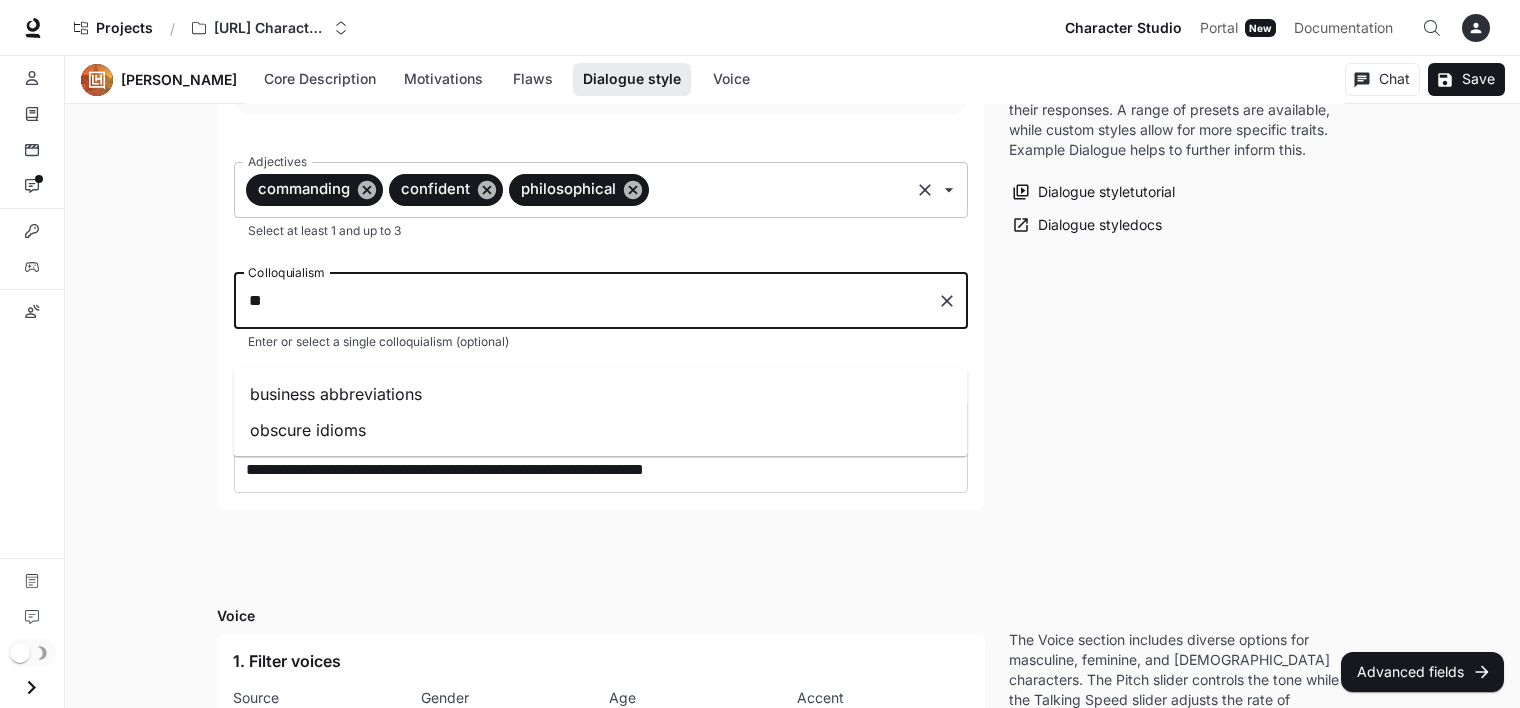 type on "*" 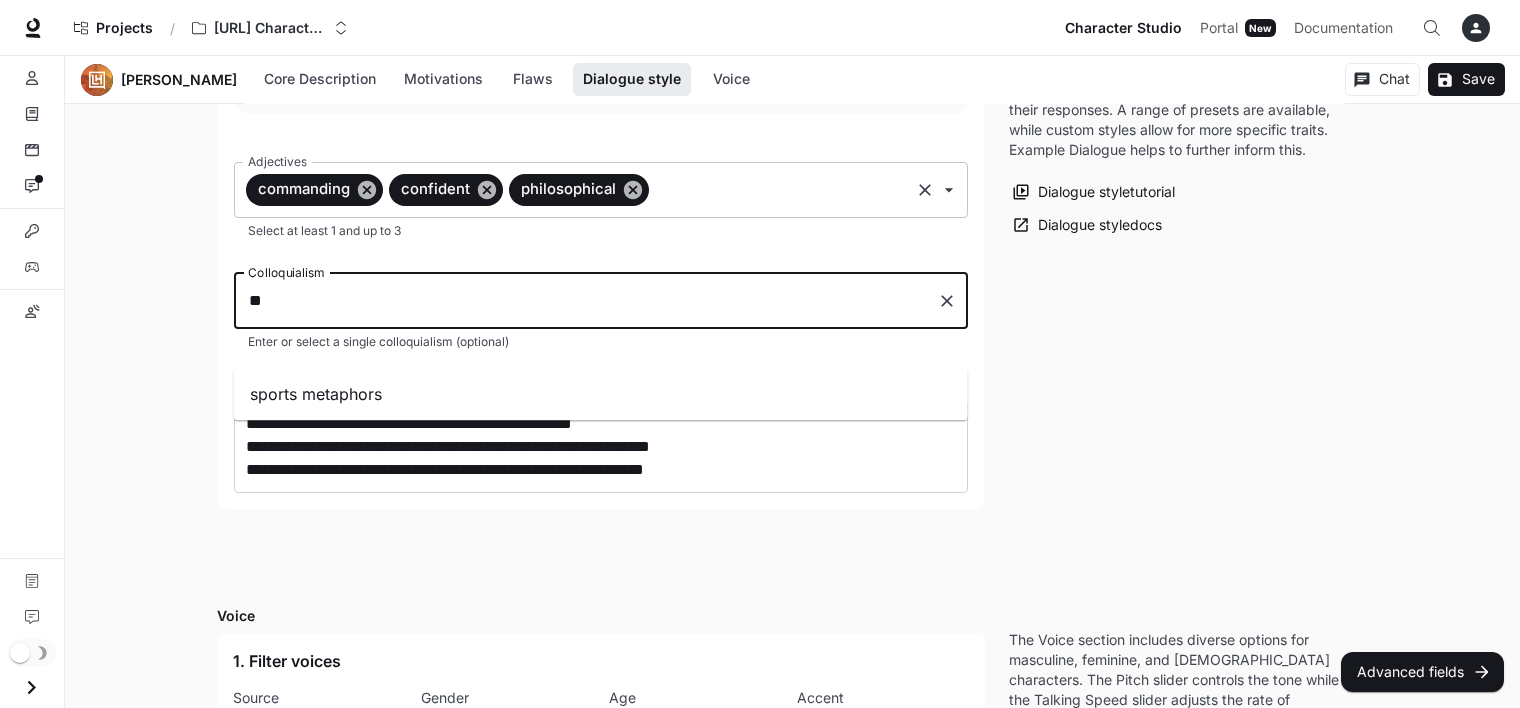 type on "*" 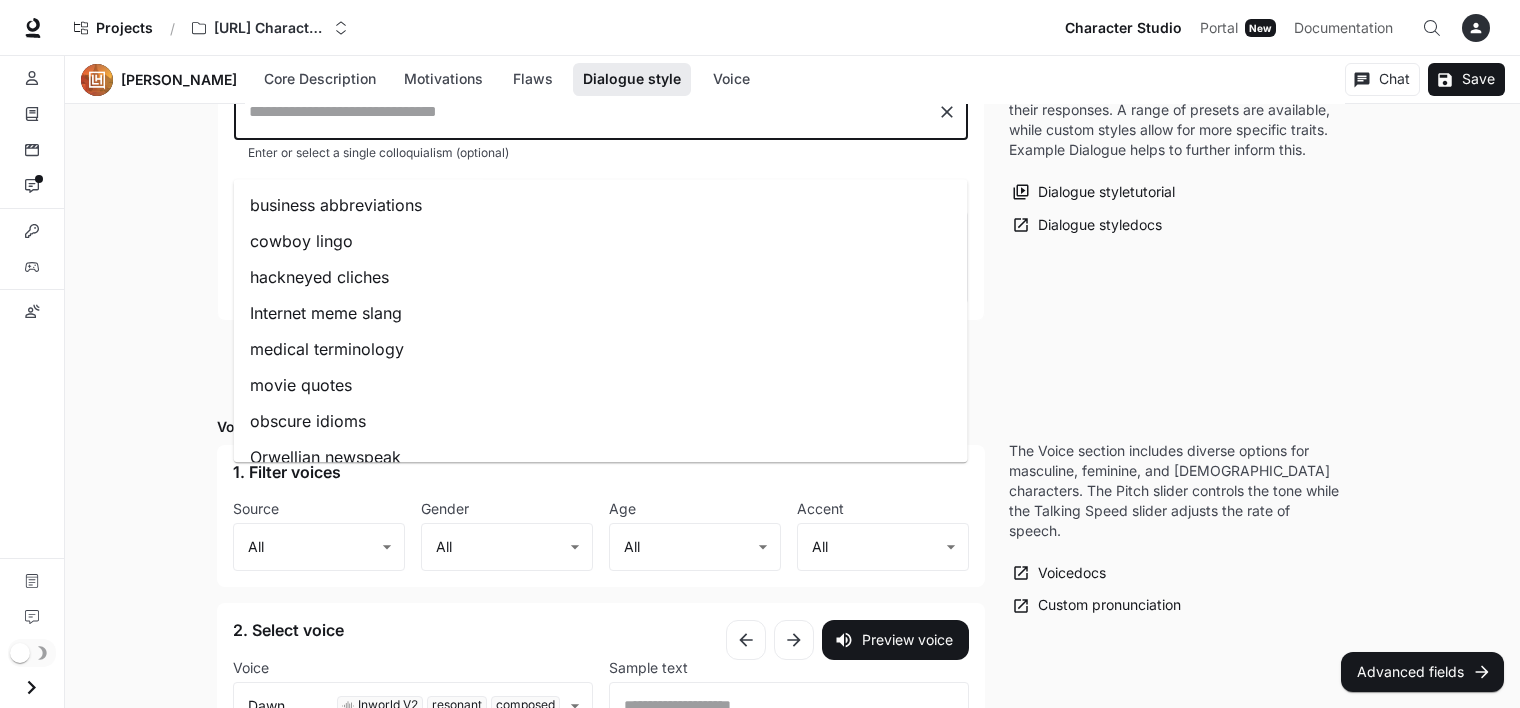 scroll, scrollTop: 1695, scrollLeft: 0, axis: vertical 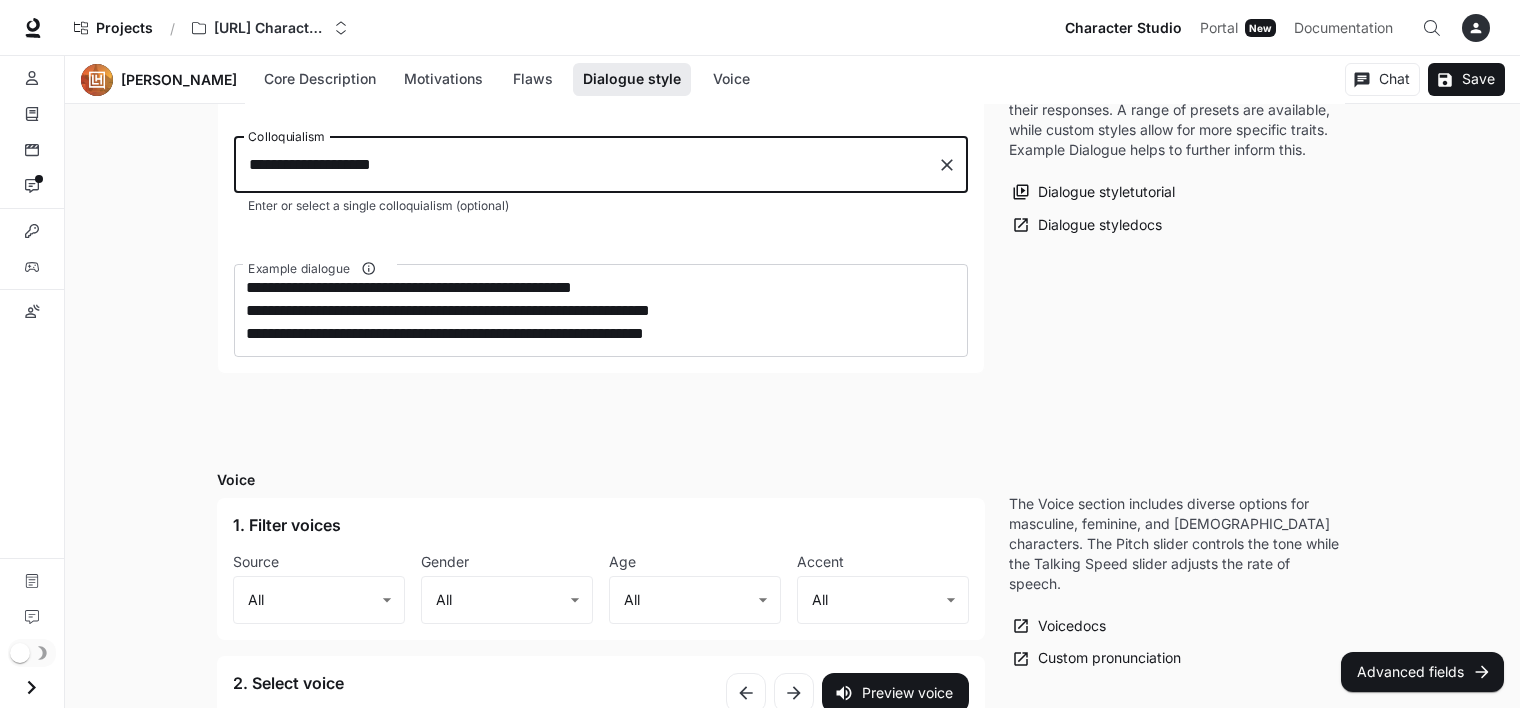type on "**********" 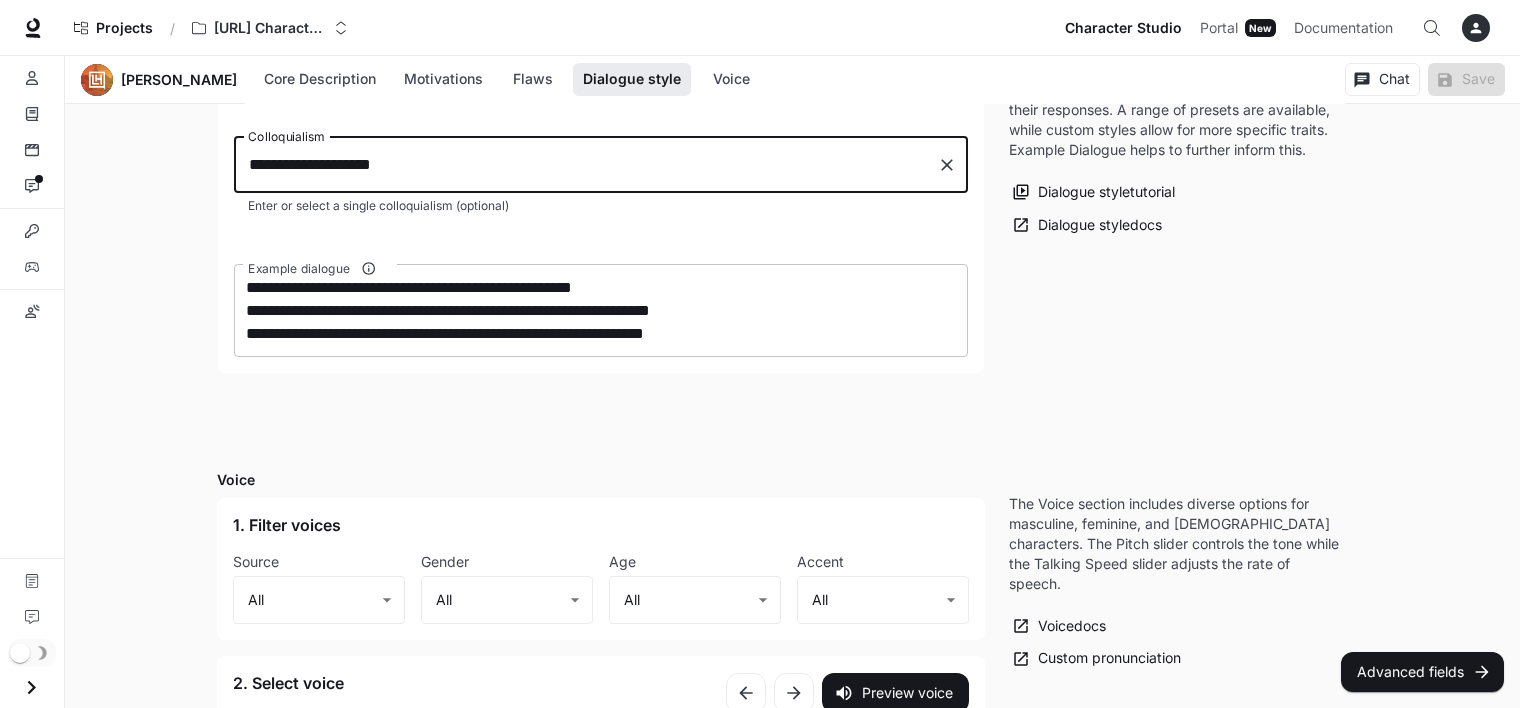click on "**********" at bounding box center (601, 310) 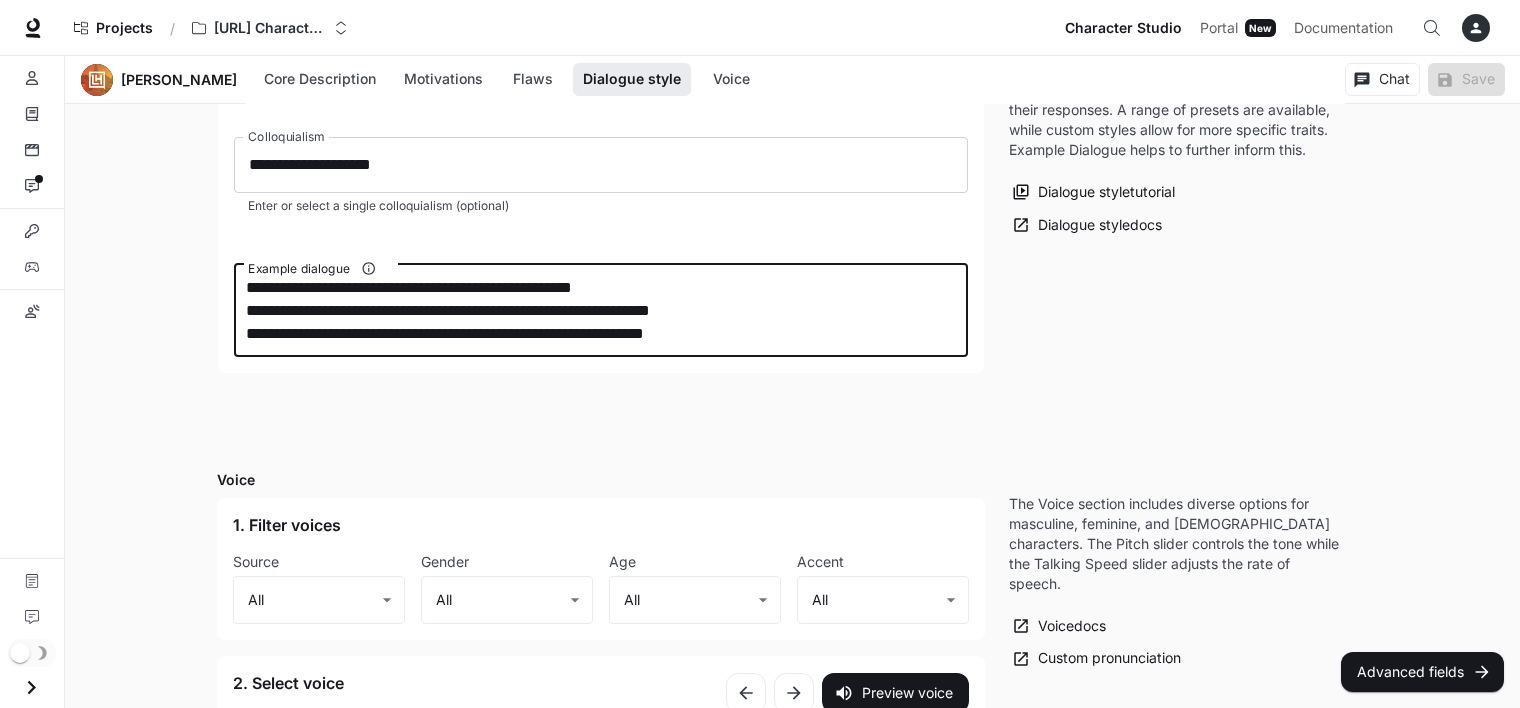 drag, startPoint x: 757, startPoint y: 336, endPoint x: 92, endPoint y: 206, distance: 677.58765 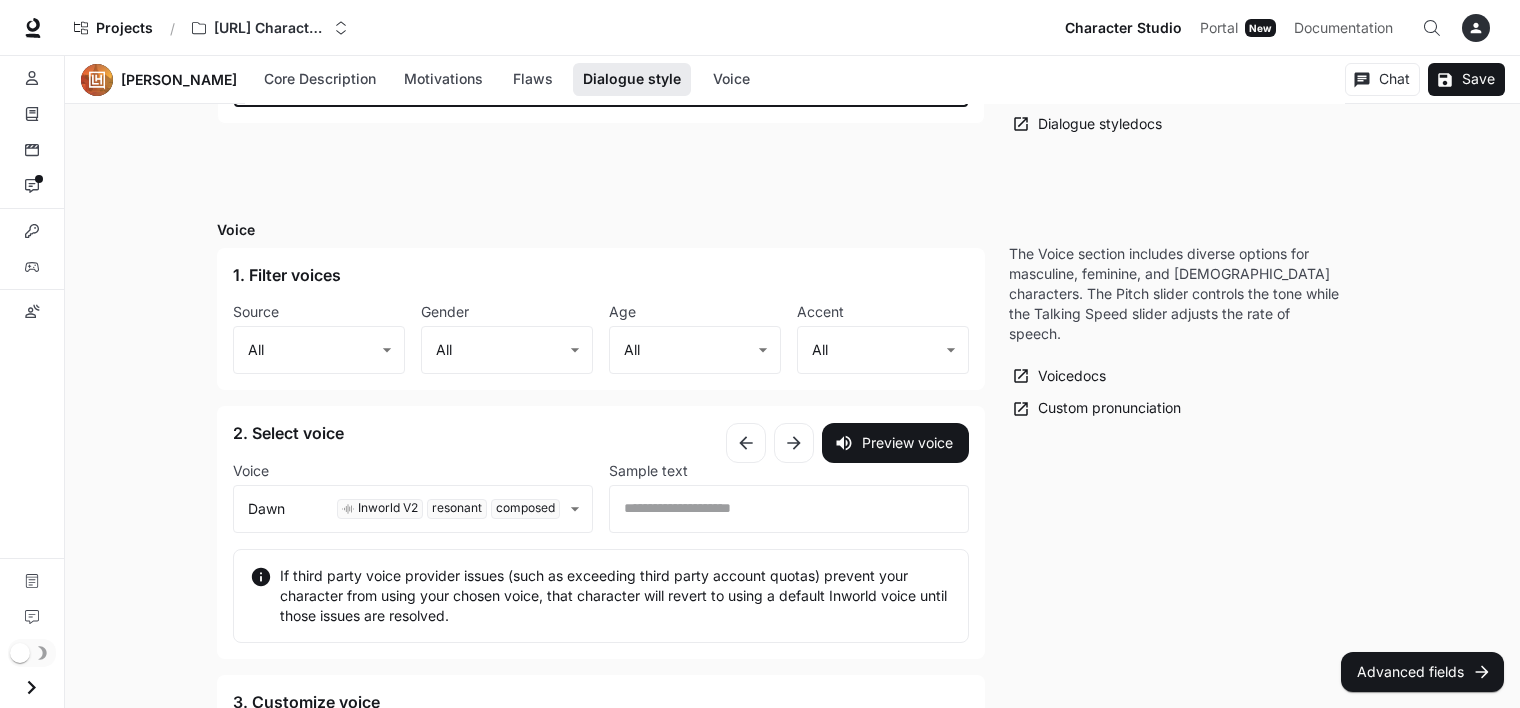 scroll, scrollTop: 2015, scrollLeft: 0, axis: vertical 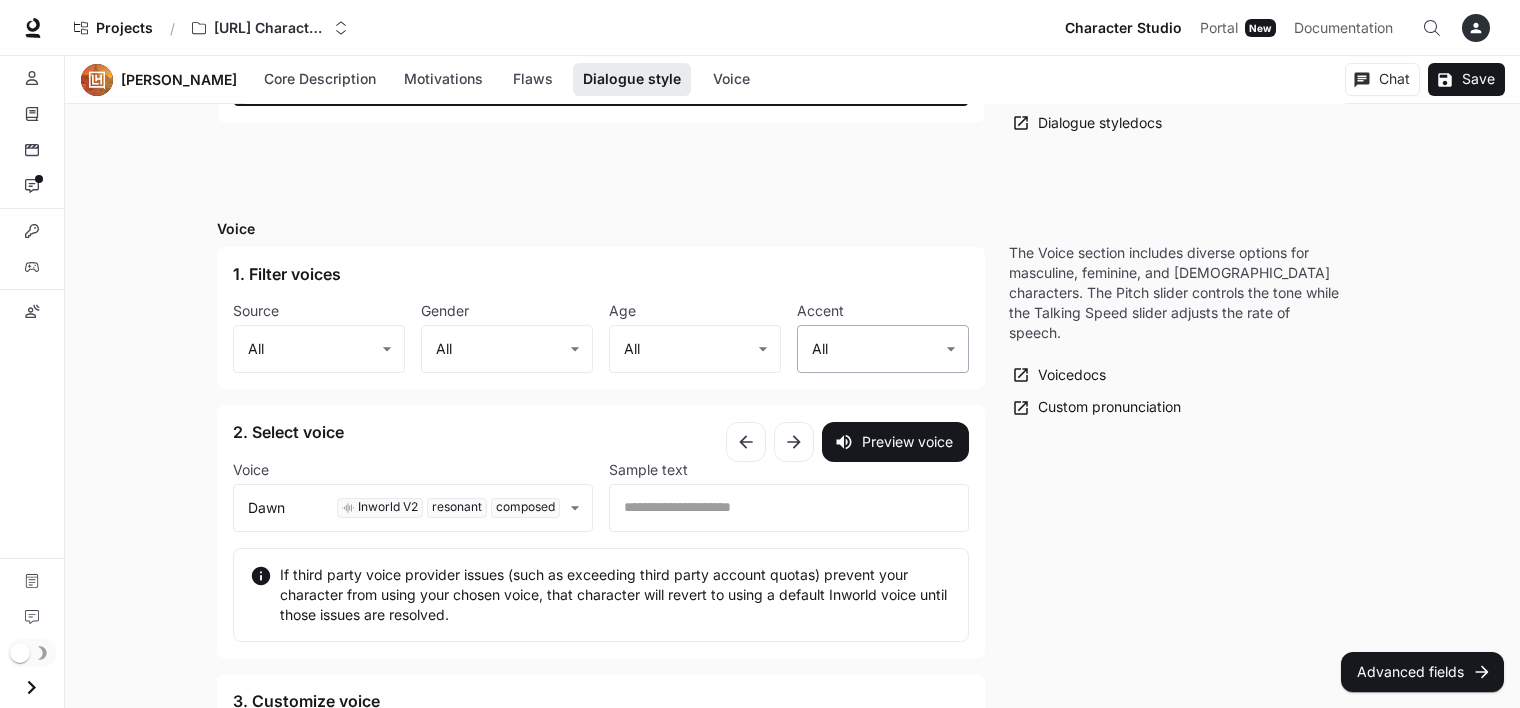type on "**********" 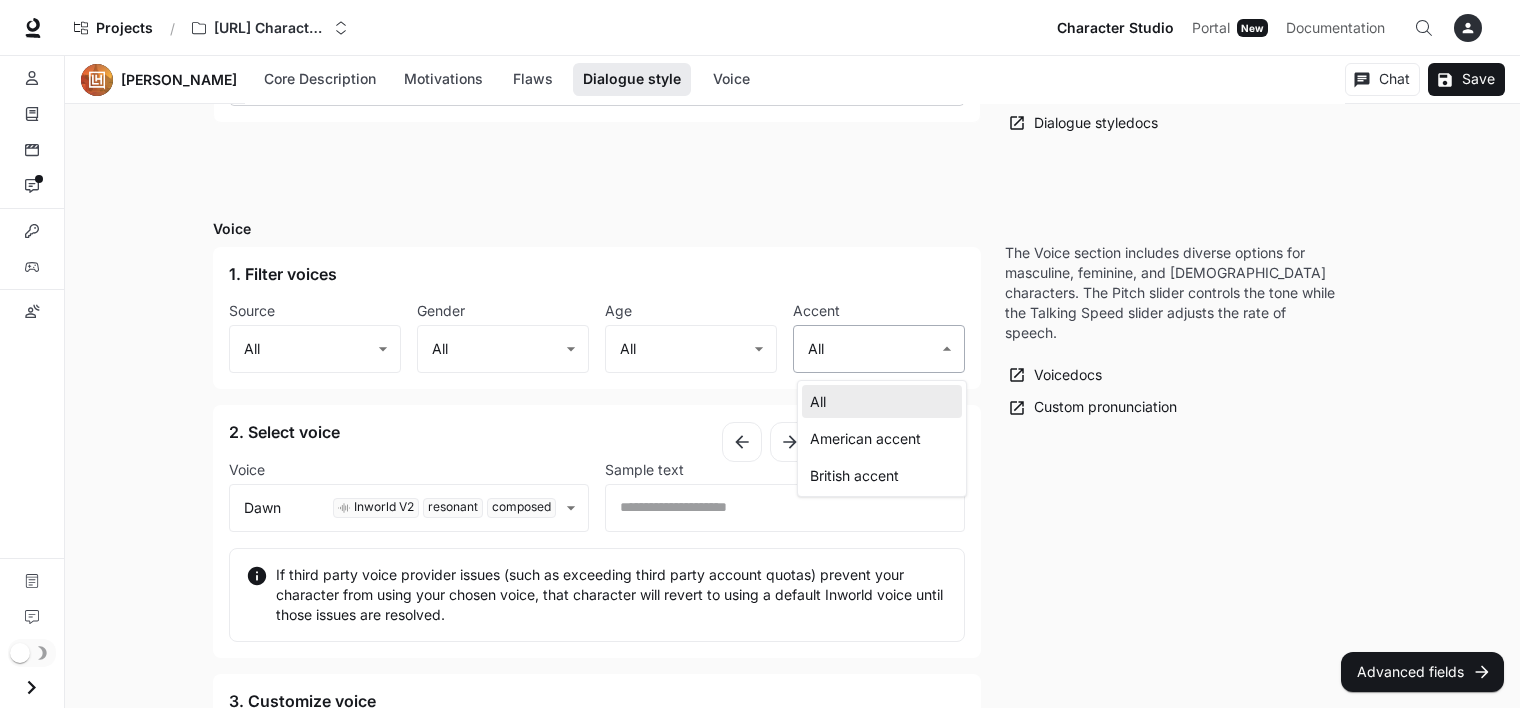 click on "Skip to main content Projects / LivingHistory.AI Characters Character Studio Character Studio Portal Portal New Documentation Documentation Character studio Portal Characters Knowledge Scenes Interactions Integrations Variables Custom pronunciations Documentation Feedback Section Dialogue style Napoleon Boneparte Core Description Motivations Flaws Dialogue style Voice Chat Save Edit Napoleon Boneparte military leader, governor, political advisor Edit Details emperor leader military strategist innovator Chat Save Enable narrated actions Enable narrated actions Pronouns he/him/his Alternate names The Little Corporal, The Corsican, The Emperor of the French Age Middle adulthood Basic Advanced Core Description * ​ Core Description is your character's foundation. Include their backstory, circumstances, and behaviors or rules. Core Description  tutorial Core Description  docs Motivations * ​ Motivations are what drives the character. Motivations  tutorial Motivations  docs Flaws * ​ Flaws  tutorial Flaws ​" at bounding box center (760, -490) 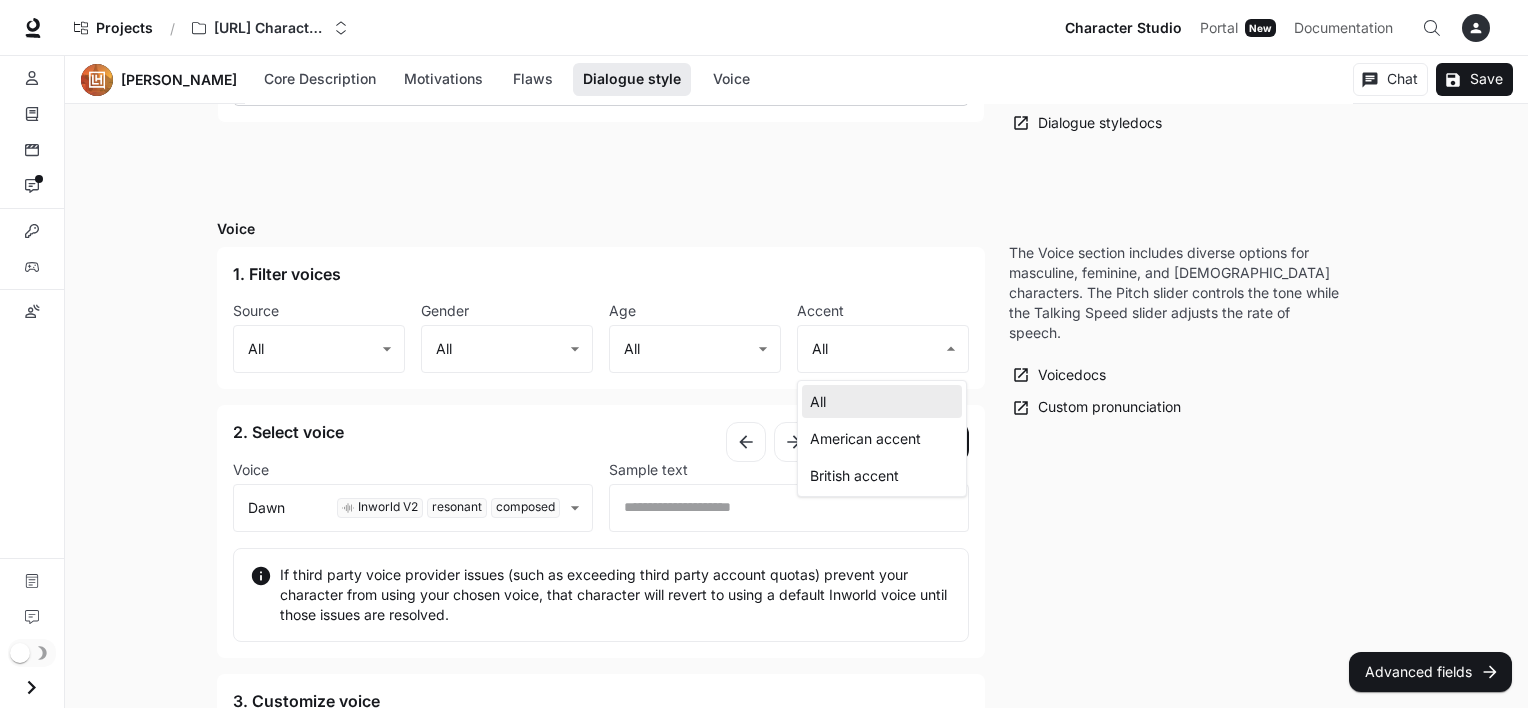 click at bounding box center [764, 354] 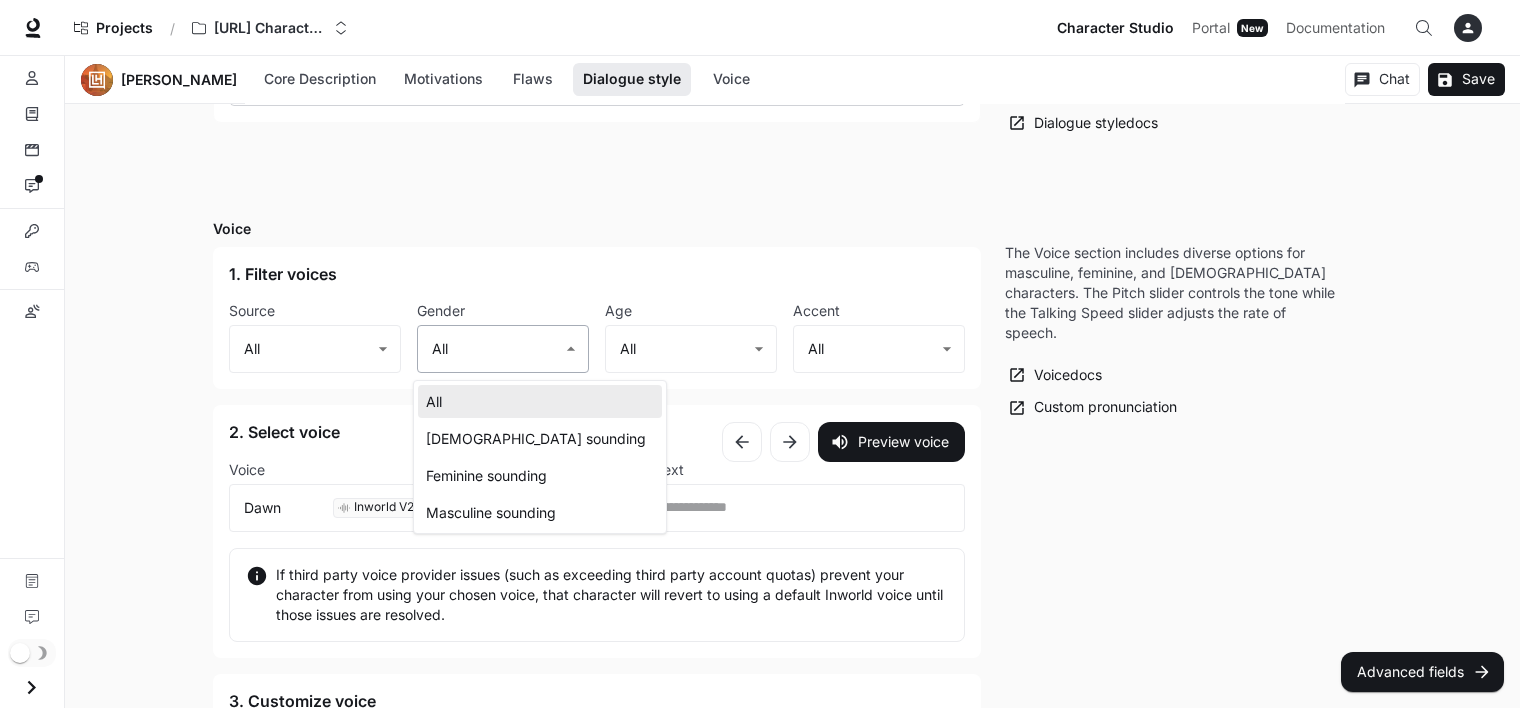 click on "Skip to main content Projects / LivingHistory.AI Characters Character Studio Character Studio Portal Portal New Documentation Documentation Character studio Portal Characters Knowledge Scenes Interactions Integrations Variables Custom pronunciations Documentation Feedback Section Dialogue style Napoleon Boneparte Core Description Motivations Flaws Dialogue style Voice Chat Save Edit Napoleon Boneparte military leader, governor, political advisor Edit Details emperor leader military strategist innovator Chat Save Enable narrated actions Enable narrated actions Pronouns he/him/his Alternate names The Little Corporal, The Corsican, The Emperor of the French Age Middle adulthood Basic Advanced Core Description * ​ Core Description is your character's foundation. Include their backstory, circumstances, and behaviors or rules. Core Description  tutorial Core Description  docs Motivations * ​ Motivations are what drives the character. Motivations  tutorial Motivations  docs Flaws * ​ Flaws  tutorial Flaws ​" at bounding box center [760, -490] 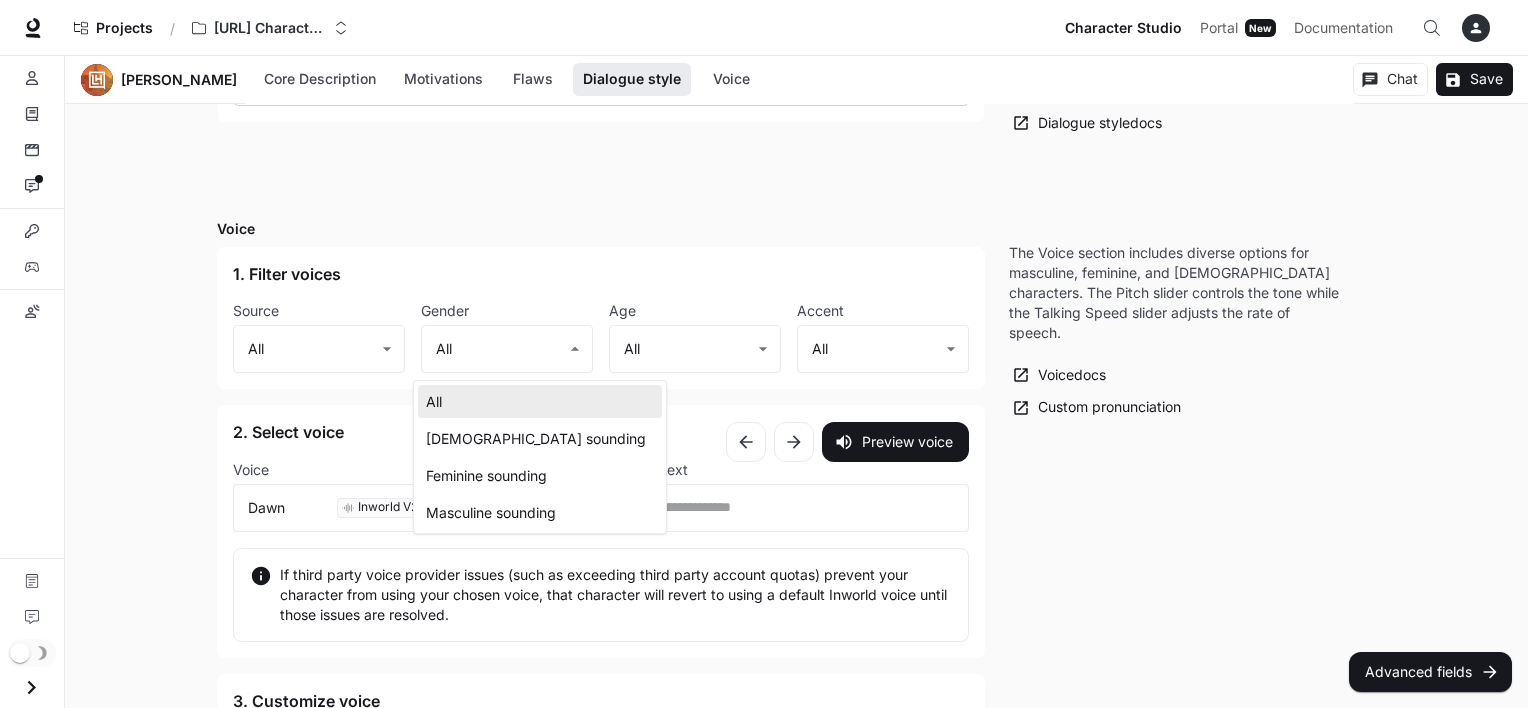 click on "Masculine sounding" at bounding box center (540, 512) 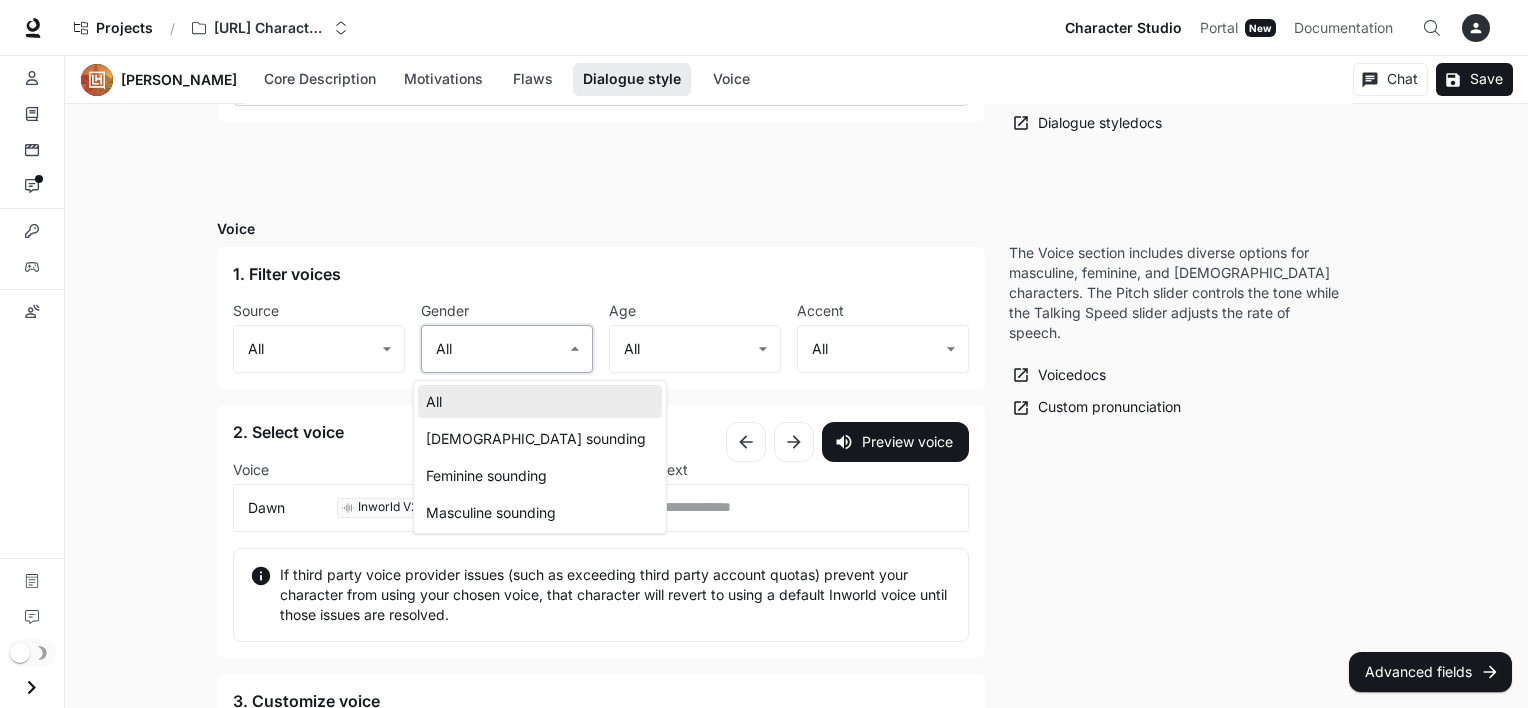 type on "**********" 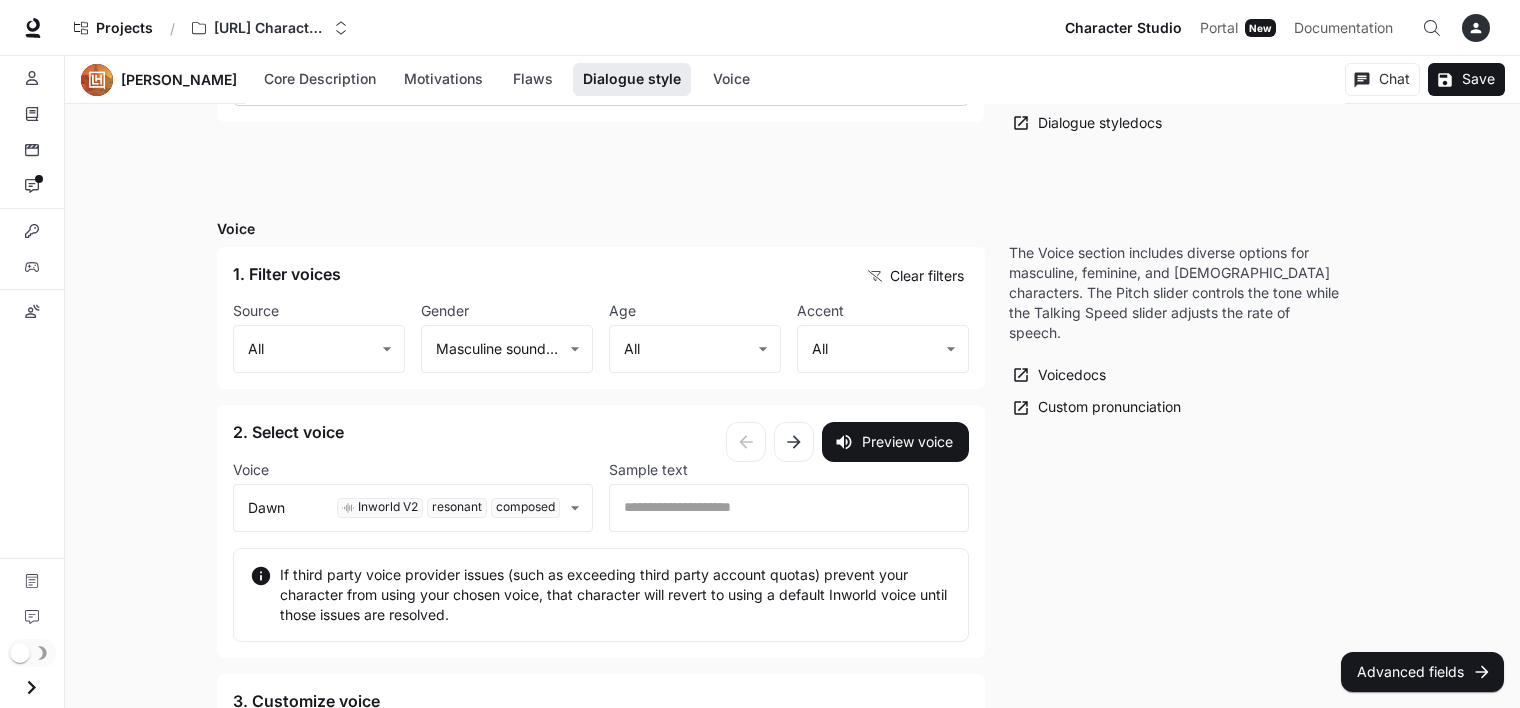 click on "**********" at bounding box center (793, -356) 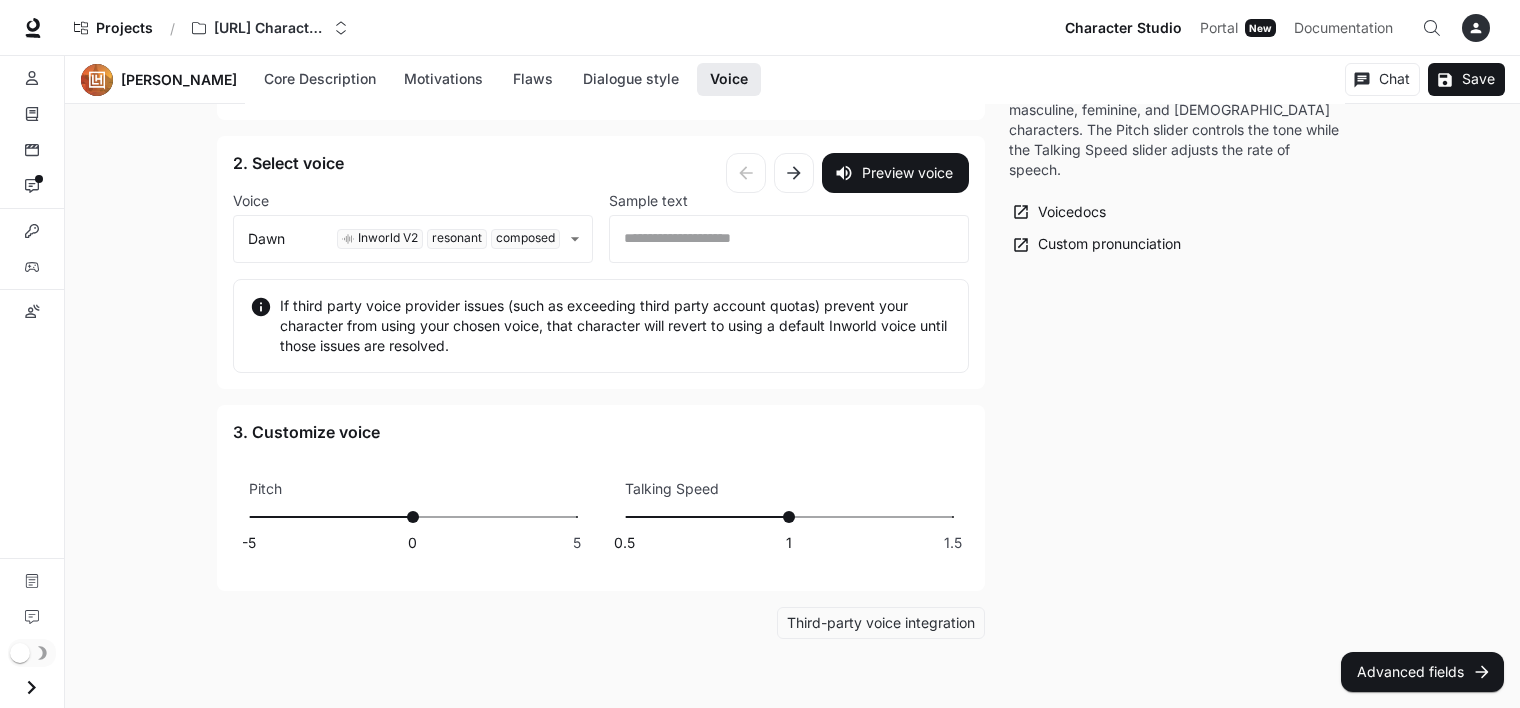 scroll, scrollTop: 2341, scrollLeft: 0, axis: vertical 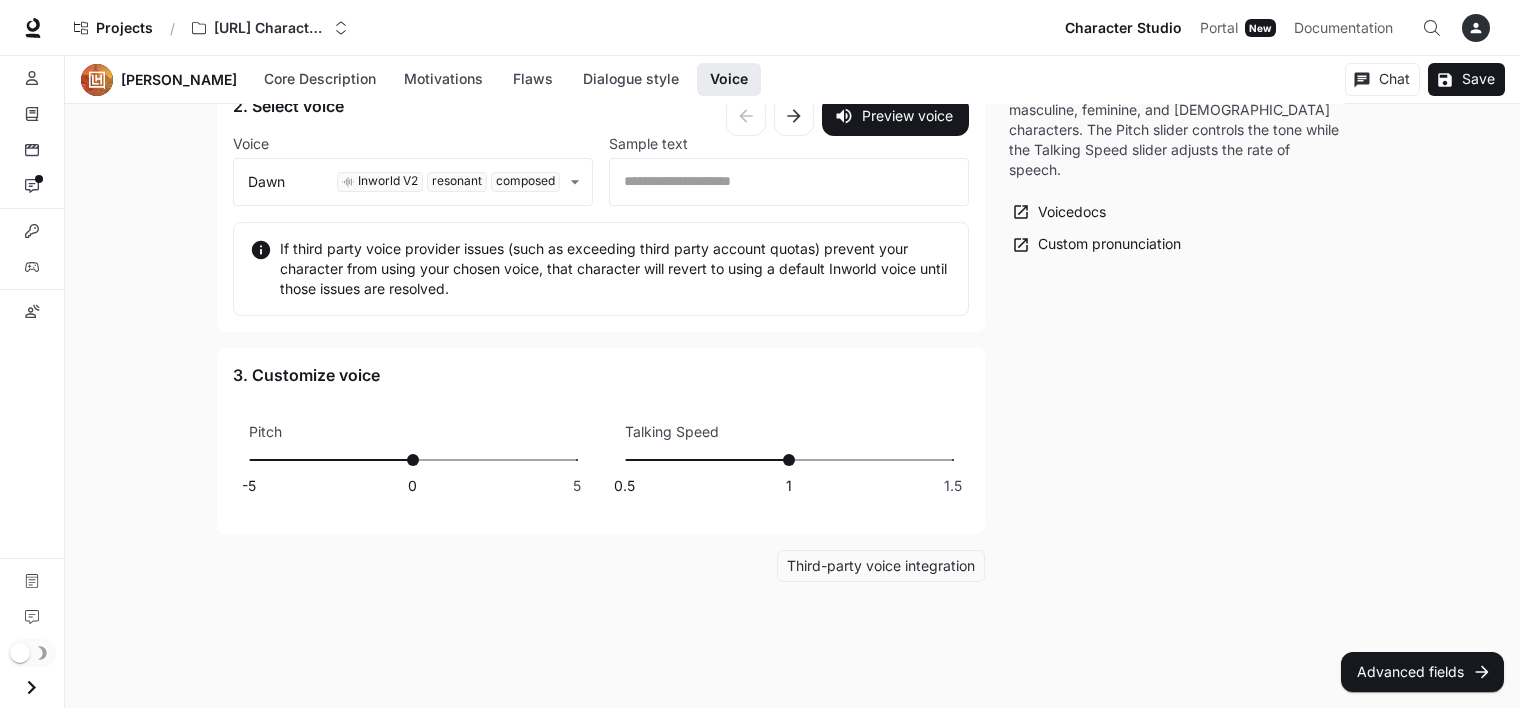 click on "**********" at bounding box center (793, -642) 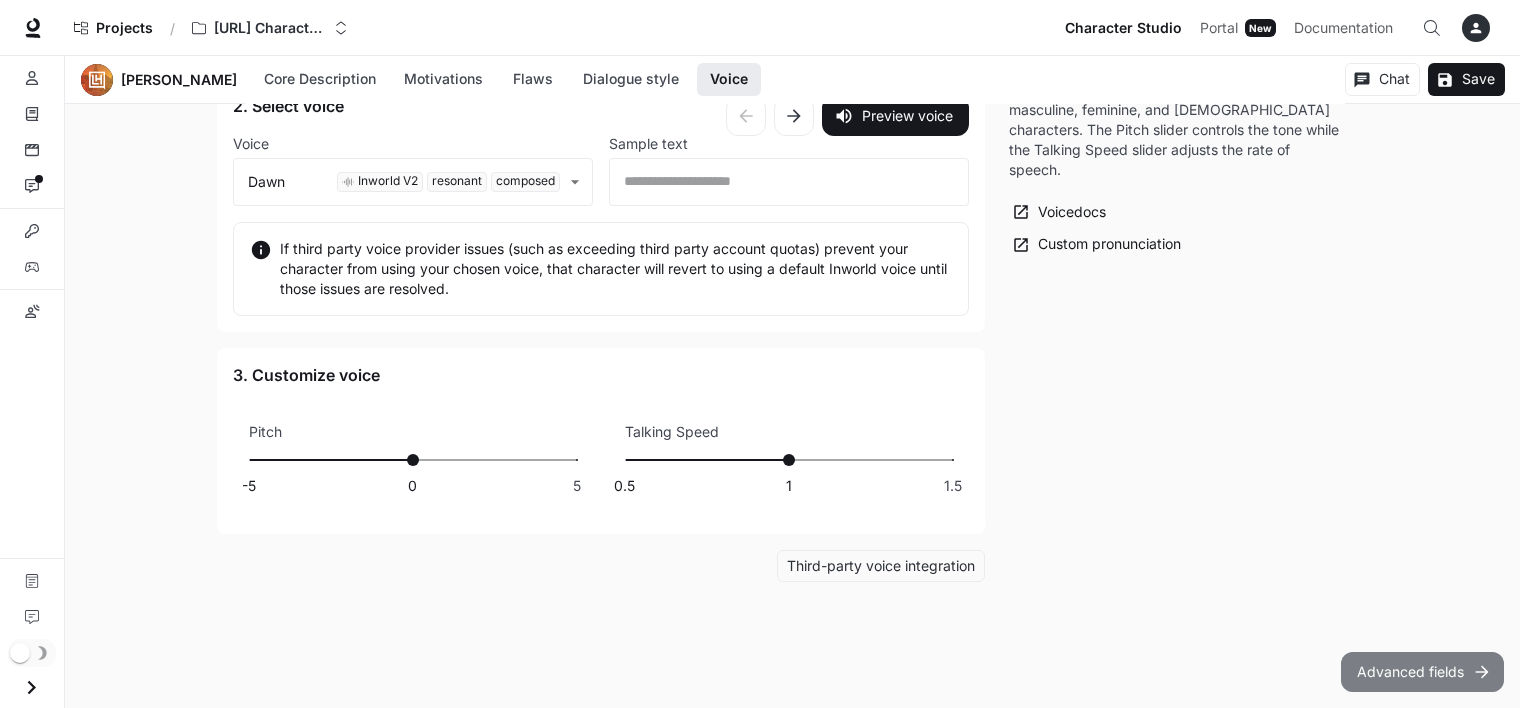 click on "Advanced fields" at bounding box center (1422, 672) 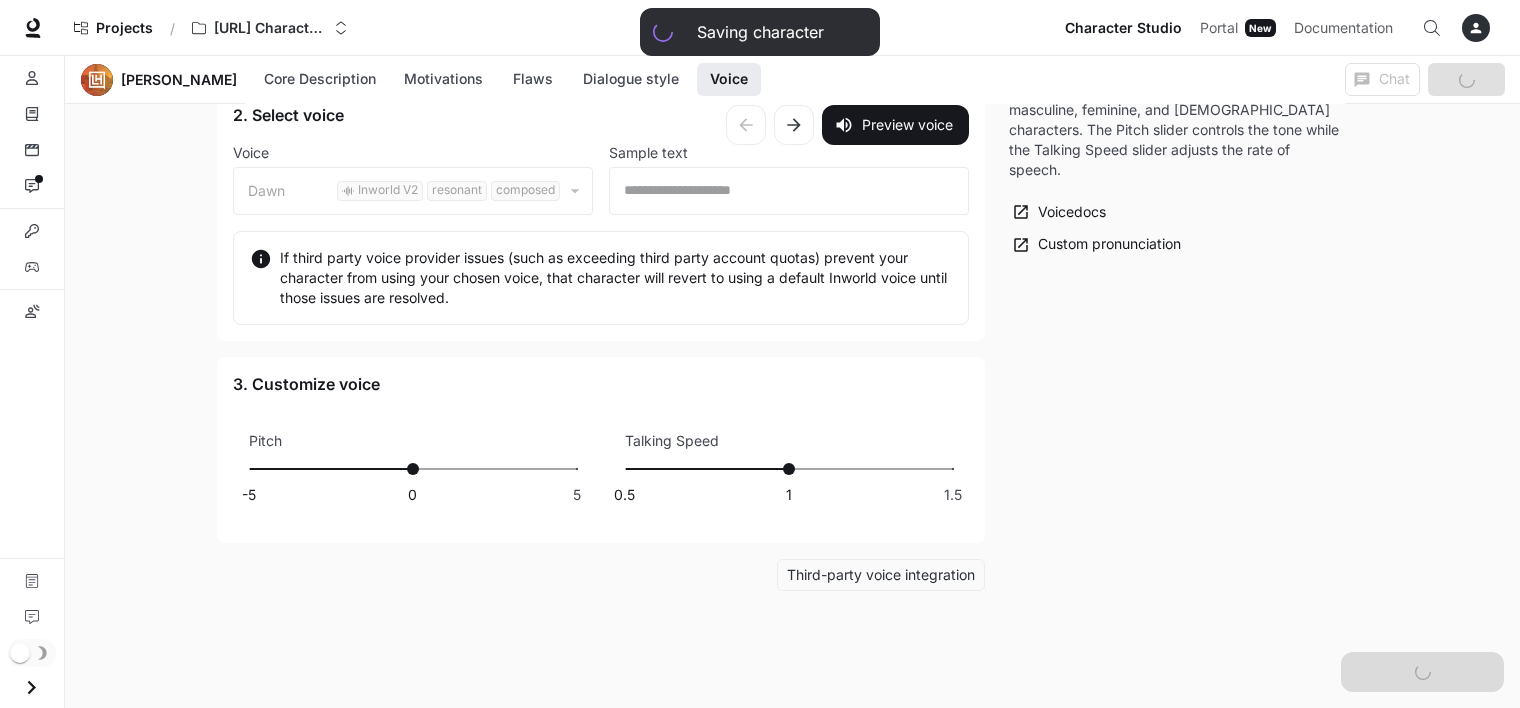scroll, scrollTop: 2341, scrollLeft: 0, axis: vertical 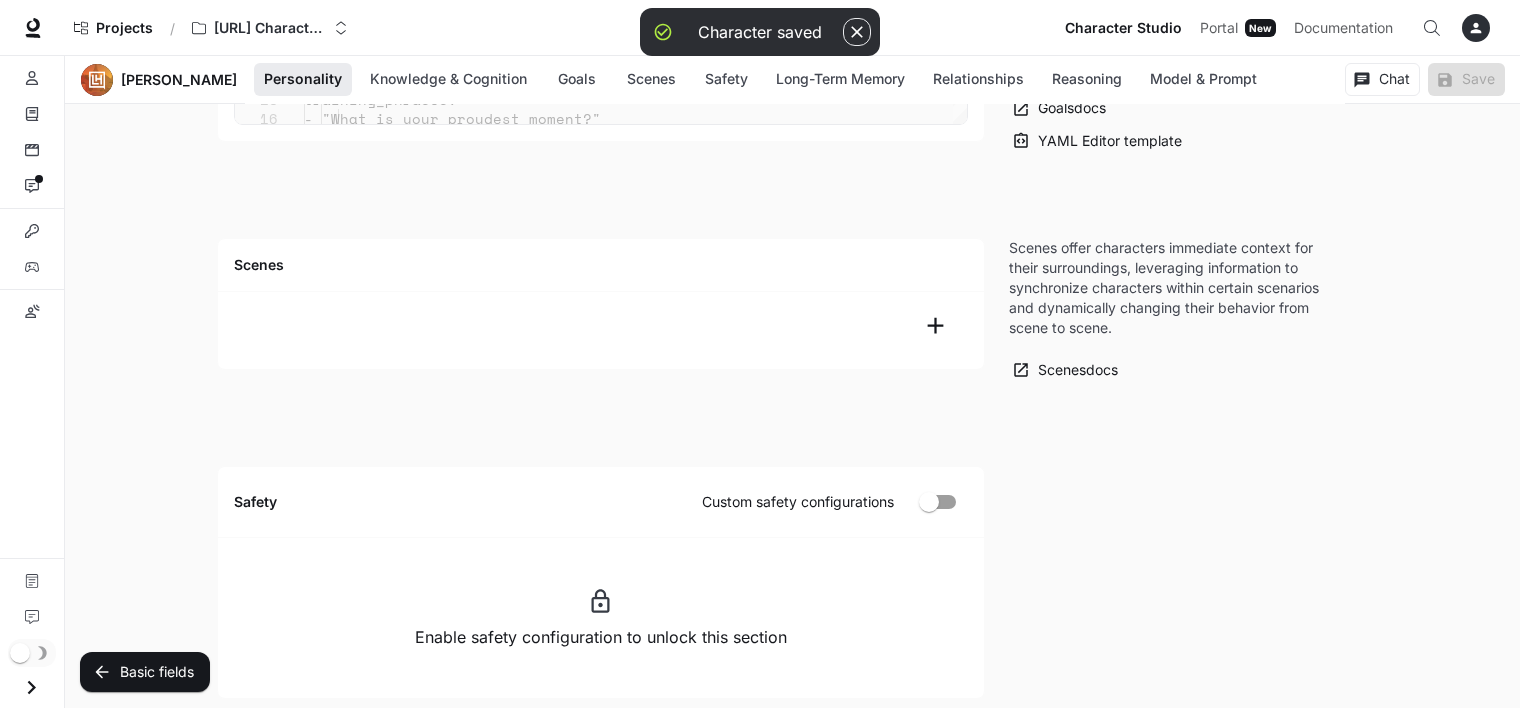 type on "**********" 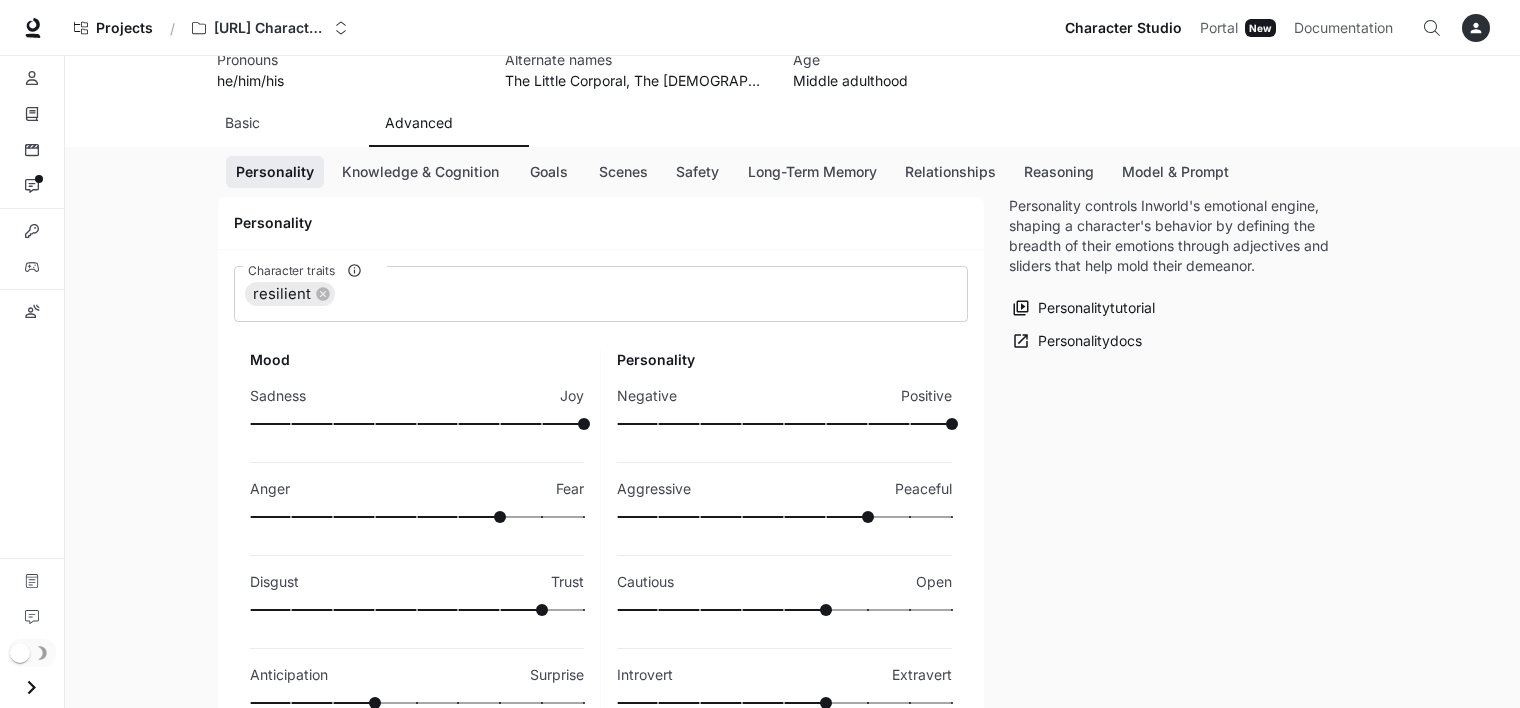 scroll, scrollTop: 244, scrollLeft: 0, axis: vertical 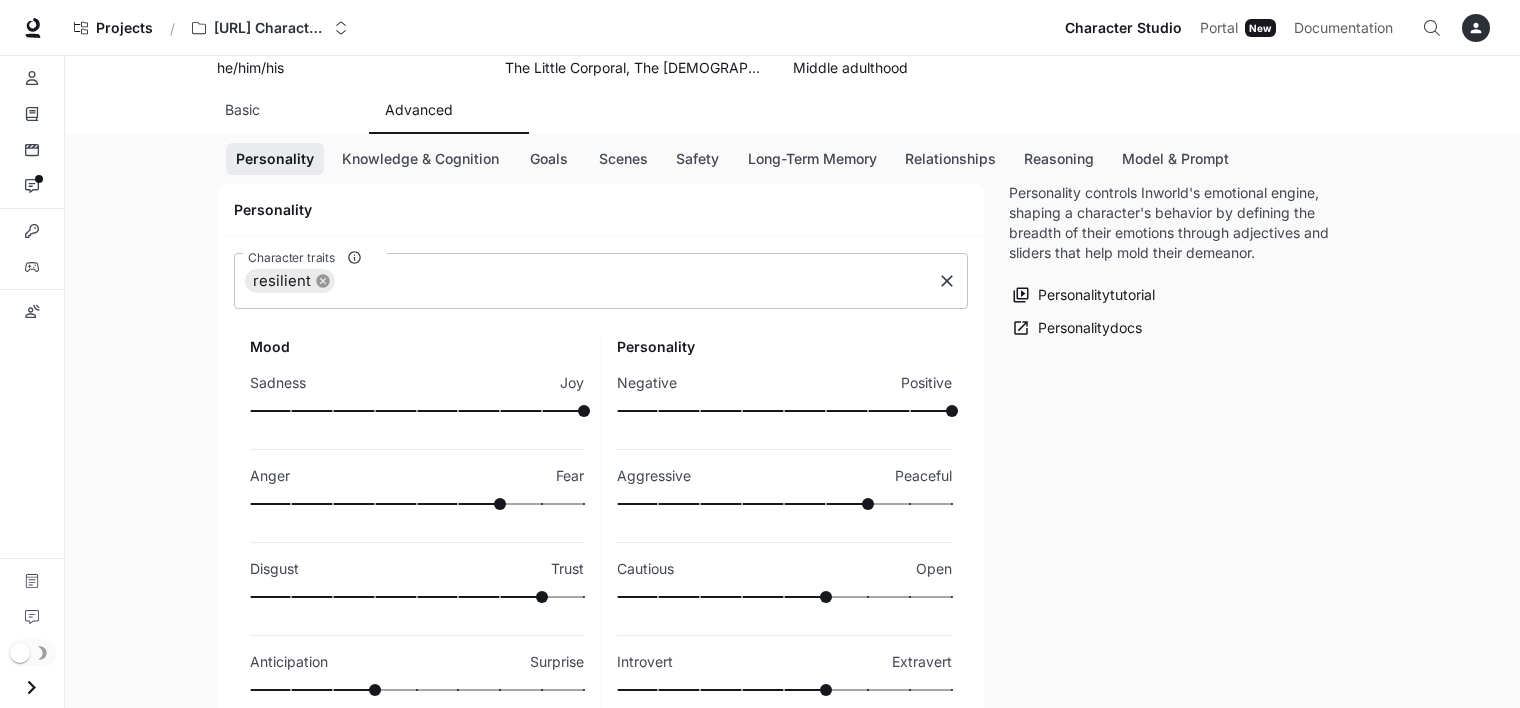 click 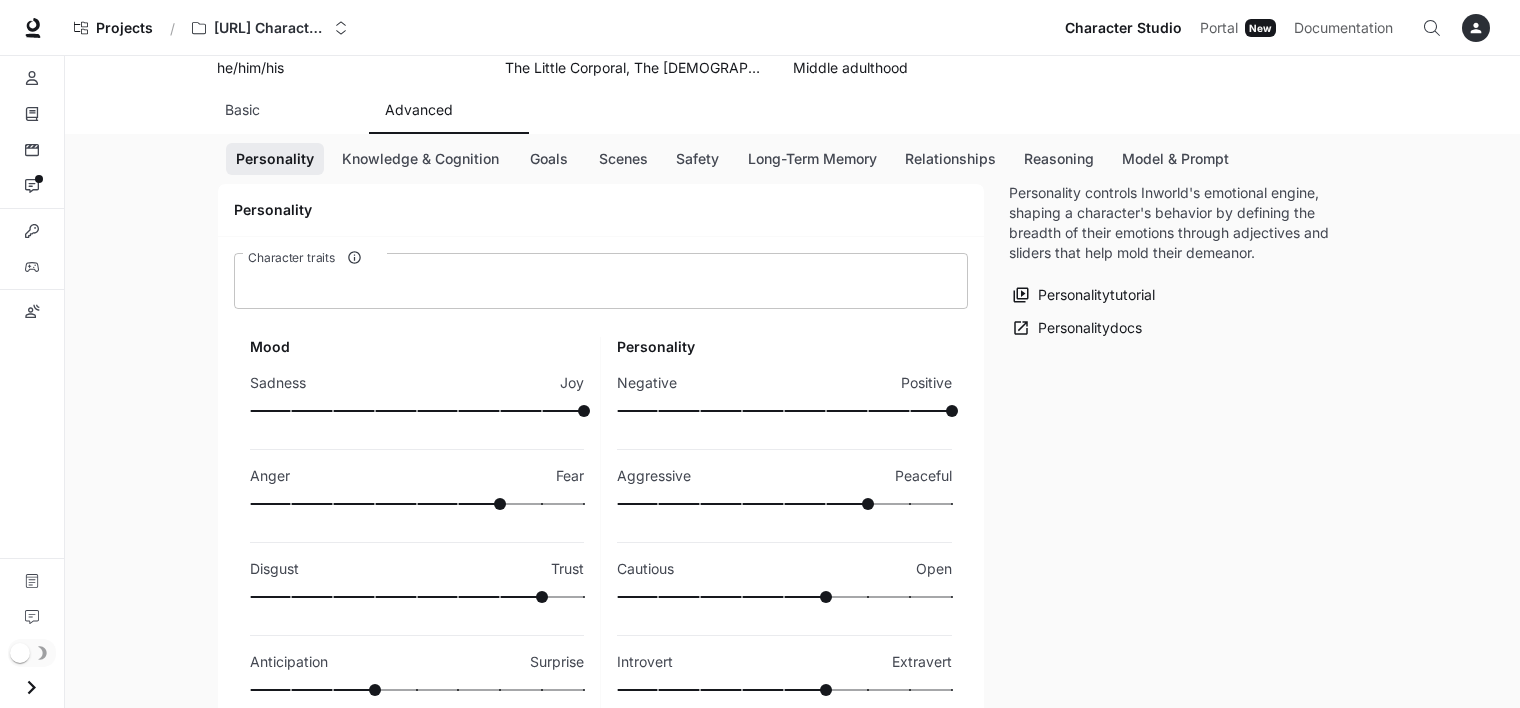 click on "Character traits" at bounding box center (601, 281) 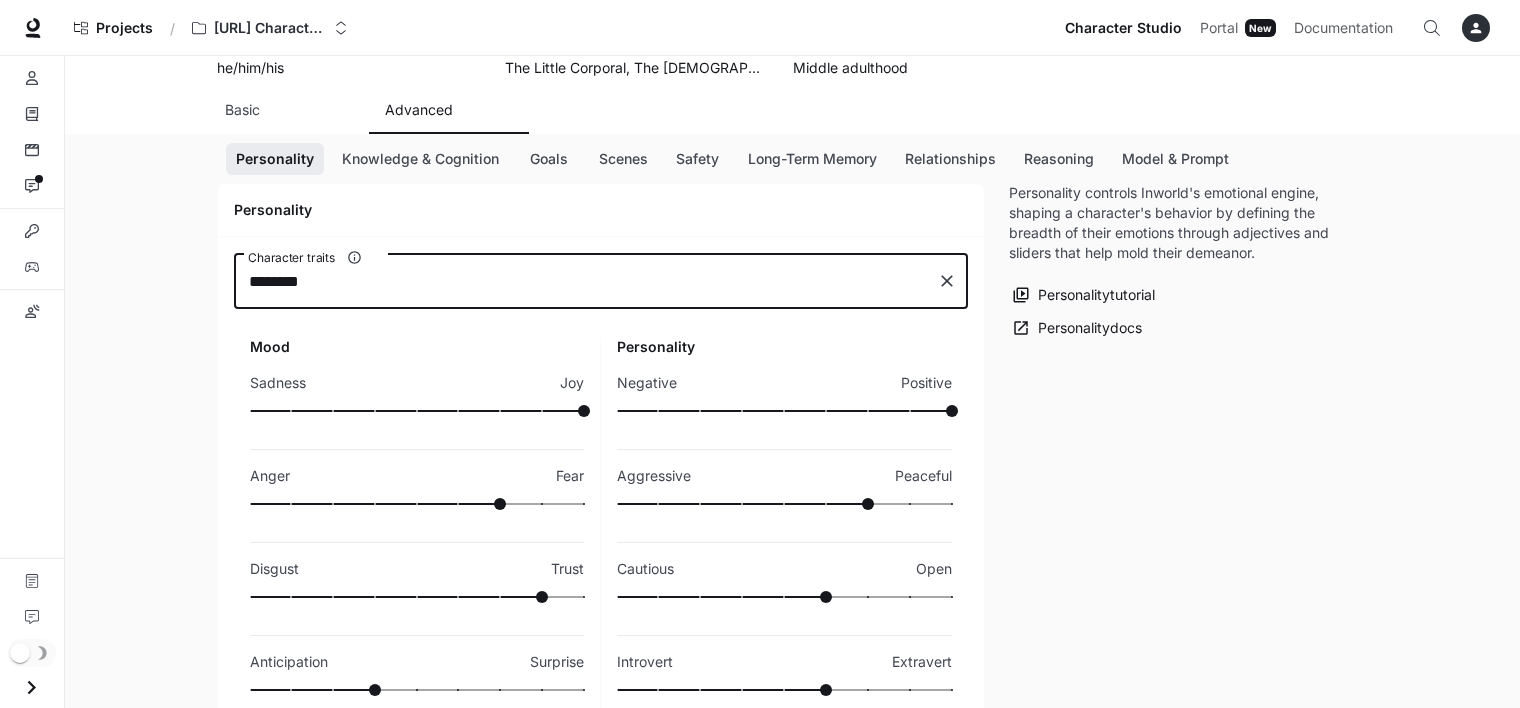 type on "*********" 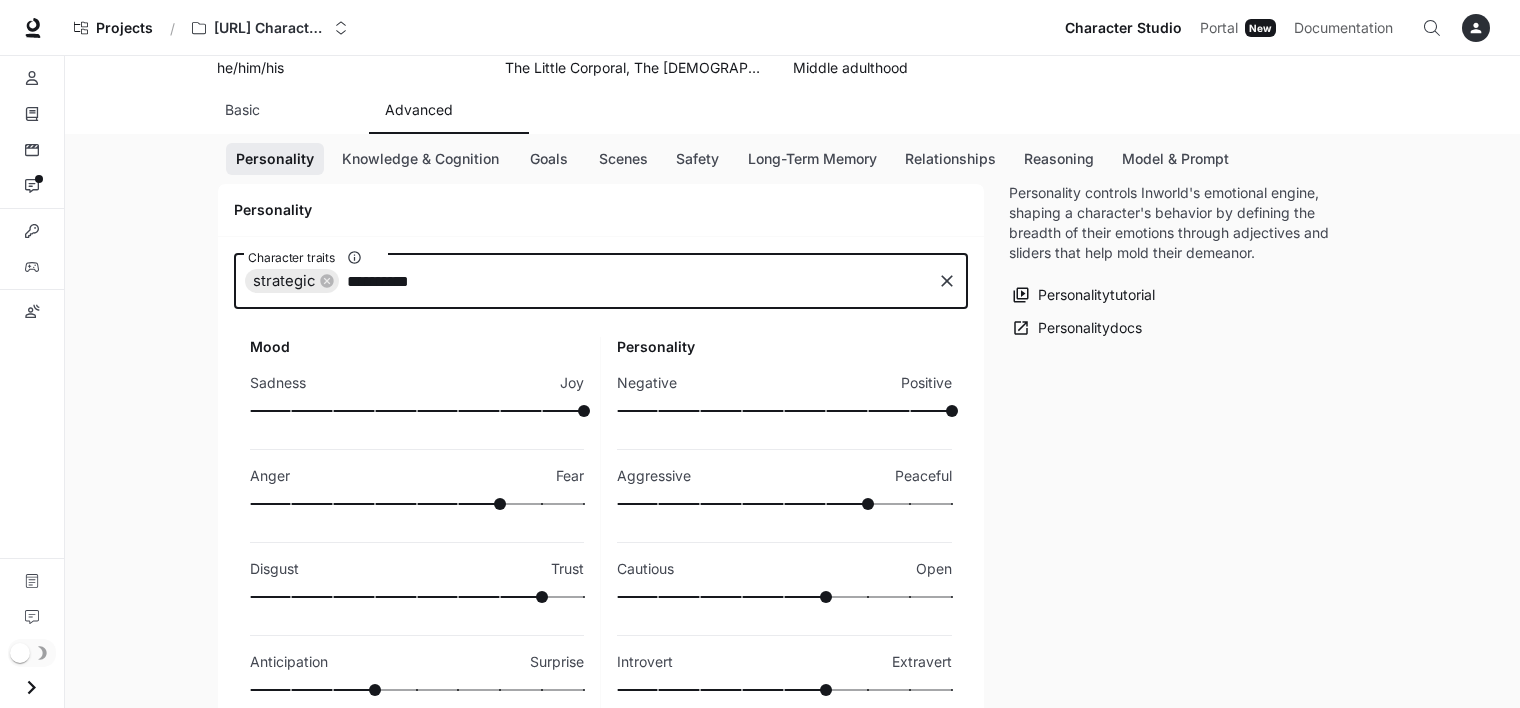 type on "**********" 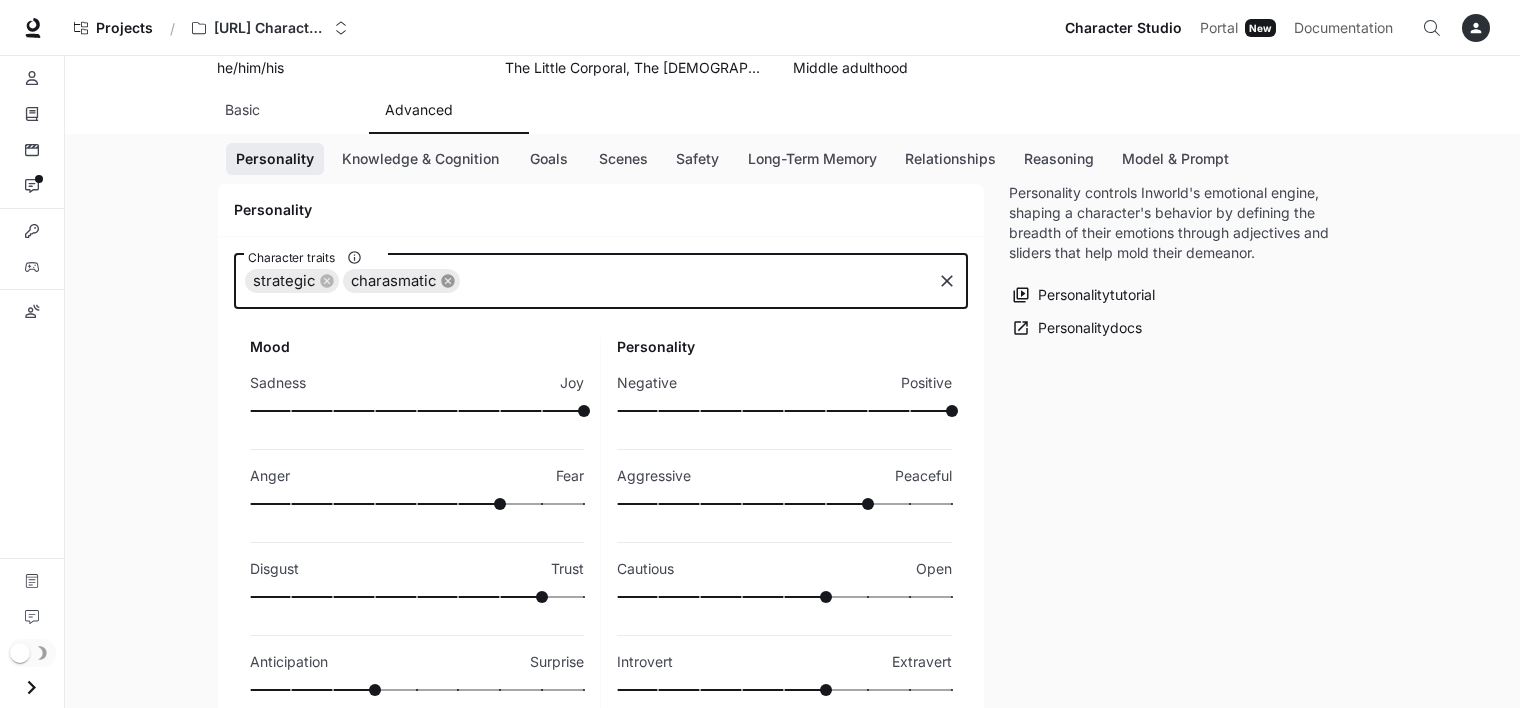 click 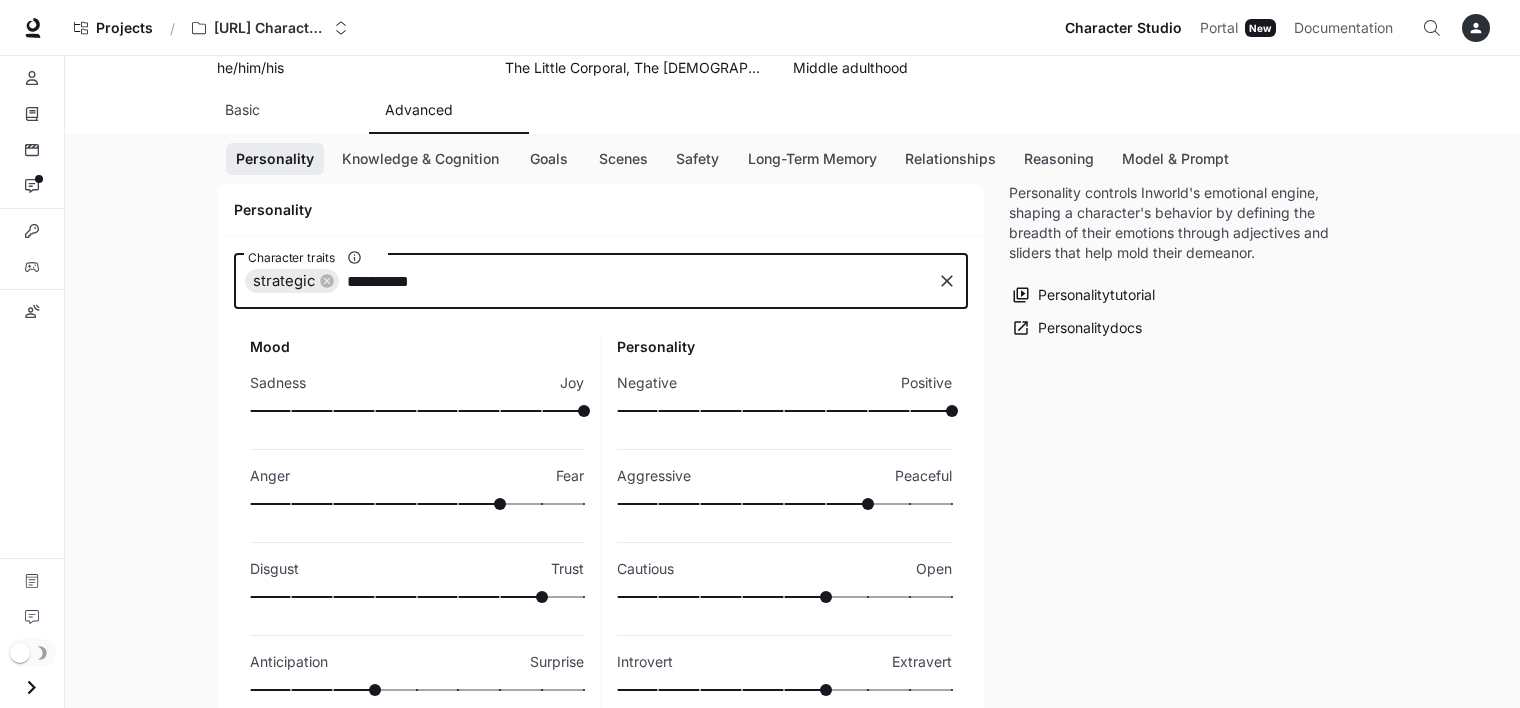 type on "**********" 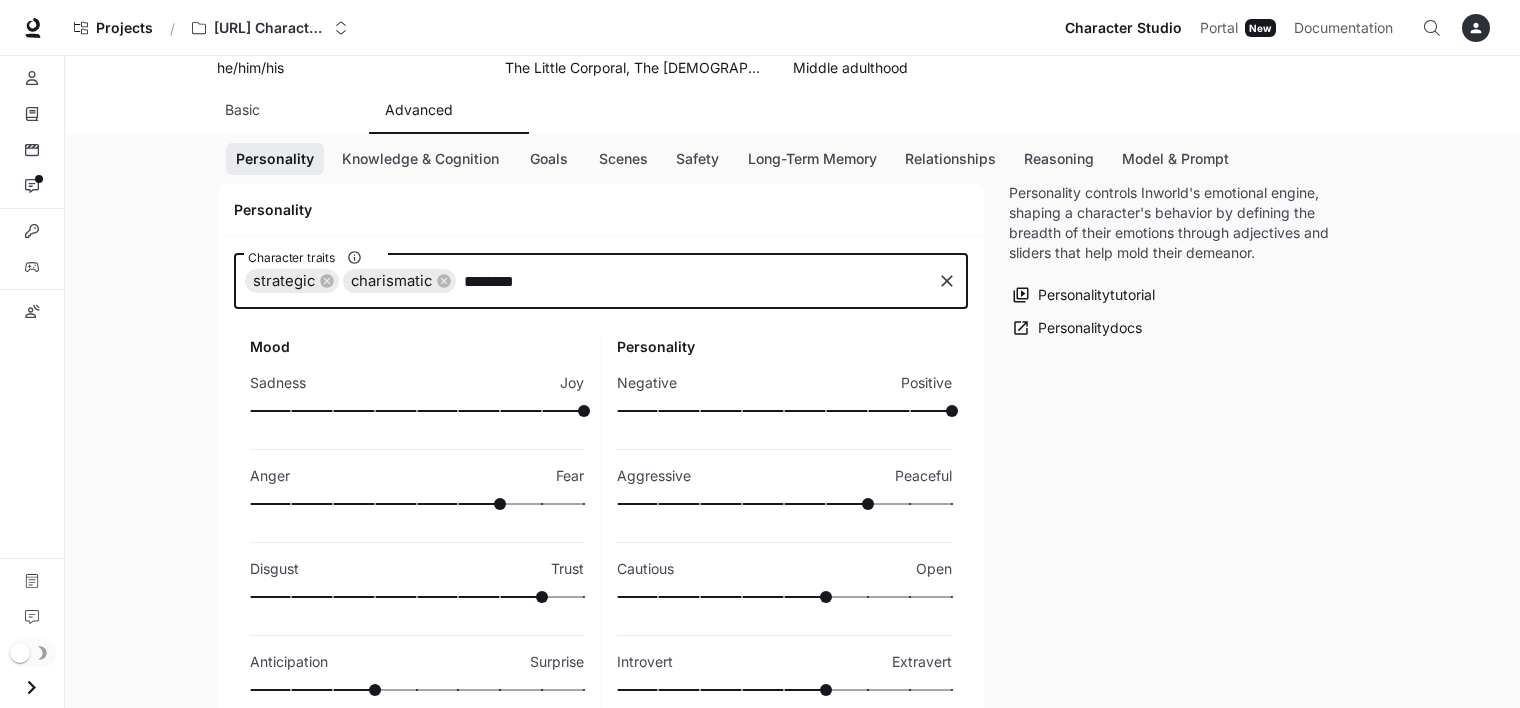 type on "*********" 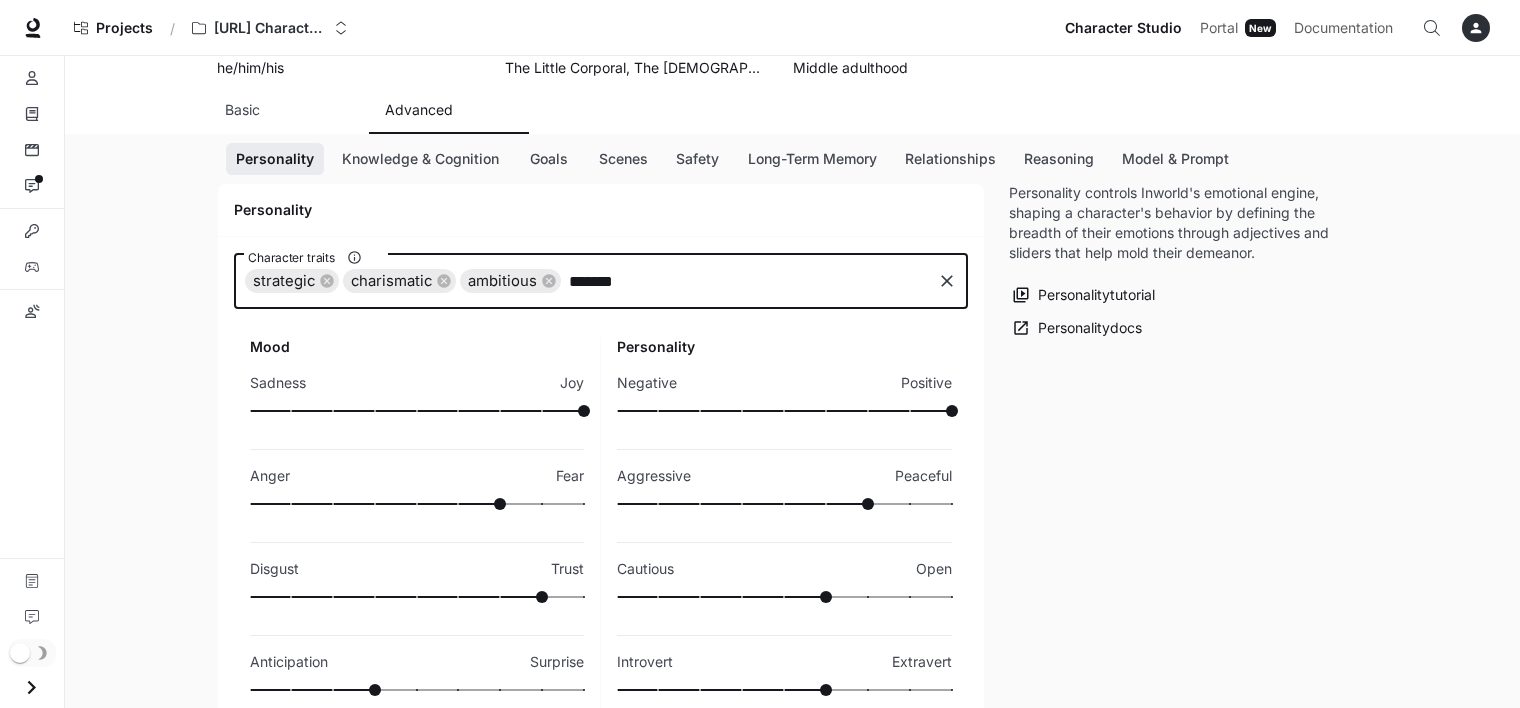 type on "********" 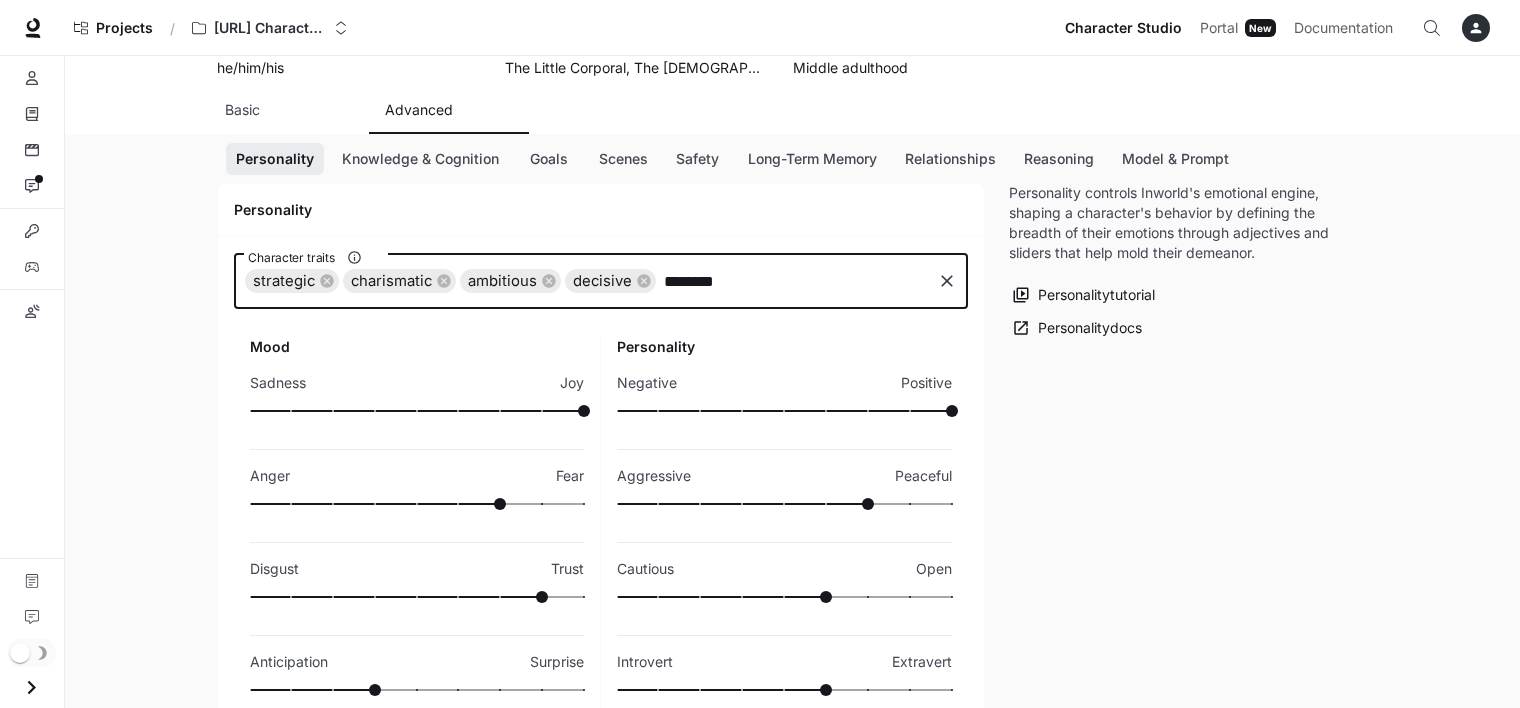 type on "*********" 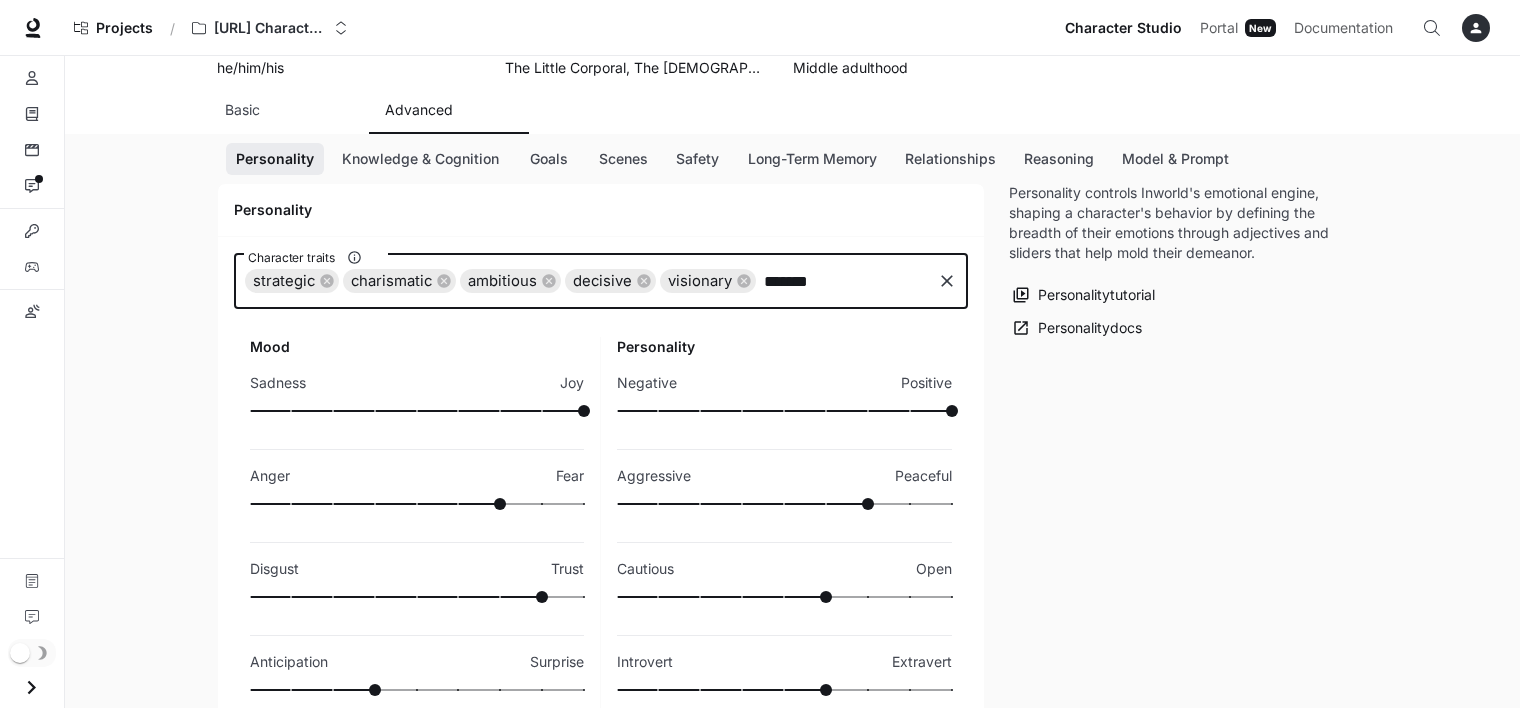 type on "********" 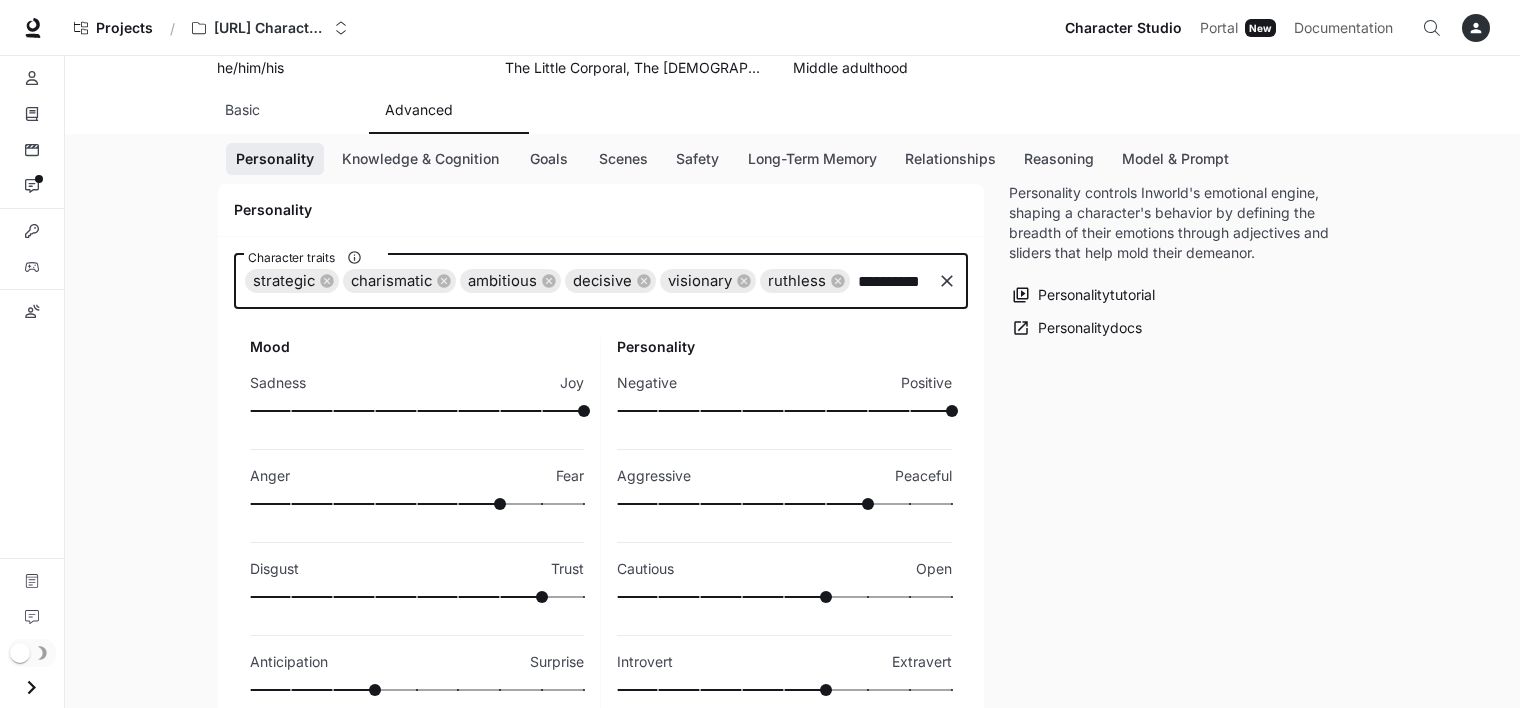 type on "**********" 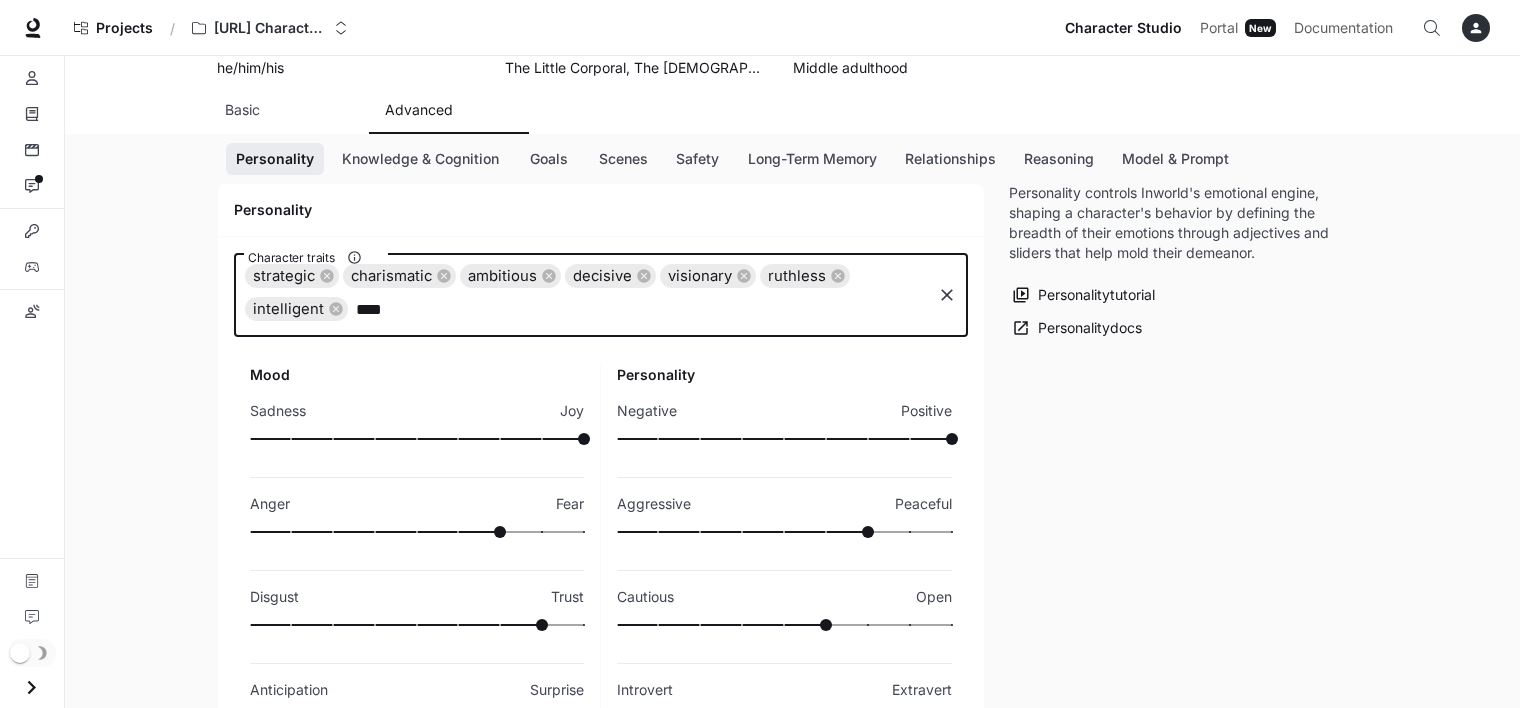 type on "*****" 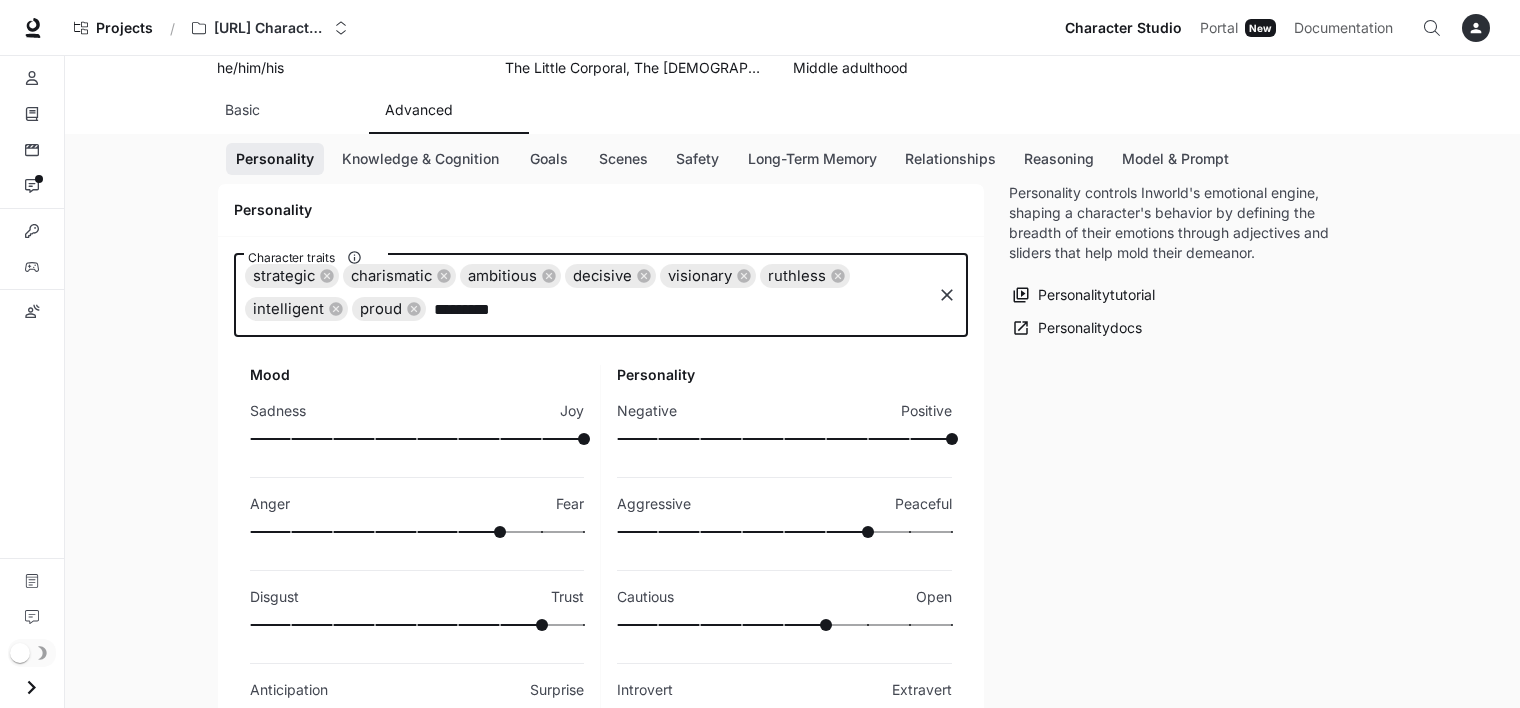 type on "**********" 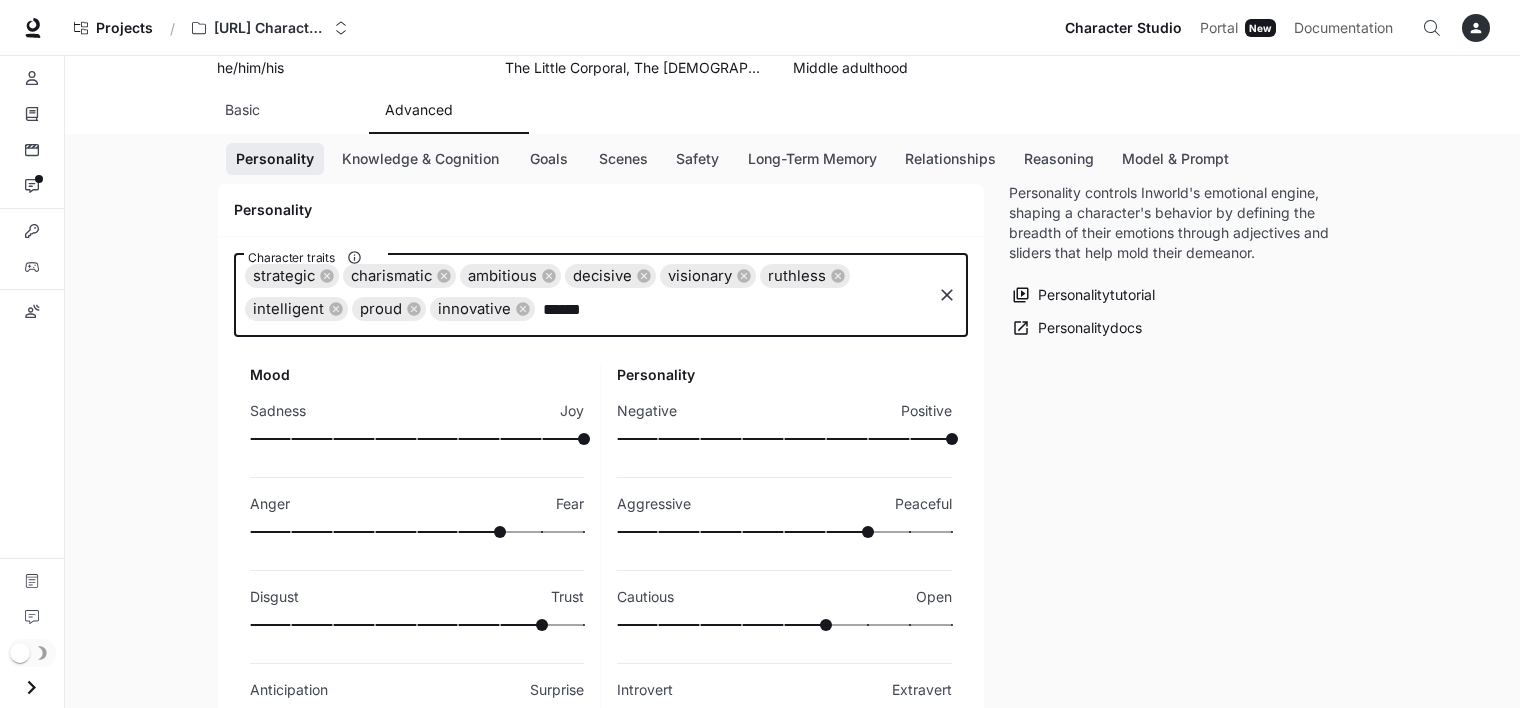 type on "*******" 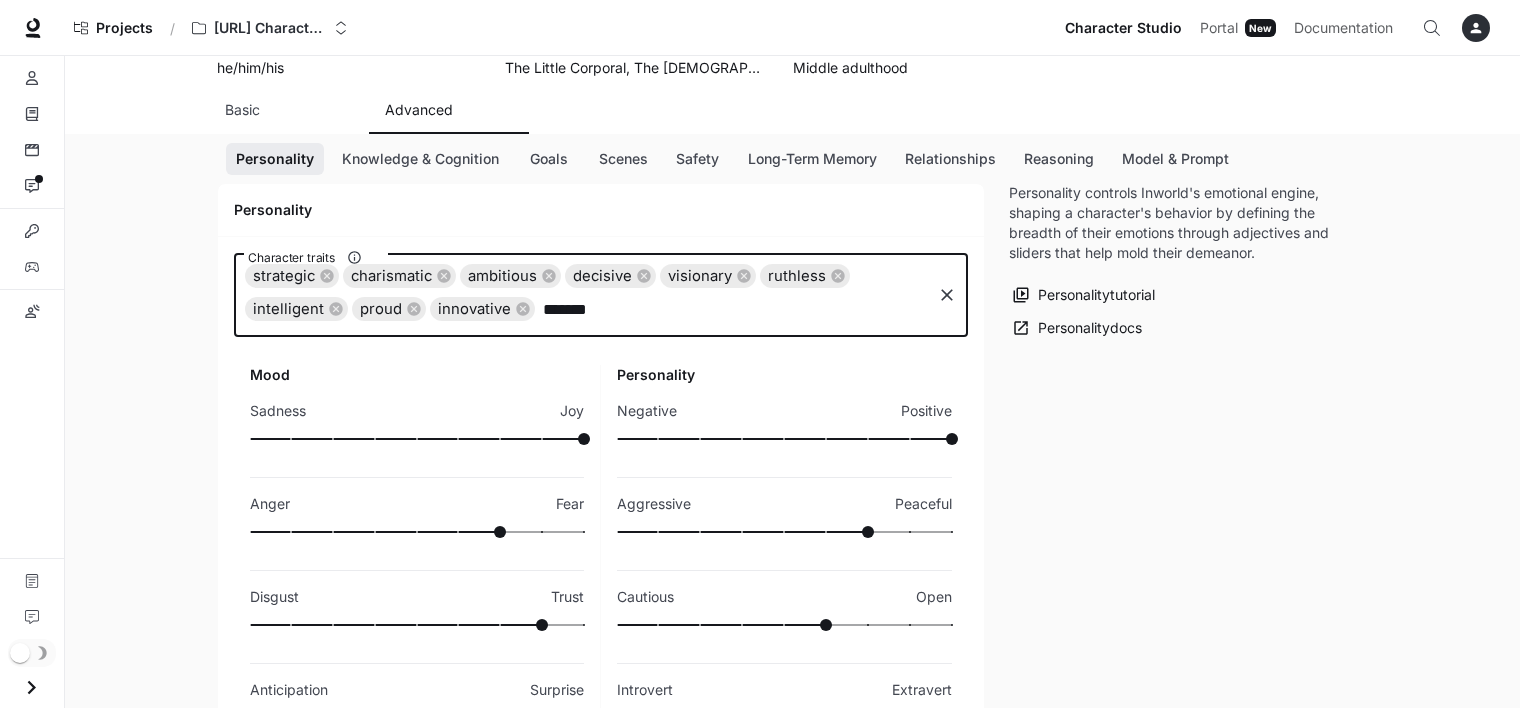 type 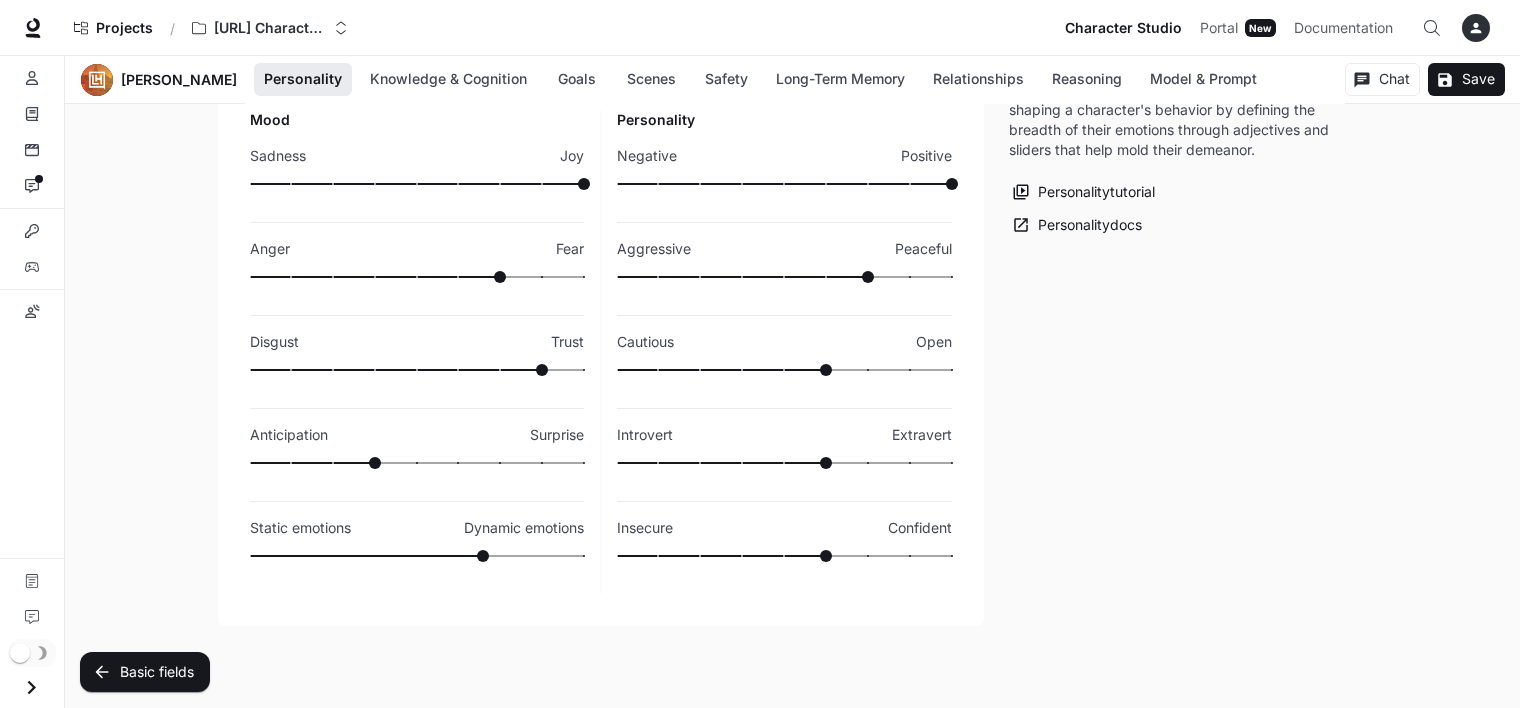 scroll, scrollTop: 498, scrollLeft: 0, axis: vertical 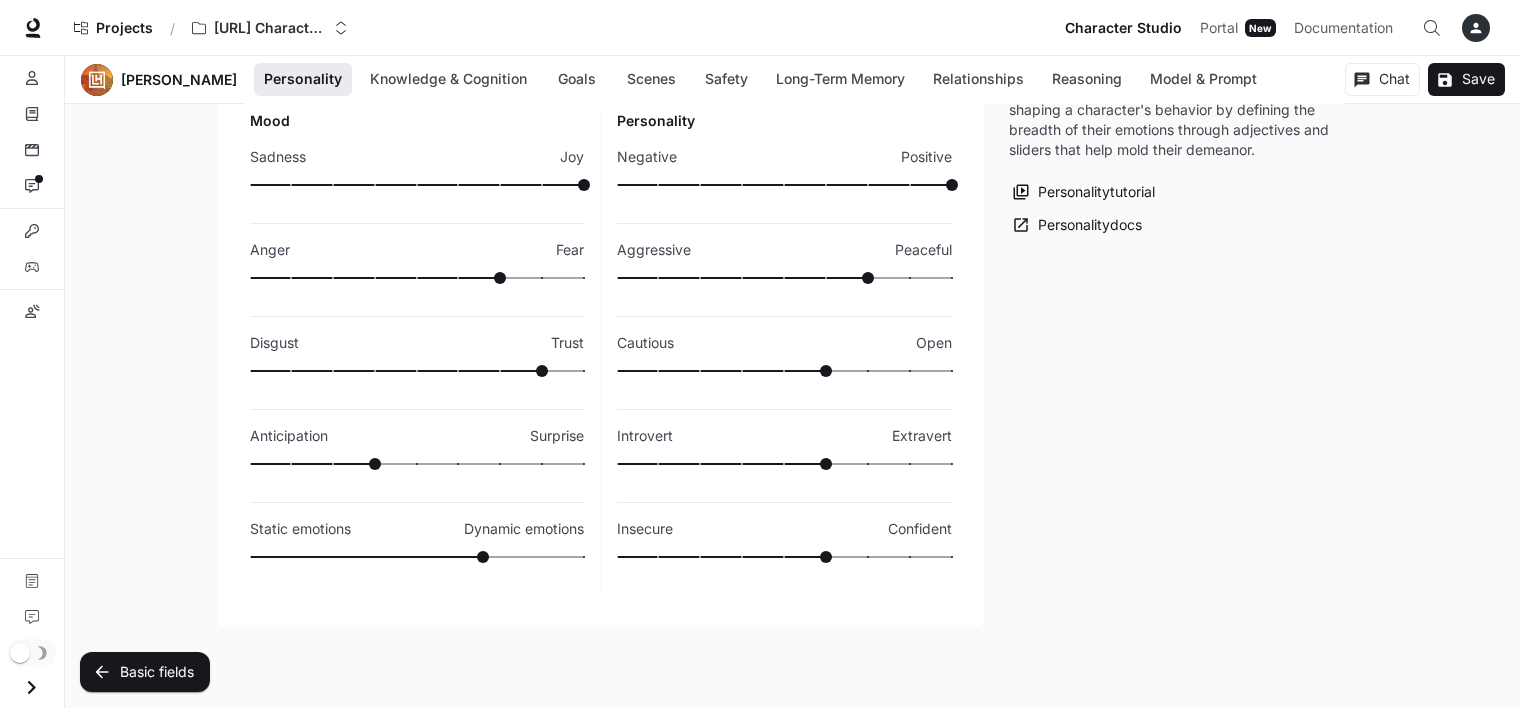 click at bounding box center [417, 185] 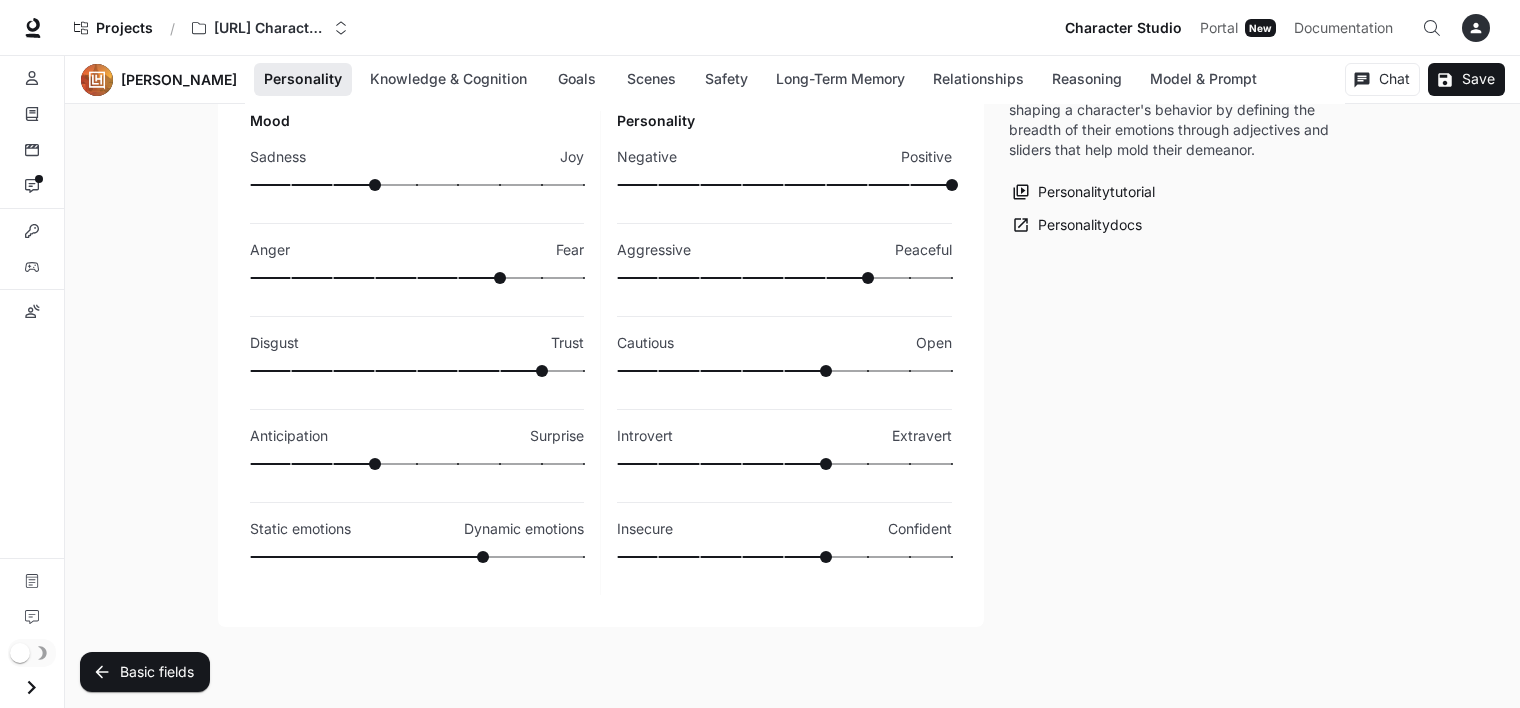click at bounding box center [333, 371] 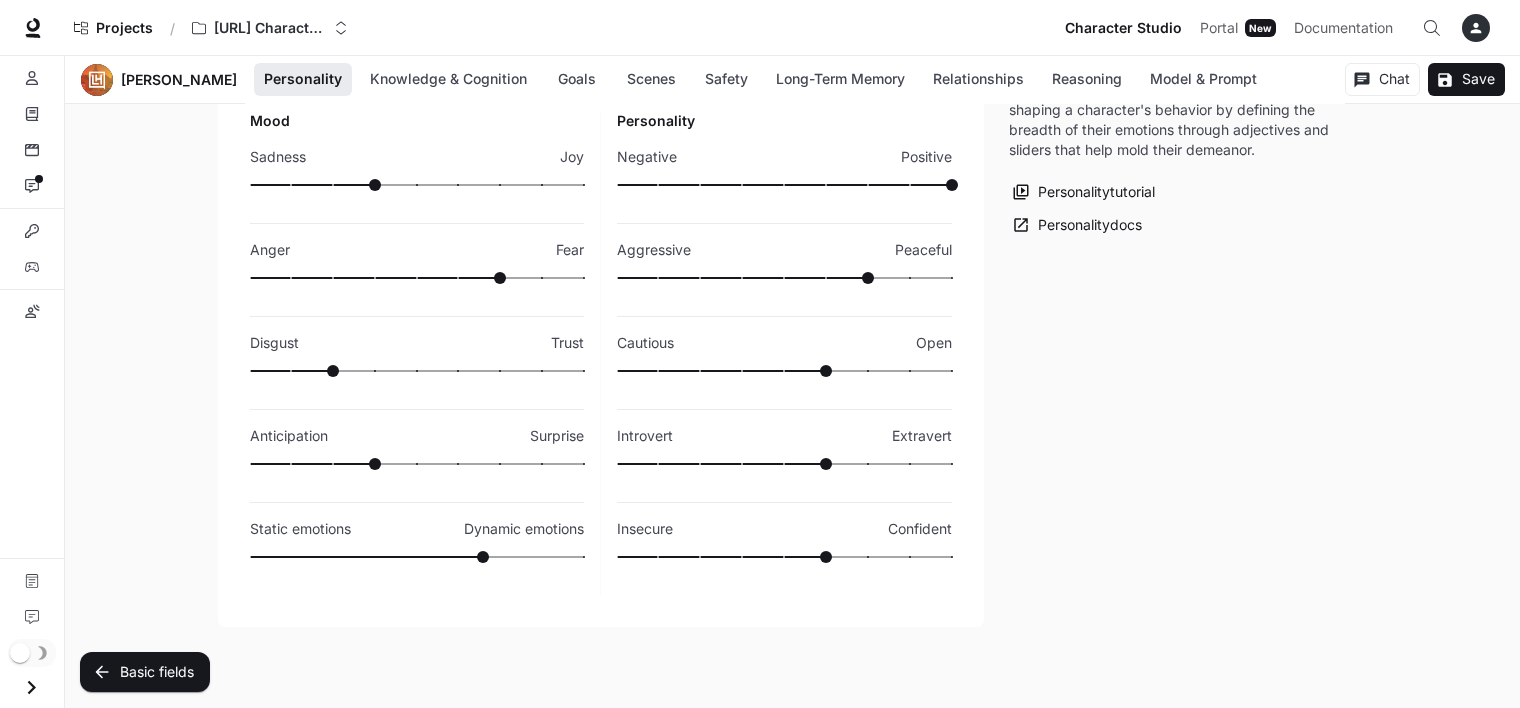 type on "***" 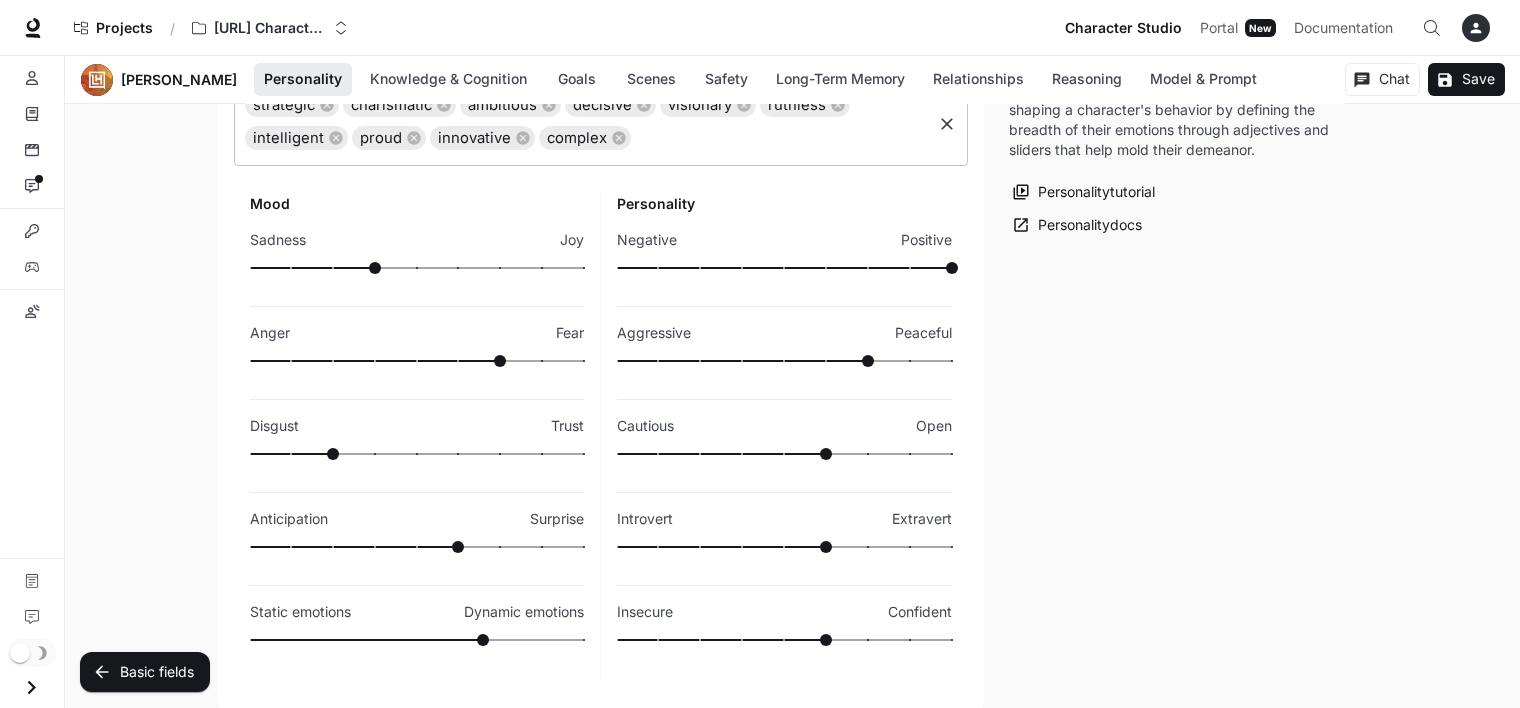 scroll, scrollTop: 458, scrollLeft: 0, axis: vertical 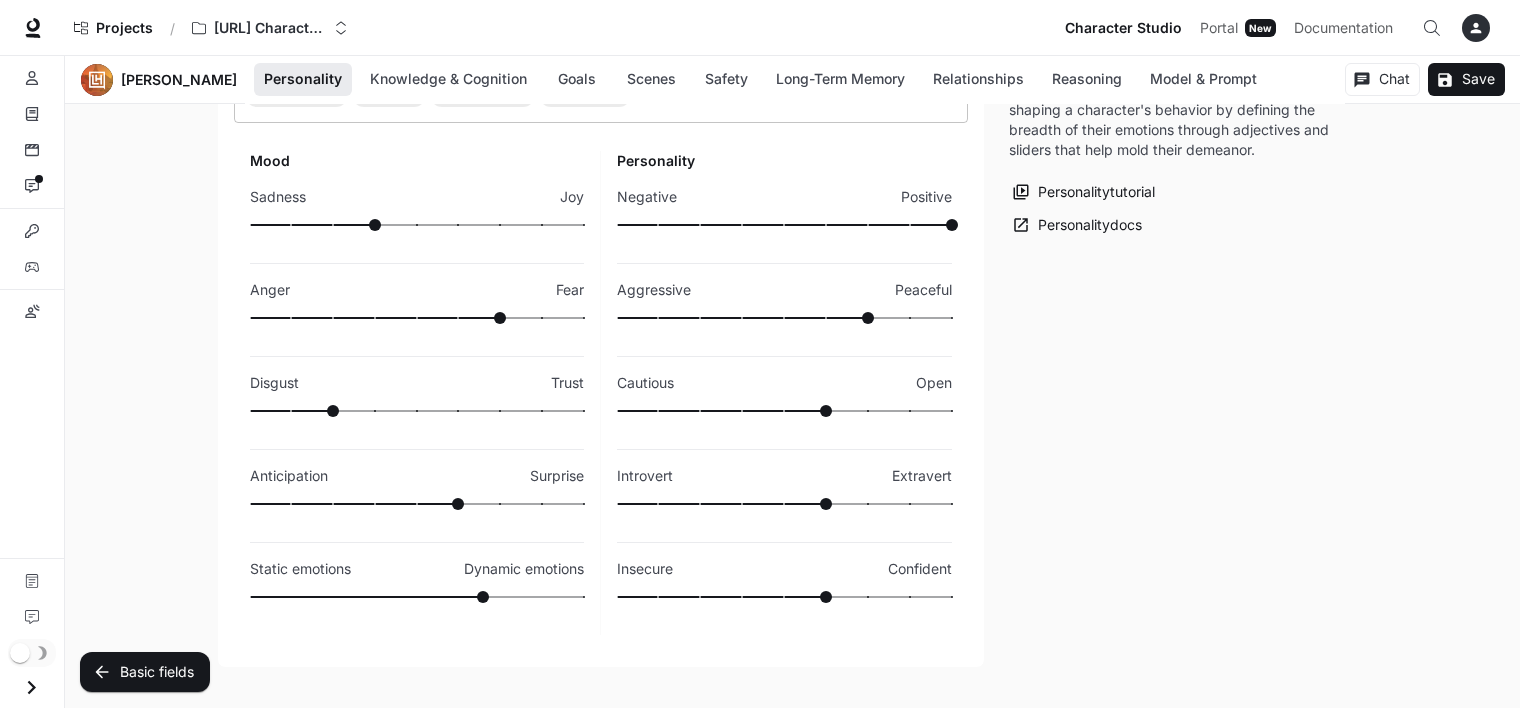 click at bounding box center (784, 225) 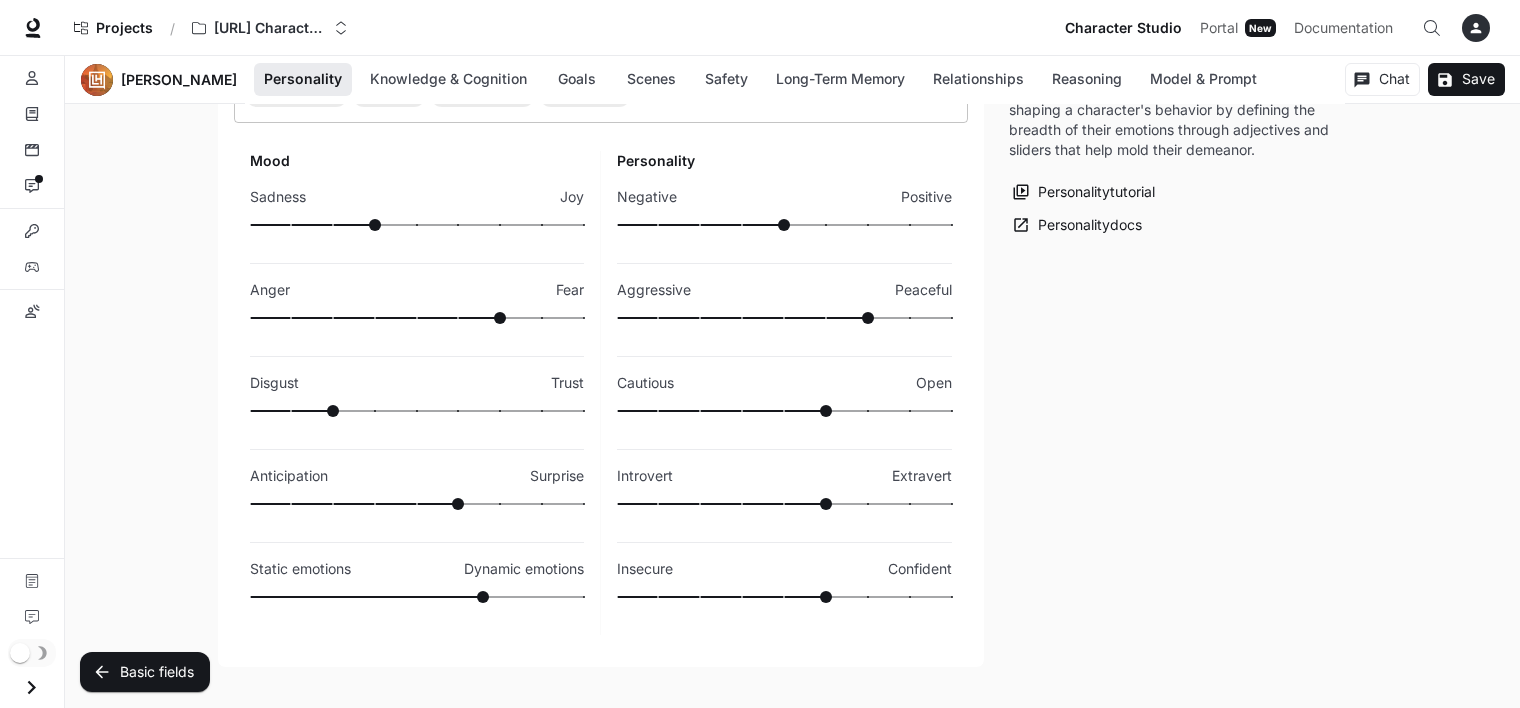 type on "*" 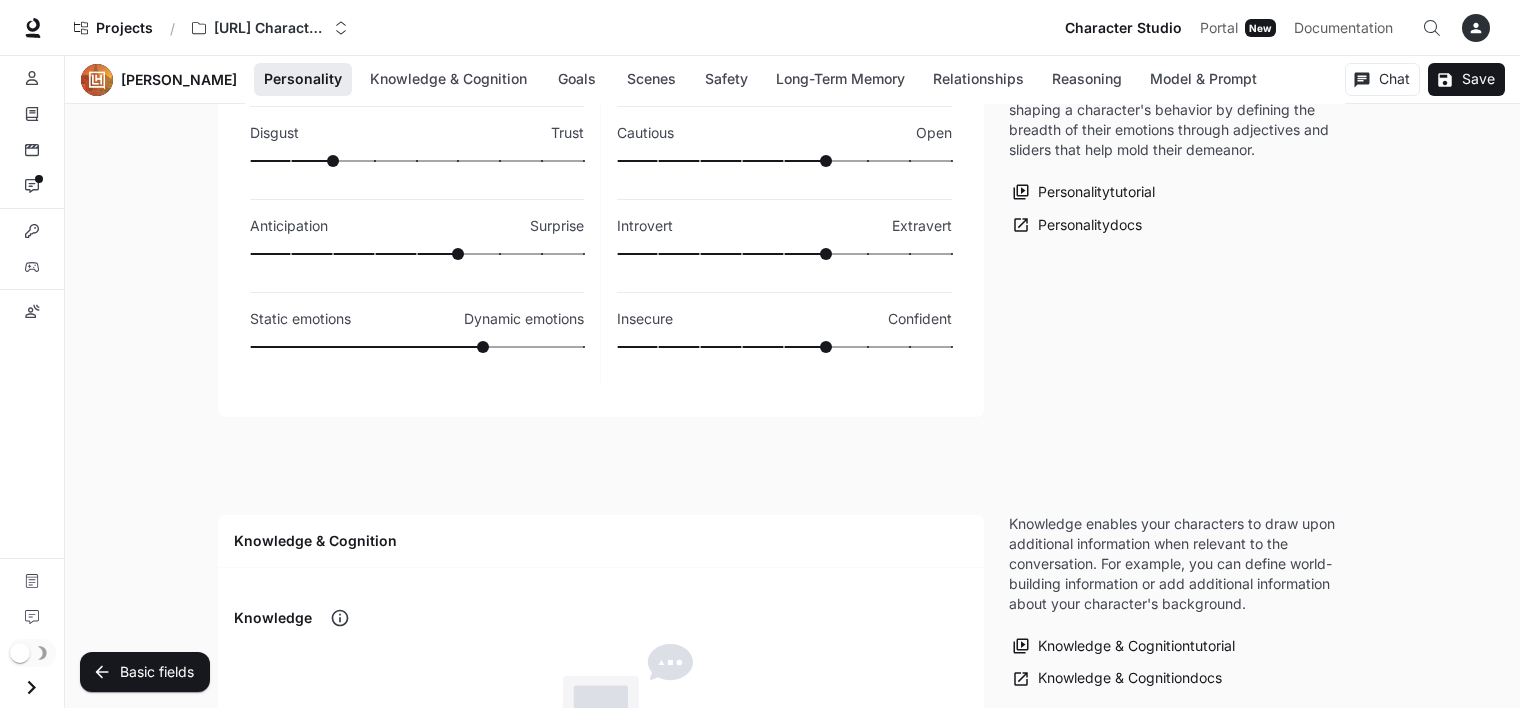 scroll, scrollTop: 708, scrollLeft: 0, axis: vertical 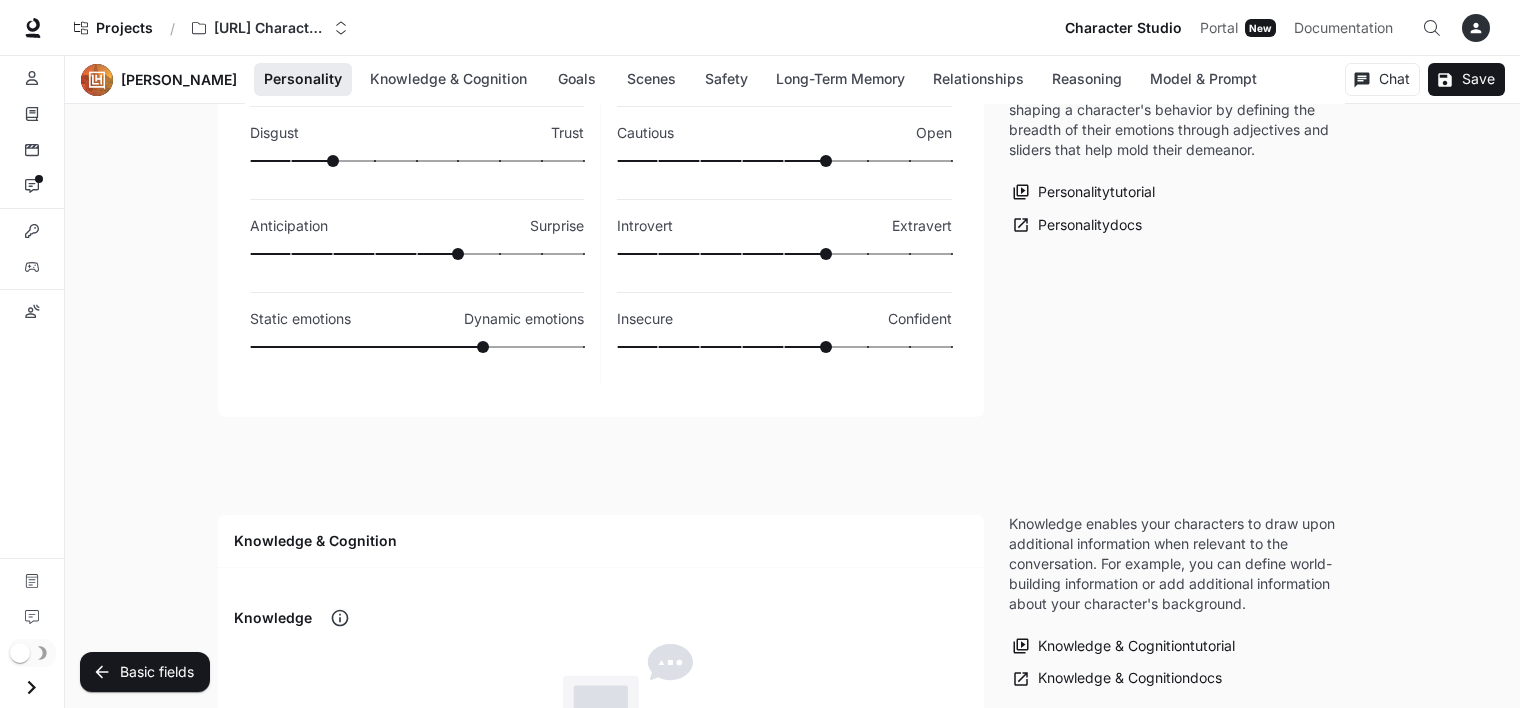 click at bounding box center [784, 254] 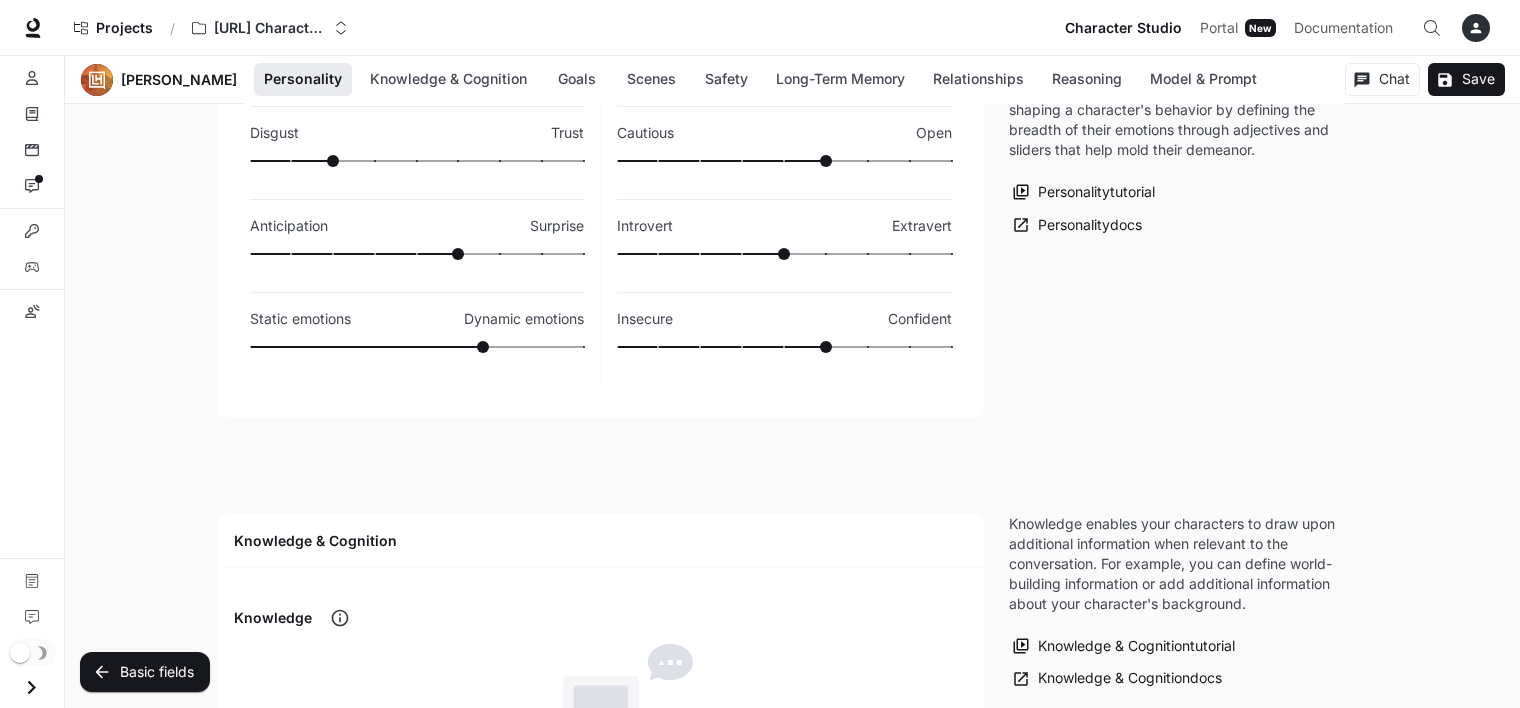 click at bounding box center [784, 254] 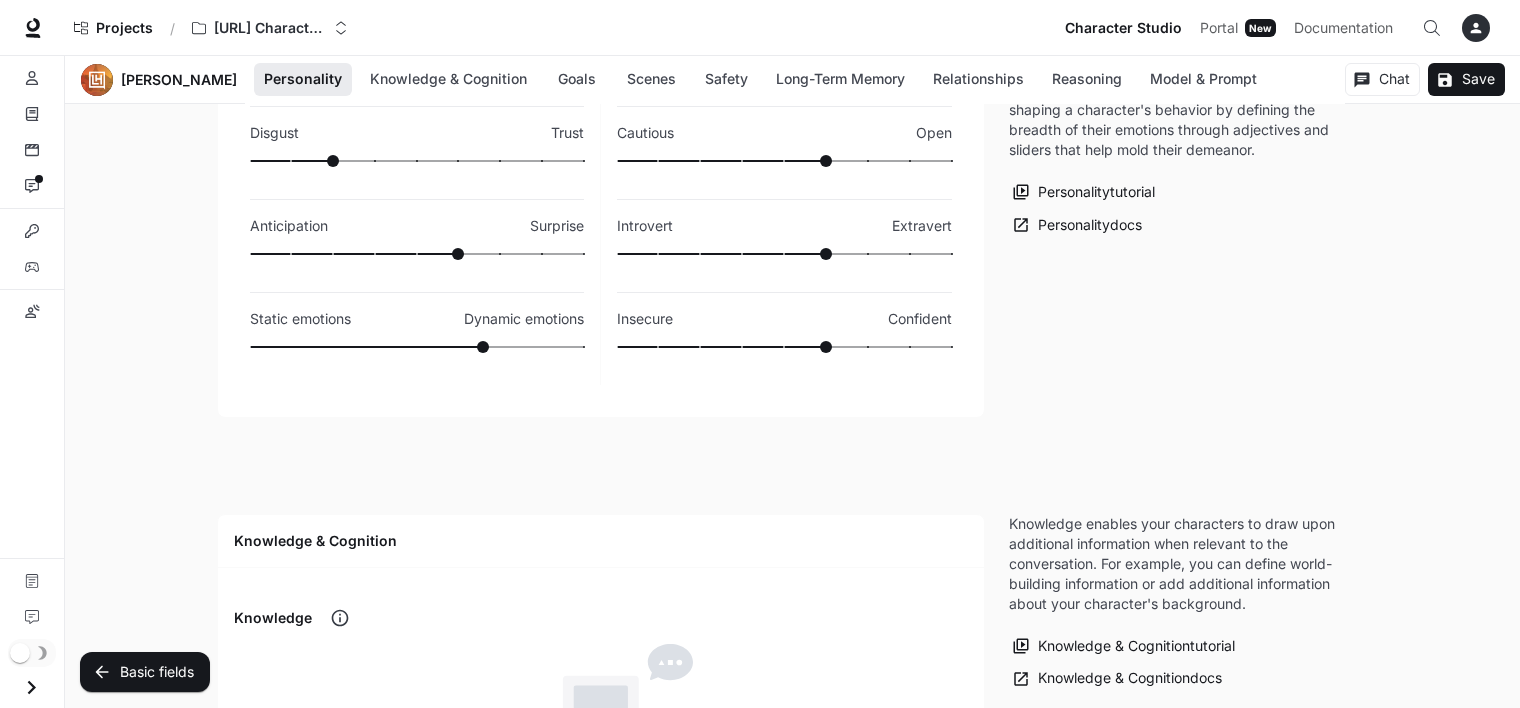 click at bounding box center (784, 161) 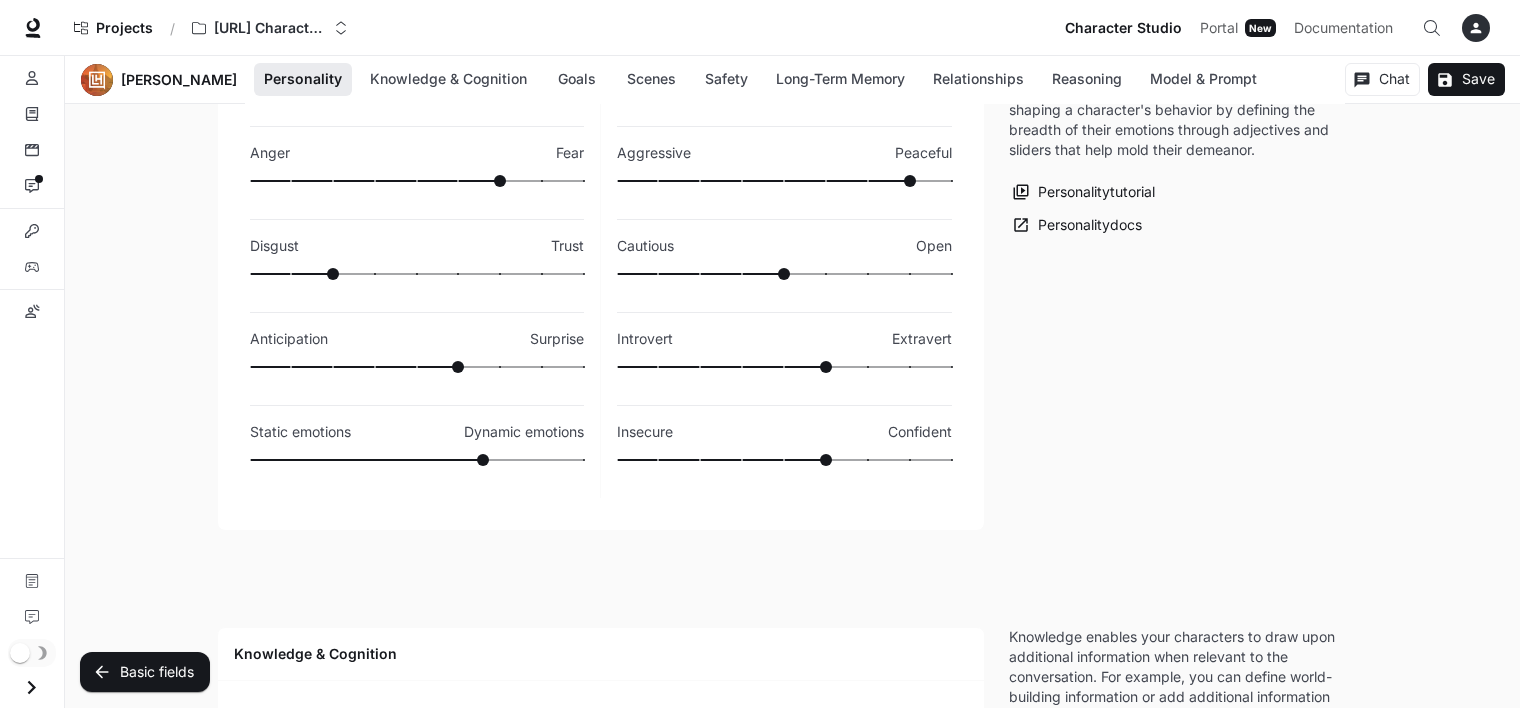 scroll, scrollTop: 594, scrollLeft: 0, axis: vertical 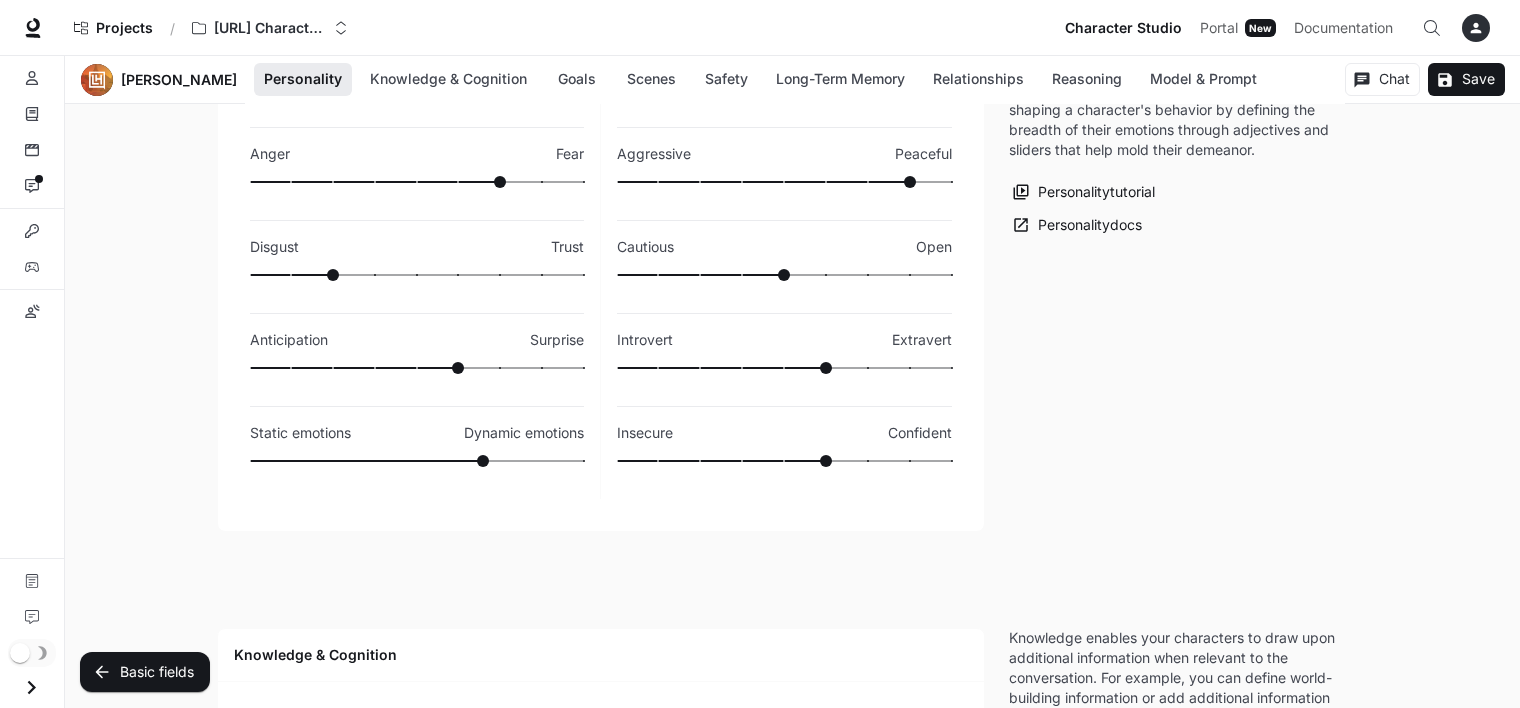 click on "Personality Negative Positive Aggressive Peaceful Cautious Open Introvert Extravert Insecure Confident" at bounding box center (784, 257) 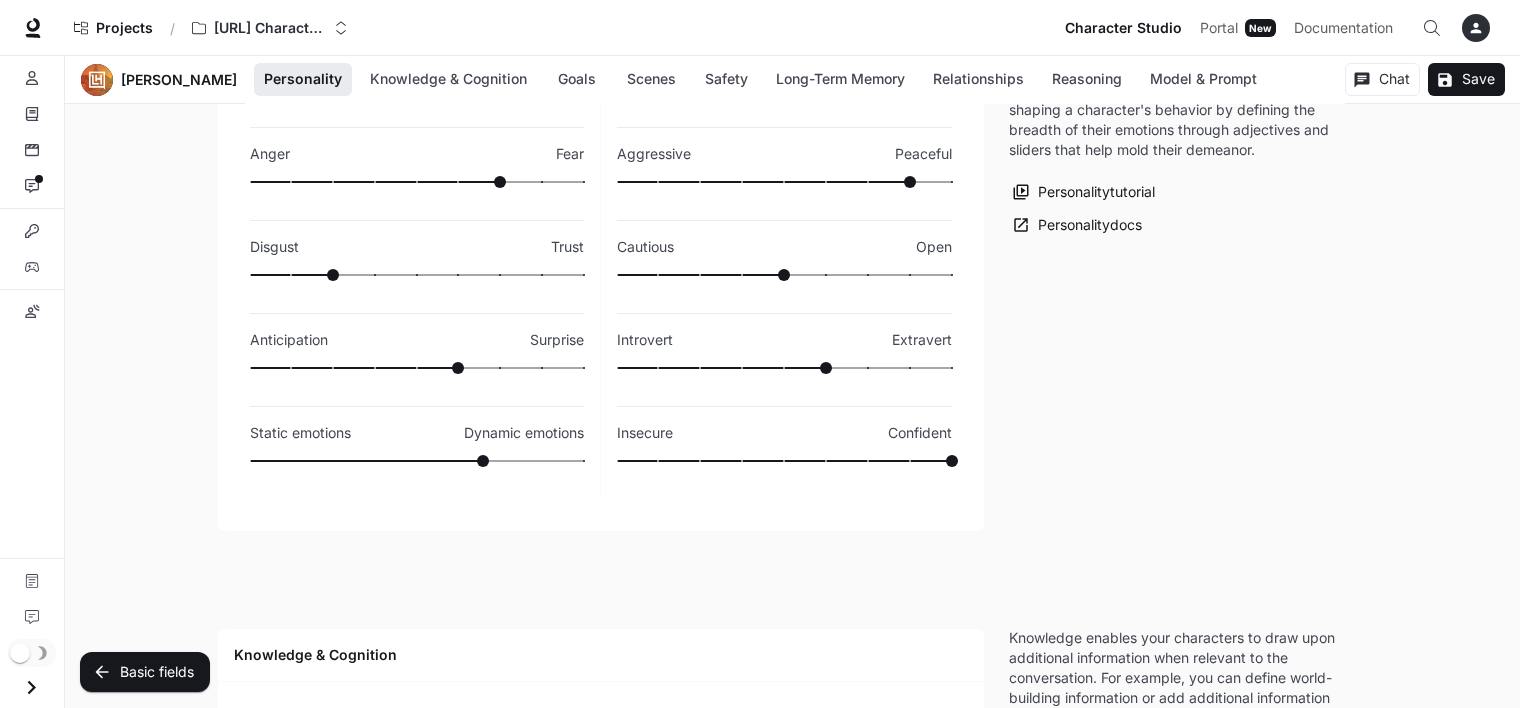 click on "Personality Character traits strategic charismatic ambitious decisive visionary ruthless intelligent proud innovative complex Character traits Mood Sadness Joy Anger Fear Disgust Trust Anticipation Surprise Static emotions Dynamic emotions 0.7 Personality Negative Positive Aggressive Peaceful Cautious Open Introvert Extravert Insecure Confident Personality controls Inworld's emotional engine, shaping a character's behavior by defining the breadth of their emotions through adjectives and sliders that help mold their demeanor. Personality  tutorial Personality  docs" at bounding box center [793, 190] 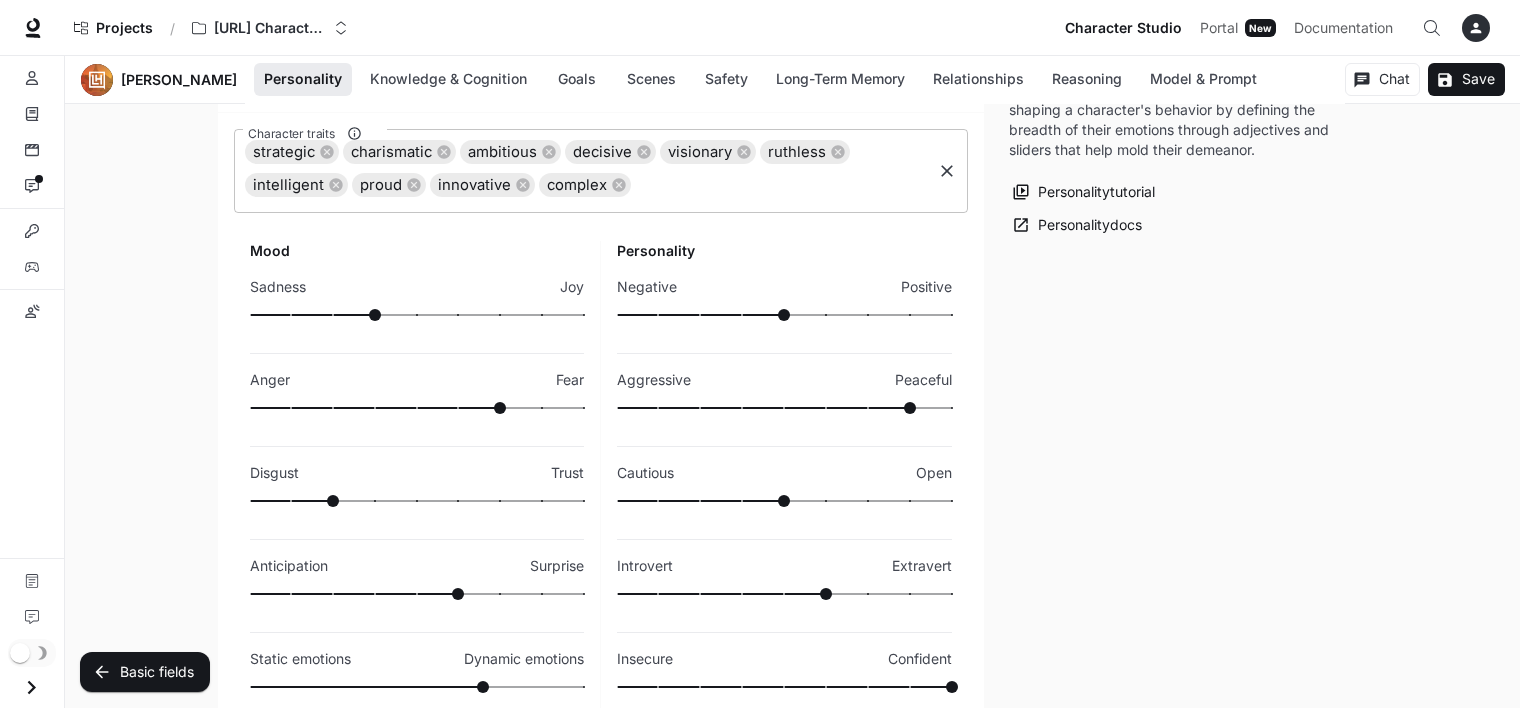 scroll, scrollTop: 360, scrollLeft: 0, axis: vertical 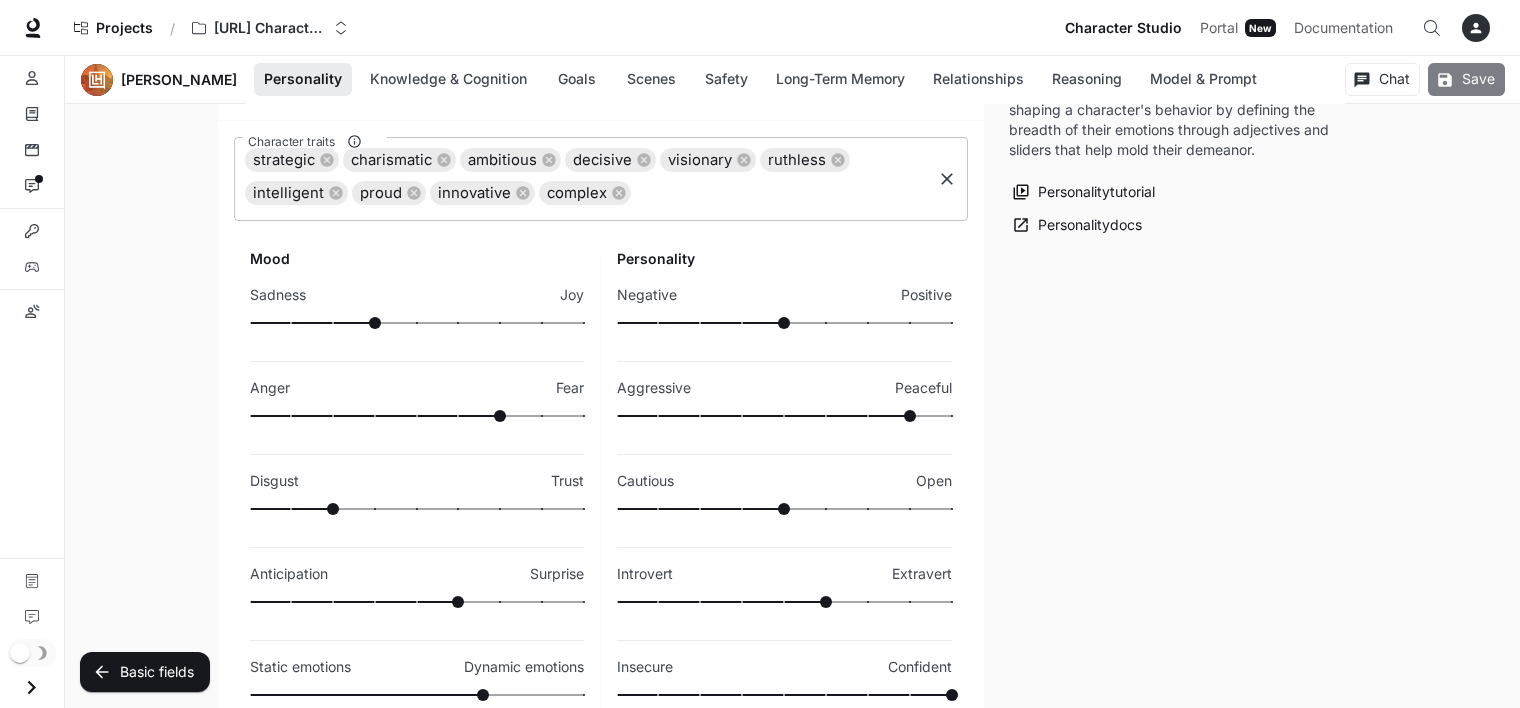 click on "Save" at bounding box center (1466, 79) 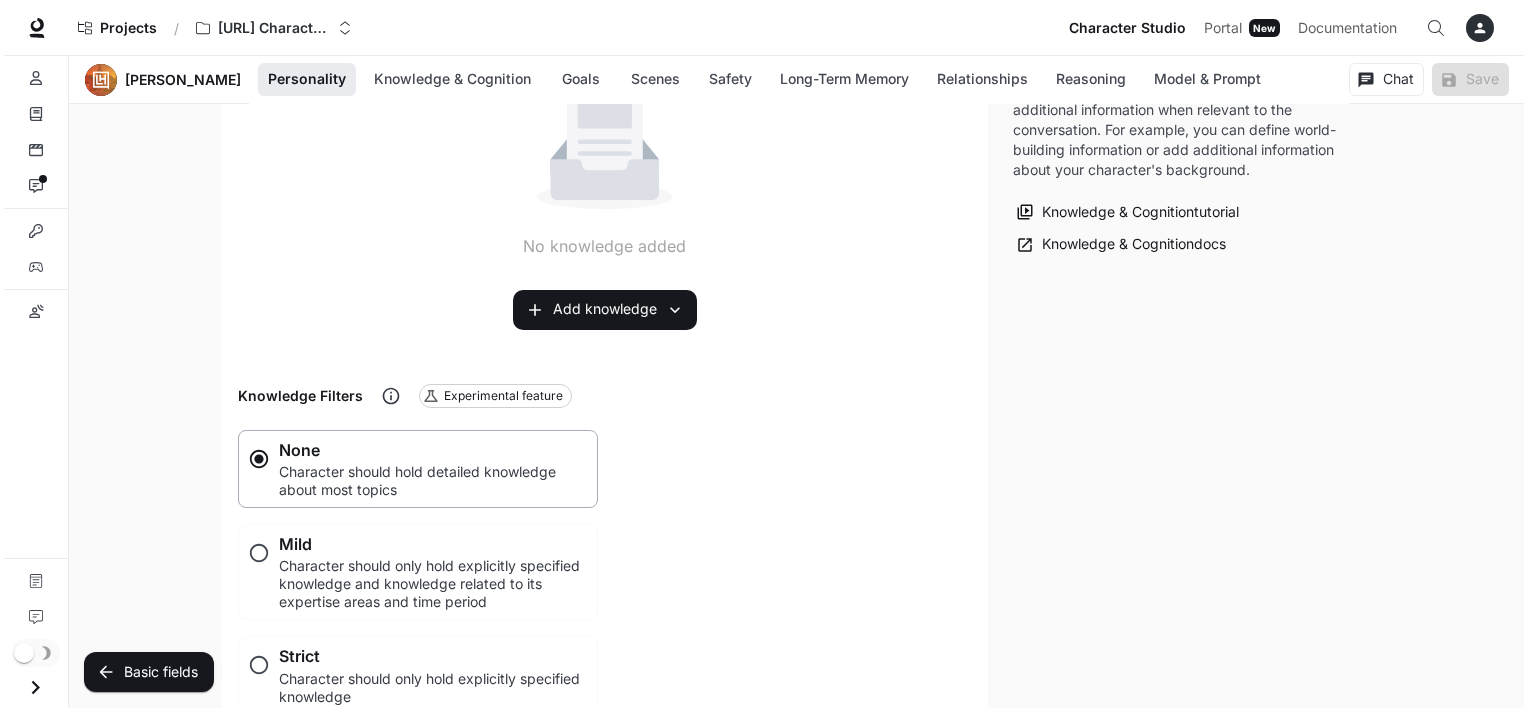 scroll, scrollTop: 0, scrollLeft: 0, axis: both 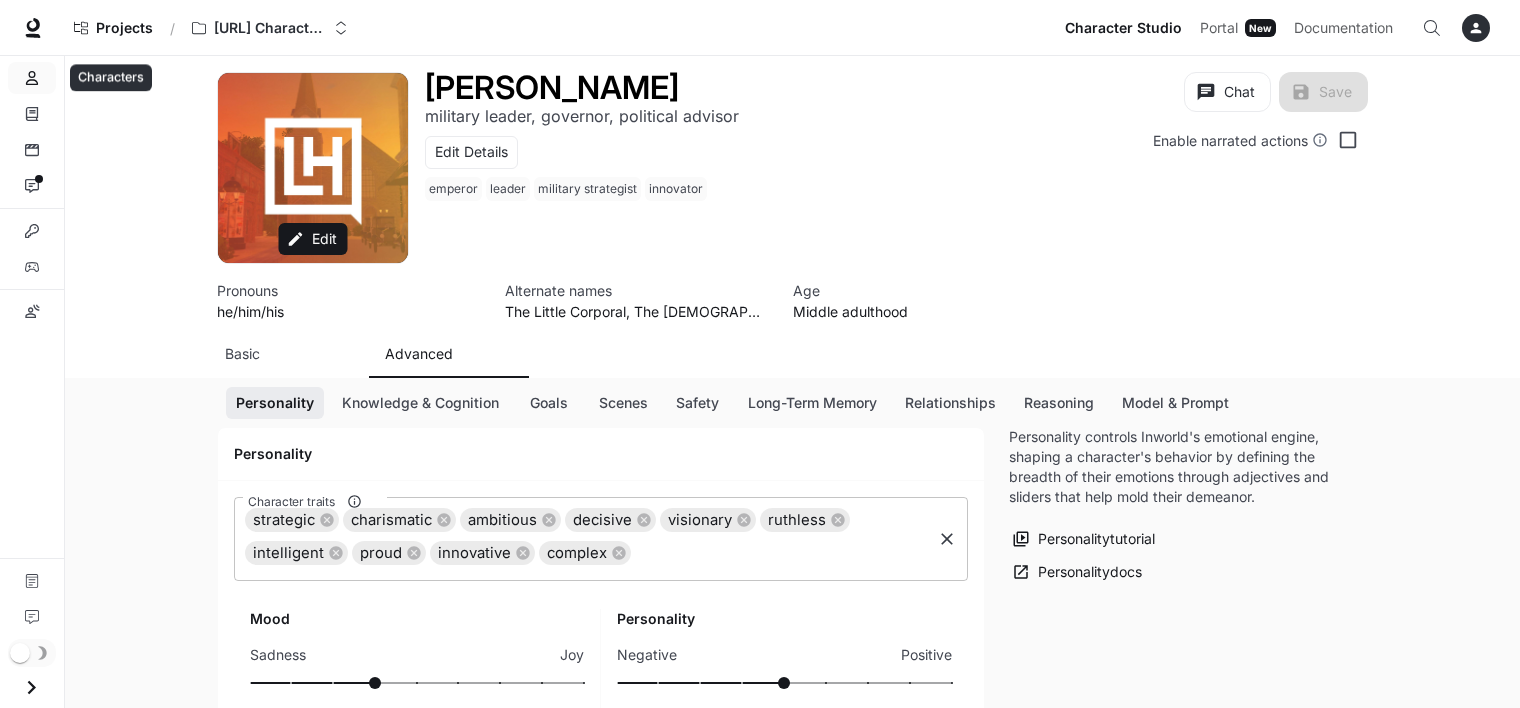 click 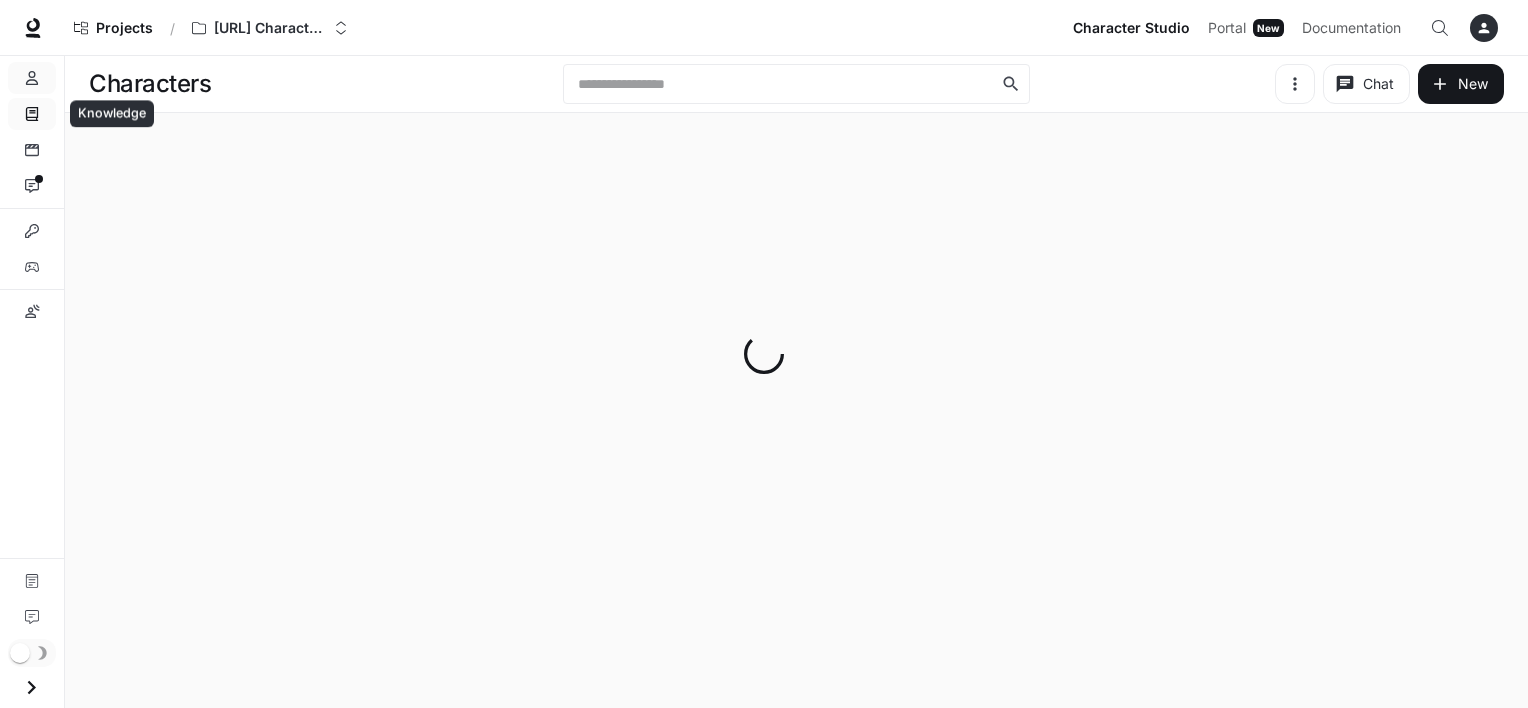 click 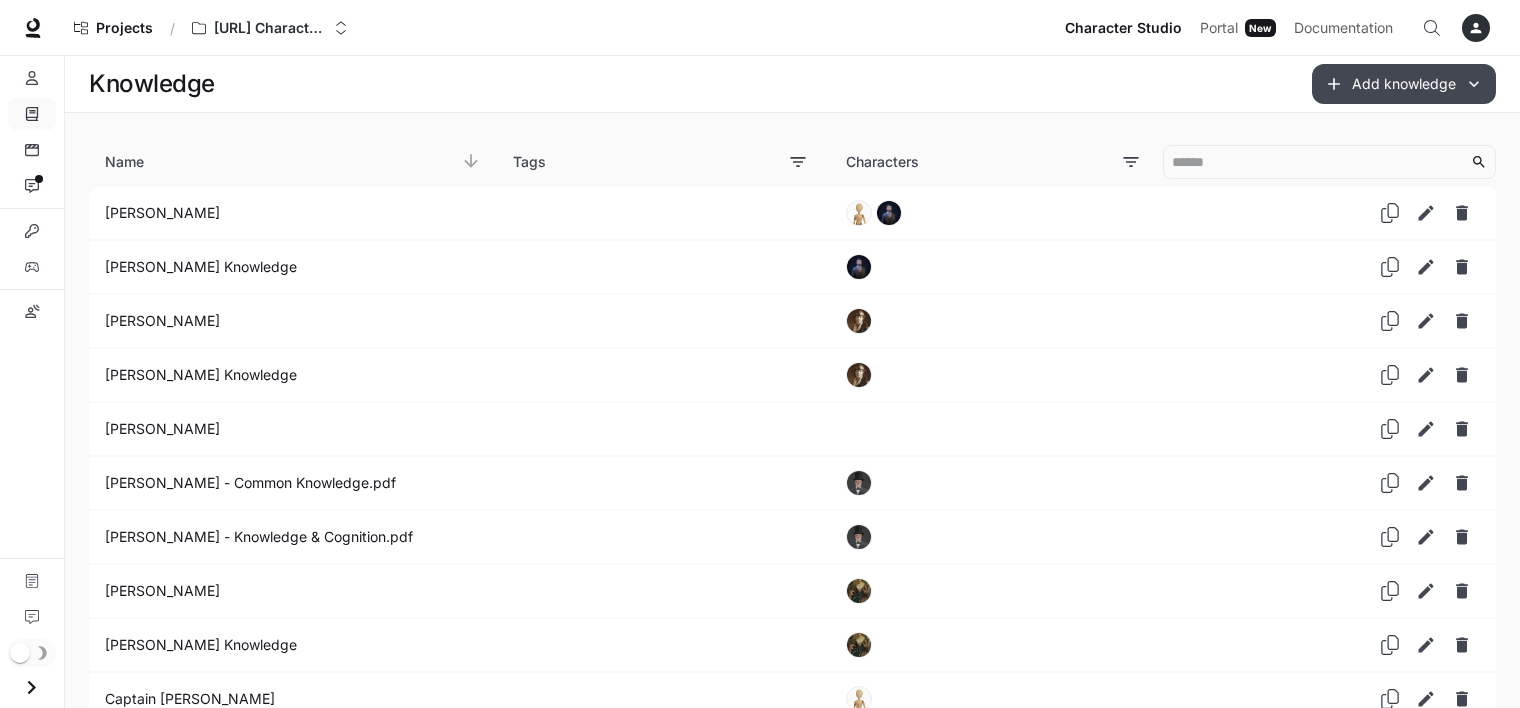 click on "Add knowledge" at bounding box center (1404, 84) 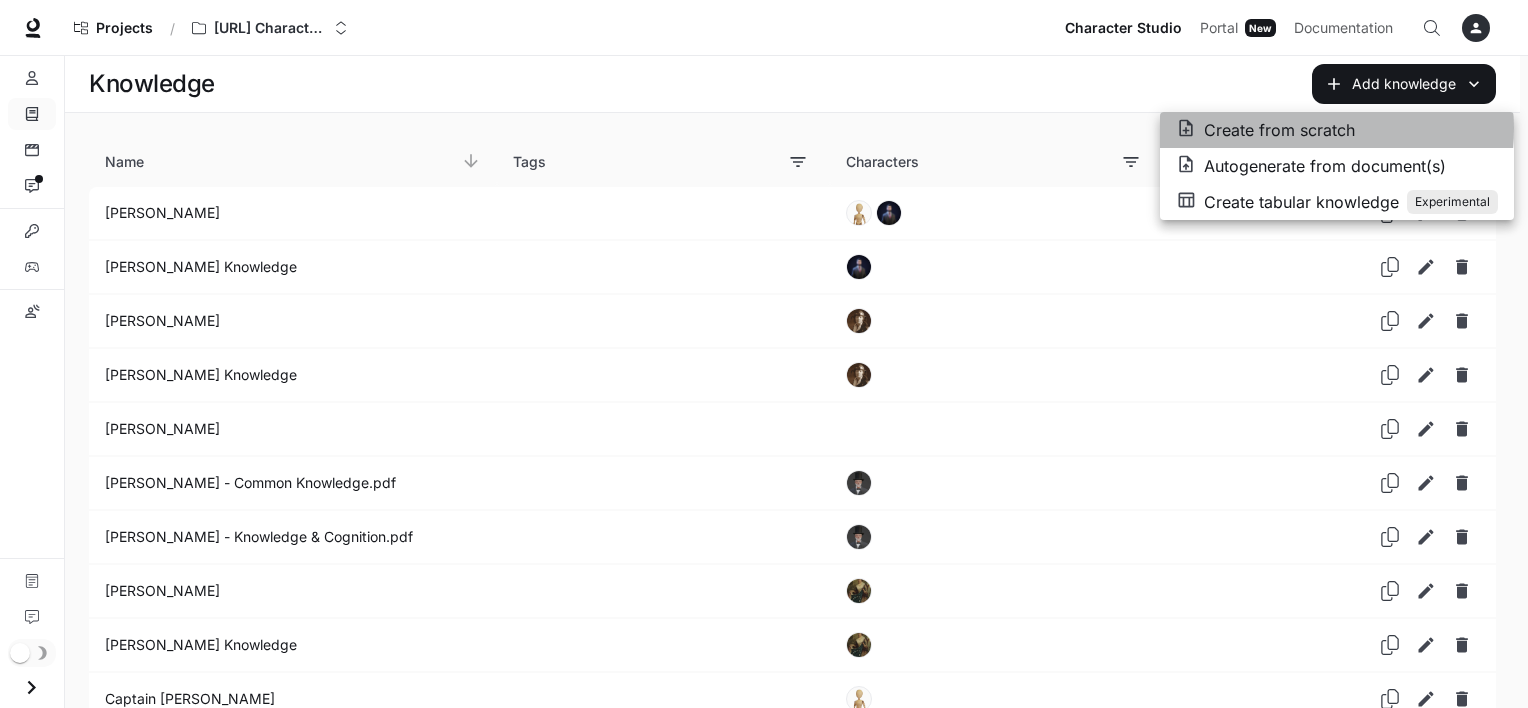 click on "Create from scratch" at bounding box center (1279, 130) 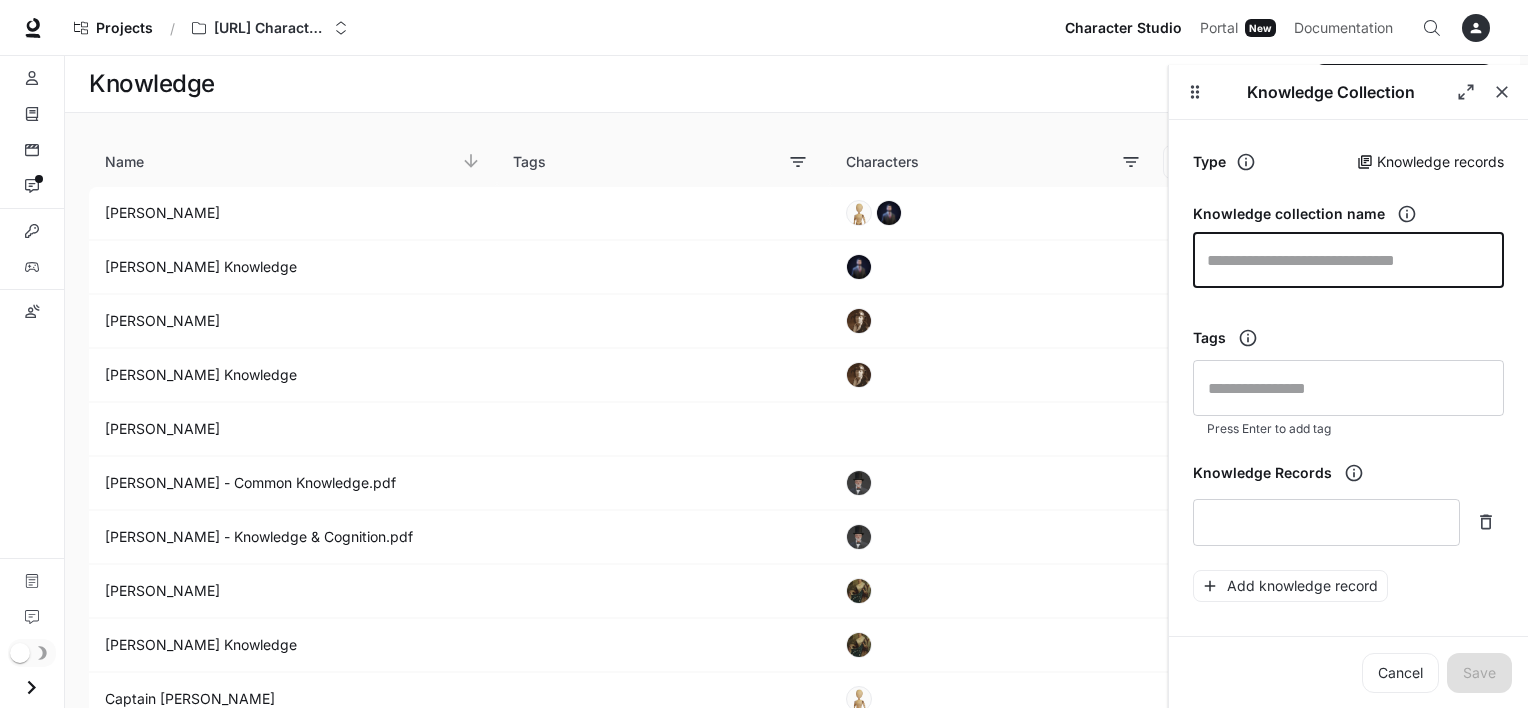 click at bounding box center [1348, 260] 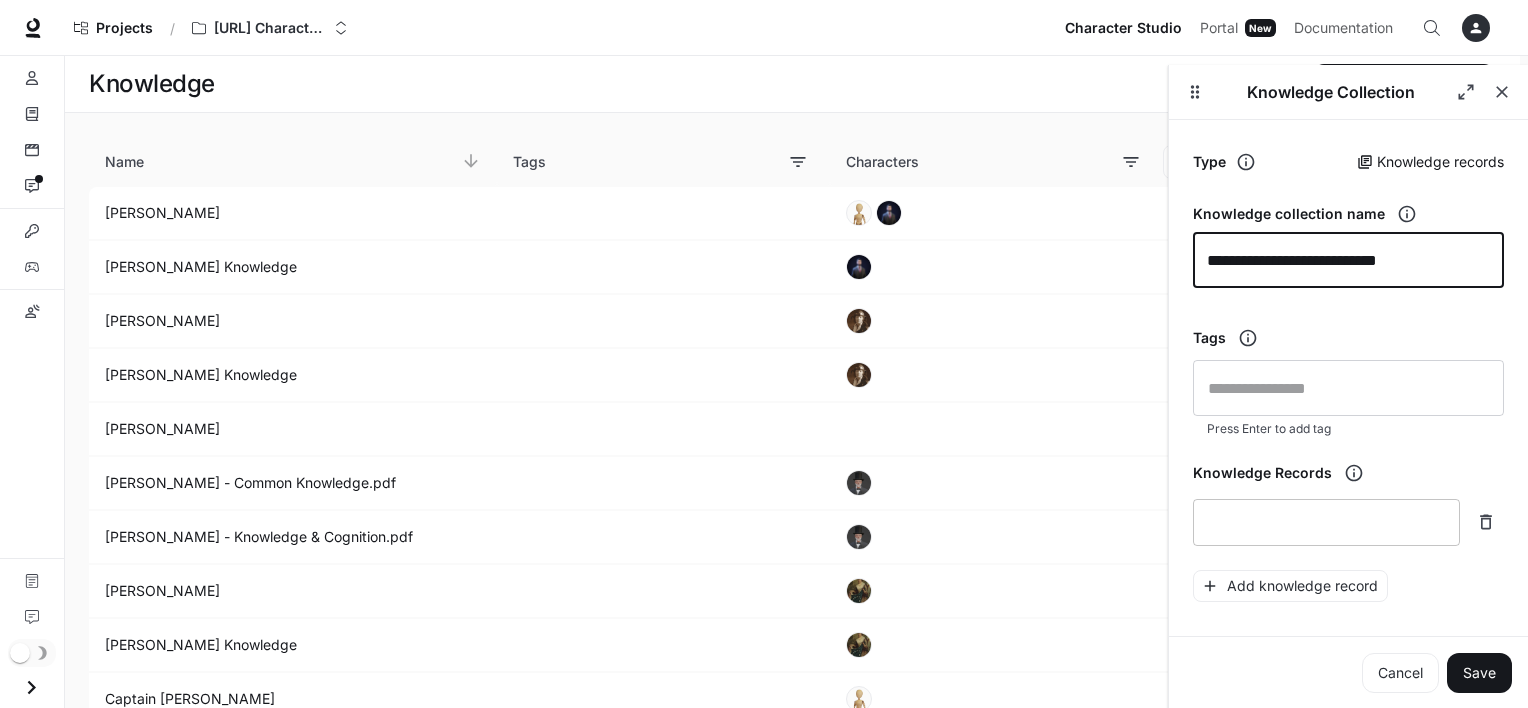 scroll, scrollTop: 87, scrollLeft: 0, axis: vertical 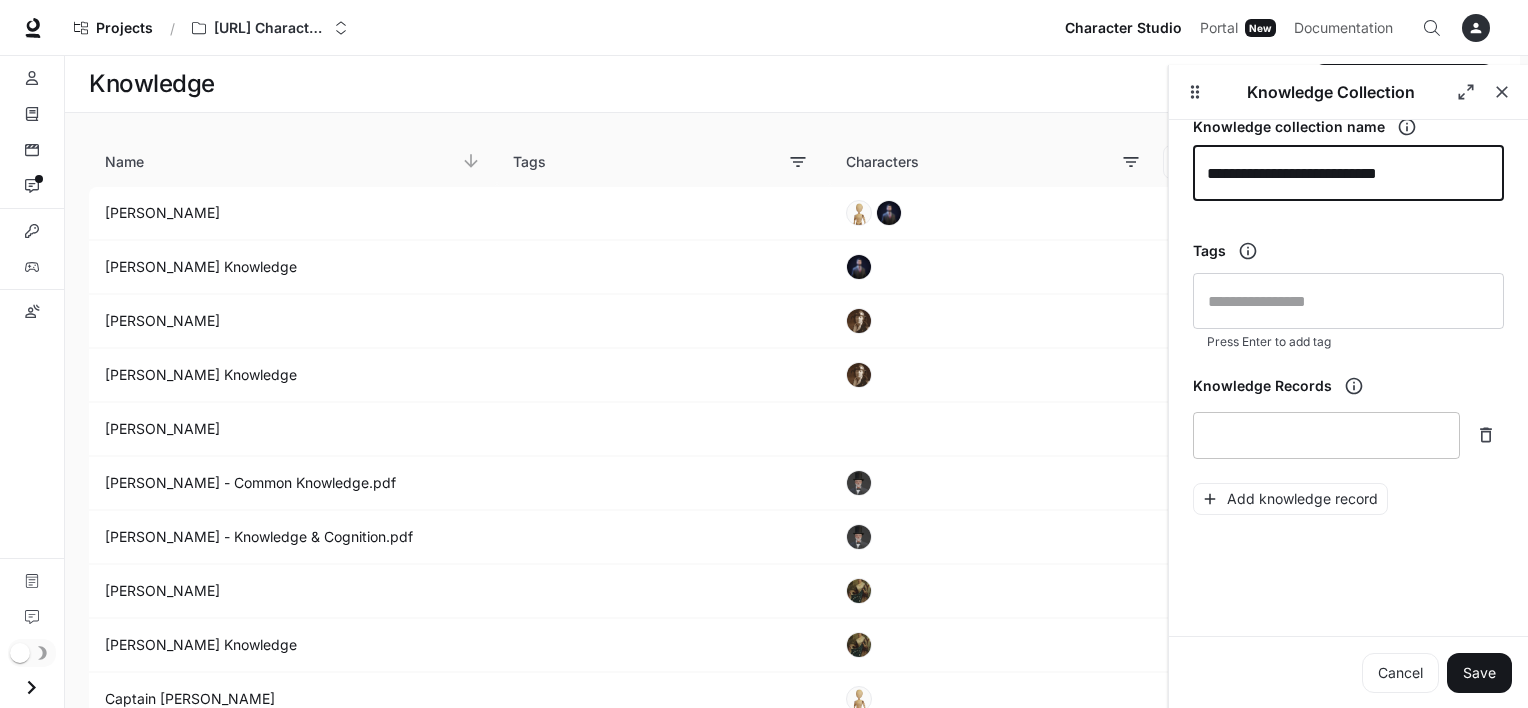 type on "**********" 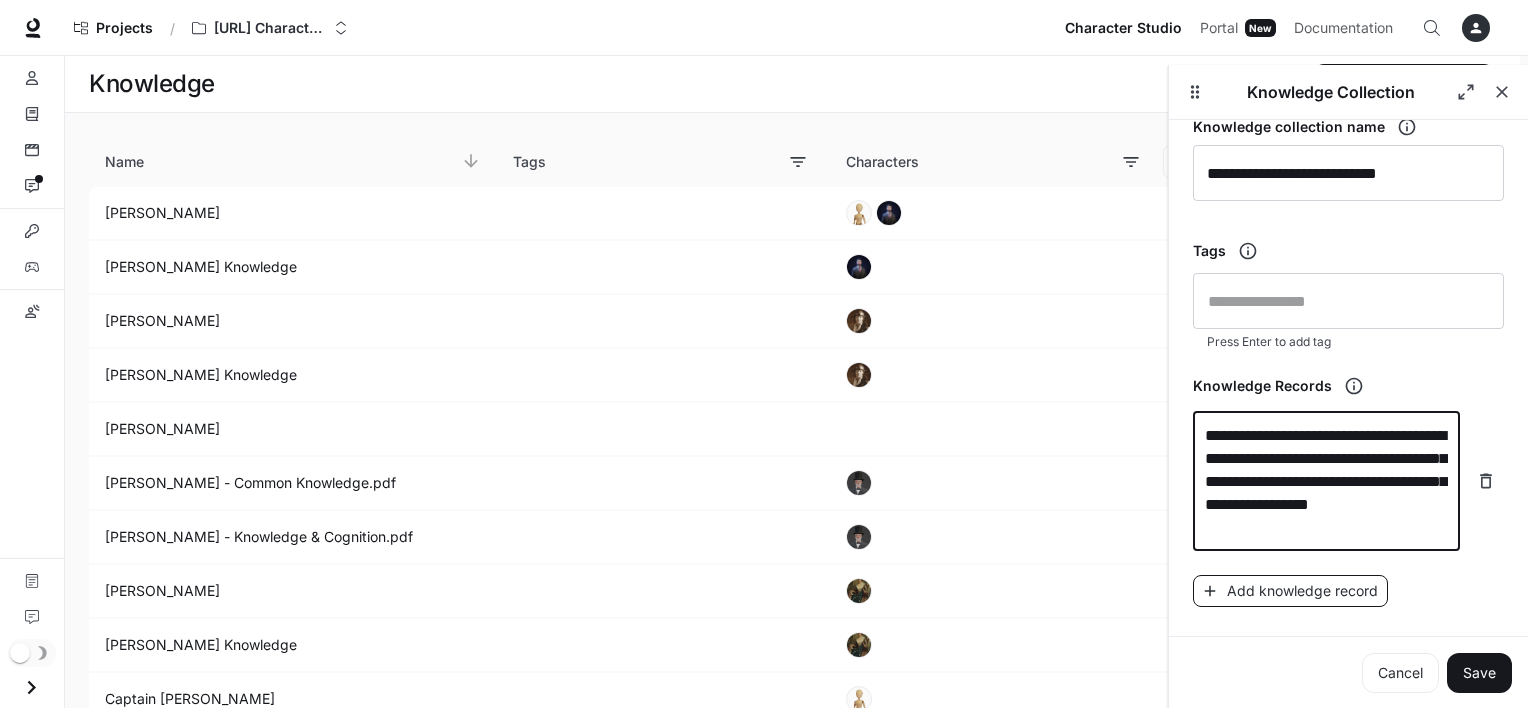 type on "**********" 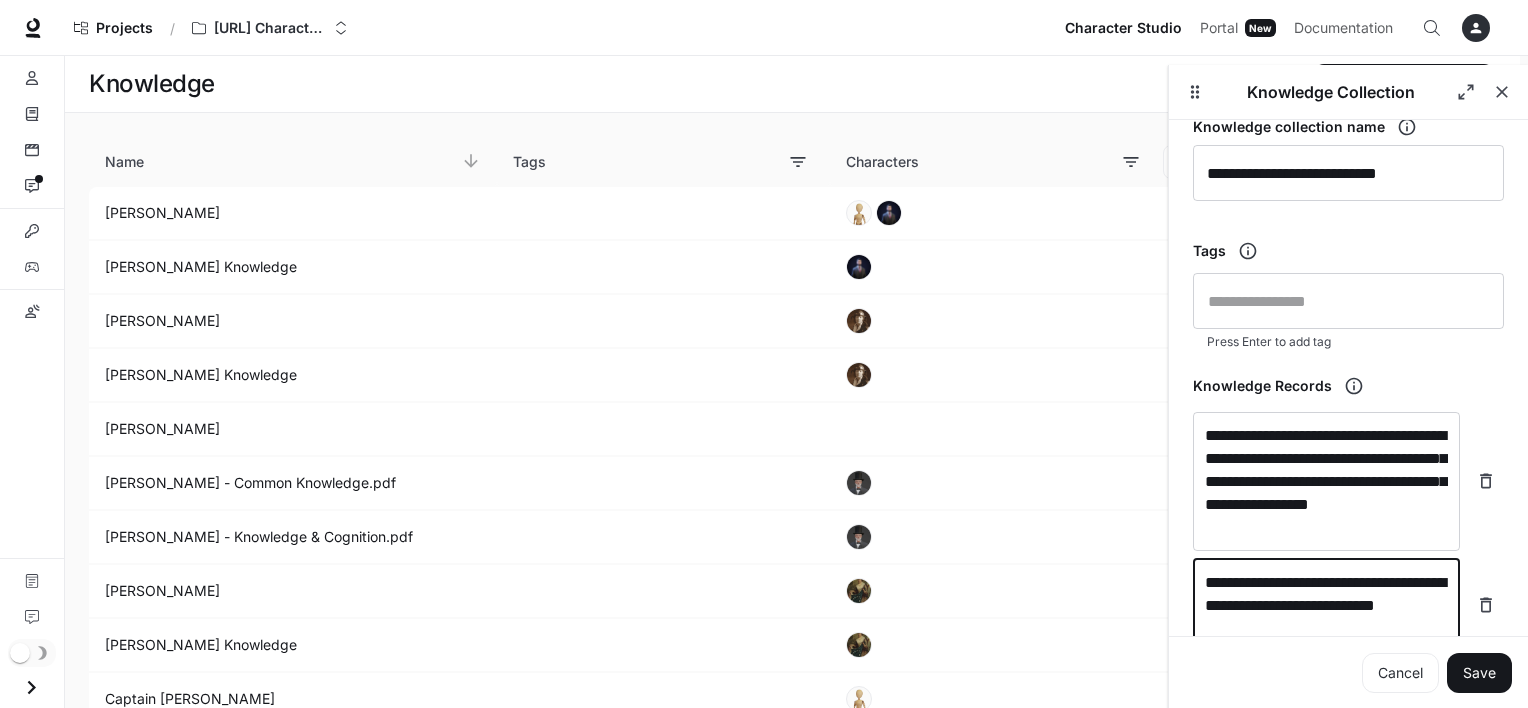 type on "**********" 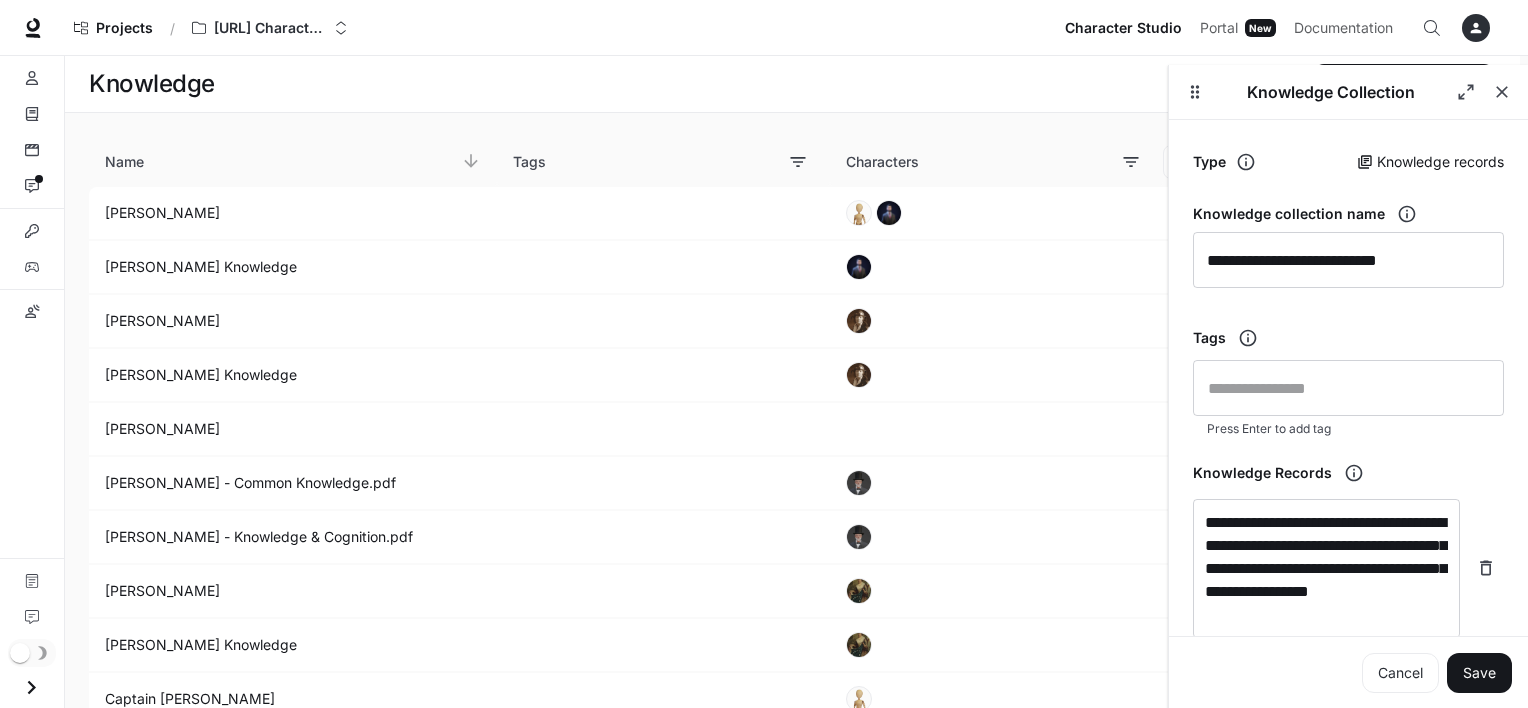 scroll, scrollTop: 0, scrollLeft: 0, axis: both 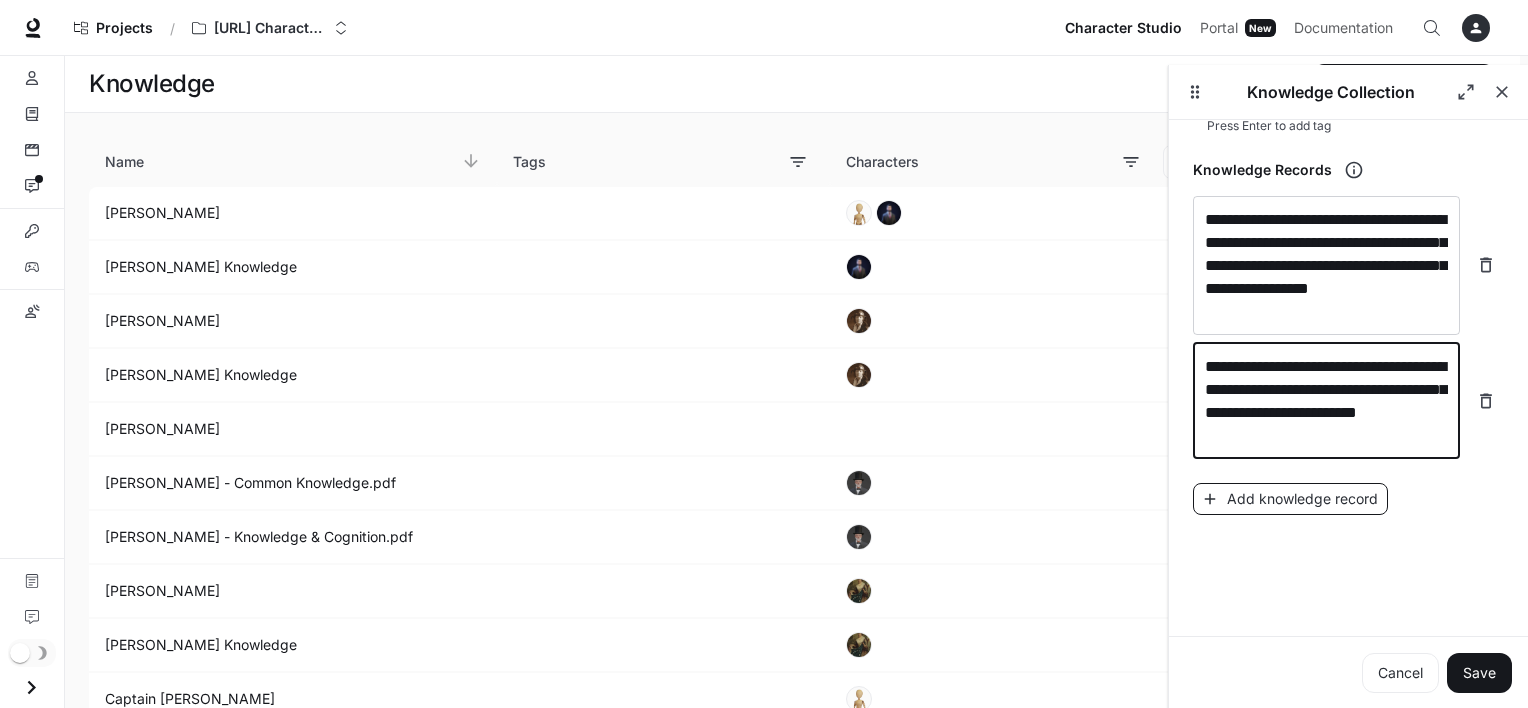 type on "**********" 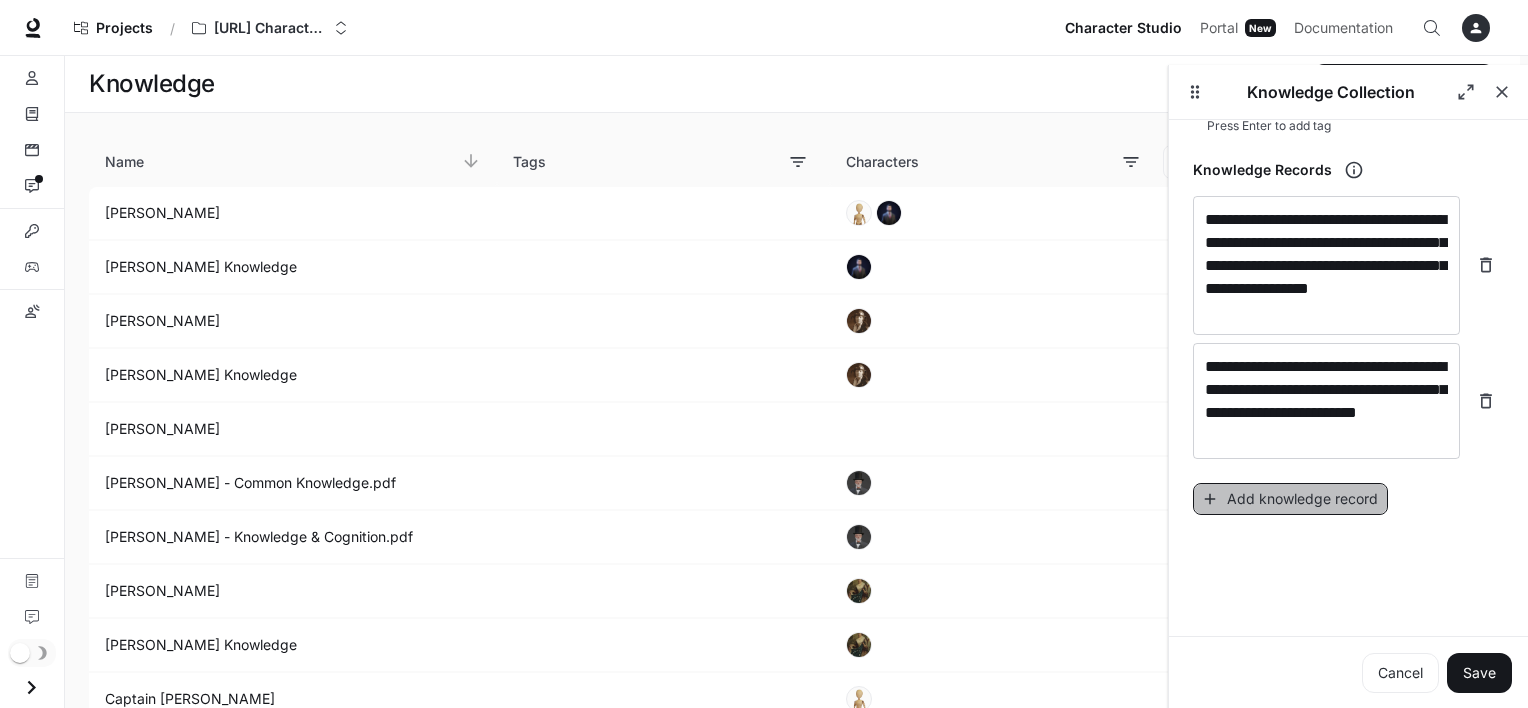 click on "Add knowledge record" at bounding box center (1290, 499) 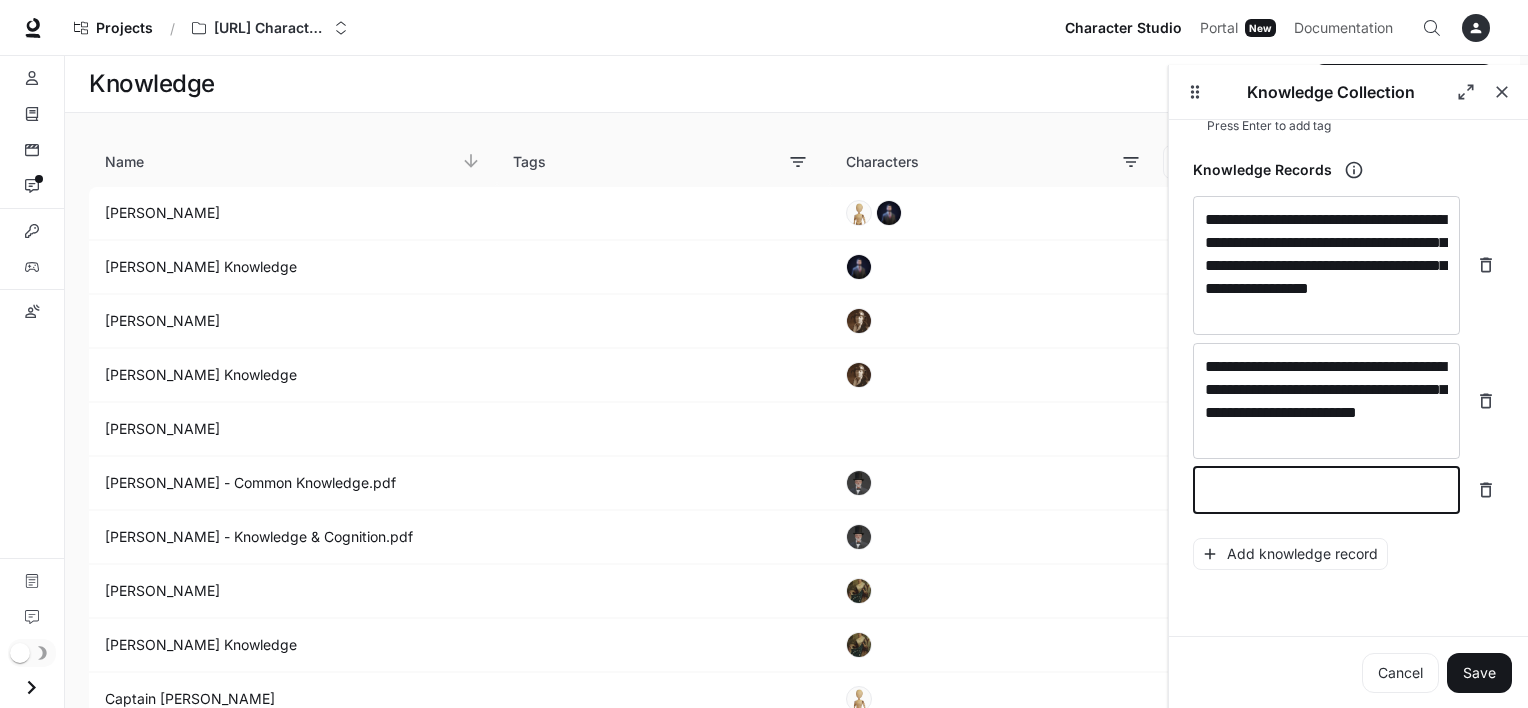 click at bounding box center [1326, 490] 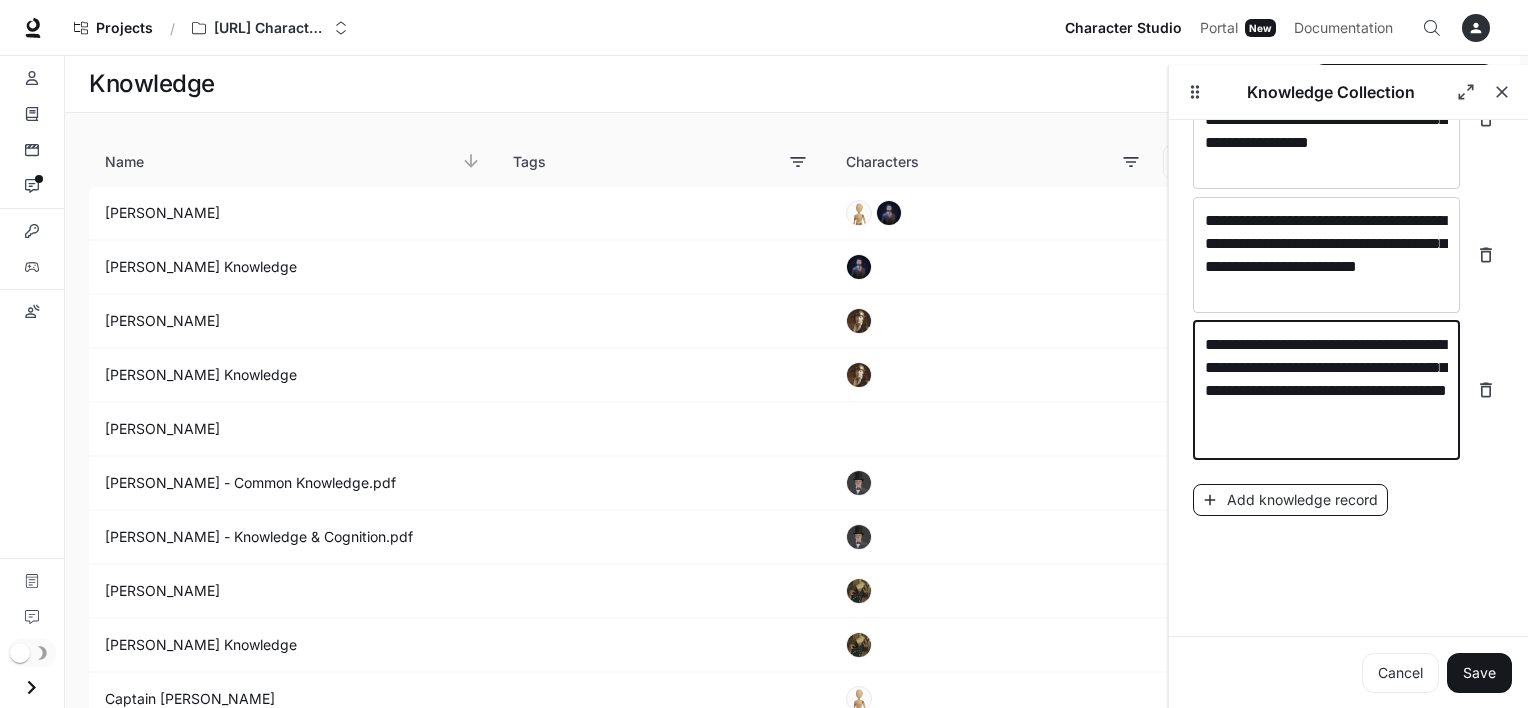 type on "**********" 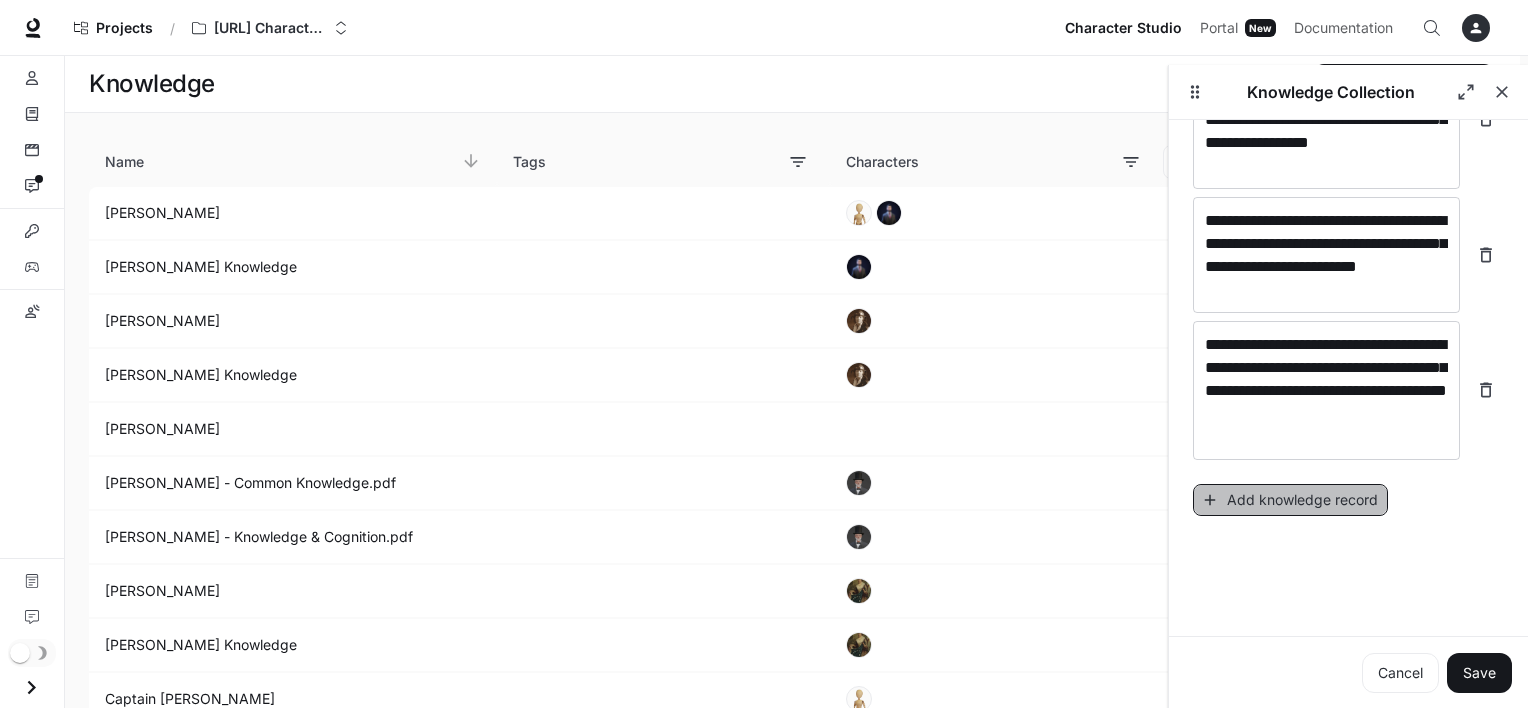 click on "Add knowledge record" at bounding box center (1290, 500) 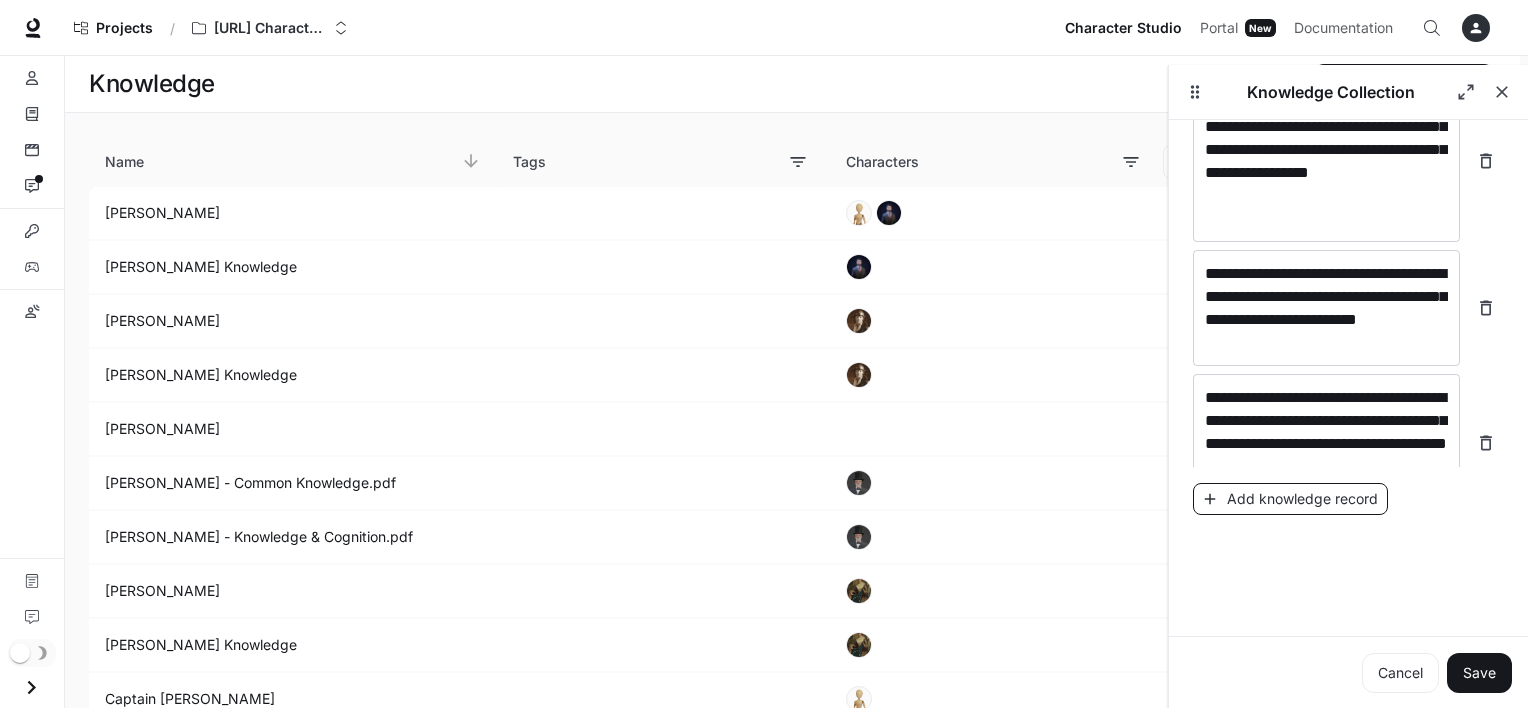 scroll, scrollTop: 420, scrollLeft: 0, axis: vertical 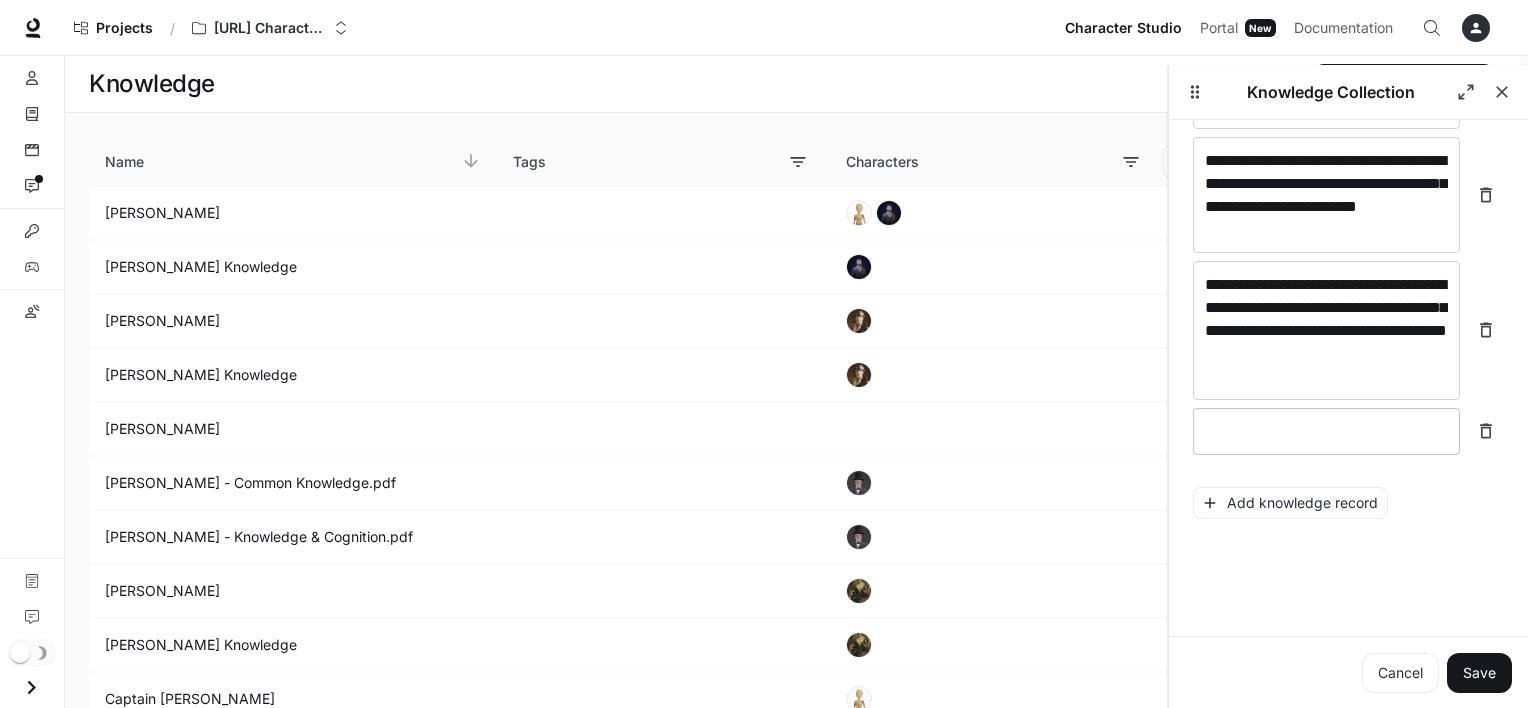 click at bounding box center (1326, 431) 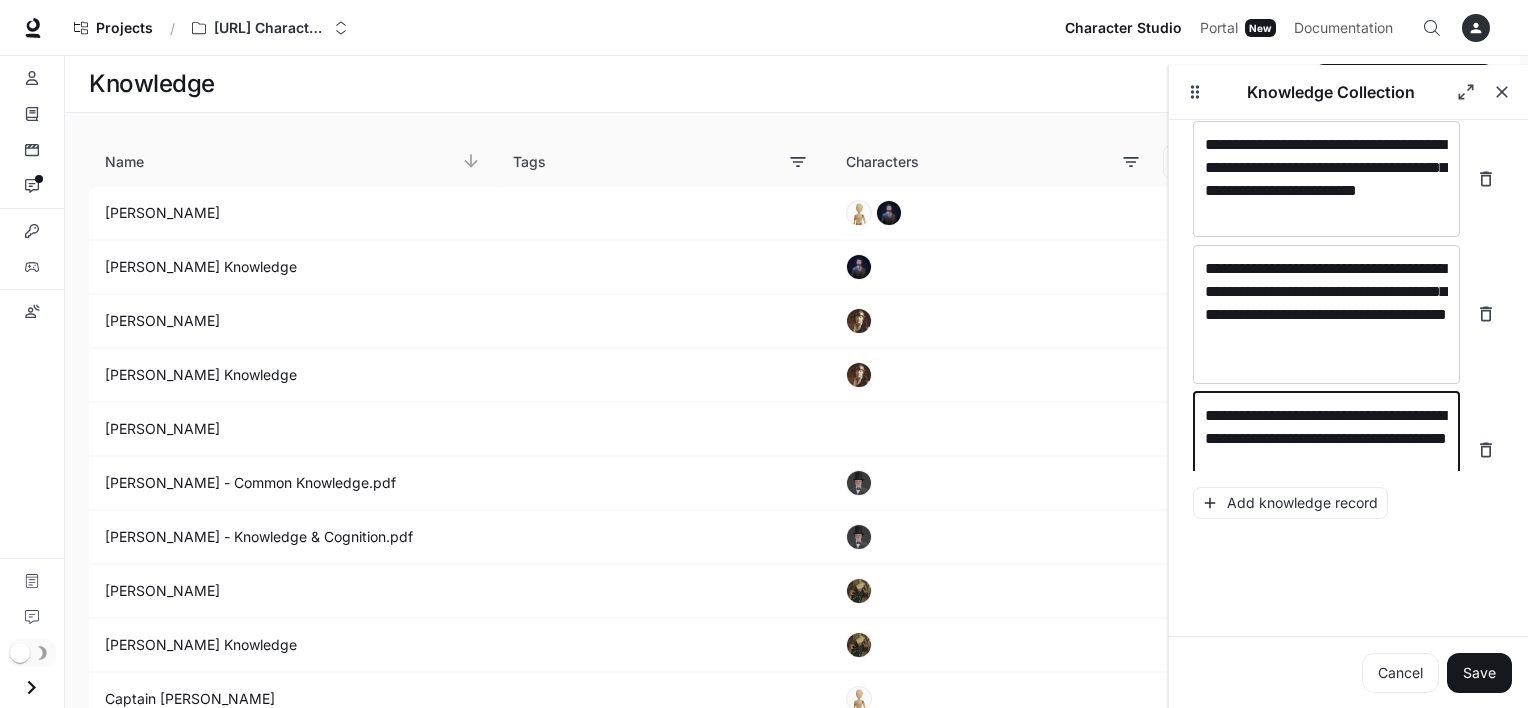 scroll, scrollTop: 151, scrollLeft: 0, axis: vertical 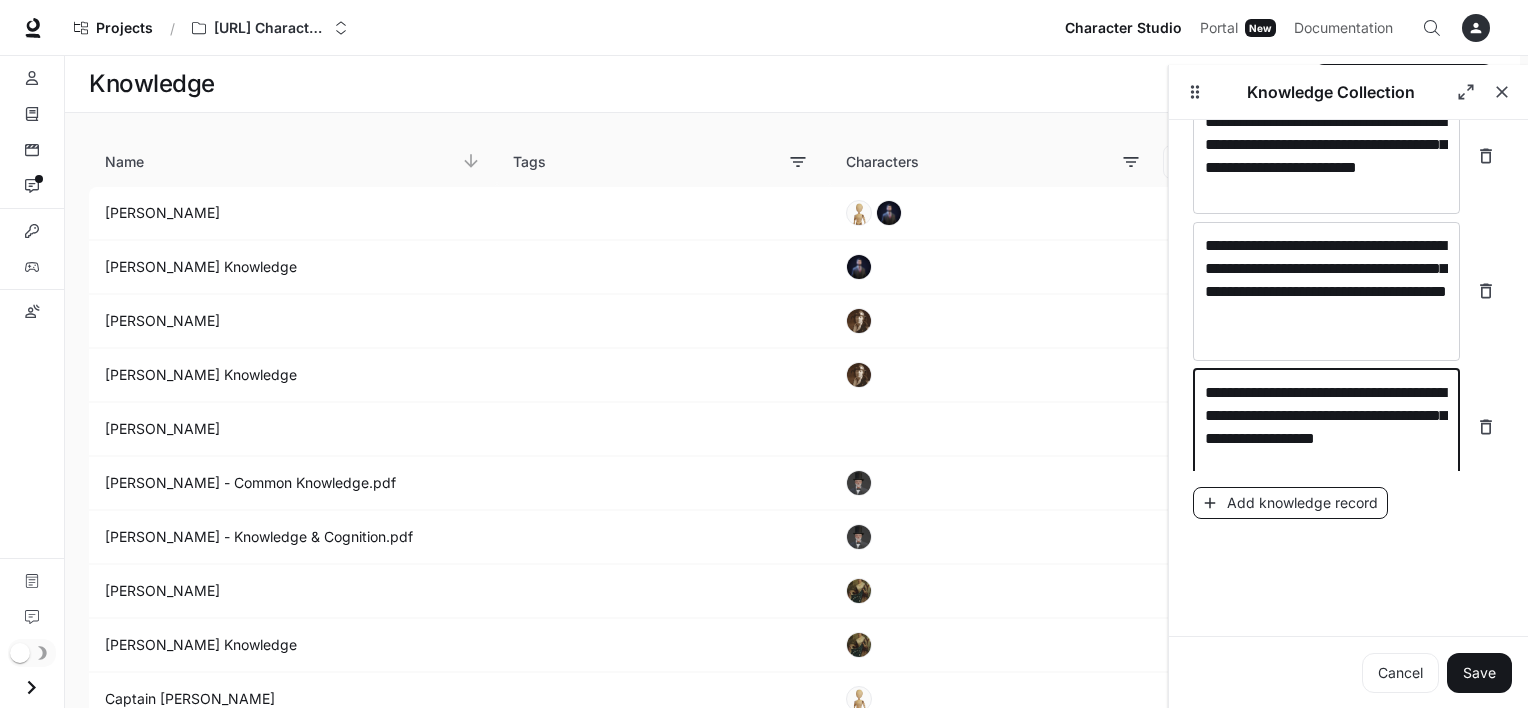 type on "**********" 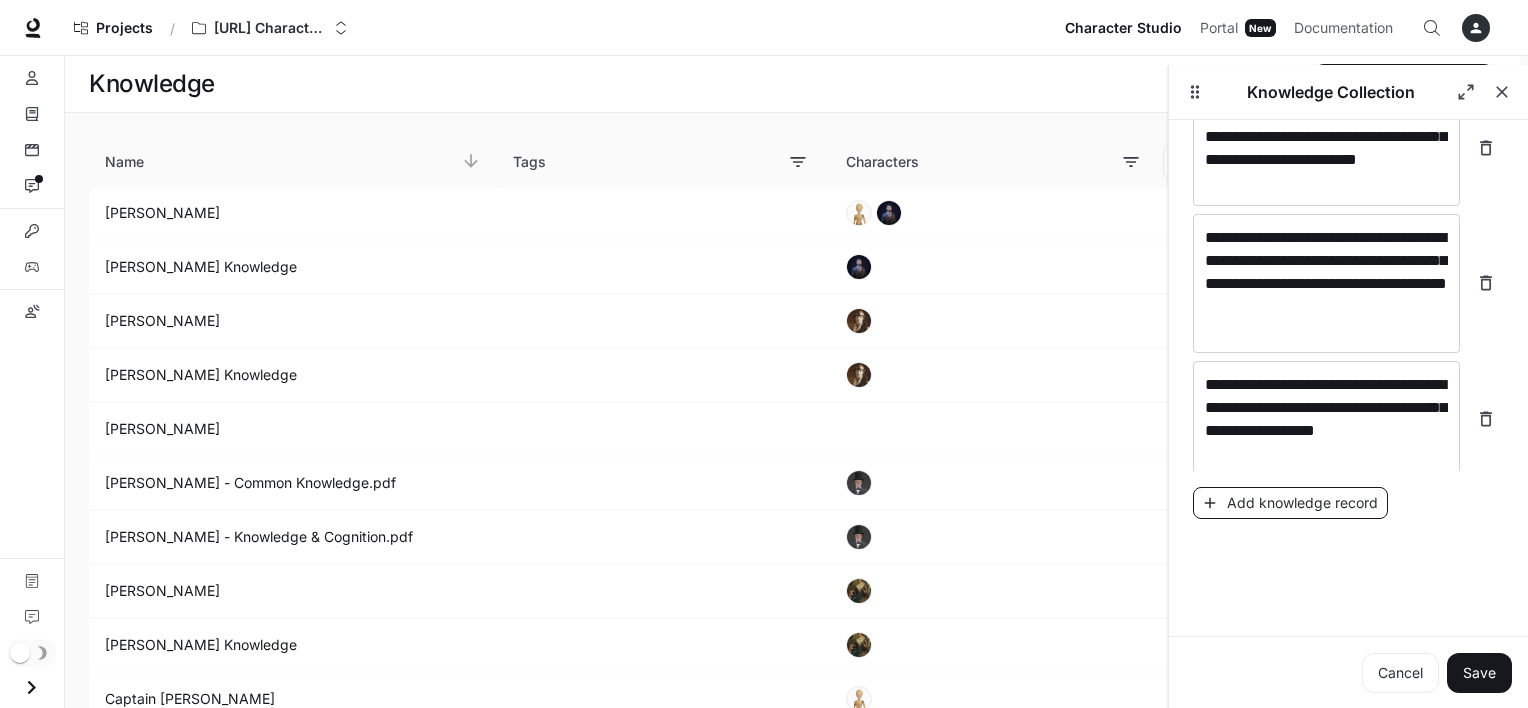 scroll, scrollTop: 228, scrollLeft: 0, axis: vertical 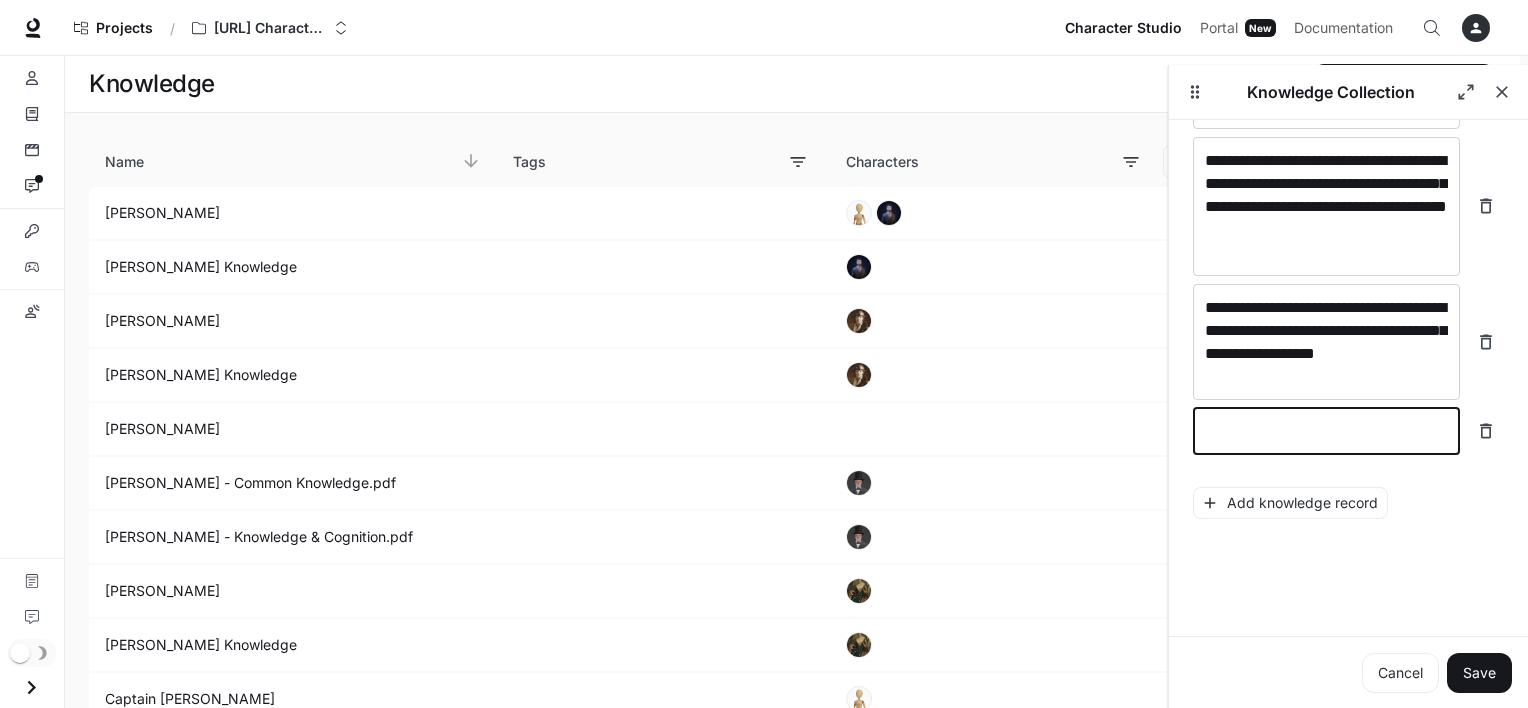 click at bounding box center (1326, 431) 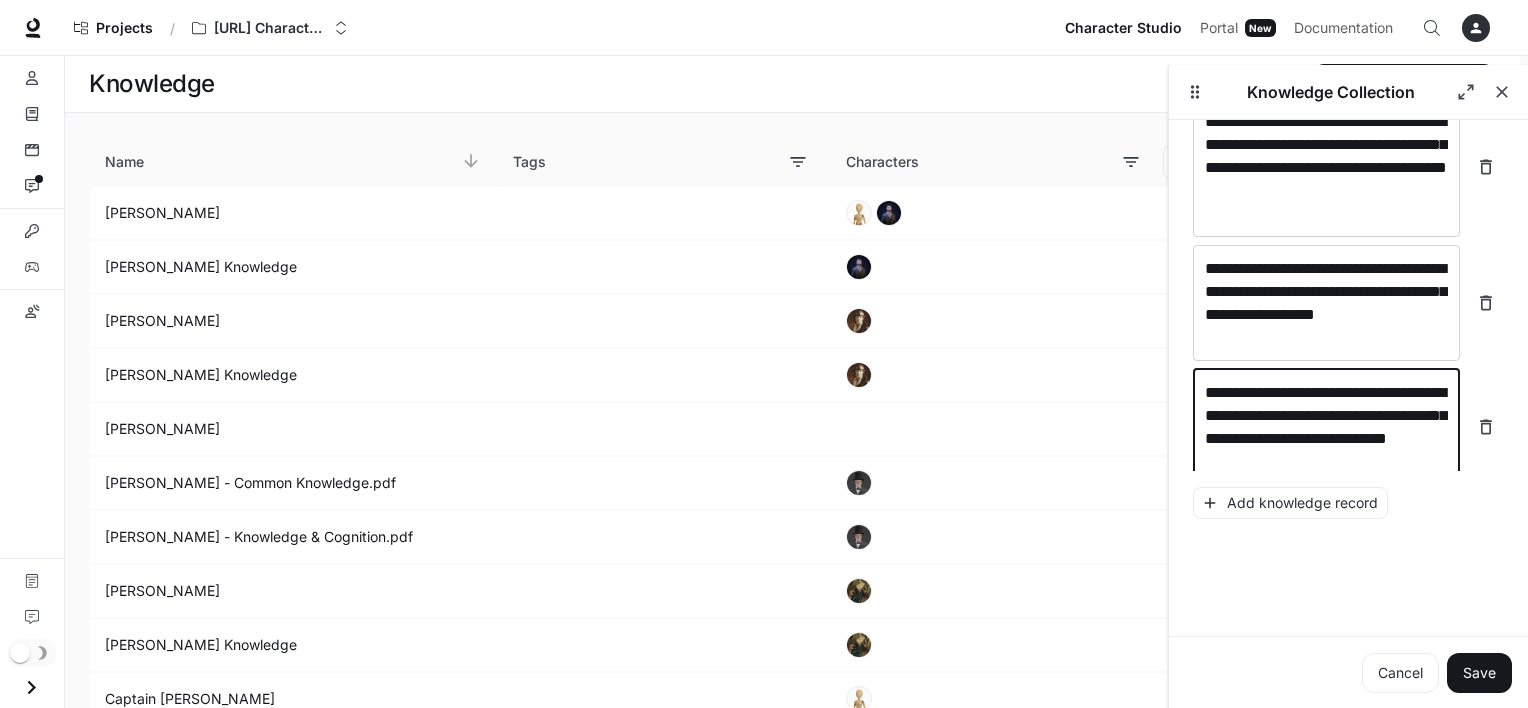 scroll, scrollTop: 289, scrollLeft: 0, axis: vertical 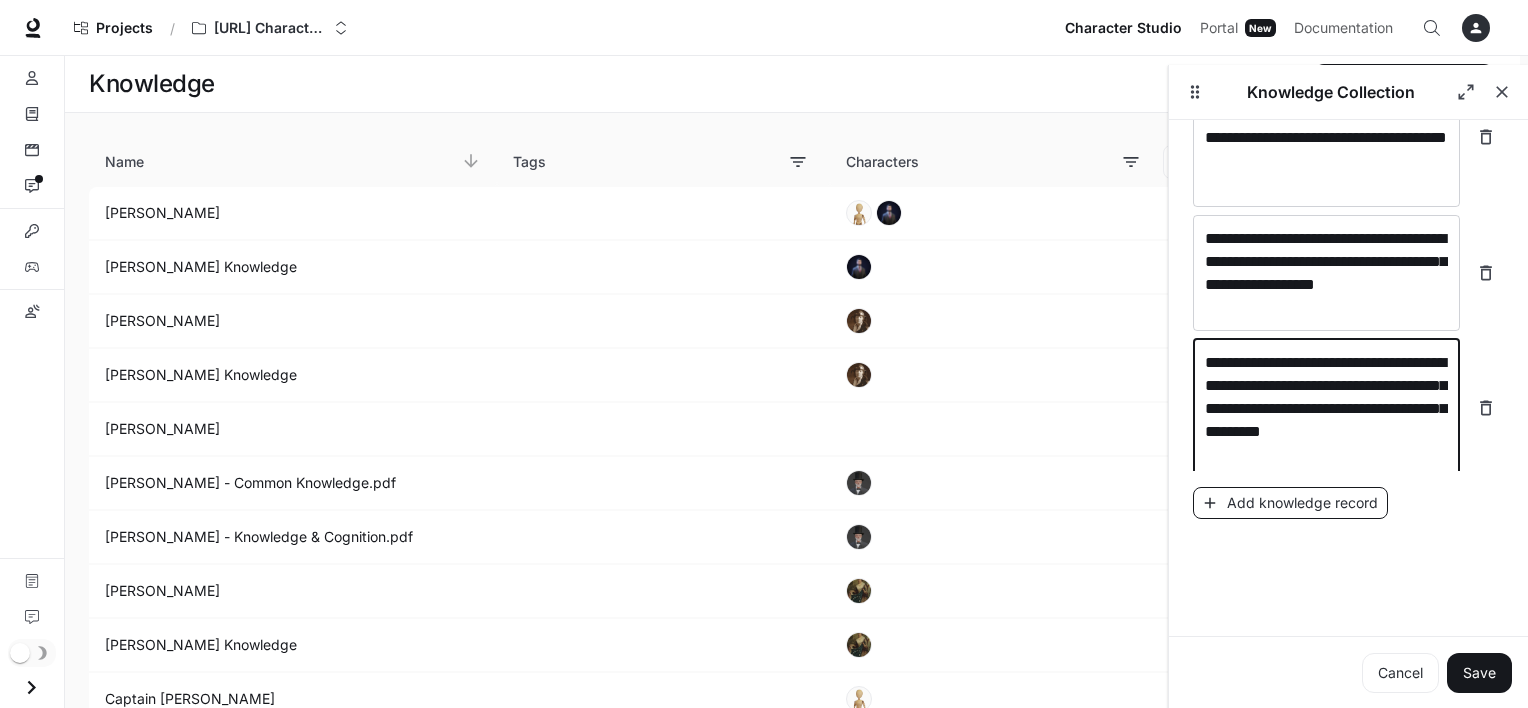 type on "**********" 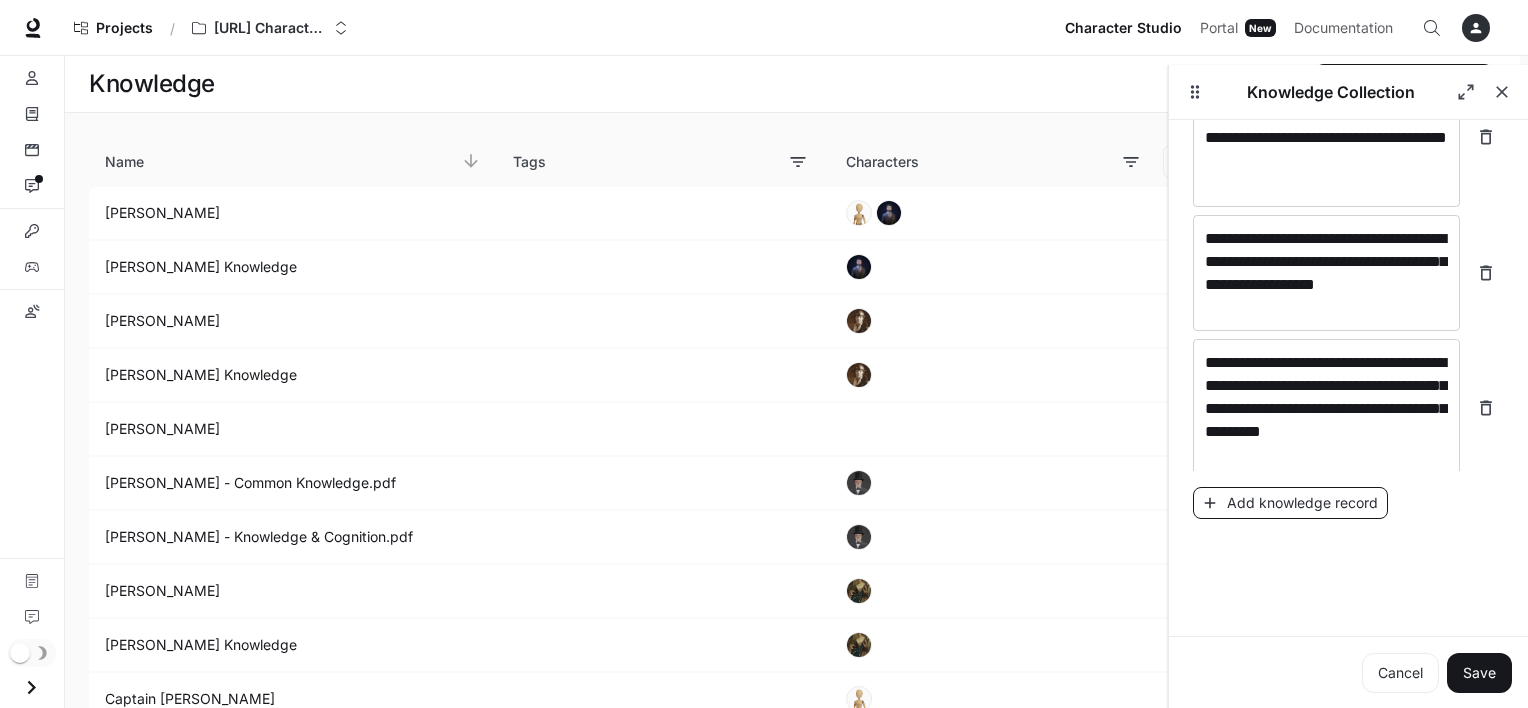 scroll, scrollTop: 367, scrollLeft: 0, axis: vertical 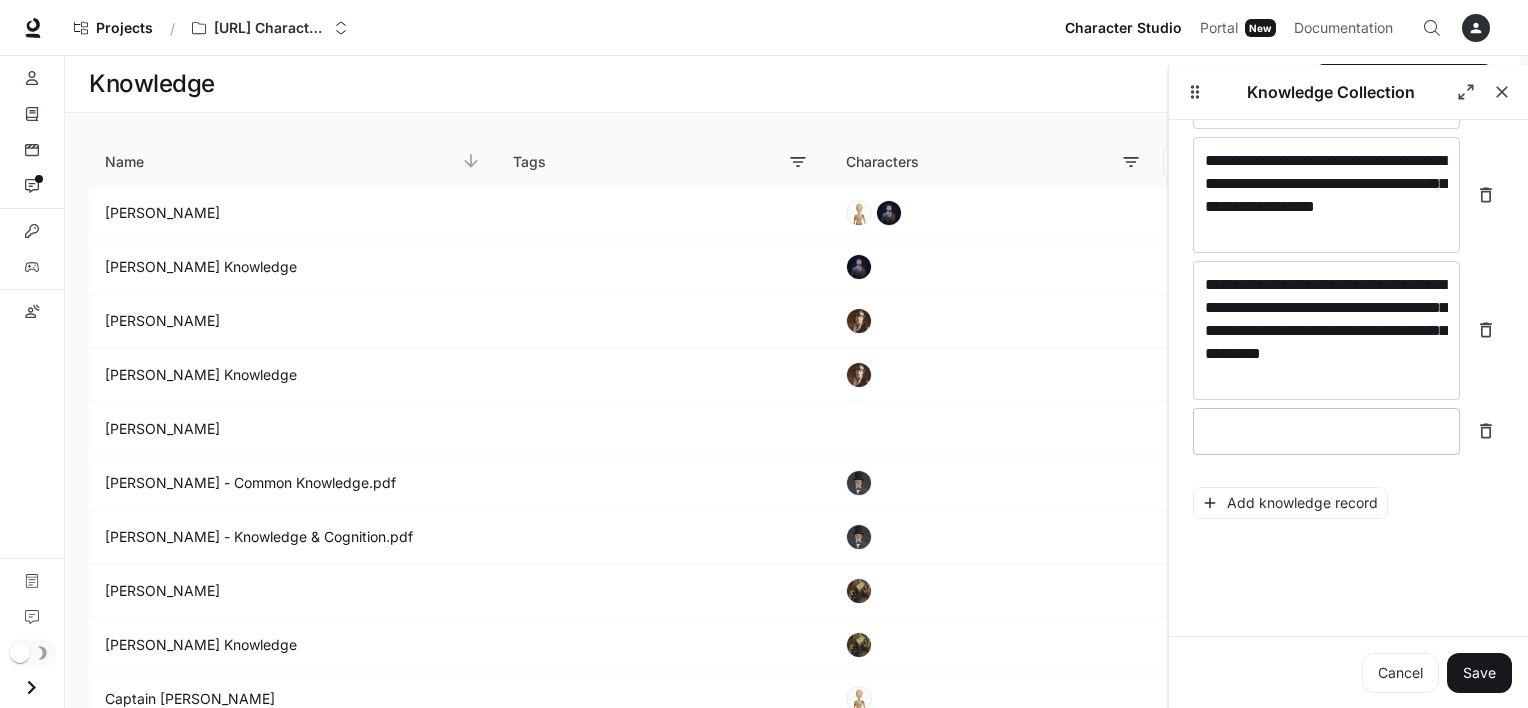click at bounding box center (1326, 431) 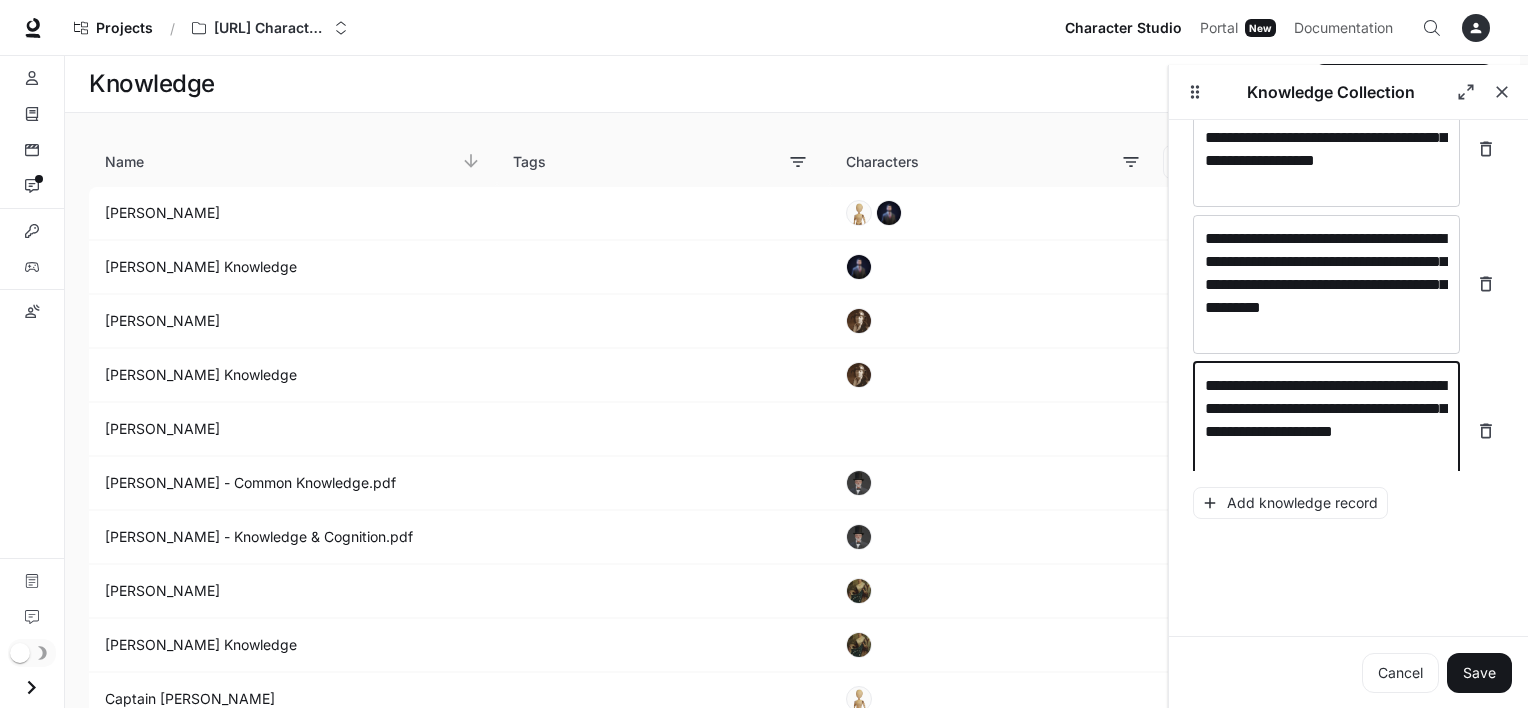 scroll, scrollTop: 428, scrollLeft: 0, axis: vertical 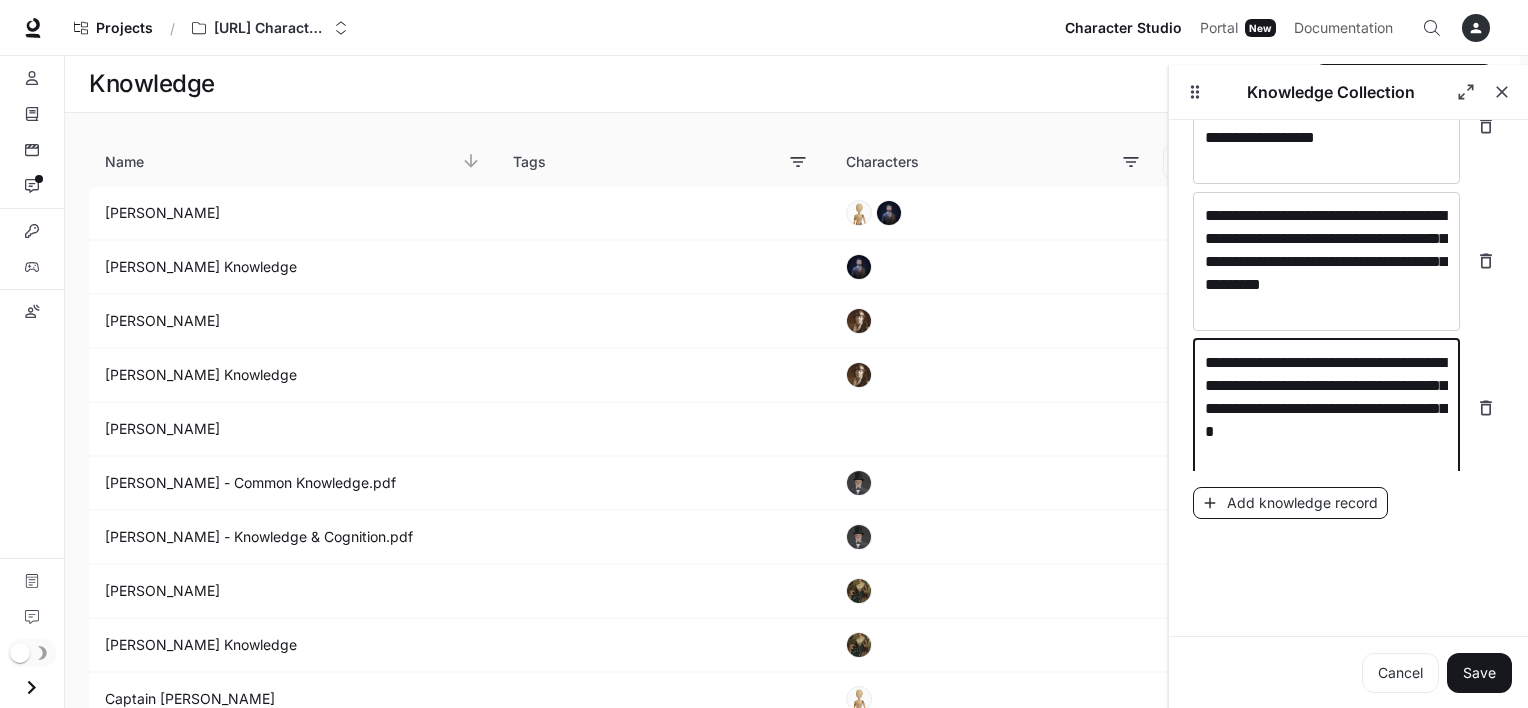 type on "**********" 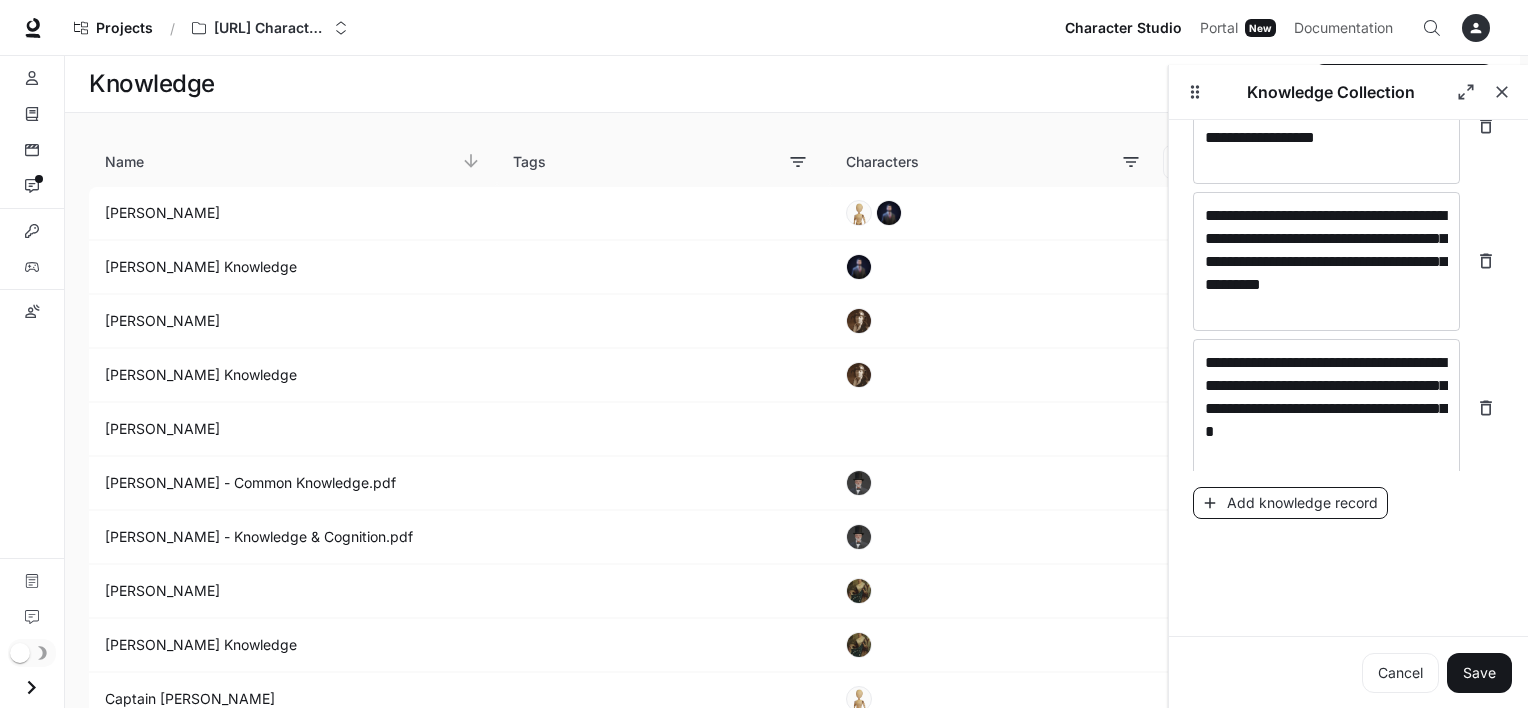scroll, scrollTop: 506, scrollLeft: 0, axis: vertical 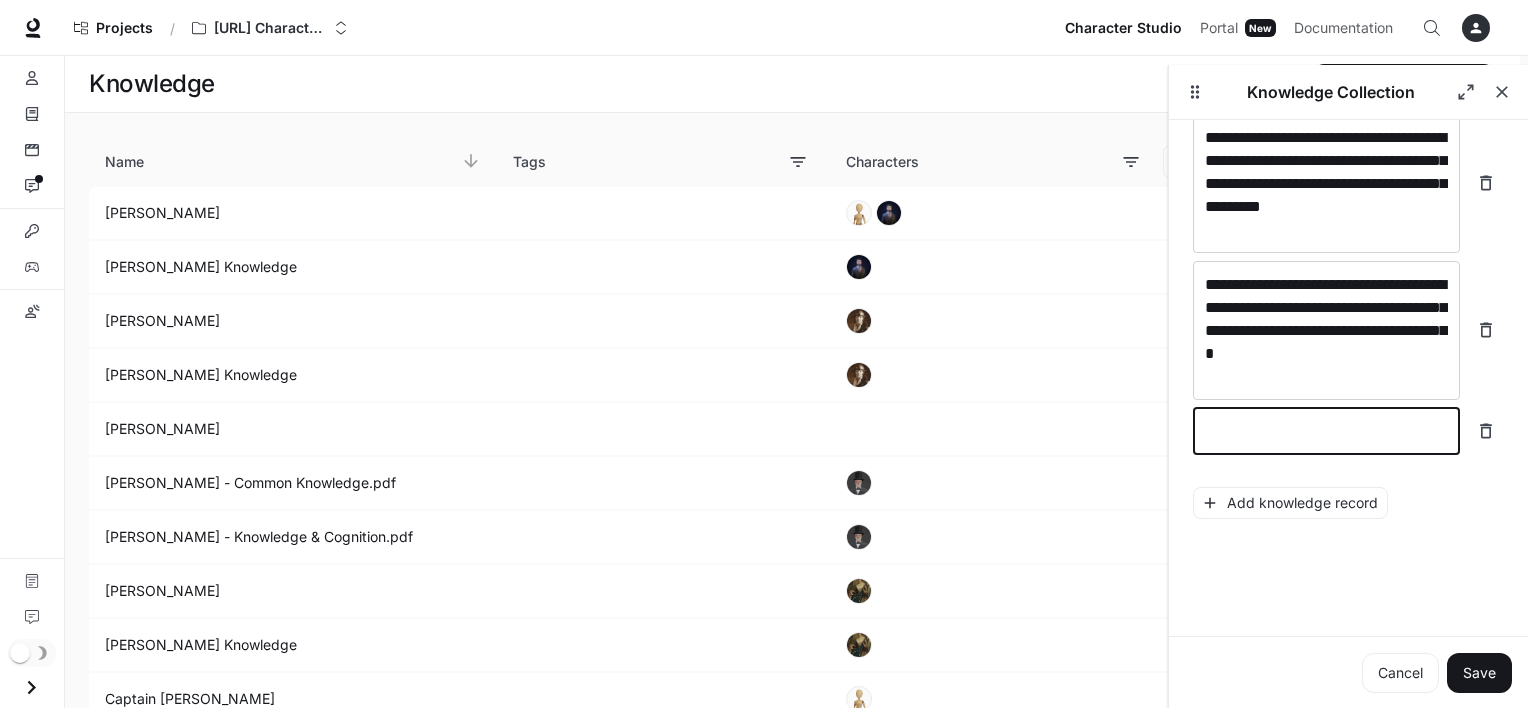 click at bounding box center (1326, 431) 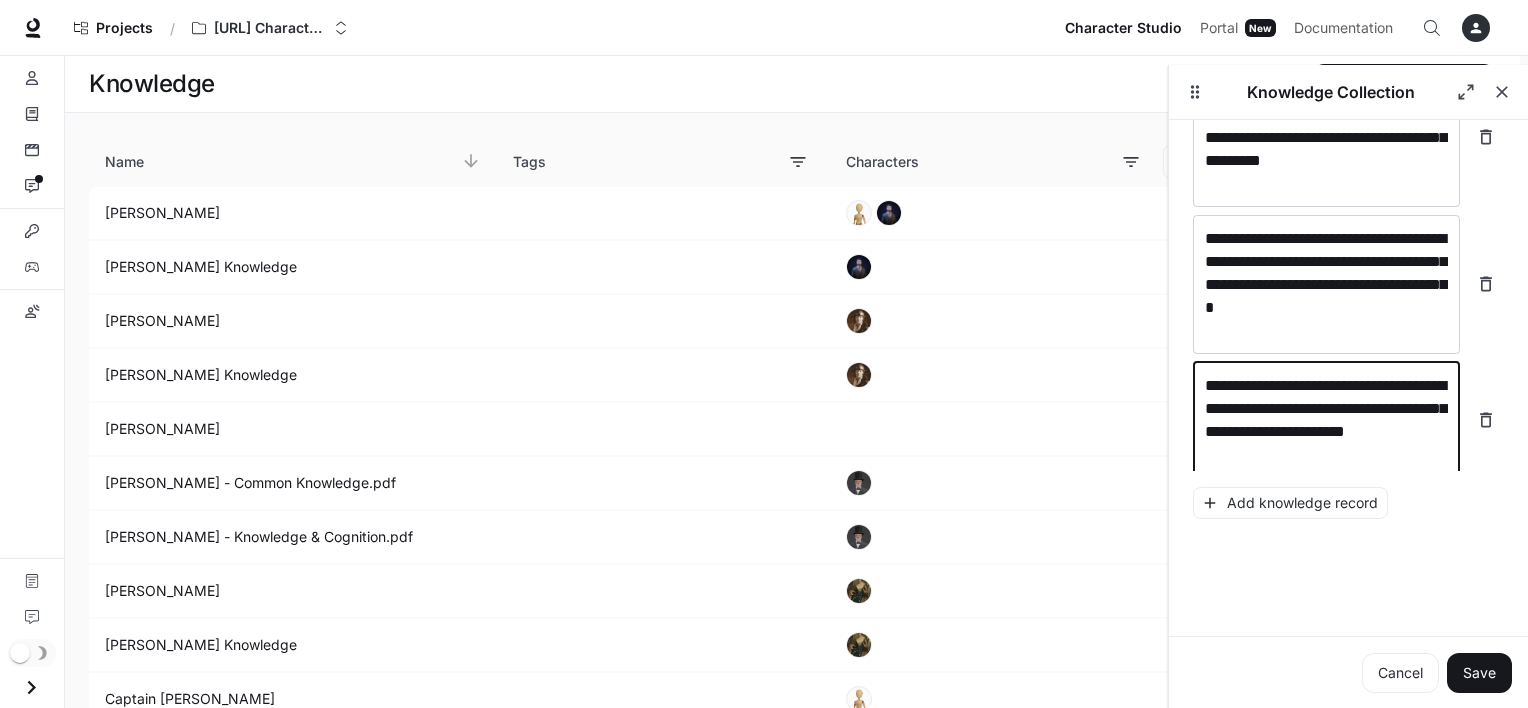 scroll, scrollTop: 560, scrollLeft: 0, axis: vertical 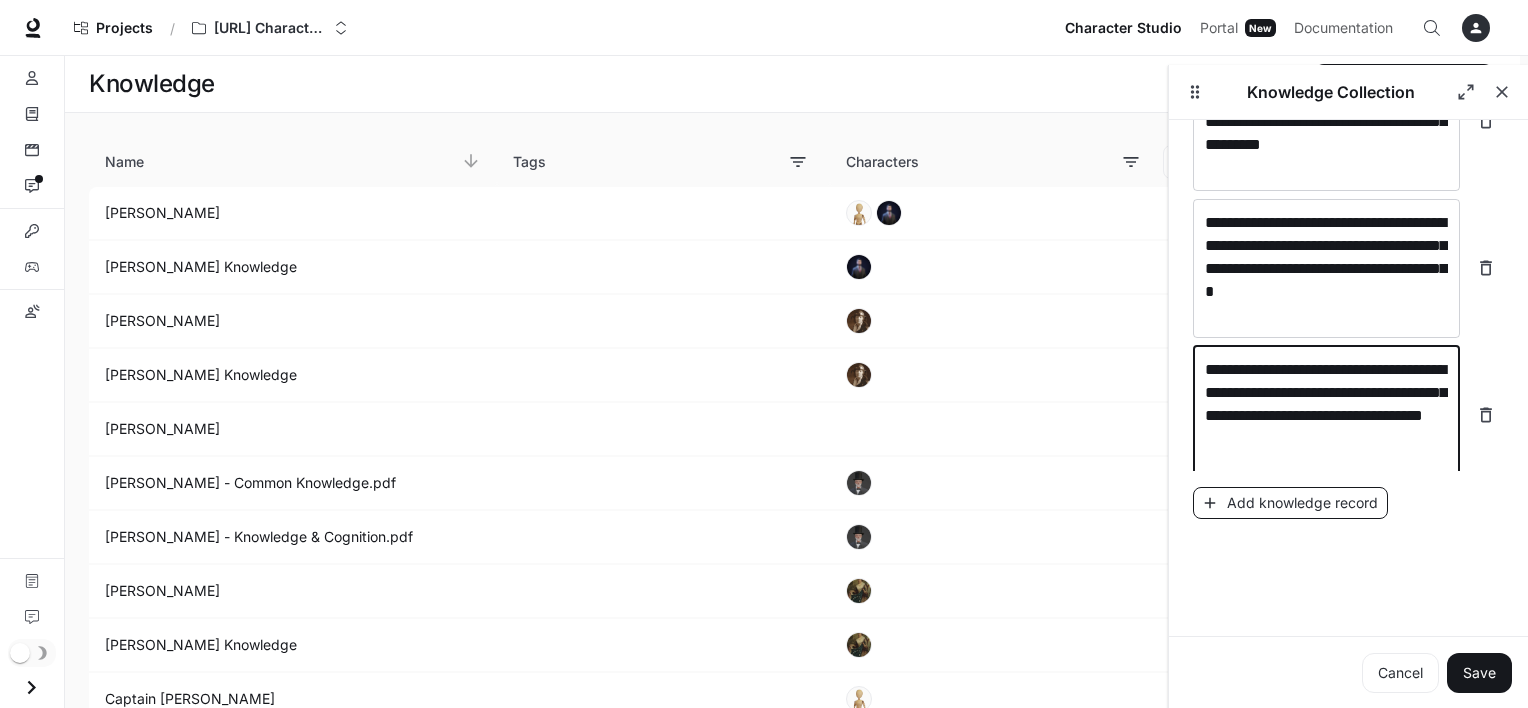 type on "**********" 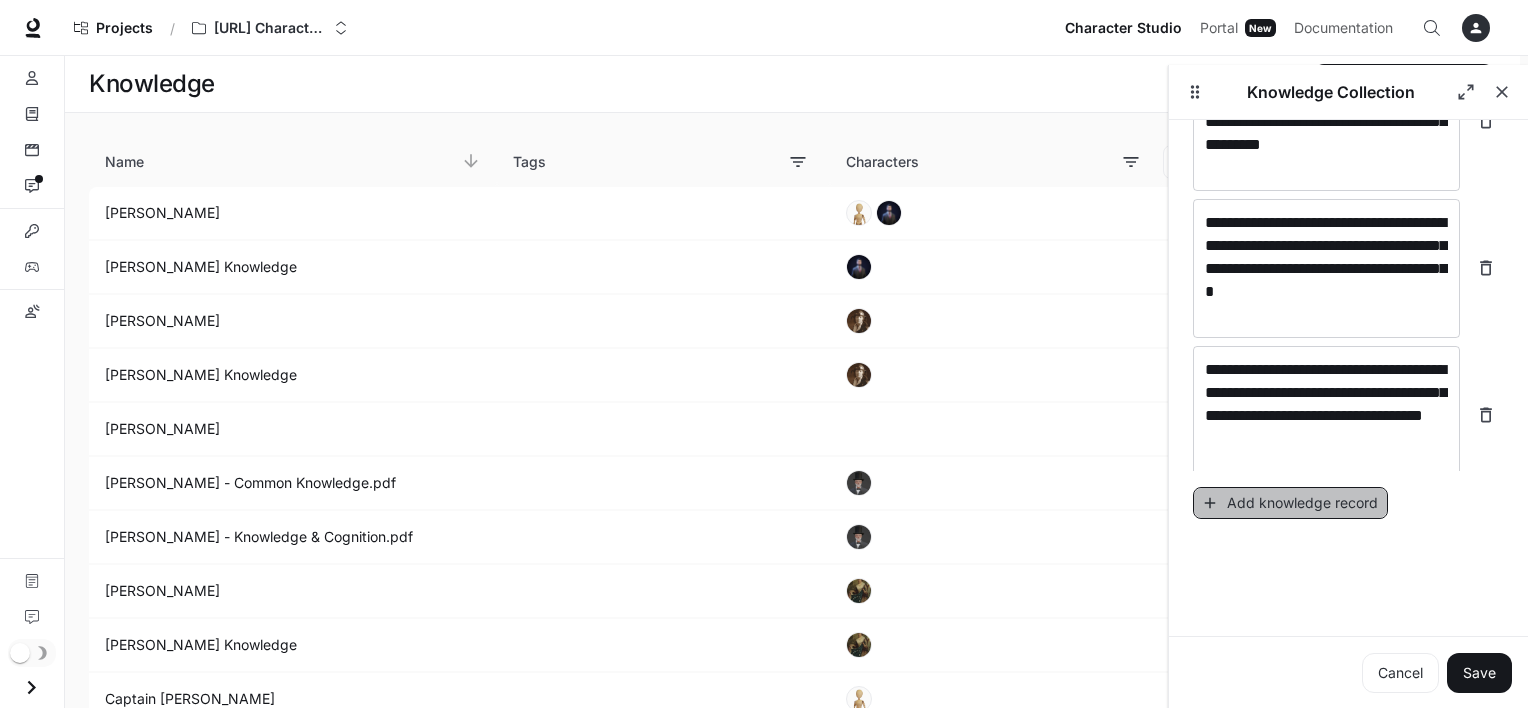 click on "Add knowledge record" at bounding box center [1290, 503] 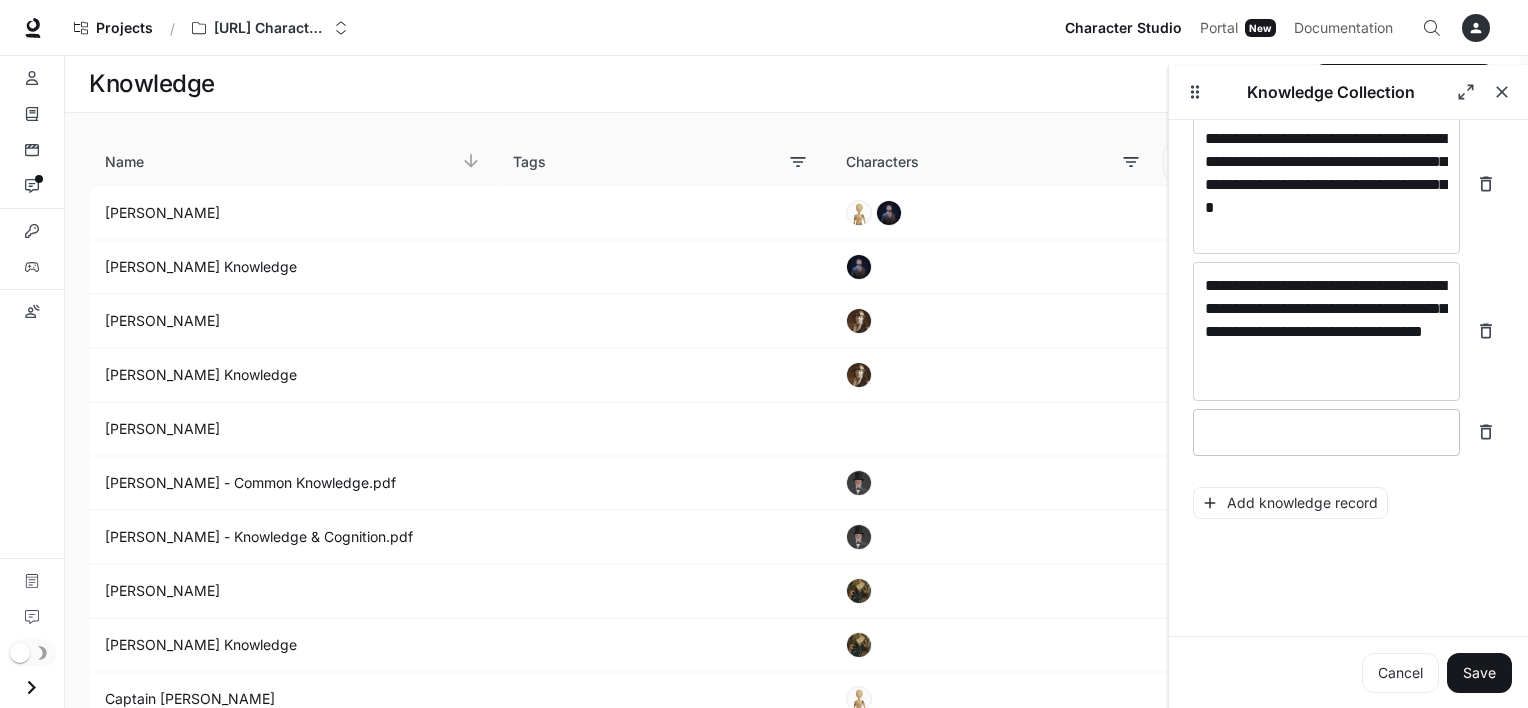 click at bounding box center [1326, 432] 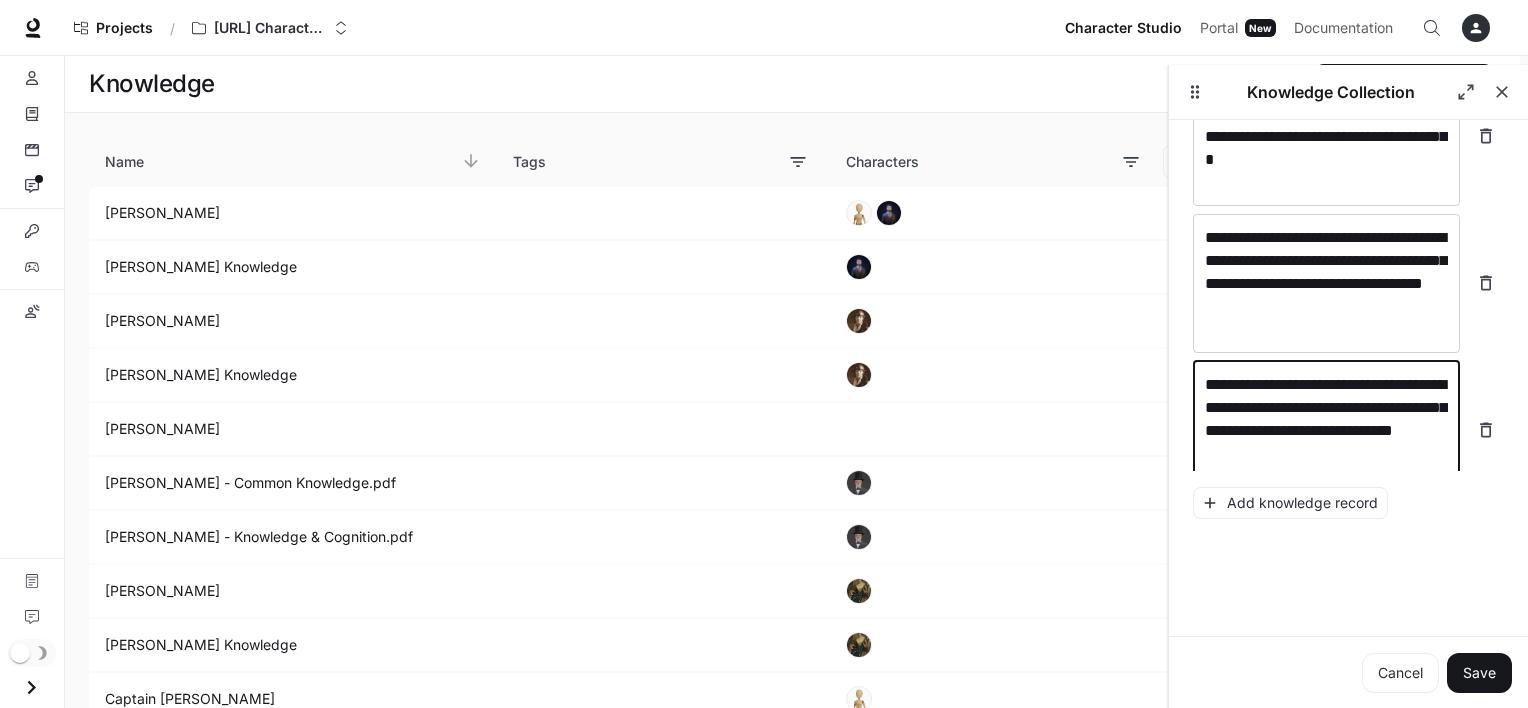 scroll, scrollTop: 699, scrollLeft: 0, axis: vertical 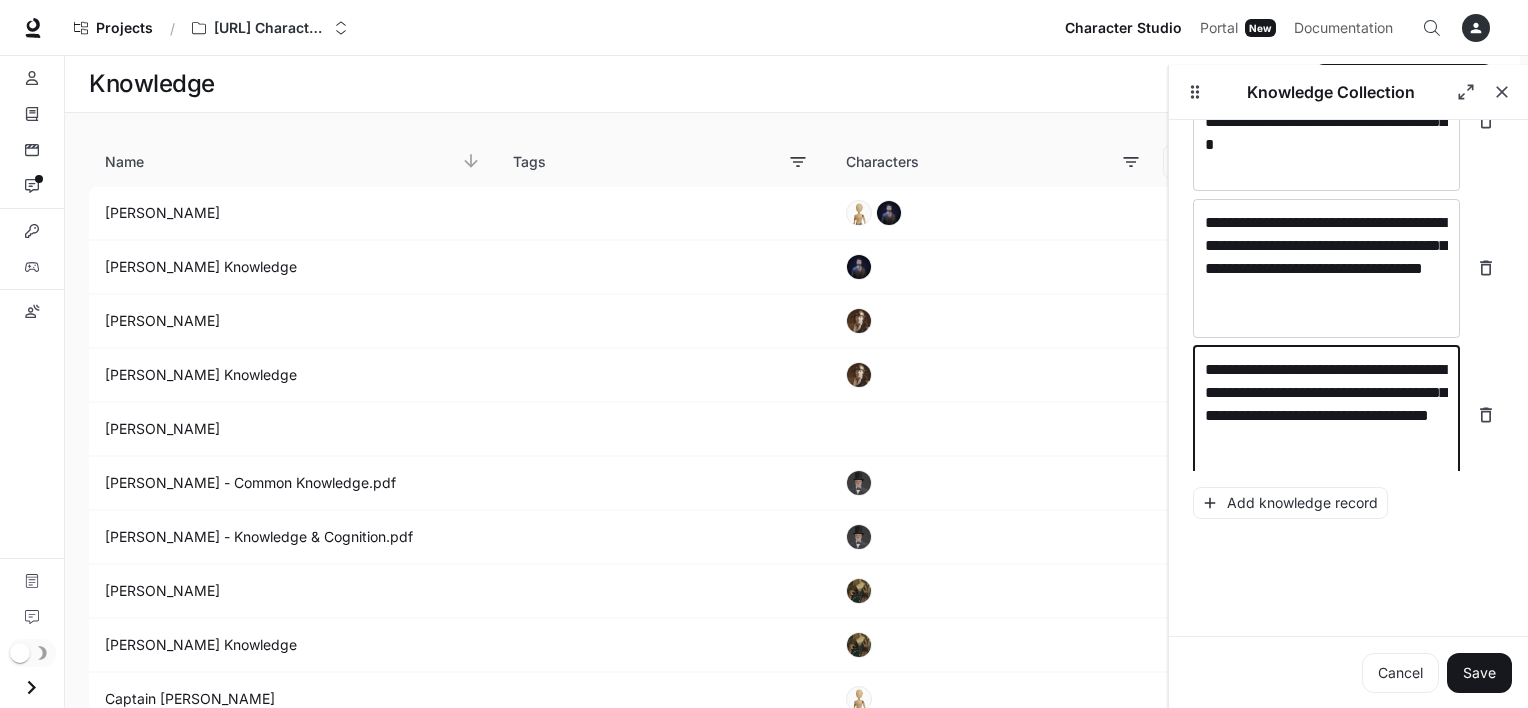 type on "**********" 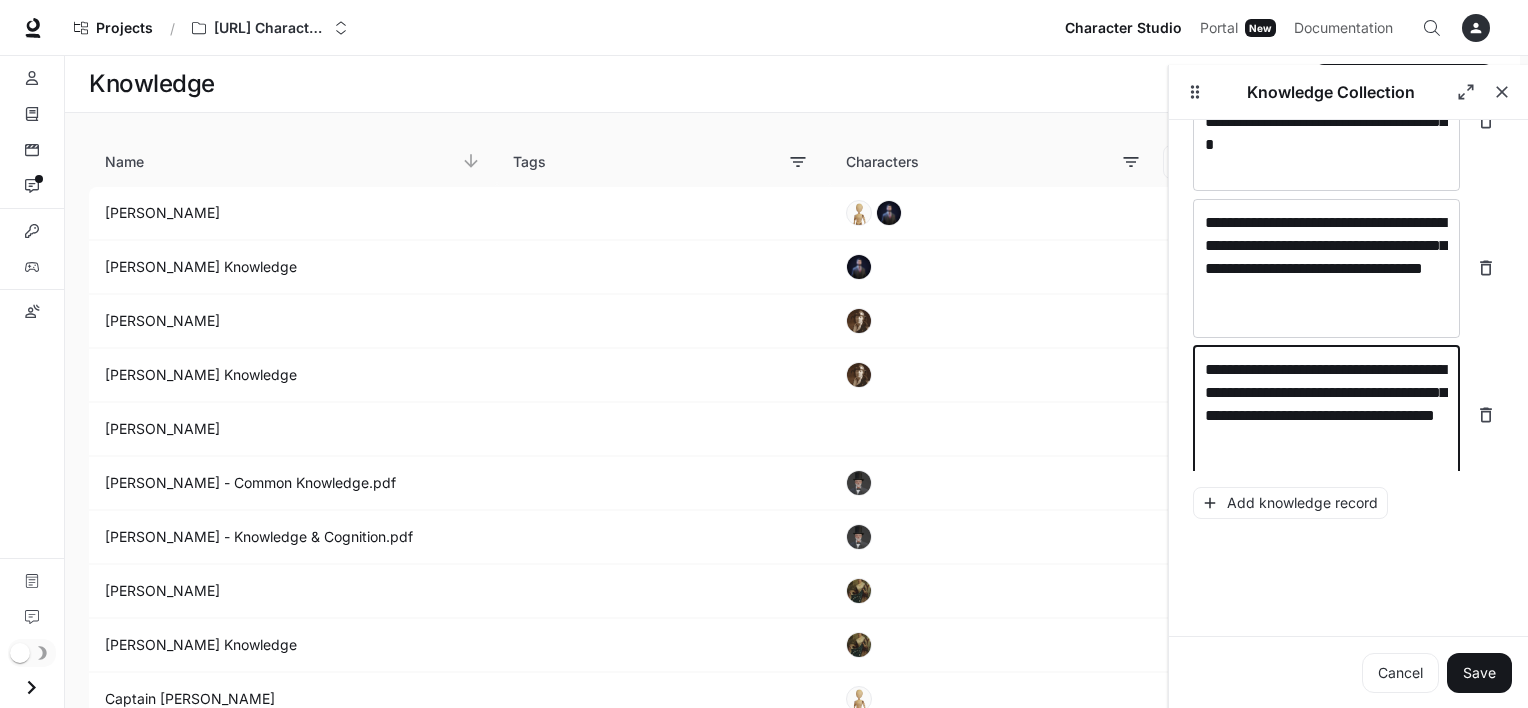 scroll, scrollTop: 728, scrollLeft: 0, axis: vertical 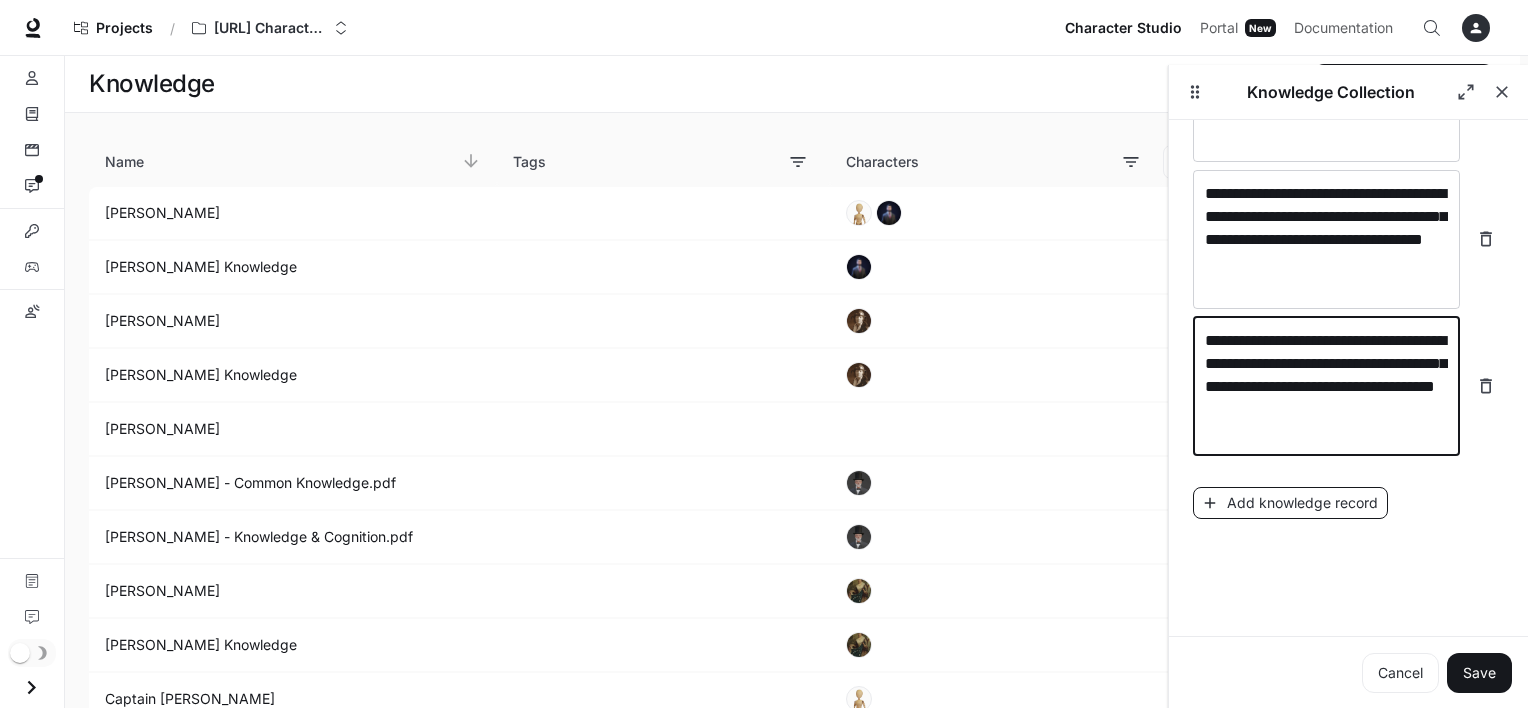 type on "**********" 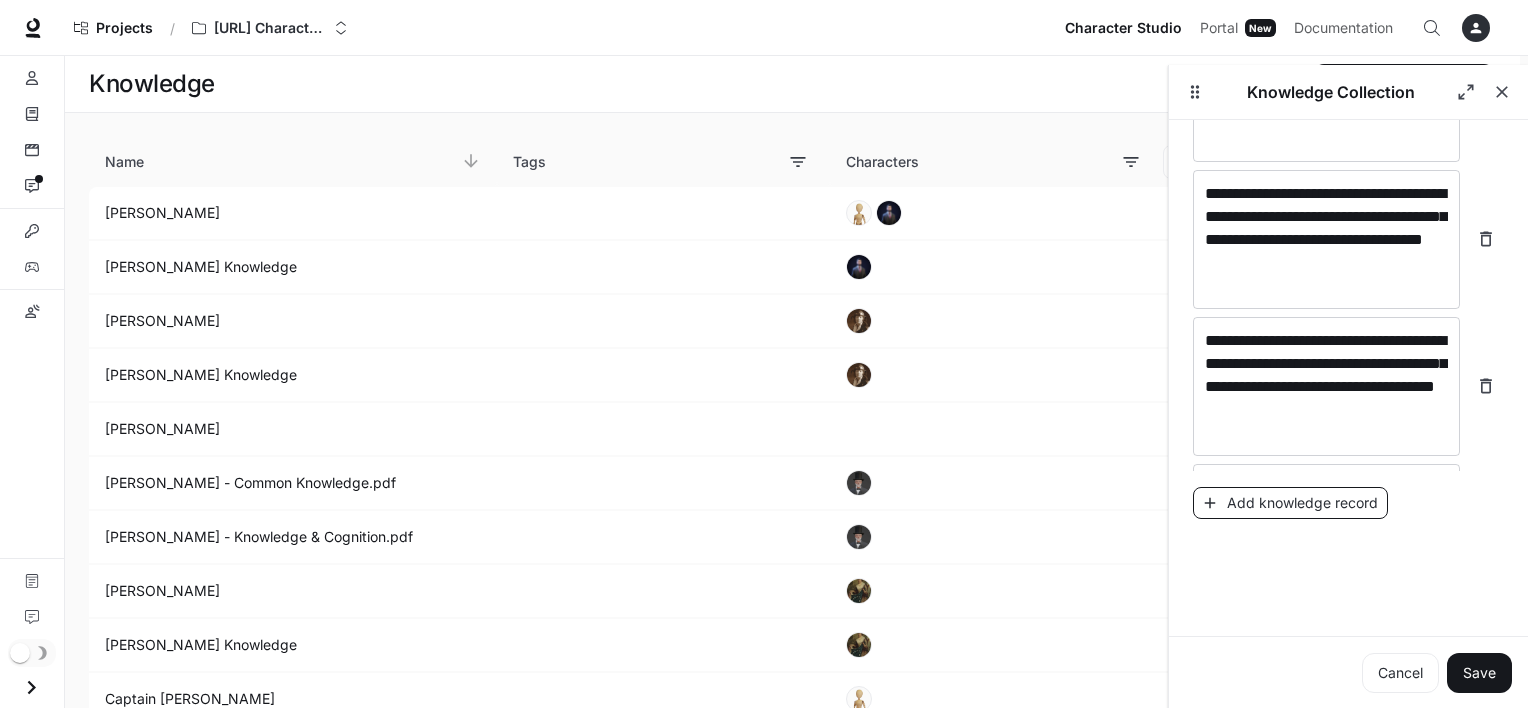 scroll, scrollTop: 784, scrollLeft: 0, axis: vertical 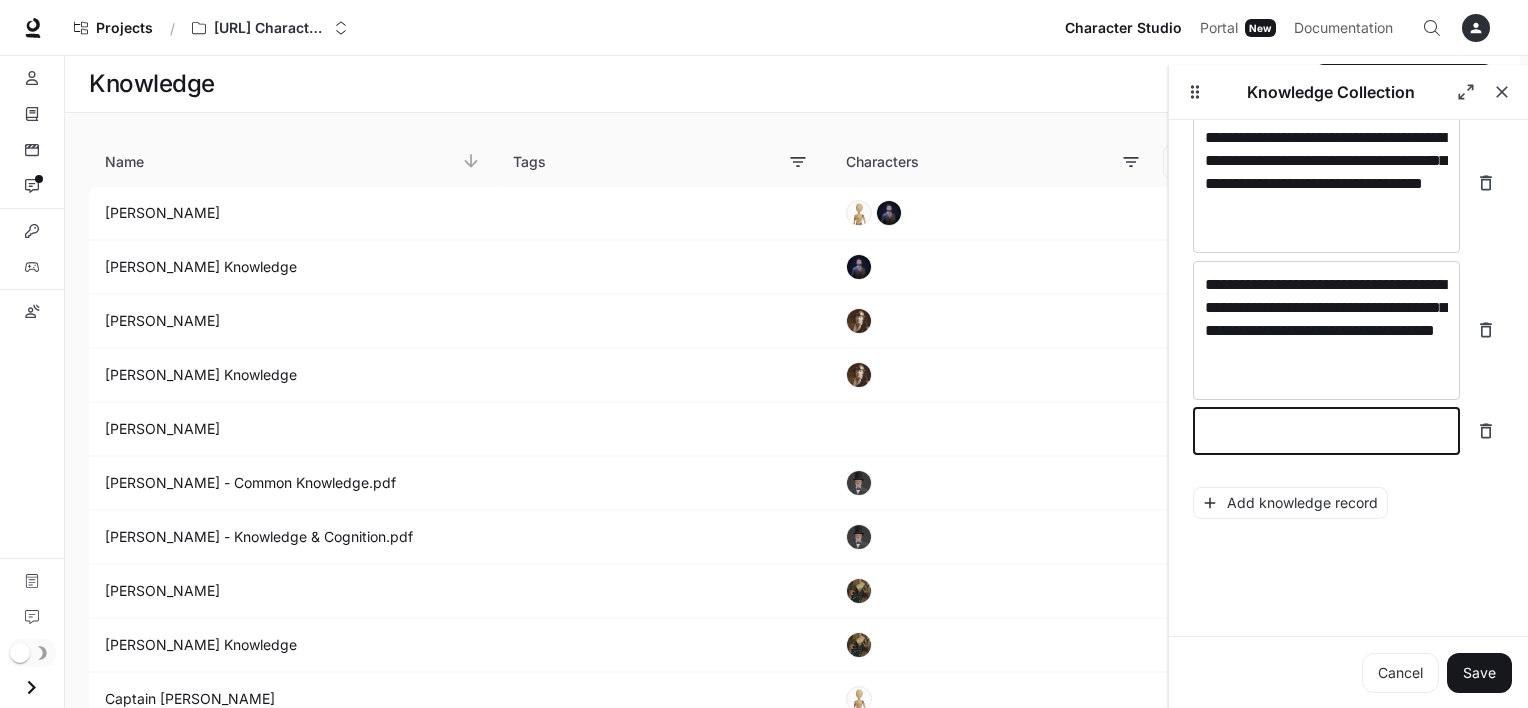 click at bounding box center [1326, 431] 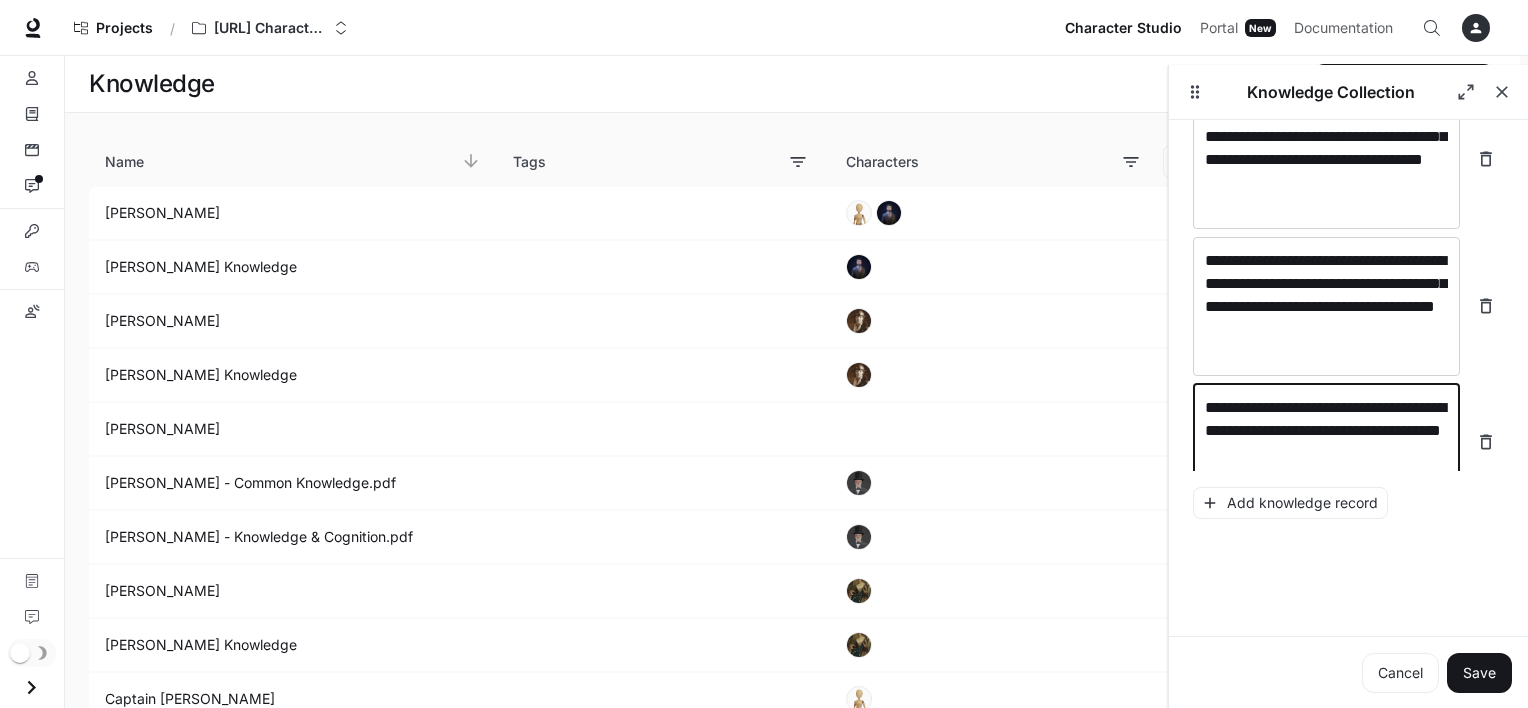 scroll, scrollTop: 823, scrollLeft: 0, axis: vertical 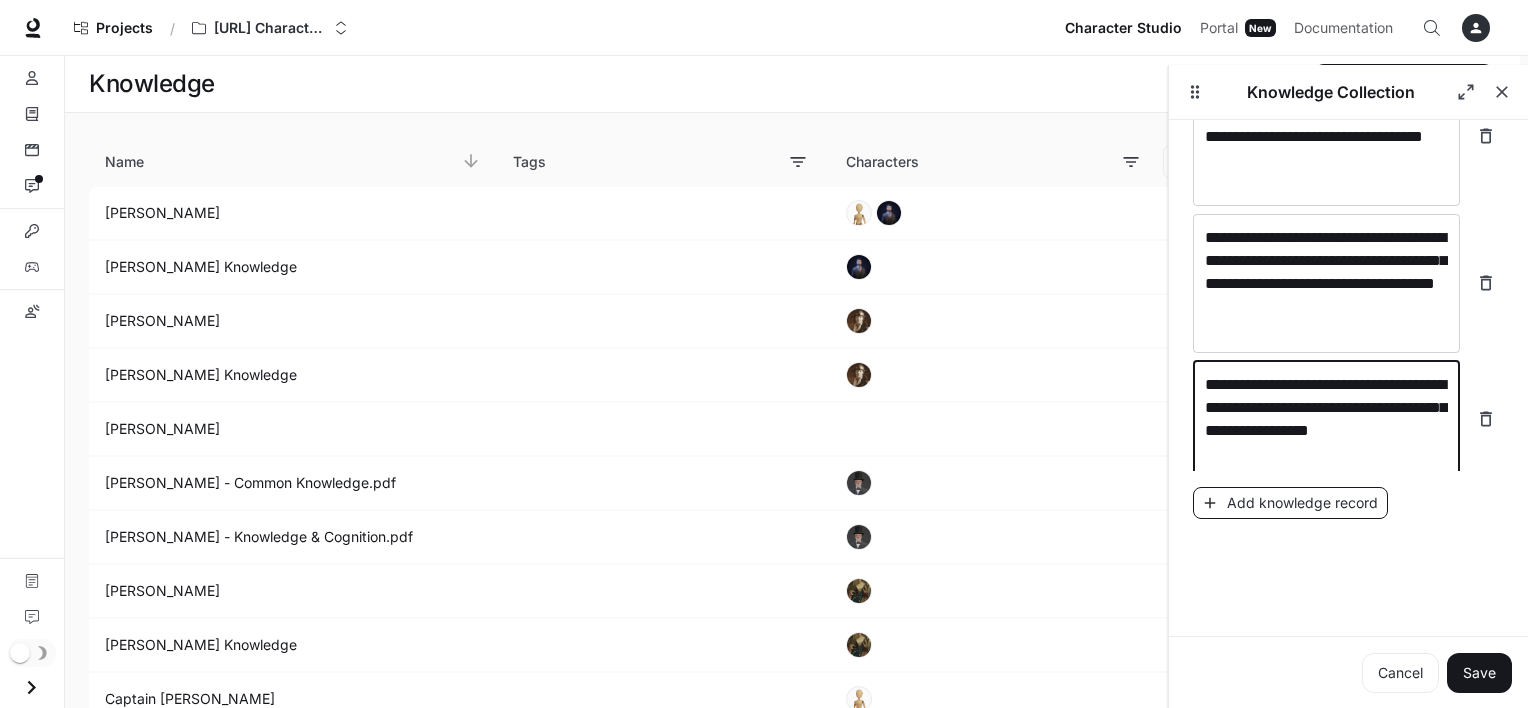 type on "**********" 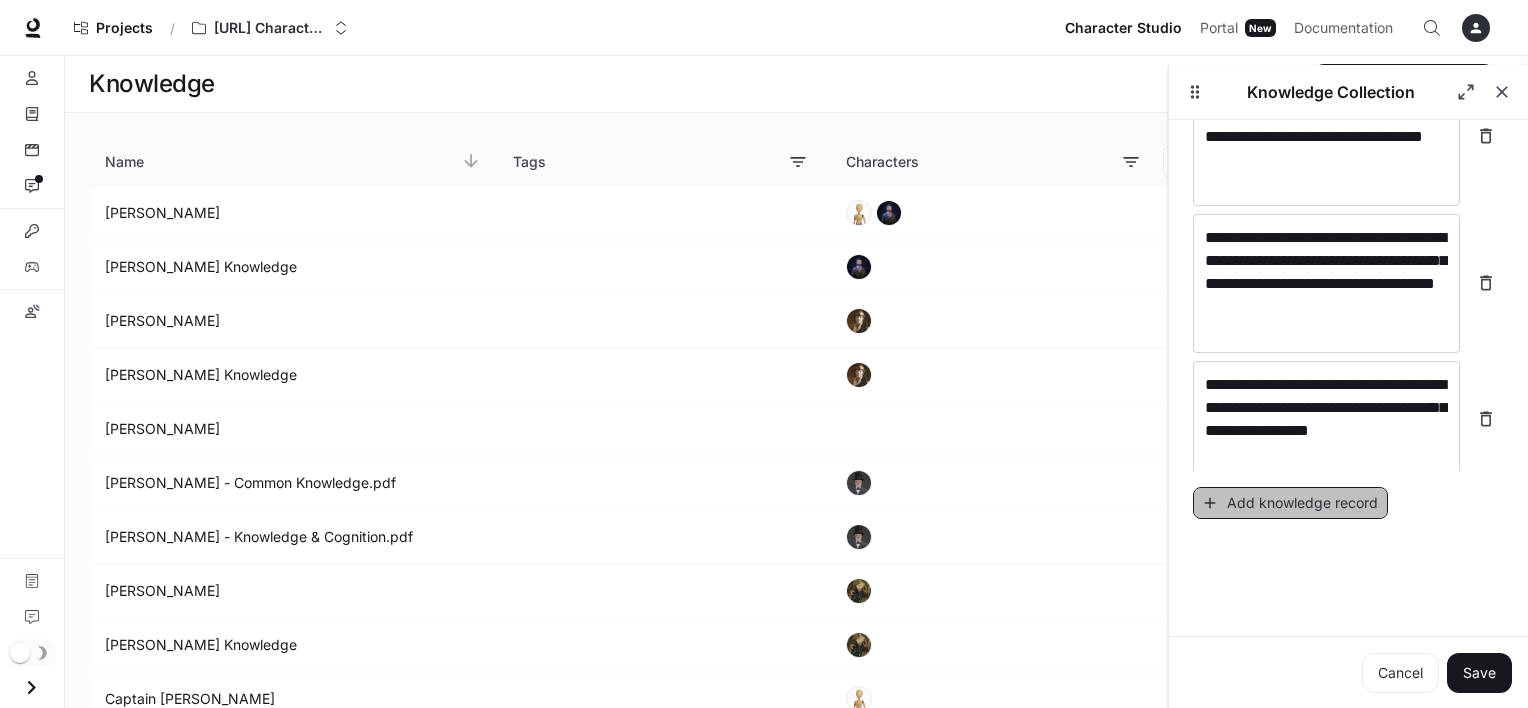 click on "Add knowledge record" at bounding box center (1290, 503) 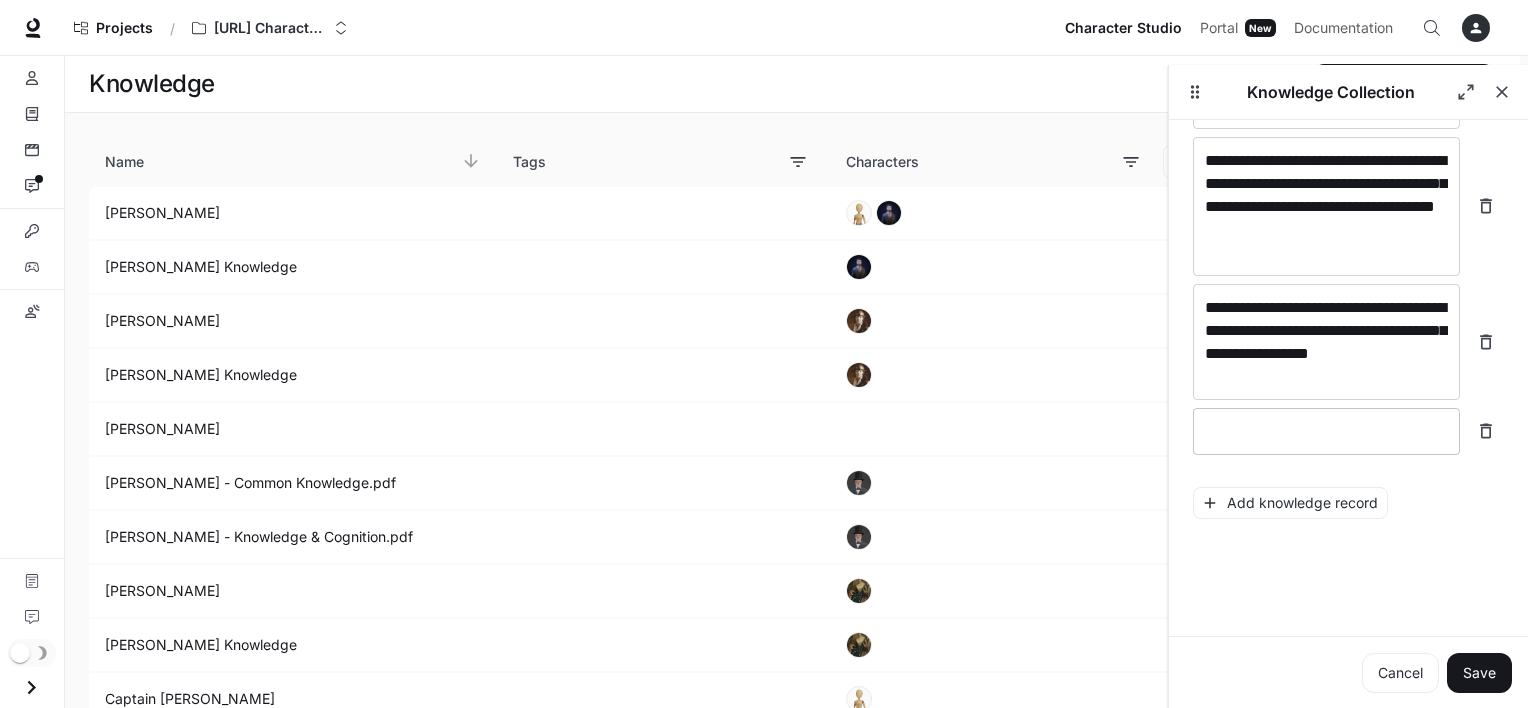 click on "* ​" at bounding box center (1326, 431) 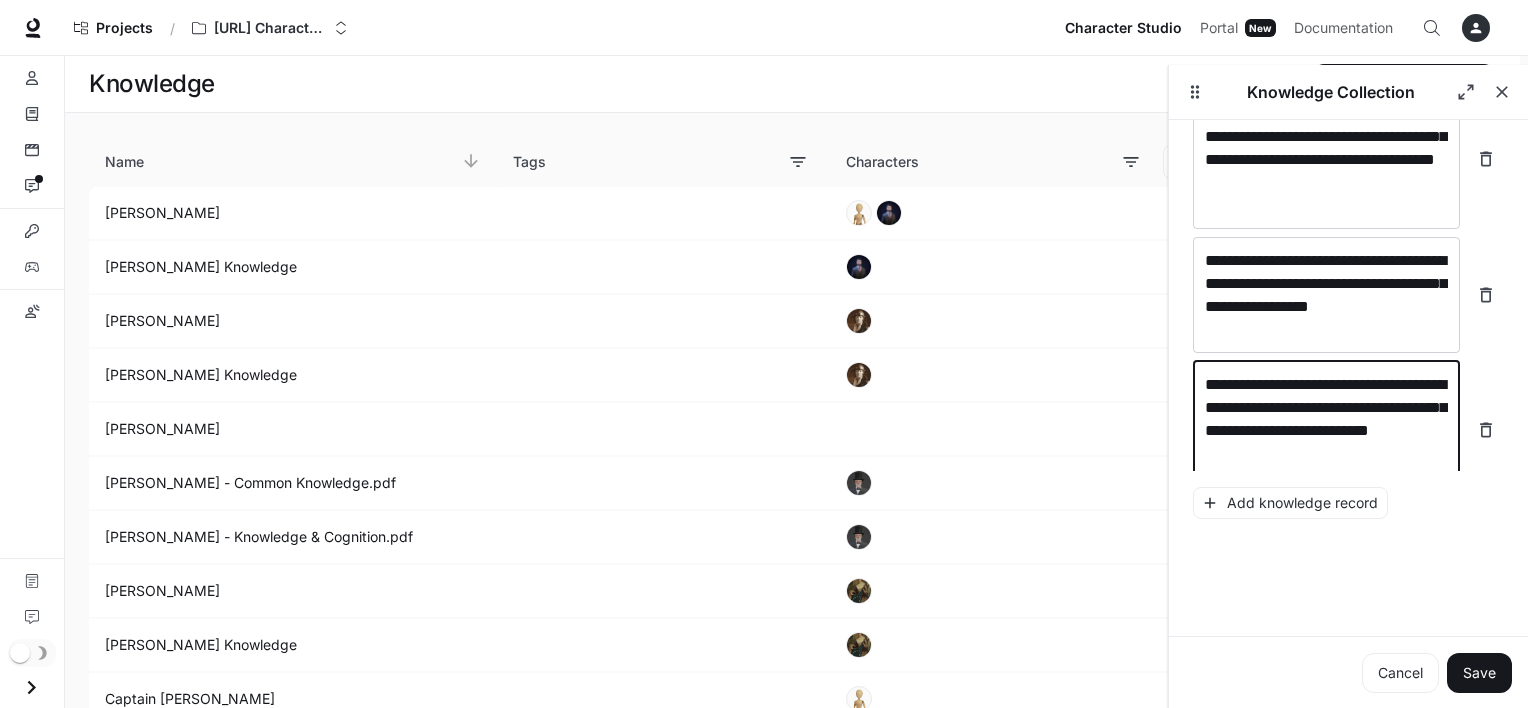 scroll, scrollTop: 961, scrollLeft: 0, axis: vertical 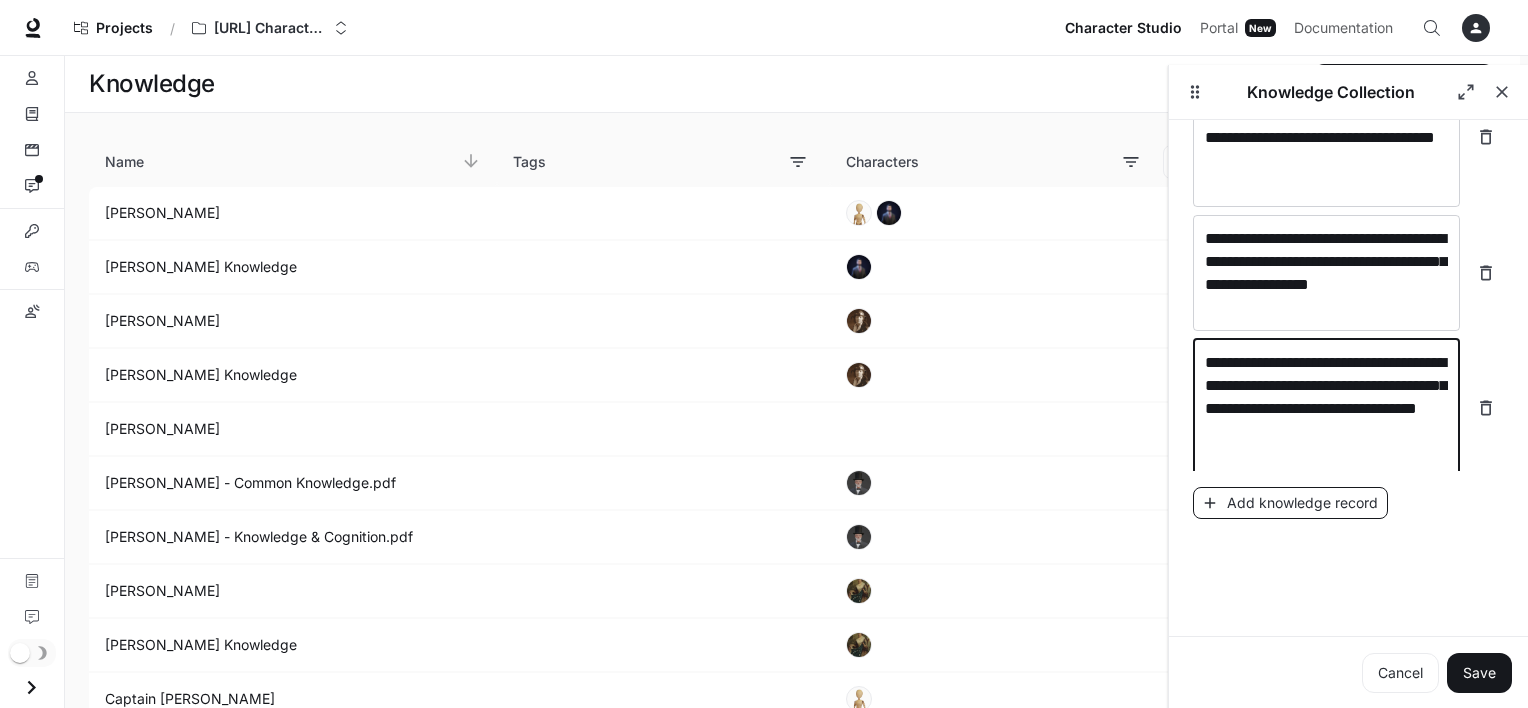 type on "**********" 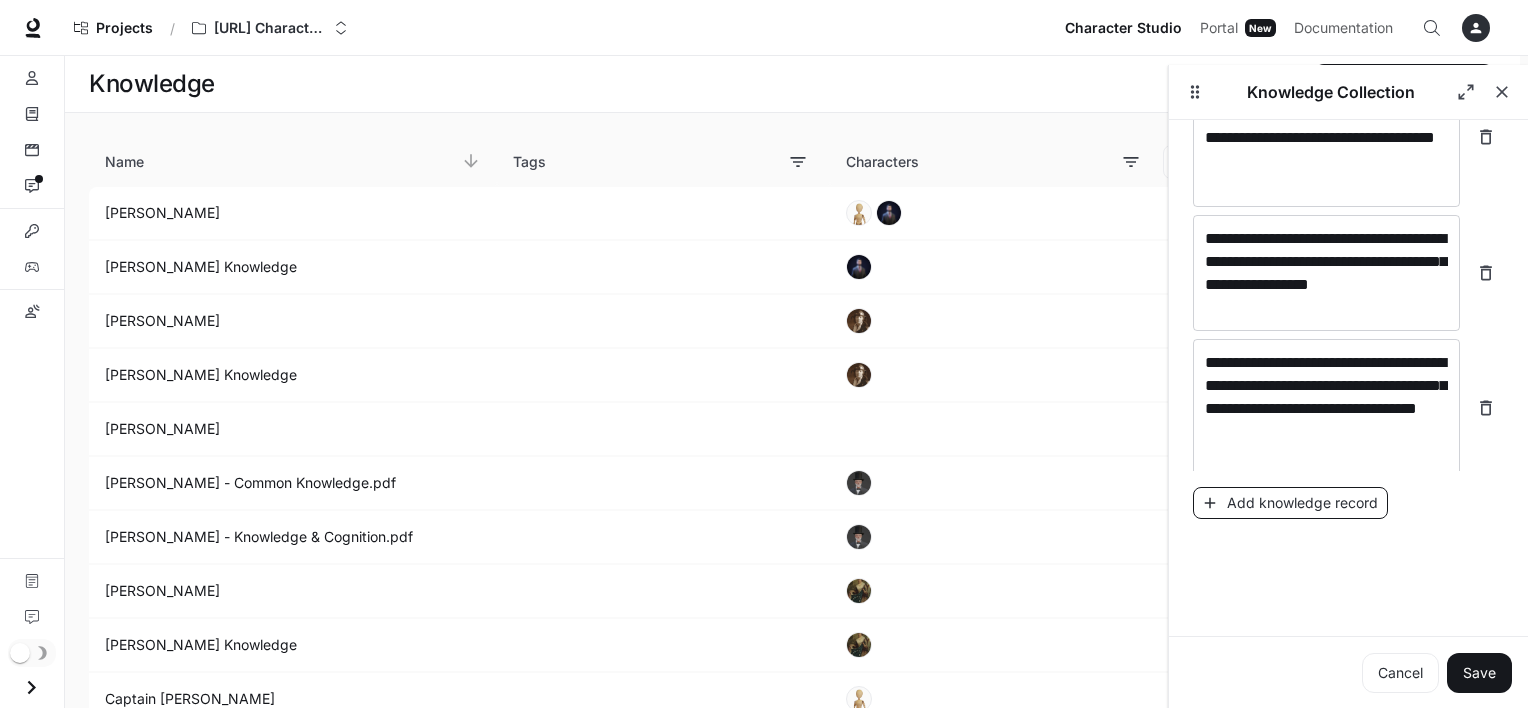 scroll, scrollTop: 1039, scrollLeft: 0, axis: vertical 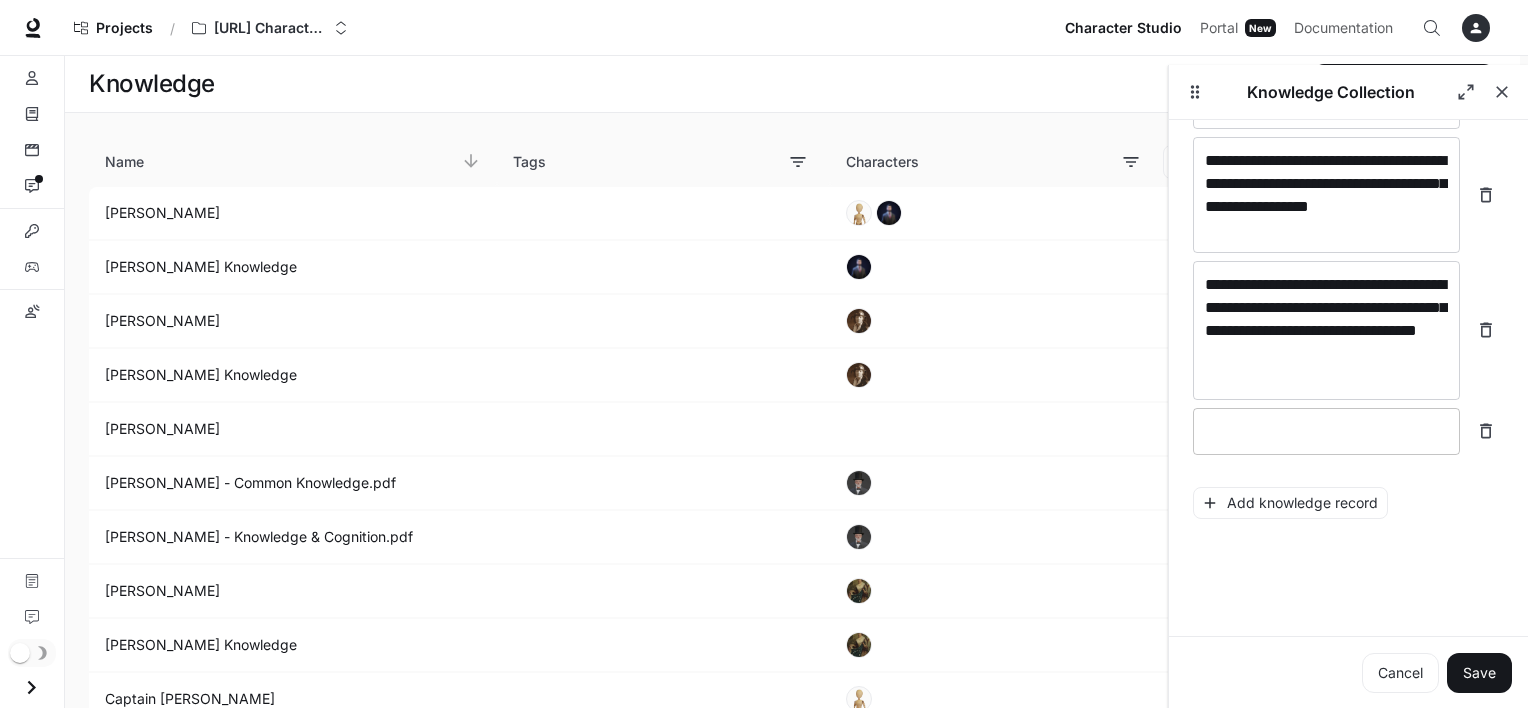 click at bounding box center [1326, 431] 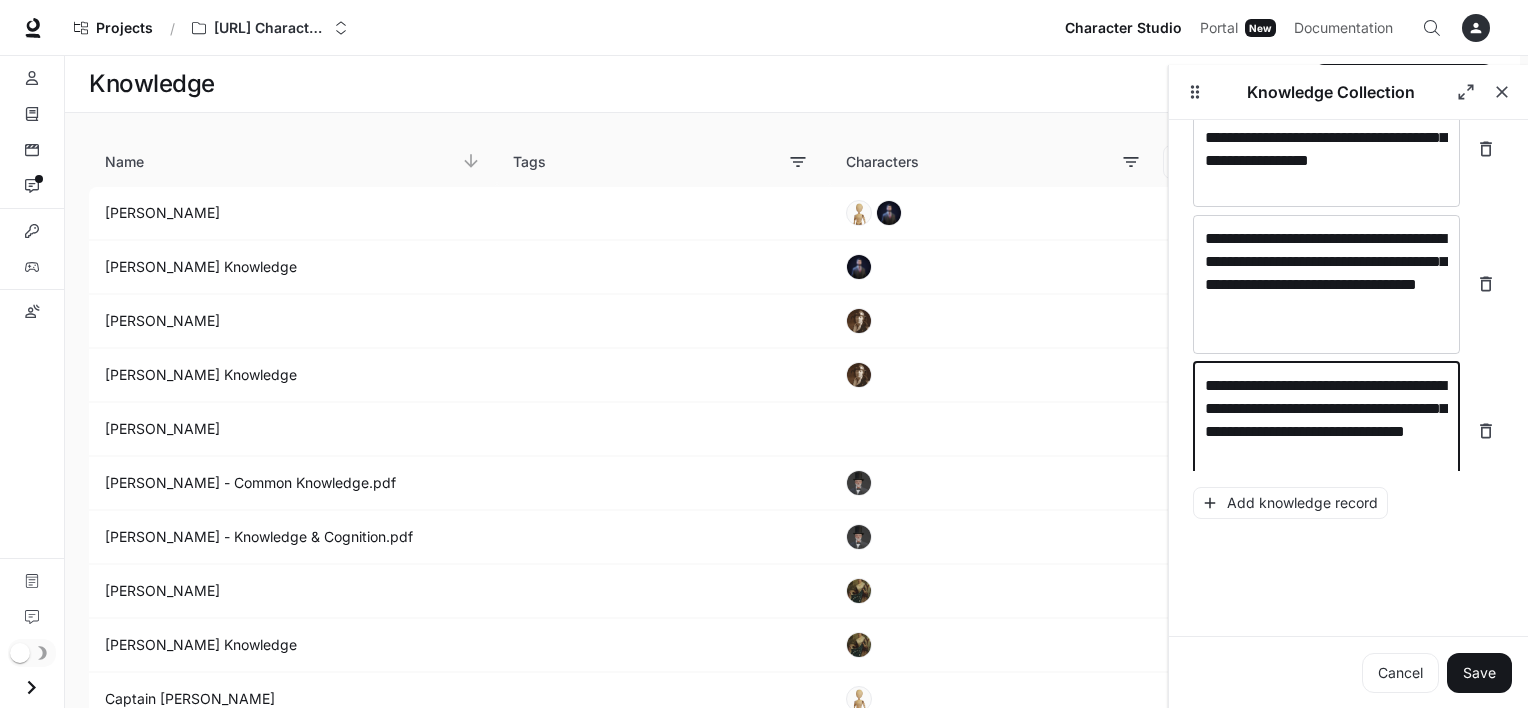scroll, scrollTop: 1100, scrollLeft: 0, axis: vertical 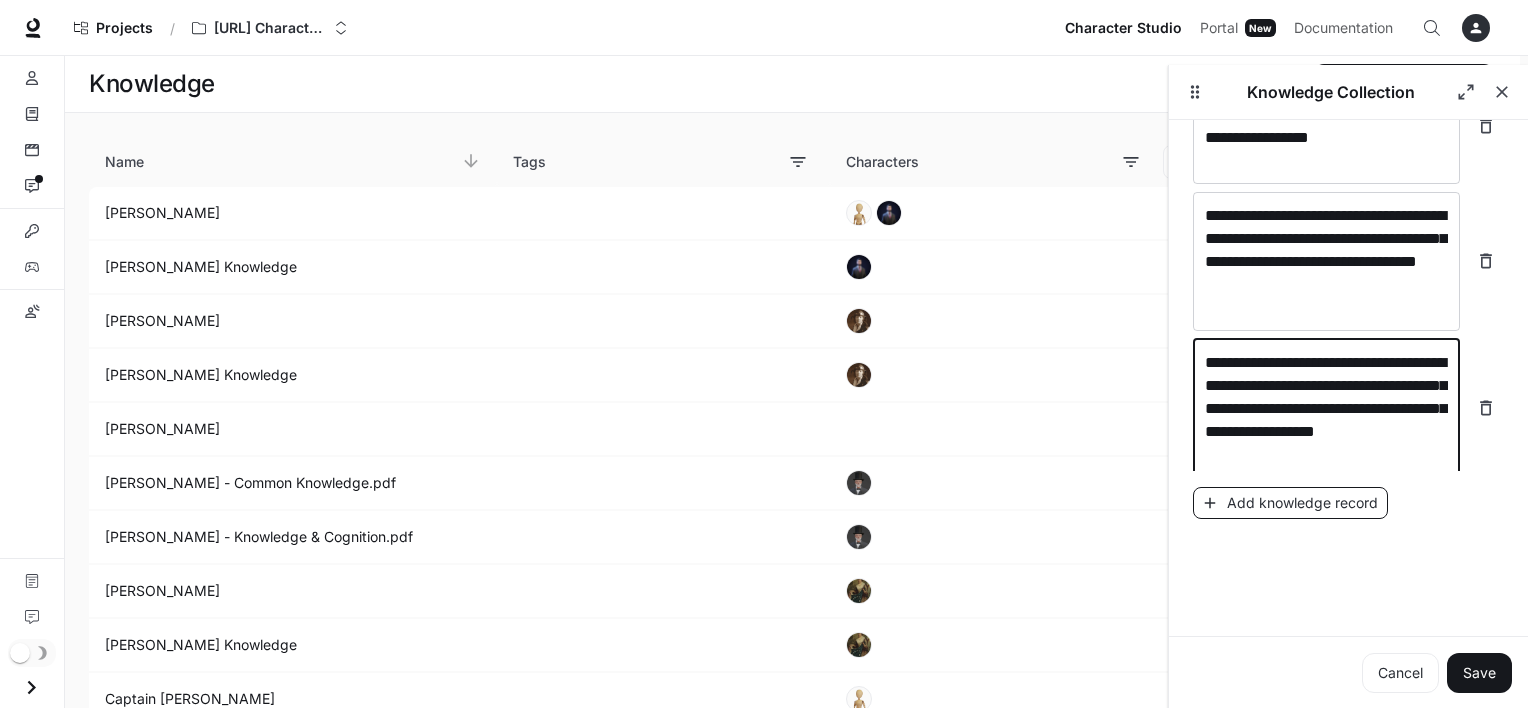 type on "**********" 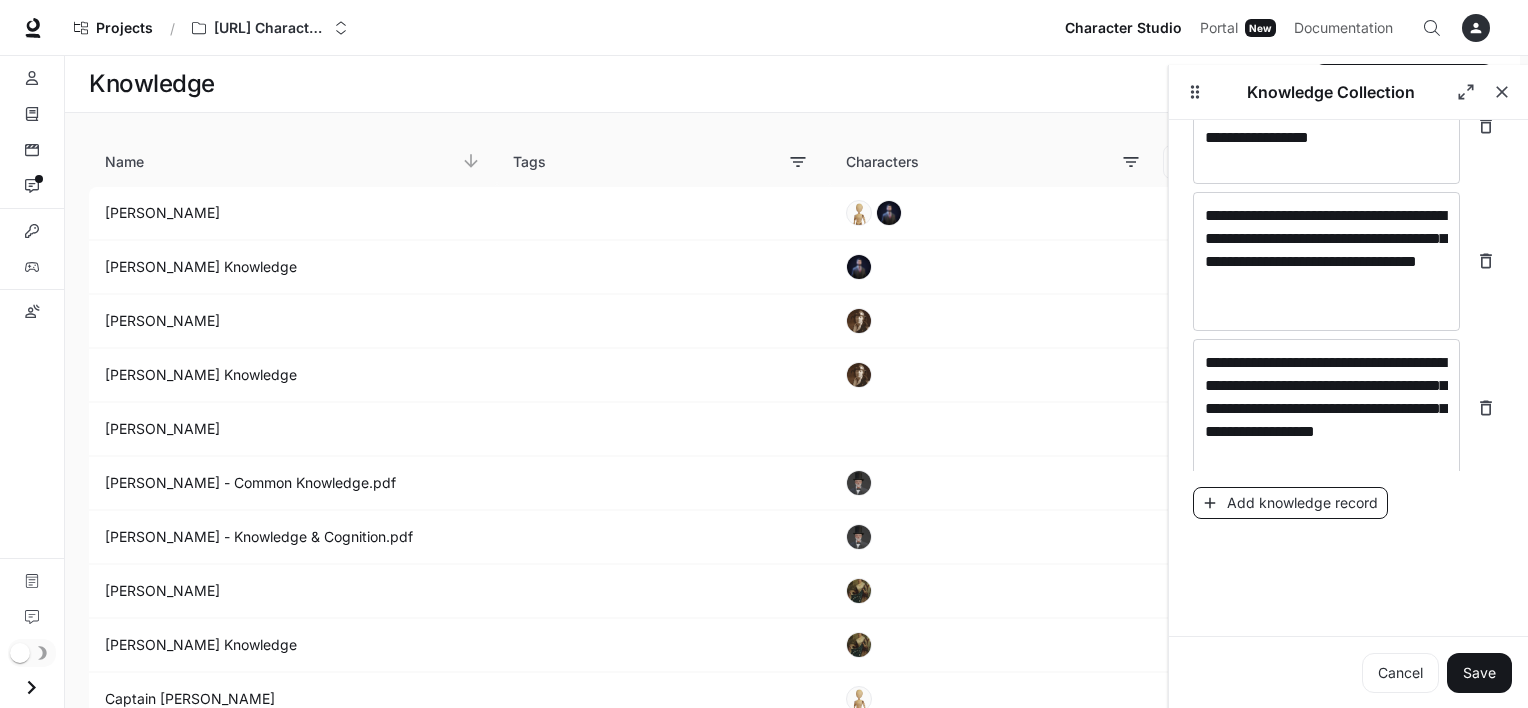 scroll, scrollTop: 1178, scrollLeft: 0, axis: vertical 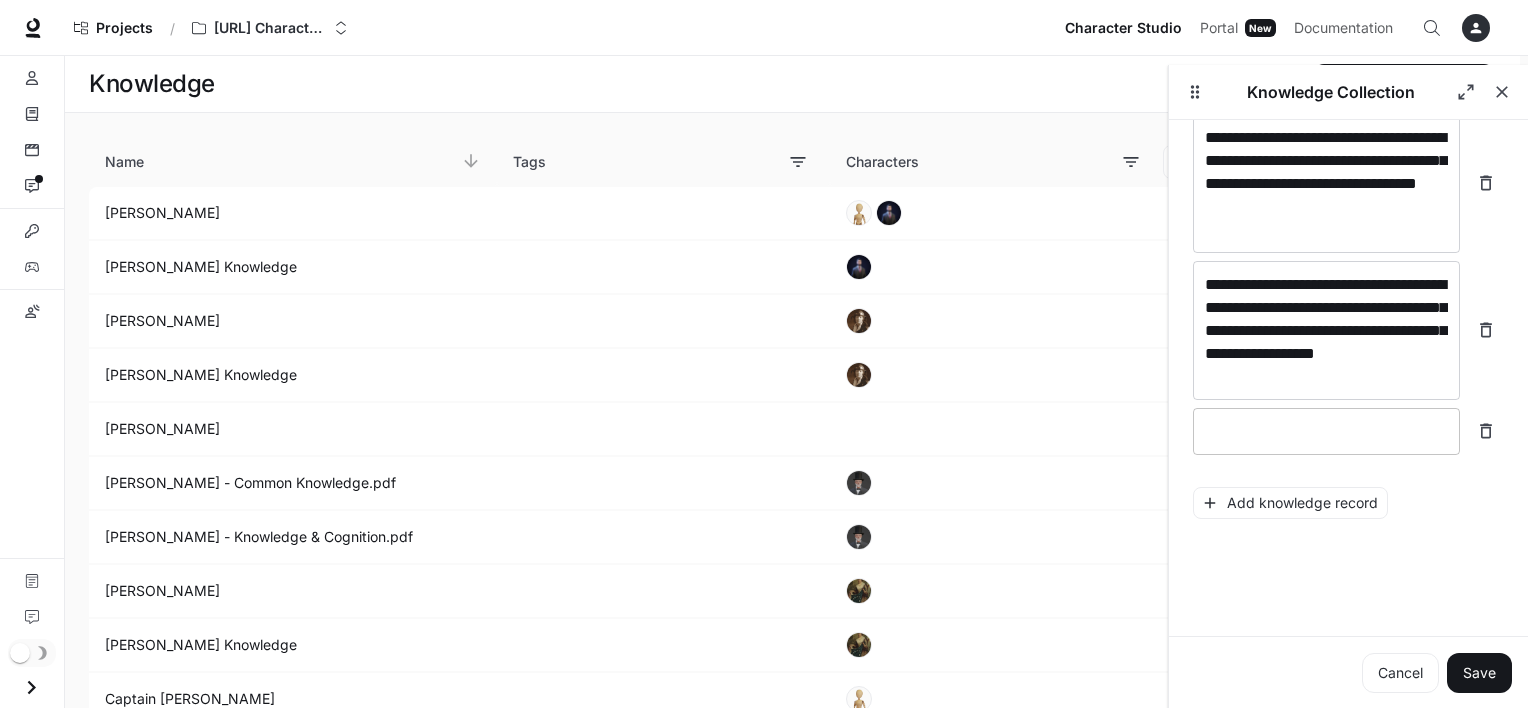 click at bounding box center [1326, 431] 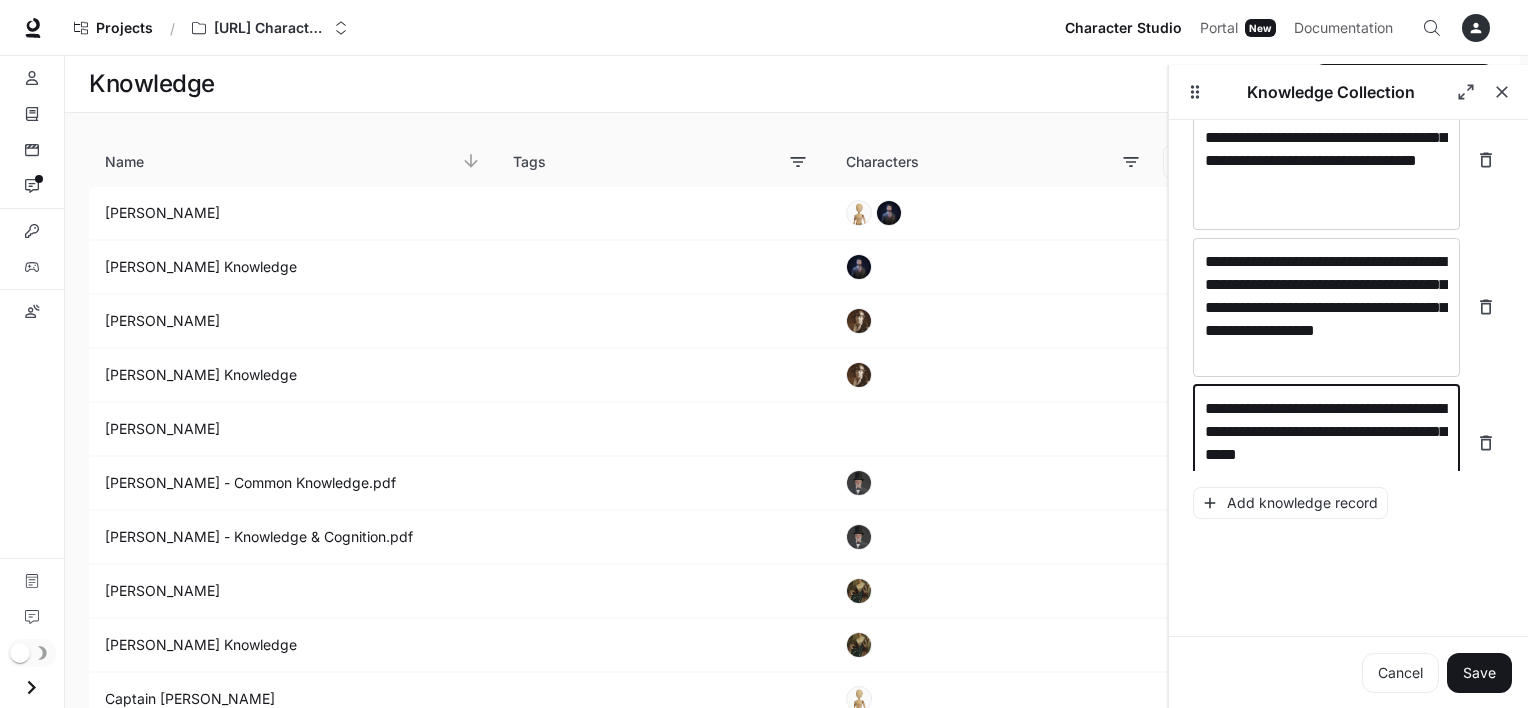 scroll, scrollTop: 1216, scrollLeft: 0, axis: vertical 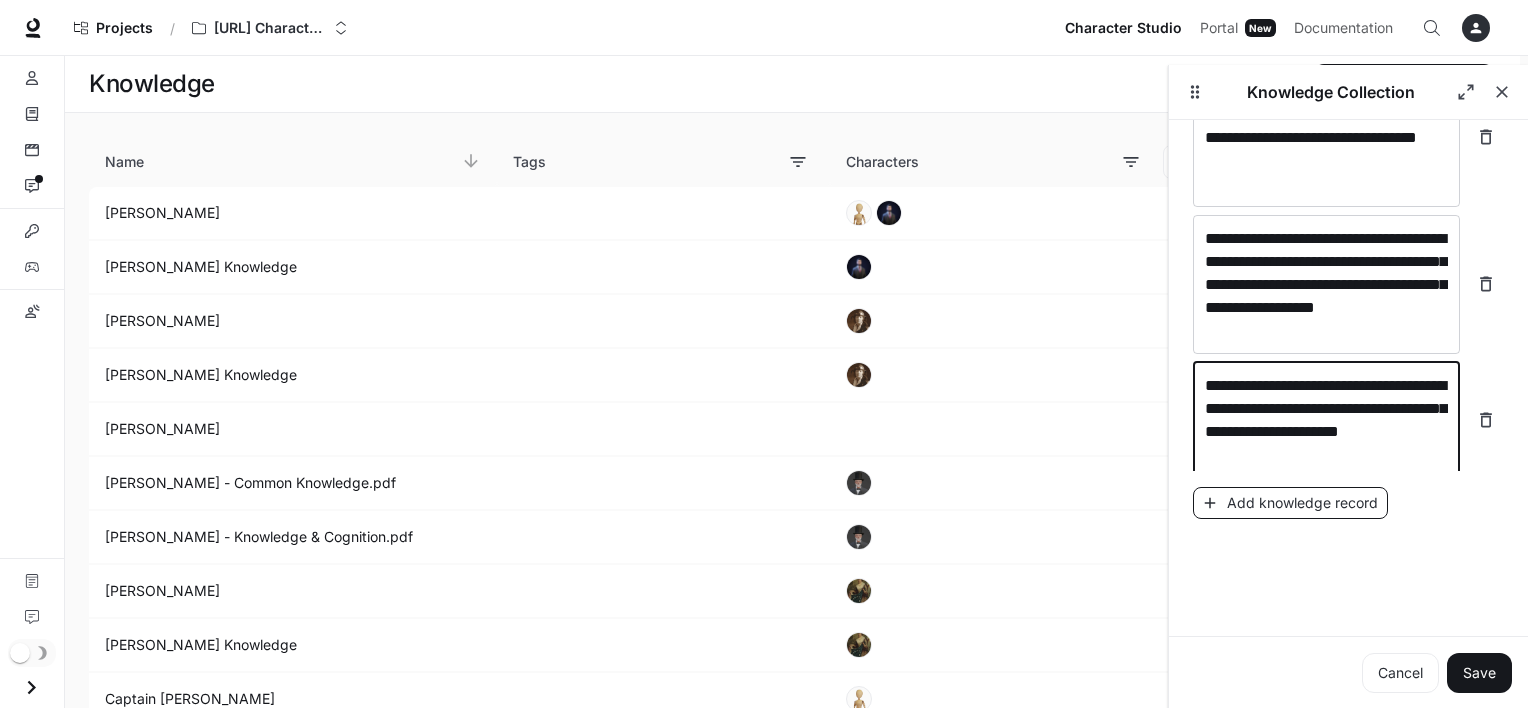type on "**********" 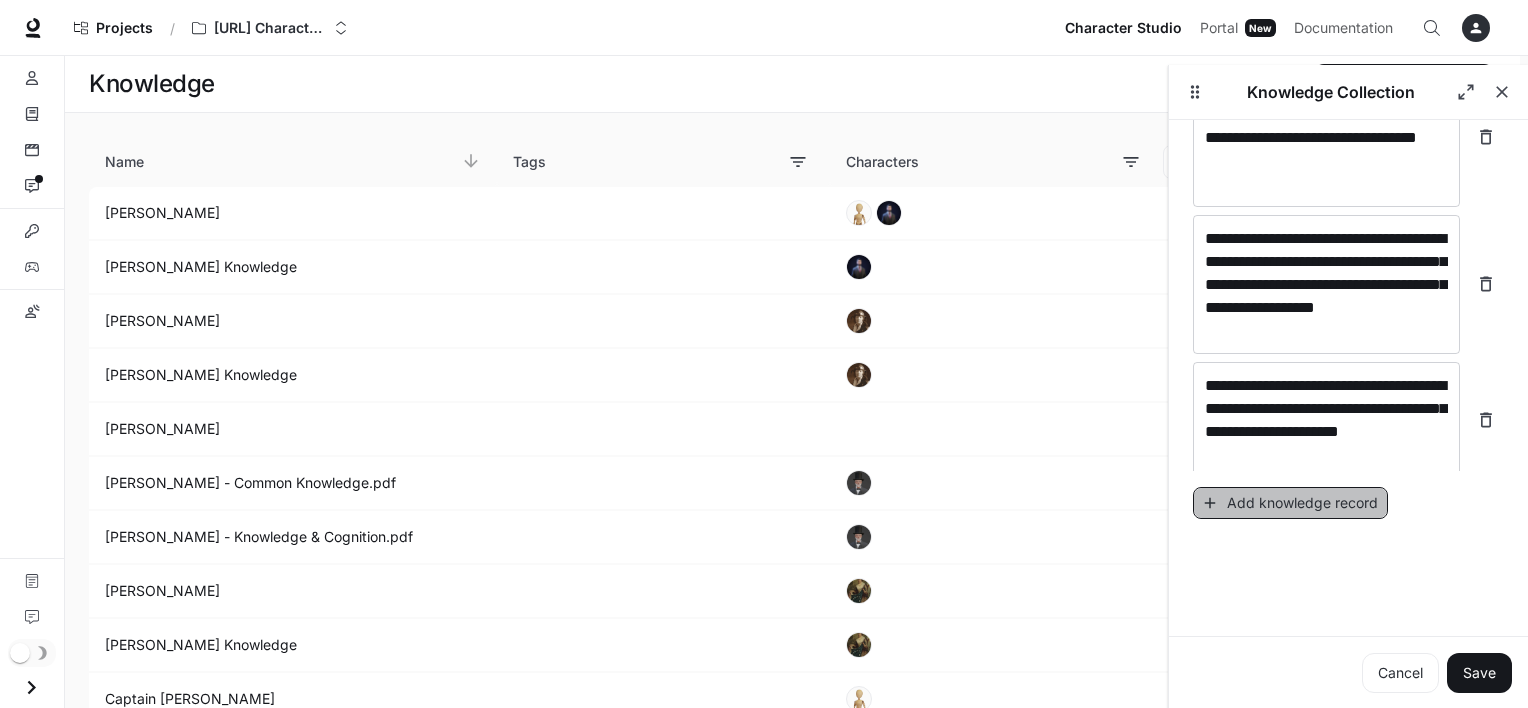 click on "Add knowledge record" at bounding box center [1290, 503] 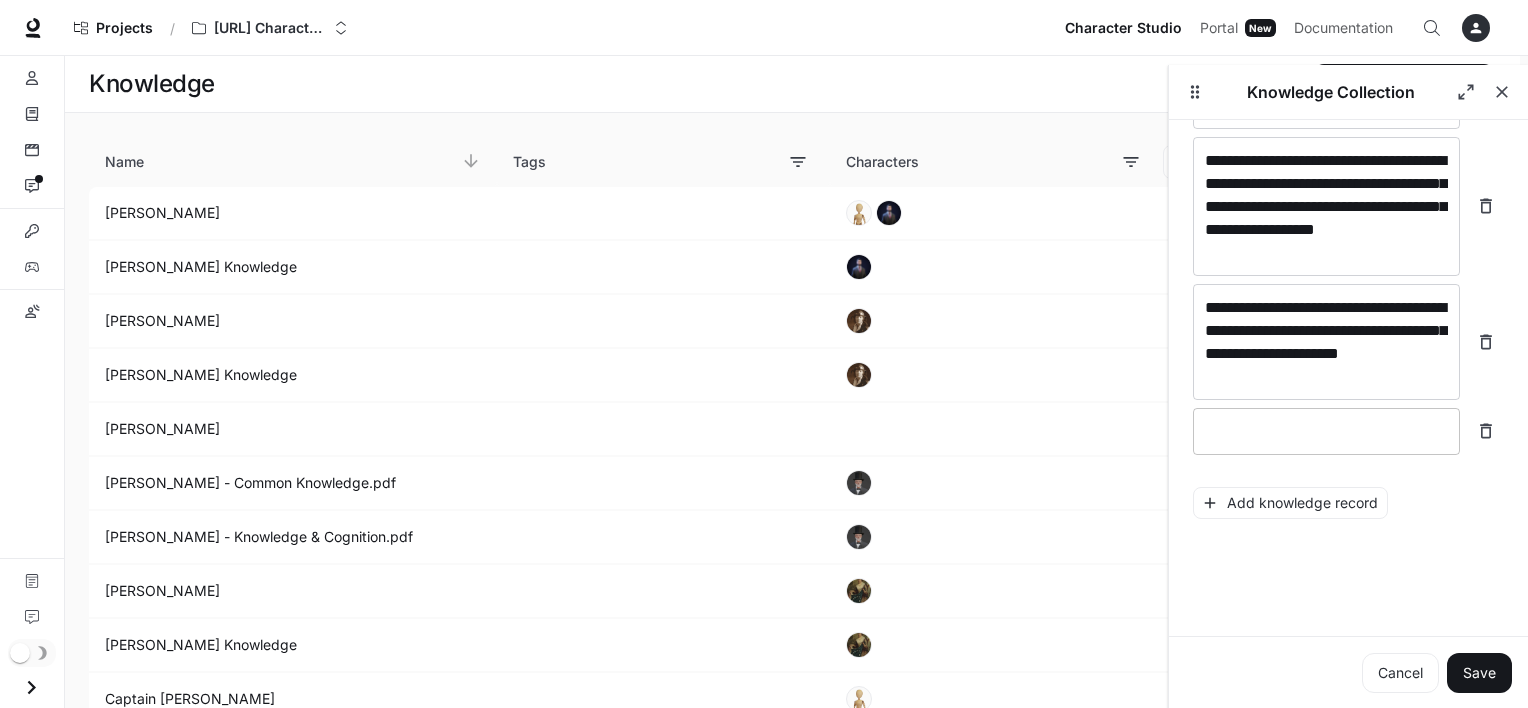 click at bounding box center [1326, 431] 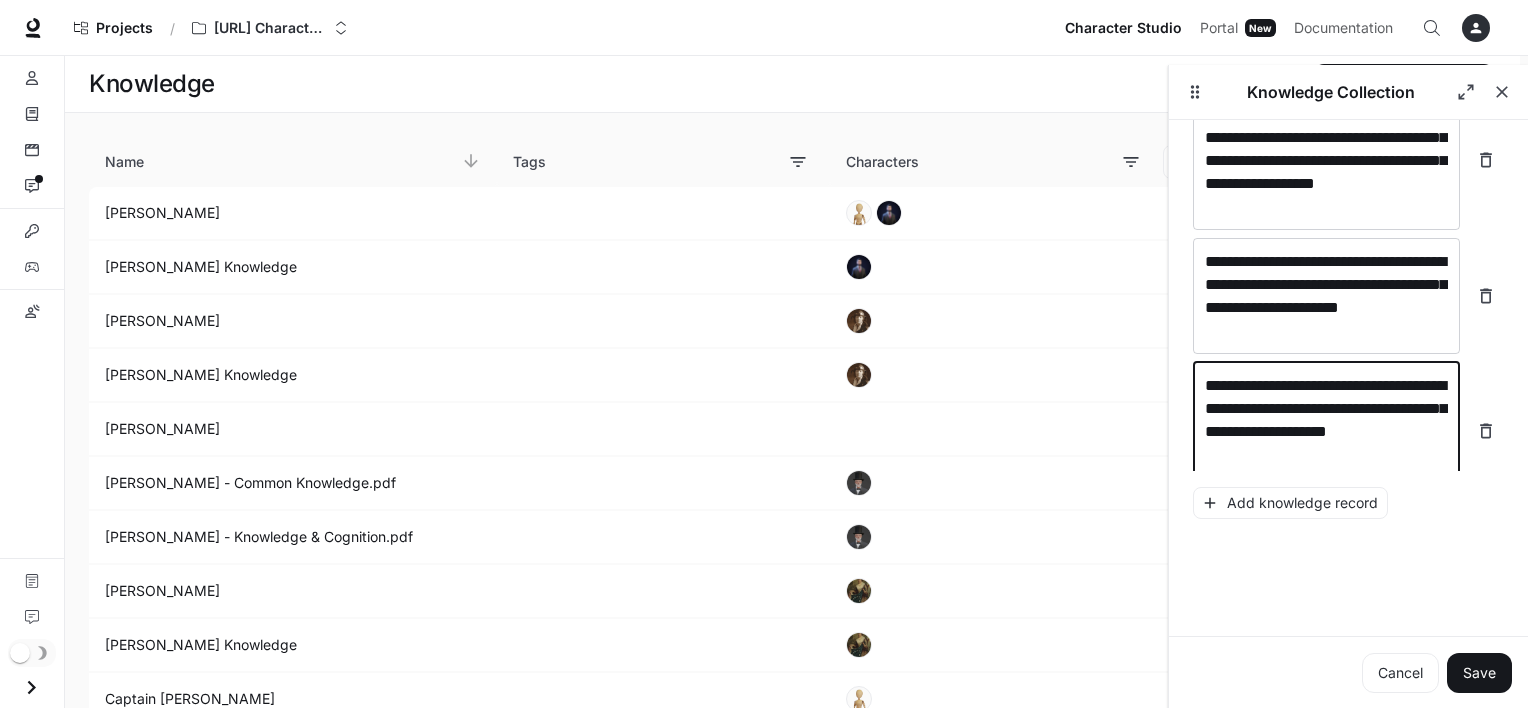 scroll, scrollTop: 1356, scrollLeft: 0, axis: vertical 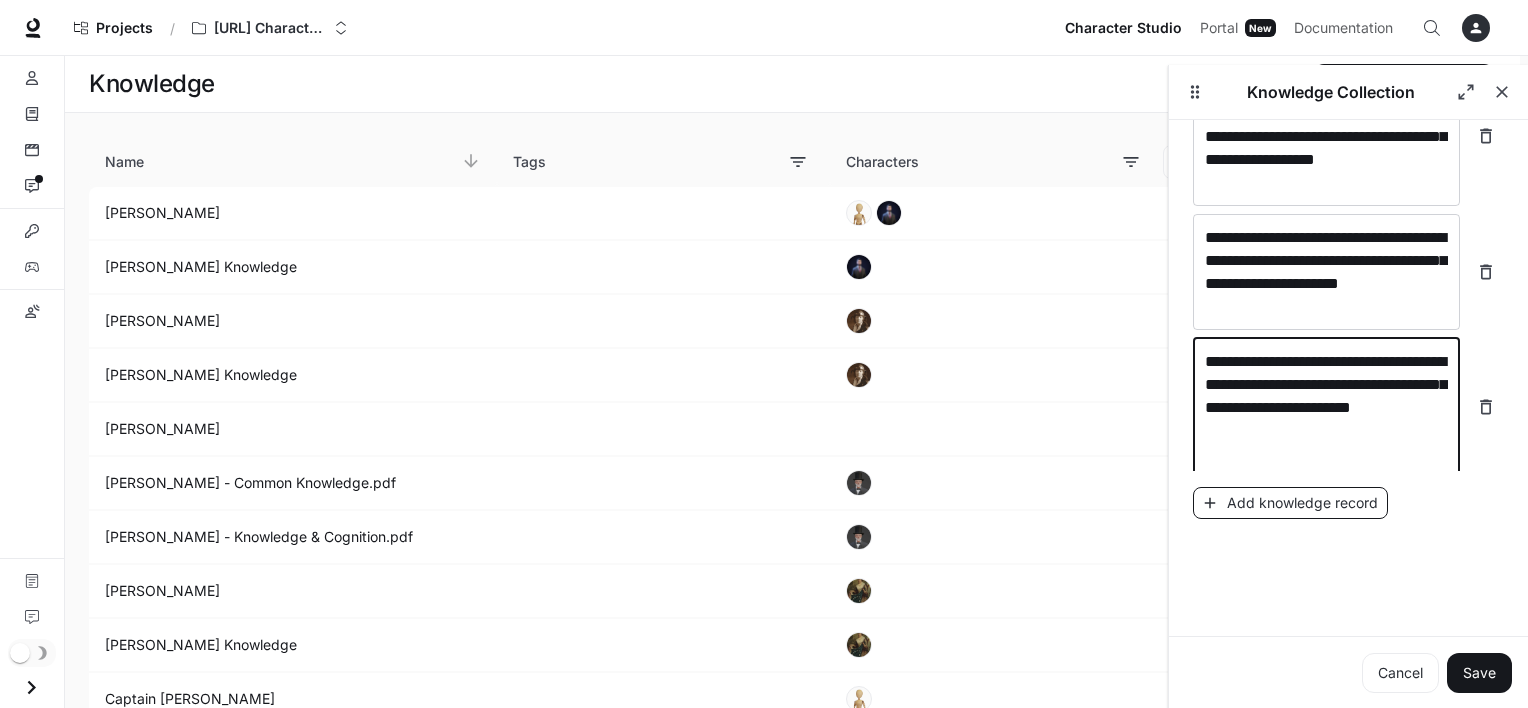 type on "**********" 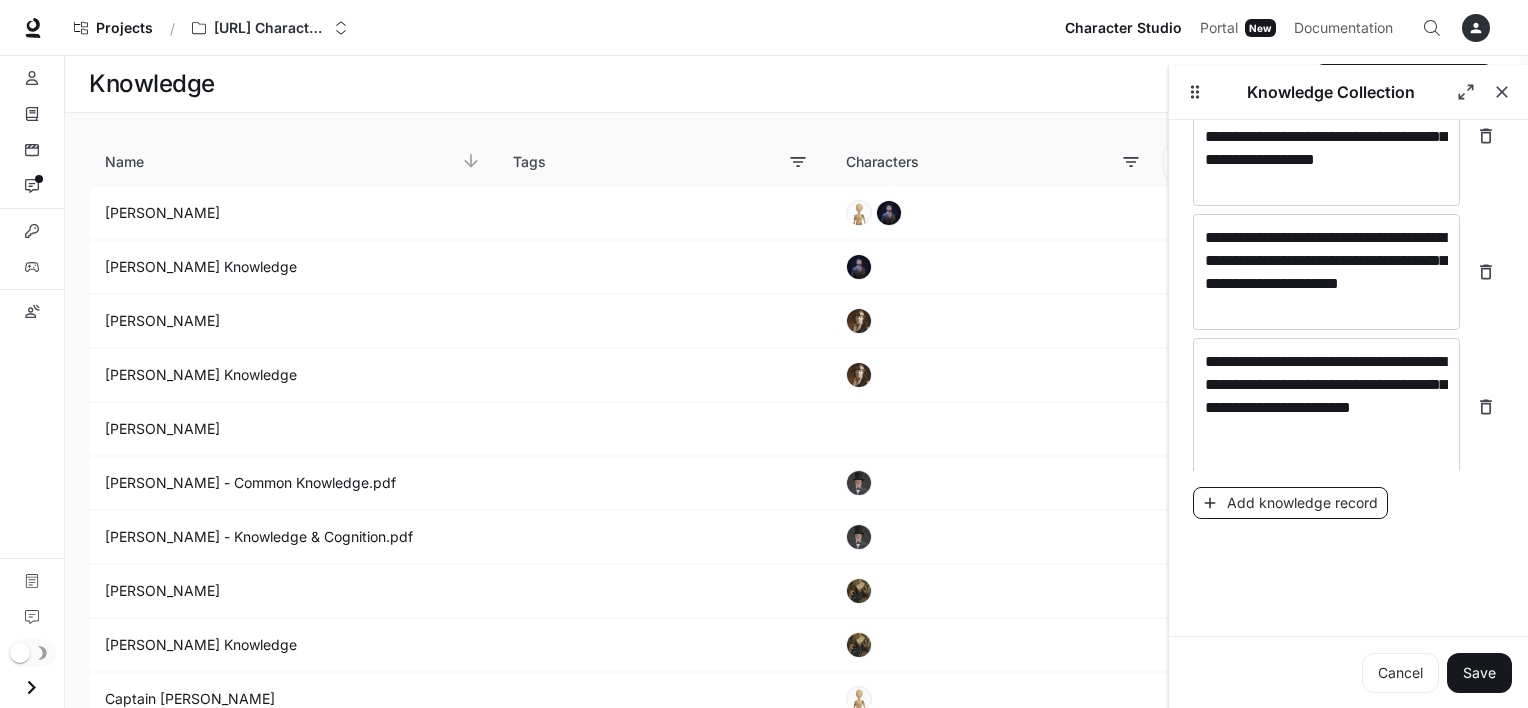 scroll, scrollTop: 1432, scrollLeft: 0, axis: vertical 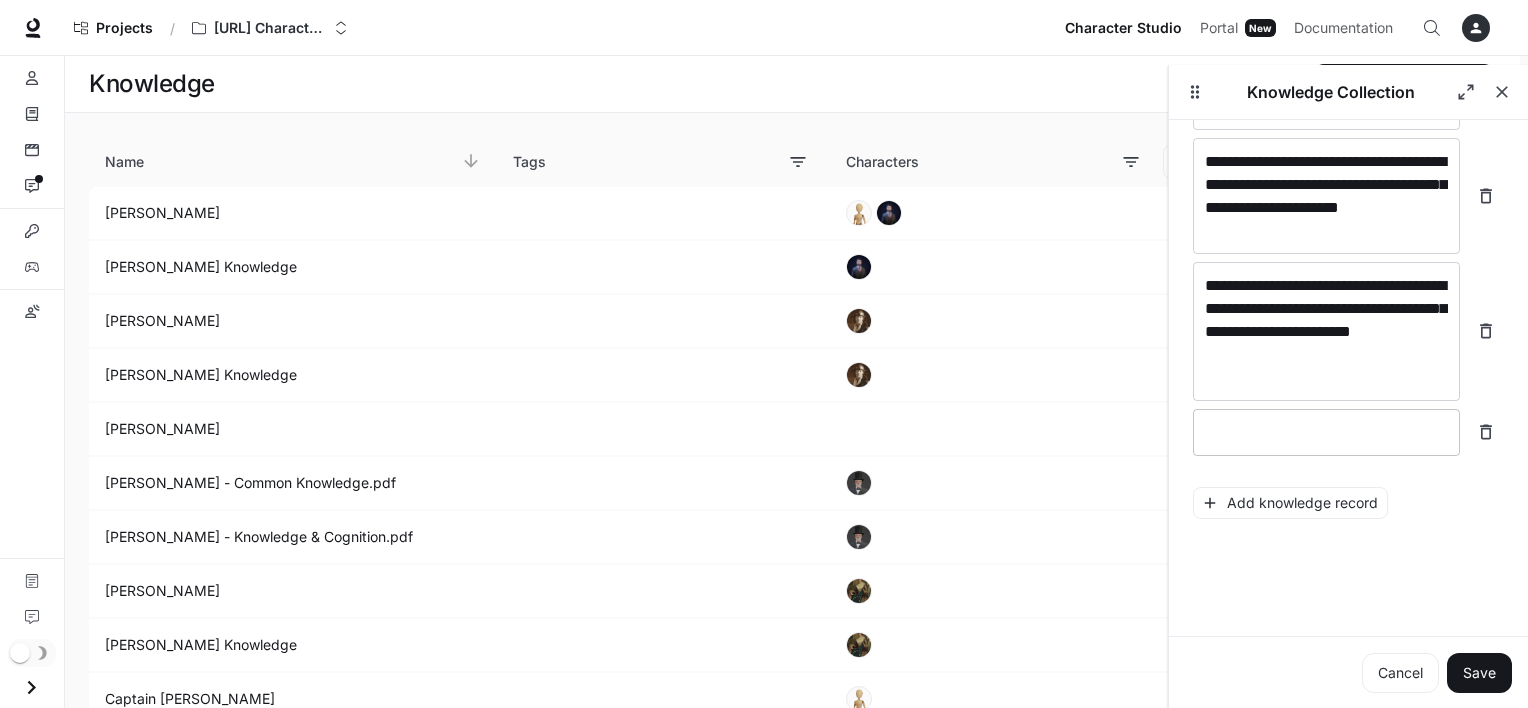 click at bounding box center [1326, 432] 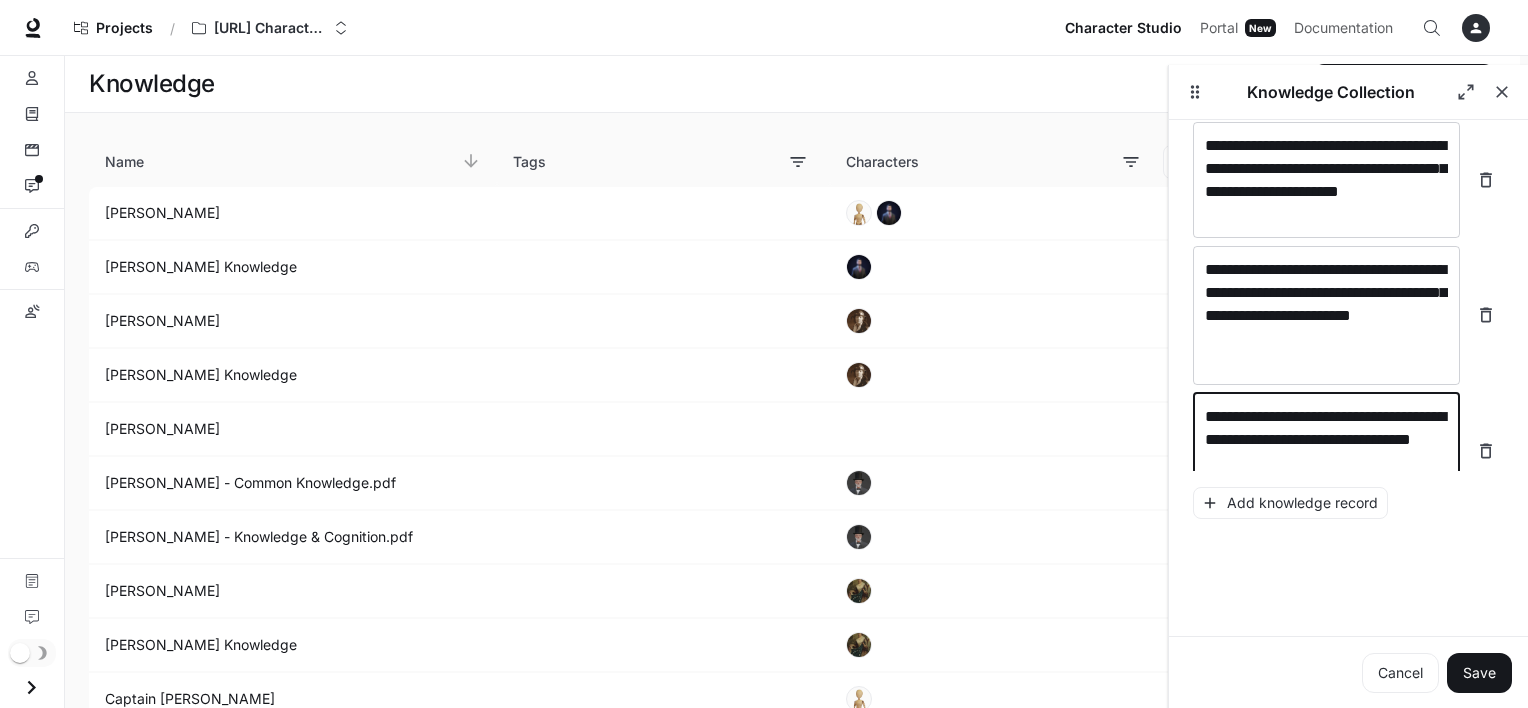 scroll, scrollTop: 1472, scrollLeft: 0, axis: vertical 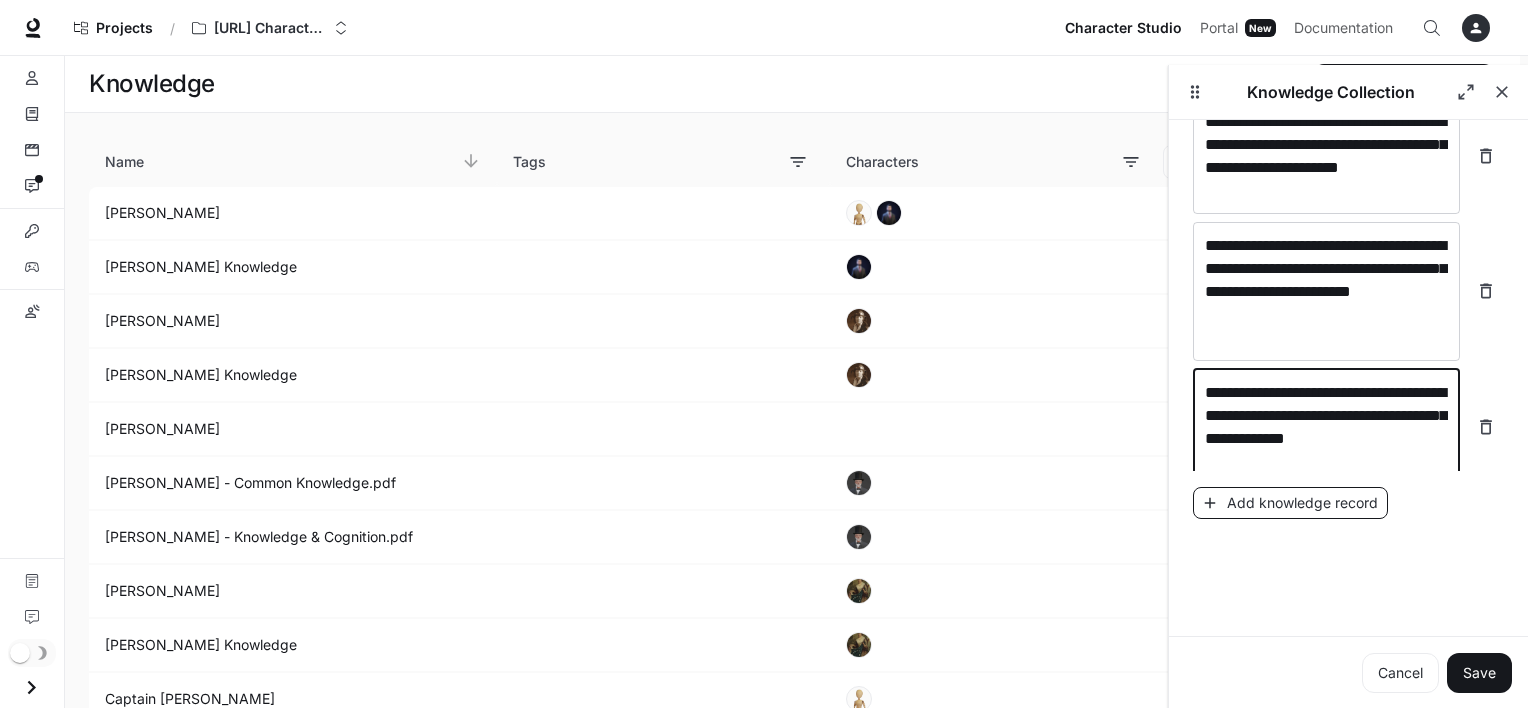 type on "**********" 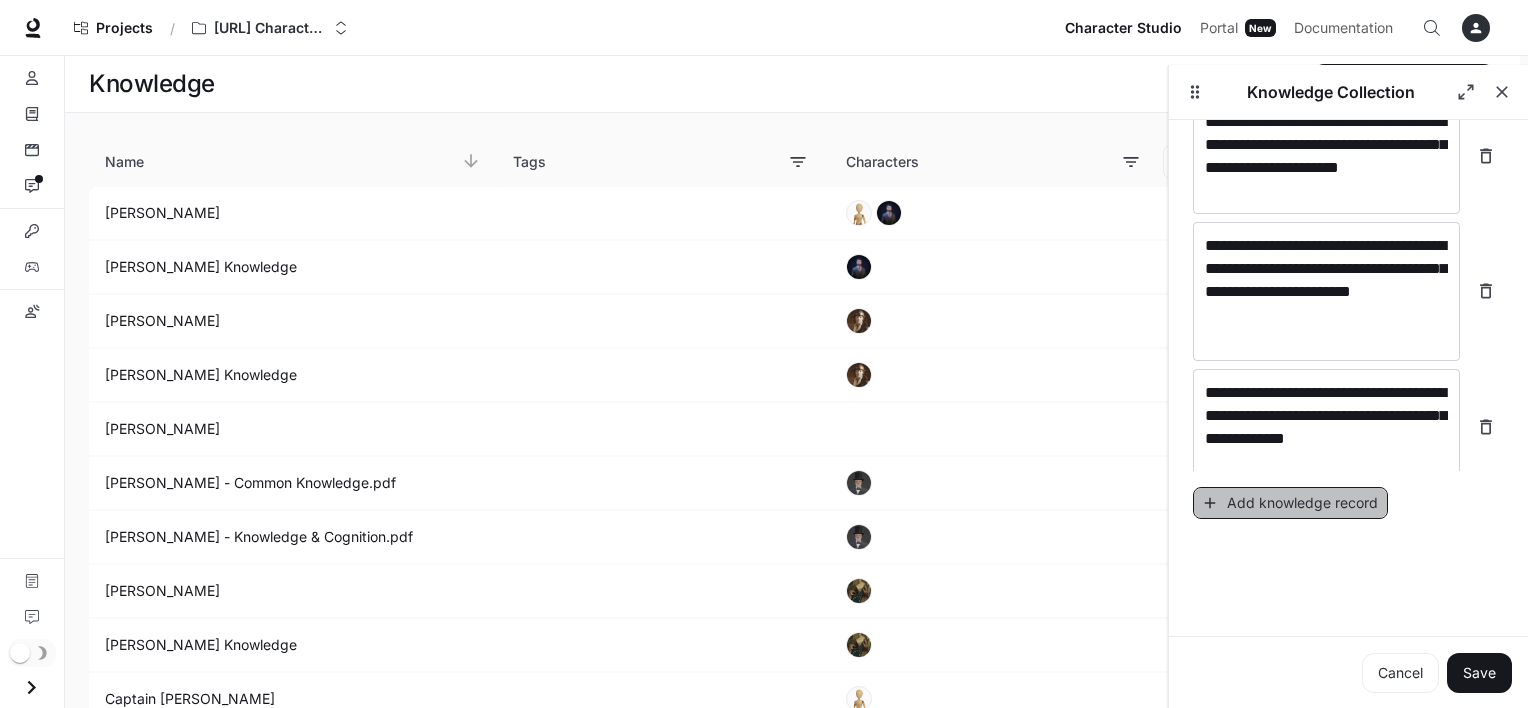 click on "Add knowledge record" at bounding box center (1290, 503) 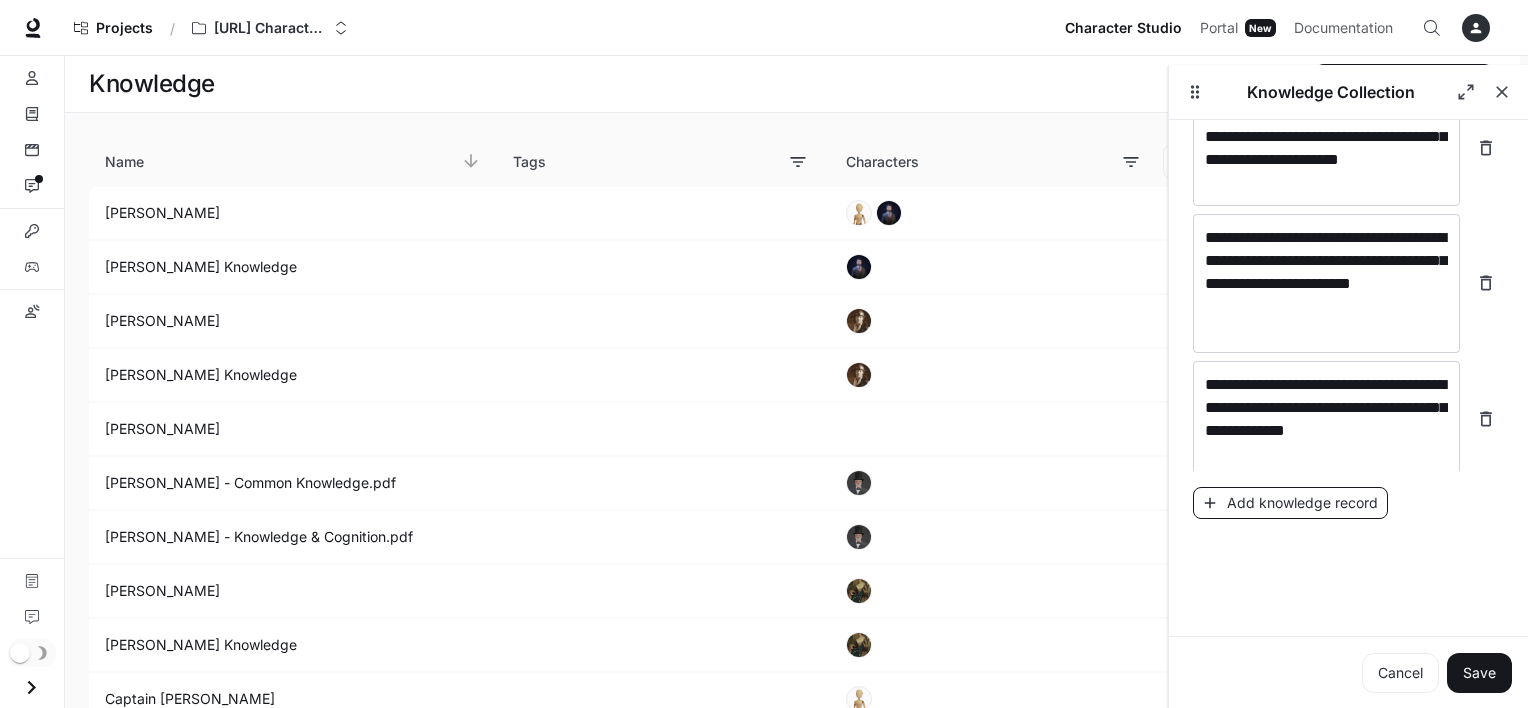 scroll, scrollTop: 1548, scrollLeft: 0, axis: vertical 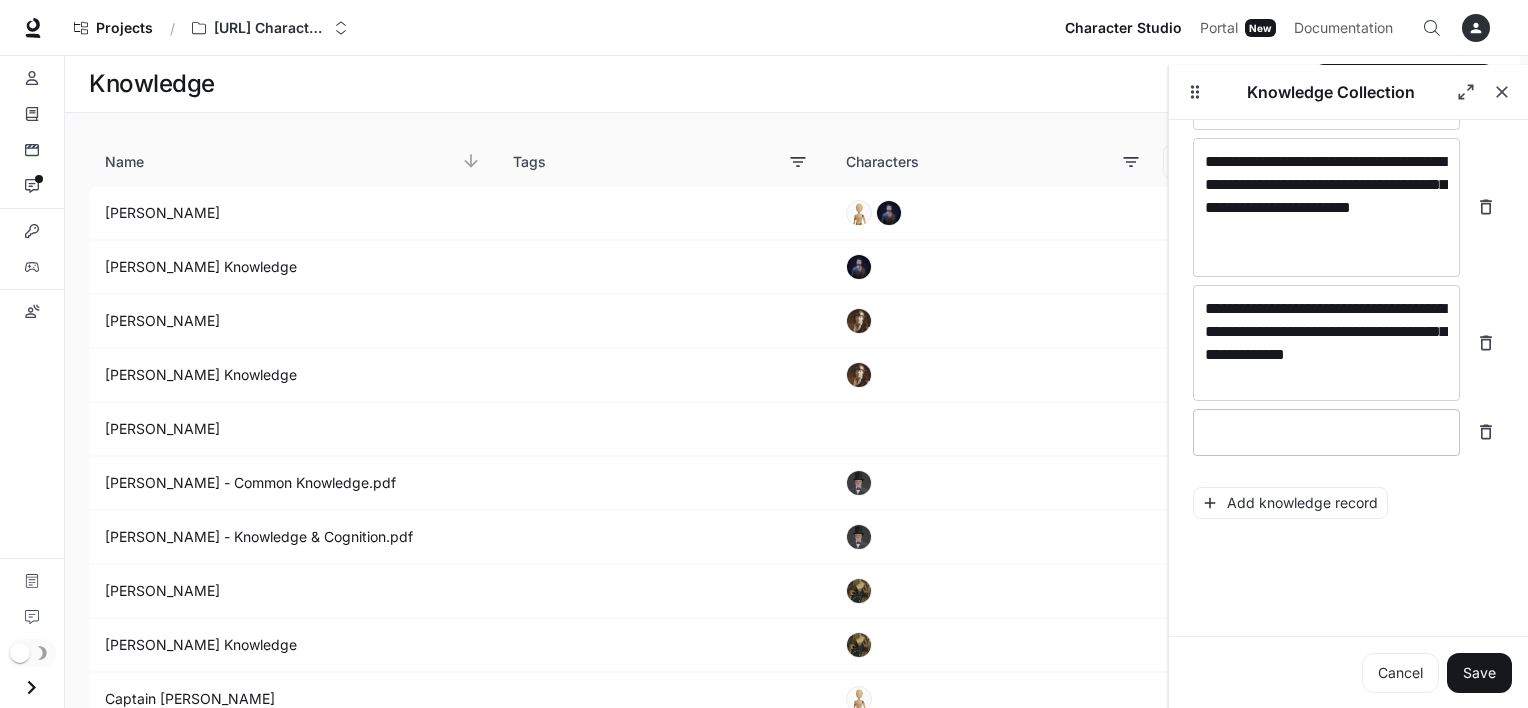 click on "* ​" at bounding box center (1326, 432) 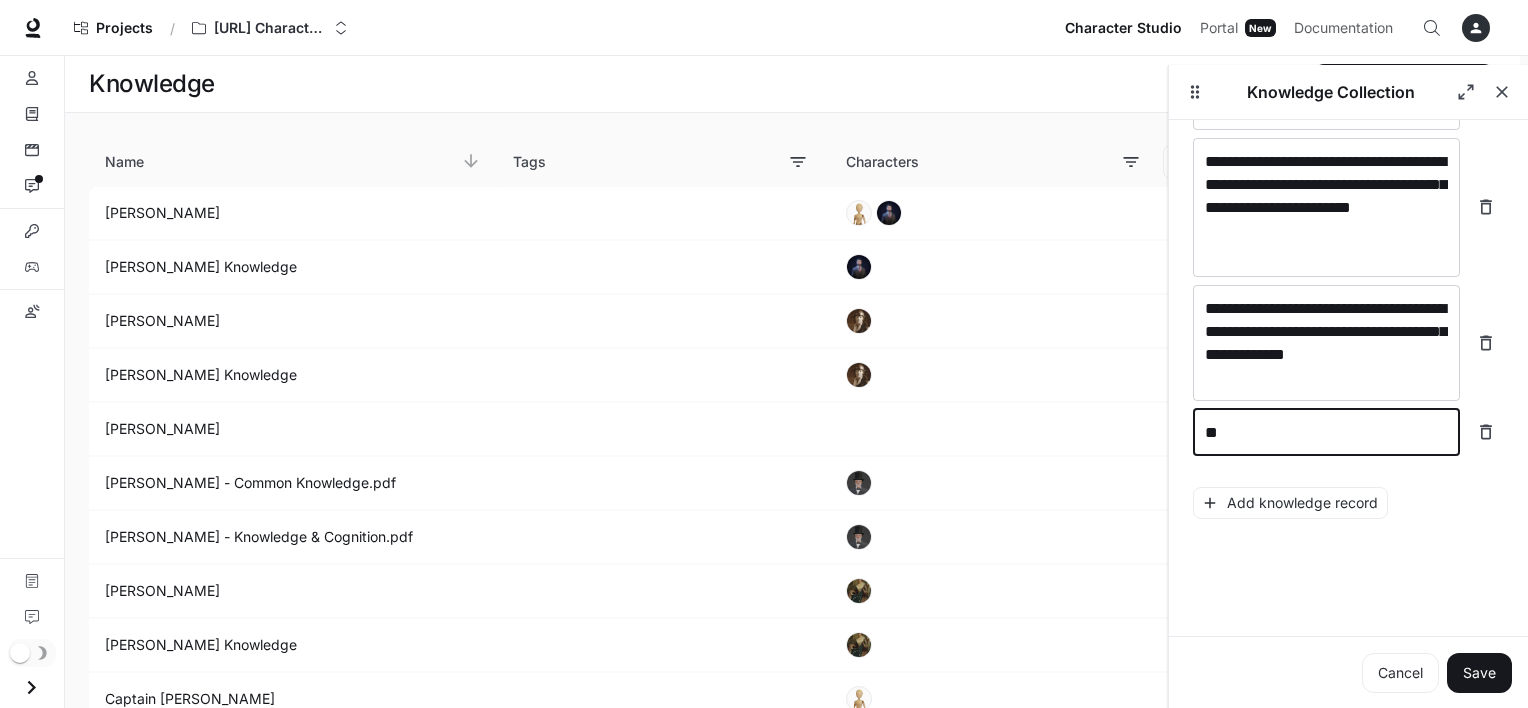type on "*" 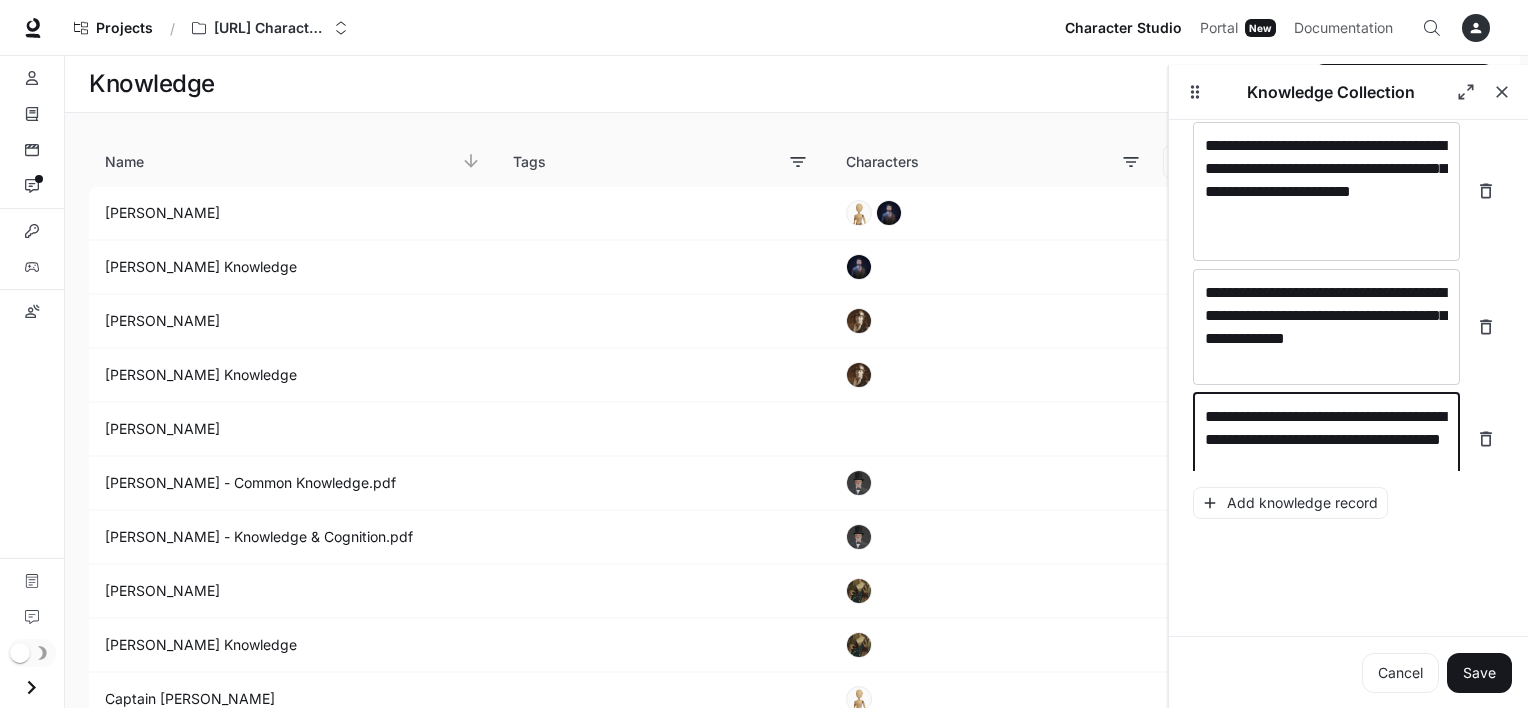scroll, scrollTop: 1588, scrollLeft: 0, axis: vertical 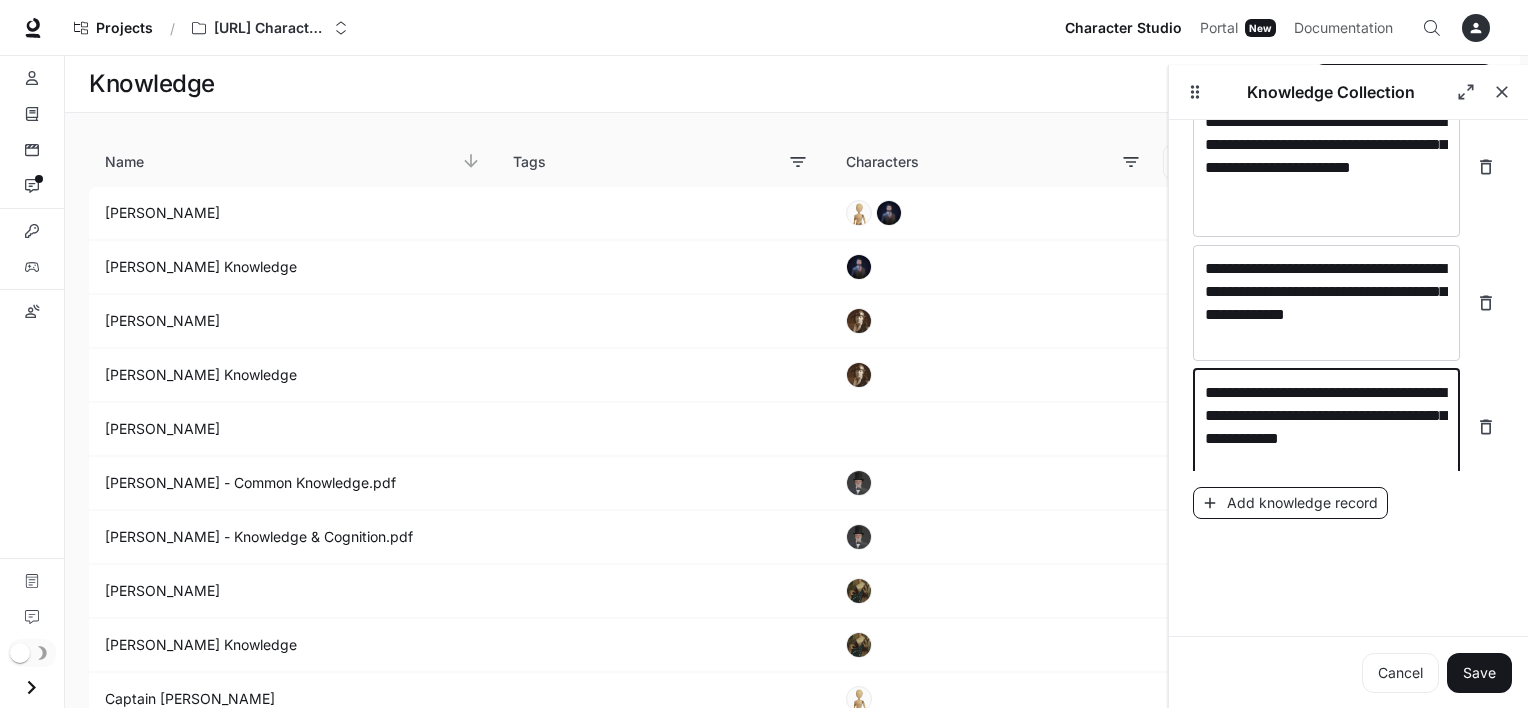 type on "**********" 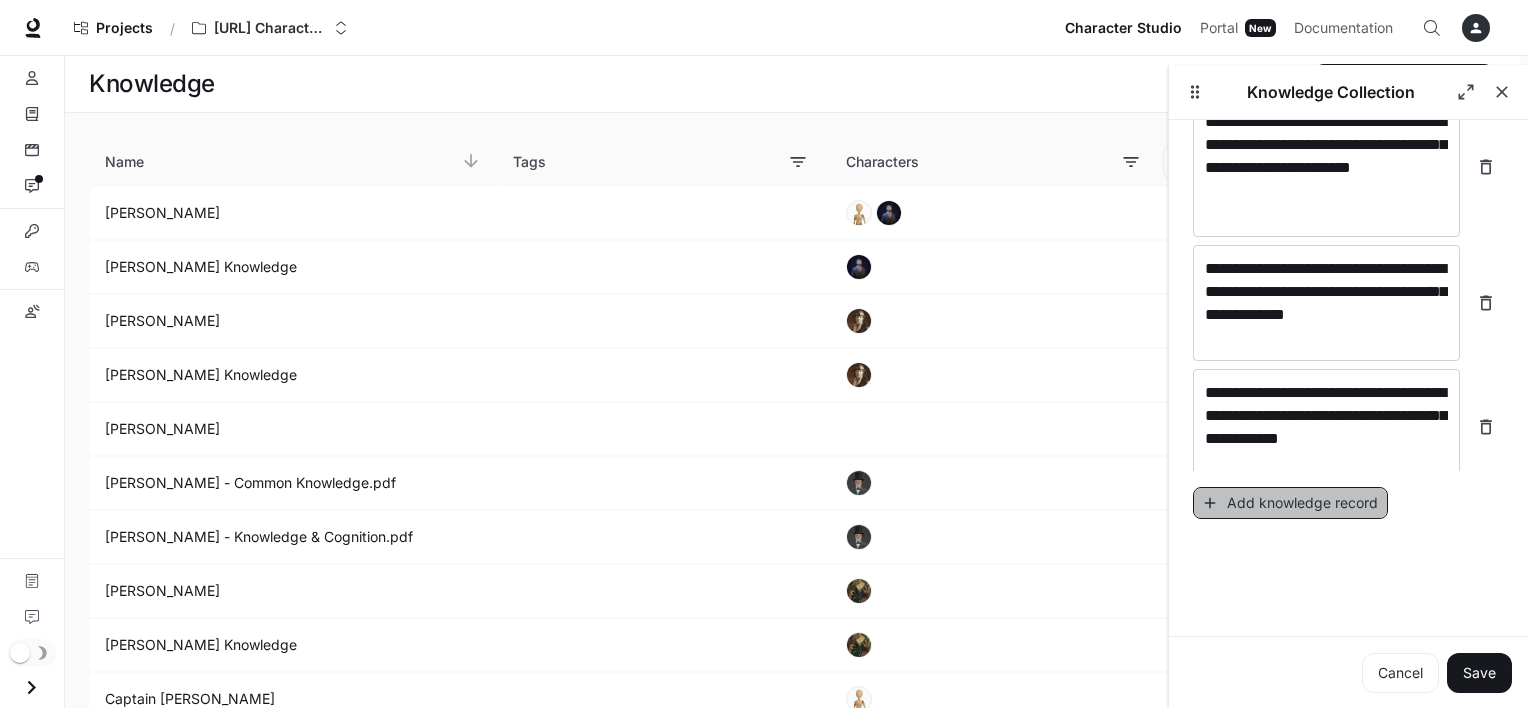 click on "Add knowledge record" at bounding box center (1290, 503) 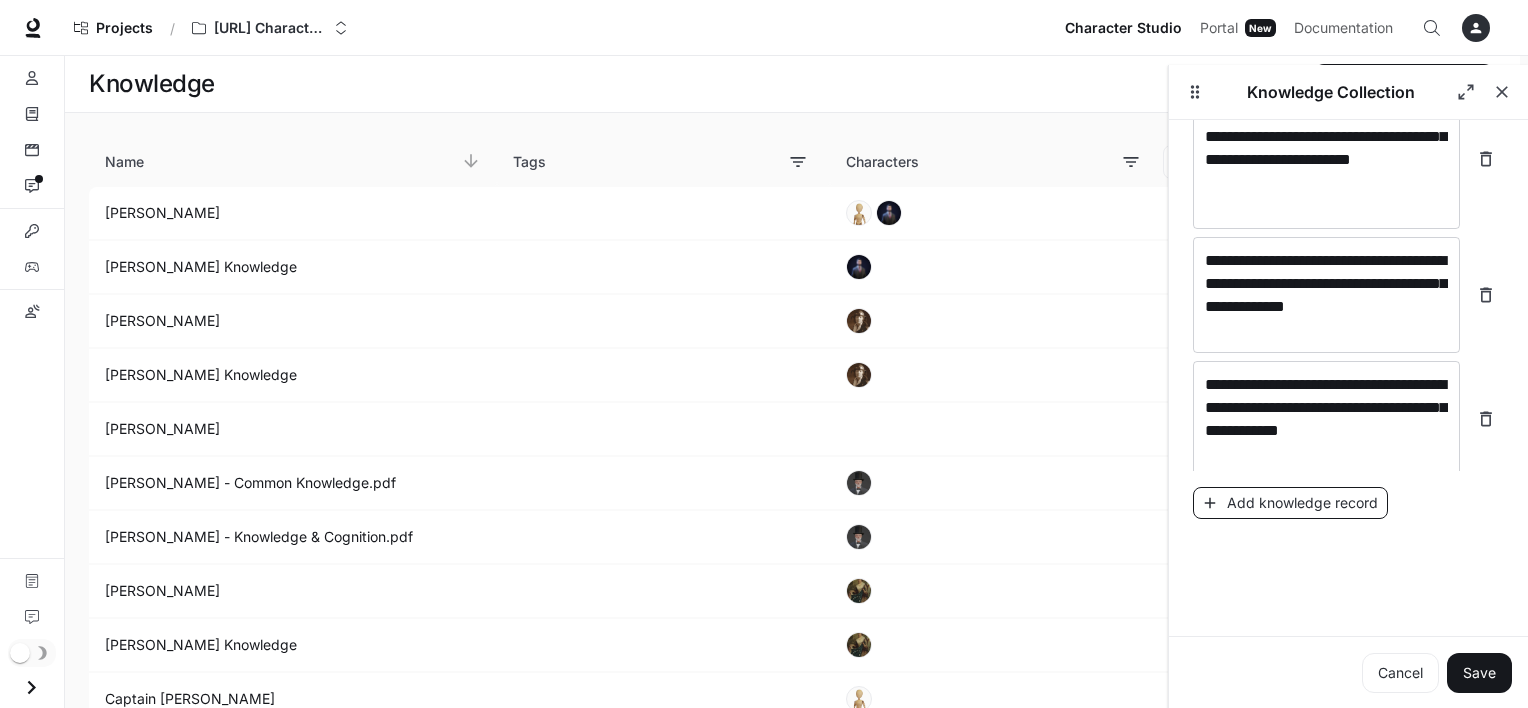 scroll, scrollTop: 1664, scrollLeft: 0, axis: vertical 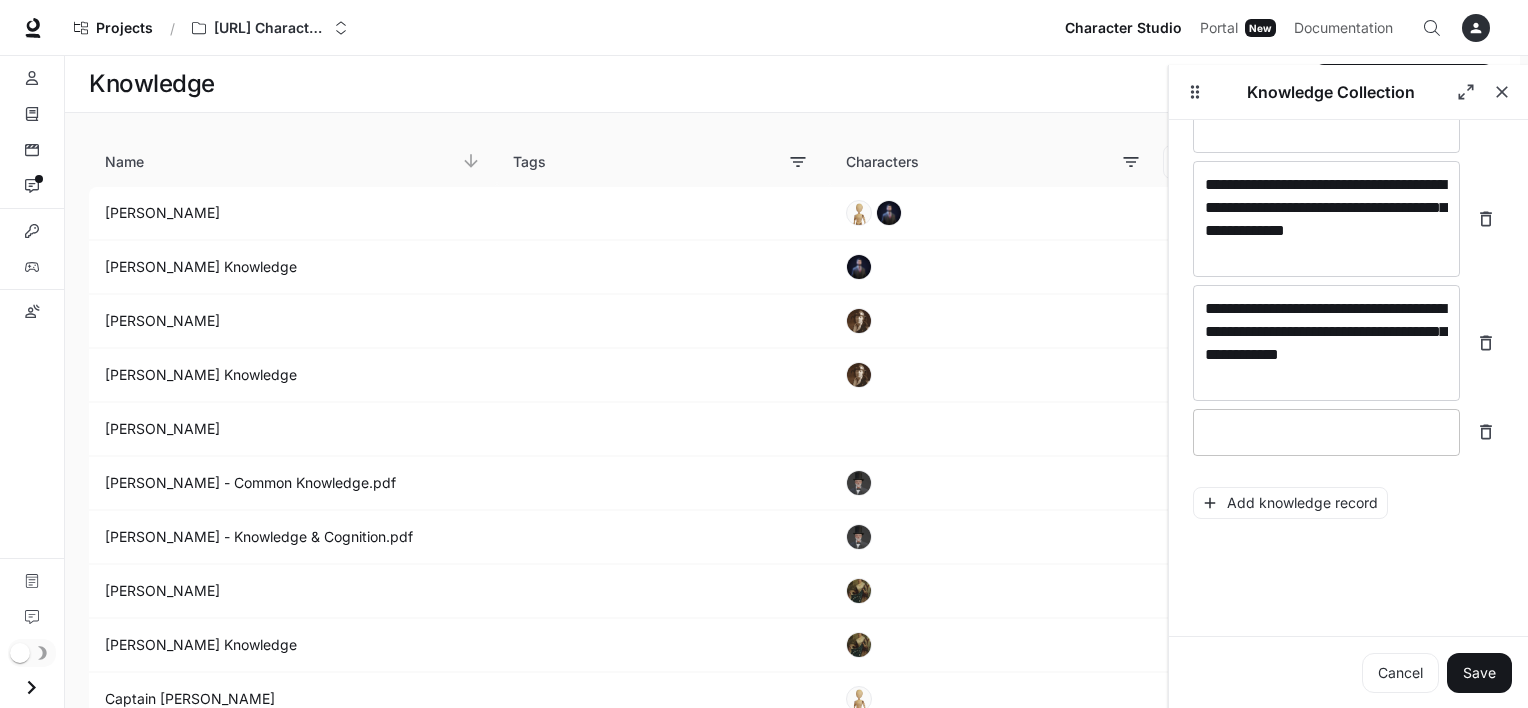 click at bounding box center [1326, 432] 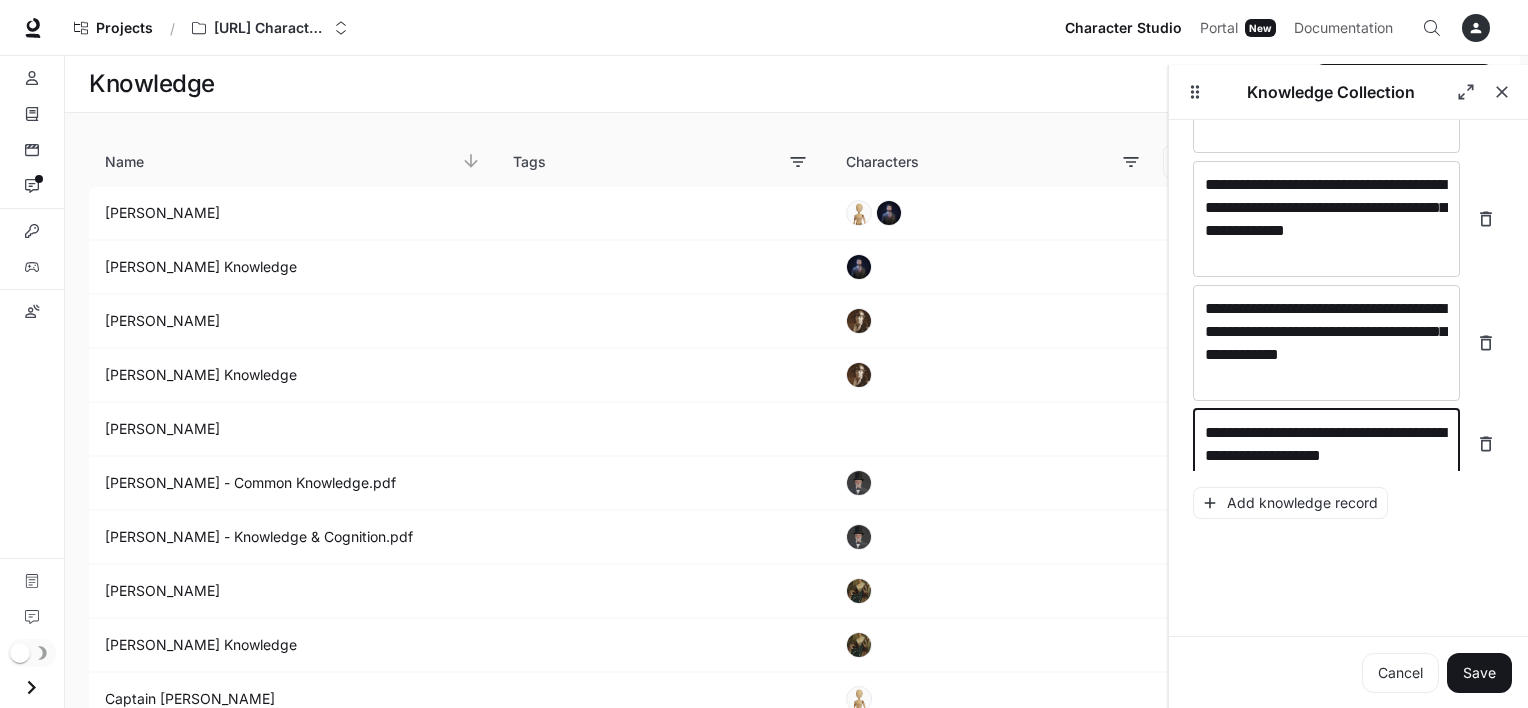 scroll, scrollTop: 1680, scrollLeft: 0, axis: vertical 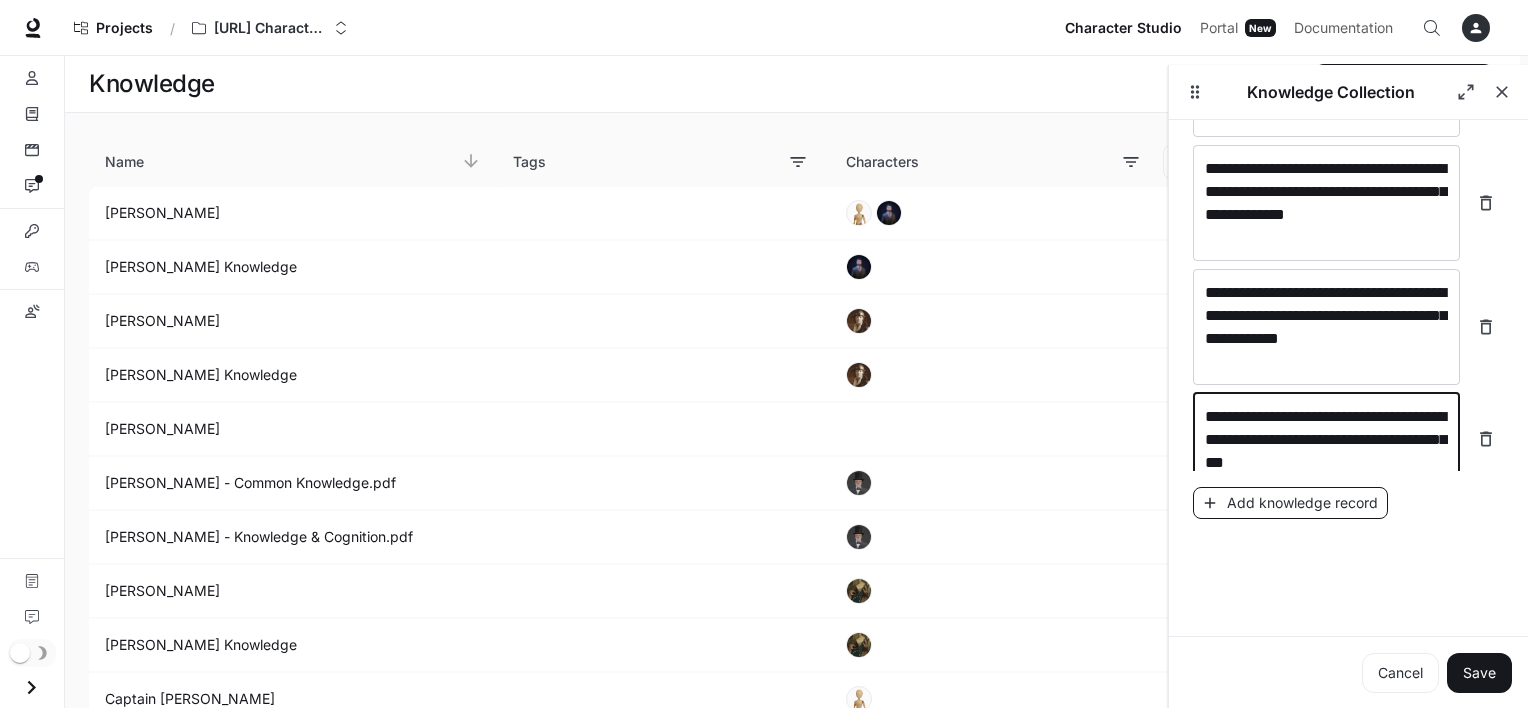 type on "**********" 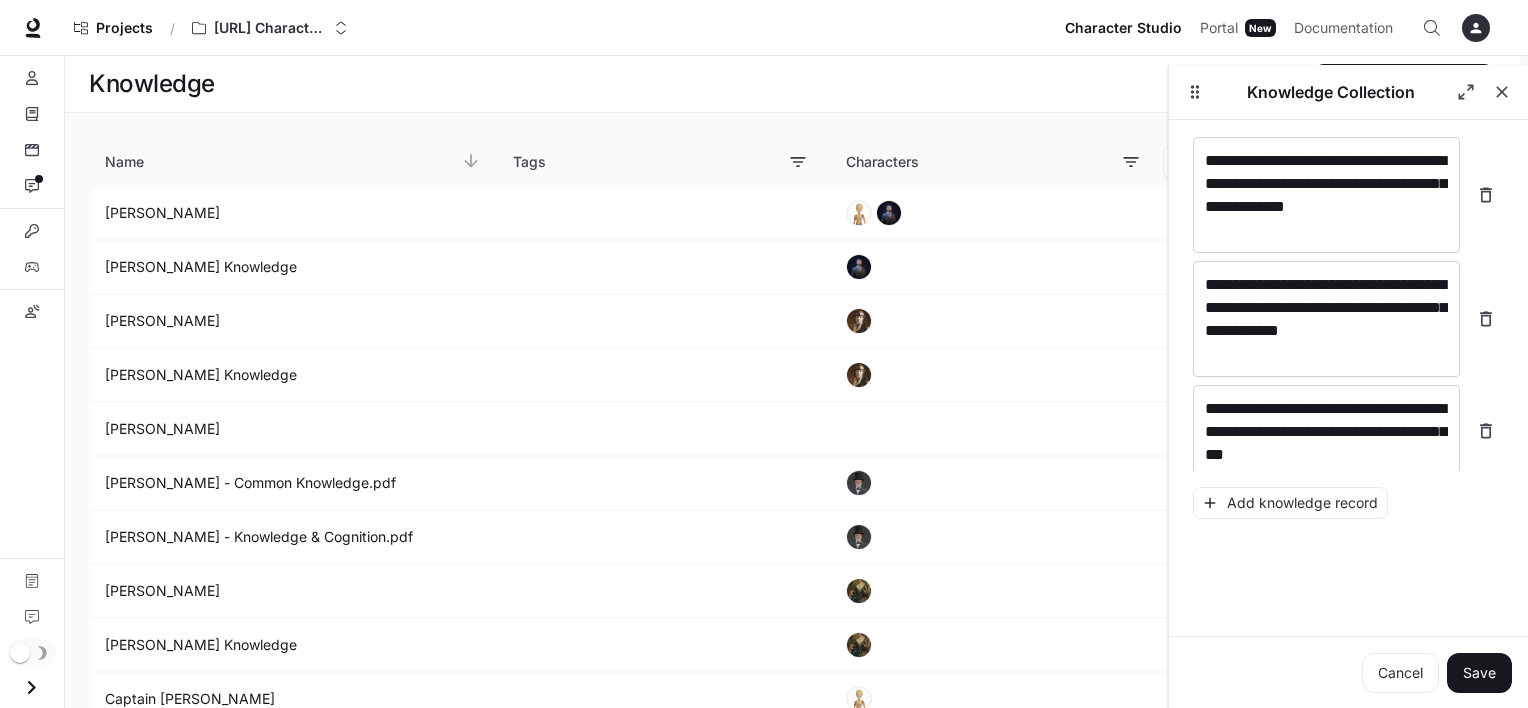 scroll, scrollTop: 1758, scrollLeft: 0, axis: vertical 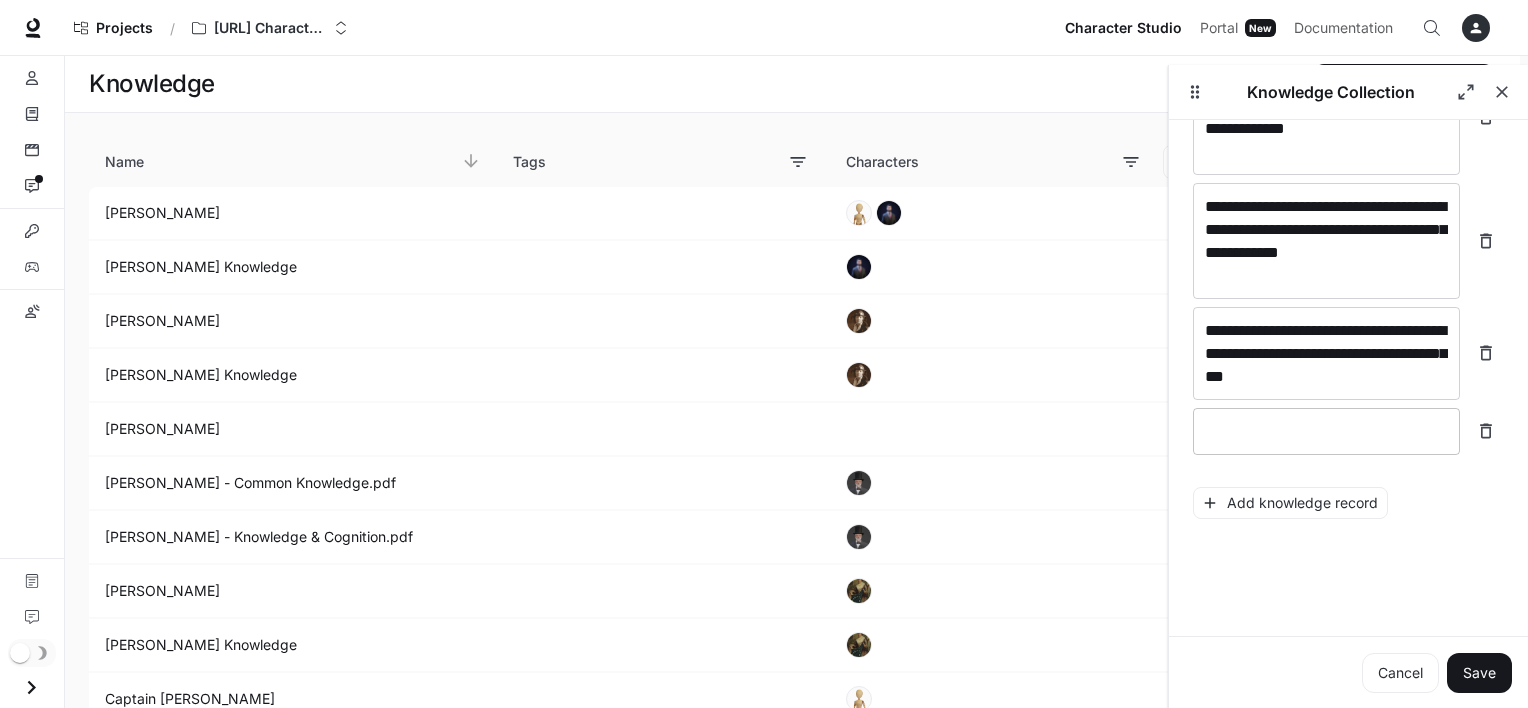 click at bounding box center (1326, 431) 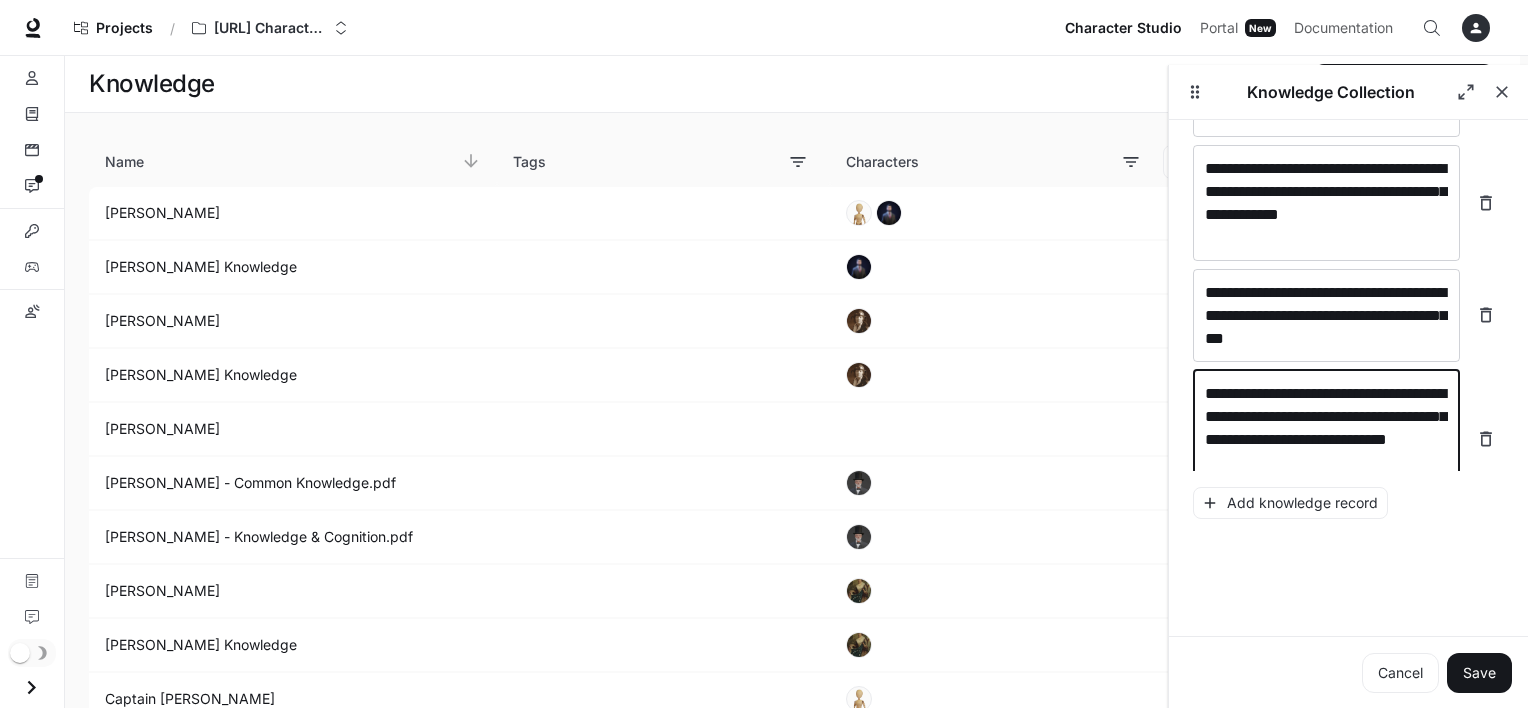 scroll, scrollTop: 1820, scrollLeft: 0, axis: vertical 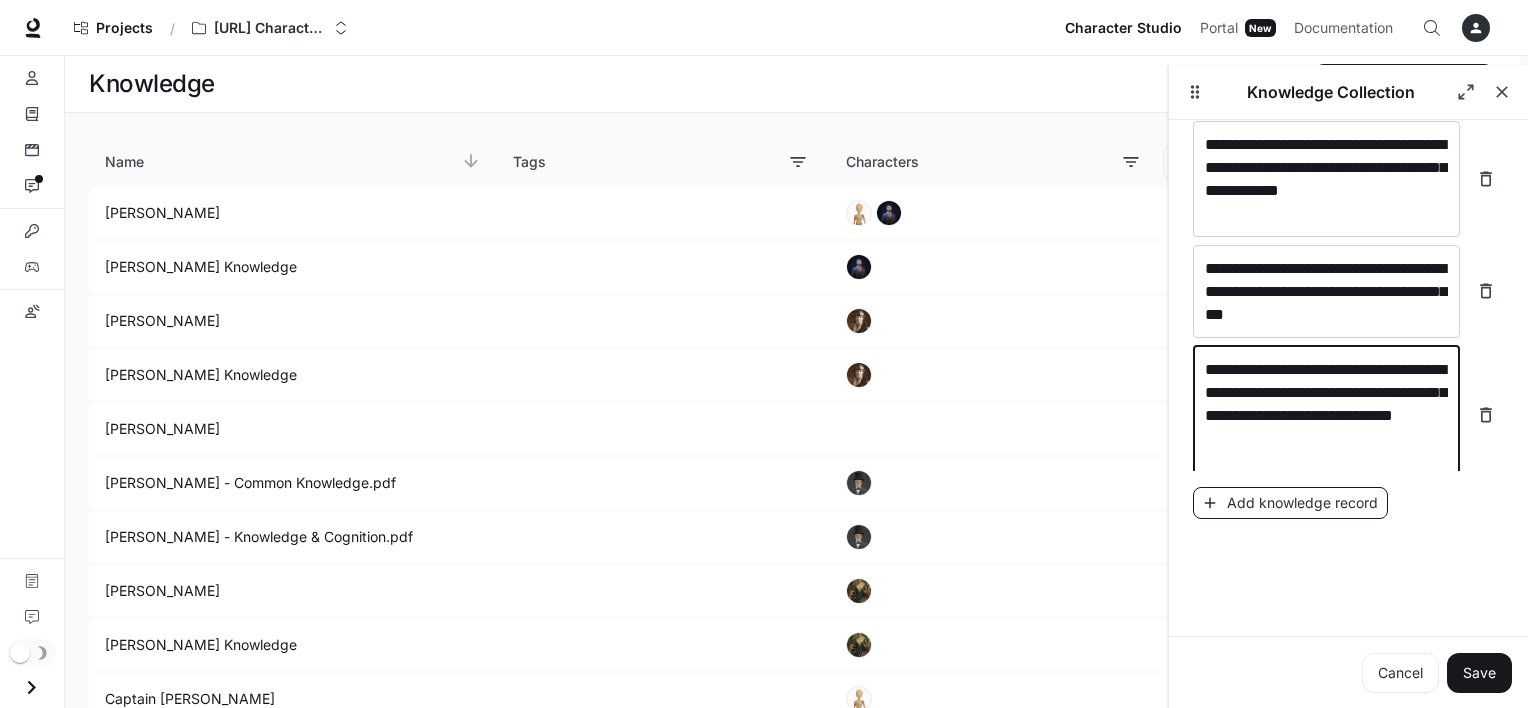 type on "**********" 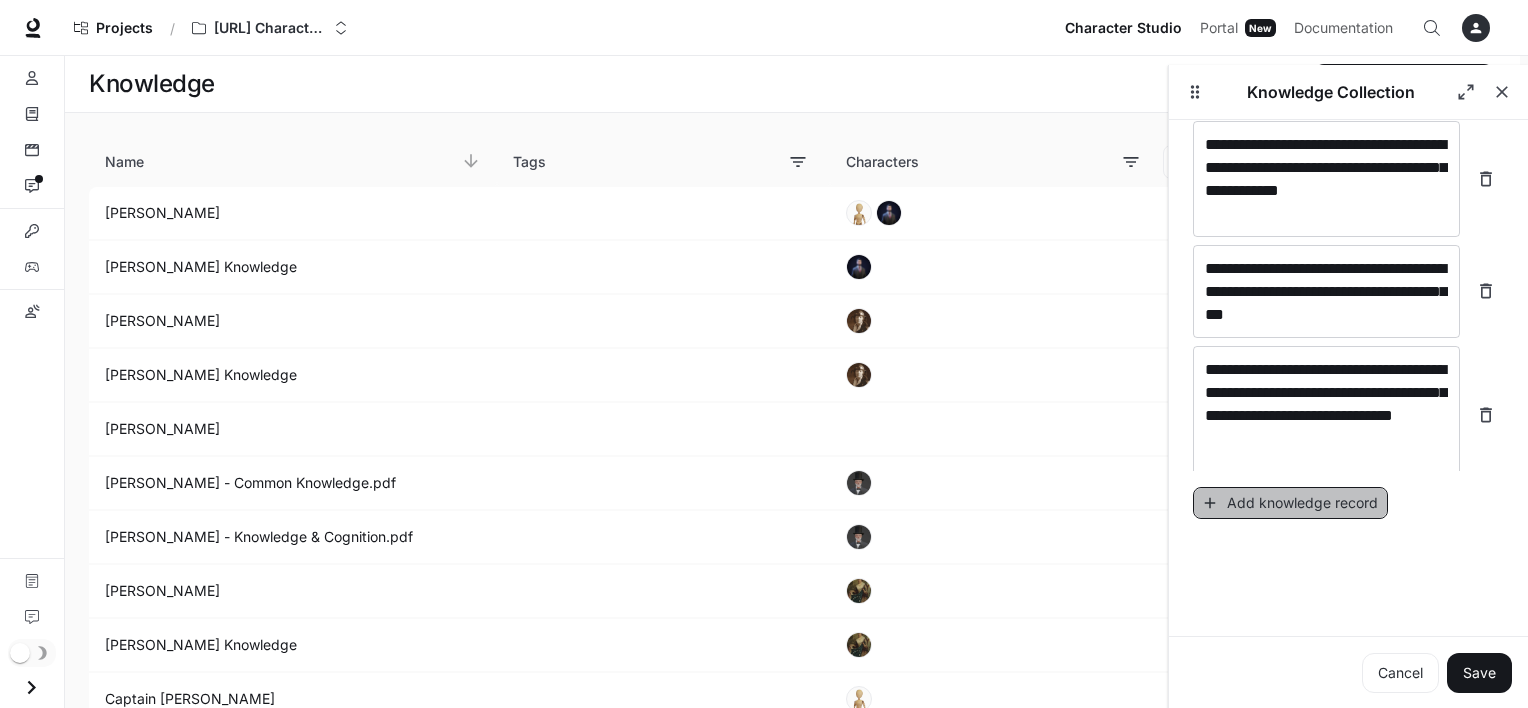 click on "Add knowledge record" at bounding box center [1290, 503] 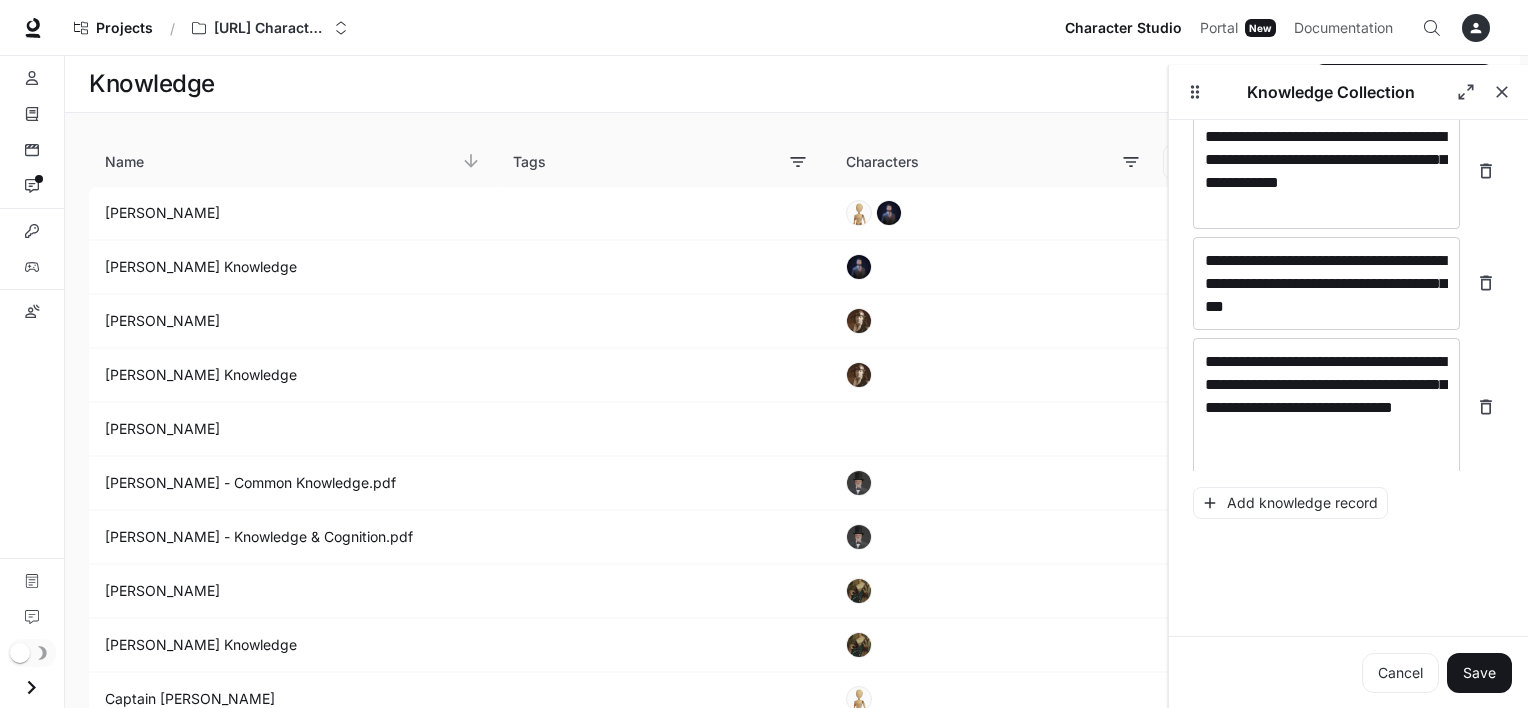 scroll, scrollTop: 1896, scrollLeft: 0, axis: vertical 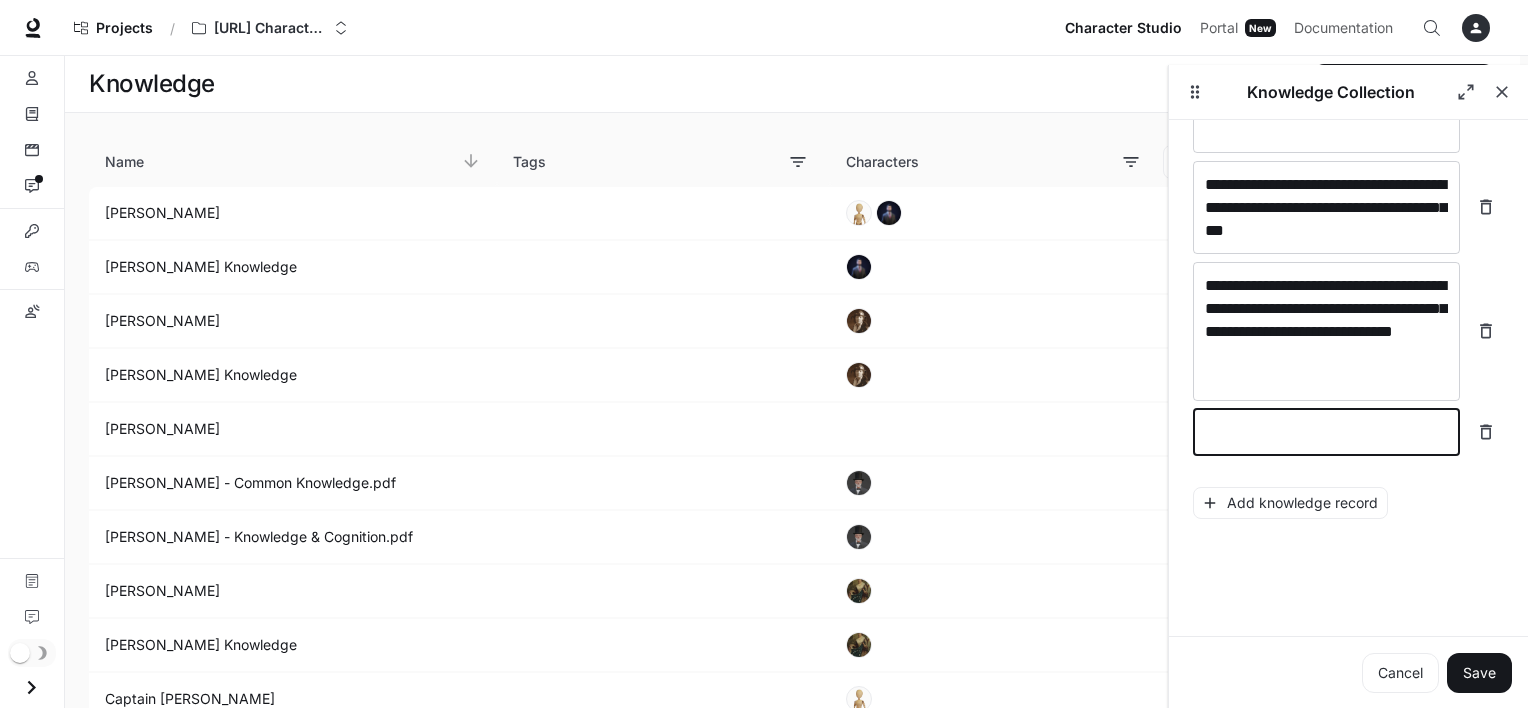 click at bounding box center (1326, 432) 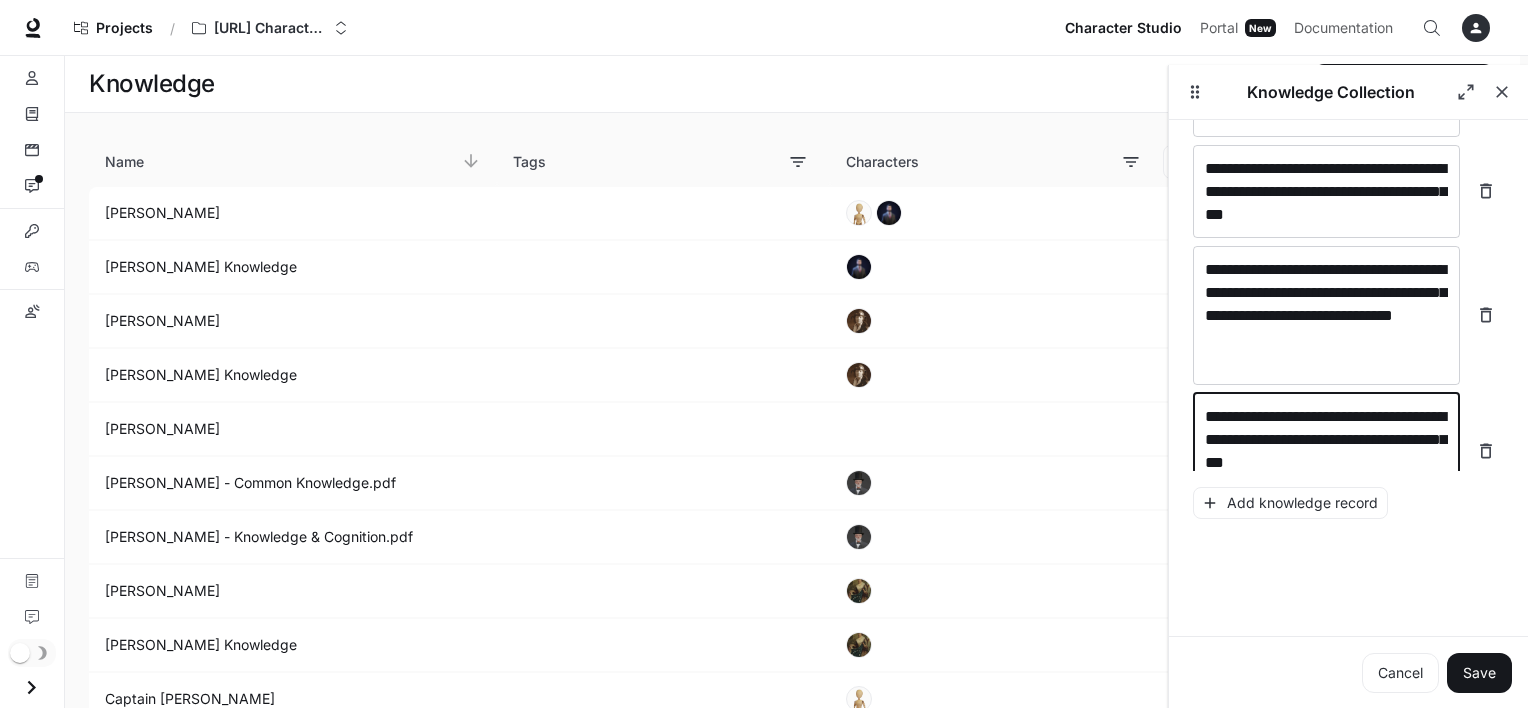 scroll, scrollTop: 1936, scrollLeft: 0, axis: vertical 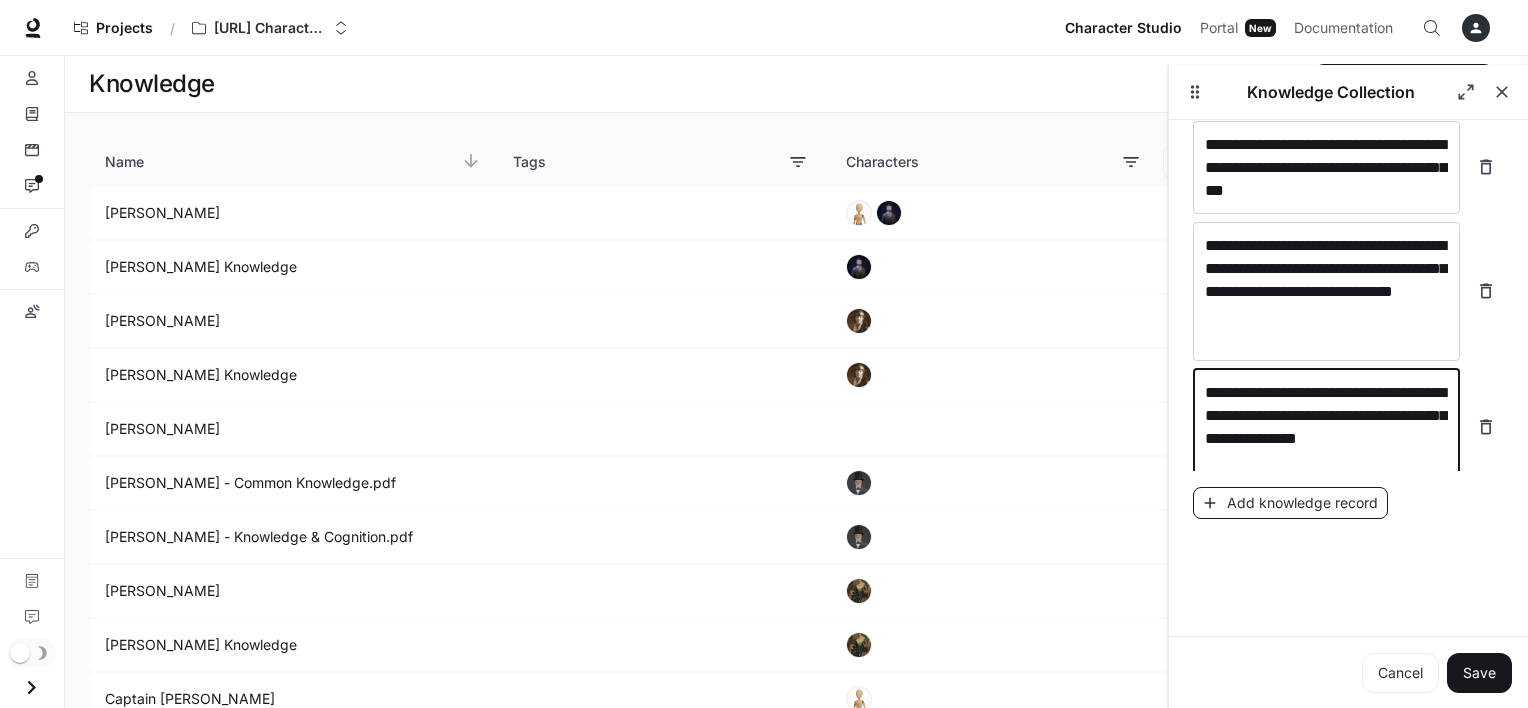 type on "**********" 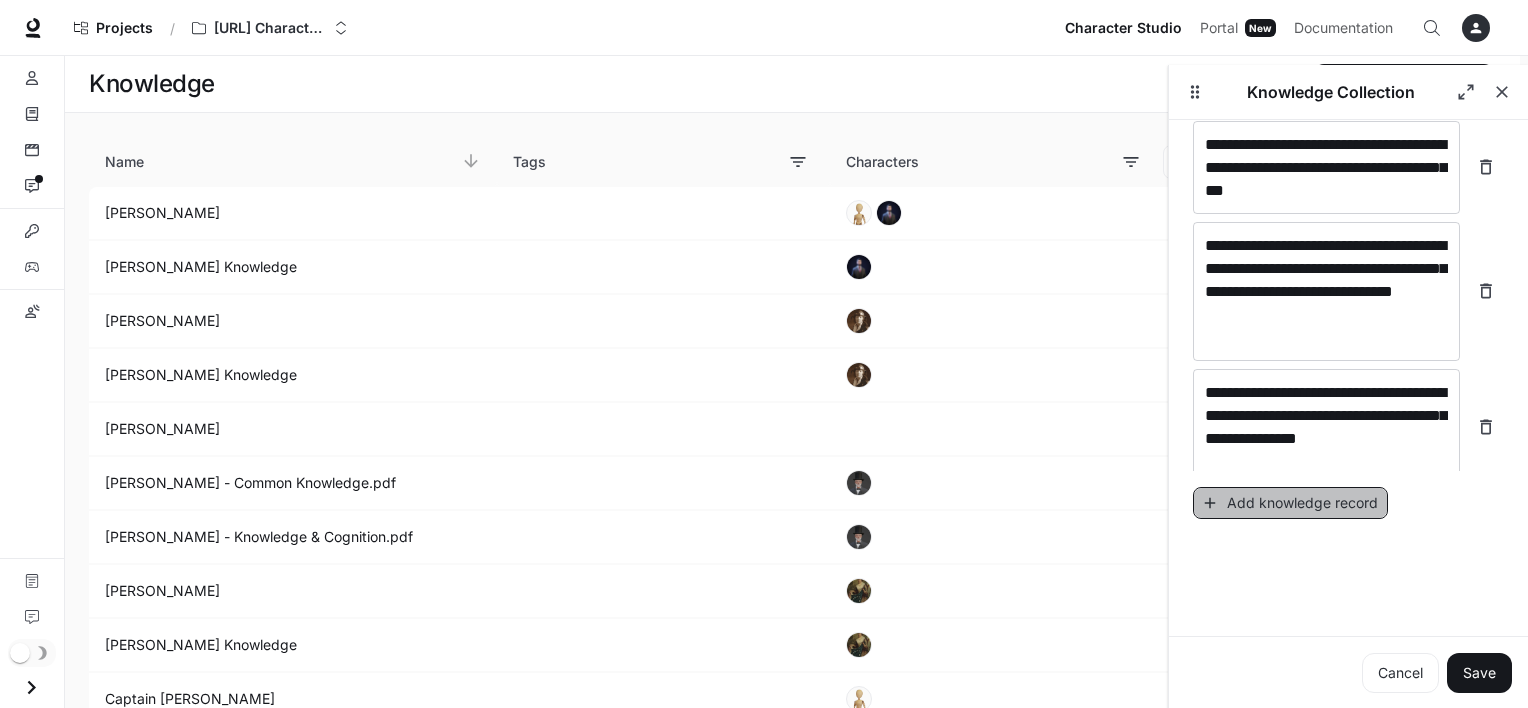 click on "Add knowledge record" at bounding box center [1290, 503] 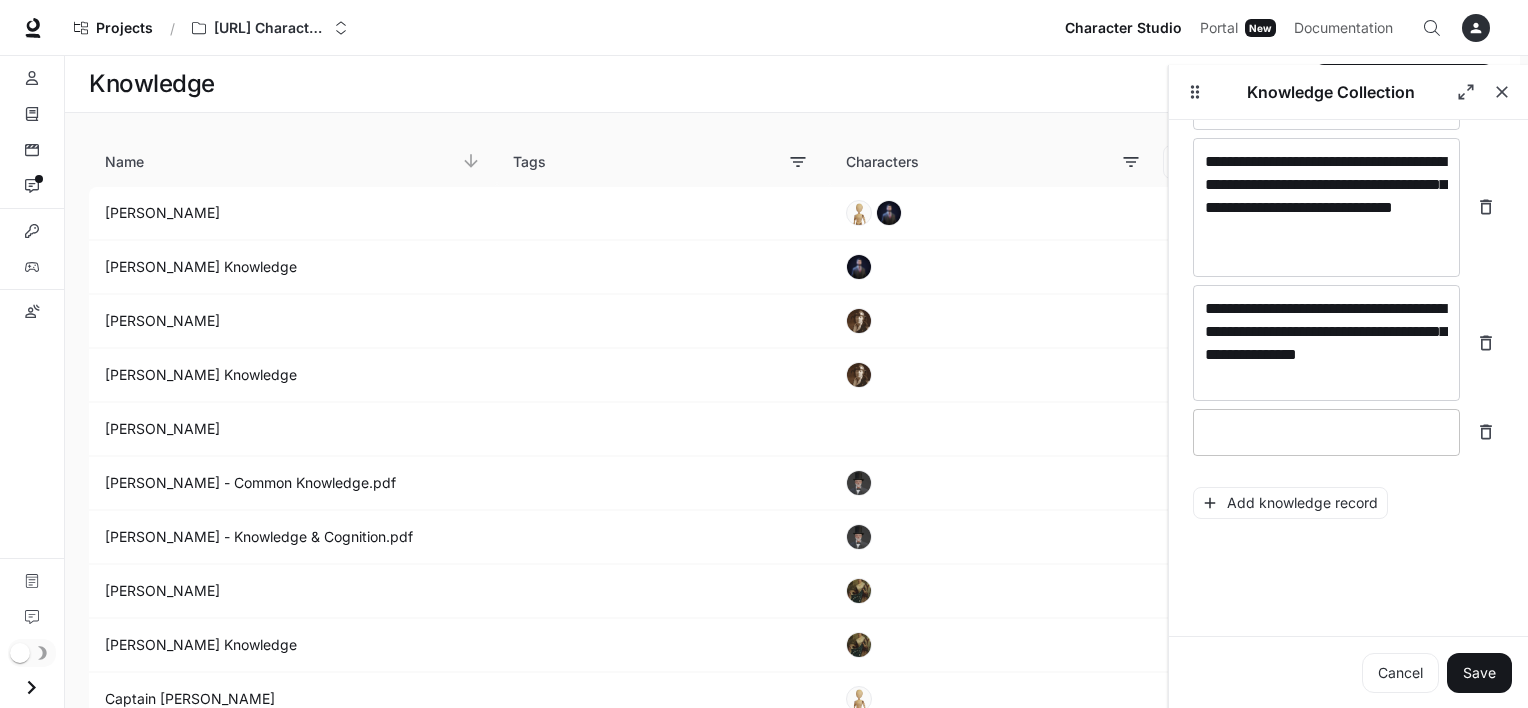 click on "* ​" at bounding box center [1326, 432] 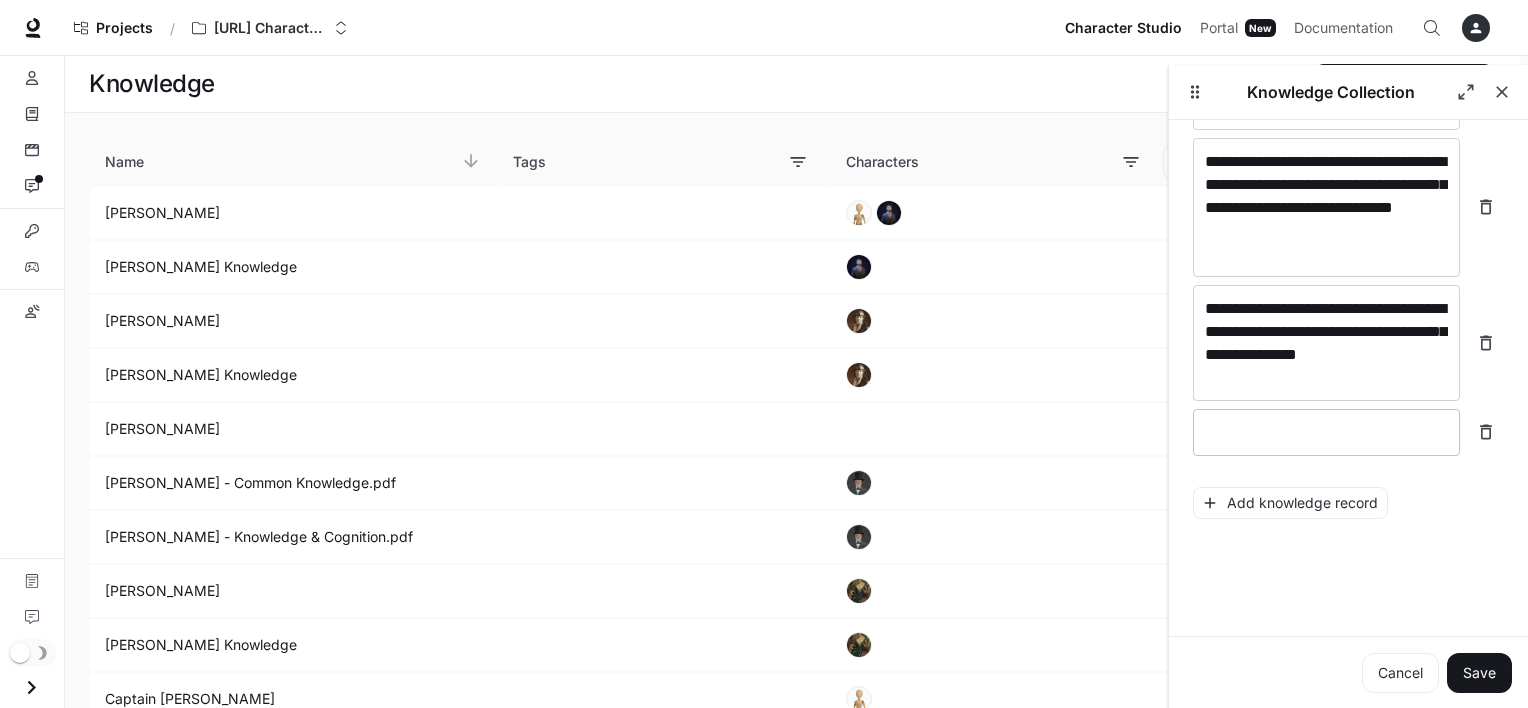 click on "* ​" at bounding box center (1326, 432) 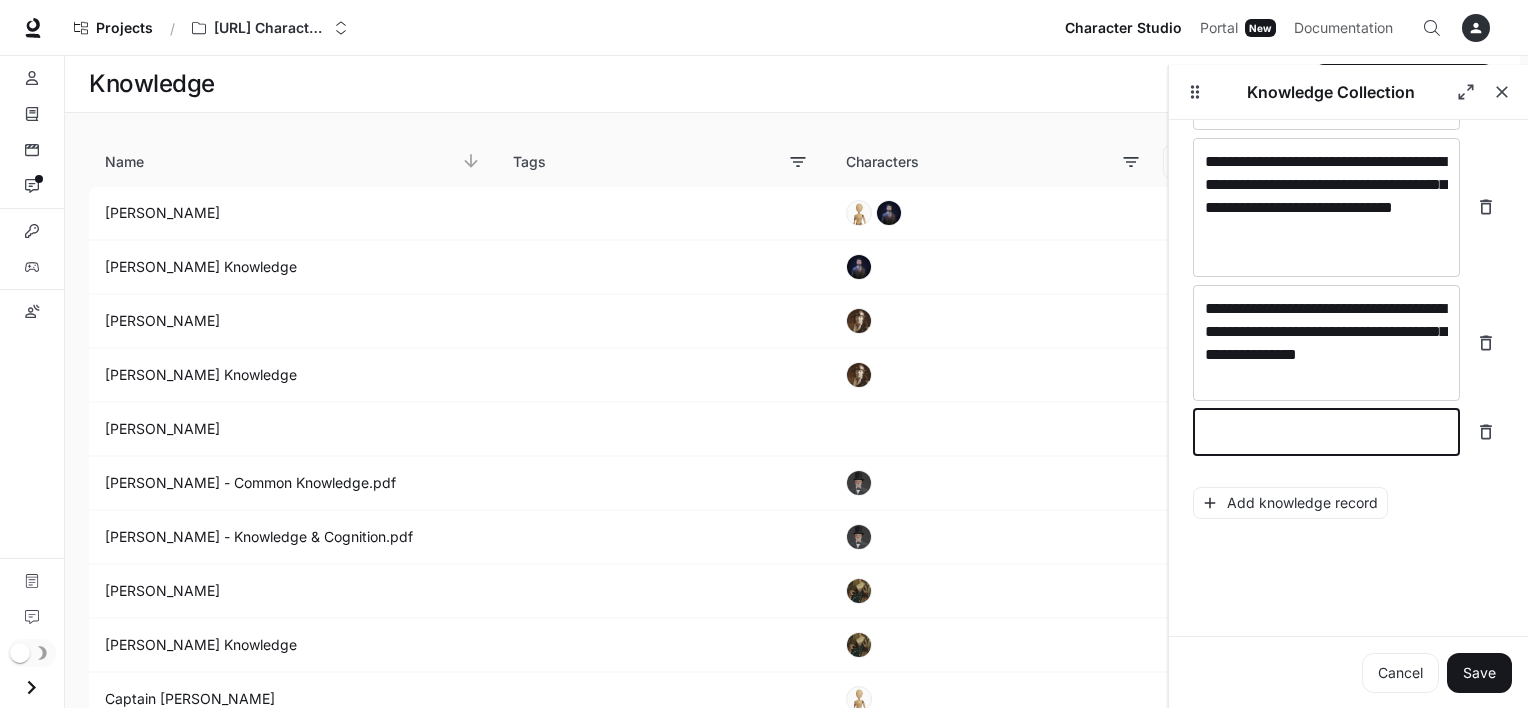 type on "*" 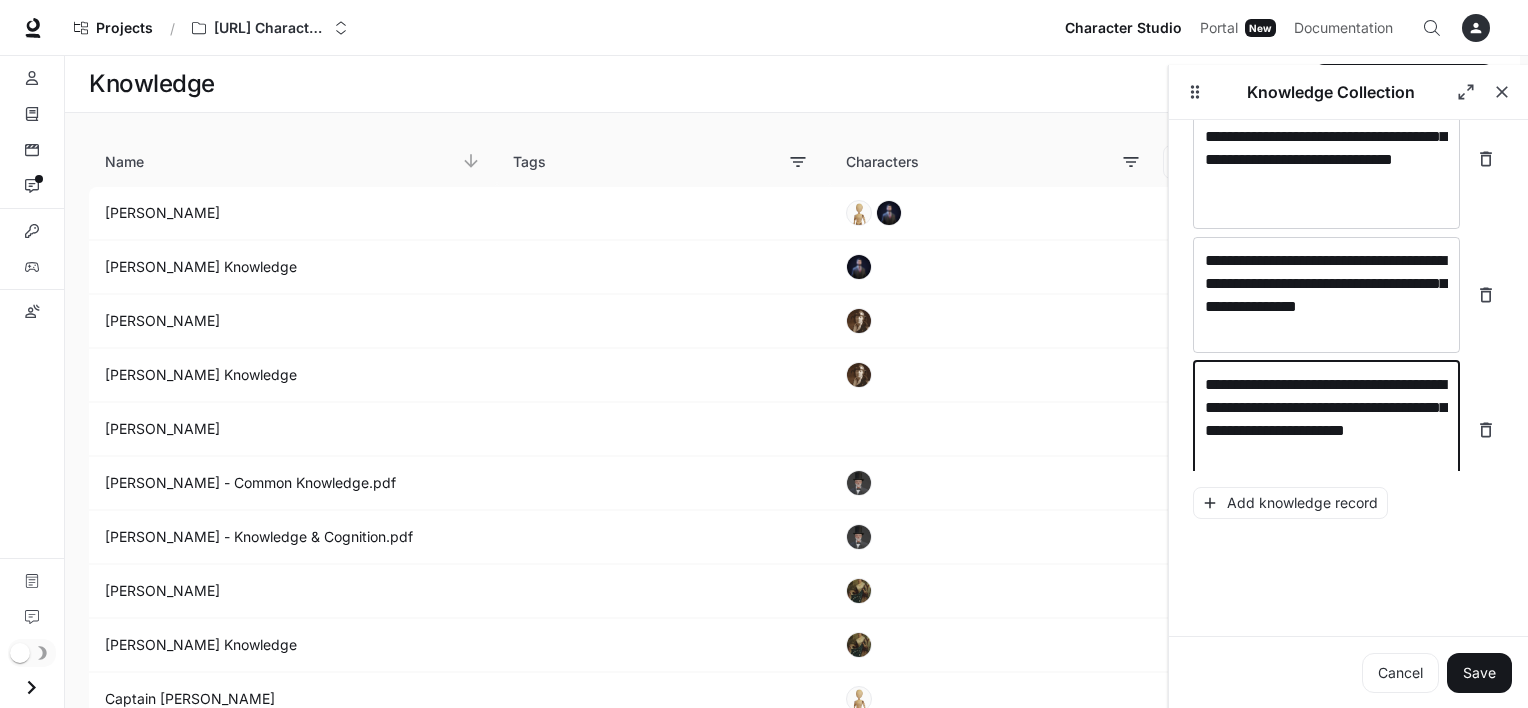 scroll, scrollTop: 2075, scrollLeft: 0, axis: vertical 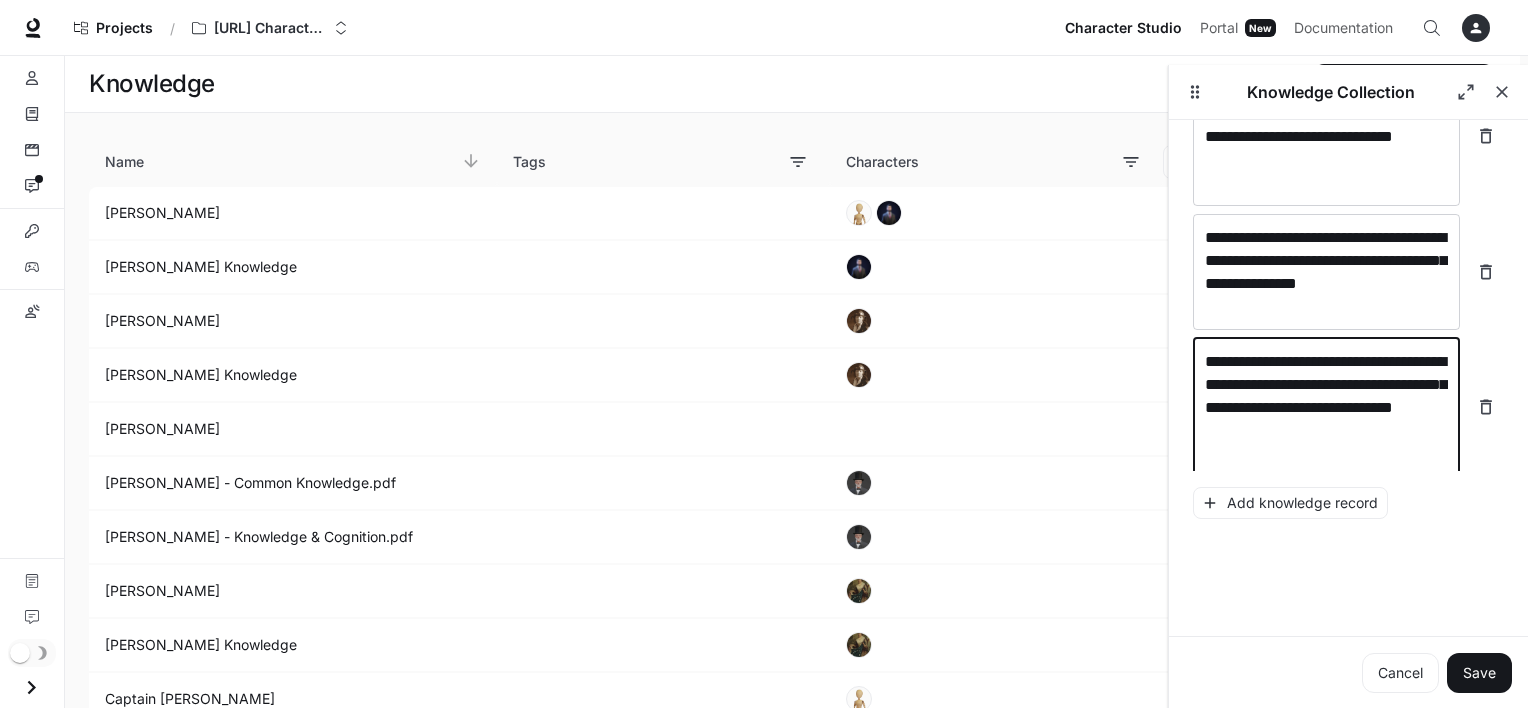 type on "**********" 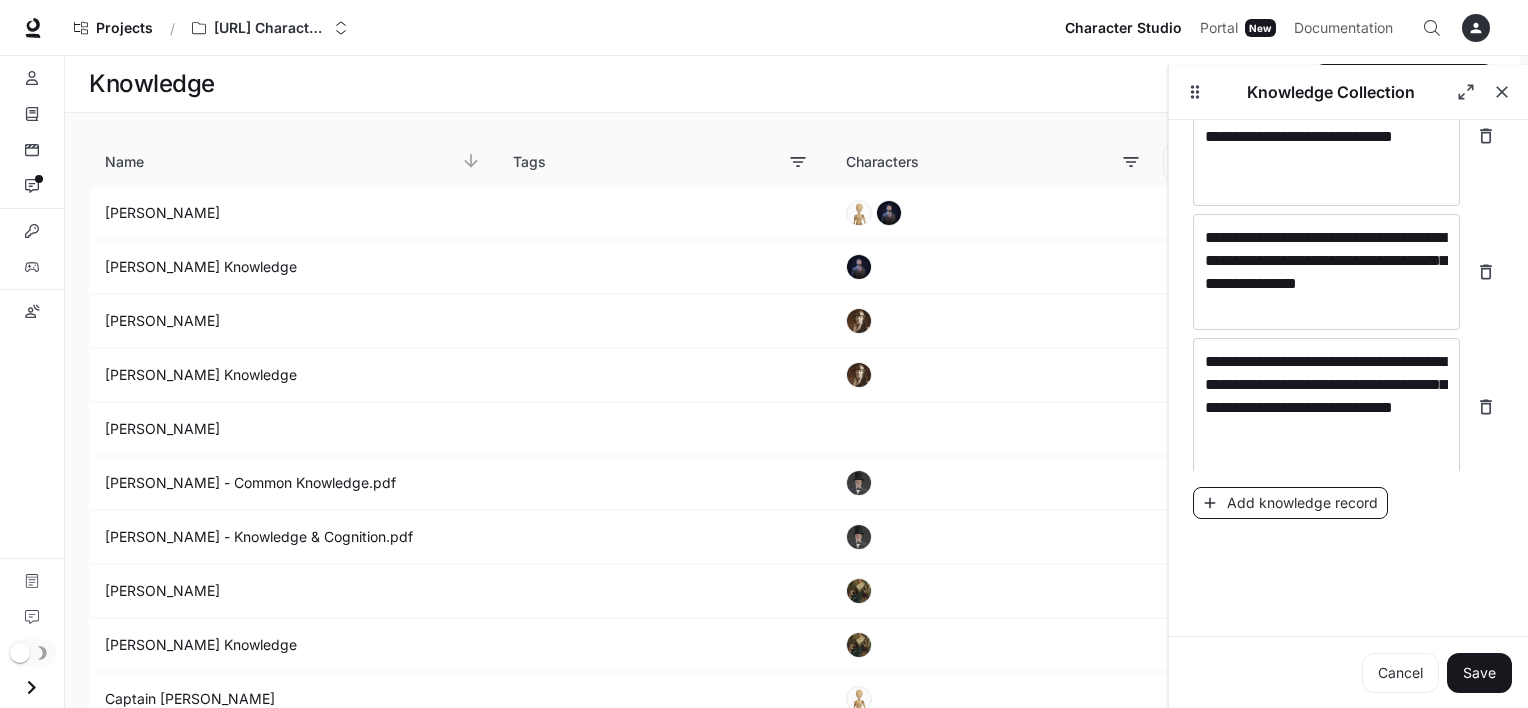 click on "Add knowledge record" at bounding box center (1290, 503) 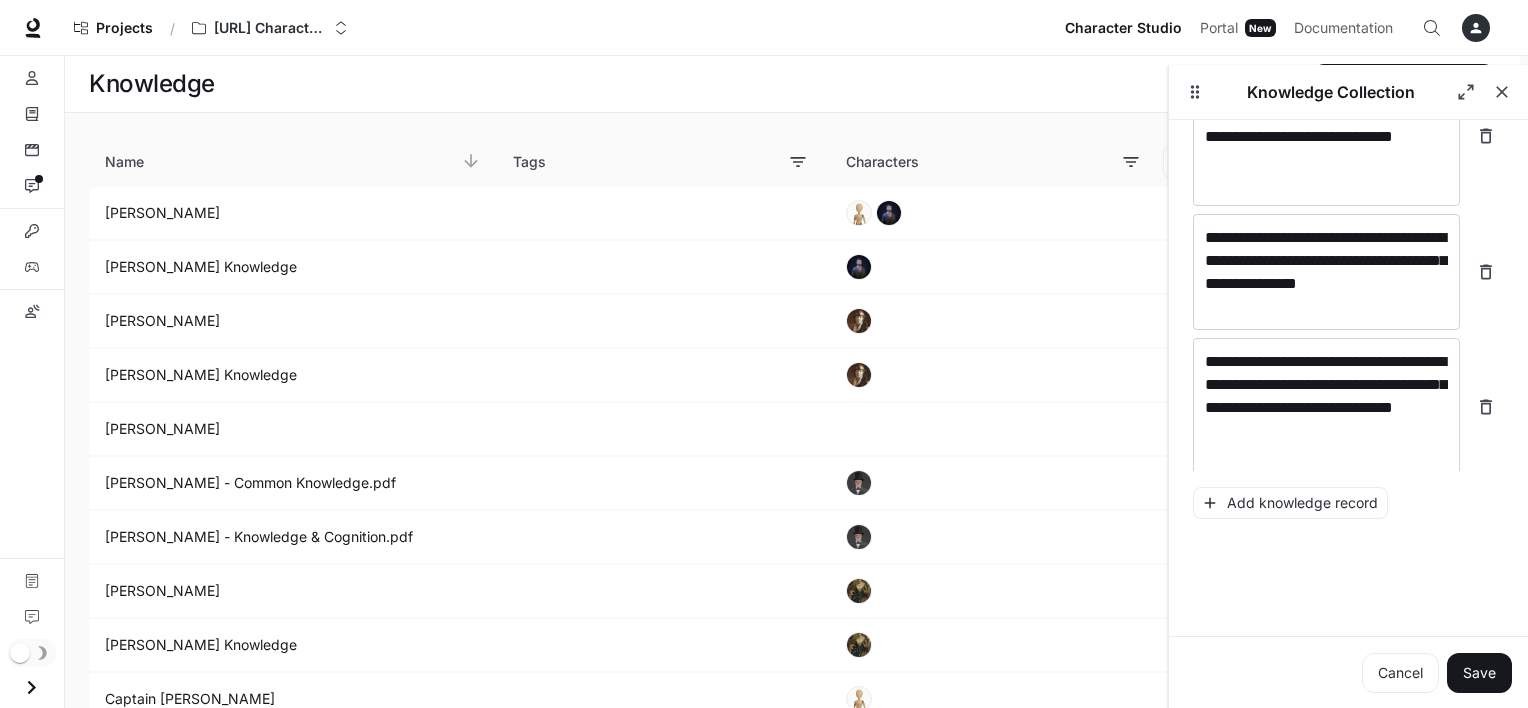scroll, scrollTop: 2152, scrollLeft: 0, axis: vertical 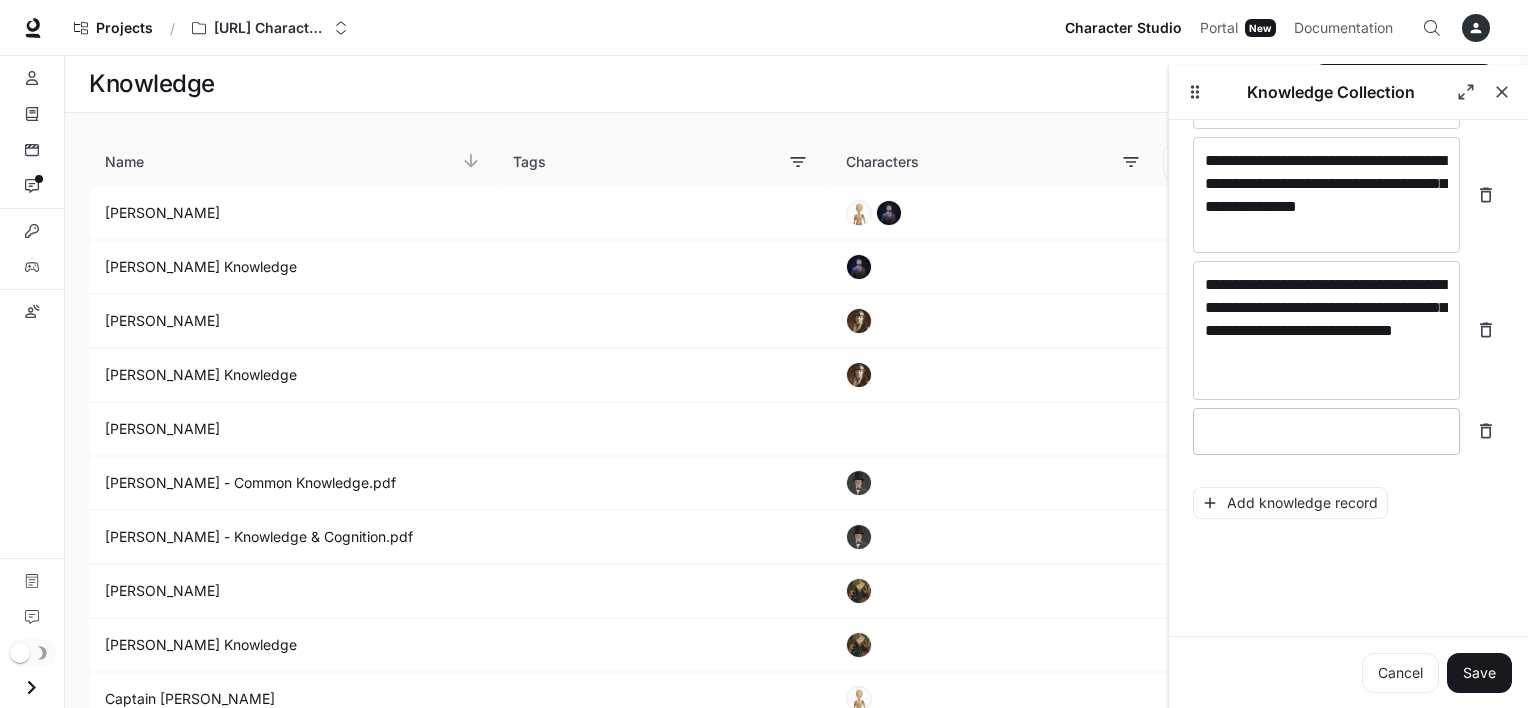 click at bounding box center (1326, 431) 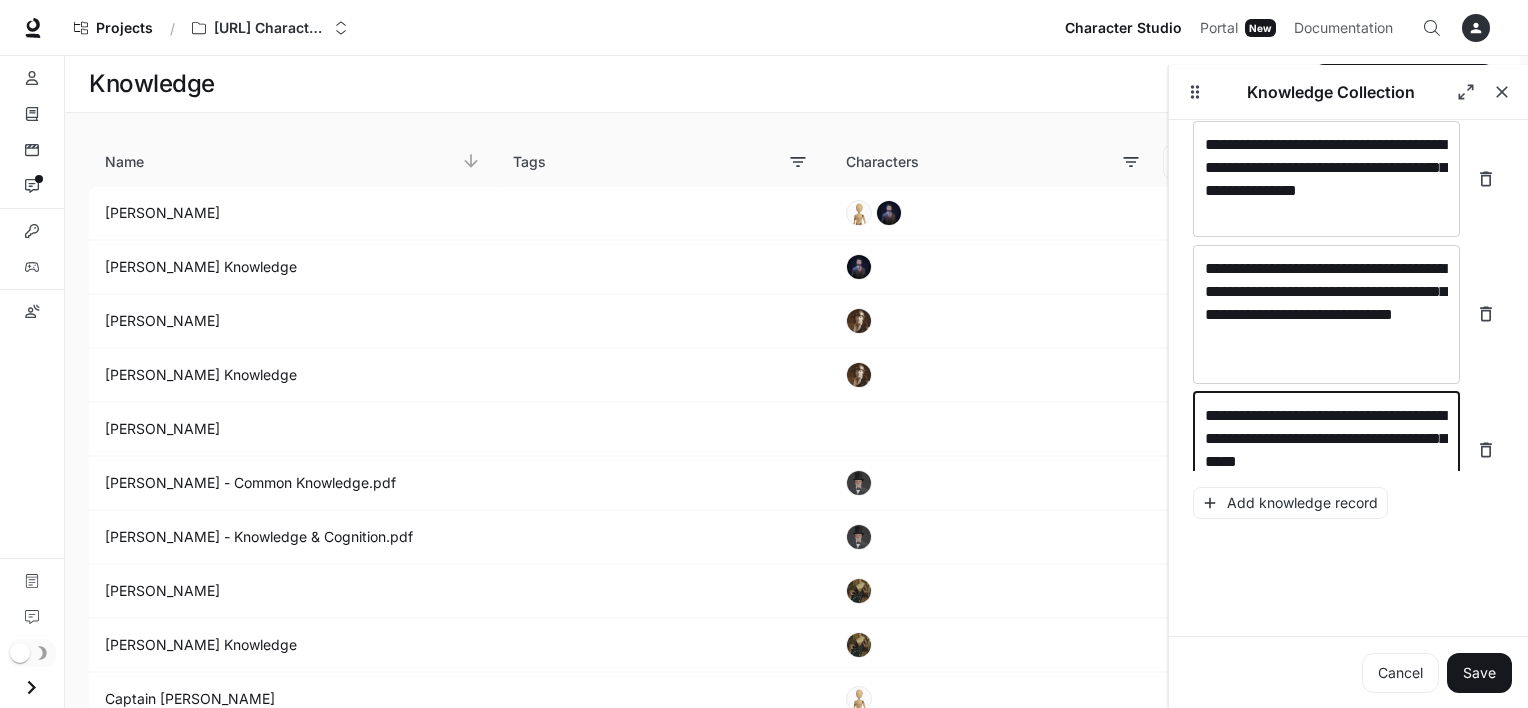 scroll, scrollTop: 2191, scrollLeft: 0, axis: vertical 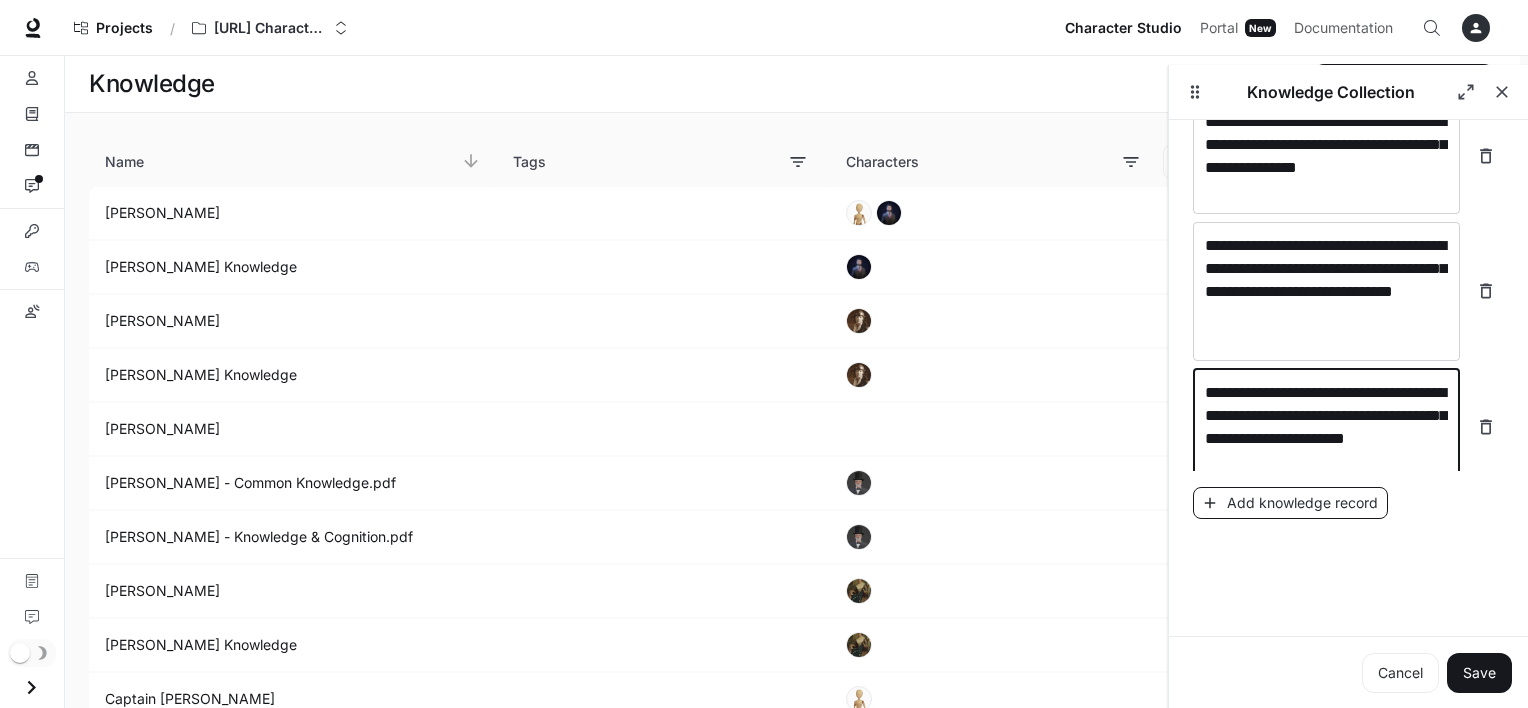type on "**********" 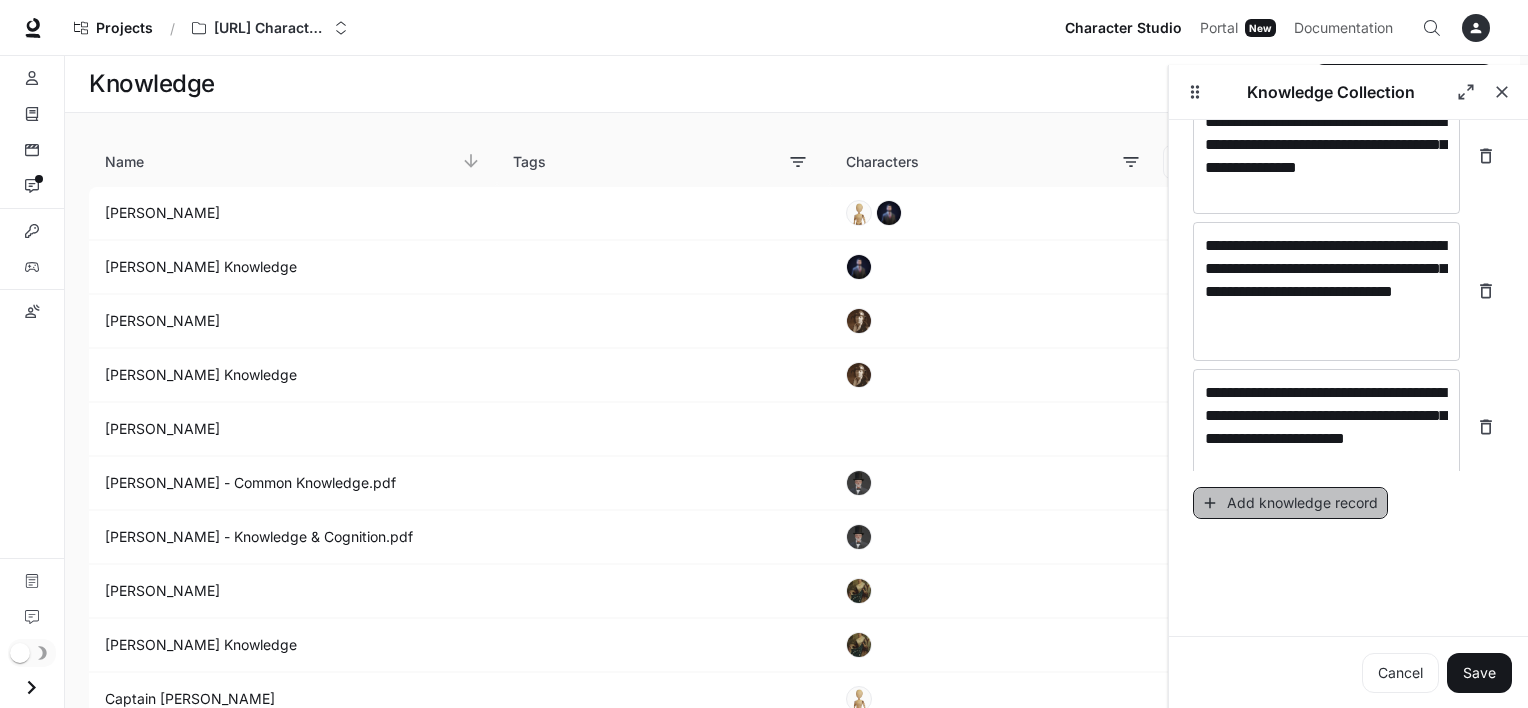 click on "Add knowledge record" at bounding box center (1290, 503) 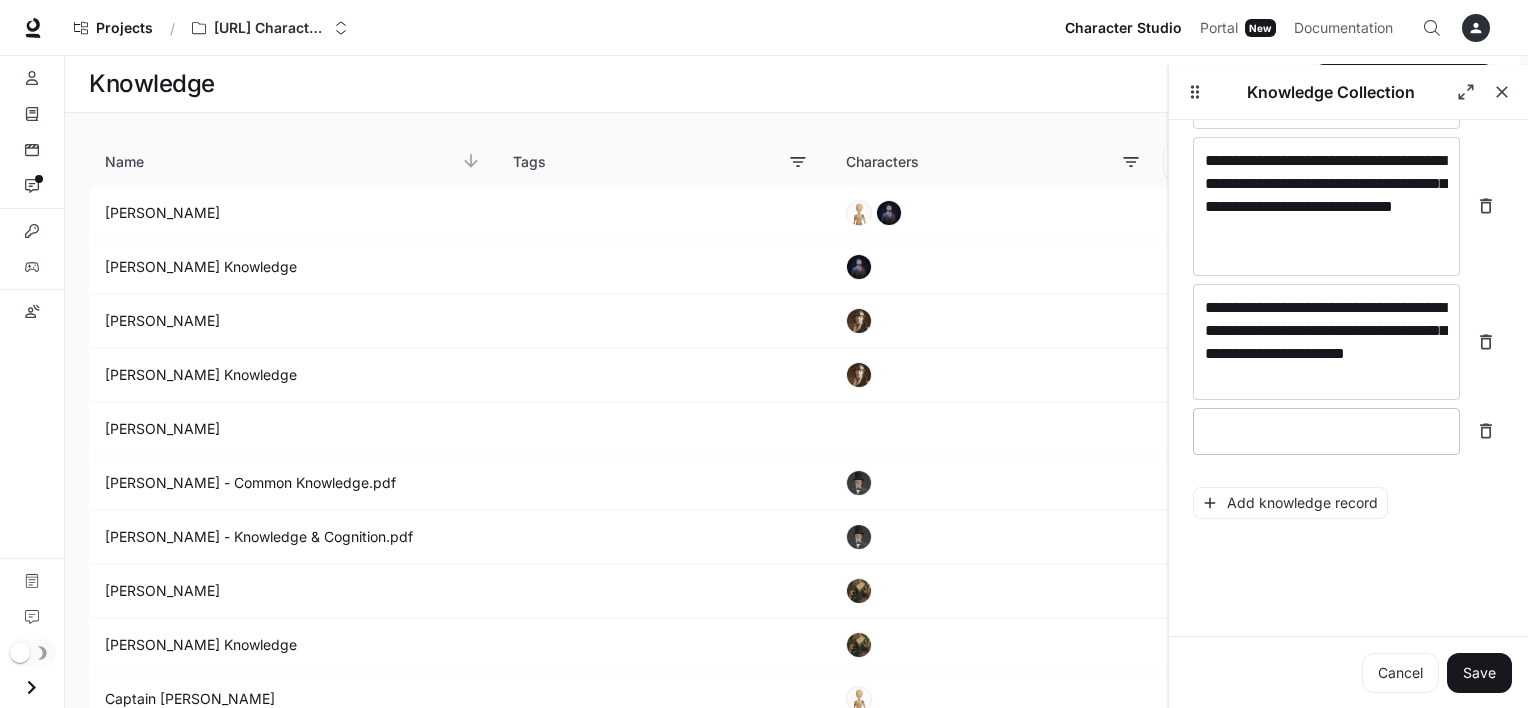 click on "* ​" at bounding box center [1326, 431] 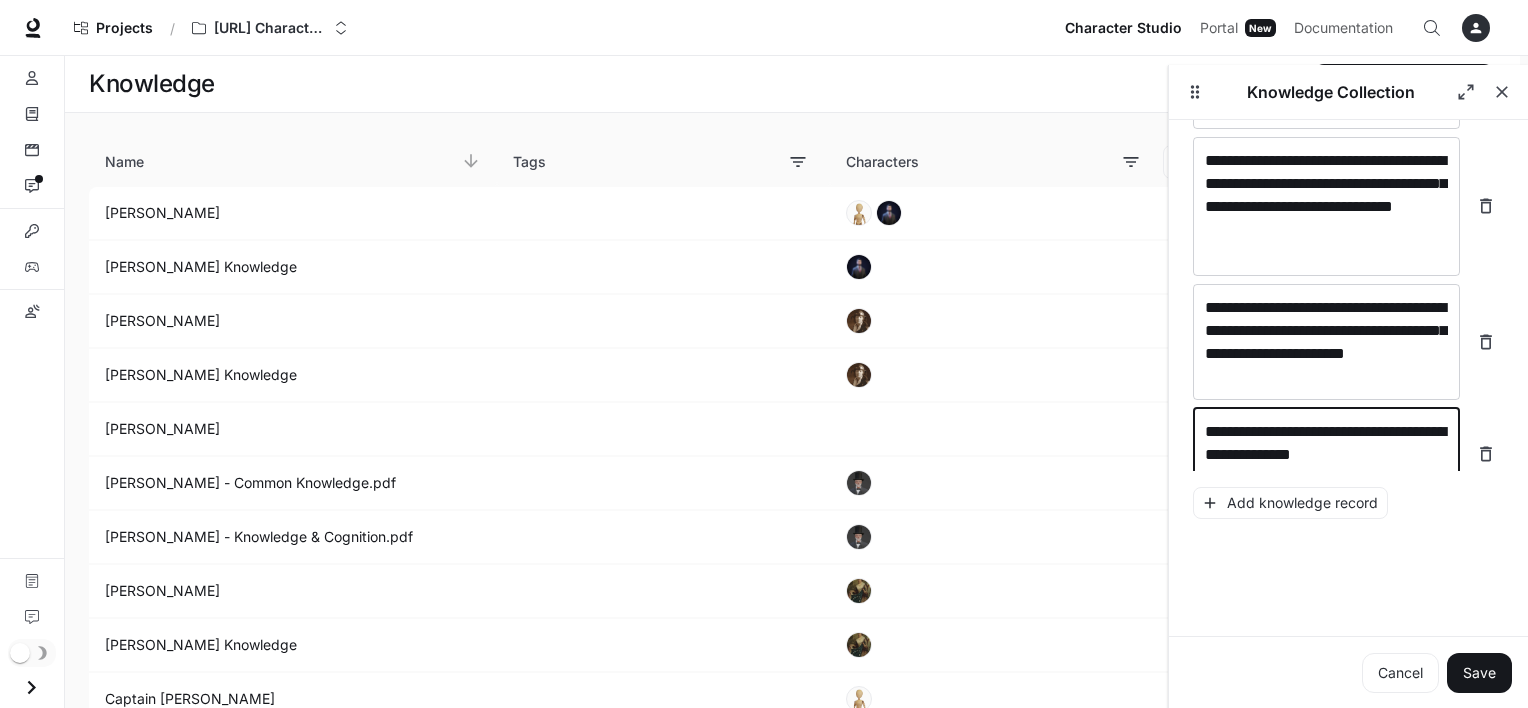 scroll, scrollTop: 2284, scrollLeft: 0, axis: vertical 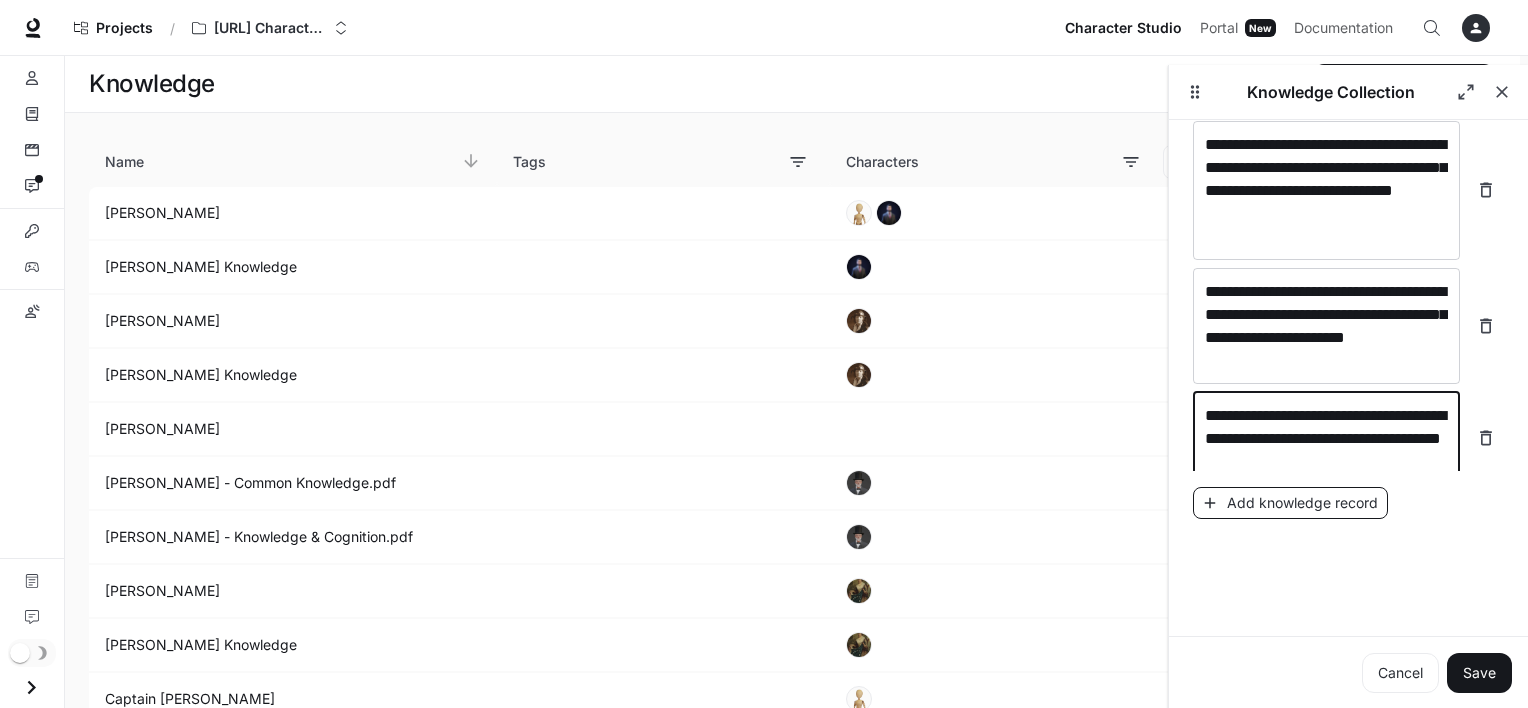 type on "**********" 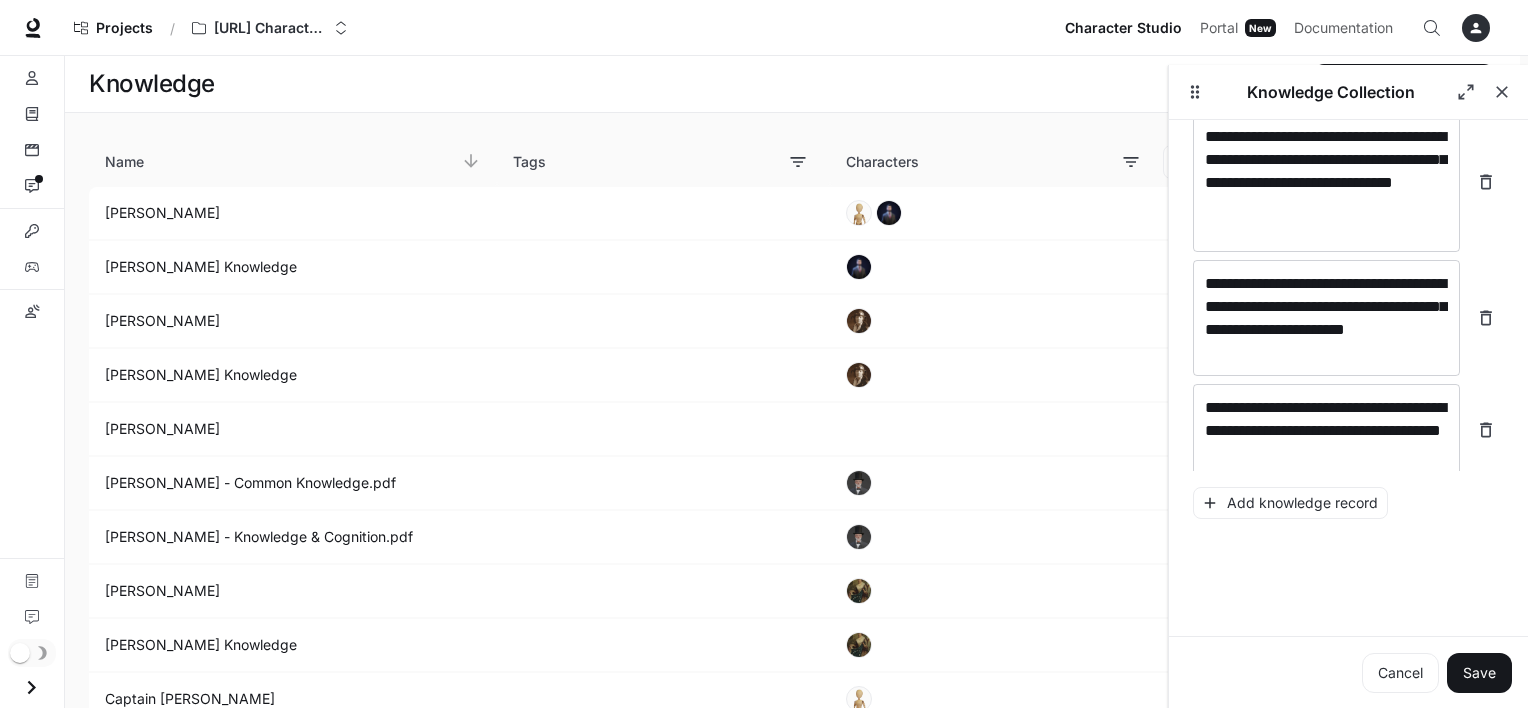 scroll, scrollTop: 2360, scrollLeft: 0, axis: vertical 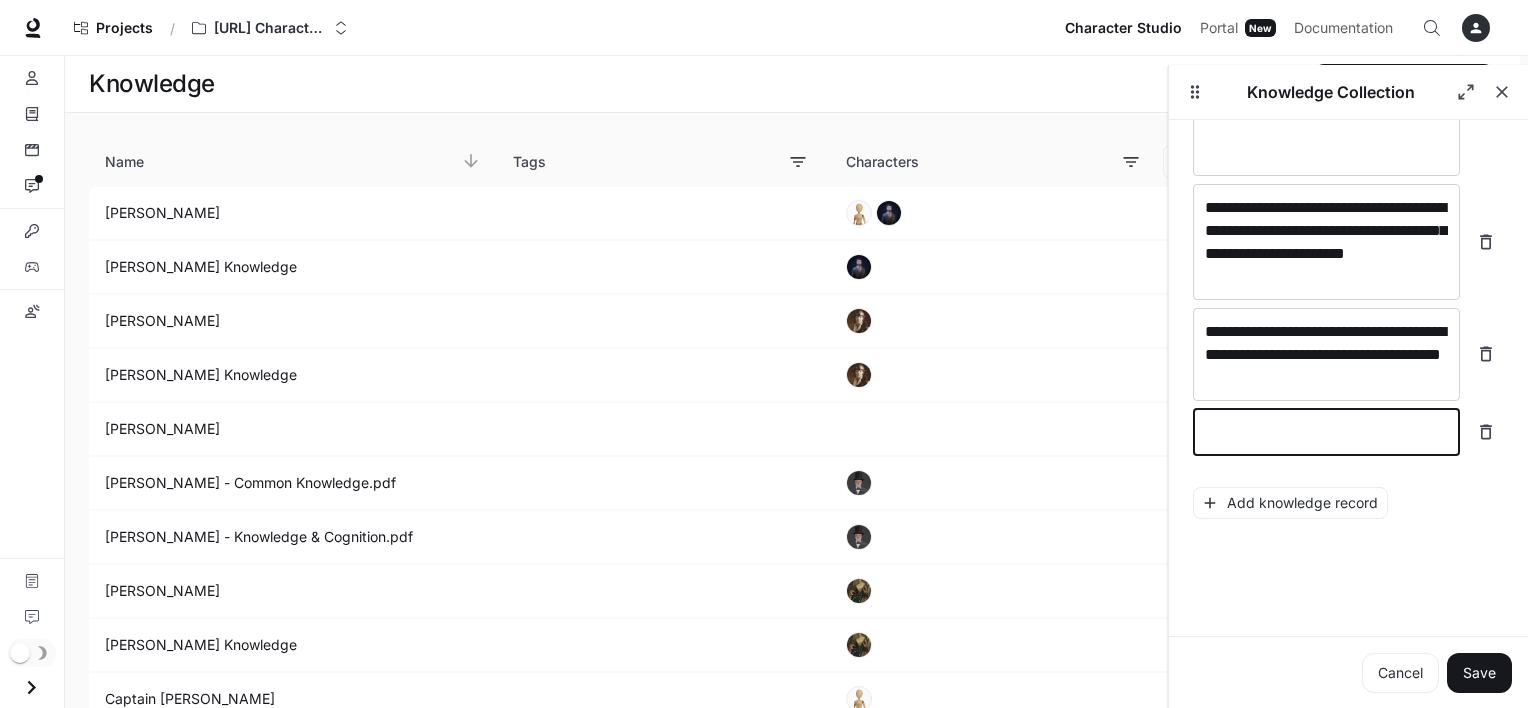 click at bounding box center (1326, 432) 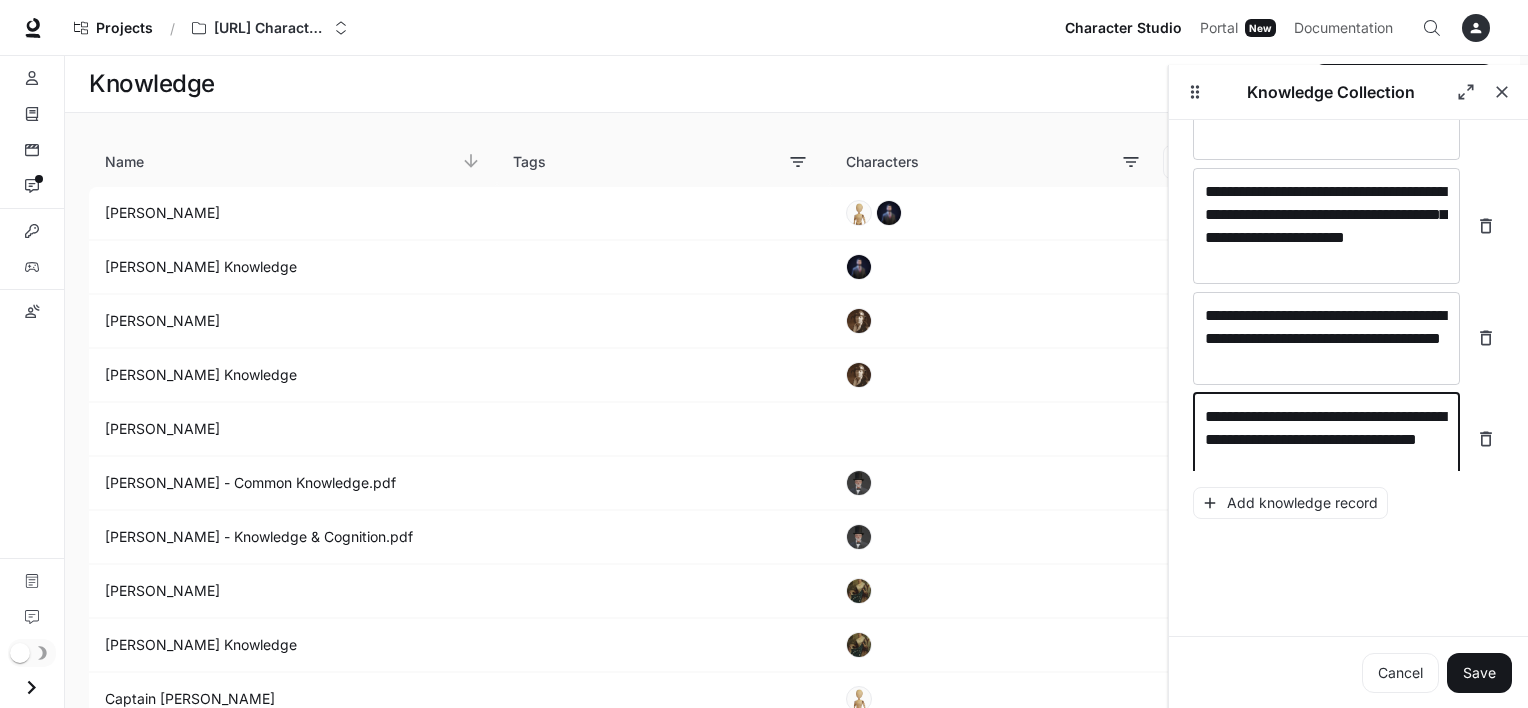 scroll, scrollTop: 2400, scrollLeft: 0, axis: vertical 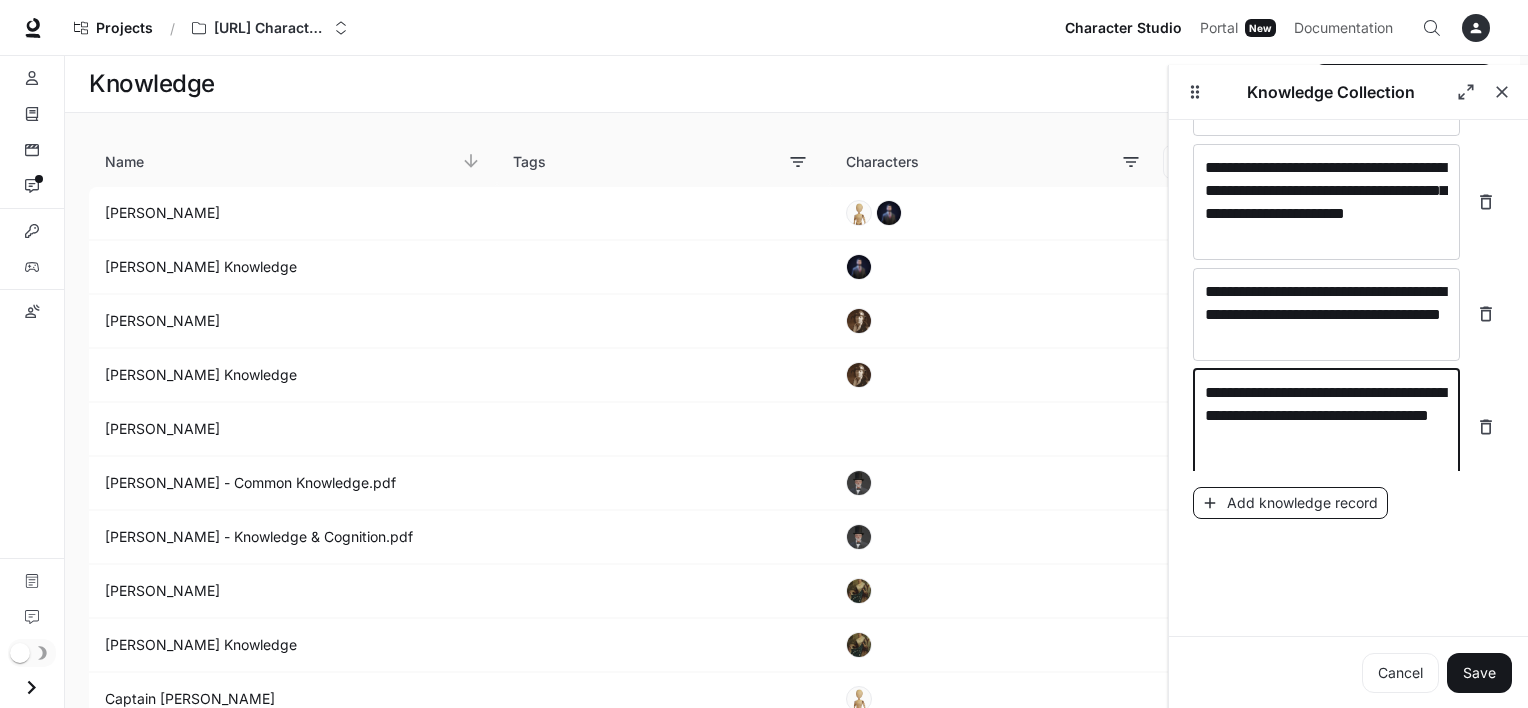 type on "**********" 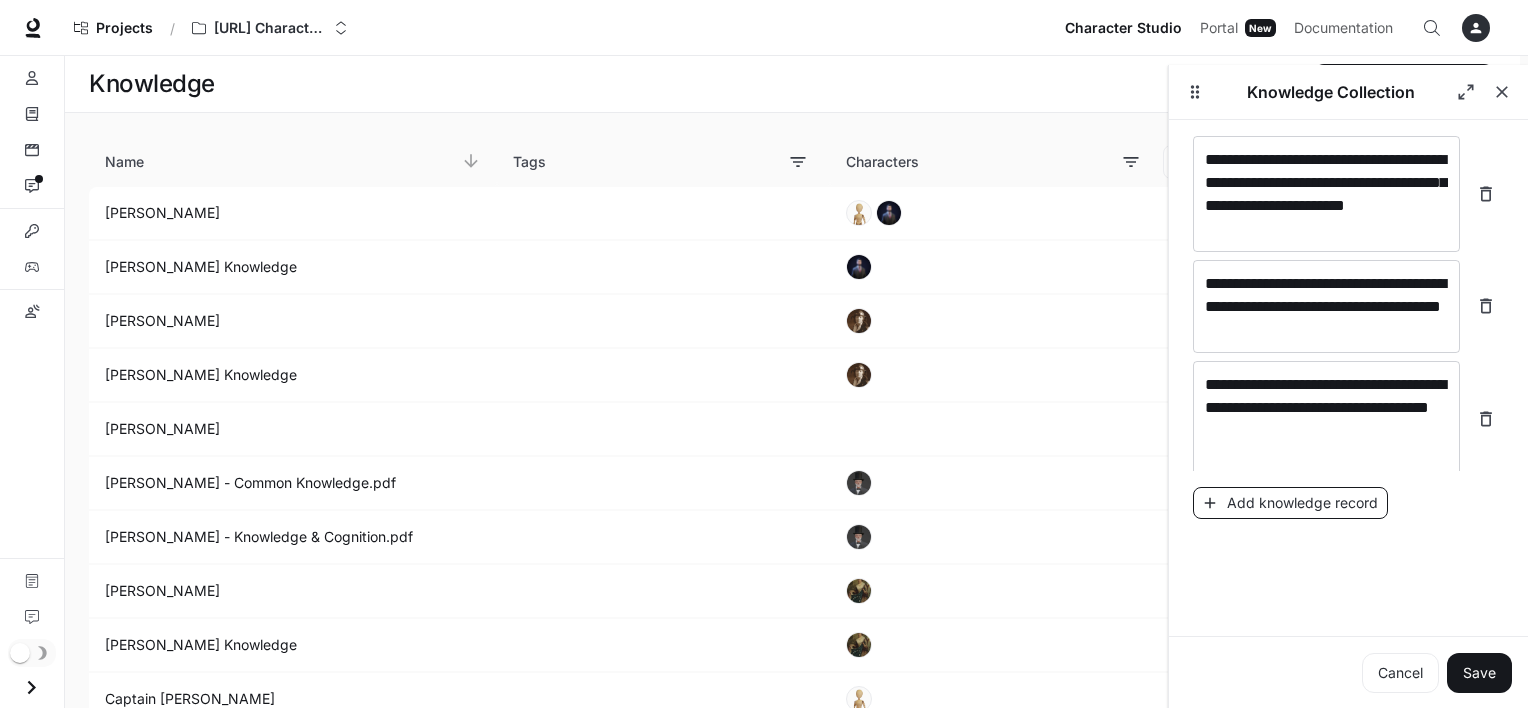 scroll, scrollTop: 2476, scrollLeft: 0, axis: vertical 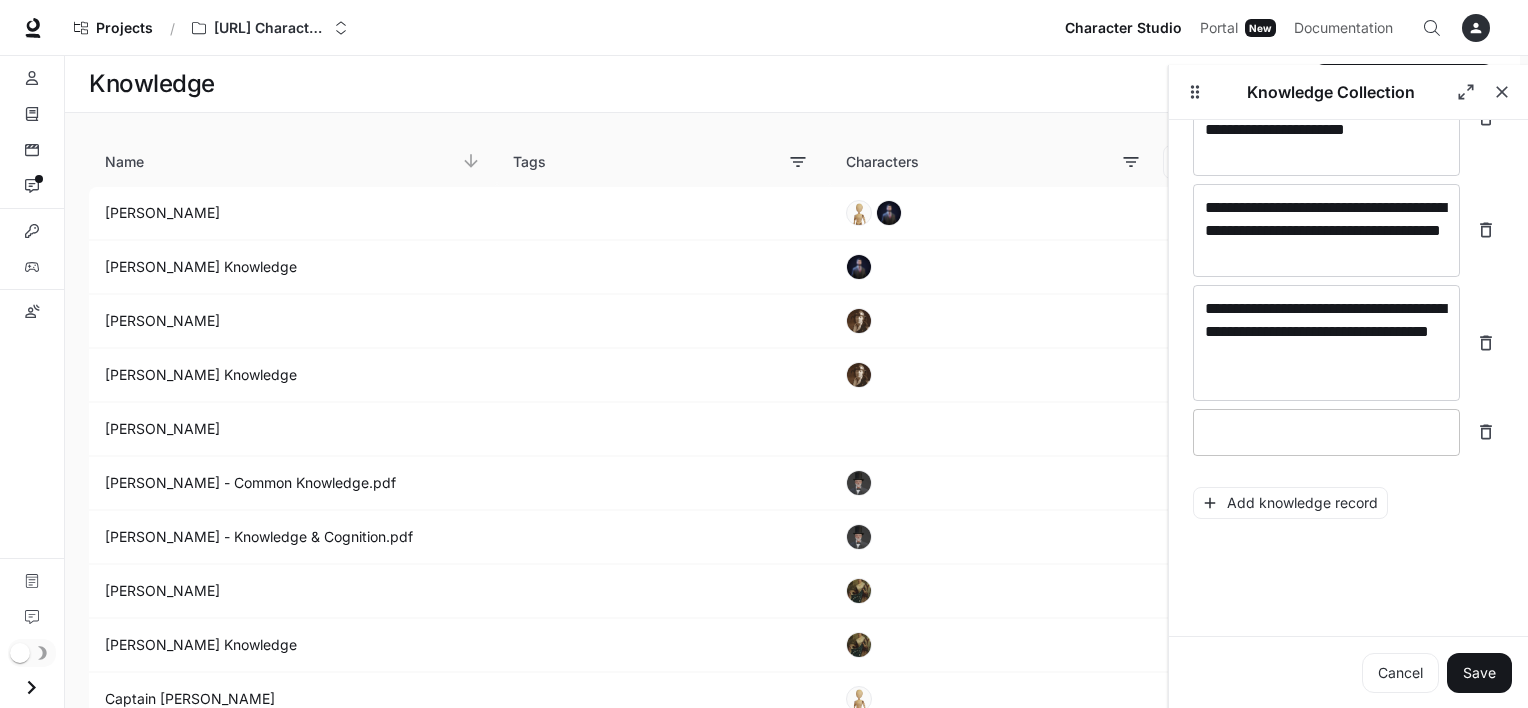 click at bounding box center [1326, 432] 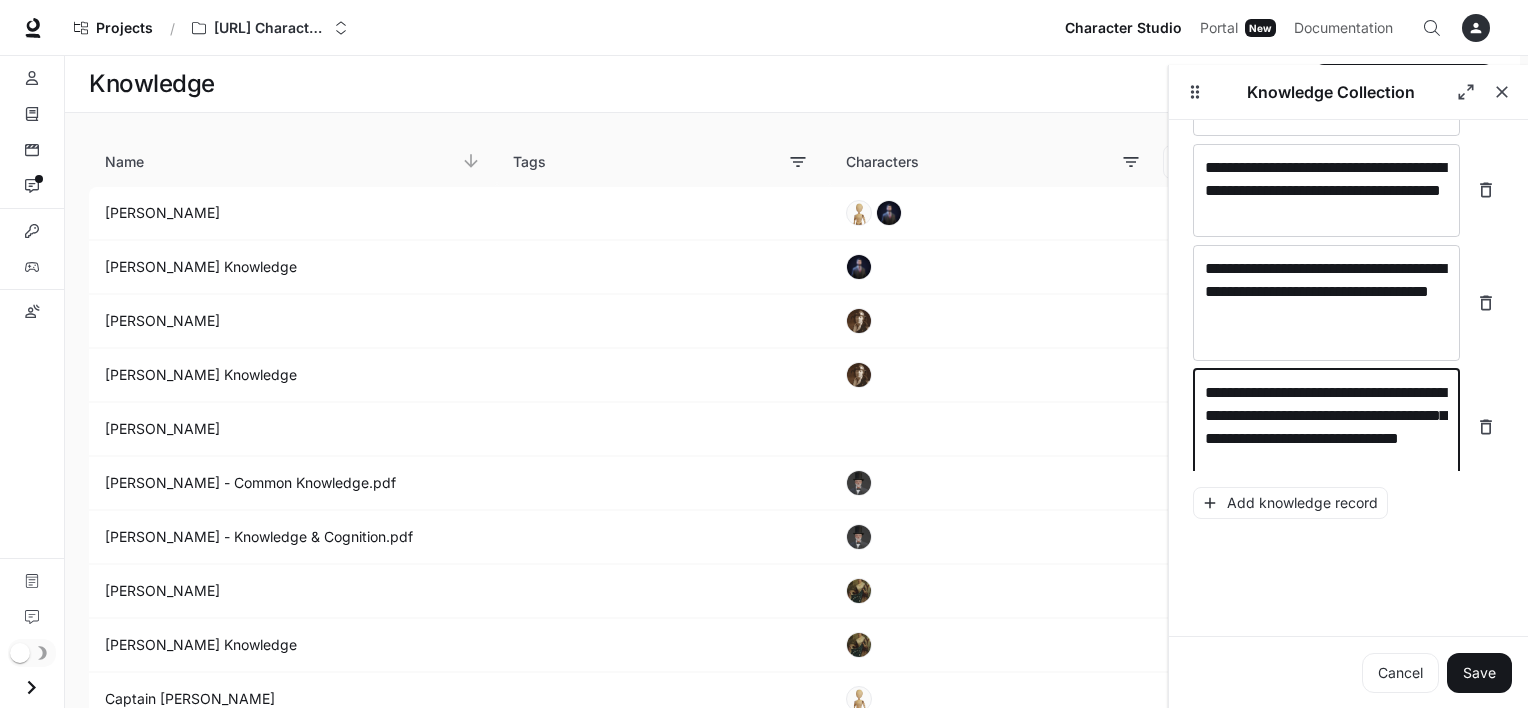 scroll, scrollTop: 2539, scrollLeft: 0, axis: vertical 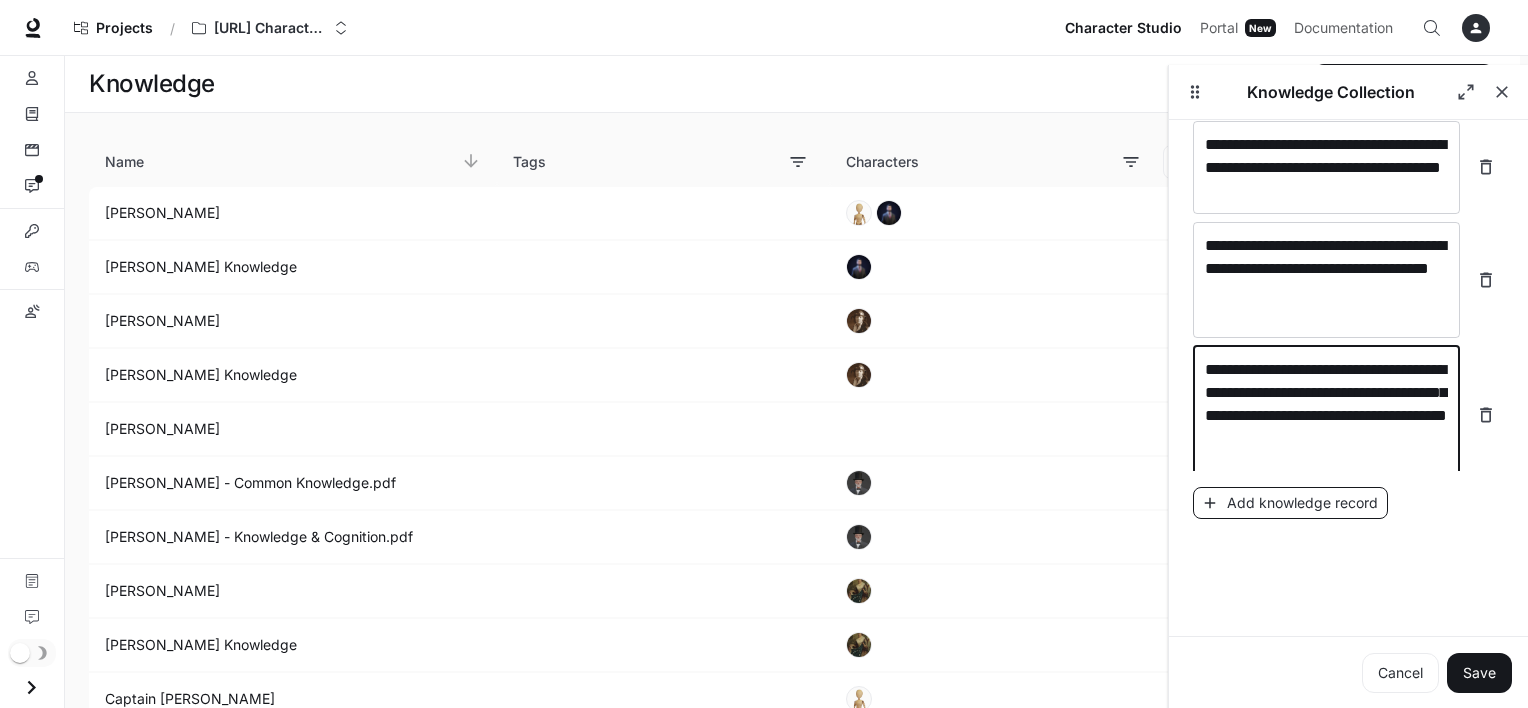 type on "**********" 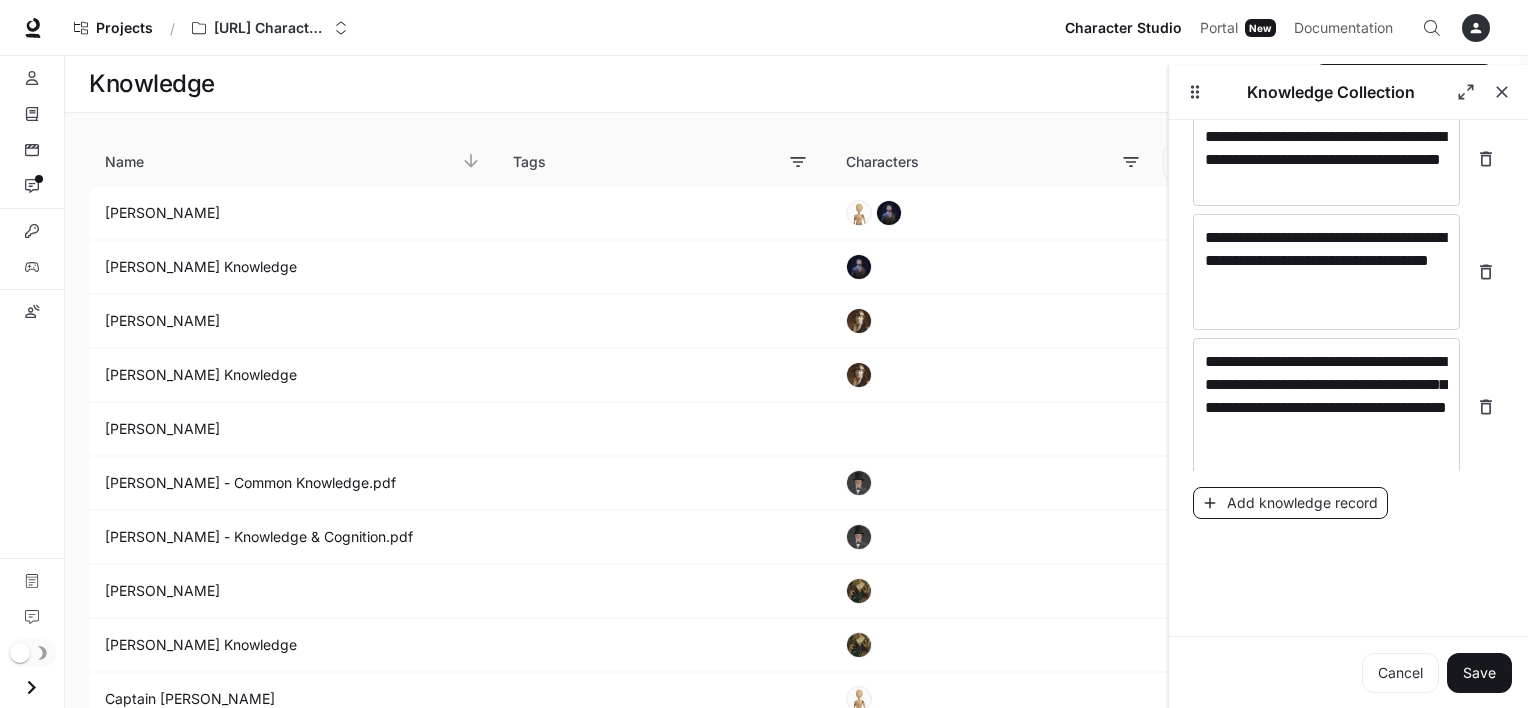 scroll, scrollTop: 2616, scrollLeft: 0, axis: vertical 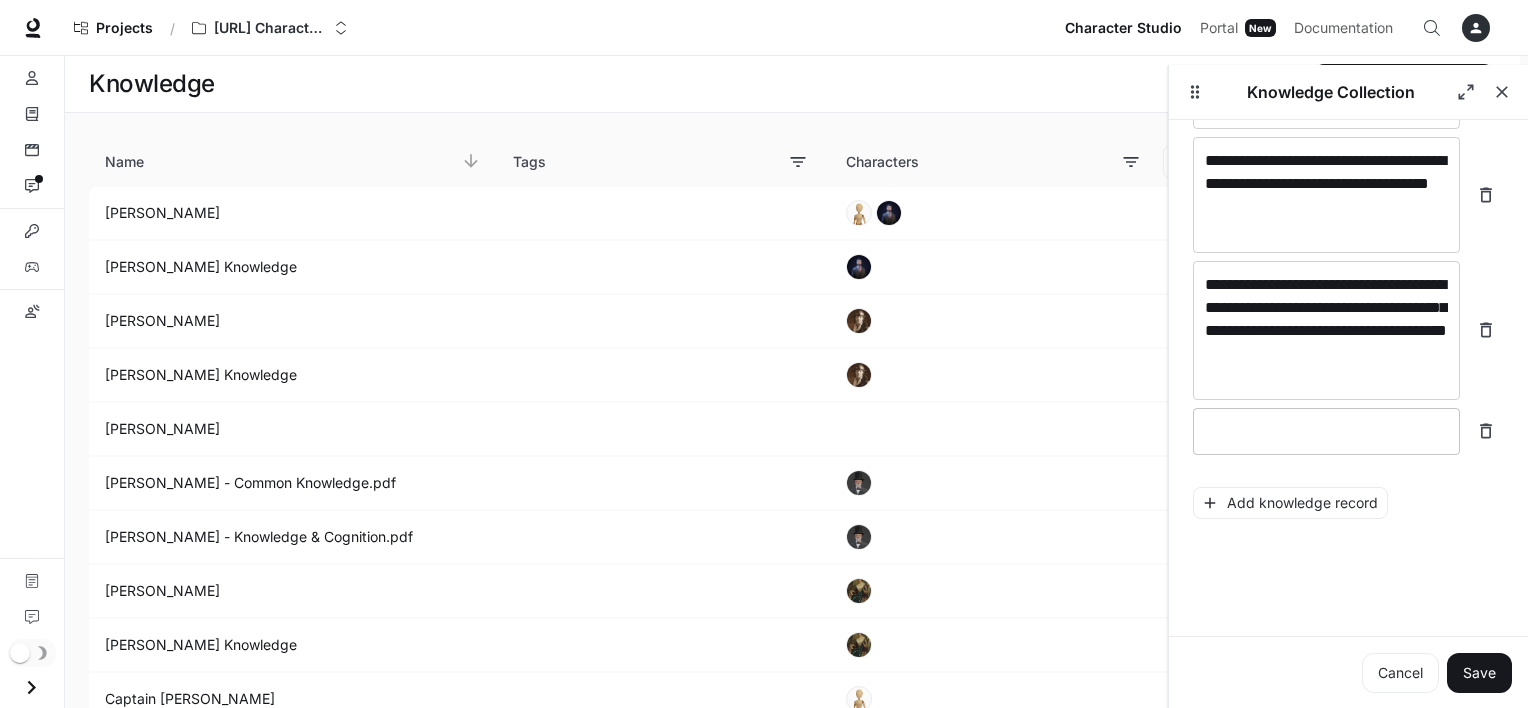 click at bounding box center [1326, 431] 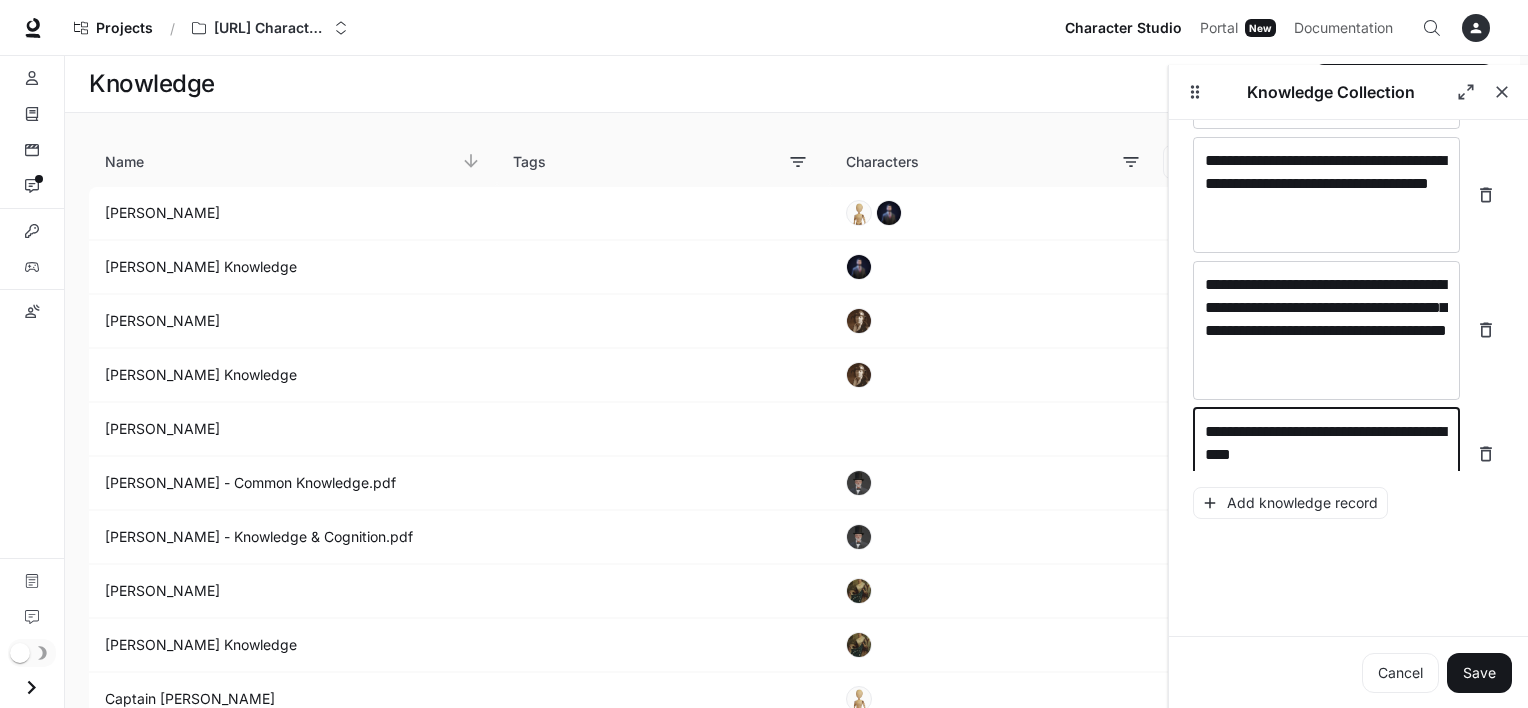scroll, scrollTop: 2632, scrollLeft: 0, axis: vertical 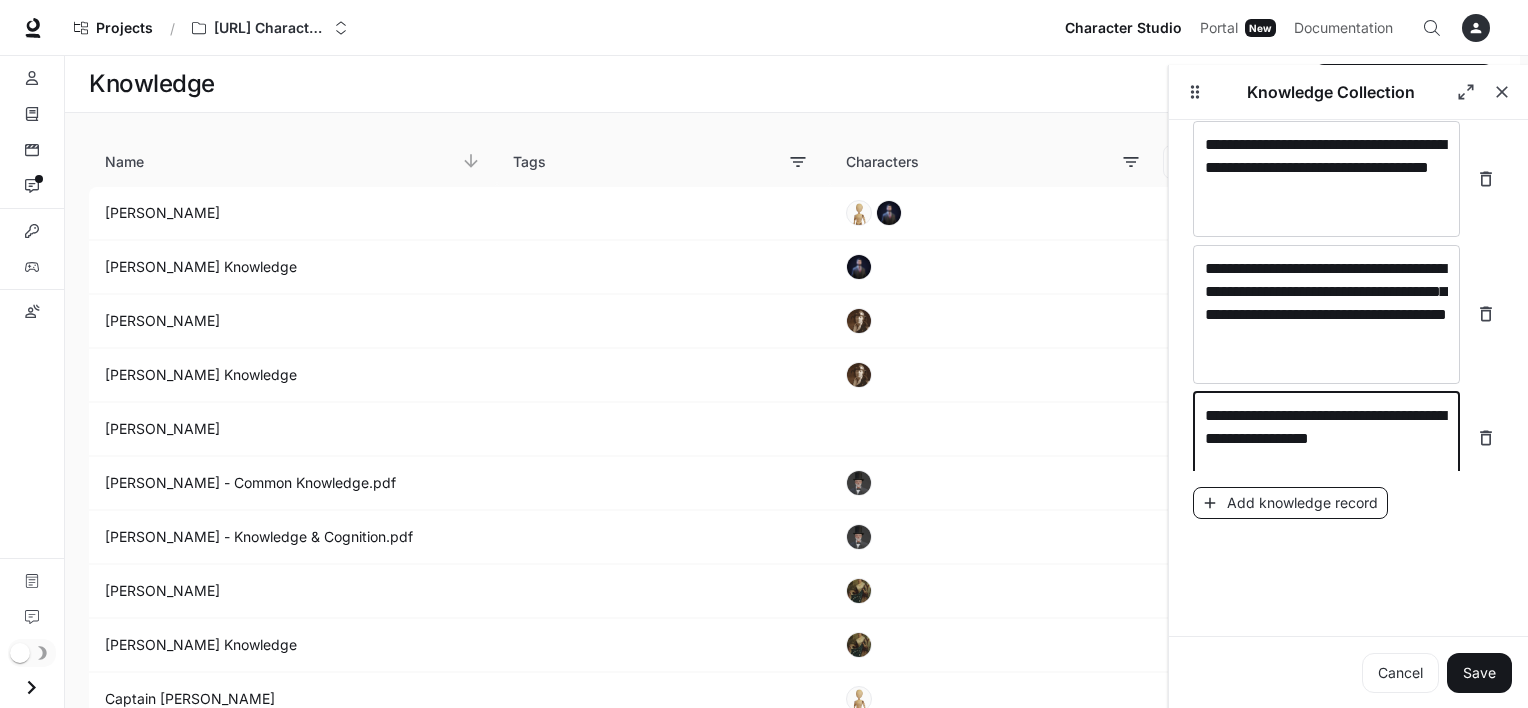 type on "**********" 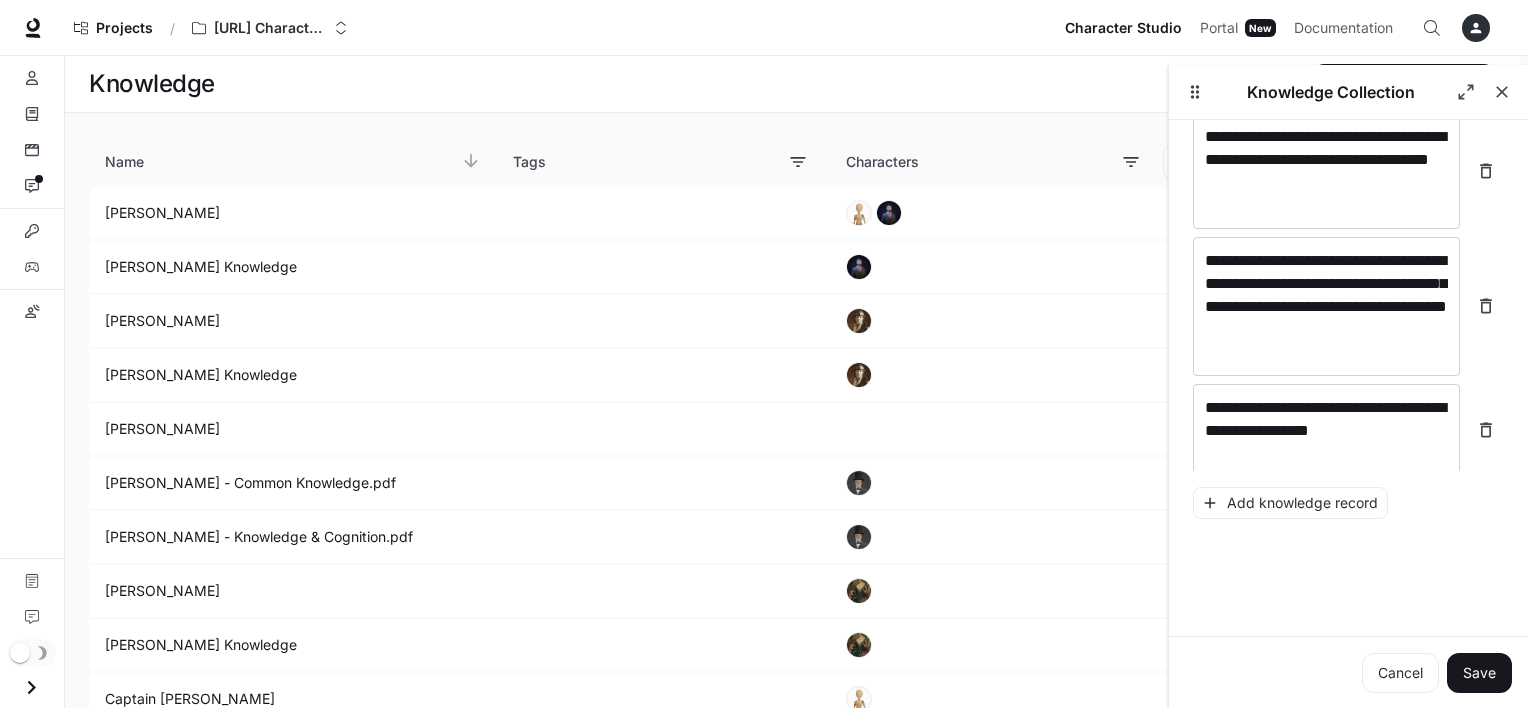 scroll, scrollTop: 2708, scrollLeft: 0, axis: vertical 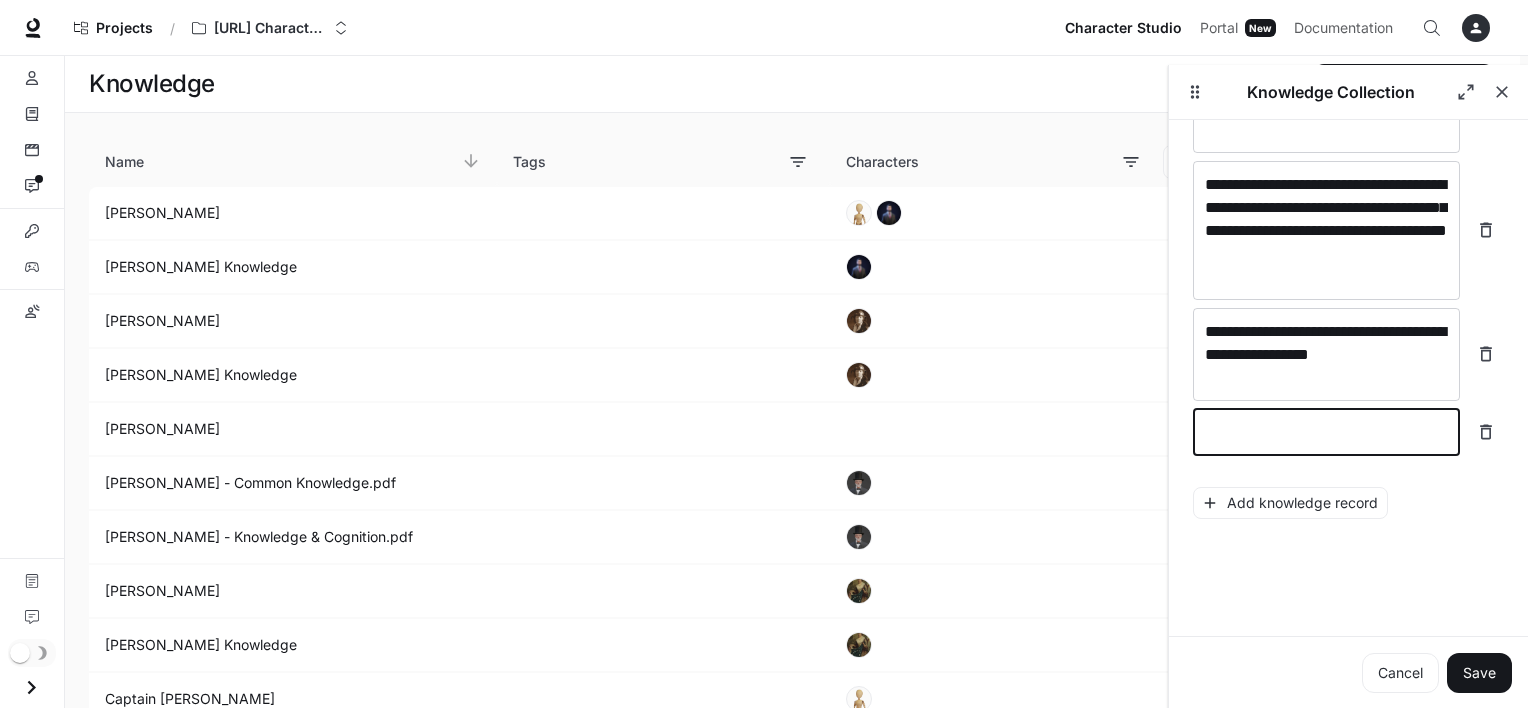 click at bounding box center [1326, 432] 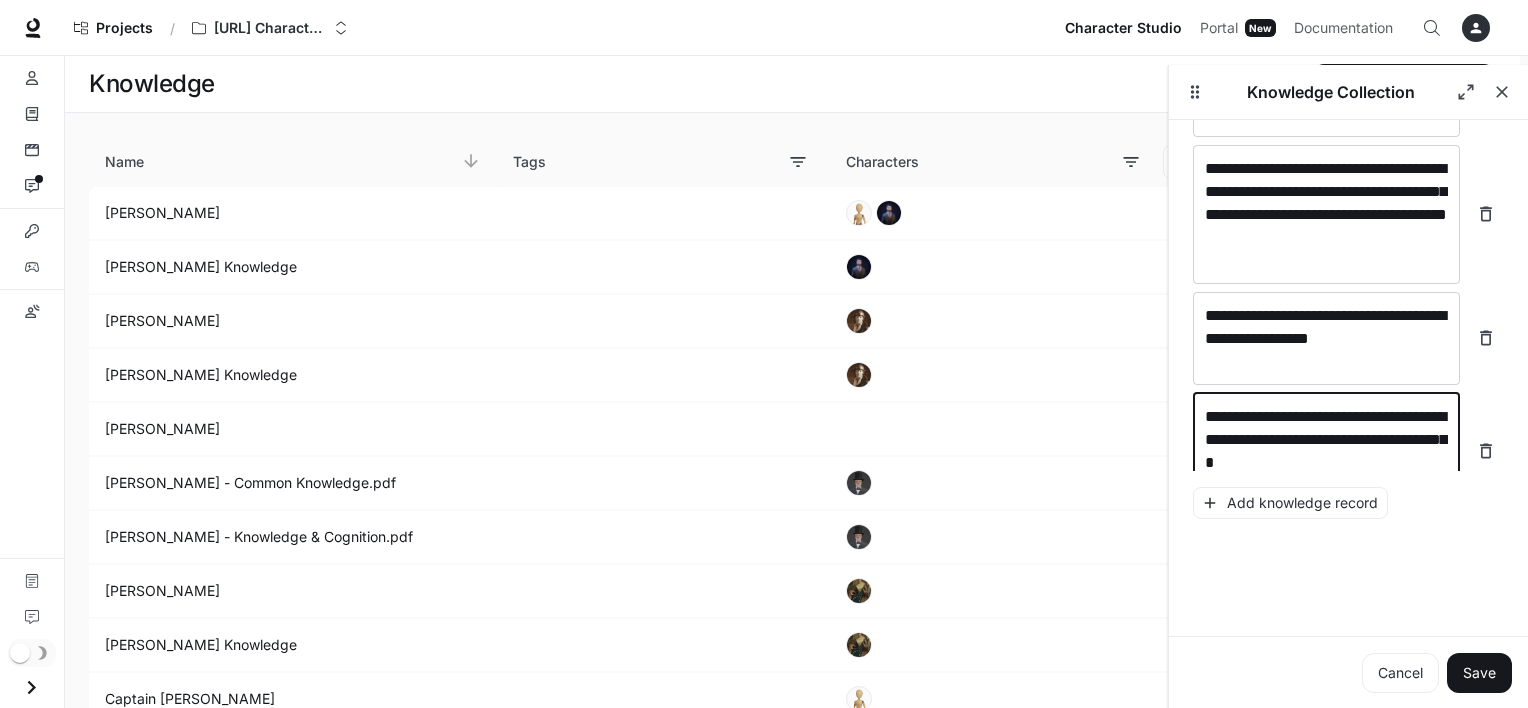 scroll, scrollTop: 2748, scrollLeft: 0, axis: vertical 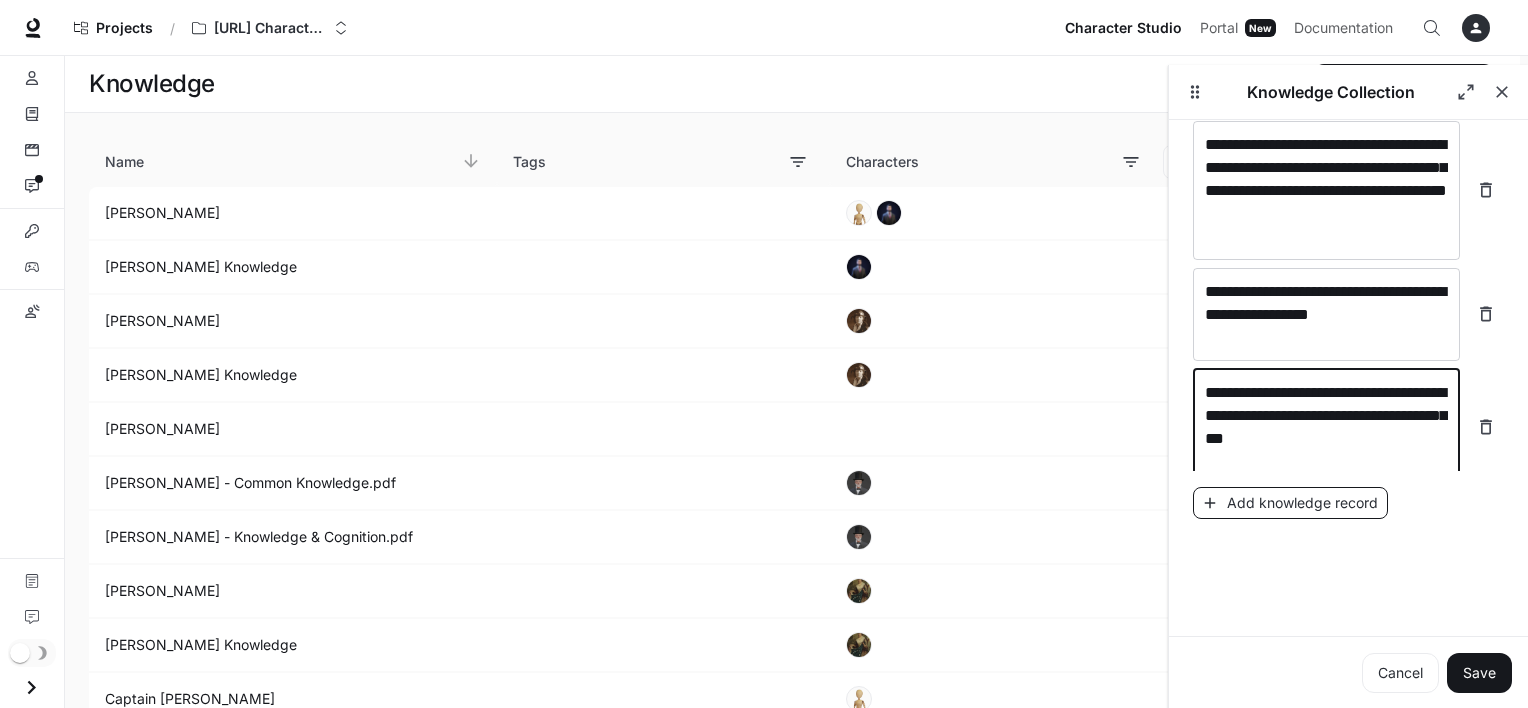 type on "**********" 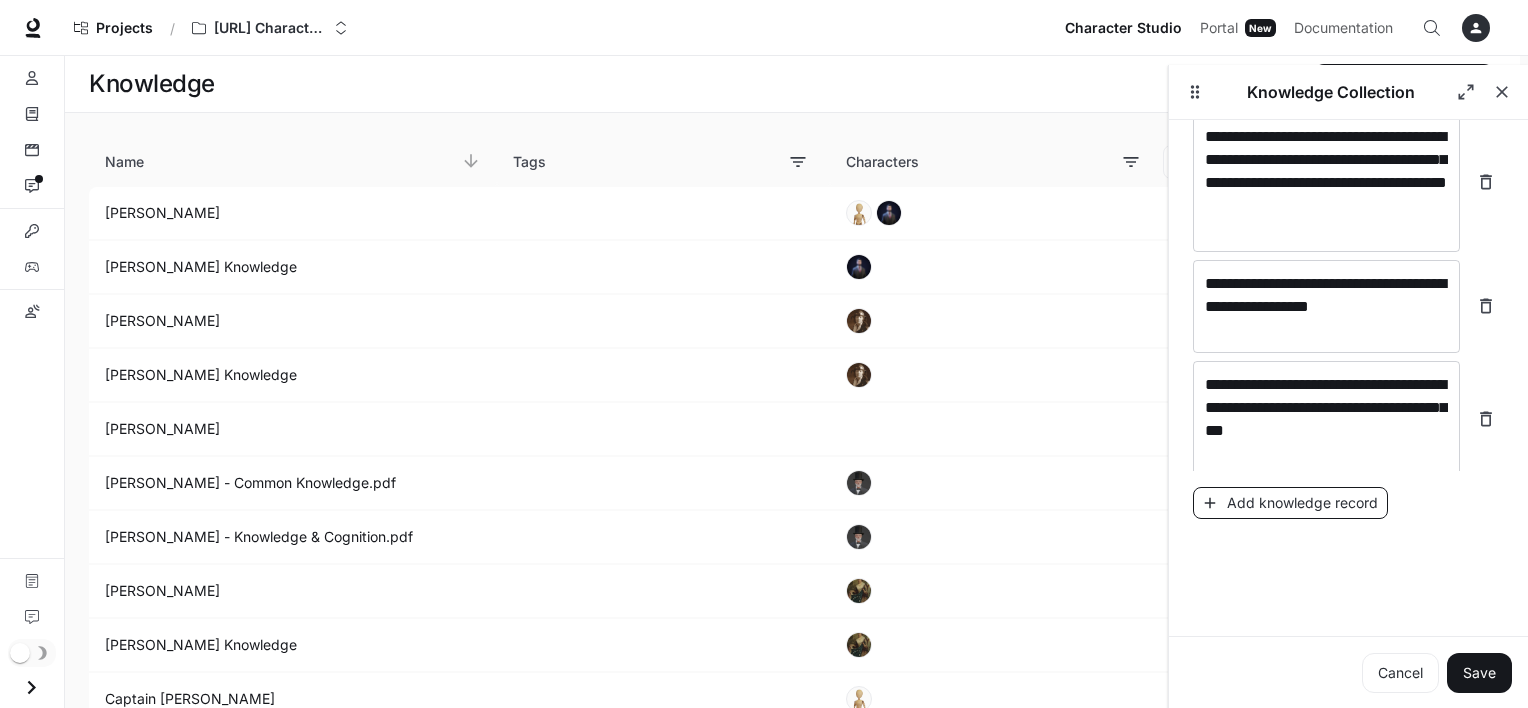 scroll, scrollTop: 2824, scrollLeft: 0, axis: vertical 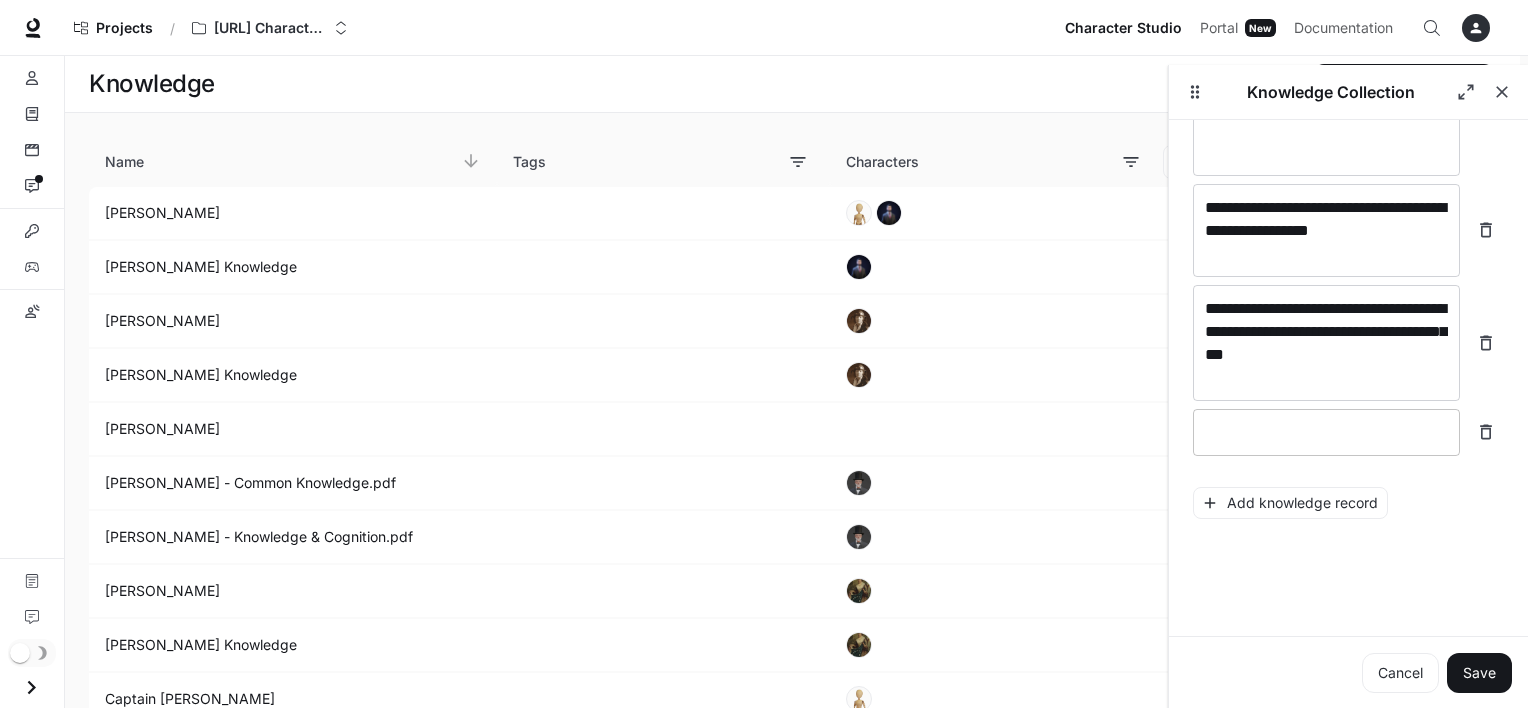 click at bounding box center (1326, 432) 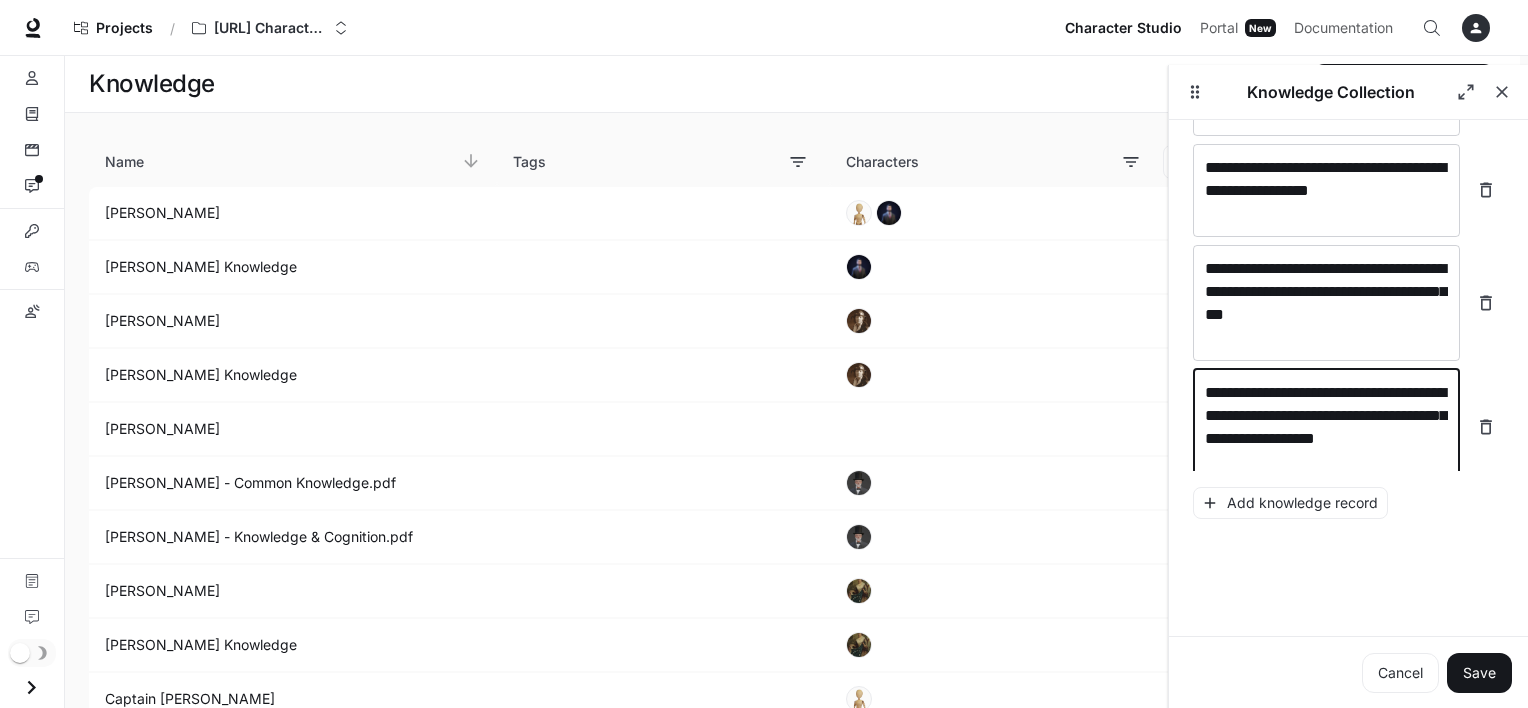 scroll, scrollTop: 2887, scrollLeft: 0, axis: vertical 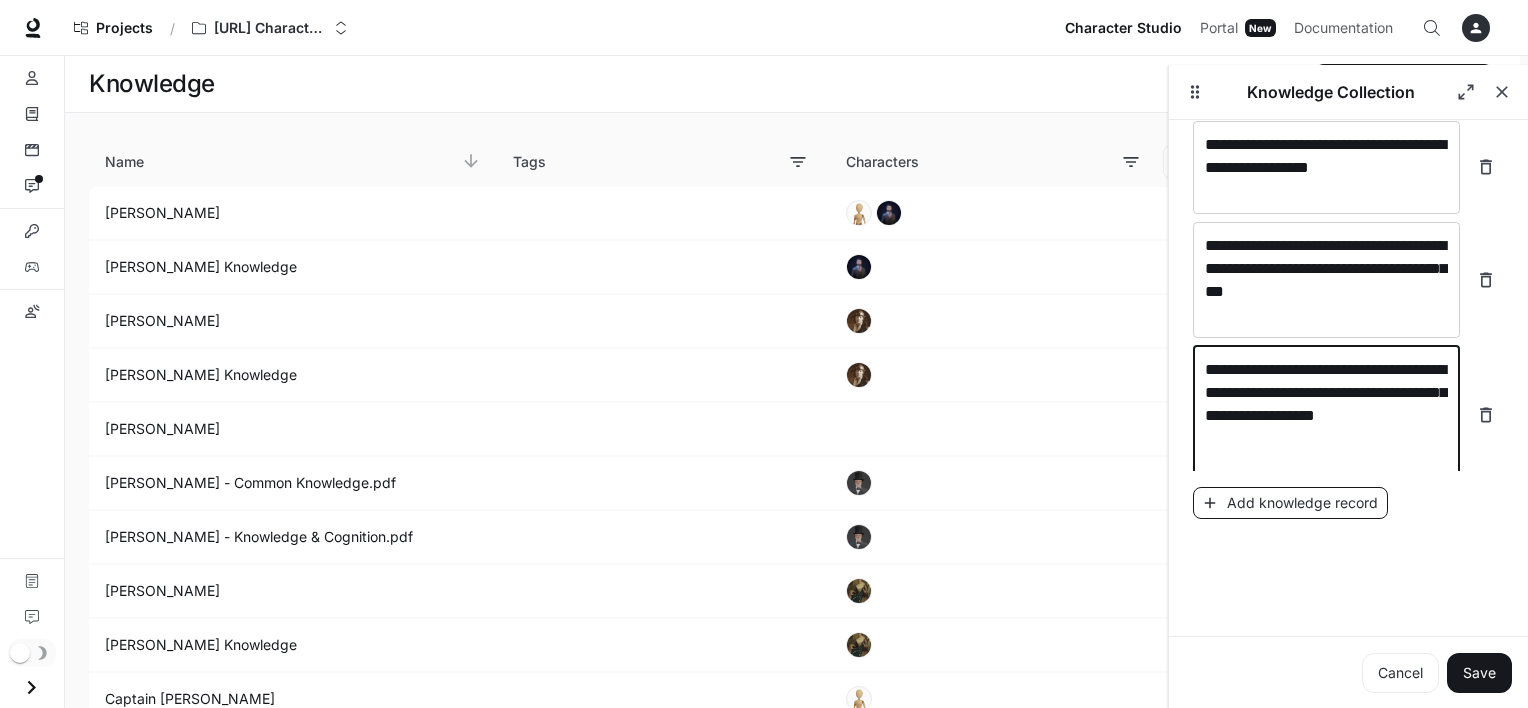 type on "**********" 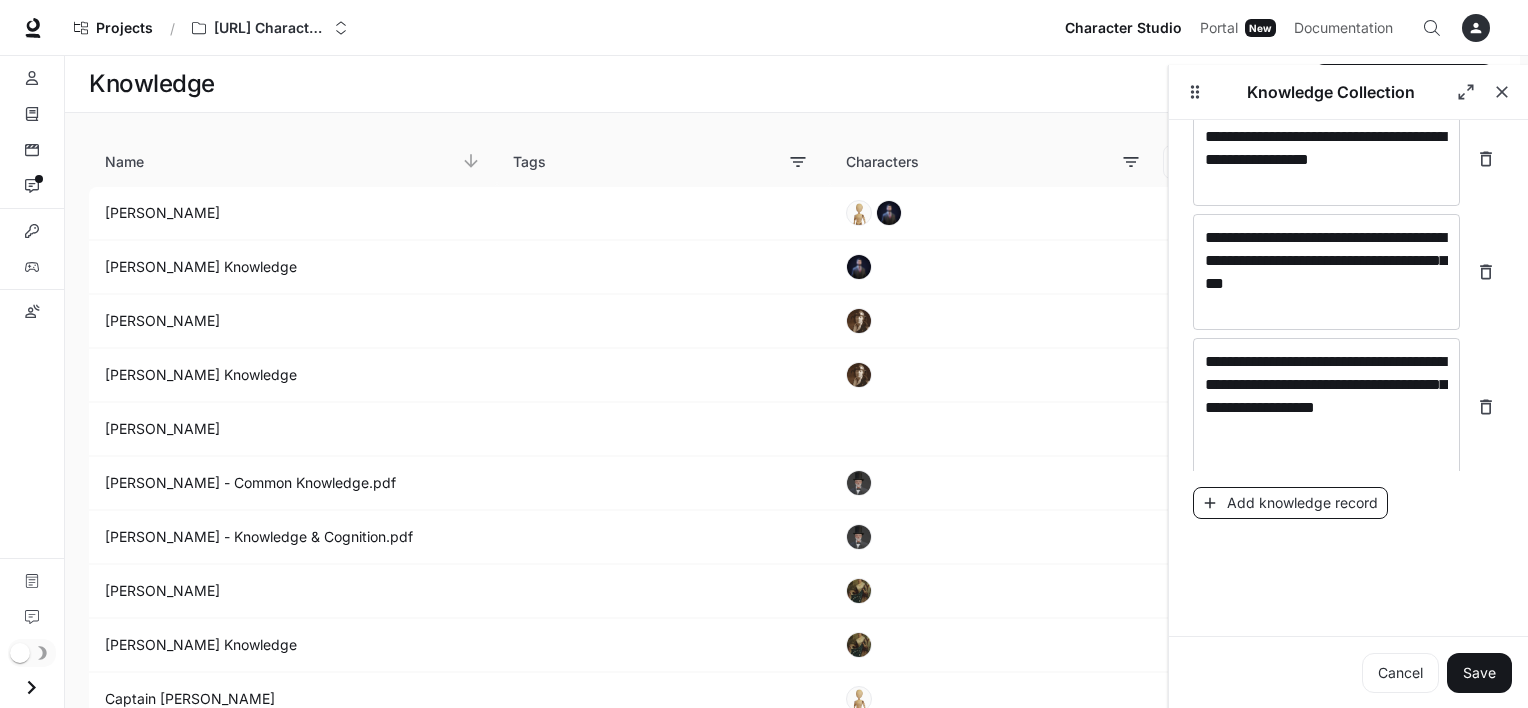 scroll, scrollTop: 2964, scrollLeft: 0, axis: vertical 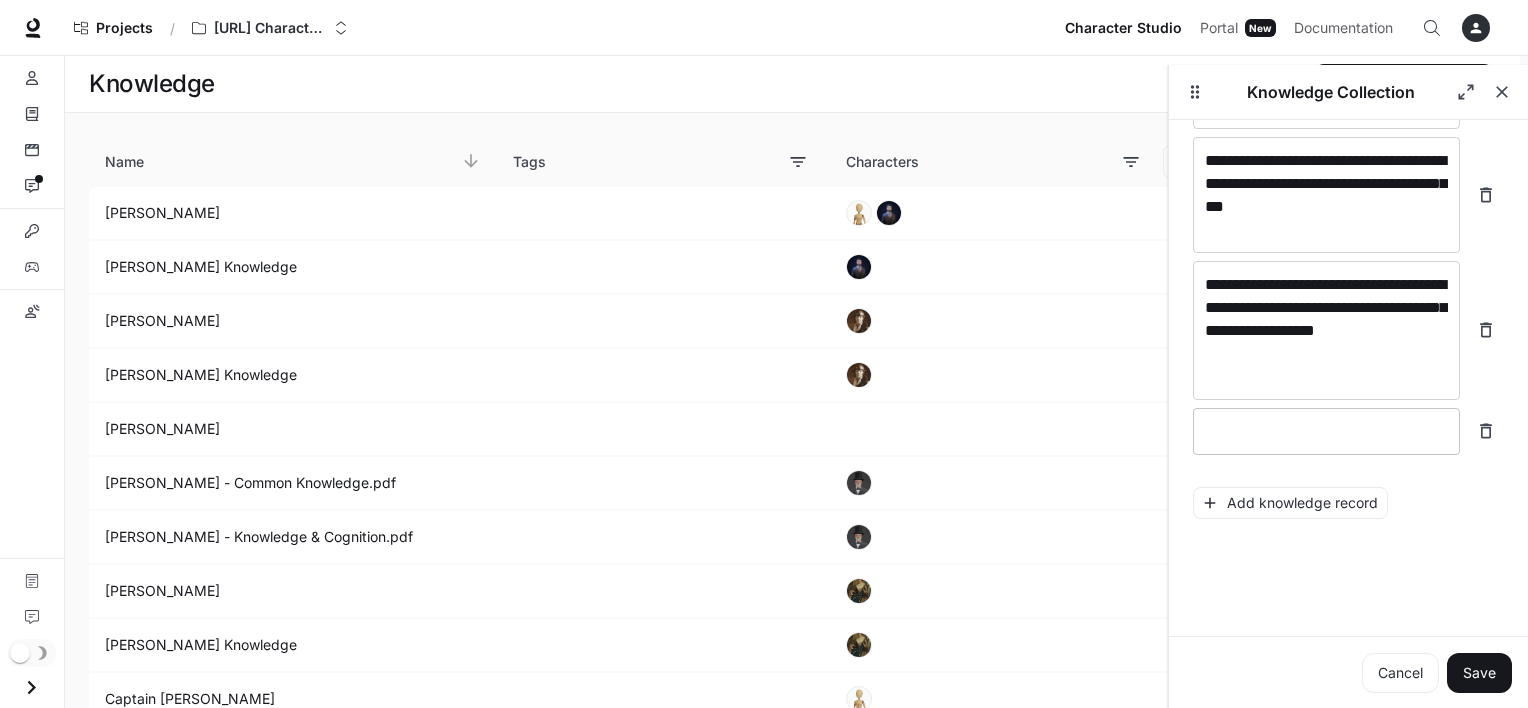 click at bounding box center [1326, 431] 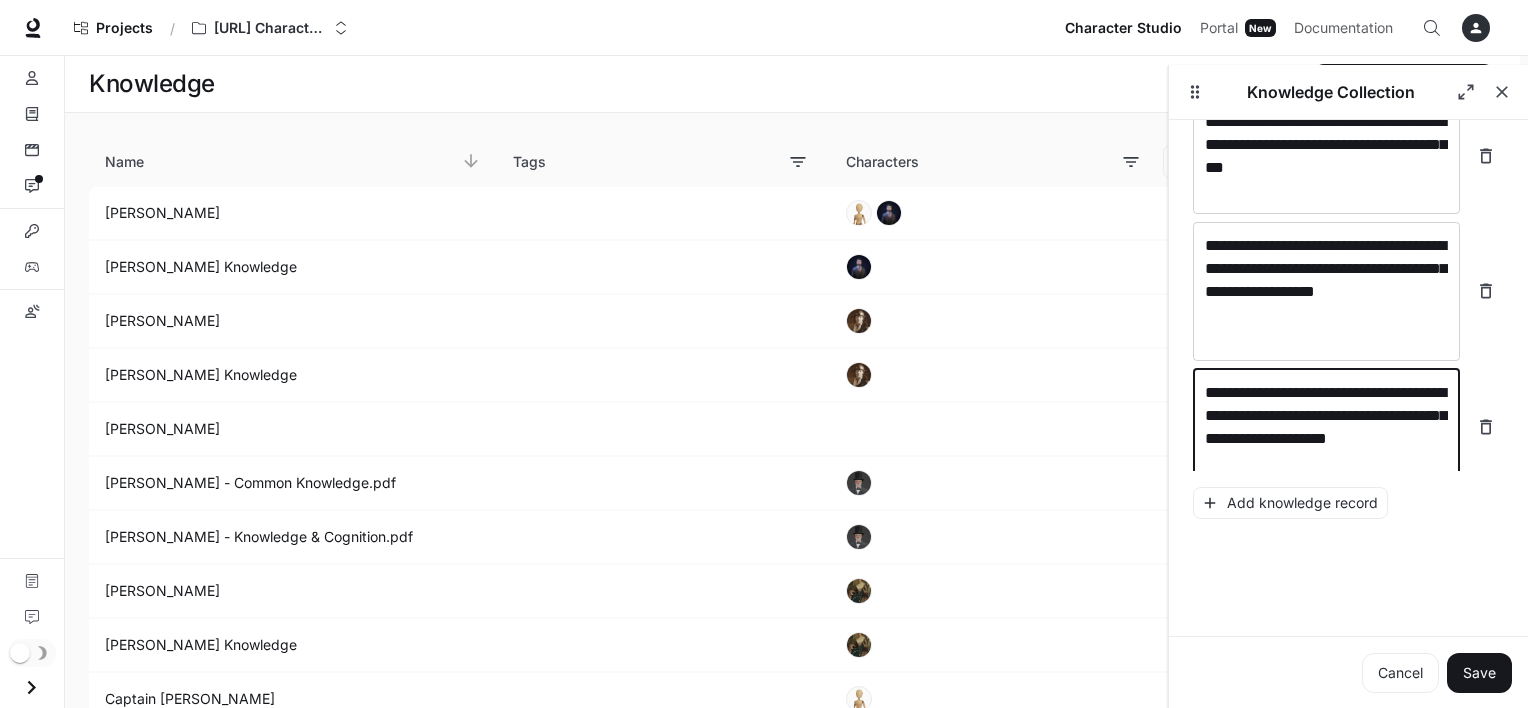 scroll, scrollTop: 3025, scrollLeft: 0, axis: vertical 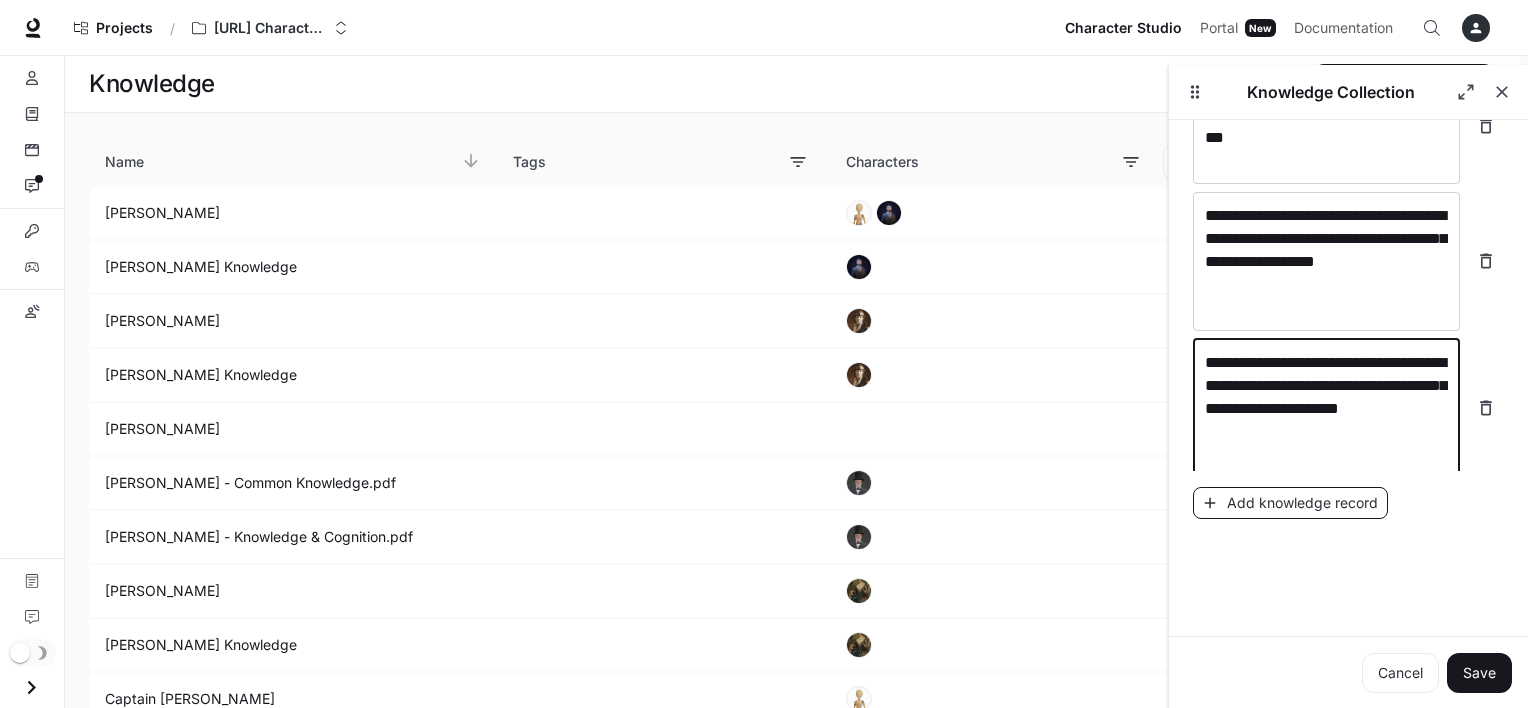type on "**********" 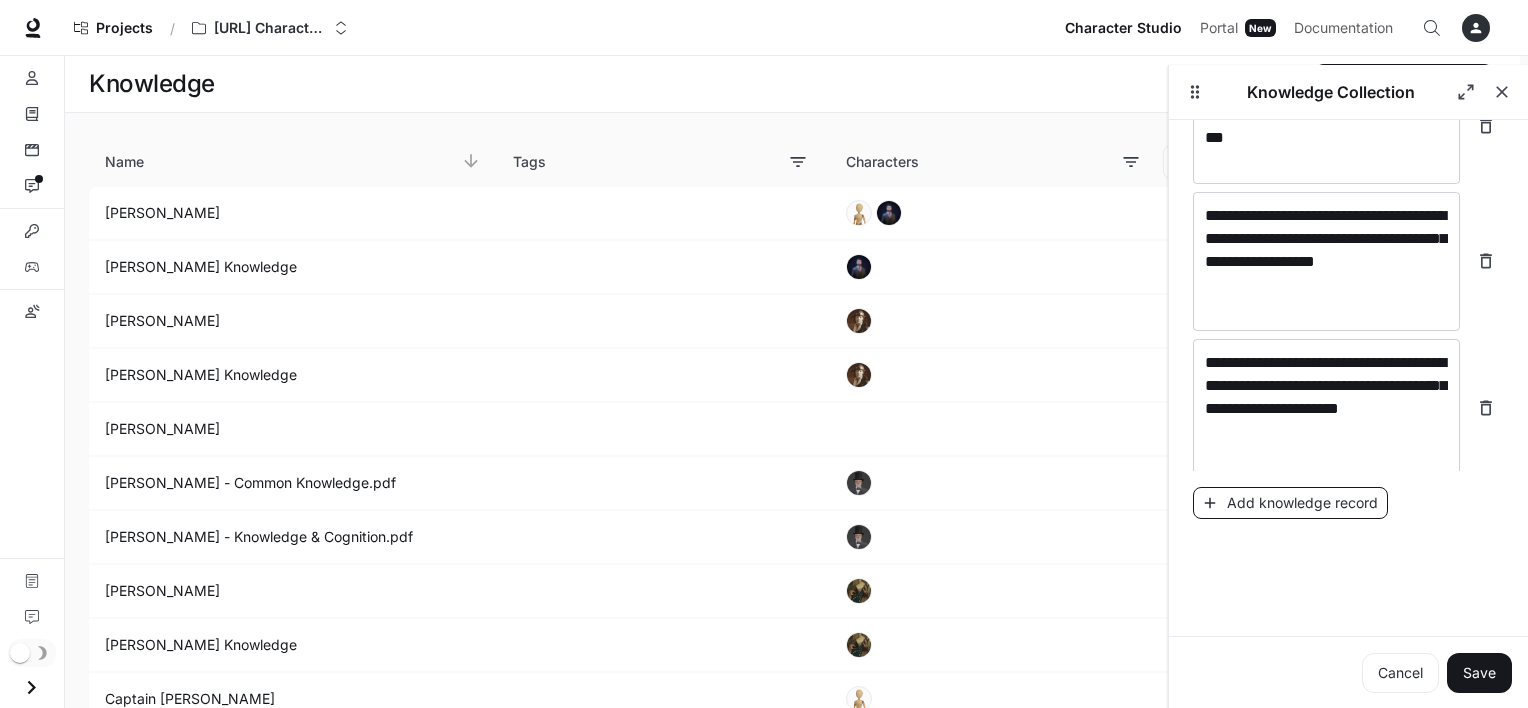 scroll, scrollTop: 3103, scrollLeft: 0, axis: vertical 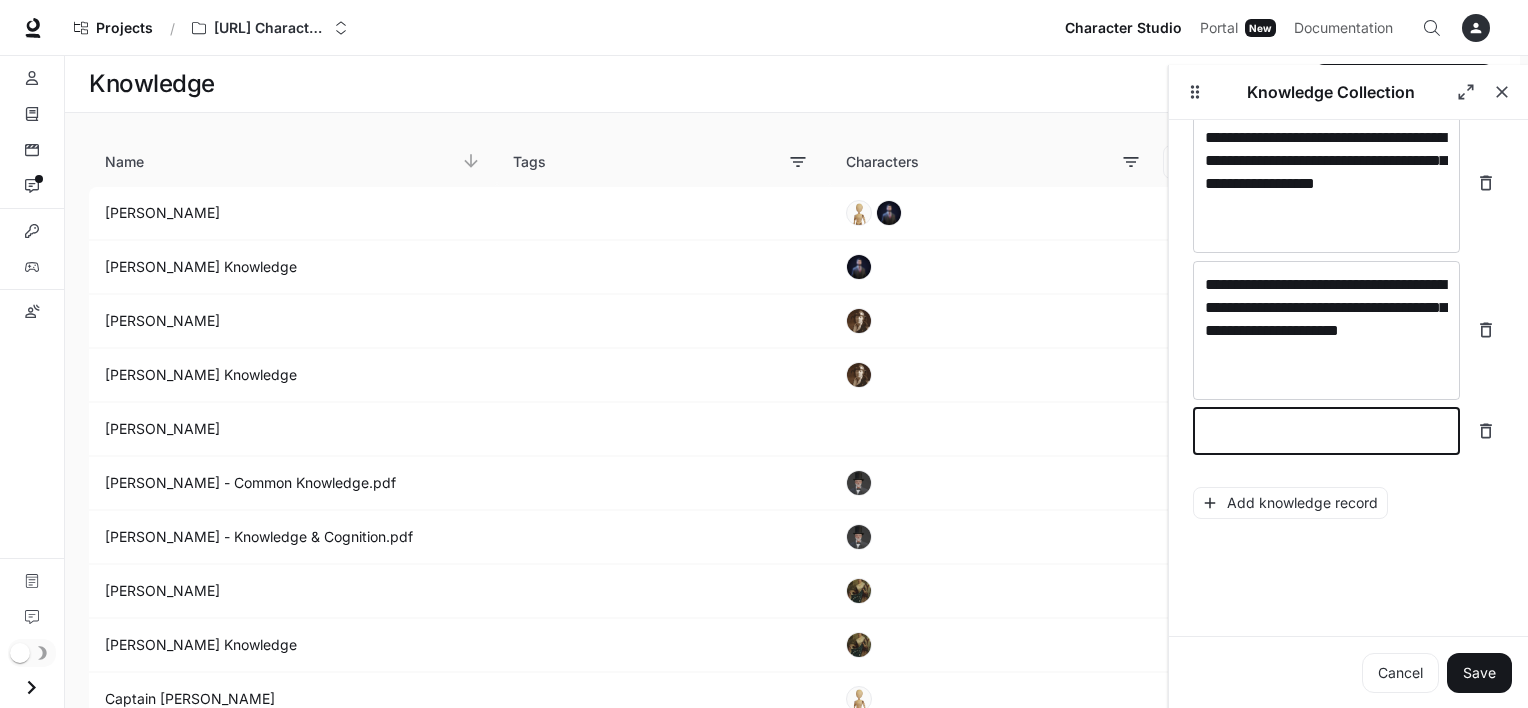 click at bounding box center (1326, 431) 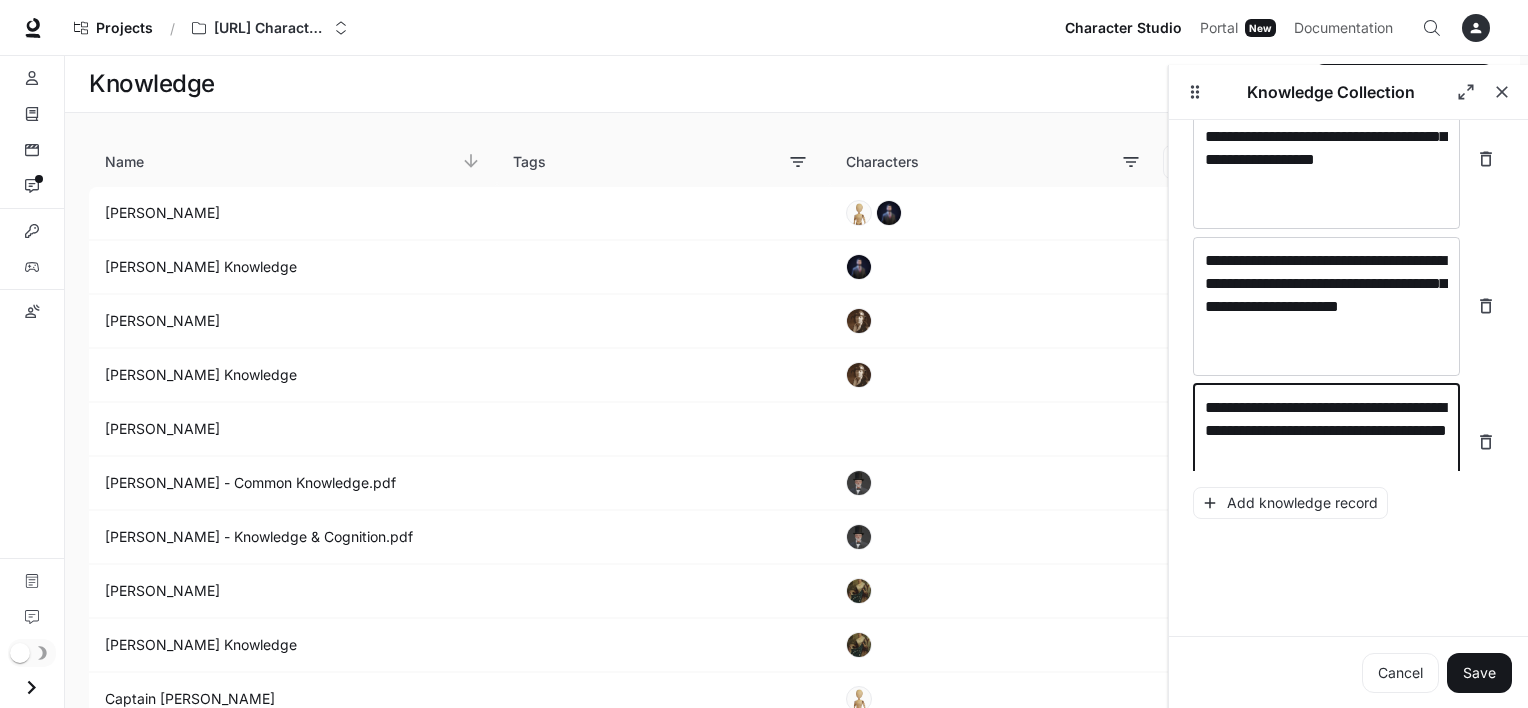 scroll, scrollTop: 3141, scrollLeft: 0, axis: vertical 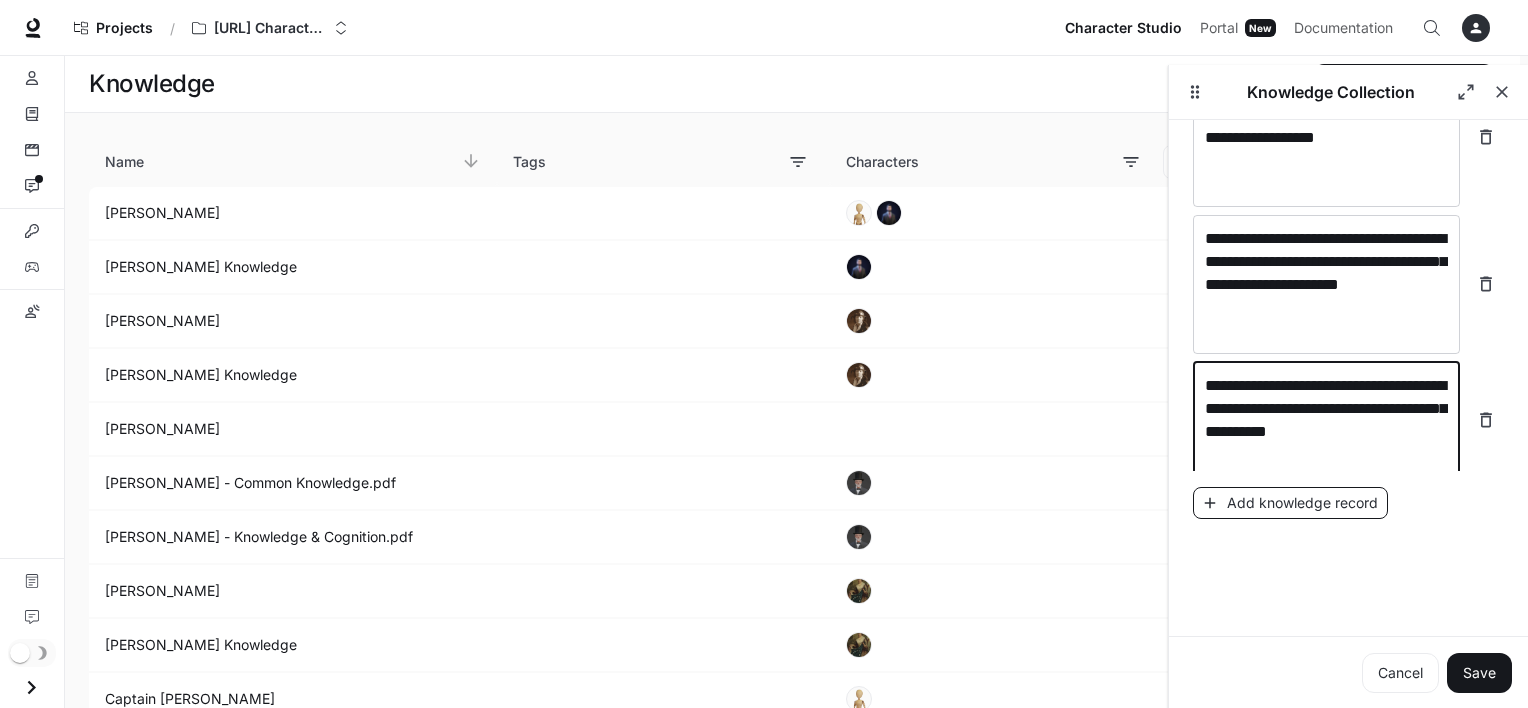 type on "**********" 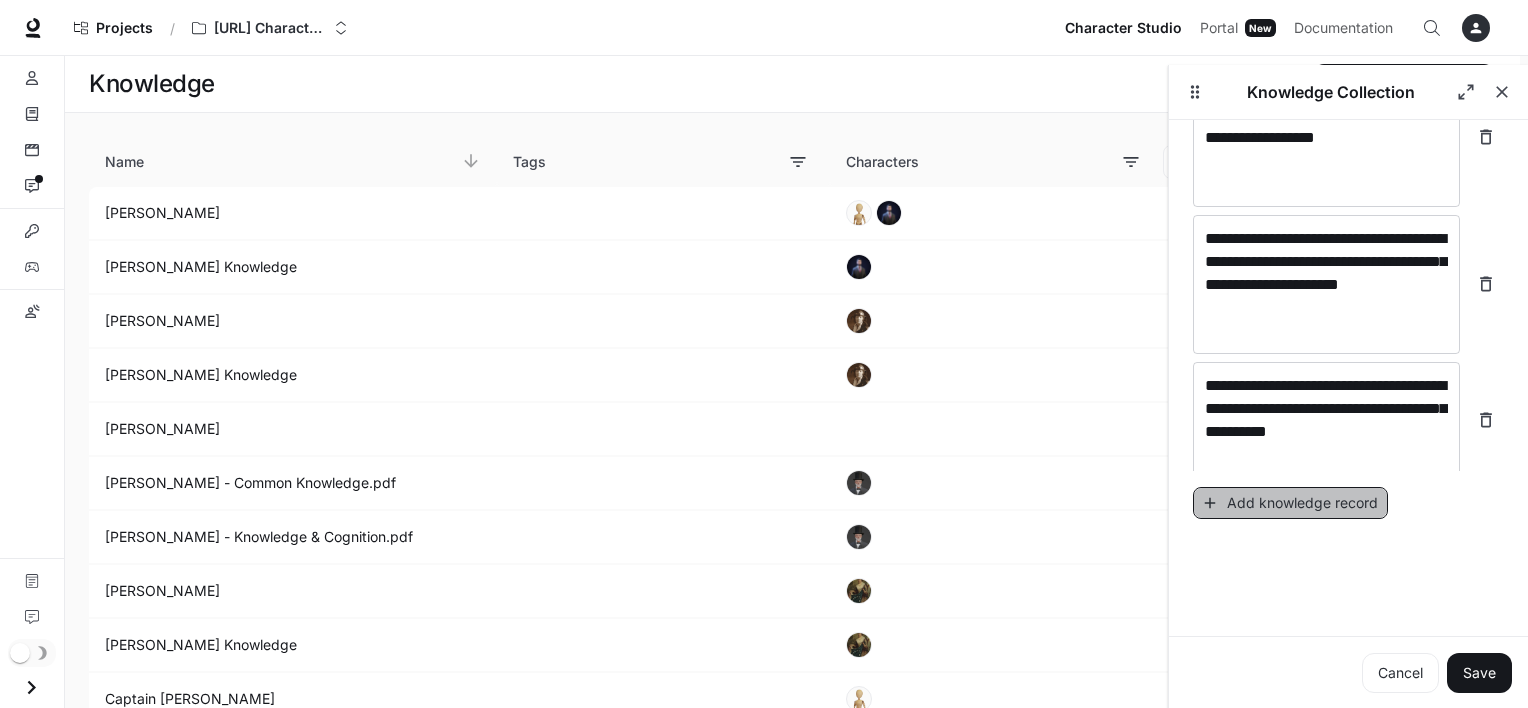 click on "Add knowledge record" at bounding box center (1290, 503) 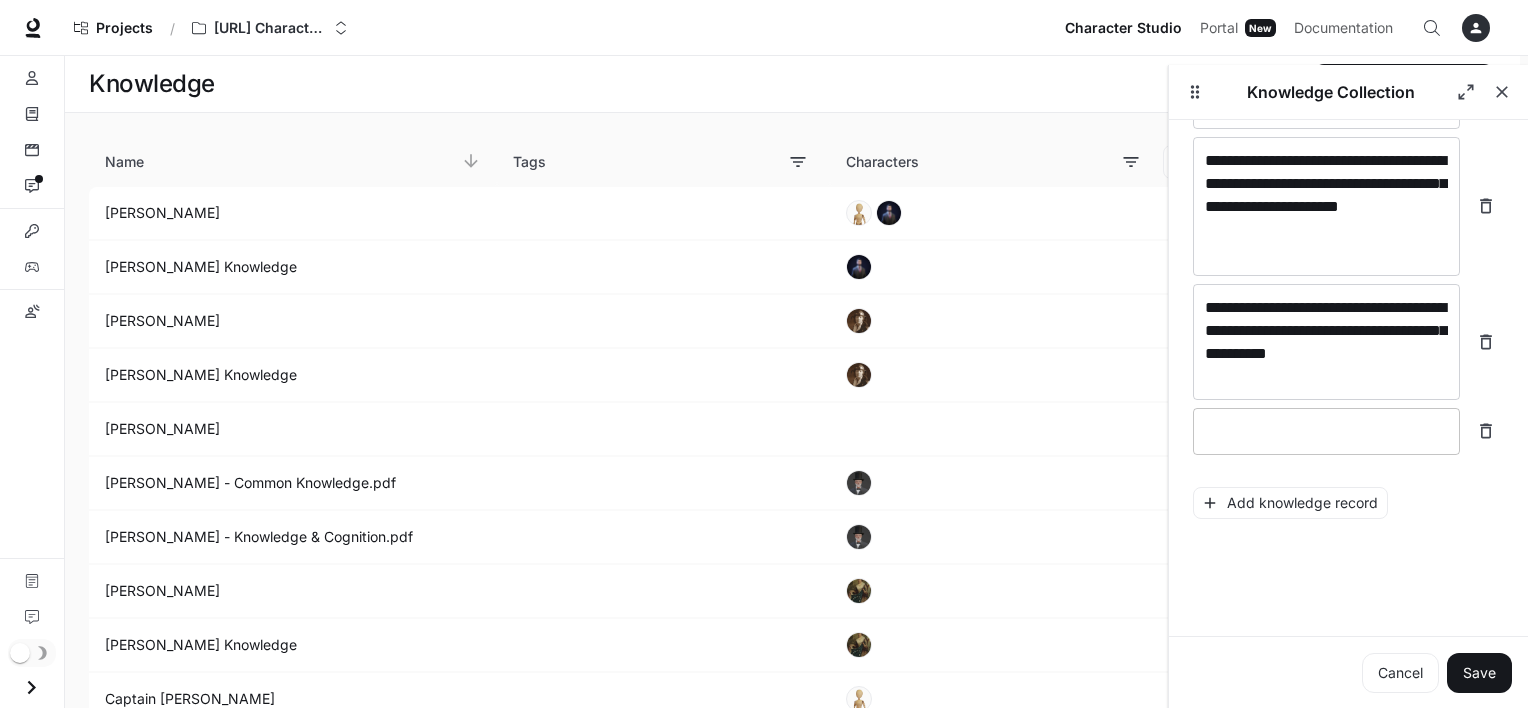 click at bounding box center [1326, 431] 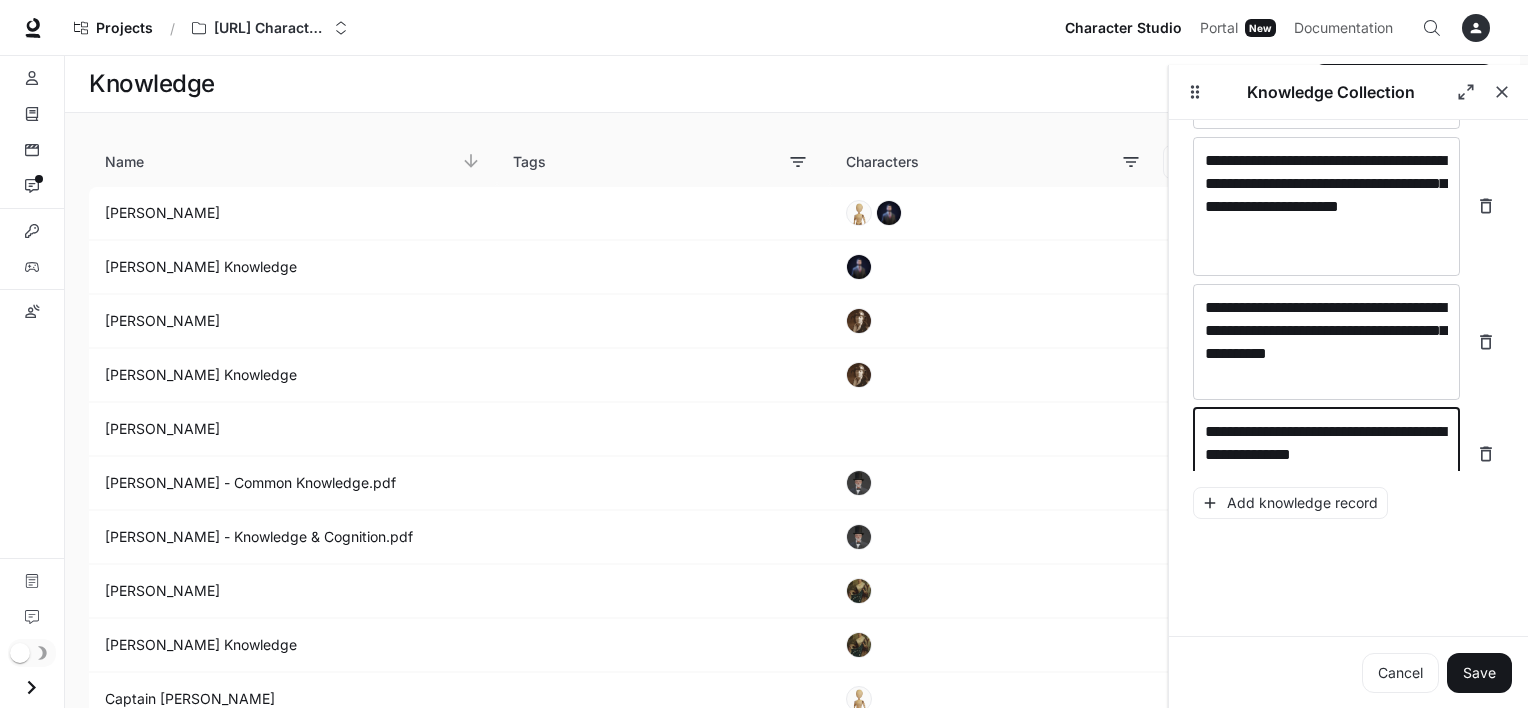 scroll, scrollTop: 3235, scrollLeft: 0, axis: vertical 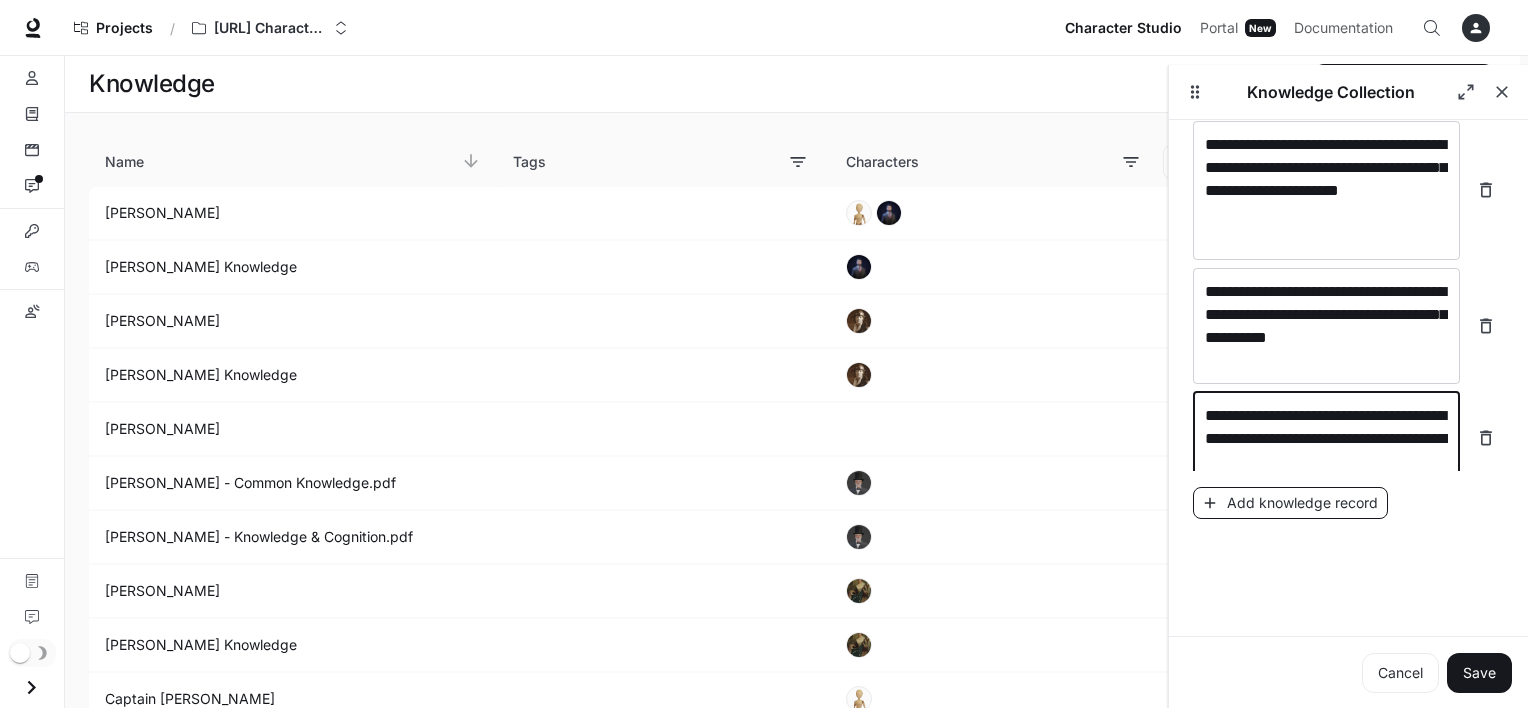 type on "**********" 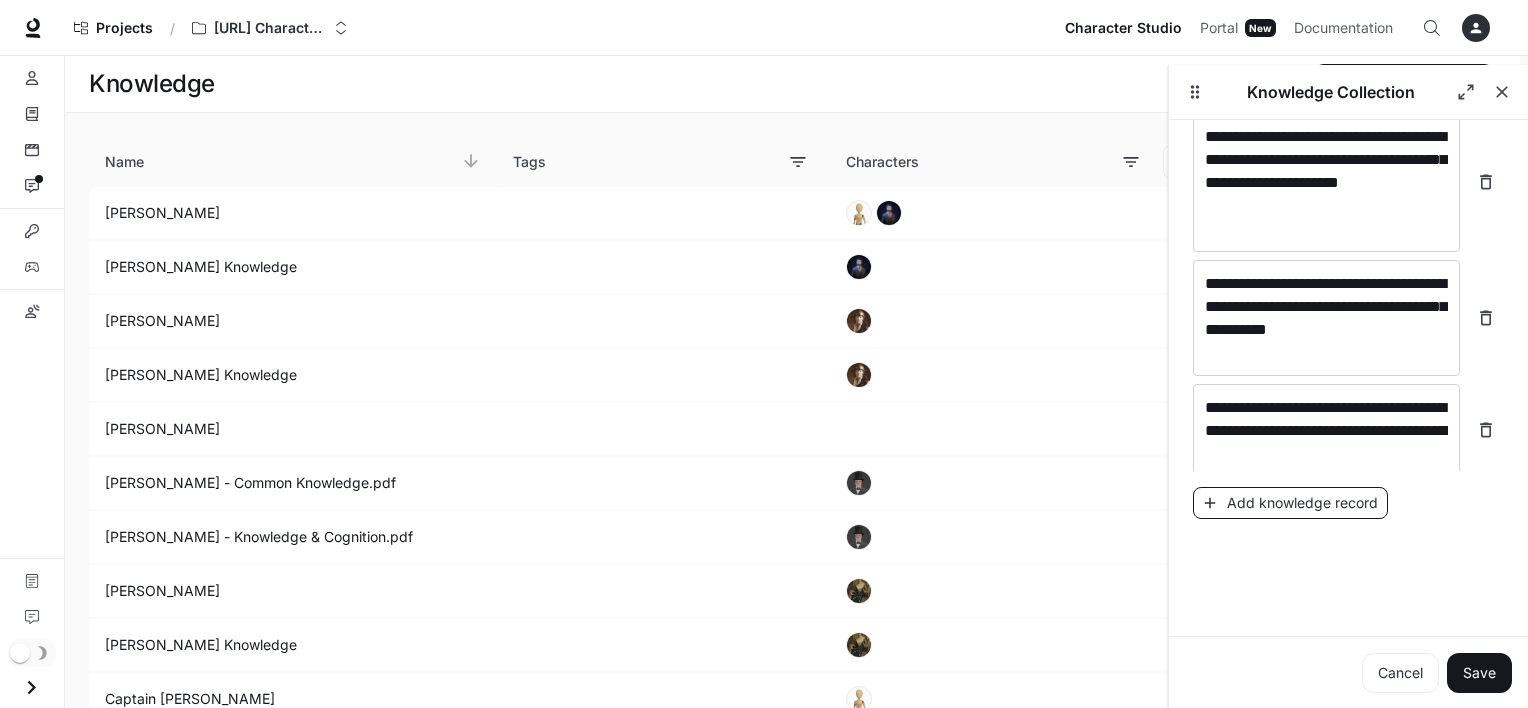 scroll, scrollTop: 3312, scrollLeft: 0, axis: vertical 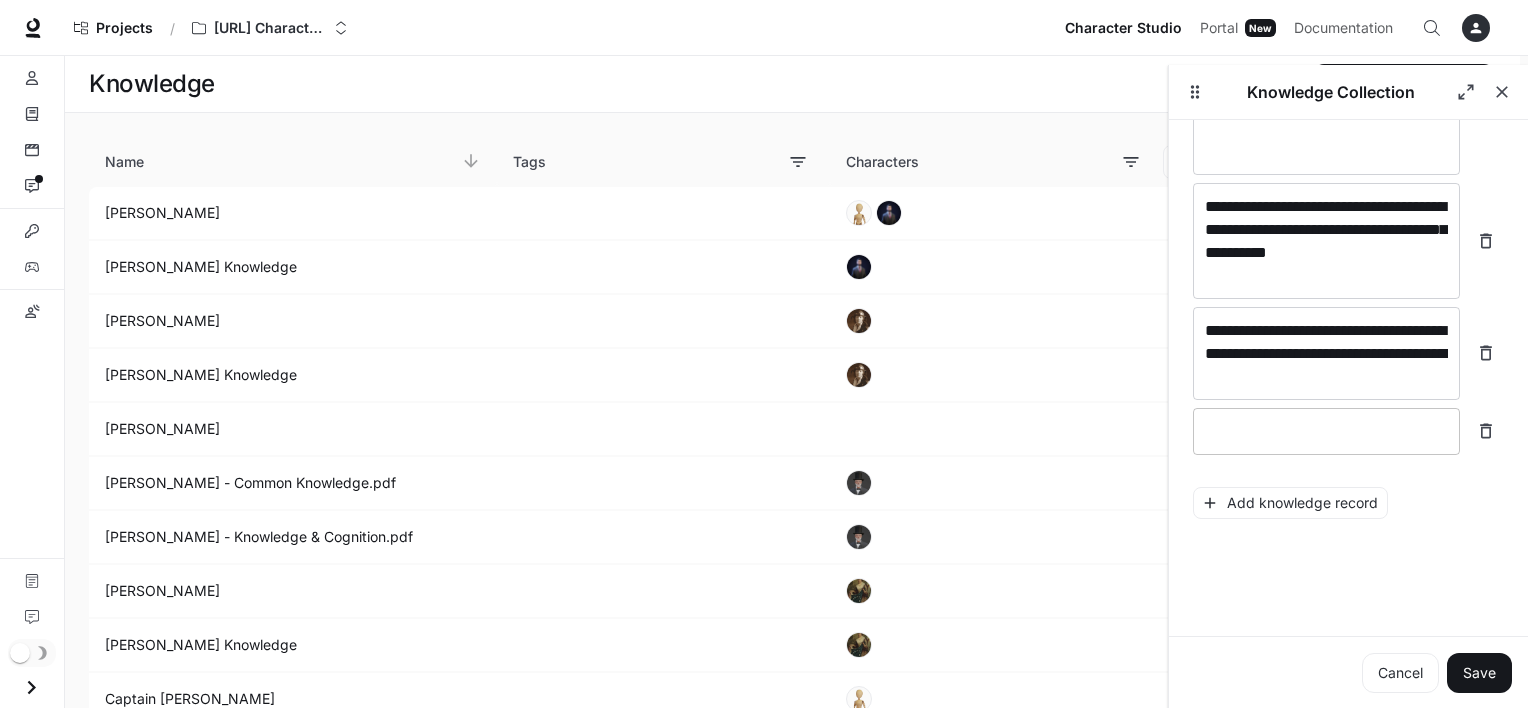 click at bounding box center [1326, 431] 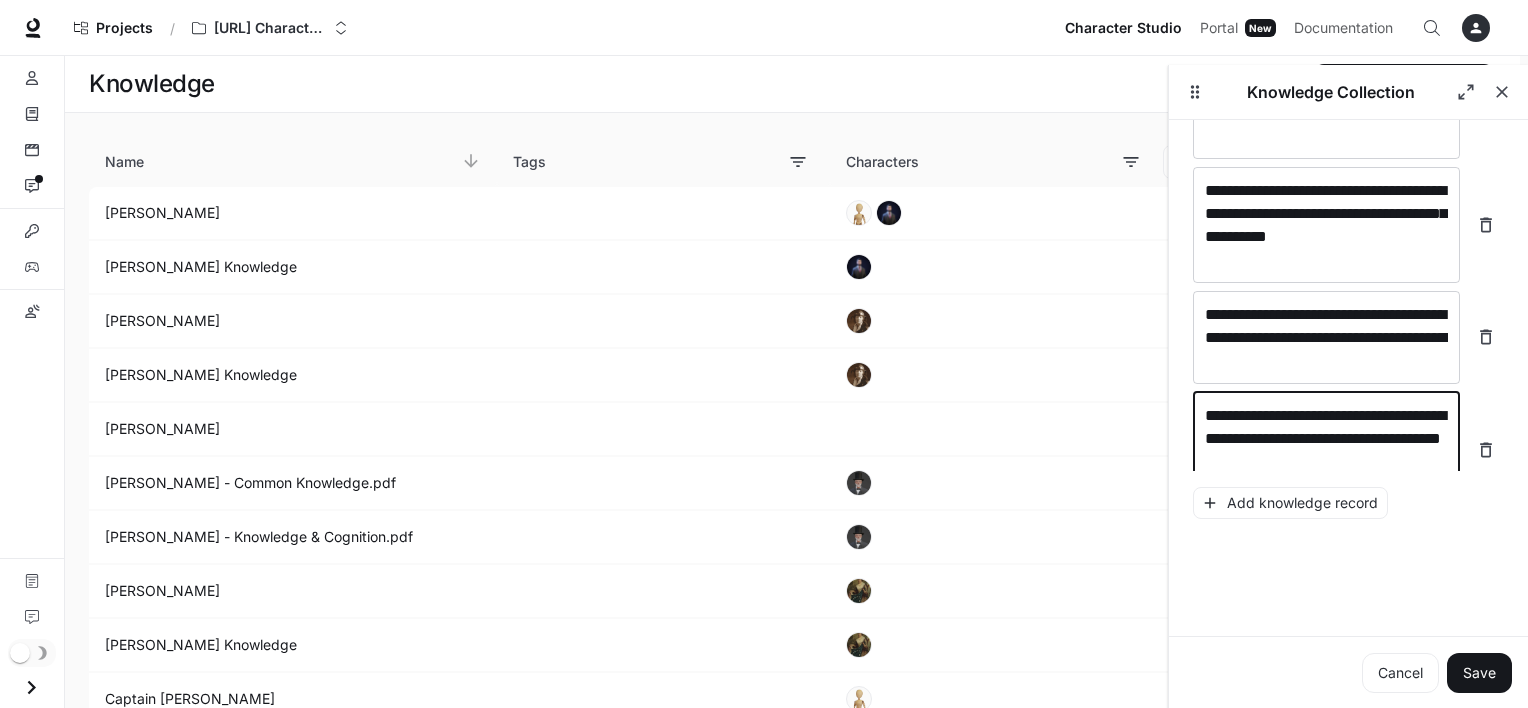 scroll, scrollTop: 3351, scrollLeft: 0, axis: vertical 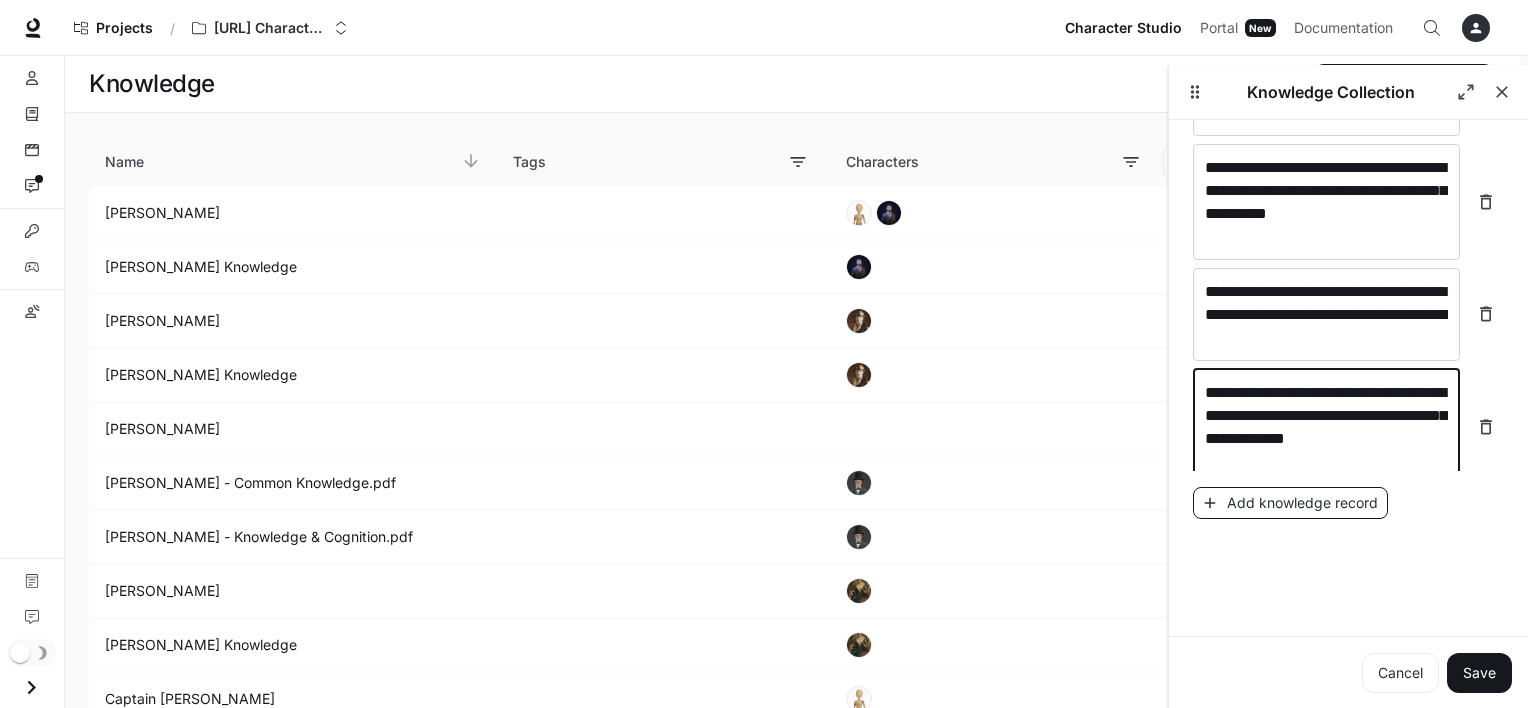 type on "**********" 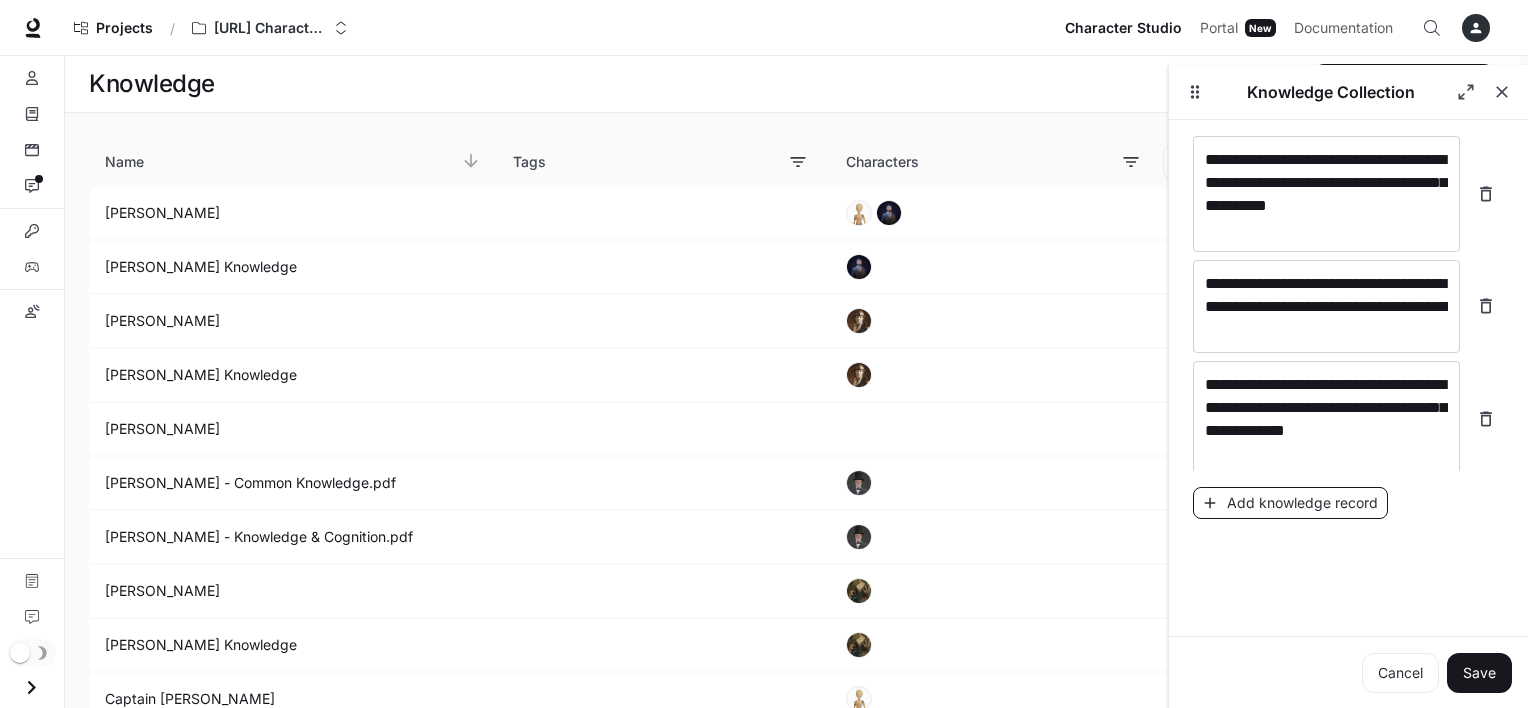 scroll, scrollTop: 3428, scrollLeft: 0, axis: vertical 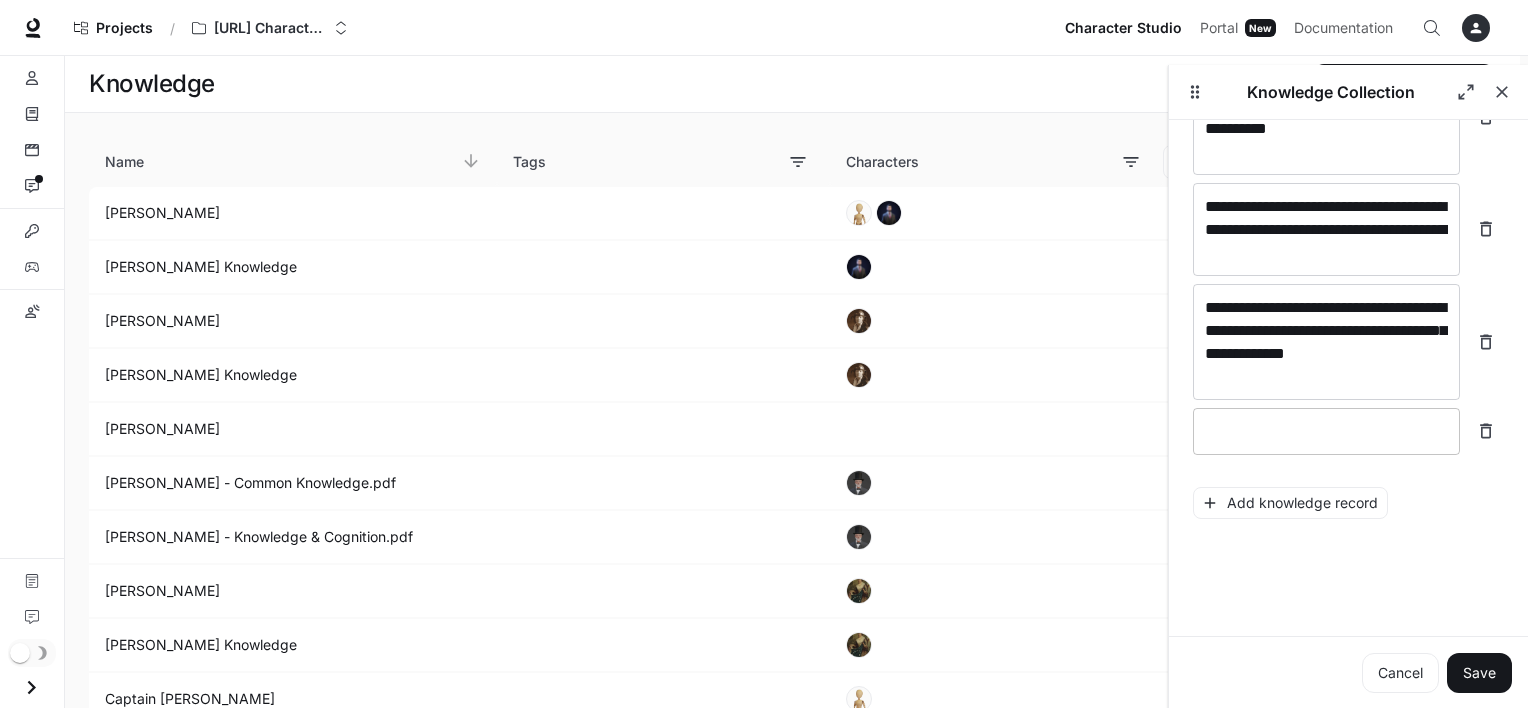 click at bounding box center (1326, 431) 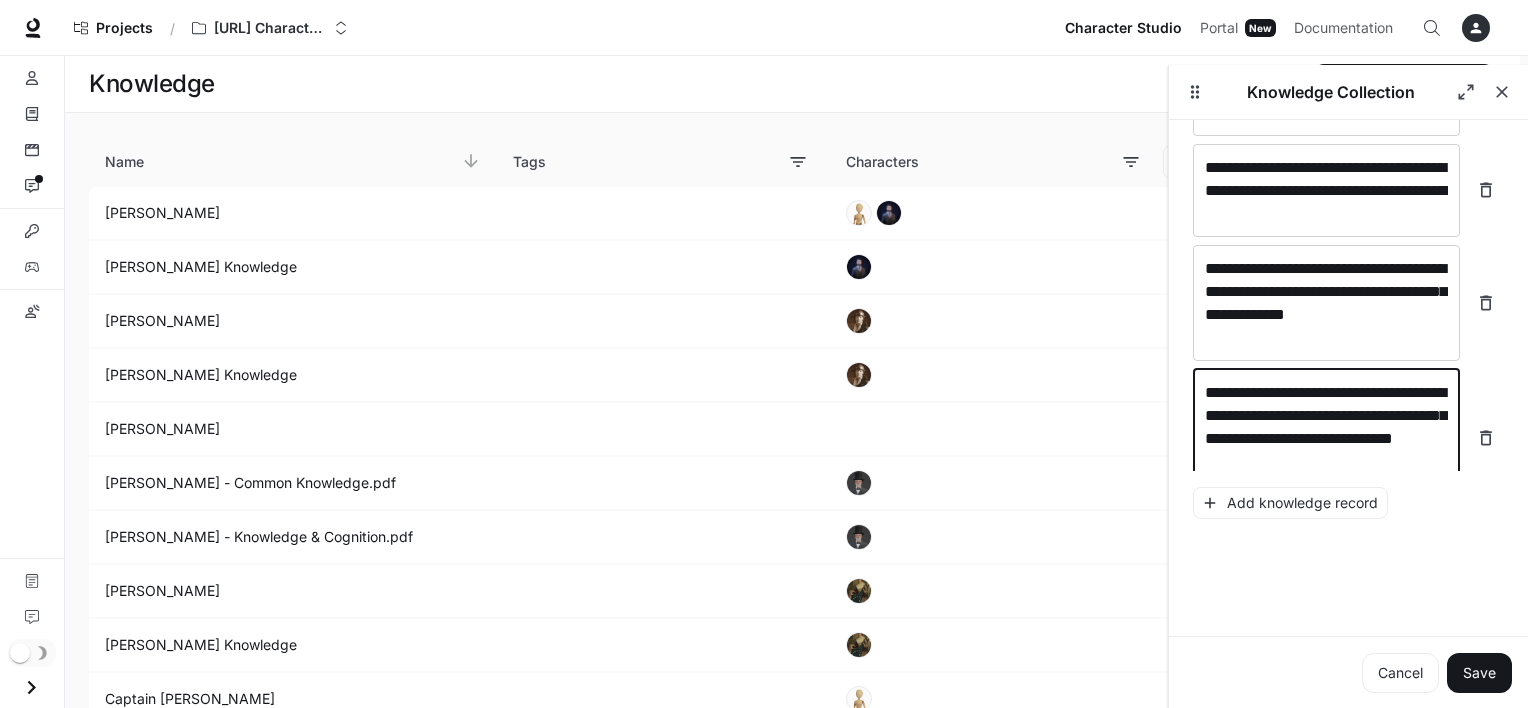 scroll, scrollTop: 3489, scrollLeft: 0, axis: vertical 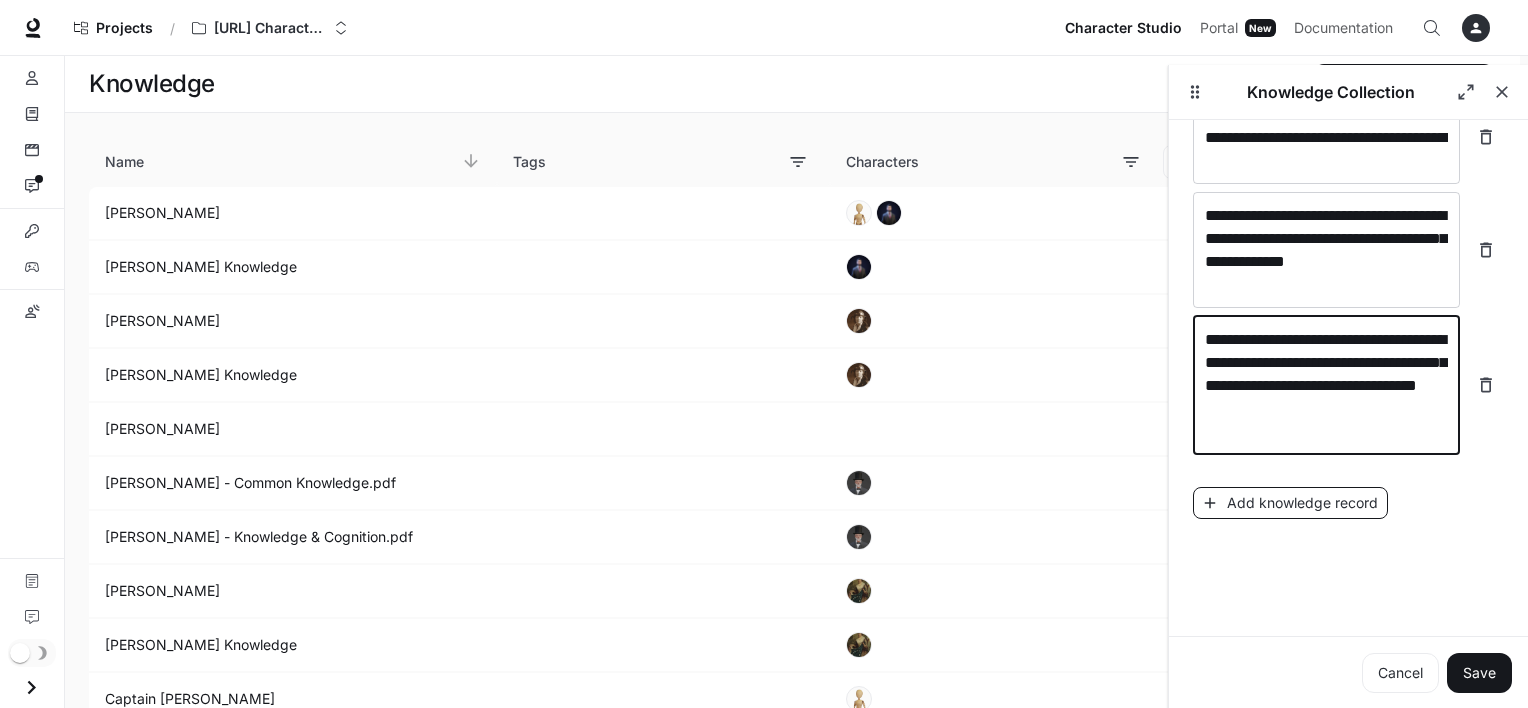 type on "**********" 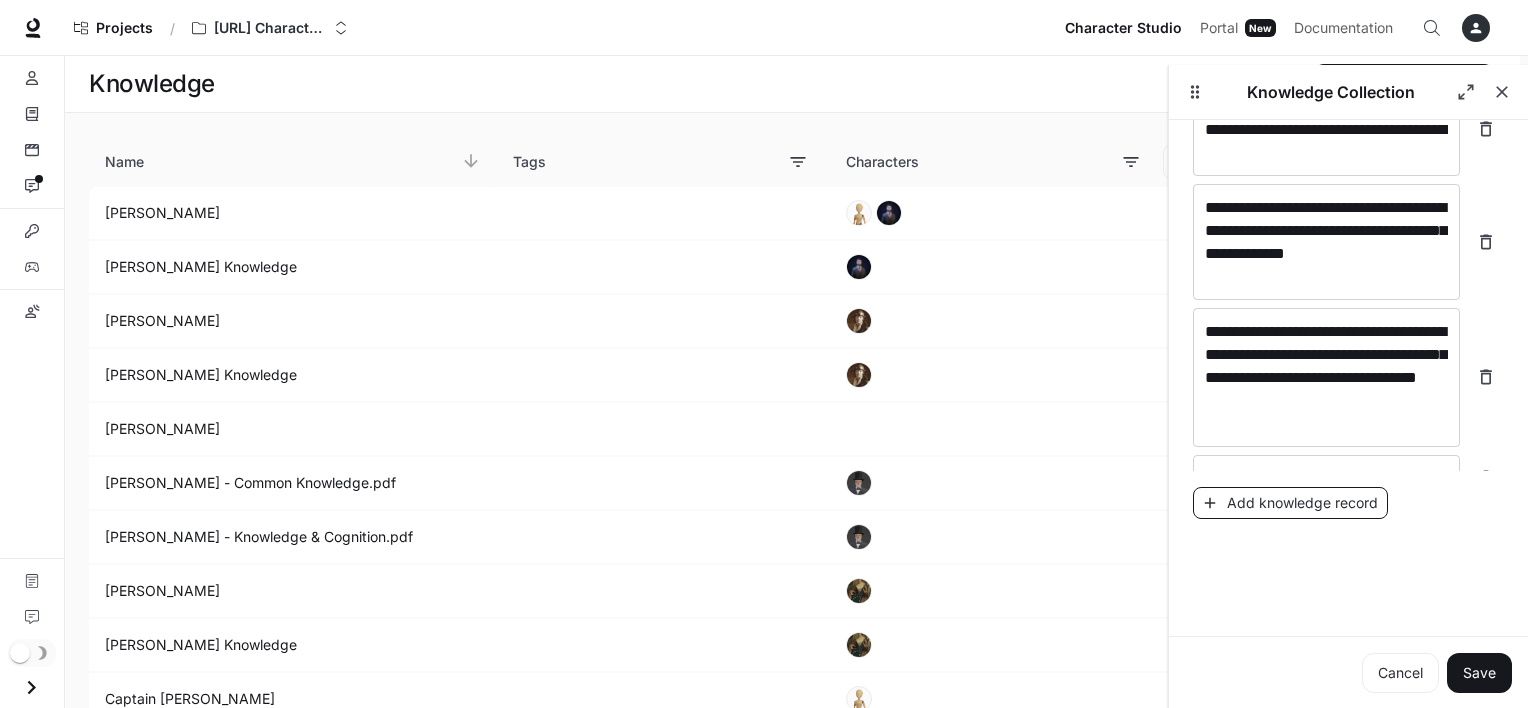 scroll, scrollTop: 3567, scrollLeft: 0, axis: vertical 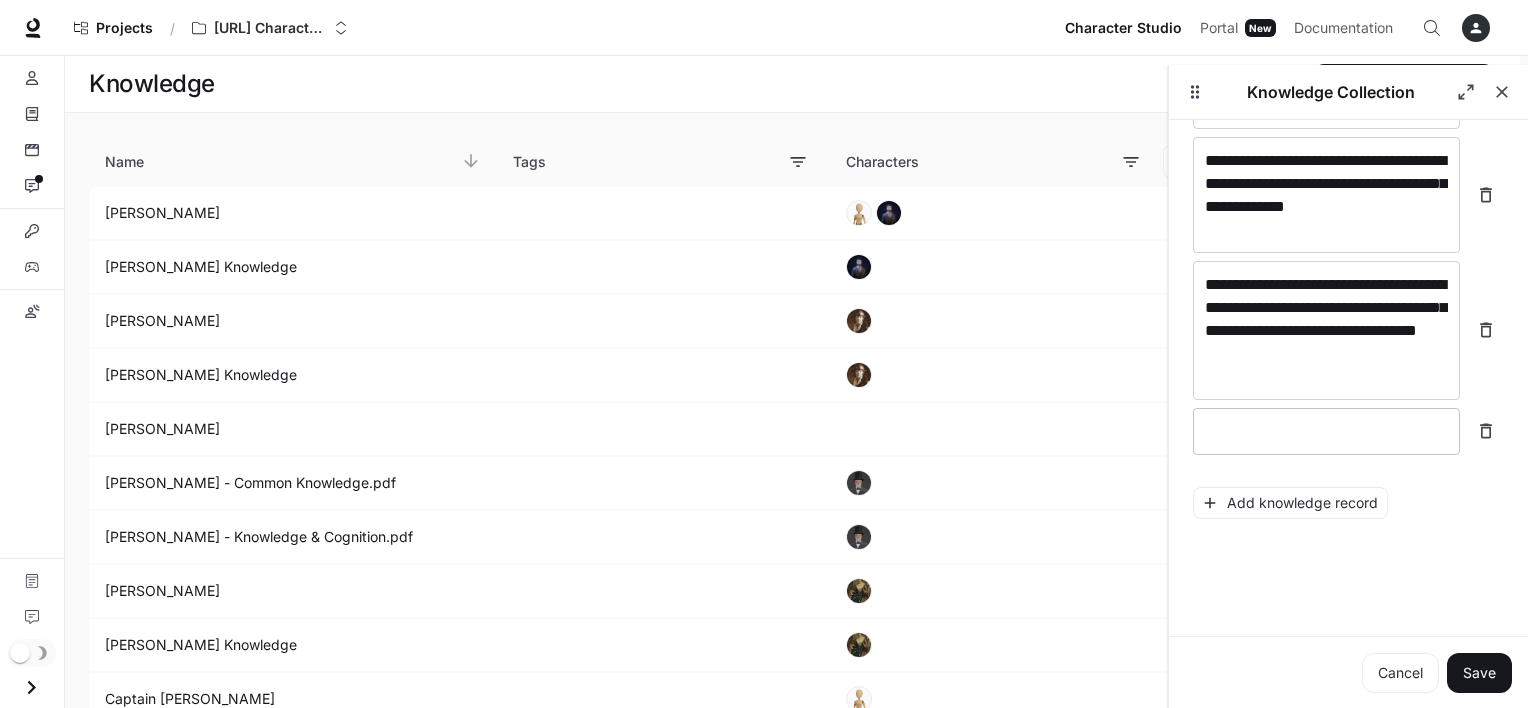 click on "* ​" at bounding box center [1326, 431] 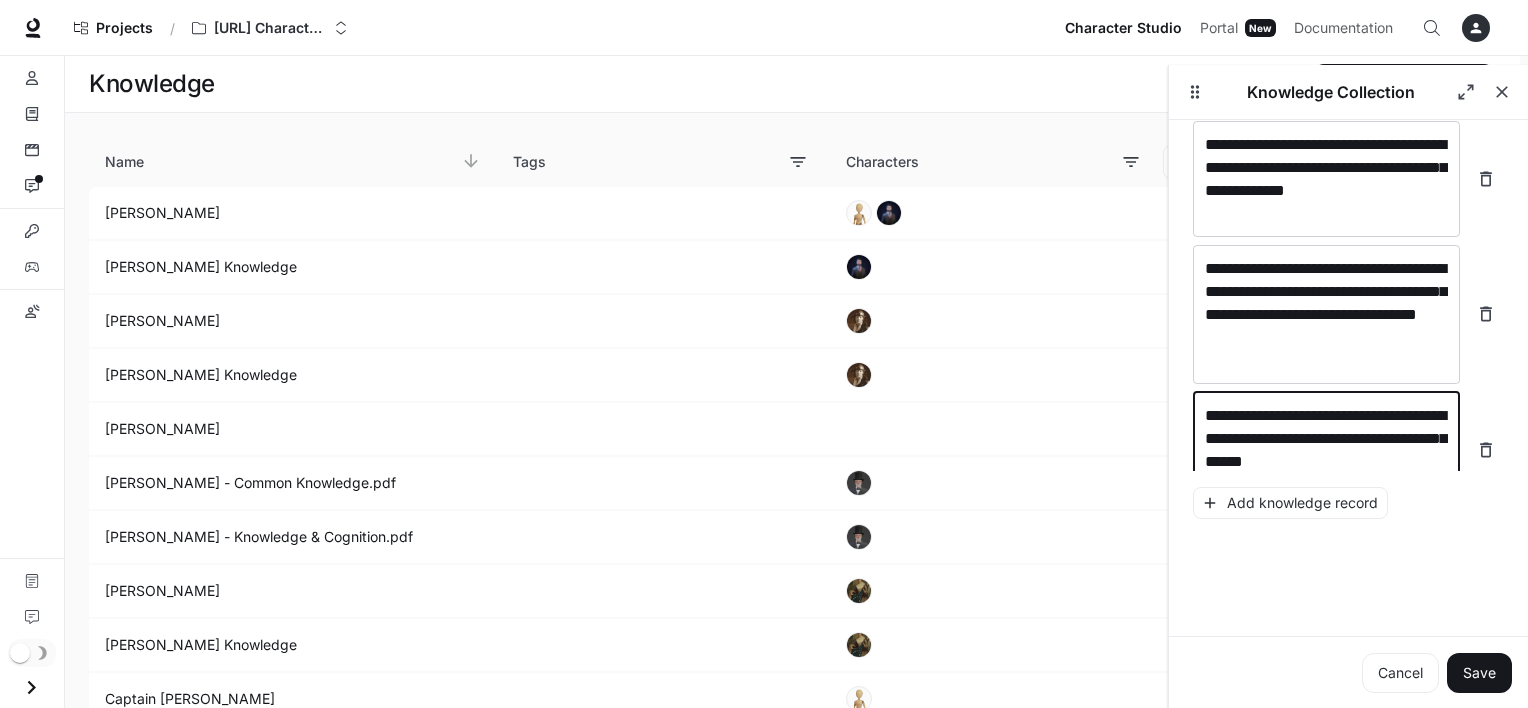 scroll, scrollTop: 3605, scrollLeft: 0, axis: vertical 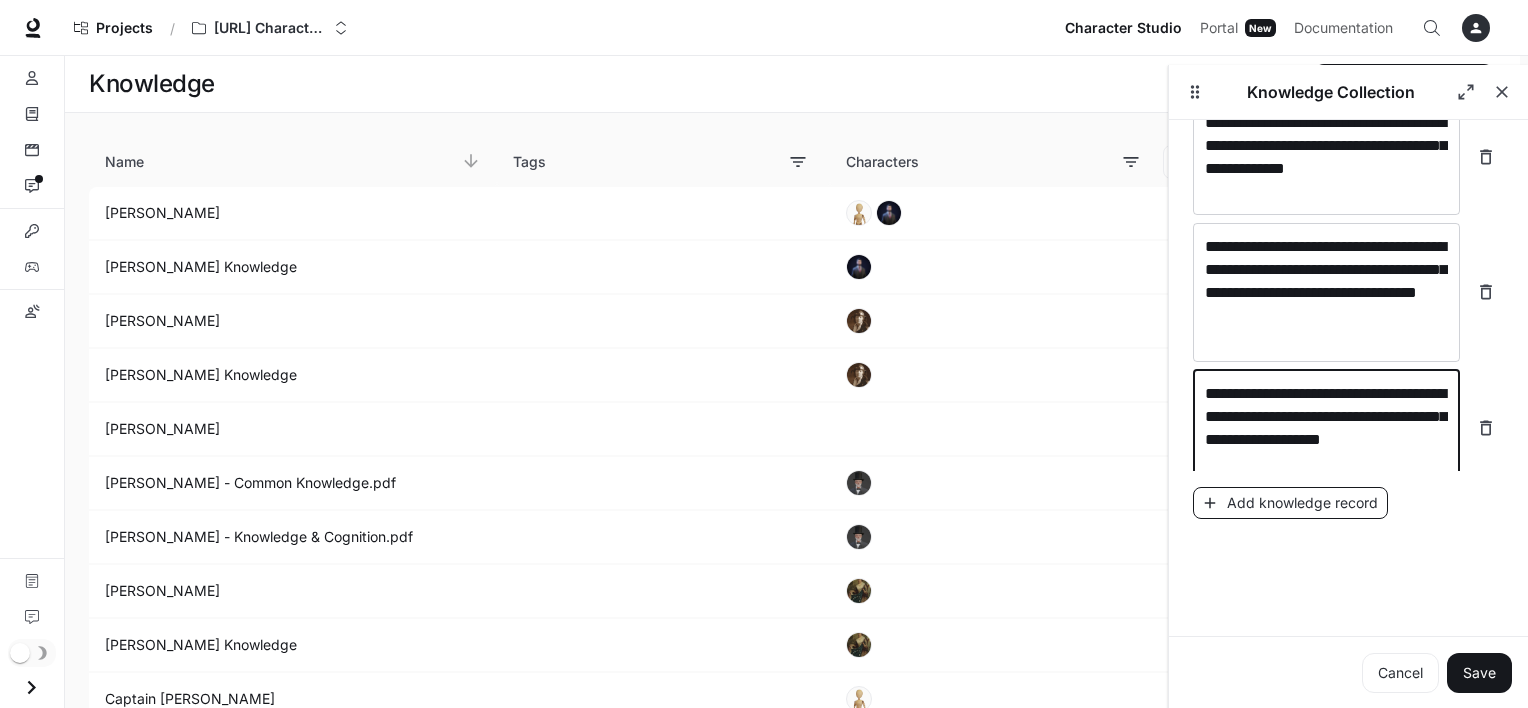 type on "**********" 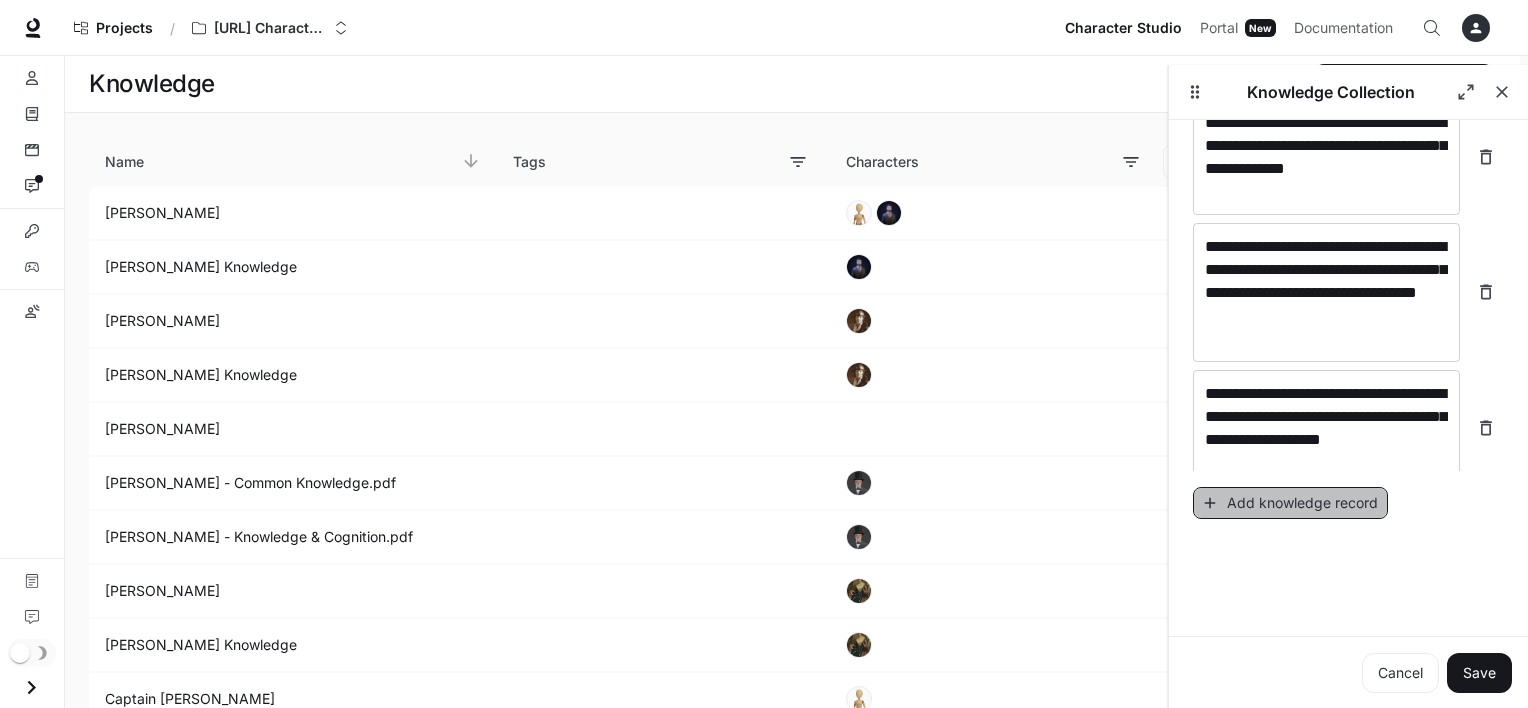 click on "Add knowledge record" at bounding box center [1290, 503] 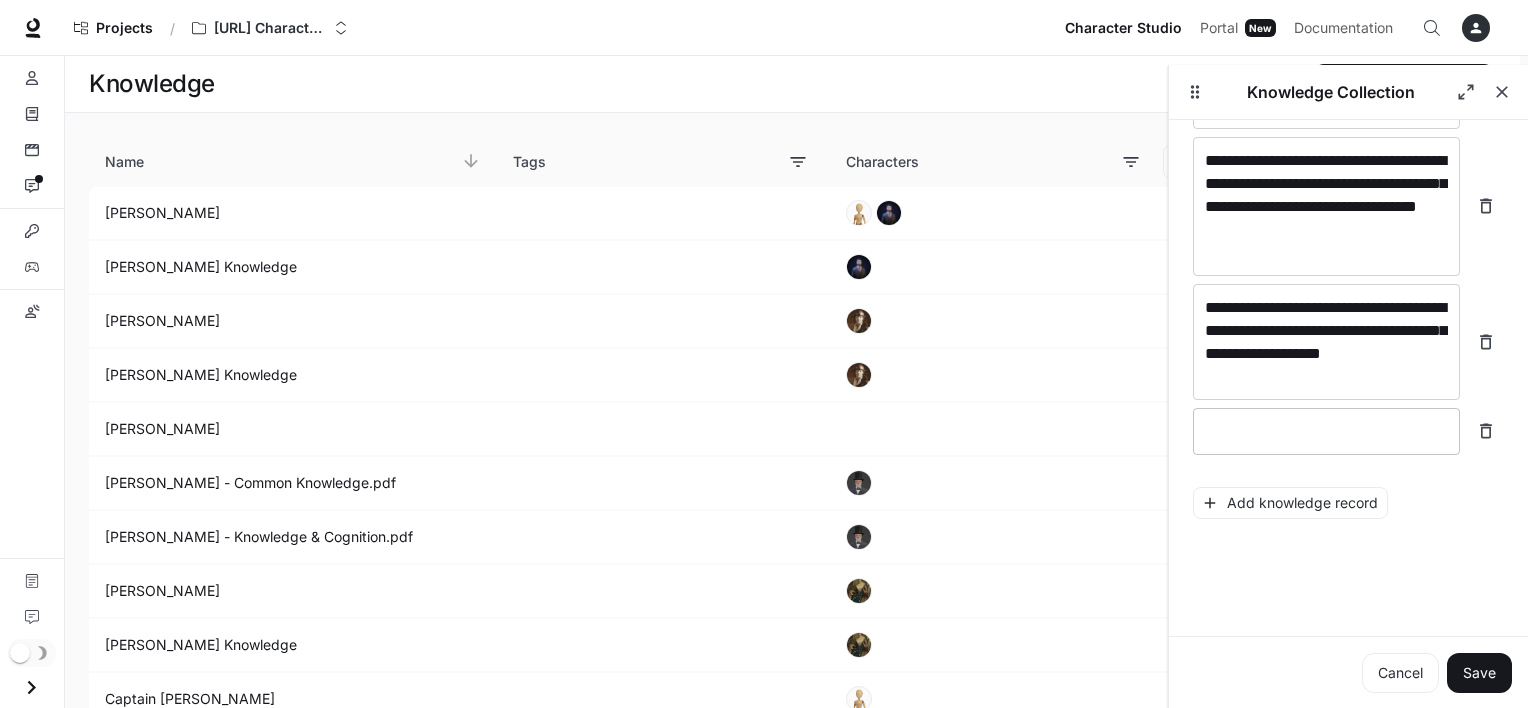 click at bounding box center (1326, 431) 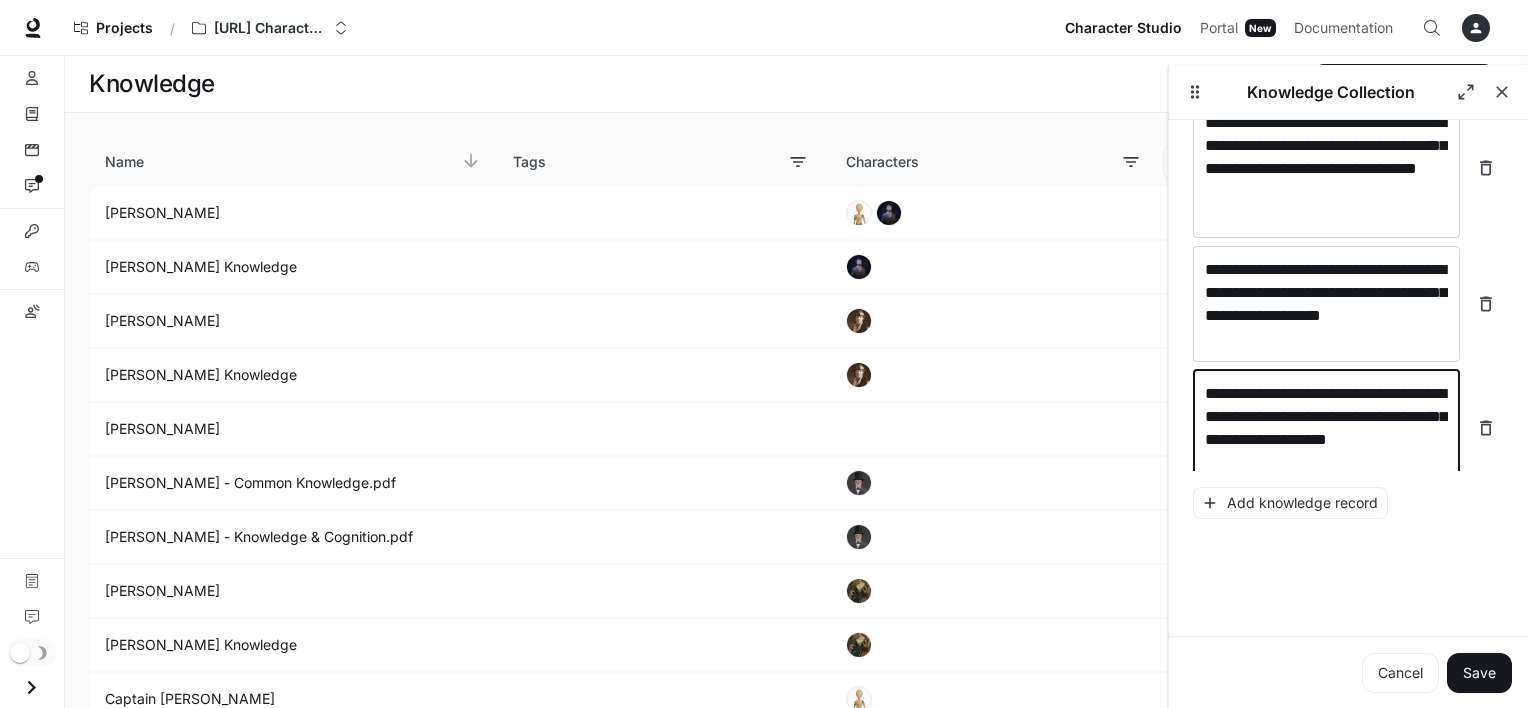 scroll, scrollTop: 3744, scrollLeft: 0, axis: vertical 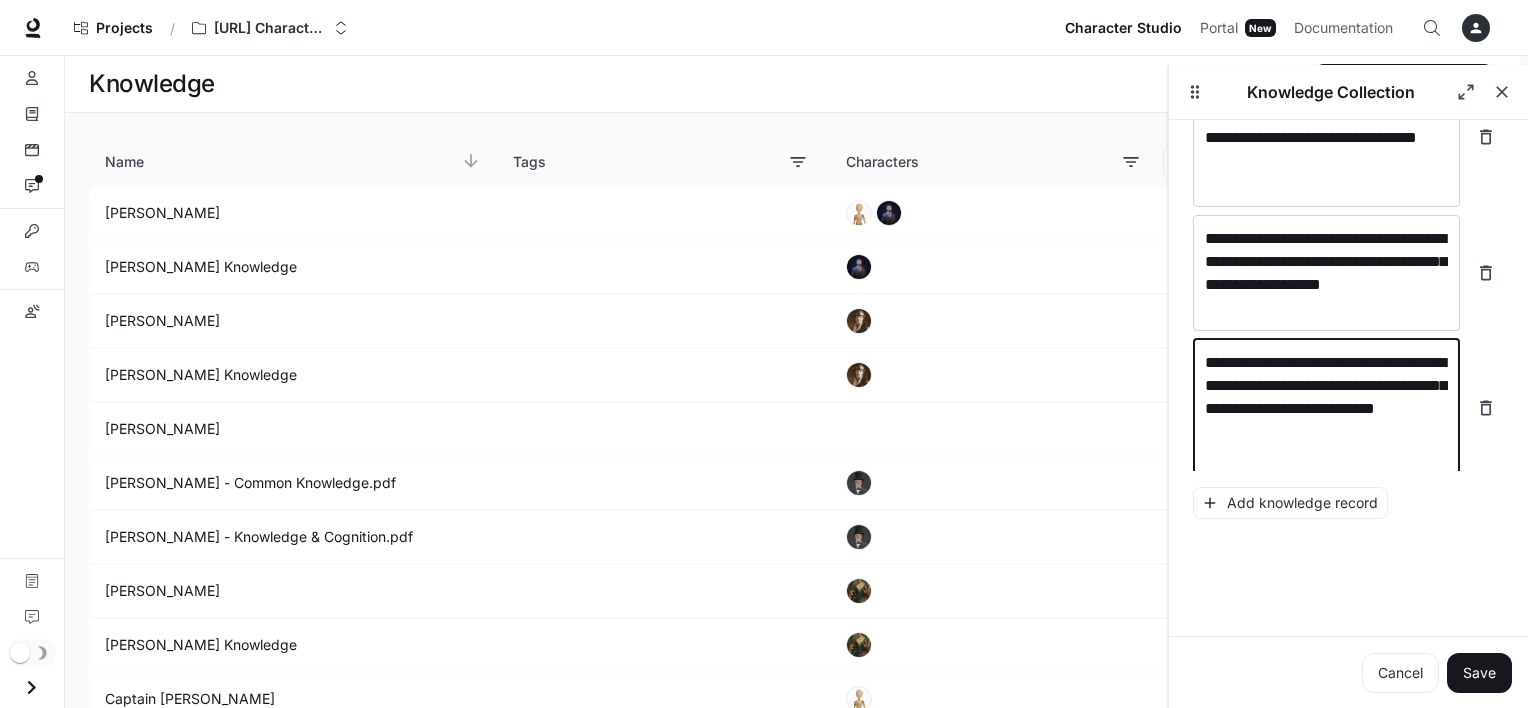 type on "**********" 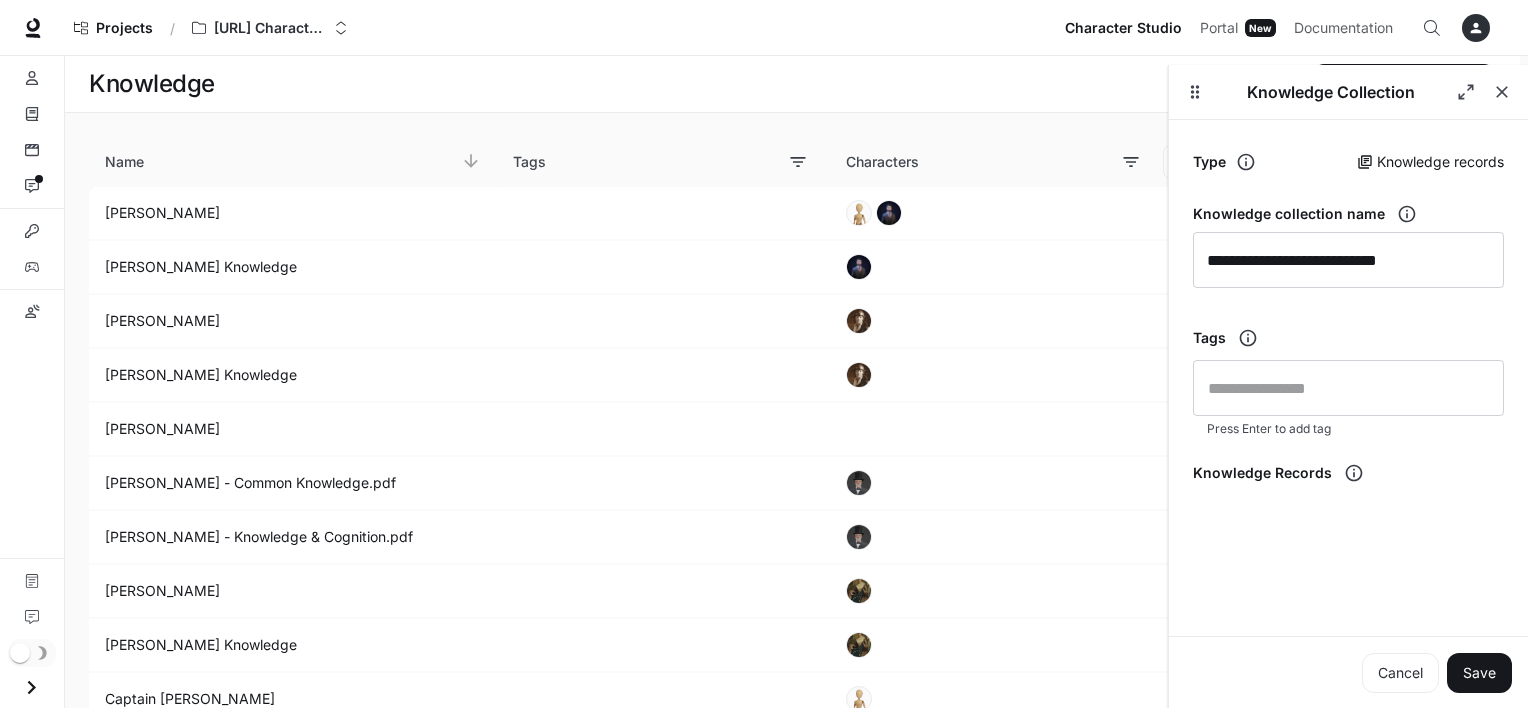 scroll, scrollTop: 0, scrollLeft: 0, axis: both 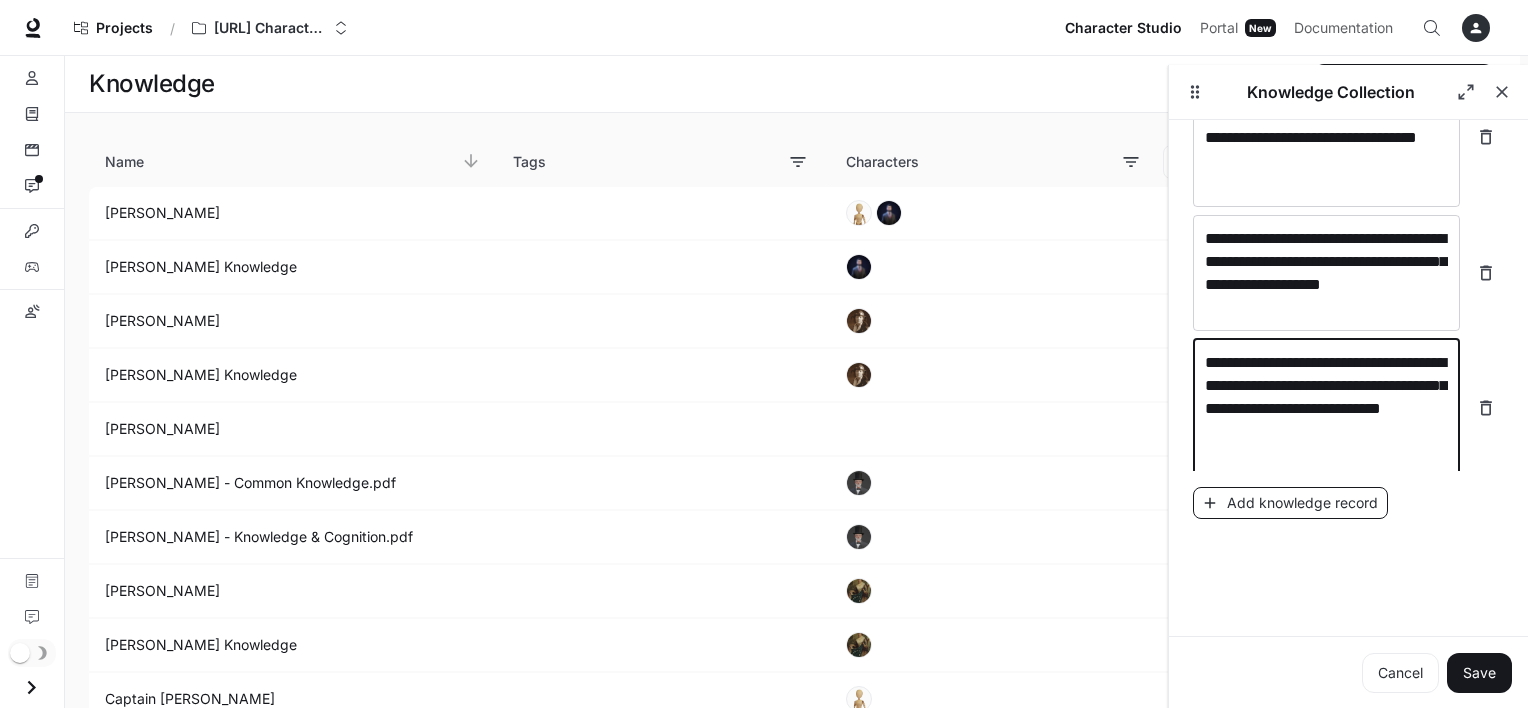 type on "**********" 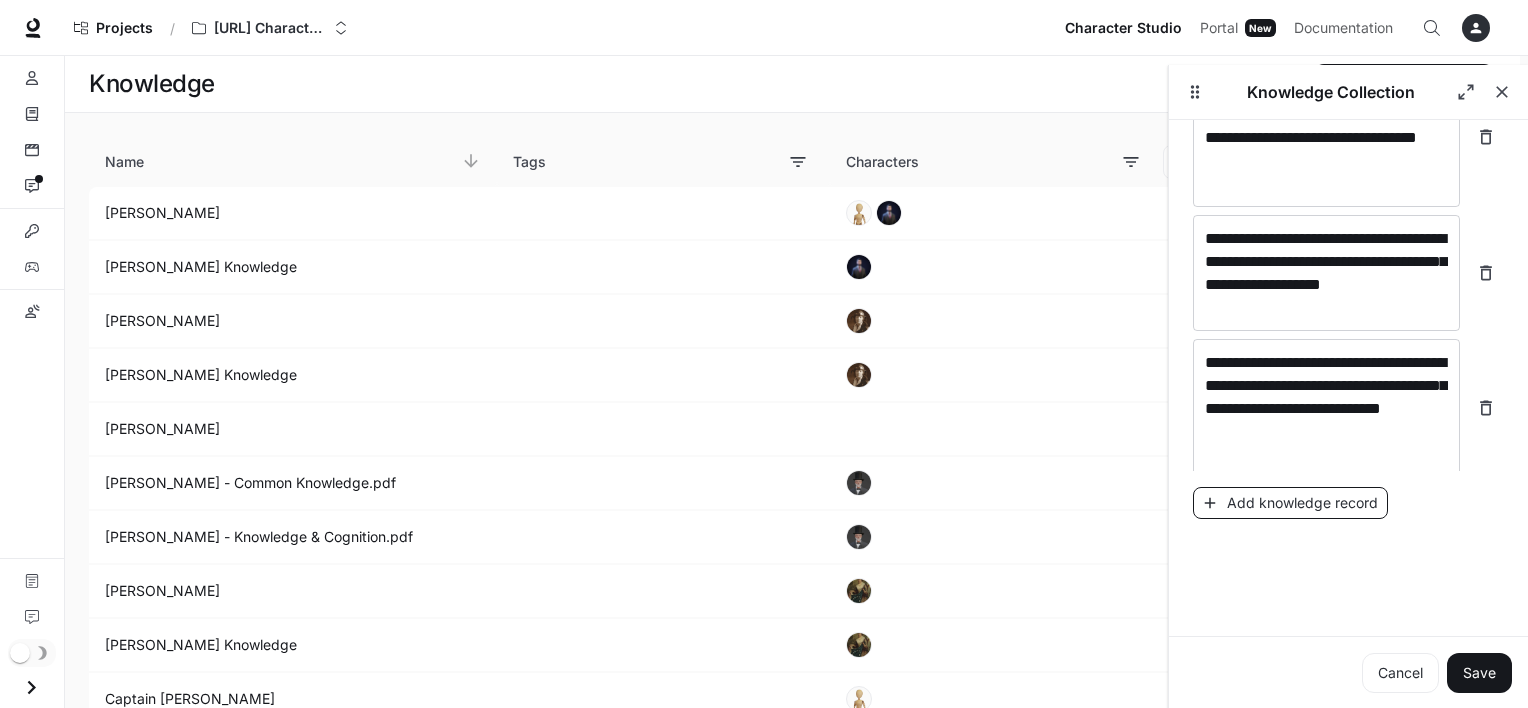 scroll, scrollTop: 3822, scrollLeft: 0, axis: vertical 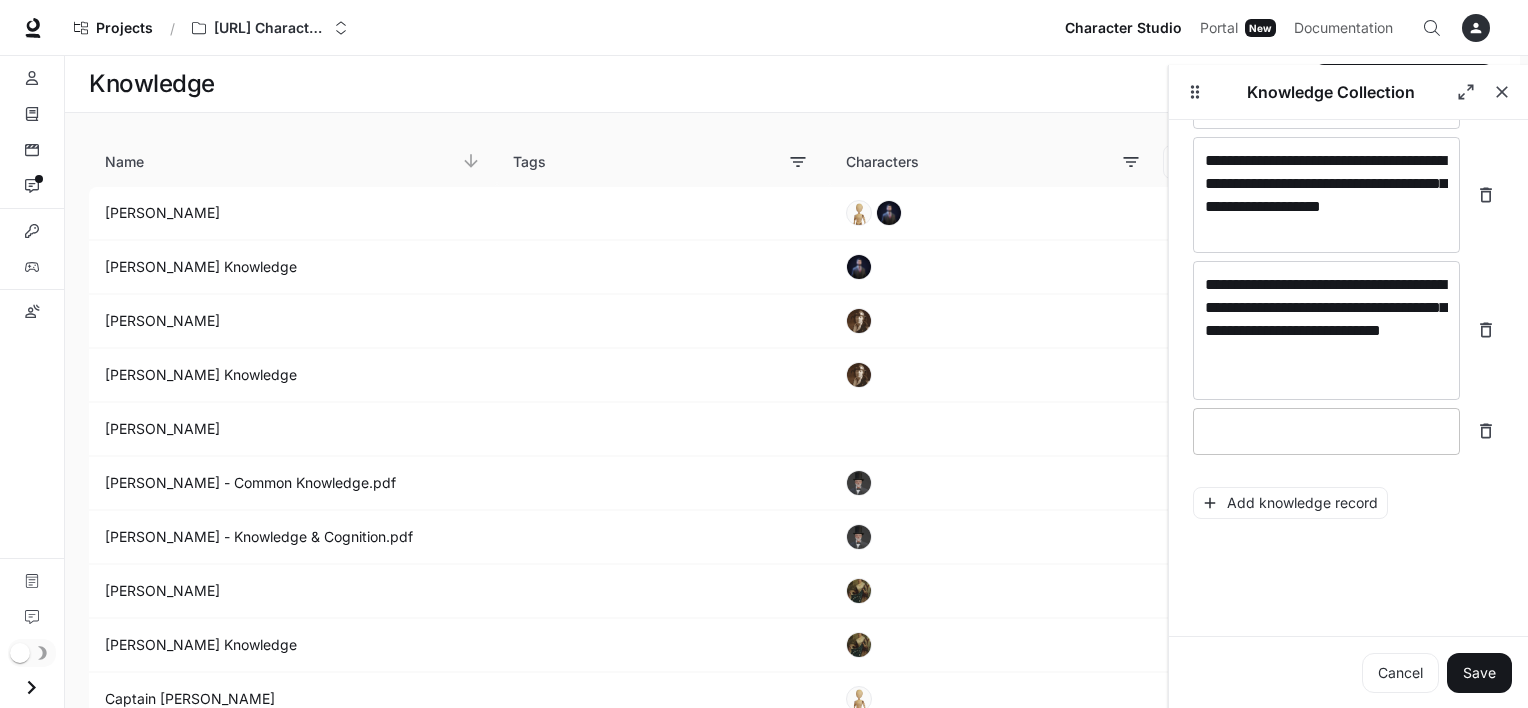 click at bounding box center (1326, 431) 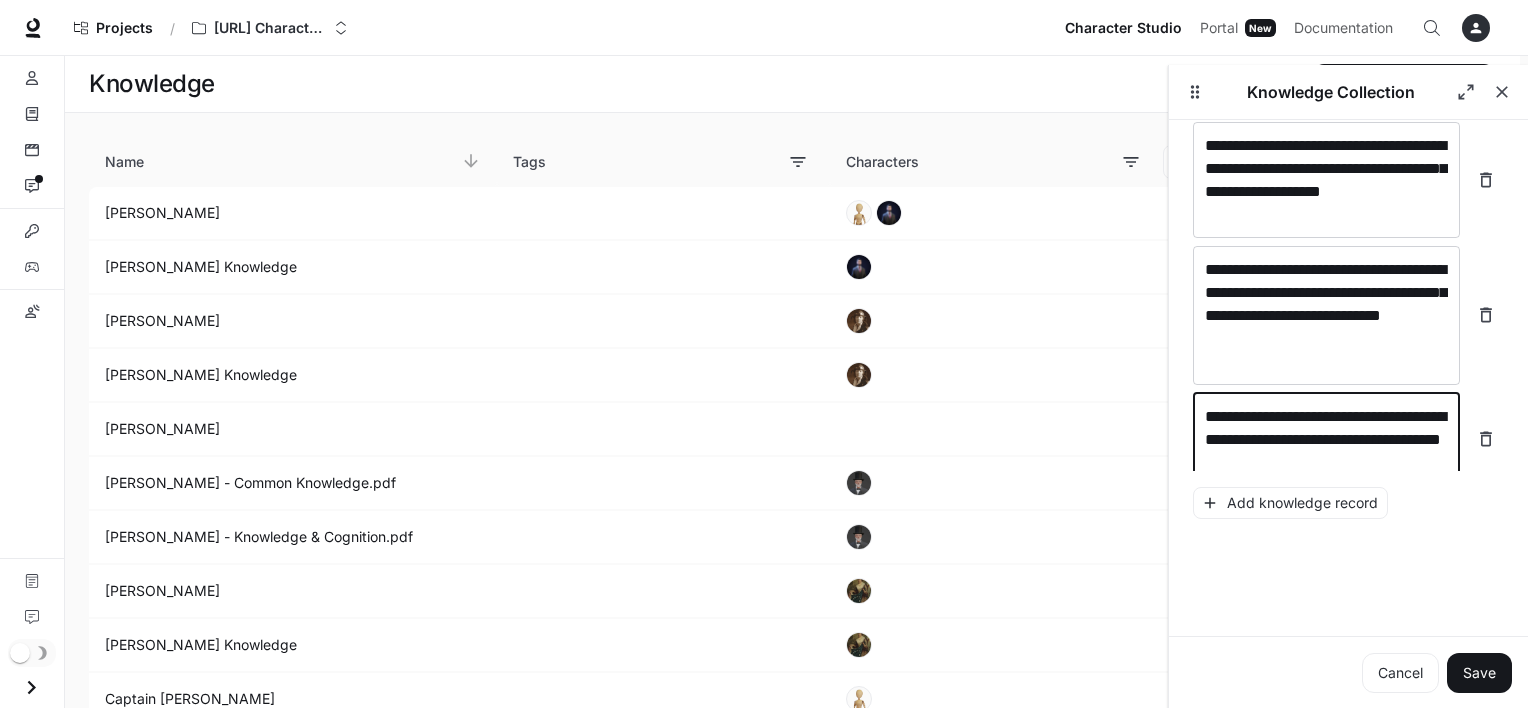 scroll, scrollTop: 3860, scrollLeft: 0, axis: vertical 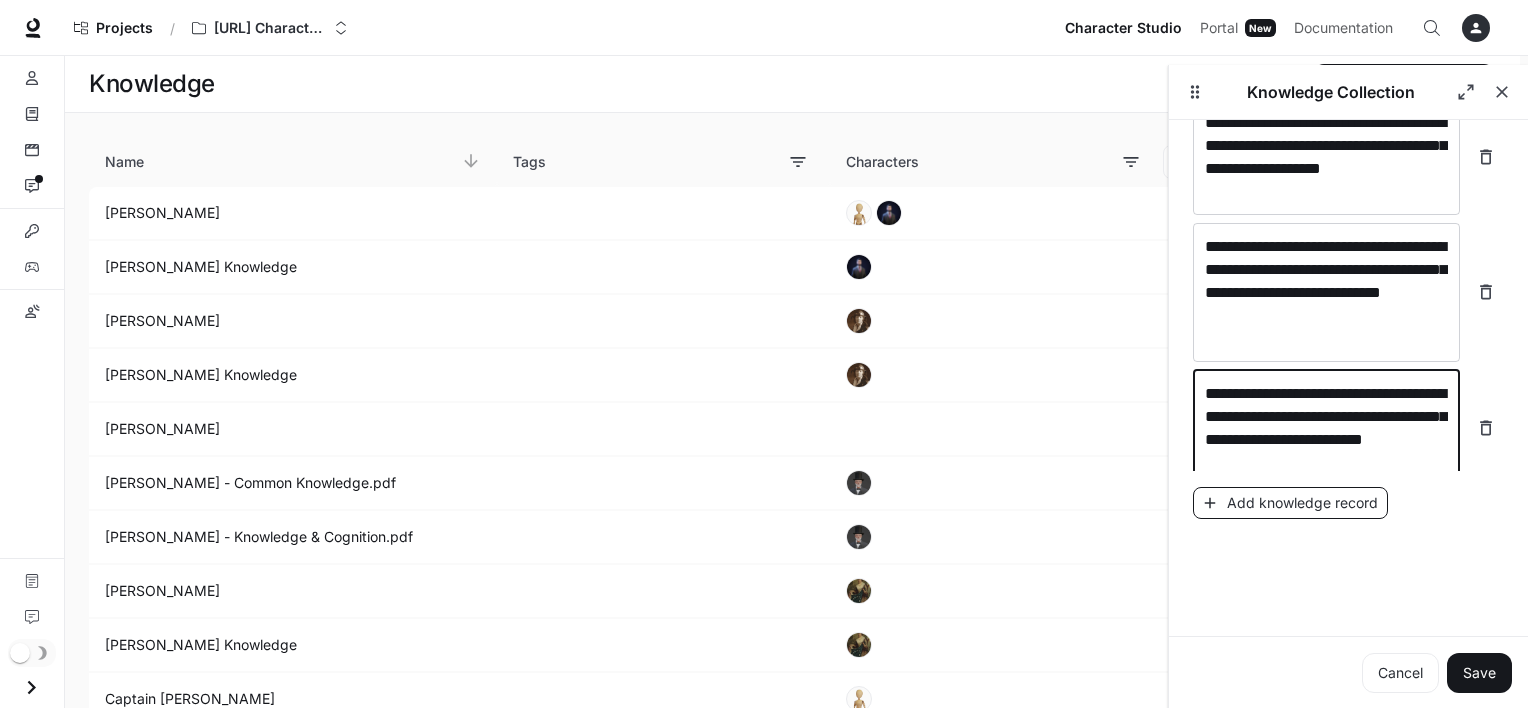 type on "**********" 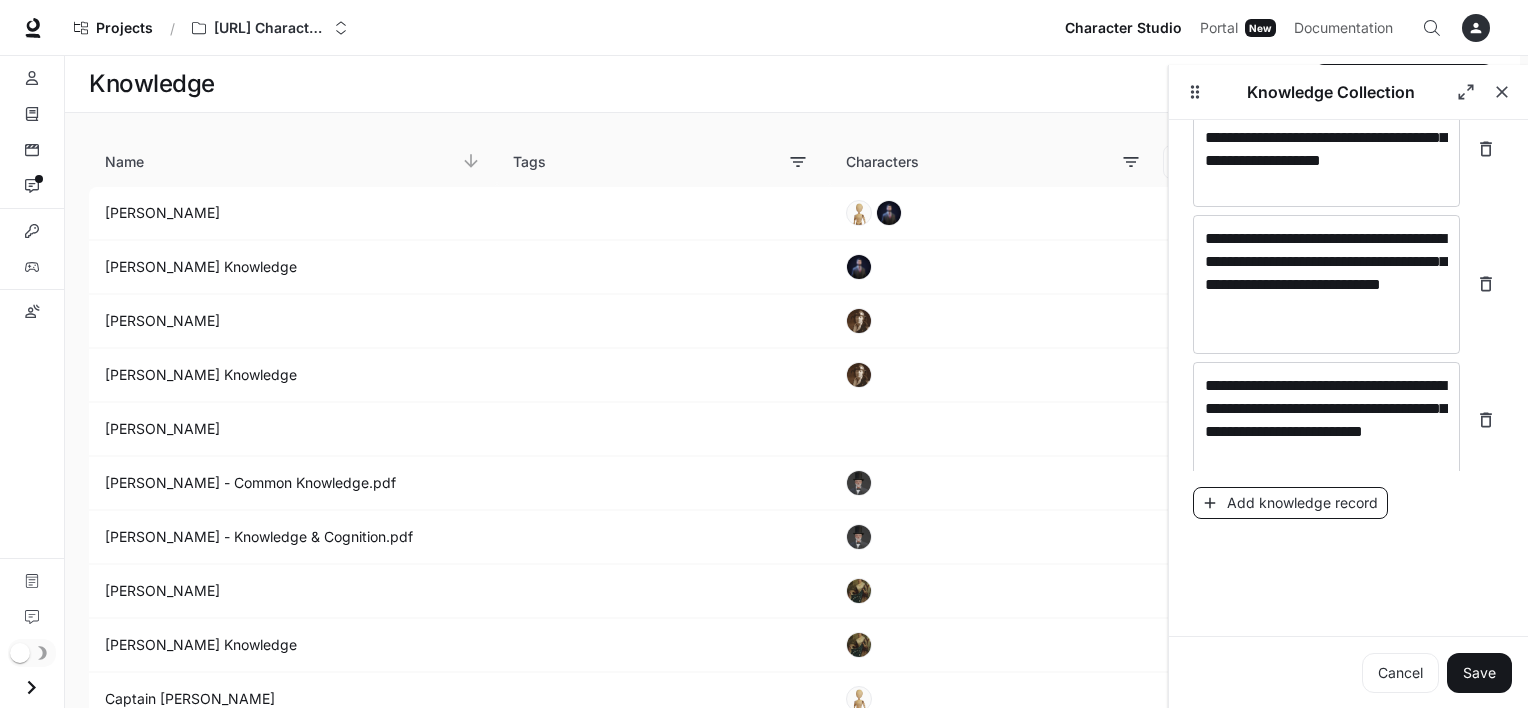scroll, scrollTop: 3938, scrollLeft: 0, axis: vertical 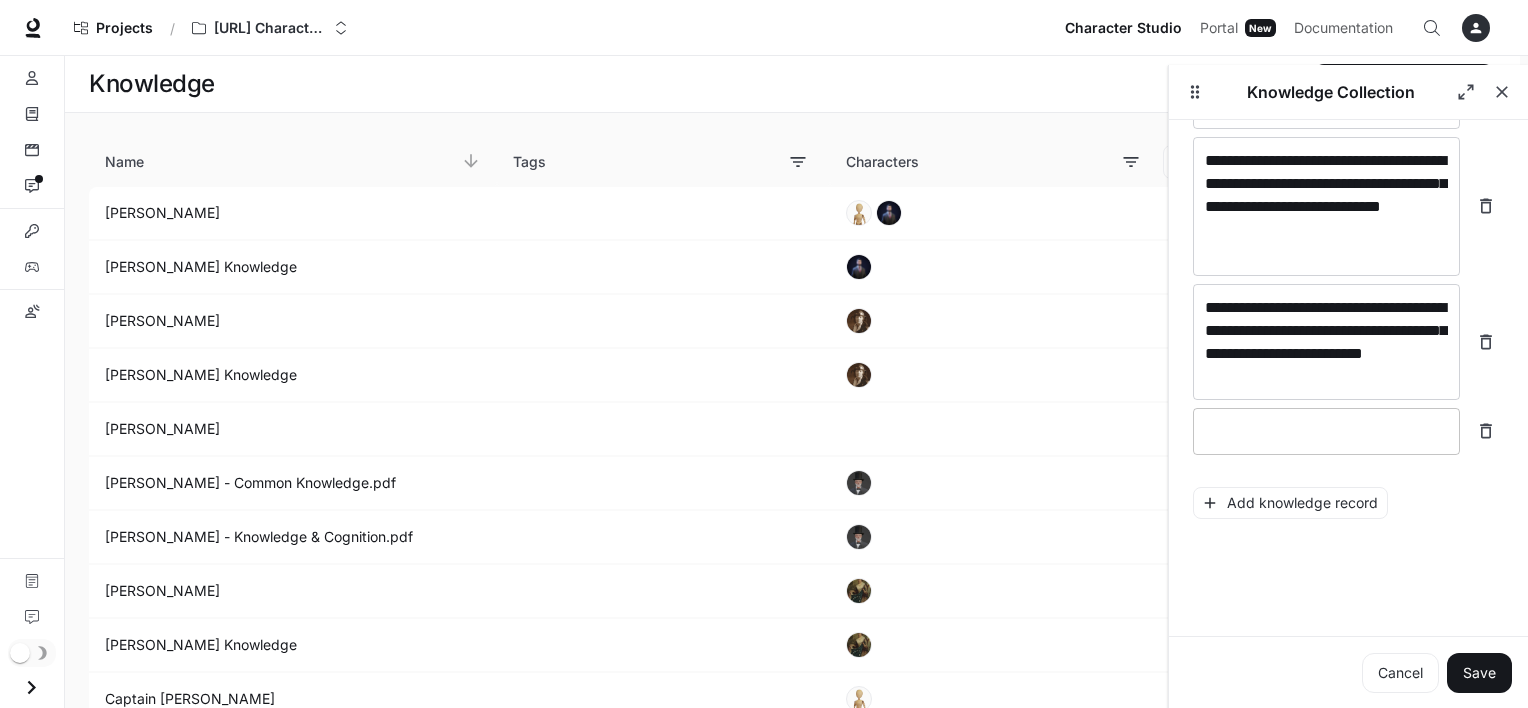 click on "* ​" at bounding box center [1326, 431] 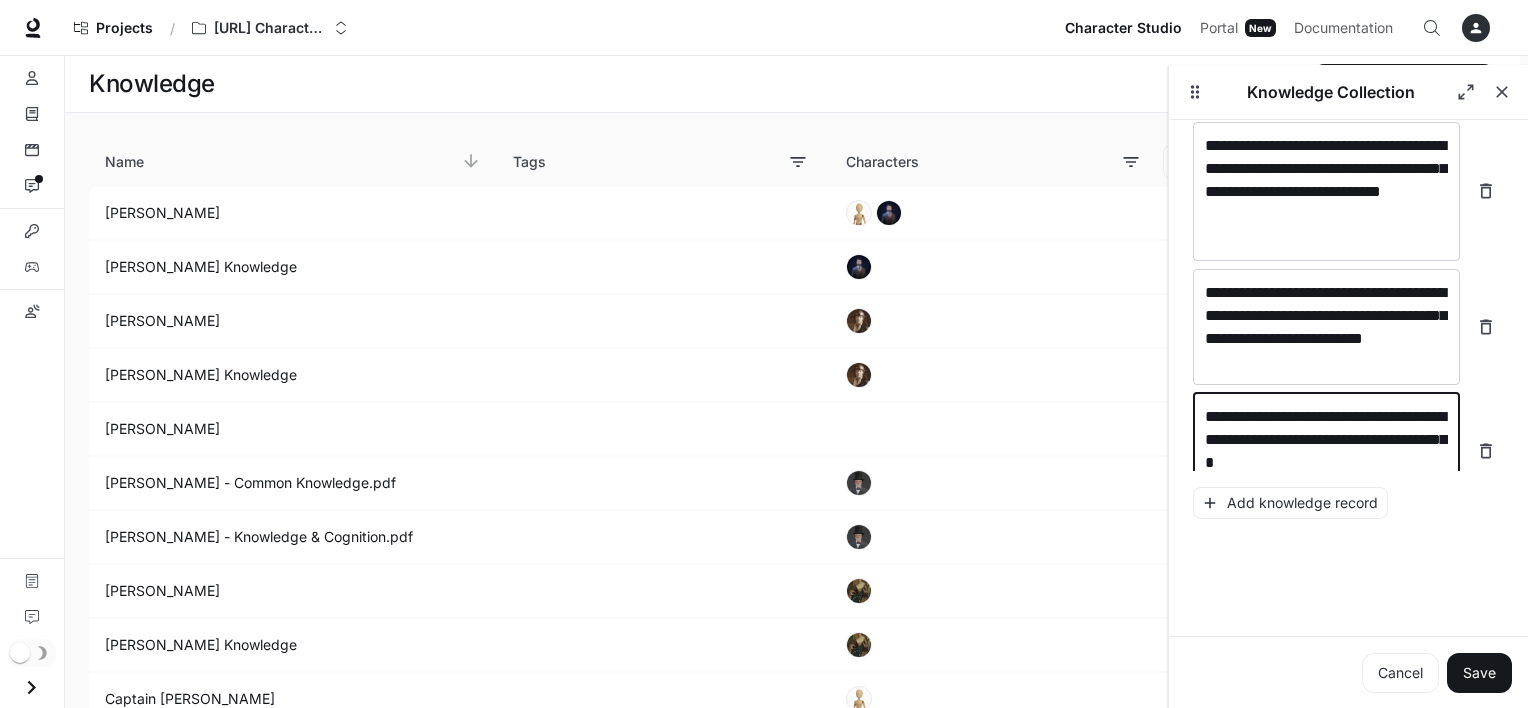 scroll, scrollTop: 3976, scrollLeft: 0, axis: vertical 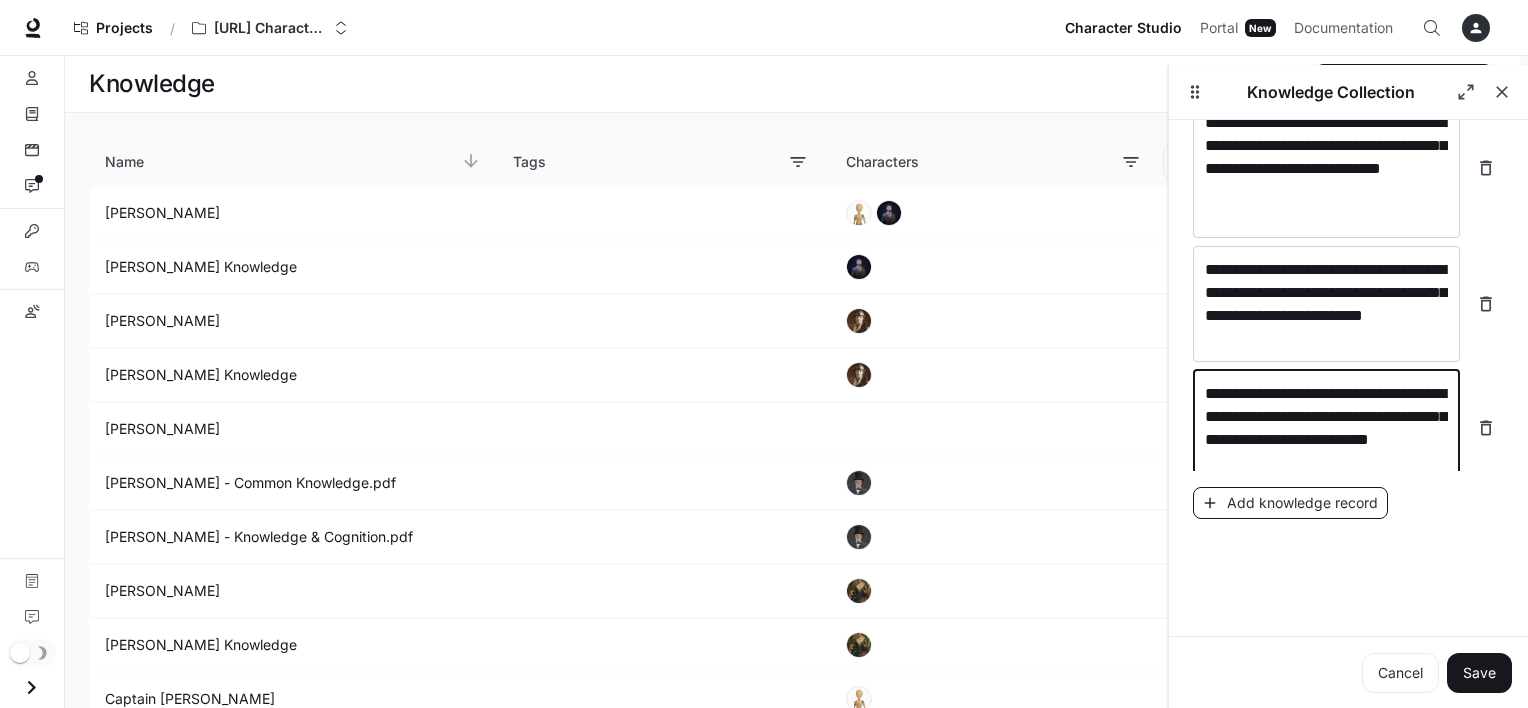 type on "**********" 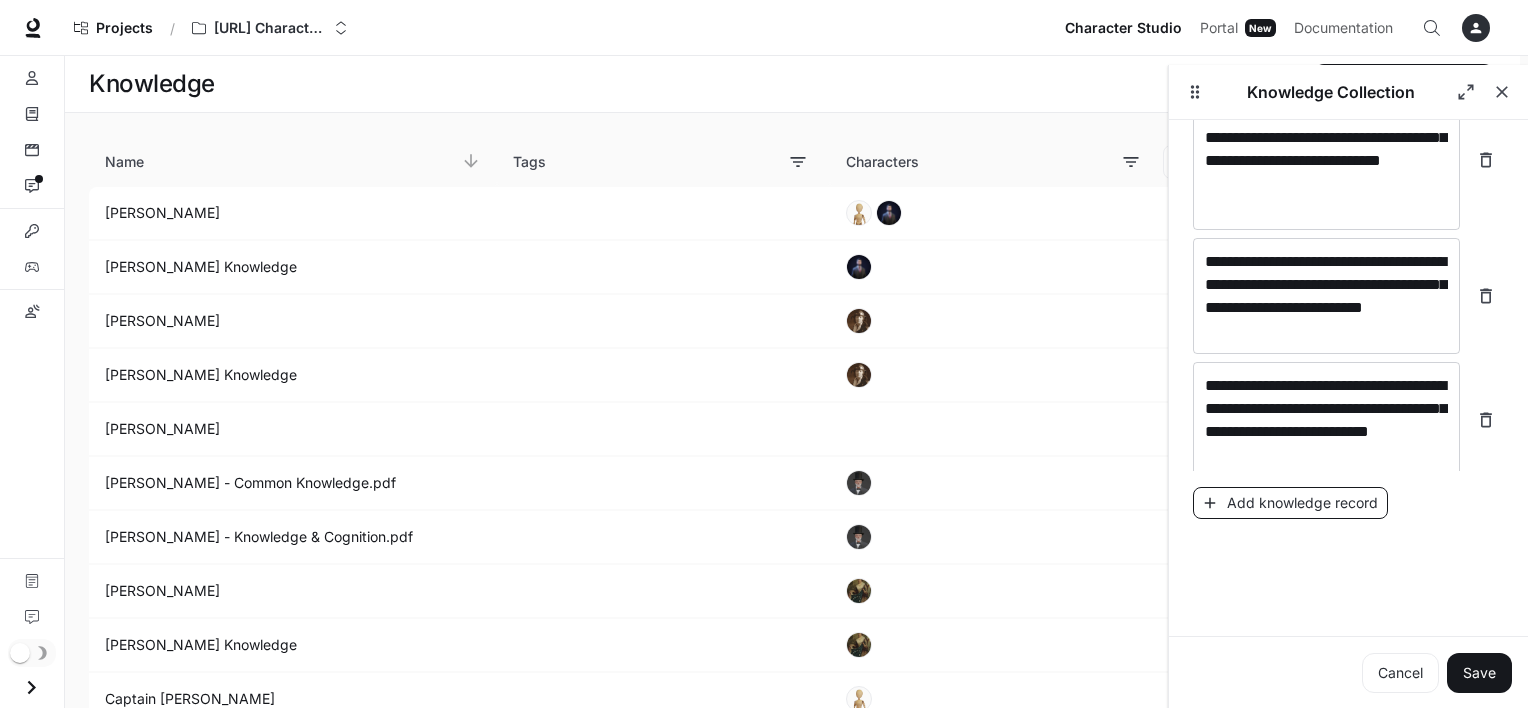 scroll, scrollTop: 4054, scrollLeft: 0, axis: vertical 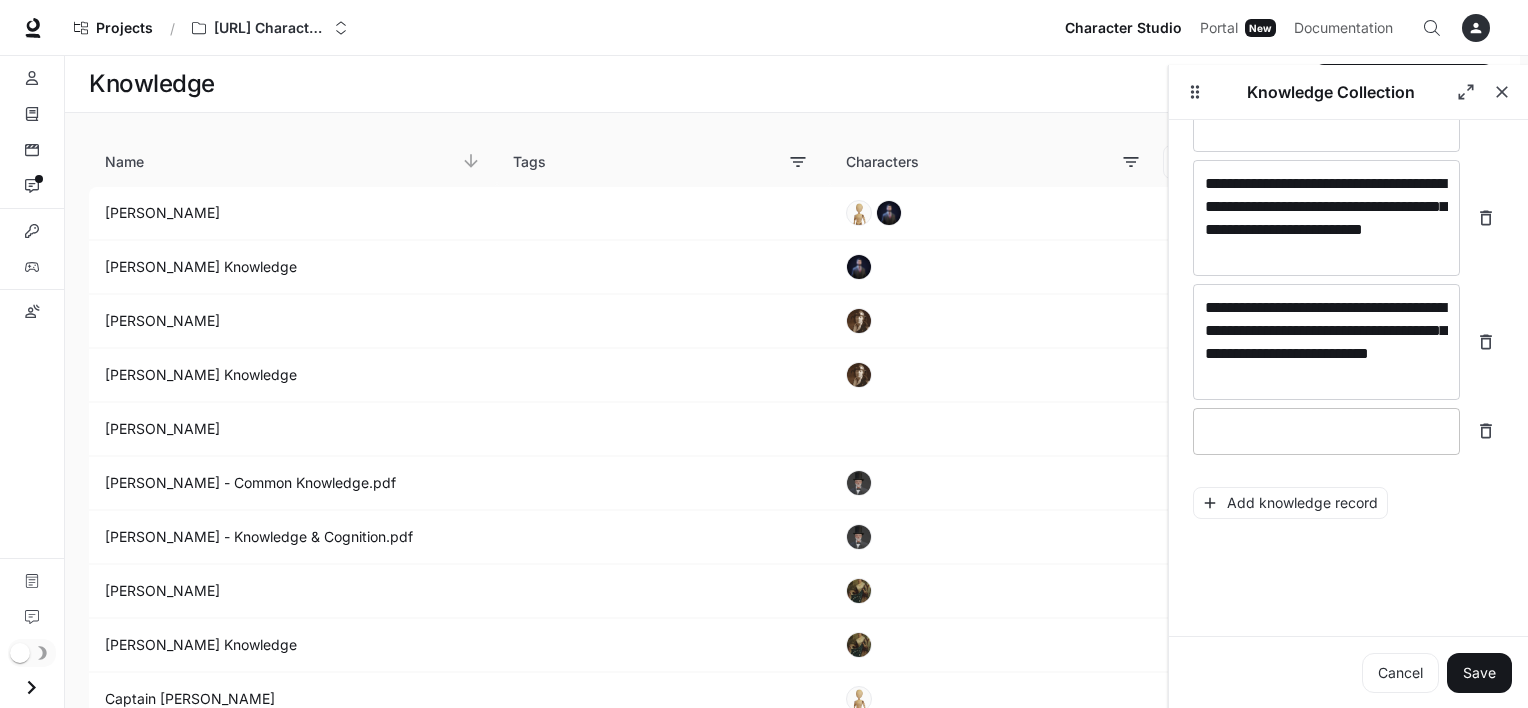click on "* ​" at bounding box center (1326, 431) 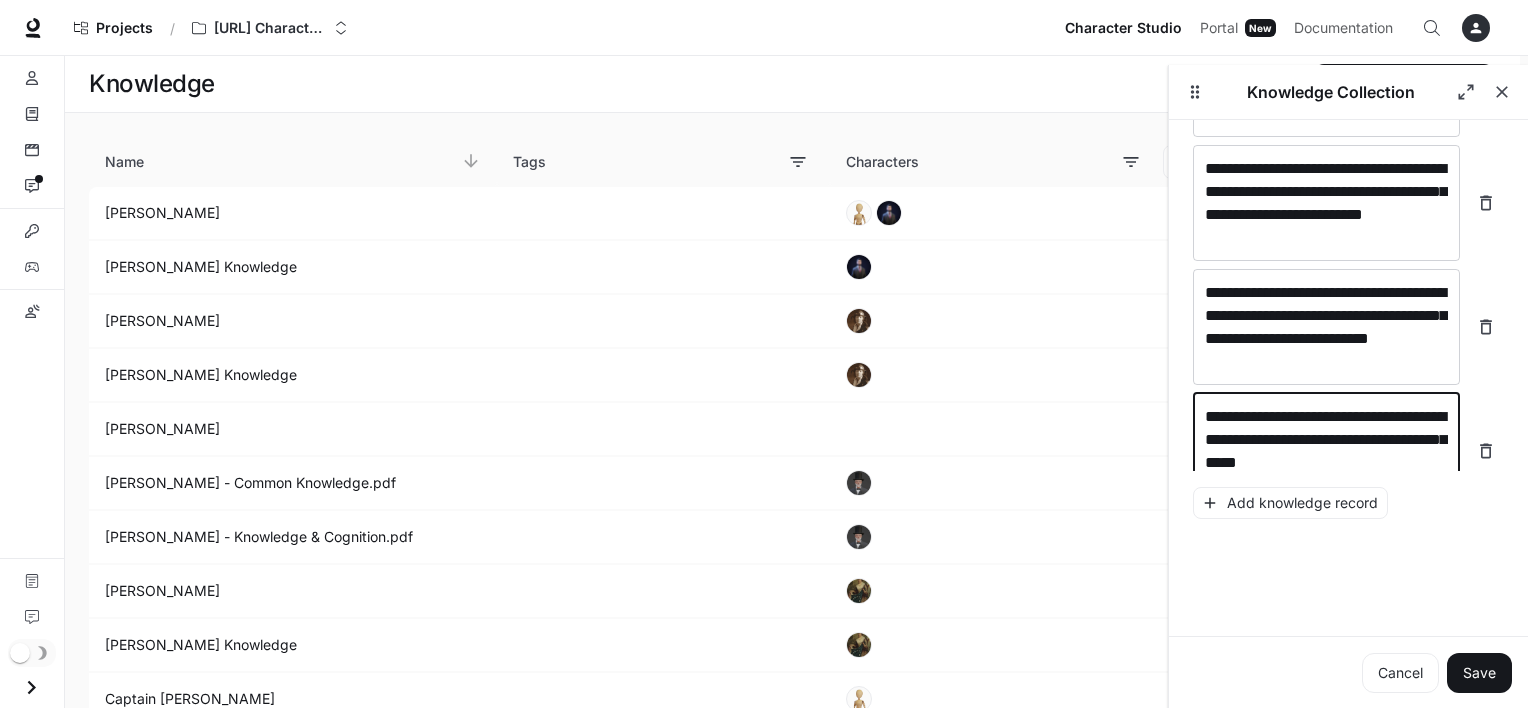 scroll, scrollTop: 4092, scrollLeft: 0, axis: vertical 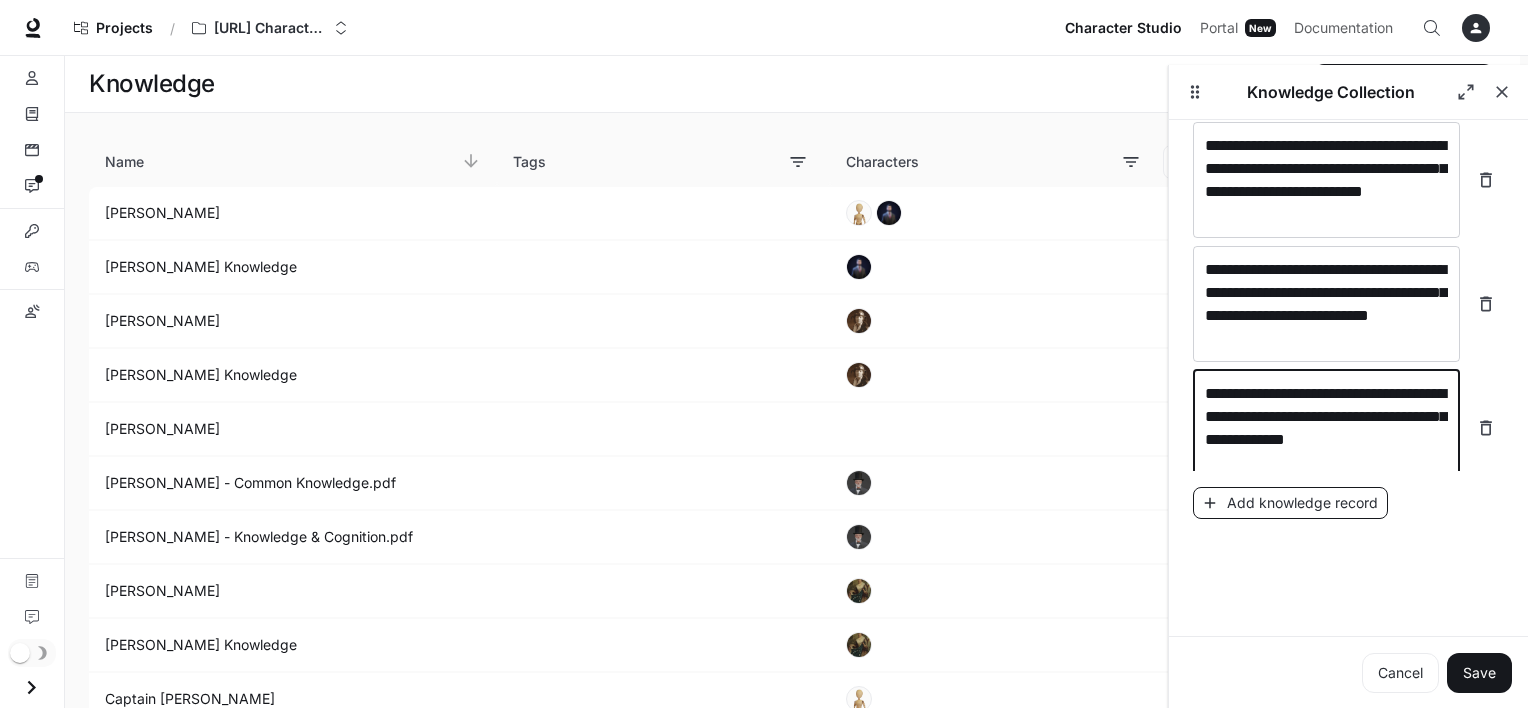 type on "**********" 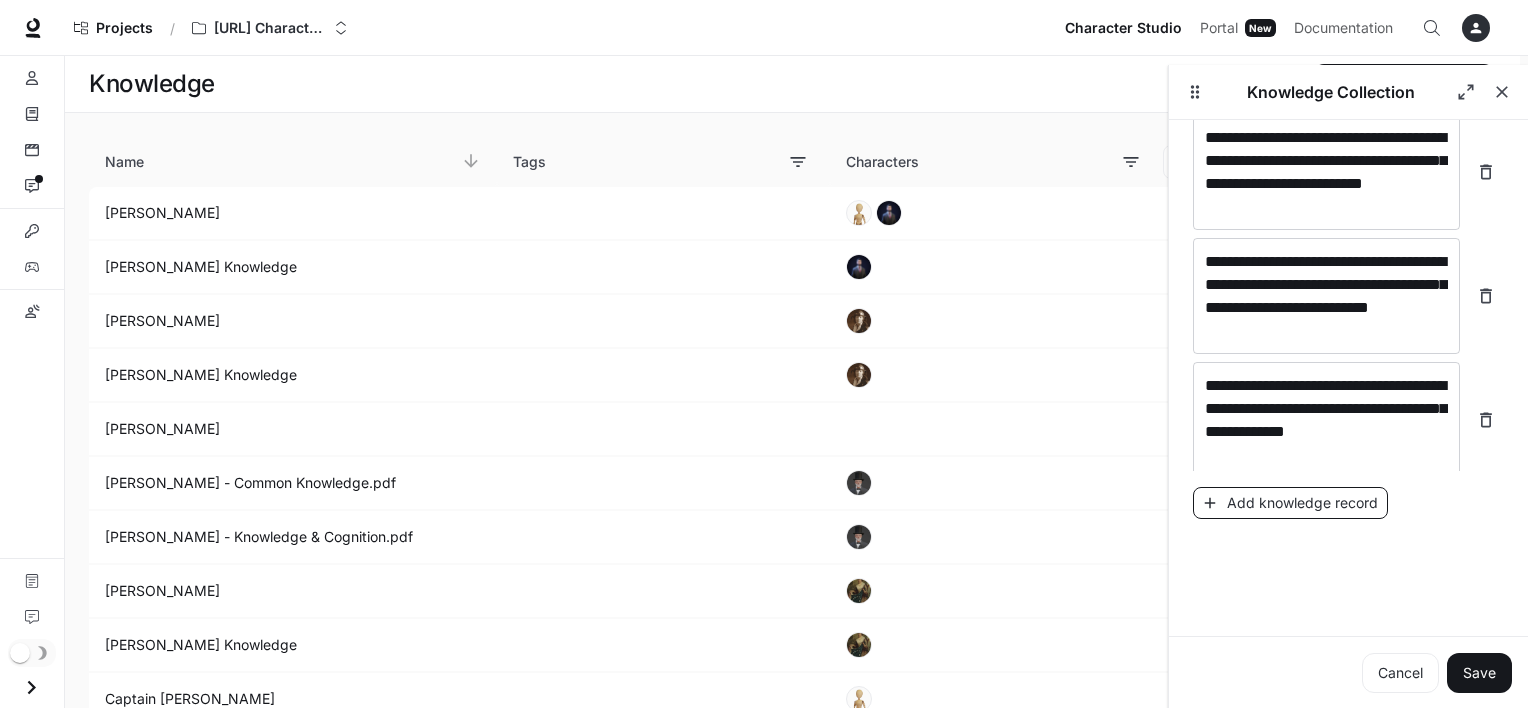 scroll, scrollTop: 4170, scrollLeft: 0, axis: vertical 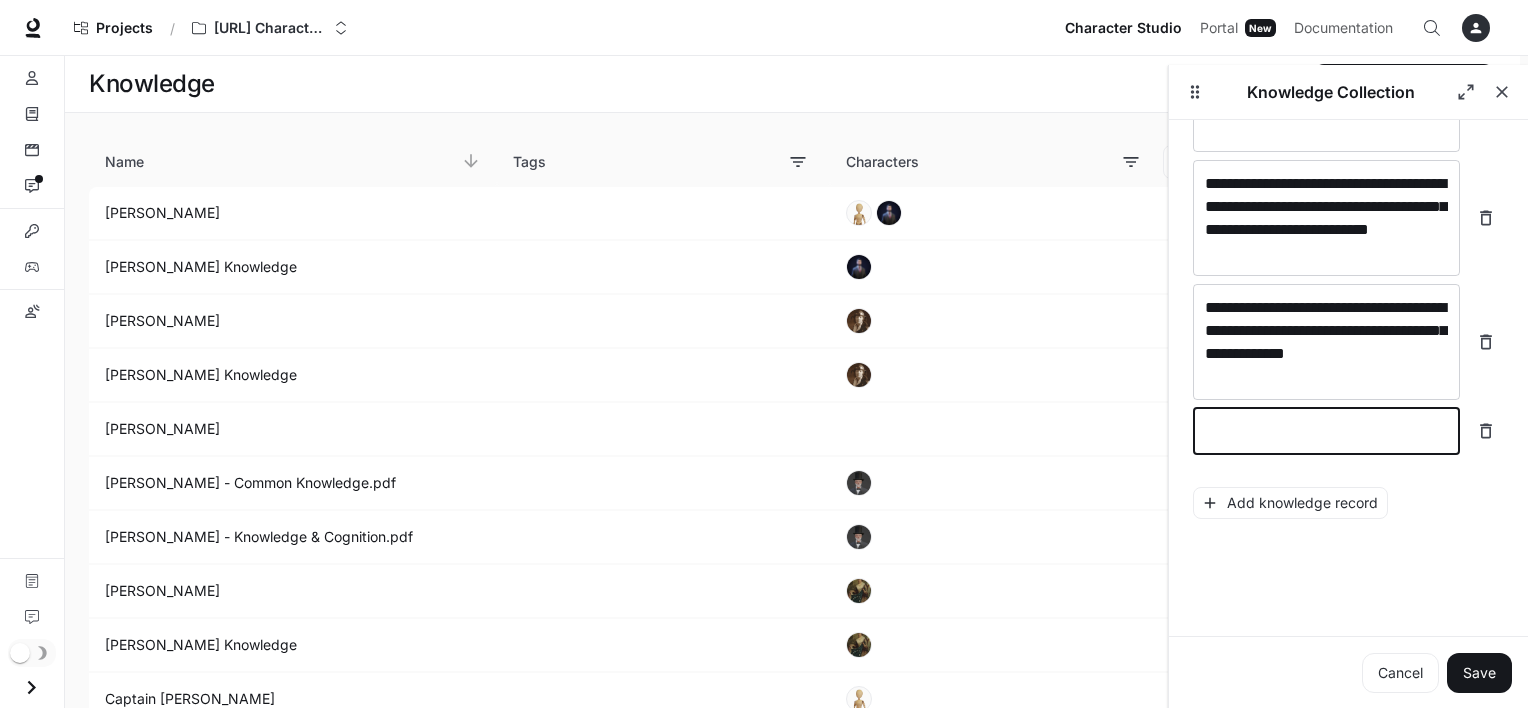 click at bounding box center (1326, 431) 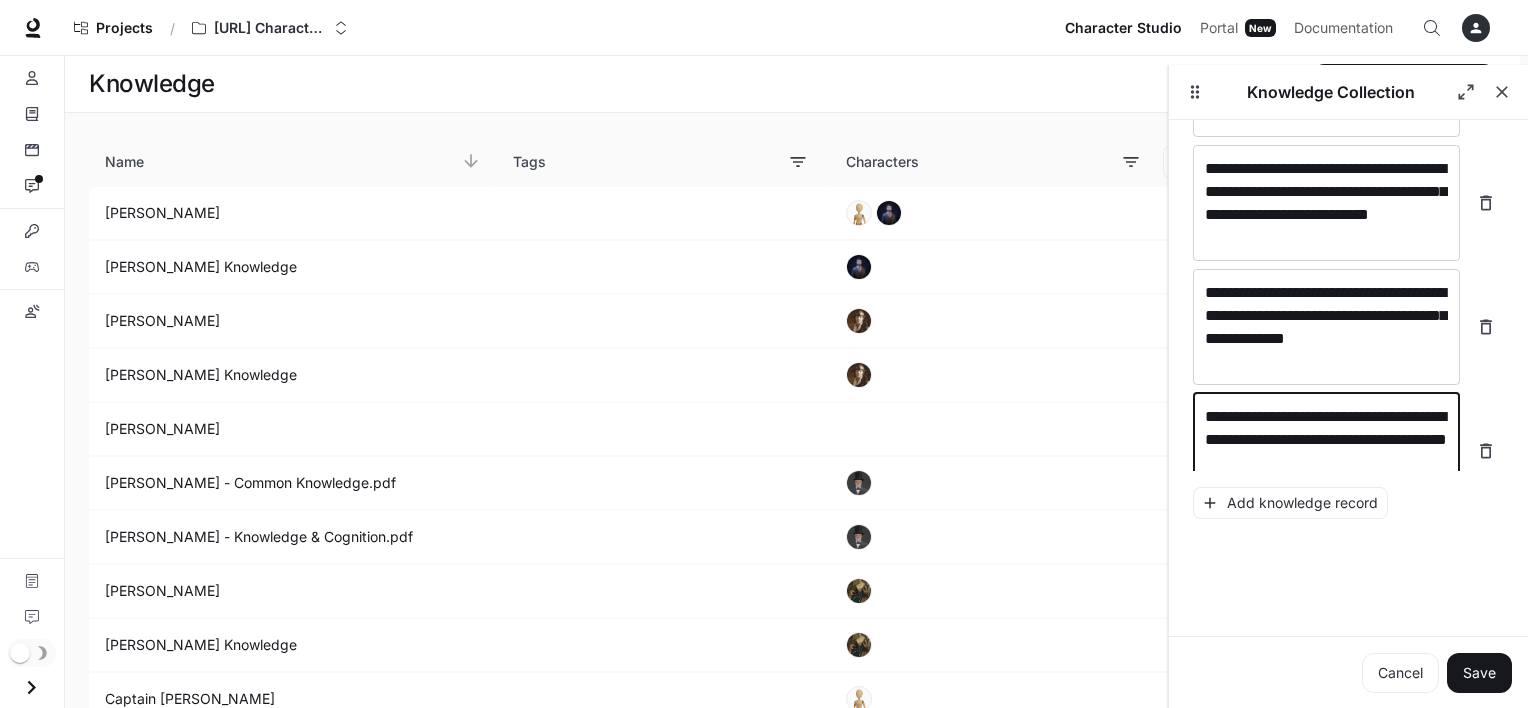scroll, scrollTop: 4208, scrollLeft: 0, axis: vertical 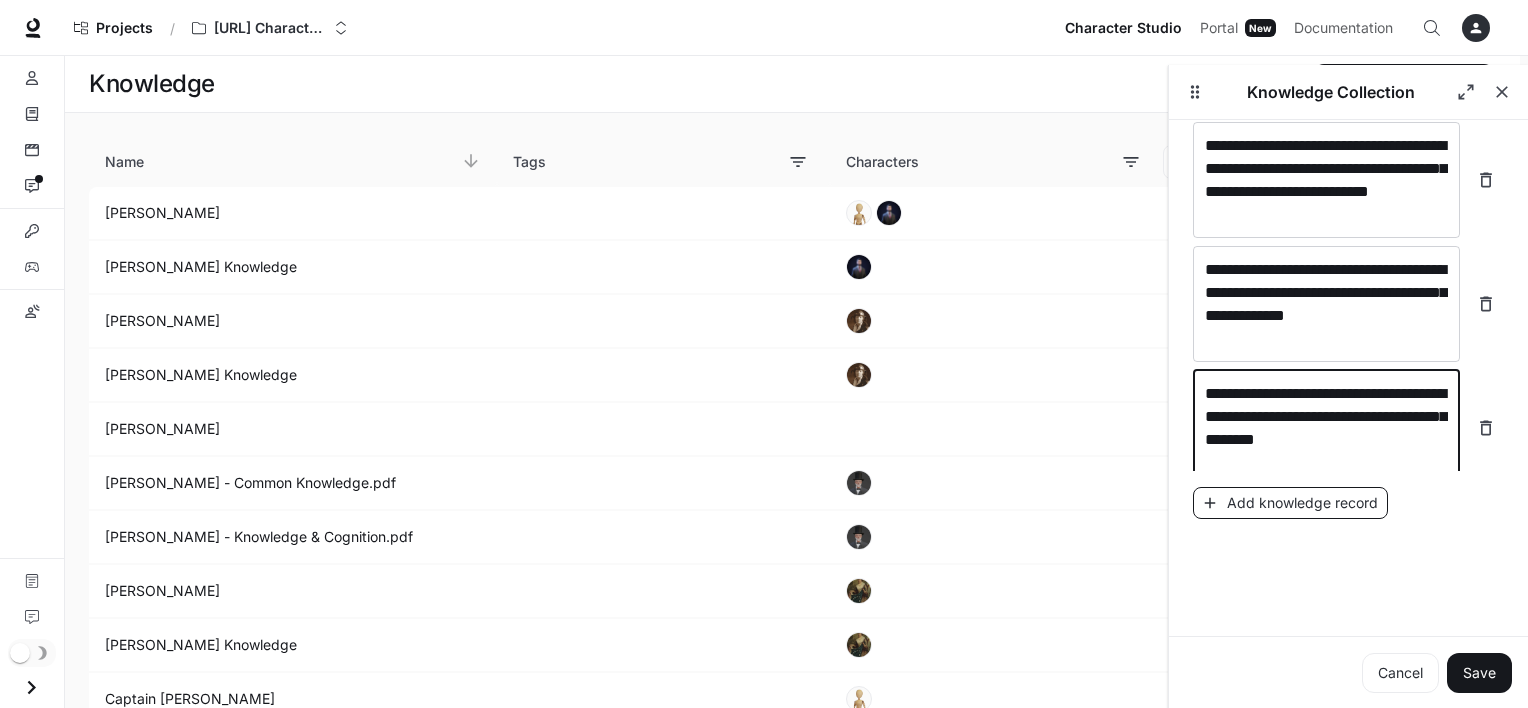 type on "**********" 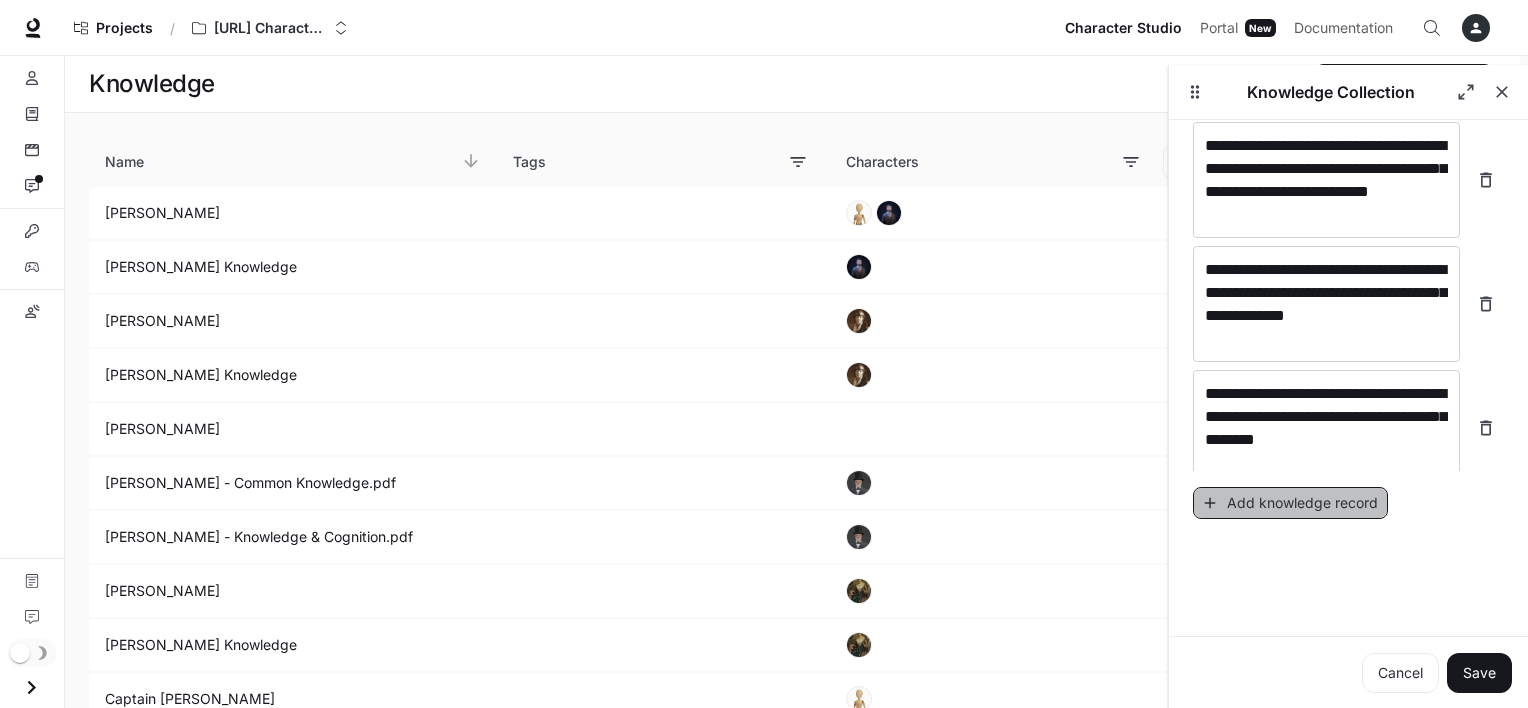 click on "Add knowledge record" at bounding box center [1290, 503] 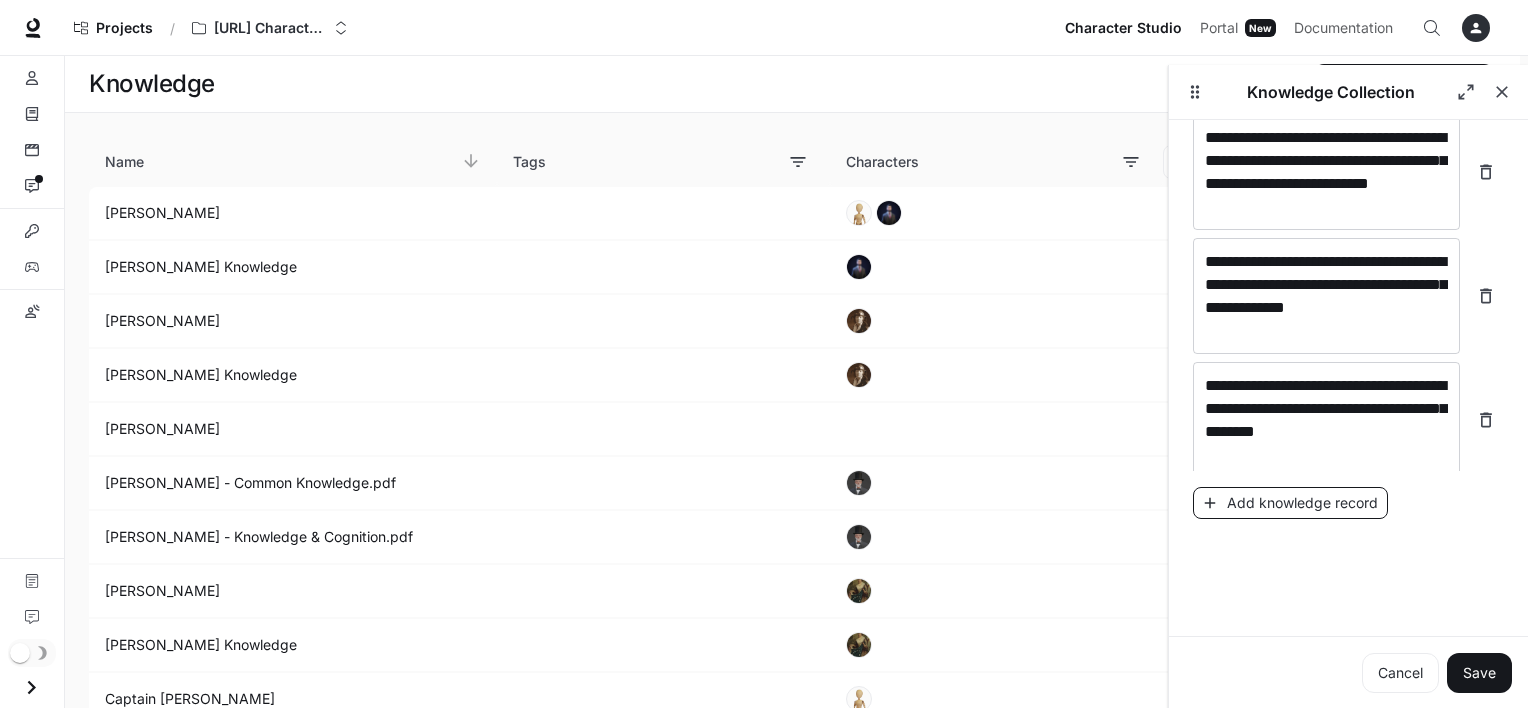 scroll, scrollTop: 4286, scrollLeft: 0, axis: vertical 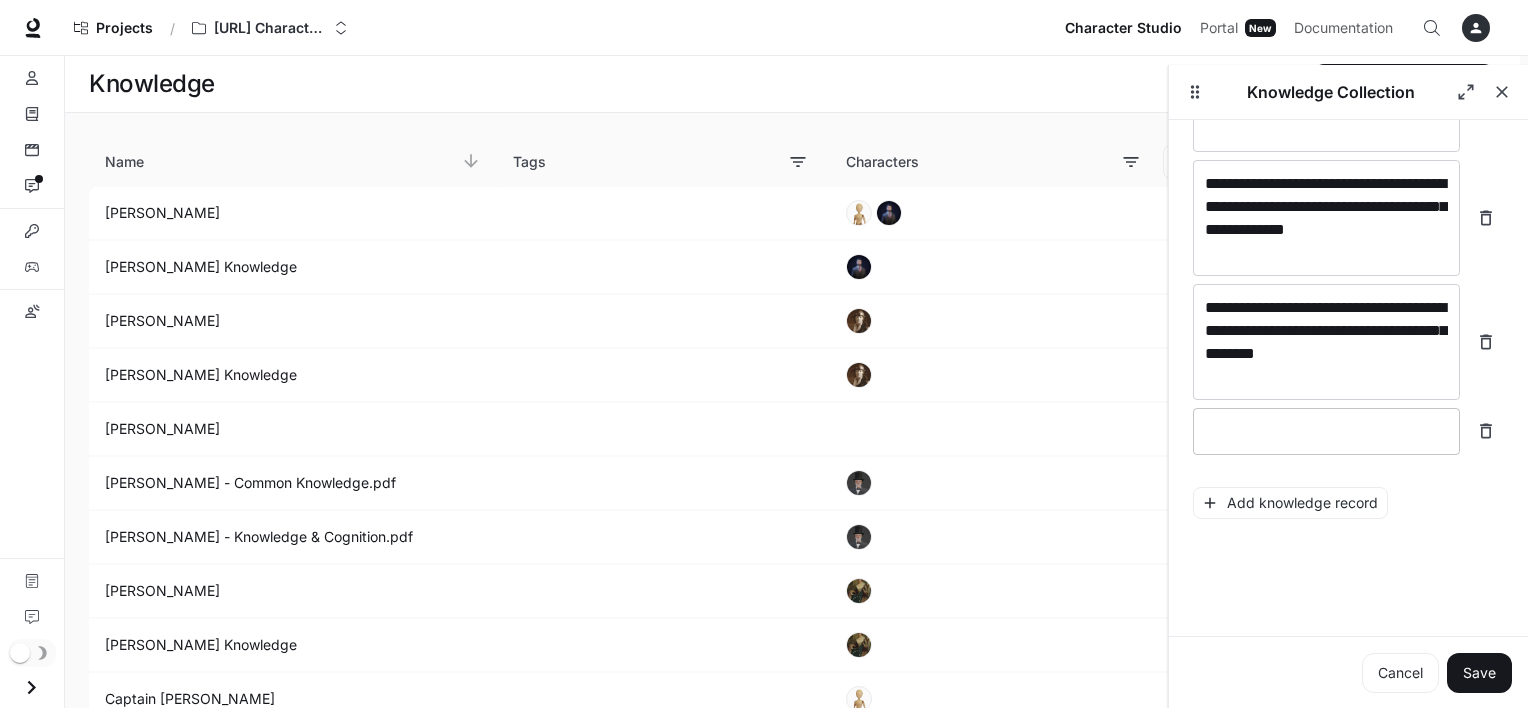 click on "* ​" at bounding box center [1326, 431] 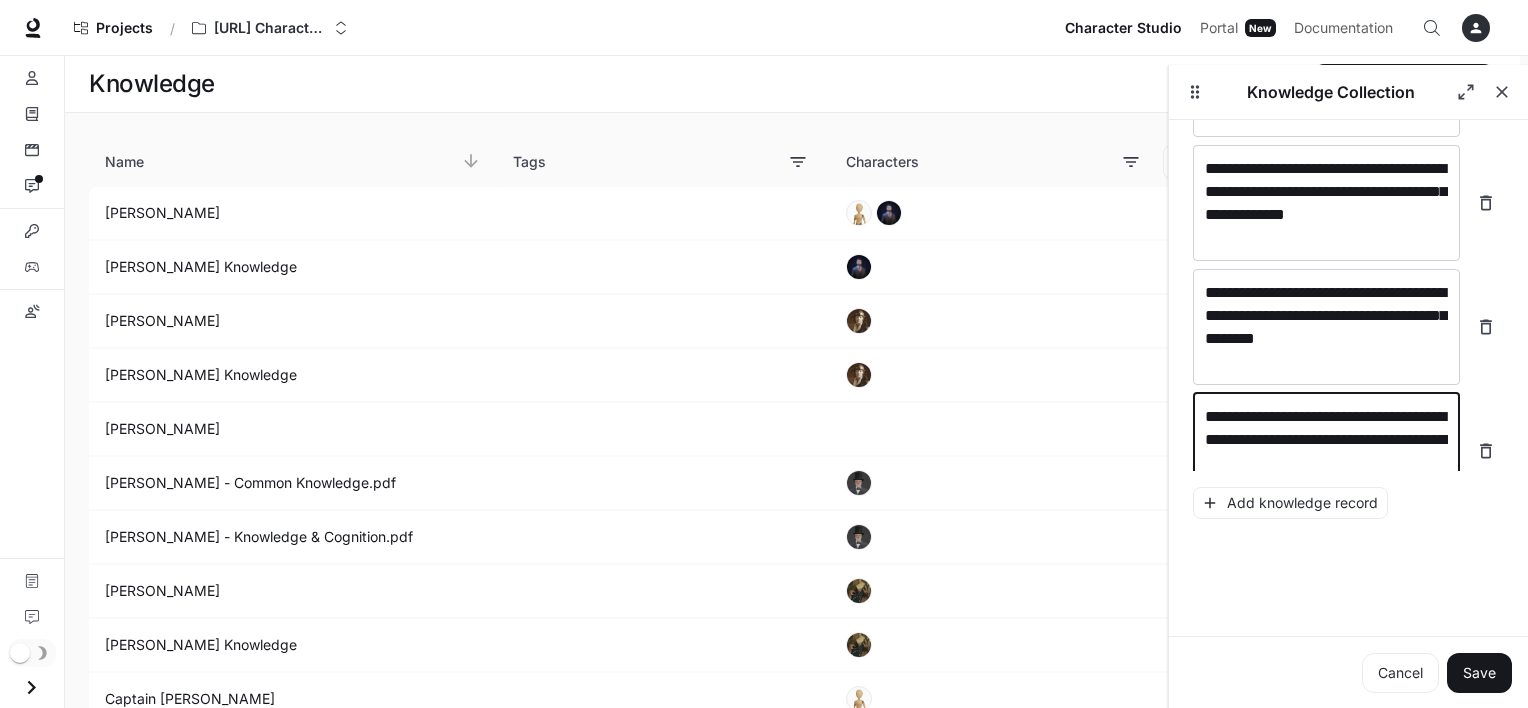 scroll, scrollTop: 4324, scrollLeft: 0, axis: vertical 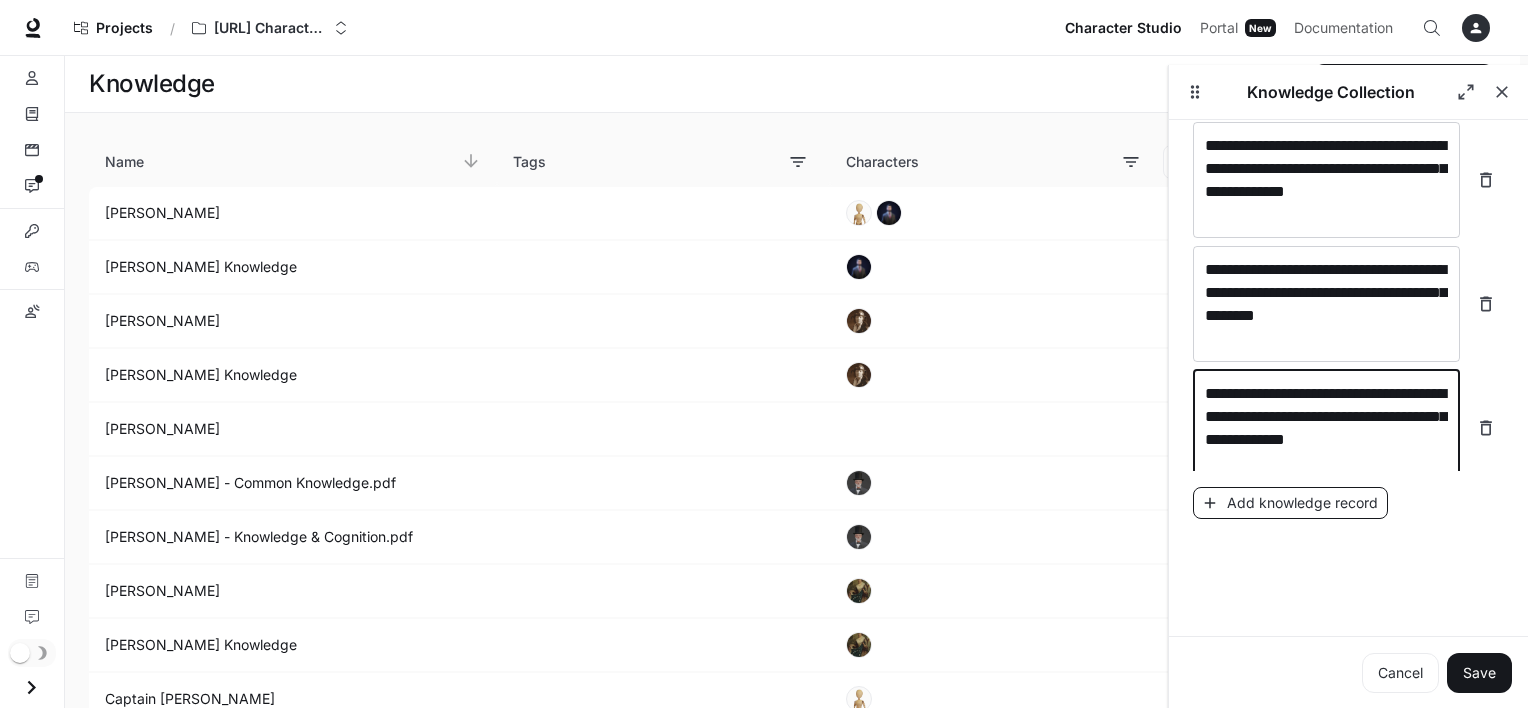 type on "**********" 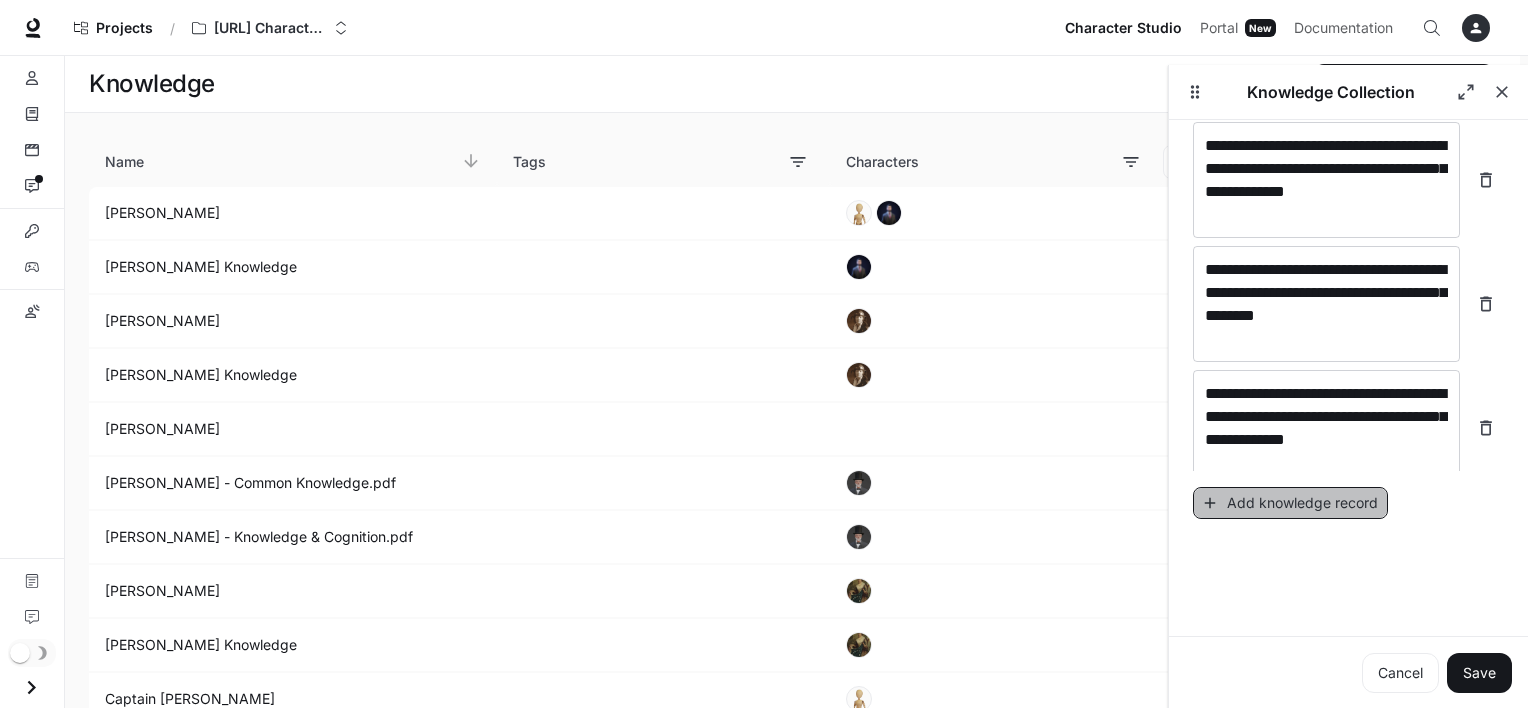 click on "Add knowledge record" at bounding box center [1290, 503] 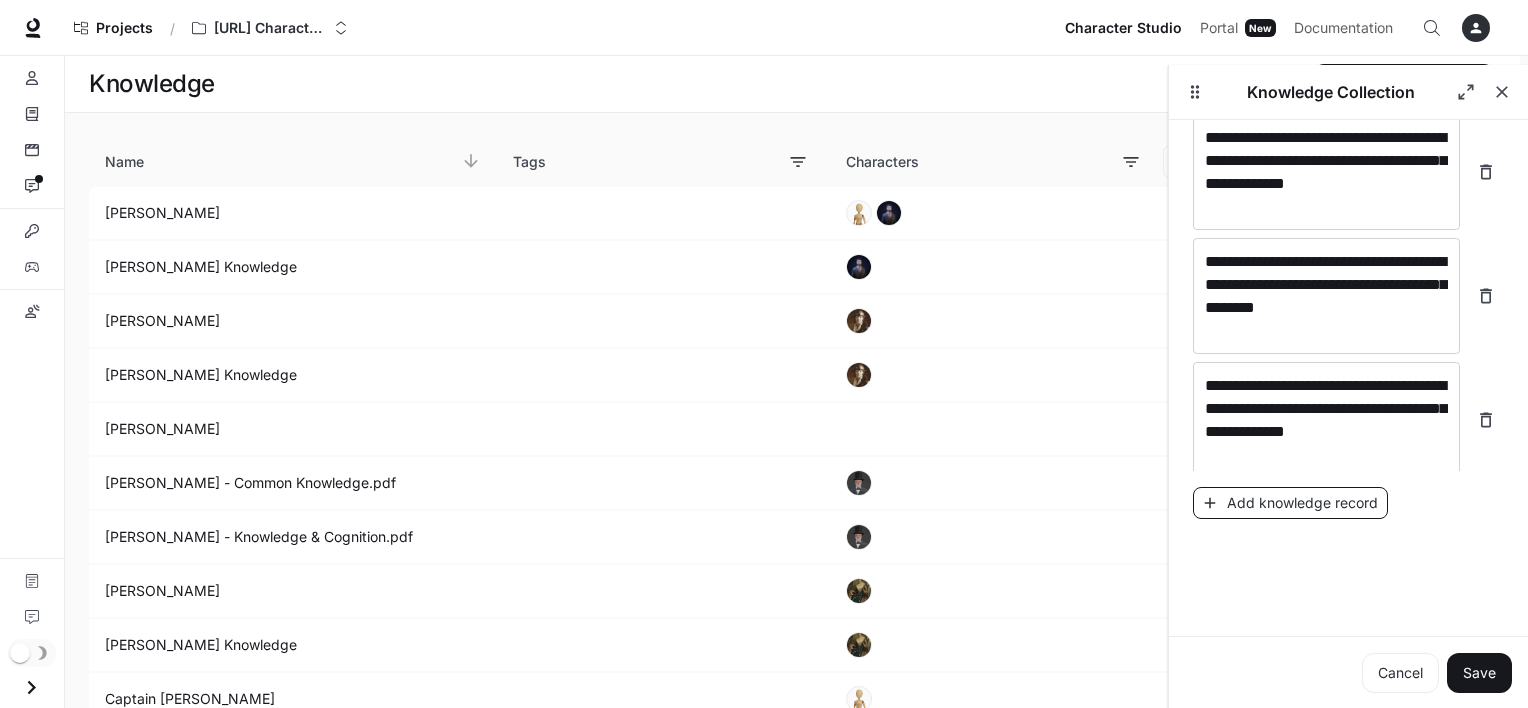 scroll, scrollTop: 4402, scrollLeft: 0, axis: vertical 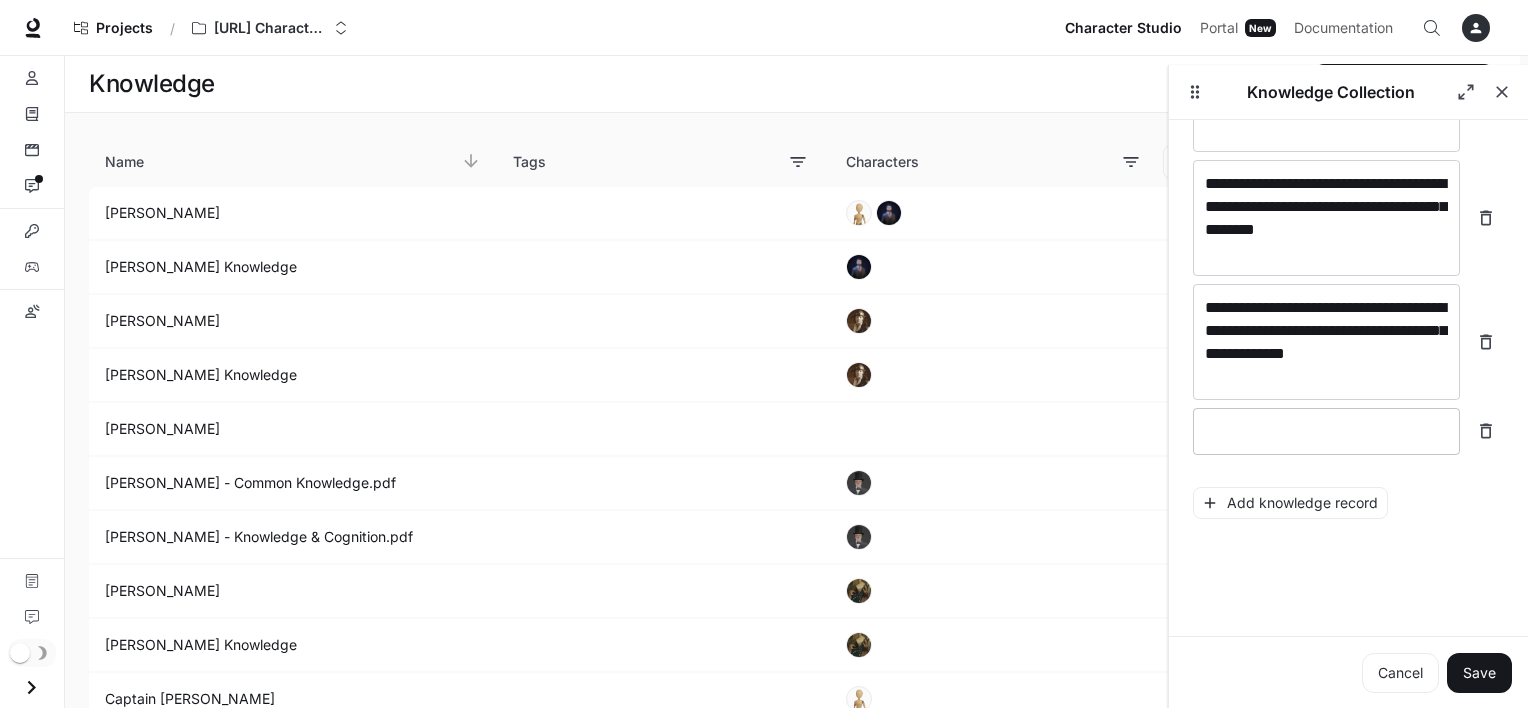 click at bounding box center [1326, 431] 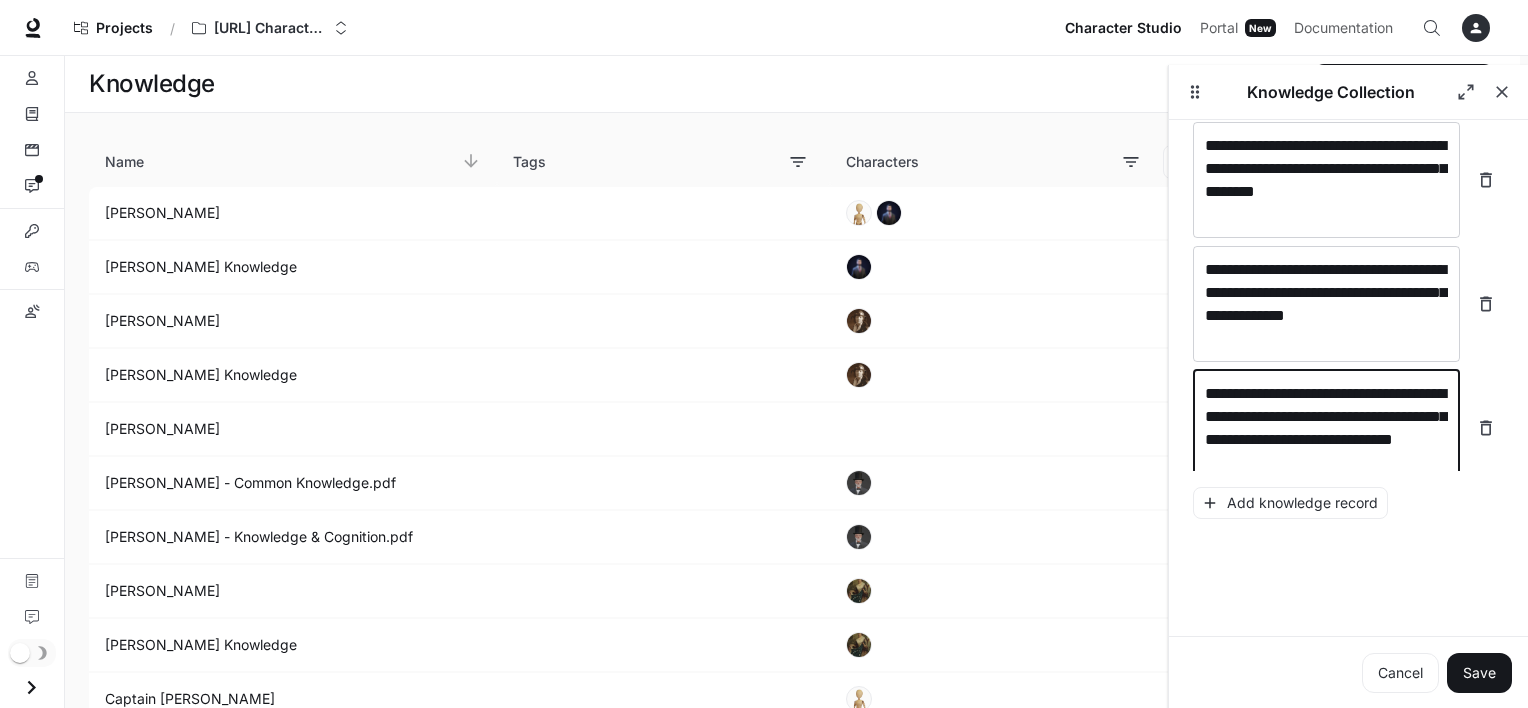 scroll, scrollTop: 4464, scrollLeft: 0, axis: vertical 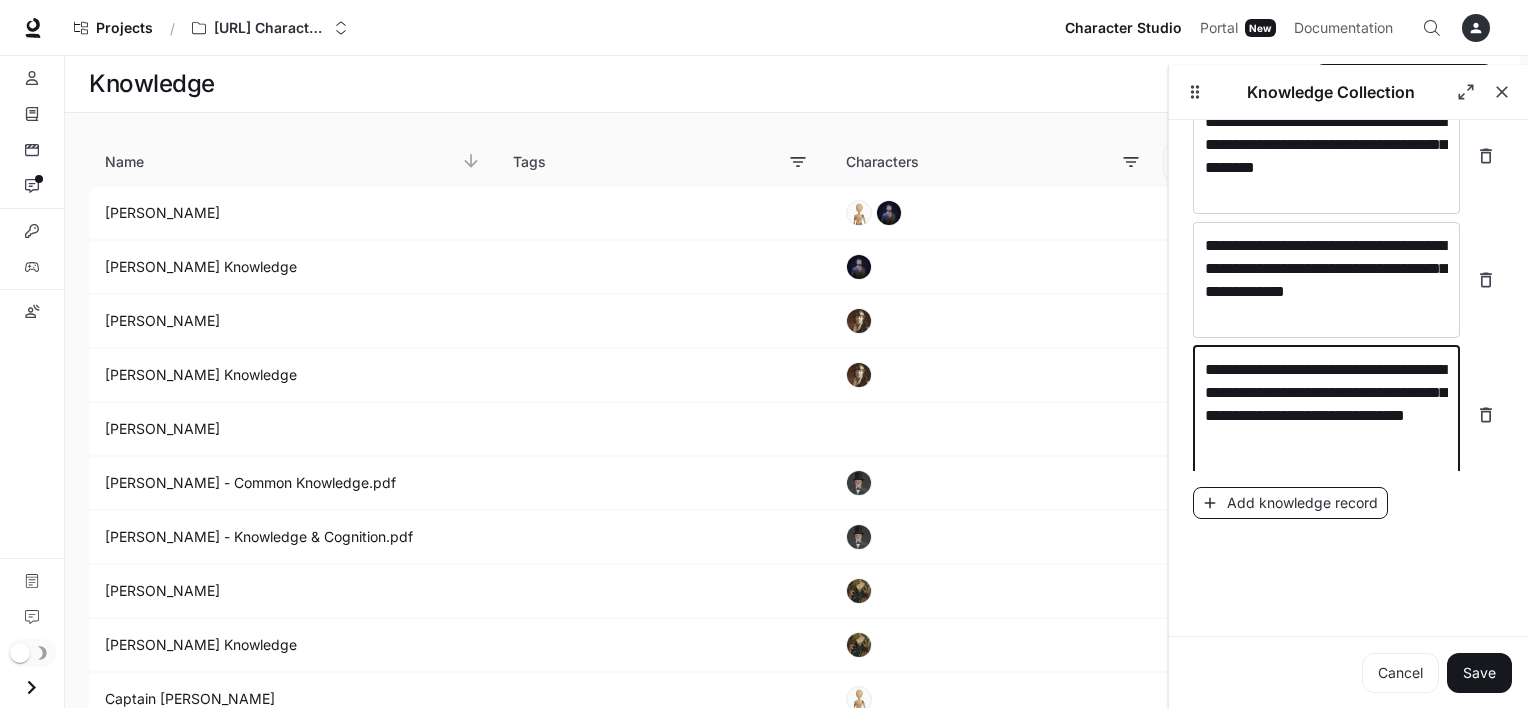 type on "**********" 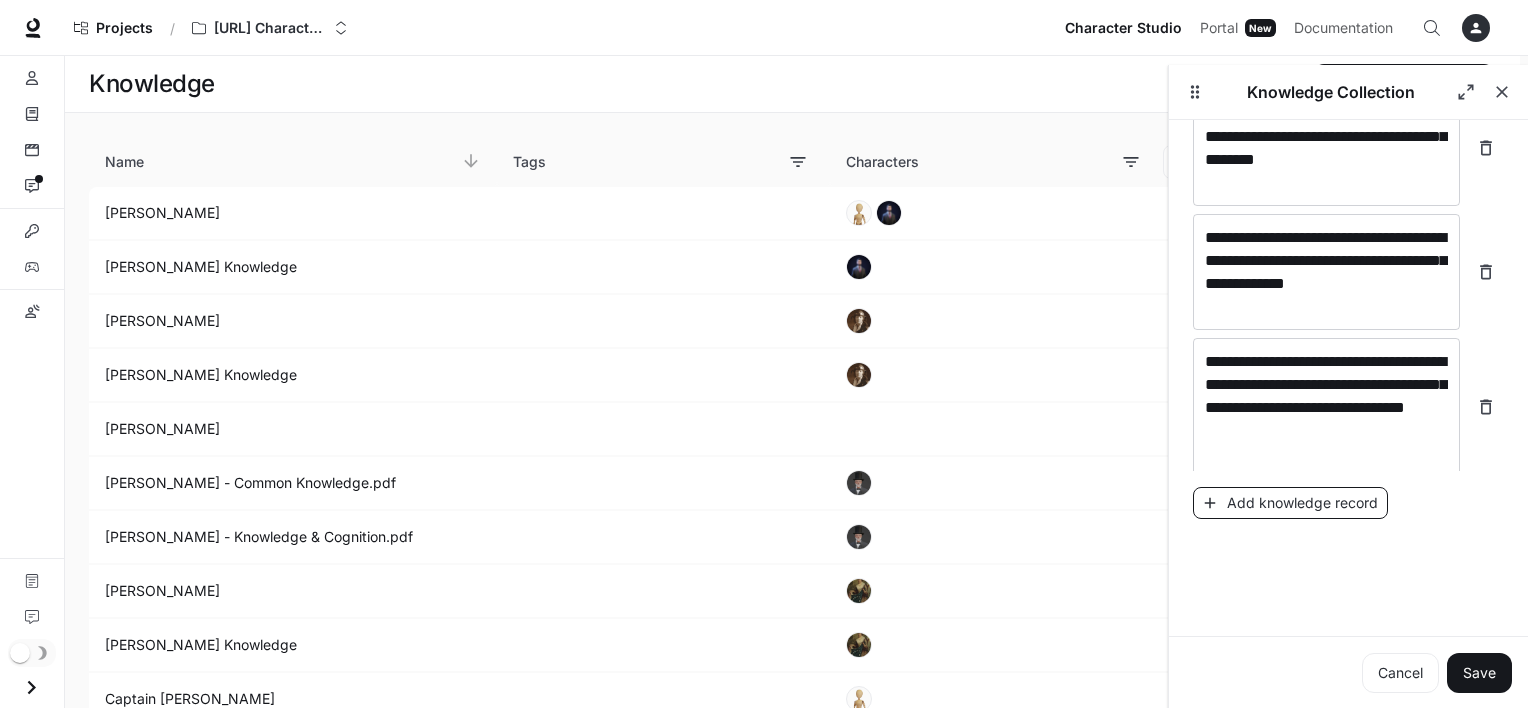 scroll, scrollTop: 4540, scrollLeft: 0, axis: vertical 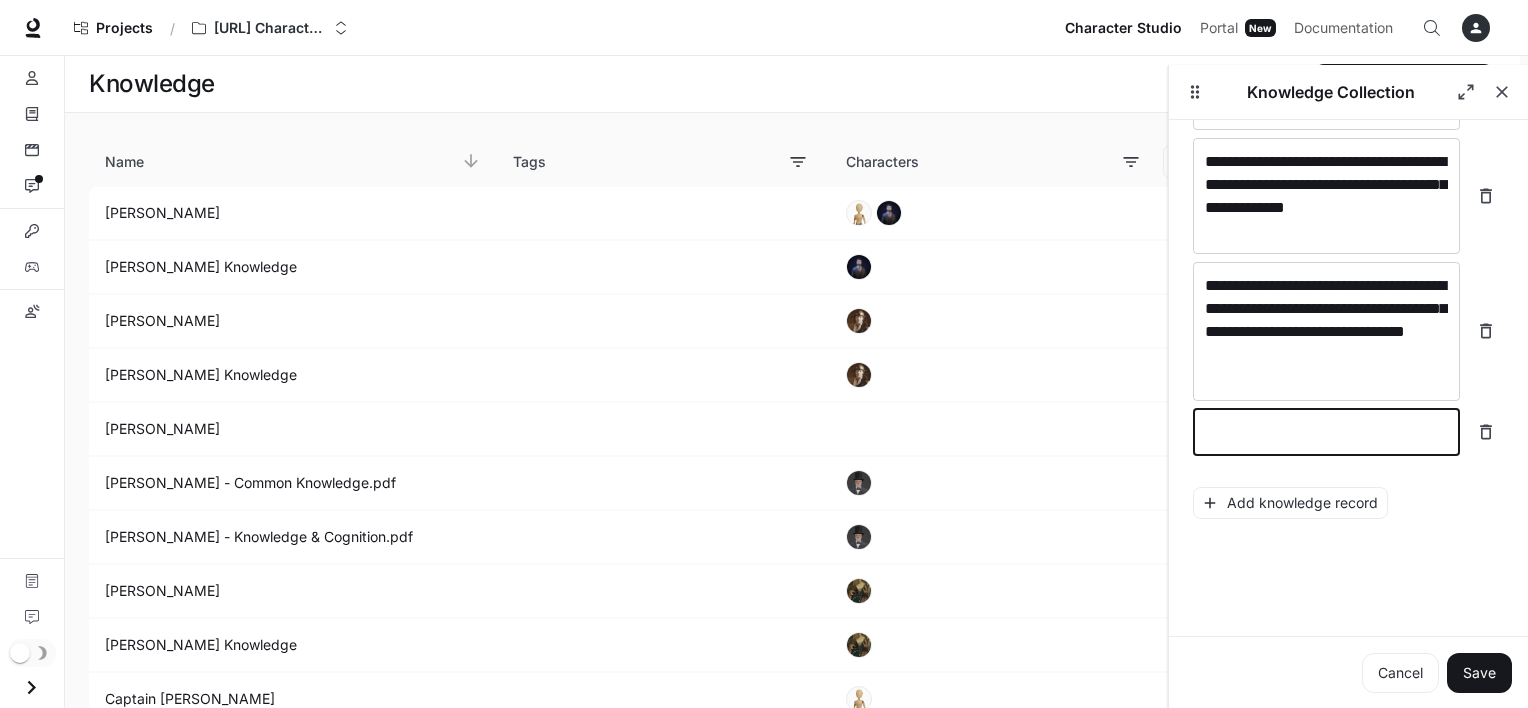 click at bounding box center [1326, 432] 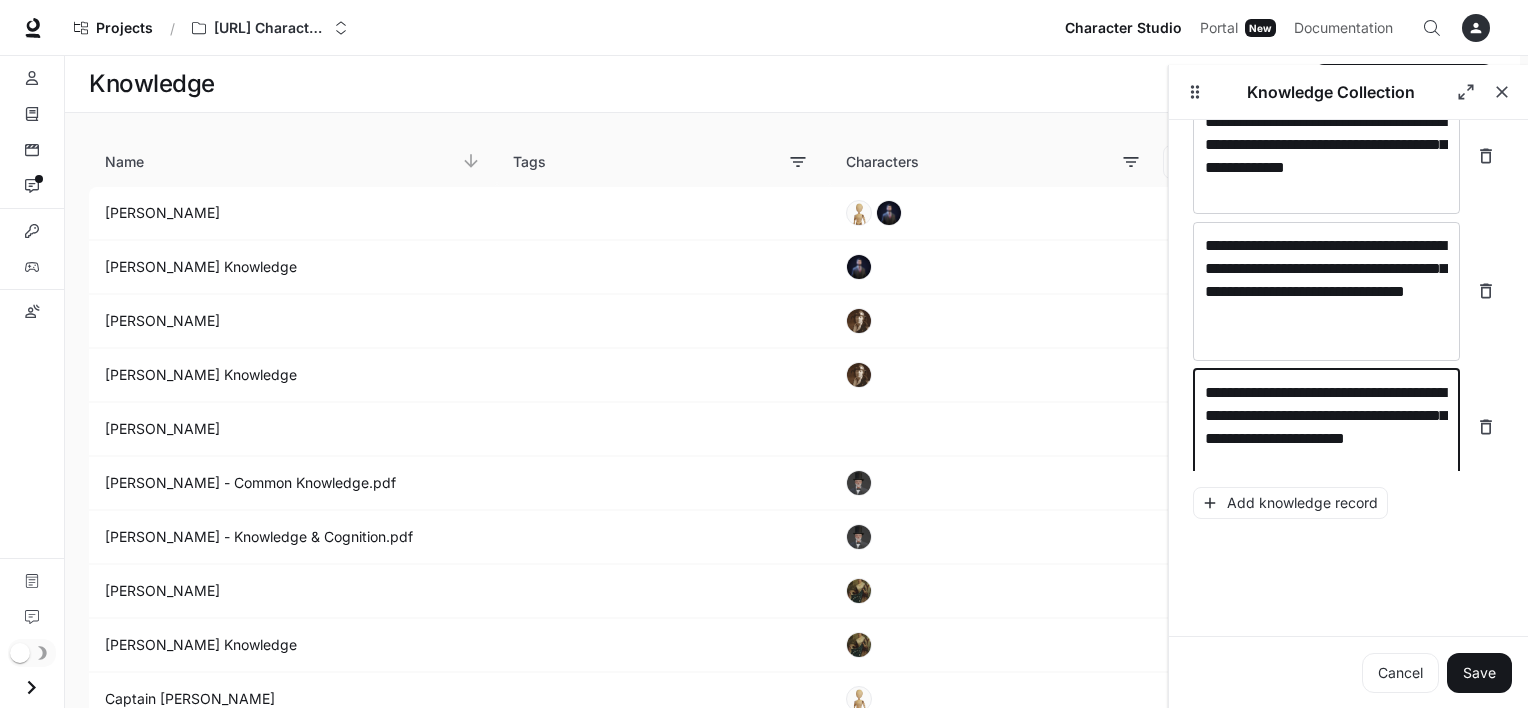 scroll, scrollTop: 4603, scrollLeft: 0, axis: vertical 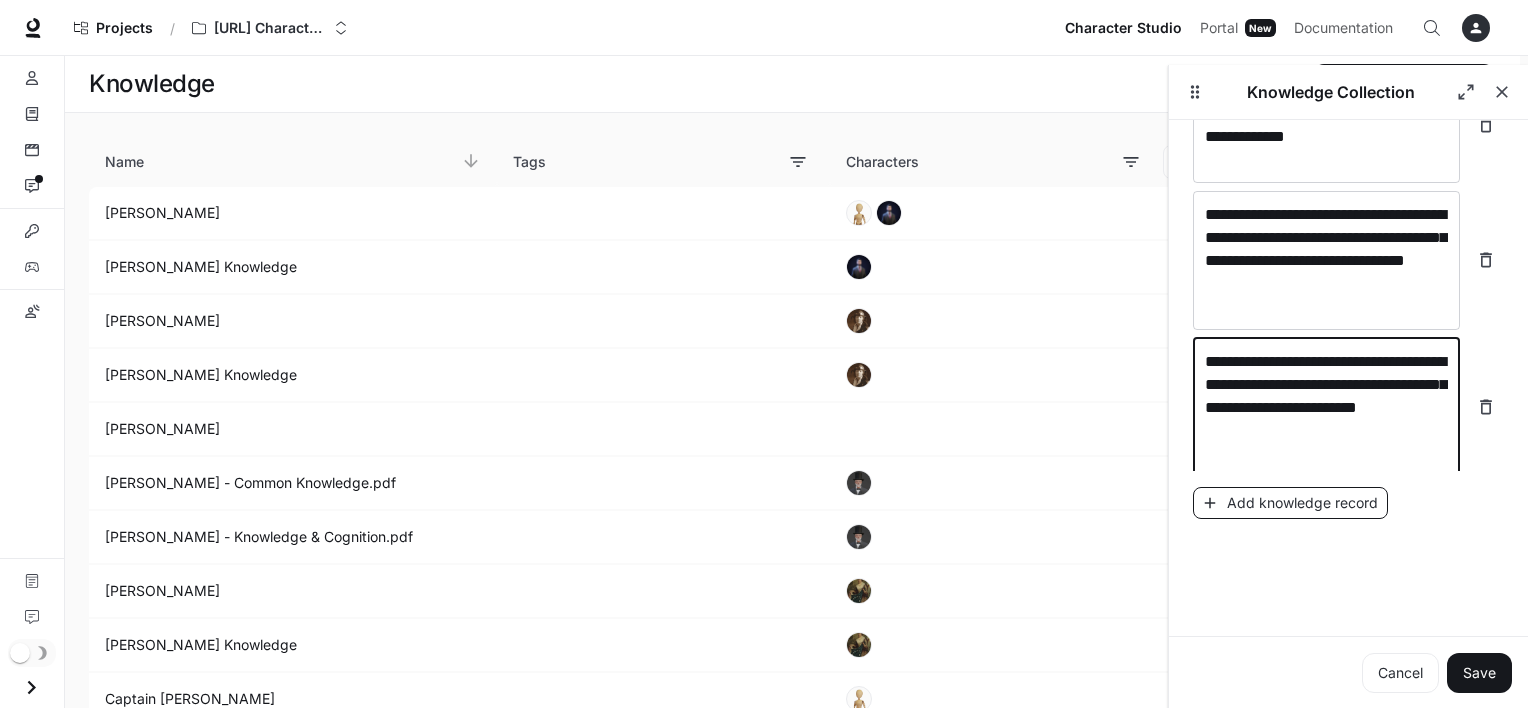 type on "**********" 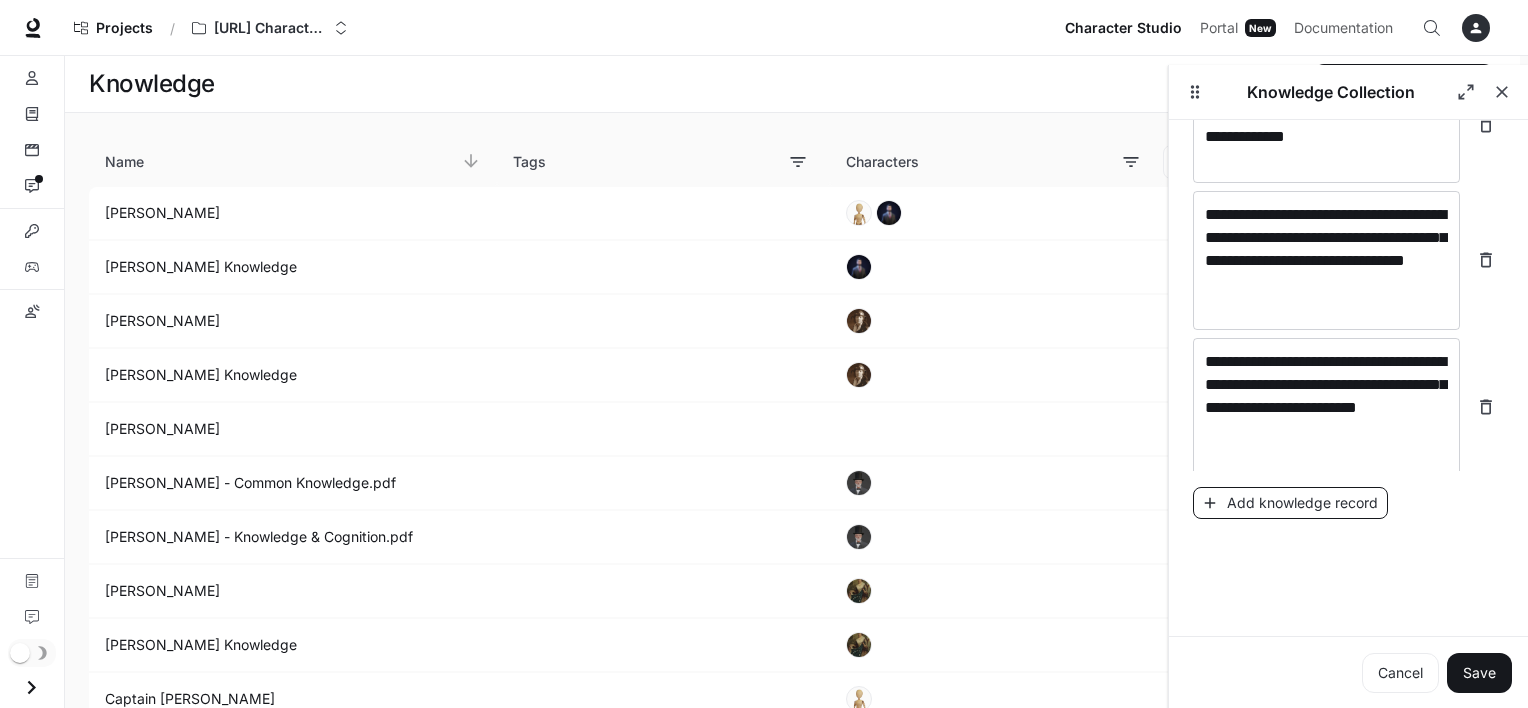 scroll, scrollTop: 4680, scrollLeft: 0, axis: vertical 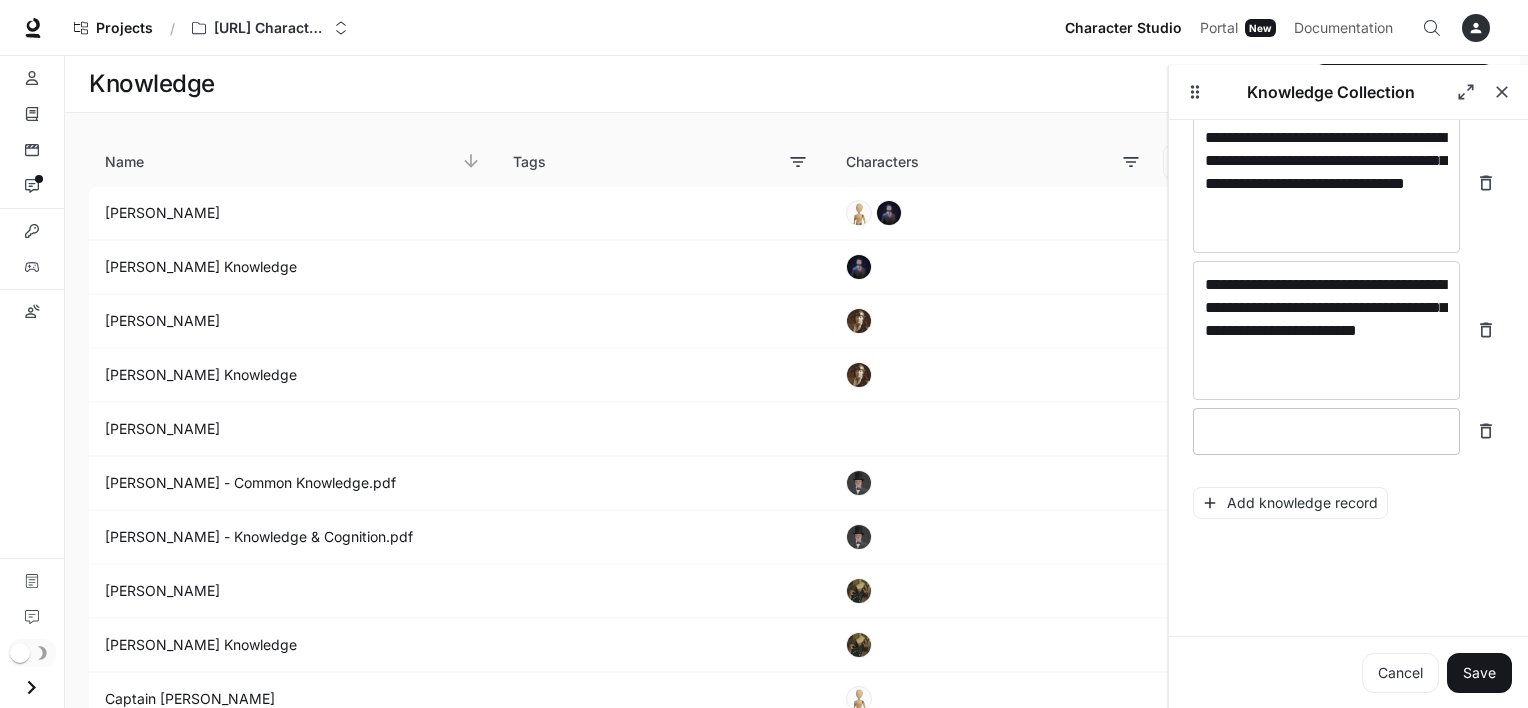 click at bounding box center (1326, 431) 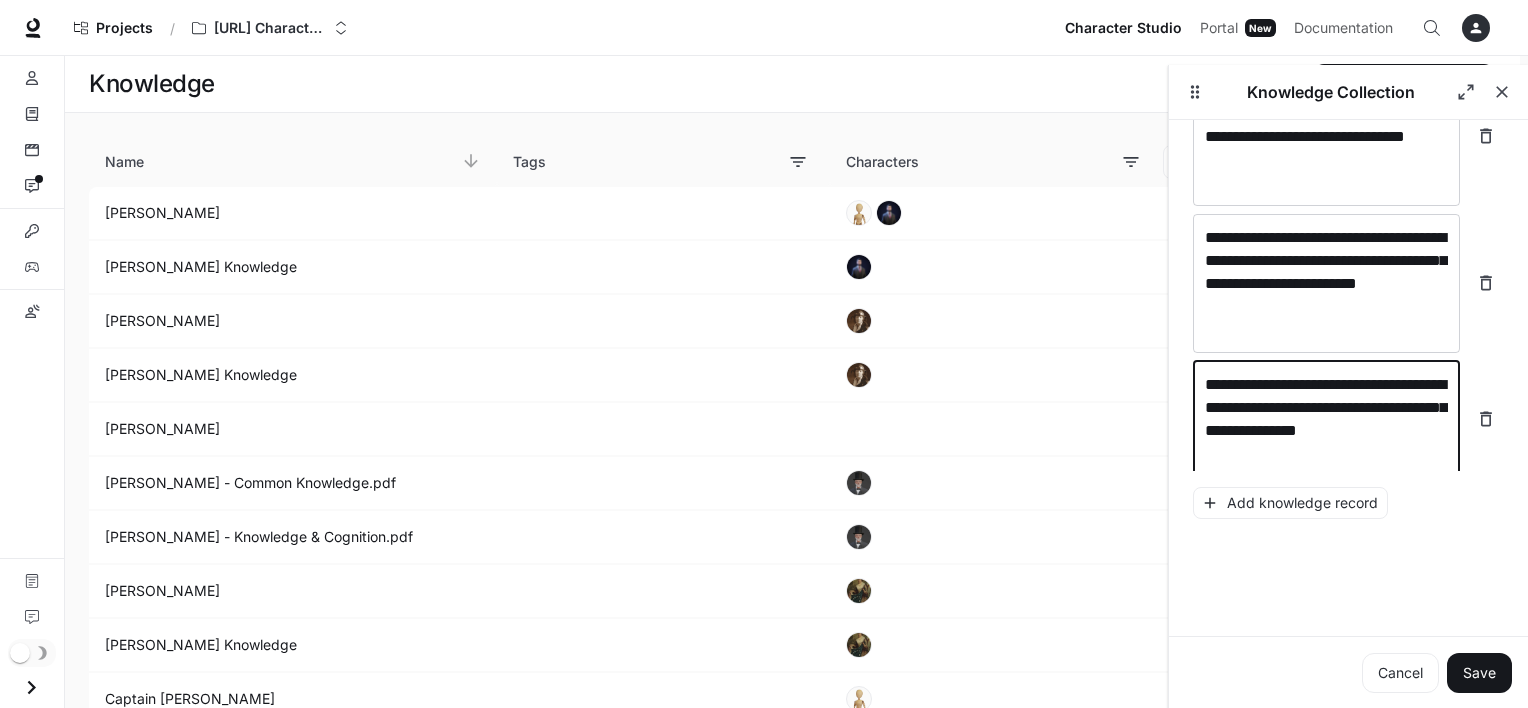 scroll, scrollTop: 4733, scrollLeft: 0, axis: vertical 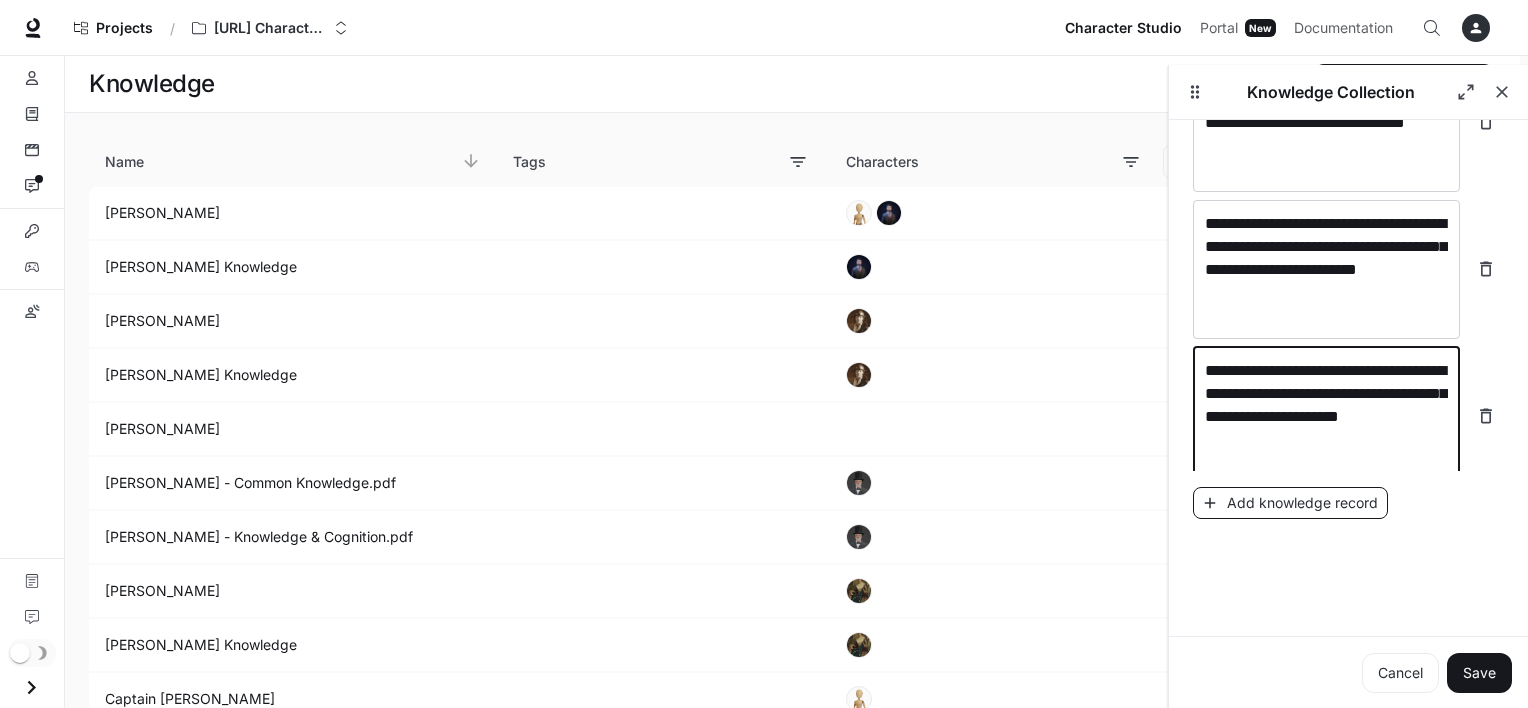 type on "**********" 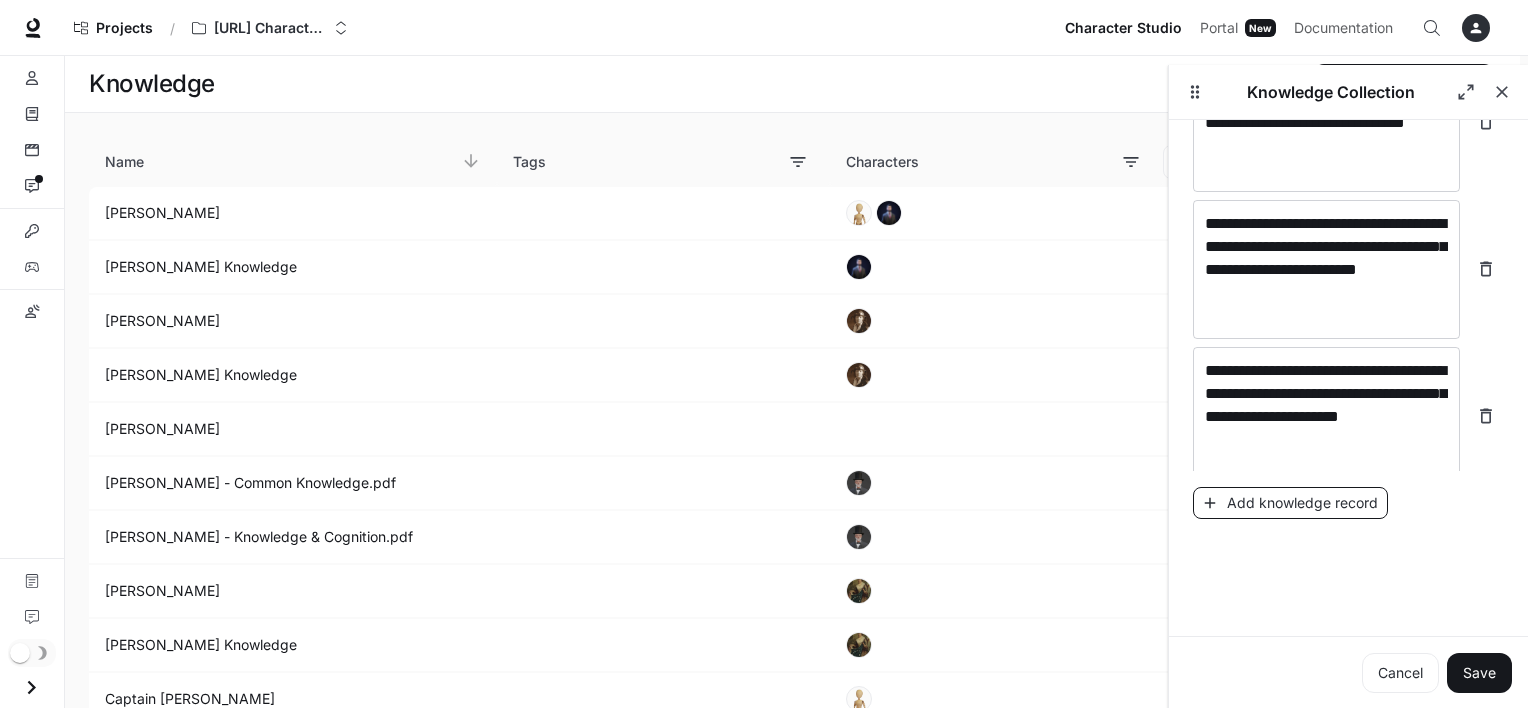 scroll, scrollTop: 4819, scrollLeft: 0, axis: vertical 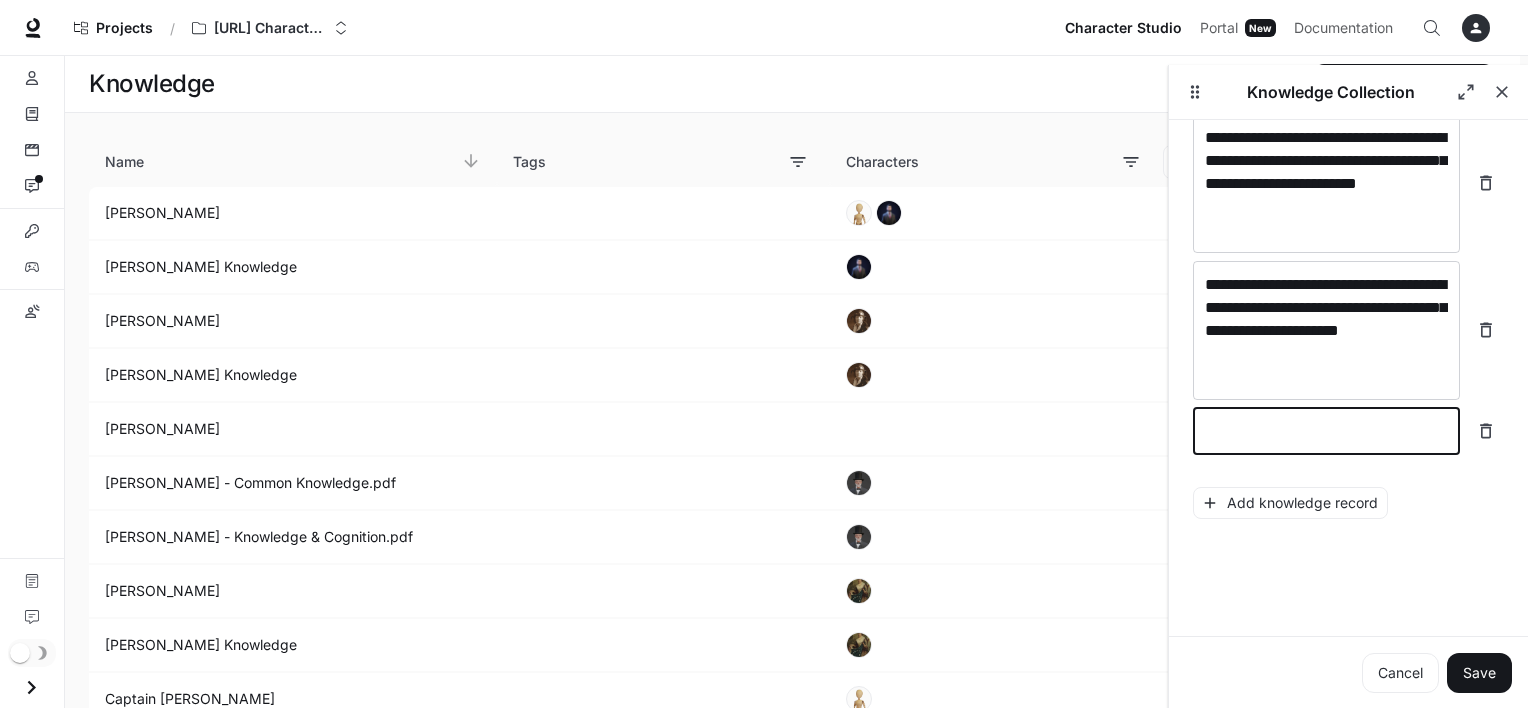 click at bounding box center [1326, 431] 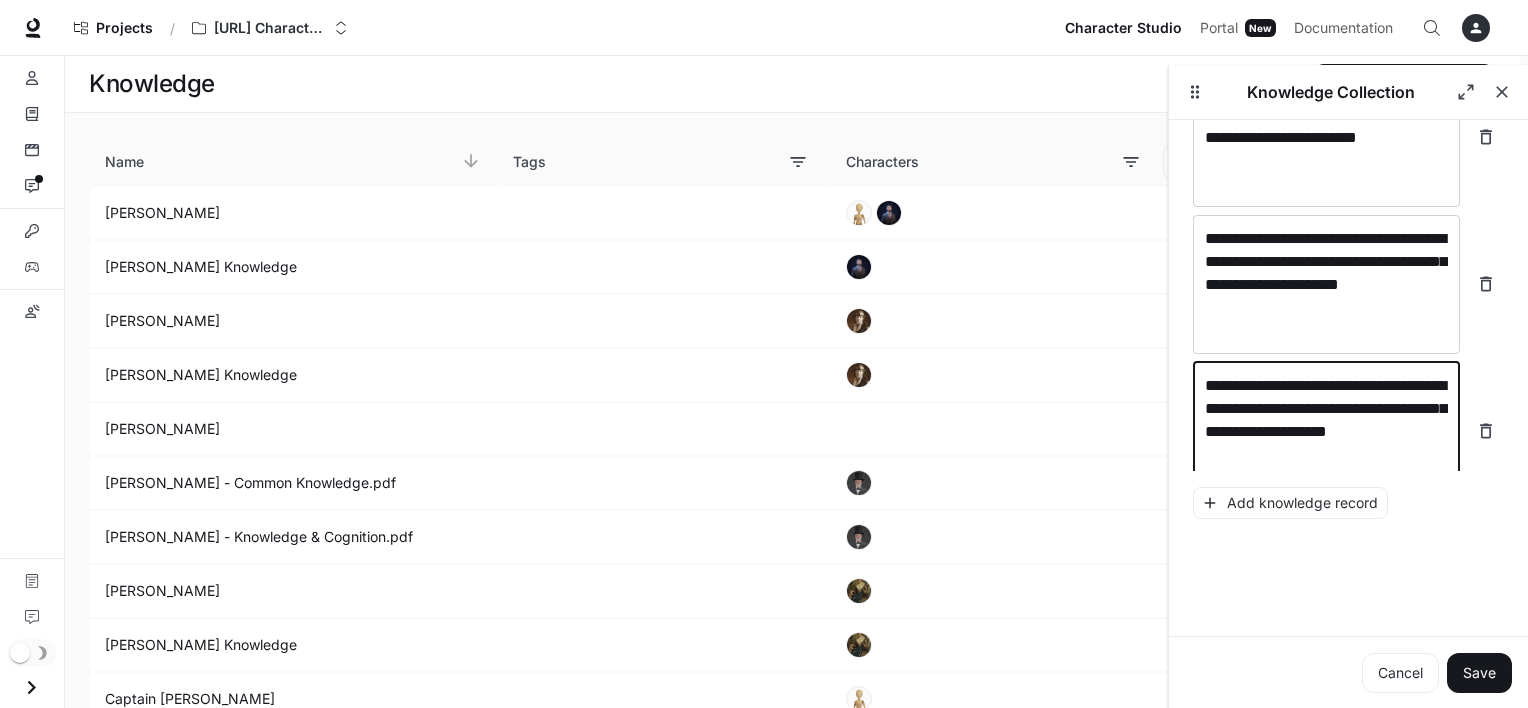 scroll, scrollTop: 4872, scrollLeft: 0, axis: vertical 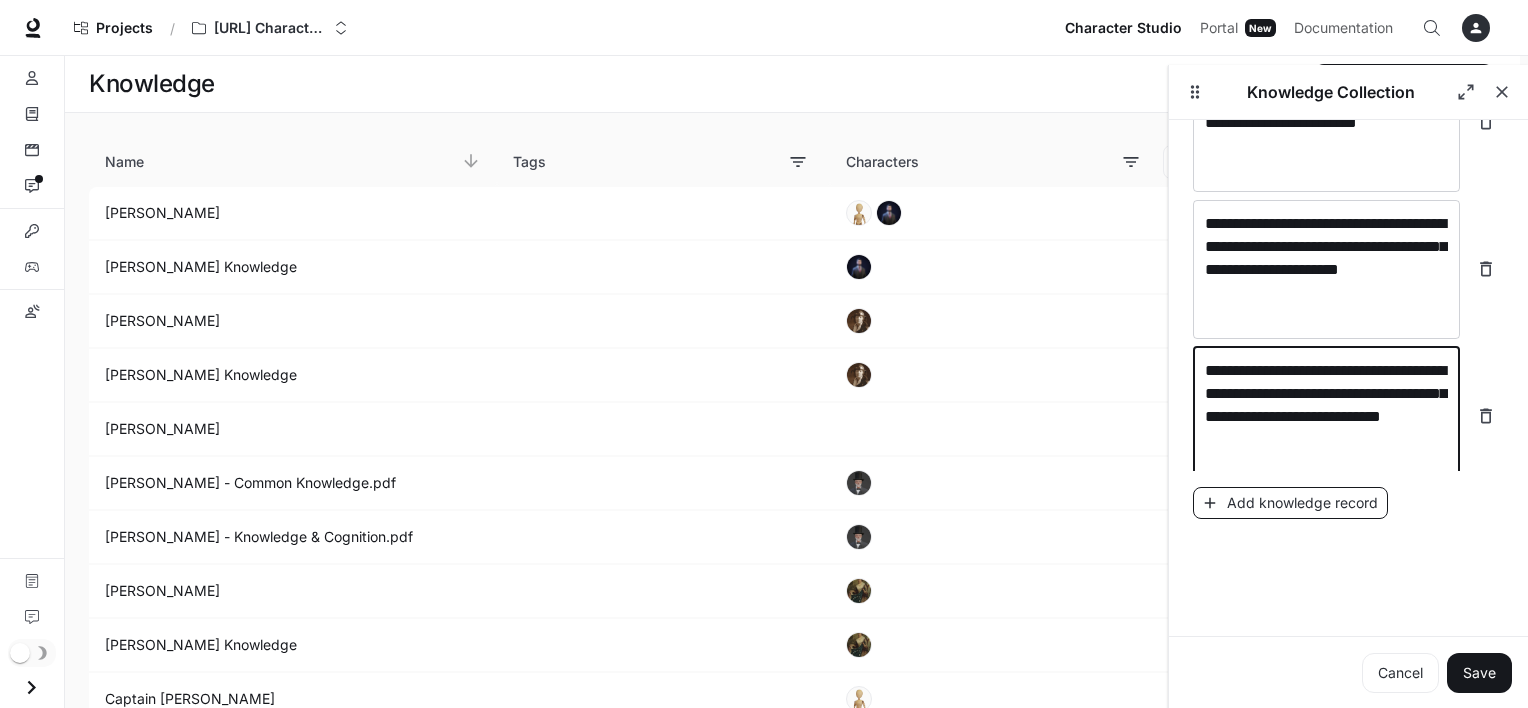 type on "**********" 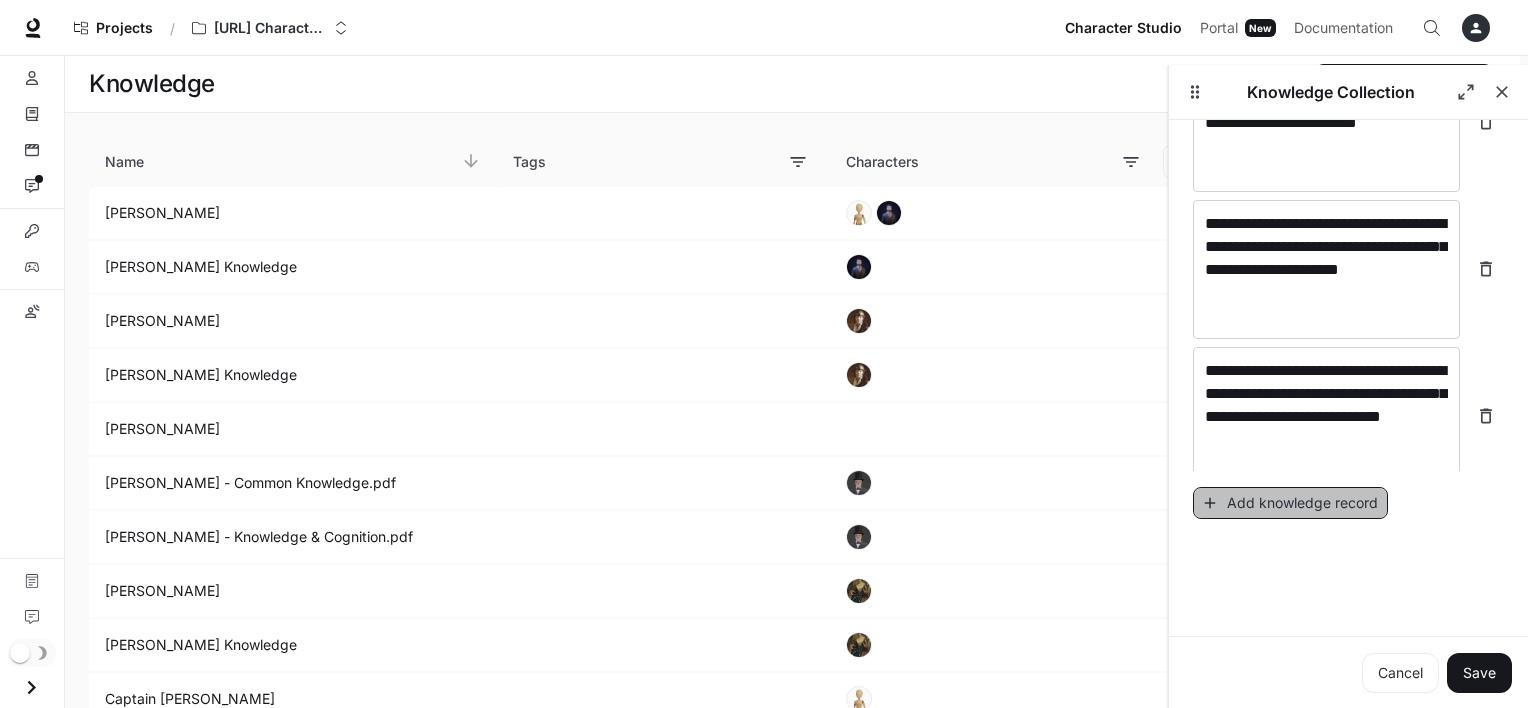 click on "Add knowledge record" at bounding box center [1290, 503] 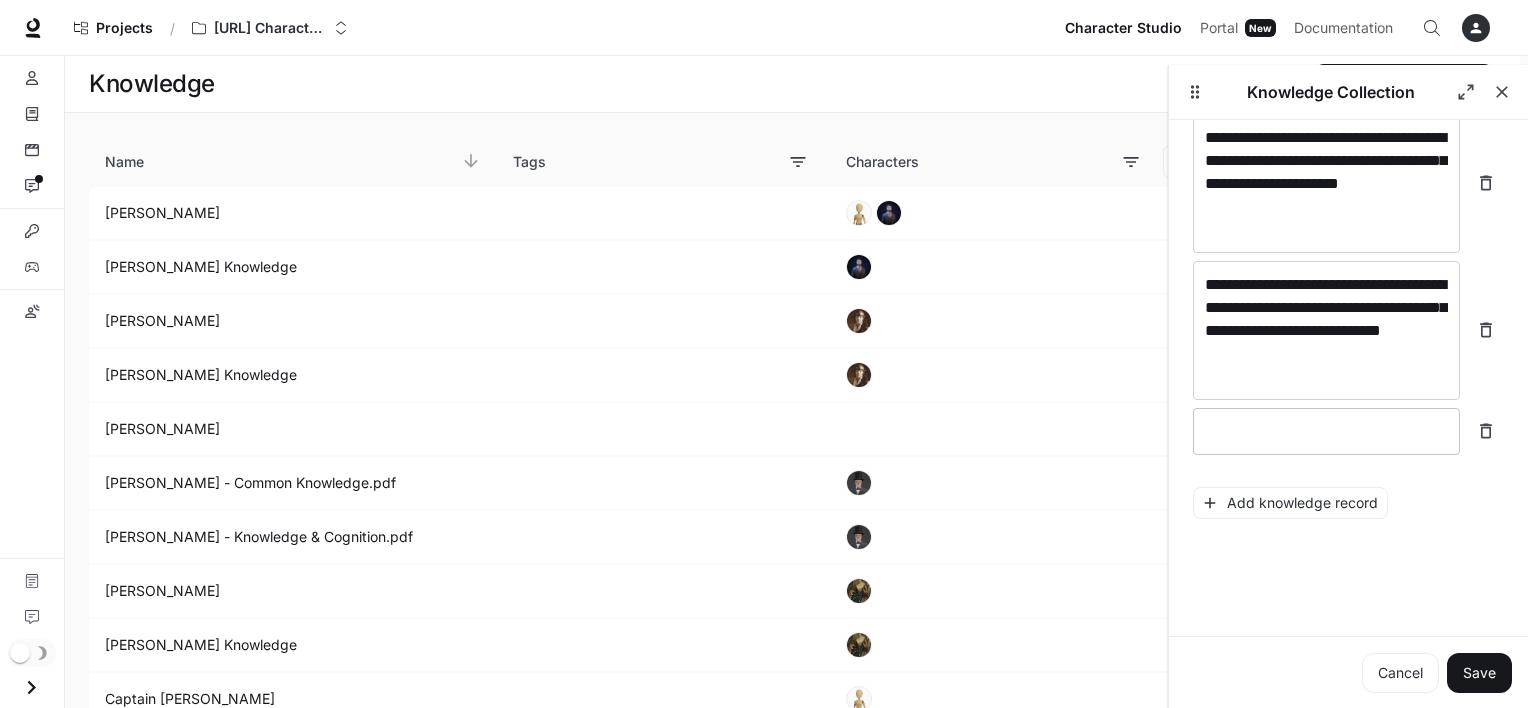 click on "* ​" at bounding box center [1326, 431] 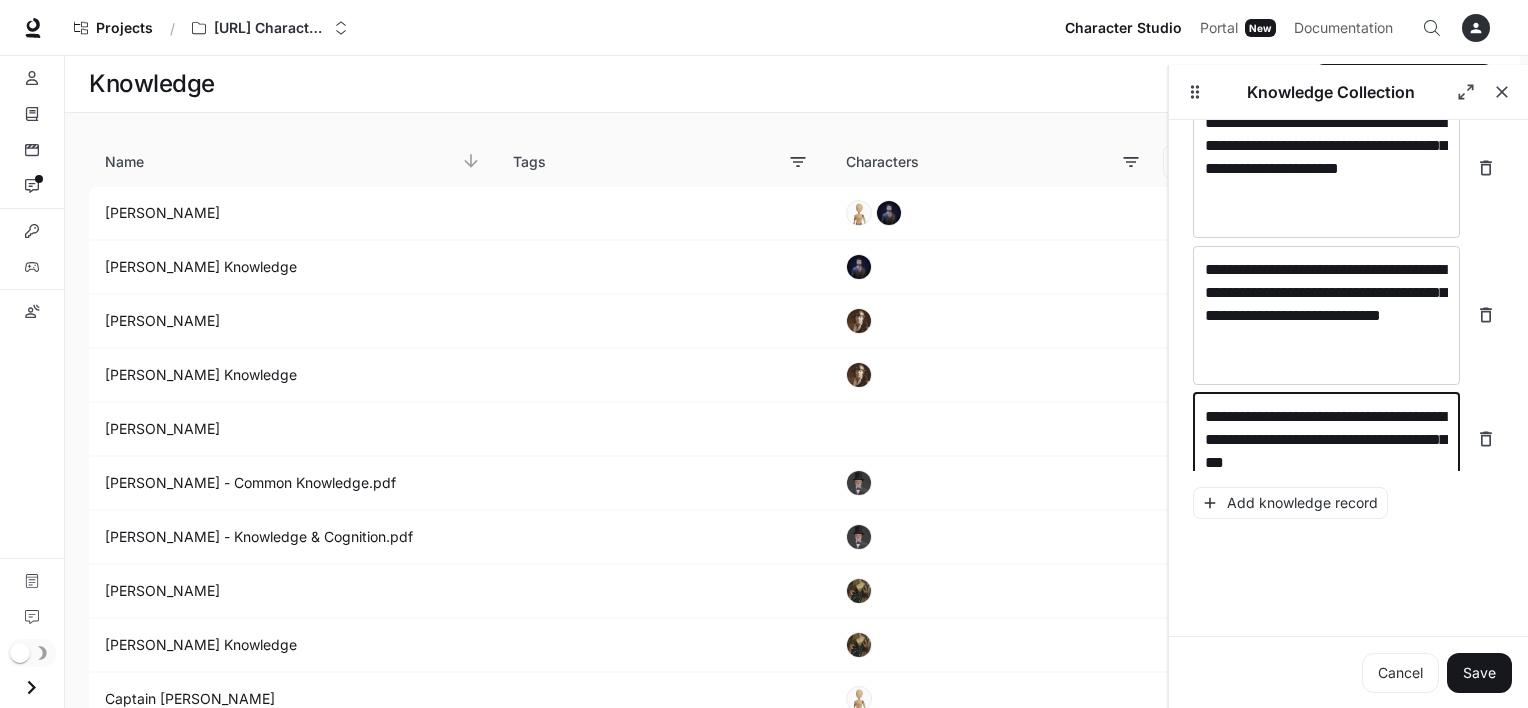 scroll, scrollTop: 4996, scrollLeft: 0, axis: vertical 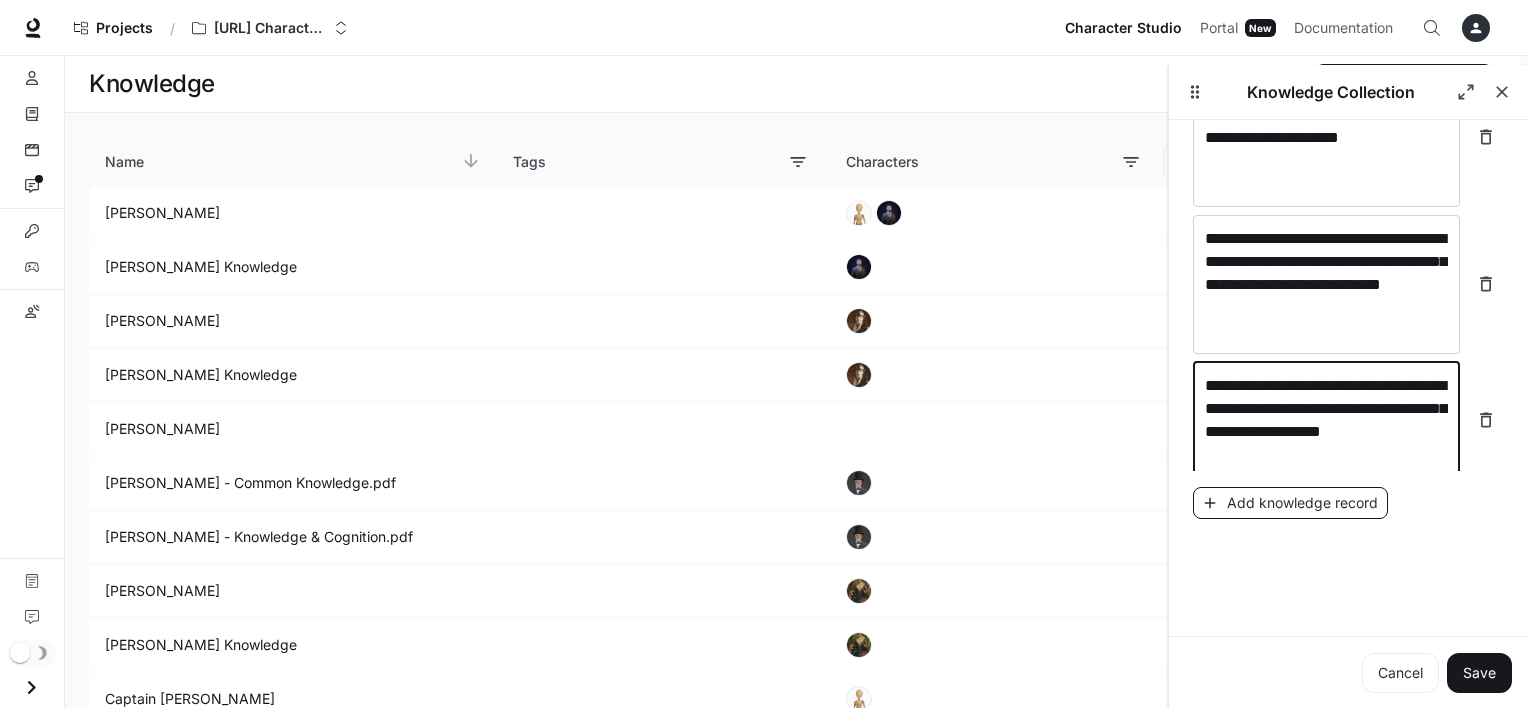 type on "**********" 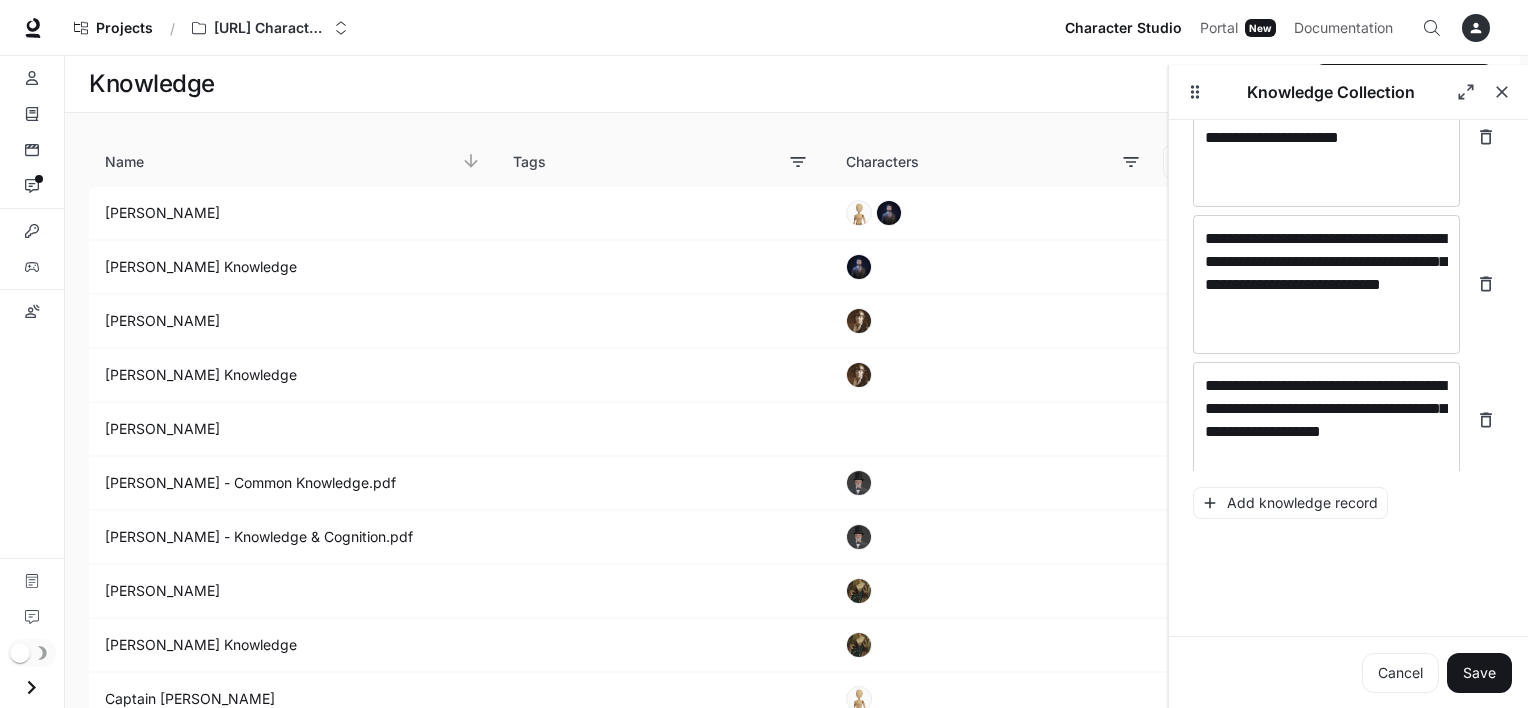 scroll, scrollTop: 5074, scrollLeft: 0, axis: vertical 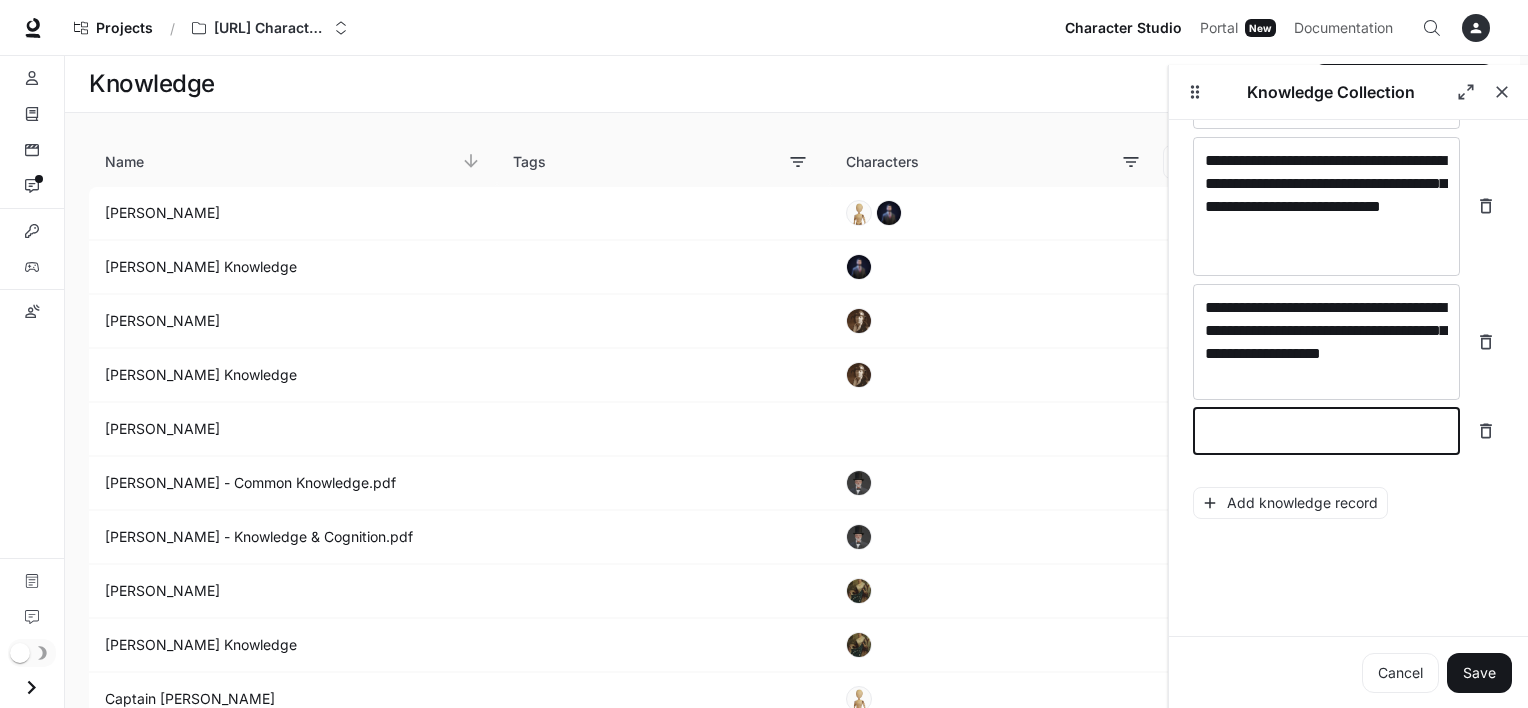 click at bounding box center [1326, 431] 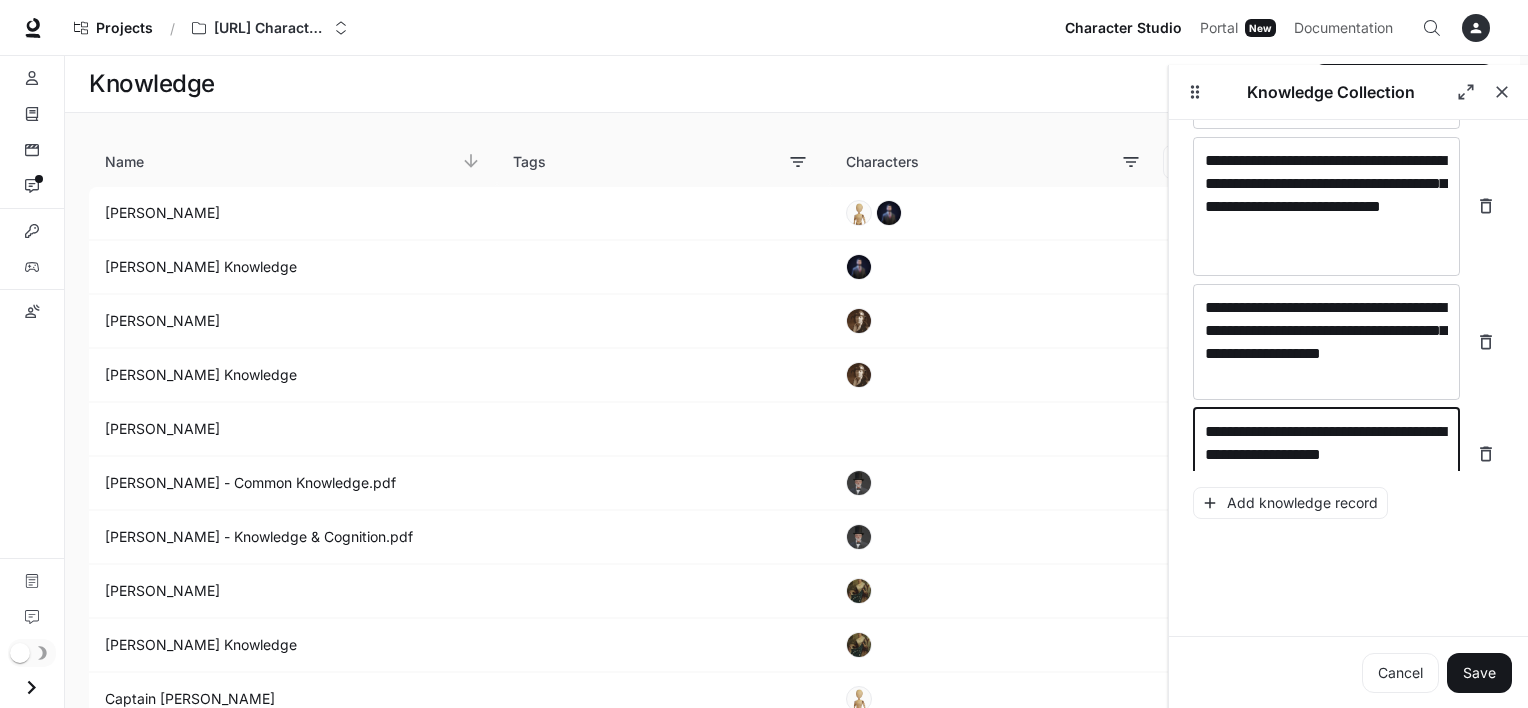 scroll, scrollTop: 5089, scrollLeft: 0, axis: vertical 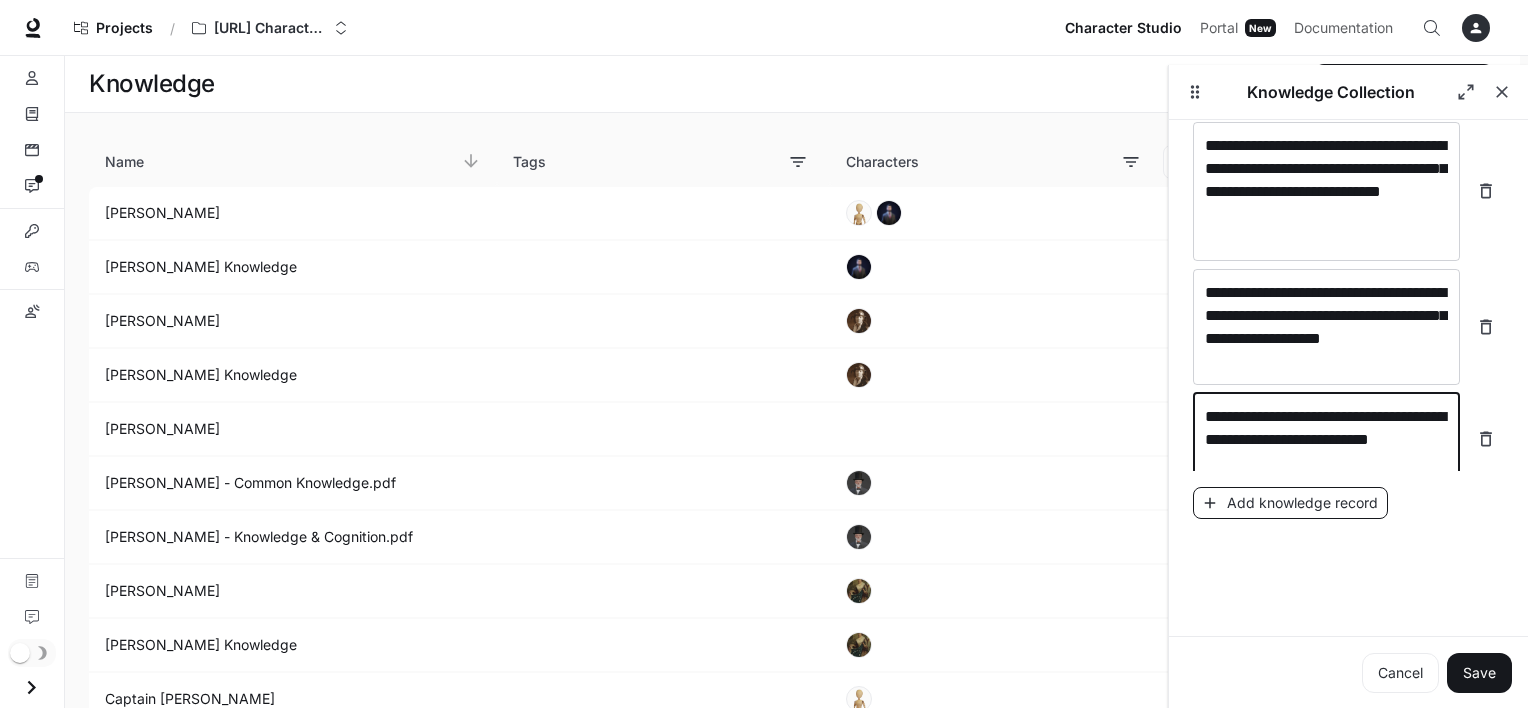 type on "**********" 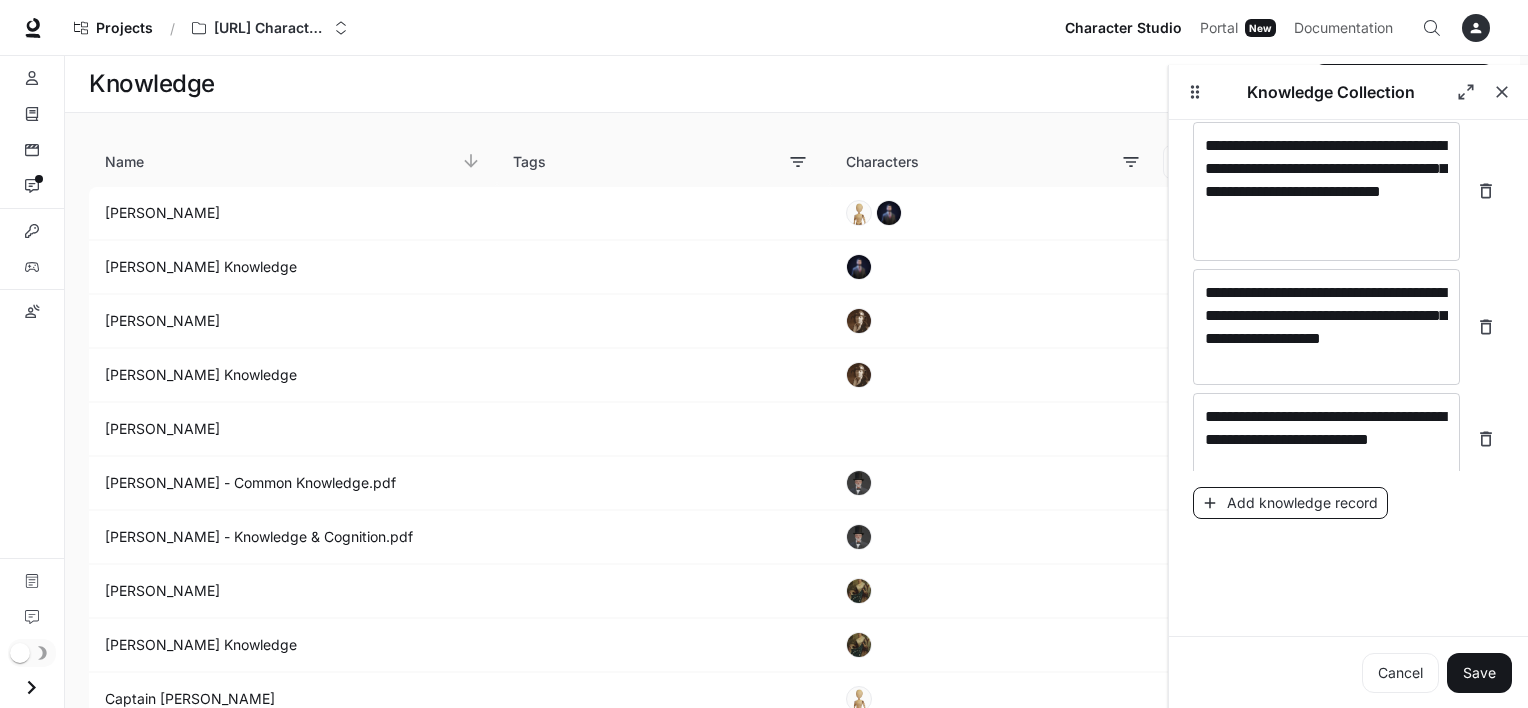 scroll, scrollTop: 5167, scrollLeft: 0, axis: vertical 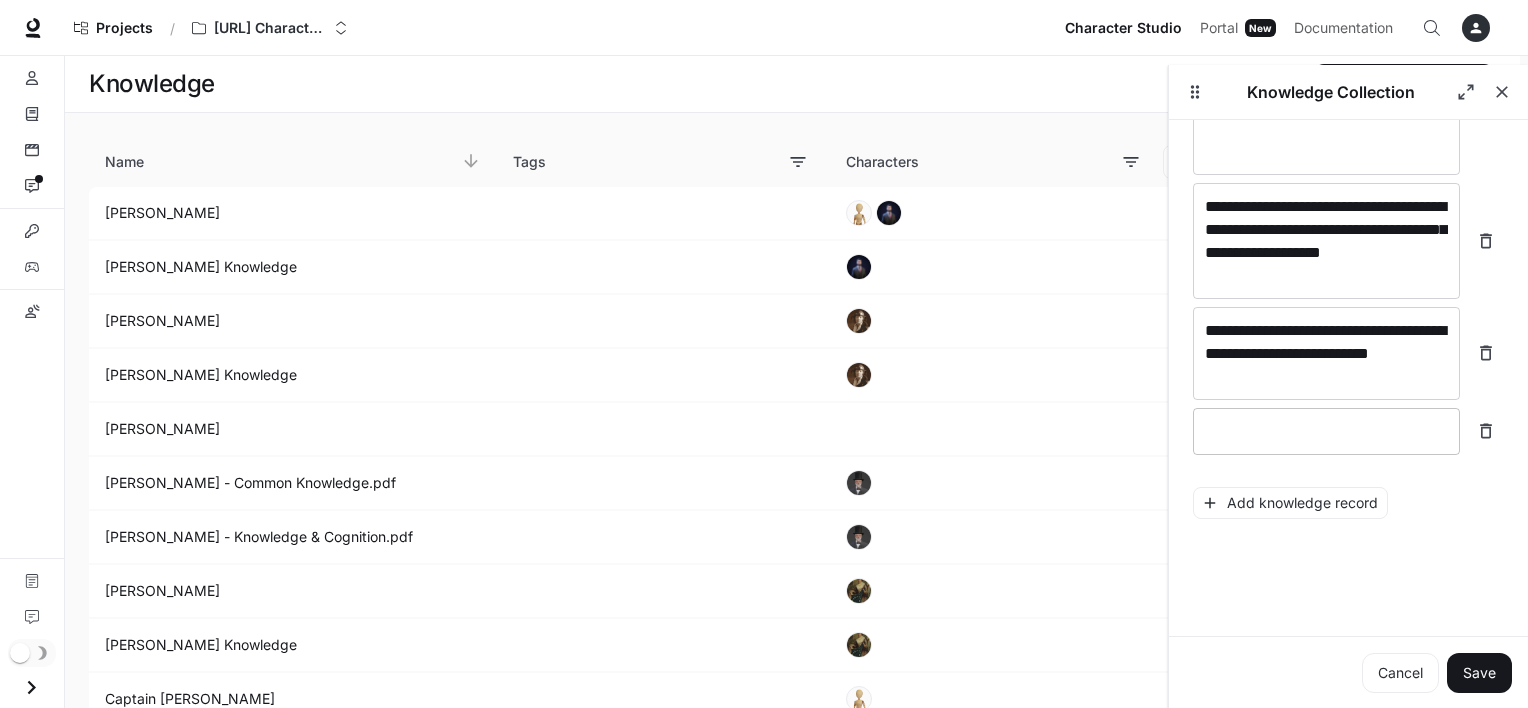 click at bounding box center (1326, 431) 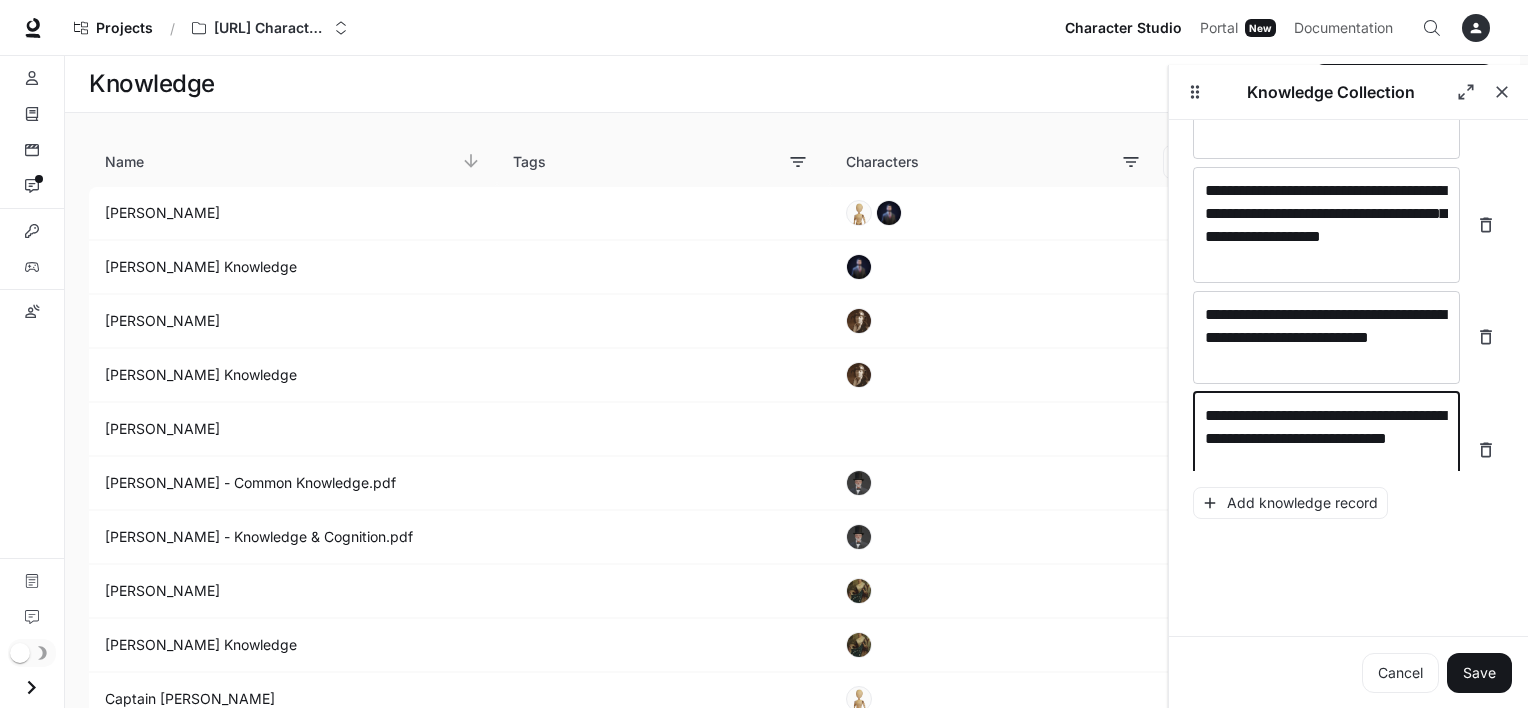scroll, scrollTop: 5205, scrollLeft: 0, axis: vertical 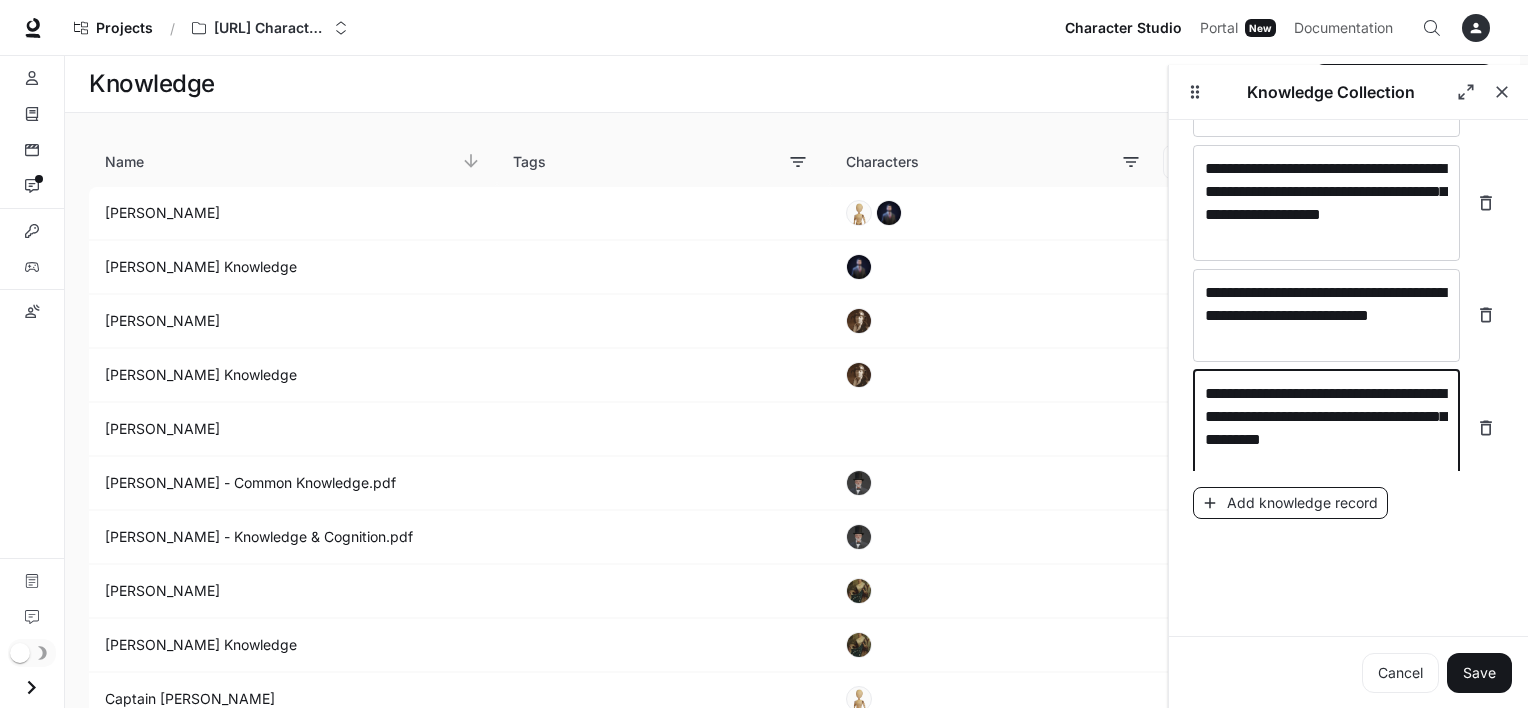 type on "**********" 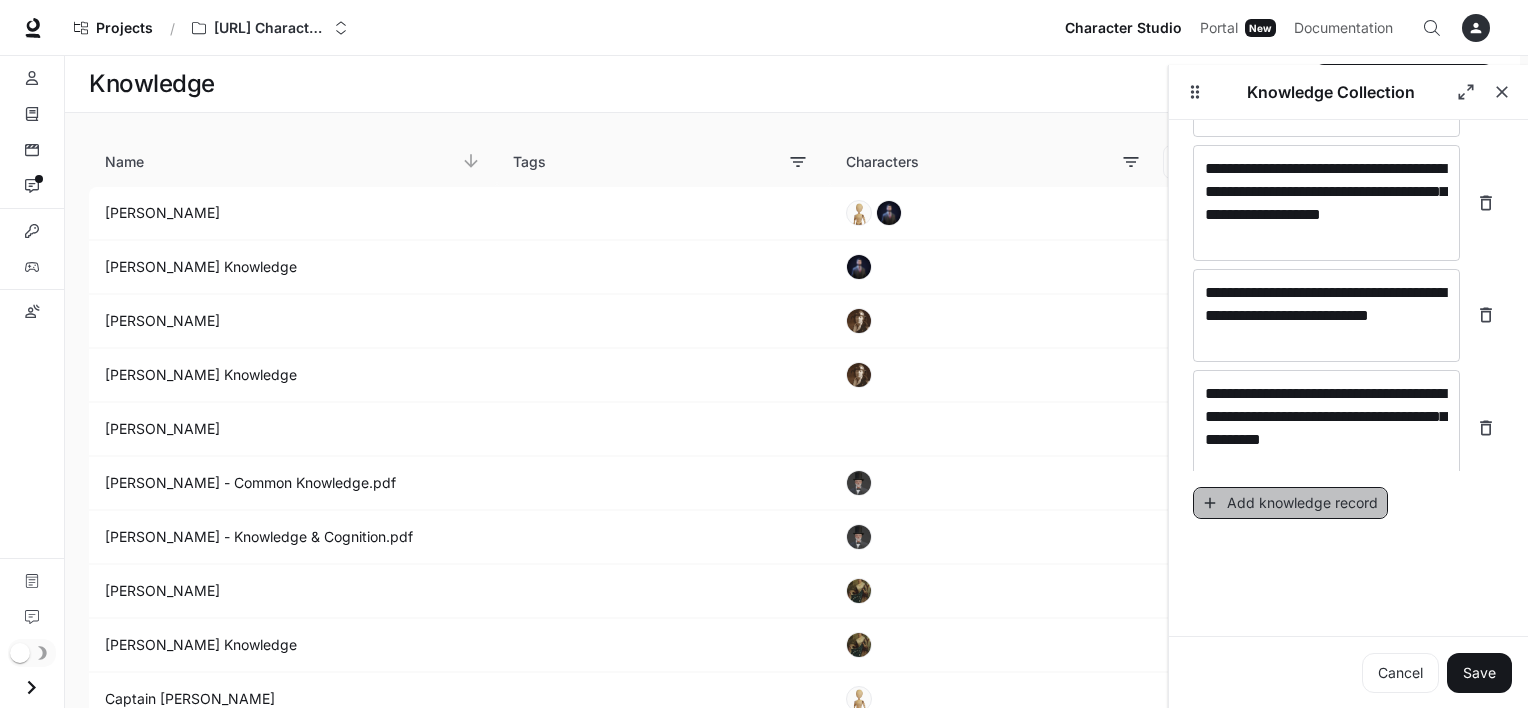 click on "Add knowledge record" at bounding box center (1290, 503) 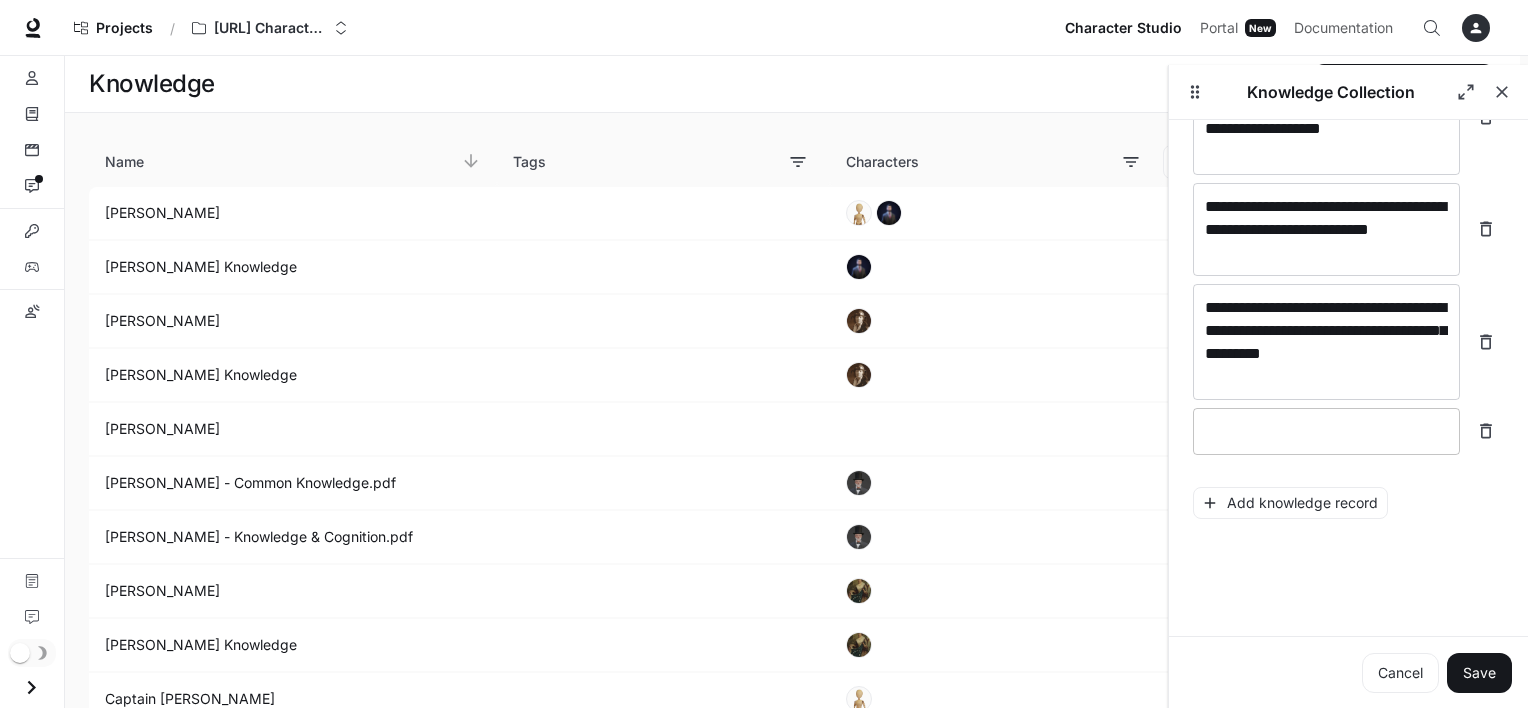 click at bounding box center (1326, 431) 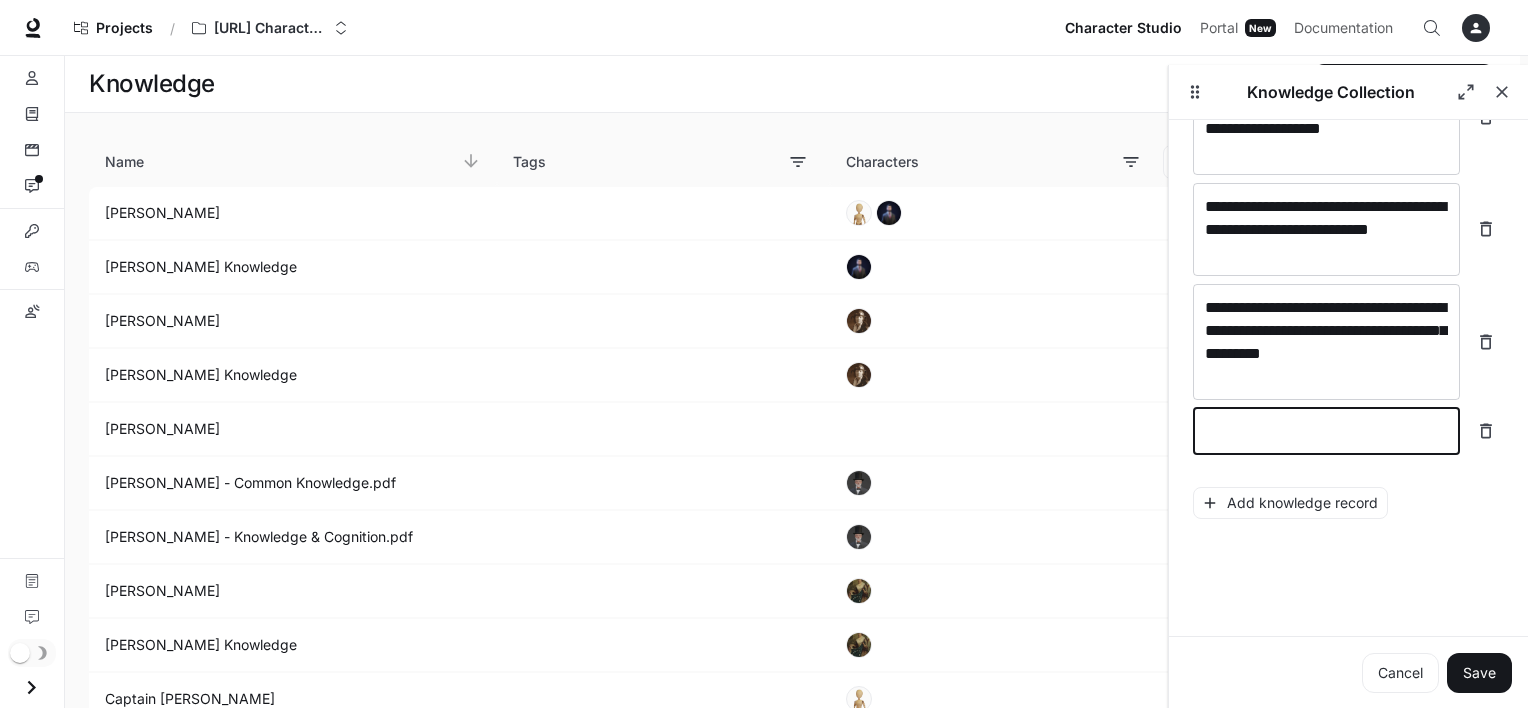 click at bounding box center (1326, 431) 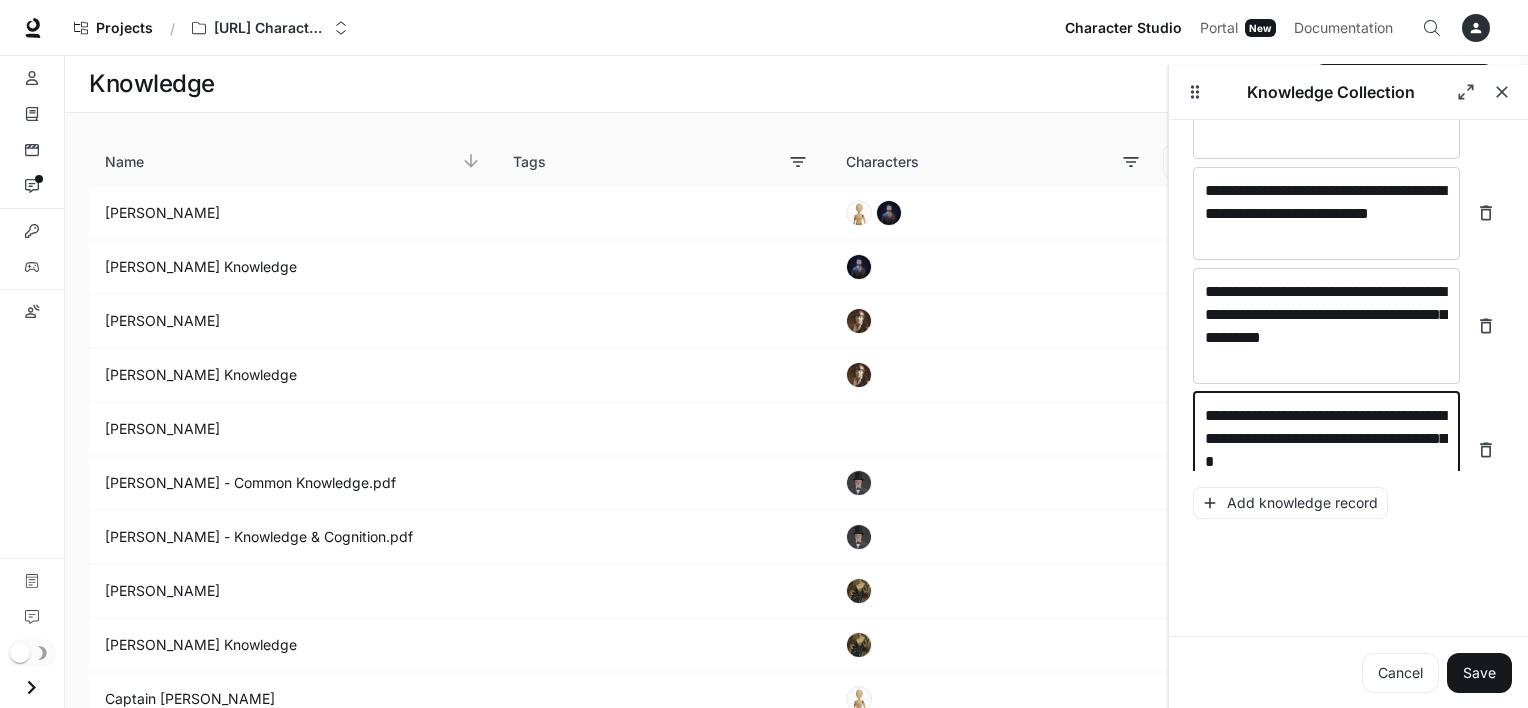 scroll, scrollTop: 5321, scrollLeft: 0, axis: vertical 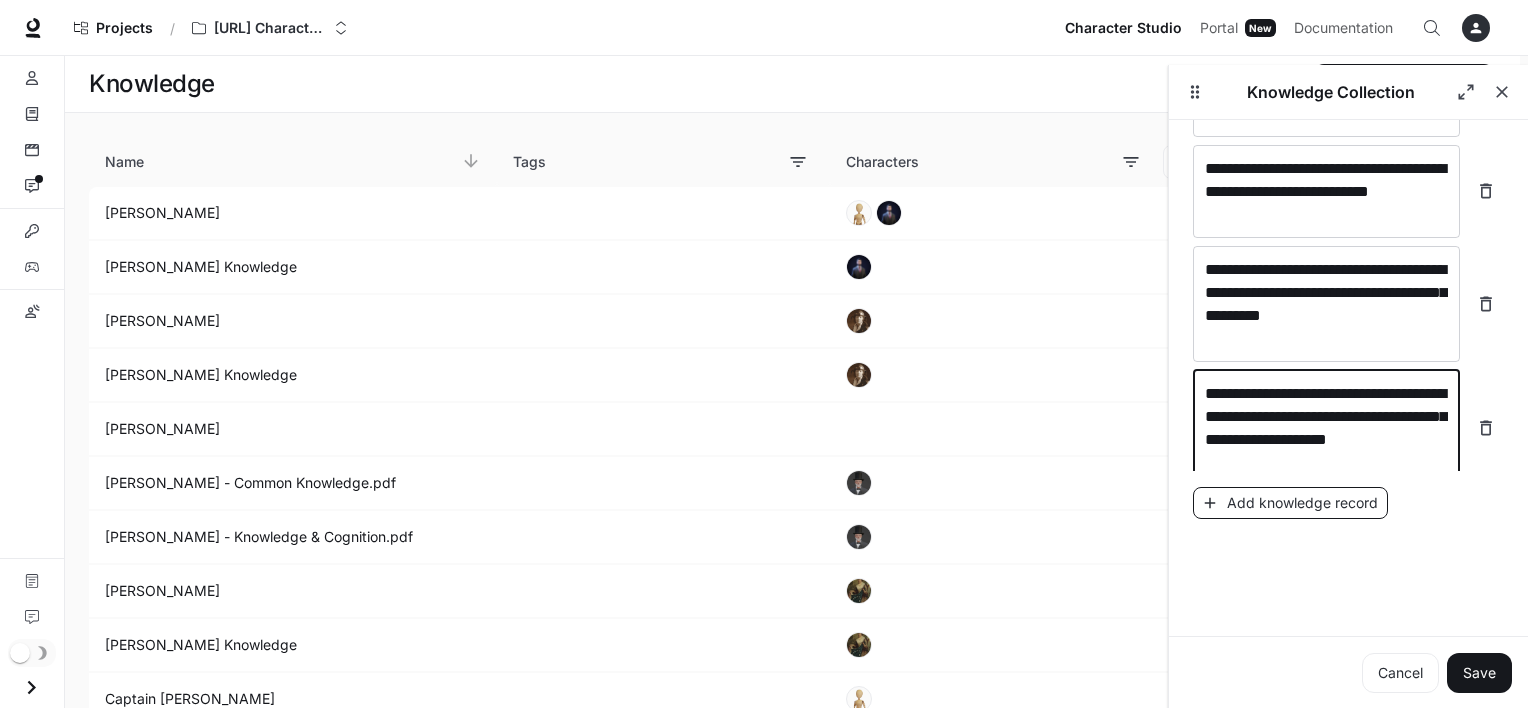 type on "**********" 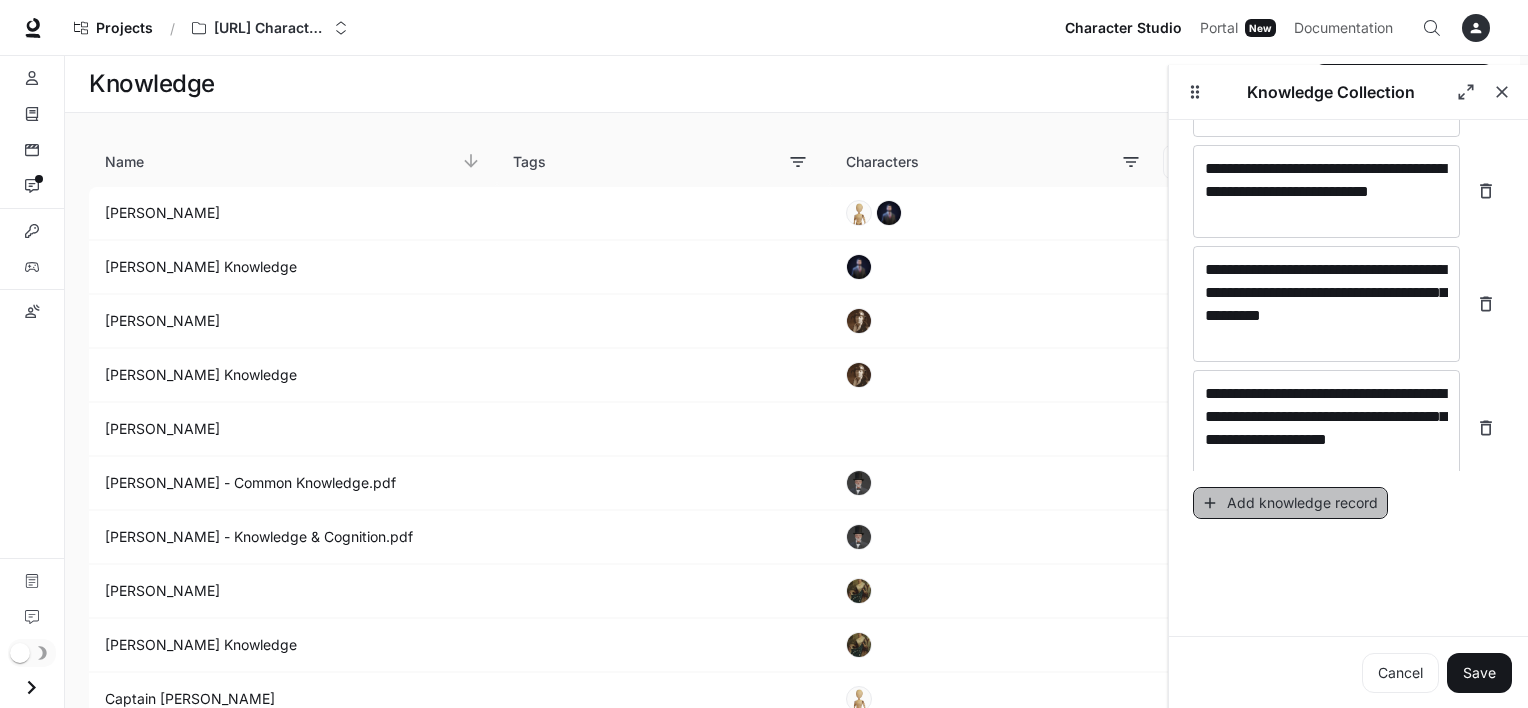 click on "Add knowledge record" at bounding box center (1290, 503) 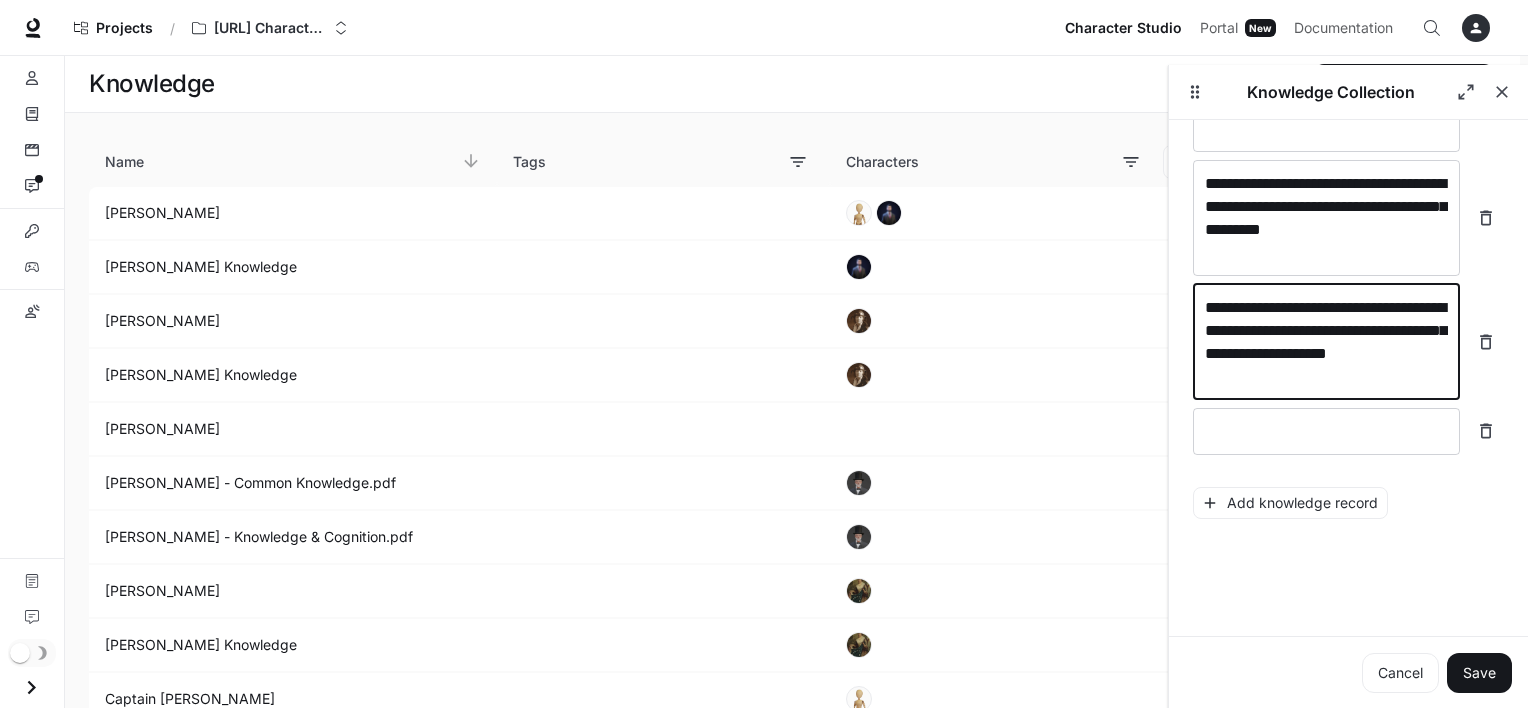click on "**********" at bounding box center (1326, 342) 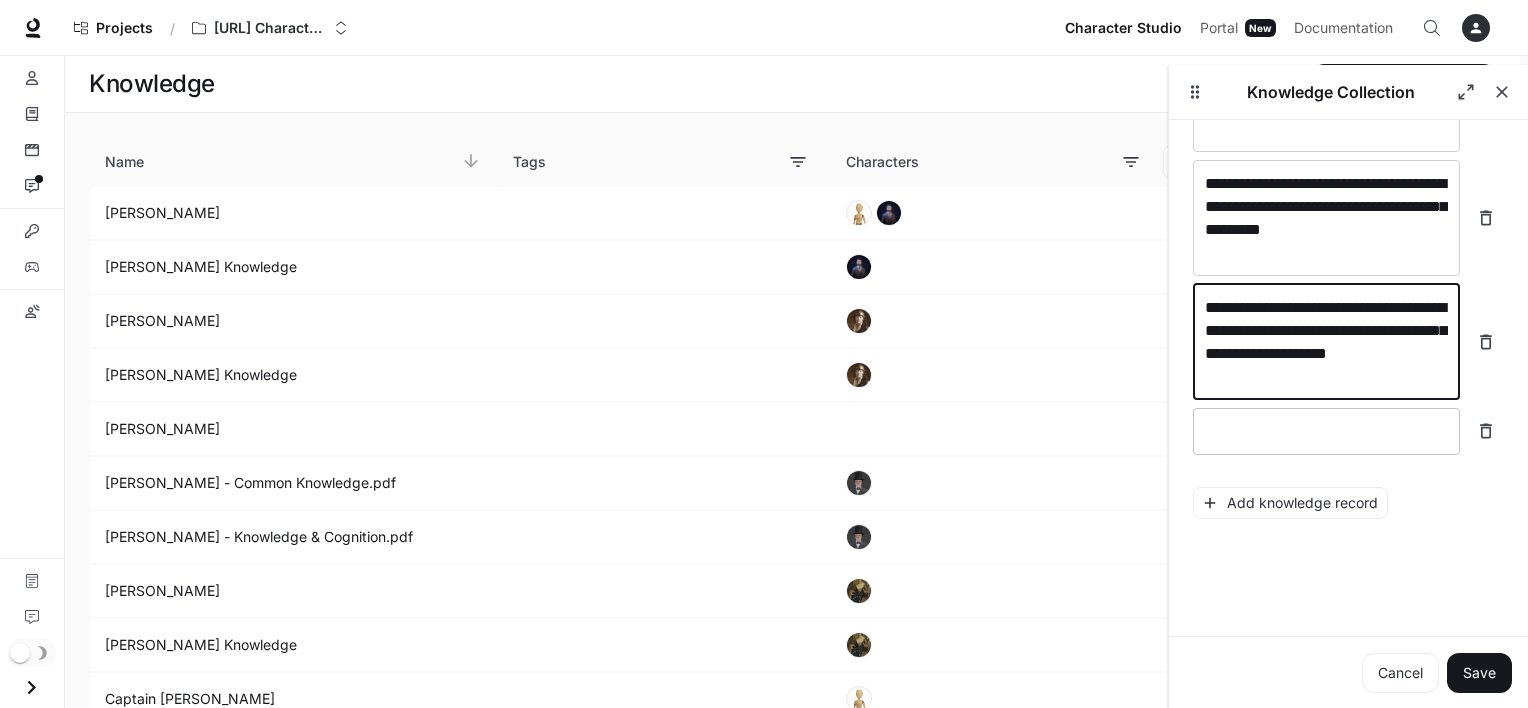 click on "* ​" at bounding box center [1326, 431] 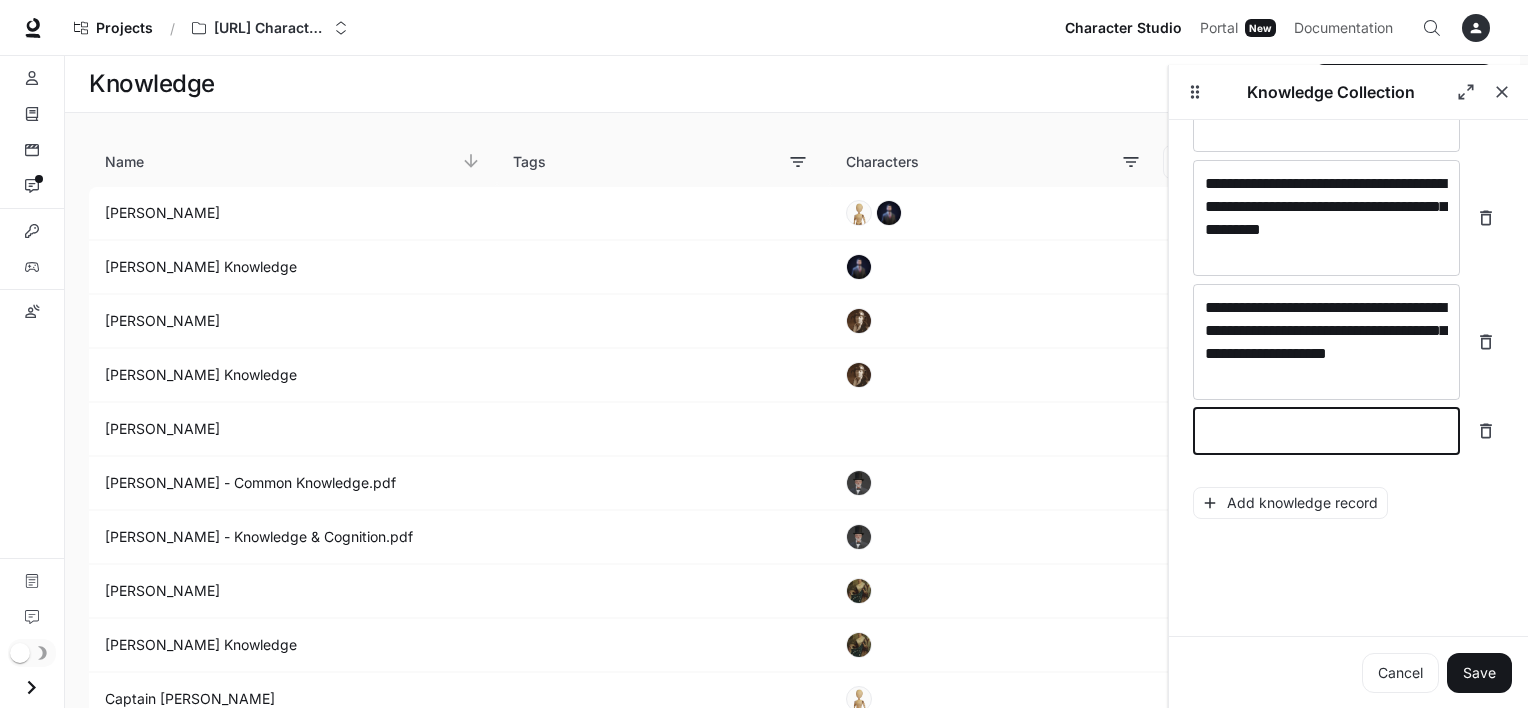 click at bounding box center [1326, 431] 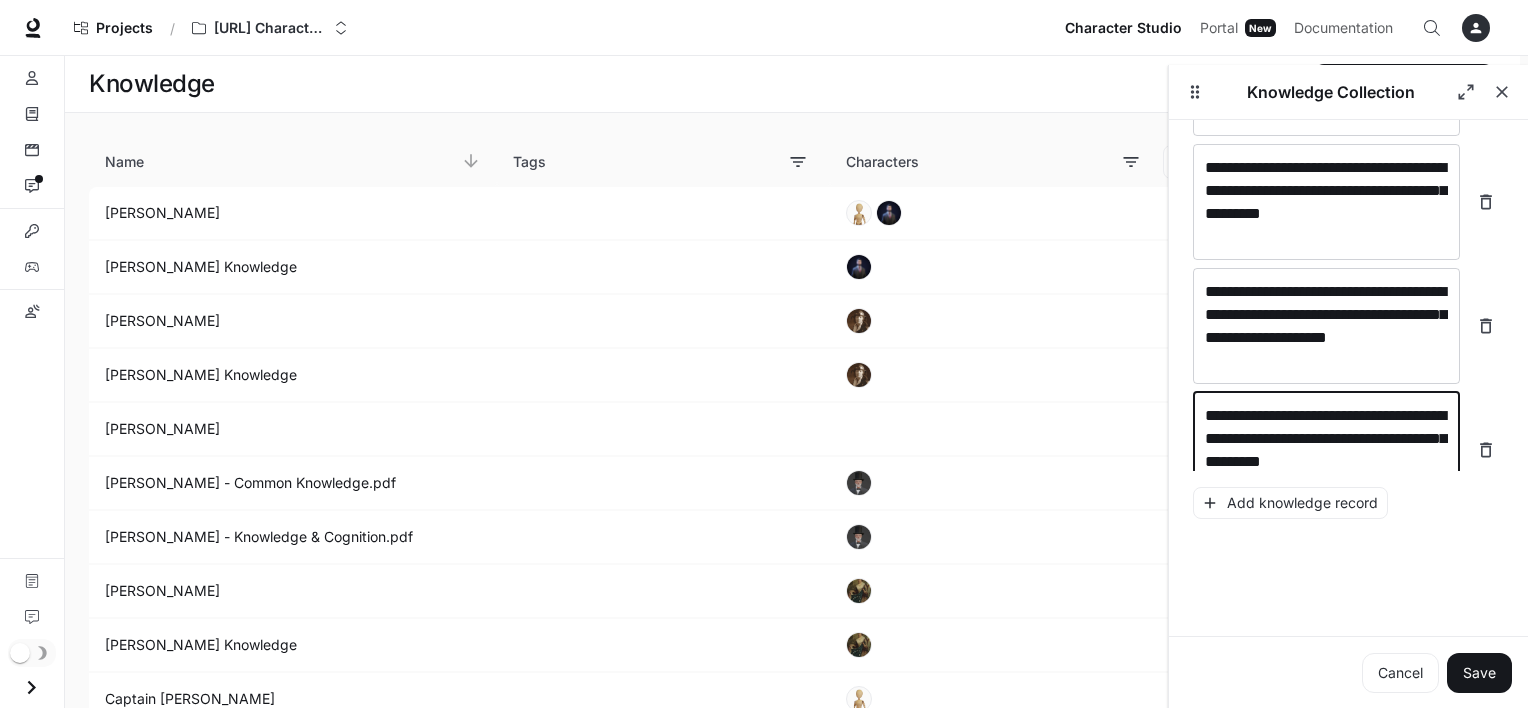 scroll, scrollTop: 5437, scrollLeft: 0, axis: vertical 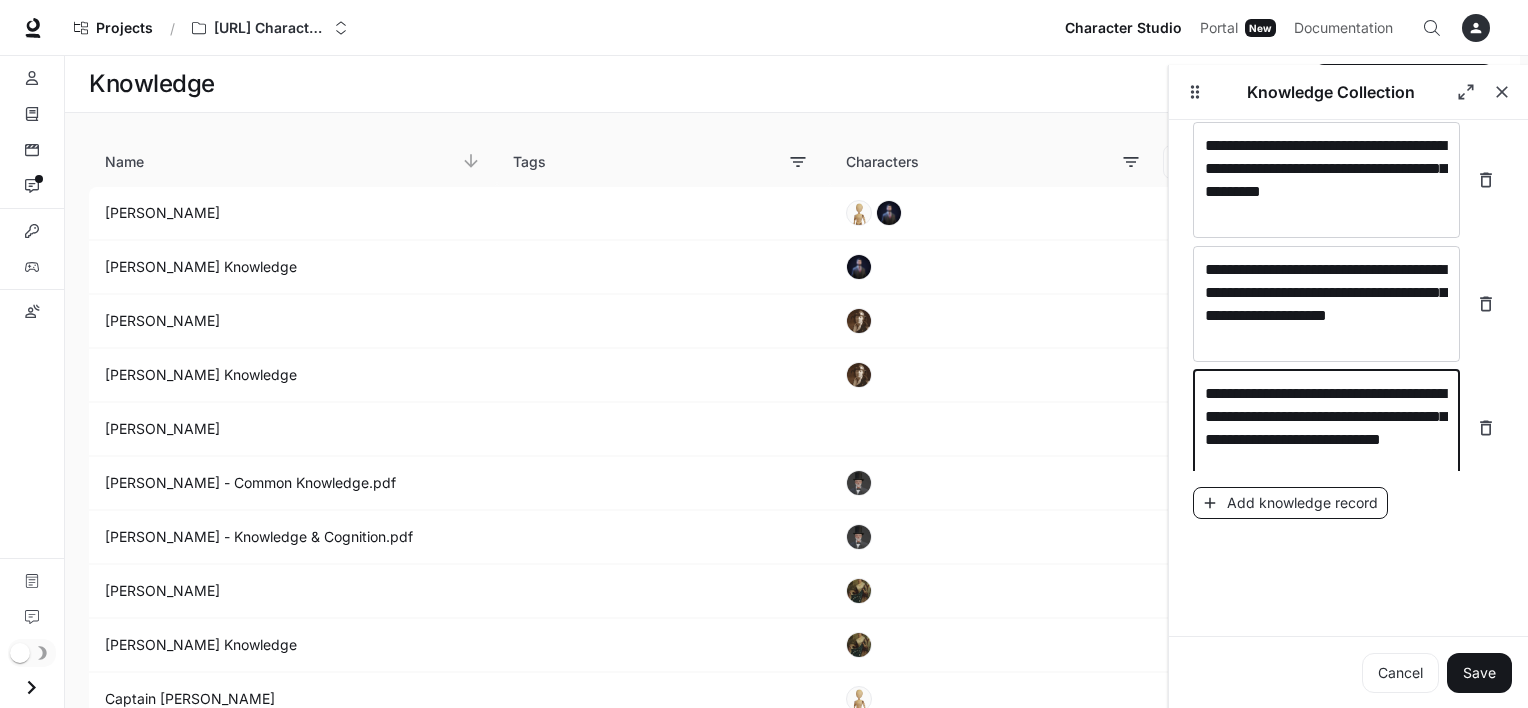 type on "**********" 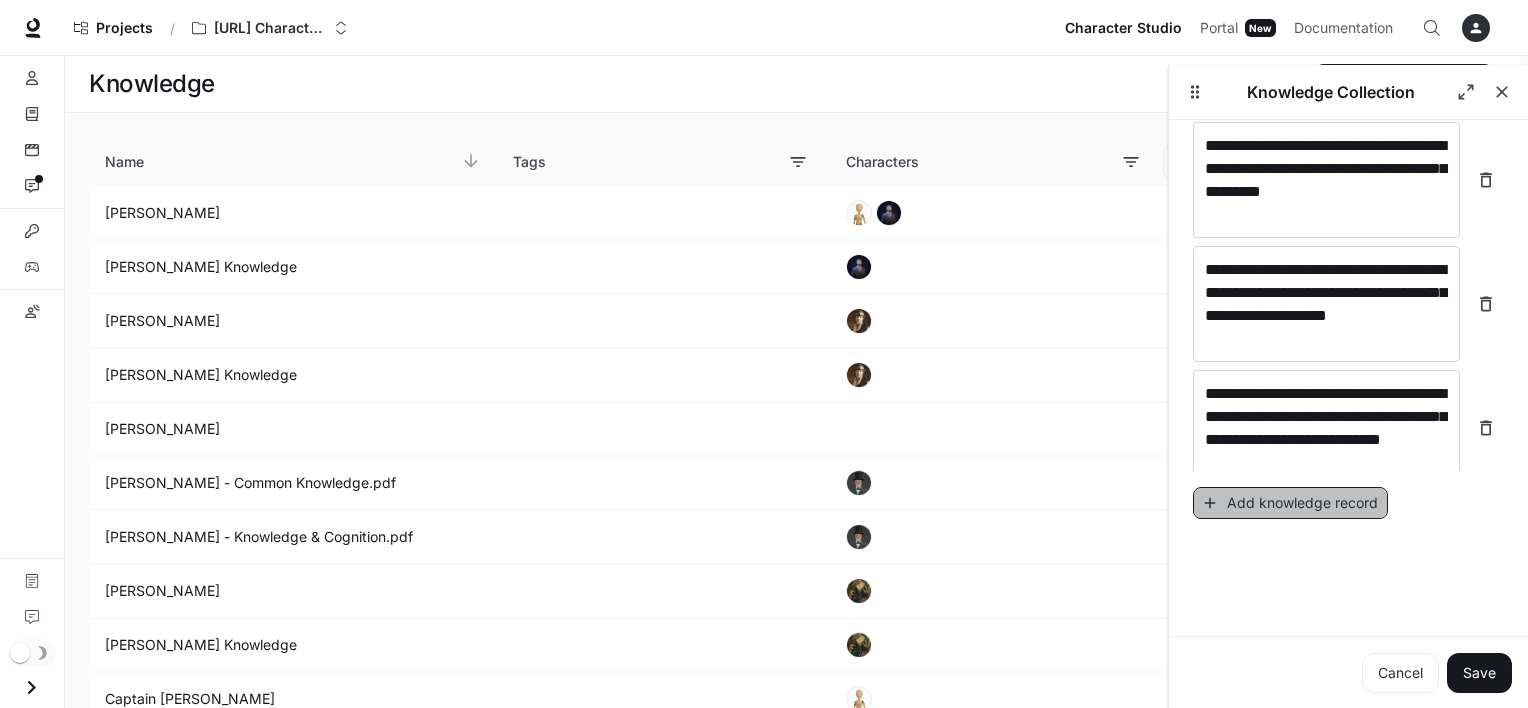 click on "Add knowledge record" at bounding box center [1290, 503] 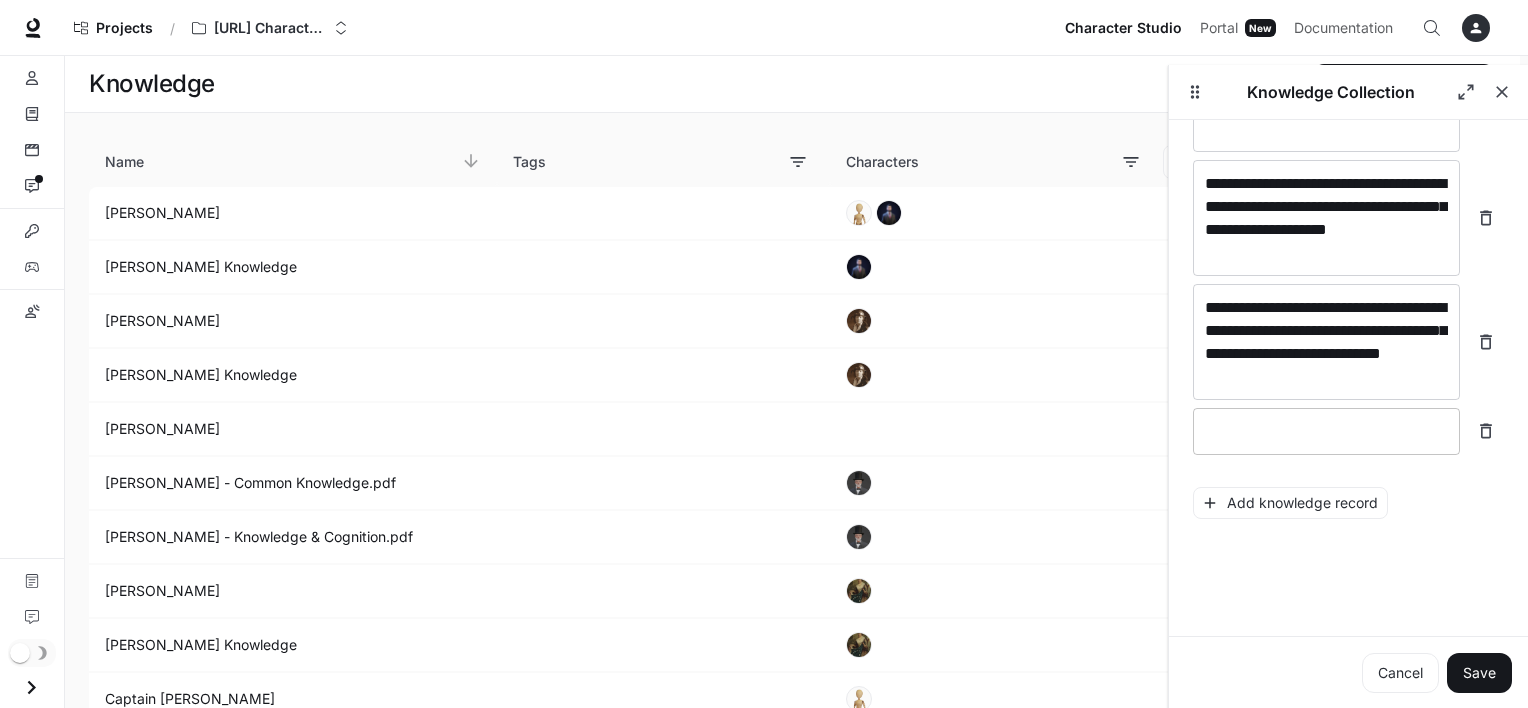click at bounding box center [1326, 431] 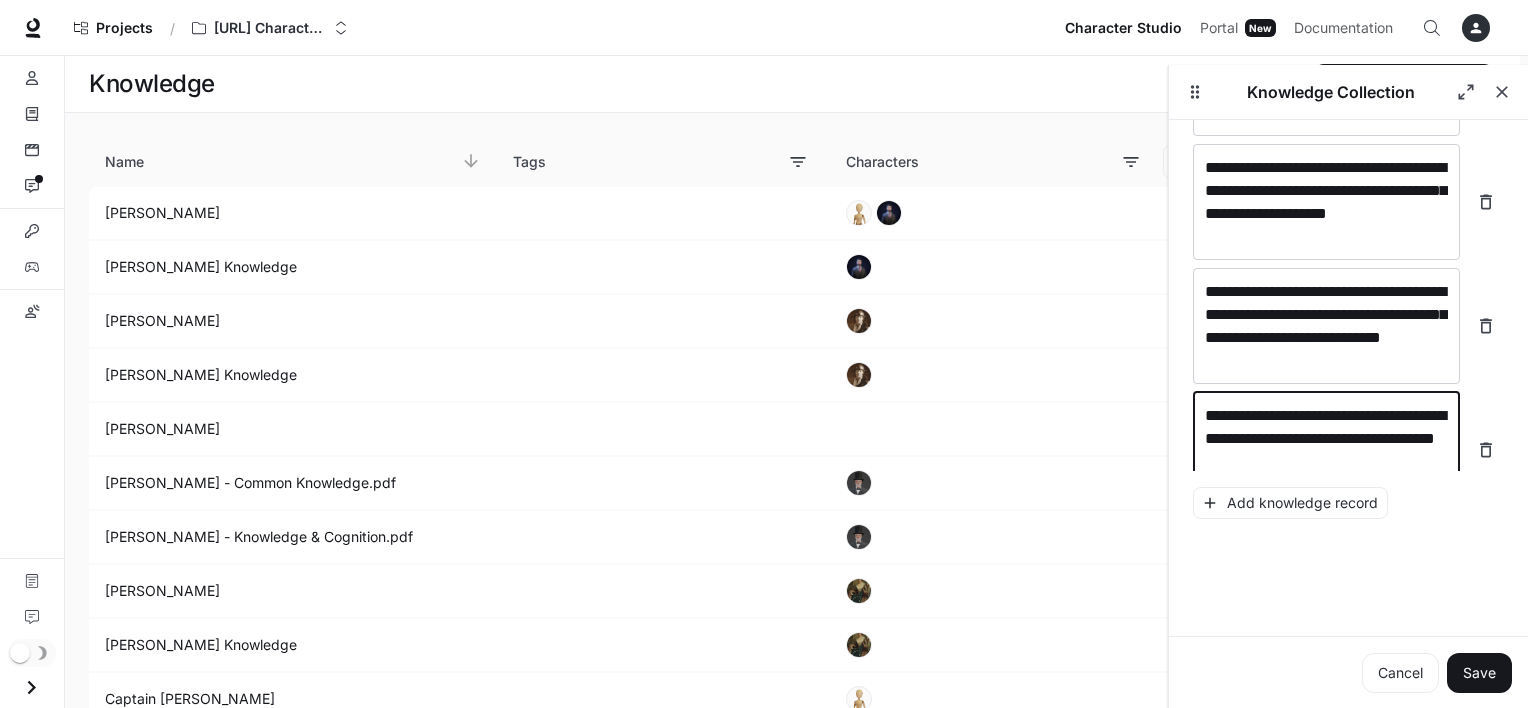 scroll, scrollTop: 5553, scrollLeft: 0, axis: vertical 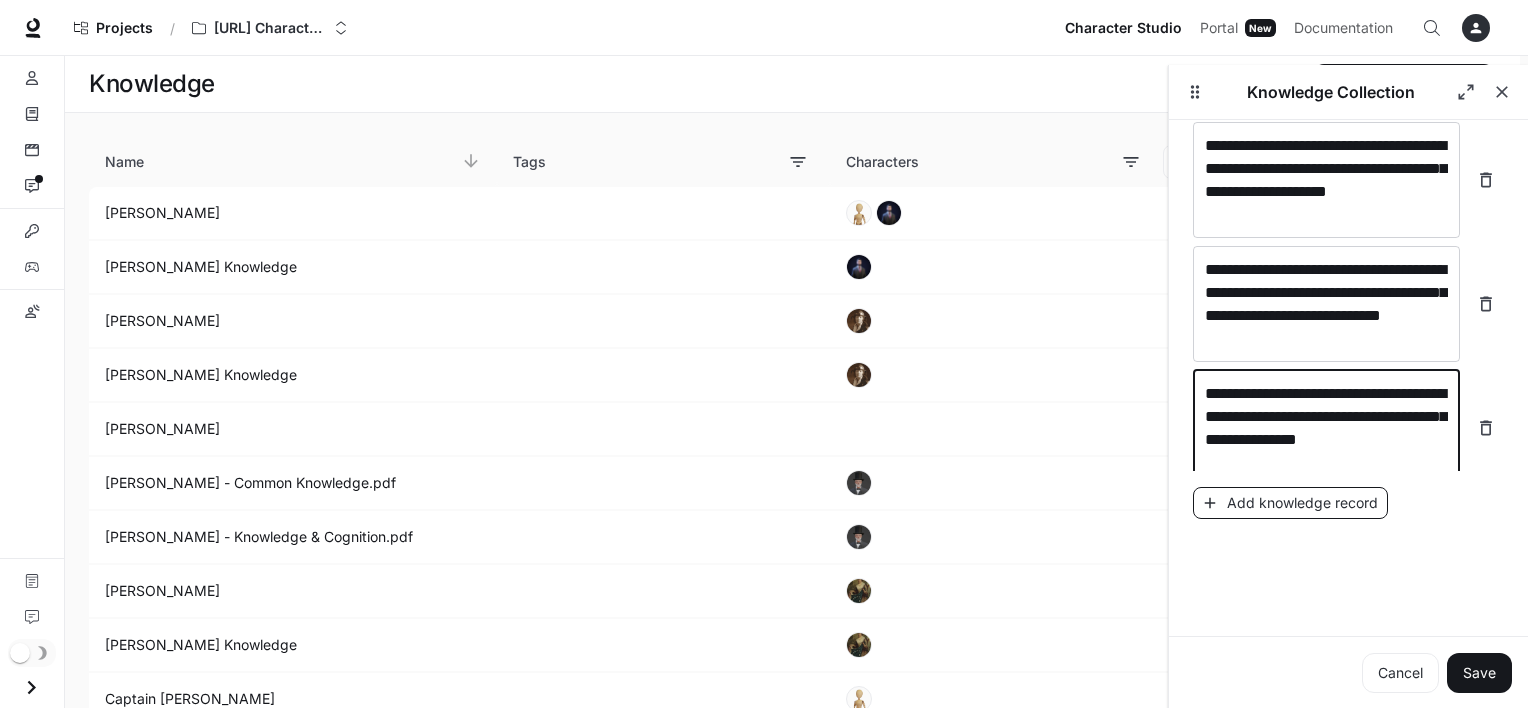 type on "**********" 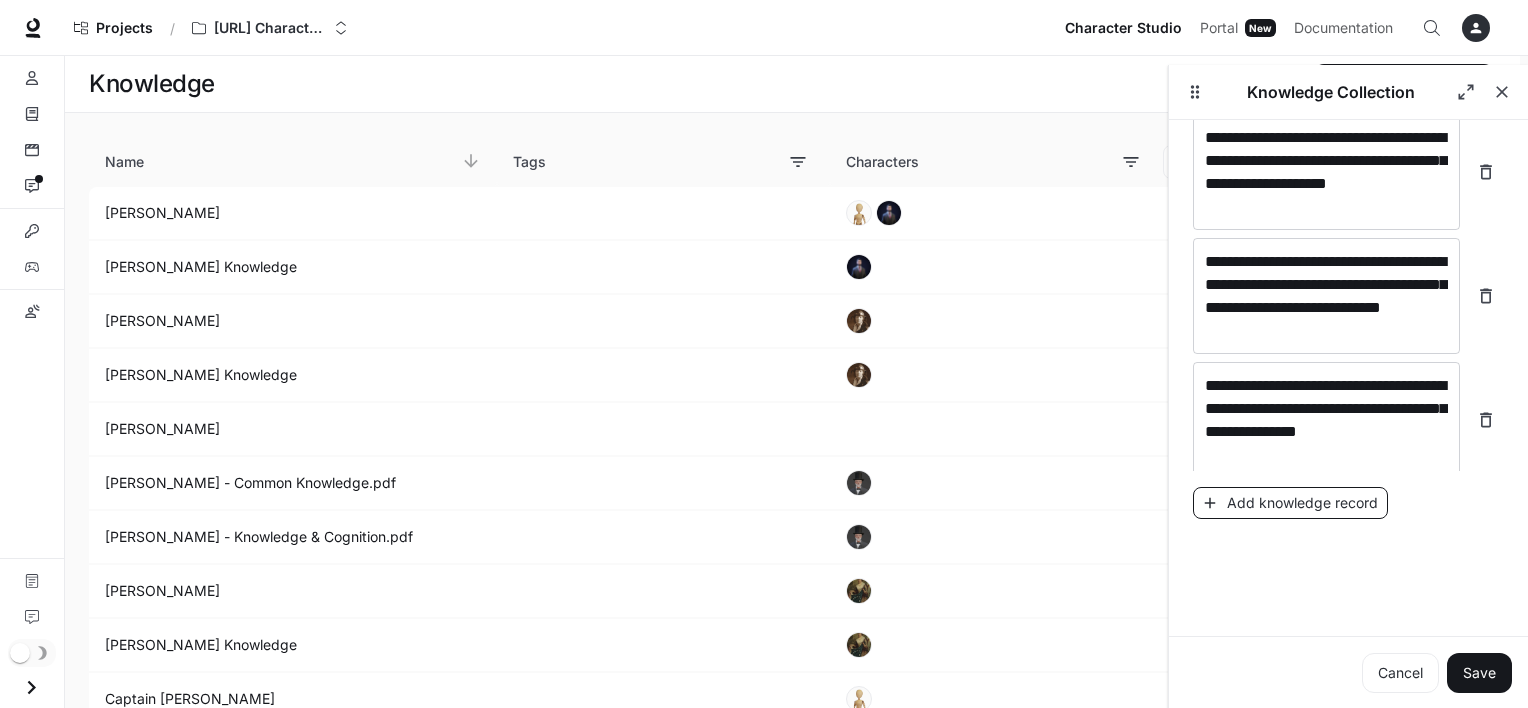 scroll, scrollTop: 5631, scrollLeft: 0, axis: vertical 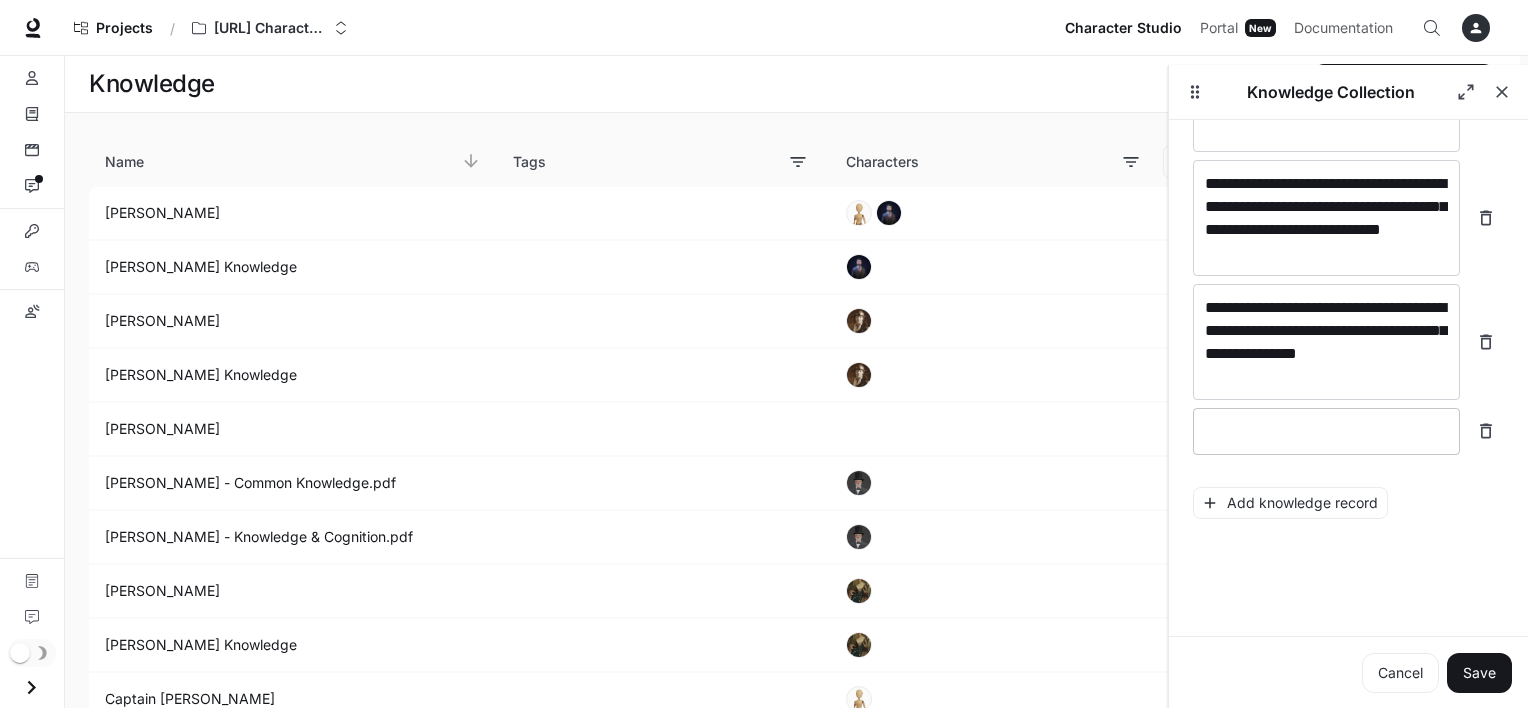 click at bounding box center (1326, 431) 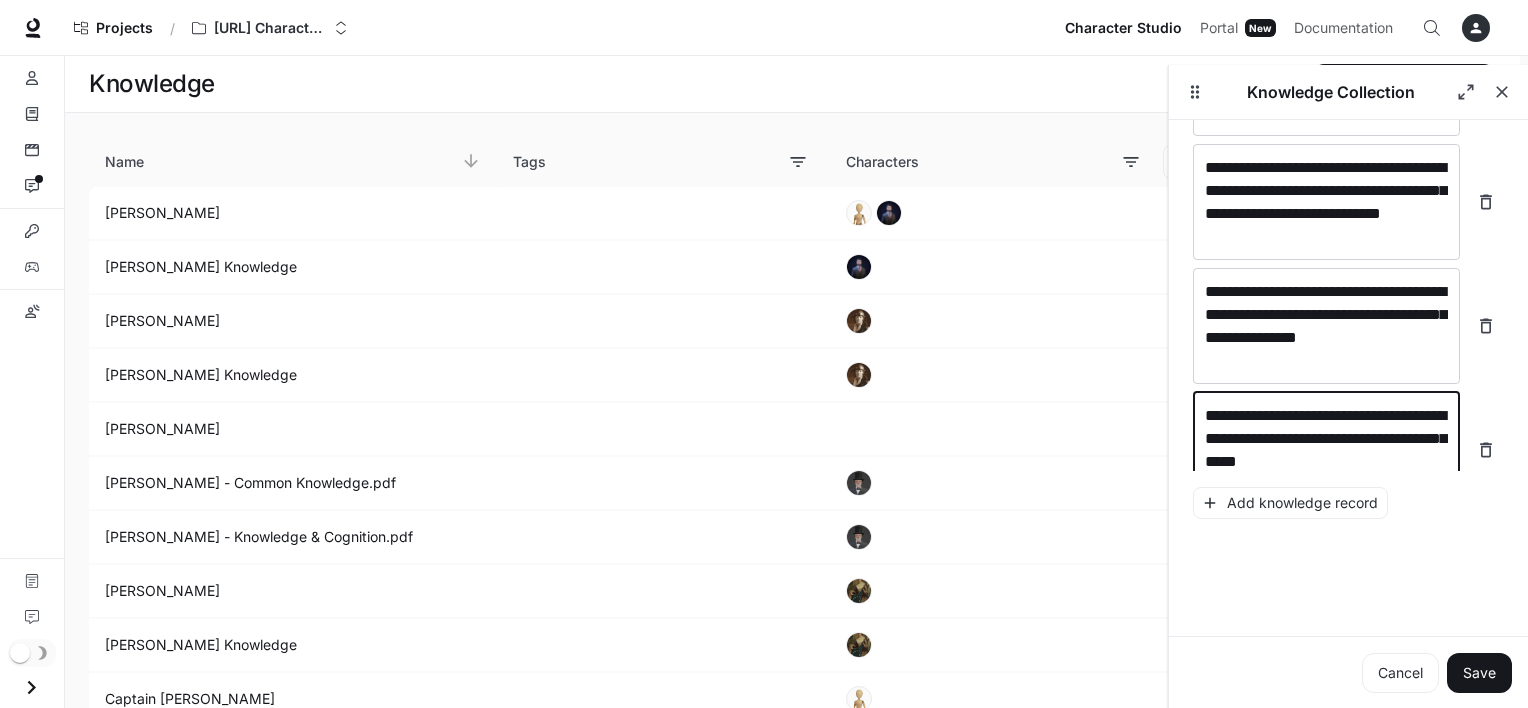 scroll, scrollTop: 5669, scrollLeft: 0, axis: vertical 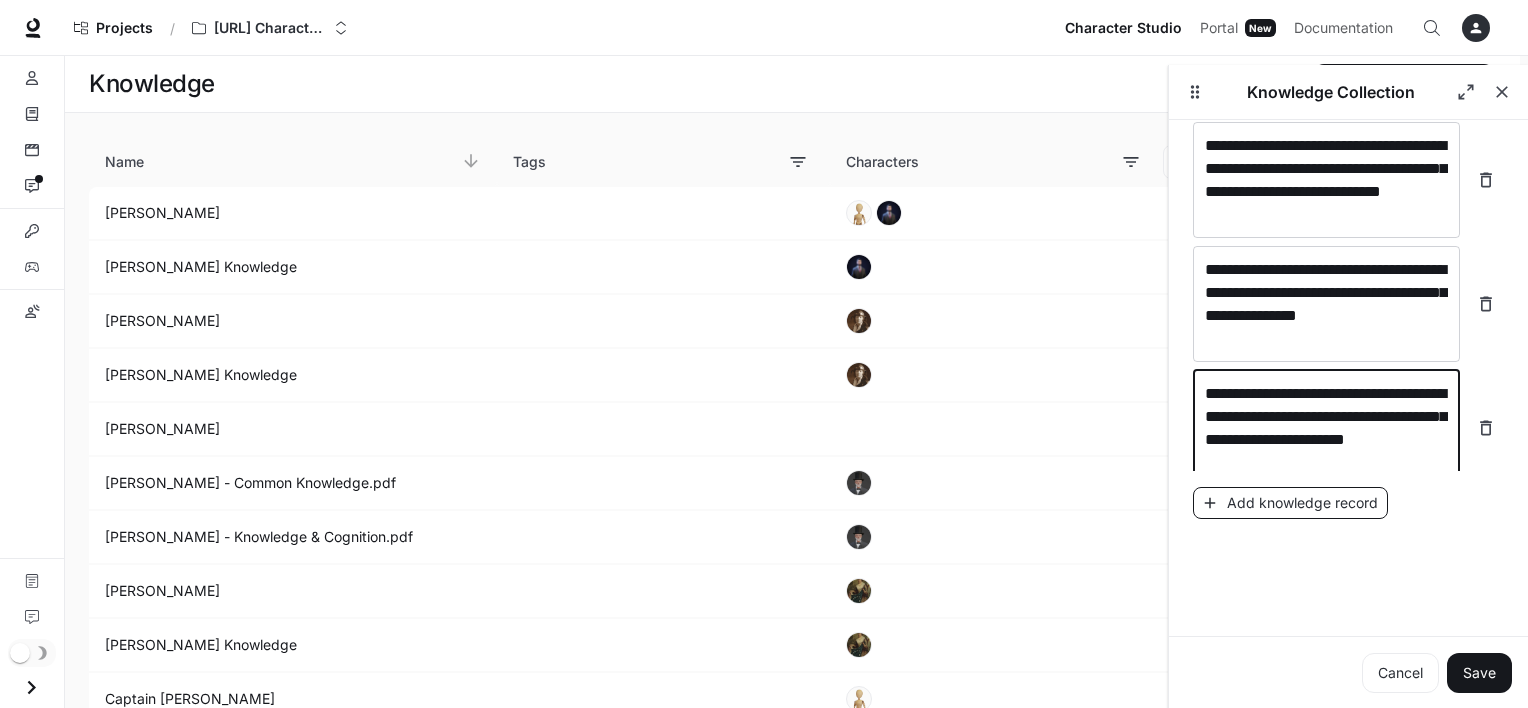 type on "**********" 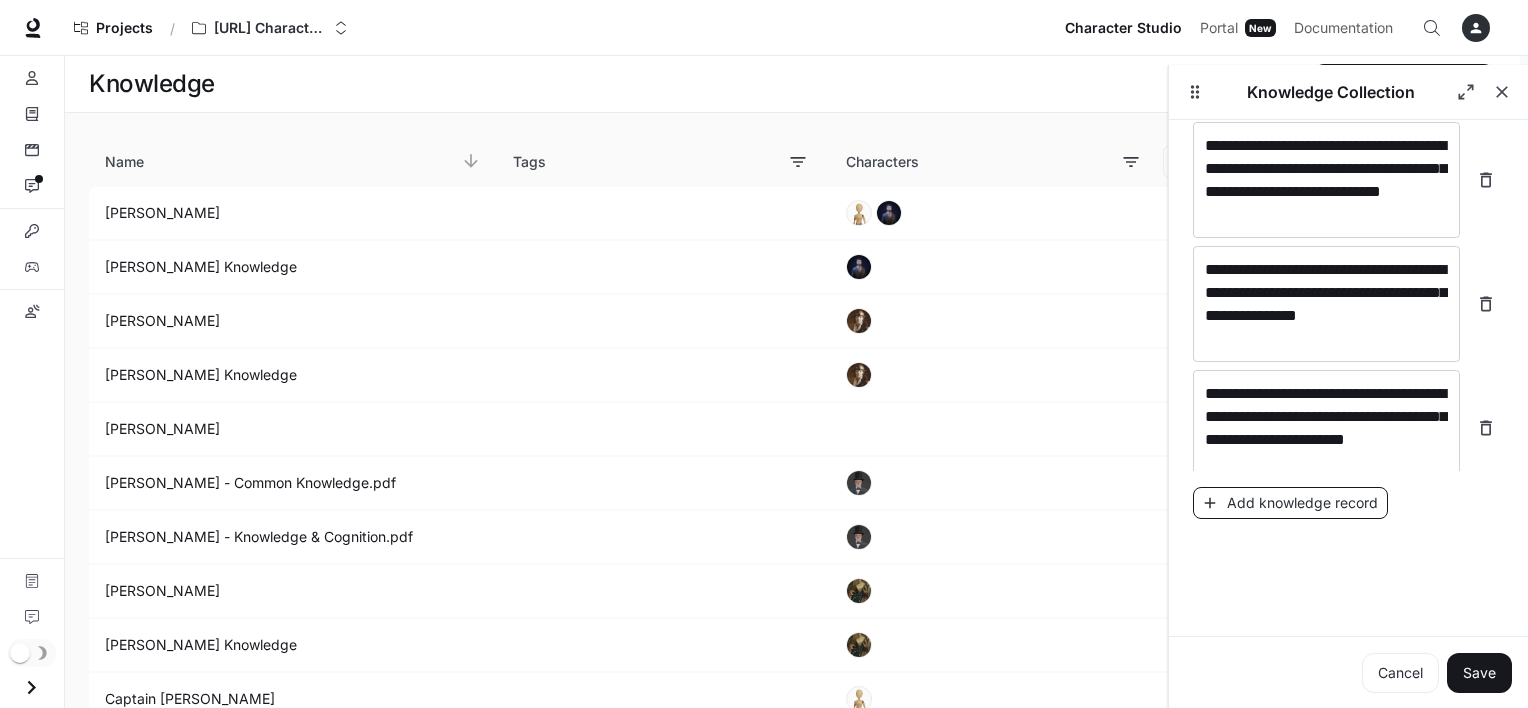 scroll, scrollTop: 5747, scrollLeft: 0, axis: vertical 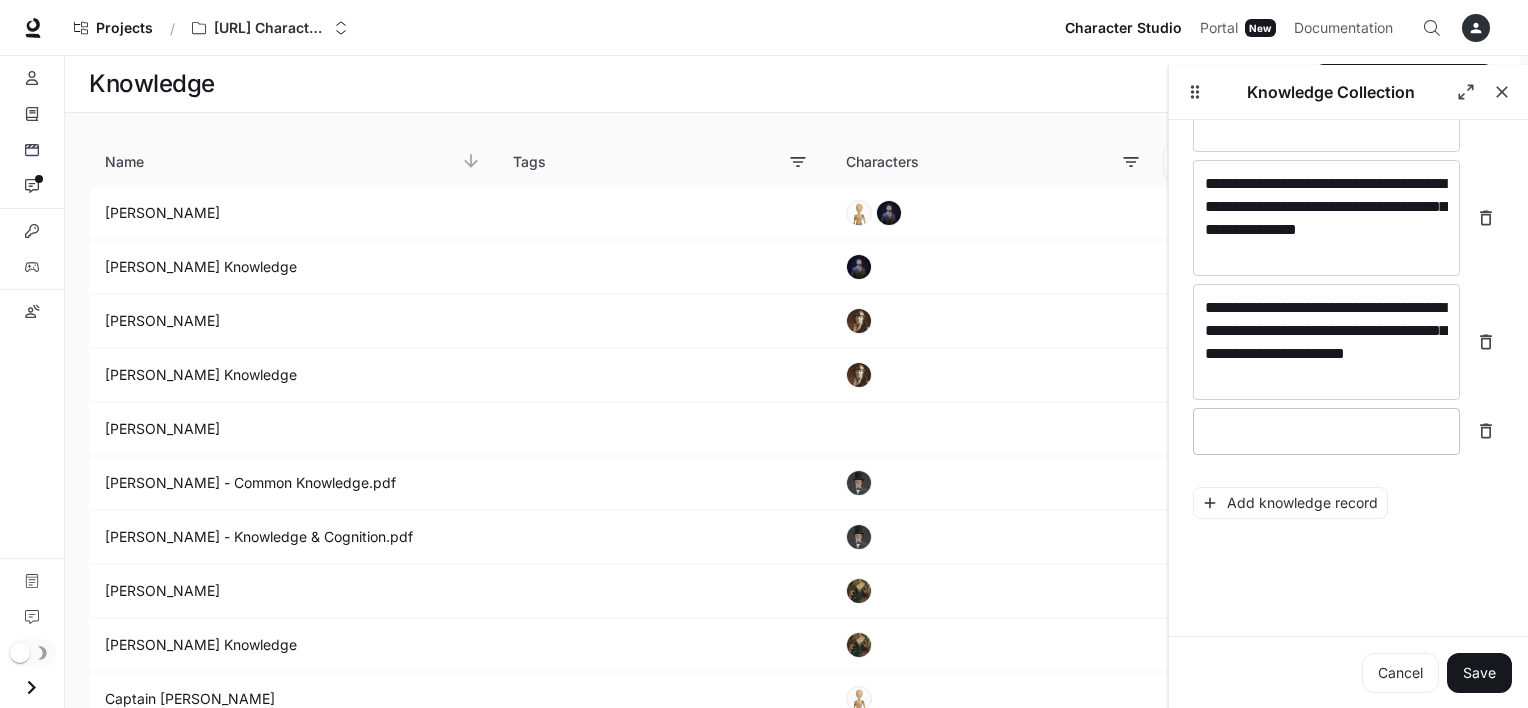 click at bounding box center (1326, 431) 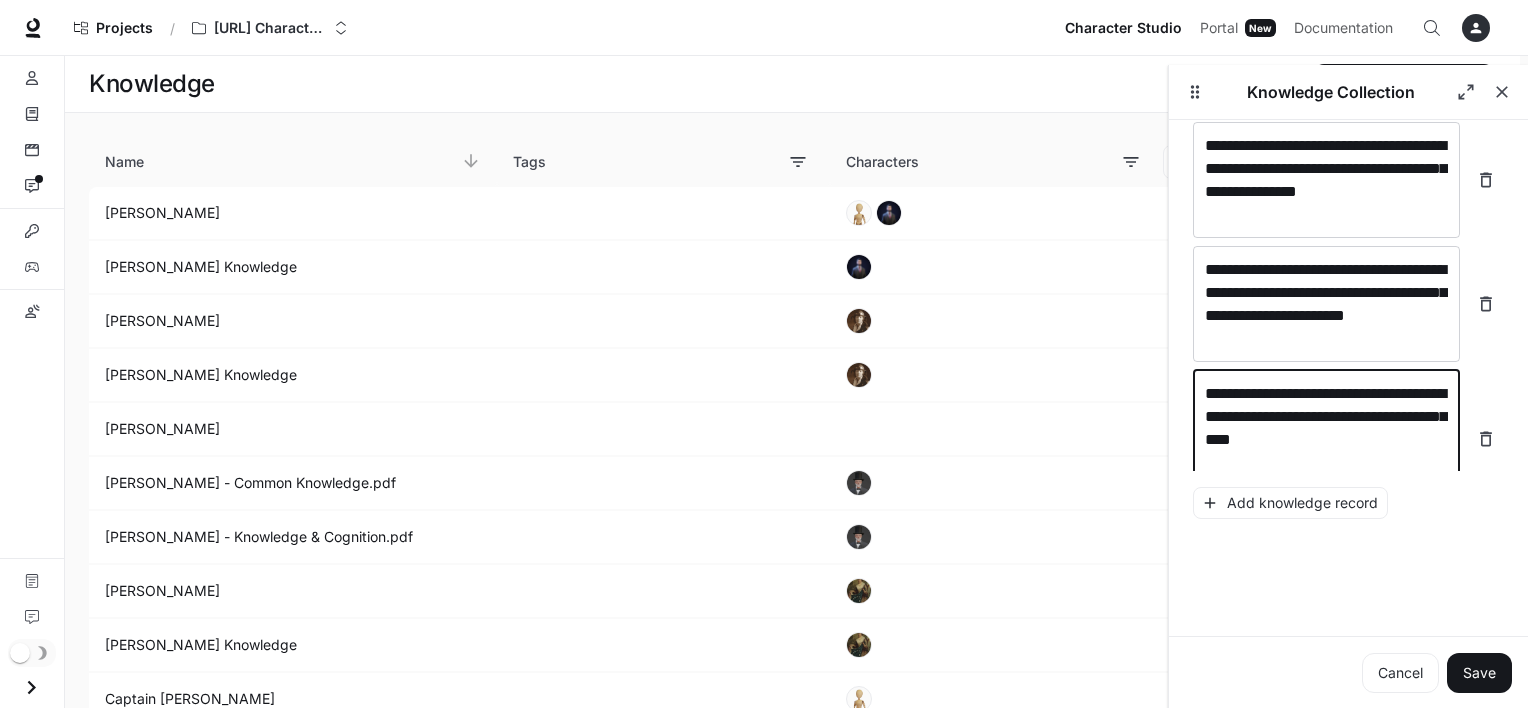 scroll, scrollTop: 5808, scrollLeft: 0, axis: vertical 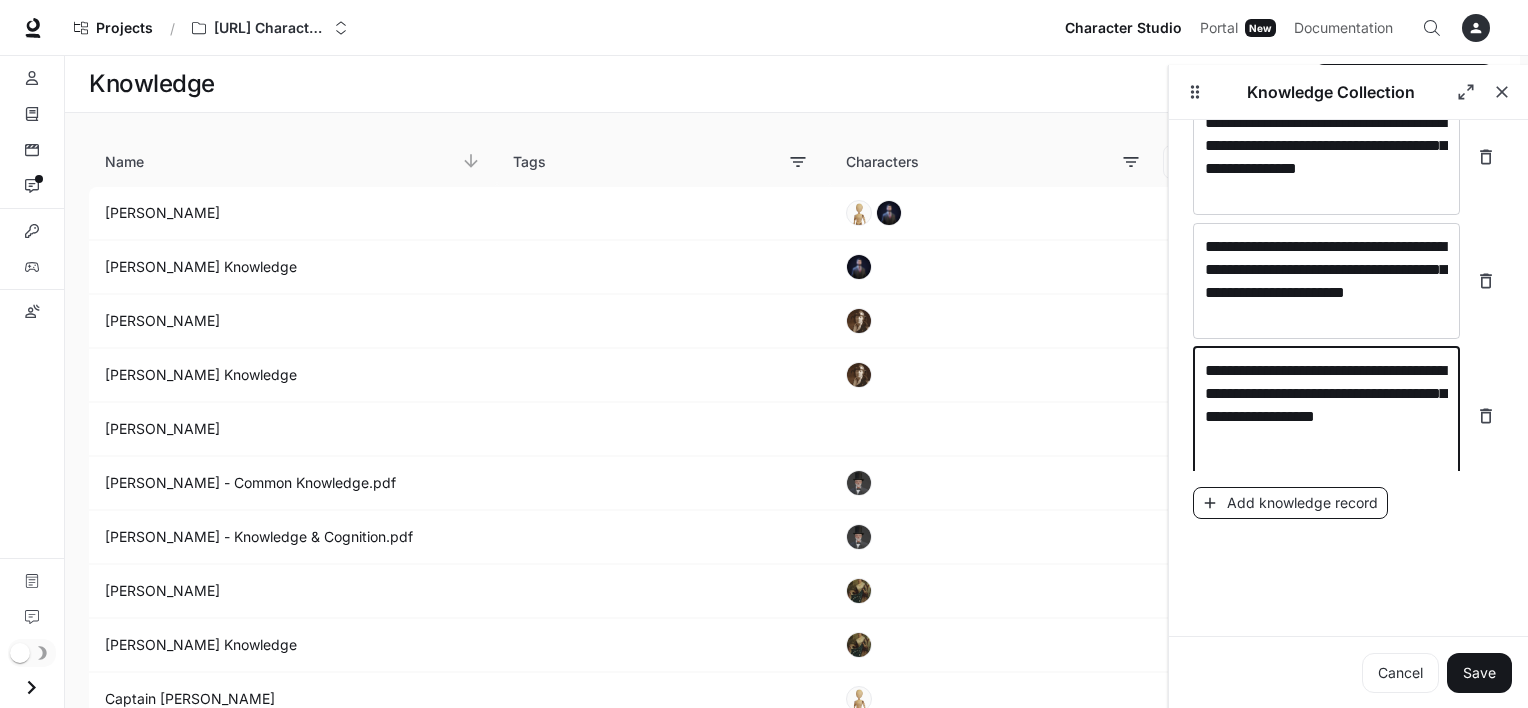 type on "**********" 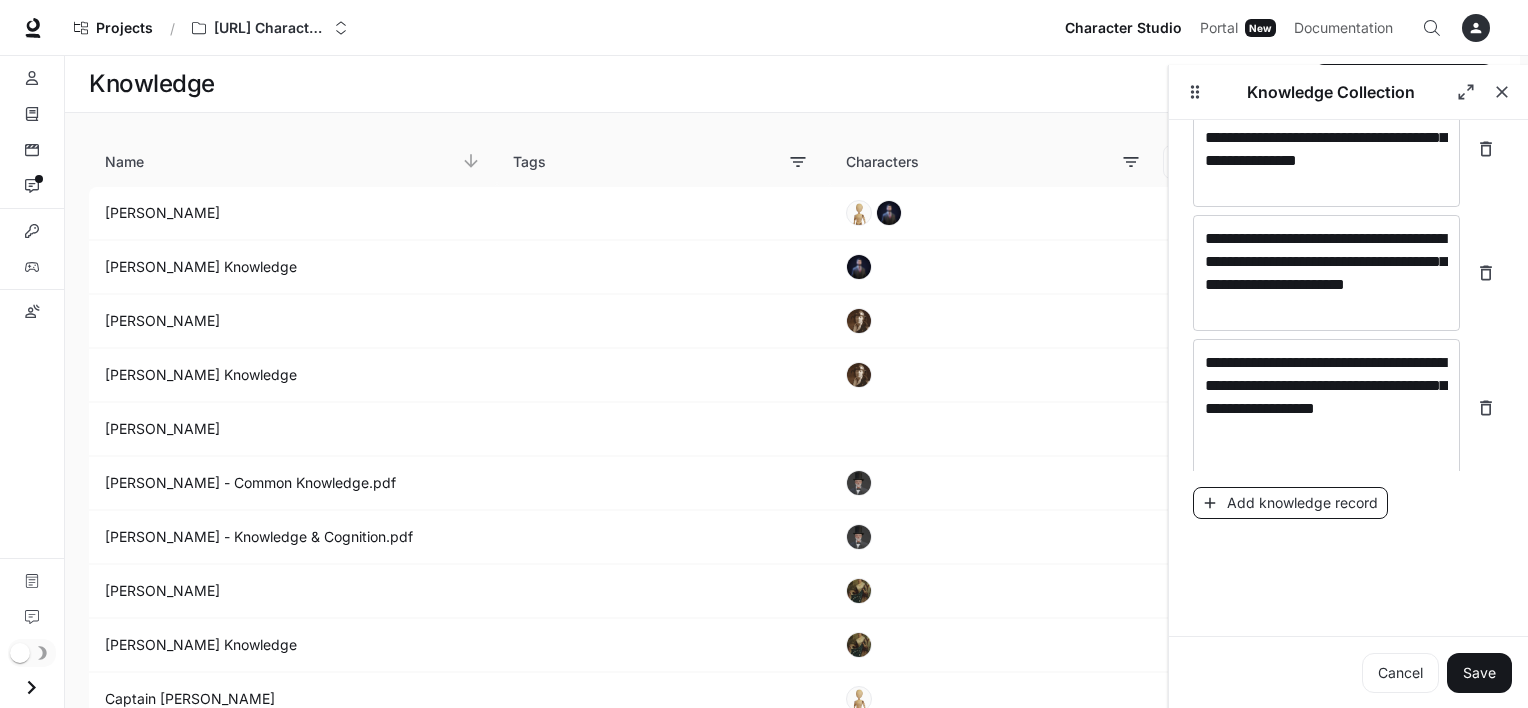 scroll, scrollTop: 5886, scrollLeft: 0, axis: vertical 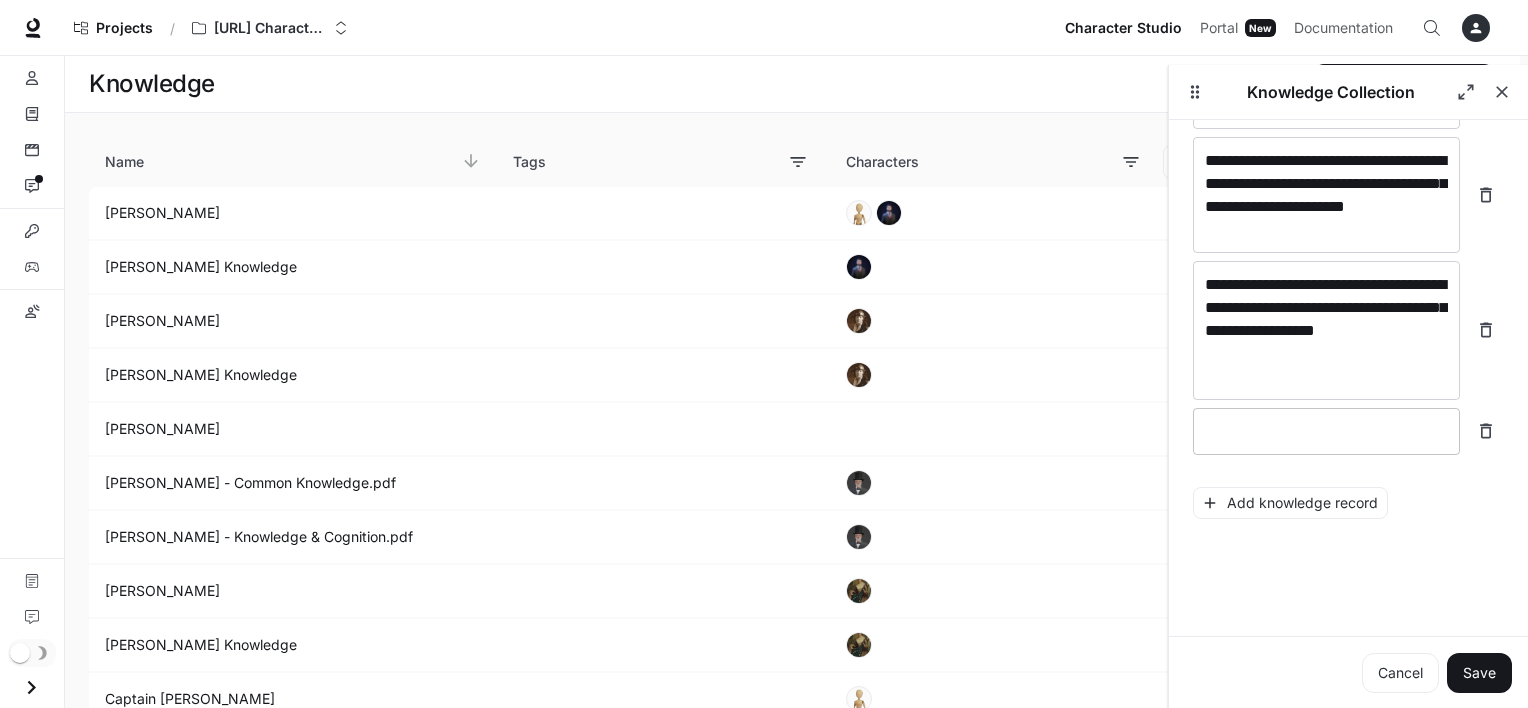 click at bounding box center (1326, 431) 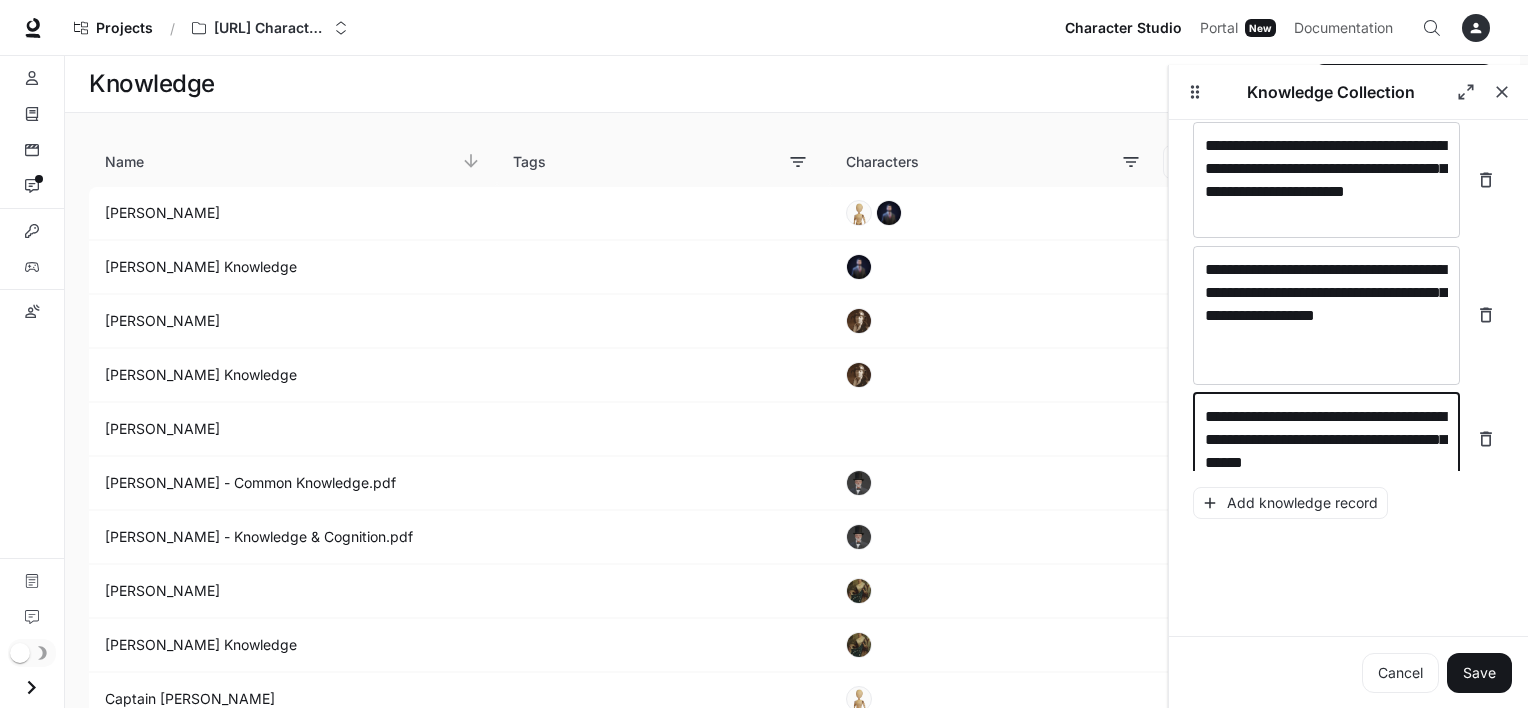 scroll, scrollTop: 5924, scrollLeft: 0, axis: vertical 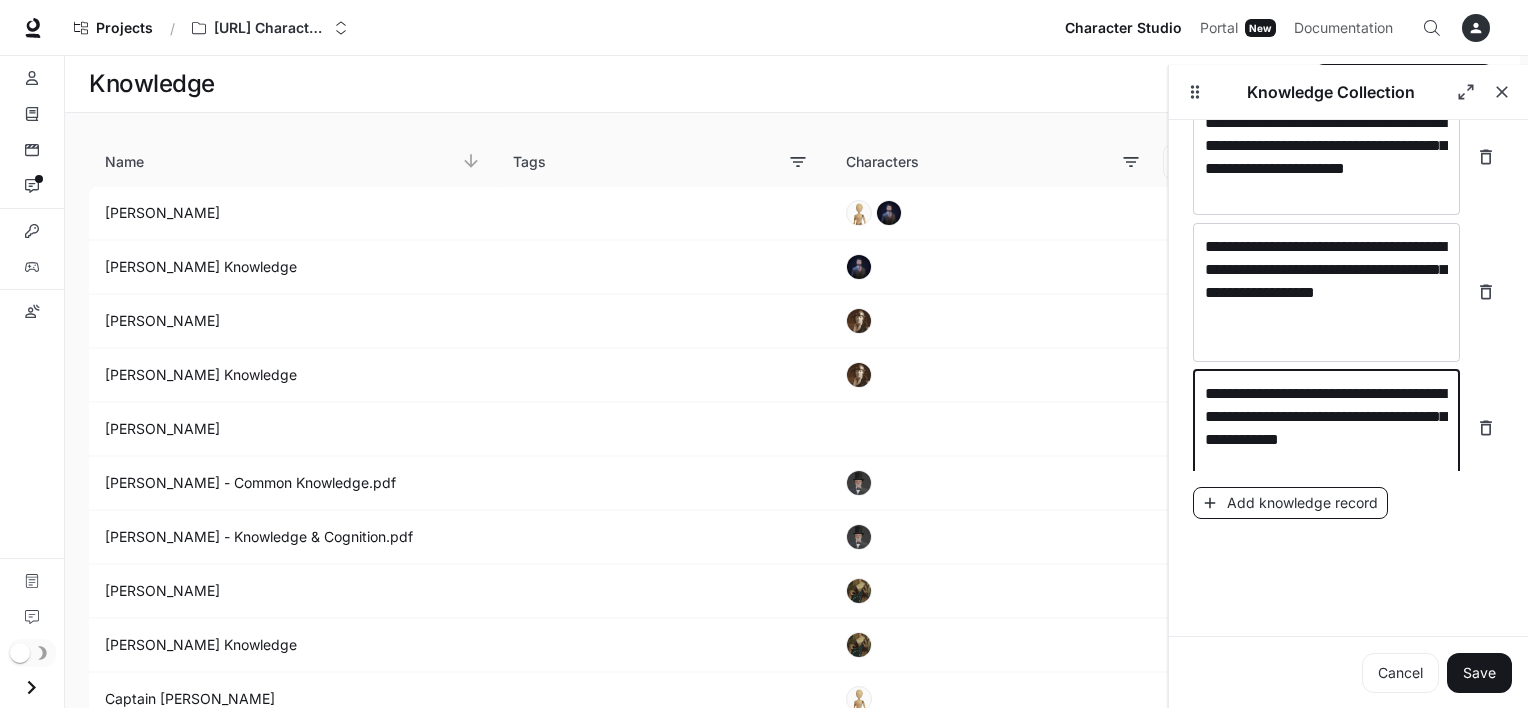 type on "**********" 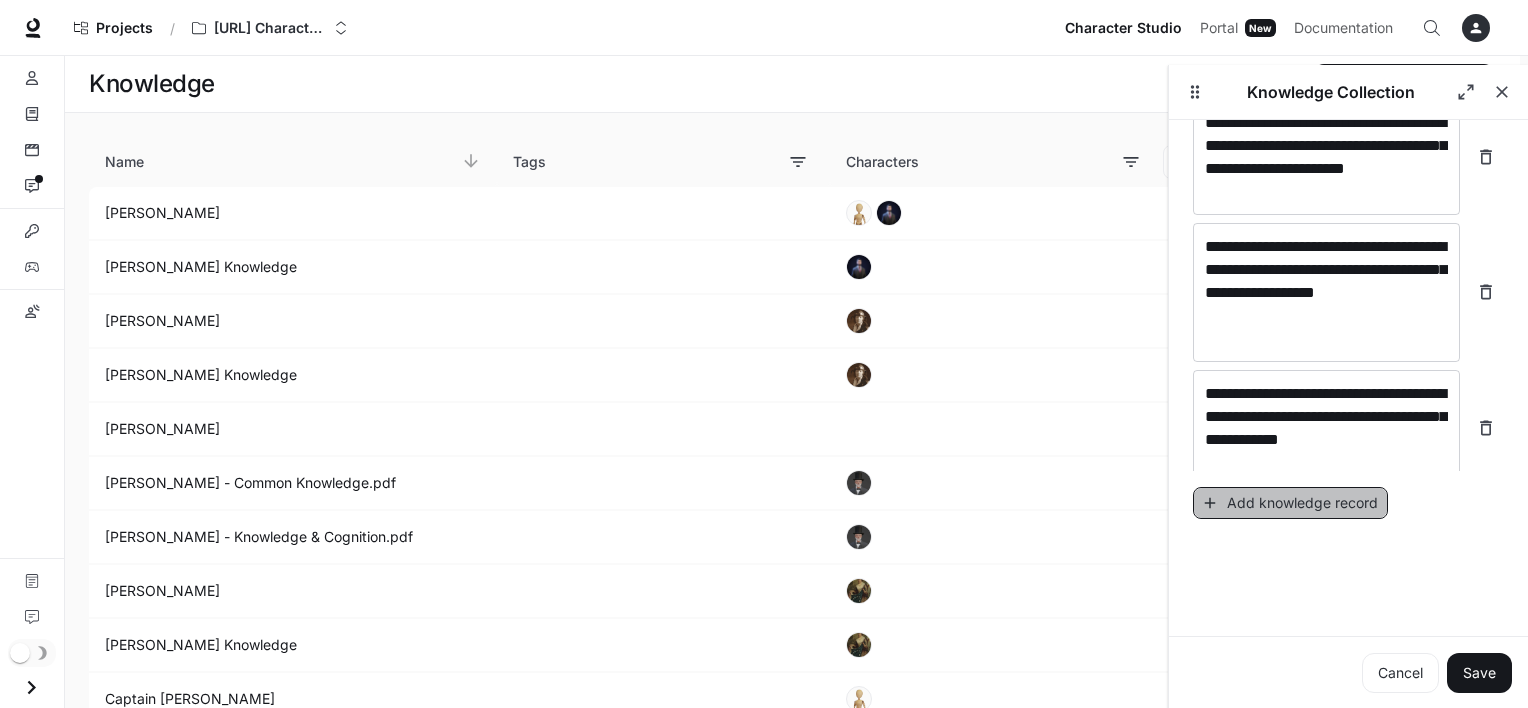 click on "Add knowledge record" at bounding box center (1290, 503) 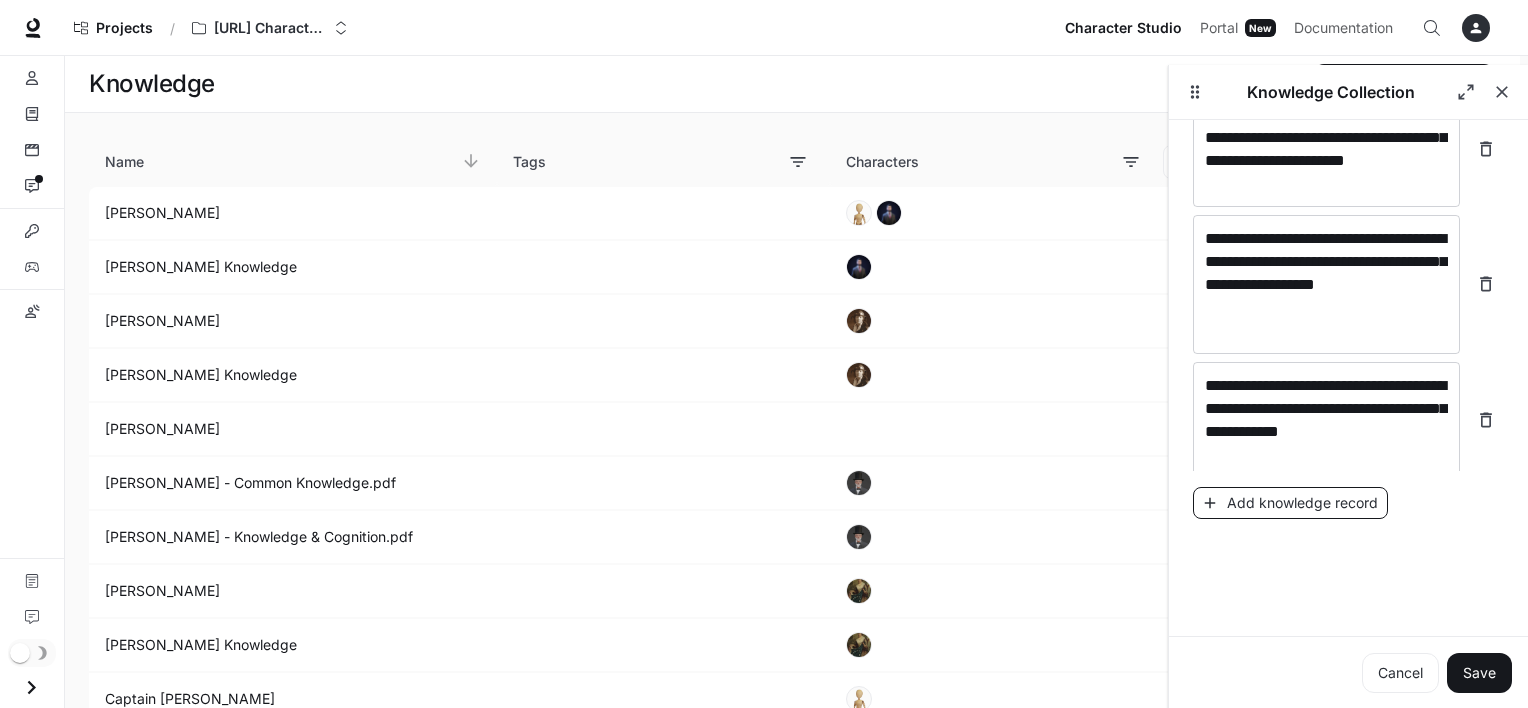 scroll, scrollTop: 6002, scrollLeft: 0, axis: vertical 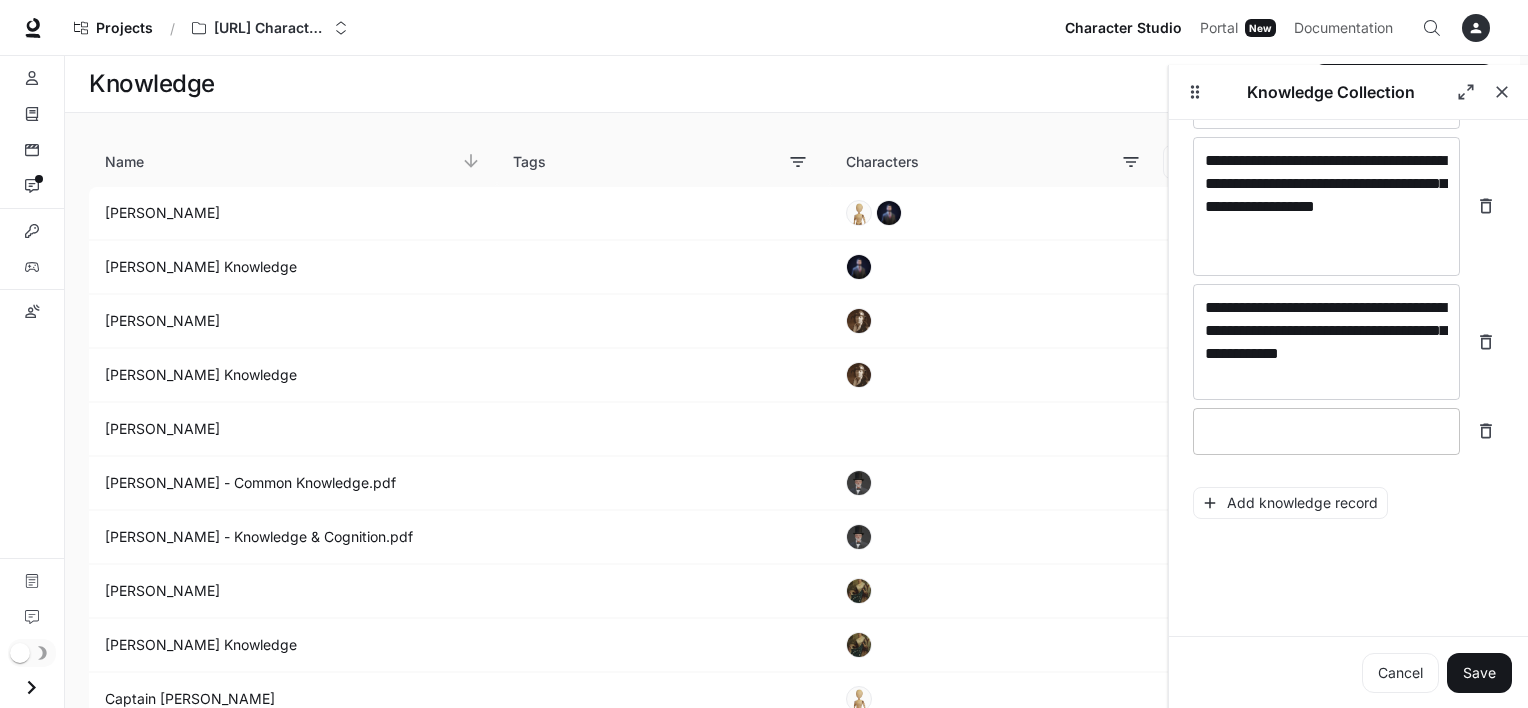 click at bounding box center [1326, 431] 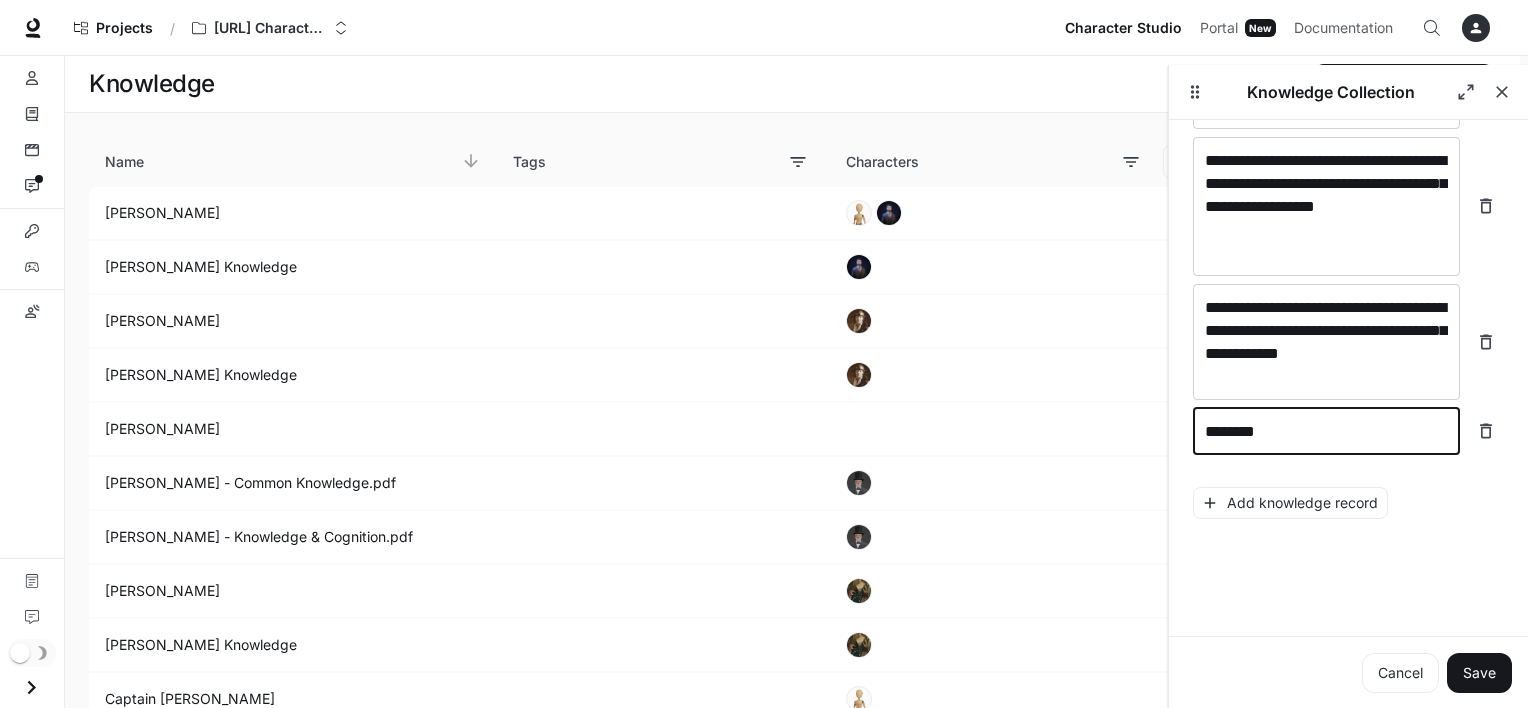 click on "********" at bounding box center (1326, 431) 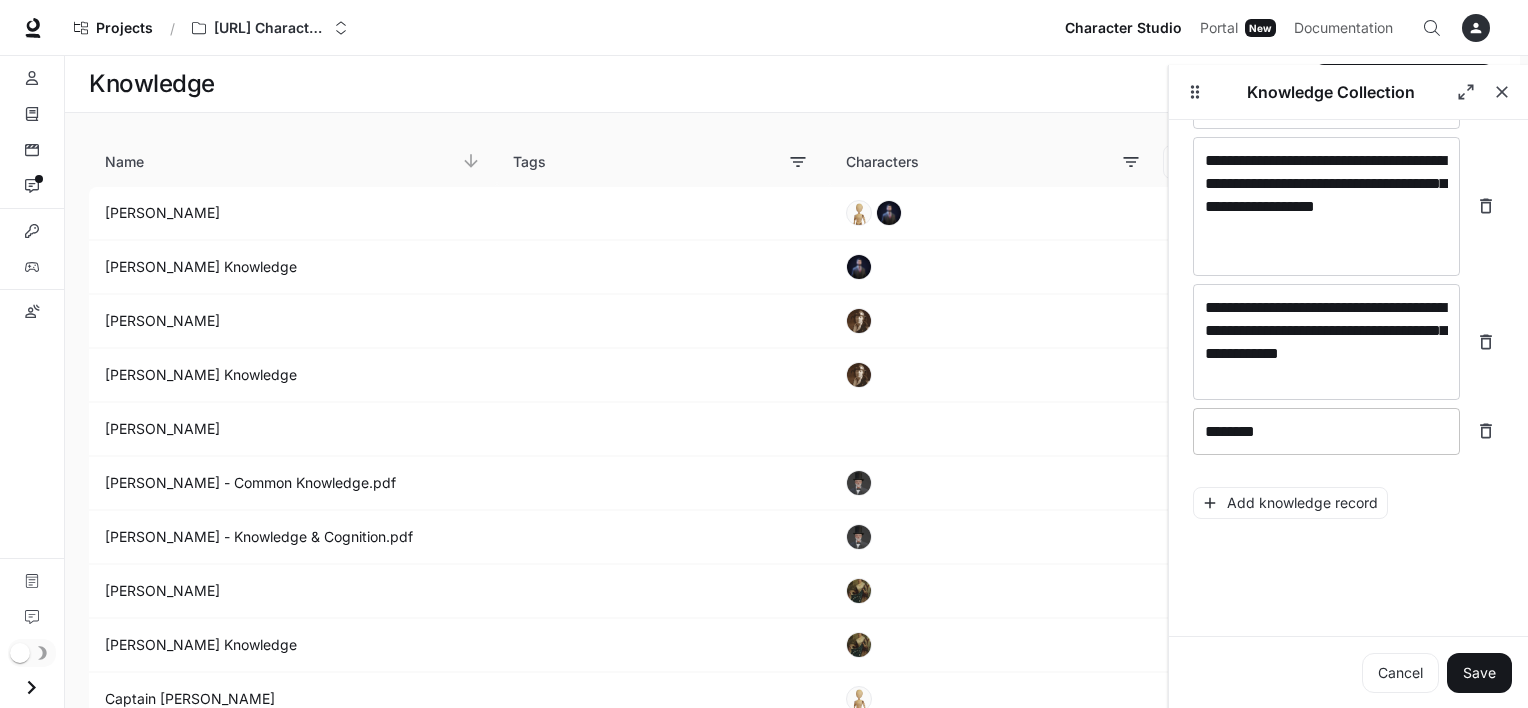 click on "******** * ​" at bounding box center [1326, 431] 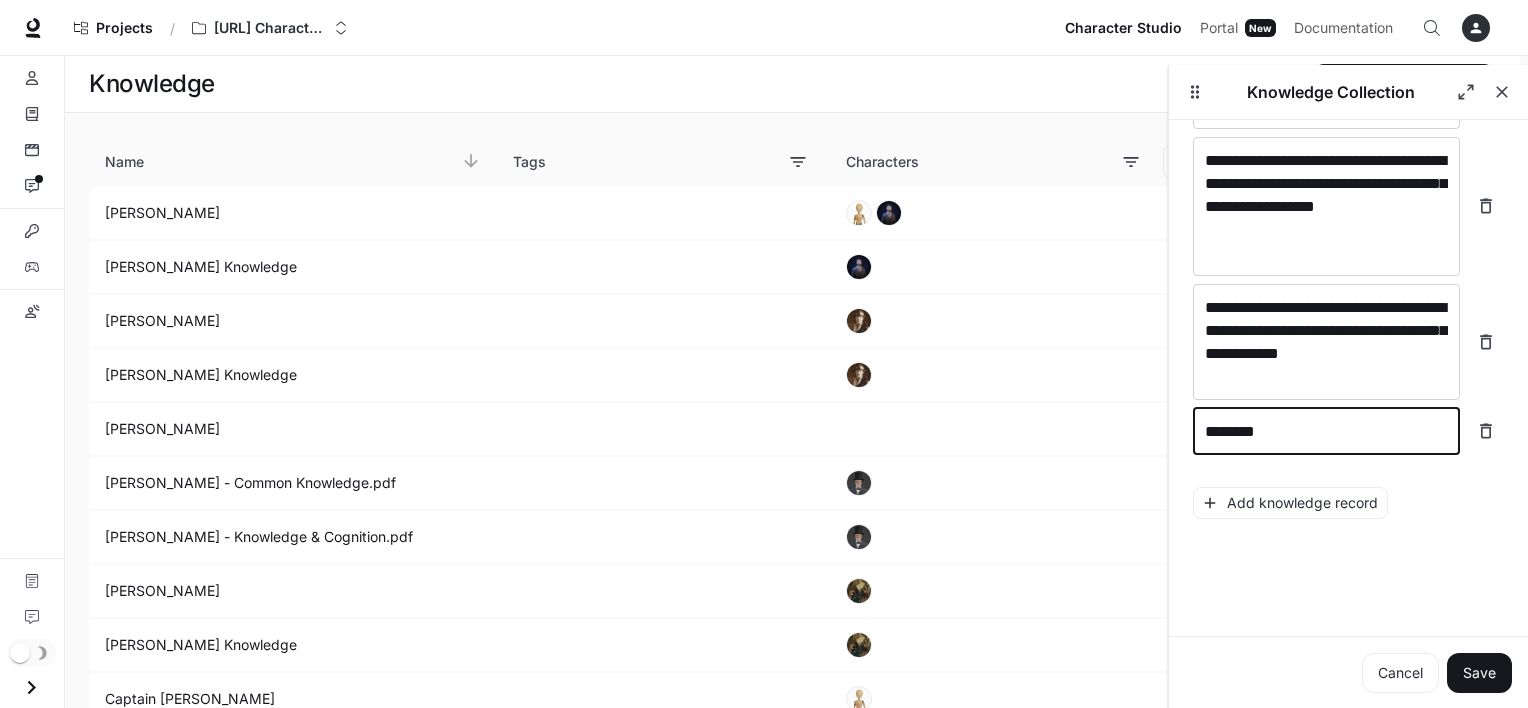 click on "******** * ​" at bounding box center [1326, 431] 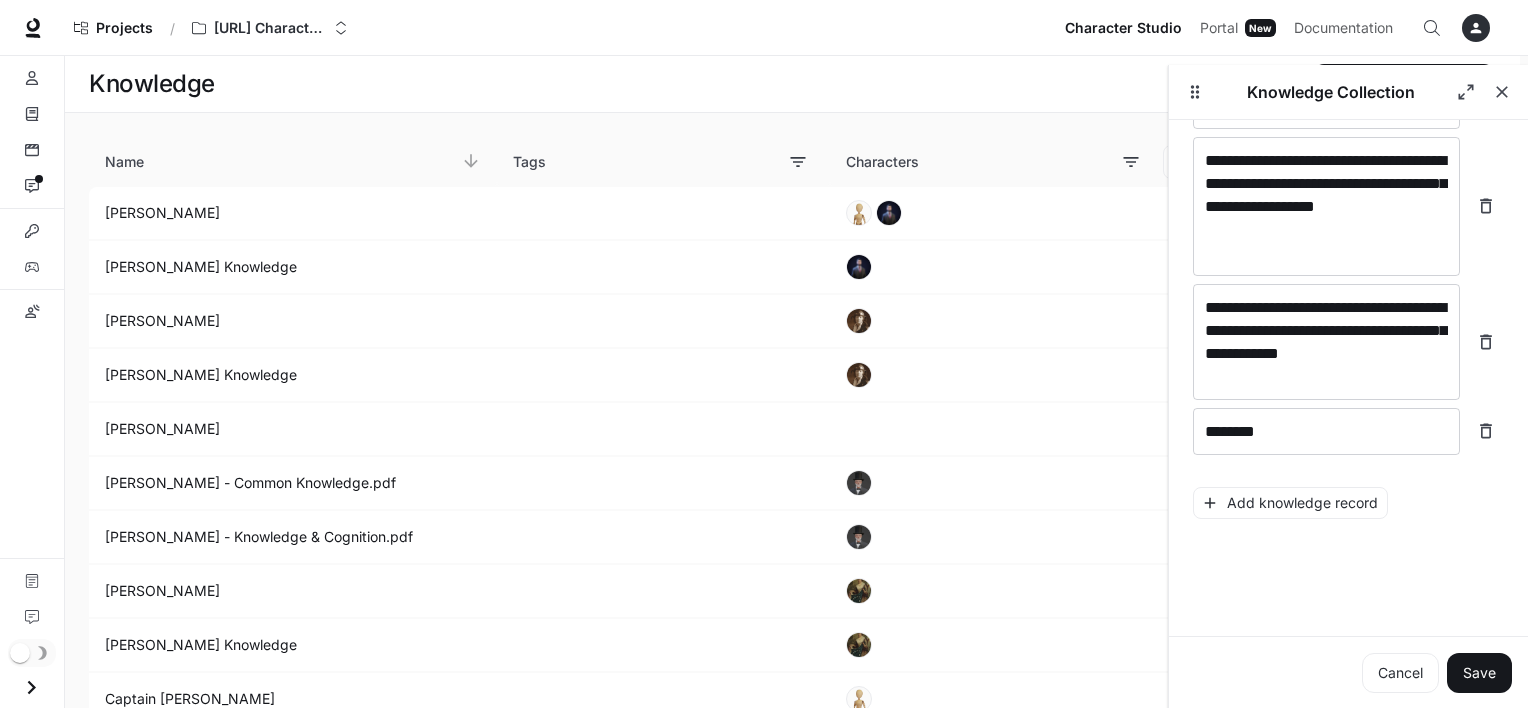 click on "**********" at bounding box center (1348, -2738) 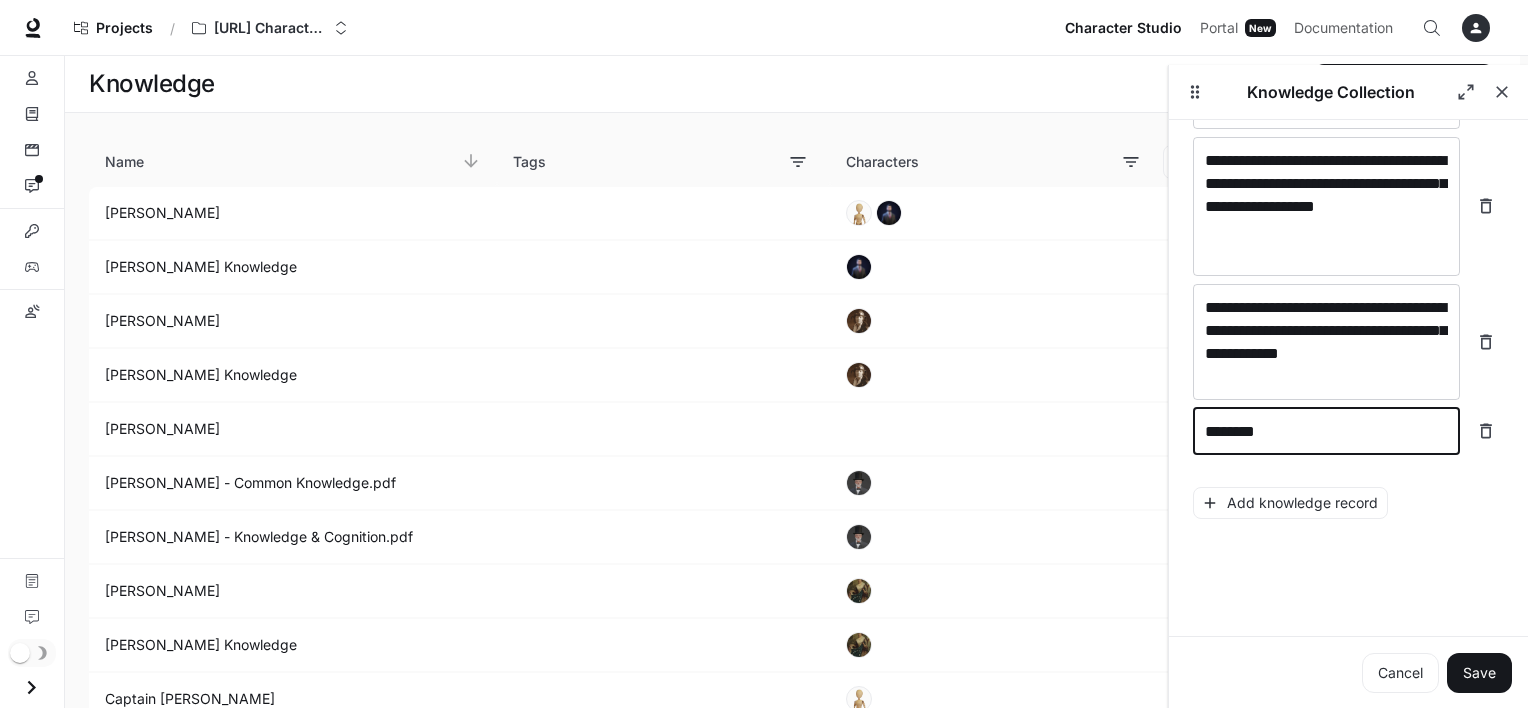 click on "********" at bounding box center [1326, 431] 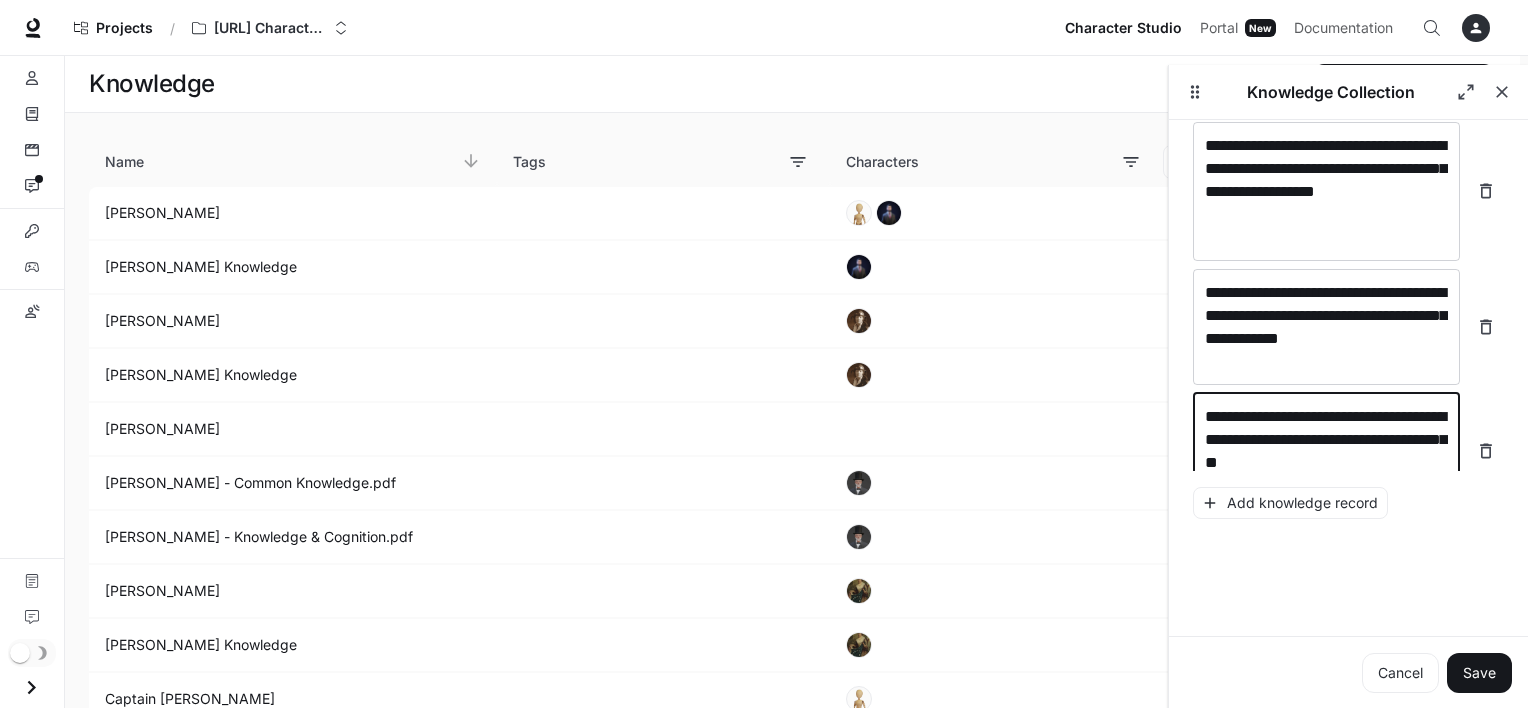 scroll, scrollTop: 6040, scrollLeft: 0, axis: vertical 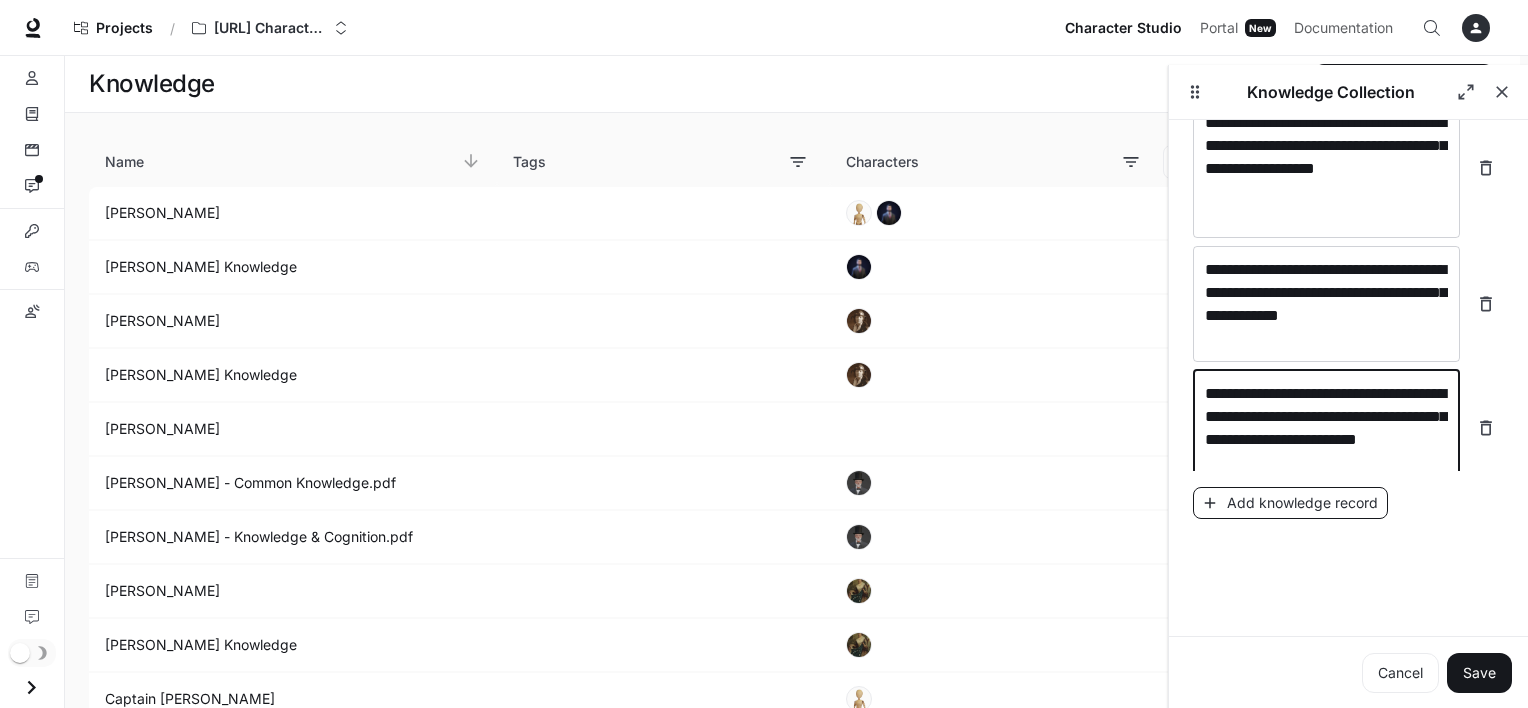 type on "**********" 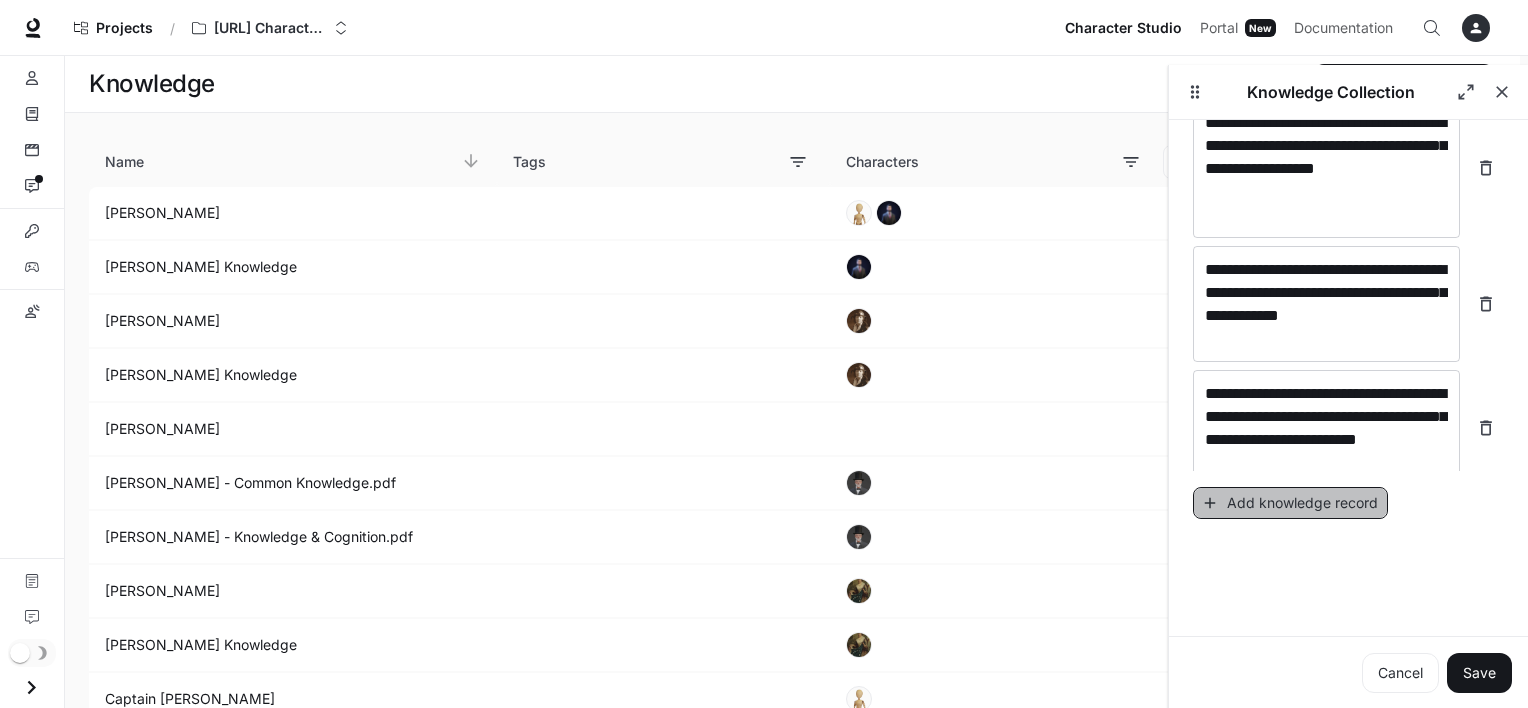 click on "Add knowledge record" at bounding box center [1290, 503] 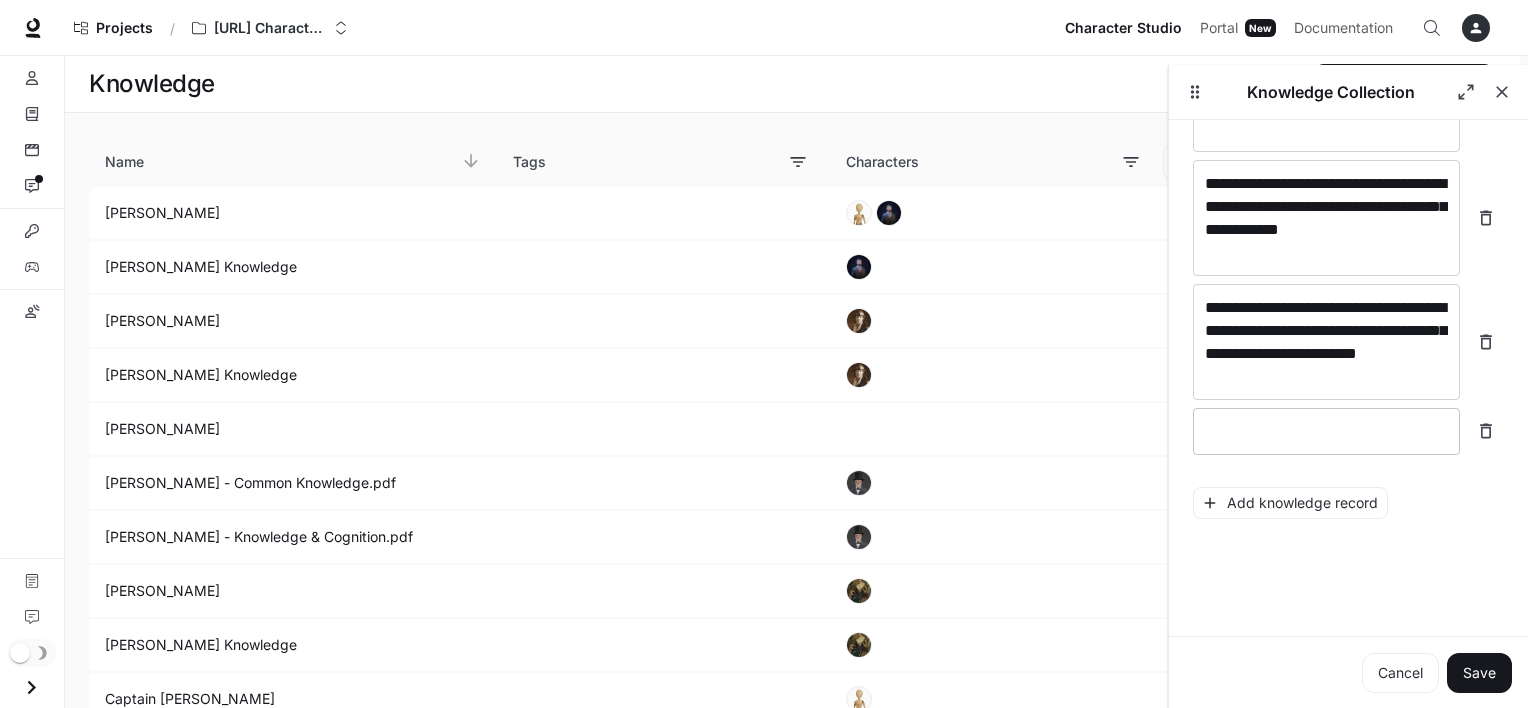 click at bounding box center [1326, 431] 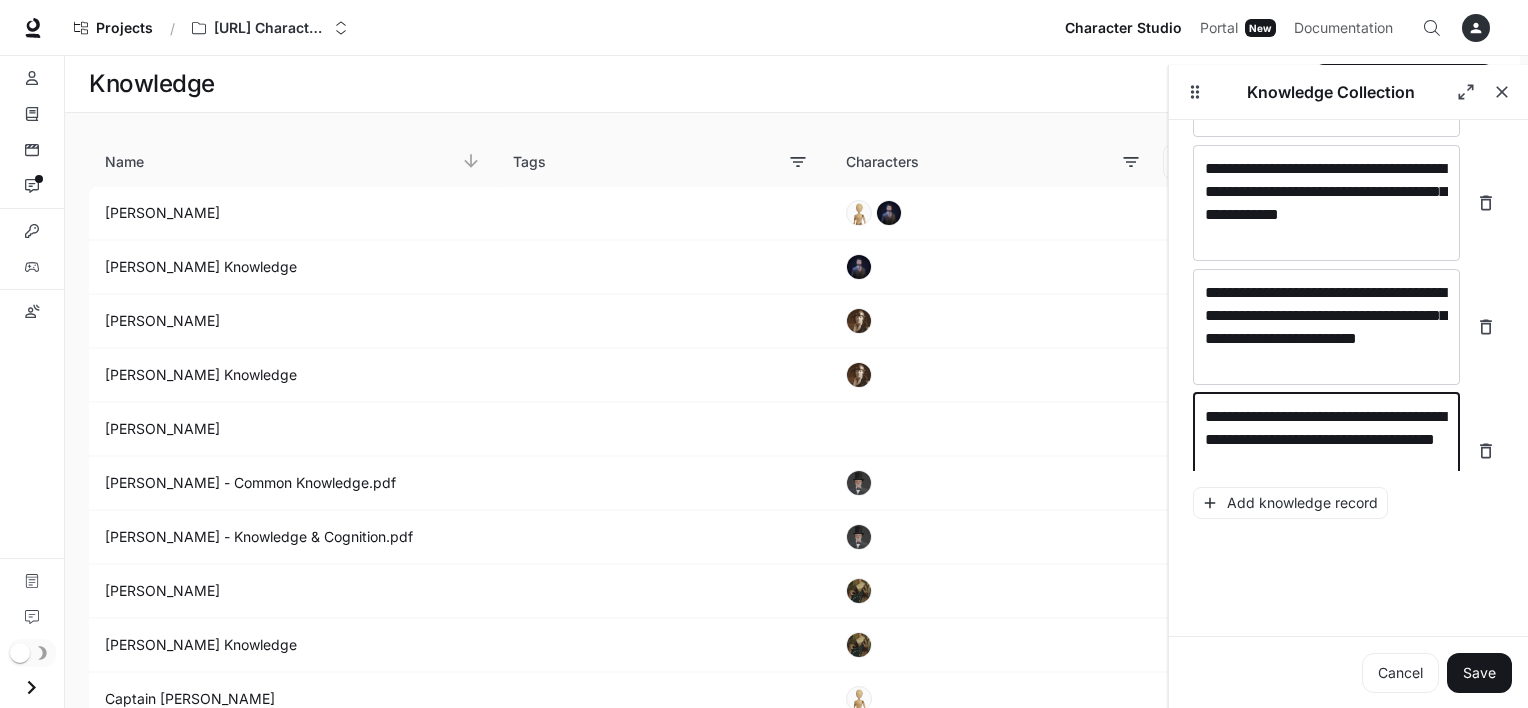 scroll, scrollTop: 6156, scrollLeft: 0, axis: vertical 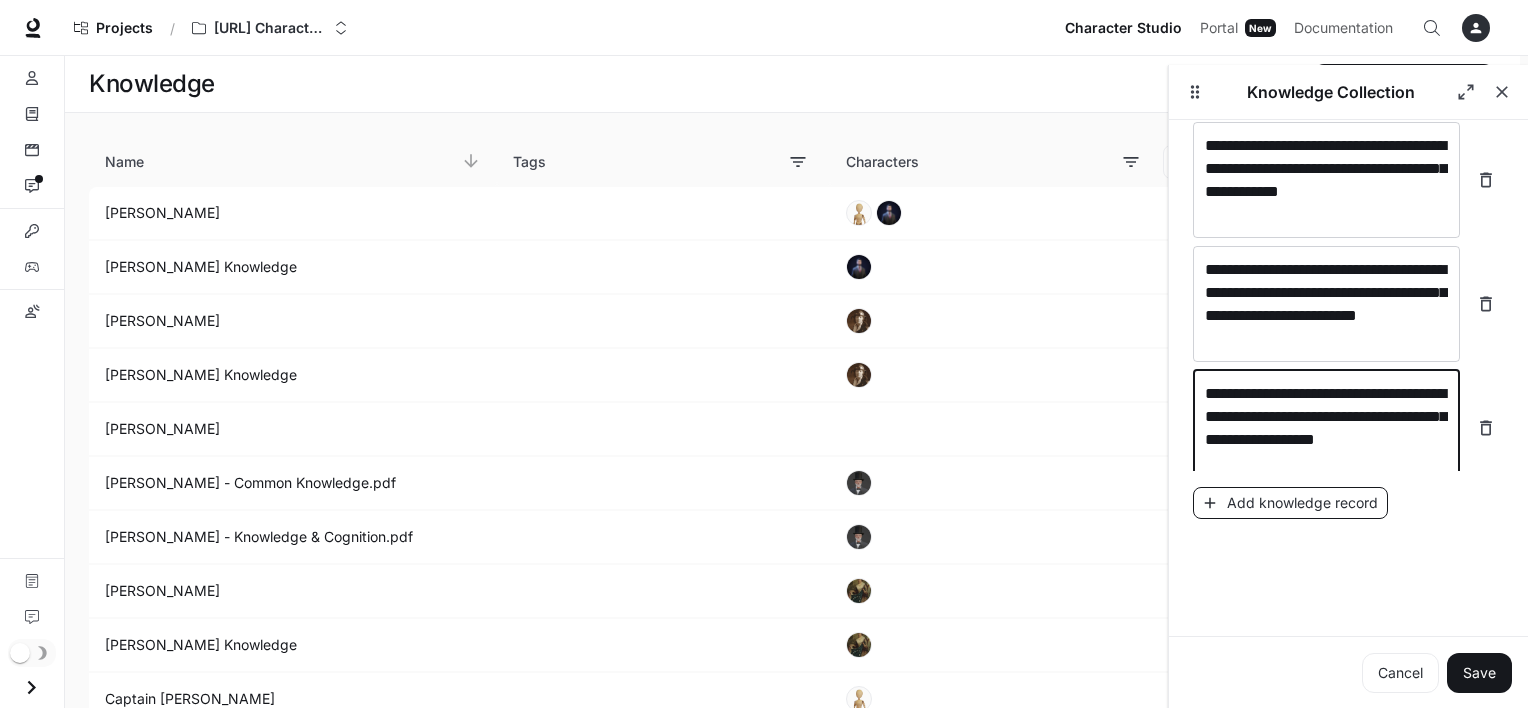 type on "**********" 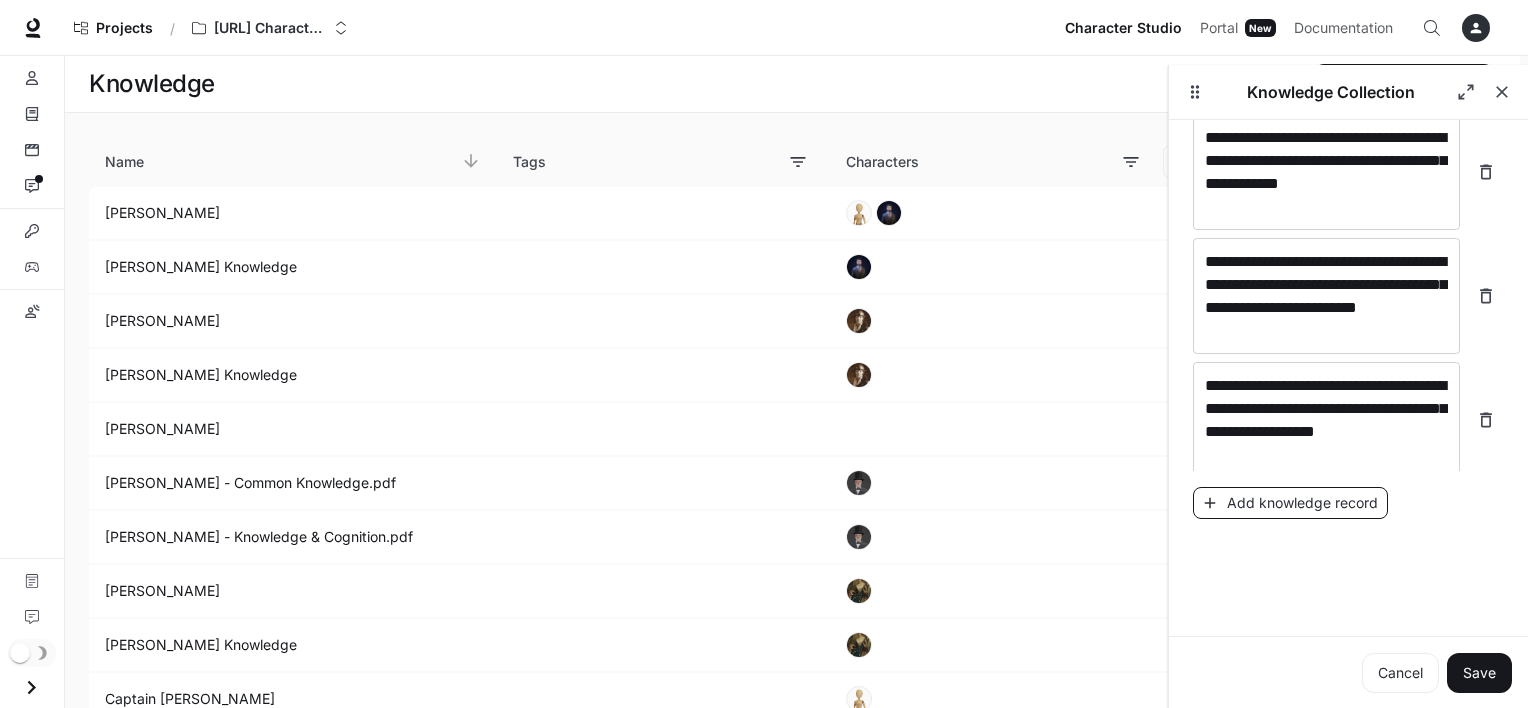 scroll, scrollTop: 6234, scrollLeft: 0, axis: vertical 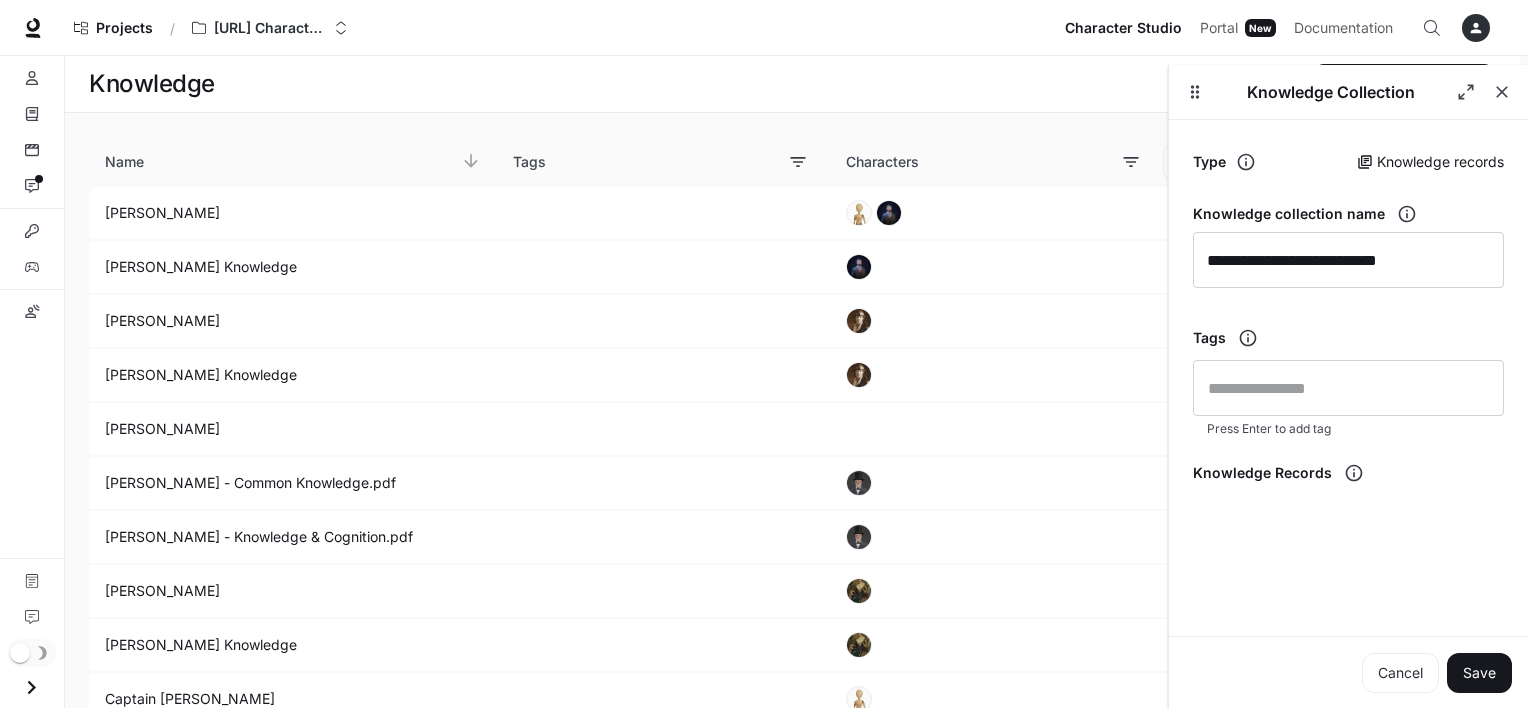 click at bounding box center (1326, 7085) 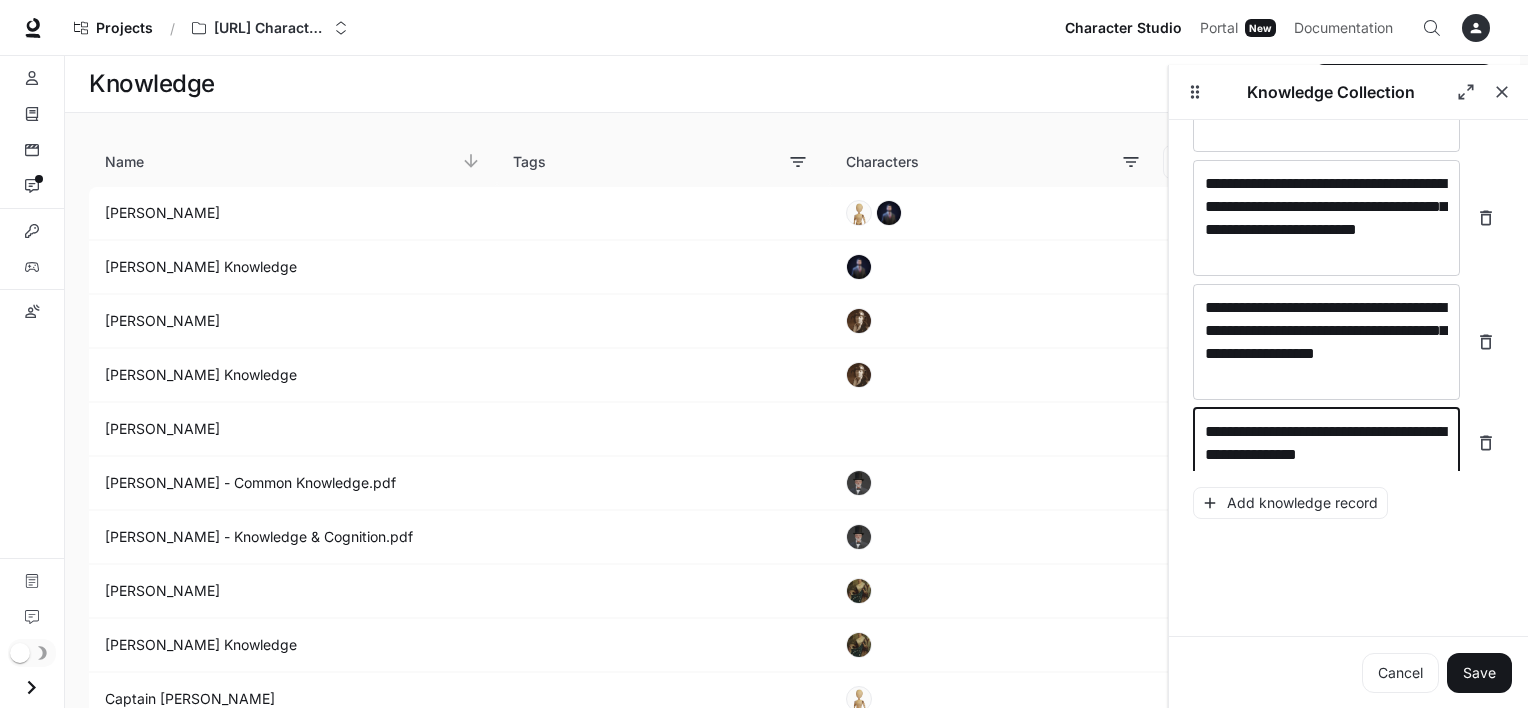 scroll, scrollTop: 6249, scrollLeft: 0, axis: vertical 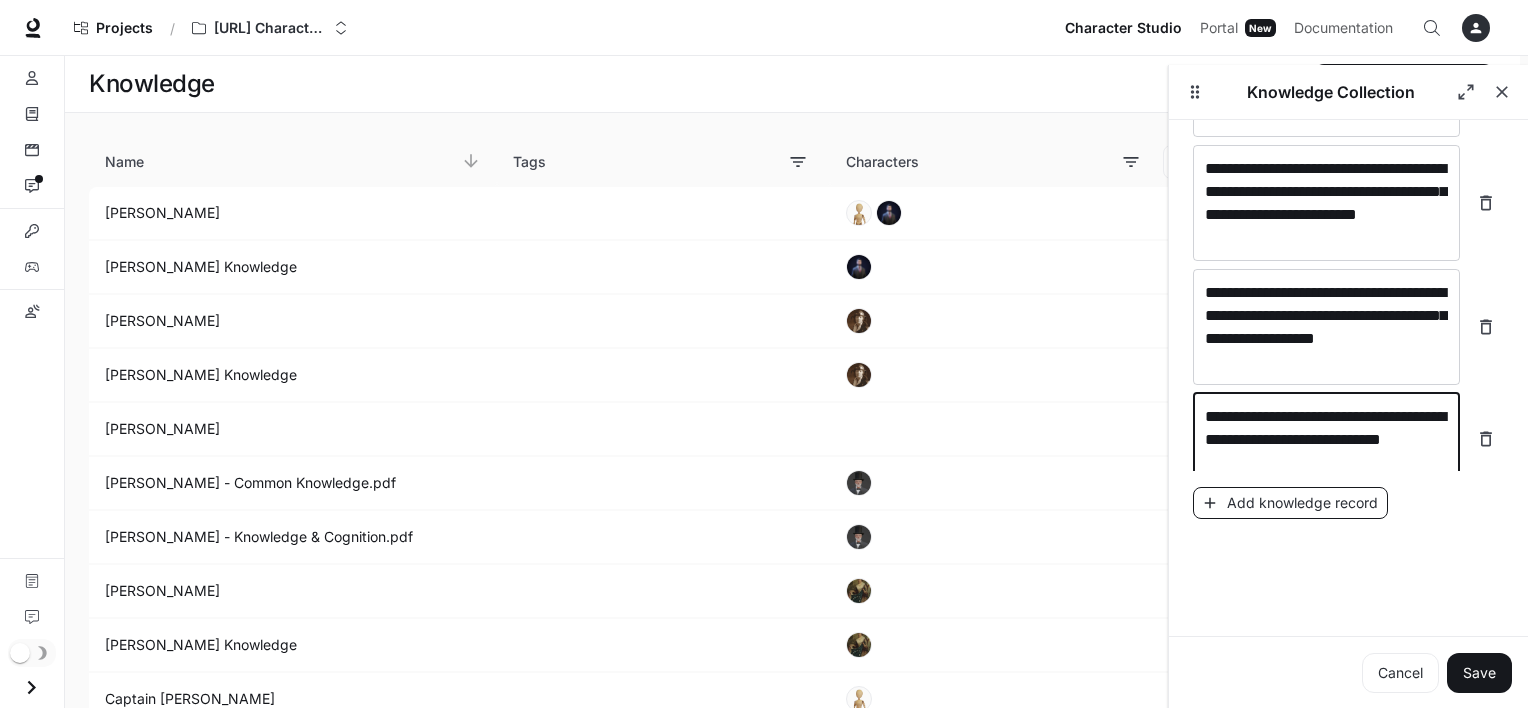 type on "**********" 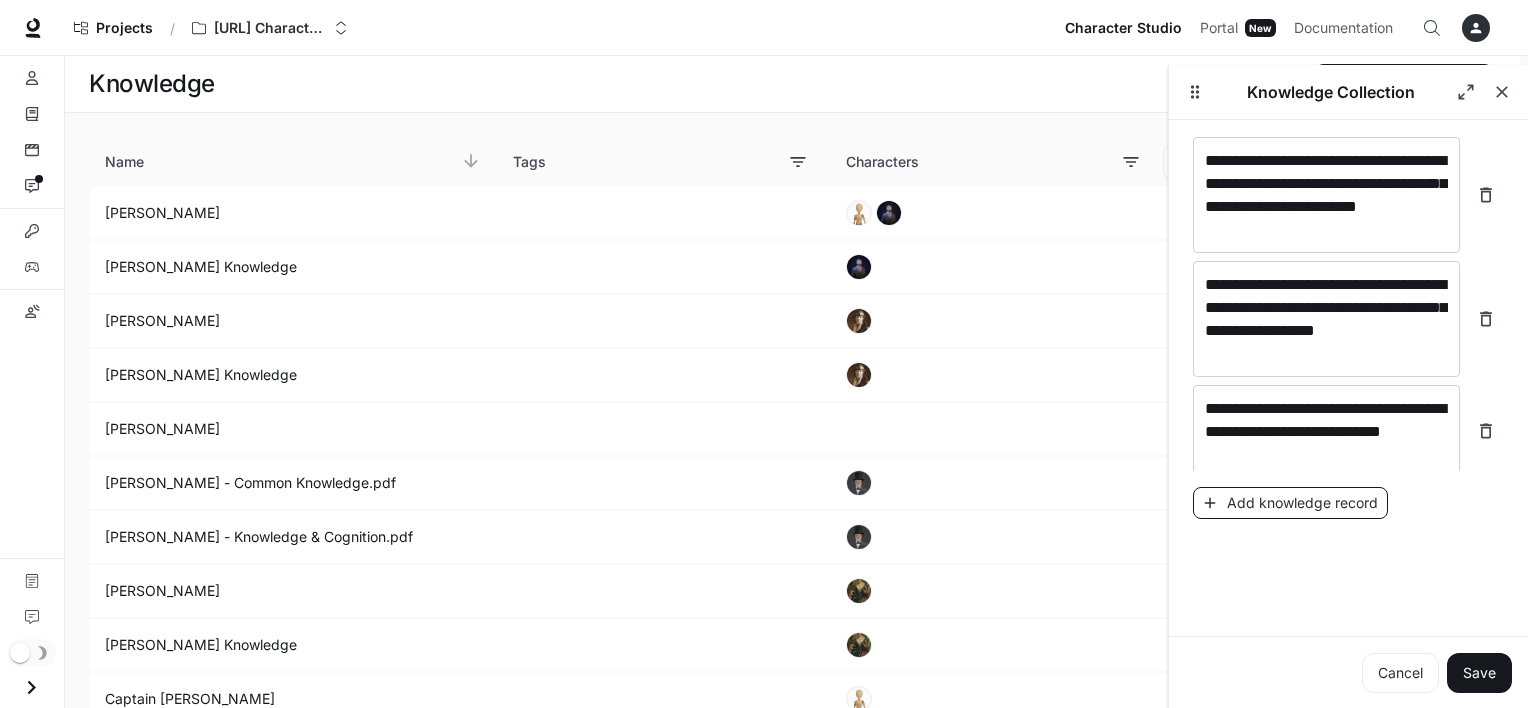 scroll, scrollTop: 6327, scrollLeft: 0, axis: vertical 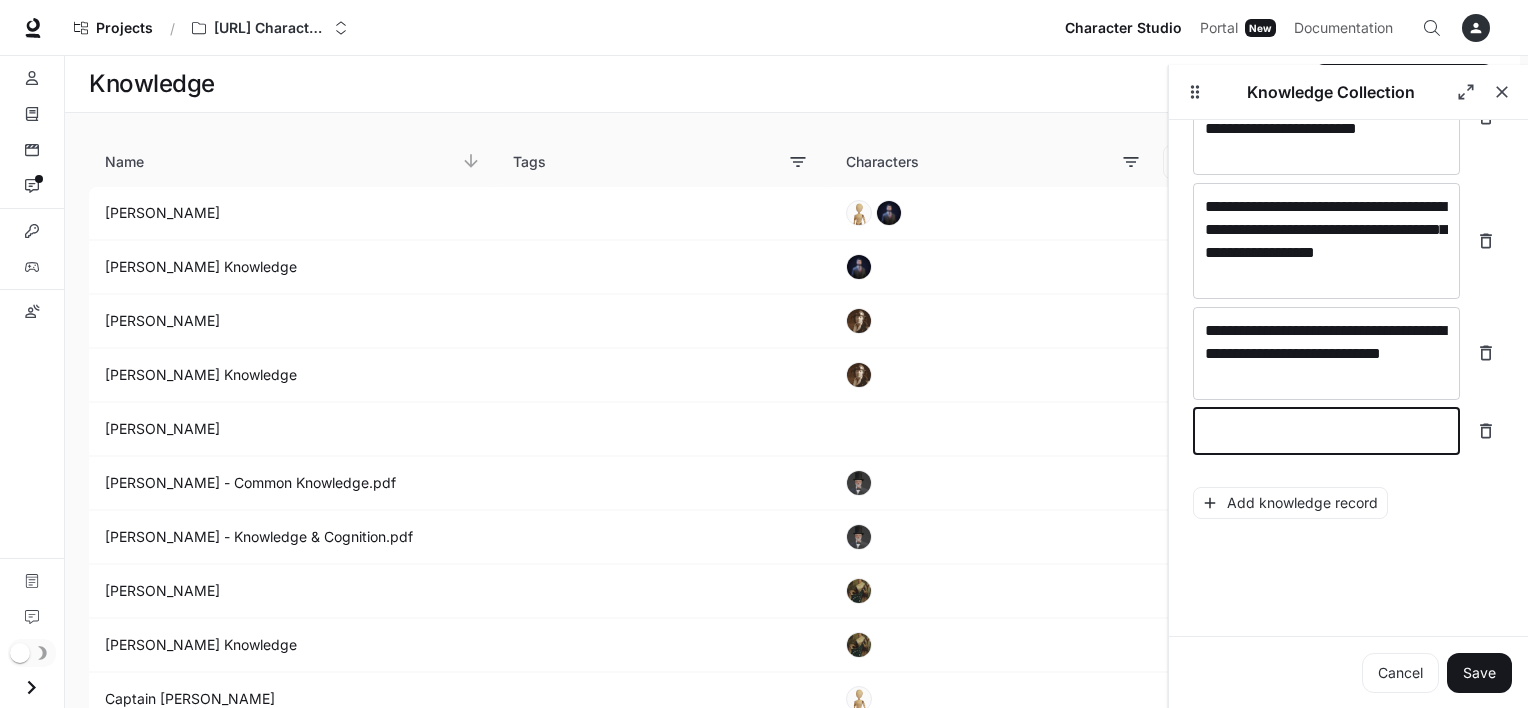 click at bounding box center [1326, 431] 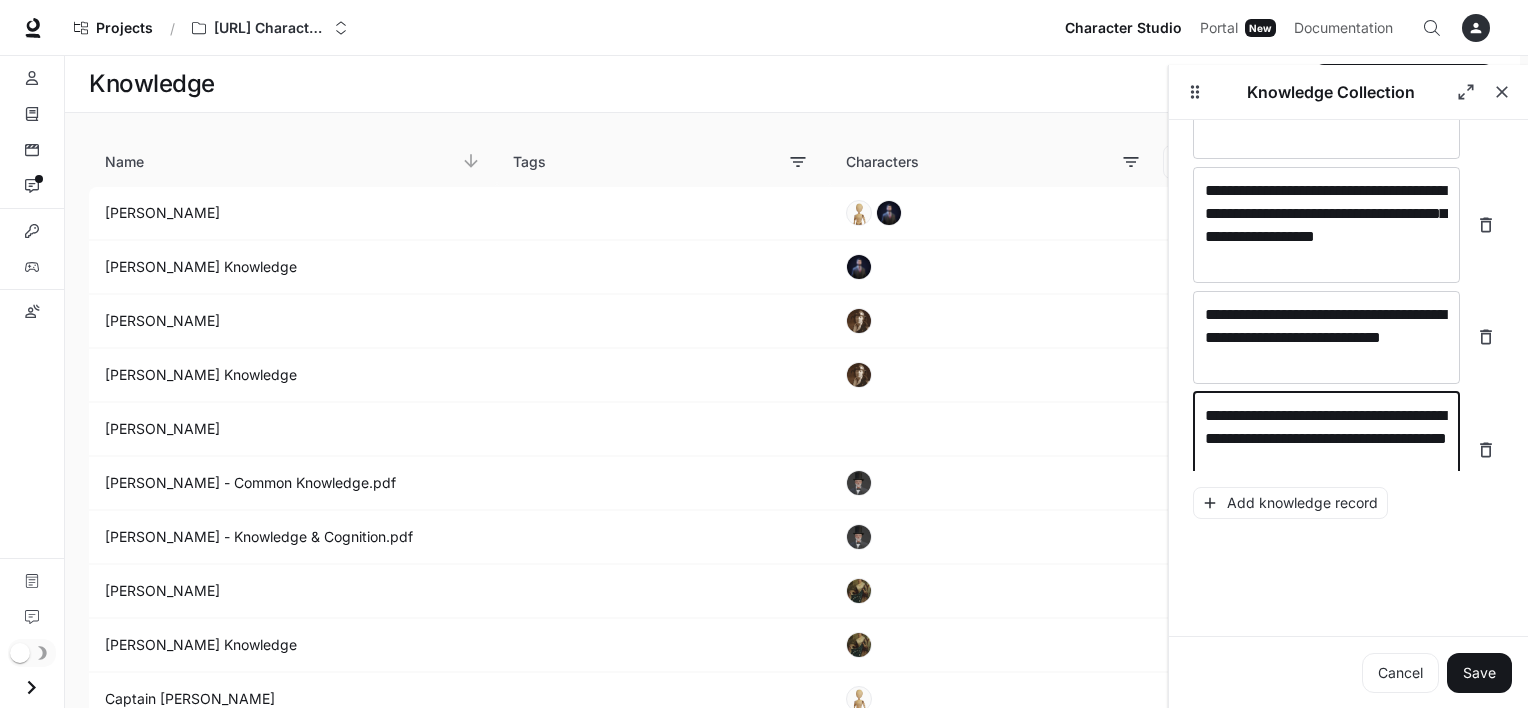 scroll, scrollTop: 6365, scrollLeft: 0, axis: vertical 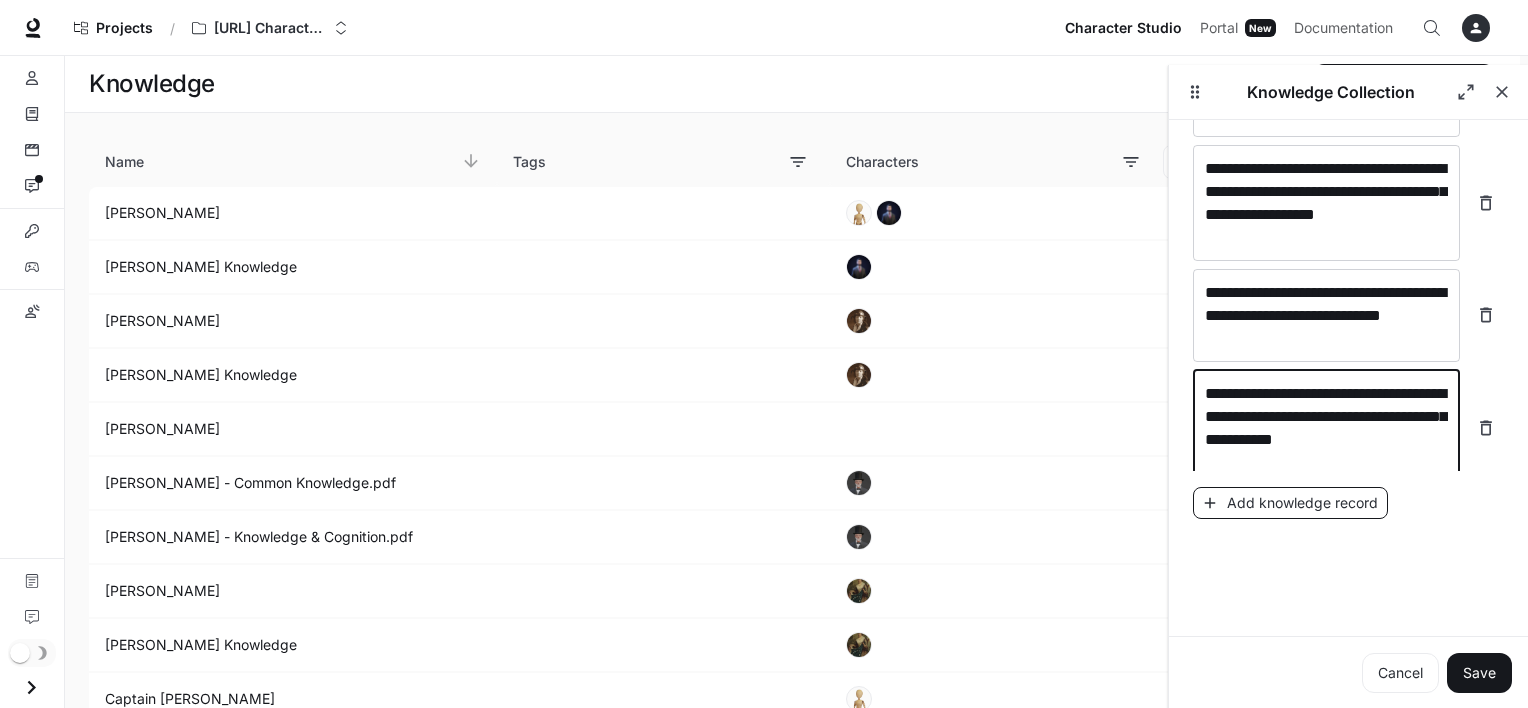 type on "**********" 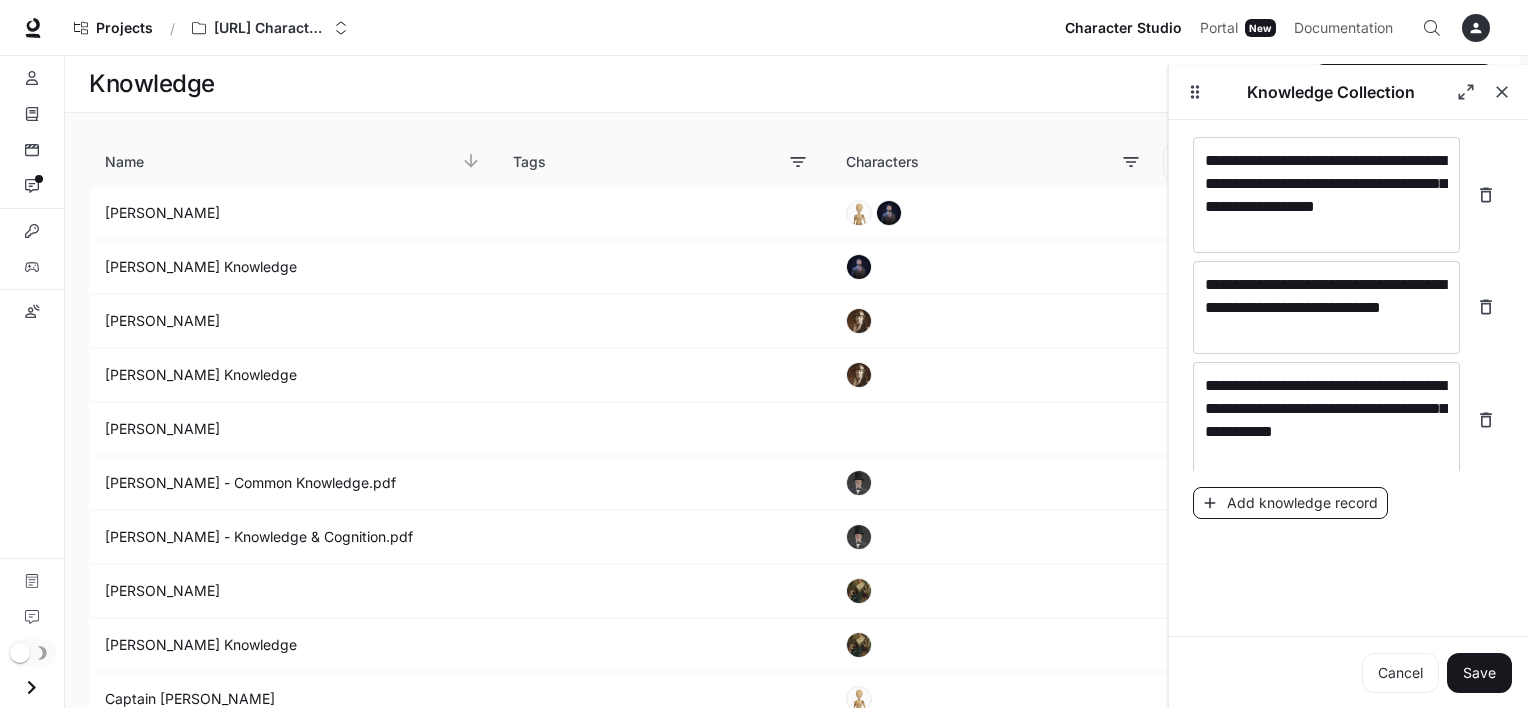 scroll, scrollTop: 6443, scrollLeft: 0, axis: vertical 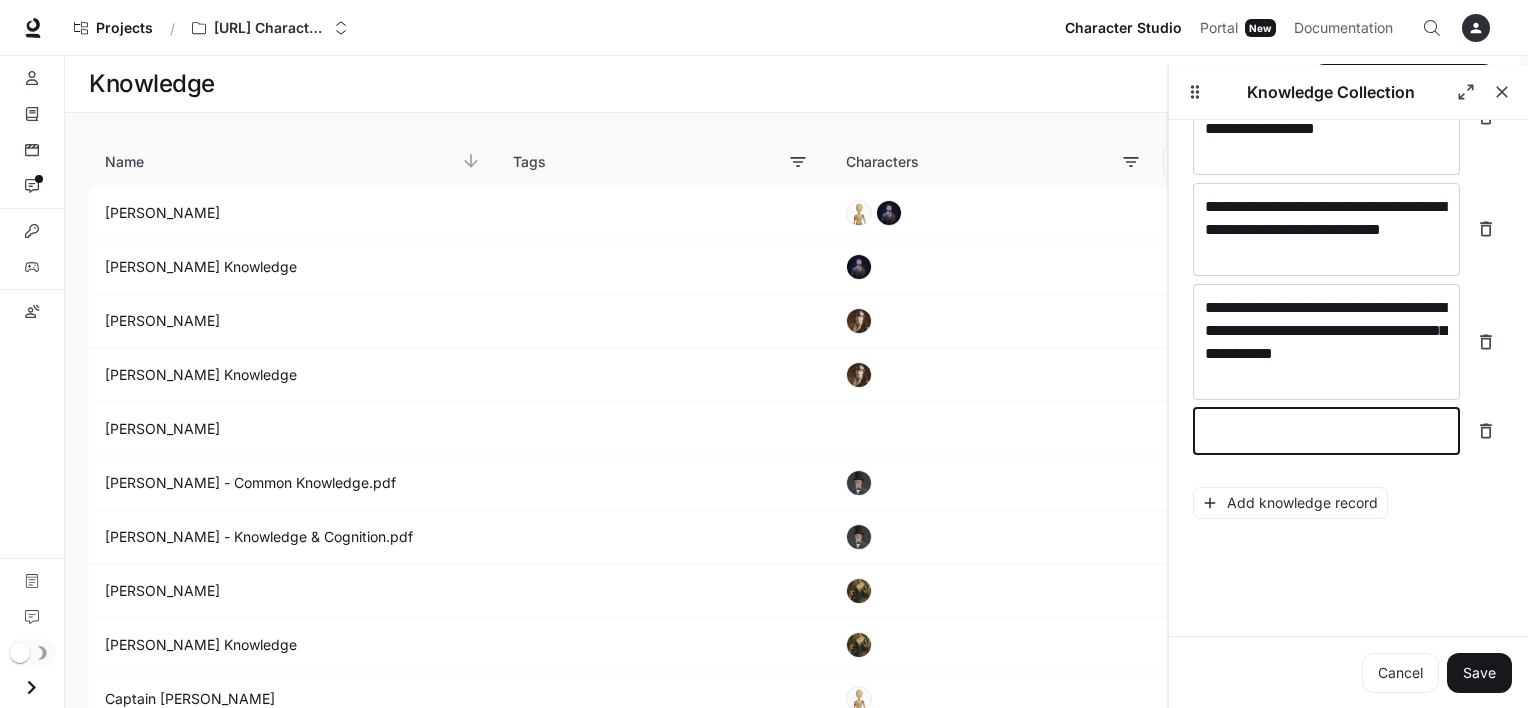 click at bounding box center (1326, 431) 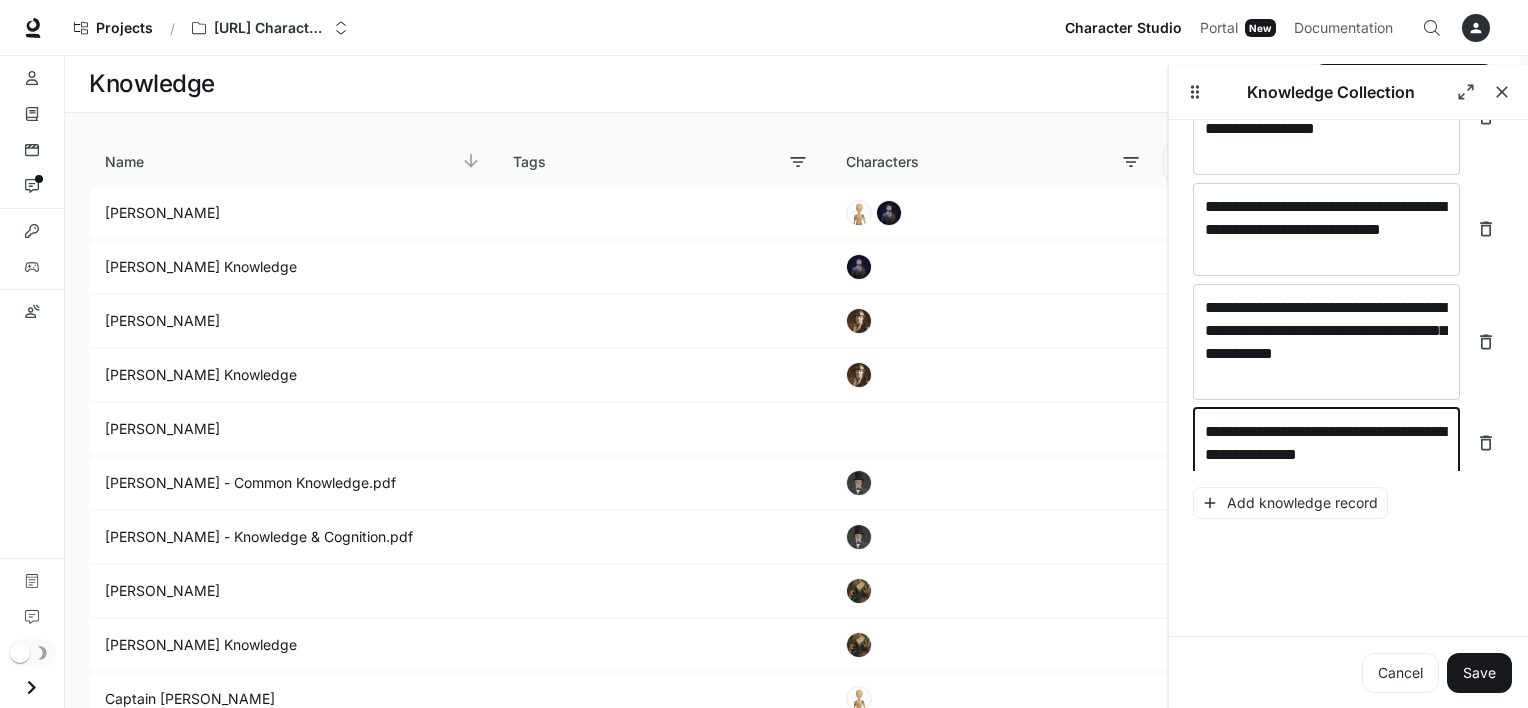 scroll, scrollTop: 6459, scrollLeft: 0, axis: vertical 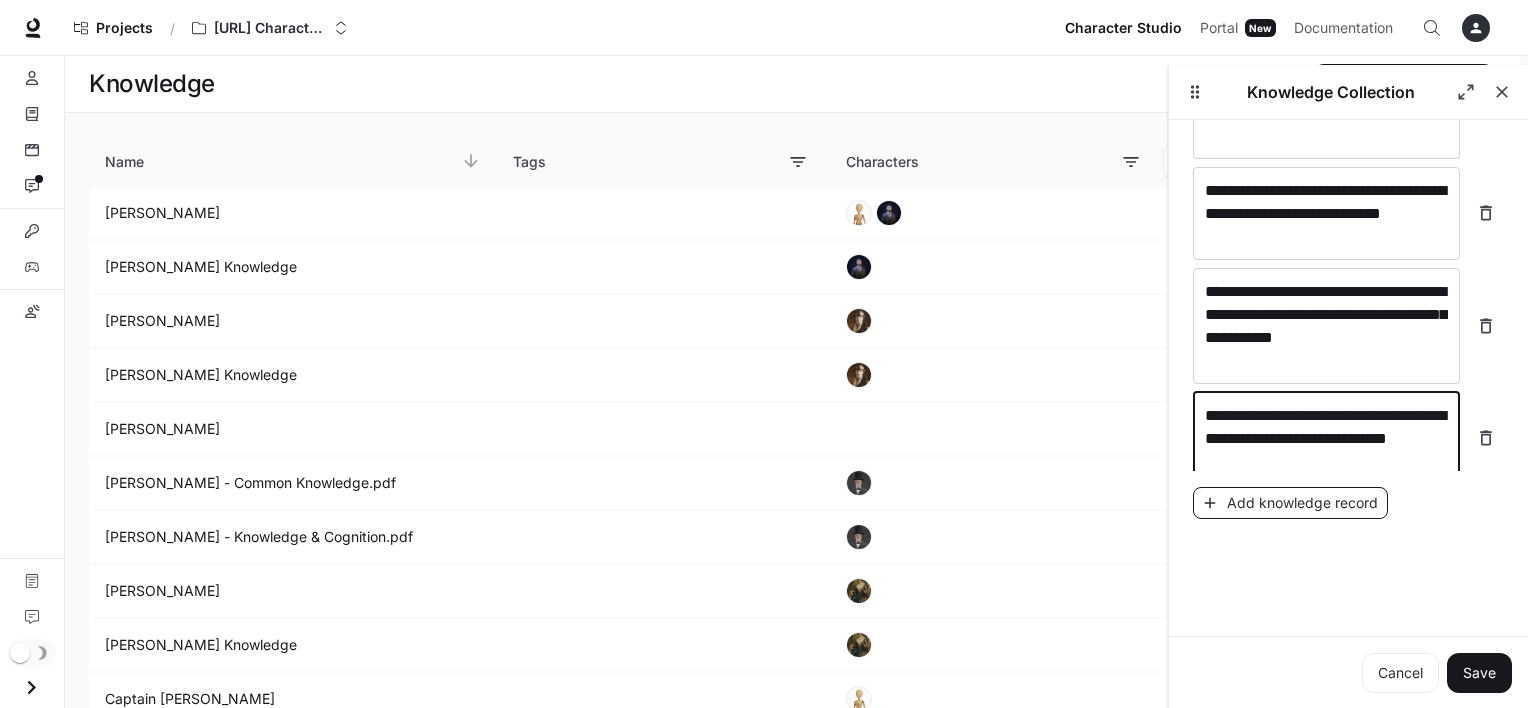 type on "**********" 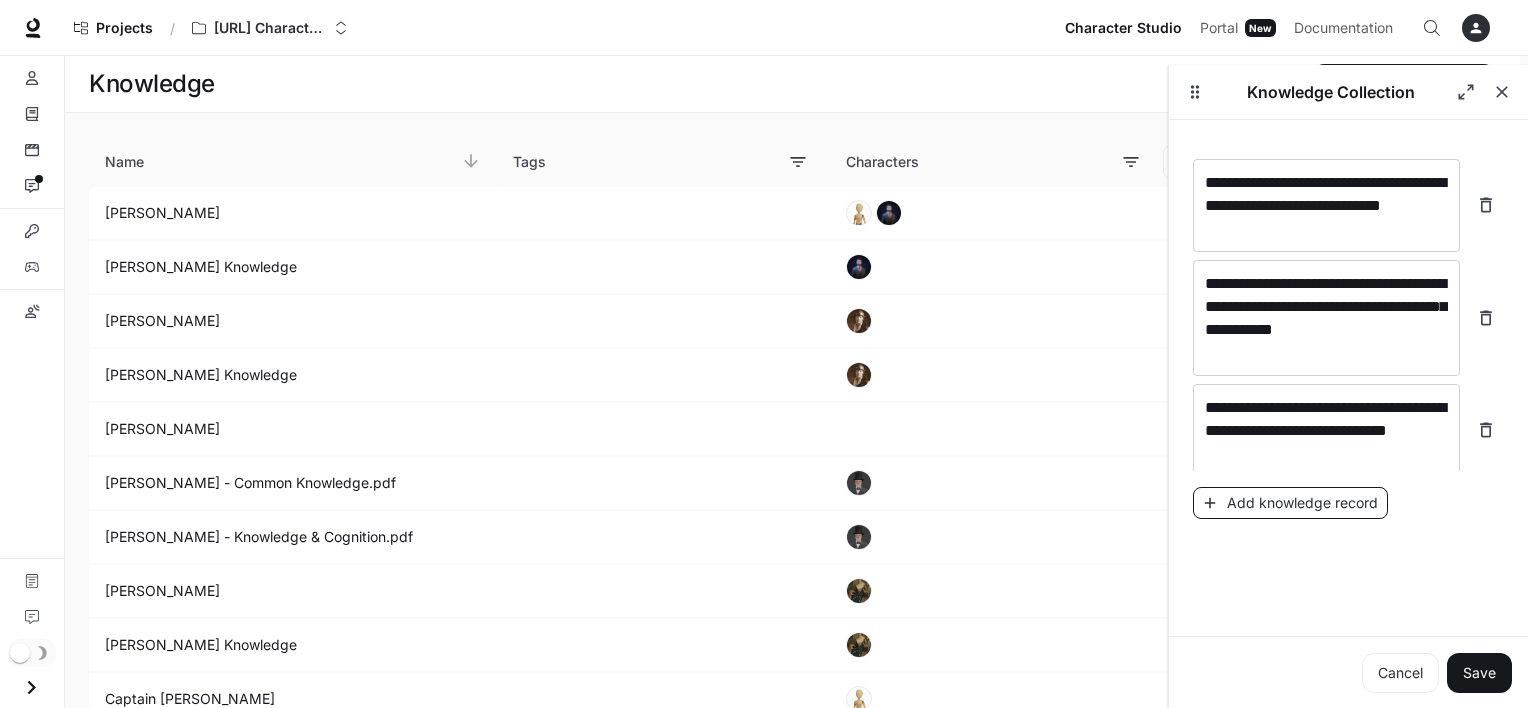 scroll, scrollTop: 6498, scrollLeft: 0, axis: vertical 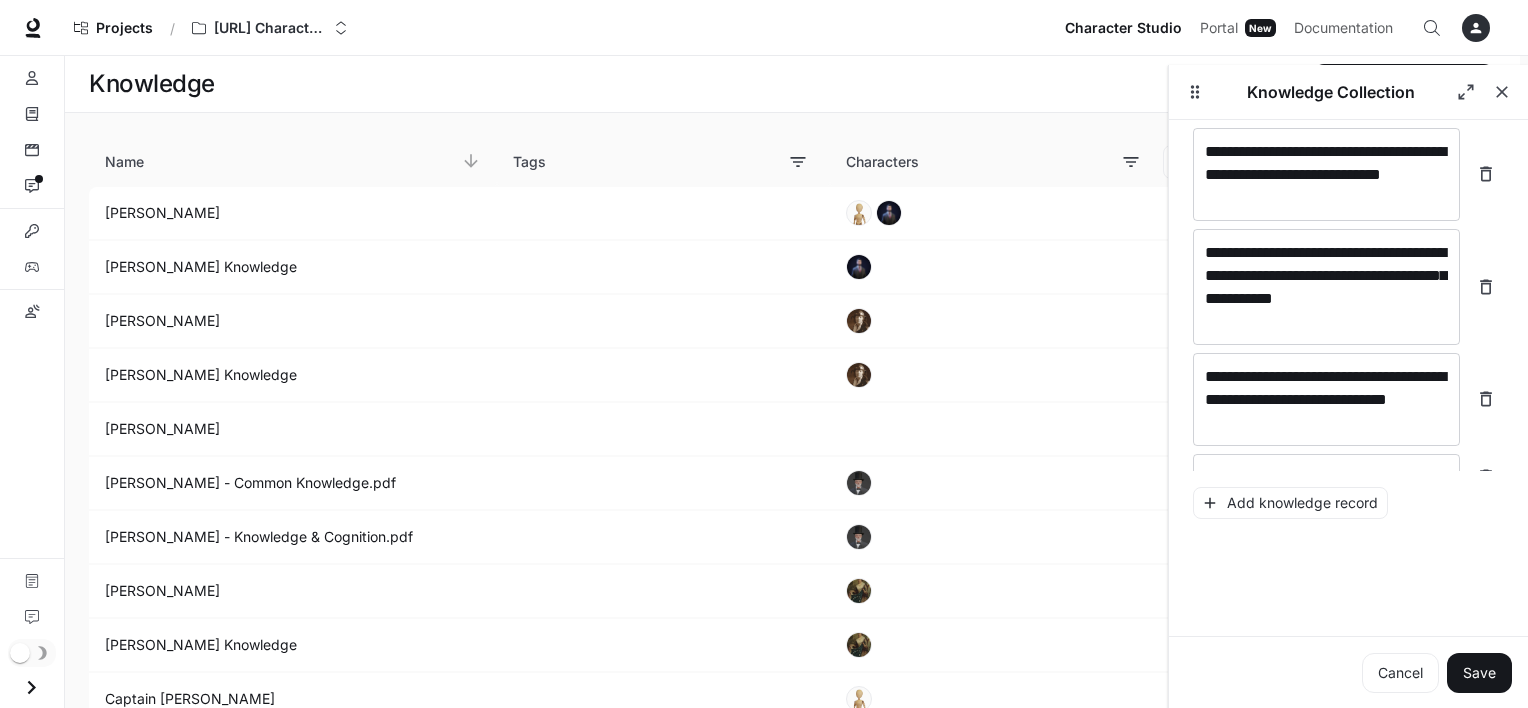 click on "**********" at bounding box center (1348, 277) 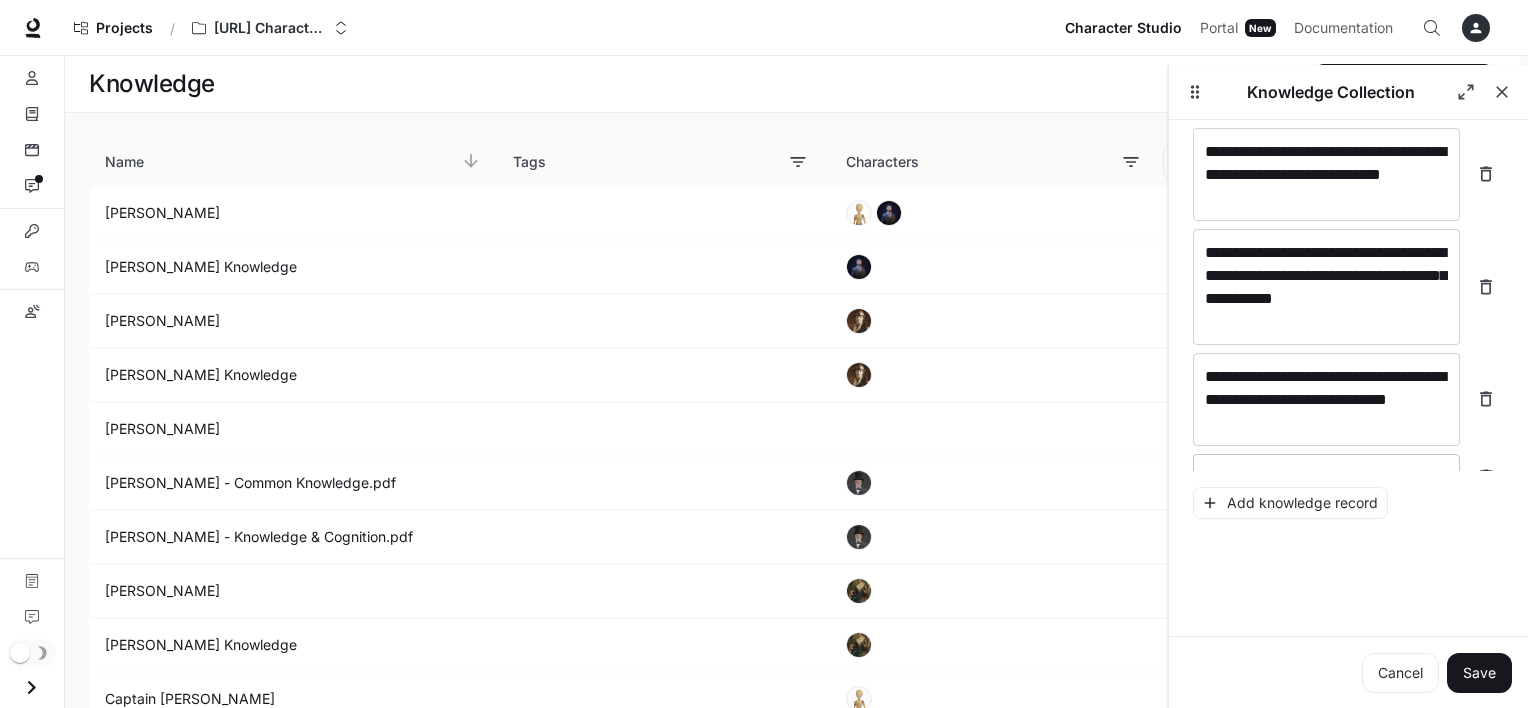 click on "* ​" at bounding box center [1326, 477] 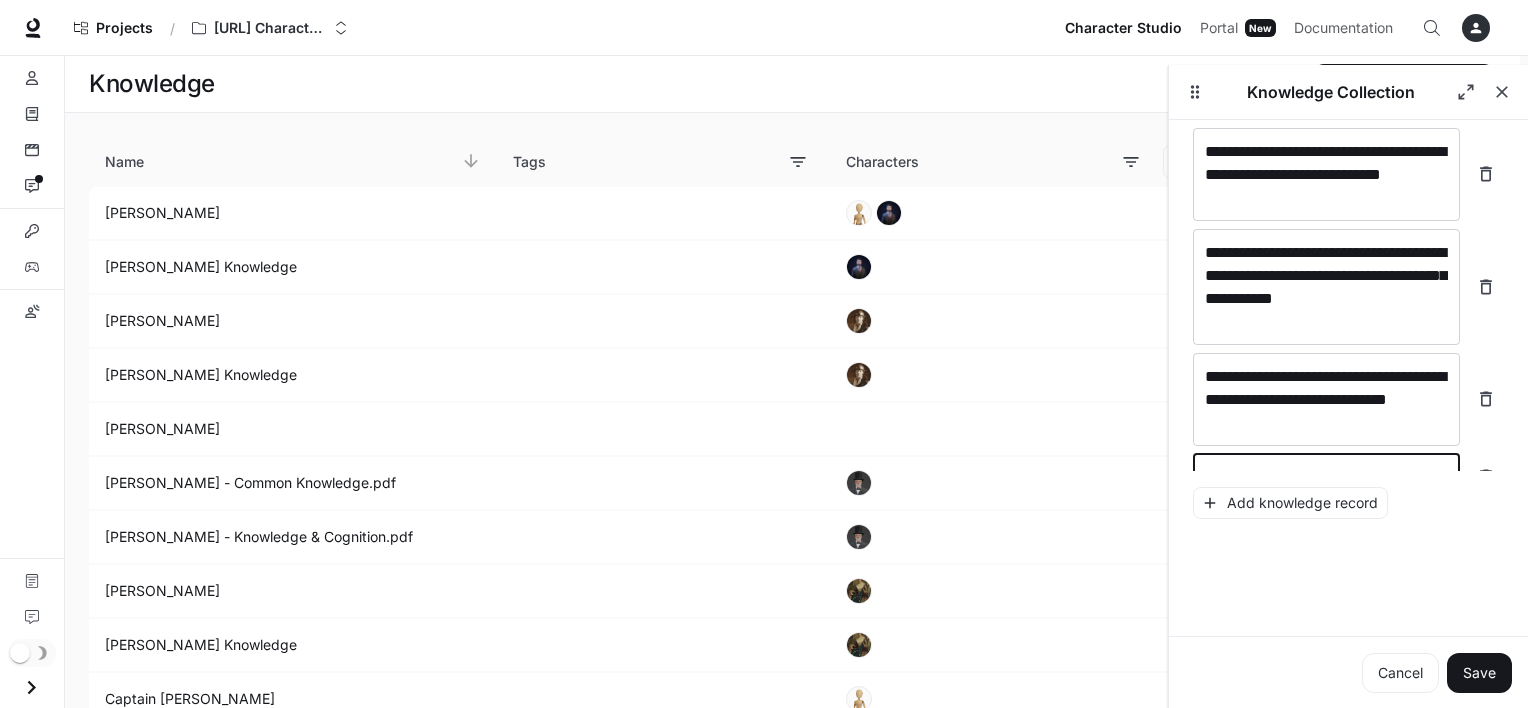 scroll, scrollTop: 6514, scrollLeft: 0, axis: vertical 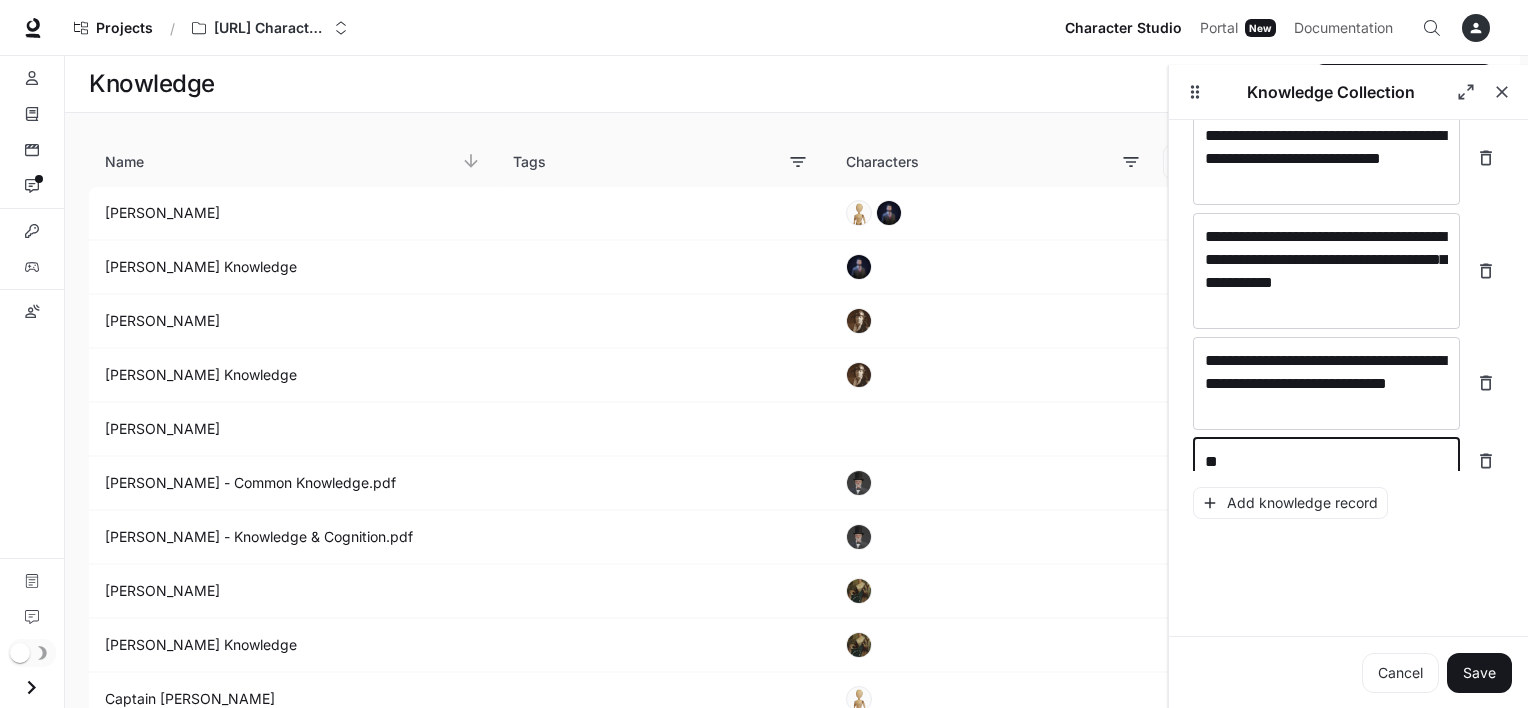 type on "*" 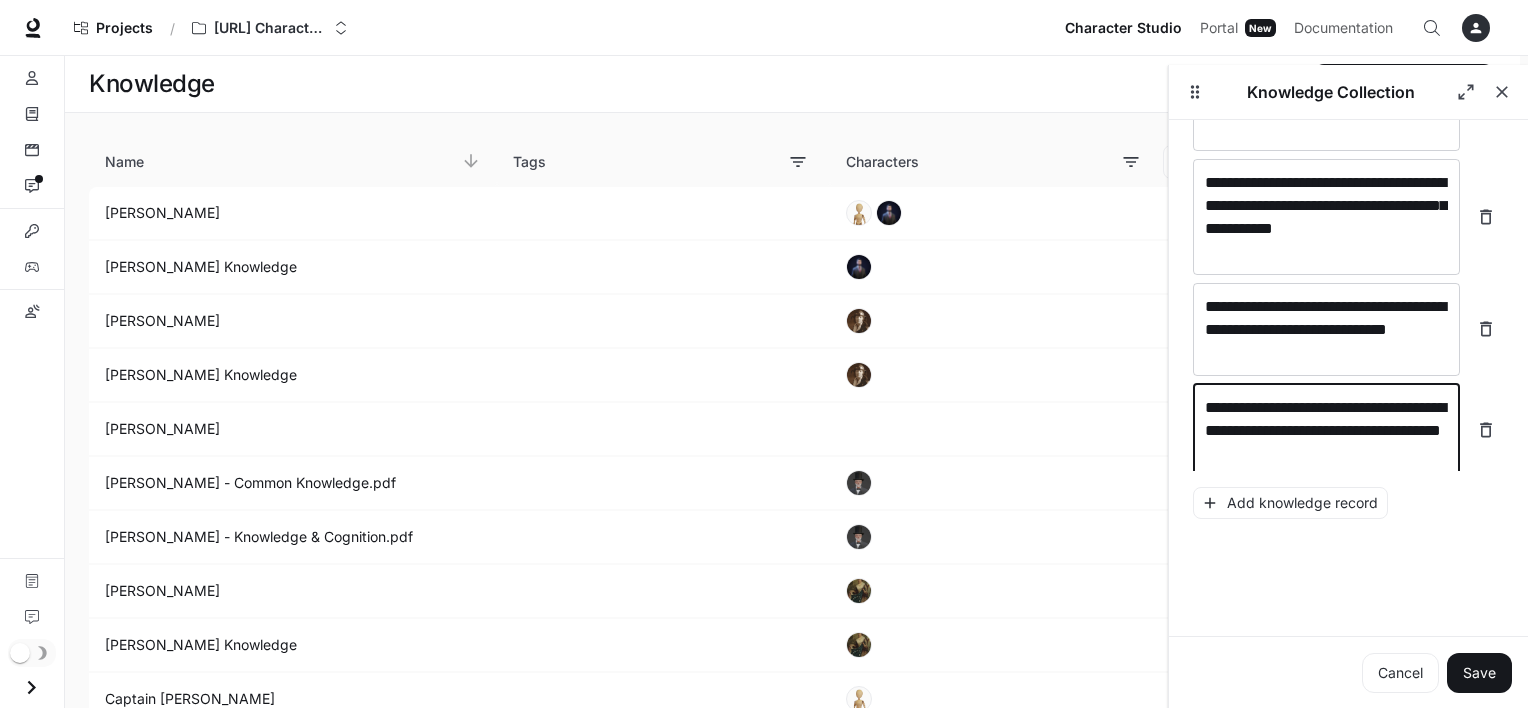 scroll, scrollTop: 6575, scrollLeft: 0, axis: vertical 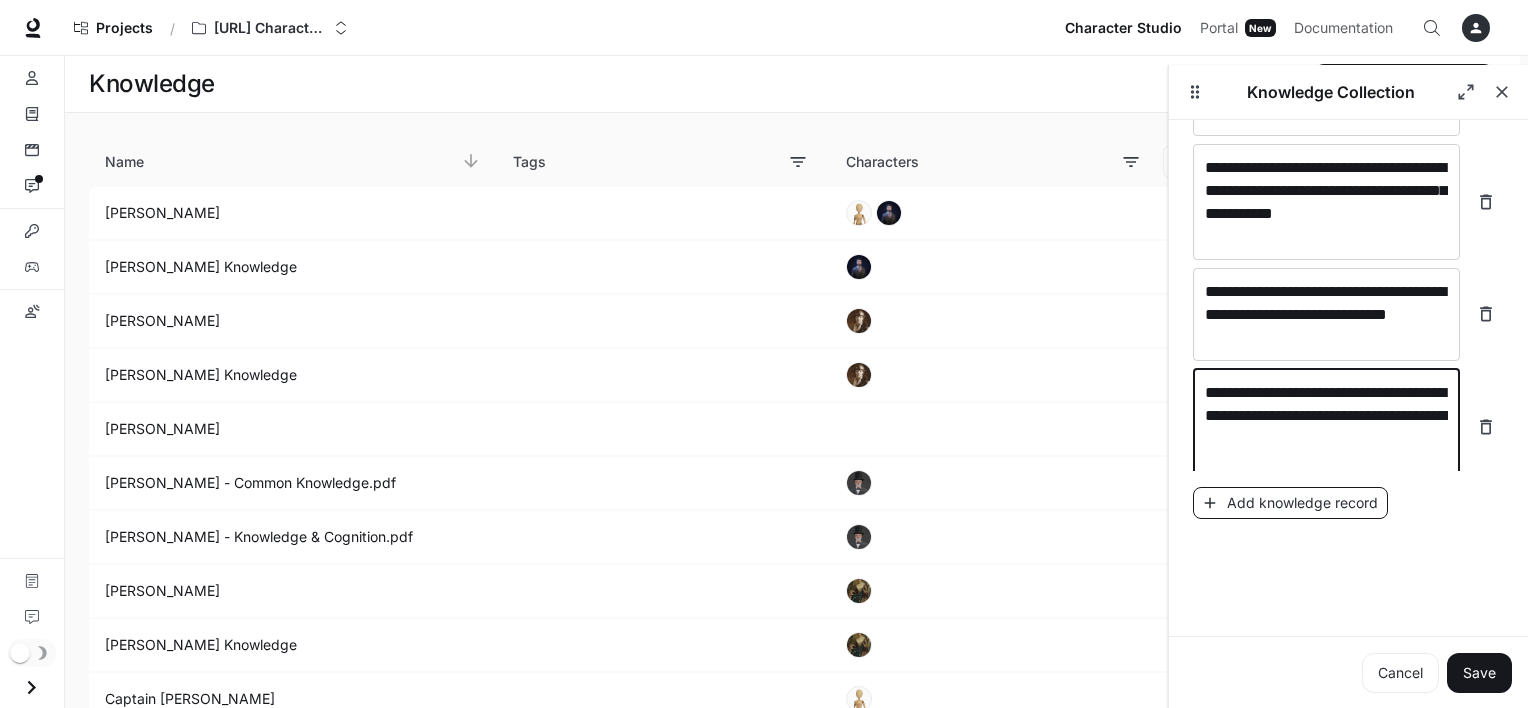 type on "**********" 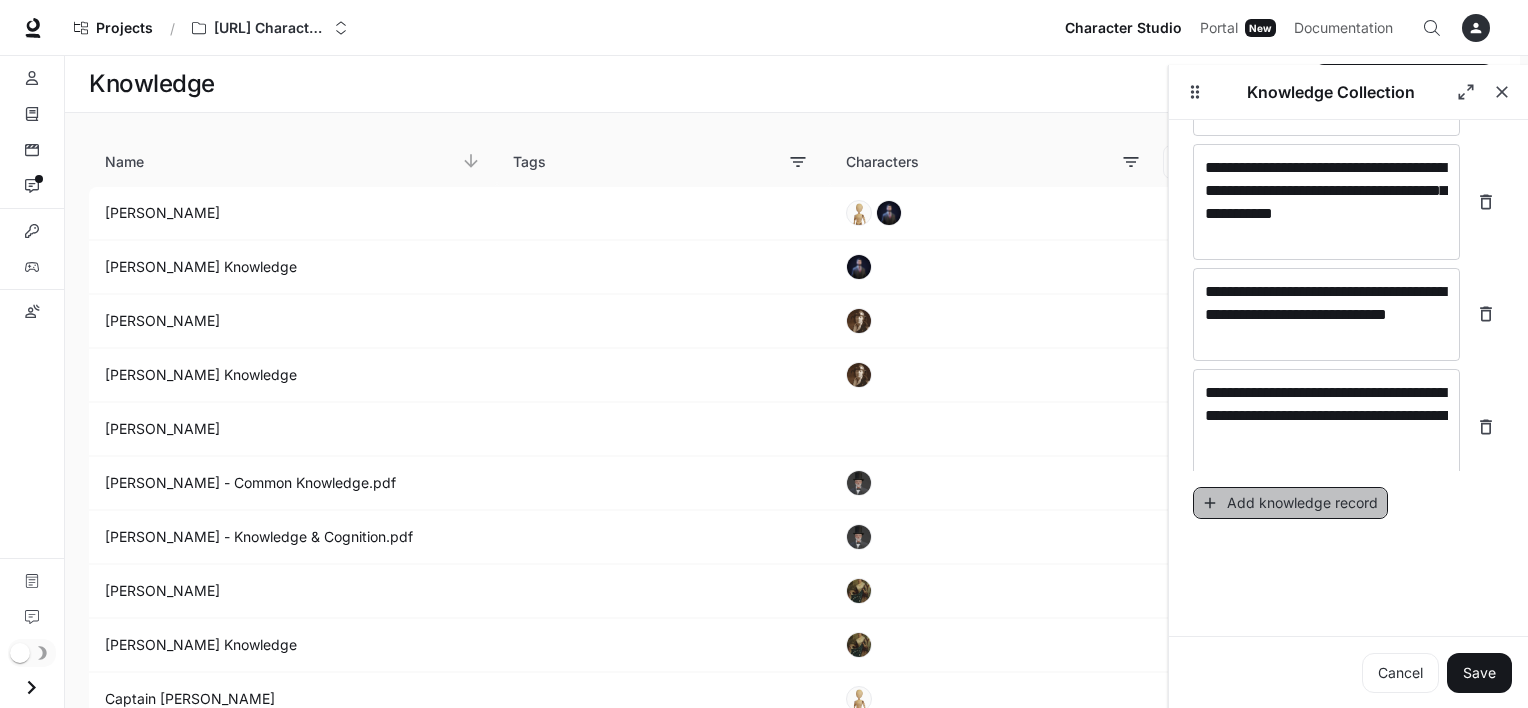 click on "Add knowledge record" at bounding box center (1290, 503) 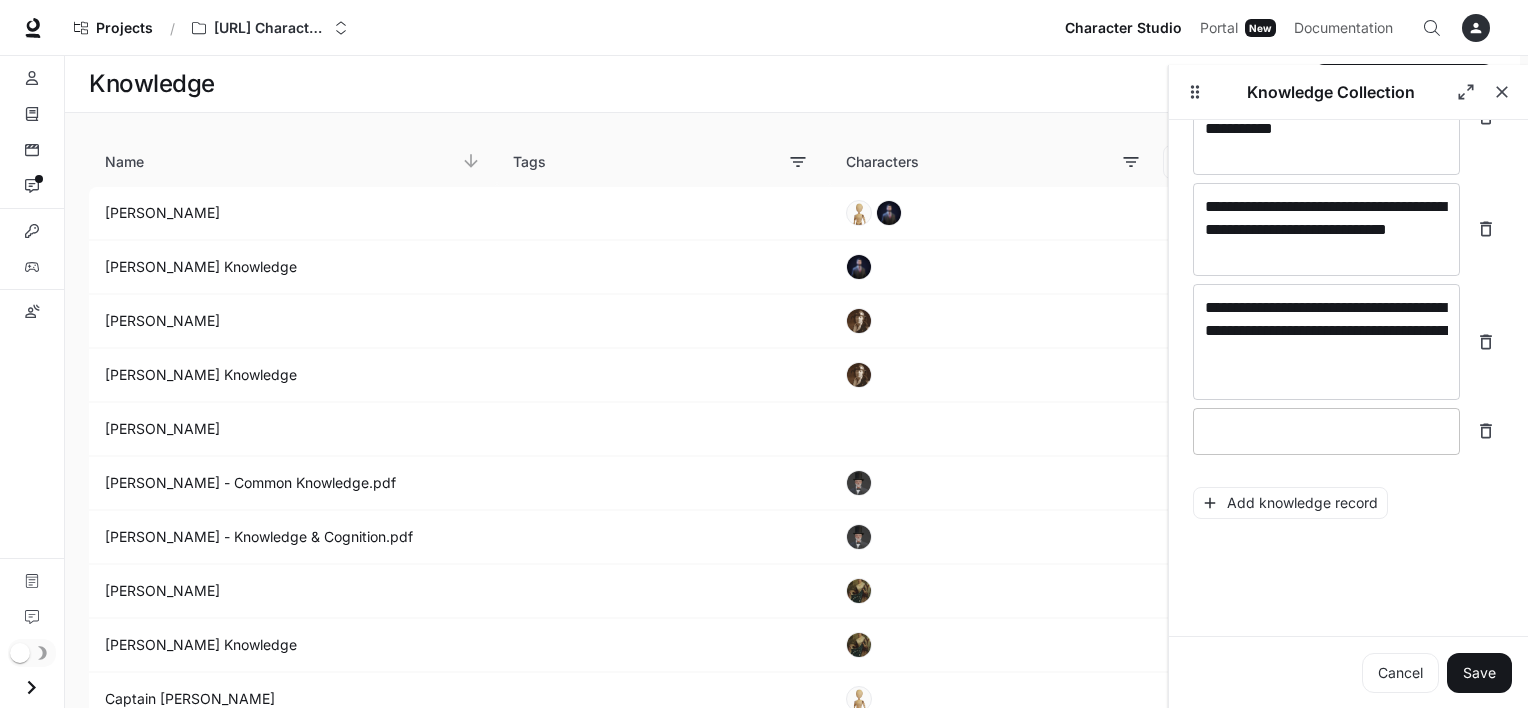 click on "* ​" at bounding box center (1326, 431) 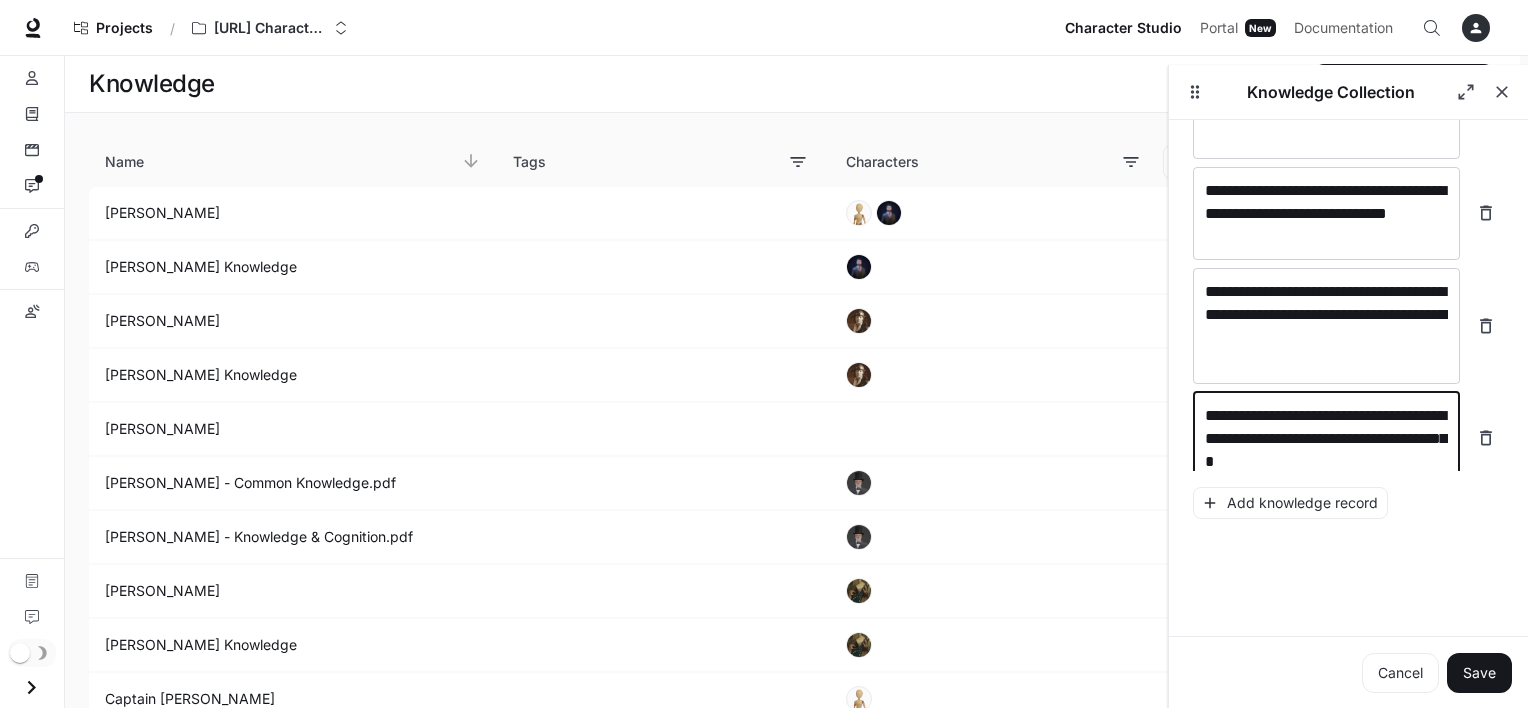 scroll, scrollTop: 6691, scrollLeft: 0, axis: vertical 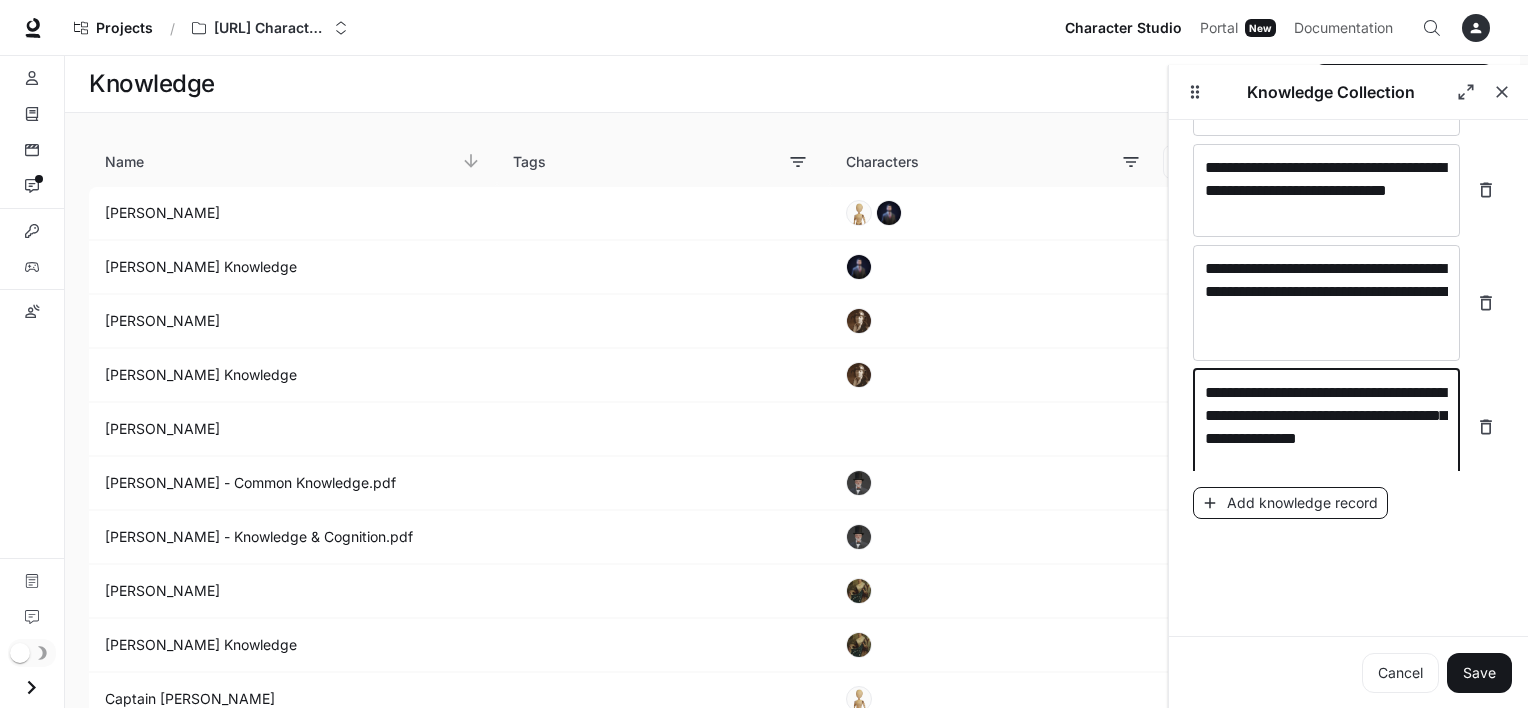 type on "**********" 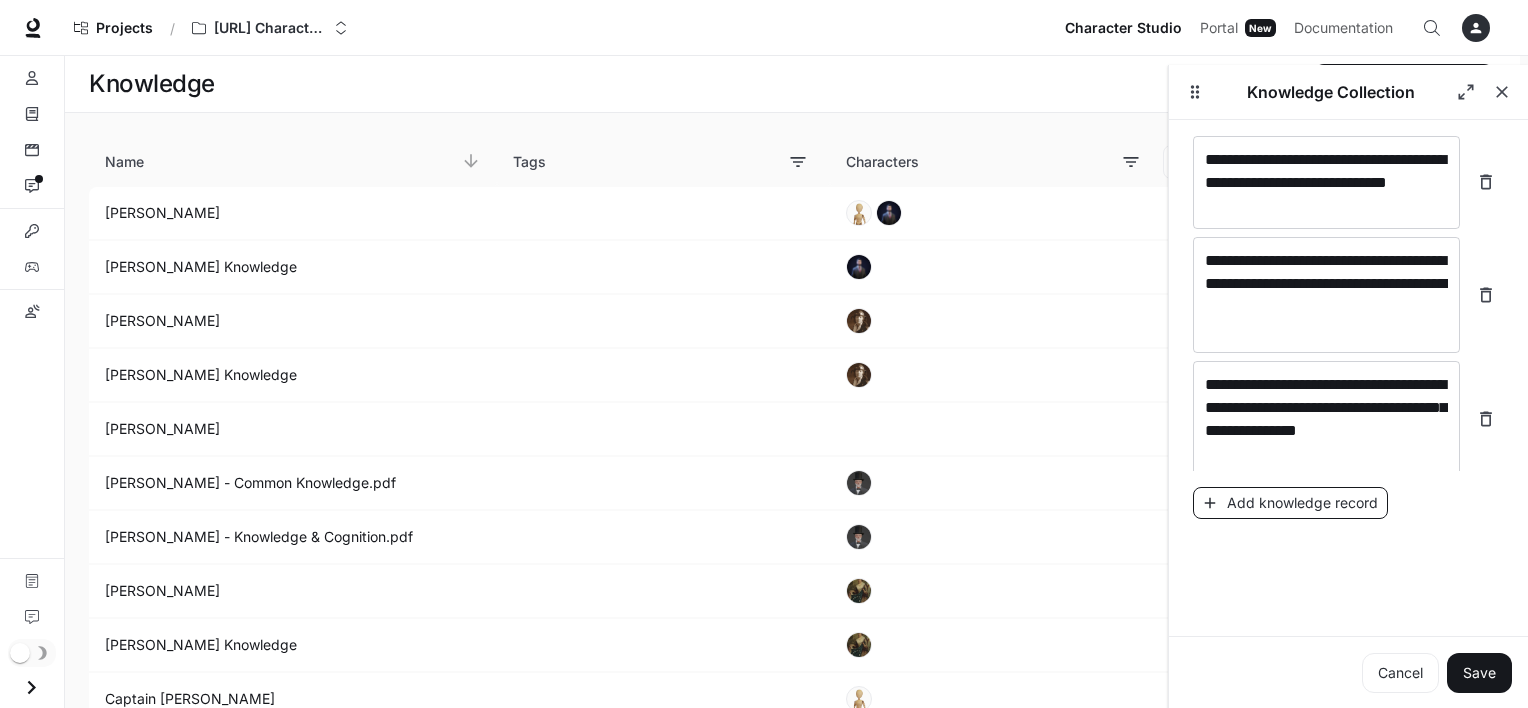 scroll, scrollTop: 6768, scrollLeft: 0, axis: vertical 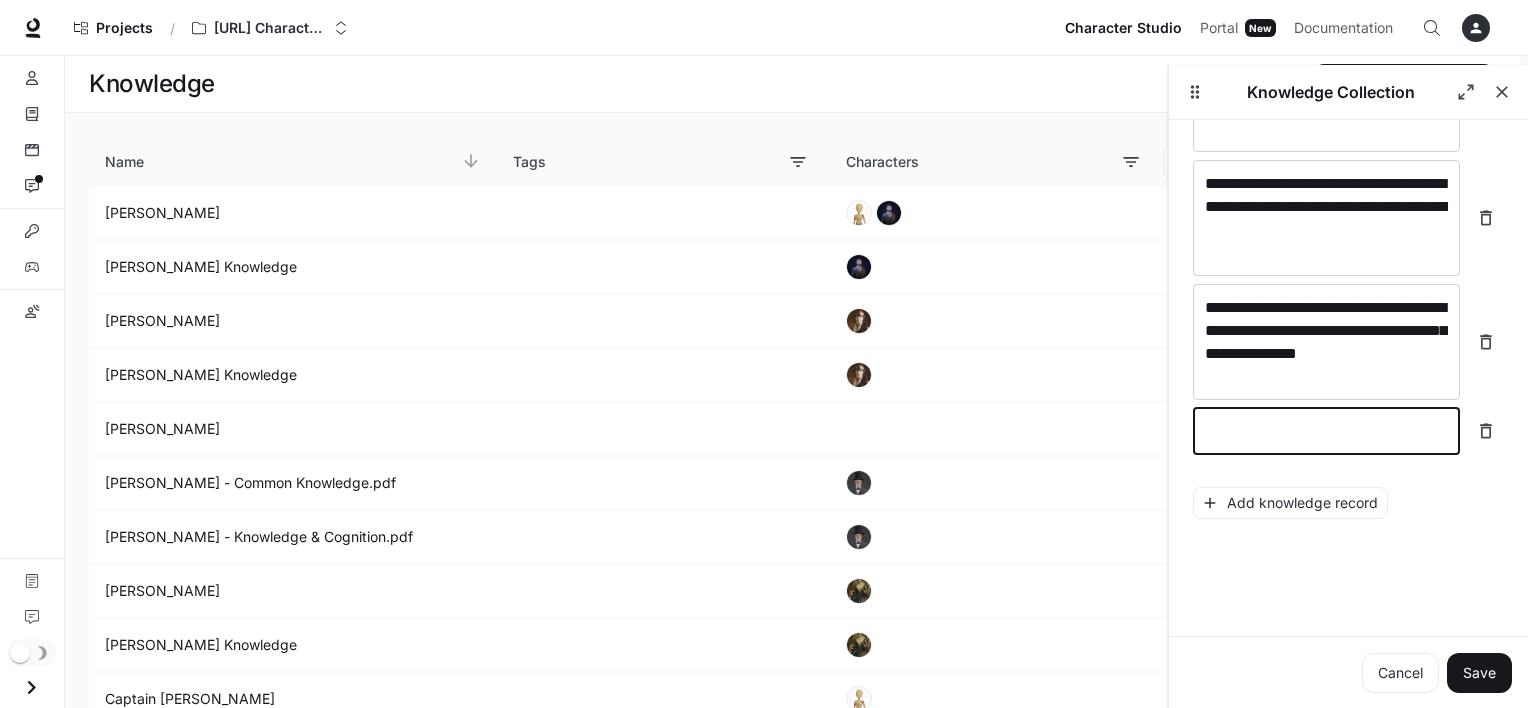 click at bounding box center [1326, 431] 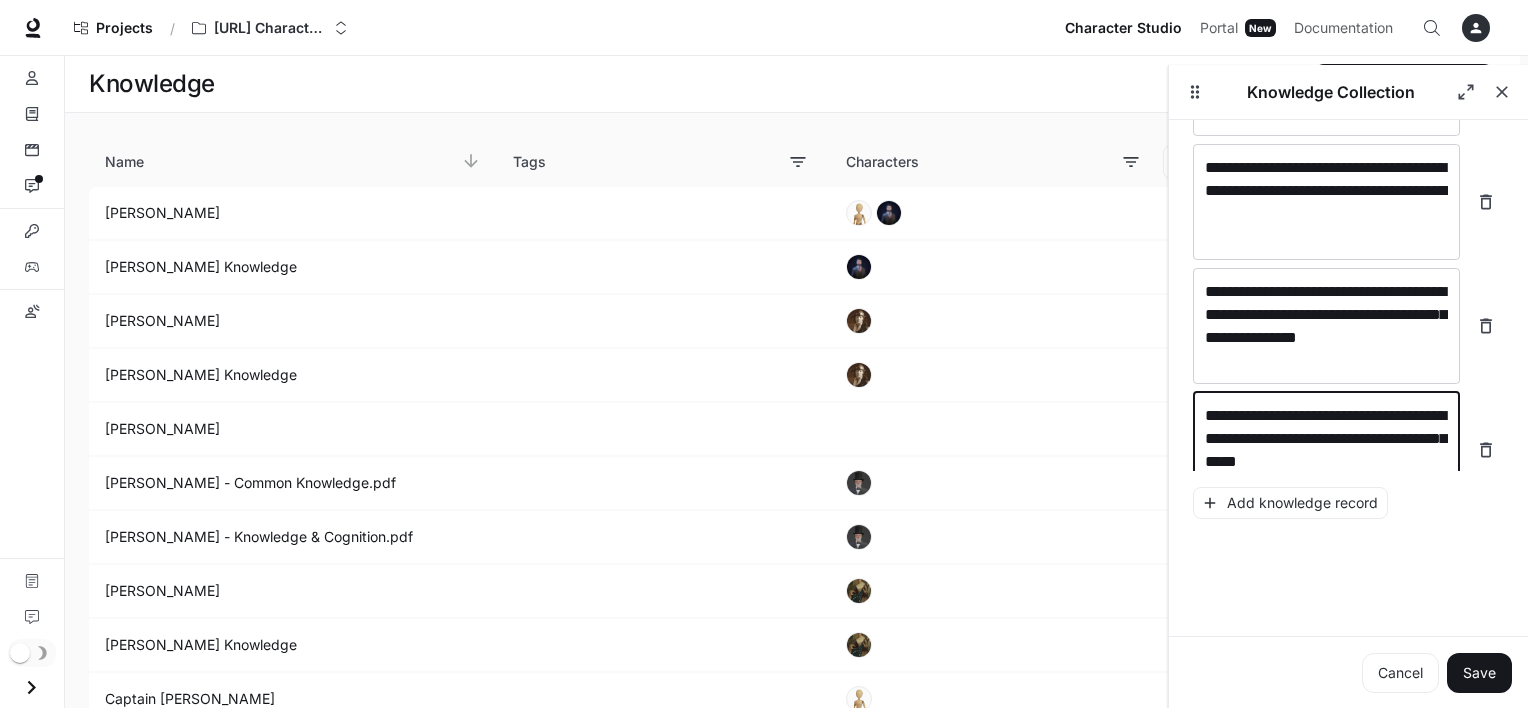 scroll, scrollTop: 6807, scrollLeft: 0, axis: vertical 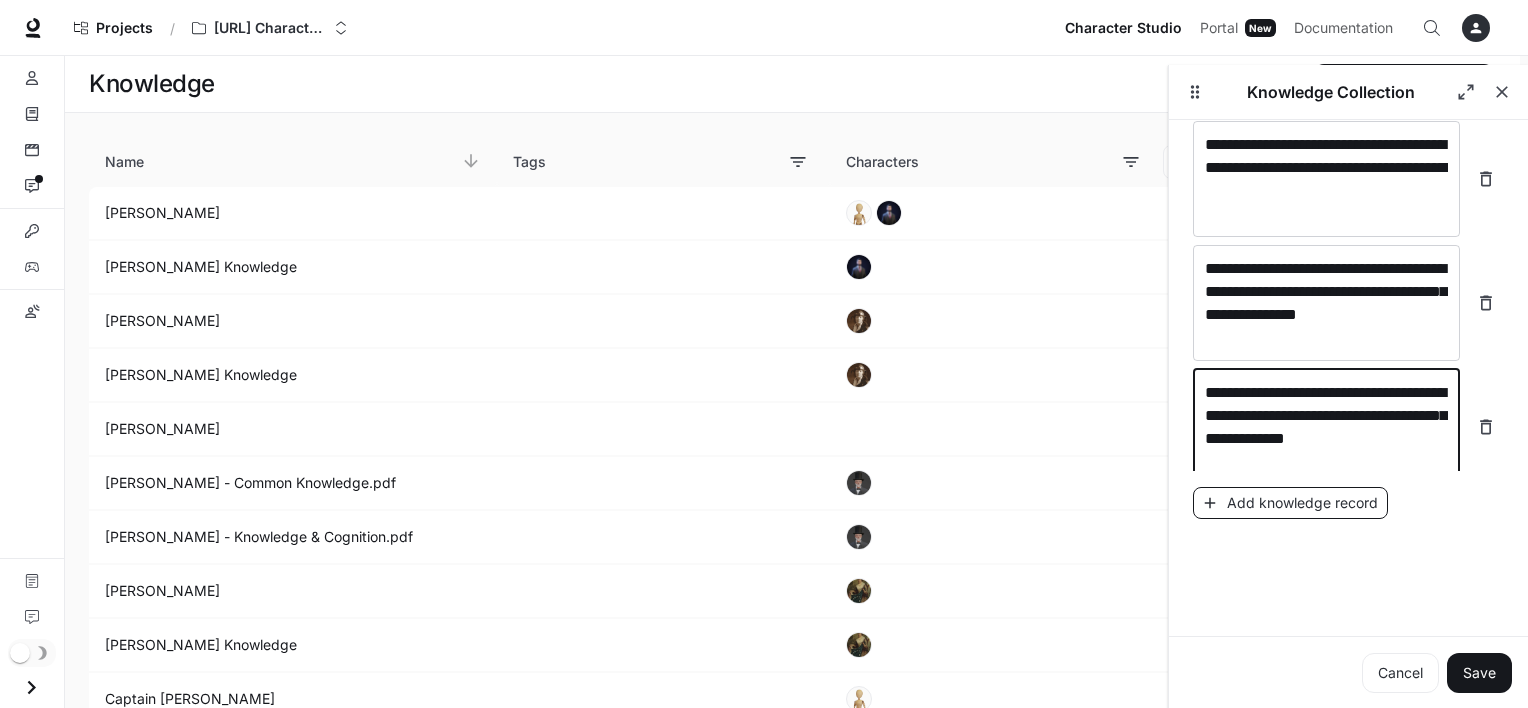 type on "**********" 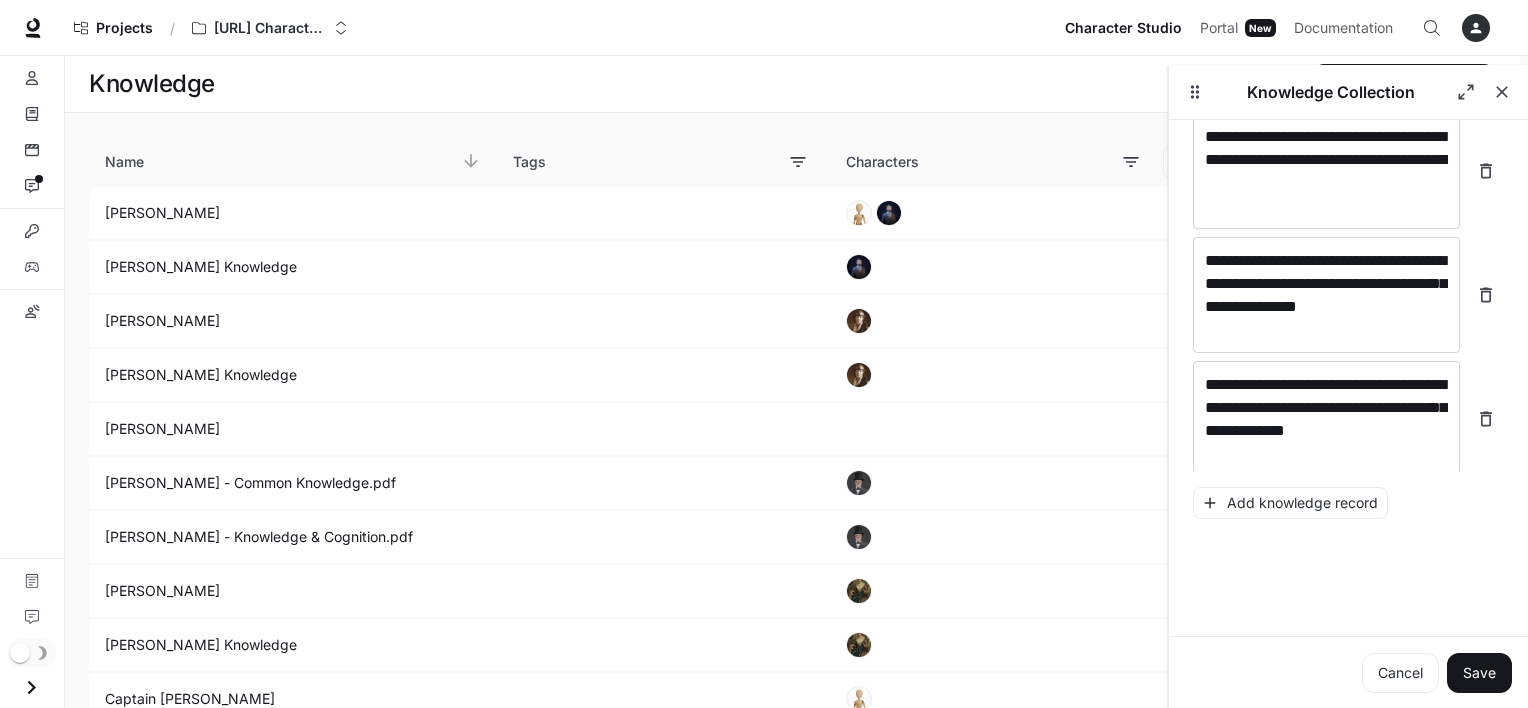 scroll, scrollTop: 6884, scrollLeft: 0, axis: vertical 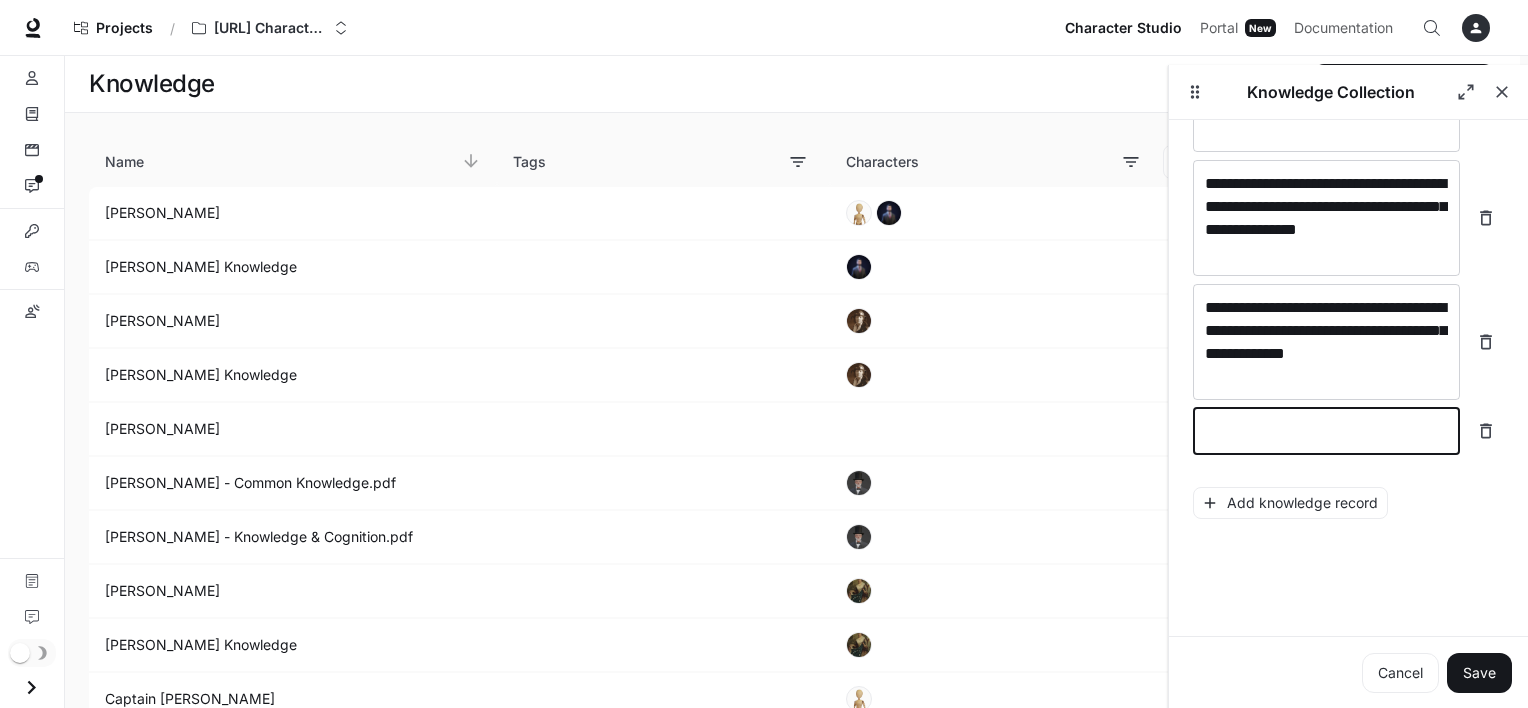 click at bounding box center (1326, 431) 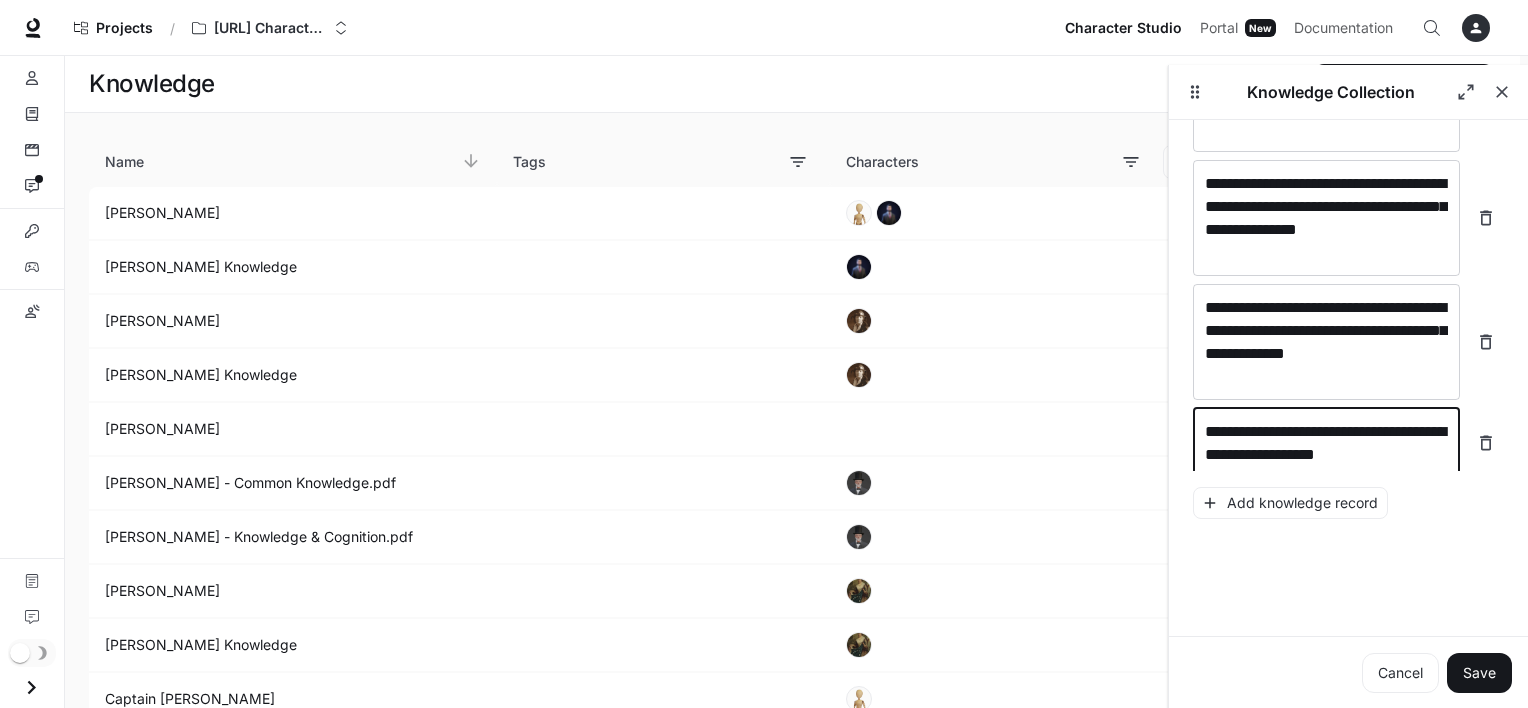 scroll, scrollTop: 6900, scrollLeft: 0, axis: vertical 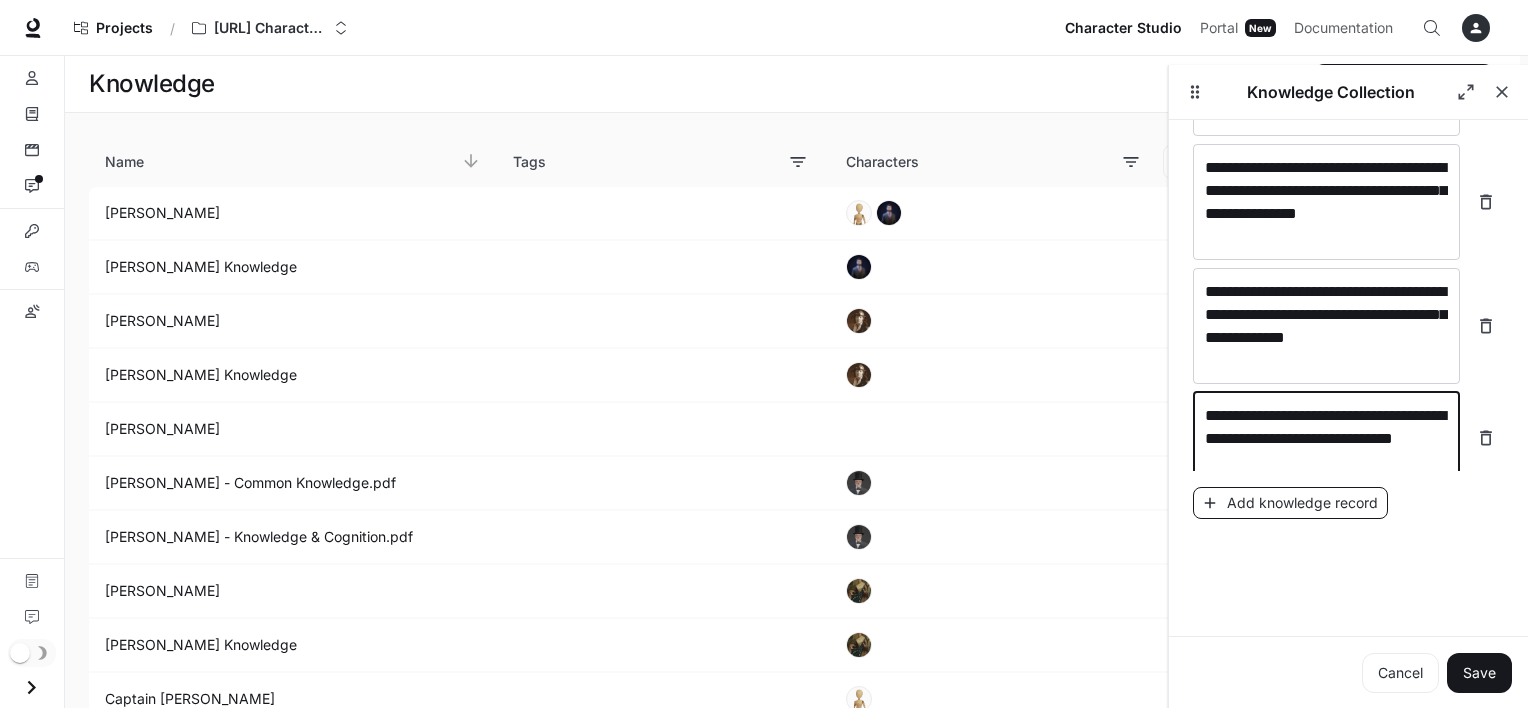 type on "**********" 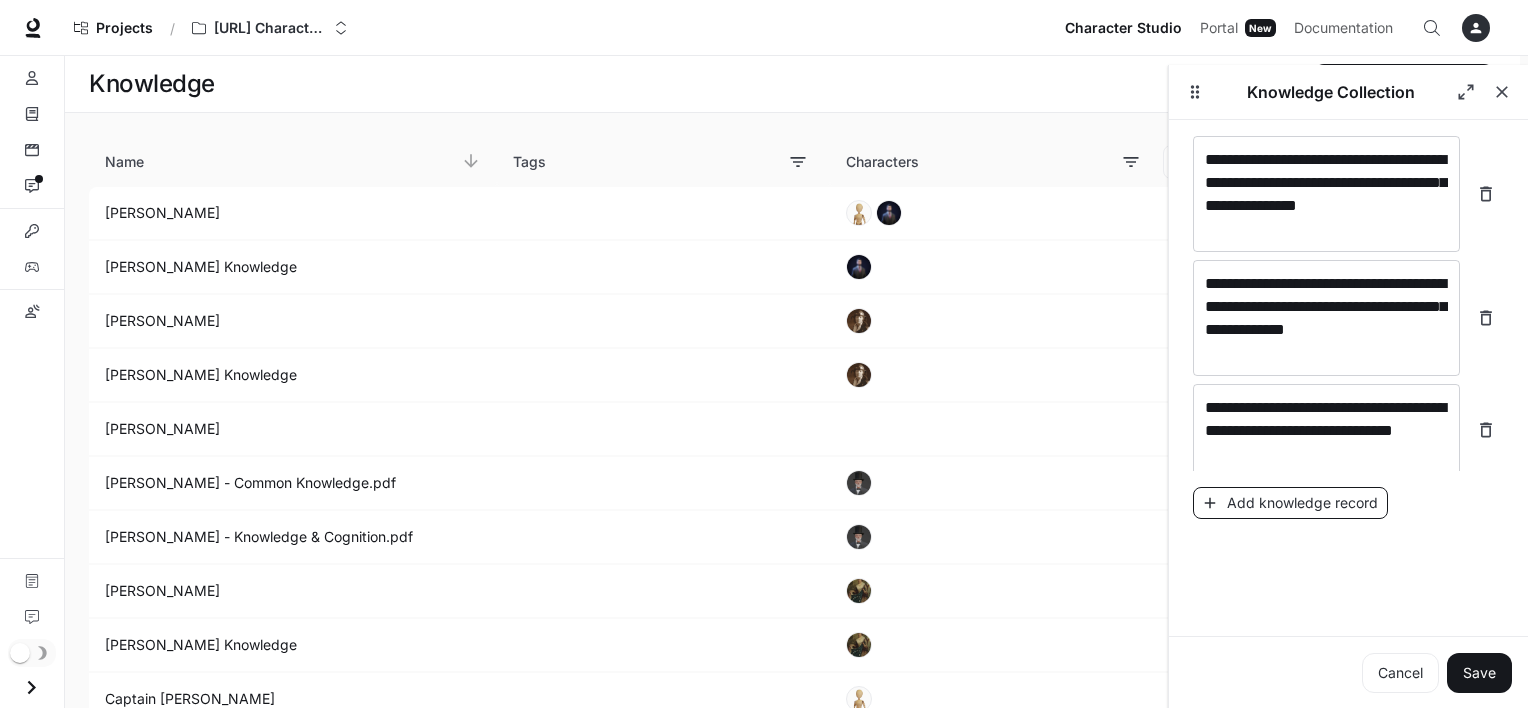 scroll, scrollTop: 6976, scrollLeft: 0, axis: vertical 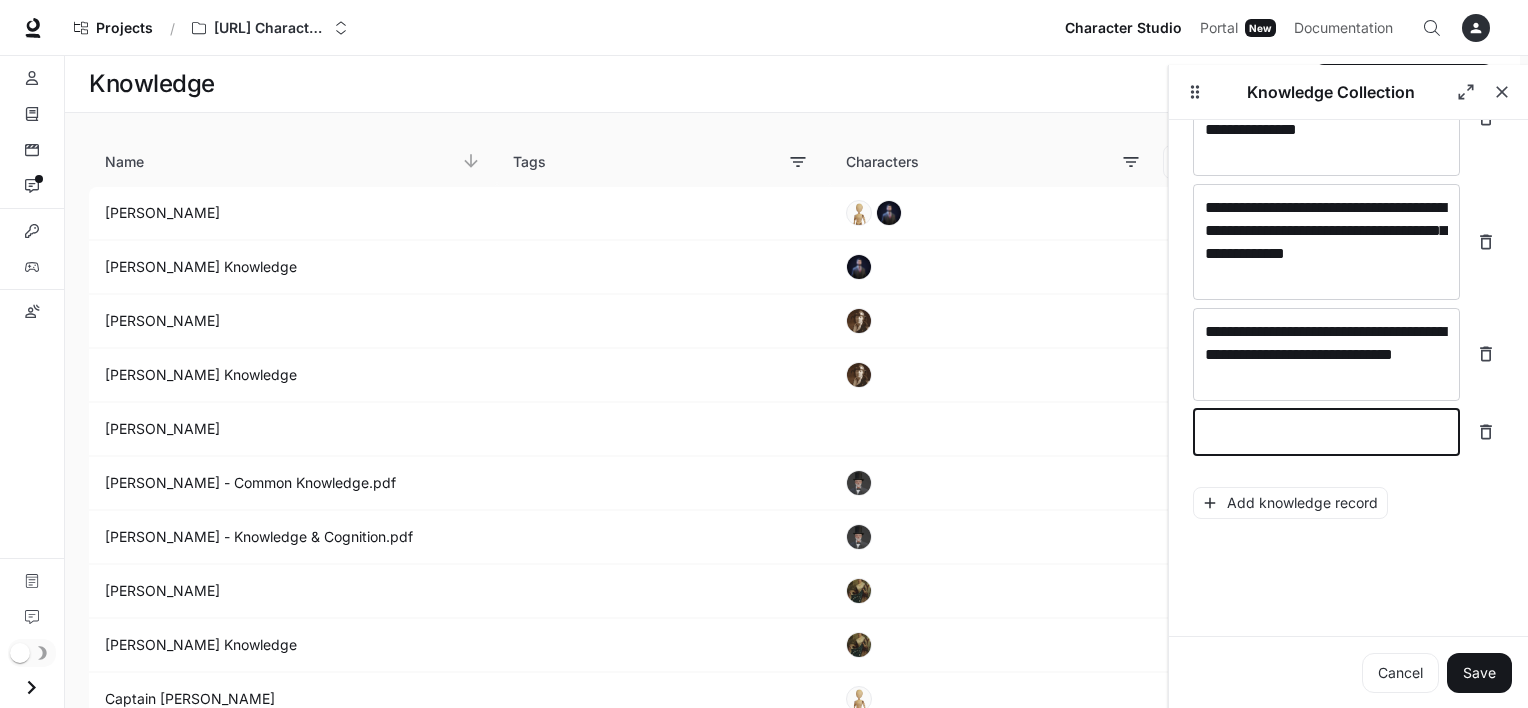 click at bounding box center (1326, 432) 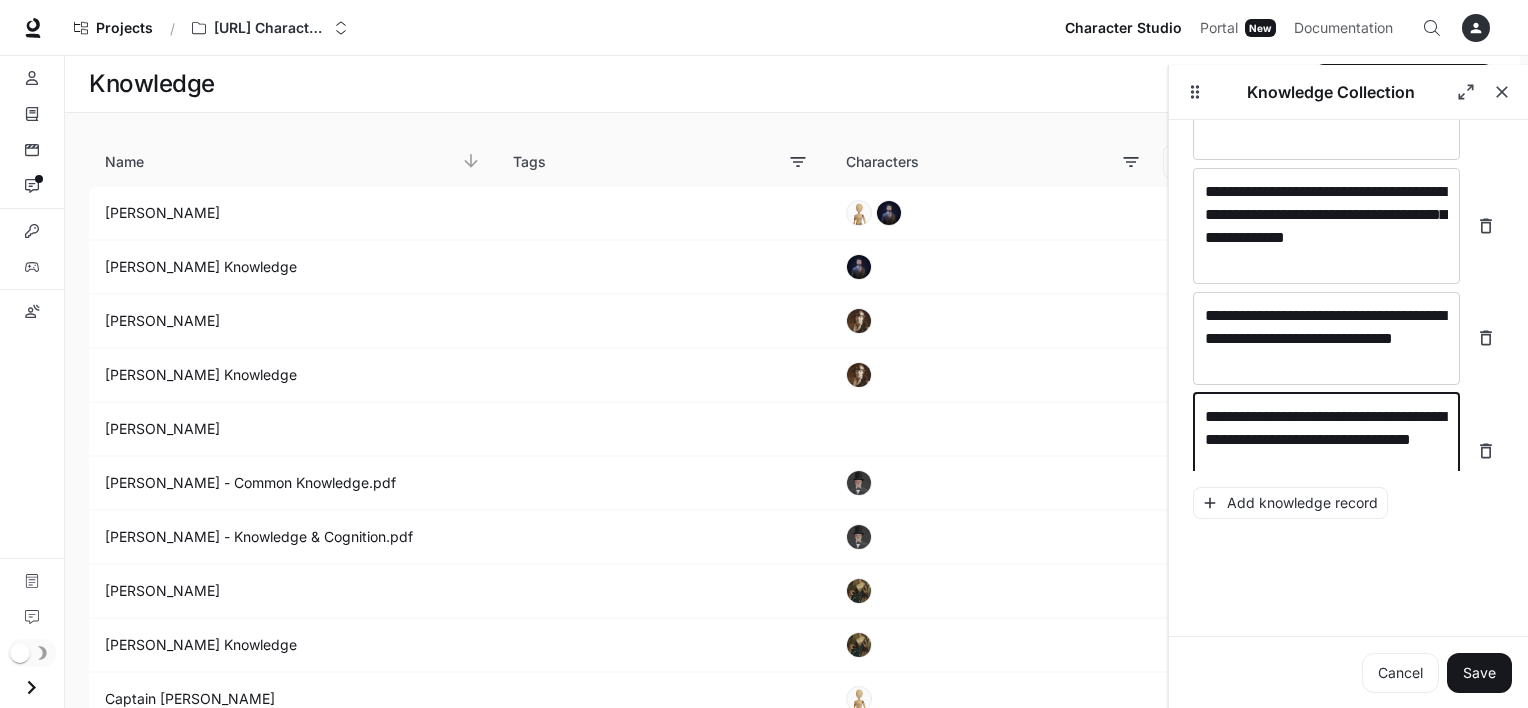 scroll, scrollTop: 7016, scrollLeft: 0, axis: vertical 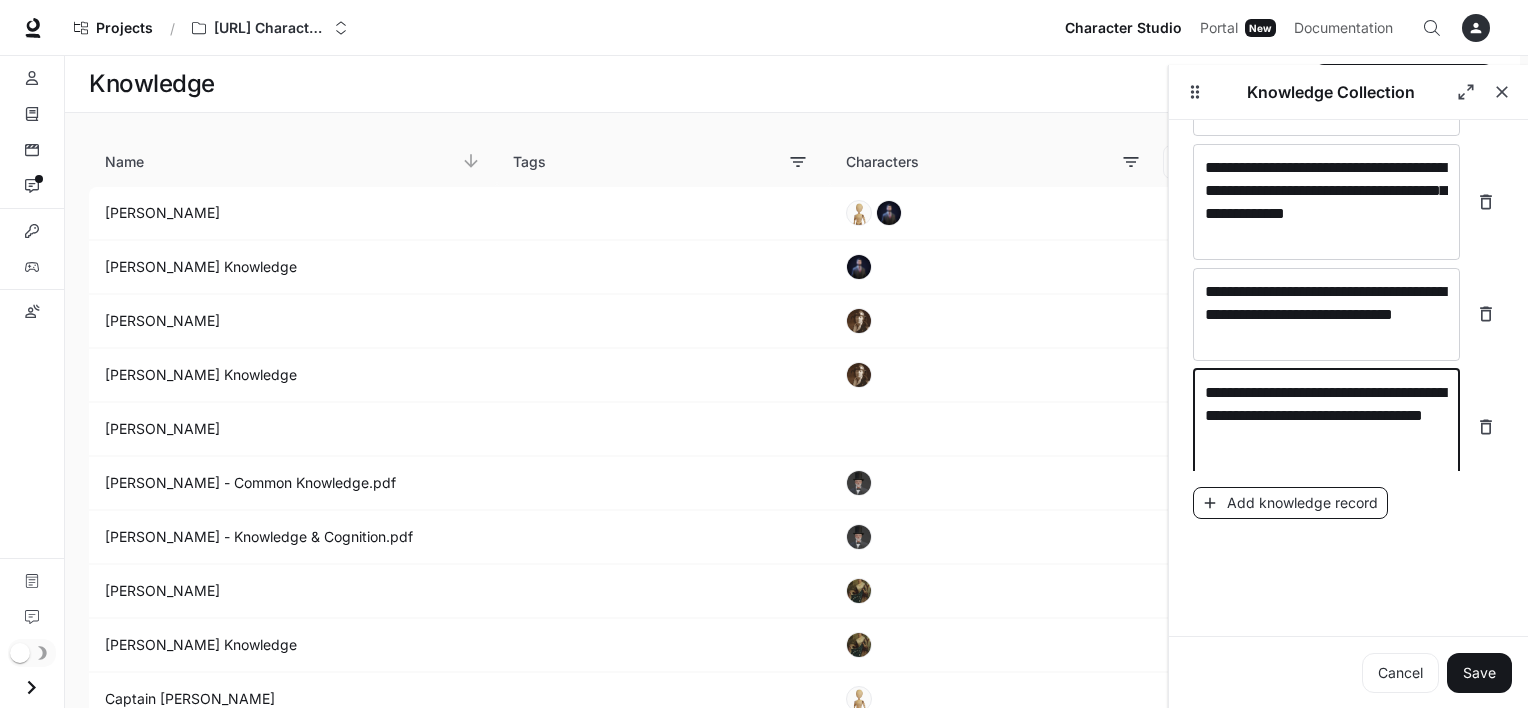 type on "**********" 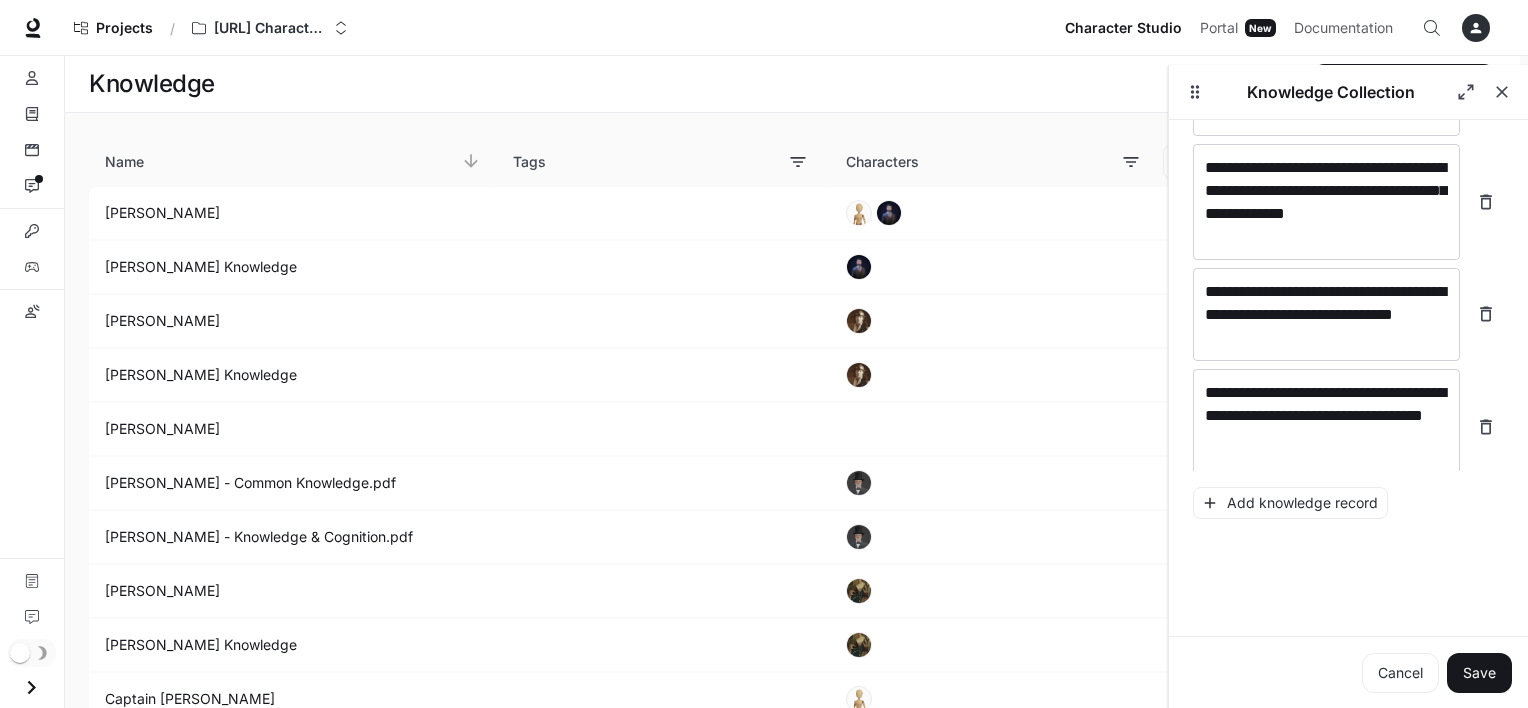 scroll, scrollTop: 7092, scrollLeft: 0, axis: vertical 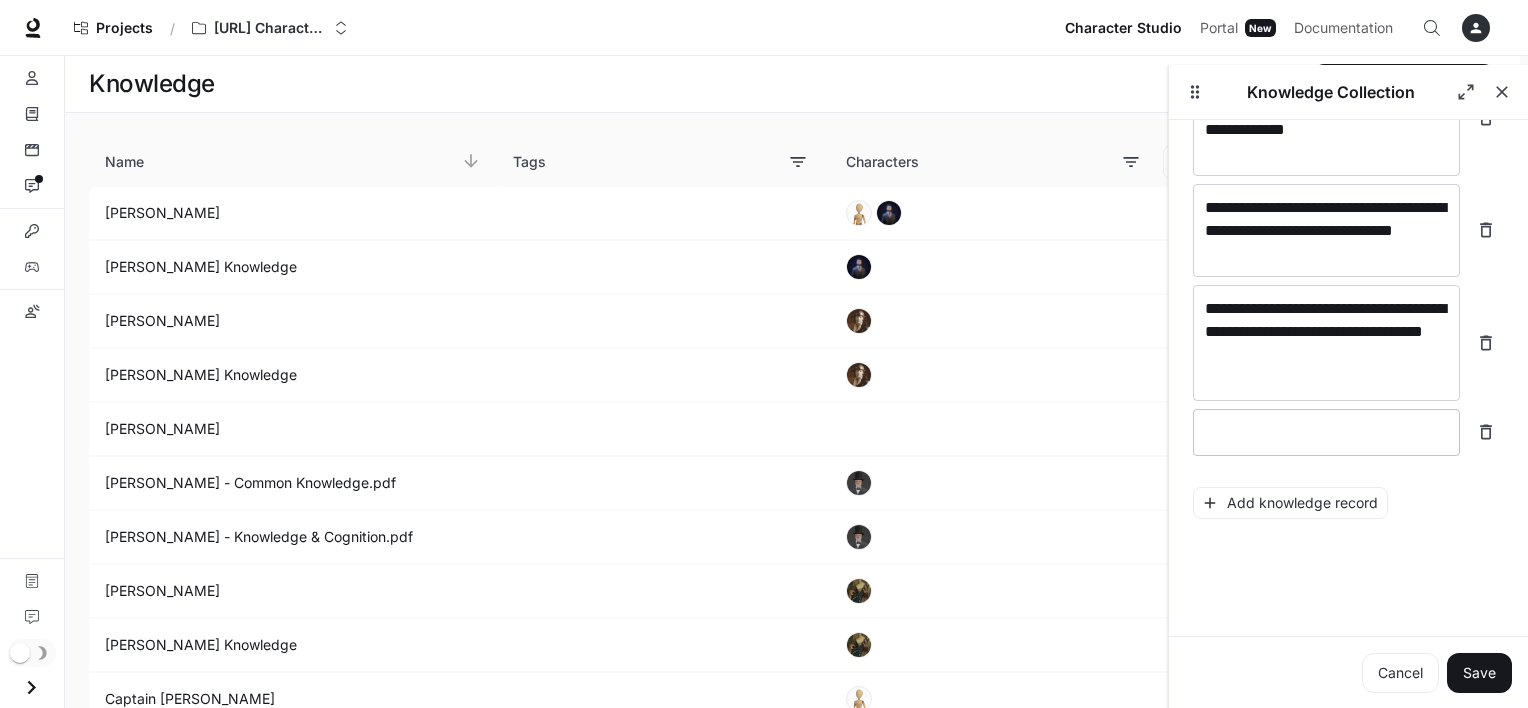click at bounding box center (1326, 432) 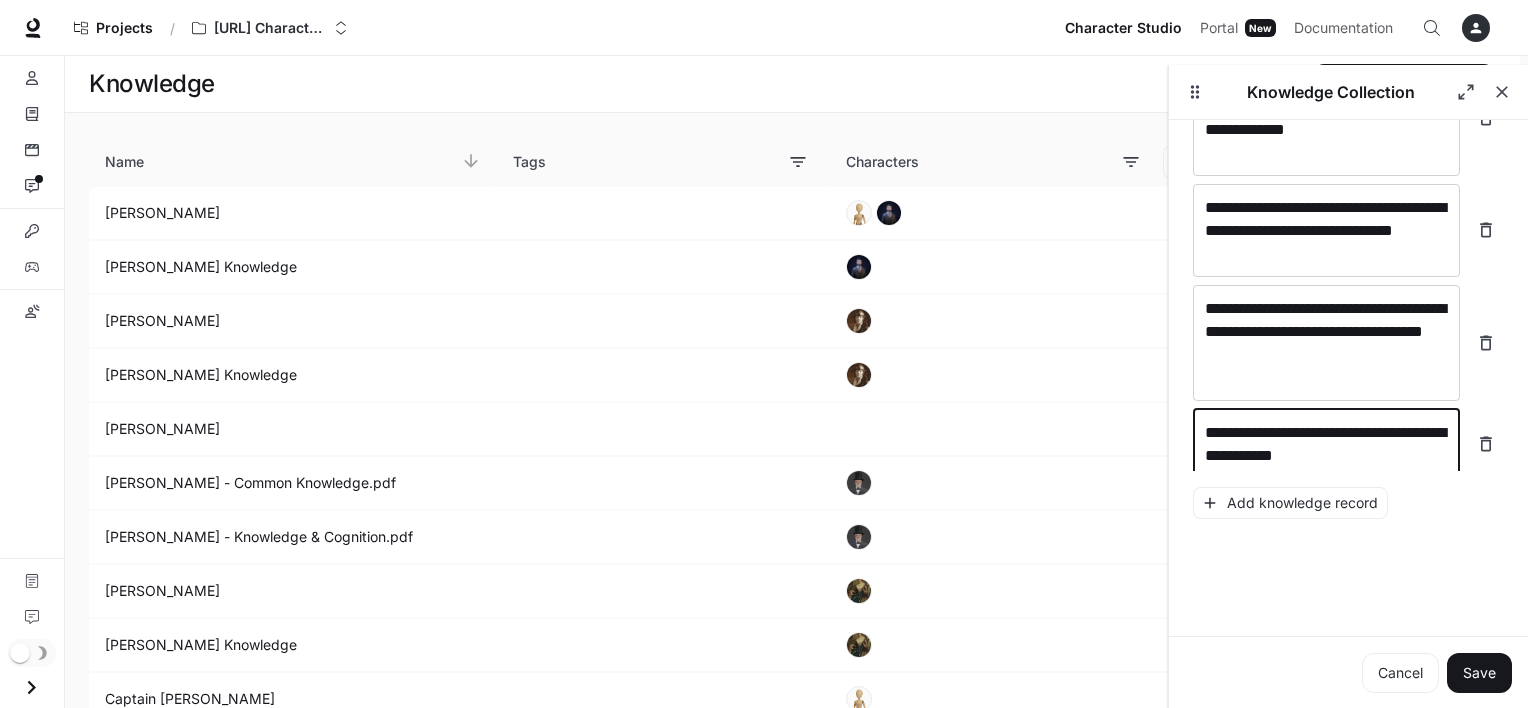 scroll, scrollTop: 7108, scrollLeft: 0, axis: vertical 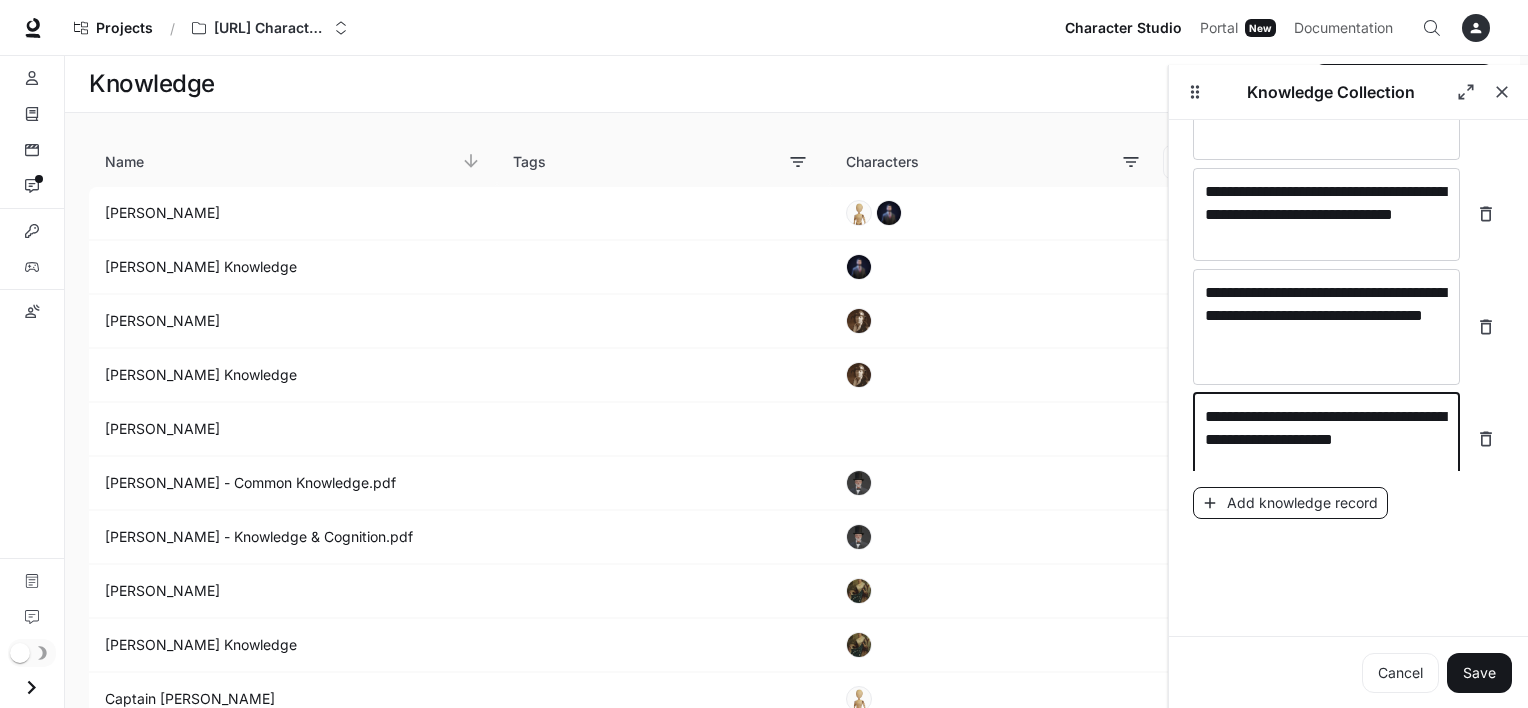 type on "**********" 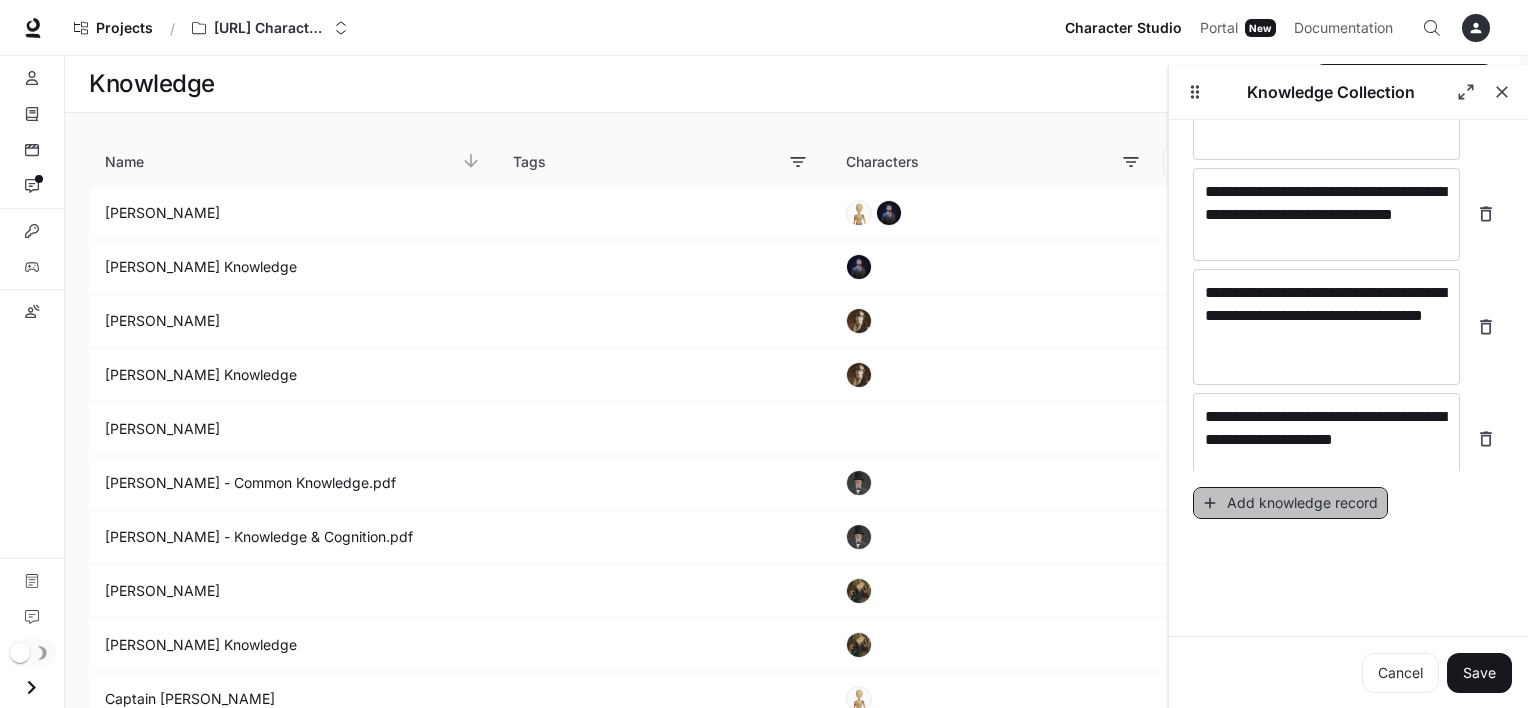 click on "Add knowledge record" at bounding box center (1290, 503) 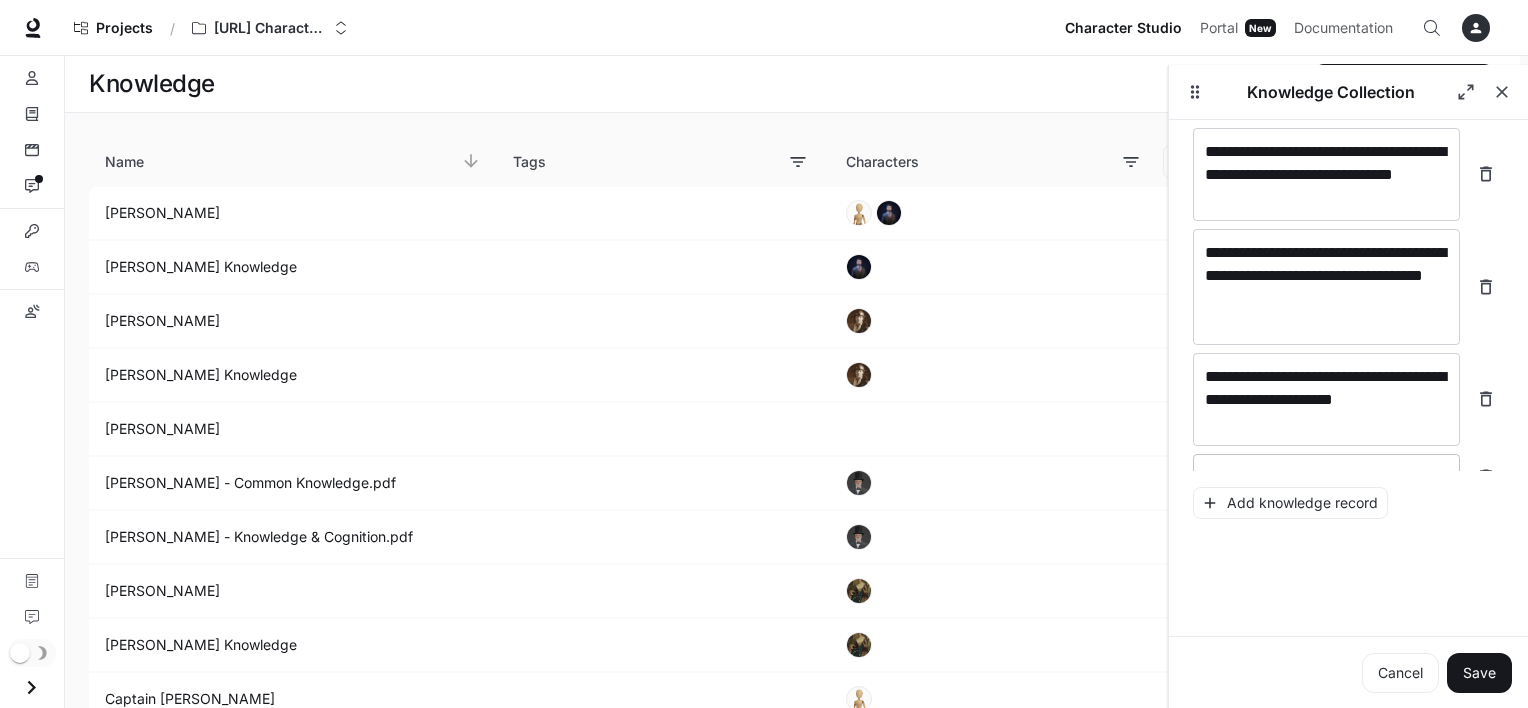 click on "* ​" at bounding box center (1326, 477) 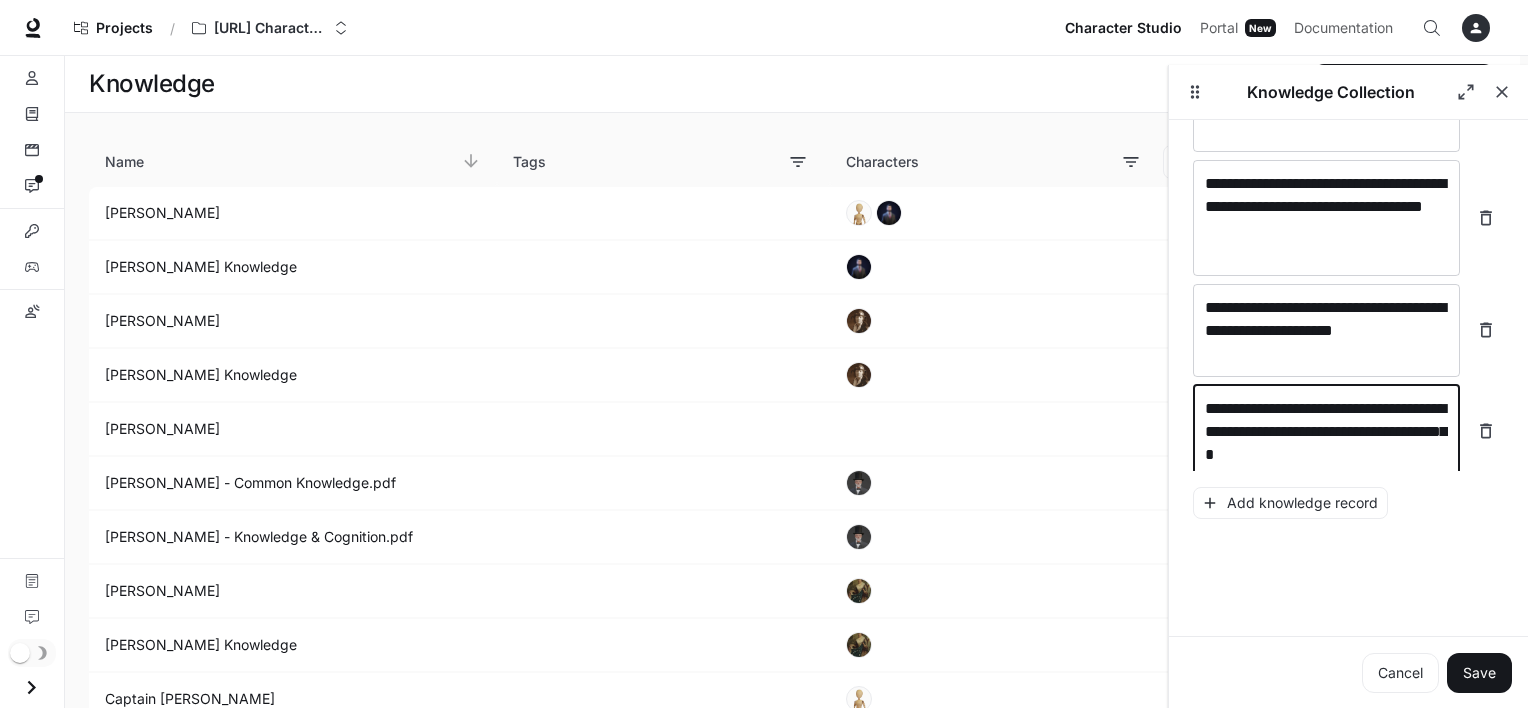 scroll, scrollTop: 7224, scrollLeft: 0, axis: vertical 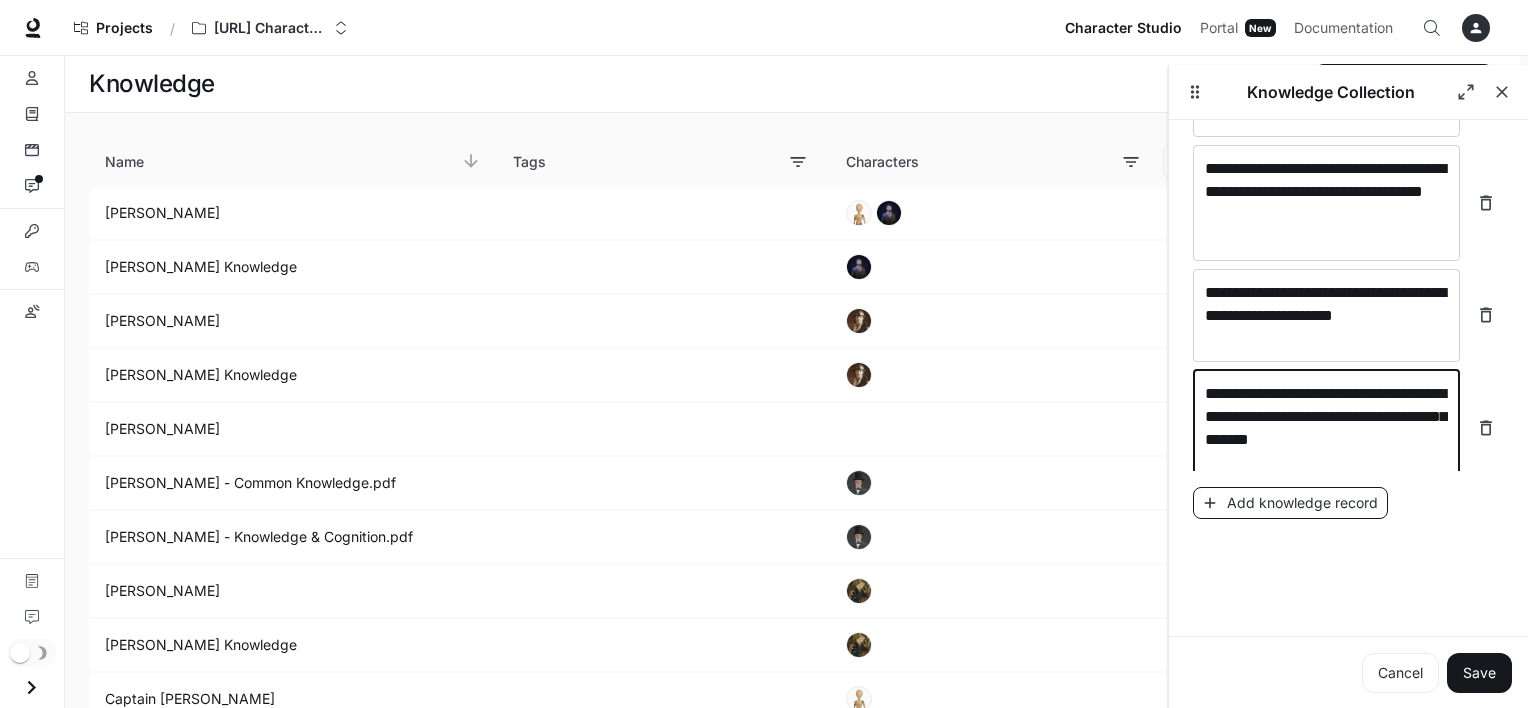 type on "**********" 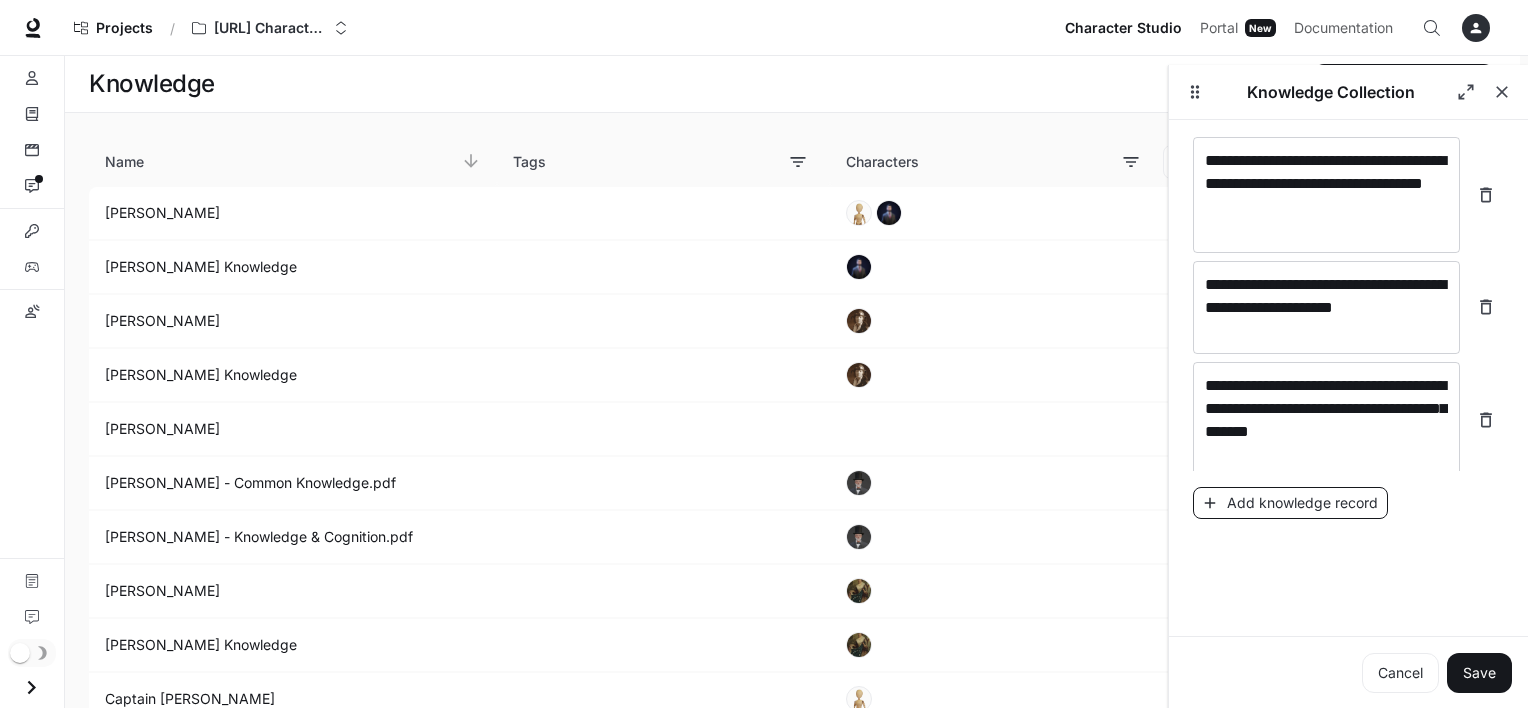 scroll, scrollTop: 7302, scrollLeft: 0, axis: vertical 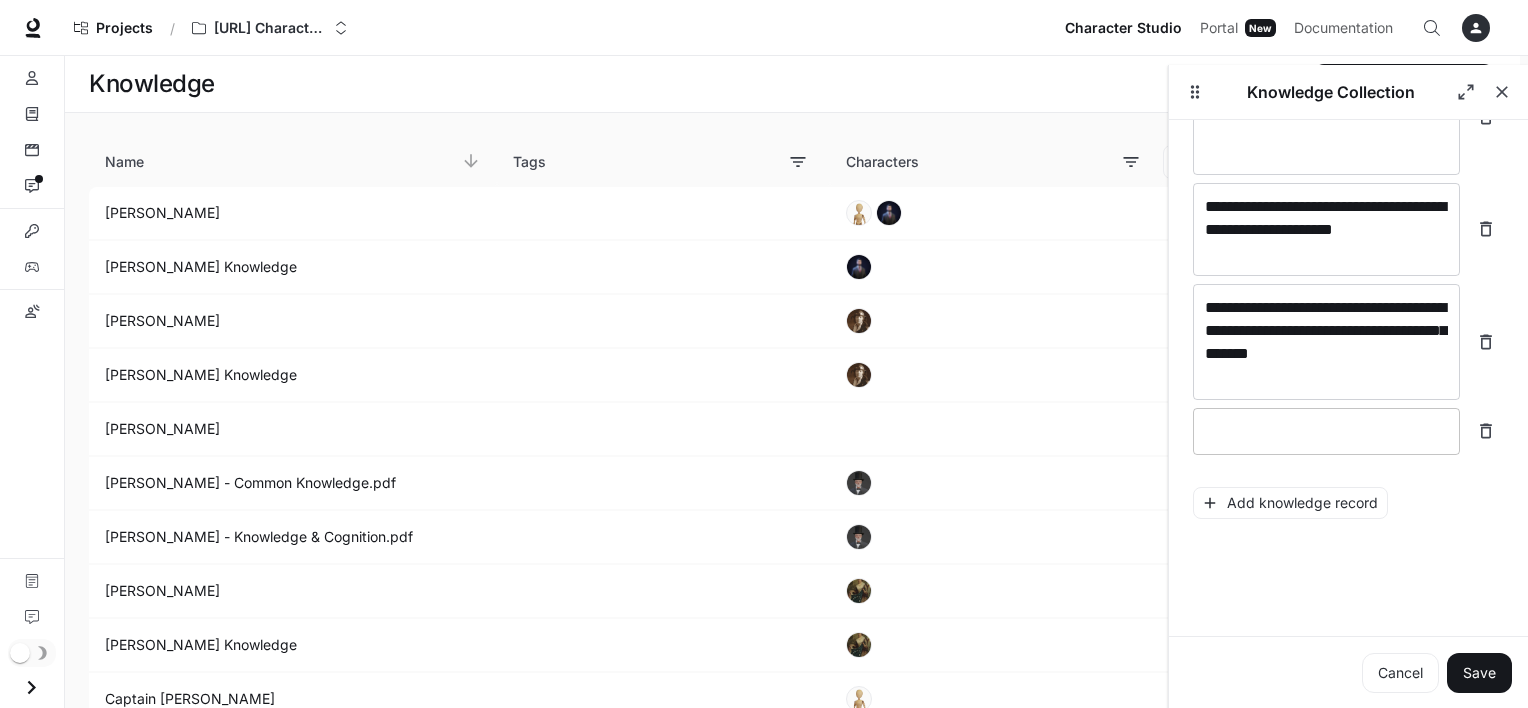 click on "* ​" at bounding box center (1326, 431) 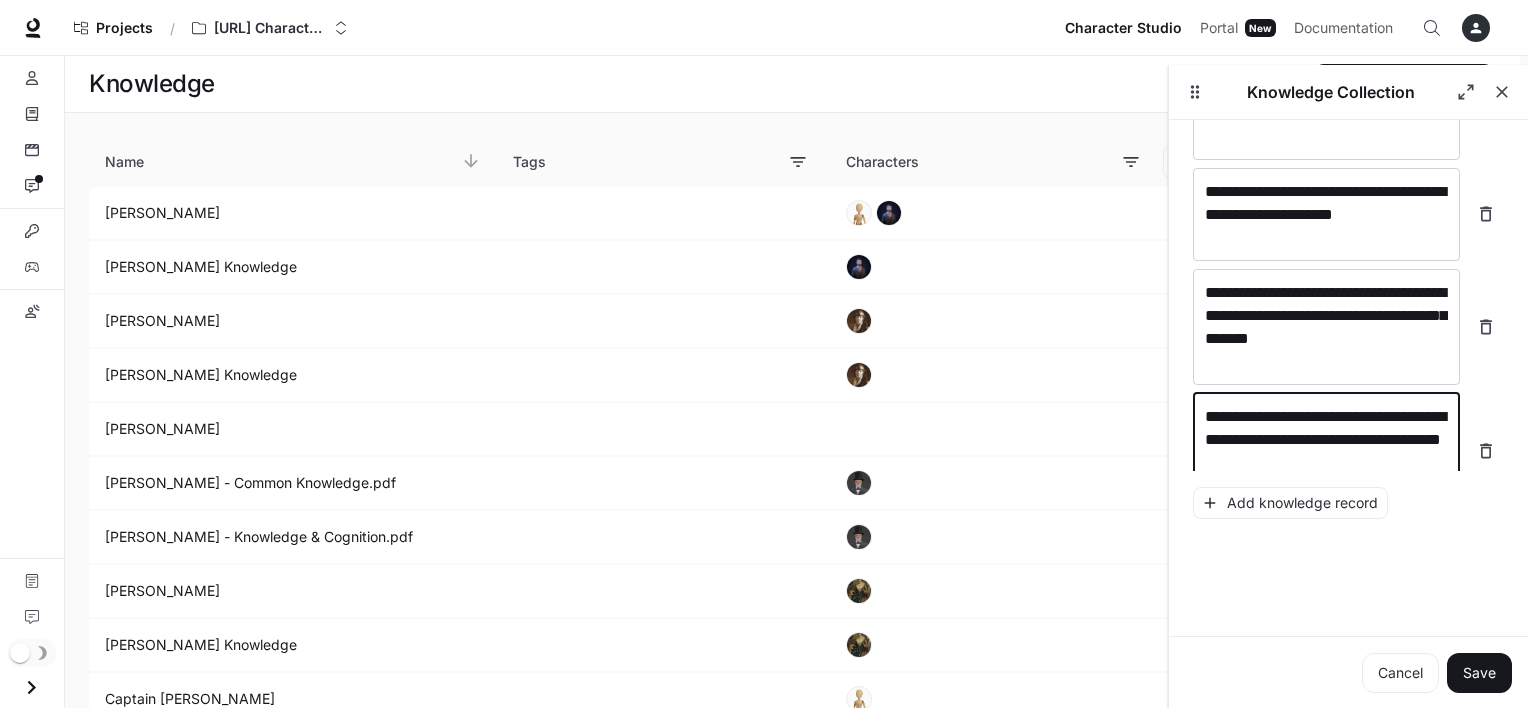 scroll, scrollTop: 7340, scrollLeft: 0, axis: vertical 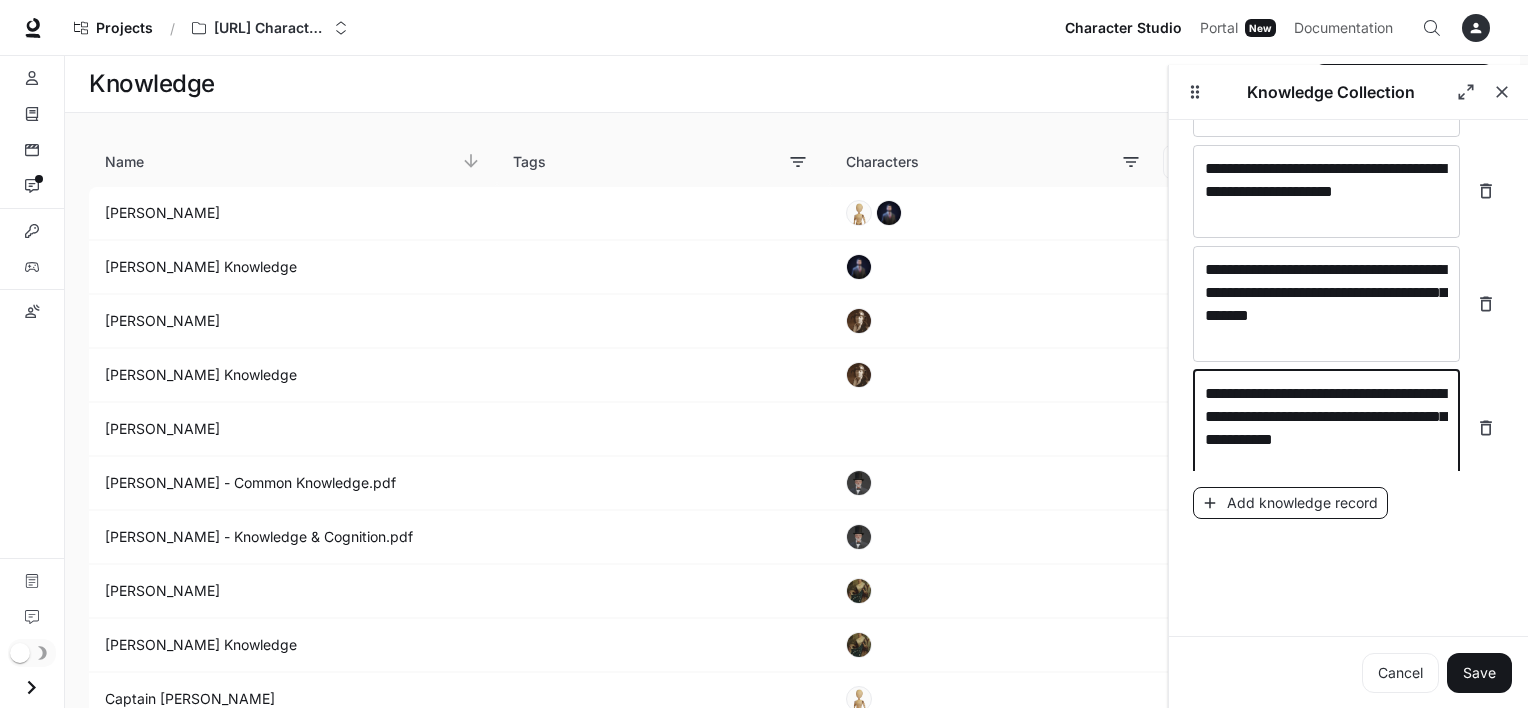 type on "**********" 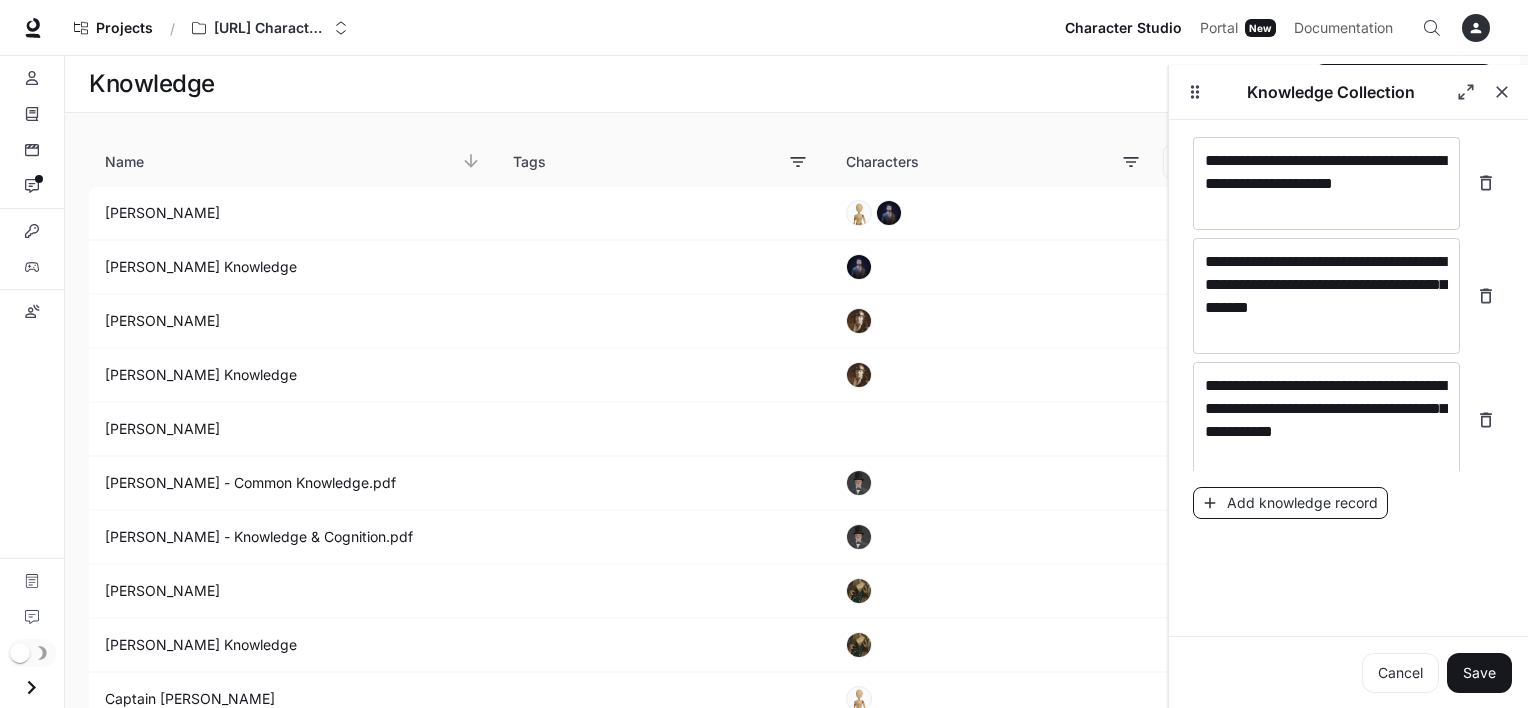 scroll, scrollTop: 7418, scrollLeft: 0, axis: vertical 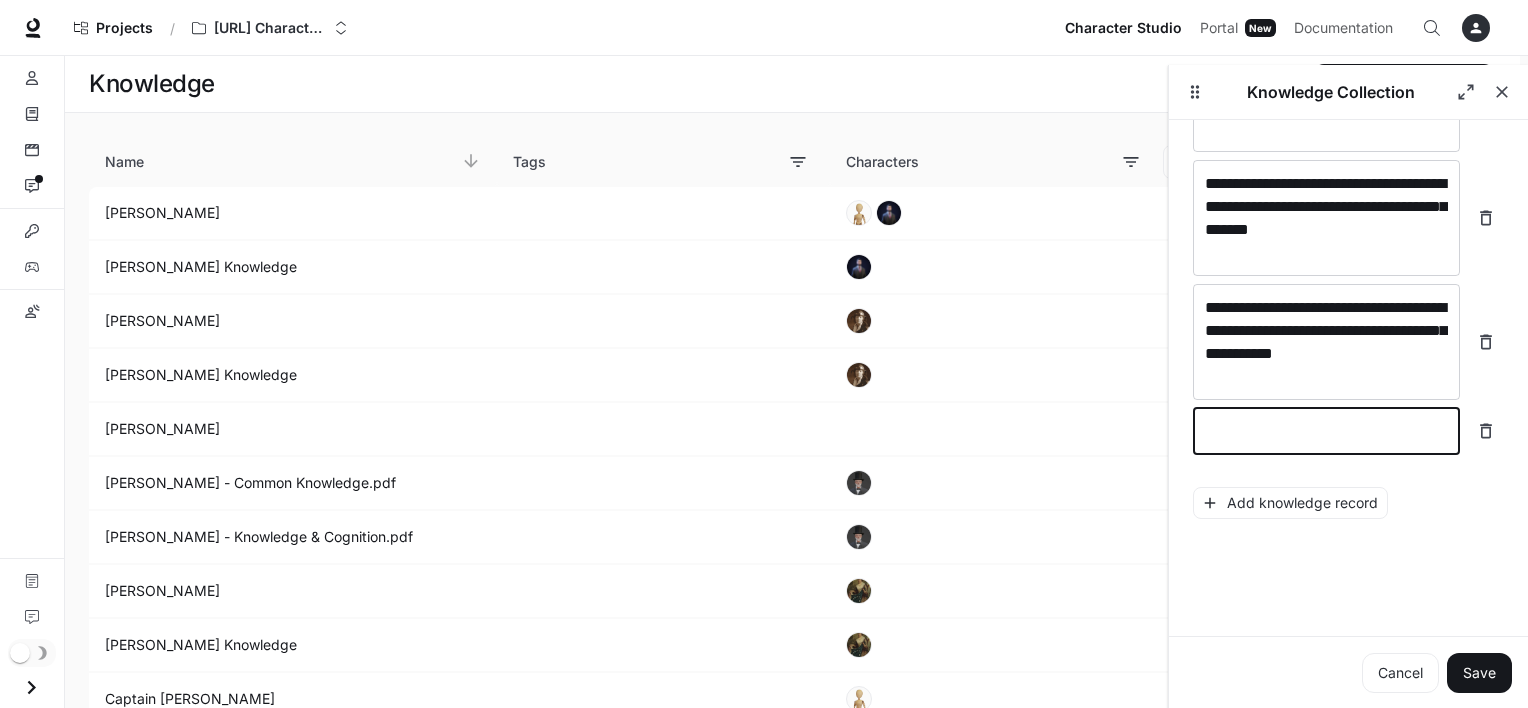 click at bounding box center [1326, 431] 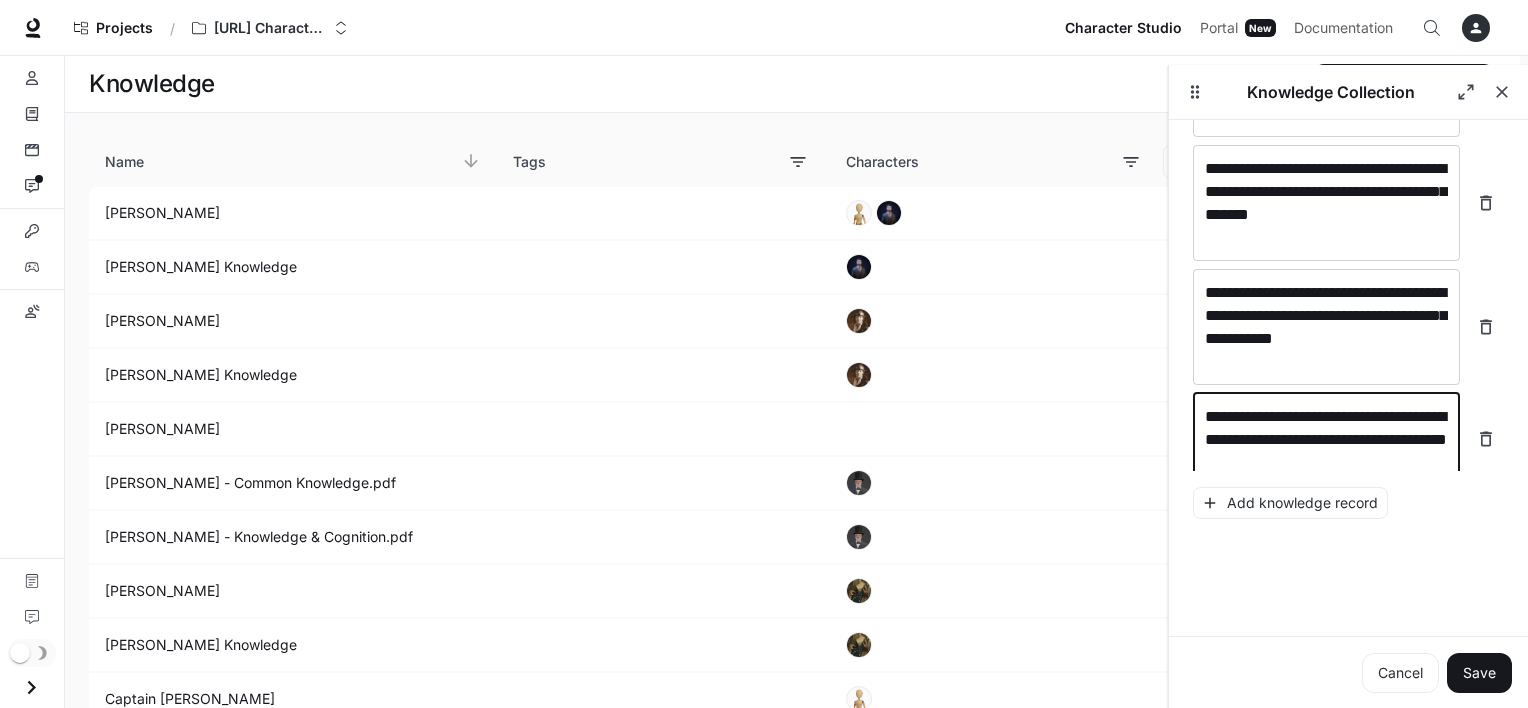 scroll, scrollTop: 7456, scrollLeft: 0, axis: vertical 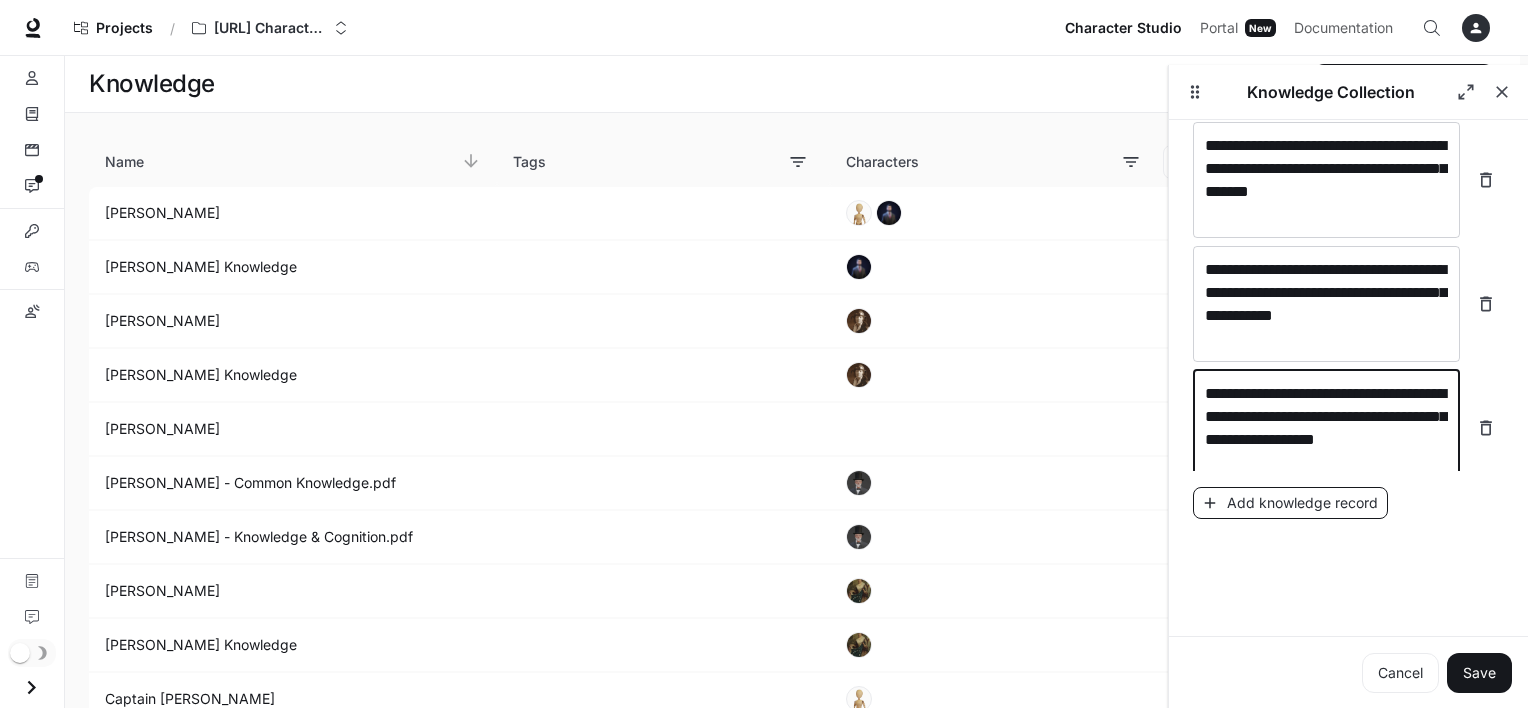 type on "**********" 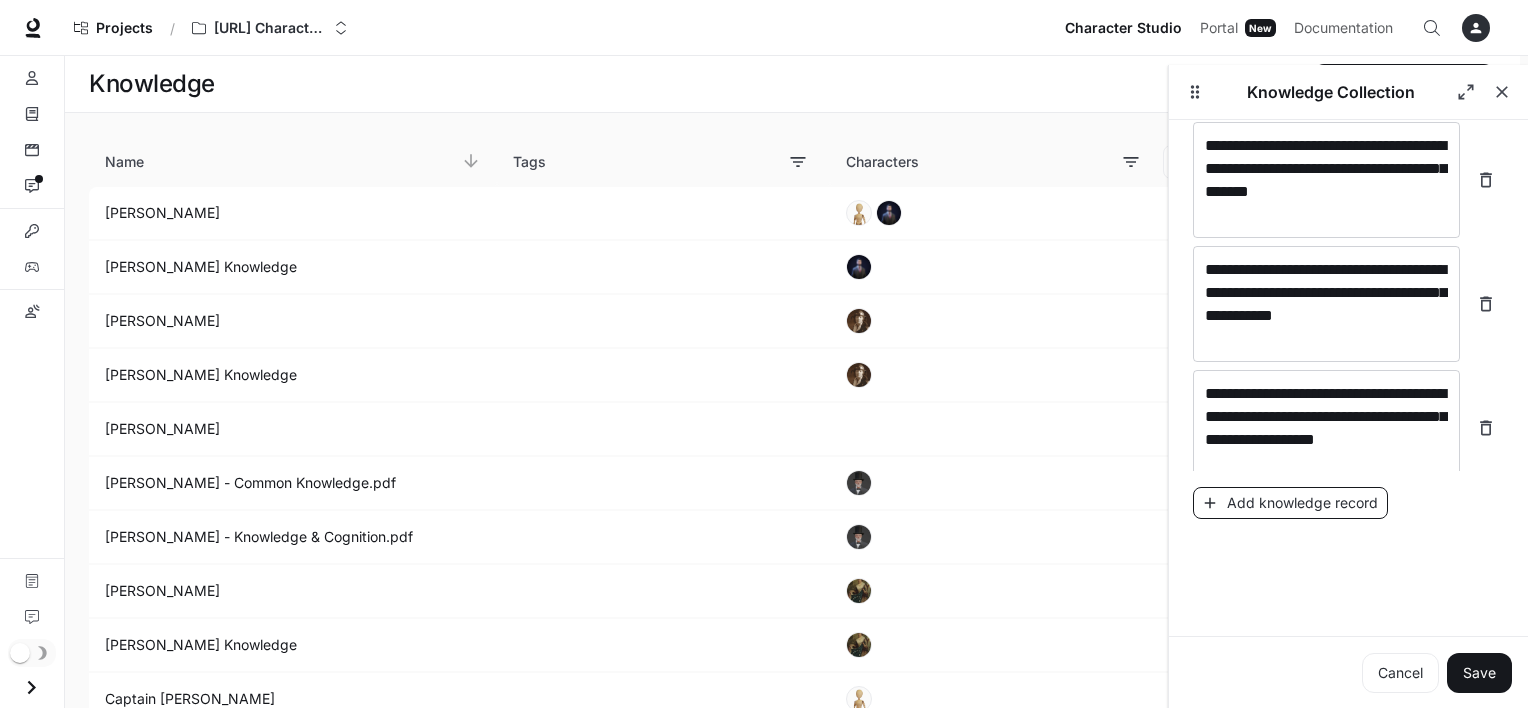 scroll, scrollTop: 7534, scrollLeft: 0, axis: vertical 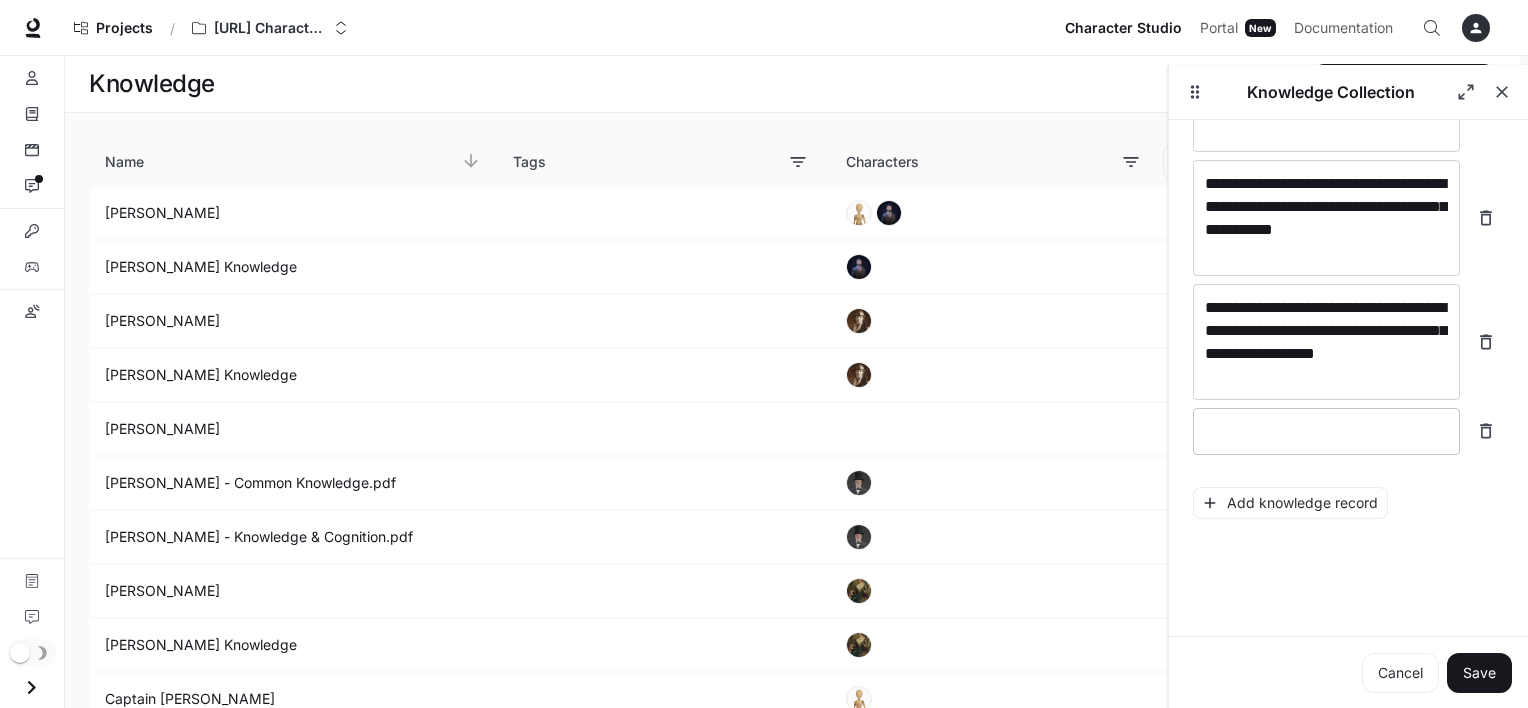 click at bounding box center [1326, 431] 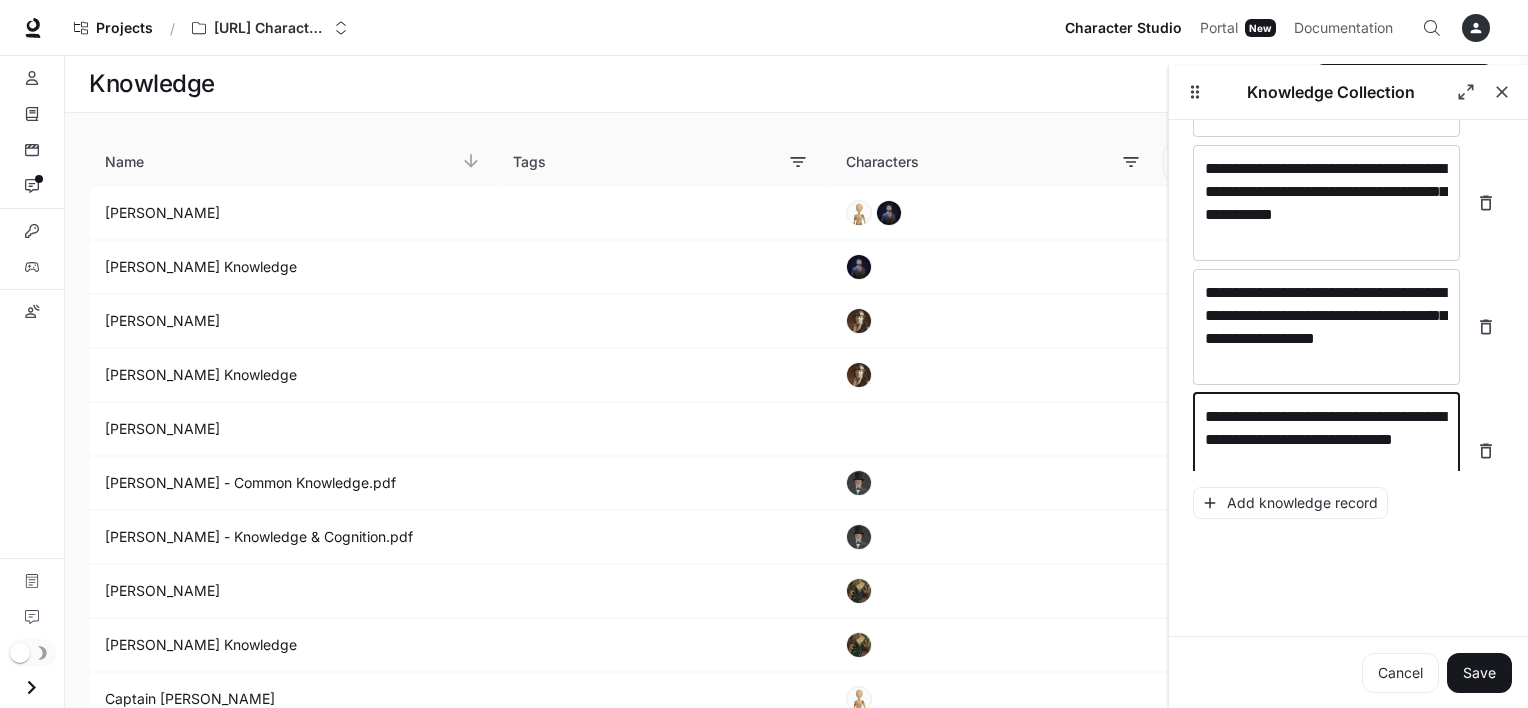 scroll, scrollTop: 7572, scrollLeft: 0, axis: vertical 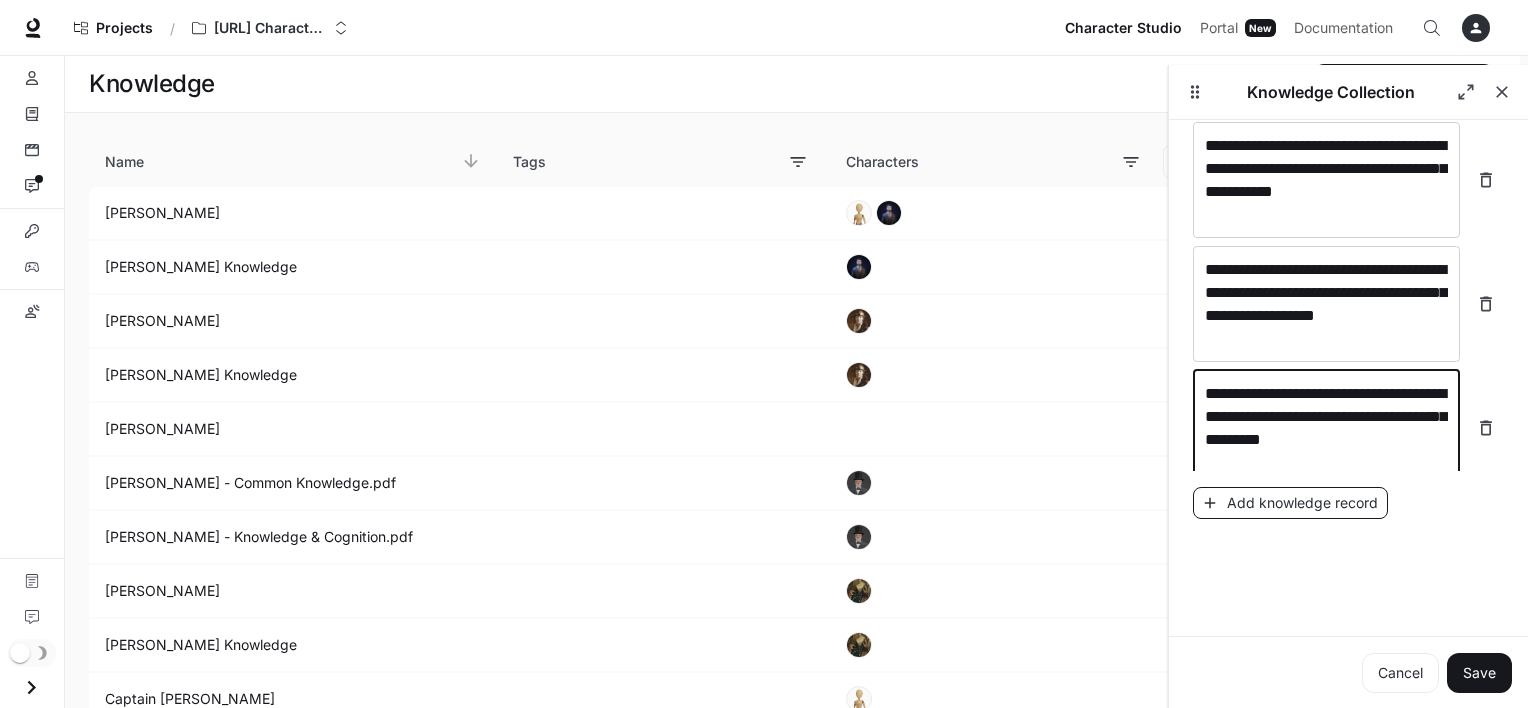 type on "**********" 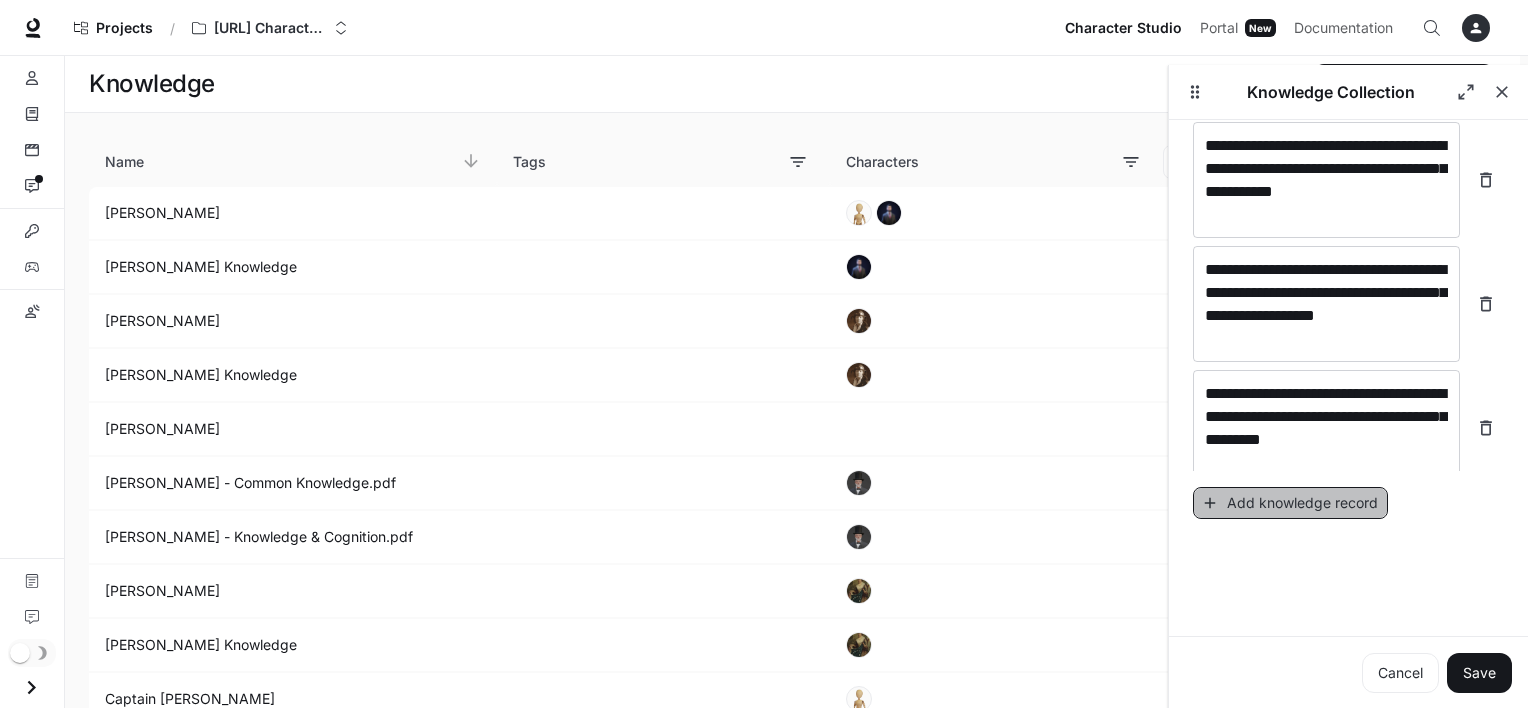 click on "Add knowledge record" at bounding box center (1290, 503) 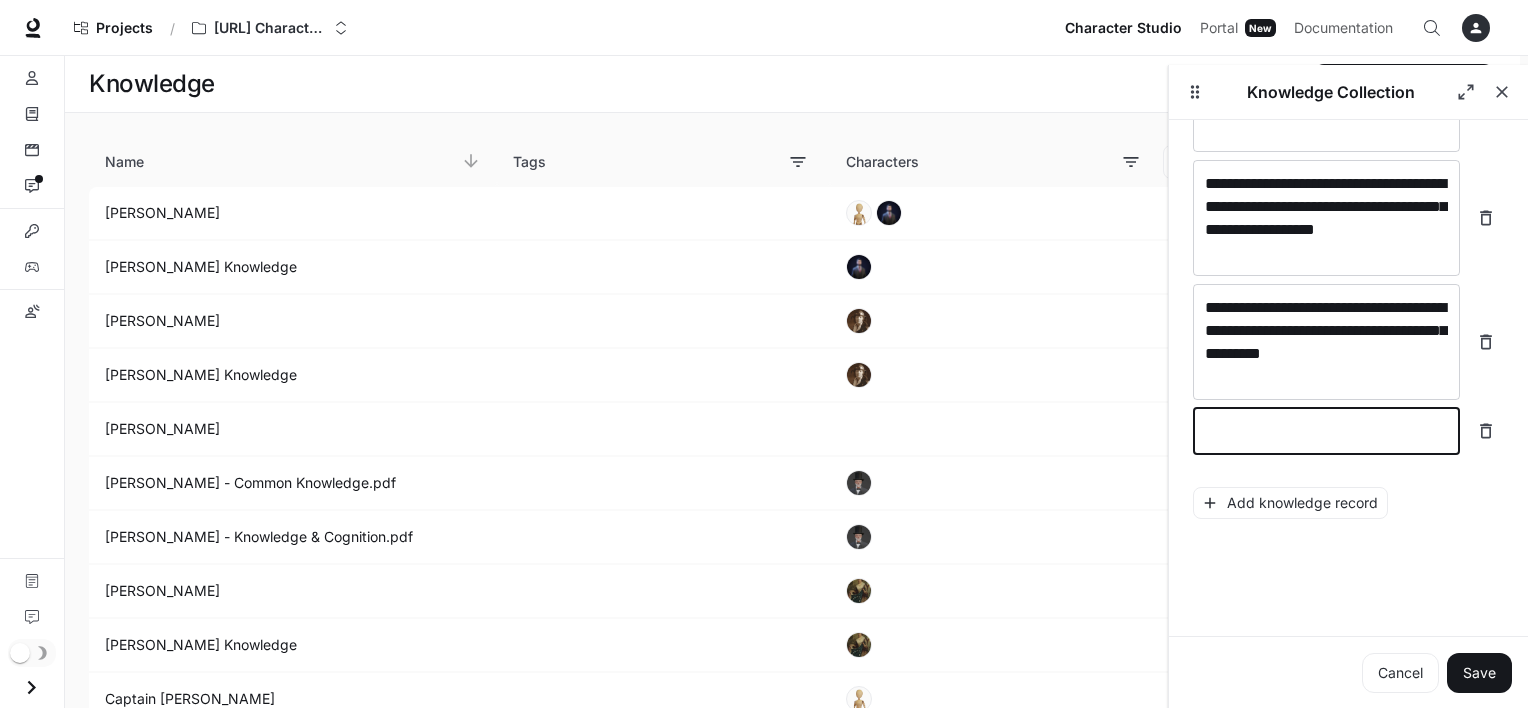 click at bounding box center [1326, 431] 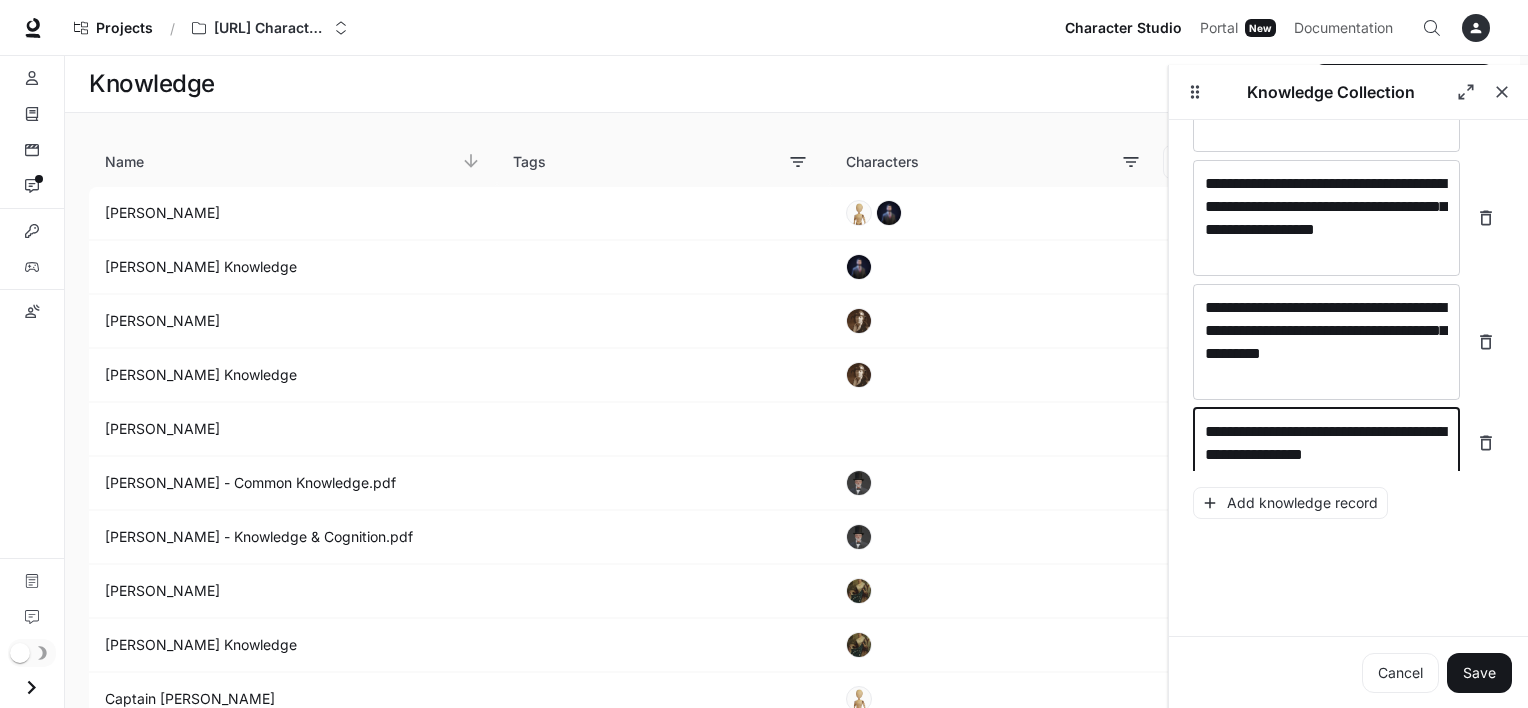 scroll, scrollTop: 7665, scrollLeft: 0, axis: vertical 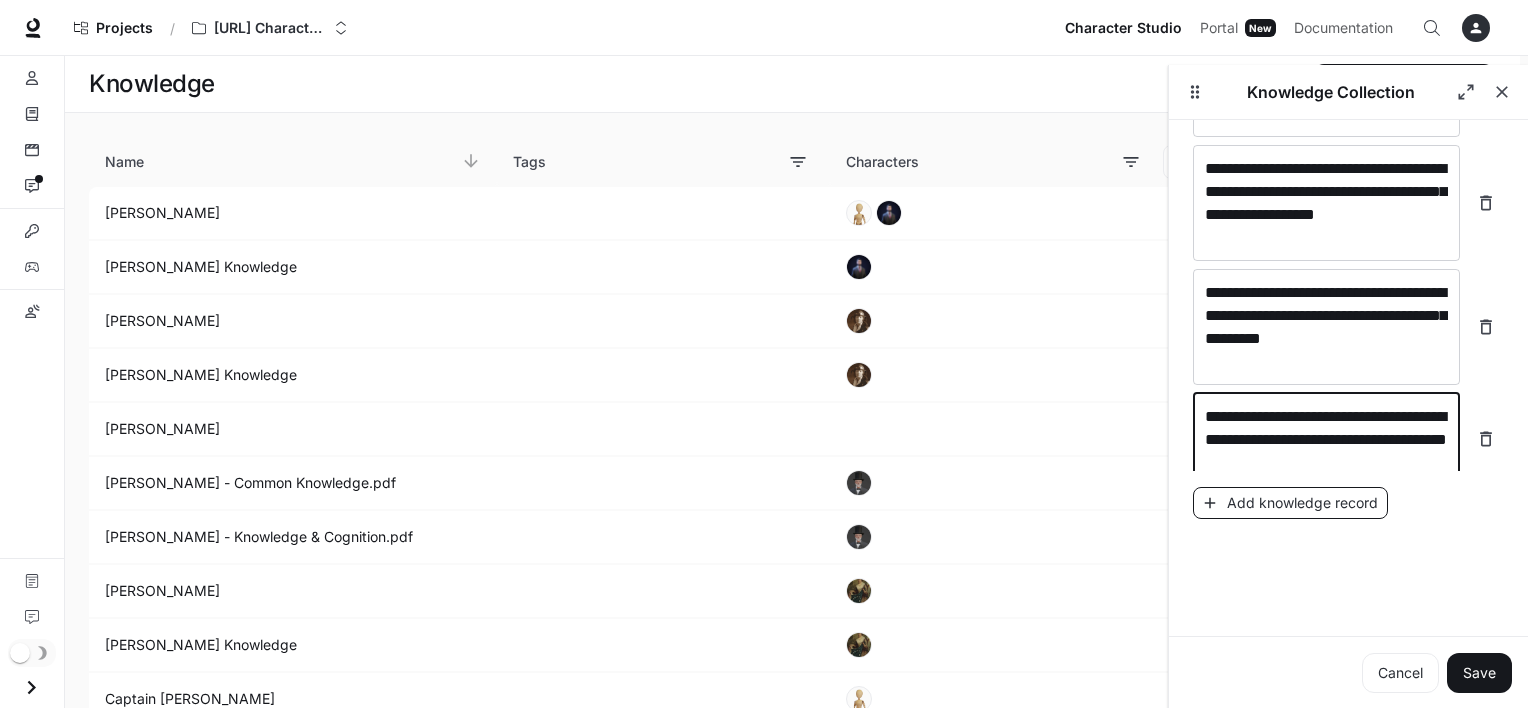 type on "**********" 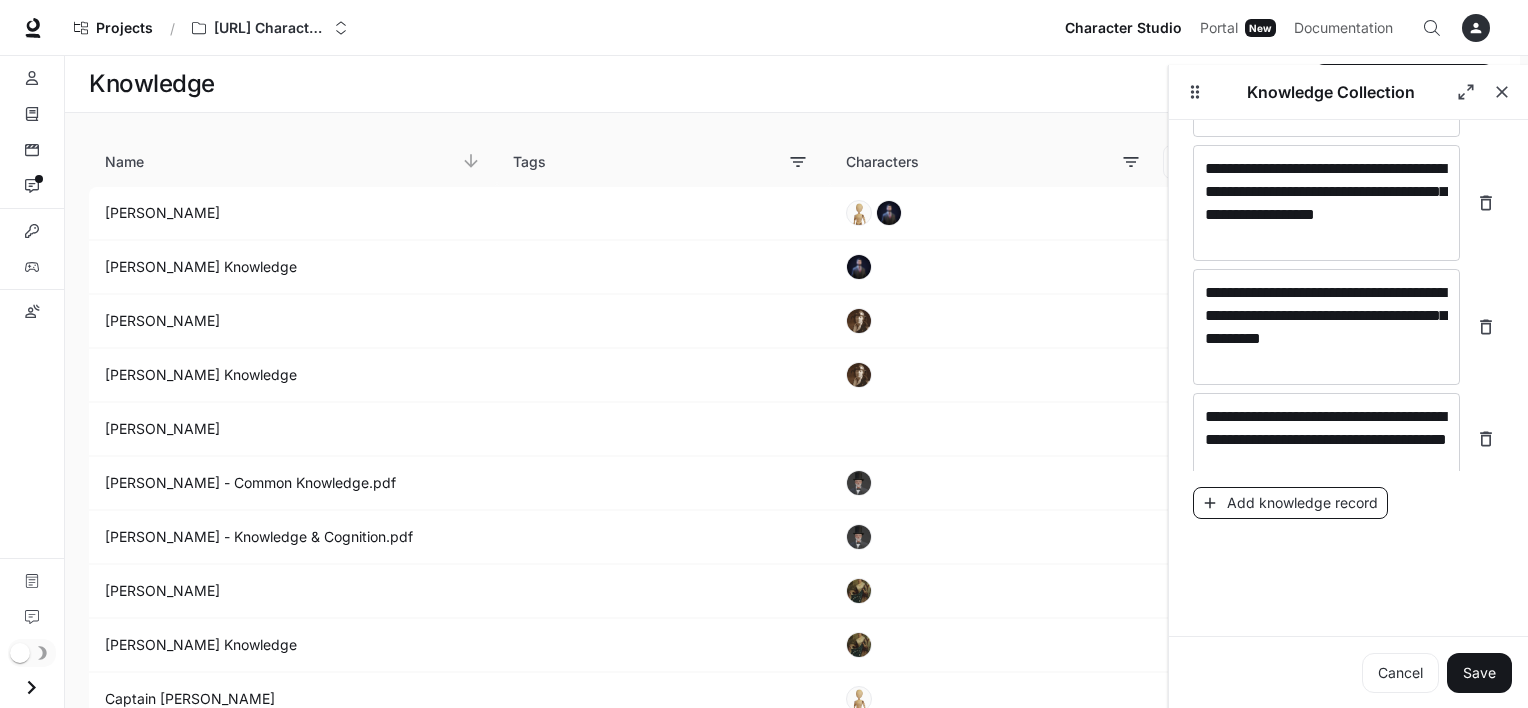 scroll, scrollTop: 7743, scrollLeft: 0, axis: vertical 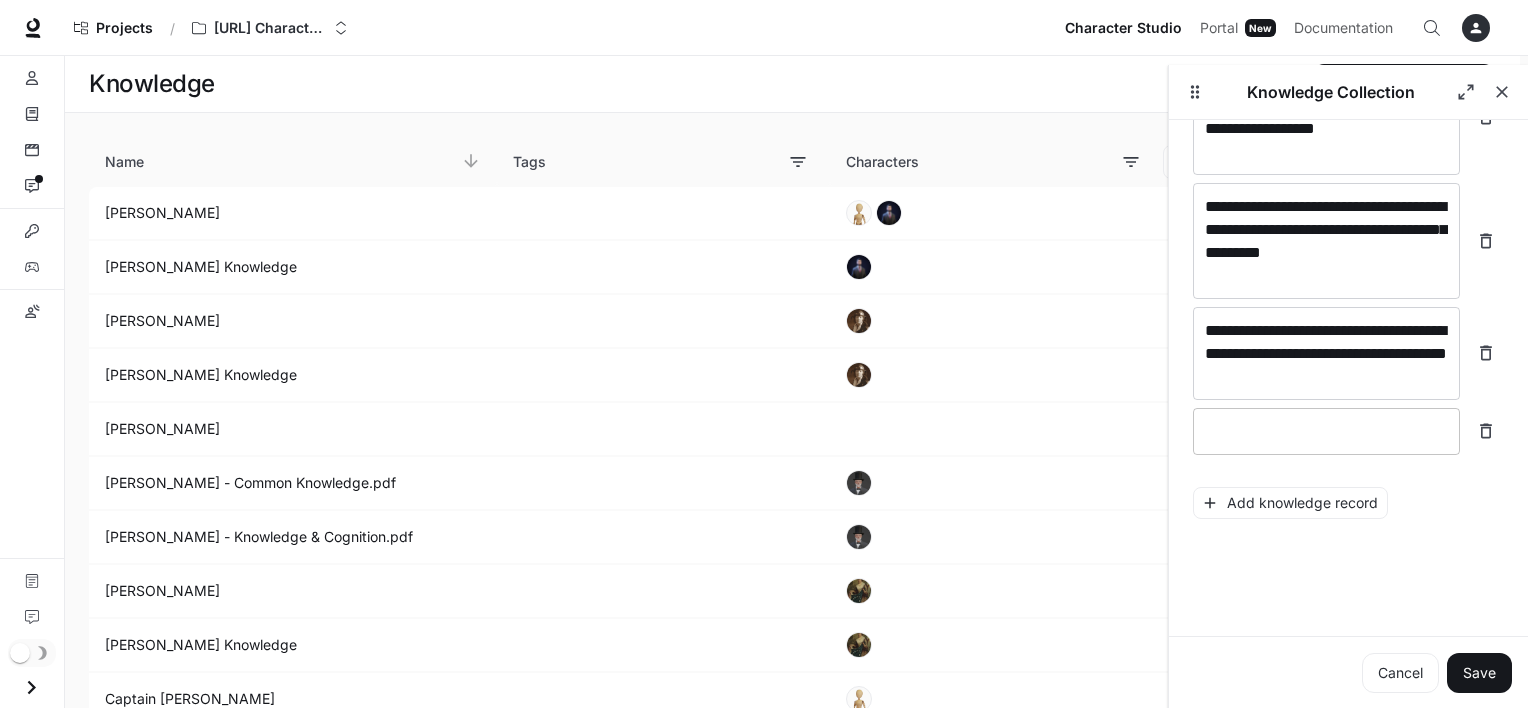 click at bounding box center (1326, 431) 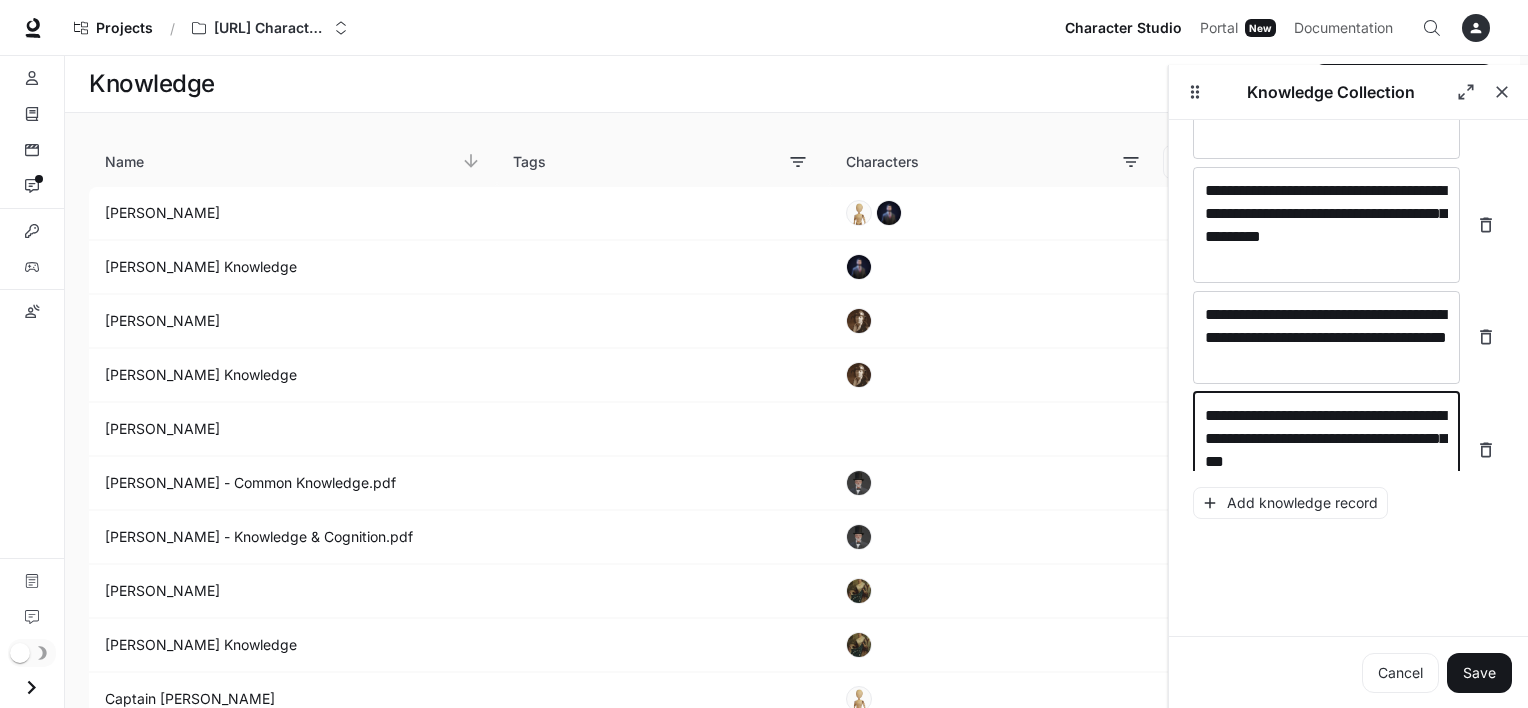 scroll, scrollTop: 7781, scrollLeft: 0, axis: vertical 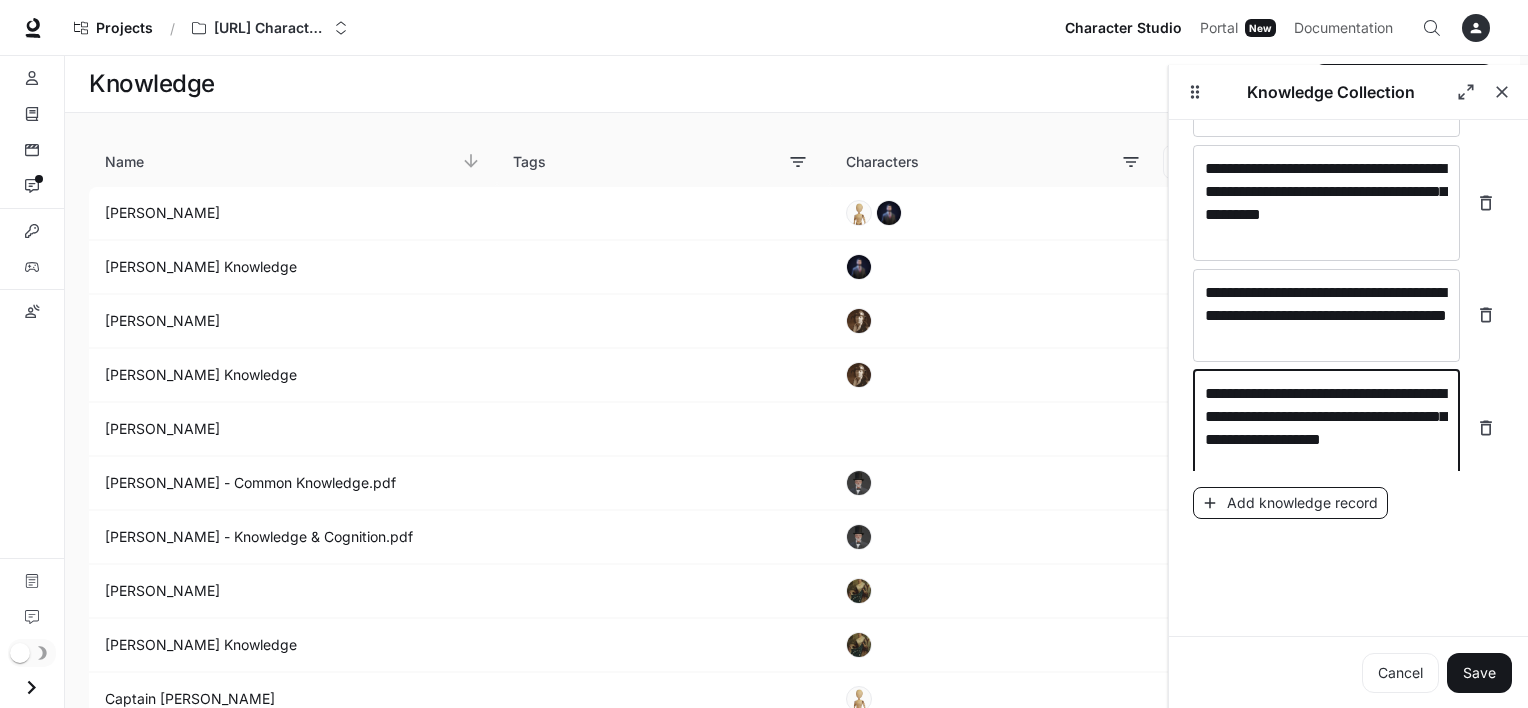 type on "**********" 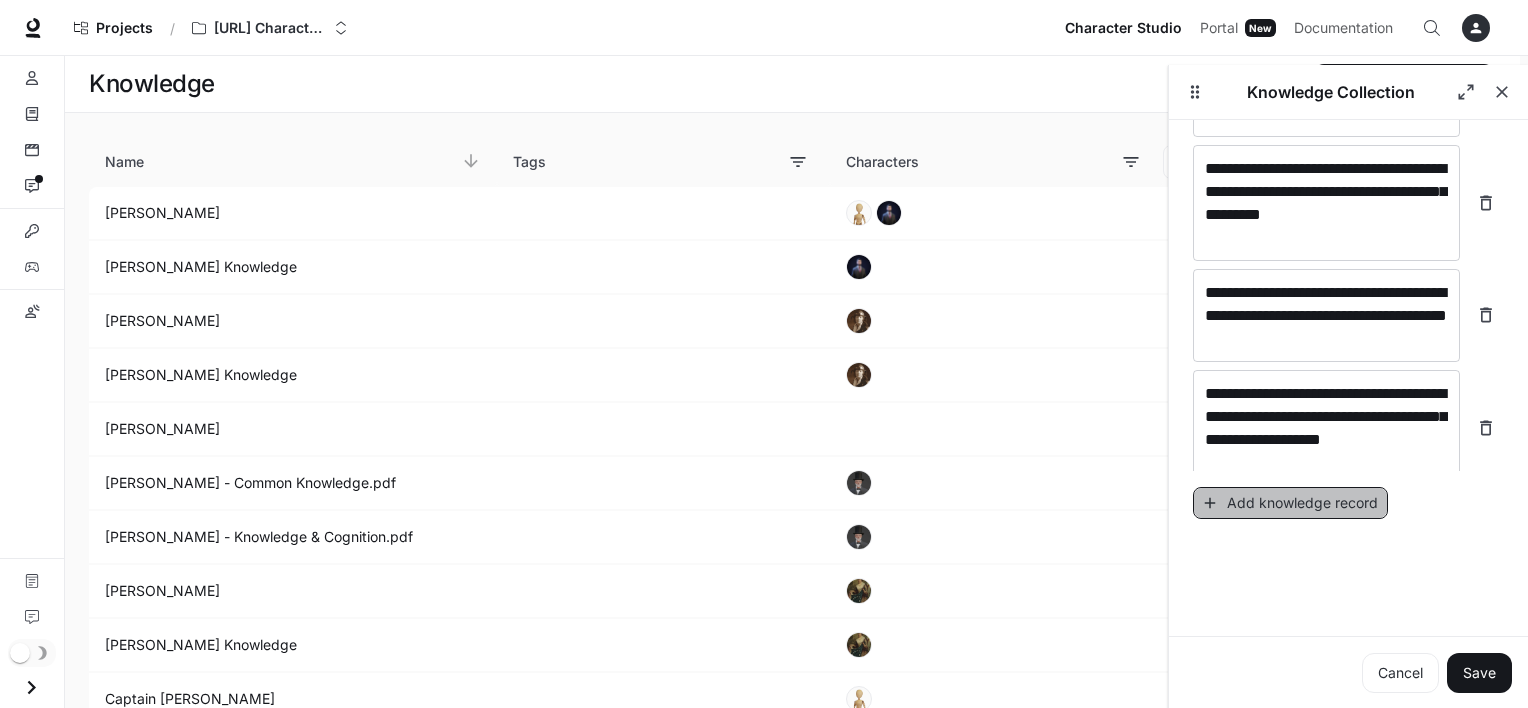 click on "Add knowledge record" at bounding box center (1290, 503) 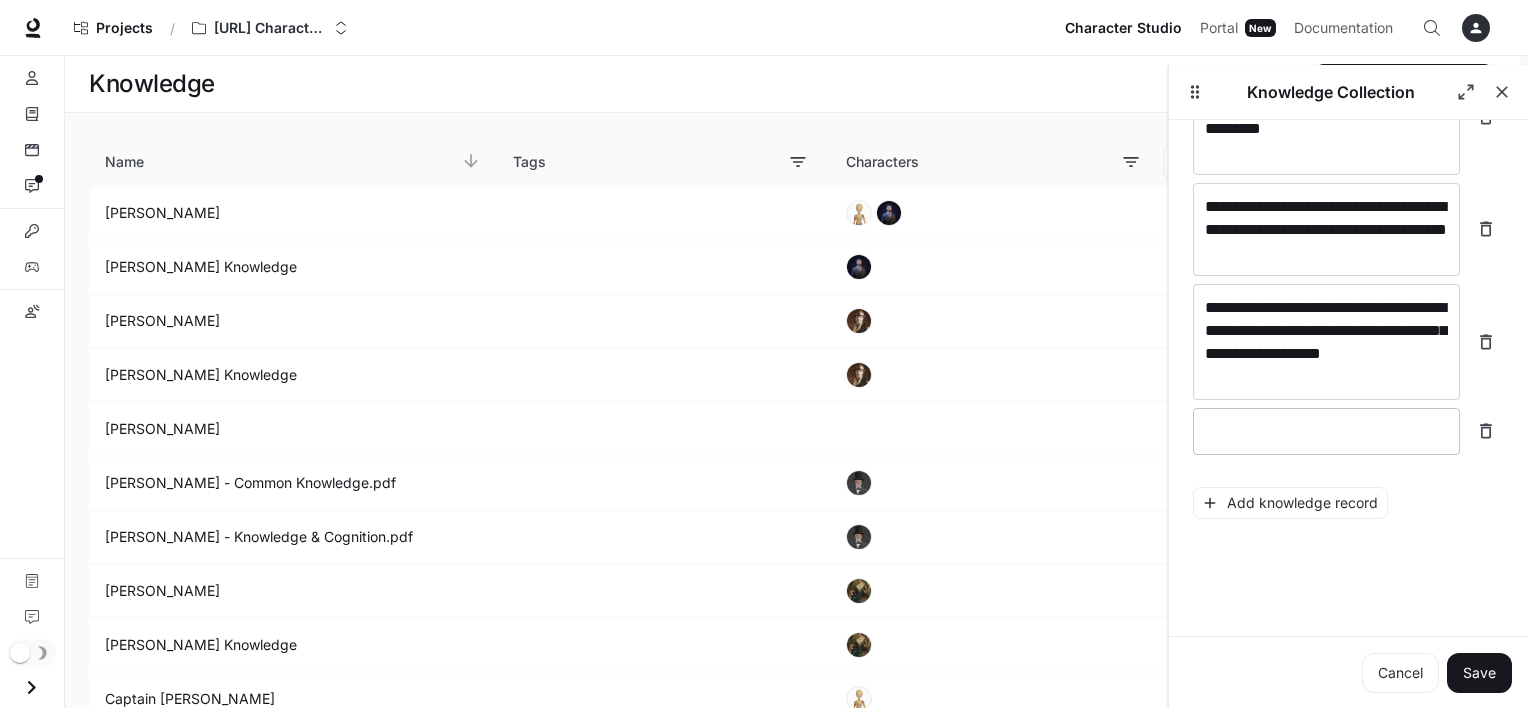 click at bounding box center [1326, 431] 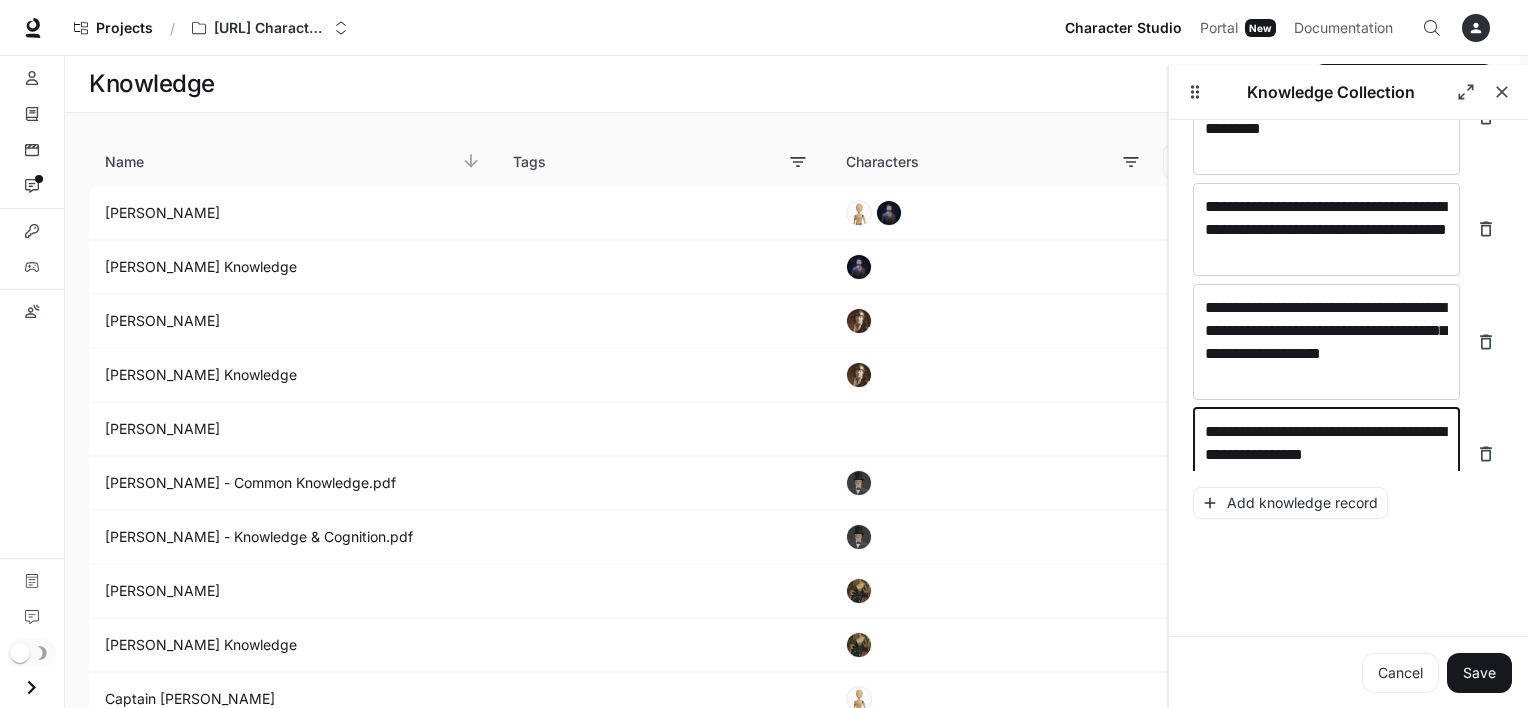 scroll, scrollTop: 7875, scrollLeft: 0, axis: vertical 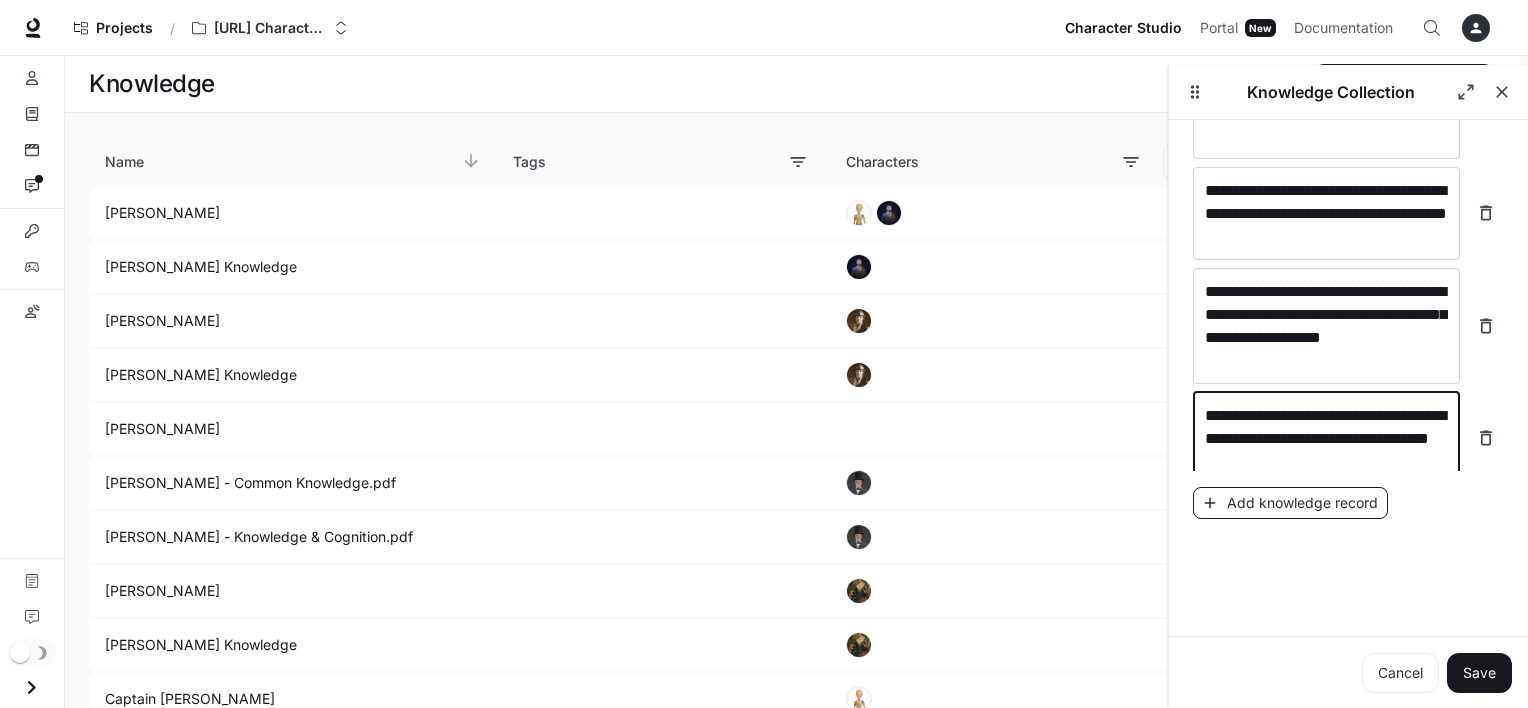 type on "**********" 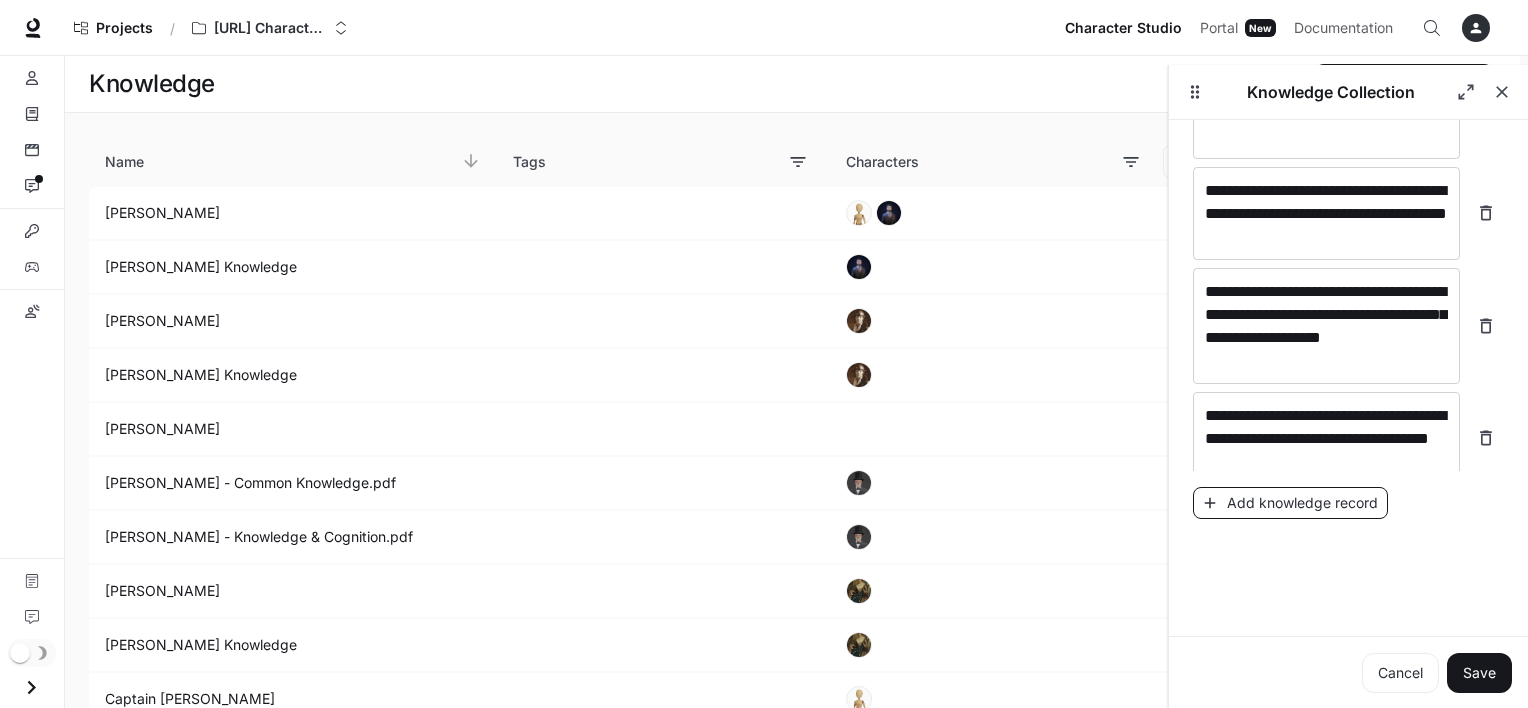 scroll, scrollTop: 7914, scrollLeft: 0, axis: vertical 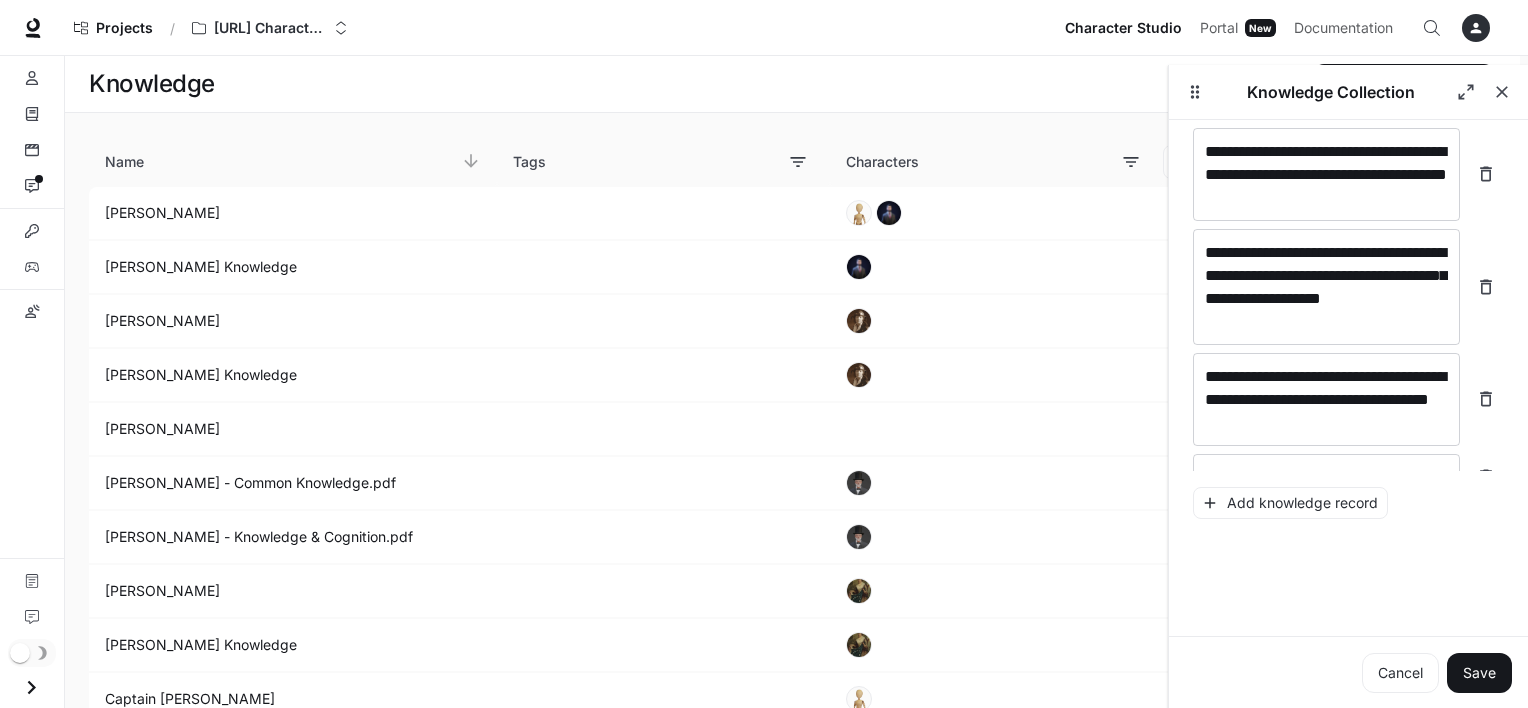click on "**********" at bounding box center [1348, -3671] 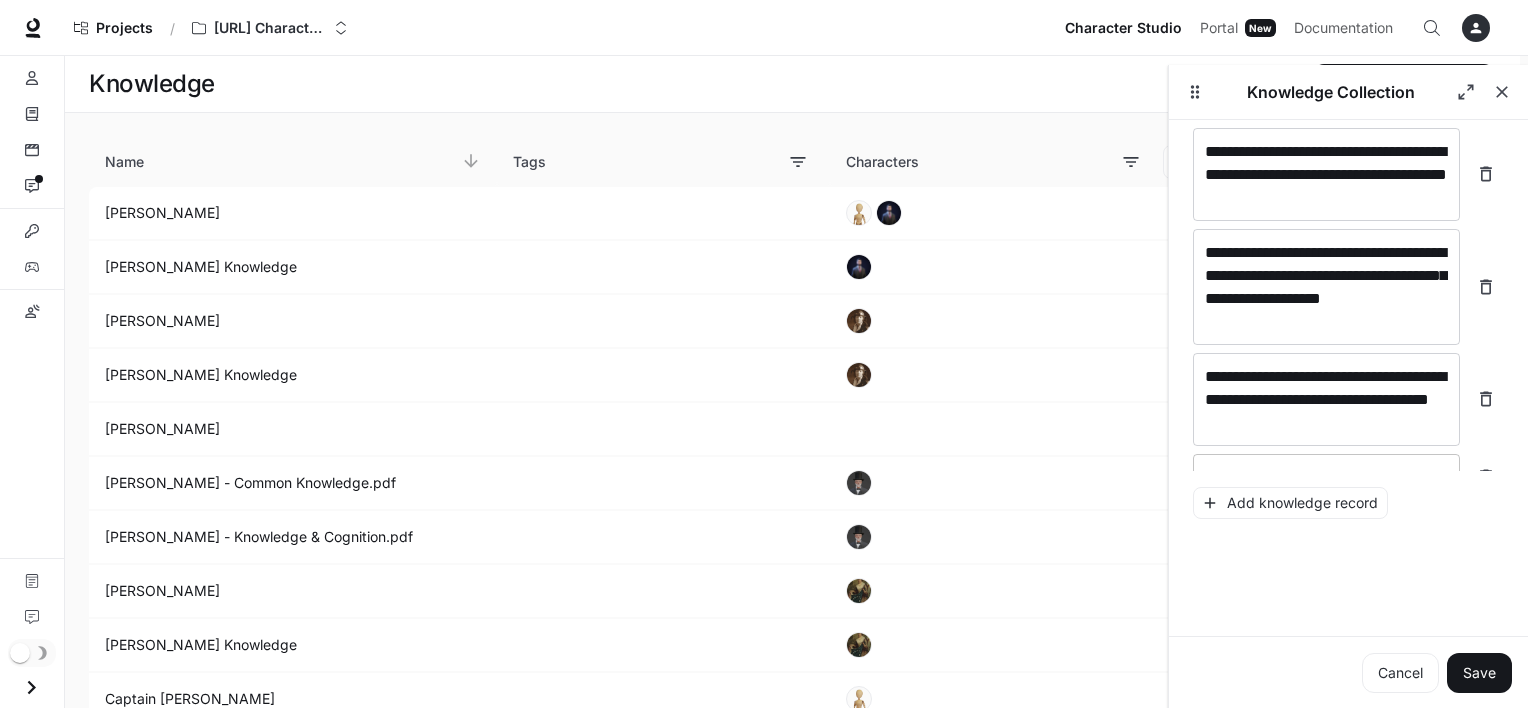 click on "* ​" at bounding box center (1326, 477) 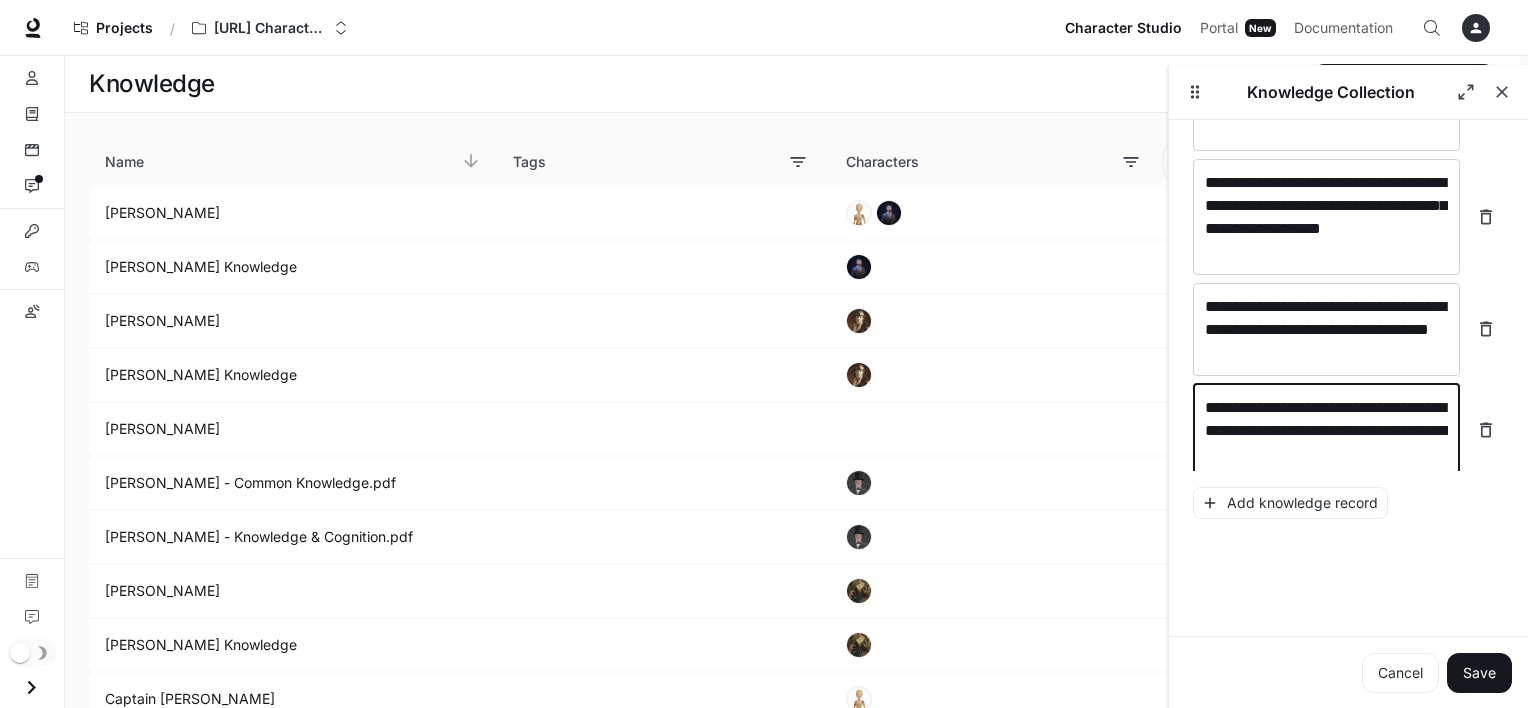 scroll, scrollTop: 7991, scrollLeft: 0, axis: vertical 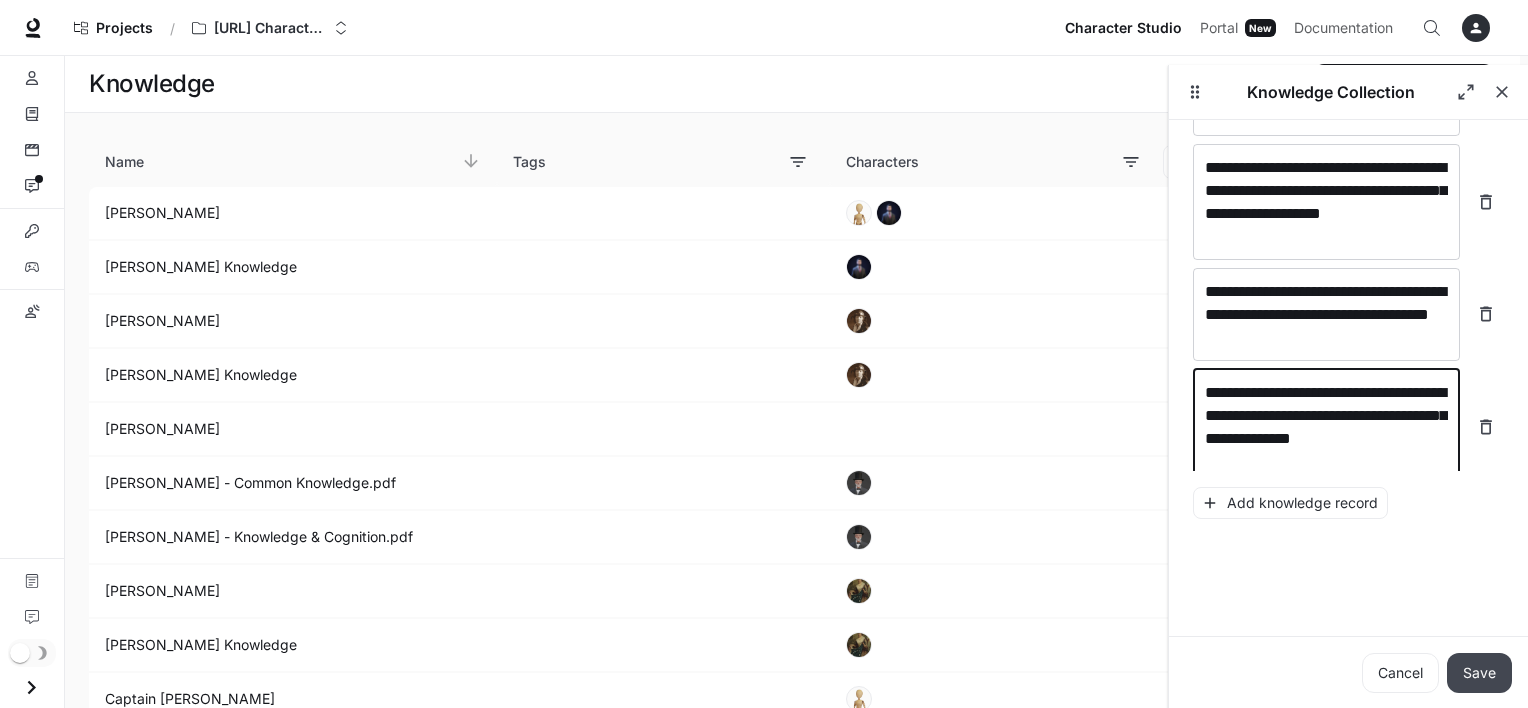type on "**********" 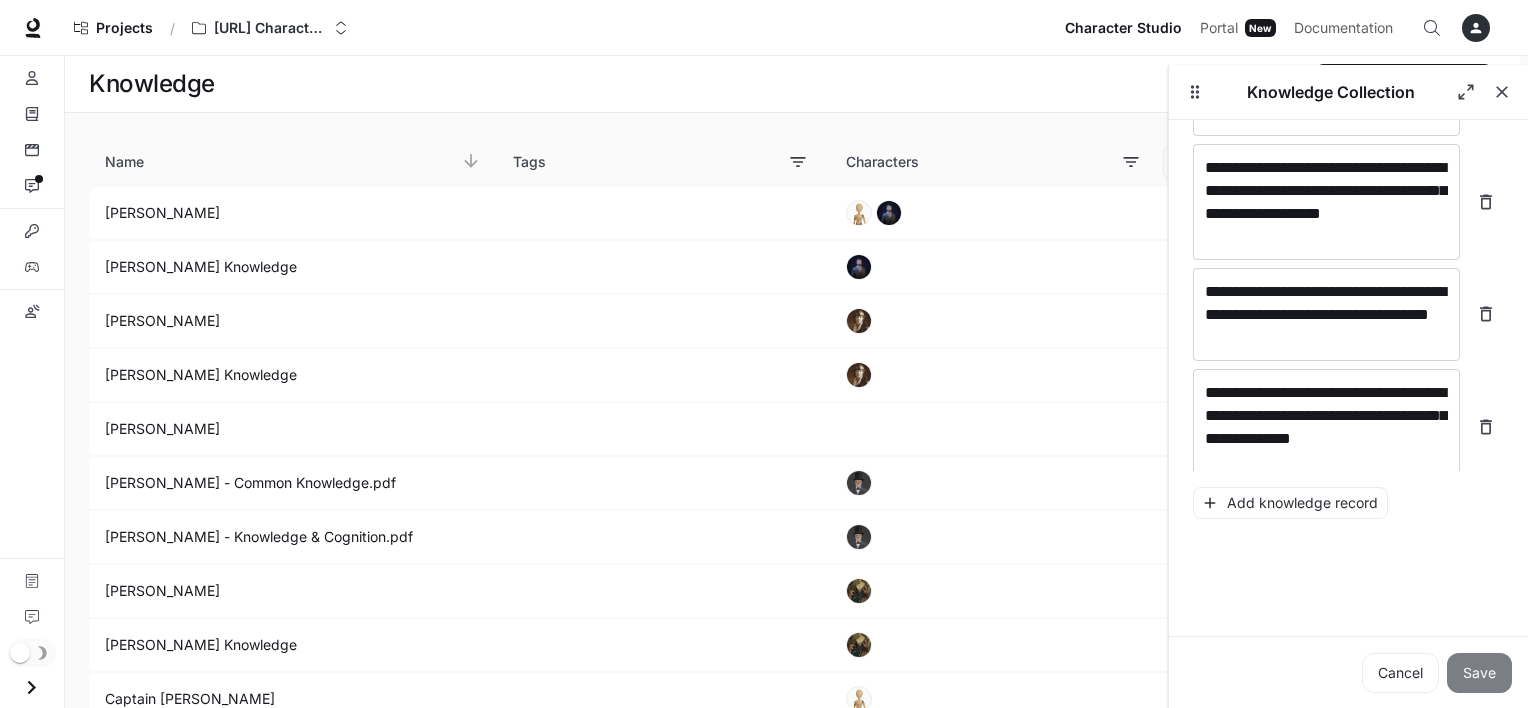 click on "Save" at bounding box center [1479, 673] 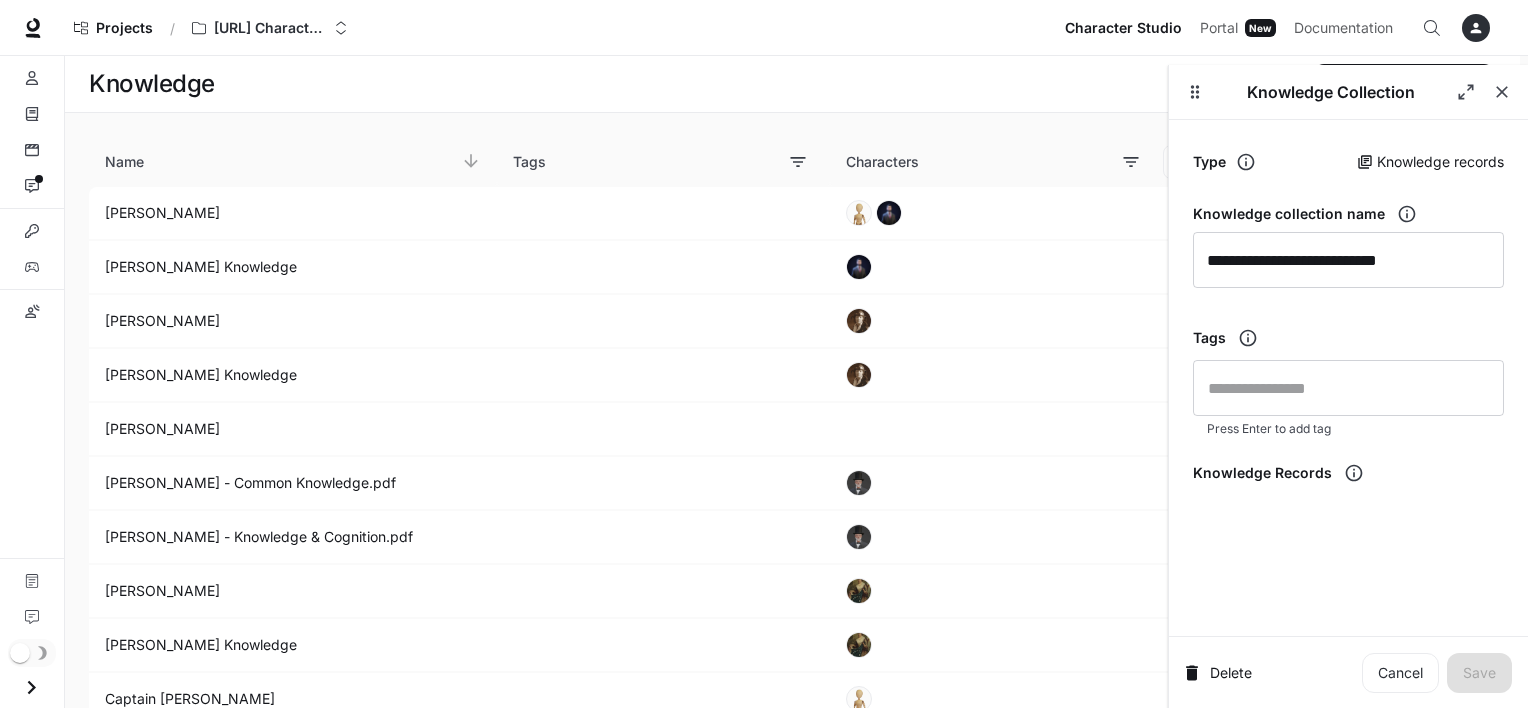 scroll, scrollTop: 8020, scrollLeft: 0, axis: vertical 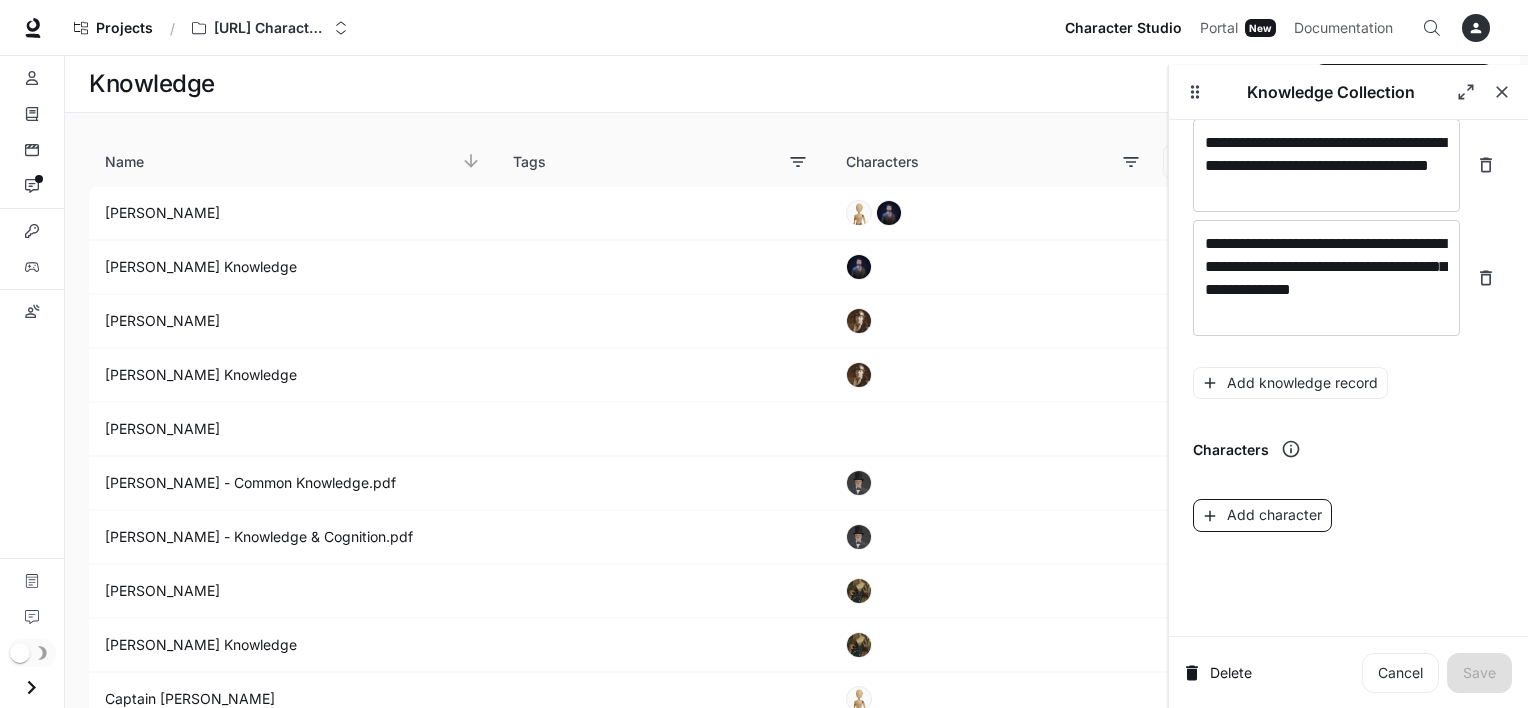 click on "Add character" at bounding box center [1262, 515] 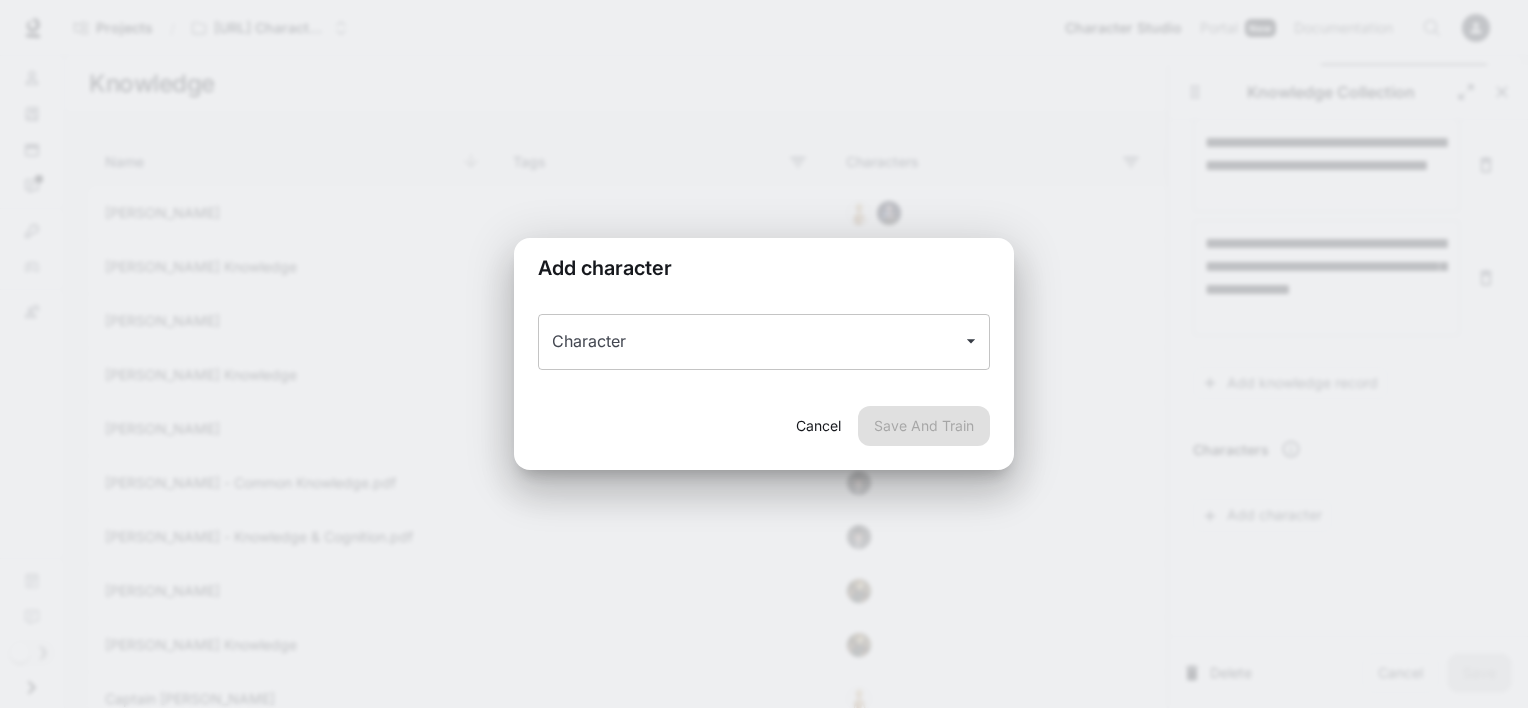click on "Character" at bounding box center [749, 342] 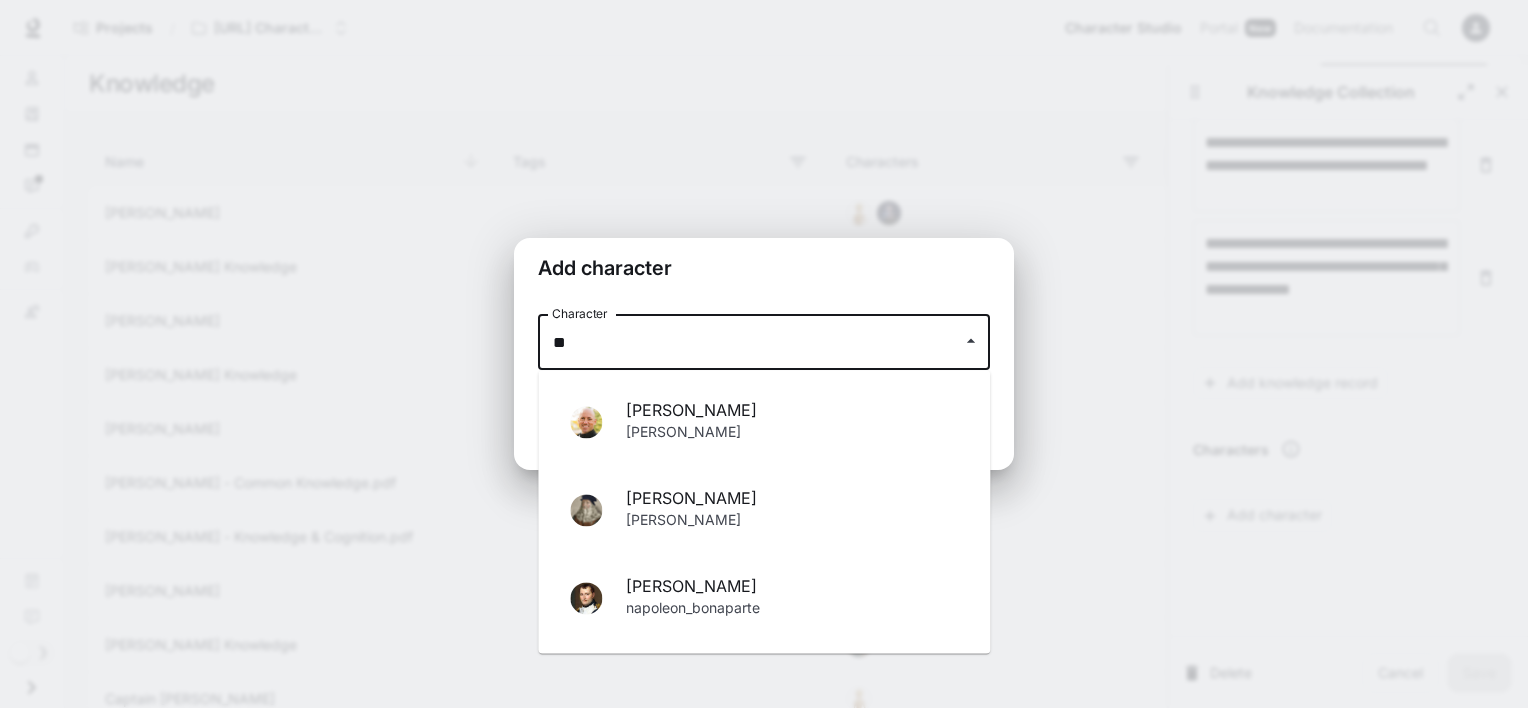 click on "[PERSON_NAME]" at bounding box center [792, 586] 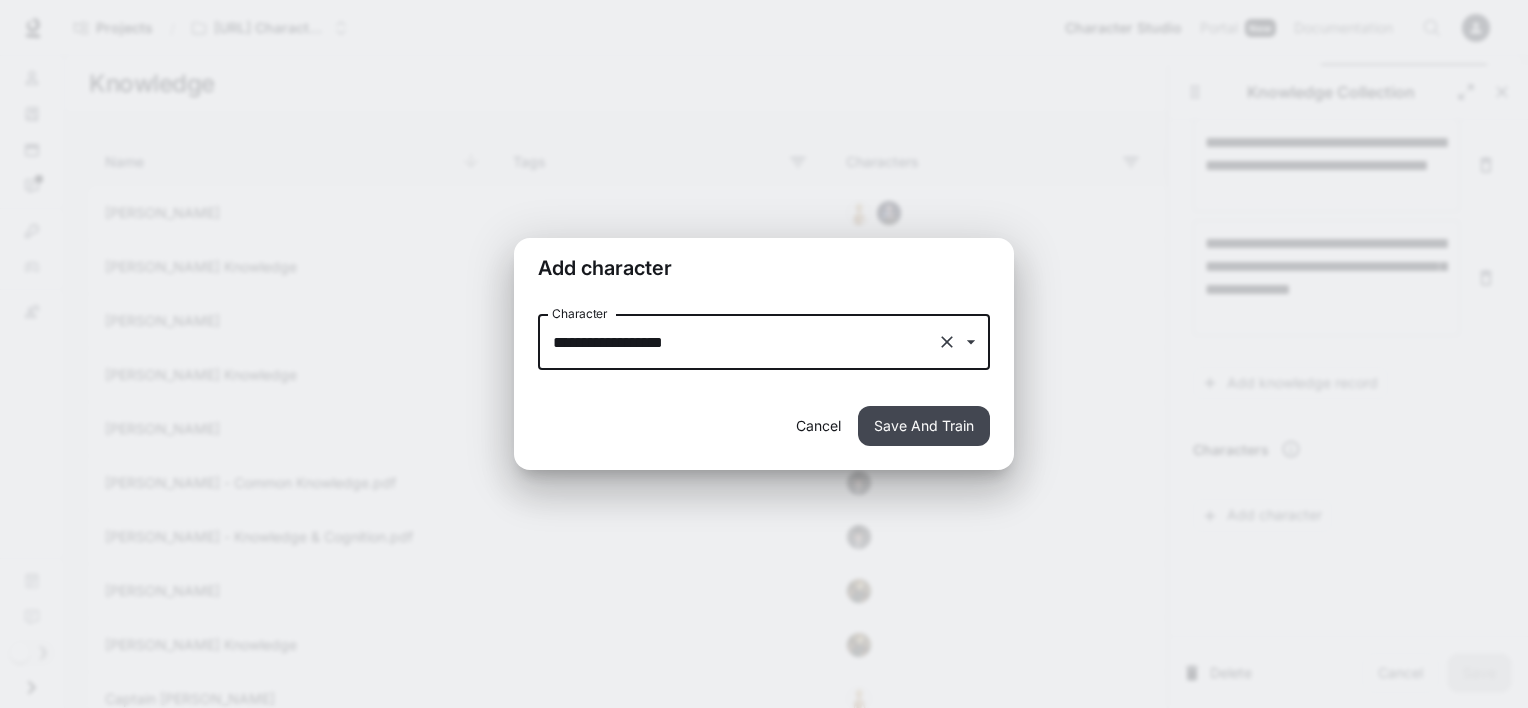 type on "**********" 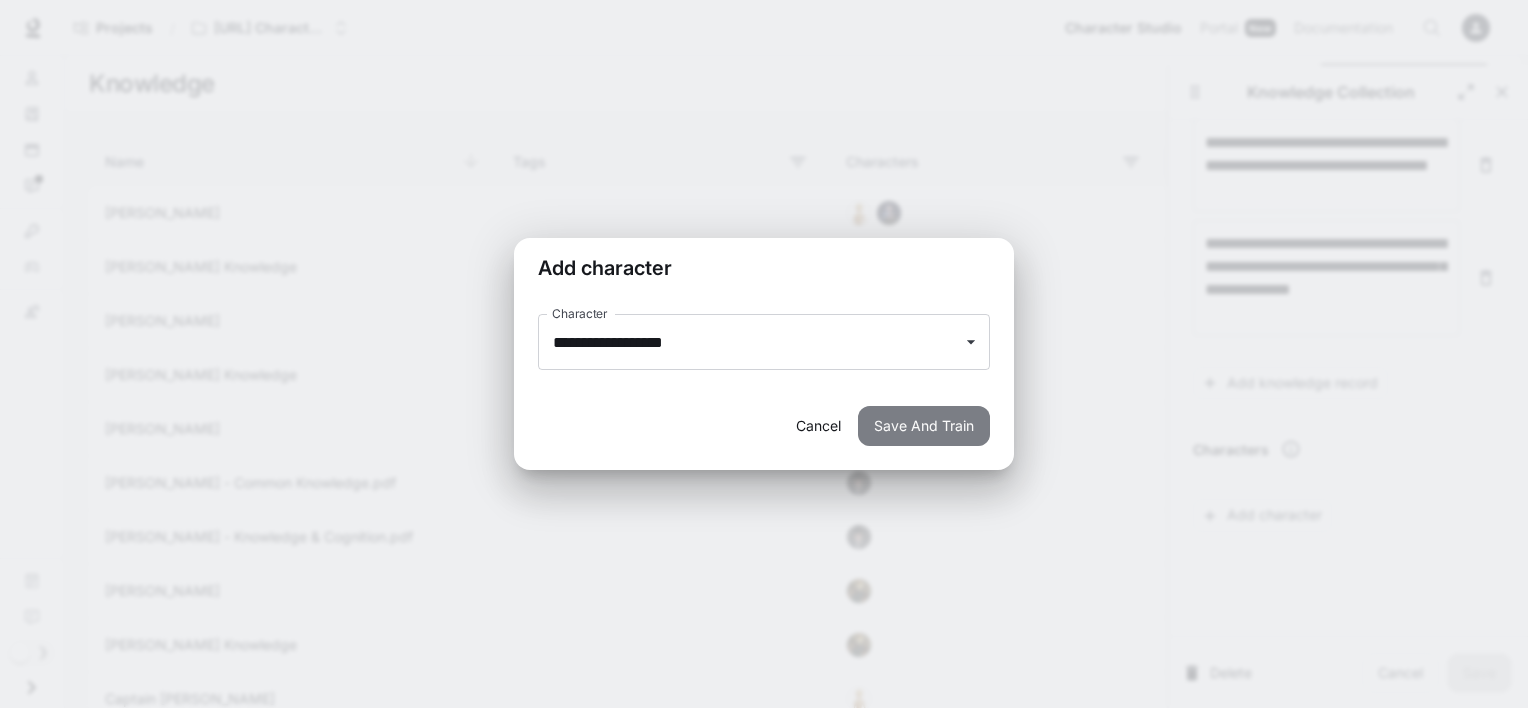 click on "Save And Train" at bounding box center [924, 426] 